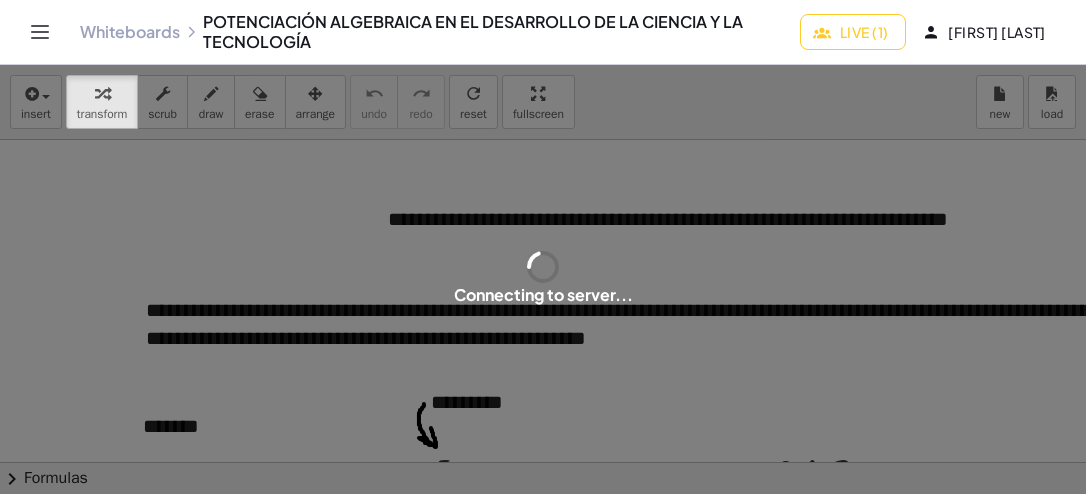 scroll, scrollTop: 0, scrollLeft: 0, axis: both 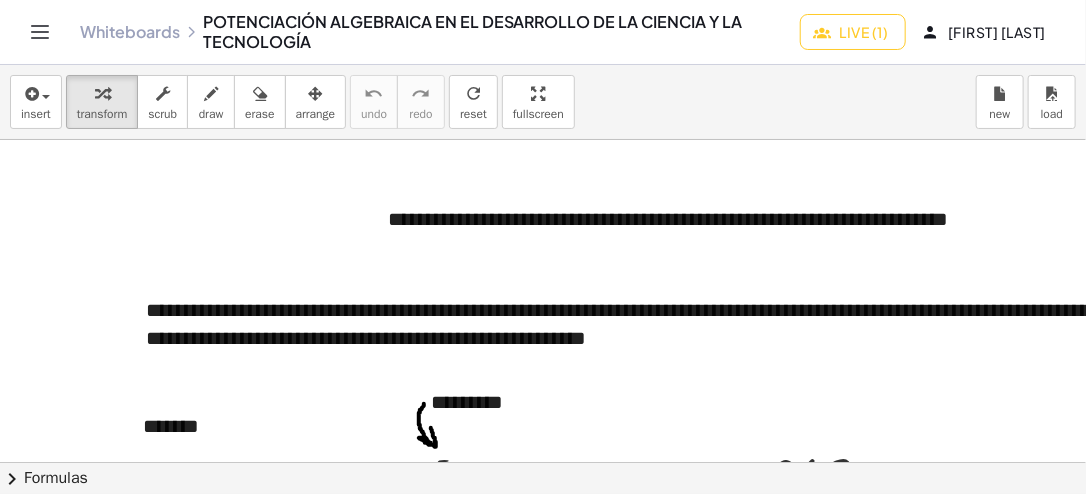 click at bounding box center [1731, 3779] 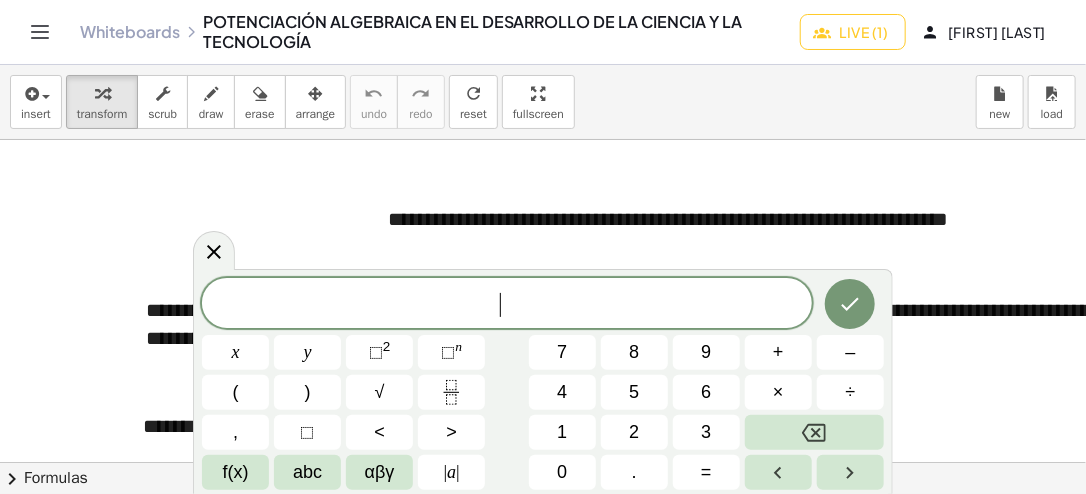 click at bounding box center [1731, 3779] 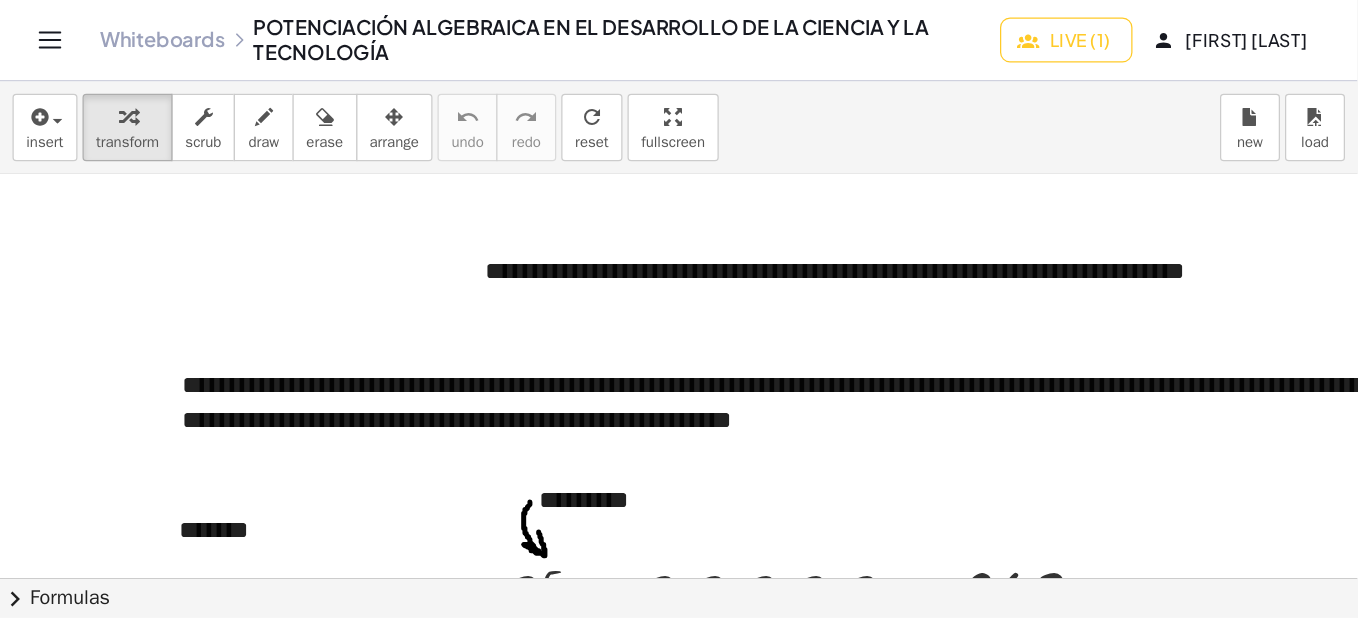 scroll, scrollTop: 0, scrollLeft: 0, axis: both 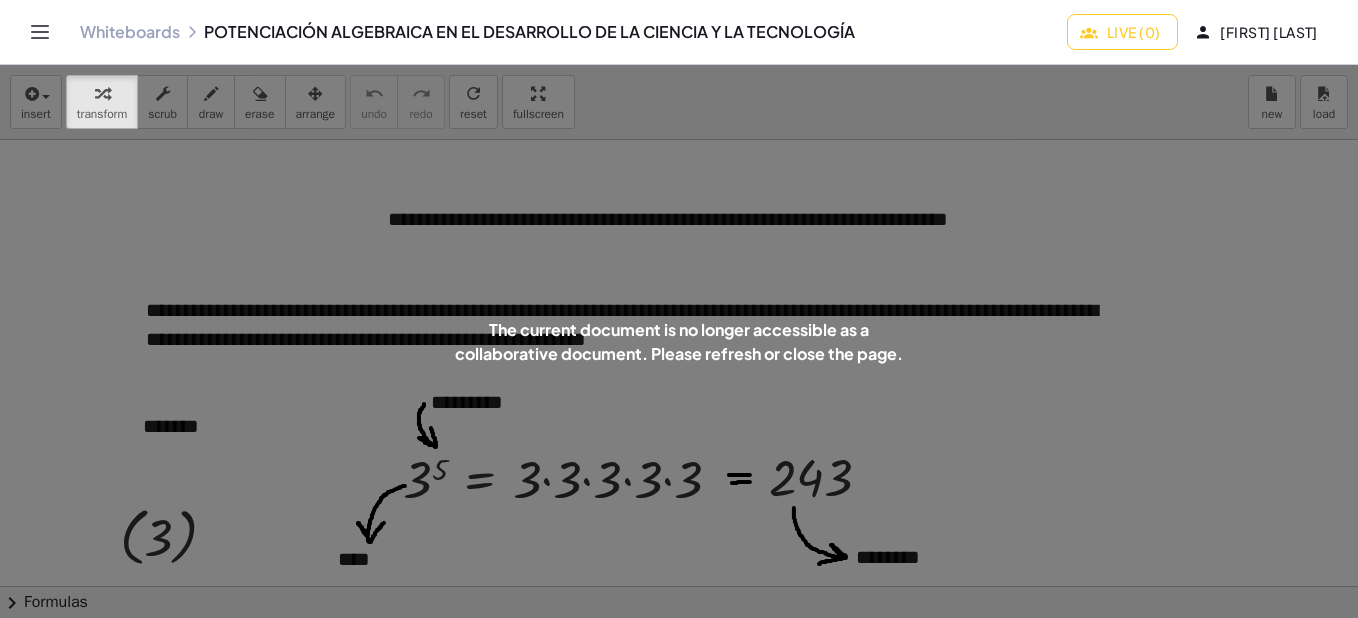click on "The current document is no longer accessible as a collaborative document. Please refresh or close the page." at bounding box center [679, 341] 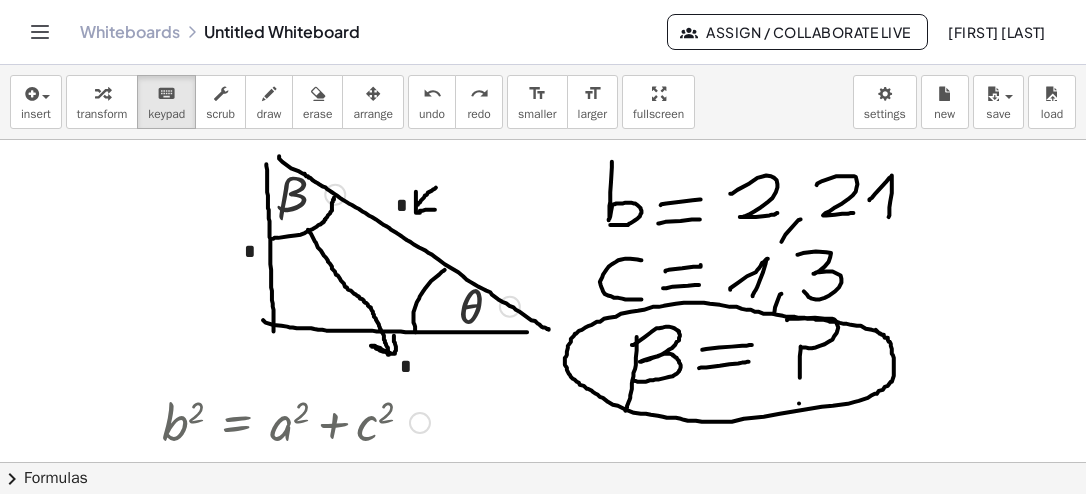 scroll, scrollTop: 0, scrollLeft: 0, axis: both 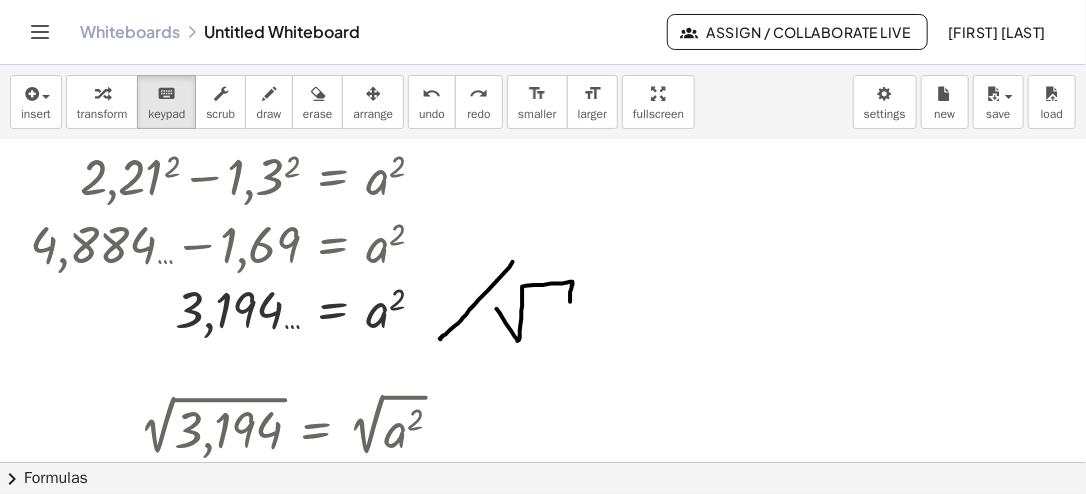 click at bounding box center [543, 941] 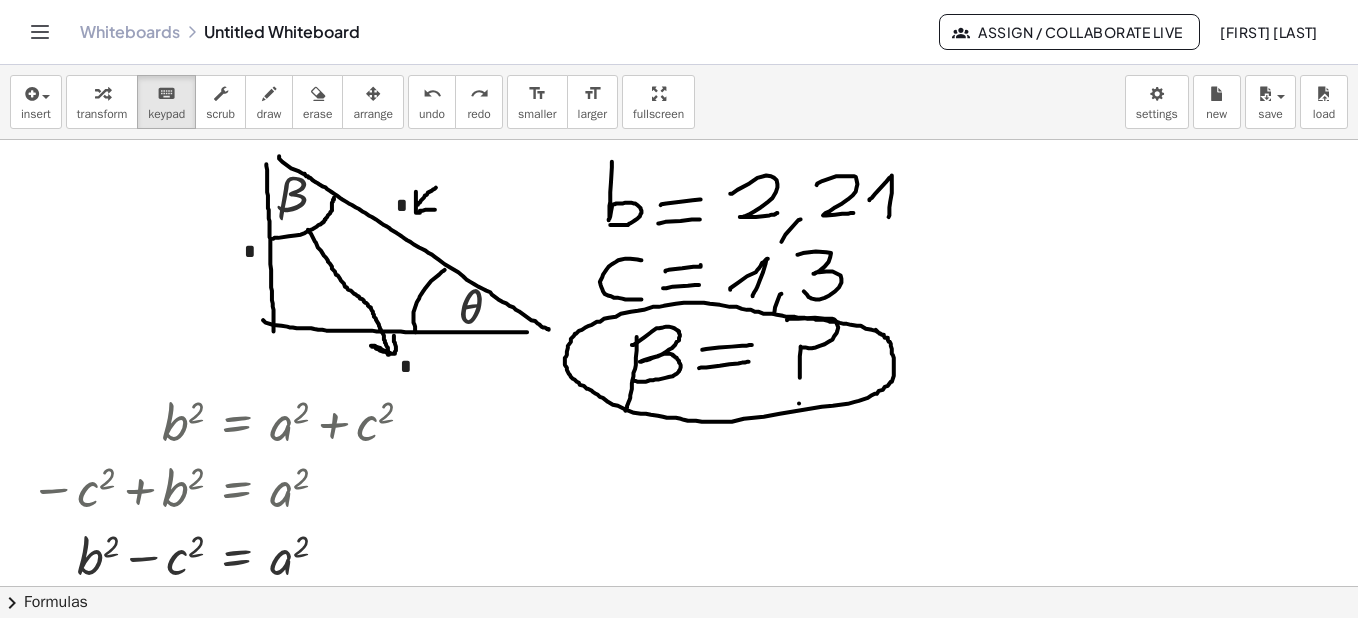 scroll, scrollTop: 0, scrollLeft: 0, axis: both 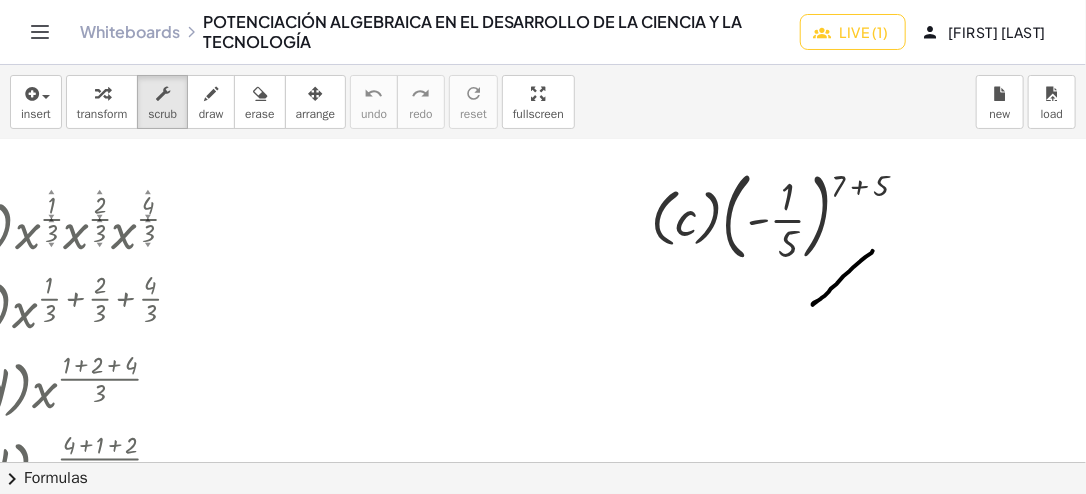 click on "insert select one: Math Expression Function Text transform scrub draw erase arrange undo undo redo redo refresh reset fullscreen load new" at bounding box center [543, 102] 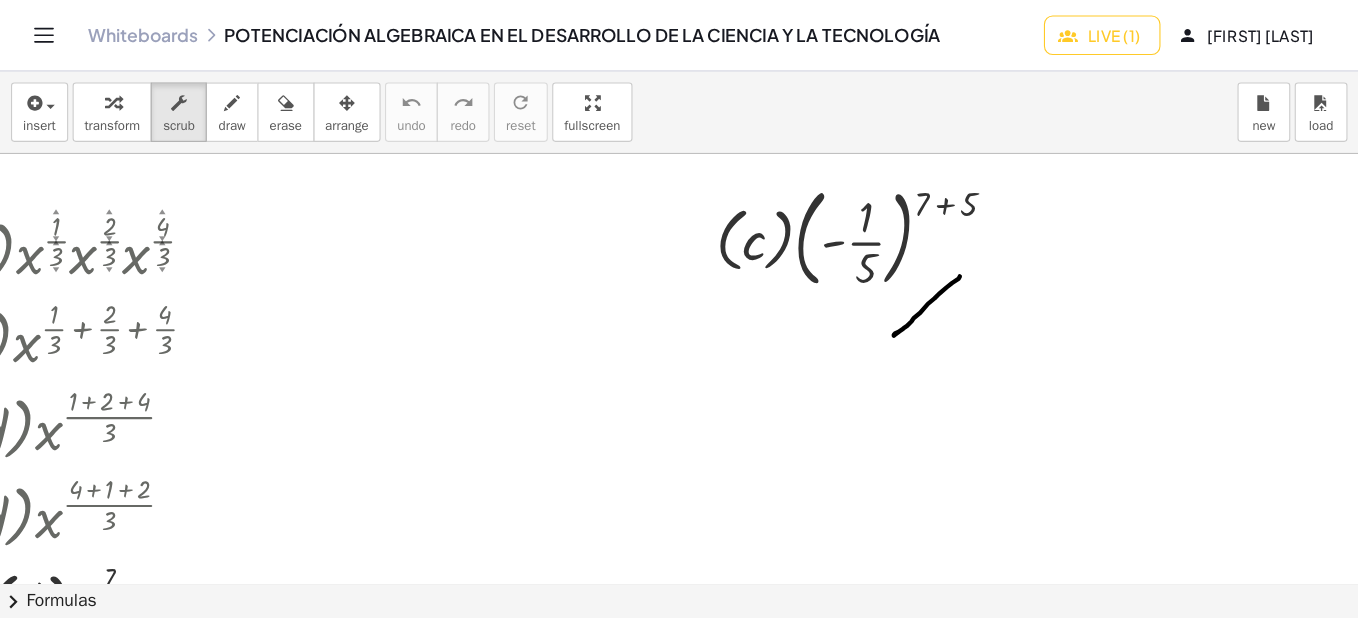 scroll, scrollTop: 2784, scrollLeft: 255, axis: both 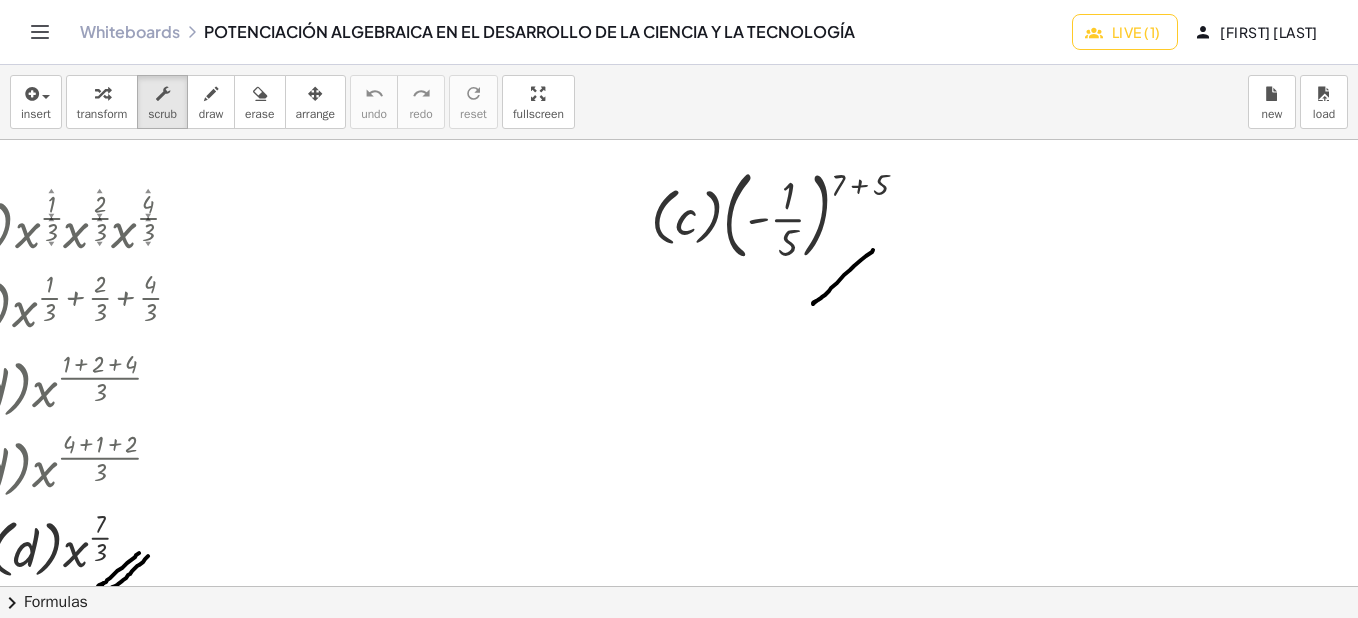 drag, startPoint x: 1060, startPoint y: 0, endPoint x: 654, endPoint y: 482, distance: 630.2063 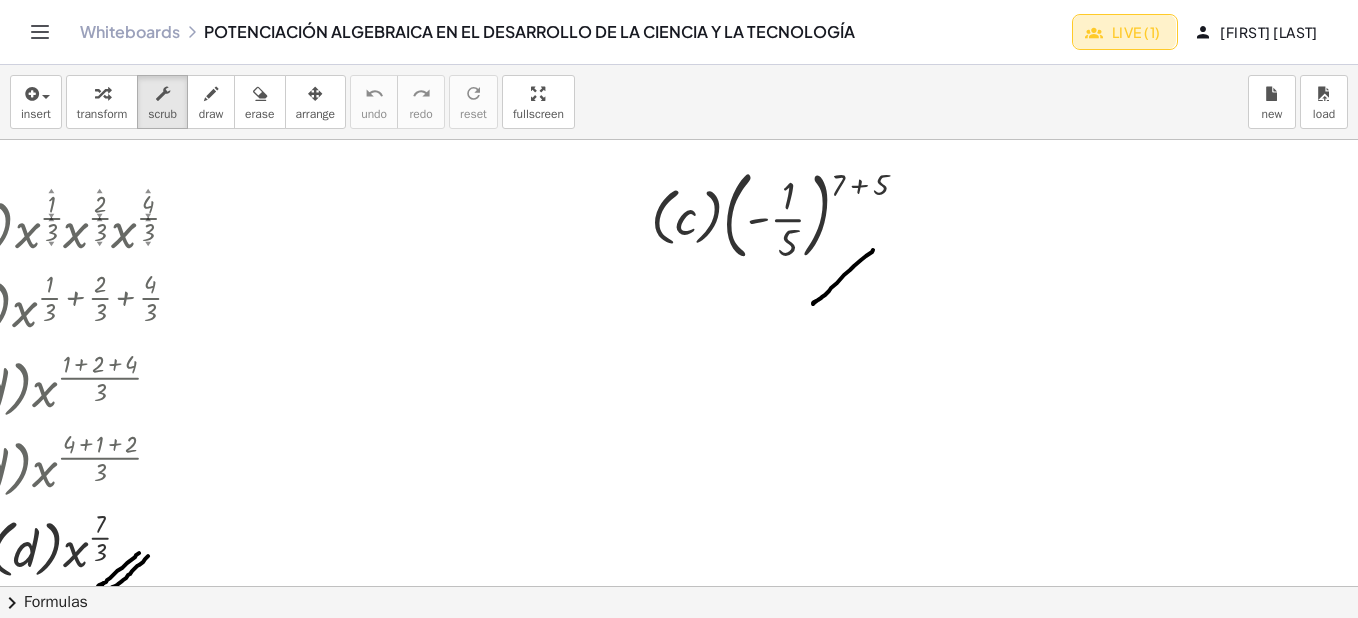 click on "Live (1)" 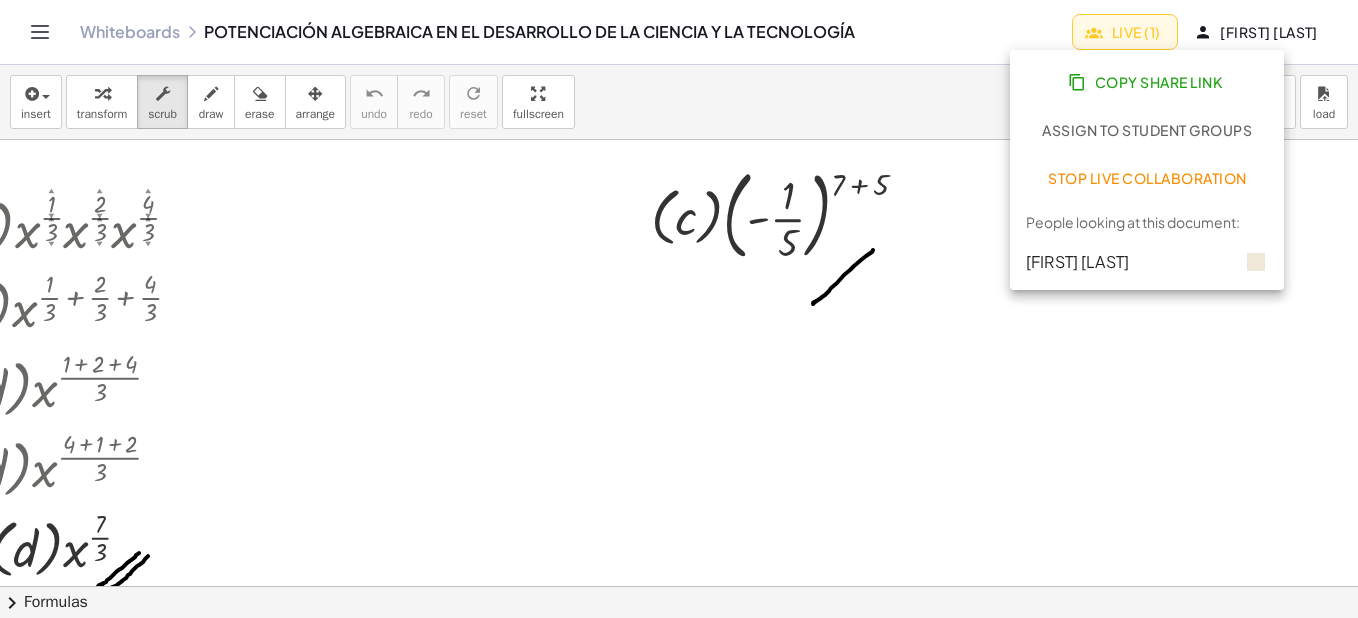 click on "[FIRST] [LAST]" 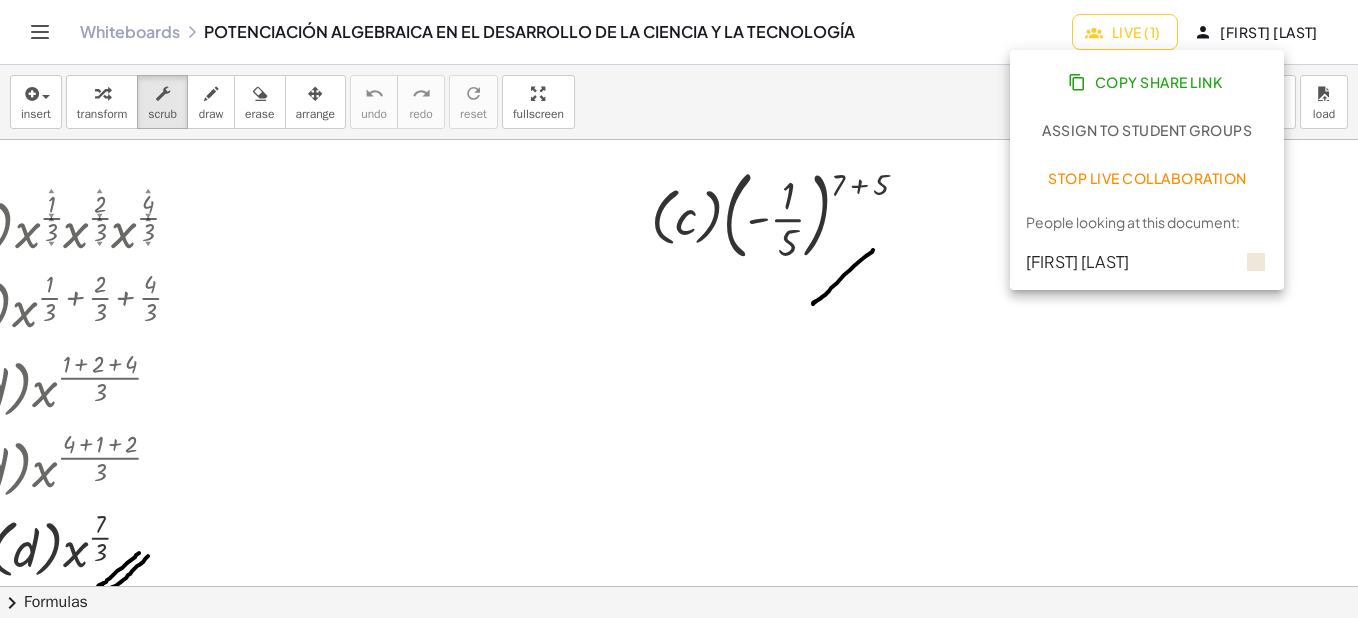 click at bounding box center [1476, 996] 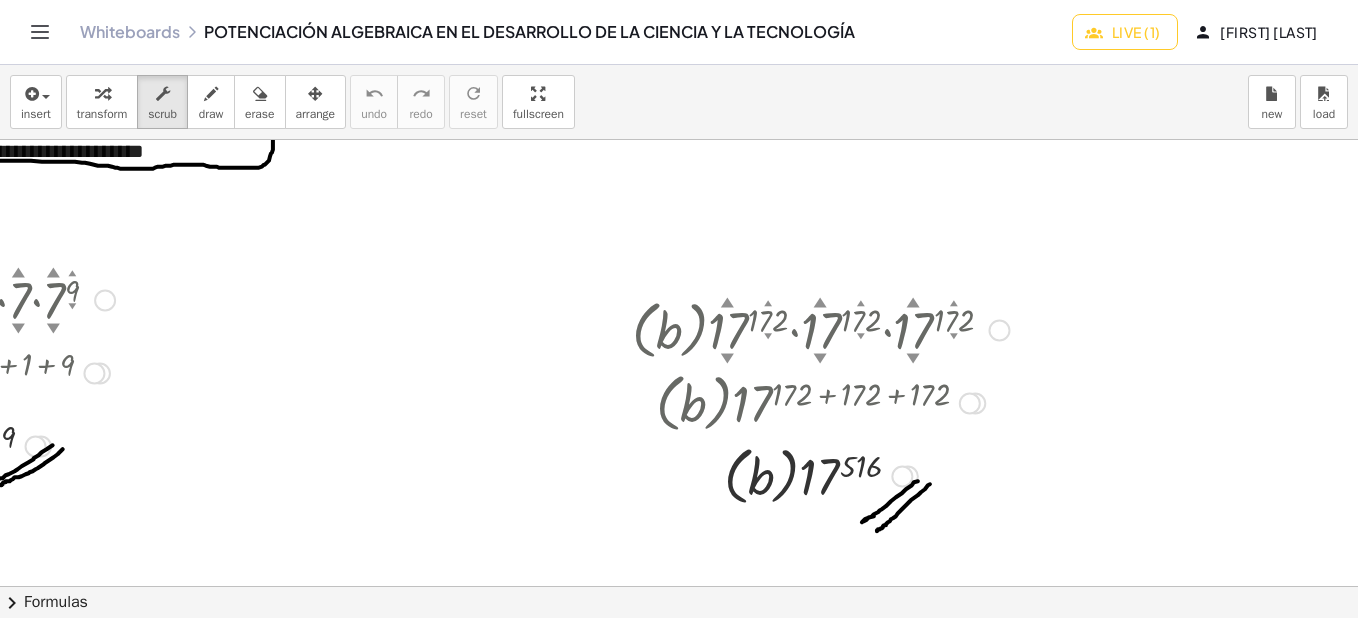 scroll, scrollTop: 2195, scrollLeft: 364, axis: both 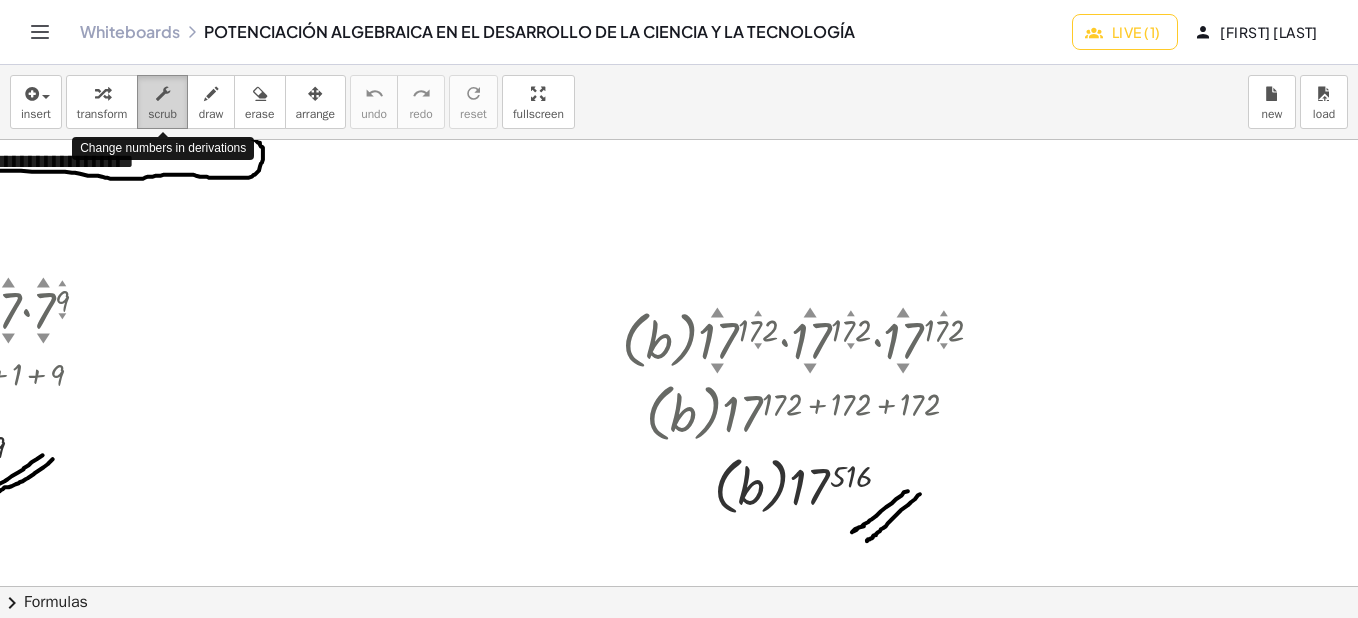 click at bounding box center (163, 94) 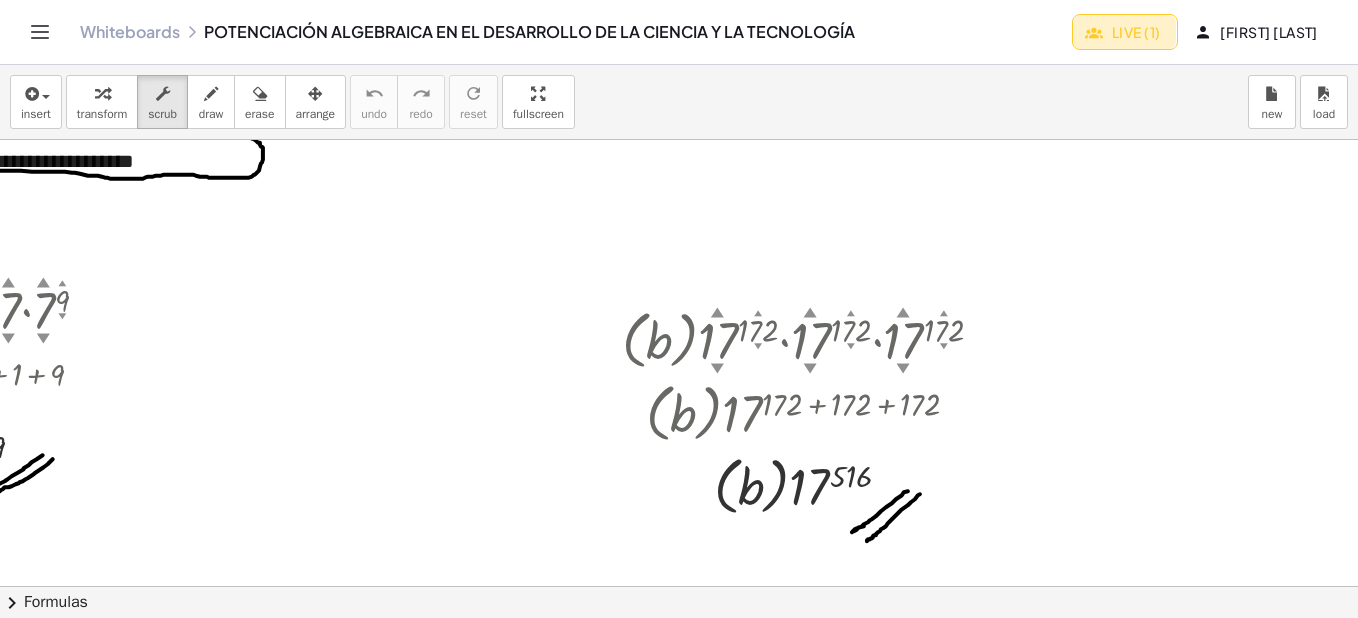 click on "Live (1)" 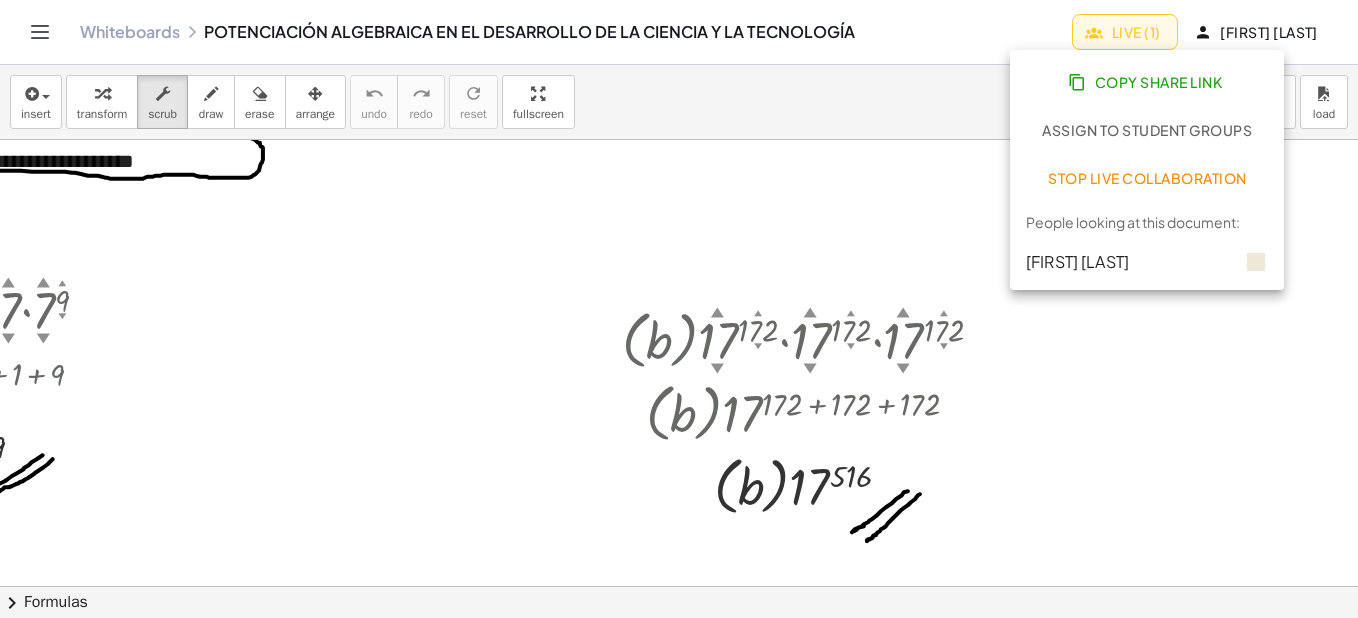 click on "Stop Live Collaboration" 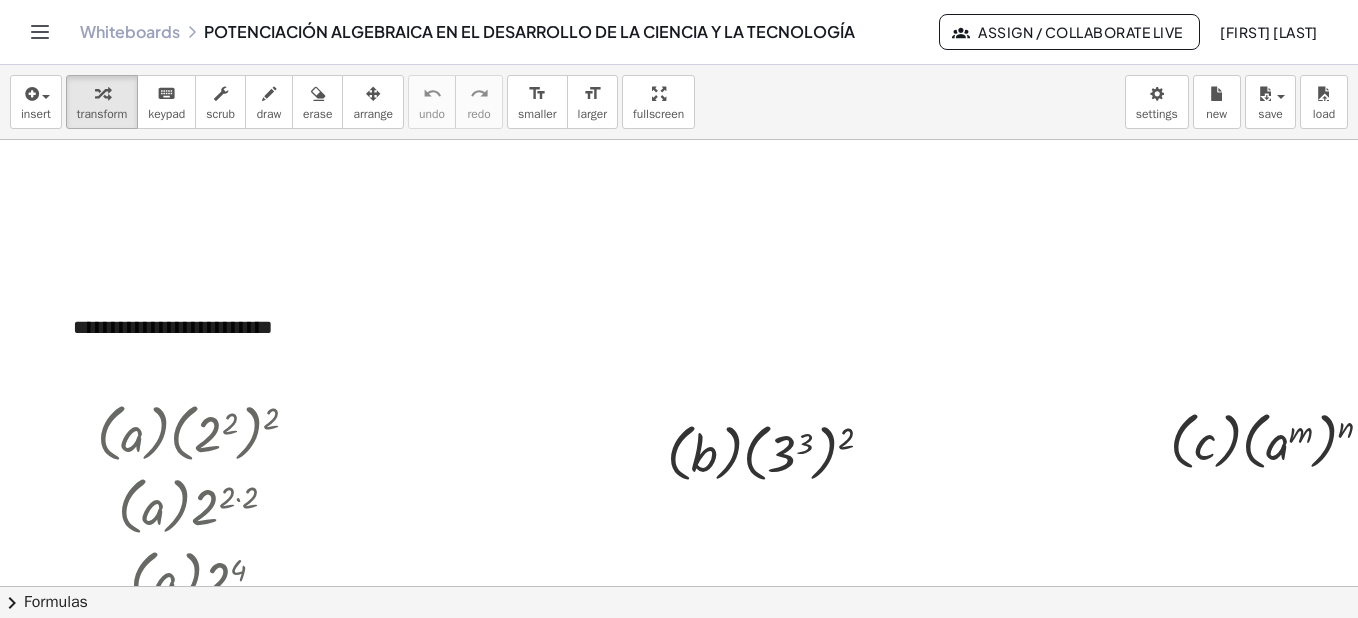 scroll, scrollTop: 4988, scrollLeft: 0, axis: vertical 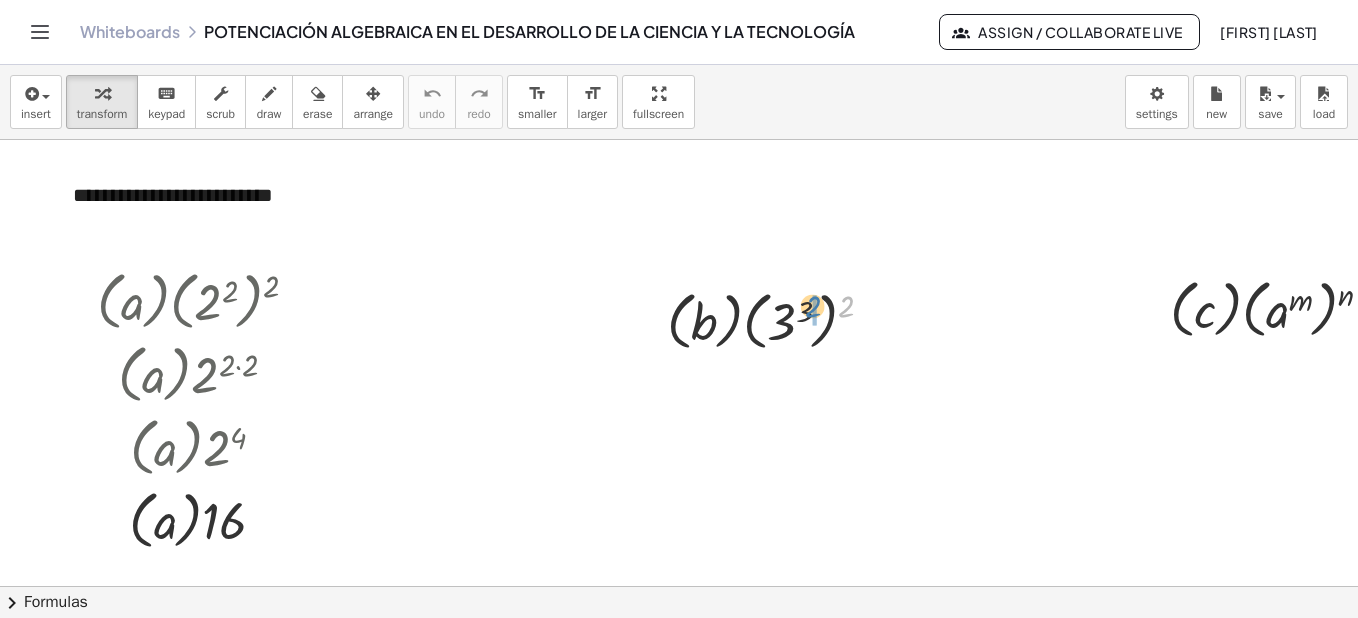 drag, startPoint x: 850, startPoint y: 309, endPoint x: 817, endPoint y: 309, distance: 33 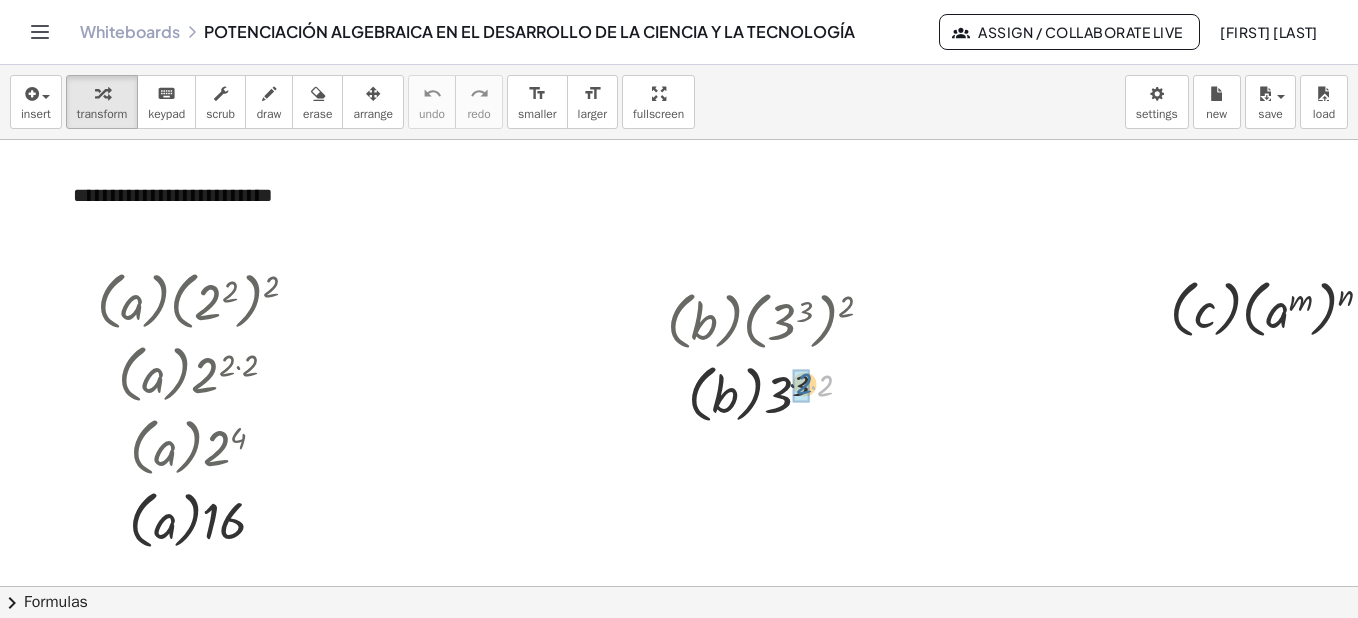 drag, startPoint x: 826, startPoint y: 384, endPoint x: 805, endPoint y: 382, distance: 21.095022 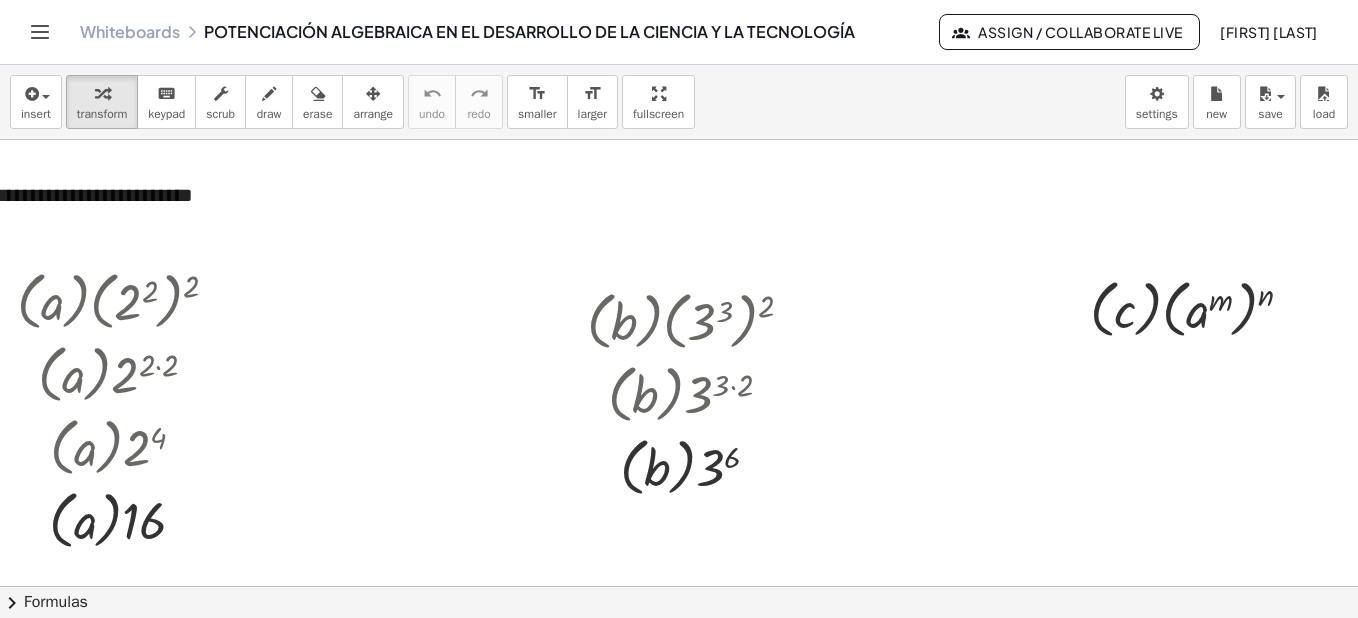scroll, scrollTop: 5025, scrollLeft: 120, axis: both 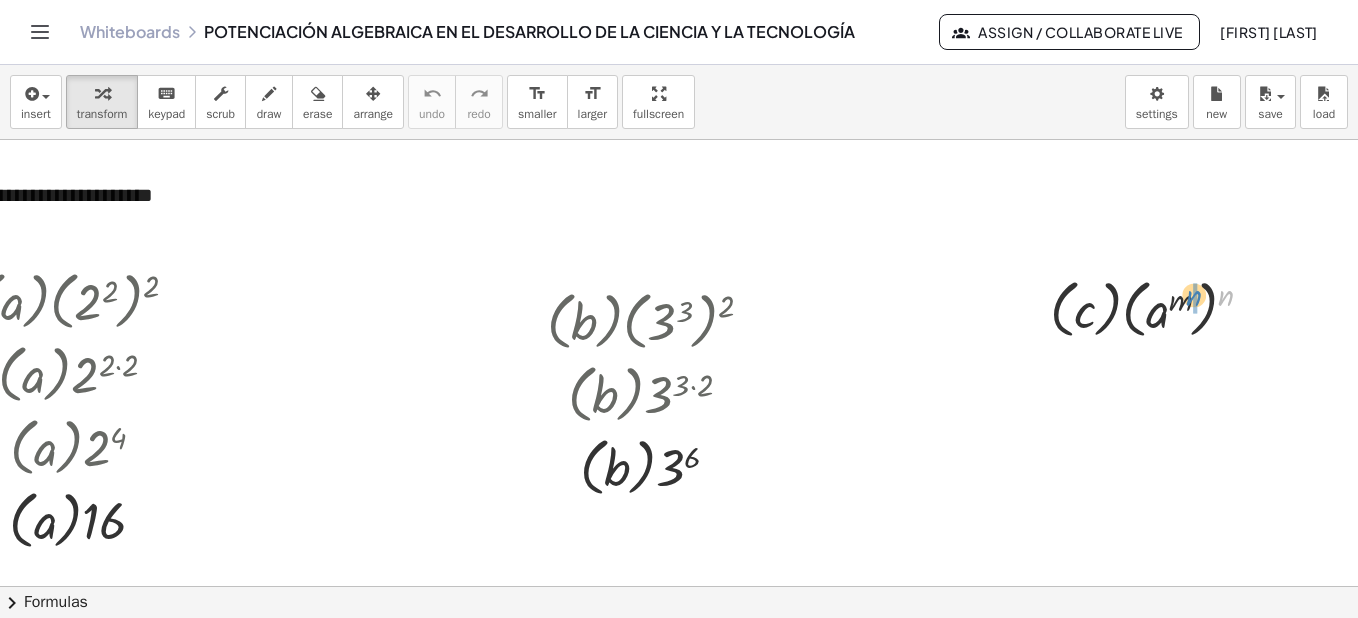 drag, startPoint x: 1225, startPoint y: 300, endPoint x: 1192, endPoint y: 301, distance: 33.01515 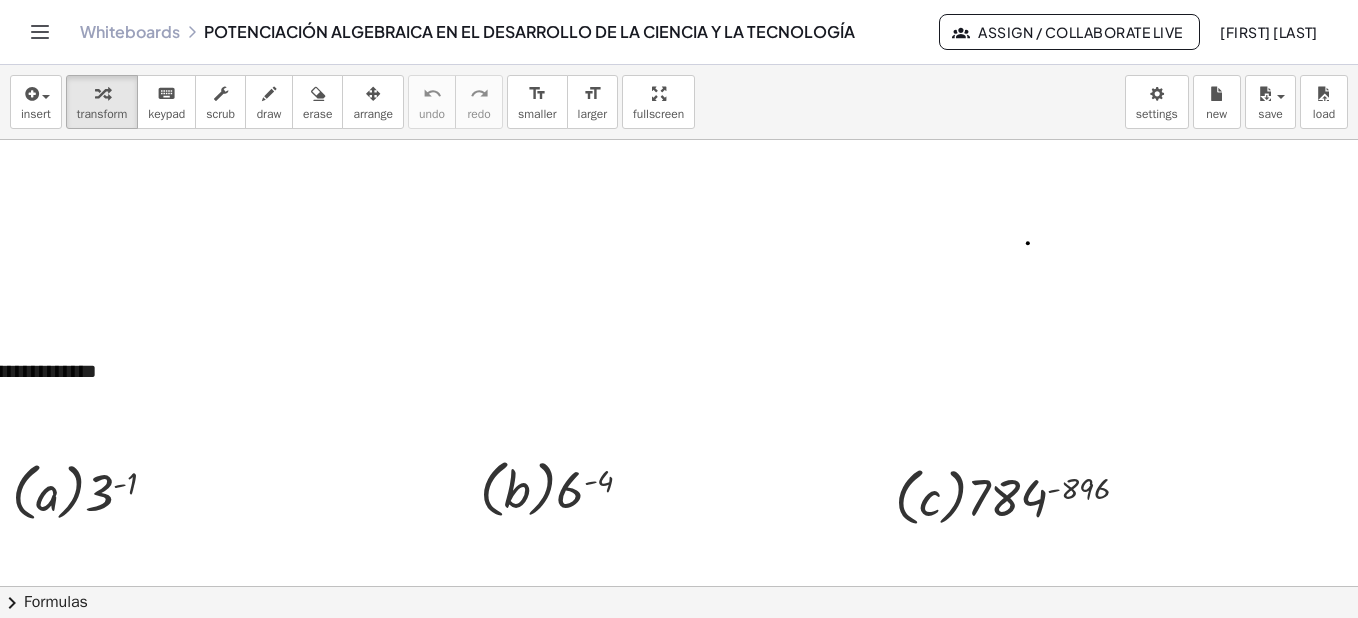 scroll, scrollTop: 5917, scrollLeft: 120, axis: both 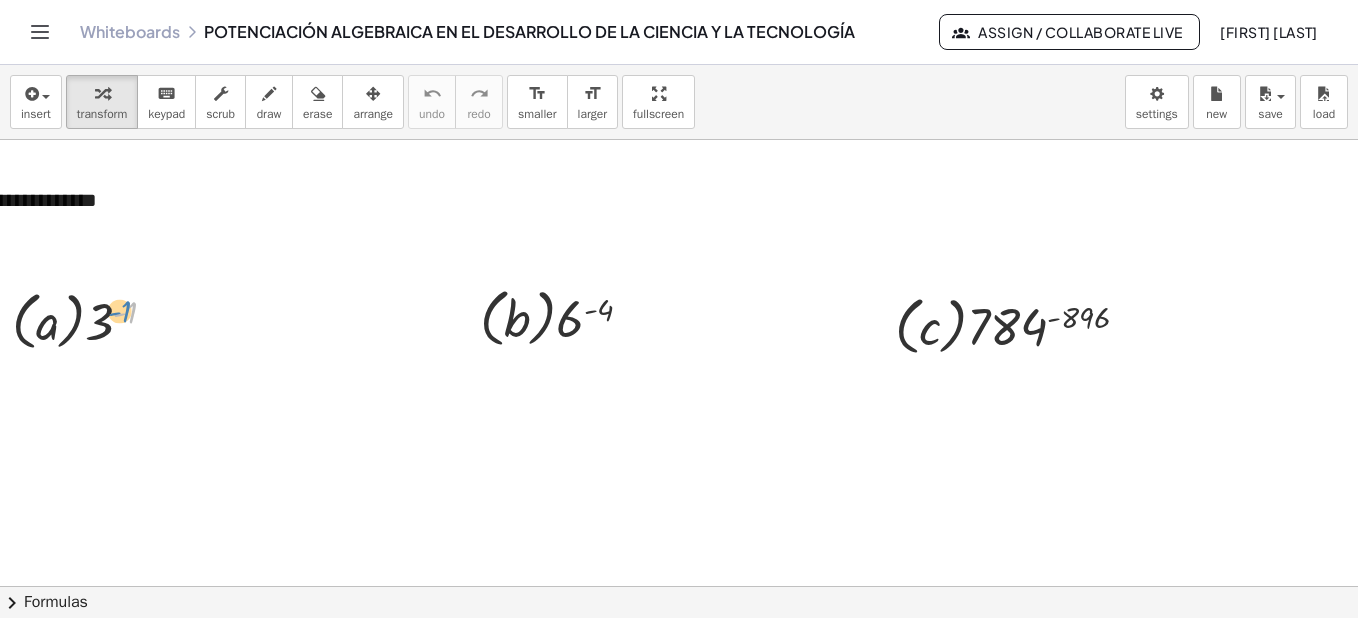 click at bounding box center (92, 319) 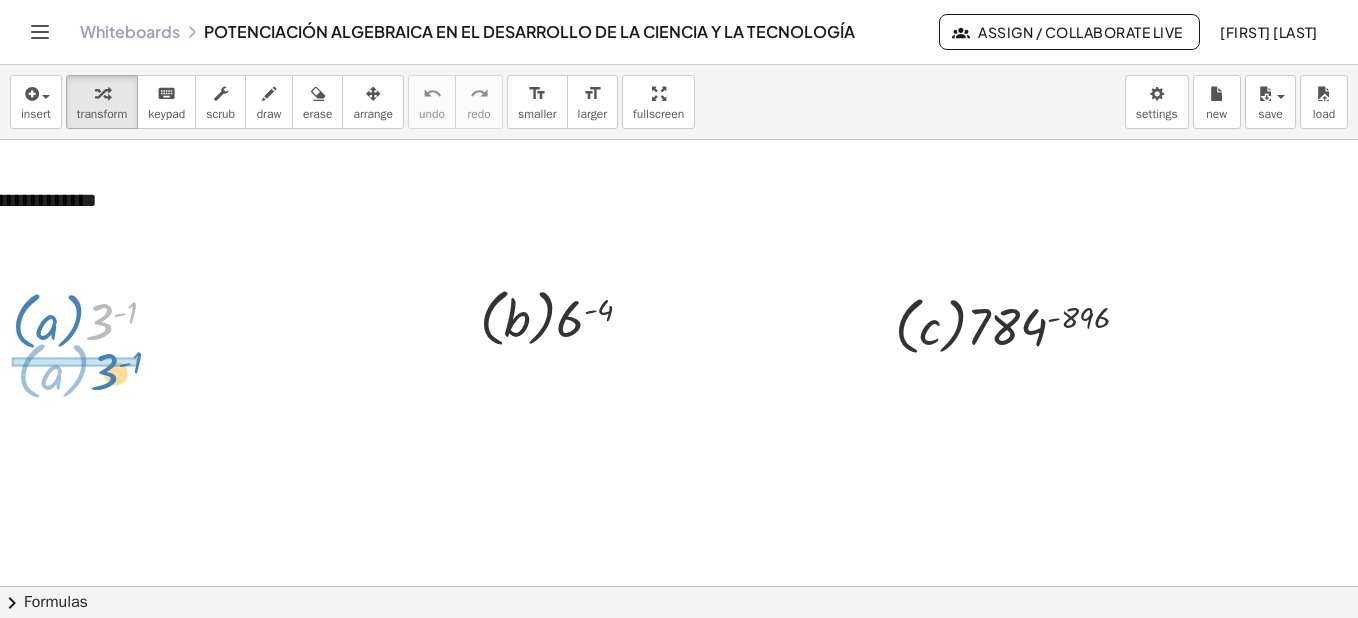drag, startPoint x: 106, startPoint y: 310, endPoint x: 111, endPoint y: 360, distance: 50.24938 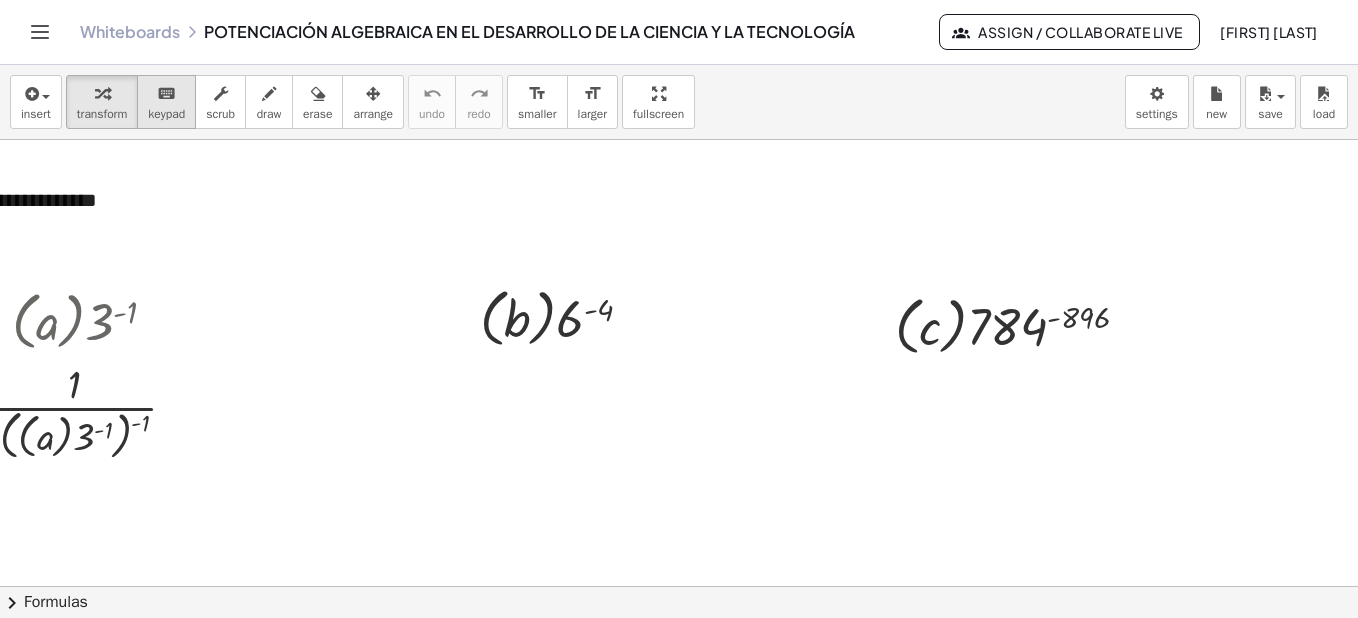 click on "keypad" at bounding box center [166, 114] 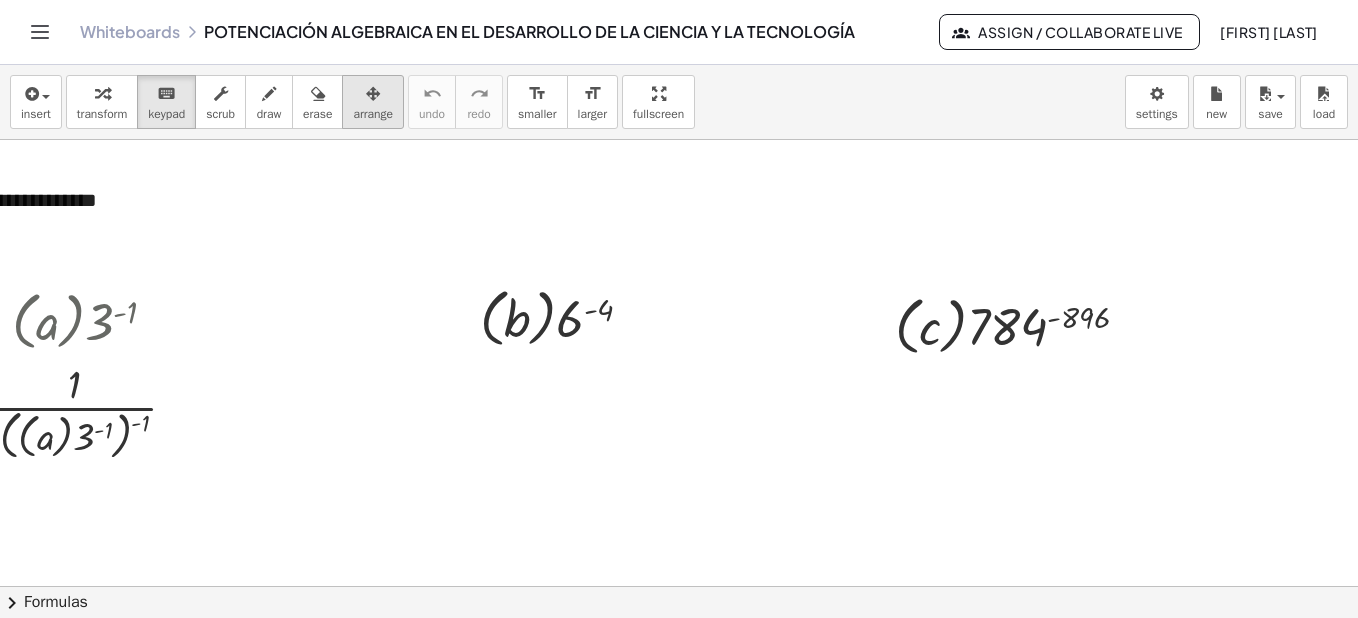 click at bounding box center (373, 94) 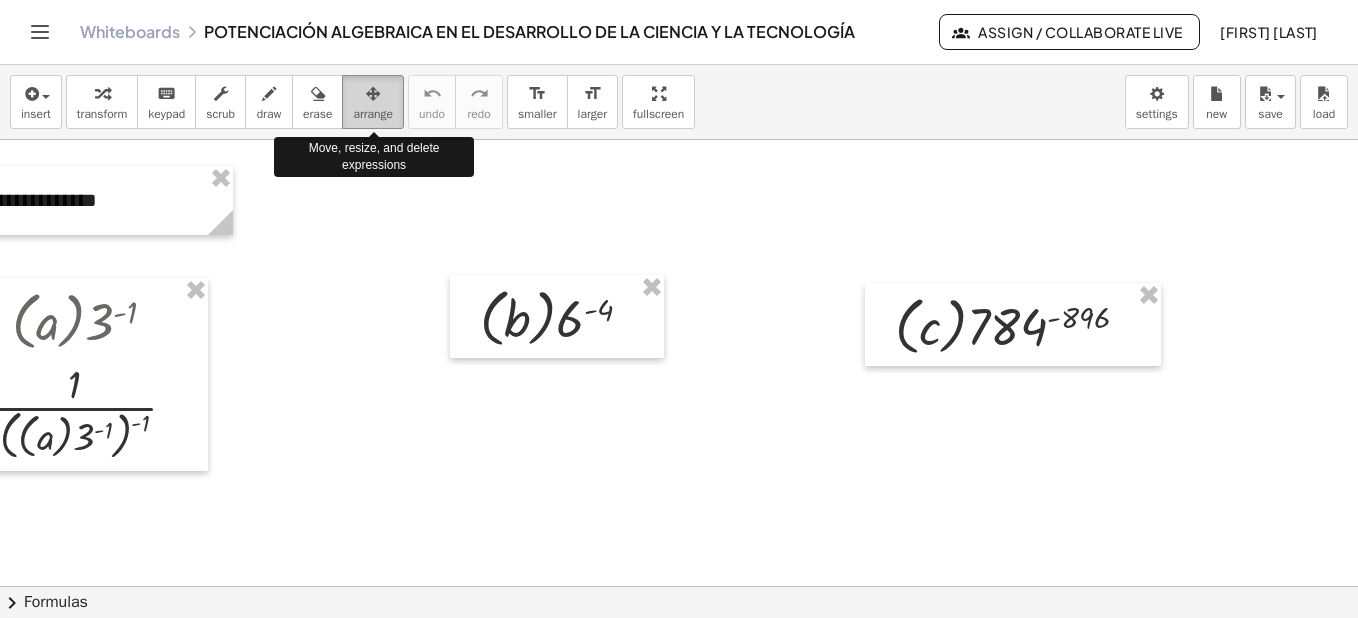 click at bounding box center [373, 94] 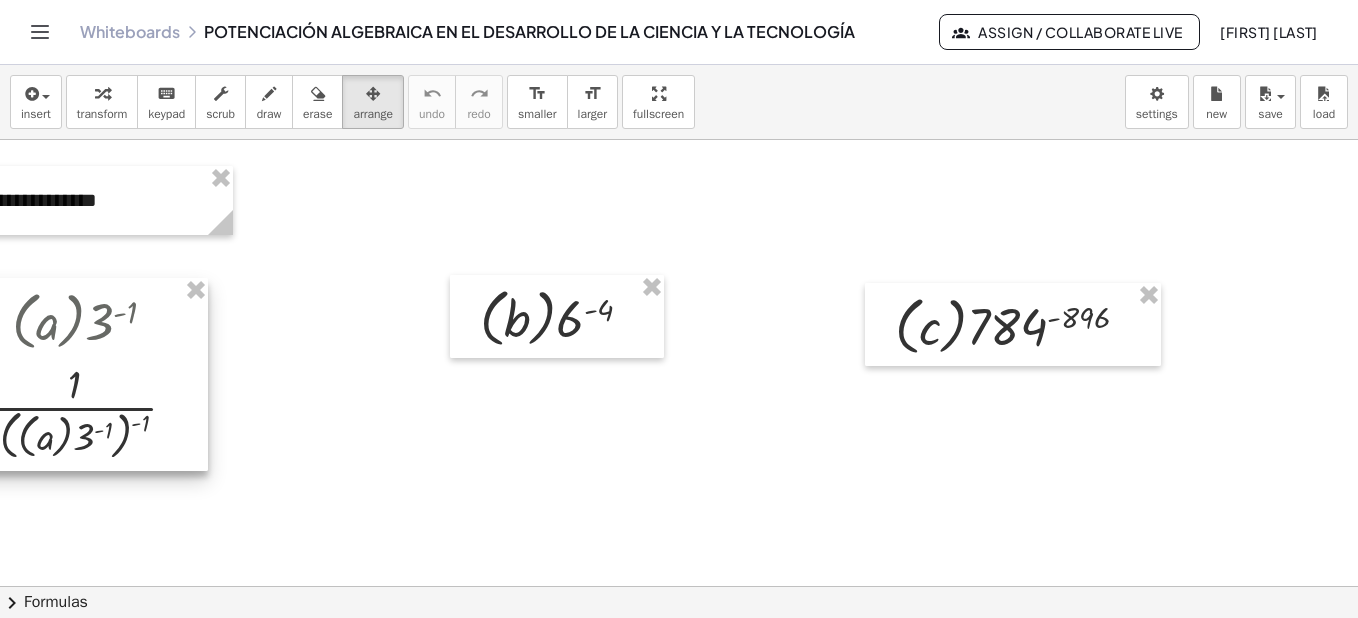 click at bounding box center (85, 374) 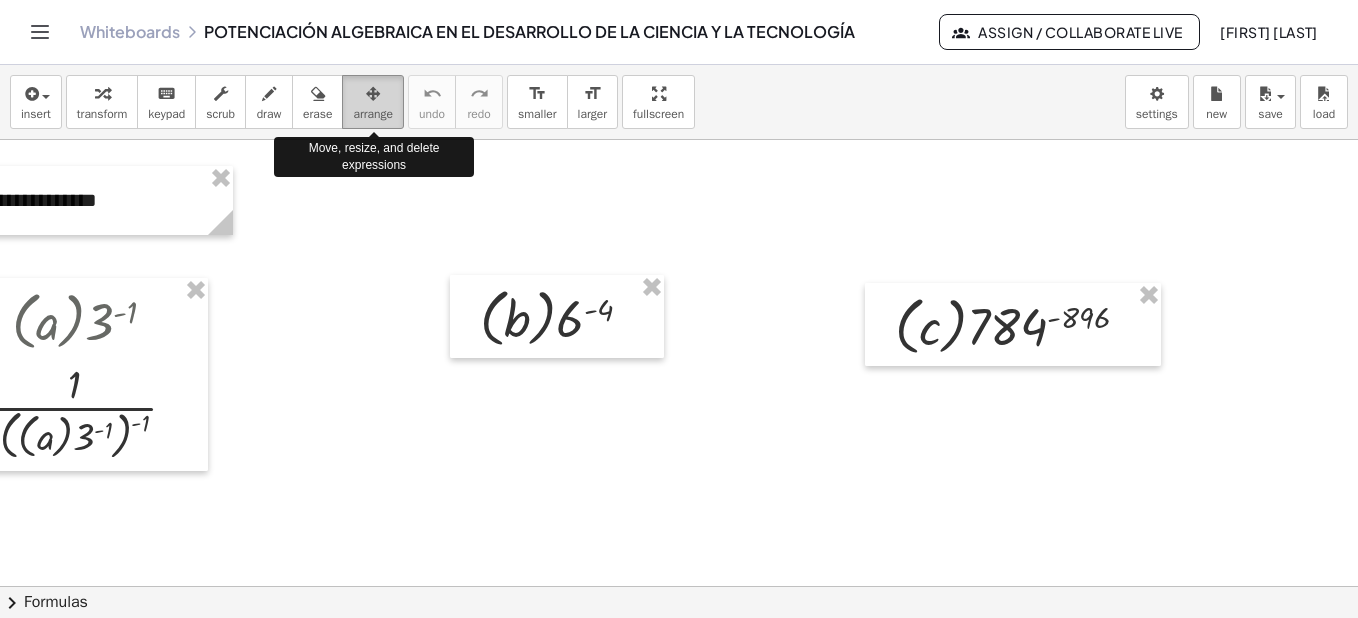 click on "arrange" at bounding box center (373, 114) 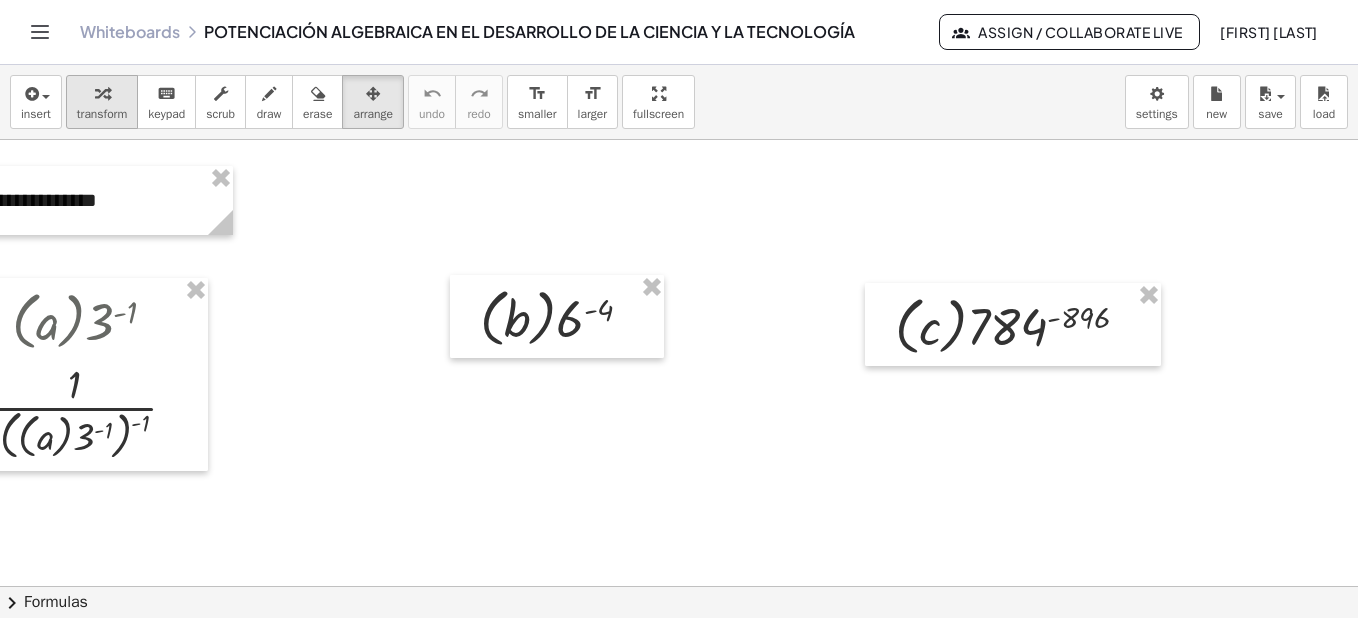 click at bounding box center [102, 94] 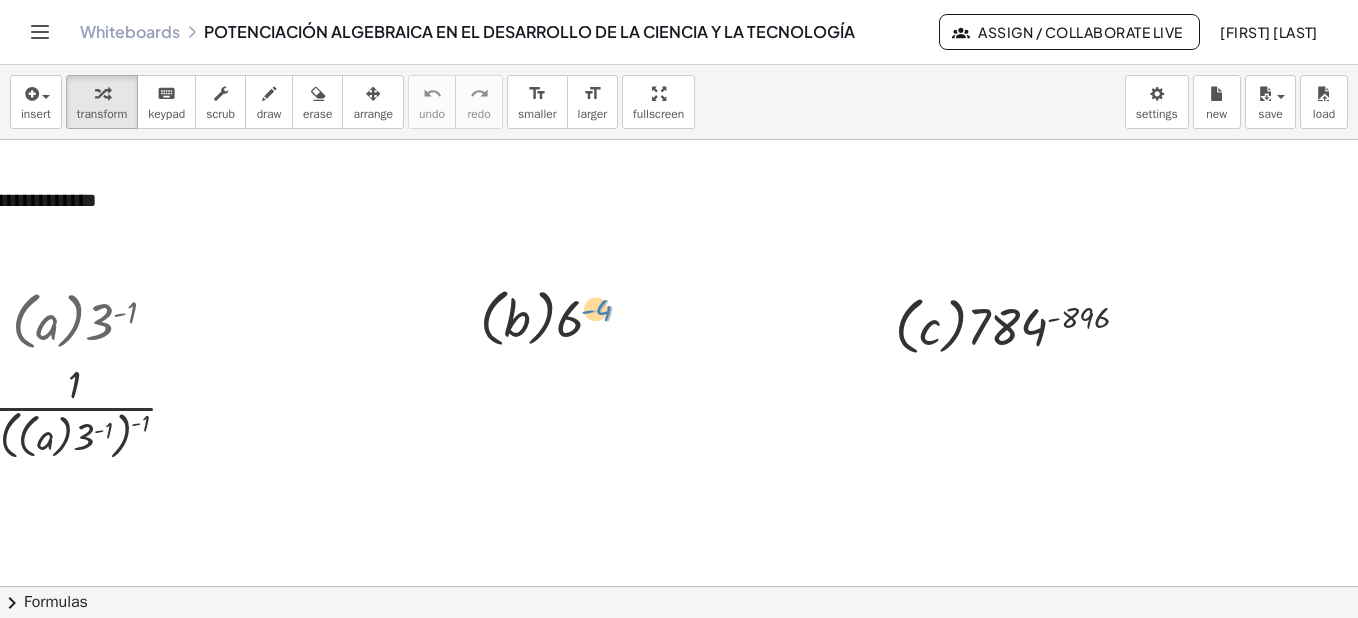 click at bounding box center [564, 316] 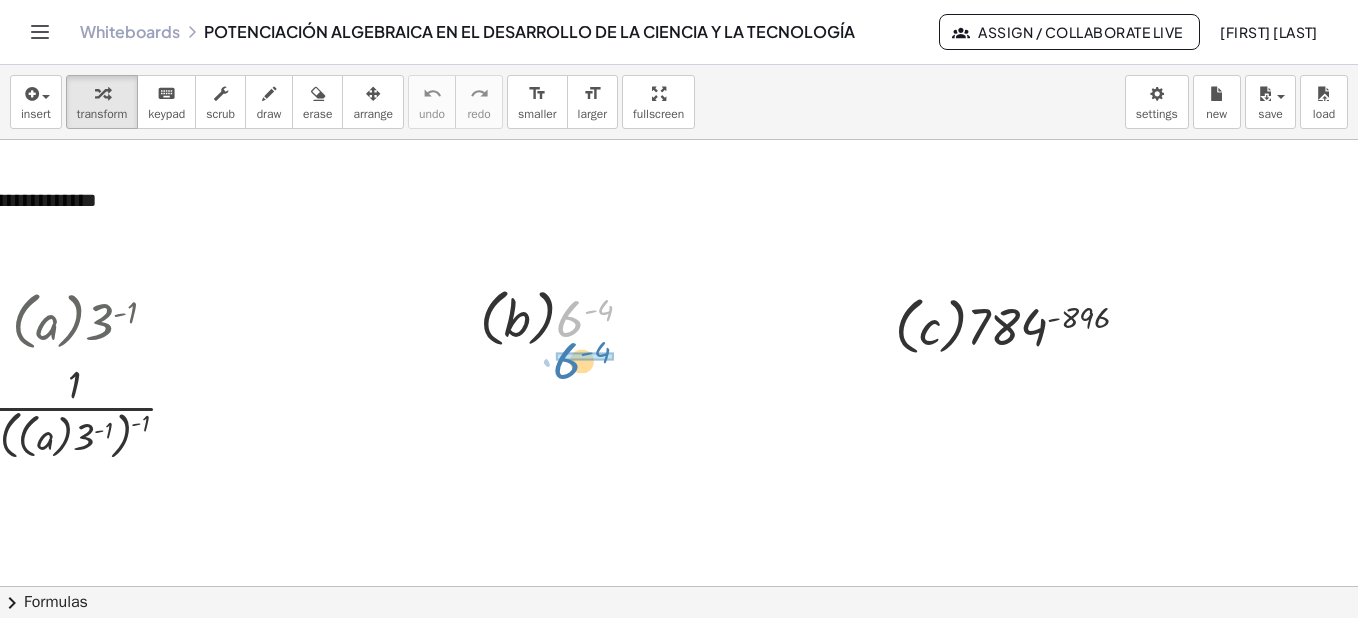 drag, startPoint x: 571, startPoint y: 318, endPoint x: 568, endPoint y: 360, distance: 42.107006 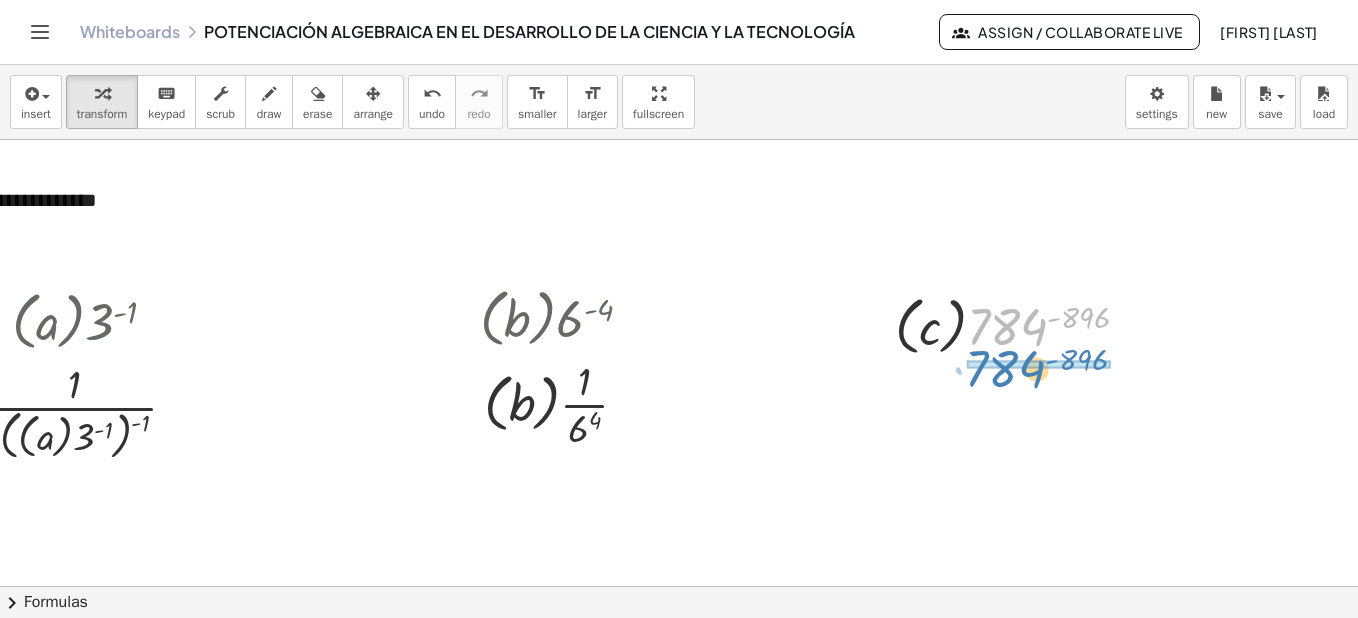drag, startPoint x: 1020, startPoint y: 334, endPoint x: 1018, endPoint y: 376, distance: 42.047592 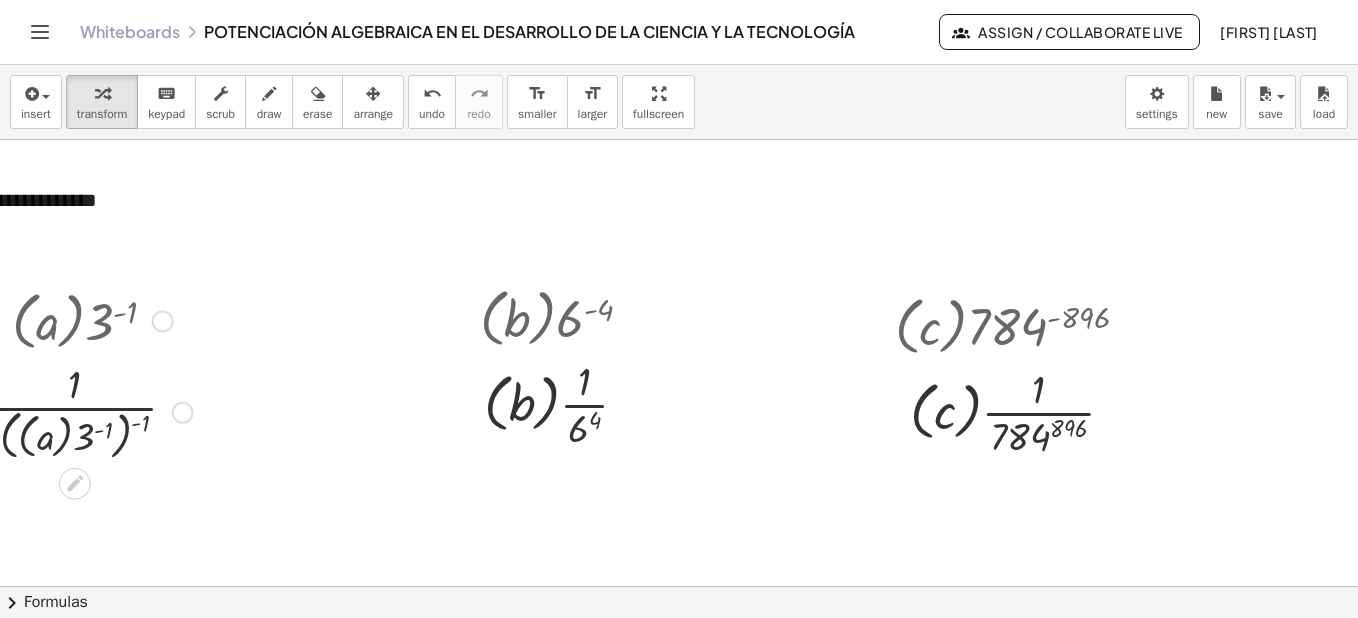 click at bounding box center [92, 319] 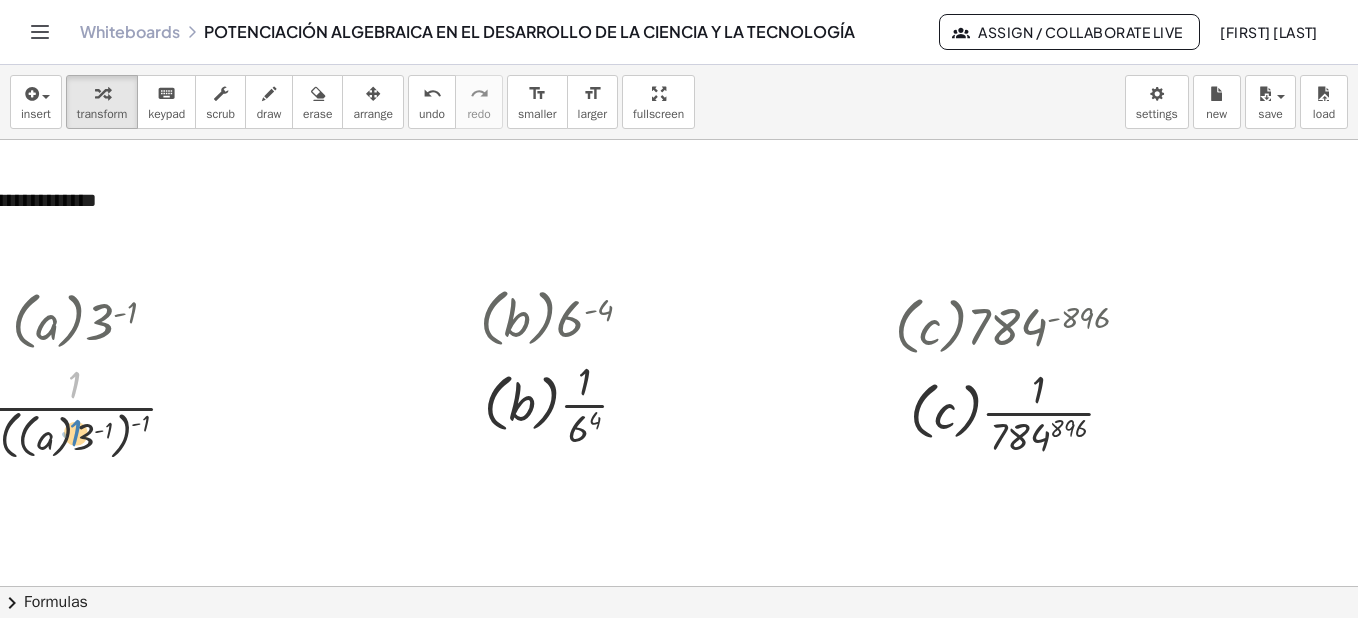 drag, startPoint x: 92, startPoint y: 394, endPoint x: 93, endPoint y: 442, distance: 48.010414 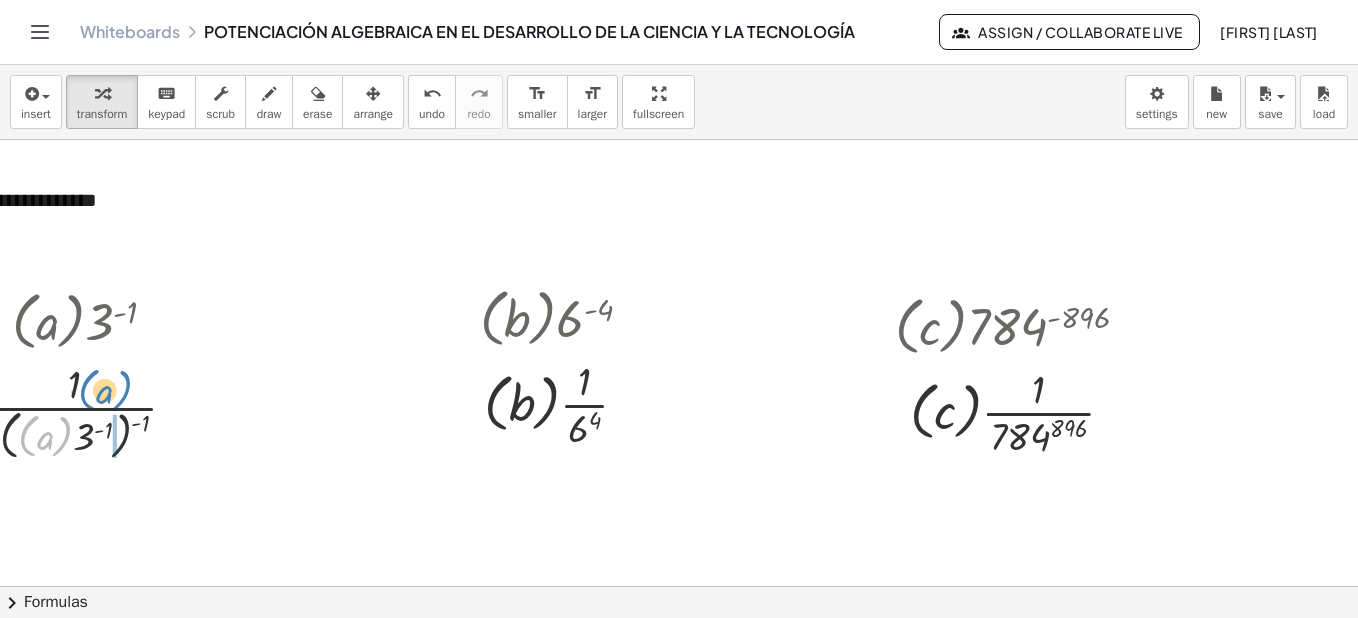 drag, startPoint x: 66, startPoint y: 443, endPoint x: 123, endPoint y: 394, distance: 75.16648 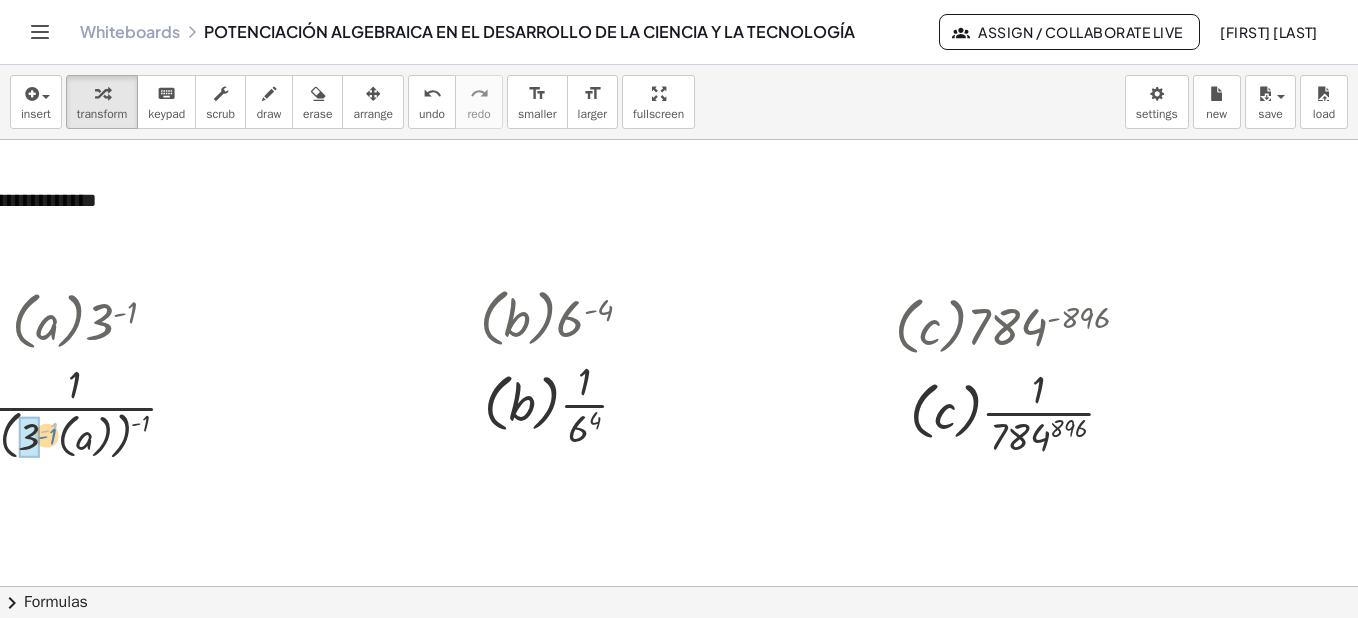 drag, startPoint x: 52, startPoint y: 435, endPoint x: 41, endPoint y: 445, distance: 14.866069 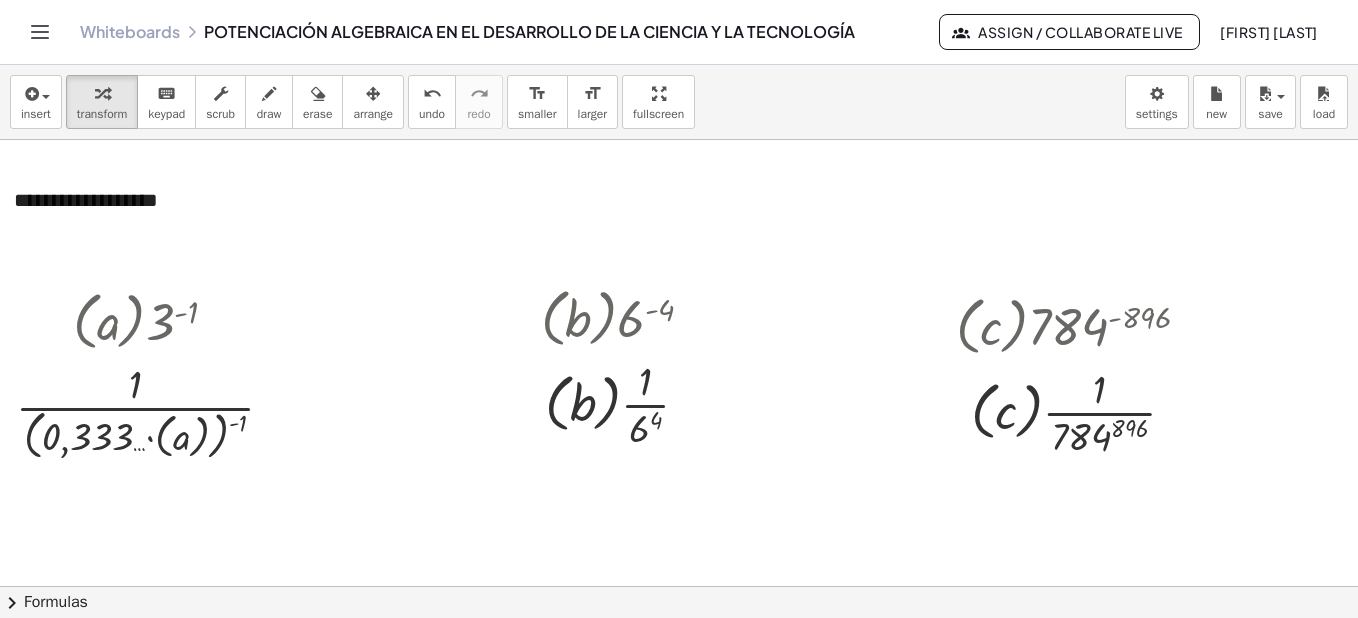 scroll, scrollTop: 5917, scrollLeft: 48, axis: both 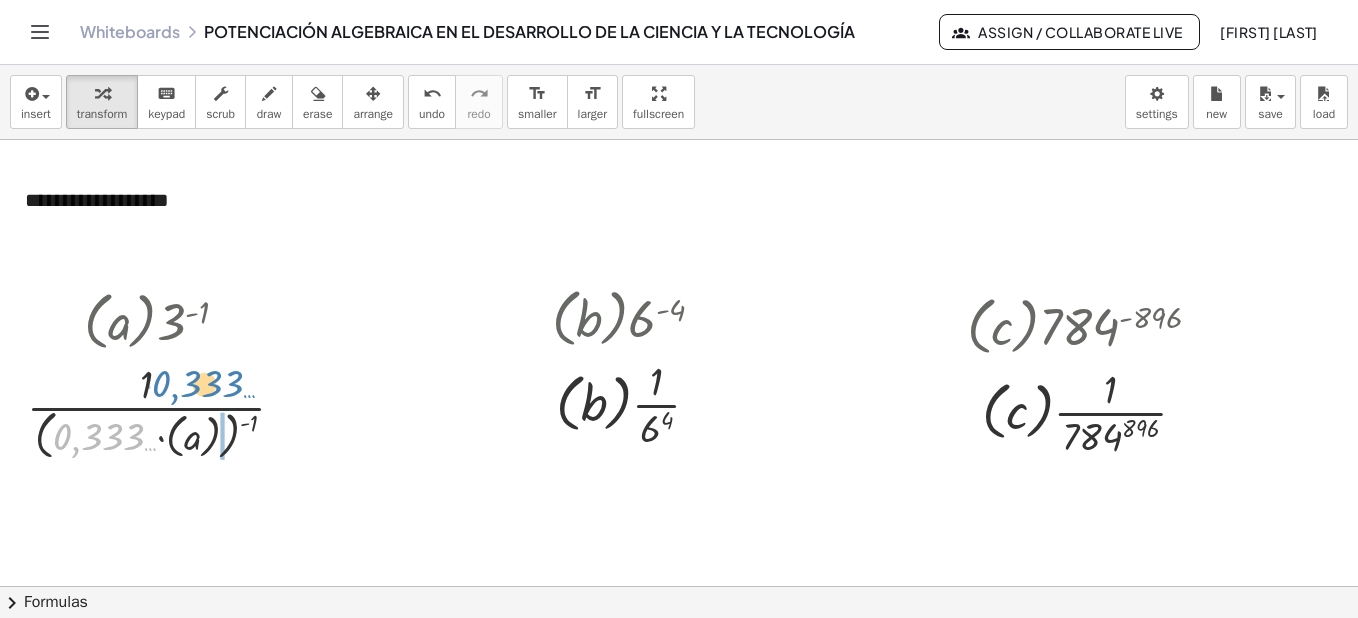 drag, startPoint x: 59, startPoint y: 433, endPoint x: 158, endPoint y: 380, distance: 112.29426 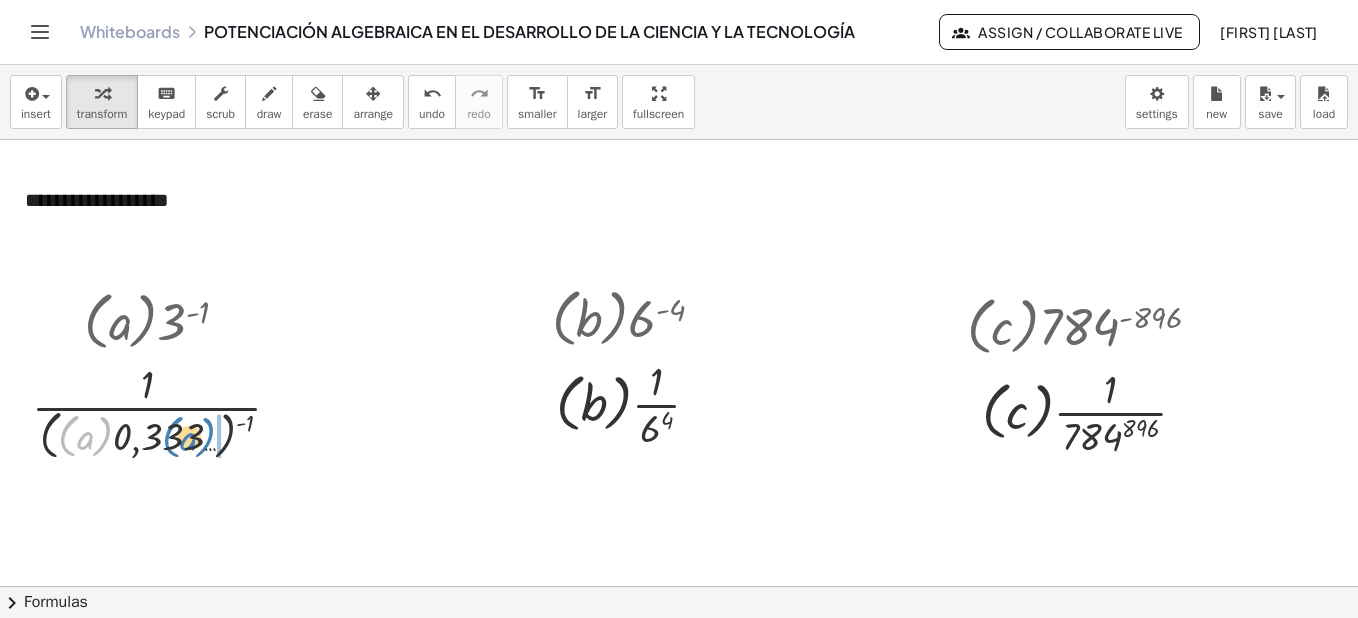 drag, startPoint x: 98, startPoint y: 428, endPoint x: 205, endPoint y: 430, distance: 107.01869 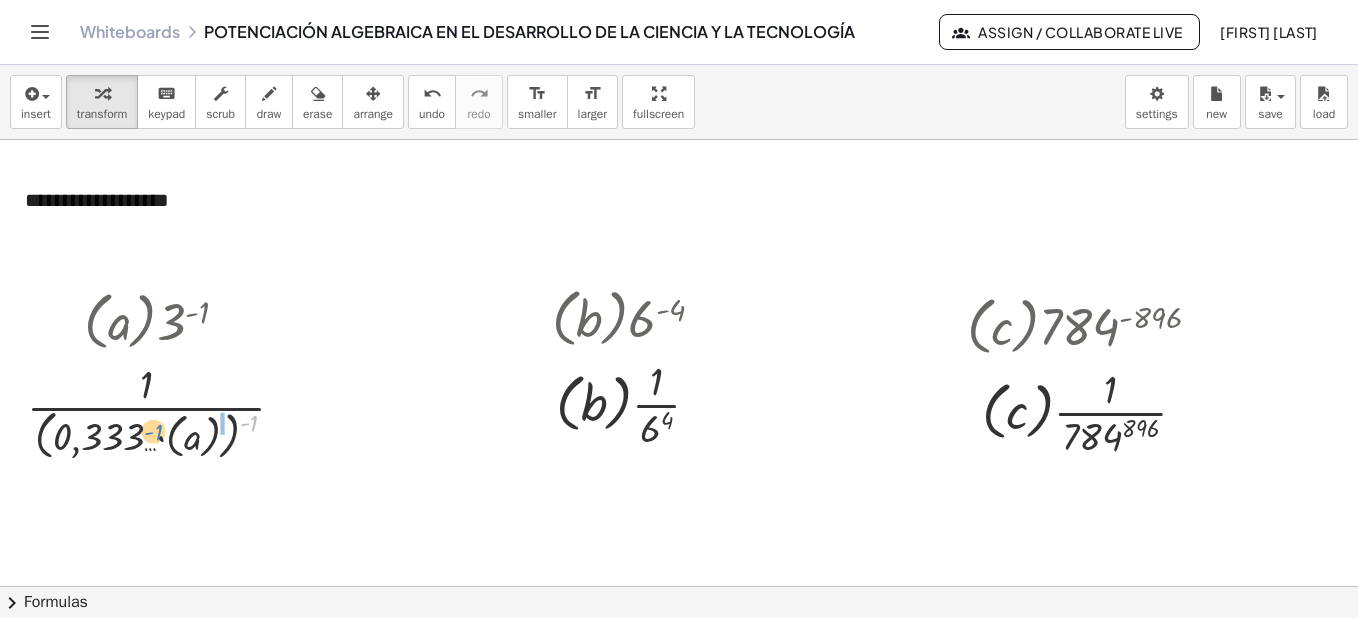 drag, startPoint x: 247, startPoint y: 417, endPoint x: 151, endPoint y: 425, distance: 96.332756 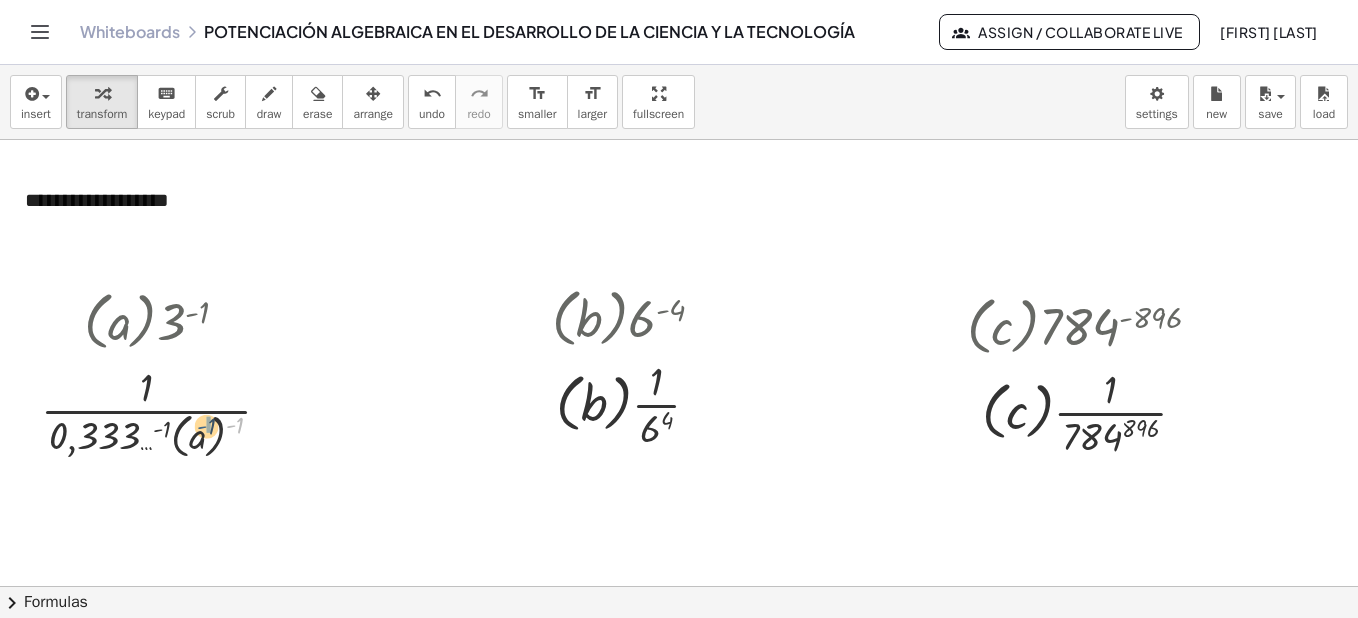 drag, startPoint x: 235, startPoint y: 423, endPoint x: 205, endPoint y: 424, distance: 30.016663 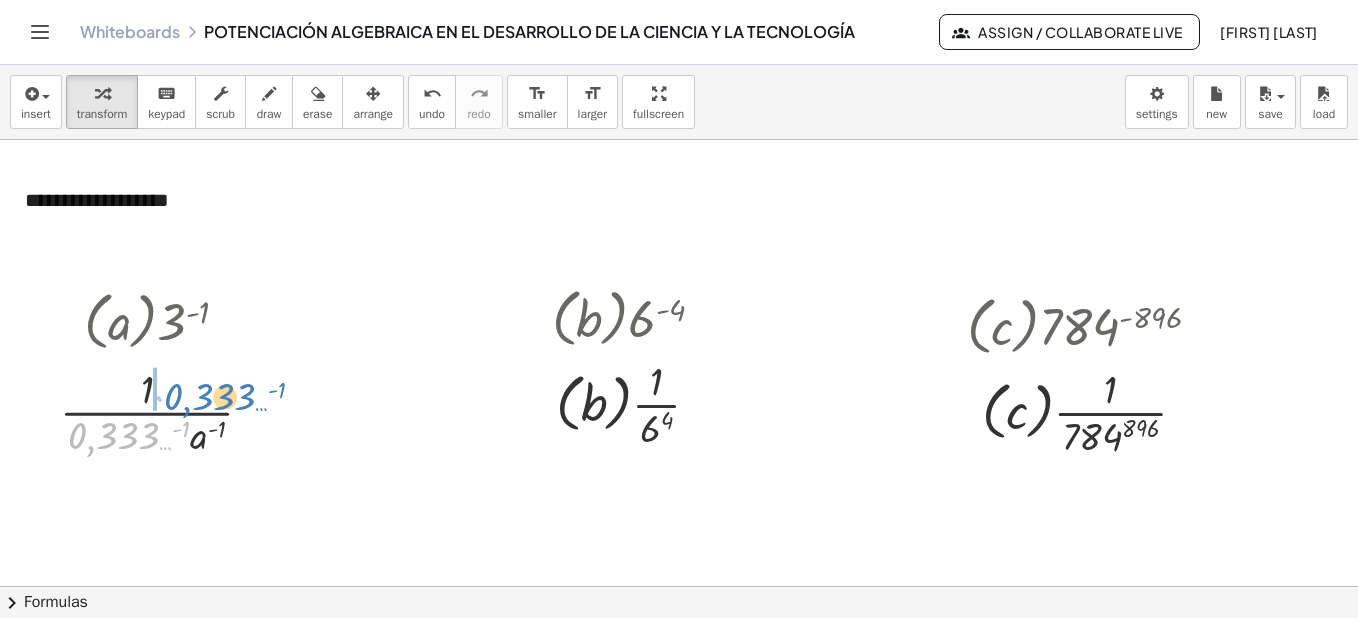 drag, startPoint x: 155, startPoint y: 432, endPoint x: 251, endPoint y: 393, distance: 103.6195 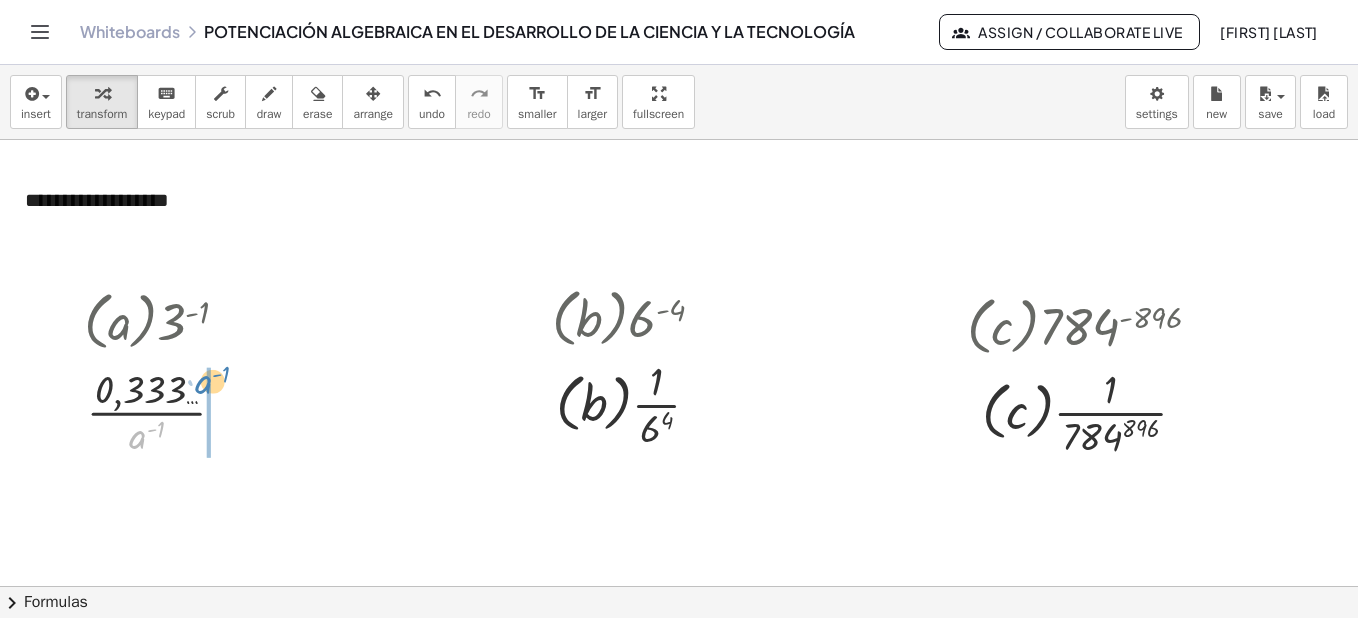 drag, startPoint x: 141, startPoint y: 434, endPoint x: 206, endPoint y: 378, distance: 85.79627 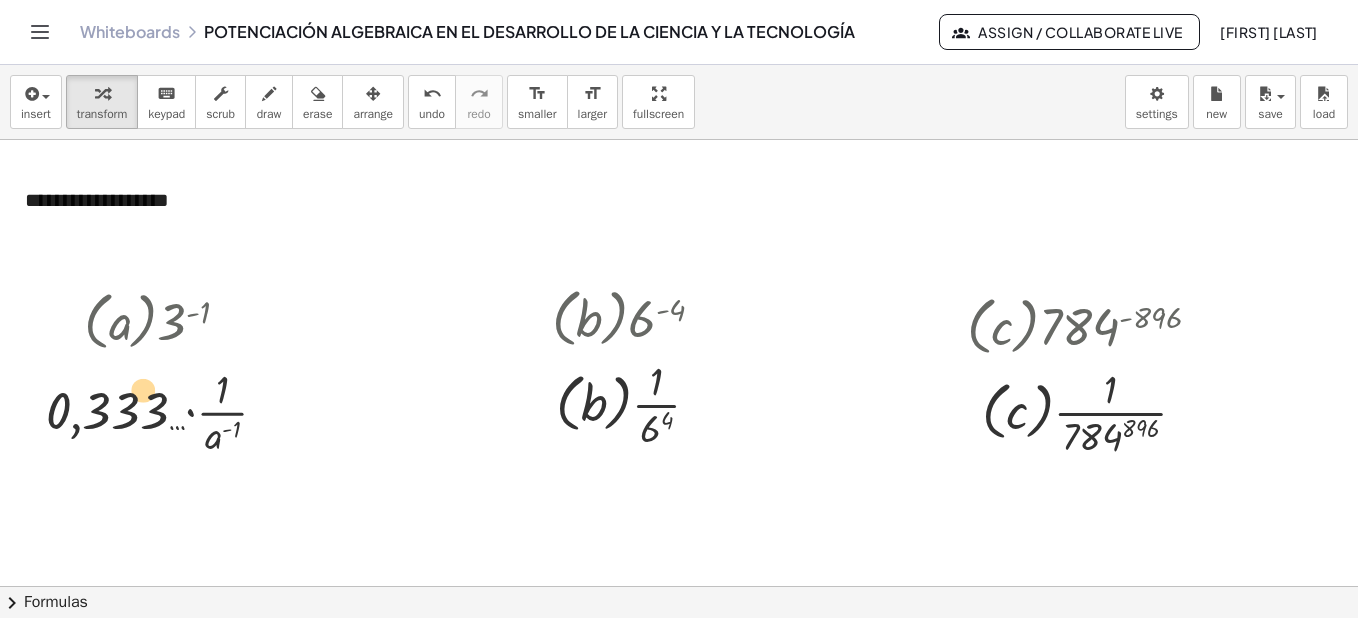 drag, startPoint x: 209, startPoint y: 440, endPoint x: 126, endPoint y: 389, distance: 97.41663 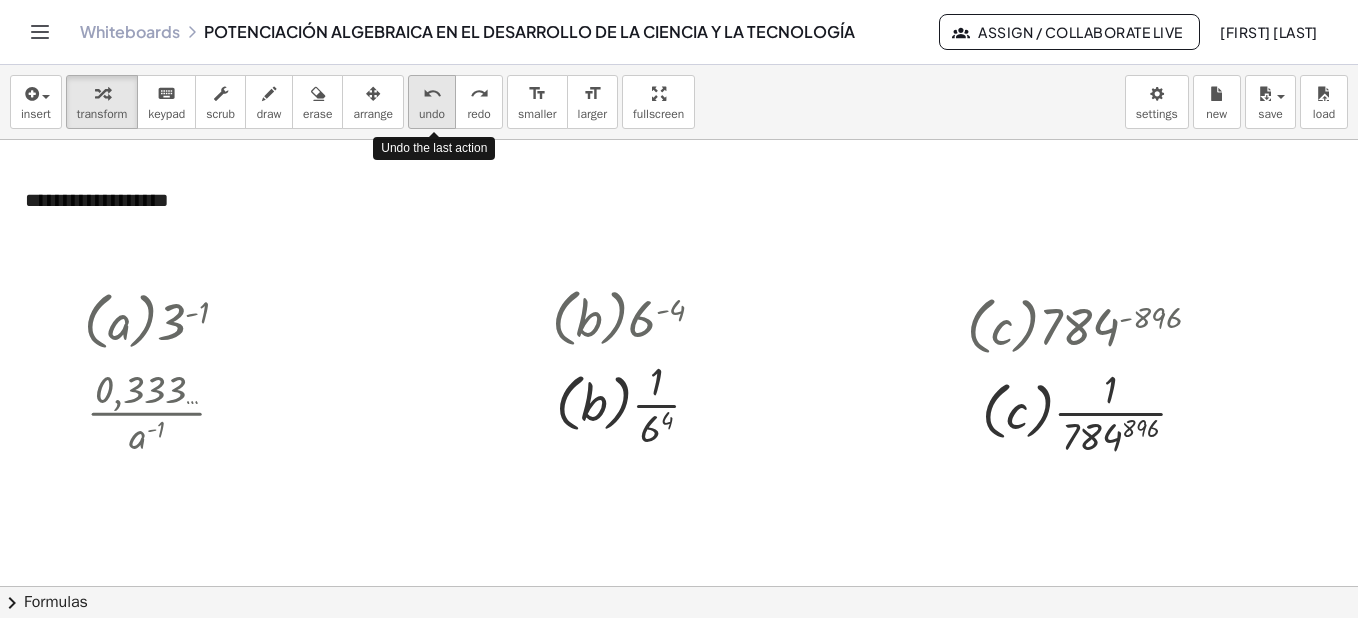 click on "undo" at bounding box center [432, 94] 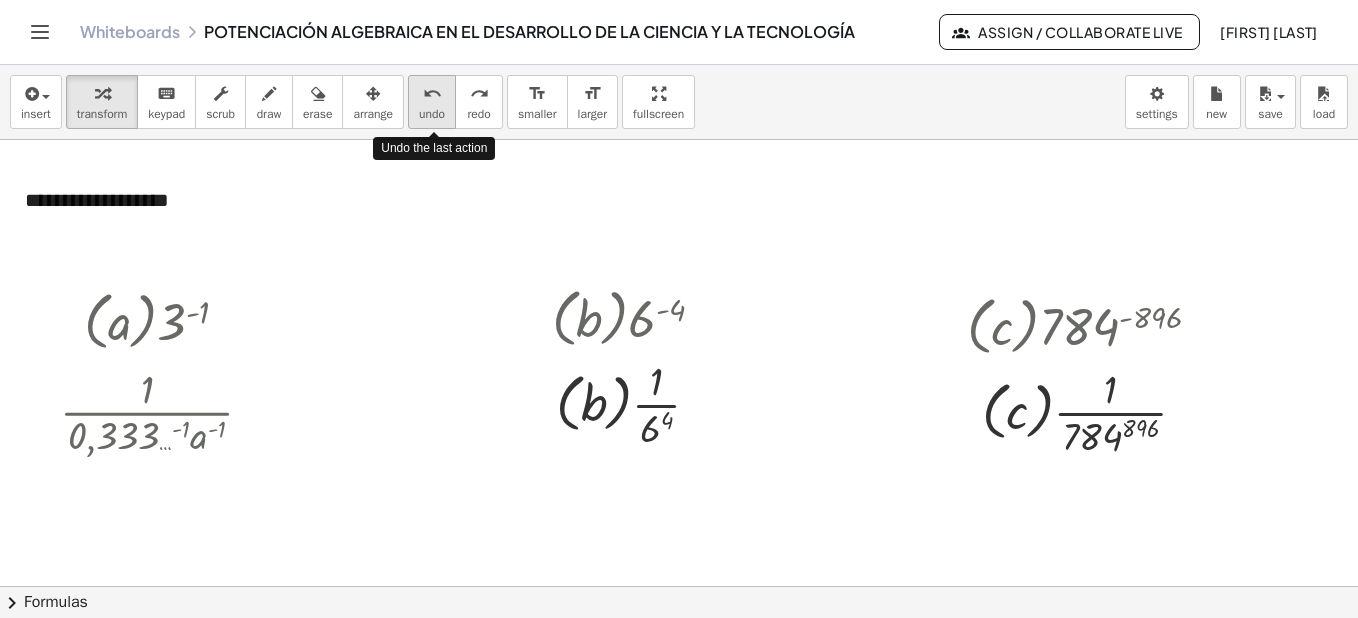 click on "undo" at bounding box center [432, 94] 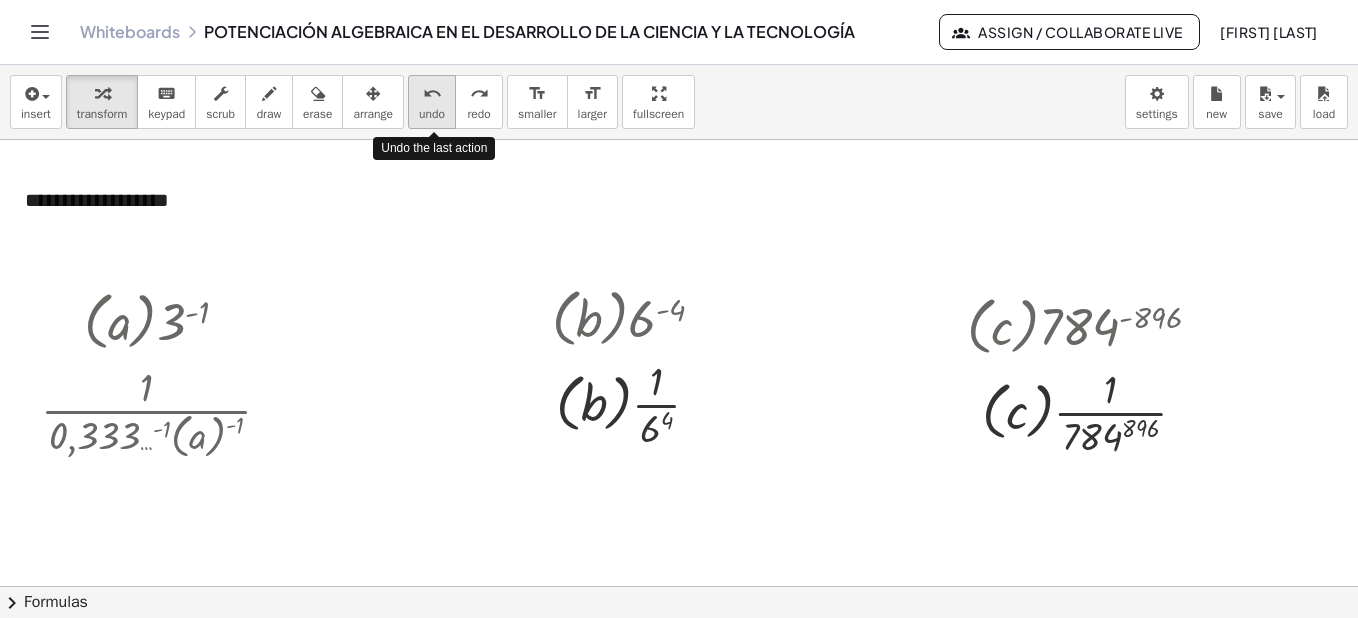 click on "undo" at bounding box center (432, 94) 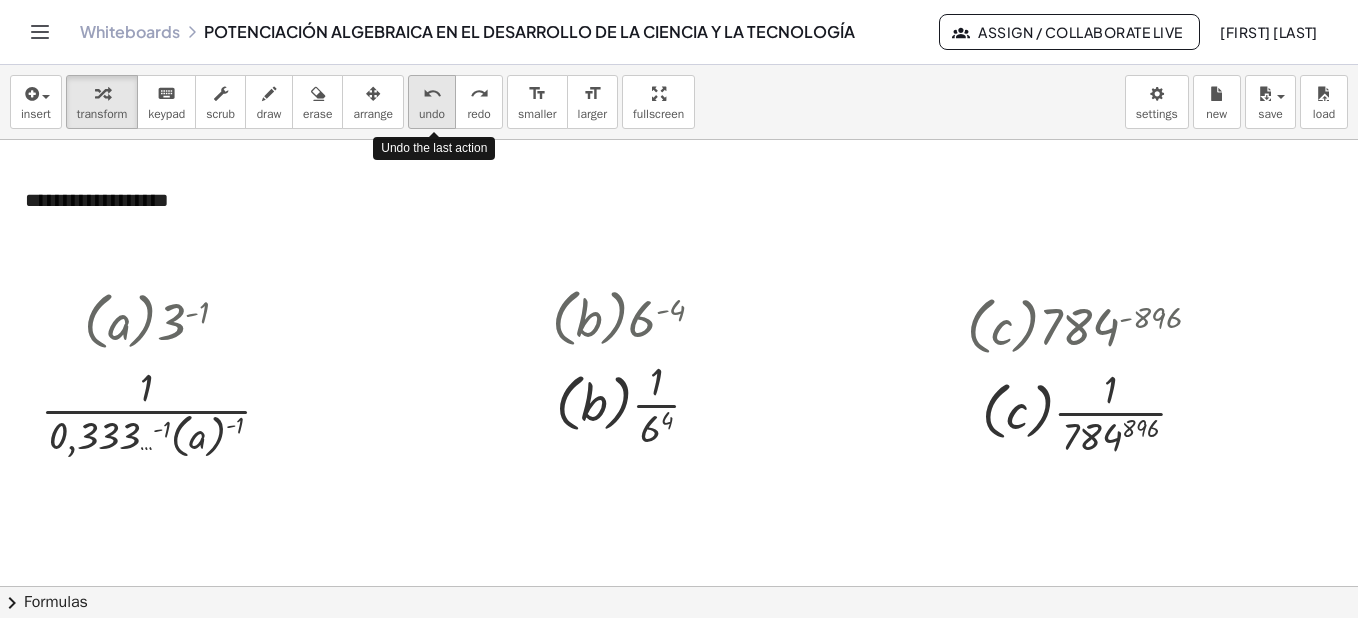 click on "undo" at bounding box center [432, 94] 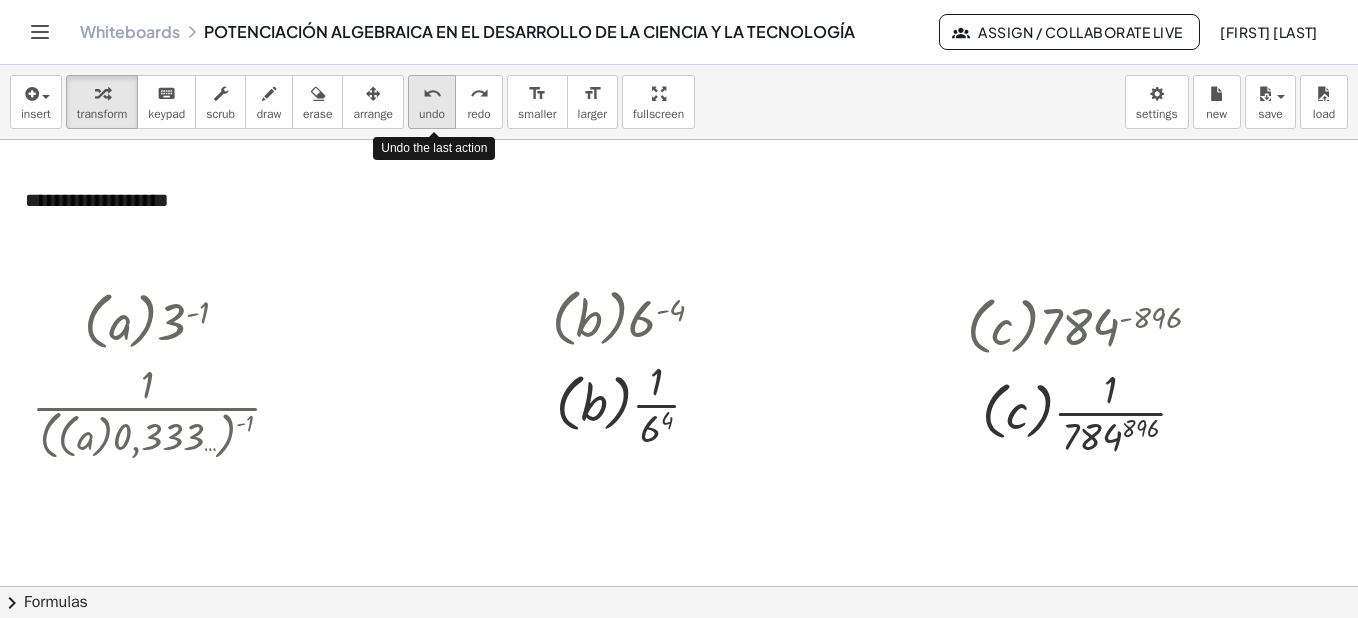 click on "undo" at bounding box center [432, 94] 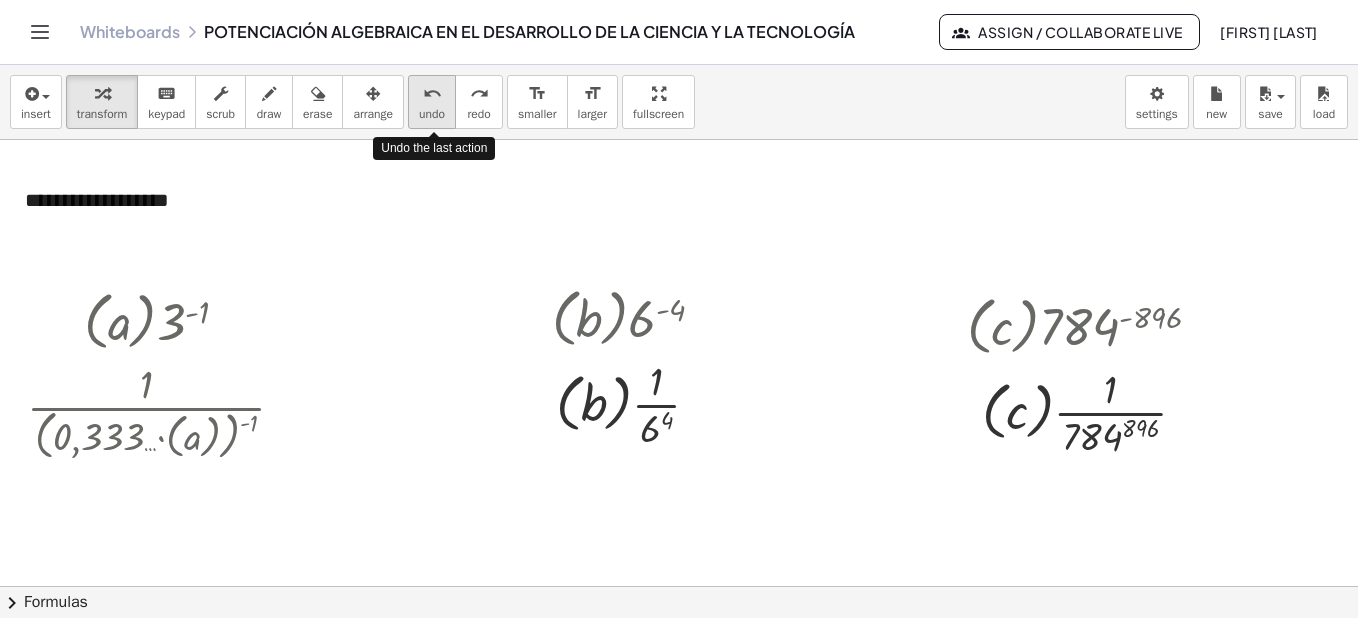 click on "undo" at bounding box center (432, 94) 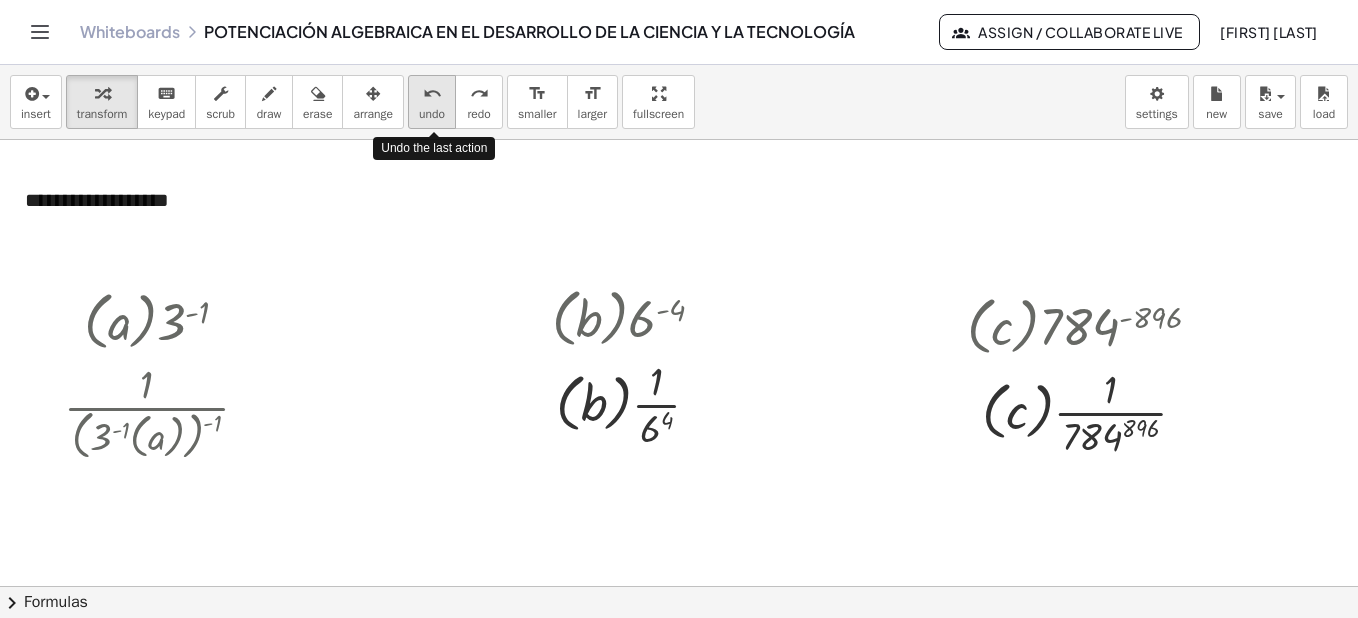 click on "undo" at bounding box center (432, 94) 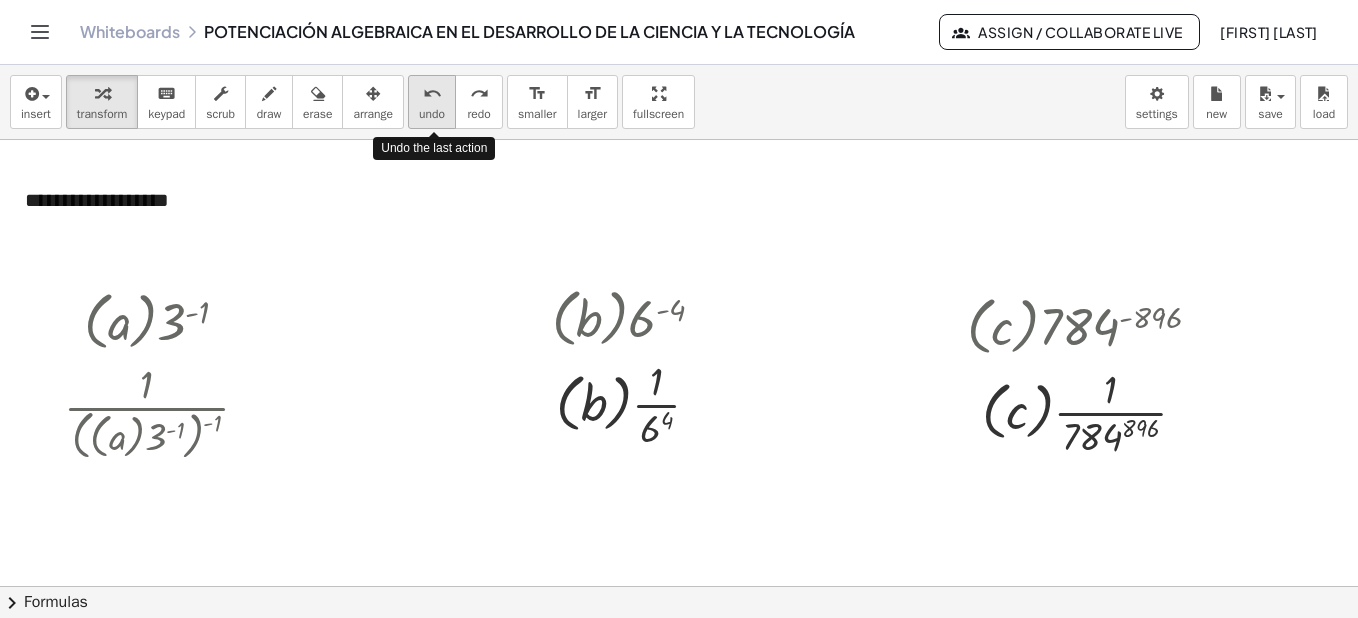 click on "undo" at bounding box center (432, 94) 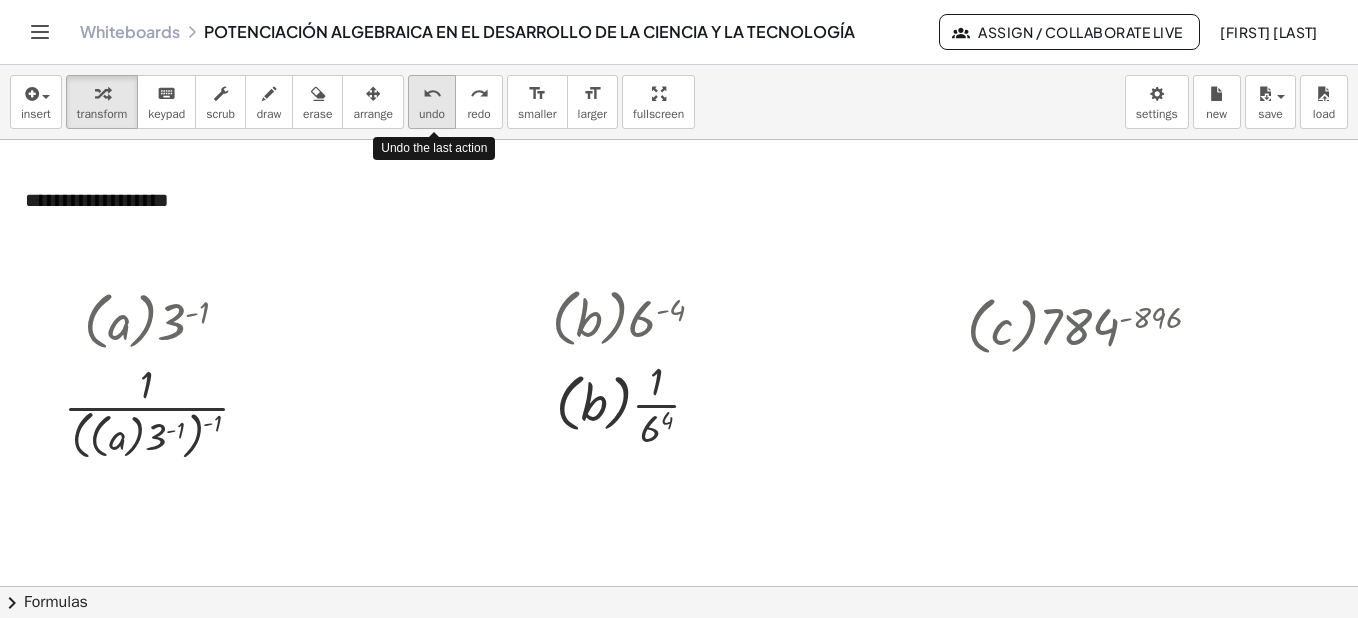click on "undo" at bounding box center [432, 94] 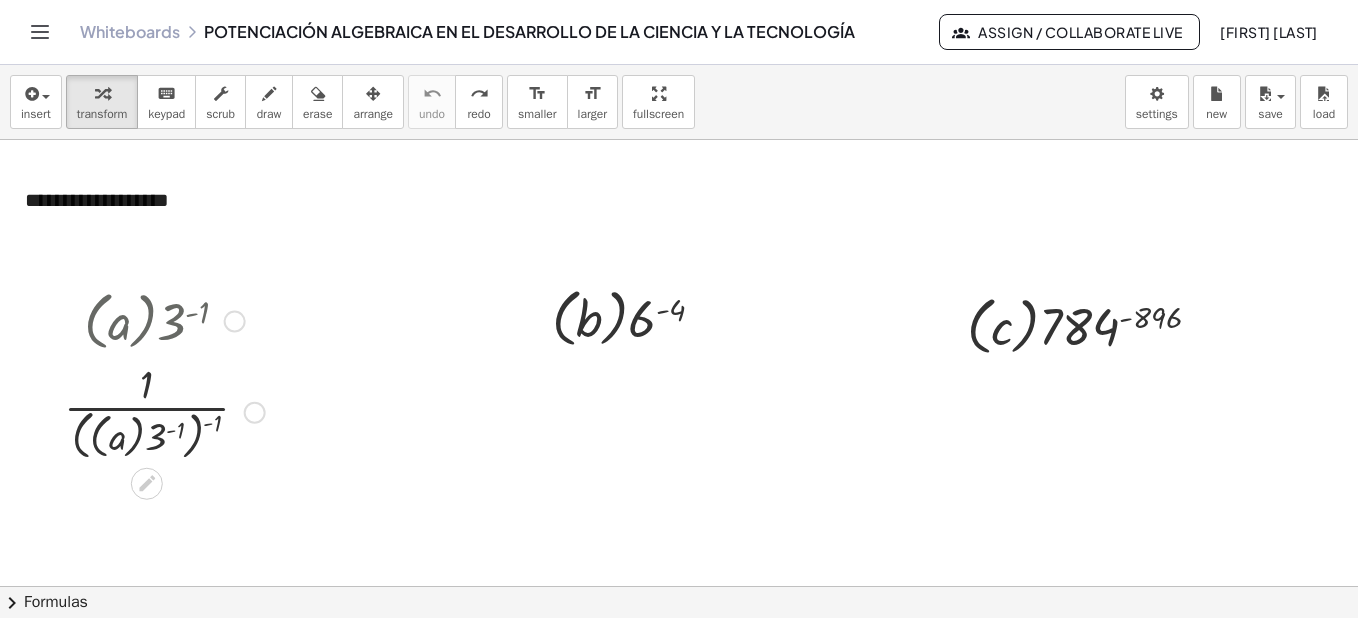 click at bounding box center (255, 413) 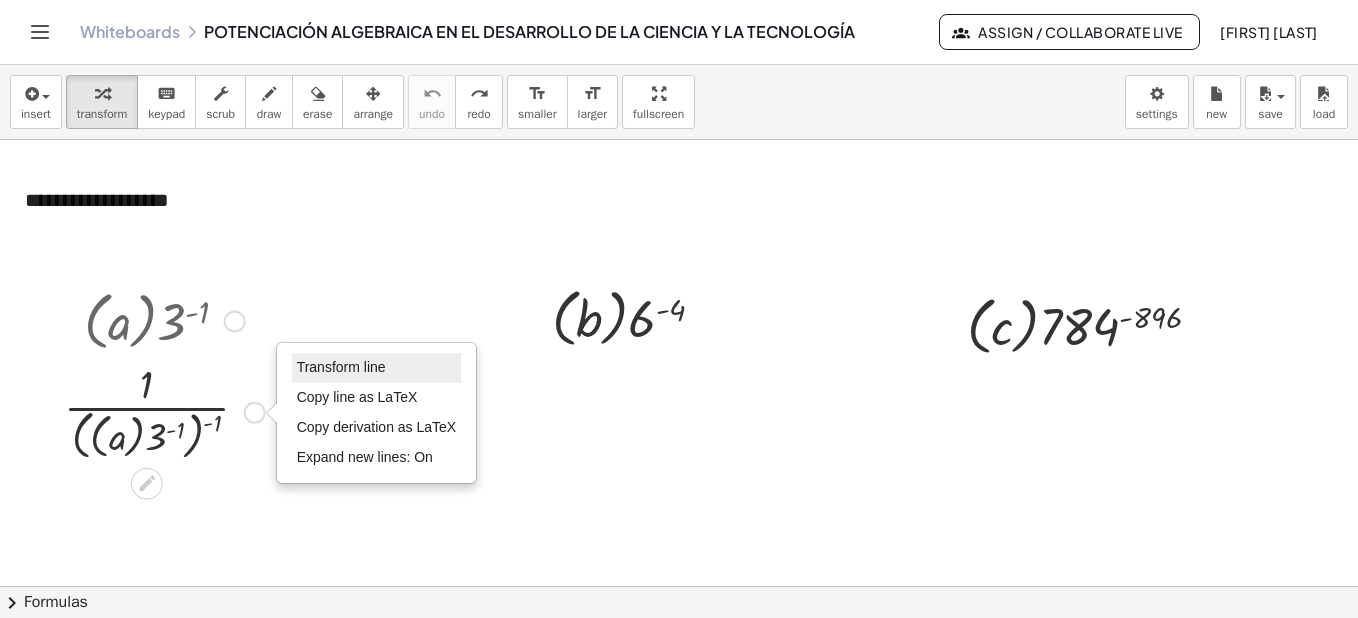 click on "Transform line" at bounding box center [341, 367] 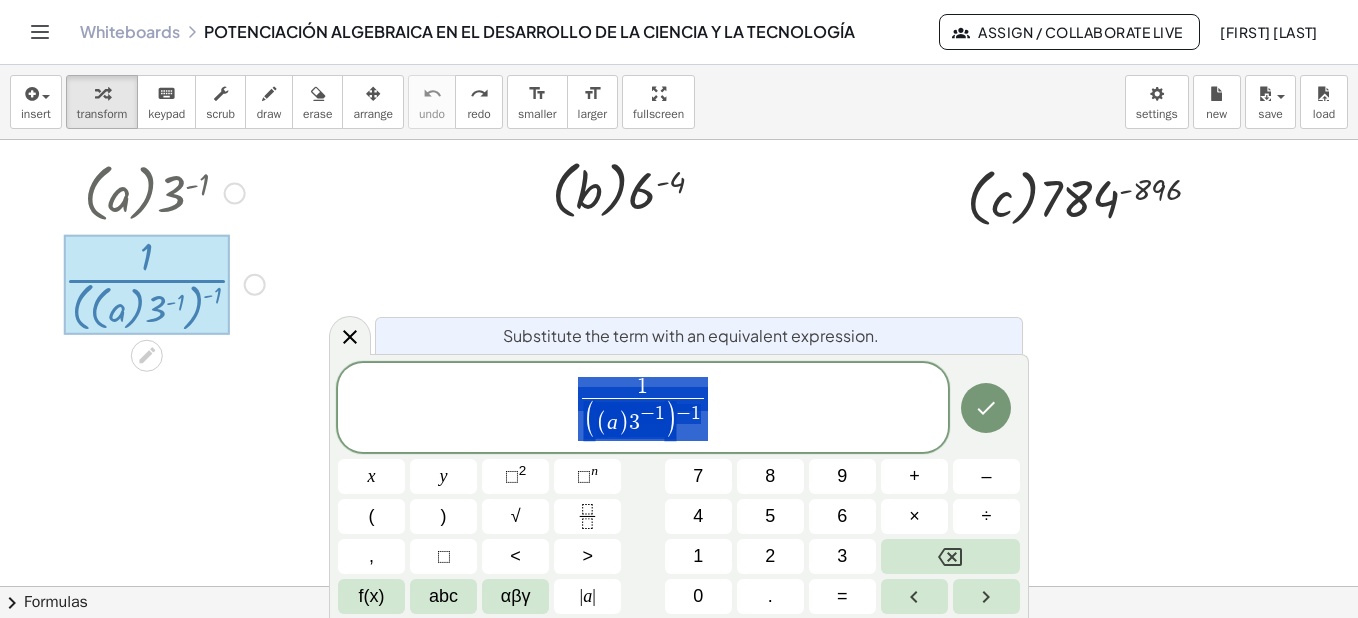 scroll, scrollTop: 6045, scrollLeft: 48, axis: both 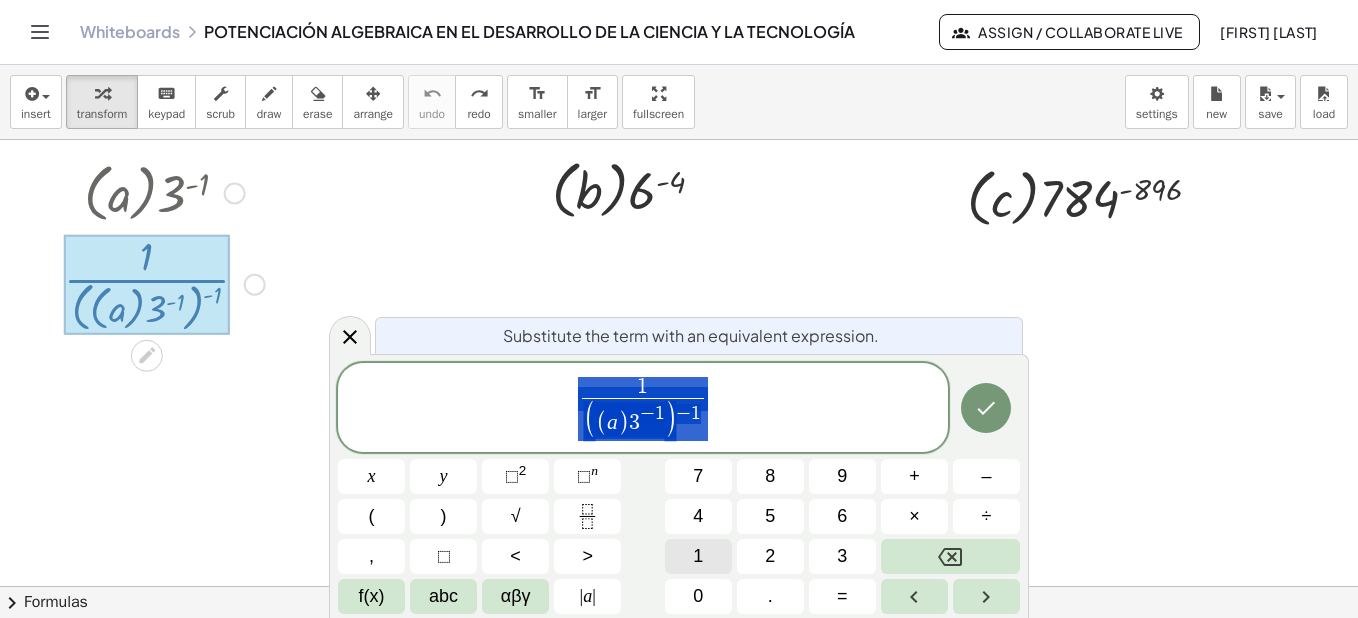 click on "1" at bounding box center [698, 556] 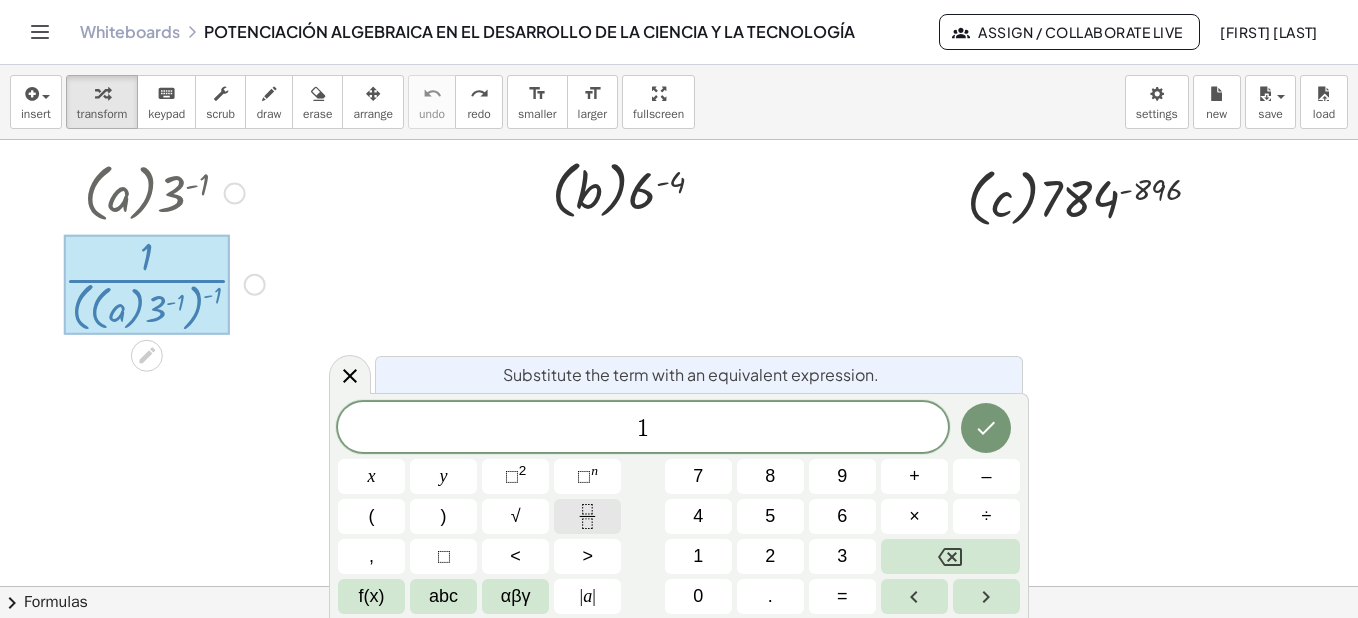 click 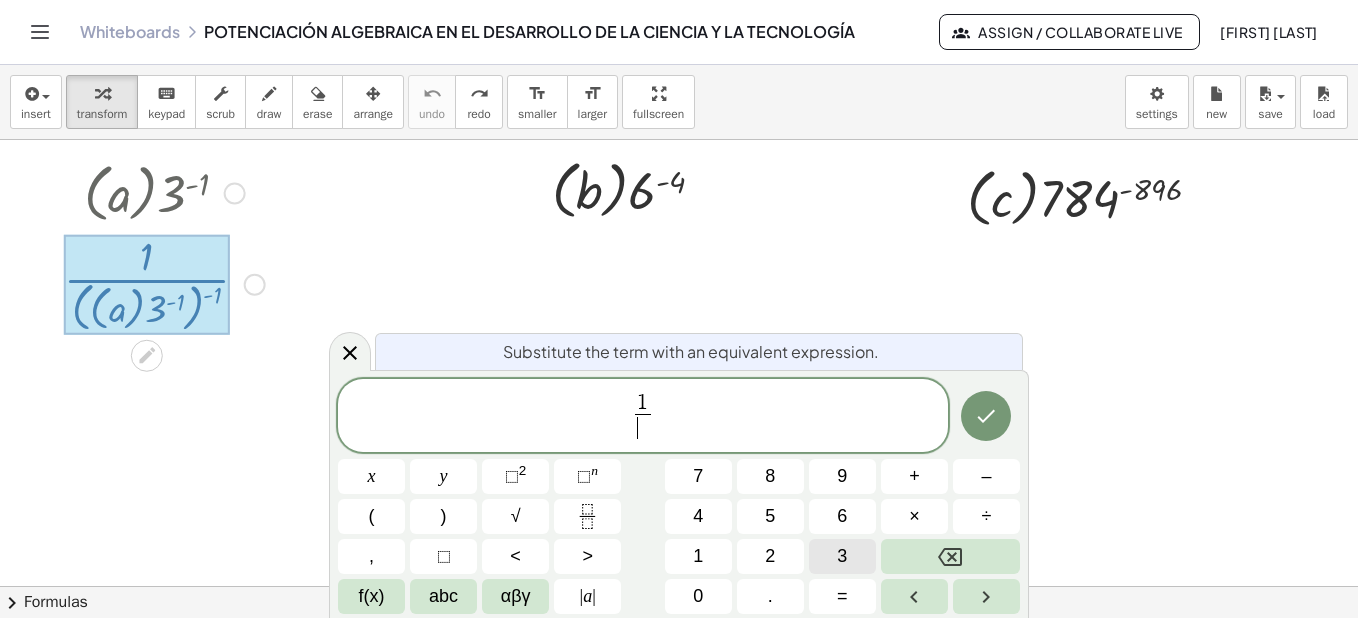 click on "3" at bounding box center (842, 556) 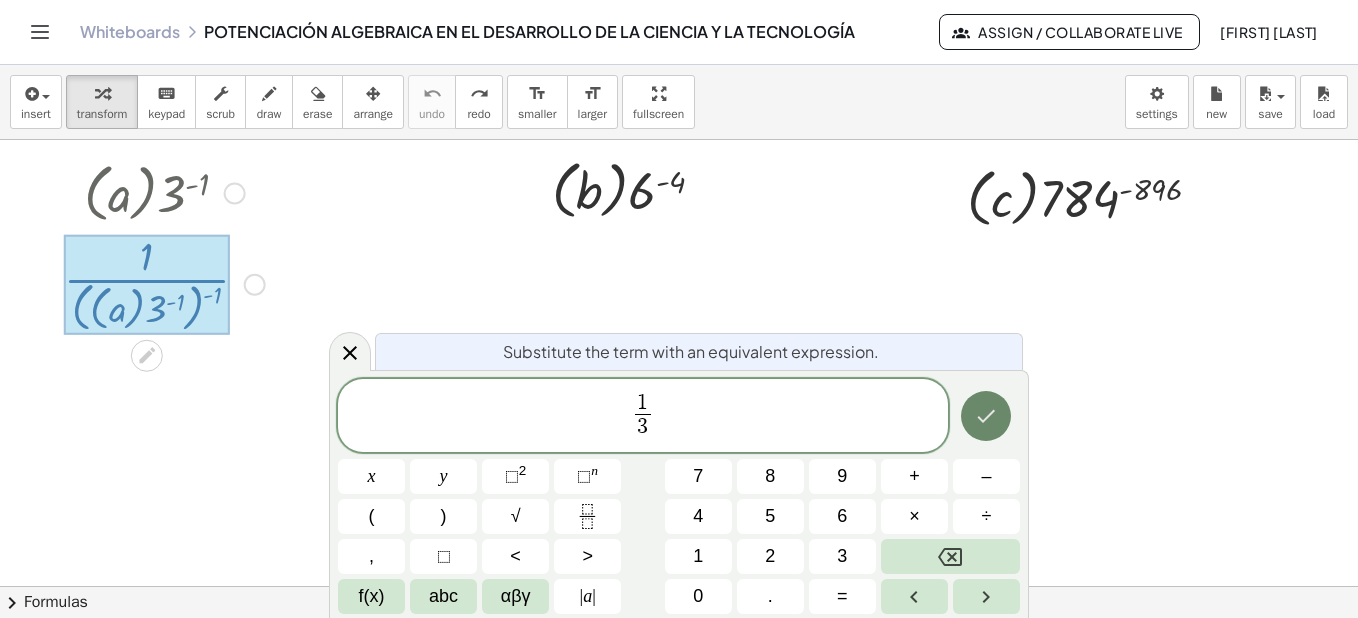 click at bounding box center [986, 416] 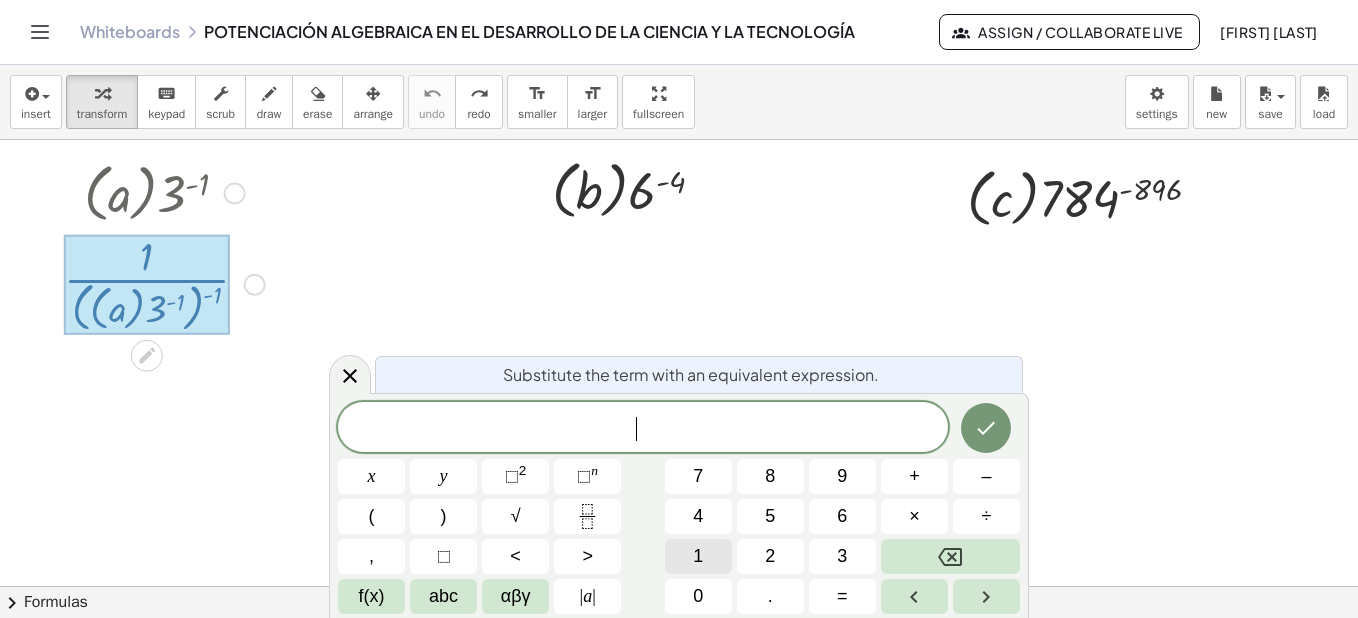 click on "1" at bounding box center (698, 556) 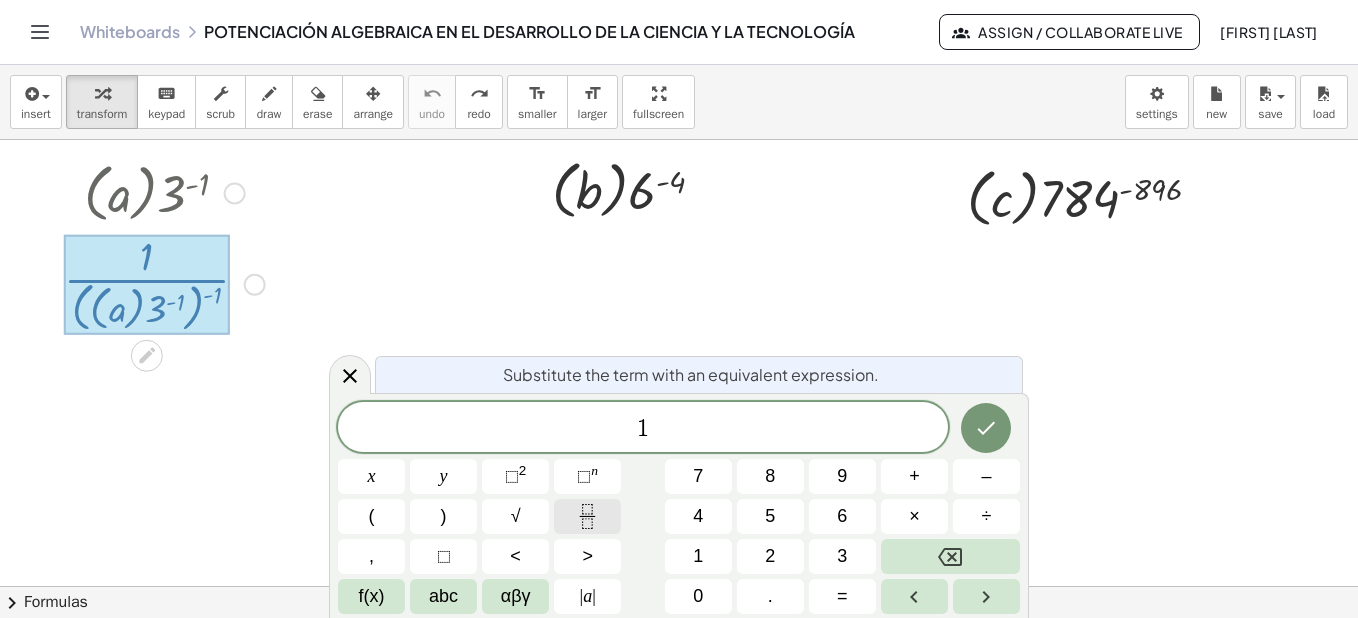 click at bounding box center (587, 516) 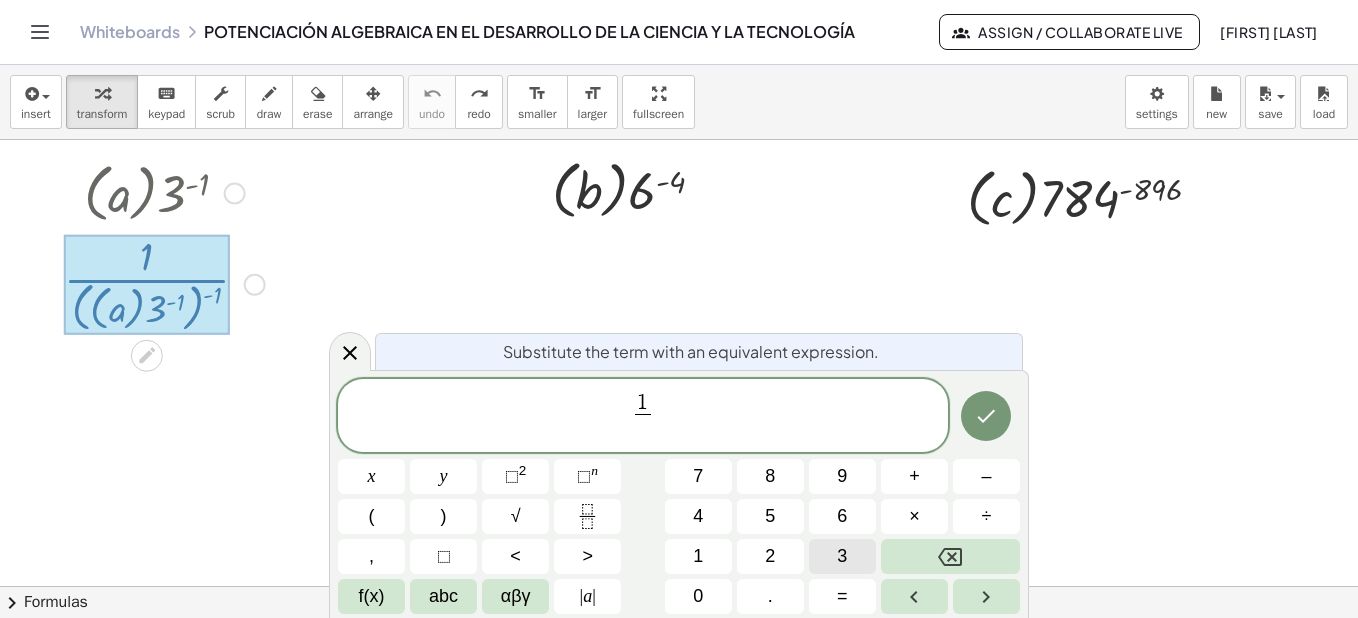click on "3" at bounding box center [842, 556] 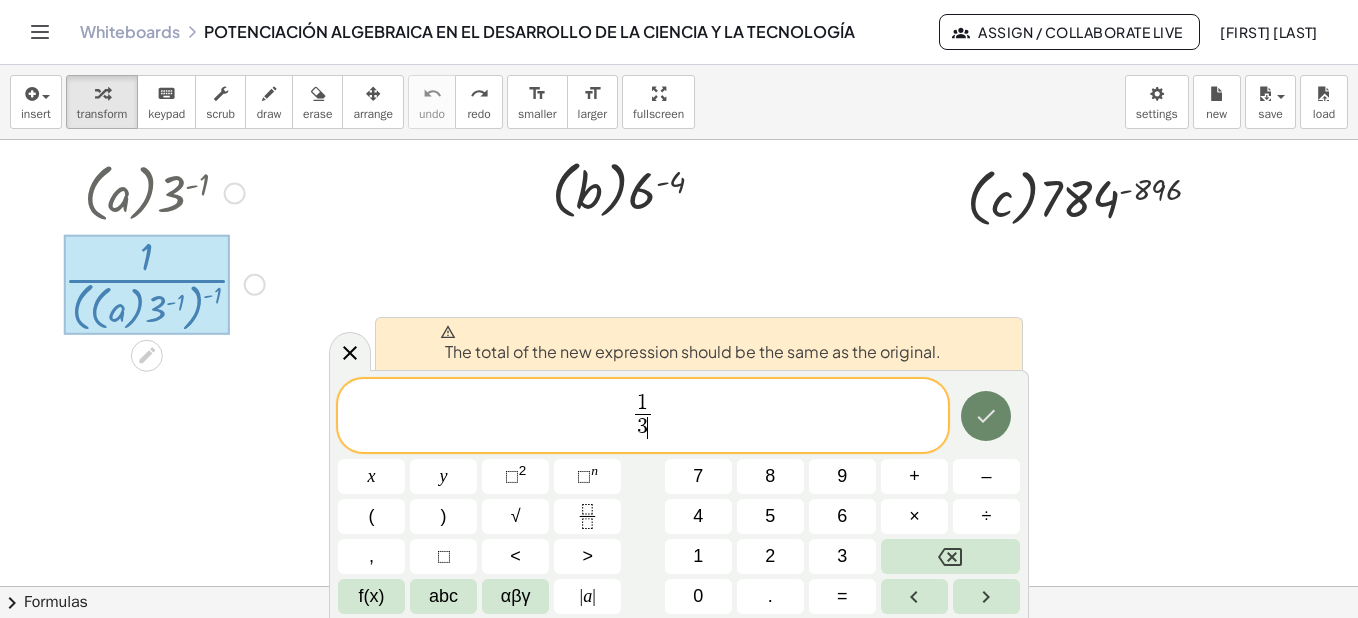 click 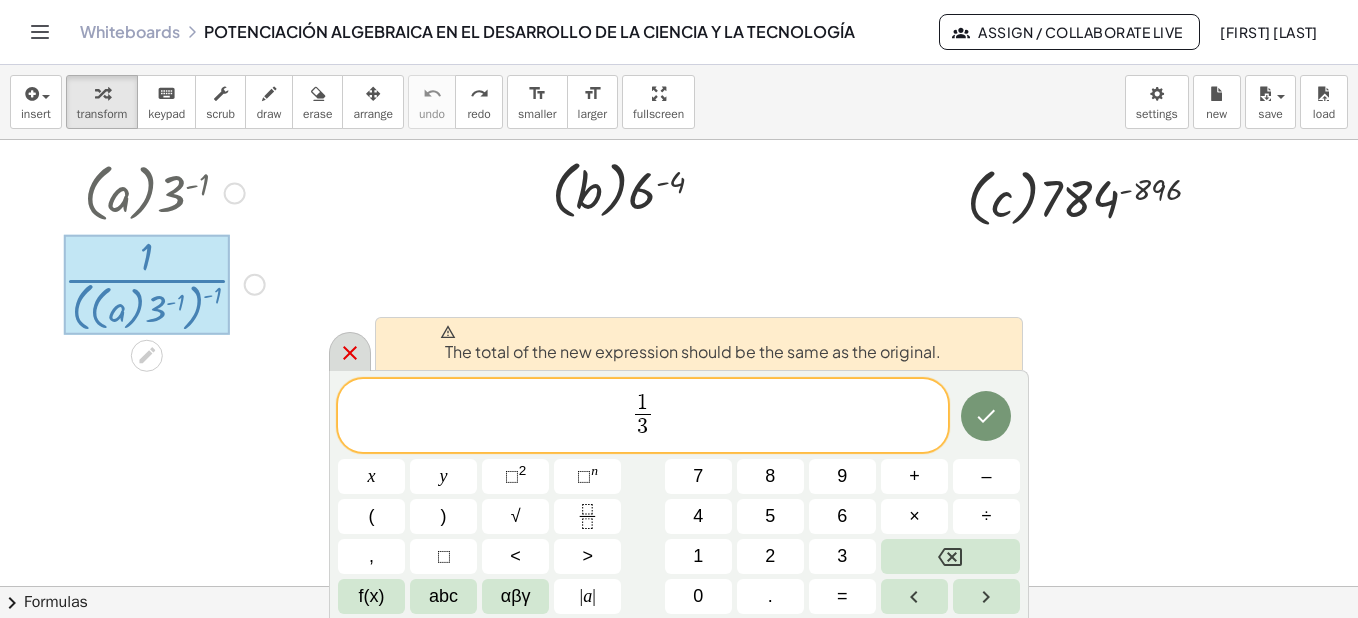 click 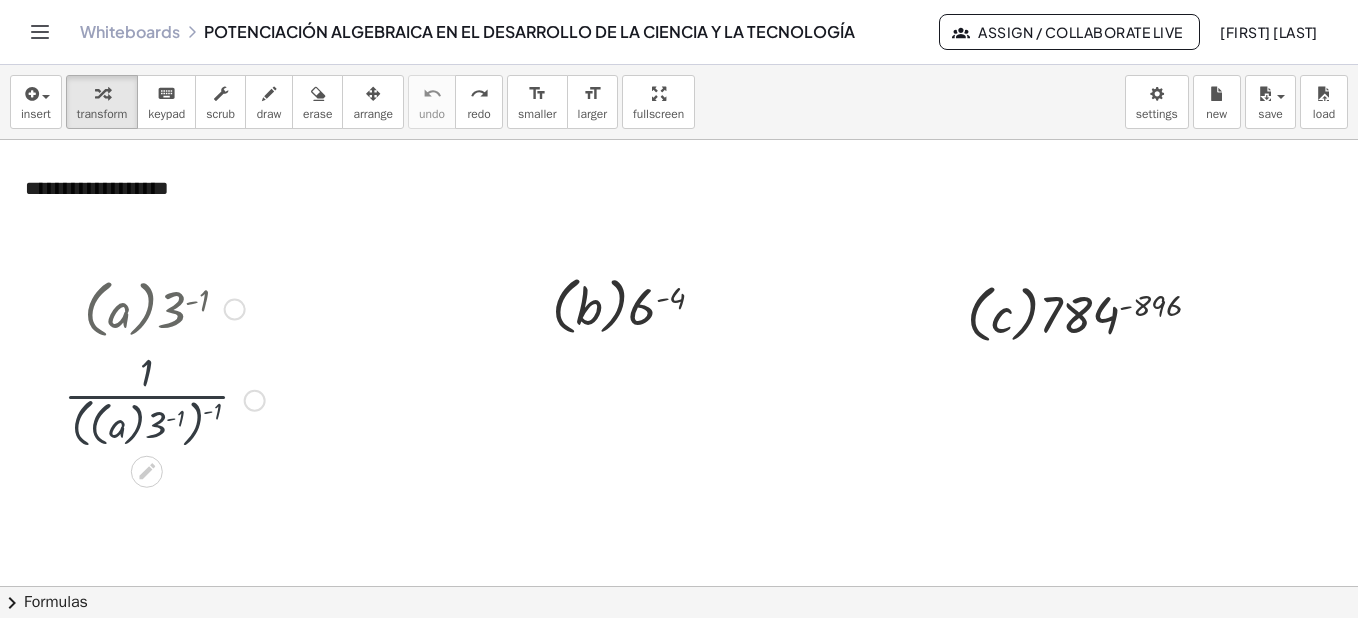 scroll, scrollTop: 5917, scrollLeft: 48, axis: both 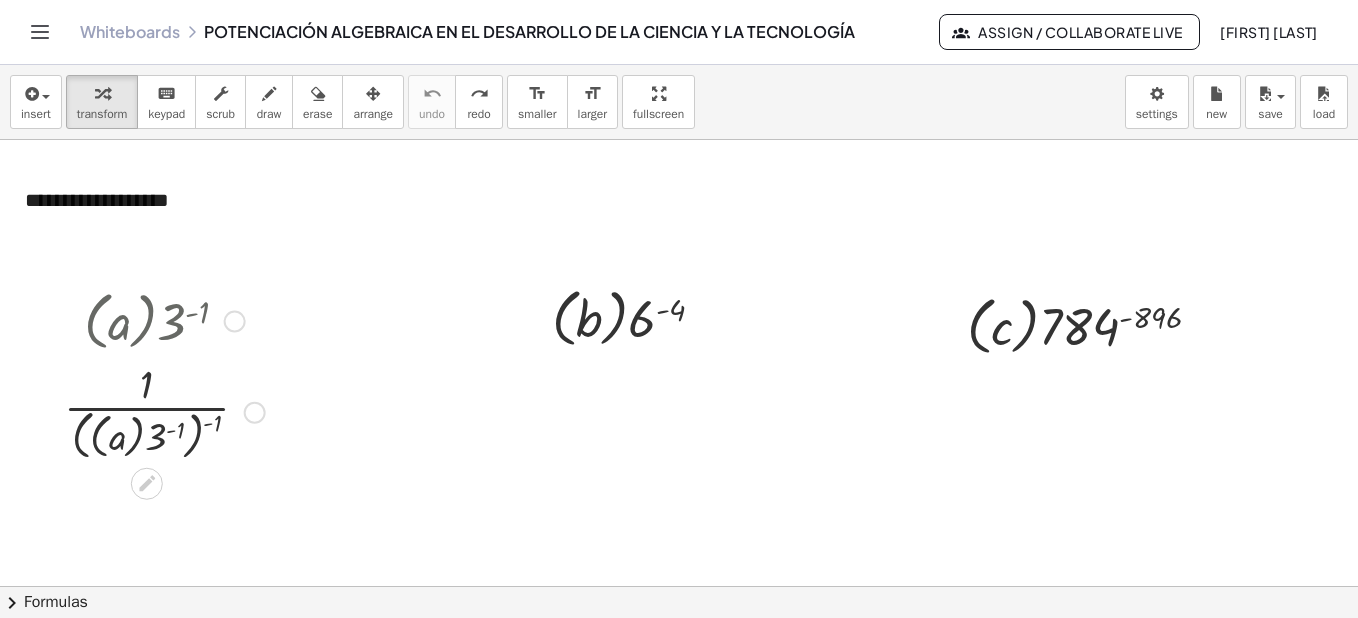 click on "Transform line Copy line as LaTeX Copy derivation as LaTeX Expand new lines: On" at bounding box center [255, 413] 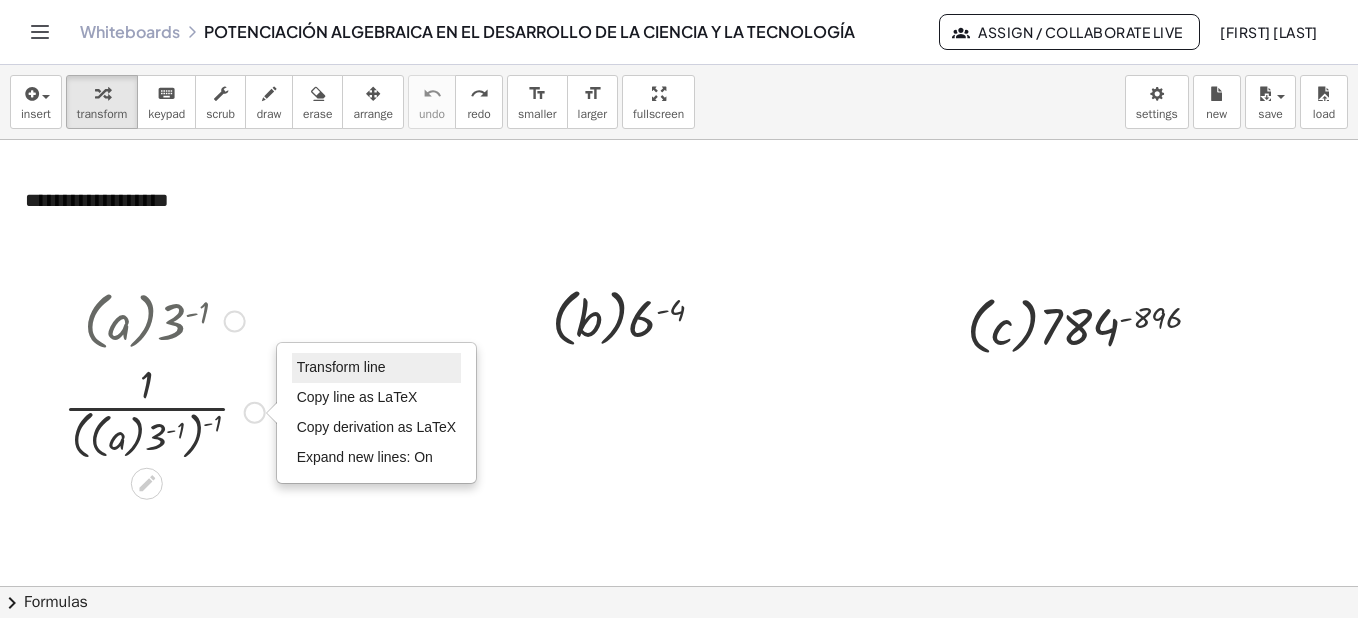 click on "Transform line" at bounding box center [341, 367] 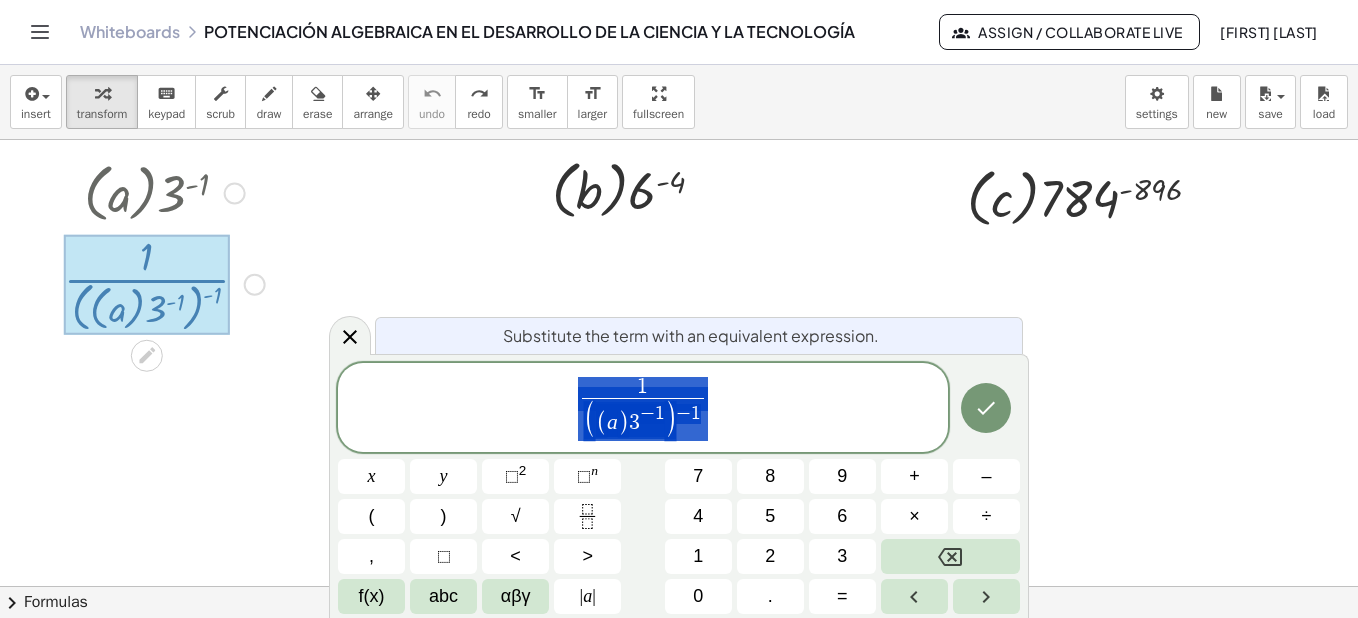 scroll, scrollTop: 6045, scrollLeft: 48, axis: both 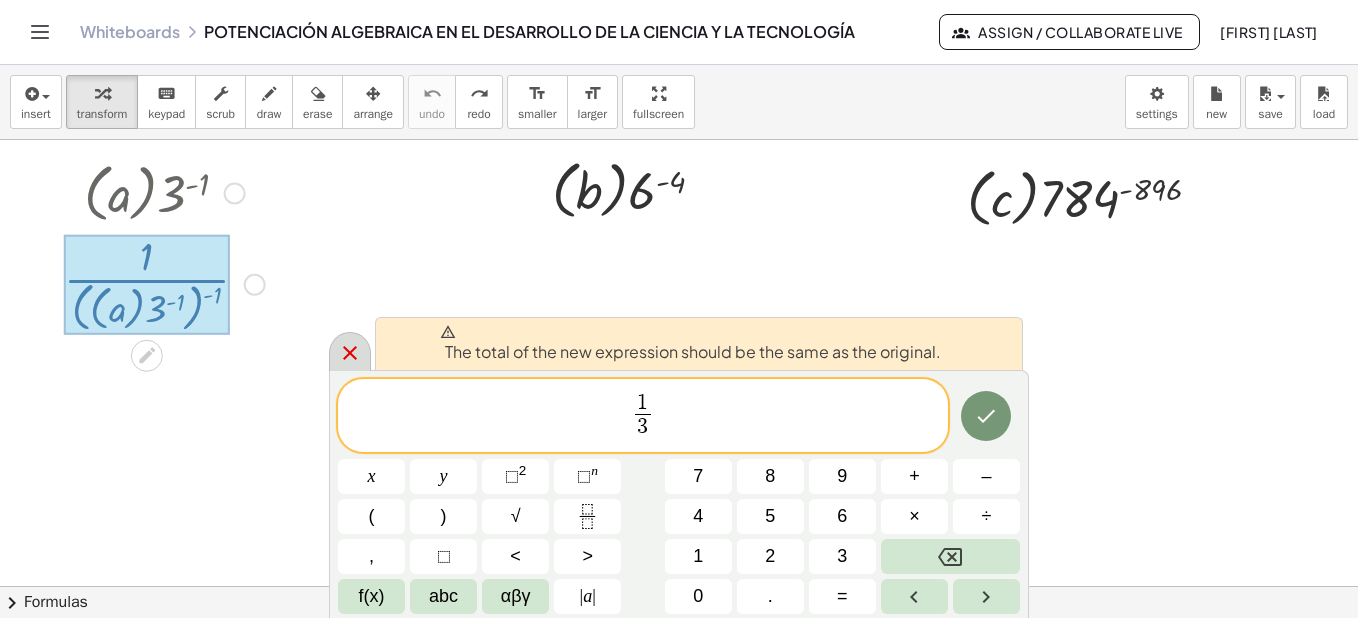click 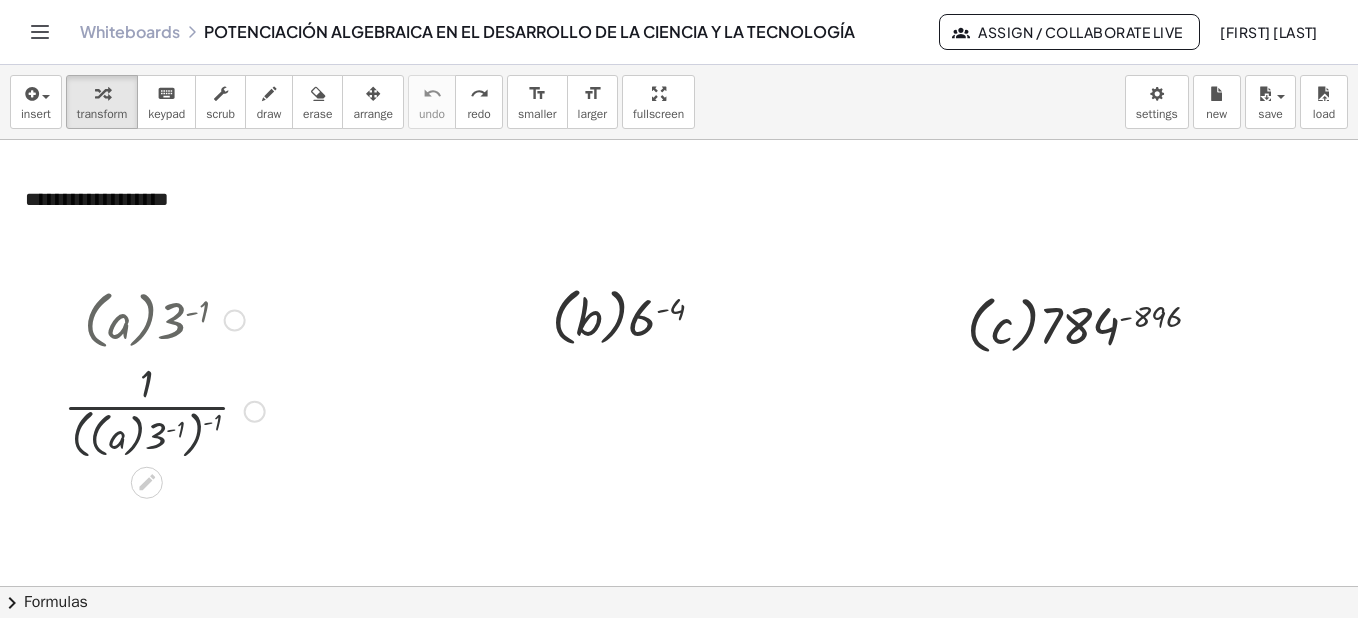 scroll, scrollTop: 5917, scrollLeft: 48, axis: both 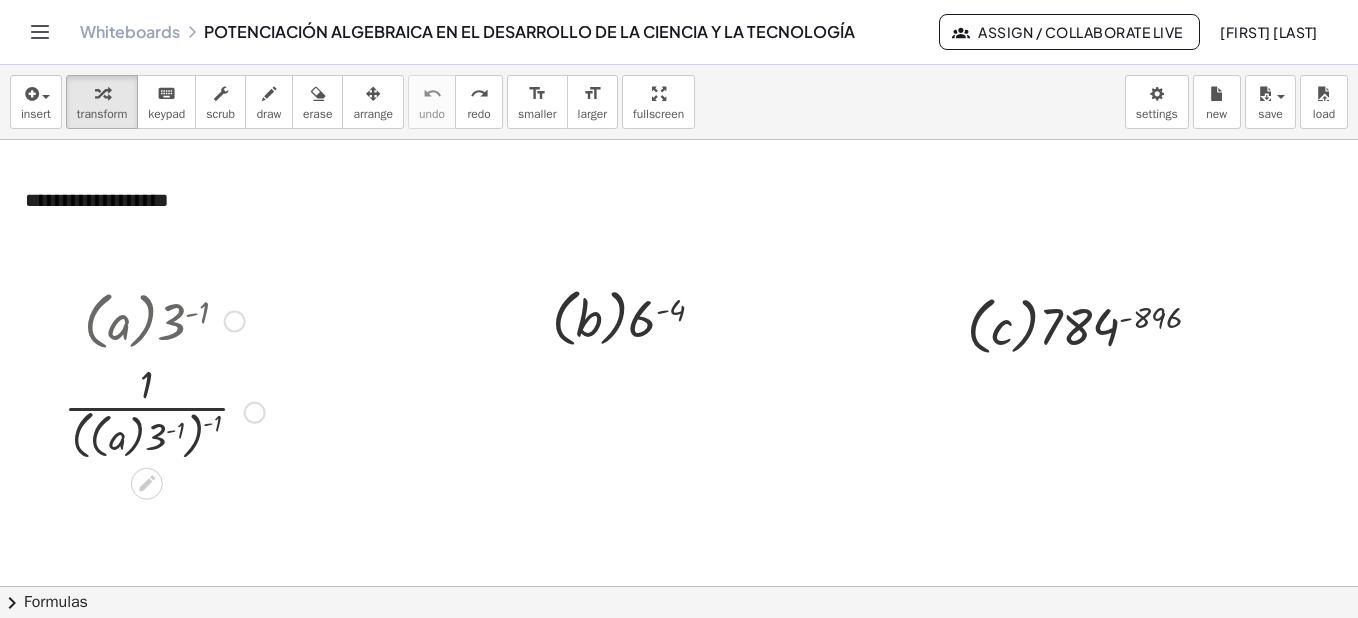 click on "Transform line Copy line as LaTeX Copy derivation as LaTeX Expand new lines: On" at bounding box center [255, 413] 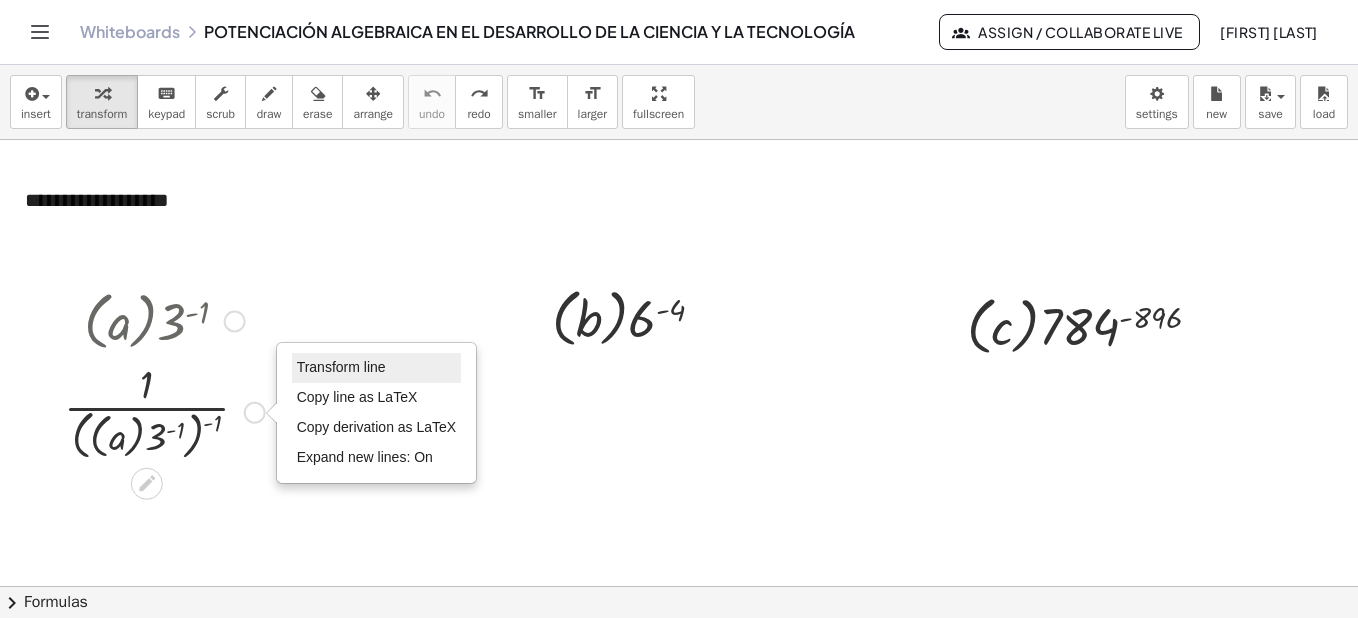 click on "Transform line" at bounding box center [341, 367] 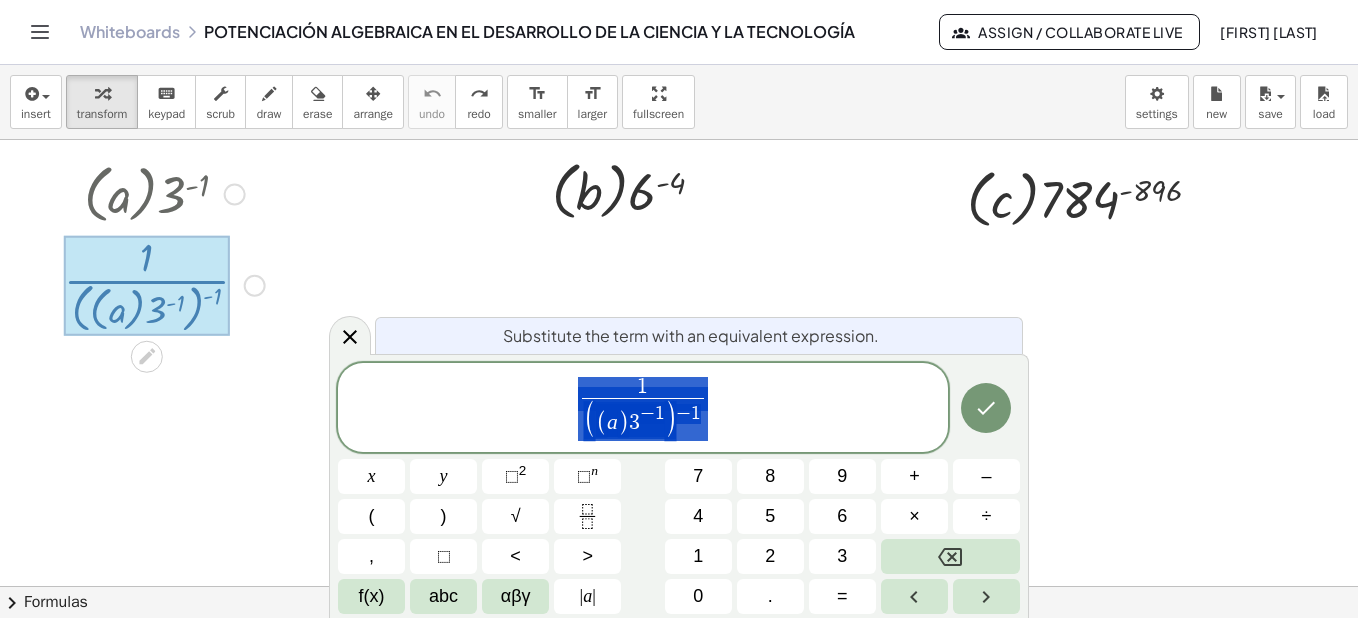 scroll, scrollTop: 6045, scrollLeft: 48, axis: both 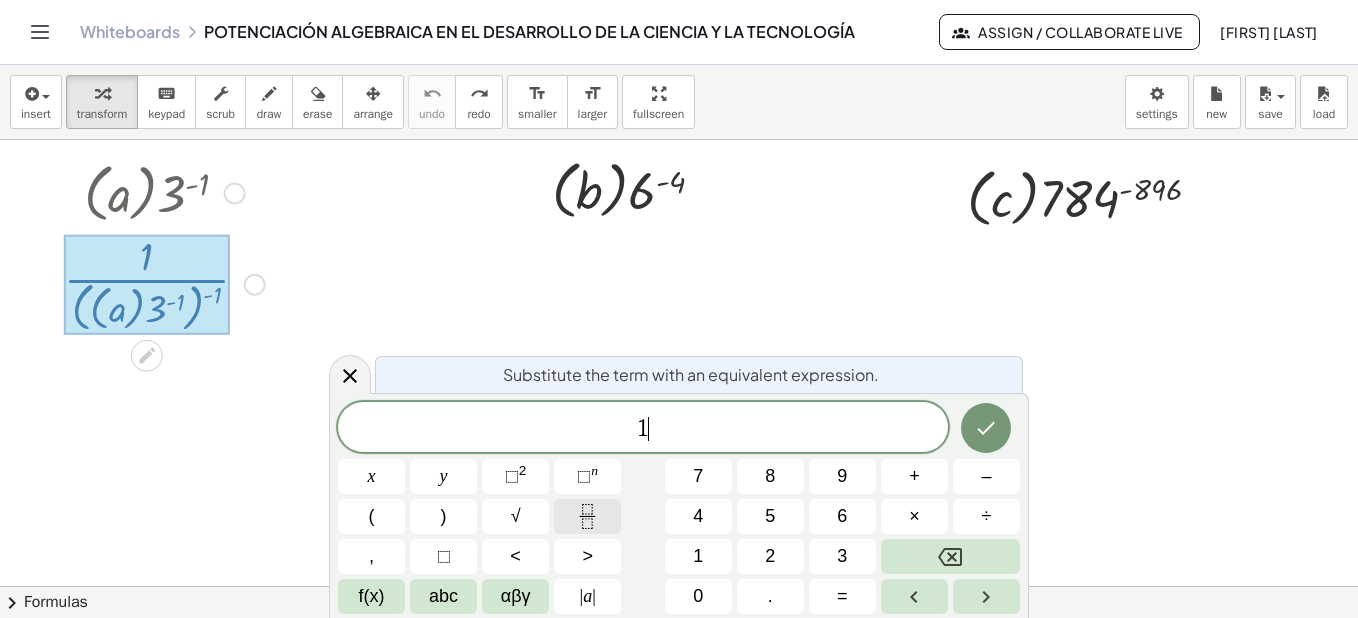 click 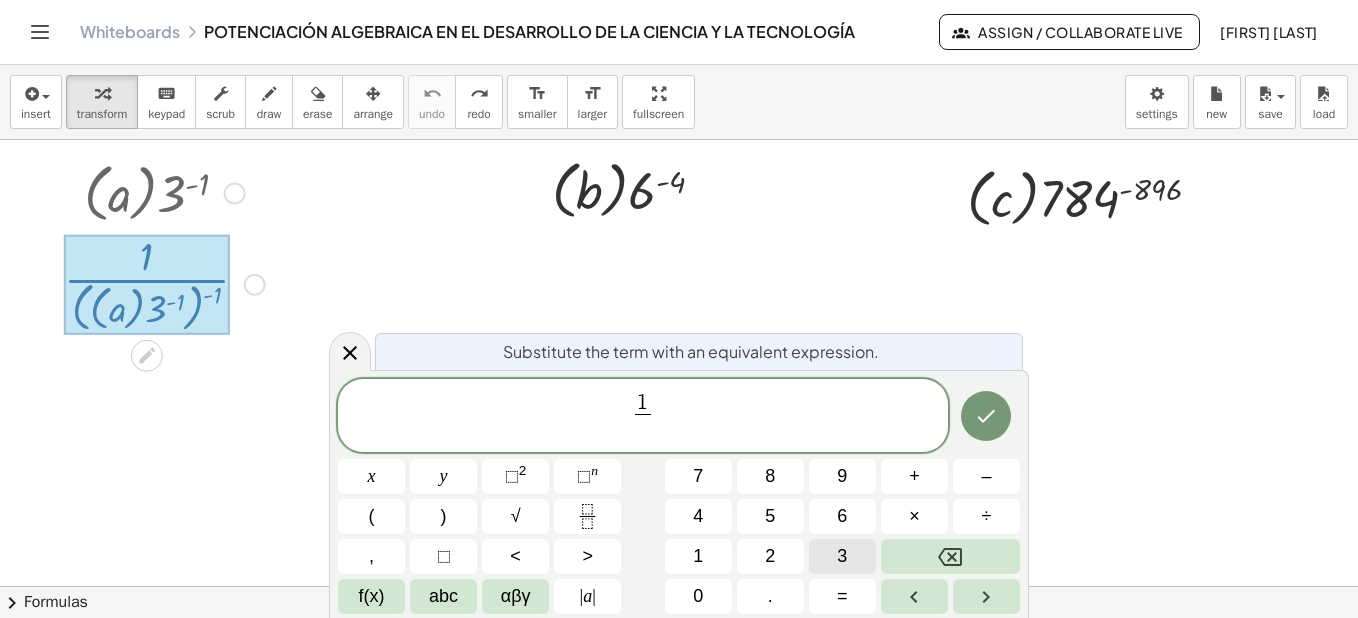click on "3" at bounding box center (842, 556) 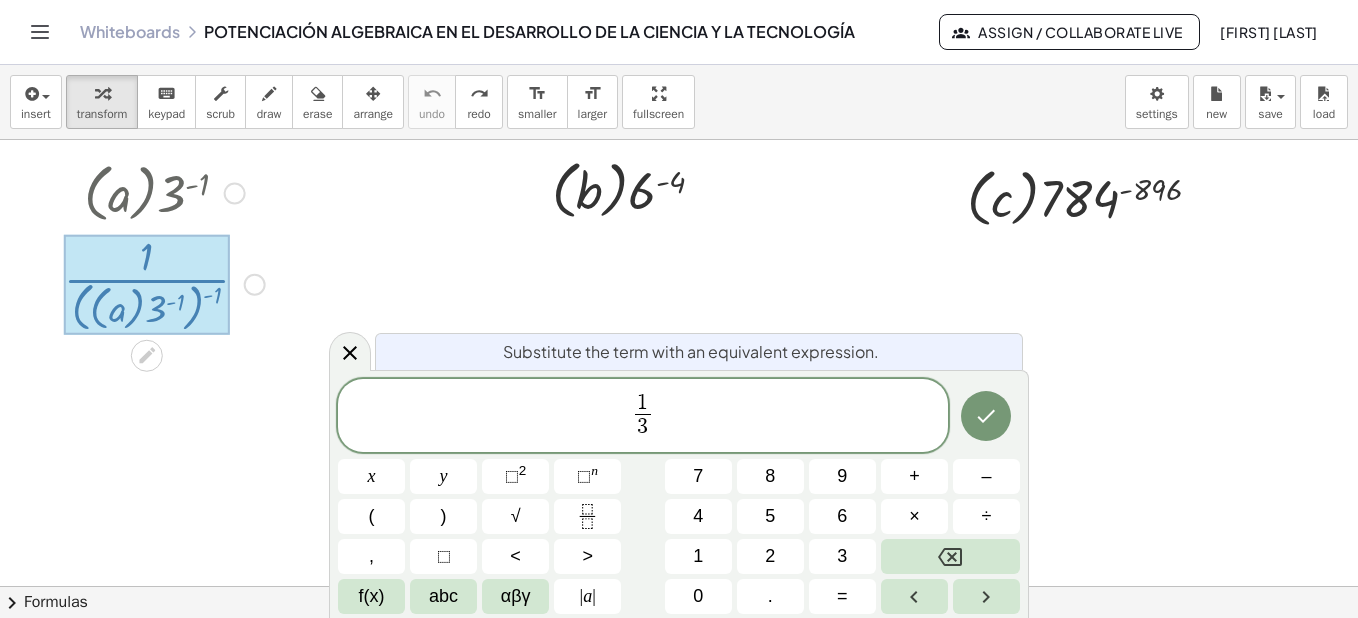 click on "1 3 ​ x y ⬚ 2 ⬚ n 7 8 9 + – ( ) √ 4 5 6 × ÷ , ⬚ < > 1 2 3 f(x) abc αβγ | a | 0 . =" at bounding box center (679, 497) 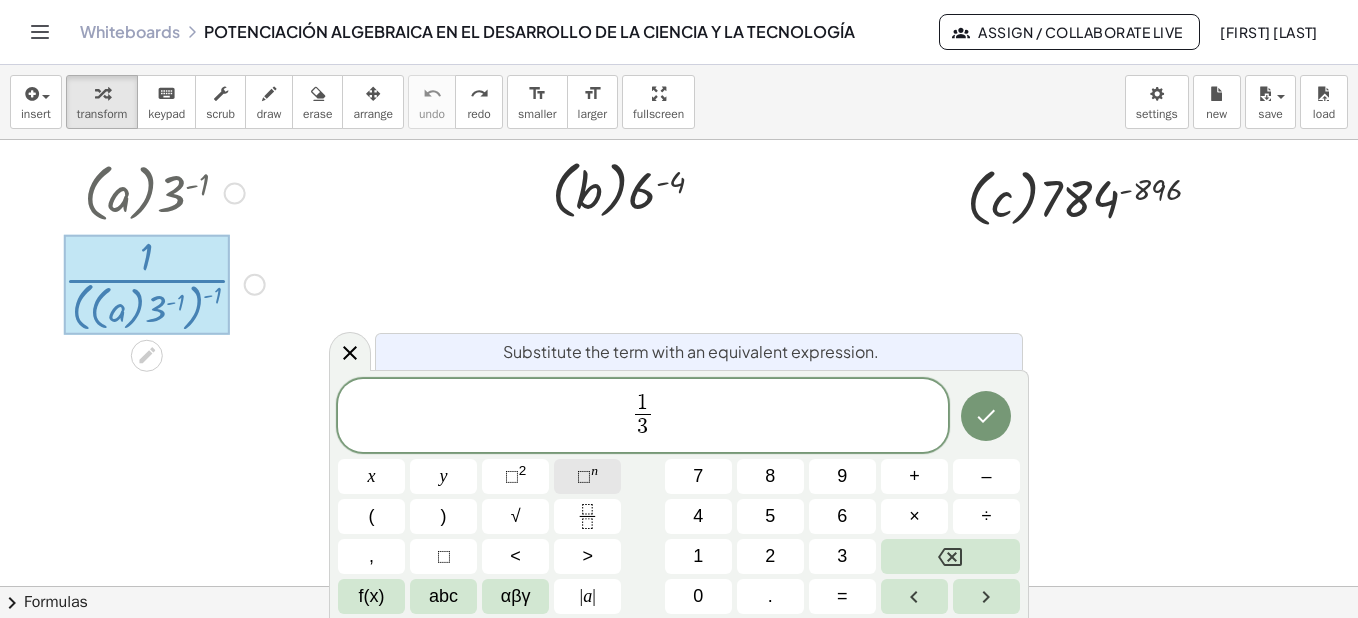 click on "n" at bounding box center [594, 470] 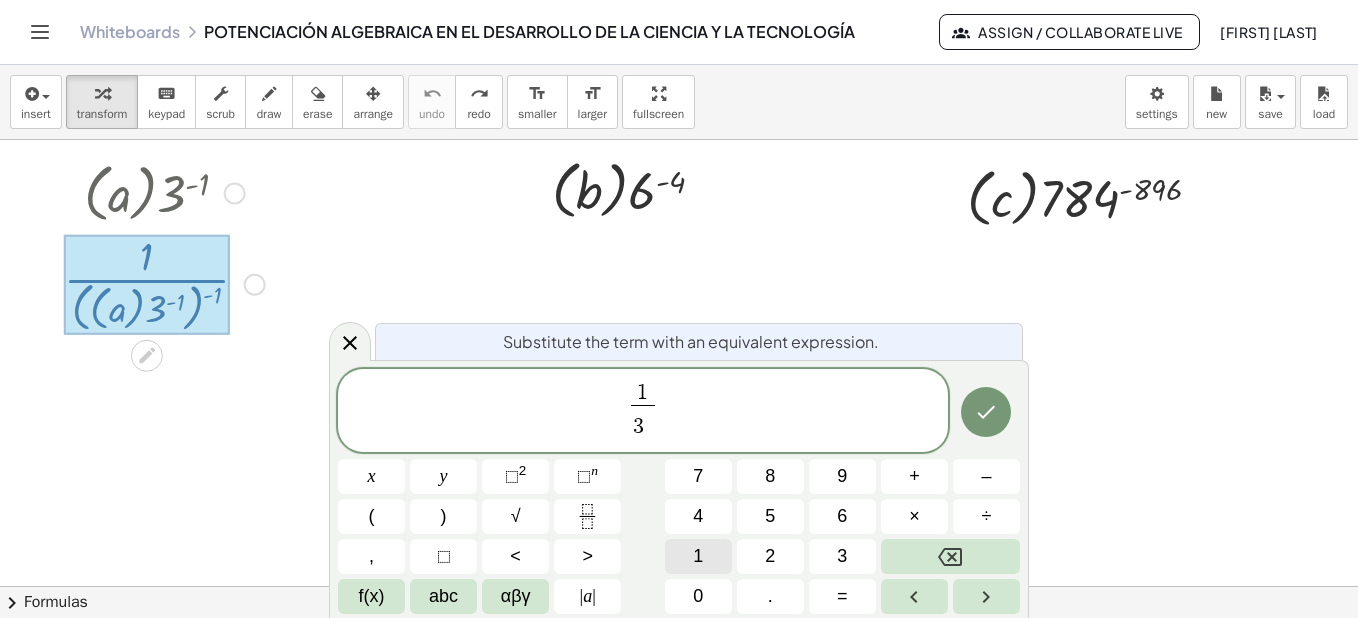 click on "1" at bounding box center [698, 556] 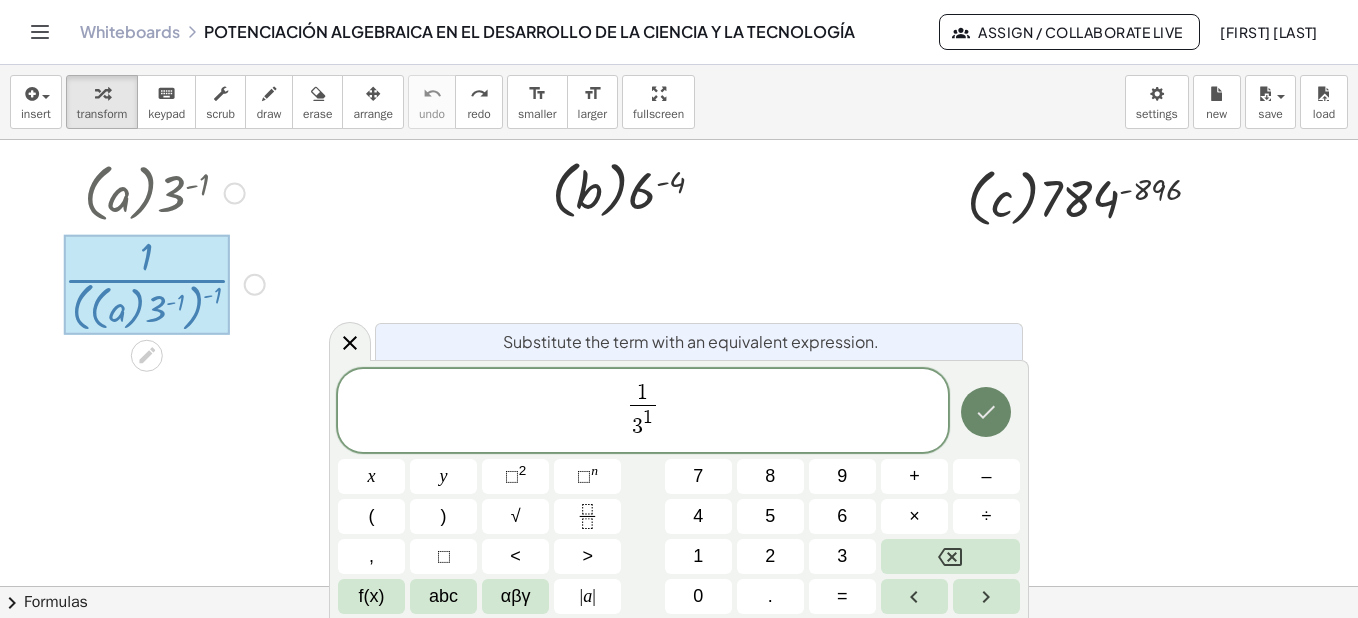 click at bounding box center [986, 412] 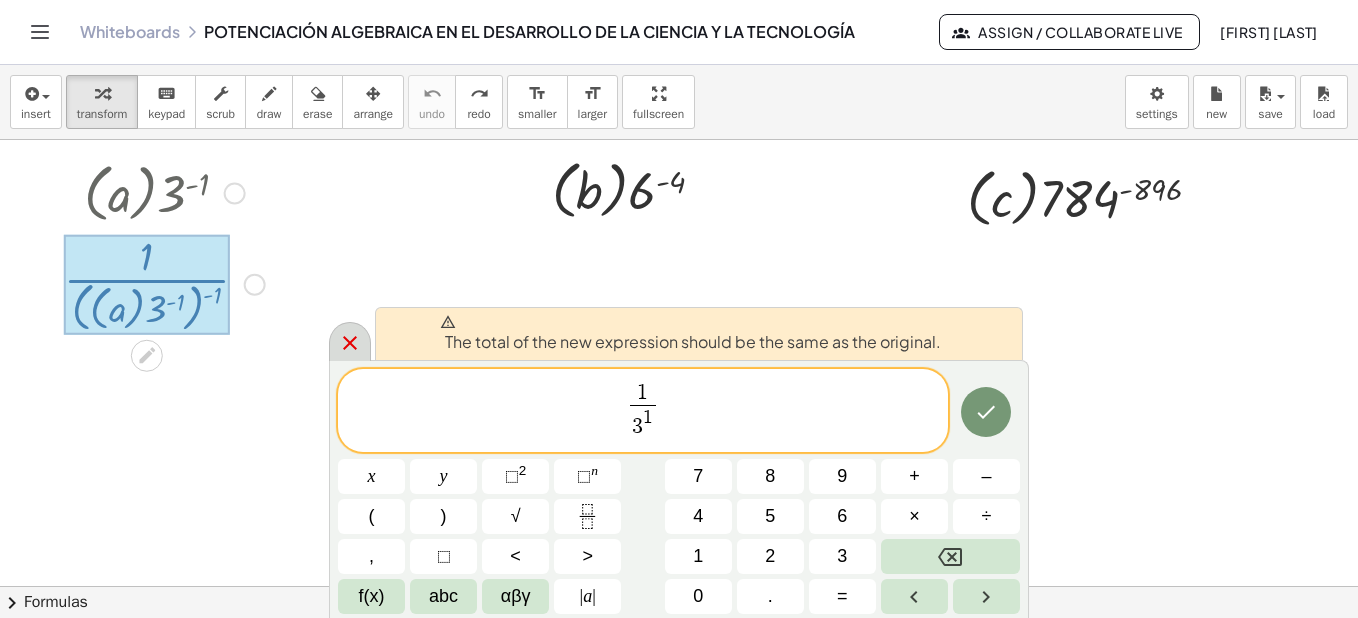click 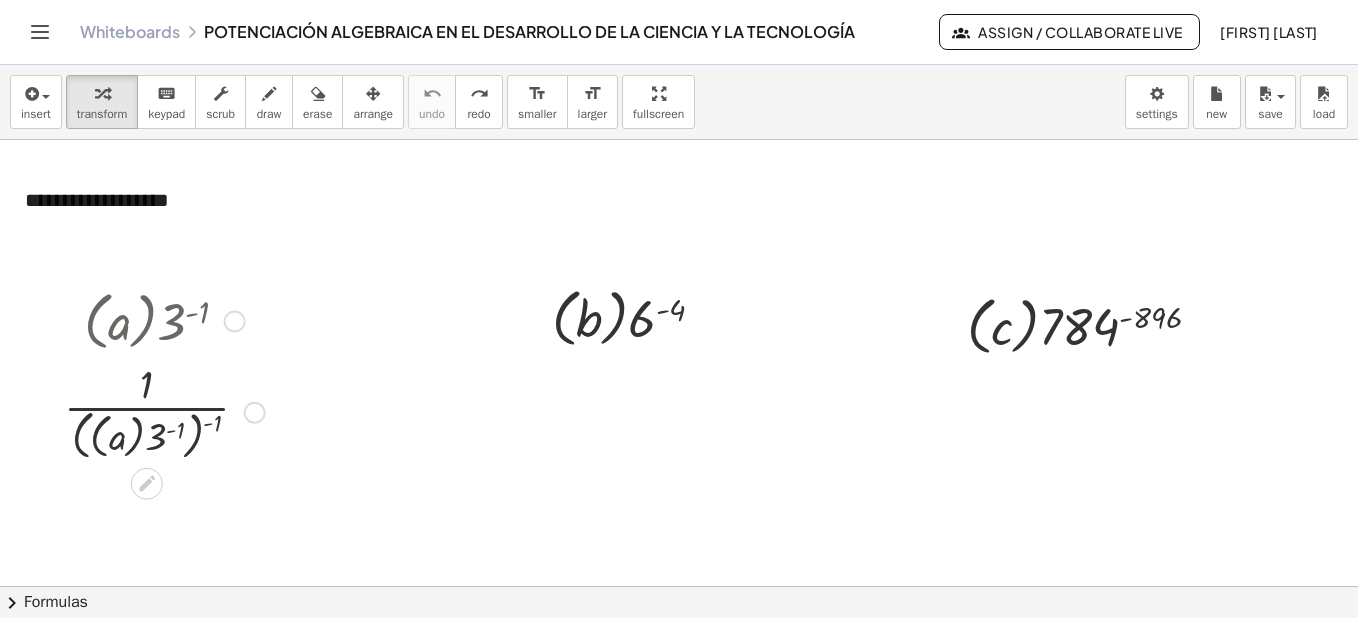 scroll, scrollTop: 5917, scrollLeft: 48, axis: both 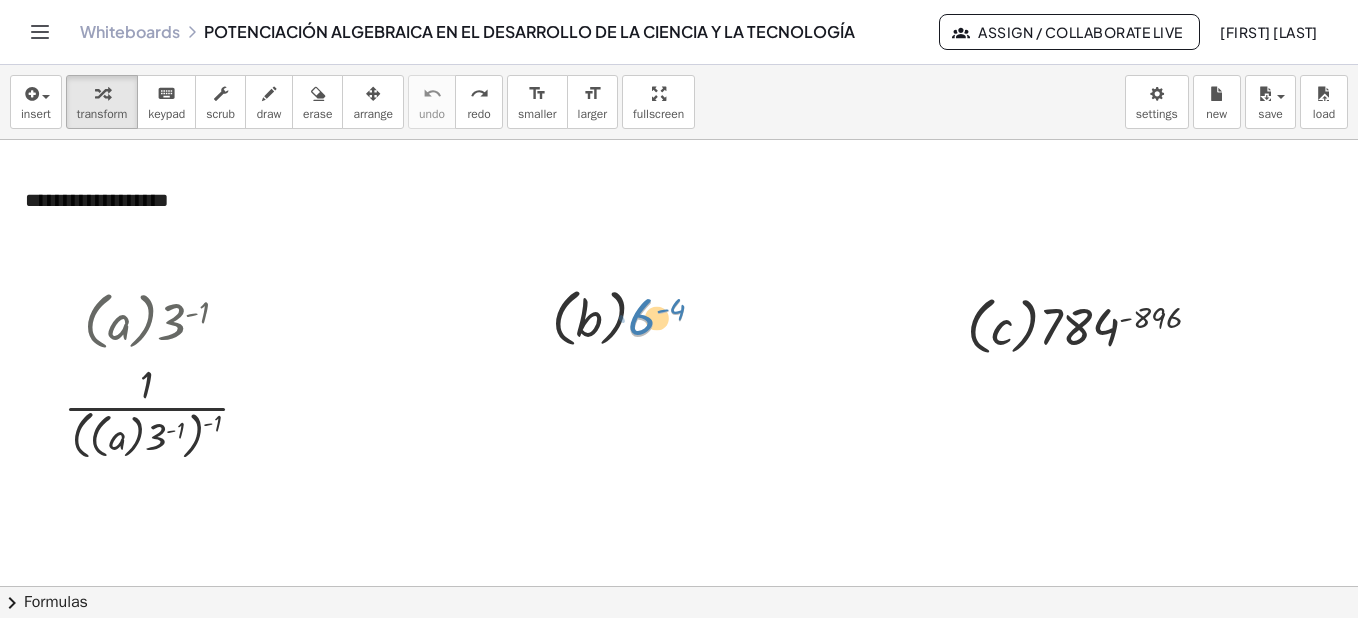 click at bounding box center (636, 316) 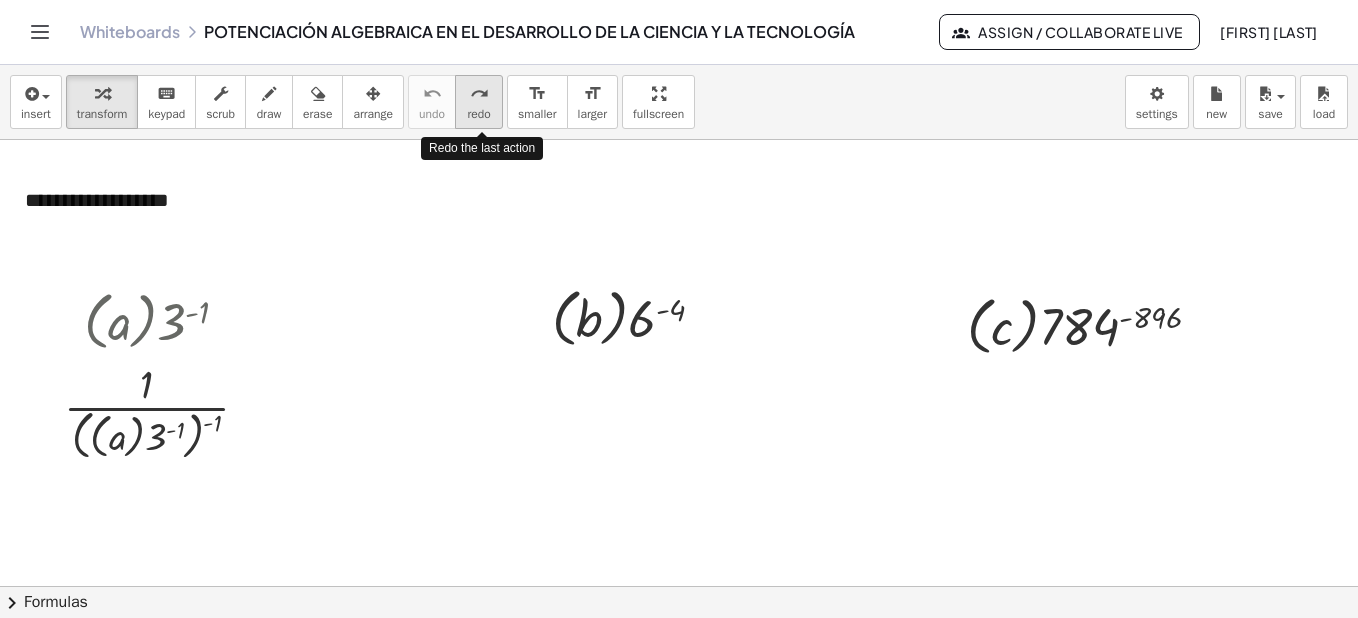 click on "redo" at bounding box center [479, 94] 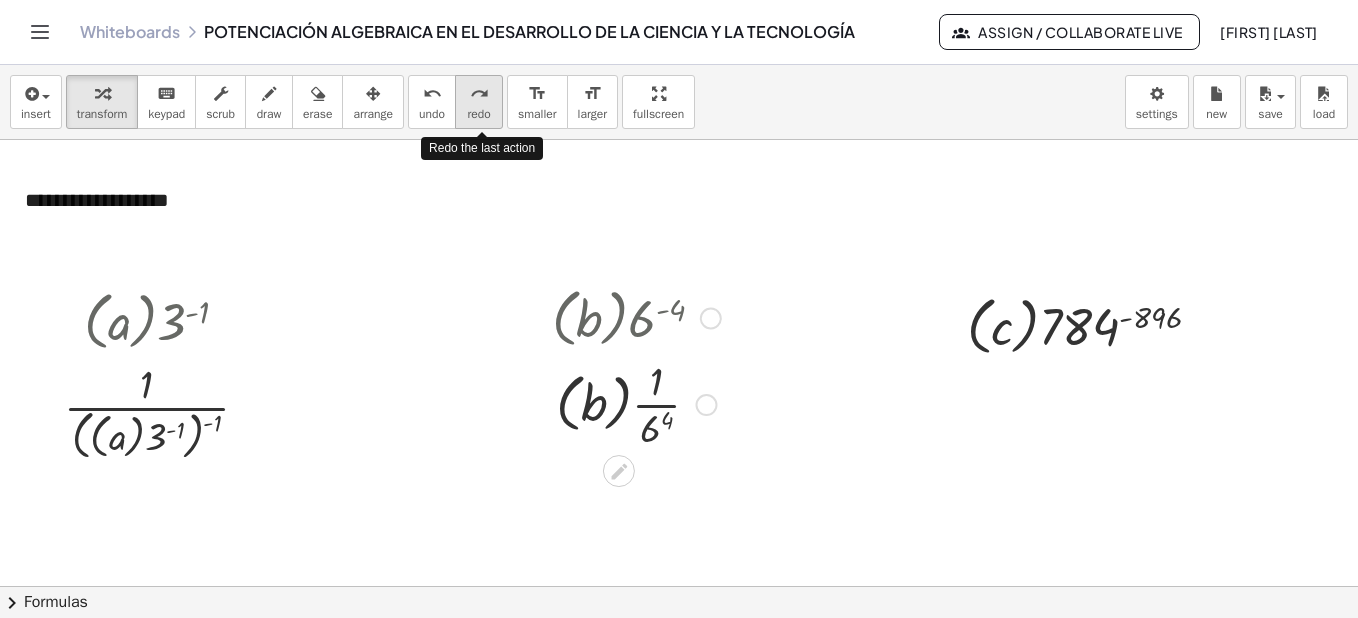 click on "redo" at bounding box center [479, 94] 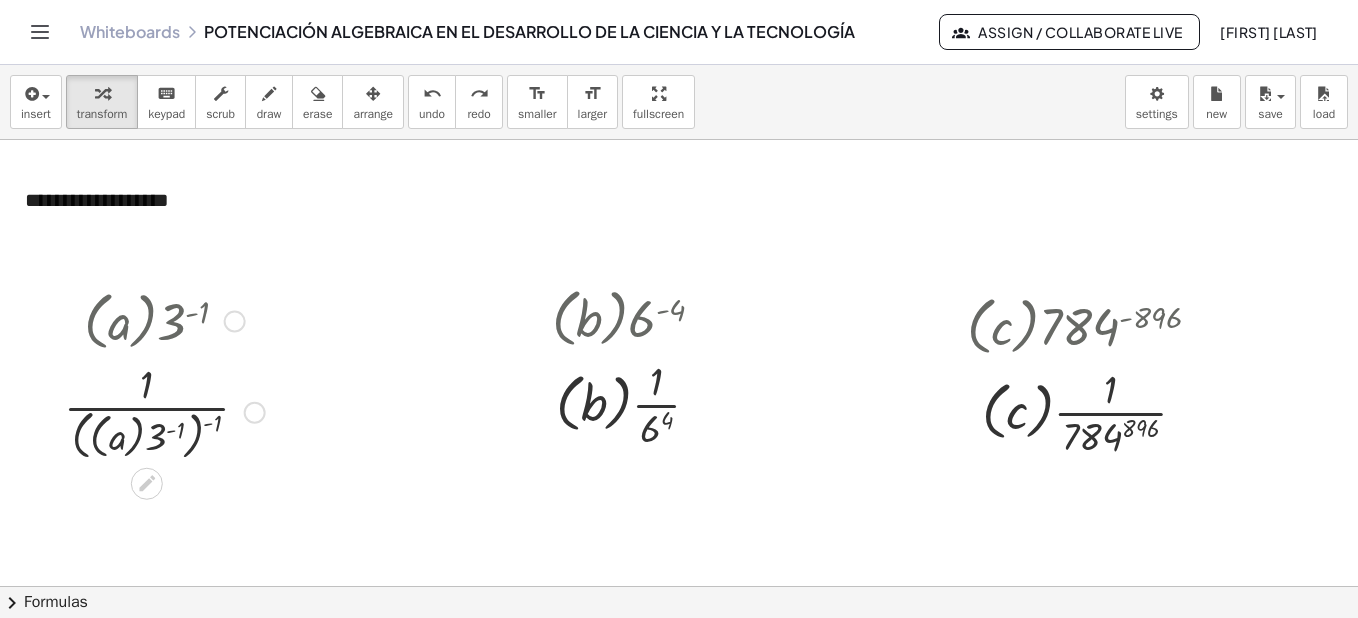 click at bounding box center [164, 411] 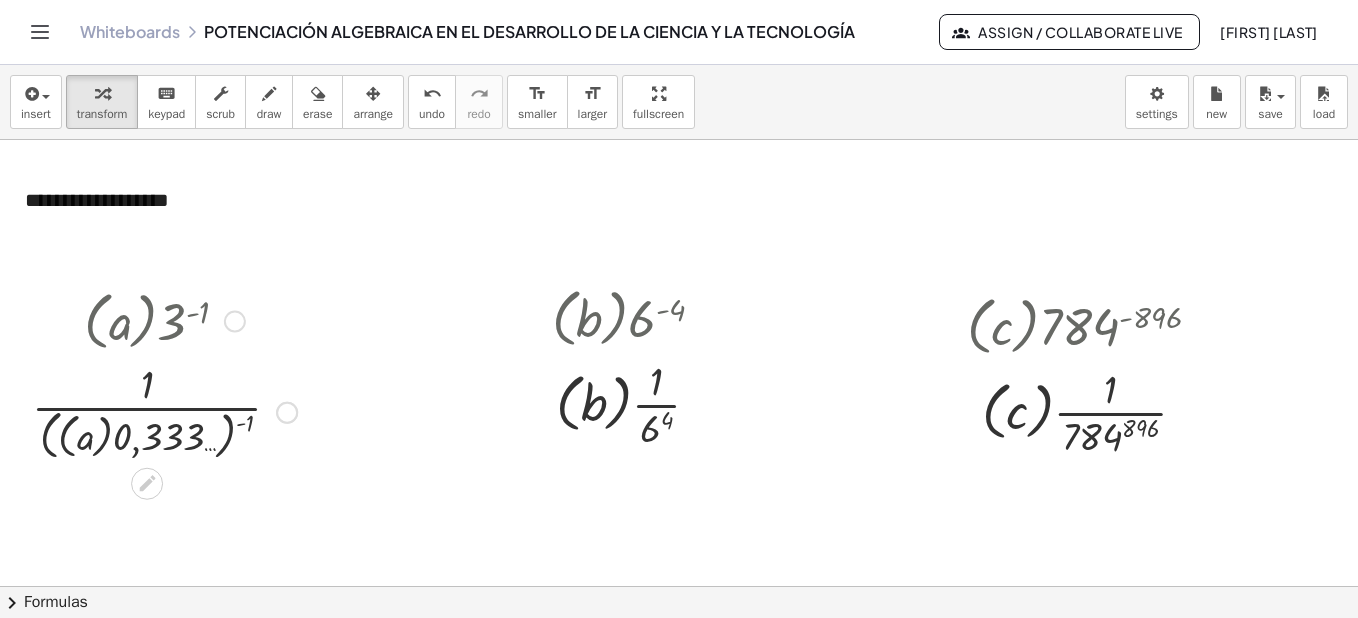 click at bounding box center (164, 319) 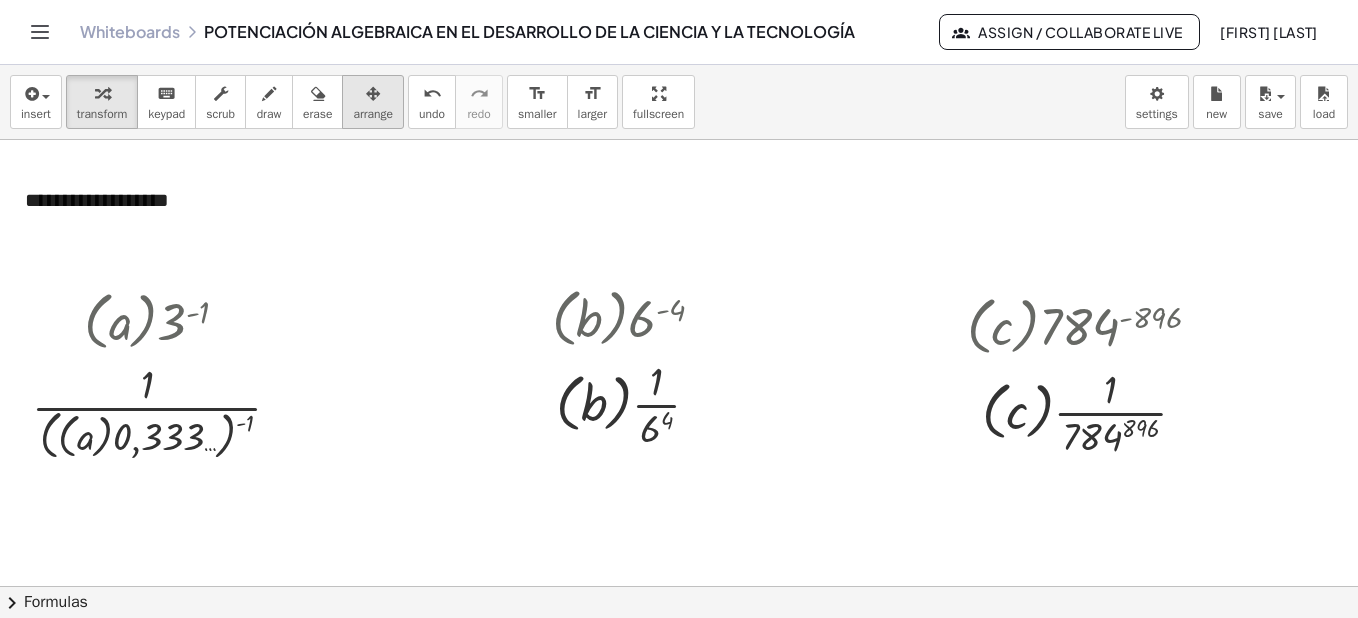 click at bounding box center (373, 94) 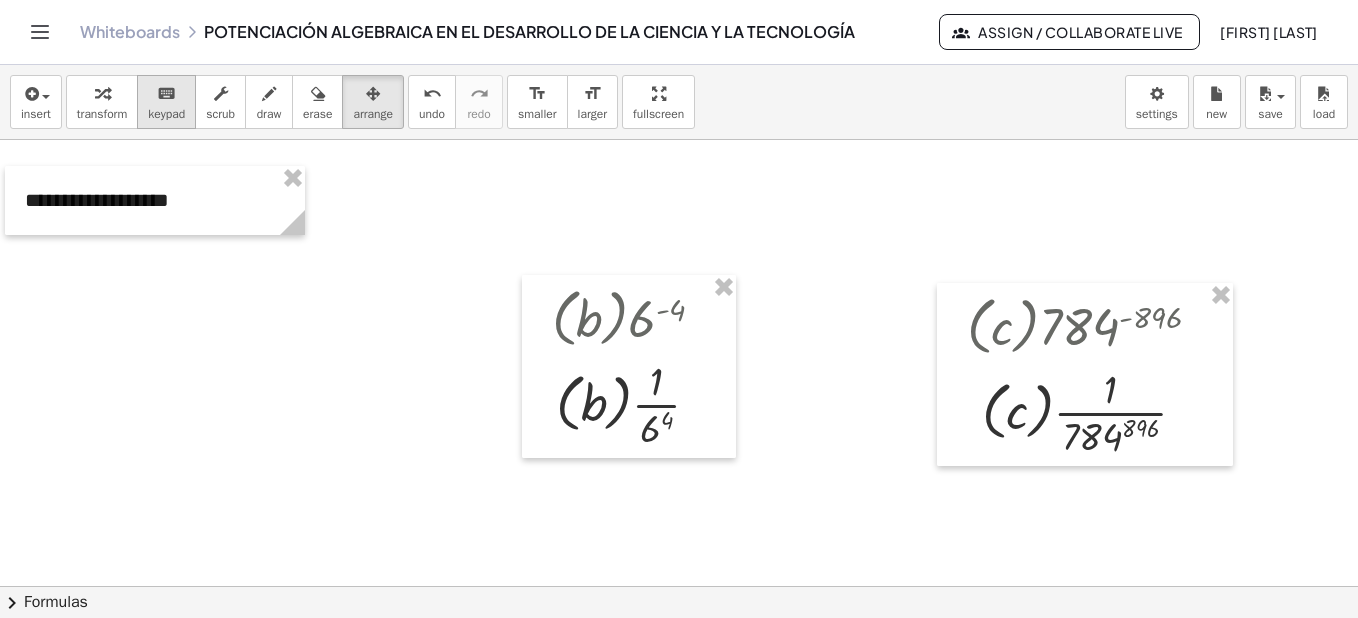 click on "keyboard keypad" at bounding box center (166, 102) 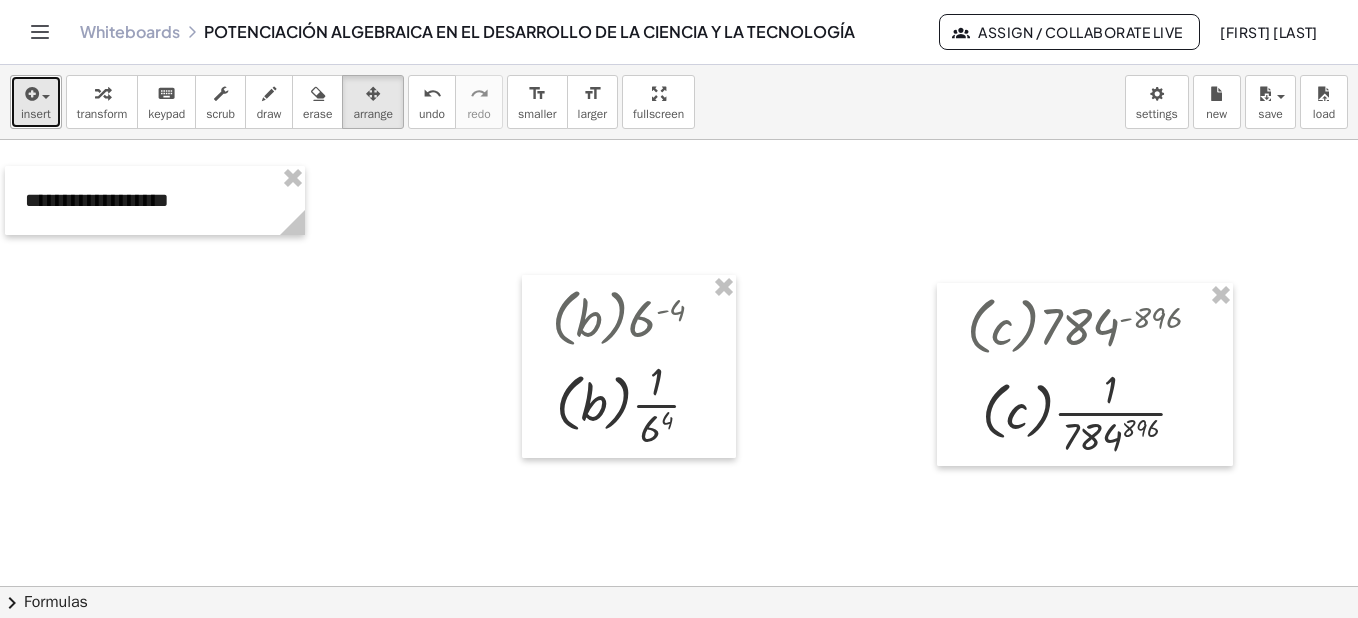 click at bounding box center [30, 94] 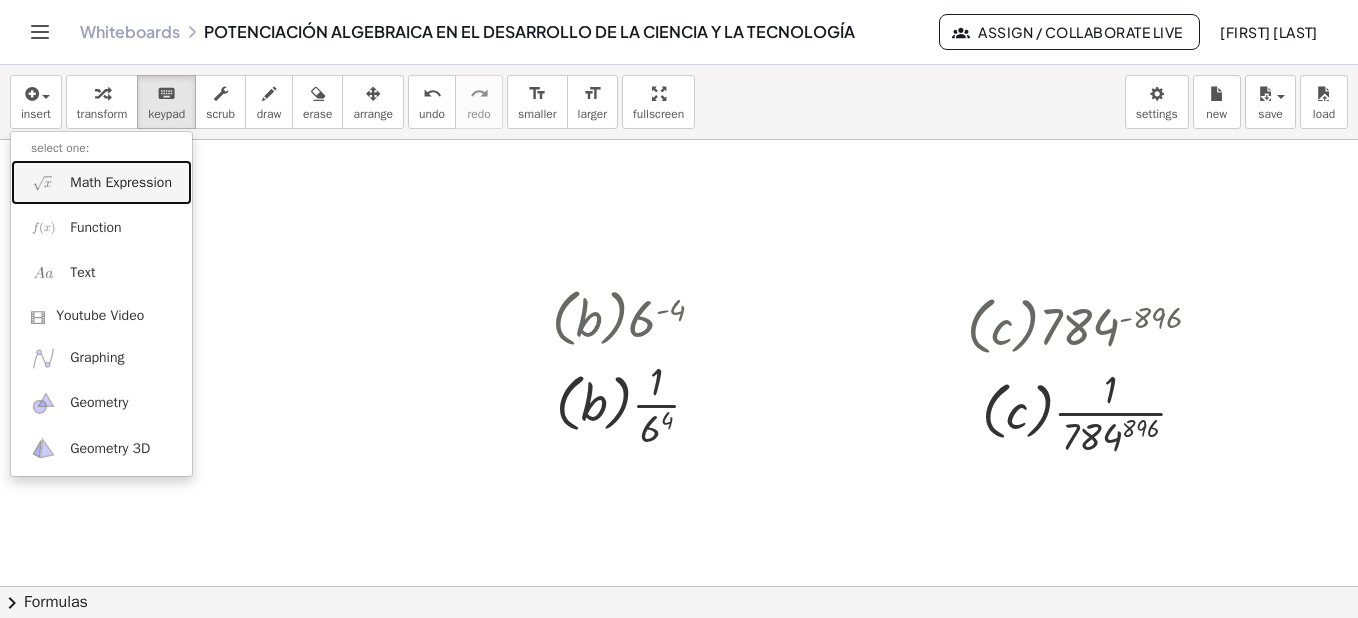 click on "Math Expression" at bounding box center (121, 183) 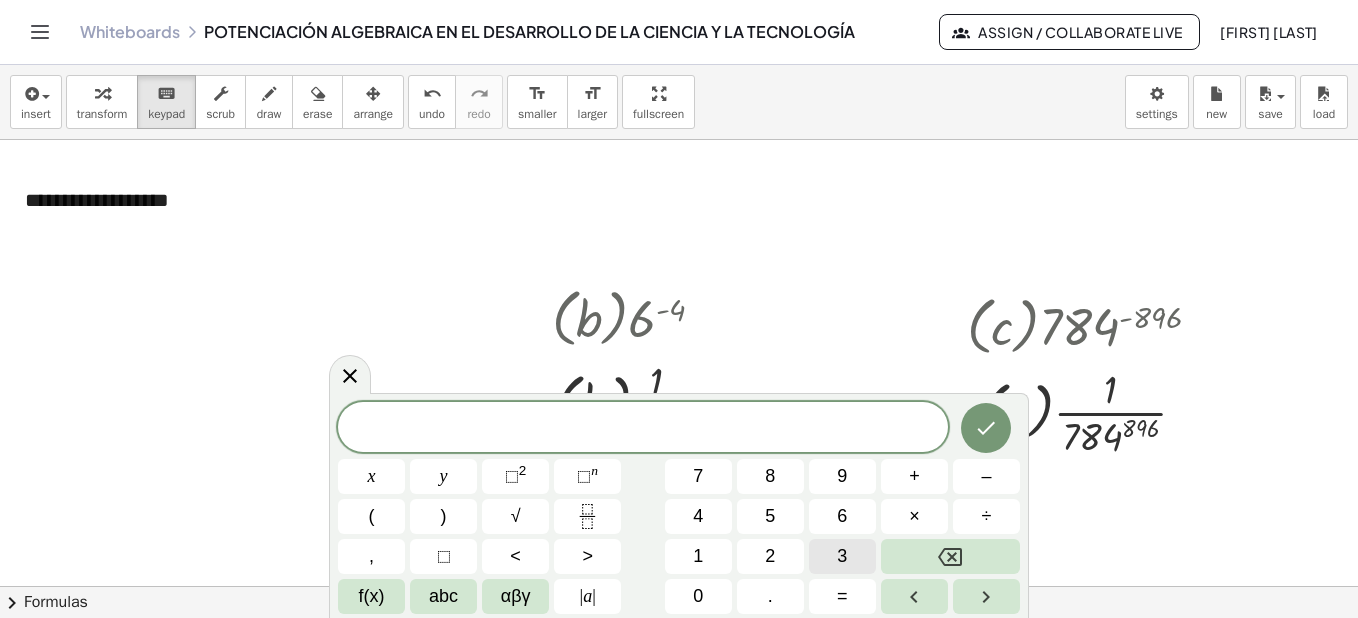 click on "3" at bounding box center [842, 556] 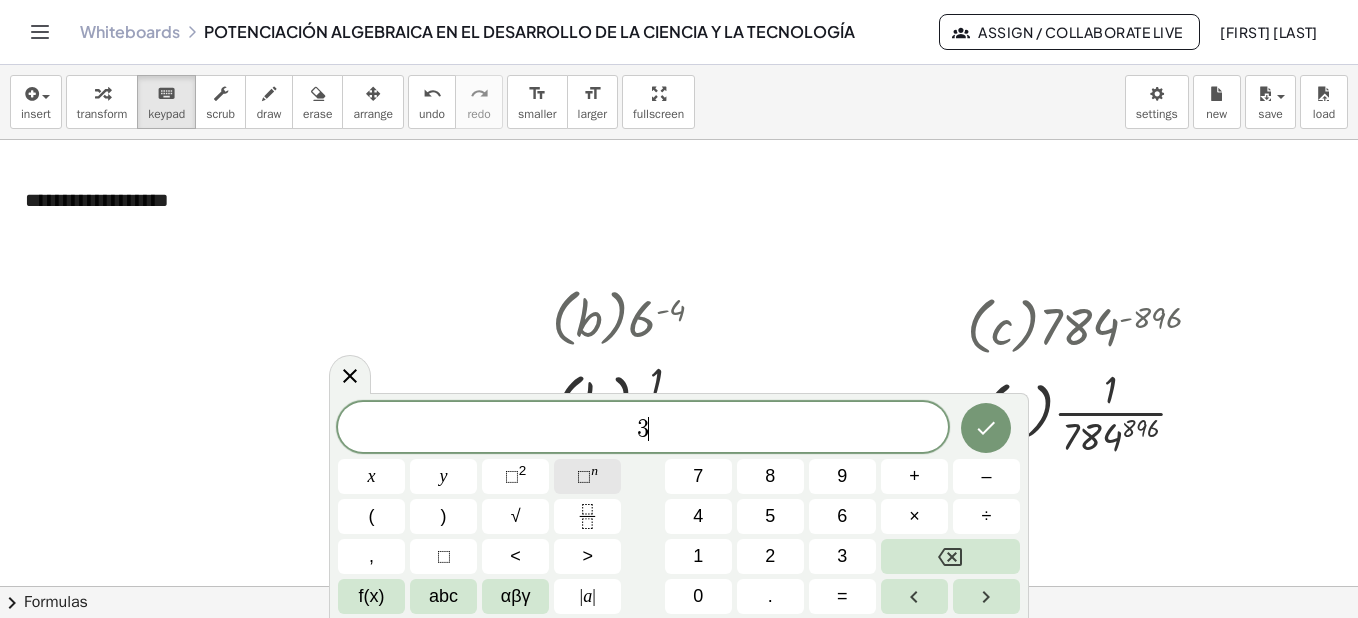 click on "⬚ n" at bounding box center [587, 476] 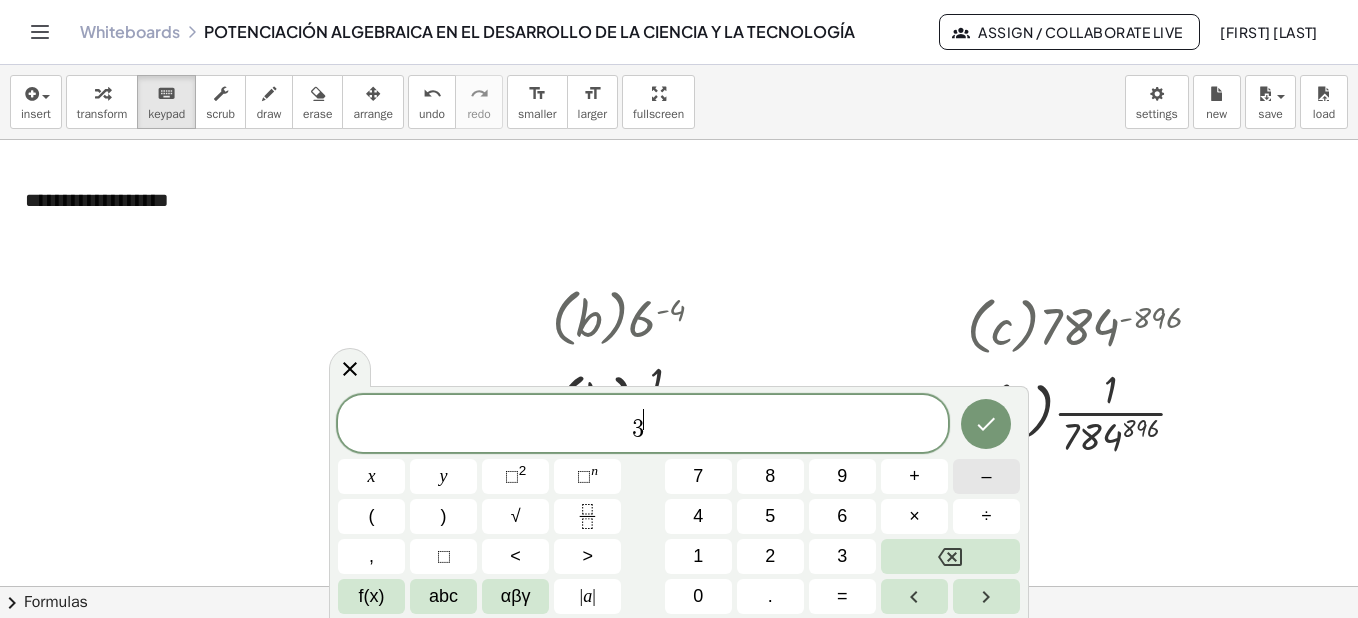 click on "–" at bounding box center (986, 476) 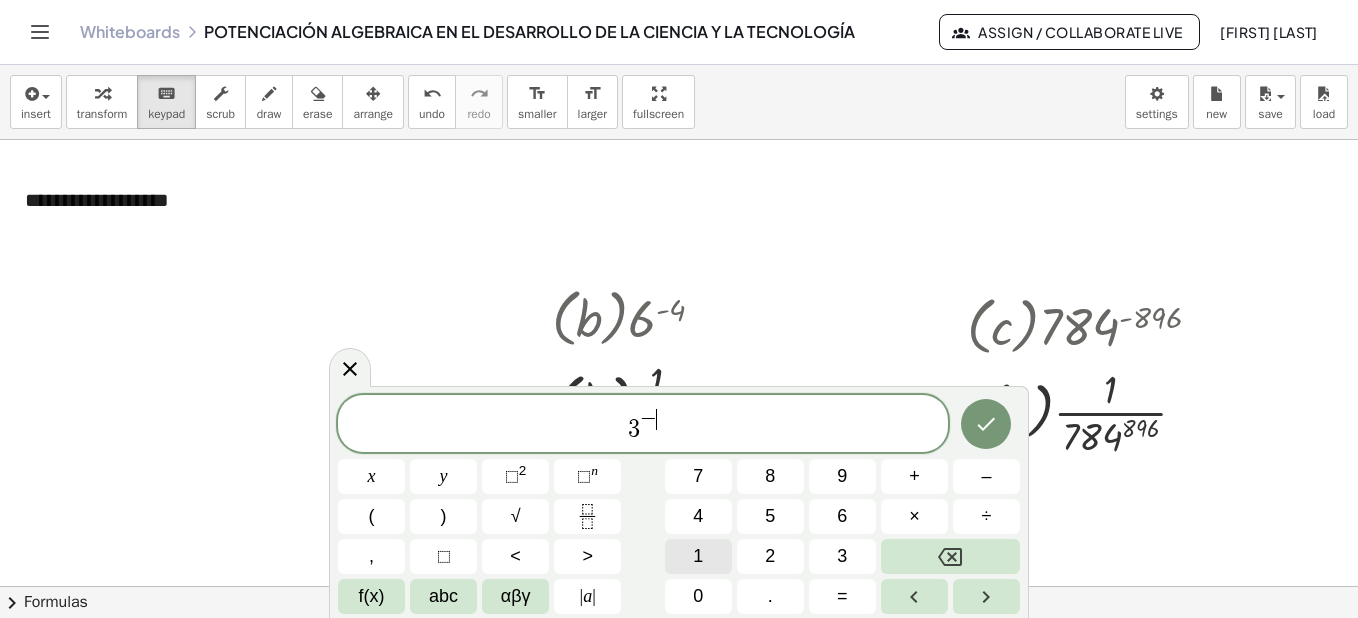 click on "1" at bounding box center [698, 556] 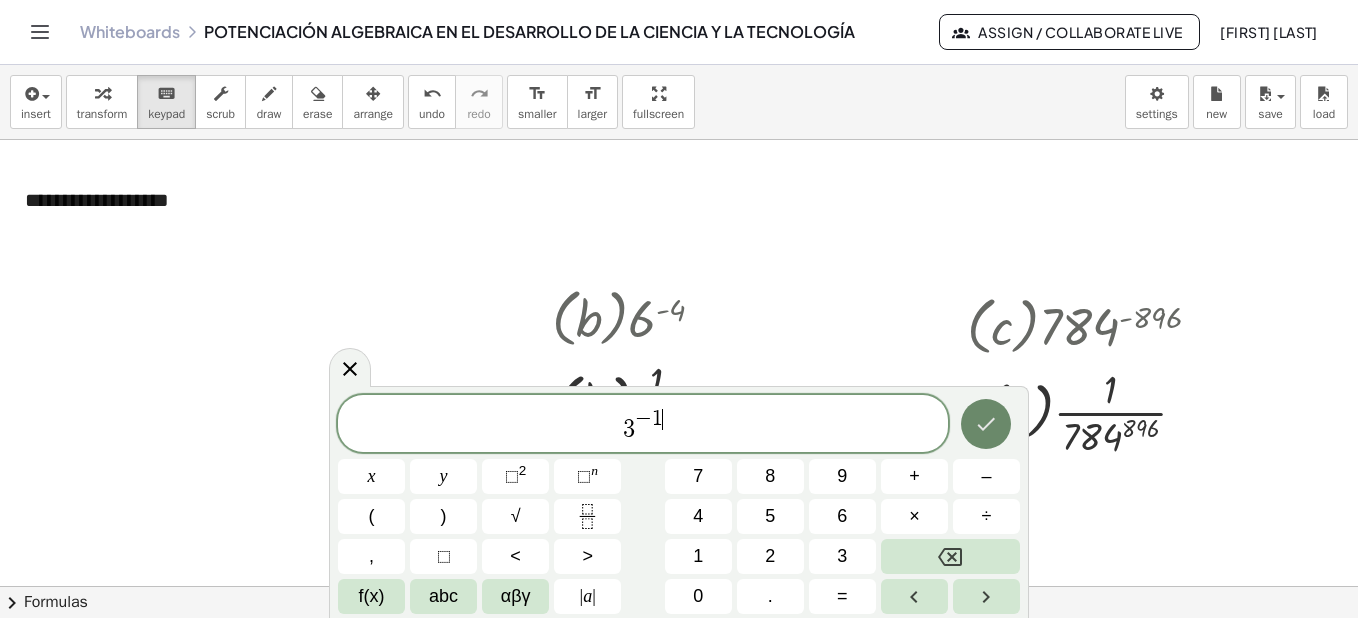 click at bounding box center (986, 424) 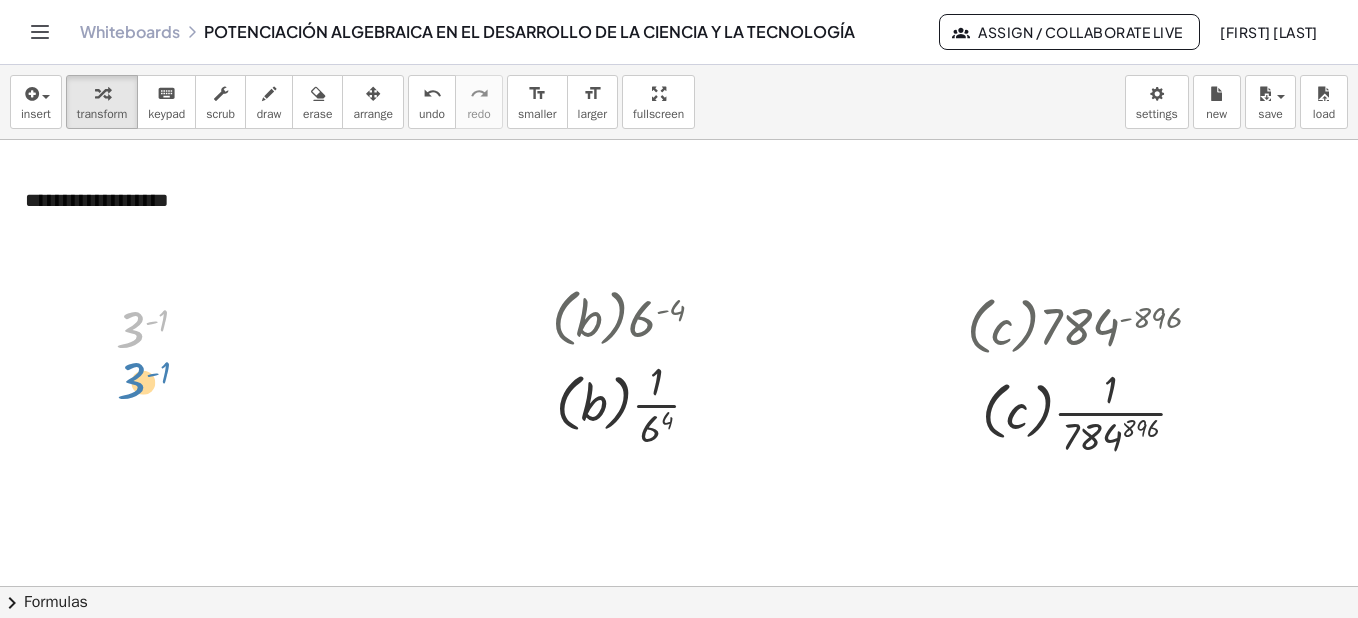 drag, startPoint x: 142, startPoint y: 328, endPoint x: 144, endPoint y: 381, distance: 53.037724 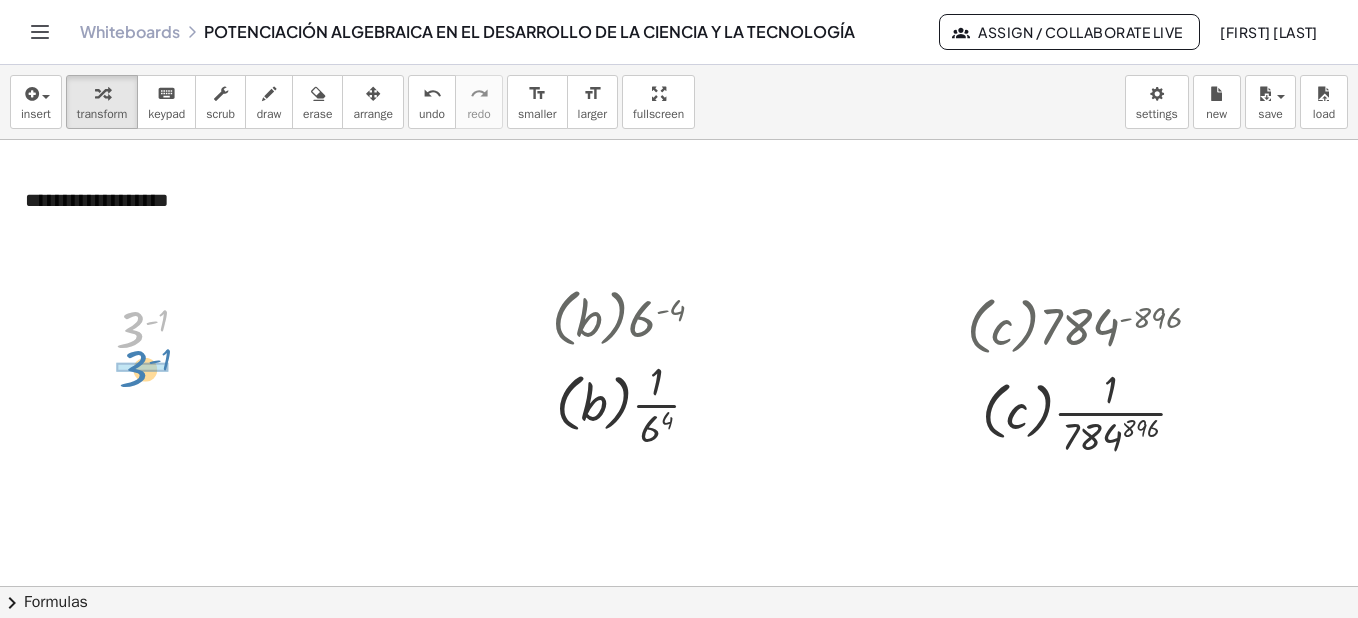 drag, startPoint x: 136, startPoint y: 327, endPoint x: 139, endPoint y: 366, distance: 39.115215 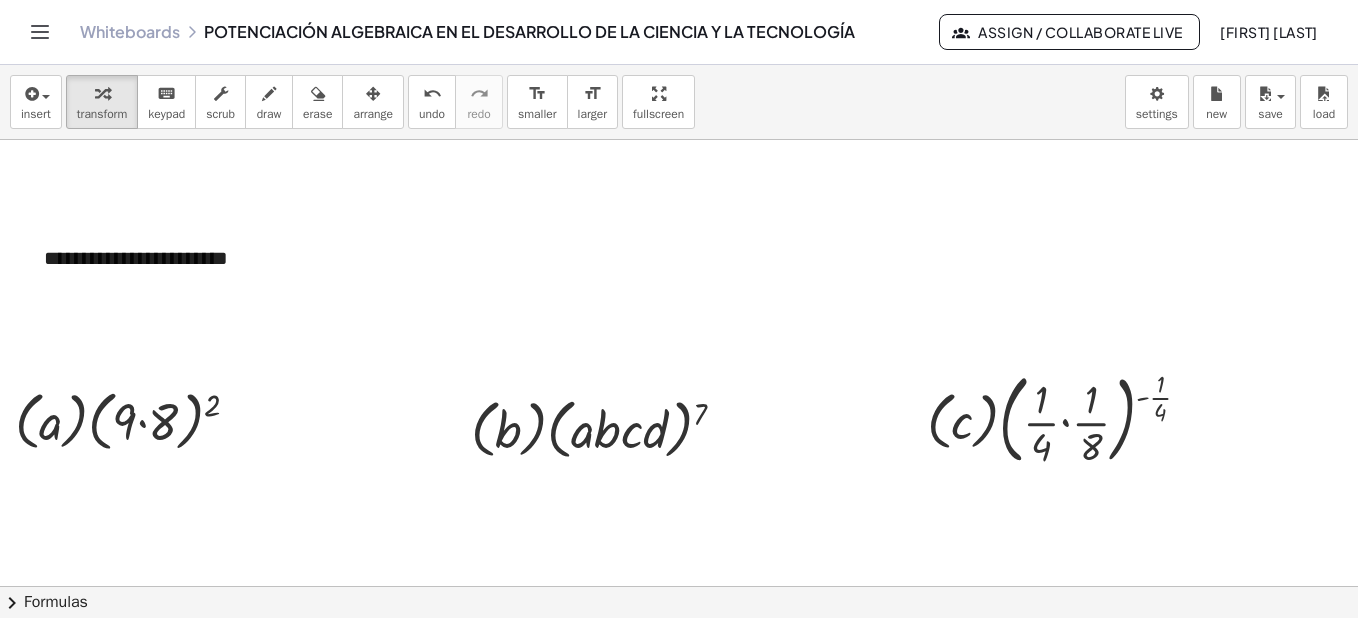 scroll, scrollTop: 6429, scrollLeft: 48, axis: both 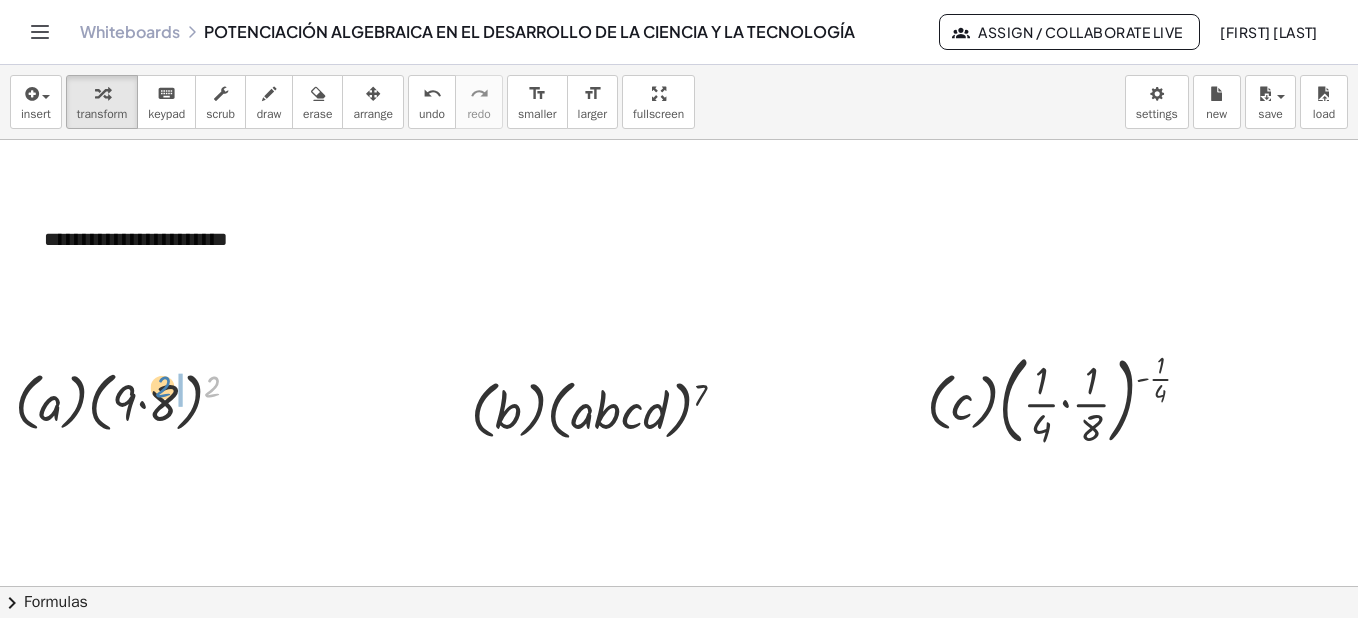 drag, startPoint x: 214, startPoint y: 385, endPoint x: 165, endPoint y: 386, distance: 49.010204 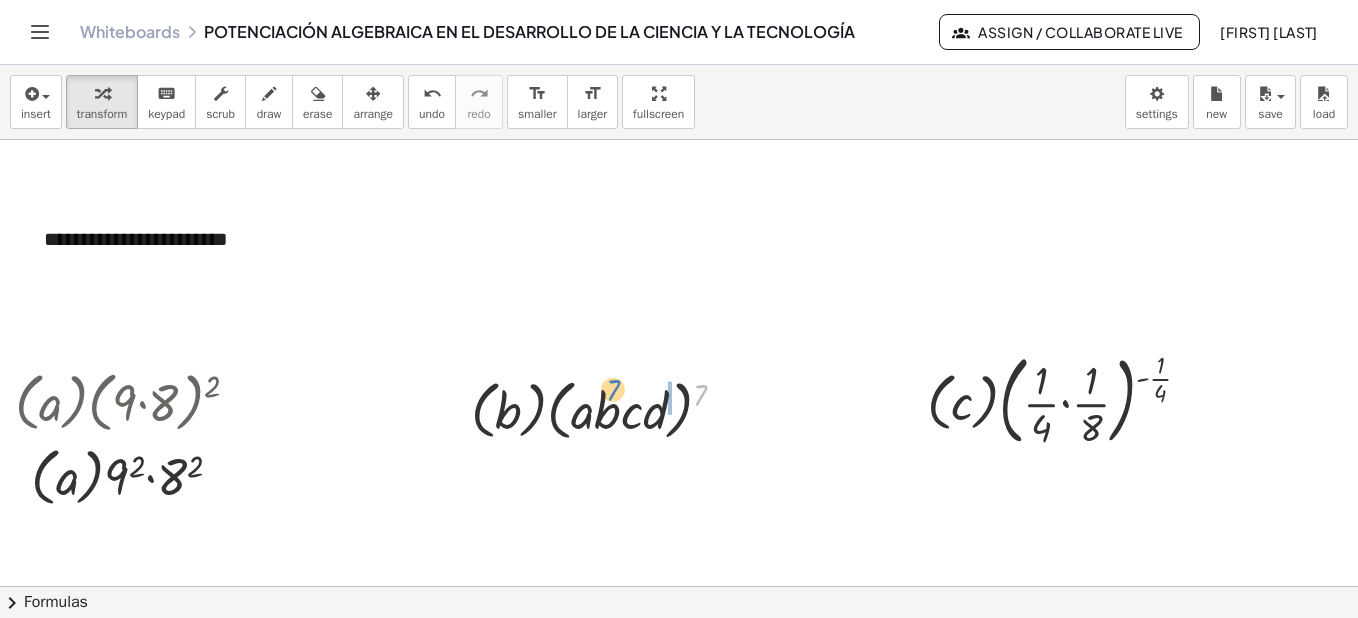 drag, startPoint x: 699, startPoint y: 393, endPoint x: 614, endPoint y: 389, distance: 85.09406 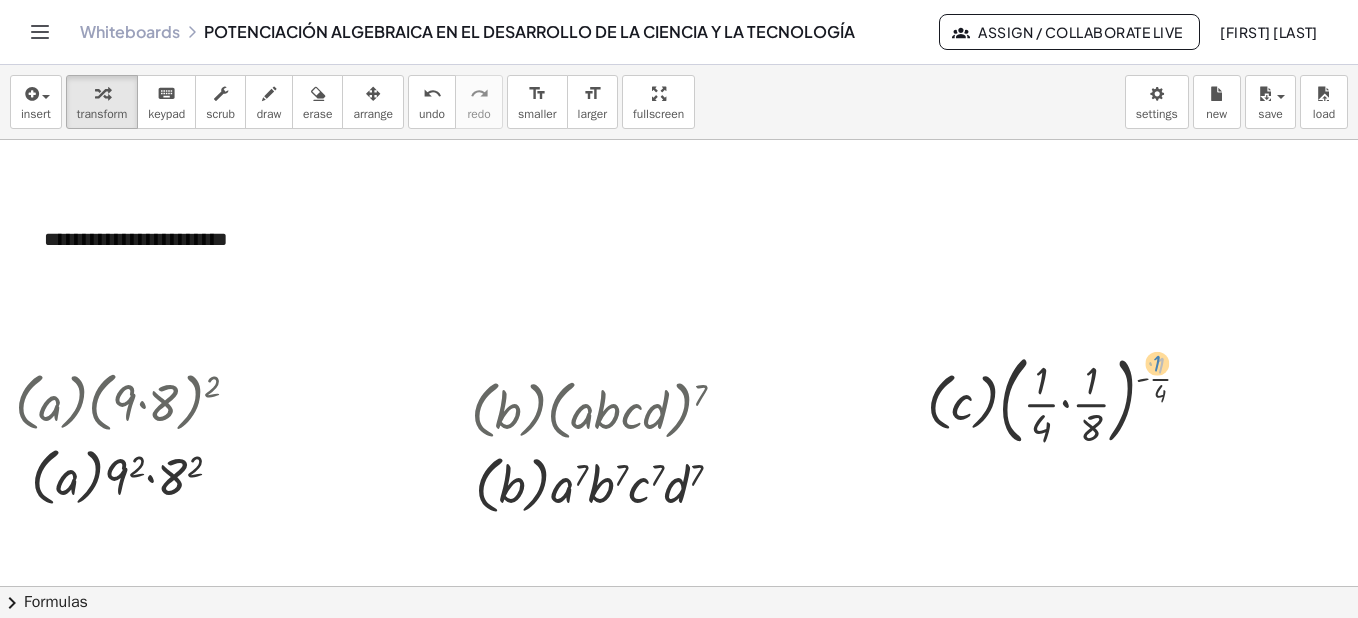 click at bounding box center [1067, 399] 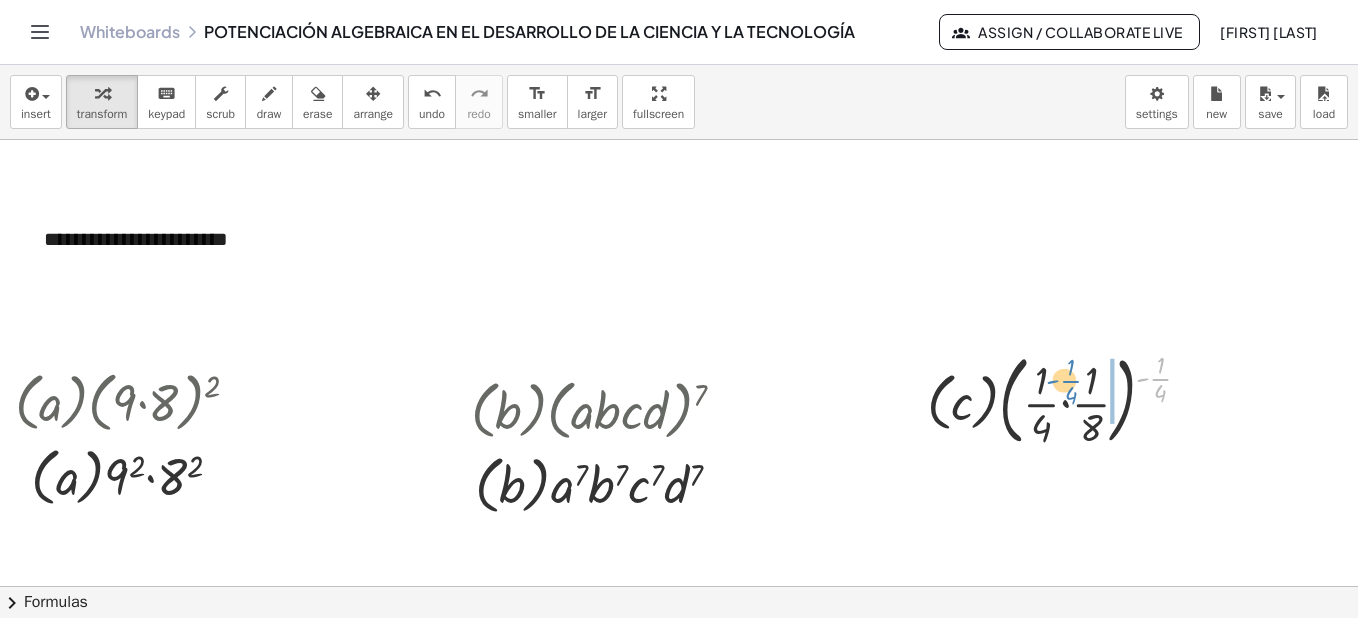 drag, startPoint x: 1163, startPoint y: 379, endPoint x: 1081, endPoint y: 380, distance: 82.006096 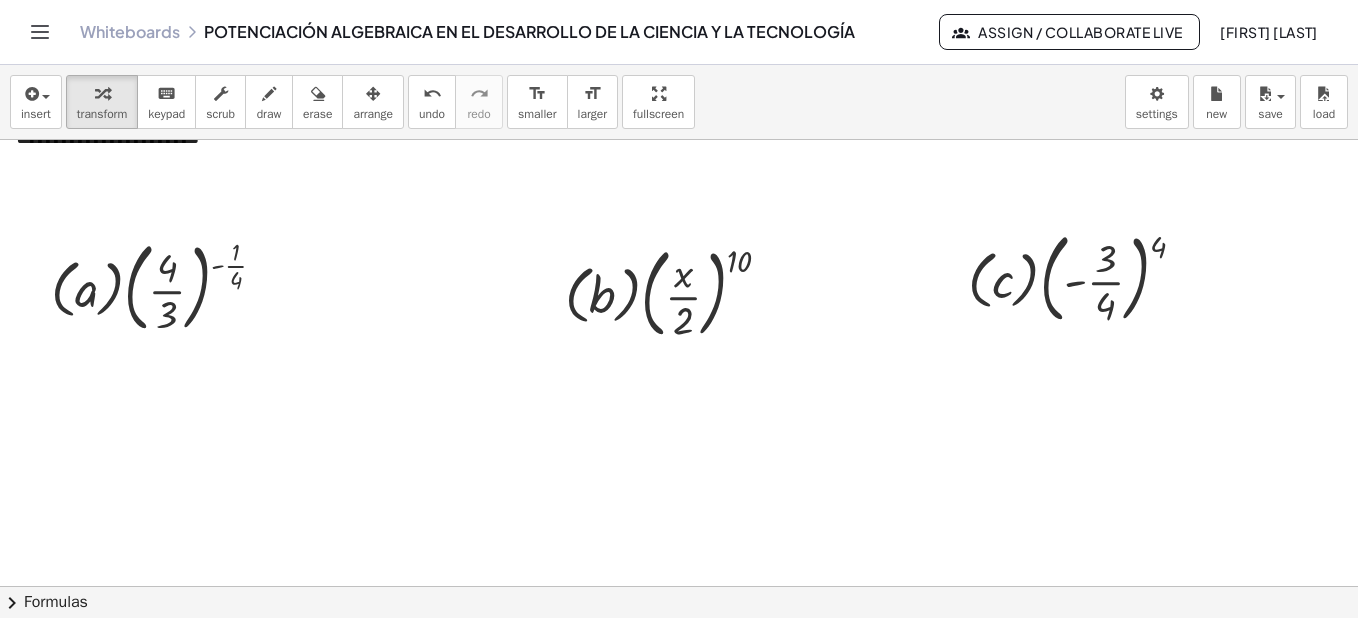 scroll, scrollTop: 7105, scrollLeft: 48, axis: both 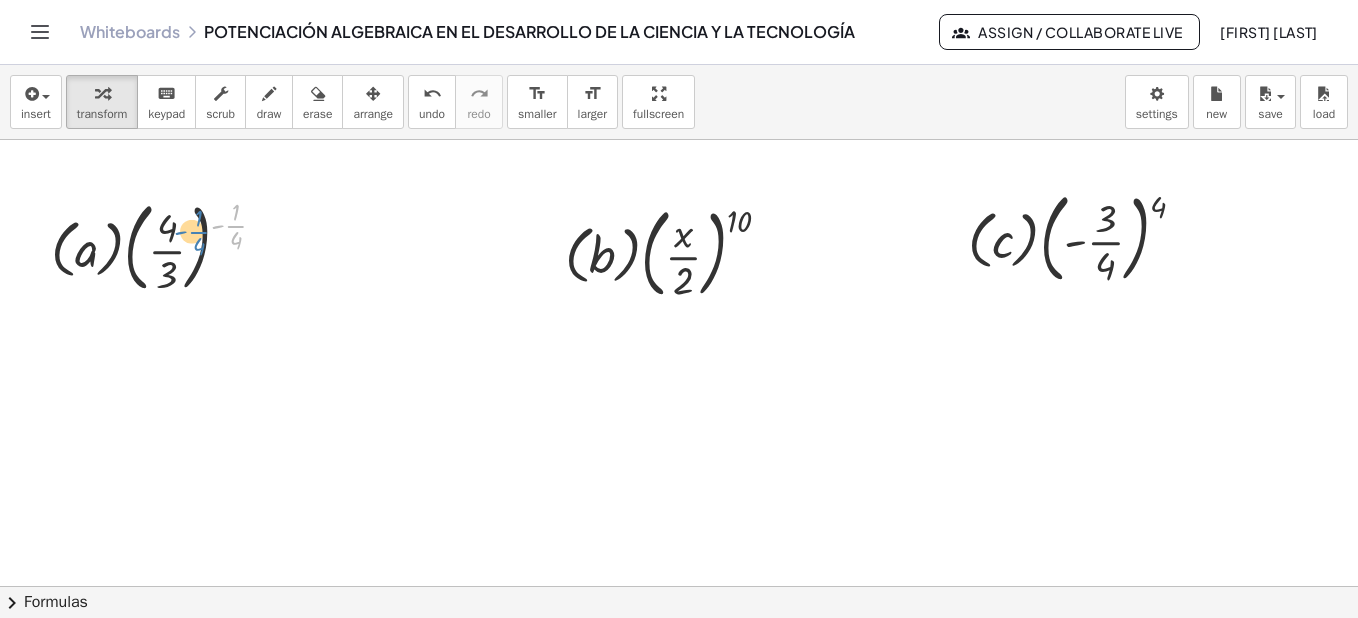 drag, startPoint x: 227, startPoint y: 219, endPoint x: 190, endPoint y: 225, distance: 37.48333 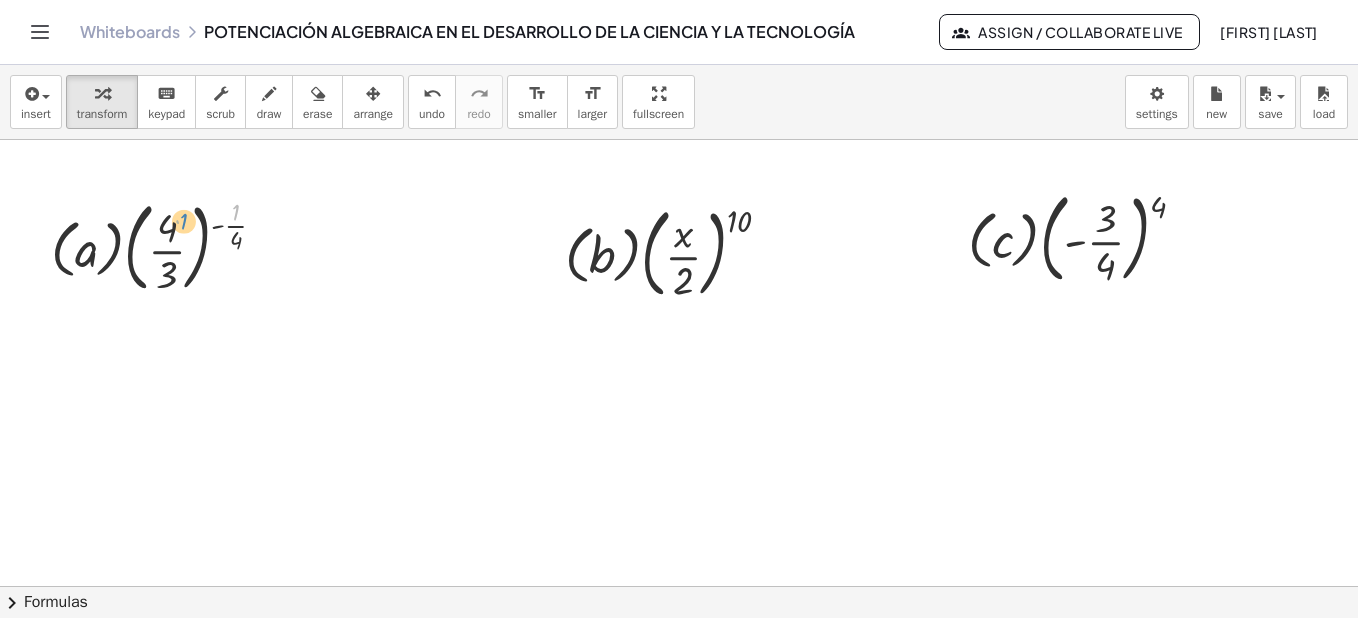 drag, startPoint x: 234, startPoint y: 218, endPoint x: 185, endPoint y: 226, distance: 49.648766 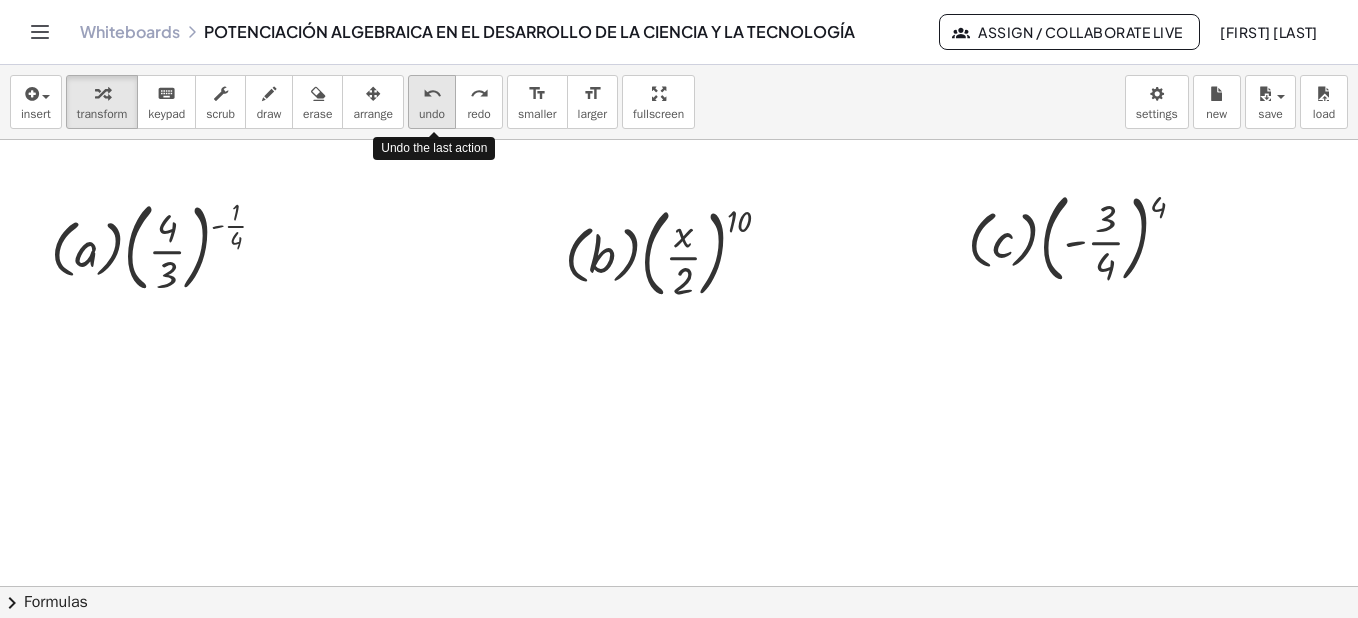 click on "undo" at bounding box center (432, 114) 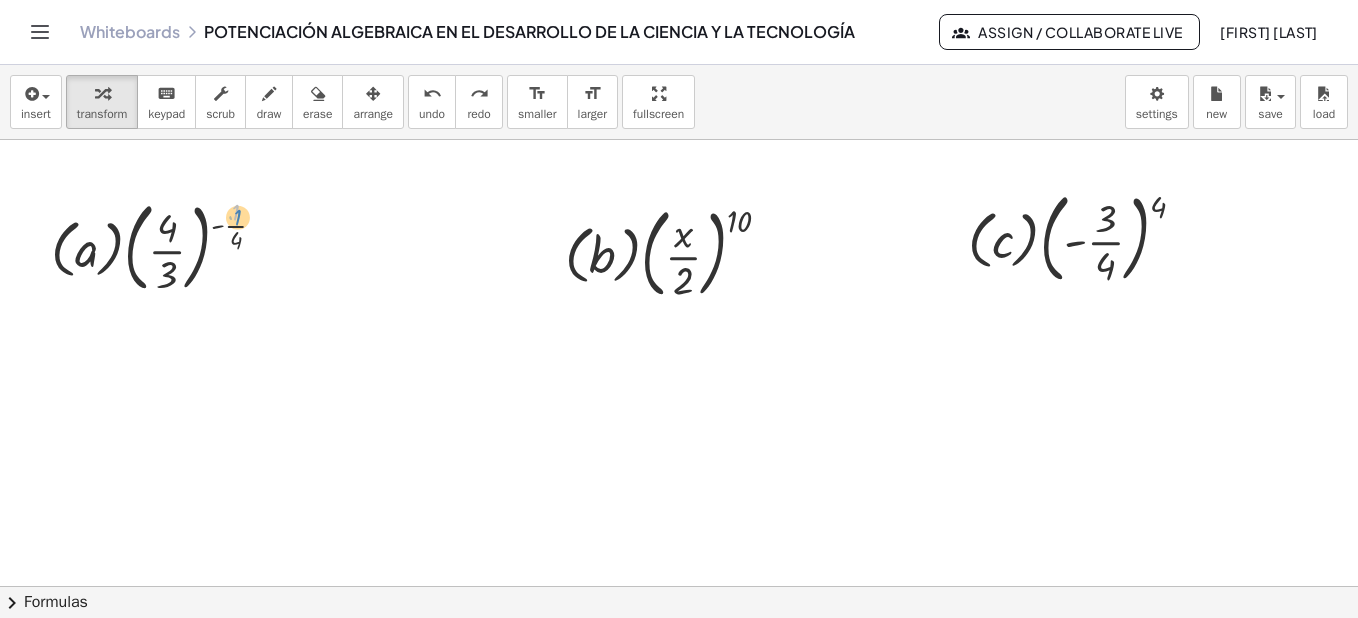 click at bounding box center [166, 246] 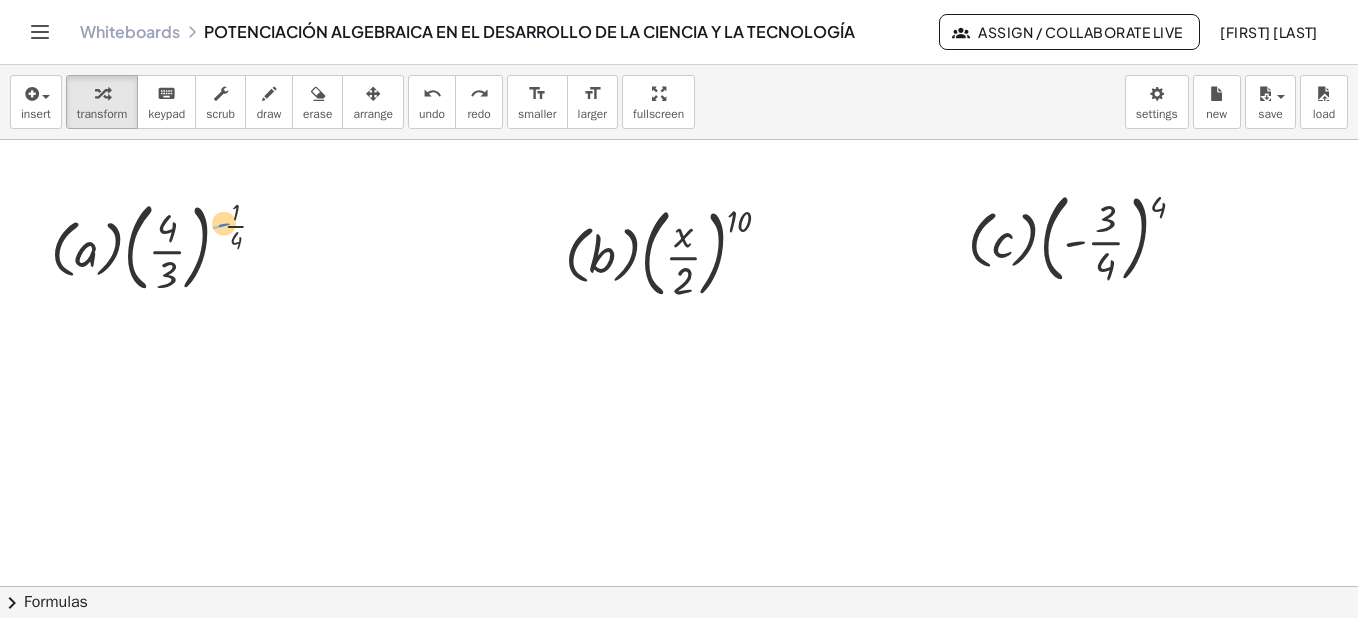 click at bounding box center (166, 246) 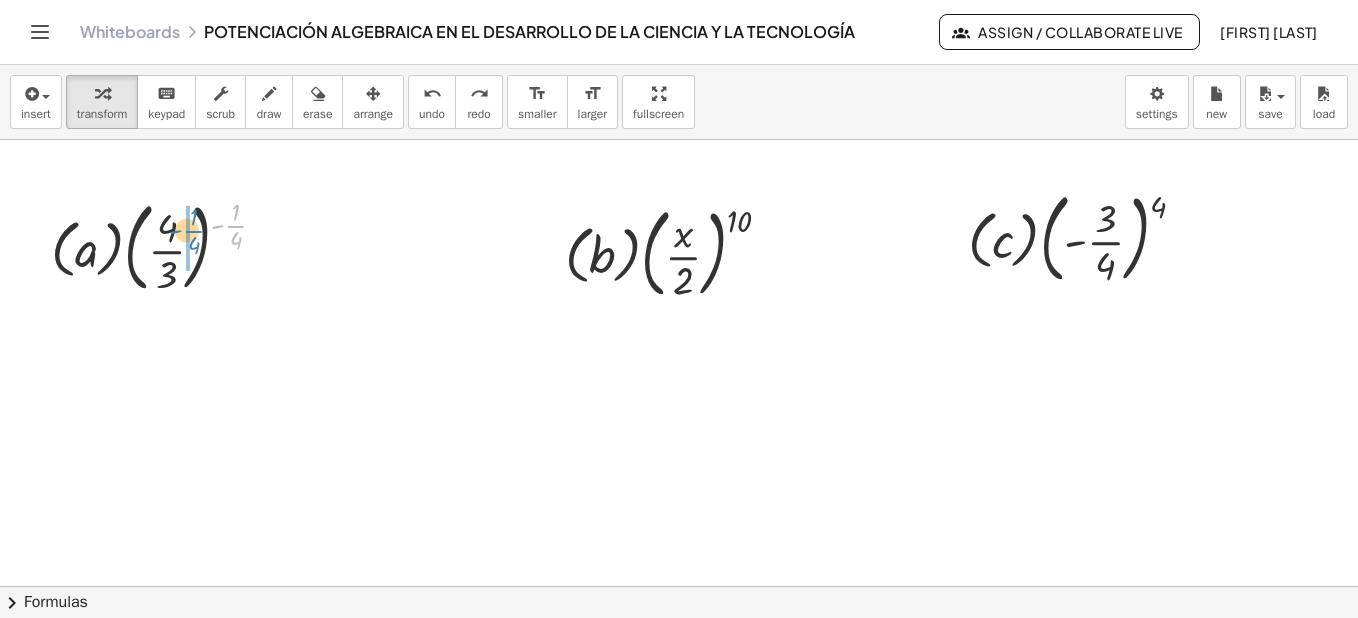 drag, startPoint x: 233, startPoint y: 224, endPoint x: 191, endPoint y: 229, distance: 42.296574 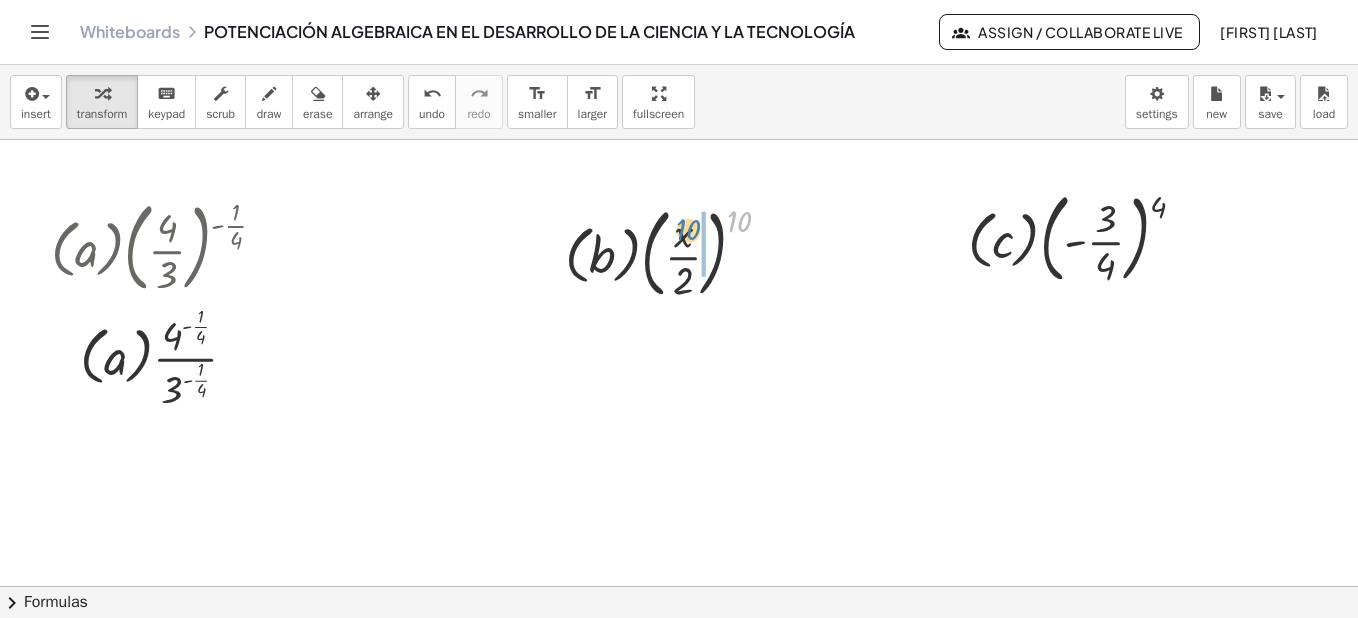 drag, startPoint x: 736, startPoint y: 225, endPoint x: 685, endPoint y: 234, distance: 51.78803 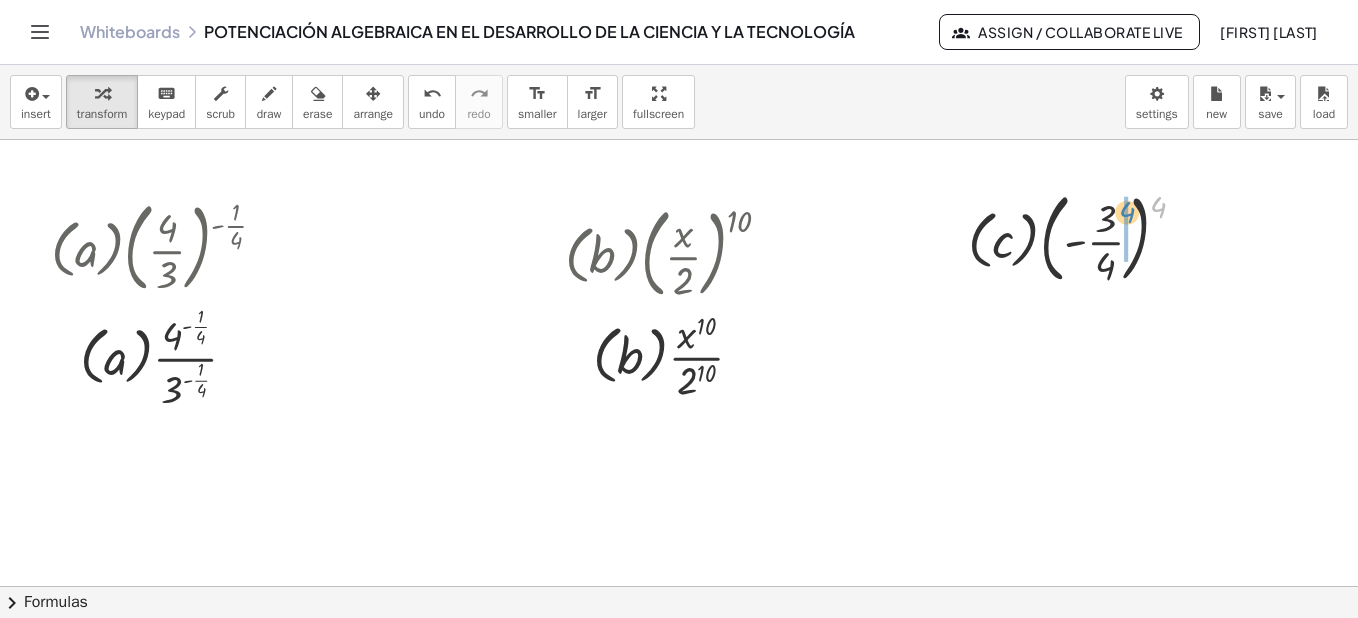 drag, startPoint x: 1155, startPoint y: 207, endPoint x: 1124, endPoint y: 213, distance: 31.575306 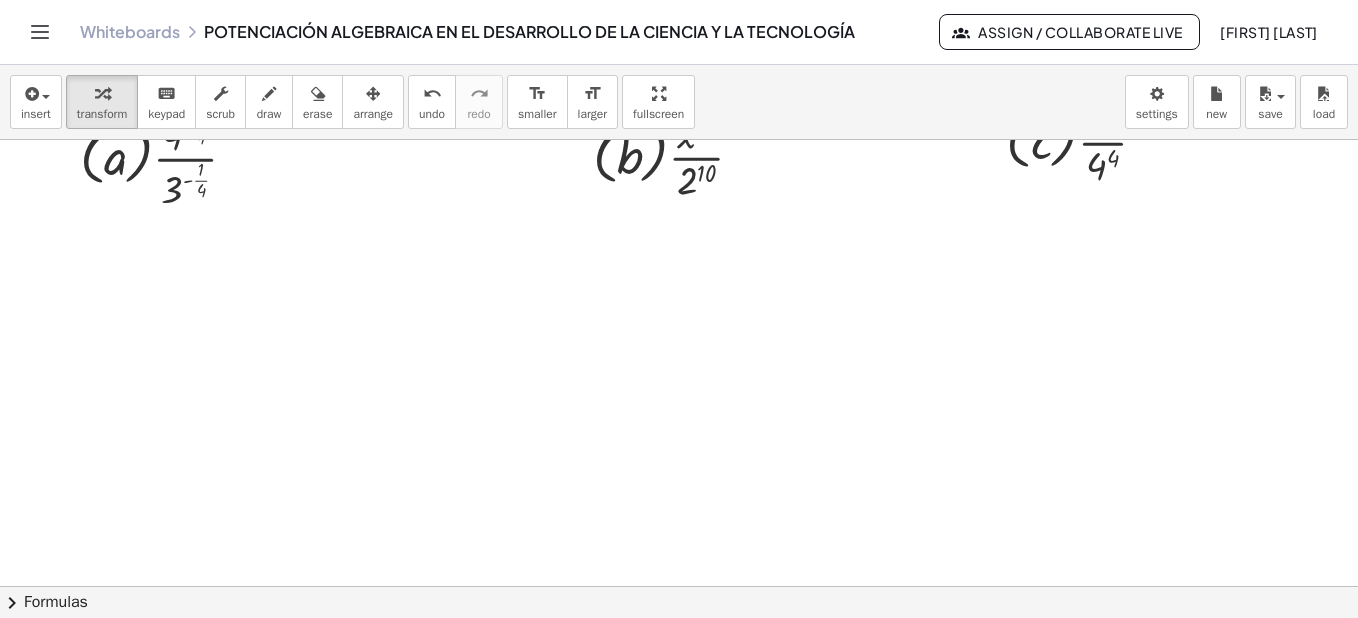scroll, scrollTop: 7345, scrollLeft: 48, axis: both 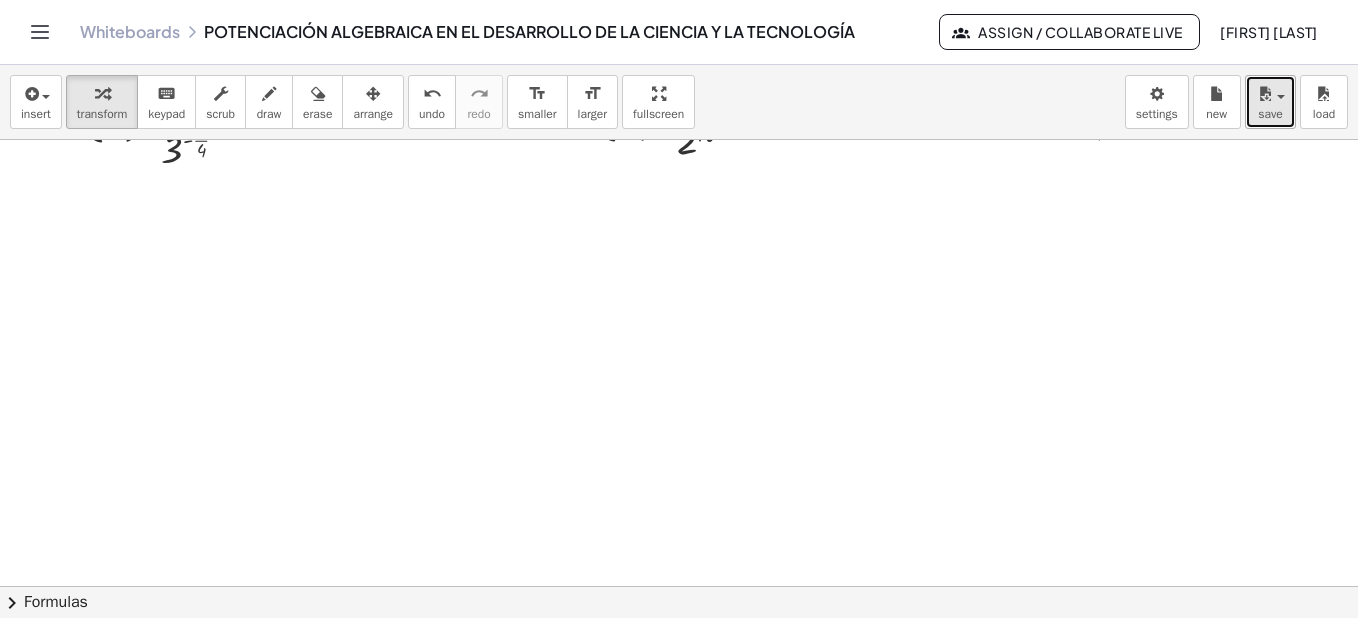 click on "save" at bounding box center [1270, 114] 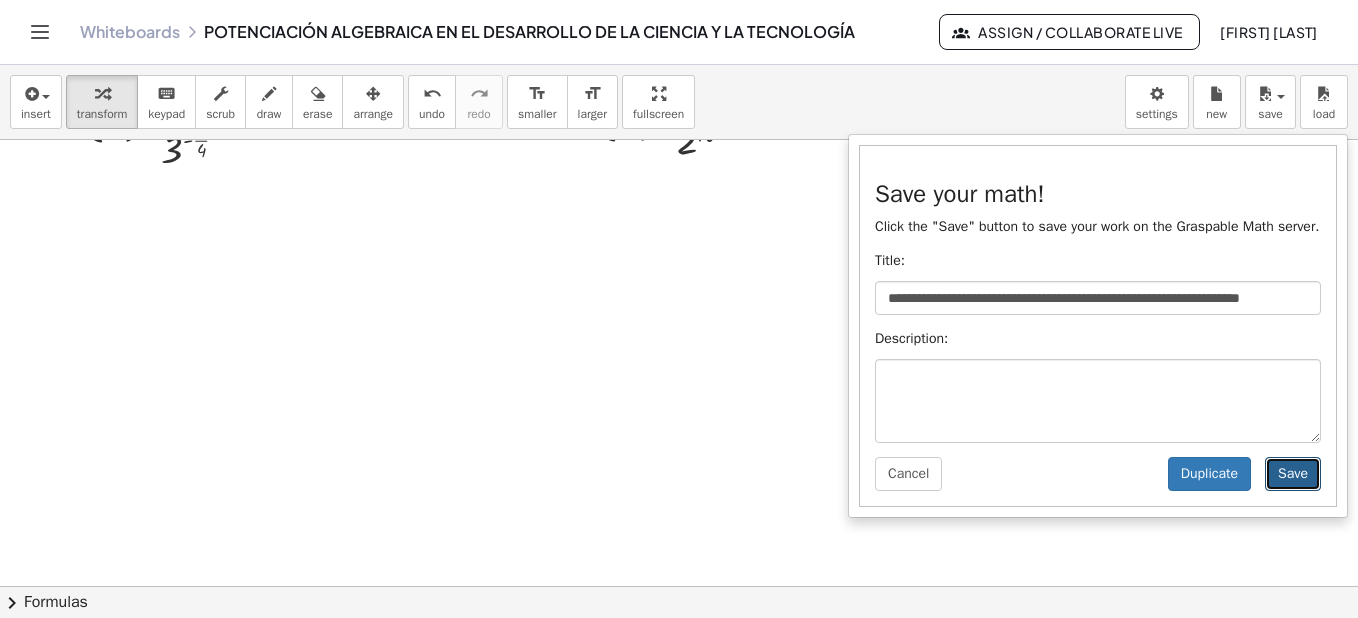 click on "Save" at bounding box center [1293, 474] 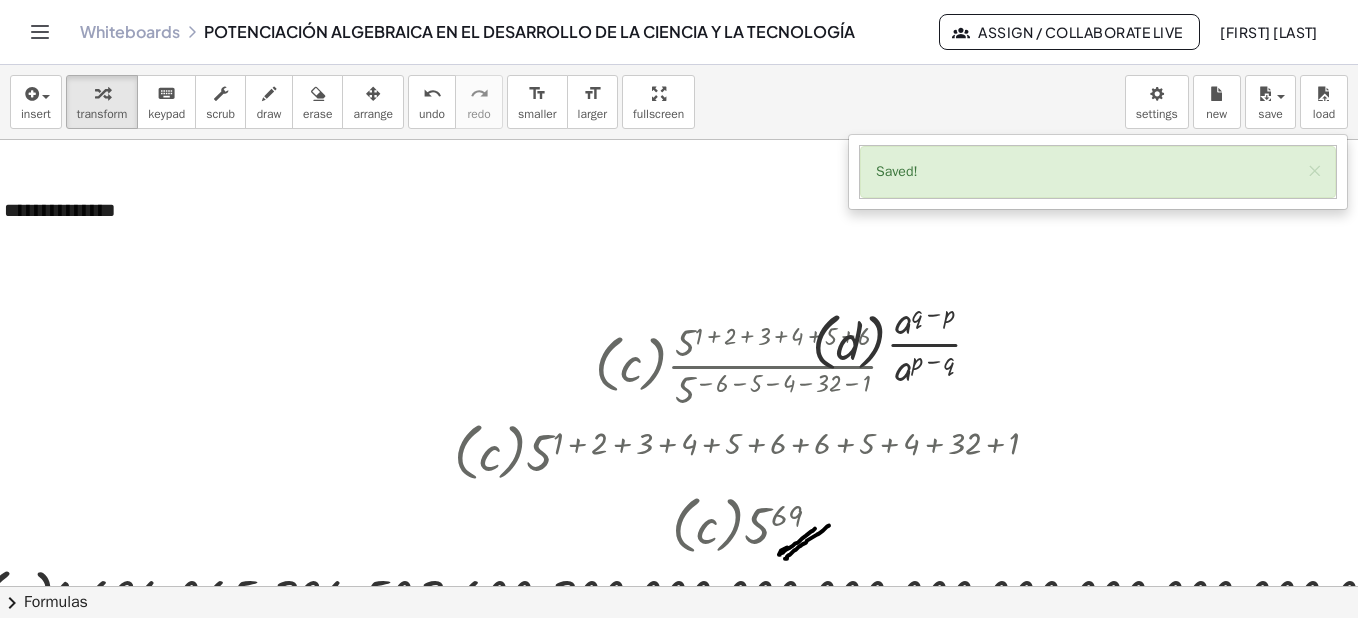 scroll, scrollTop: 3795, scrollLeft: 48, axis: both 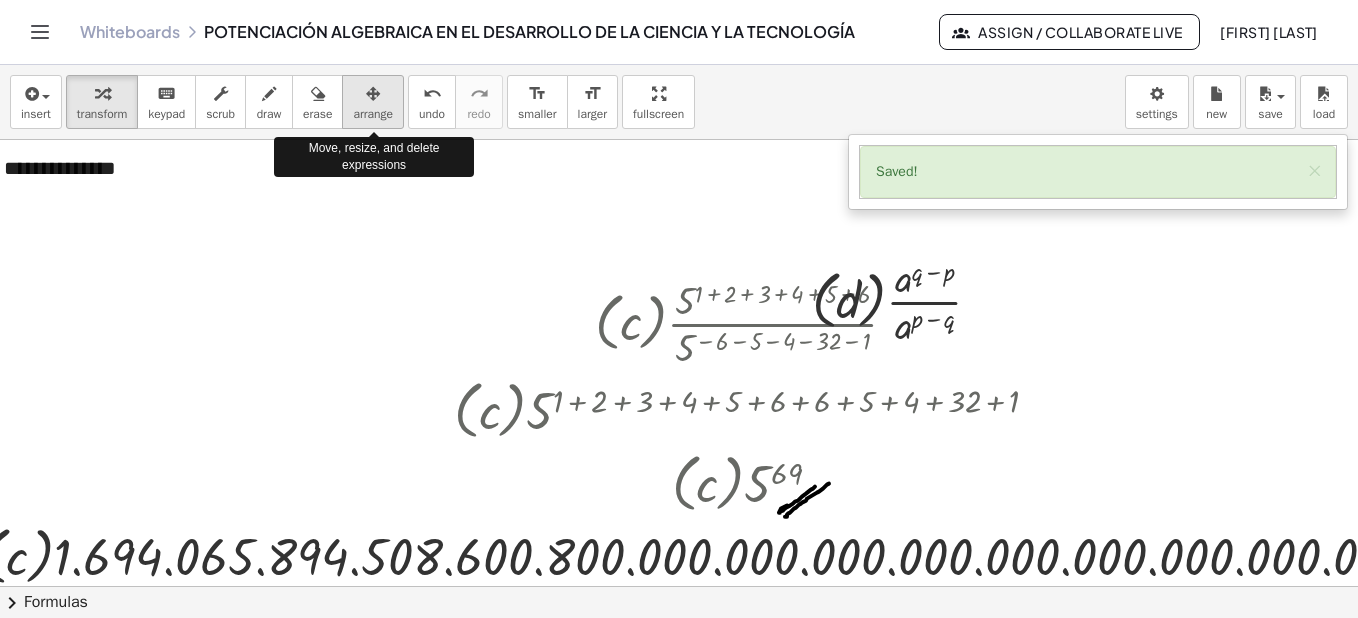 click on "arrange" at bounding box center (373, 114) 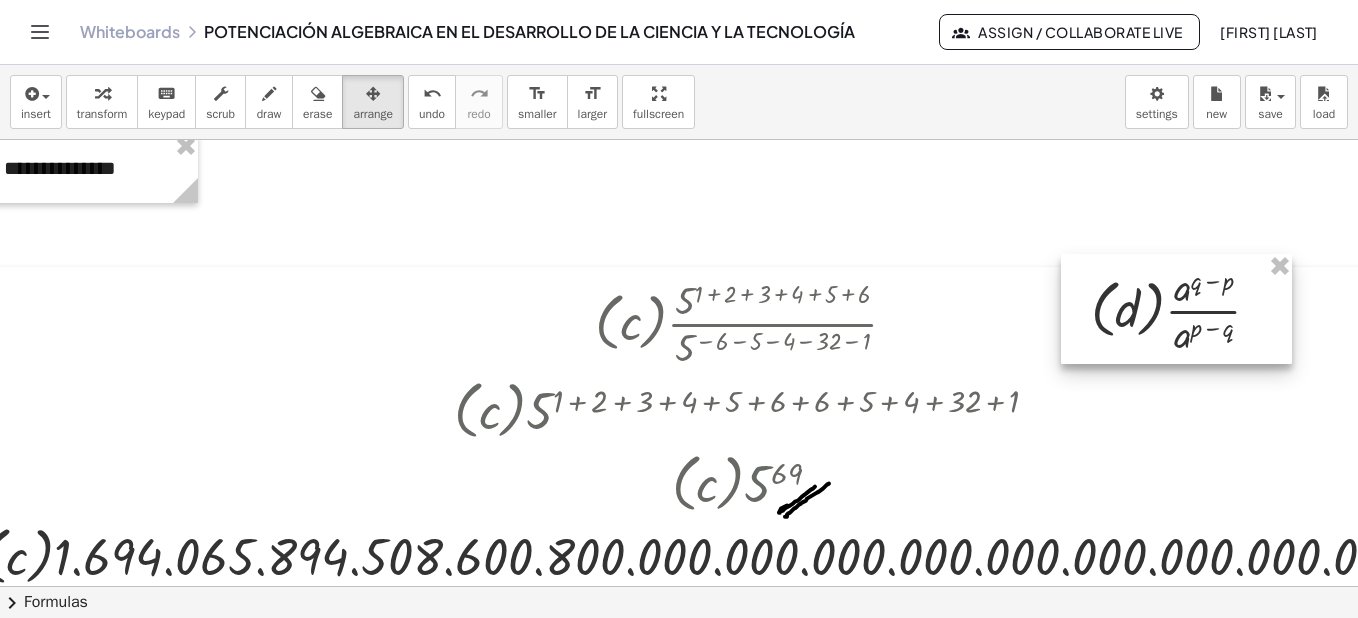 drag, startPoint x: 974, startPoint y: 289, endPoint x: 1253, endPoint y: 298, distance: 279.1451 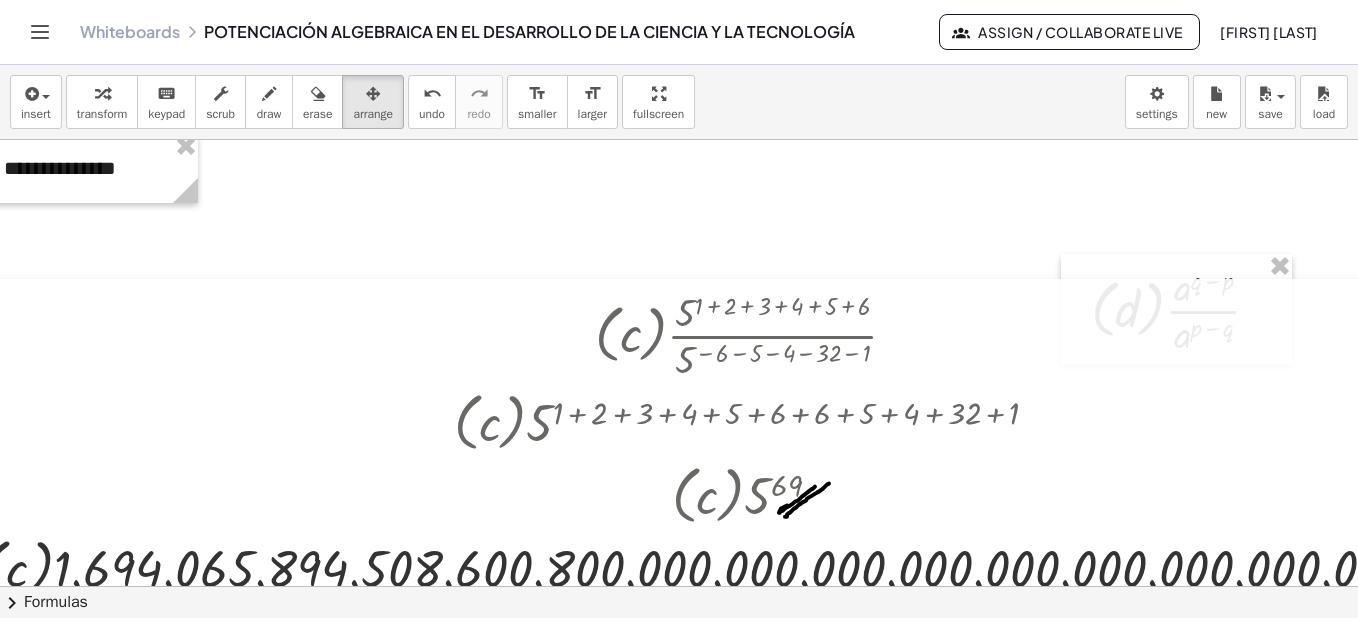 drag, startPoint x: 655, startPoint y: 310, endPoint x: 631, endPoint y: 322, distance: 26.832815 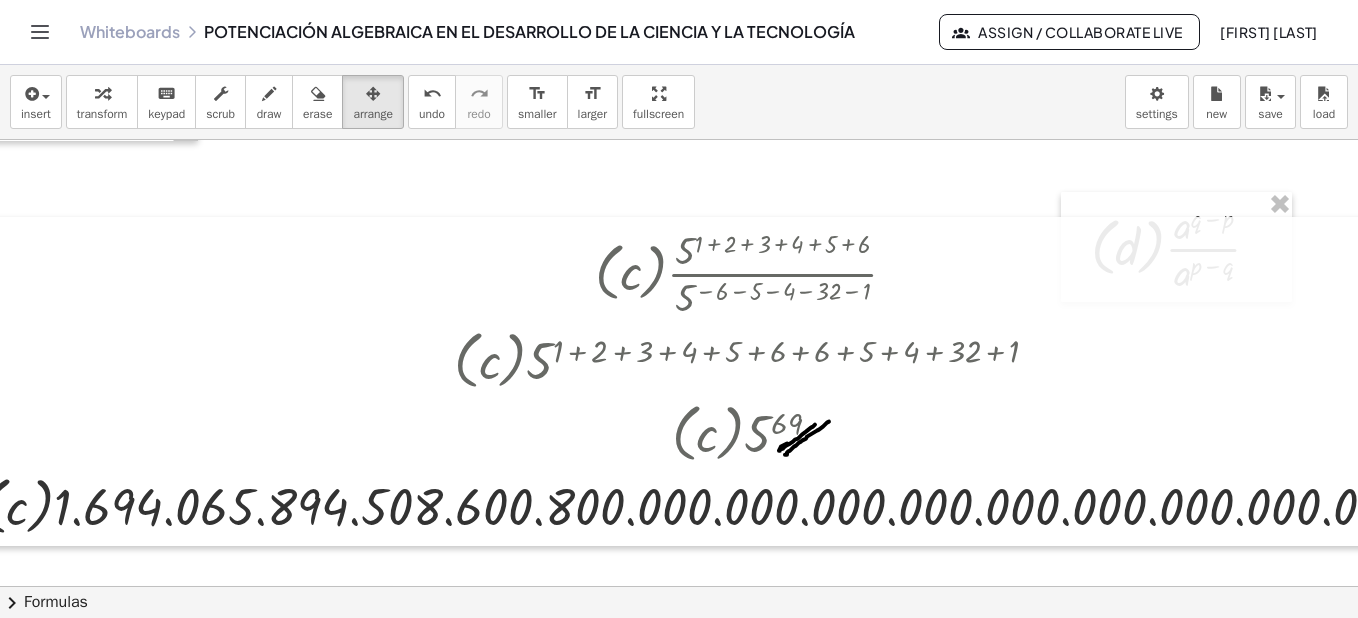 scroll, scrollTop: 3899, scrollLeft: 48, axis: both 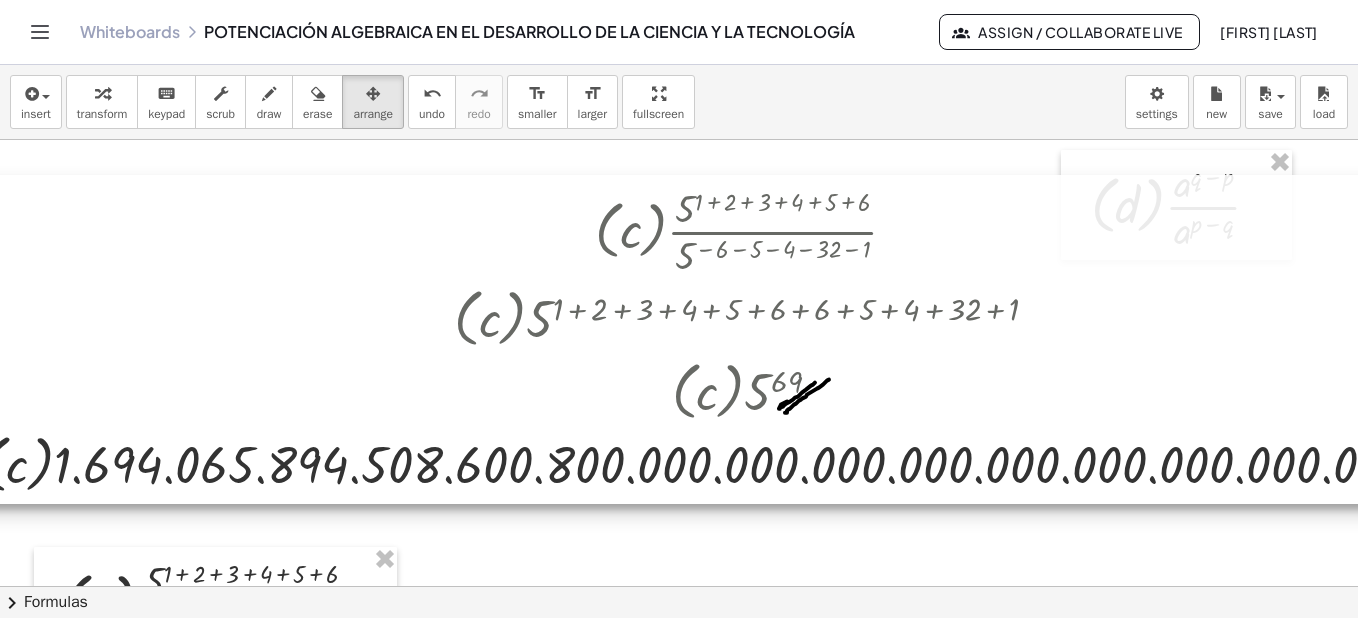 click at bounding box center (747, 339) 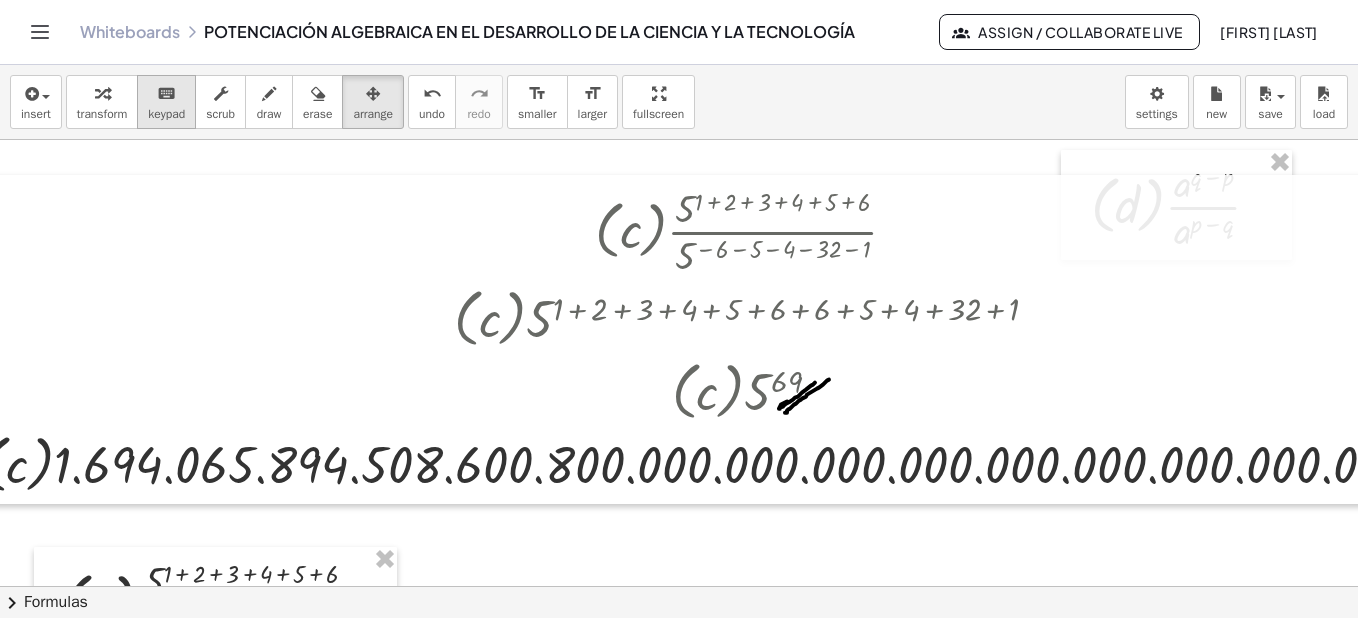 click on "keyboard" at bounding box center (166, 94) 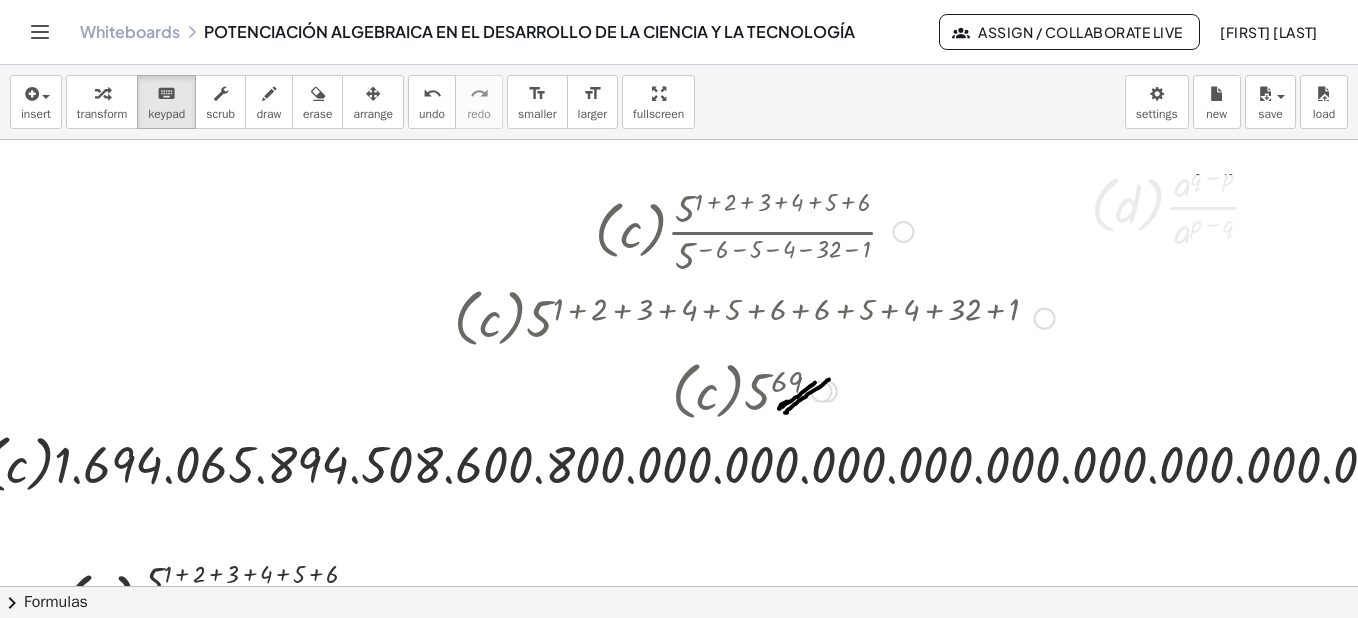 click at bounding box center [754, 316] 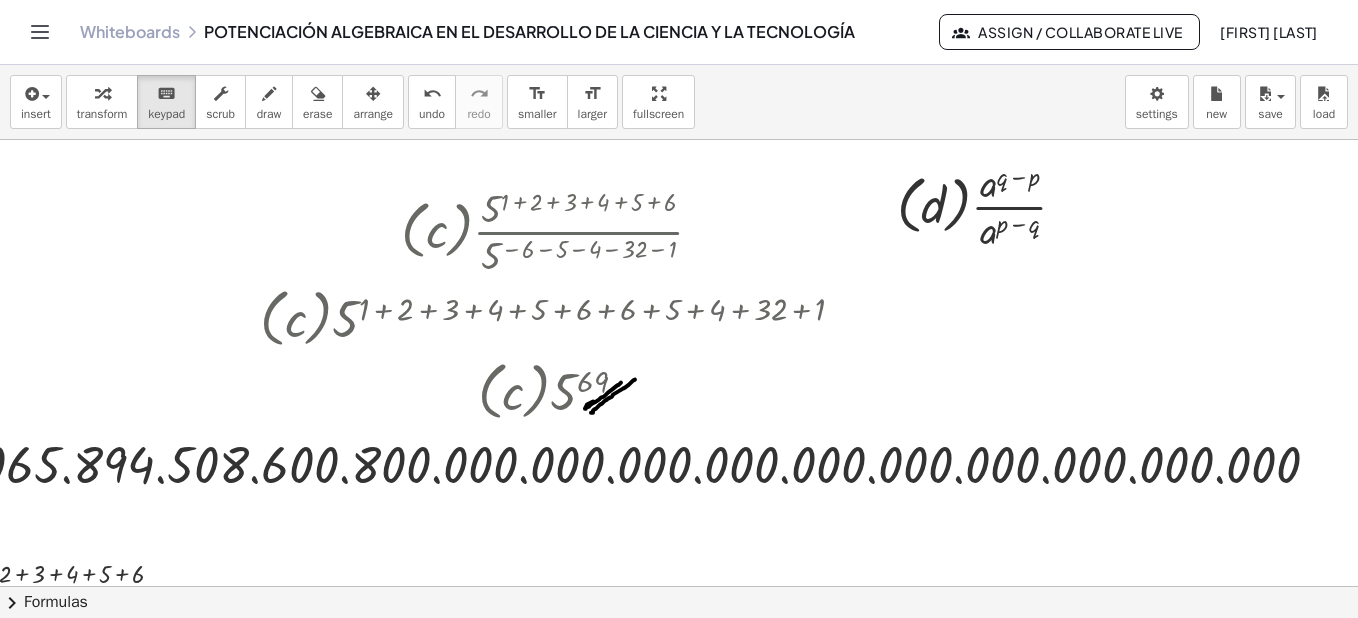 scroll, scrollTop: 3899, scrollLeft: 248, axis: both 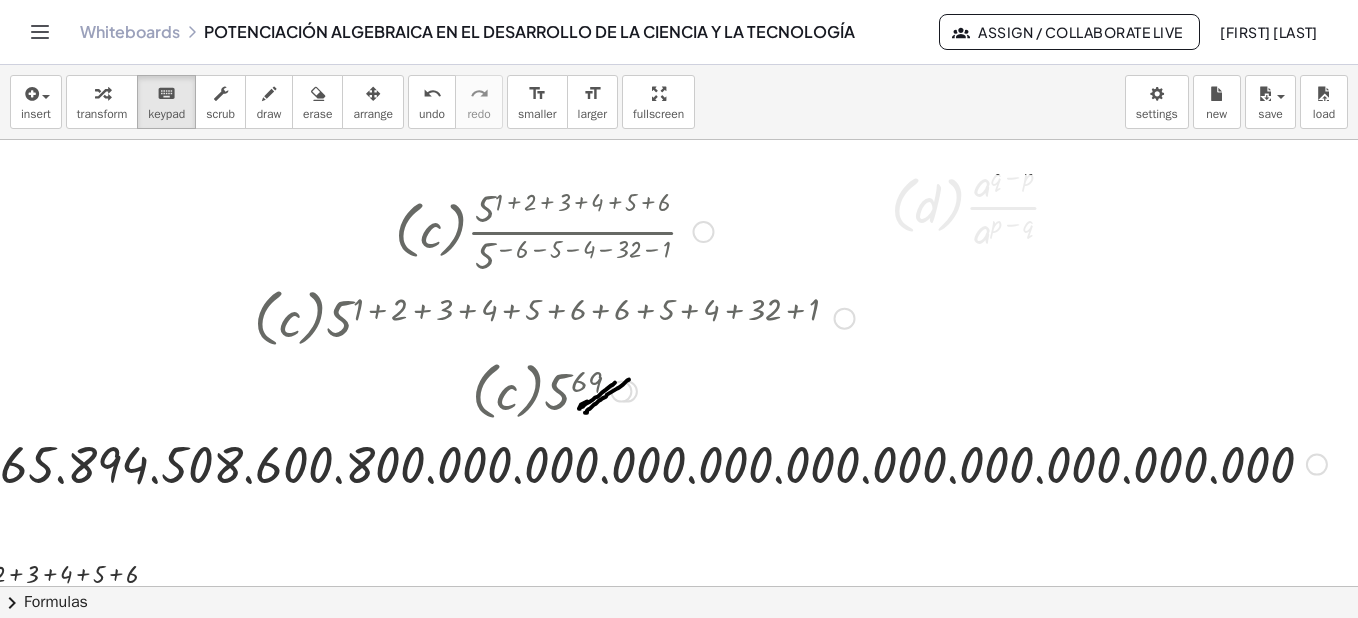 click at bounding box center (554, 316) 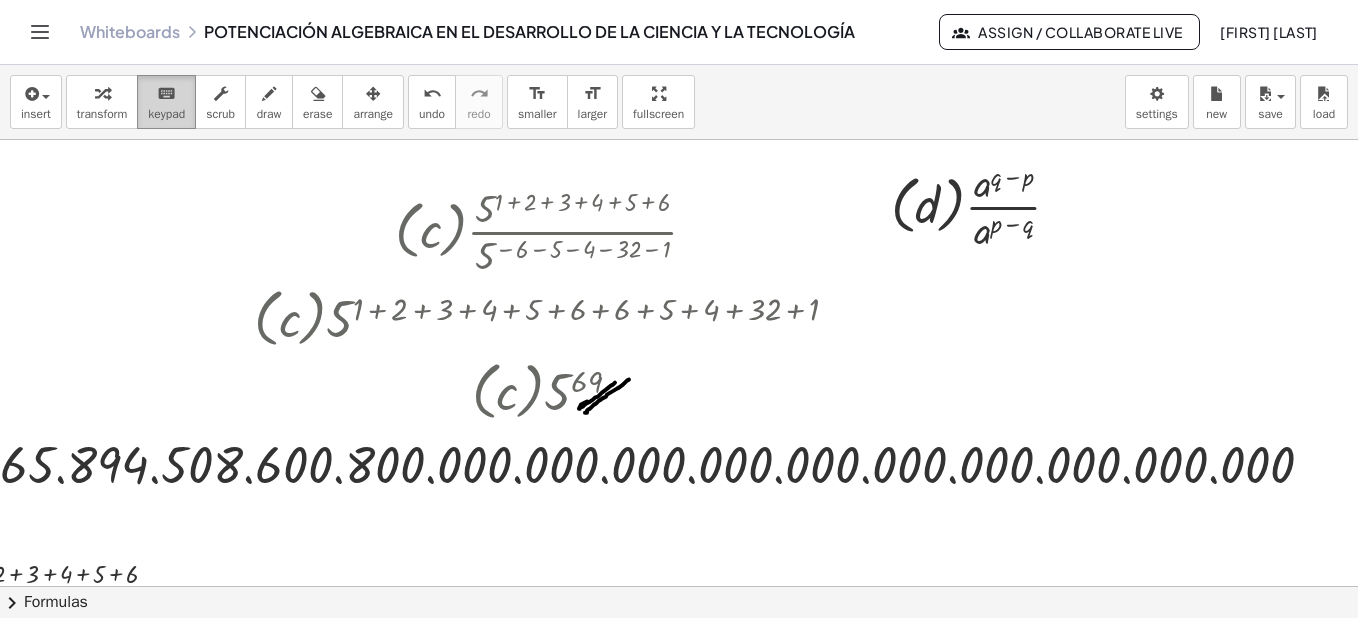 click on "keyboard" at bounding box center (166, 94) 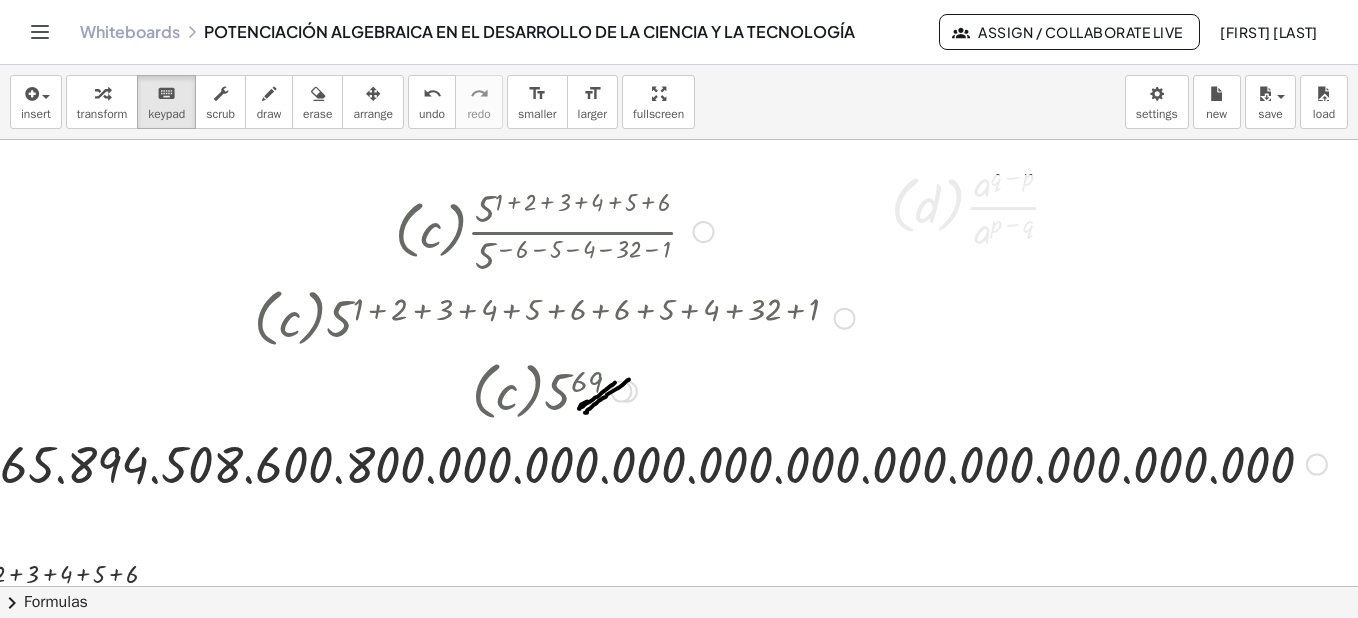 click at bounding box center (554, 316) 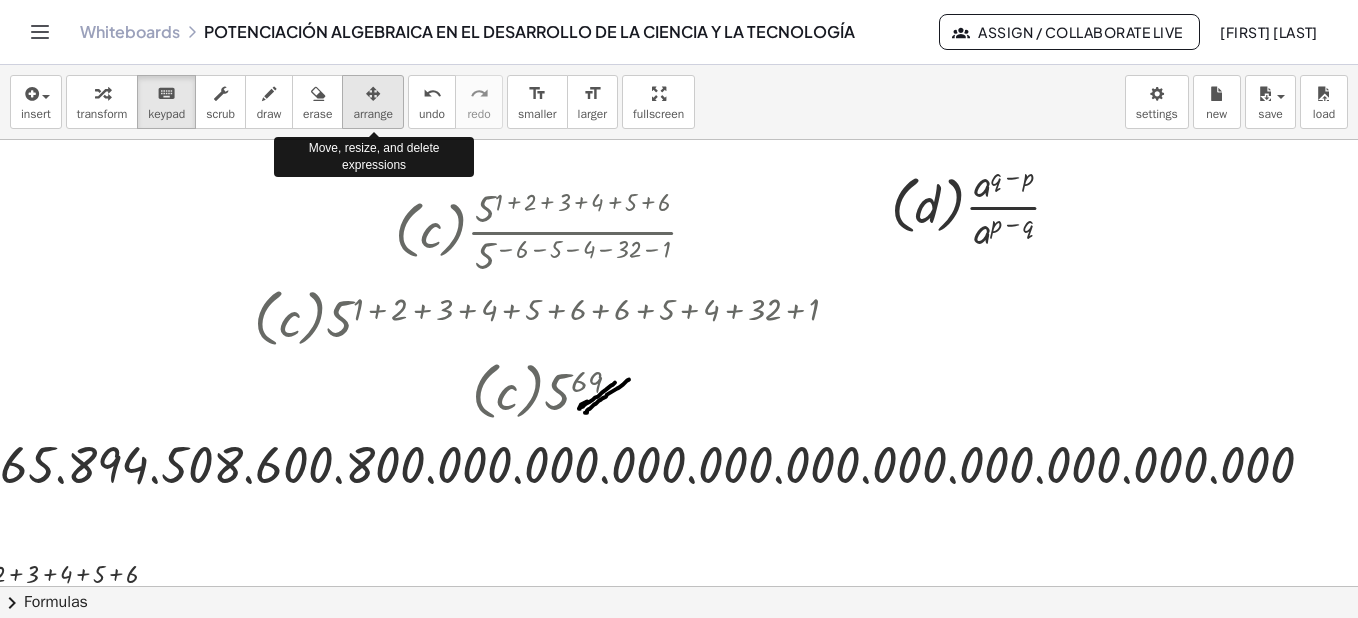 click on "arrange" at bounding box center (373, 114) 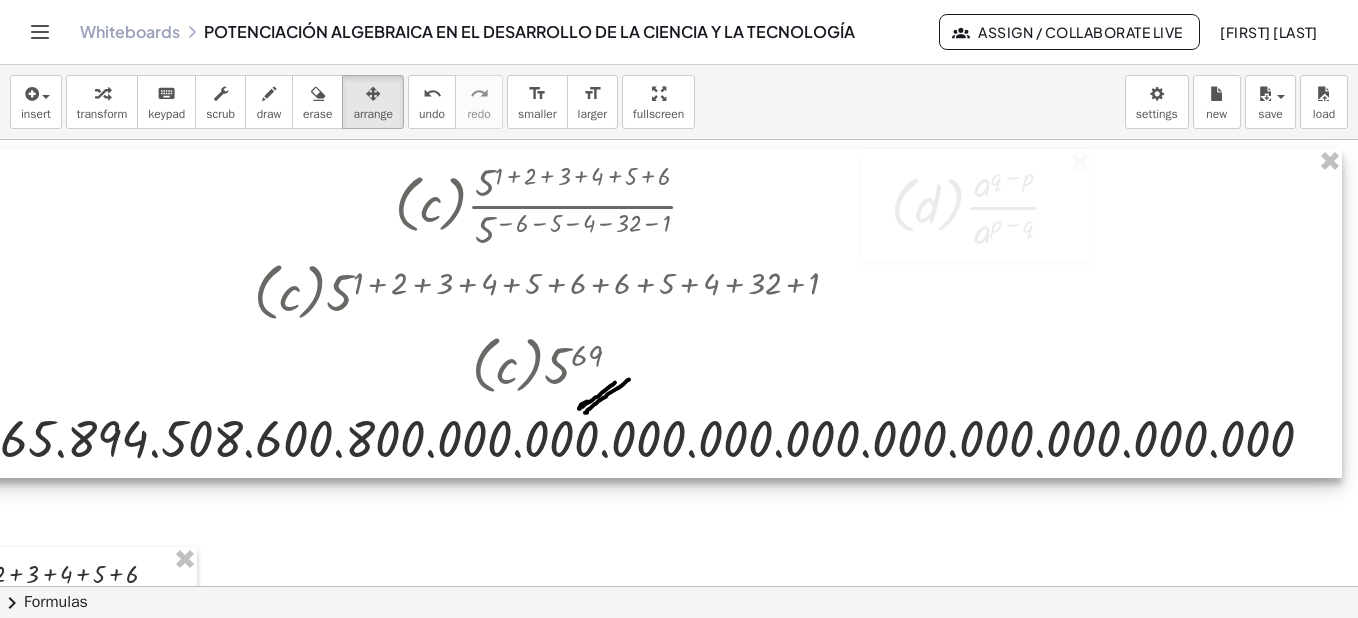 drag, startPoint x: 945, startPoint y: 209, endPoint x: 927, endPoint y: 183, distance: 31.622776 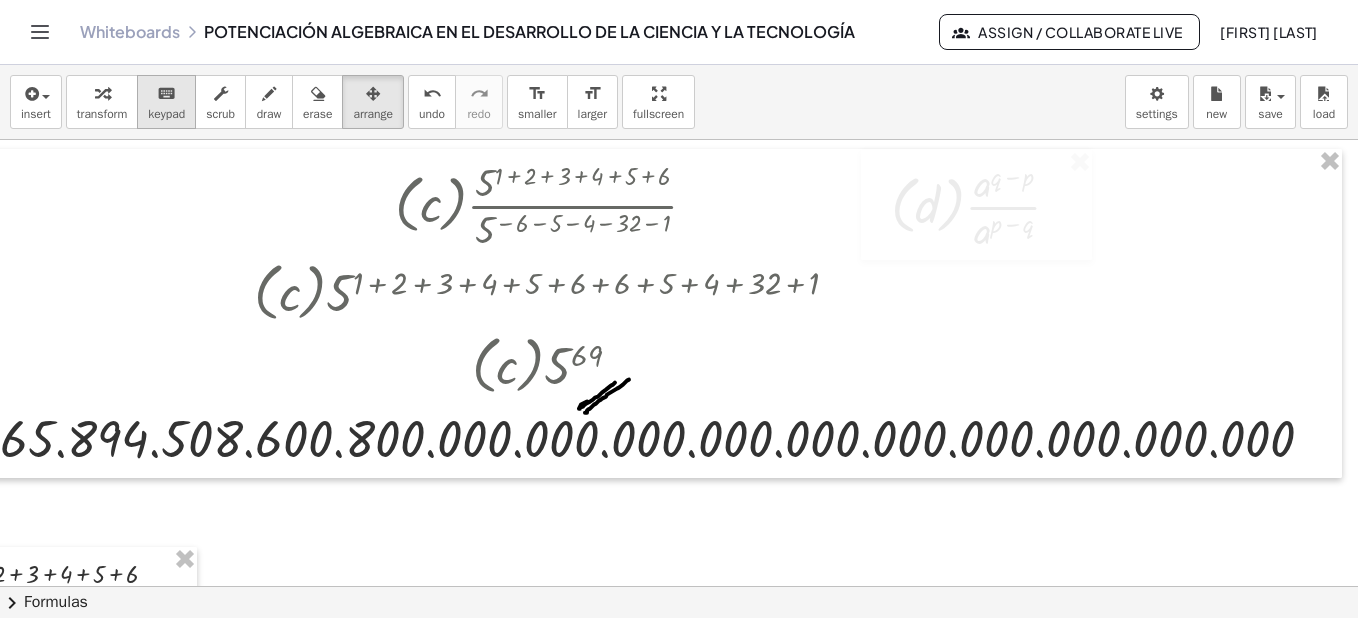 click on "keyboard" at bounding box center (166, 94) 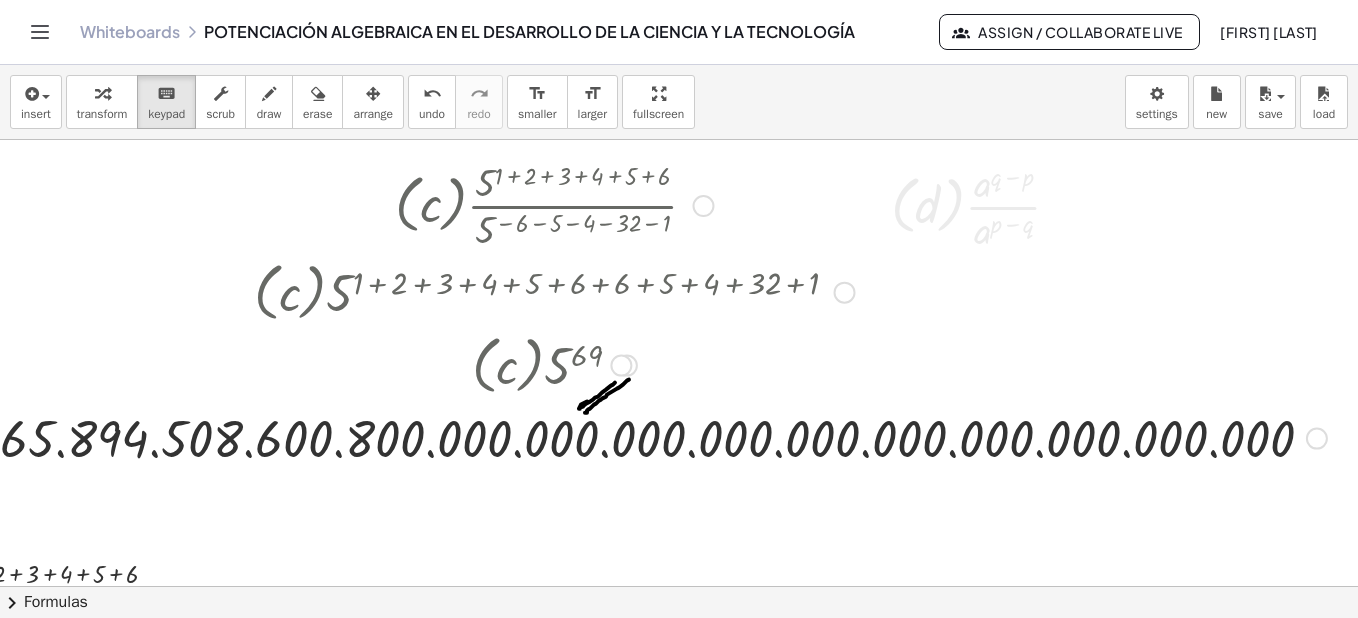 drag, startPoint x: 919, startPoint y: 238, endPoint x: 932, endPoint y: 315, distance: 78.08969 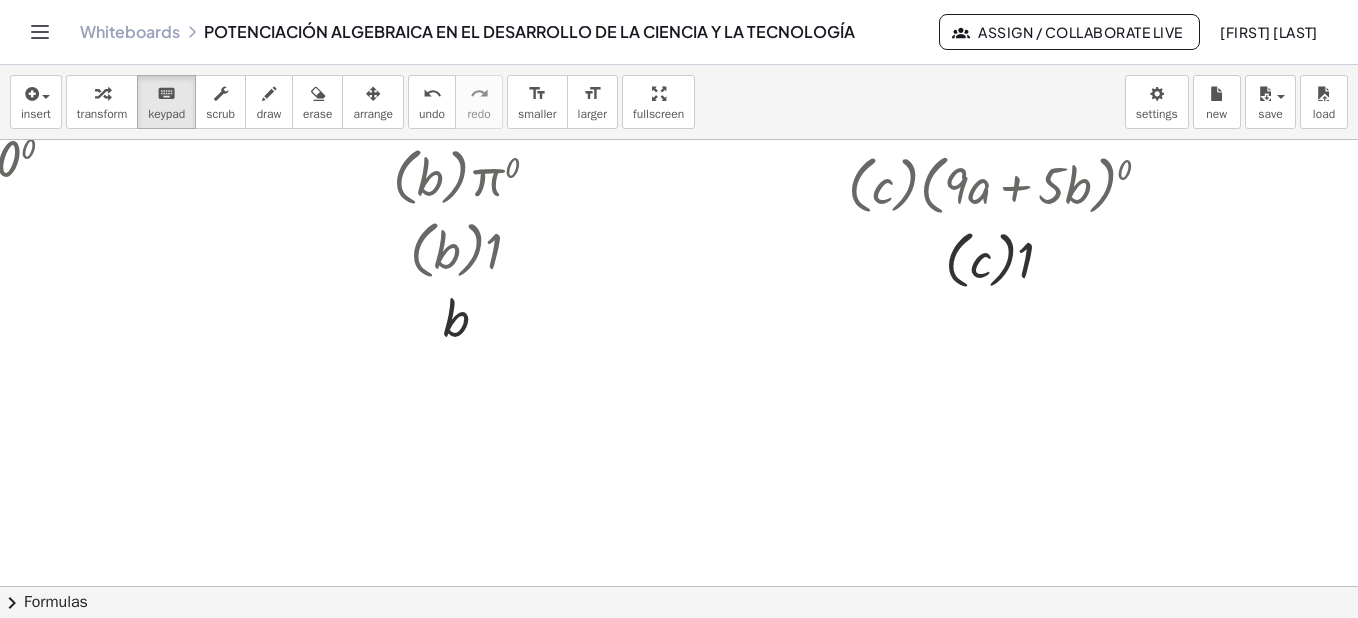 scroll, scrollTop: 4421, scrollLeft: 248, axis: both 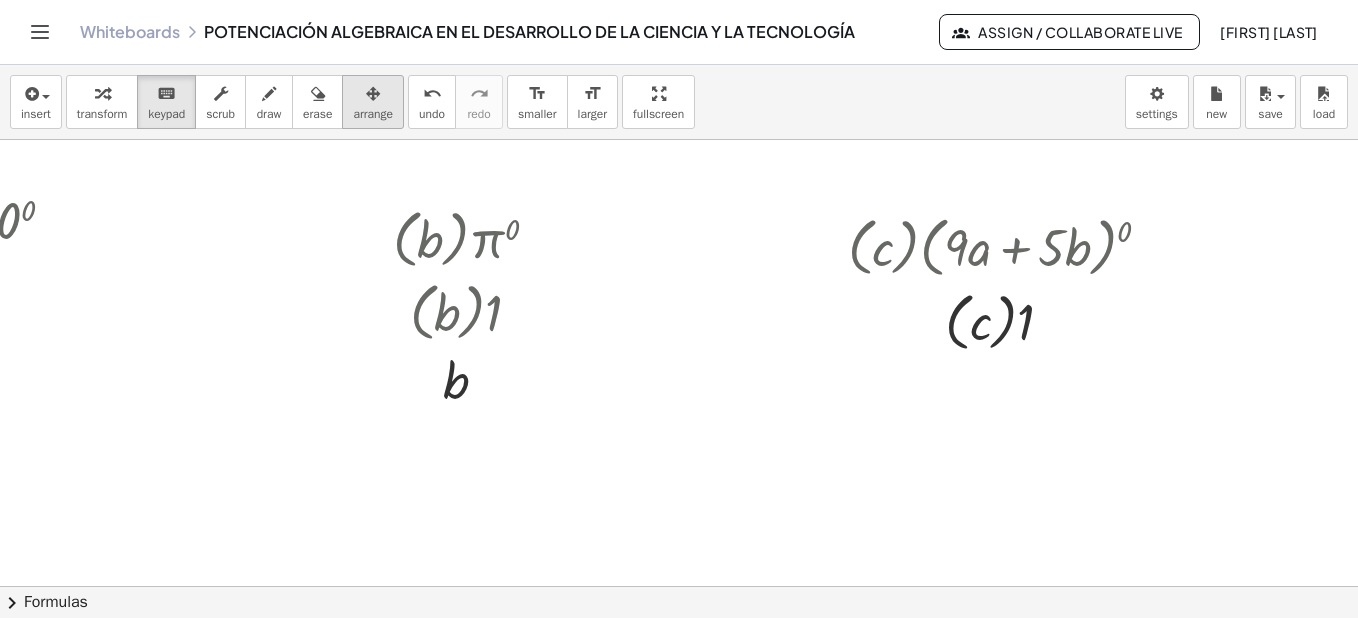 click at bounding box center [373, 94] 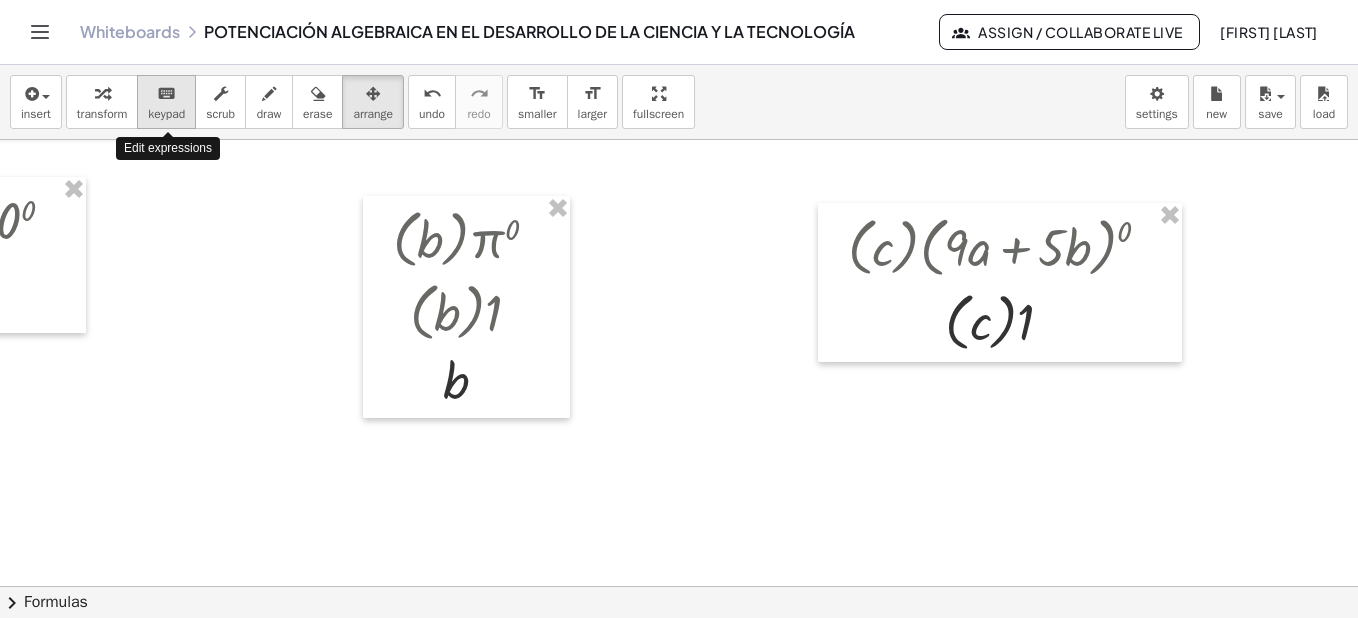 click on "keyboard" at bounding box center [166, 94] 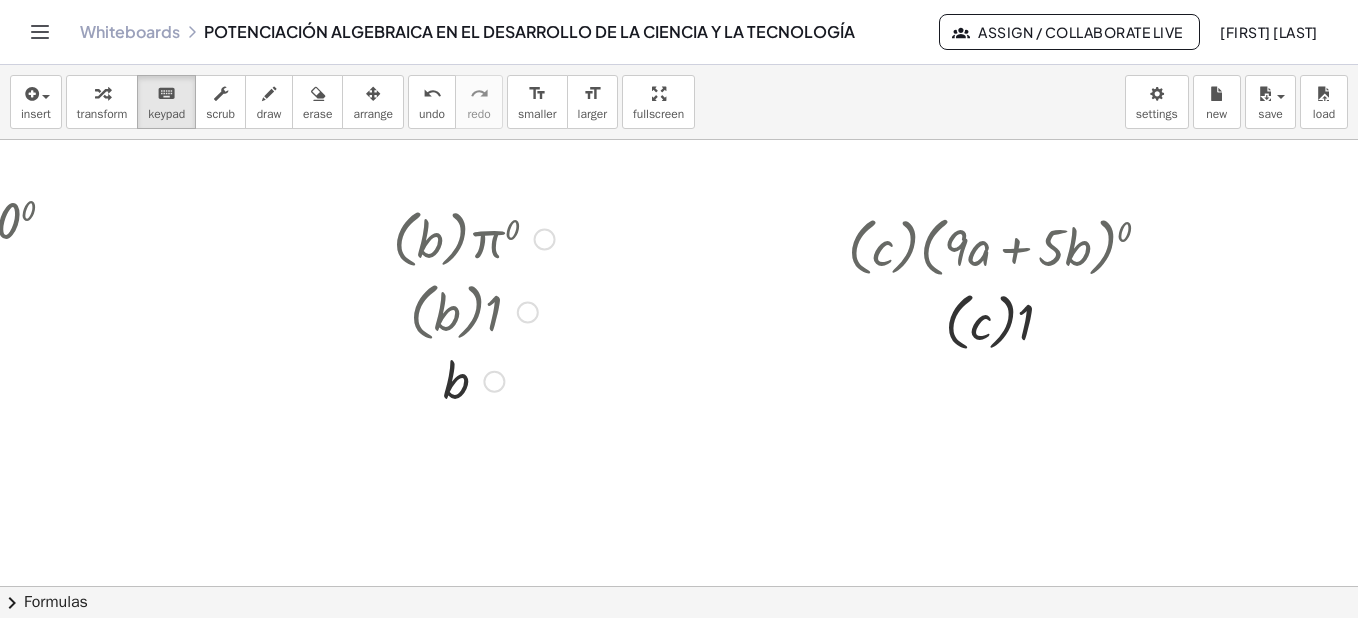 click at bounding box center [545, 240] 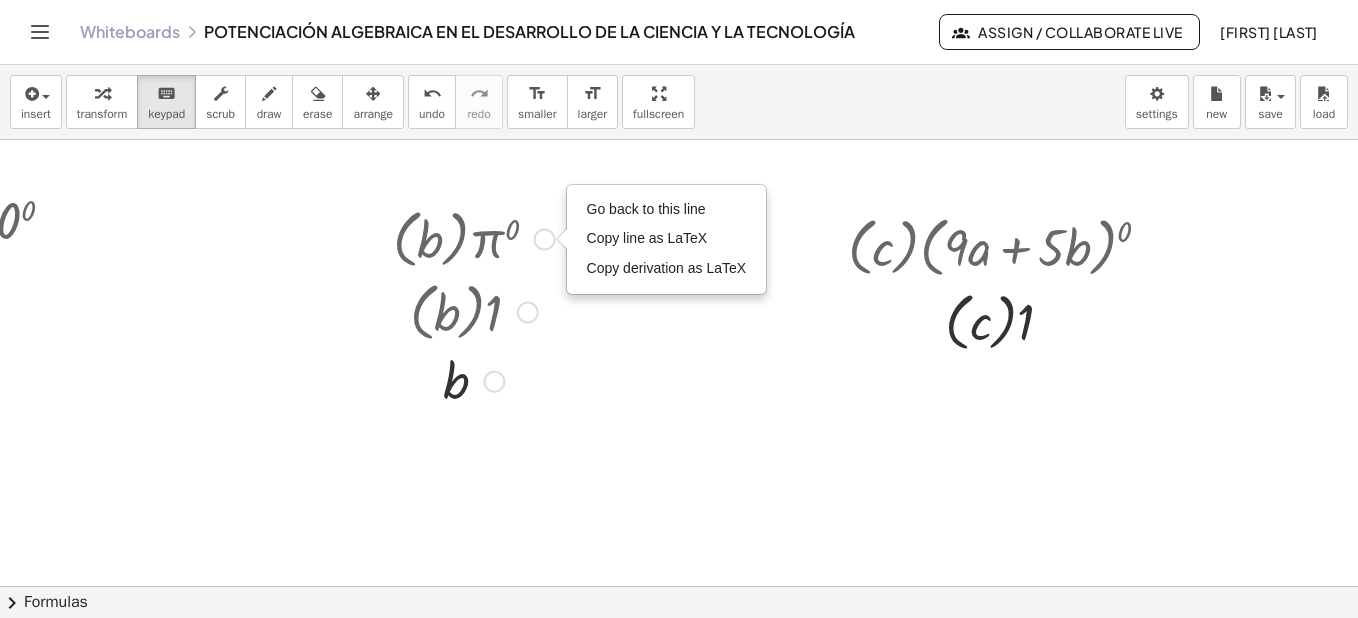 click on "Go back to this line Copy line as LaTeX Copy derivation as LaTeX" at bounding box center (545, 240) 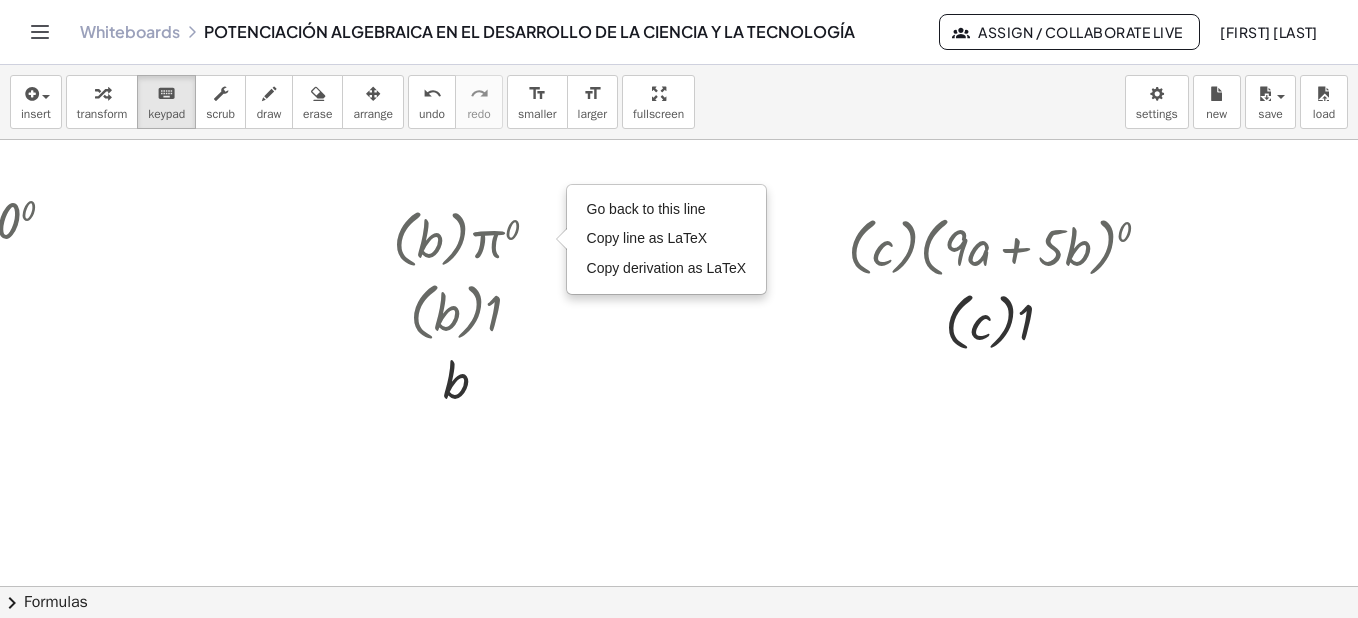 click at bounding box center (1483, -267) 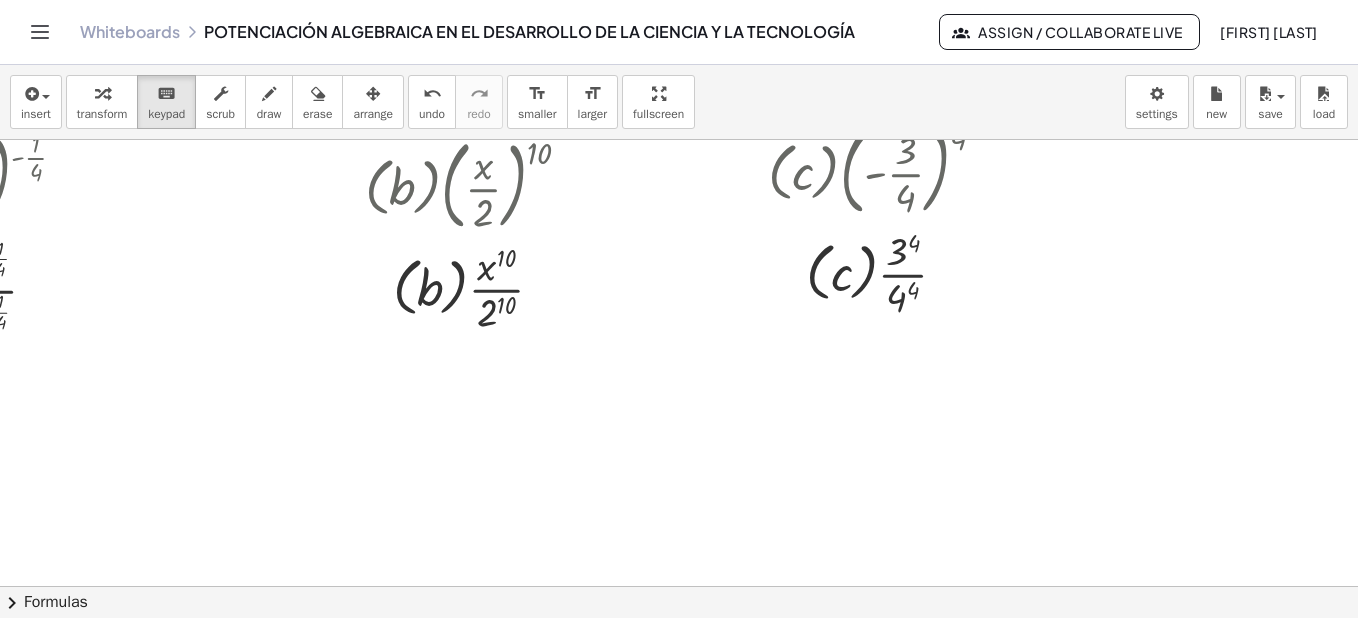 scroll, scrollTop: 7069, scrollLeft: 248, axis: both 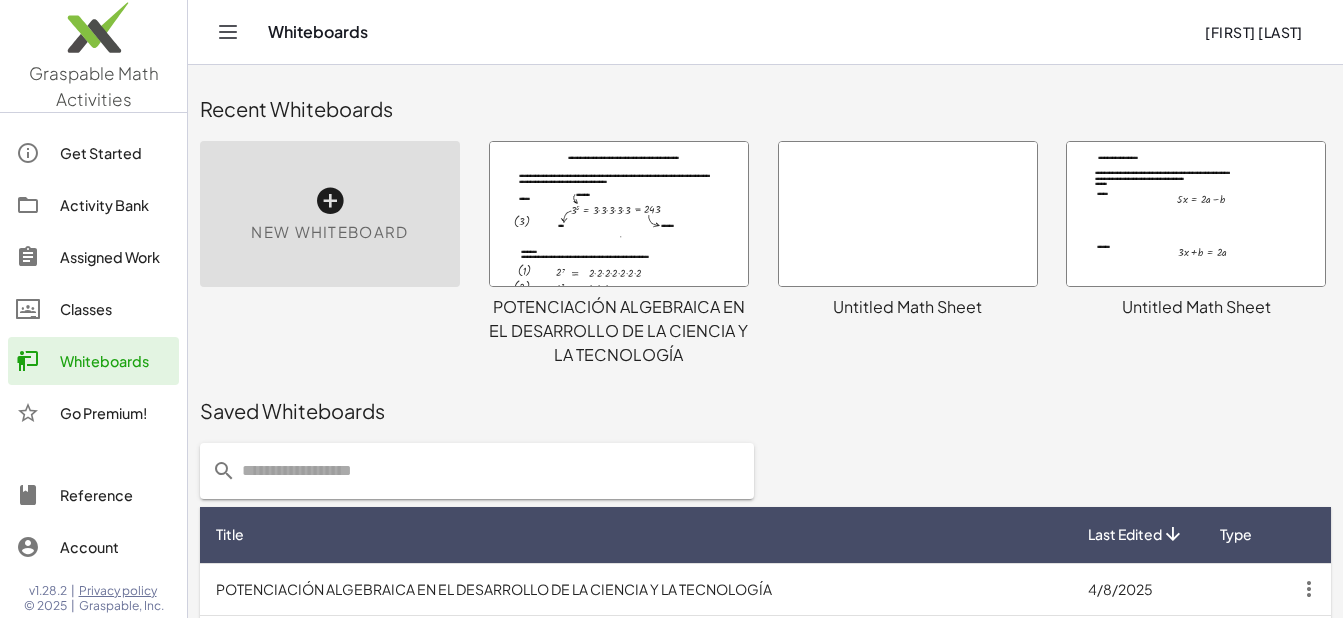 click at bounding box center (619, 214) 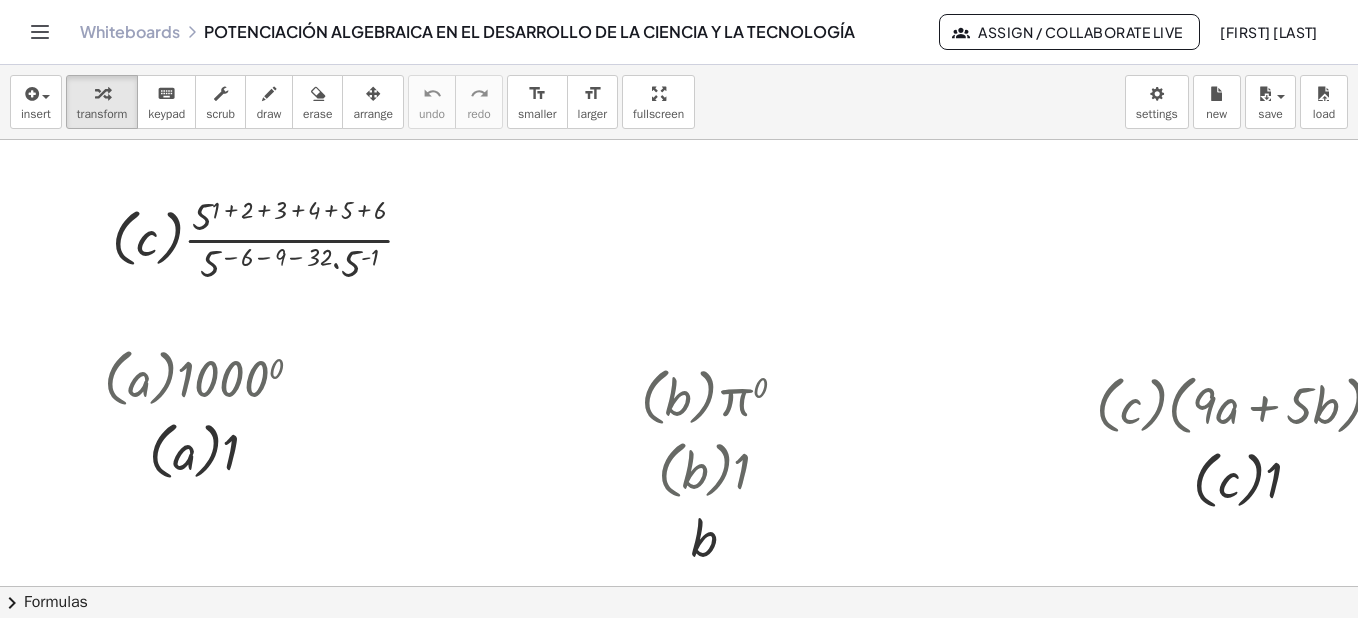 scroll, scrollTop: 4170, scrollLeft: 0, axis: vertical 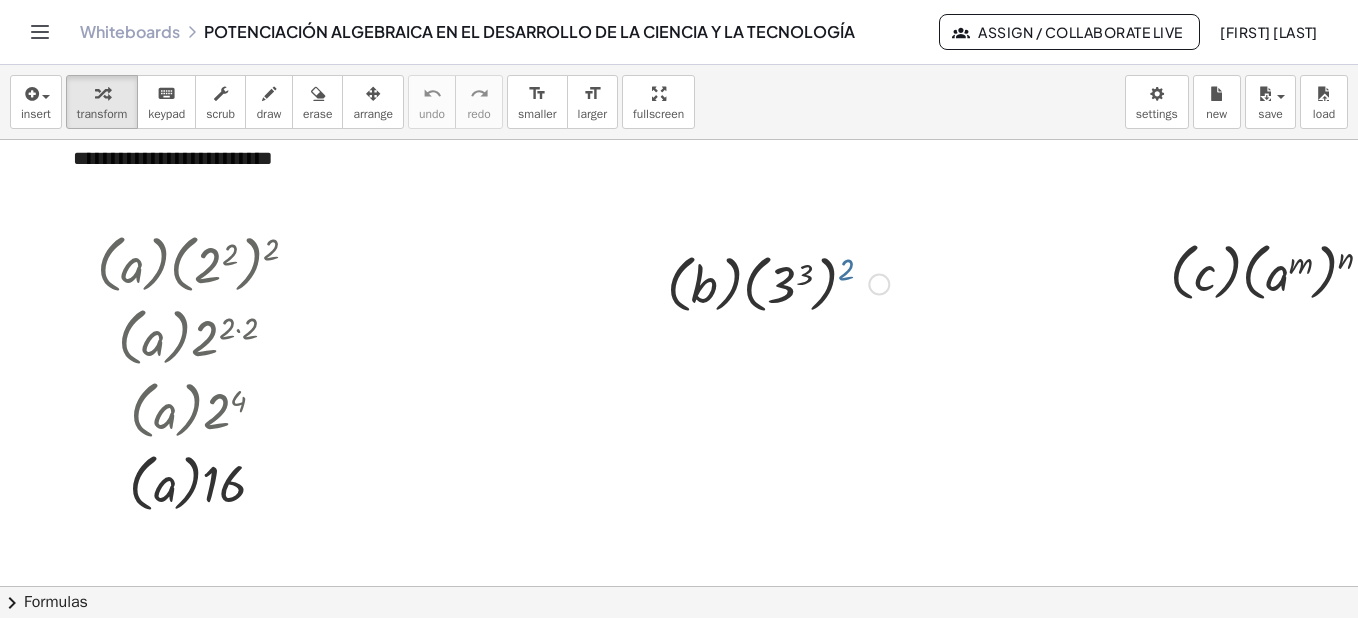 click at bounding box center [778, 282] 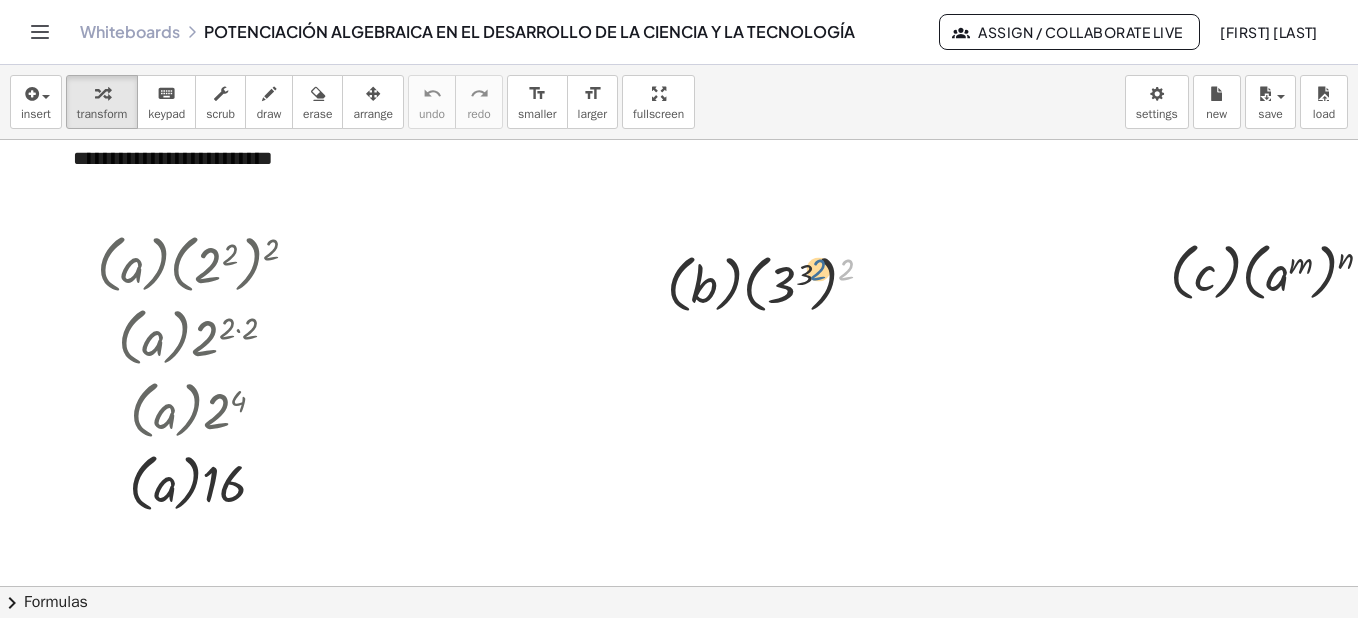 drag, startPoint x: 848, startPoint y: 272, endPoint x: 820, endPoint y: 272, distance: 28 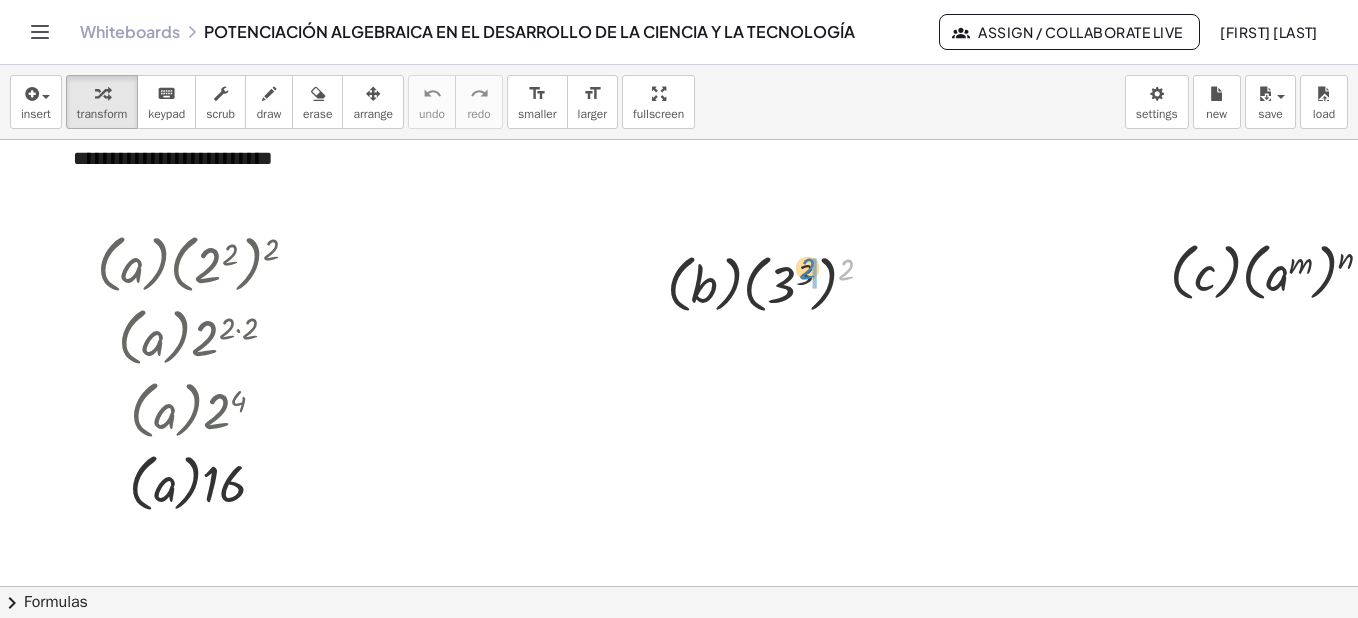 drag, startPoint x: 847, startPoint y: 272, endPoint x: 808, endPoint y: 271, distance: 39.012817 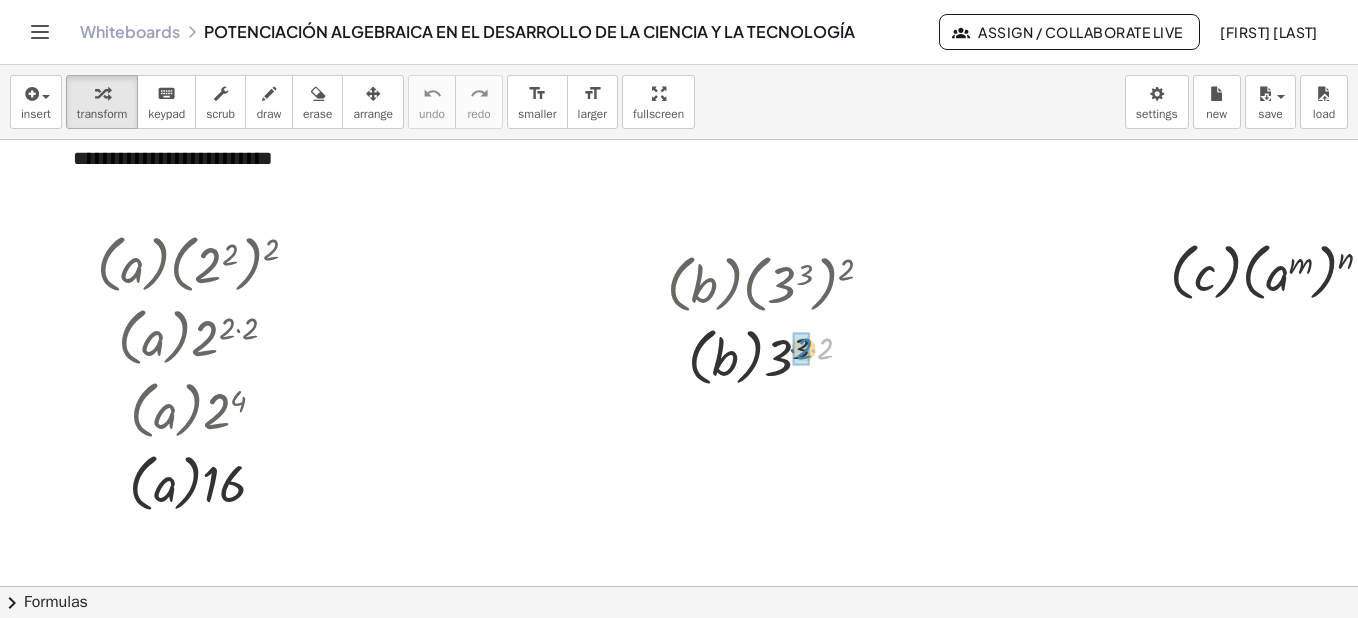 drag, startPoint x: 828, startPoint y: 347, endPoint x: 807, endPoint y: 347, distance: 21 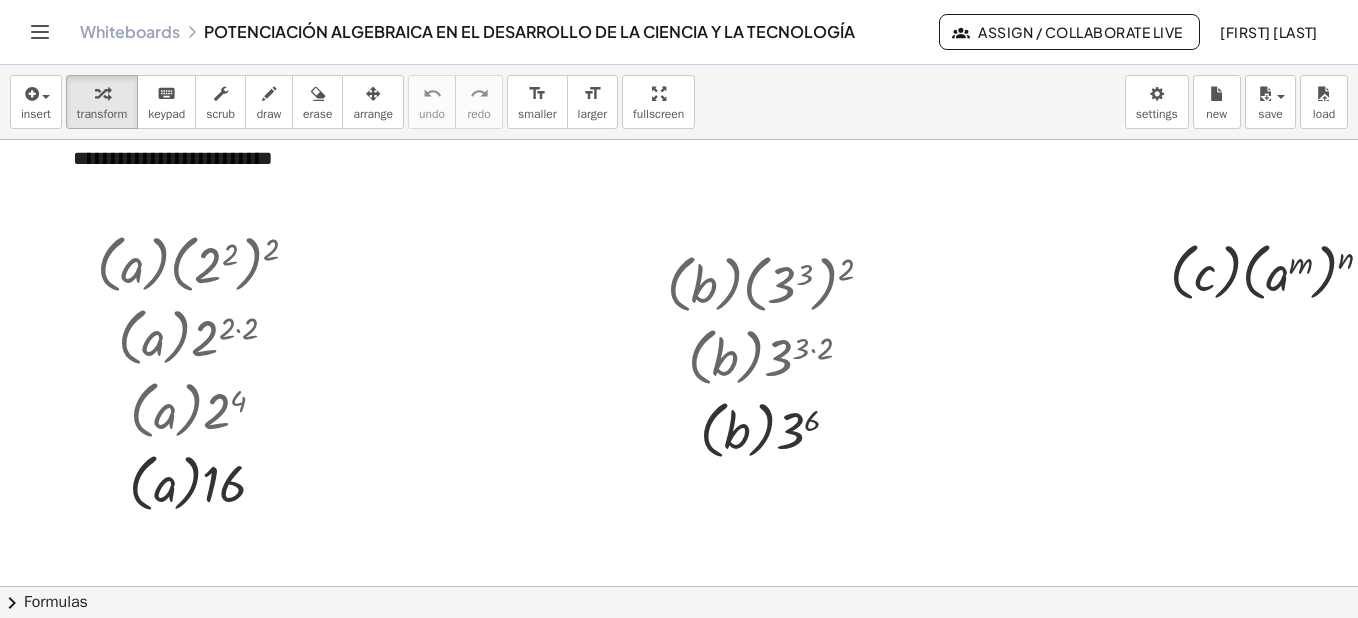 click at bounding box center [1732, -1282] 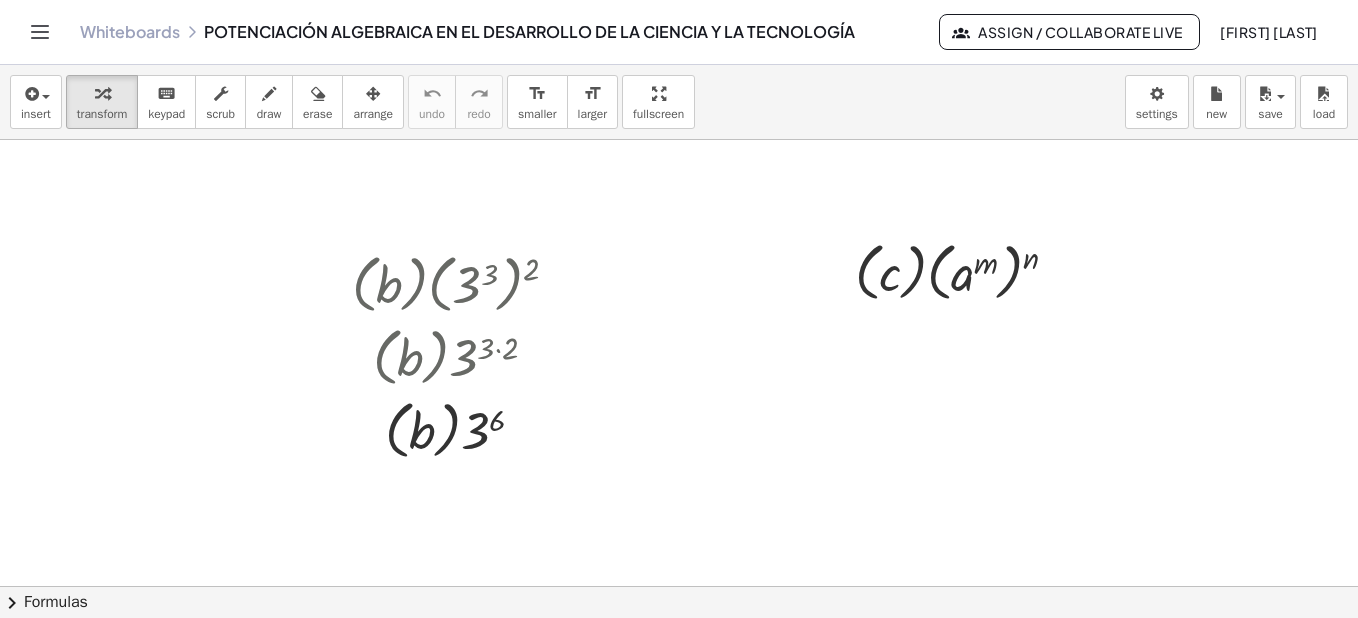 scroll, scrollTop: 5062, scrollLeft: 318, axis: both 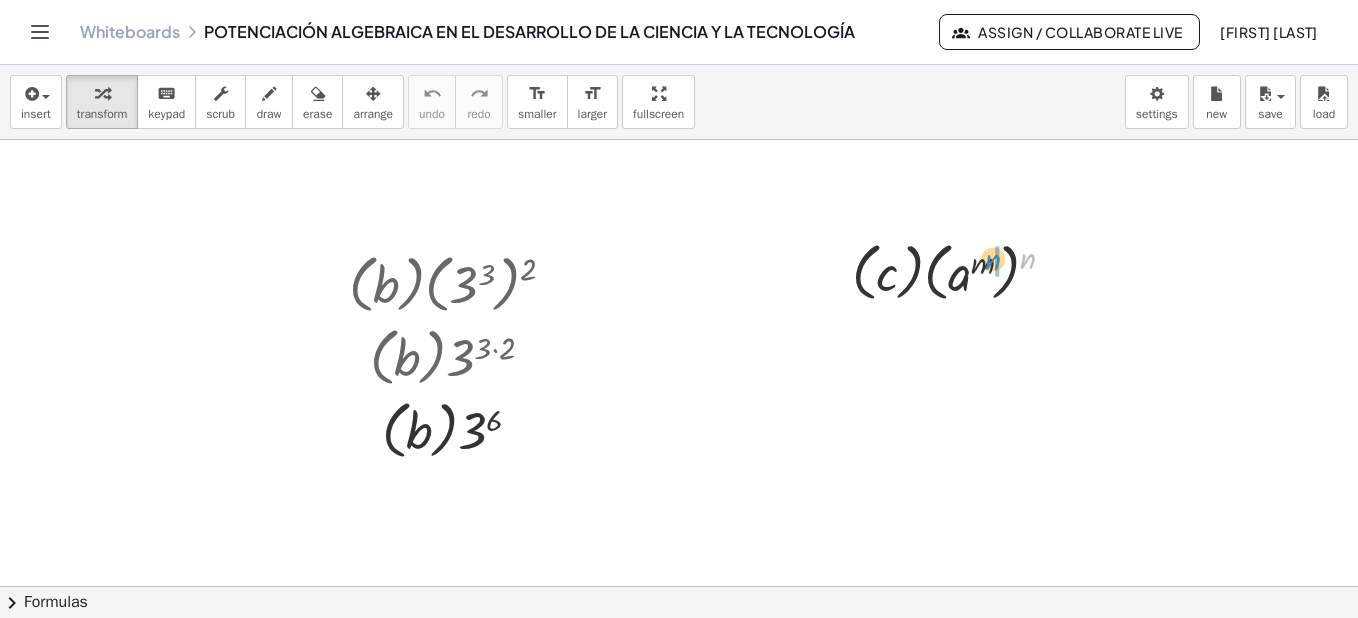 drag, startPoint x: 1028, startPoint y: 259, endPoint x: 992, endPoint y: 261, distance: 36.05551 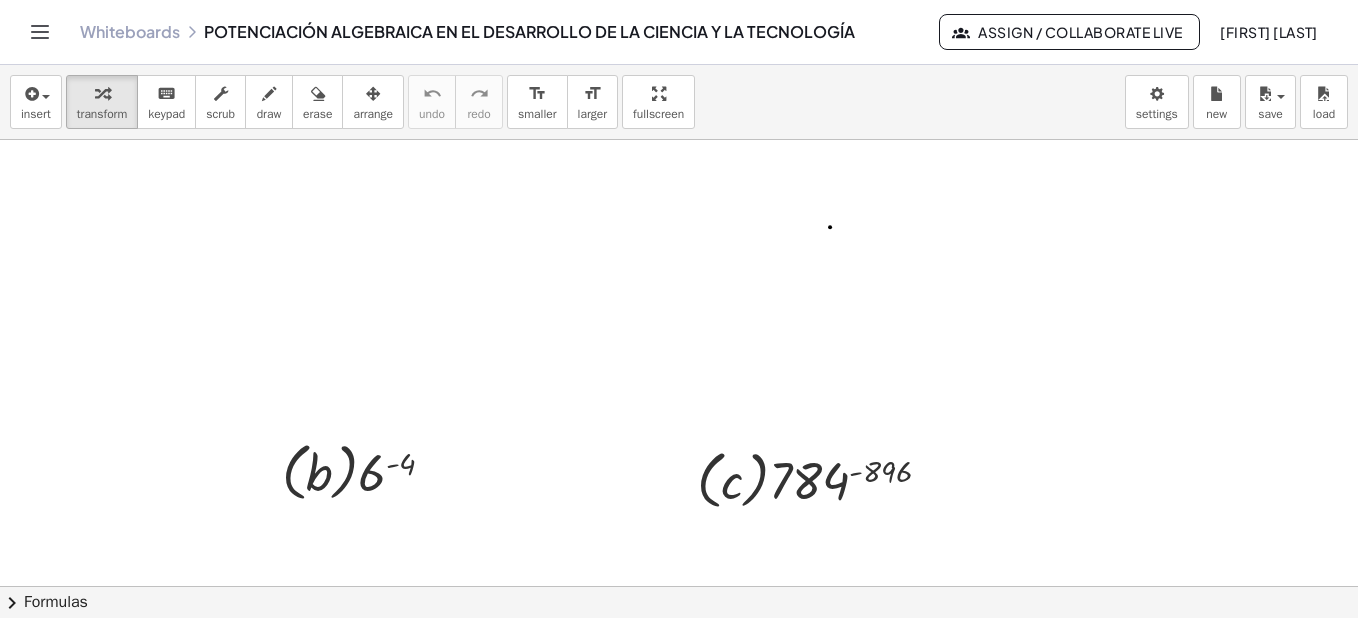 scroll, scrollTop: 5915, scrollLeft: 318, axis: both 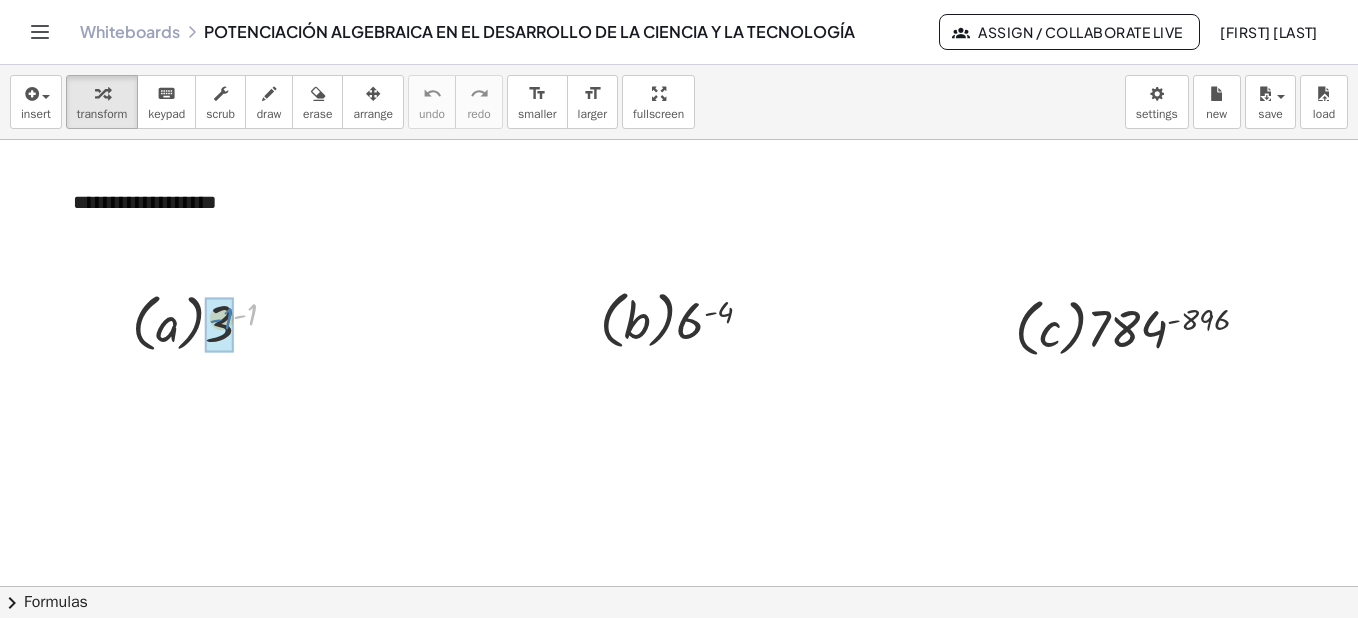 drag, startPoint x: 250, startPoint y: 314, endPoint x: 226, endPoint y: 318, distance: 24.33105 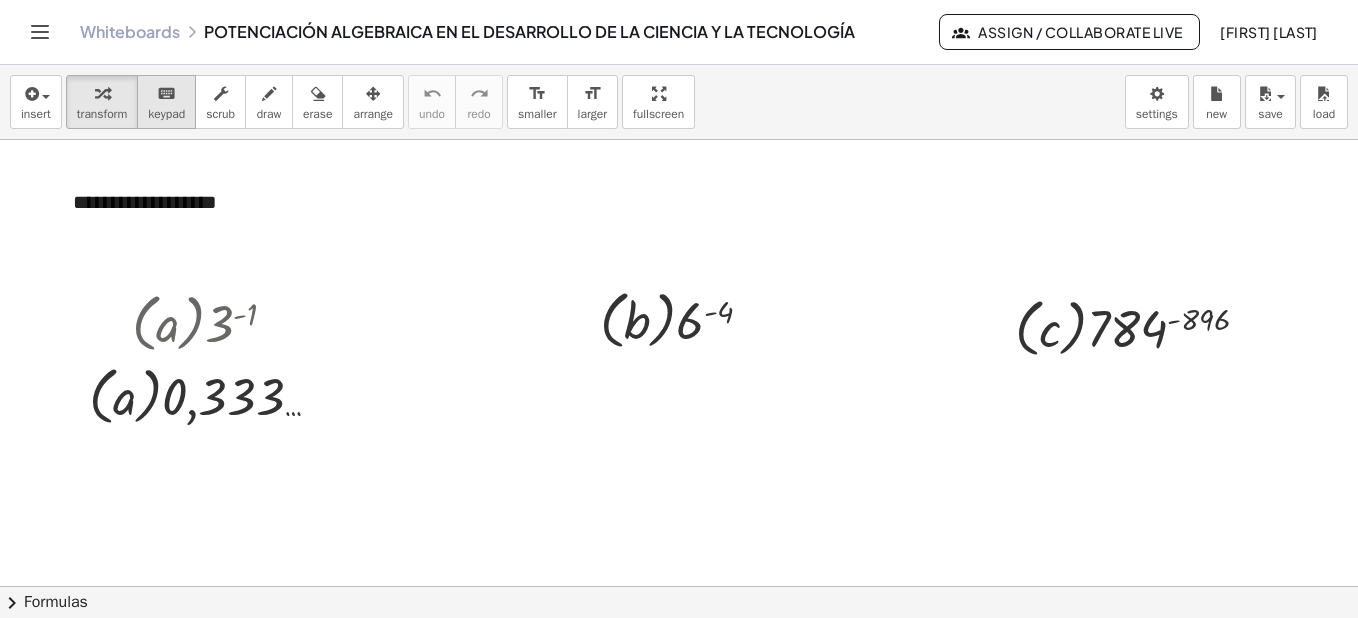 click on "keypad" at bounding box center (166, 114) 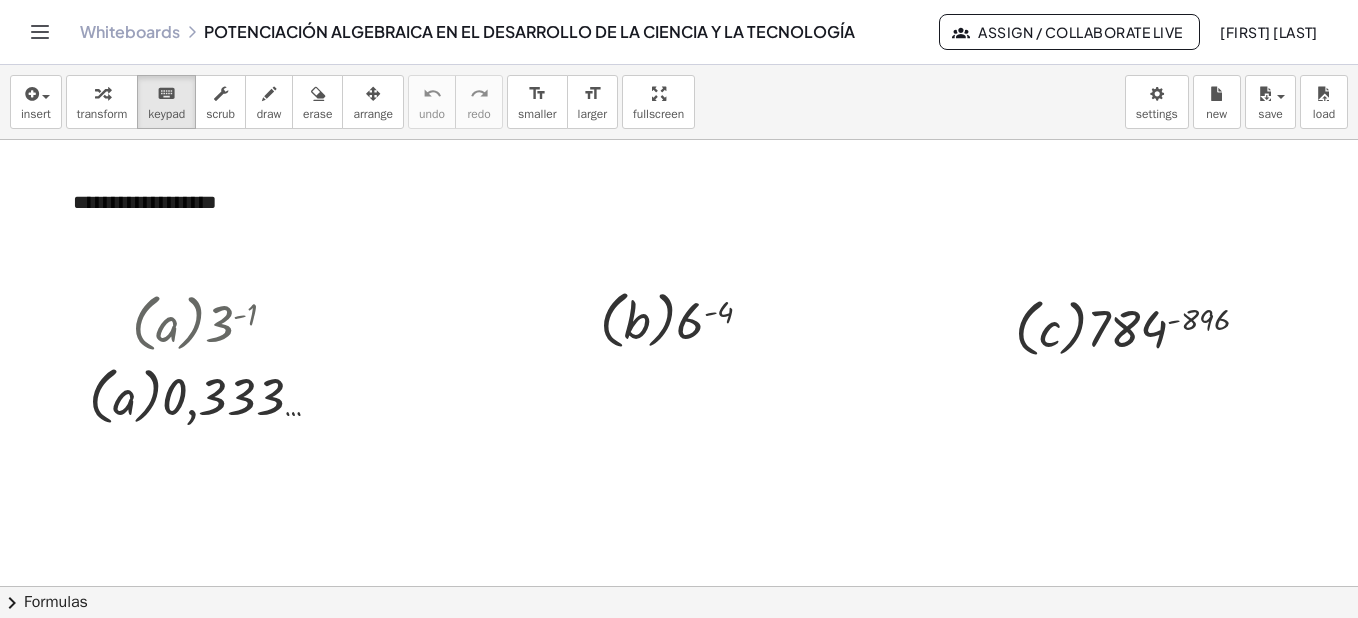 click at bounding box center (1732, -2135) 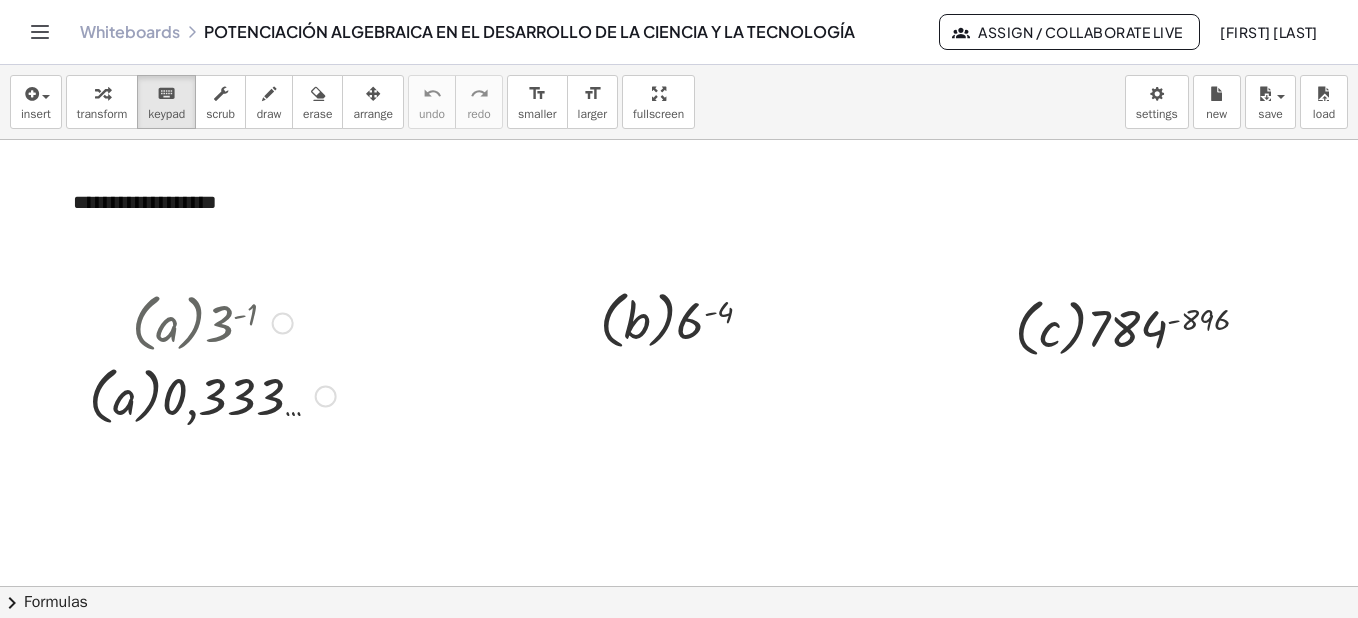 click on "· ( a ) · 3 ( - 1 ) · ( a ) · 0,333 …" at bounding box center (205, 358) 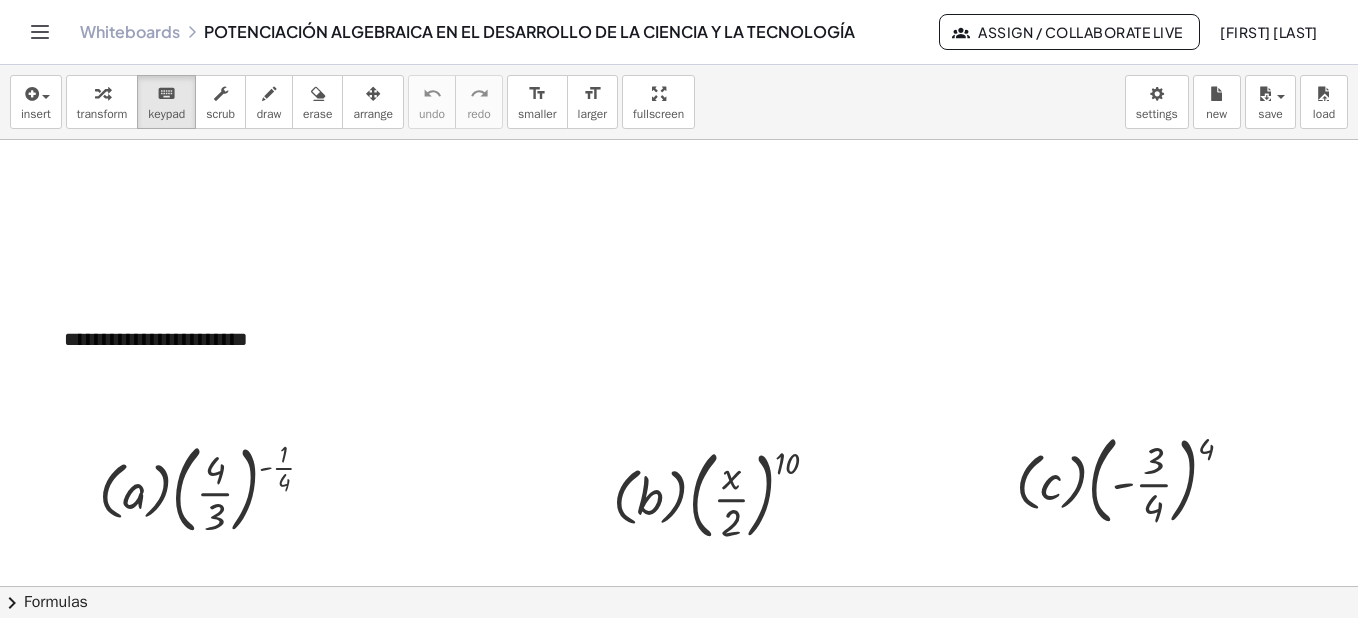 scroll, scrollTop: 6253, scrollLeft: 0, axis: vertical 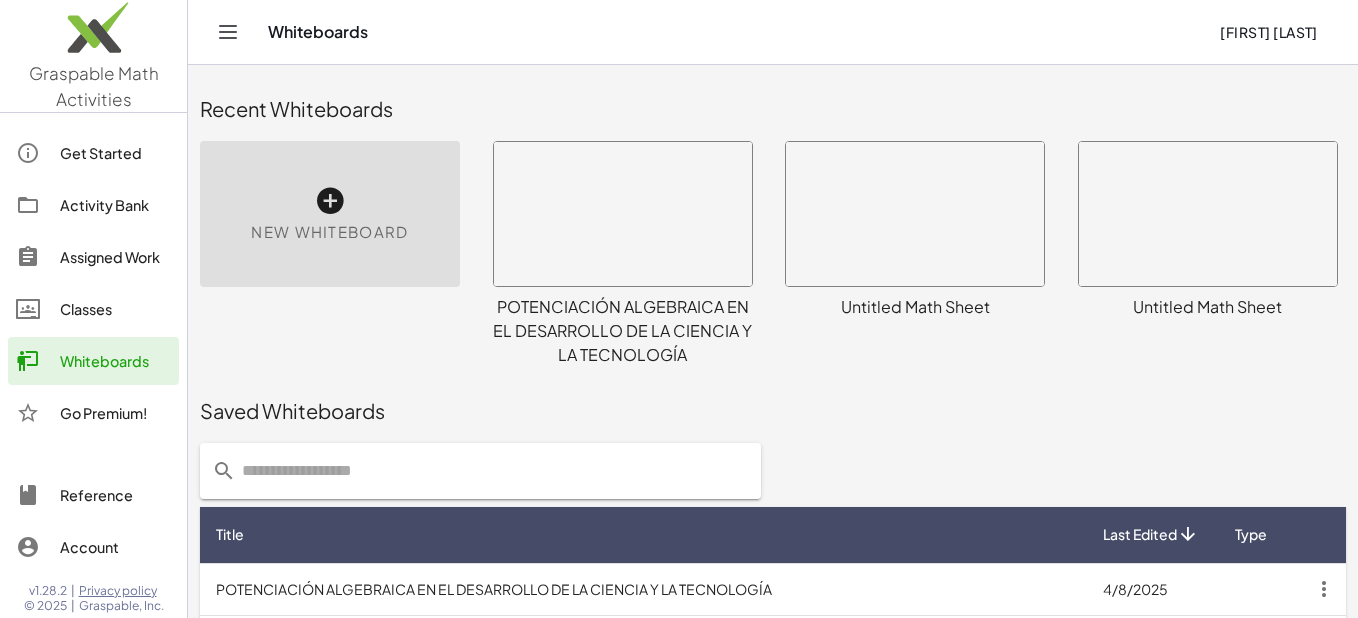 click 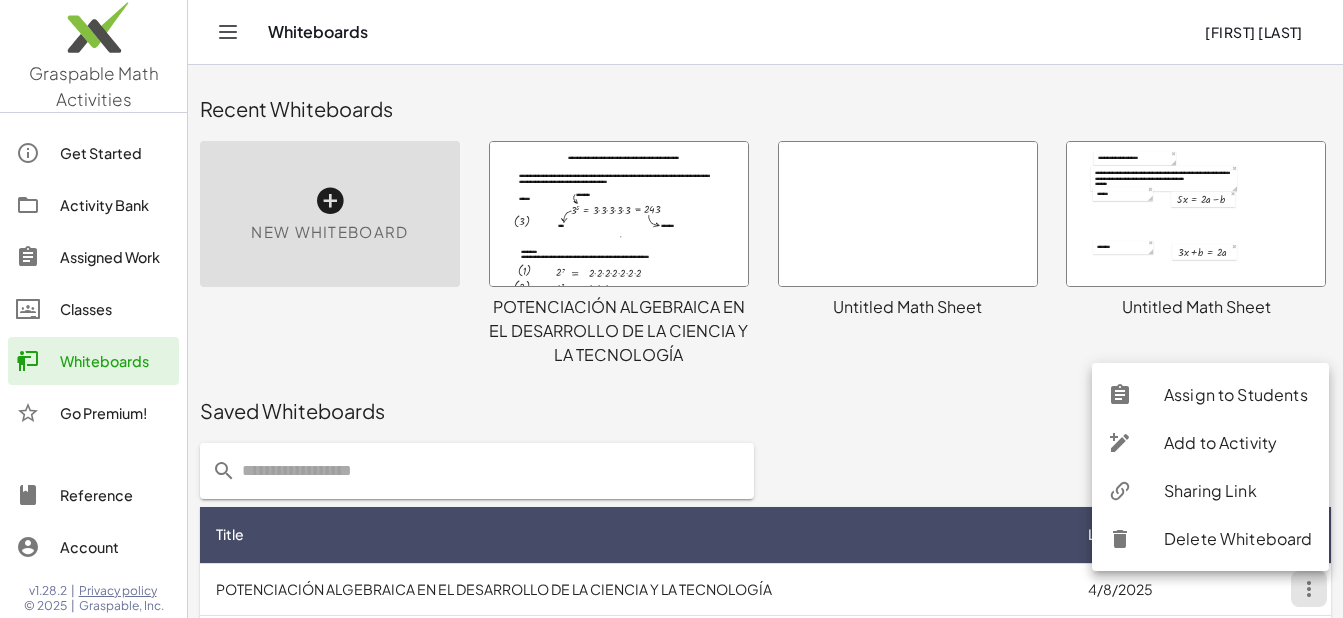 click on "Sharing Link" 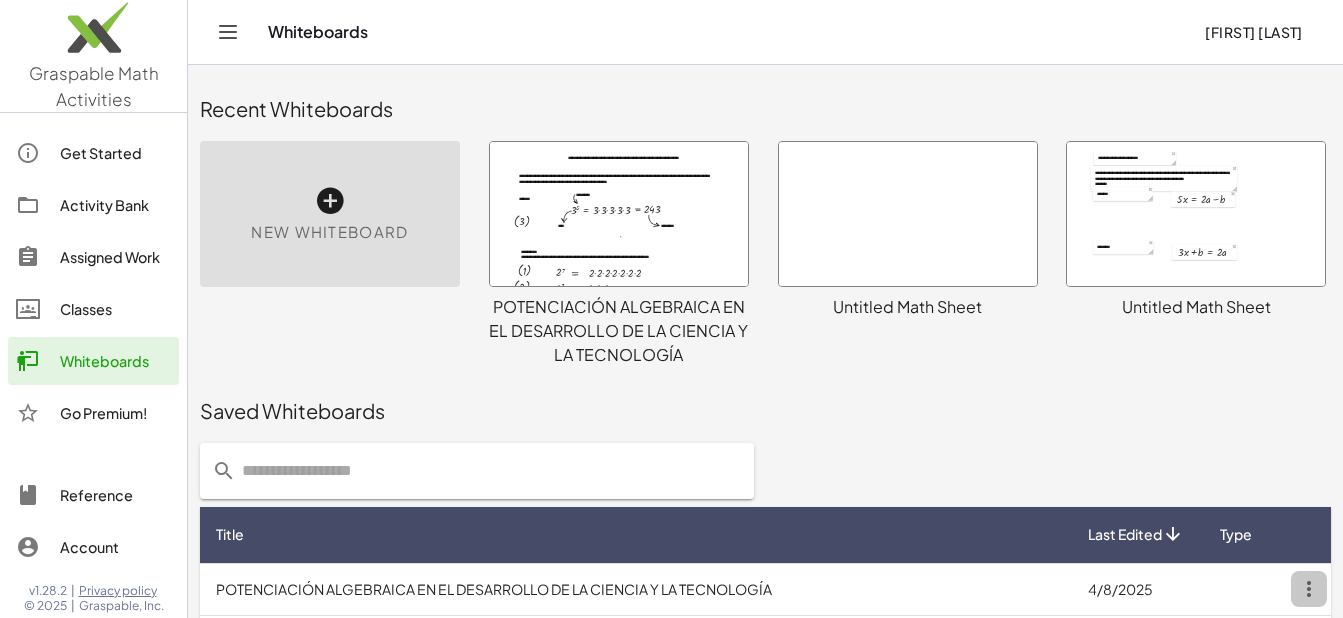 click 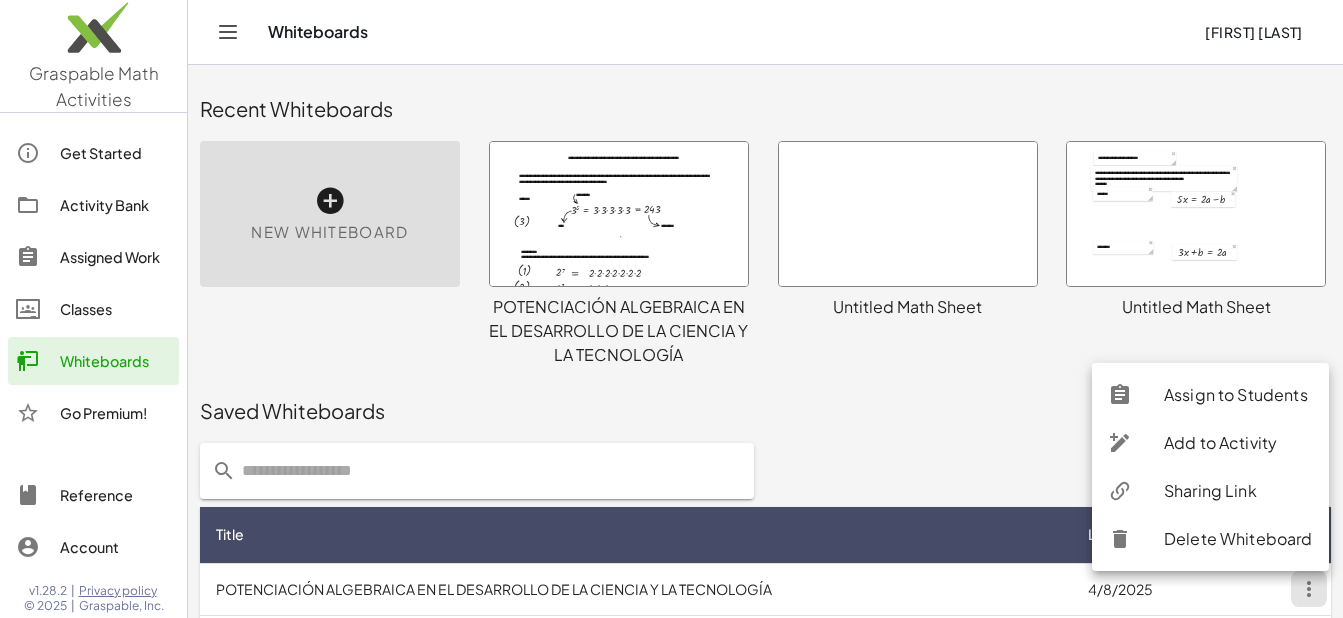 click on "Sharing Link" 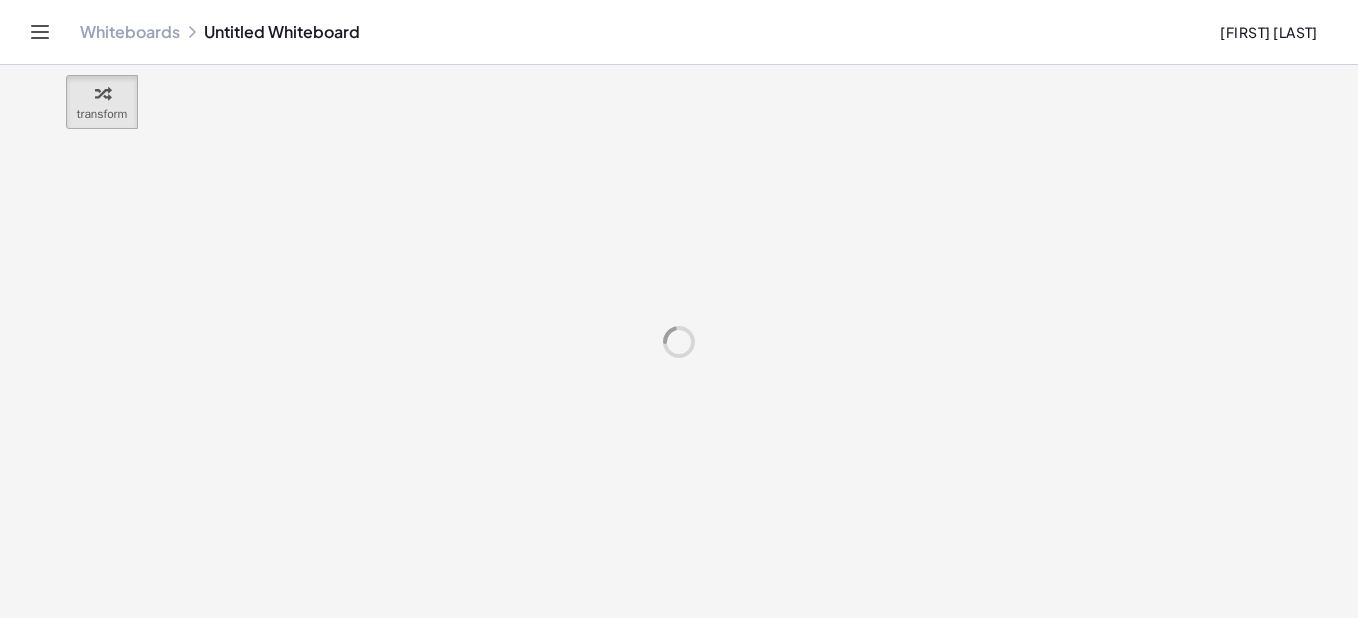 scroll, scrollTop: 0, scrollLeft: 0, axis: both 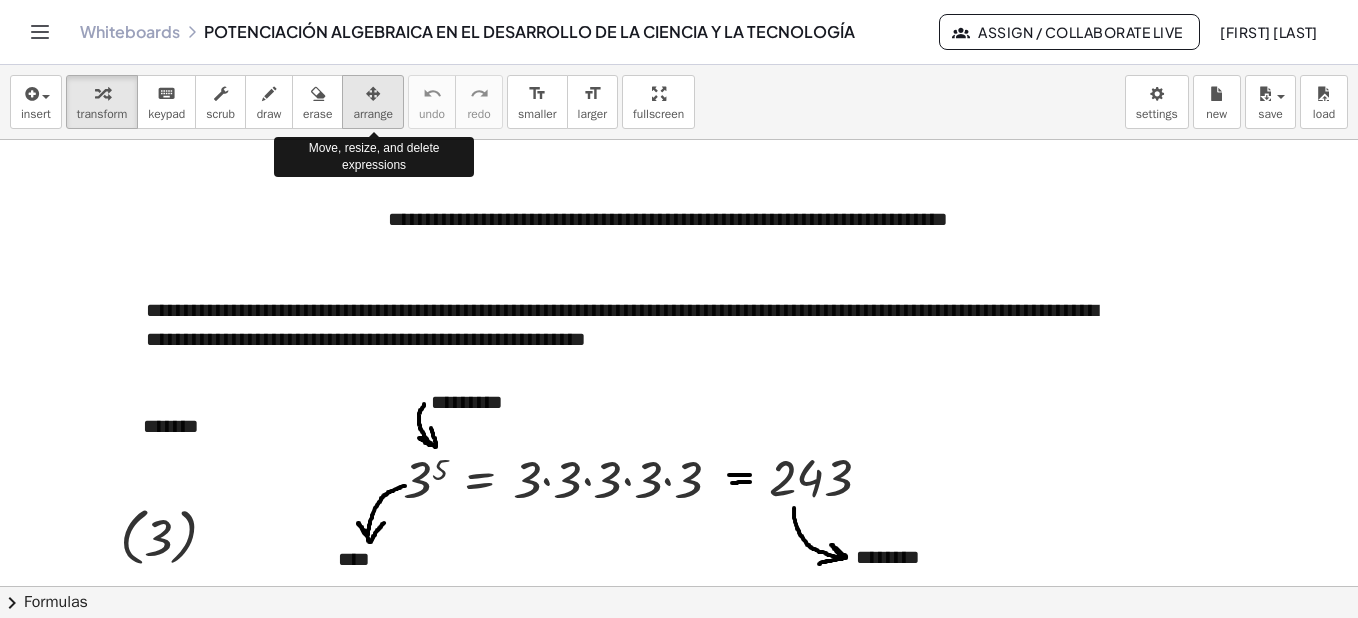 click at bounding box center (373, 94) 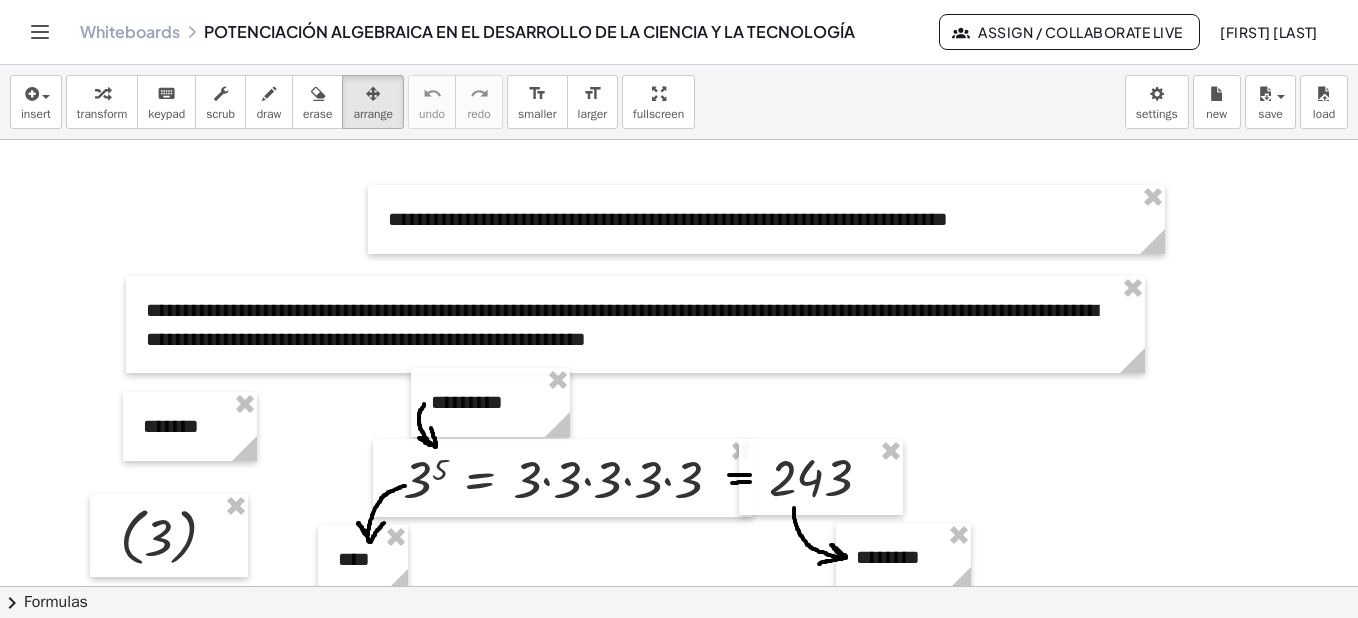 click at bounding box center (1732, 3780) 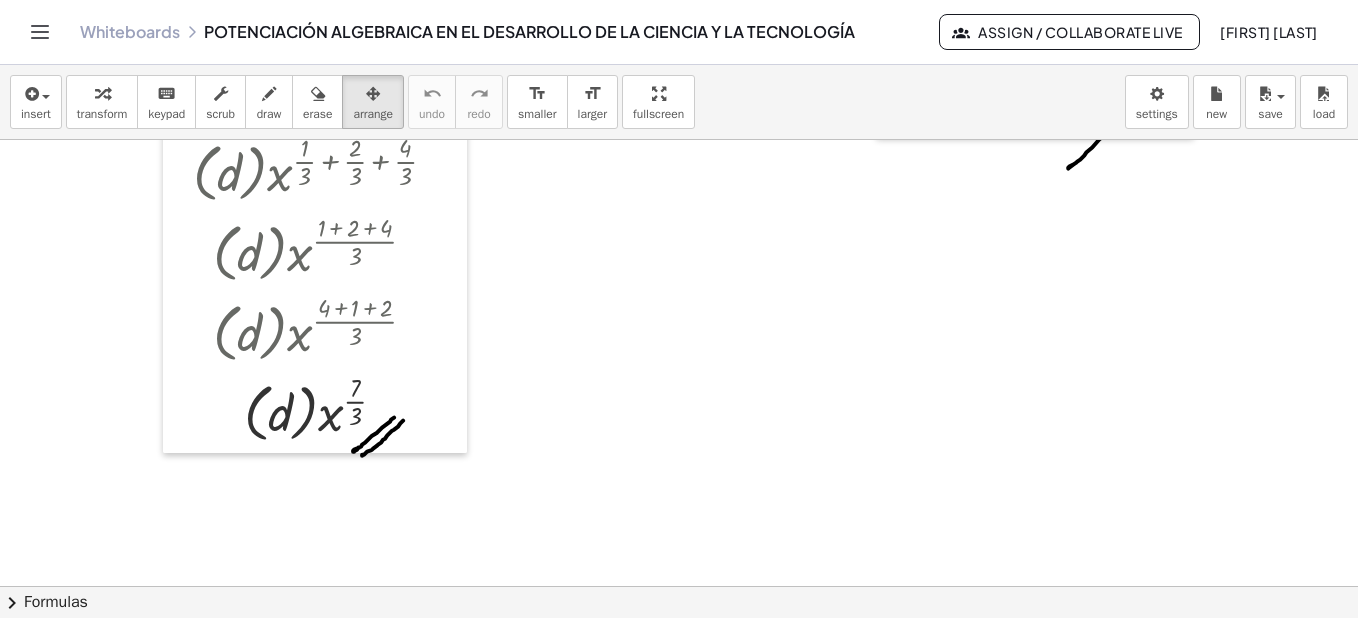 scroll, scrollTop: 2960, scrollLeft: 0, axis: vertical 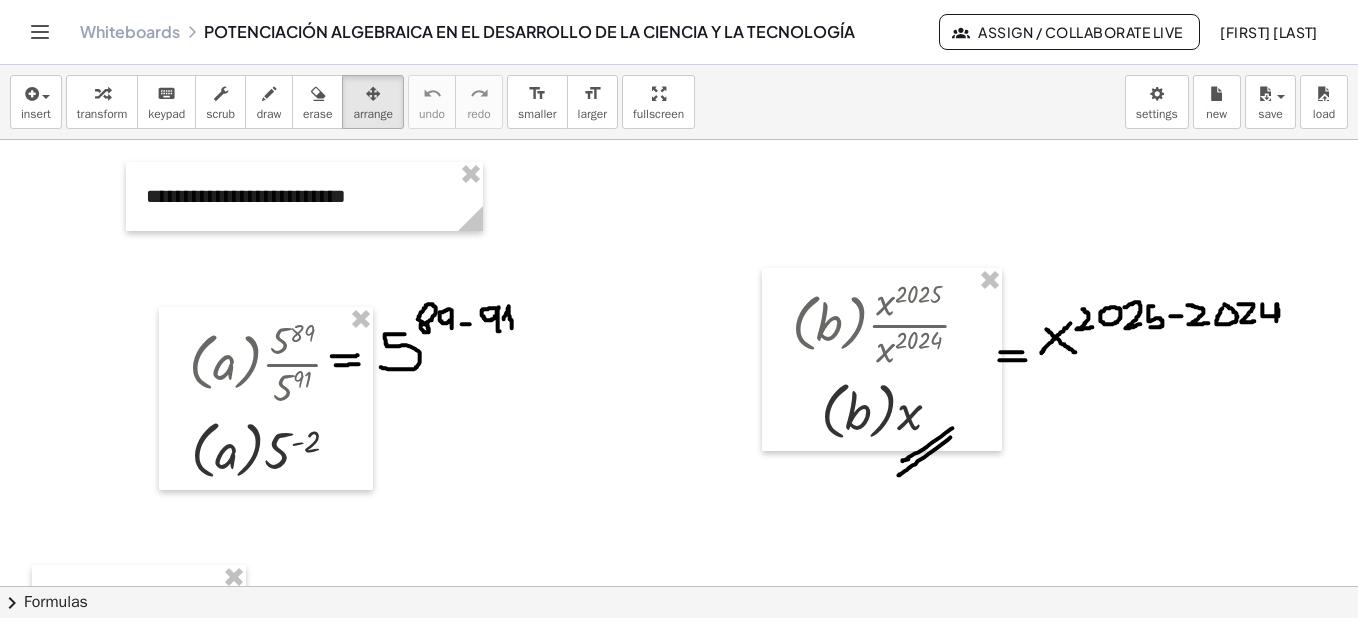 click at bounding box center [1732, 790] 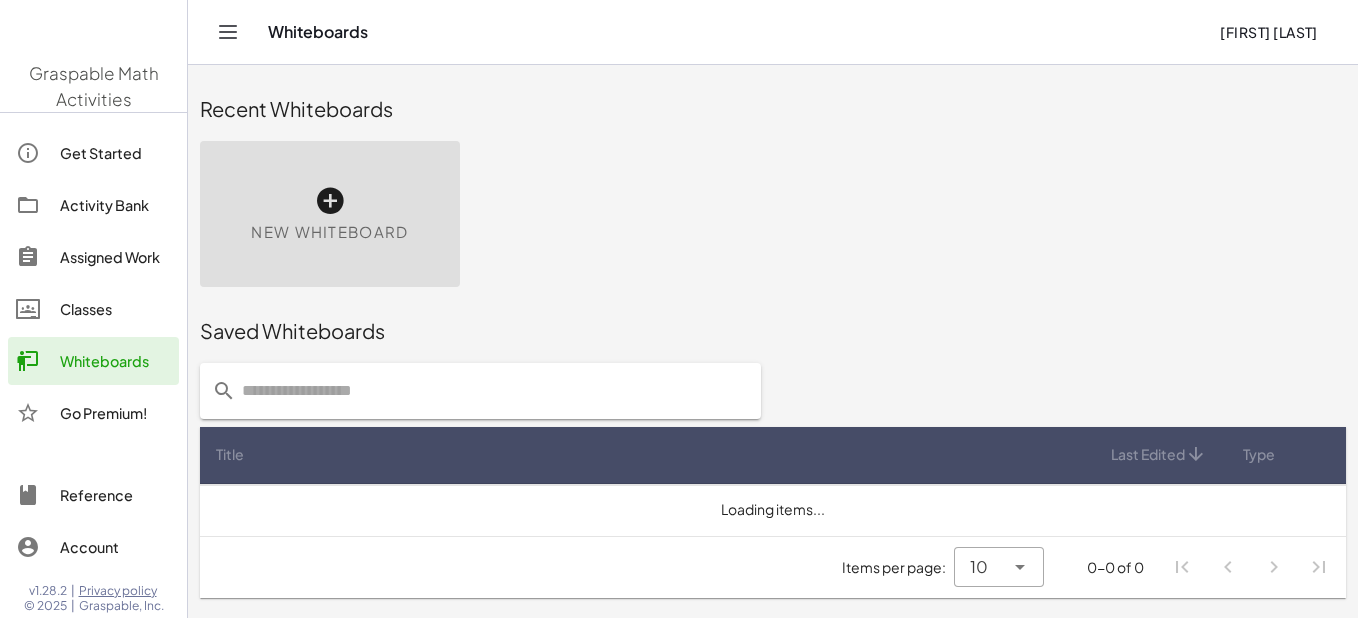 scroll, scrollTop: 0, scrollLeft: 0, axis: both 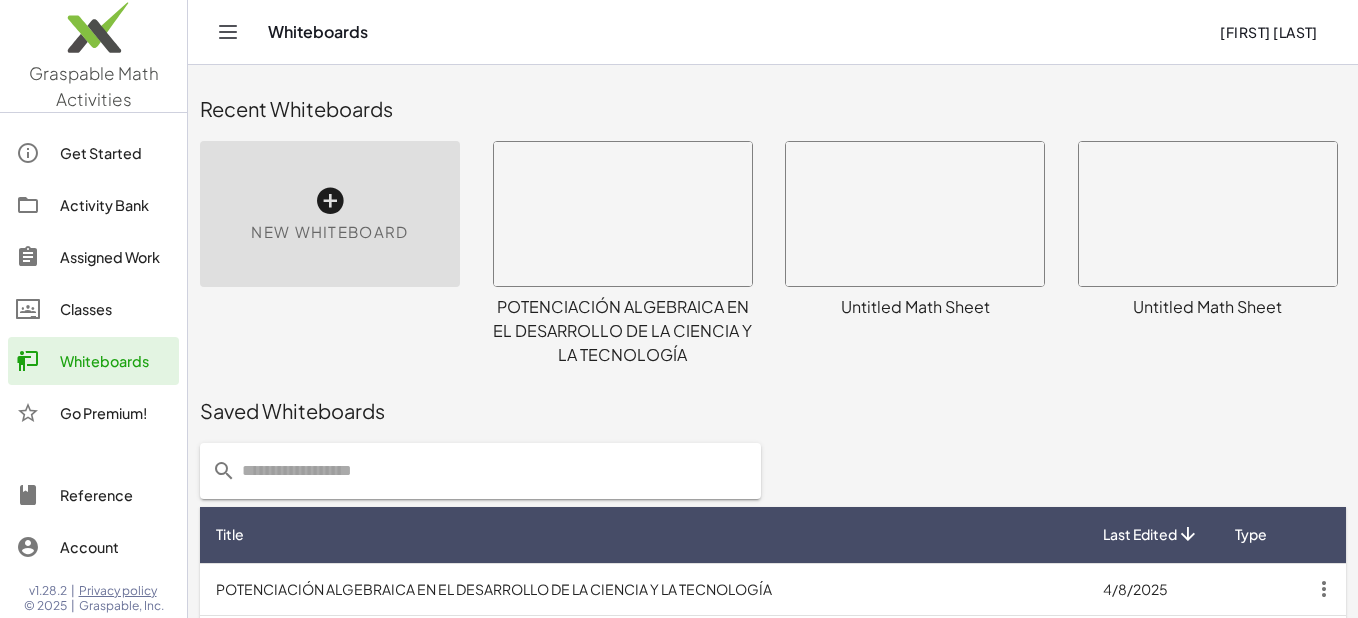 click 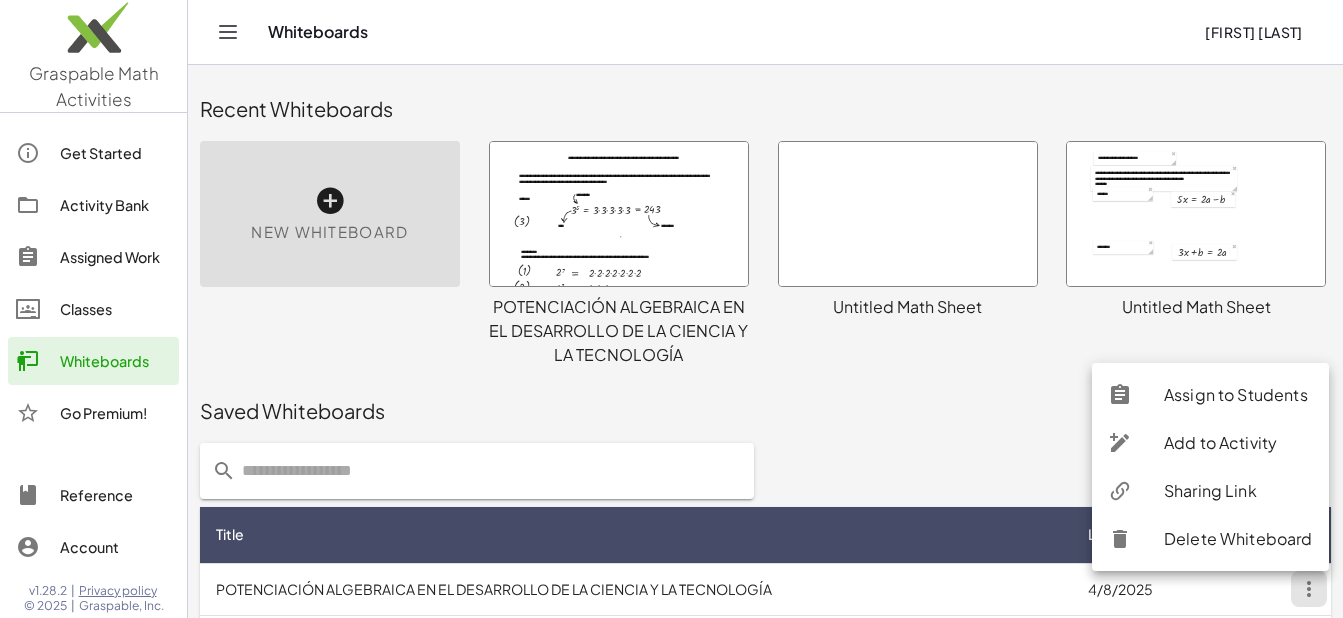 click on "Sharing Link" 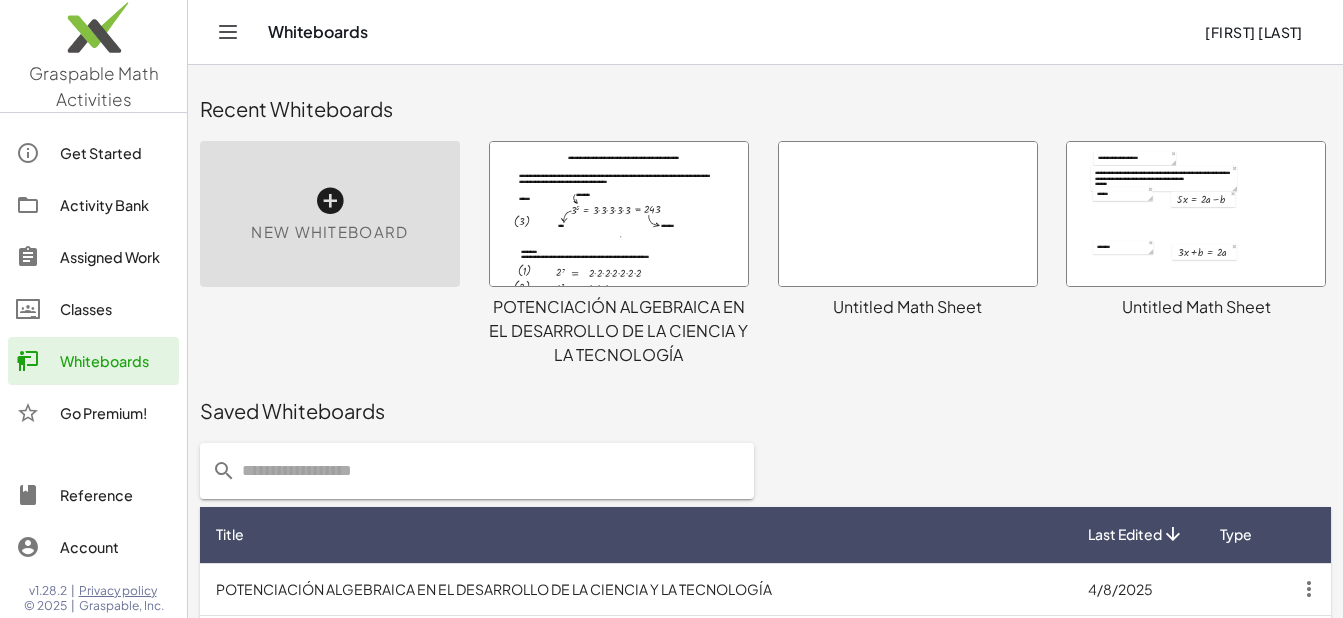 click at bounding box center (1196, 214) 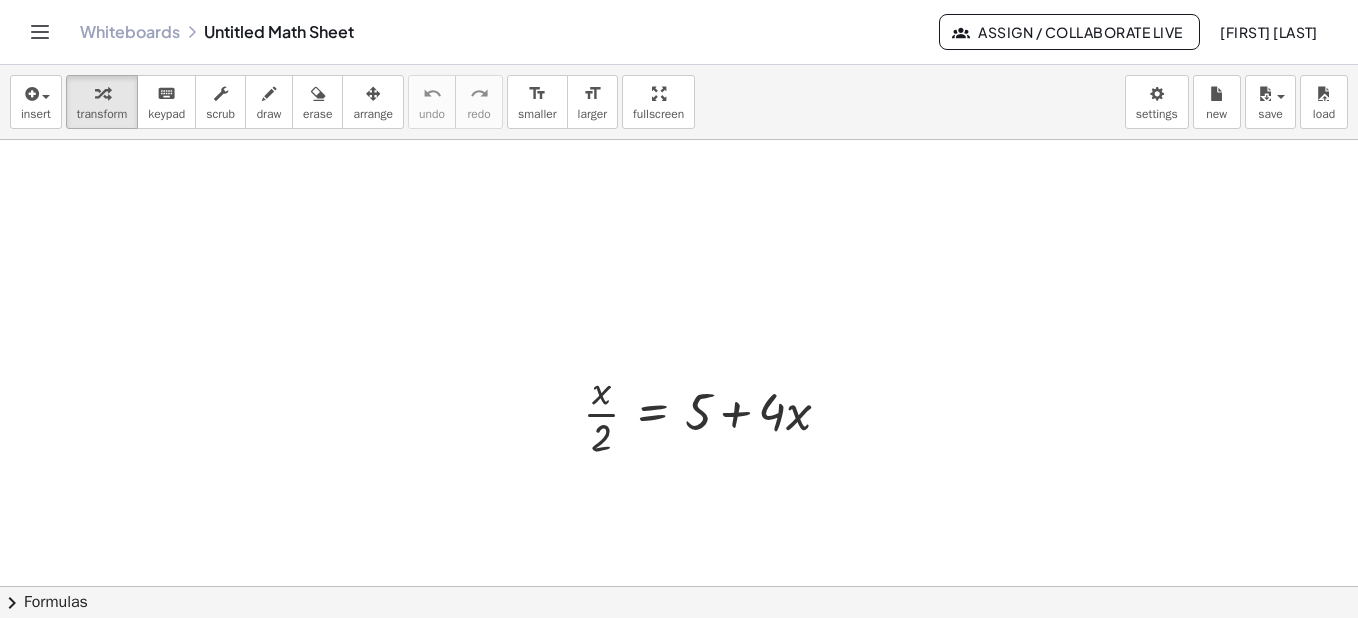 scroll, scrollTop: 325, scrollLeft: 0, axis: vertical 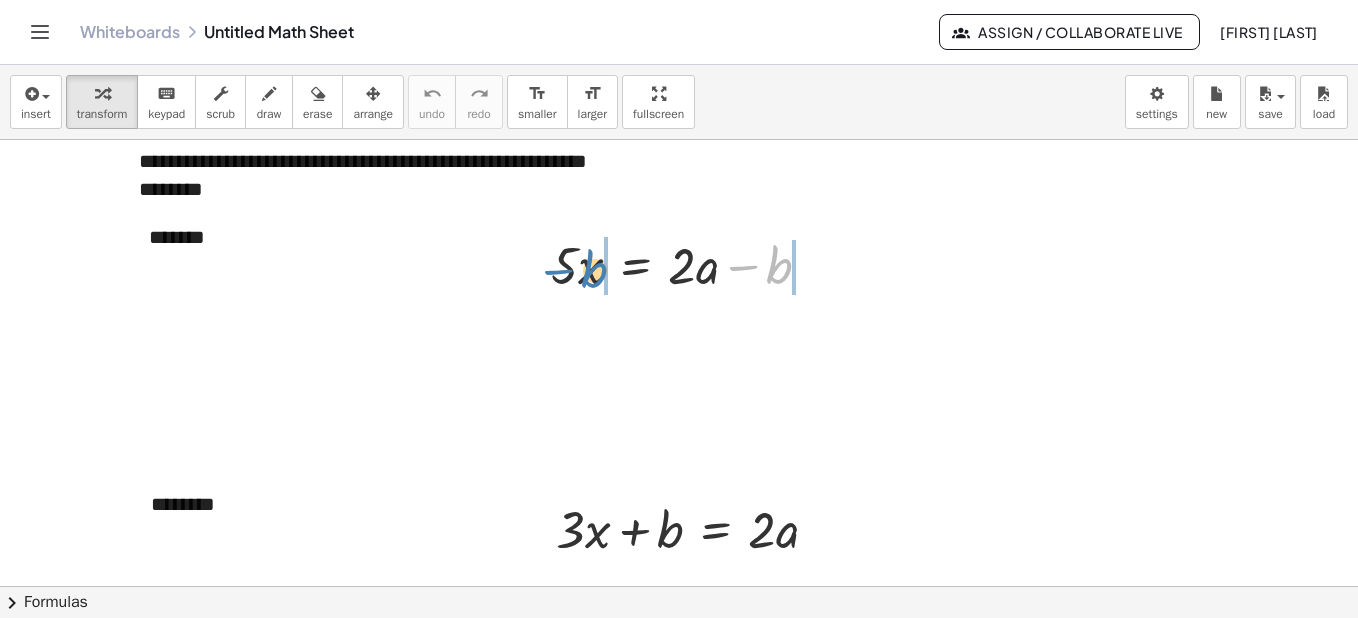 drag, startPoint x: 779, startPoint y: 273, endPoint x: 594, endPoint y: 277, distance: 185.04324 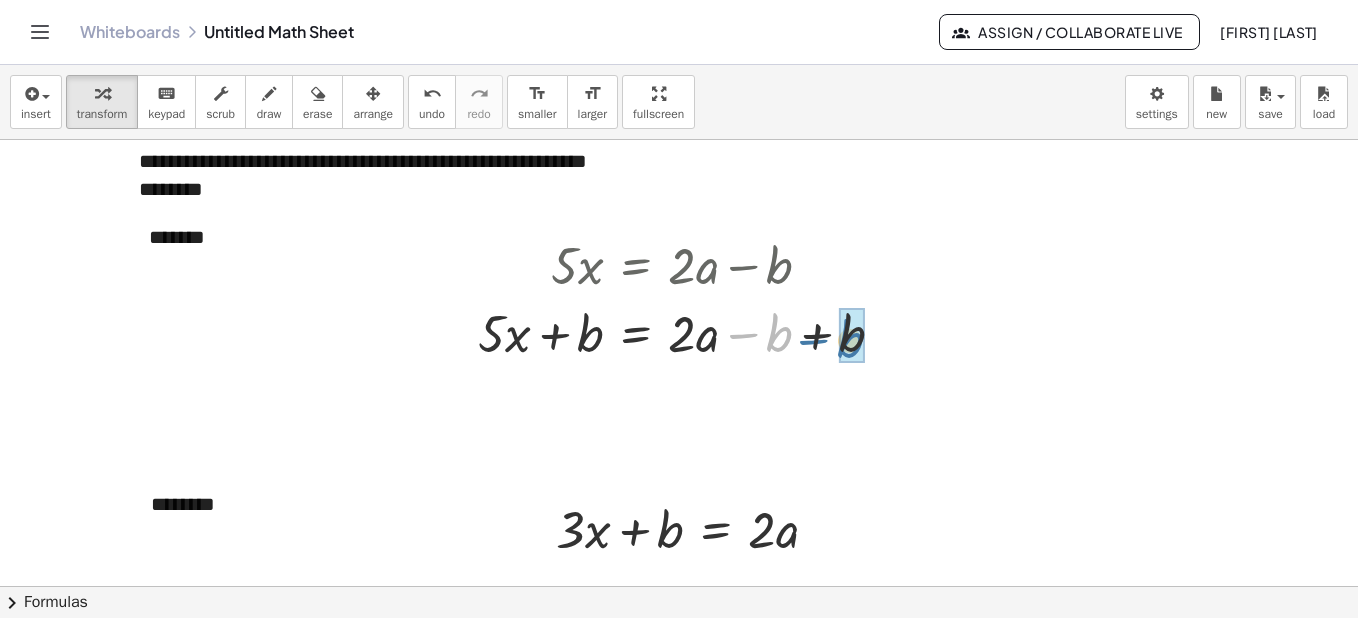 drag, startPoint x: 771, startPoint y: 336, endPoint x: 845, endPoint y: 342, distance: 74.24284 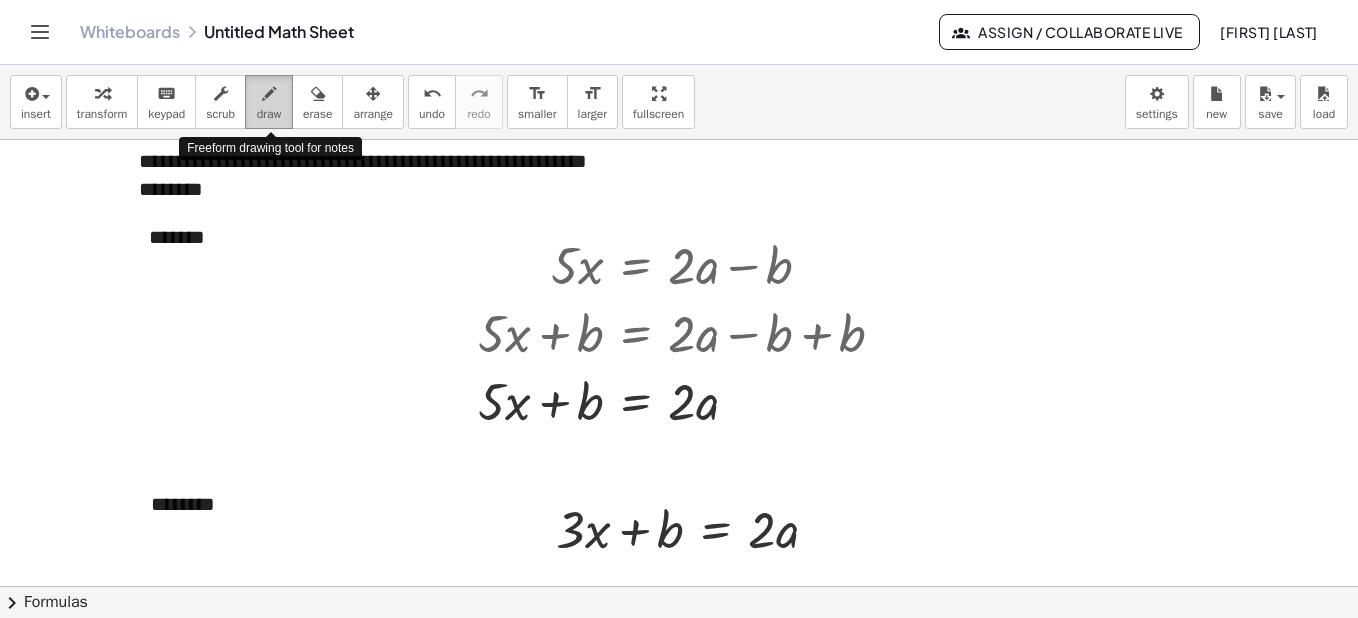 click at bounding box center [269, 94] 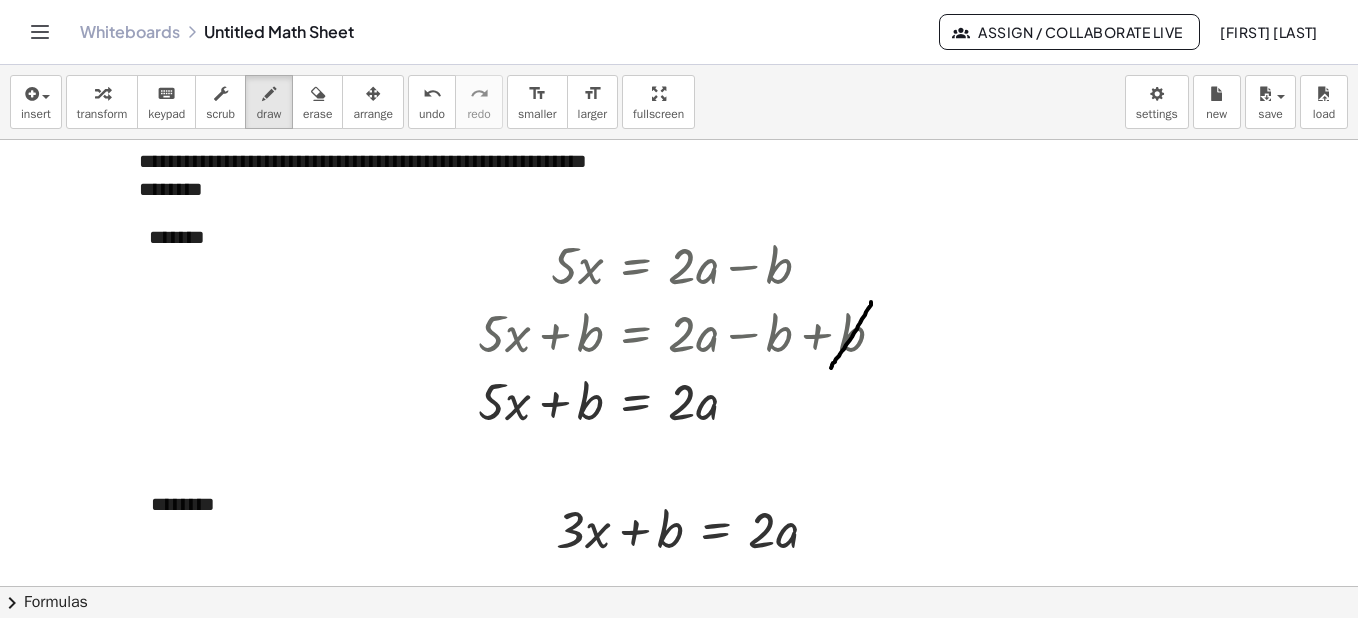drag, startPoint x: 871, startPoint y: 302, endPoint x: 830, endPoint y: 367, distance: 76.8505 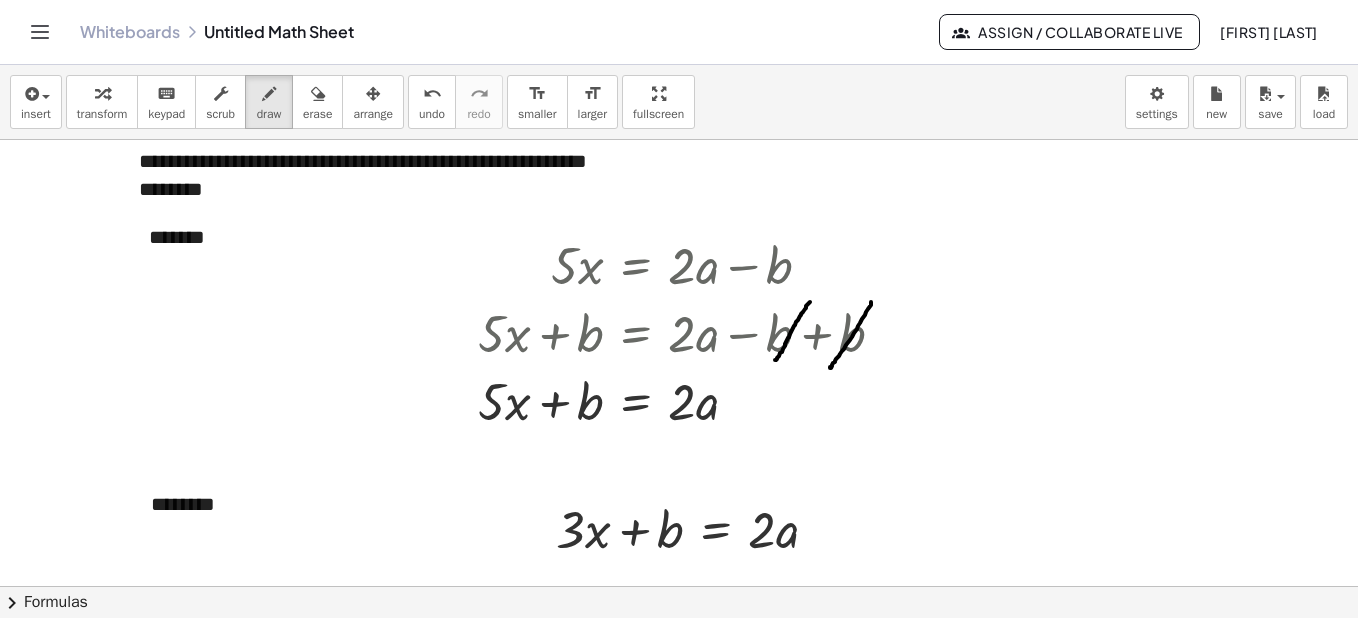 drag, startPoint x: 810, startPoint y: 302, endPoint x: 775, endPoint y: 360, distance: 67.74216 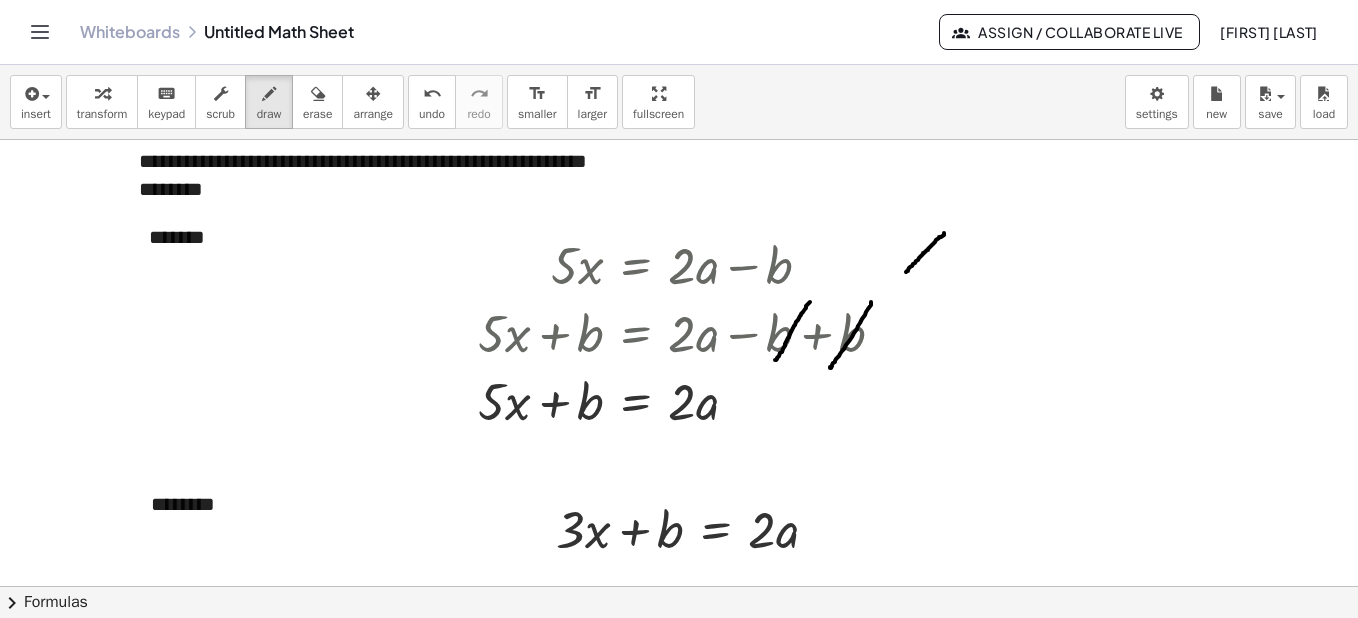 drag, startPoint x: 944, startPoint y: 233, endPoint x: 906, endPoint y: 272, distance: 54.451813 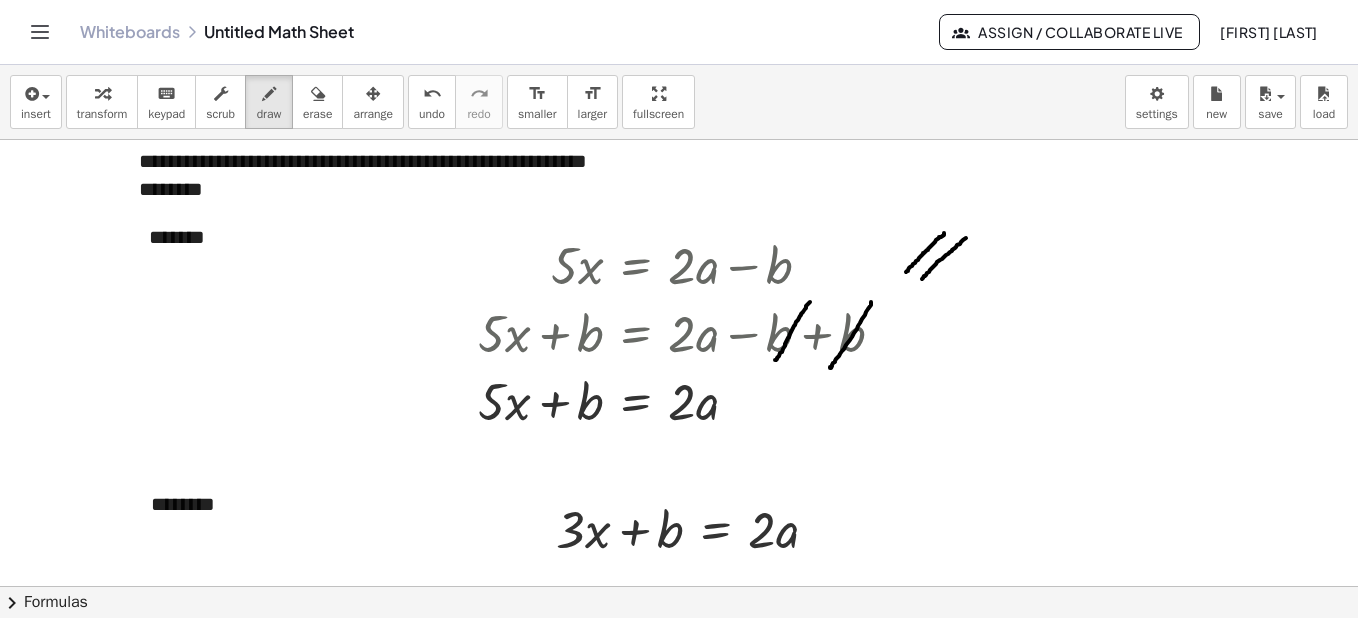 drag, startPoint x: 966, startPoint y: 238, endPoint x: 922, endPoint y: 279, distance: 60.1415 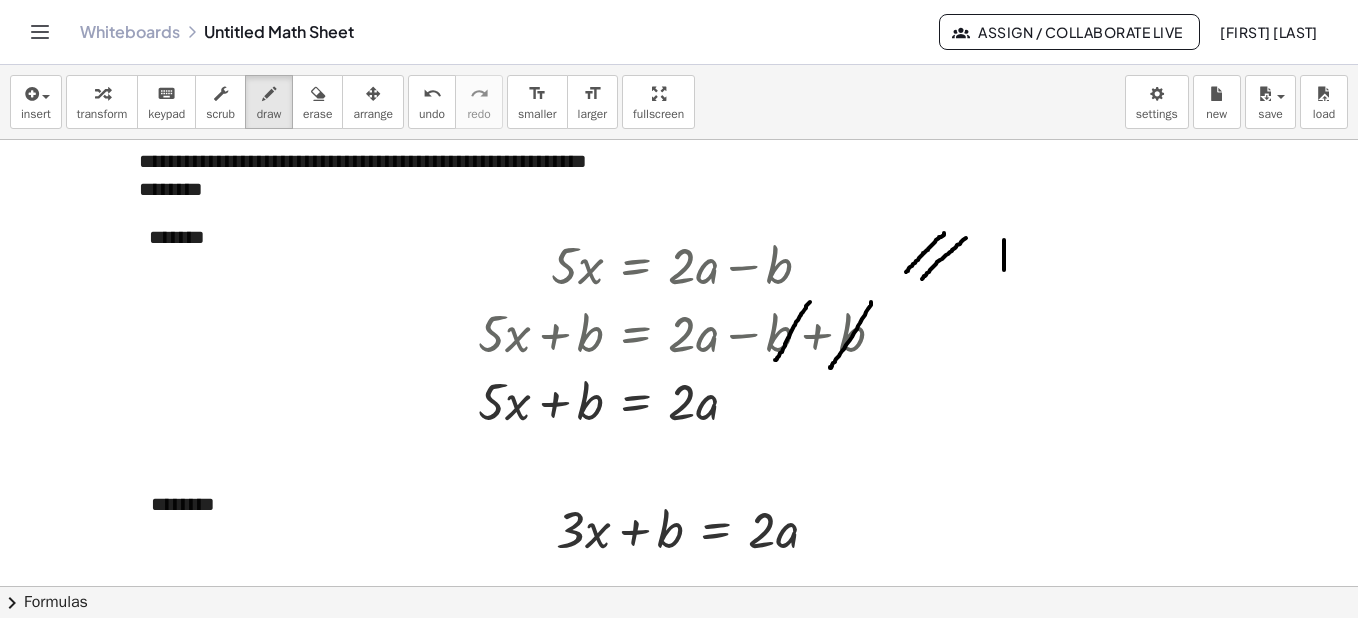 drag, startPoint x: 1004, startPoint y: 240, endPoint x: 1004, endPoint y: 270, distance: 30 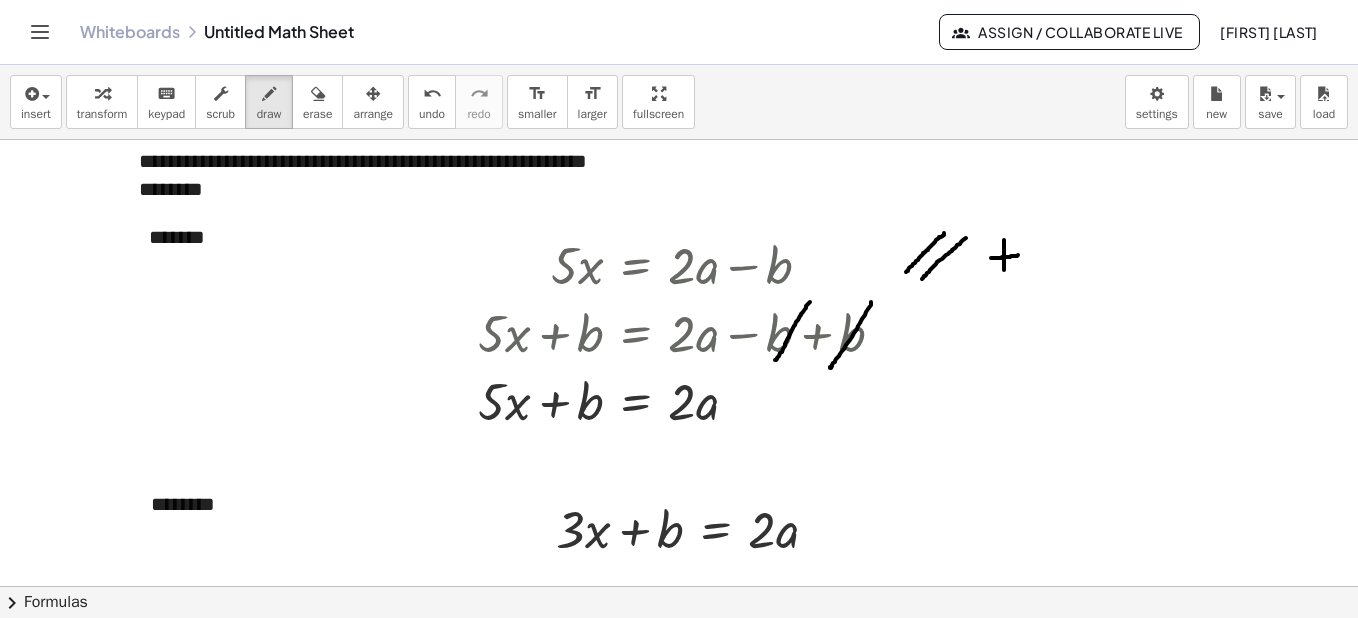 drag, startPoint x: 991, startPoint y: 258, endPoint x: 1018, endPoint y: 256, distance: 27.073973 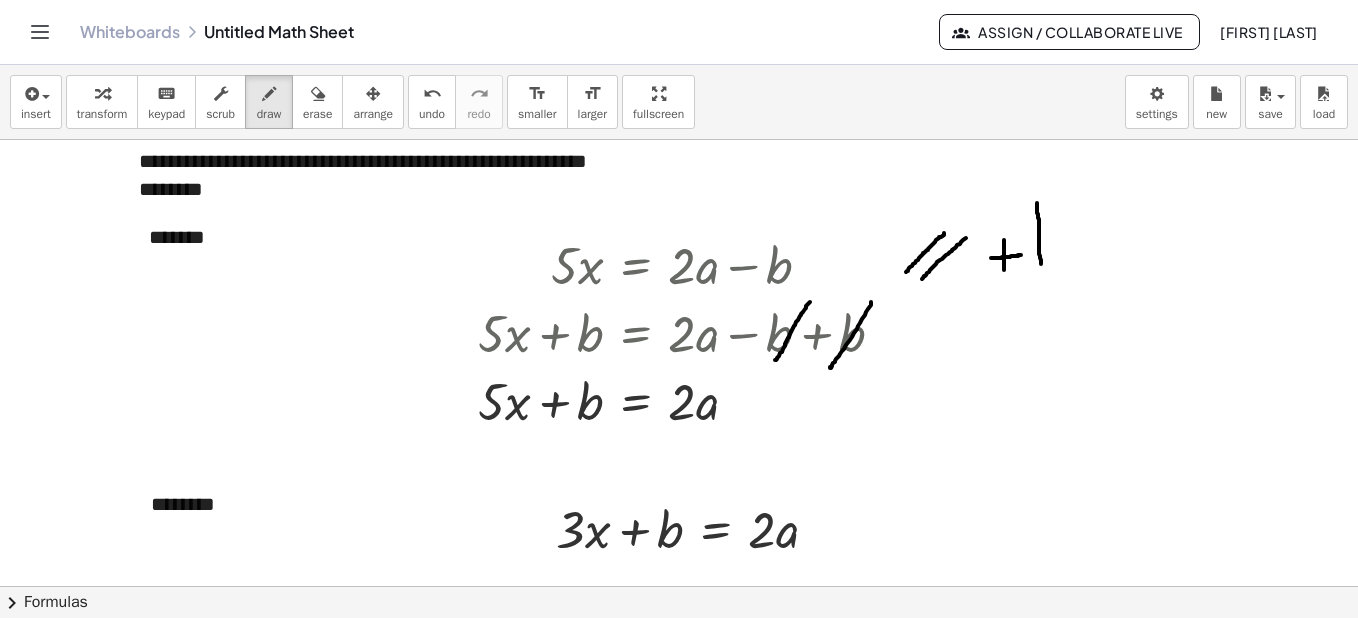 drag, startPoint x: 1037, startPoint y: 203, endPoint x: 1041, endPoint y: 264, distance: 61.13101 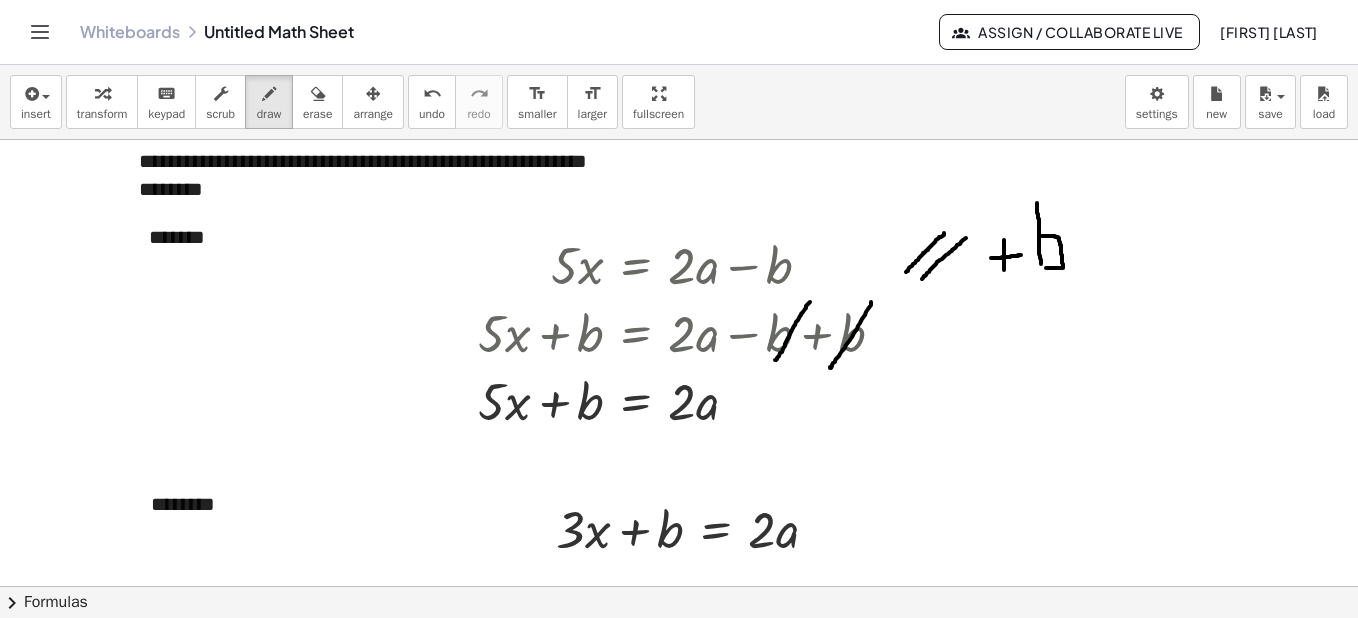 drag, startPoint x: 1042, startPoint y: 236, endPoint x: 1046, endPoint y: 268, distance: 32.24903 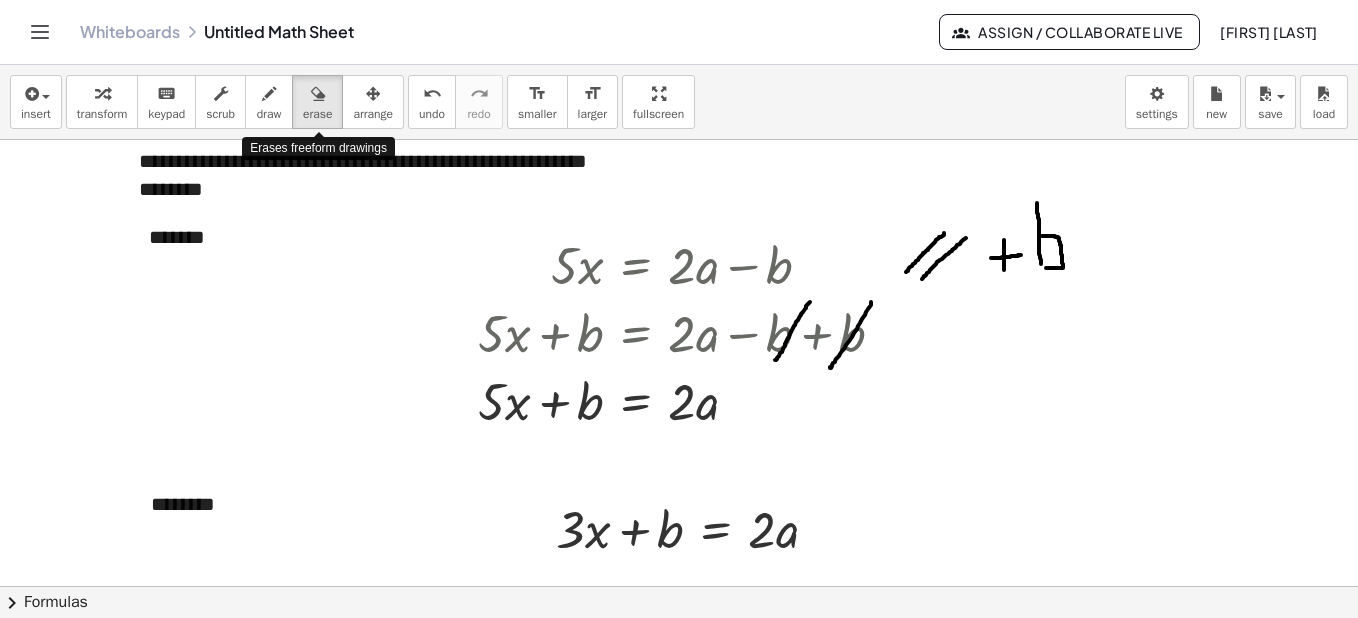 drag, startPoint x: 319, startPoint y: 101, endPoint x: 745, endPoint y: 383, distance: 510.8816 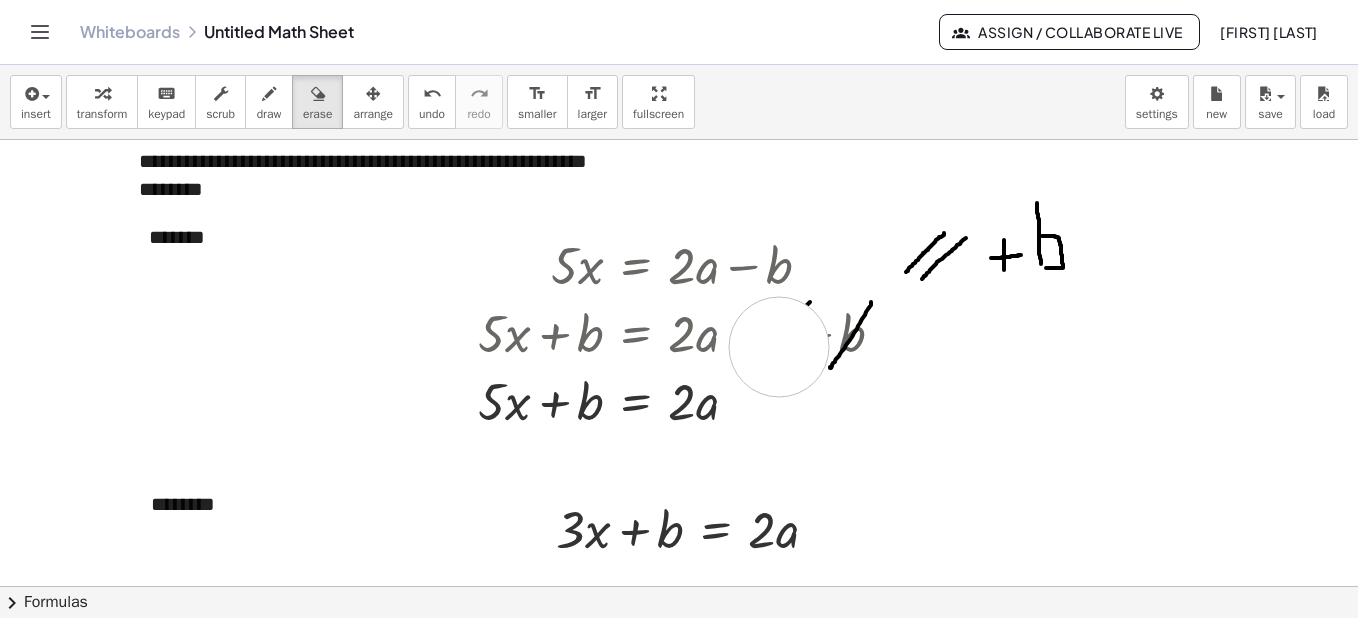 click at bounding box center [679, 1689] 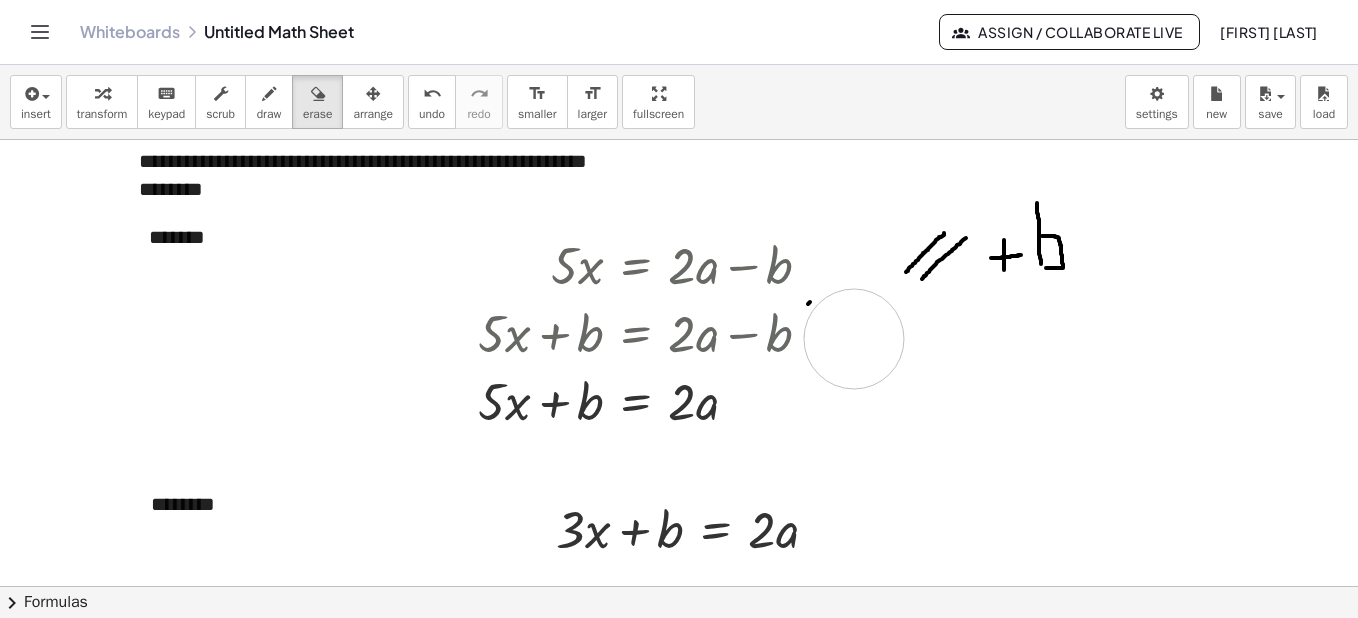 click at bounding box center (679, 1689) 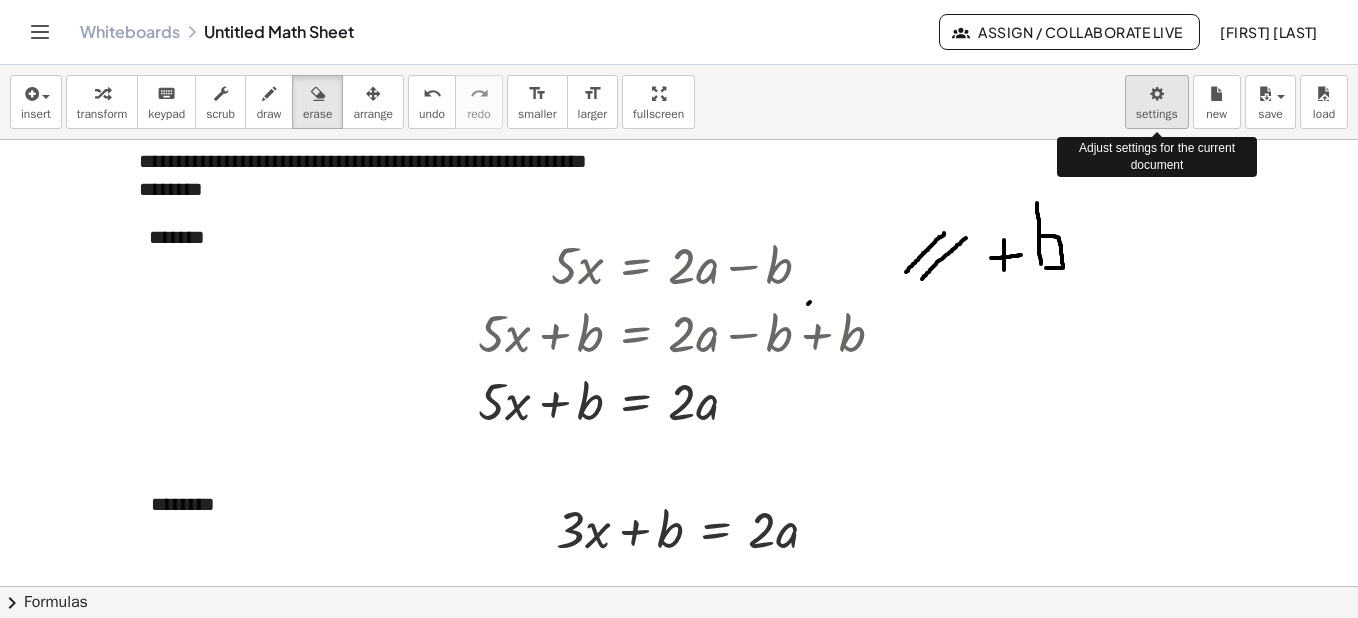 click on "**********" at bounding box center [679, 309] 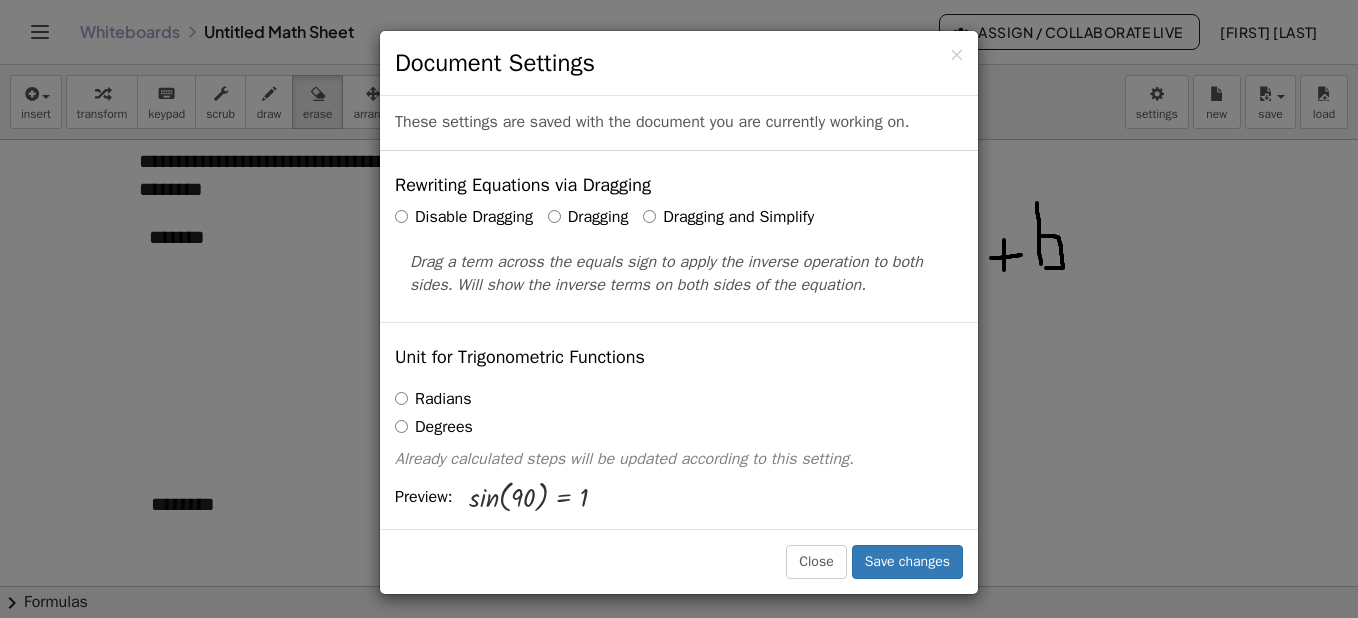 click on "Rewriting Equations via Dragging
Disable Dragging
Dragging
Dragging and Simplify
Drag a term across the equals sign to apply the inverse operation to both sides. Will show the inverse terms on both sides of the equation." at bounding box center [679, 236] 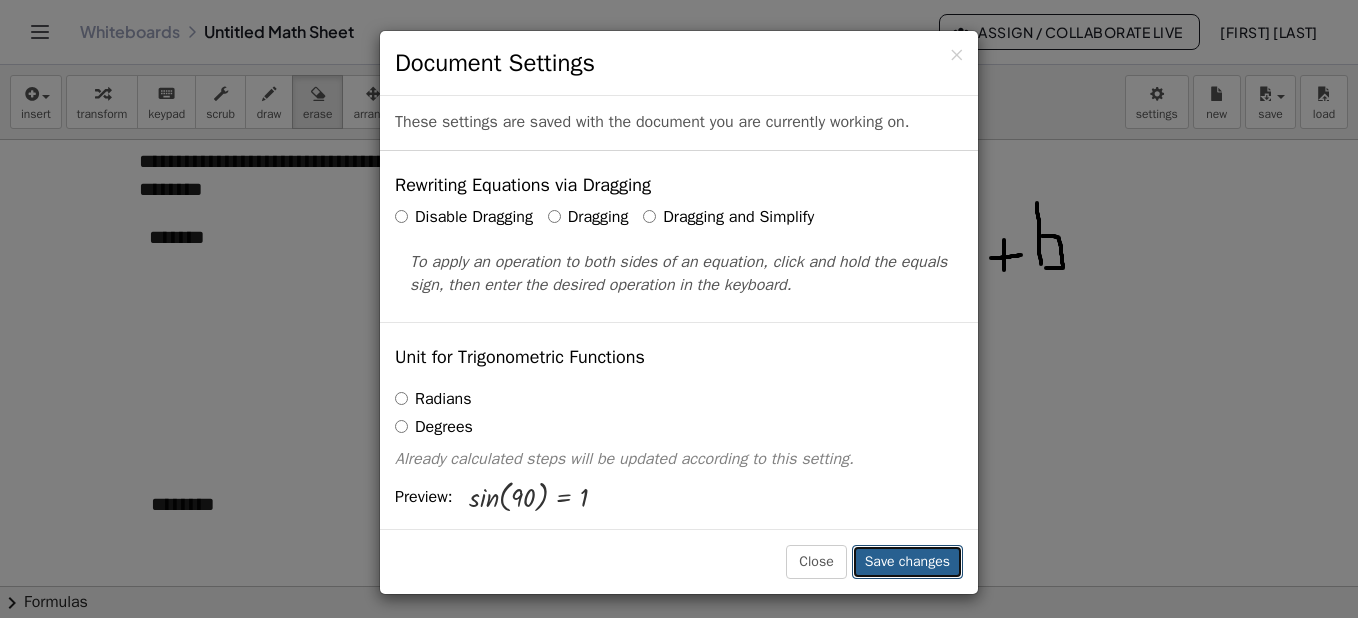 click on "Save changes" at bounding box center [907, 562] 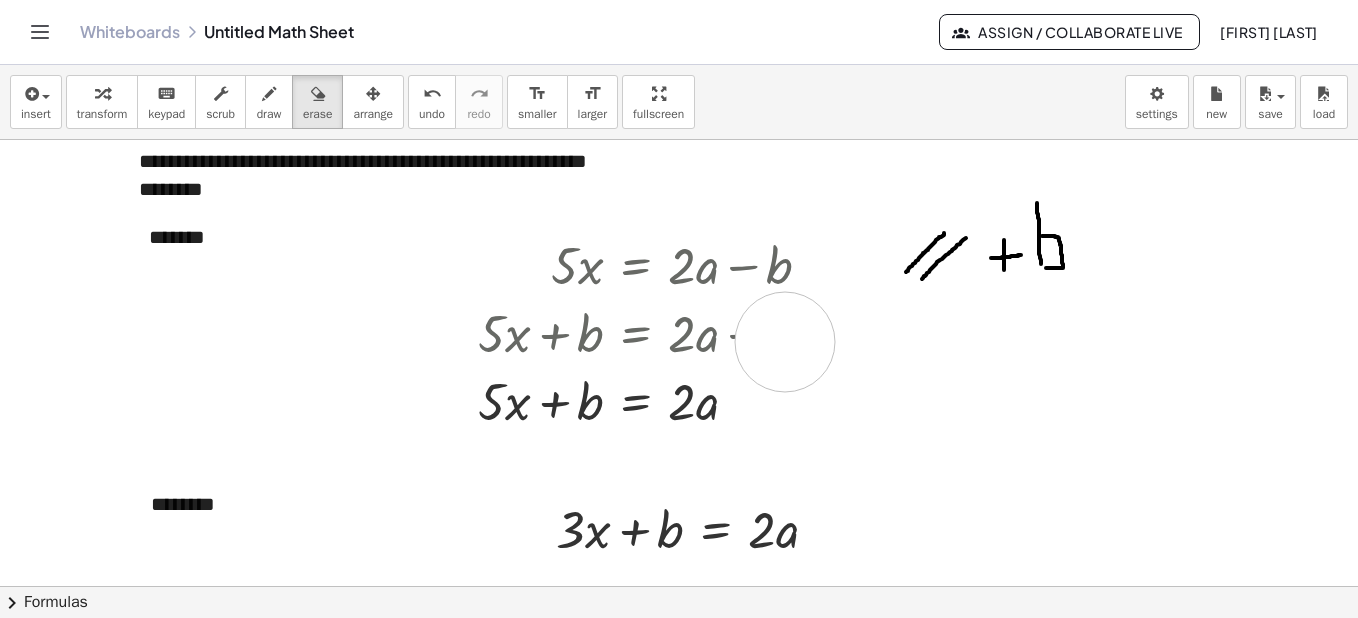 drag, startPoint x: 840, startPoint y: 333, endPoint x: 803, endPoint y: 341, distance: 37.85499 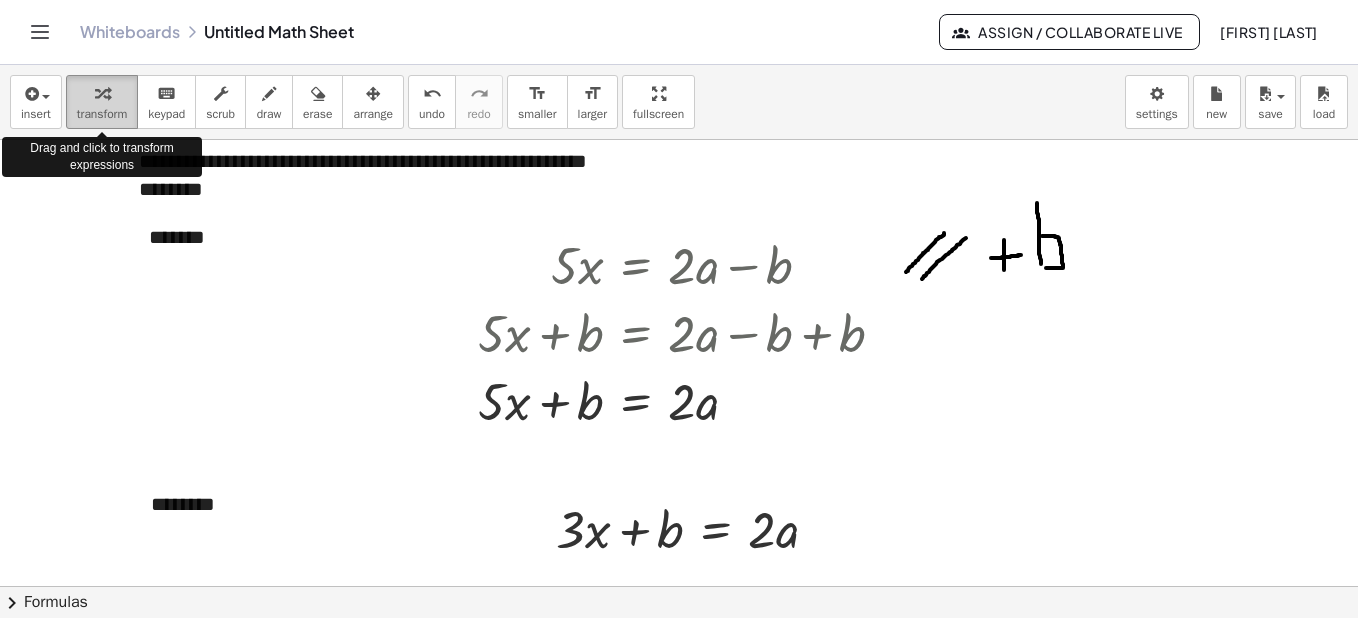 click at bounding box center [102, 93] 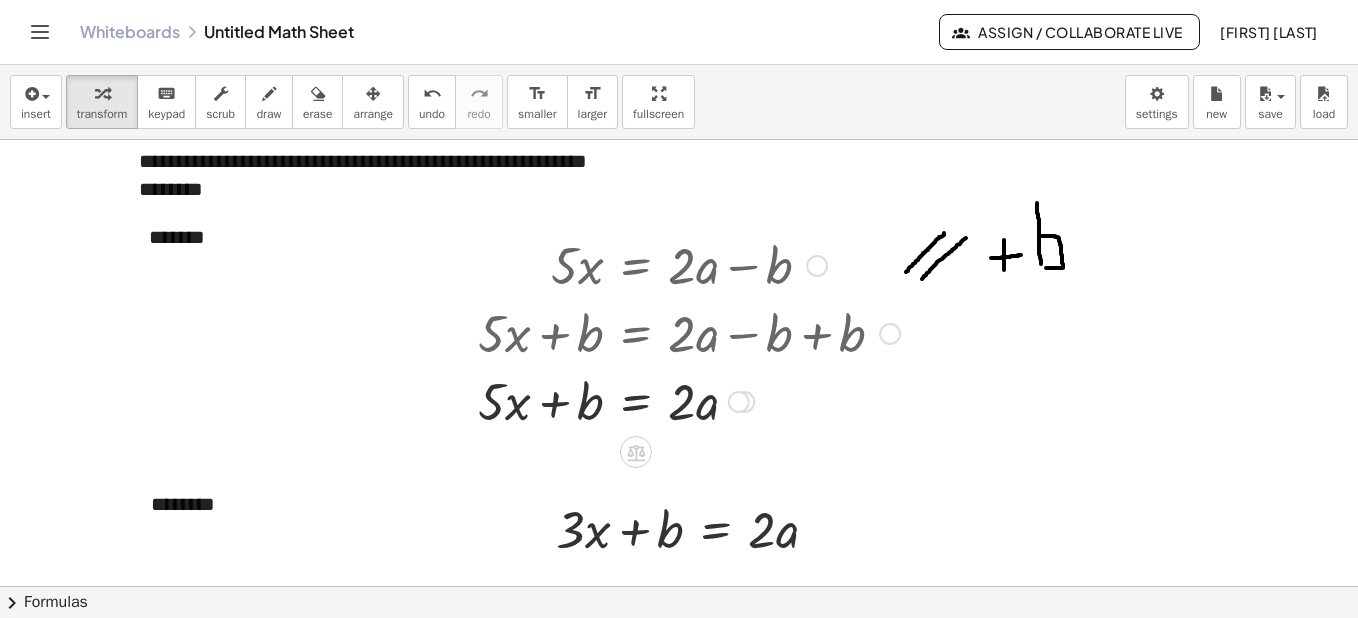 drag, startPoint x: 854, startPoint y: 327, endPoint x: 771, endPoint y: 334, distance: 83.294655 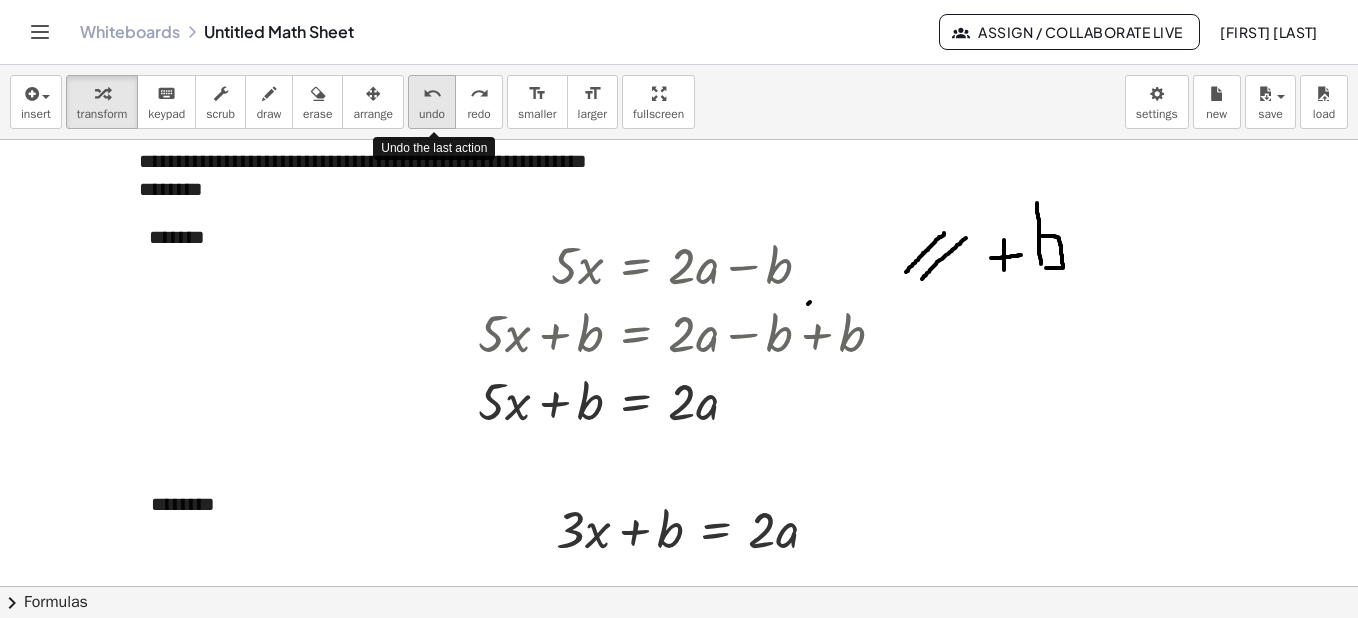click on "undo" at bounding box center (432, 94) 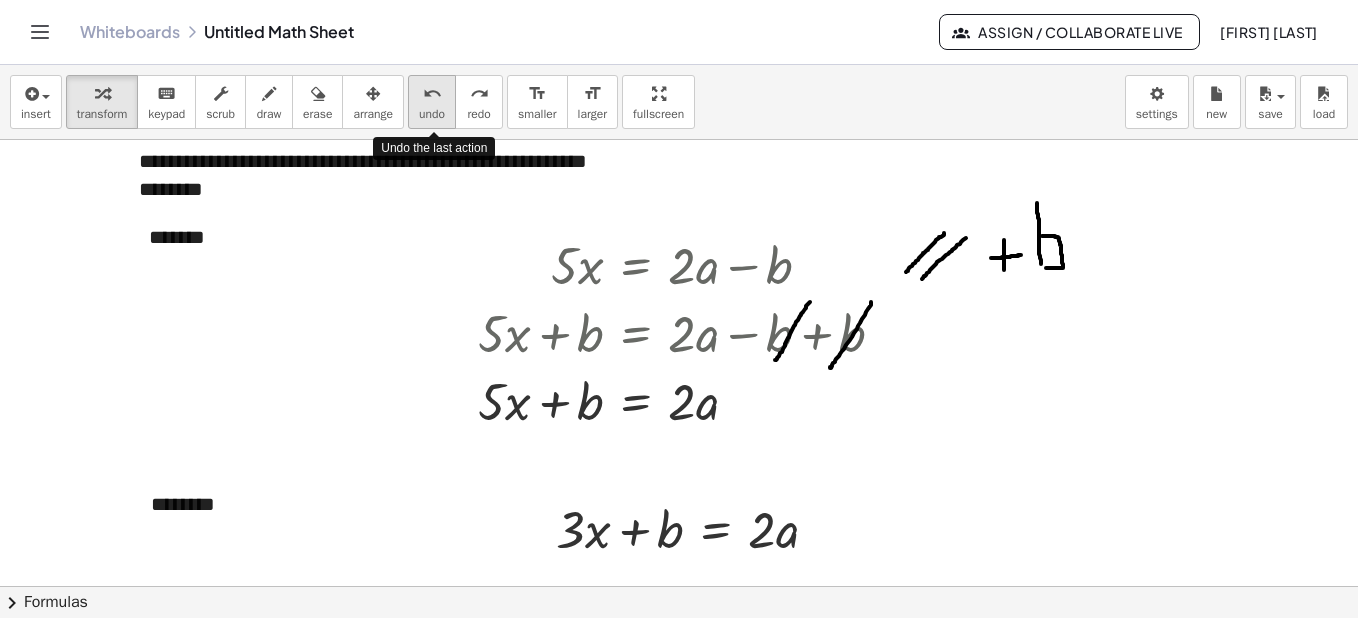 click on "undo" at bounding box center [432, 94] 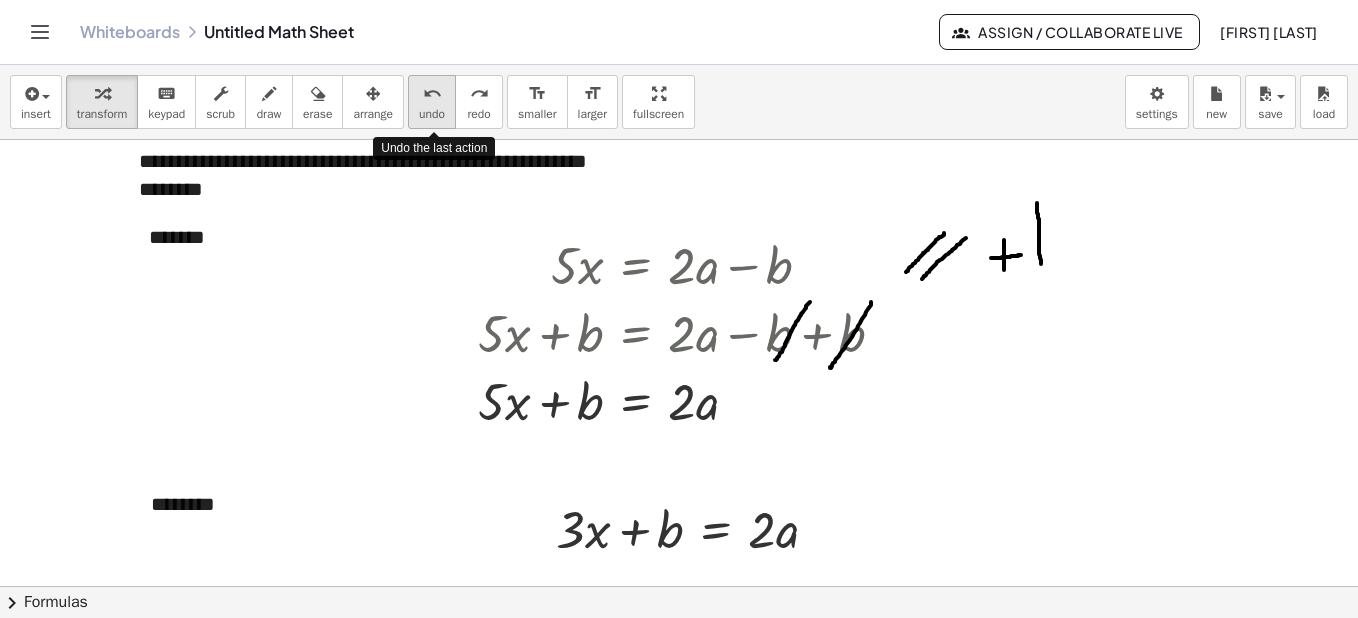 click on "undo" at bounding box center [432, 94] 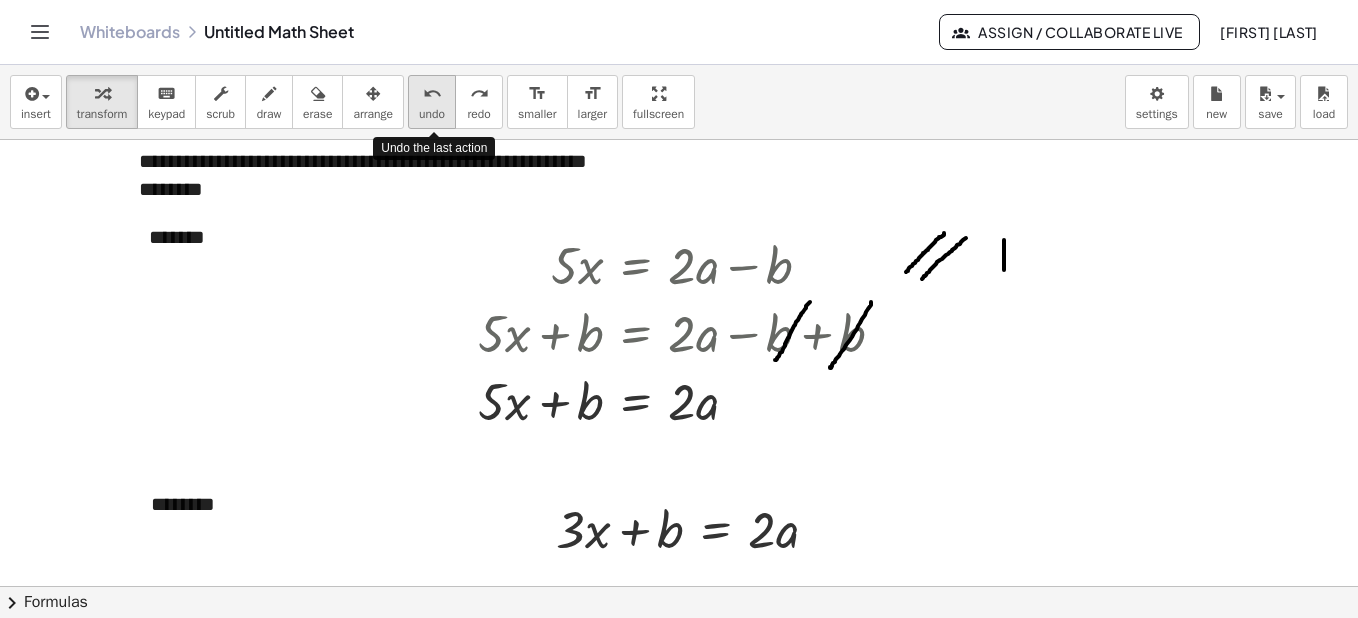 click on "undo" at bounding box center (432, 94) 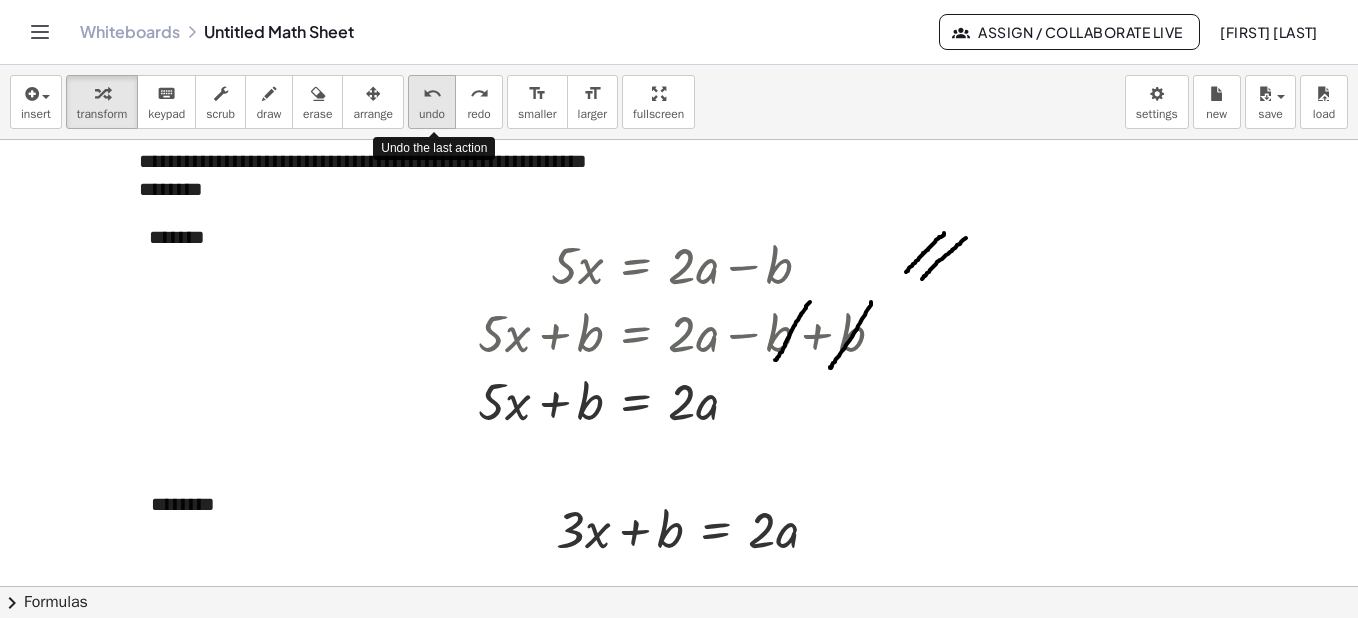 click on "undo" at bounding box center [432, 94] 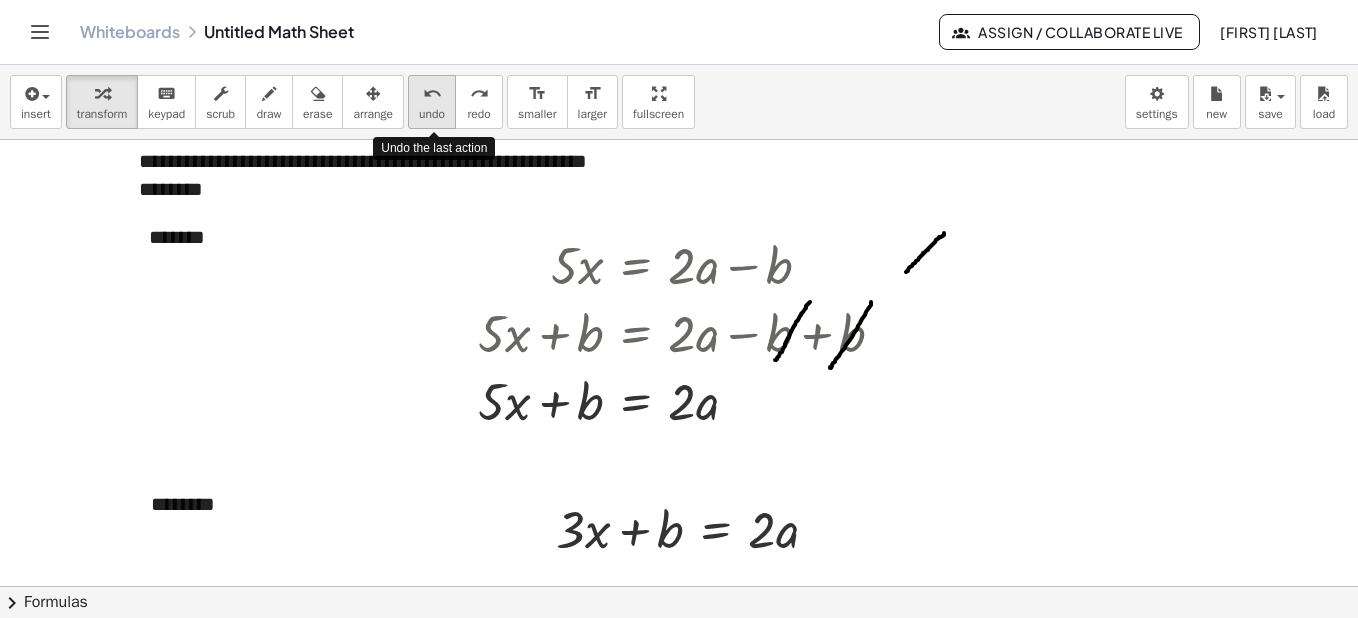 click on "undo" at bounding box center [432, 94] 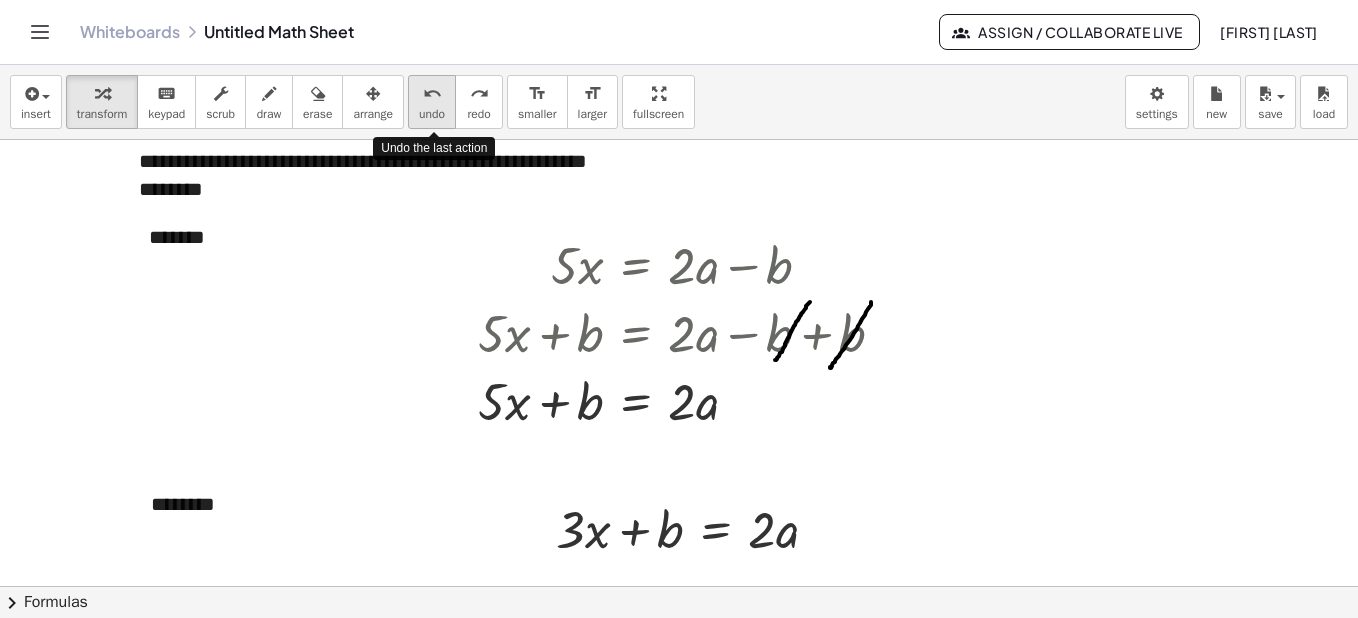 click on "undo" at bounding box center [432, 94] 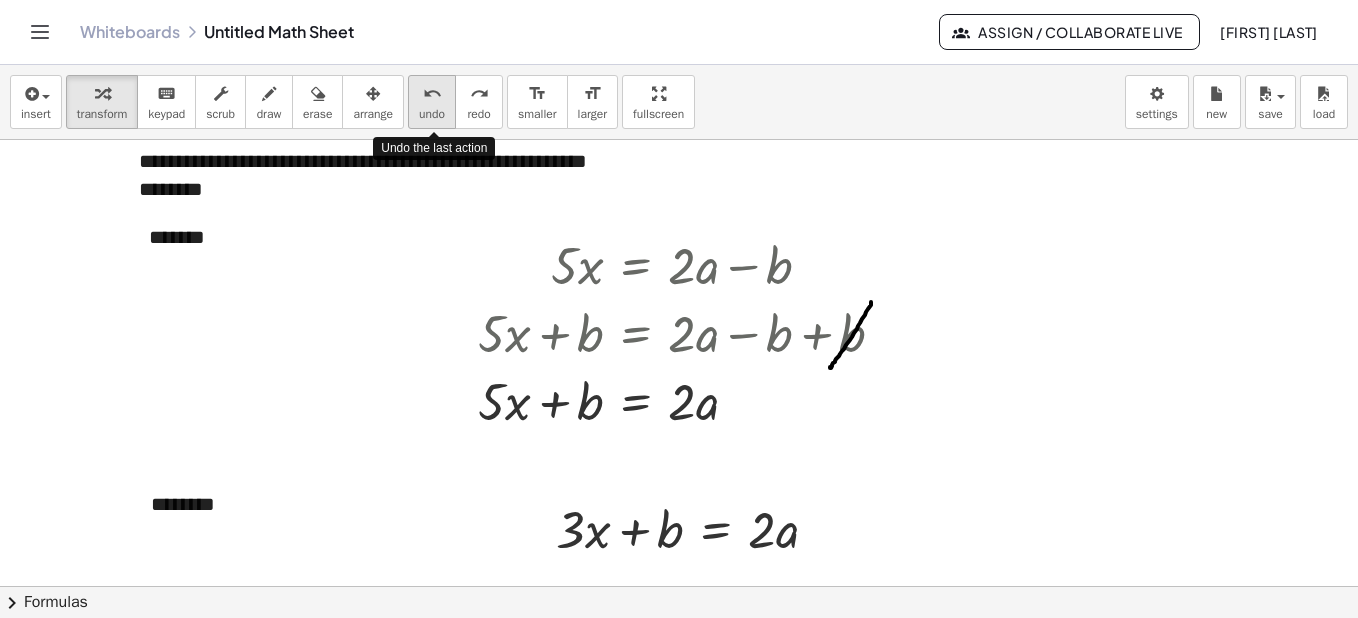 click on "undo" at bounding box center [432, 94] 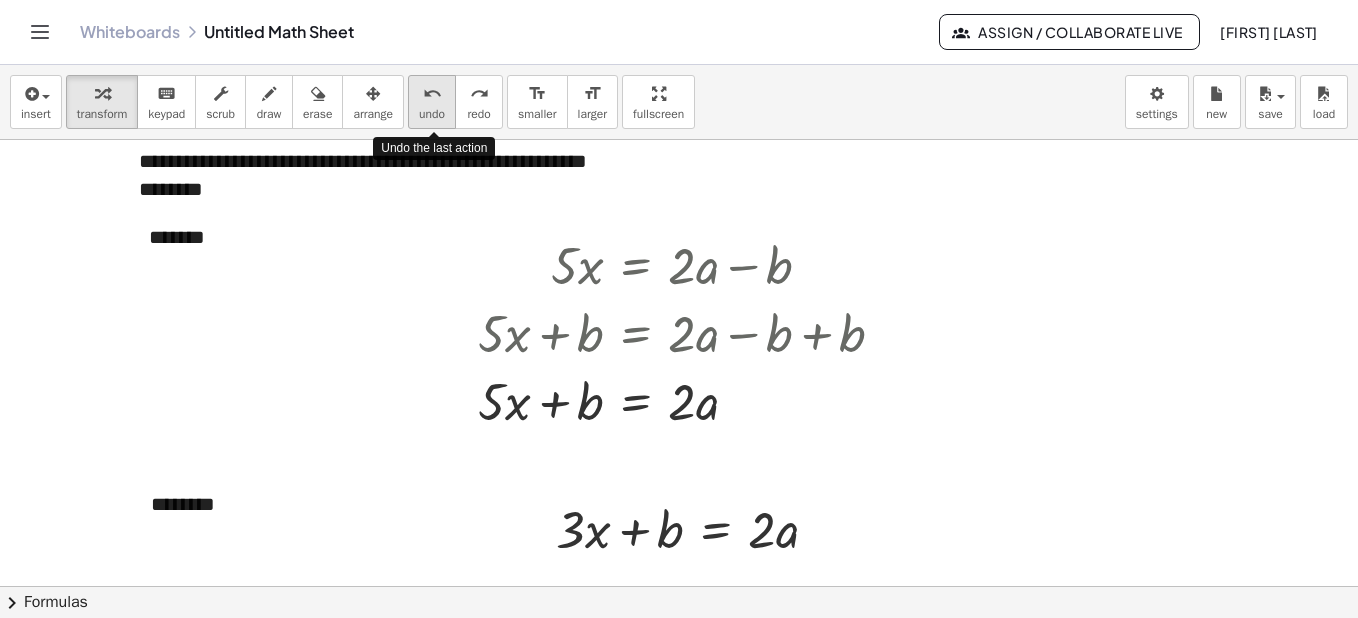 click on "undo" at bounding box center (432, 94) 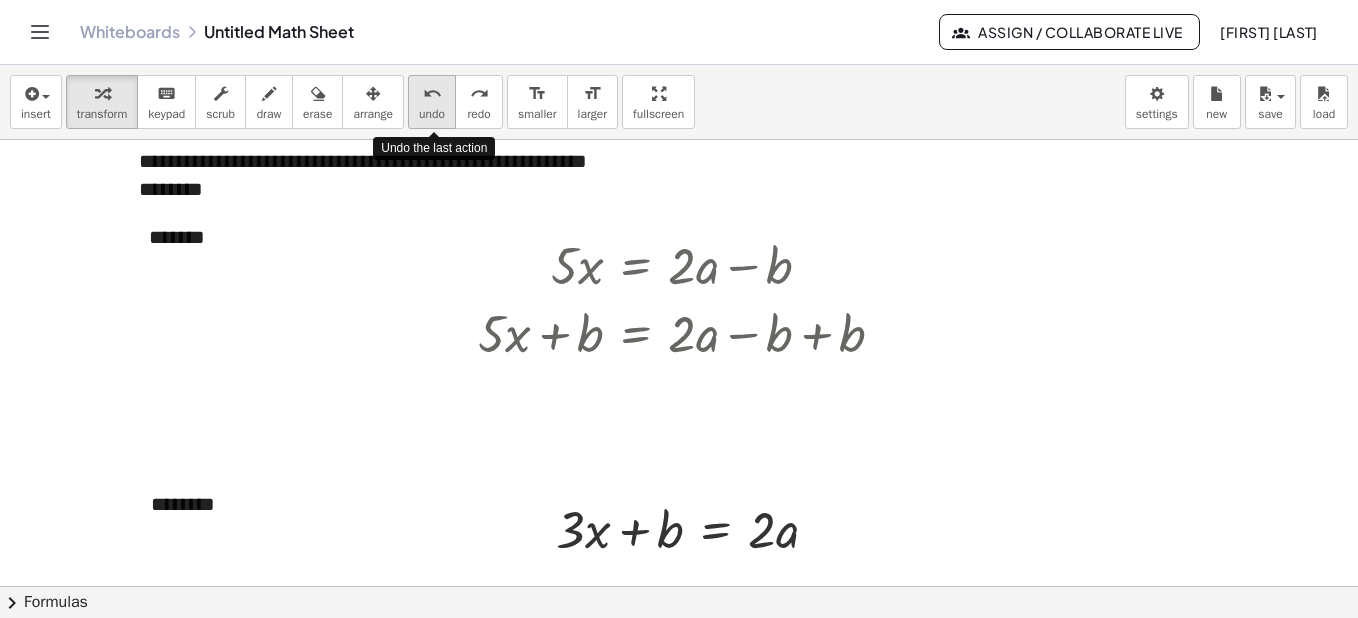 click on "undo" at bounding box center [432, 94] 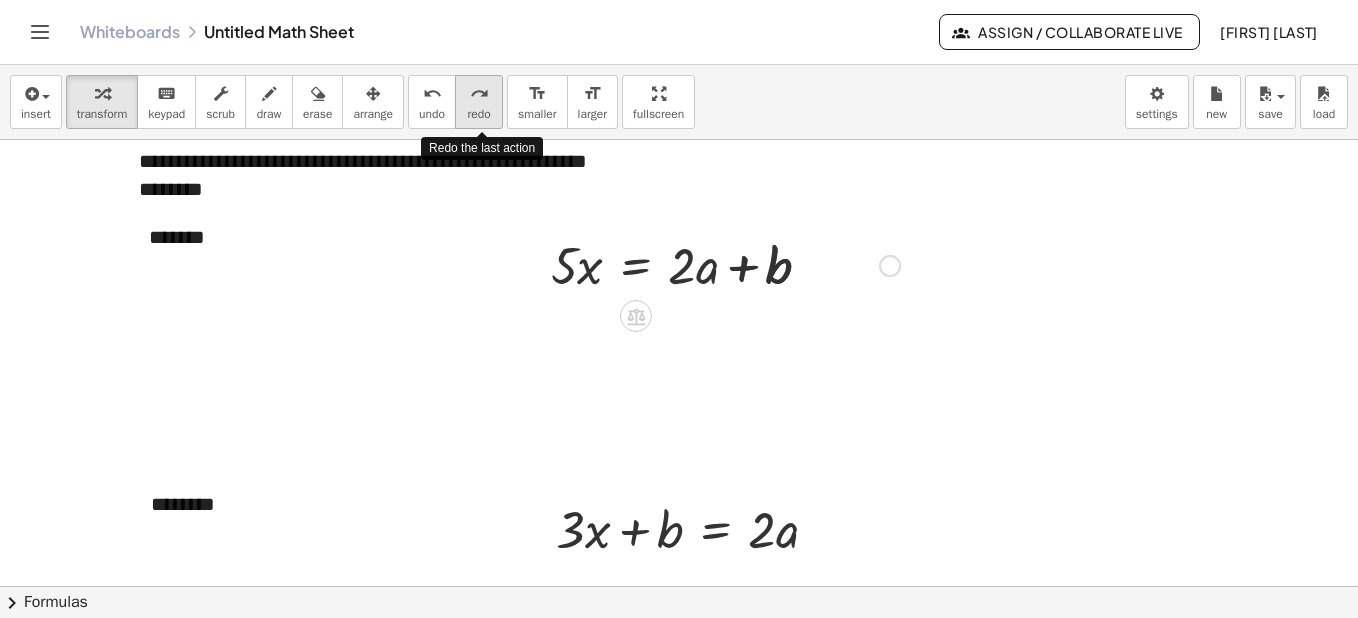 click on "redo" at bounding box center (479, 93) 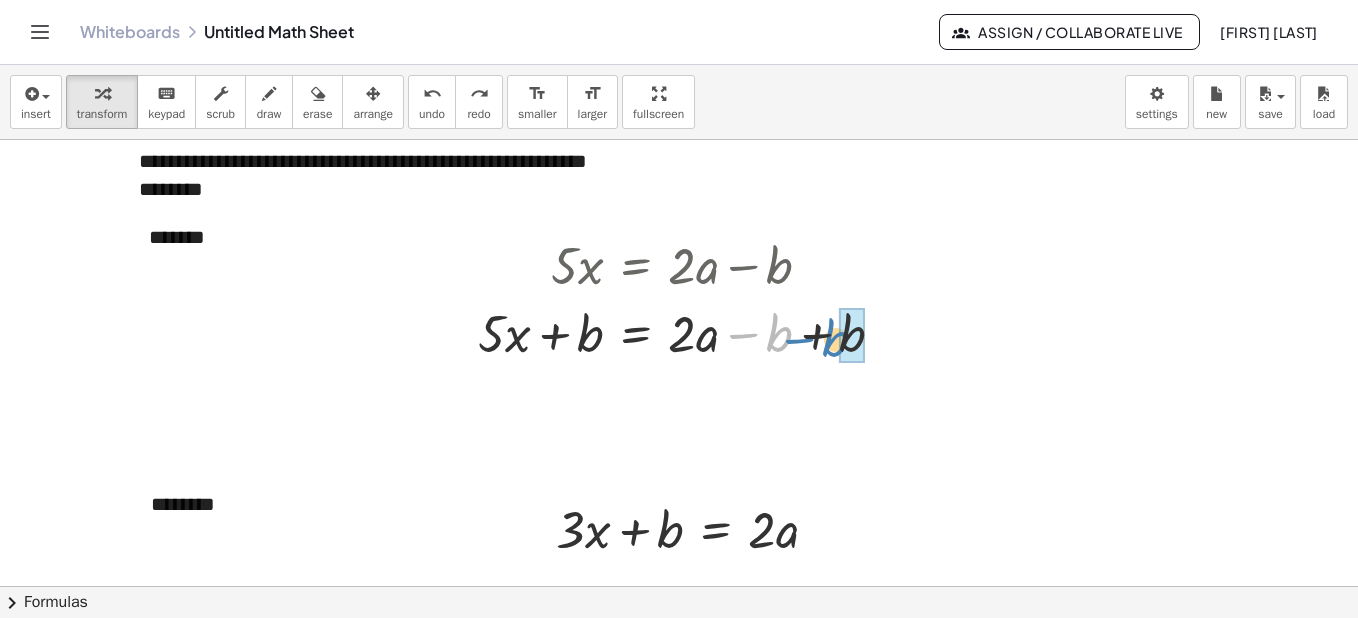 drag, startPoint x: 777, startPoint y: 337, endPoint x: 836, endPoint y: 342, distance: 59.211487 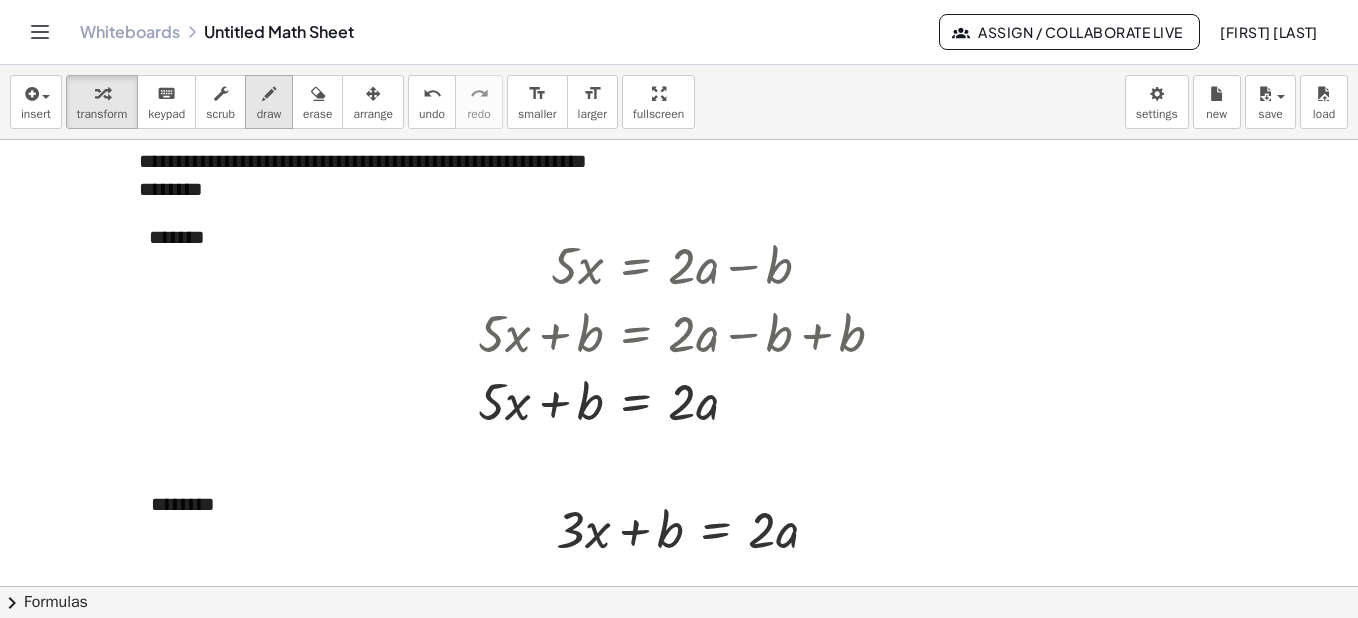 click at bounding box center [269, 93] 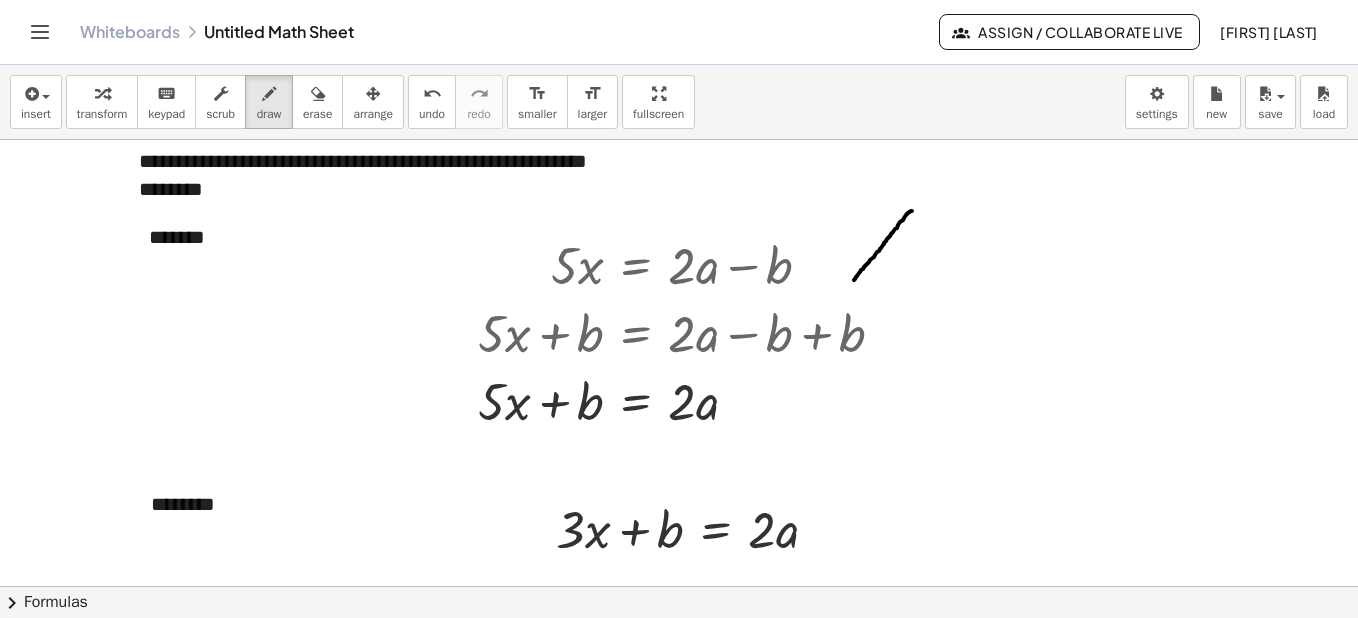 drag, startPoint x: 912, startPoint y: 211, endPoint x: 866, endPoint y: 266, distance: 71.70077 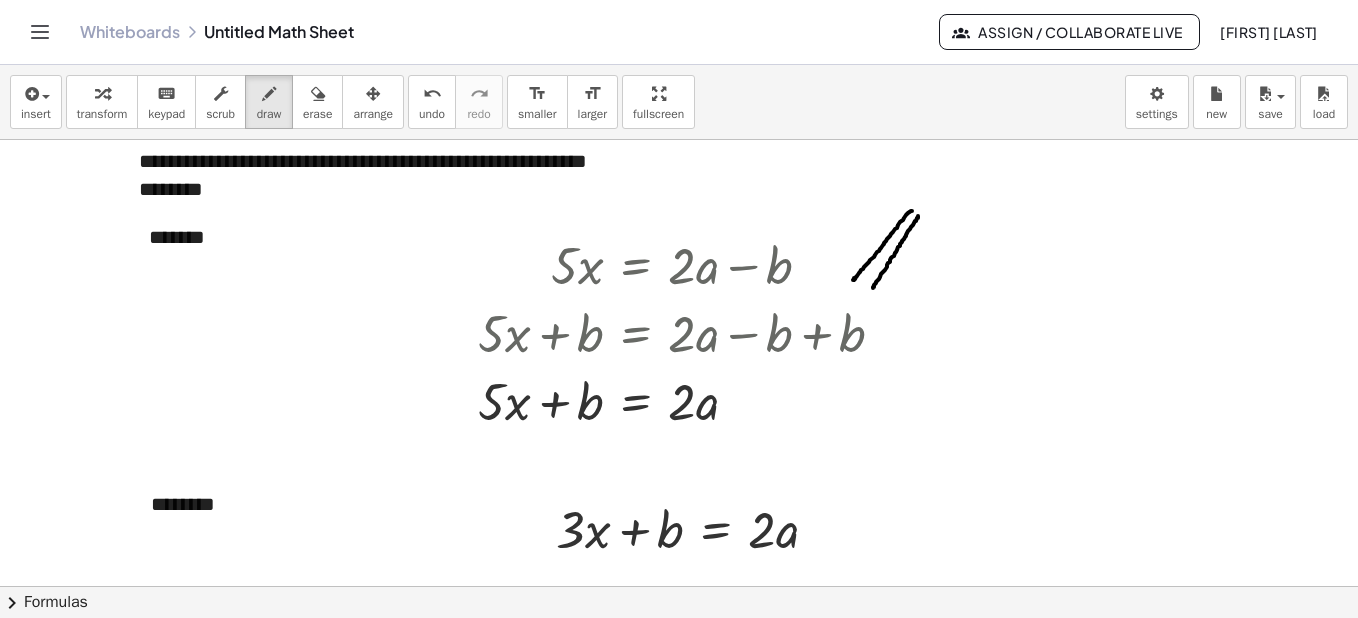 drag, startPoint x: 918, startPoint y: 216, endPoint x: 873, endPoint y: 288, distance: 84.90583 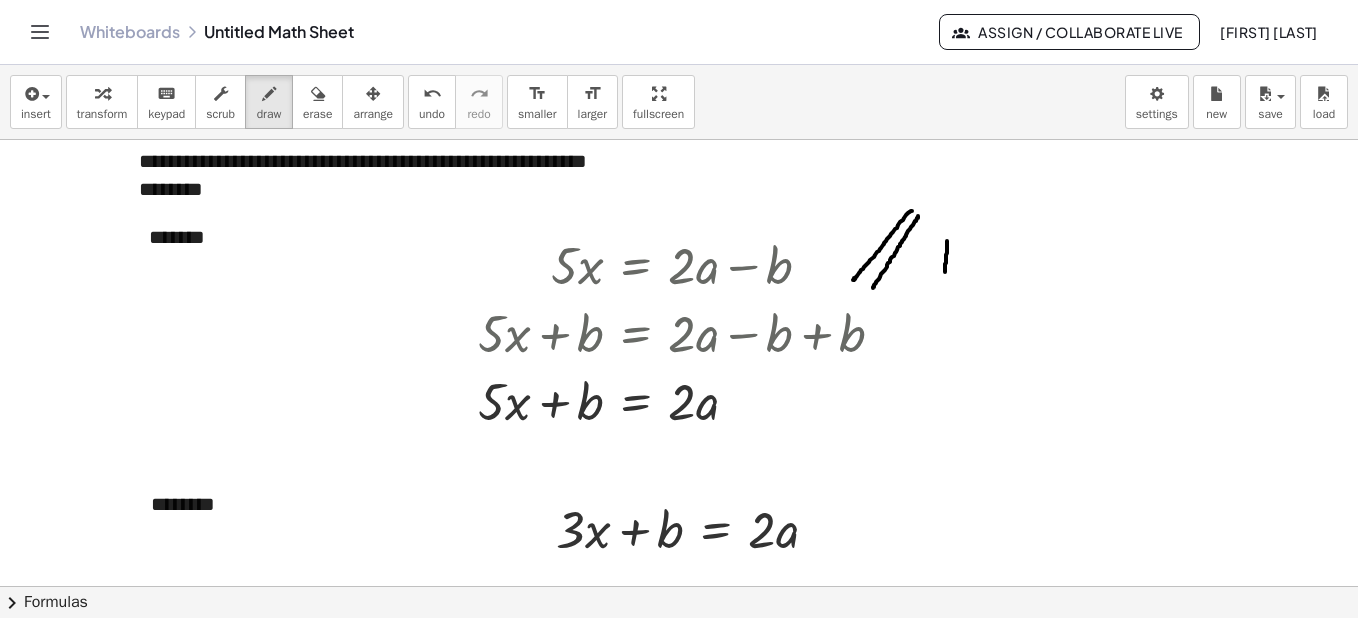 drag, startPoint x: 947, startPoint y: 241, endPoint x: 945, endPoint y: 274, distance: 33.06055 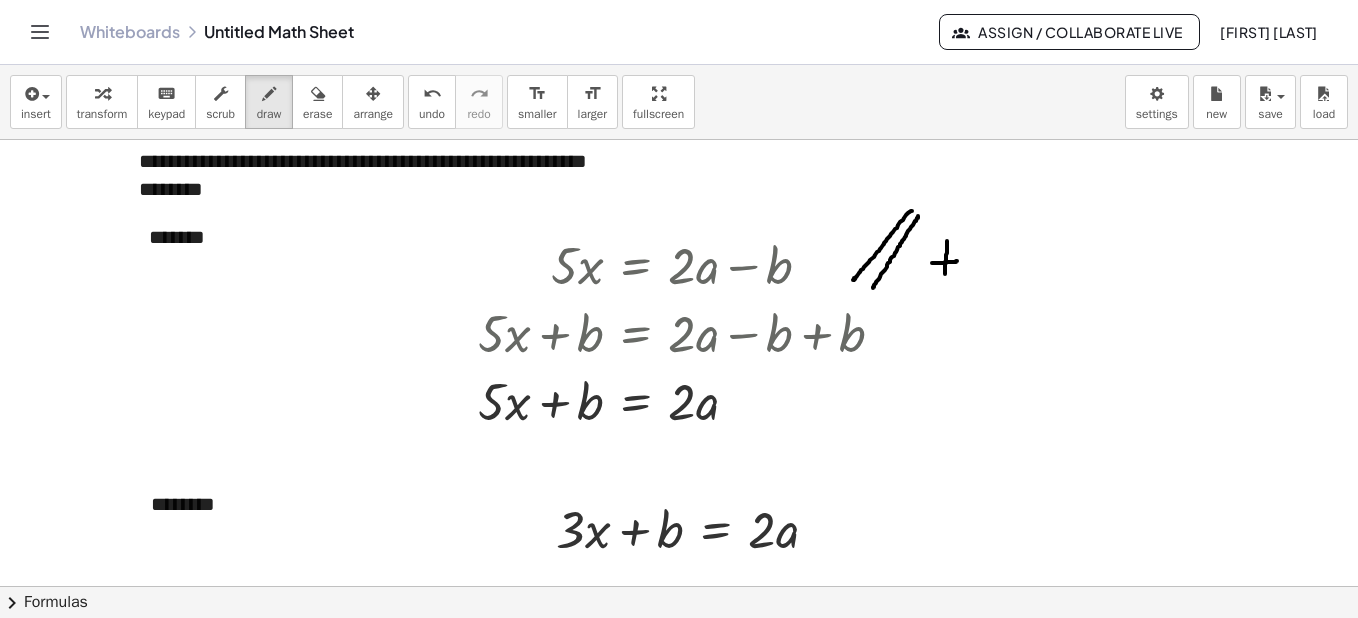 drag, startPoint x: 932, startPoint y: 263, endPoint x: 958, endPoint y: 260, distance: 26.172504 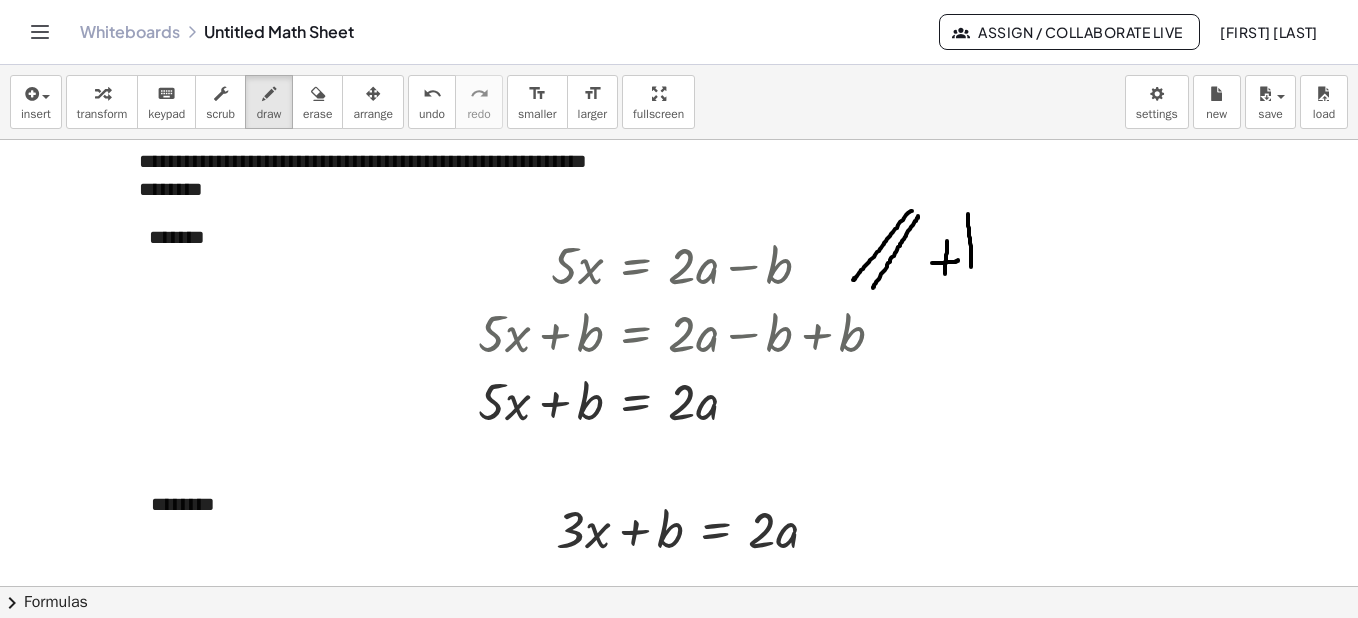 drag, startPoint x: 968, startPoint y: 214, endPoint x: 971, endPoint y: 267, distance: 53.08484 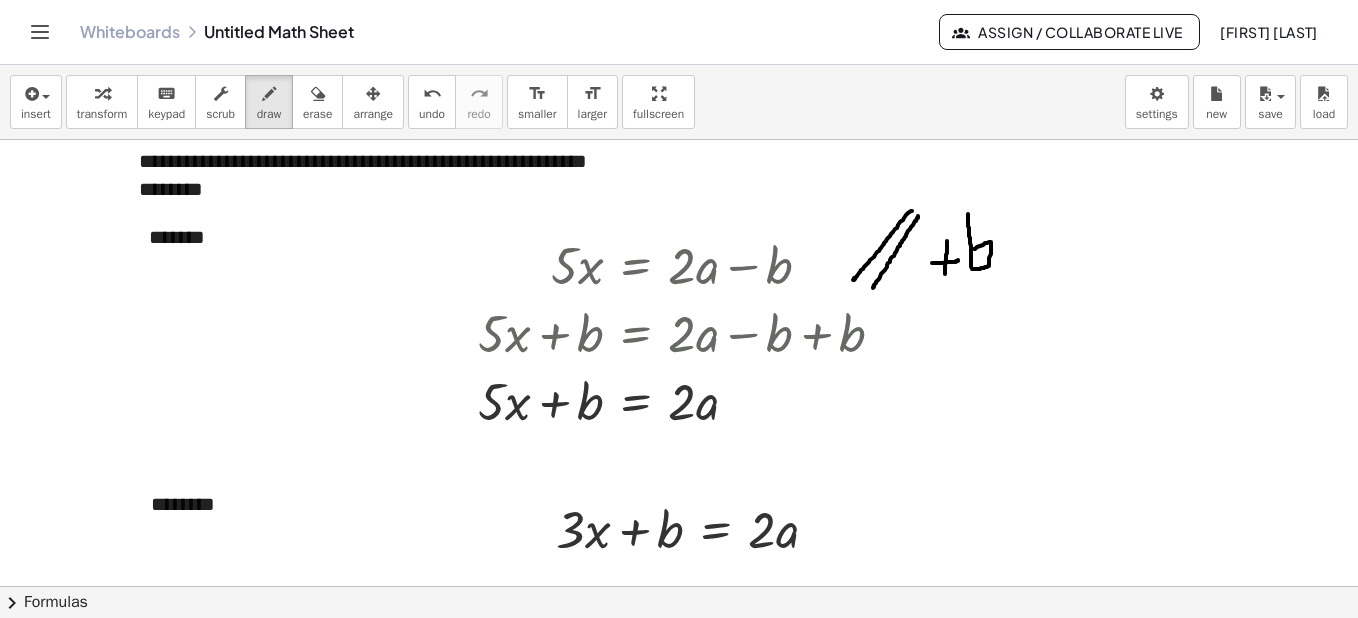 drag, startPoint x: 974, startPoint y: 249, endPoint x: 972, endPoint y: 269, distance: 20.09975 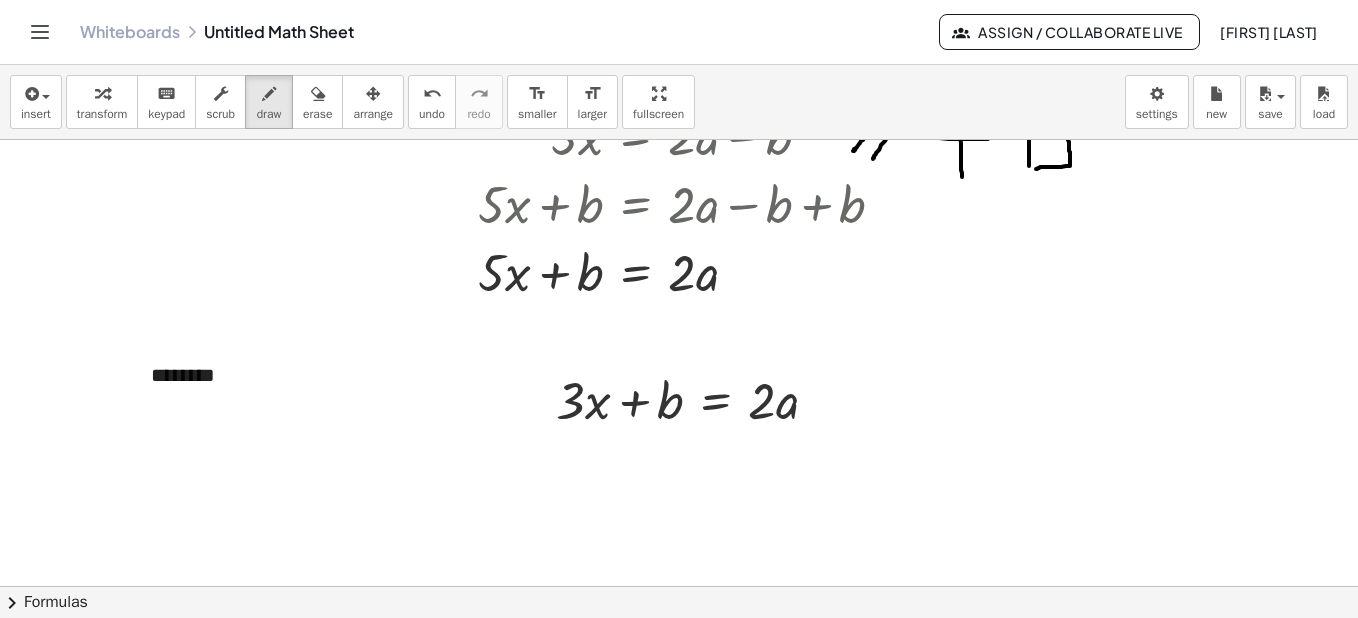 scroll, scrollTop: 316, scrollLeft: 0, axis: vertical 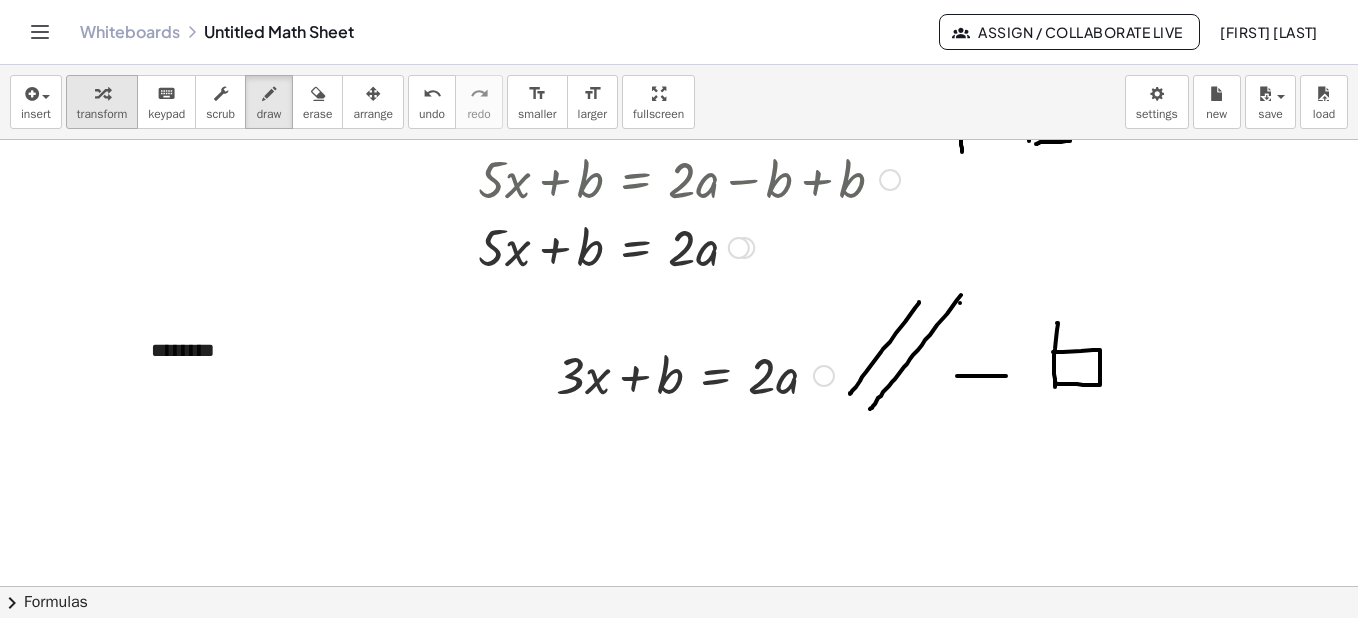 click at bounding box center [102, 94] 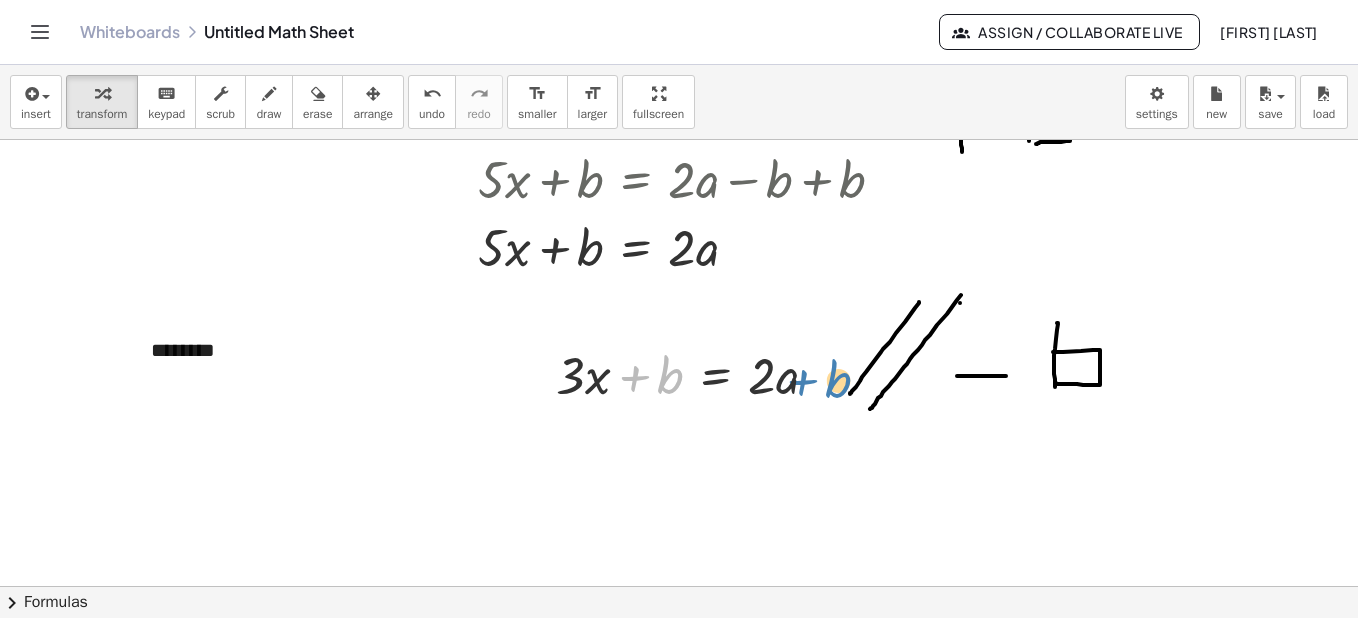 drag, startPoint x: 659, startPoint y: 388, endPoint x: 827, endPoint y: 392, distance: 168.0476 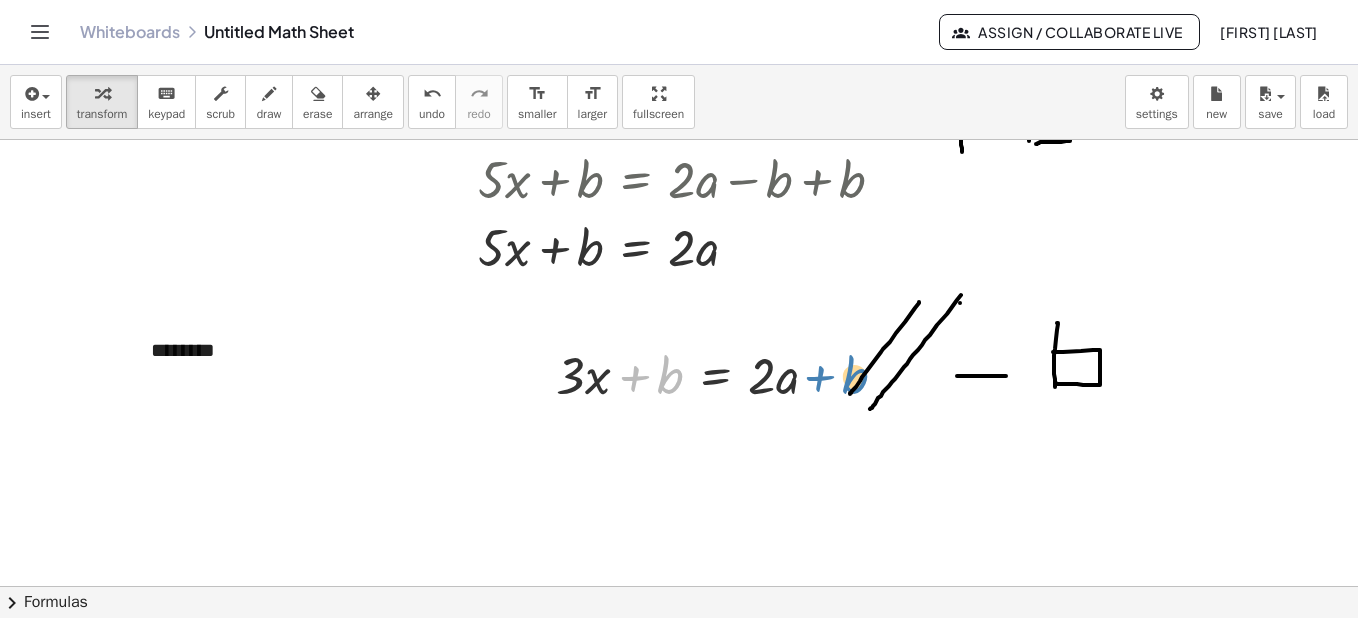 drag, startPoint x: 669, startPoint y: 375, endPoint x: 854, endPoint y: 375, distance: 185 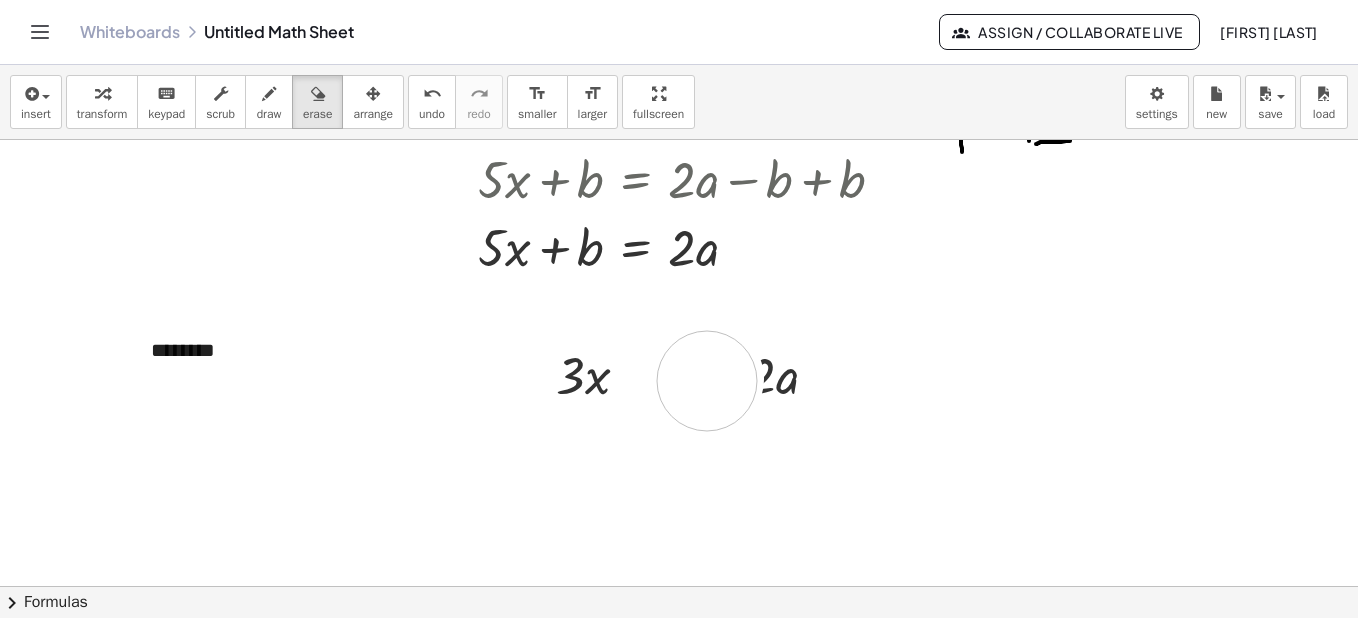 drag, startPoint x: 663, startPoint y: 374, endPoint x: 672, endPoint y: 381, distance: 11.401754 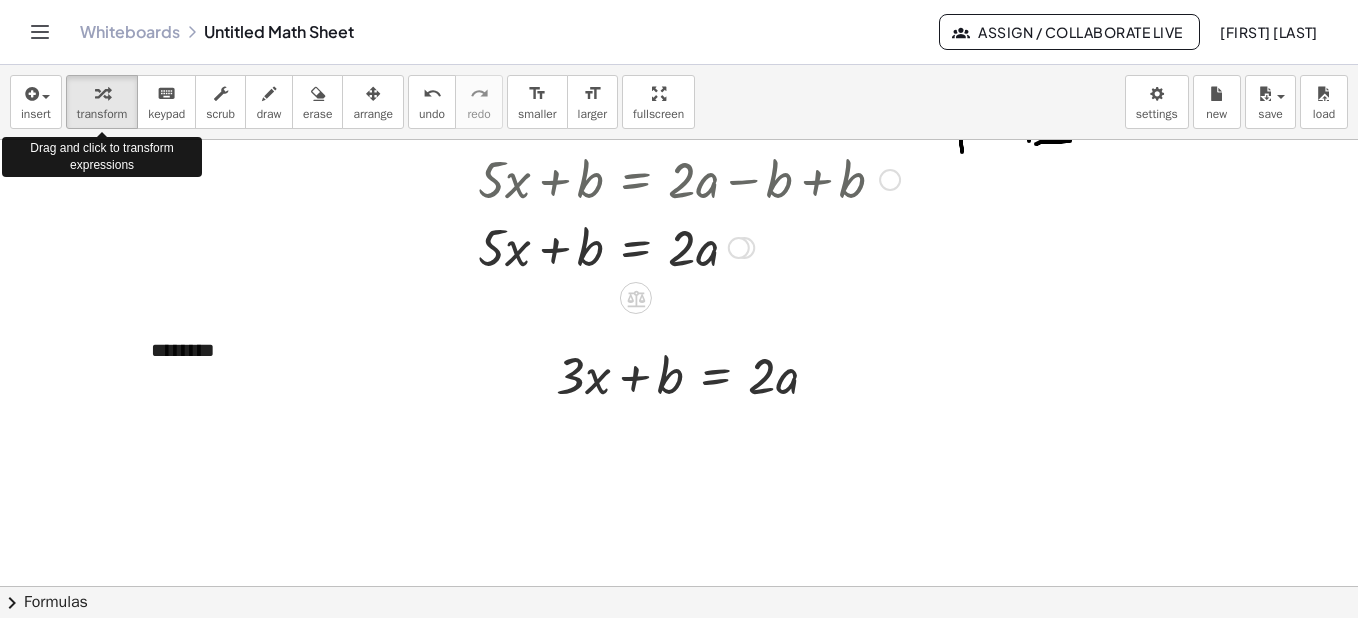 drag, startPoint x: 113, startPoint y: 80, endPoint x: 588, endPoint y: 304, distance: 525.1676 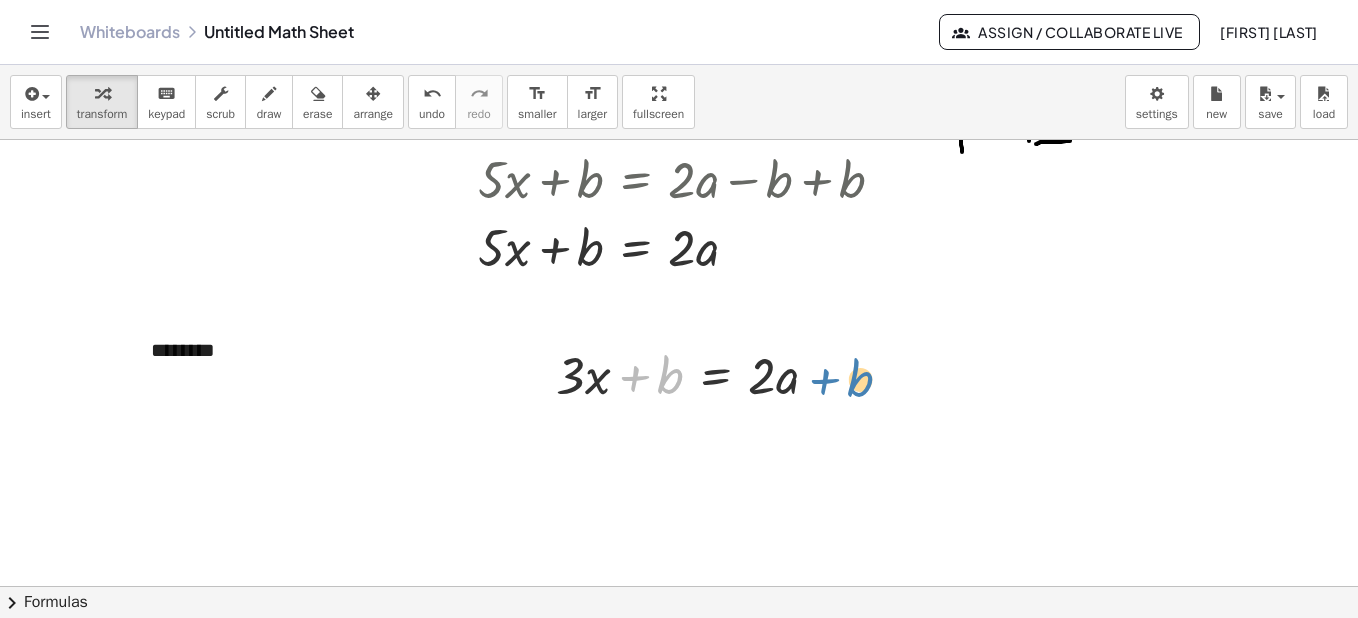 drag, startPoint x: 648, startPoint y: 364, endPoint x: 839, endPoint y: 367, distance: 191.02356 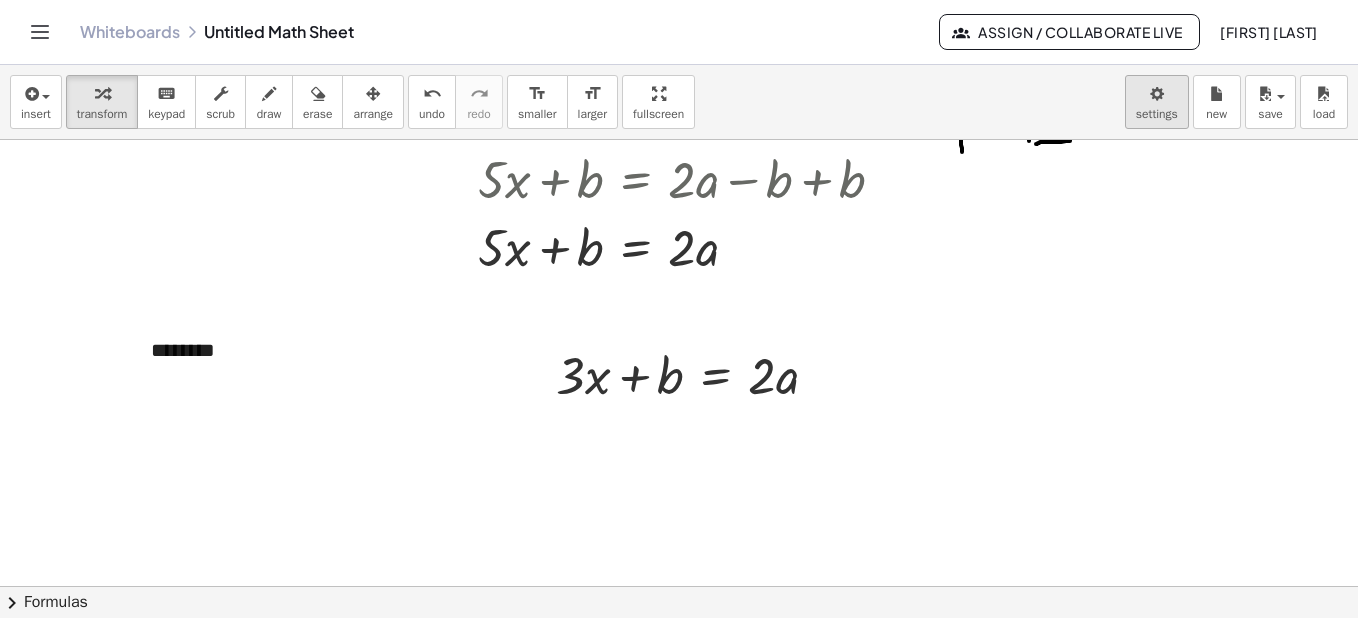 click on "**********" at bounding box center [679, 309] 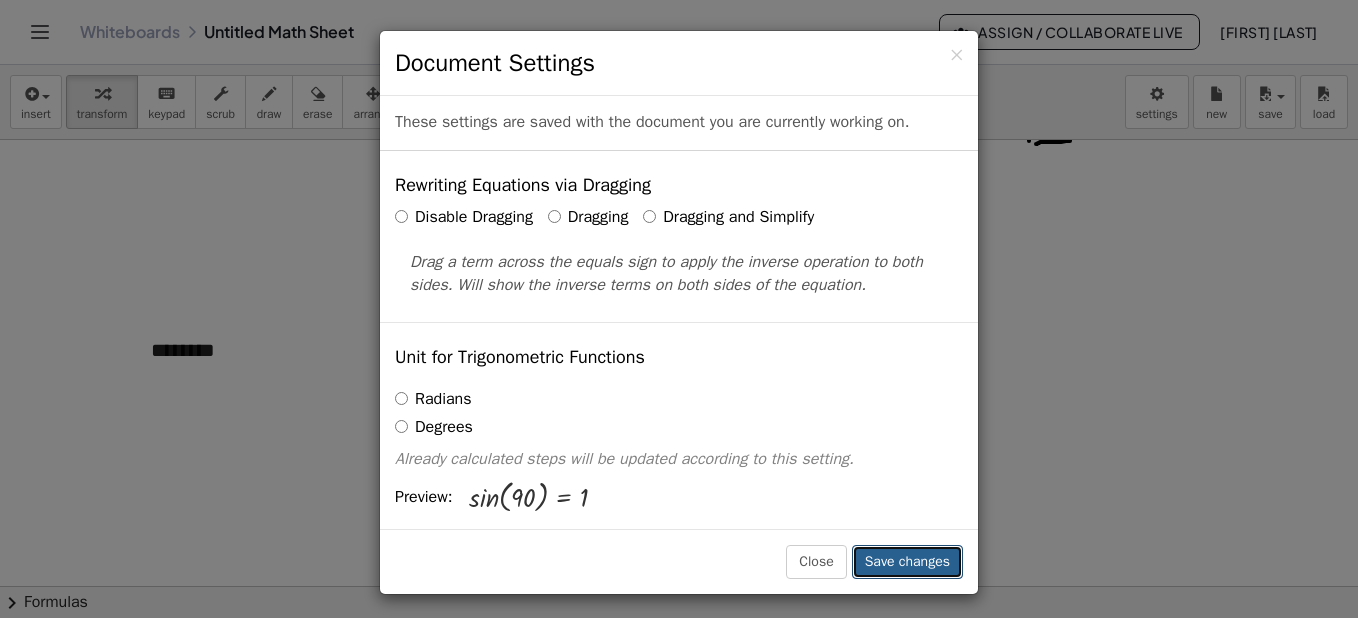 click on "Save changes" at bounding box center (907, 562) 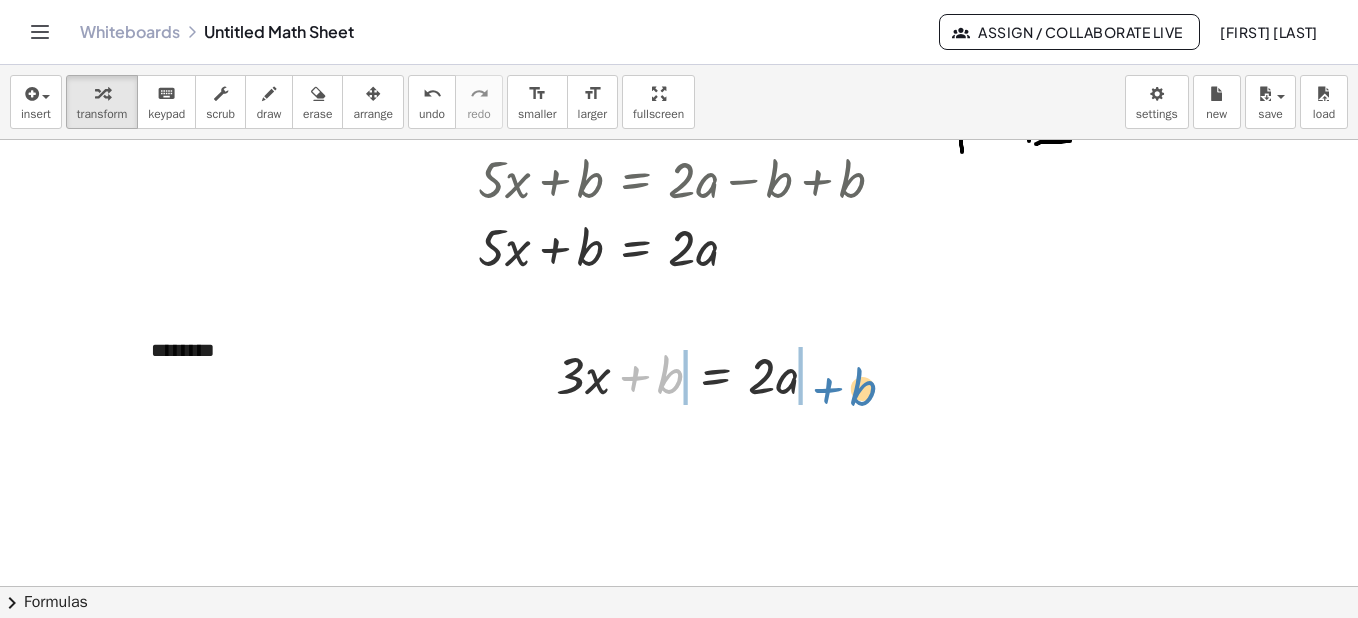 drag, startPoint x: 653, startPoint y: 379, endPoint x: 846, endPoint y: 391, distance: 193.3727 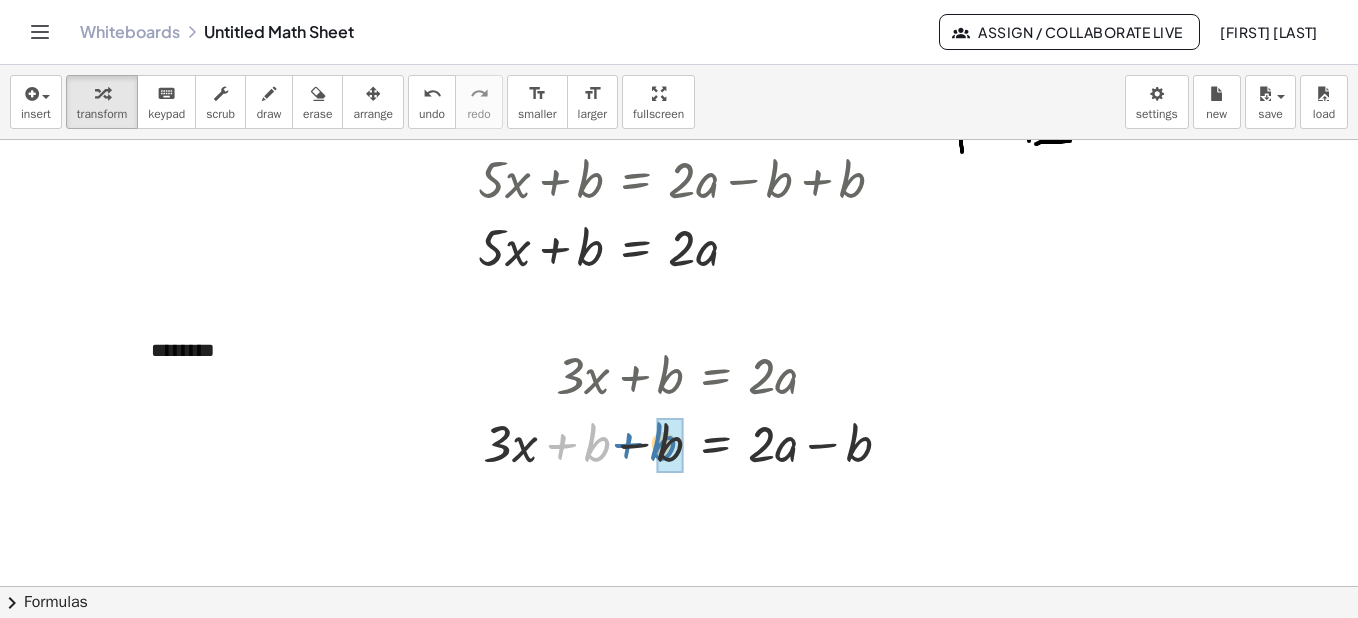 drag, startPoint x: 582, startPoint y: 442, endPoint x: 650, endPoint y: 441, distance: 68.007355 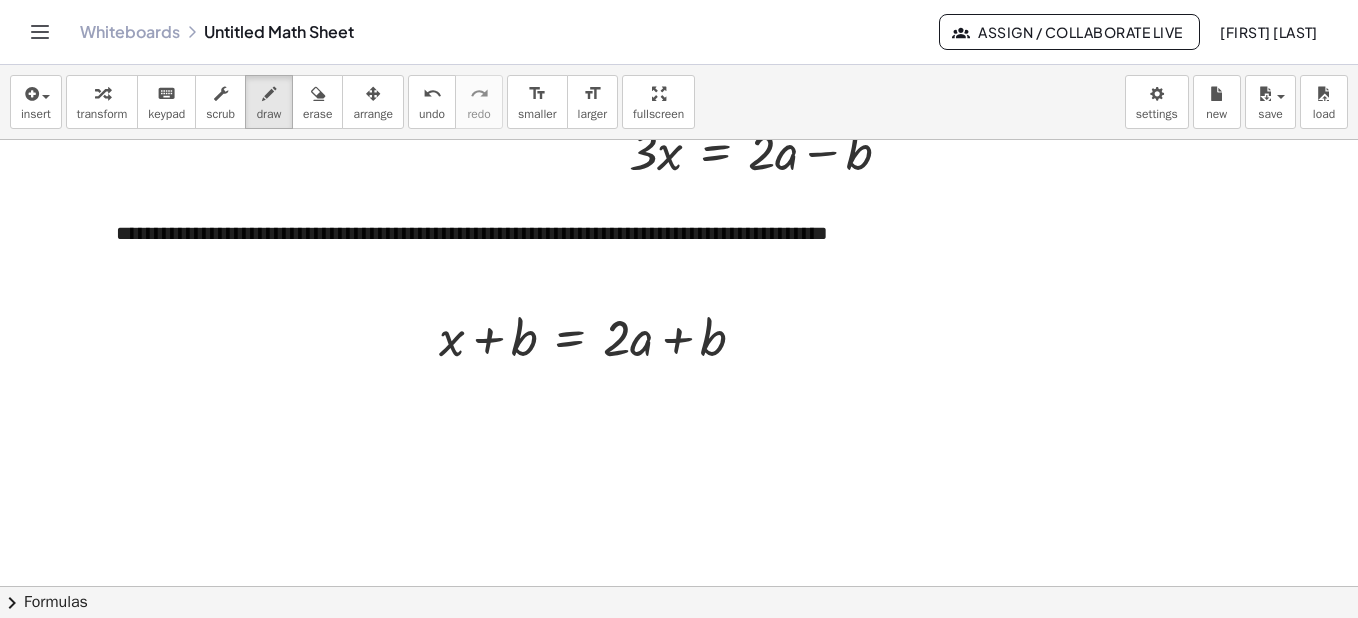 scroll, scrollTop: 684, scrollLeft: 0, axis: vertical 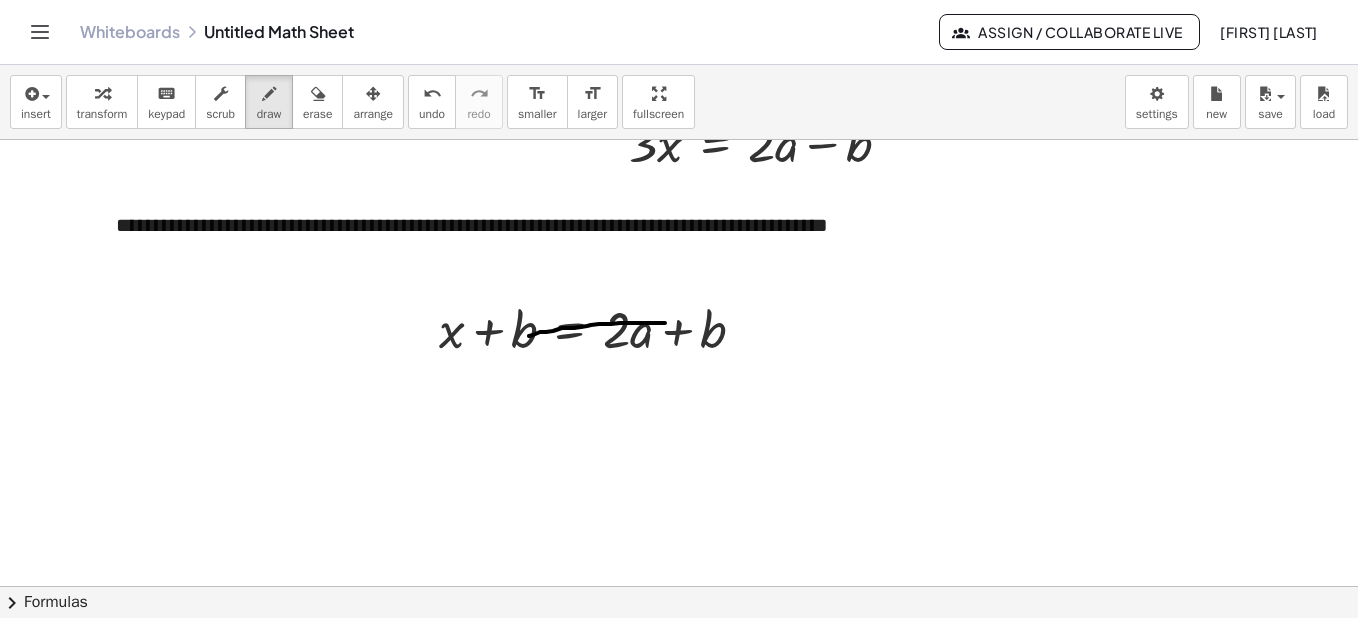 drag, startPoint x: 529, startPoint y: 336, endPoint x: 666, endPoint y: 323, distance: 137.6154 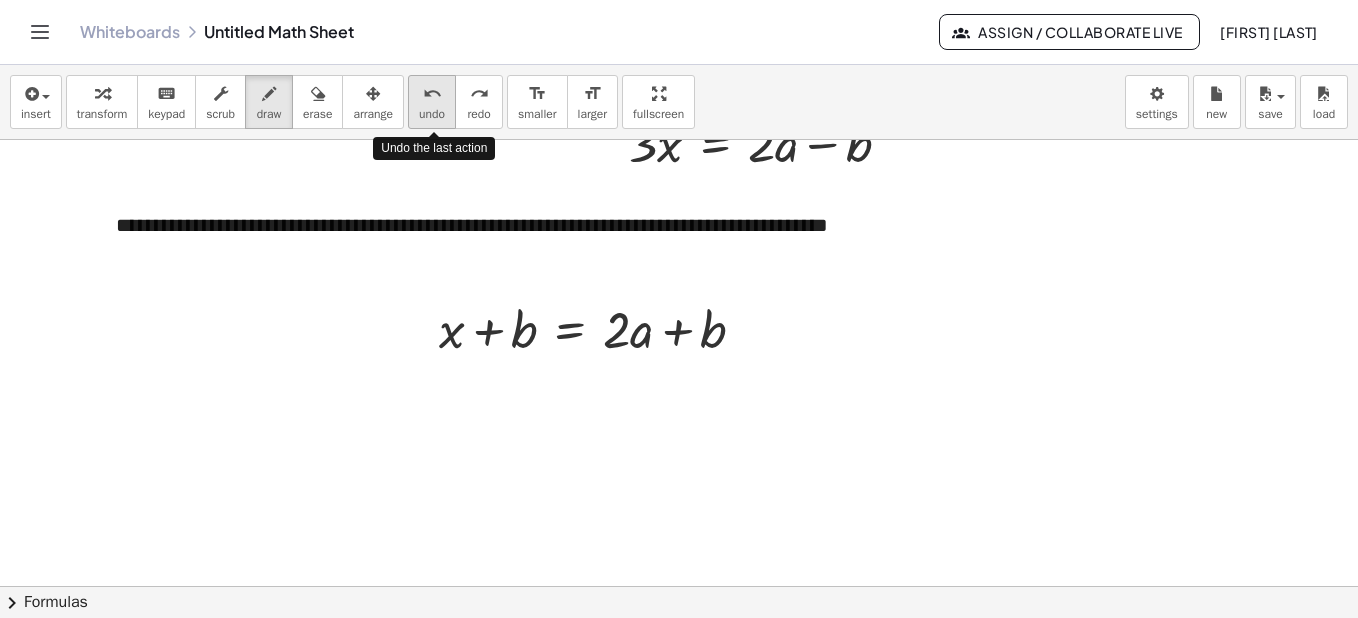 click on "undo" at bounding box center [432, 114] 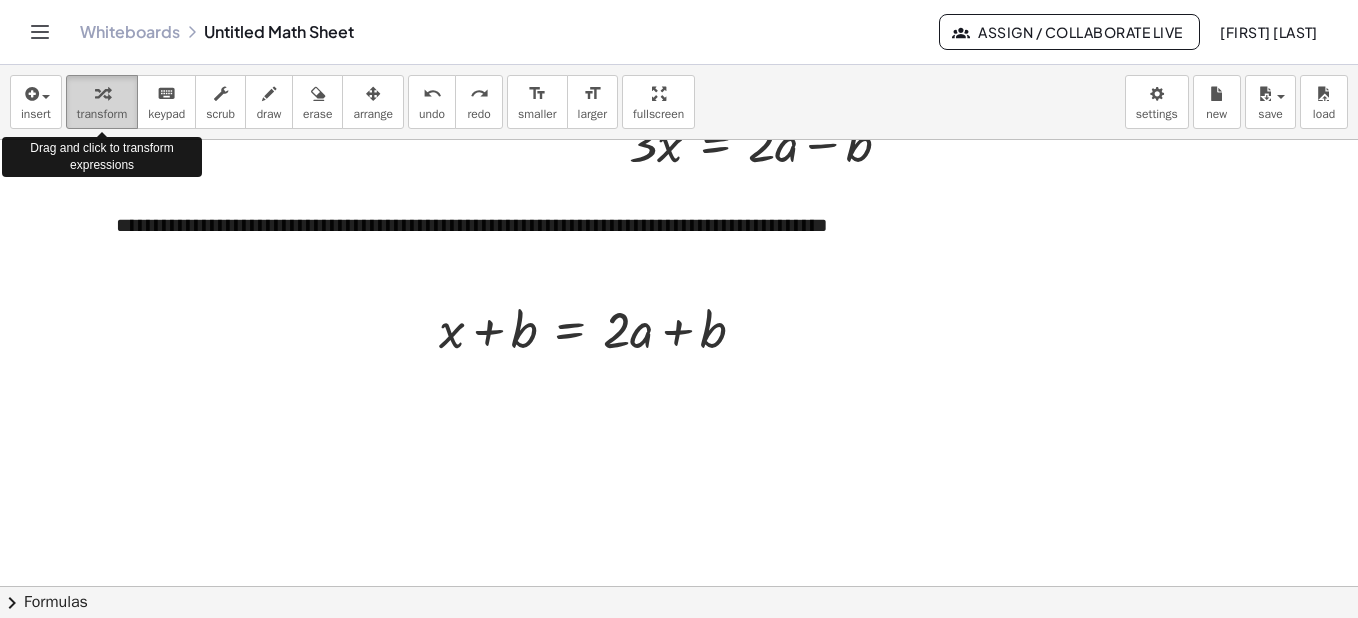 click at bounding box center (102, 94) 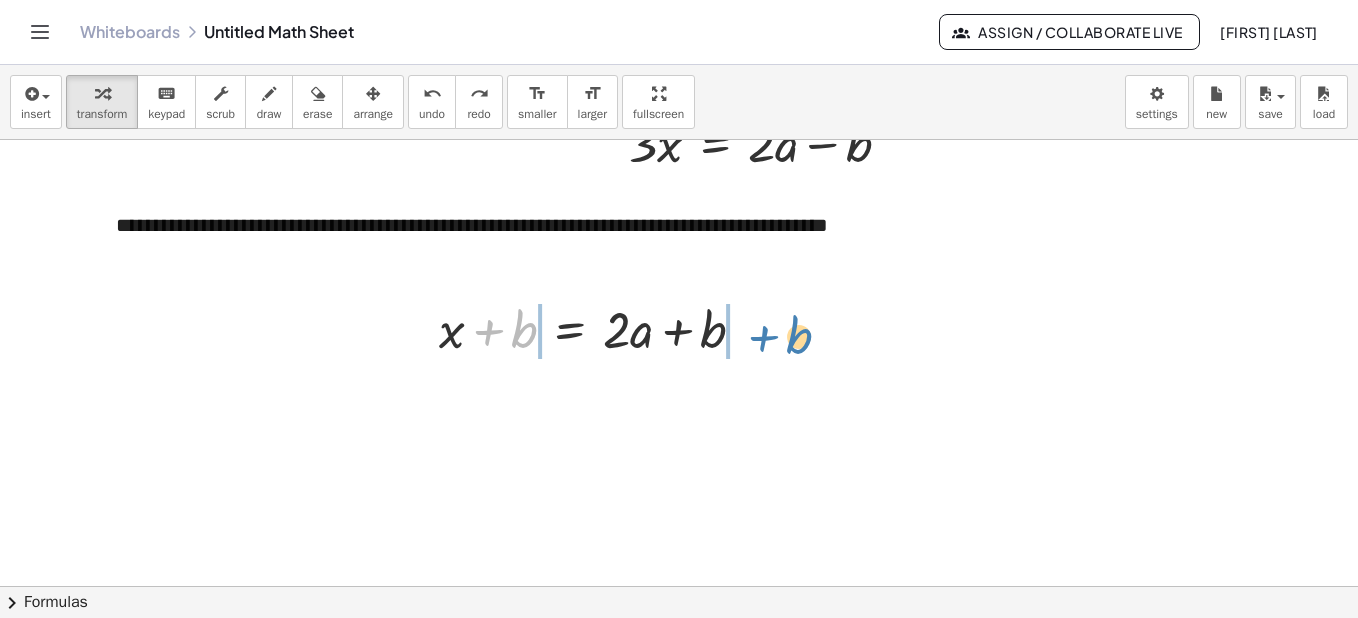 drag, startPoint x: 528, startPoint y: 327, endPoint x: 796, endPoint y: 330, distance: 268.01678 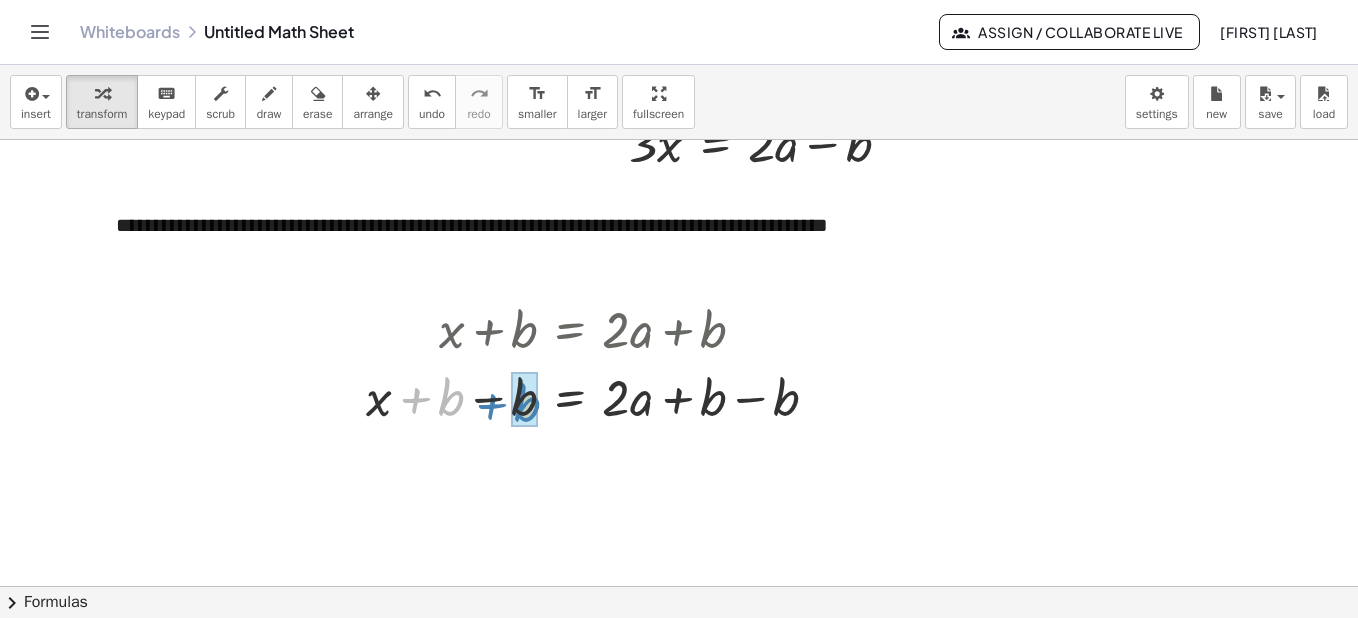 drag, startPoint x: 450, startPoint y: 402, endPoint x: 526, endPoint y: 409, distance: 76.321686 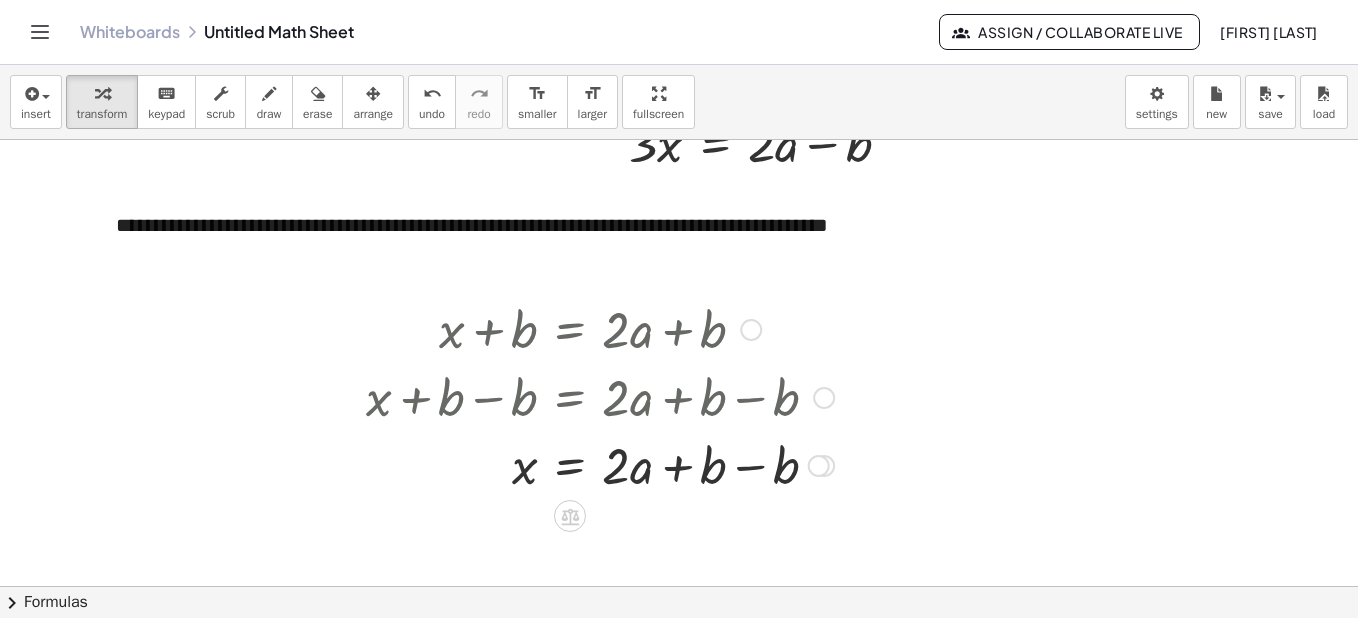 drag, startPoint x: 715, startPoint y: 399, endPoint x: 692, endPoint y: 409, distance: 25.079872 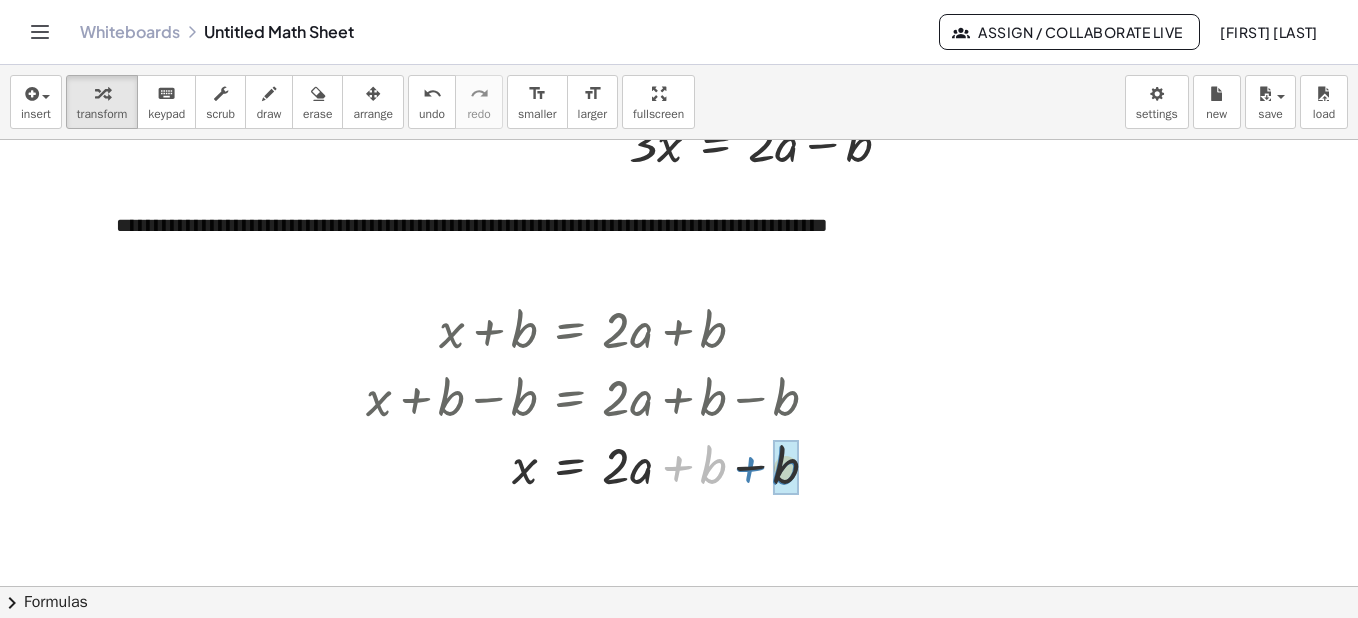 drag, startPoint x: 709, startPoint y: 468, endPoint x: 782, endPoint y: 470, distance: 73.02739 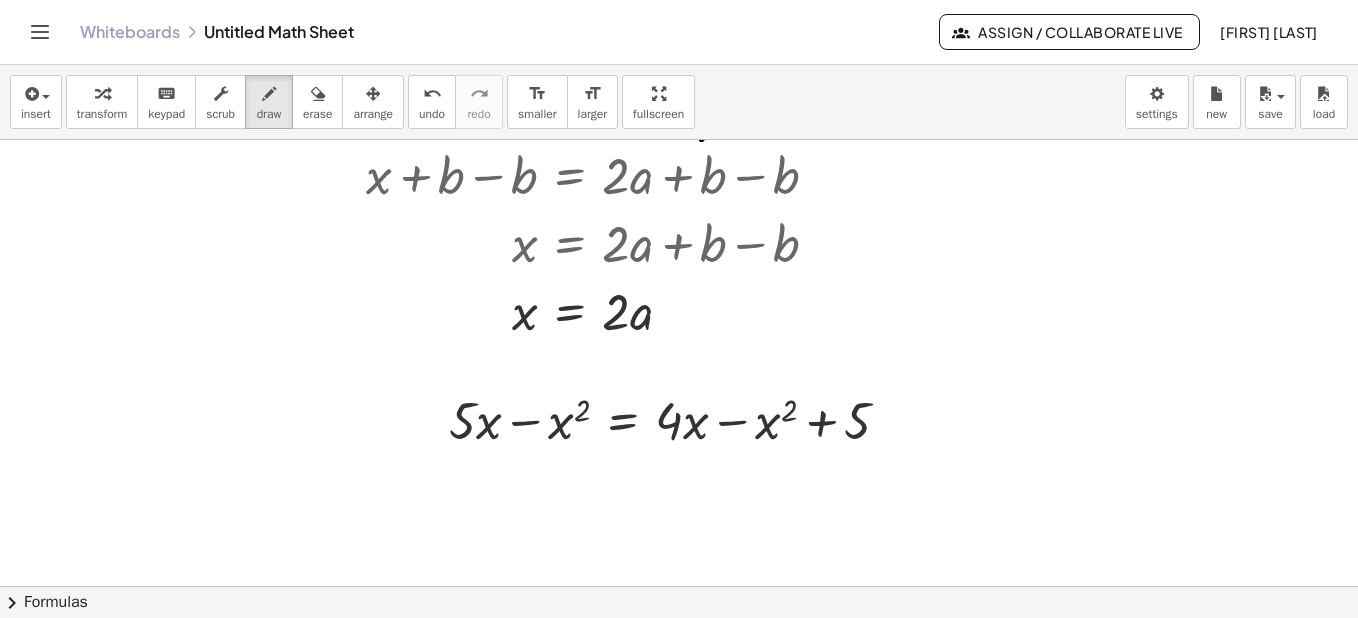 scroll, scrollTop: 949, scrollLeft: 0, axis: vertical 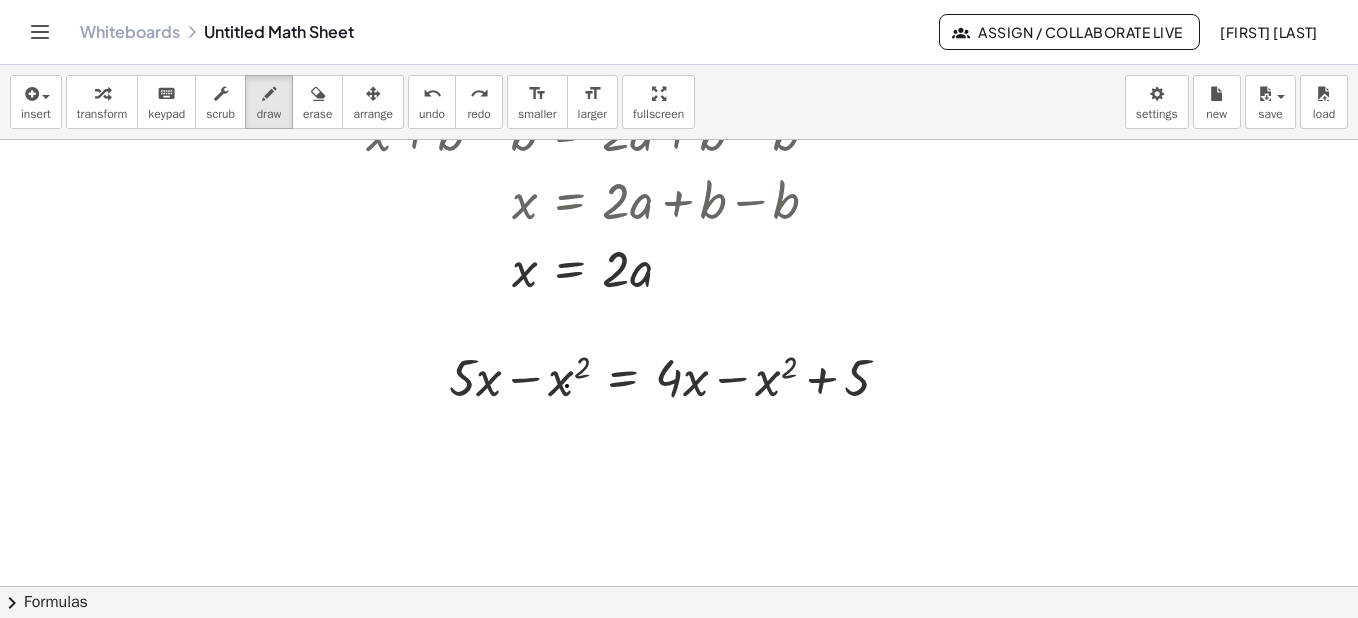 click at bounding box center (679, 902) 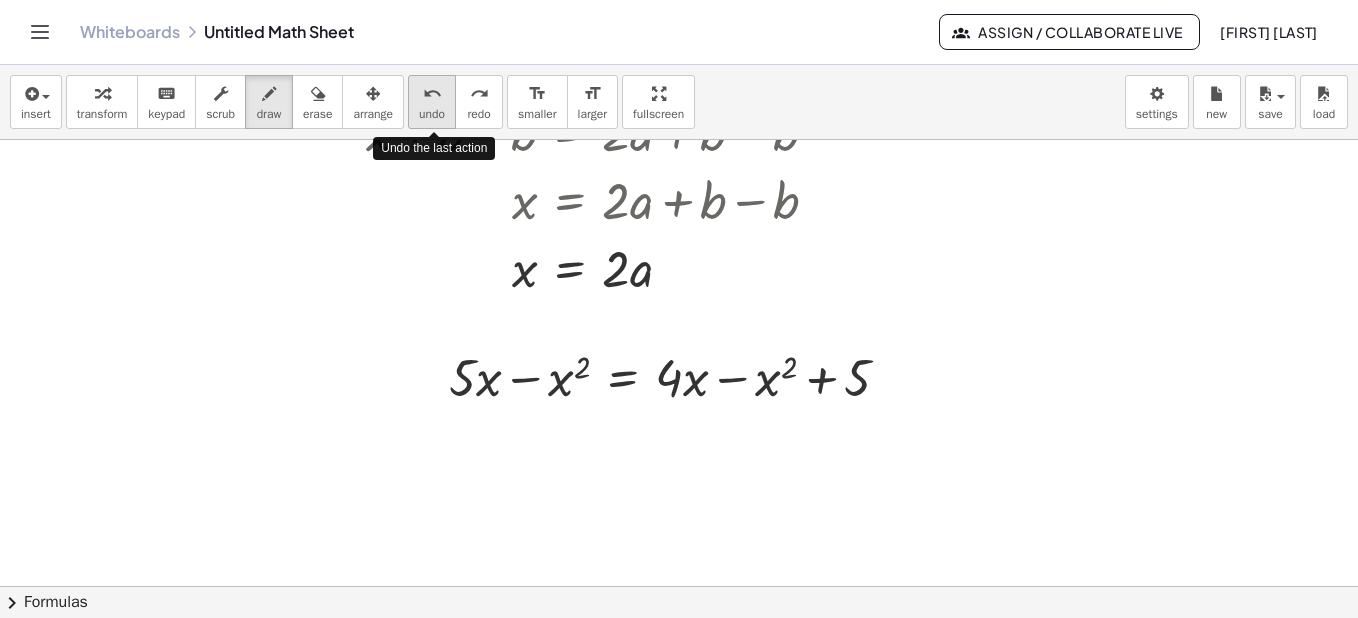 click on "undo" at bounding box center (432, 114) 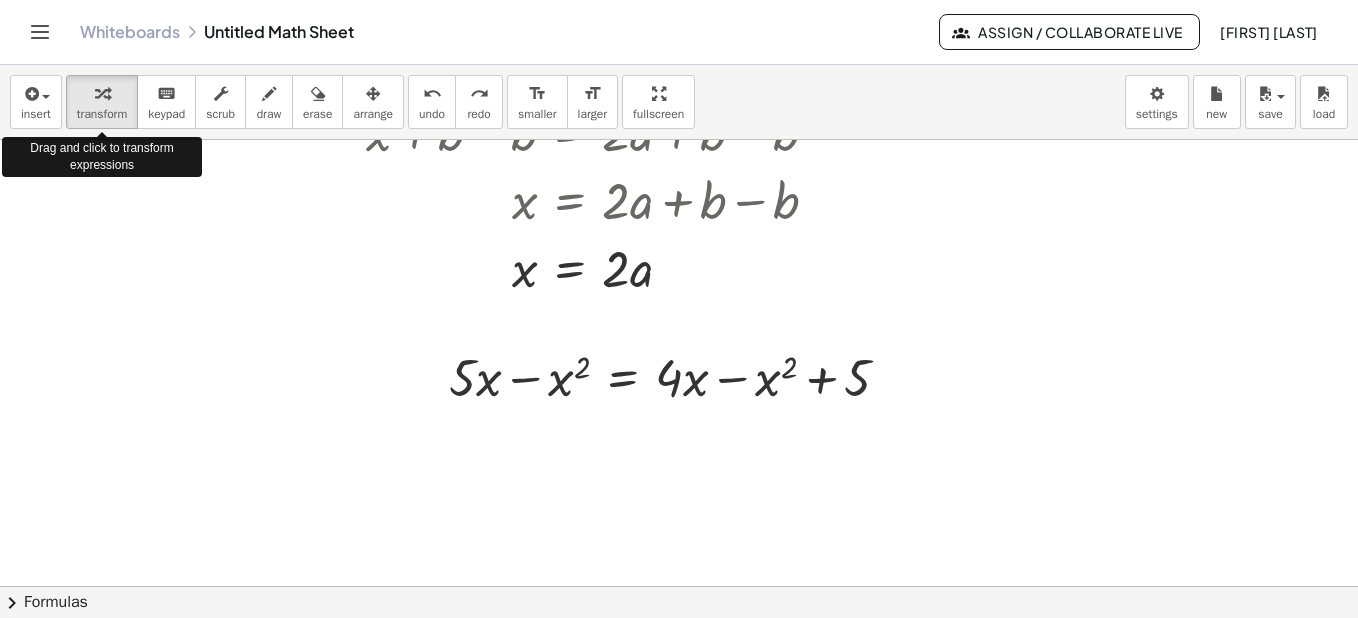 drag, startPoint x: 112, startPoint y: 97, endPoint x: 564, endPoint y: 398, distance: 543.0516 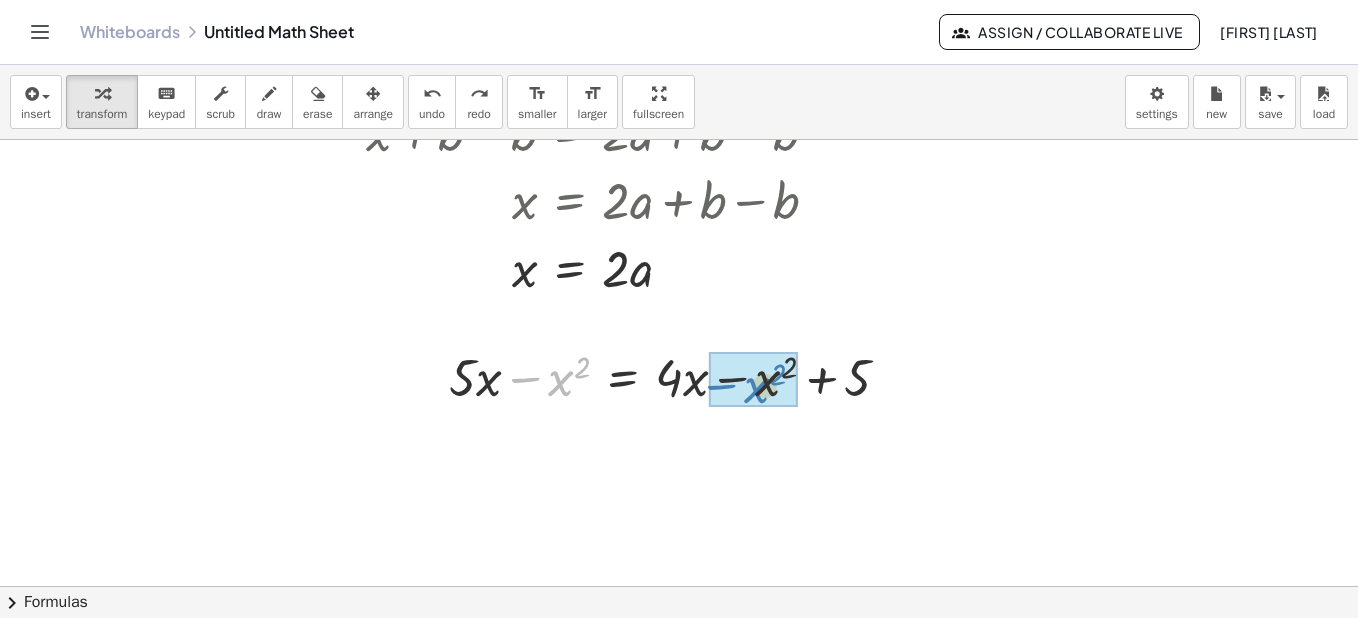 drag, startPoint x: 561, startPoint y: 383, endPoint x: 758, endPoint y: 390, distance: 197.12433 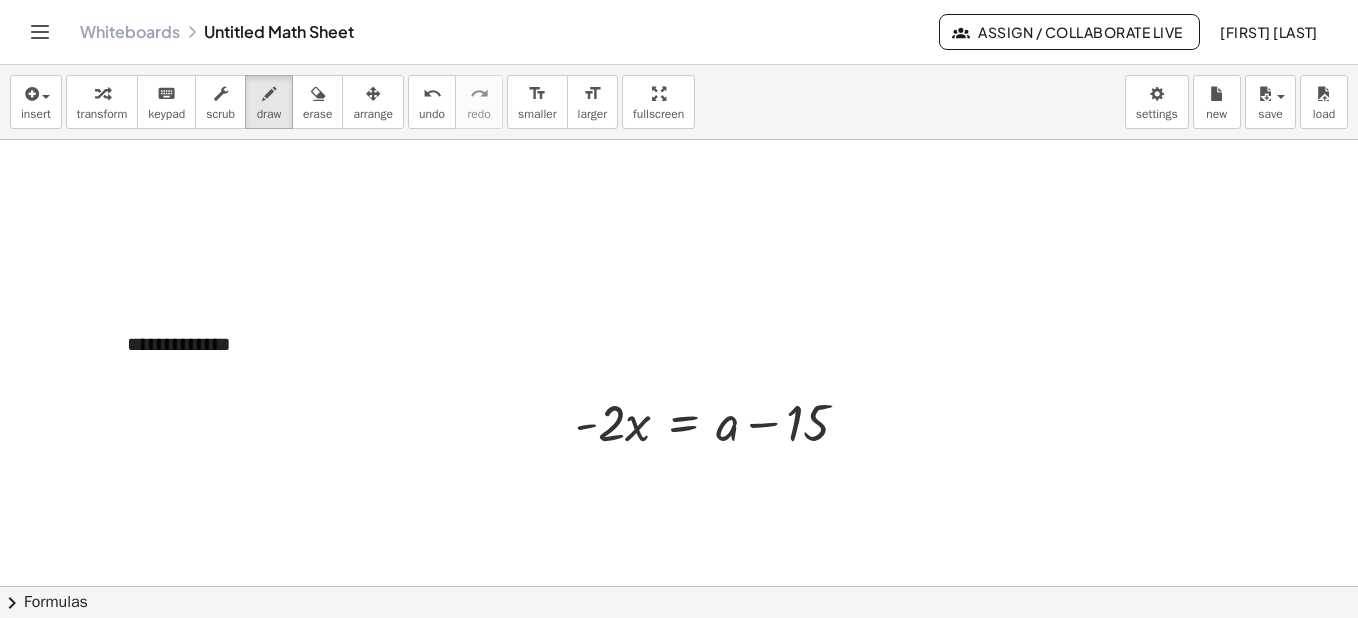 scroll, scrollTop: 1385, scrollLeft: 0, axis: vertical 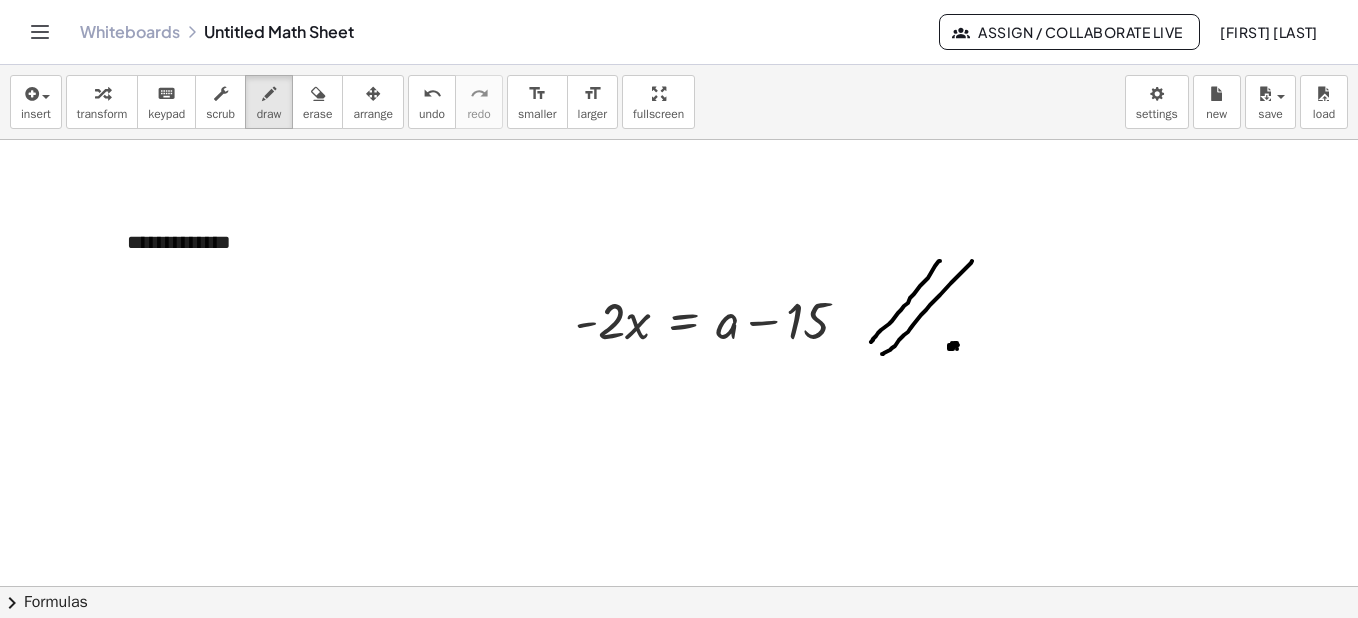 click at bounding box center (679, 466) 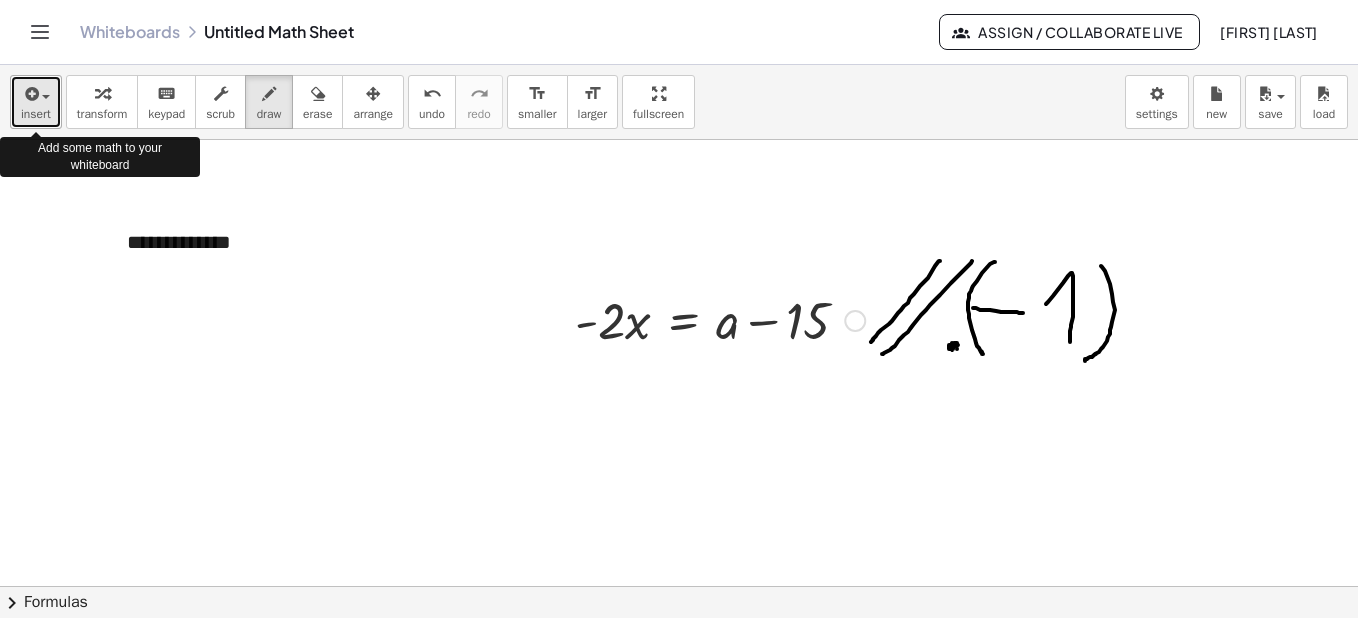click at bounding box center (41, 96) 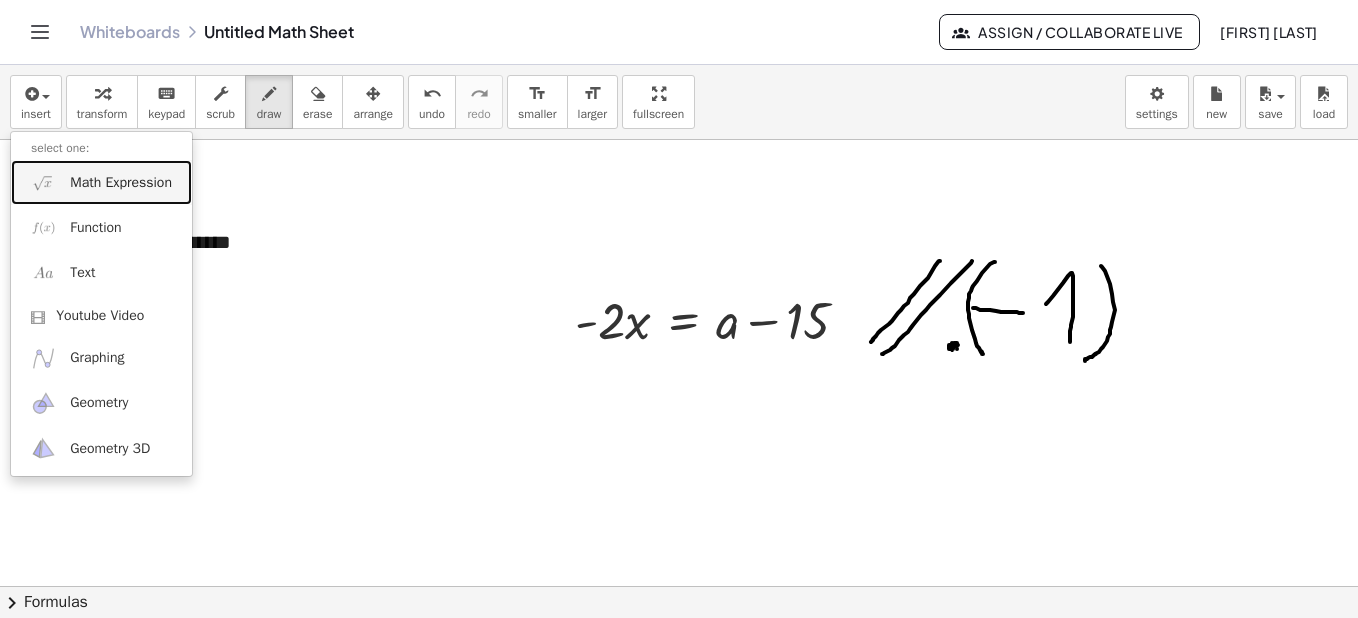 click on "Math Expression" at bounding box center [121, 183] 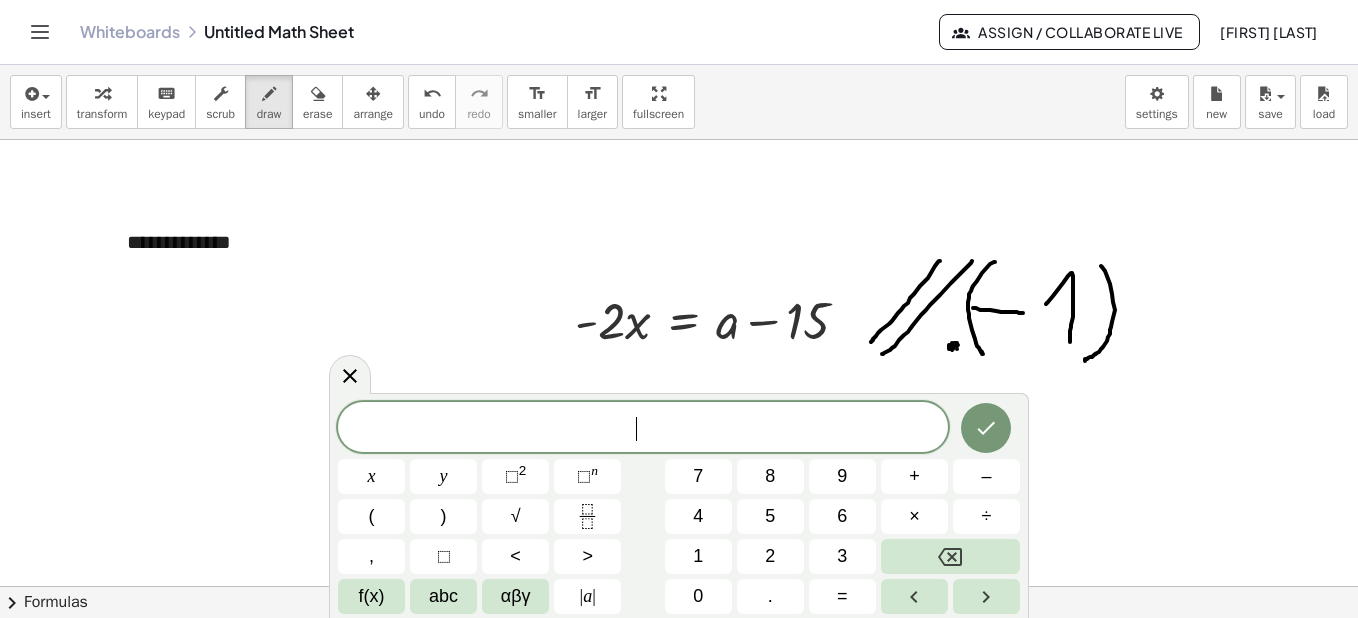 click on "(" at bounding box center (371, 516) 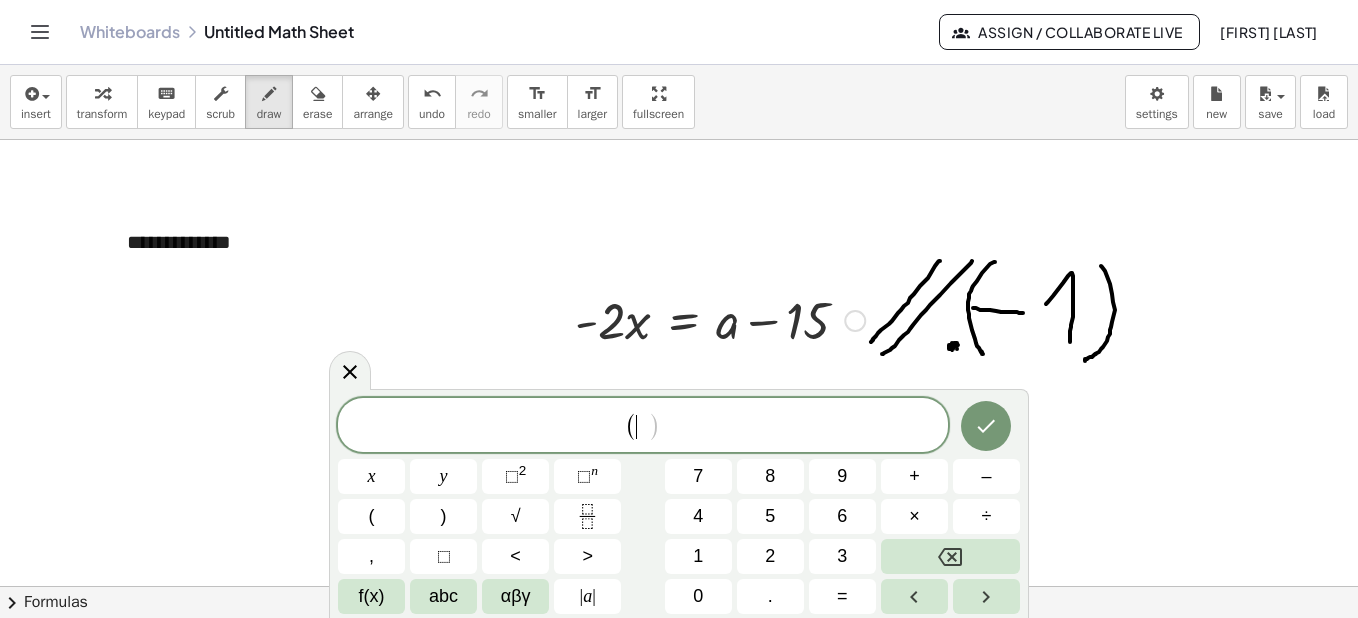 click on "–" at bounding box center (986, 476) 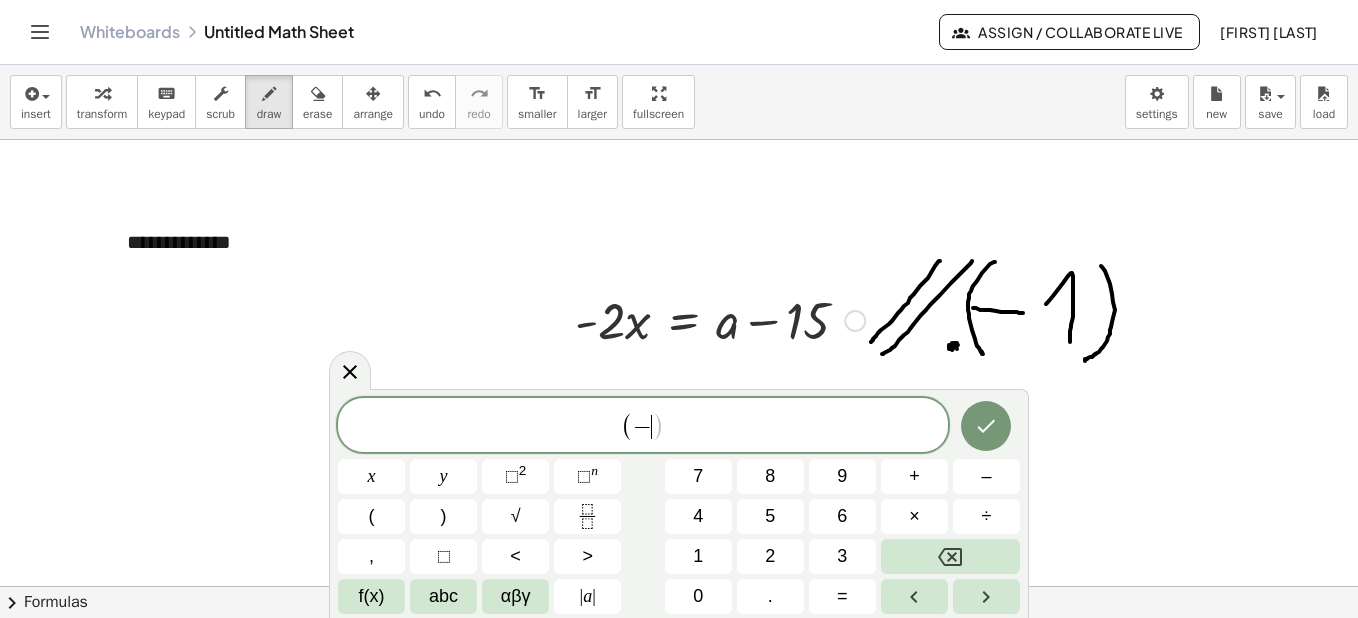 click on "1" at bounding box center [698, 556] 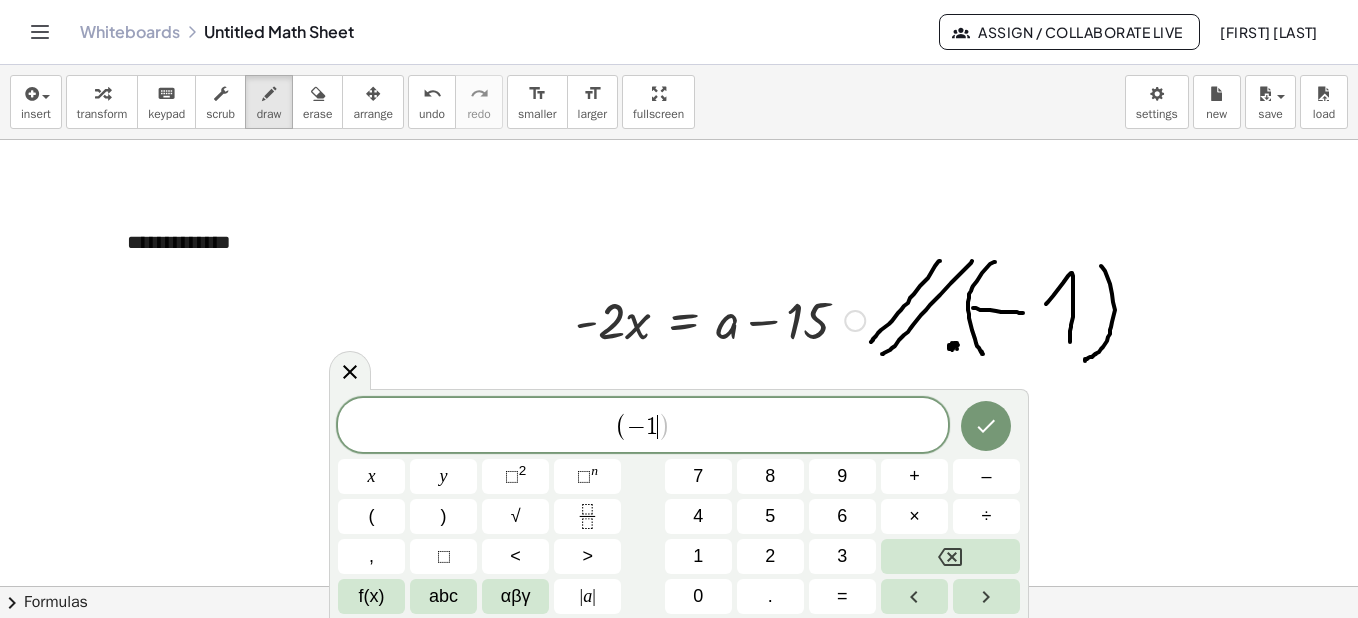 click on ")" at bounding box center (443, 516) 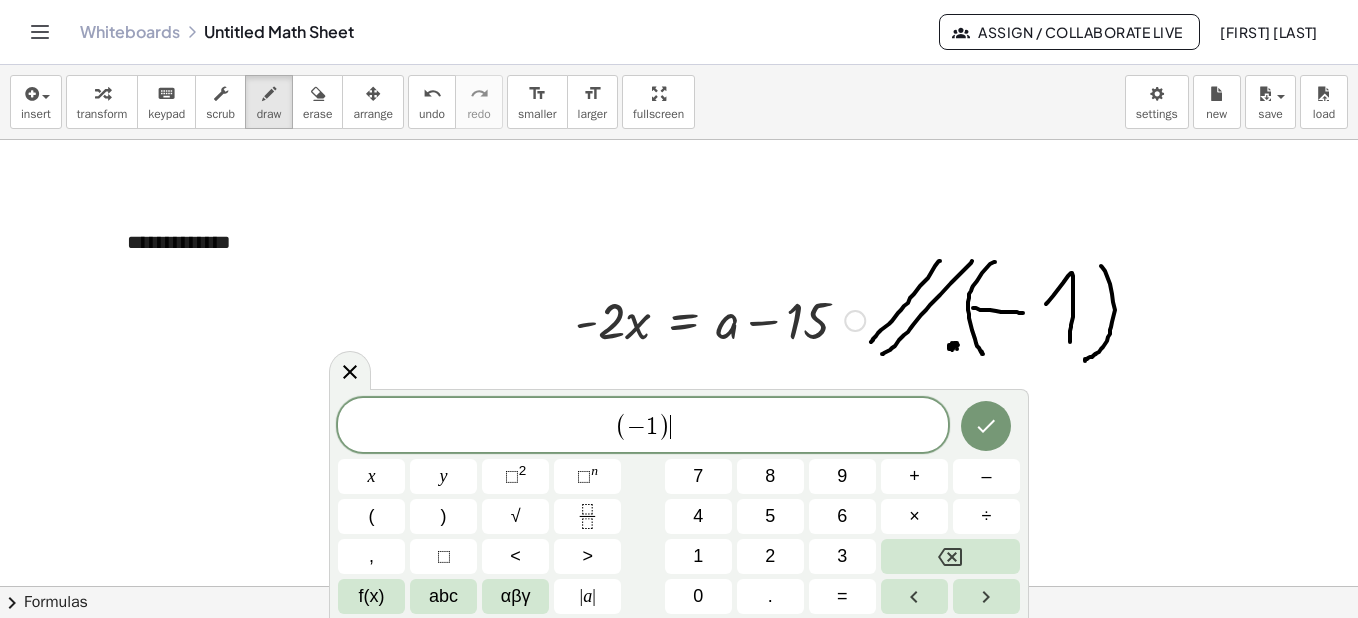 click on "×" at bounding box center (914, 516) 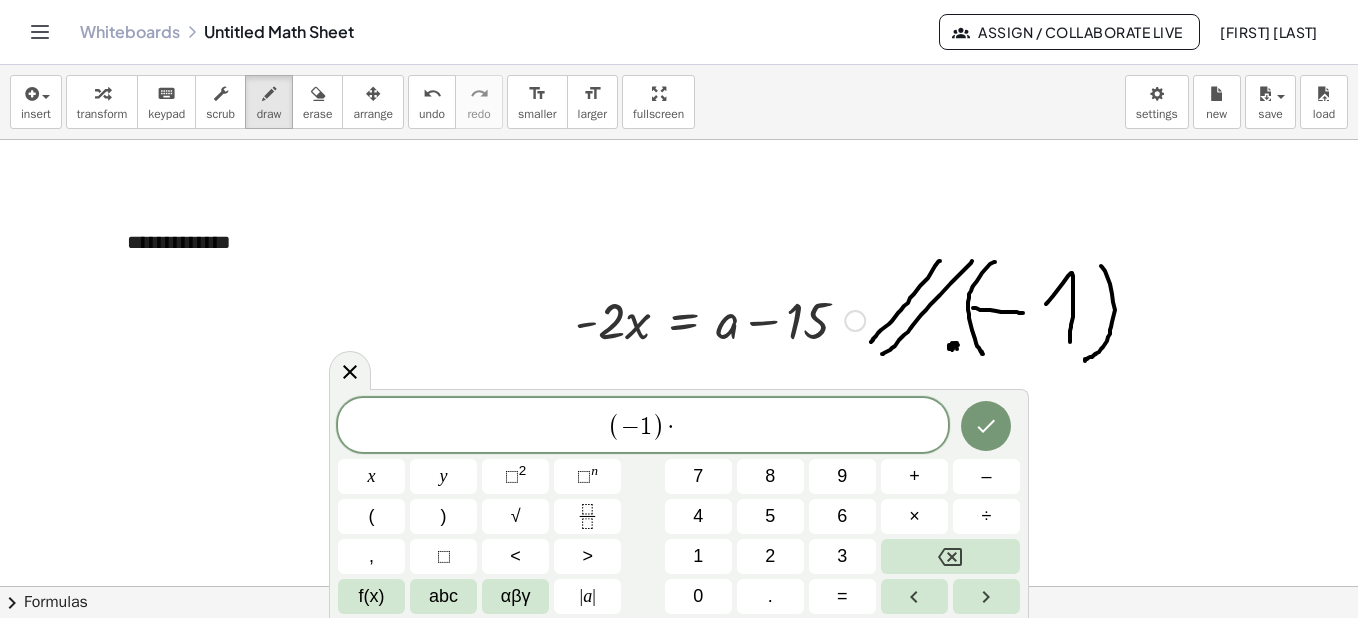 click on "(" at bounding box center (372, 516) 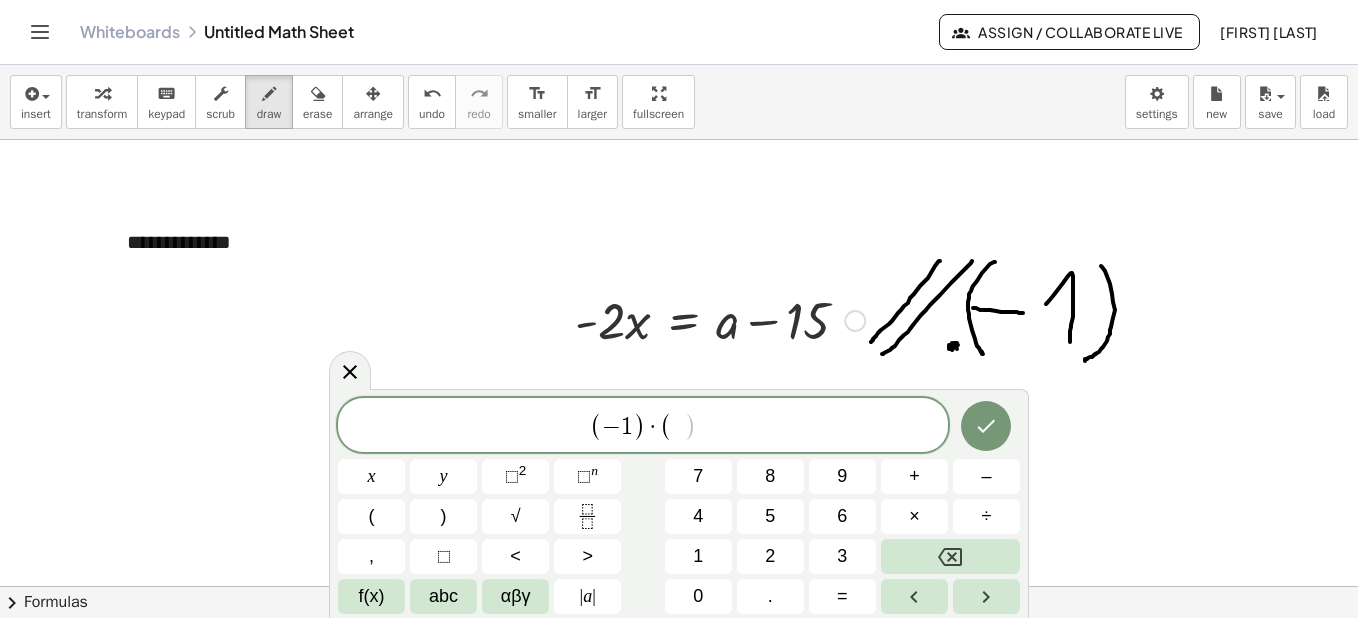 click on "–" at bounding box center (986, 476) 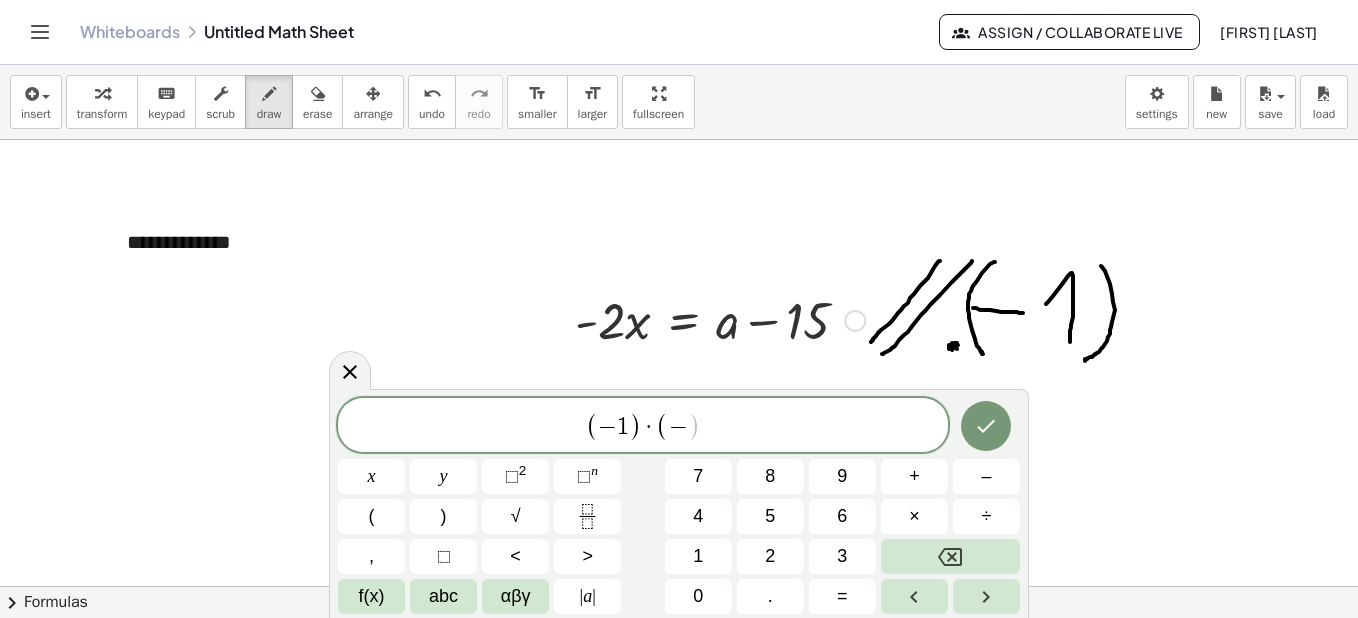 click on "2" at bounding box center [770, 556] 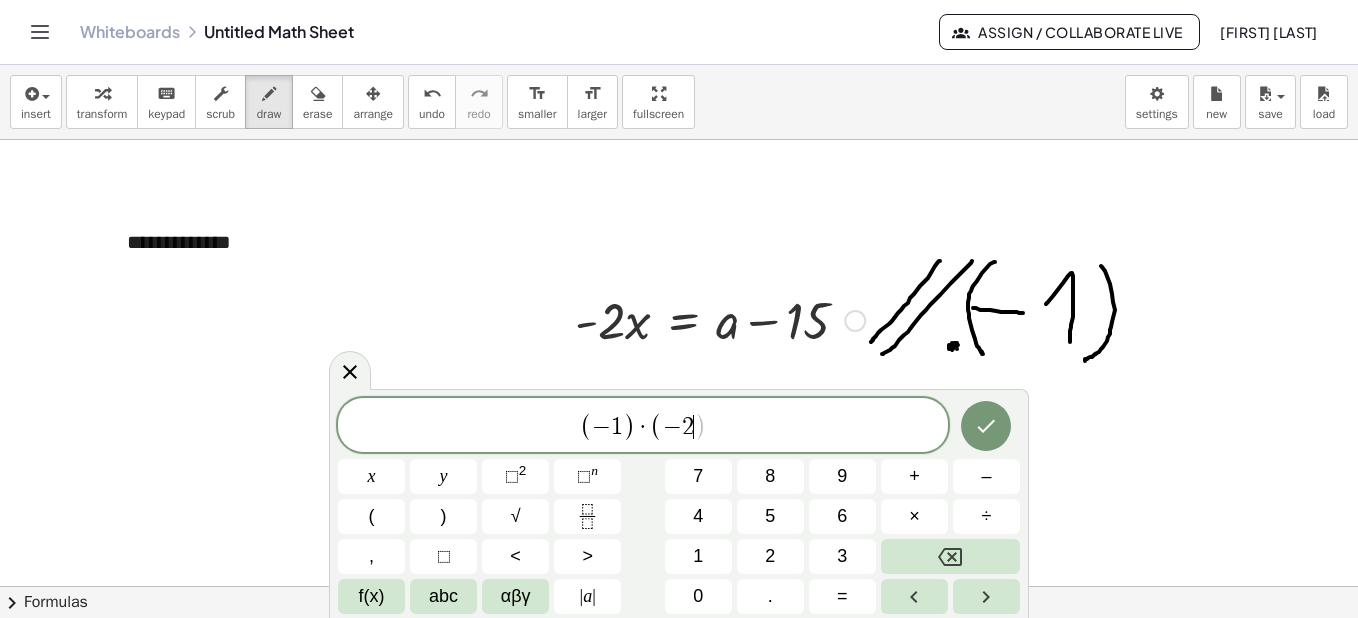 click on "abc" at bounding box center [443, 596] 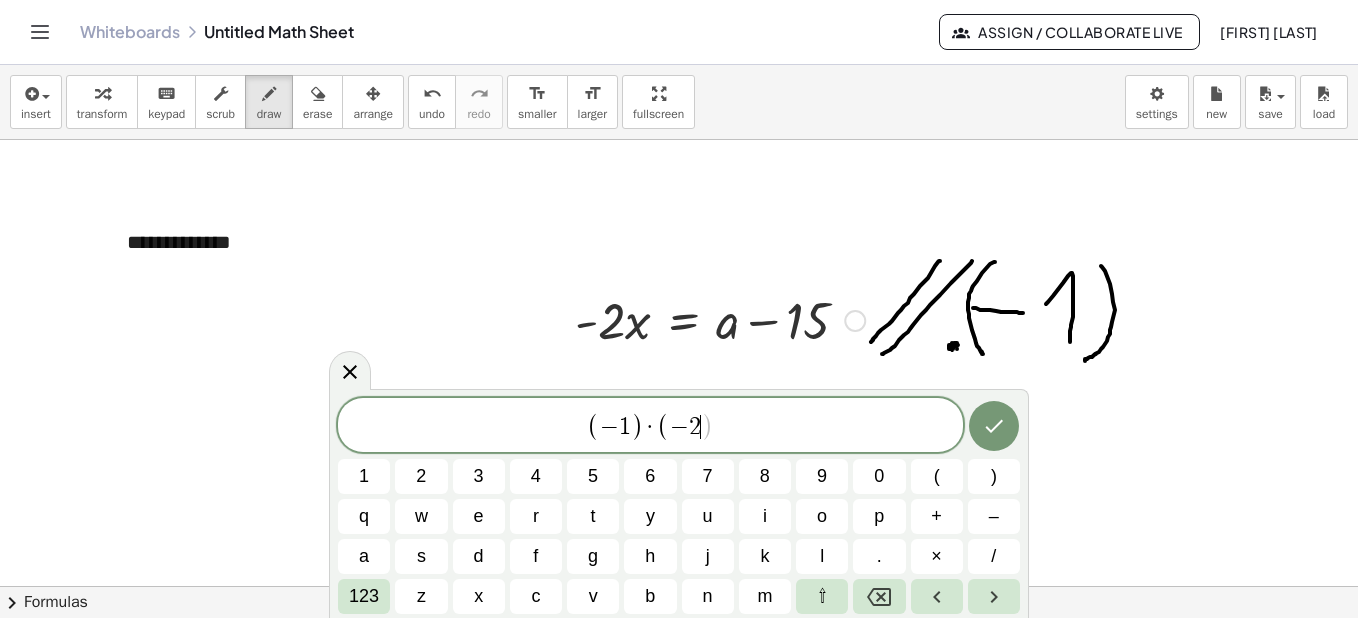 click on "x" at bounding box center (478, 596) 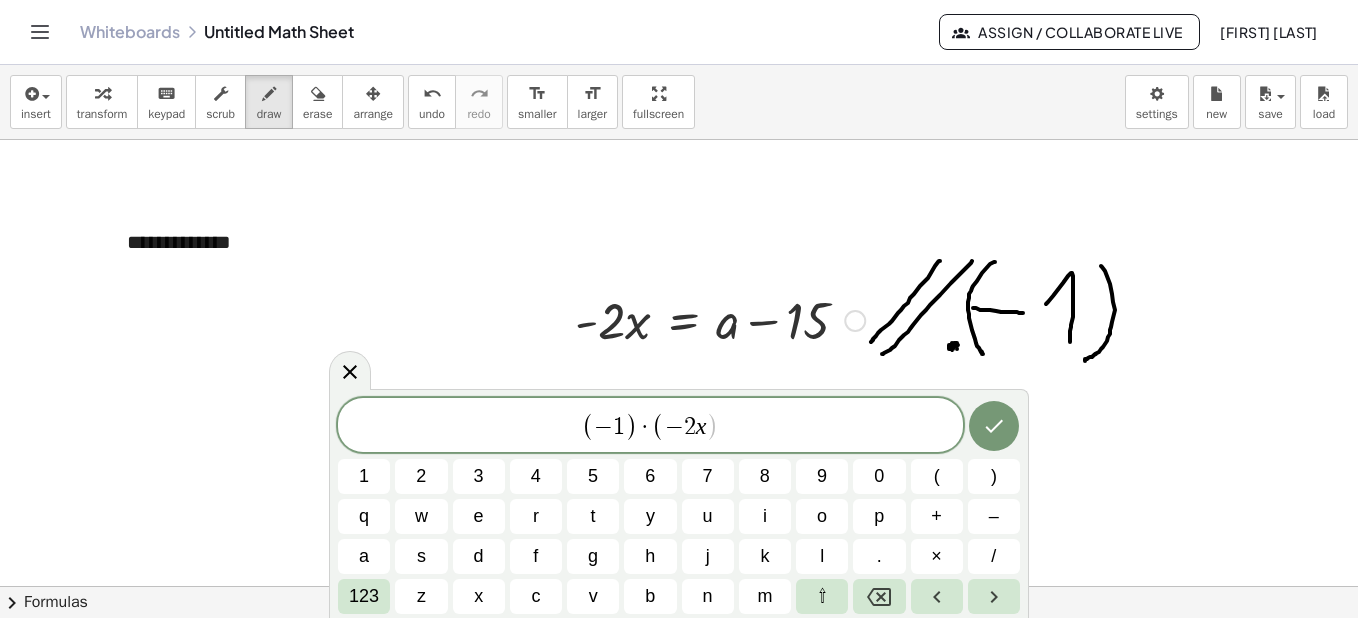 click on ")" at bounding box center [994, 476] 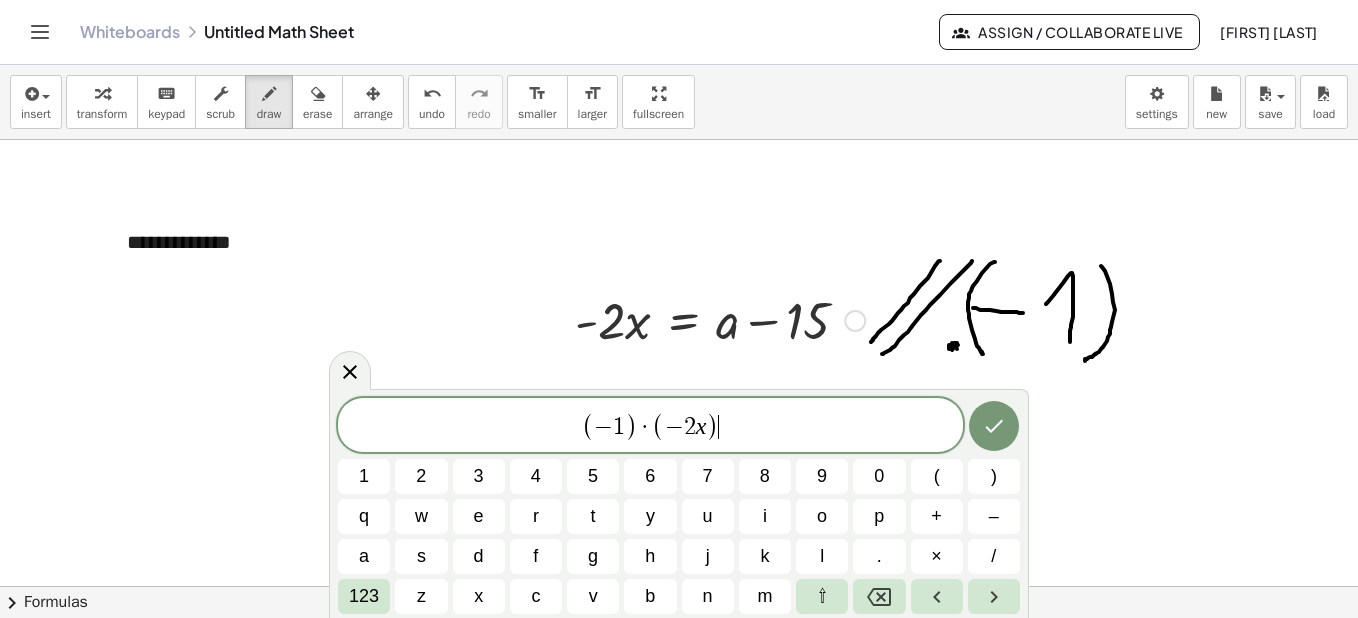 click on "123" at bounding box center (364, 596) 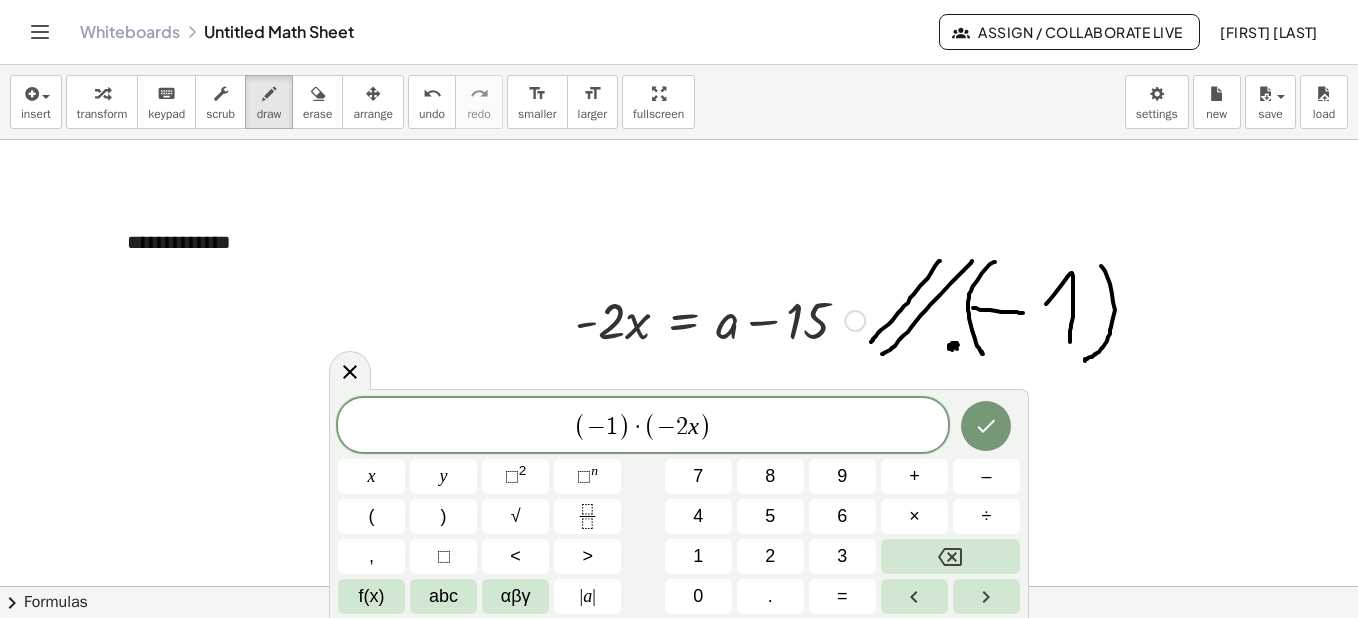 click on "=" at bounding box center (842, 596) 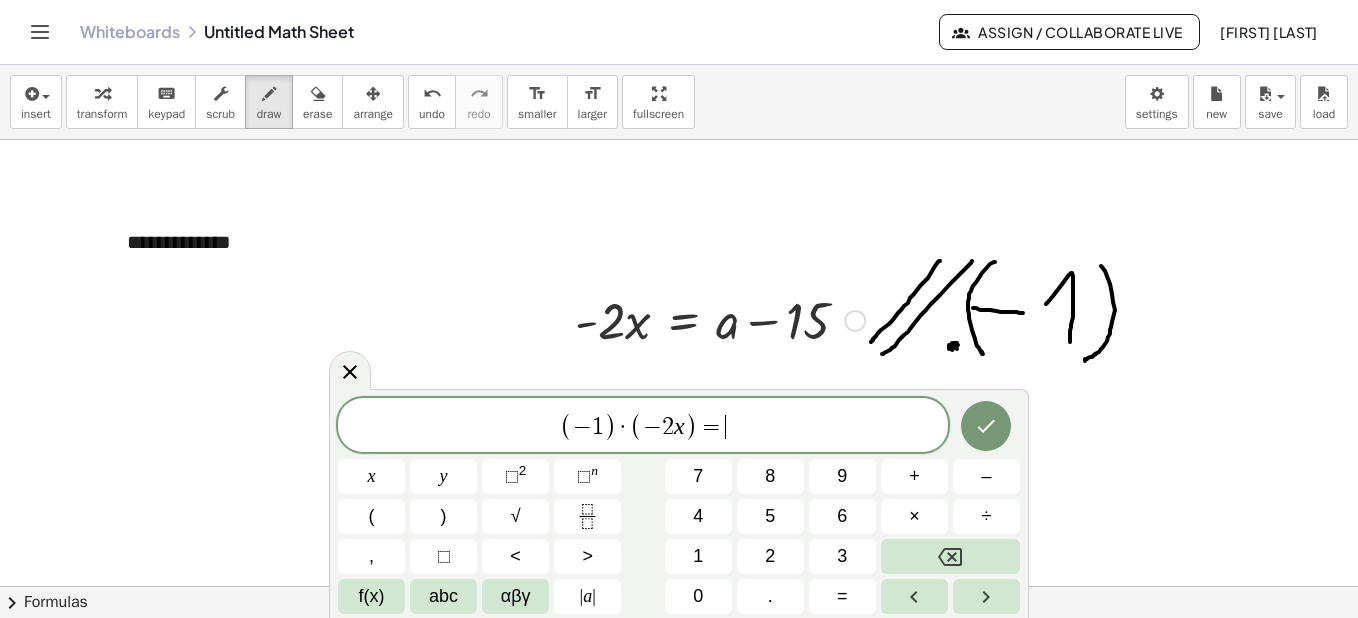 click on "(" at bounding box center (371, 516) 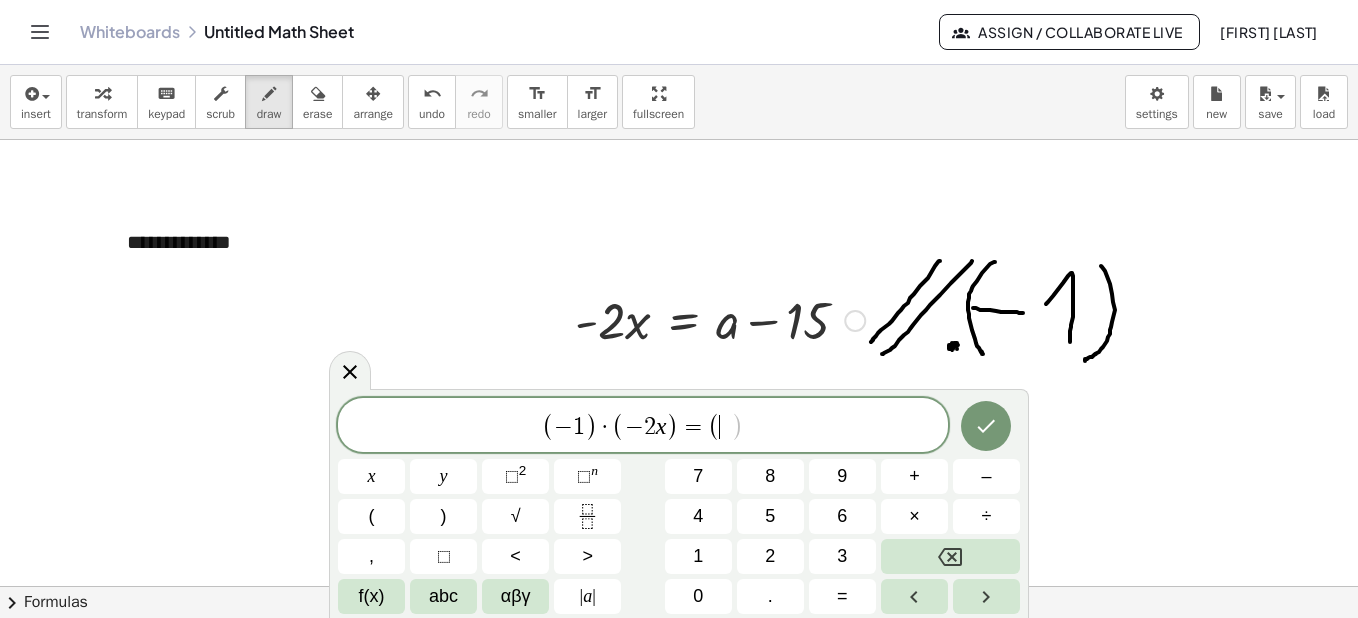 click on "–" at bounding box center [986, 476] 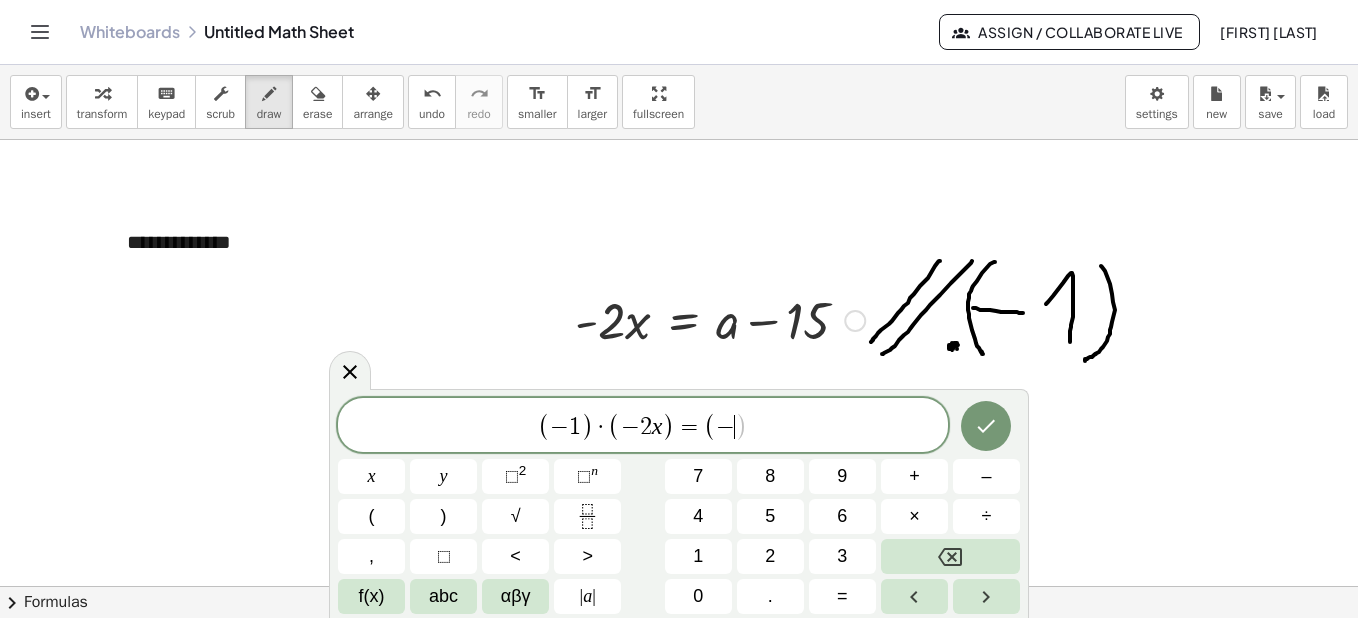 click on "1" at bounding box center (698, 556) 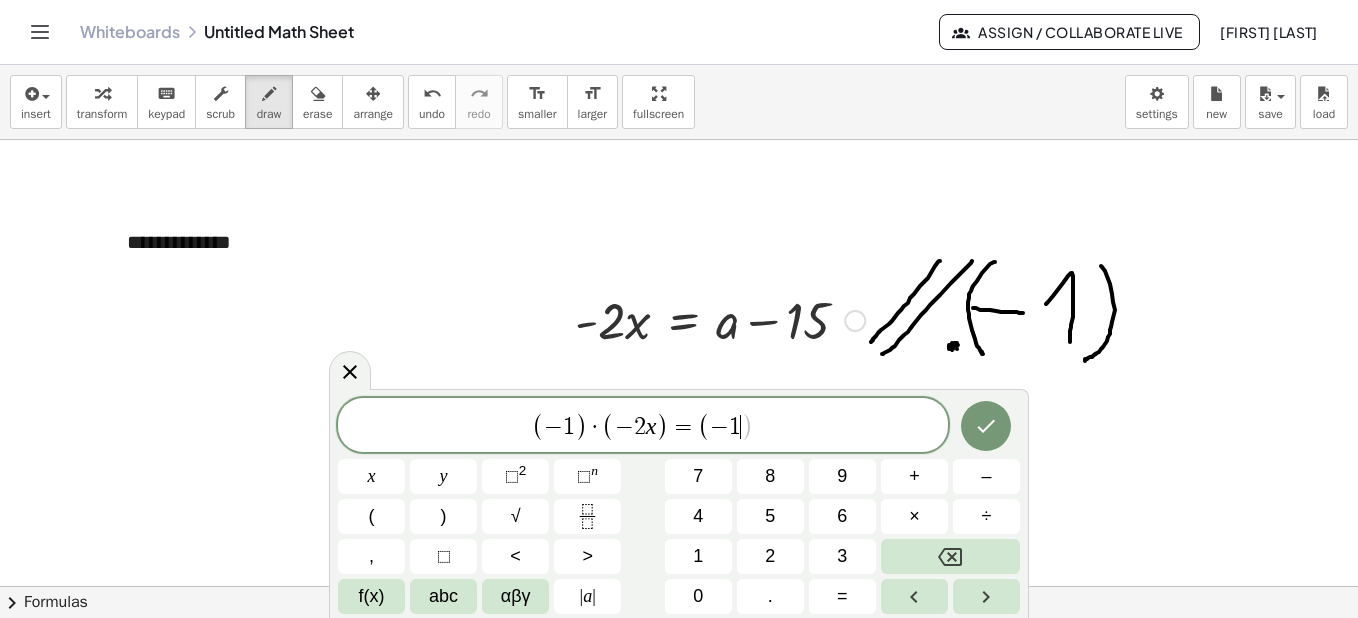 click on ")" at bounding box center [443, 516] 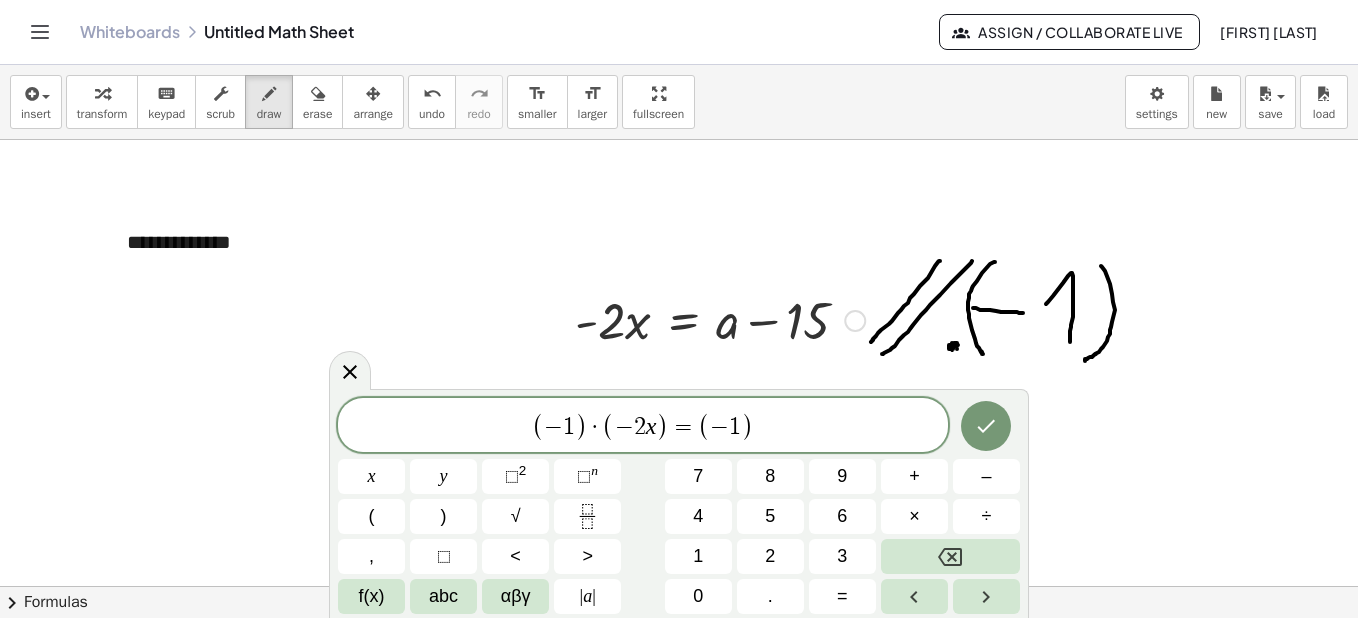 click on "×" at bounding box center [914, 516] 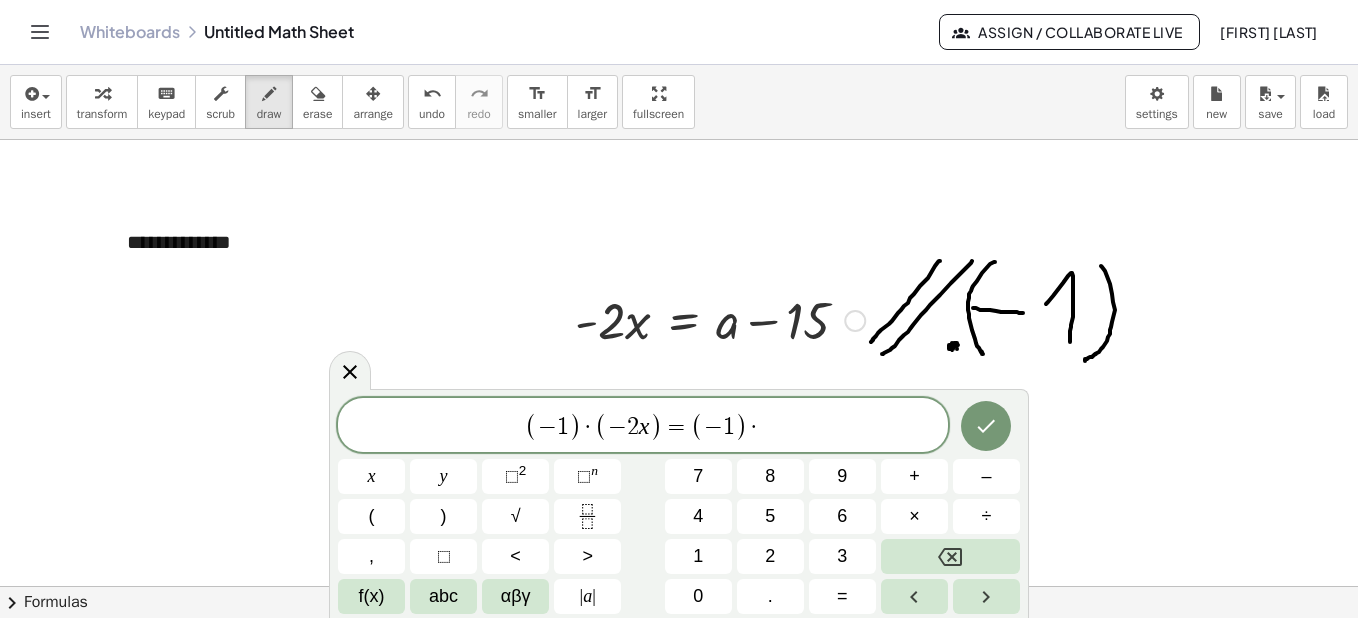 click on "(" at bounding box center (371, 516) 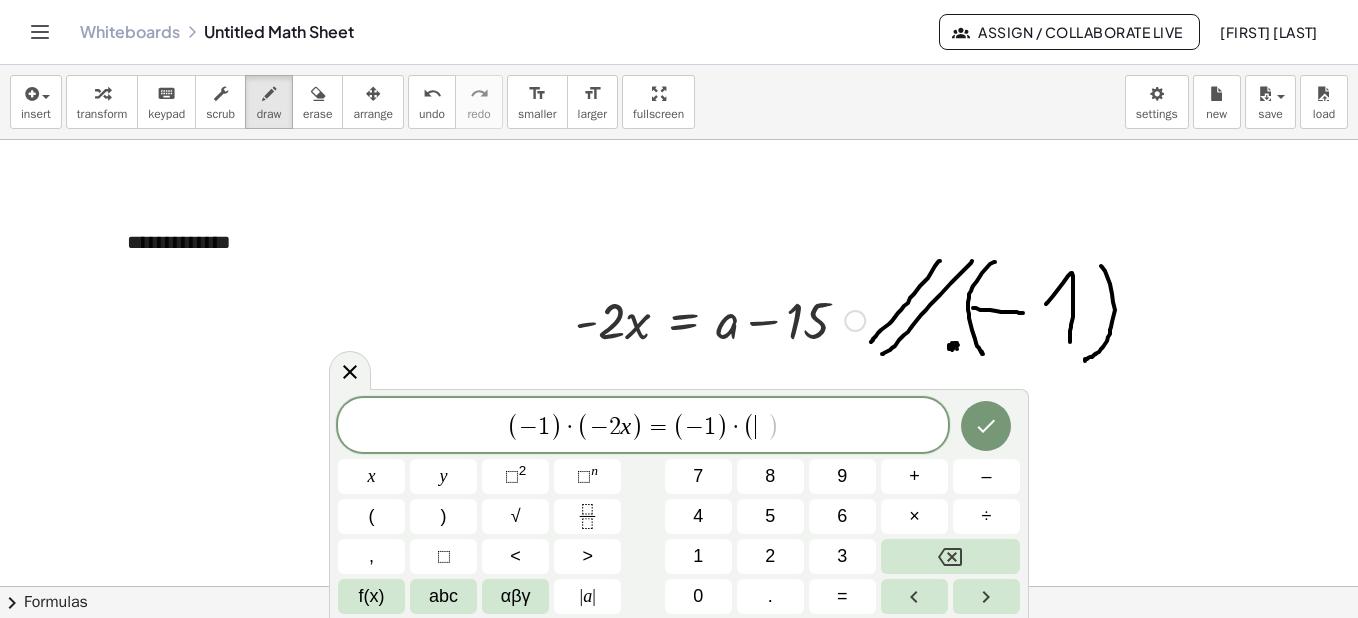 click on "abc" at bounding box center [443, 596] 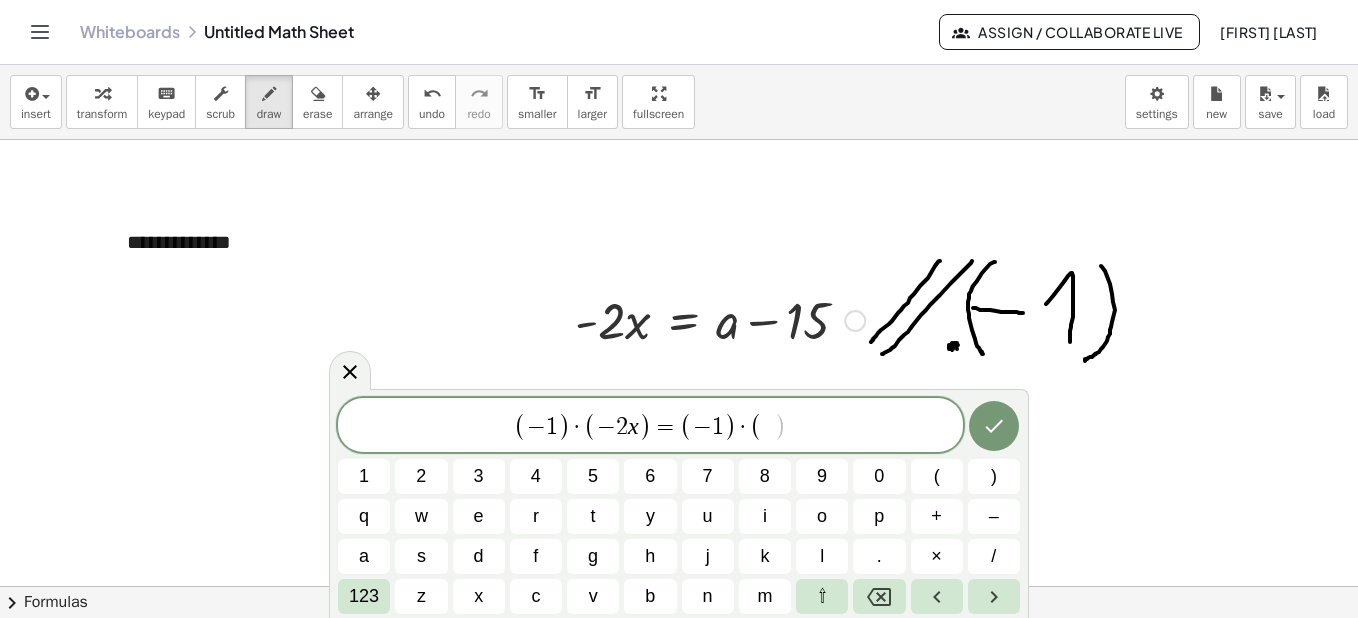 click on "a" at bounding box center [364, 556] 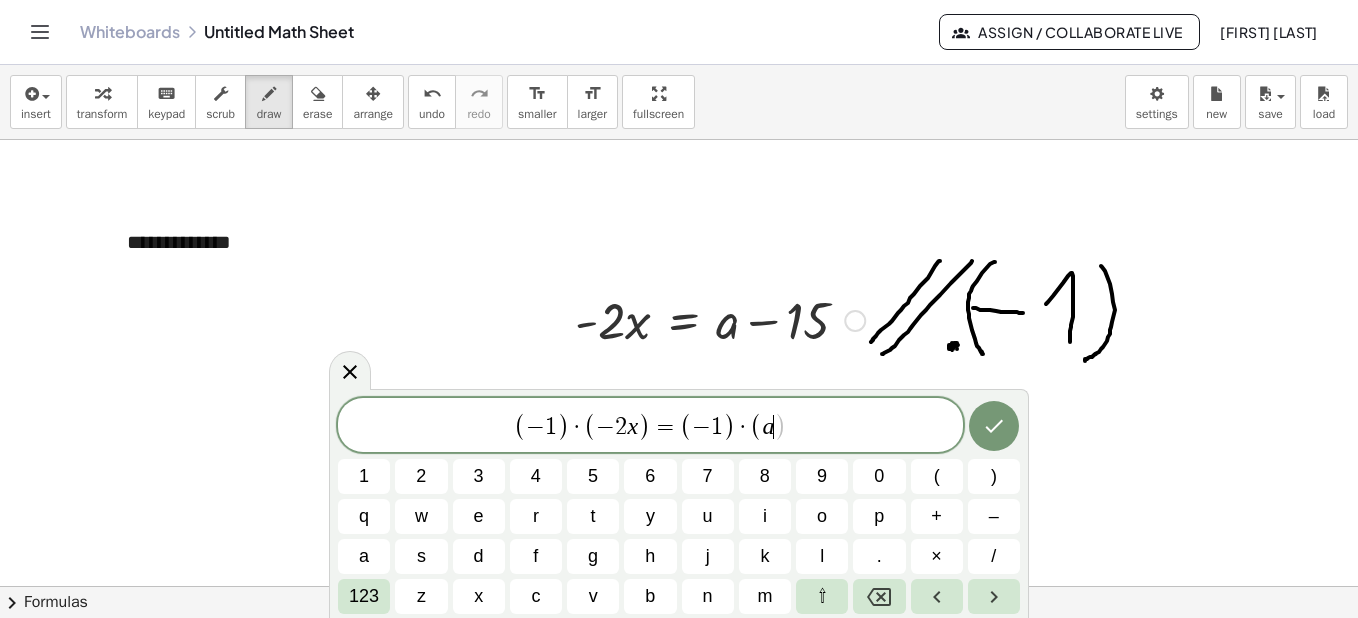 click on "123" at bounding box center [364, 596] 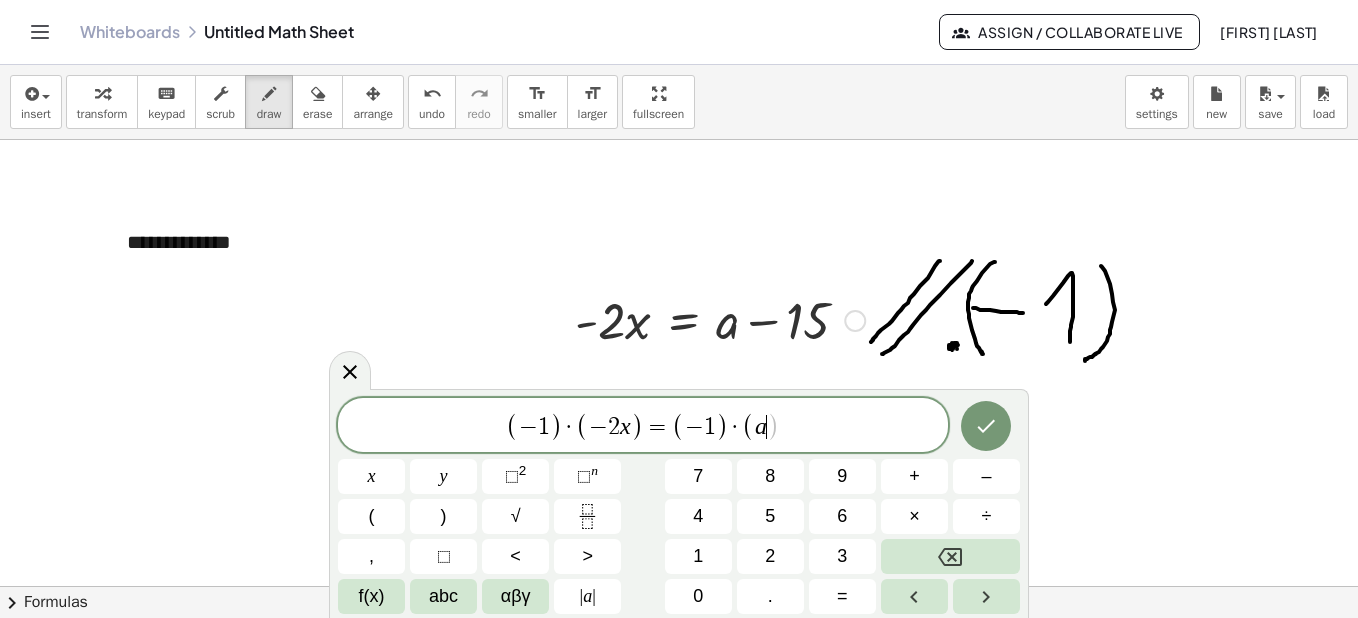 click on "–" at bounding box center [986, 476] 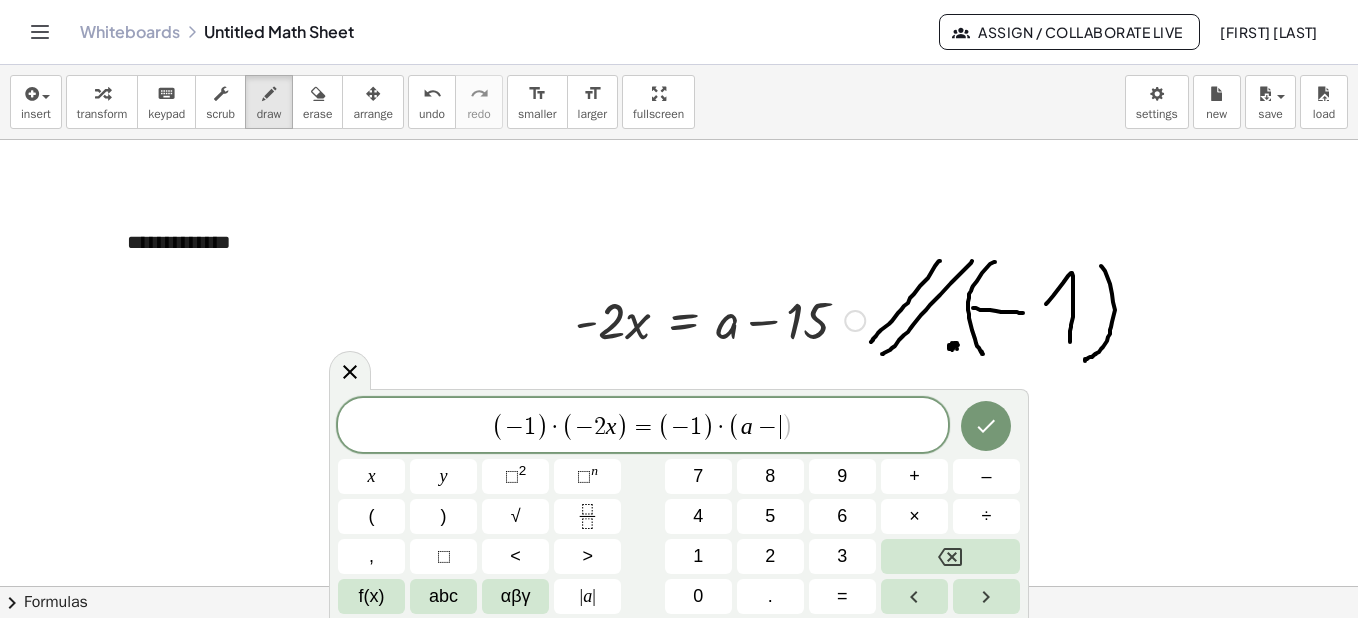click on "1" at bounding box center (698, 556) 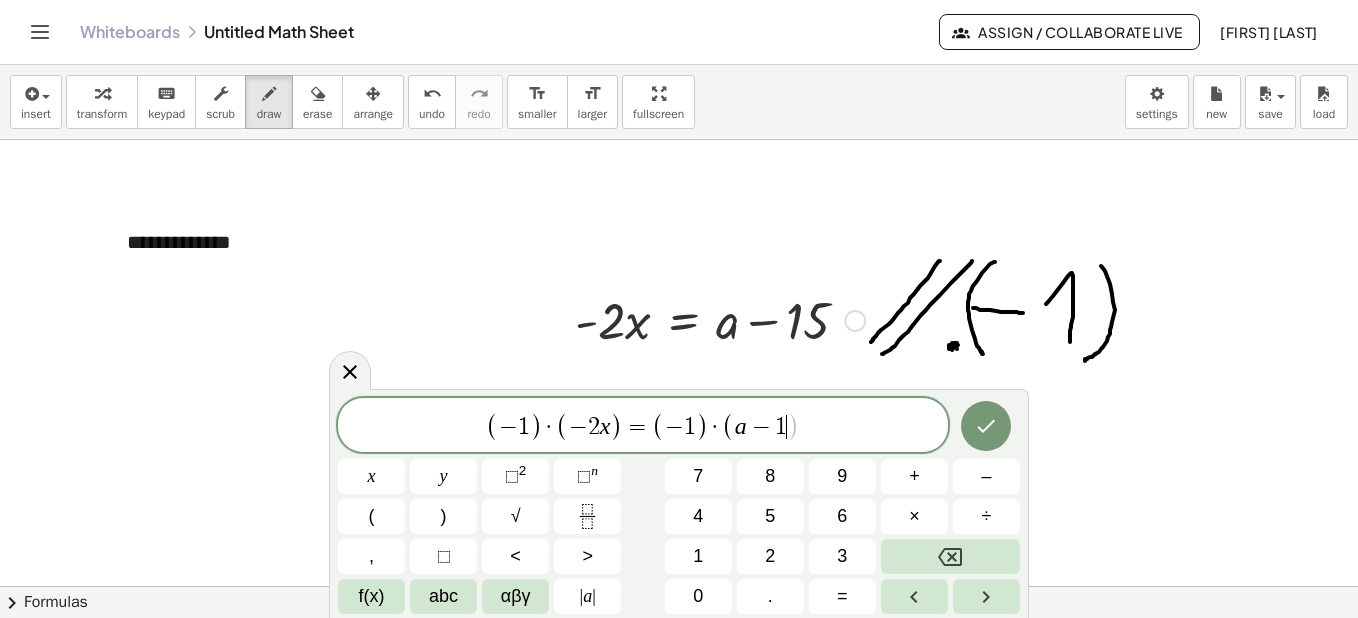 click on "5" at bounding box center (770, 516) 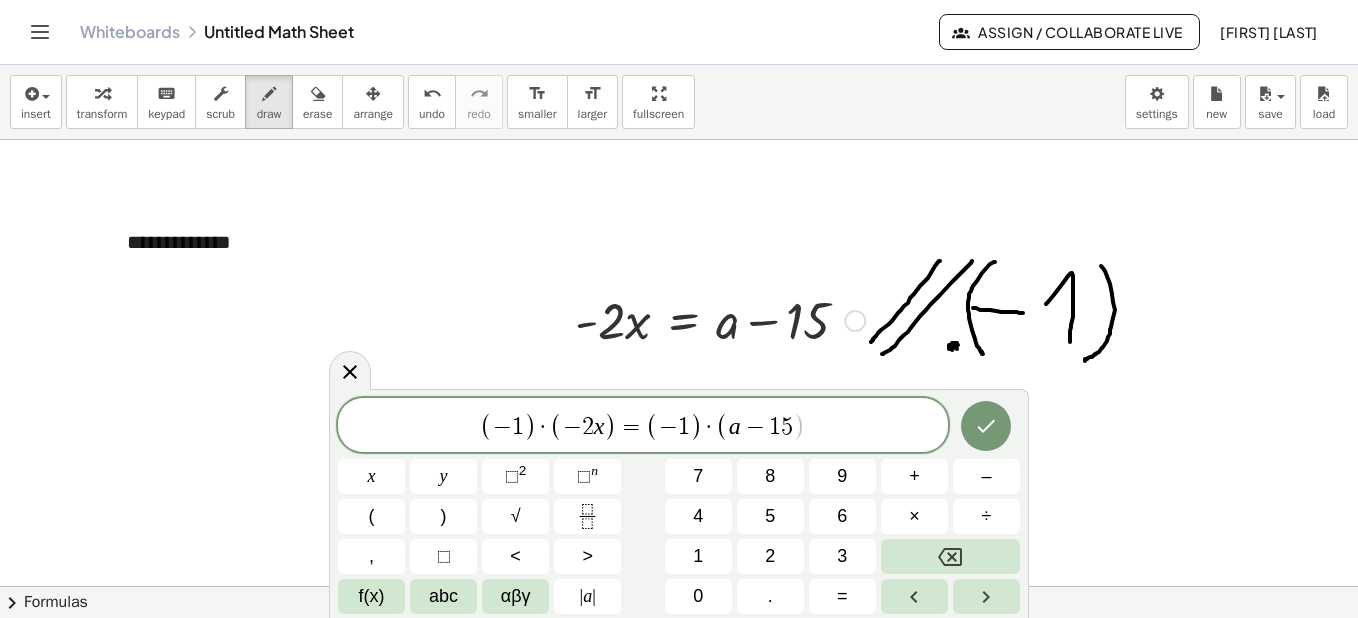 click on ")" at bounding box center (443, 516) 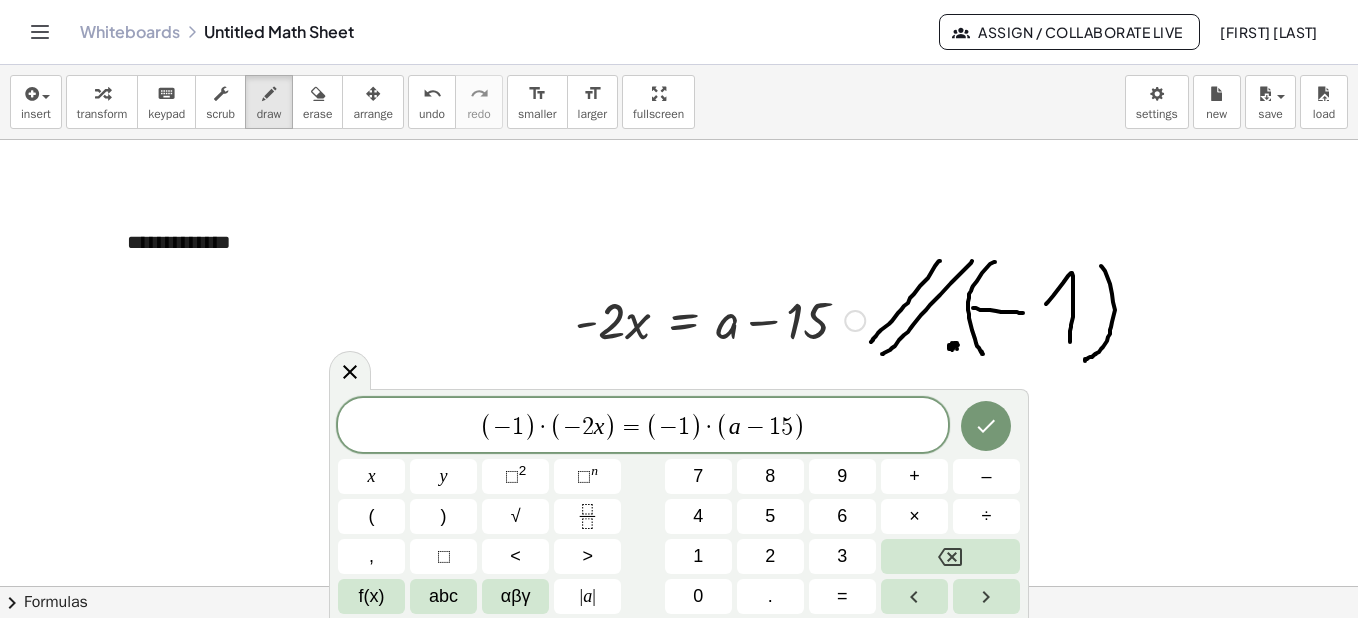 click at bounding box center [986, 426] 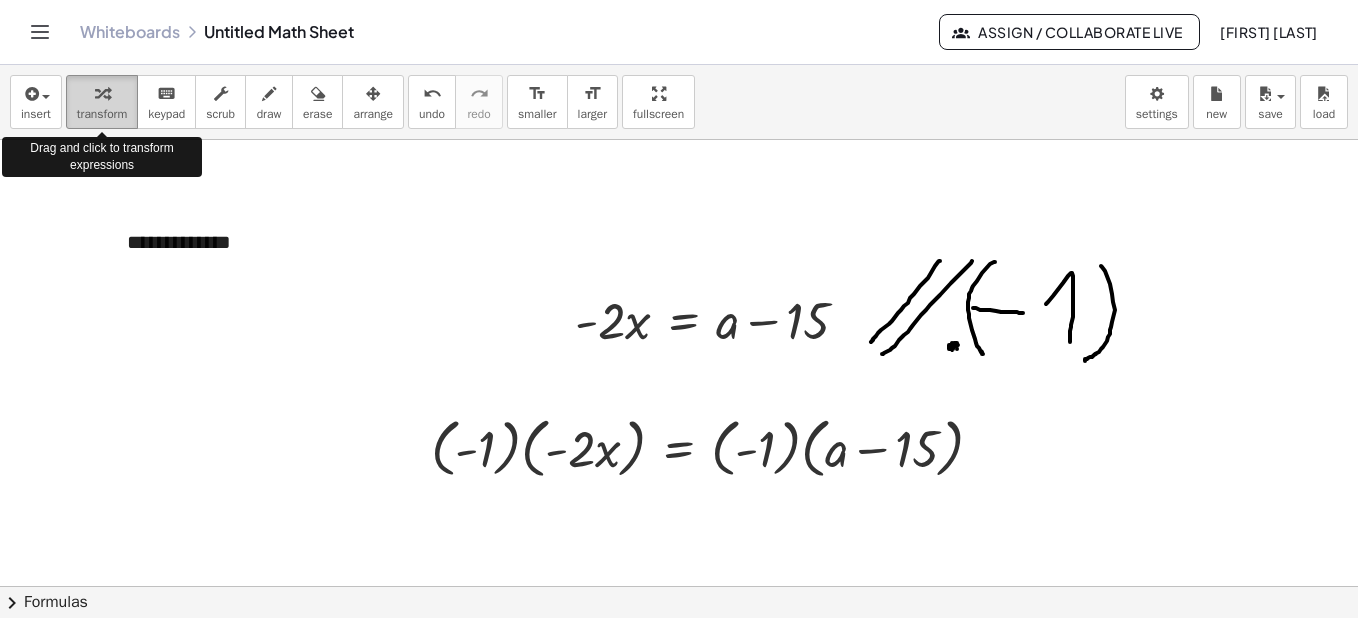 click at bounding box center (102, 93) 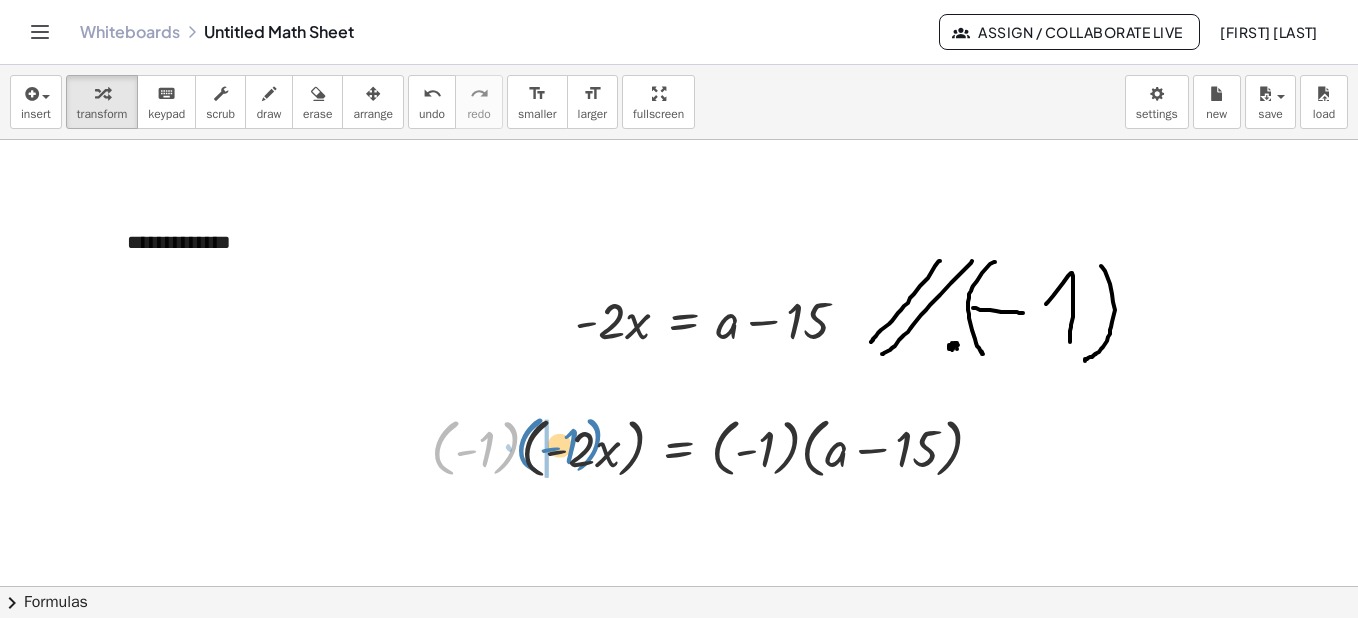 drag, startPoint x: 440, startPoint y: 439, endPoint x: 527, endPoint y: 436, distance: 87.05171 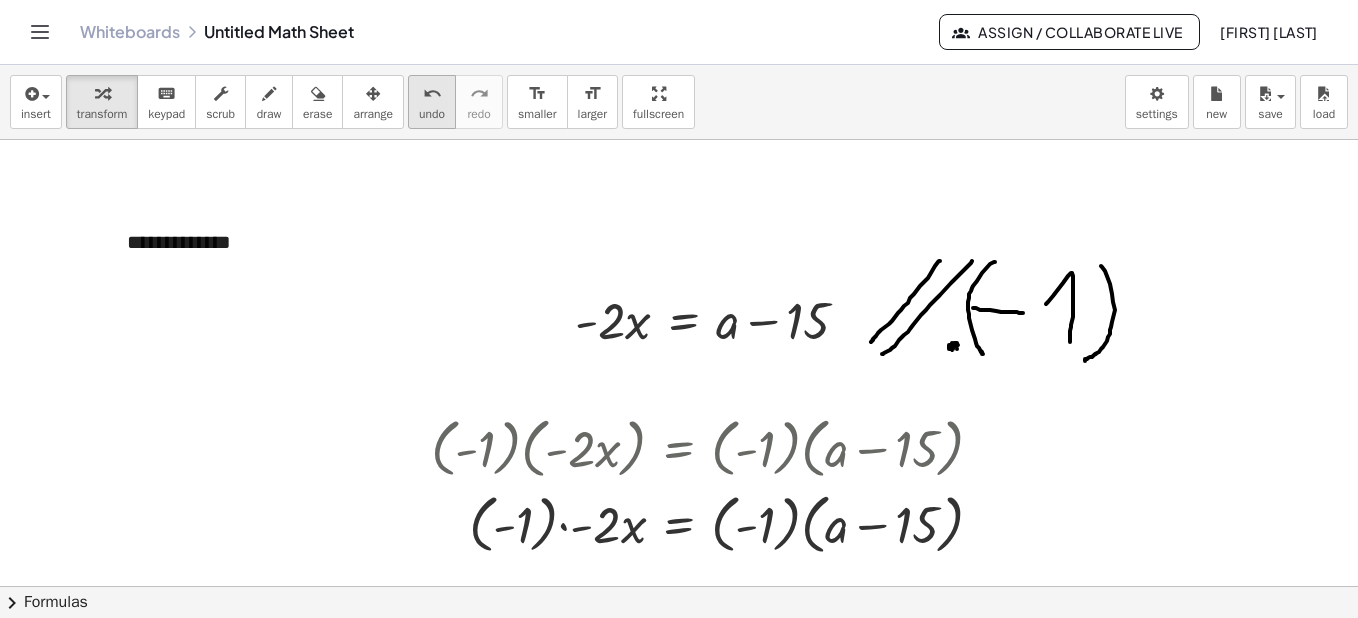 click on "undo" at bounding box center [432, 94] 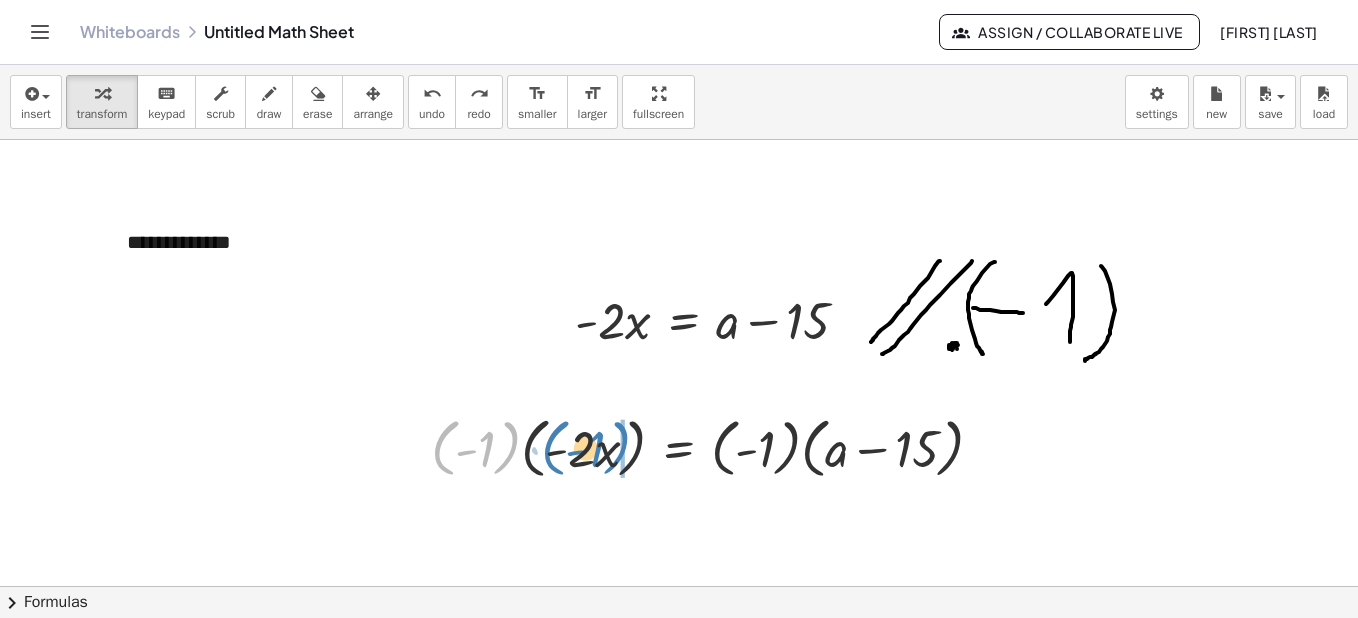 drag, startPoint x: 440, startPoint y: 443, endPoint x: 550, endPoint y: 443, distance: 110 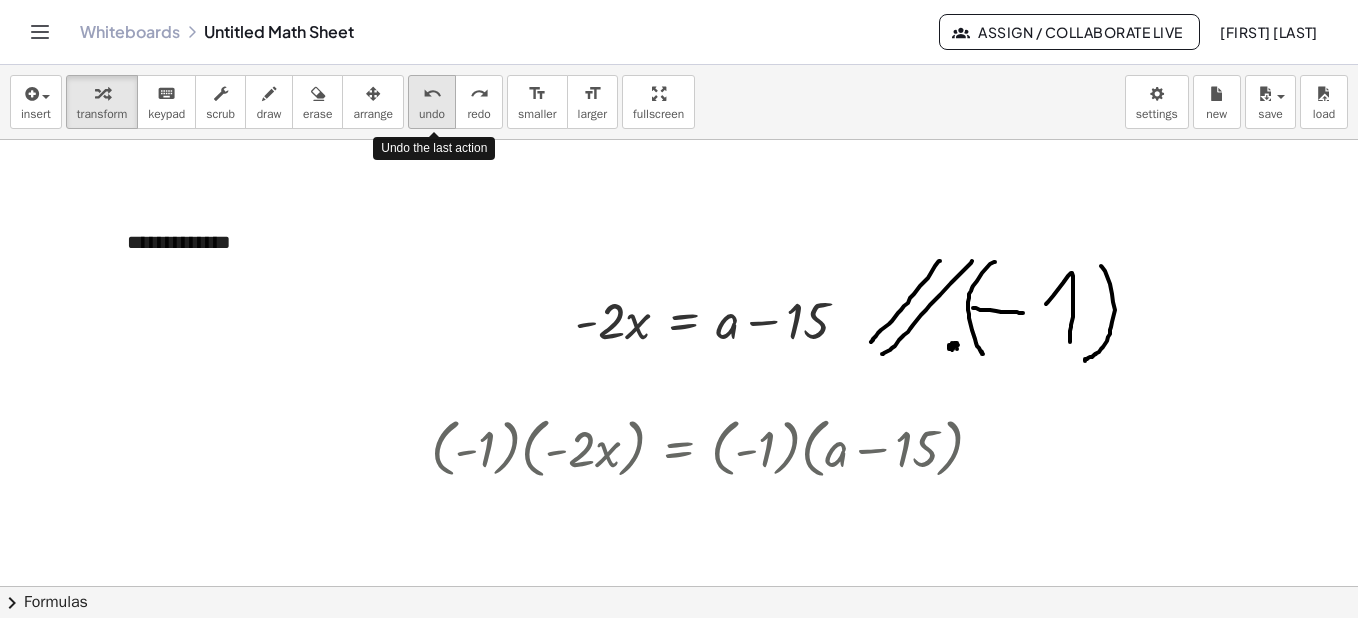click on "undo" at bounding box center (432, 114) 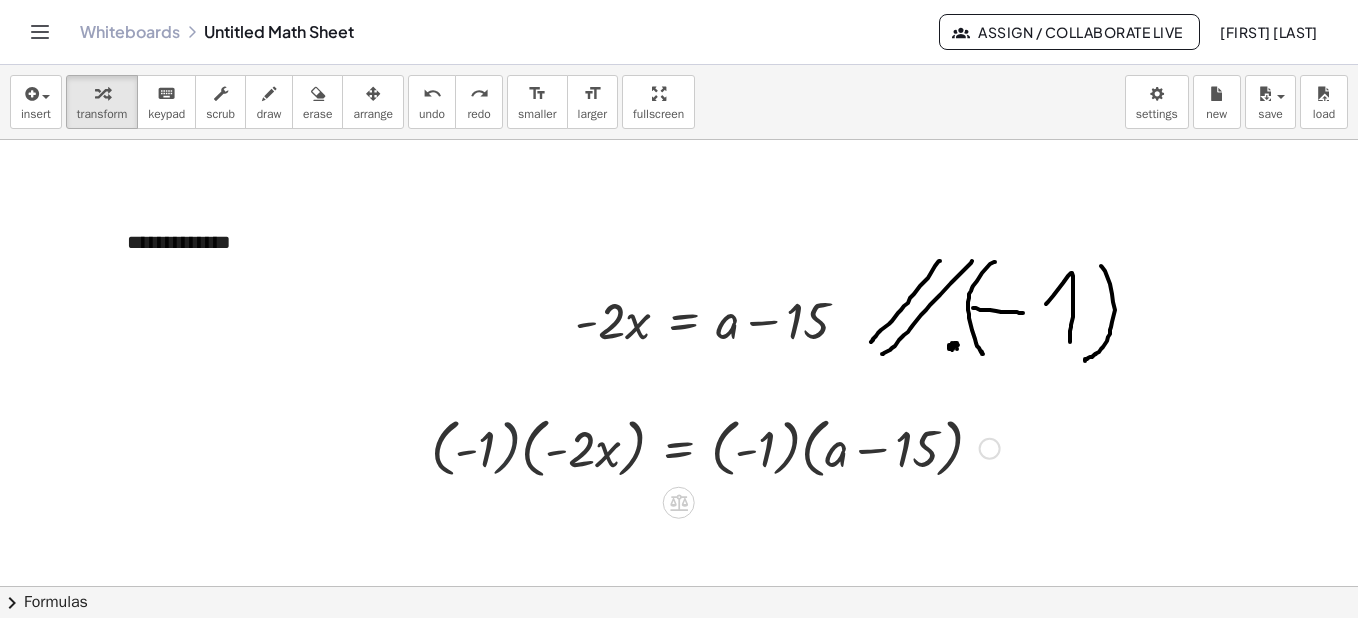 click at bounding box center [715, 447] 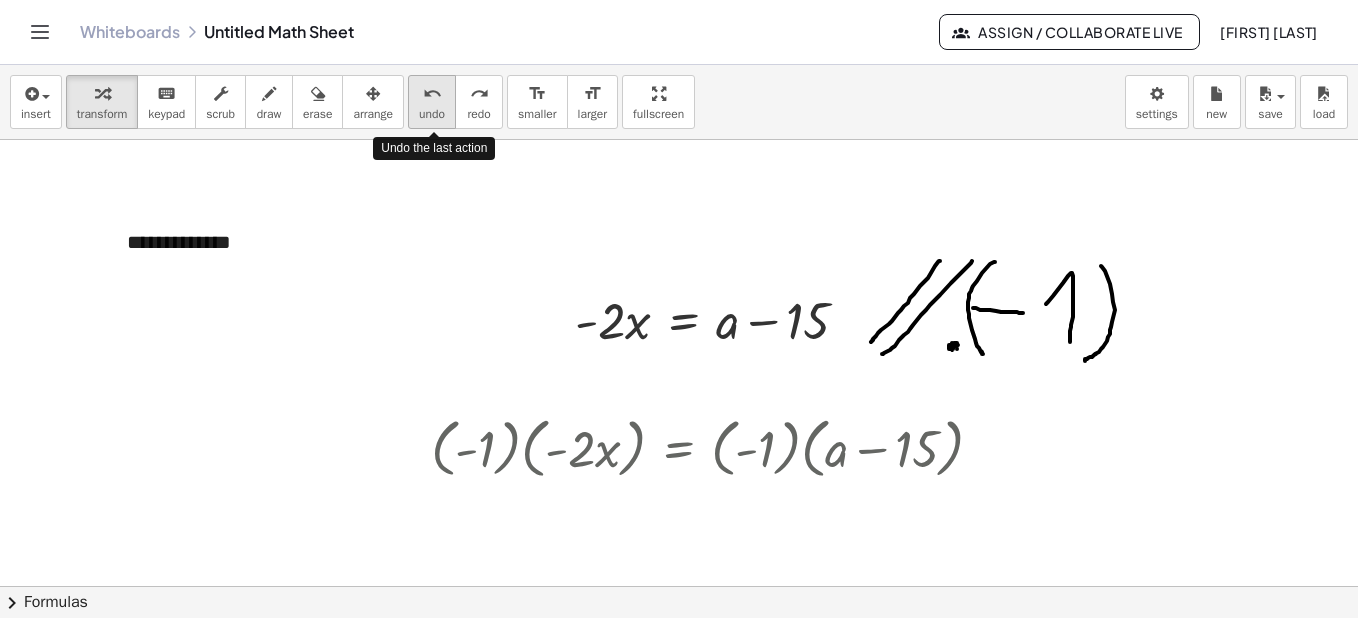 click on "undo" at bounding box center (432, 94) 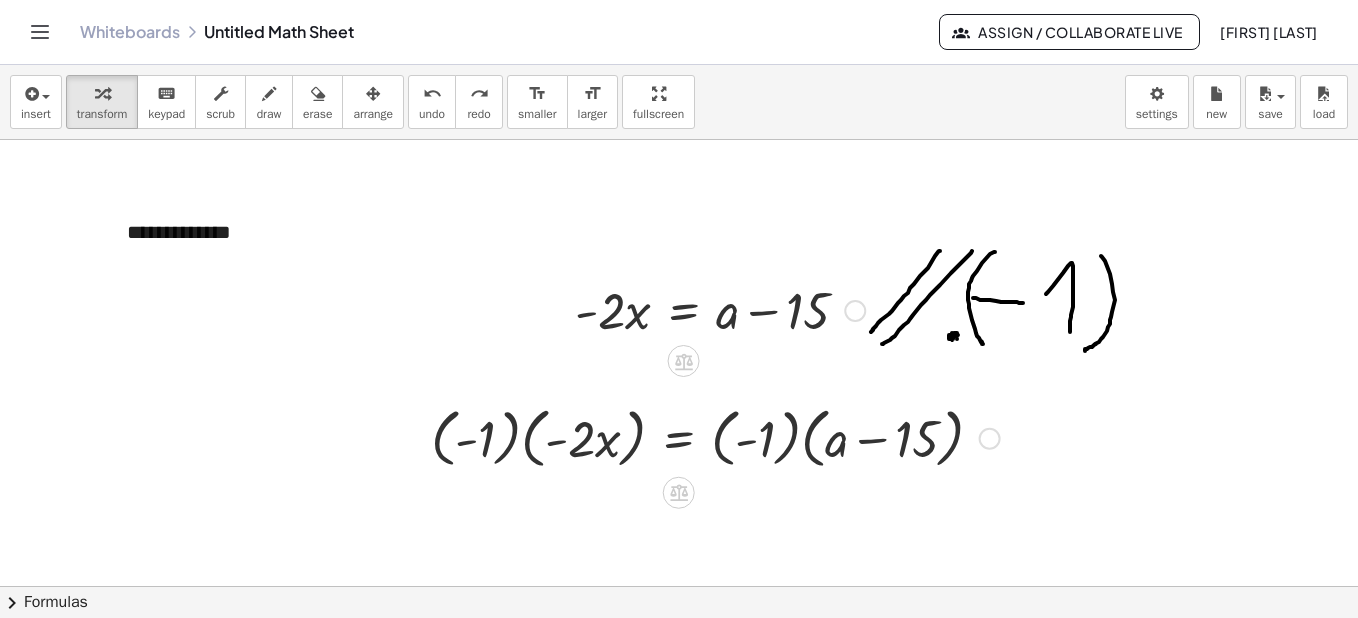 scroll, scrollTop: 1390, scrollLeft: 0, axis: vertical 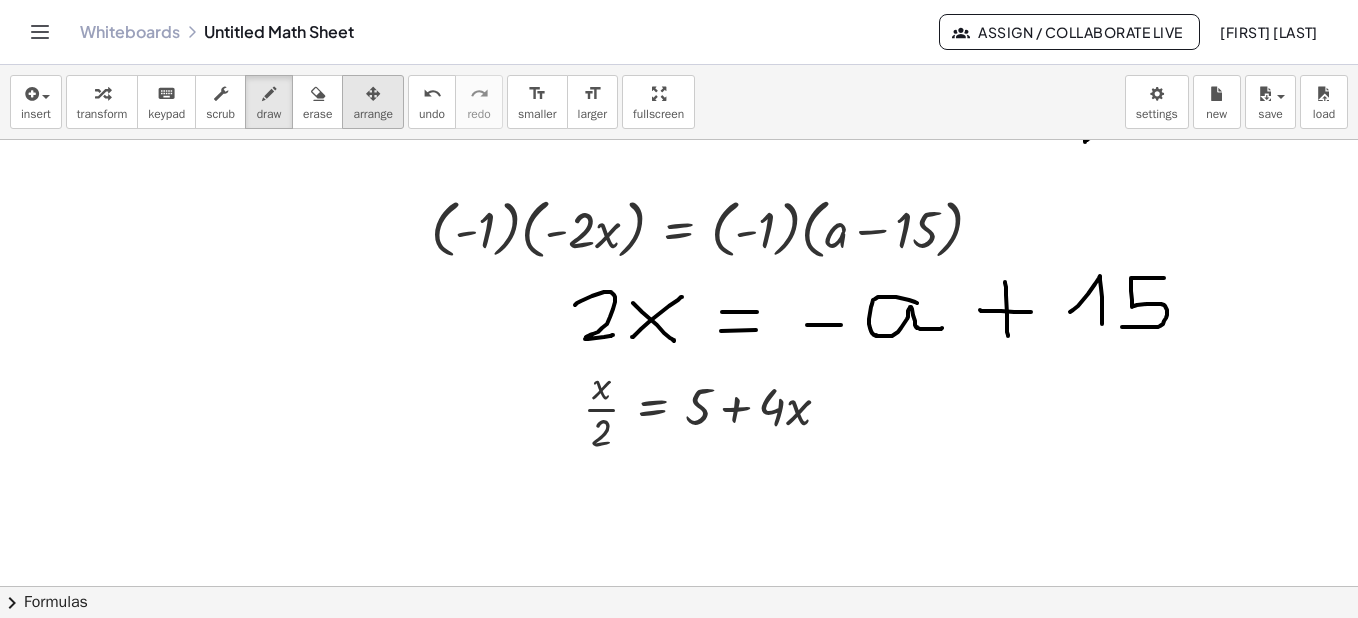 click at bounding box center (373, 93) 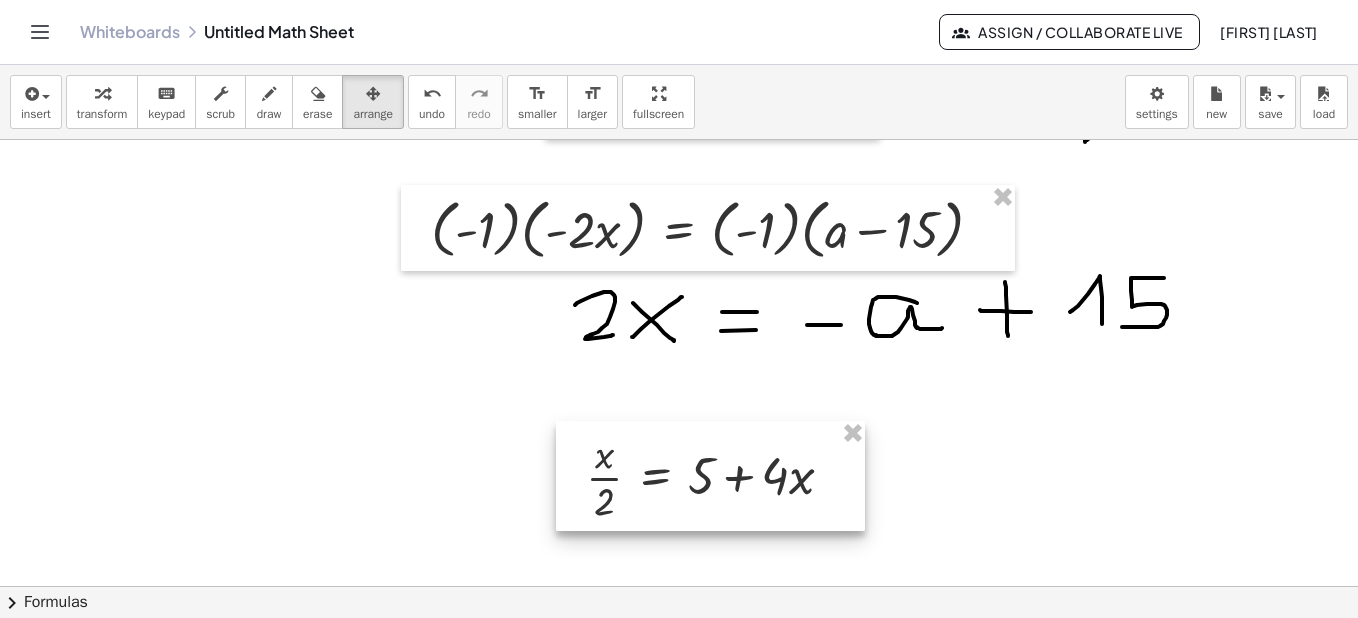 drag, startPoint x: 629, startPoint y: 388, endPoint x: 632, endPoint y: 457, distance: 69.065186 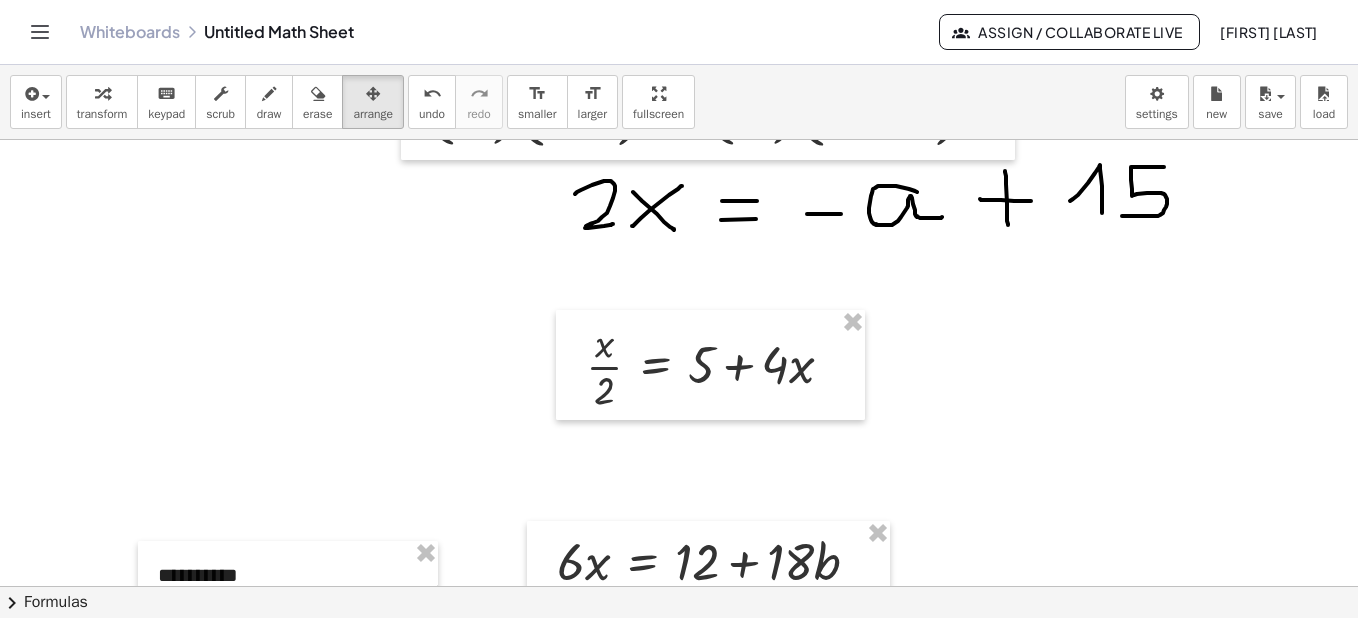 scroll, scrollTop: 1801, scrollLeft: 0, axis: vertical 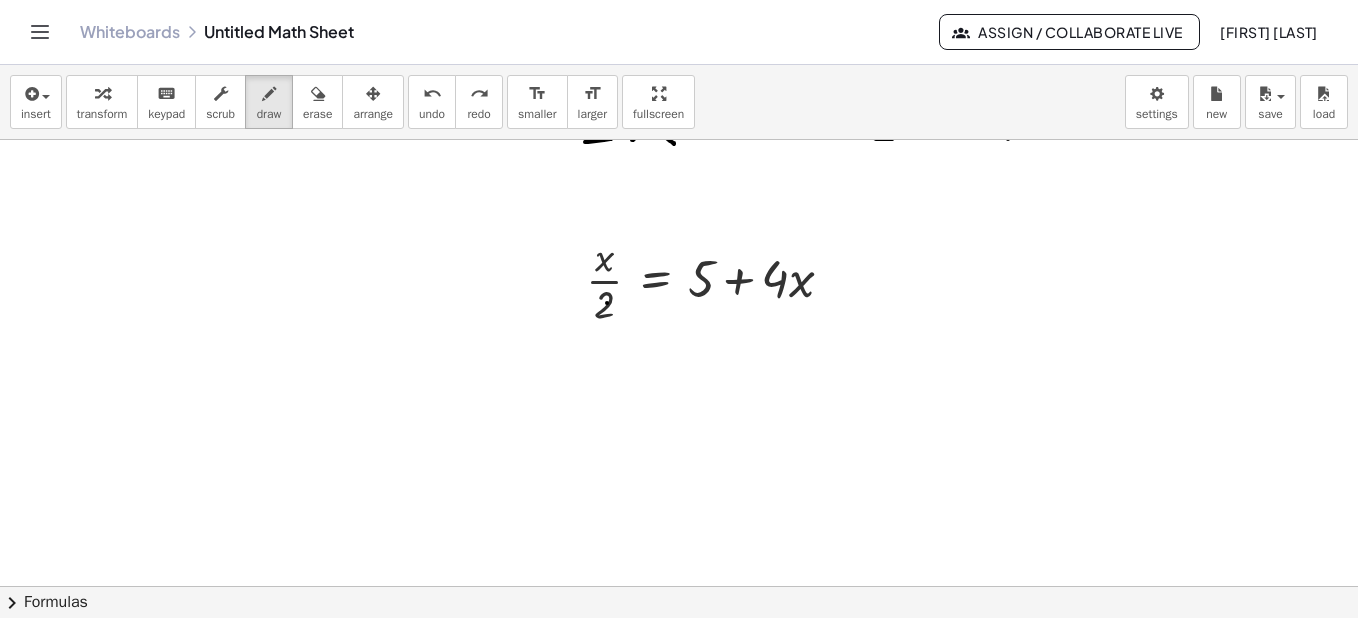click at bounding box center (679, 50) 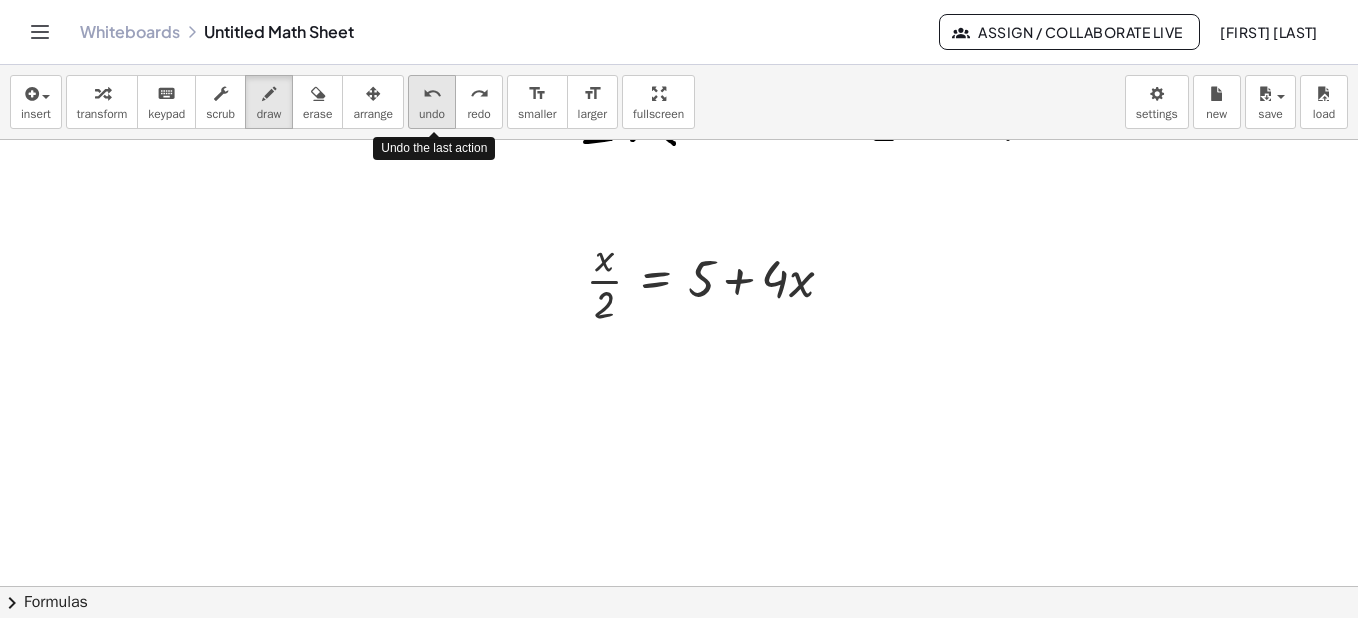 click on "undo" at bounding box center [432, 114] 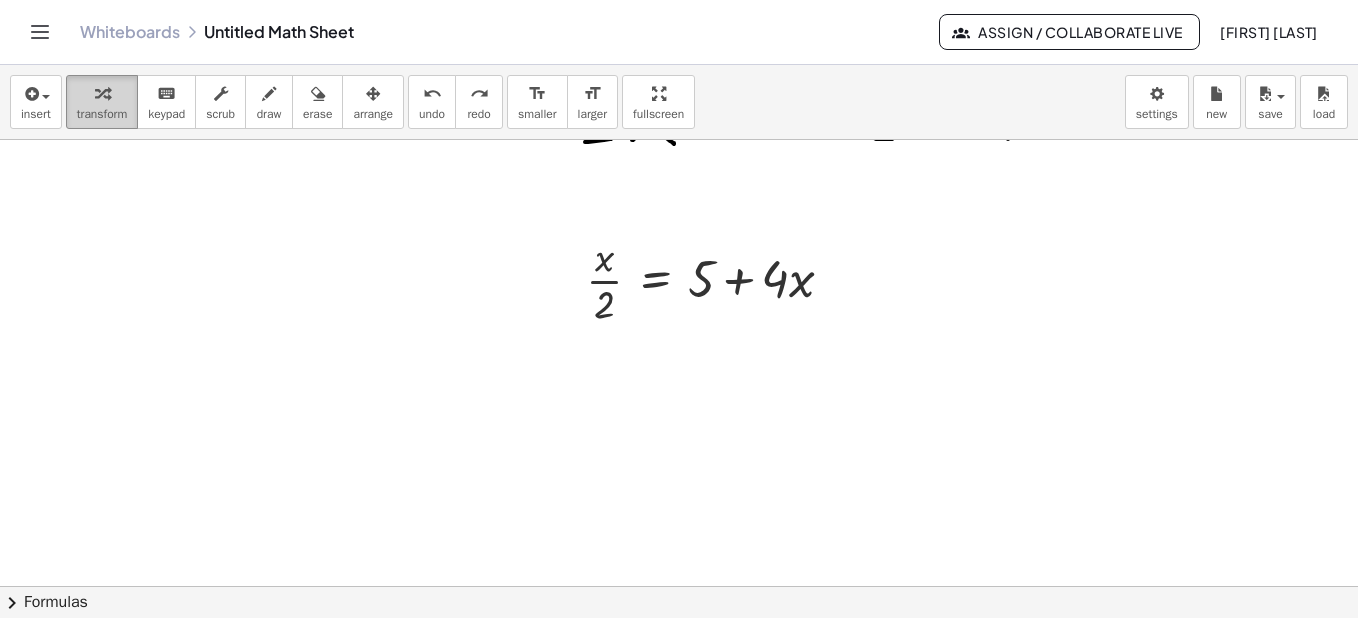 click at bounding box center [102, 93] 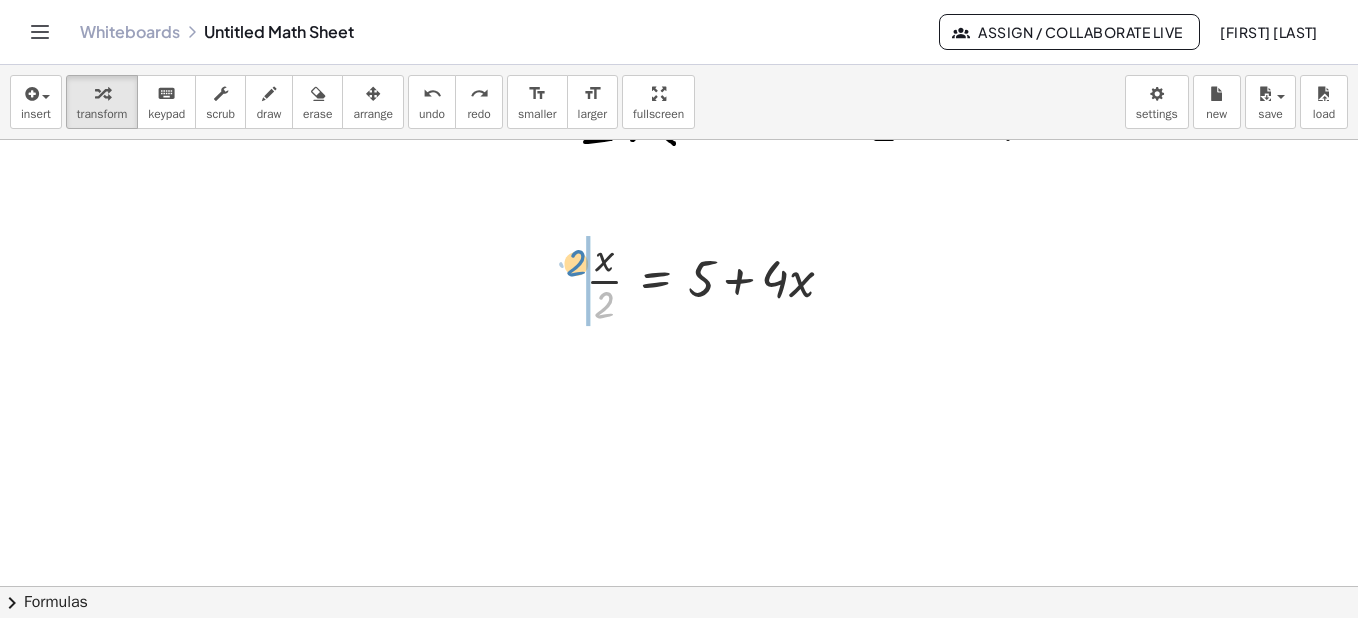drag, startPoint x: 601, startPoint y: 311, endPoint x: 572, endPoint y: 270, distance: 50.219517 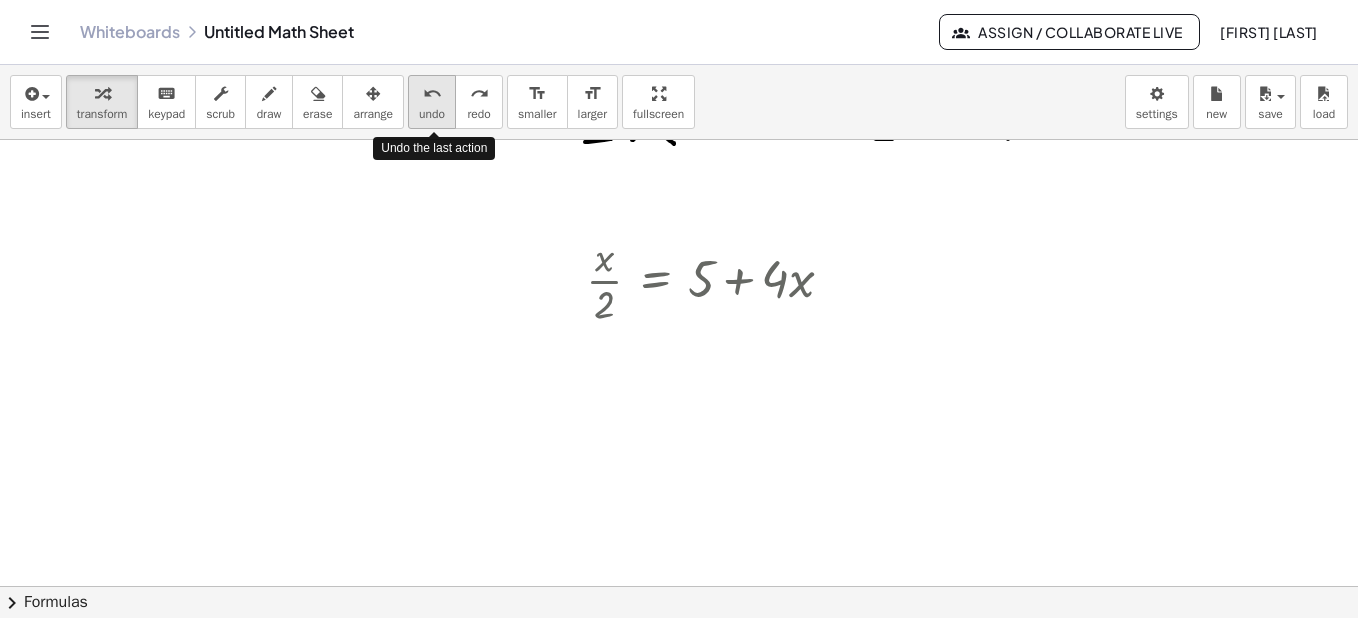 click on "undo" at bounding box center [432, 94] 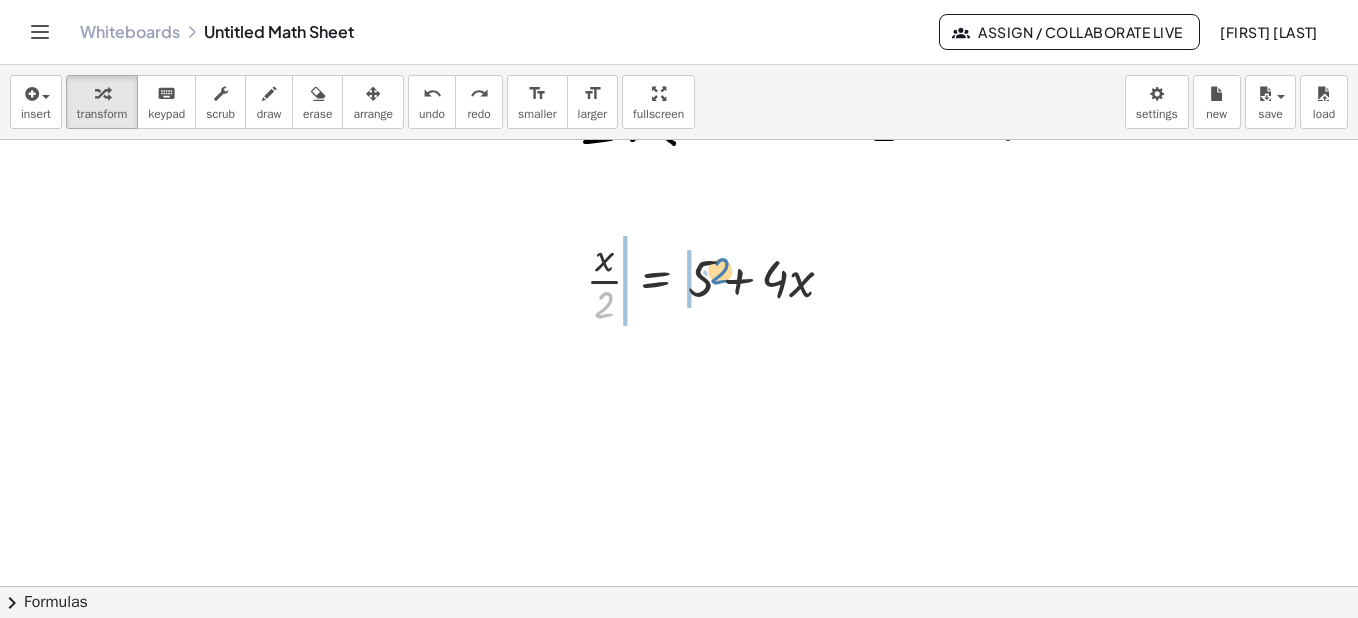 drag, startPoint x: 604, startPoint y: 307, endPoint x: 720, endPoint y: 273, distance: 120.880104 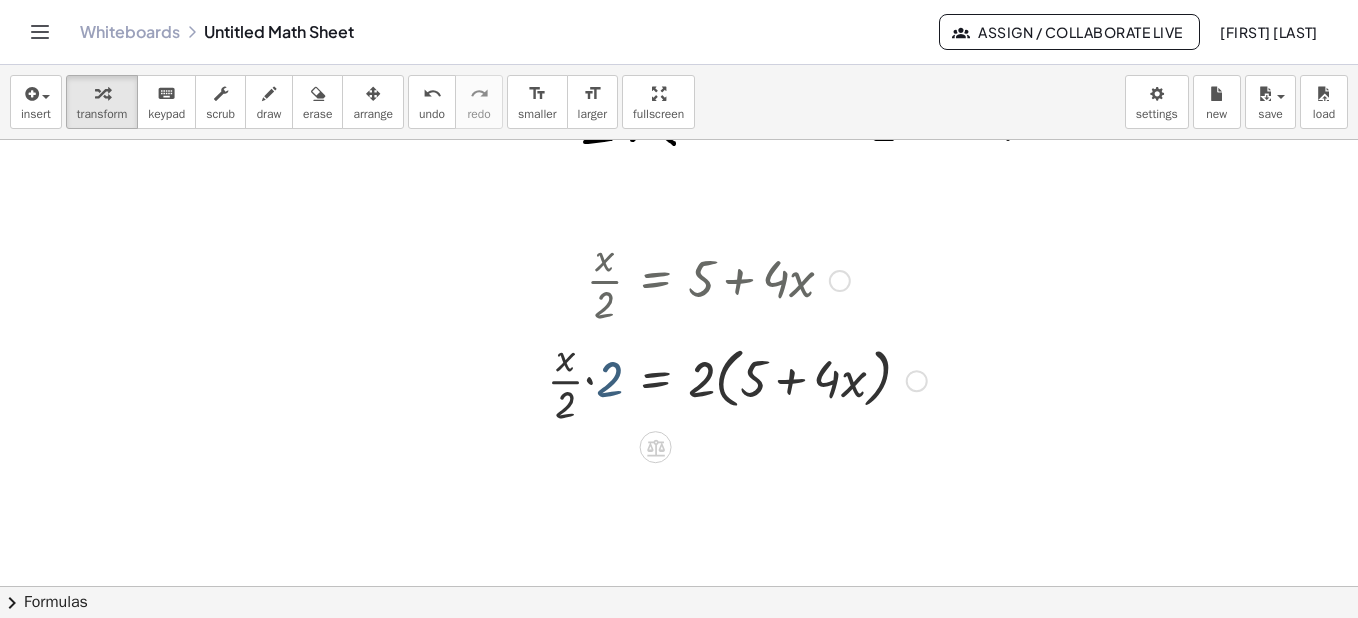 click at bounding box center [737, 379] 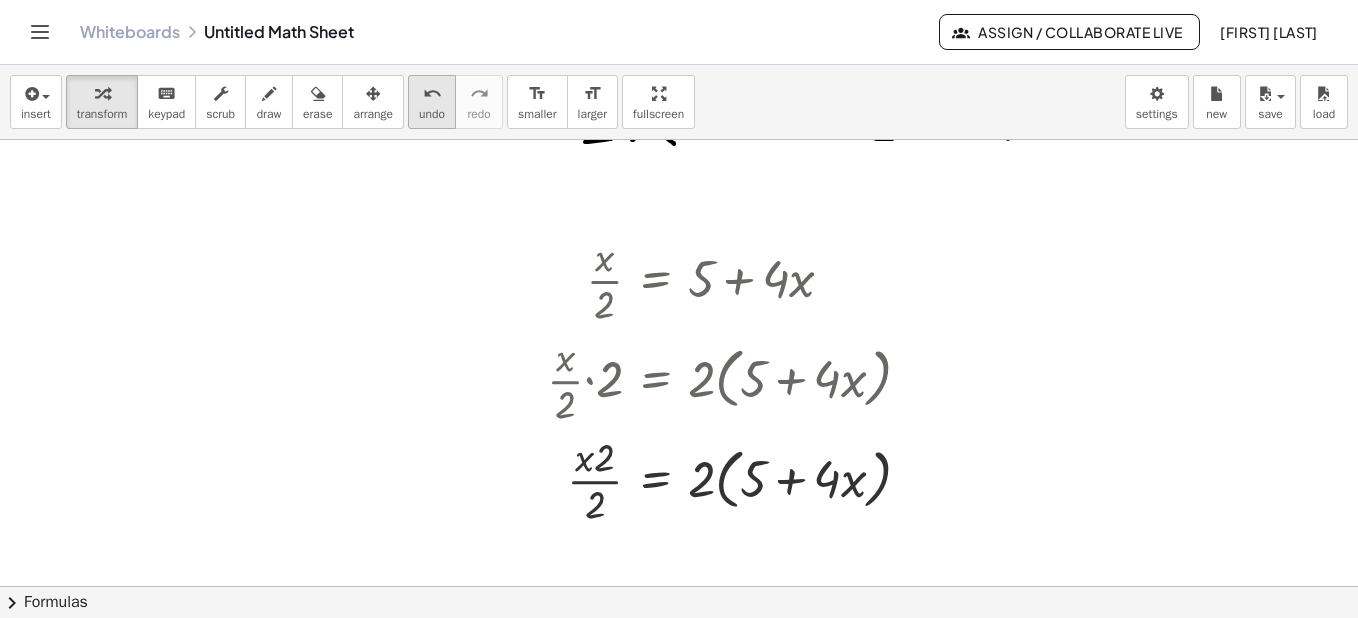 click on "undo undo" at bounding box center (432, 102) 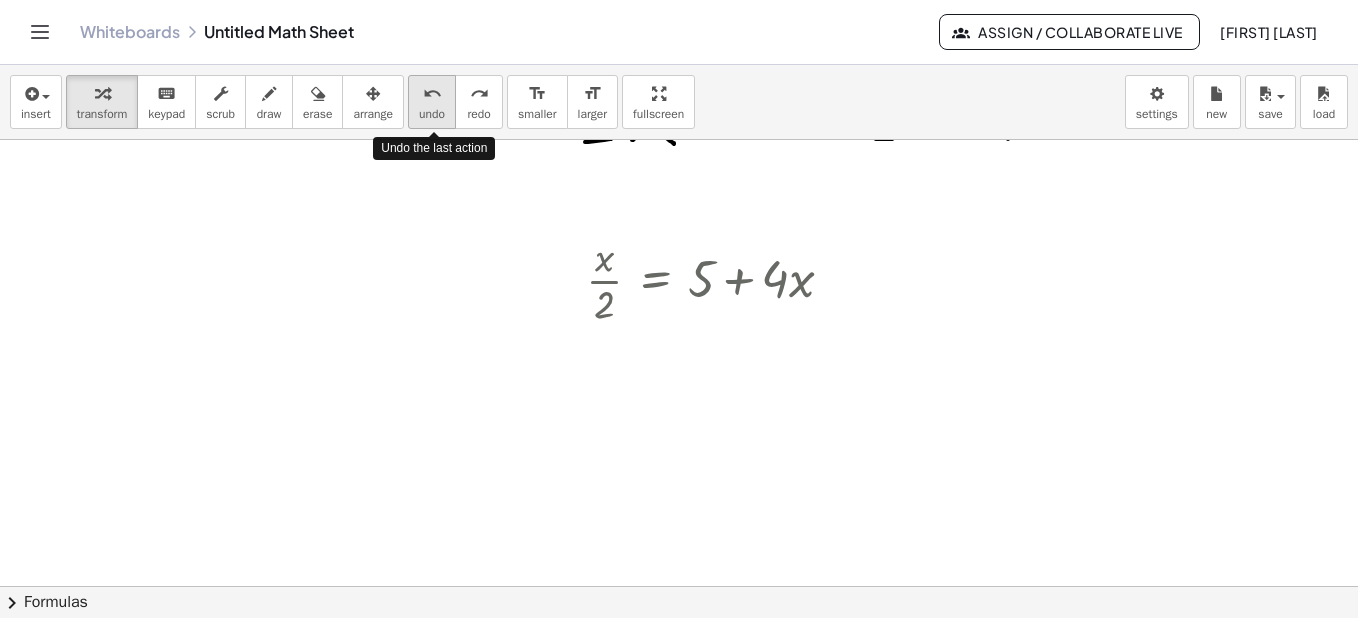 click on "undo" at bounding box center (432, 94) 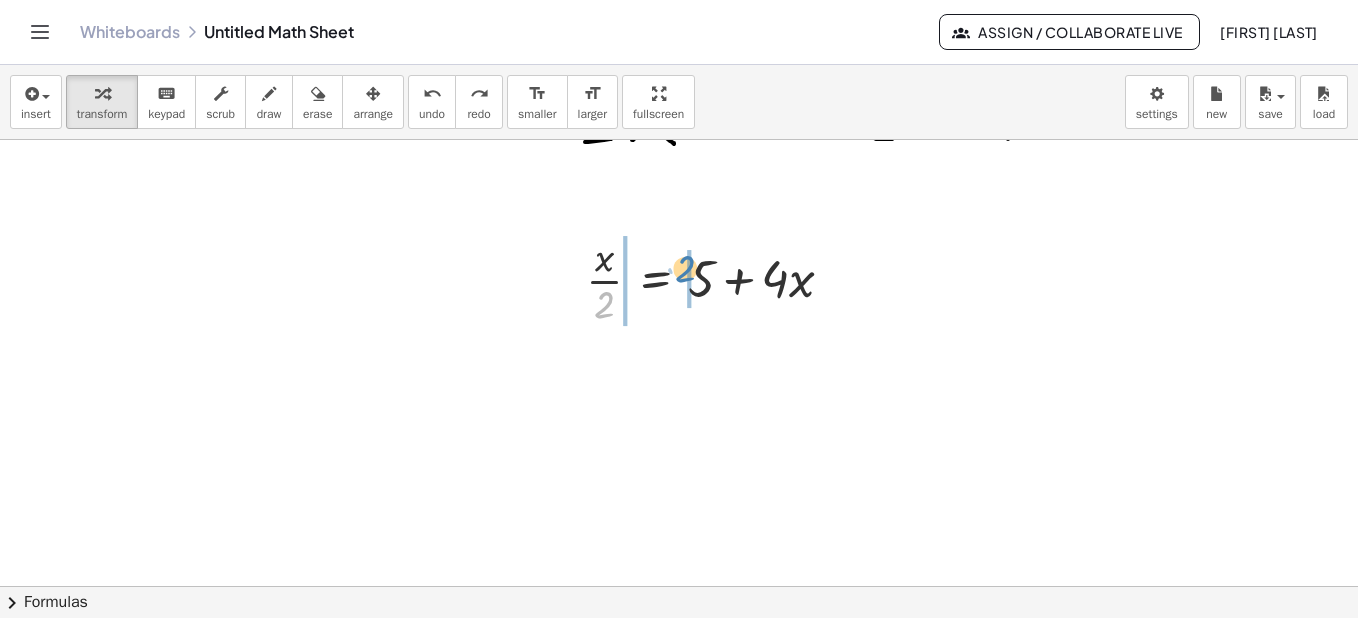 drag, startPoint x: 604, startPoint y: 310, endPoint x: 685, endPoint y: 274, distance: 88.63972 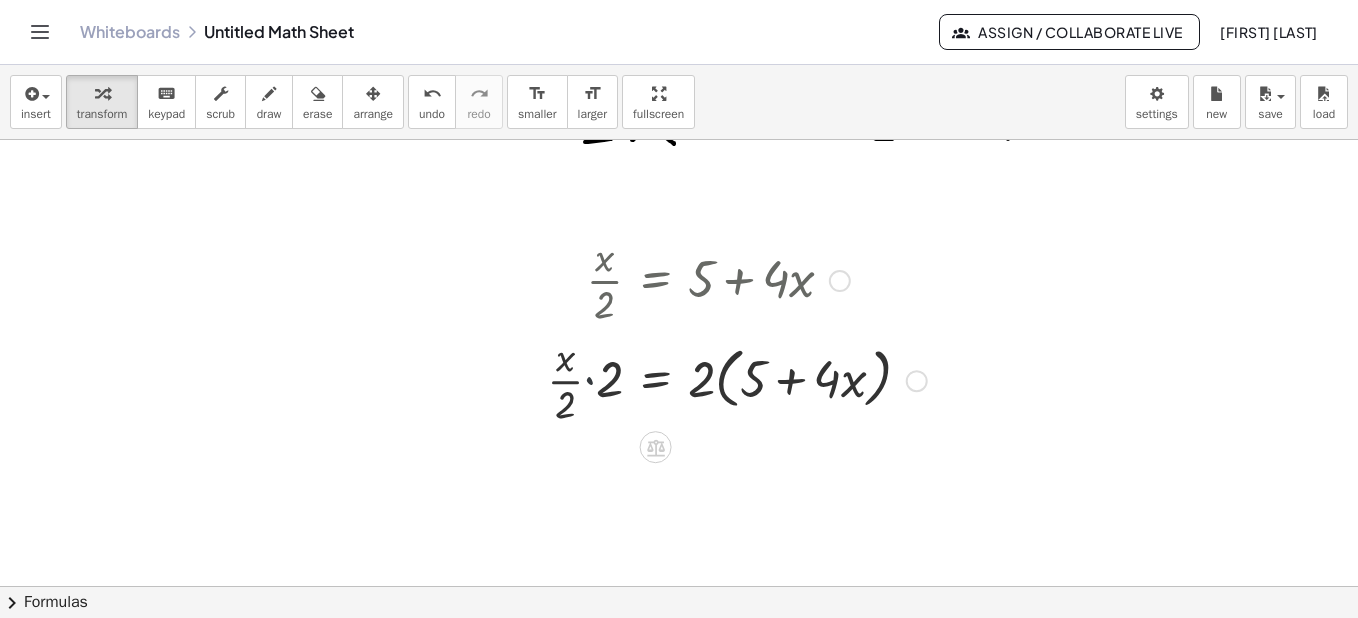 click at bounding box center (737, 379) 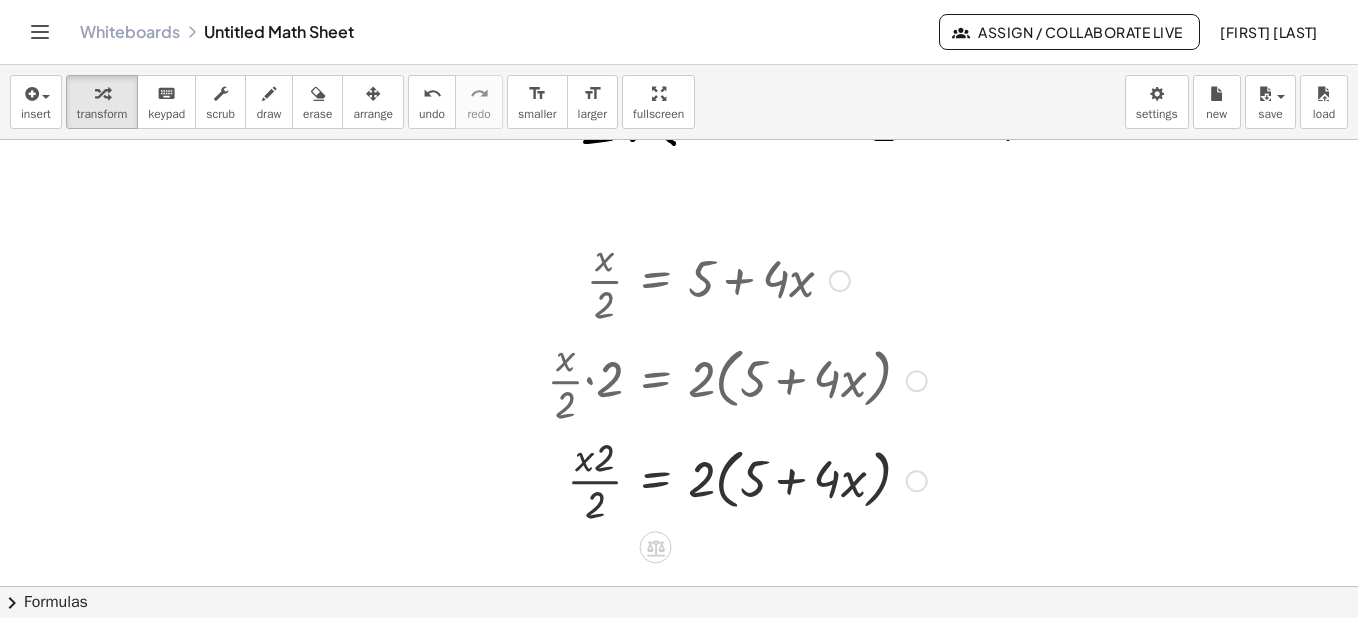 click at bounding box center (737, 479) 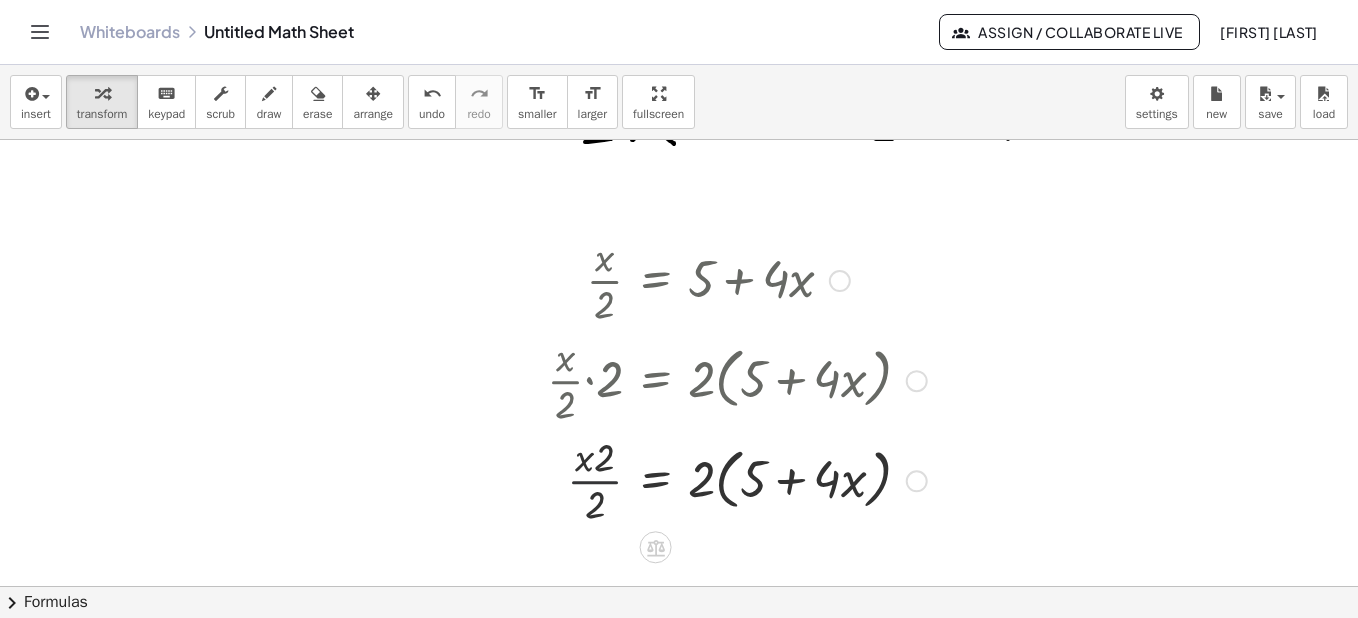 click at bounding box center [737, 479] 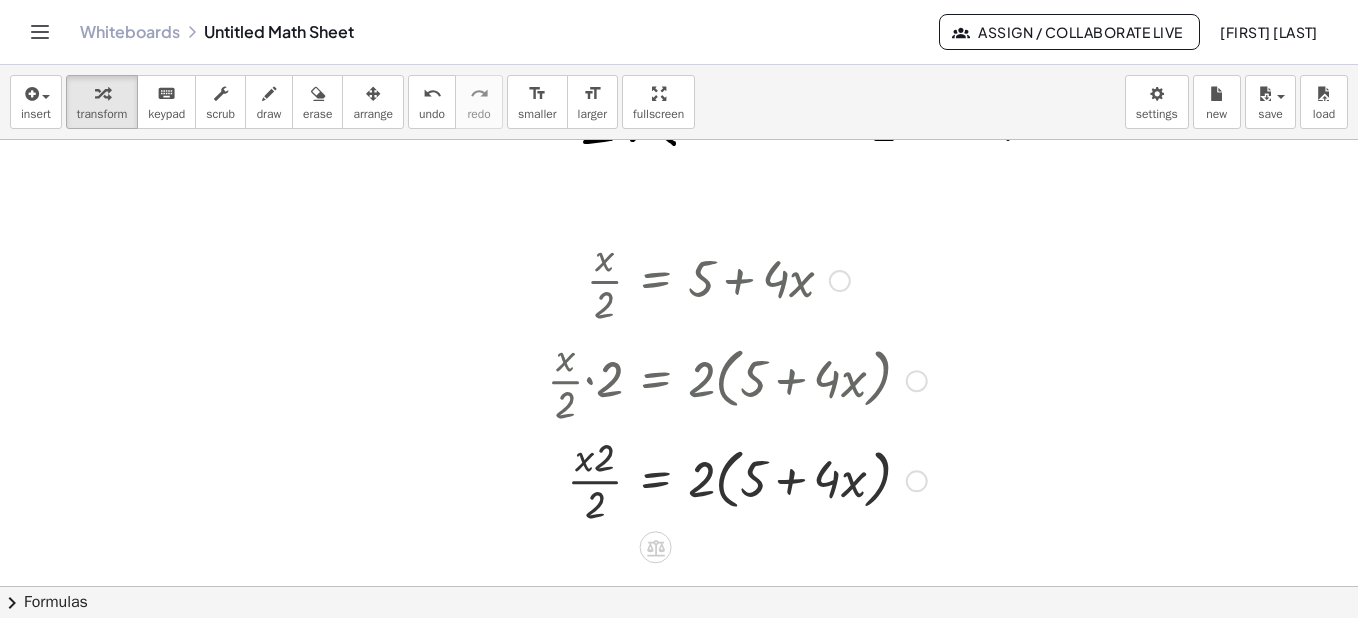 click at bounding box center [737, 479] 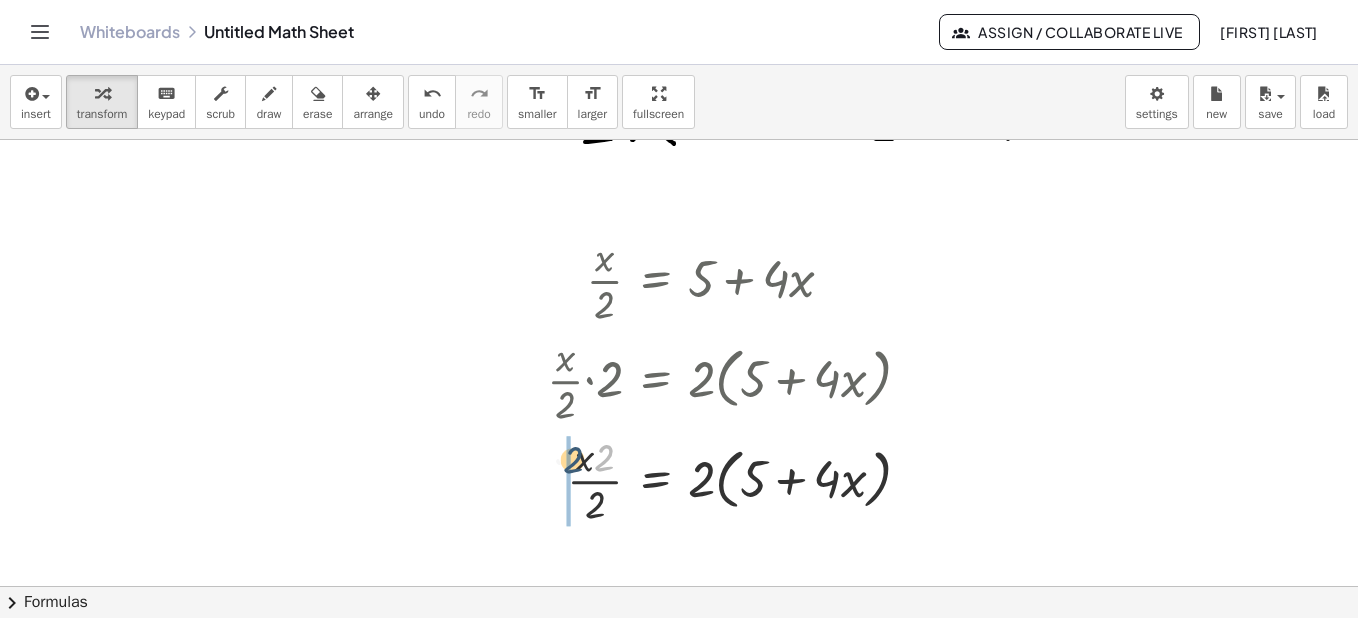 drag, startPoint x: 609, startPoint y: 460, endPoint x: 573, endPoint y: 462, distance: 36.05551 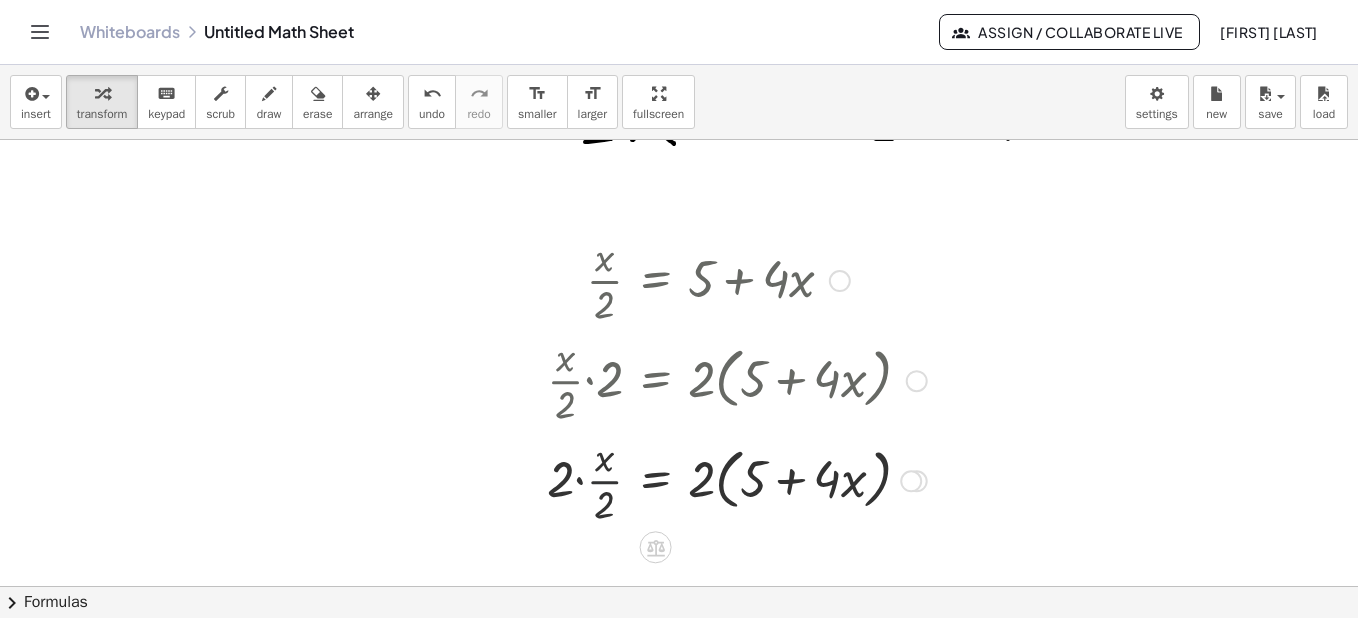 click at bounding box center (737, 479) 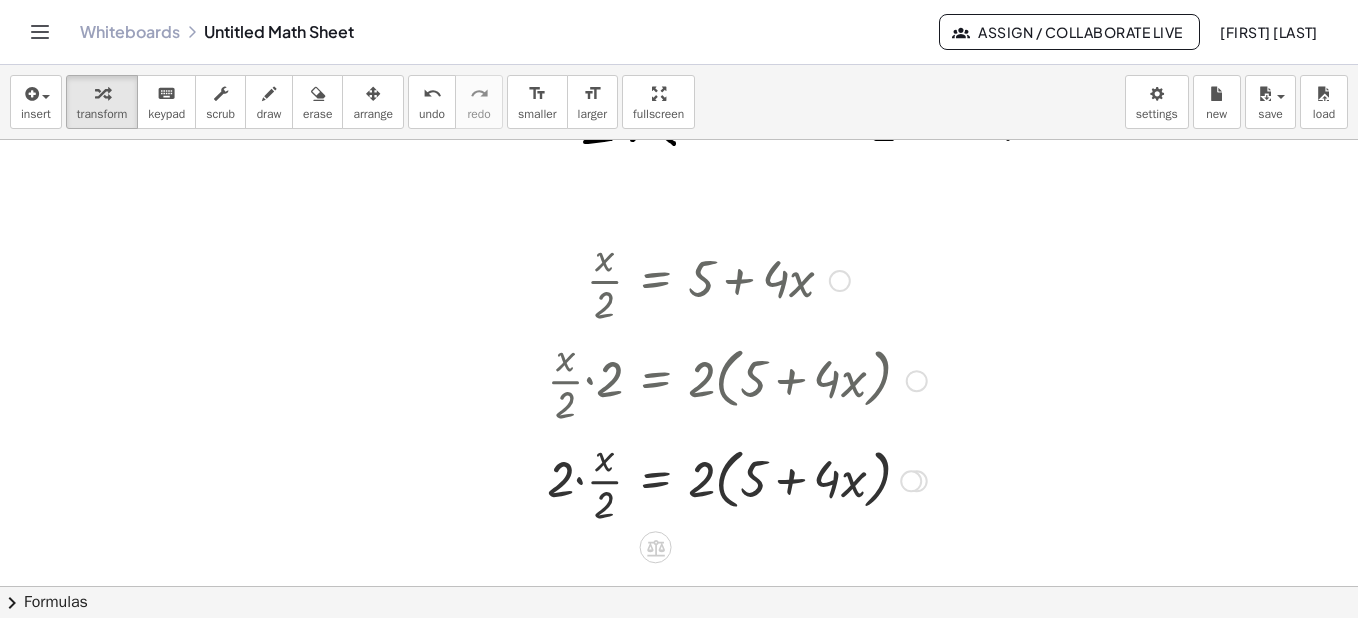 click at bounding box center [737, 479] 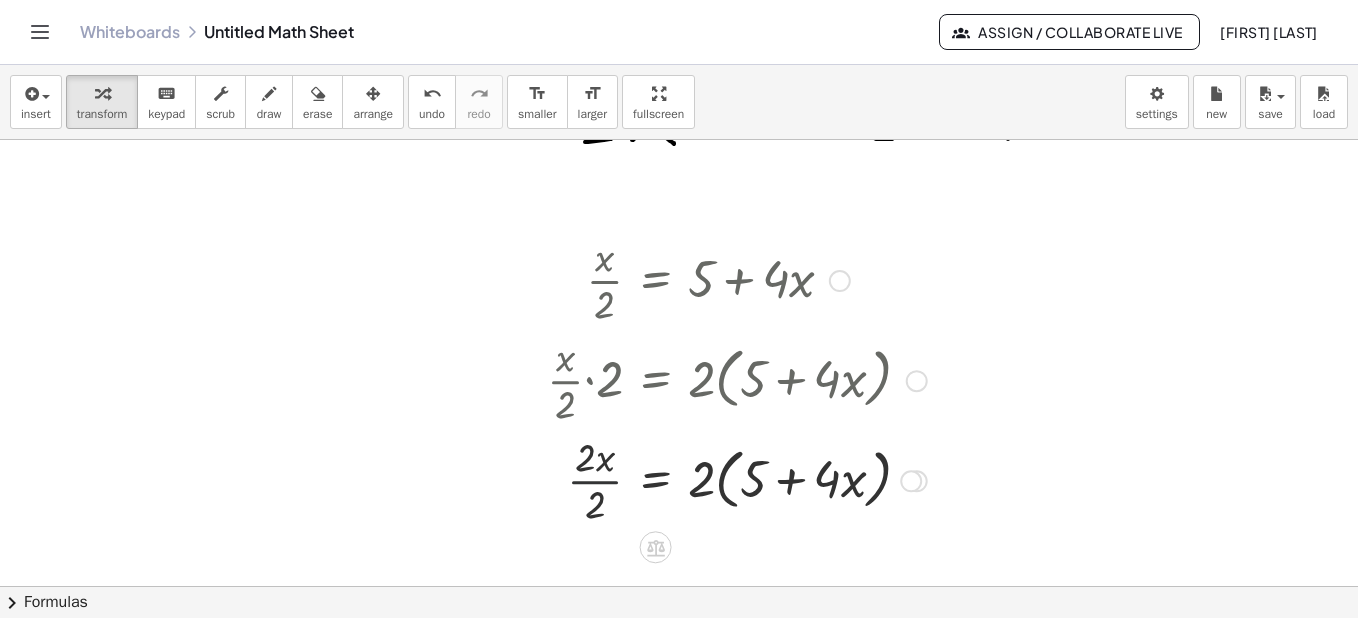 click at bounding box center (737, 479) 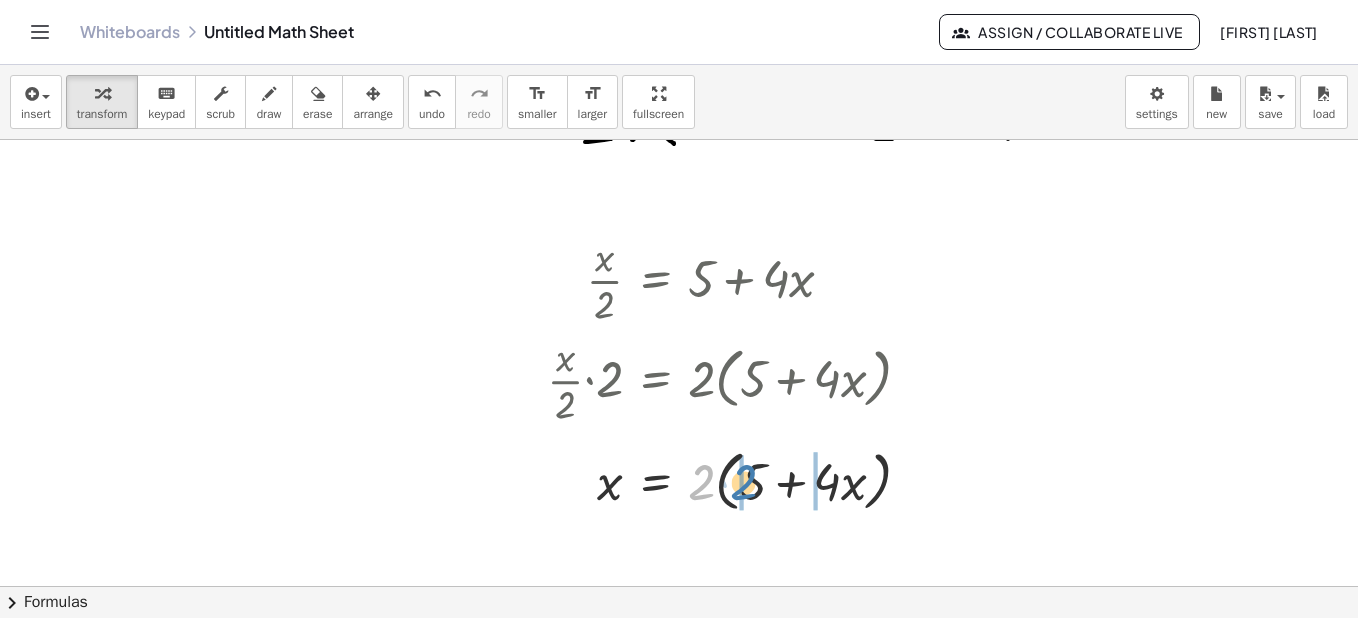 drag, startPoint x: 705, startPoint y: 472, endPoint x: 748, endPoint y: 473, distance: 43.011627 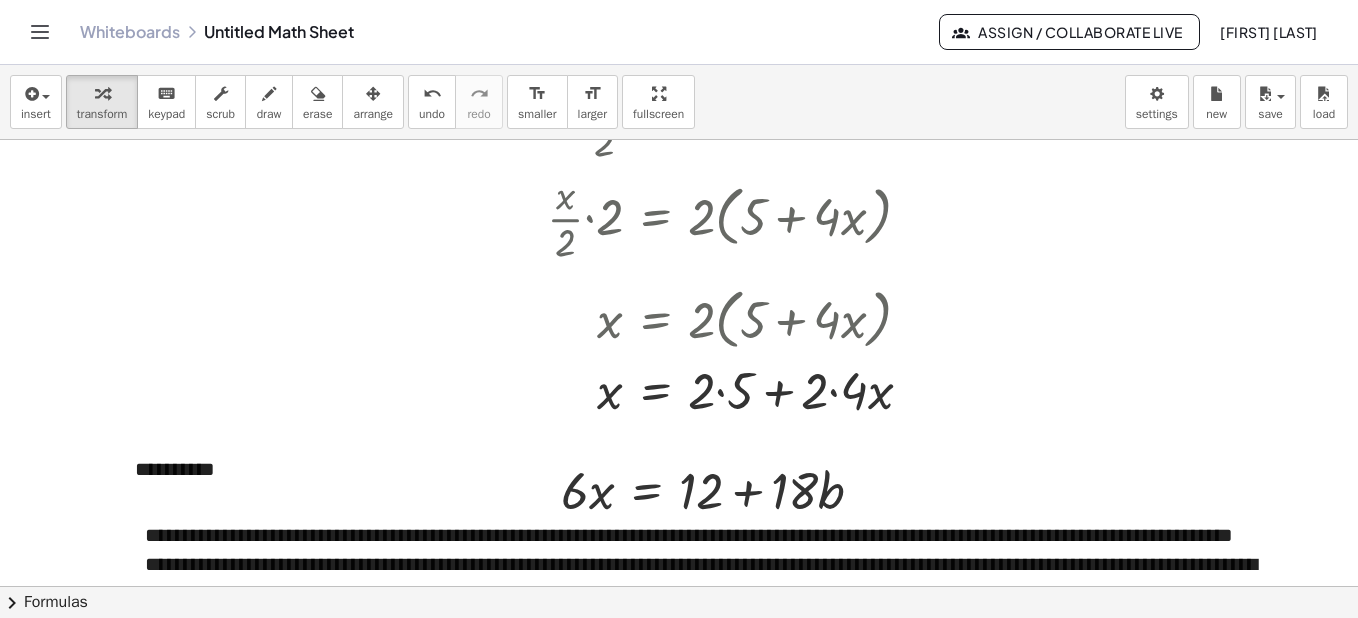 scroll, scrollTop: 1980, scrollLeft: 0, axis: vertical 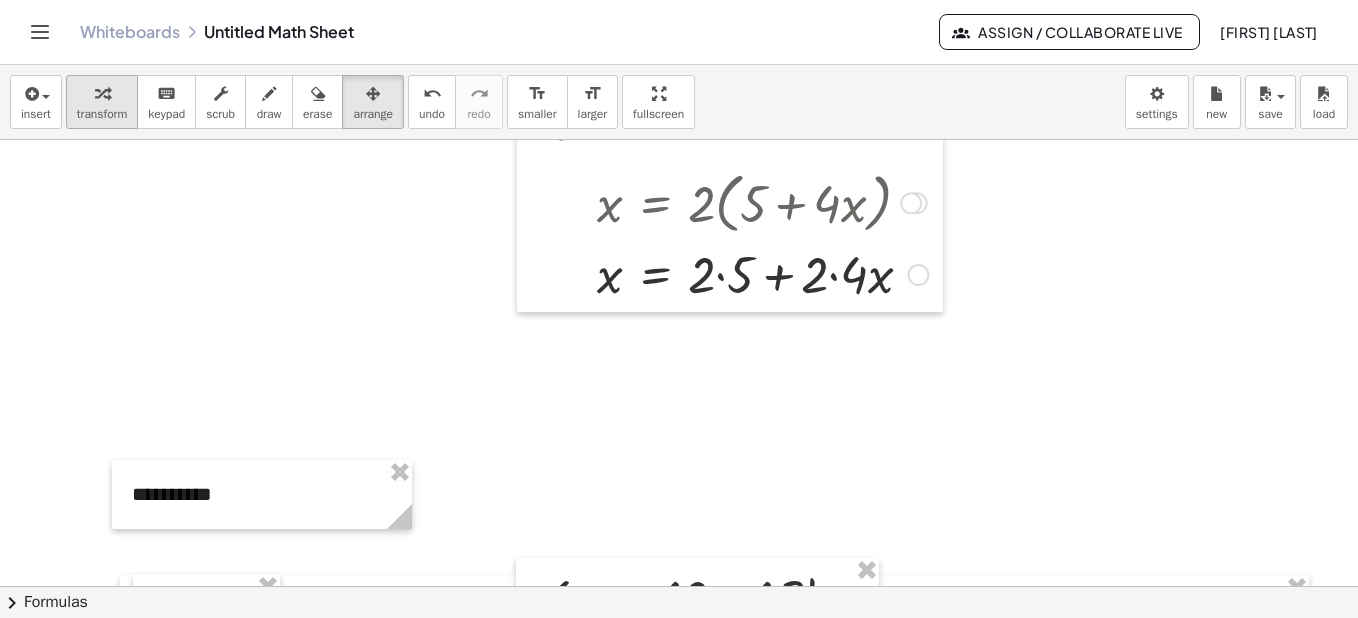 click at bounding box center (102, 93) 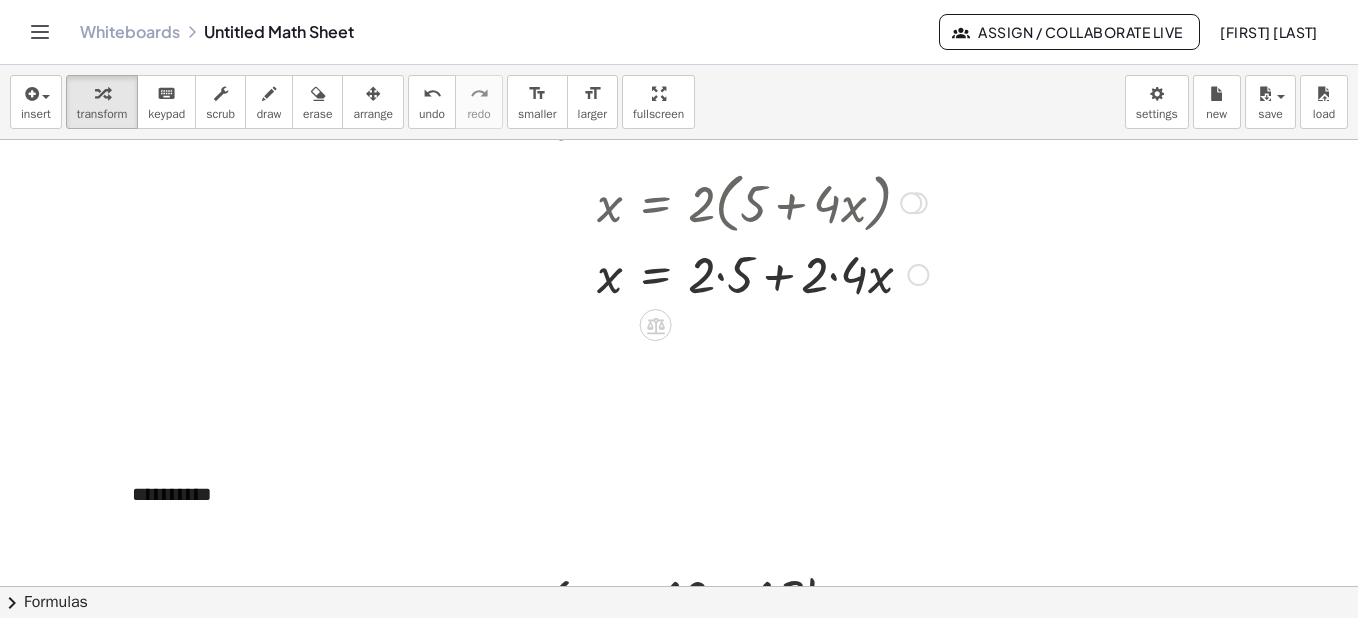 click at bounding box center (737, 273) 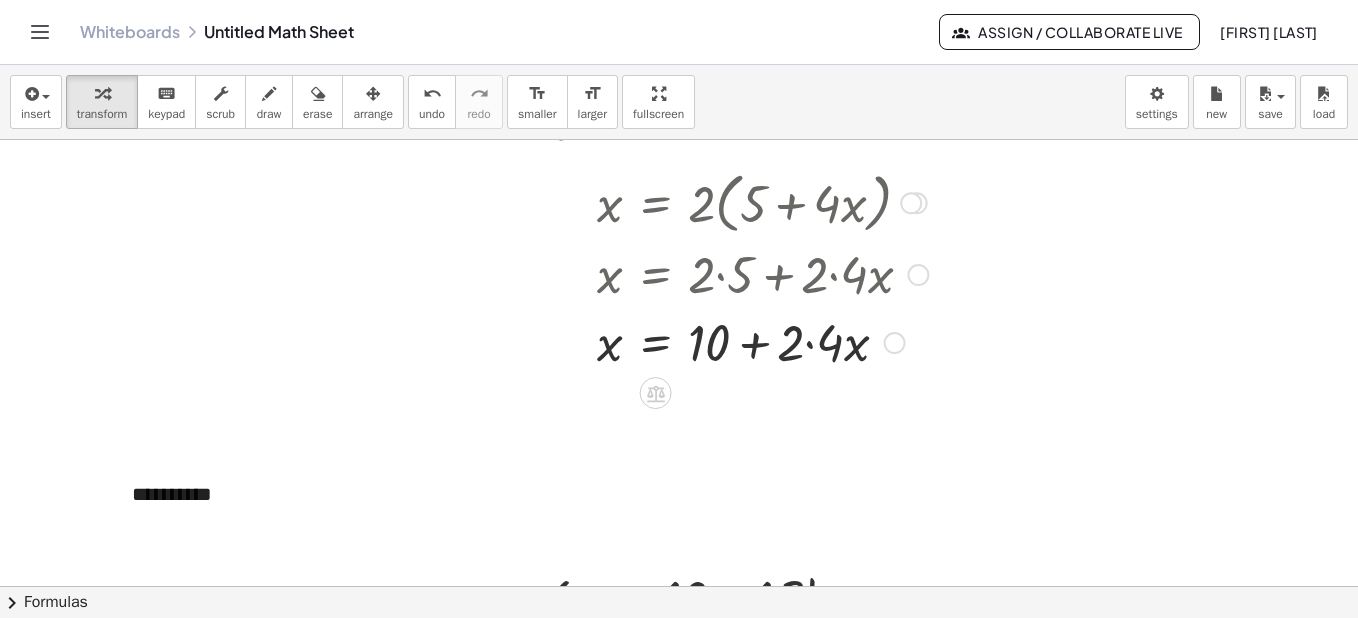 click at bounding box center [737, 341] 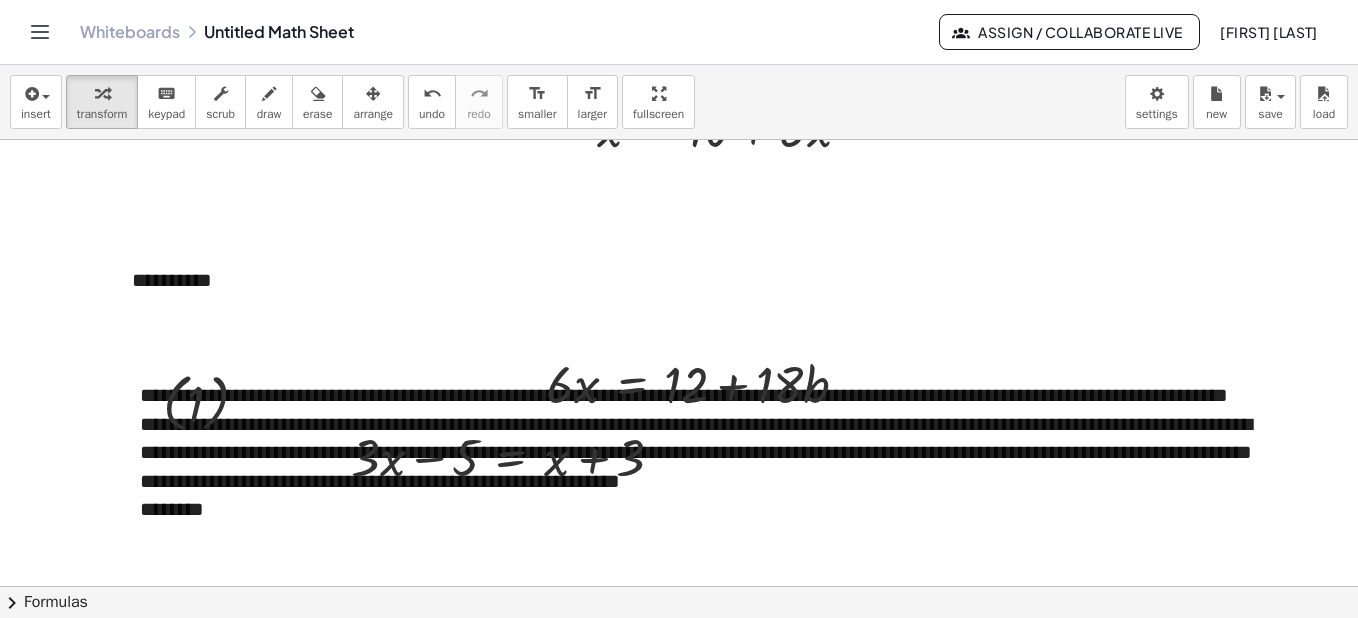 scroll, scrollTop: 2301, scrollLeft: 0, axis: vertical 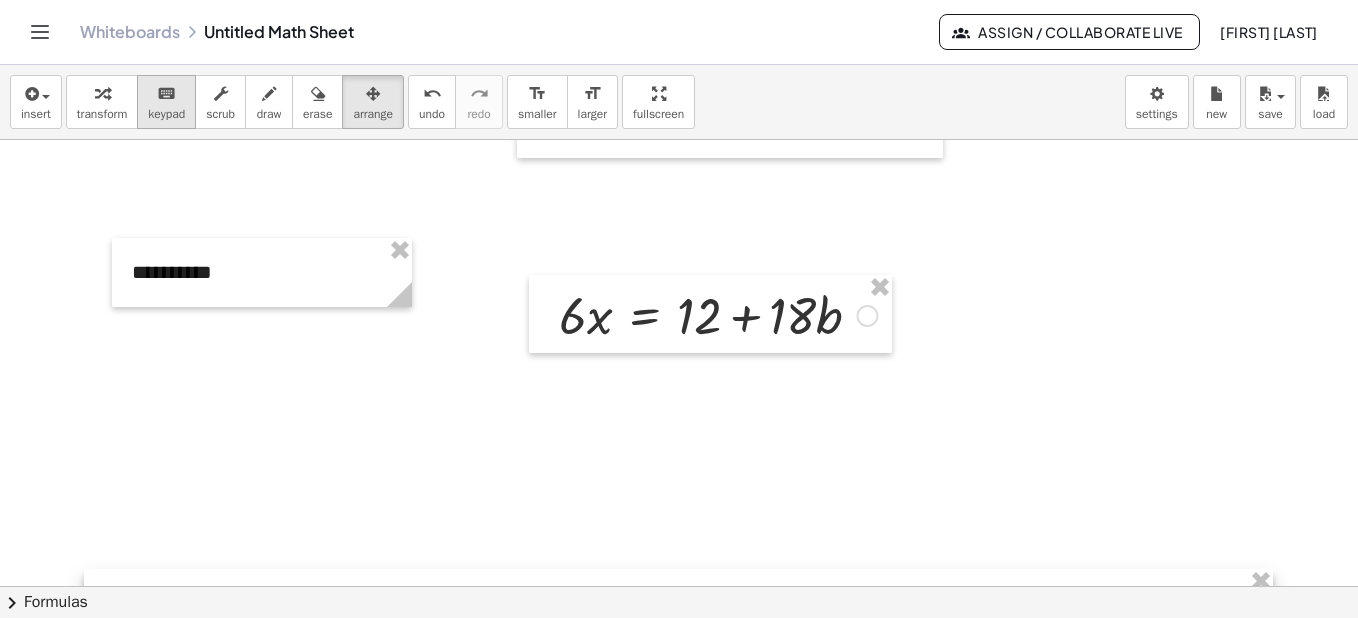 click on "keypad" at bounding box center (166, 114) 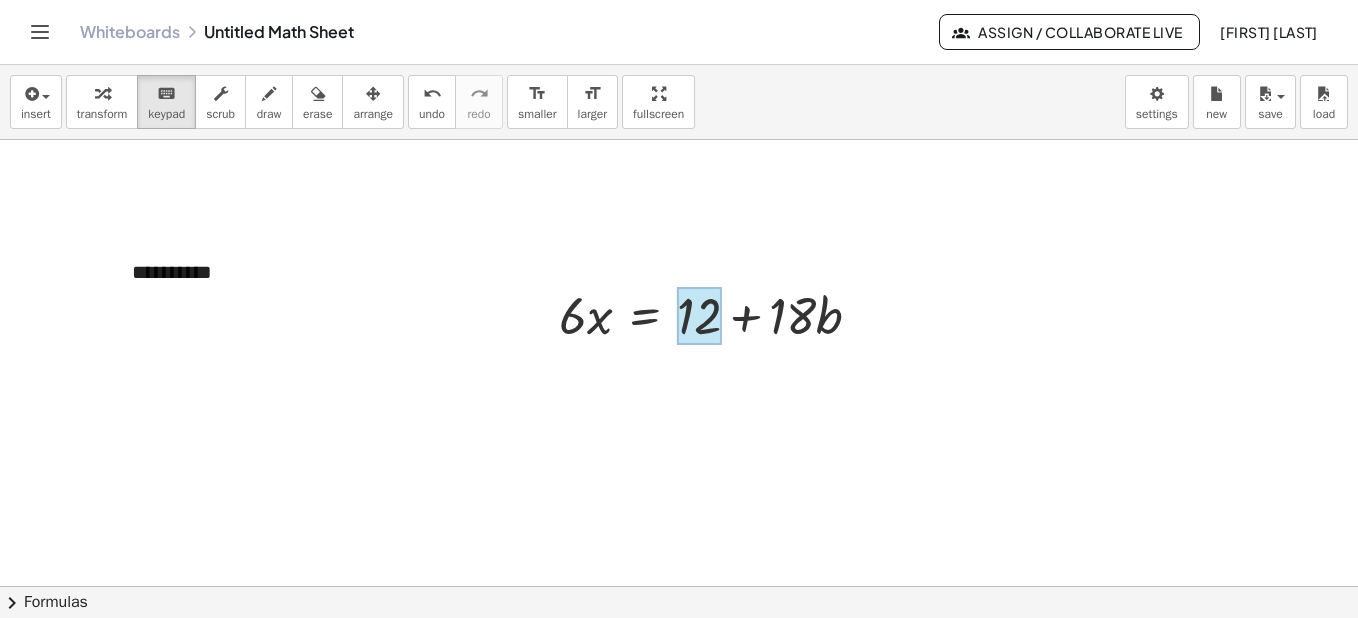 click at bounding box center (679, -450) 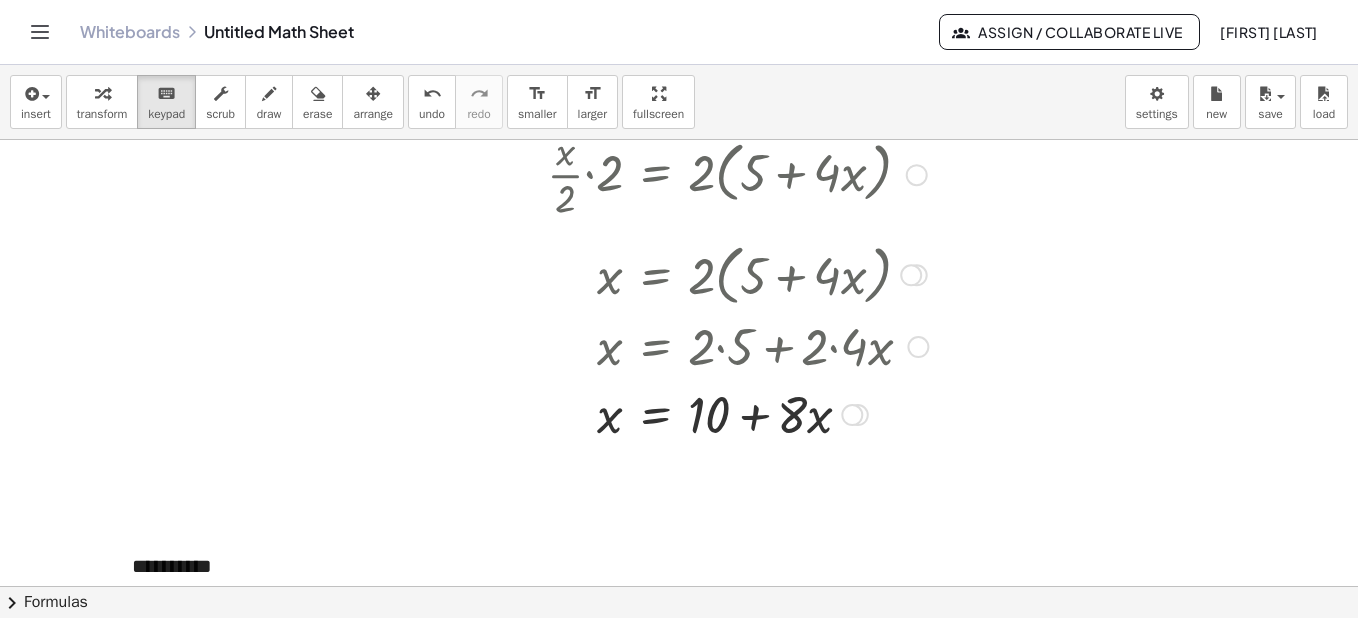 scroll, scrollTop: 1741, scrollLeft: 0, axis: vertical 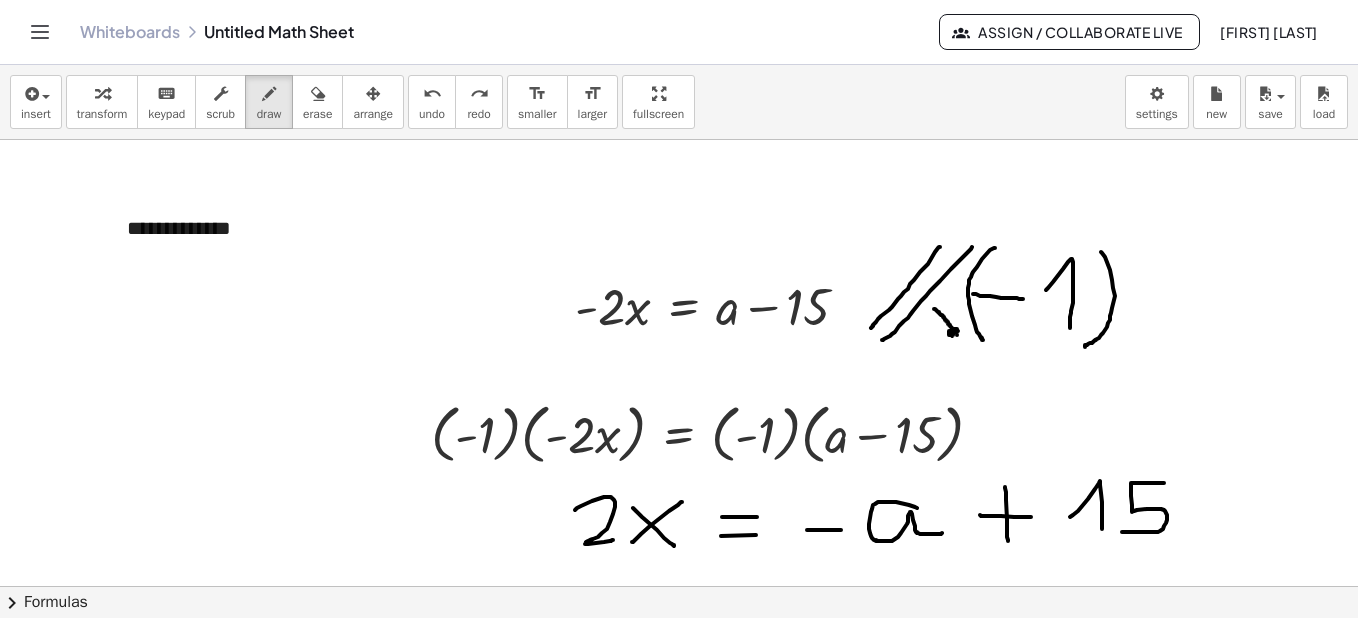 drag, startPoint x: 934, startPoint y: 309, endPoint x: 952, endPoint y: 328, distance: 26.172504 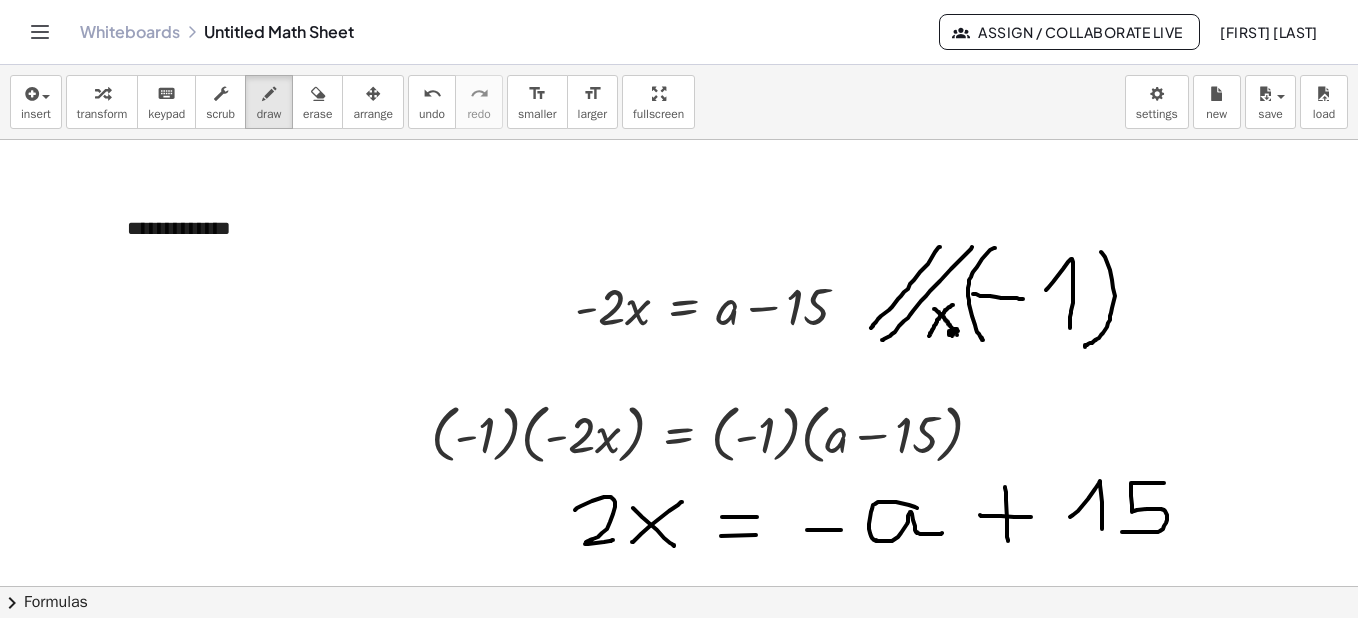 drag, startPoint x: 953, startPoint y: 305, endPoint x: 929, endPoint y: 336, distance: 39.20459 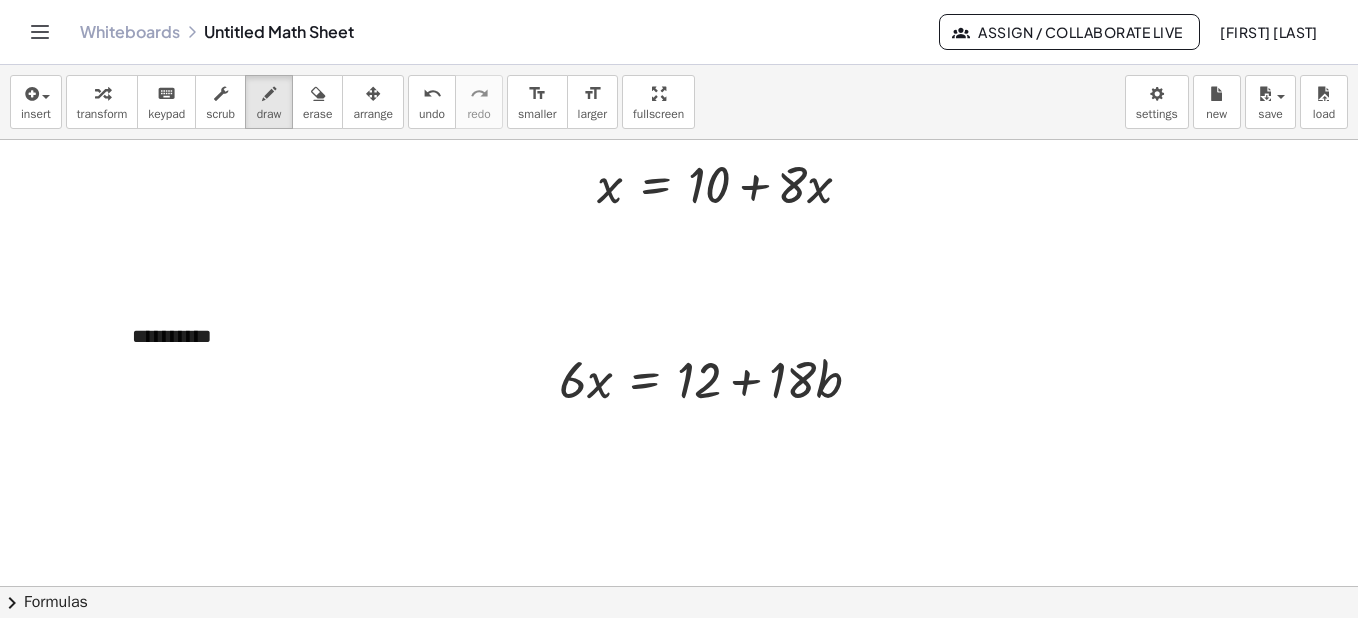 scroll, scrollTop: 2246, scrollLeft: 0, axis: vertical 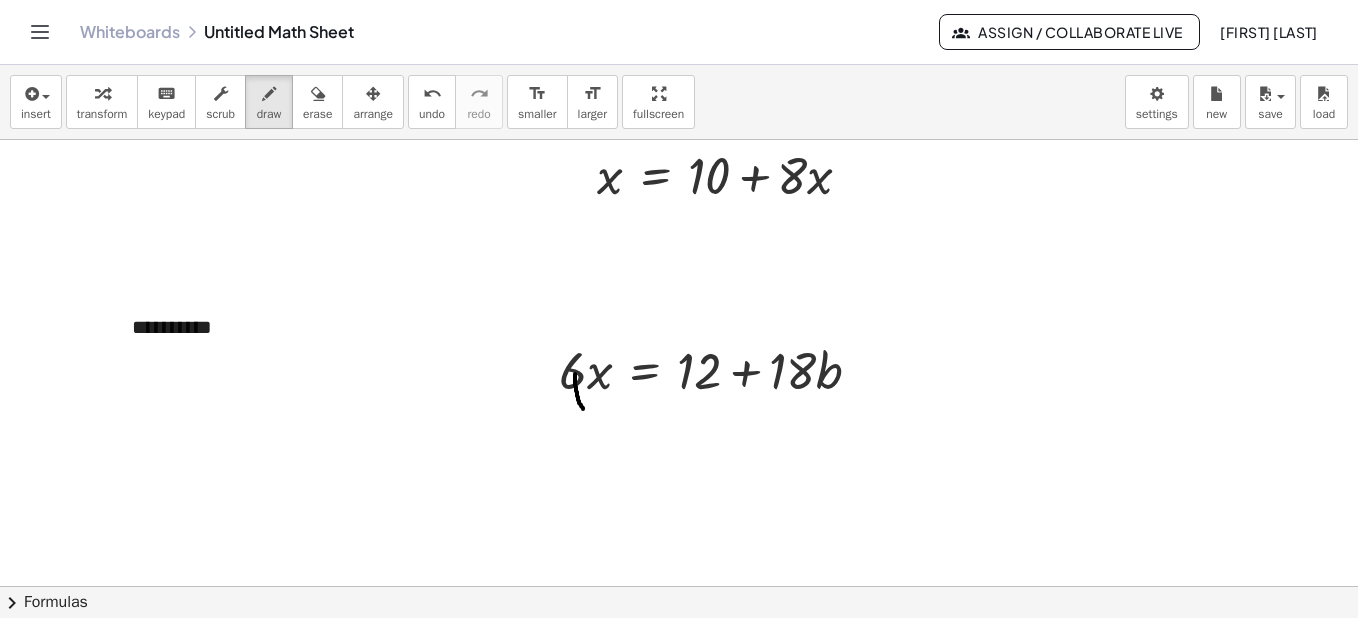 drag, startPoint x: 575, startPoint y: 374, endPoint x: 583, endPoint y: 409, distance: 35.902645 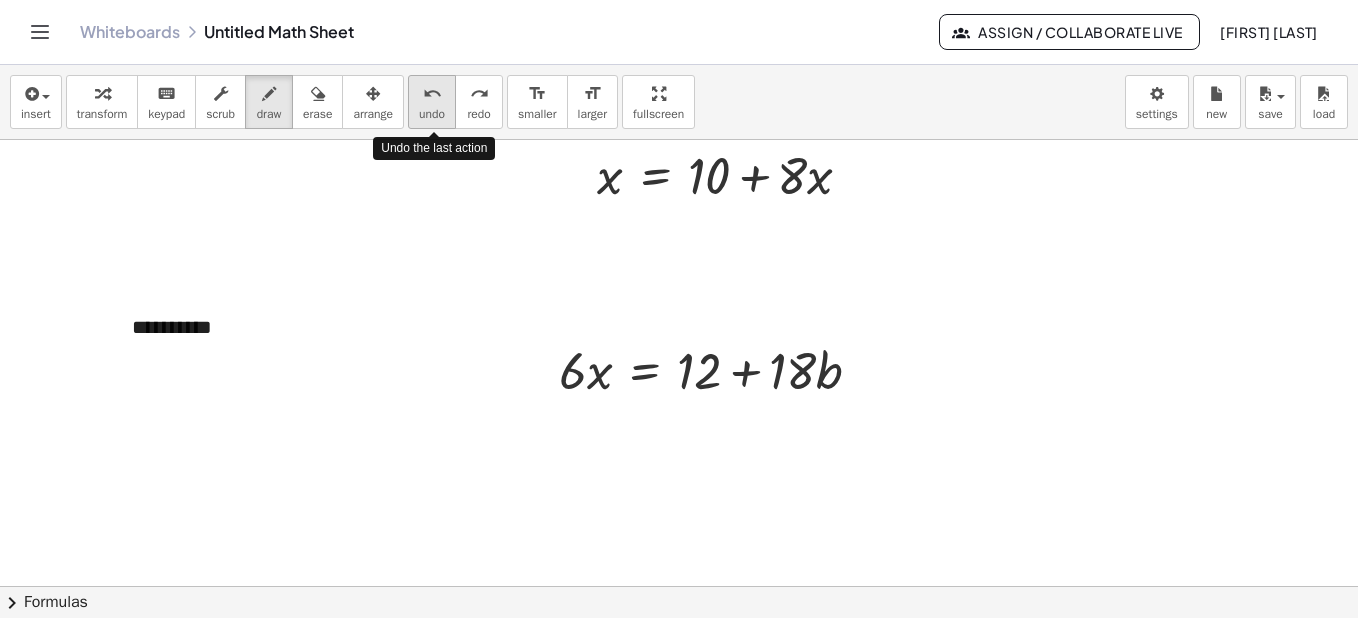click on "undo" at bounding box center [432, 94] 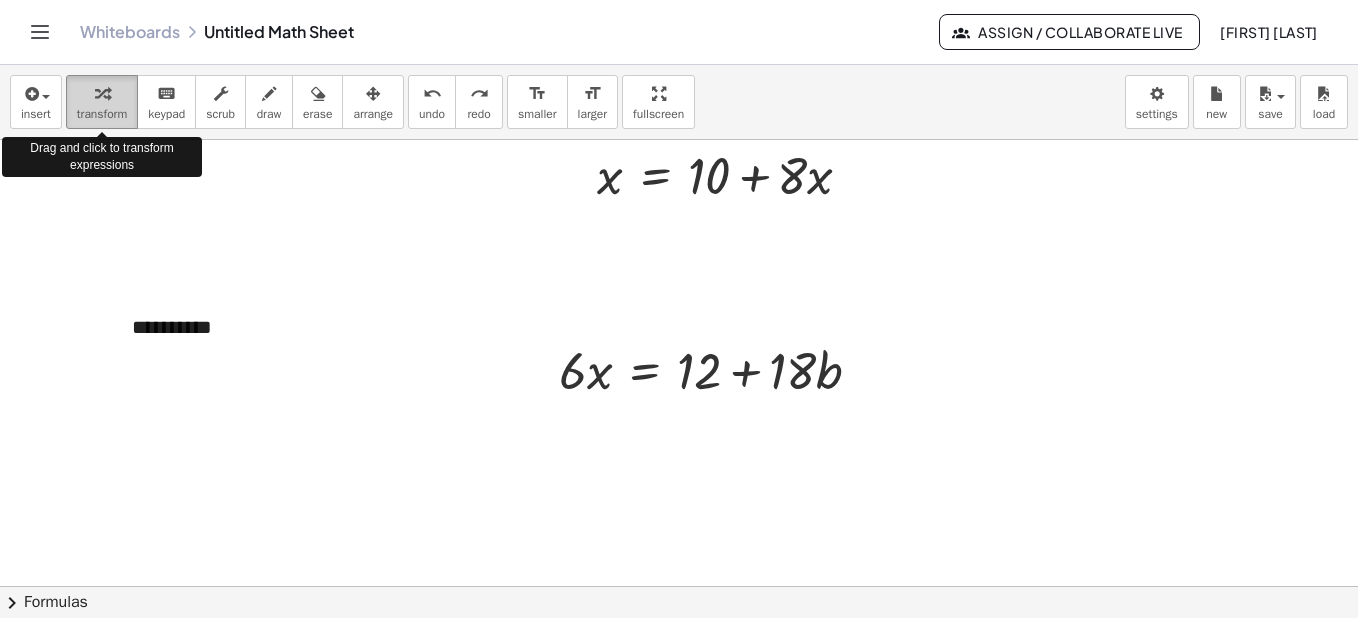 click on "transform" at bounding box center [102, 114] 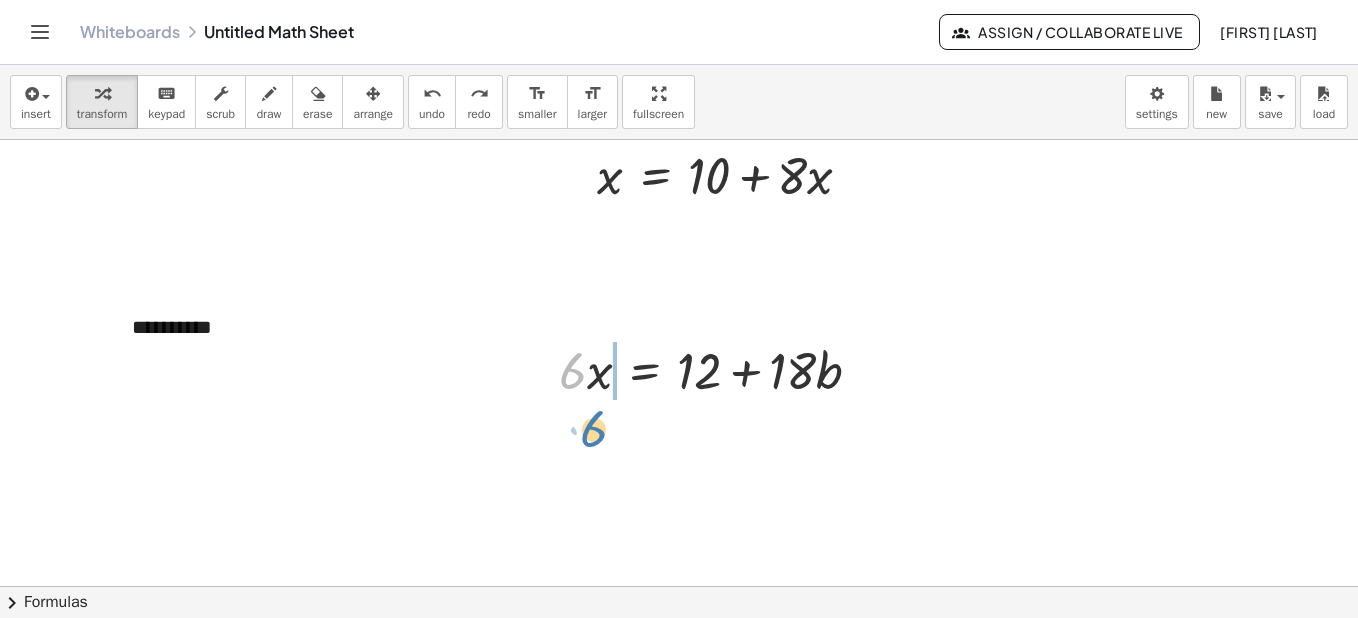 drag, startPoint x: 572, startPoint y: 364, endPoint x: 593, endPoint y: 422, distance: 61.68468 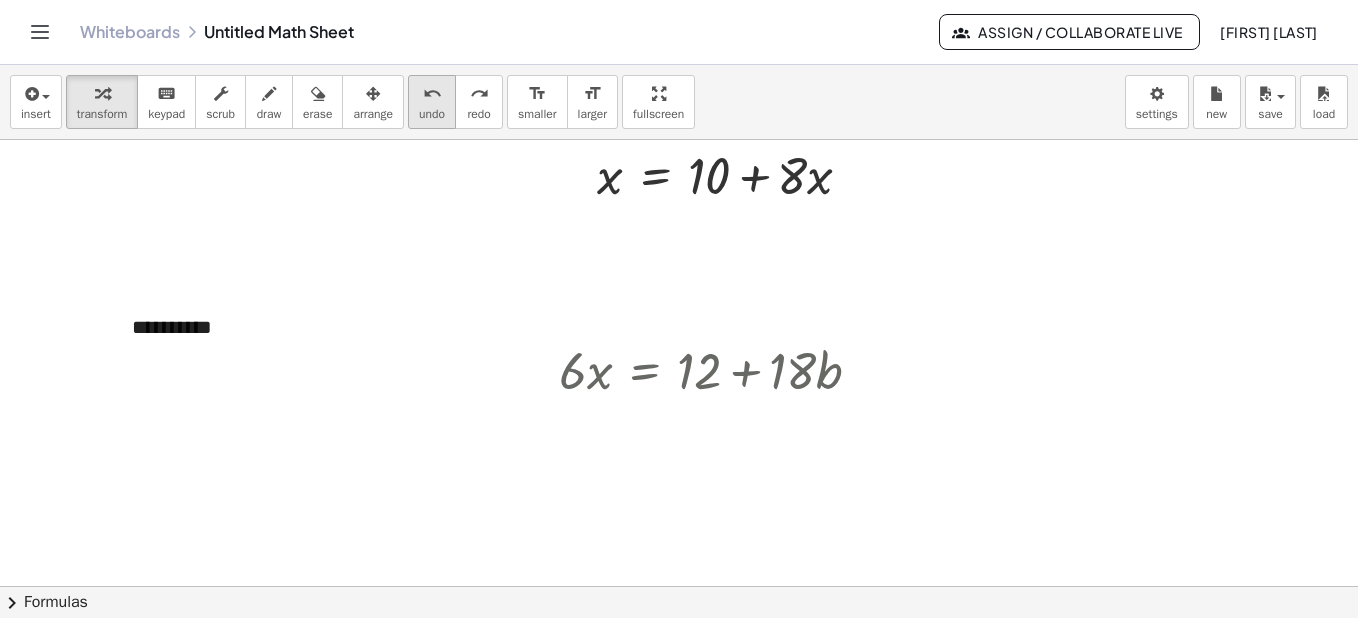 click on "undo undo" at bounding box center [432, 102] 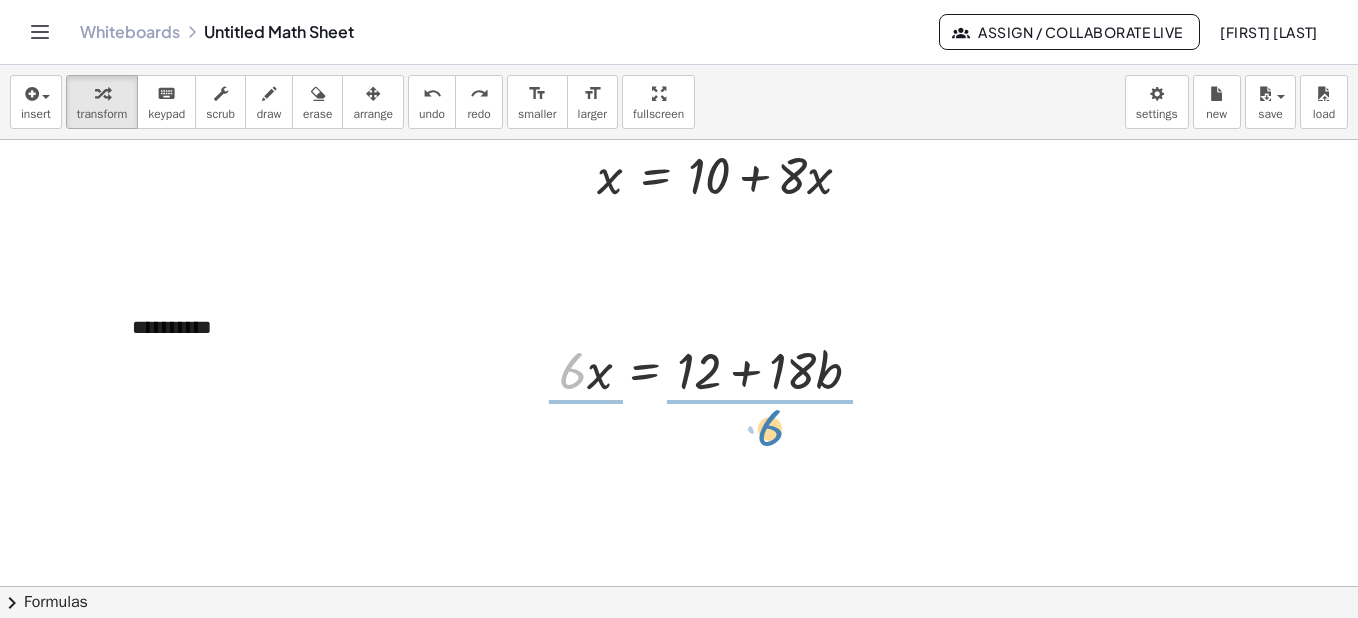 drag, startPoint x: 573, startPoint y: 374, endPoint x: 771, endPoint y: 431, distance: 206.04126 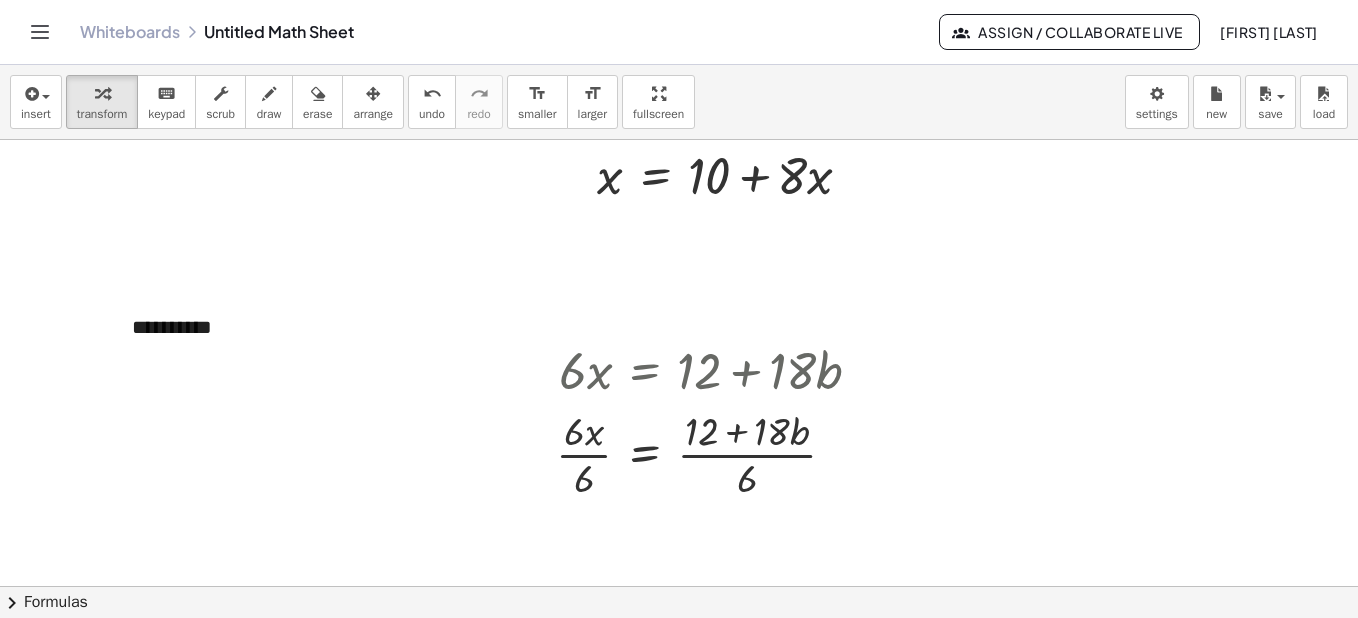 scroll, scrollTop: 2348, scrollLeft: 0, axis: vertical 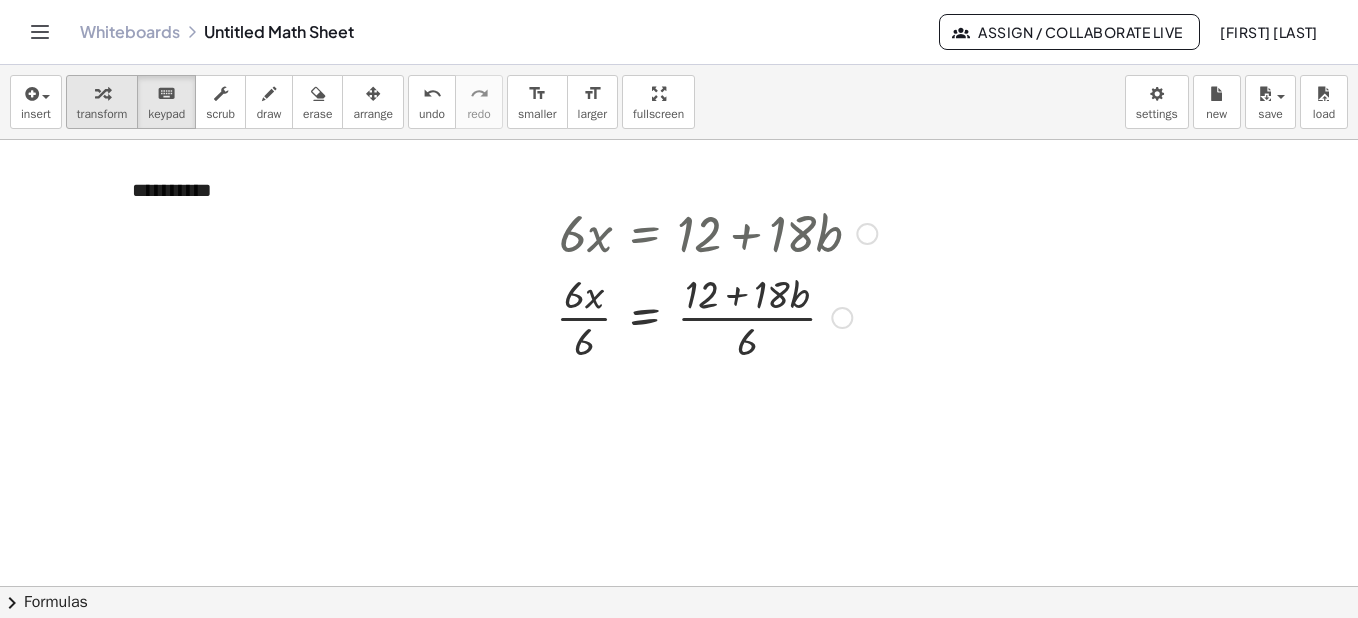 click at bounding box center [102, 93] 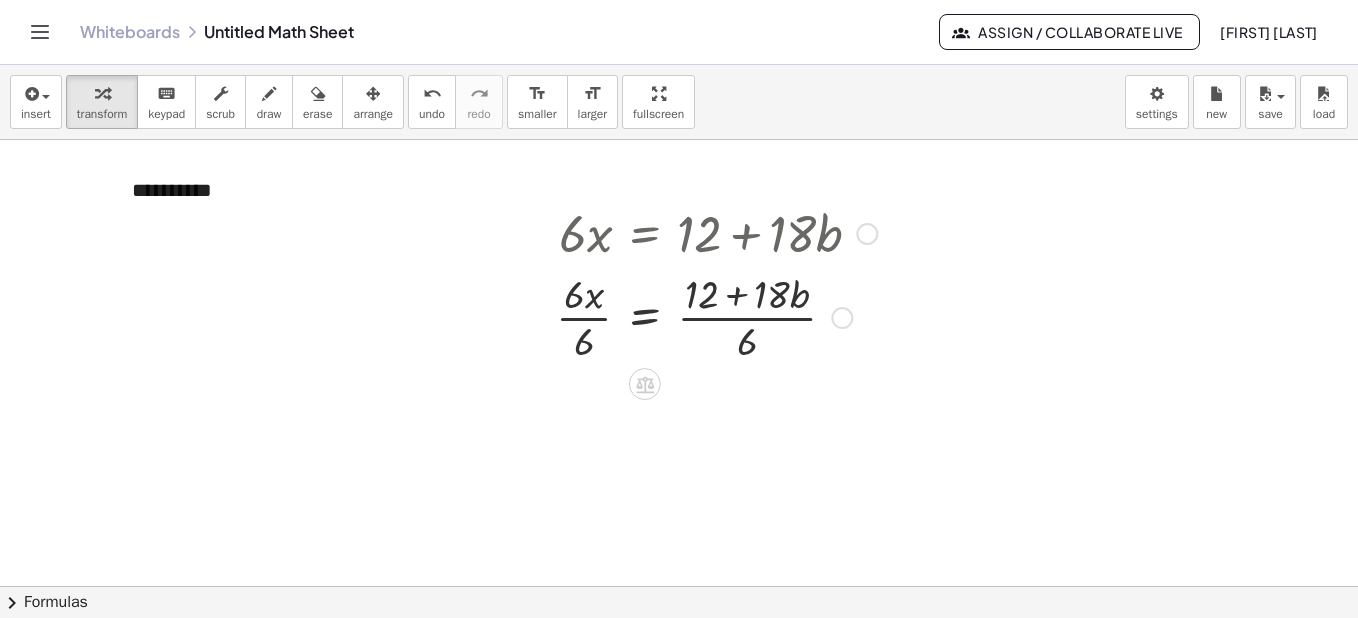 click at bounding box center [716, 316] 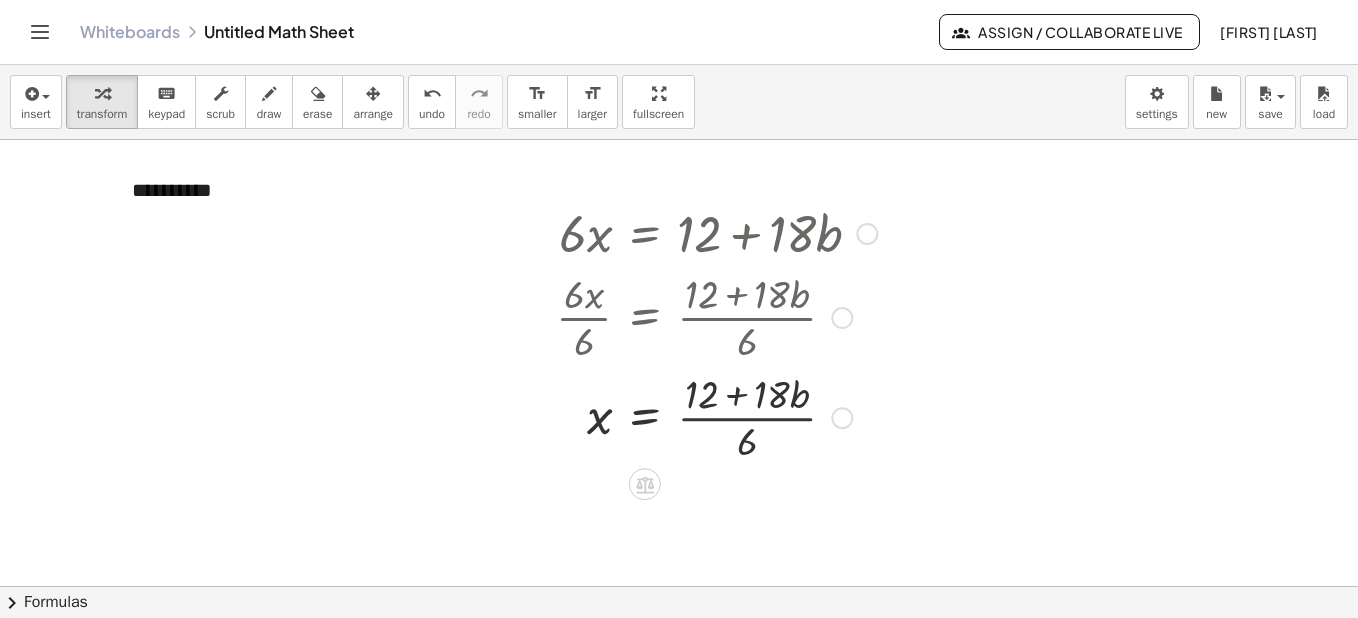 click at bounding box center [716, 416] 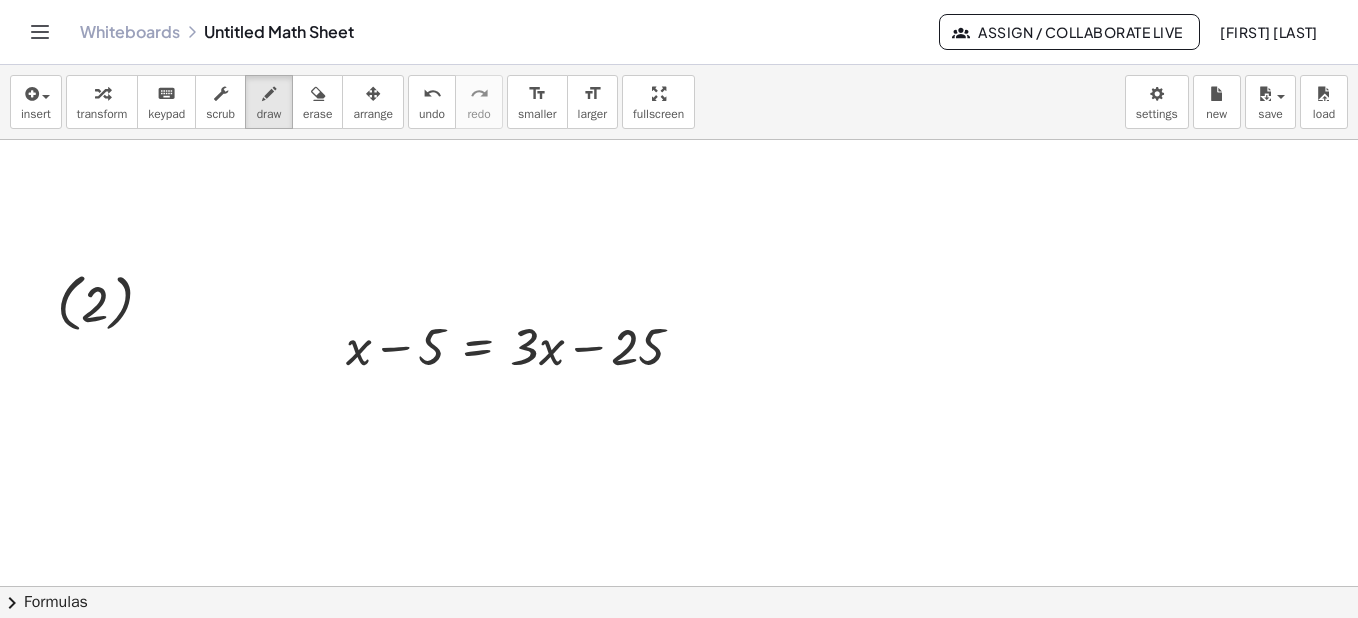 scroll, scrollTop: 3136, scrollLeft: 0, axis: vertical 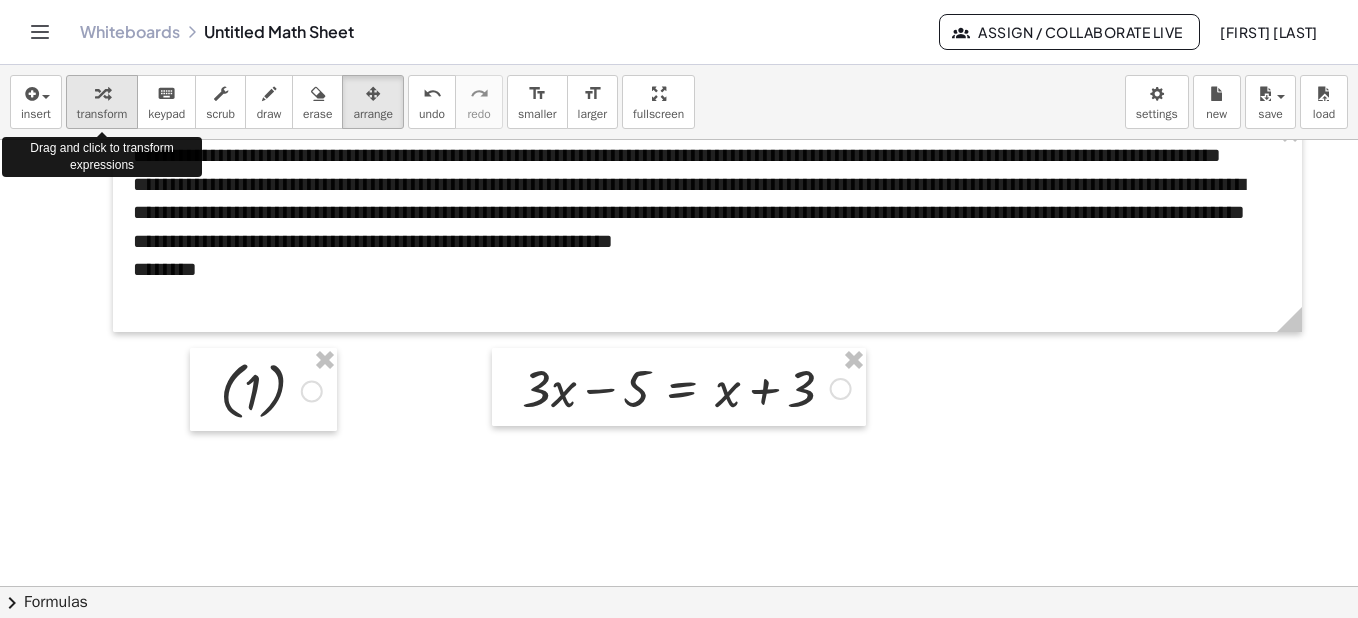 click at bounding box center (102, 93) 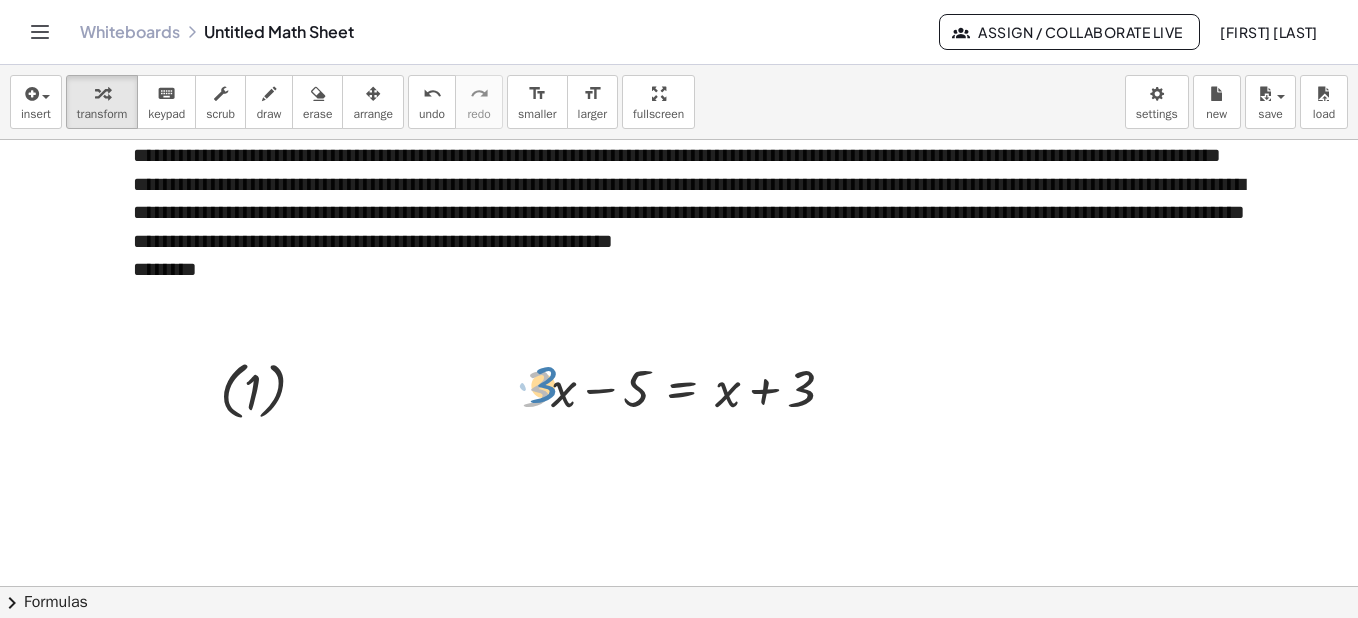 click at bounding box center [686, 387] 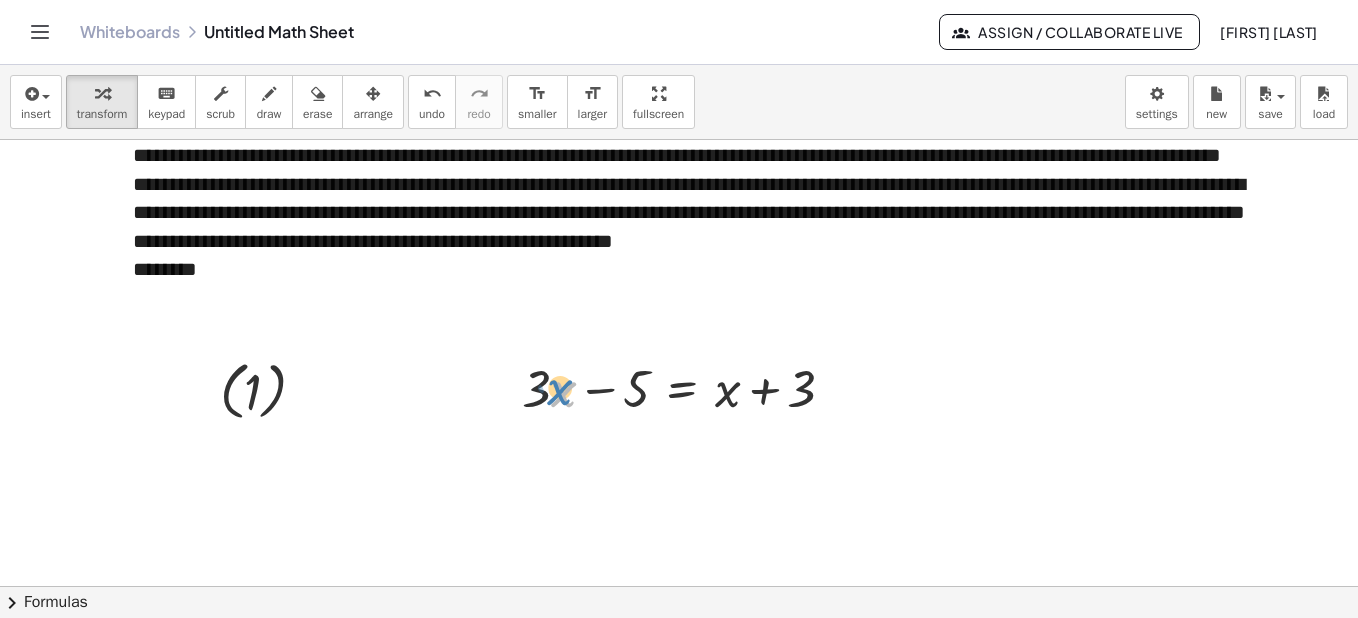click at bounding box center (686, 387) 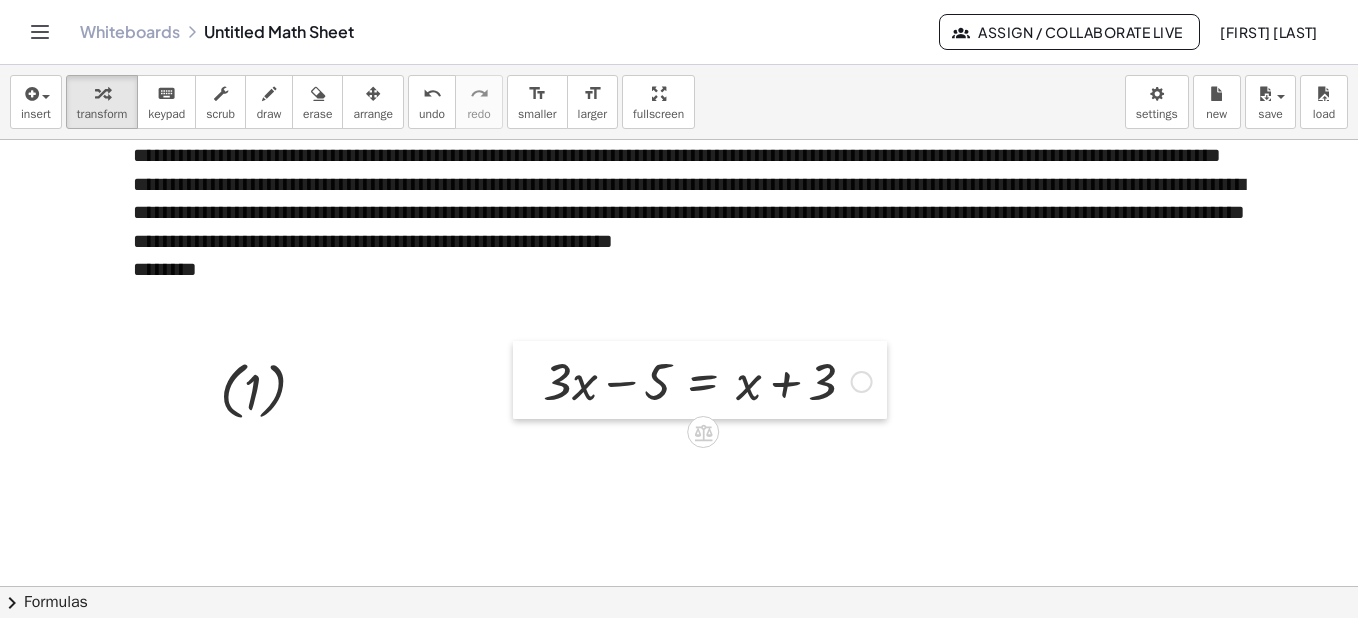 drag, startPoint x: 521, startPoint y: 384, endPoint x: 542, endPoint y: 376, distance: 22.472204 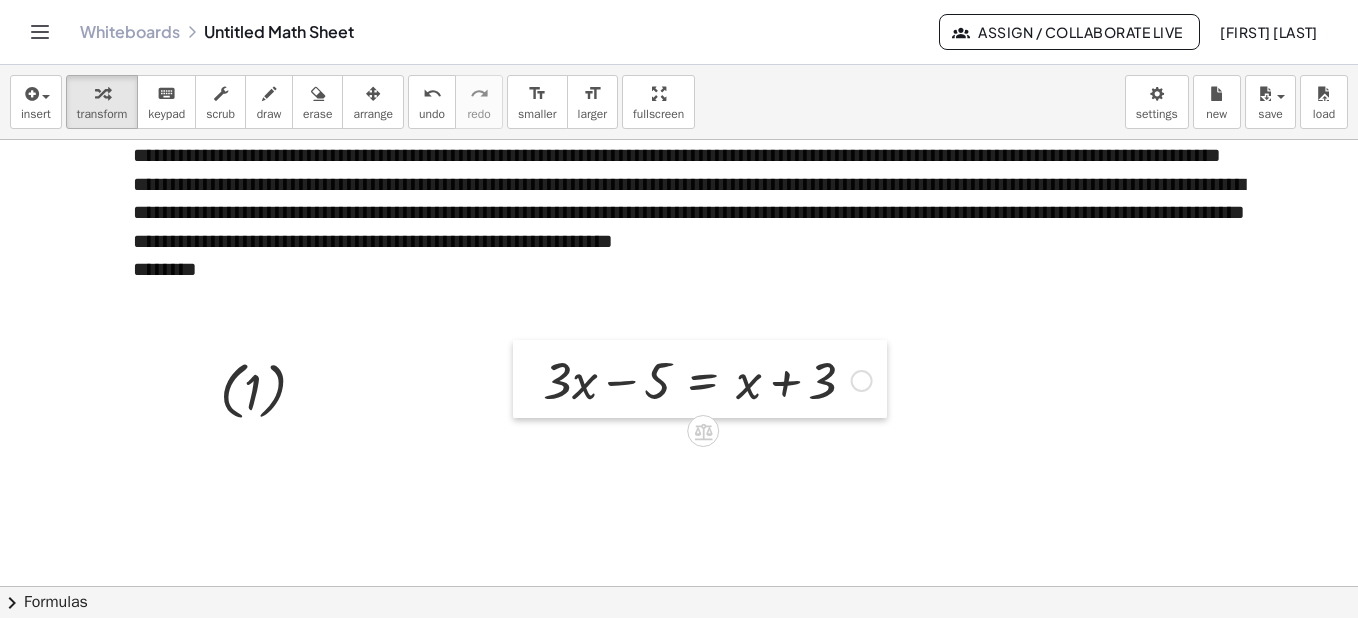 click at bounding box center (528, 379) 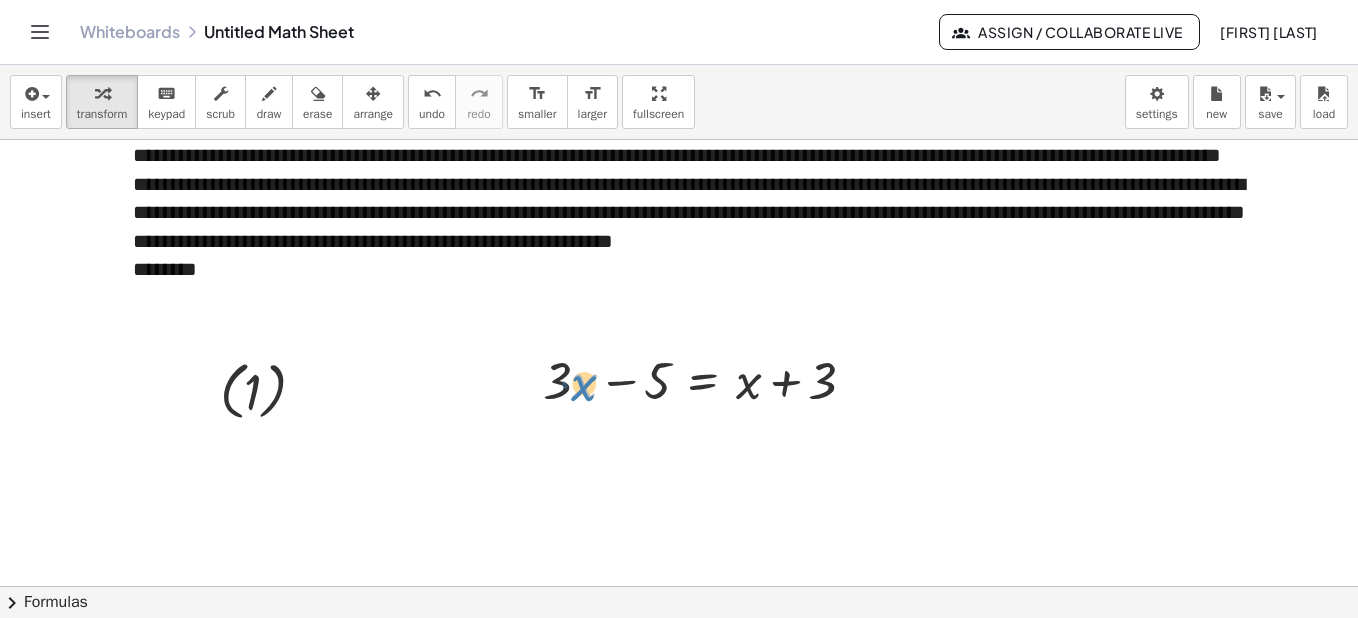 click at bounding box center [707, 379] 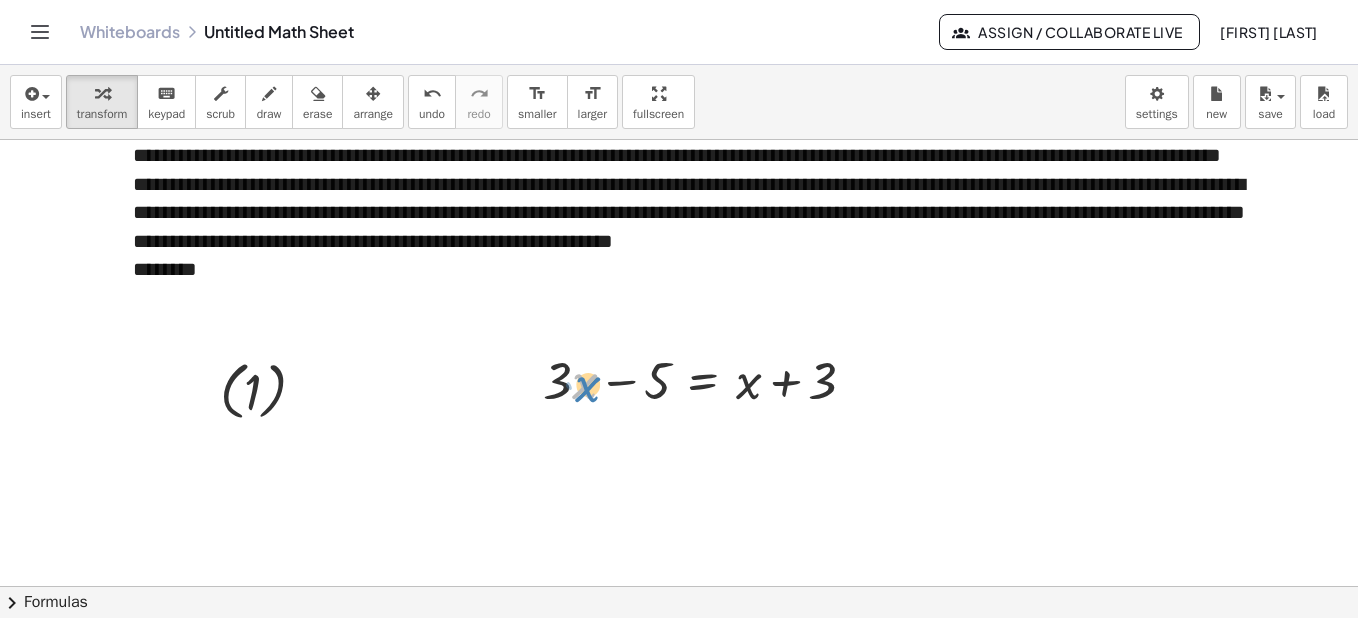 click at bounding box center [707, 379] 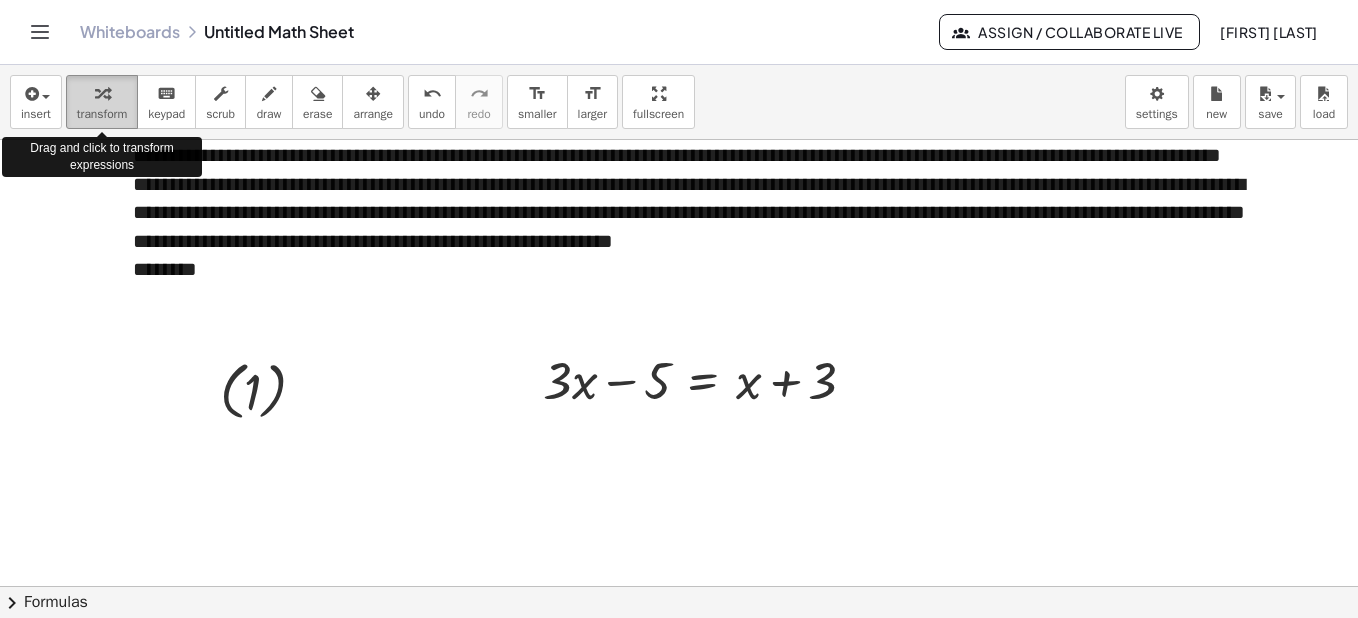 click on "transform" at bounding box center [102, 114] 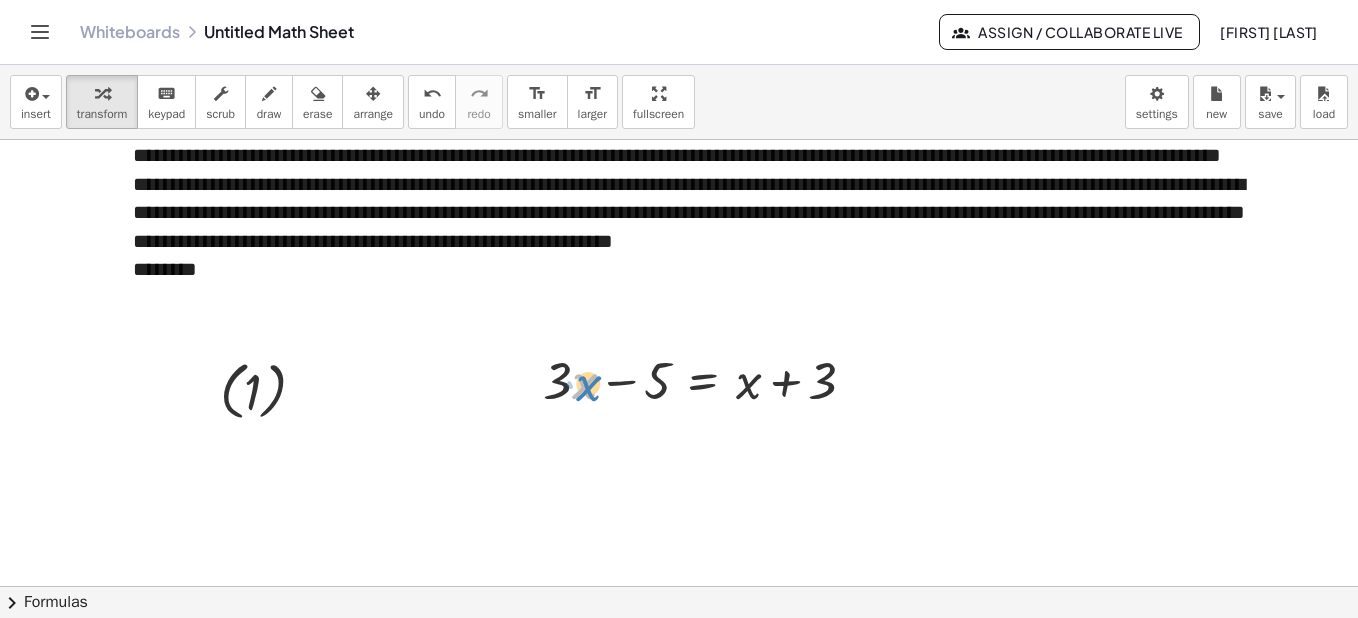 click at bounding box center [707, 379] 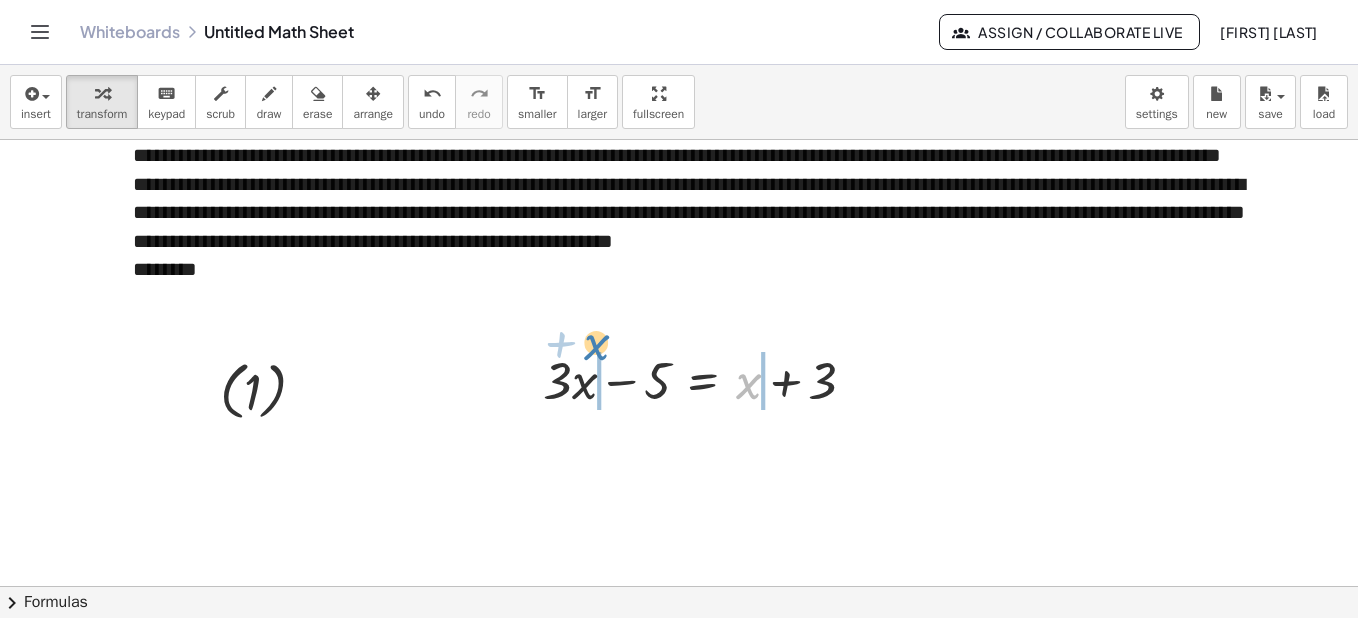 drag, startPoint x: 744, startPoint y: 386, endPoint x: 590, endPoint y: 347, distance: 158.86157 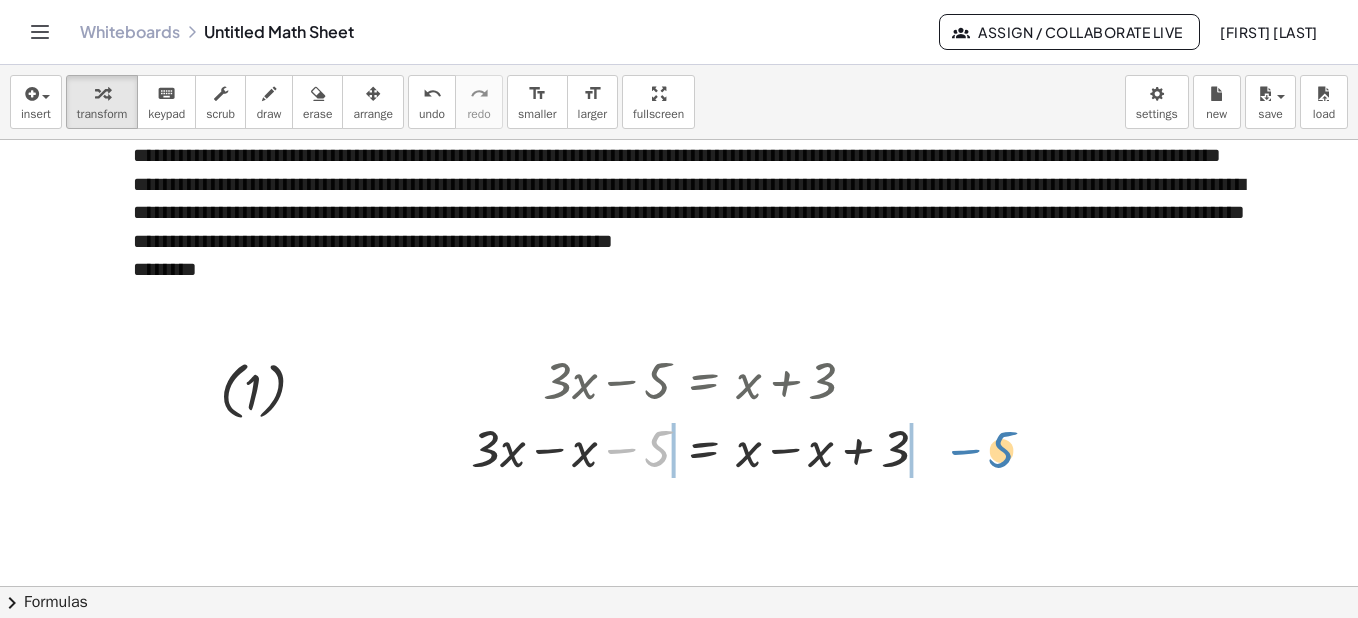 drag, startPoint x: 652, startPoint y: 432, endPoint x: 996, endPoint y: 433, distance: 344.00146 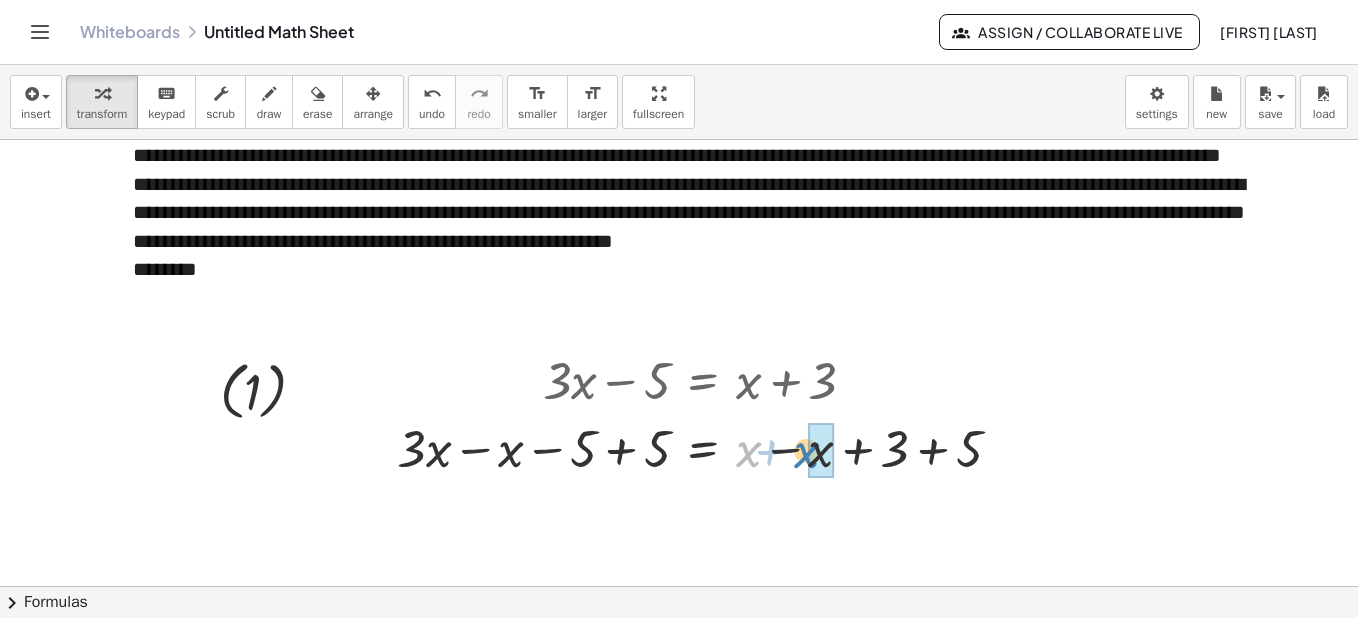 drag, startPoint x: 747, startPoint y: 455, endPoint x: 806, endPoint y: 456, distance: 59.008472 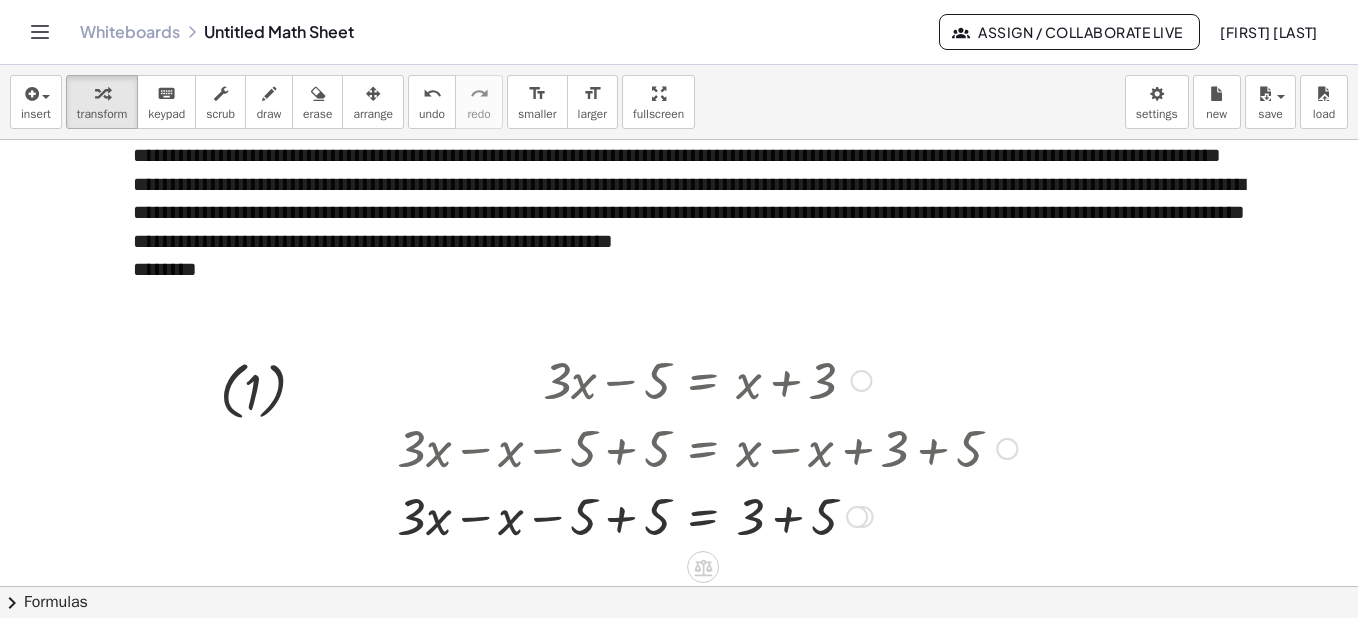 drag, startPoint x: 583, startPoint y: 446, endPoint x: 654, endPoint y: 441, distance: 71.17584 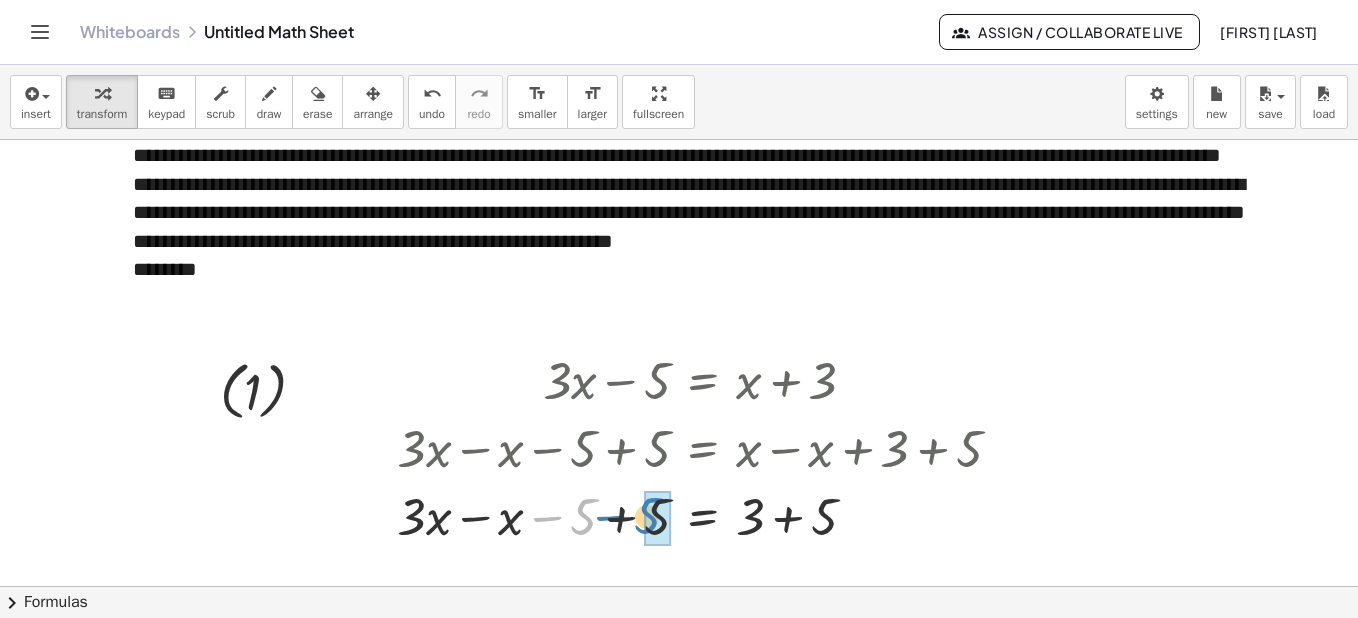 drag, startPoint x: 597, startPoint y: 507, endPoint x: 658, endPoint y: 507, distance: 61 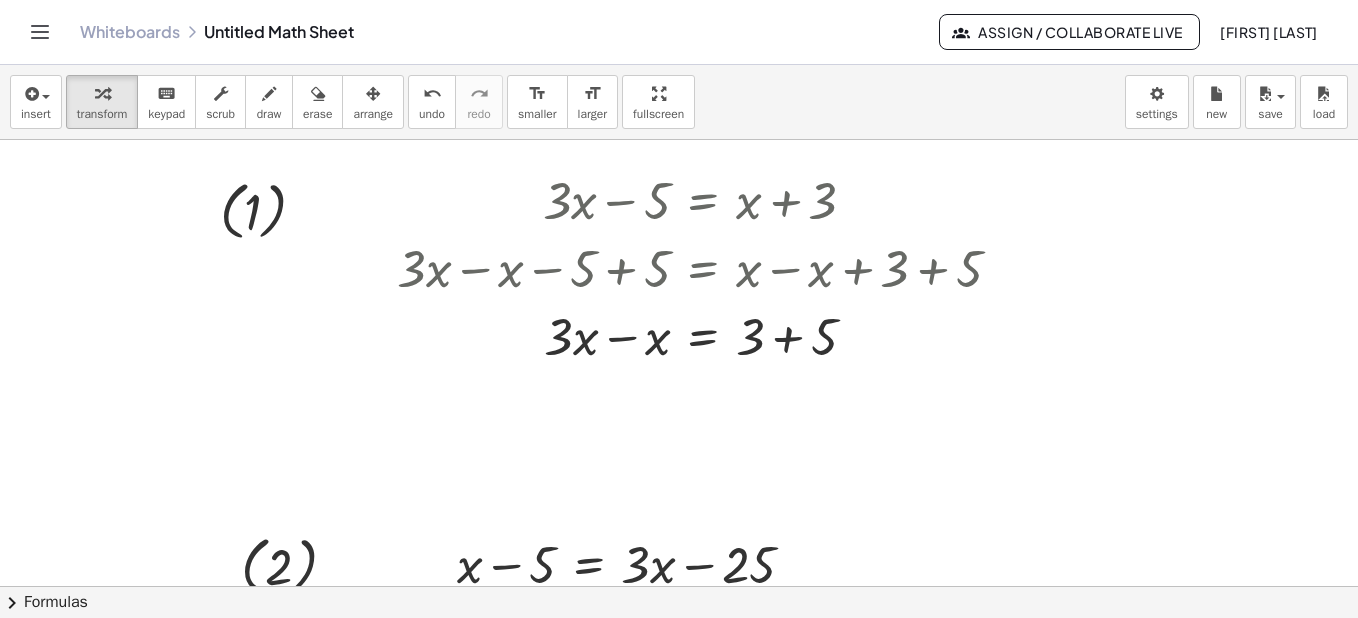 scroll, scrollTop: 3106, scrollLeft: 0, axis: vertical 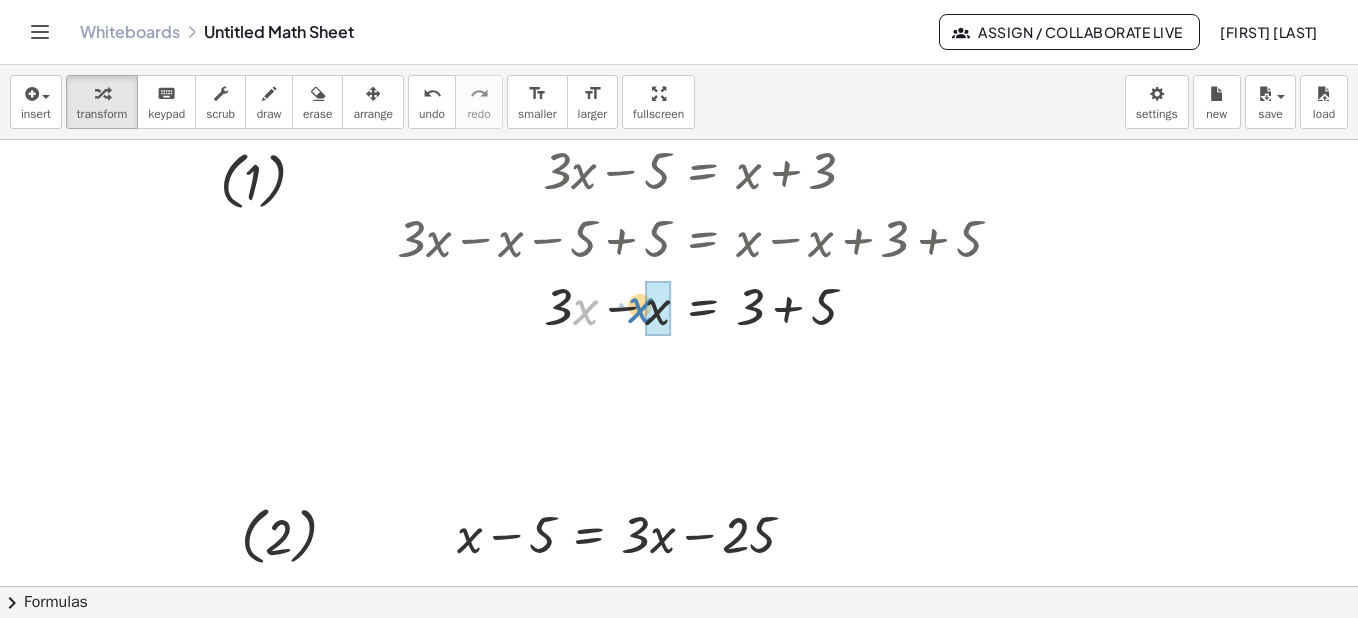 drag, startPoint x: 576, startPoint y: 305, endPoint x: 631, endPoint y: 303, distance: 55.03635 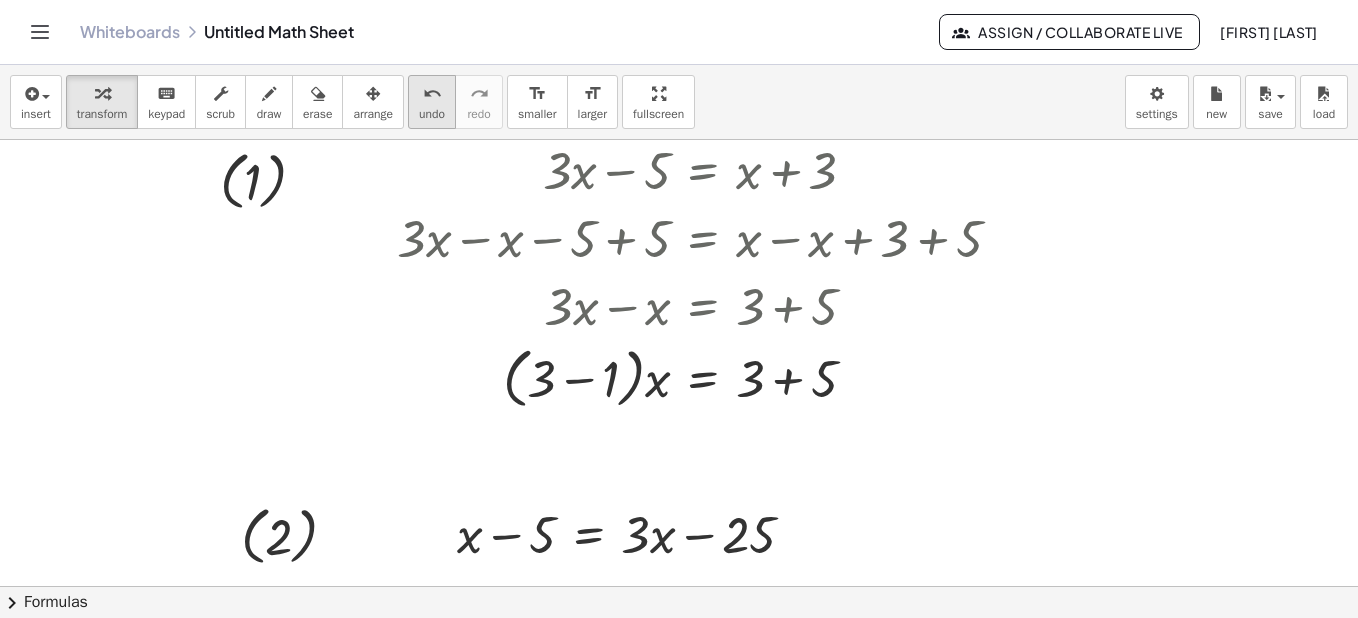click on "undo" at bounding box center (432, 94) 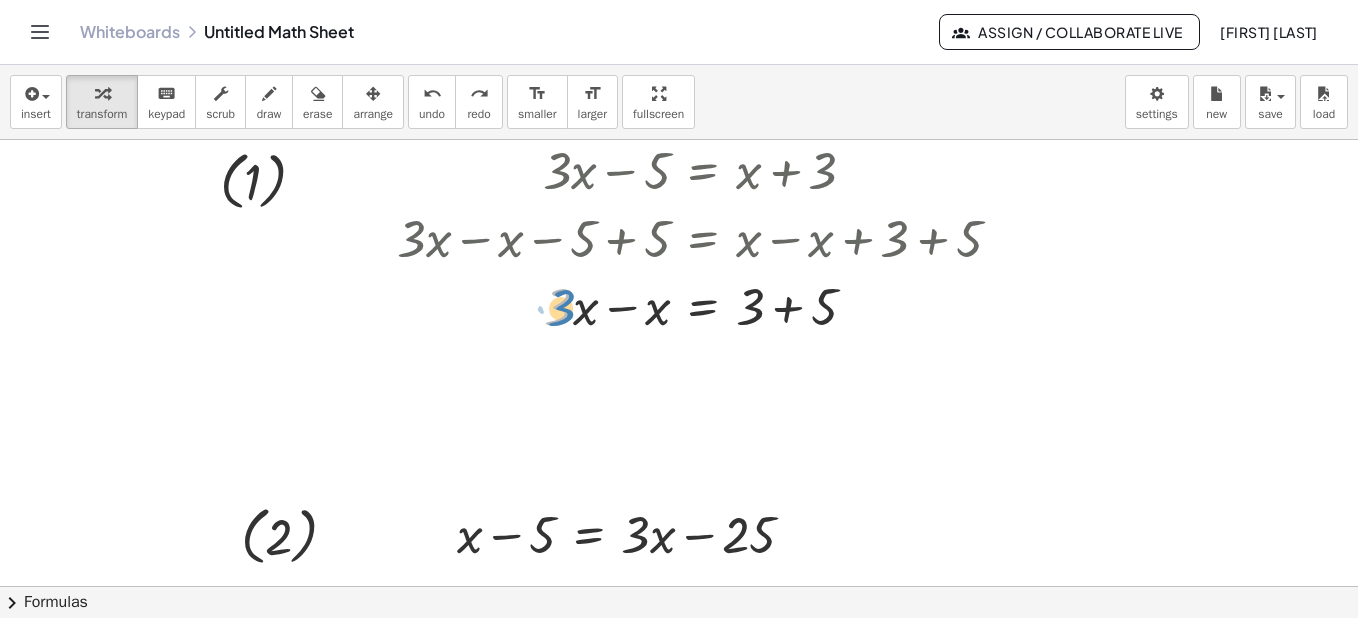 click at bounding box center (727, 305) 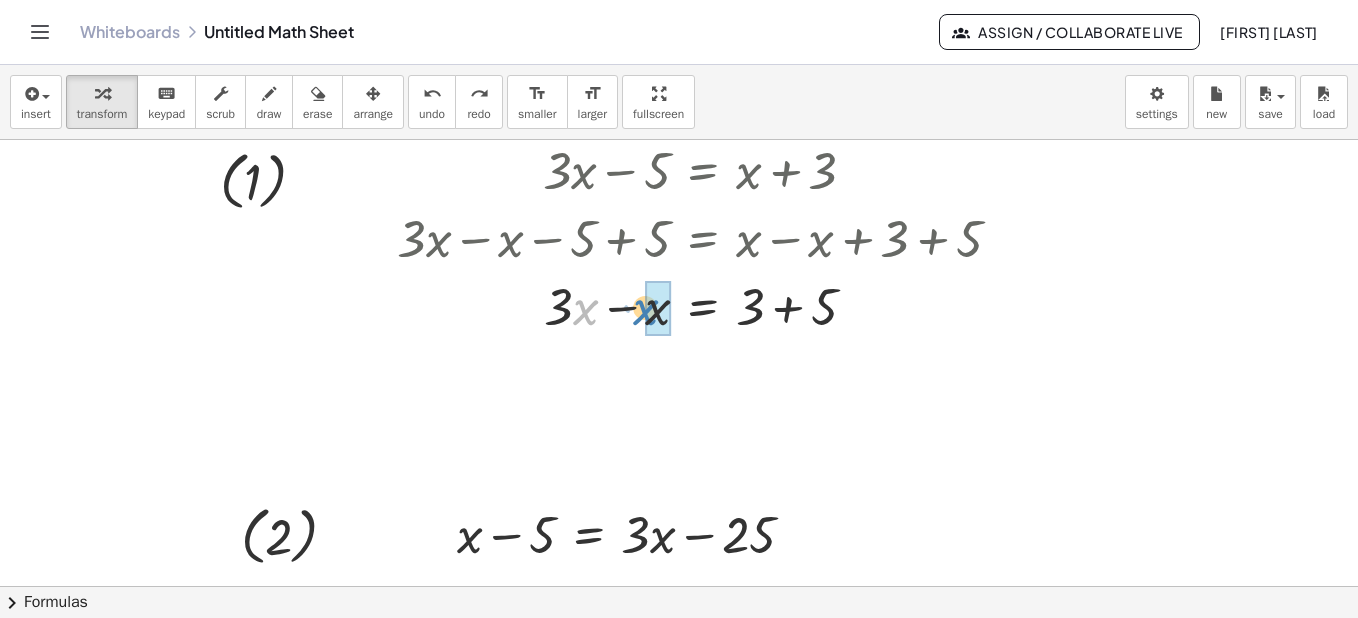 drag, startPoint x: 573, startPoint y: 312, endPoint x: 633, endPoint y: 312, distance: 60 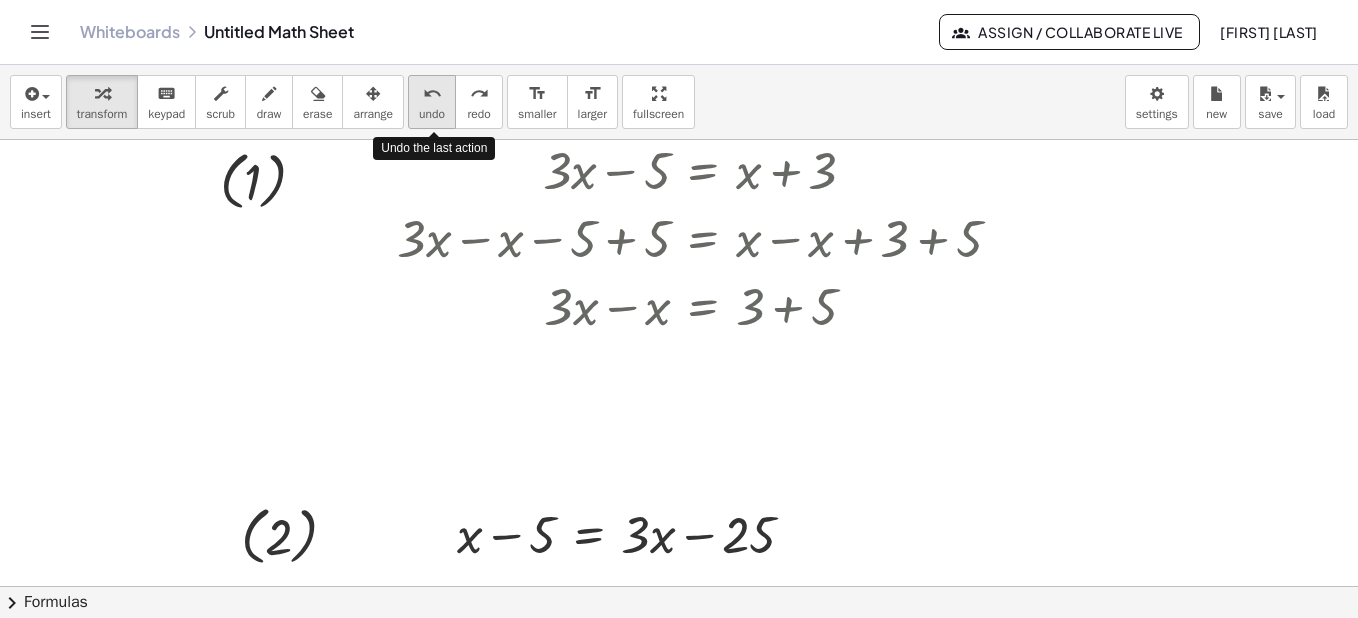 click on "undo" at bounding box center (432, 114) 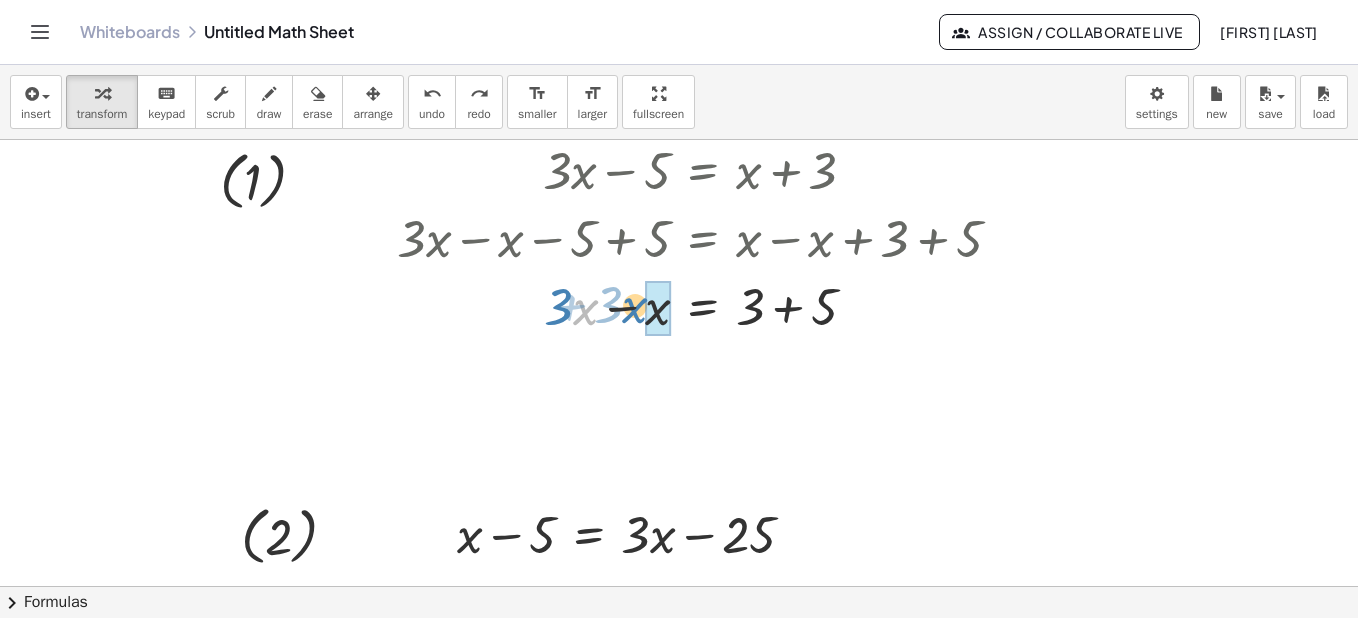 drag, startPoint x: 575, startPoint y: 316, endPoint x: 625, endPoint y: 314, distance: 50.039986 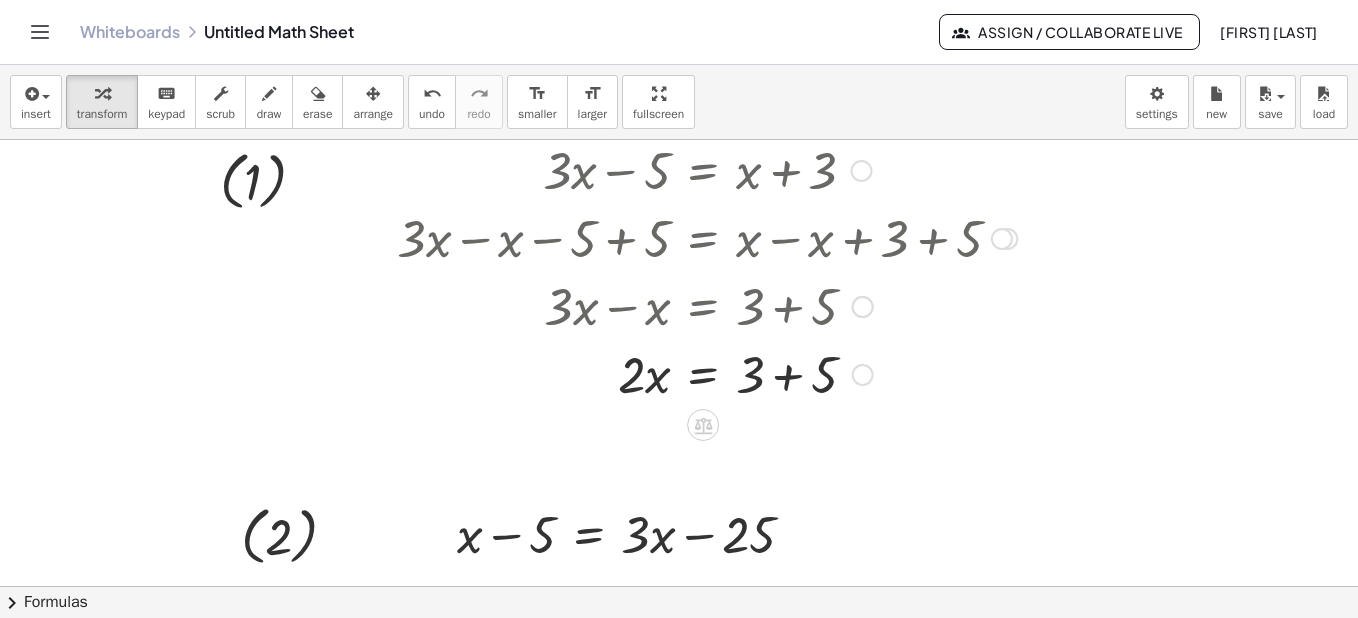 drag, startPoint x: 758, startPoint y: 305, endPoint x: 795, endPoint y: 304, distance: 37.01351 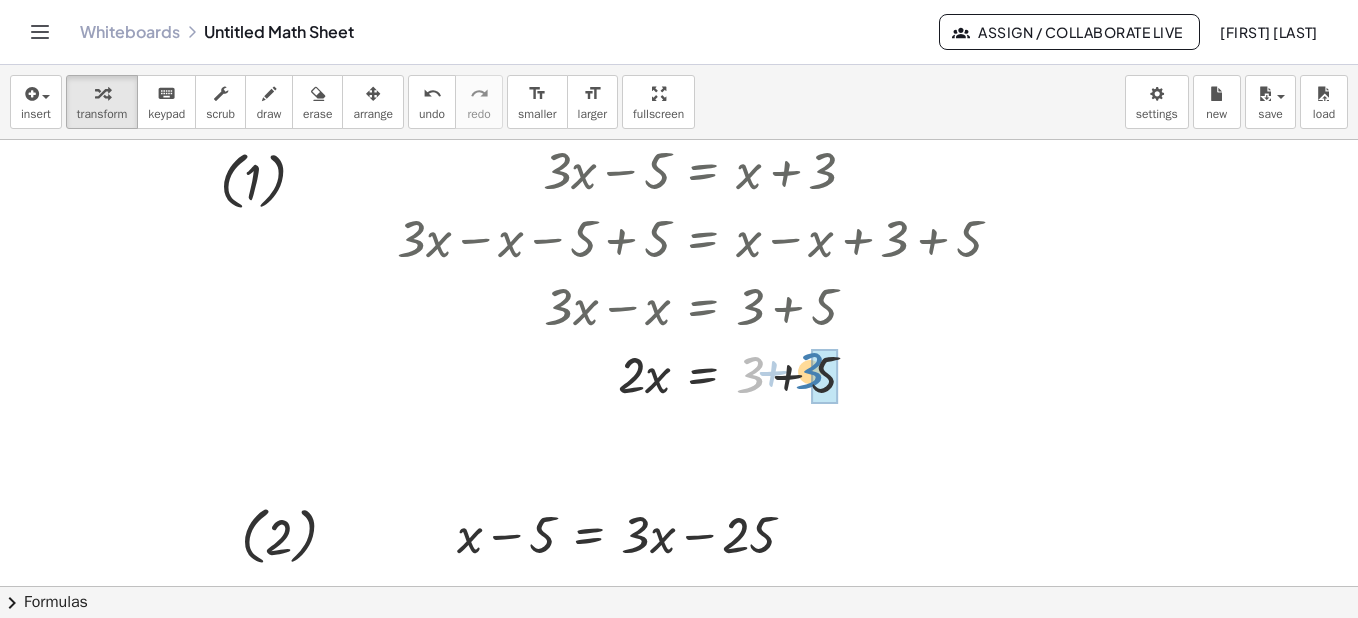 drag, startPoint x: 755, startPoint y: 370, endPoint x: 818, endPoint y: 367, distance: 63.07139 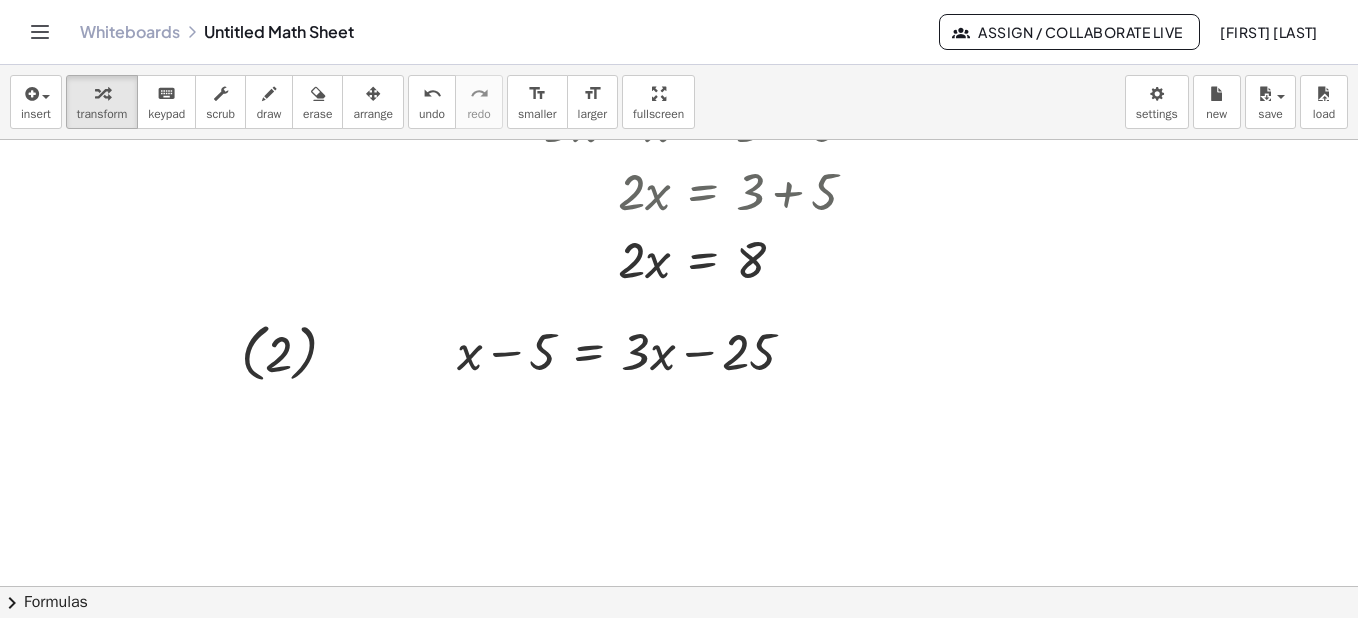 scroll, scrollTop: 3306, scrollLeft: 0, axis: vertical 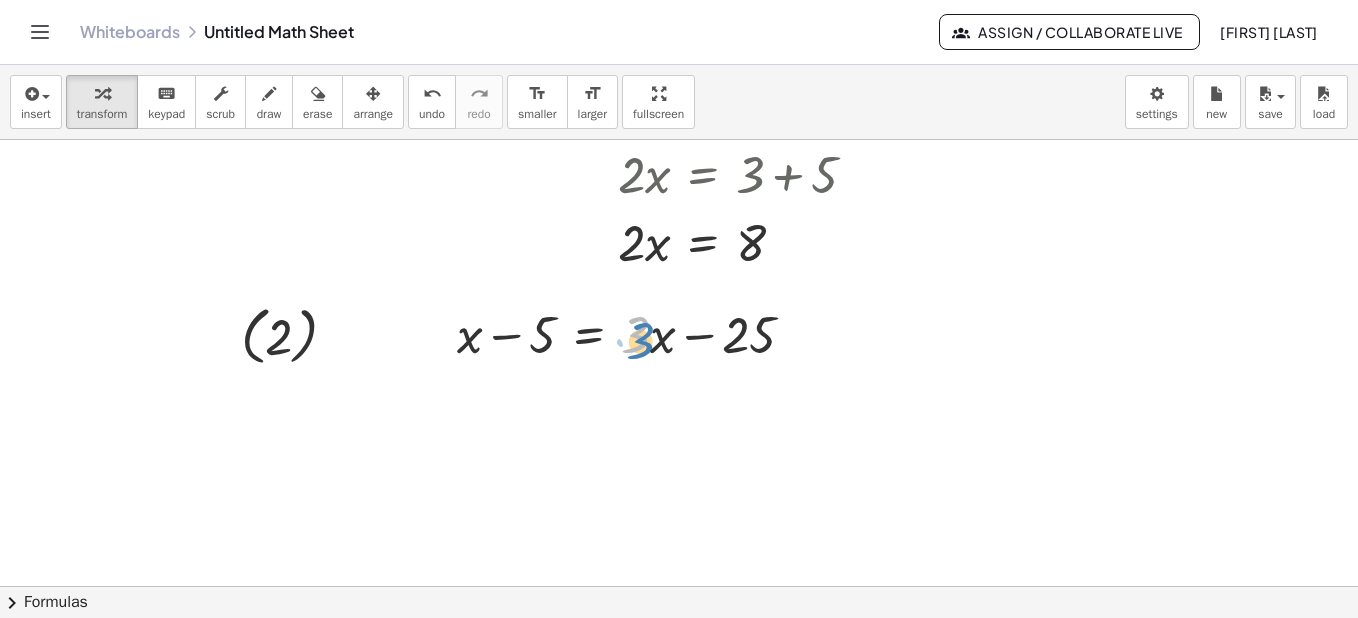 click at bounding box center (634, 333) 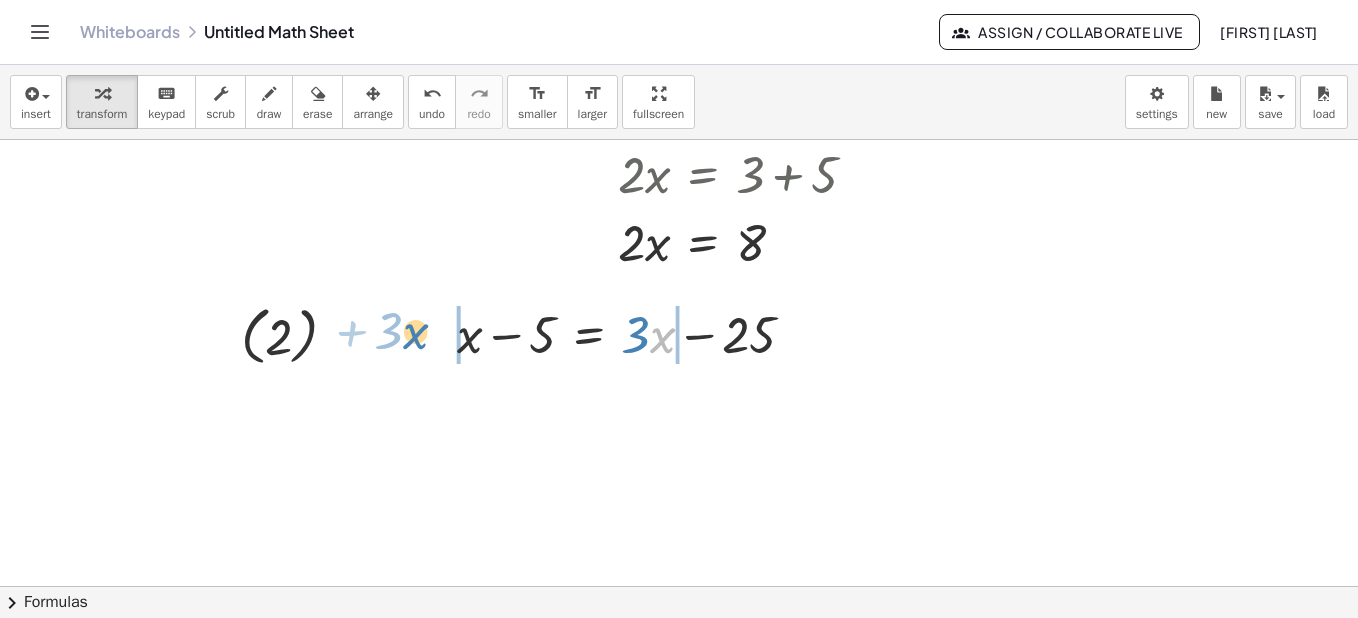 drag, startPoint x: 655, startPoint y: 338, endPoint x: 408, endPoint y: 334, distance: 247.03238 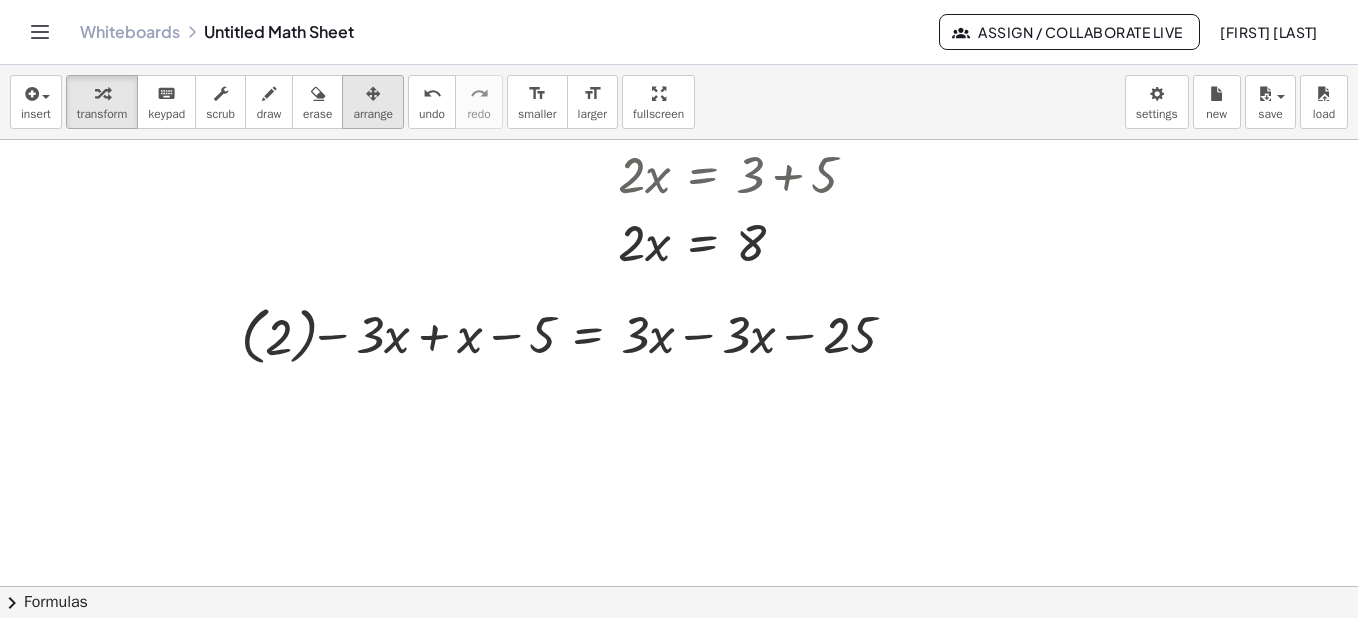 click at bounding box center (373, 93) 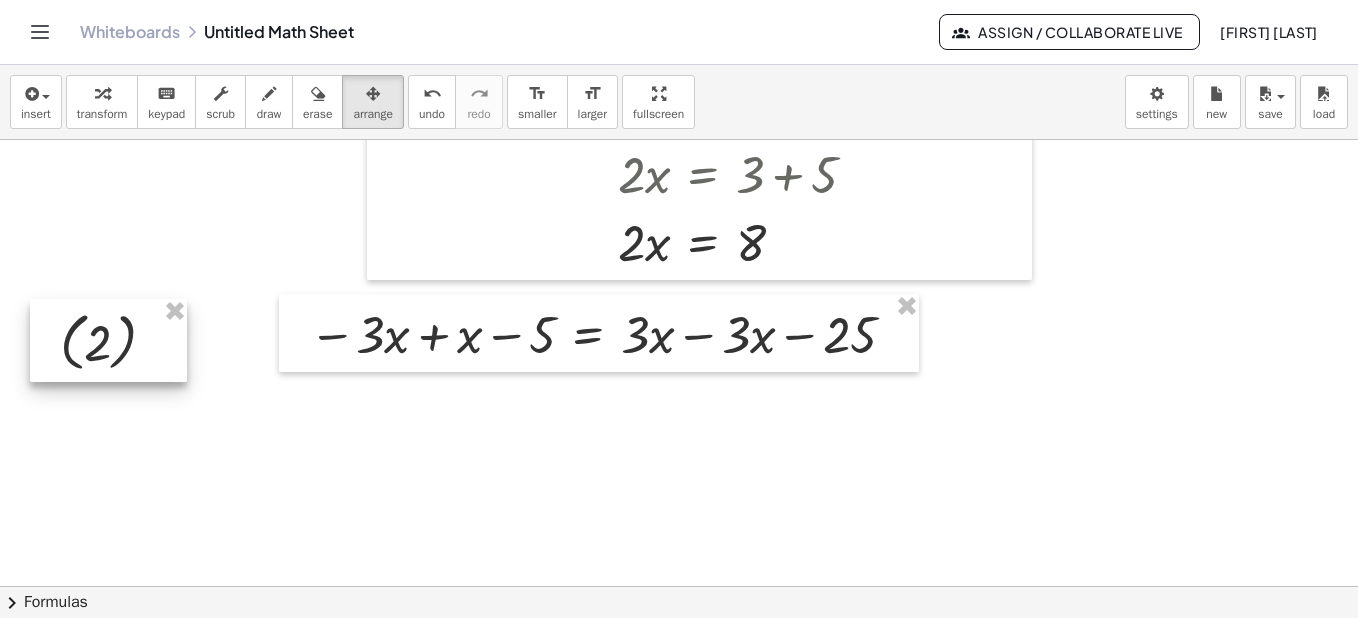 drag, startPoint x: 254, startPoint y: 334, endPoint x: 74, endPoint y: 340, distance: 180.09998 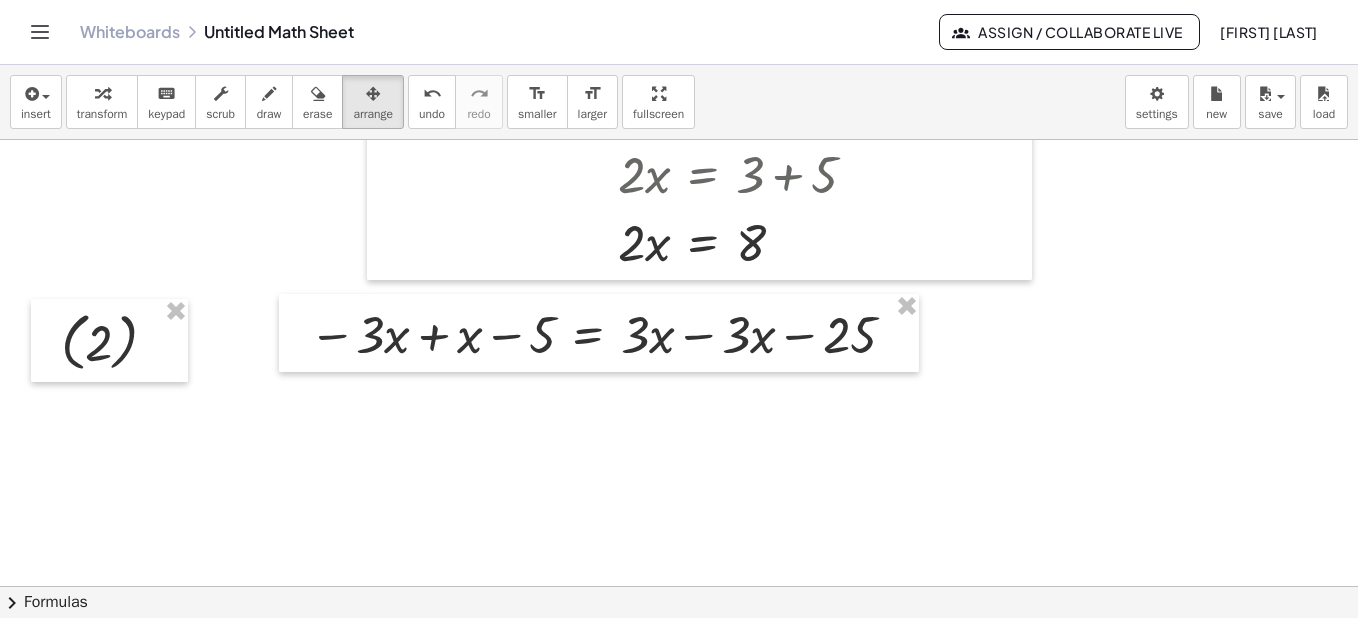 click at bounding box center [679, -1159] 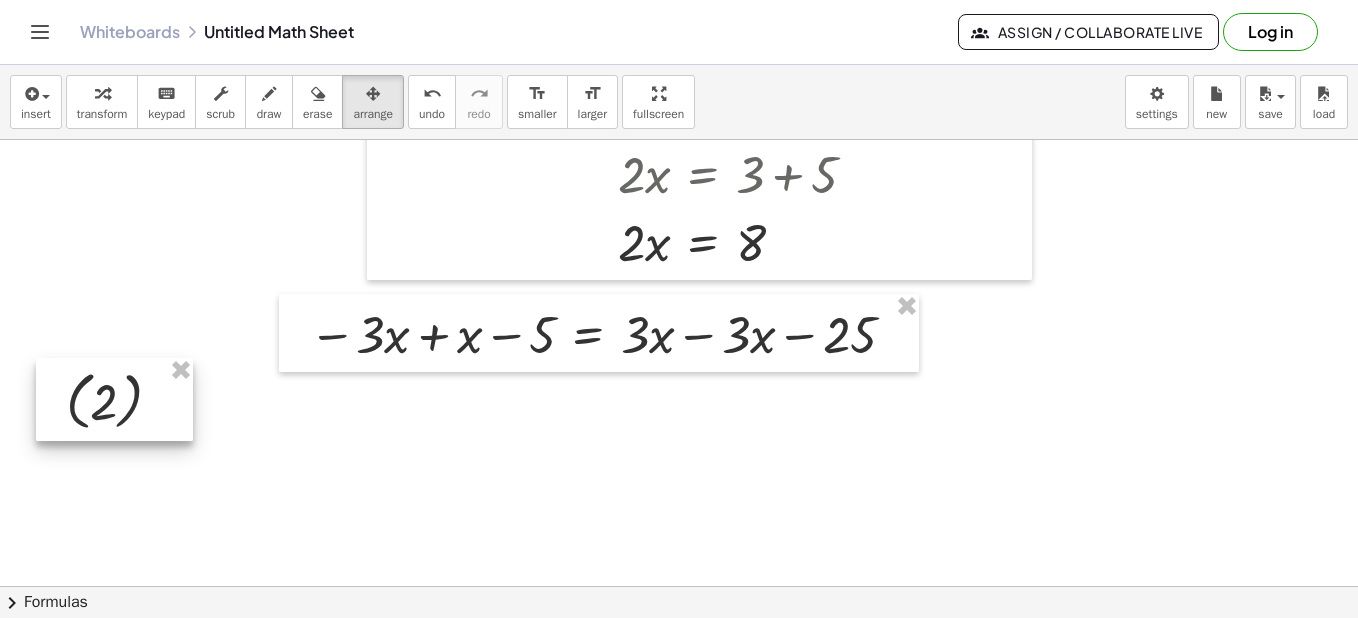 drag, startPoint x: 165, startPoint y: 341, endPoint x: 169, endPoint y: 398, distance: 57.14018 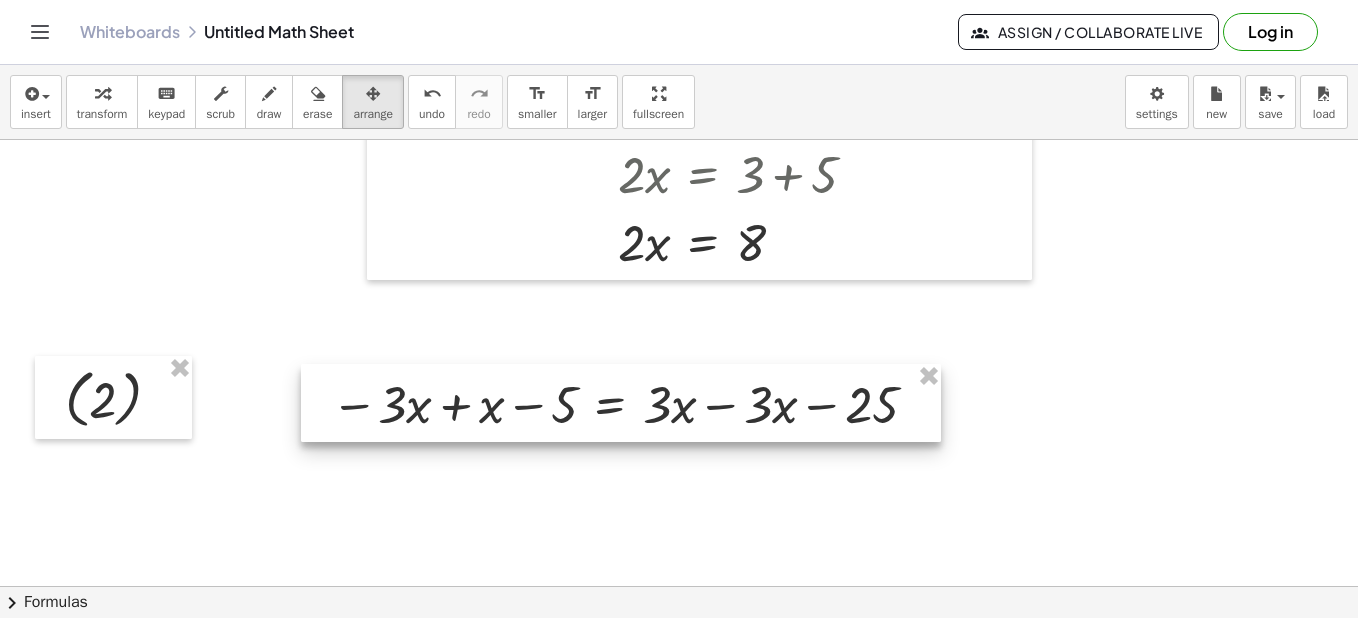 drag, startPoint x: 561, startPoint y: 361, endPoint x: 583, endPoint y: 431, distance: 73.37575 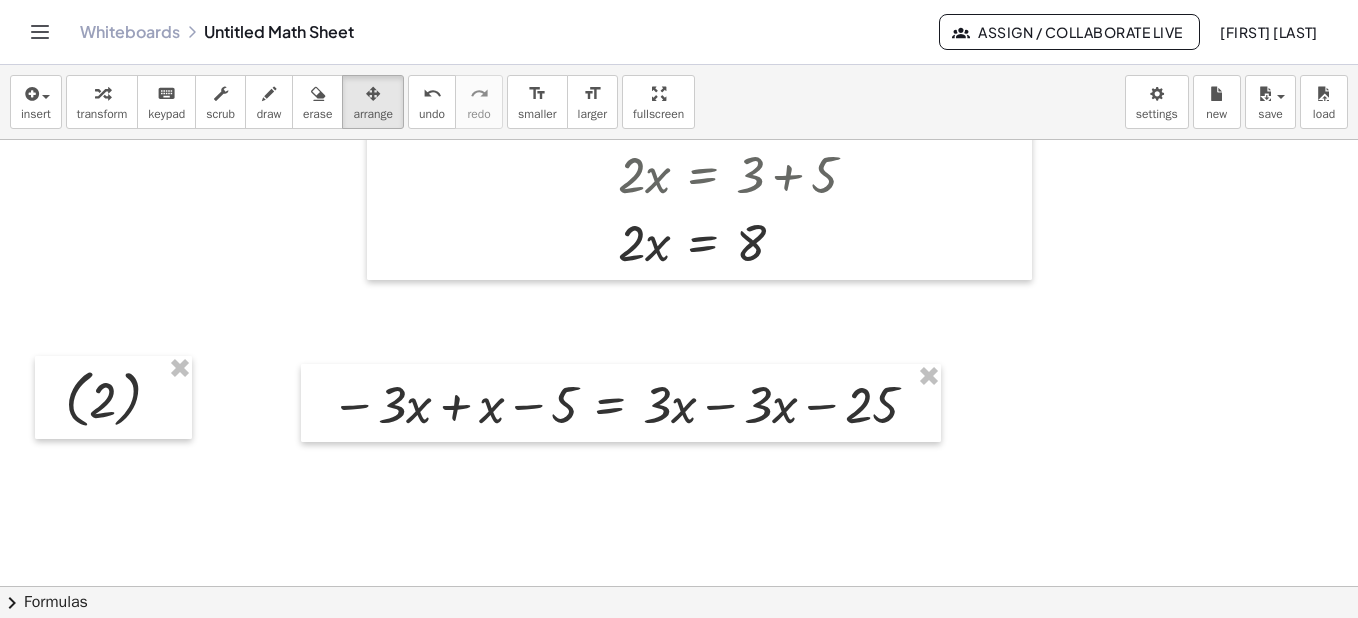 click at bounding box center [679, -1159] 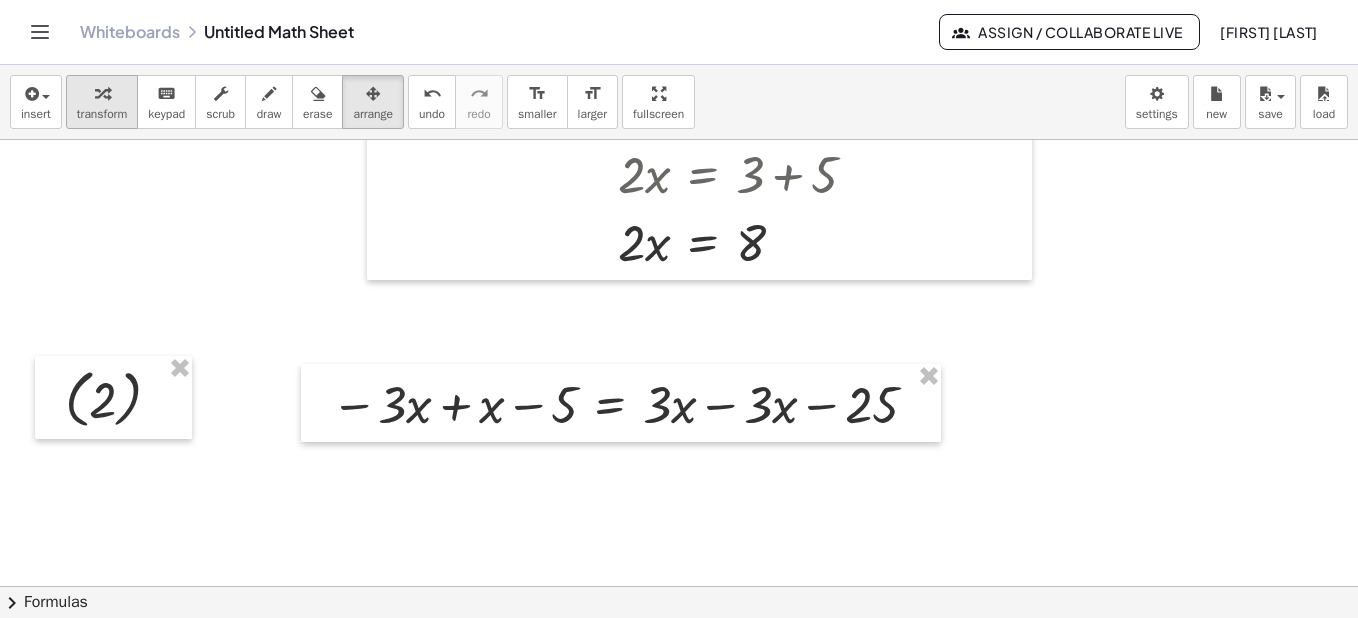 click at bounding box center (102, 94) 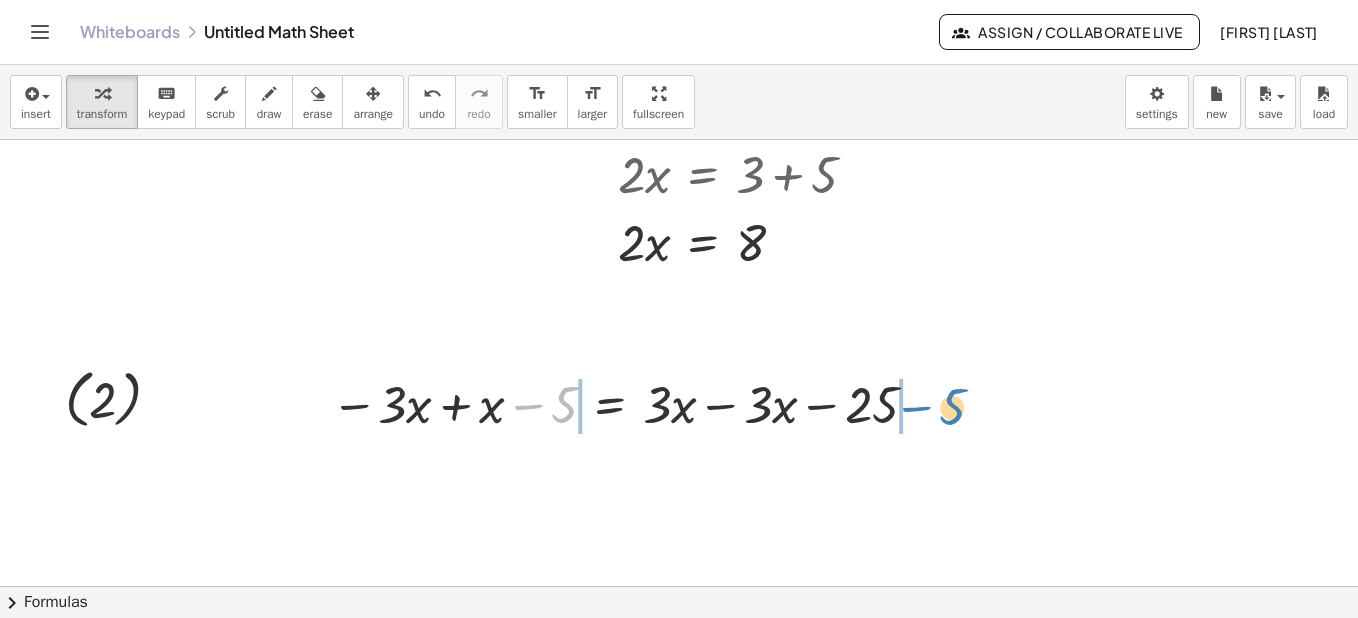 drag, startPoint x: 553, startPoint y: 390, endPoint x: 941, endPoint y: 392, distance: 388.00516 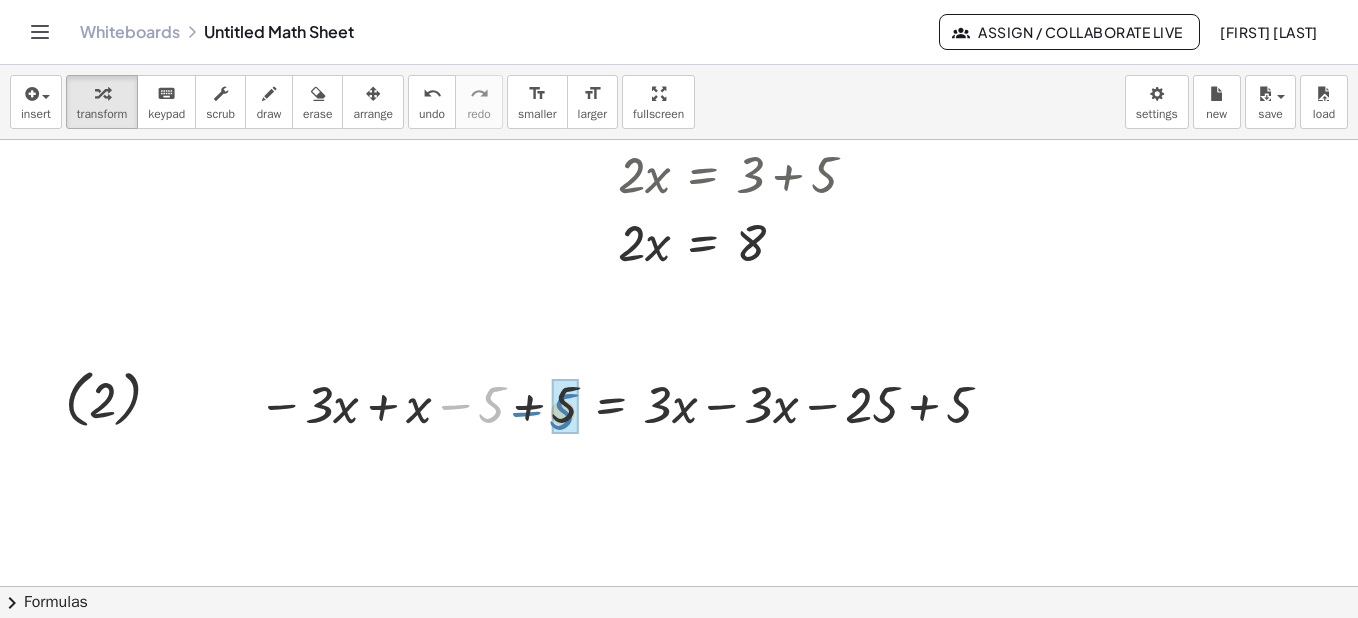 drag, startPoint x: 491, startPoint y: 399, endPoint x: 563, endPoint y: 407, distance: 72.443085 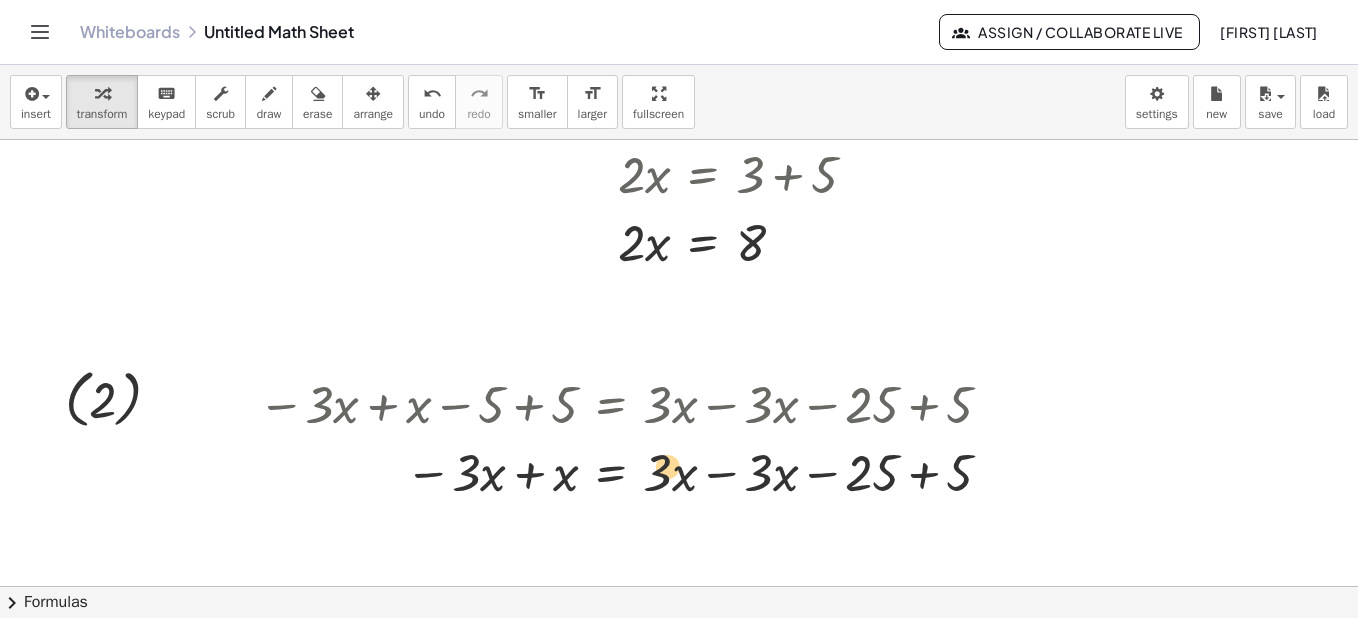 drag, startPoint x: 671, startPoint y: 463, endPoint x: 680, endPoint y: 453, distance: 13.453624 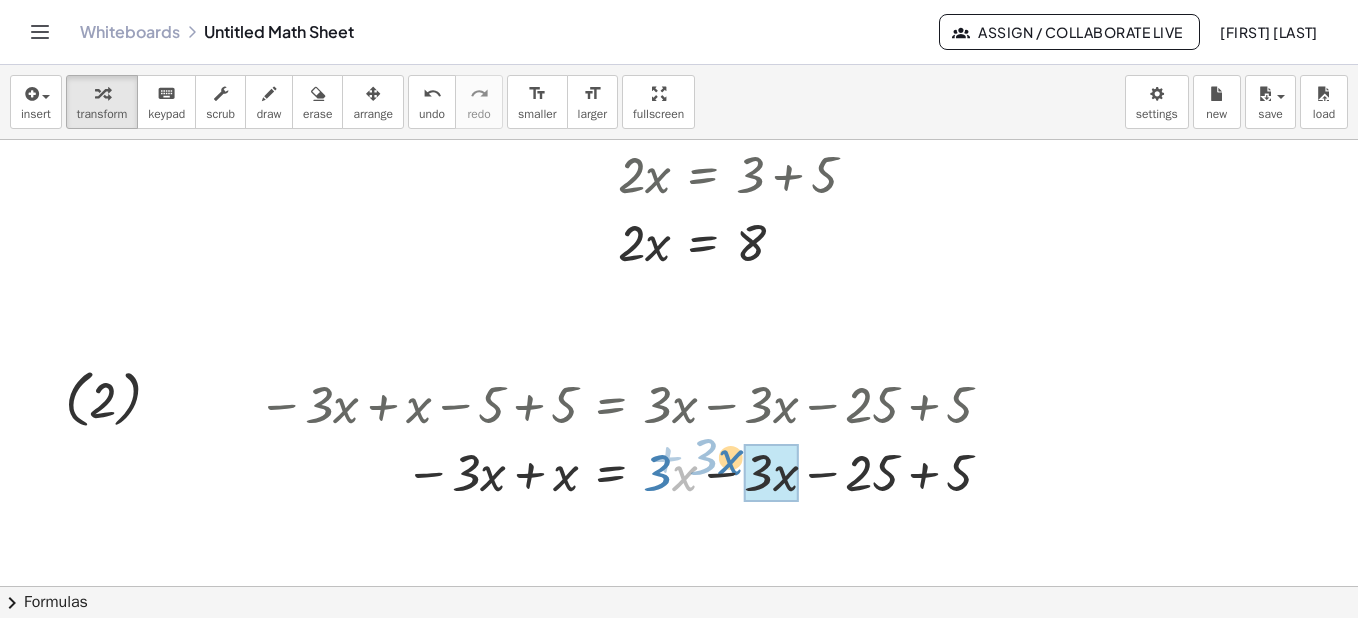 drag, startPoint x: 673, startPoint y: 468, endPoint x: 719, endPoint y: 452, distance: 48.703182 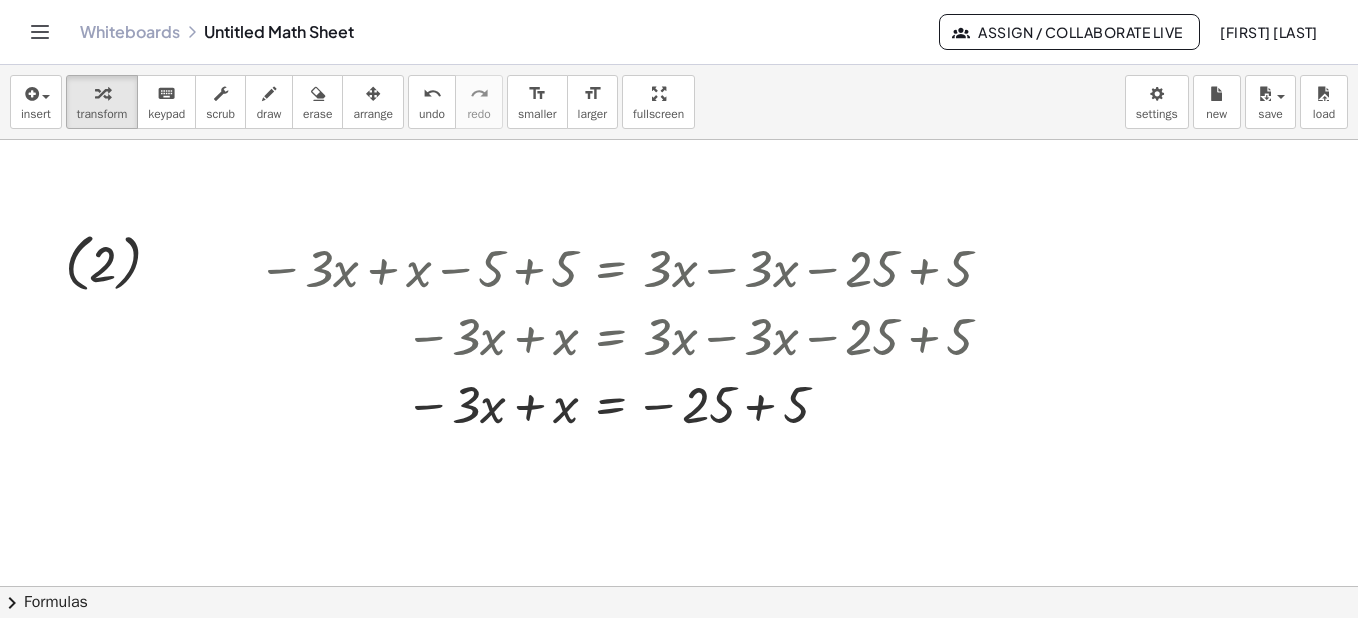 scroll, scrollTop: 3466, scrollLeft: 0, axis: vertical 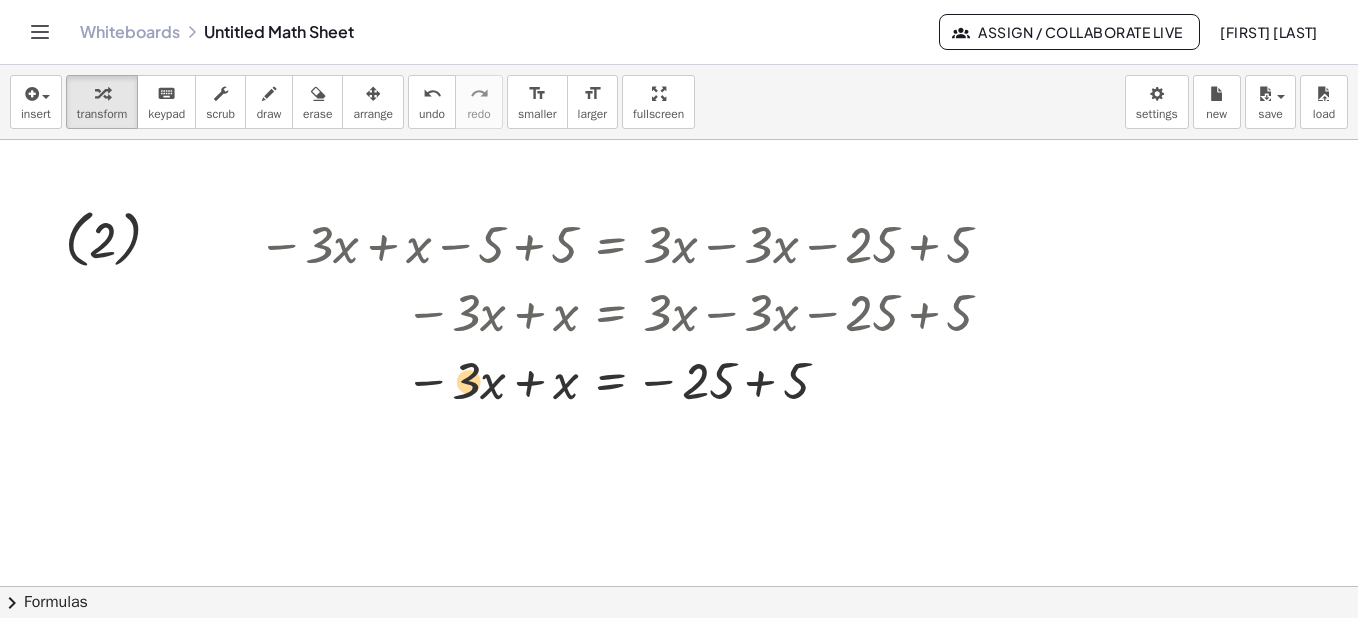 click at bounding box center [629, 379] 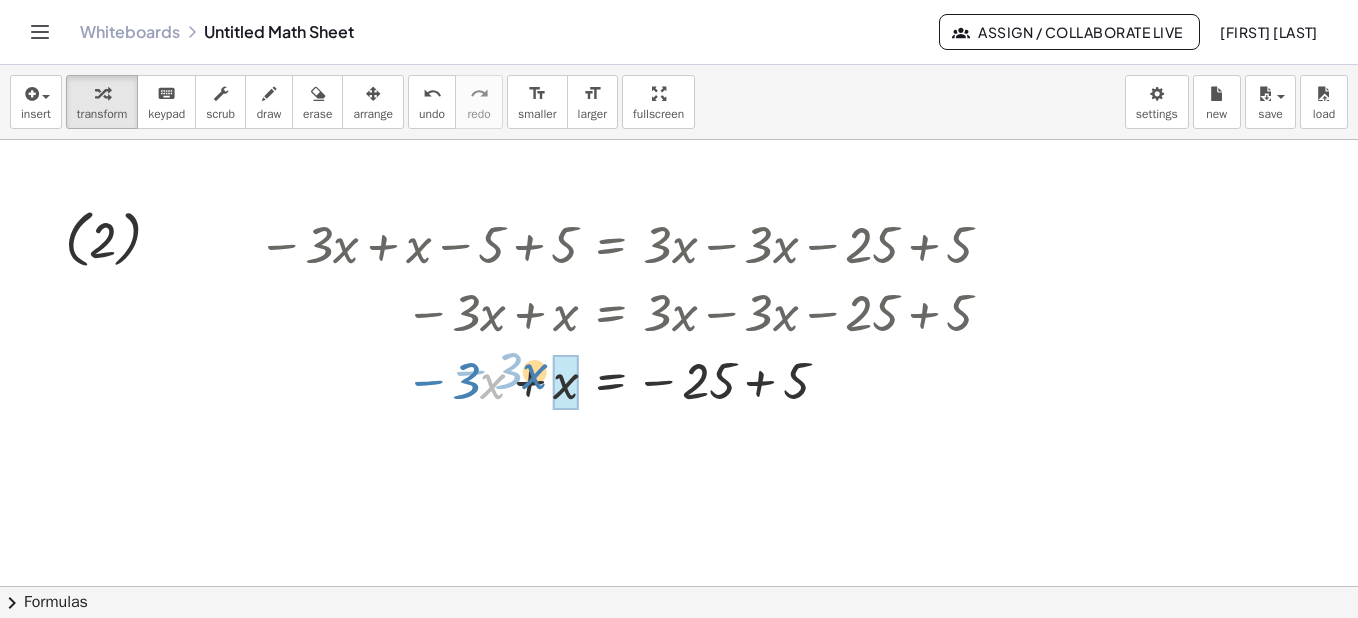 drag, startPoint x: 483, startPoint y: 384, endPoint x: 525, endPoint y: 374, distance: 43.174065 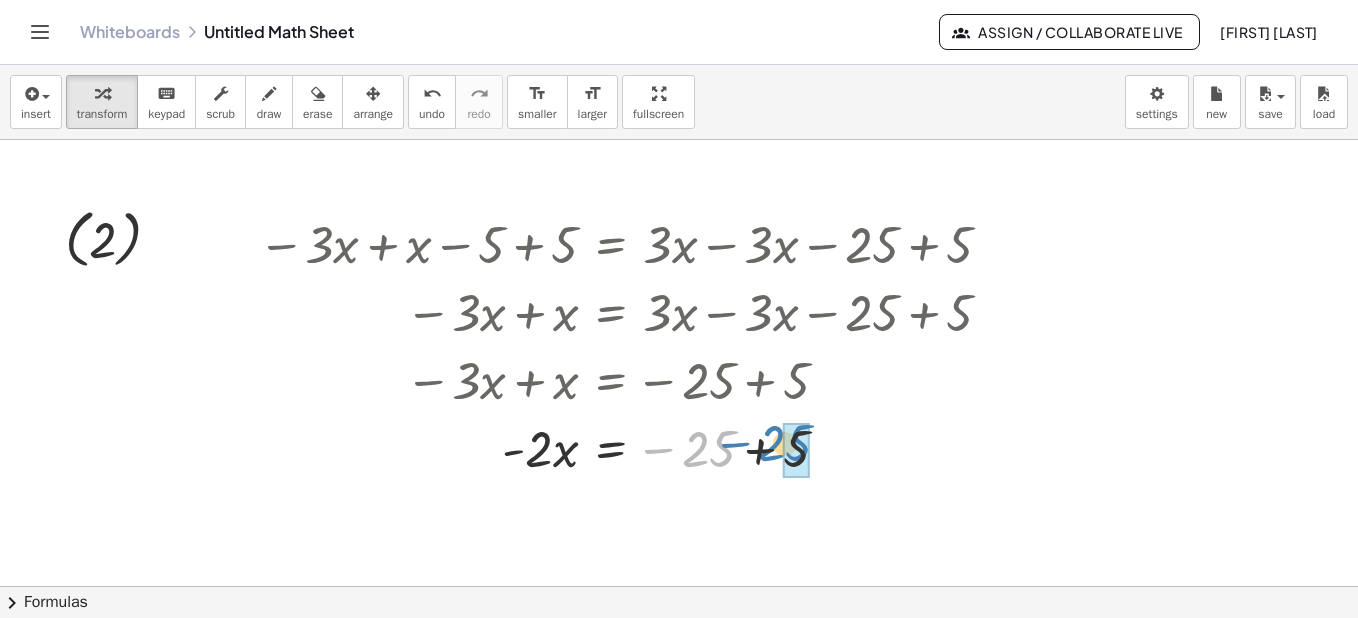 drag, startPoint x: 711, startPoint y: 441, endPoint x: 788, endPoint y: 435, distance: 77.23341 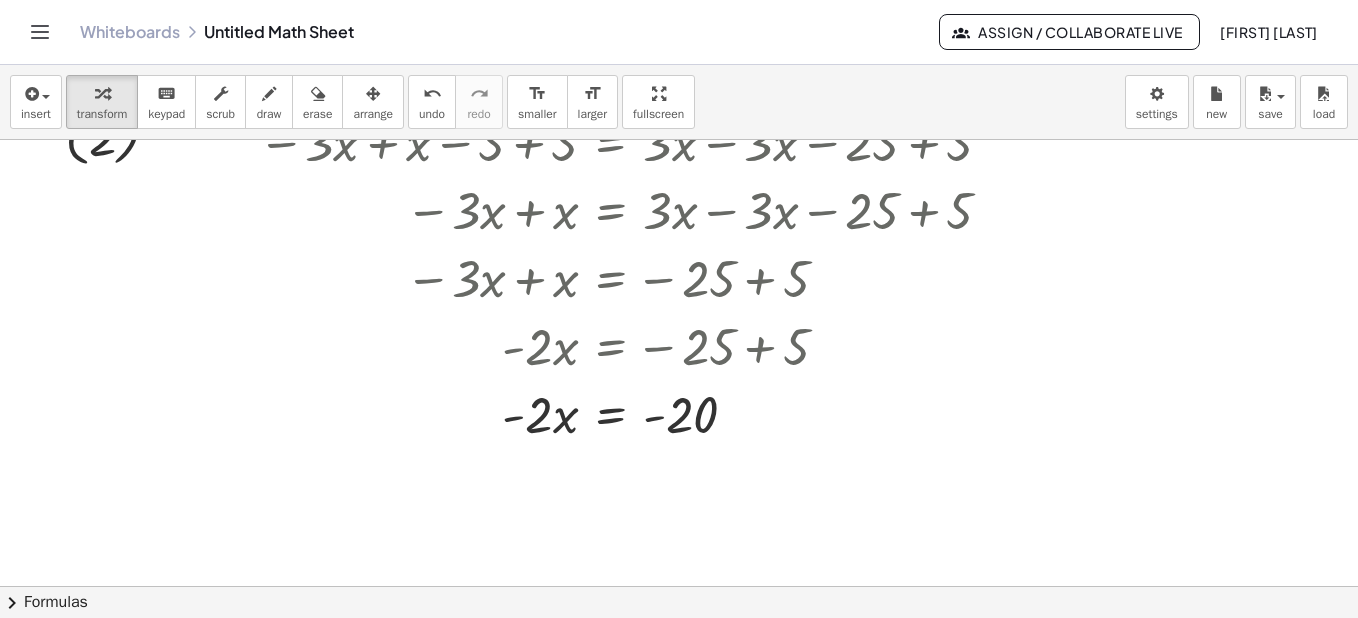 scroll, scrollTop: 3624, scrollLeft: 0, axis: vertical 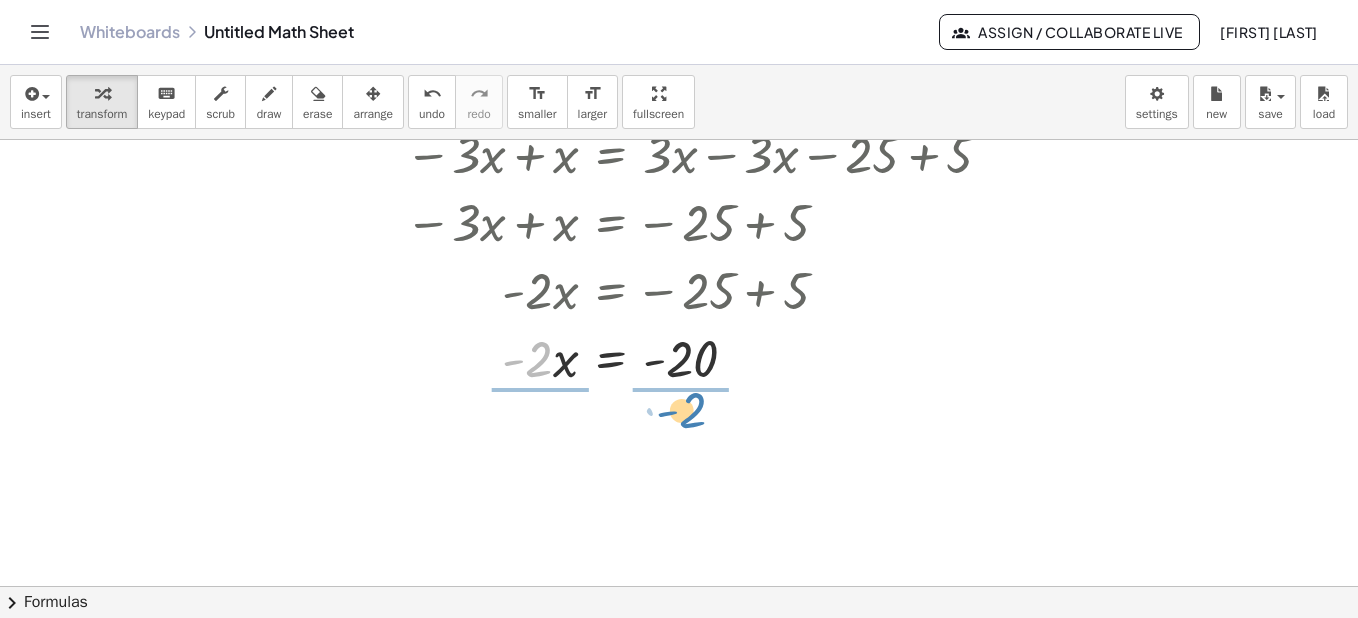 drag, startPoint x: 544, startPoint y: 359, endPoint x: 698, endPoint y: 410, distance: 162.22516 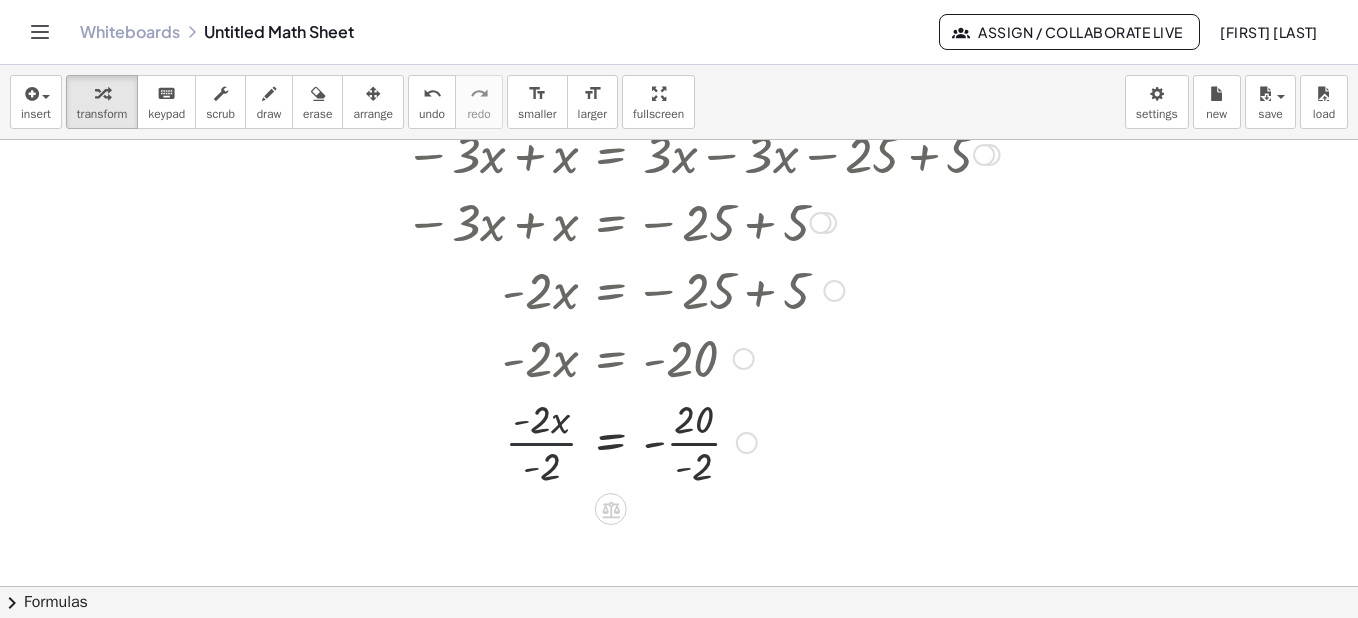 click at bounding box center (629, 441) 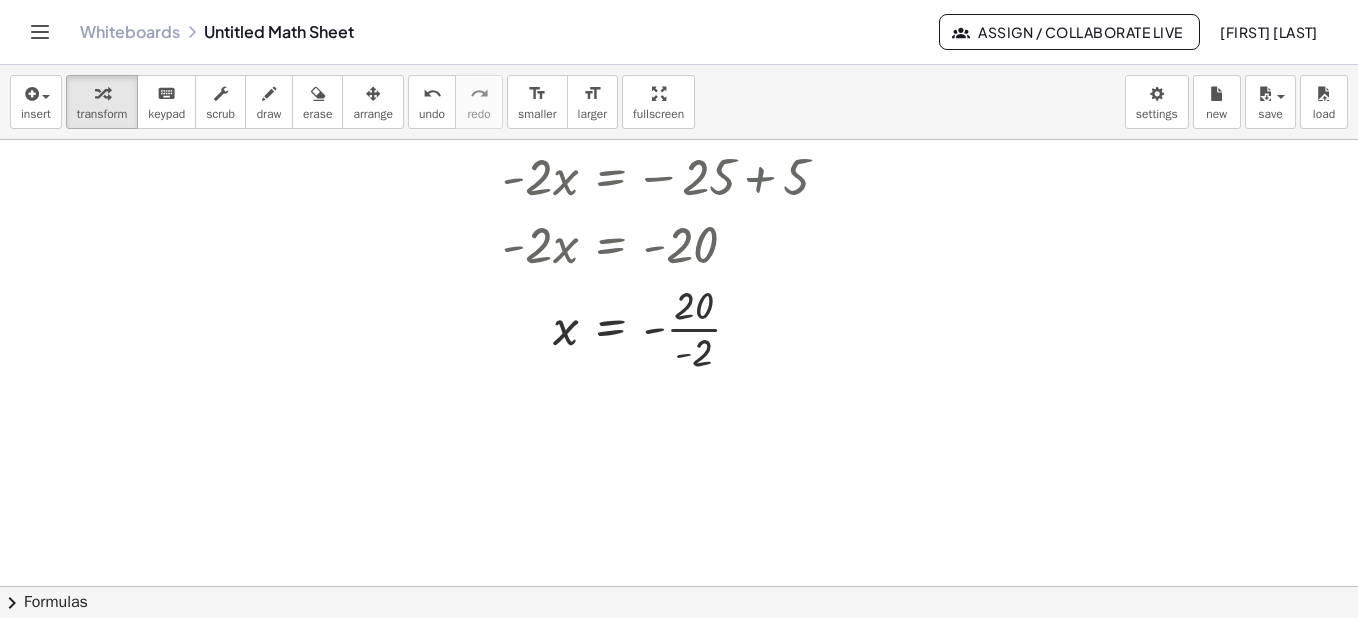 scroll, scrollTop: 3744, scrollLeft: 0, axis: vertical 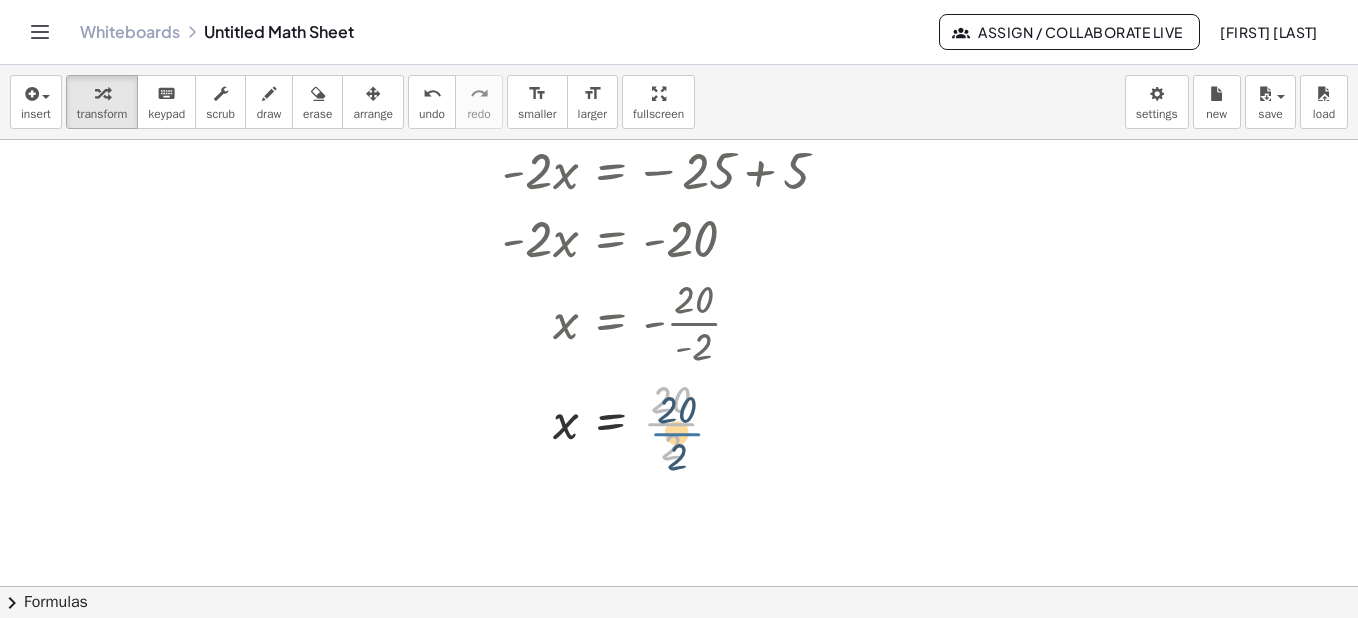 drag, startPoint x: 656, startPoint y: 325, endPoint x: 662, endPoint y: 335, distance: 11.661903 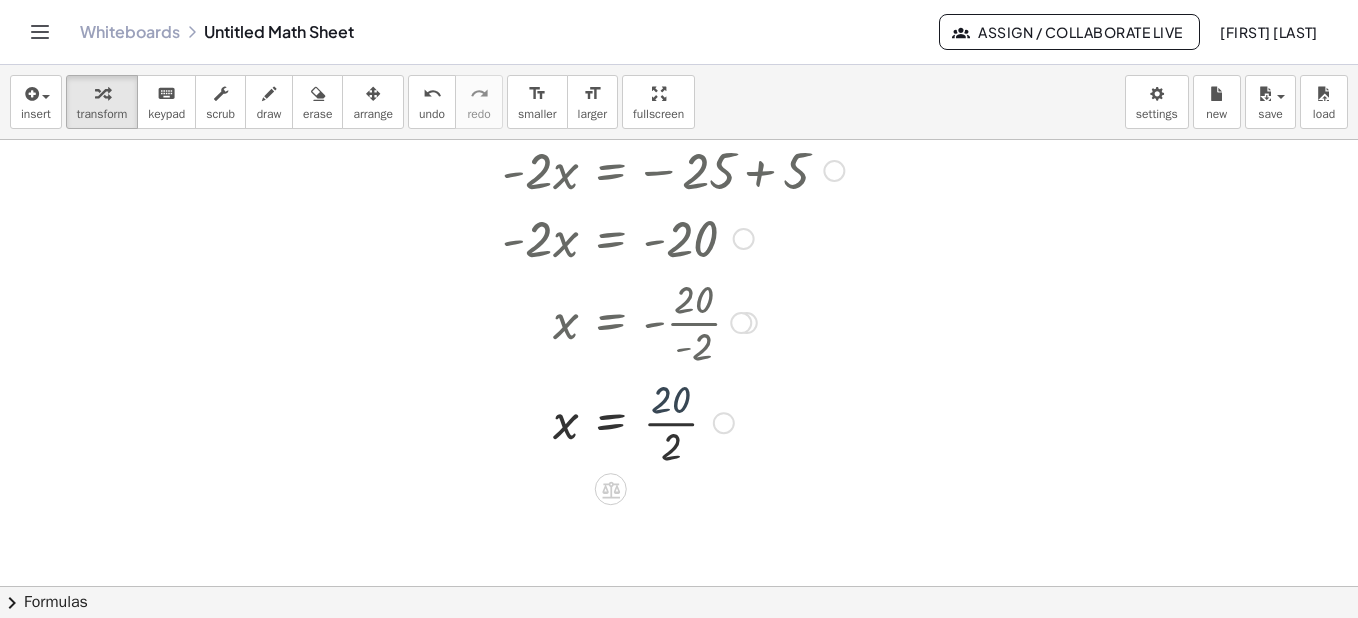 click at bounding box center [629, 421] 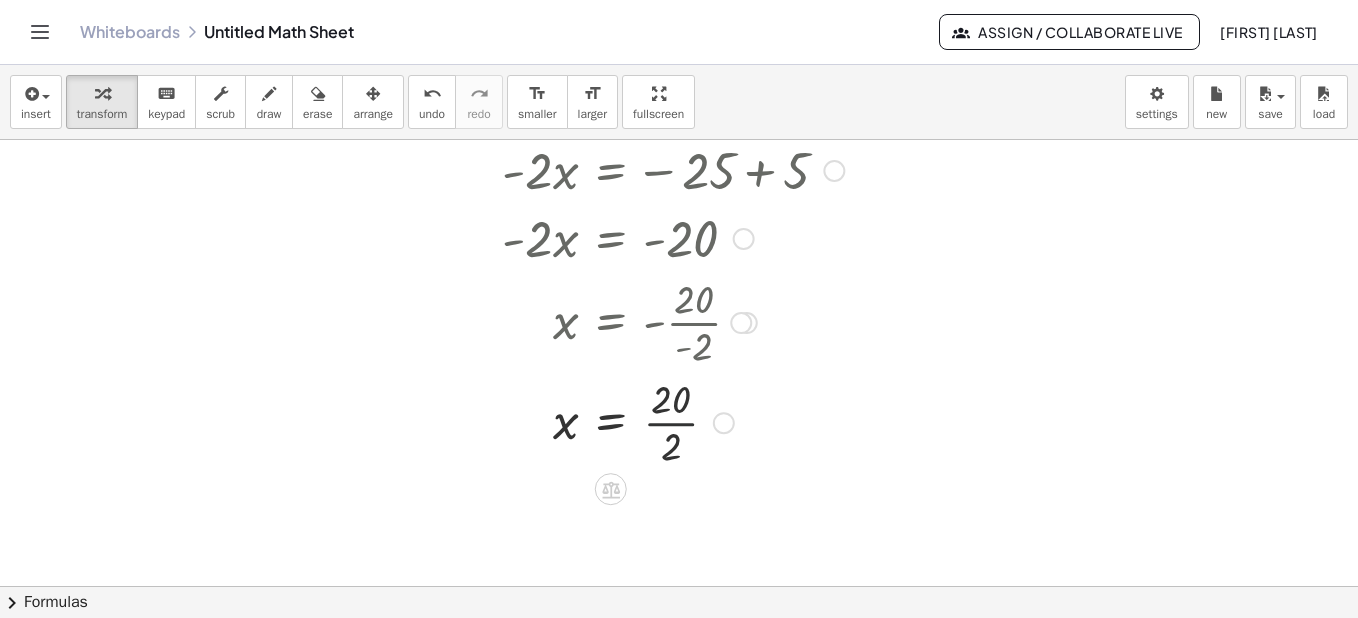 click at bounding box center (629, 421) 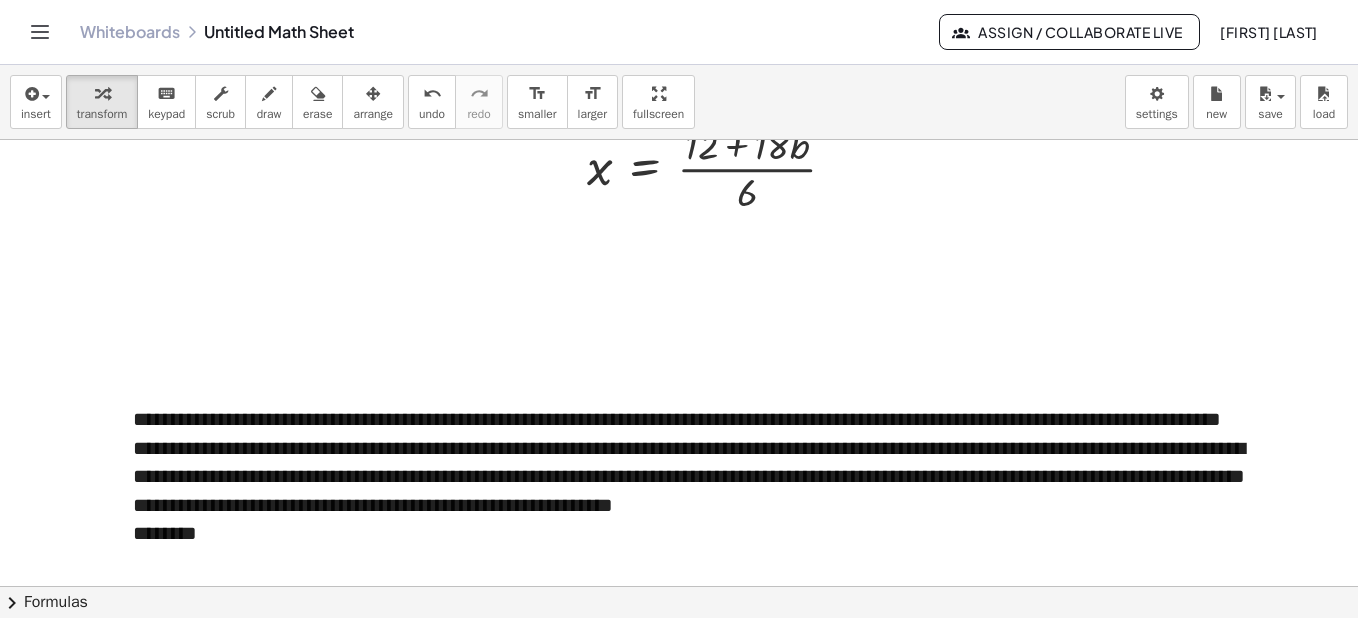 scroll, scrollTop: 2601, scrollLeft: 0, axis: vertical 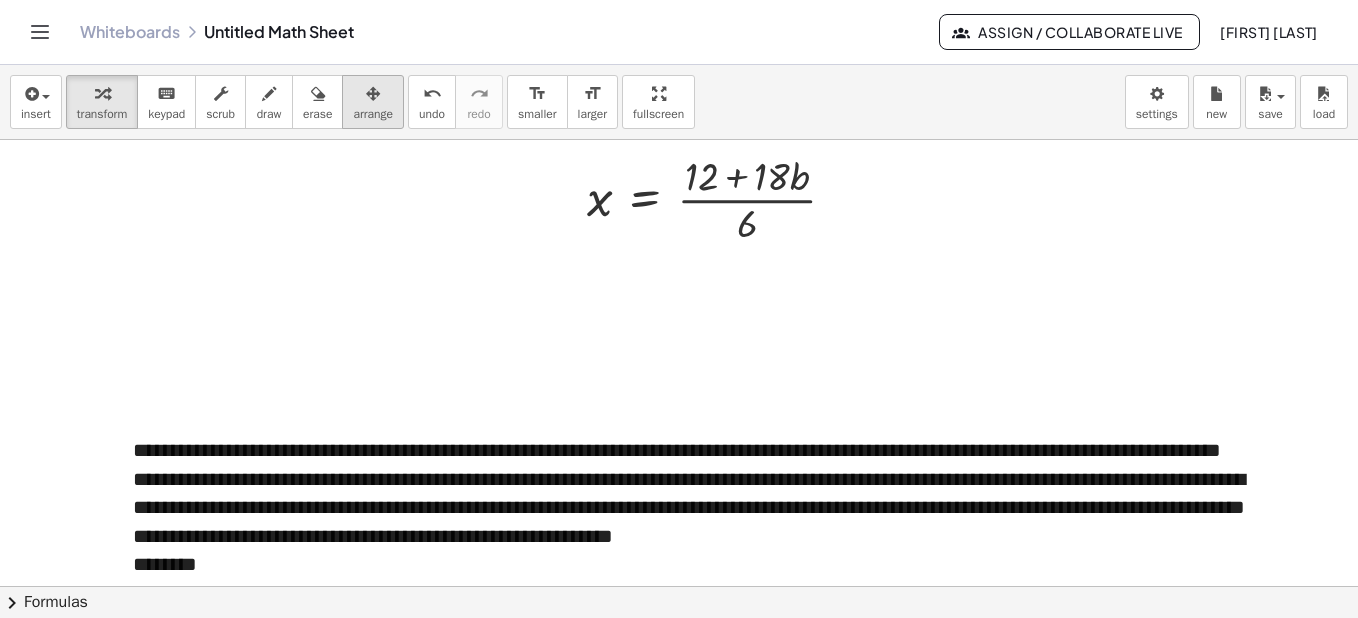 click at bounding box center (373, 94) 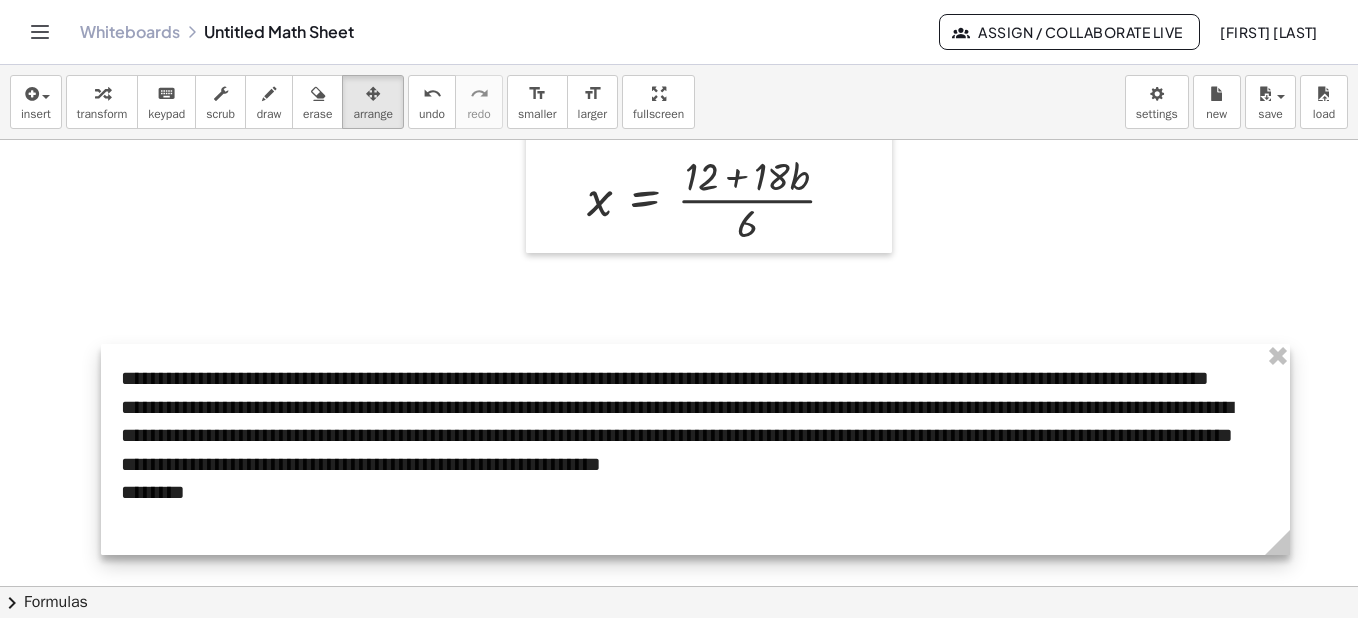 drag, startPoint x: 497, startPoint y: 471, endPoint x: 485, endPoint y: 399, distance: 72.99315 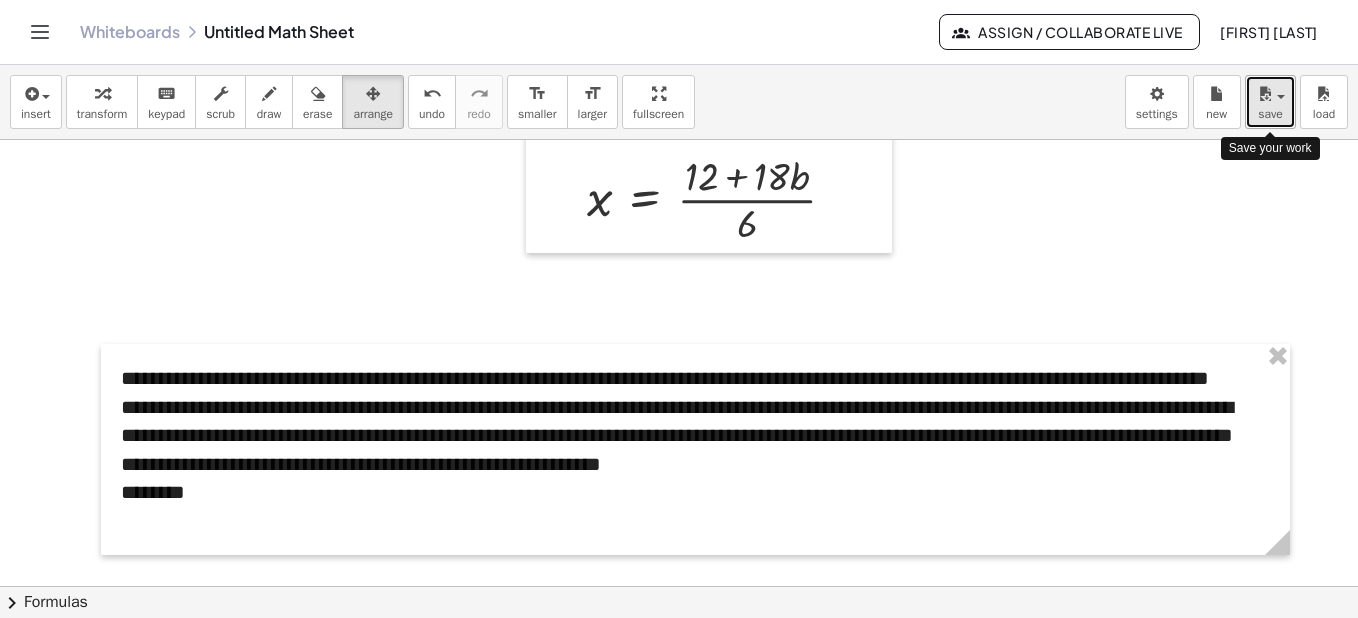 click at bounding box center [1270, 93] 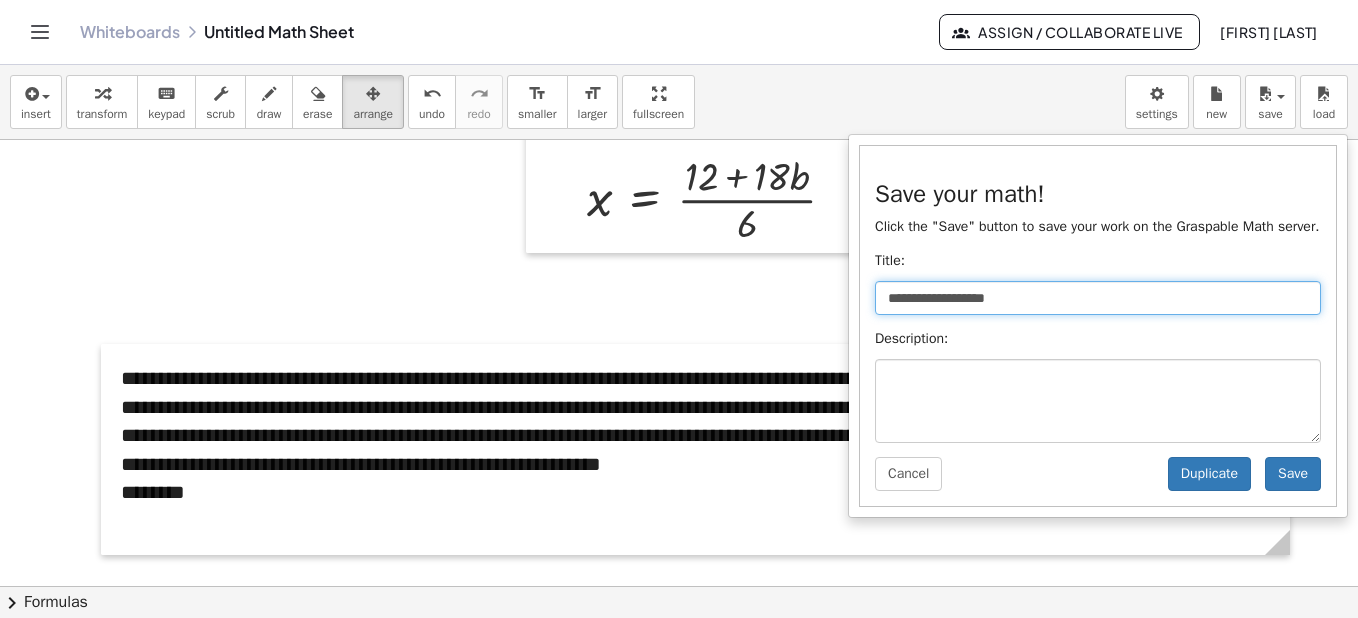 click on "**********" at bounding box center (1098, 298) 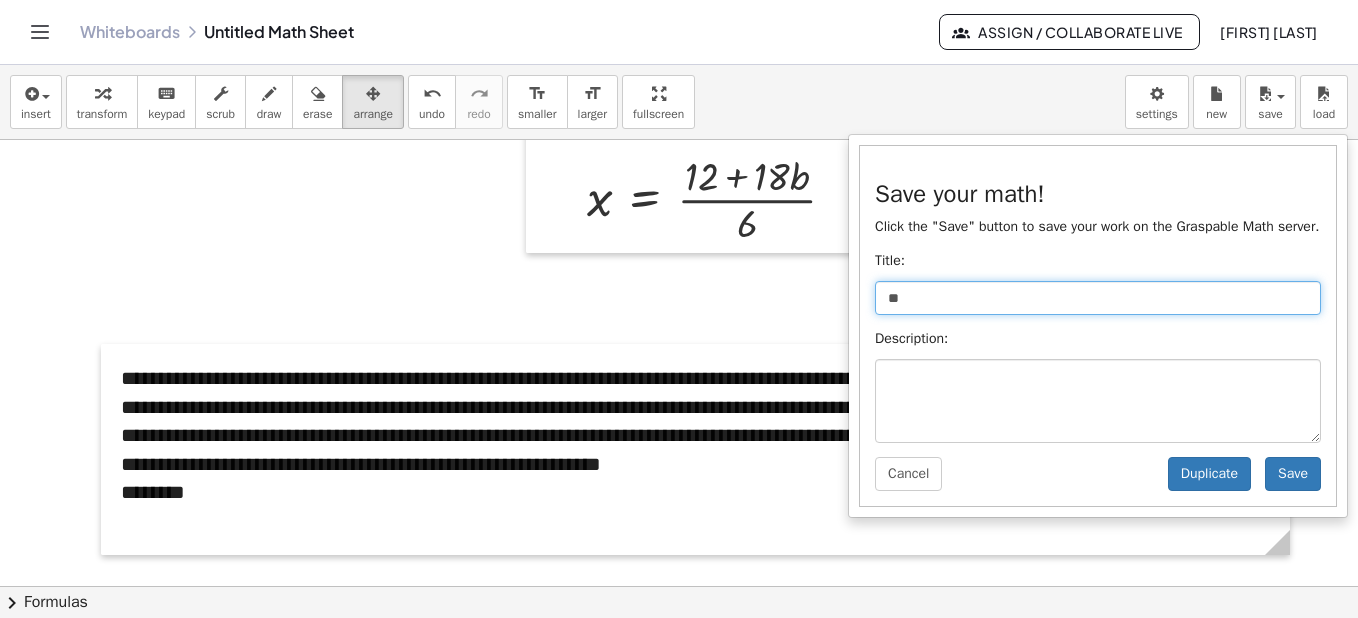 type on "*" 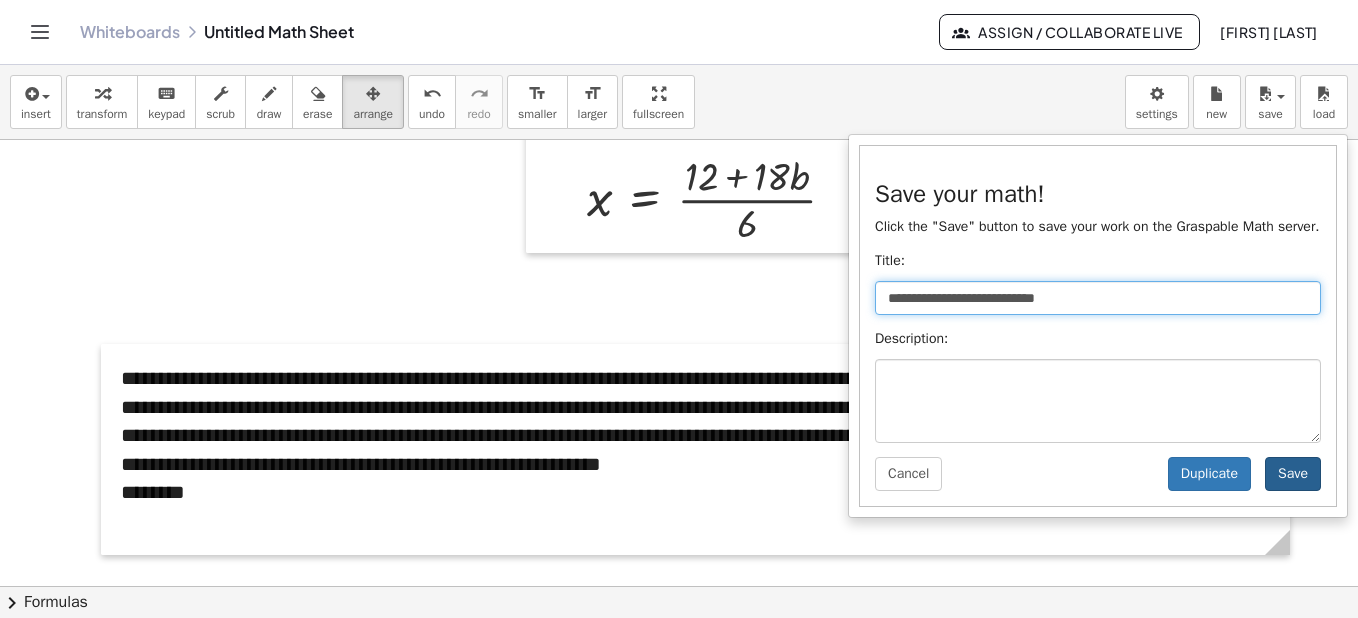 type on "**********" 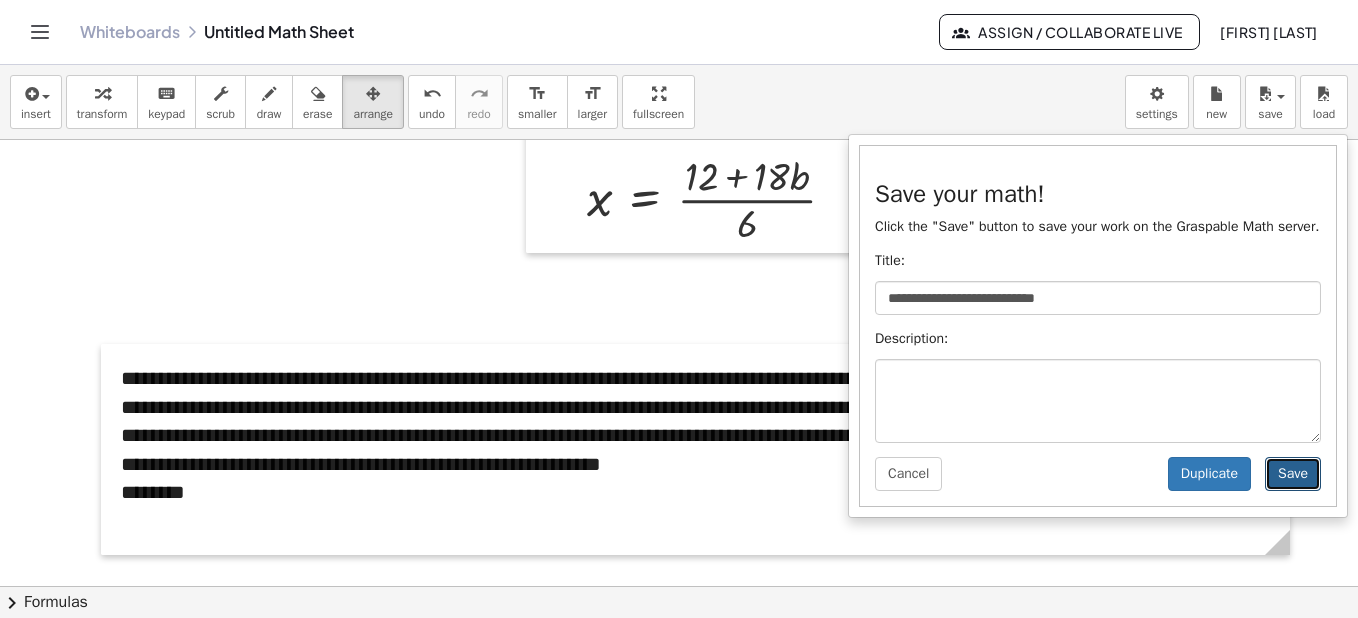 click on "Save" at bounding box center [1293, 474] 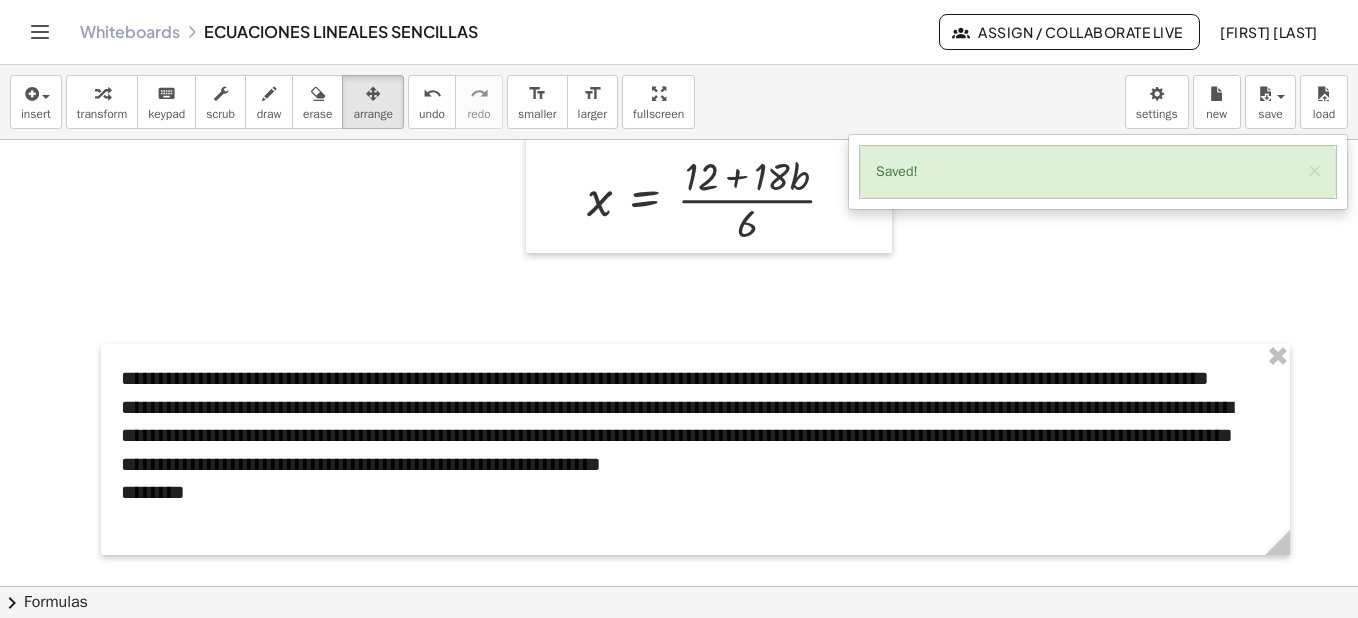 click at bounding box center (679, -454) 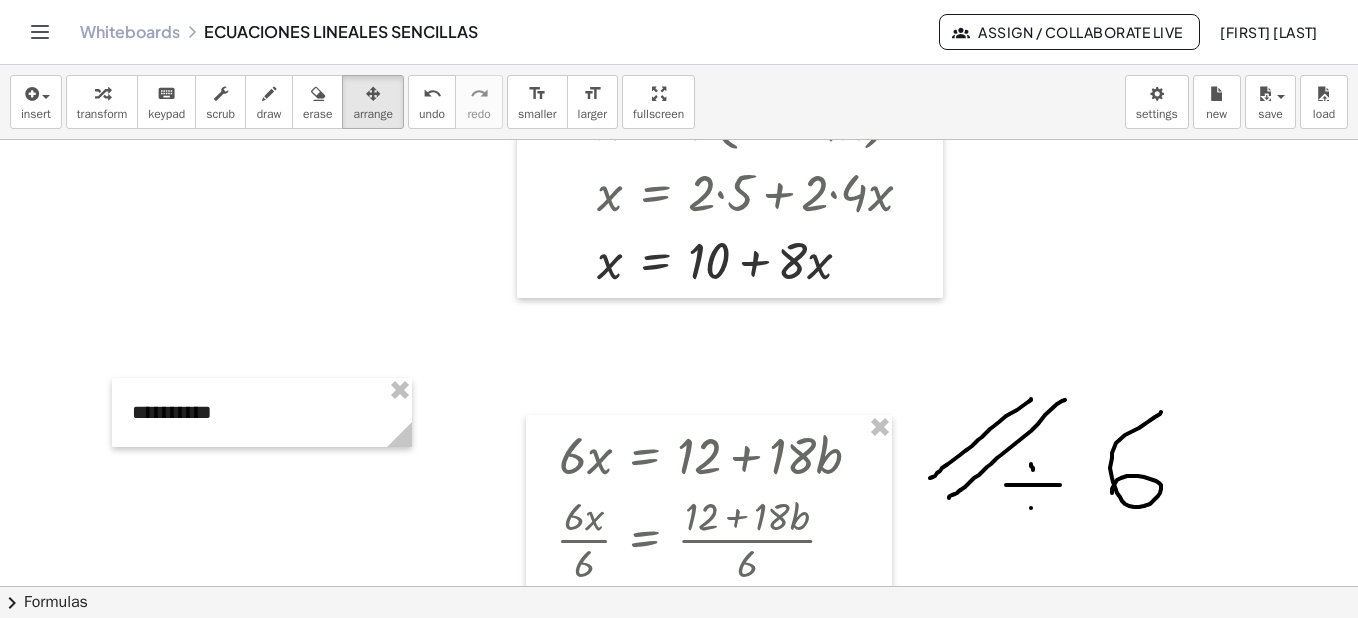 scroll, scrollTop: 2121, scrollLeft: 0, axis: vertical 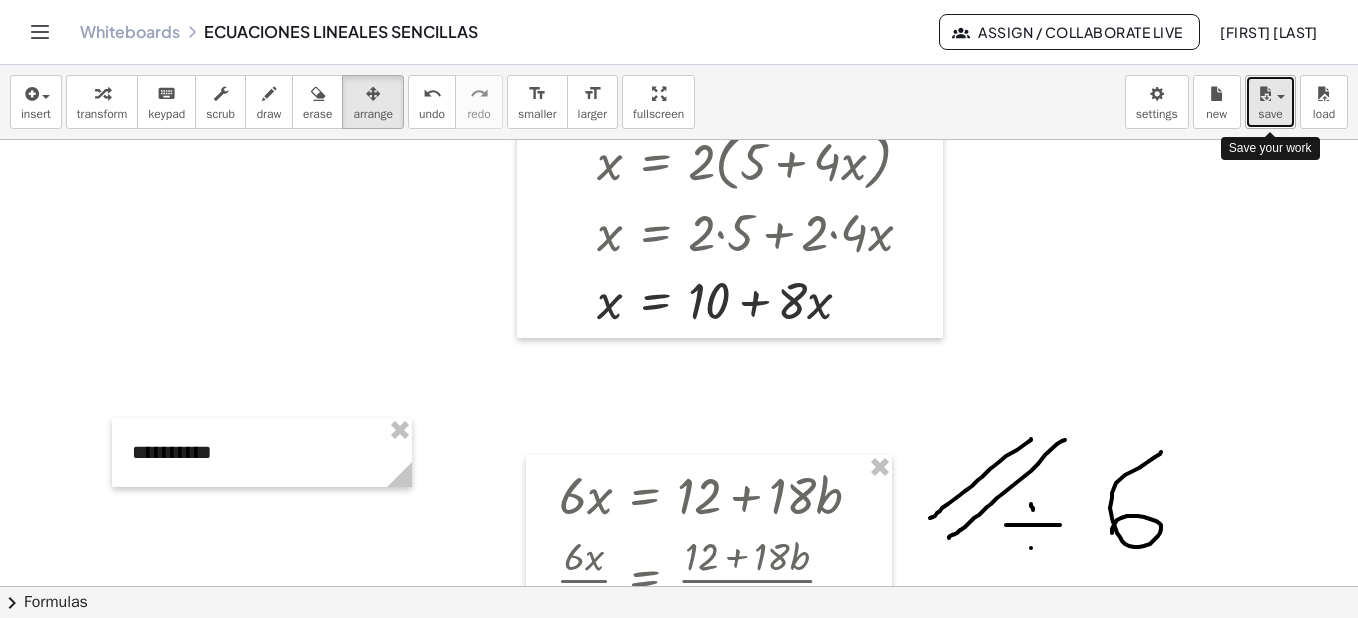 click at bounding box center [1281, 97] 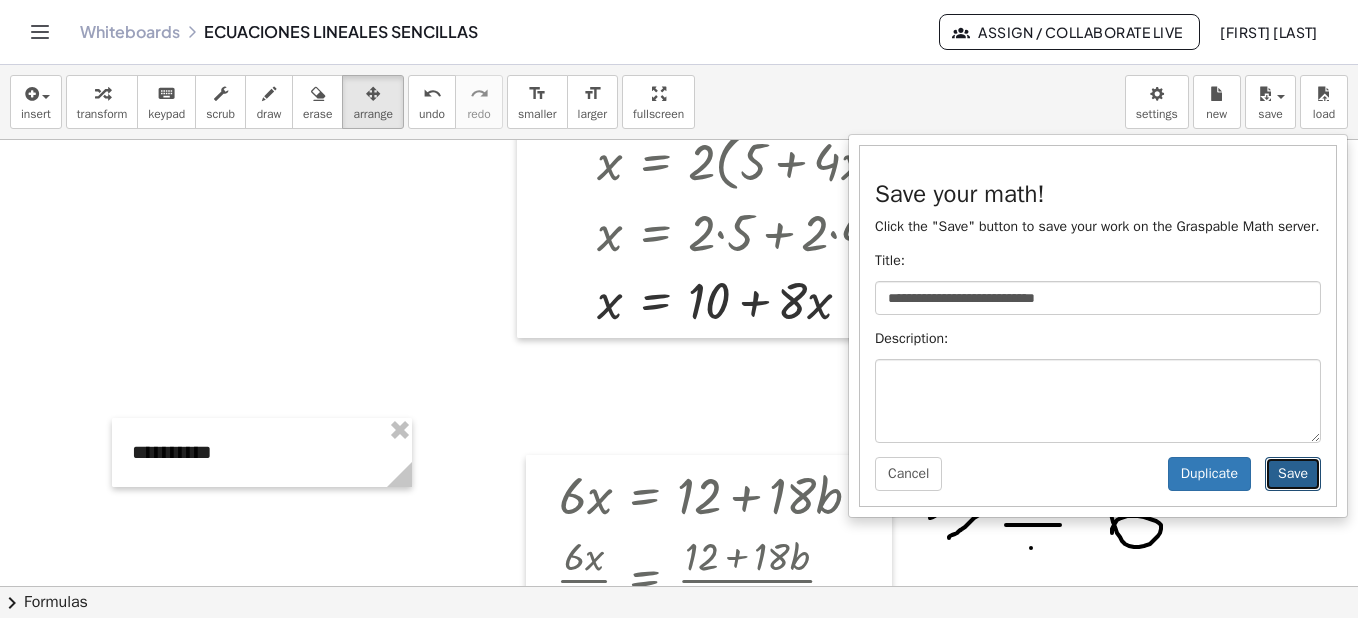 click on "Save" at bounding box center [1293, 474] 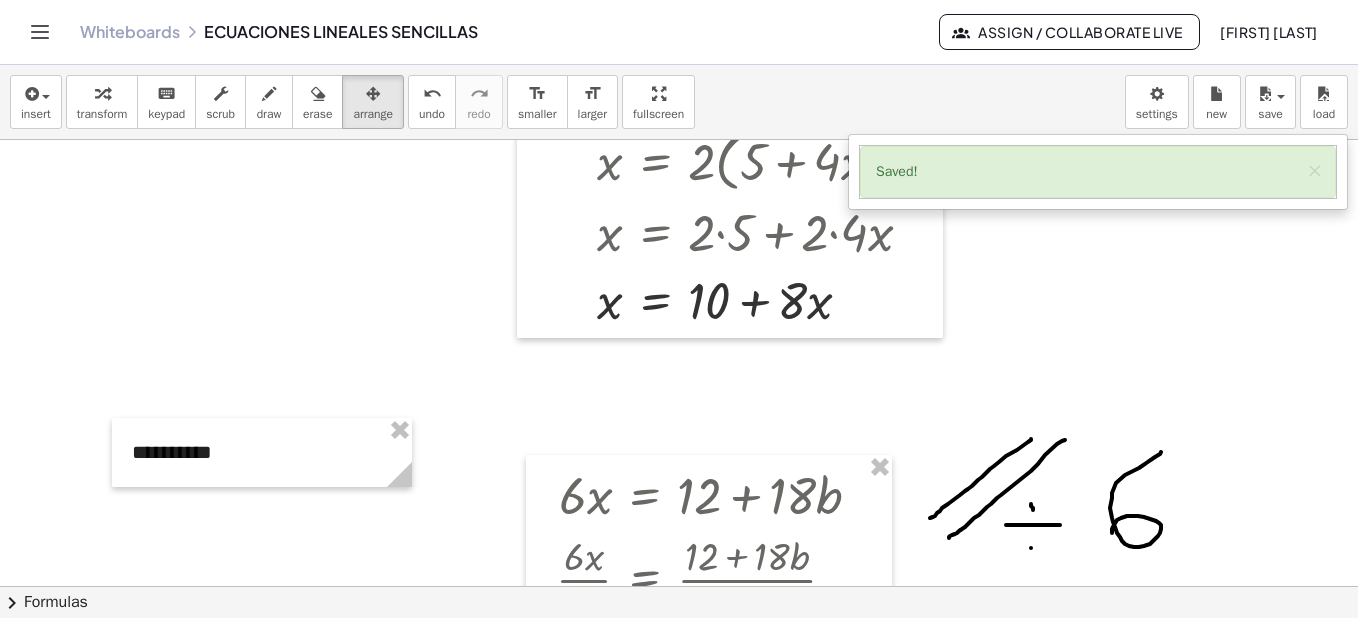 click at bounding box center [679, 26] 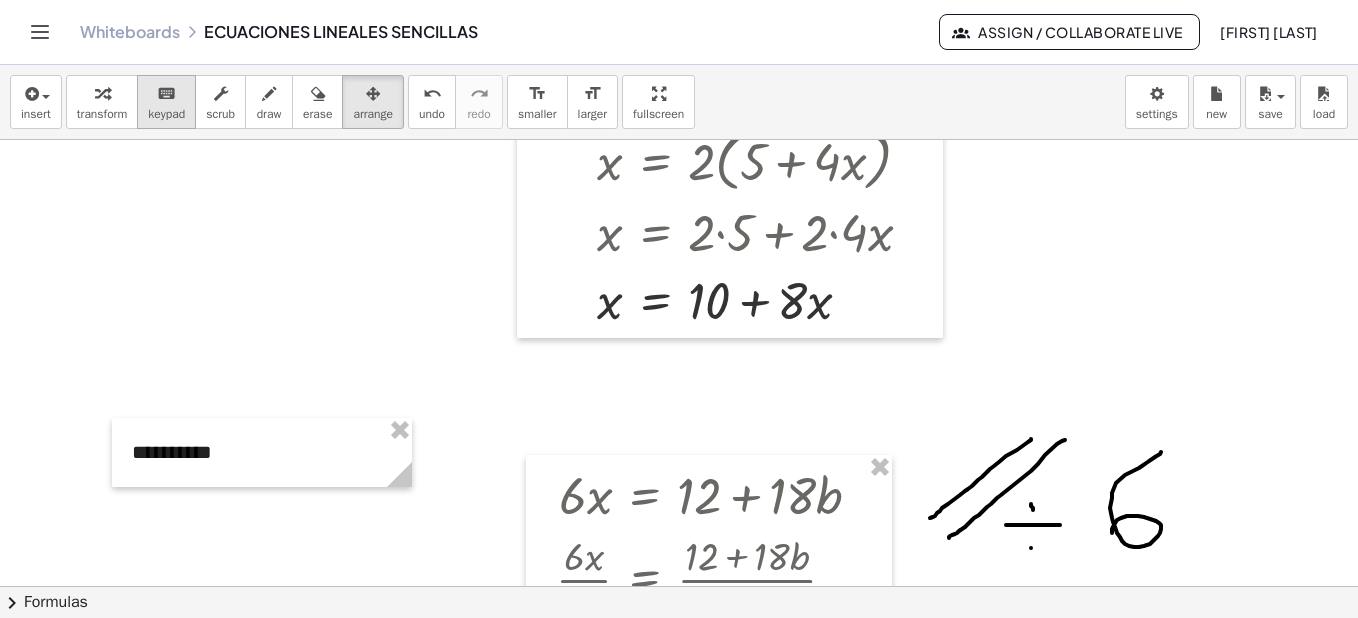 click on "keyboard" at bounding box center [166, 93] 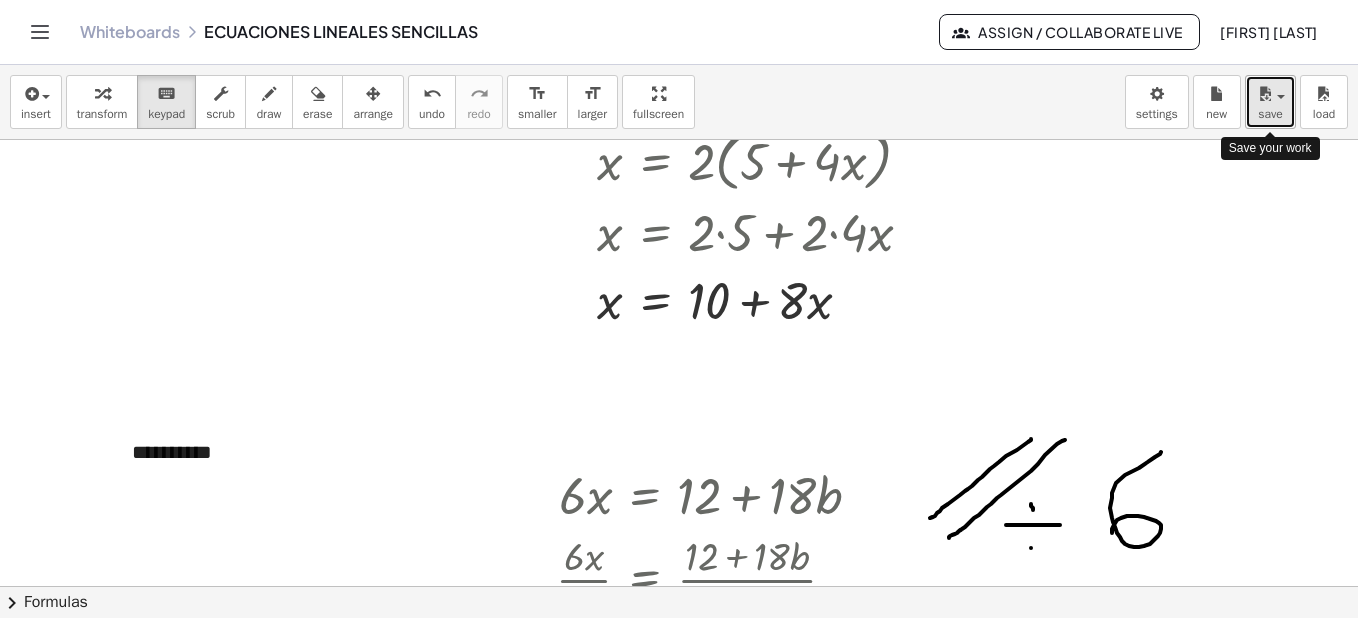 click on "save" at bounding box center (1270, 114) 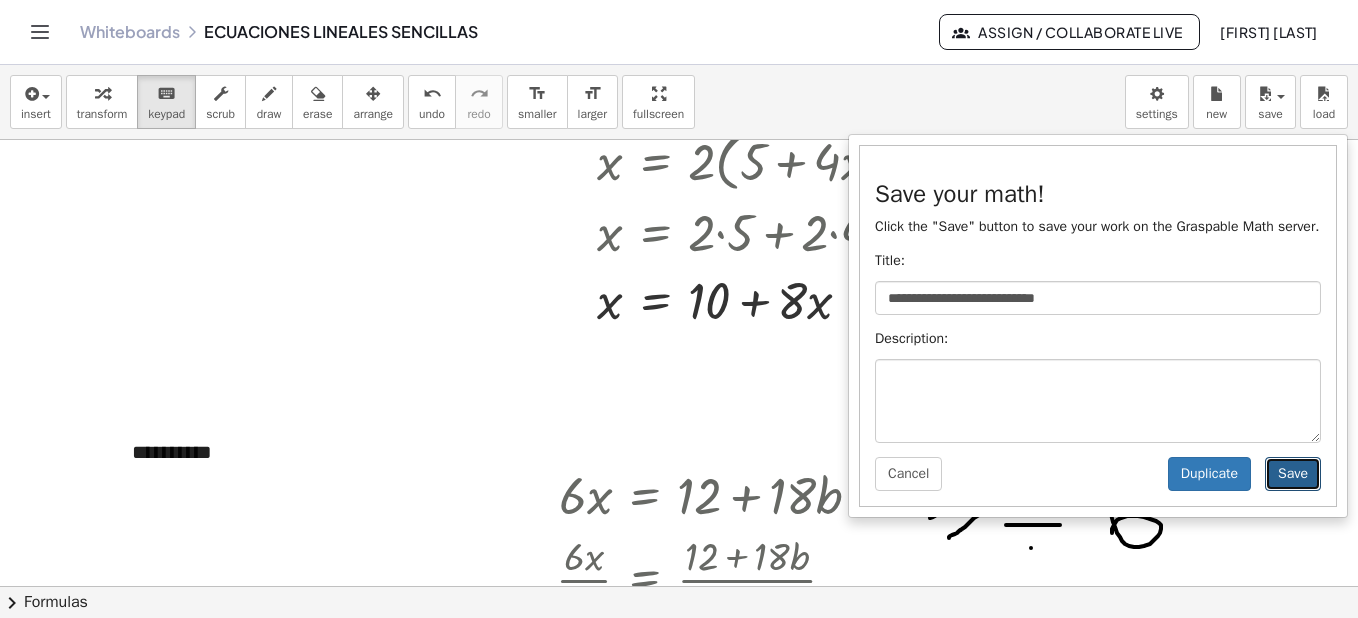 click on "Save" at bounding box center (1293, 474) 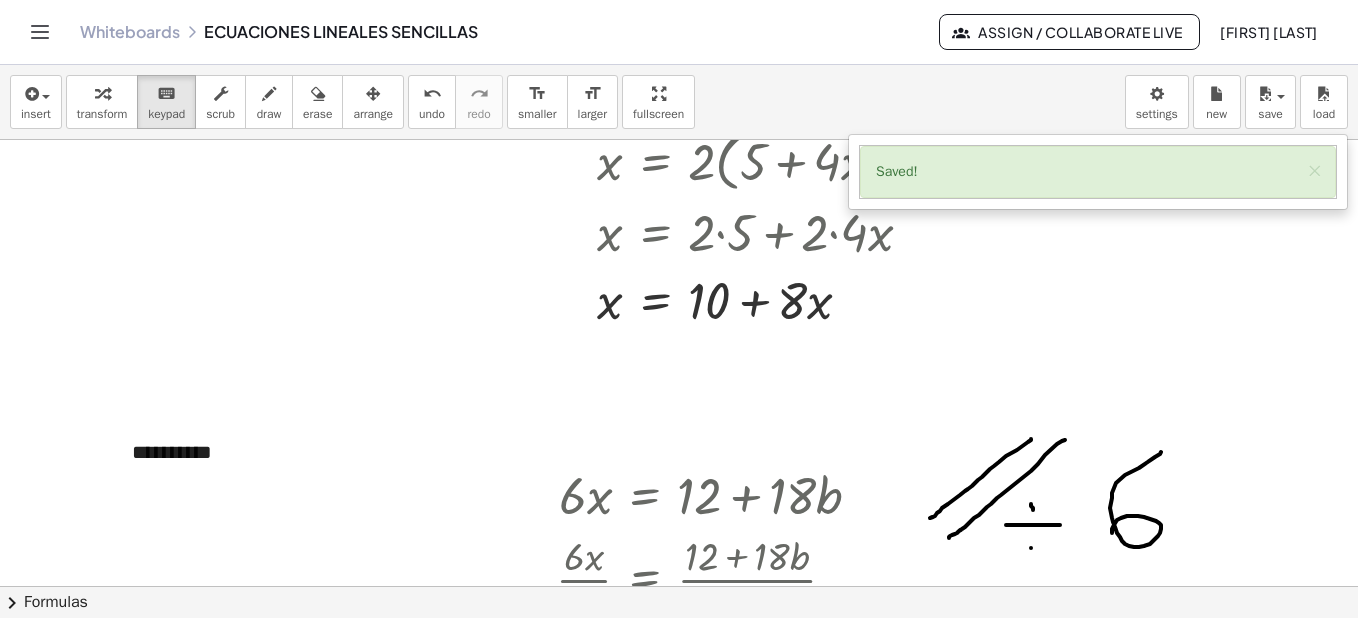 click at bounding box center [679, 26] 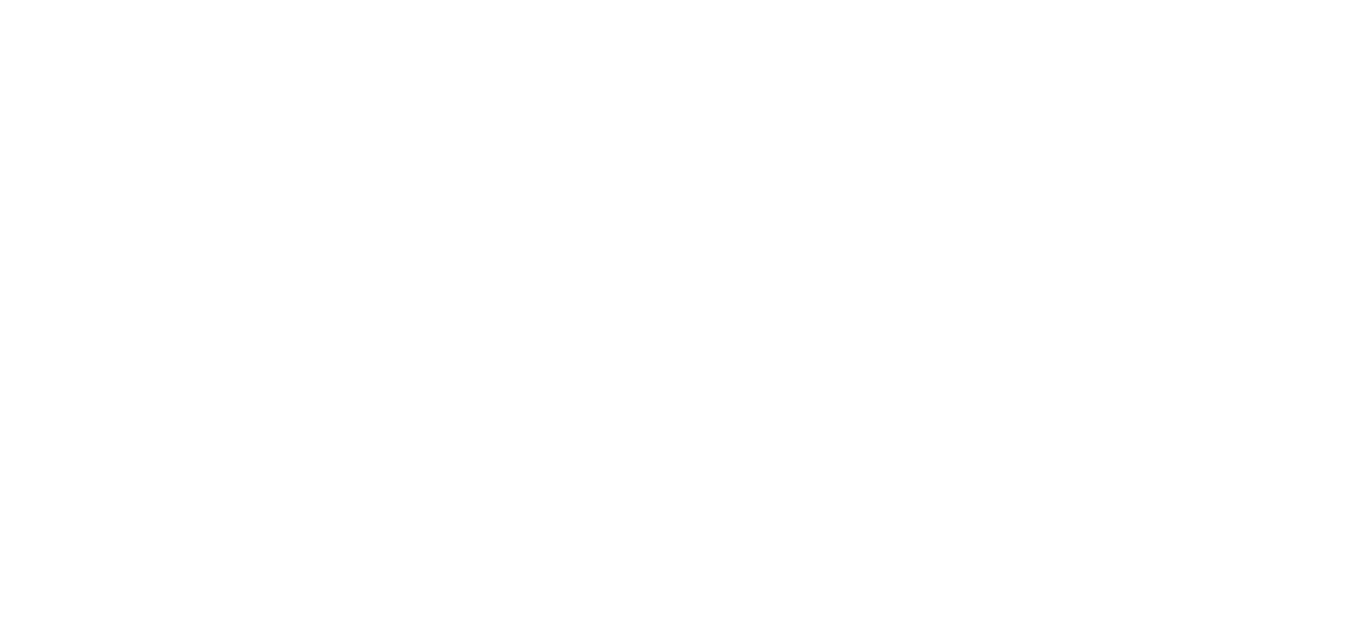 scroll, scrollTop: 0, scrollLeft: 0, axis: both 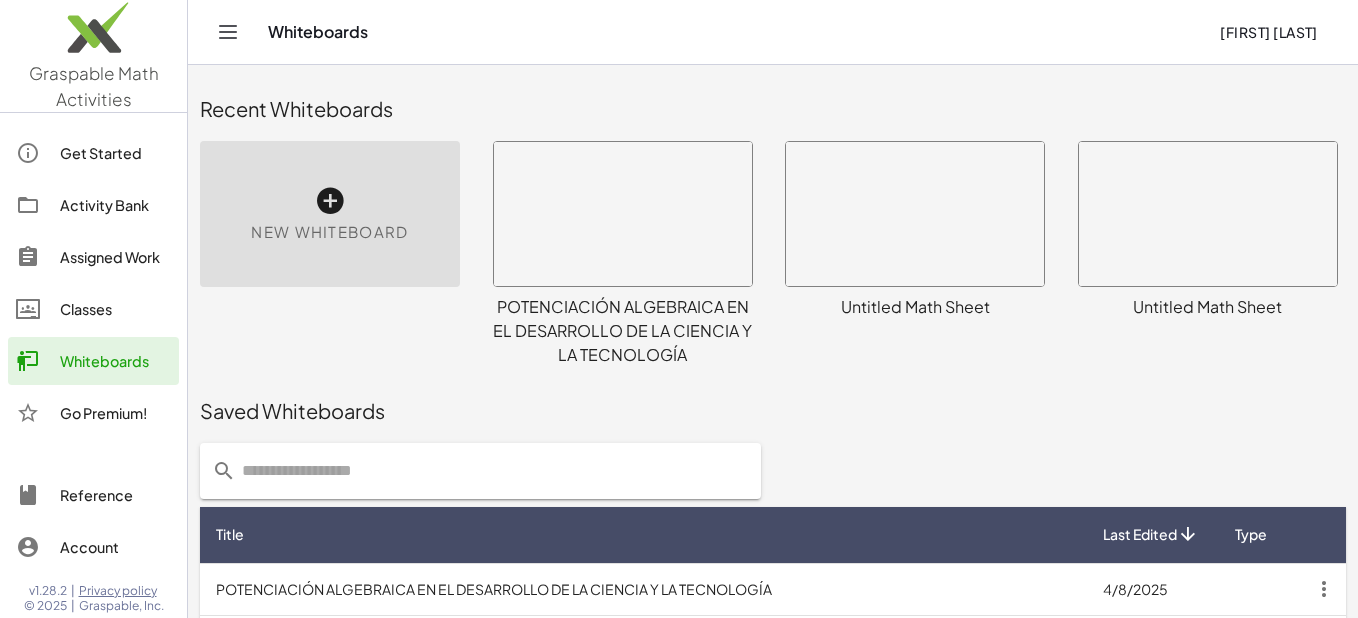 click on "POTENCIACIÓN ALGEBRAICA EN EL DESARROLLO DE LA CIENCIA Y LA TECNOLOGÍA" at bounding box center (643, 589) 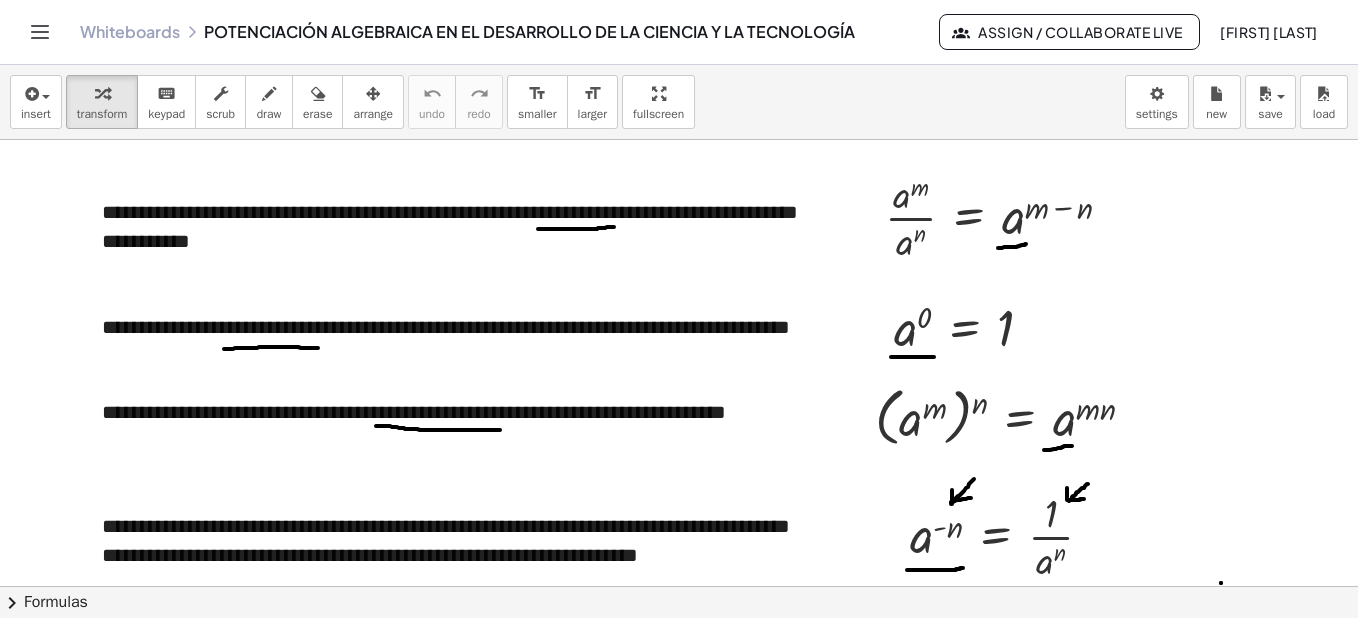 scroll, scrollTop: 0, scrollLeft: 0, axis: both 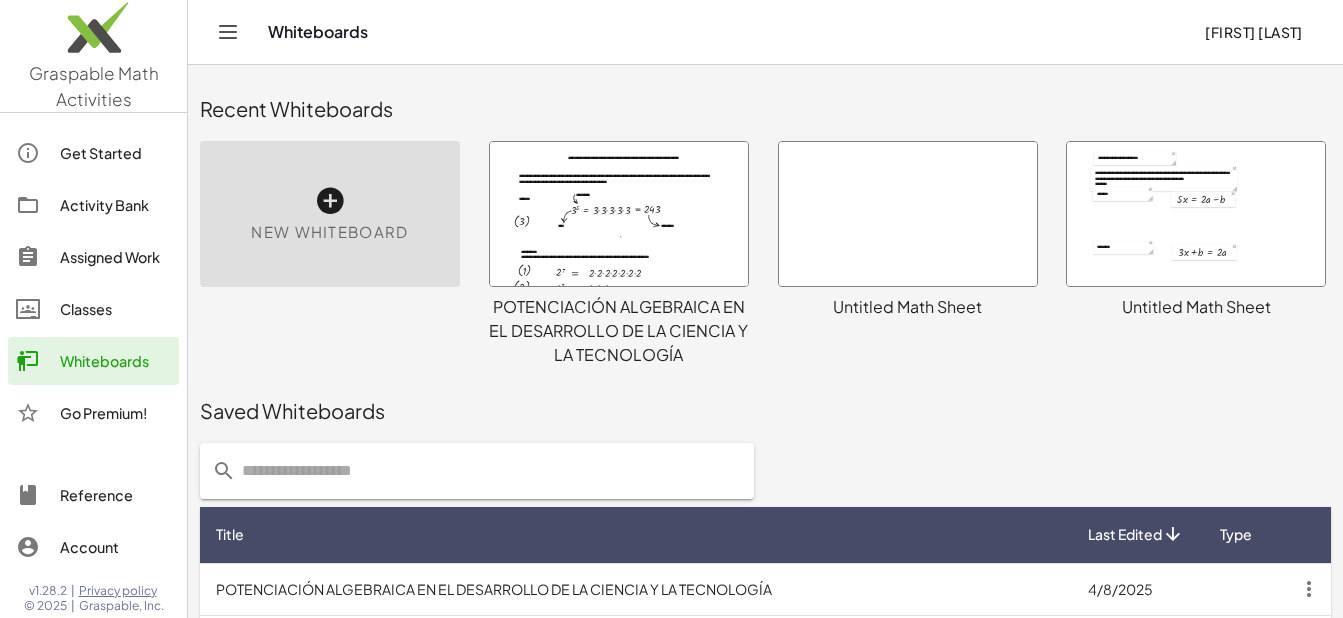 click at bounding box center (908, 214) 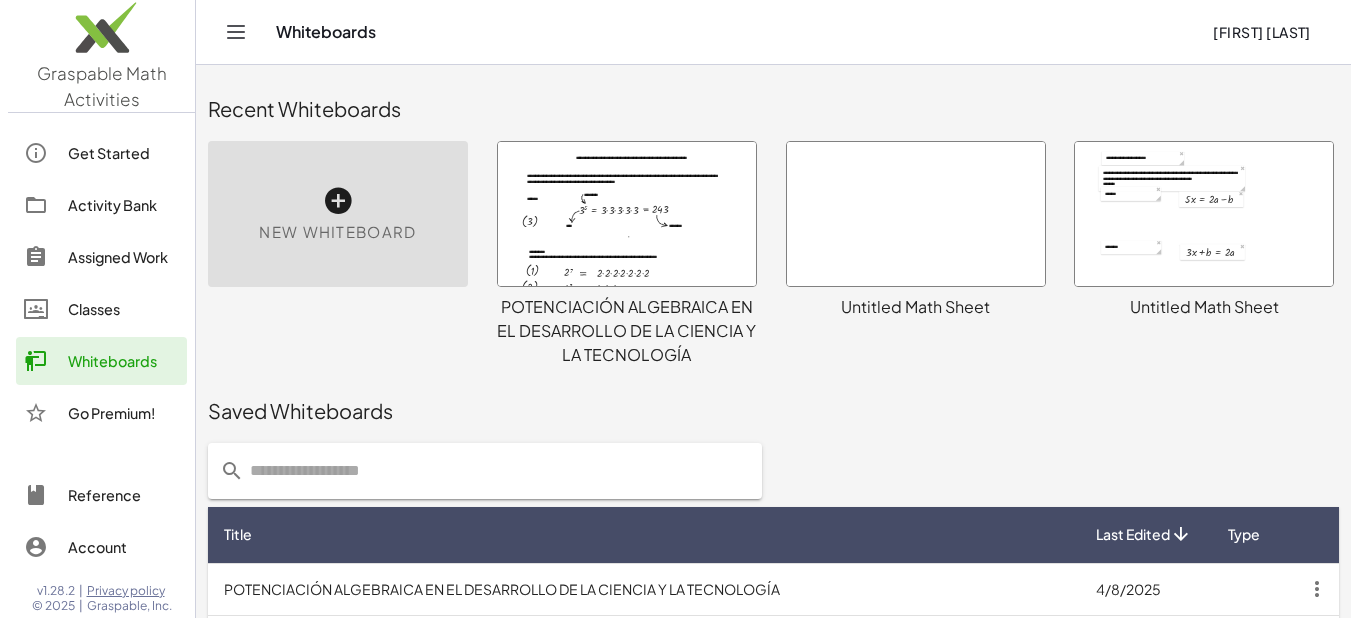 scroll, scrollTop: 0, scrollLeft: 0, axis: both 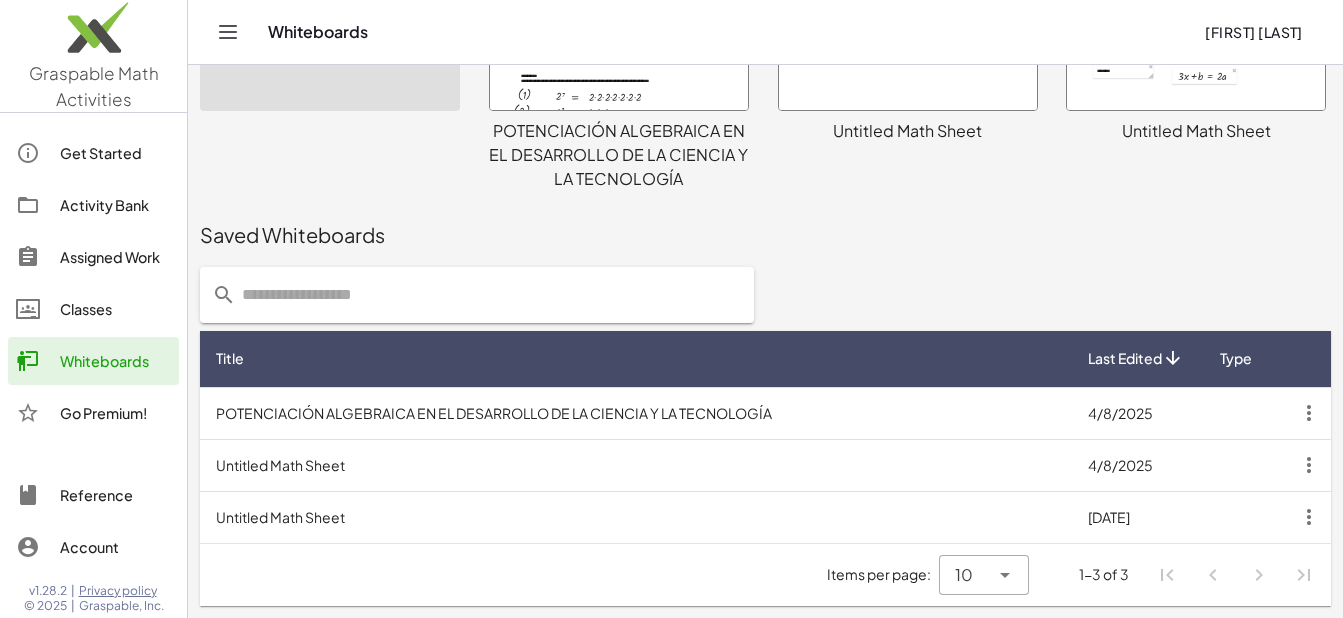 click on "Untitled Math Sheet" at bounding box center [636, 465] 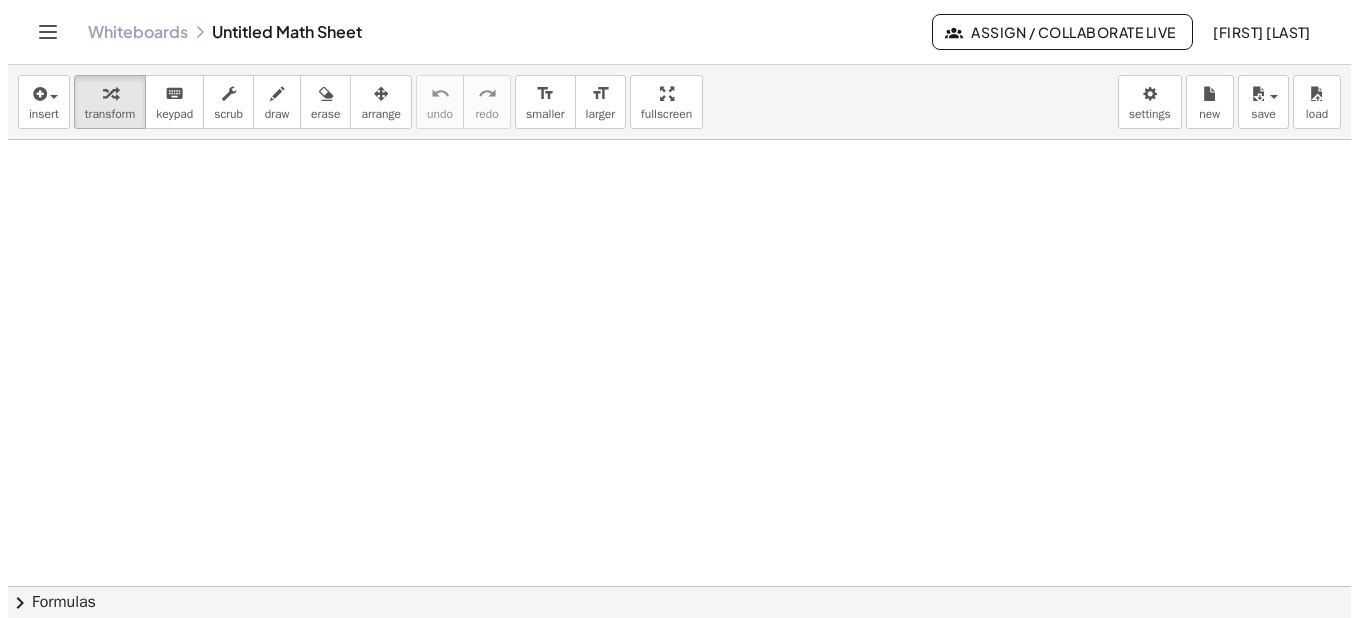 scroll, scrollTop: 0, scrollLeft: 0, axis: both 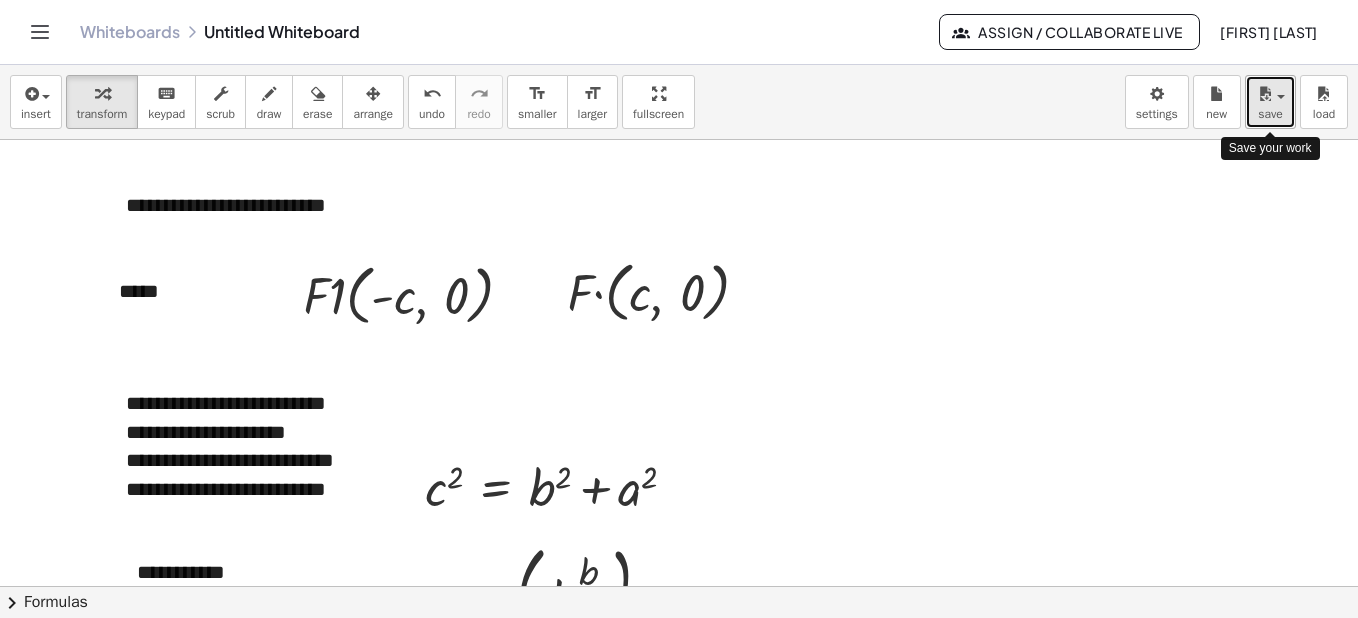 click on "save" at bounding box center [1270, 102] 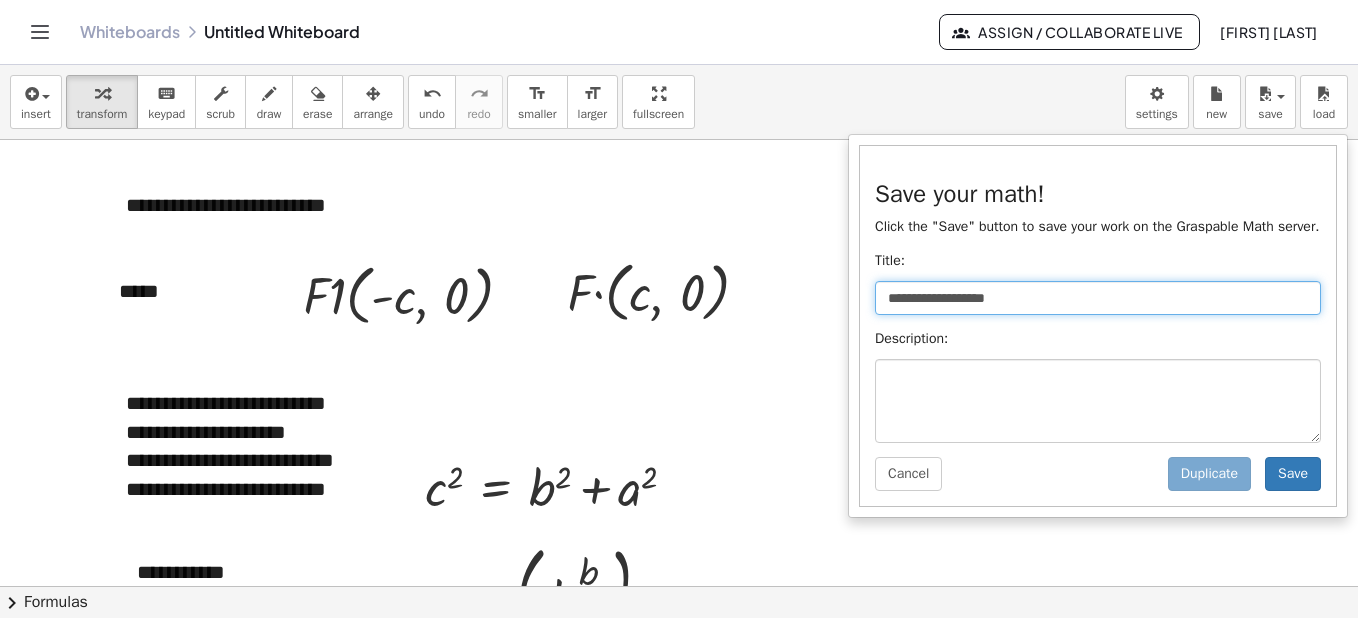 click on "**********" at bounding box center [1098, 298] 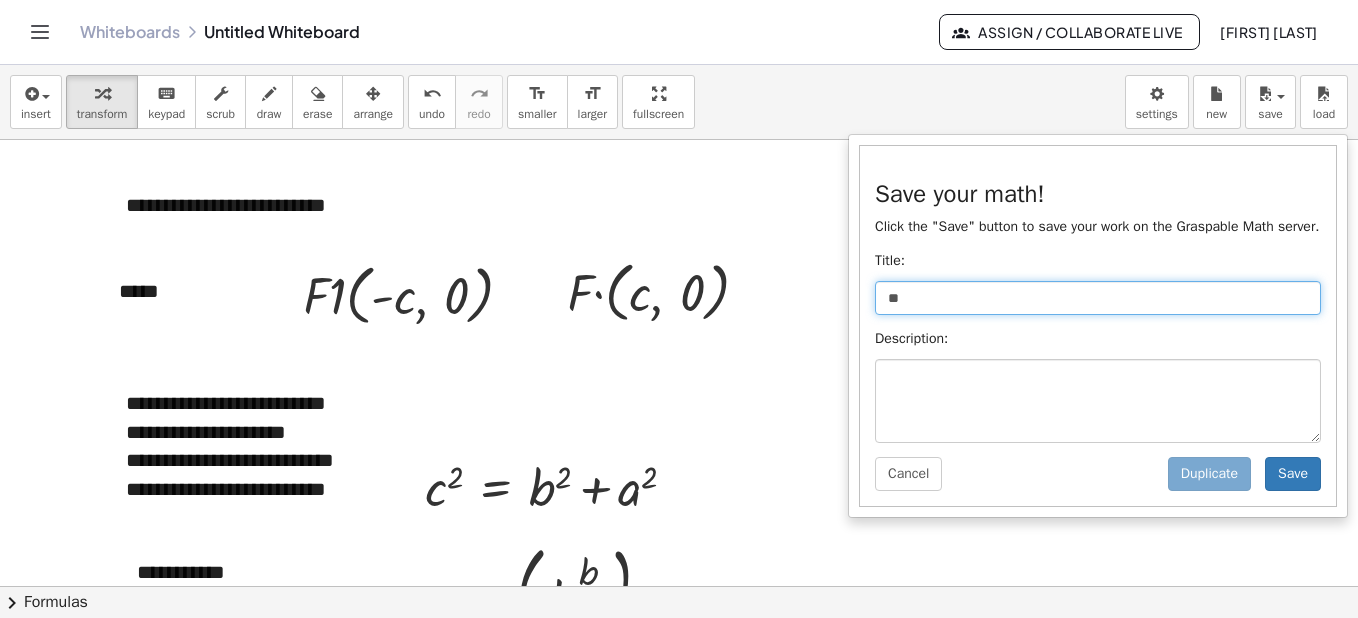 type on "*" 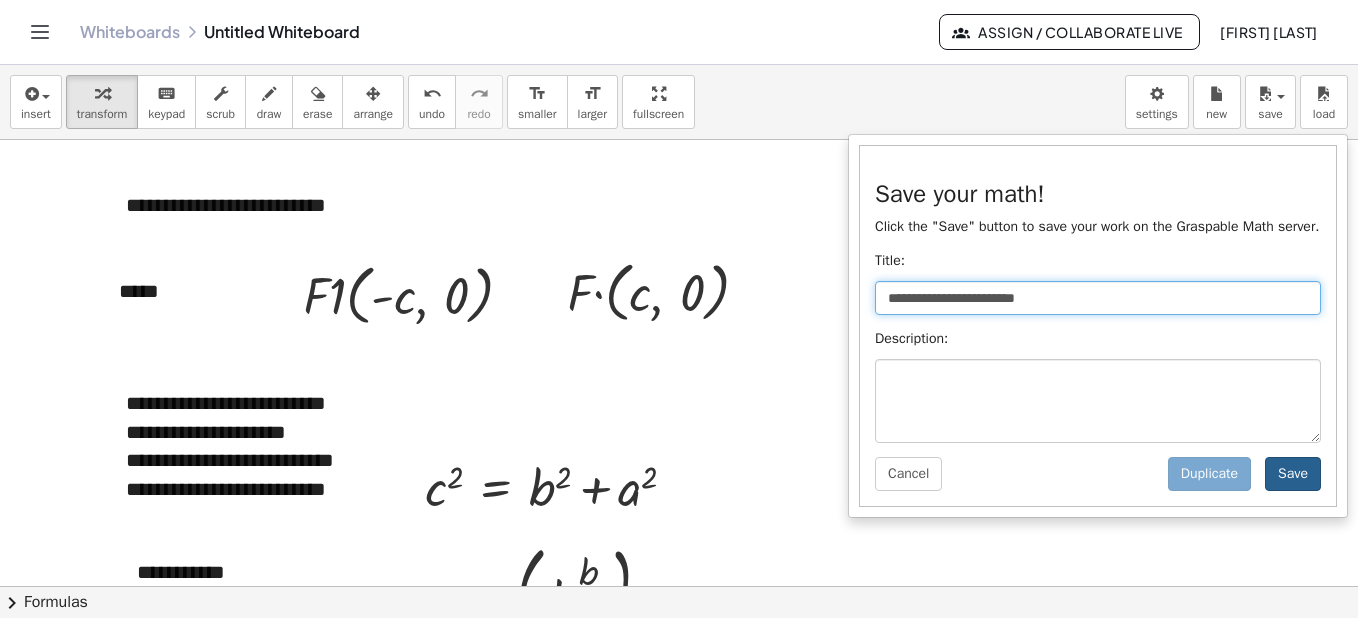 type on "**********" 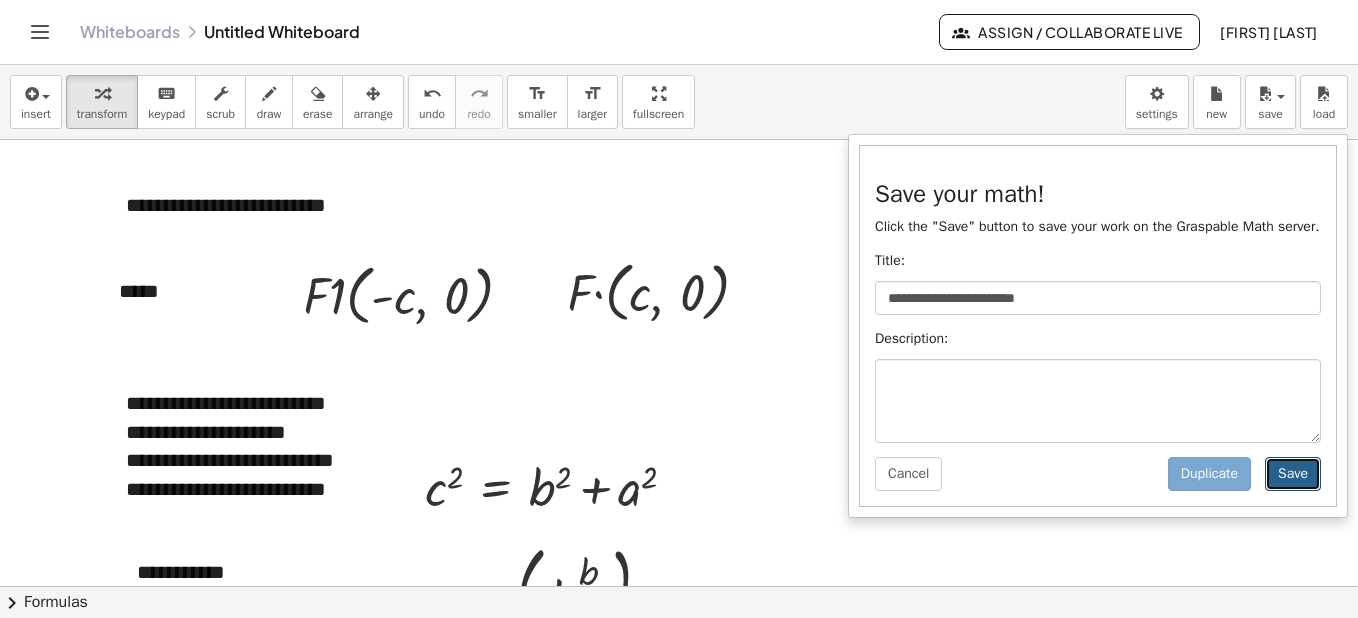 click on "Save" at bounding box center [1293, 474] 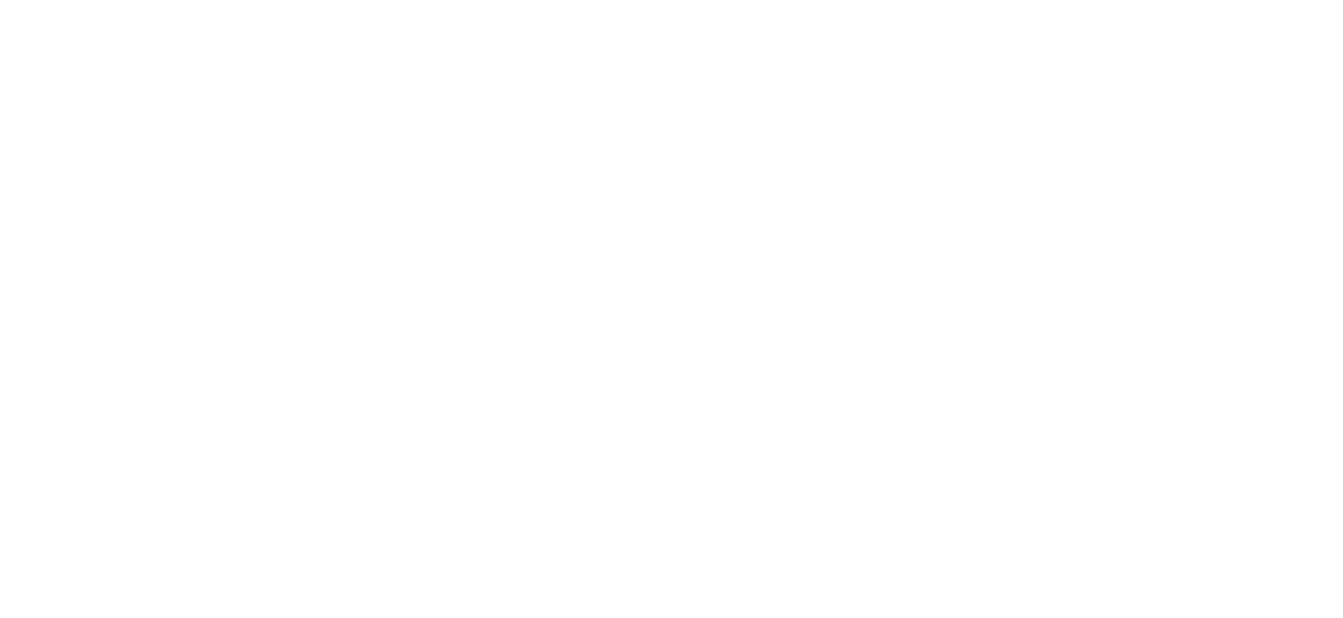 scroll, scrollTop: 0, scrollLeft: 0, axis: both 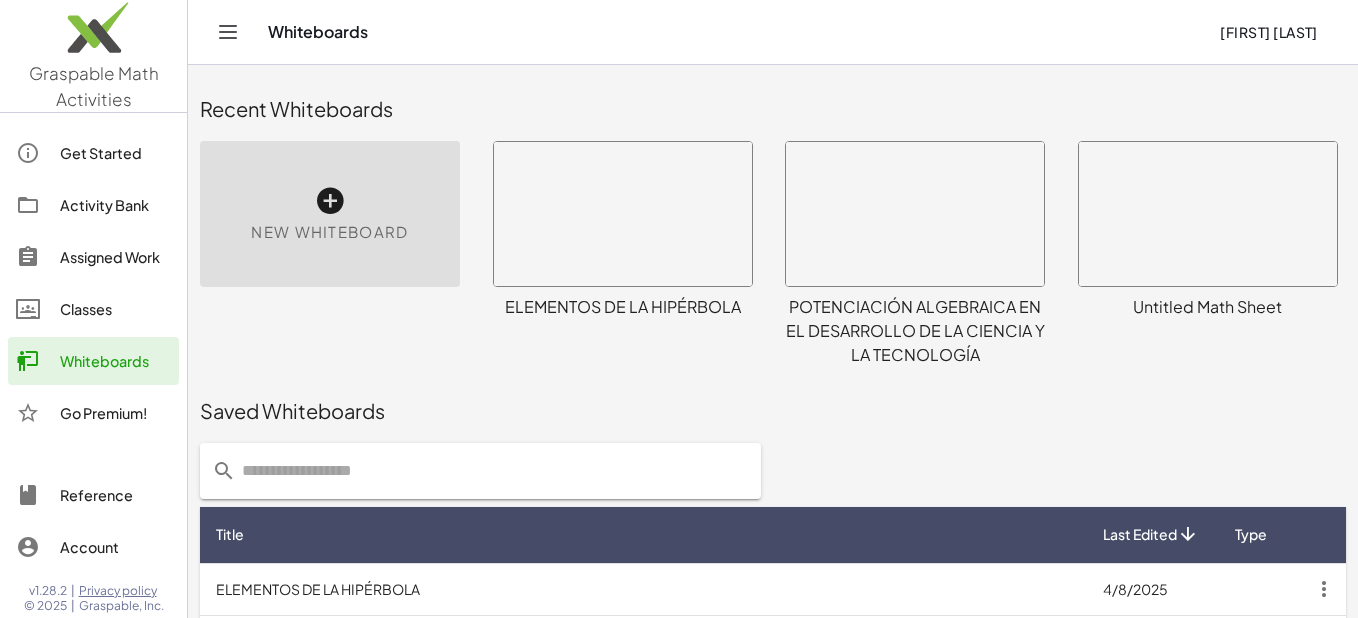 click 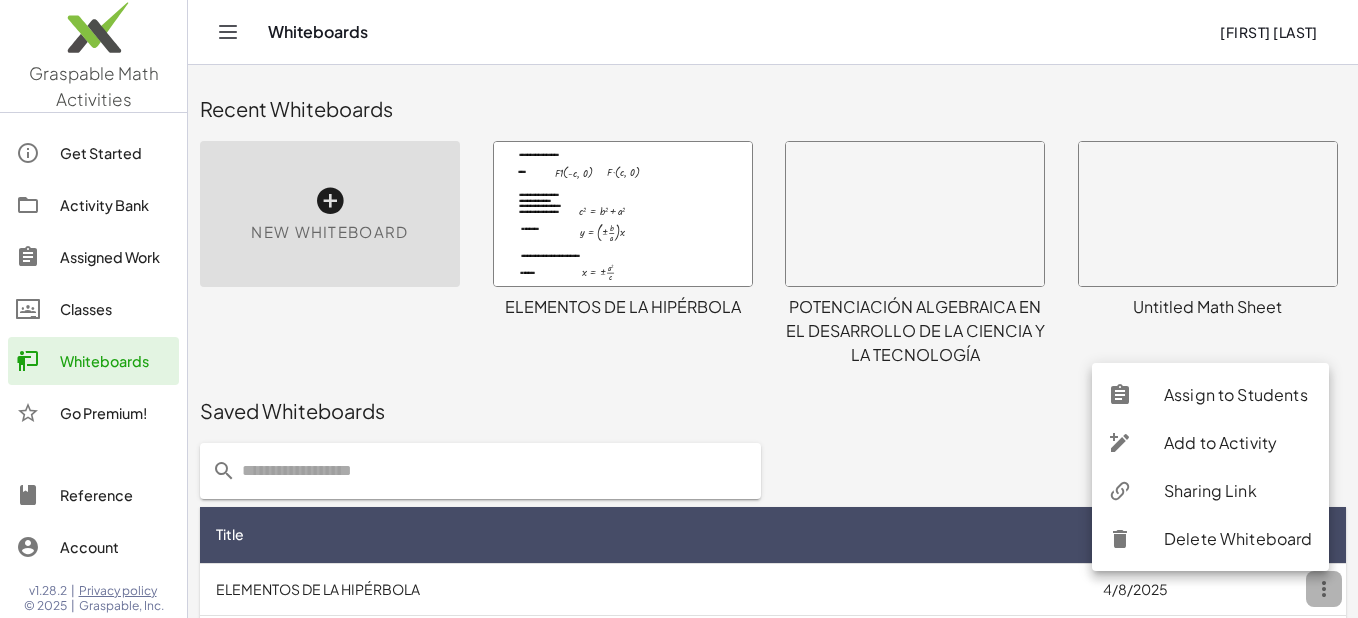 click 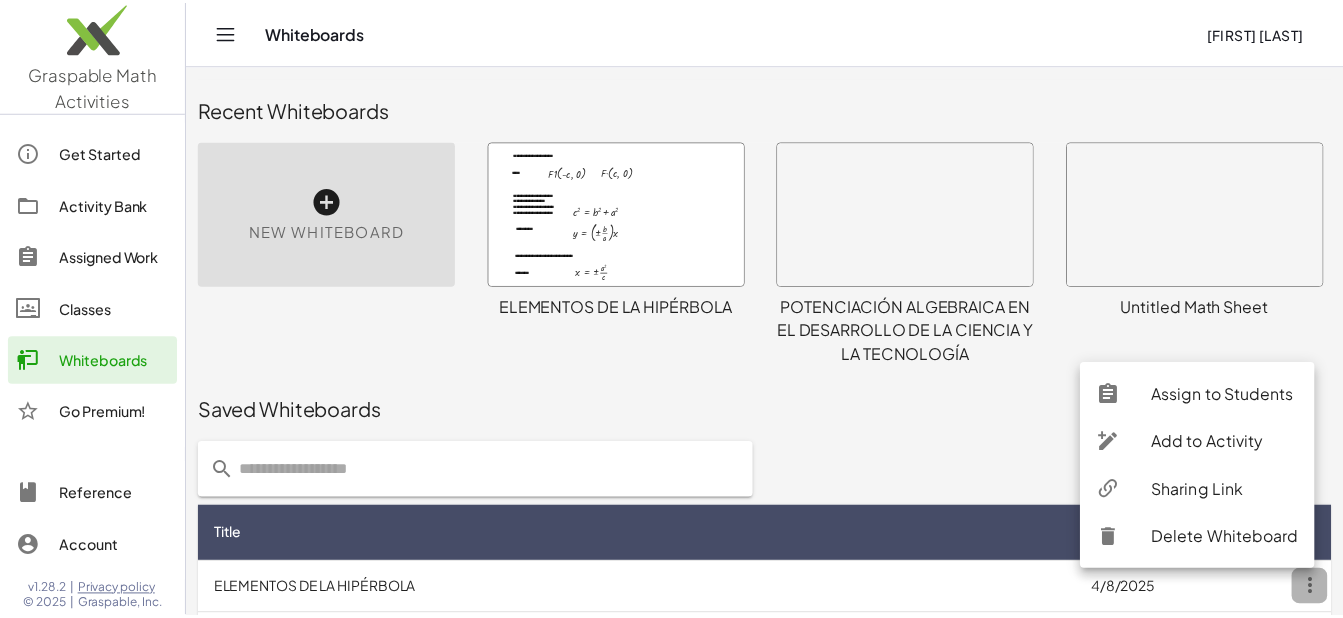 scroll, scrollTop: 200, scrollLeft: 0, axis: vertical 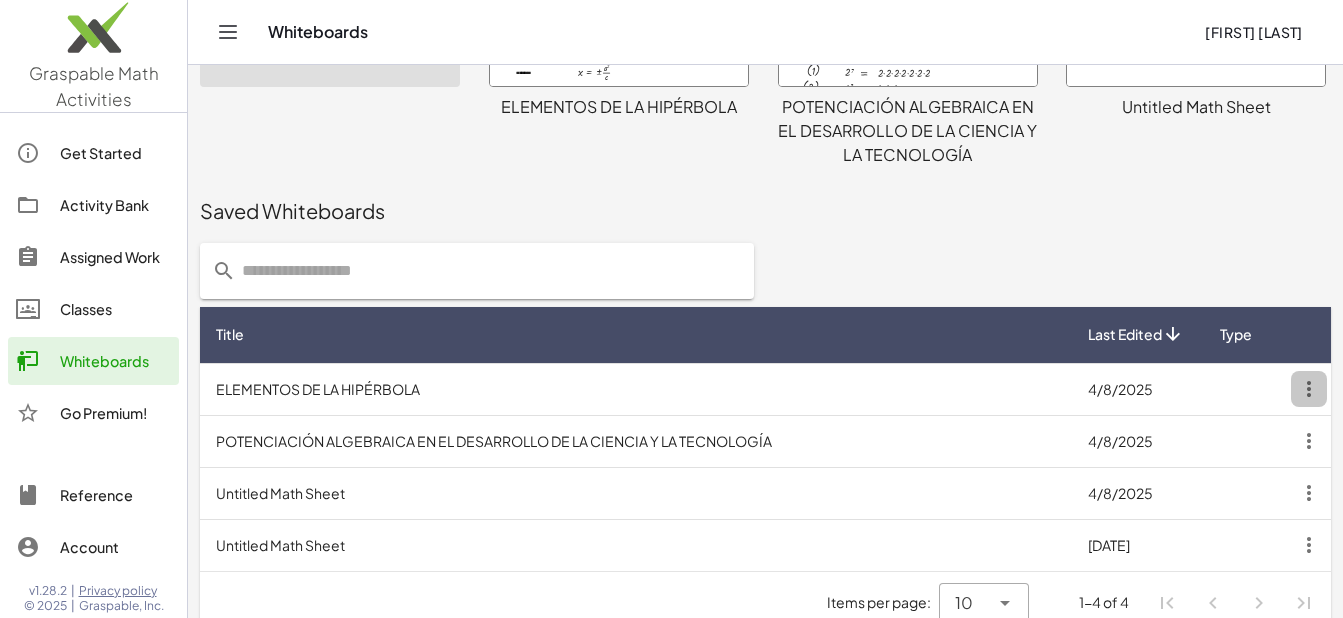 click 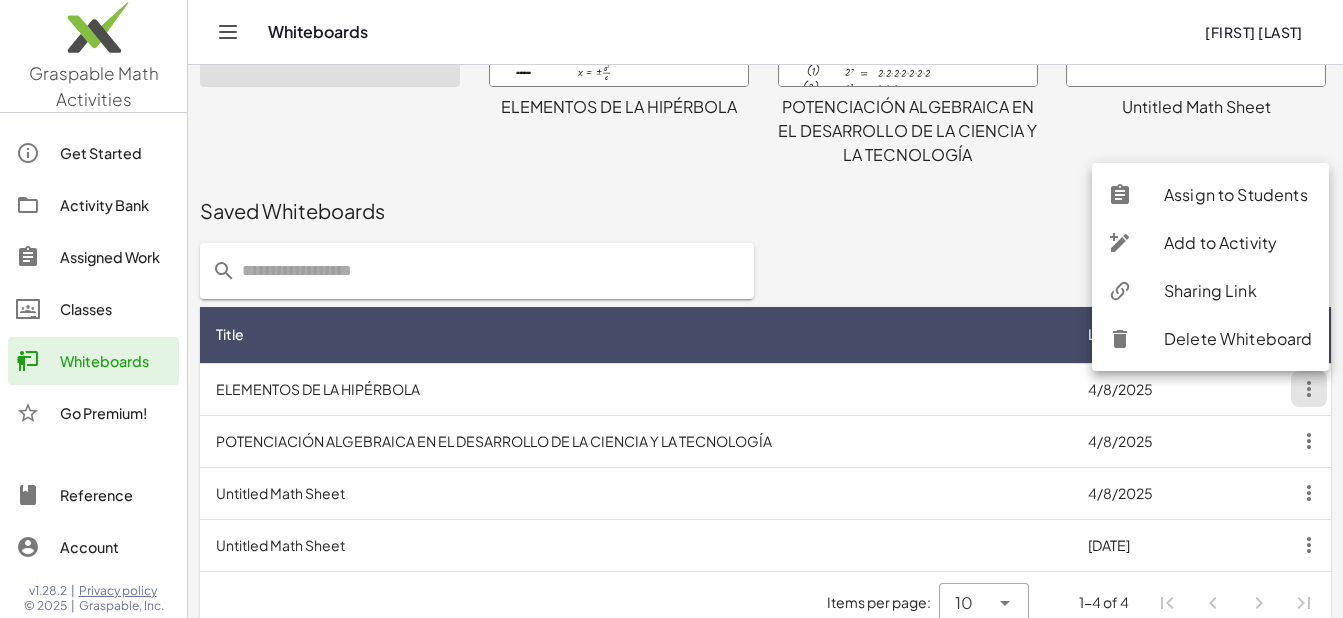 click on "Sharing Link" 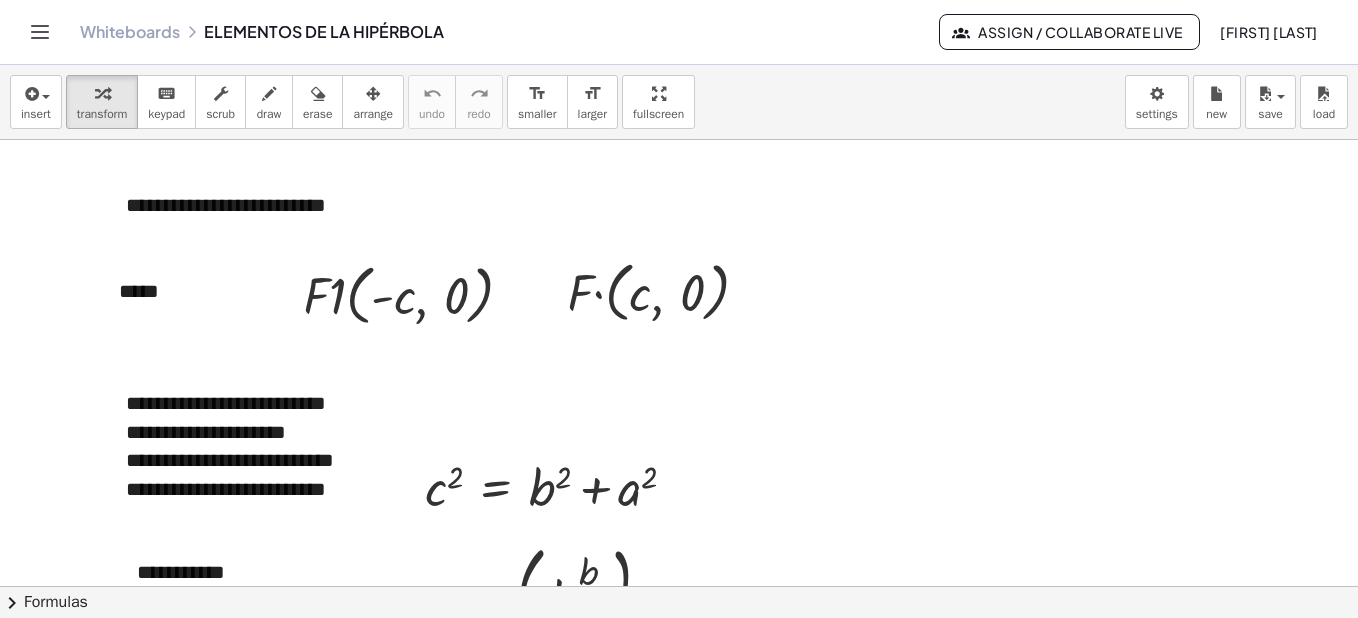 scroll, scrollTop: 0, scrollLeft: 0, axis: both 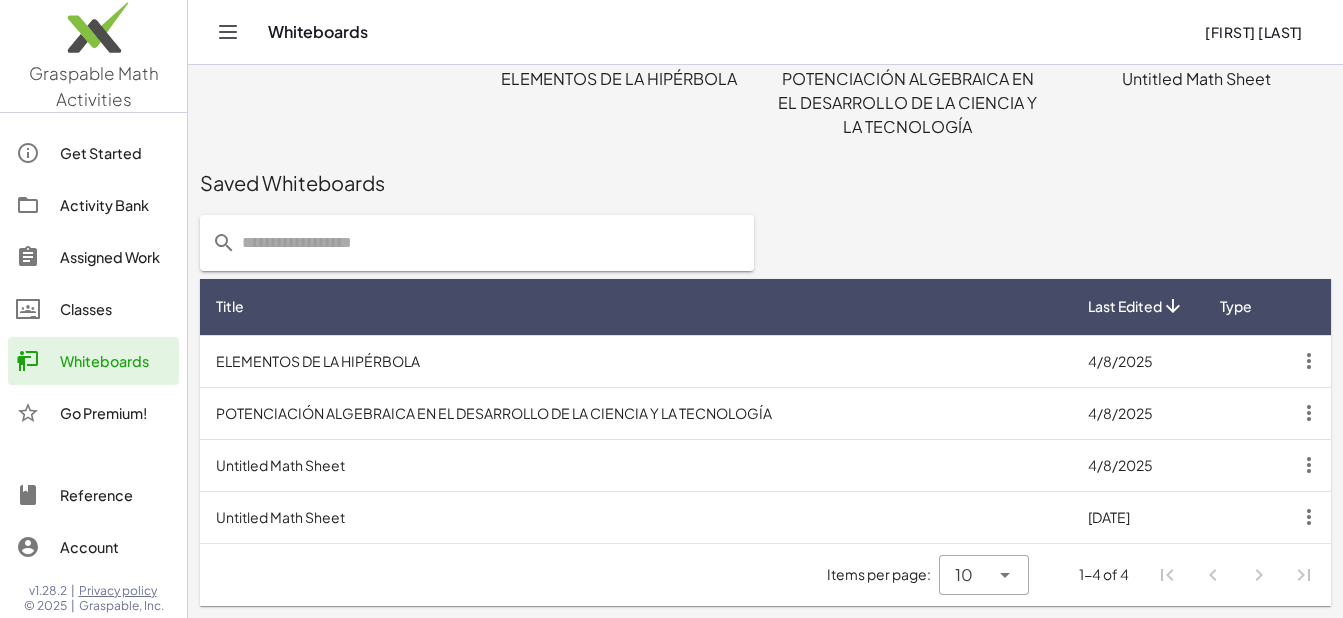 click on "4/8/2025" at bounding box center [1136, 465] 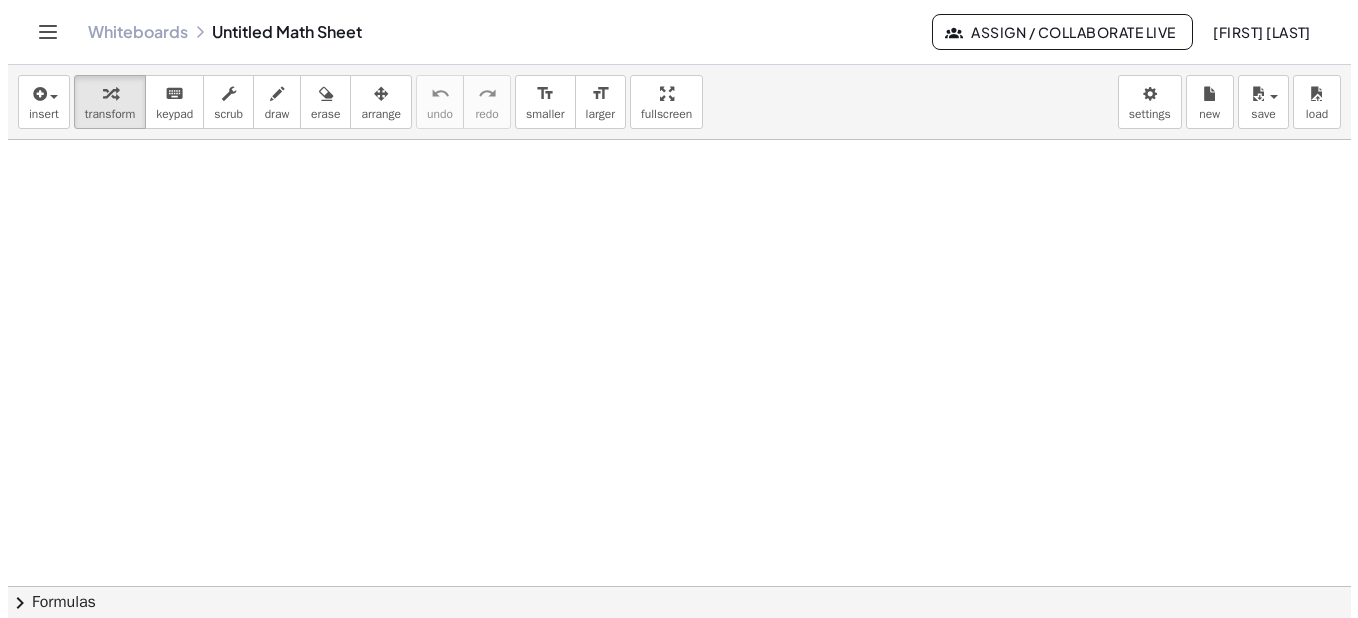 scroll, scrollTop: 0, scrollLeft: 0, axis: both 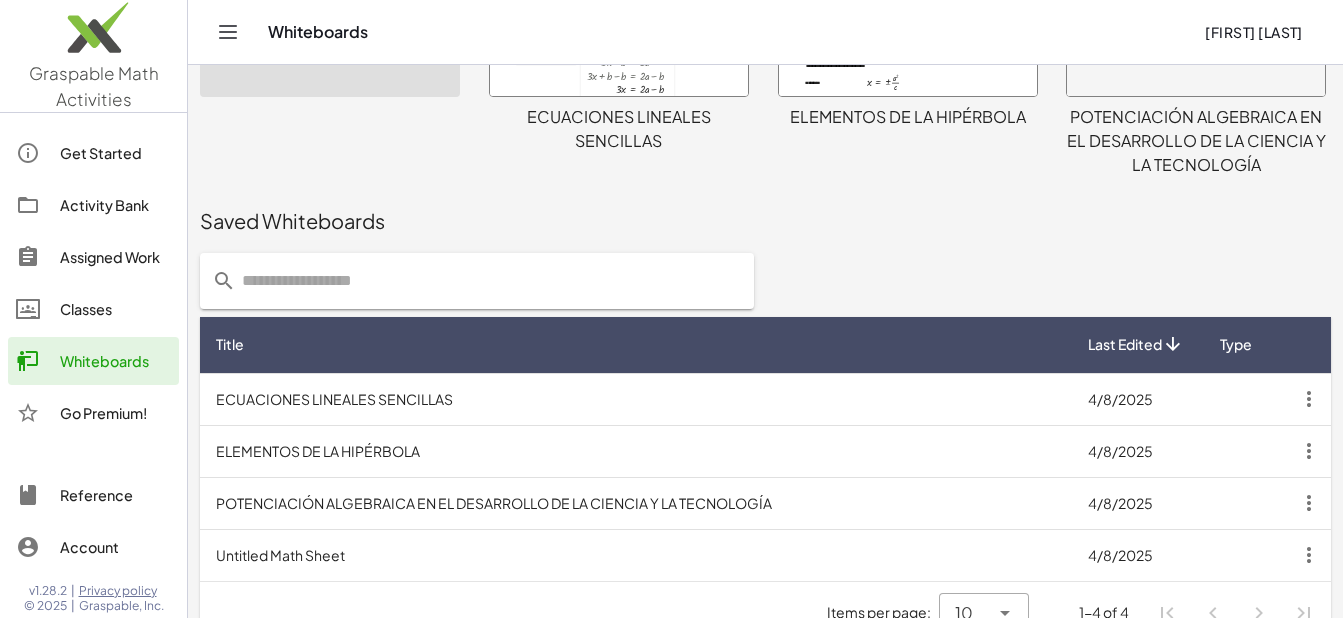 click on "ECUACIONES LINEALES SENCILLAS" at bounding box center (636, 399) 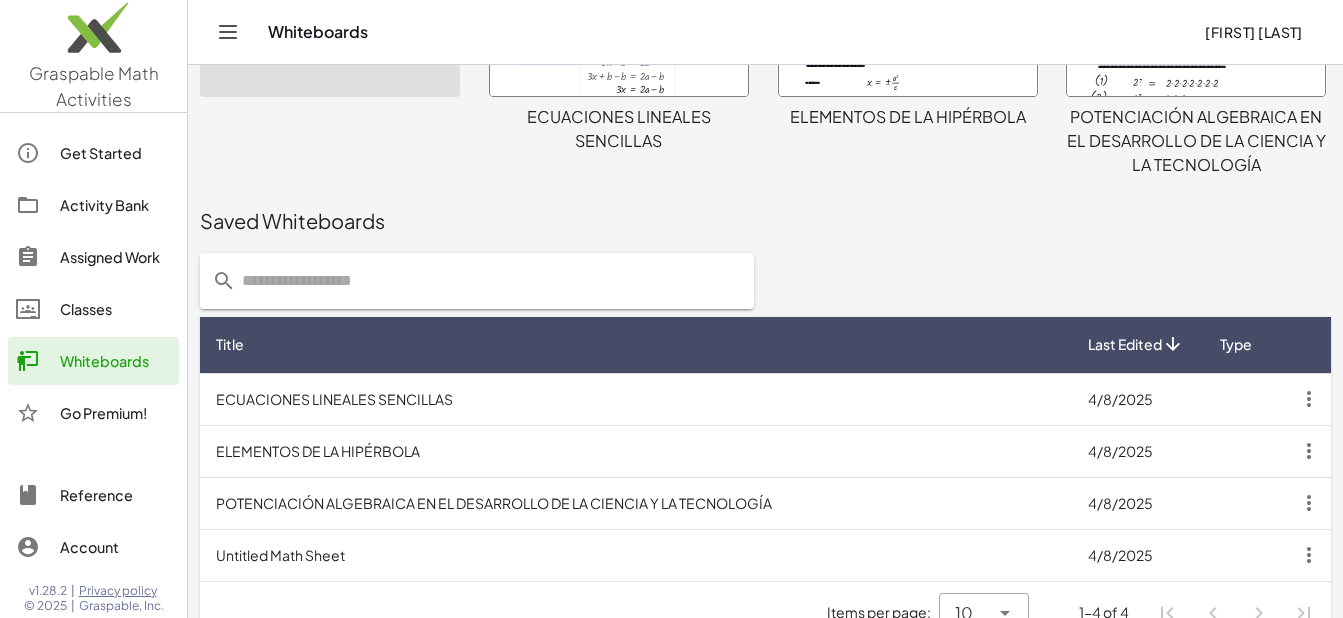 scroll, scrollTop: 201, scrollLeft: 0, axis: vertical 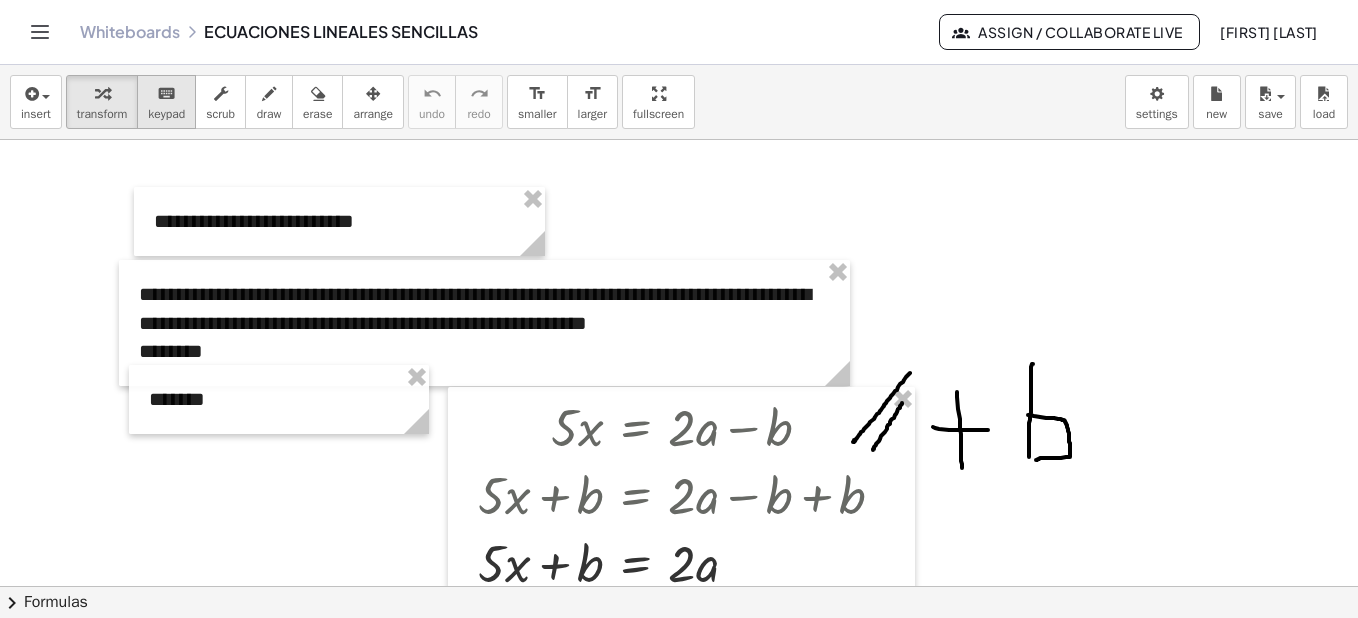 click on "keyboard" at bounding box center [166, 94] 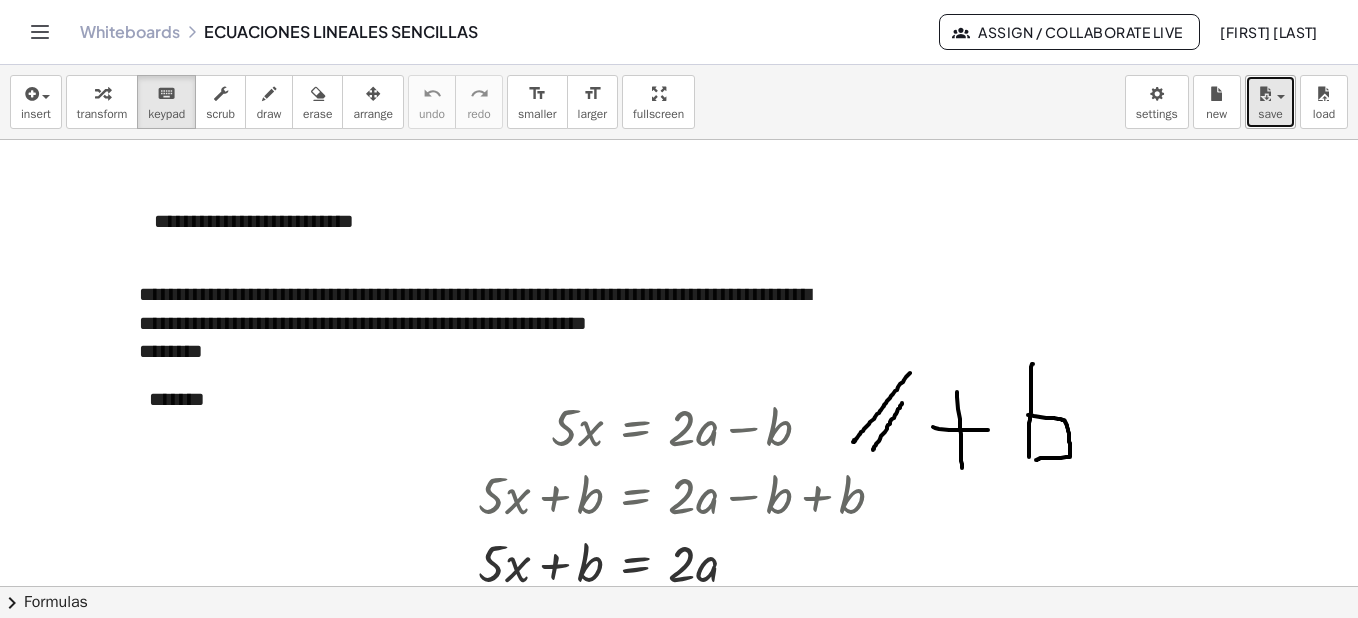 click at bounding box center [1270, 93] 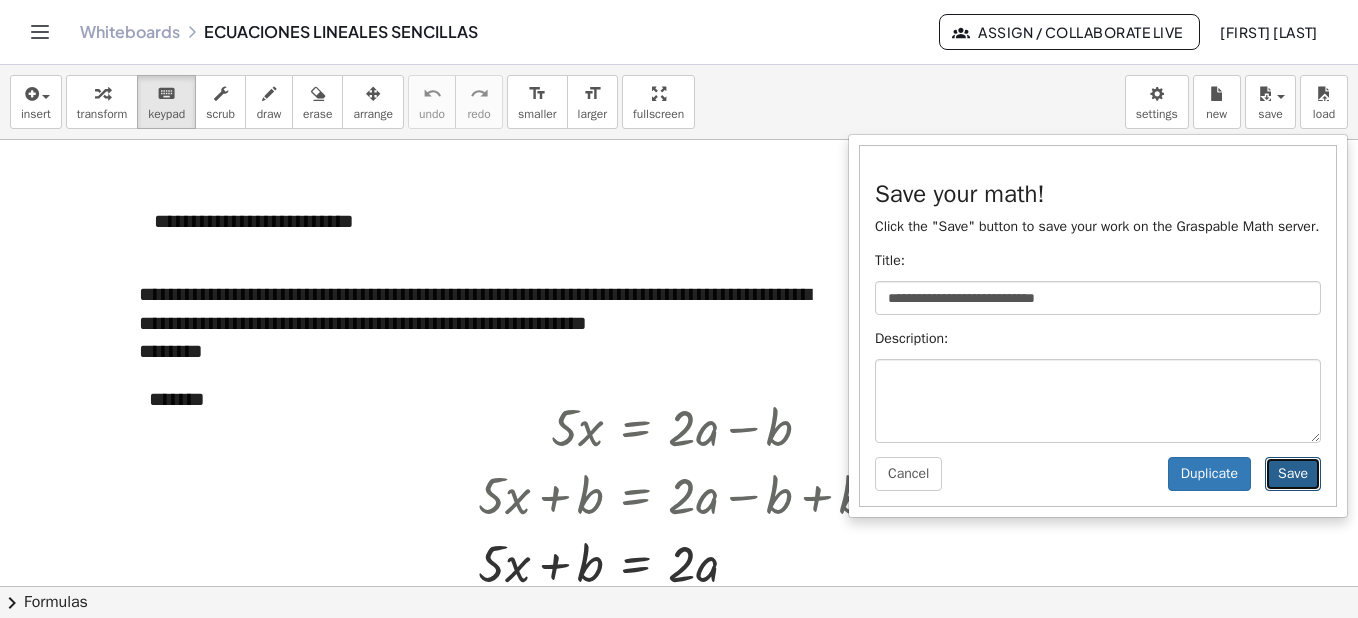 click on "Save" at bounding box center [1293, 474] 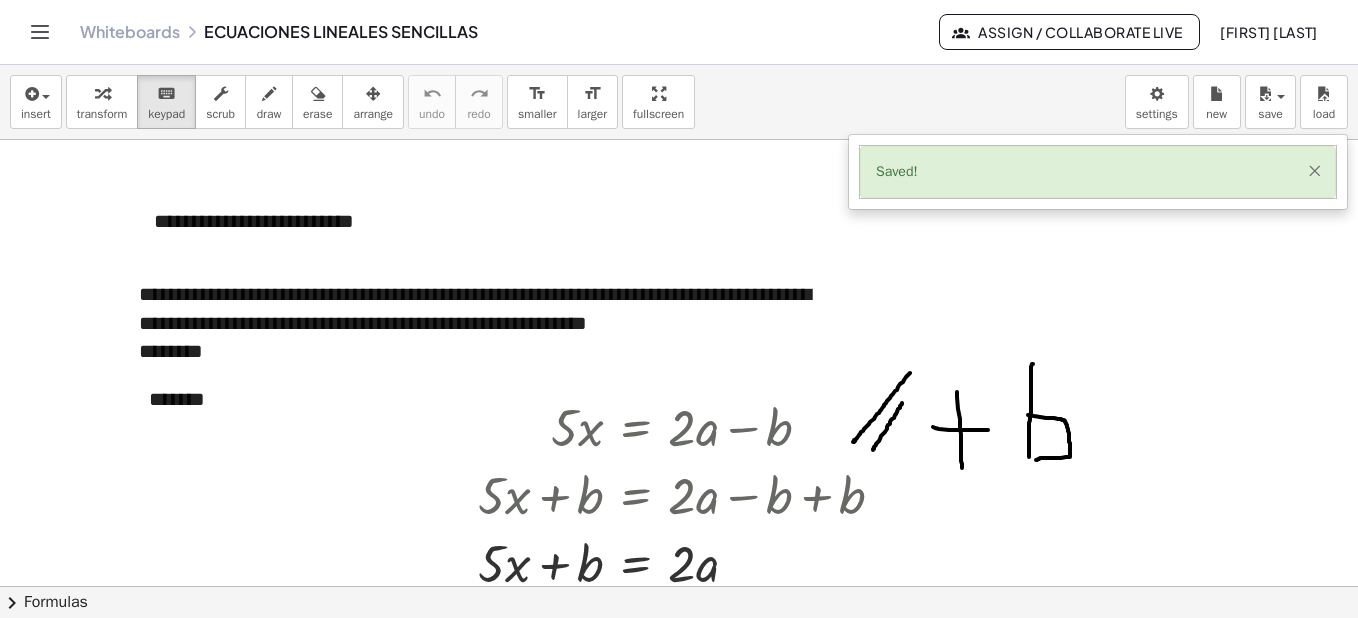 click on "×" at bounding box center (1314, 170) 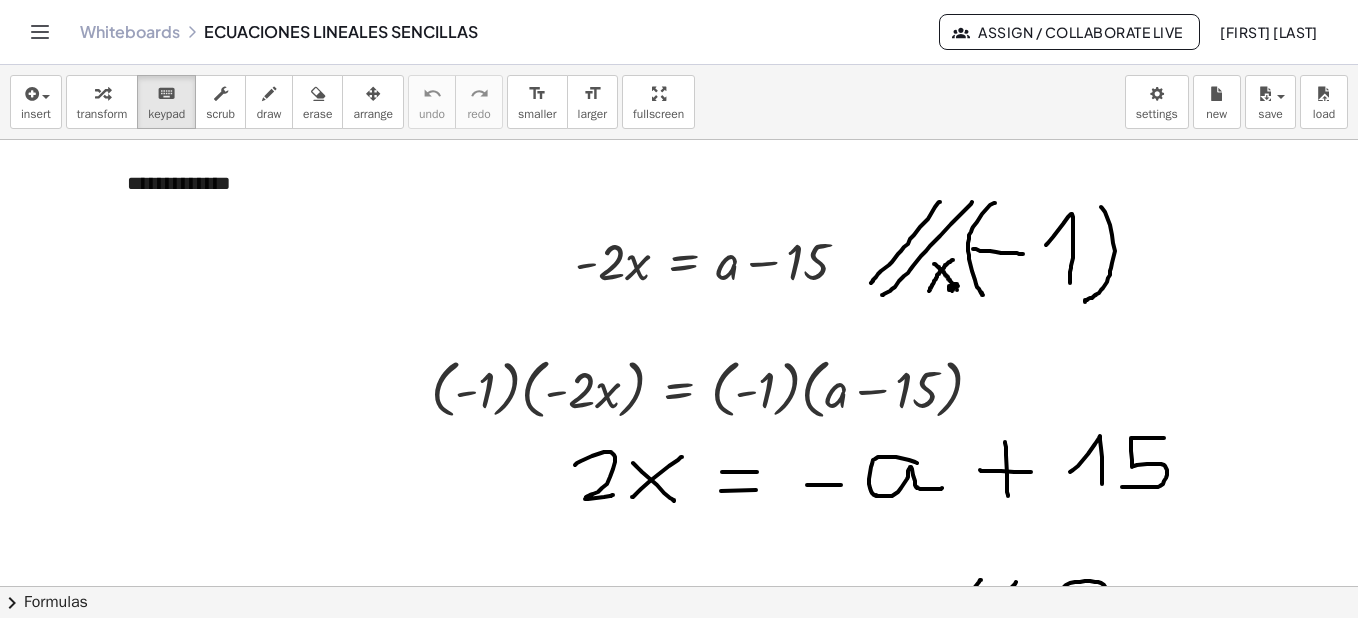 scroll, scrollTop: 1309, scrollLeft: 0, axis: vertical 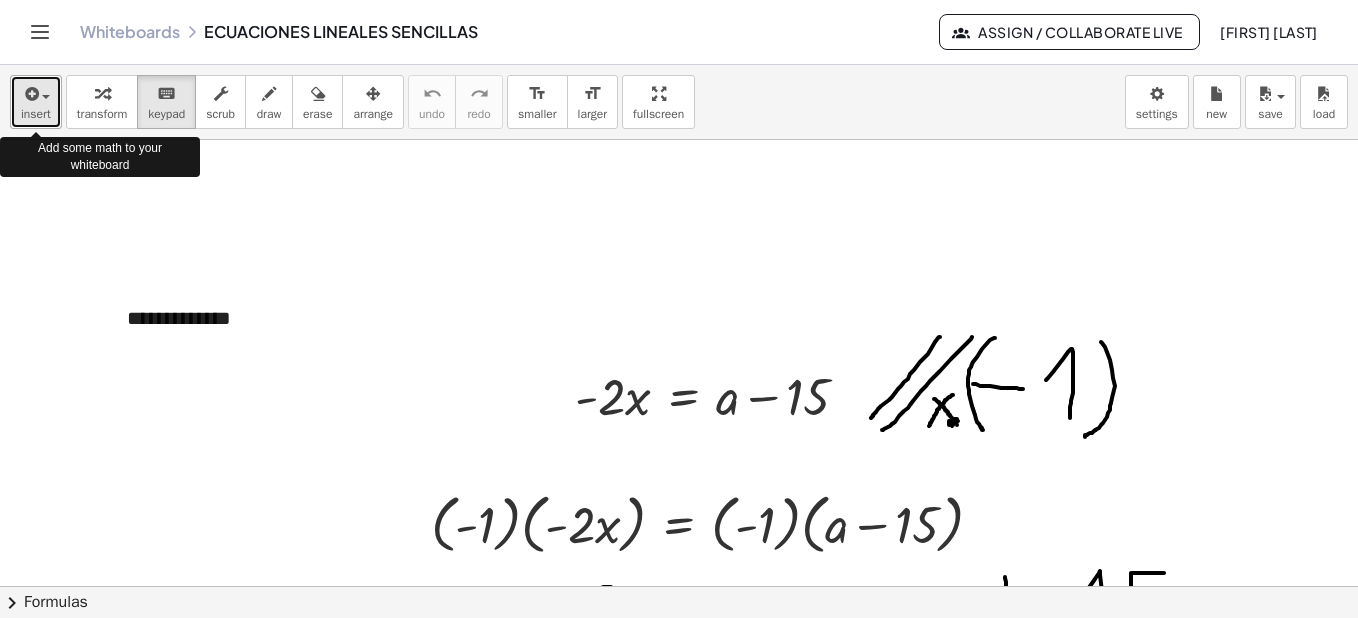 click on "insert" at bounding box center (36, 114) 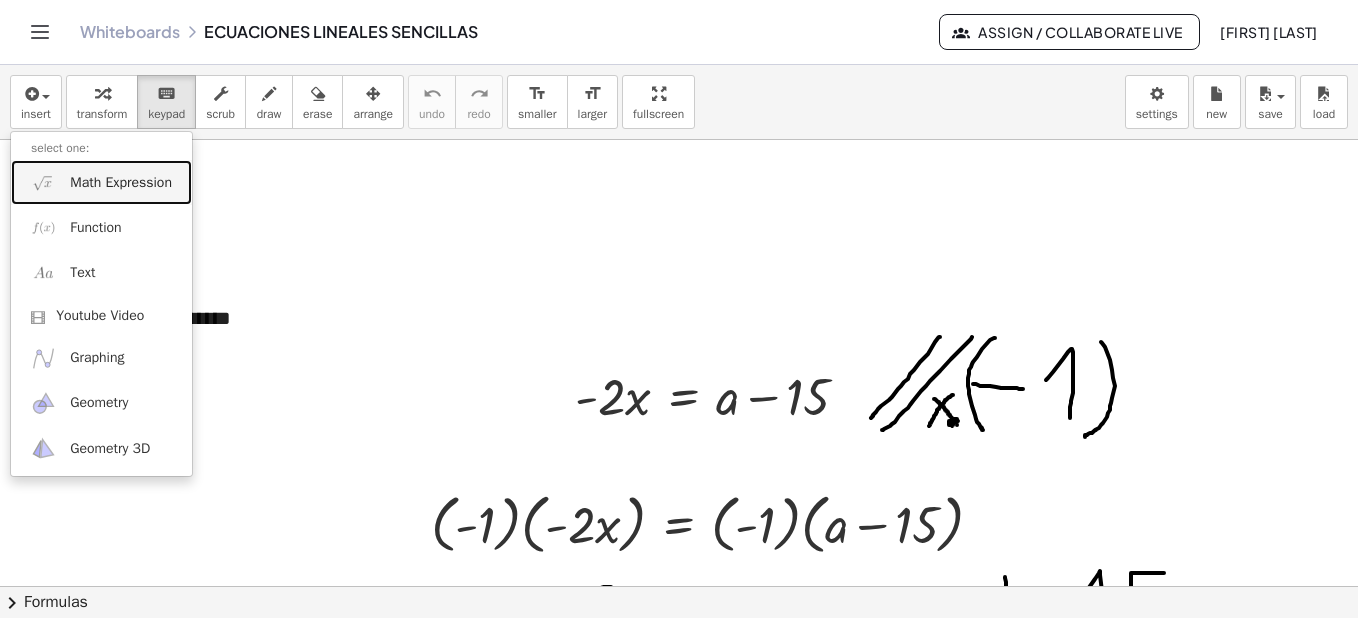 click on "Math Expression" at bounding box center (101, 182) 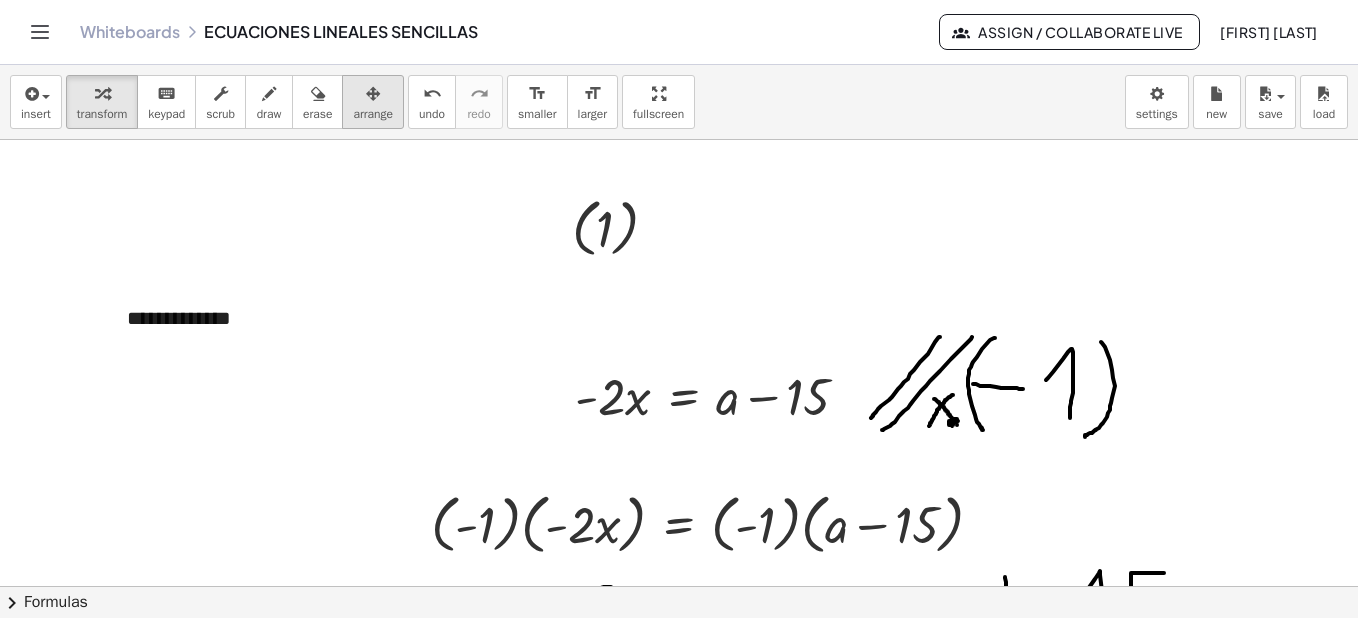 click at bounding box center [373, 93] 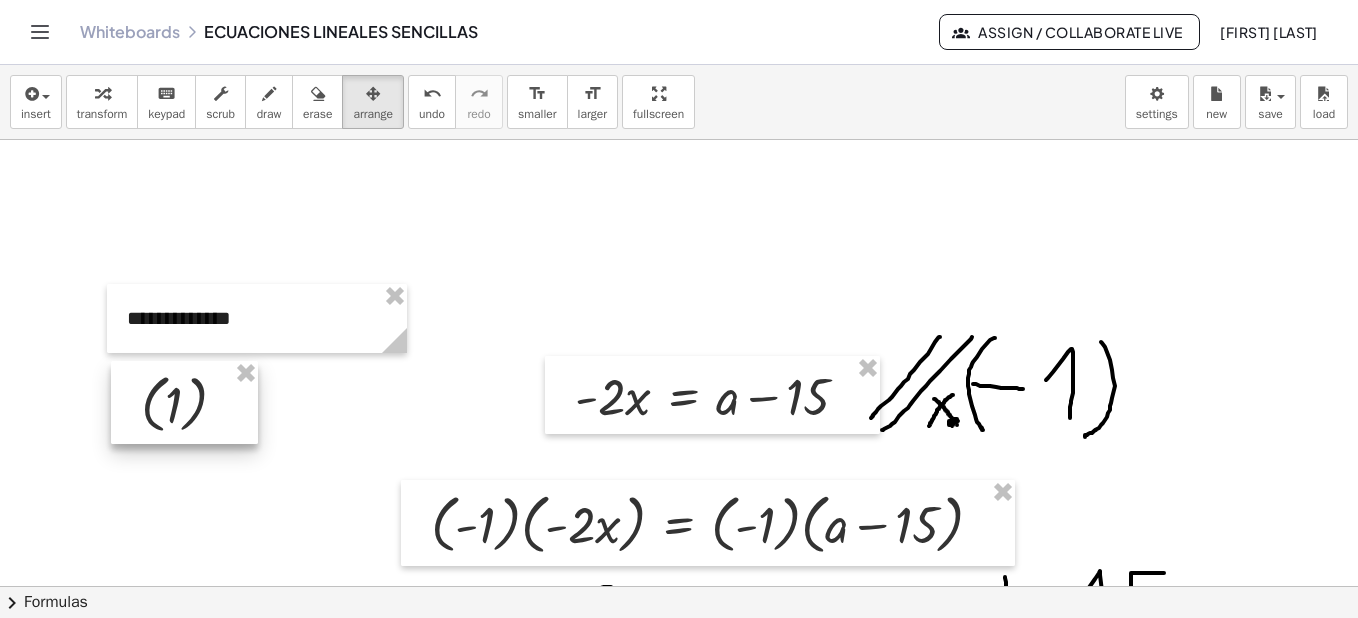 drag, startPoint x: 604, startPoint y: 227, endPoint x: 173, endPoint y: 403, distance: 465.5502 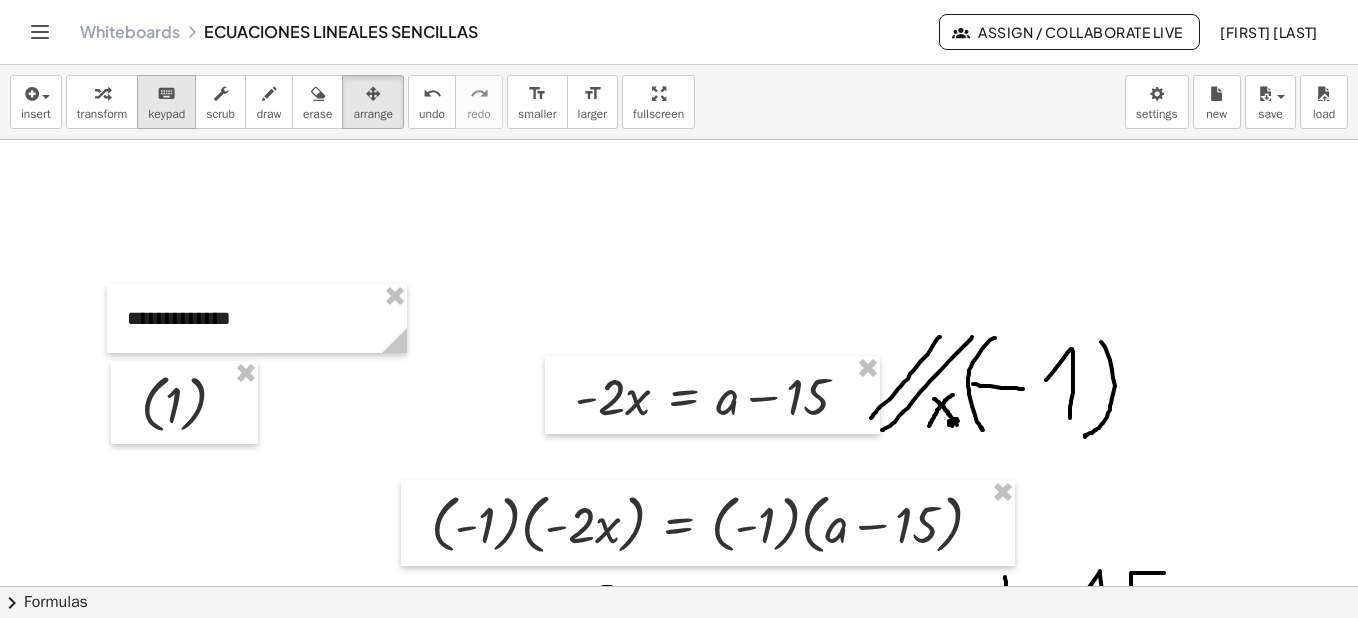 click on "keypad" at bounding box center (166, 114) 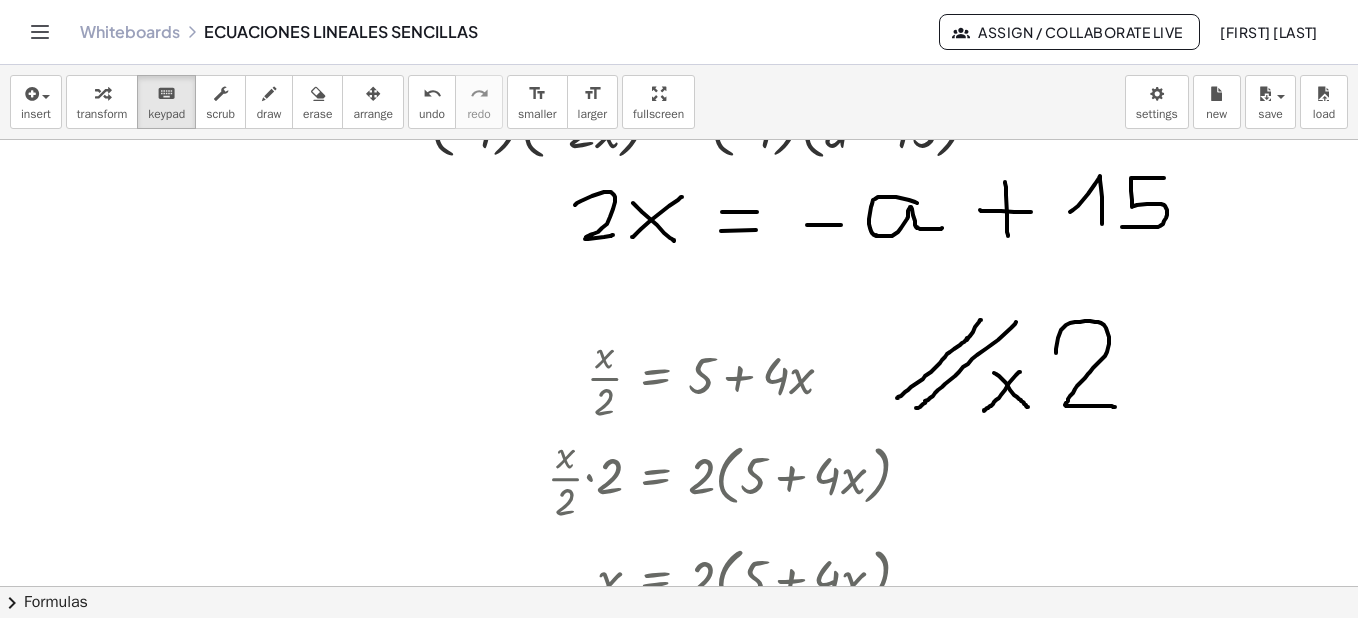 scroll, scrollTop: 1735, scrollLeft: 0, axis: vertical 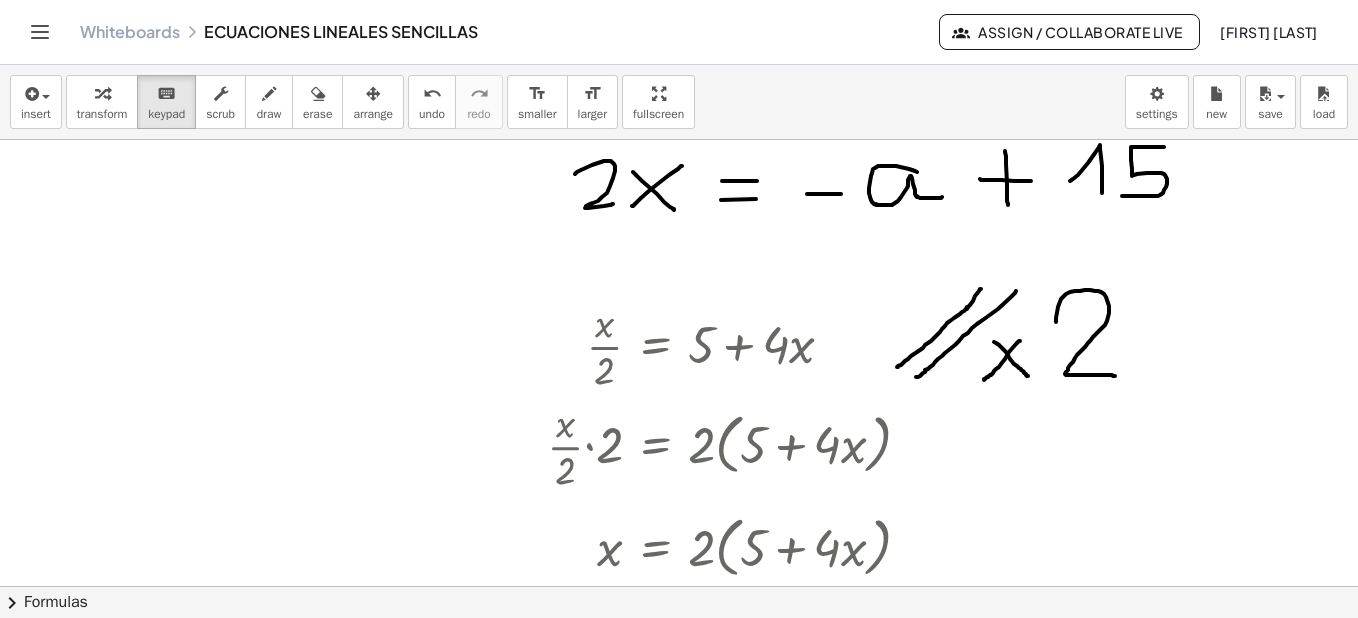 click at bounding box center [679, 480] 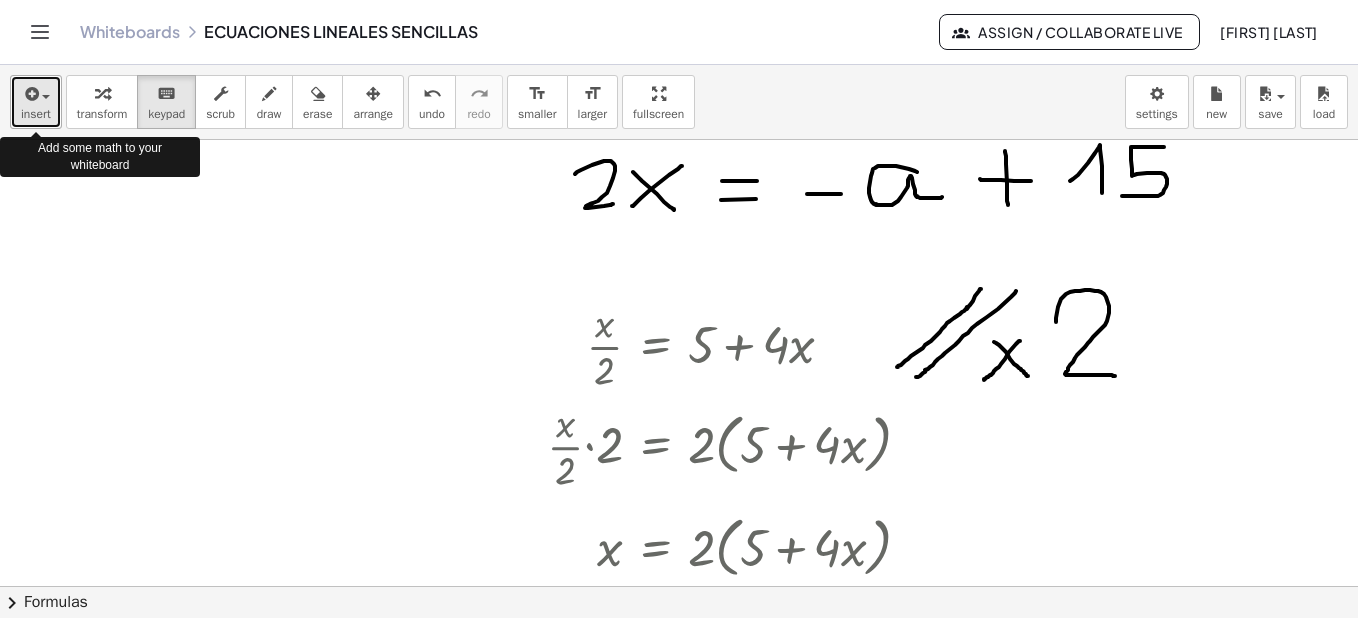 click at bounding box center [30, 94] 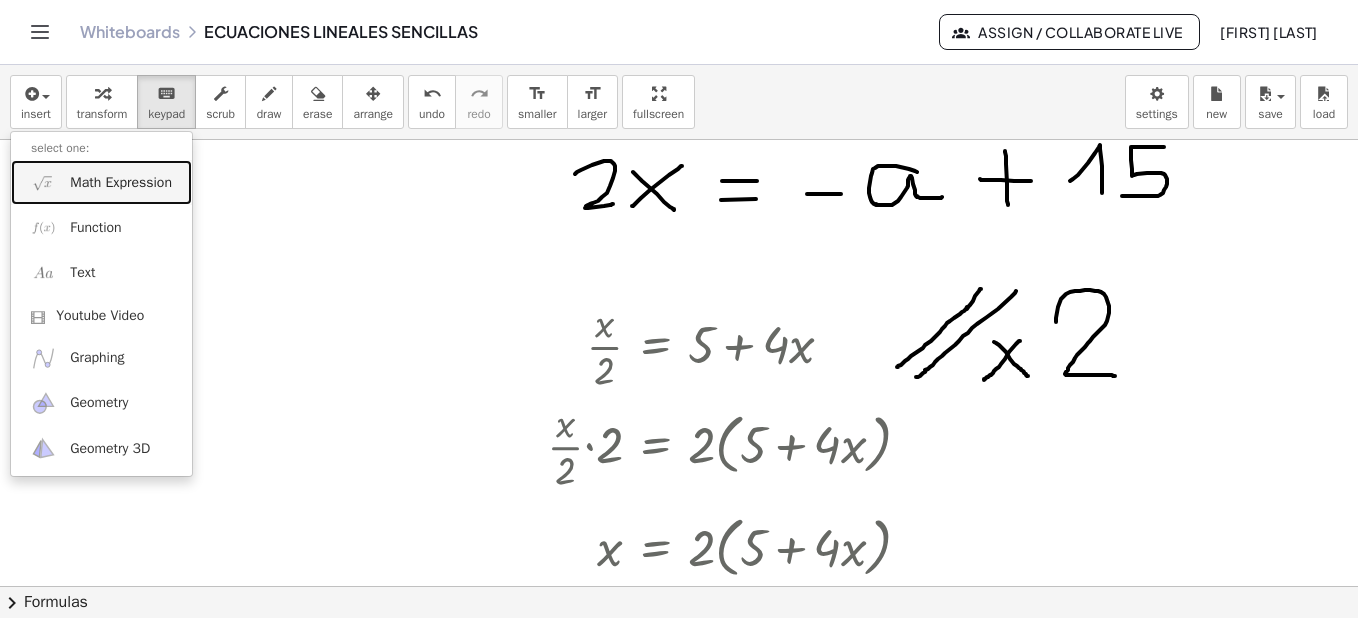 click on "Math Expression" at bounding box center [121, 183] 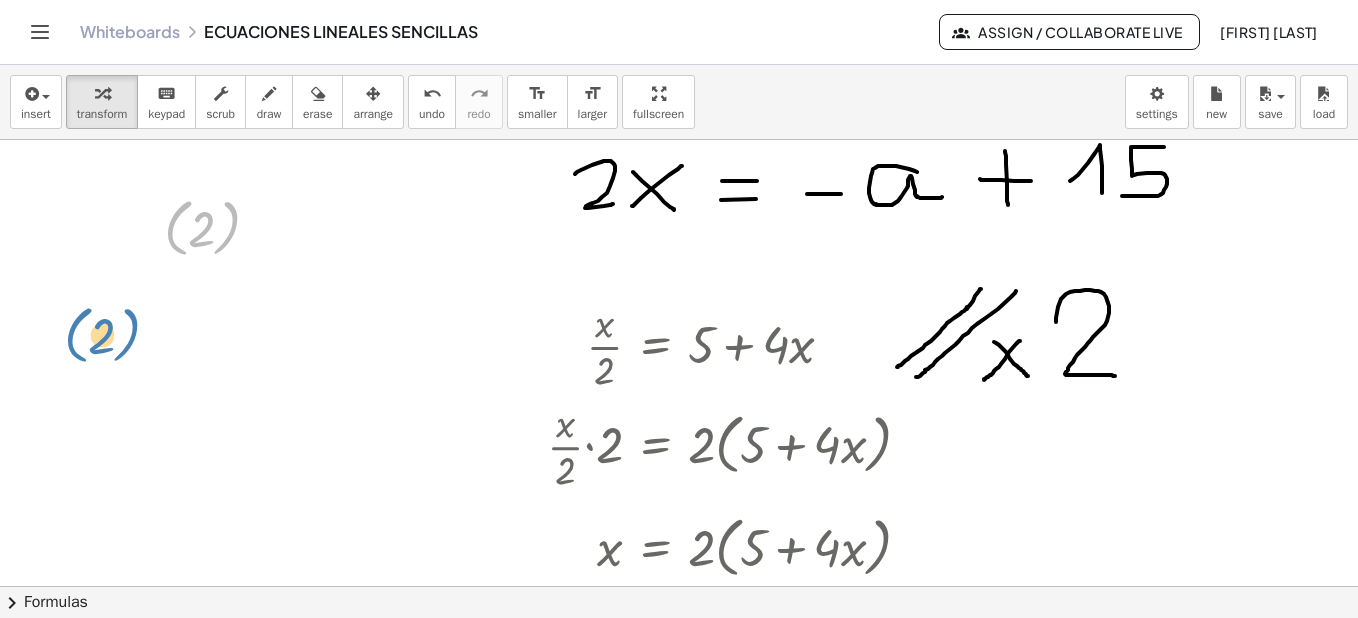 drag, startPoint x: 219, startPoint y: 237, endPoint x: 119, endPoint y: 344, distance: 146.45477 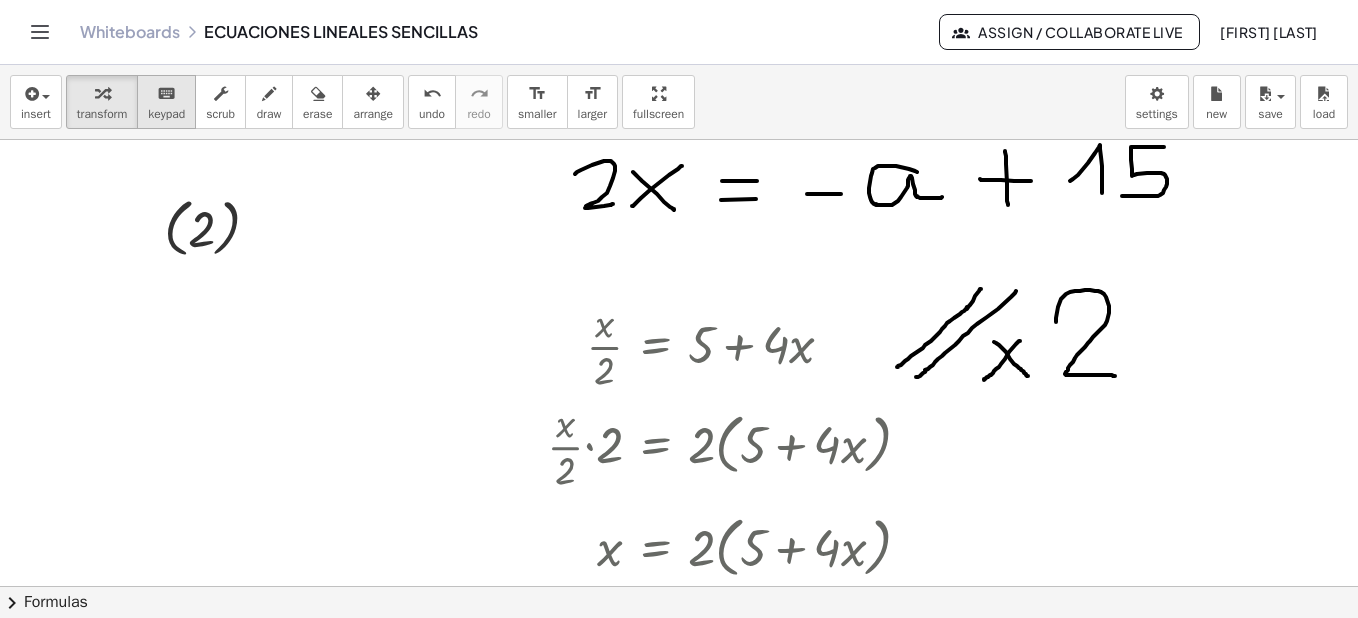 click on "keyboard" at bounding box center (166, 94) 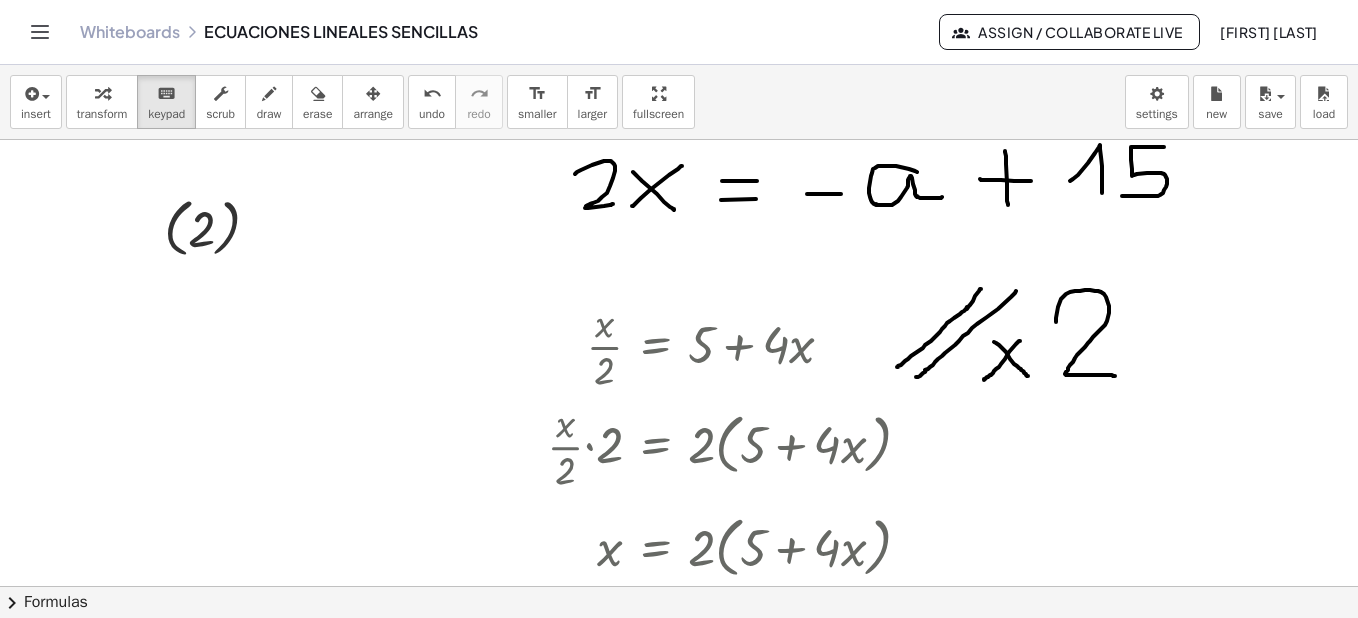 drag, startPoint x: 204, startPoint y: 212, endPoint x: 137, endPoint y: 271, distance: 89.27486 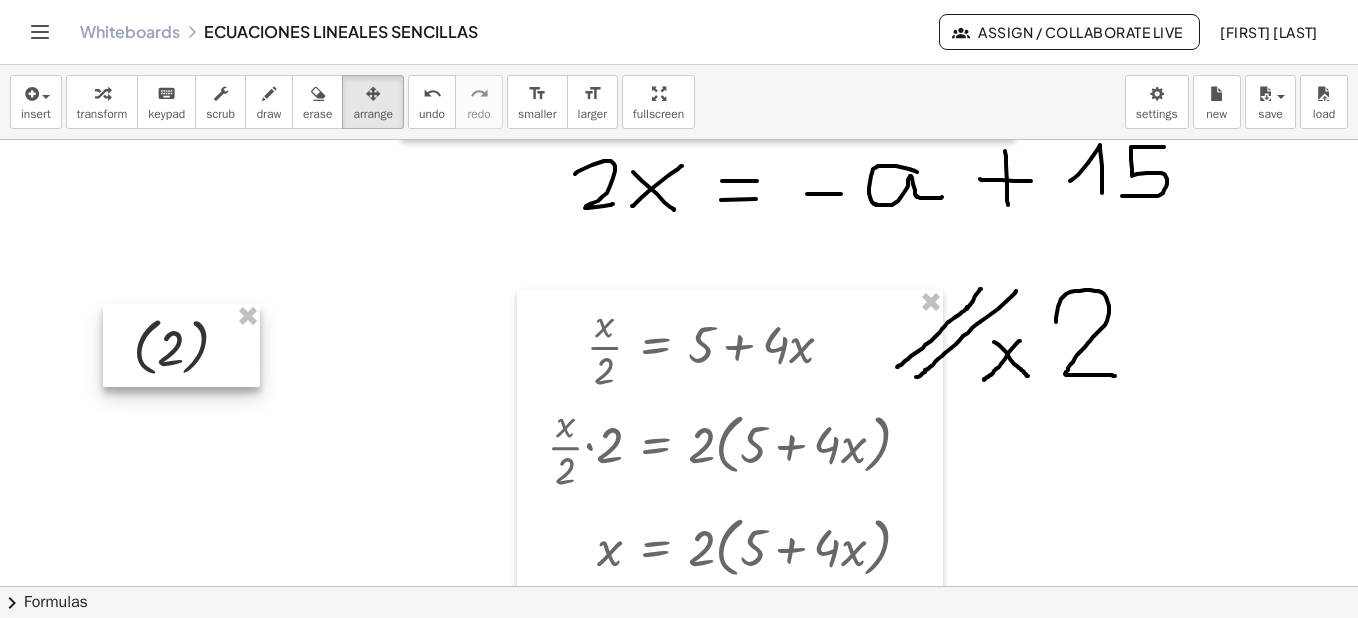 drag, startPoint x: 205, startPoint y: 219, endPoint x: 174, endPoint y: 338, distance: 122.97154 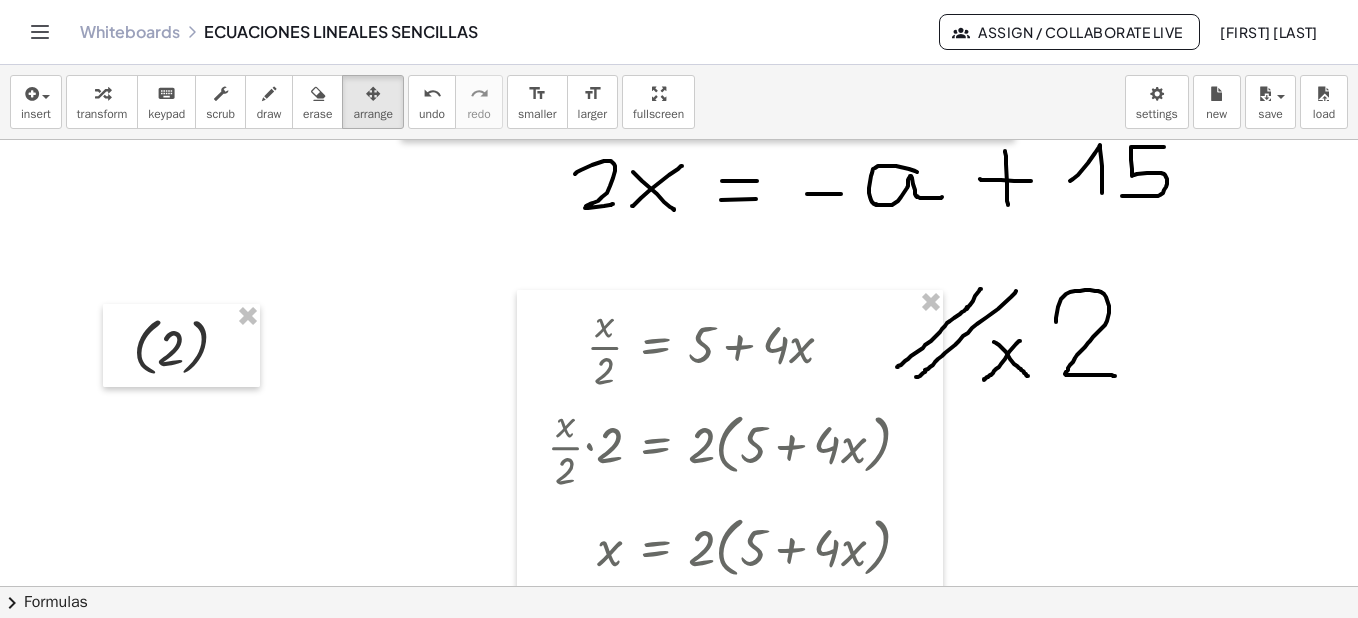 click at bounding box center (679, 480) 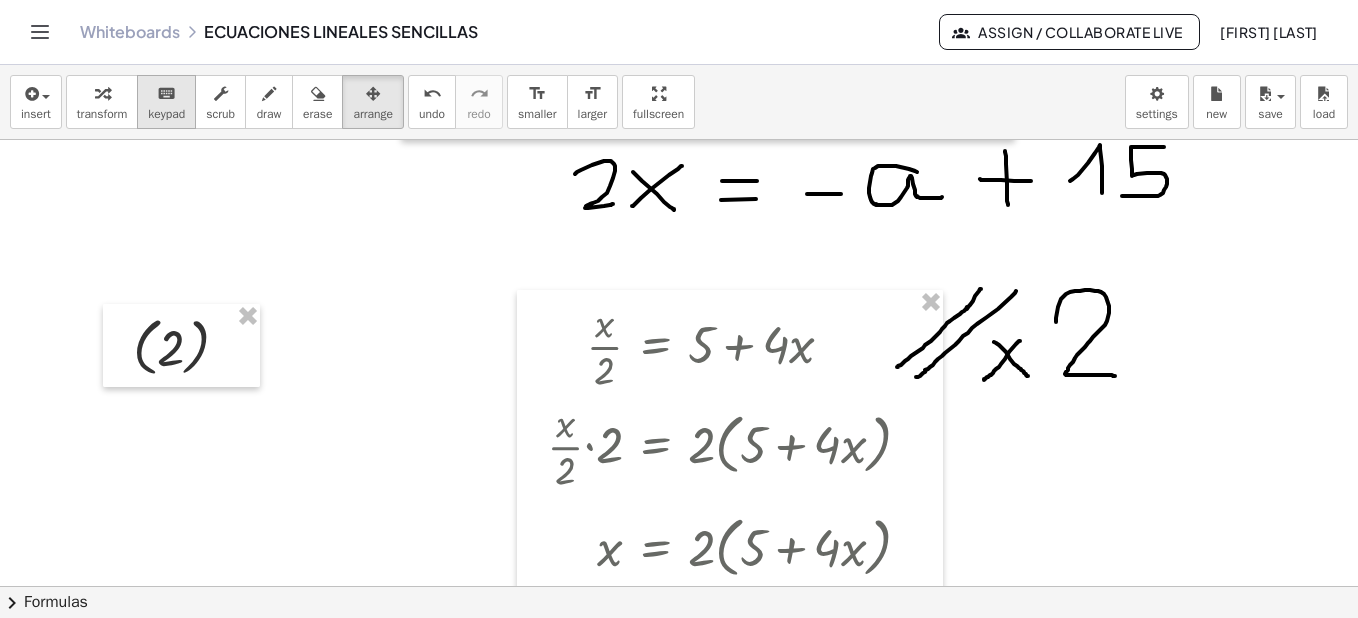 click on "keypad" at bounding box center (166, 114) 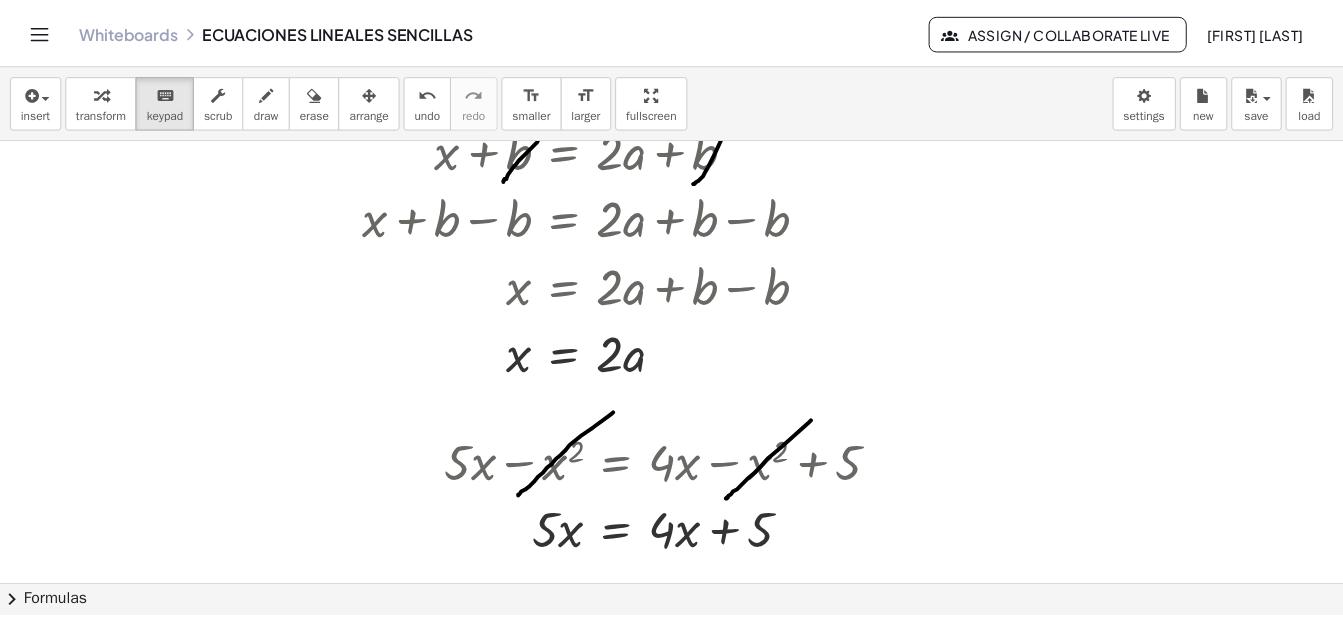 scroll, scrollTop: 0, scrollLeft: 0, axis: both 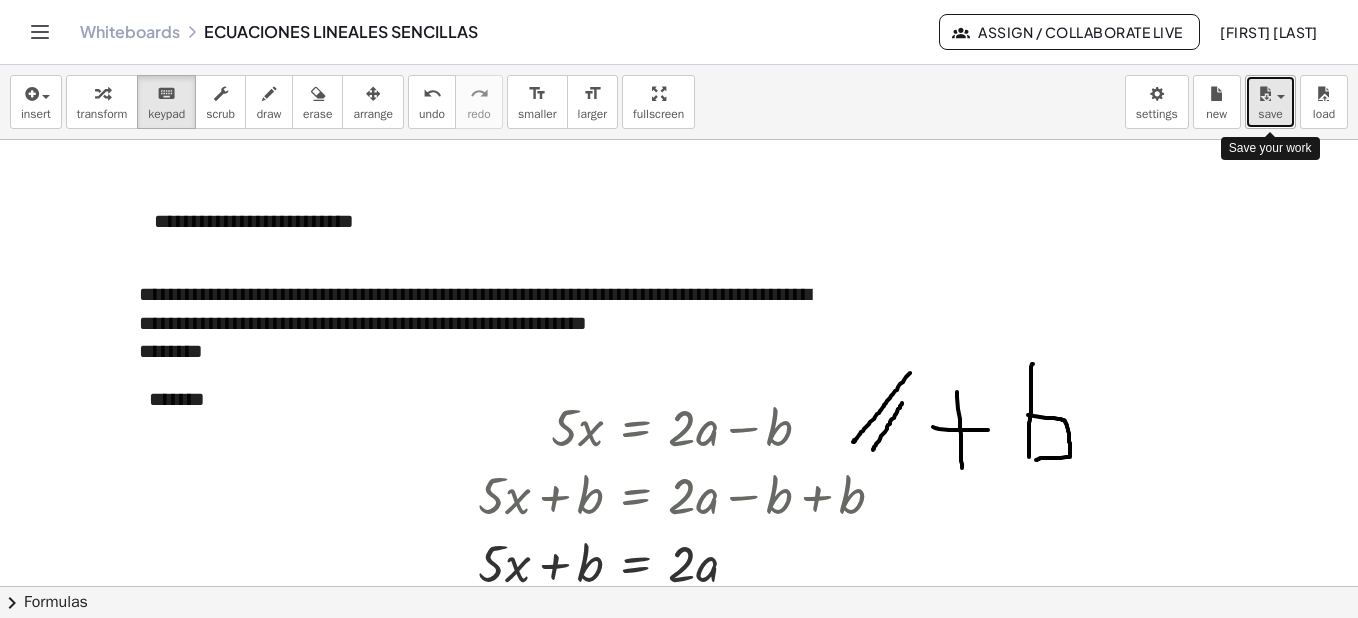 click at bounding box center [1270, 93] 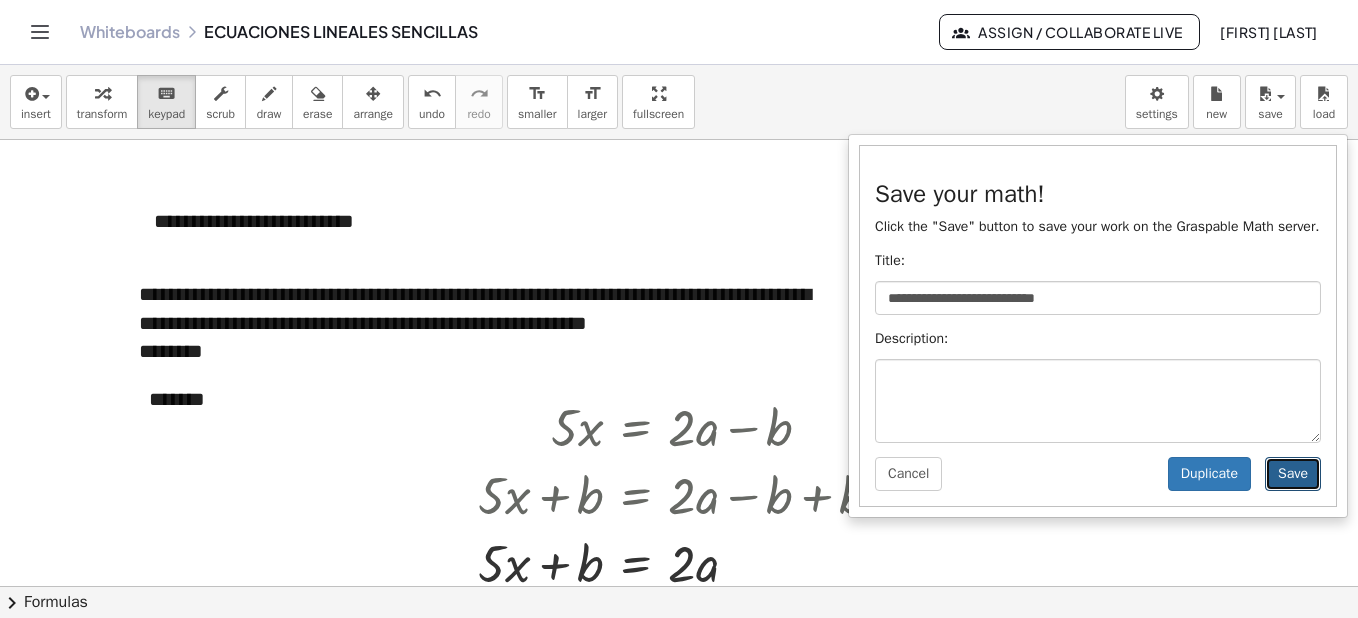 click on "Save" at bounding box center (1293, 474) 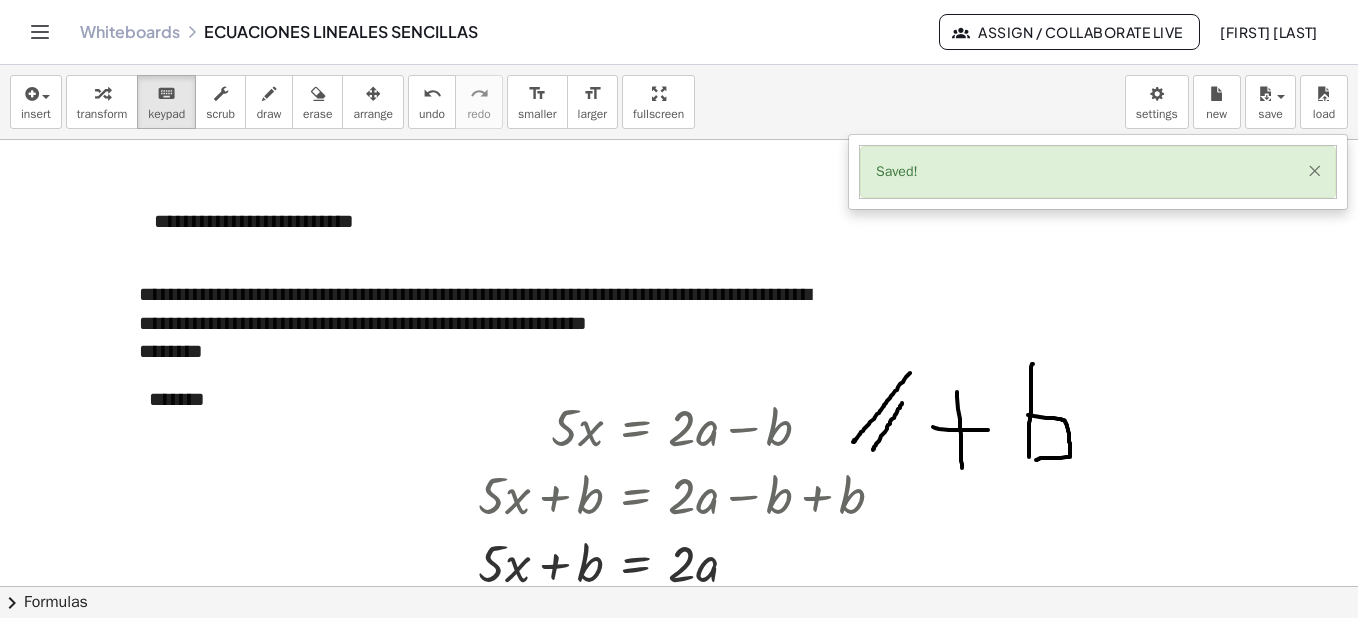 click on "×" at bounding box center (1314, 170) 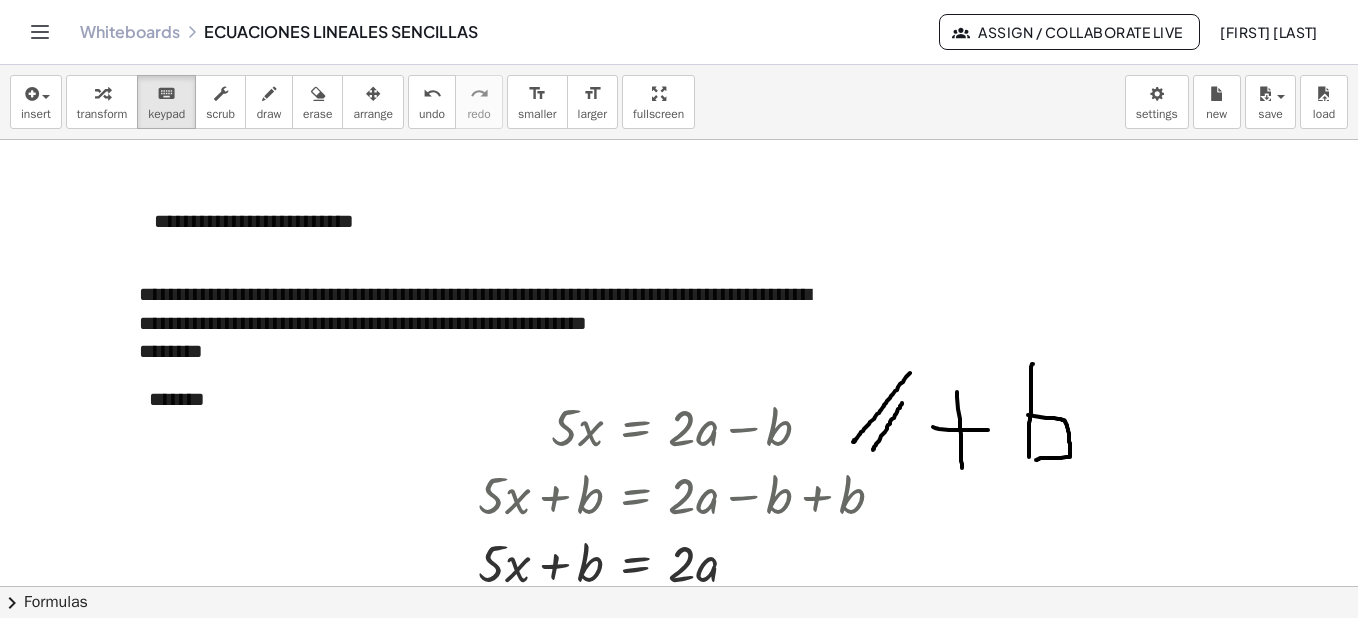 click 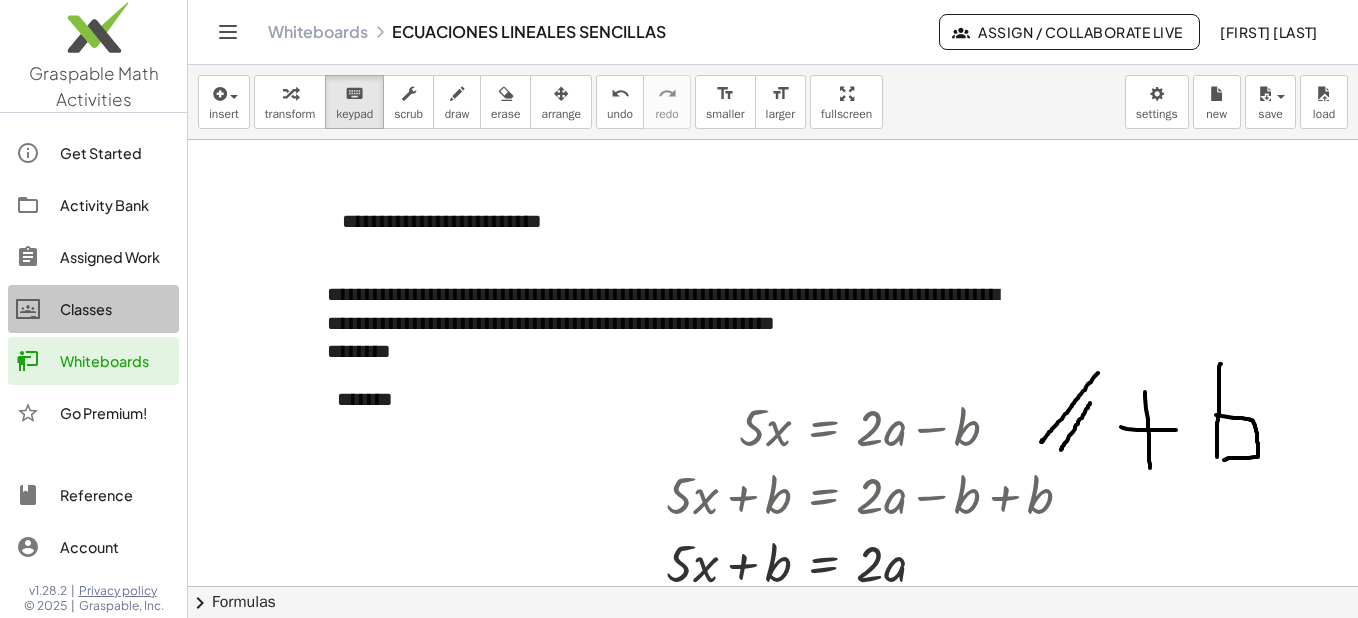 click on "Classes" 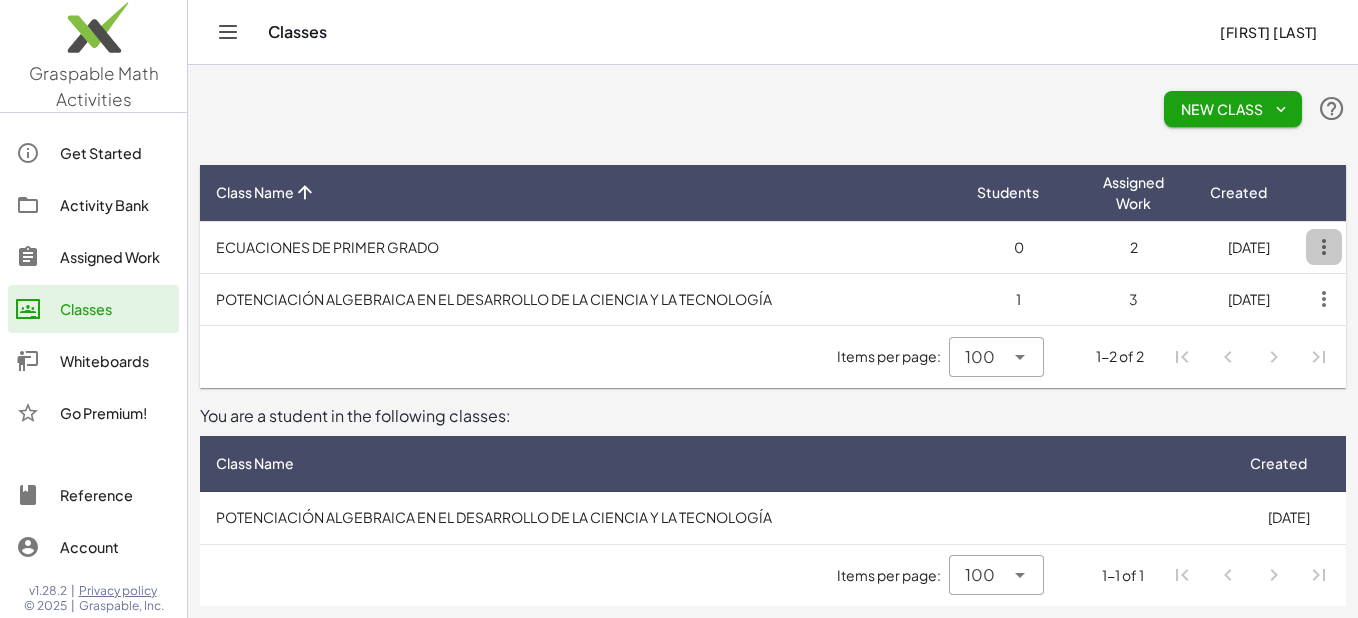 click 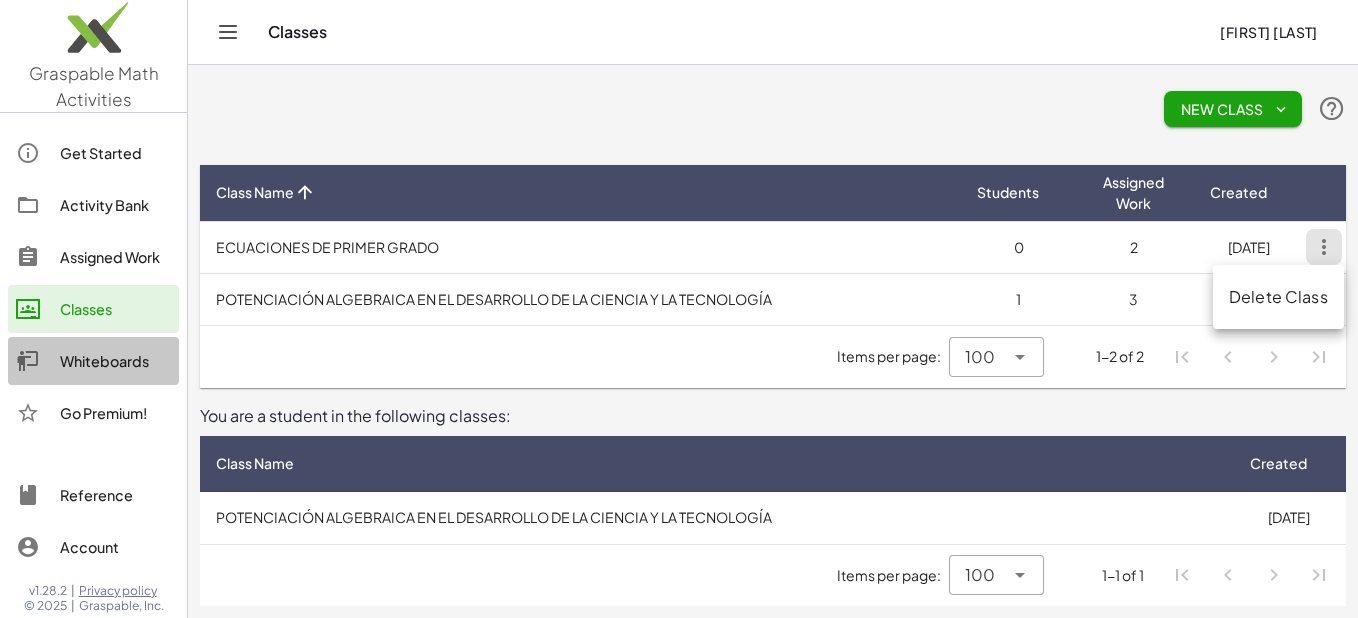 click on "Whiteboards" 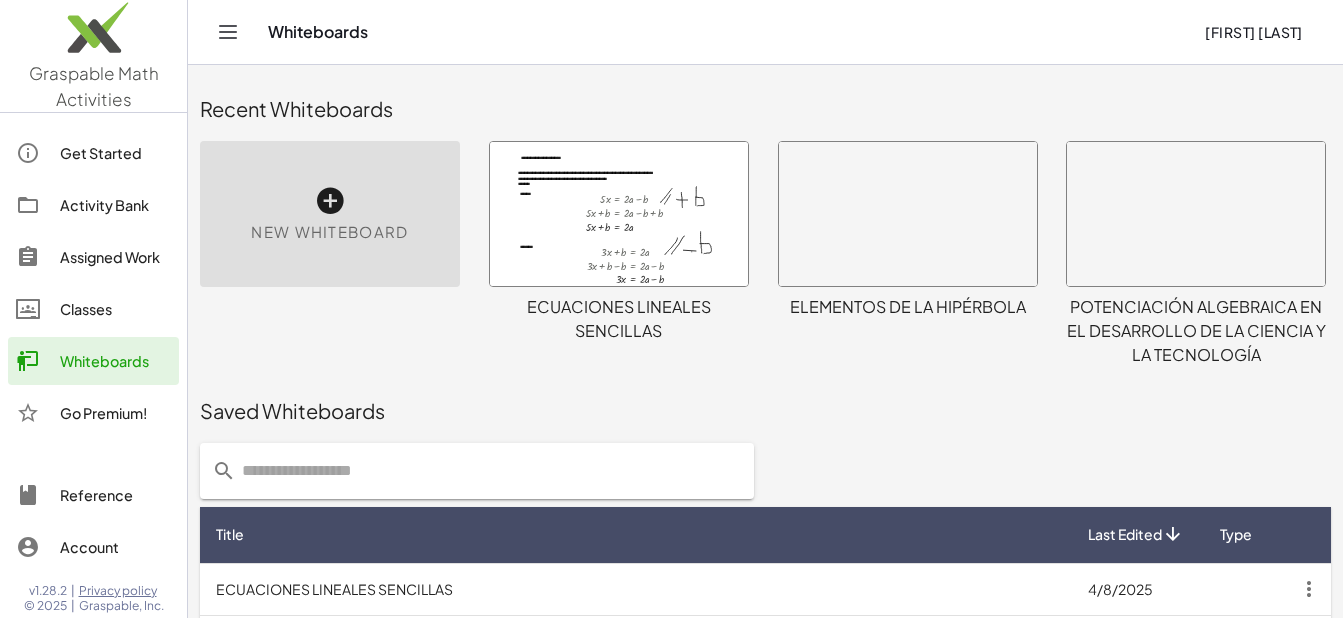 click on "Classes" 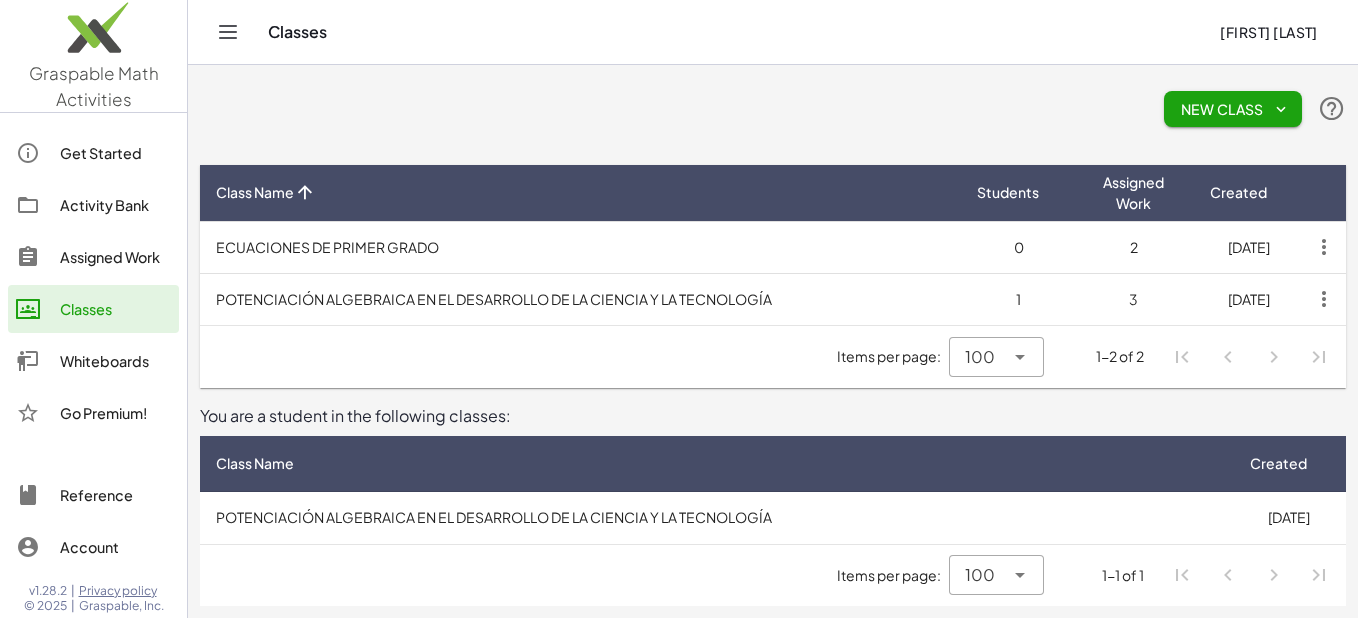 click on "ECUACIONES DE PRIMER GRADO" at bounding box center [580, 247] 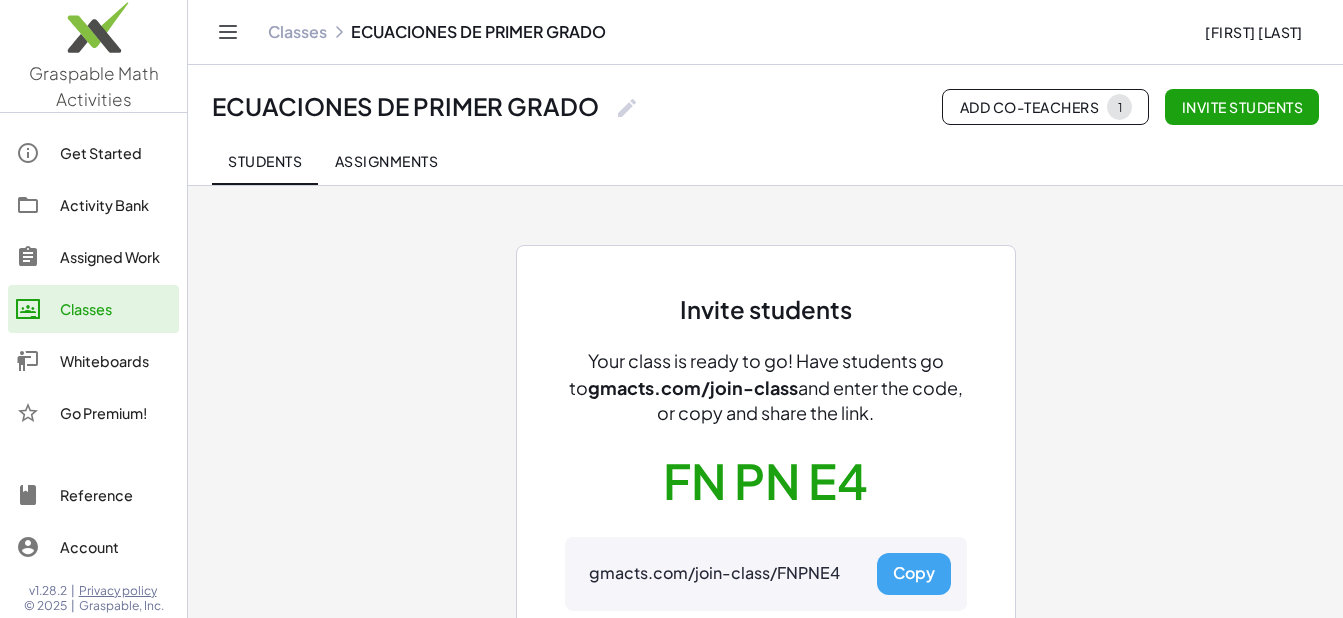 click on "Copy" at bounding box center [914, 574] 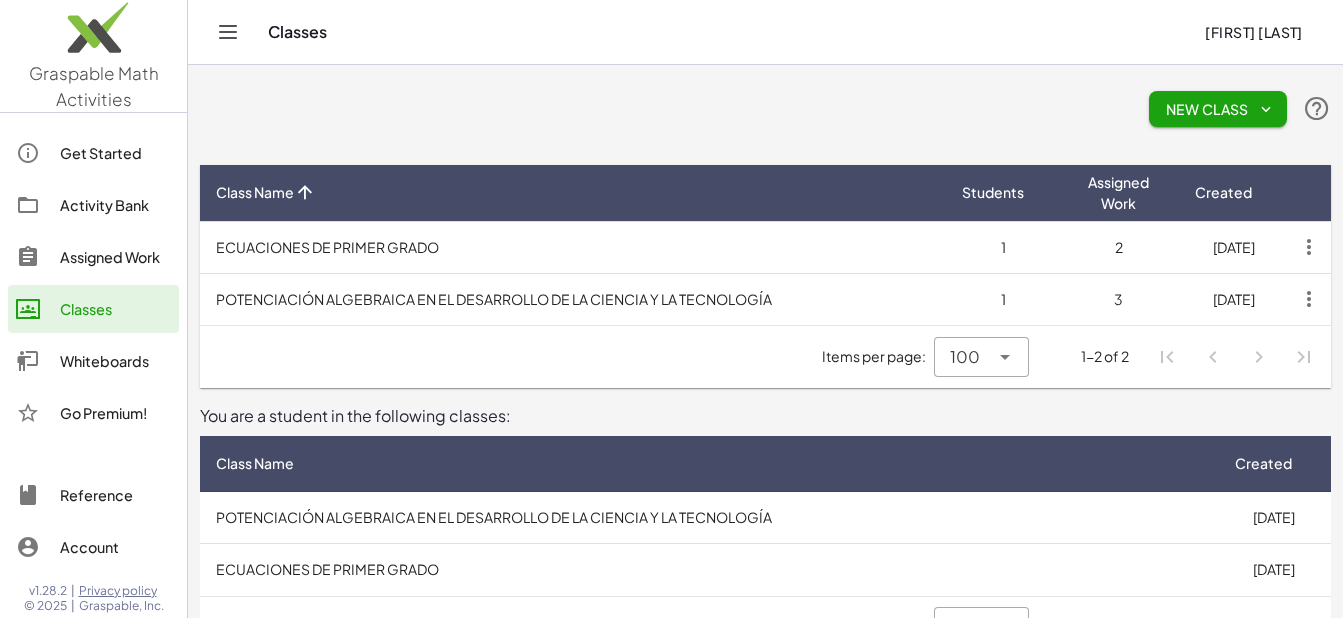 drag, startPoint x: 1094, startPoint y: 576, endPoint x: 1051, endPoint y: 584, distance: 43.737854 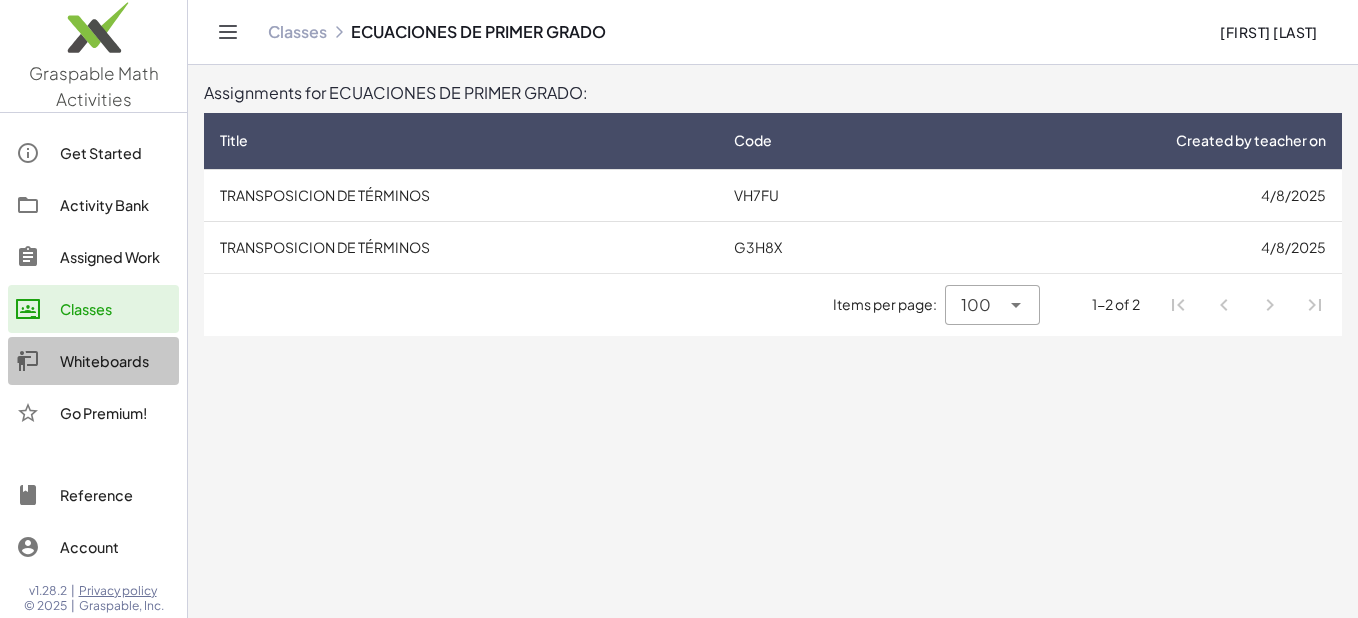 click on "Whiteboards" 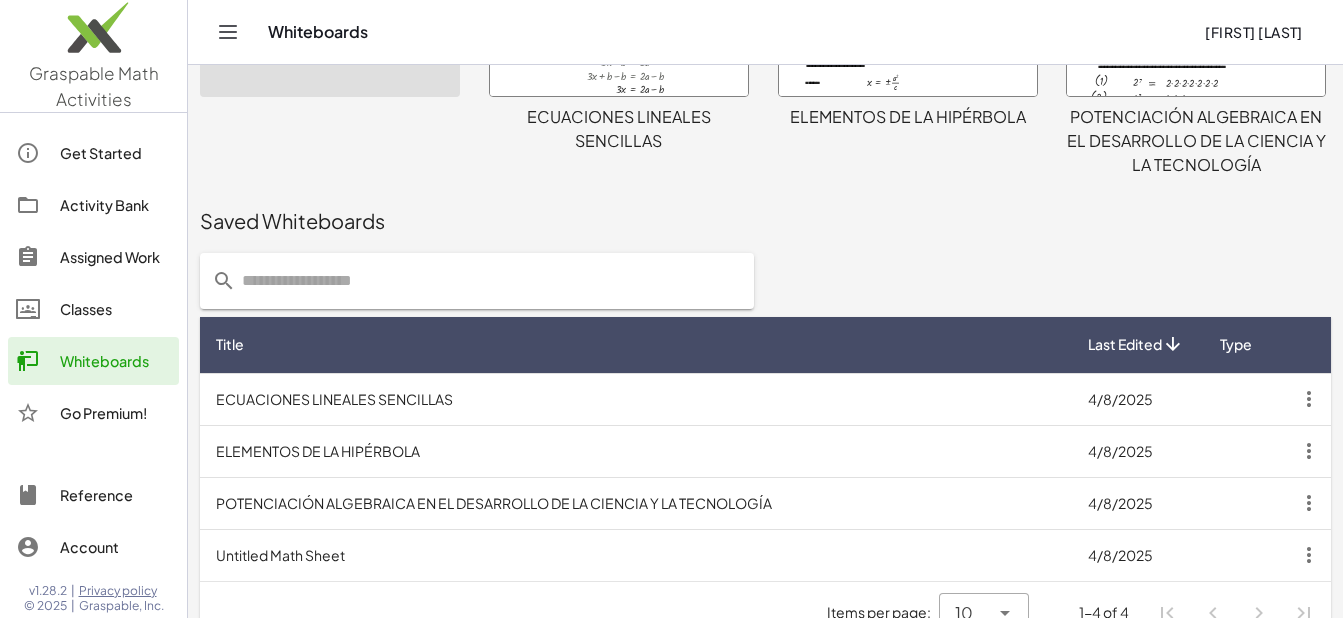 scroll, scrollTop: 194, scrollLeft: 0, axis: vertical 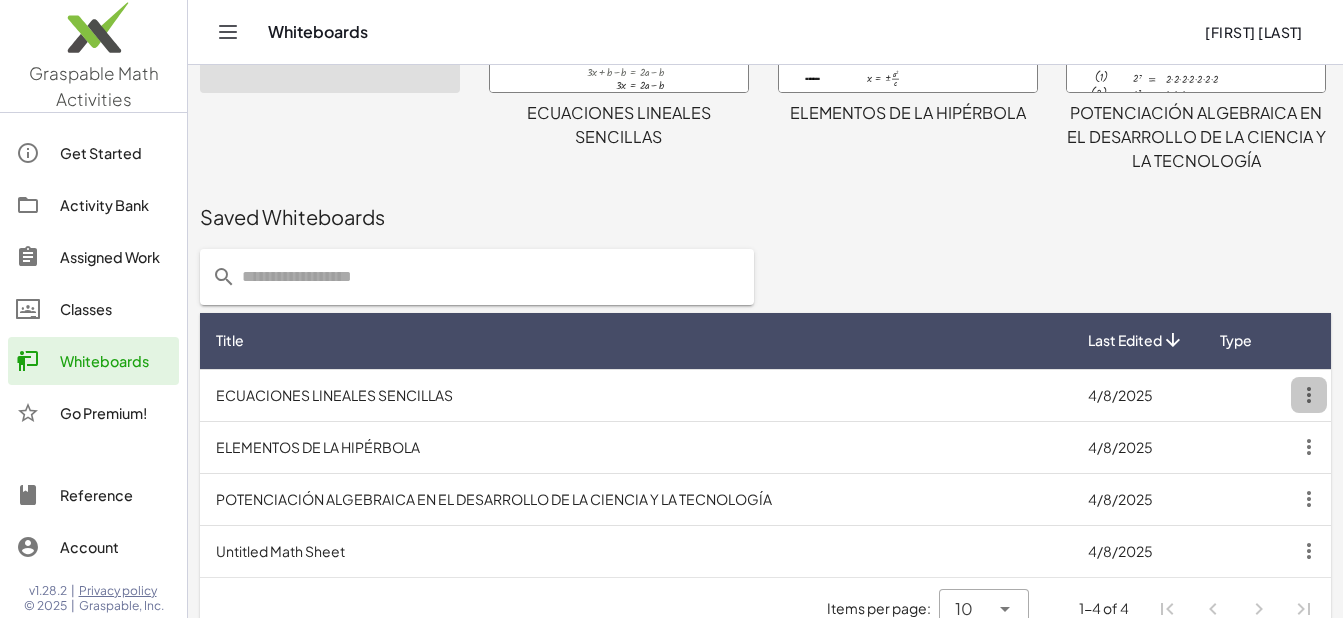 click 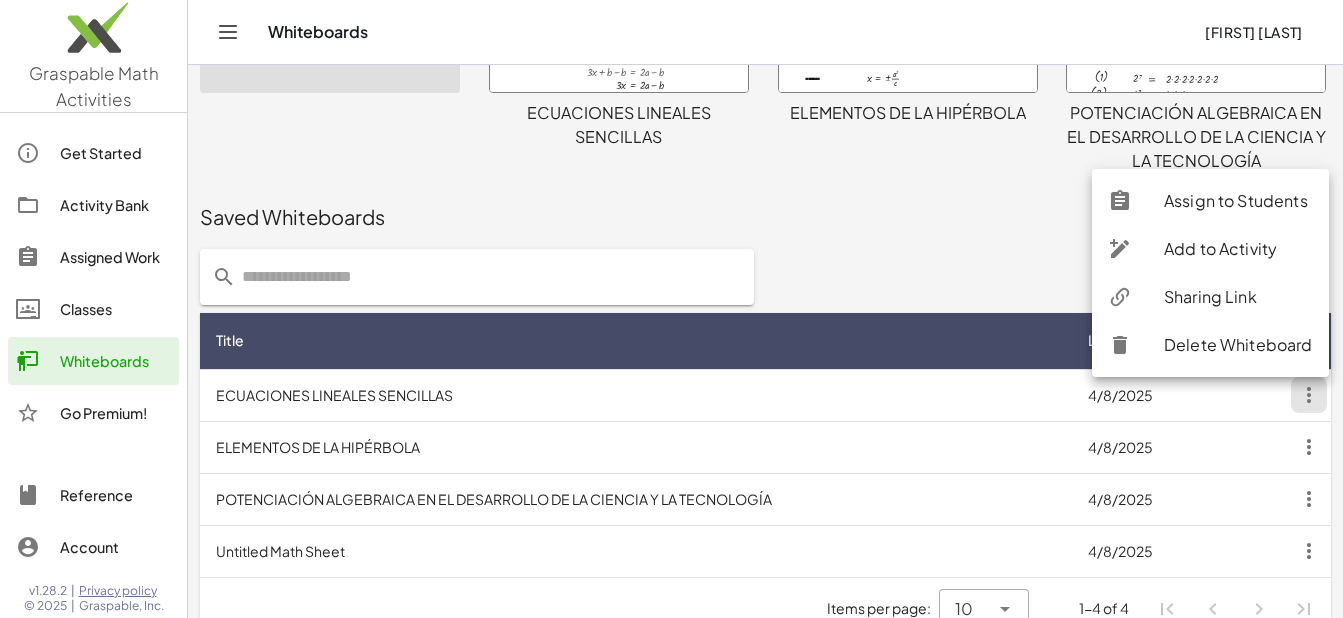 click on "Sharing Link" 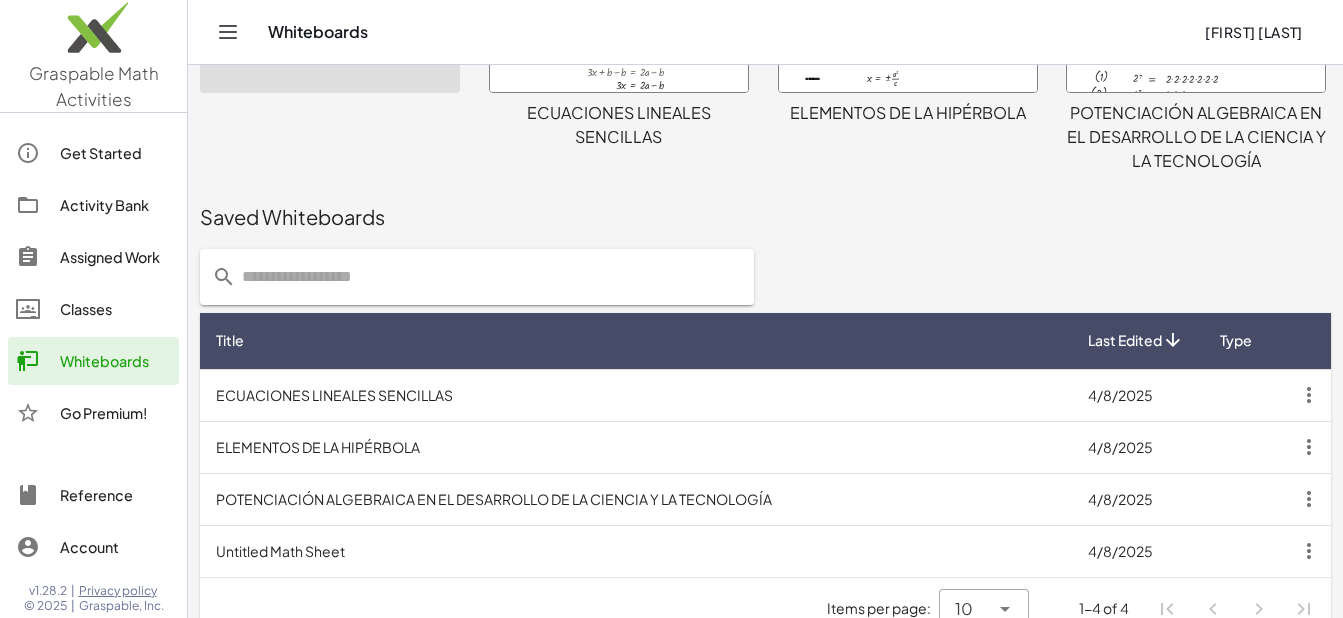 click on "4/8/2025" at bounding box center (1136, 395) 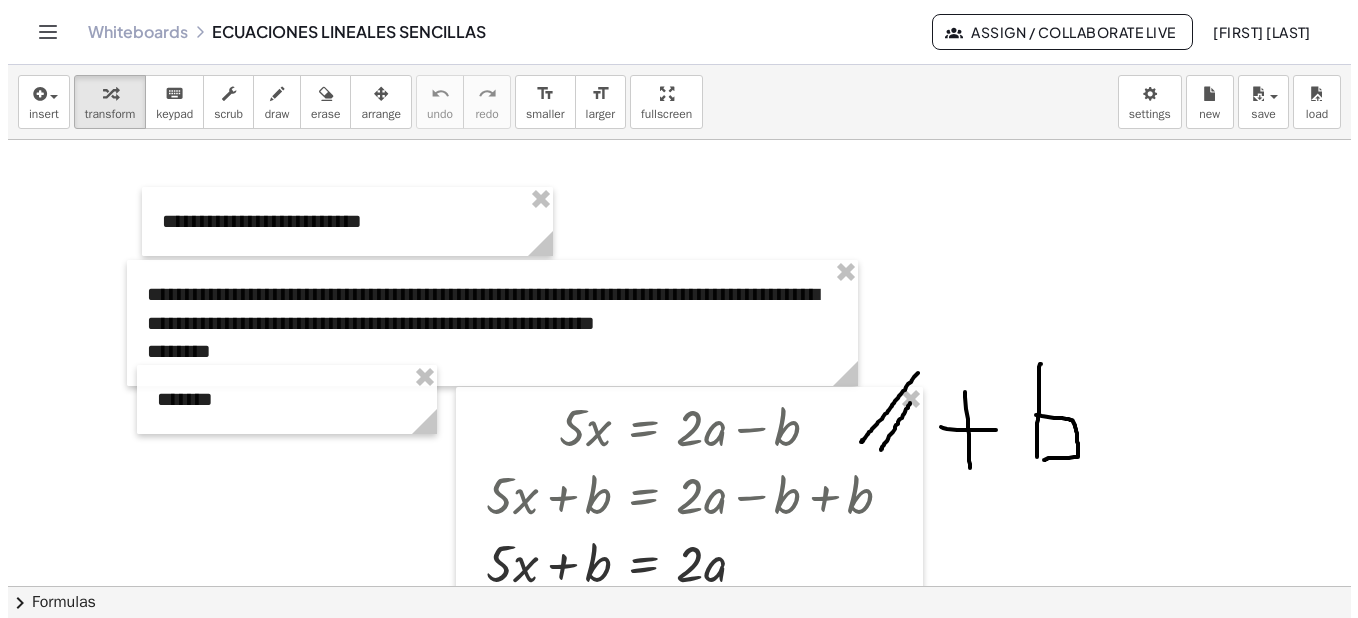 scroll, scrollTop: 0, scrollLeft: 0, axis: both 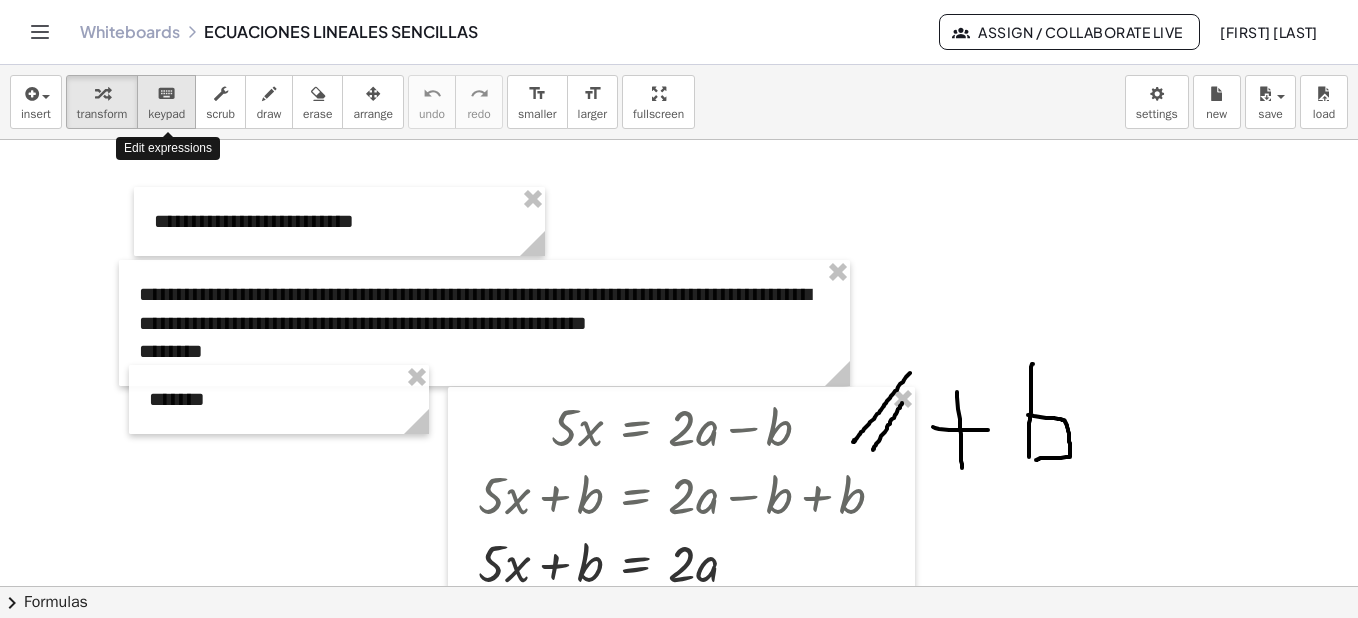 click on "keypad" at bounding box center [166, 114] 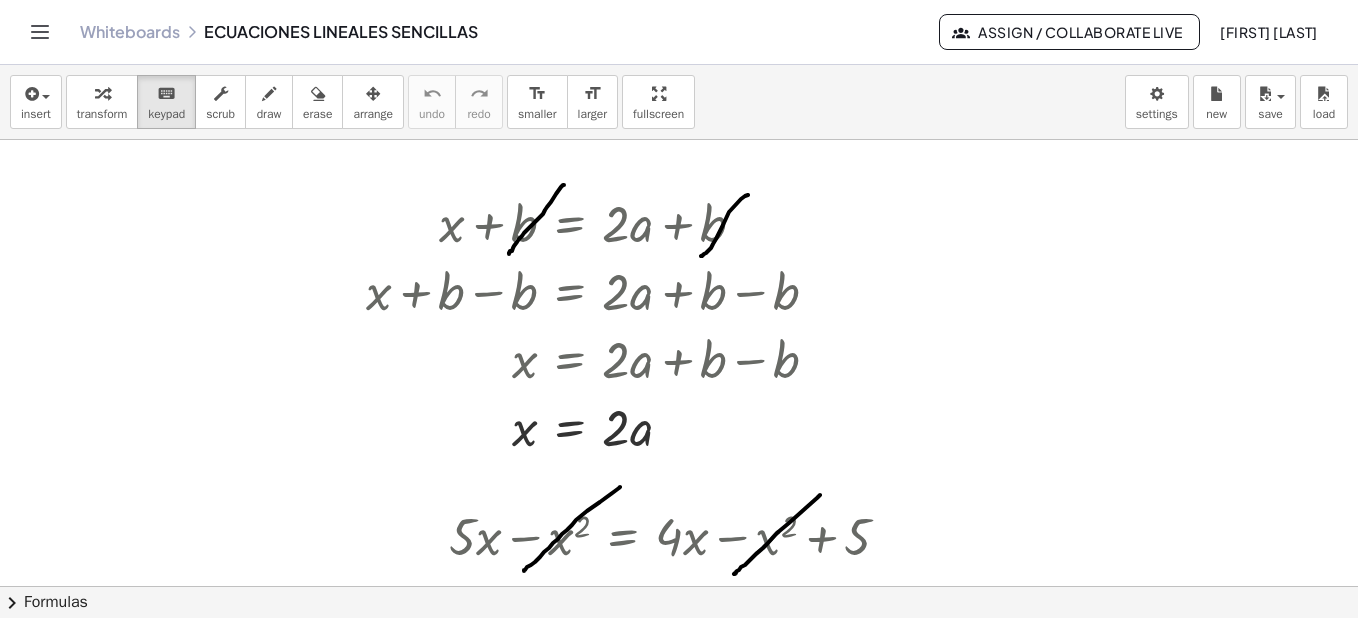 scroll, scrollTop: 0, scrollLeft: 0, axis: both 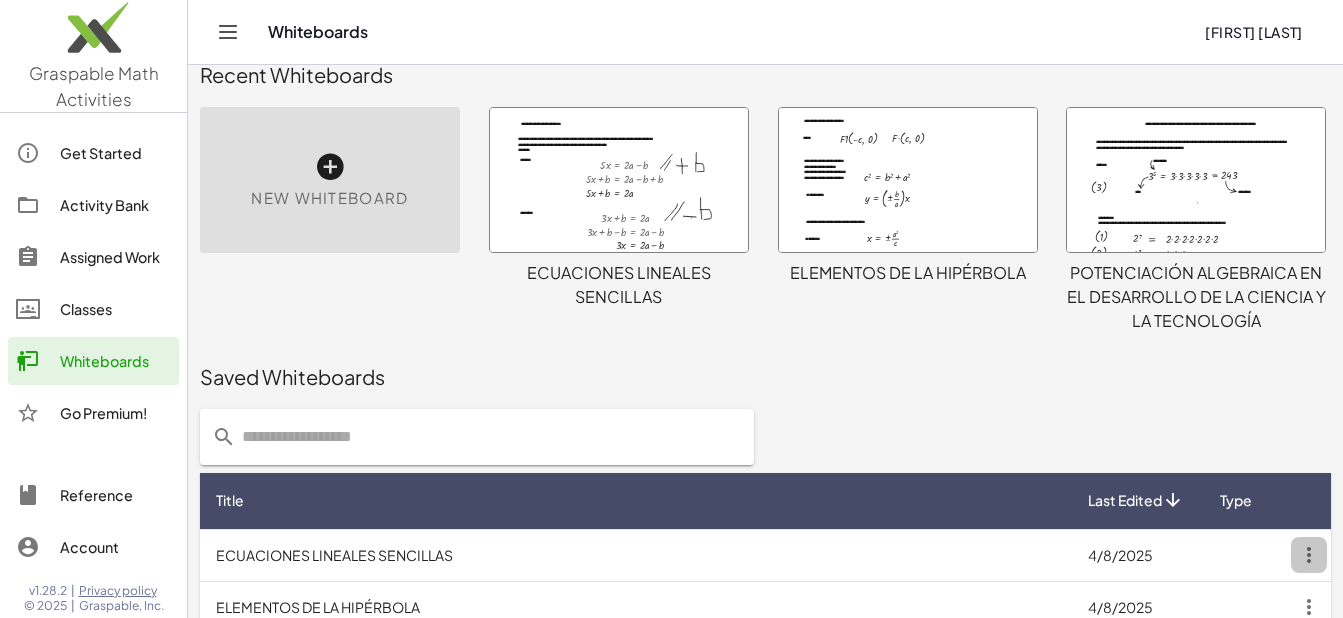 click 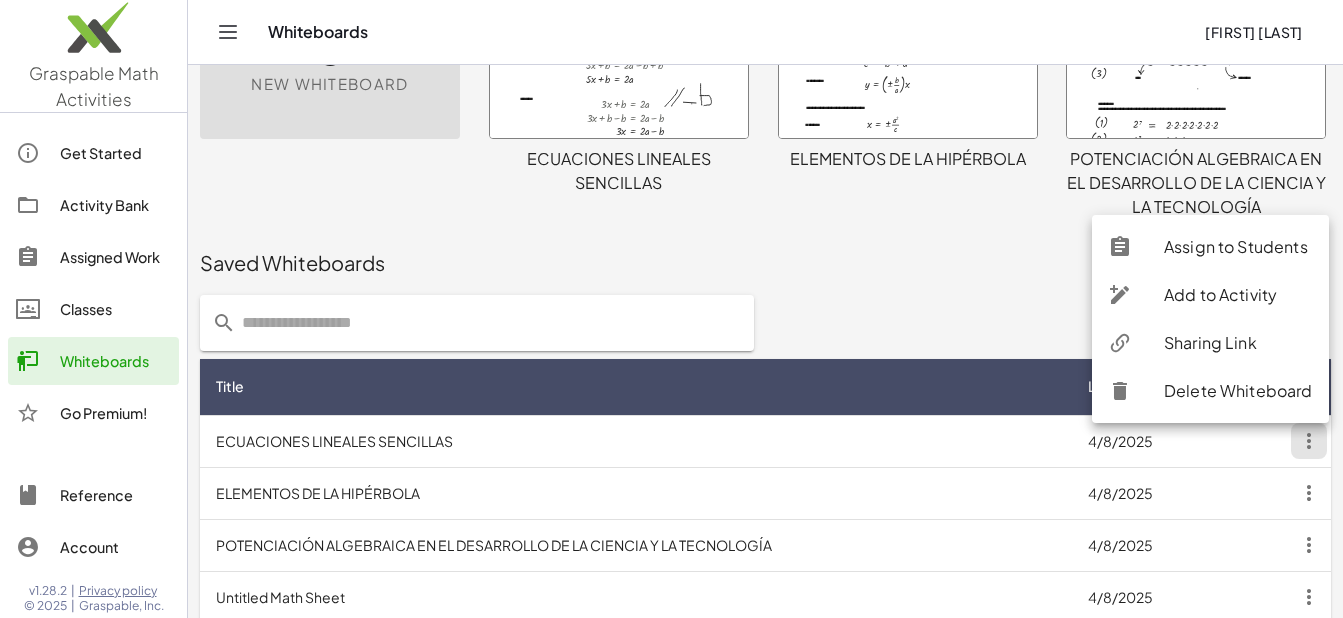 click on "Sharing Link" 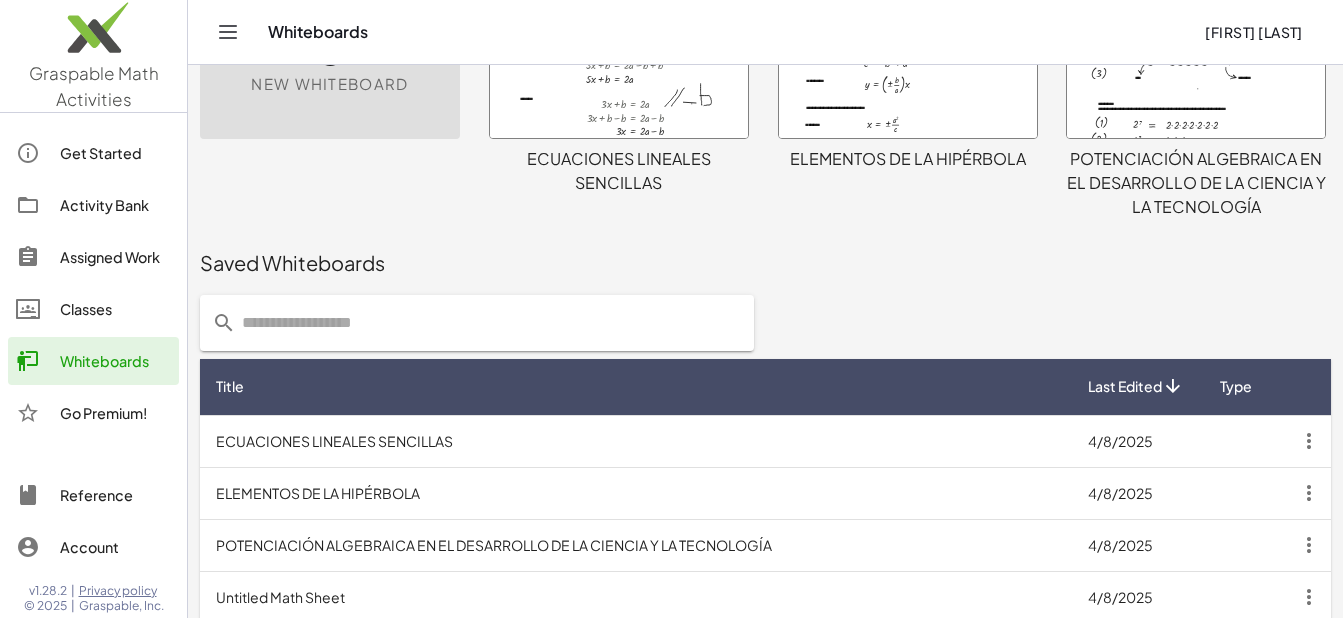 click on "ECUACIONES LINEALES SENCILLAS" at bounding box center (636, 441) 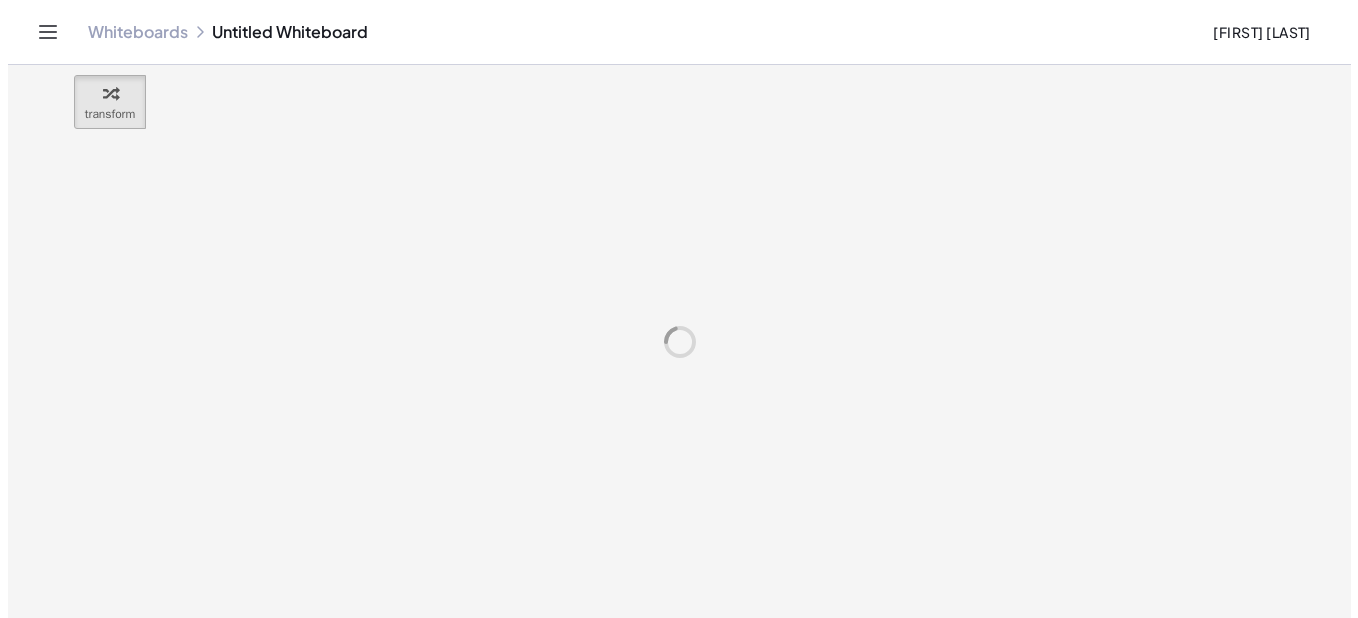 scroll, scrollTop: 0, scrollLeft: 0, axis: both 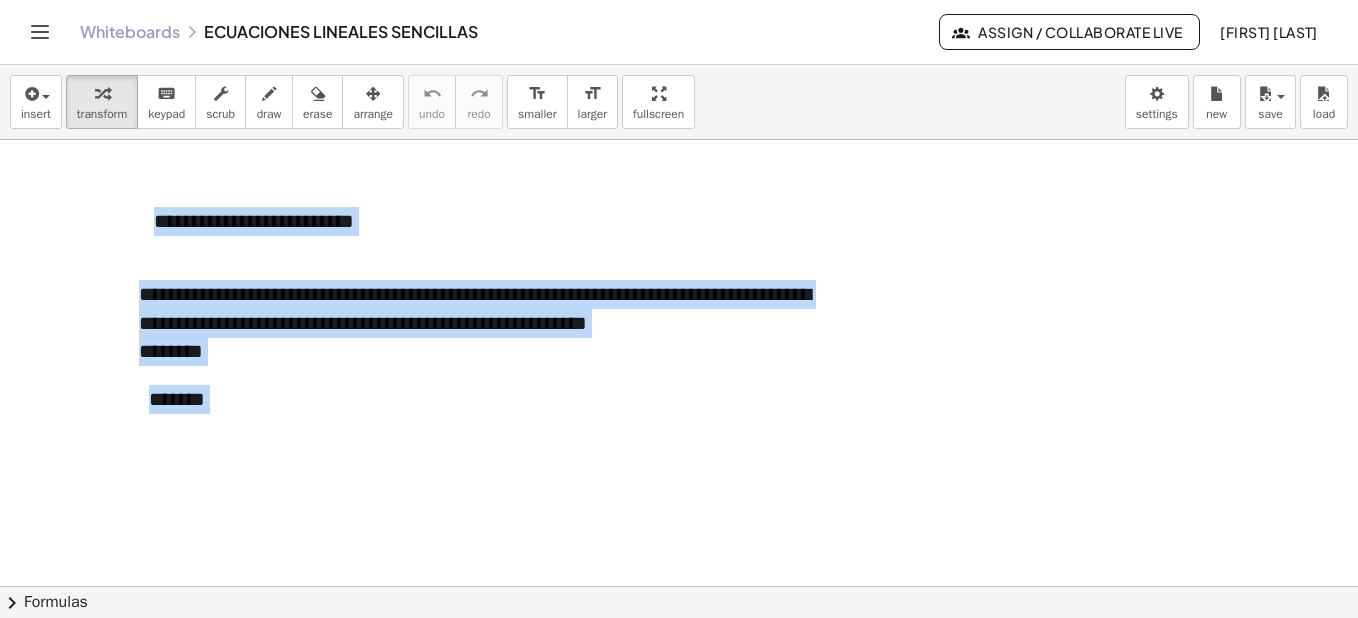drag, startPoint x: 421, startPoint y: 440, endPoint x: 580, endPoint y: 423, distance: 159.90622 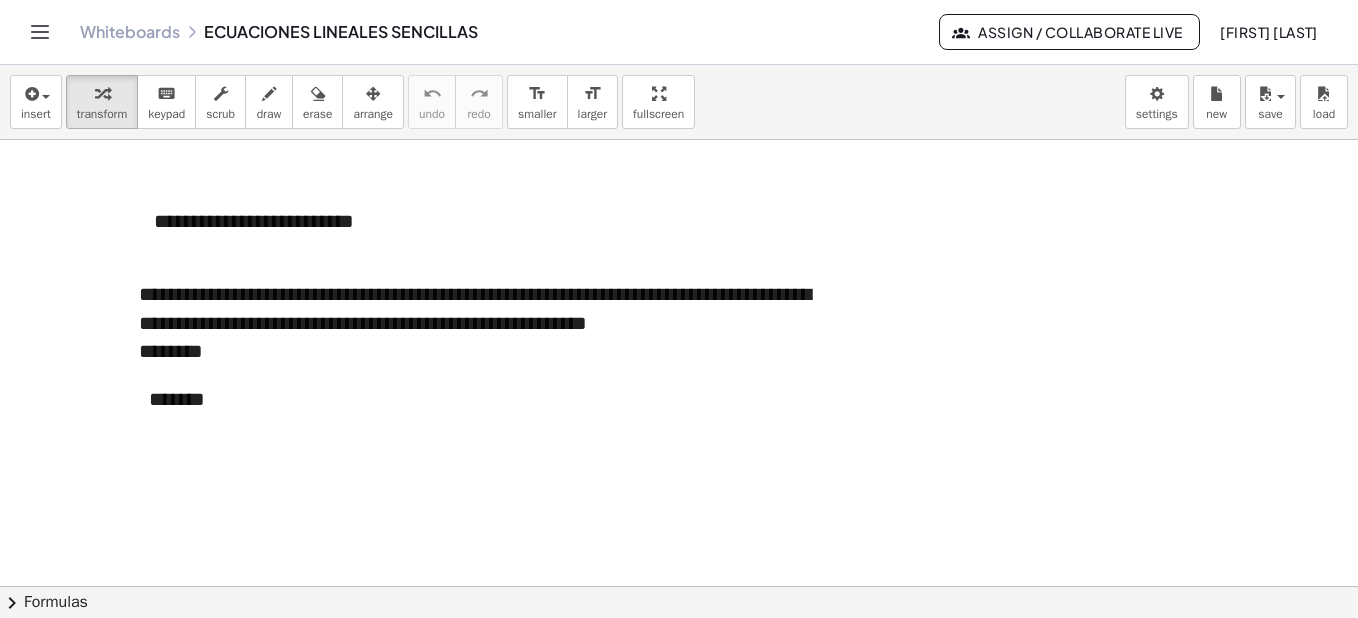 click at bounding box center (679, 586) 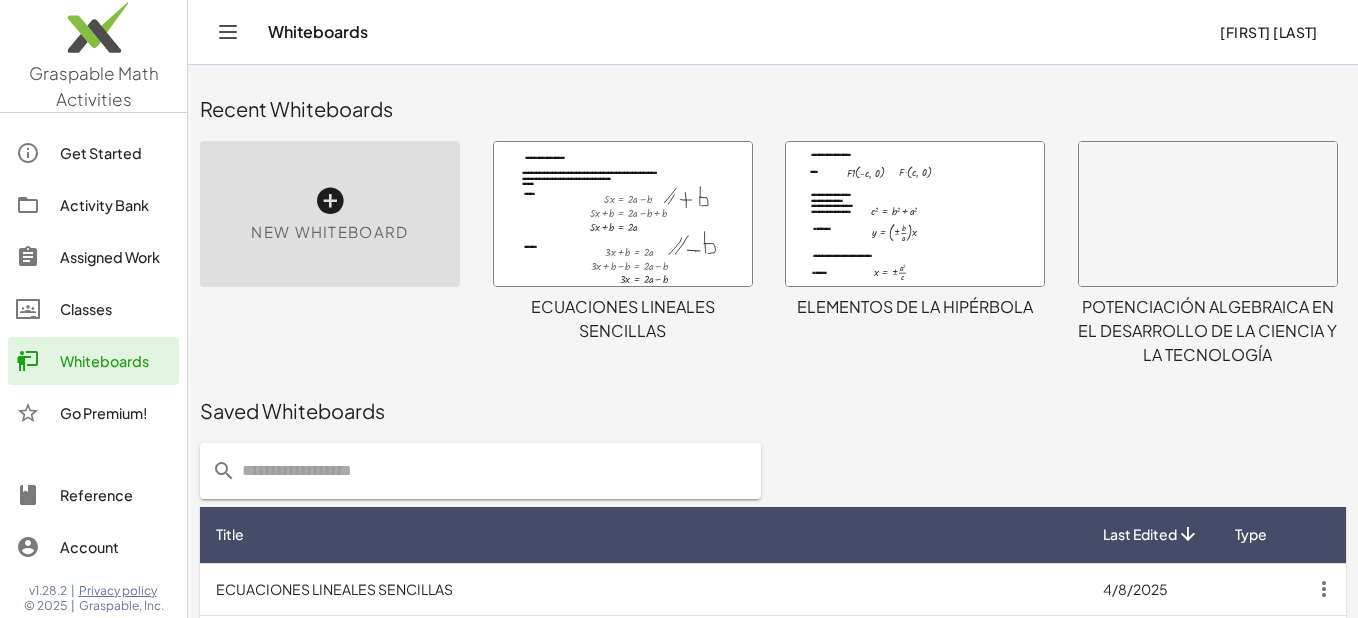 click at bounding box center (623, 214) 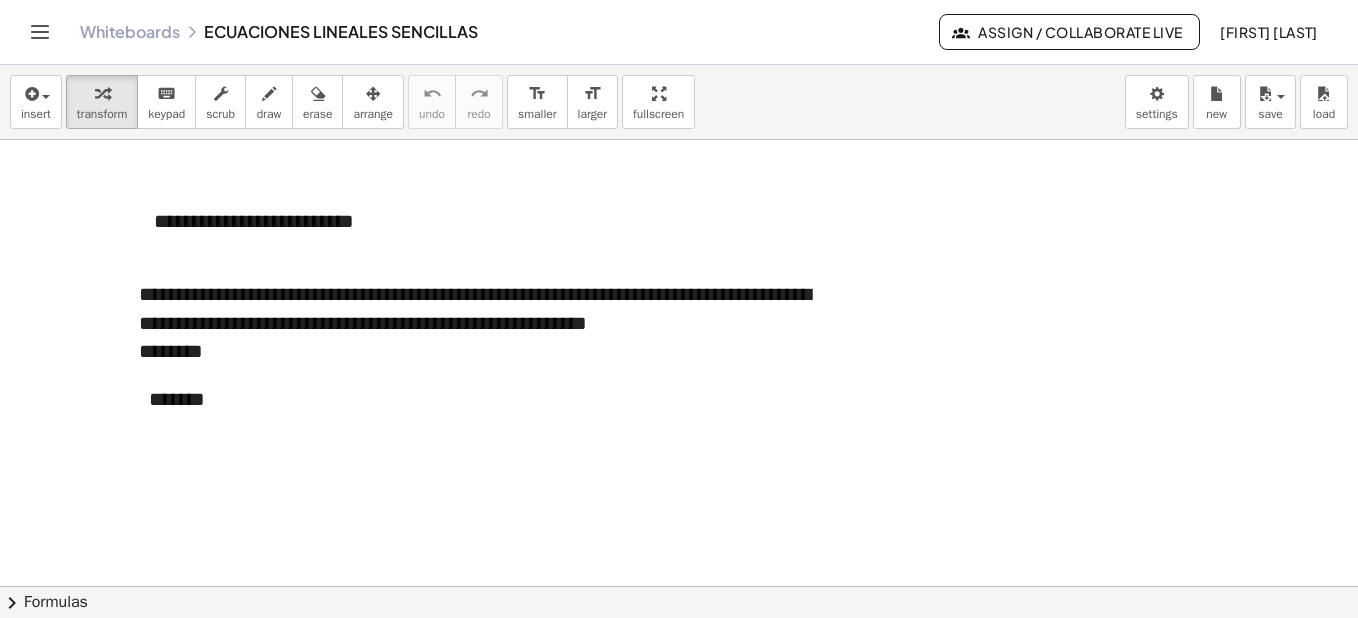 click at bounding box center (679, 586) 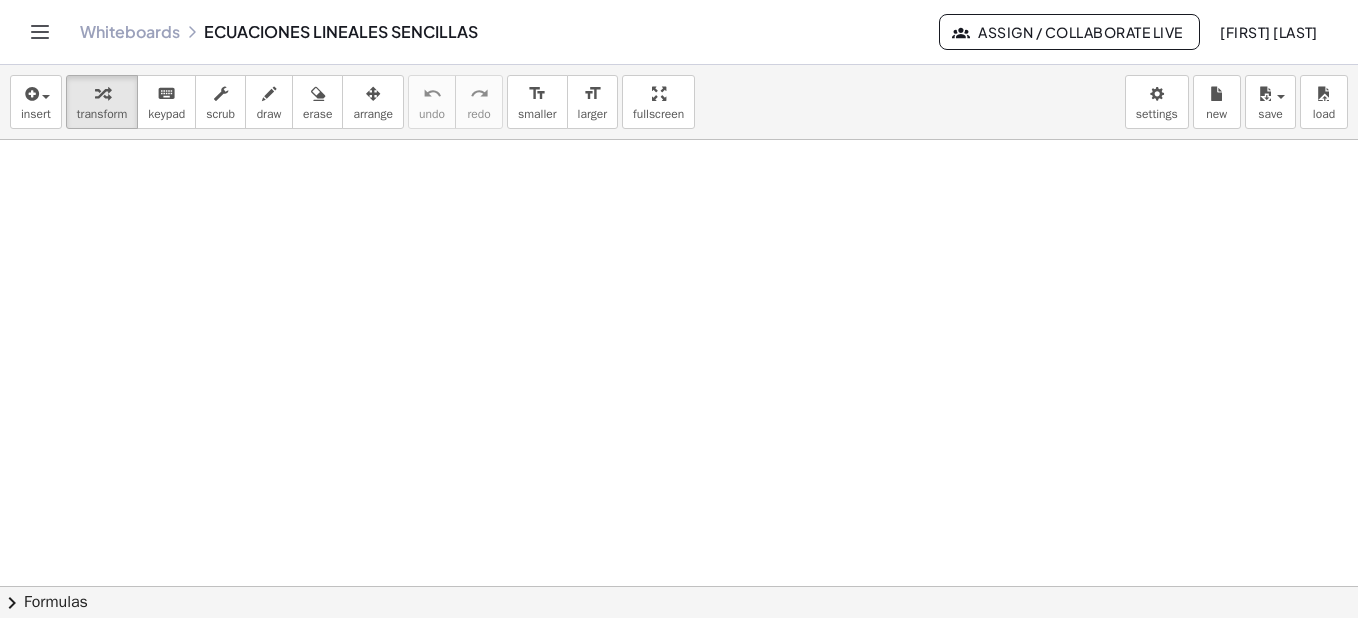 scroll, scrollTop: 0, scrollLeft: 0, axis: both 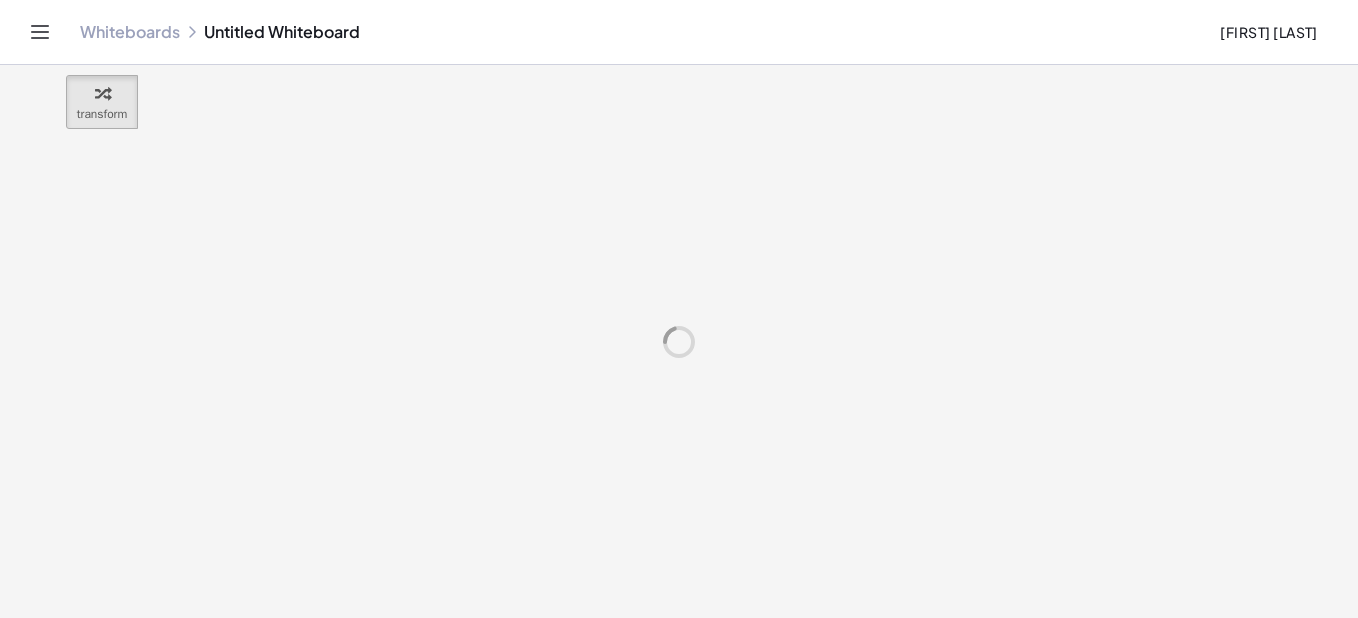 click at bounding box center [679, 651] 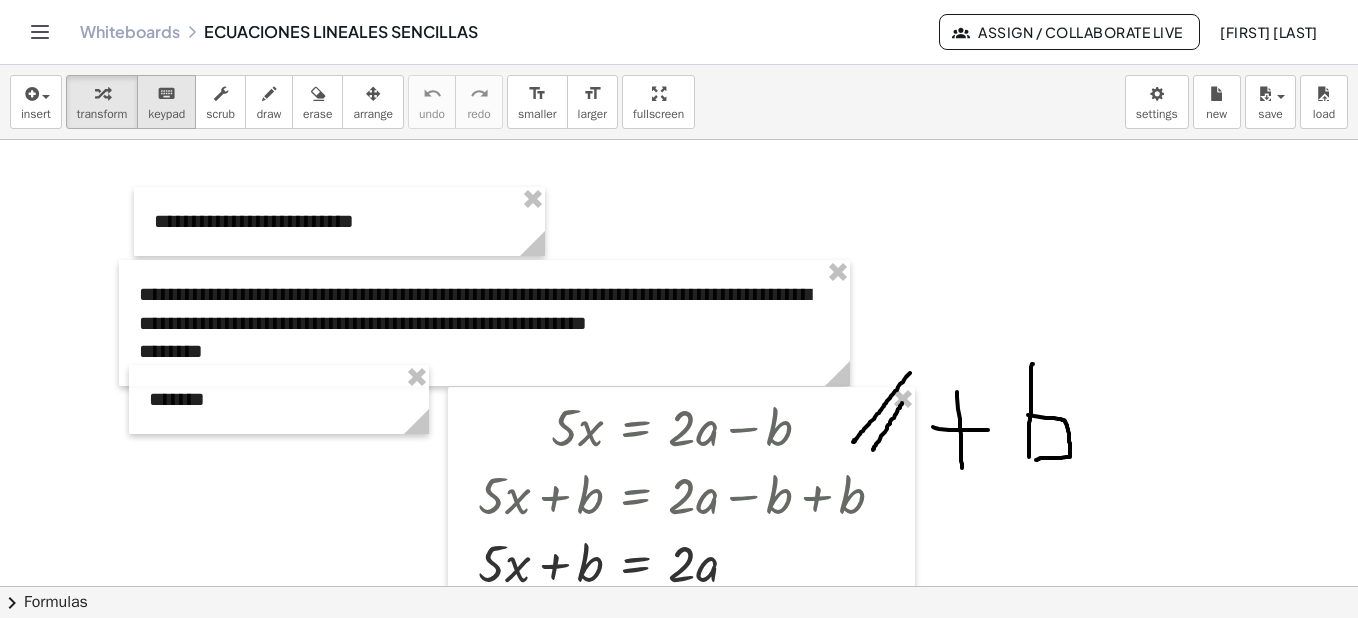 click on "keyboard" at bounding box center (166, 93) 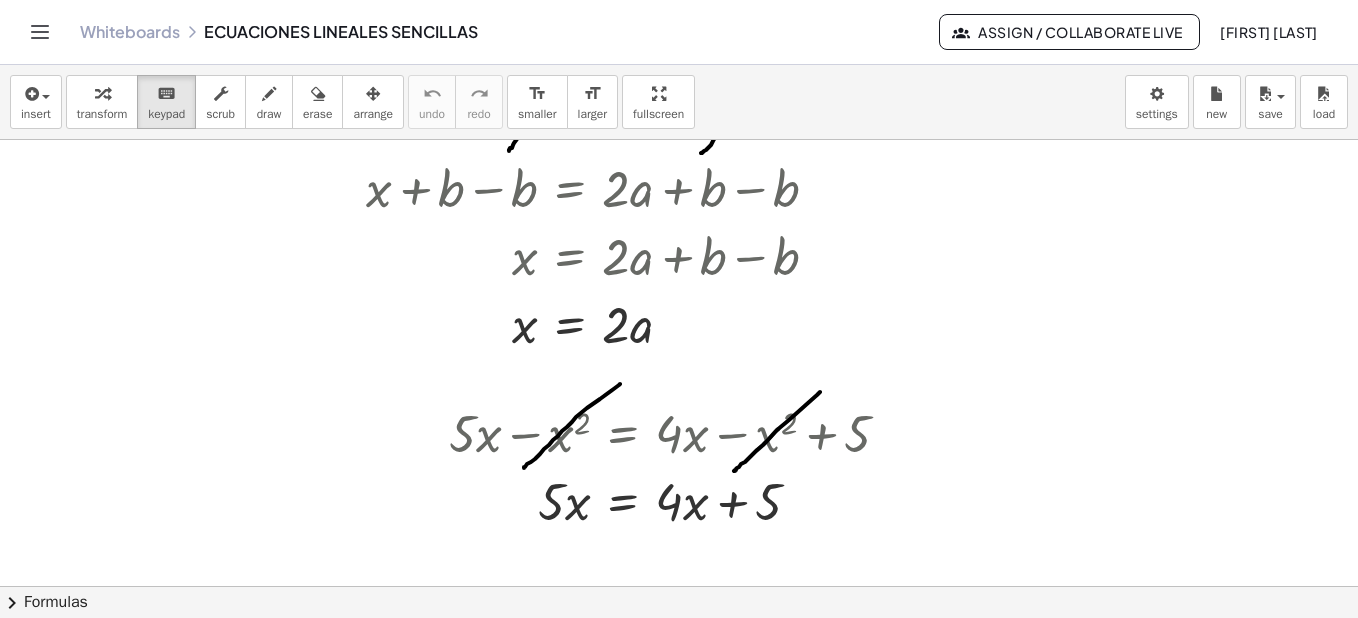 scroll, scrollTop: 966, scrollLeft: 0, axis: vertical 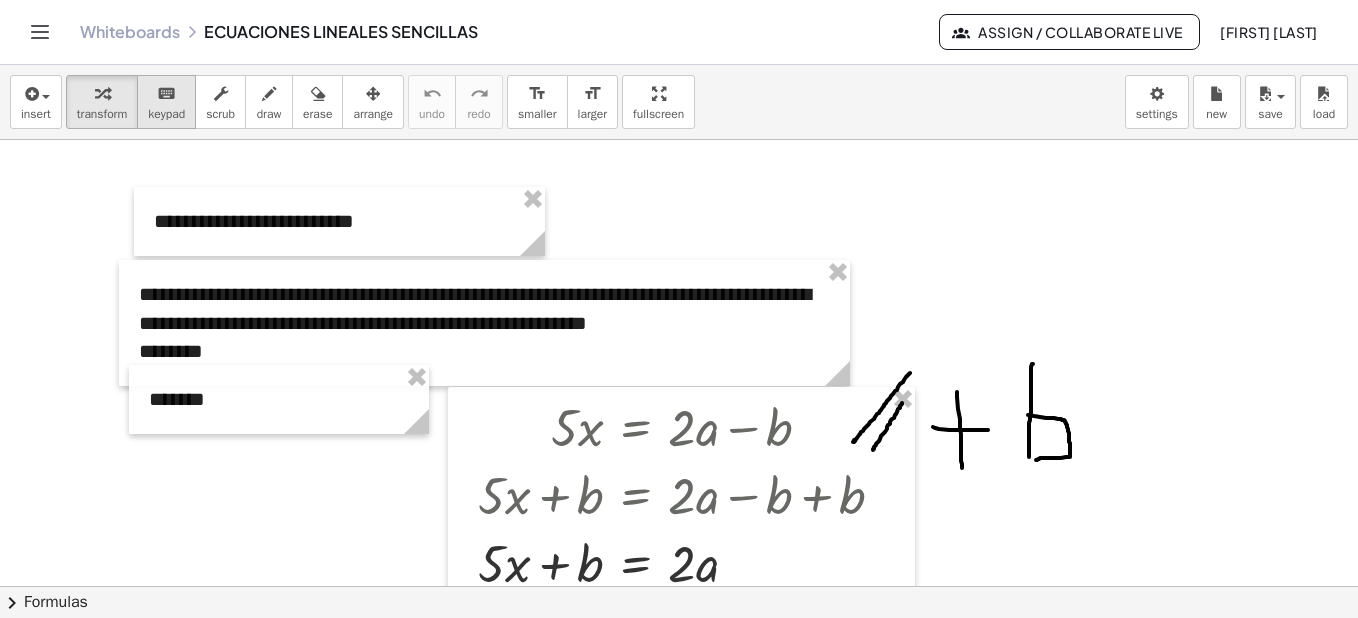 click on "keyboard" at bounding box center (166, 94) 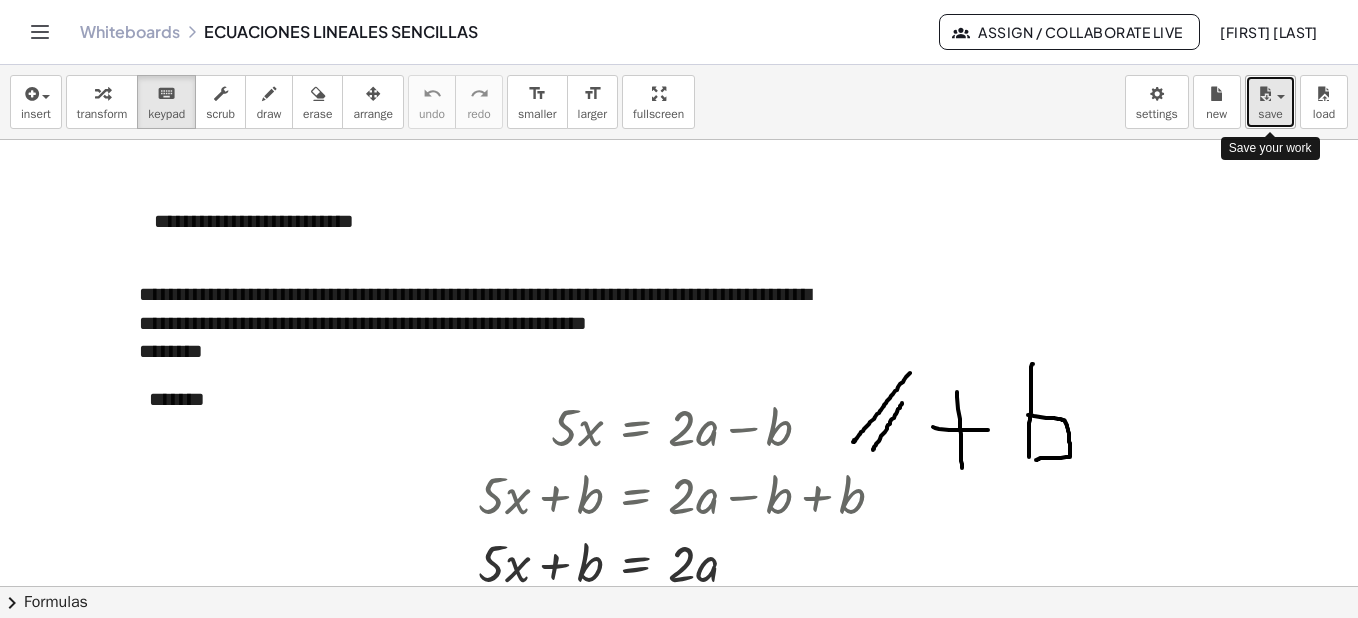 click on "save" at bounding box center [1270, 114] 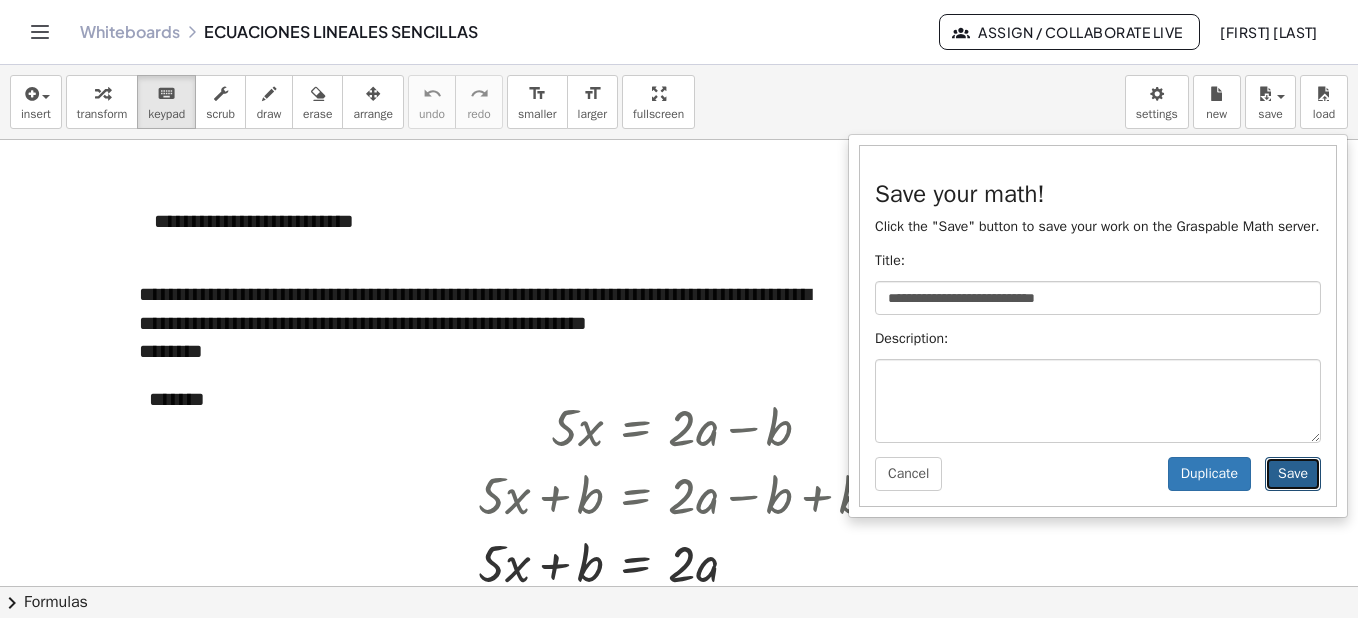click on "Save" at bounding box center (1293, 474) 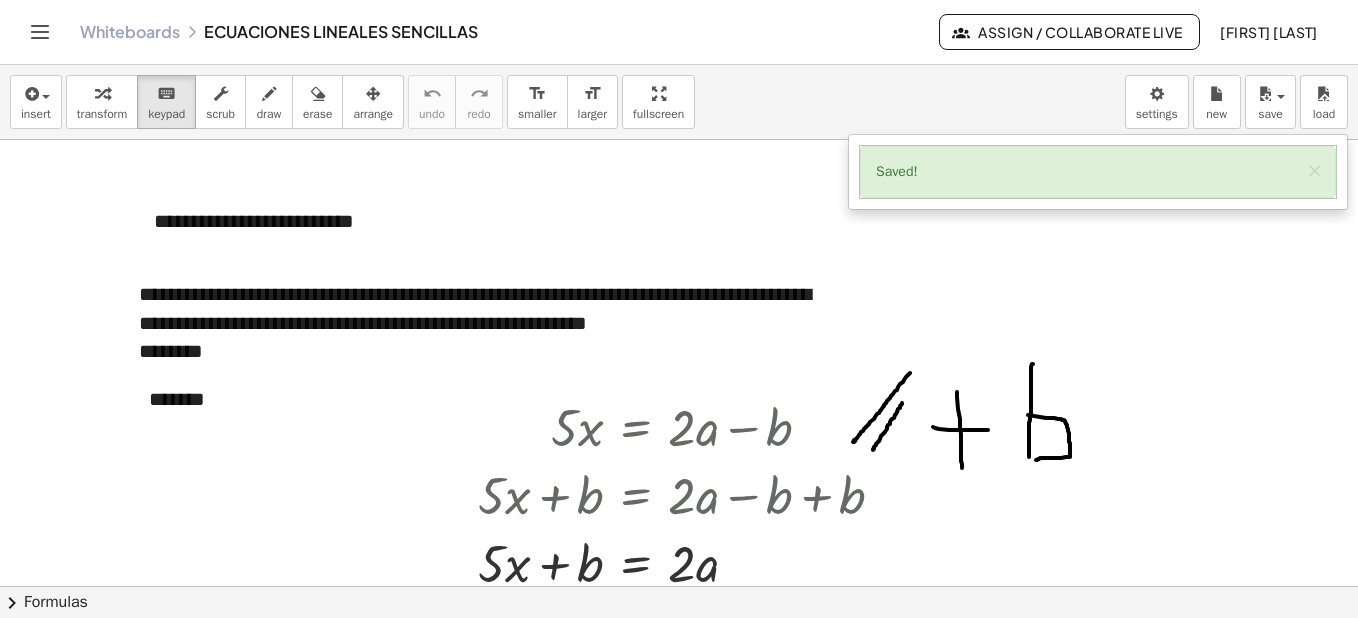 click on "Saved! ×" at bounding box center [1098, 172] 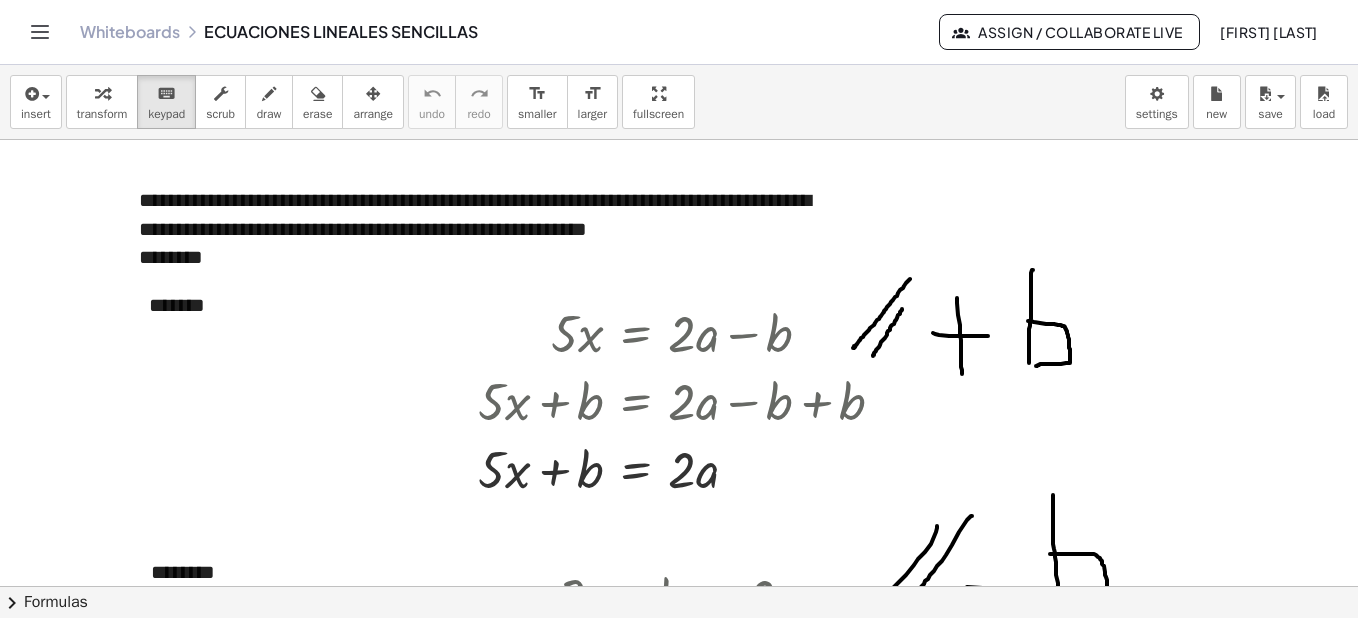 scroll, scrollTop: 0, scrollLeft: 0, axis: both 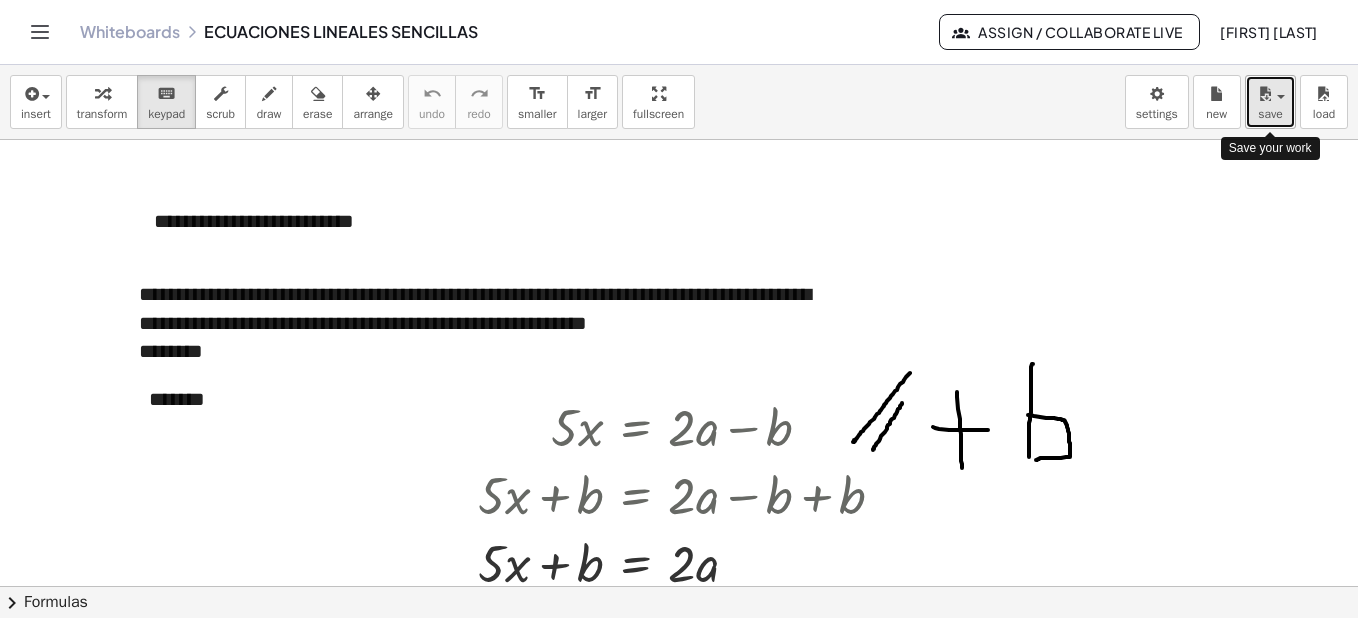 click on "save" at bounding box center (1270, 102) 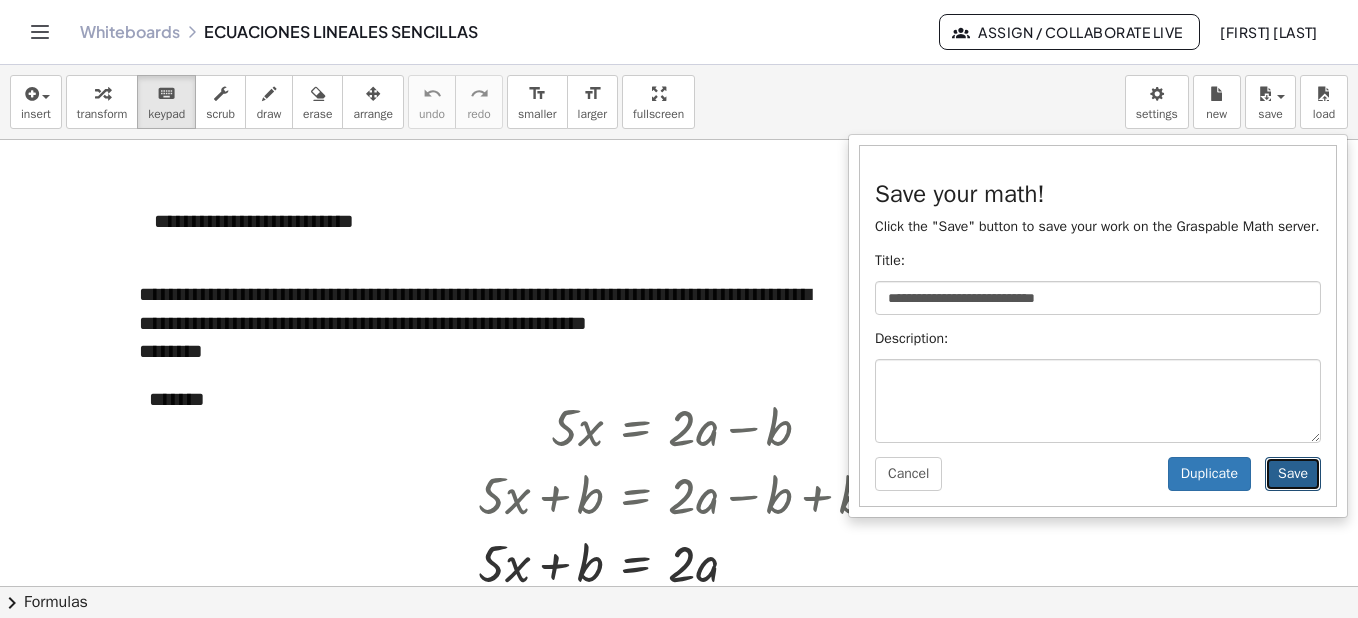 click on "Save" at bounding box center (1293, 474) 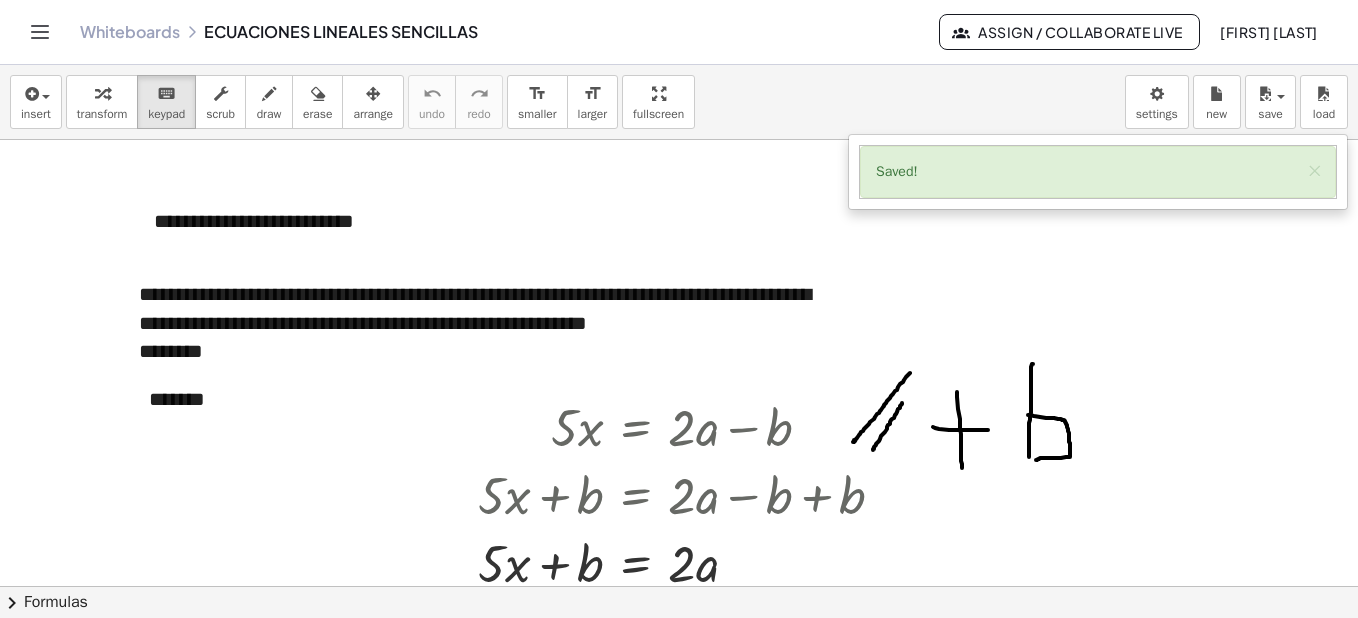 click at bounding box center [679, 2215] 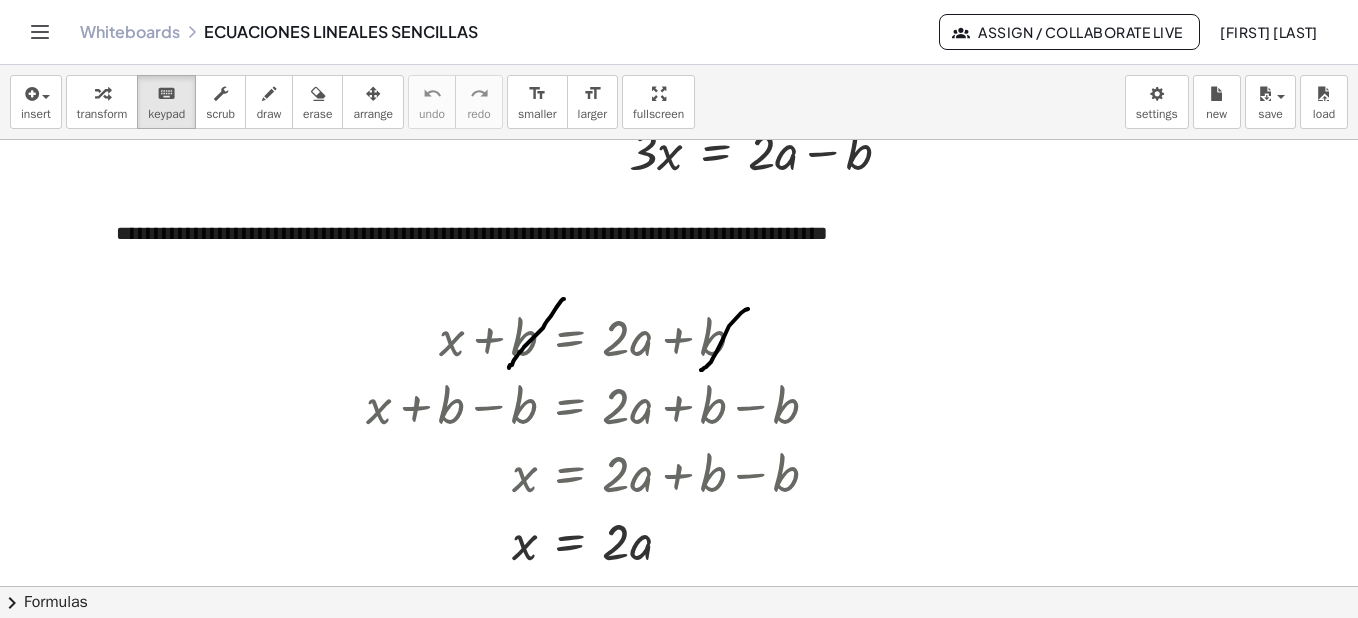 scroll, scrollTop: 0, scrollLeft: 0, axis: both 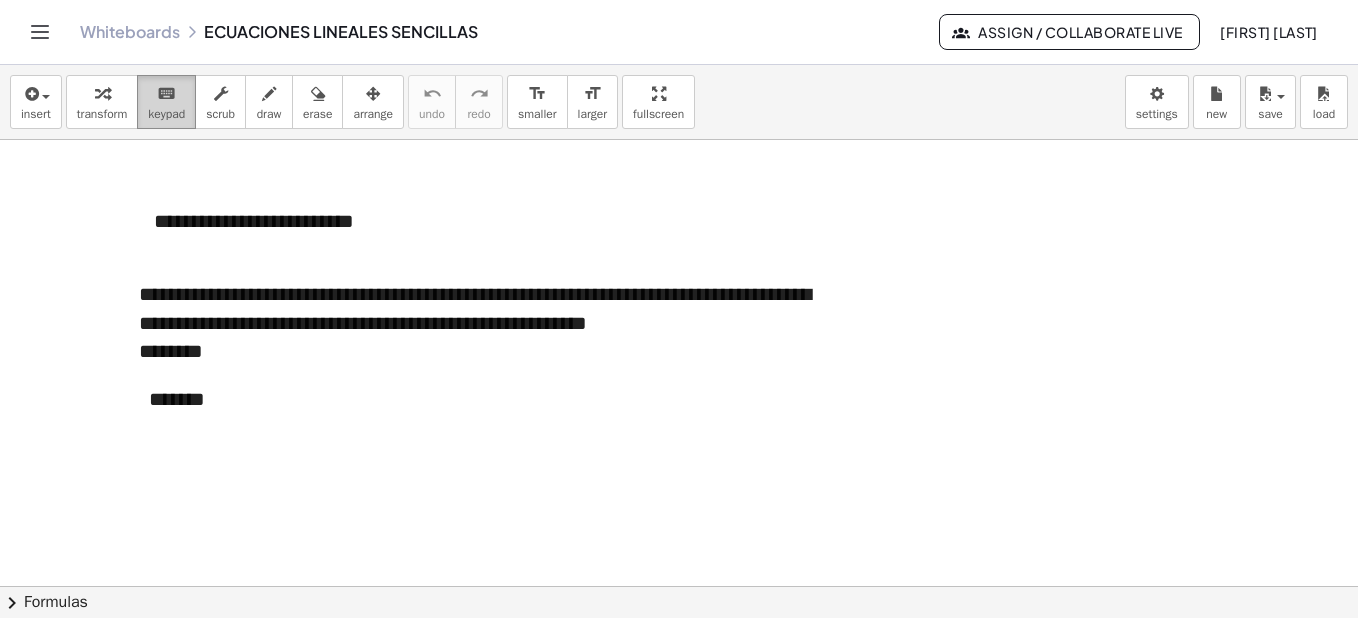 click on "keyboard" at bounding box center (166, 94) 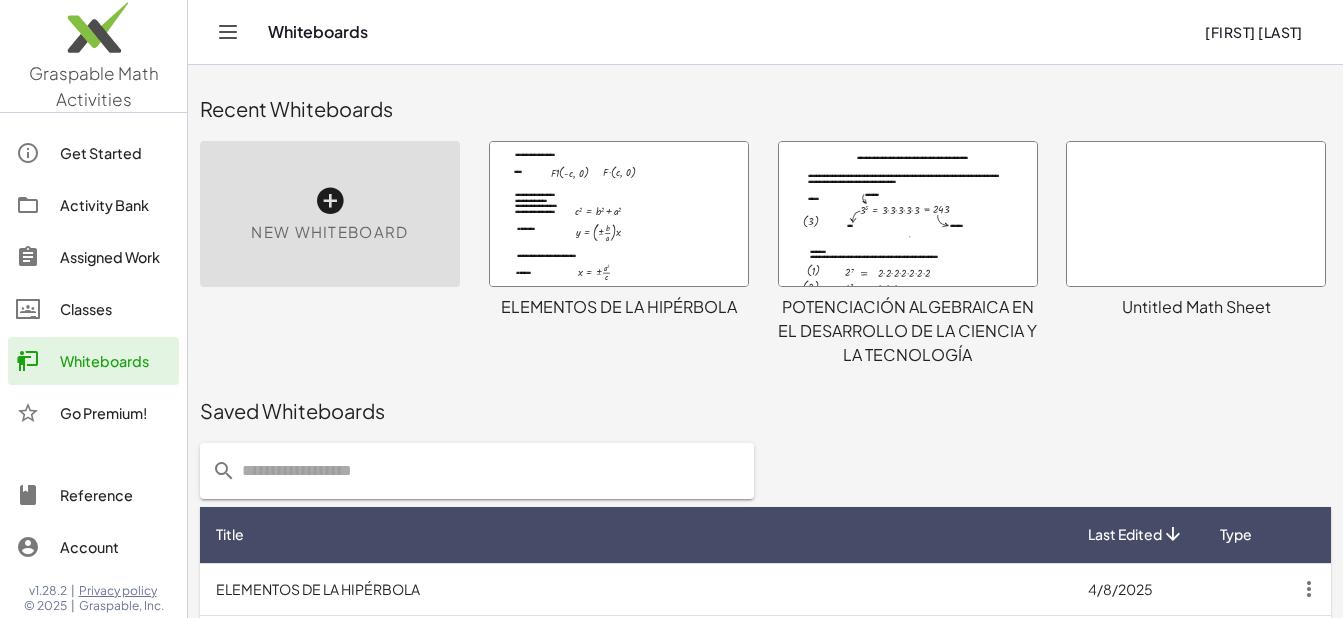 scroll, scrollTop: 0, scrollLeft: 0, axis: both 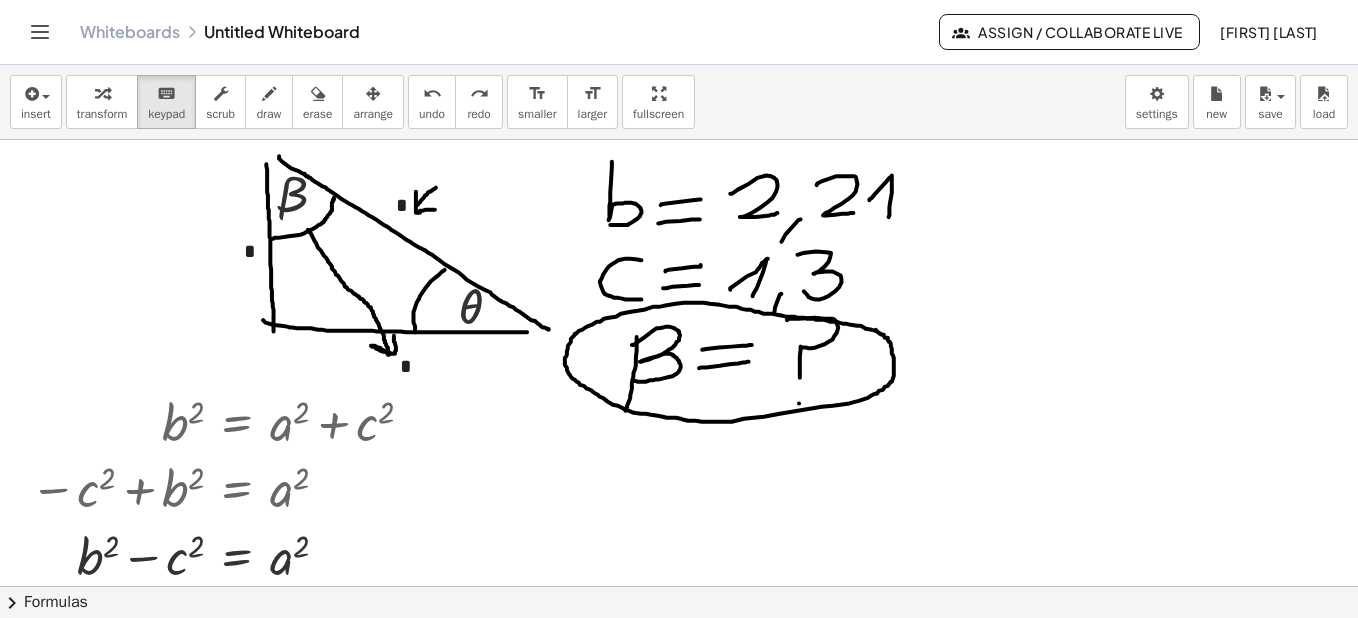 click 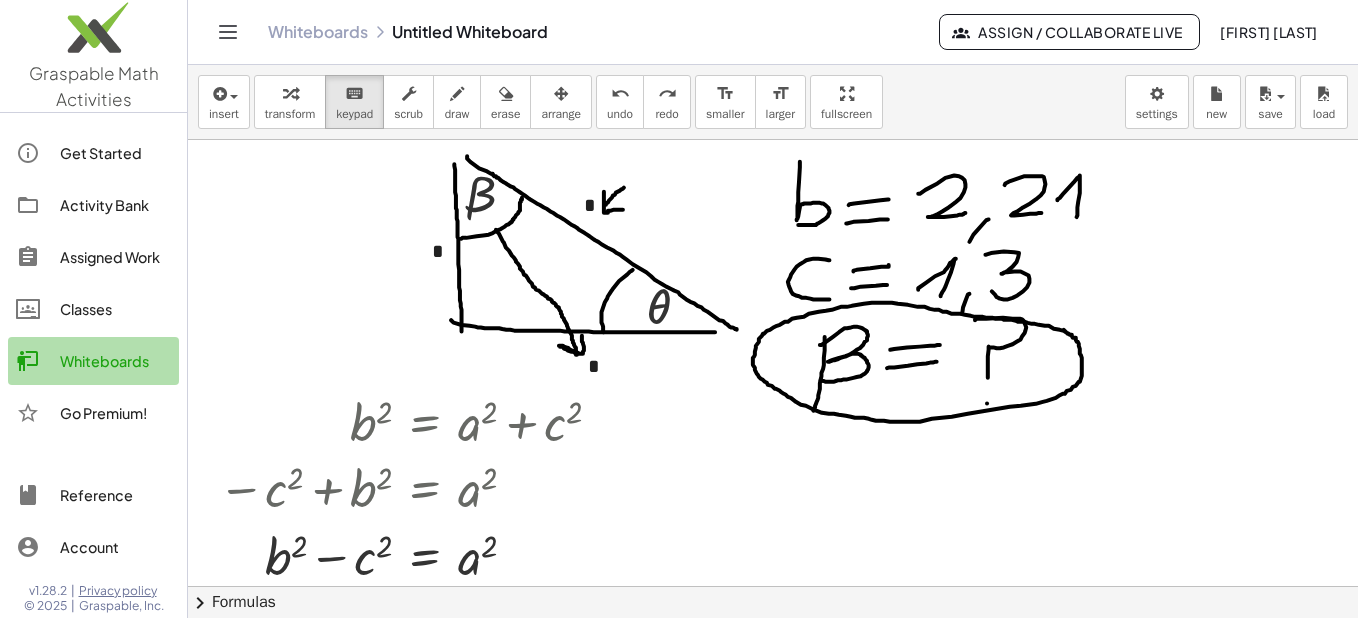 click on "Whiteboards" 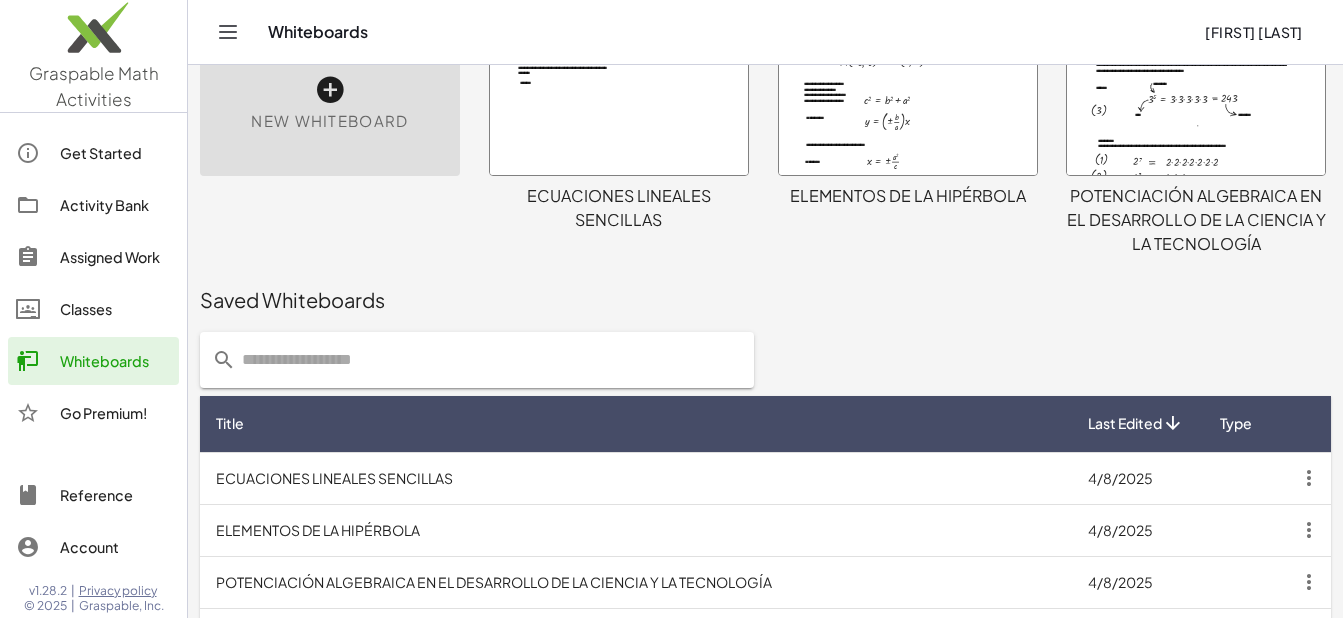 scroll, scrollTop: 126, scrollLeft: 0, axis: vertical 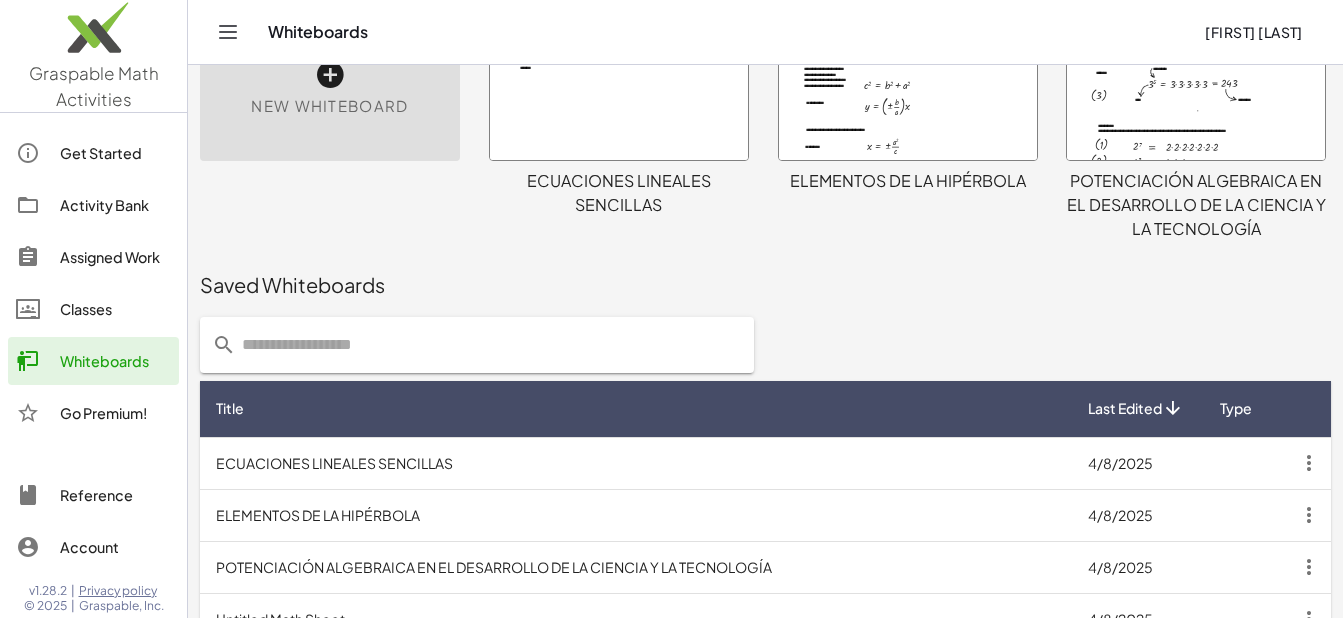 click on "ECUACIONES LINEALES SENCILLAS" at bounding box center [636, 463] 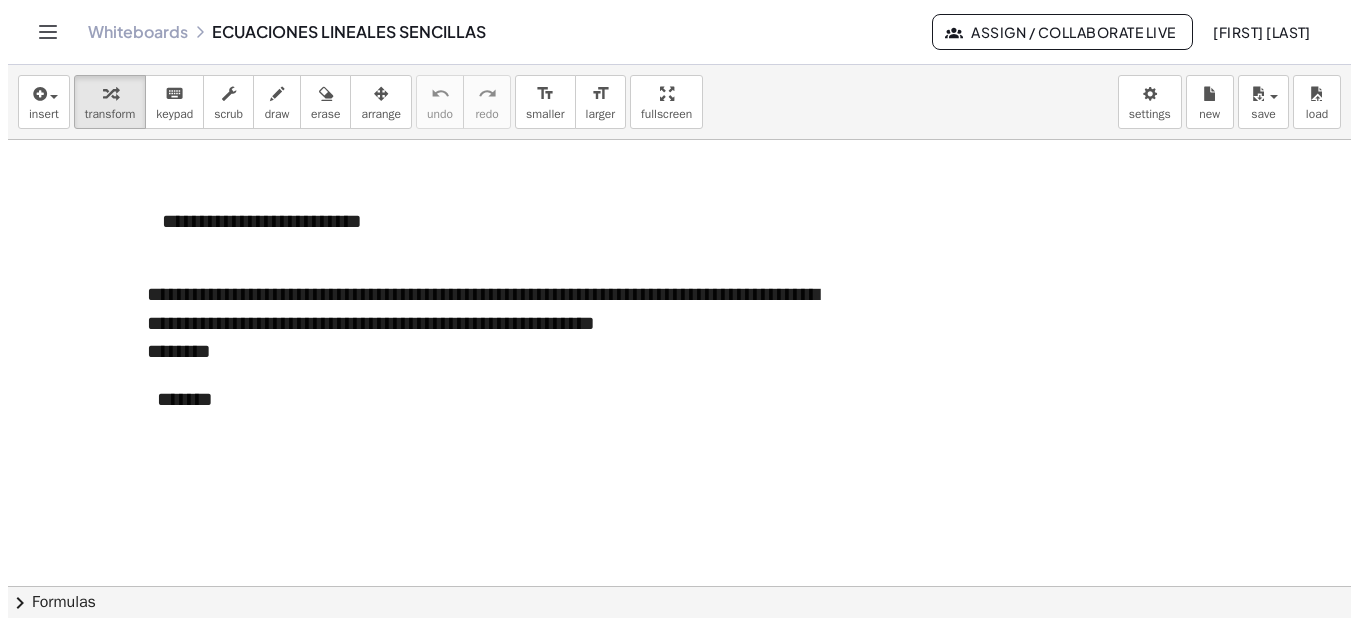 scroll, scrollTop: 0, scrollLeft: 0, axis: both 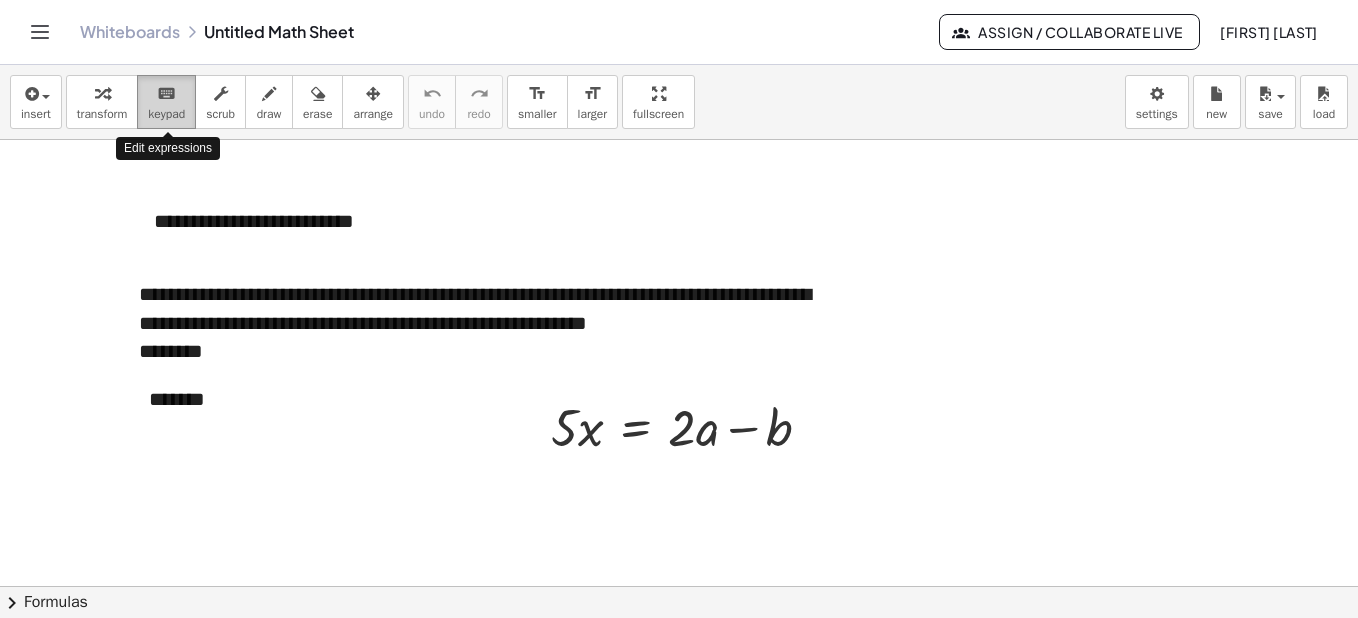 click on "keyboard" at bounding box center (166, 94) 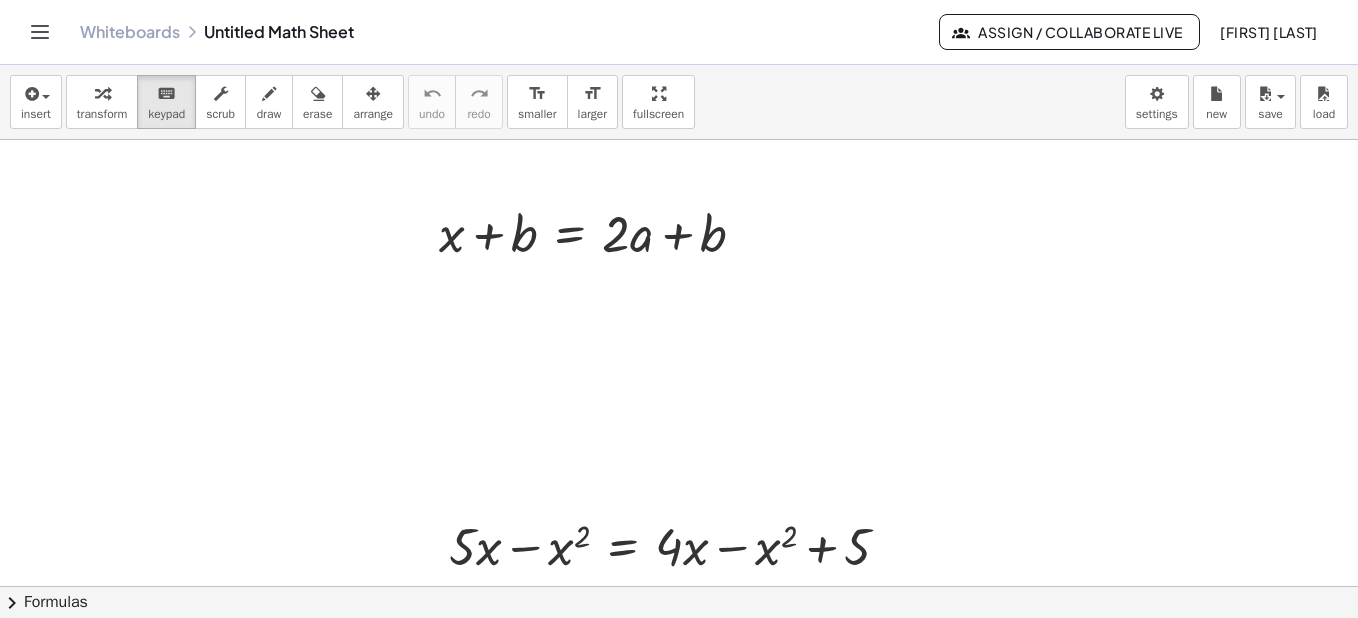scroll, scrollTop: 909, scrollLeft: 0, axis: vertical 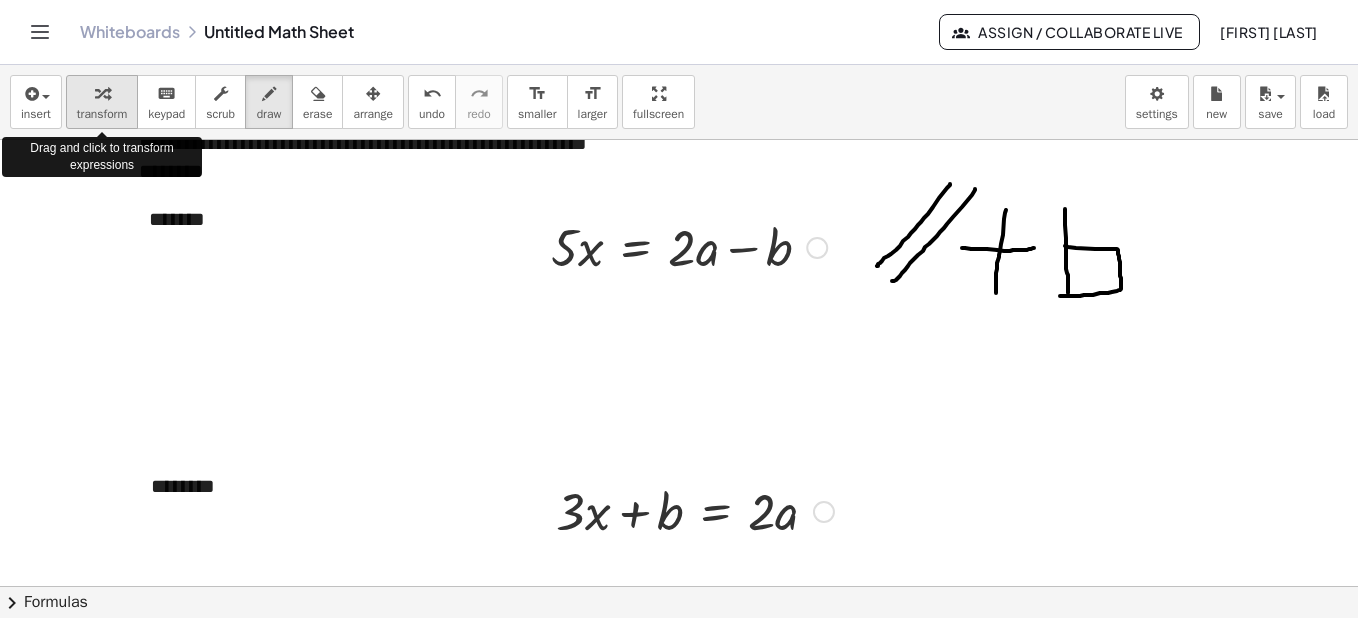 click at bounding box center [102, 93] 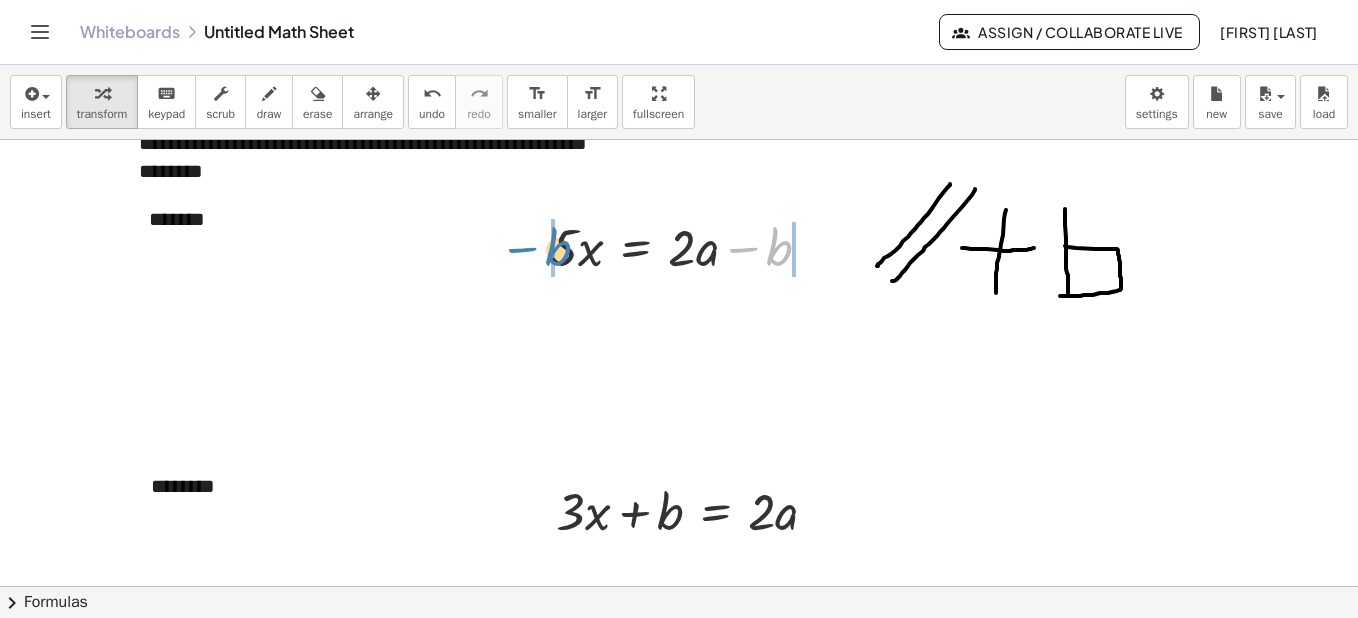 drag, startPoint x: 764, startPoint y: 249, endPoint x: 540, endPoint y: 249, distance: 224 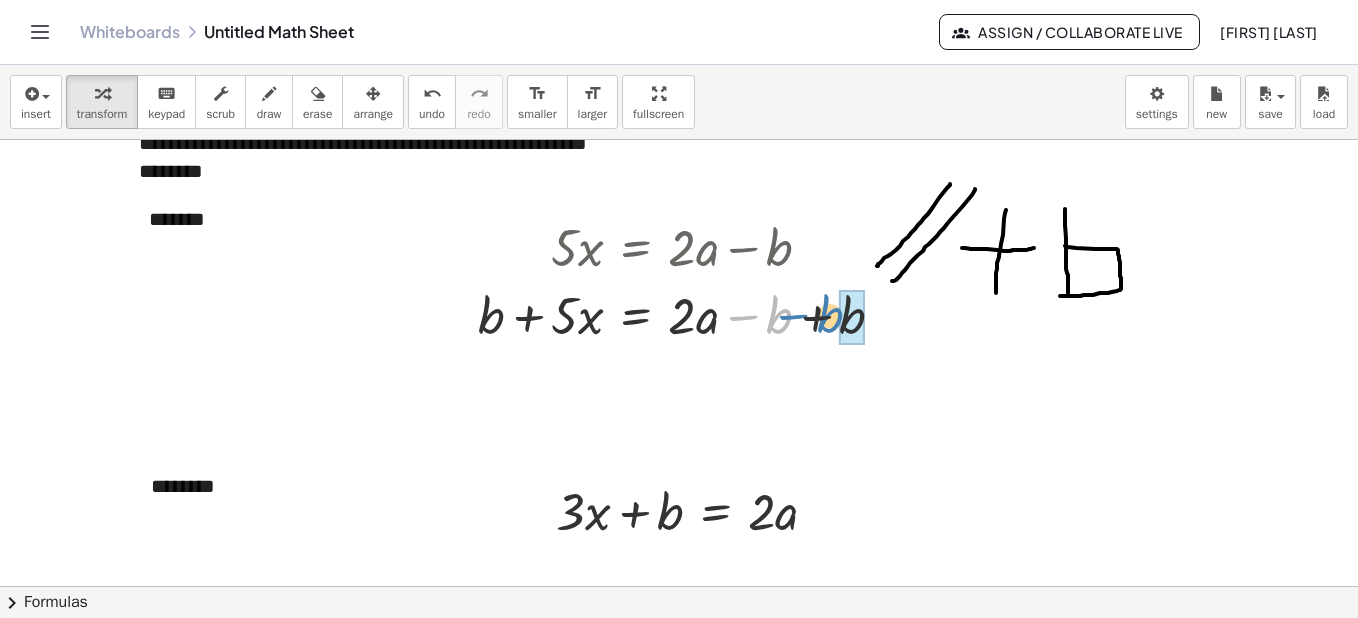 drag, startPoint x: 772, startPoint y: 323, endPoint x: 828, endPoint y: 323, distance: 56 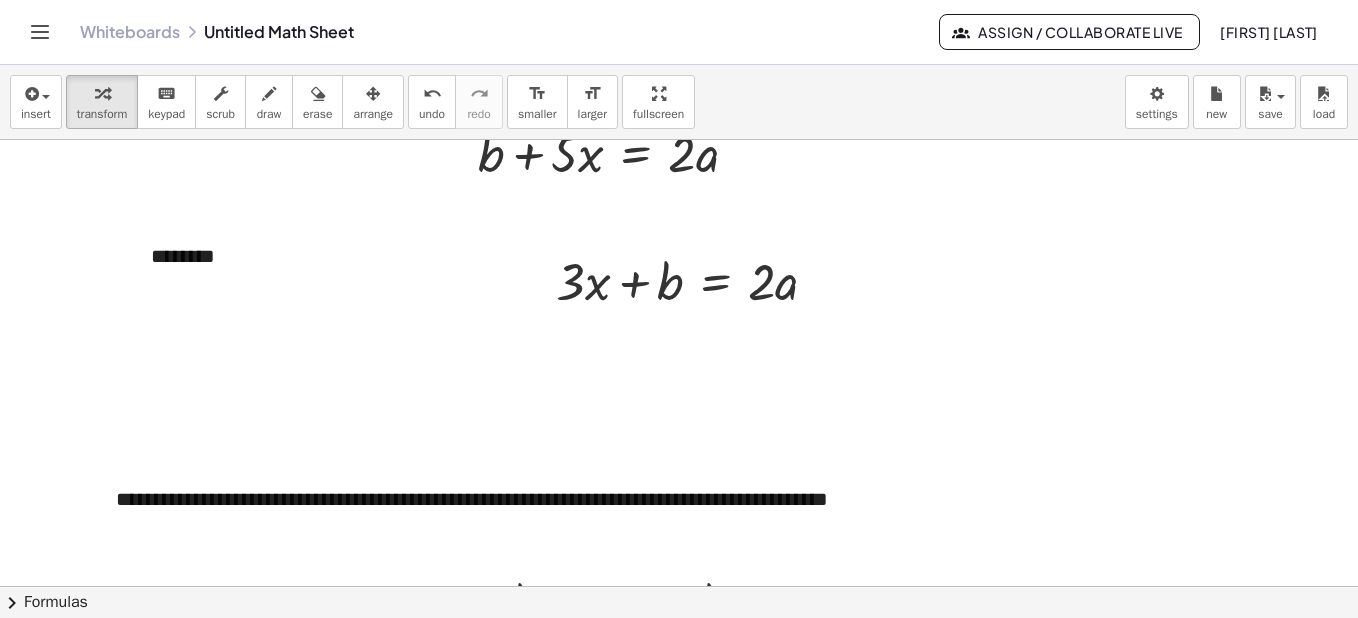 scroll, scrollTop: 436, scrollLeft: 0, axis: vertical 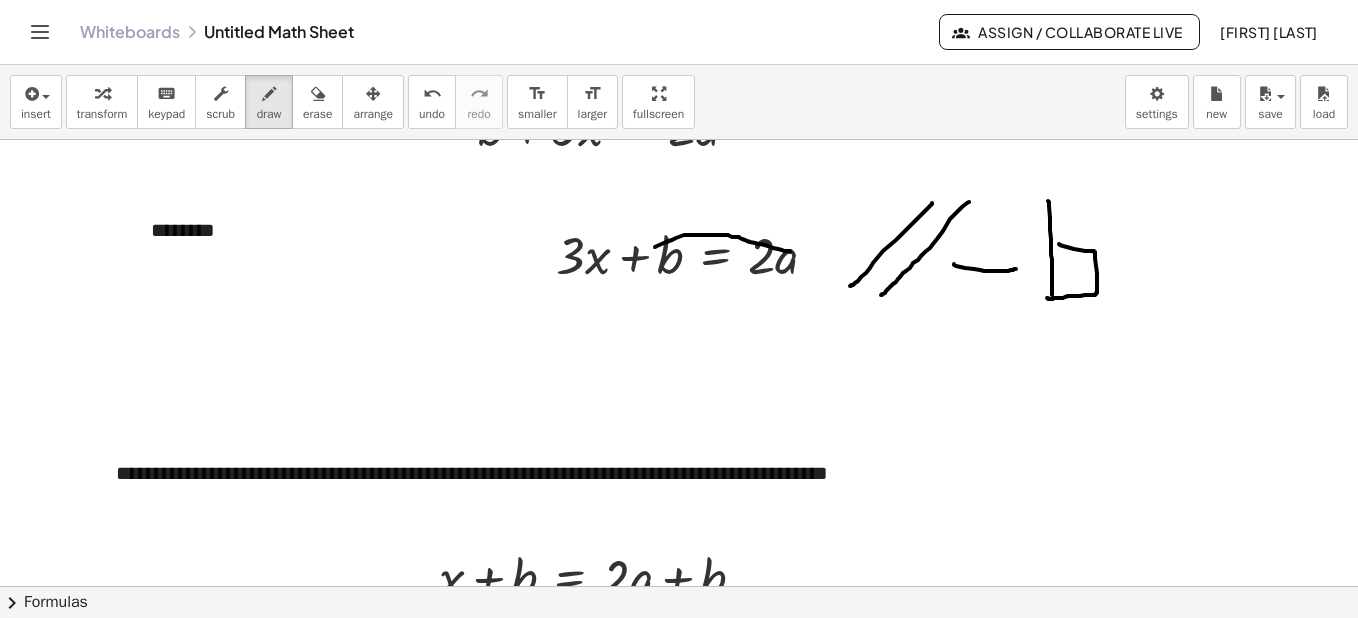 drag, startPoint x: 655, startPoint y: 247, endPoint x: 790, endPoint y: 252, distance: 135.09256 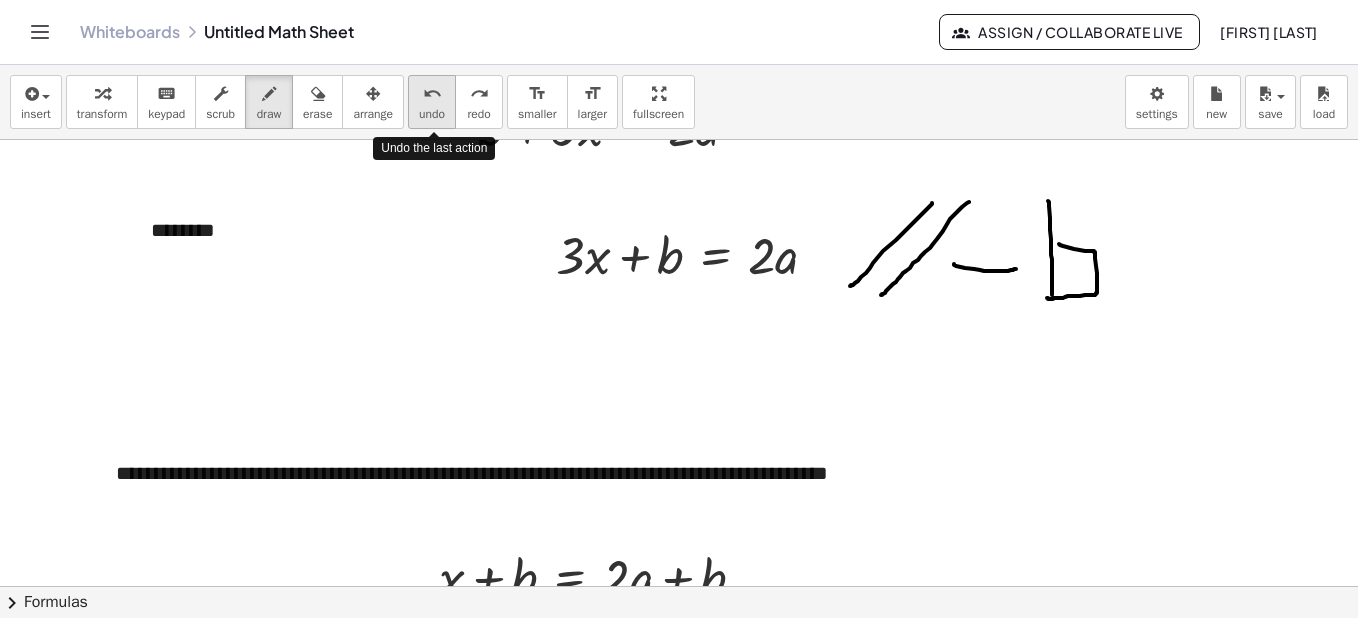 click on "undo undo" at bounding box center [432, 102] 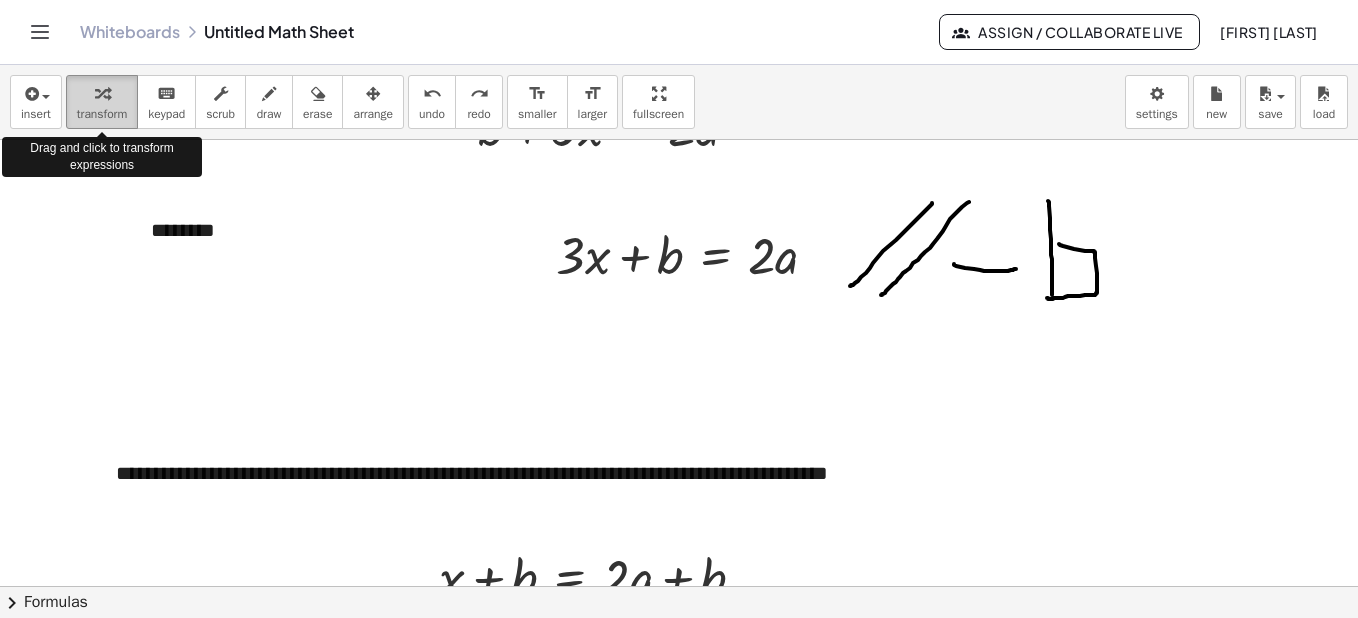 click at bounding box center (102, 93) 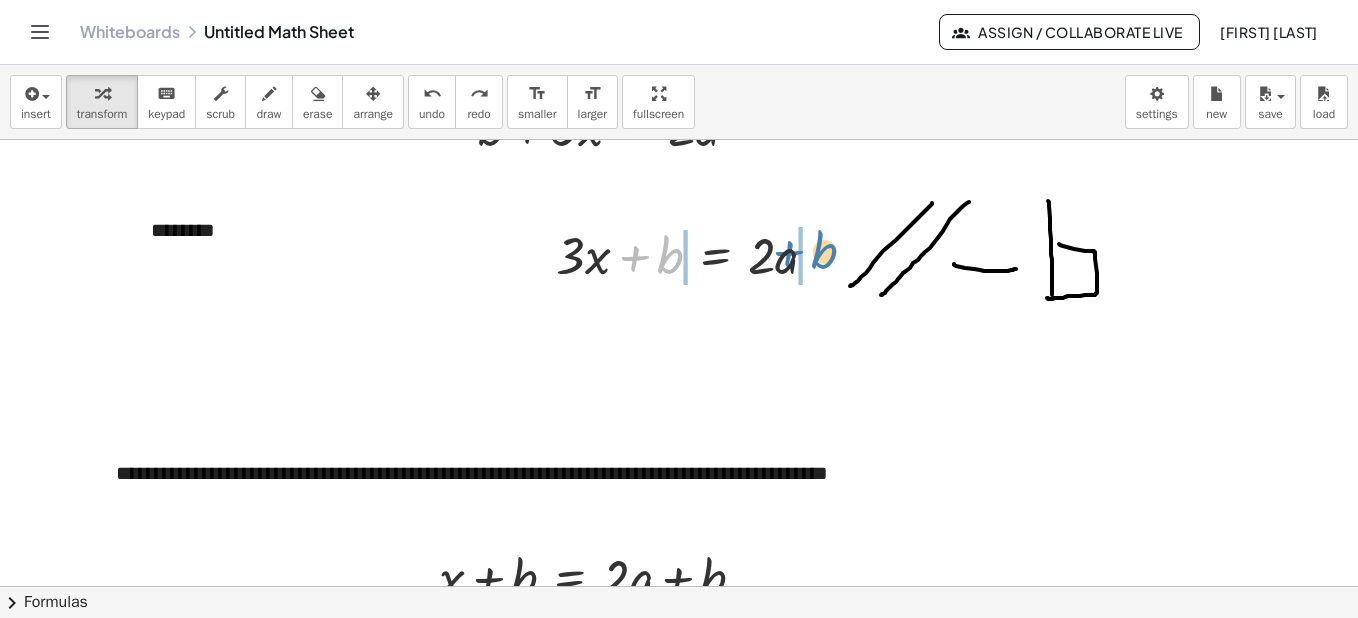 drag, startPoint x: 652, startPoint y: 257, endPoint x: 808, endPoint y: 253, distance: 156.05127 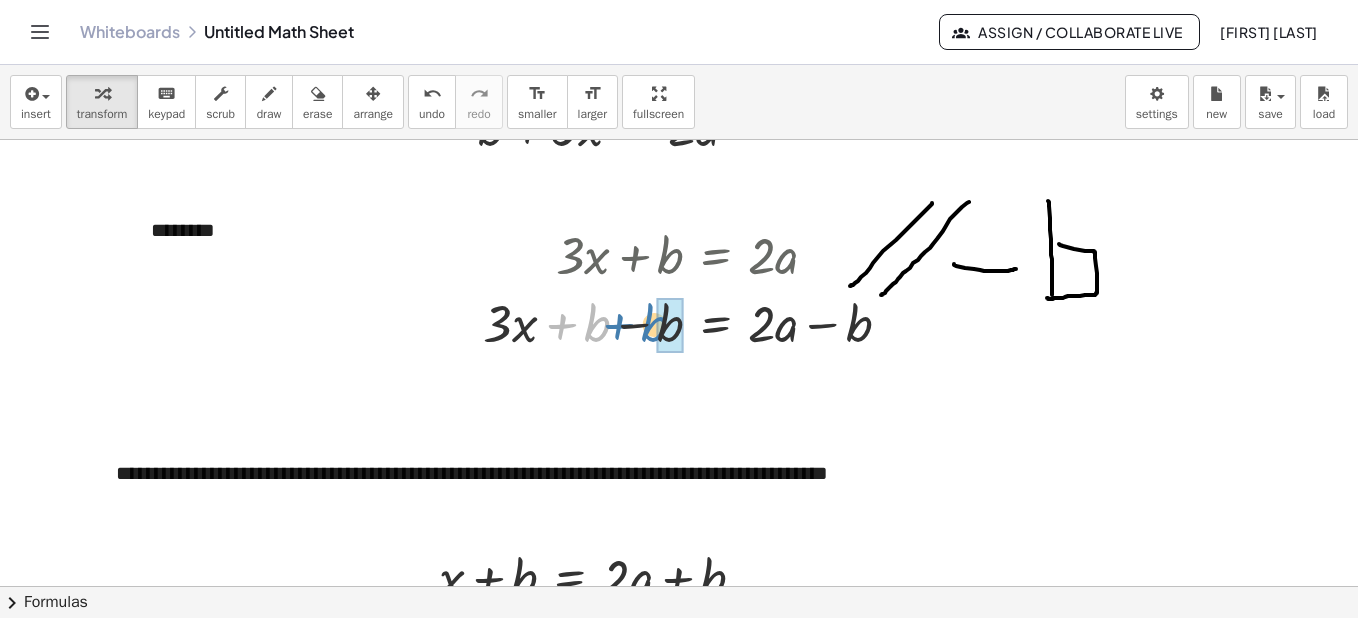 drag, startPoint x: 596, startPoint y: 325, endPoint x: 653, endPoint y: 325, distance: 57 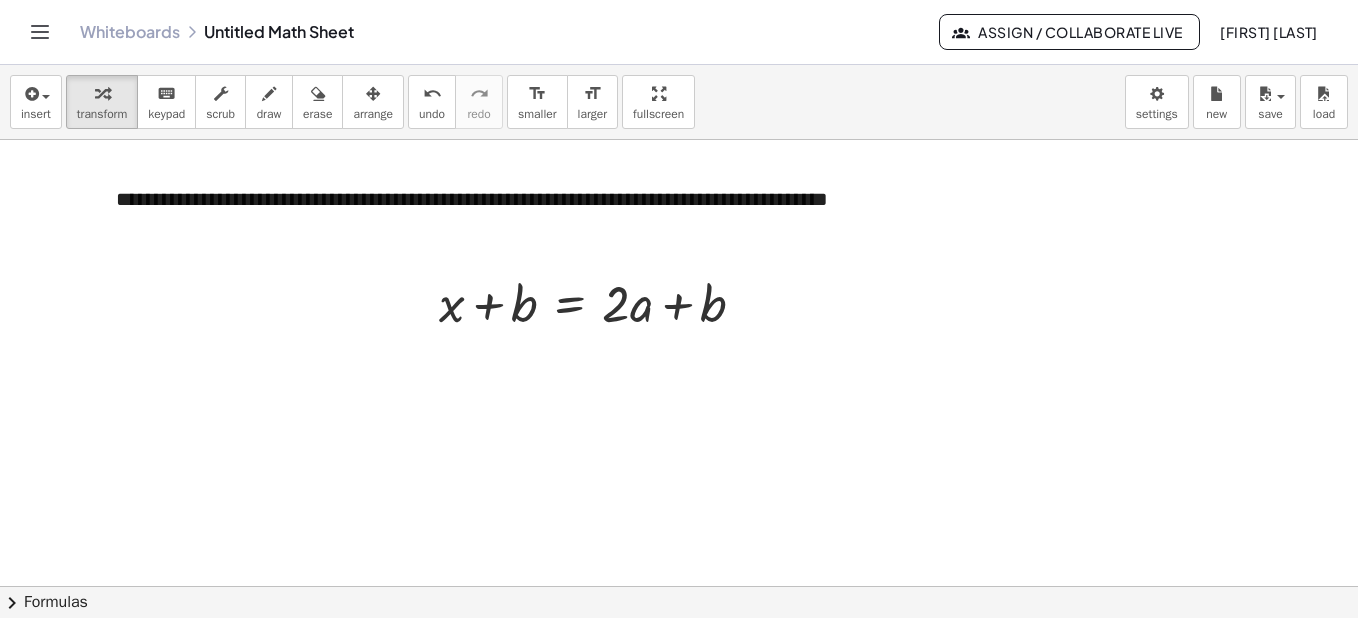 scroll, scrollTop: 744, scrollLeft: 0, axis: vertical 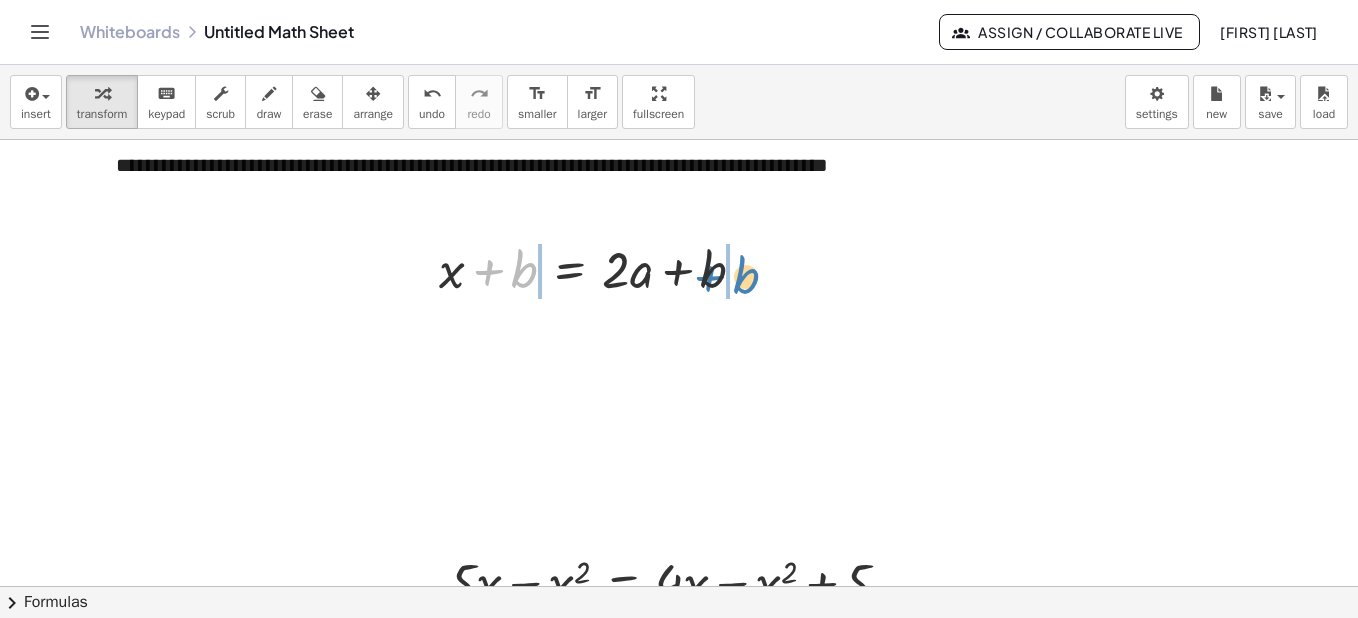 drag, startPoint x: 530, startPoint y: 279, endPoint x: 752, endPoint y: 286, distance: 222.11034 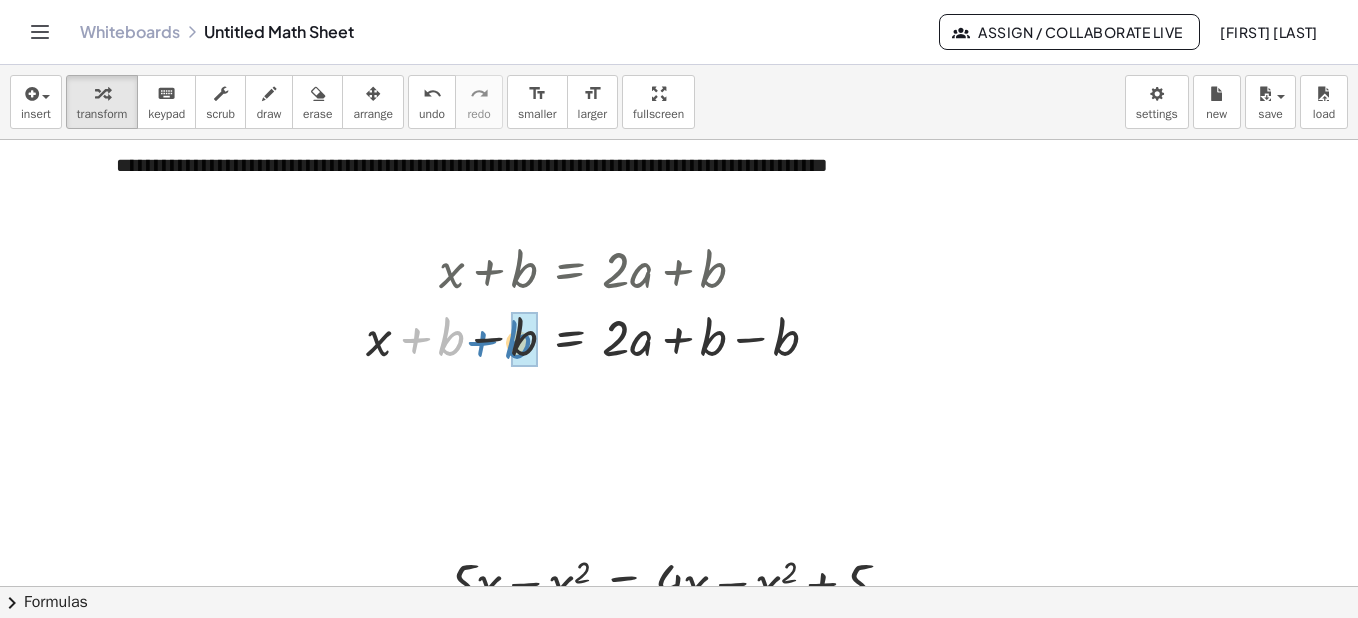 drag, startPoint x: 445, startPoint y: 345, endPoint x: 514, endPoint y: 349, distance: 69.115845 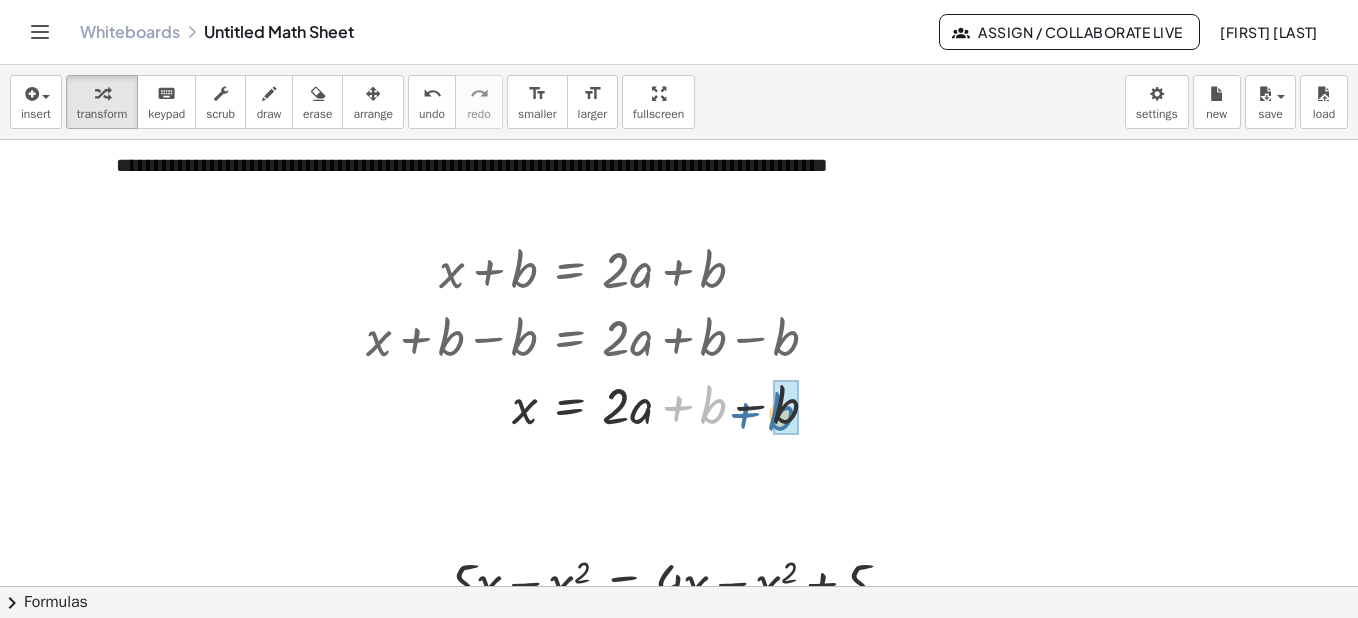 drag, startPoint x: 717, startPoint y: 402, endPoint x: 788, endPoint y: 410, distance: 71.44928 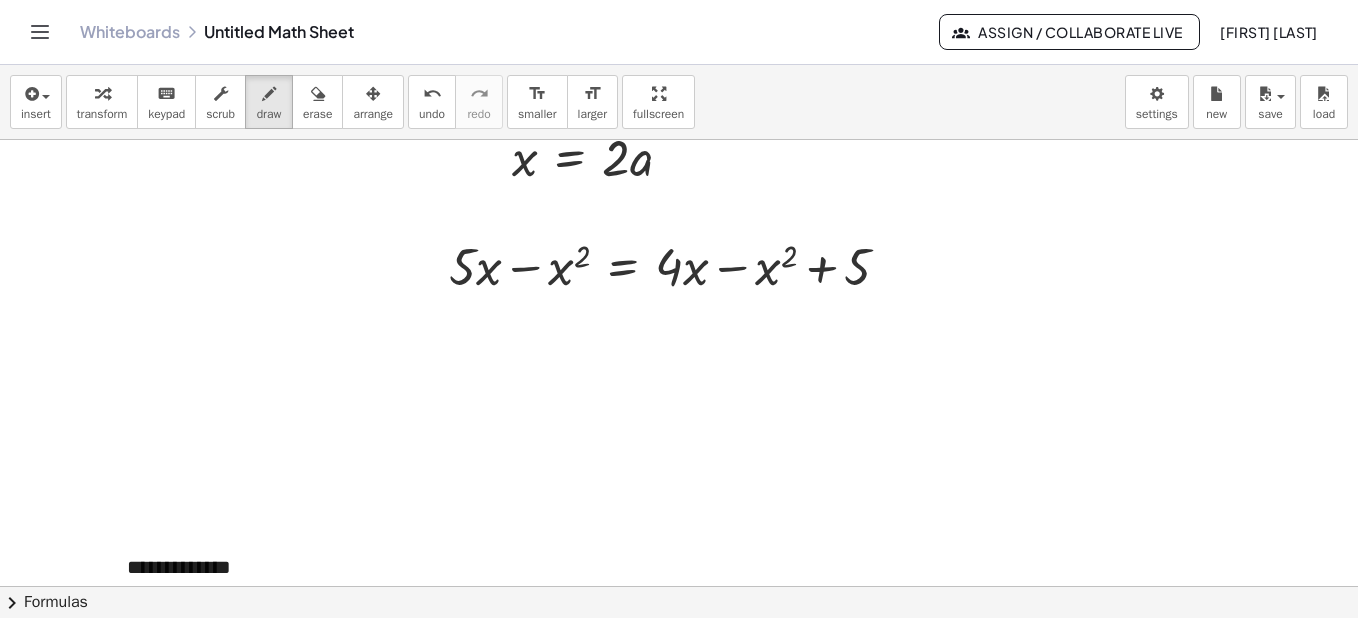 scroll, scrollTop: 1078, scrollLeft: 0, axis: vertical 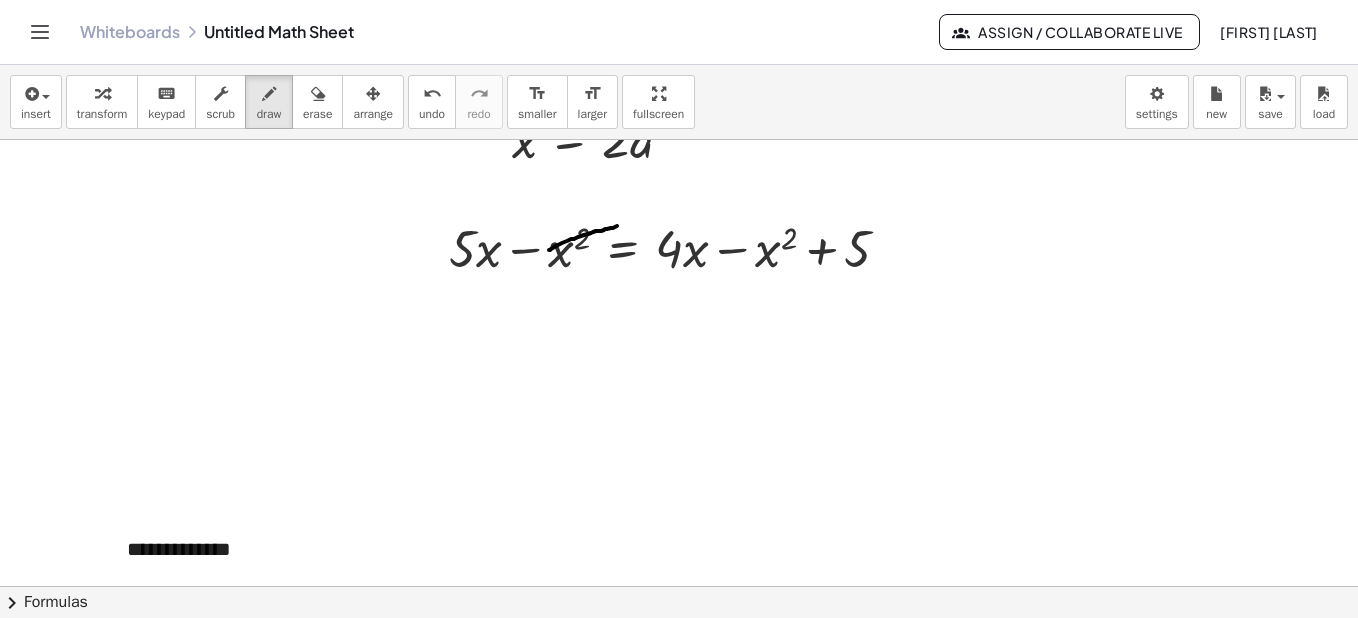 drag, startPoint x: 549, startPoint y: 250, endPoint x: 617, endPoint y: 226, distance: 72.11102 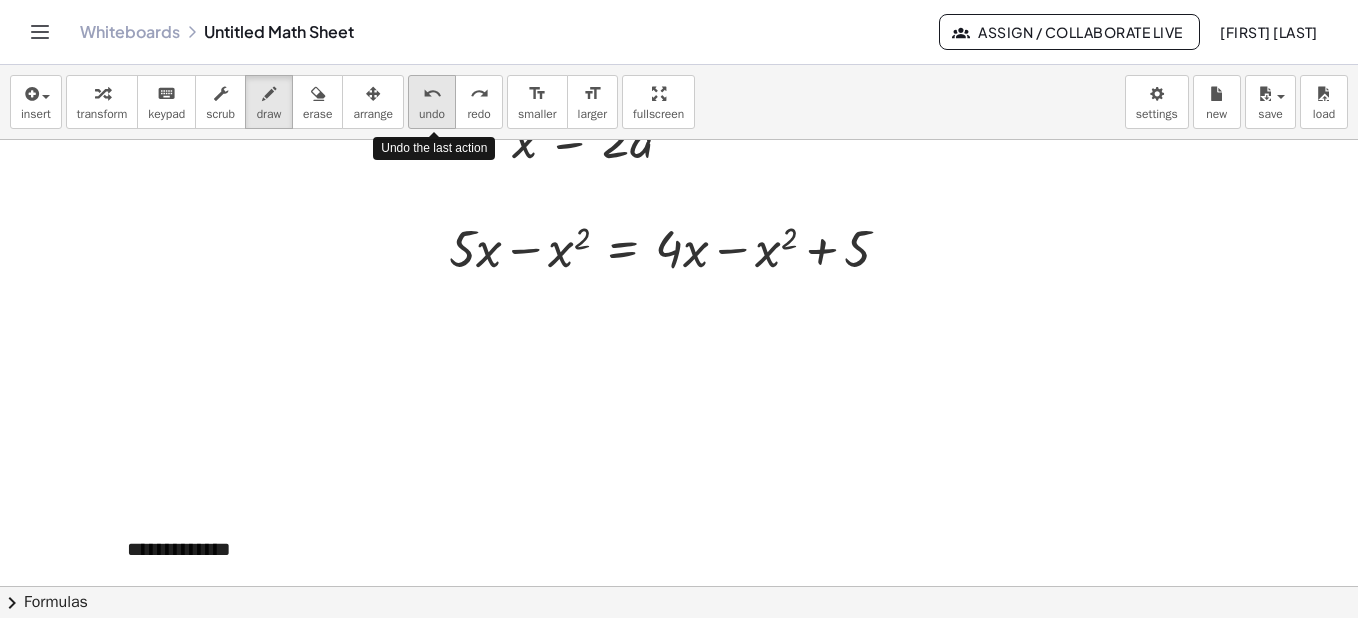 click on "undo undo" at bounding box center [432, 102] 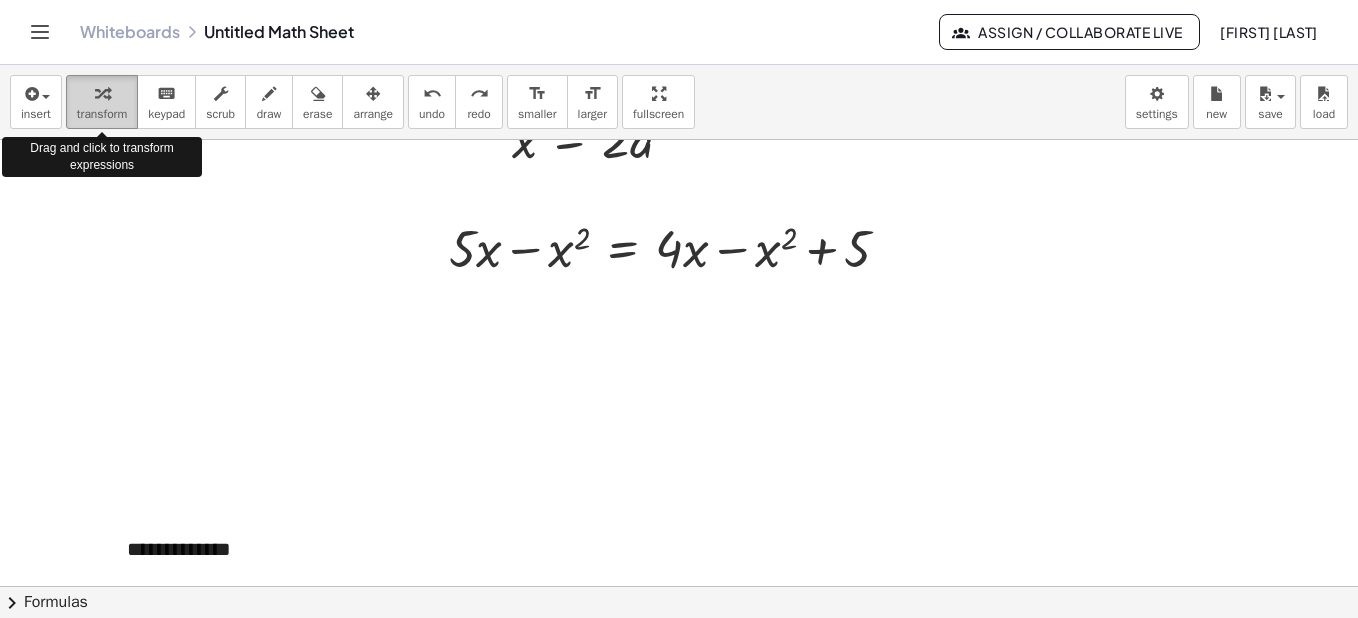 click at bounding box center (102, 93) 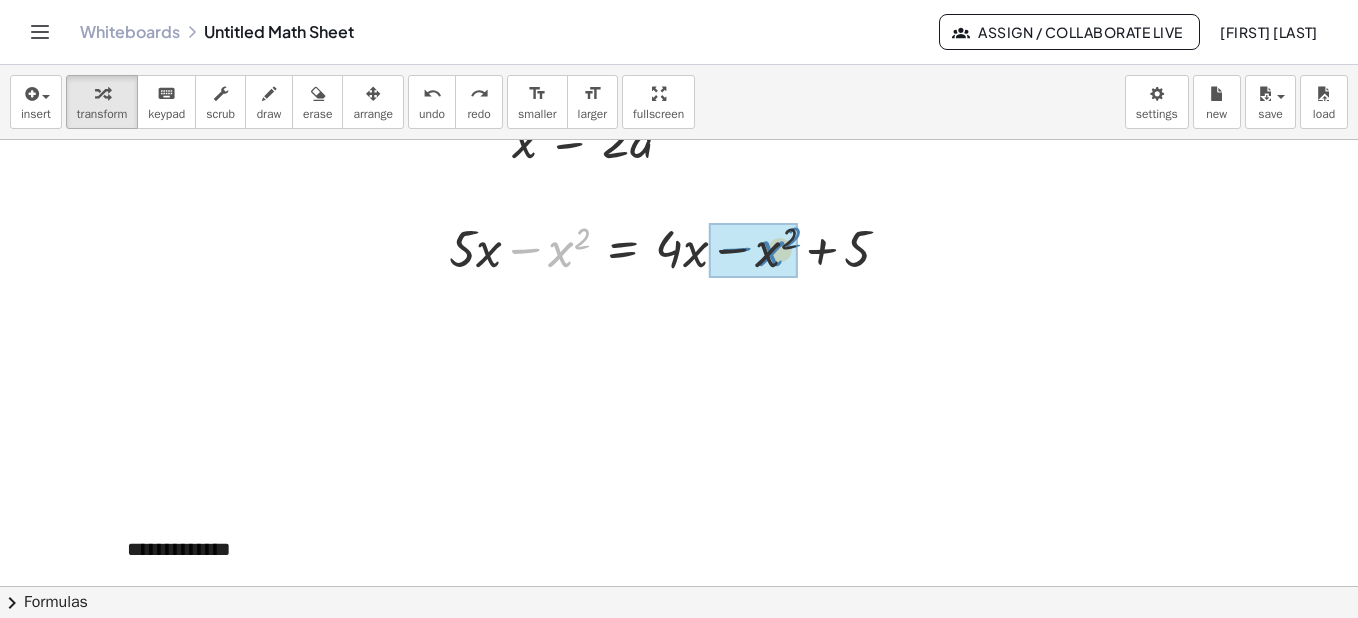 drag, startPoint x: 550, startPoint y: 254, endPoint x: 761, endPoint y: 254, distance: 211 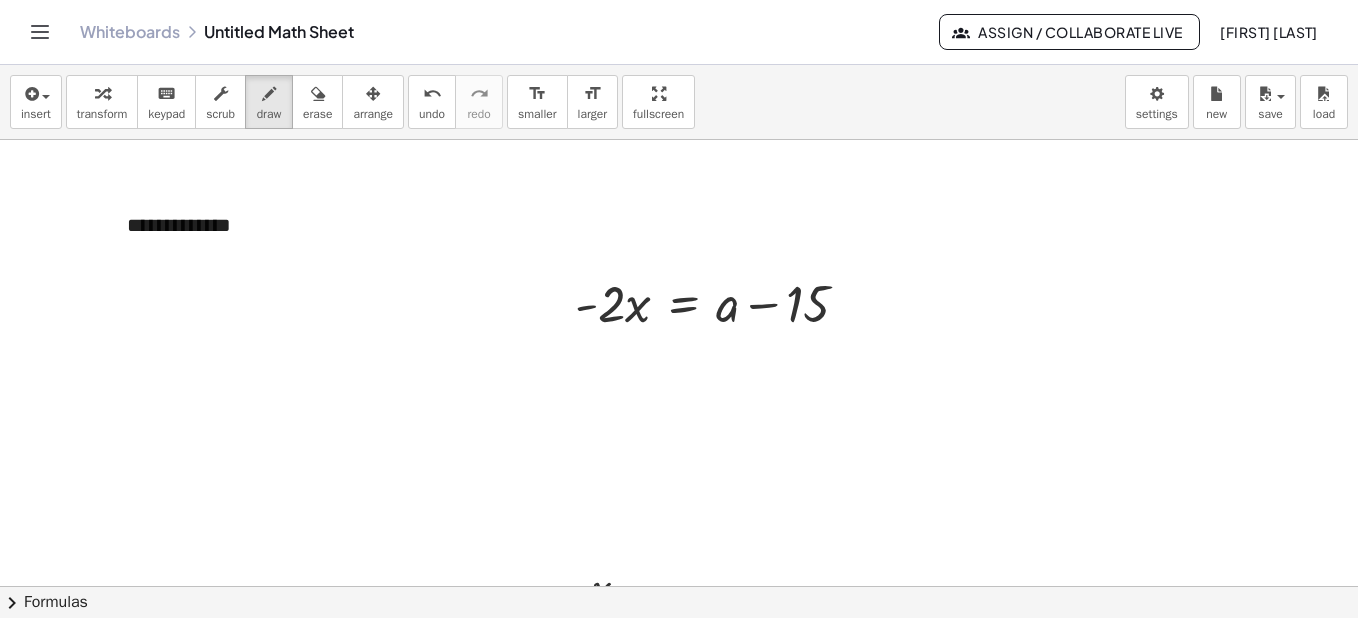 scroll, scrollTop: 1462, scrollLeft: 0, axis: vertical 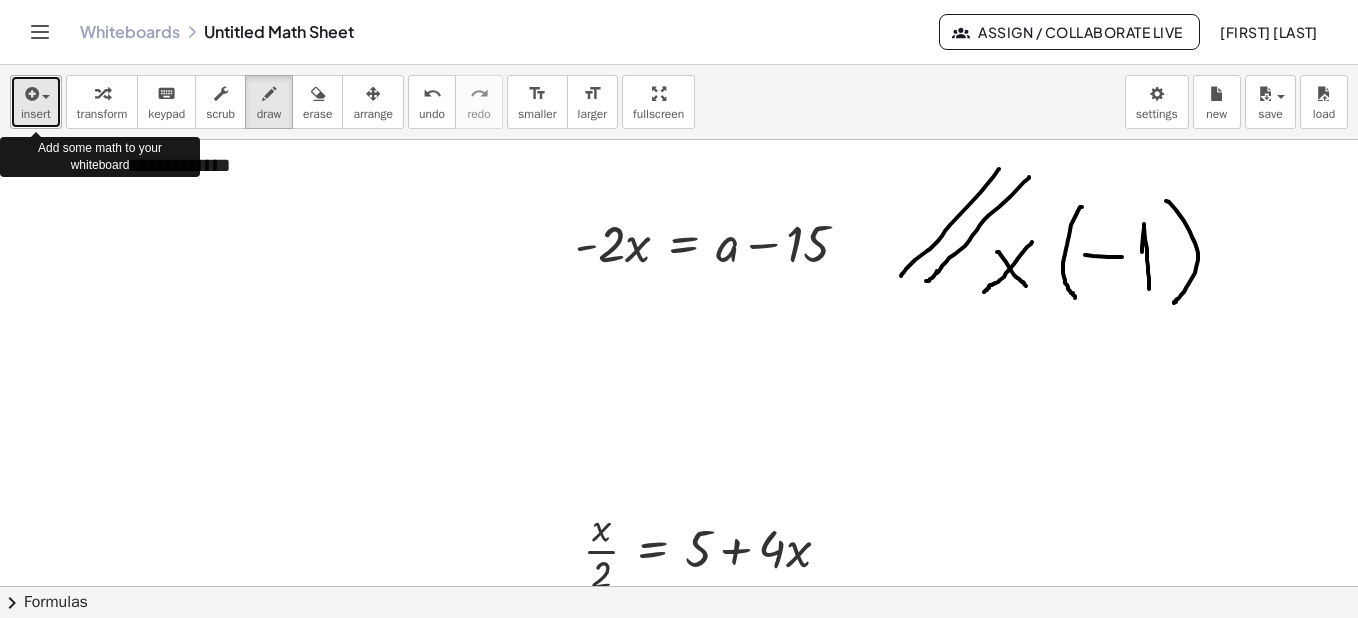 click on "insert" at bounding box center [36, 102] 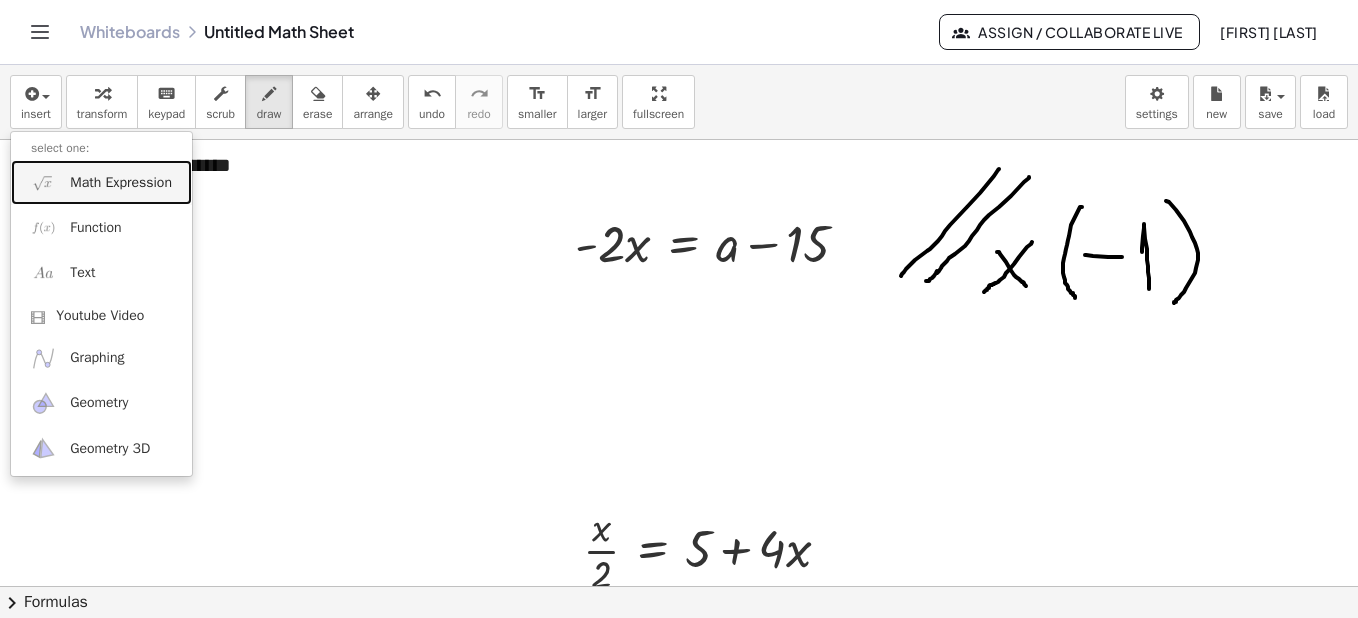 click on "Math Expression" at bounding box center [101, 182] 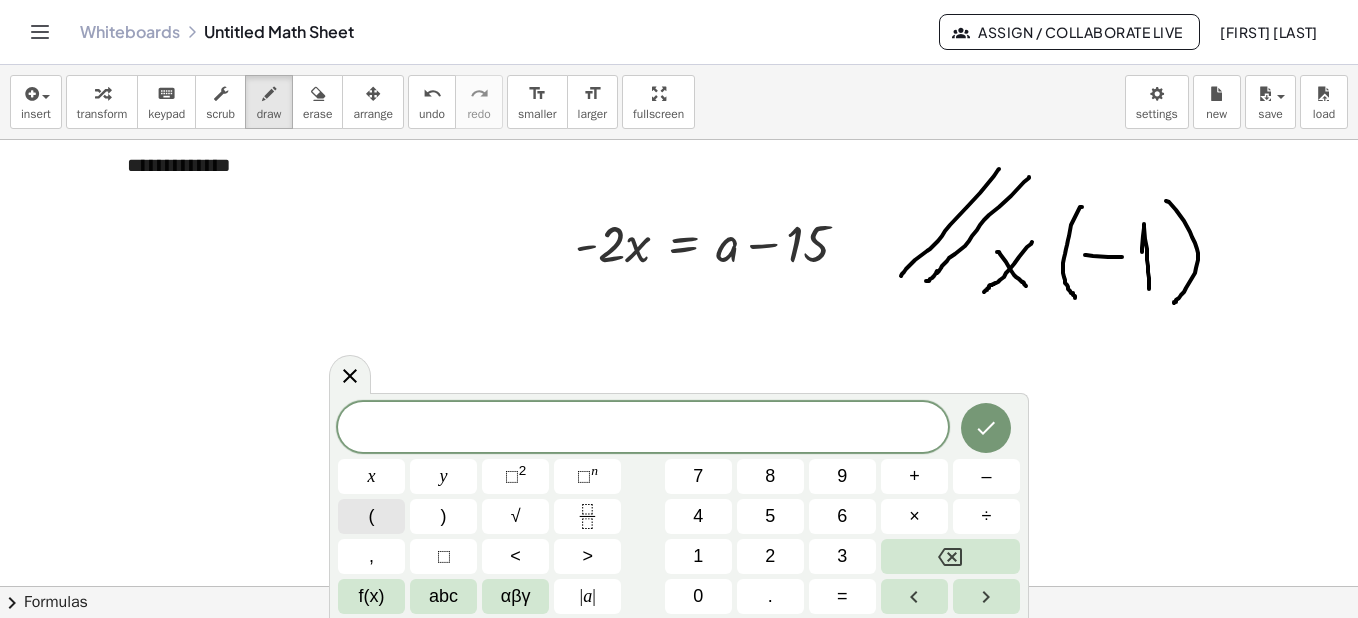 click on "(" at bounding box center [371, 516] 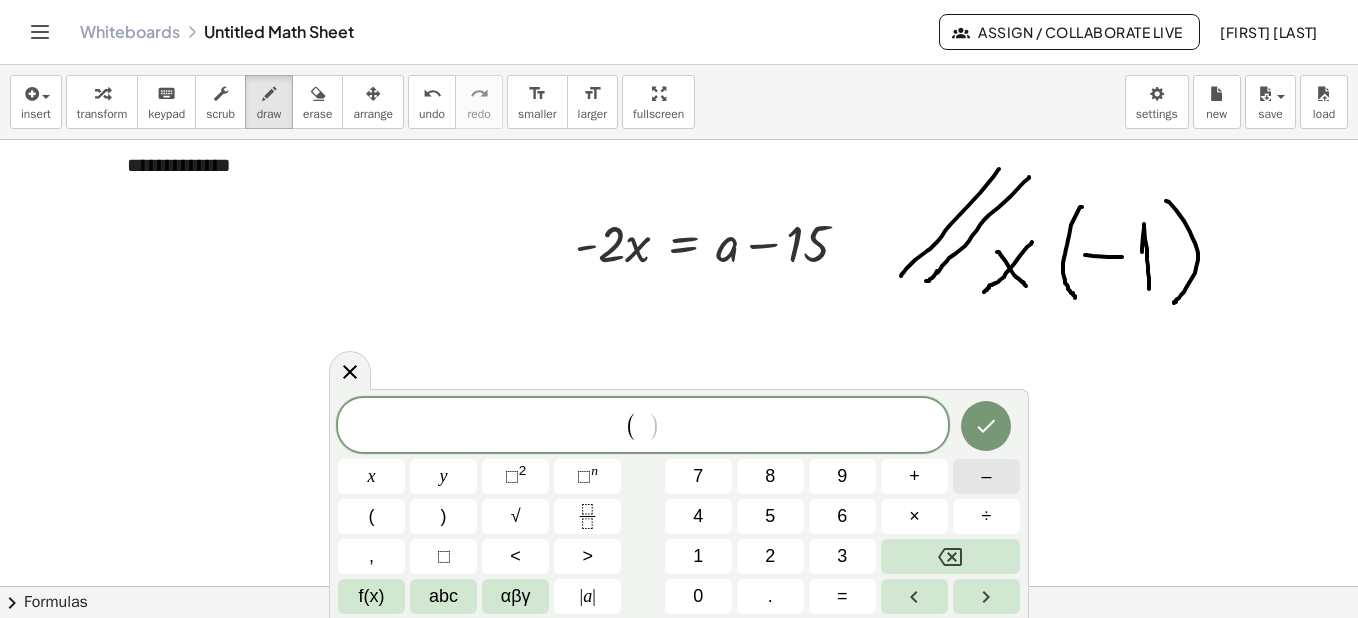click on "–" at bounding box center [986, 476] 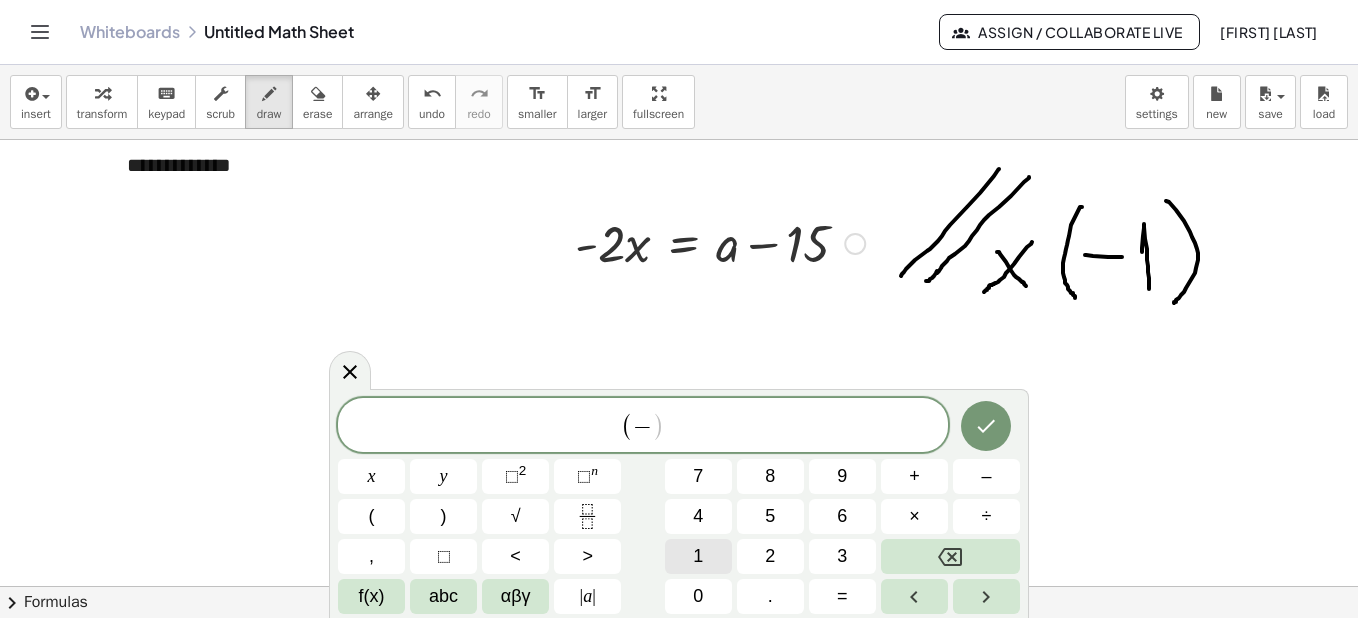 click on "1" at bounding box center [698, 556] 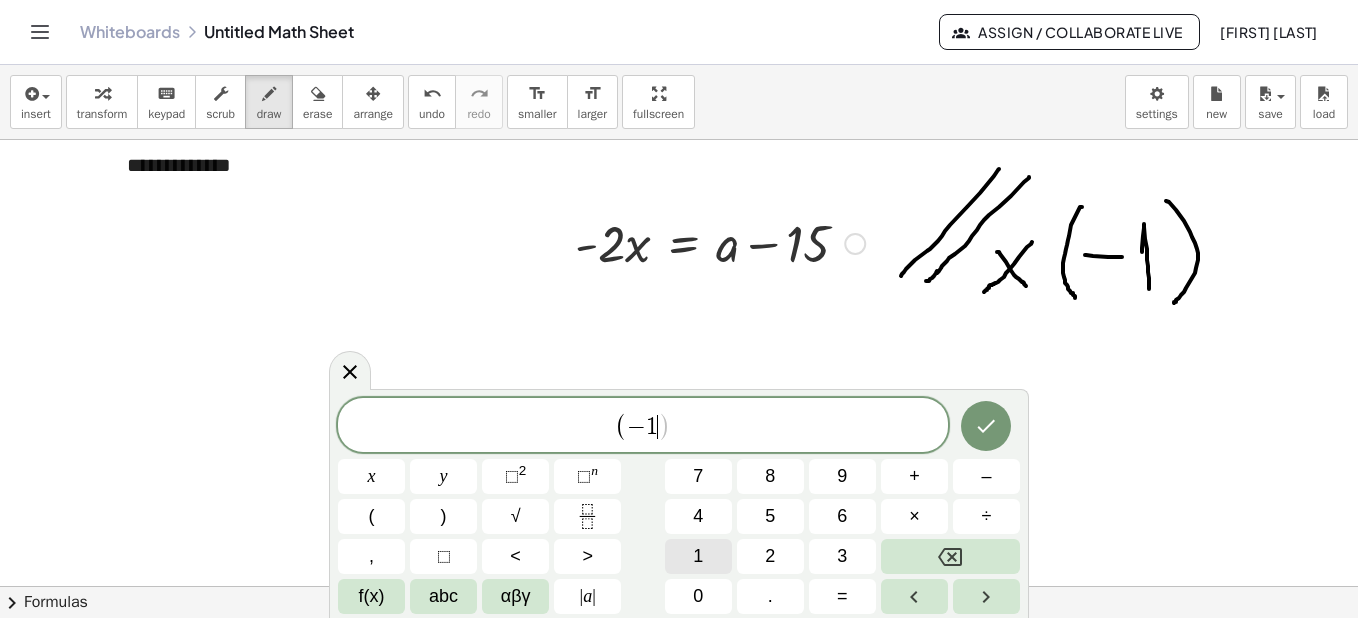 click on ")" at bounding box center (444, 516) 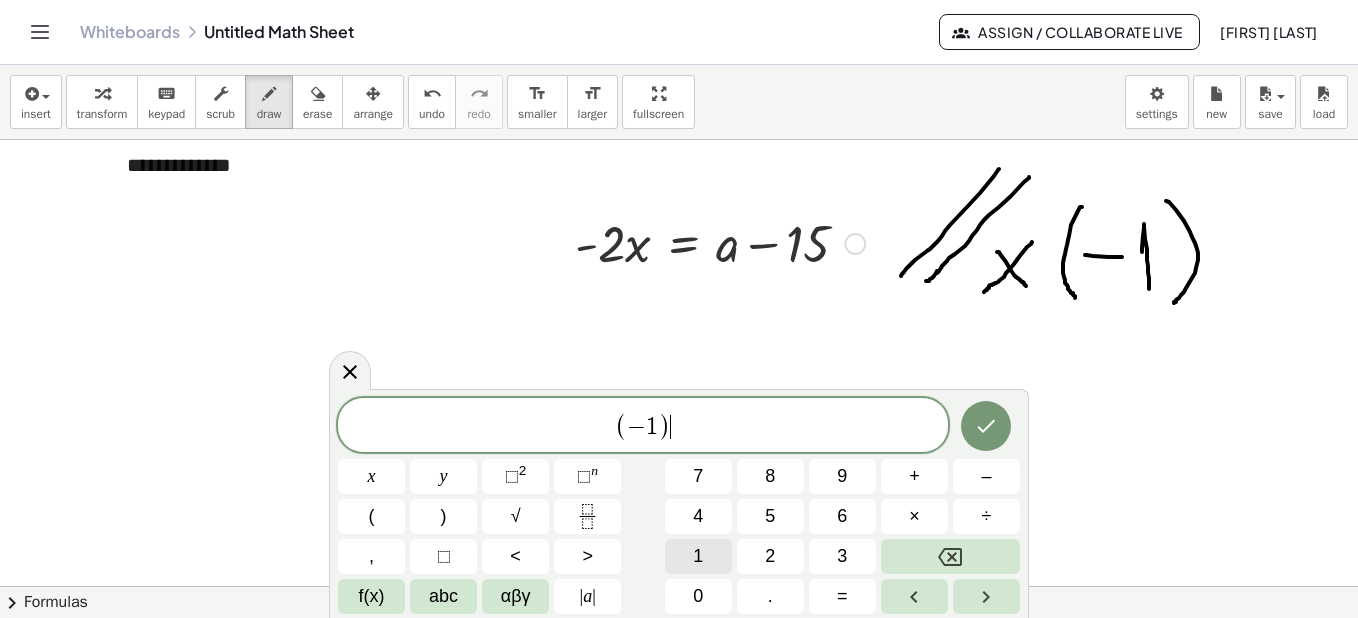 click on "×" at bounding box center [914, 516] 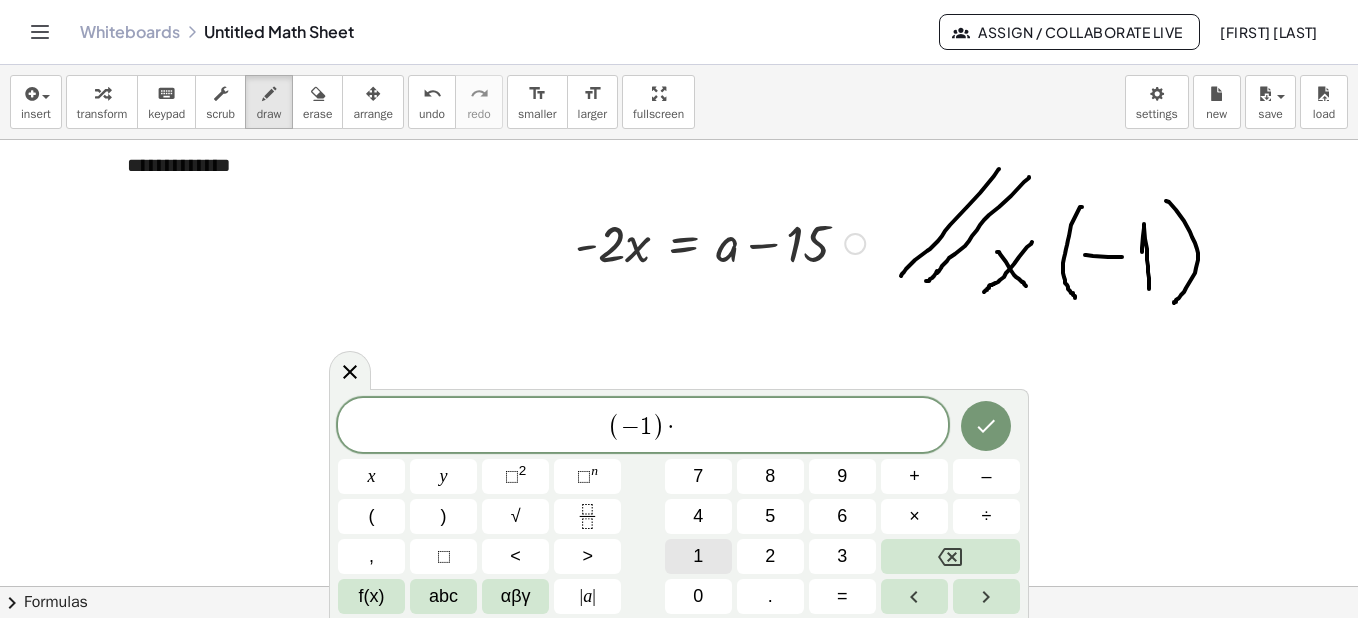 click on "(" at bounding box center (372, 516) 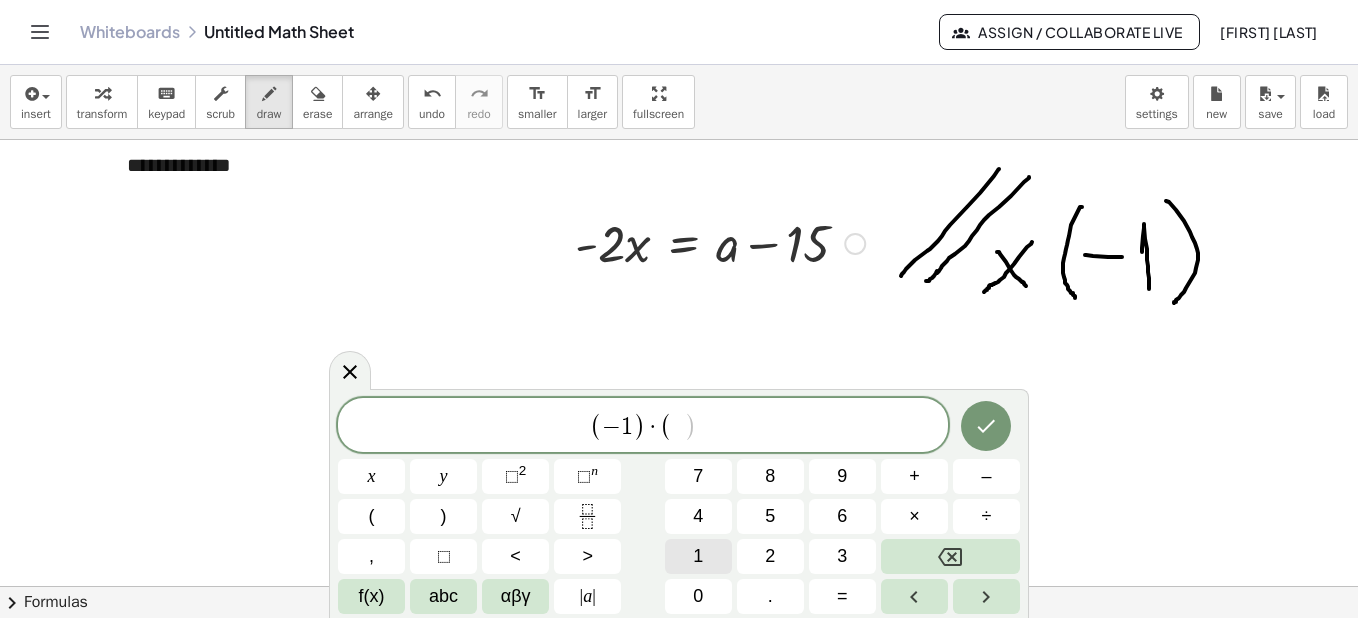 click on "–" at bounding box center (986, 476) 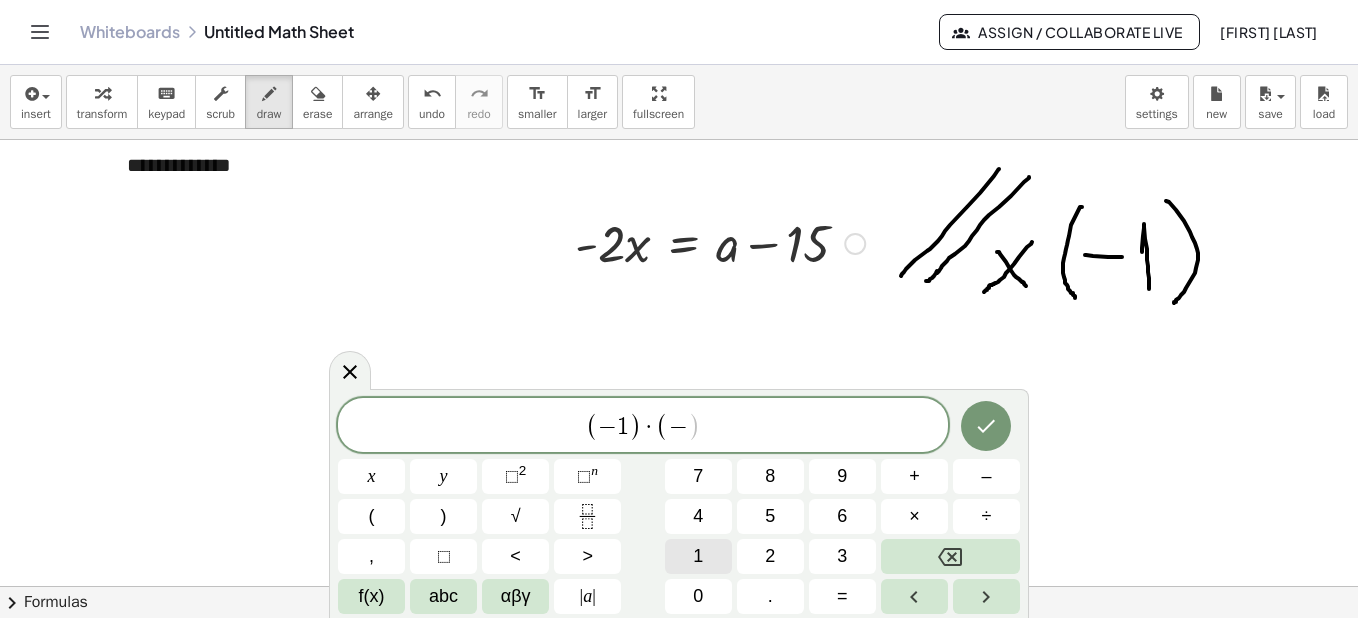 click on "2" at bounding box center (770, 556) 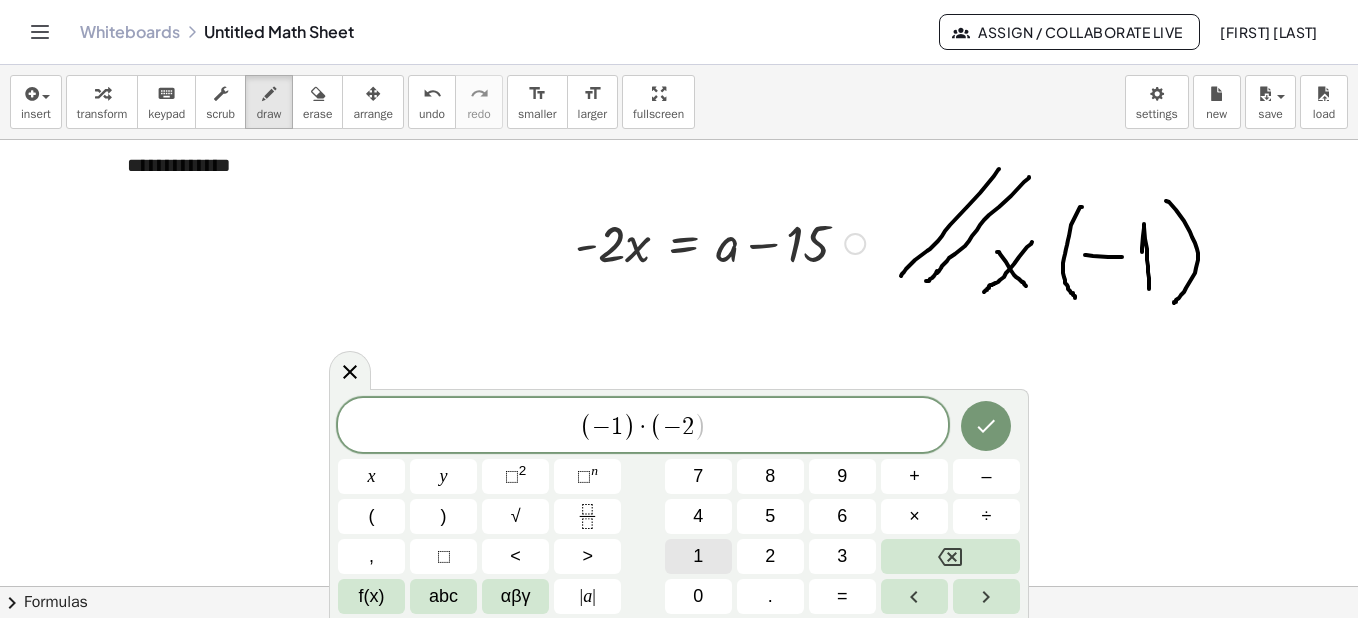 click on "x" at bounding box center (371, 476) 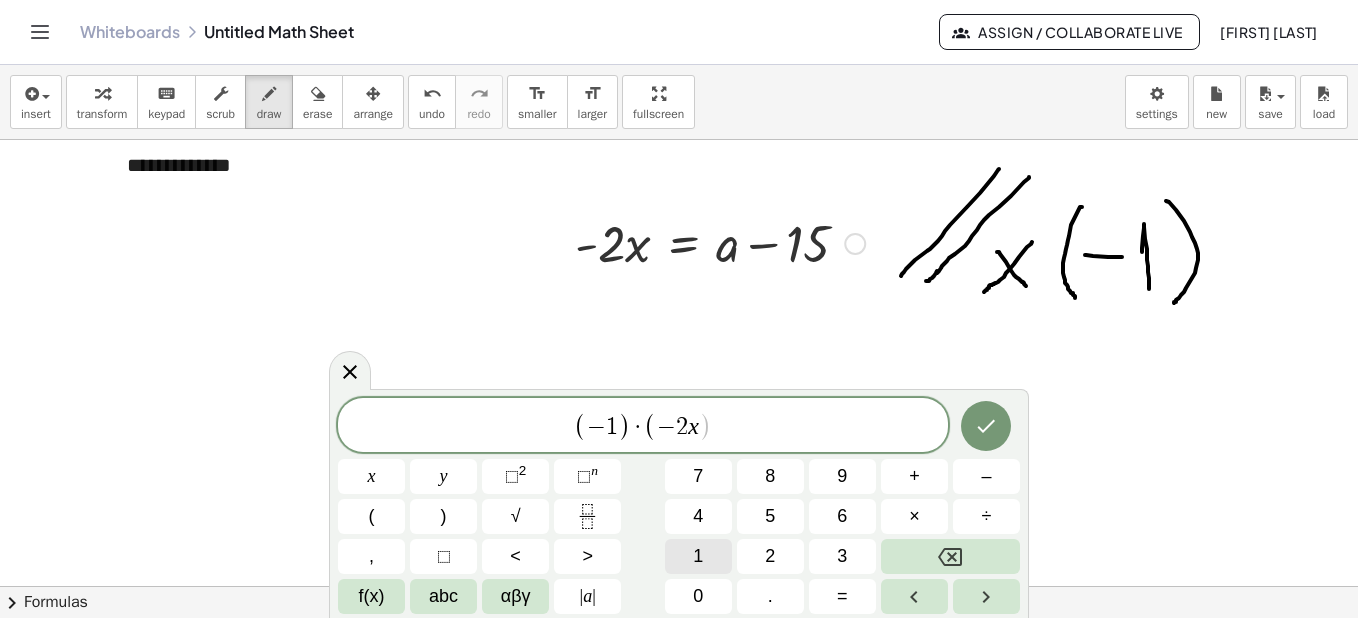 click on ")" at bounding box center [444, 516] 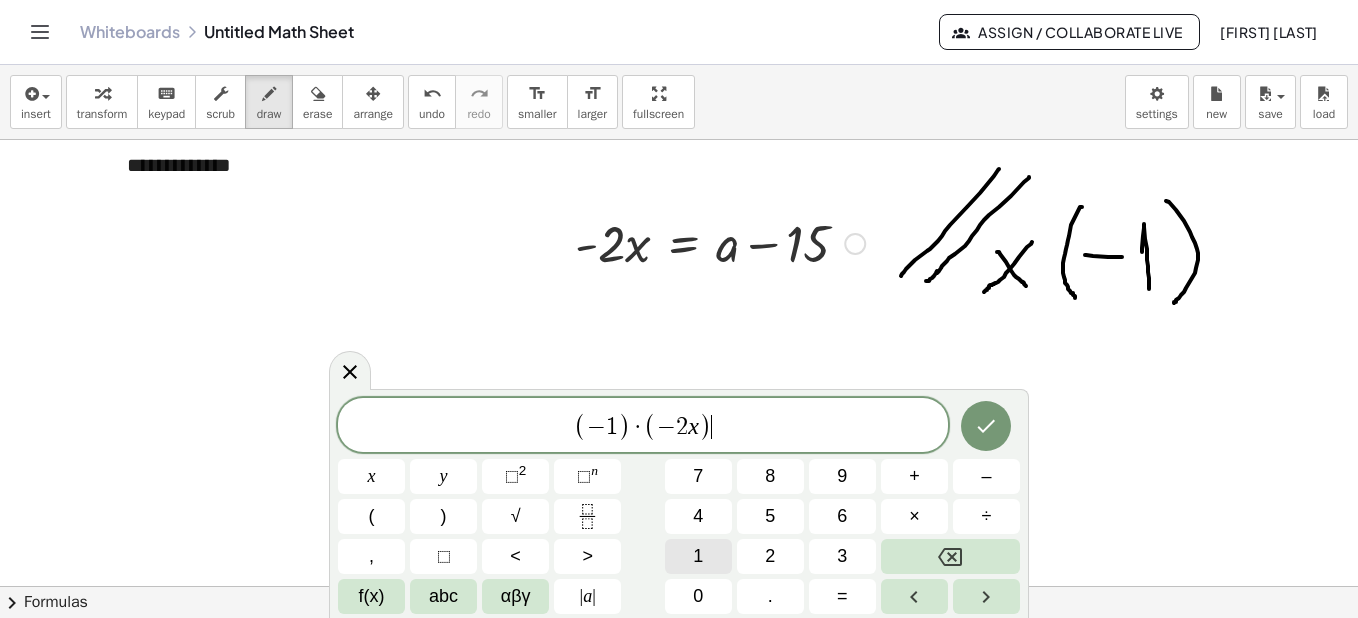click on "=" at bounding box center (842, 596) 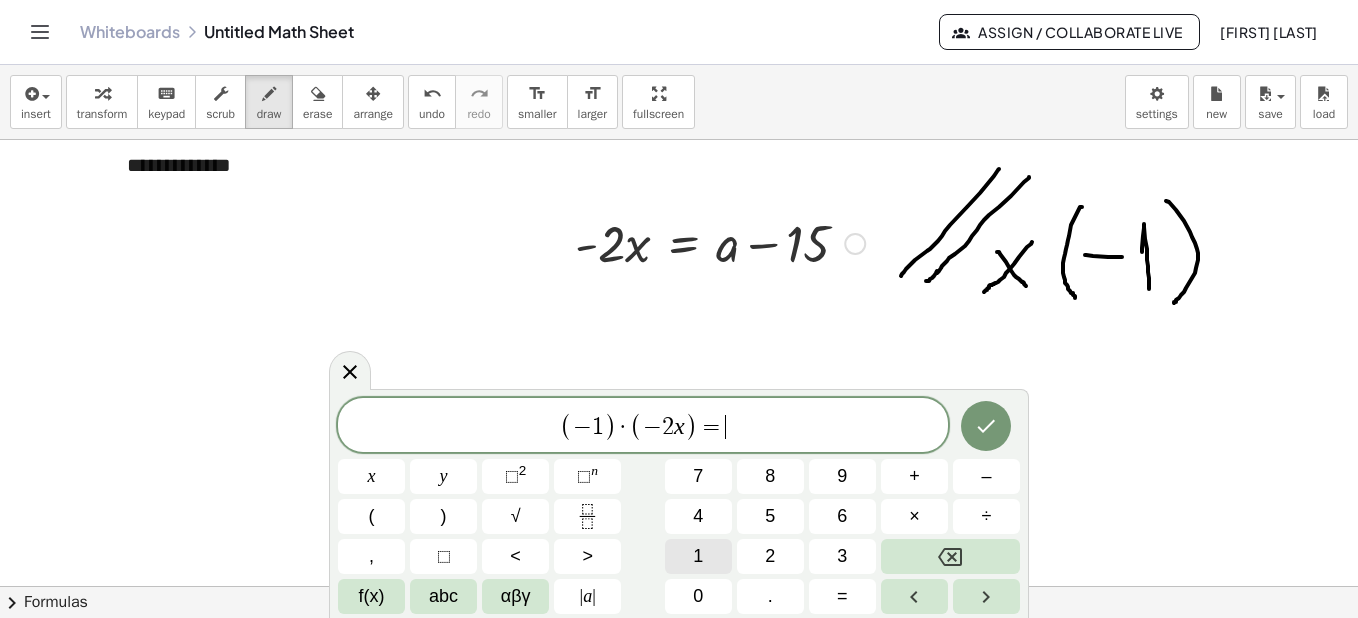 click on "(" at bounding box center (371, 516) 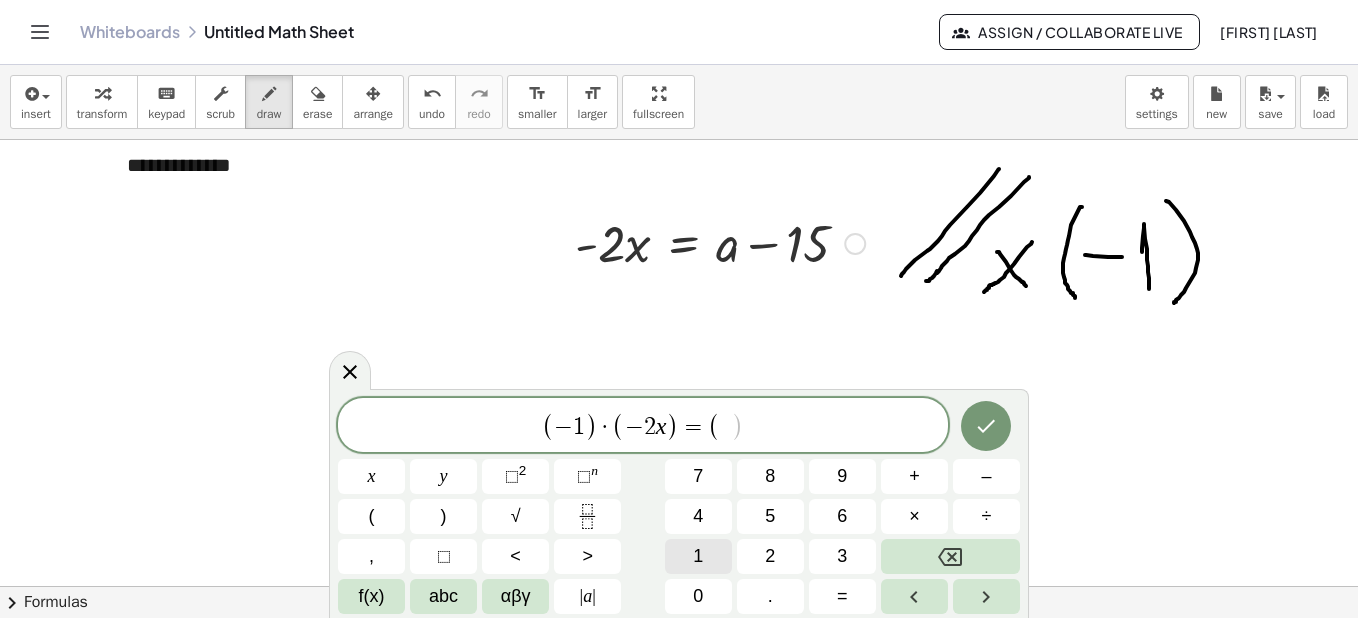 click on "–" at bounding box center [986, 476] 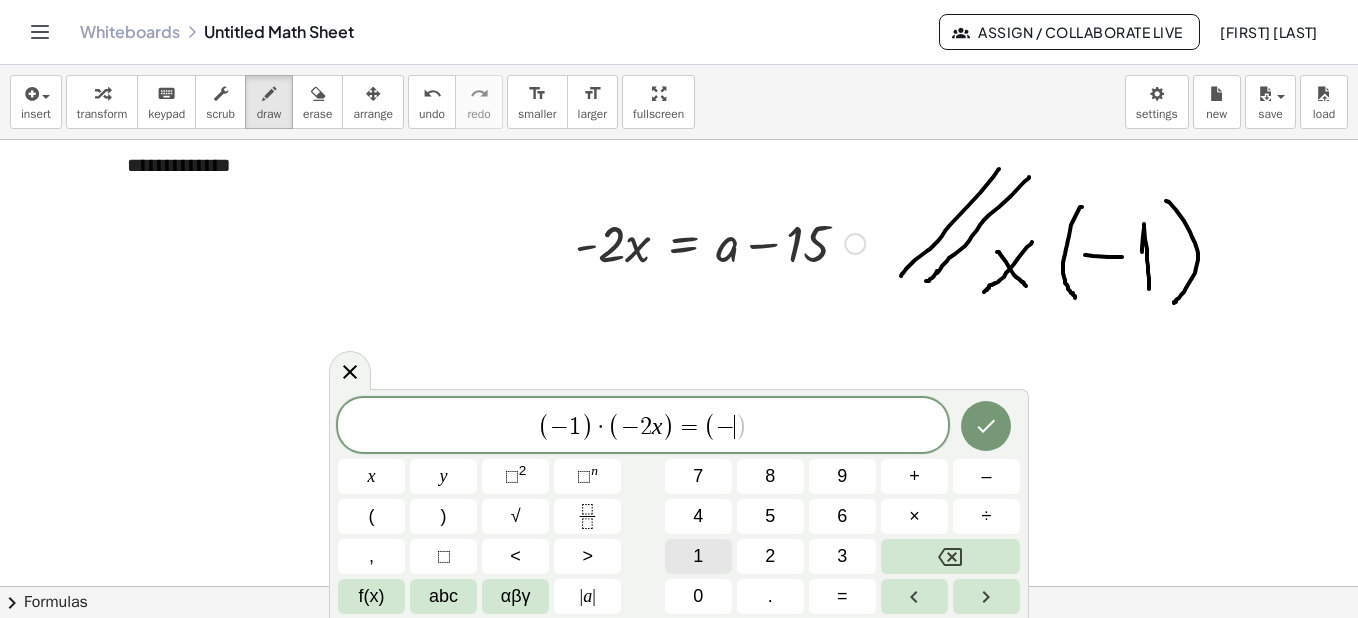 click on "1" at bounding box center (698, 556) 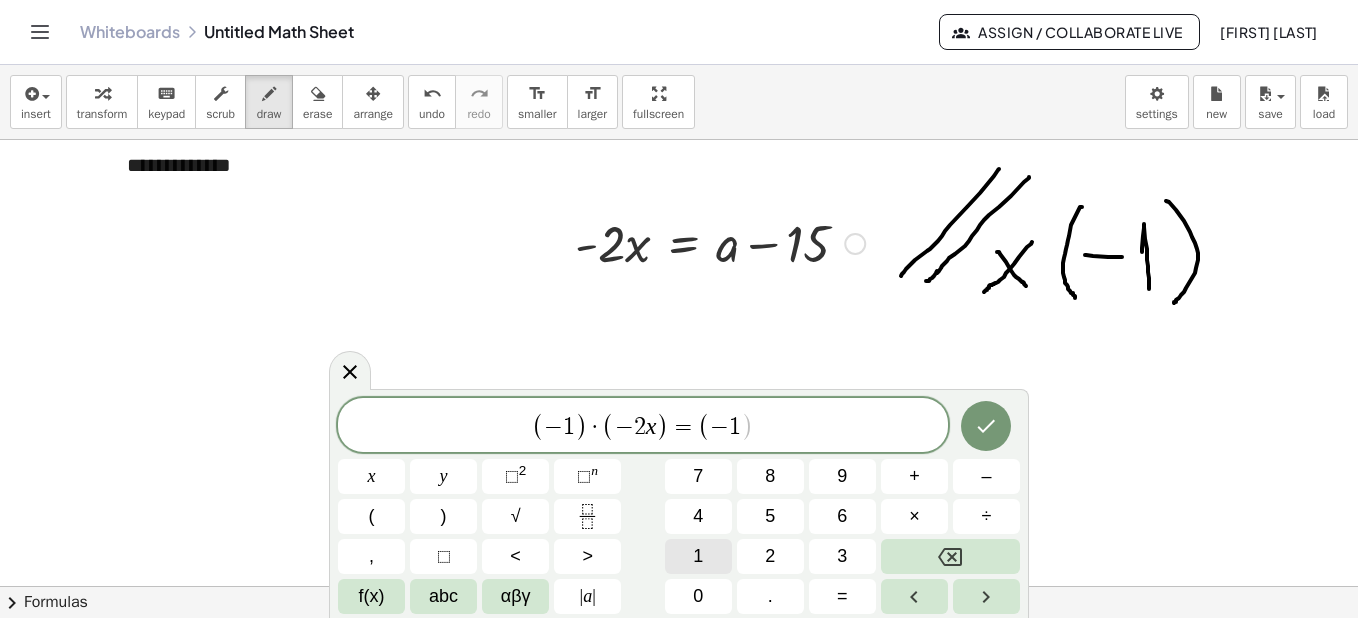 click on ")" at bounding box center (443, 516) 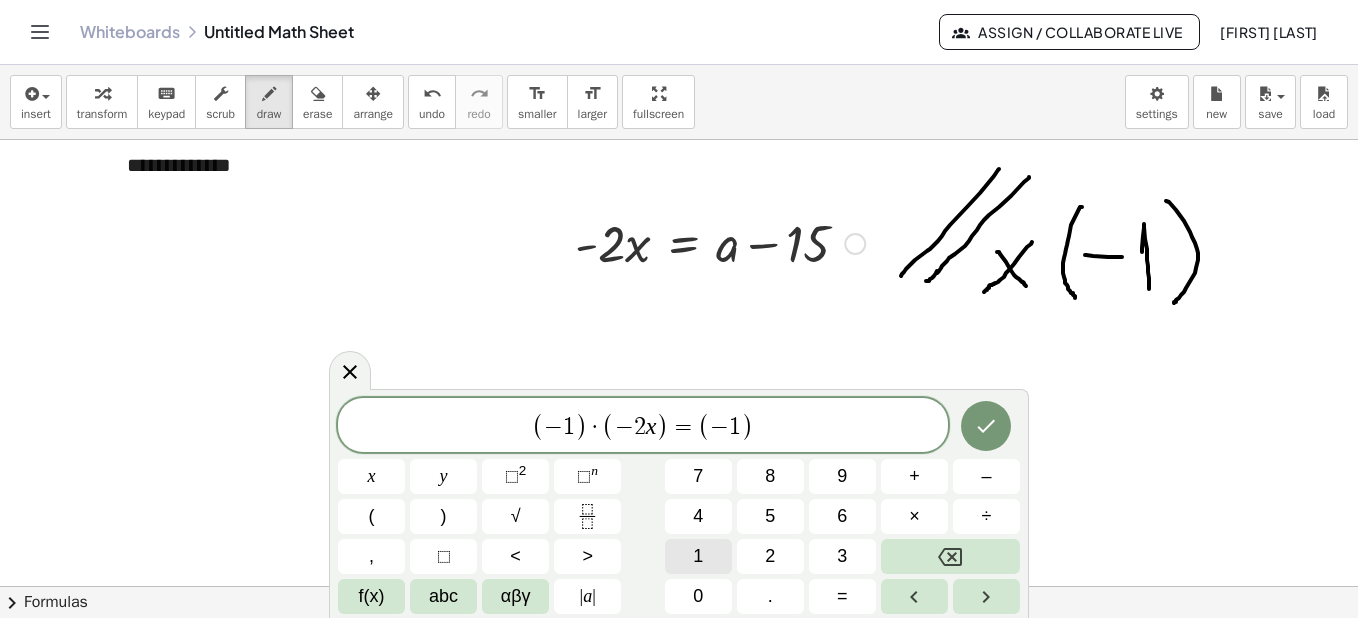 click on "×" at bounding box center (914, 516) 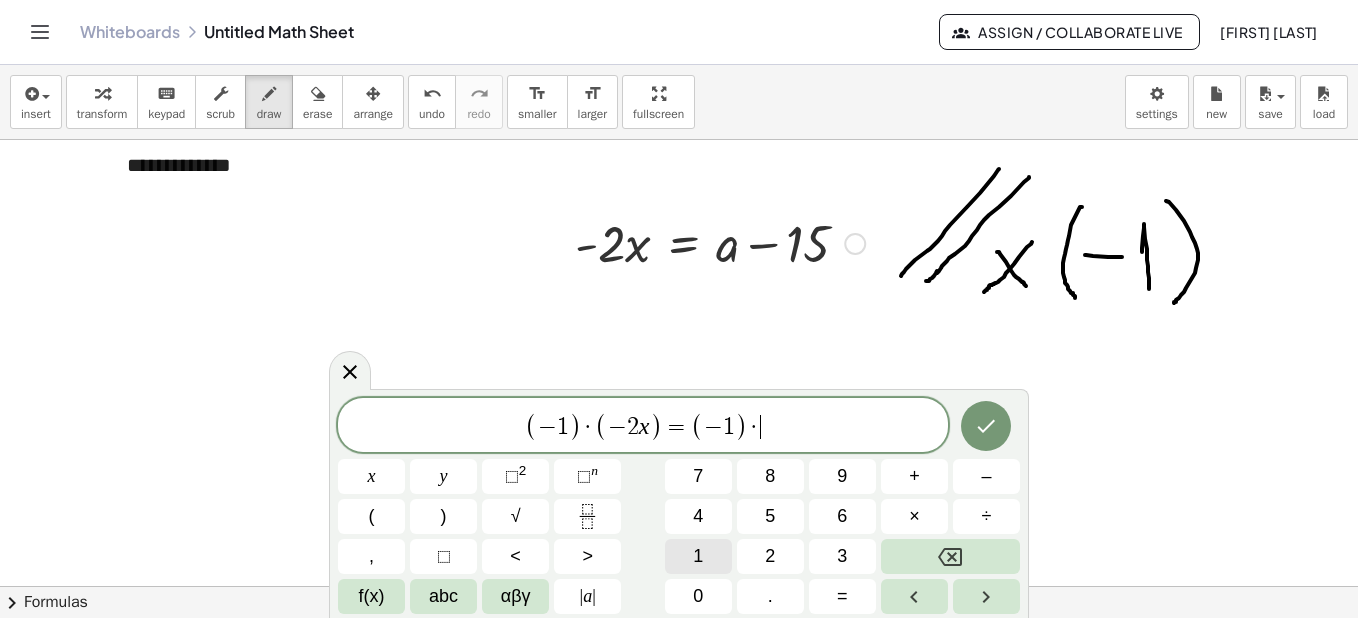 click on "(" at bounding box center (371, 516) 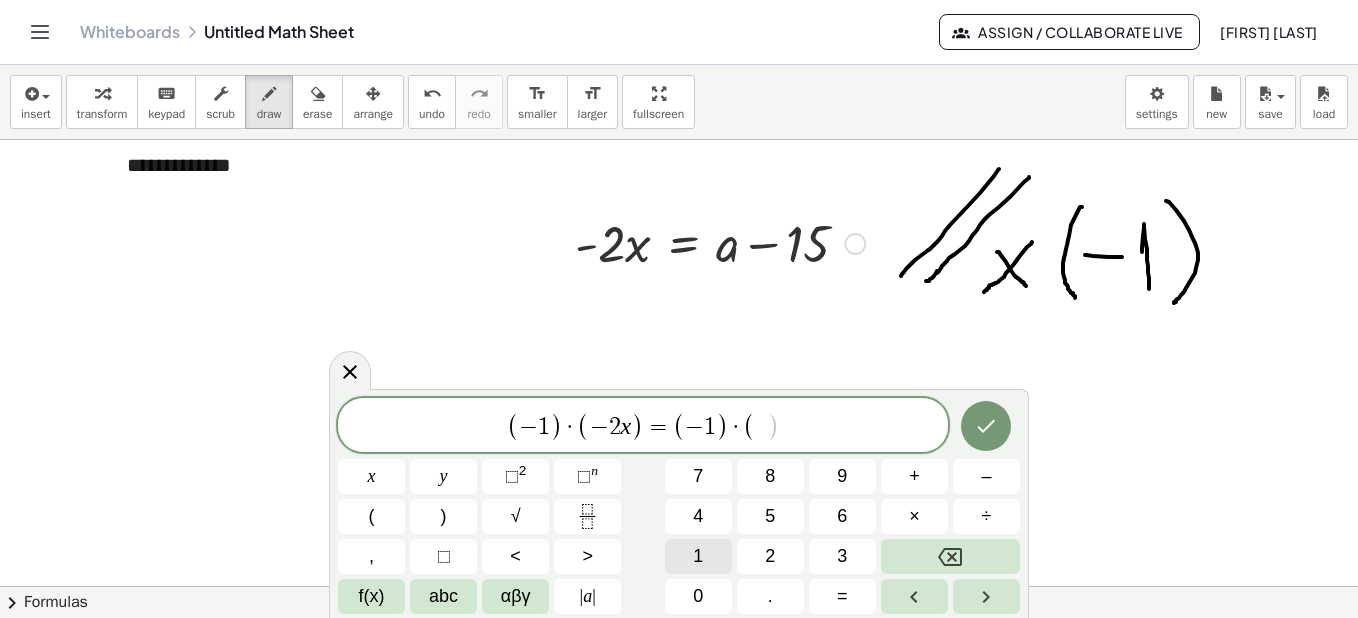 click on "abc" at bounding box center (443, 596) 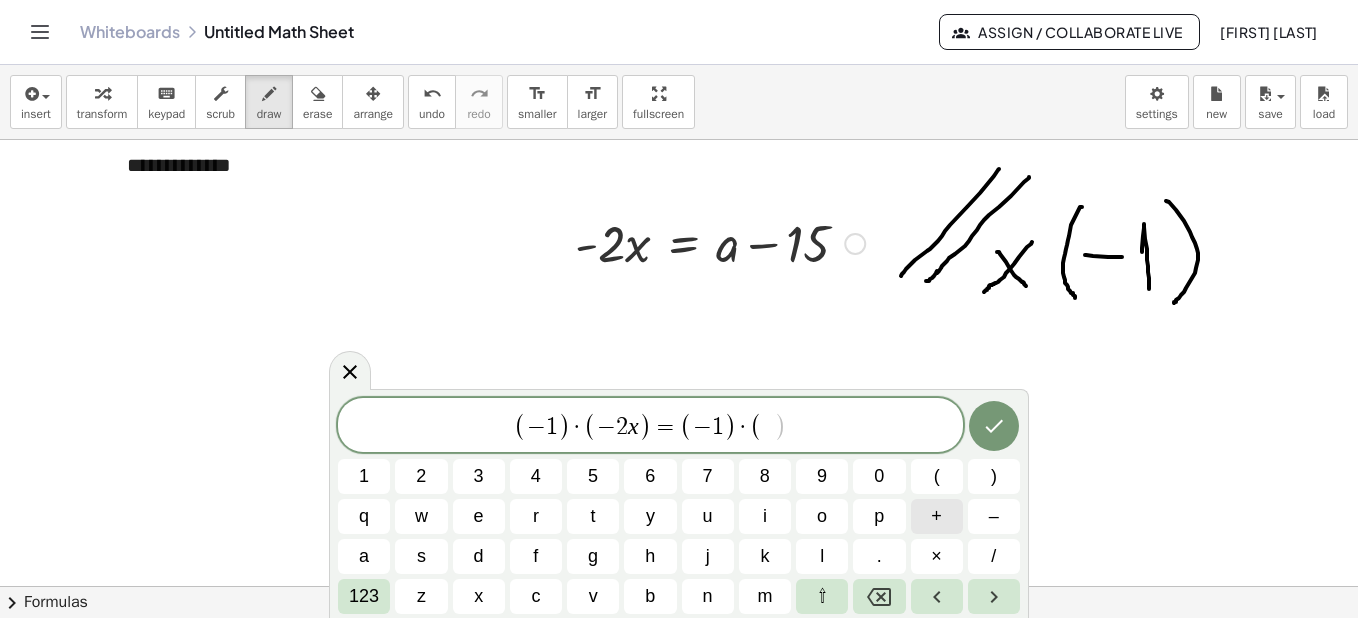 click on "a" at bounding box center (364, 556) 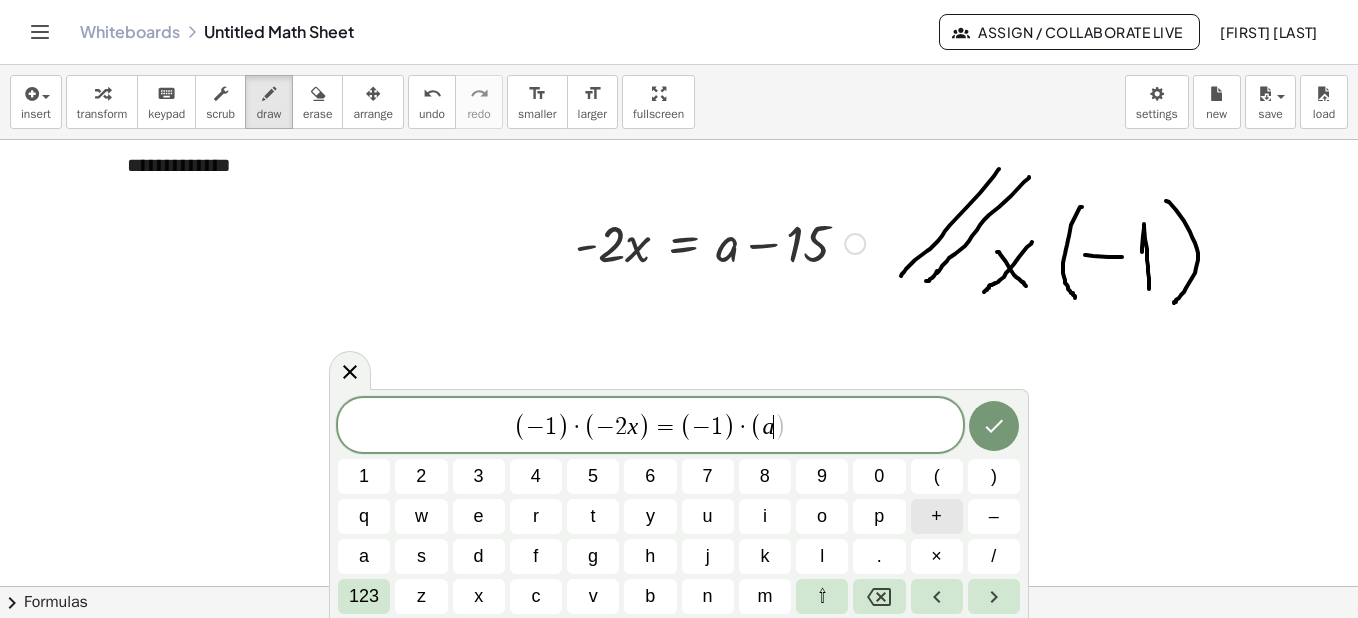click on "123" at bounding box center [364, 596] 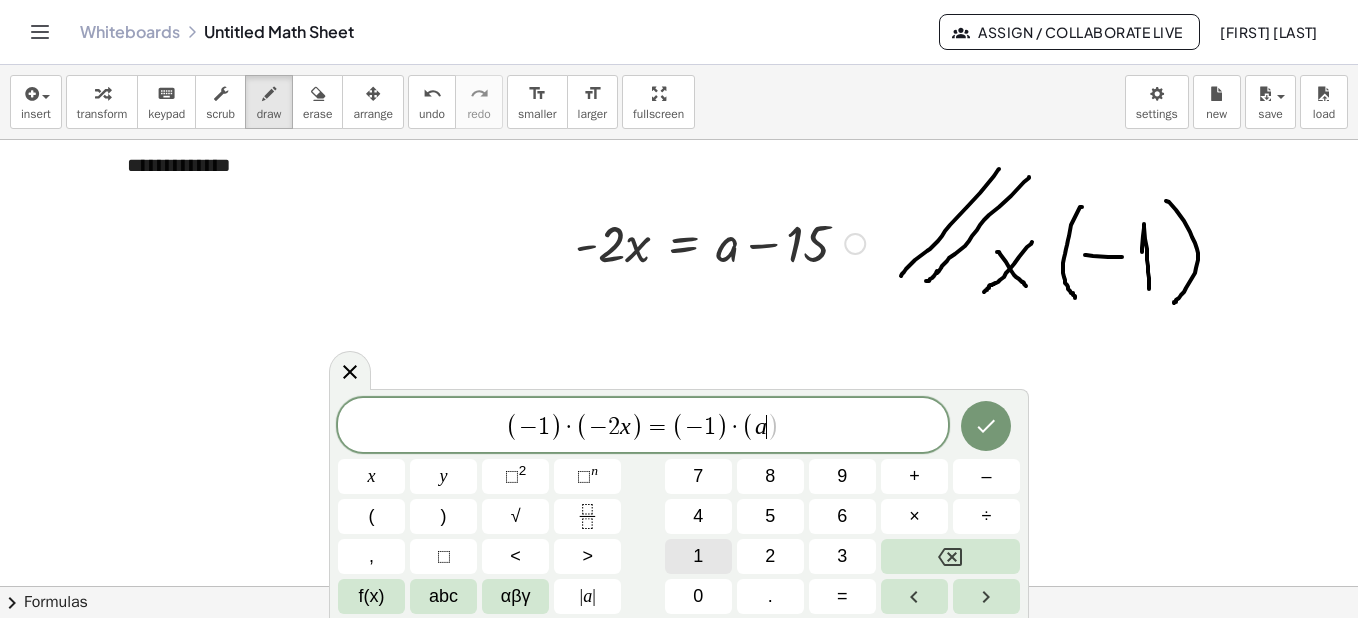 click on "–" at bounding box center (986, 476) 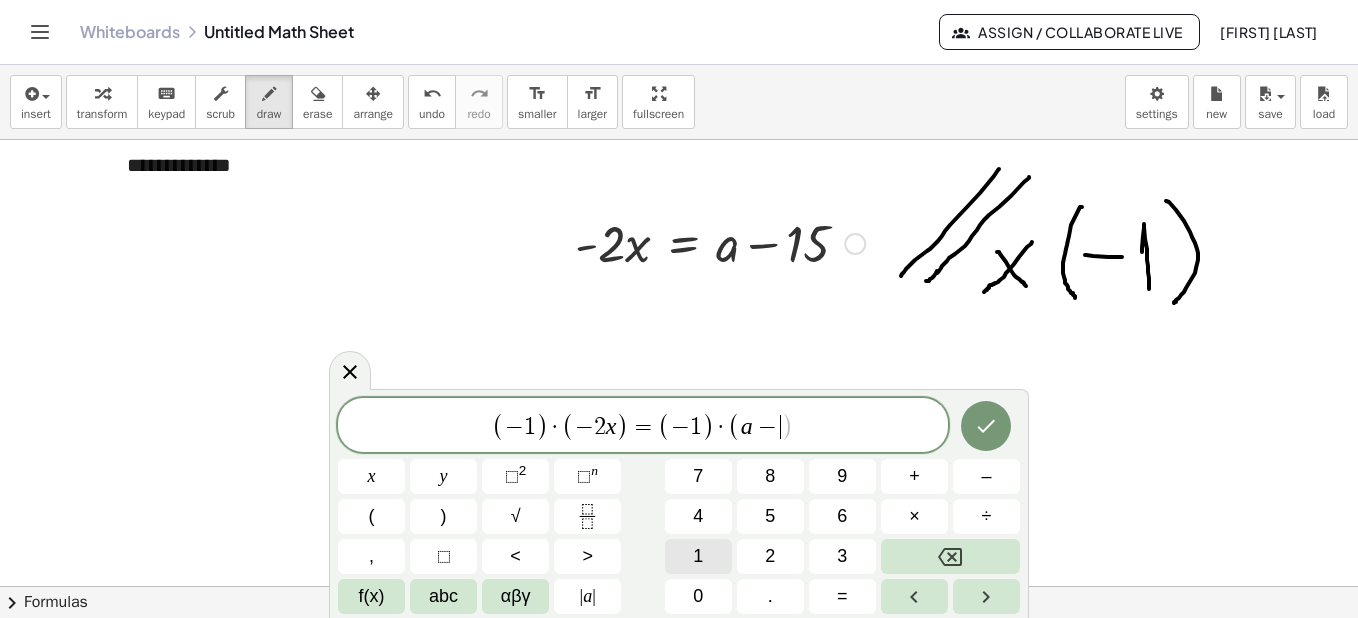 click on "1" at bounding box center (698, 556) 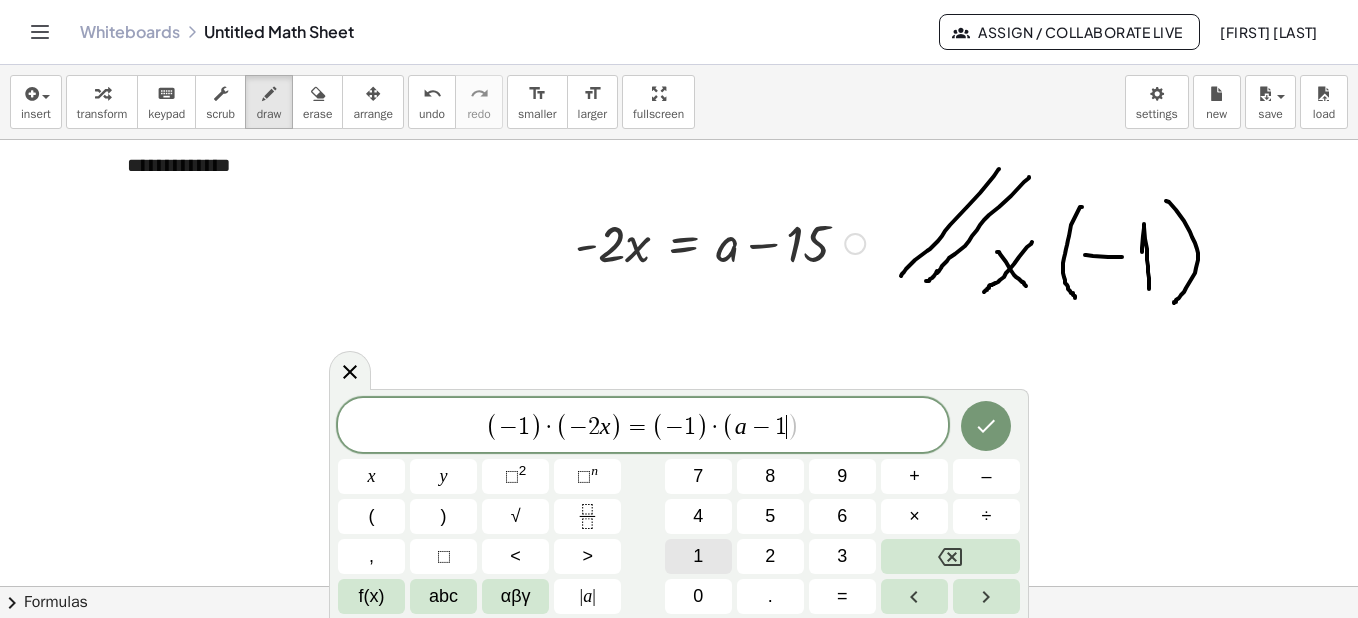 click on "5" at bounding box center (770, 516) 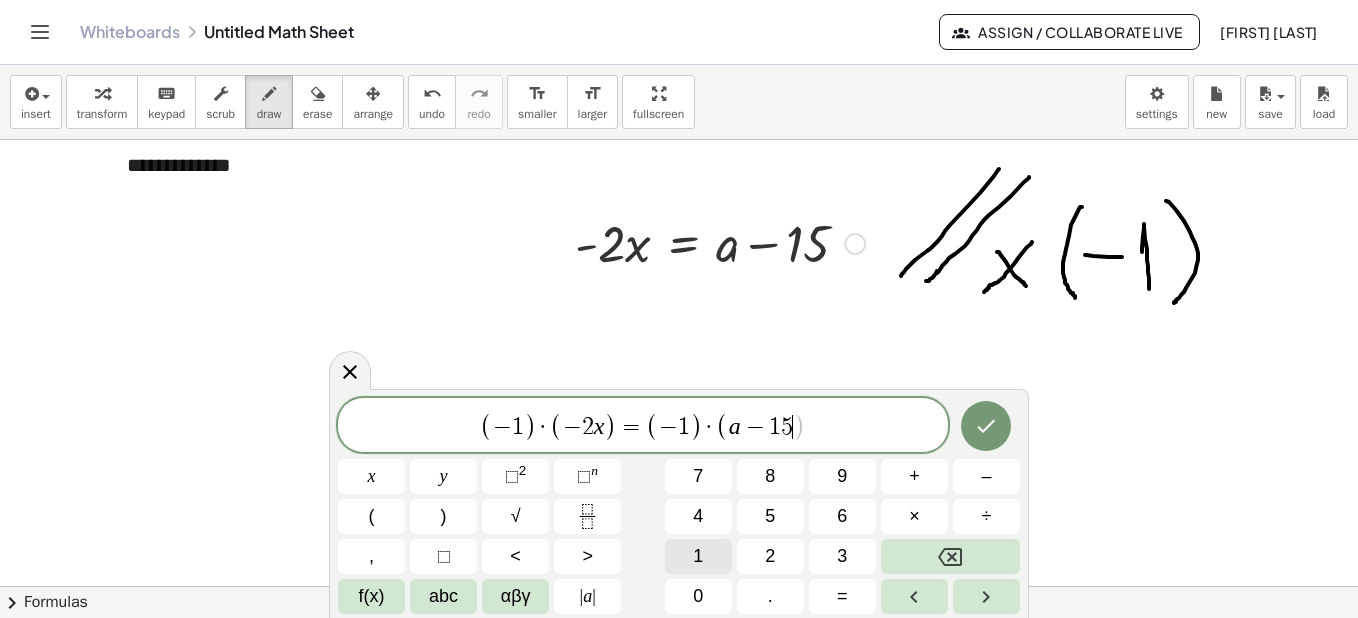 click on ")" at bounding box center (444, 516) 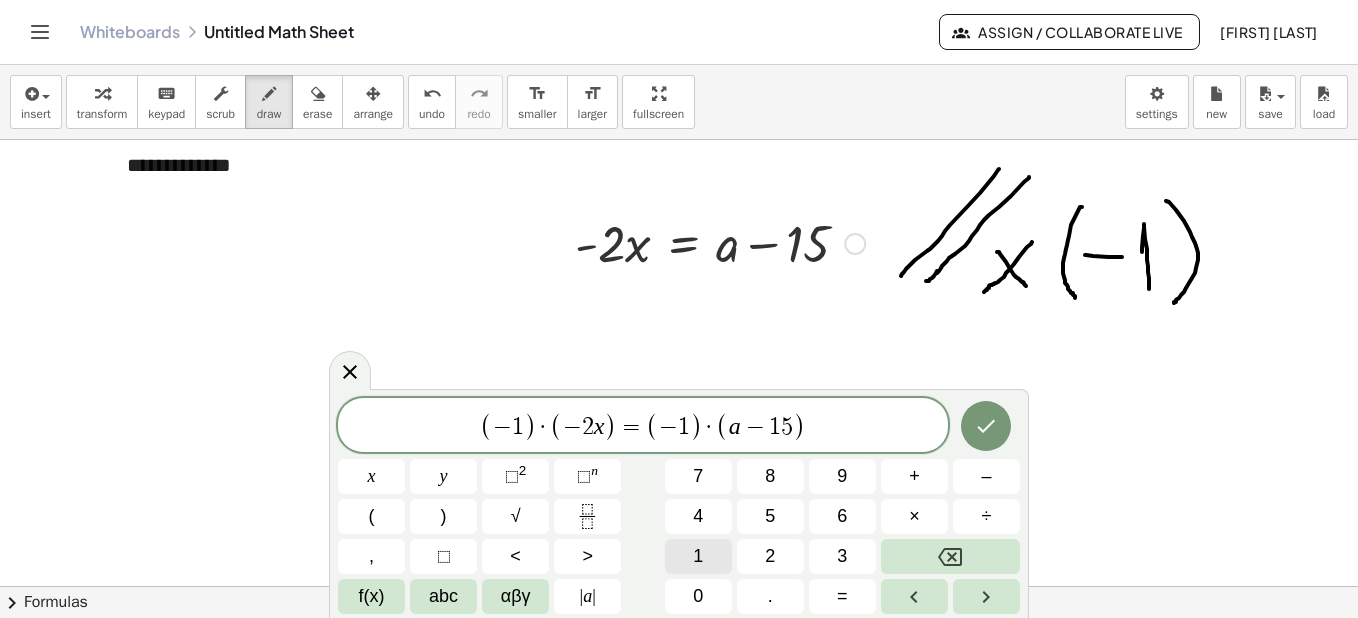 click 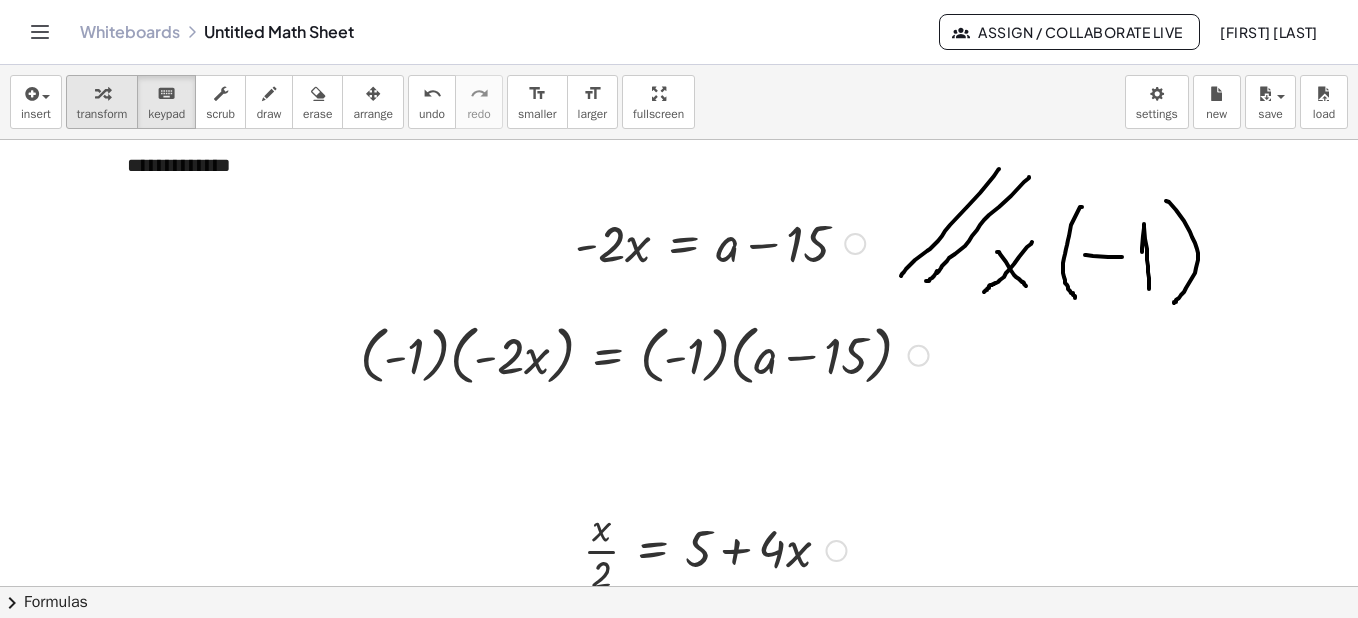click at bounding box center (102, 93) 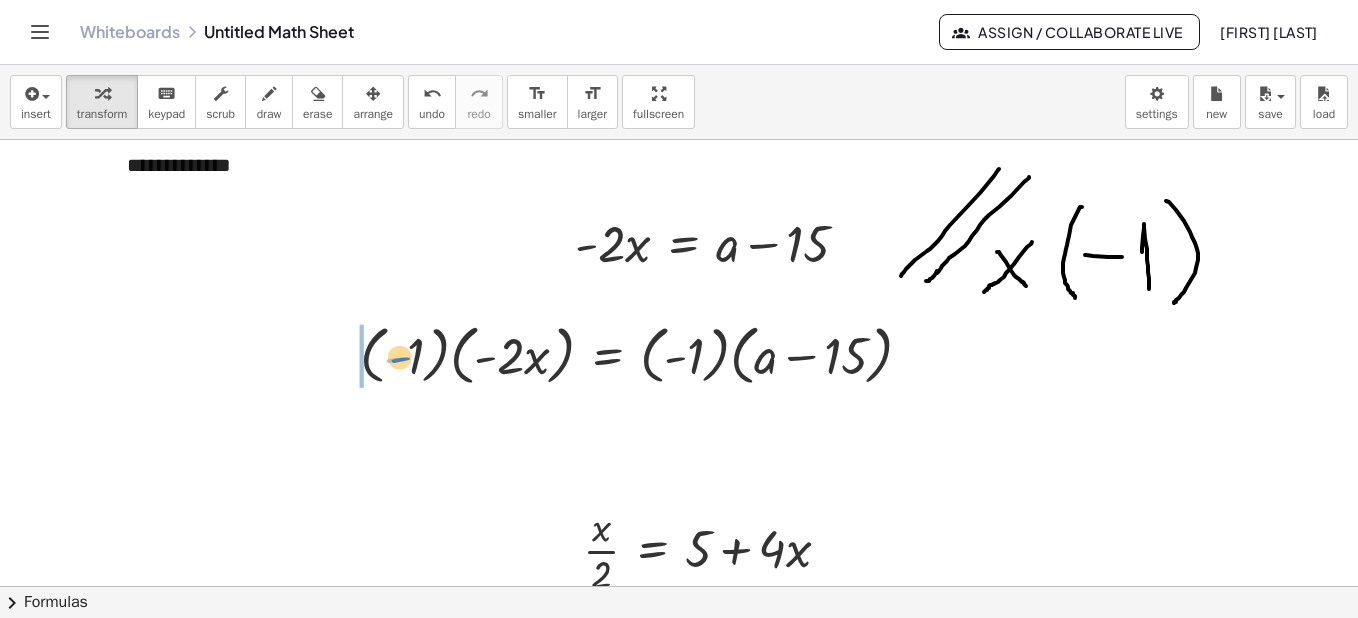 click at bounding box center (644, 354) 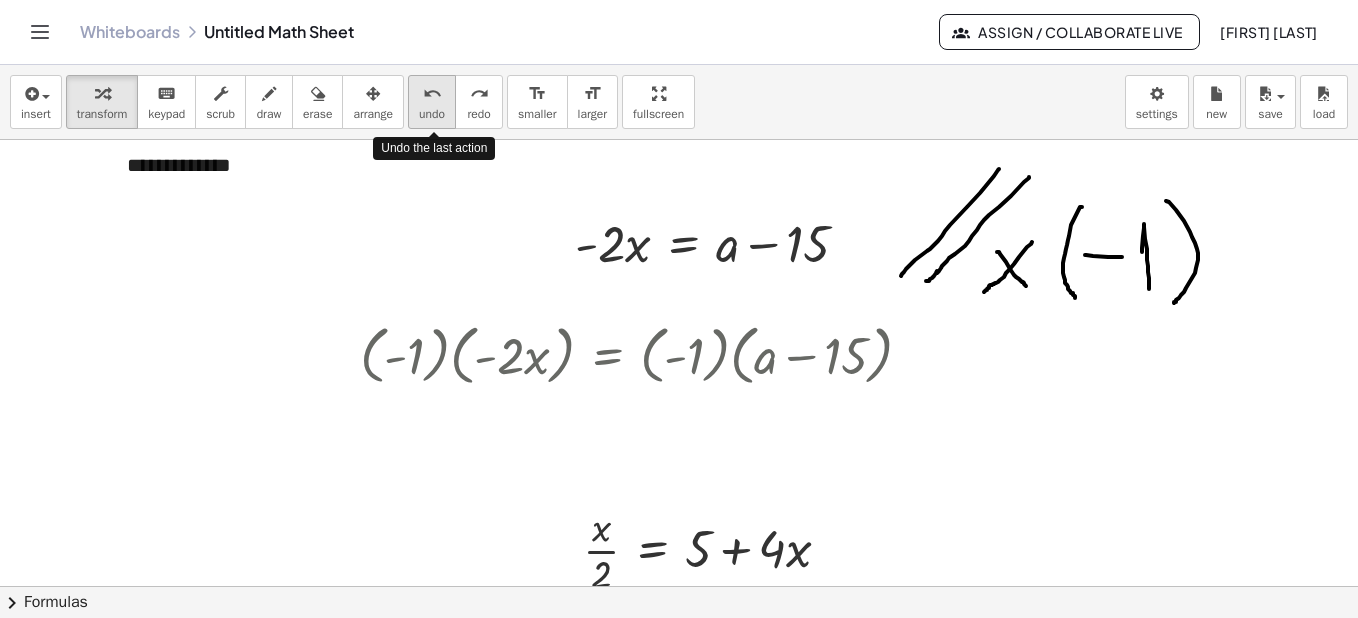click on "undo" at bounding box center (432, 114) 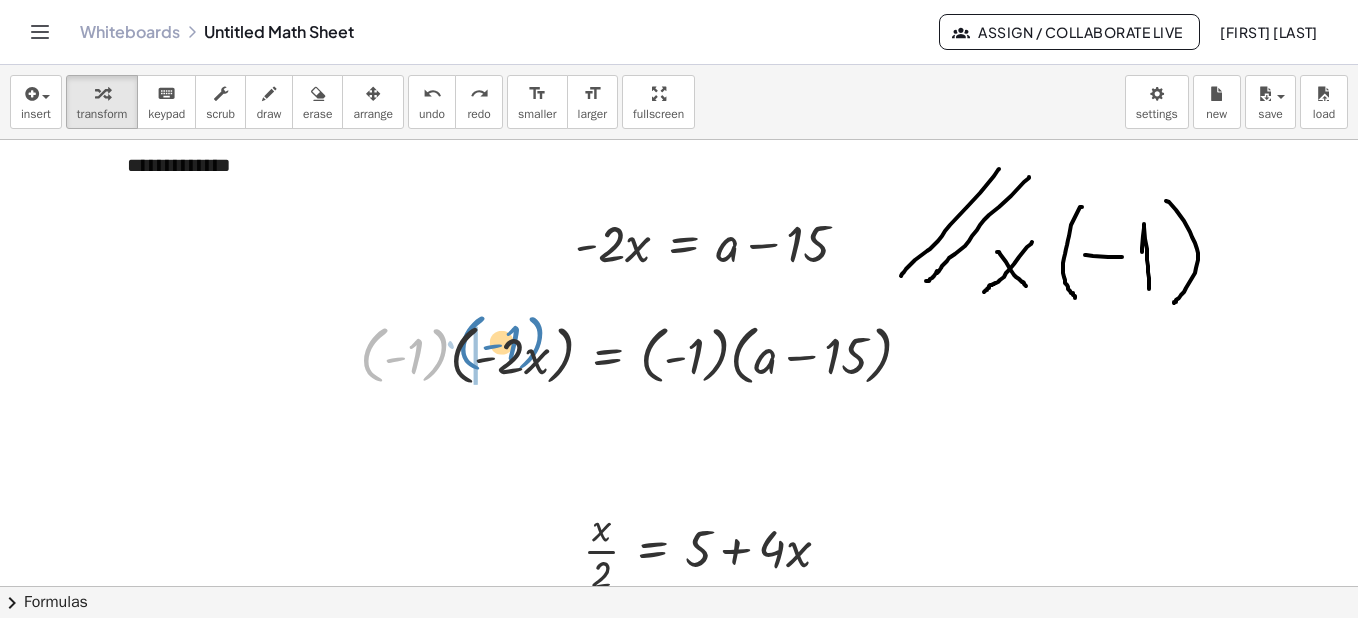 drag, startPoint x: 376, startPoint y: 336, endPoint x: 473, endPoint y: 325, distance: 97.62172 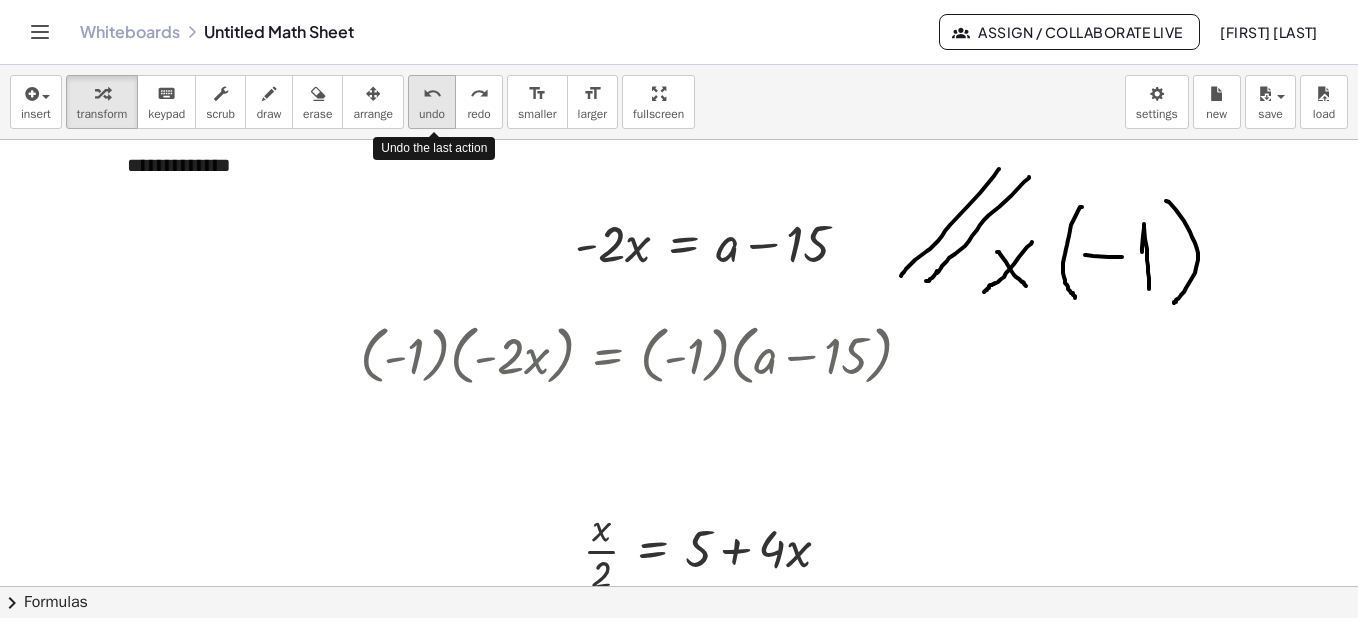 click on "undo" at bounding box center [432, 114] 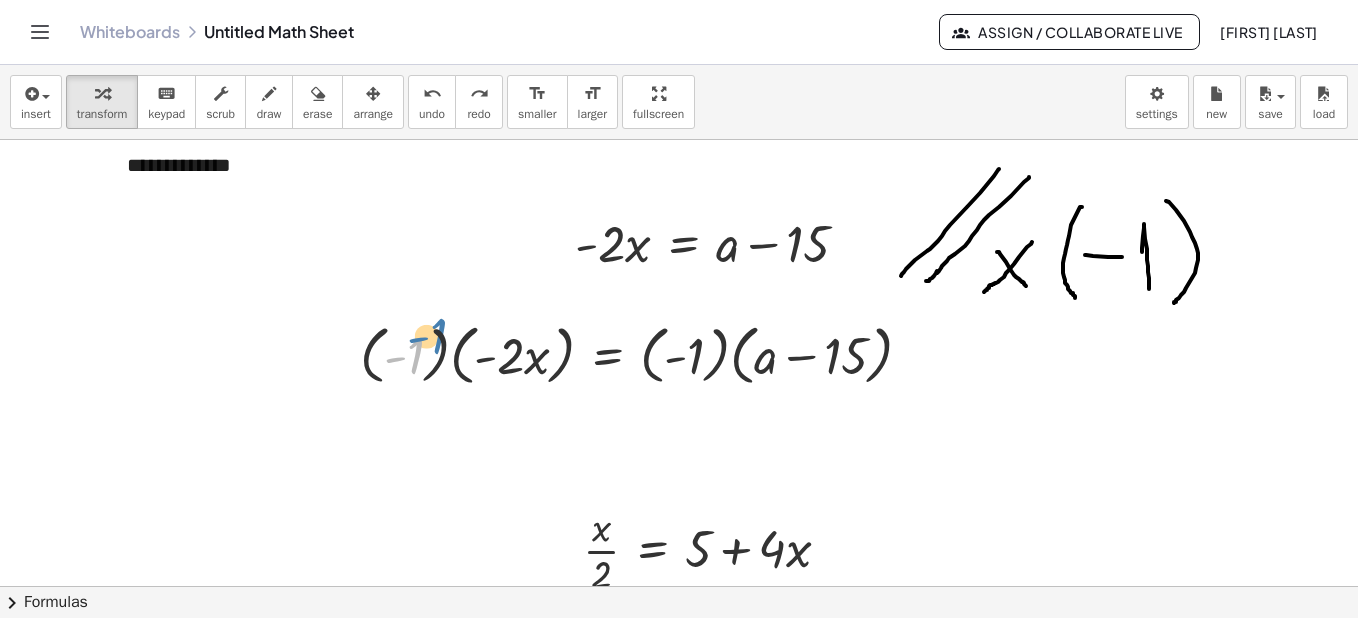 click at bounding box center (644, 354) 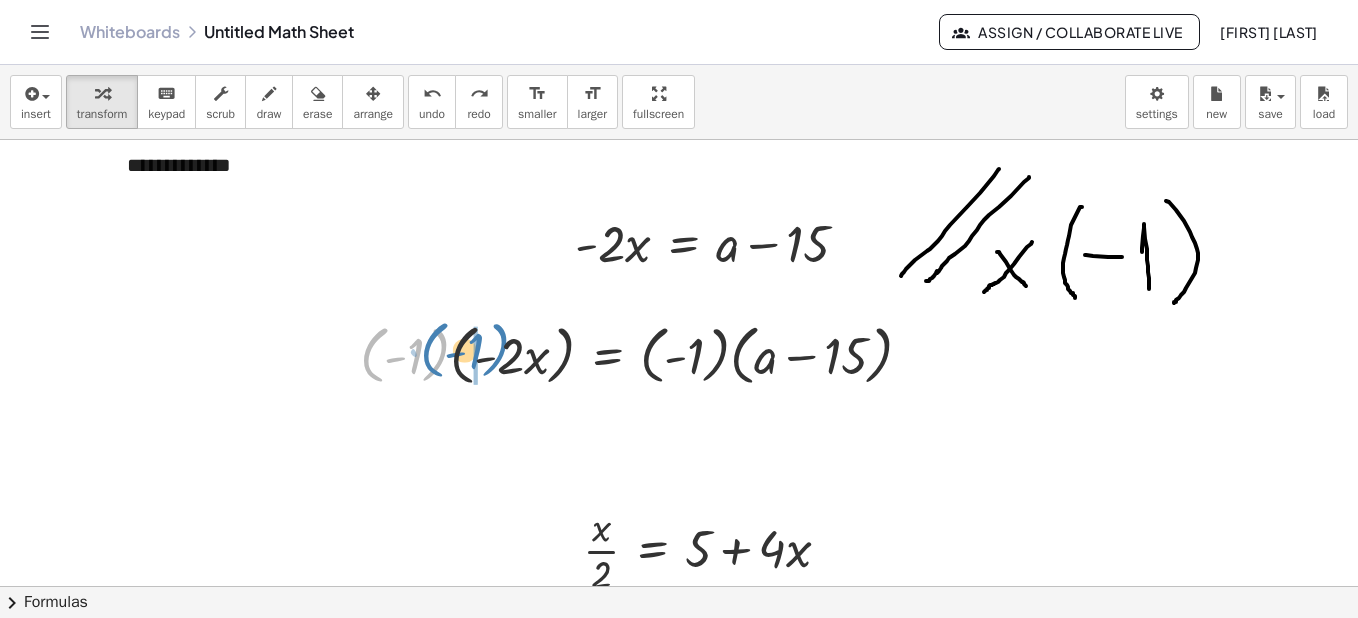 drag, startPoint x: 369, startPoint y: 341, endPoint x: 429, endPoint y: 336, distance: 60.207973 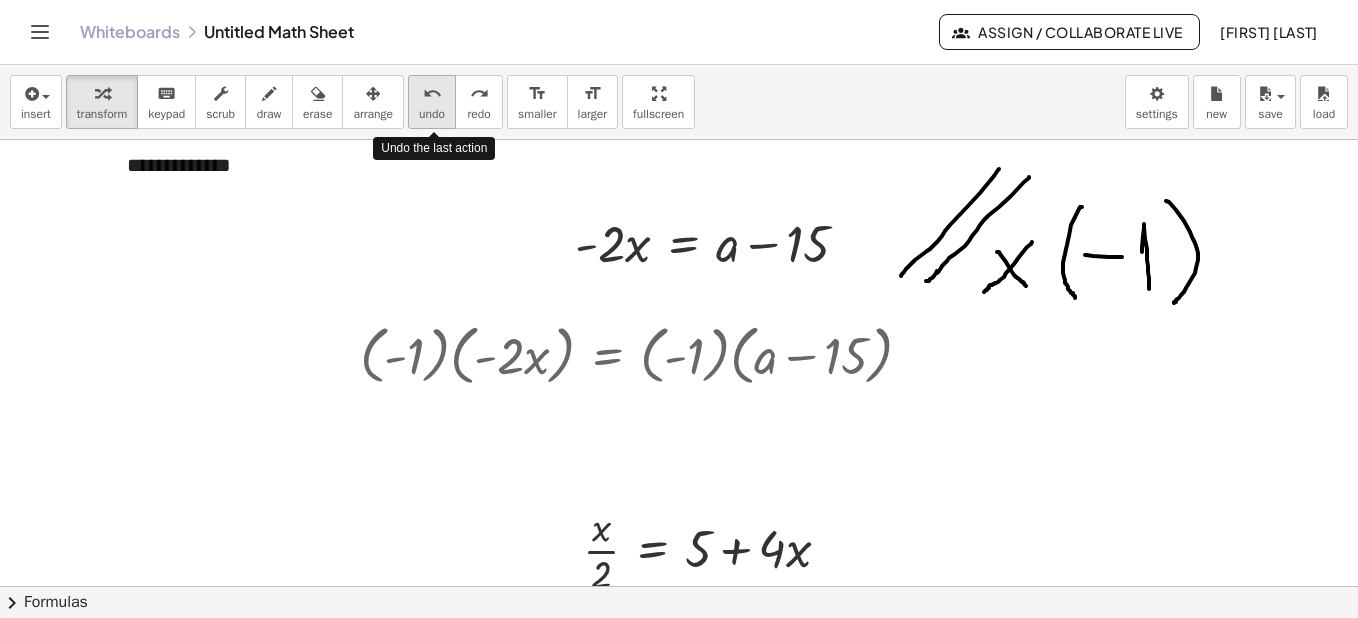 click on "undo" at bounding box center (432, 114) 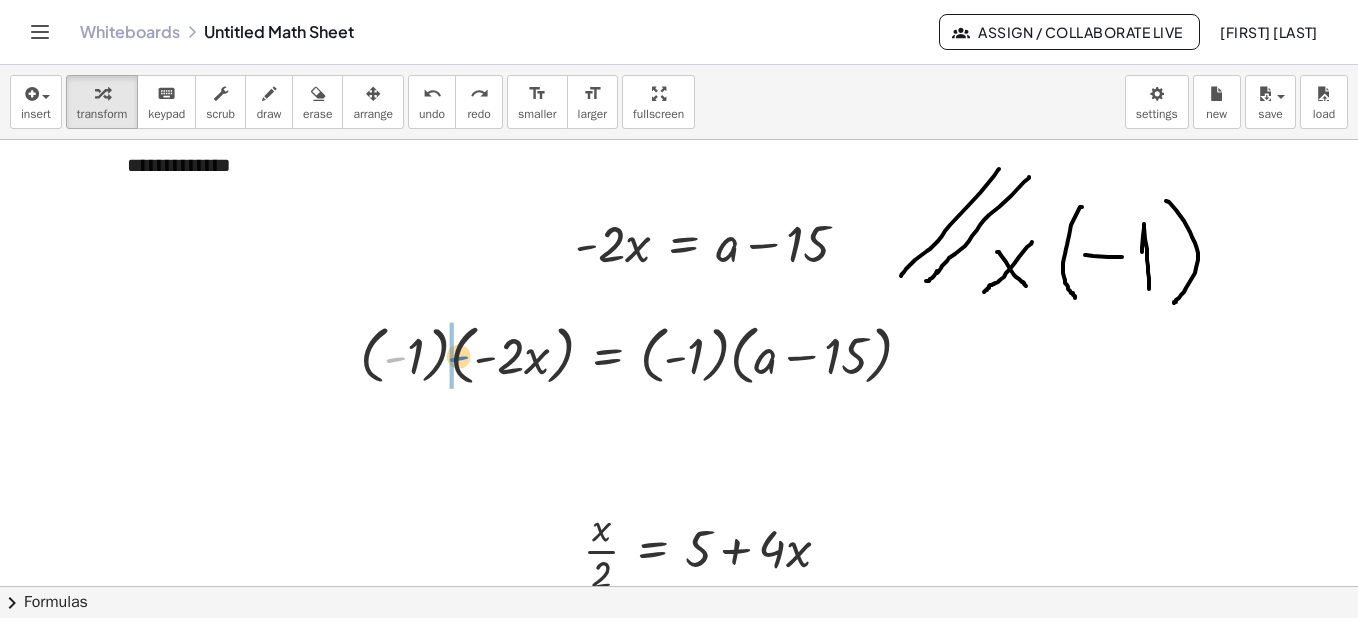 drag, startPoint x: 407, startPoint y: 332, endPoint x: 470, endPoint y: 331, distance: 63.007935 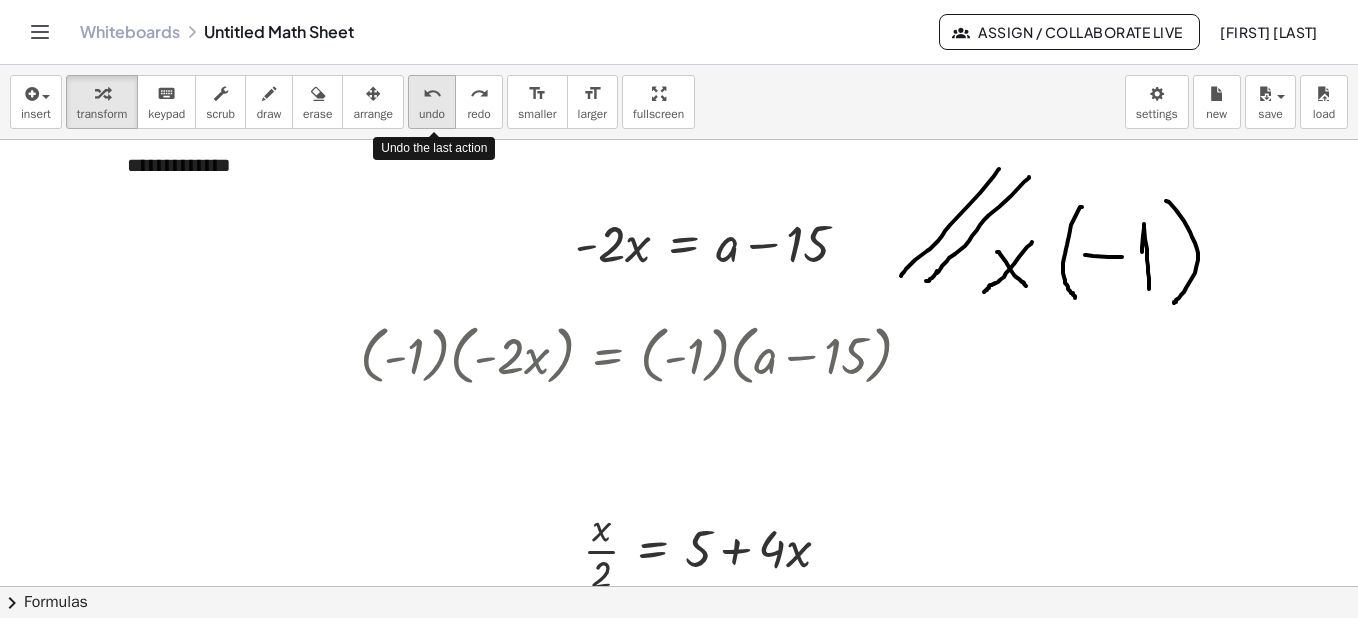 click on "undo" at bounding box center [432, 94] 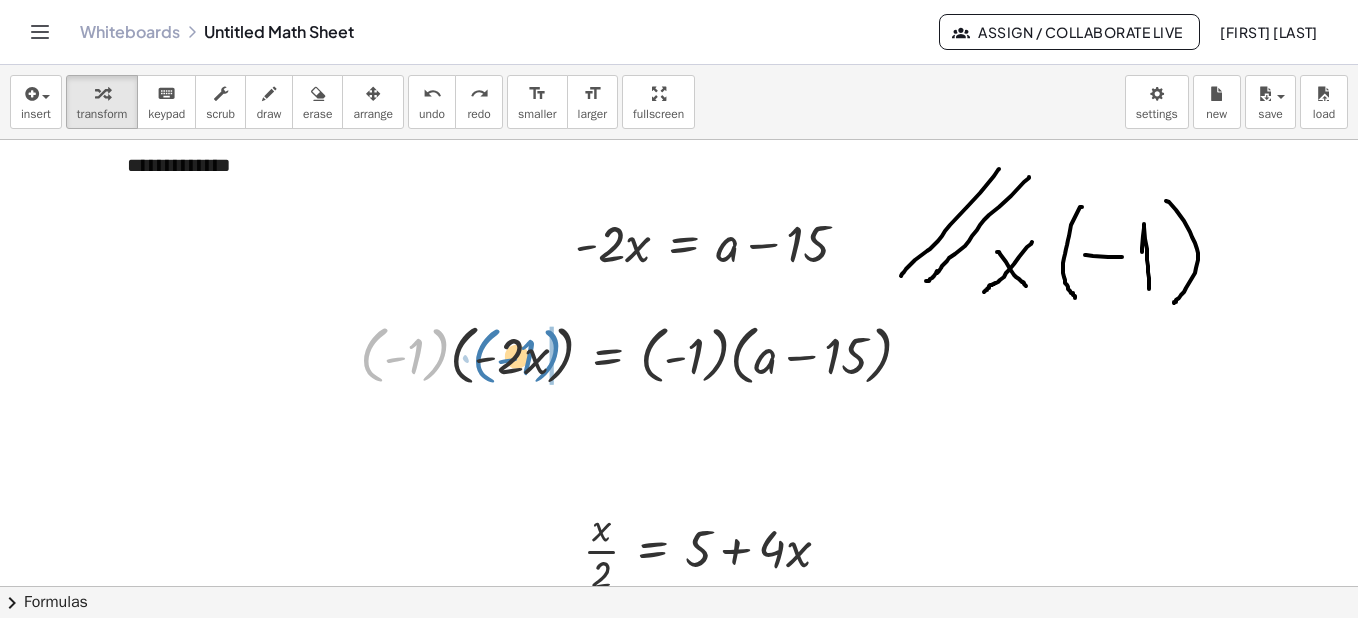 drag, startPoint x: 373, startPoint y: 334, endPoint x: 485, endPoint y: 335, distance: 112.00446 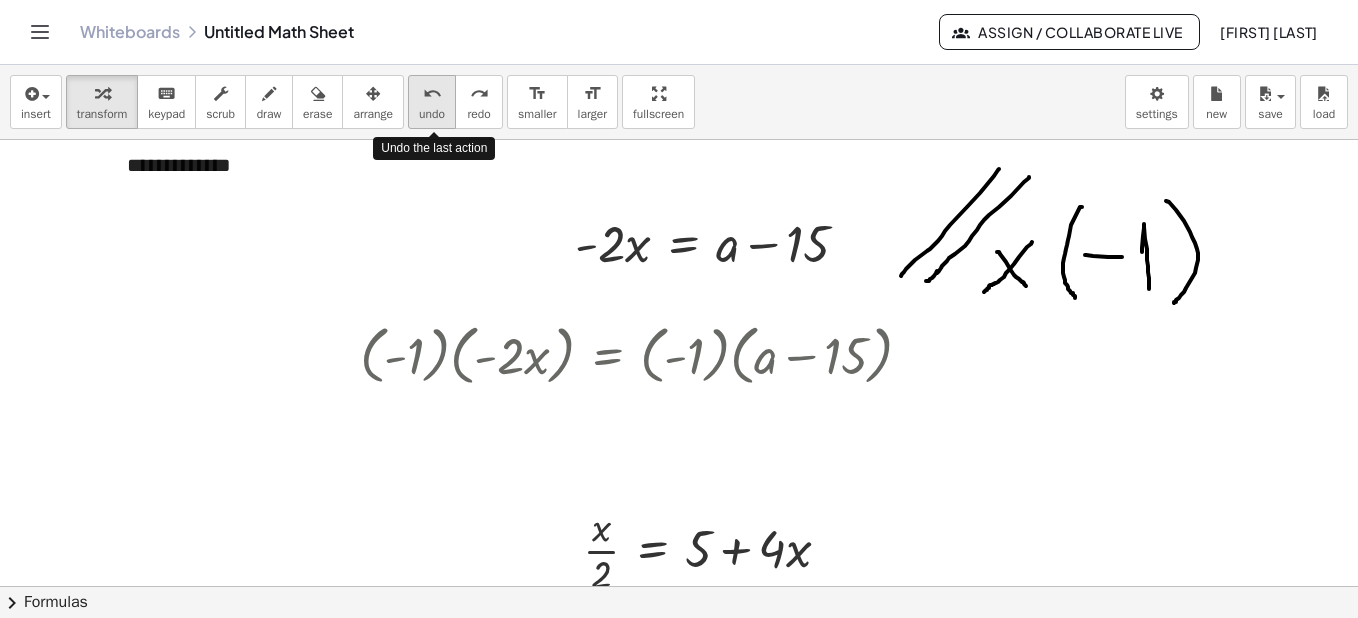 click on "undo undo" at bounding box center [432, 102] 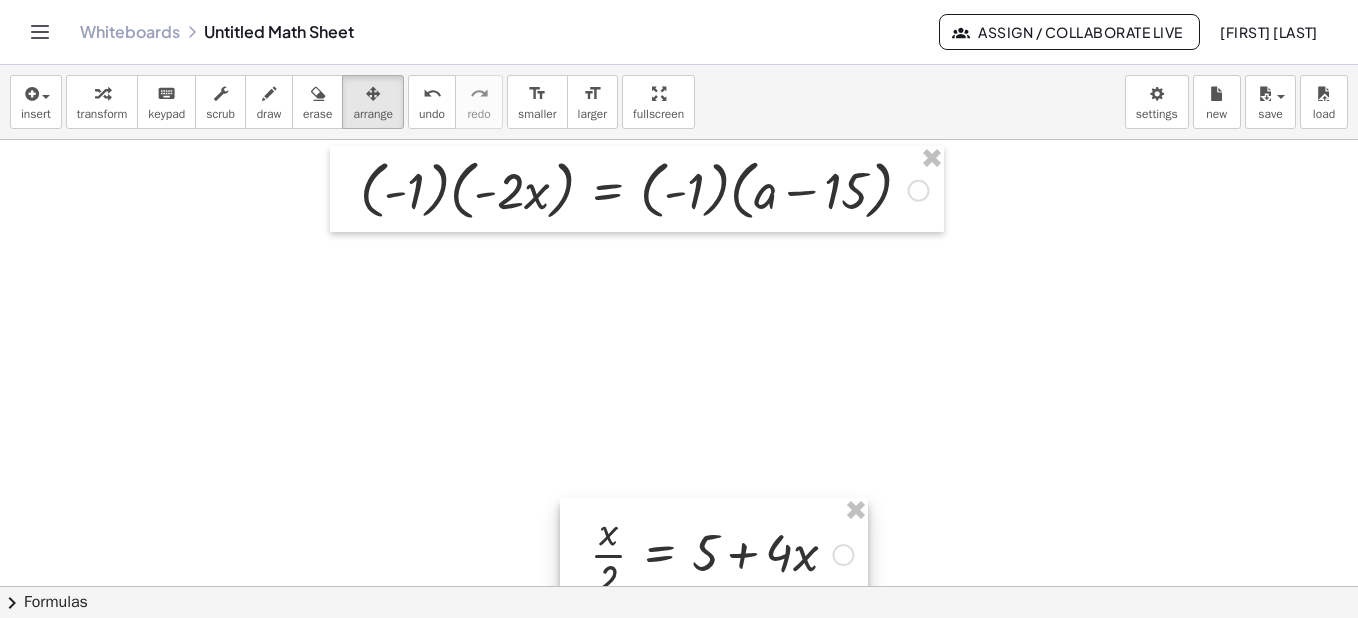 scroll, scrollTop: 1626, scrollLeft: 0, axis: vertical 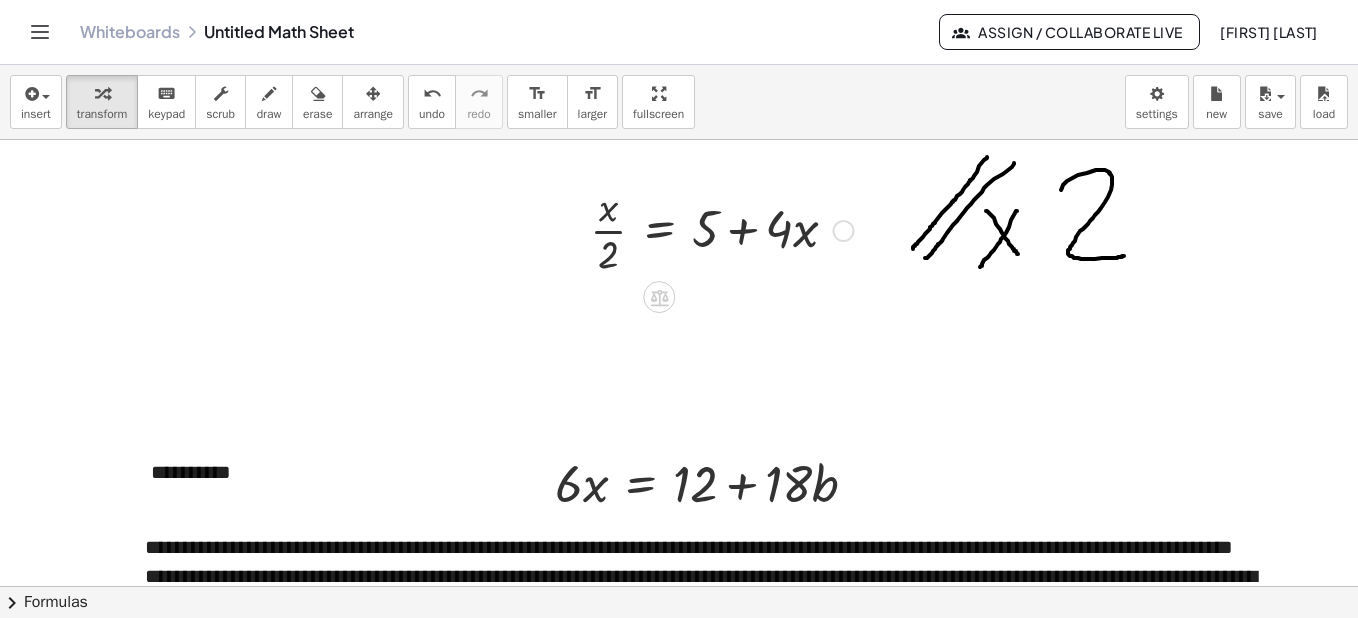 drag, startPoint x: 118, startPoint y: 102, endPoint x: 577, endPoint y: 308, distance: 503.10733 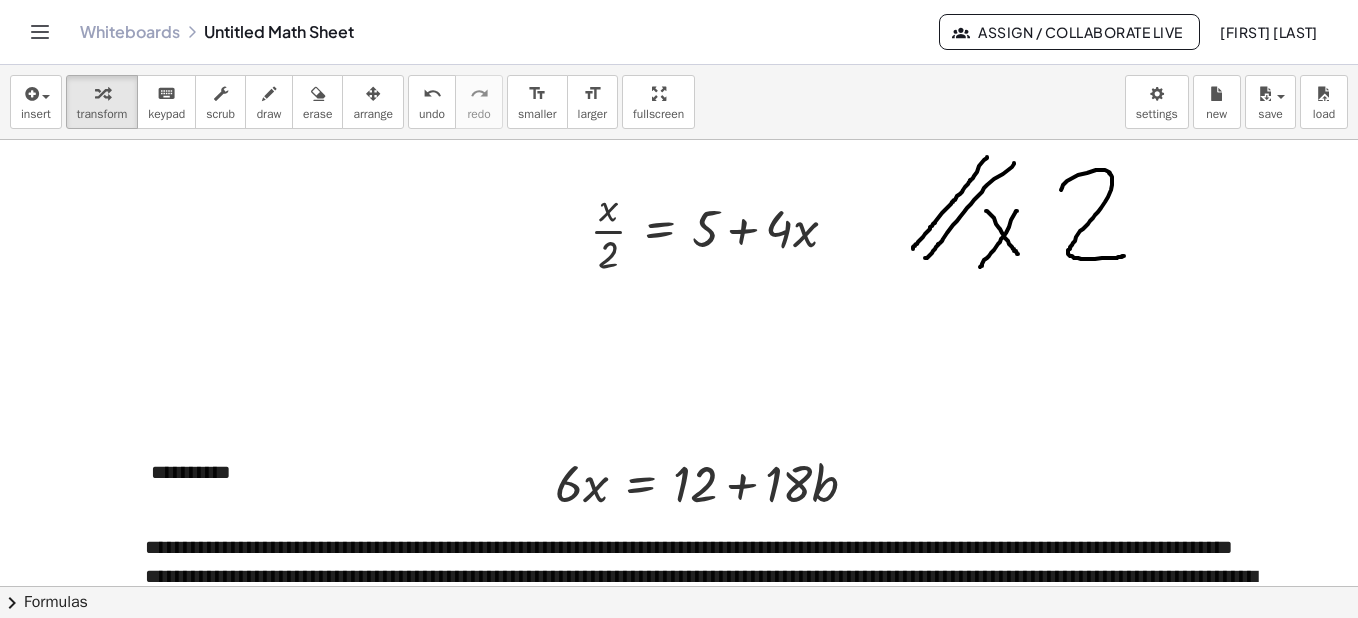 click at bounding box center (679, -100) 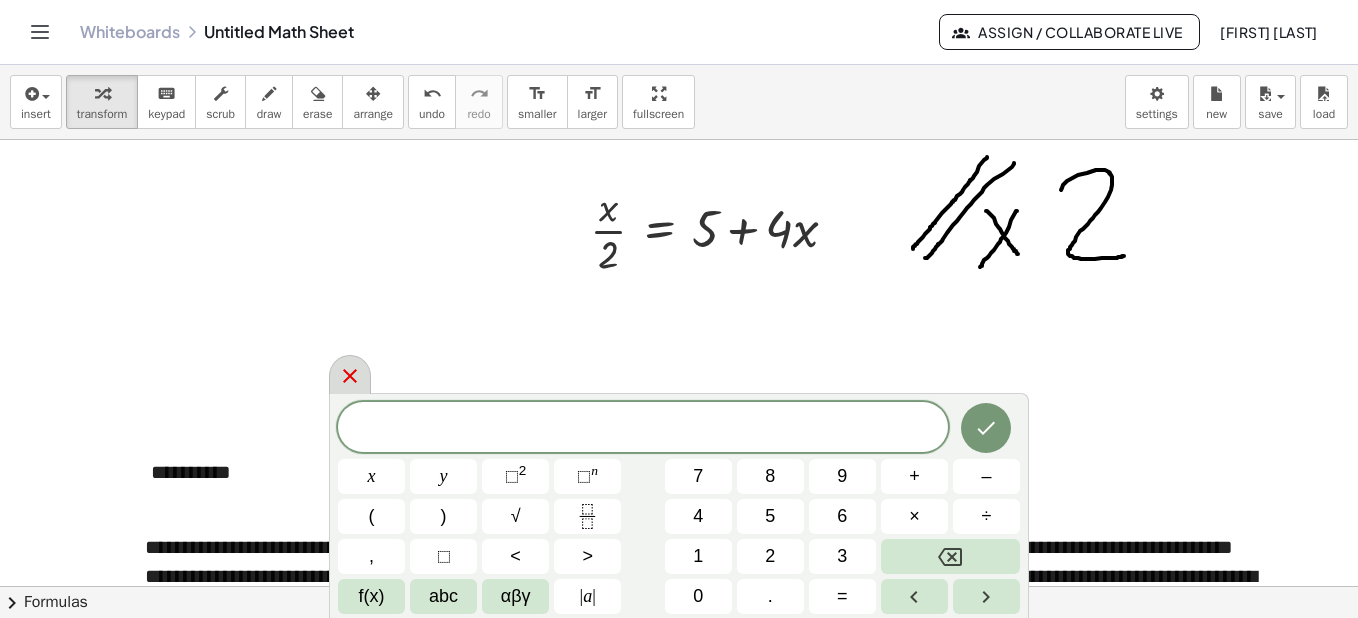 click 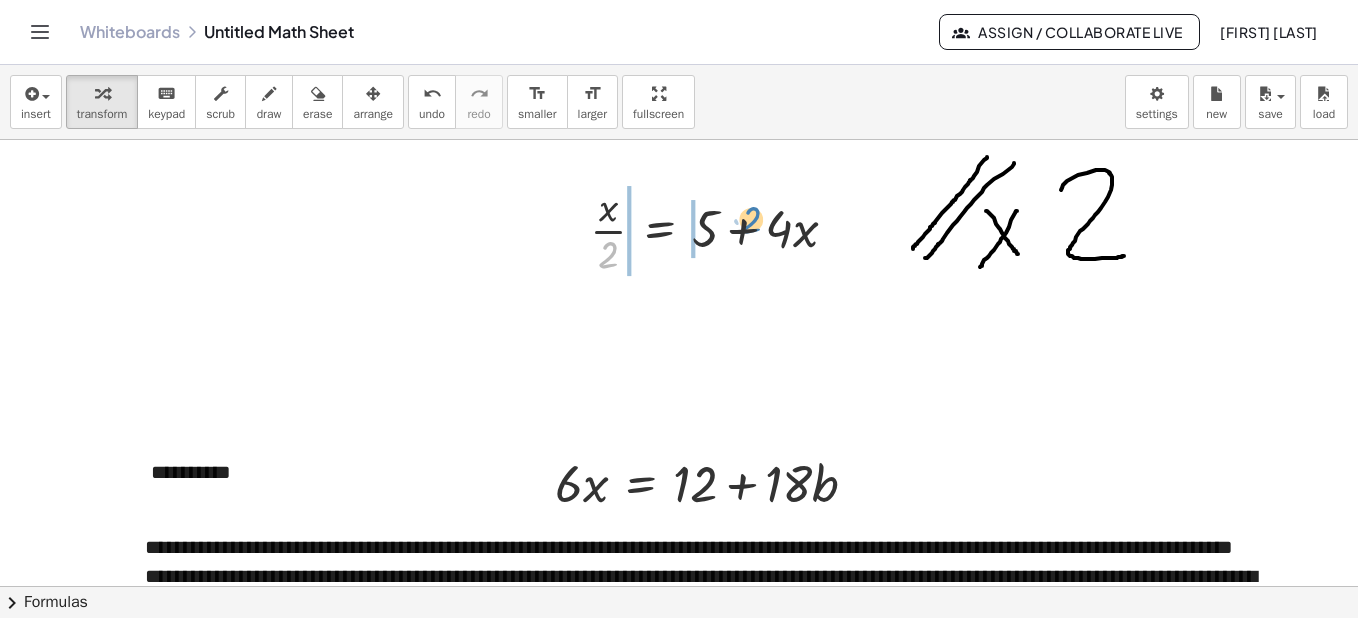 drag, startPoint x: 612, startPoint y: 262, endPoint x: 755, endPoint y: 227, distance: 147.22092 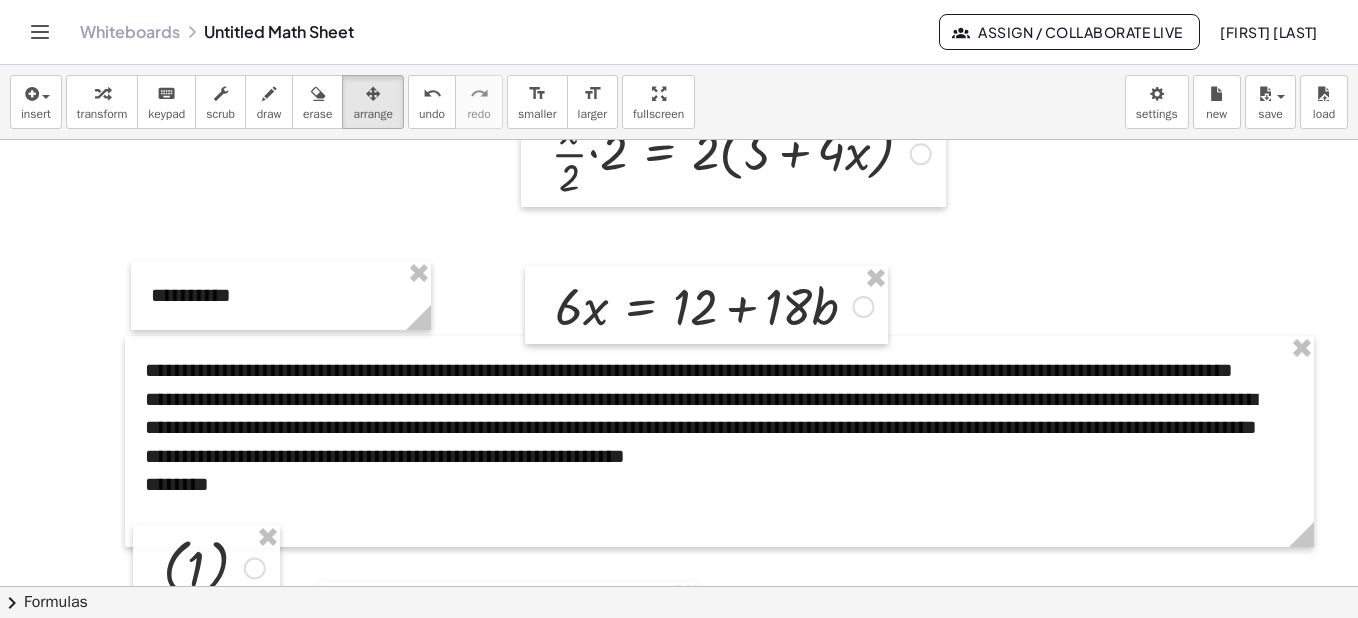 scroll, scrollTop: 2130, scrollLeft: 0, axis: vertical 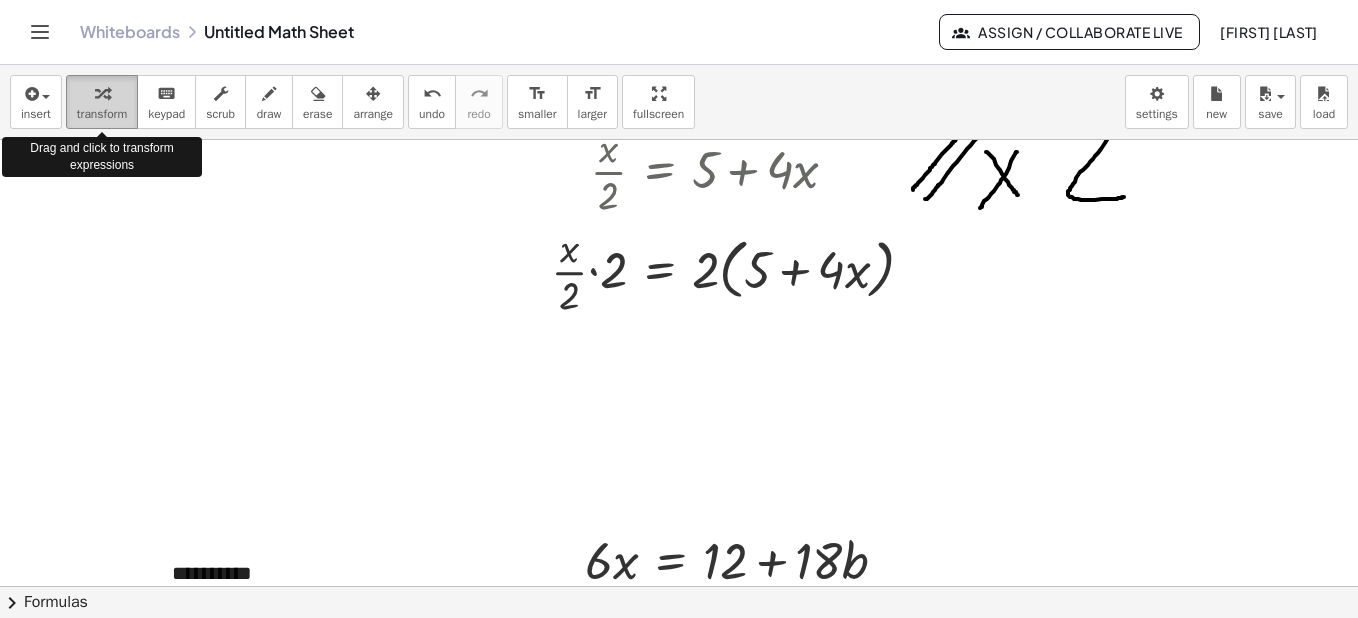 click at bounding box center (102, 94) 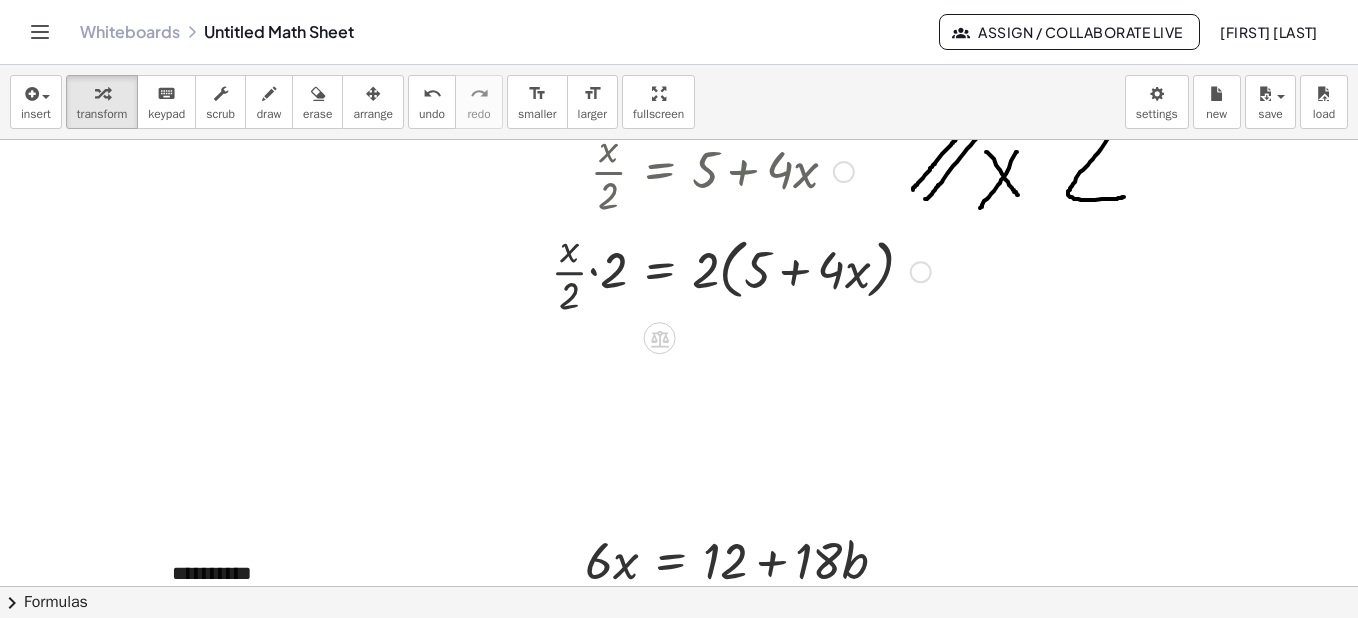 click at bounding box center (741, 270) 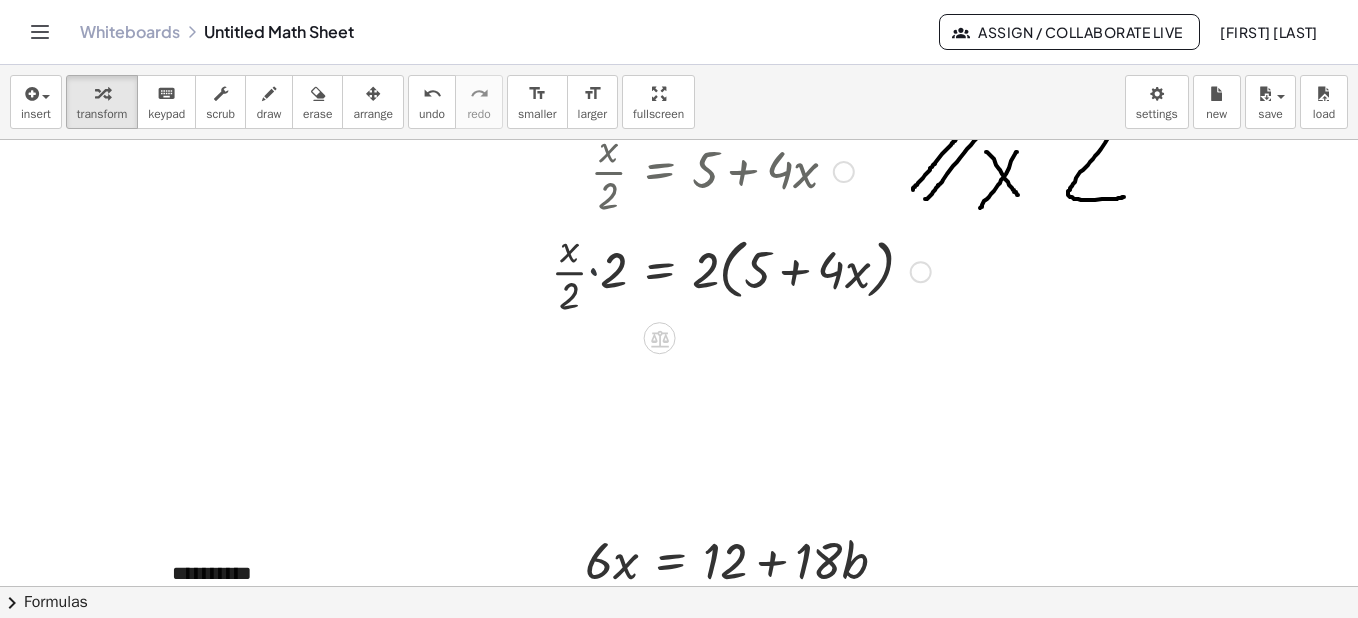 click at bounding box center (741, 270) 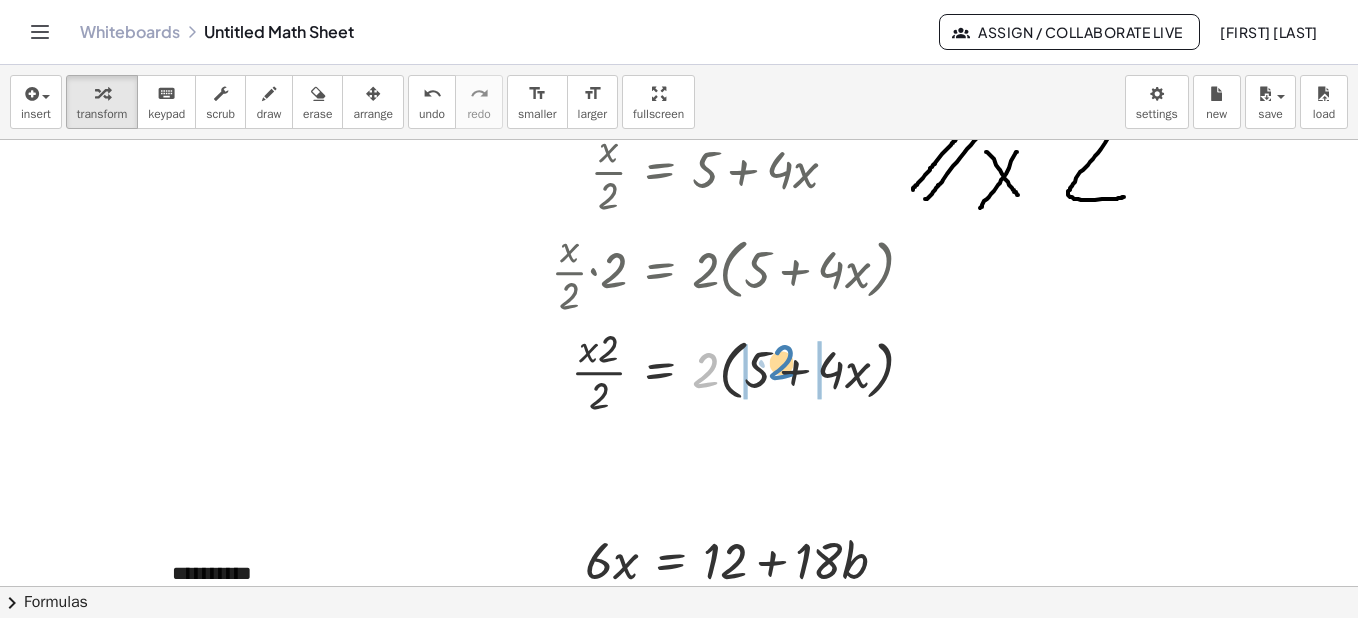 drag, startPoint x: 710, startPoint y: 365, endPoint x: 789, endPoint y: 357, distance: 79.40403 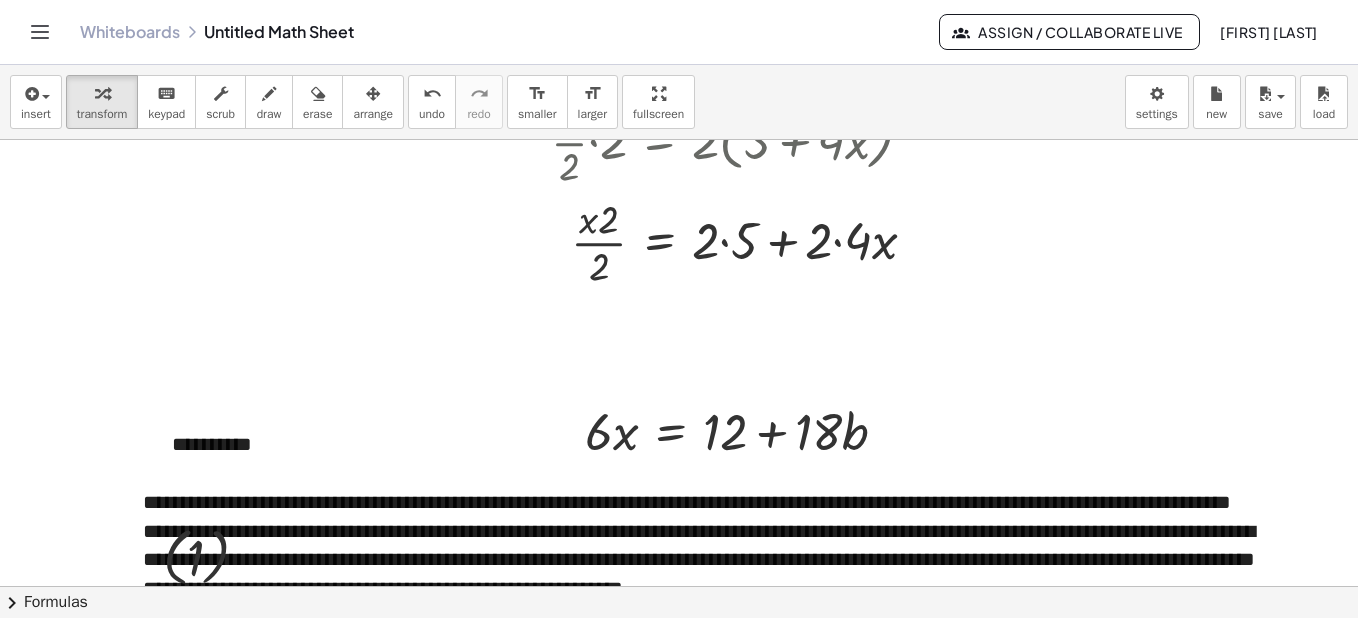 scroll, scrollTop: 2164, scrollLeft: 0, axis: vertical 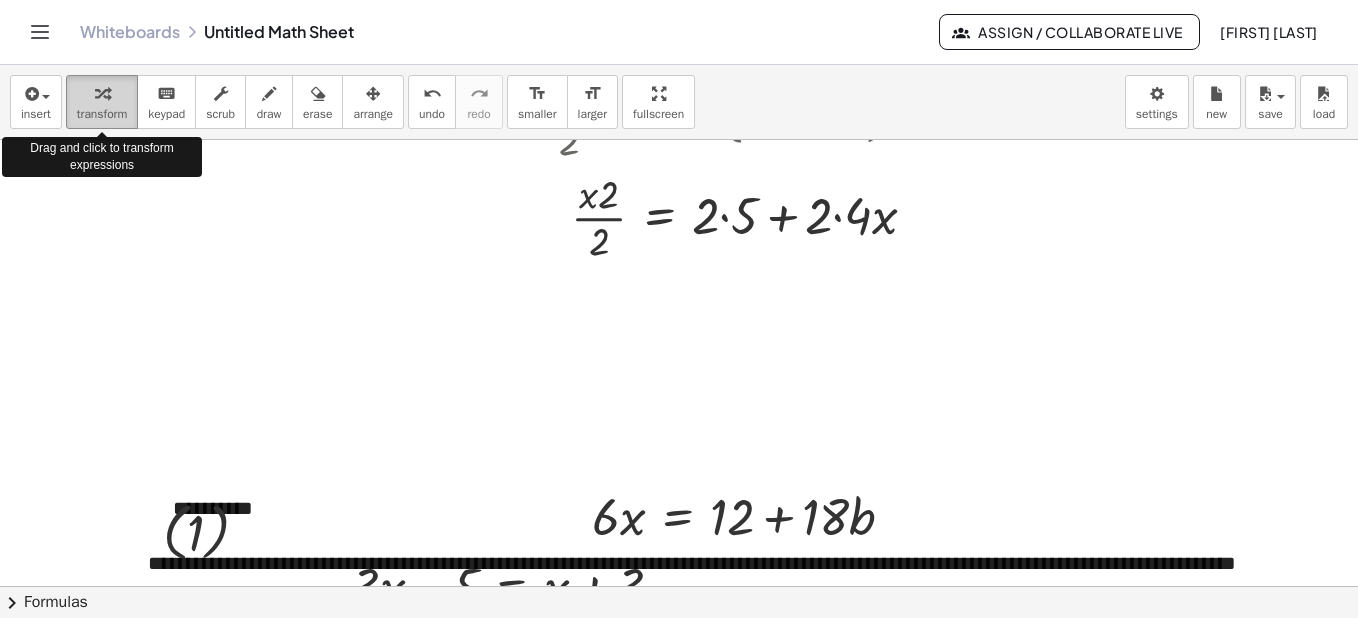 click at bounding box center [102, 94] 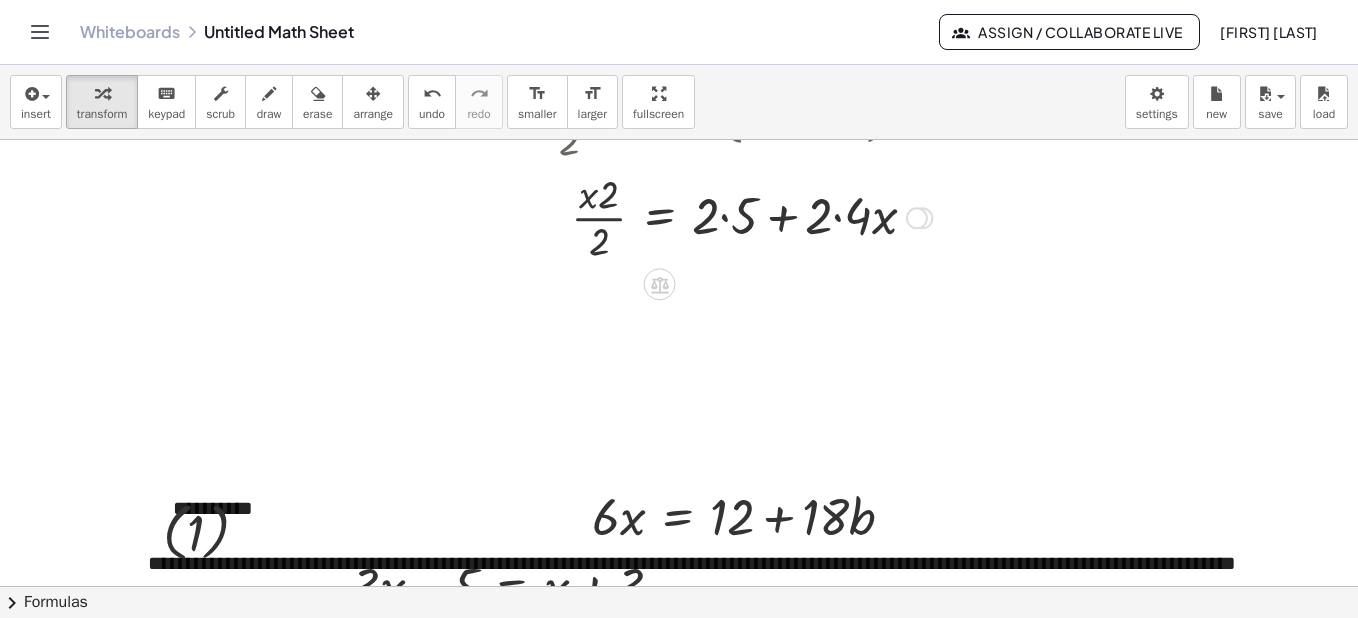 click at bounding box center (741, 216) 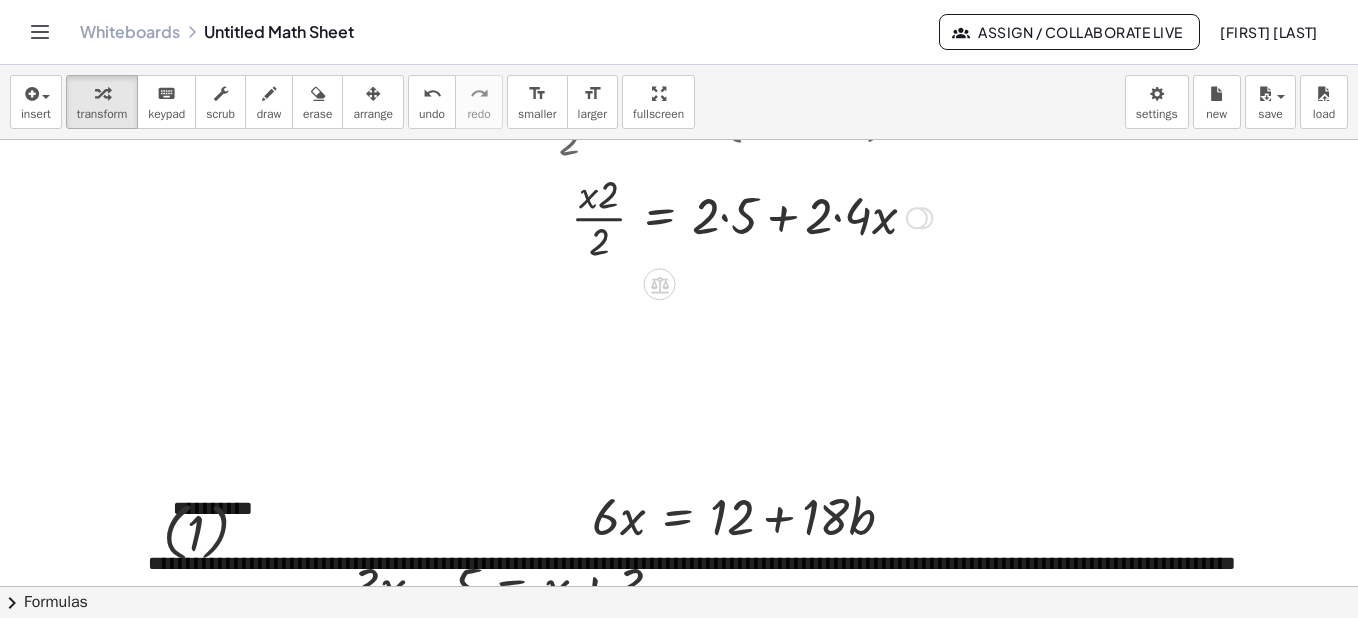 click at bounding box center [741, 216] 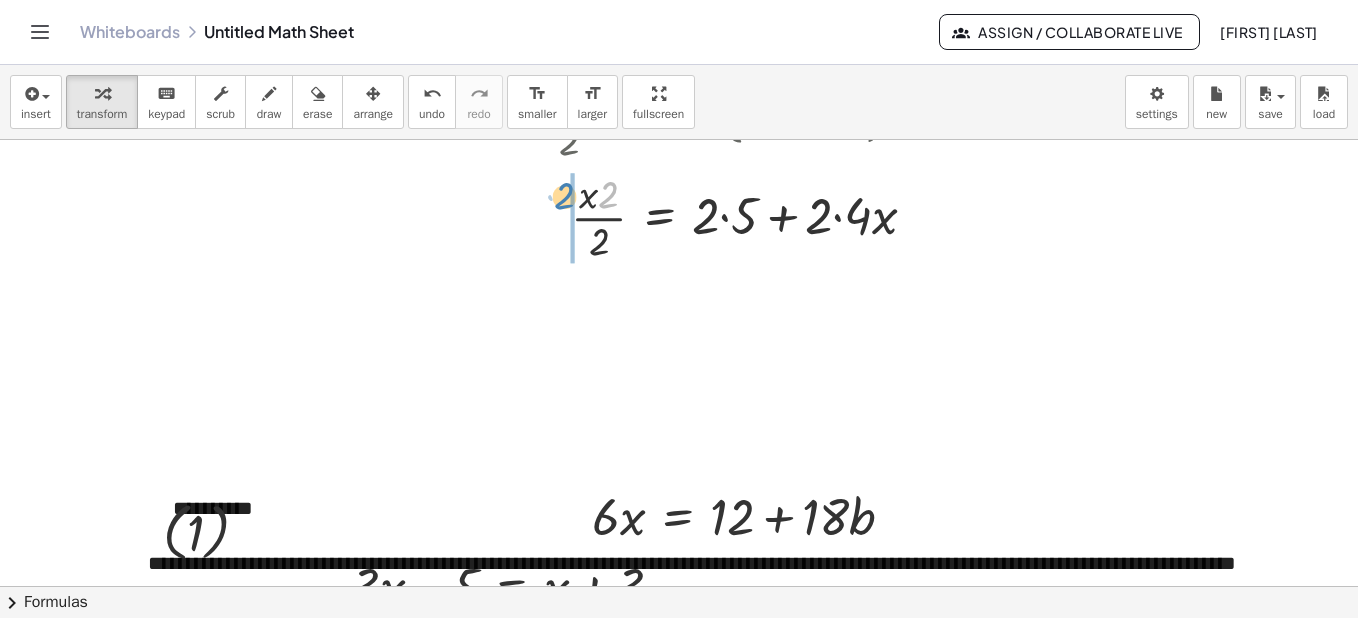 drag, startPoint x: 607, startPoint y: 196, endPoint x: 563, endPoint y: 197, distance: 44.011364 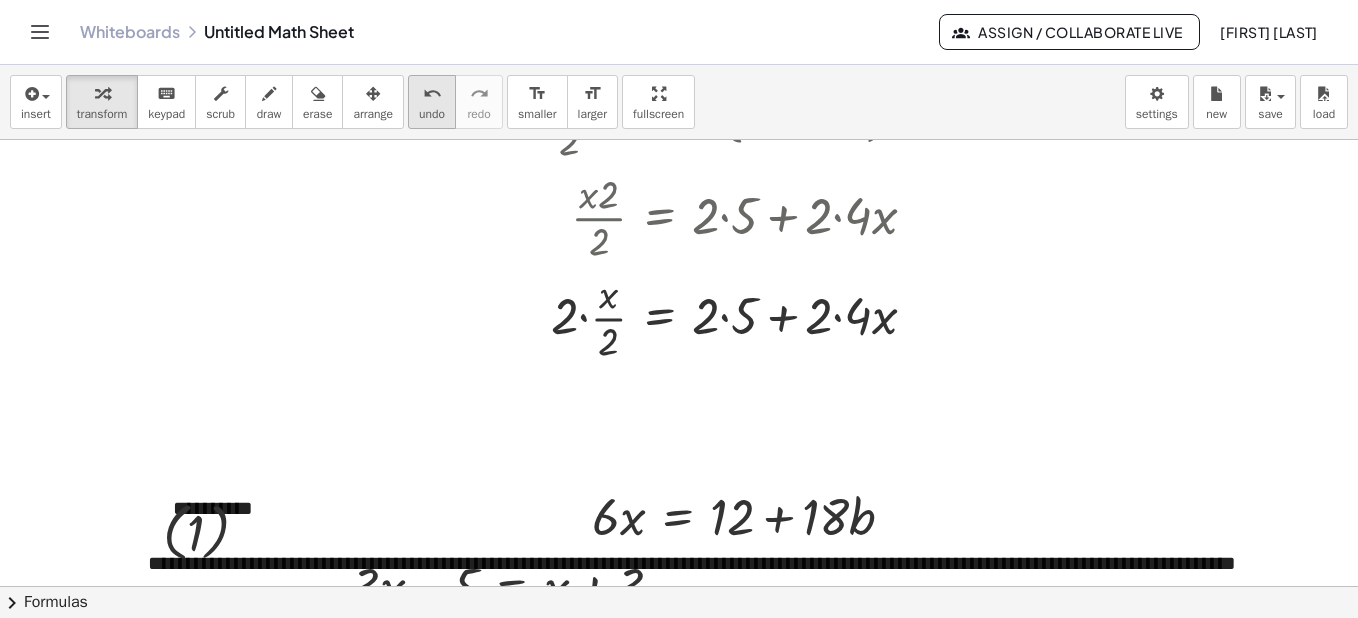 click on "undo" at bounding box center (432, 94) 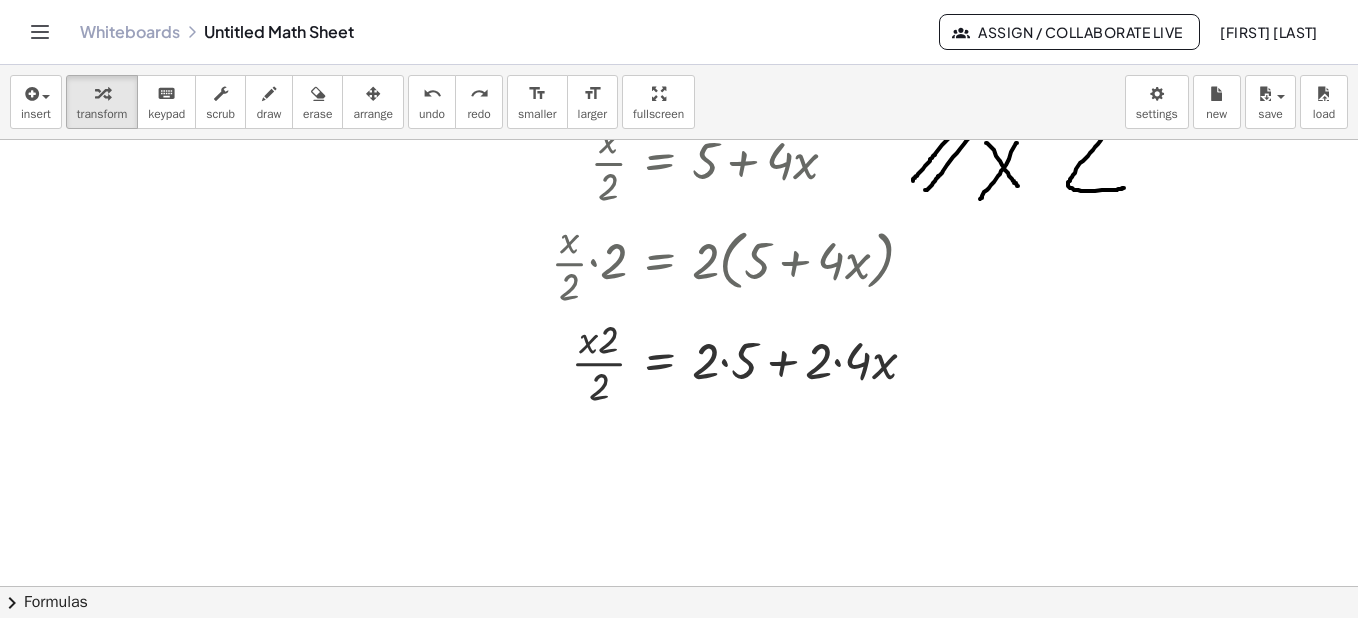 scroll, scrollTop: 2027, scrollLeft: 0, axis: vertical 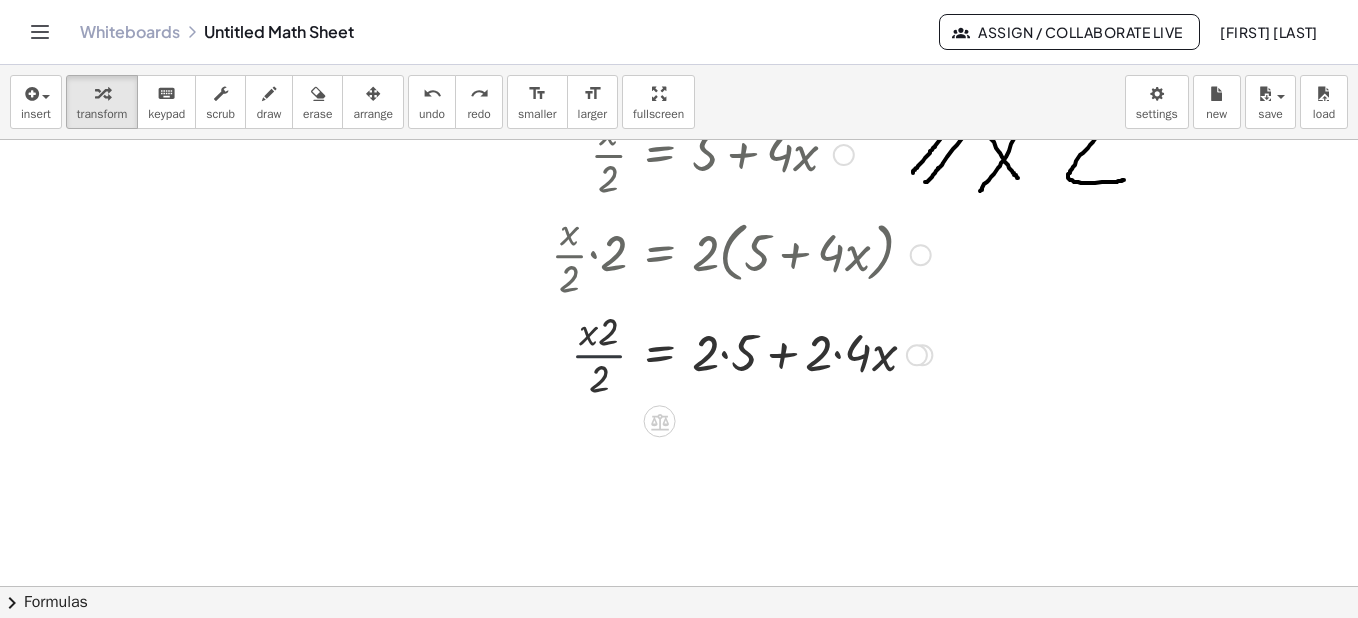 click at bounding box center (751, 353) 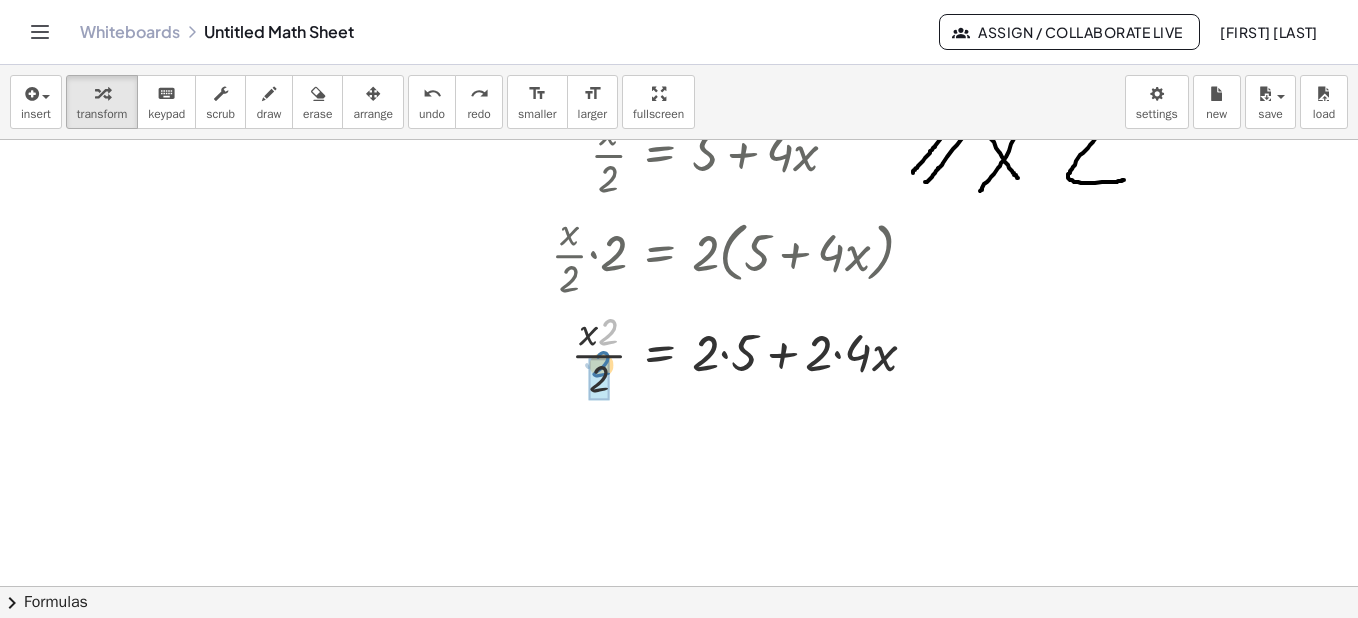 drag, startPoint x: 610, startPoint y: 333, endPoint x: 603, endPoint y: 365, distance: 32.75668 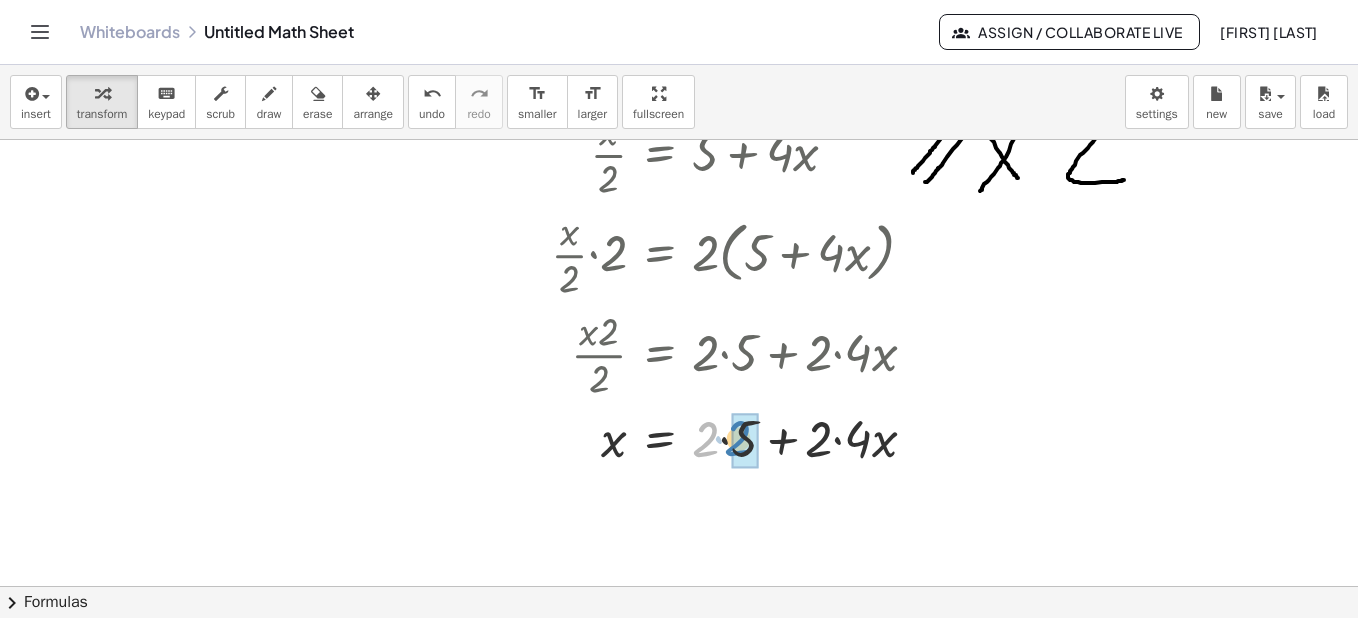 drag, startPoint x: 712, startPoint y: 428, endPoint x: 744, endPoint y: 427, distance: 32.01562 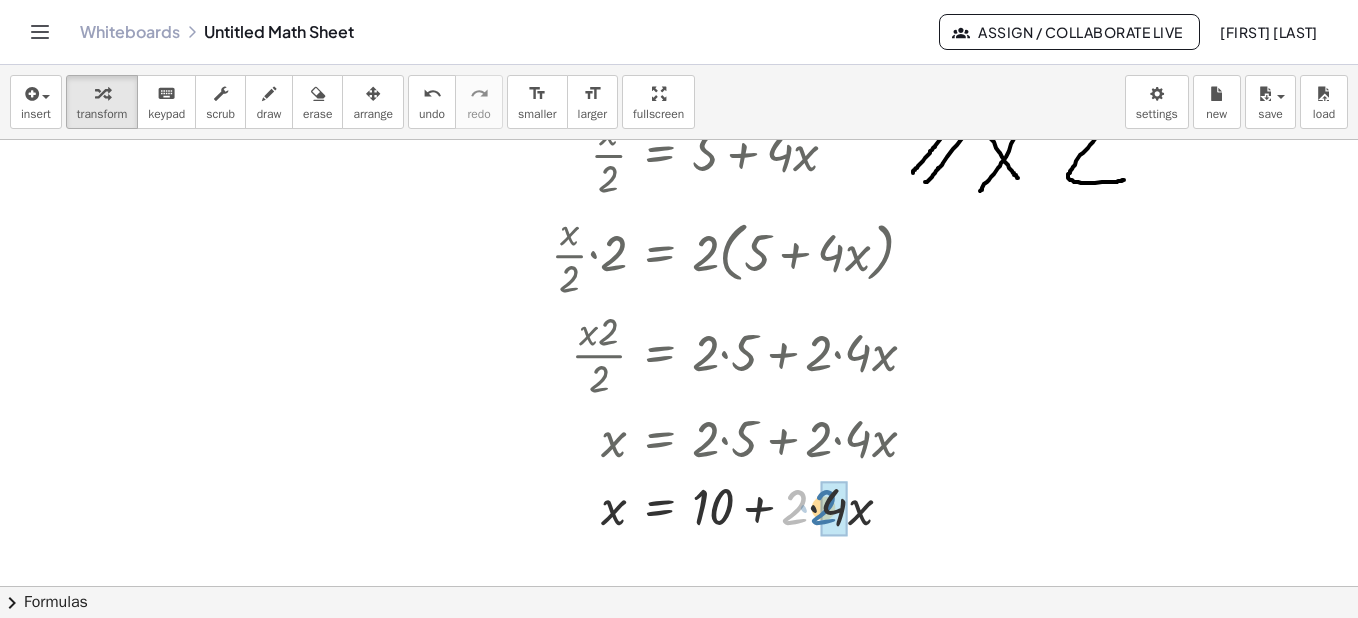 drag, startPoint x: 804, startPoint y: 500, endPoint x: 825, endPoint y: 500, distance: 21 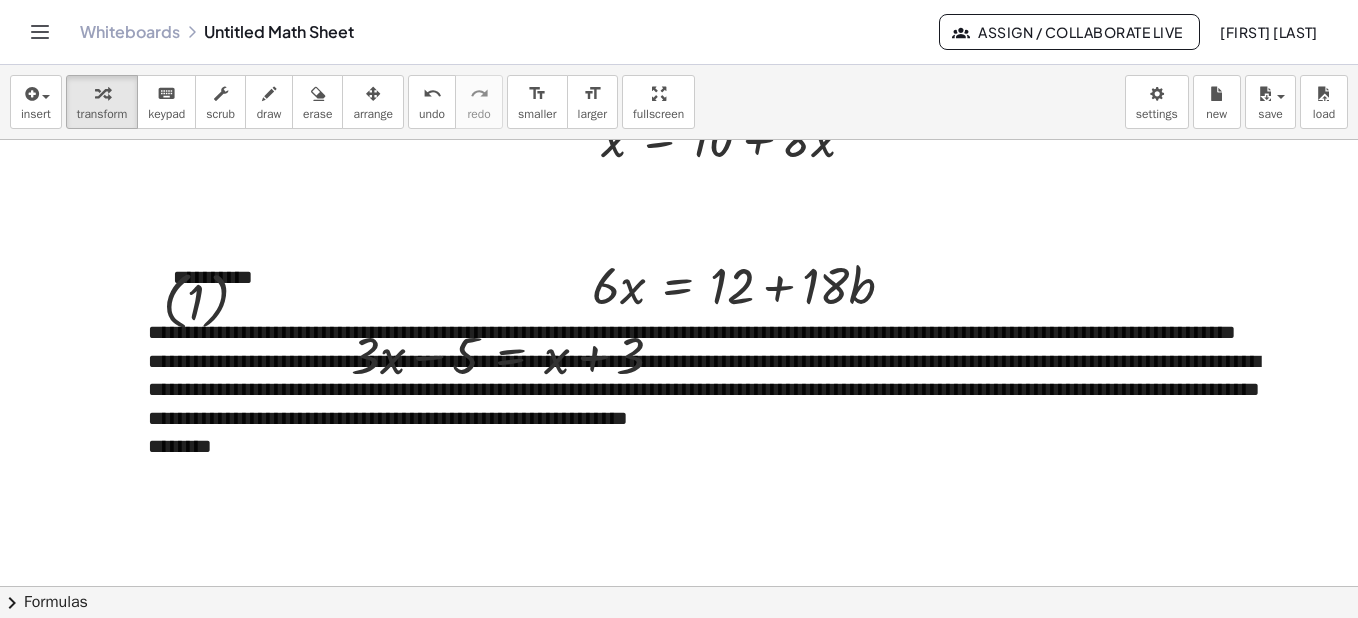 scroll, scrollTop: 2378, scrollLeft: 0, axis: vertical 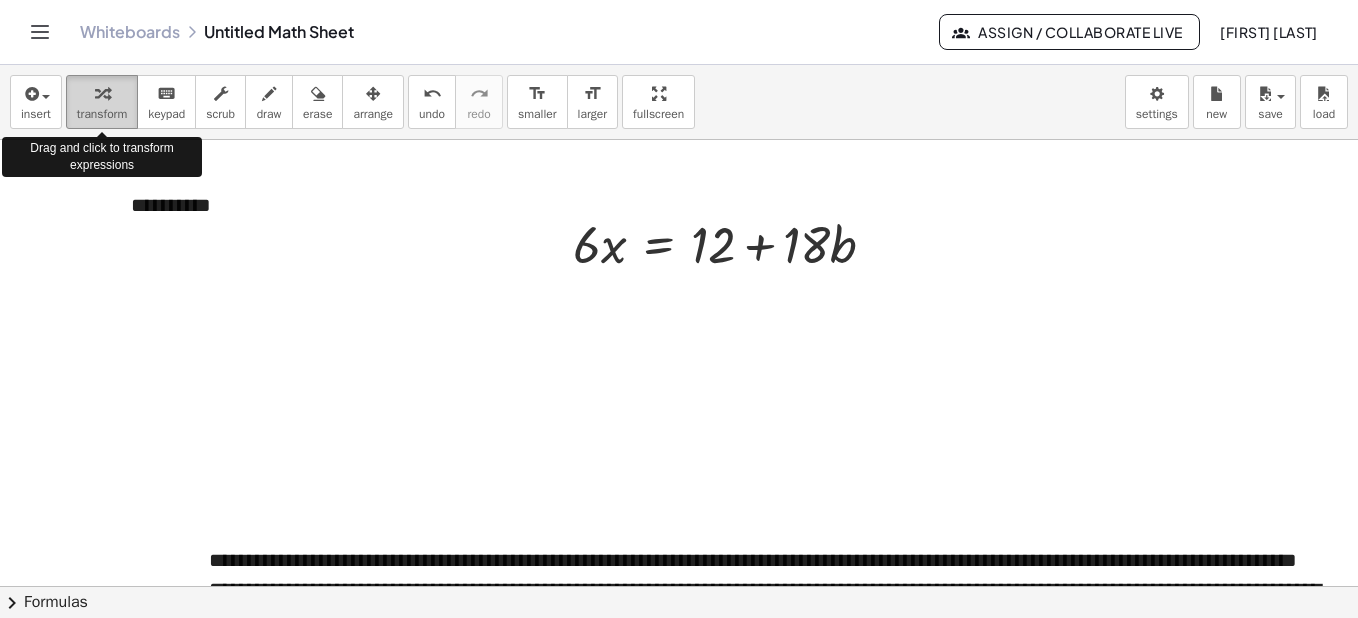 click at bounding box center [102, 94] 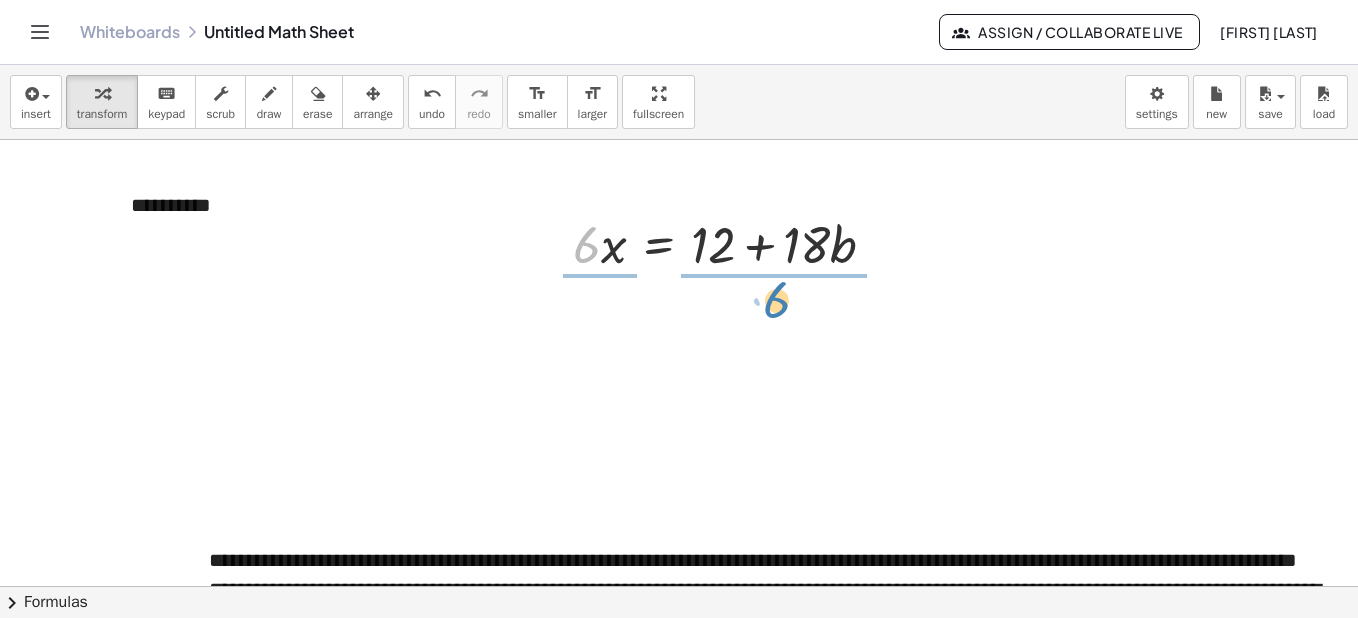 drag, startPoint x: 592, startPoint y: 251, endPoint x: 782, endPoint y: 306, distance: 197.8004 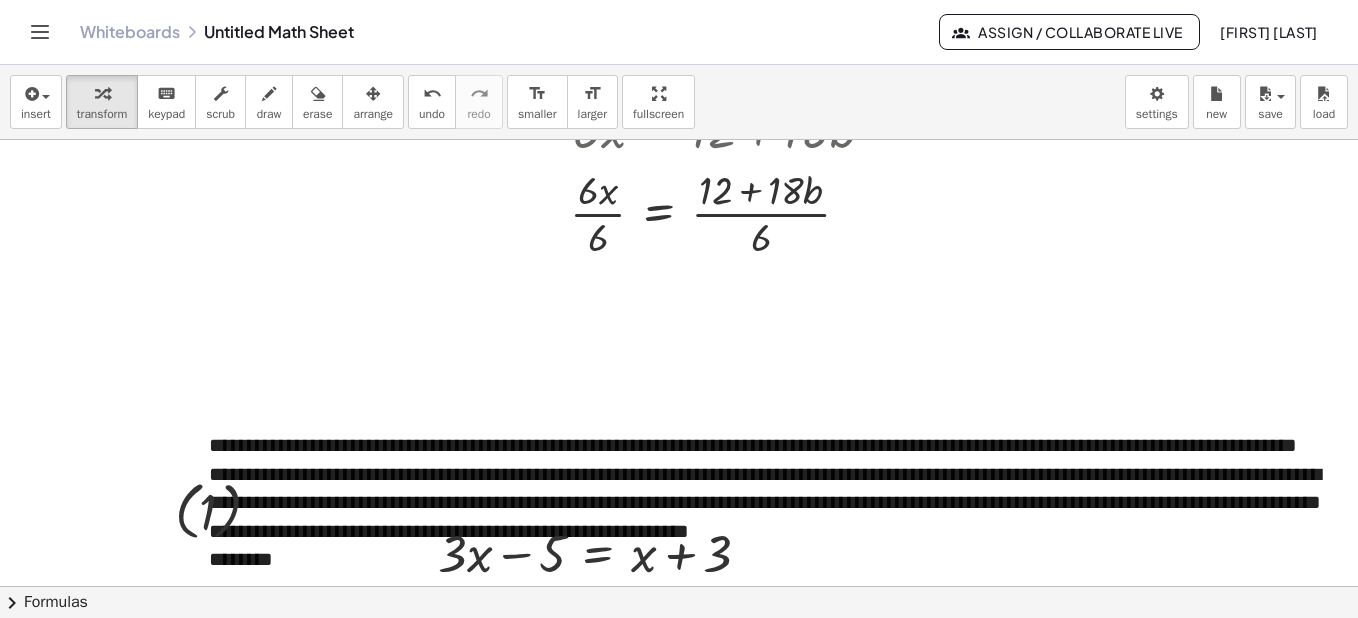 scroll, scrollTop: 2629, scrollLeft: 0, axis: vertical 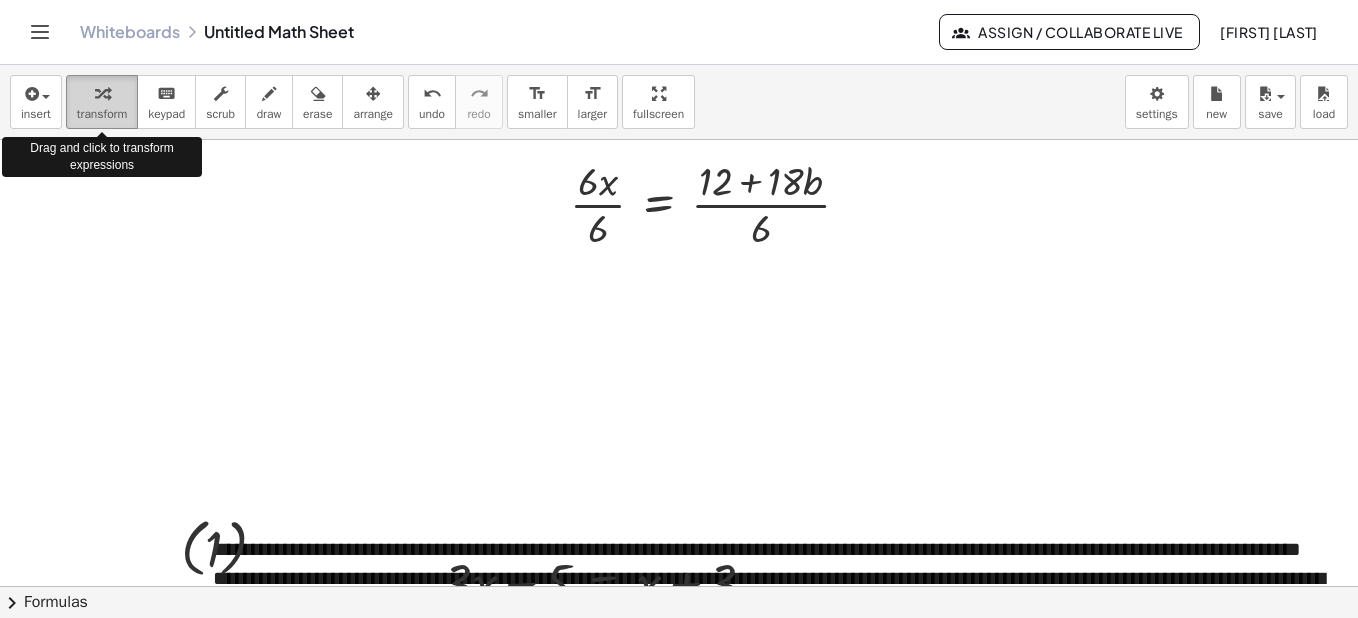 click at bounding box center (102, 93) 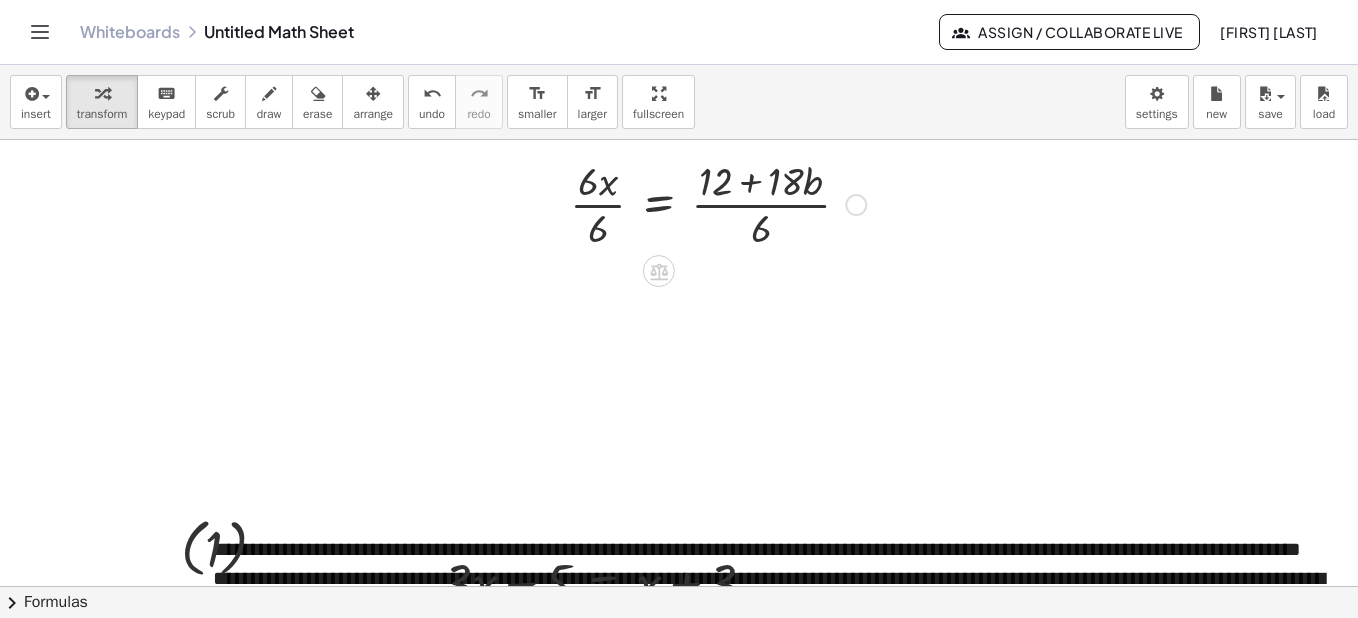 click at bounding box center (730, 203) 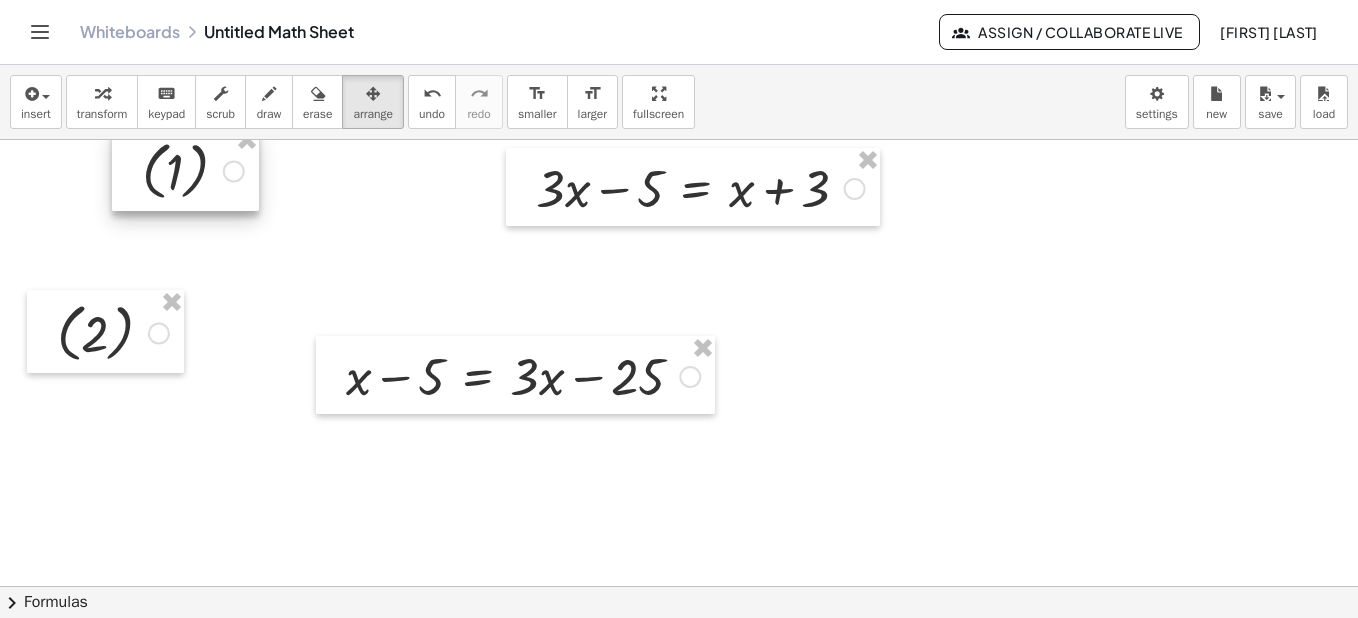 scroll, scrollTop: 3118, scrollLeft: 0, axis: vertical 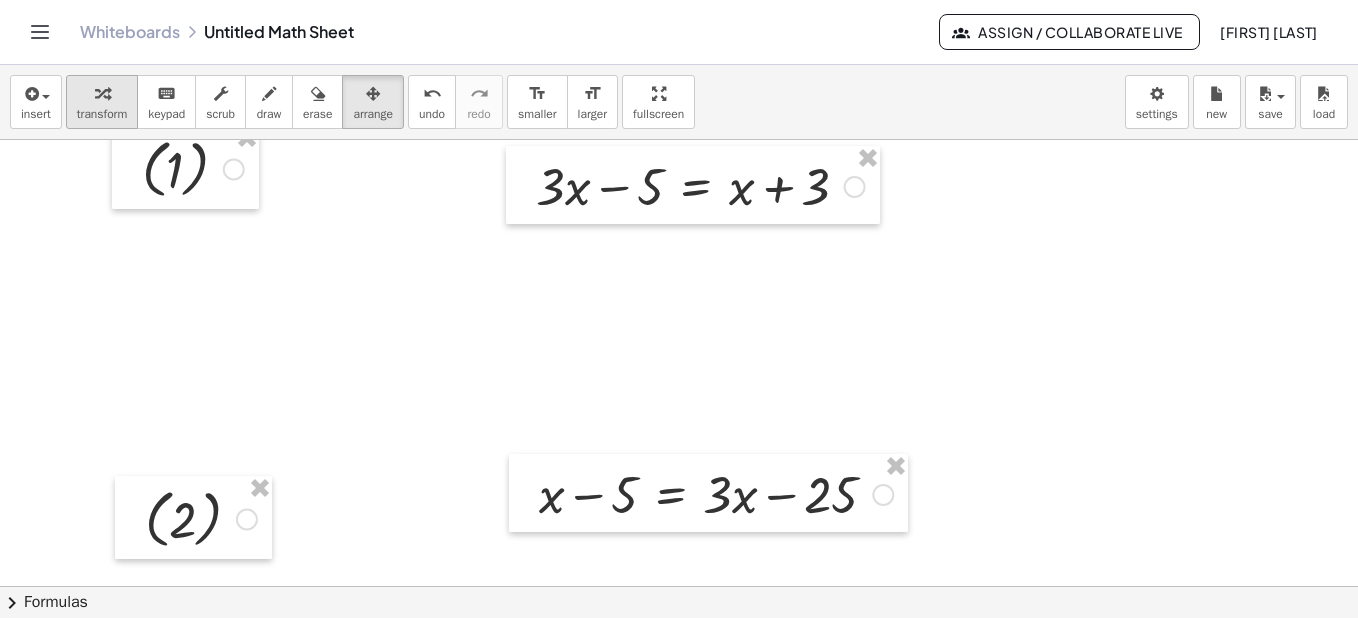 click at bounding box center (102, 94) 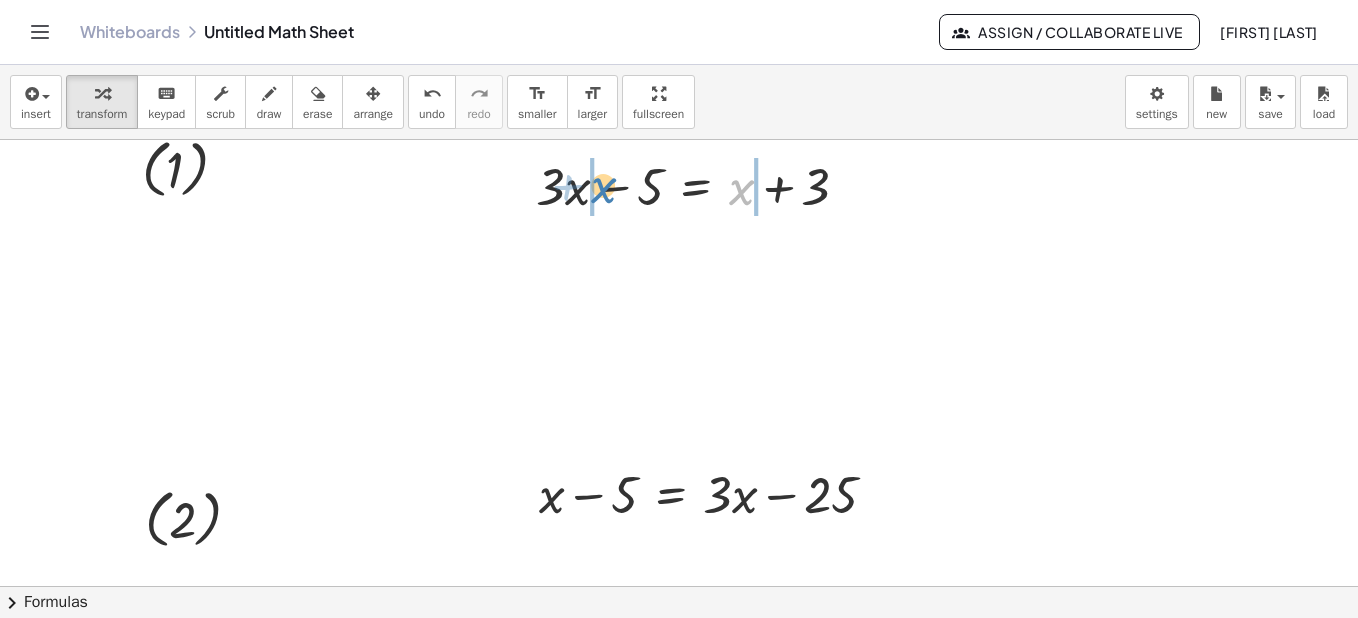 drag, startPoint x: 746, startPoint y: 176, endPoint x: 602, endPoint y: 174, distance: 144.01389 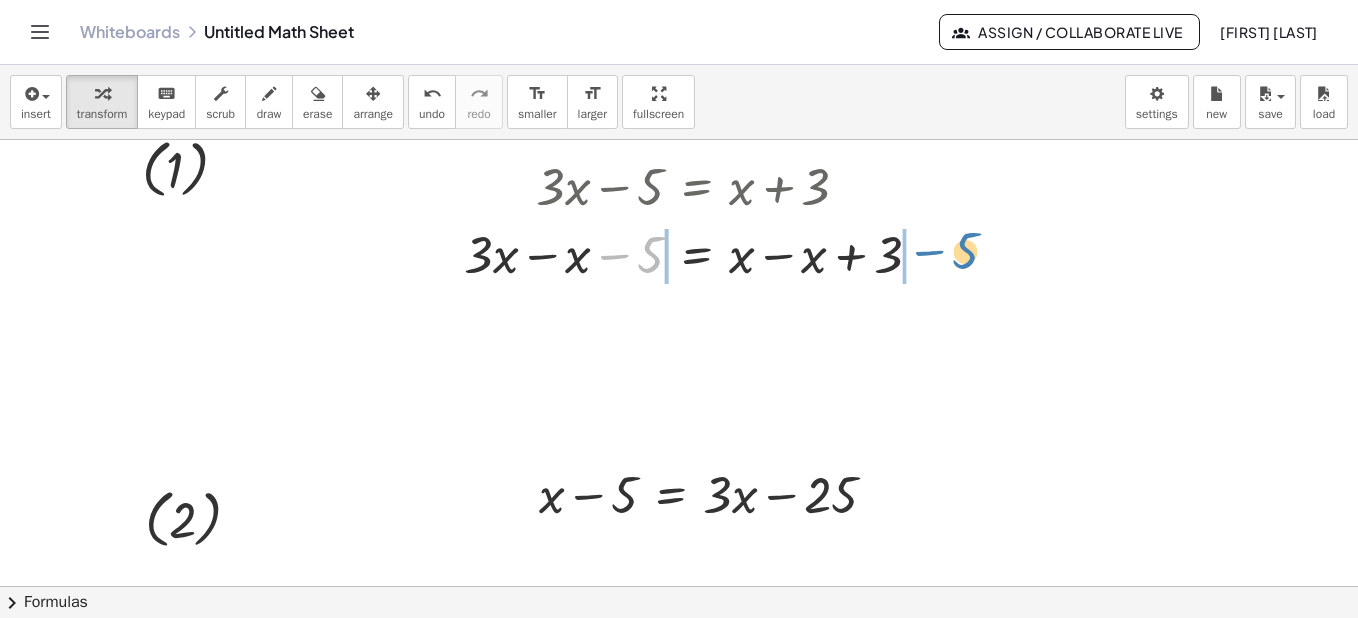 drag, startPoint x: 643, startPoint y: 255, endPoint x: 961, endPoint y: 252, distance: 318.01416 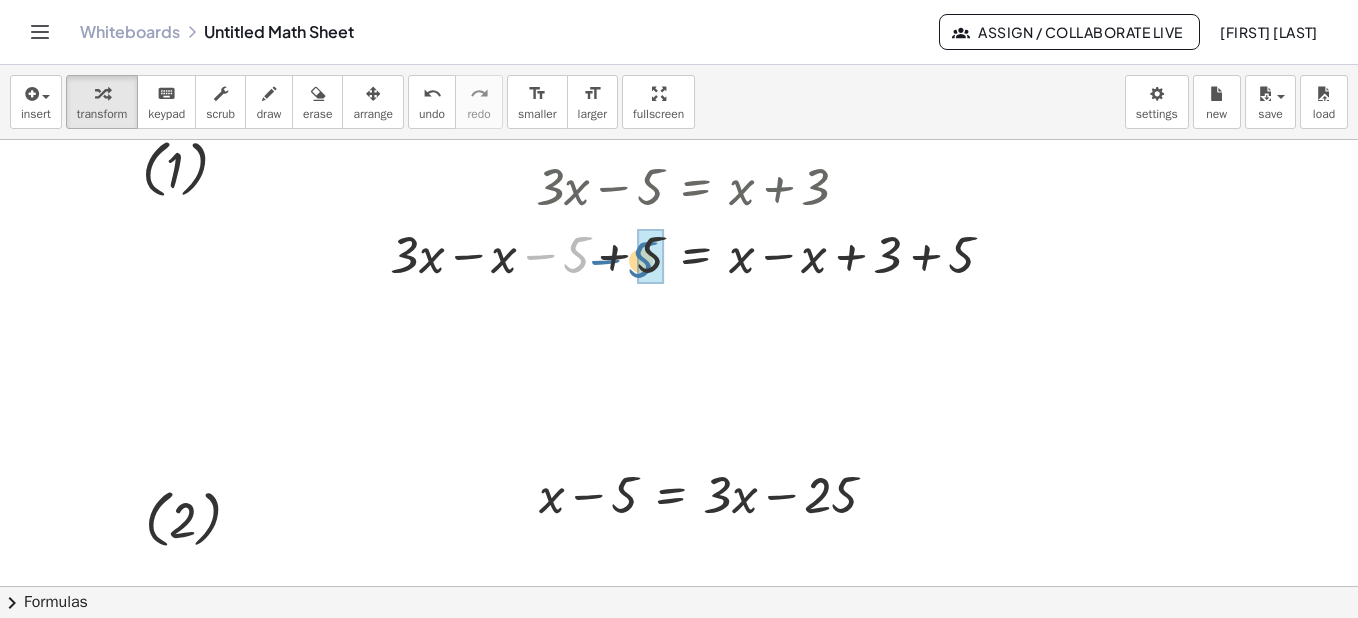 drag, startPoint x: 580, startPoint y: 250, endPoint x: 645, endPoint y: 255, distance: 65.192024 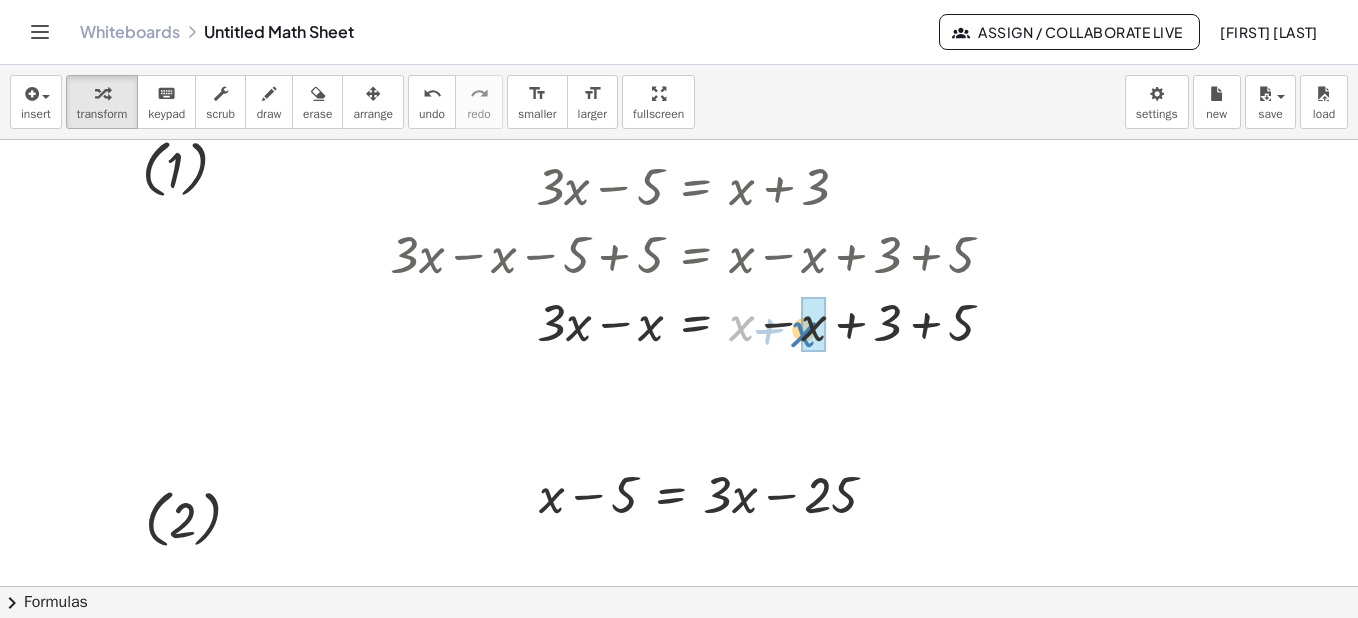 drag, startPoint x: 744, startPoint y: 326, endPoint x: 807, endPoint y: 332, distance: 63.28507 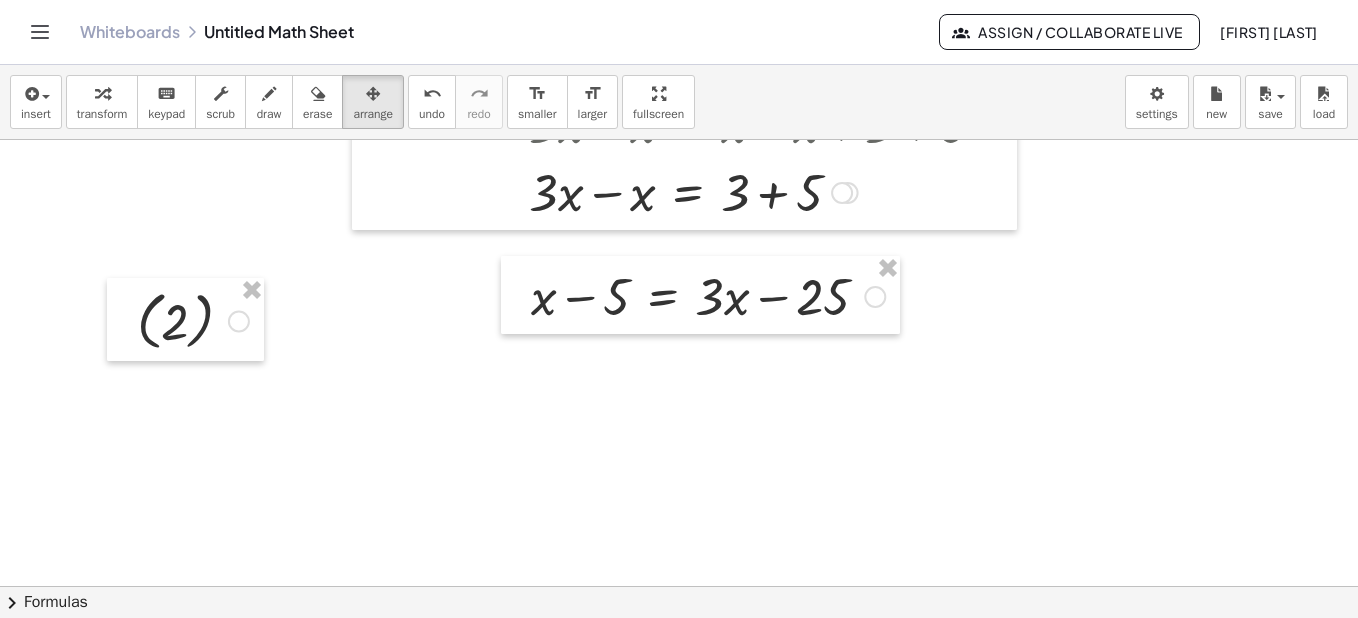 scroll, scrollTop: 3335, scrollLeft: 3, axis: both 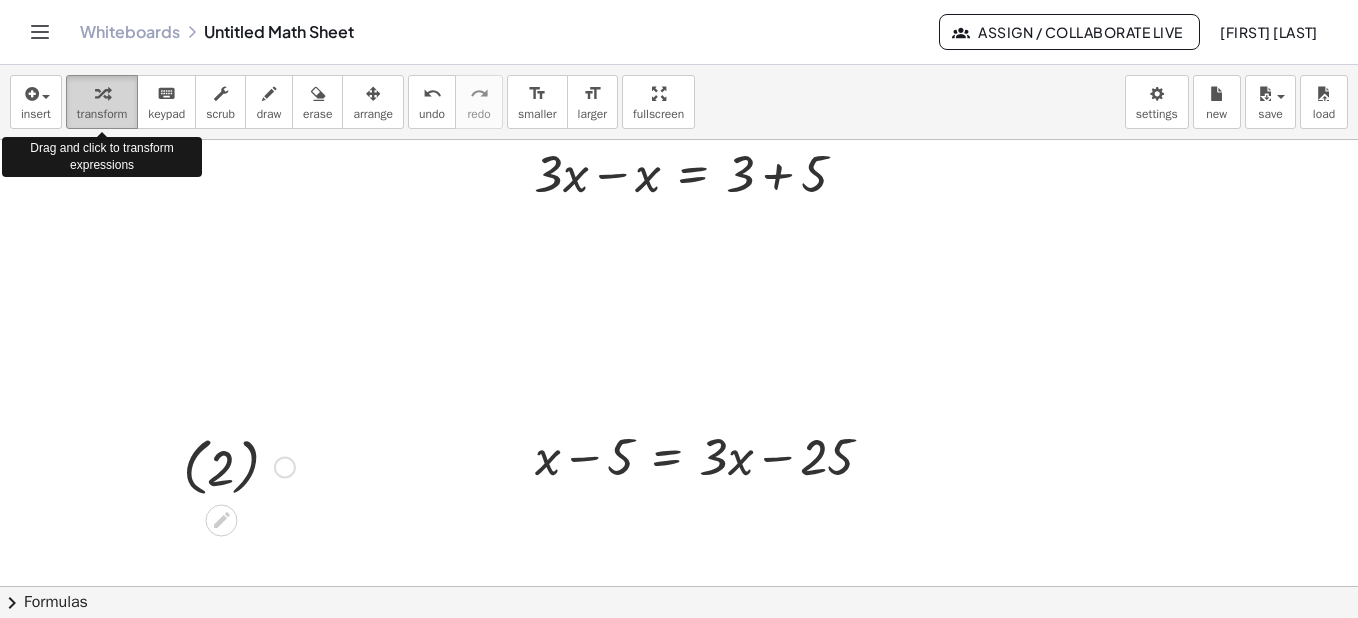 click at bounding box center [102, 93] 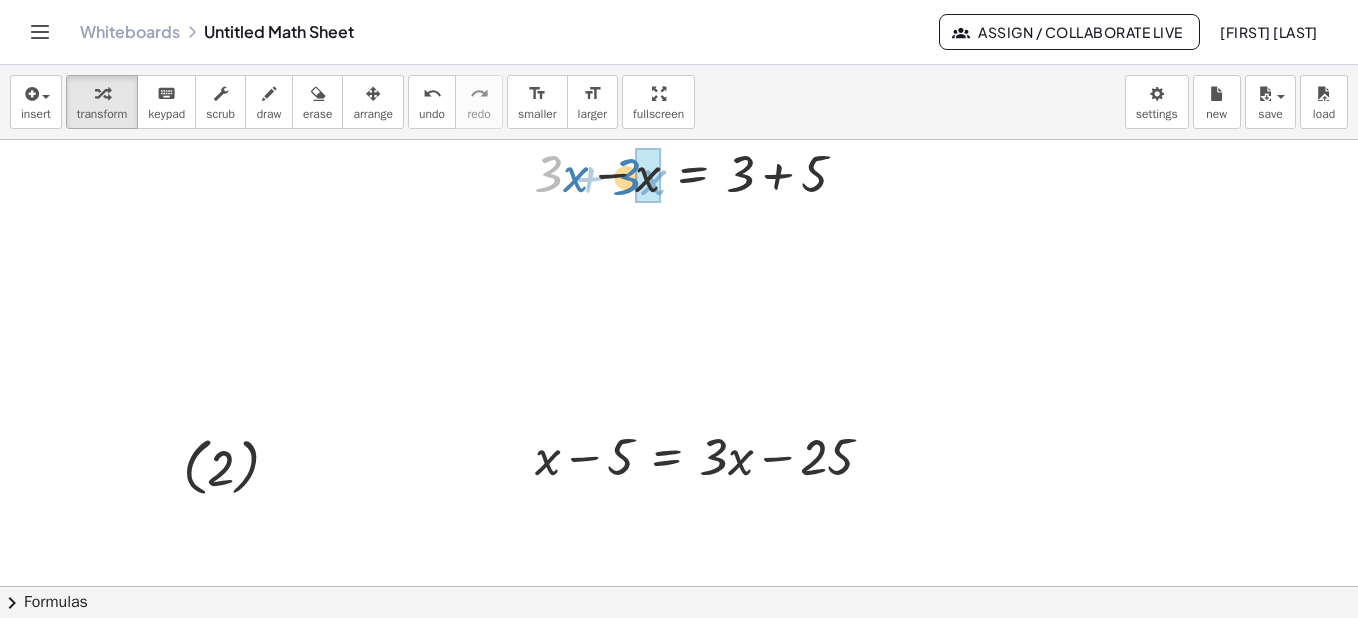 drag, startPoint x: 558, startPoint y: 180, endPoint x: 636, endPoint y: 183, distance: 78.05767 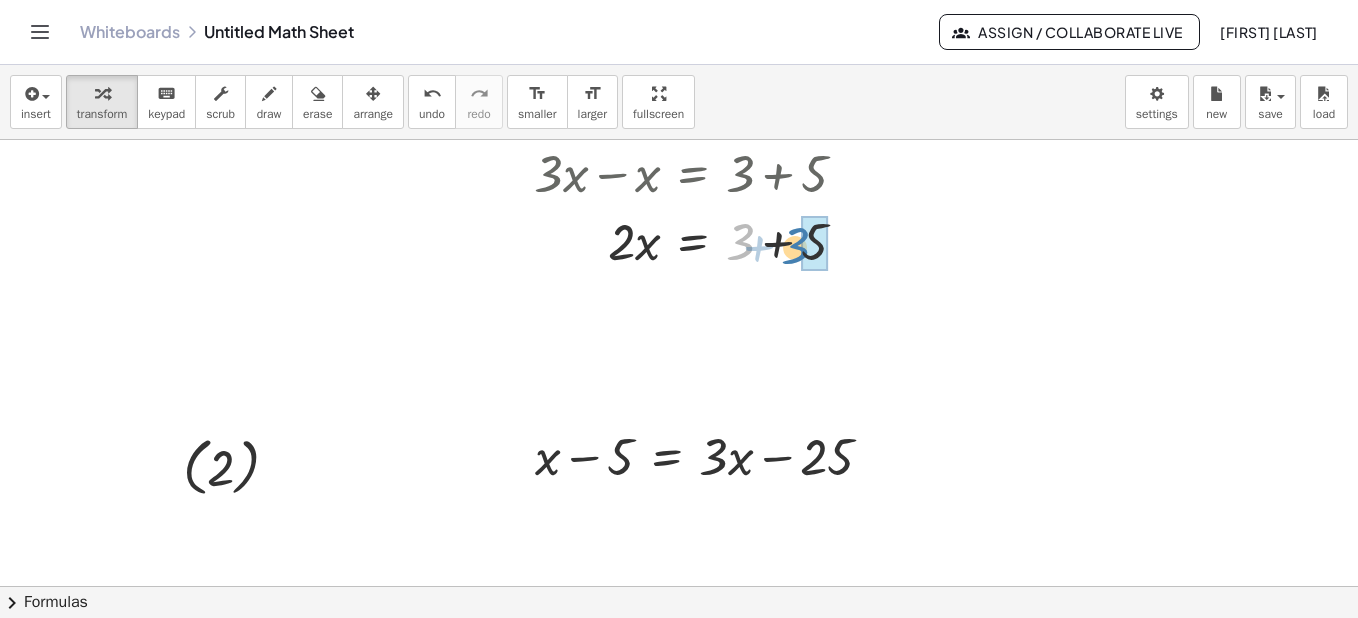 drag, startPoint x: 750, startPoint y: 225, endPoint x: 806, endPoint y: 230, distance: 56.22277 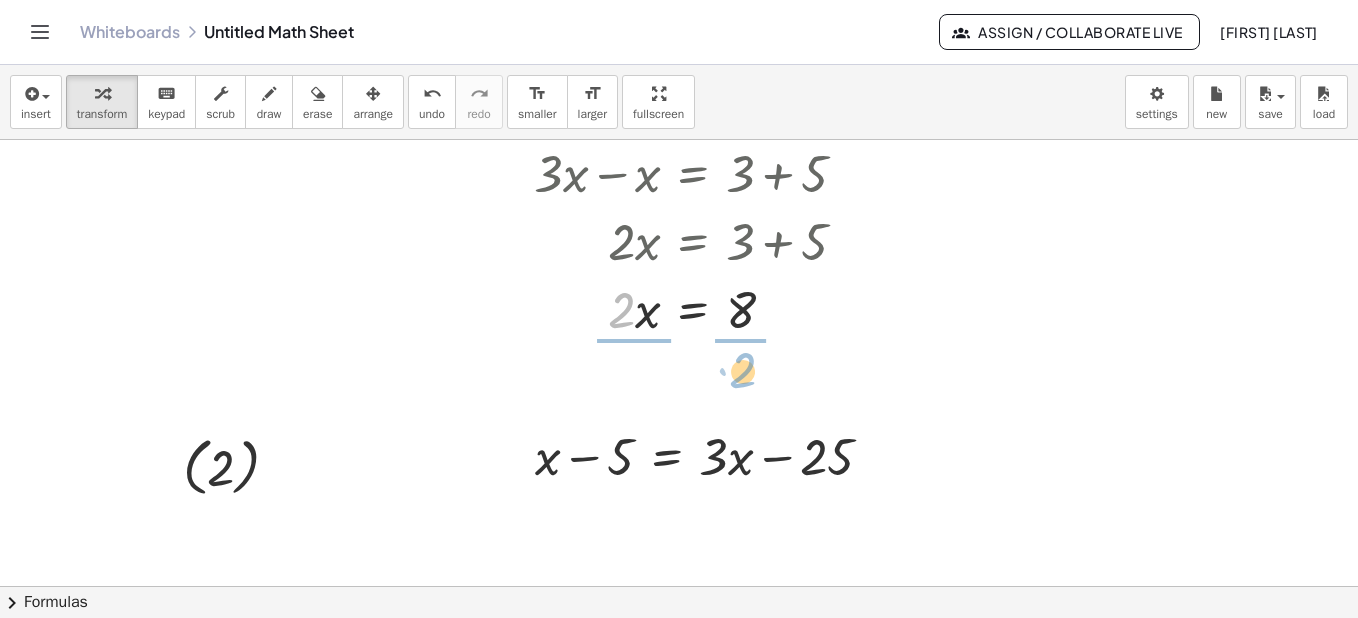 drag, startPoint x: 623, startPoint y: 315, endPoint x: 745, endPoint y: 376, distance: 136.40015 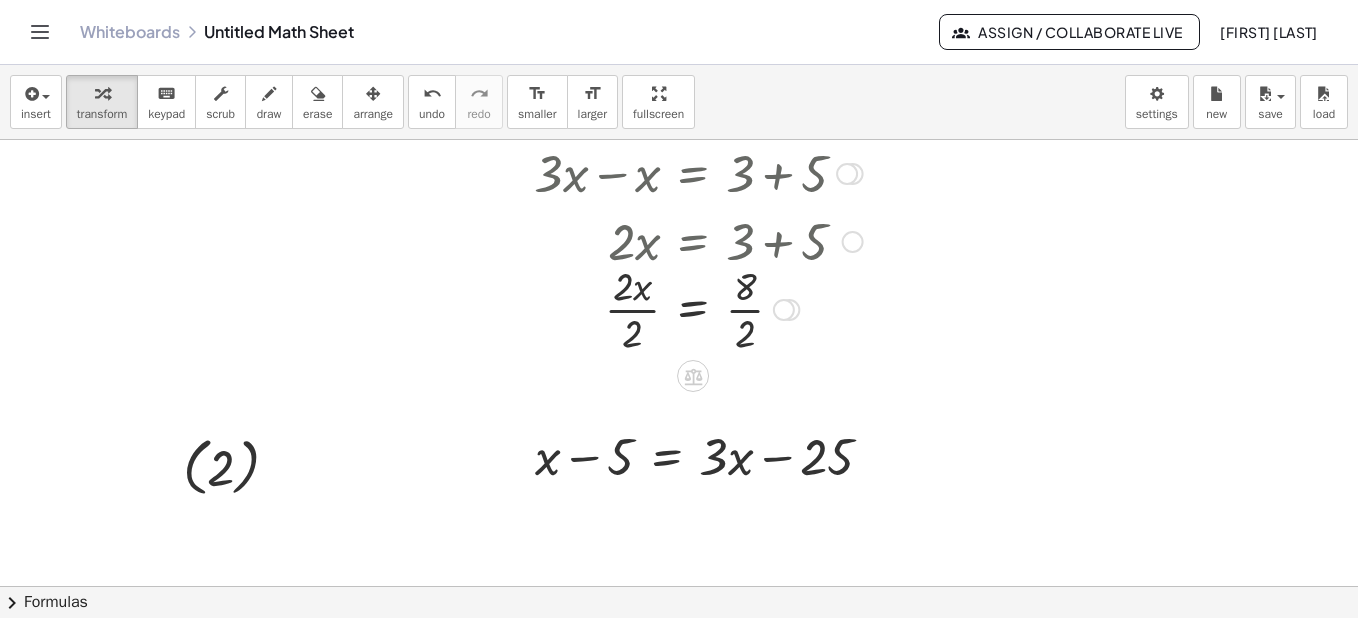 click at bounding box center (697, 308) 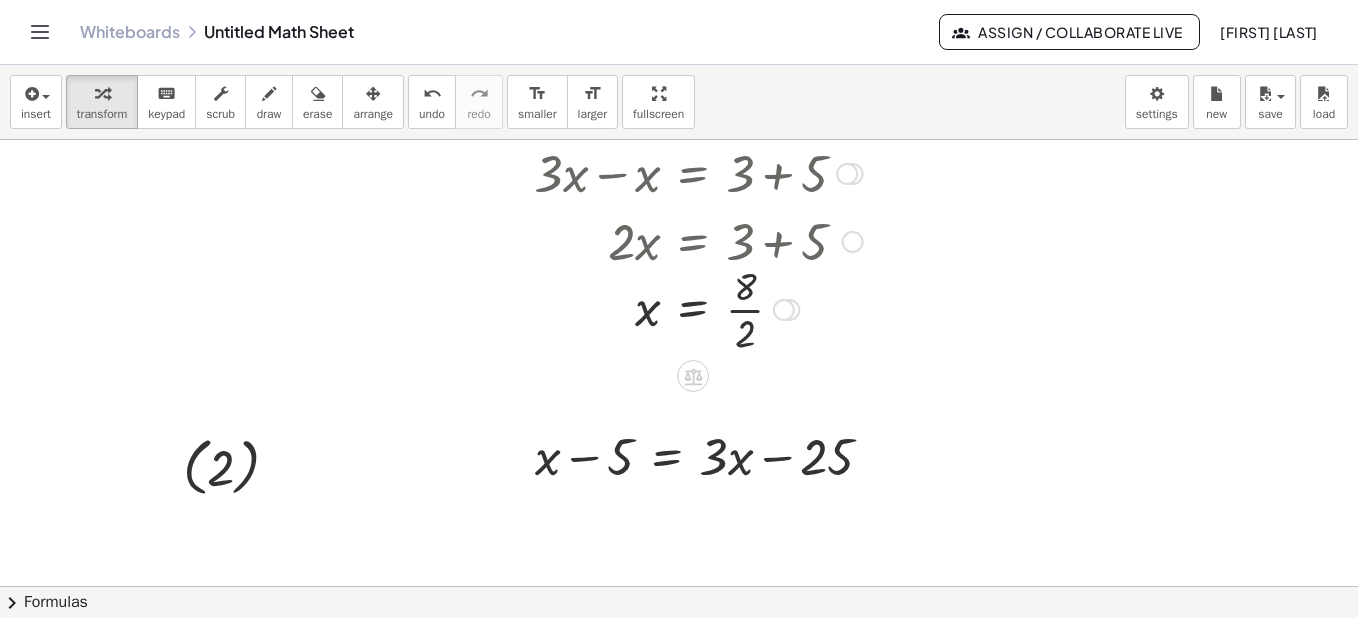 click at bounding box center [697, 308] 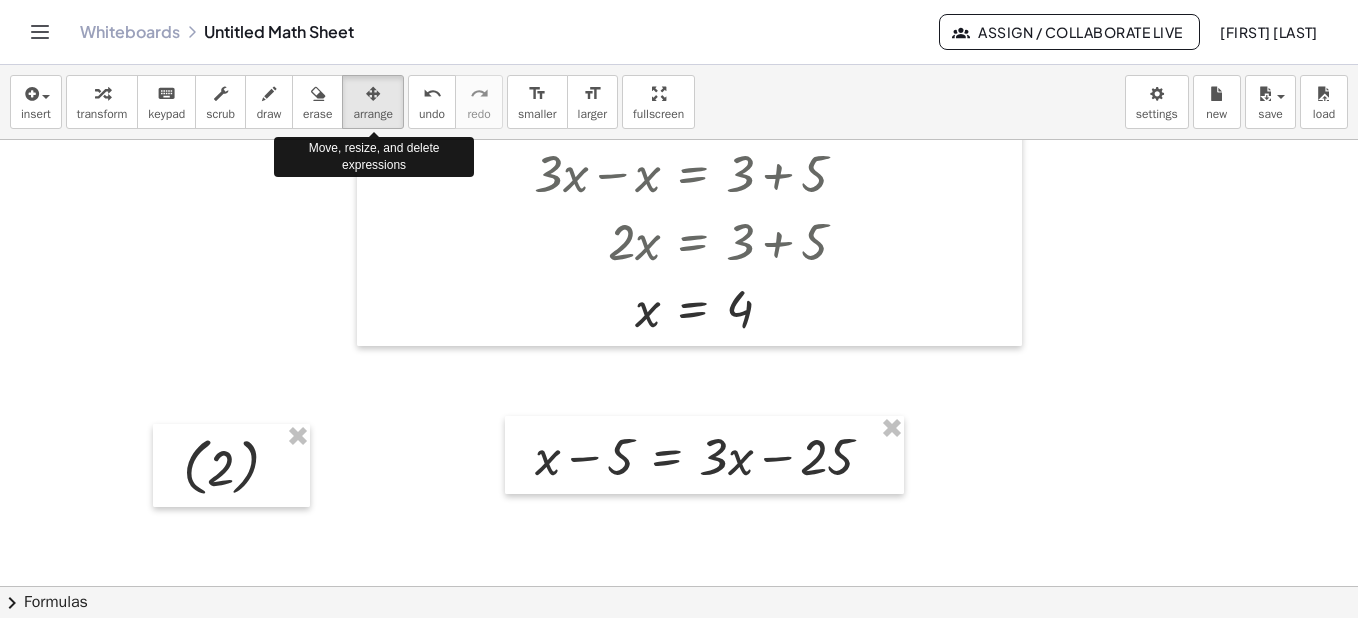 drag, startPoint x: 388, startPoint y: 102, endPoint x: 1068, endPoint y: 383, distance: 735.7724 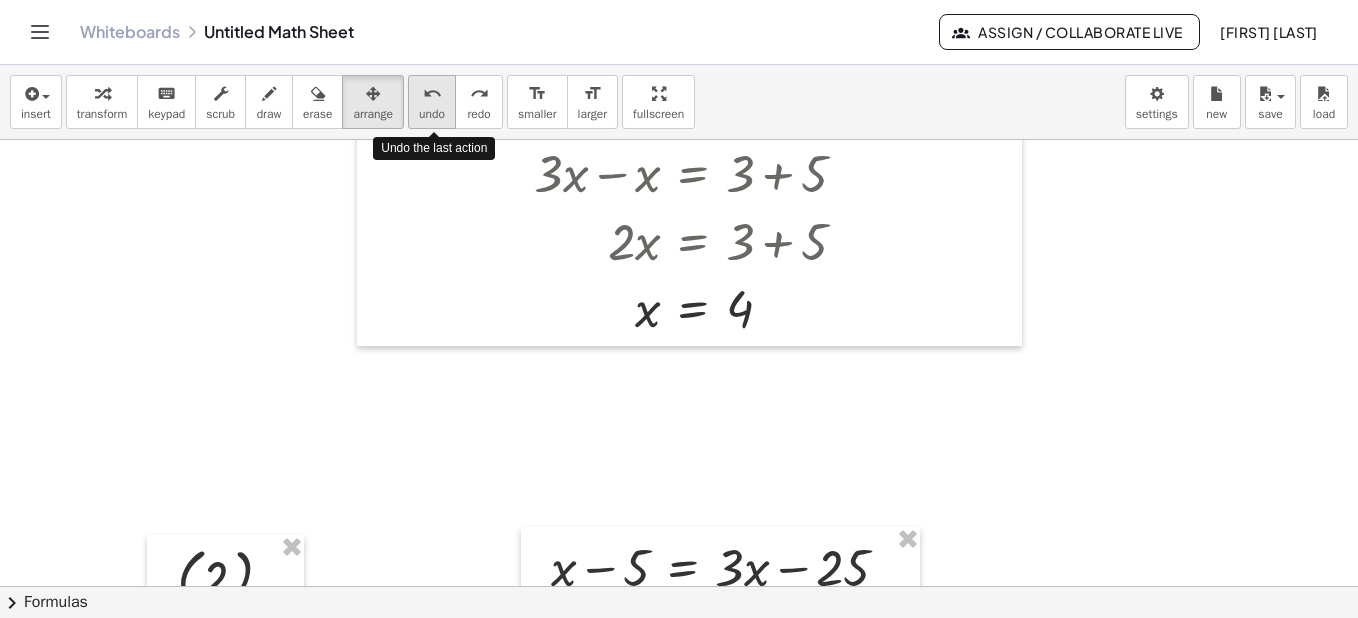 click on "undo" at bounding box center (432, 94) 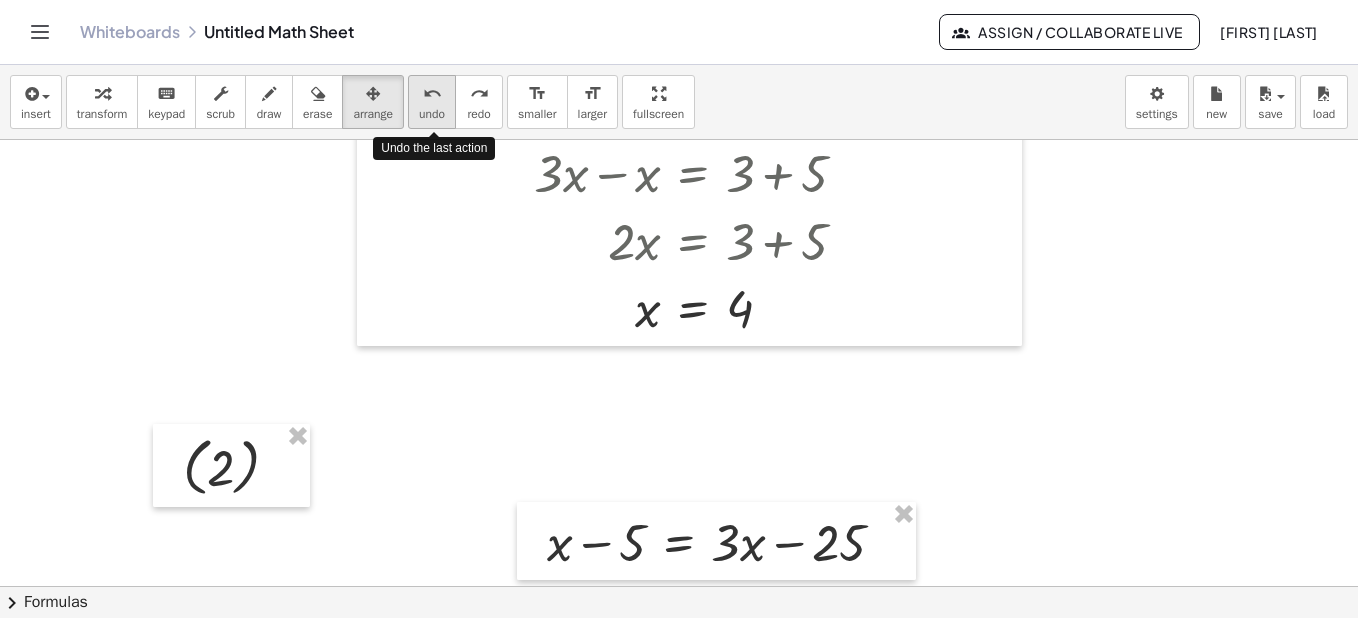 click on "undo" at bounding box center [432, 94] 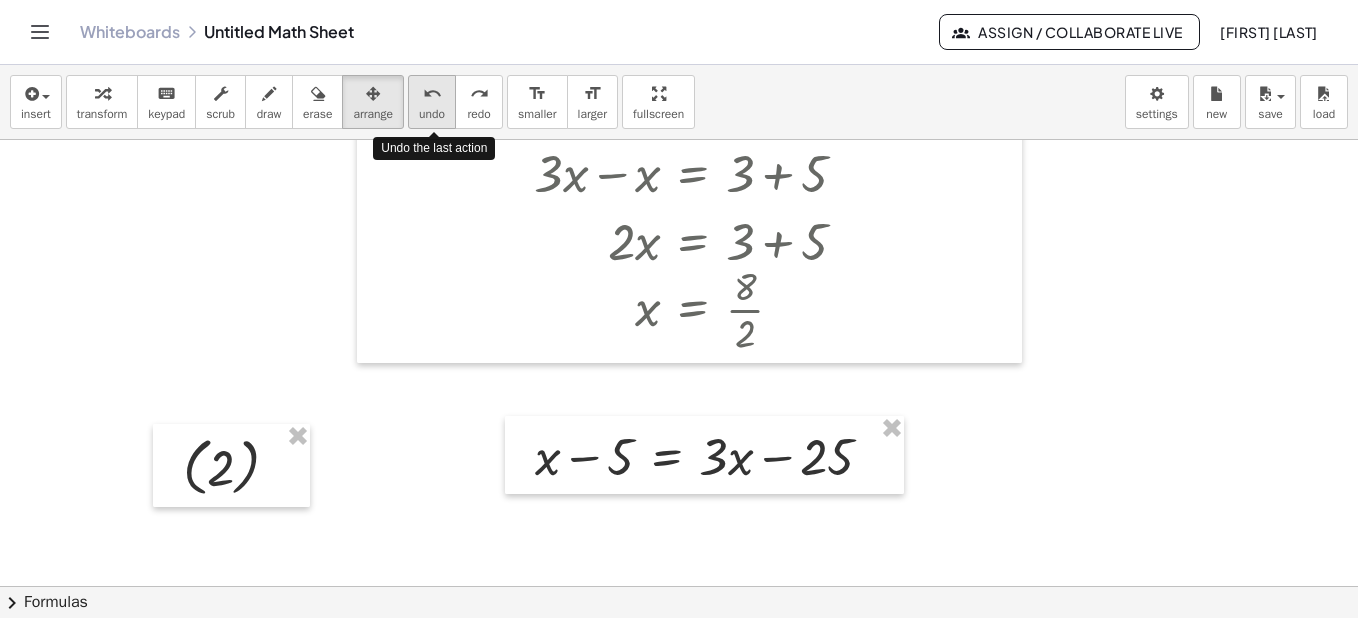 click on "undo" at bounding box center (432, 94) 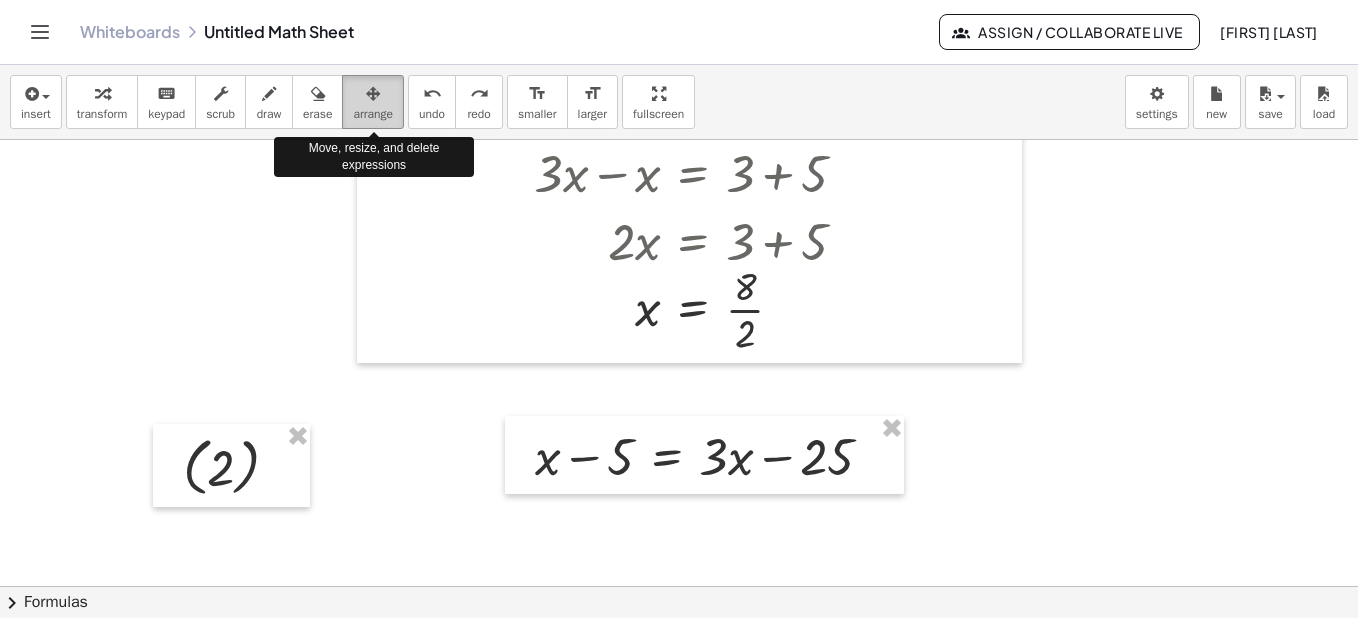 click at bounding box center [373, 94] 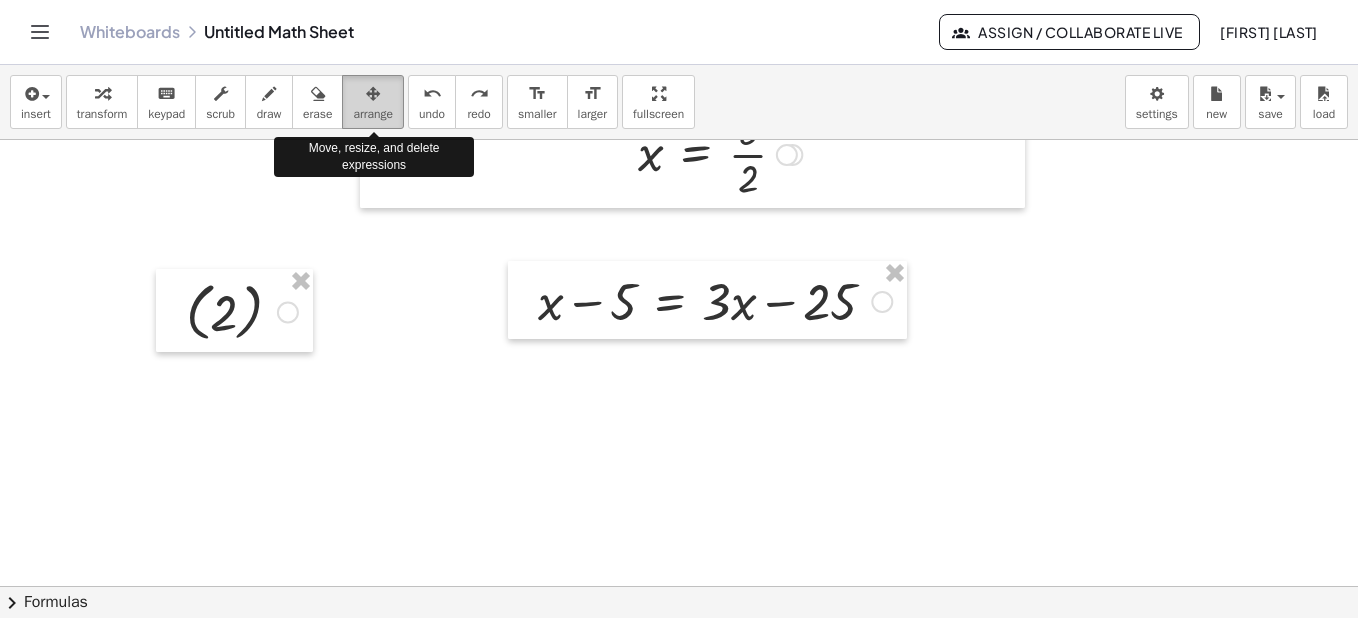 scroll, scrollTop: 3500, scrollLeft: 0, axis: vertical 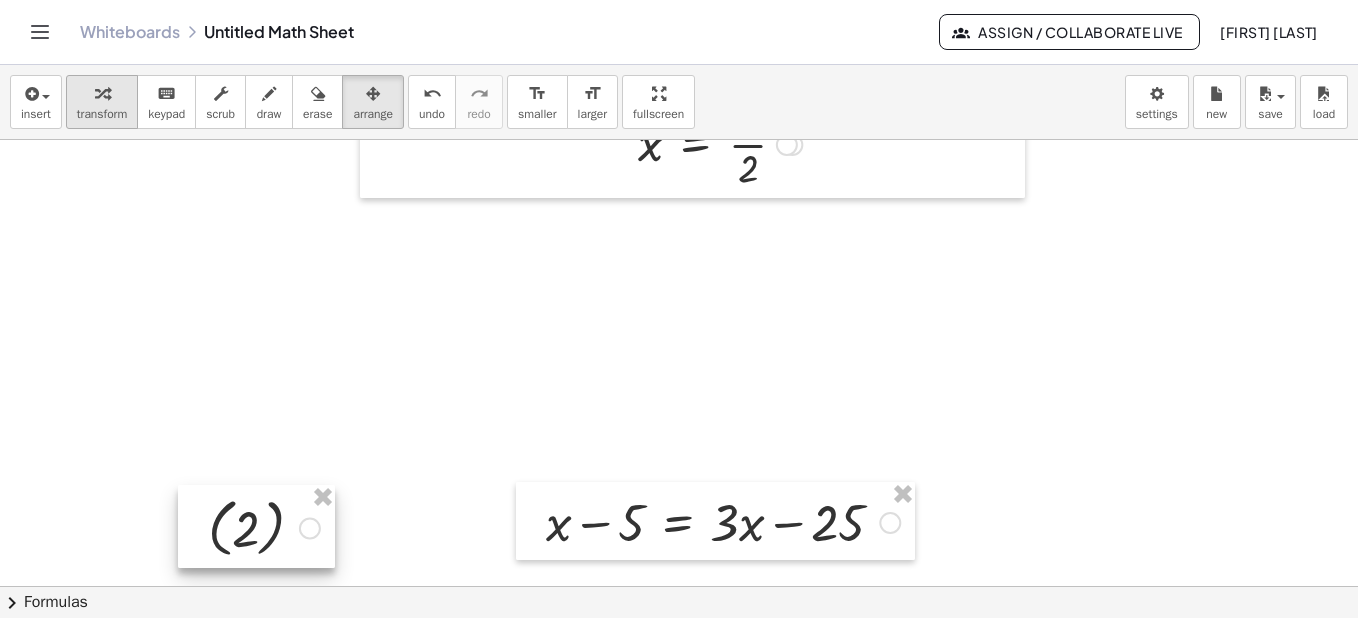 click at bounding box center (102, 93) 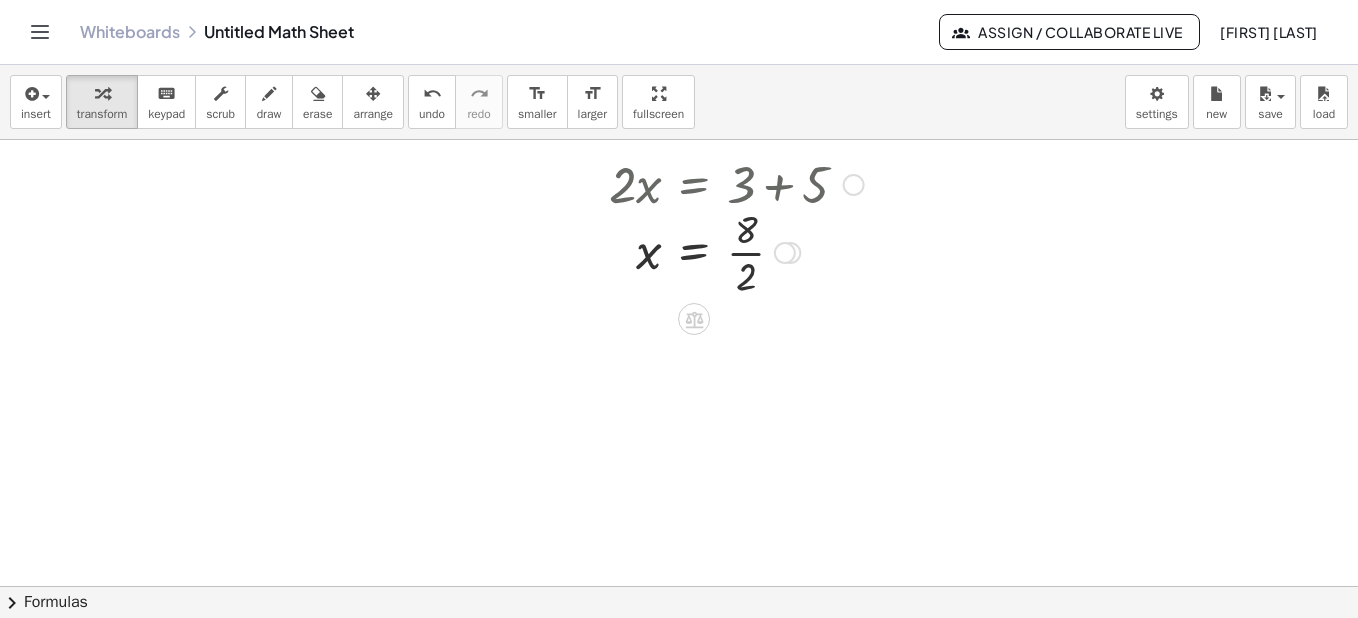 scroll, scrollTop: 3388, scrollLeft: 2, axis: both 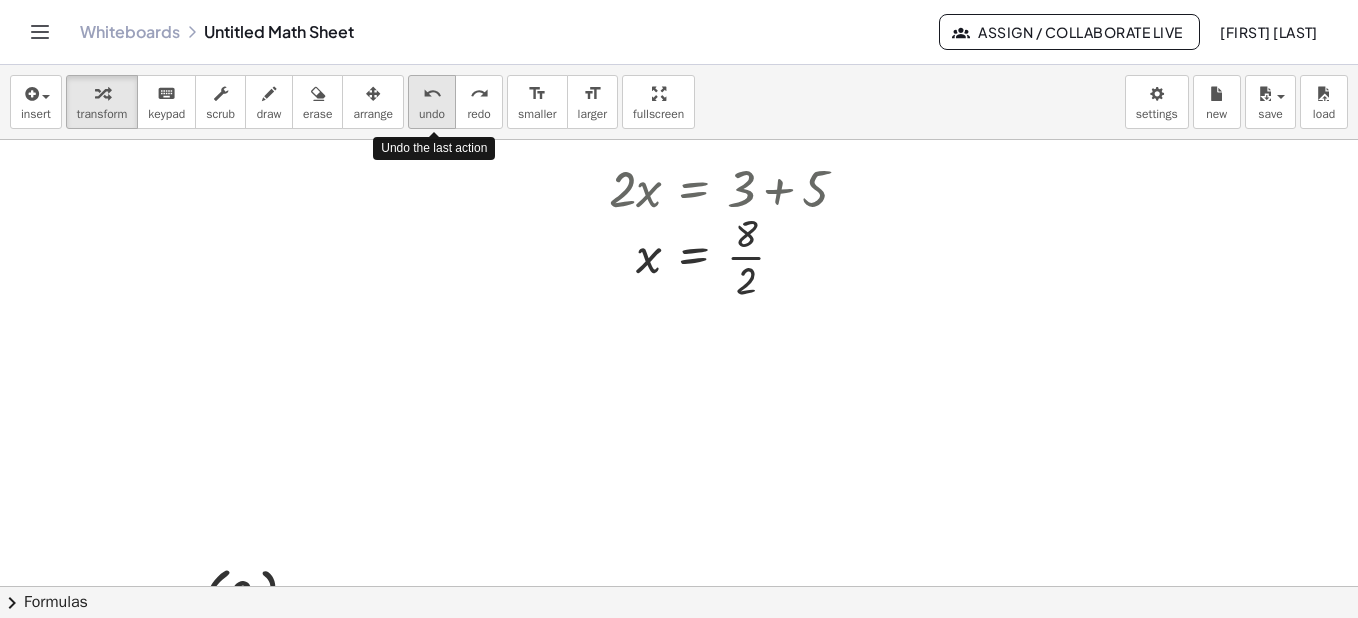 click on "undo undo" at bounding box center (432, 102) 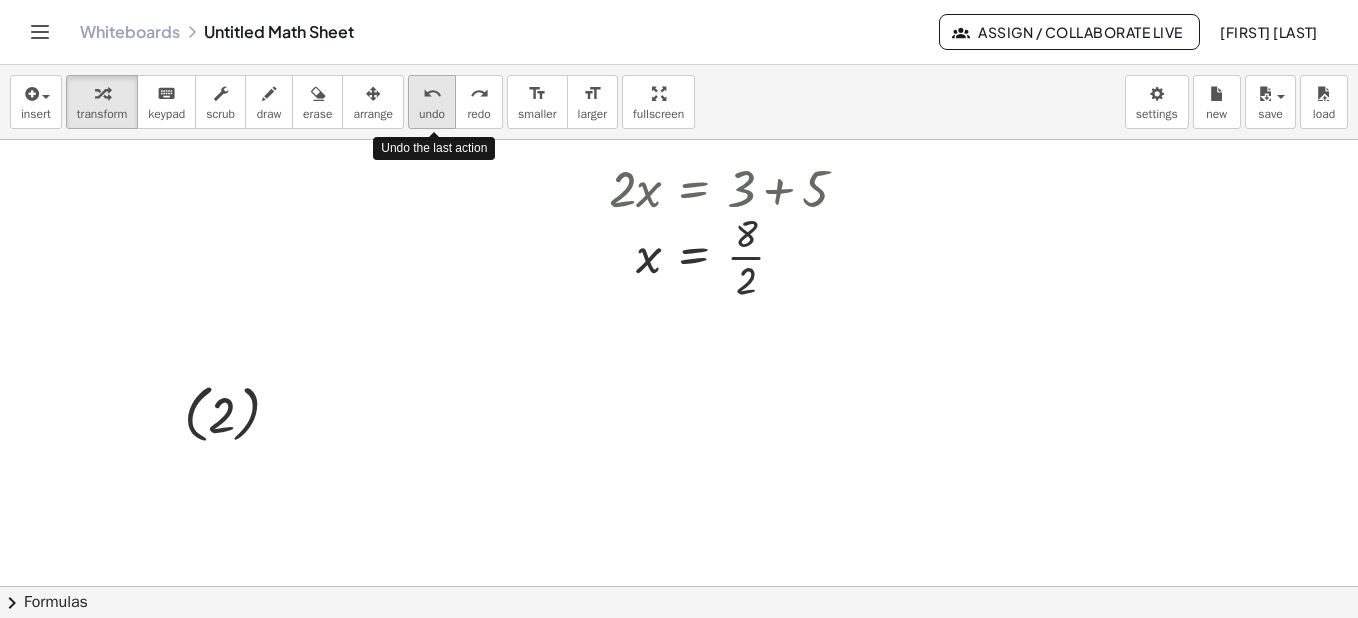 click on "undo undo" at bounding box center [432, 102] 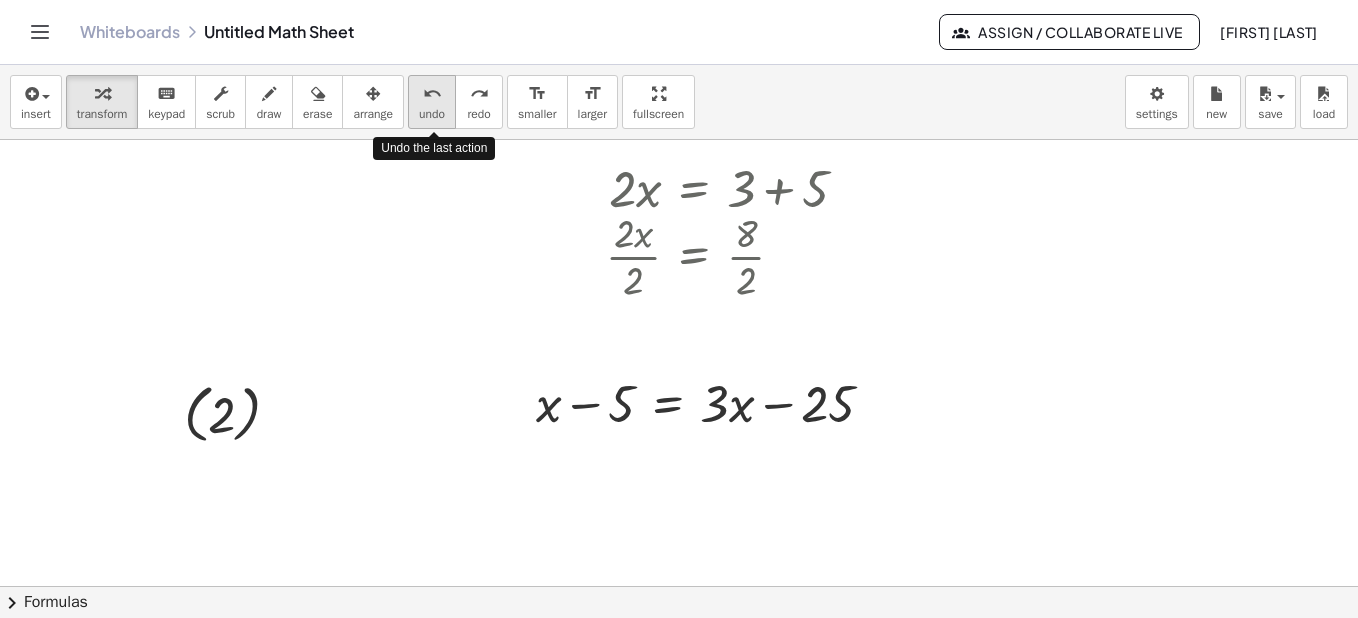 click on "undo" at bounding box center (432, 114) 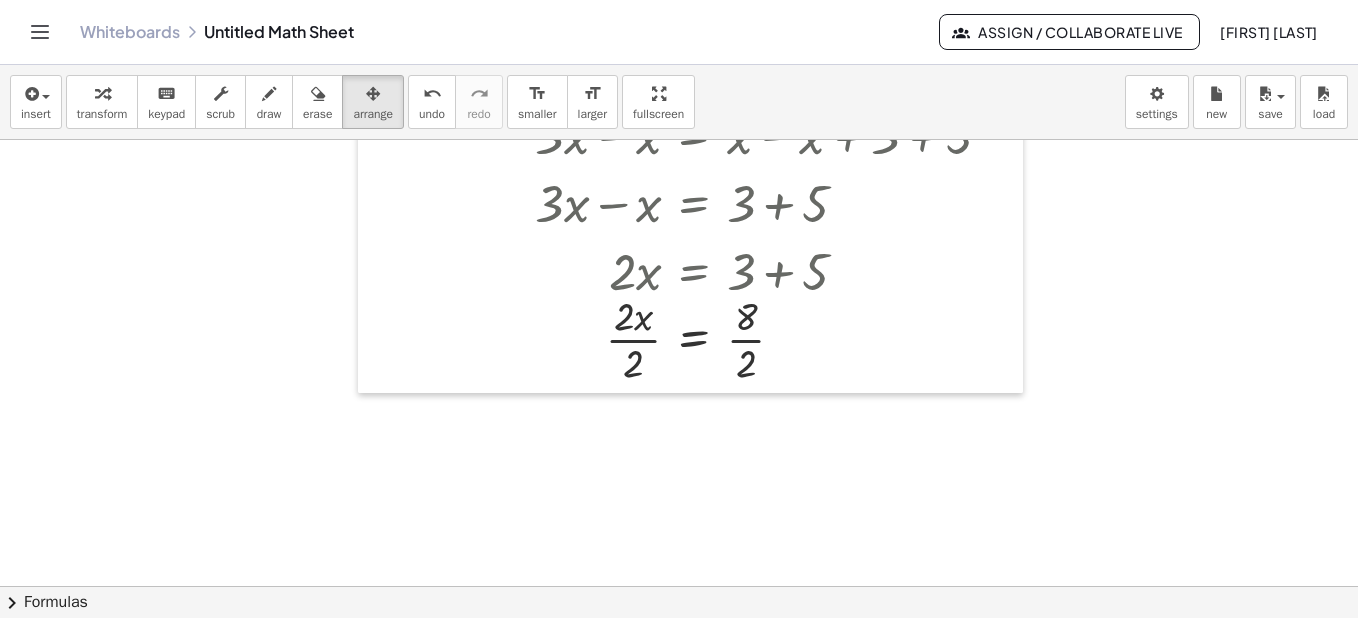 scroll, scrollTop: 3347, scrollLeft: 2, axis: both 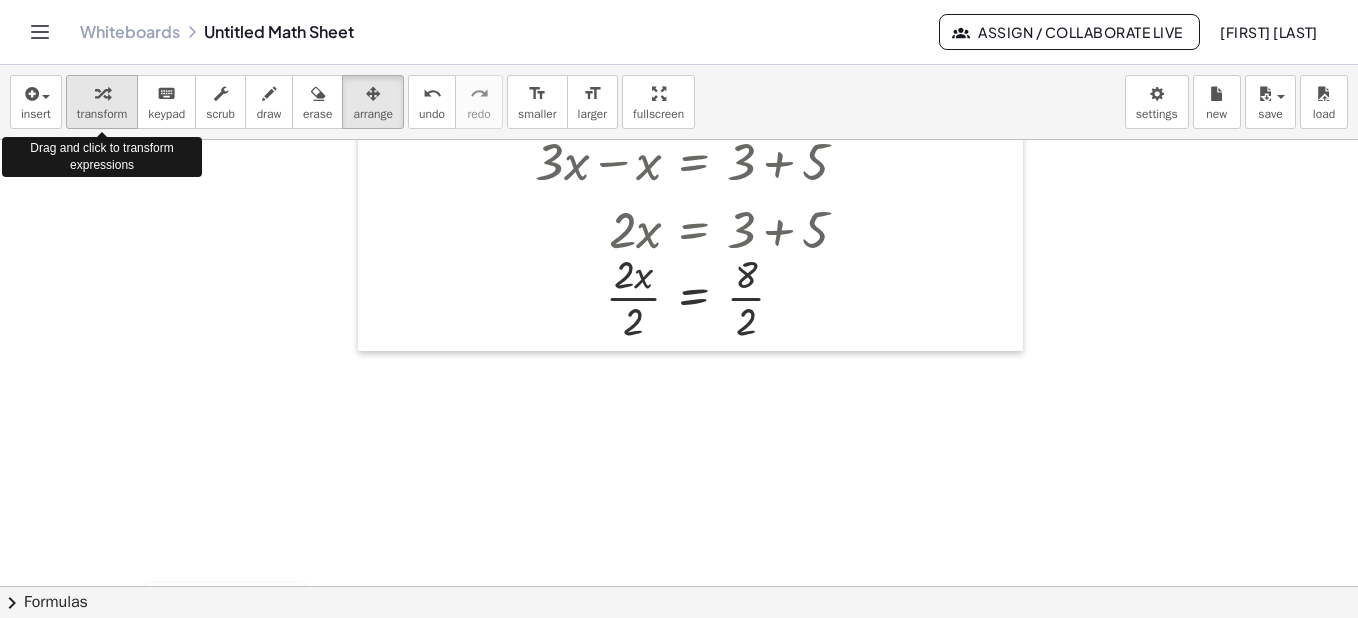 click at bounding box center (102, 93) 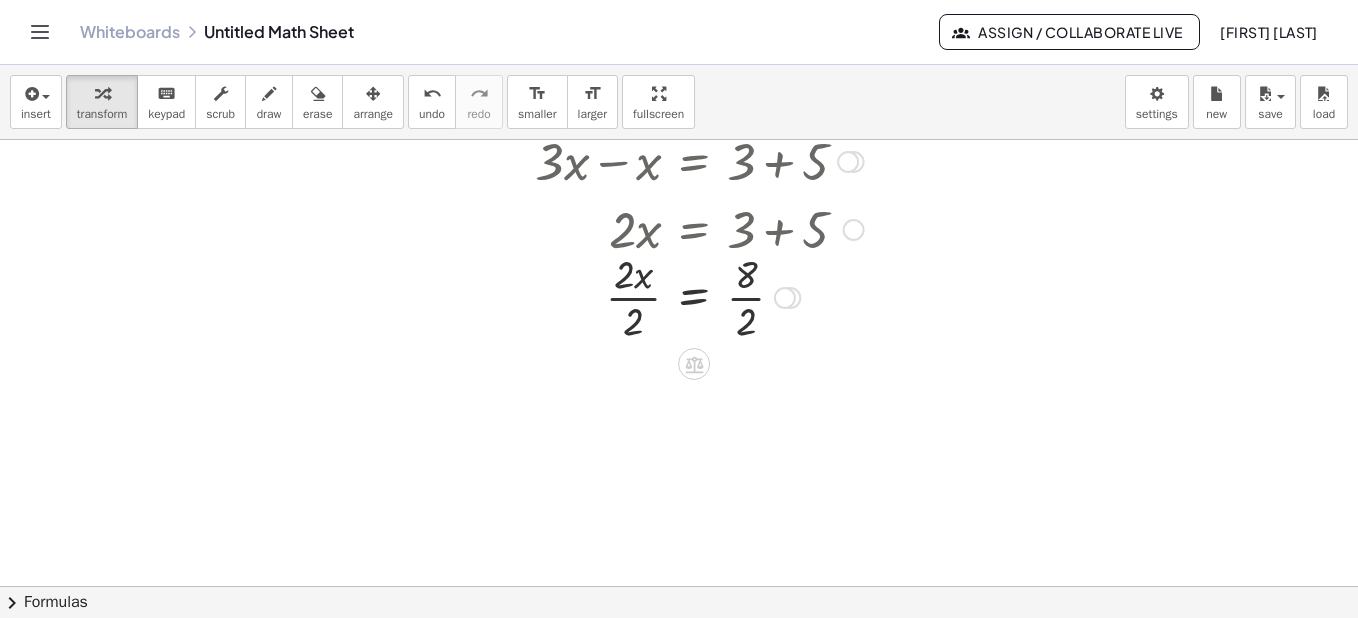 click at bounding box center (683, 296) 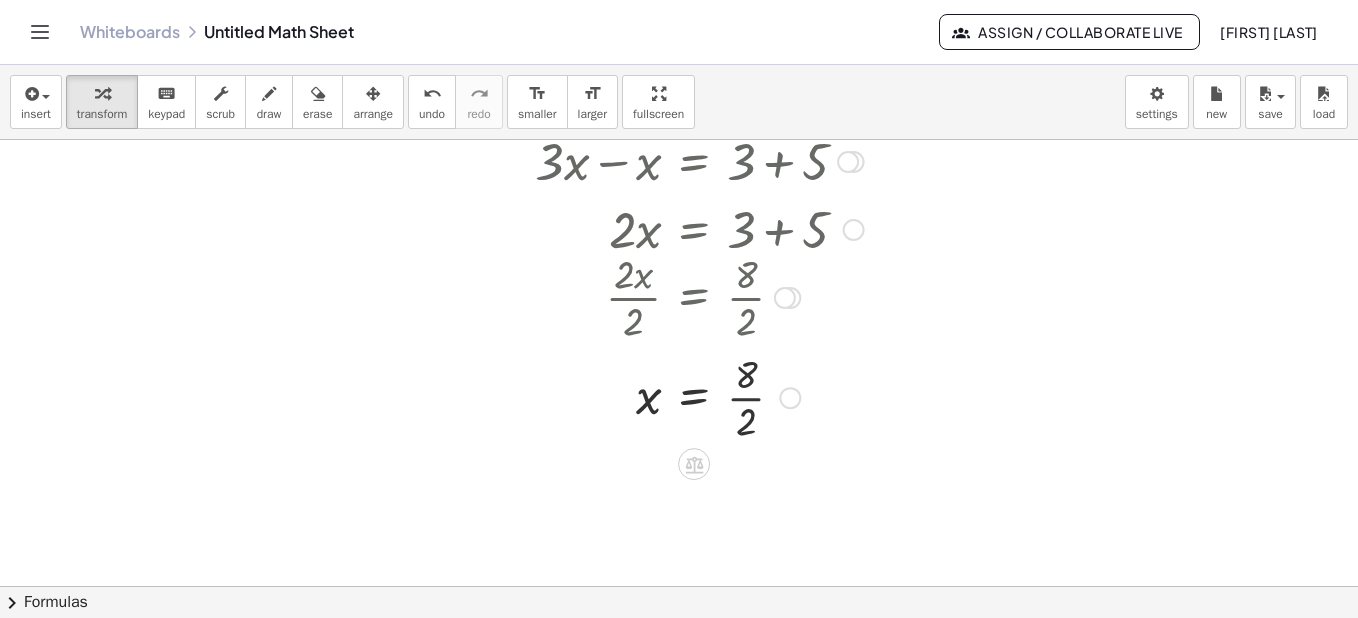 click at bounding box center [698, 396] 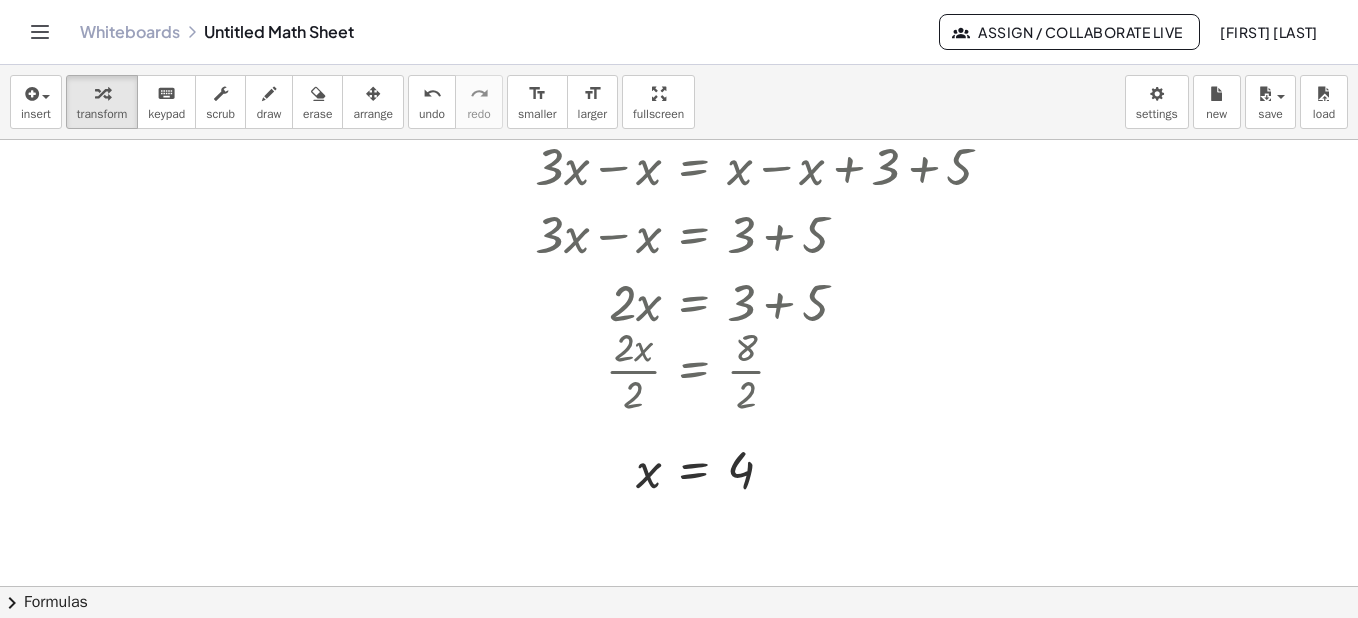 scroll, scrollTop: 3284, scrollLeft: 2, axis: both 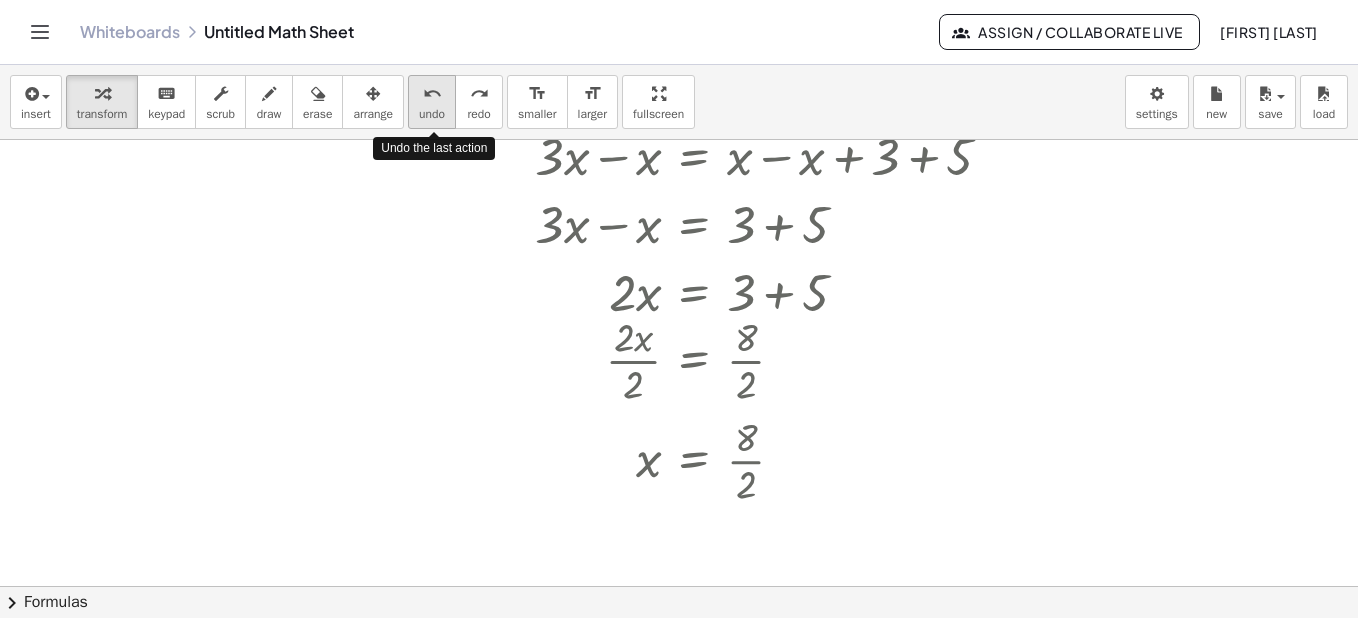click on "undo undo" at bounding box center (432, 102) 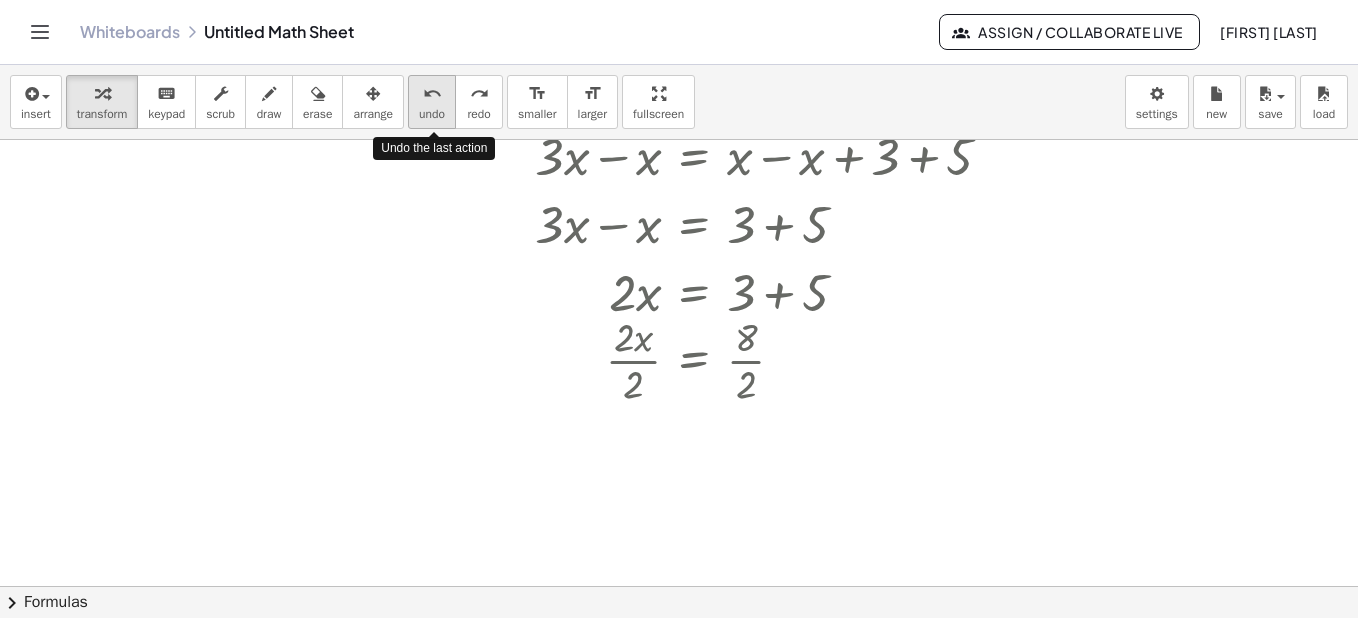 click on "undo undo" at bounding box center [432, 102] 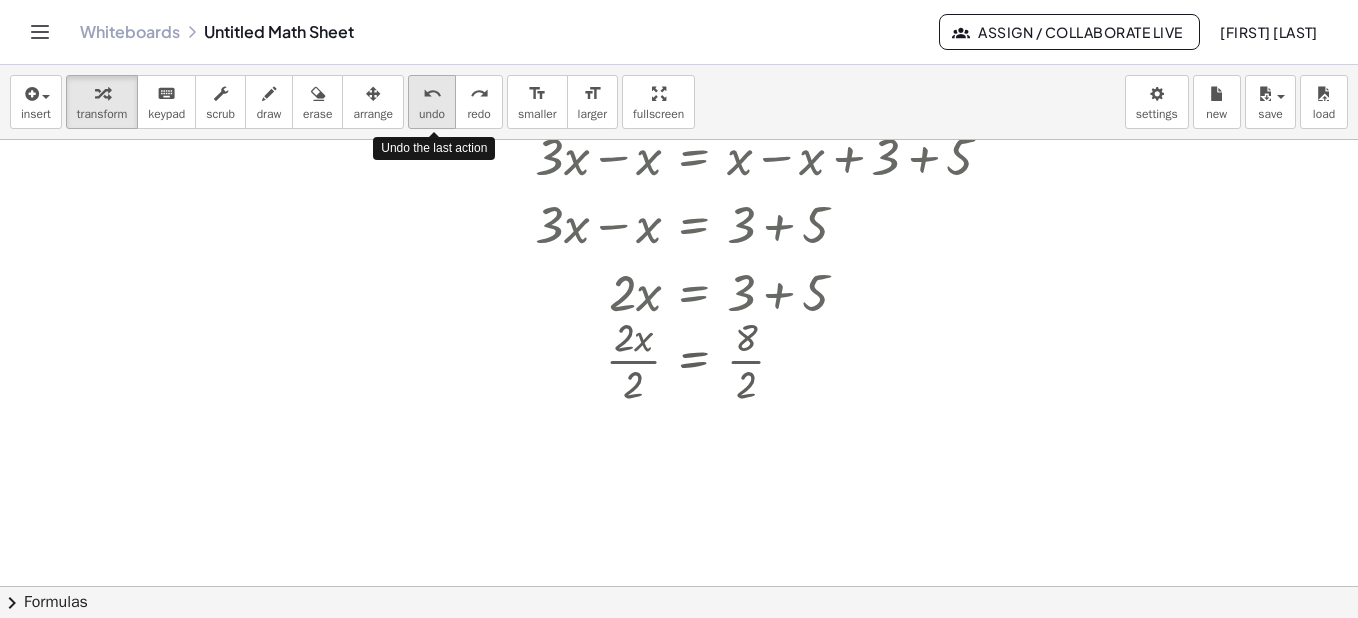 click on "undo undo" at bounding box center [432, 102] 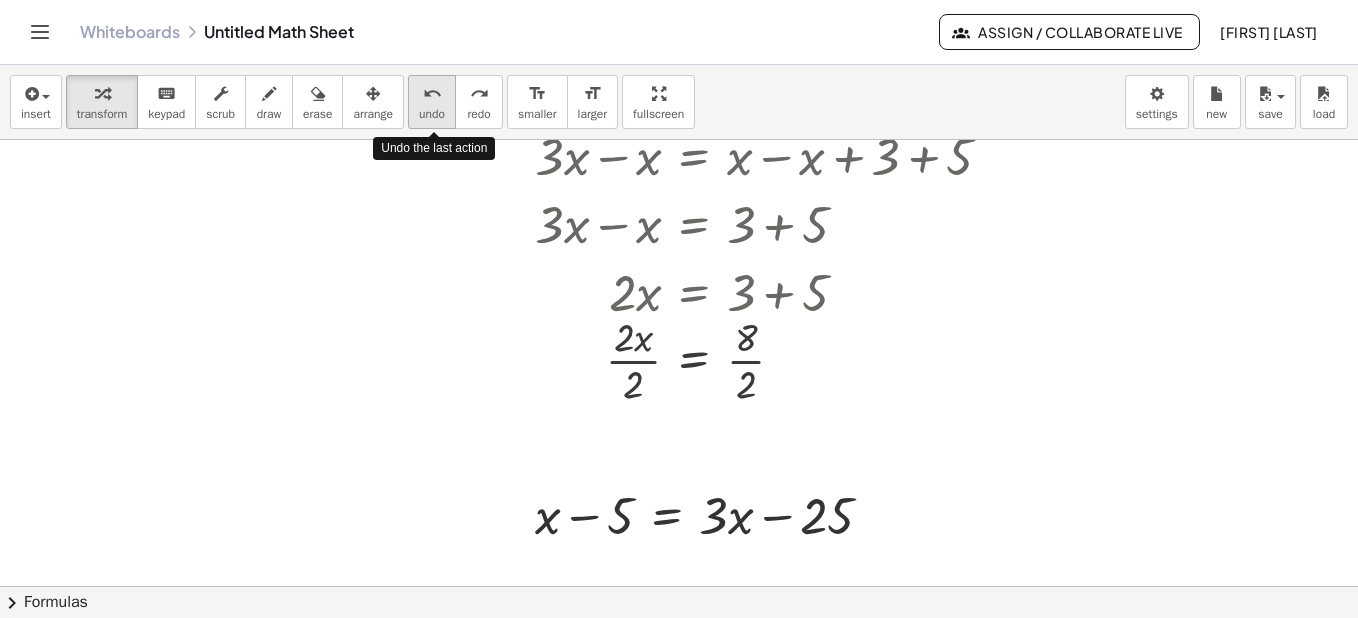 click on "undo undo" at bounding box center (432, 102) 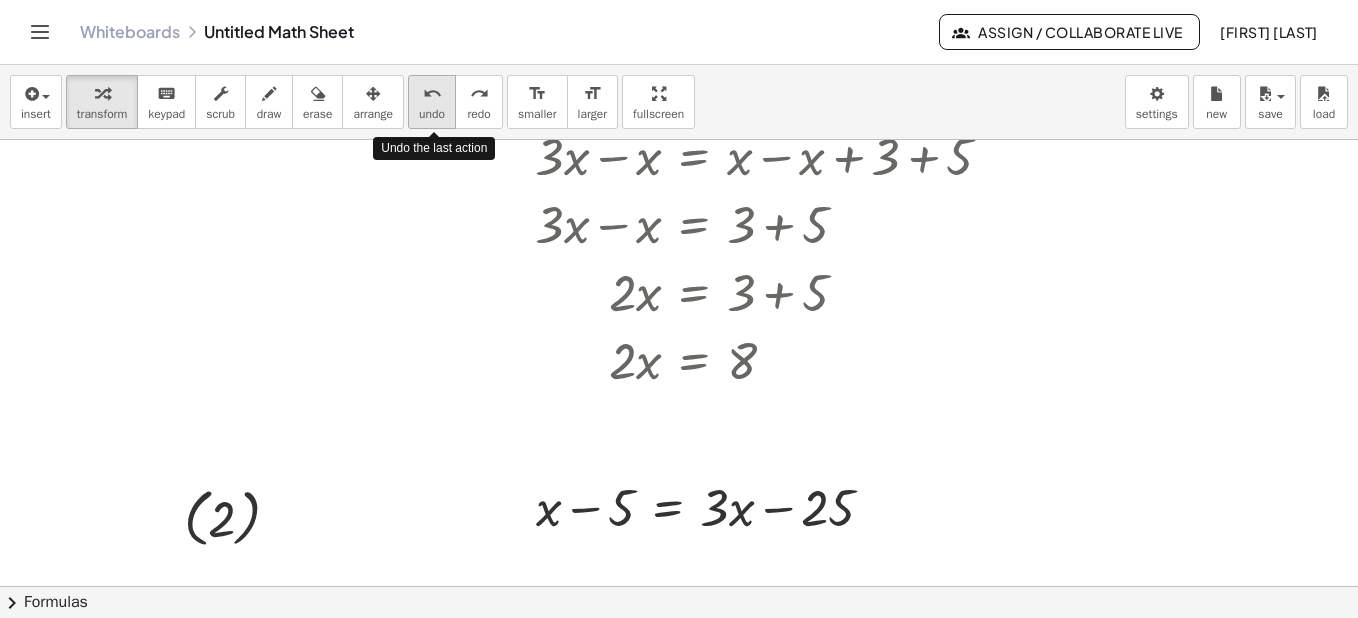 click on "undo undo" at bounding box center (432, 102) 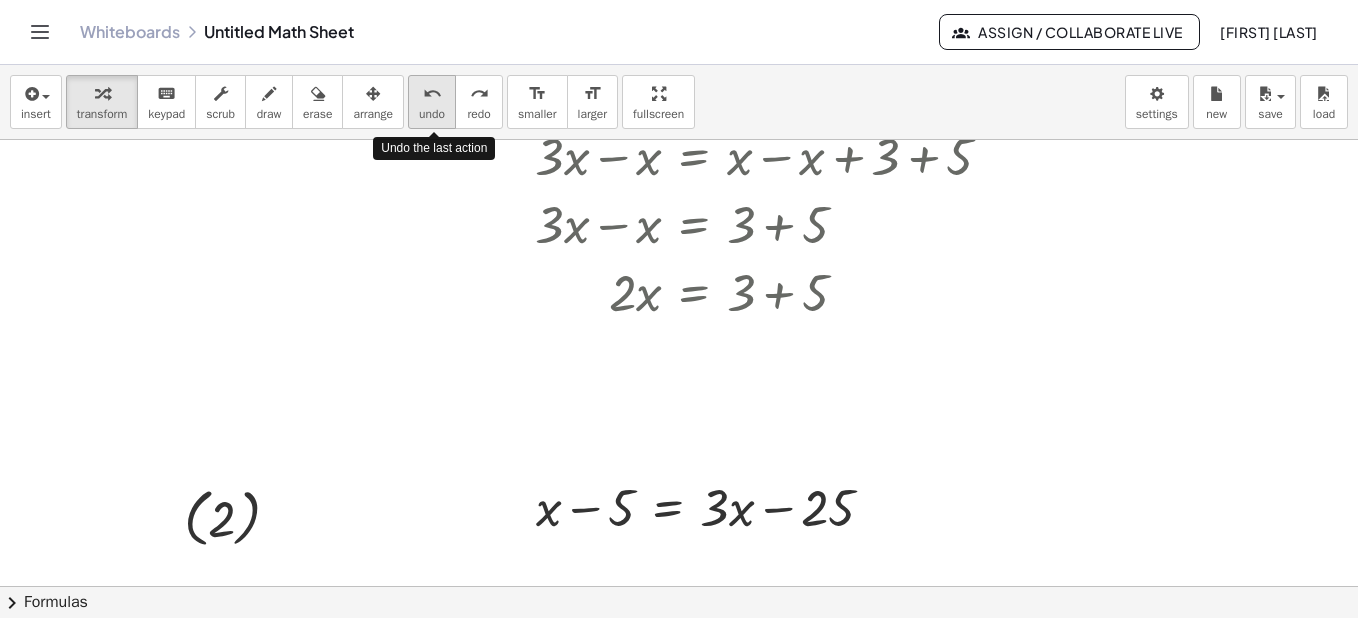 click on "undo undo" at bounding box center (432, 102) 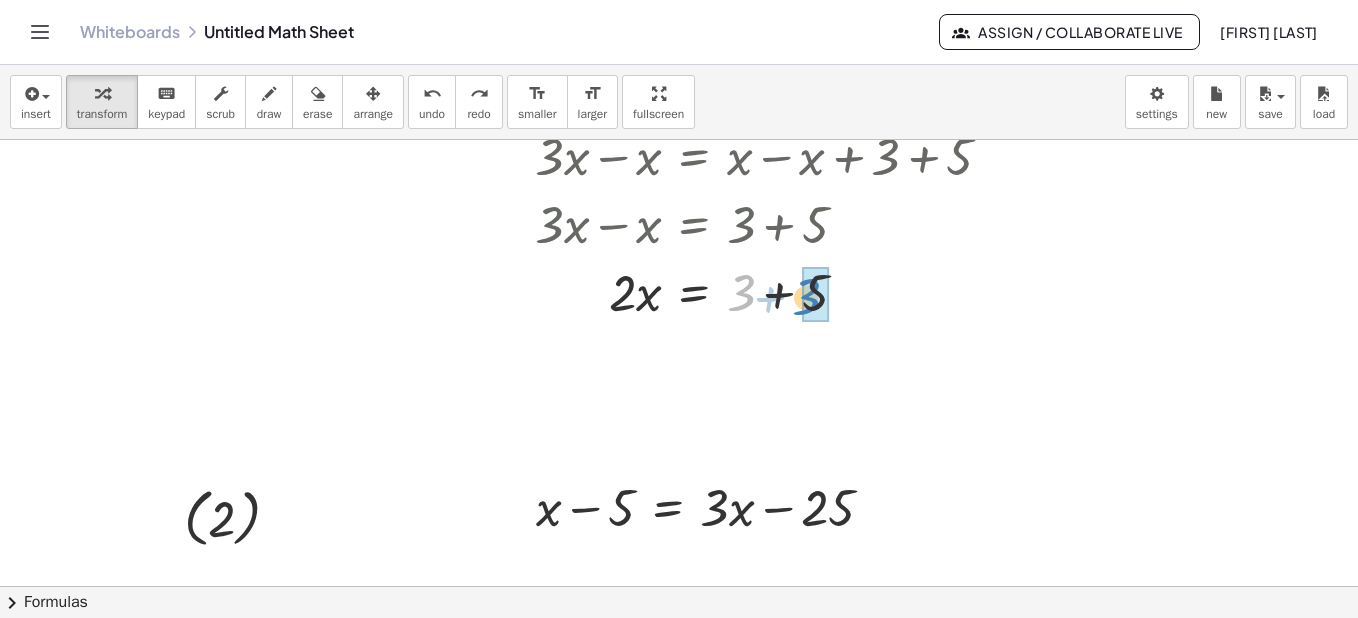drag, startPoint x: 744, startPoint y: 292, endPoint x: 810, endPoint y: 296, distance: 66.1211 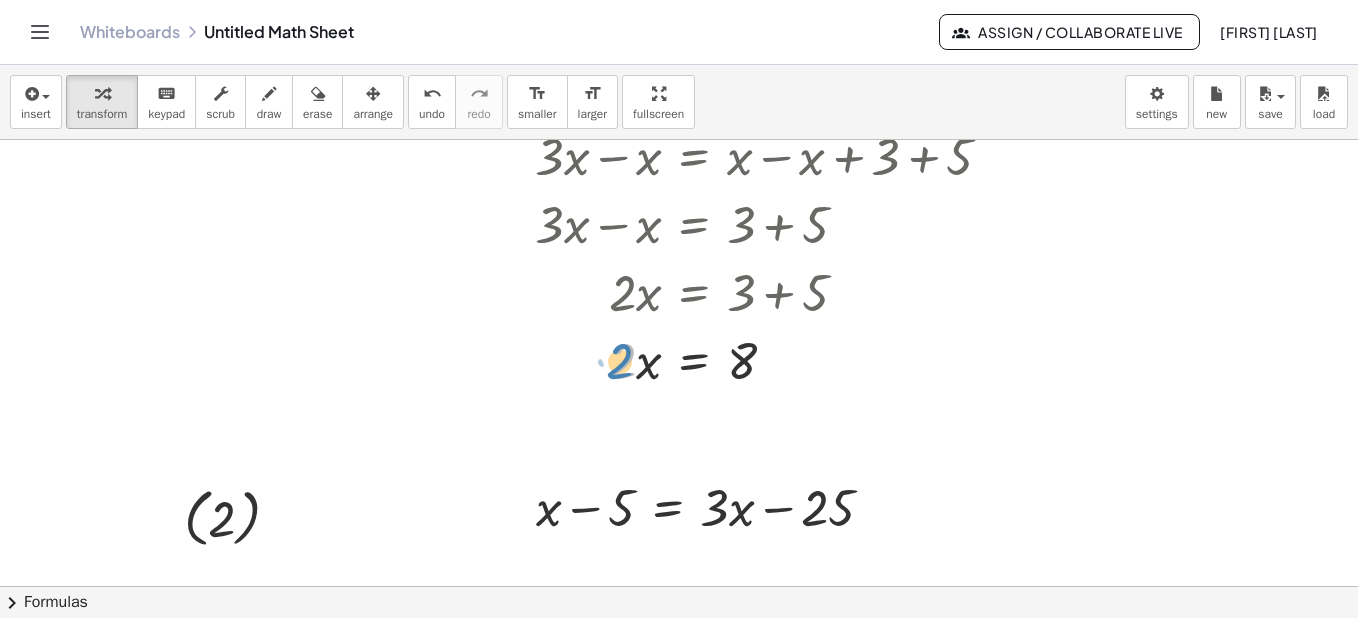click at bounding box center (698, 359) 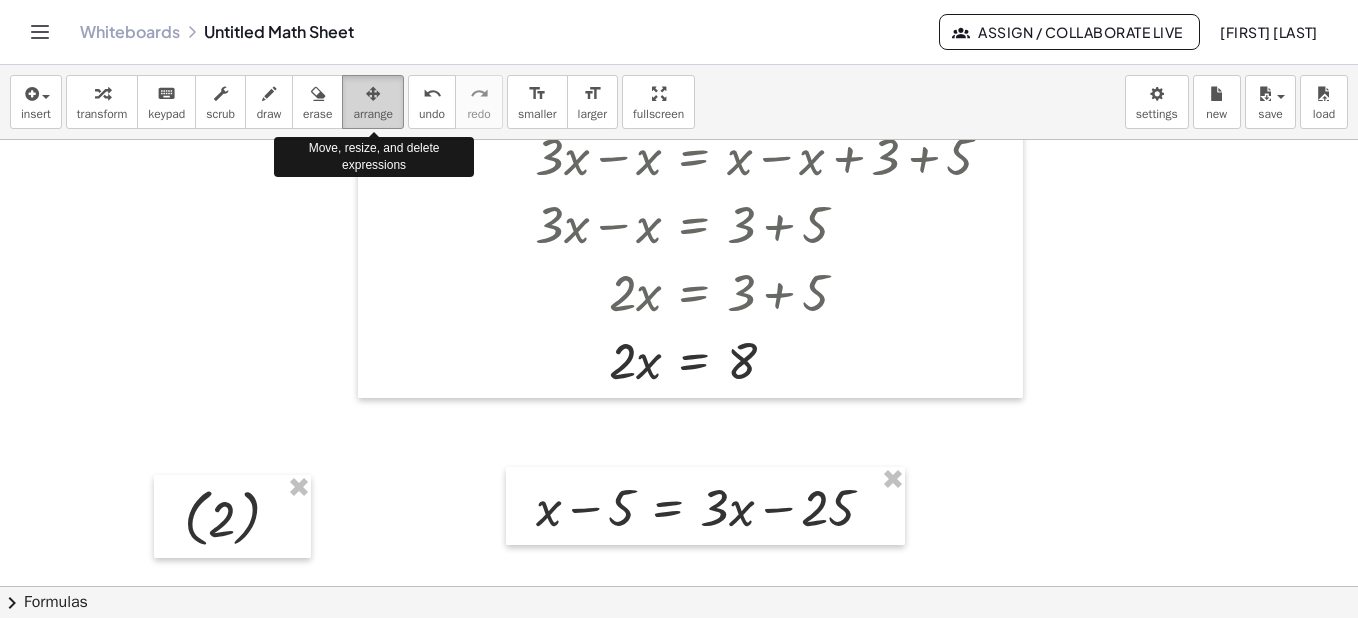 click on "arrange" at bounding box center [373, 114] 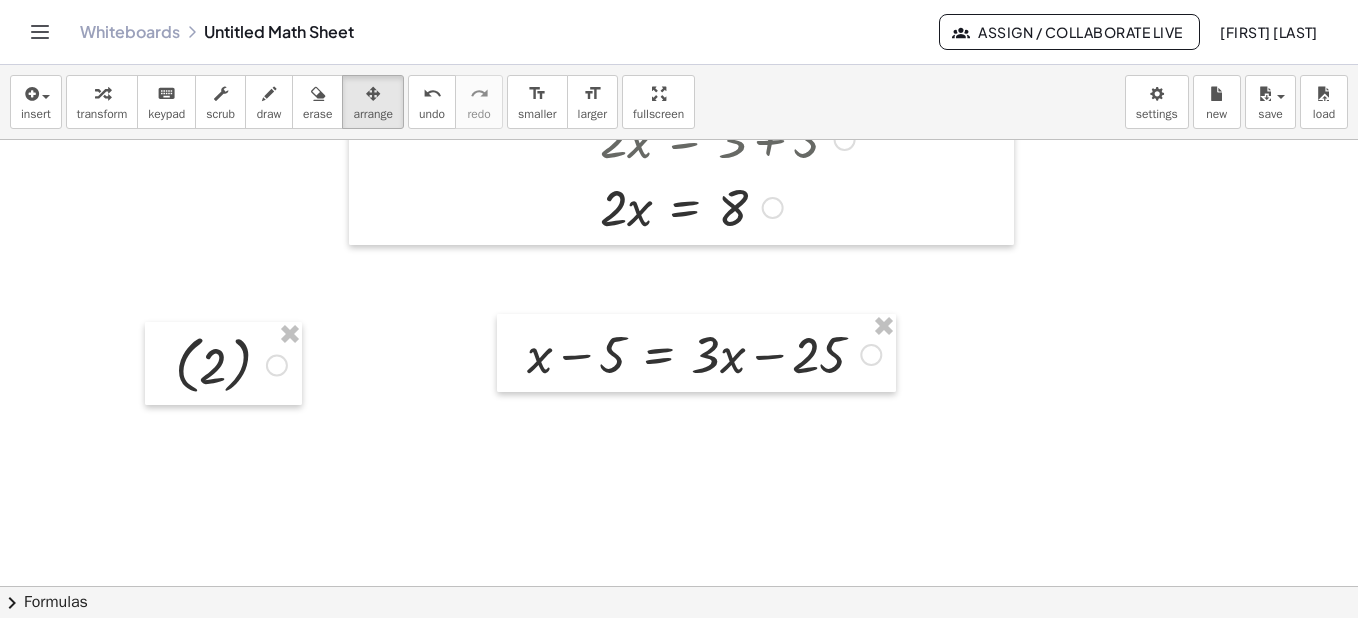 scroll, scrollTop: 3445, scrollLeft: 11, axis: both 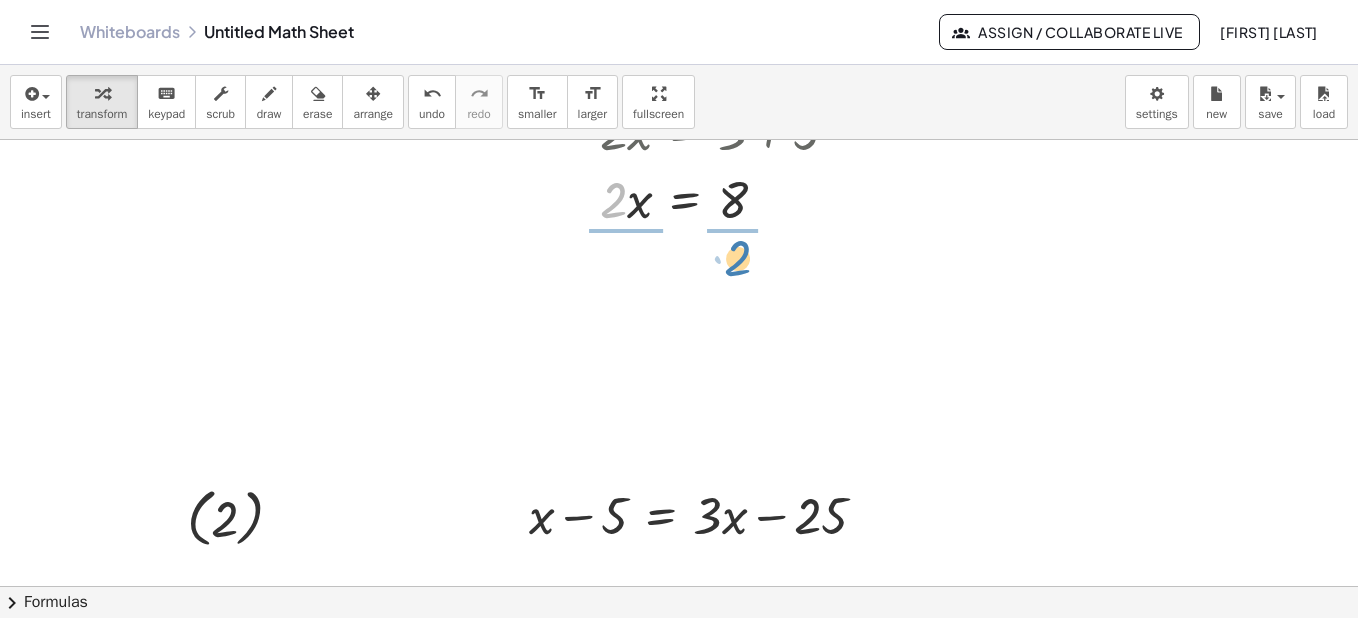 drag, startPoint x: 616, startPoint y: 201, endPoint x: 741, endPoint y: 259, distance: 137.80058 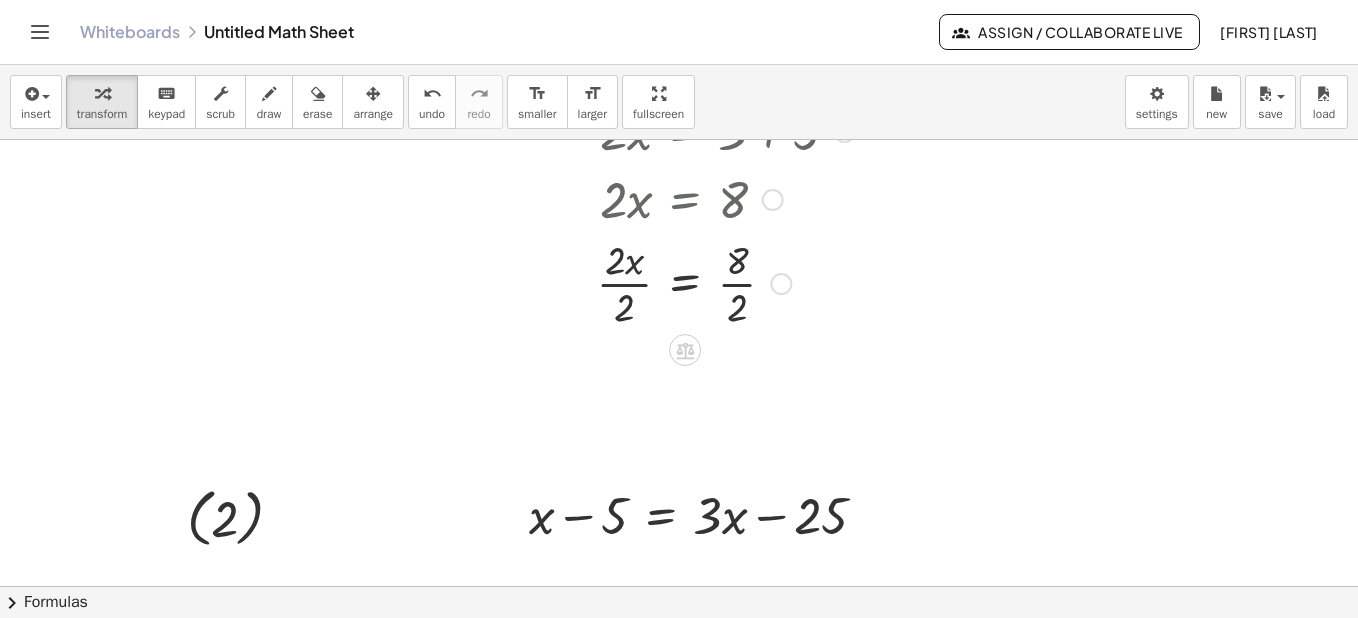 click at bounding box center [689, 282] 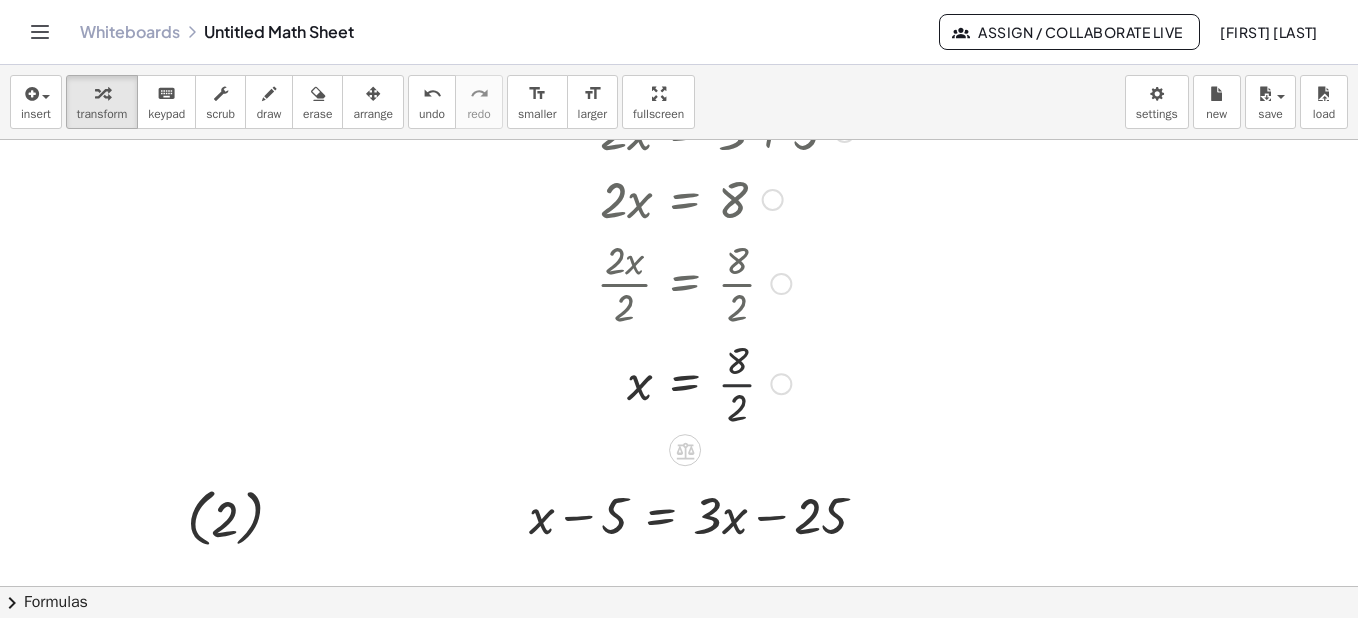 click at bounding box center [689, 382] 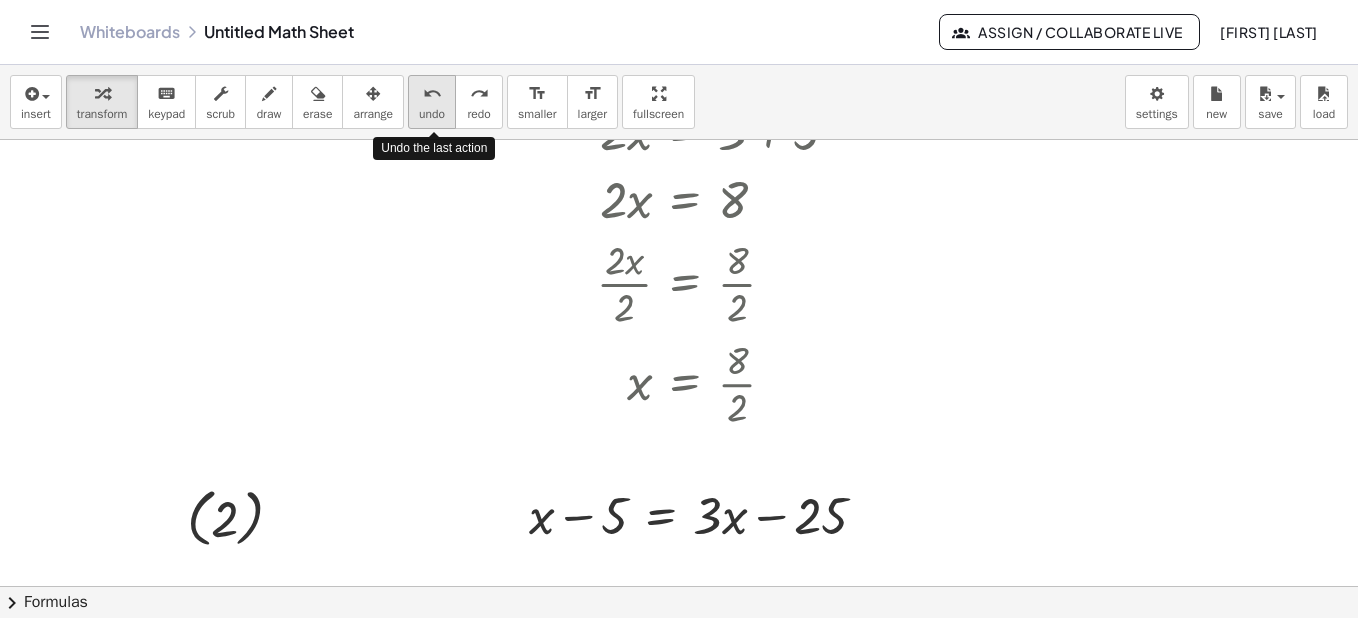 click on "undo" at bounding box center [432, 114] 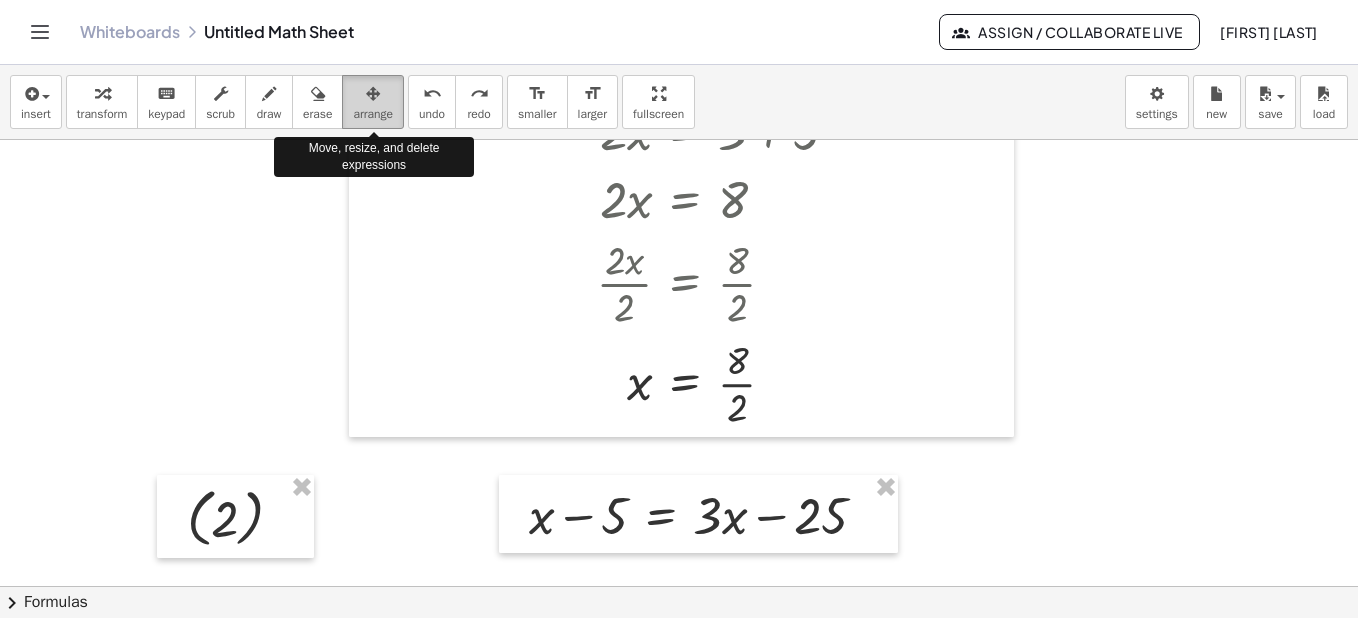 click on "arrange" at bounding box center [373, 114] 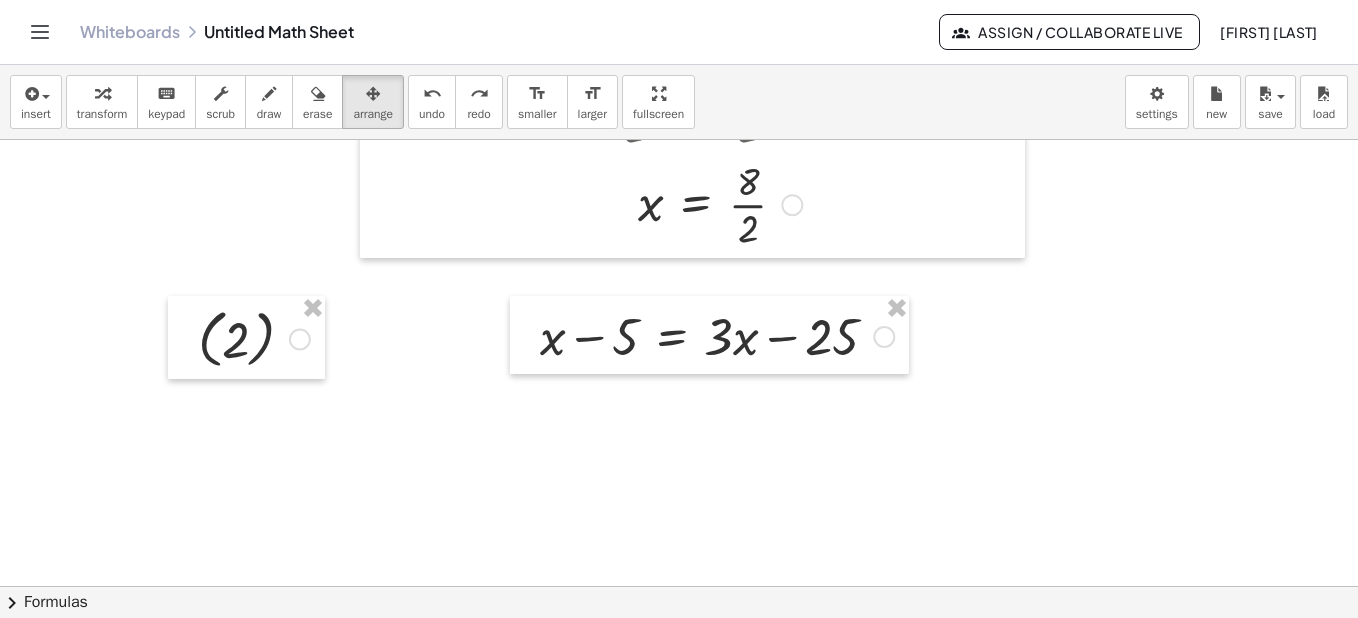 scroll, scrollTop: 3628, scrollLeft: 0, axis: vertical 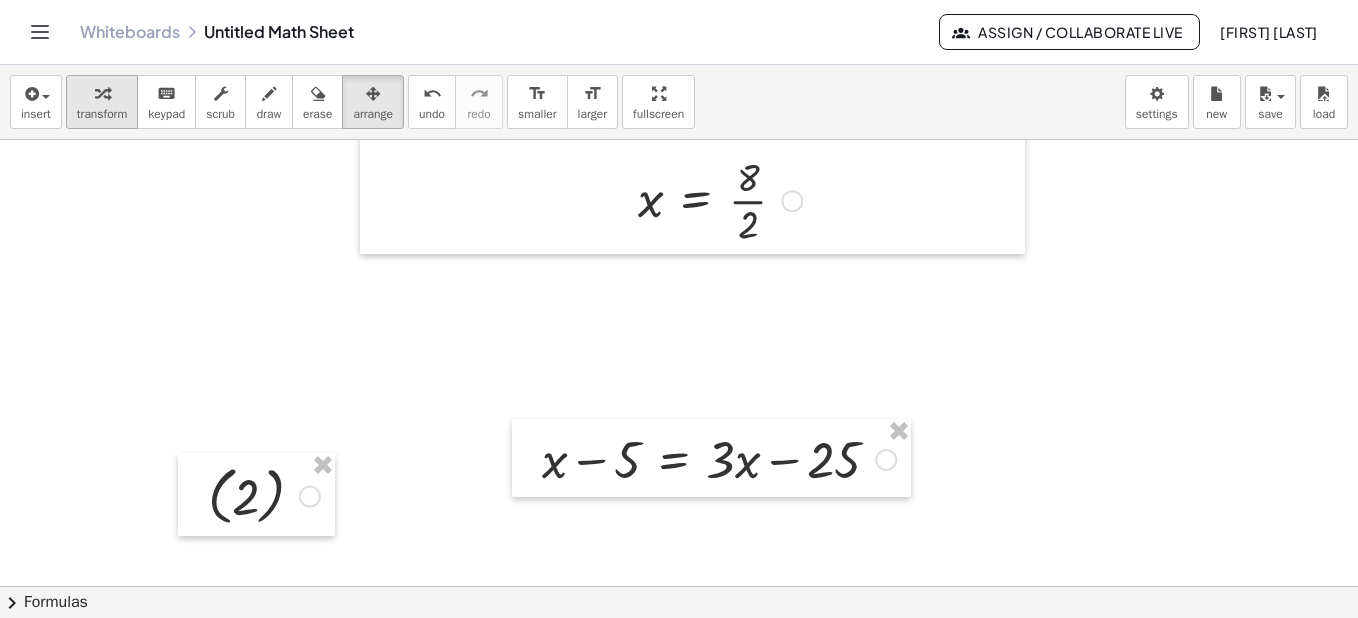 click at bounding box center (102, 93) 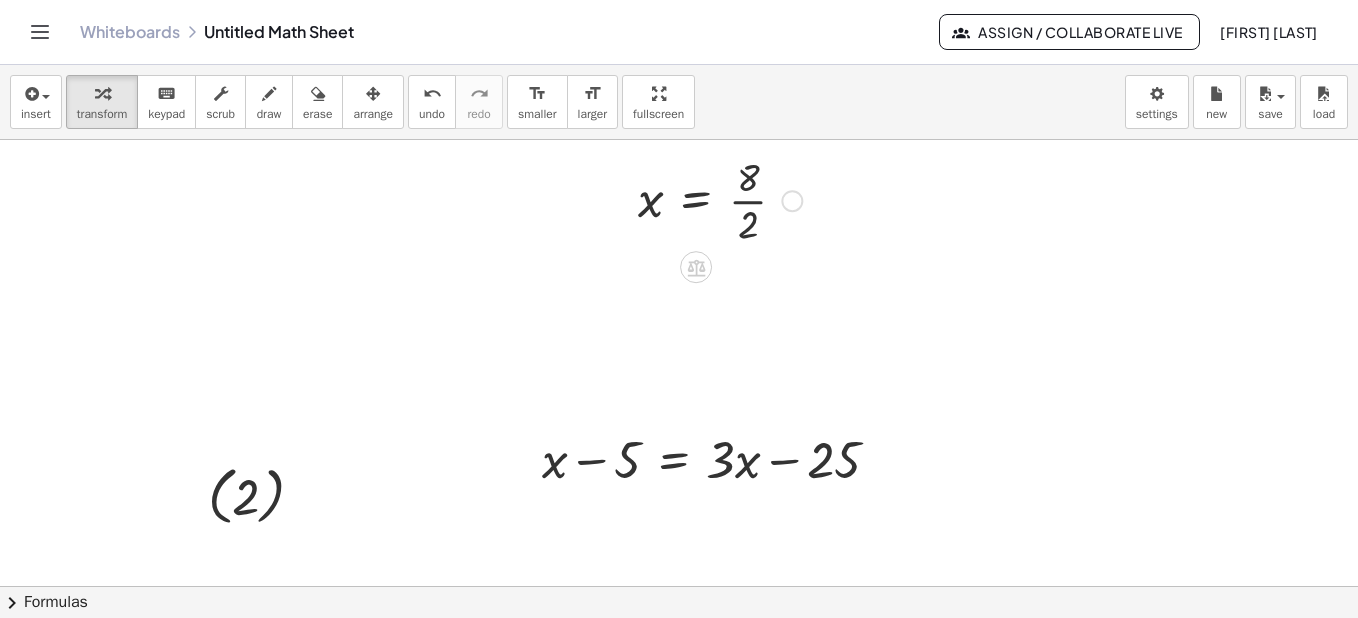click at bounding box center [706, 199] 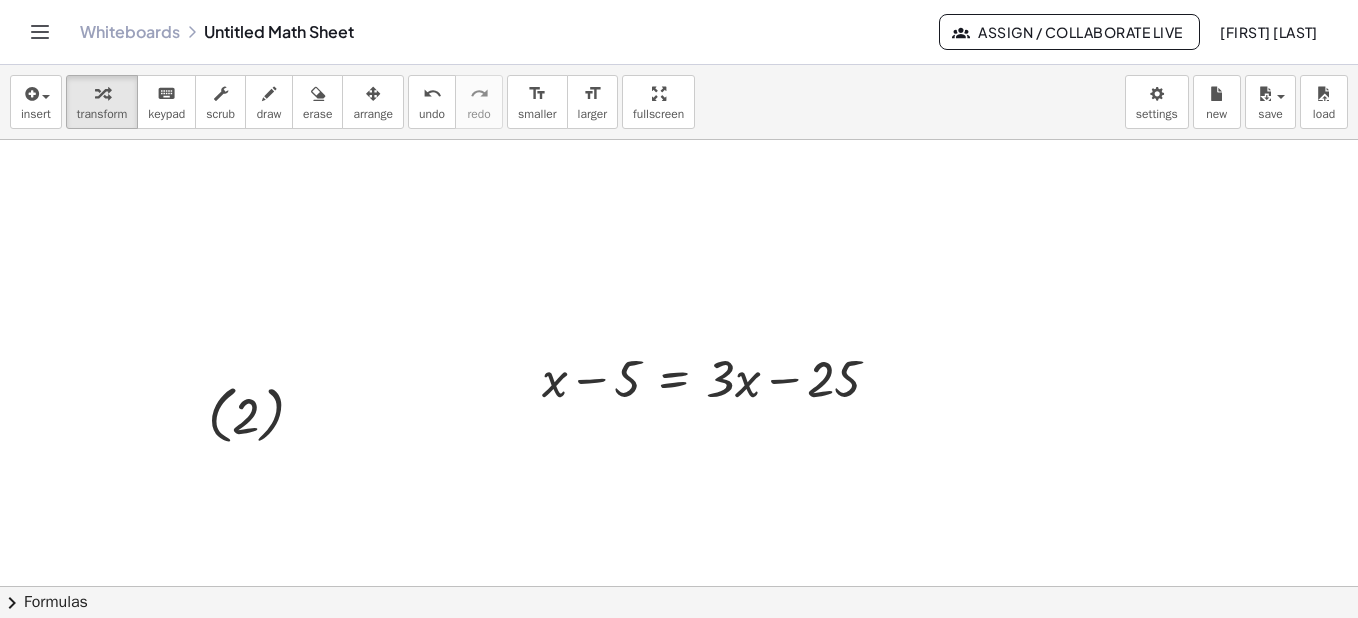 scroll, scrollTop: 3767, scrollLeft: 0, axis: vertical 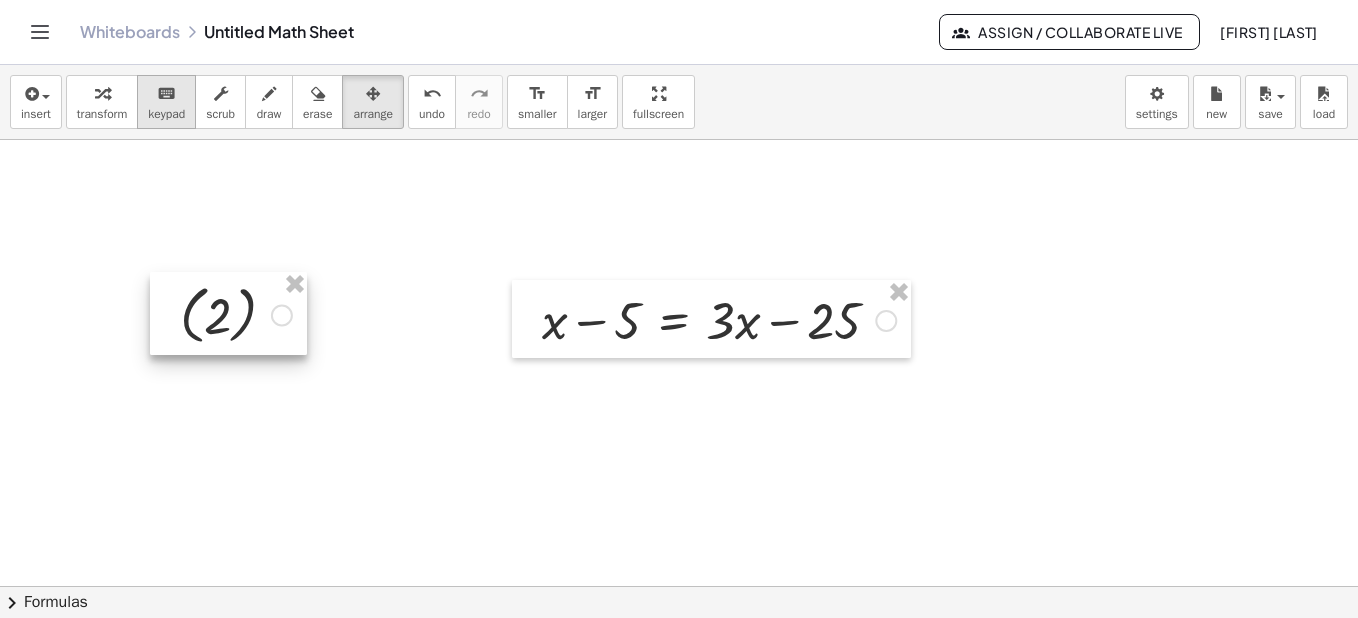 click on "keyboard" at bounding box center [166, 94] 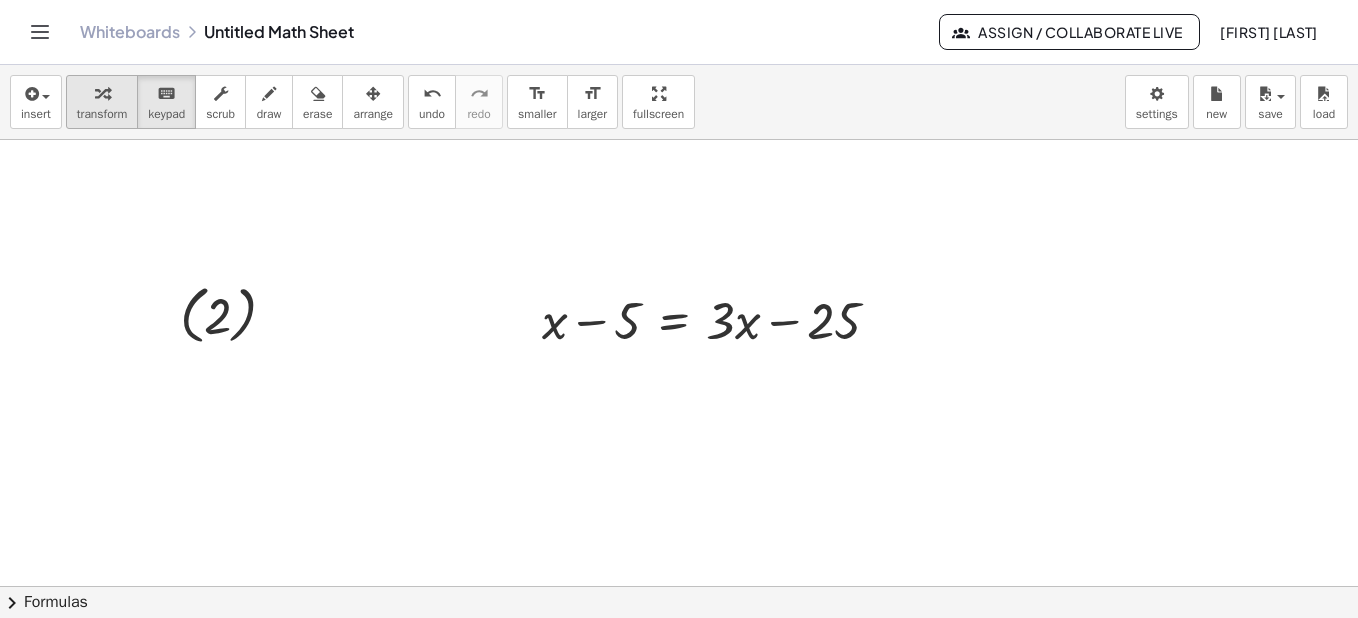 click at bounding box center (102, 94) 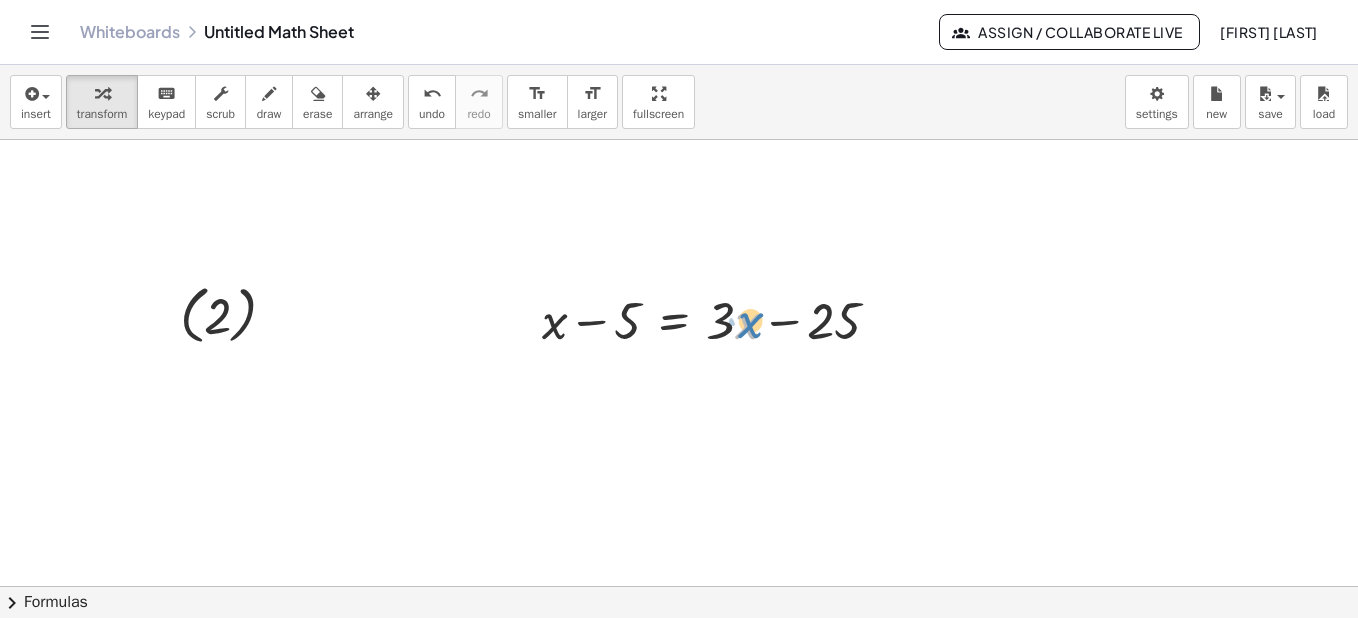 click at bounding box center [719, 319] 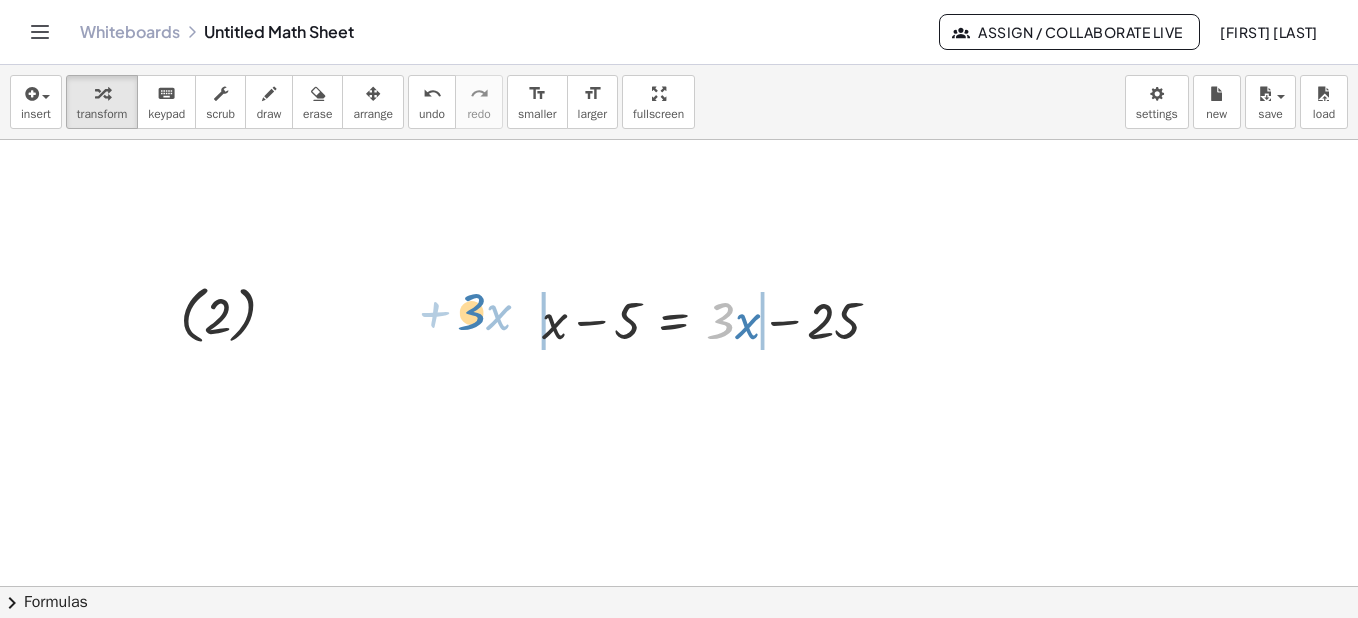 drag, startPoint x: 732, startPoint y: 318, endPoint x: 483, endPoint y: 309, distance: 249.1626 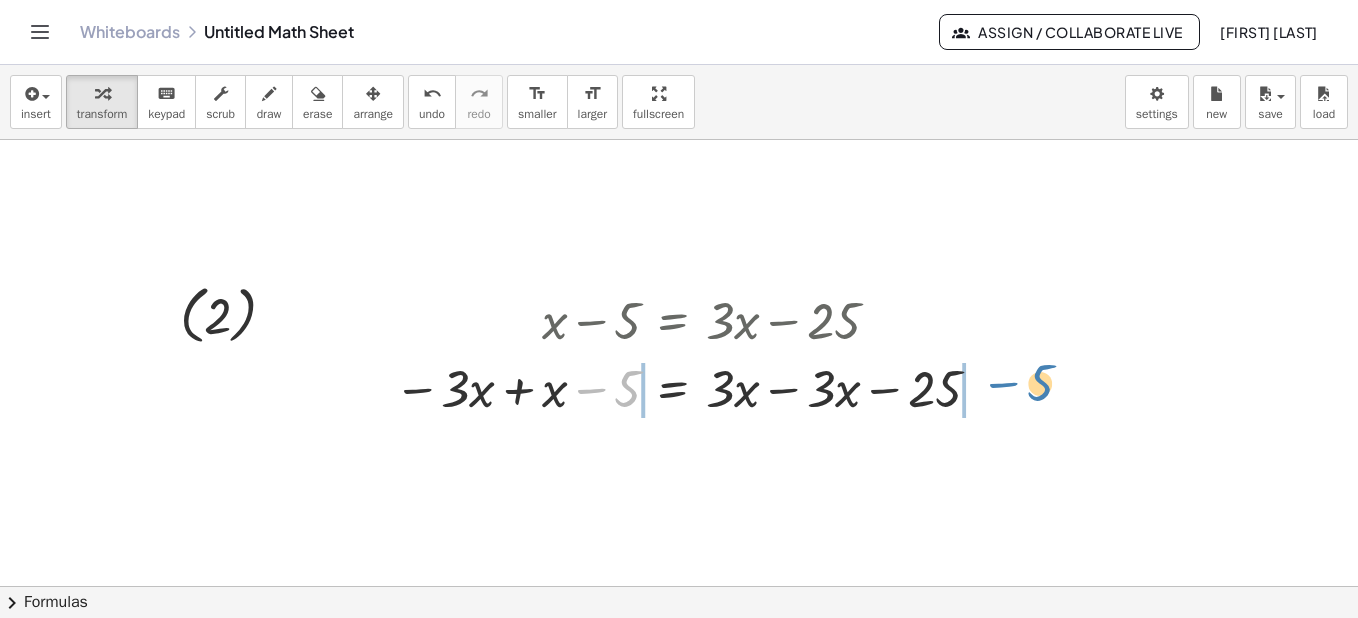 drag, startPoint x: 600, startPoint y: 379, endPoint x: 1013, endPoint y: 373, distance: 413.04358 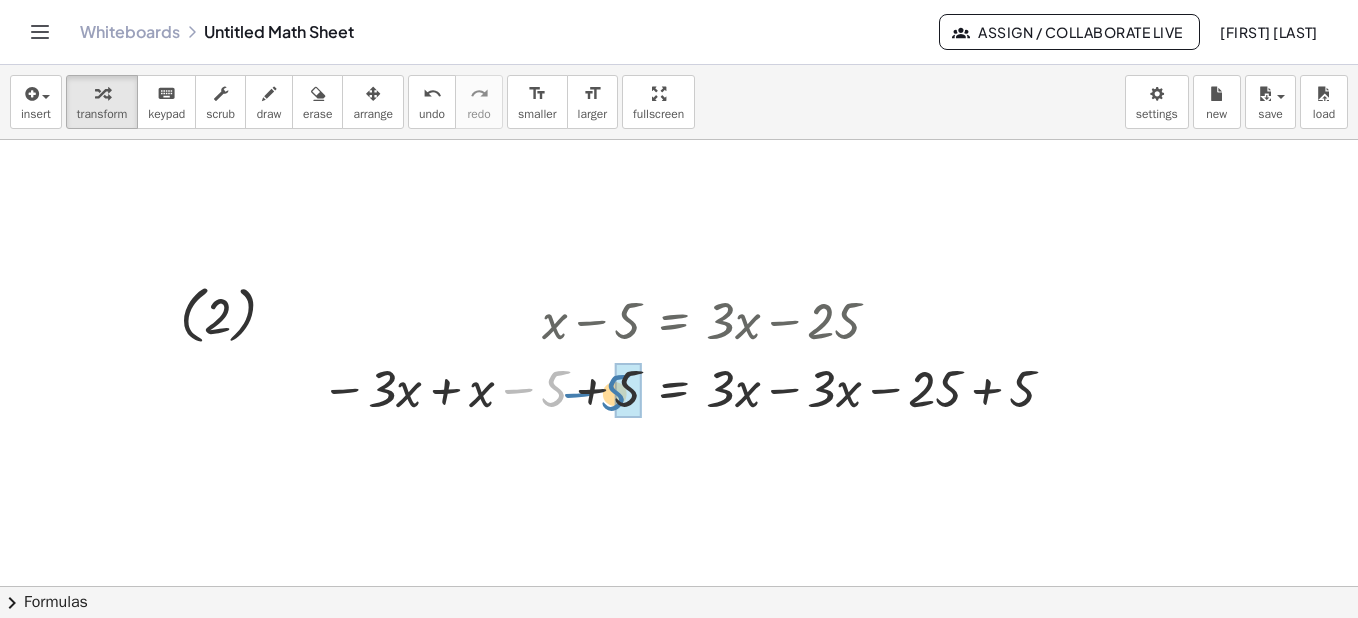 drag, startPoint x: 561, startPoint y: 375, endPoint x: 620, endPoint y: 381, distance: 59.3043 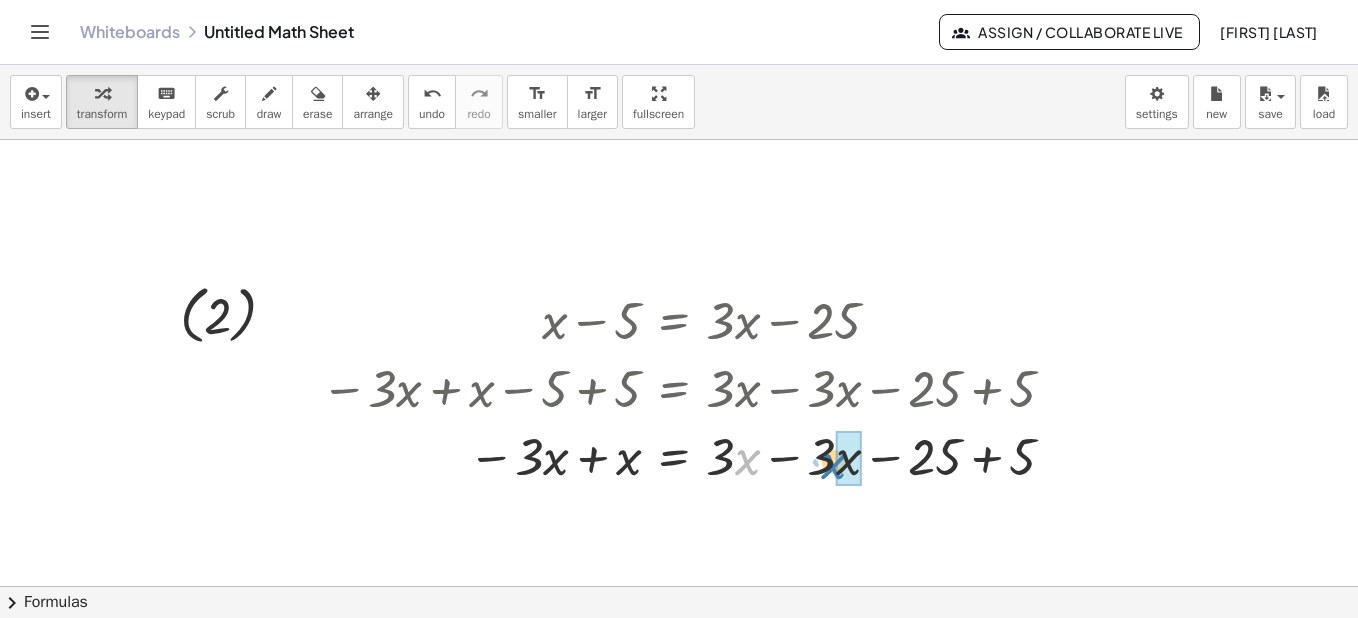 drag, startPoint x: 739, startPoint y: 459, endPoint x: 827, endPoint y: 463, distance: 88.09086 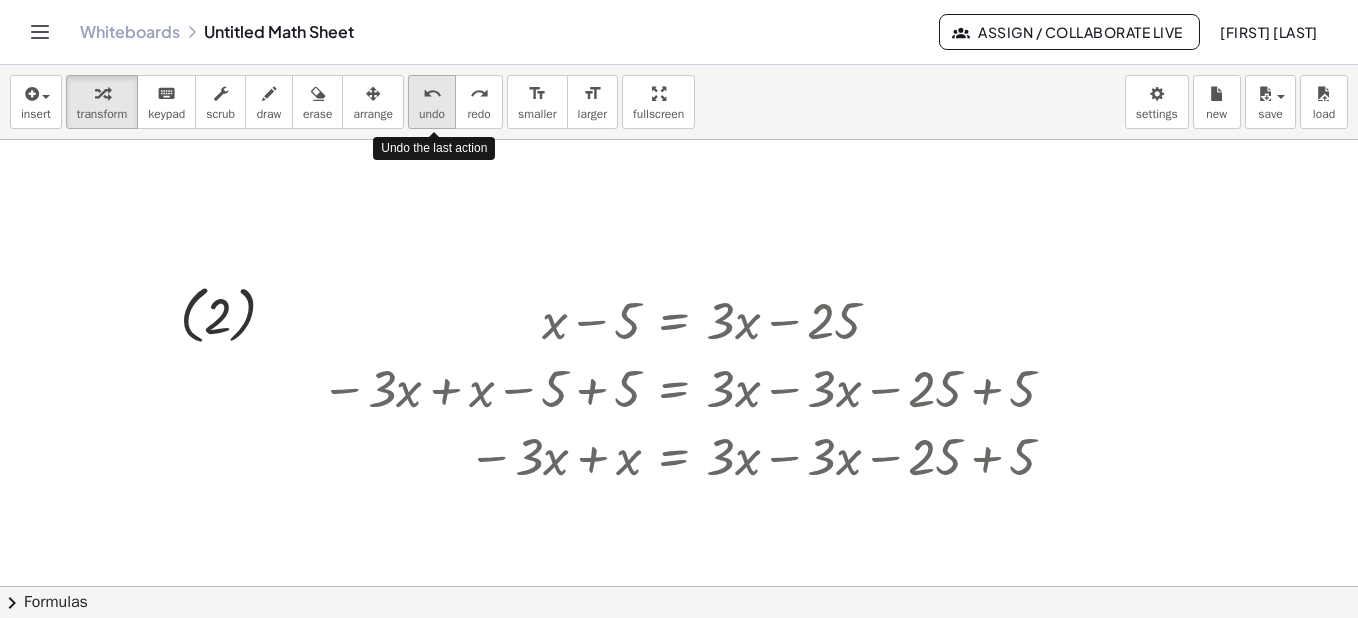 click on "undo" at bounding box center [432, 94] 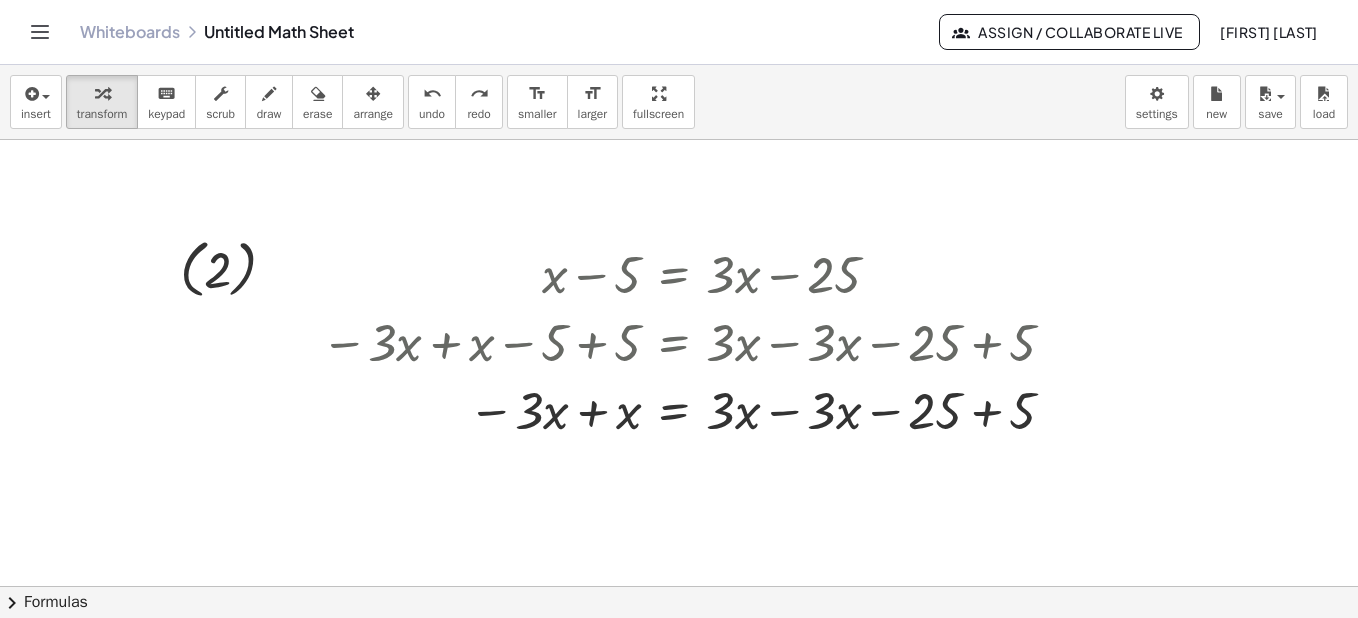 scroll, scrollTop: 3825, scrollLeft: 0, axis: vertical 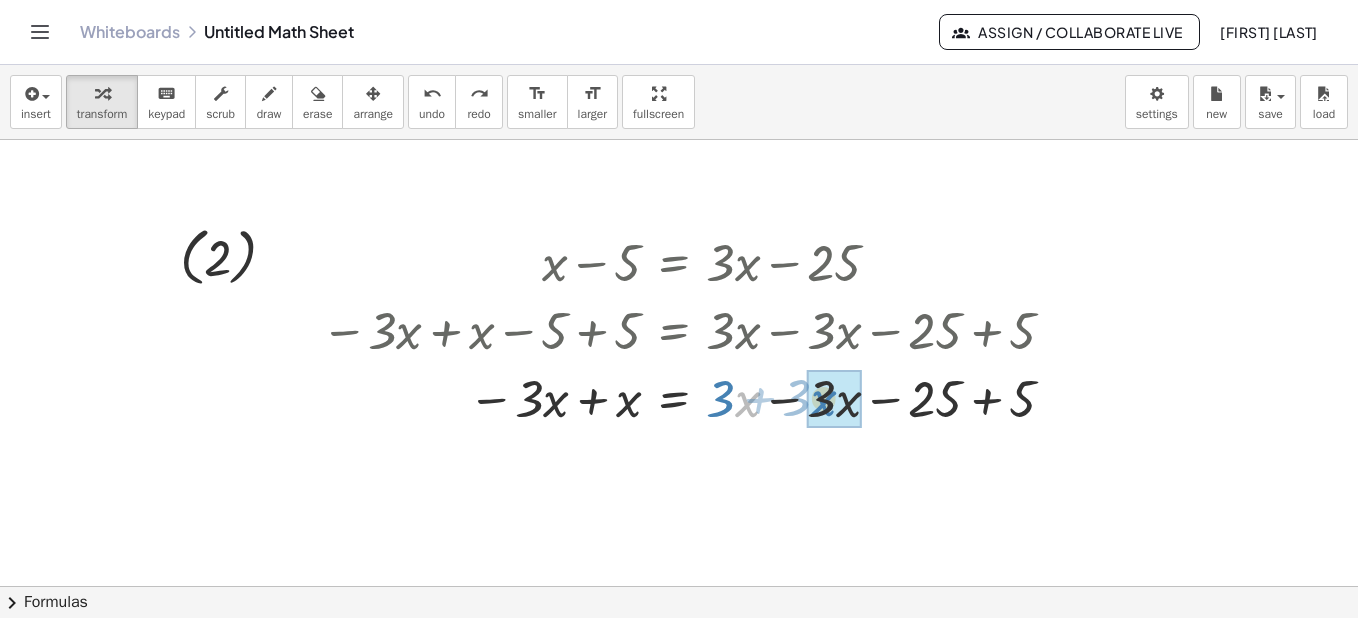 drag, startPoint x: 738, startPoint y: 398, endPoint x: 814, endPoint y: 398, distance: 76 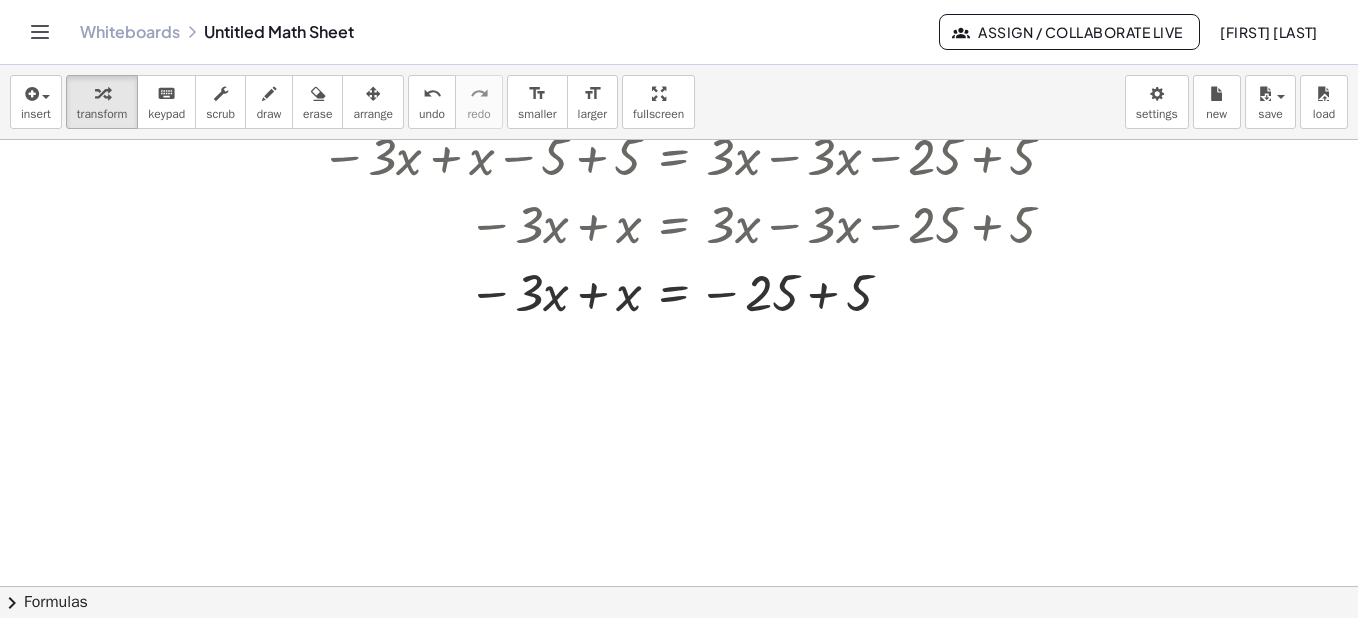 scroll, scrollTop: 4029, scrollLeft: 0, axis: vertical 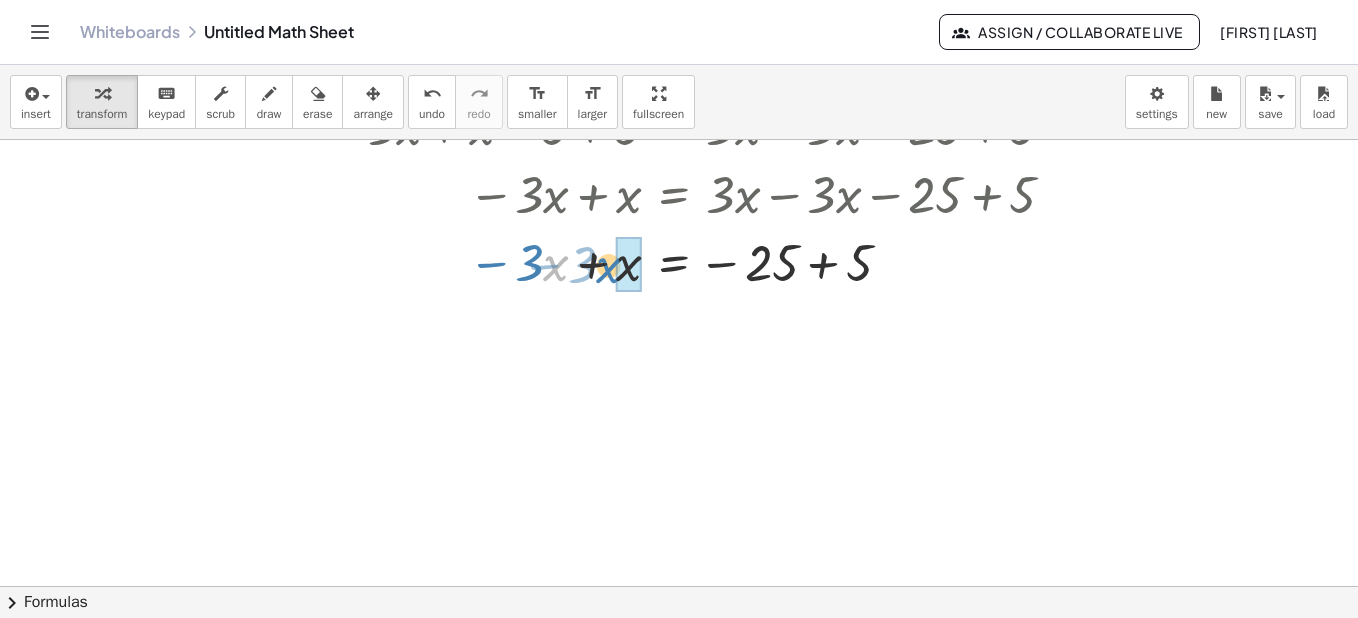 drag, startPoint x: 549, startPoint y: 266, endPoint x: 602, endPoint y: 268, distance: 53.037724 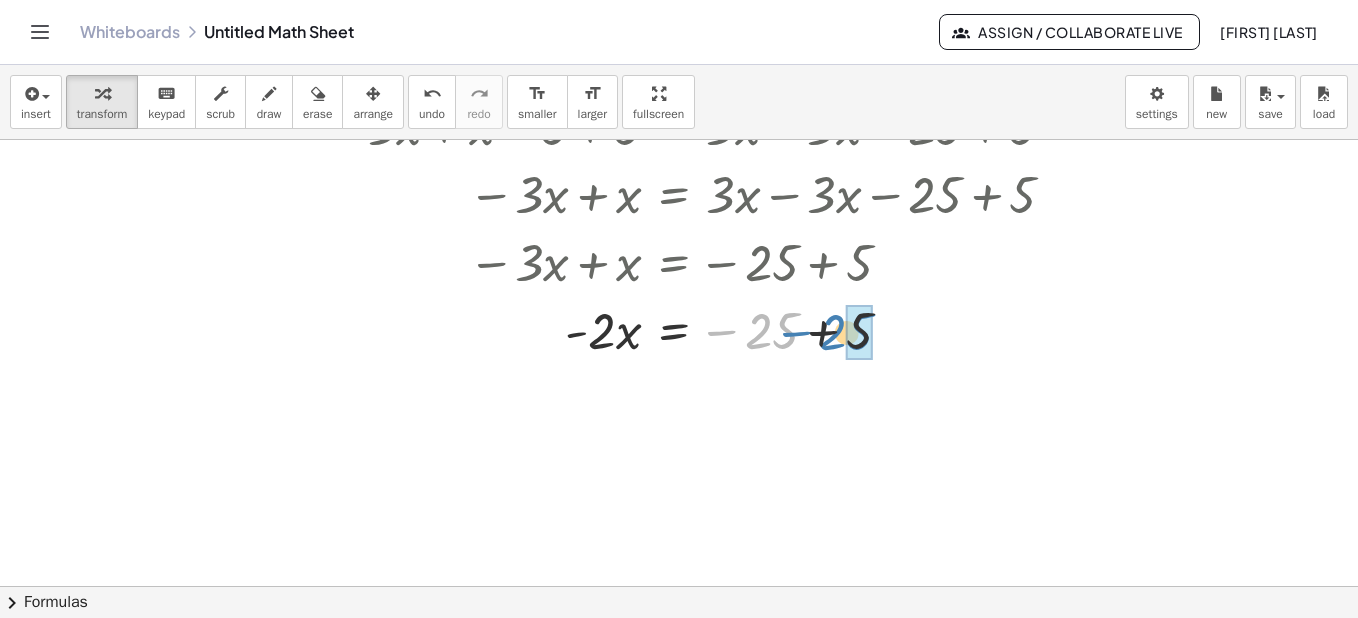 drag, startPoint x: 770, startPoint y: 328, endPoint x: 845, endPoint y: 329, distance: 75.00667 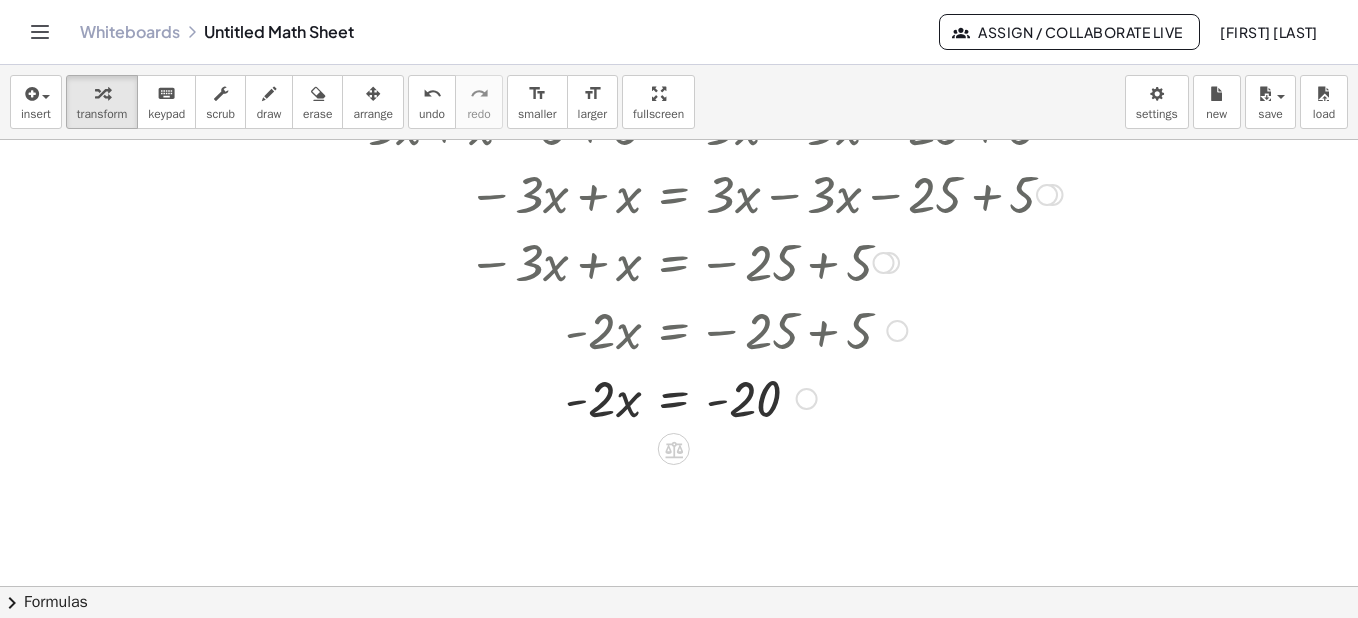 click at bounding box center (692, 397) 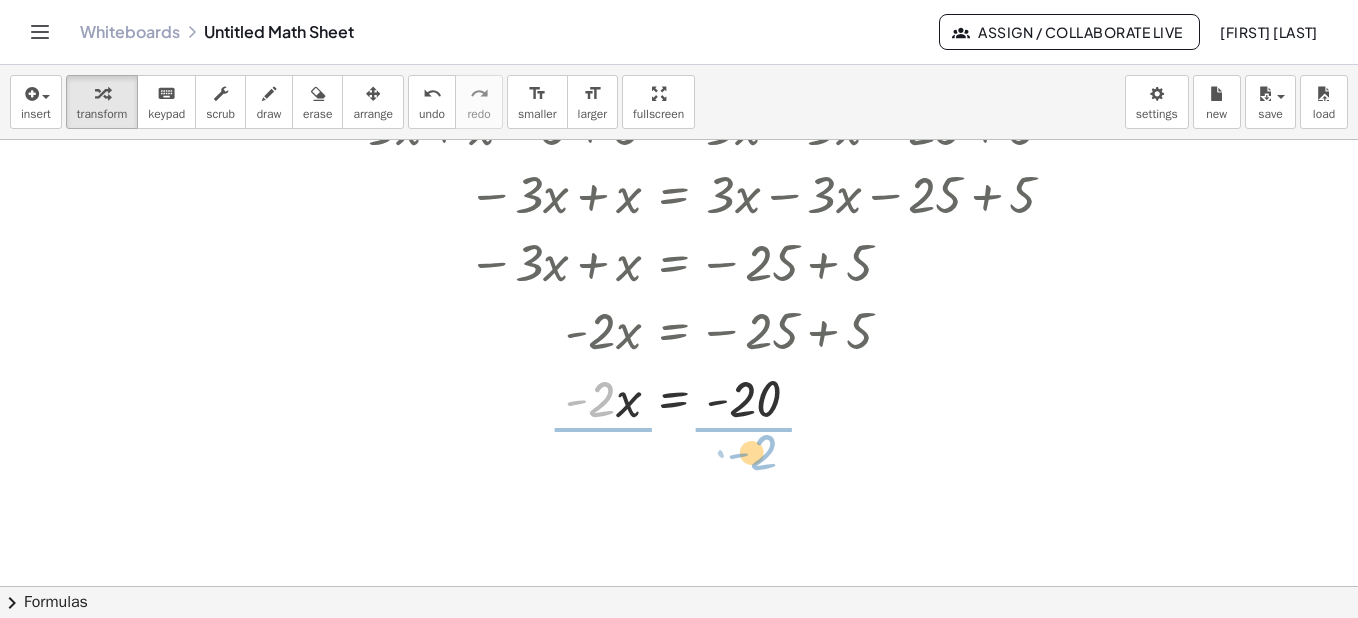 drag, startPoint x: 596, startPoint y: 395, endPoint x: 758, endPoint y: 449, distance: 170.763 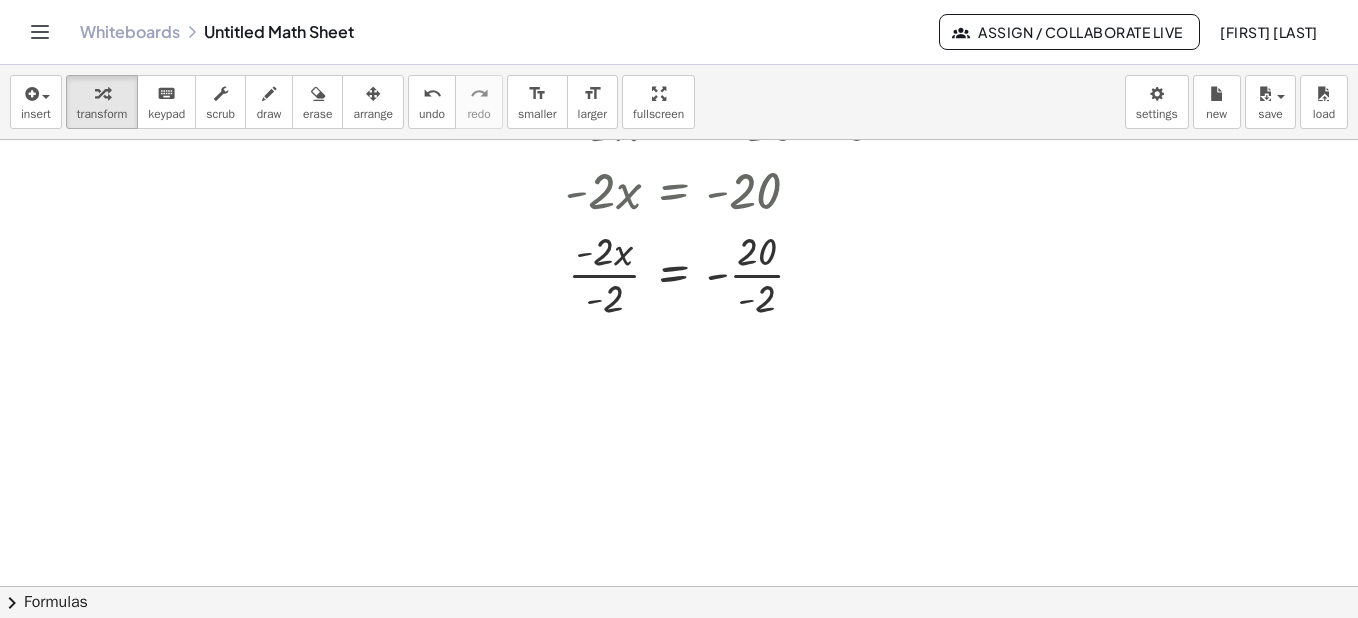 scroll, scrollTop: 4263, scrollLeft: 0, axis: vertical 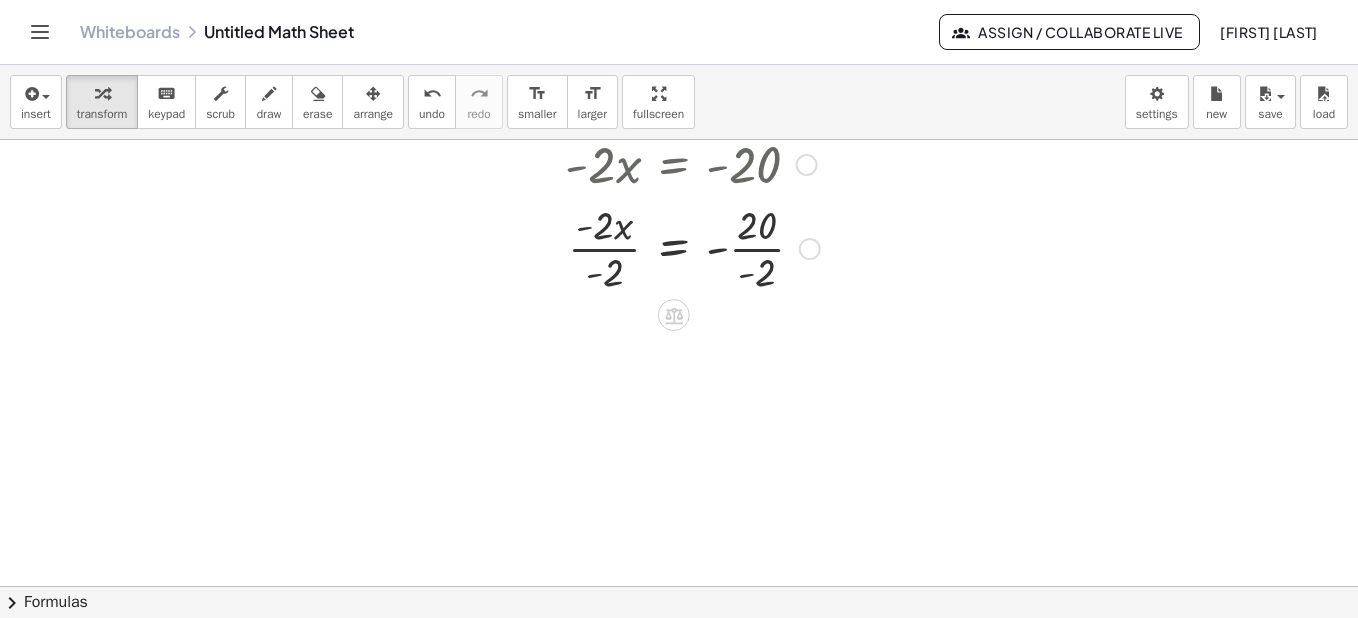 click at bounding box center (692, 247) 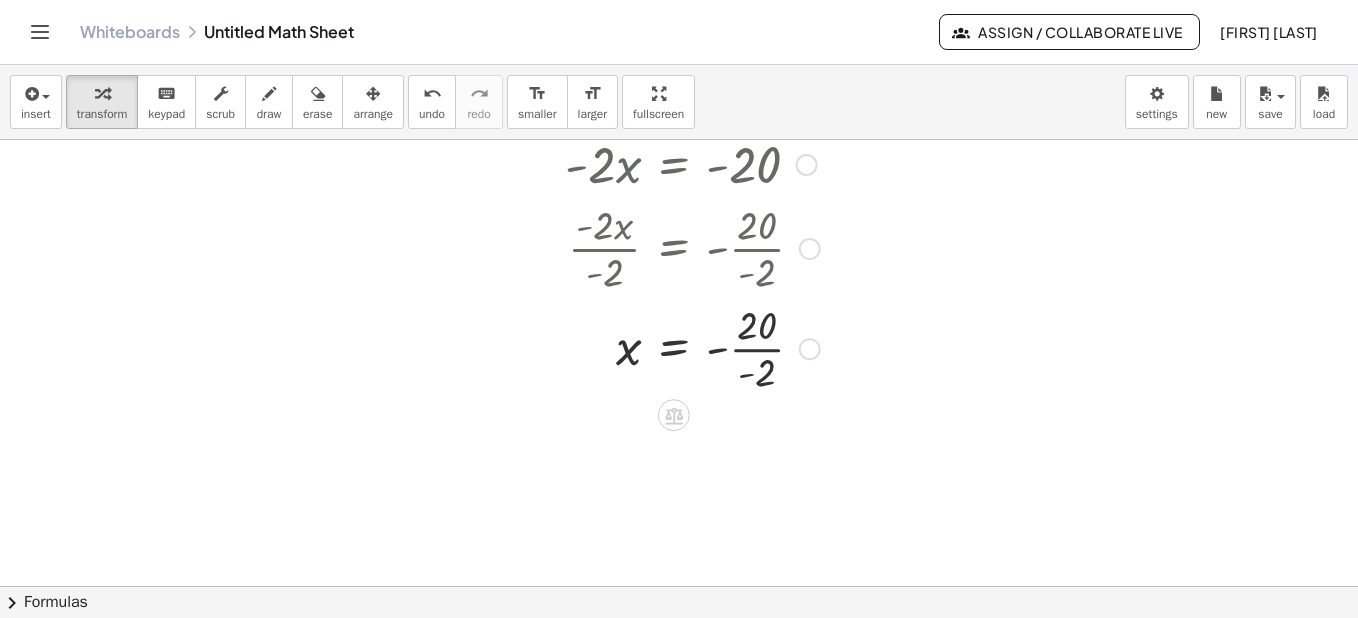 click at bounding box center [692, 347] 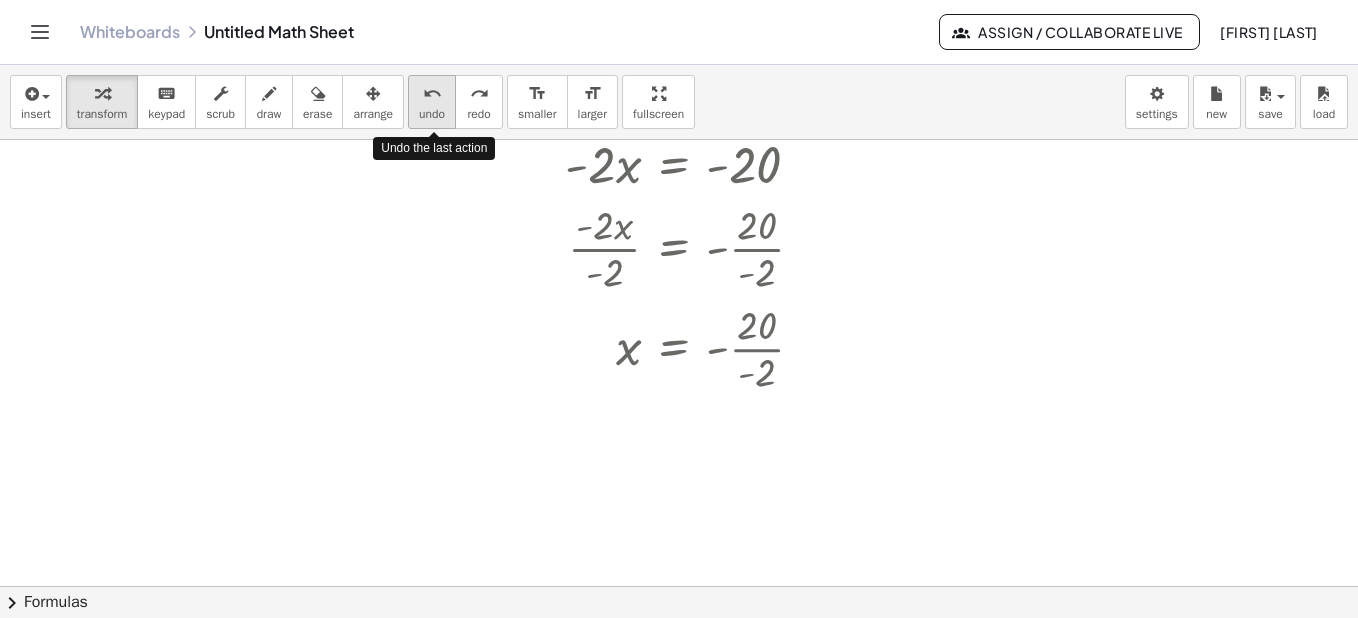 click on "undo" at bounding box center [432, 114] 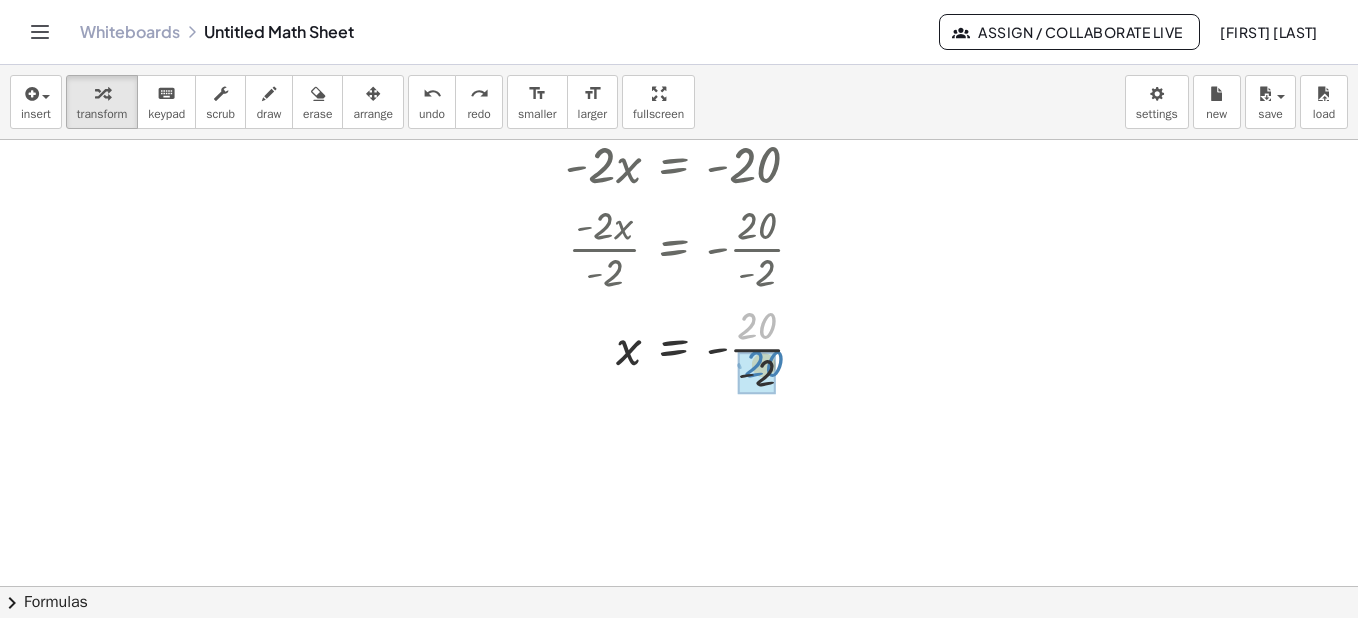 drag, startPoint x: 774, startPoint y: 326, endPoint x: 781, endPoint y: 364, distance: 38.63936 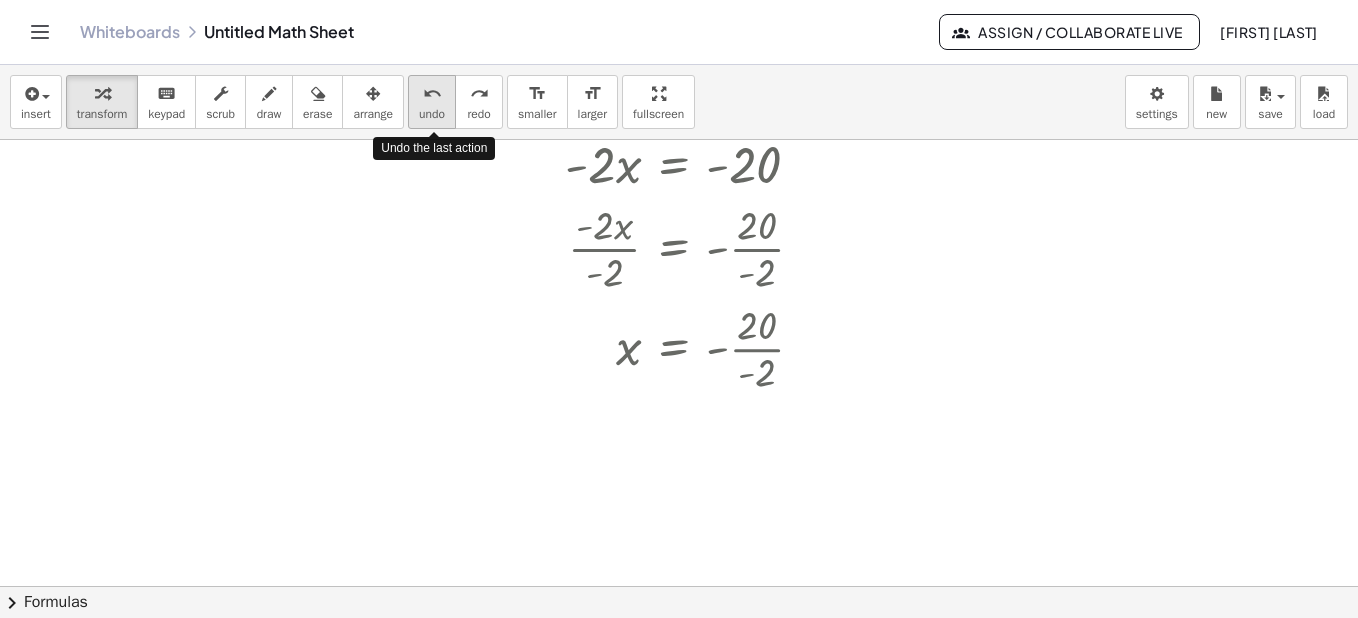 click on "undo" at bounding box center (432, 94) 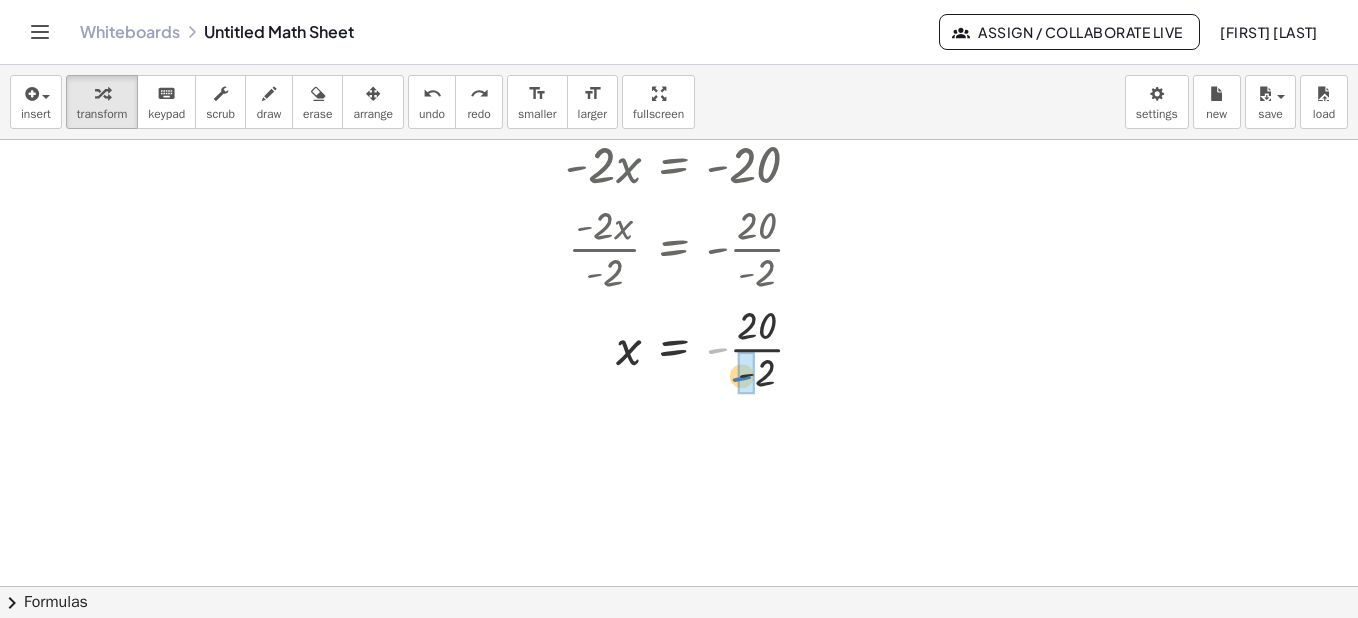 drag, startPoint x: 721, startPoint y: 350, endPoint x: 745, endPoint y: 378, distance: 36.878178 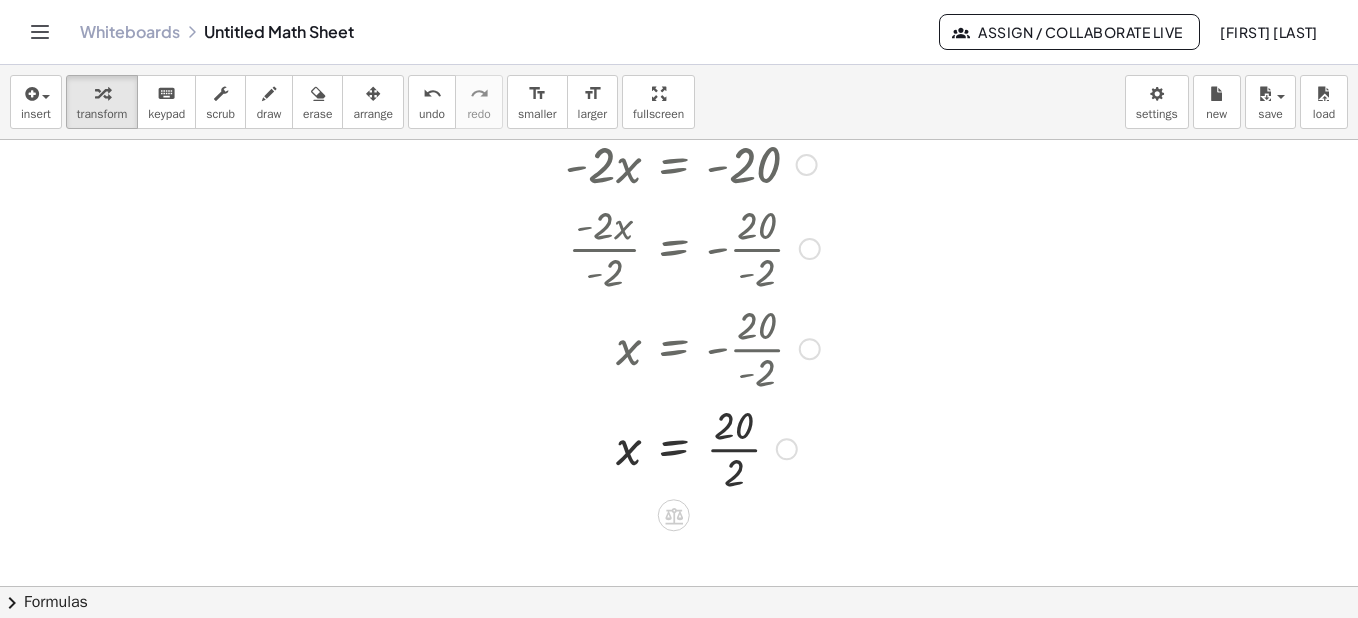 click at bounding box center [692, 447] 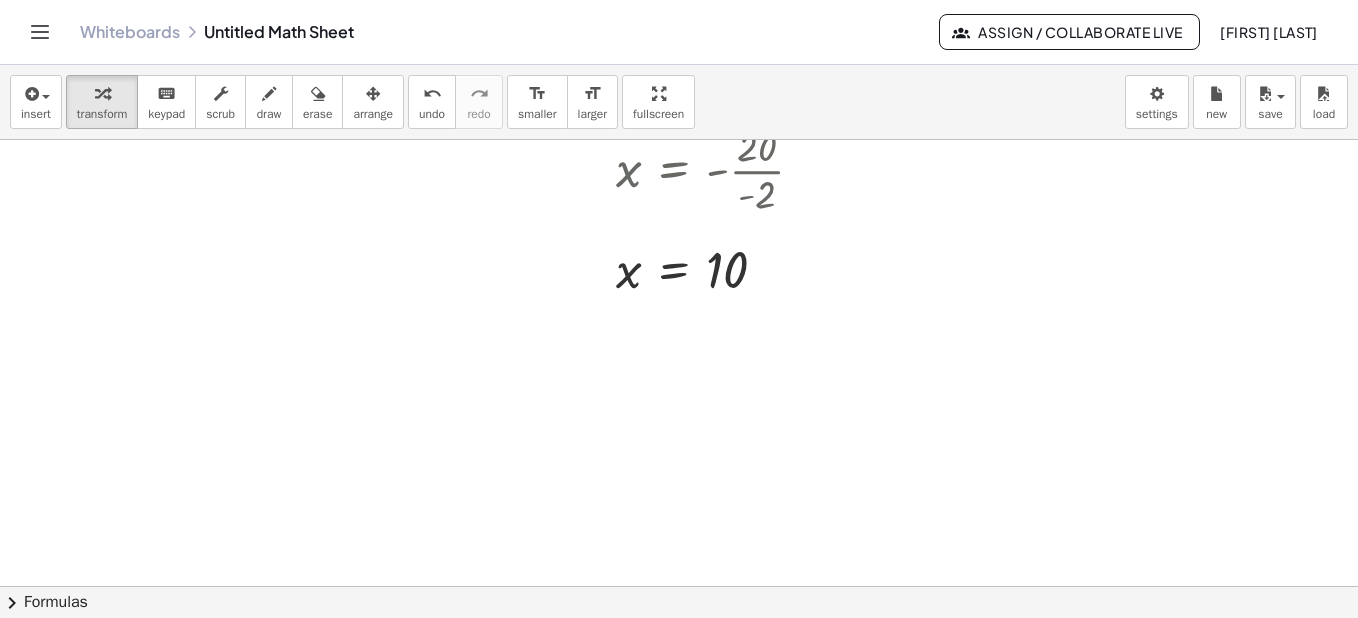 scroll, scrollTop: 4416, scrollLeft: 0, axis: vertical 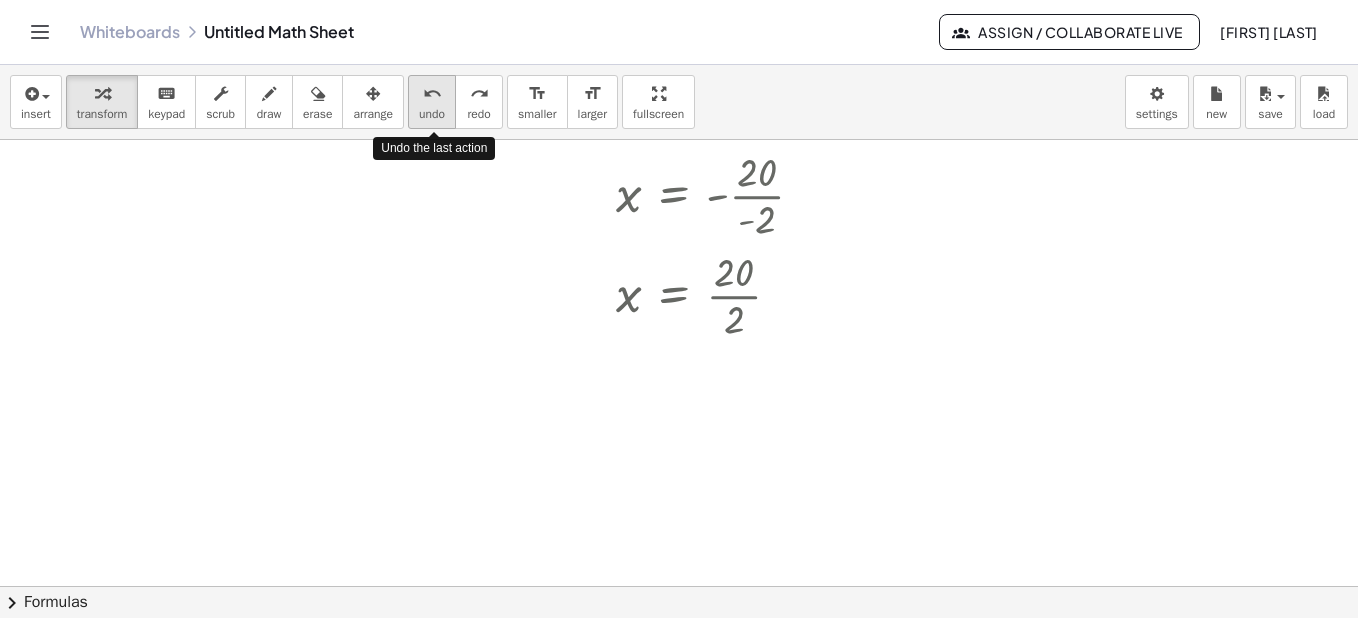 click on "undo" at bounding box center [432, 94] 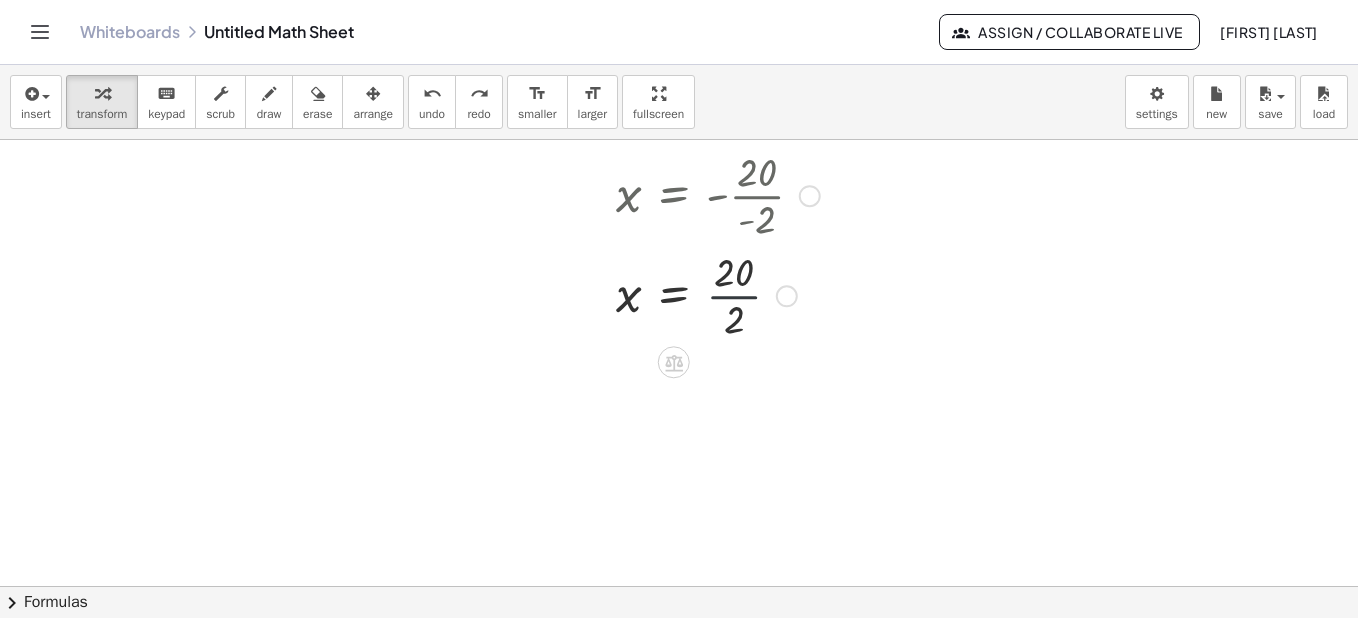click at bounding box center [698, 294] 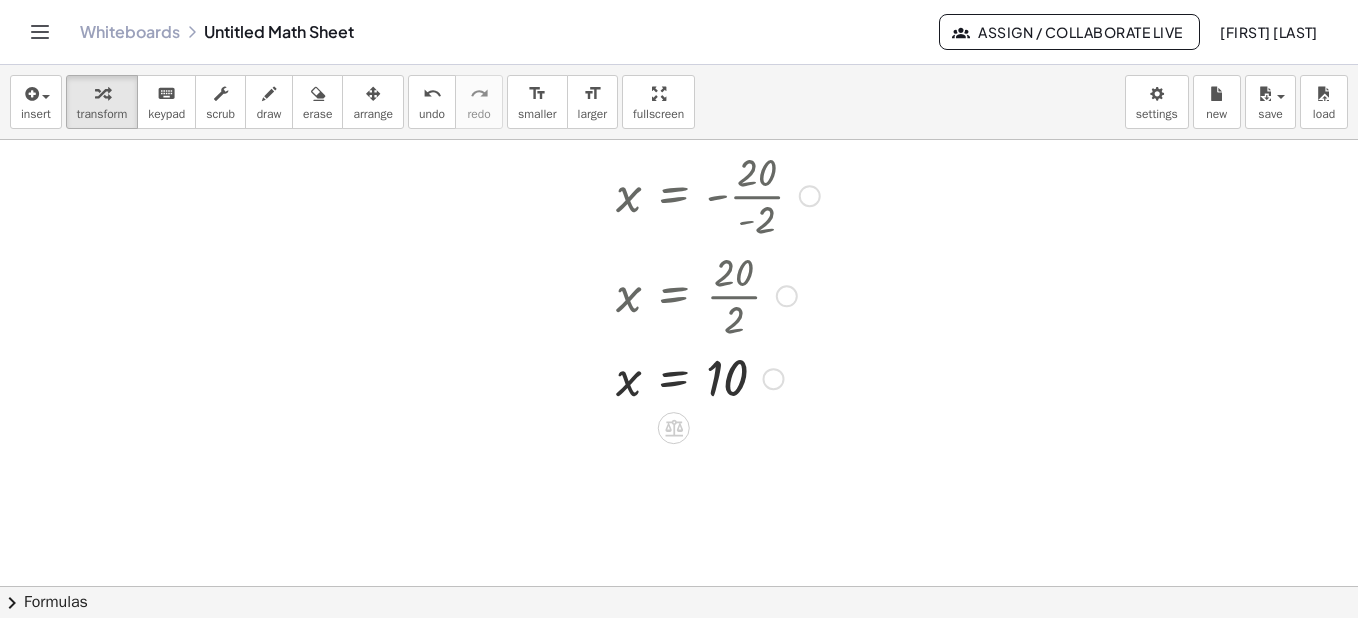 click at bounding box center (692, 377) 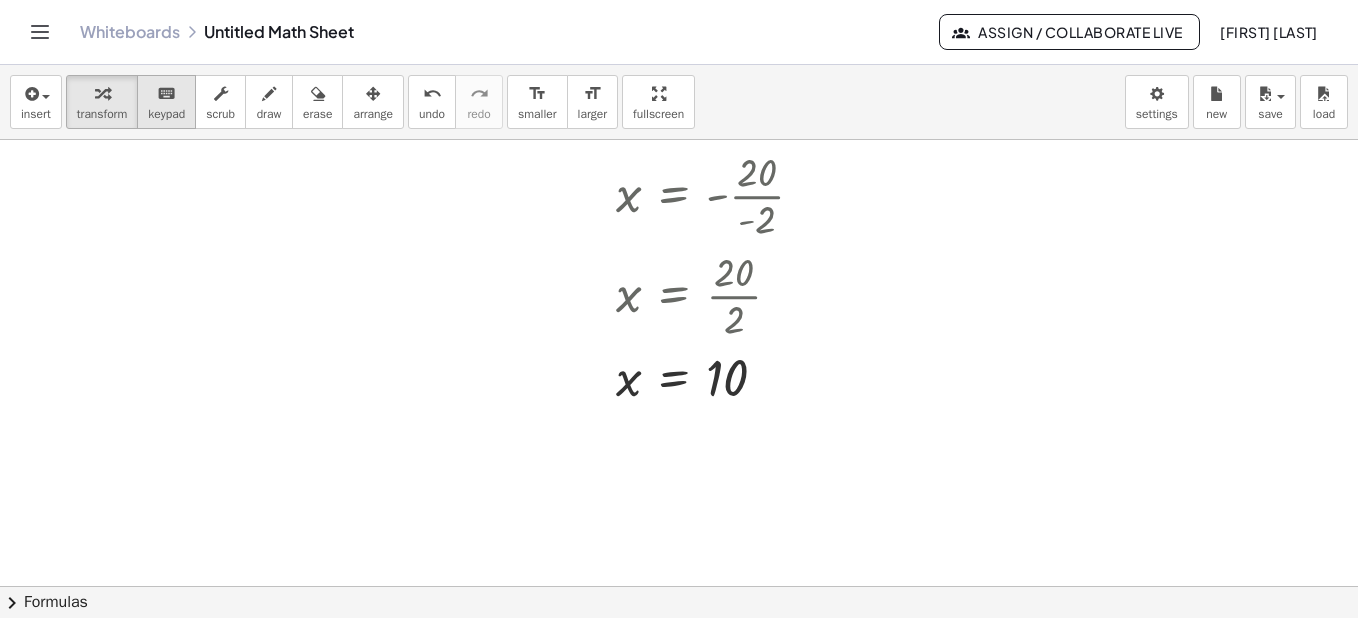click on "keypad" at bounding box center (166, 114) 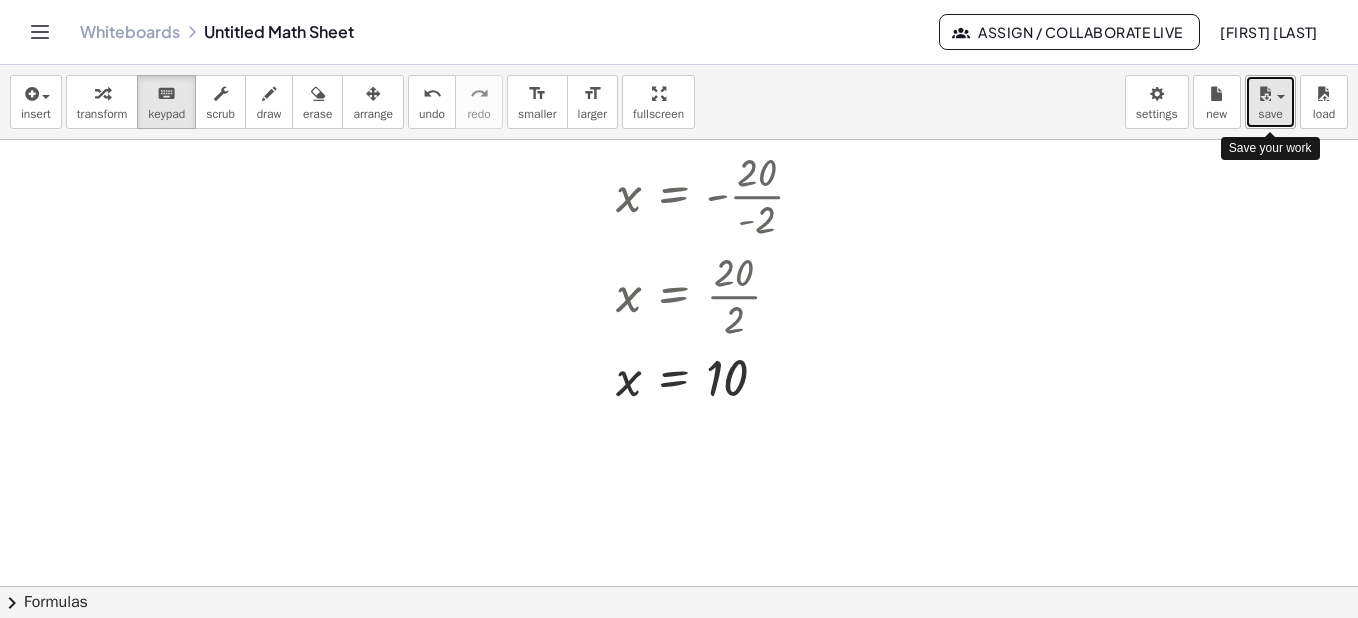 click on "save" at bounding box center (1270, 114) 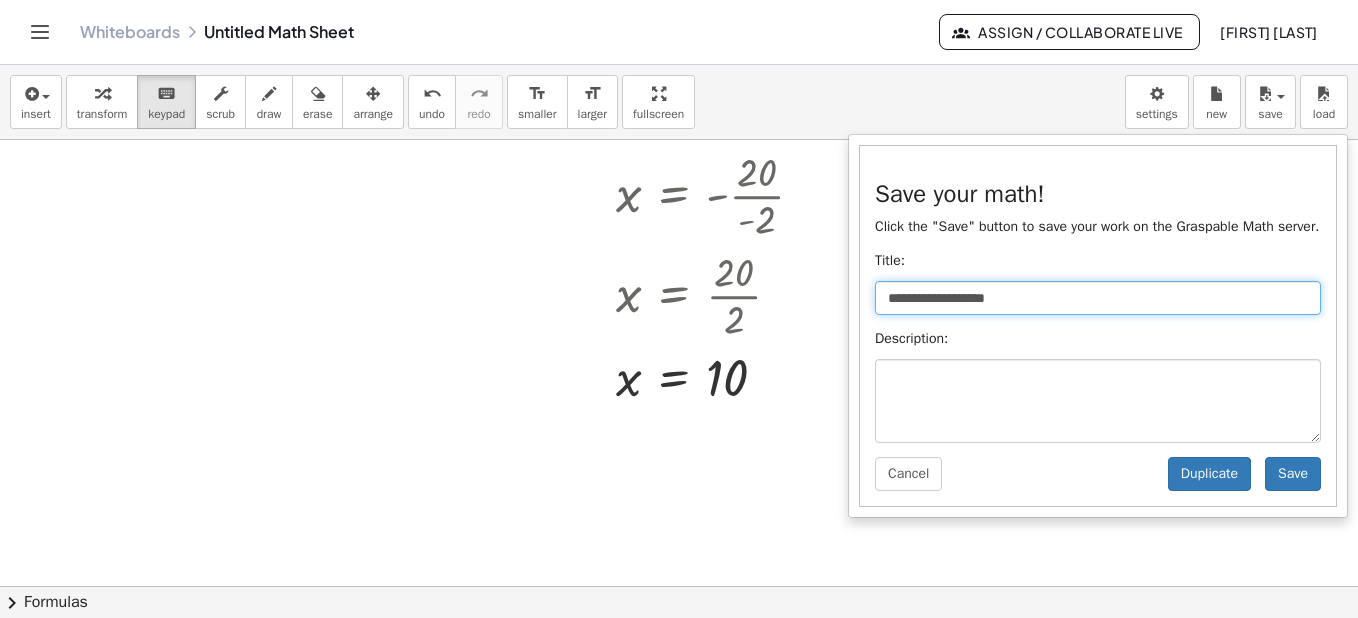 click on "**********" at bounding box center [1098, 298] 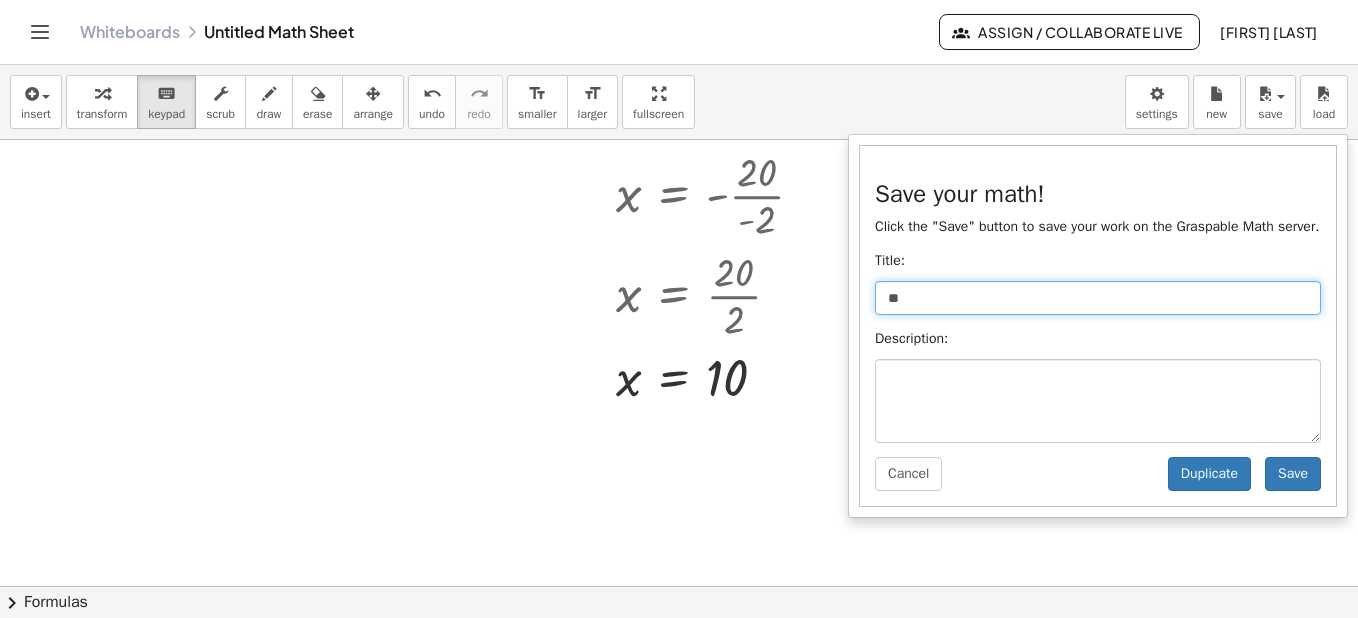 type on "*" 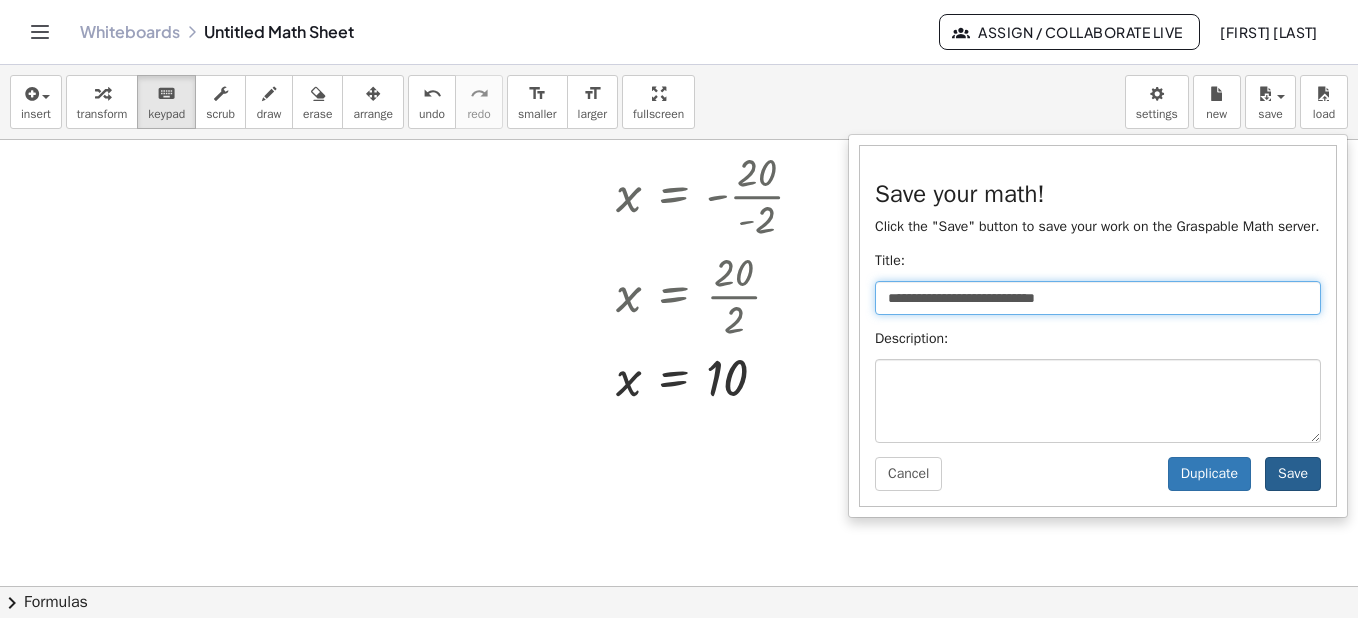 type on "**********" 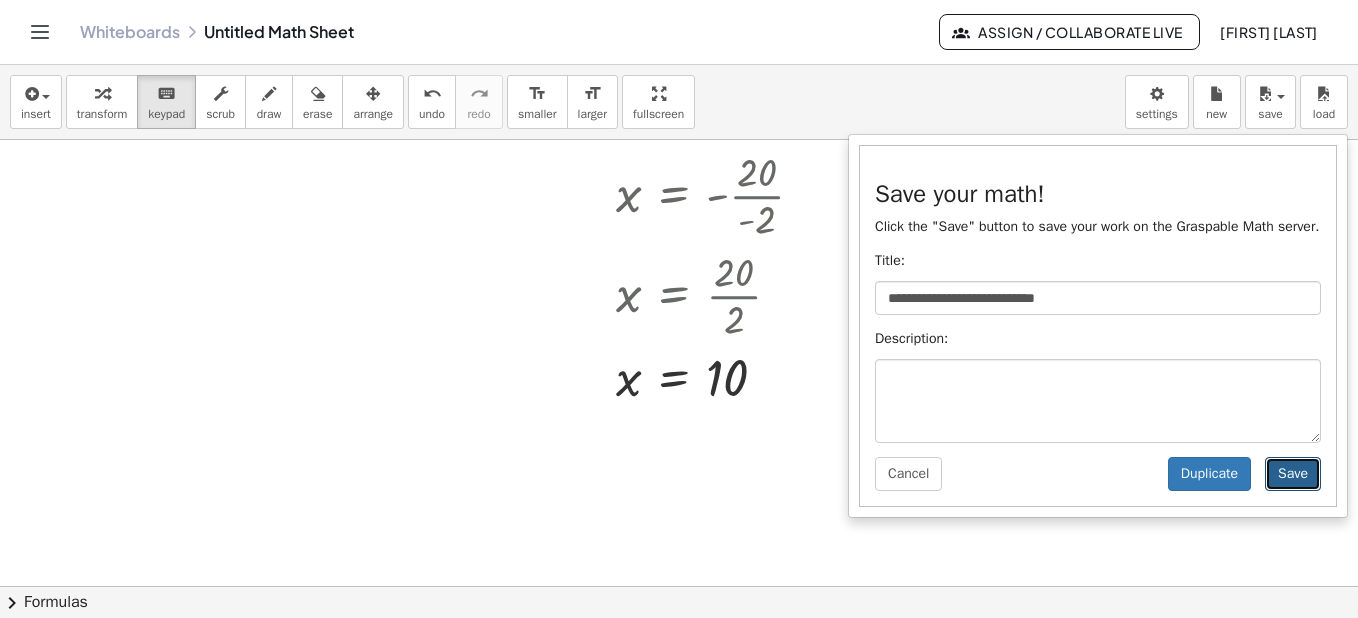 click on "Save" at bounding box center [1293, 474] 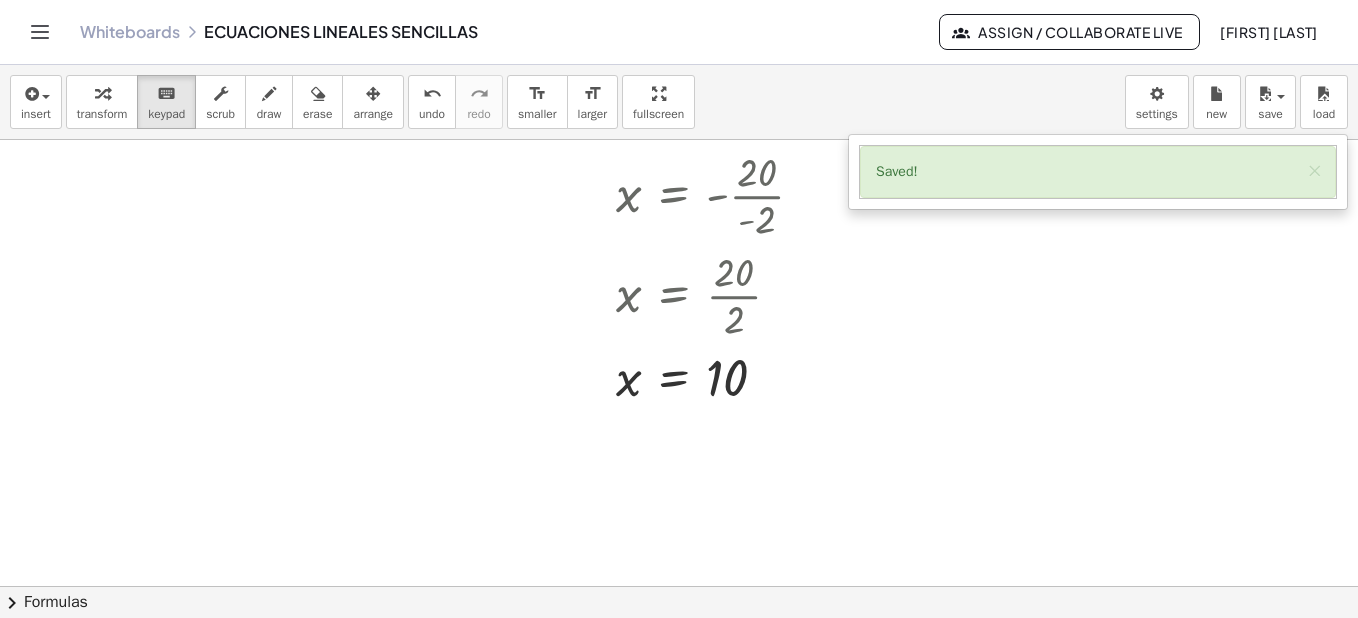 click at bounding box center (698, -1823) 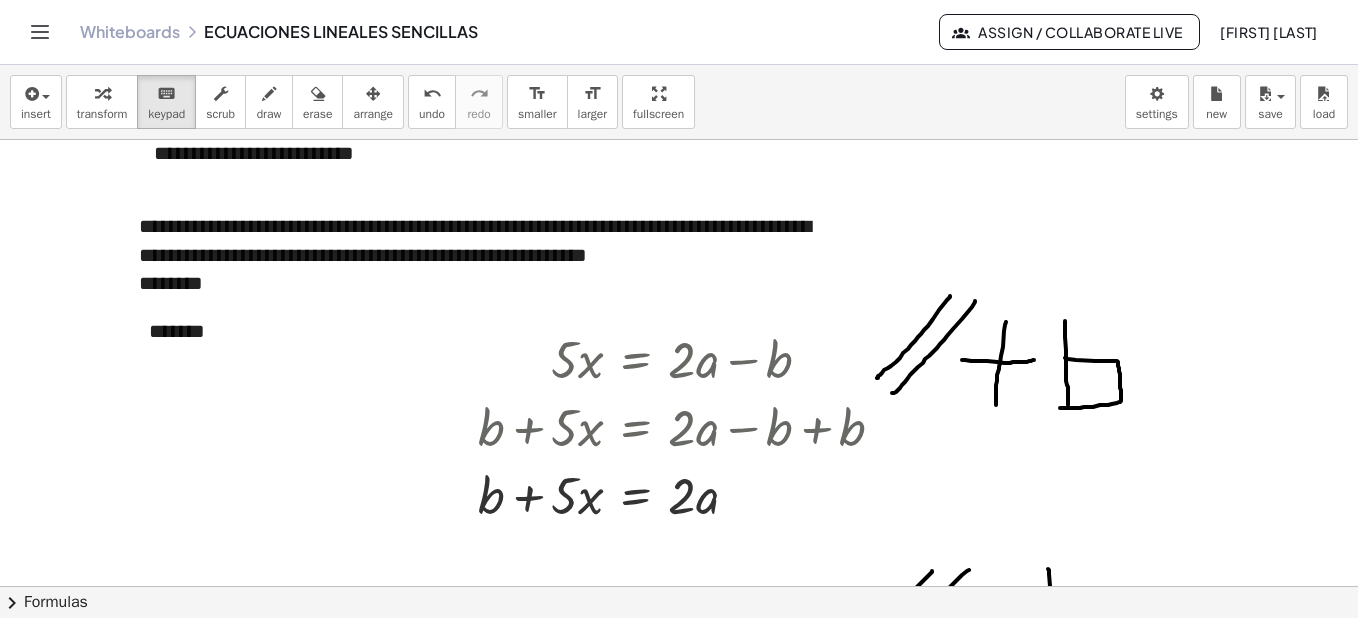 scroll, scrollTop: 0, scrollLeft: 0, axis: both 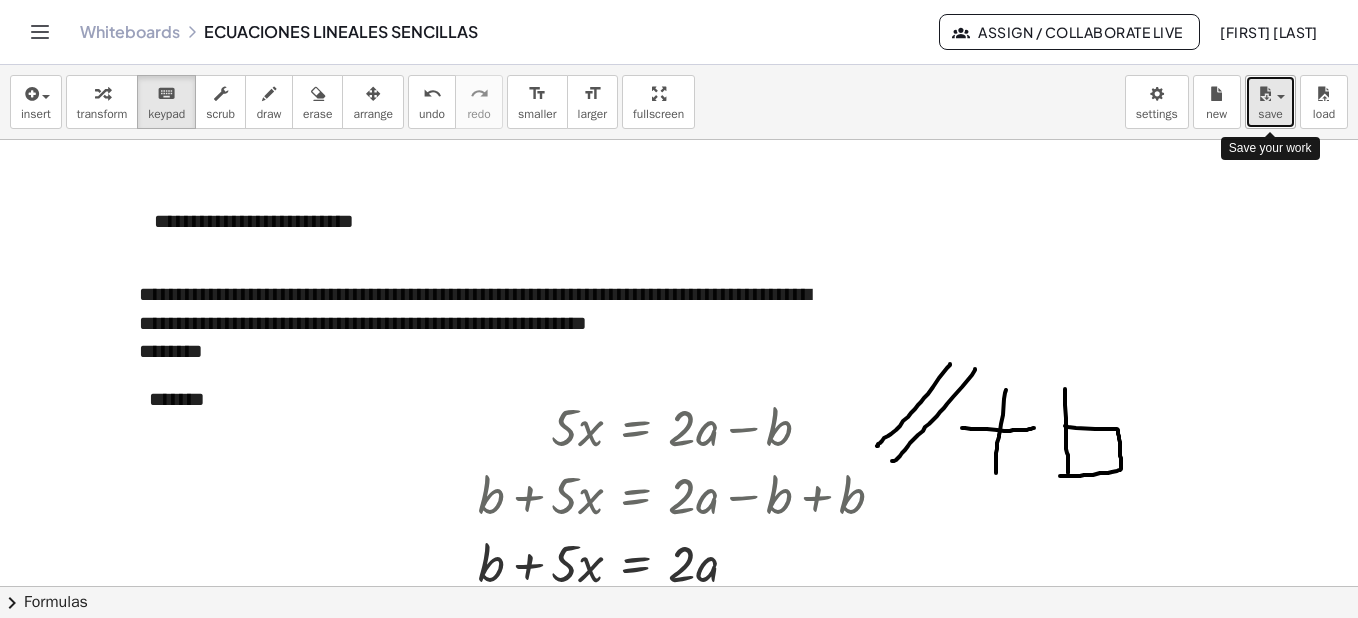 click on "save" at bounding box center (1270, 114) 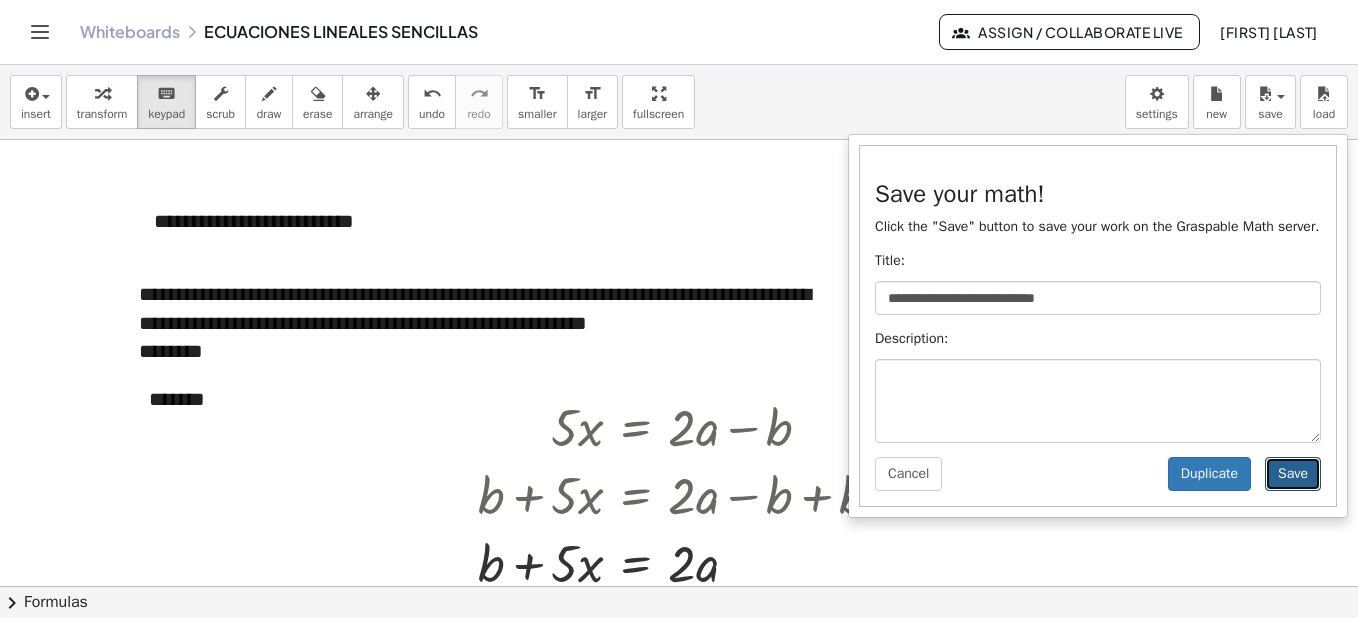 click on "Save" at bounding box center [1293, 474] 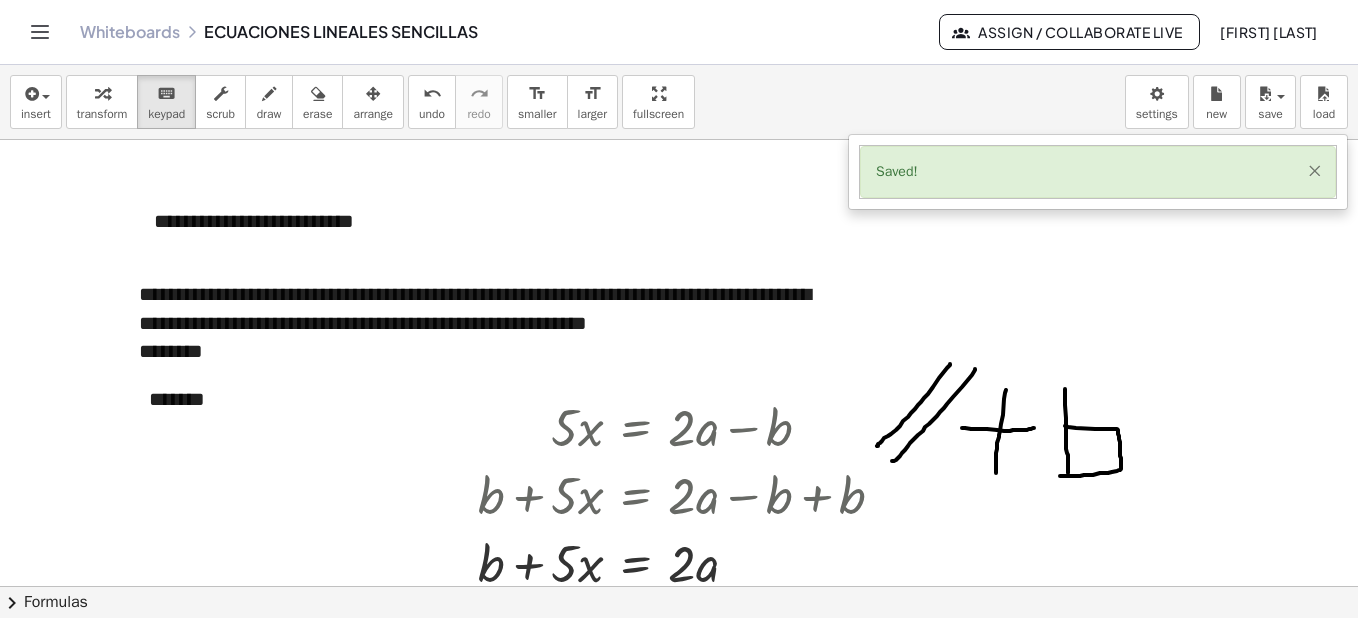 click on "×" at bounding box center (1314, 170) 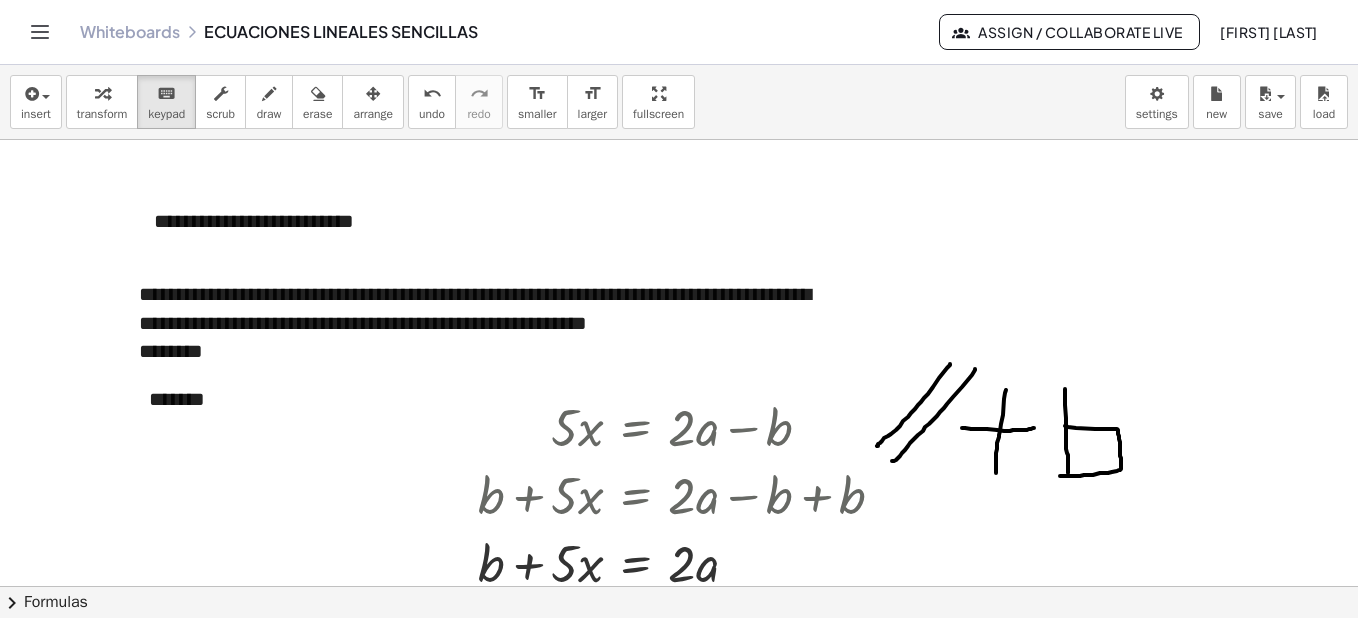 click at bounding box center [698, 2593] 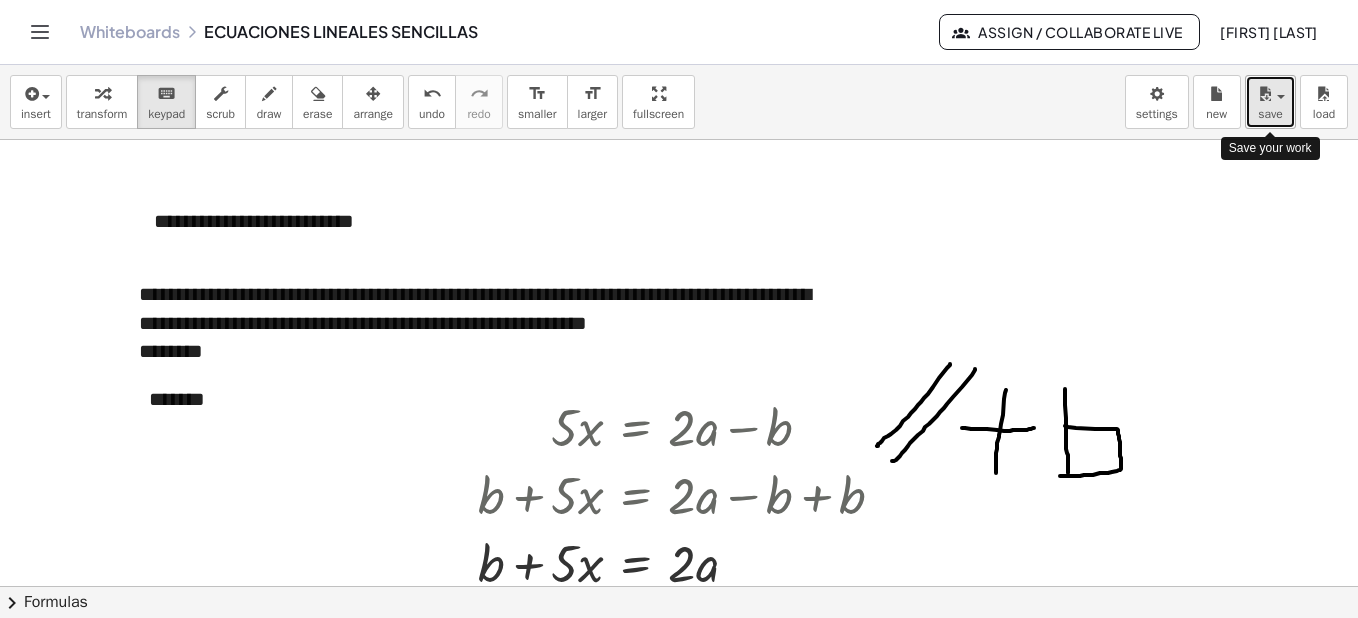 click on "save" at bounding box center [1270, 114] 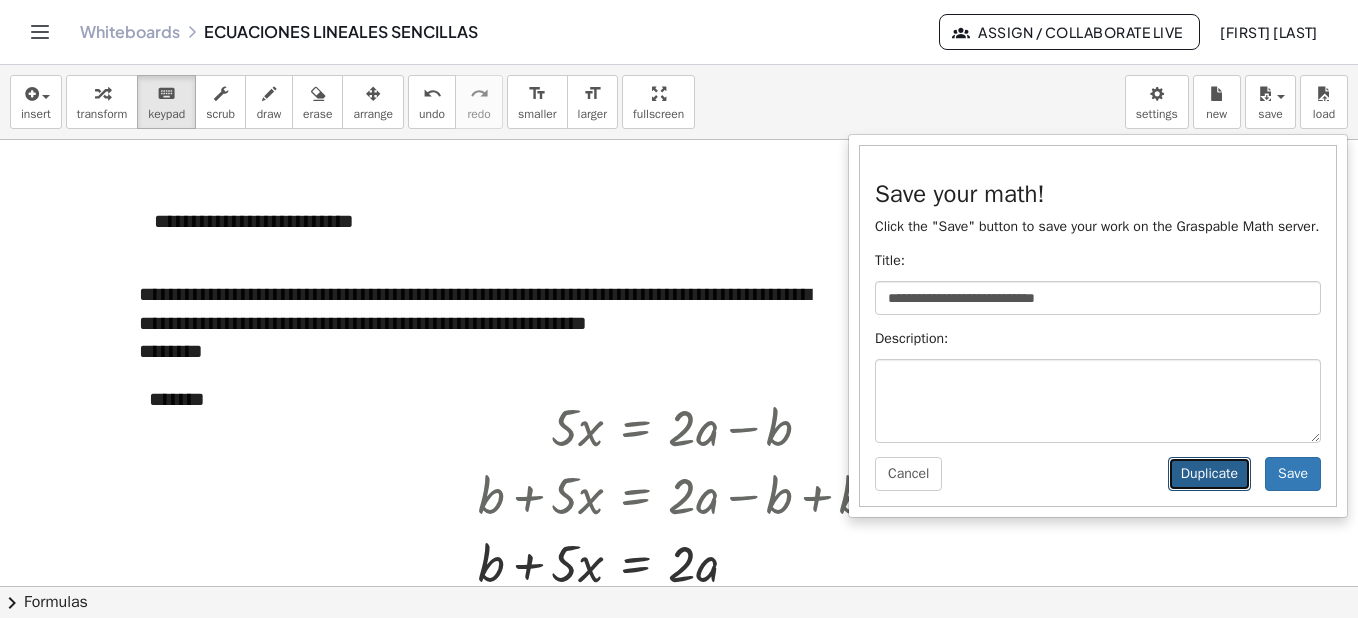 click on "Duplicate" at bounding box center (1209, 474) 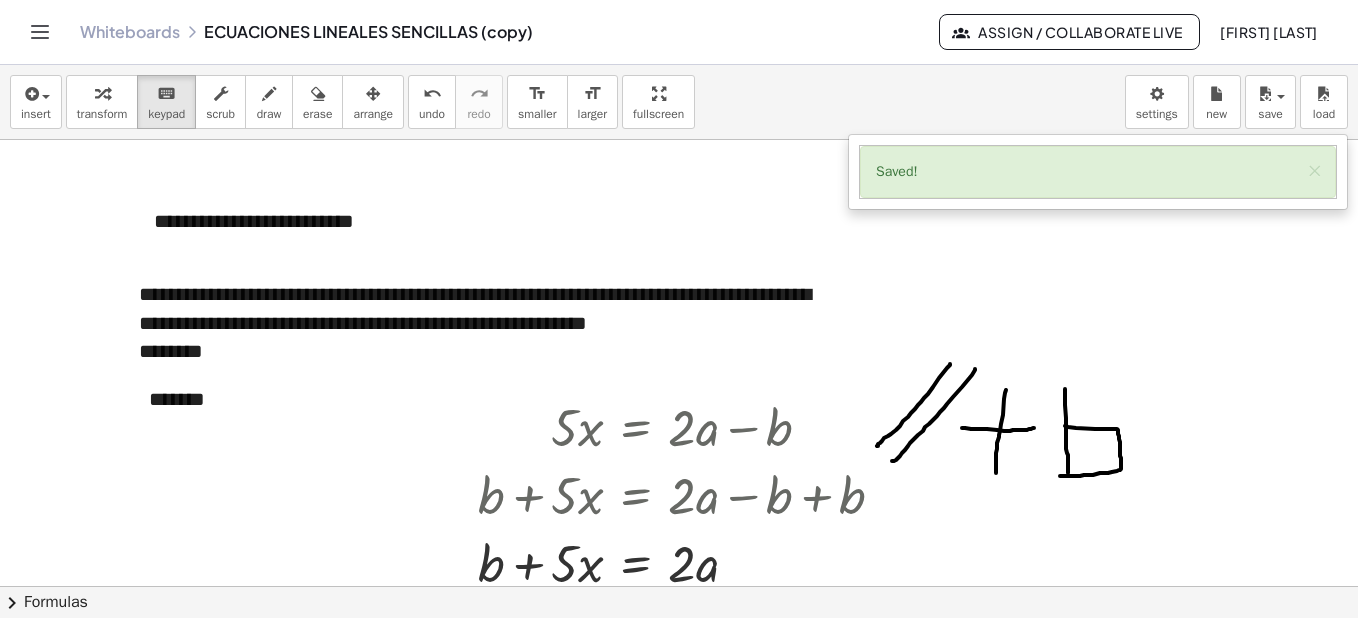 click at bounding box center [698, 2593] 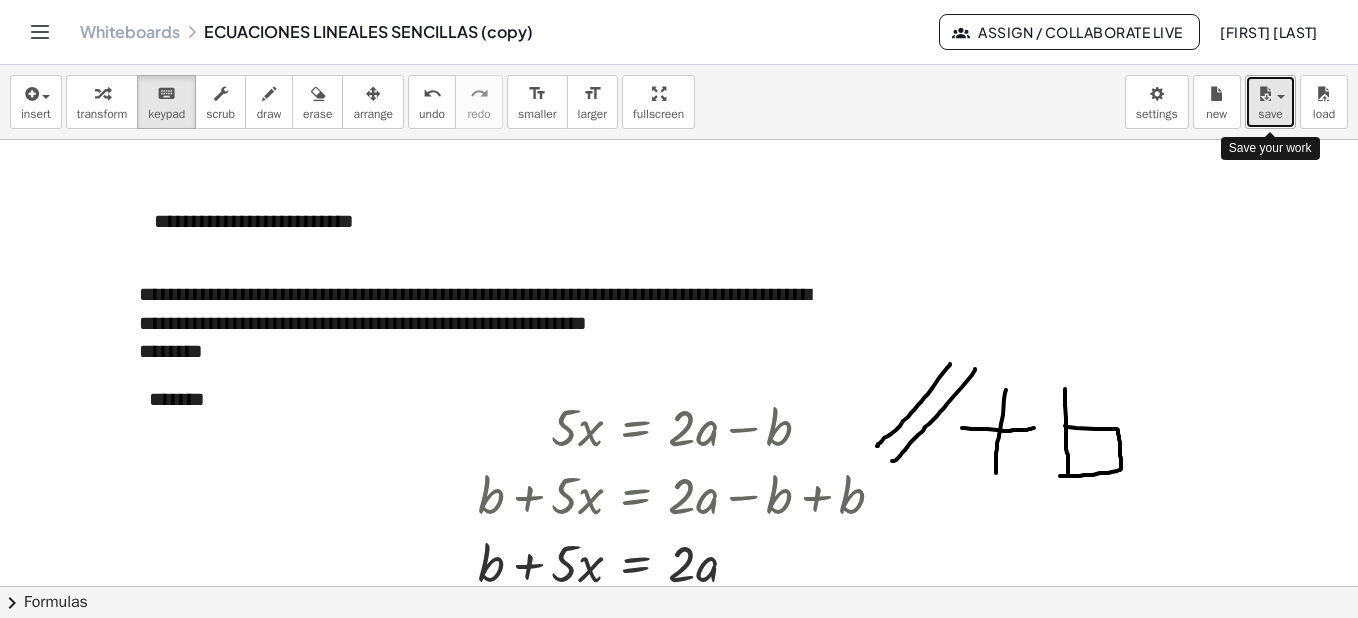click on "save" at bounding box center (1270, 114) 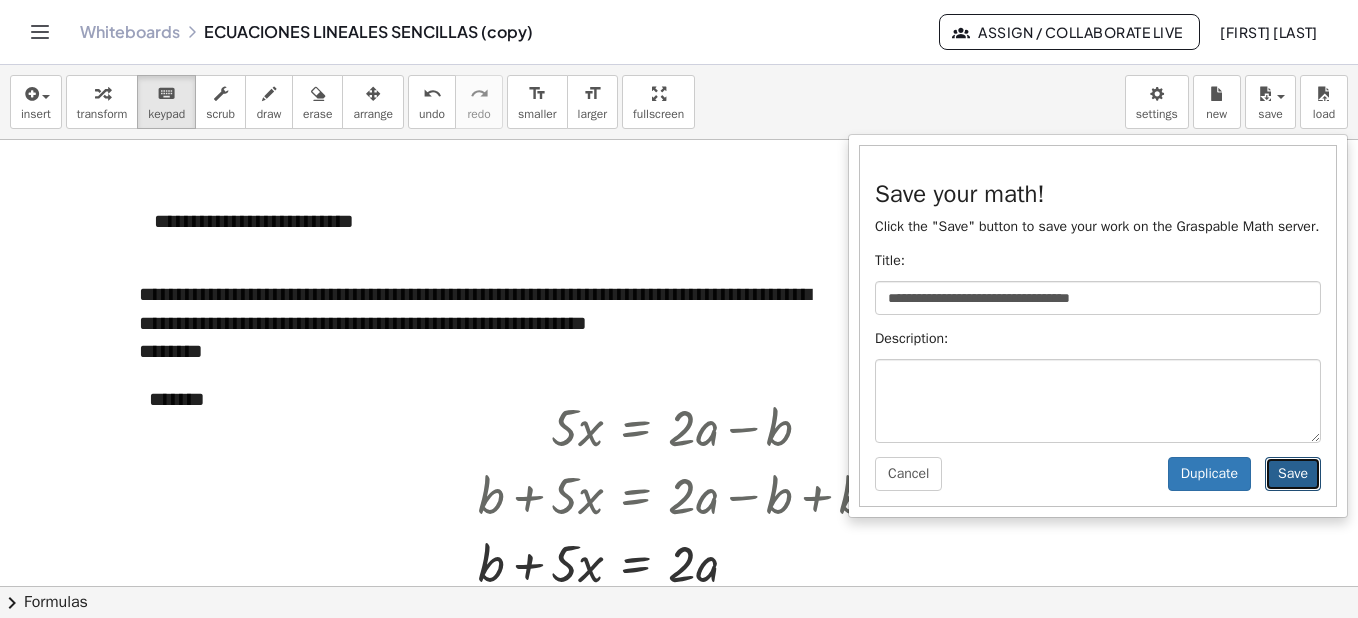 click on "Save" at bounding box center (1293, 474) 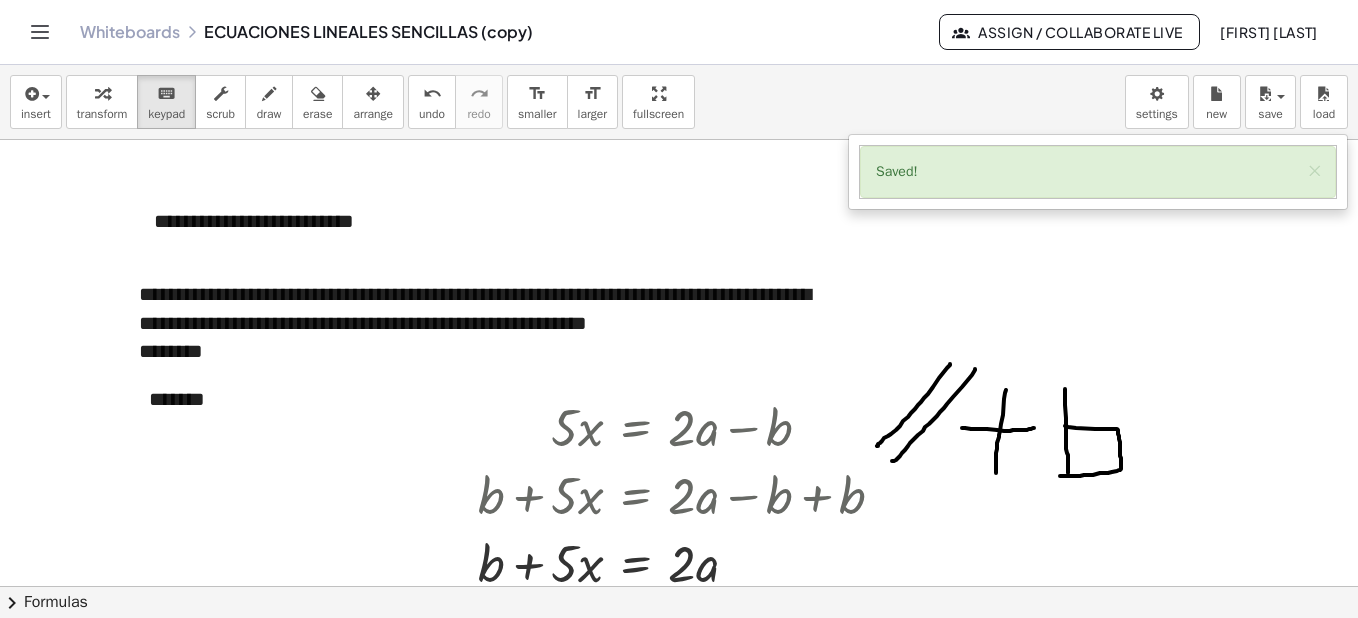 click at bounding box center (698, 2593) 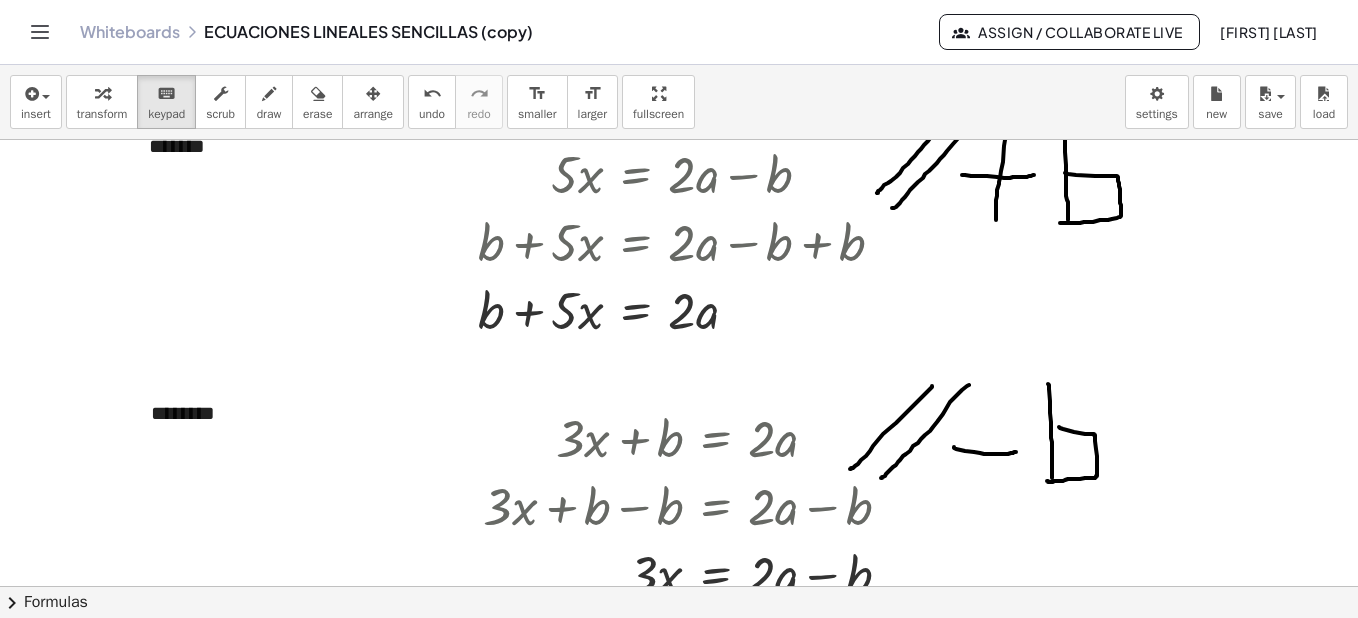 scroll, scrollTop: 0, scrollLeft: 0, axis: both 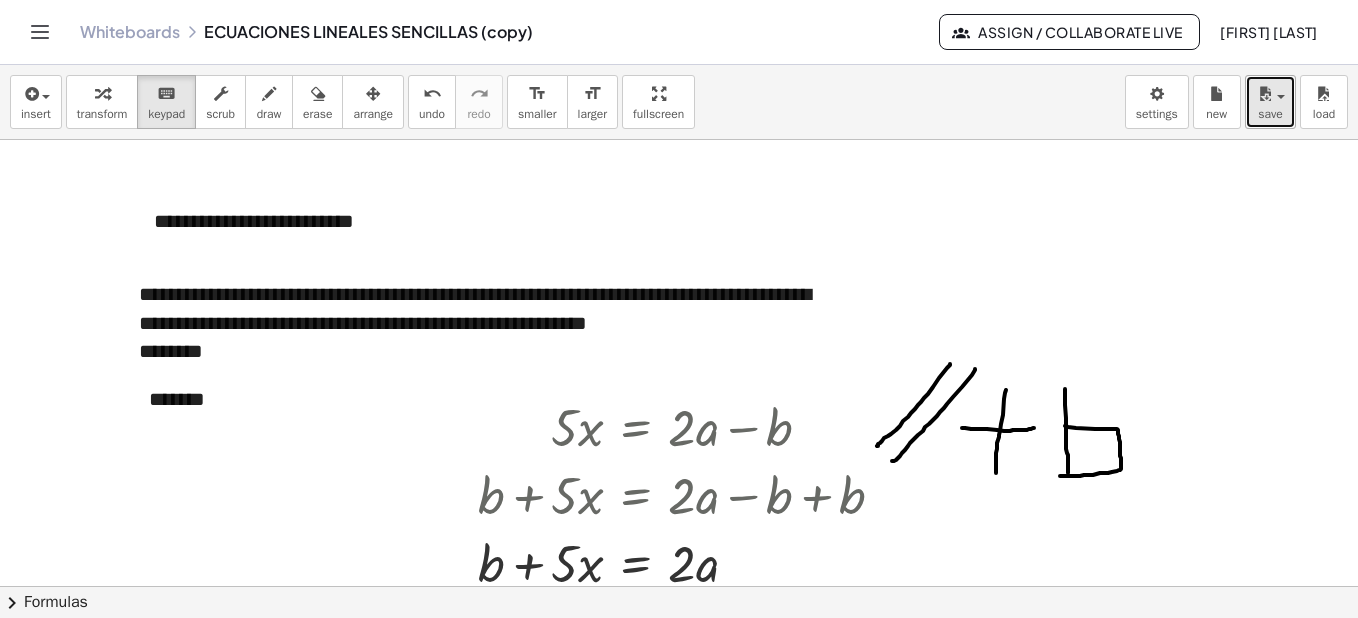 click on "save" at bounding box center [1270, 102] 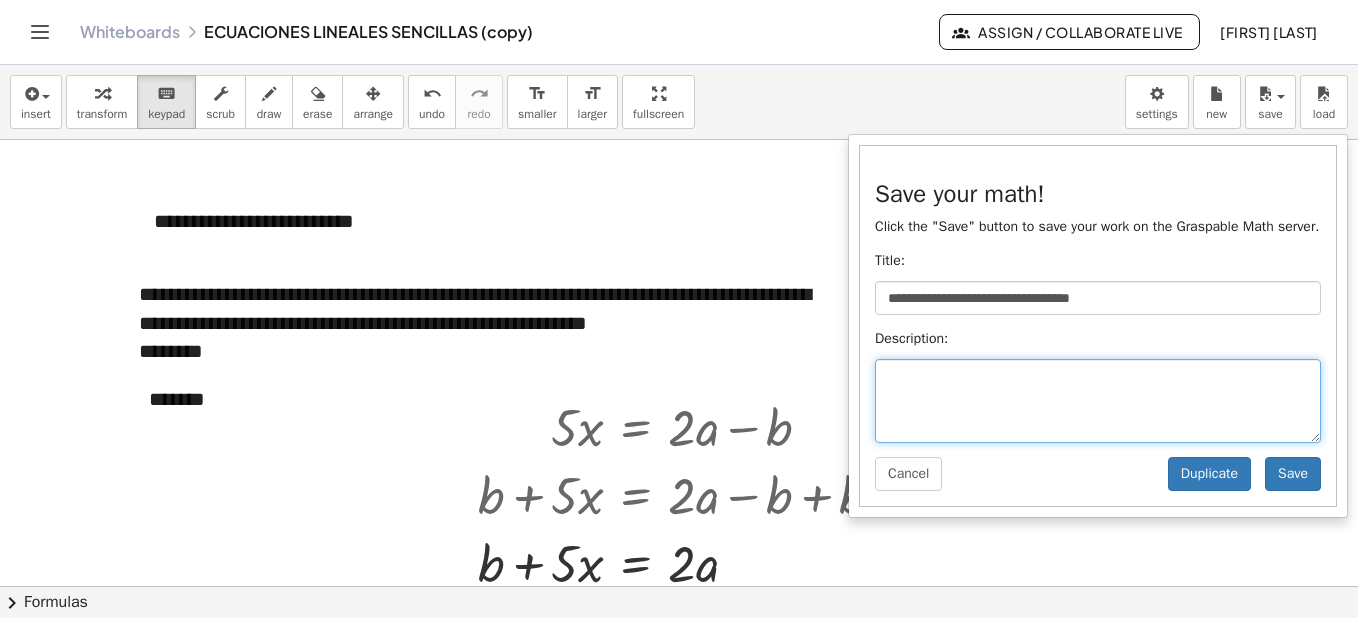click at bounding box center (1098, 401) 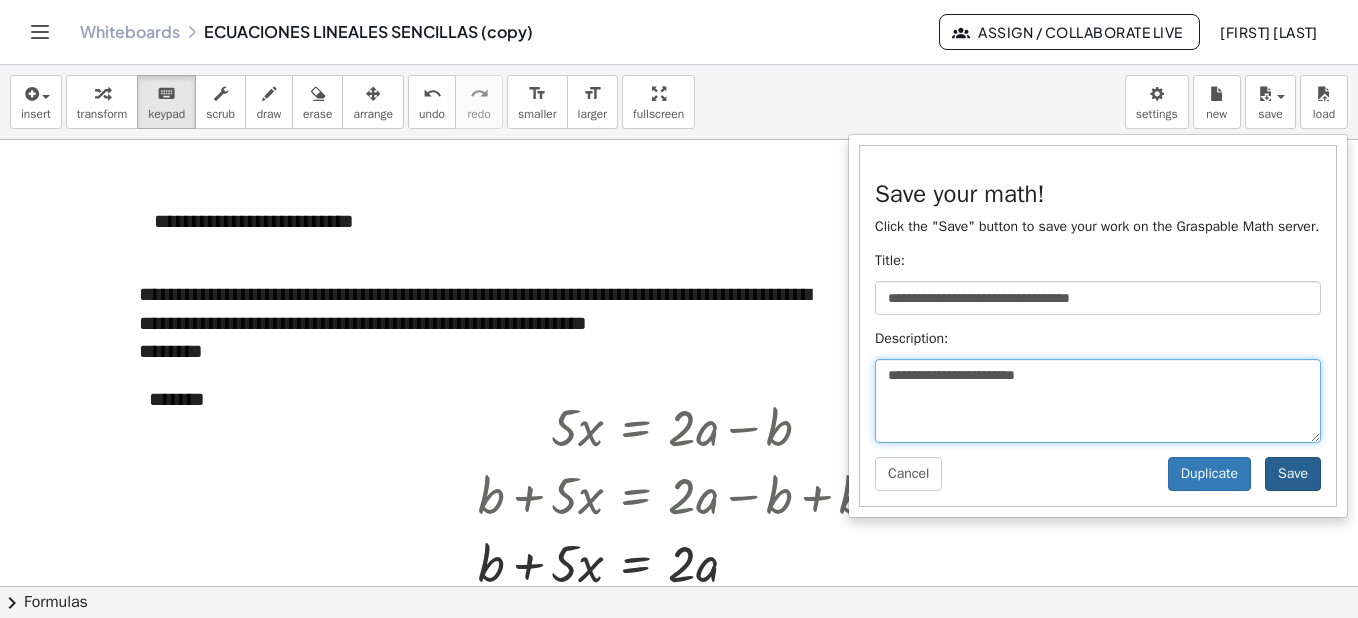 type on "**********" 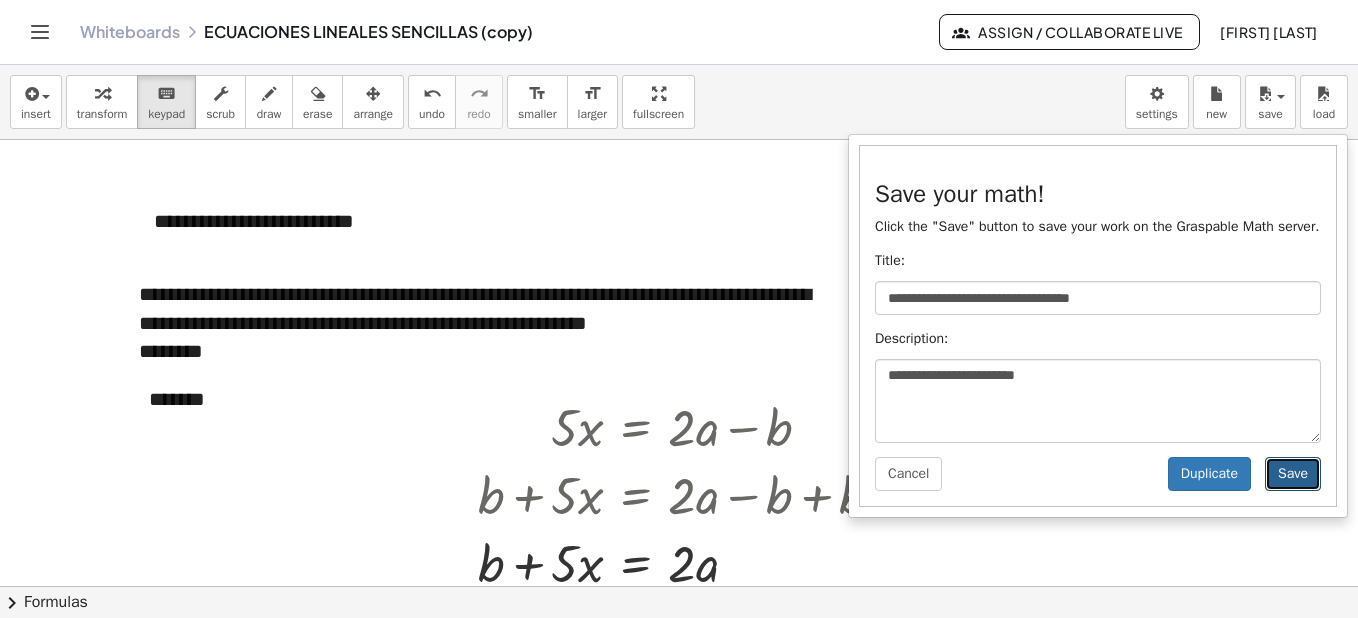 click on "Save" at bounding box center (1293, 474) 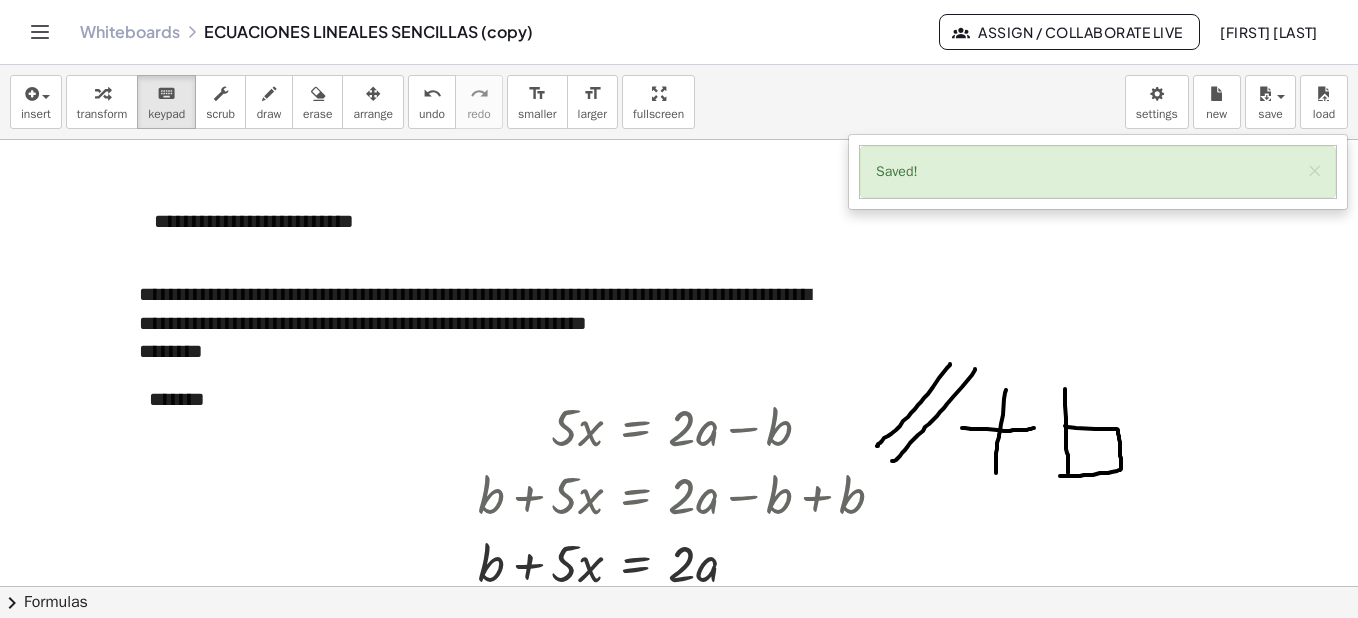 click at bounding box center [698, 2370] 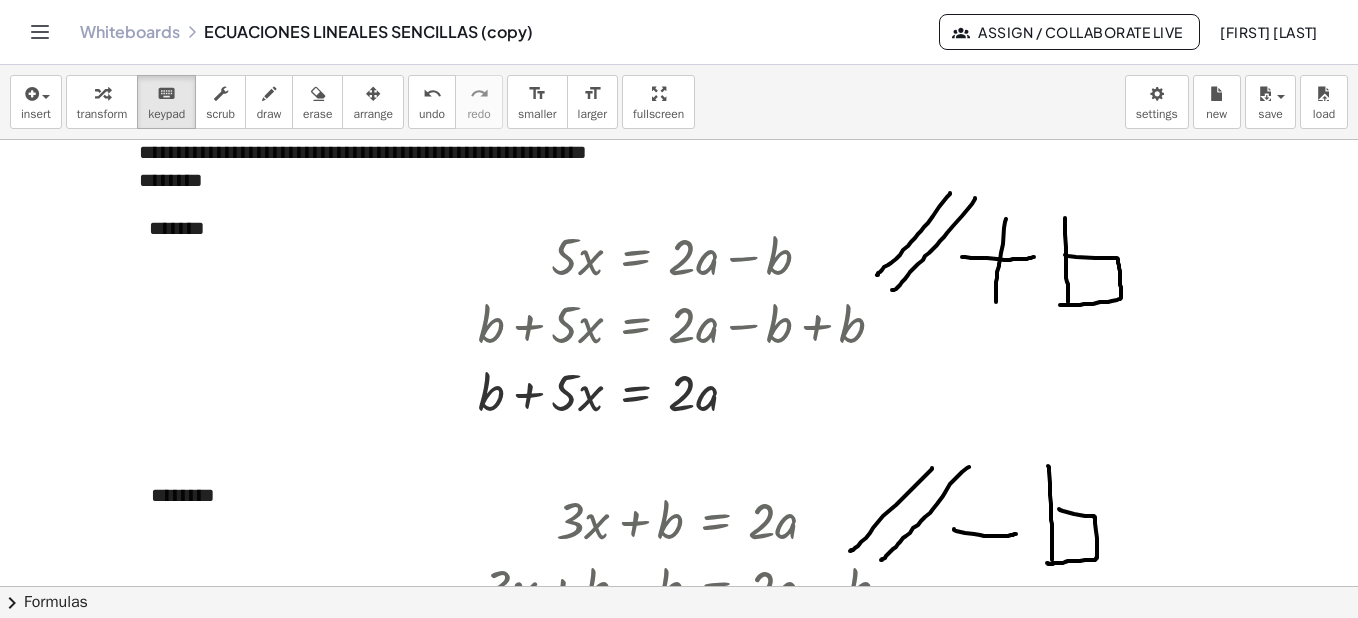 scroll, scrollTop: 183, scrollLeft: 0, axis: vertical 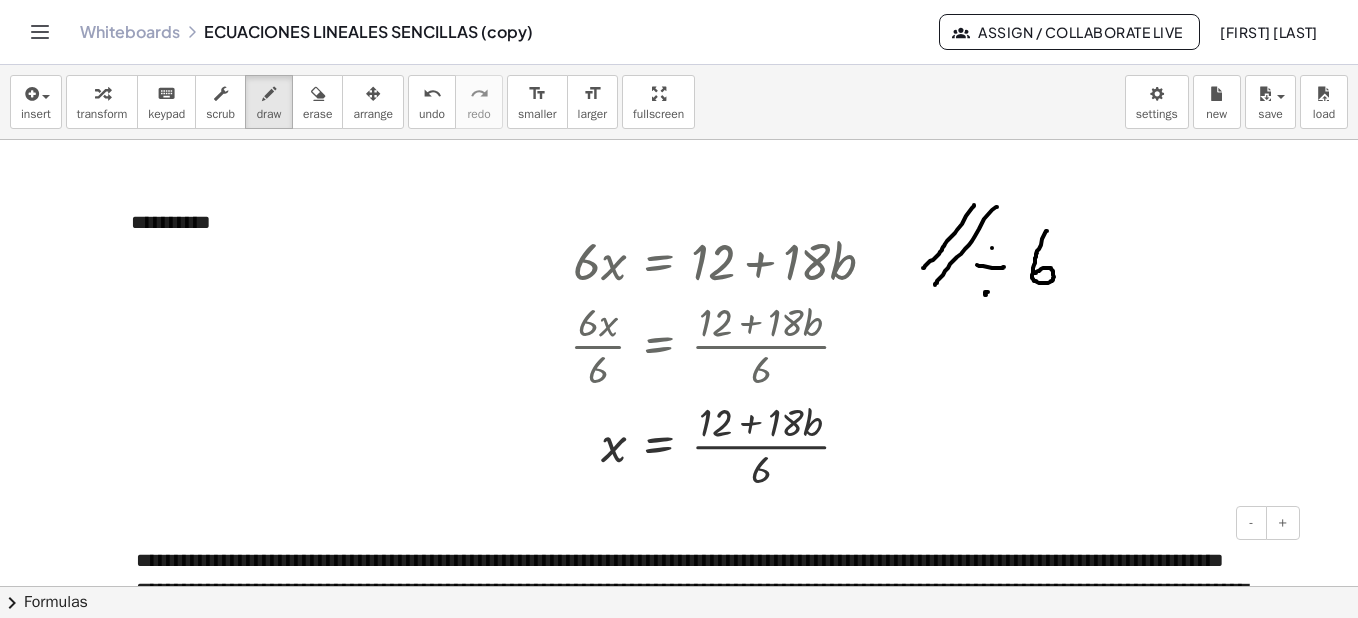 click at bounding box center [698, -118] 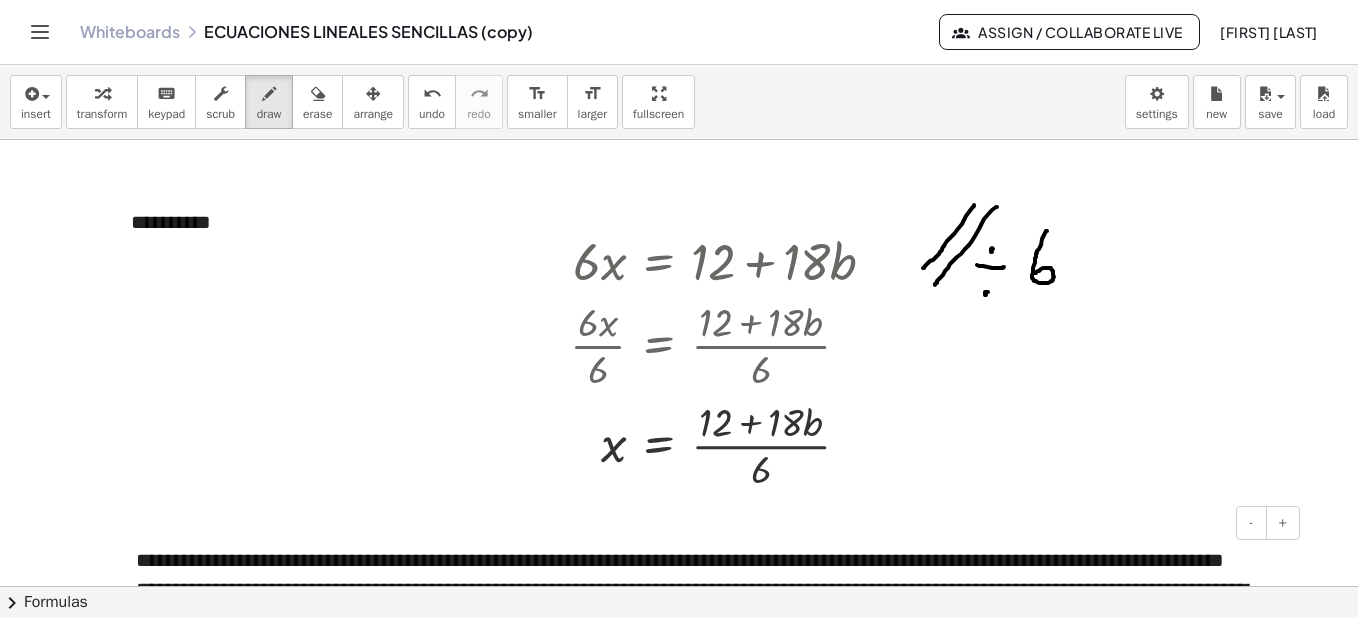 click at bounding box center (698, -118) 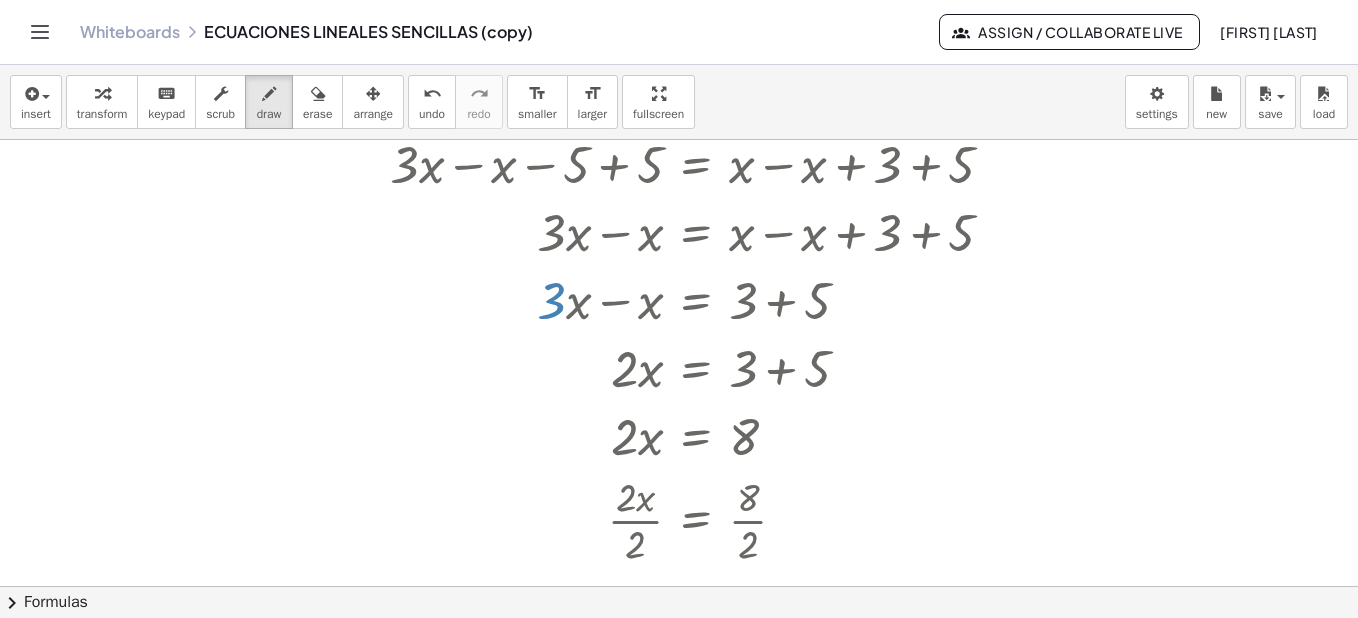 scroll, scrollTop: 3379, scrollLeft: 0, axis: vertical 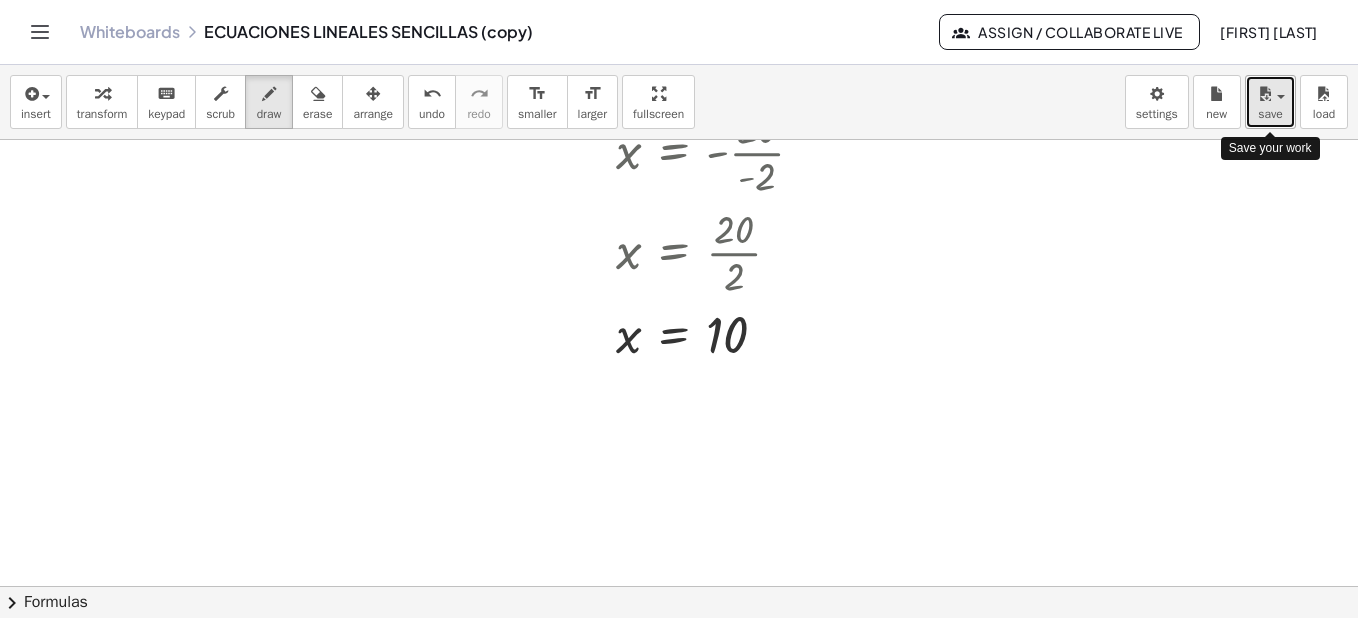 click on "save" at bounding box center [1270, 114] 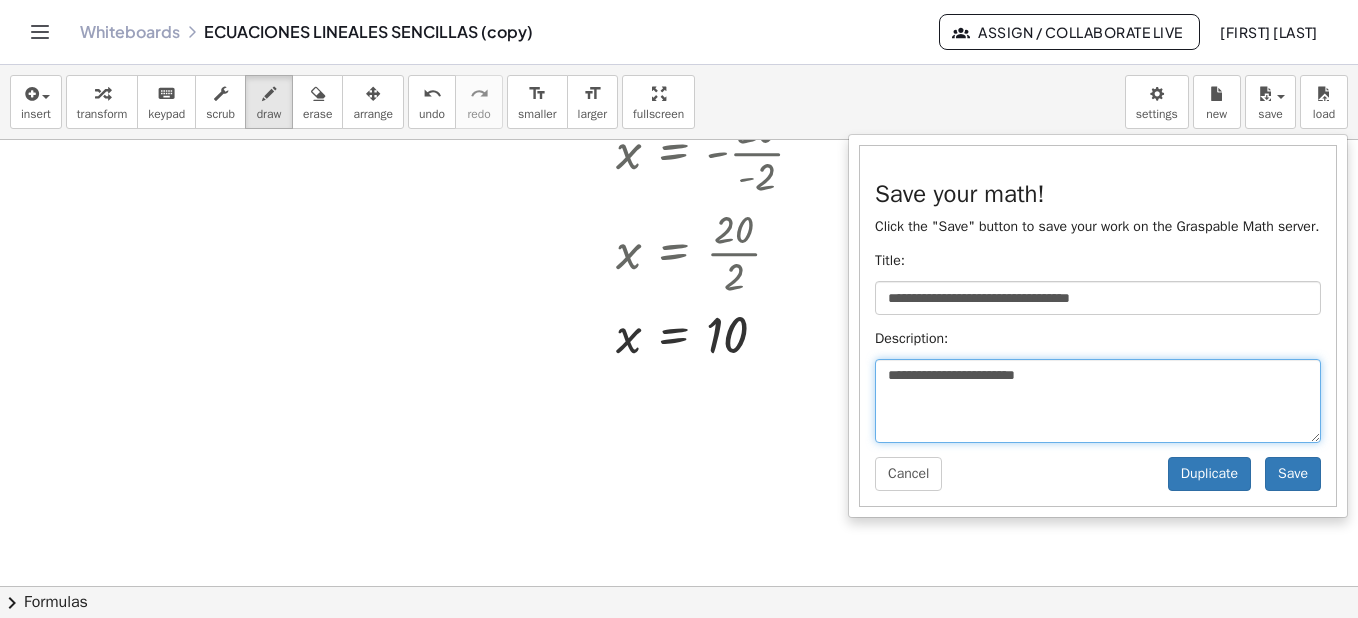click on "**********" at bounding box center (1098, 401) 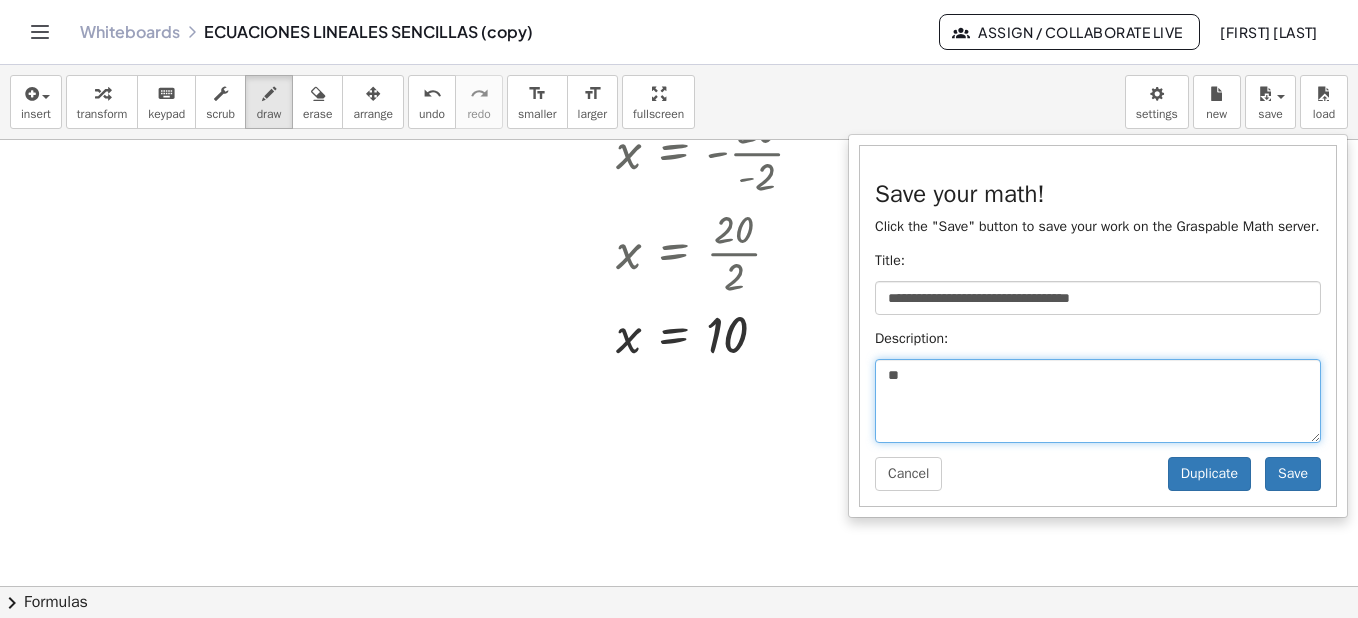 type on "*" 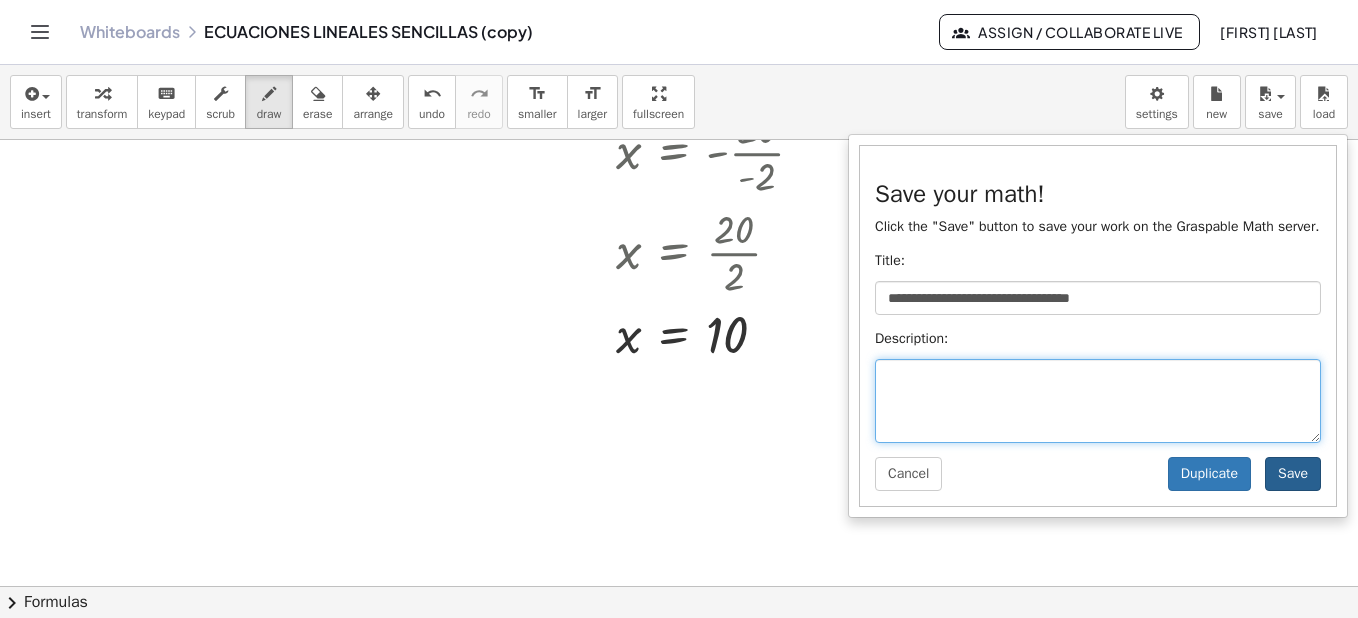type 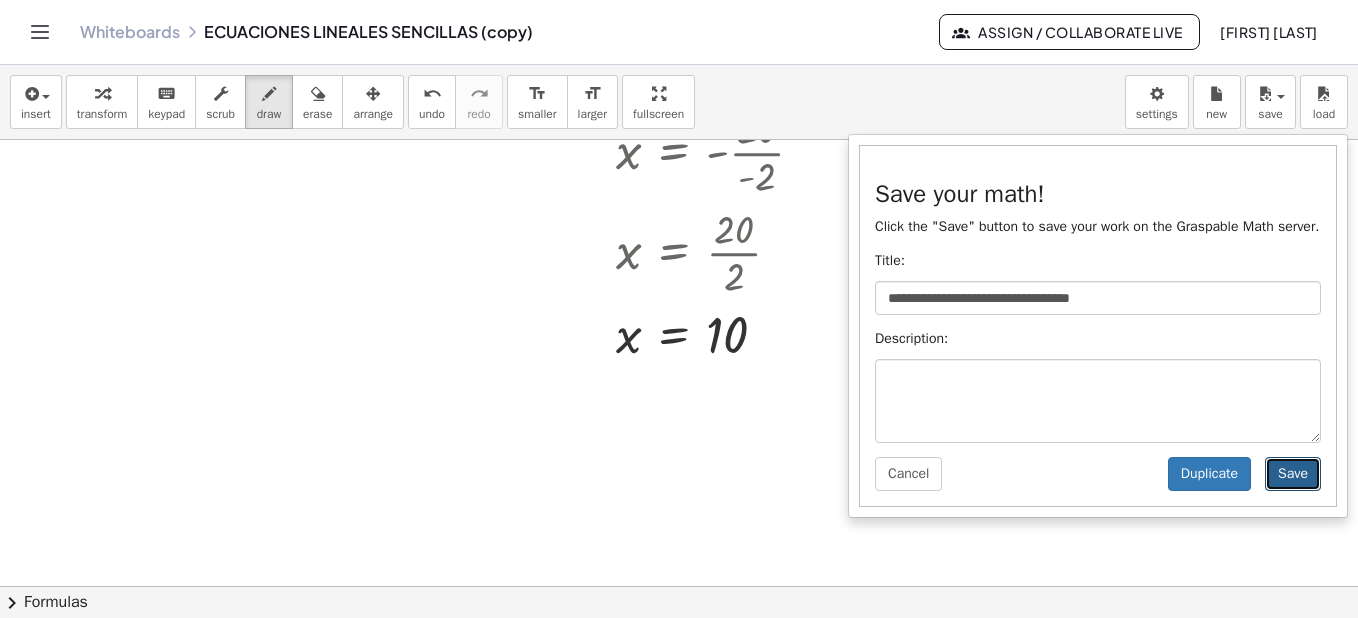 click on "Save" at bounding box center [1293, 474] 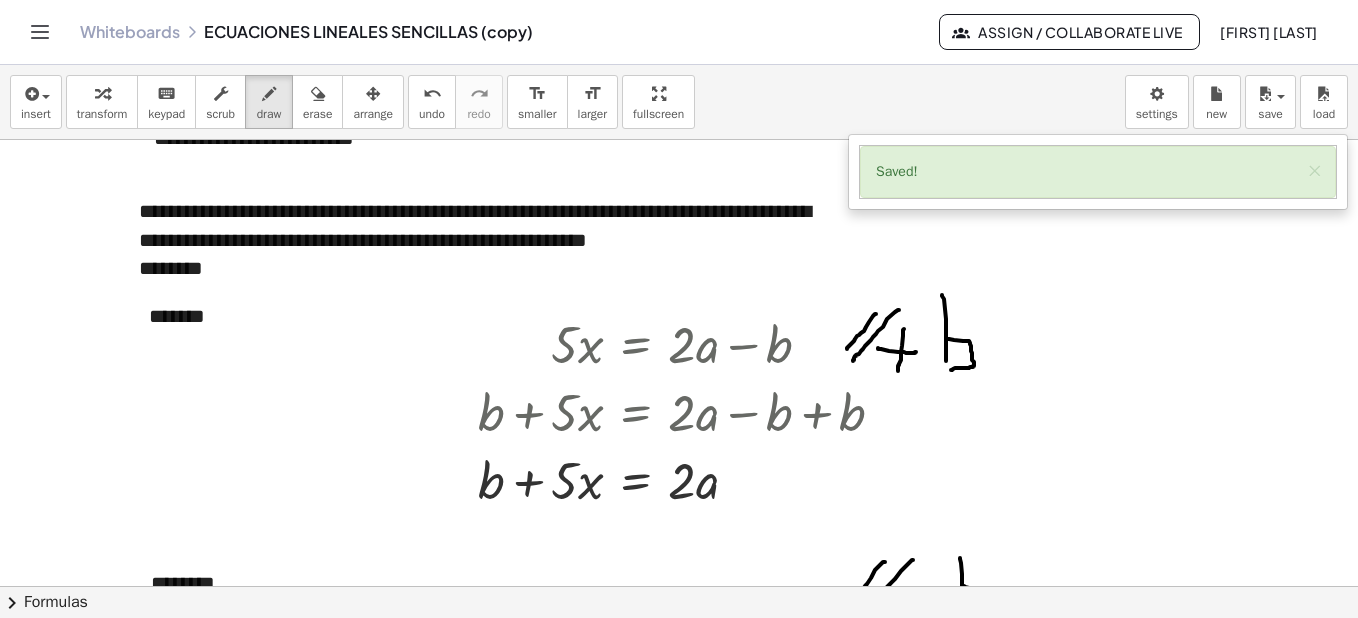 scroll, scrollTop: 45, scrollLeft: 0, axis: vertical 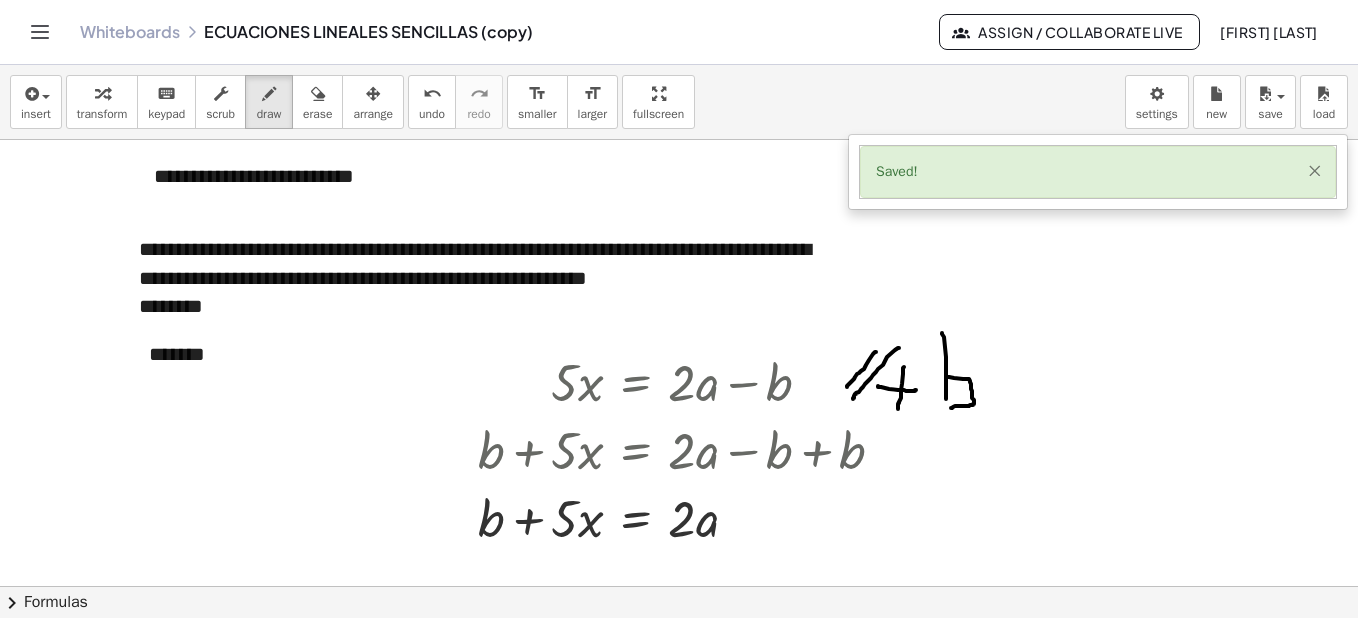 click on "×" at bounding box center (1314, 170) 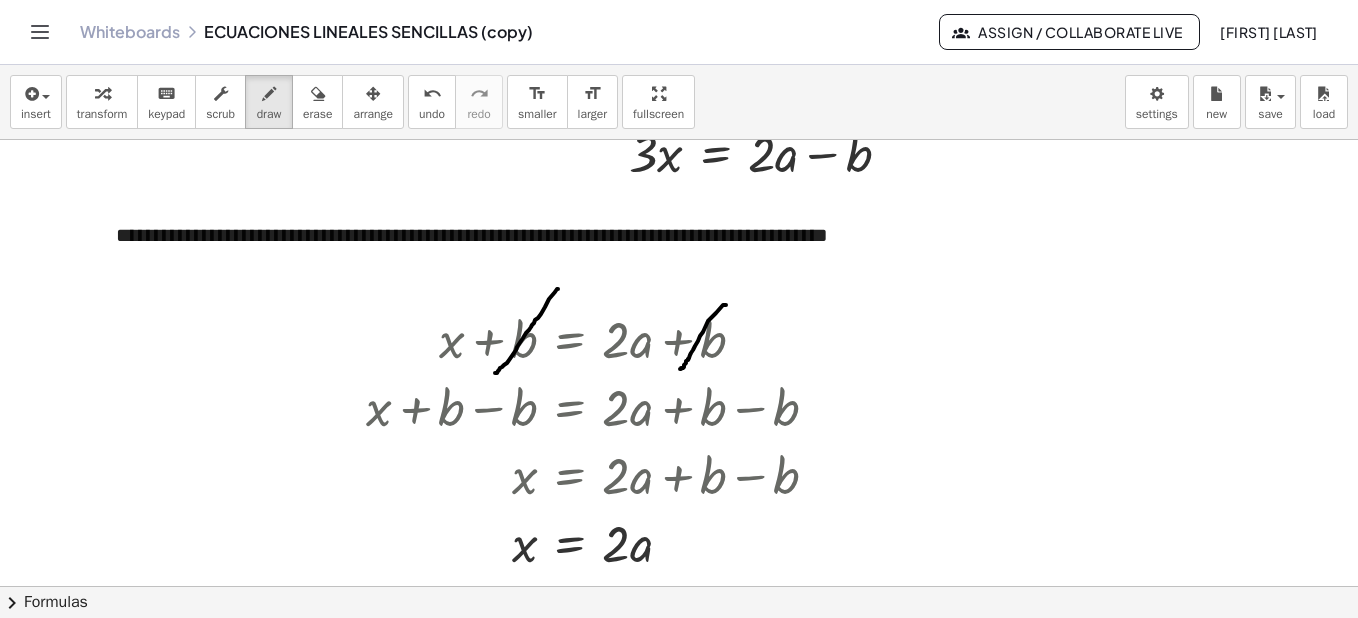 scroll, scrollTop: 0, scrollLeft: 0, axis: both 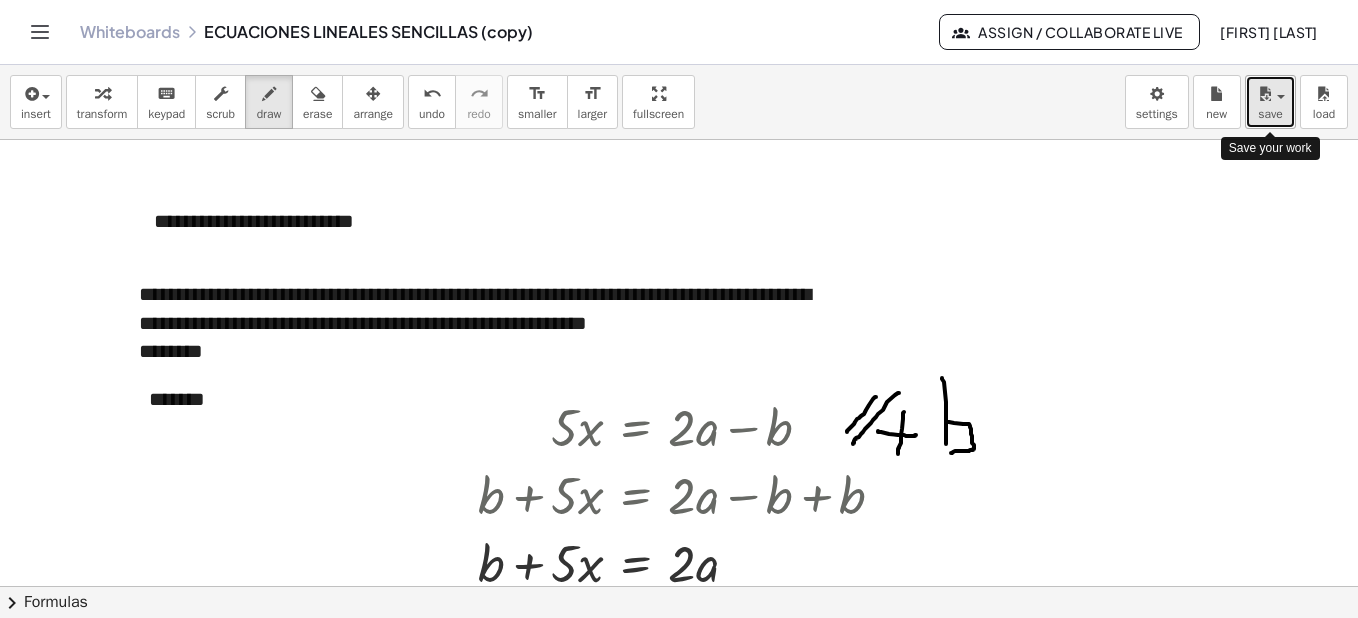 click on "save" at bounding box center (1270, 102) 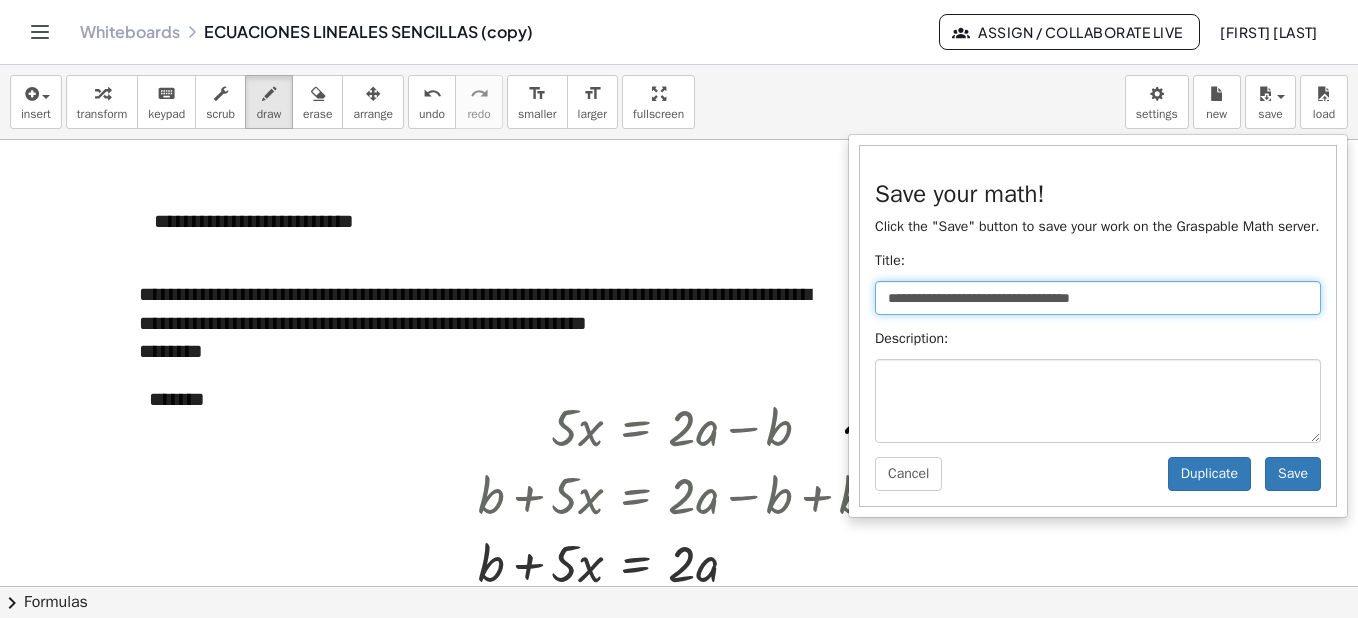 click on "**********" at bounding box center [1098, 298] 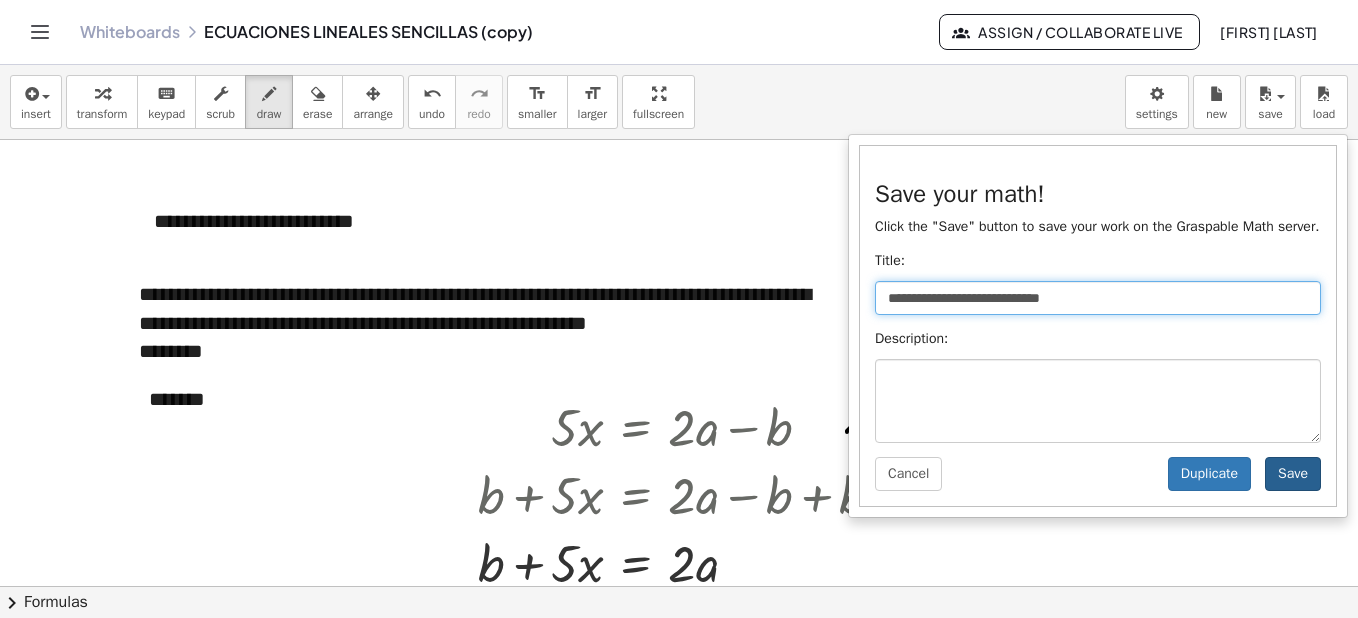type on "**********" 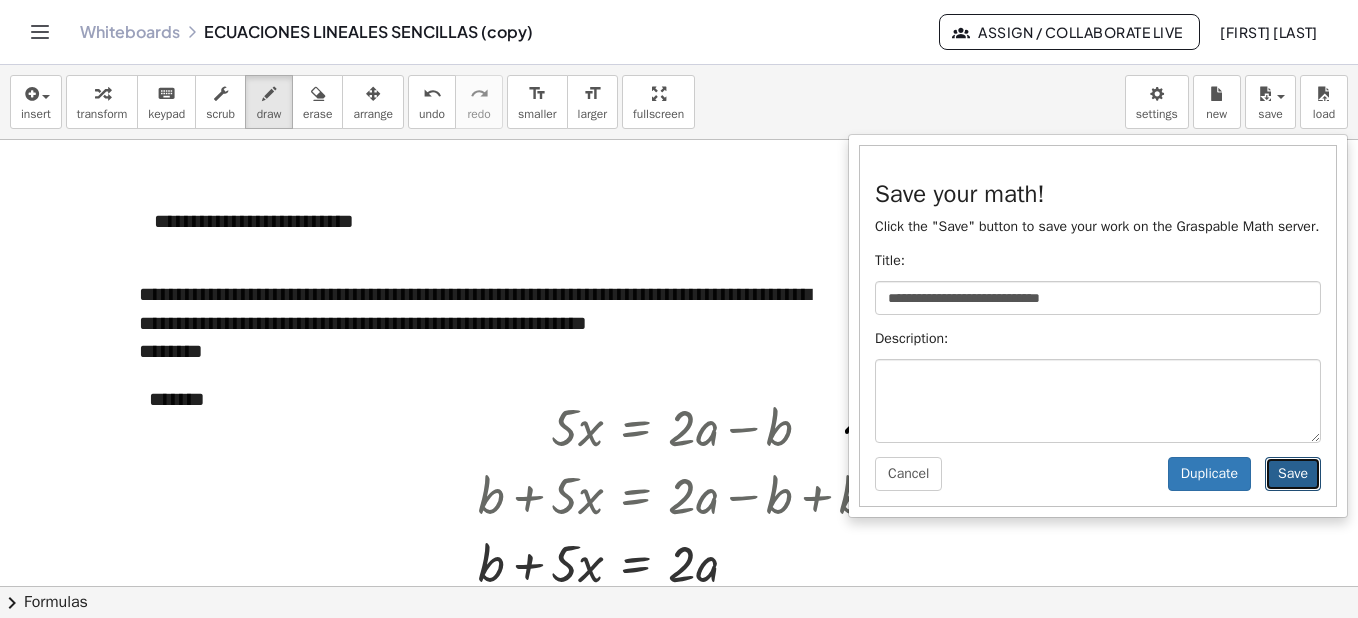 click on "Save" at bounding box center [1293, 474] 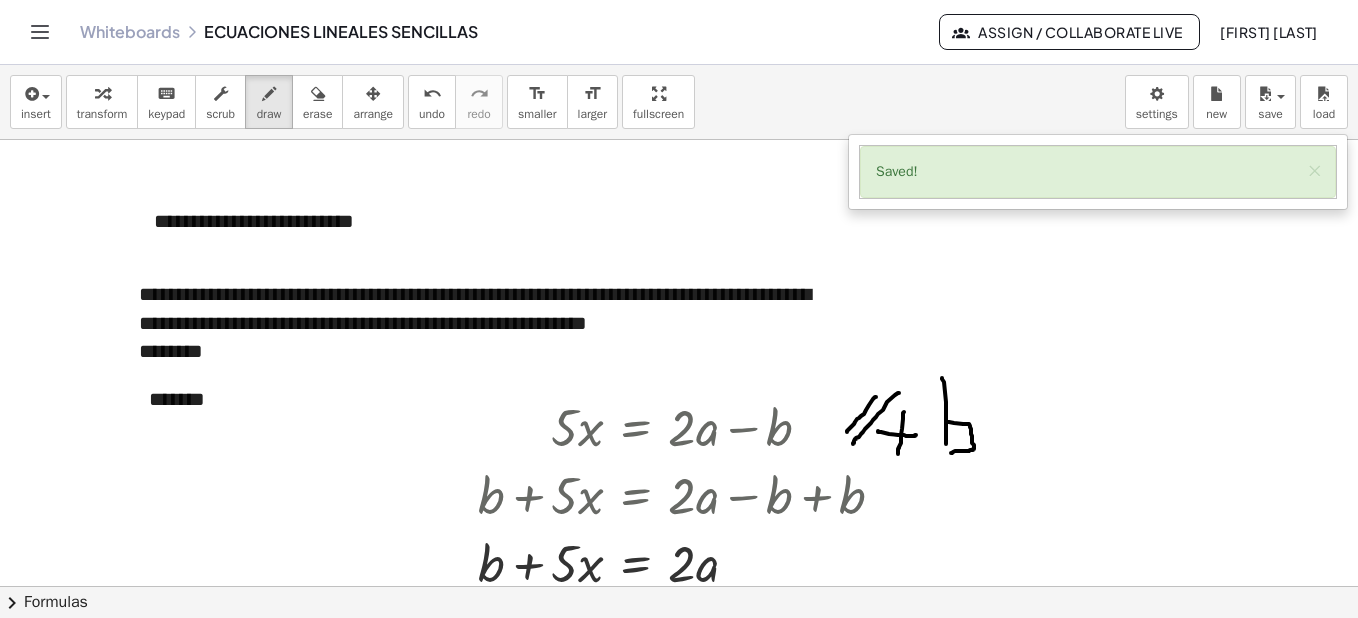 click on "Saved! ×" at bounding box center (1098, 172) 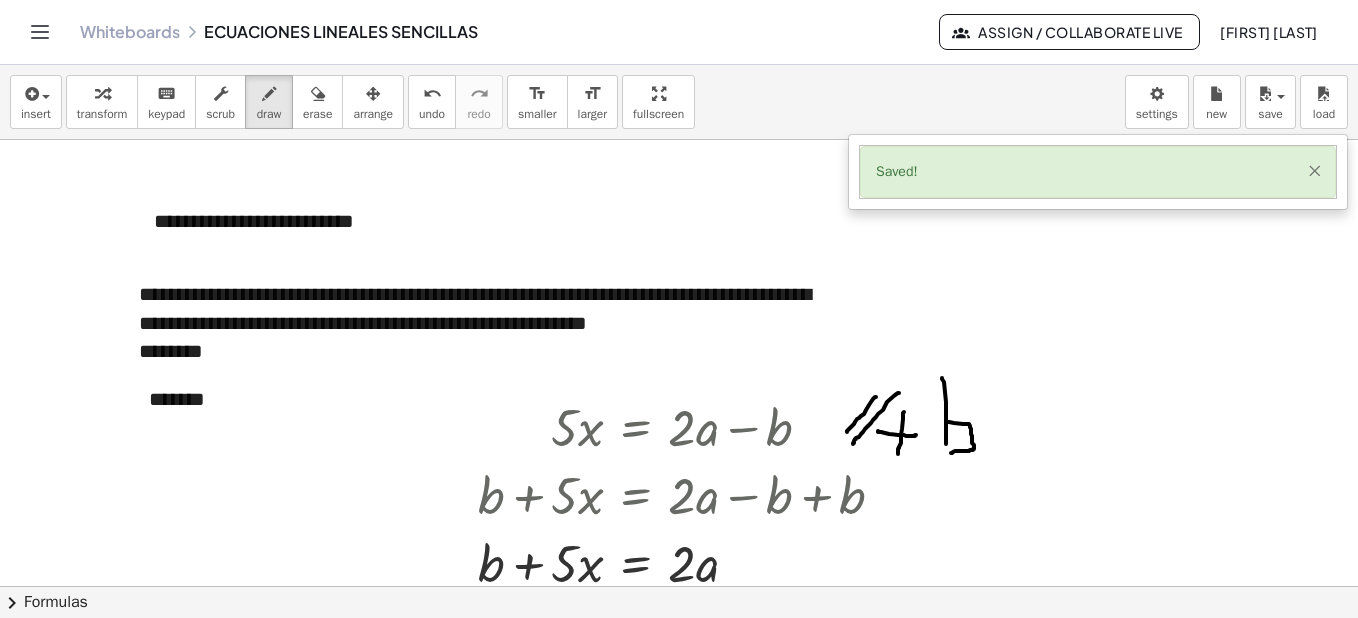 click on "×" at bounding box center (1314, 170) 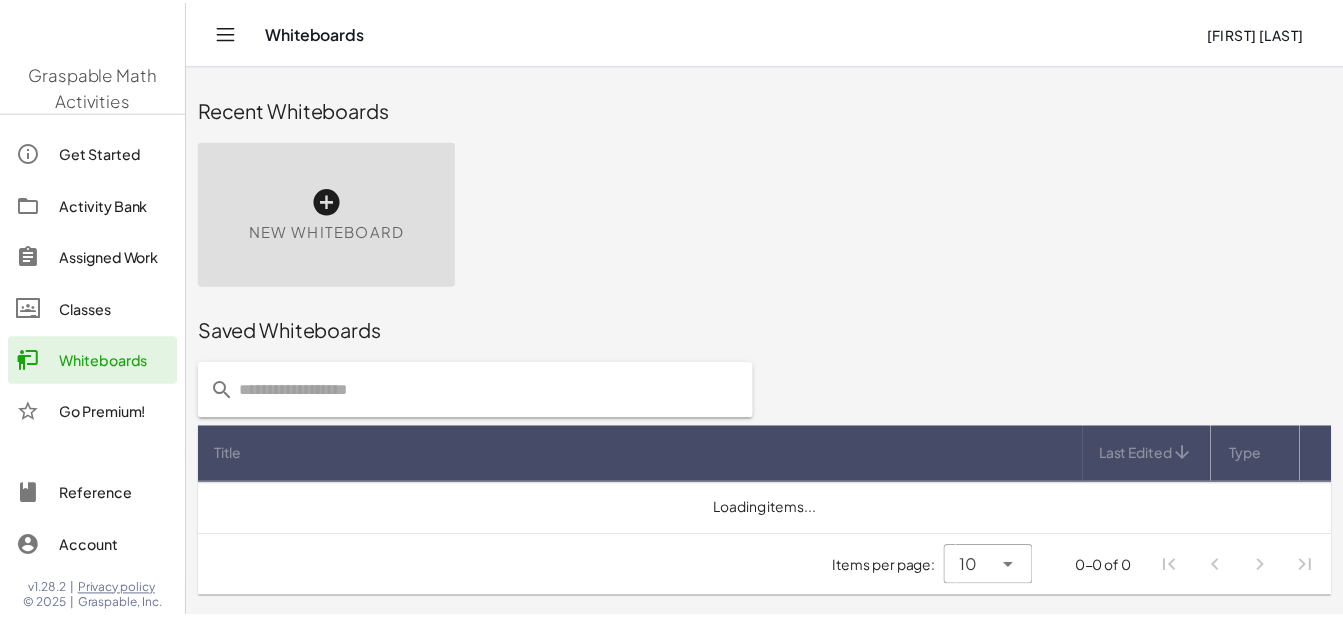 scroll, scrollTop: 0, scrollLeft: 0, axis: both 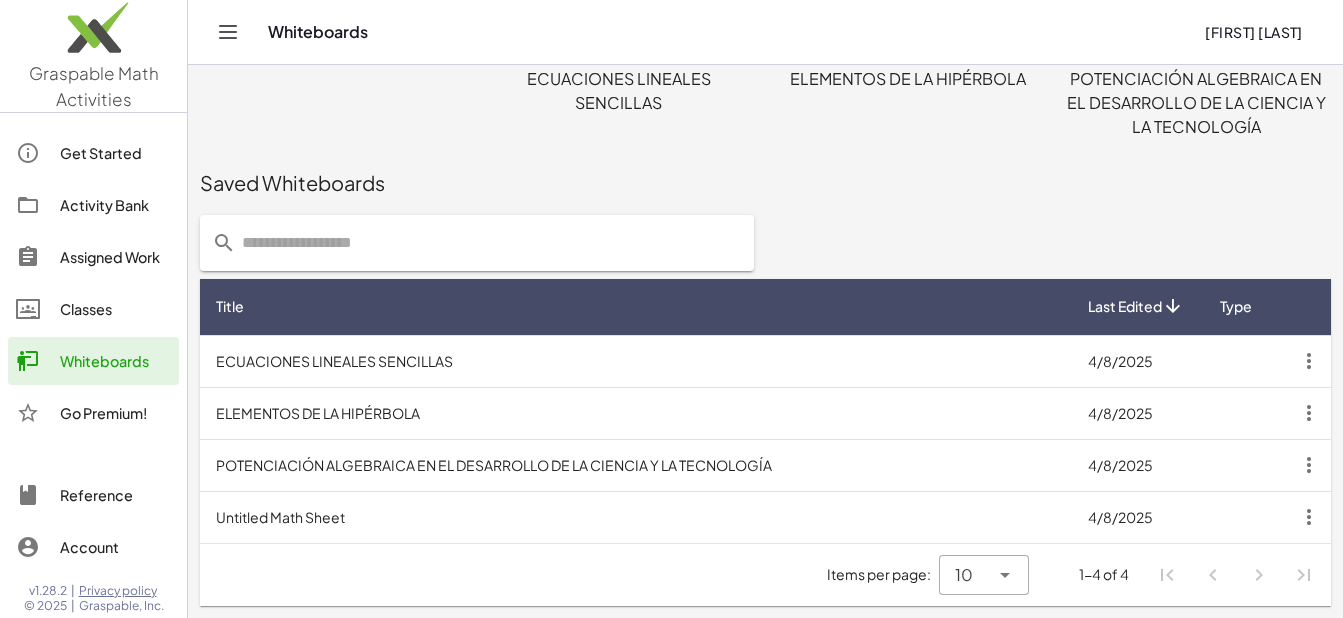 click on "ECUACIONES LINEALES SENCILLAS" at bounding box center (636, 361) 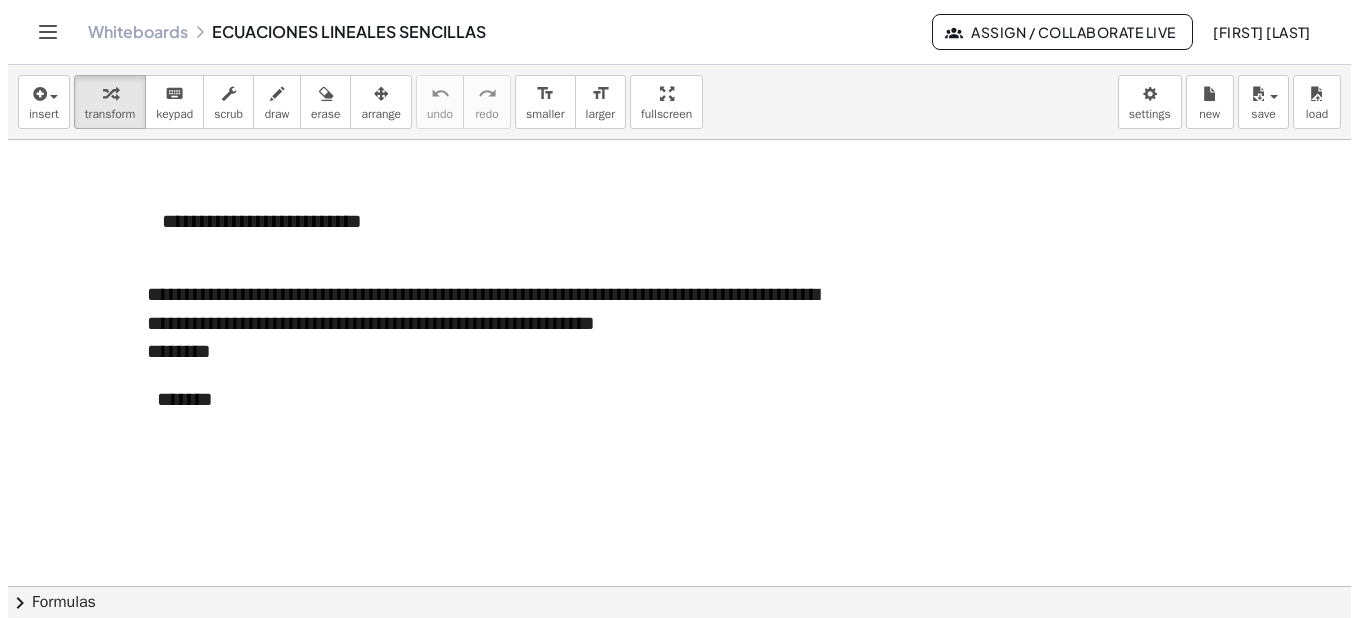 scroll, scrollTop: 0, scrollLeft: 0, axis: both 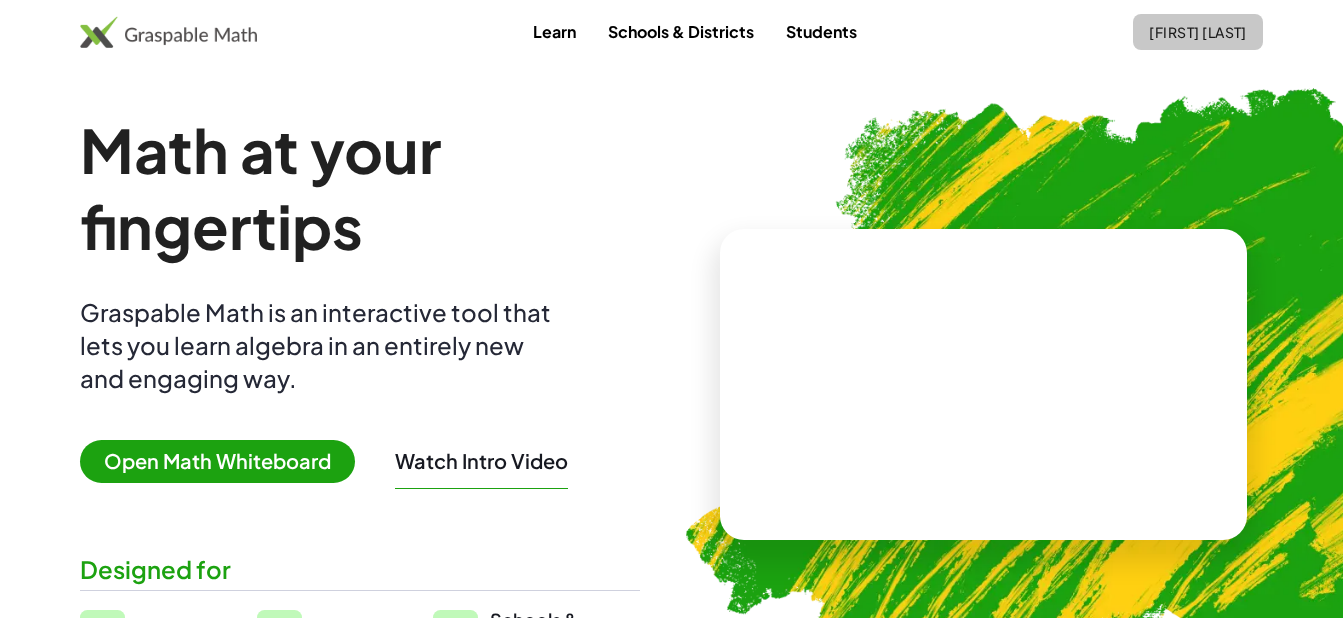 click on "[FIRST] [LAST]" 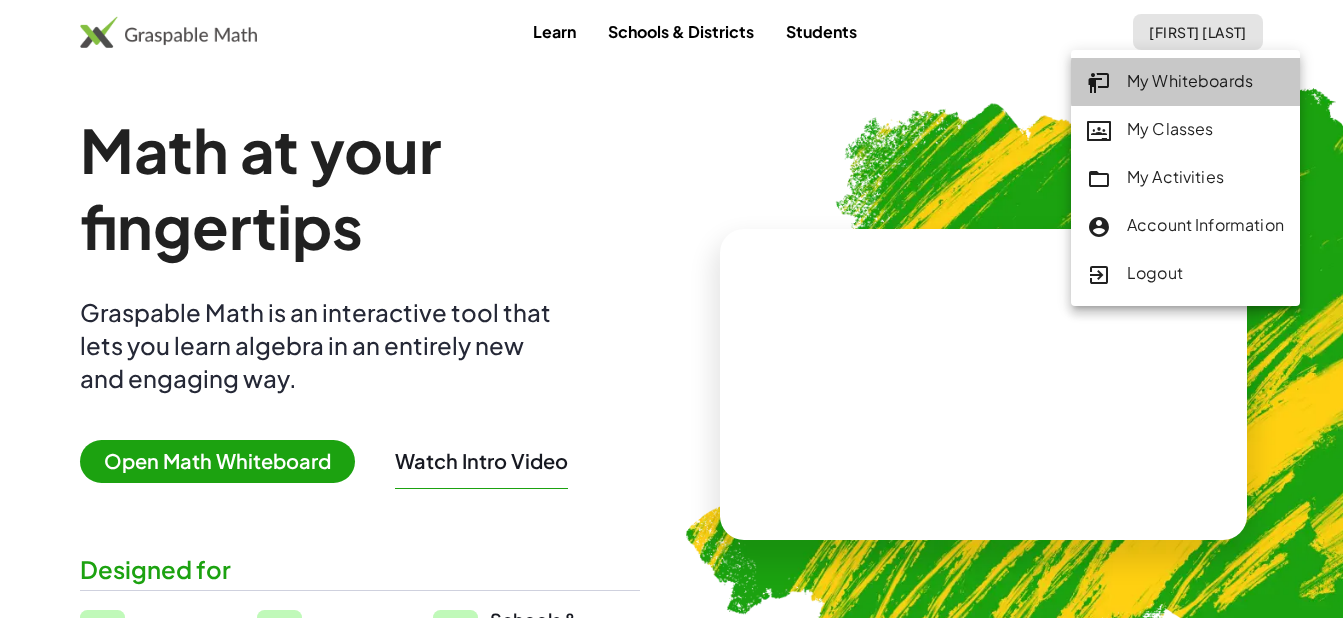 click on "My Whiteboards" 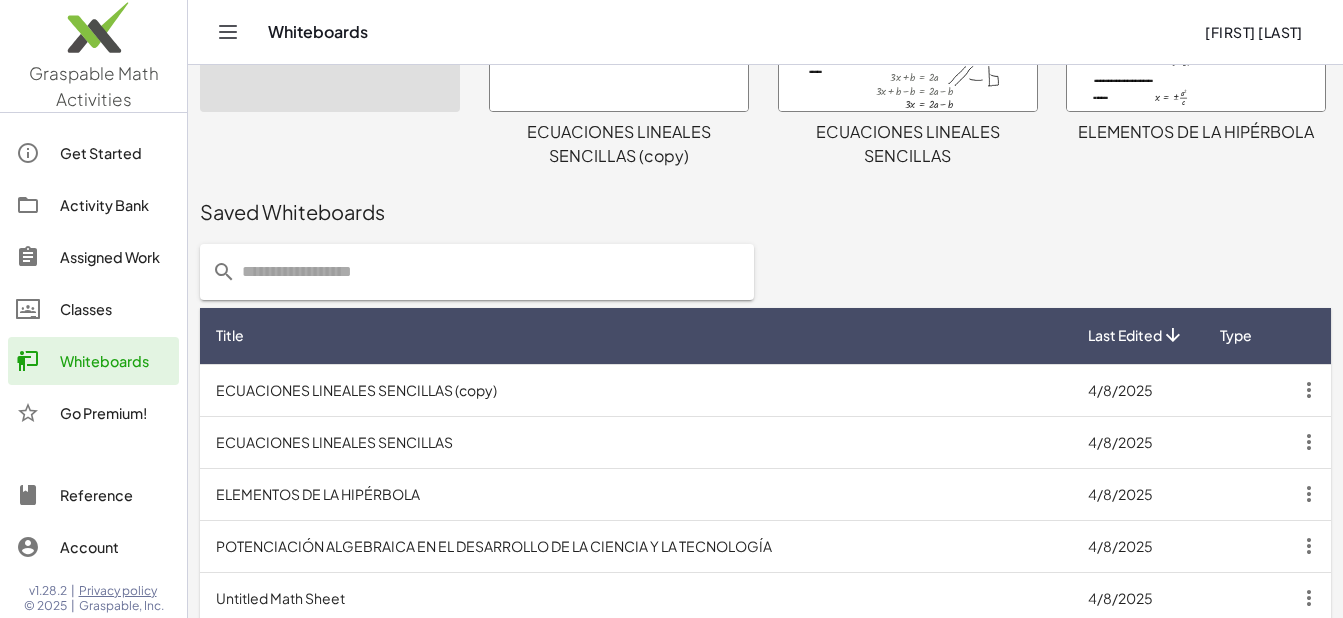 scroll, scrollTop: 177, scrollLeft: 0, axis: vertical 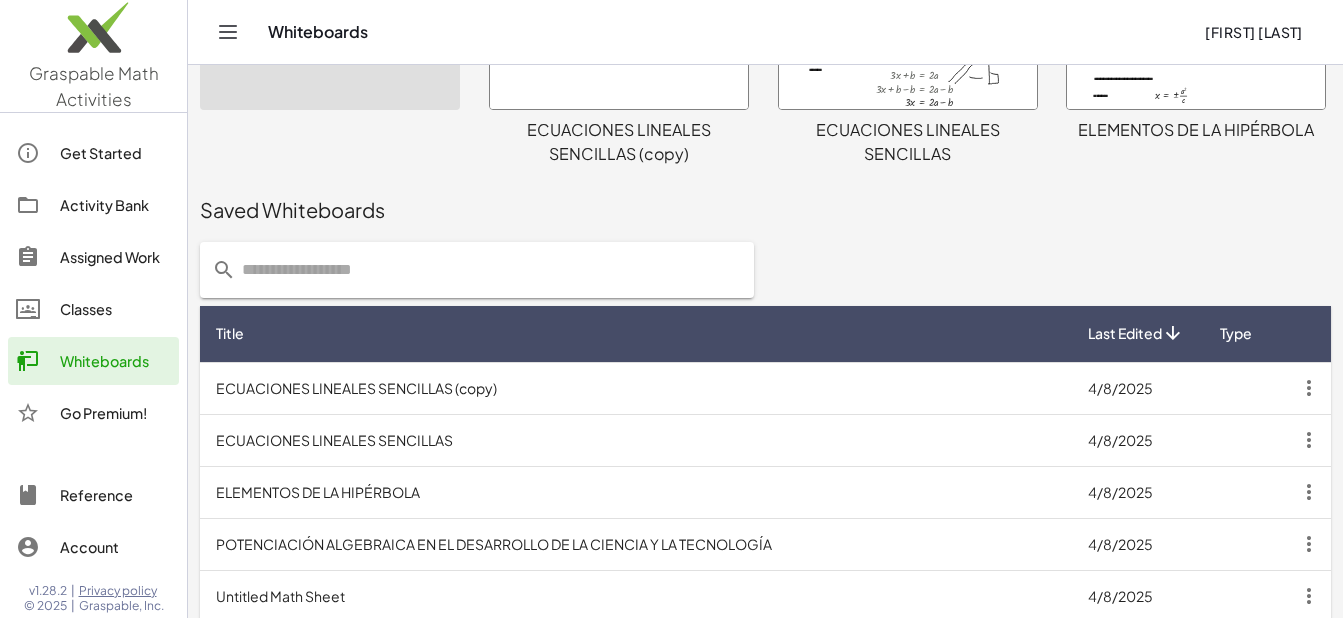 click on "ECUACIONES LINEALES SENCILLAS" at bounding box center (636, 440) 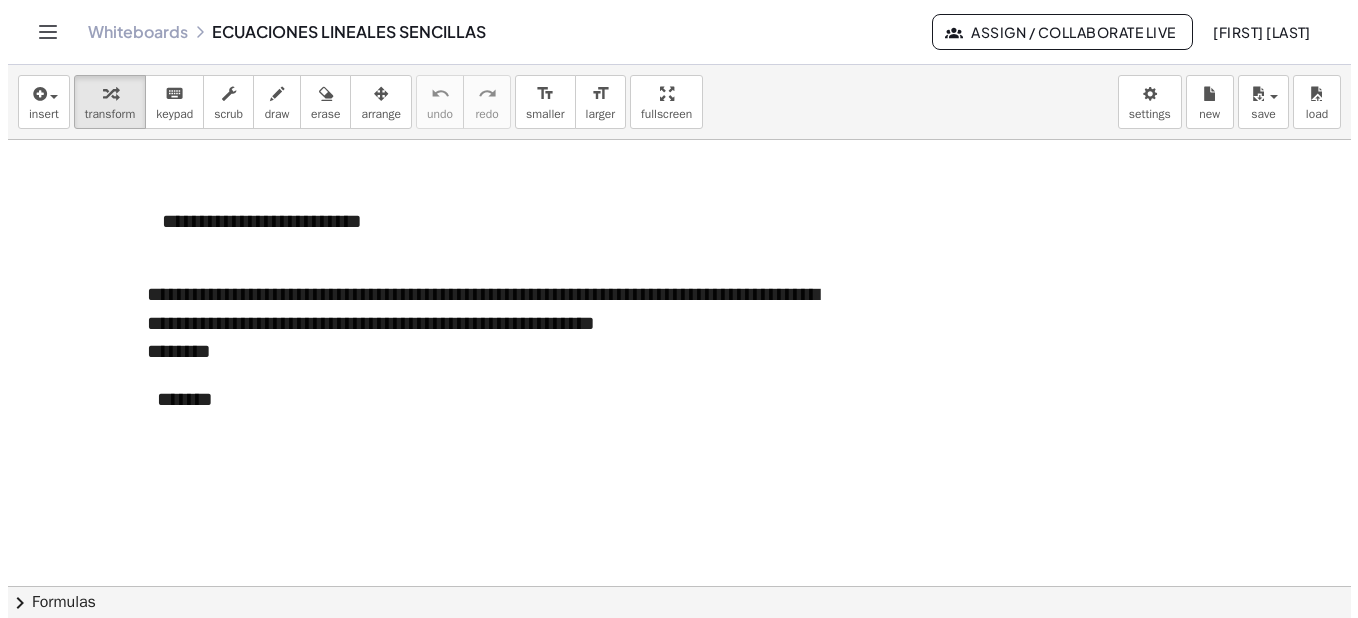 scroll, scrollTop: 0, scrollLeft: 0, axis: both 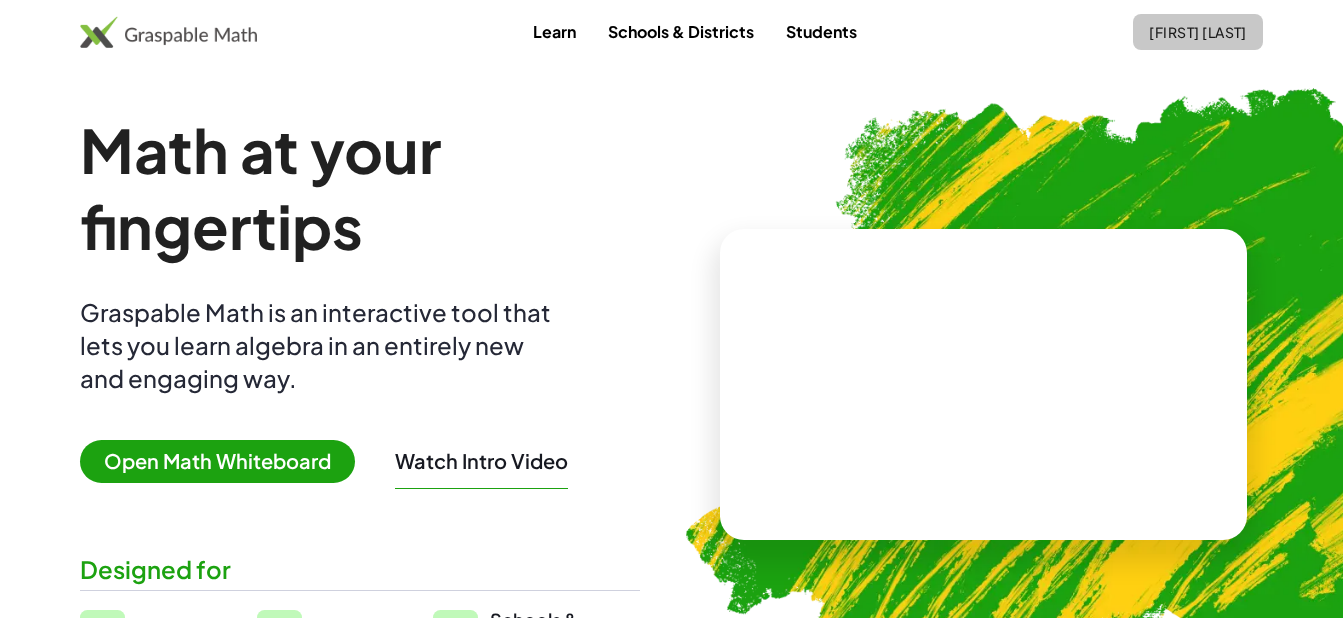 click on "[FIRST] [LAST]" 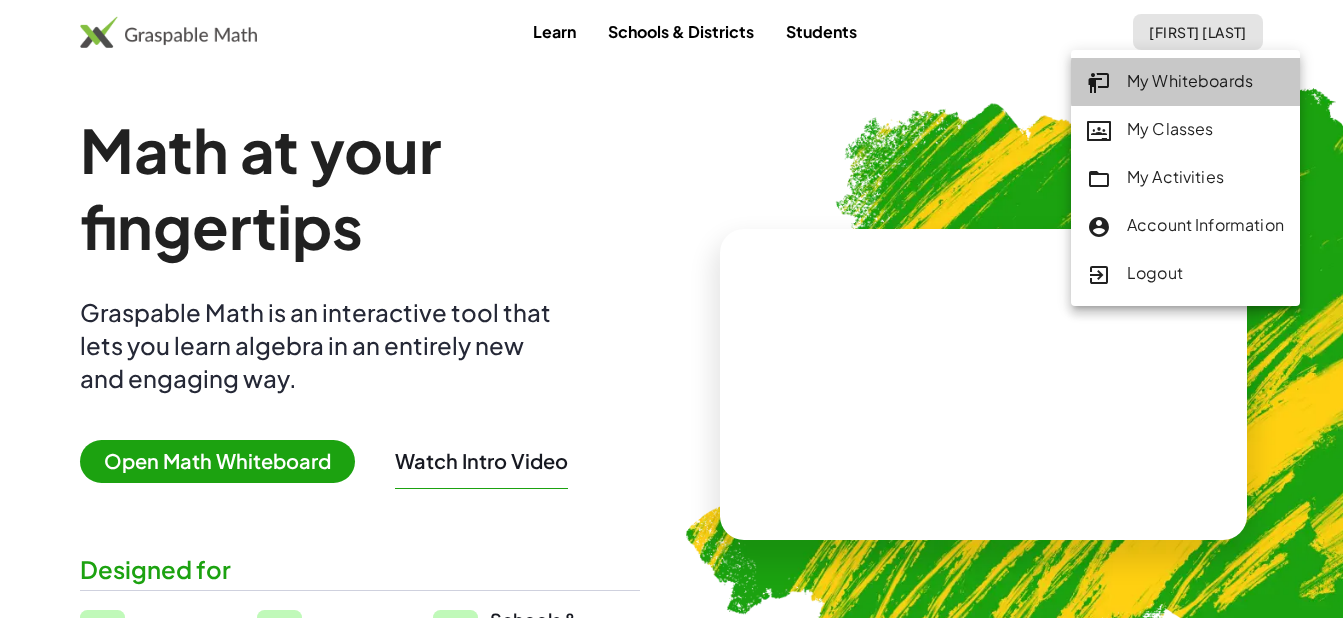 click on "My Whiteboards" 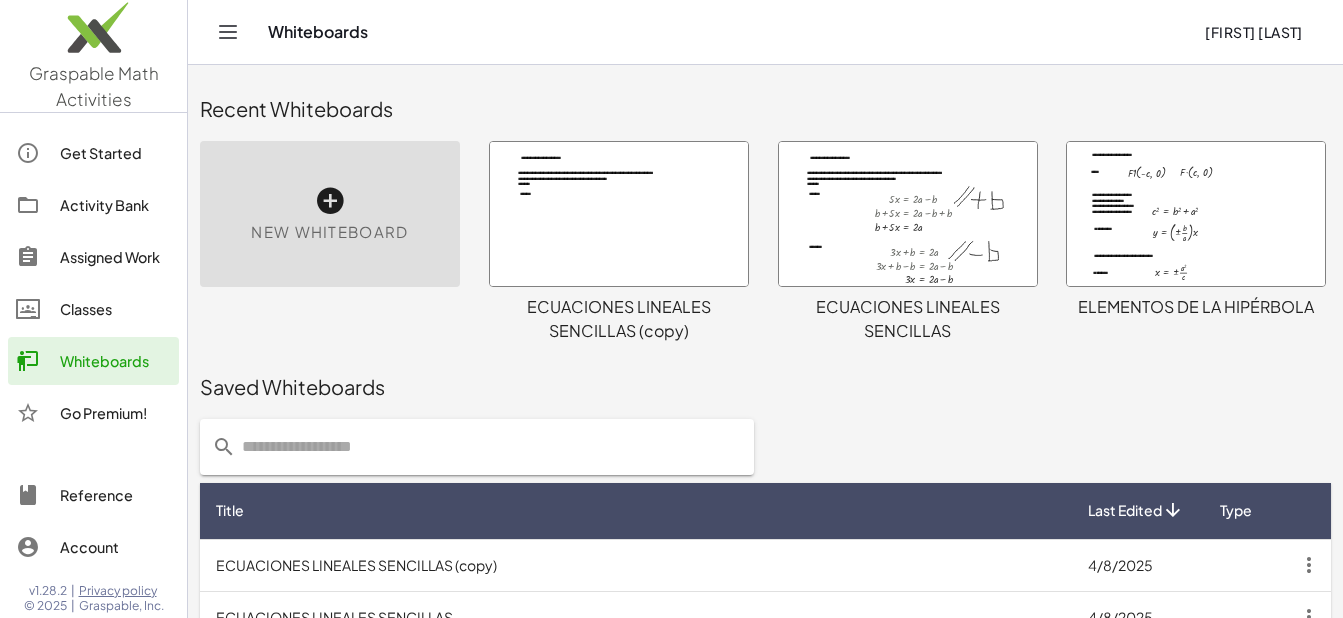 click at bounding box center (908, 214) 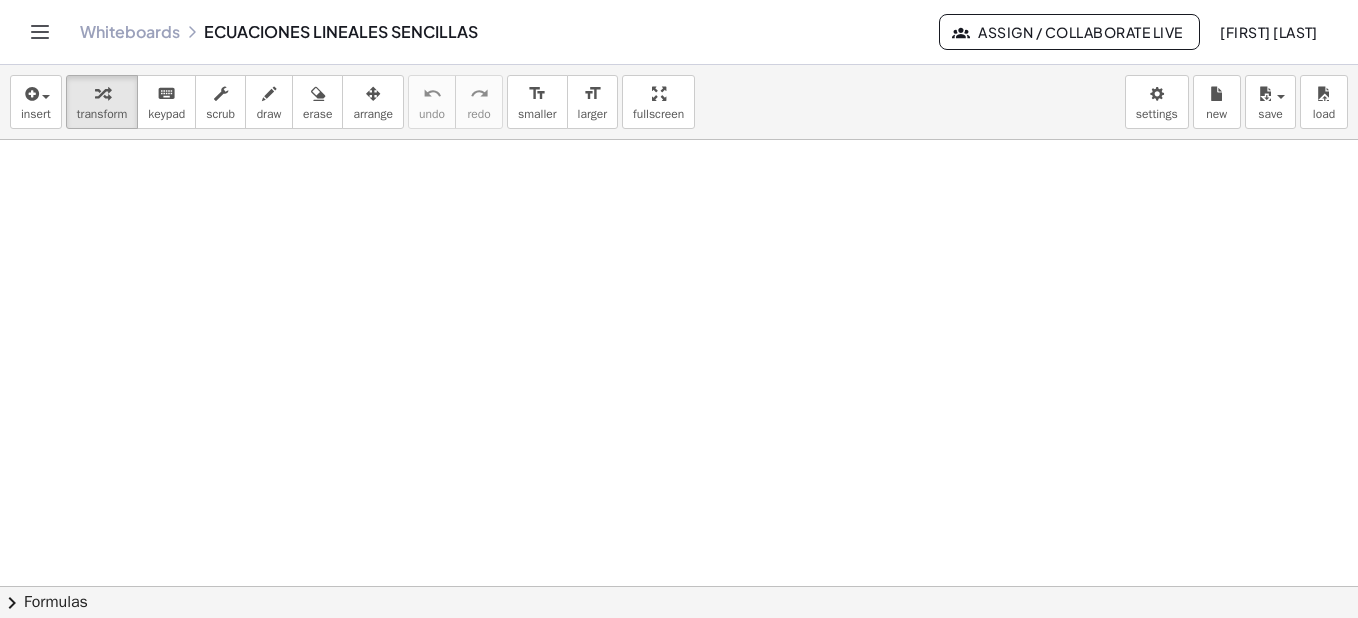 scroll, scrollTop: 887, scrollLeft: 0, axis: vertical 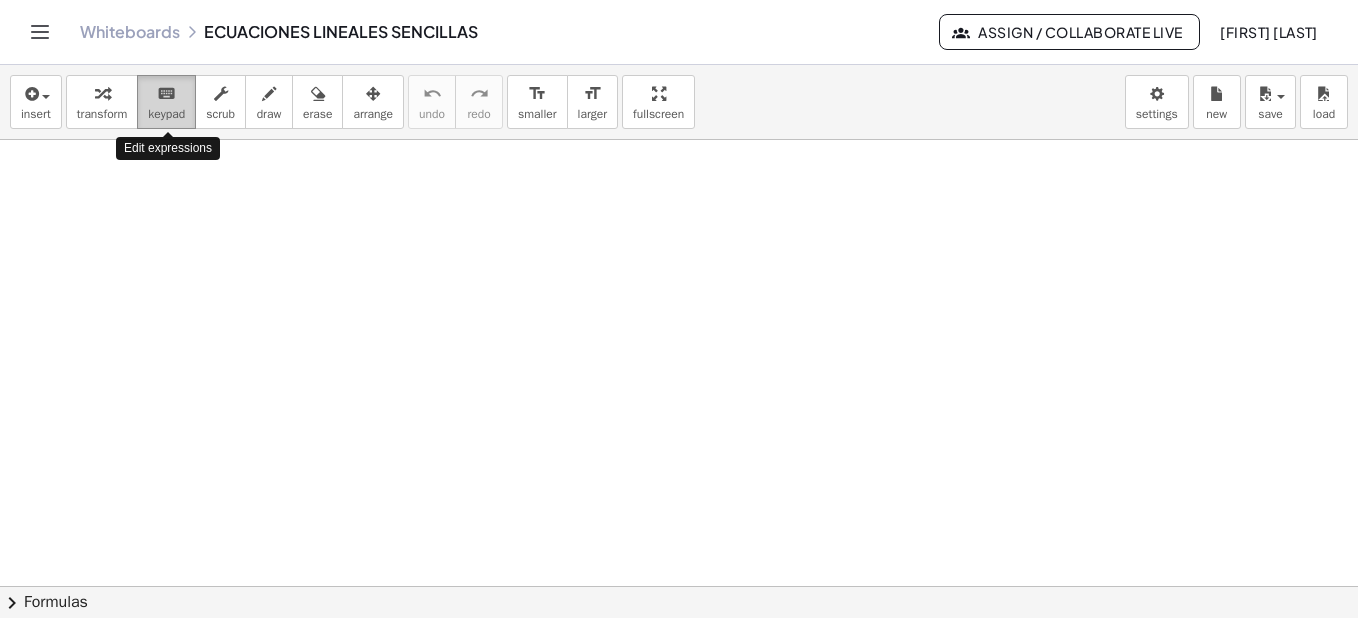 click on "keyboard" at bounding box center (166, 94) 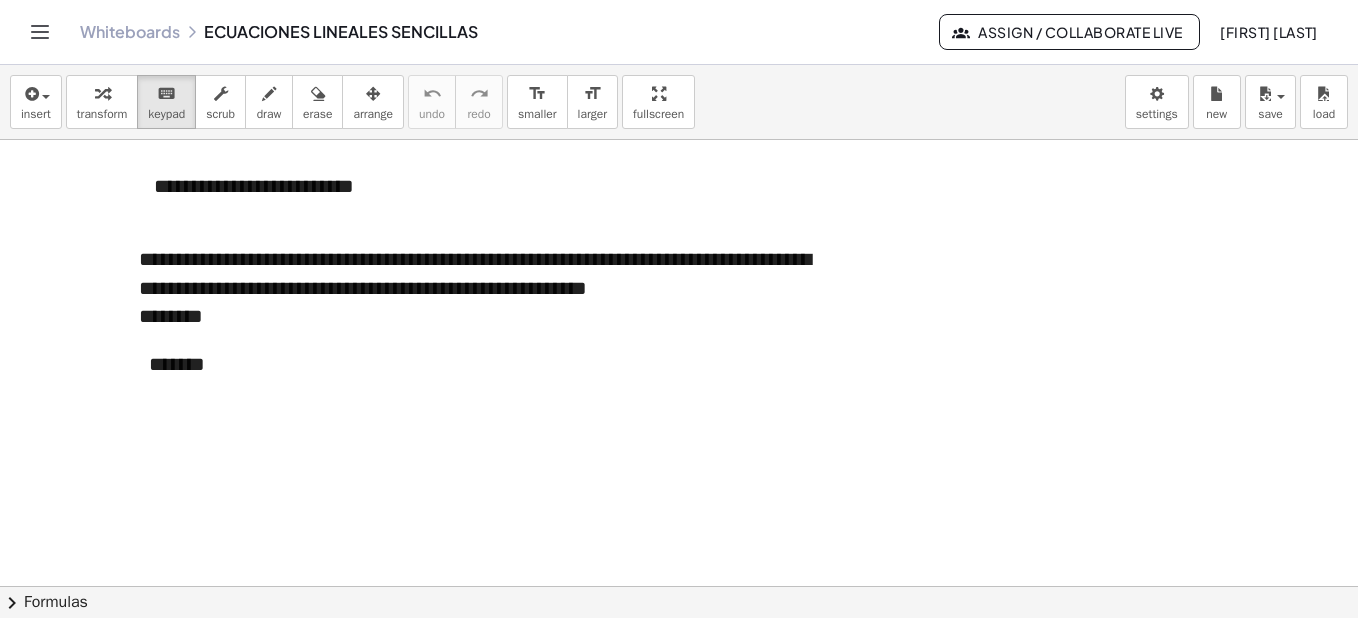 scroll, scrollTop: 0, scrollLeft: 0, axis: both 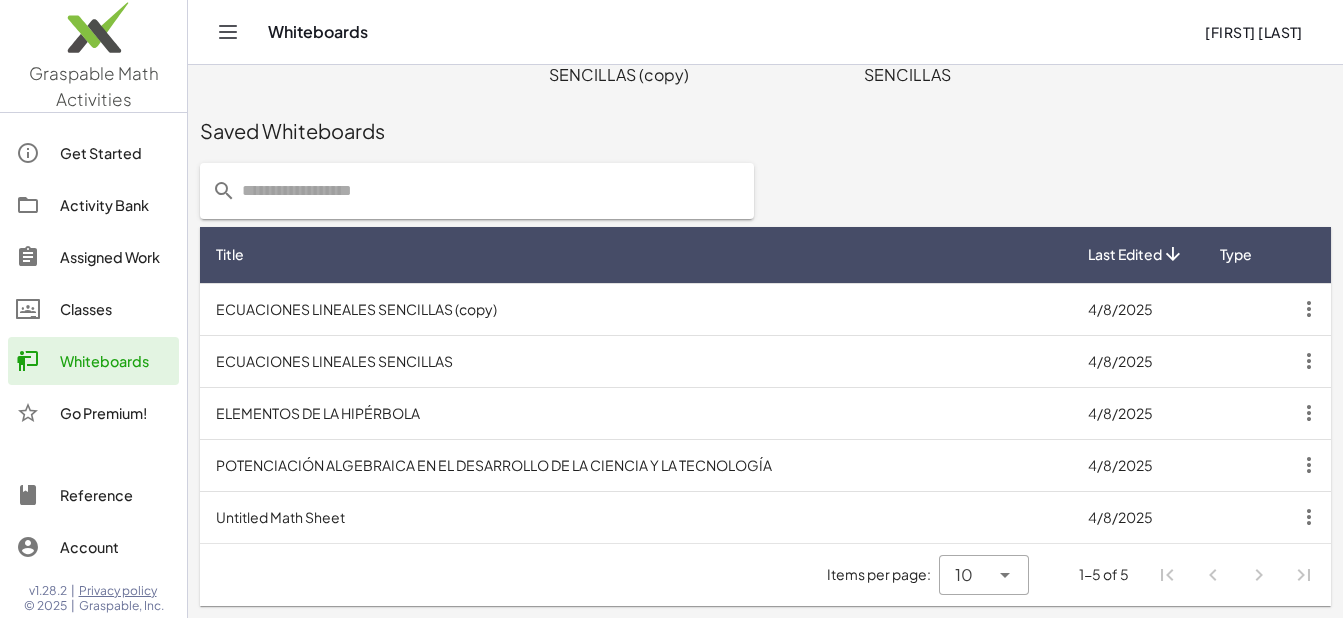 click on "ECUACIONES LINEALES SENCILLAS" at bounding box center [636, 361] 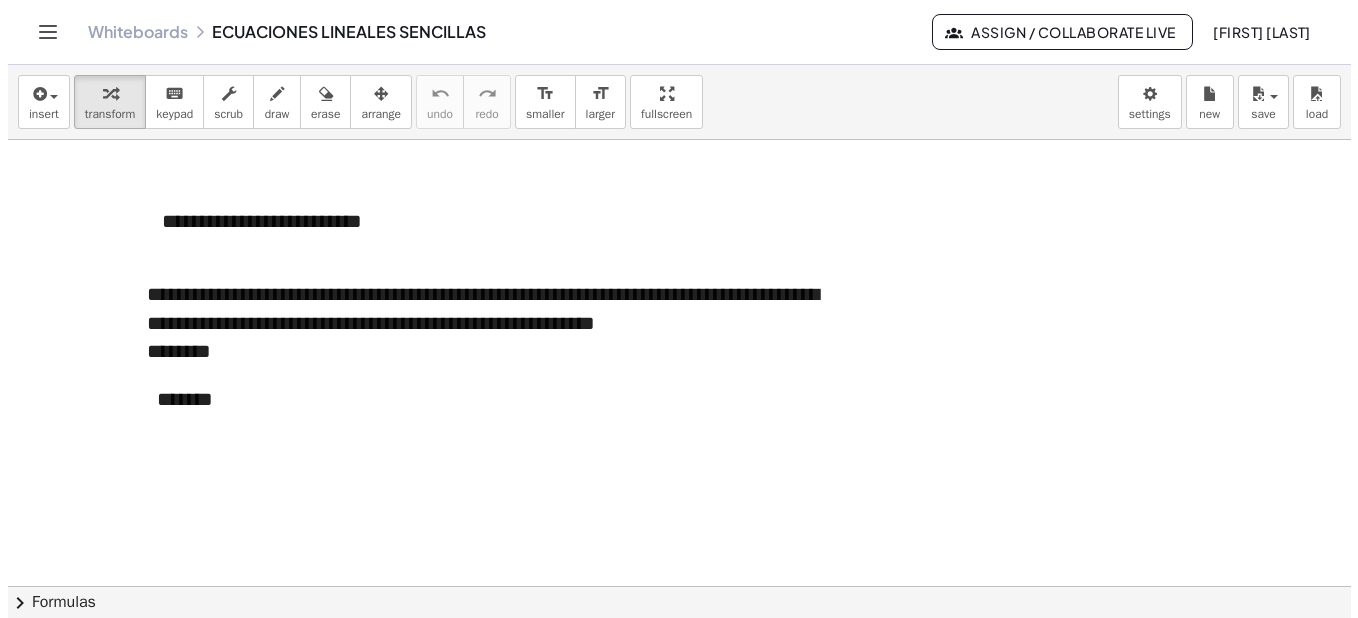 scroll, scrollTop: 0, scrollLeft: 0, axis: both 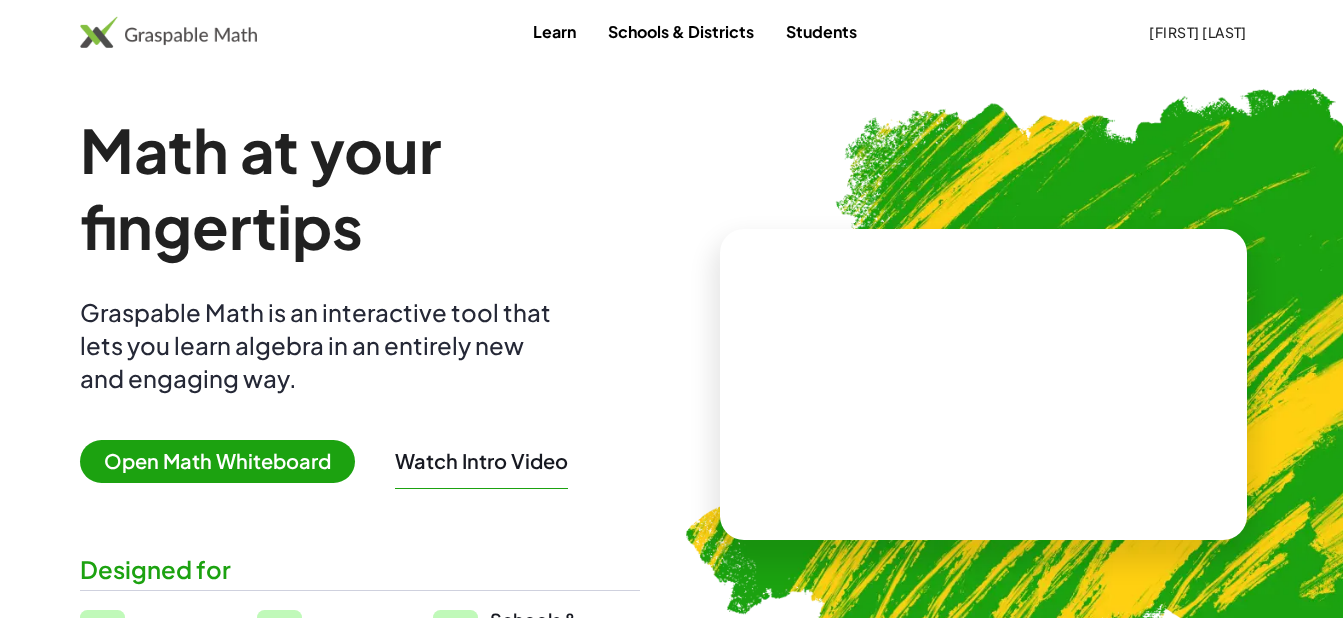 click on "Learn" at bounding box center (554, 31) 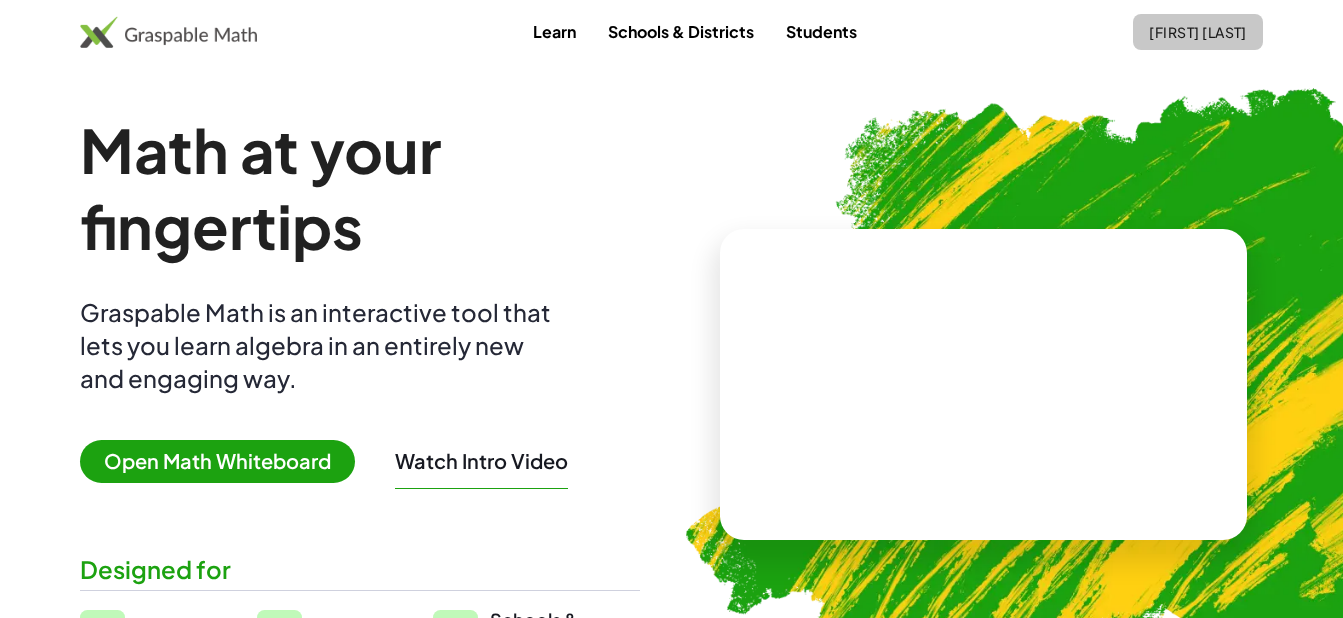 click on "[FIRST] [LAST]" 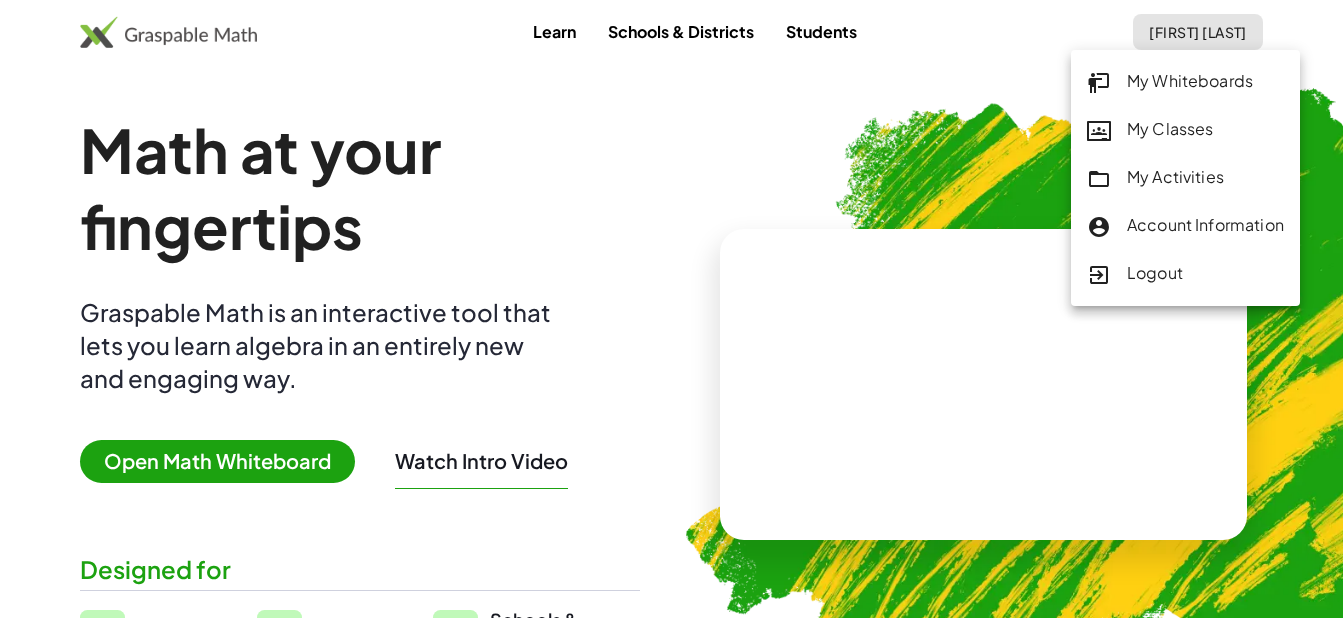 click on "My Whiteboards" 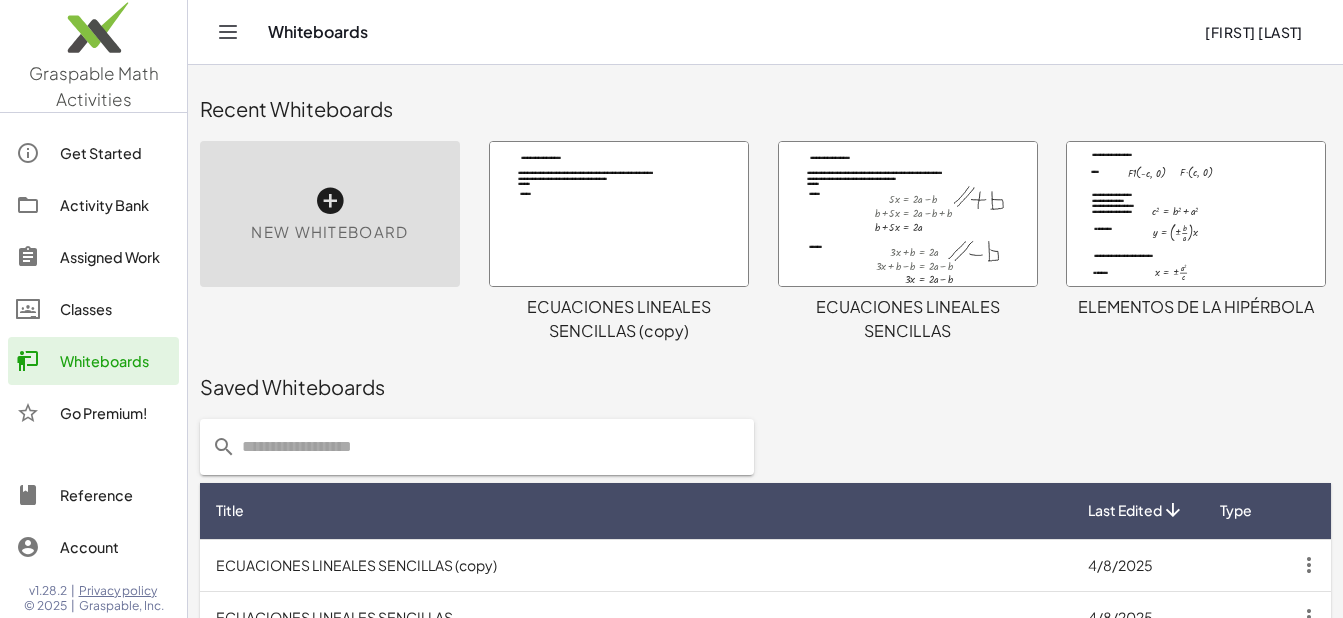 scroll, scrollTop: 256, scrollLeft: 0, axis: vertical 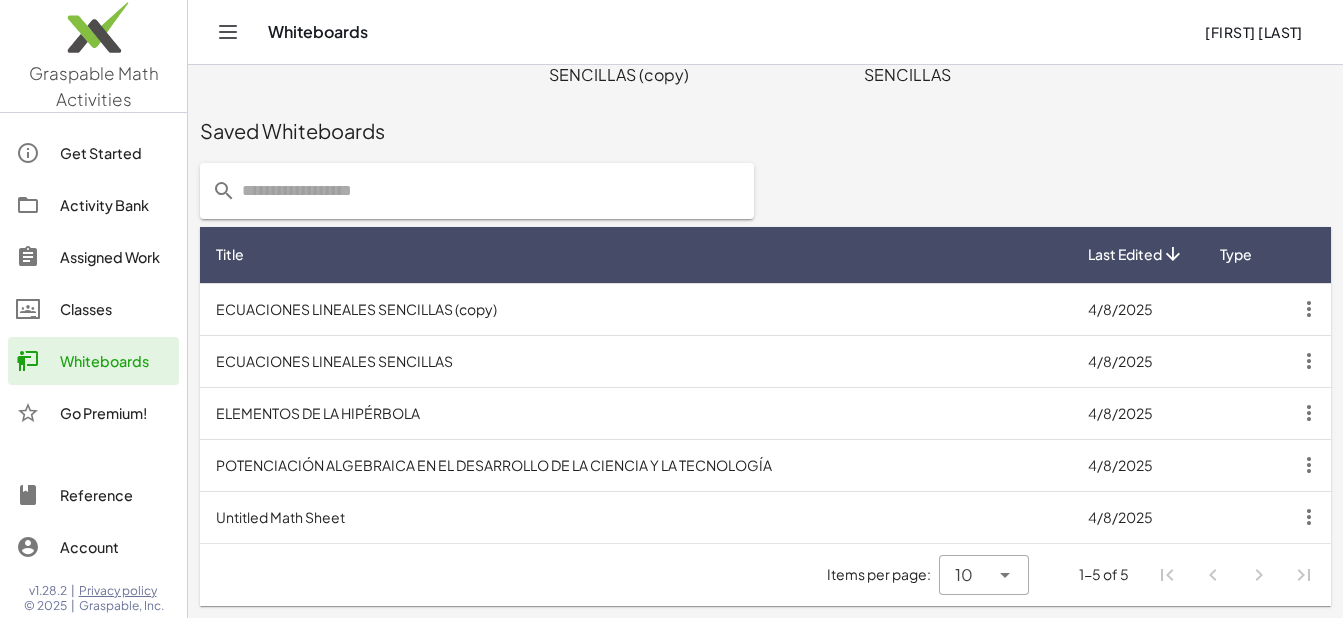 click on "ECUACIONES LINEALES SENCILLAS (copy)" at bounding box center (636, 309) 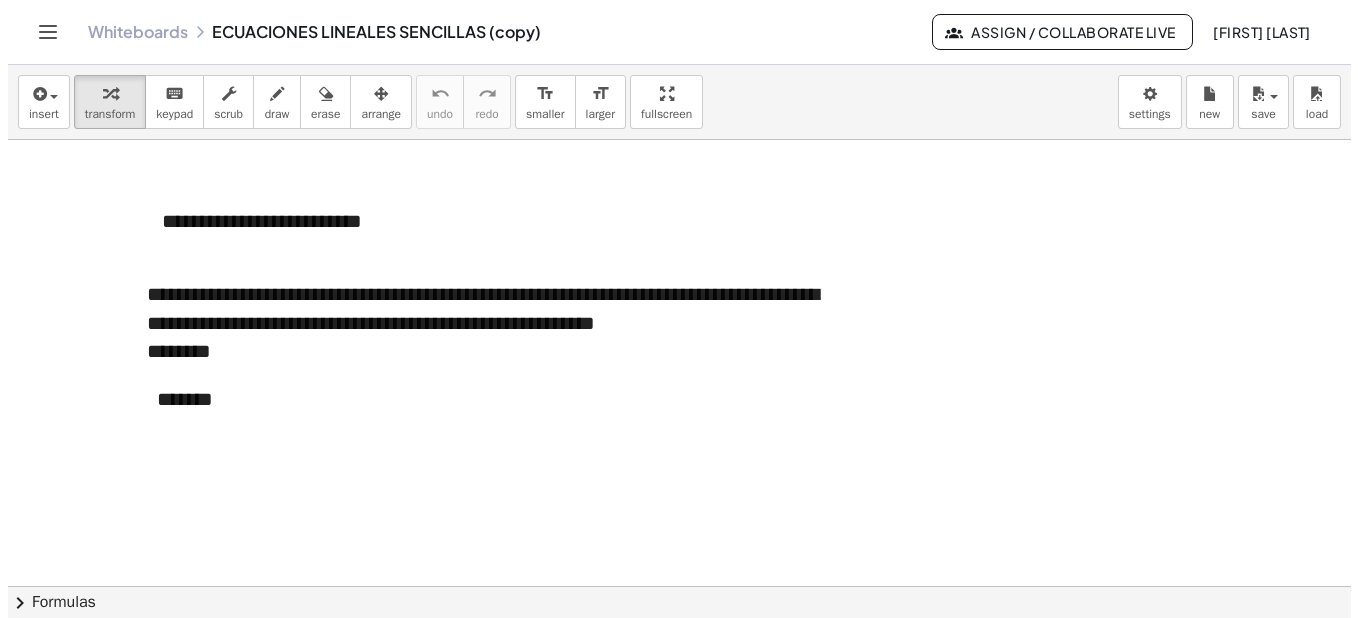 scroll, scrollTop: 0, scrollLeft: 0, axis: both 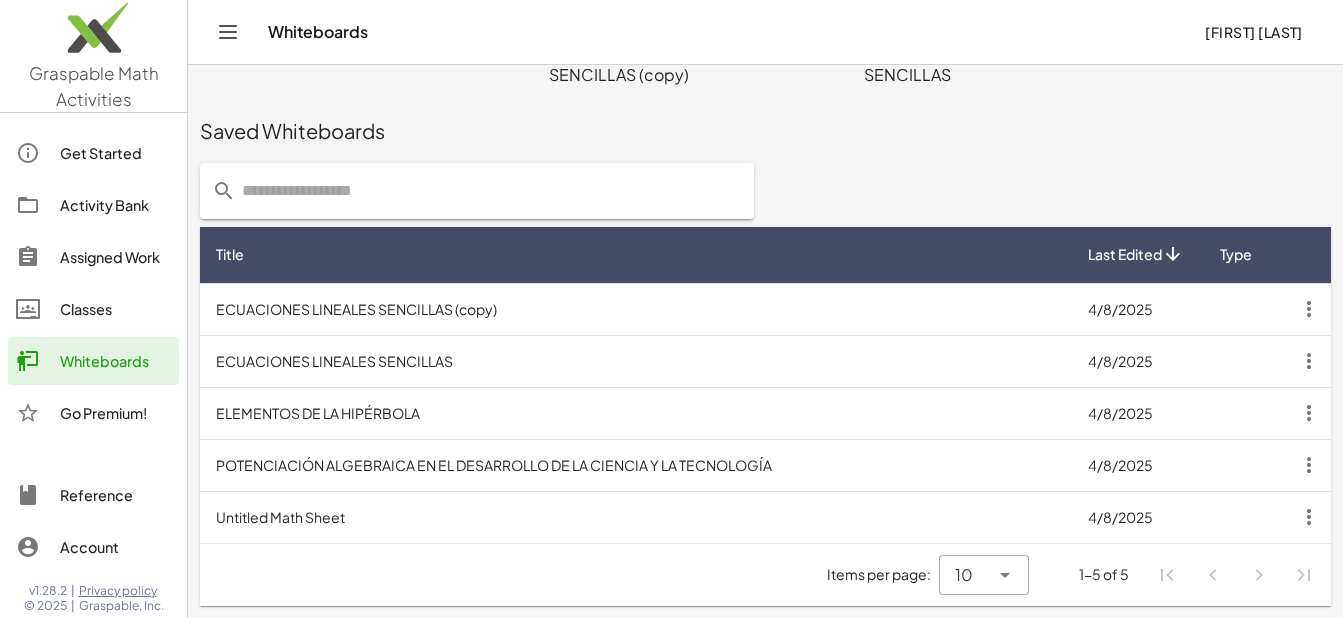 click on "ECUACIONES LINEALES SENCILLAS" at bounding box center [636, 361] 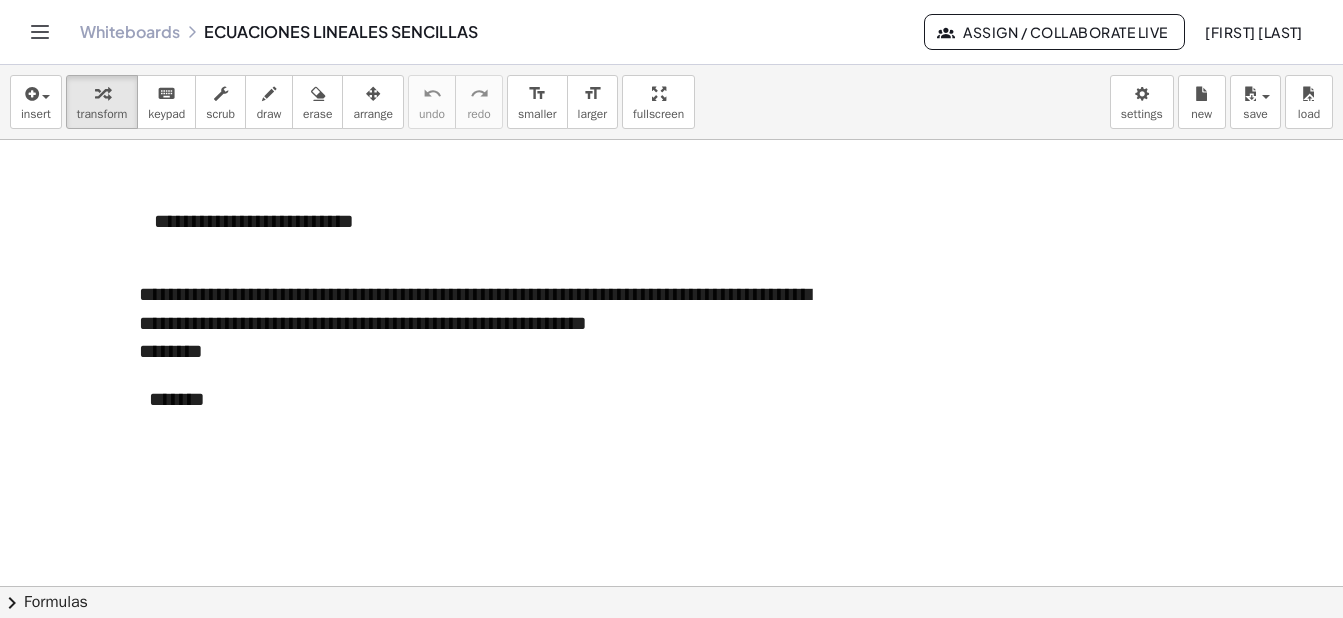scroll, scrollTop: 0, scrollLeft: 0, axis: both 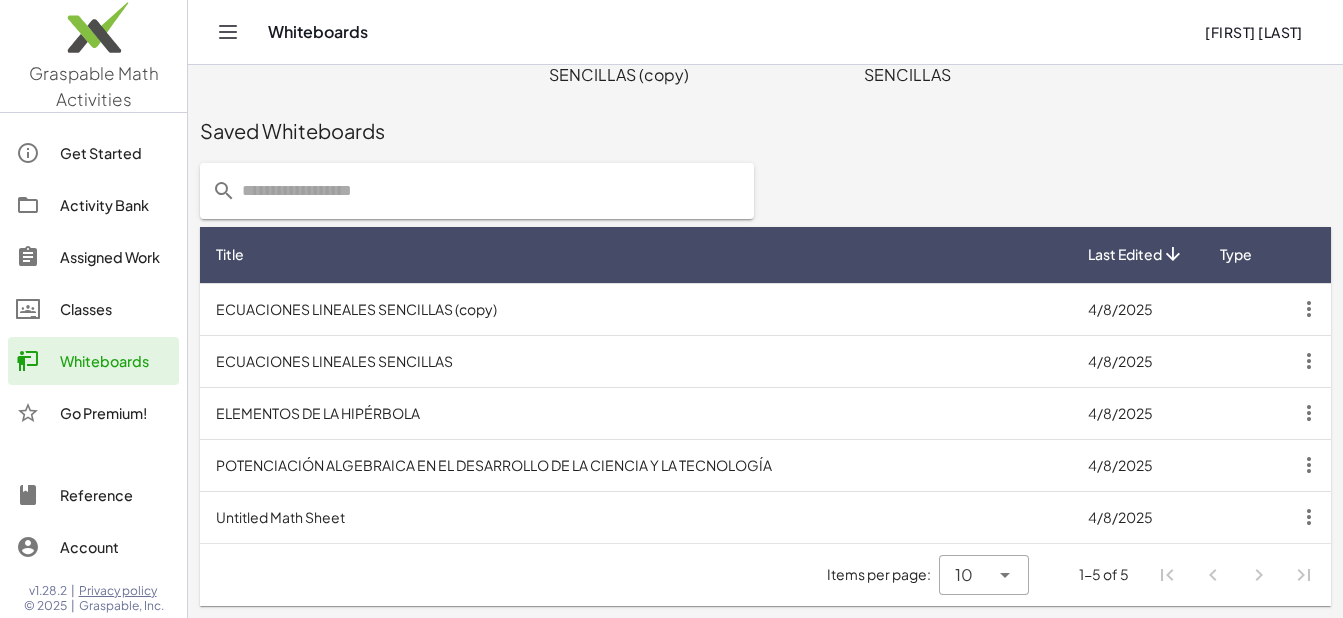 click 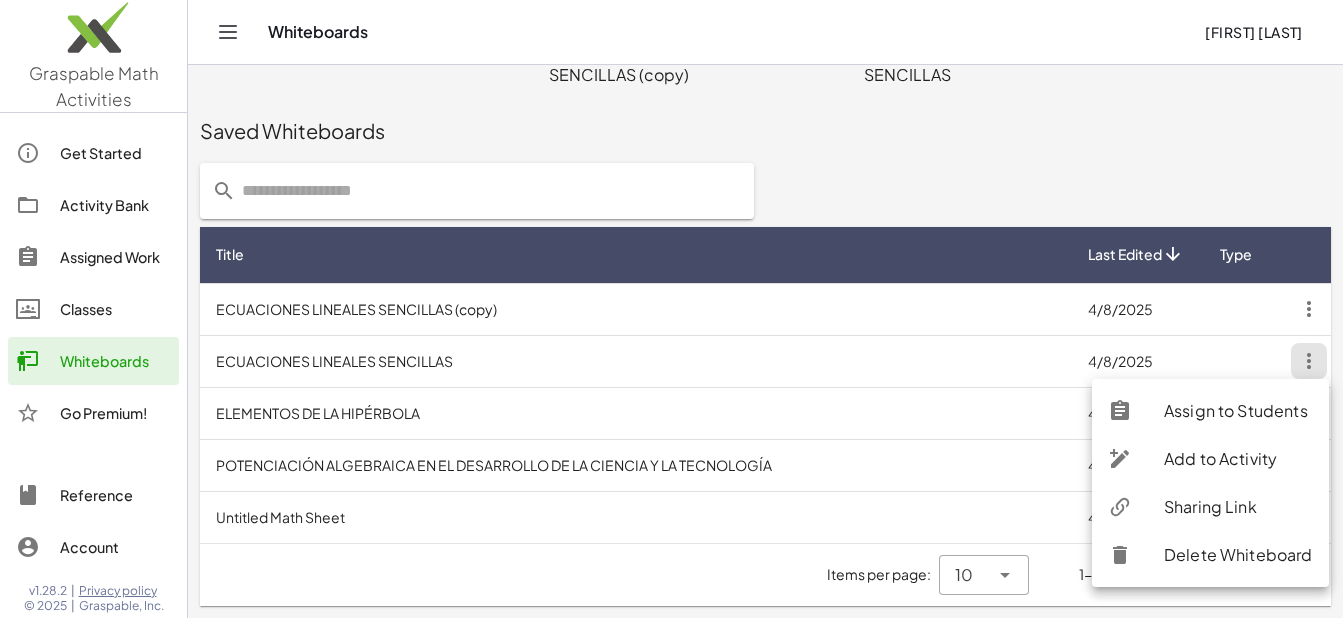 click on "Saved Whiteboards" at bounding box center [765, 131] 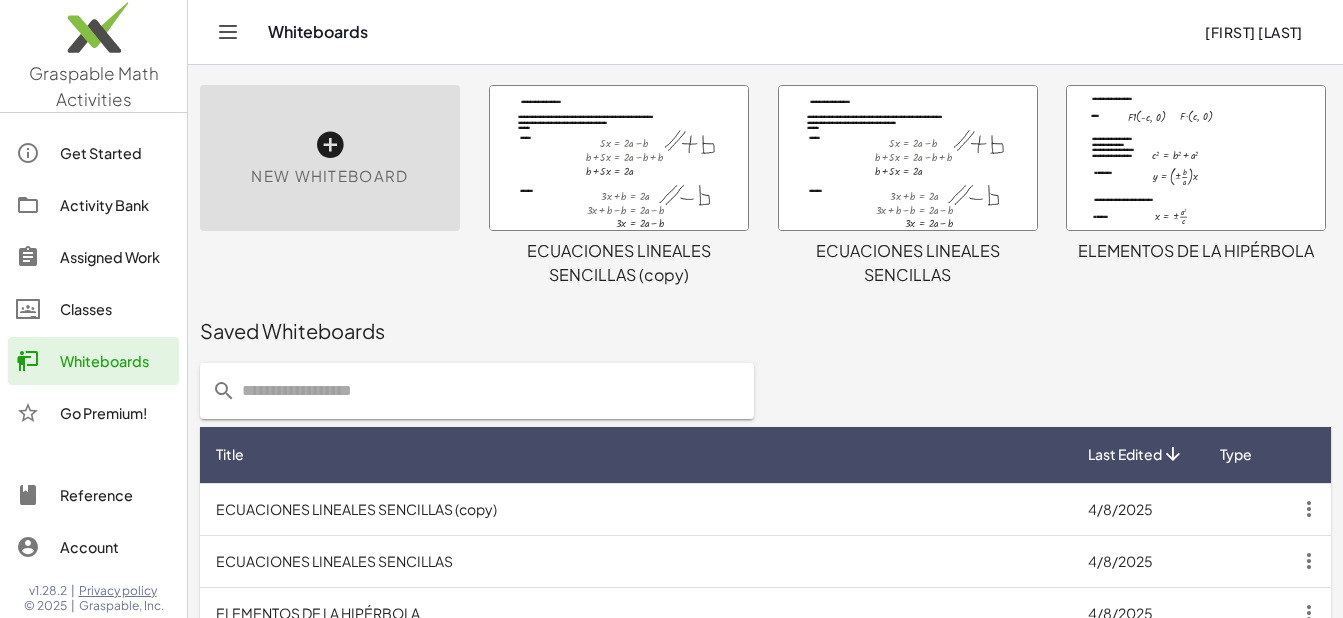 scroll, scrollTop: 16, scrollLeft: 0, axis: vertical 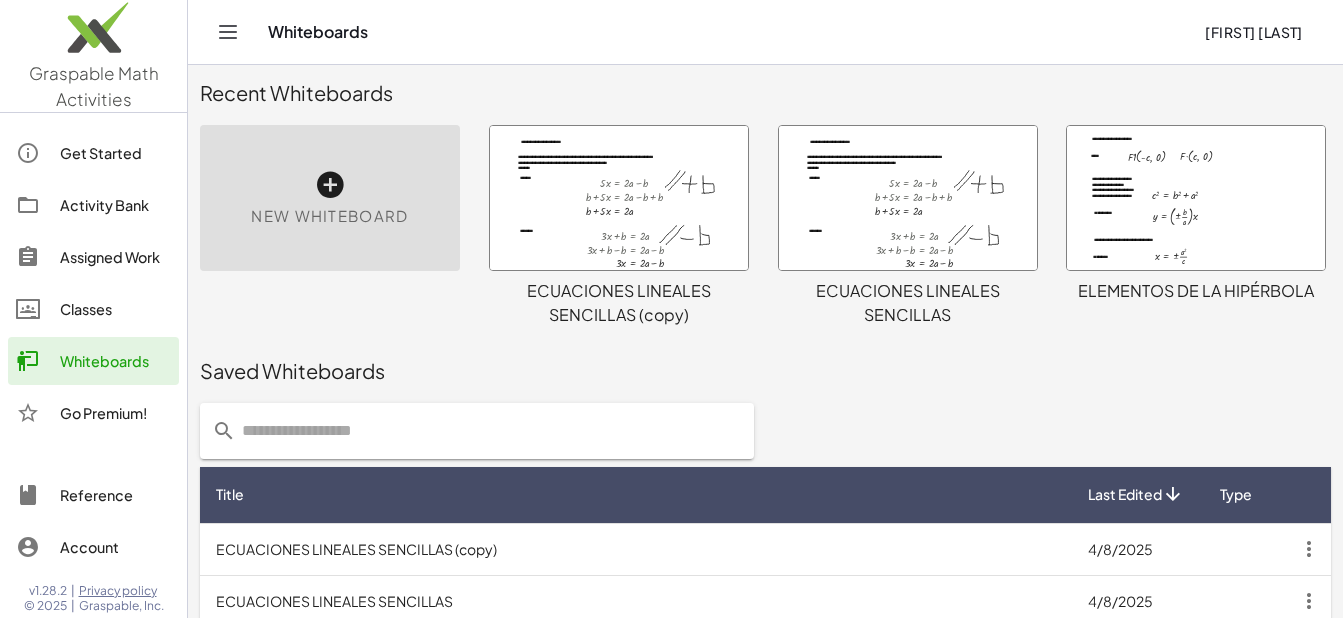 click on "ECUACIONES LINEALES SENCILLAS" at bounding box center [908, 303] 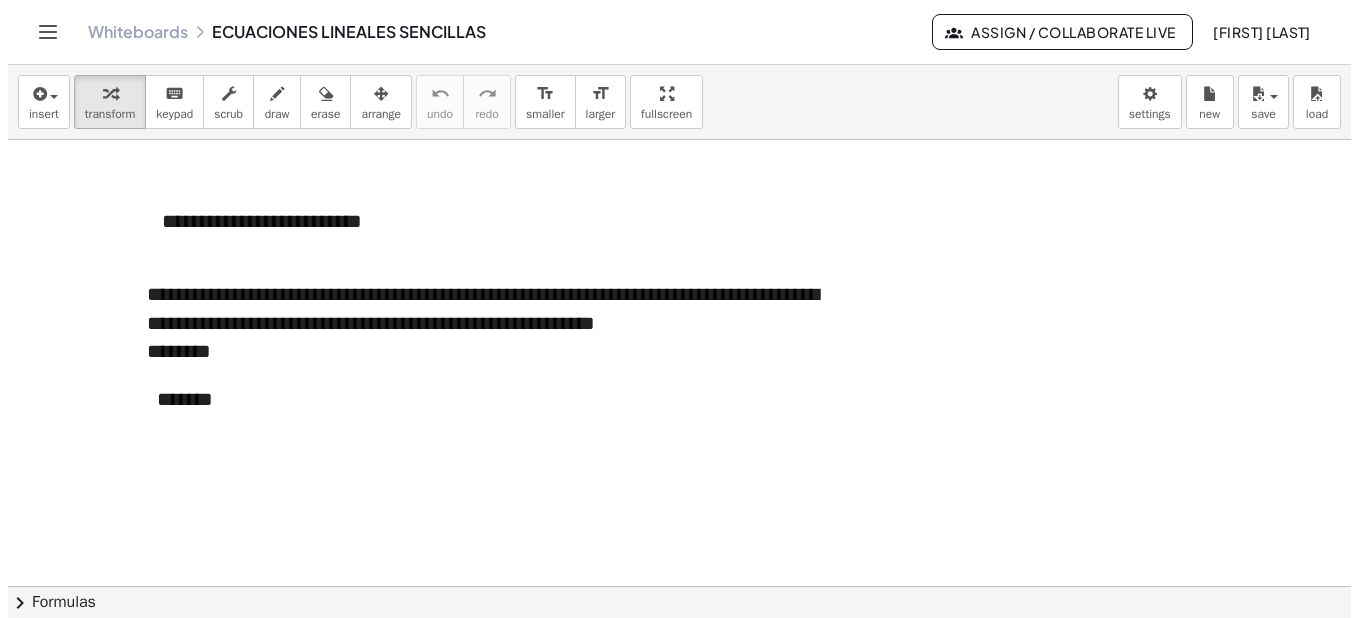 scroll, scrollTop: 0, scrollLeft: 0, axis: both 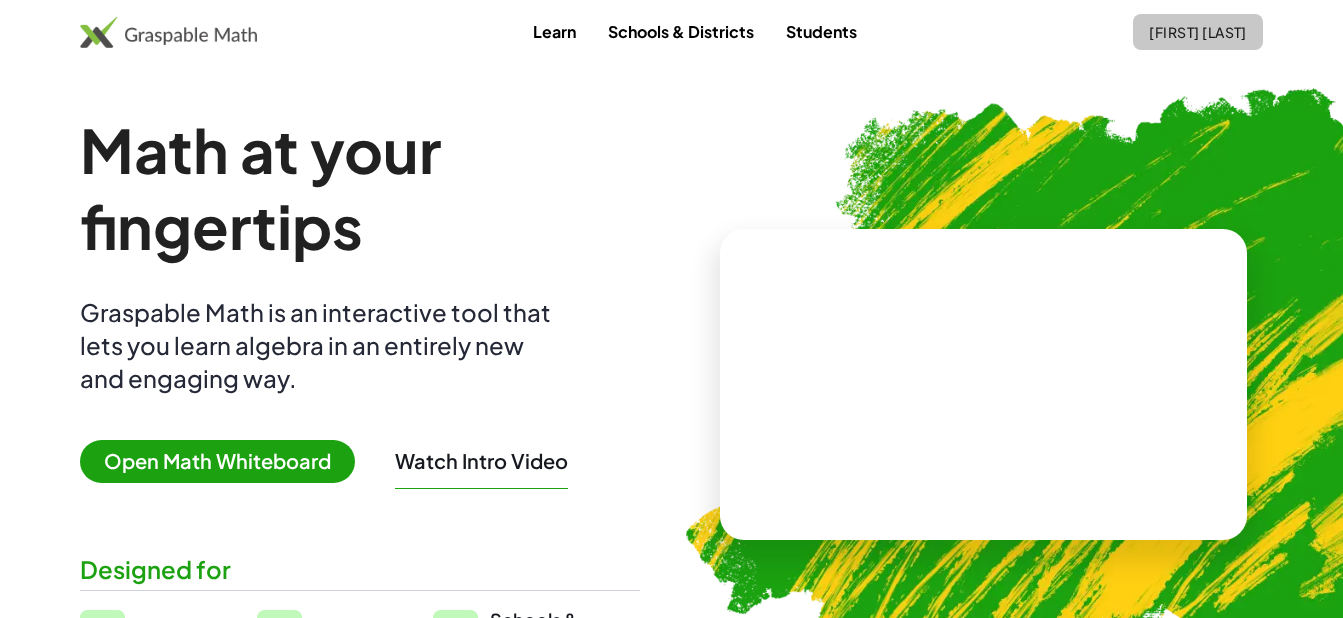 click on "[FIRST] [LAST]" 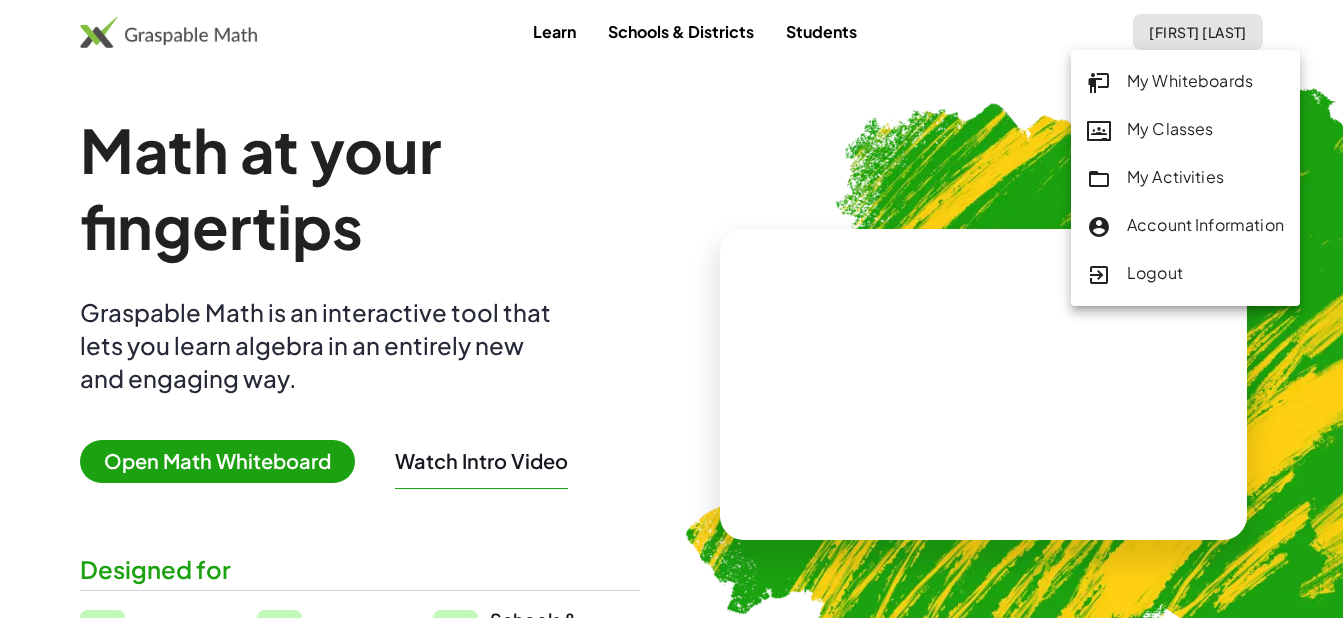 click on "My Whiteboards" 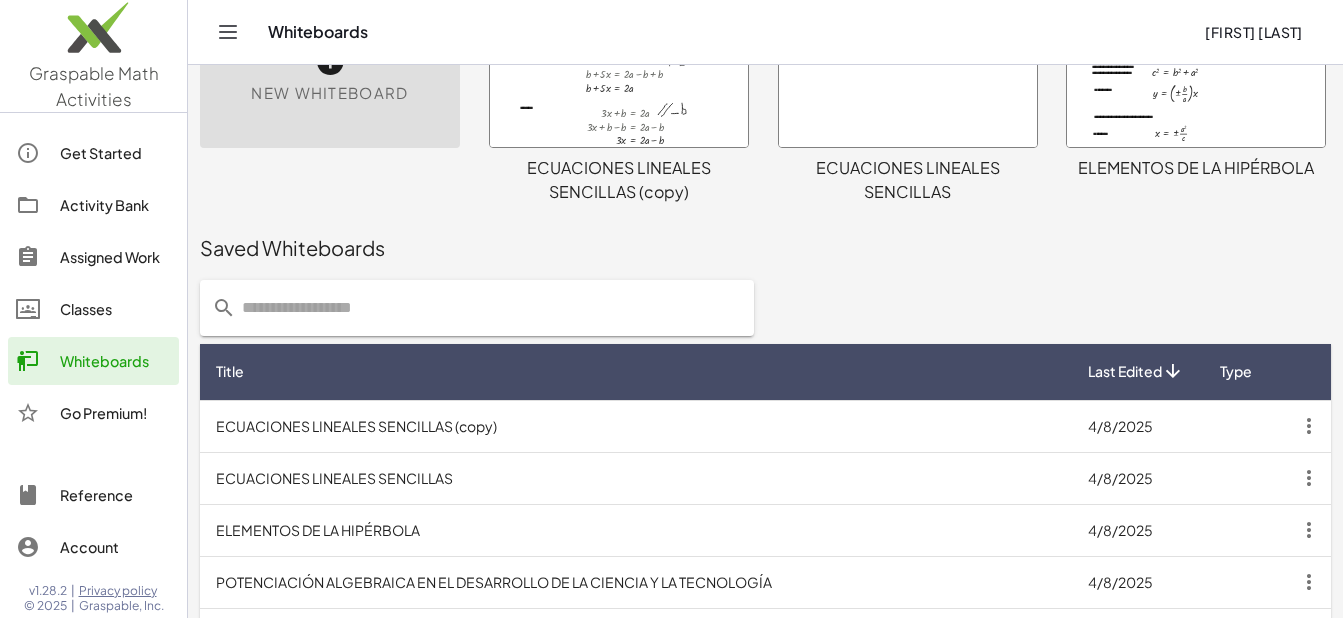 scroll, scrollTop: 53, scrollLeft: 0, axis: vertical 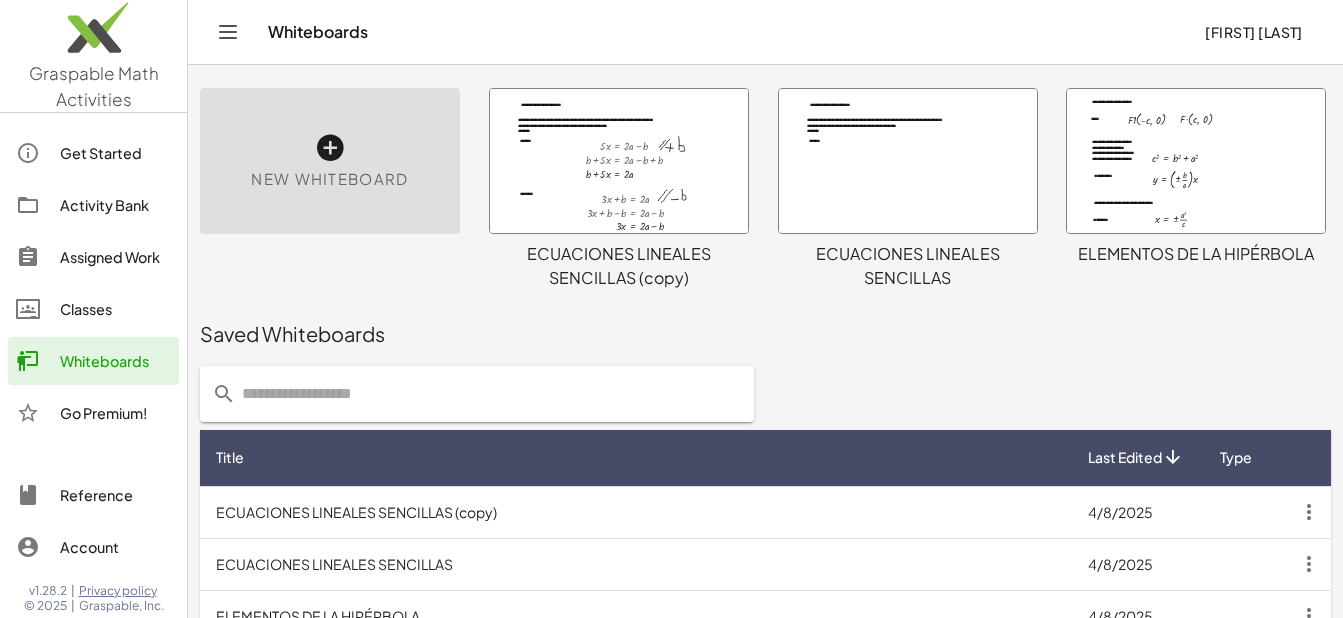click at bounding box center [619, 161] 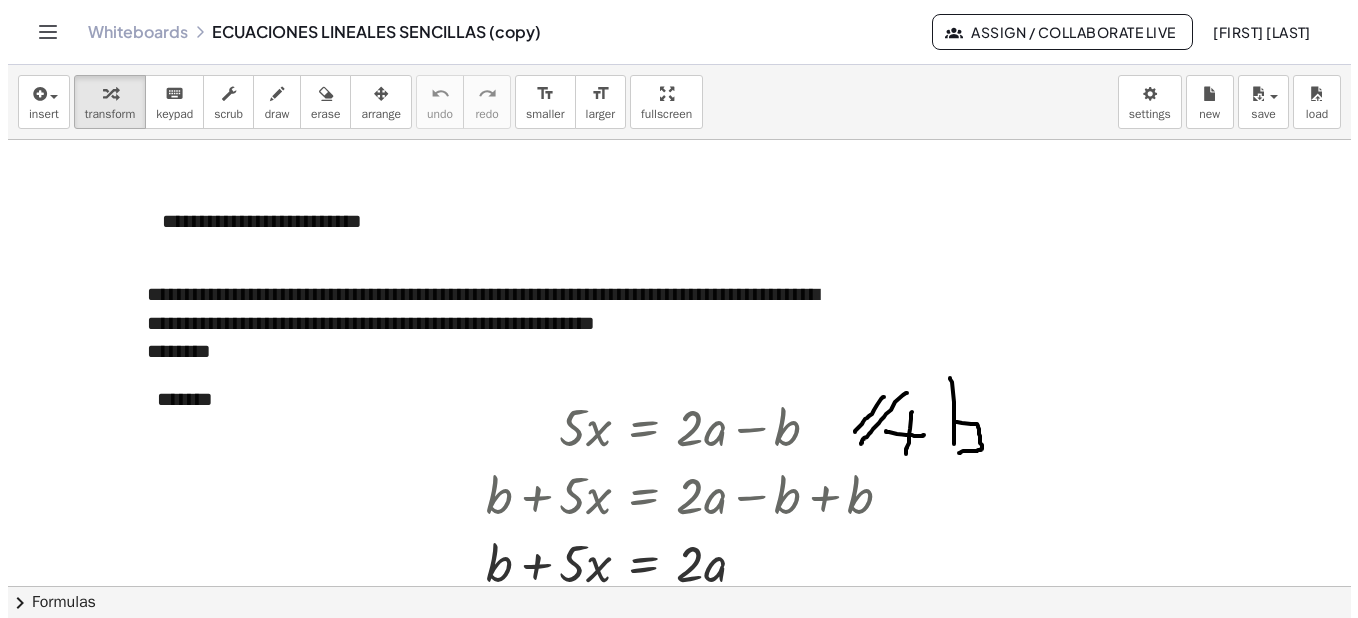 scroll, scrollTop: 0, scrollLeft: 0, axis: both 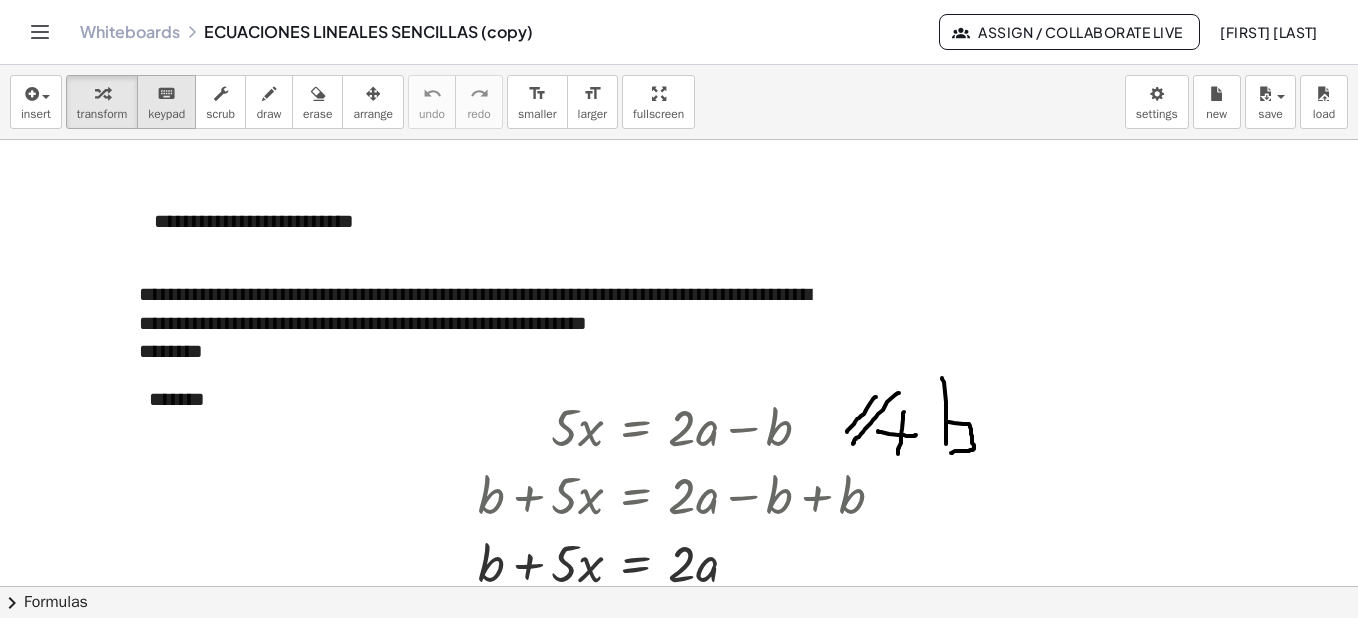 click on "keypad" at bounding box center (166, 114) 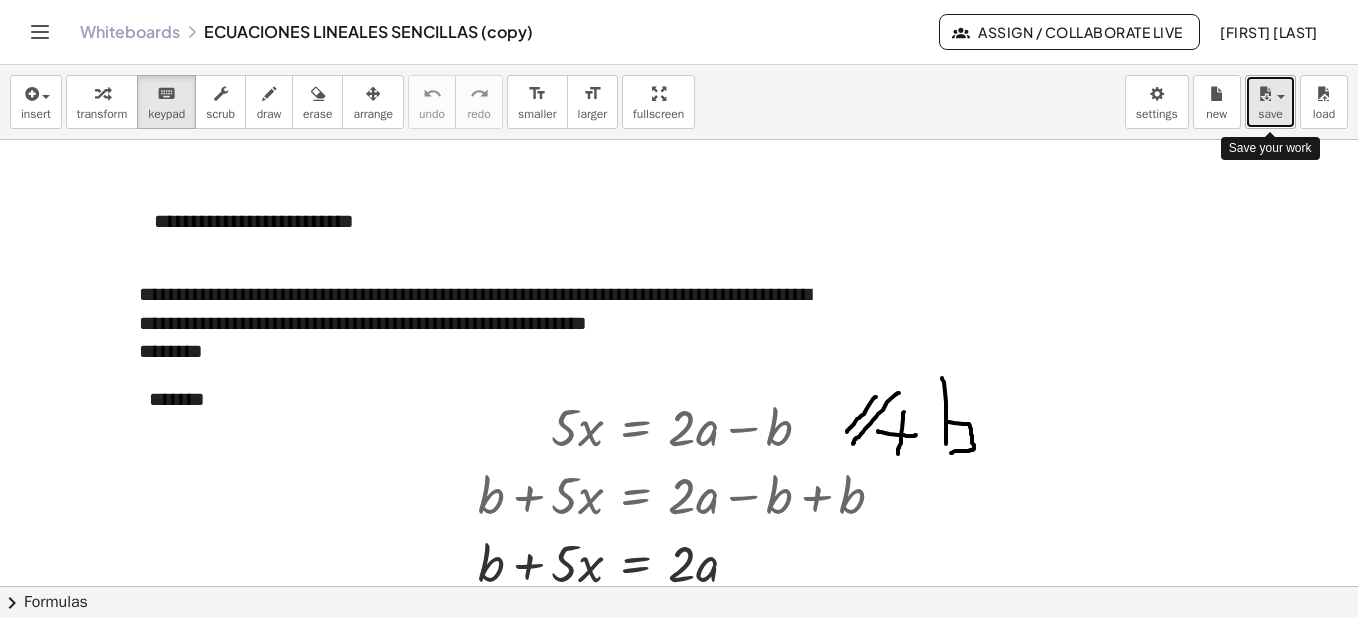 click on "save" at bounding box center (1270, 114) 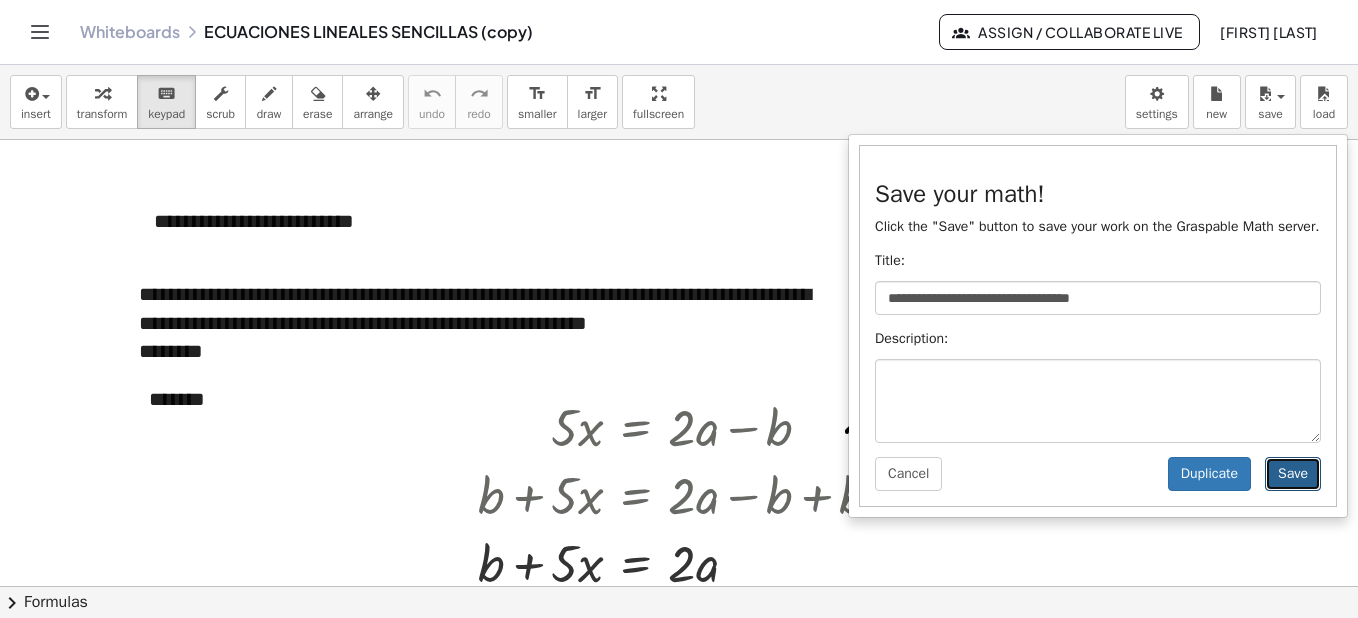 click on "Save" at bounding box center (1293, 474) 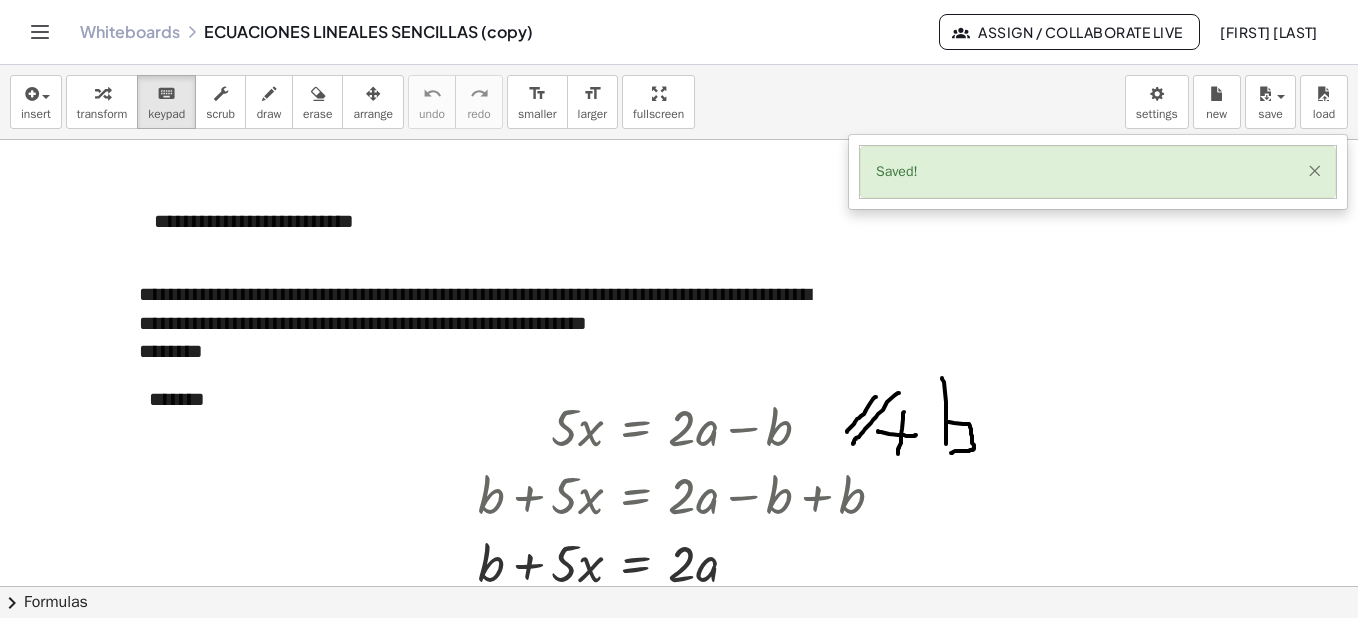 click on "×" at bounding box center (1314, 170) 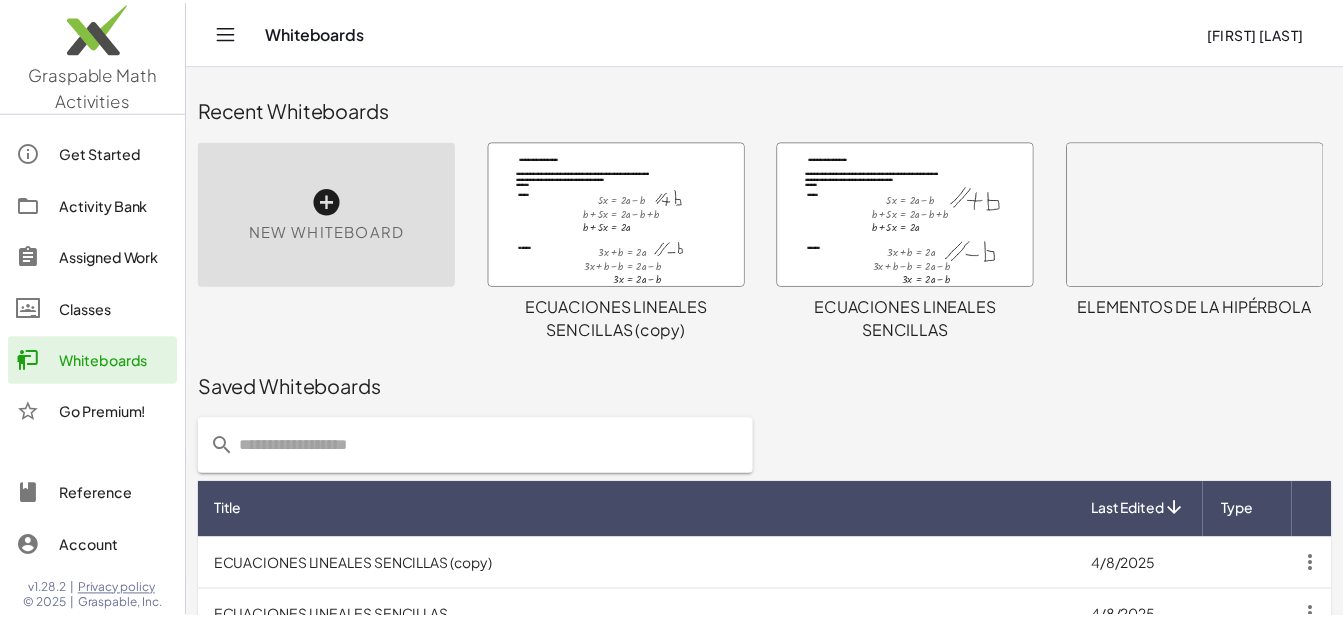 scroll, scrollTop: 119, scrollLeft: 0, axis: vertical 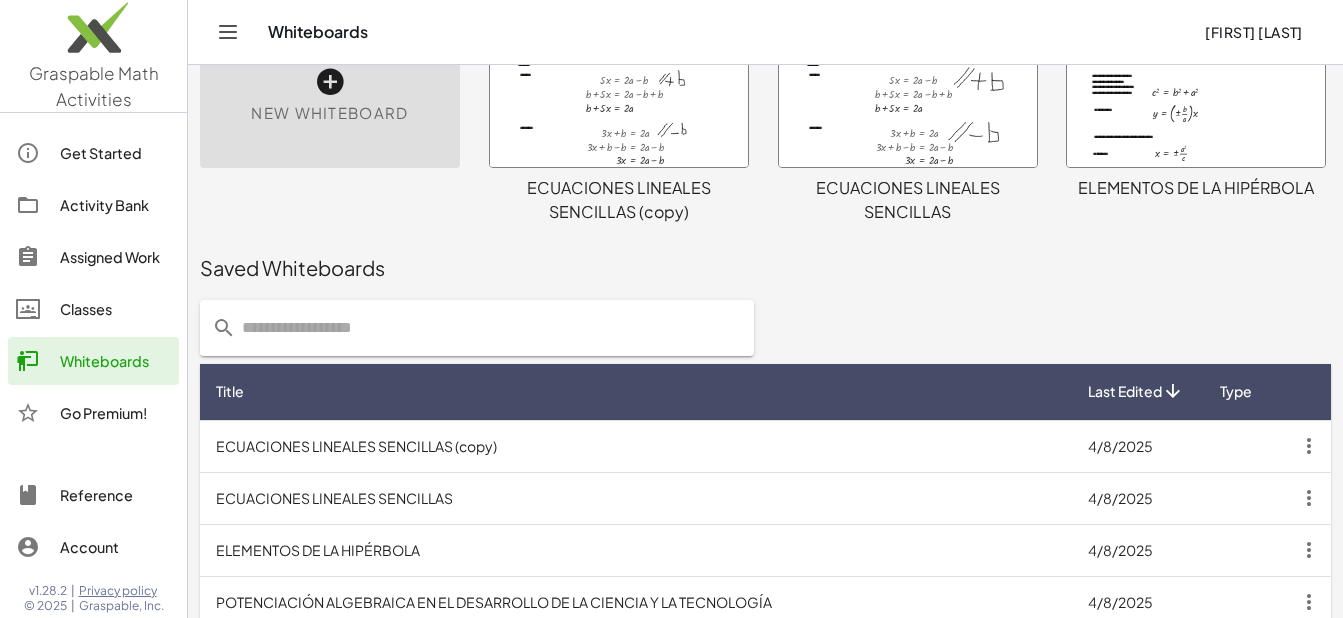 click on "ECUACIONES LINEALES SENCILLAS (copy)" at bounding box center [636, 446] 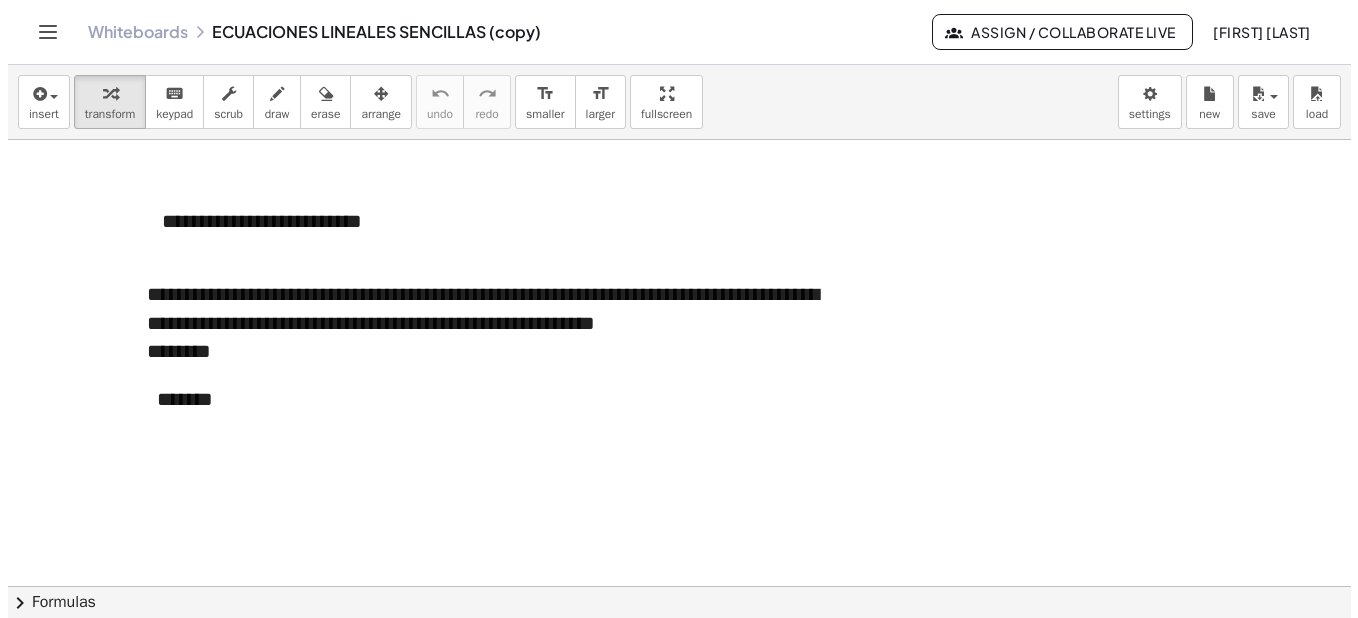 scroll, scrollTop: 0, scrollLeft: 0, axis: both 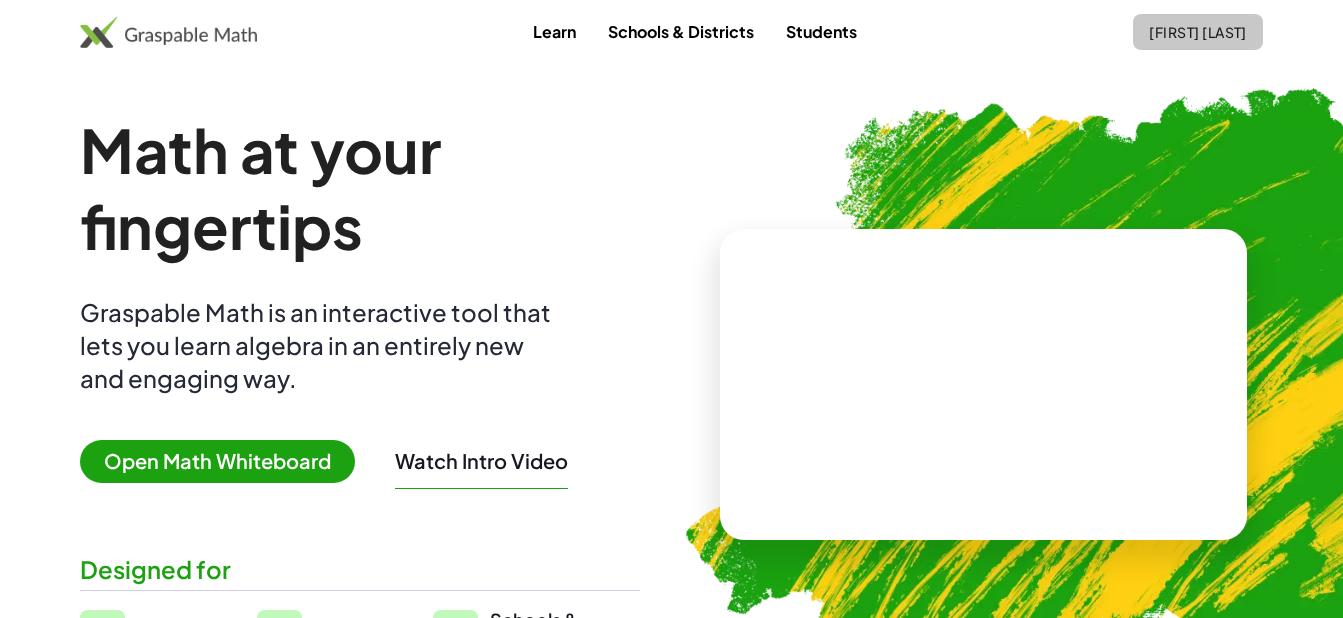click on "[FIRST] [LAST]" 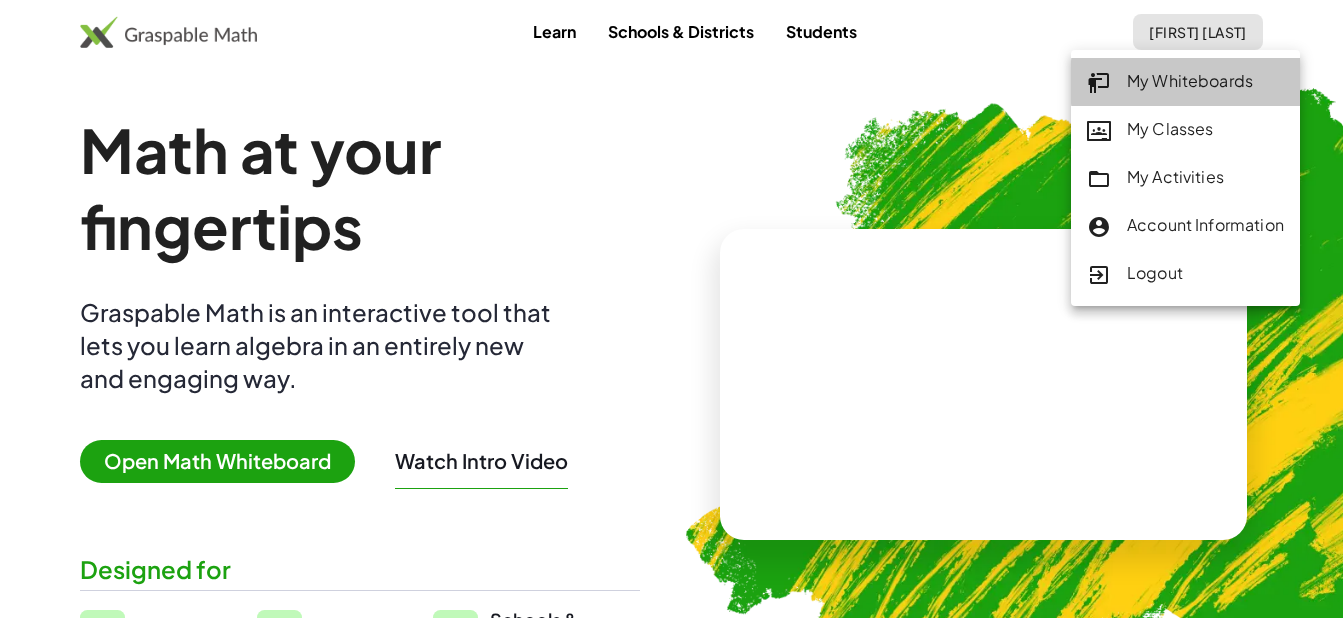 click on "My Whiteboards" 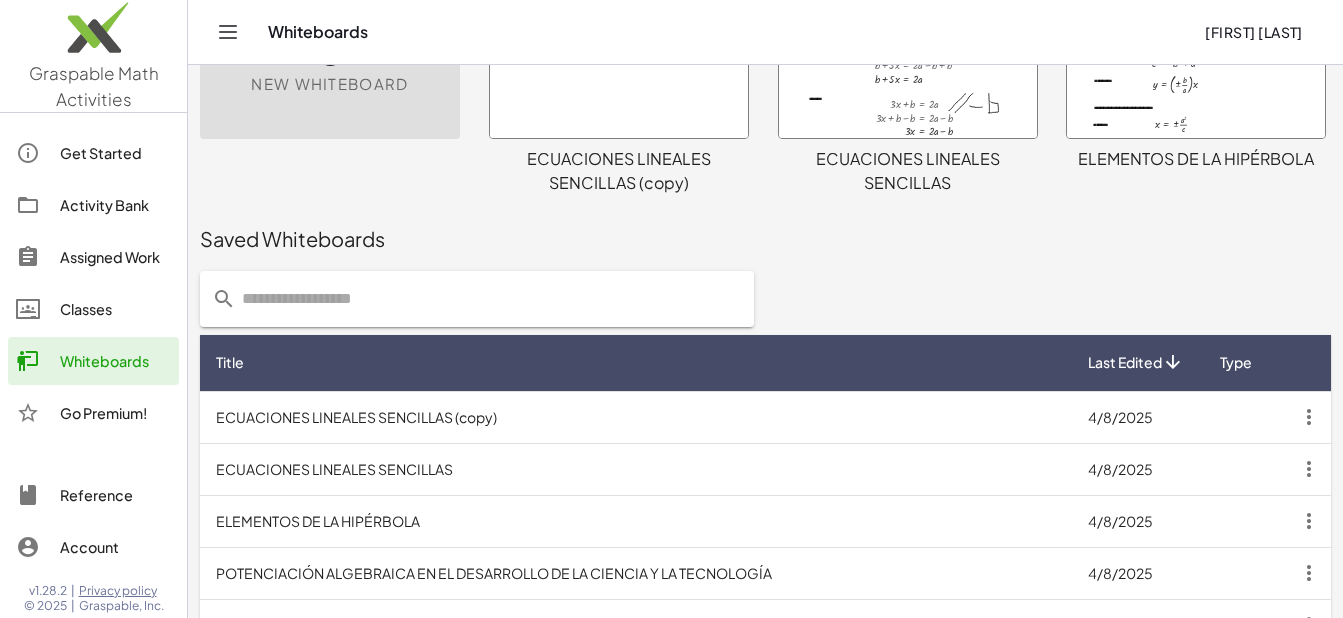 scroll, scrollTop: 154, scrollLeft: 0, axis: vertical 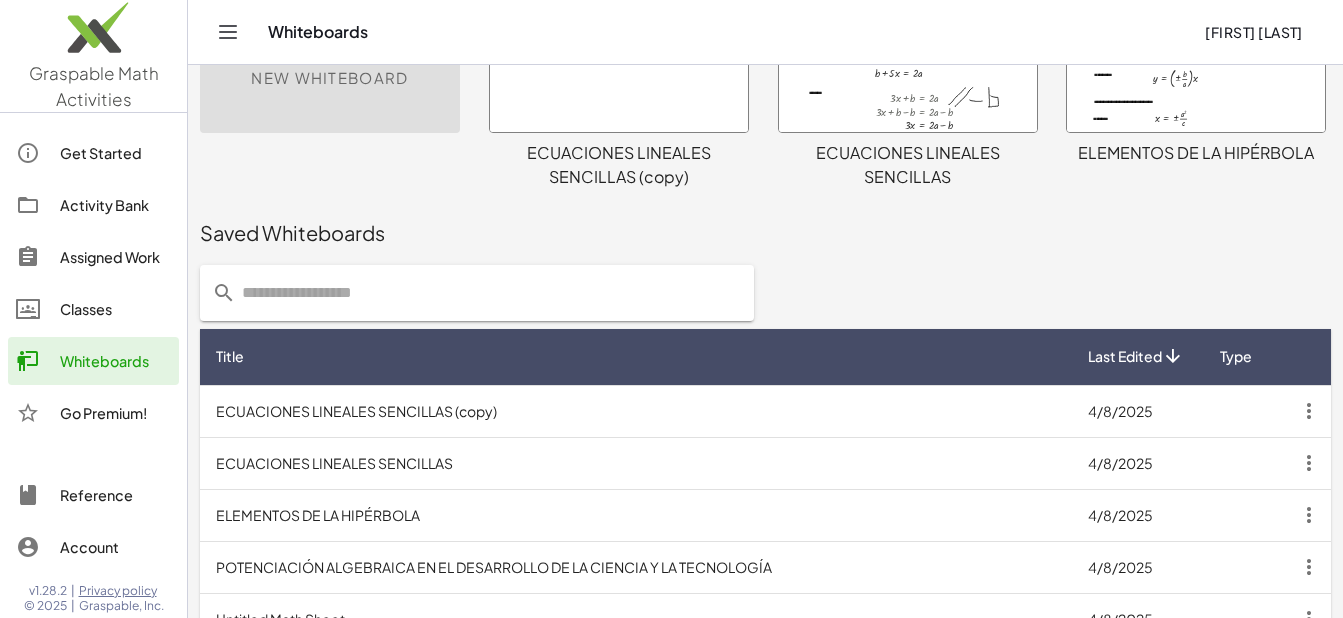 click on "ECUACIONES LINEALES SENCILLAS" at bounding box center [636, 463] 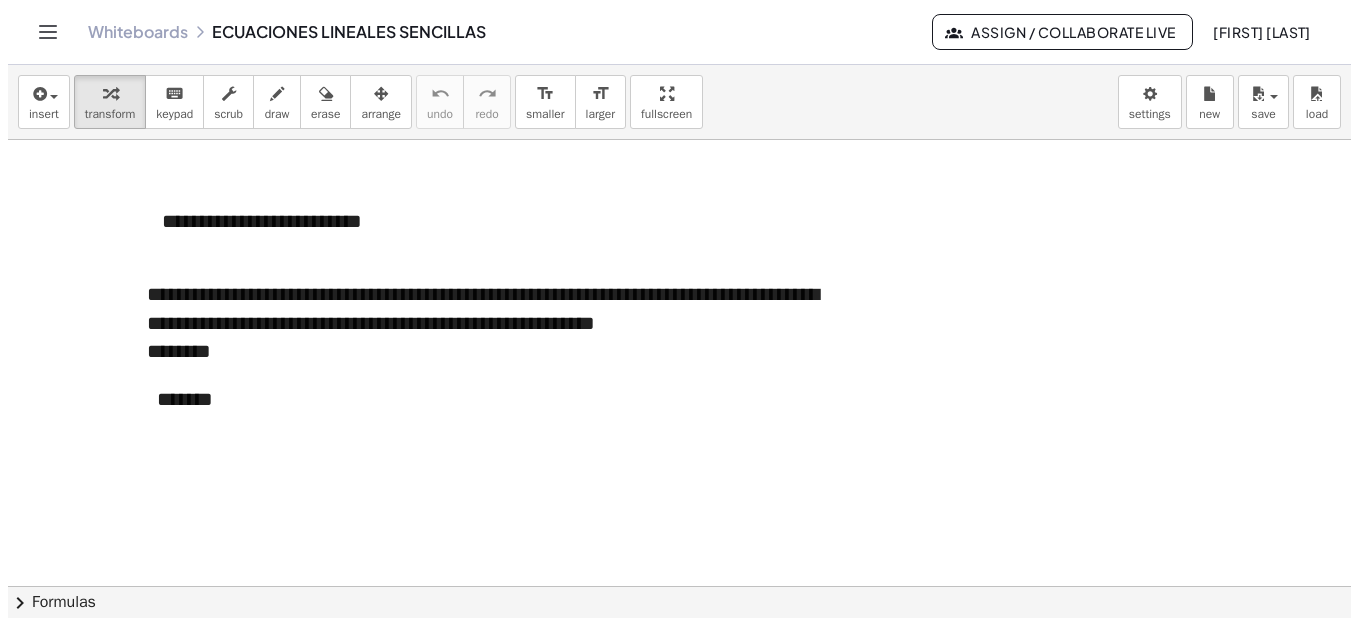 scroll, scrollTop: 0, scrollLeft: 0, axis: both 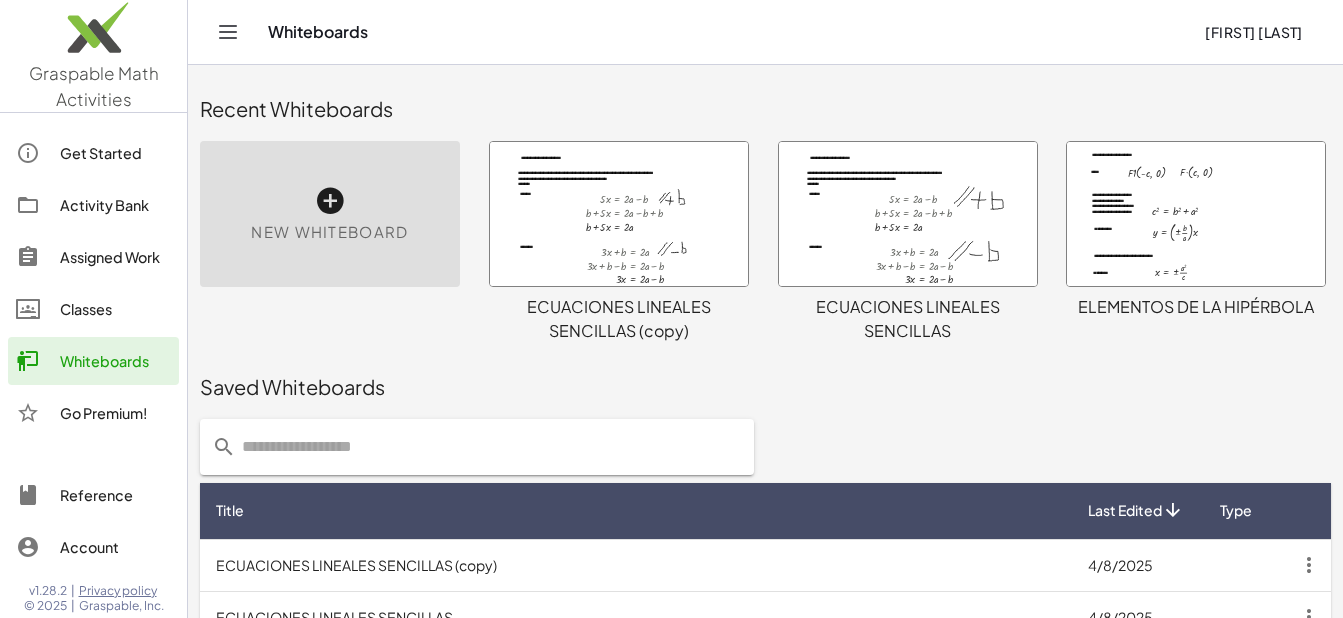 click at bounding box center [619, 214] 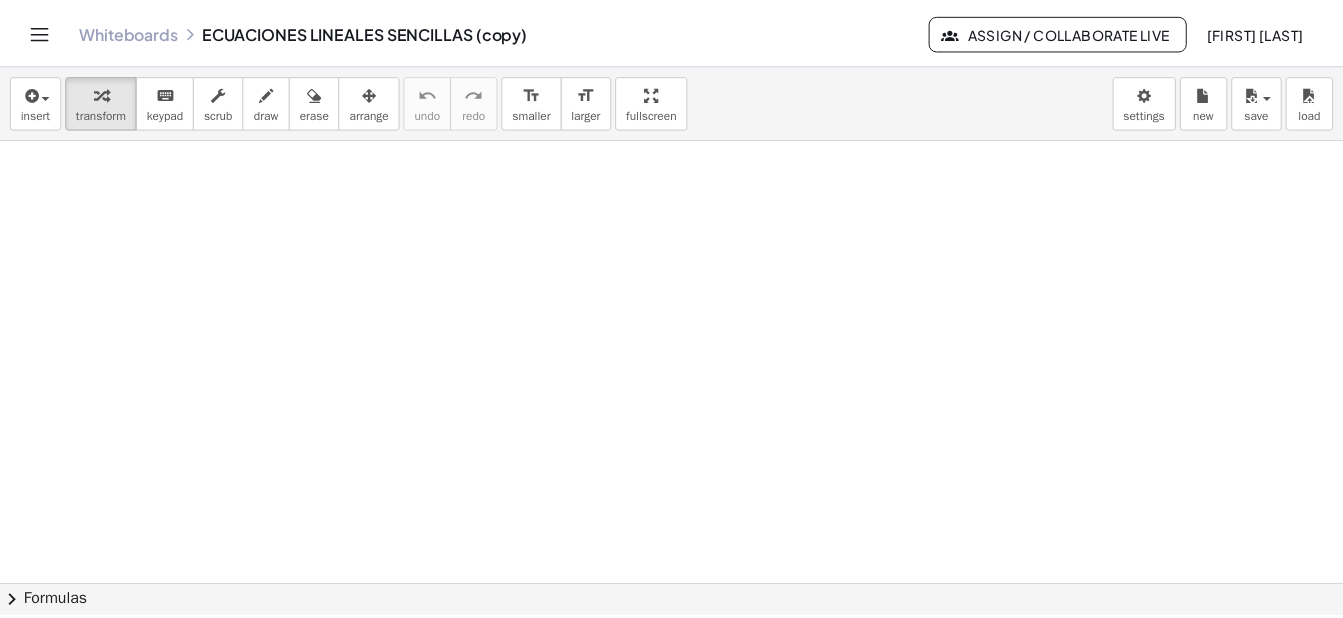scroll, scrollTop: 0, scrollLeft: 0, axis: both 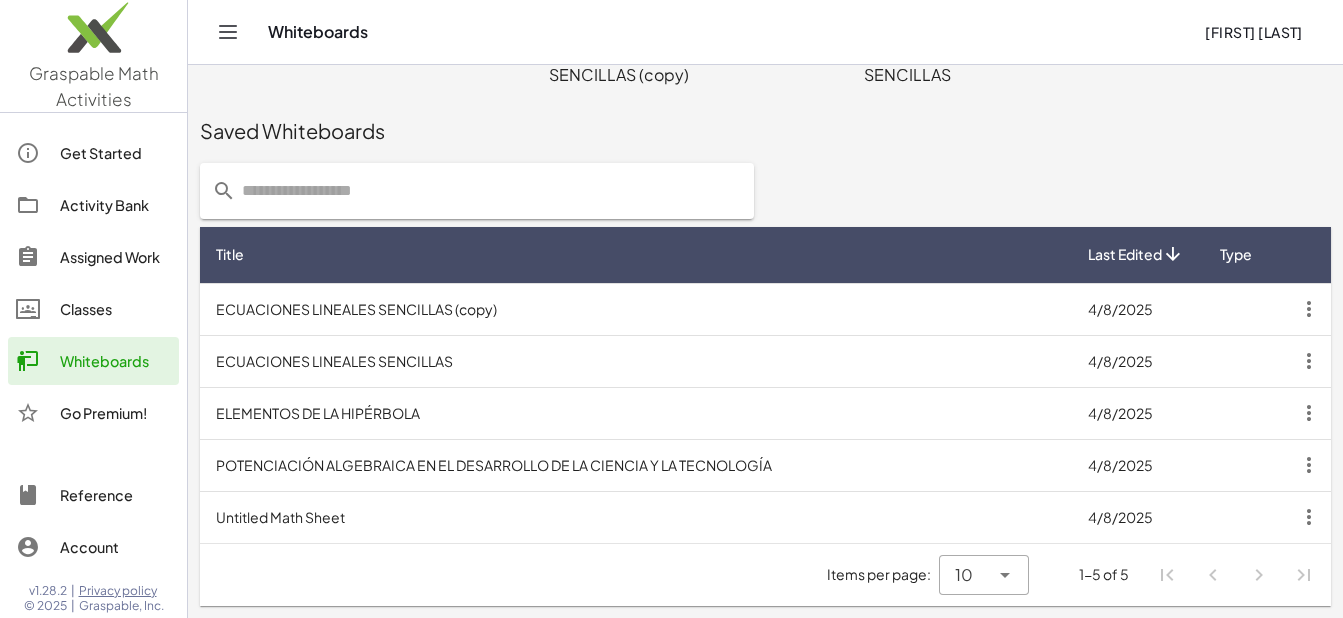 click on "4/8/2025" at bounding box center [1136, 309] 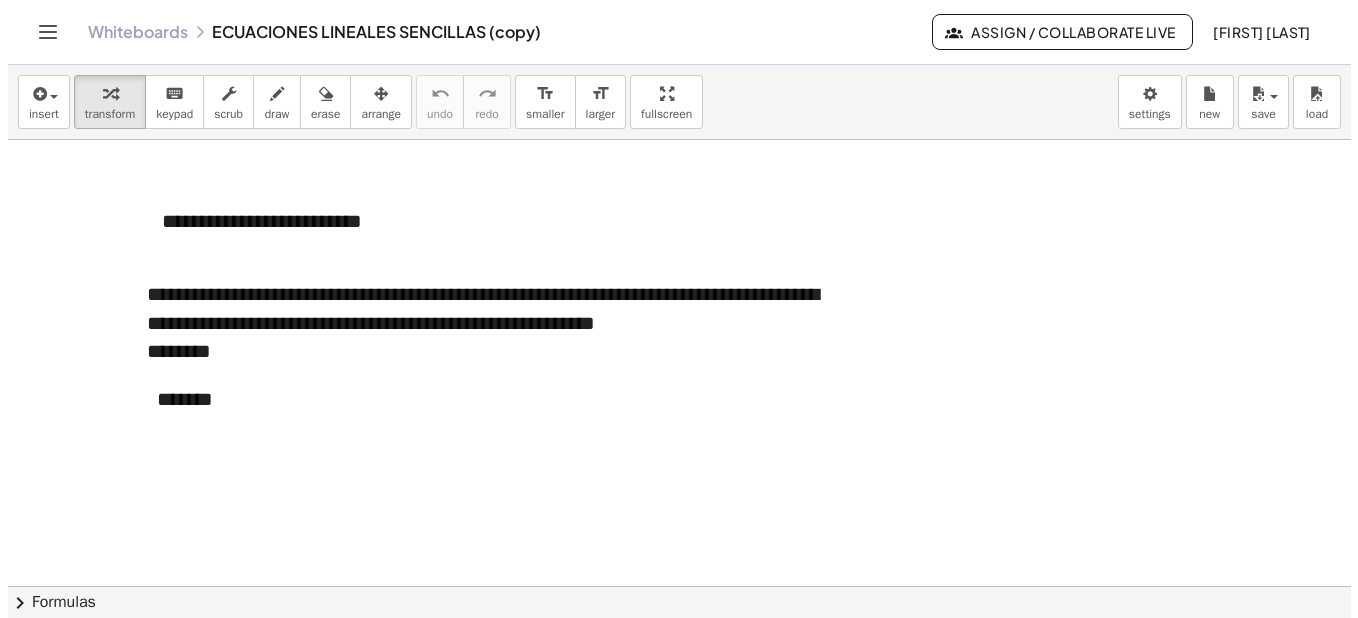 scroll, scrollTop: 0, scrollLeft: 0, axis: both 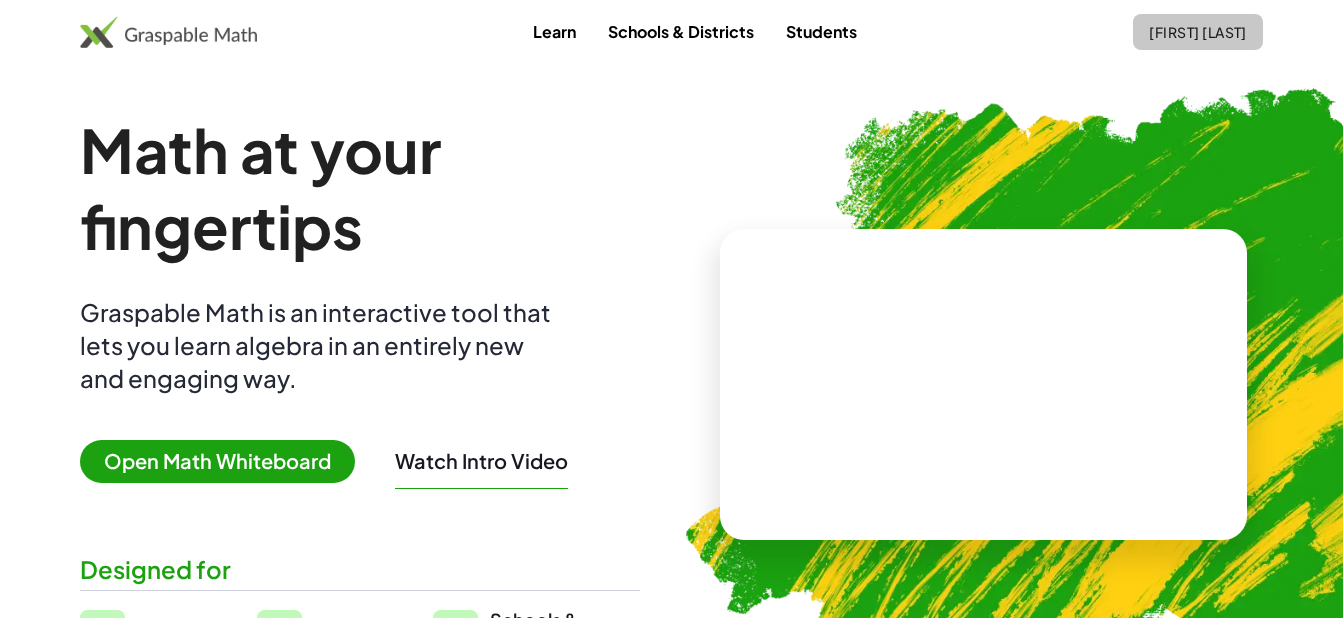 click on "[FIRST] [LAST]" 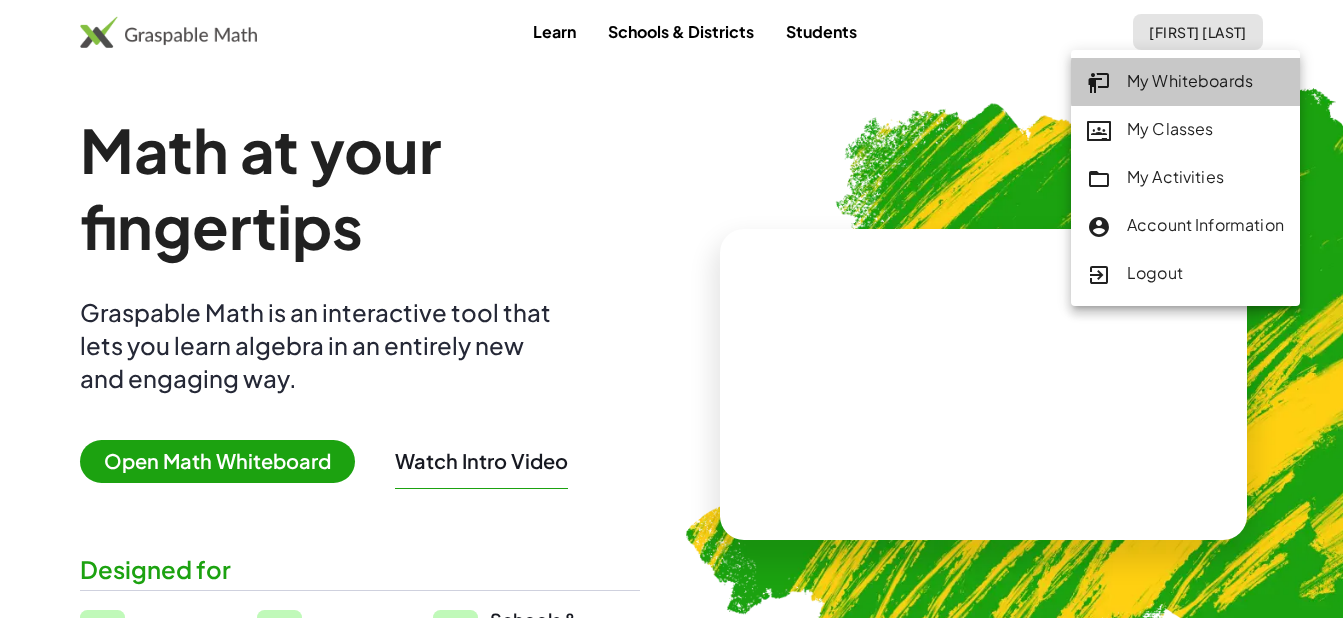 click on "My Whiteboards" 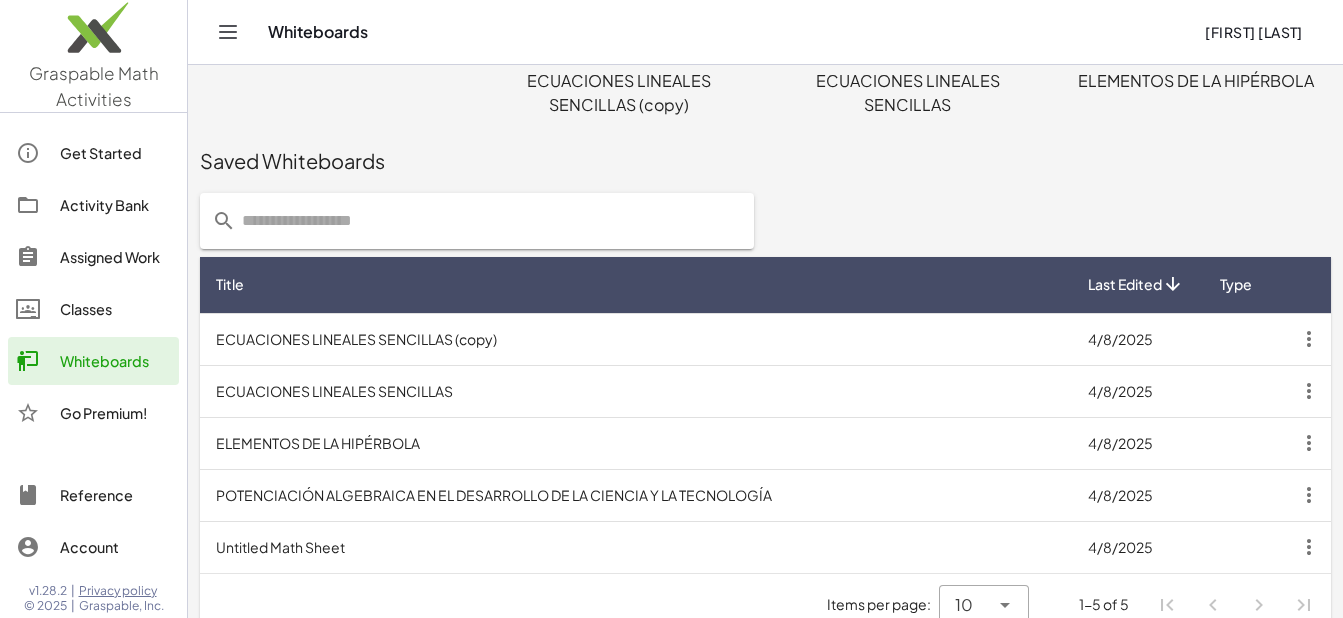 scroll, scrollTop: 236, scrollLeft: 0, axis: vertical 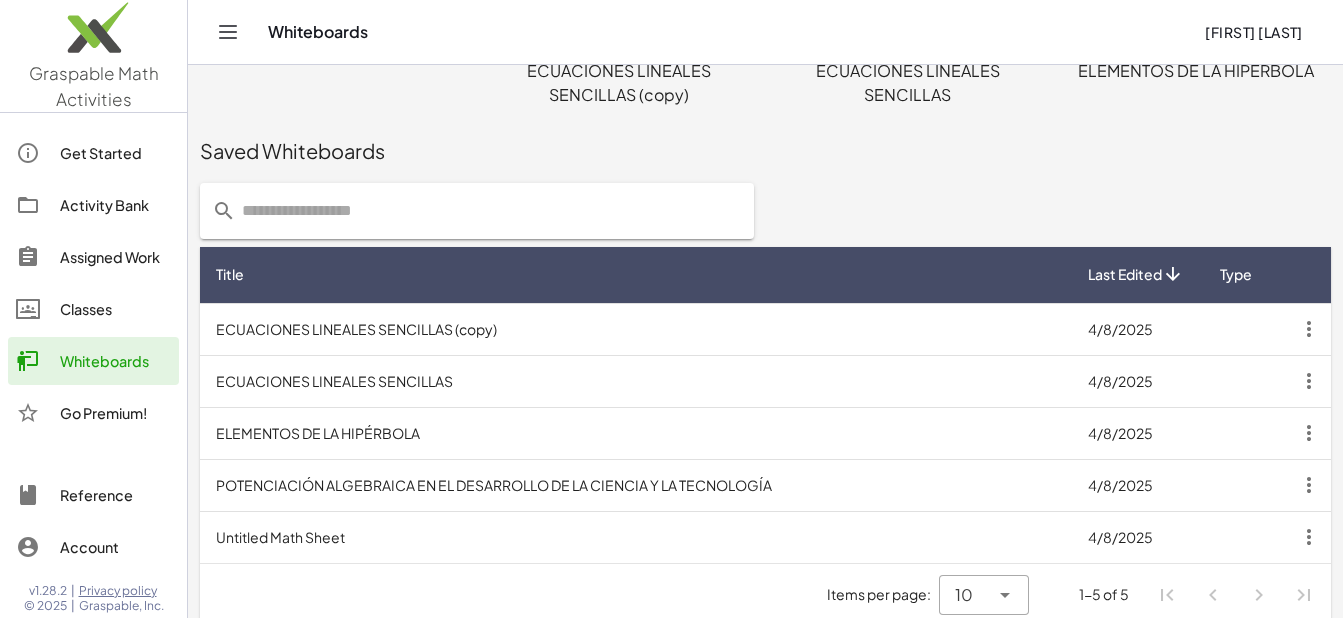click on "4/8/2025" at bounding box center [1136, 329] 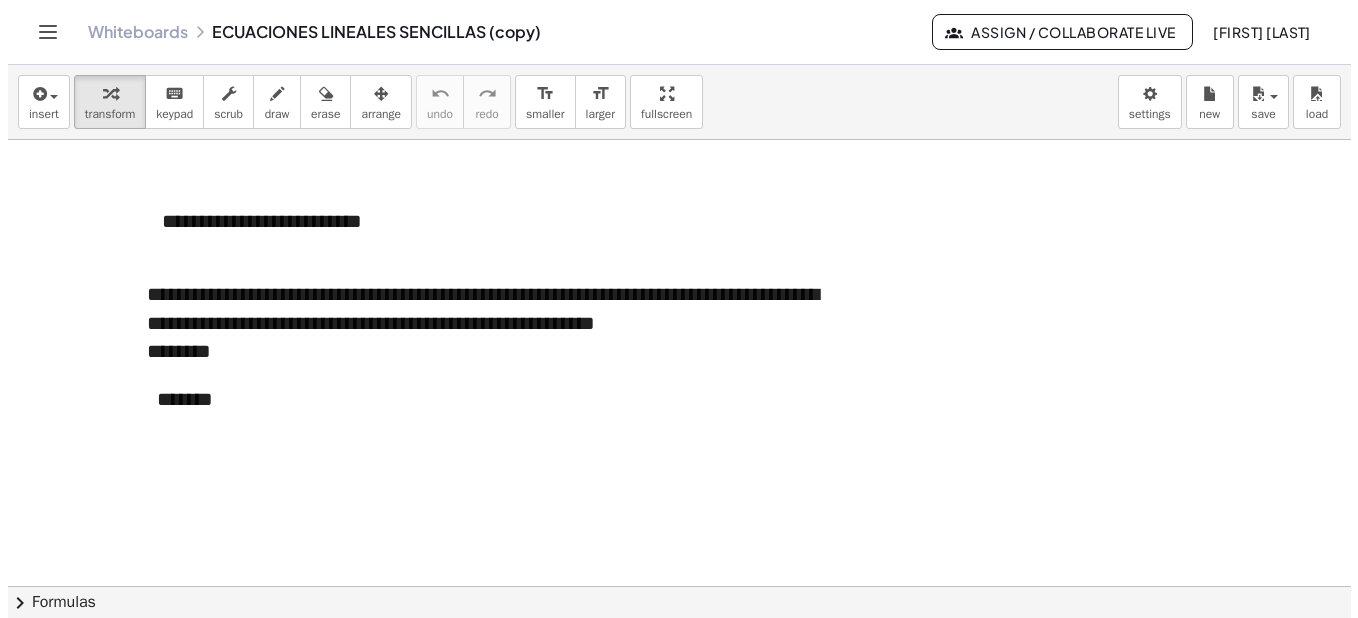 scroll, scrollTop: 0, scrollLeft: 0, axis: both 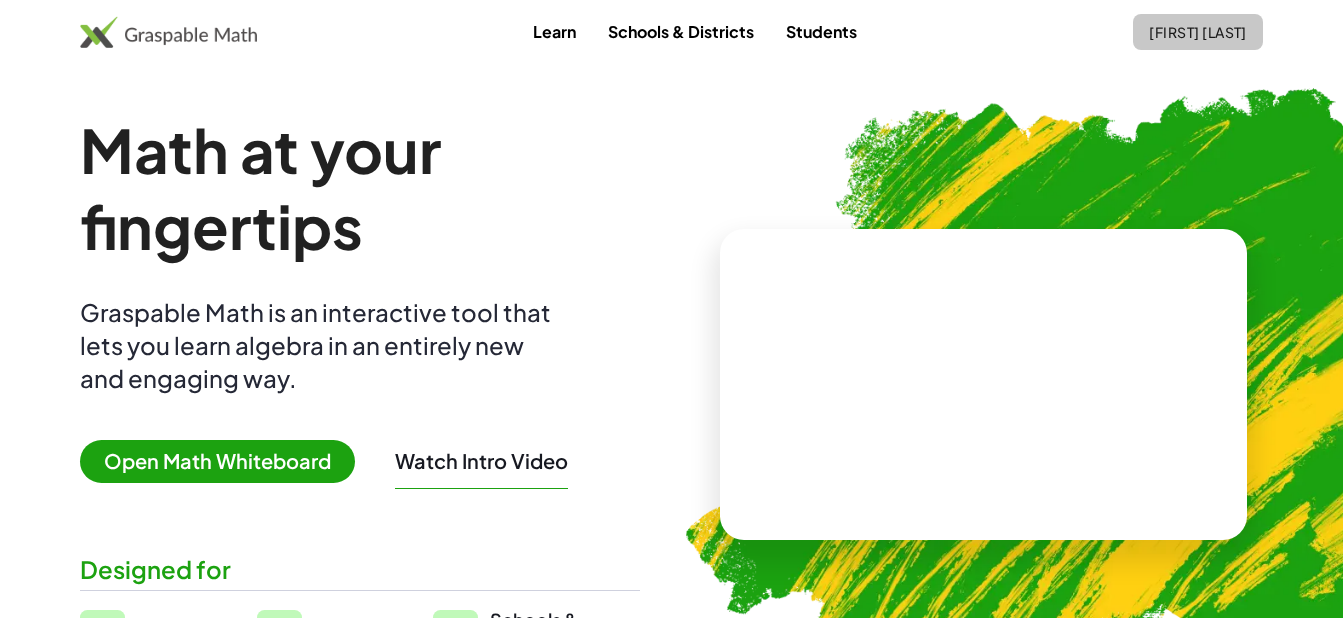 click on "[FIRST] [LAST]" 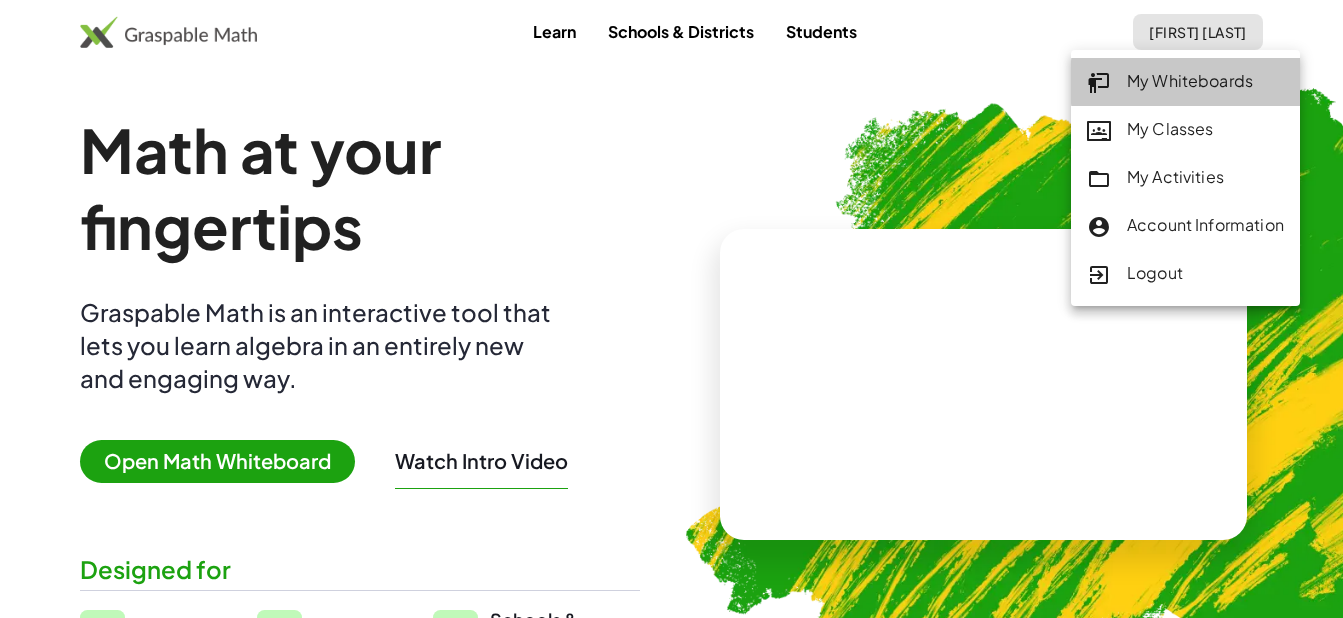 click on "My Whiteboards" 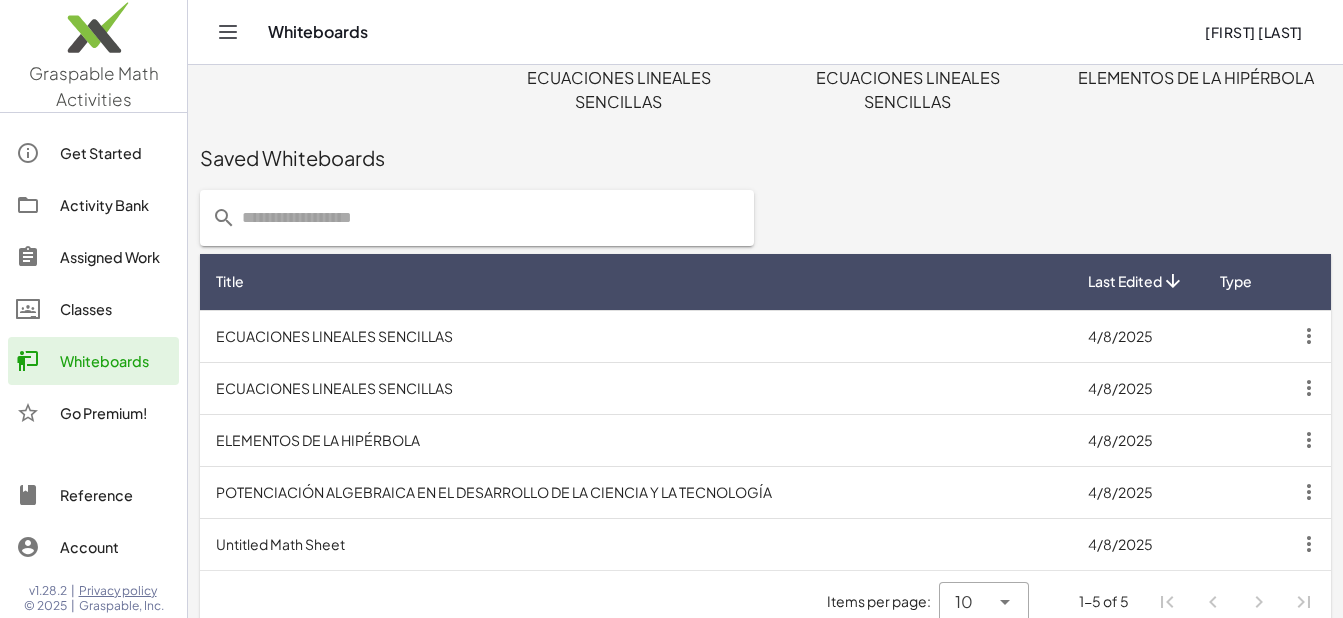 scroll, scrollTop: 152, scrollLeft: 0, axis: vertical 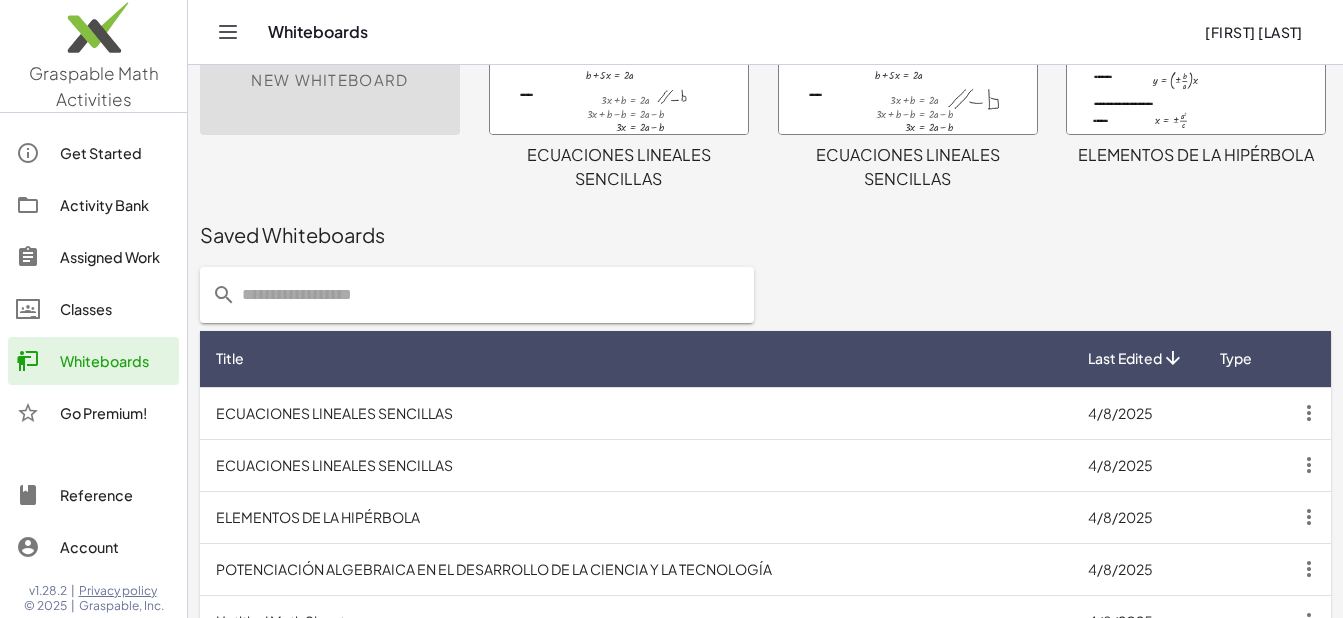 click on "ECUACIONES LINEALES SENCILLAS" at bounding box center [636, 413] 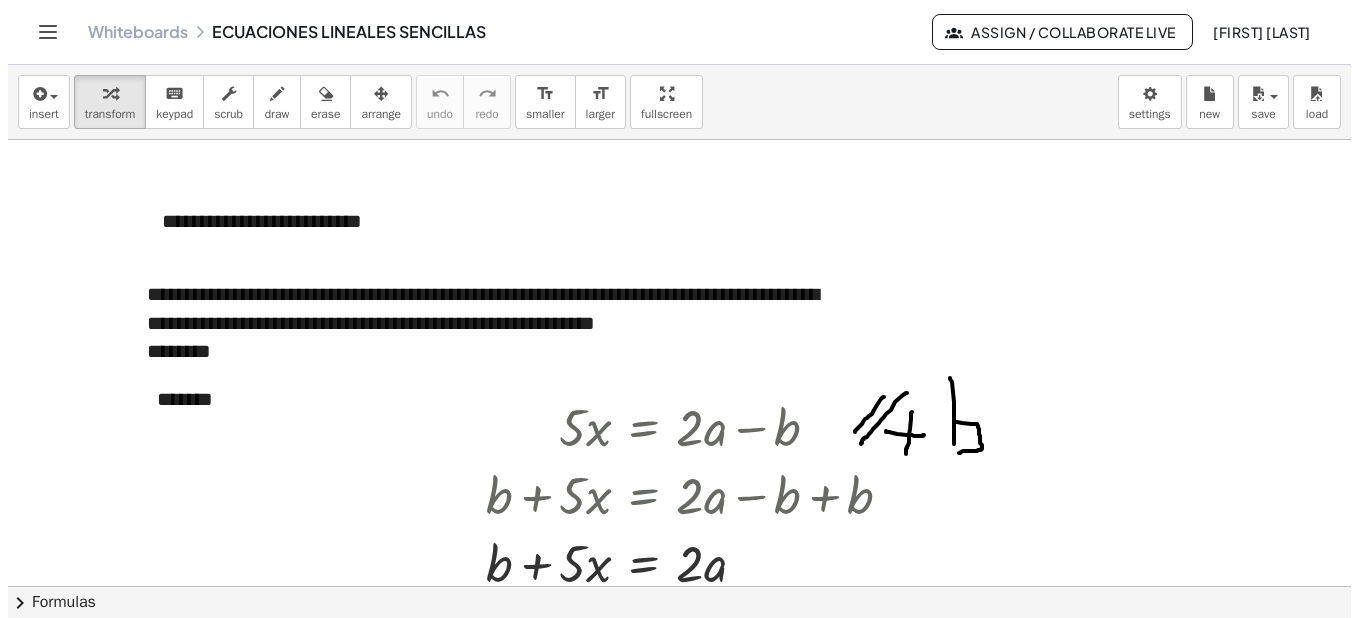 scroll, scrollTop: 0, scrollLeft: 0, axis: both 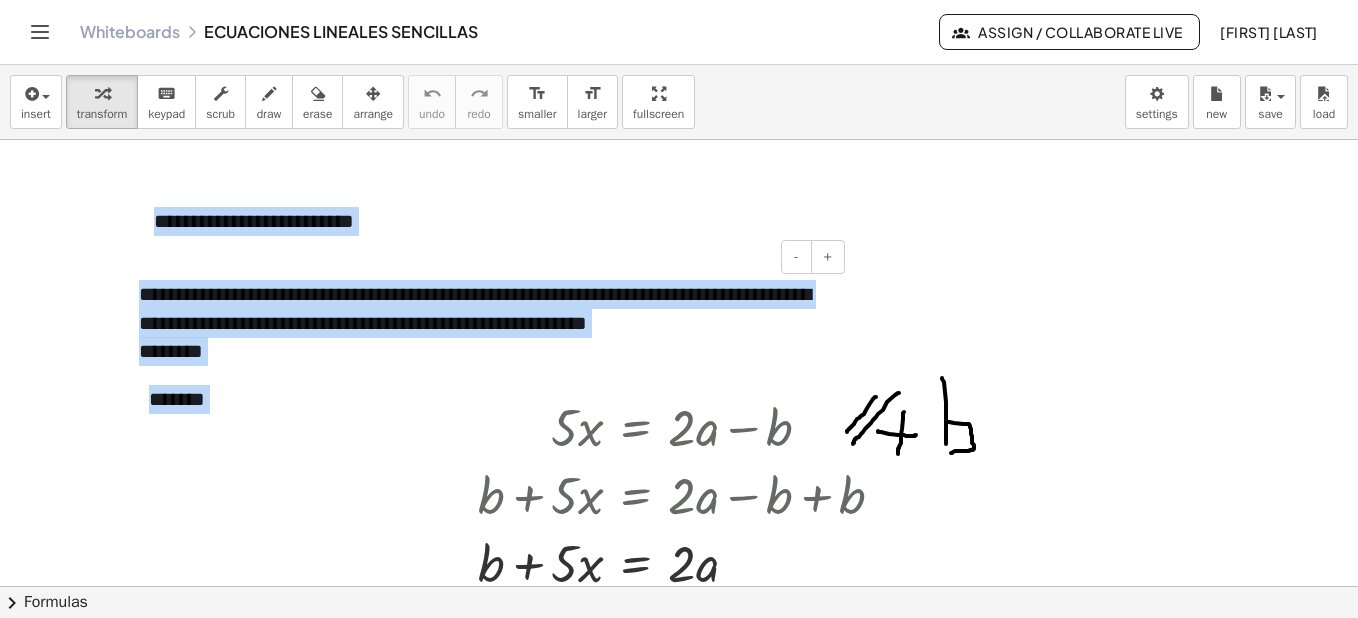 click on "**********" at bounding box center (484, 323) 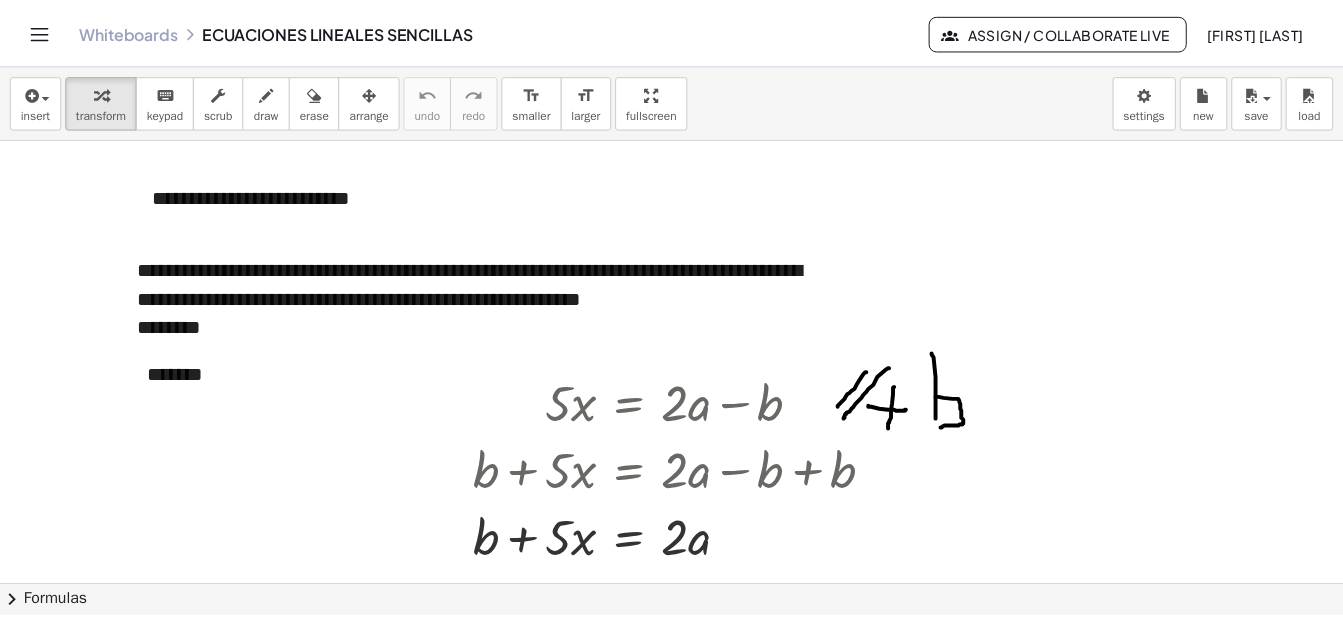 scroll, scrollTop: 0, scrollLeft: 0, axis: both 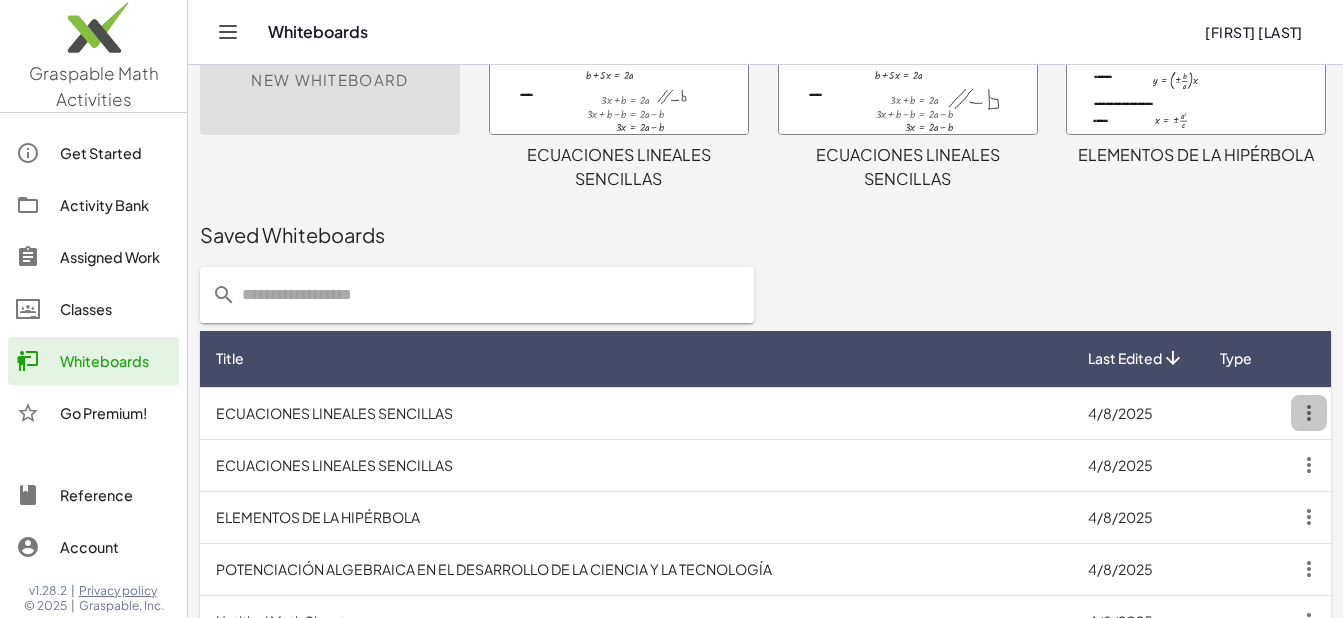 click 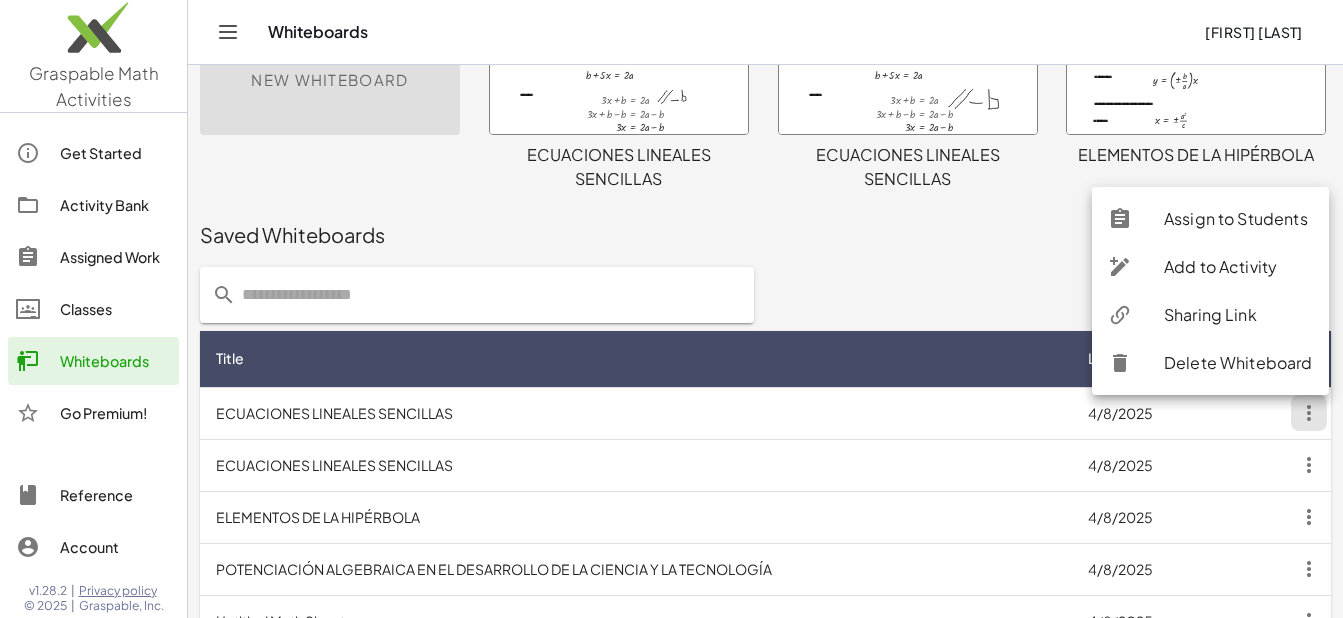 click on "Sharing Link" 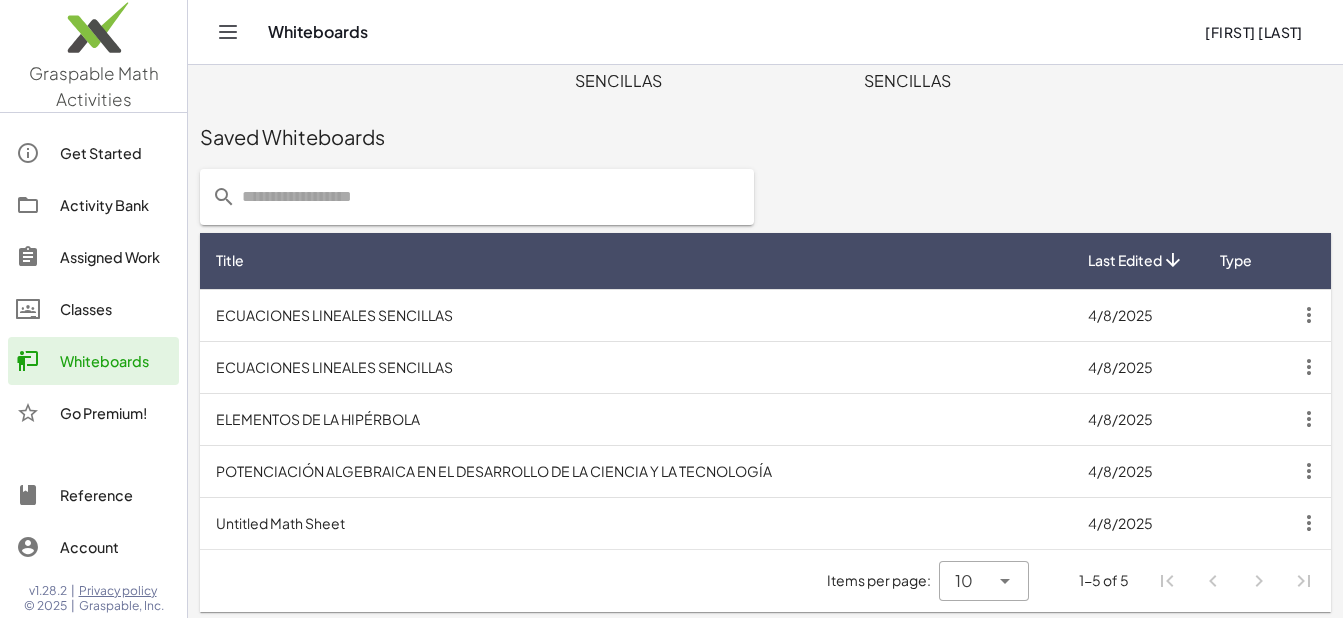 scroll, scrollTop: 254, scrollLeft: 0, axis: vertical 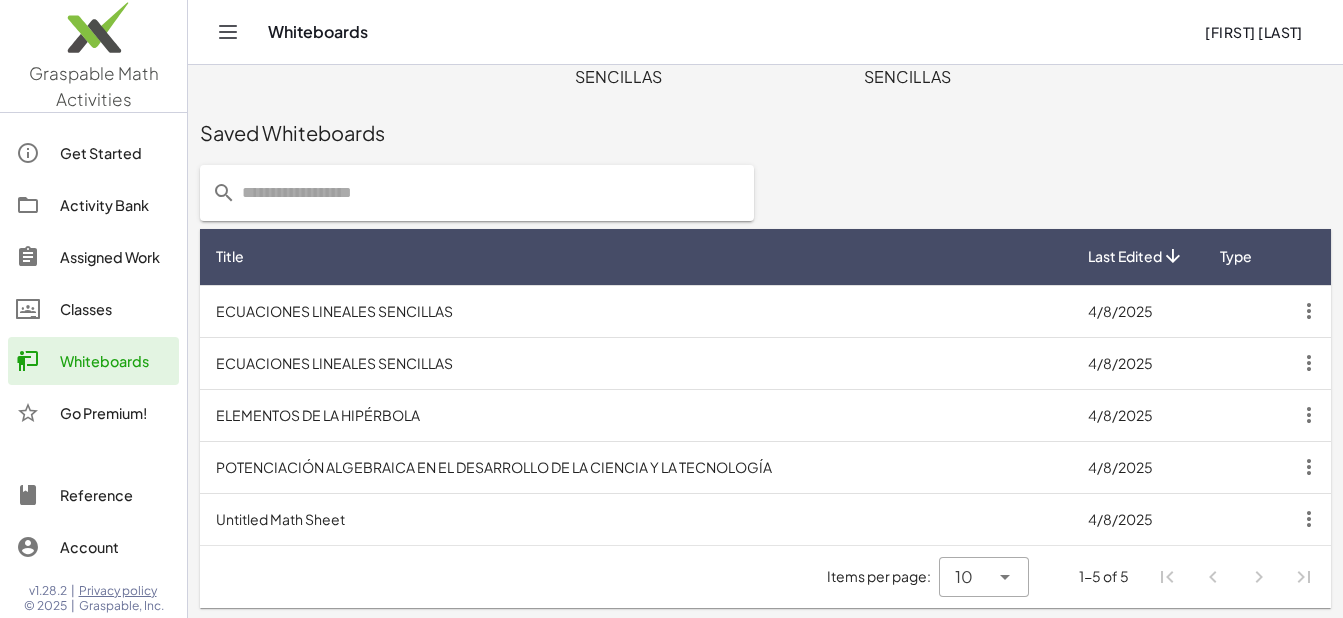 click on "Untitled Math Sheet" at bounding box center [636, 519] 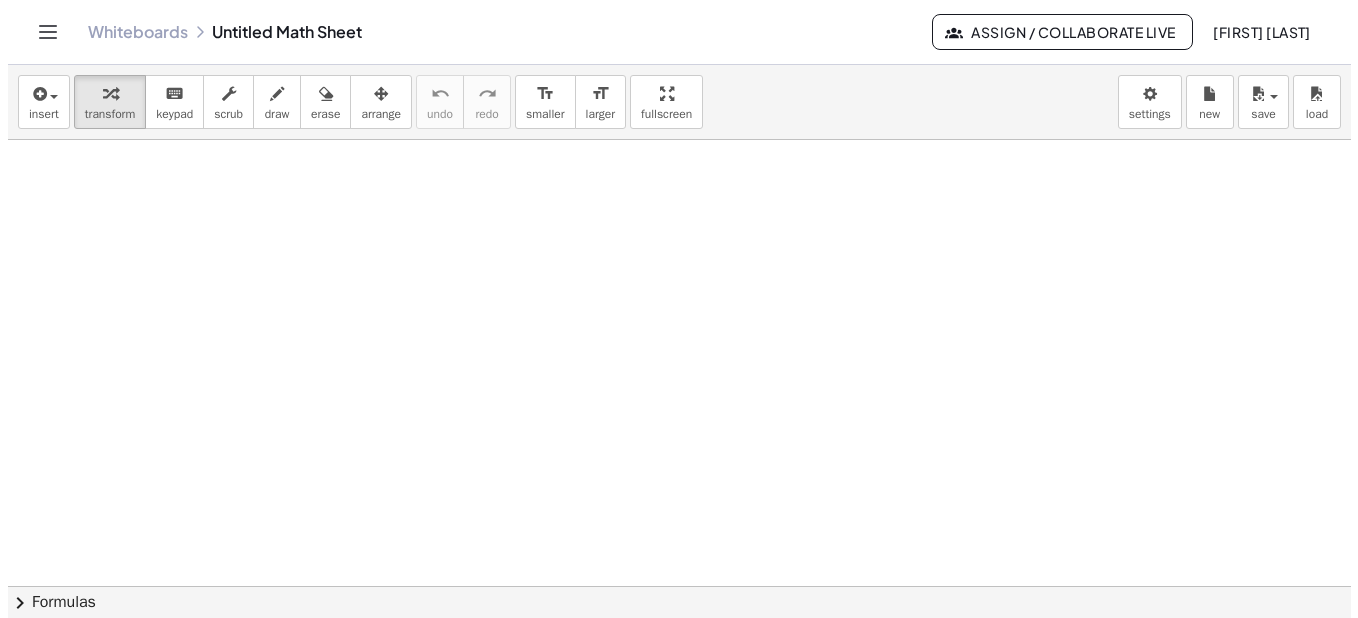 scroll, scrollTop: 0, scrollLeft: 0, axis: both 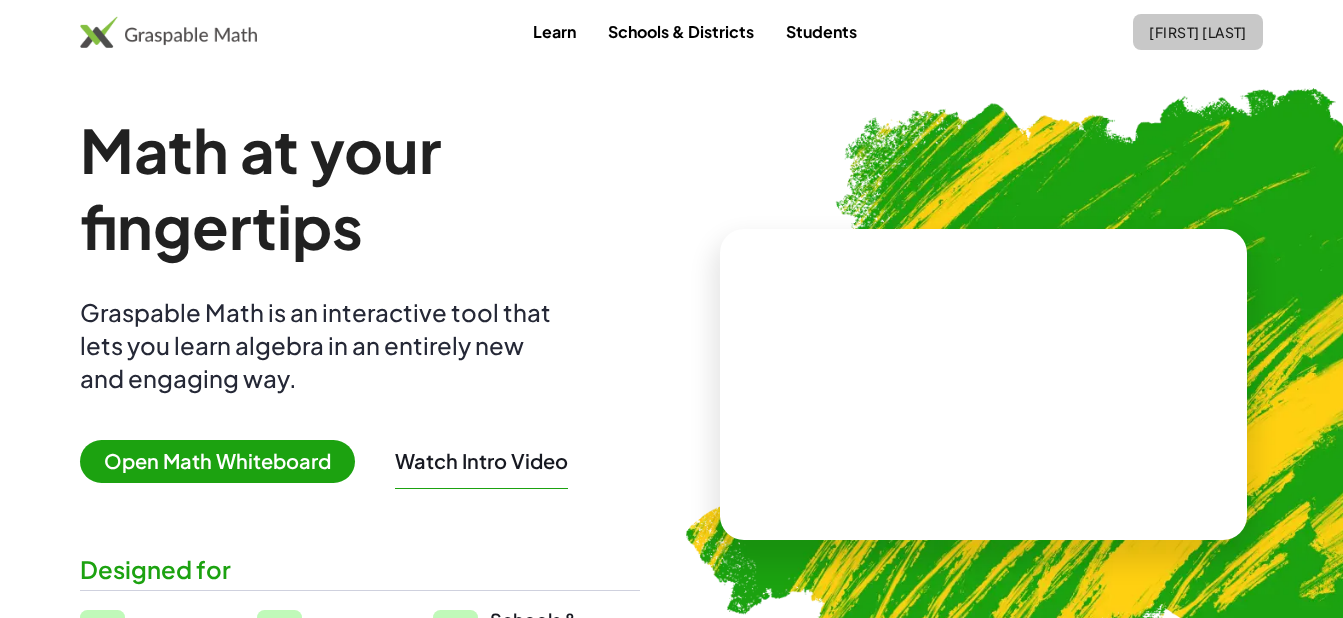 click on "[FIRST] [LAST]" 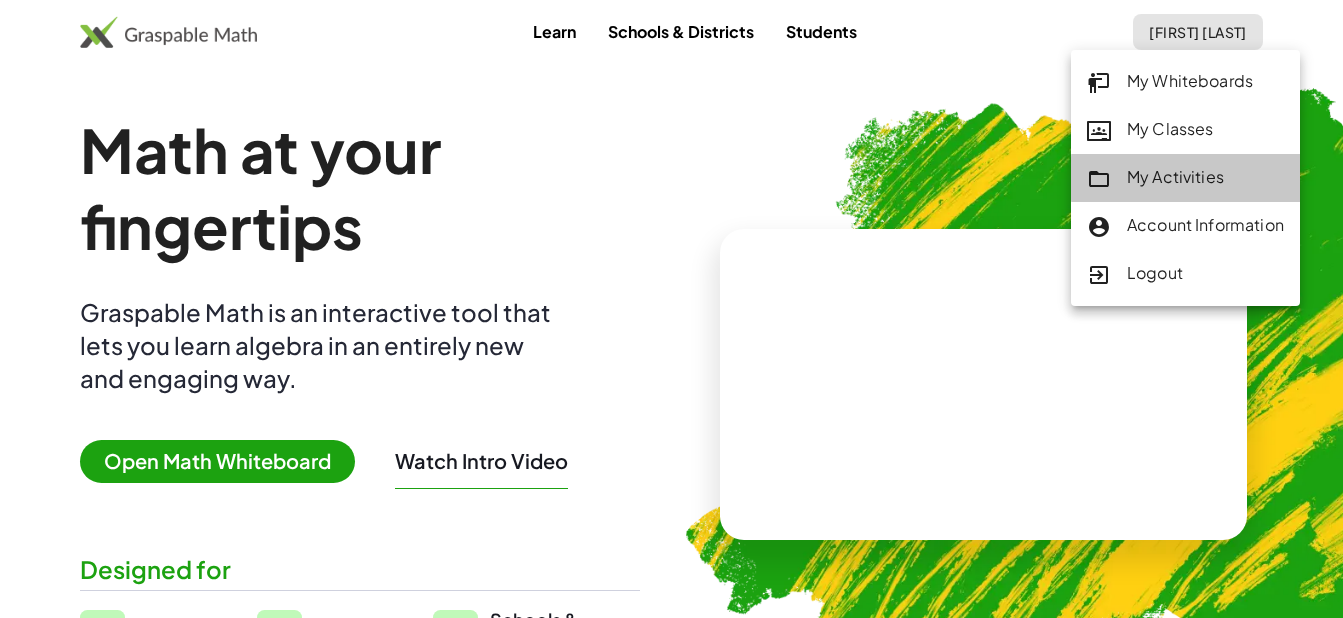 click on "My Activities" 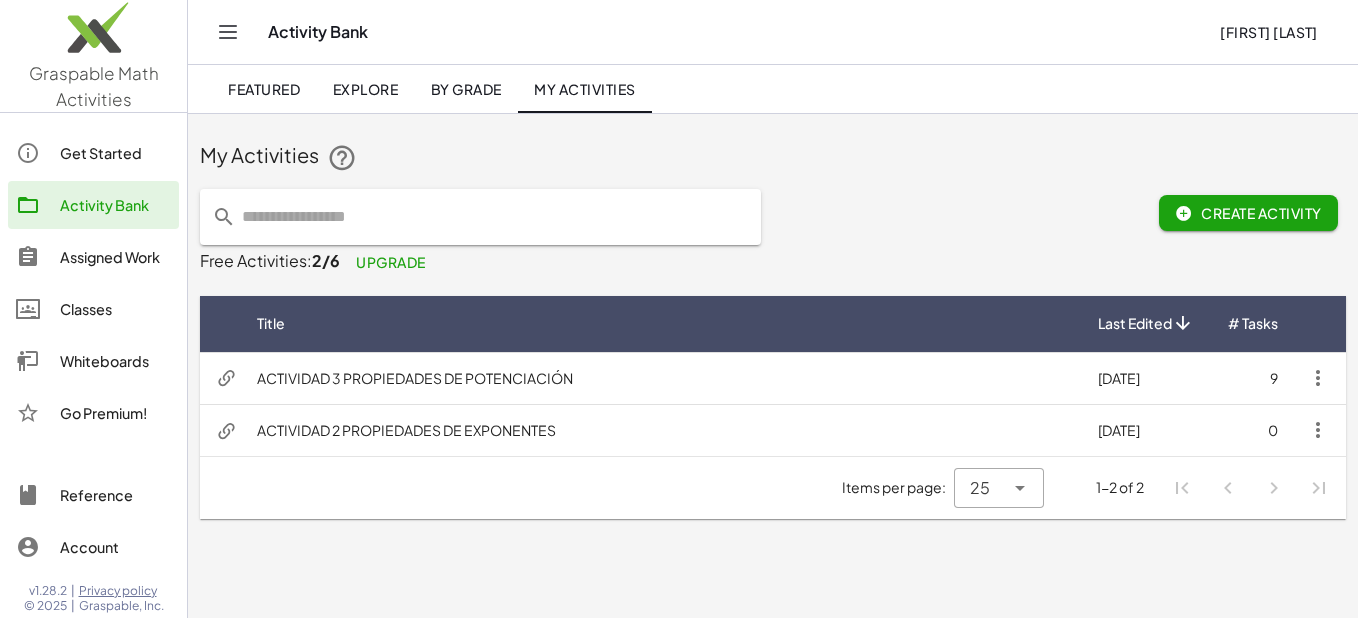 click on "ACTIVIDAD 2 PROPIEDADES DE EXPONENTES" at bounding box center [661, 430] 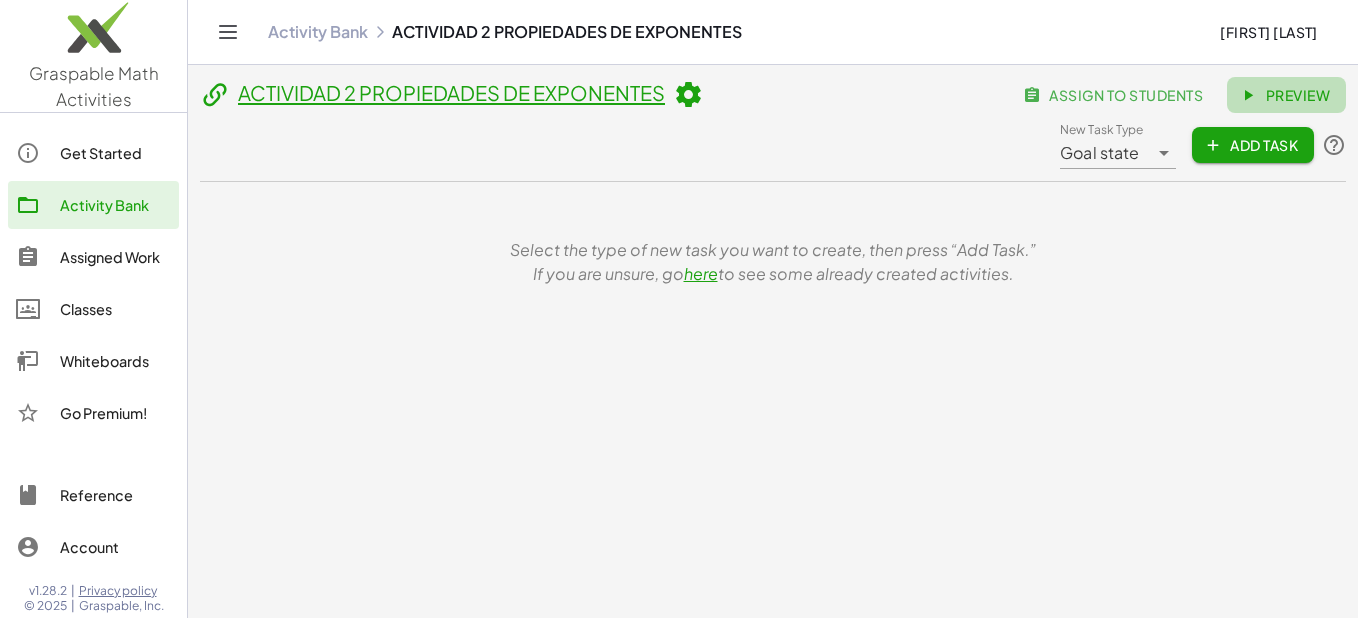 click on "Preview" 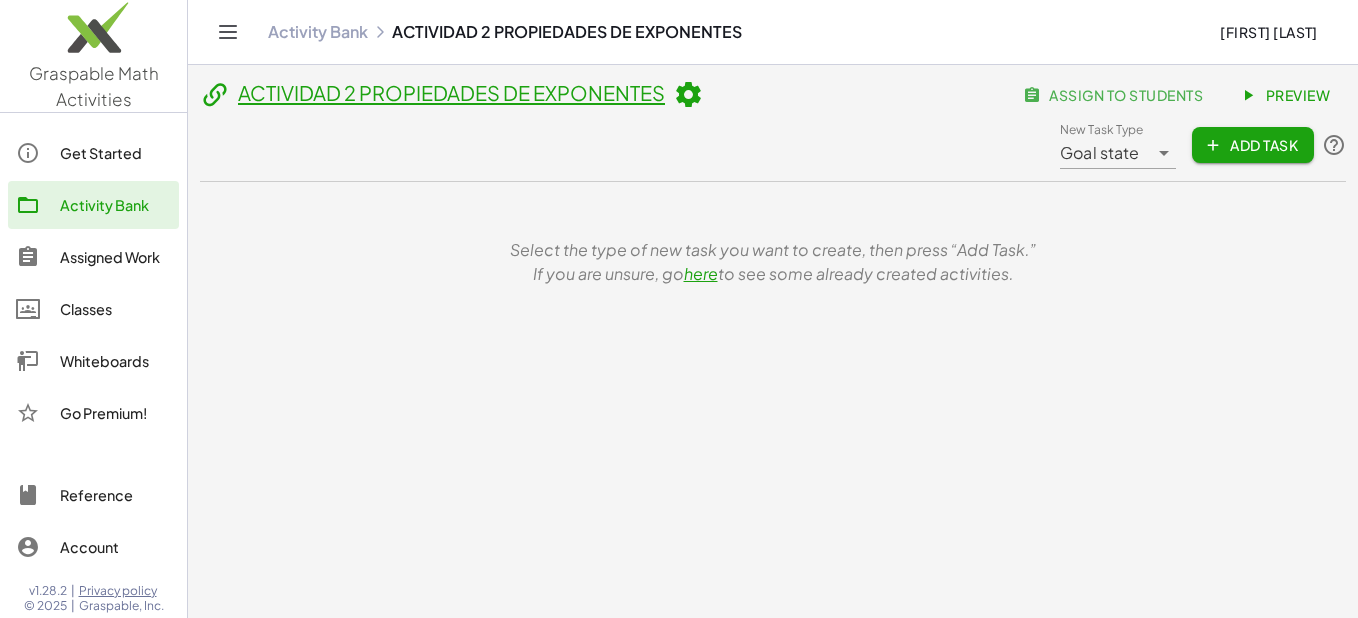click on "ACTIVIDAD 2 PROPIEDADES DE EXPONENTES" at bounding box center [451, 92] 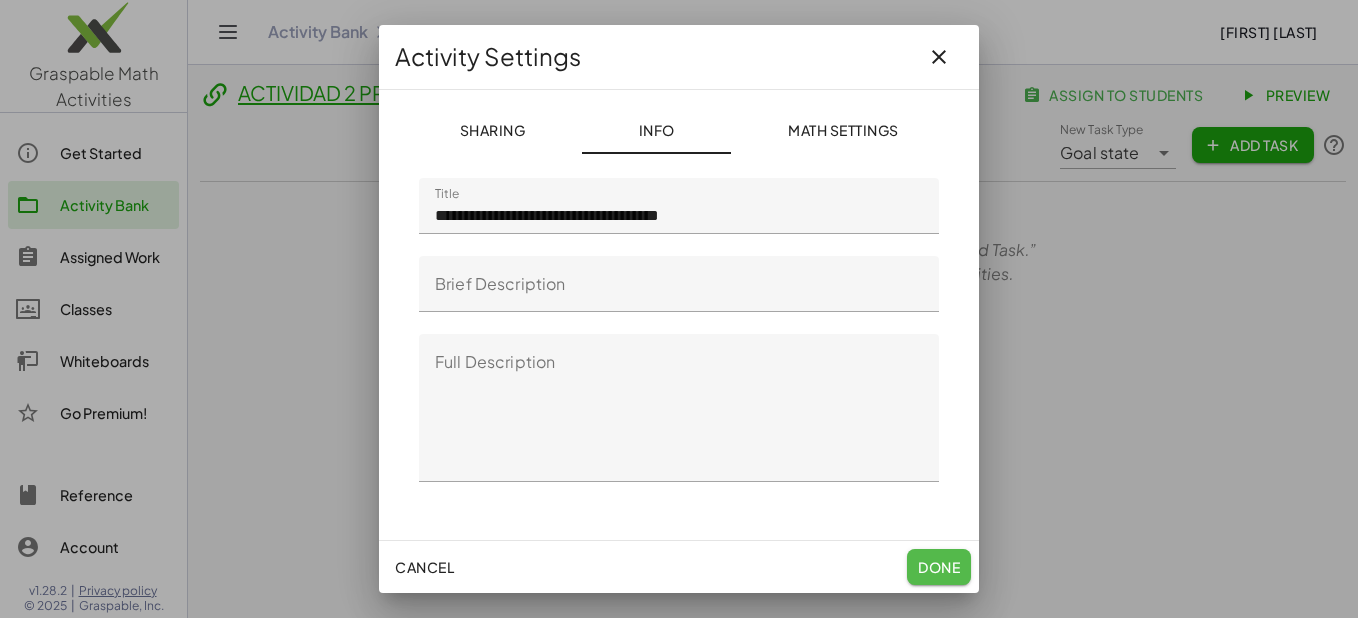click on "Done" 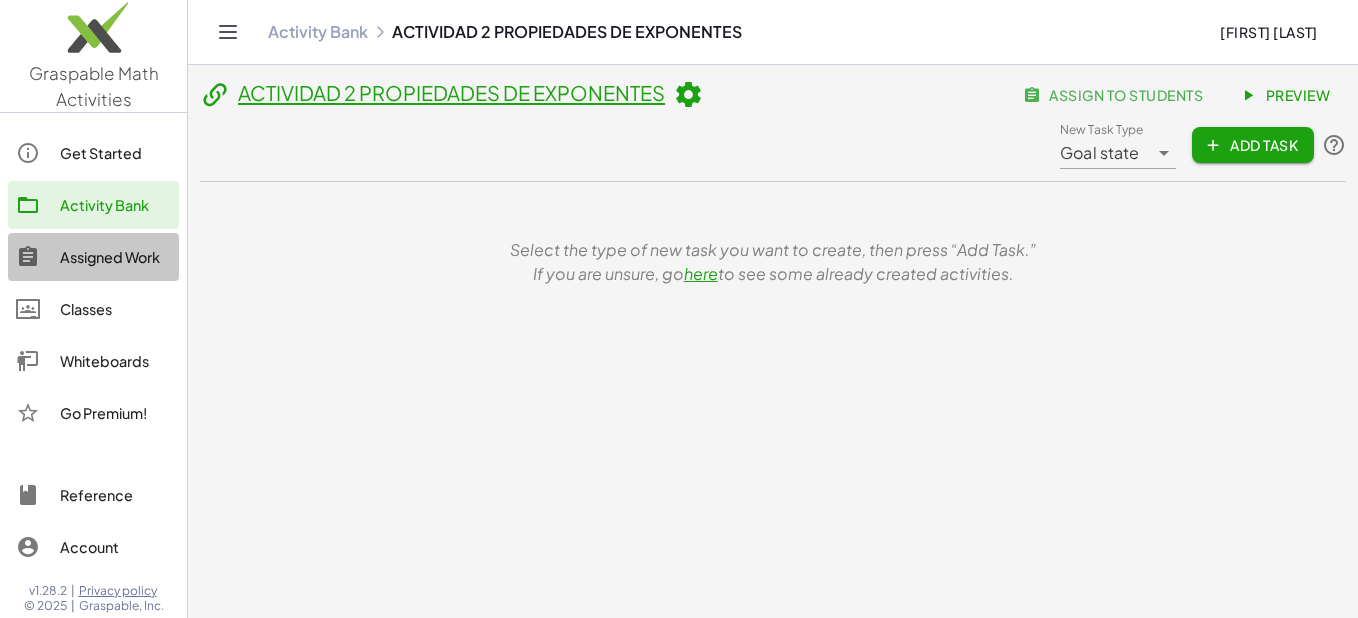 click on "Assigned Work" 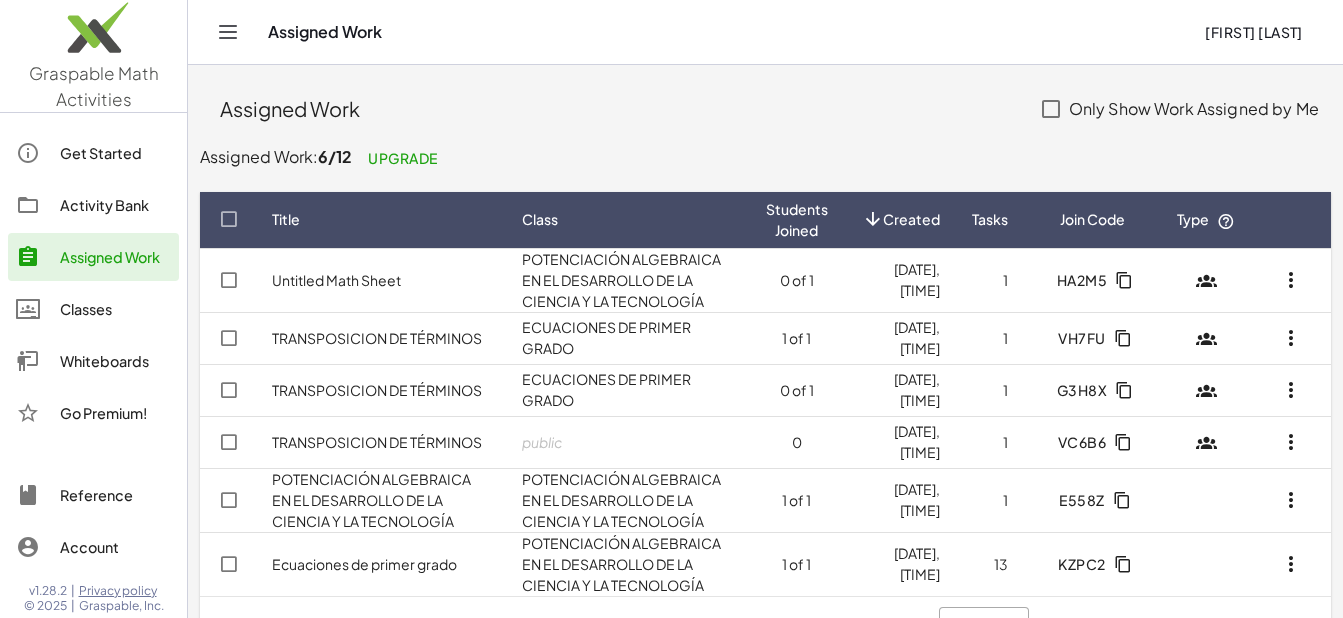 click on "TRANSPOSICION DE TÉRMINOS" at bounding box center (377, 442) 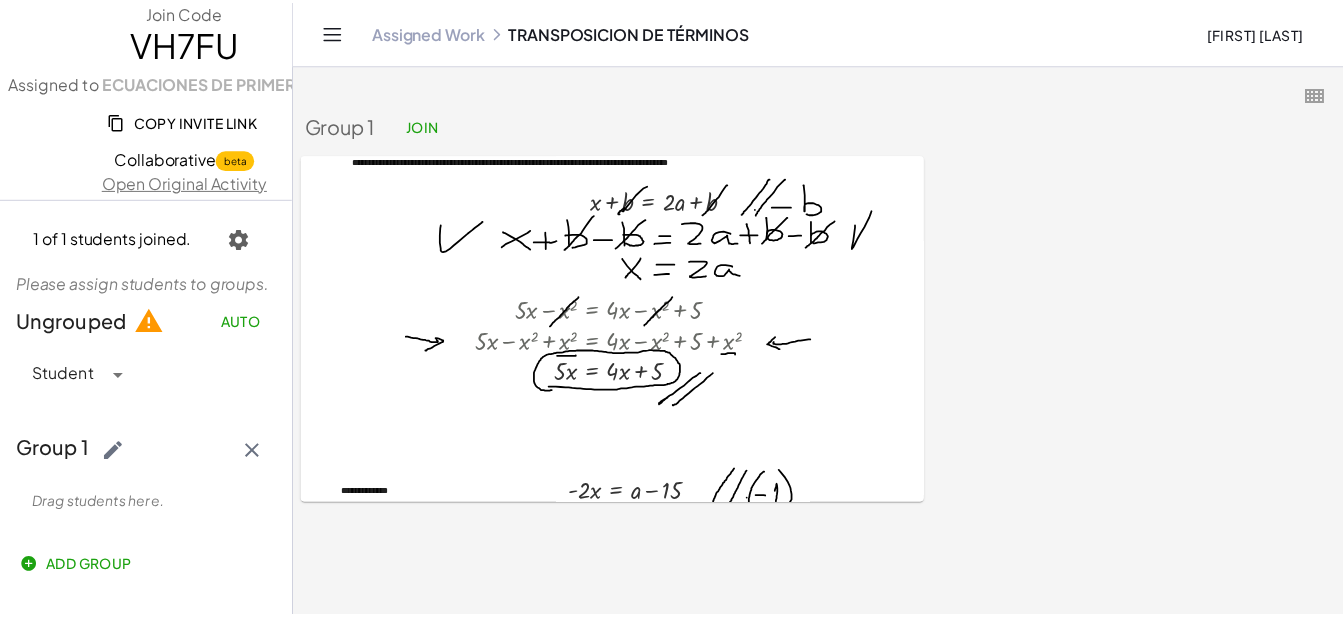 scroll, scrollTop: 0, scrollLeft: 0, axis: both 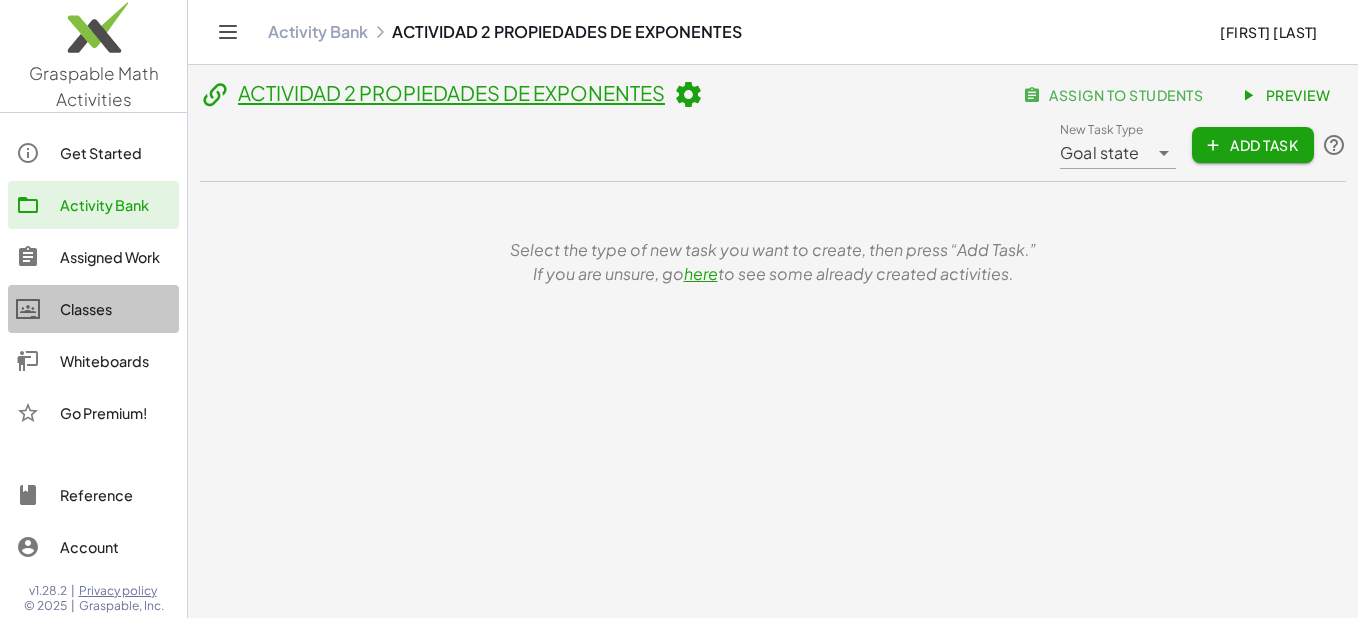 click on "Classes" 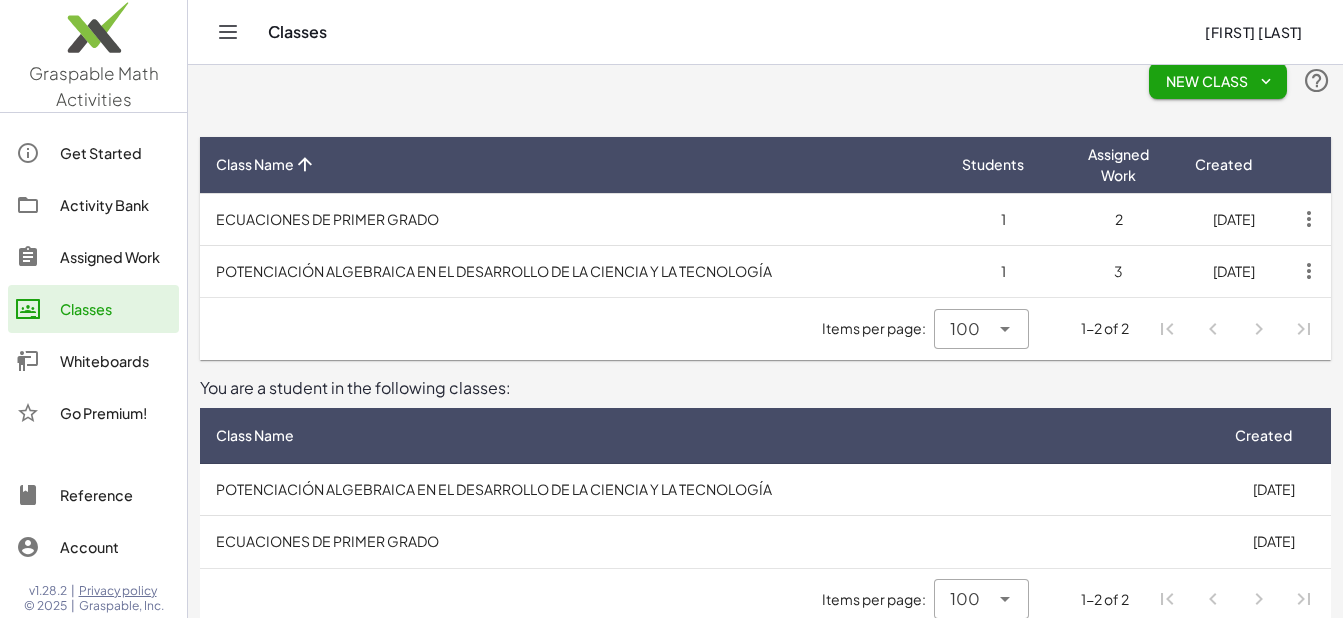 scroll, scrollTop: 52, scrollLeft: 0, axis: vertical 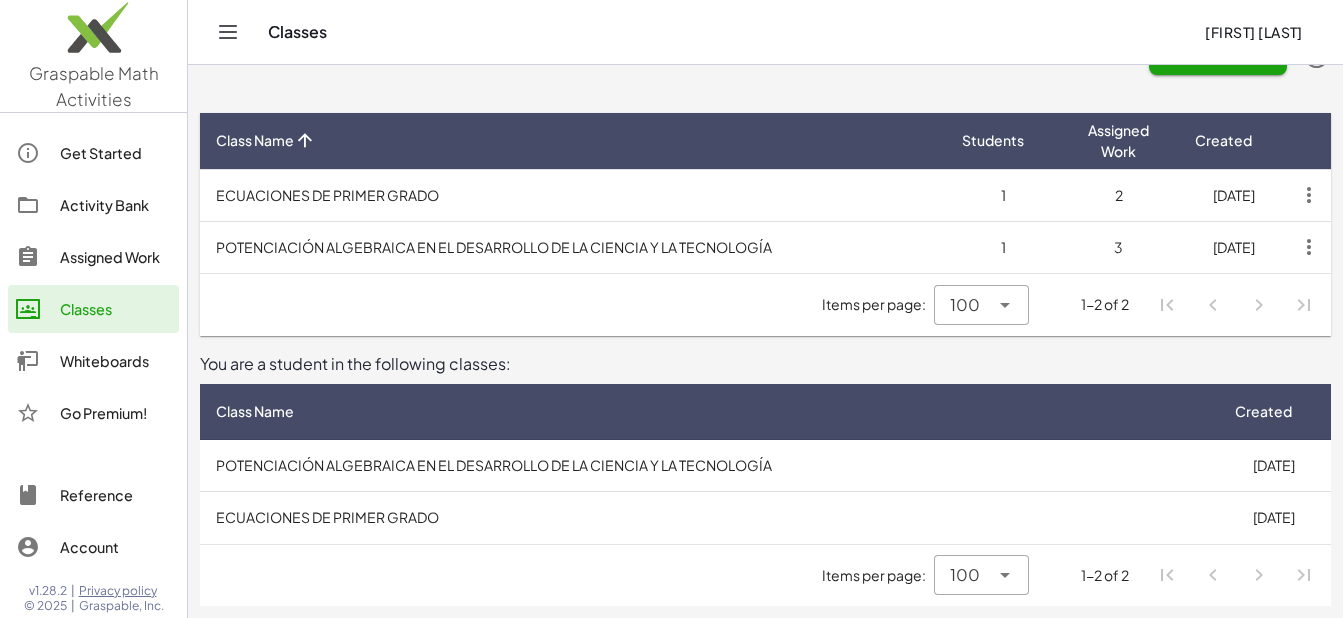 click on "POTENCIACIÓN ALGEBRAICA EN EL DESARROLLO DE LA CIENCIA Y LA TECNOLOGÍA" at bounding box center [573, 247] 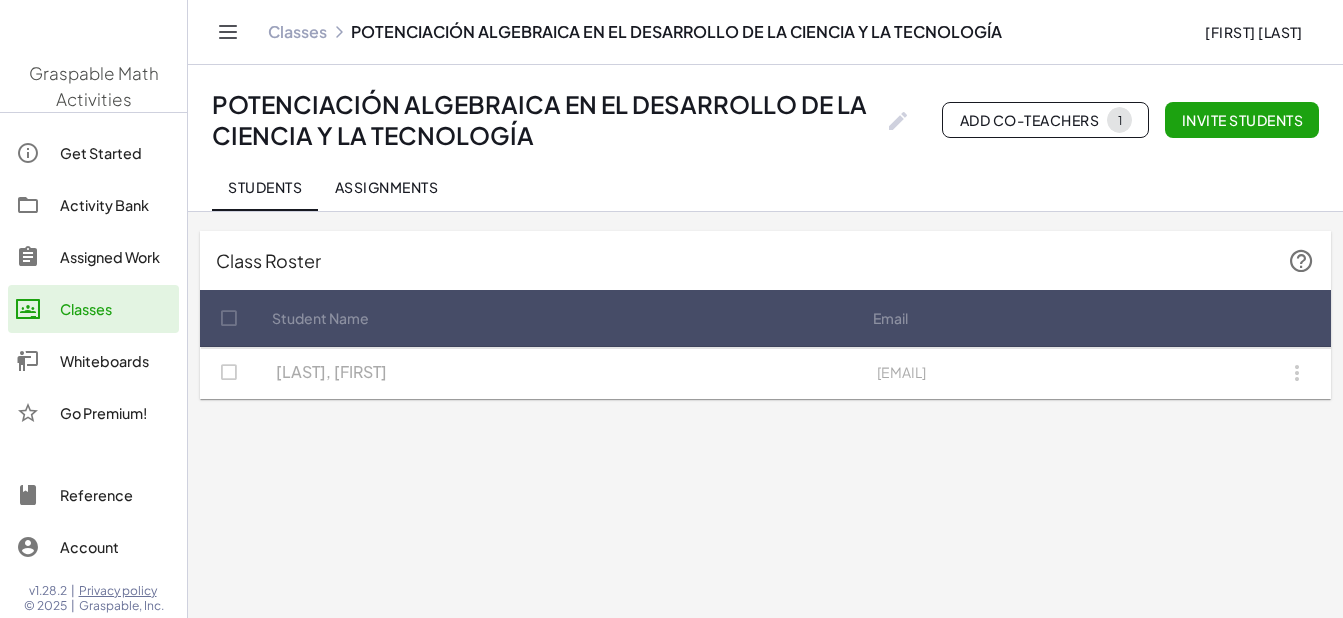 scroll, scrollTop: 0, scrollLeft: 0, axis: both 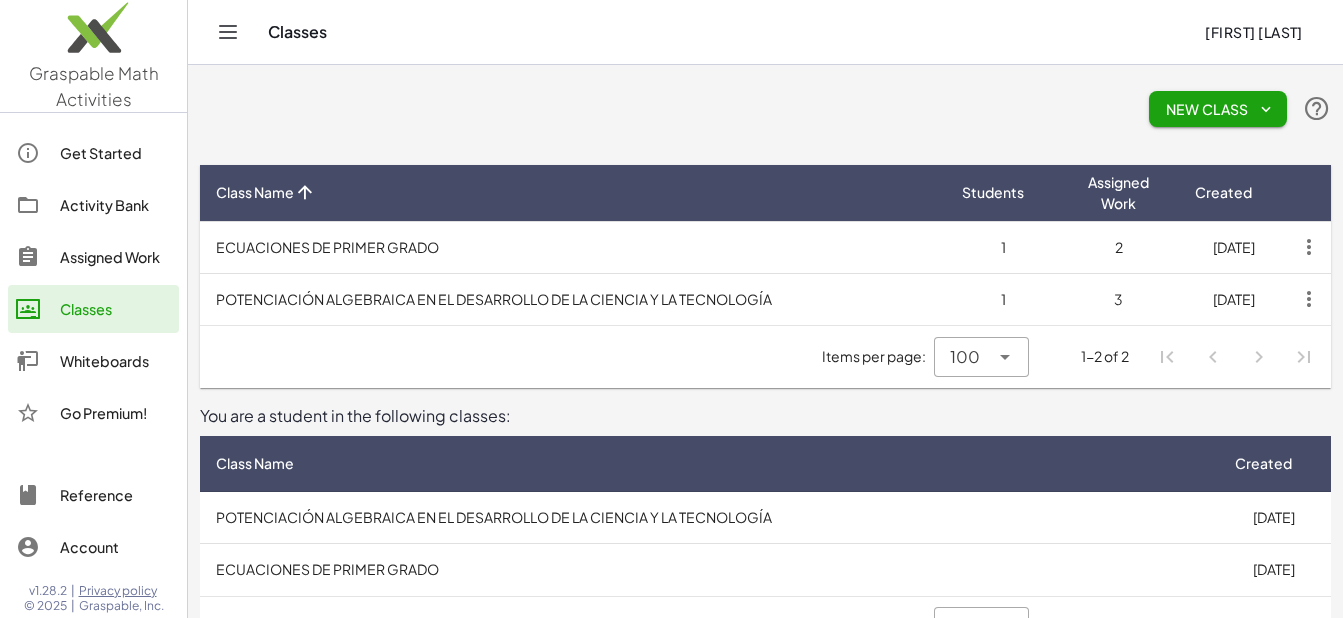 click on "POTENCIACIÓN ALGEBRAICA EN EL DESARROLLO DE LA CIENCIA Y LA TECNOLOGÍA" at bounding box center [708, 518] 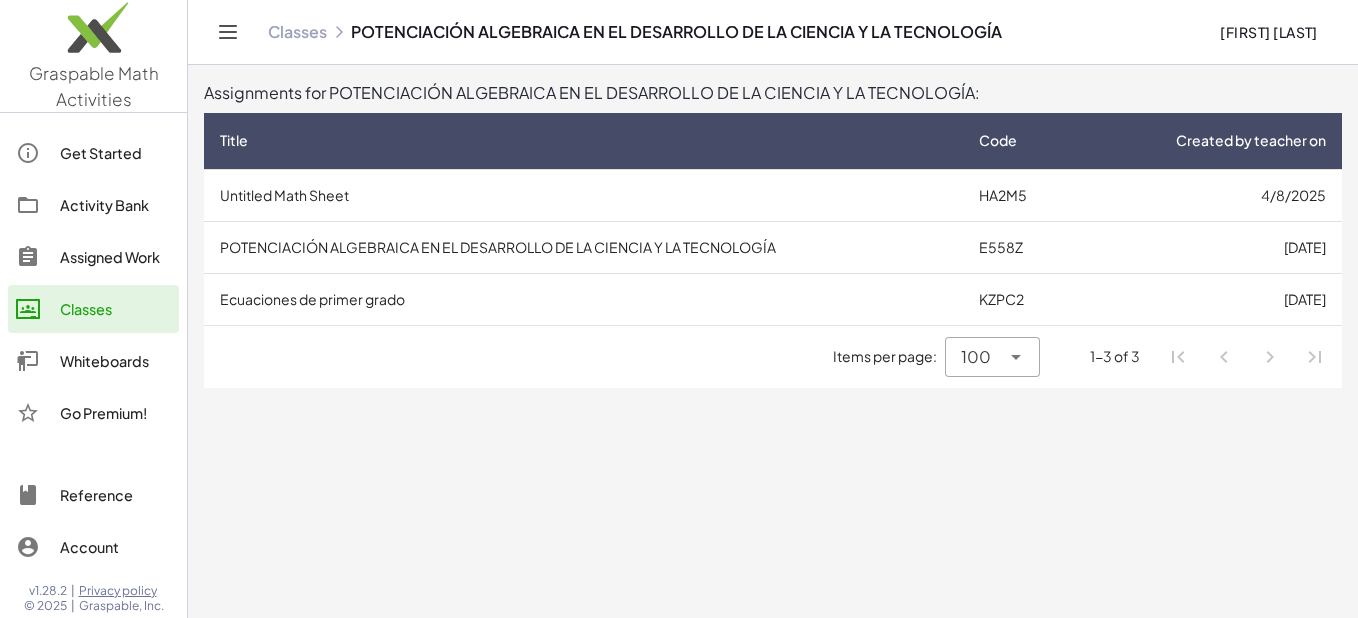 click on "POTENCIACIÓN ALGEBRAICA EN EL DESARROLLO DE LA CIENCIA Y LA TECNOLOGÍA" at bounding box center [583, 247] 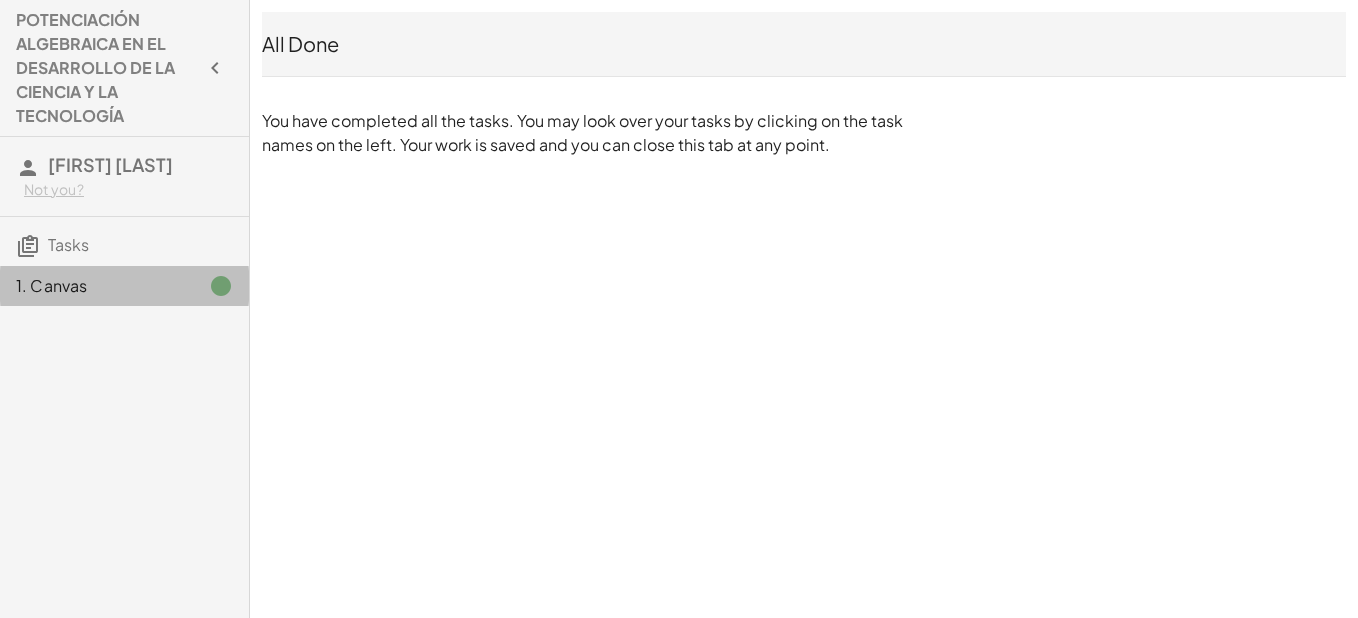 click on "1. Canvas" 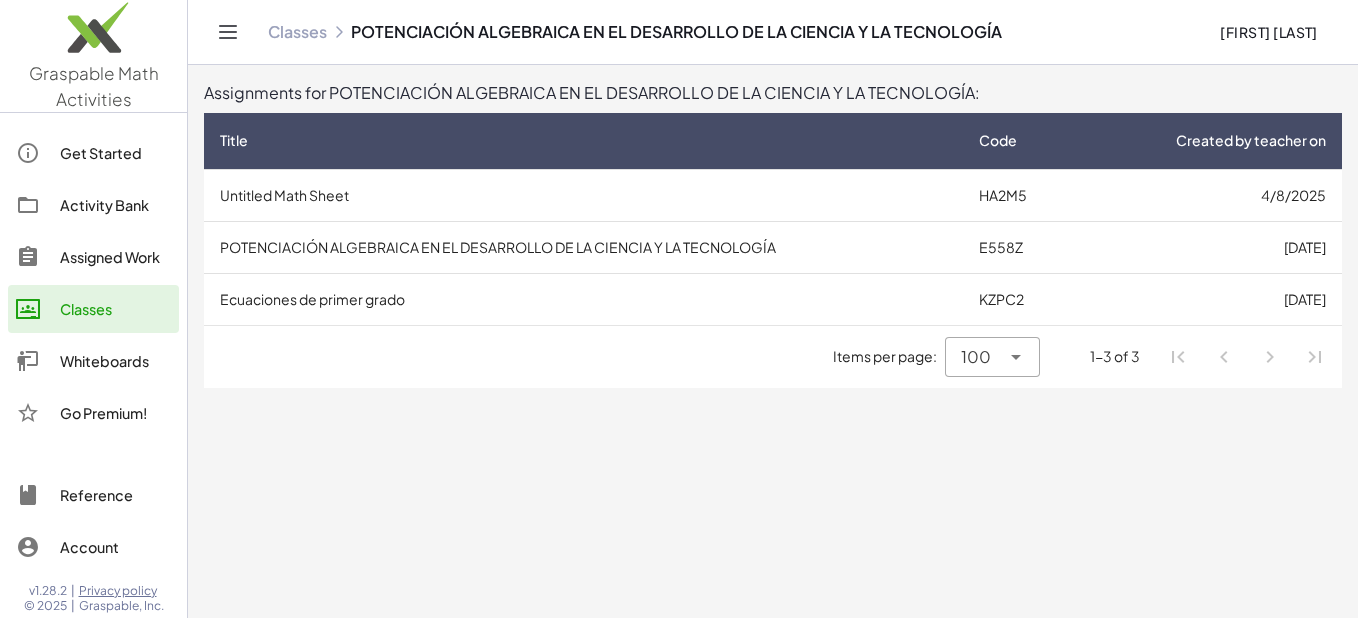 click on "Assigned Work" 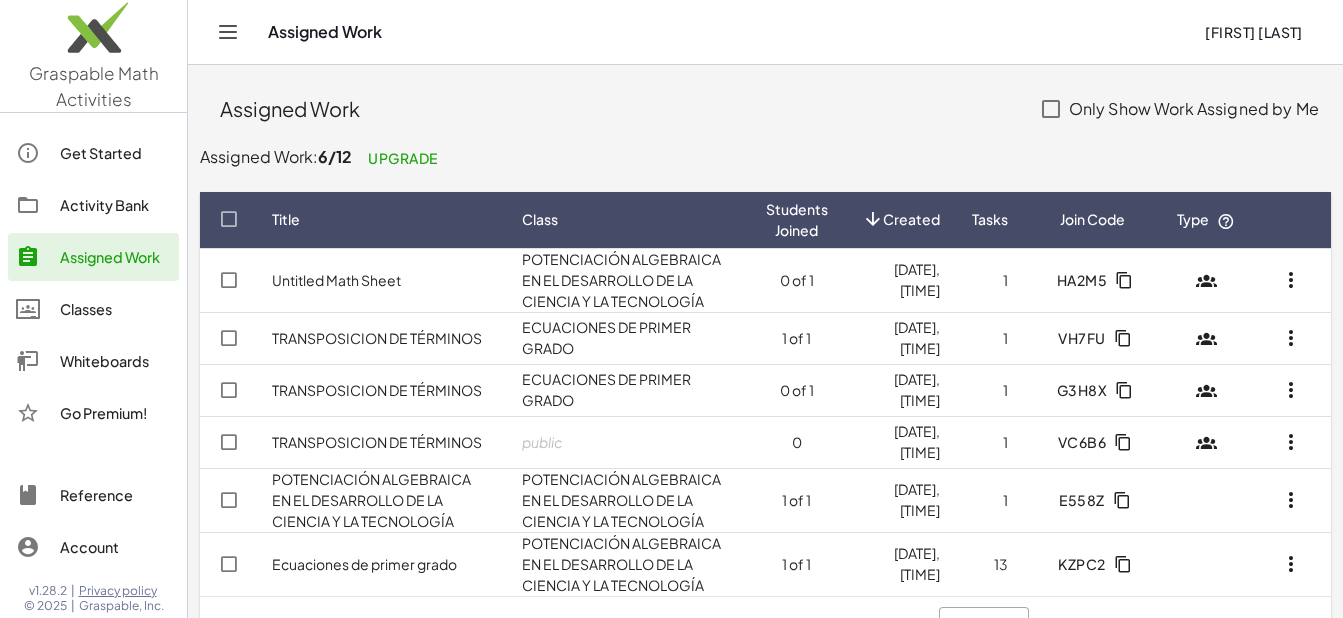 scroll, scrollTop: 52, scrollLeft: 0, axis: vertical 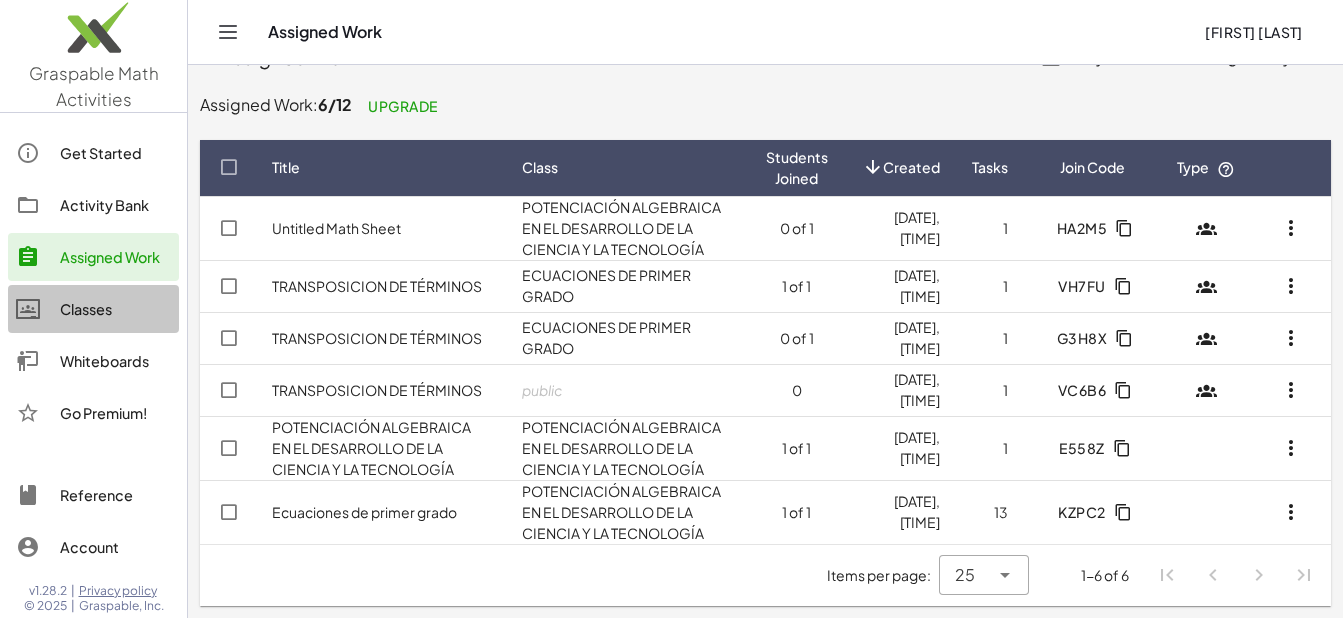 click on "Classes" 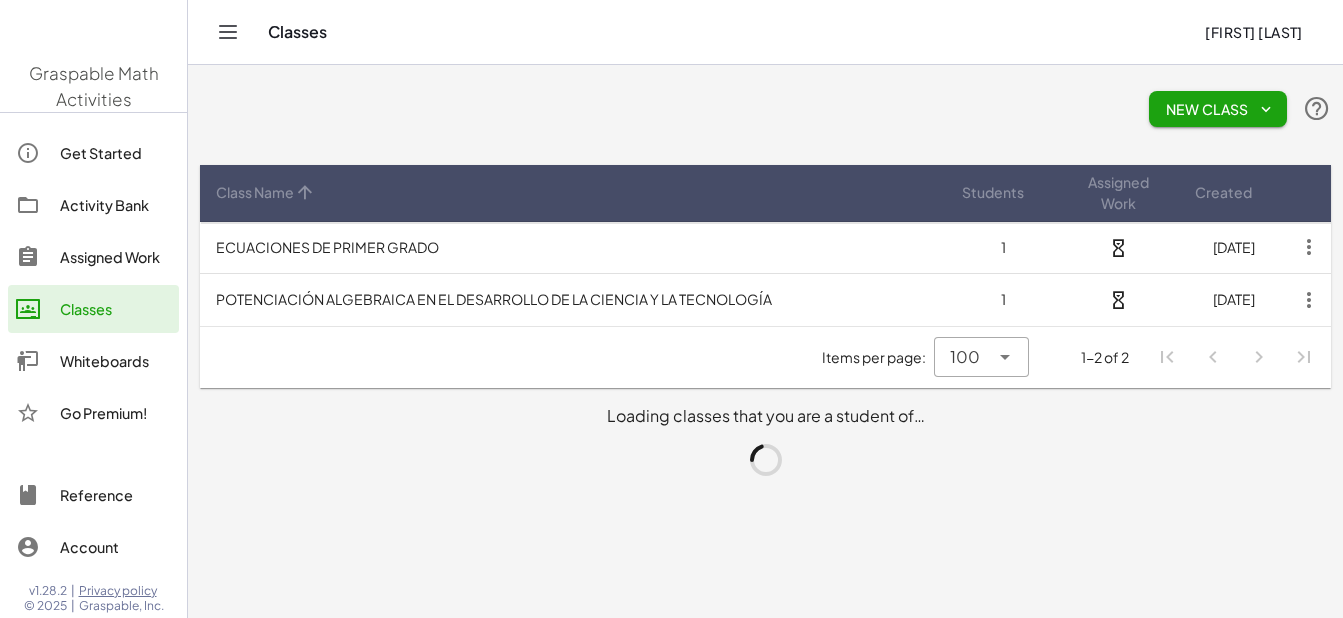 scroll, scrollTop: 0, scrollLeft: 0, axis: both 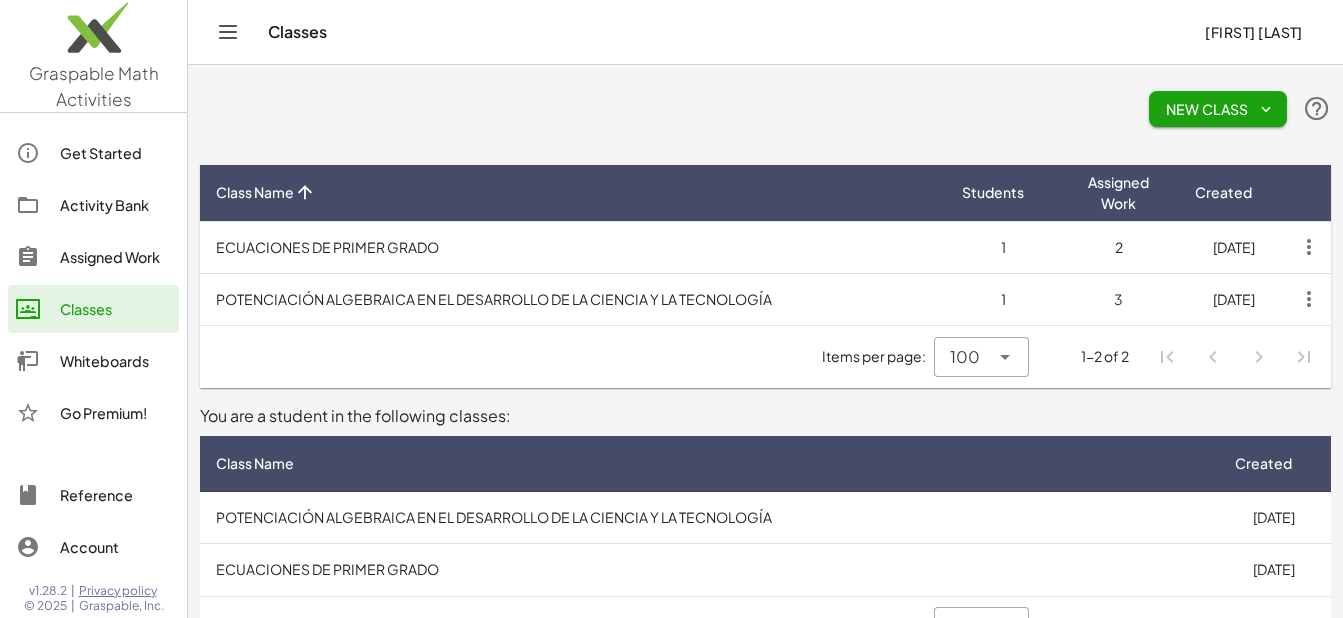 click on "3" at bounding box center (1118, 299) 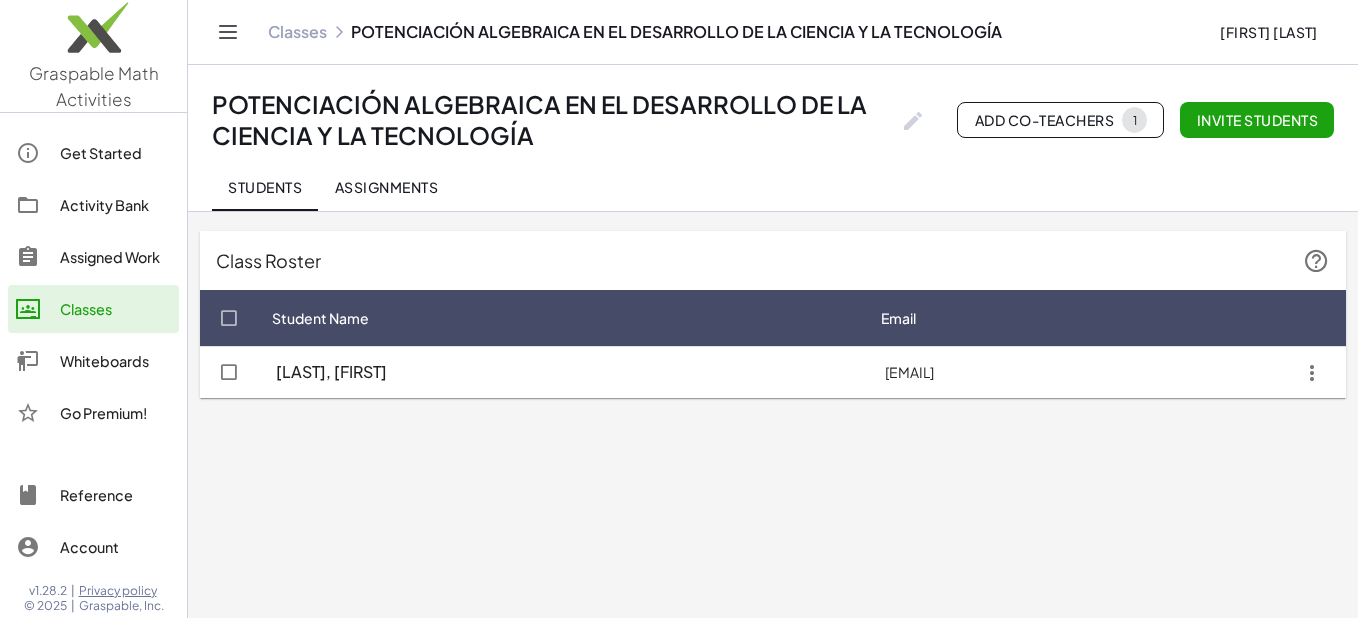 click on "Assignments" 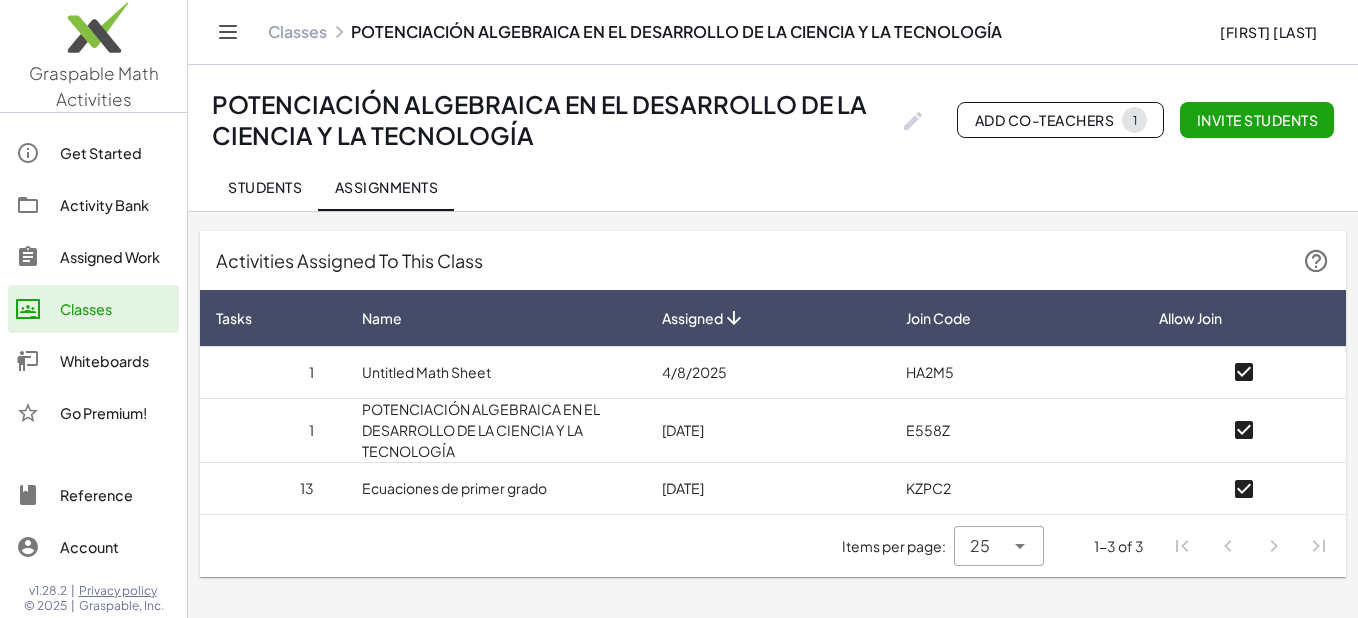 click on "POTENCIACIÓN ALGEBRAICA EN EL DESARROLLO DE LA CIENCIA Y LA TECNOLOGÍA" at bounding box center (496, 430) 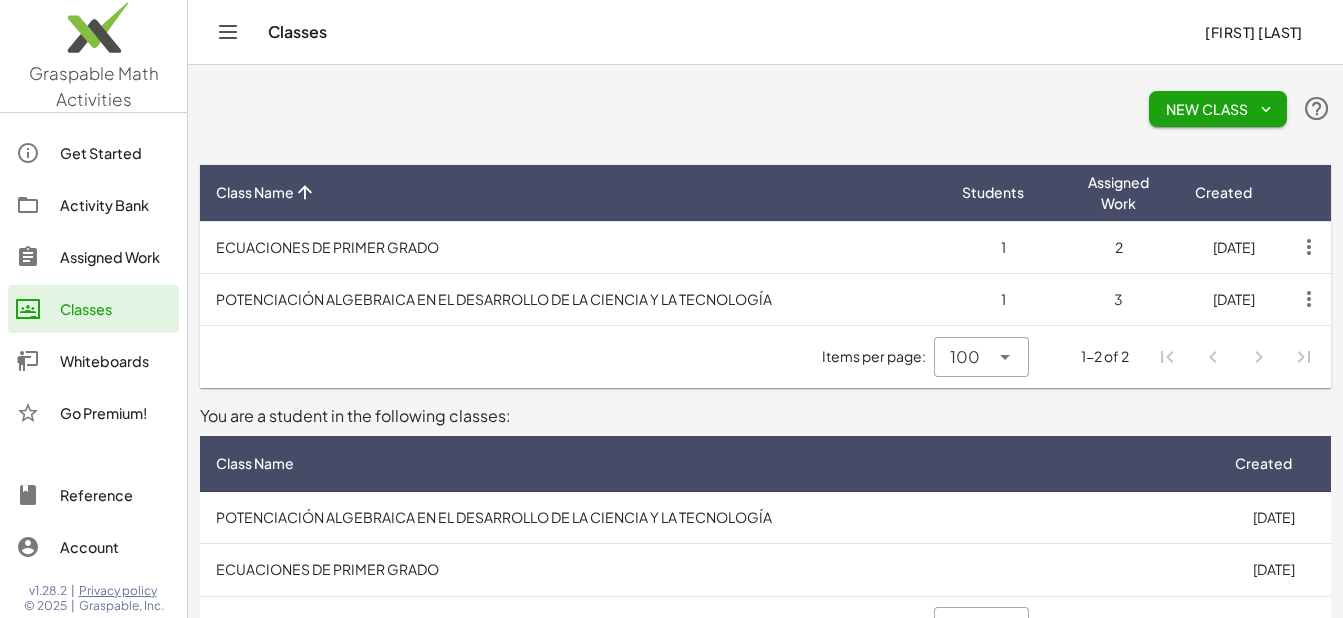 click on "ECUACIONES DE PRIMER GRADO" at bounding box center (708, 570) 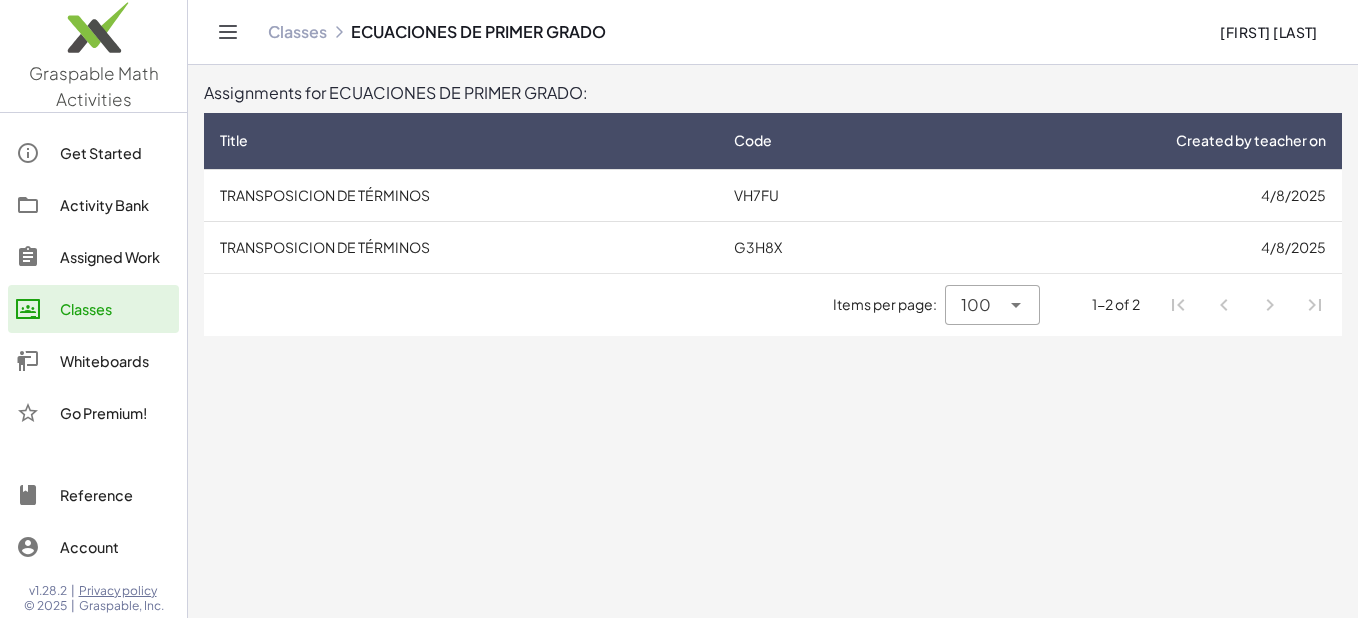 click on "TRANSPOSICION DE TÉRMINOS" at bounding box center (461, 247) 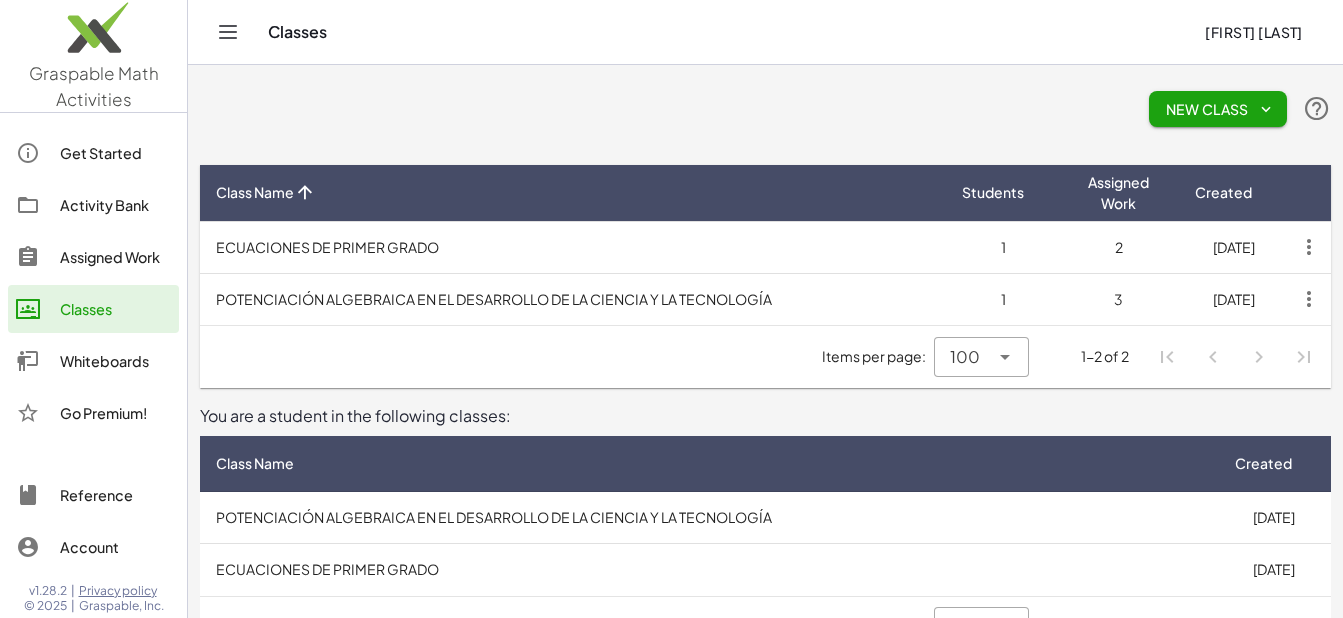 click on "POTENCIACIÓN ALGEBRAICA EN EL DESARROLLO DE LA CIENCIA Y LA TECNOLOGÍA" at bounding box center (708, 518) 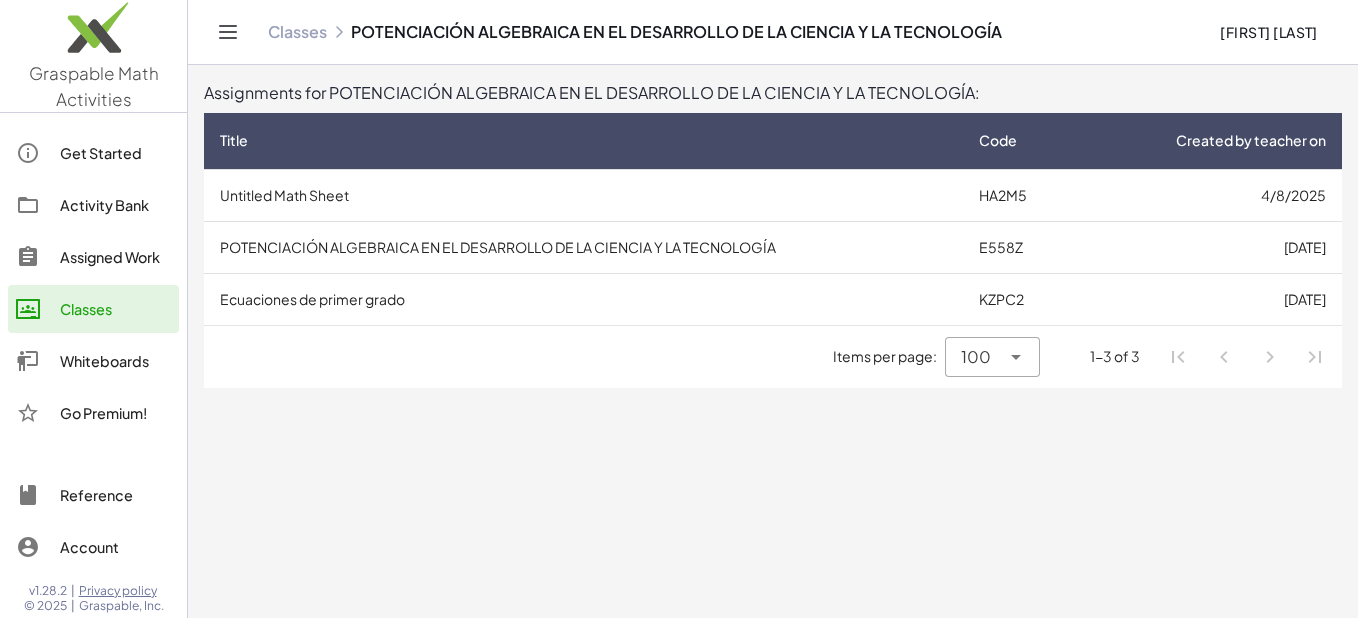 click on "Ecuaciones de primer grado" at bounding box center (583, 299) 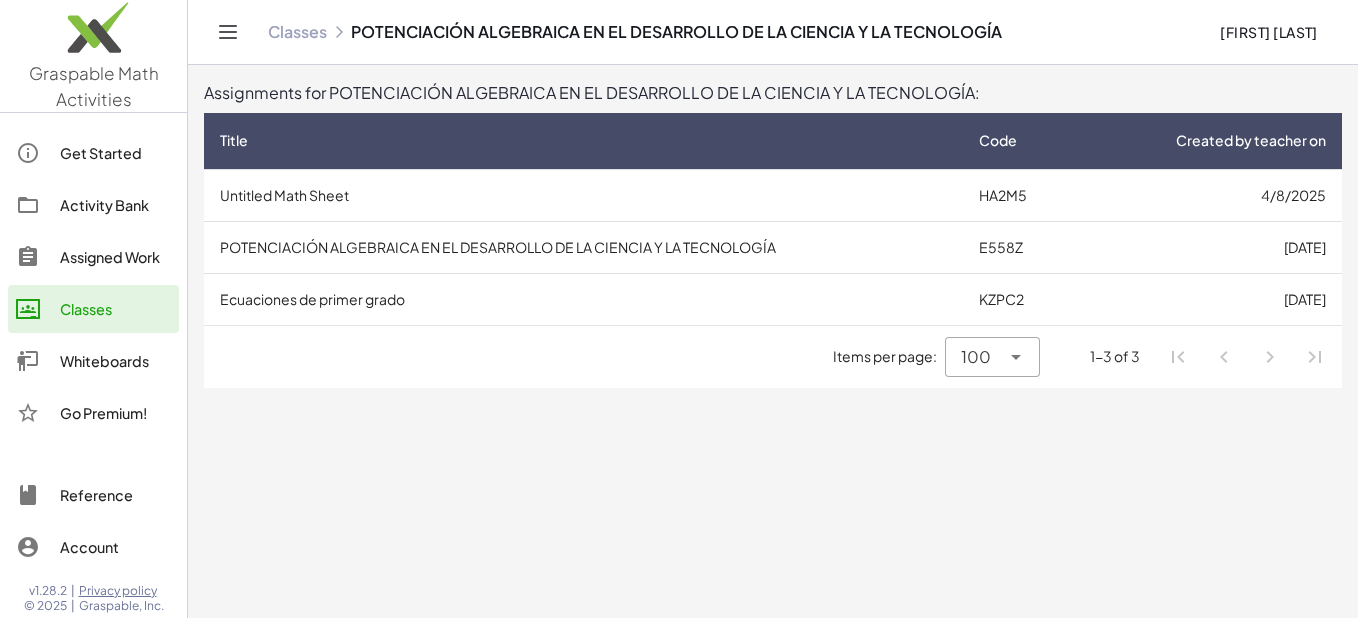 click on "Untitled Math Sheet" at bounding box center [583, 195] 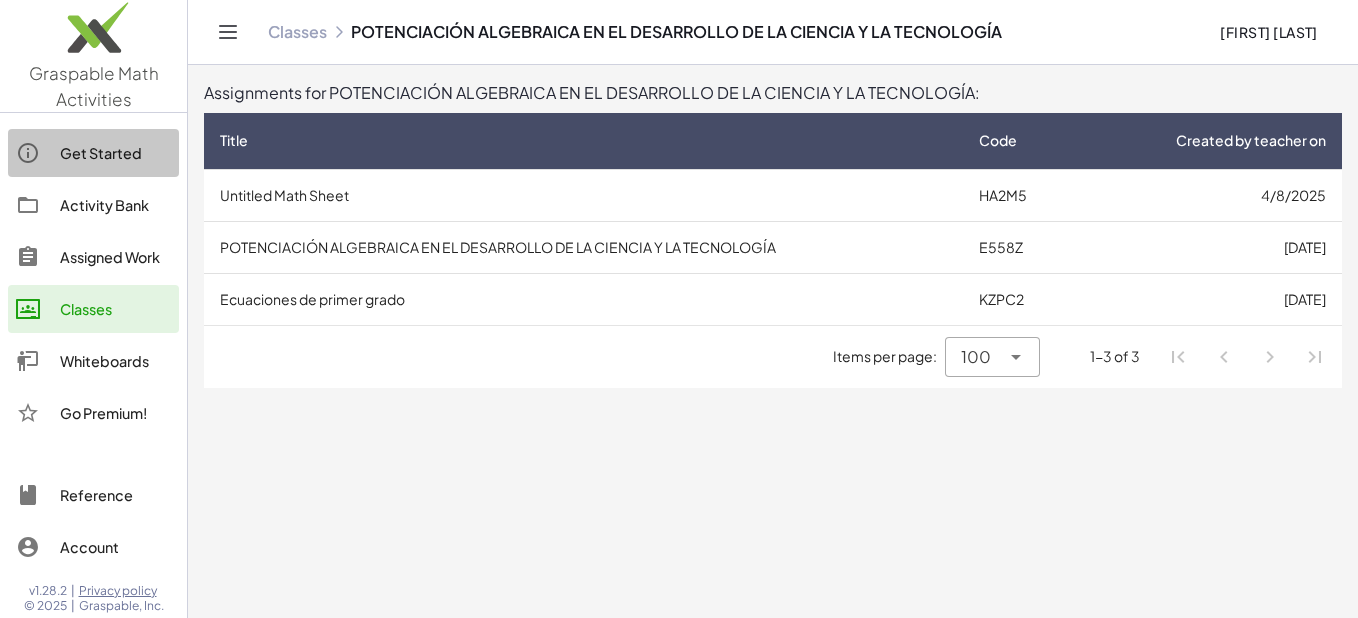click on "Get Started" 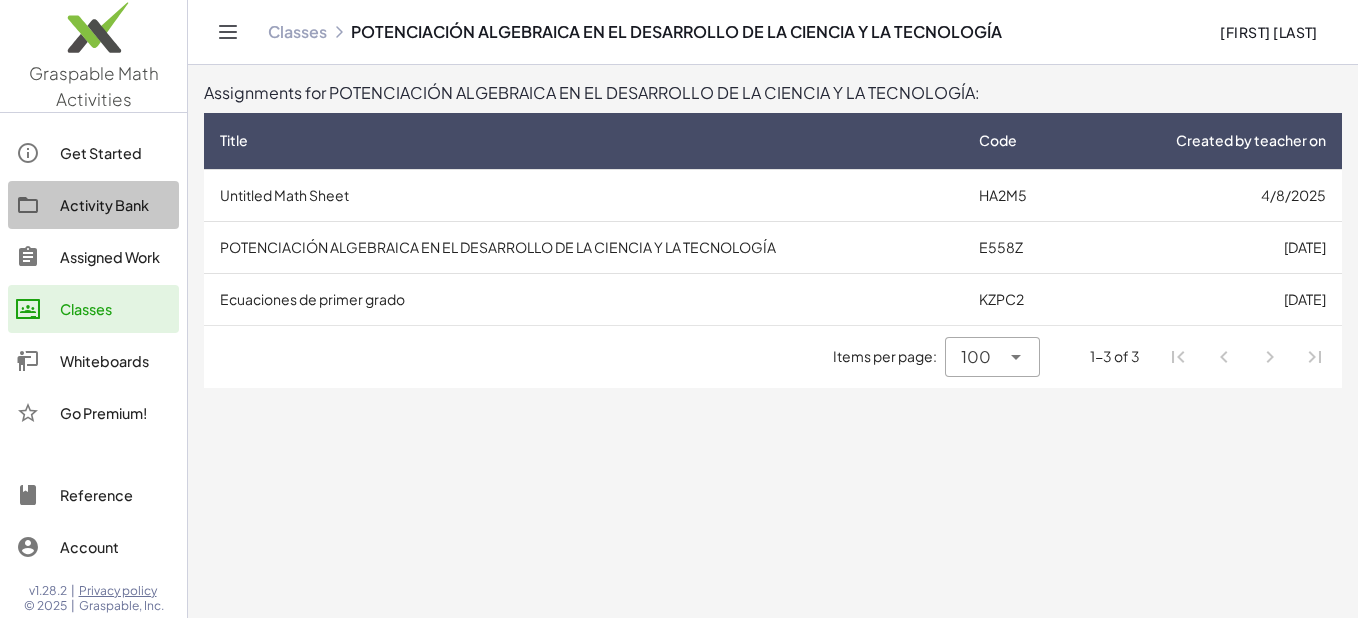 click on "Activity Bank" 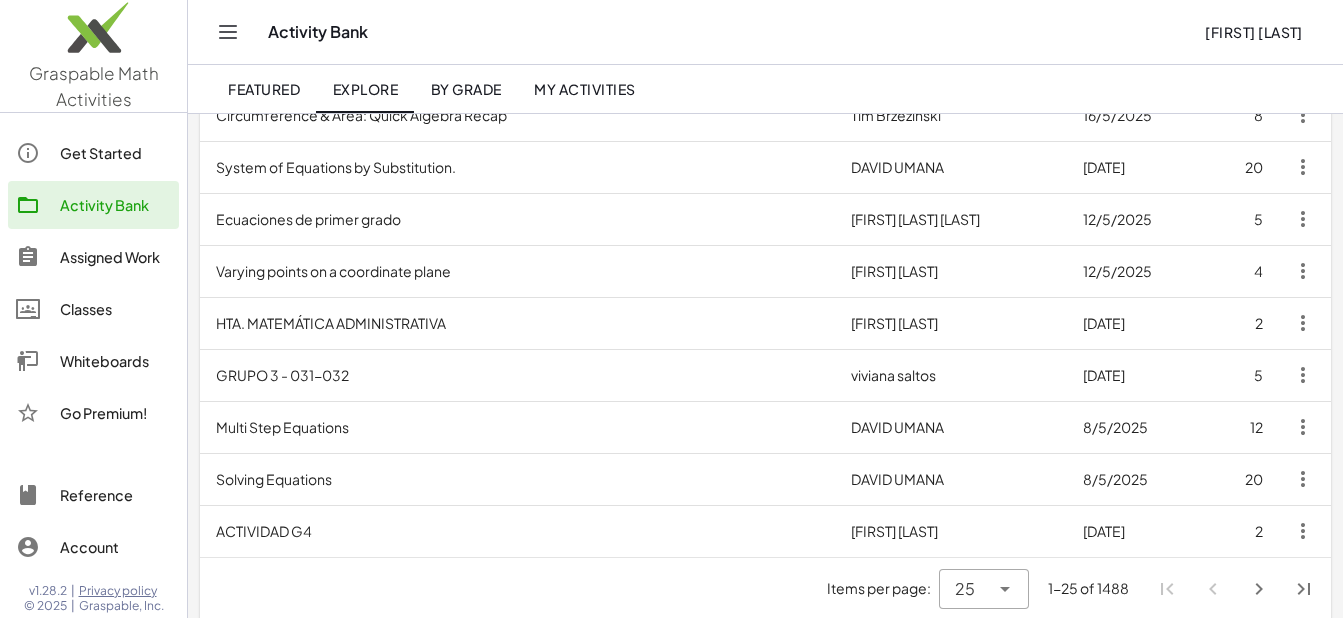 scroll, scrollTop: 1118, scrollLeft: 0, axis: vertical 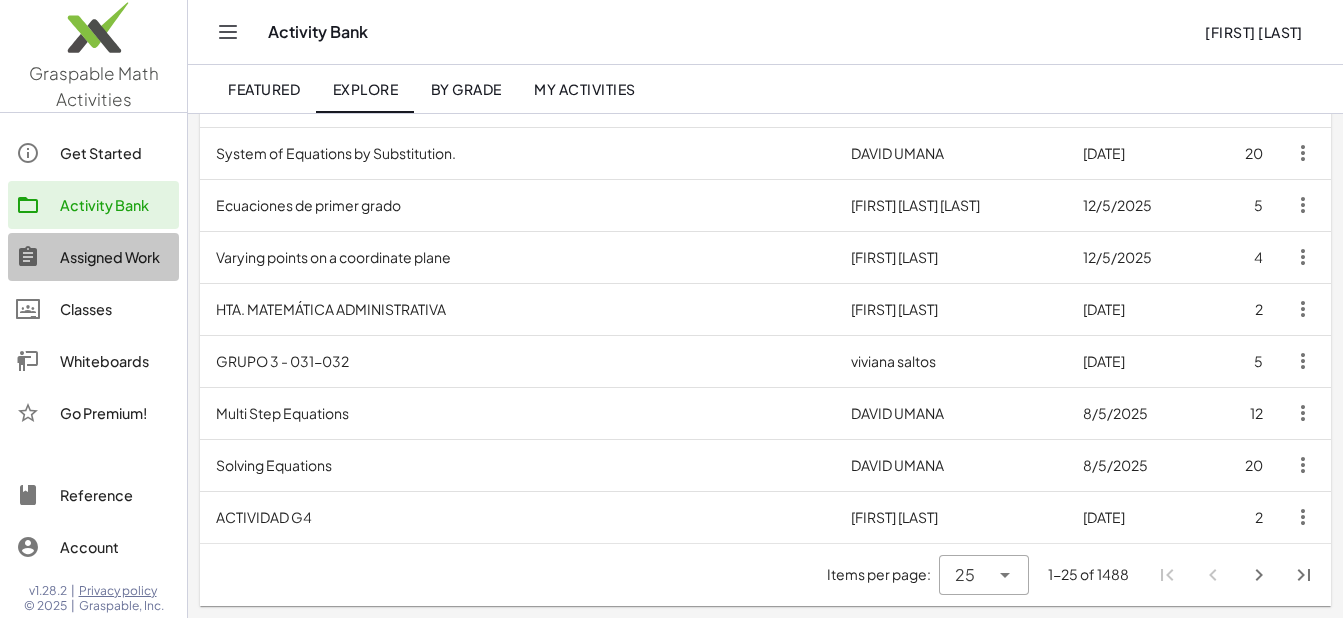 click on "Assigned Work" 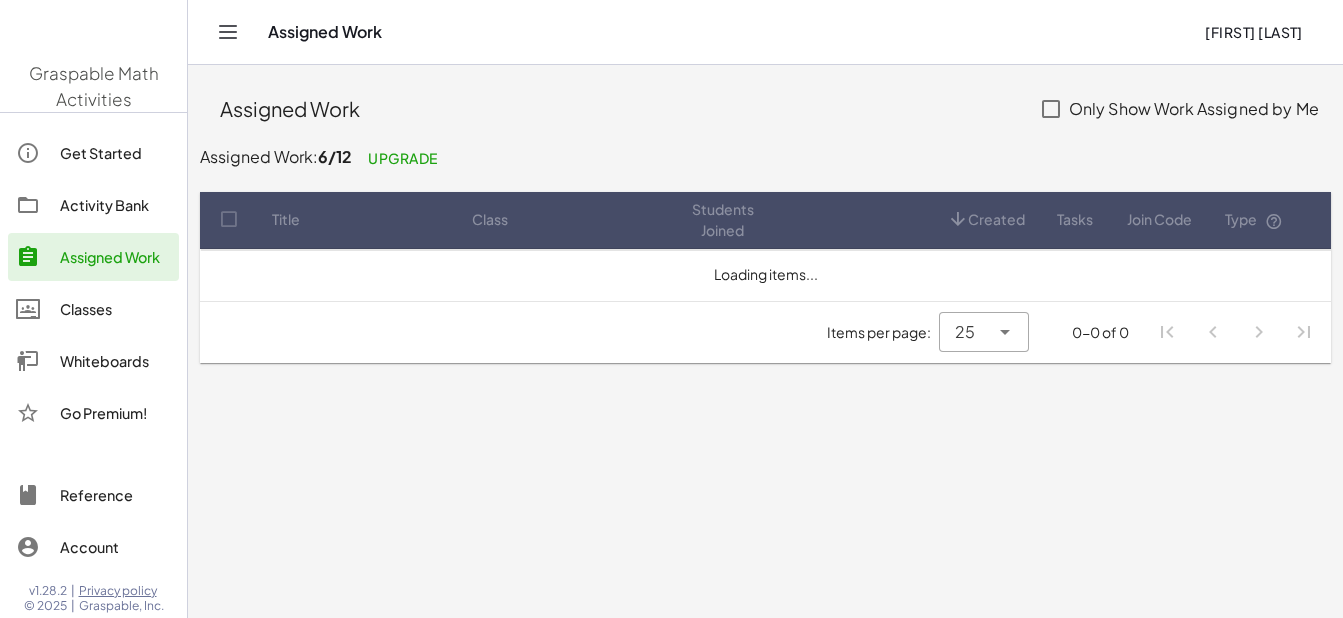 scroll, scrollTop: 0, scrollLeft: 0, axis: both 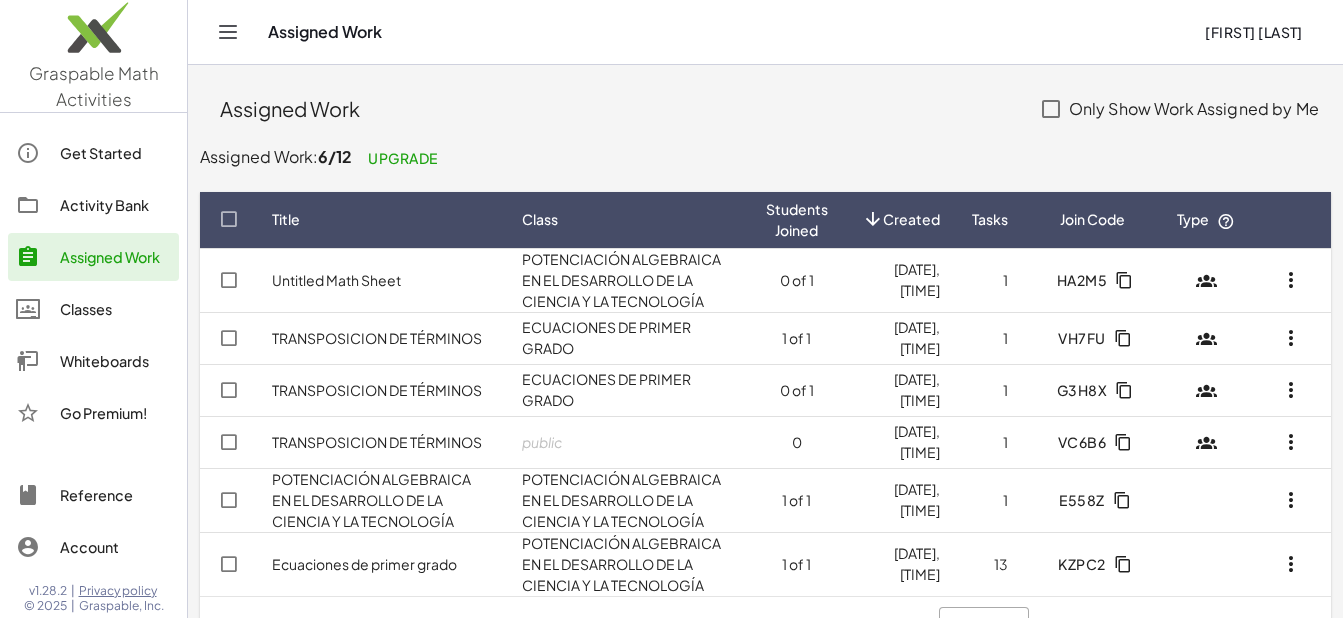click on "POTENCIACIÓN ALGEBRAICA EN EL DESARROLLO DE LA CIENCIA Y LA TECNOLOGÍA" 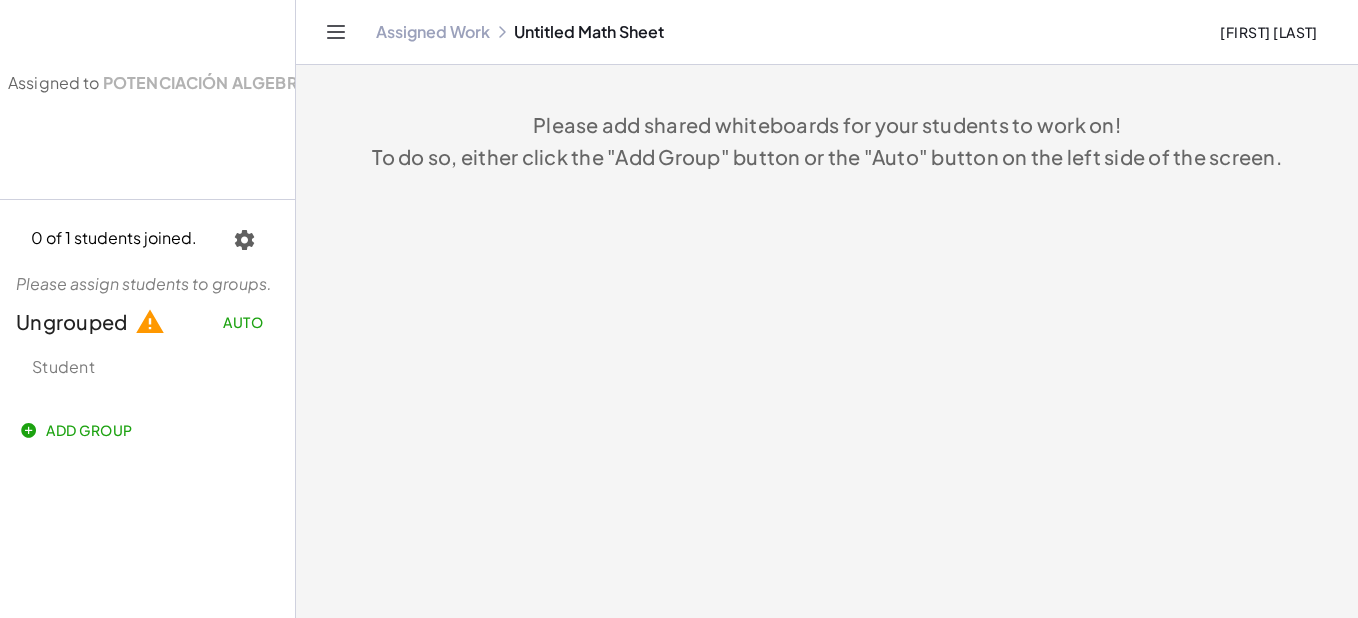 click 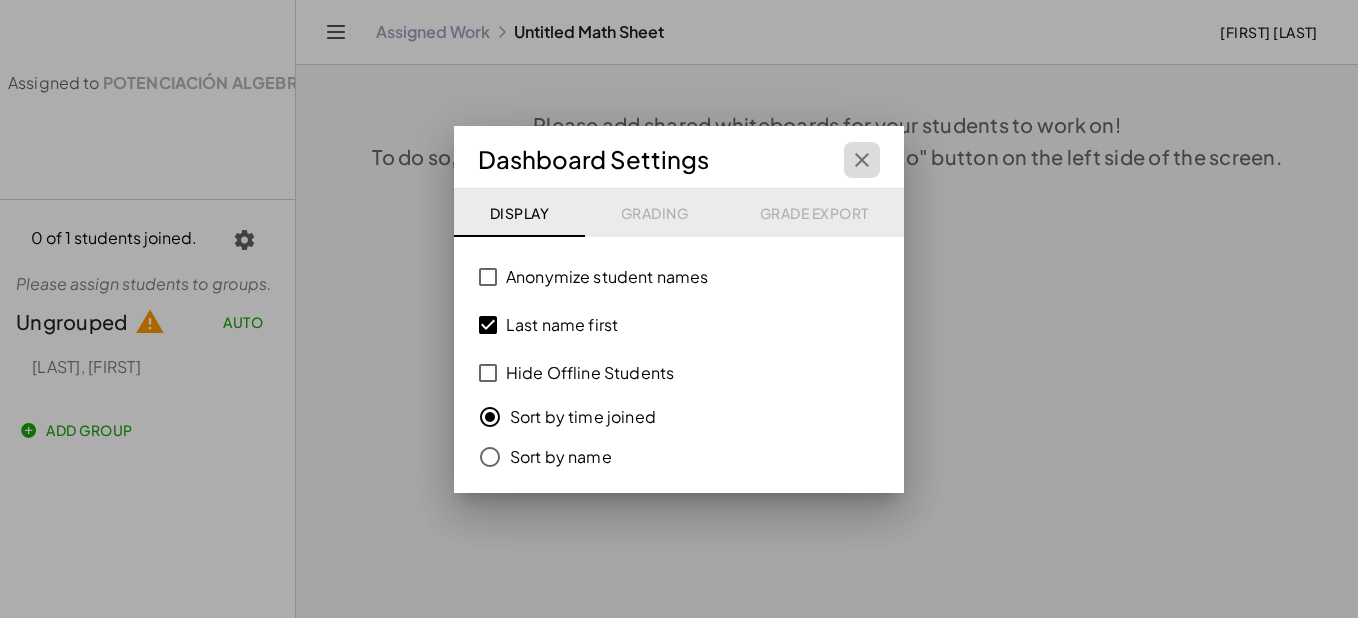 click 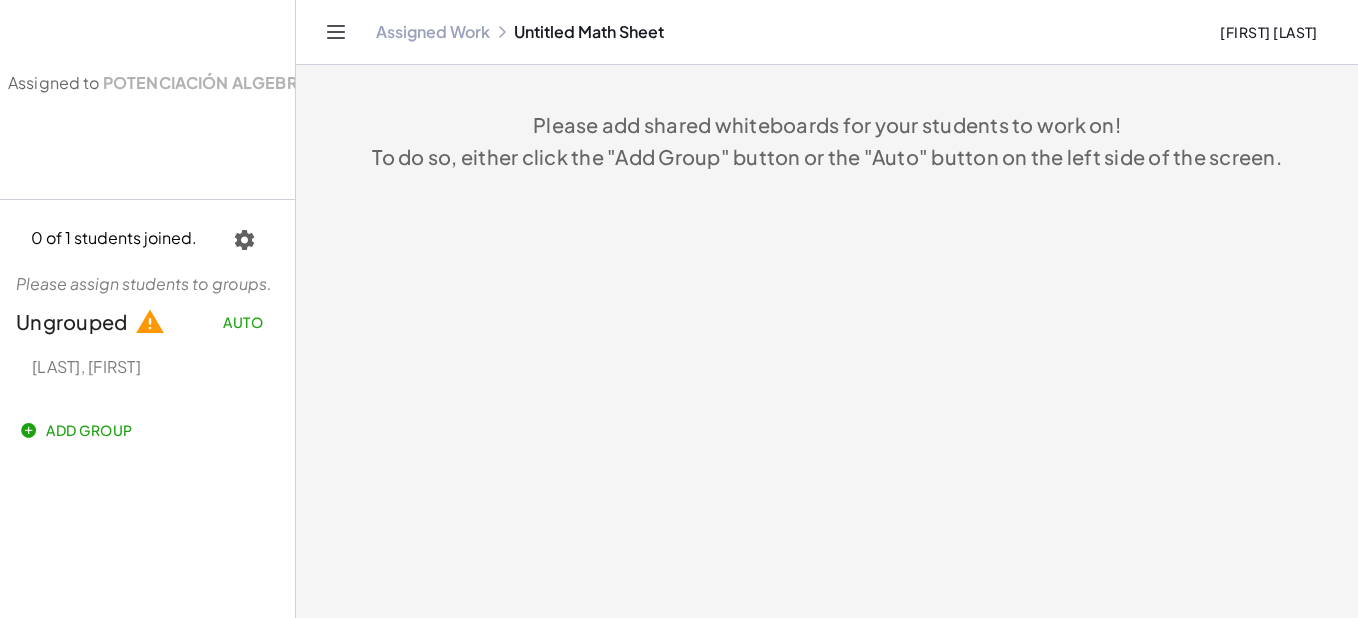 click on "Auto" 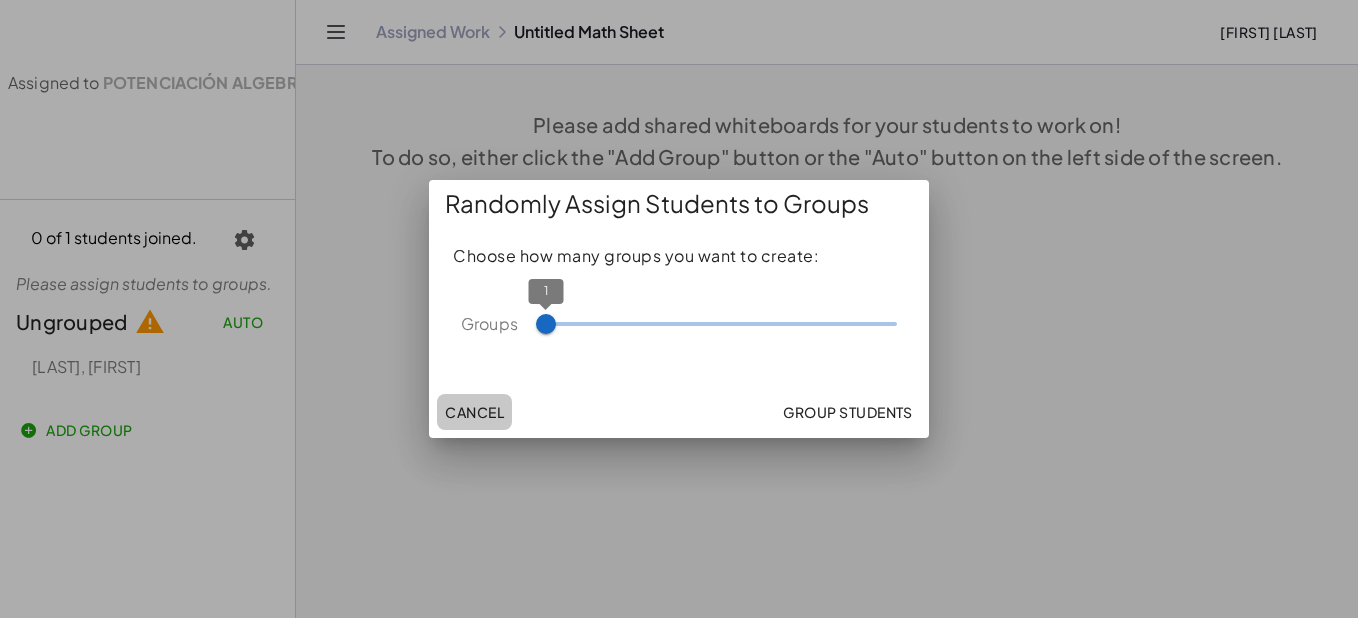 click on "Cancel" 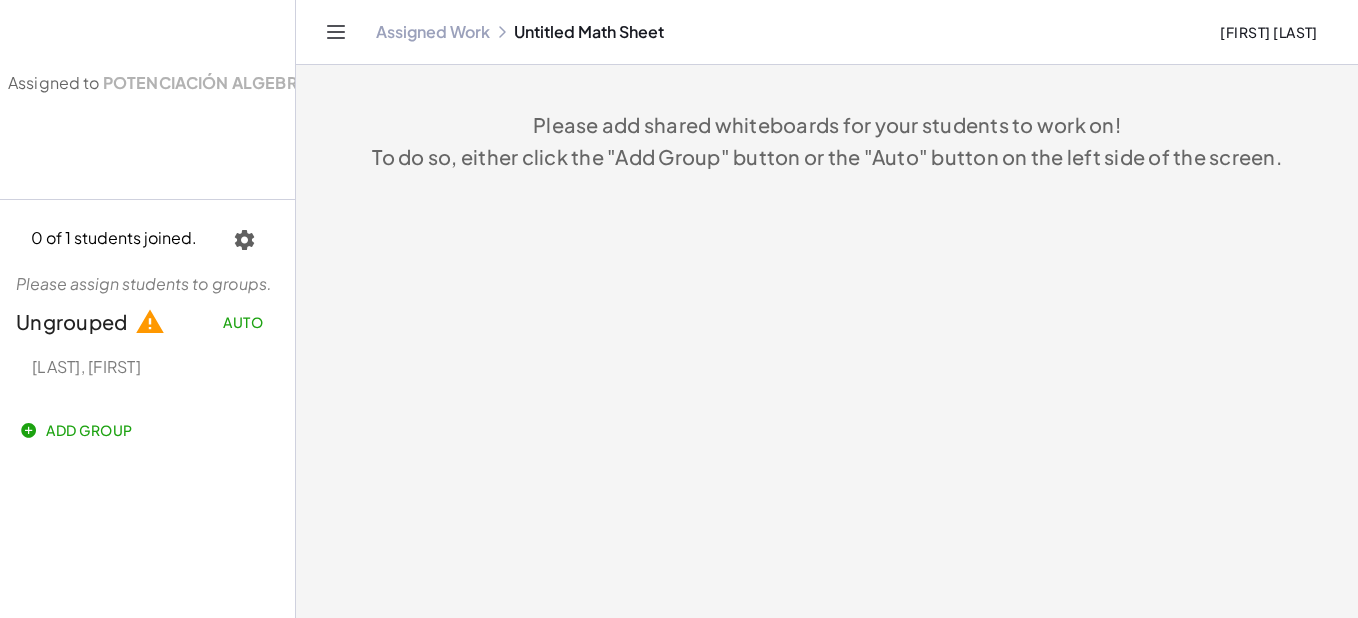 click 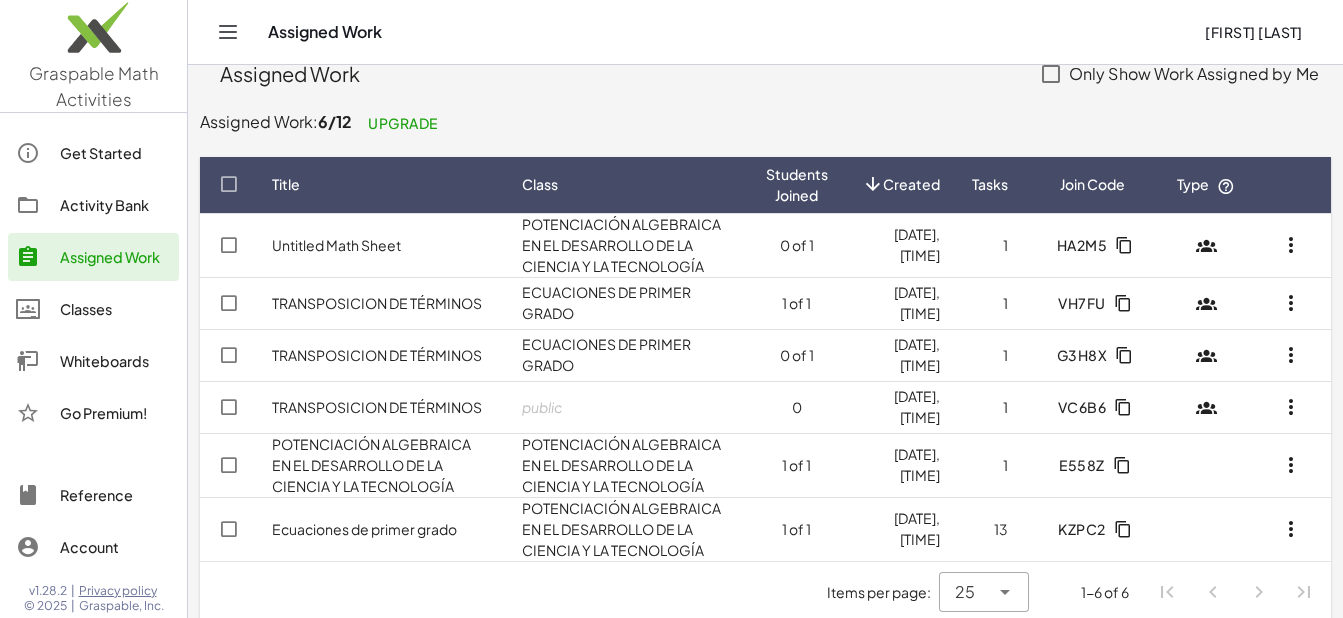 scroll, scrollTop: 52, scrollLeft: 0, axis: vertical 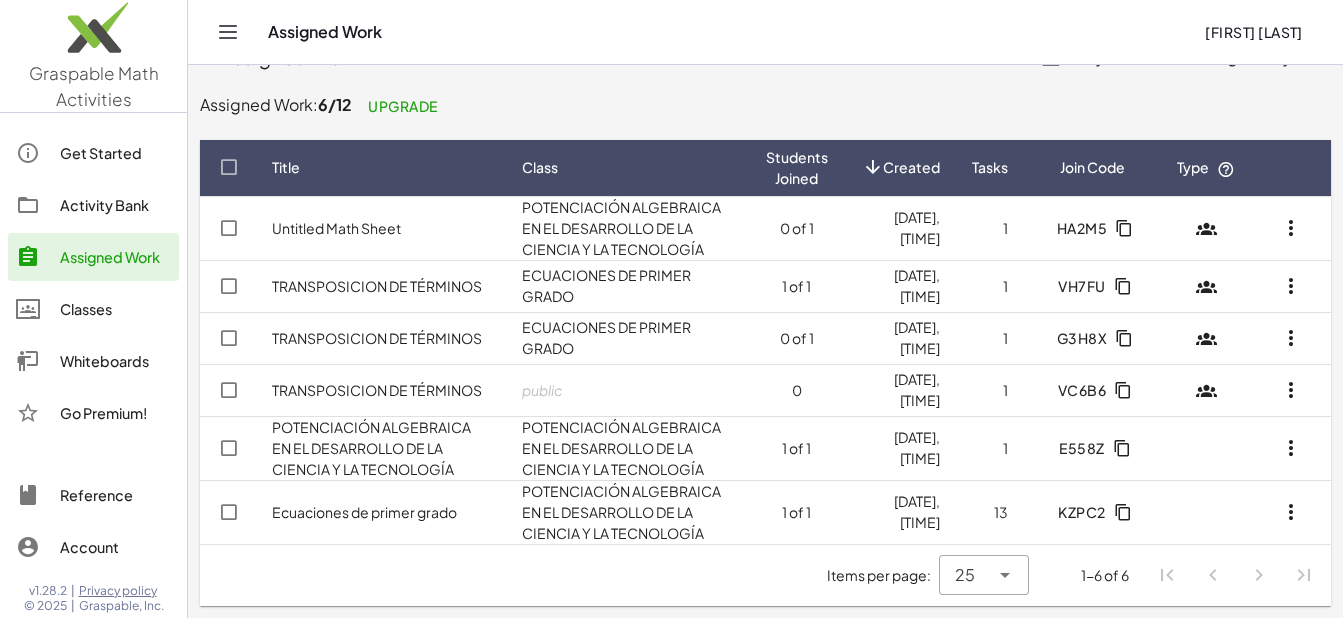 click on "POTENCIACIÓN ALGEBRAICA EN EL DESARROLLO DE LA CIENCIA Y LA TECNOLOGÍA" 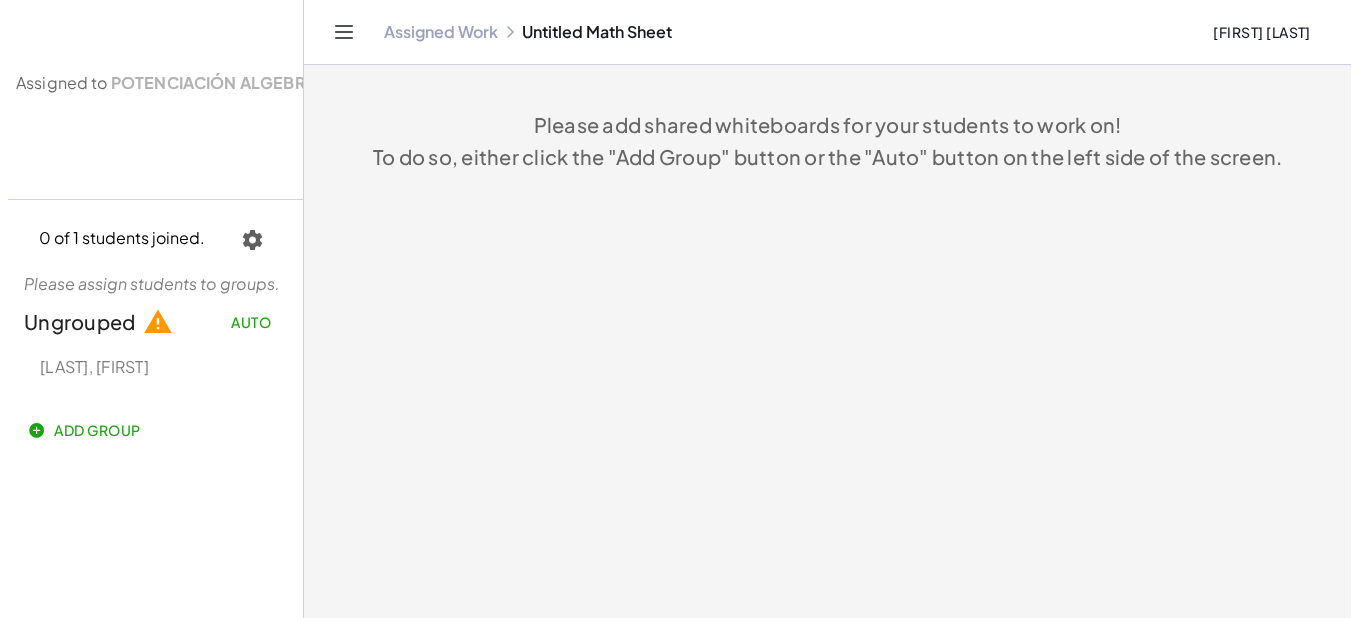 scroll, scrollTop: 0, scrollLeft: 0, axis: both 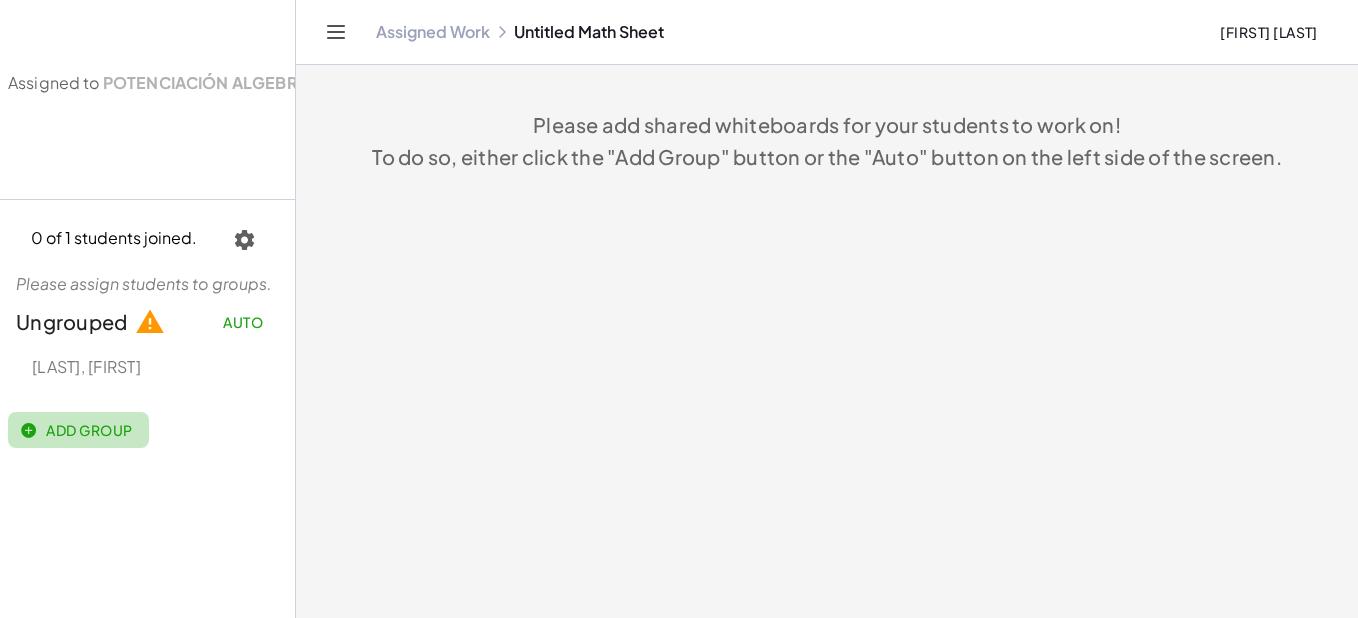 click on "Add Group" 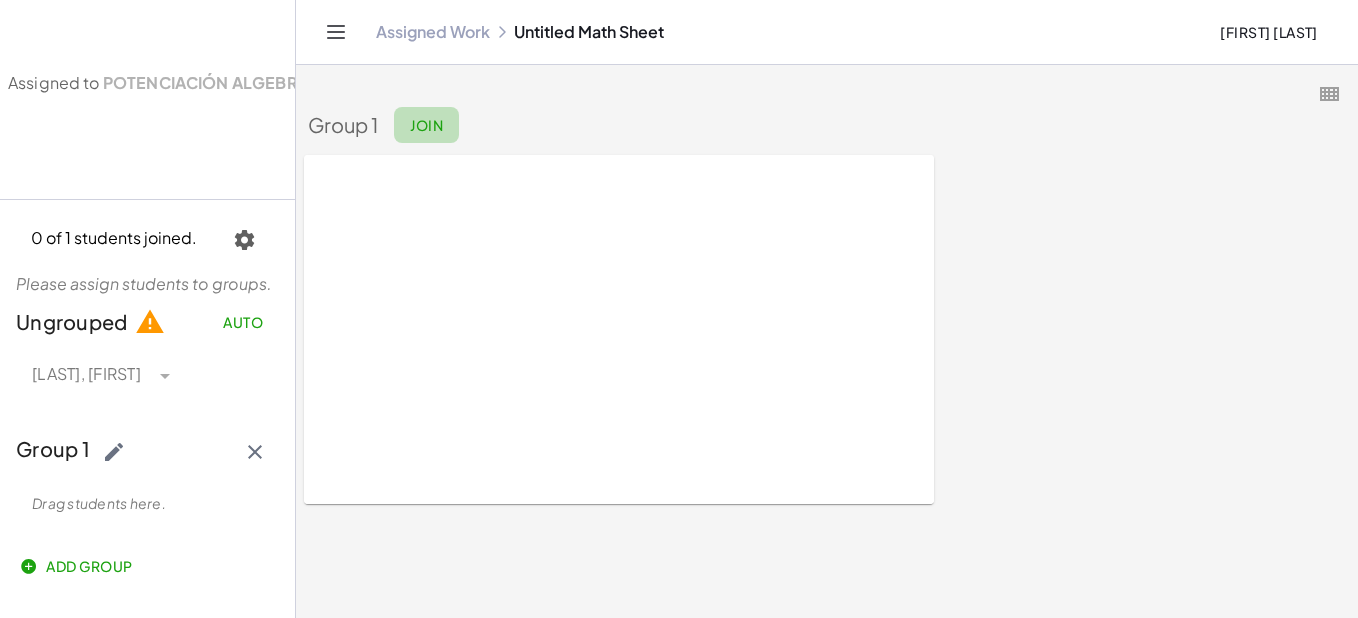 click on "Join" 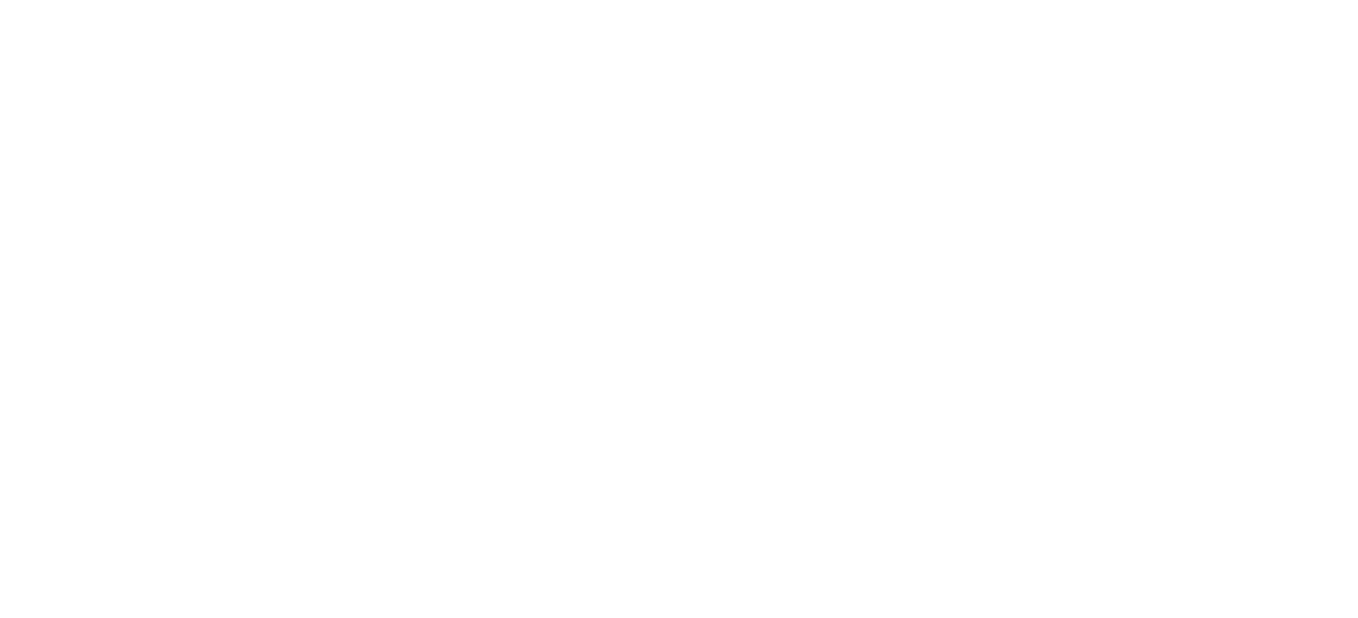 scroll, scrollTop: 0, scrollLeft: 0, axis: both 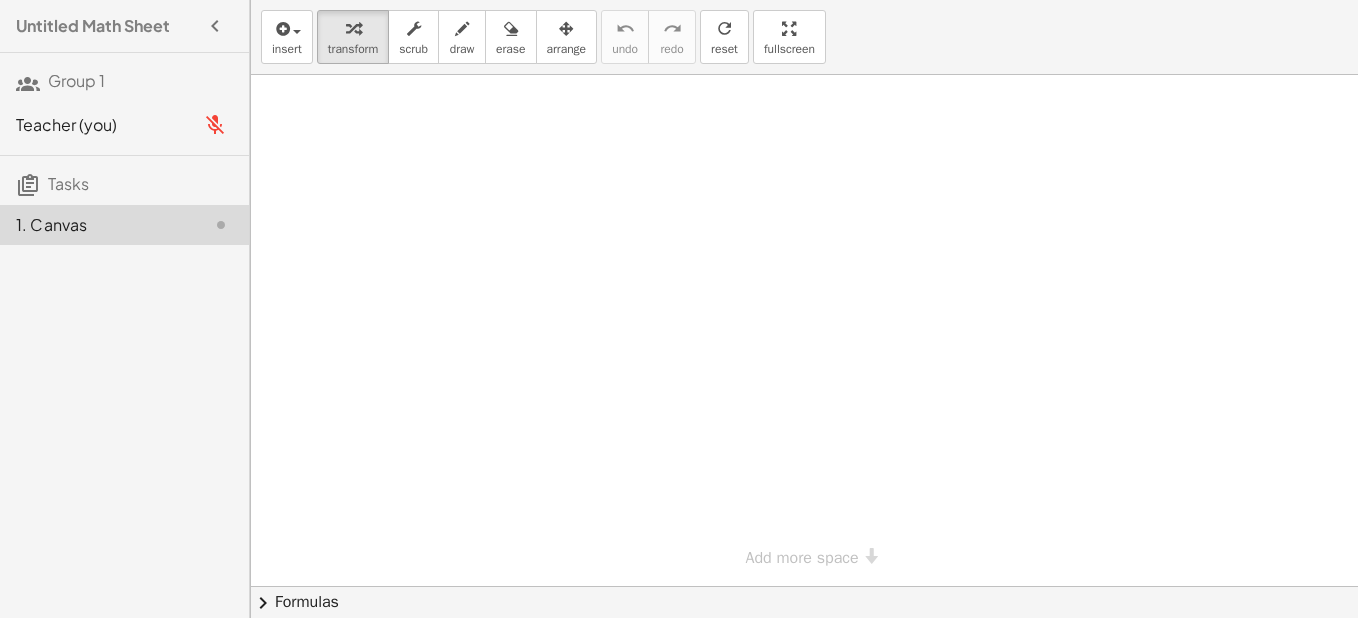 click at bounding box center [804, 330] 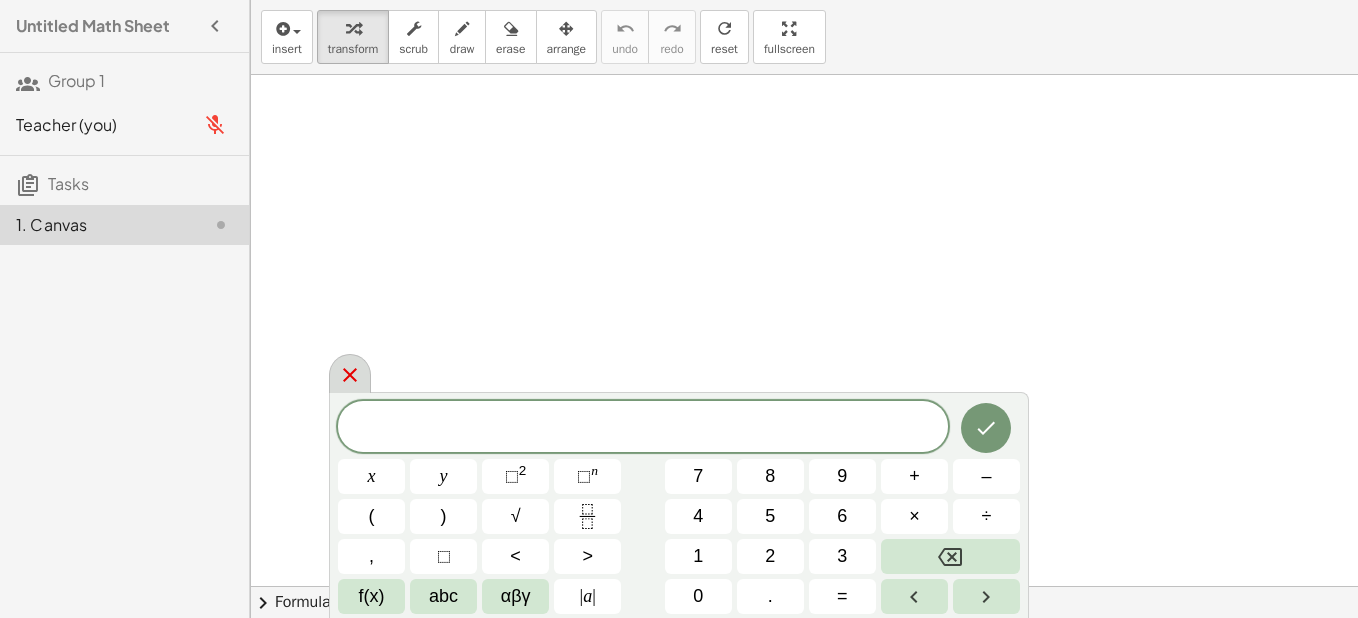 click 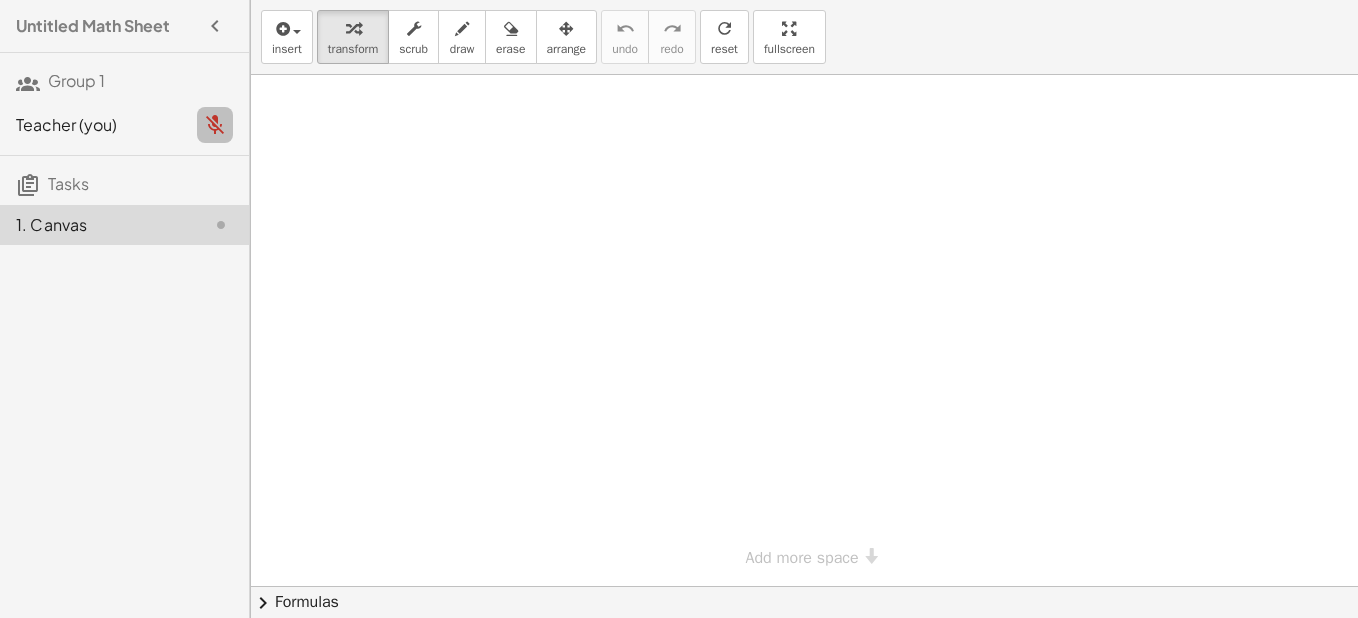 click 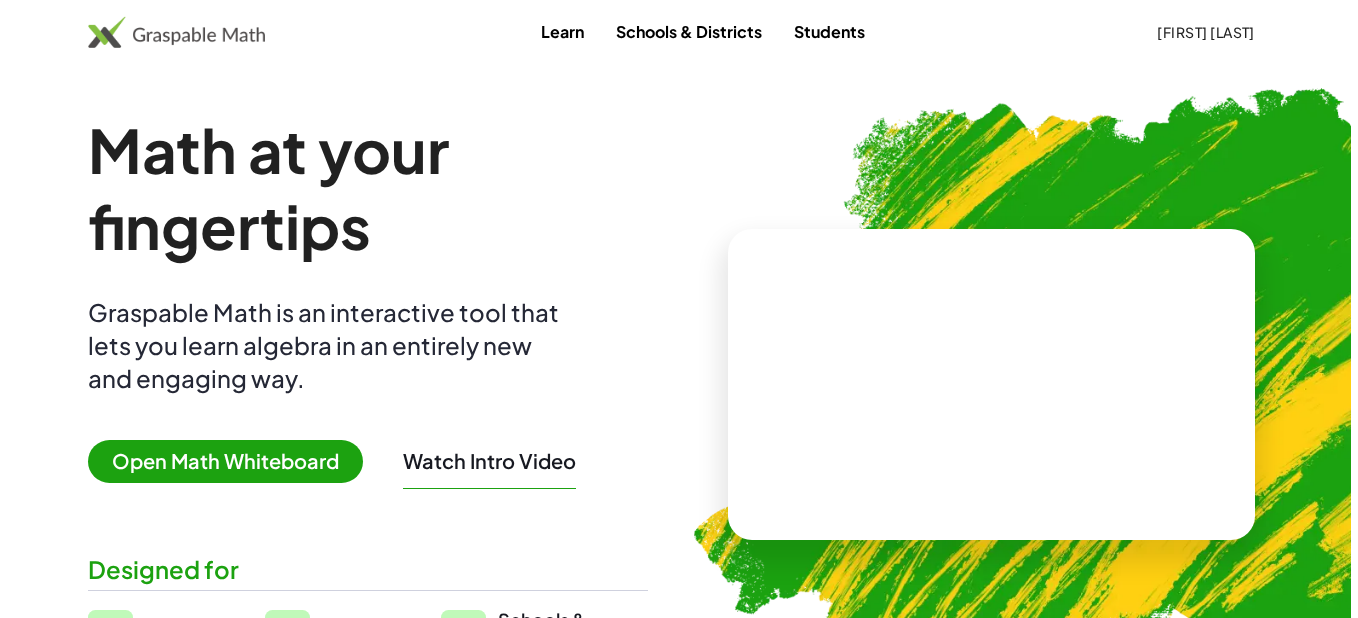 scroll, scrollTop: 0, scrollLeft: 0, axis: both 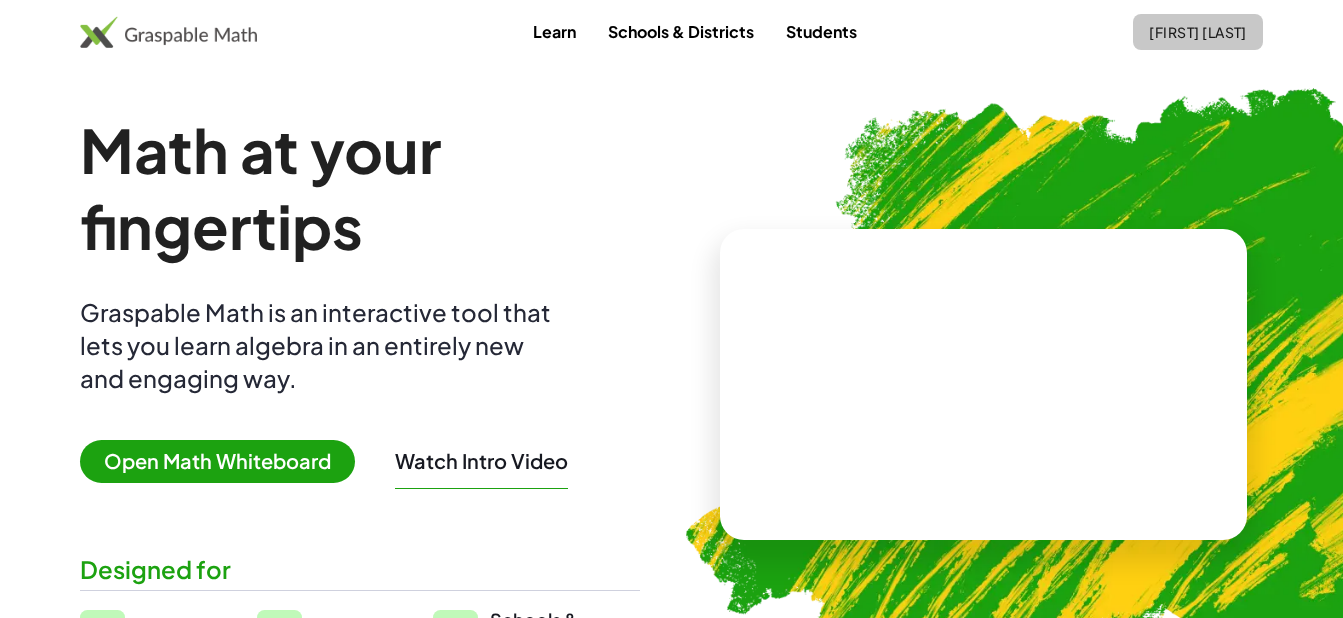 click on "[FIRST] [LAST]" 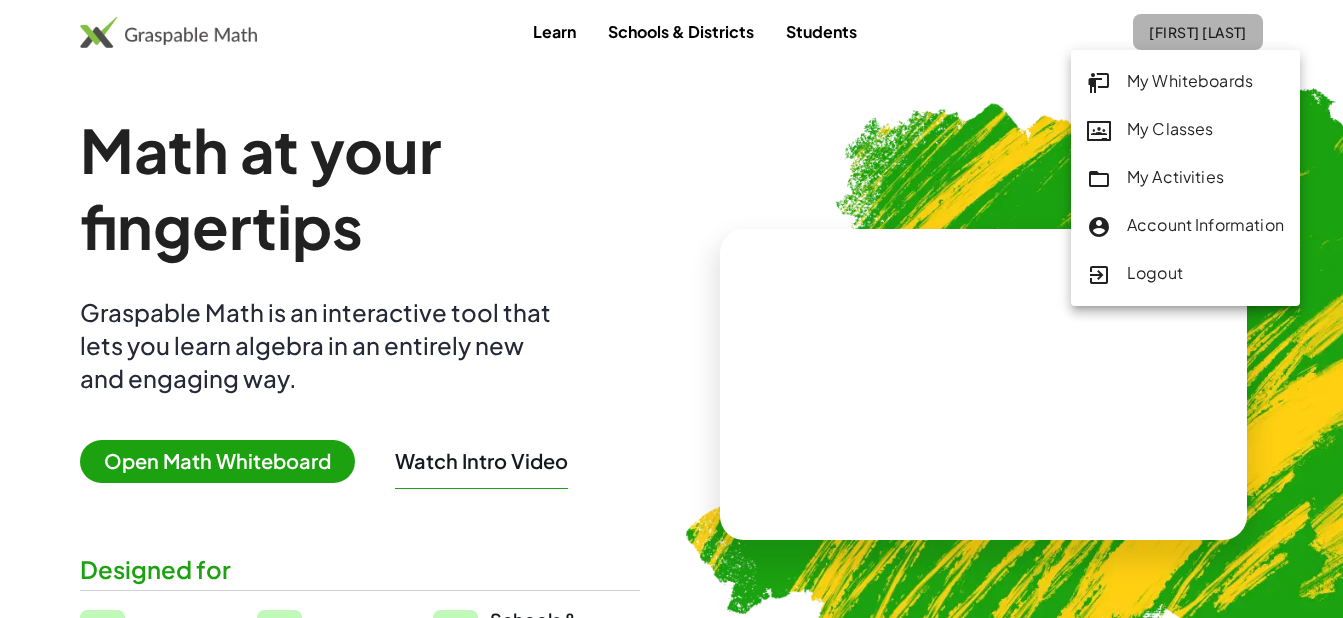 click on "[FIRST] [LAST]" 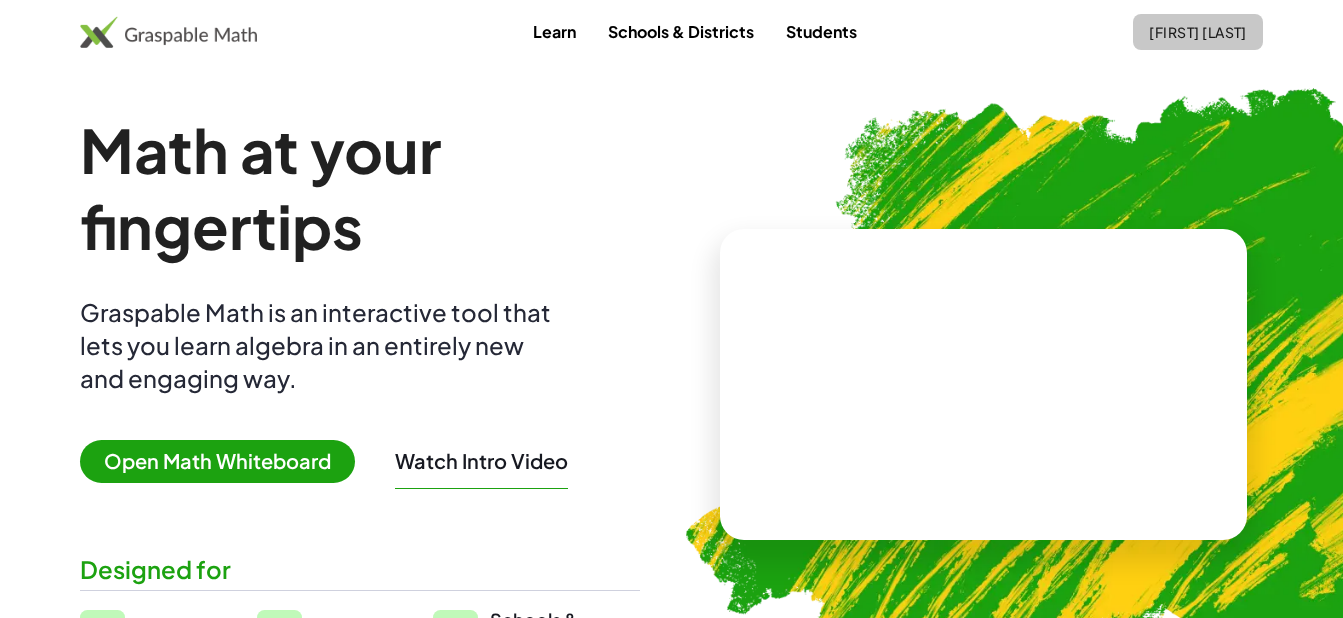 click on "[FIRST] [LAST]" 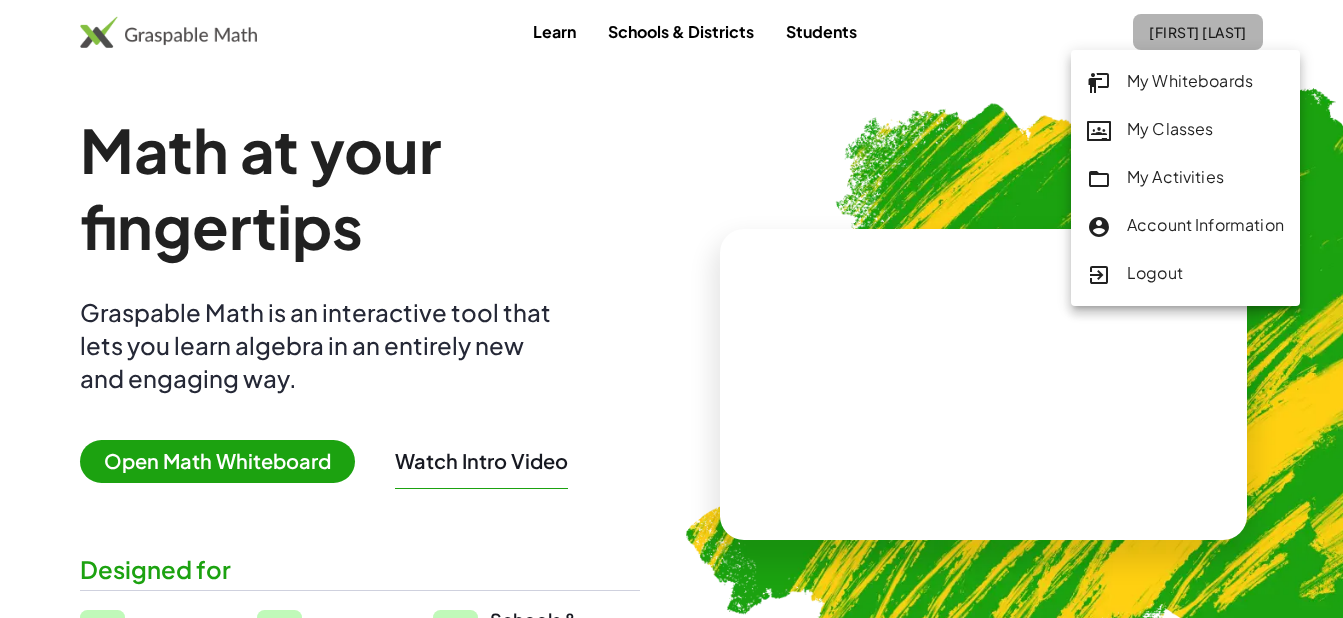click on "[FIRST] [LAST]" 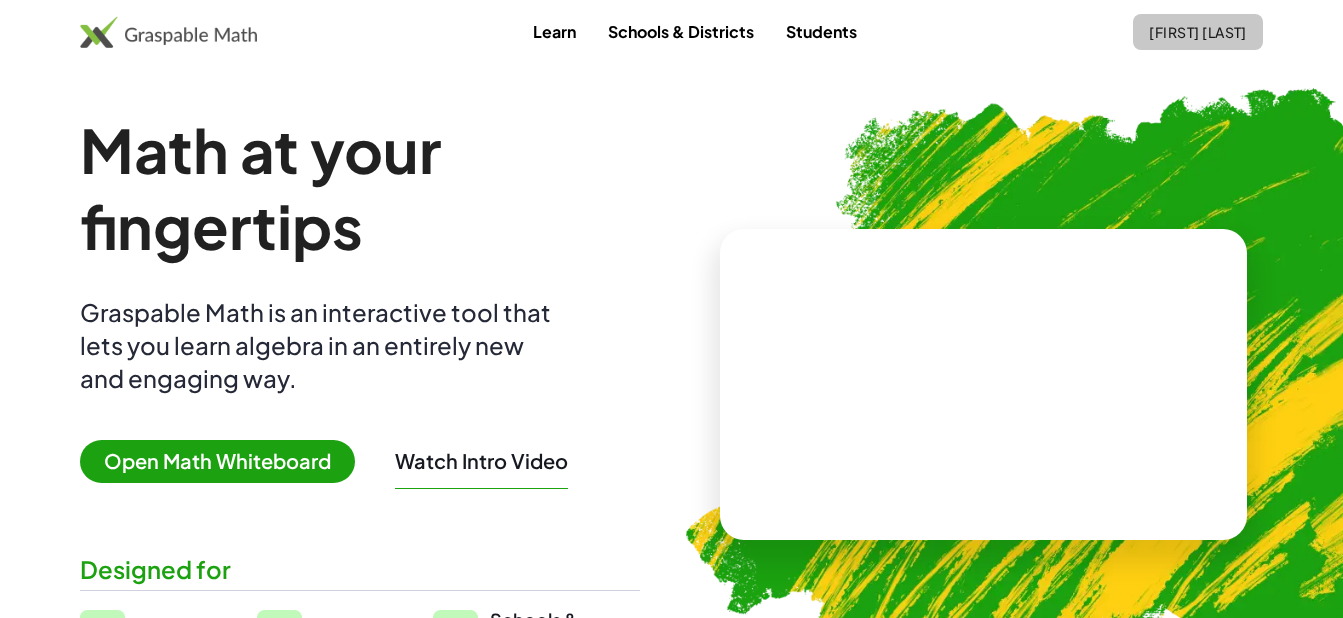 click on "[FIRST] [LAST]" 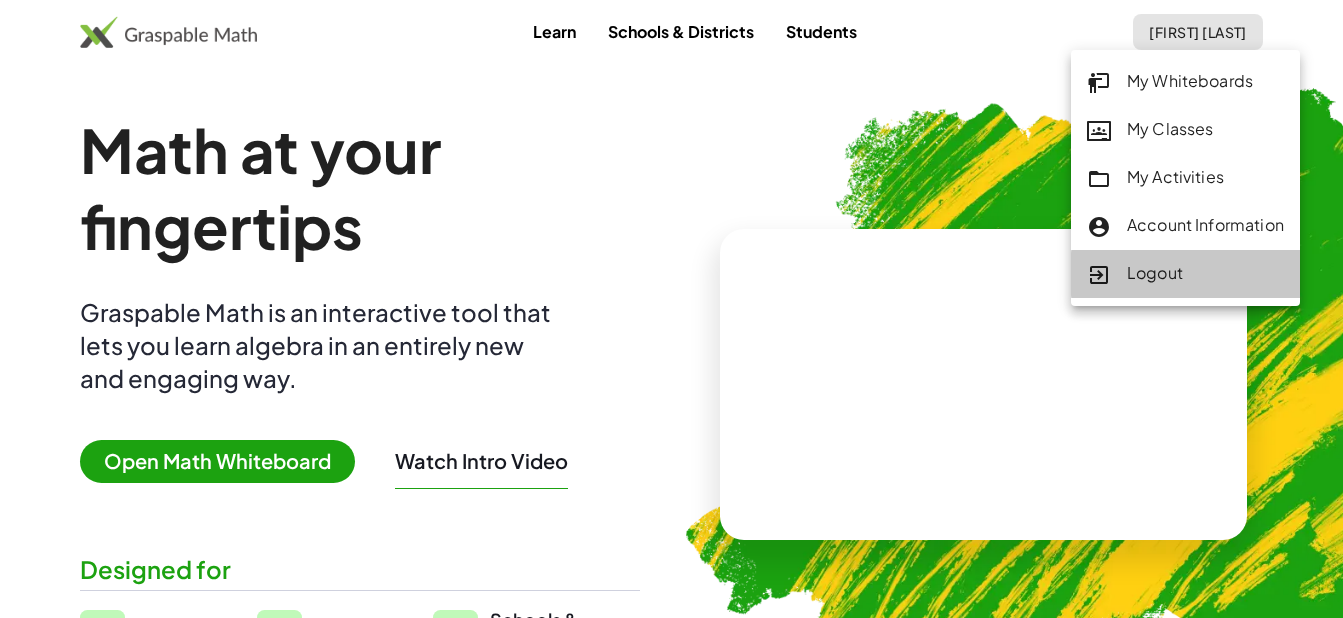 click on "Logout" 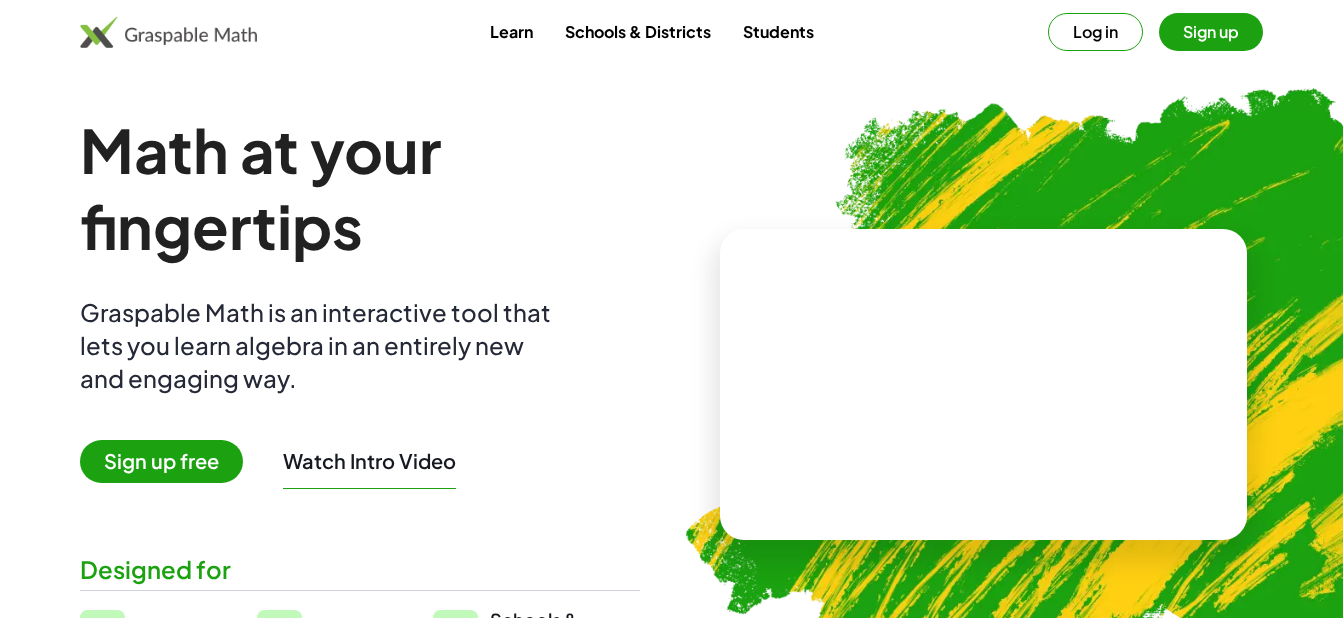 click on "Sign up" at bounding box center [1211, 32] 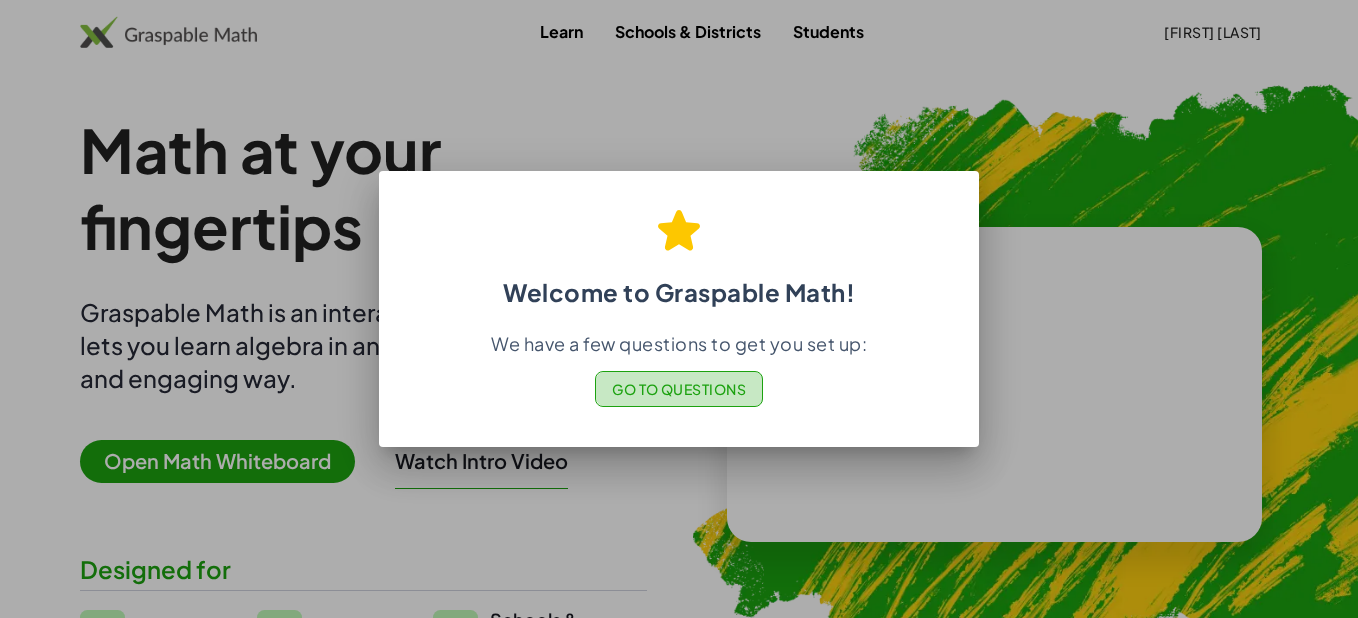 click on "Go to Questions" 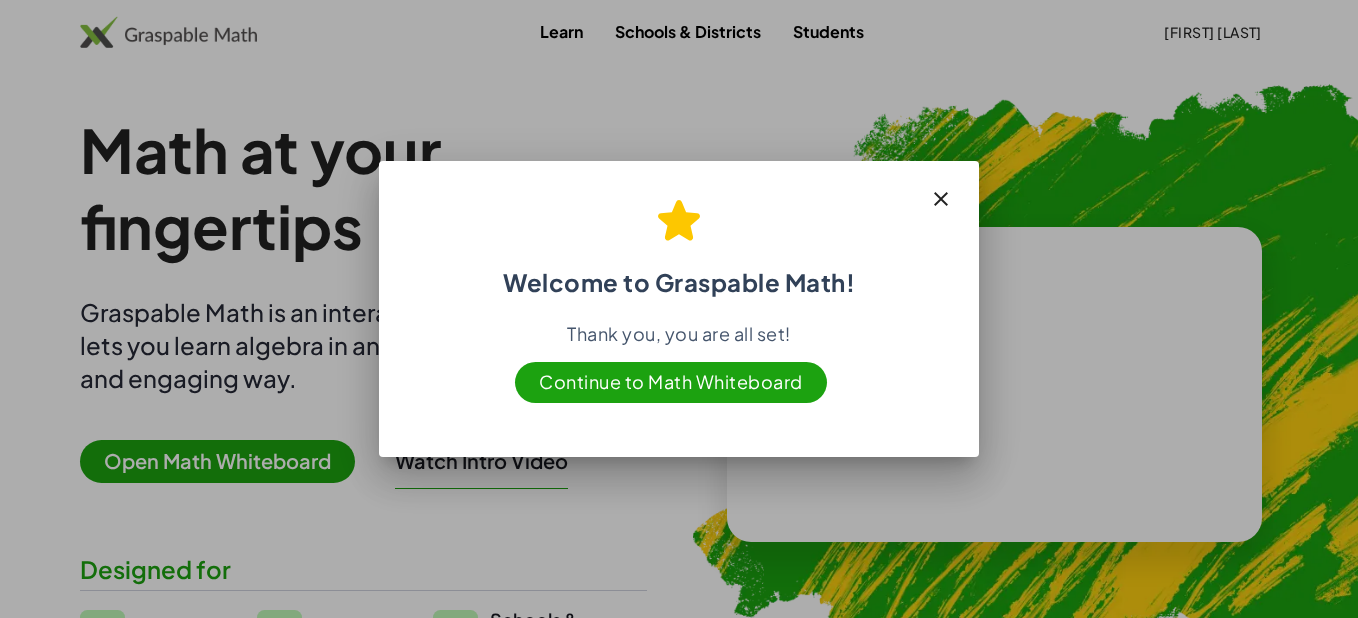 click on "Continue to Math Whiteboard" at bounding box center [671, 382] 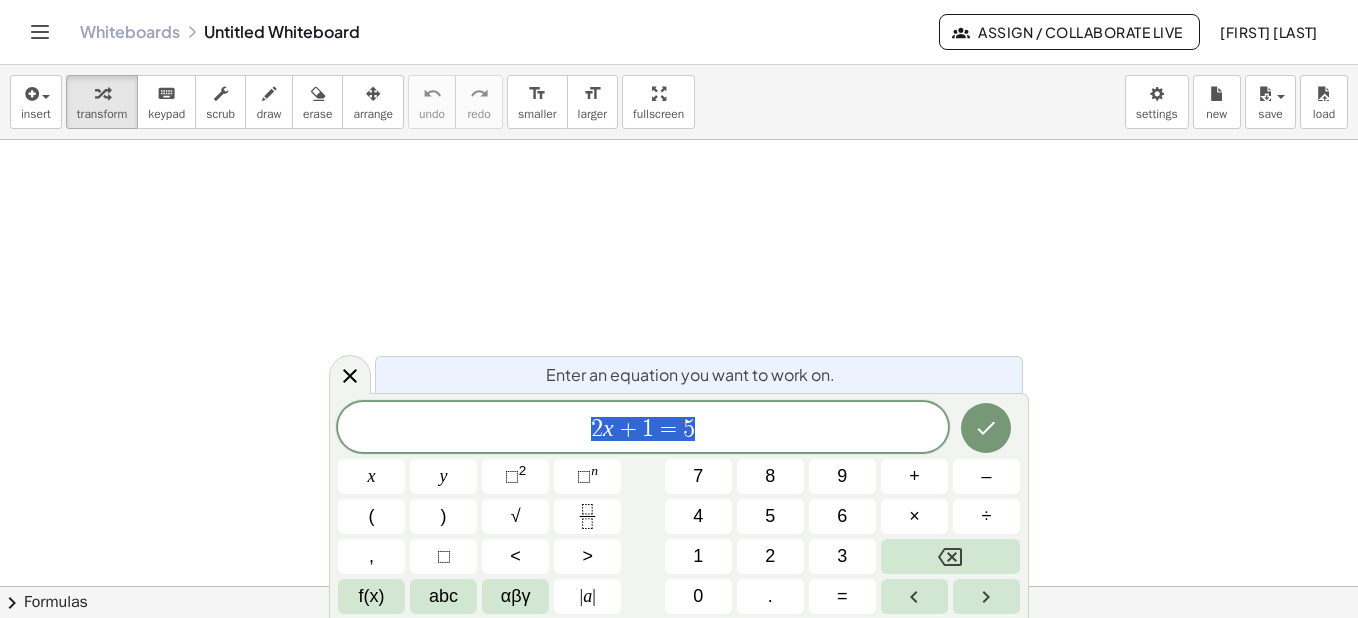 scroll, scrollTop: 0, scrollLeft: 0, axis: both 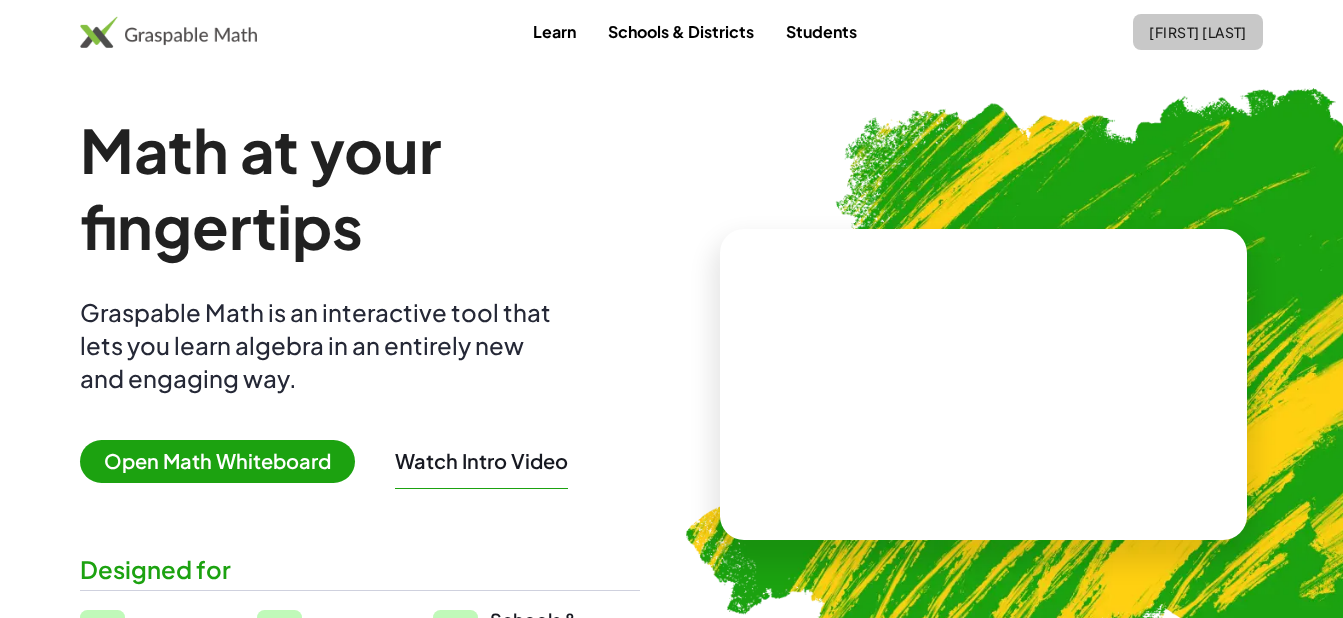 click on "[FIRST] [LAST]" 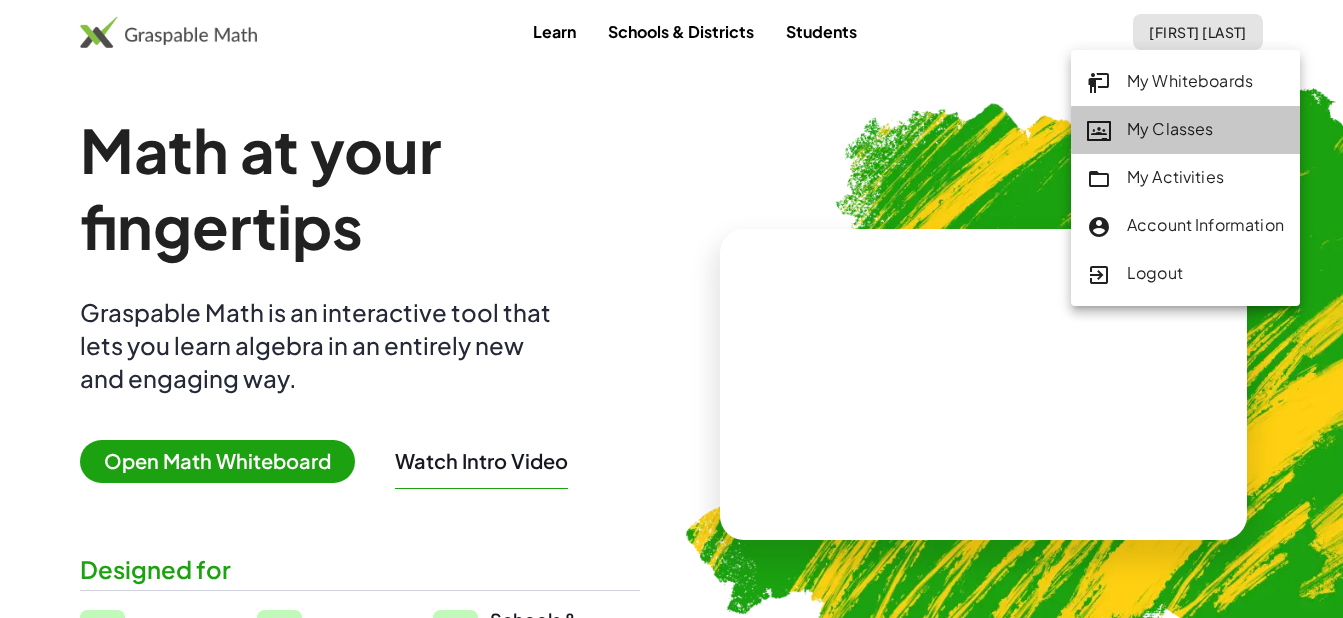 click on "My Classes" 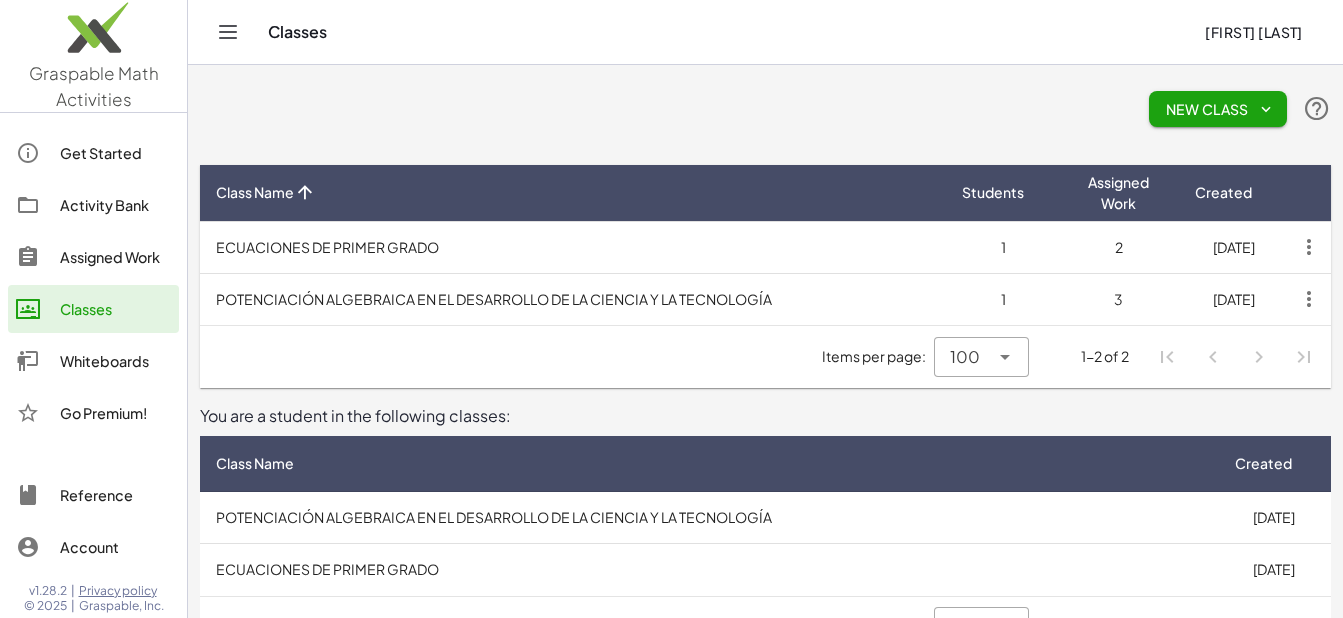 click on "POTENCIACIÓN ALGEBRAICA EN EL DESARROLLO DE LA CIENCIA Y LA TECNOLOGÍA" at bounding box center (573, 299) 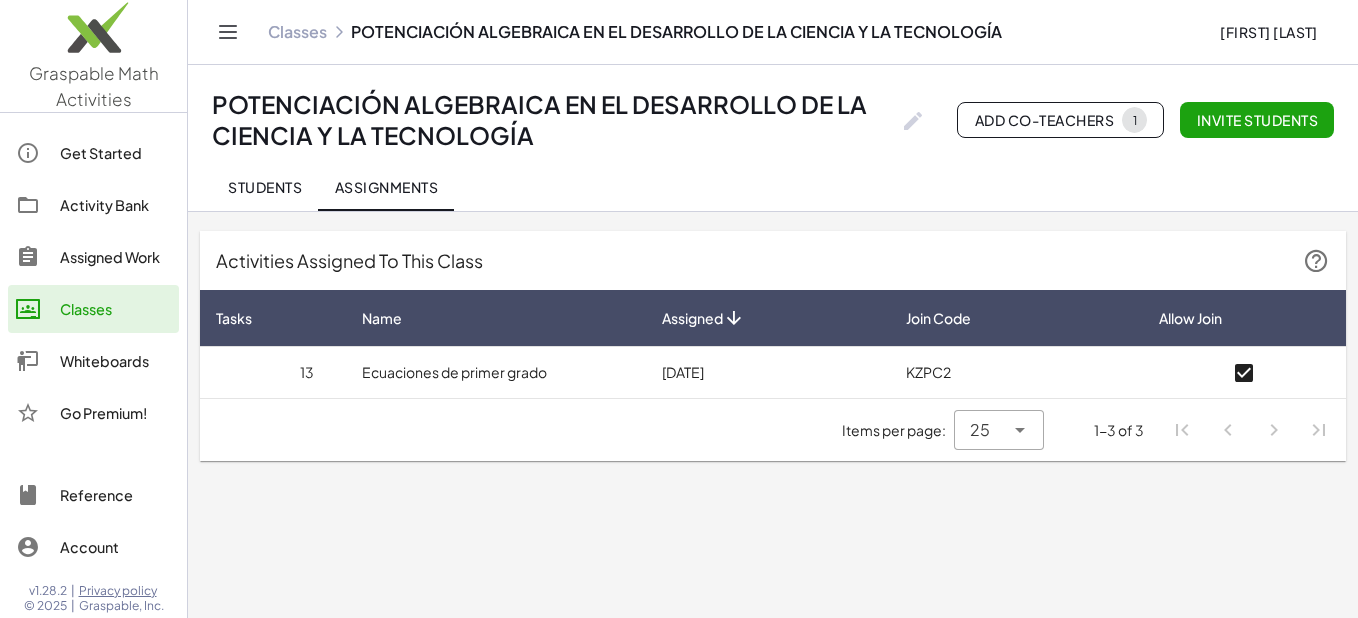 click on "Ecuaciones de primer grado" at bounding box center (496, 372) 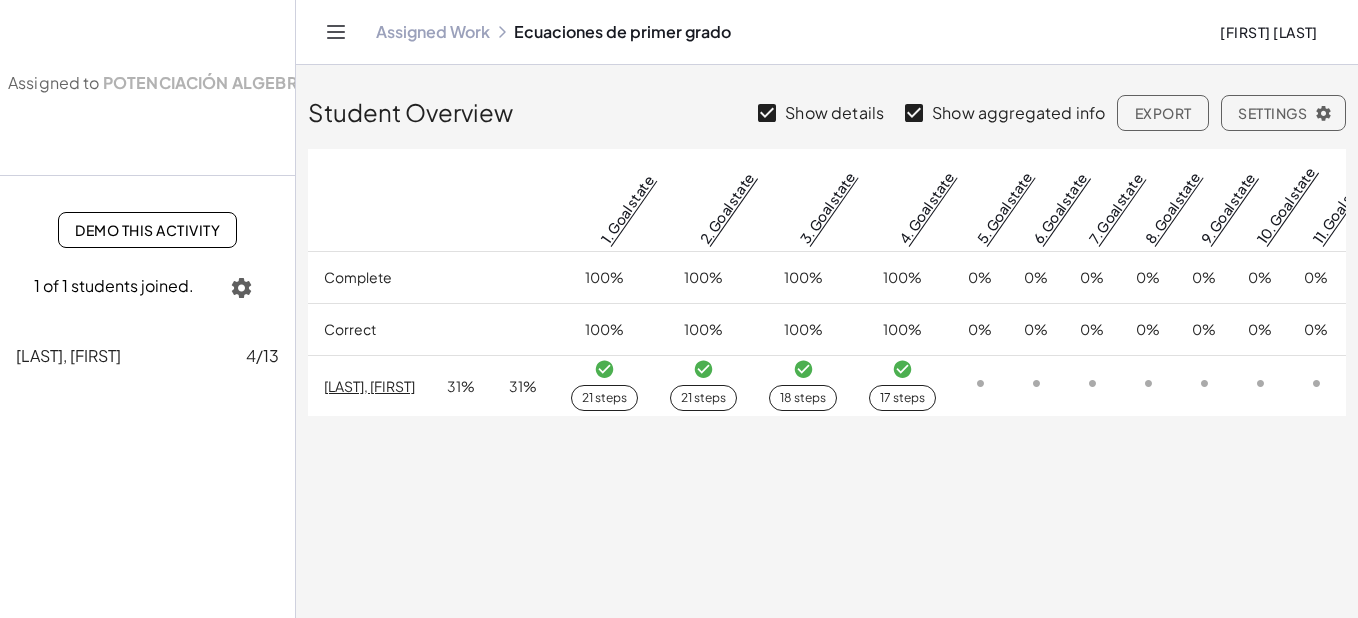 click on "Show details" at bounding box center [834, 113] 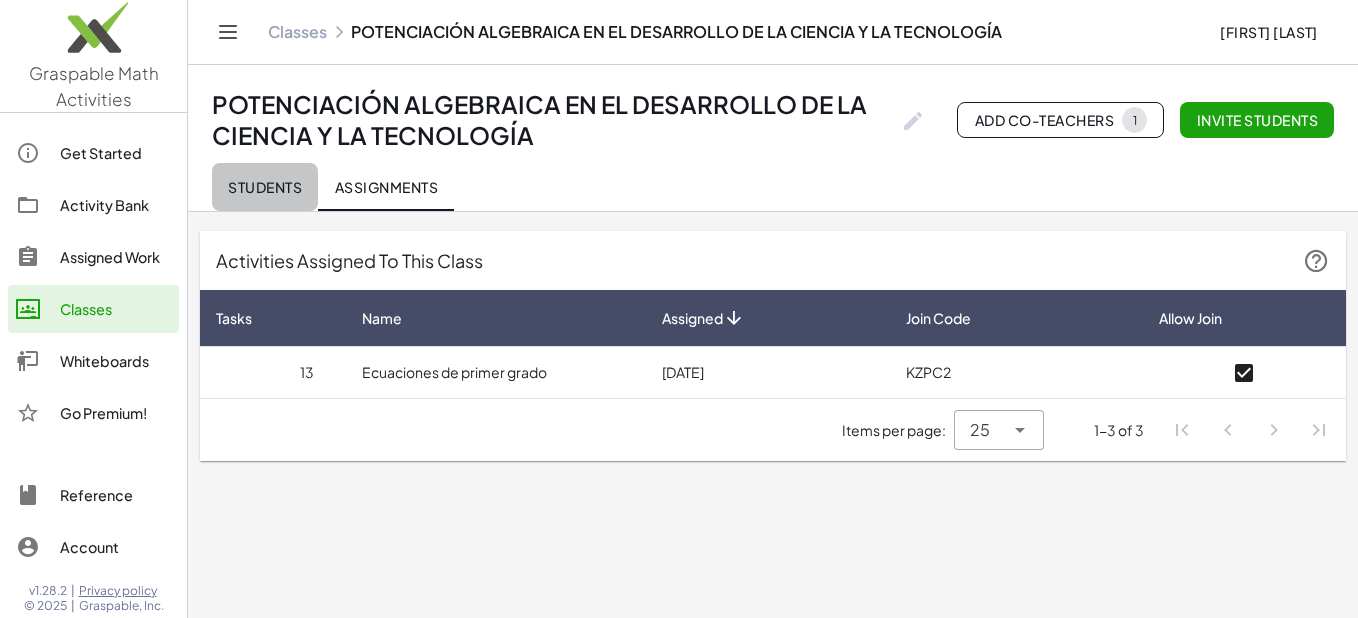 click on "Students" 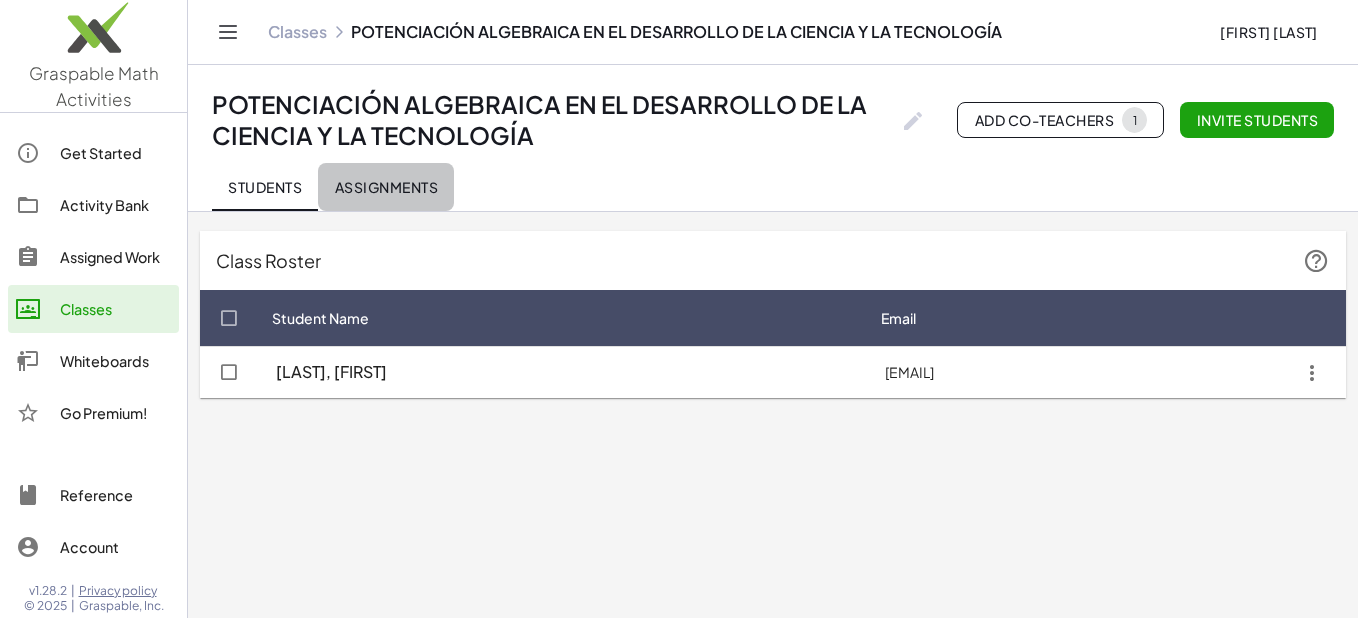 click on "Assignments" 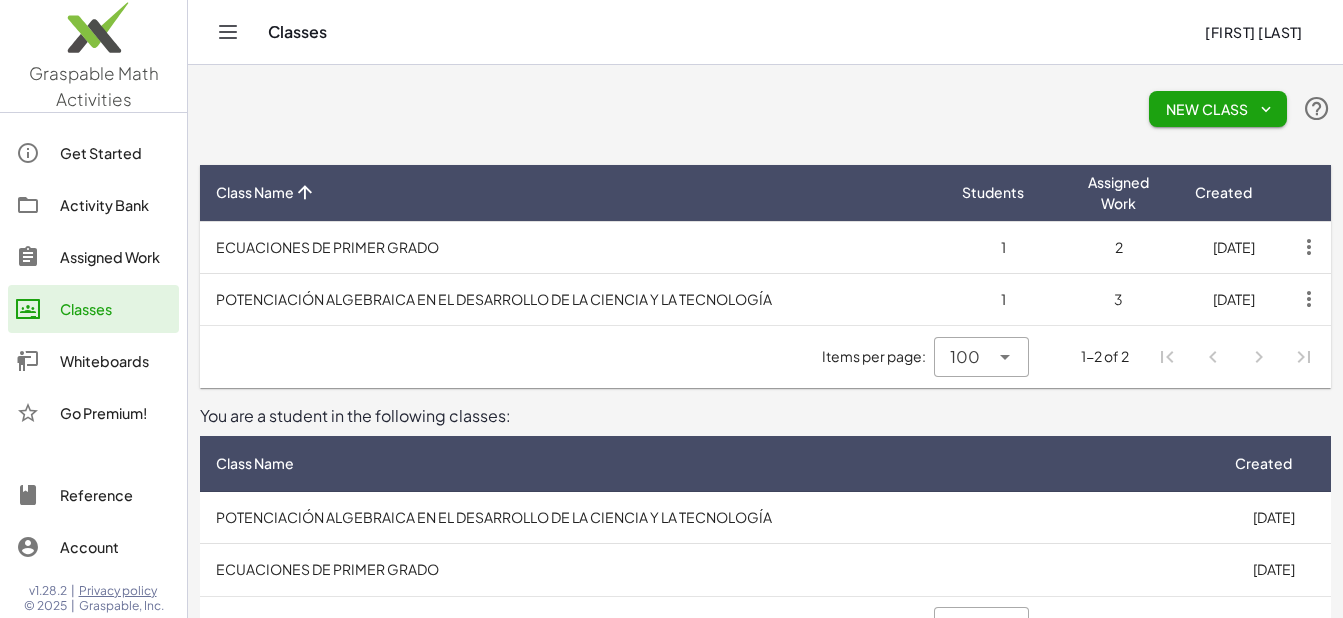 click on "POTENCIACIÓN ALGEBRAICA EN EL DESARROLLO DE LA CIENCIA Y LA TECNOLOGÍA" at bounding box center [573, 299] 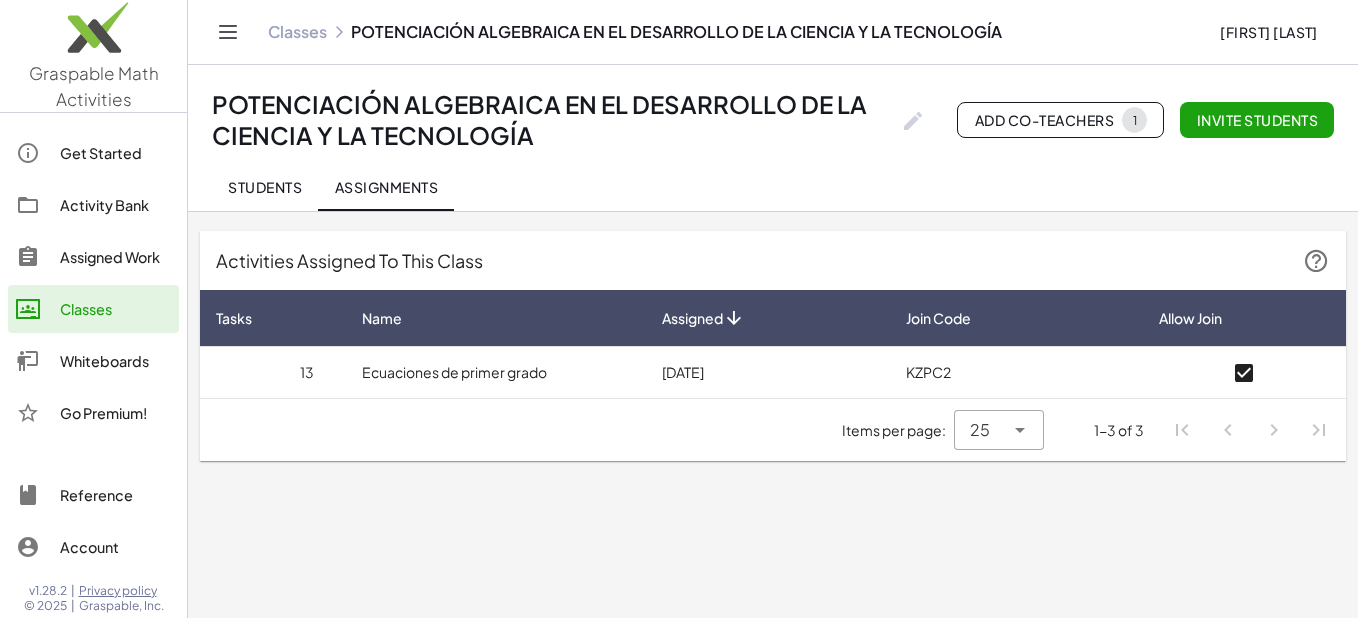 click 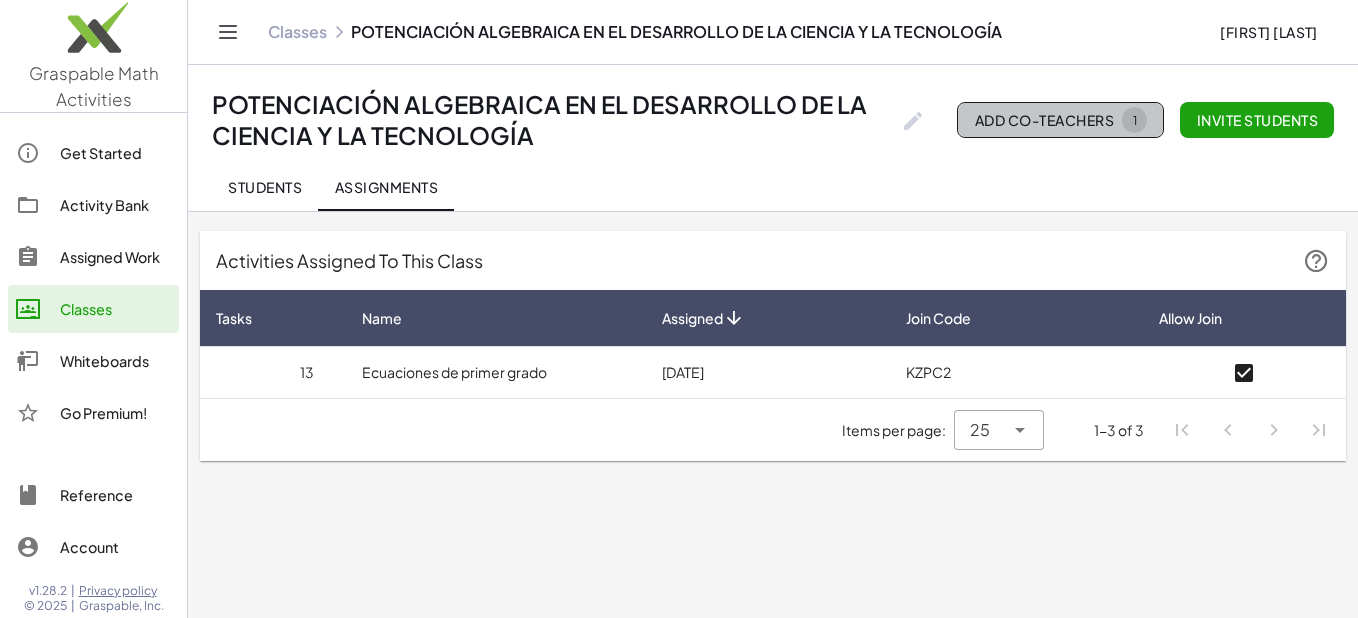 click on "Add Co-Teachers 1" 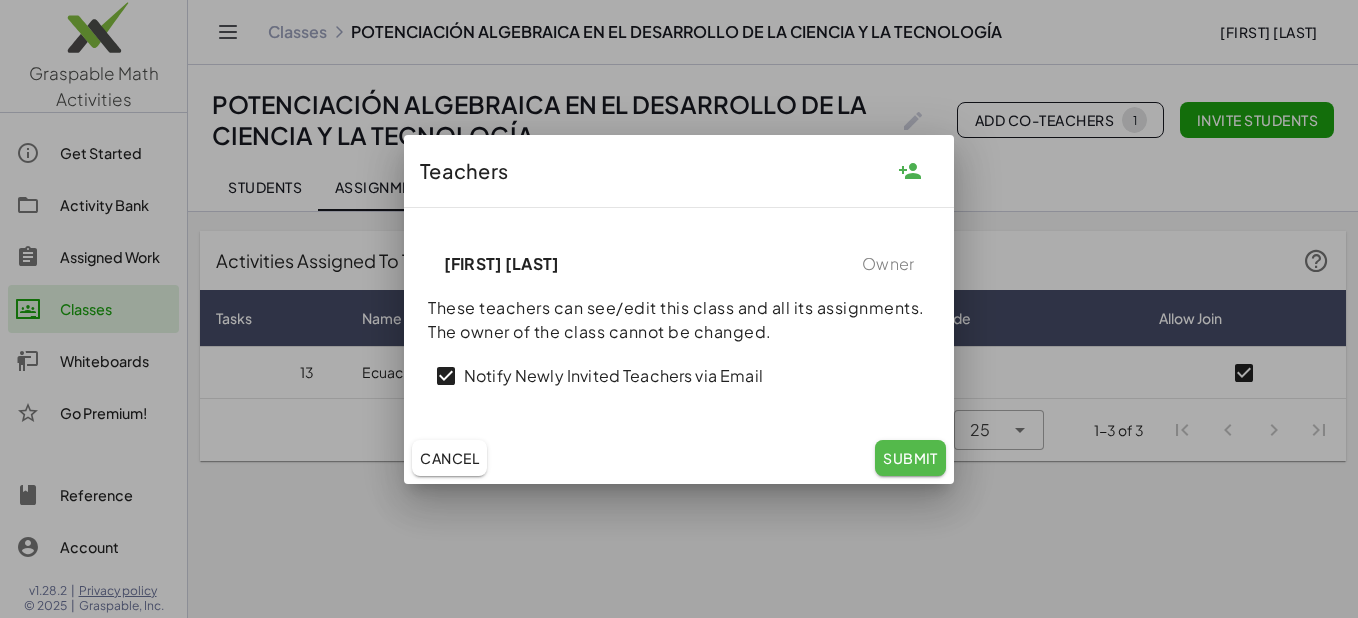 click on "Submit" 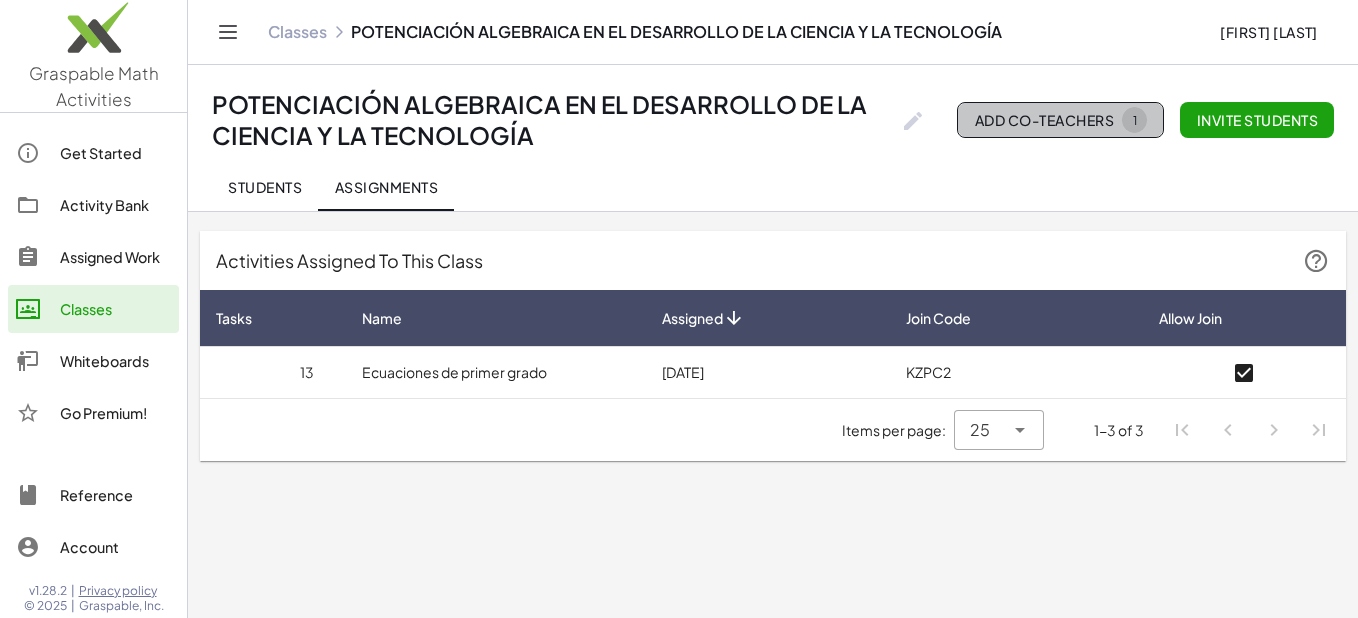 click on "Add Co-Teachers 1" 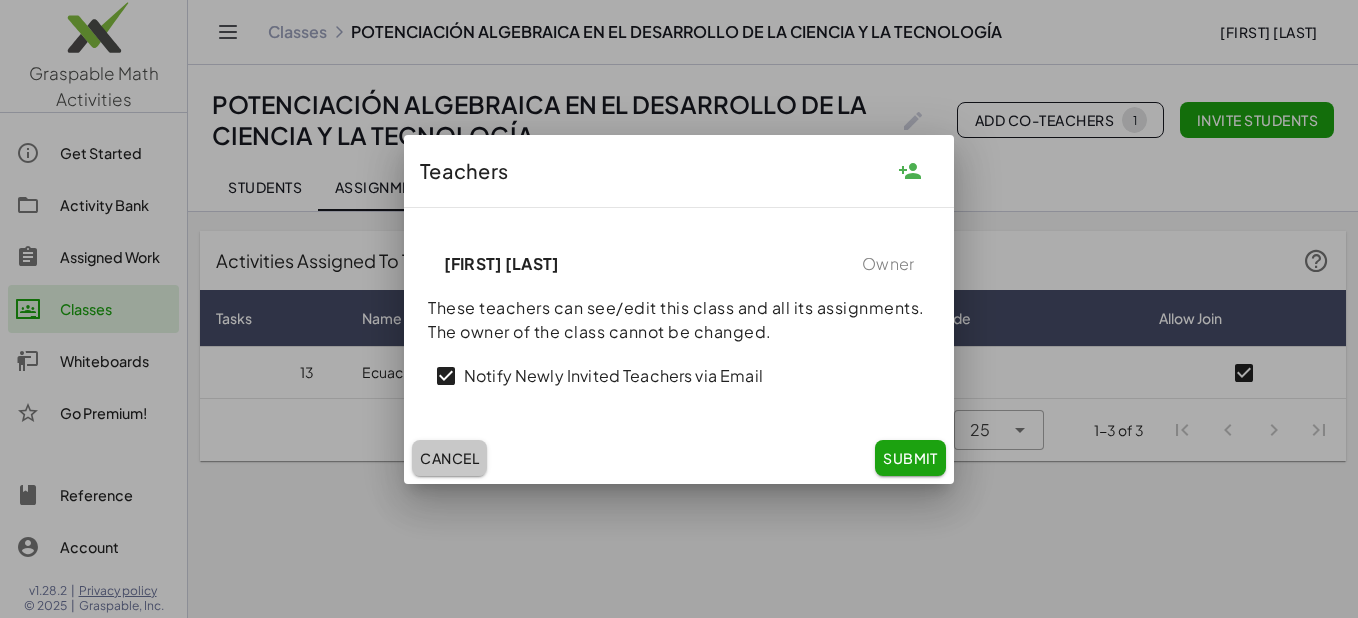 click on "Cancel" 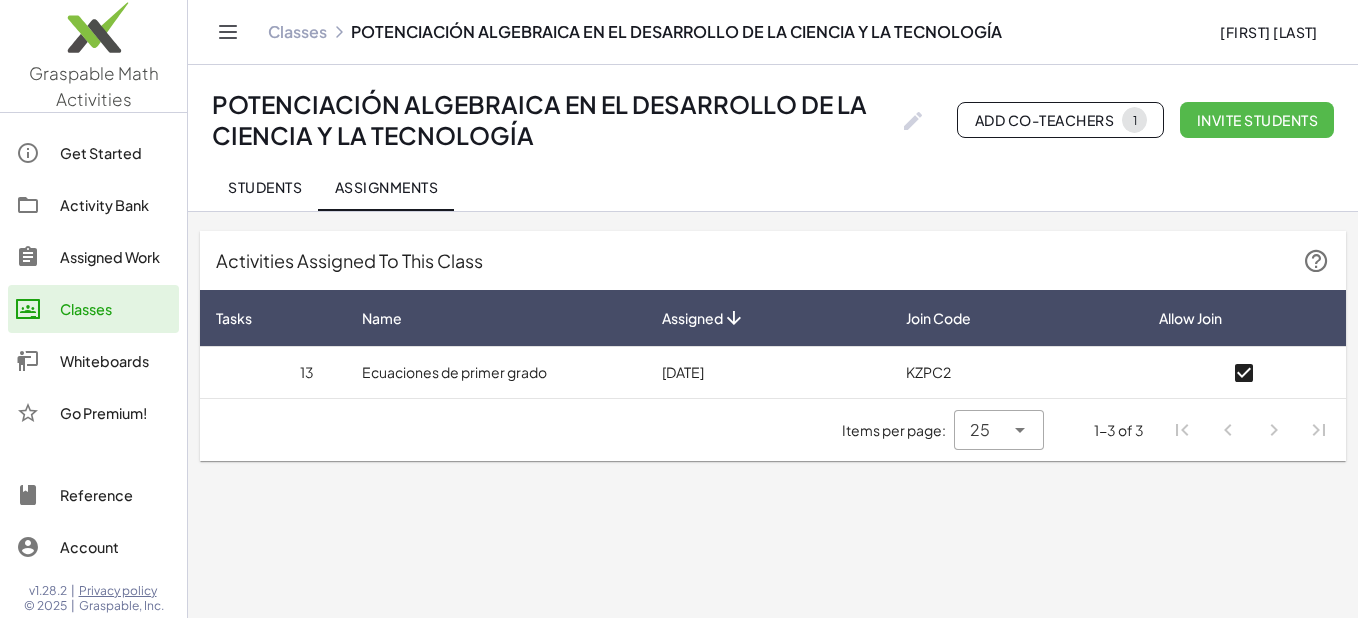 click on "Invite students" 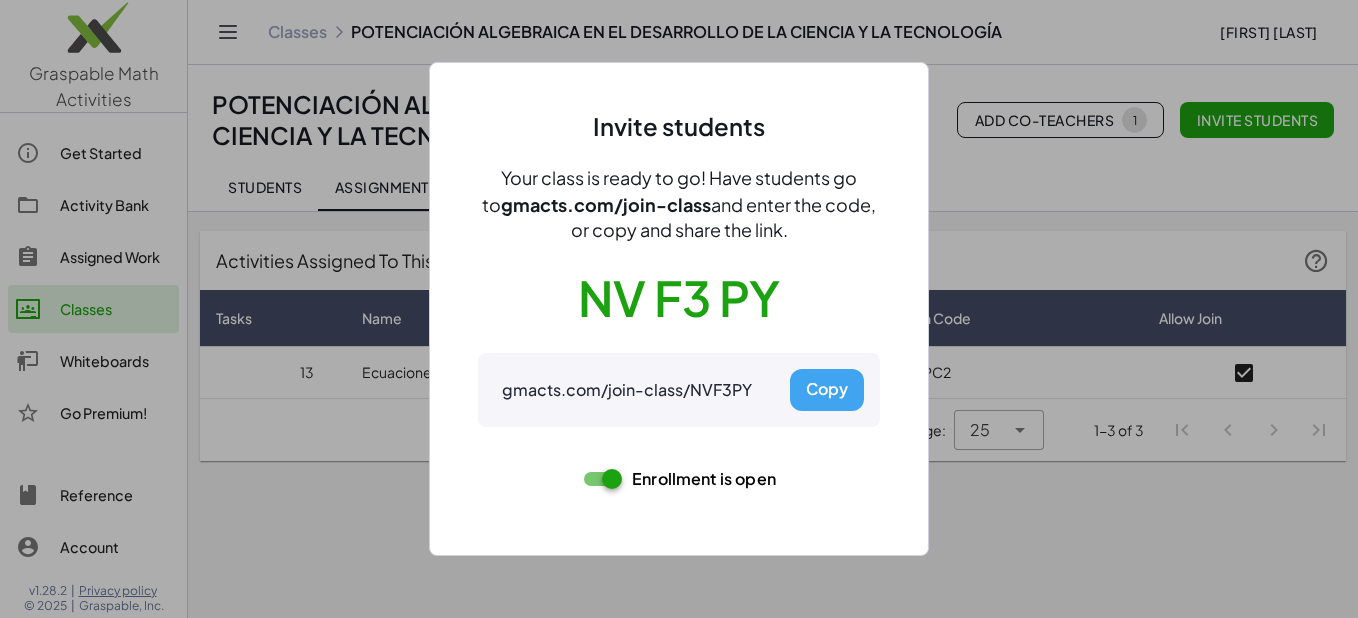 click at bounding box center [679, 309] 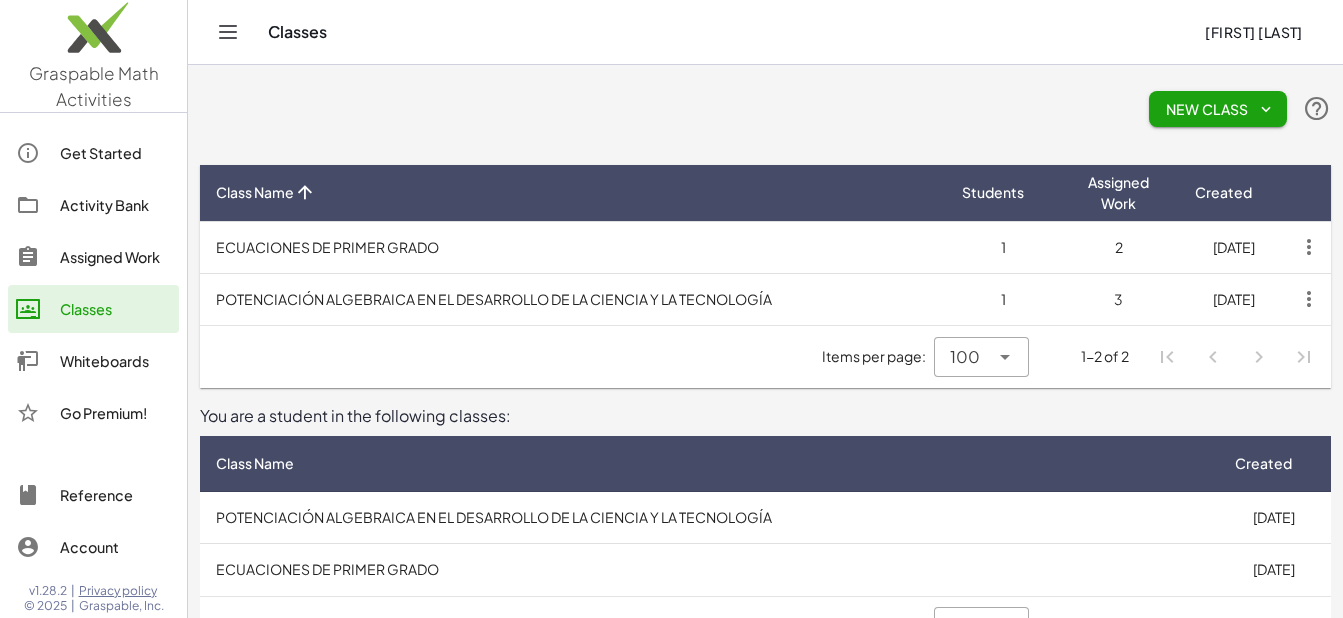 click on "POTENCIACIÓN ALGEBRAICA EN EL DESARROLLO DE LA CIENCIA Y LA TECNOLOGÍA" at bounding box center [573, 299] 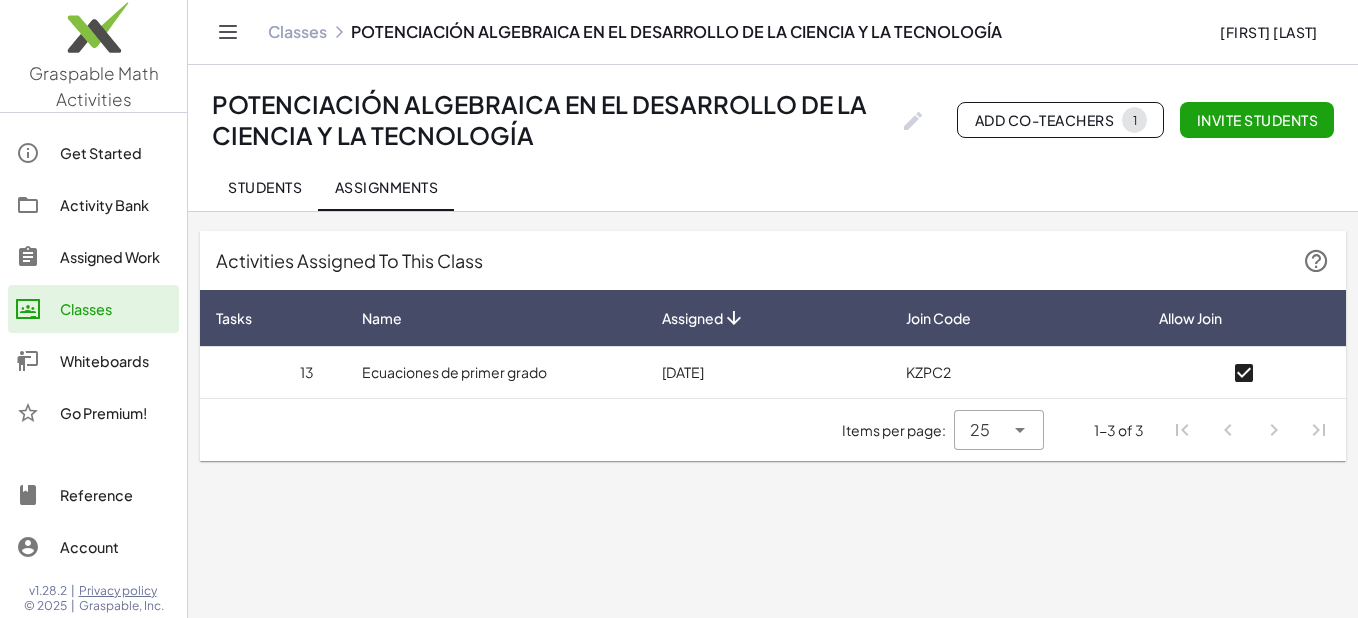 click on "13" at bounding box center [273, 372] 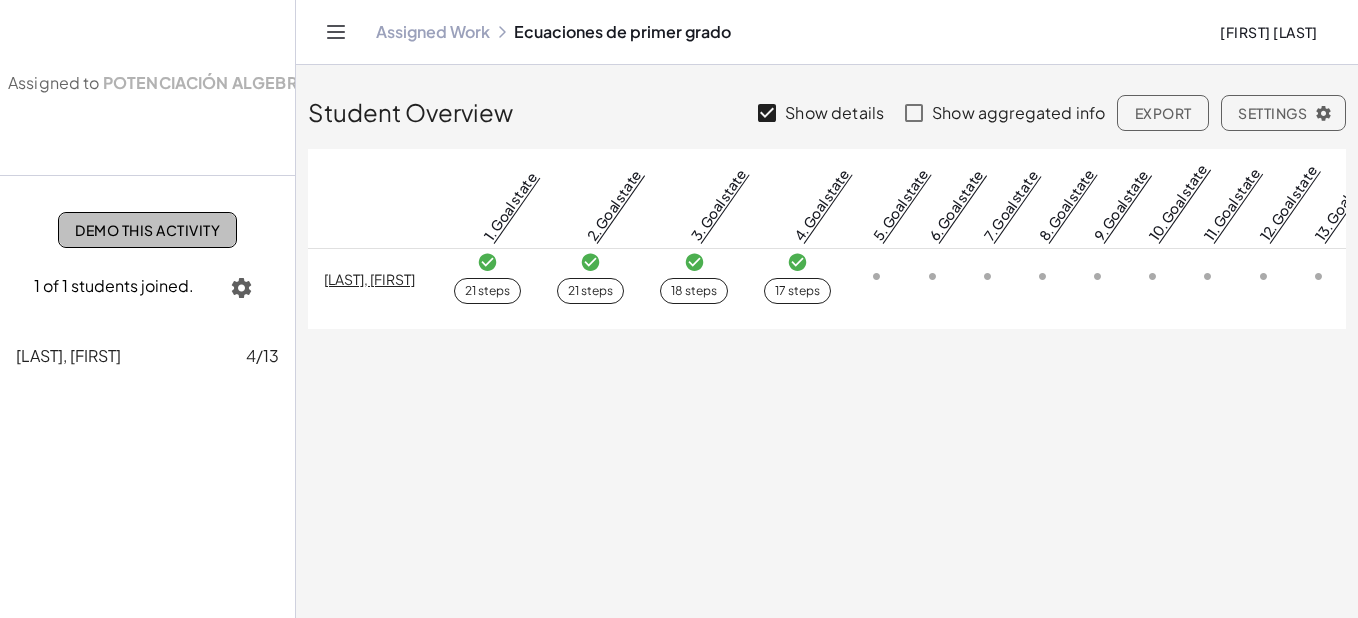 click on "Demo This Activity" 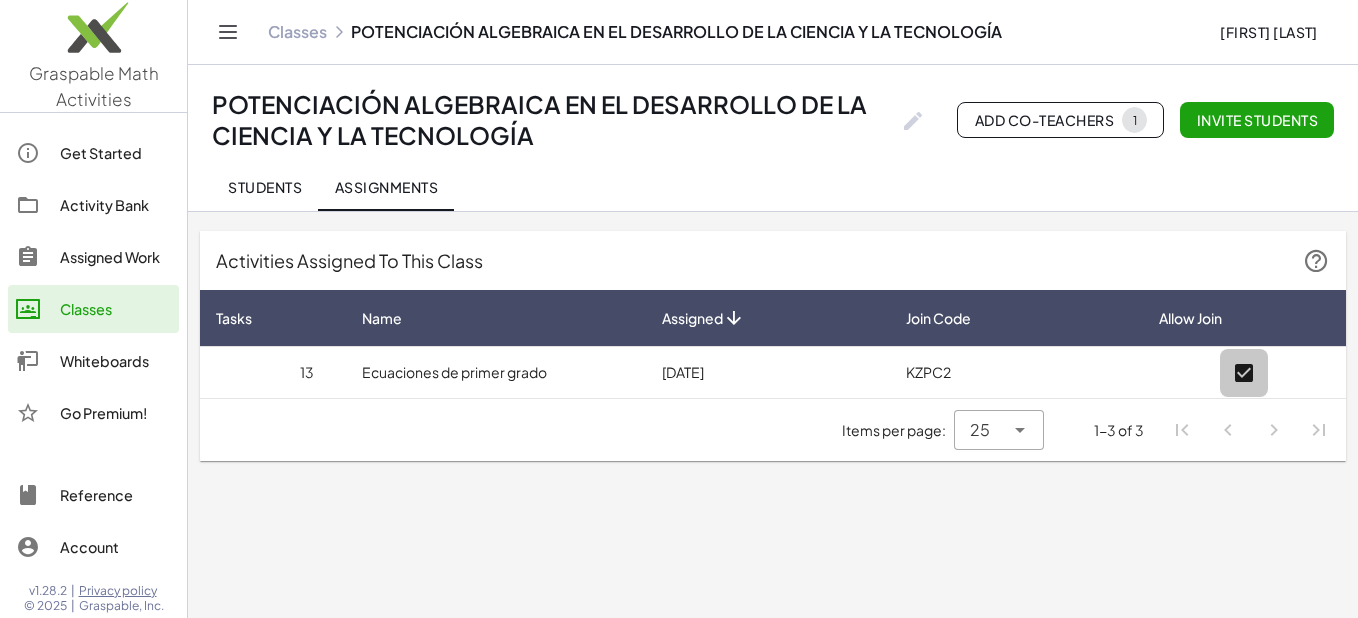 click 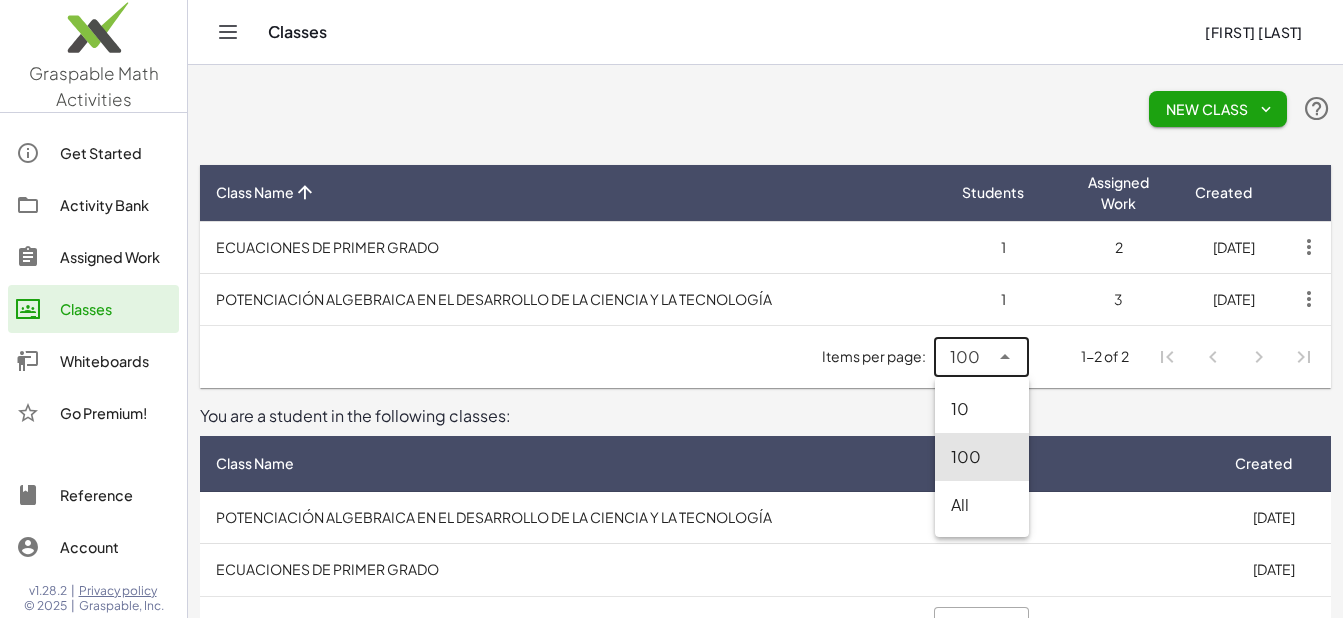 click 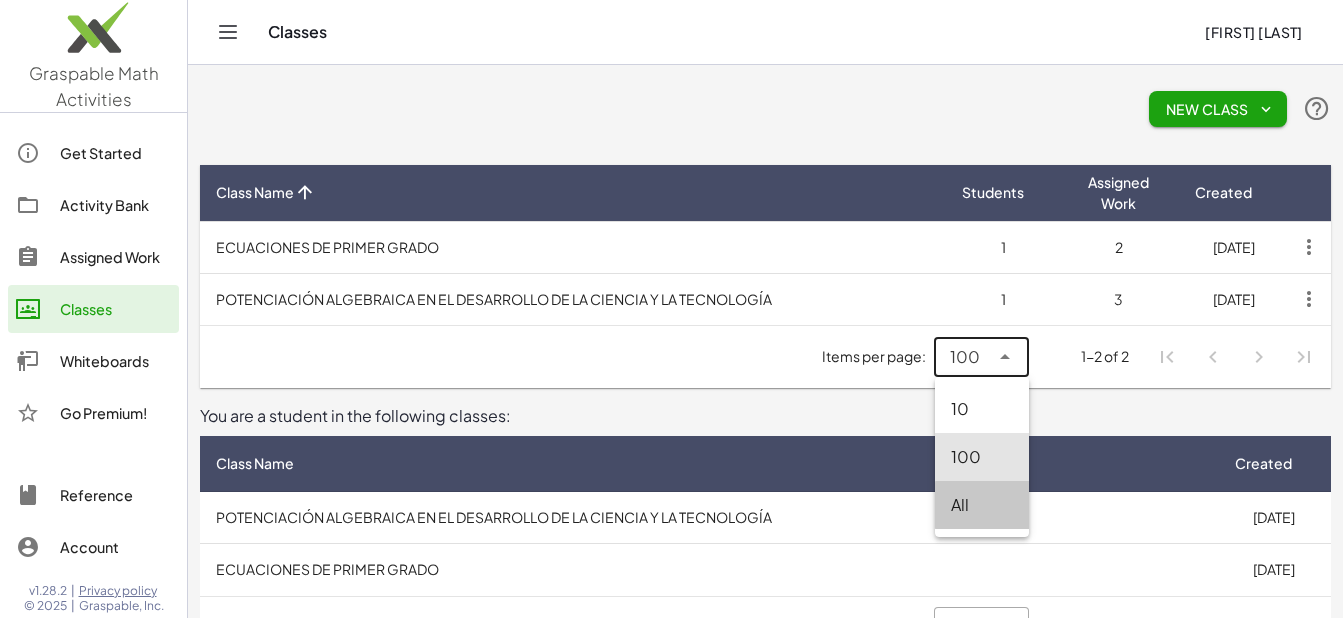 click on "All" 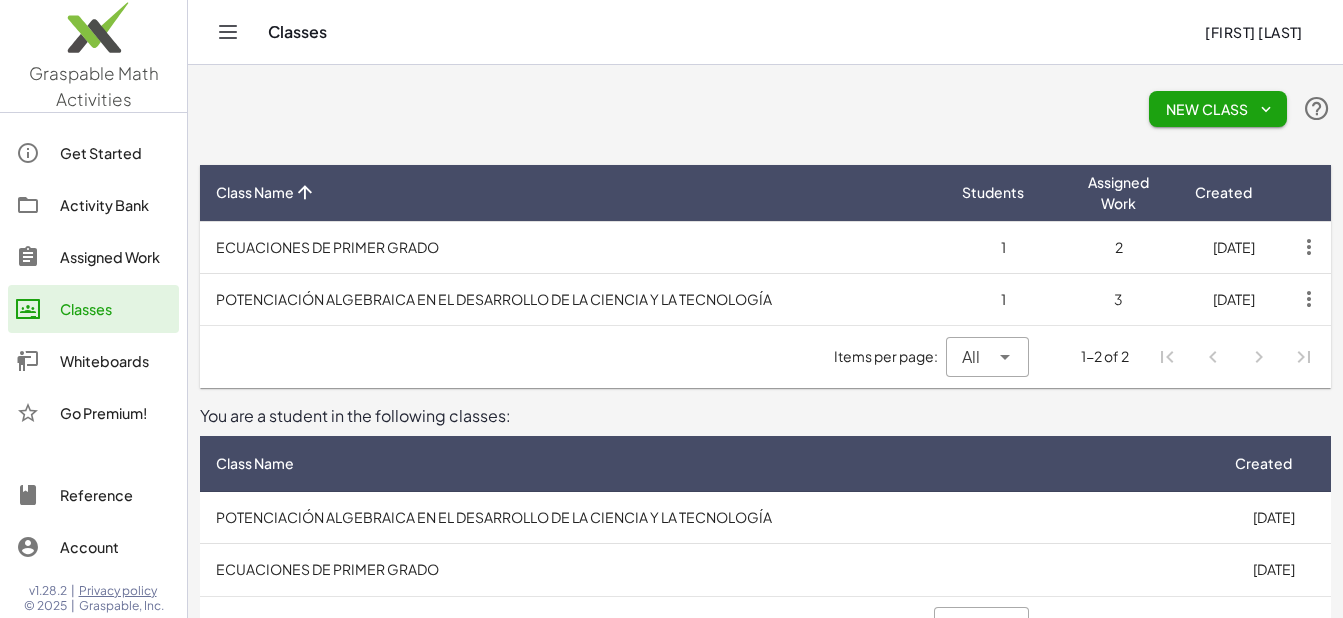 click on "POTENCIACIÓN ALGEBRAICA EN EL DESARROLLO DE LA CIENCIA Y LA TECNOLOGÍA" at bounding box center [573, 299] 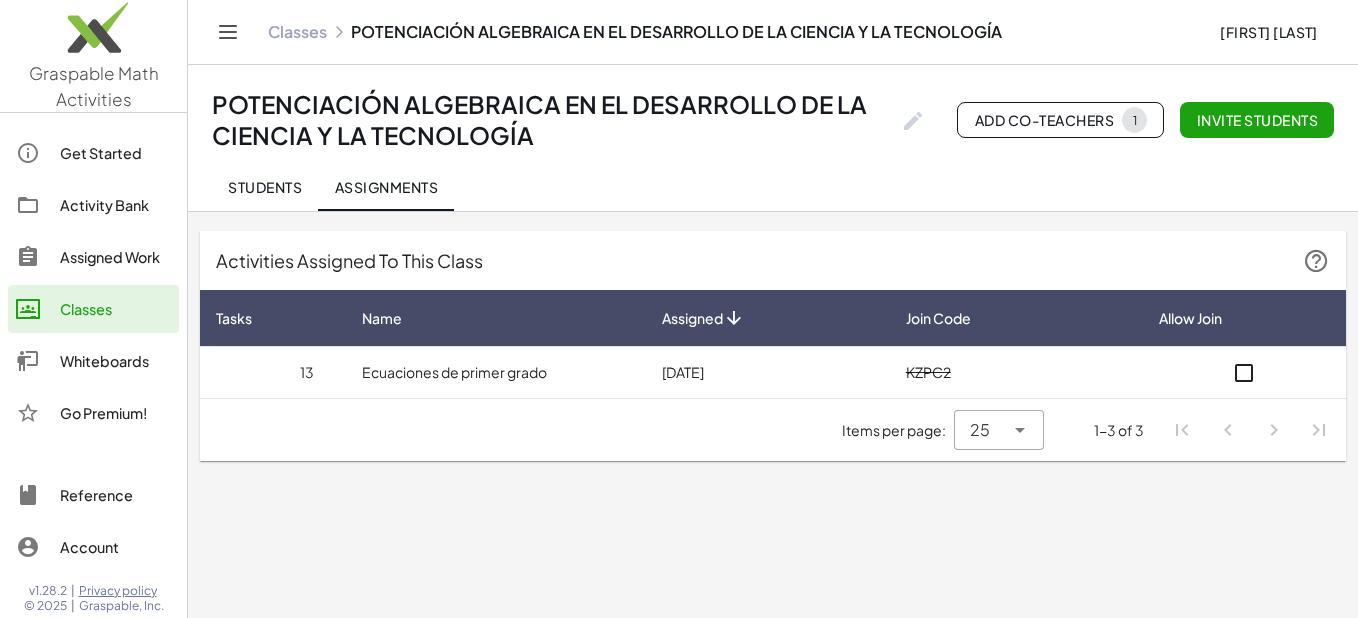 click on "Items per page: 25 ** 1-3 of 3" 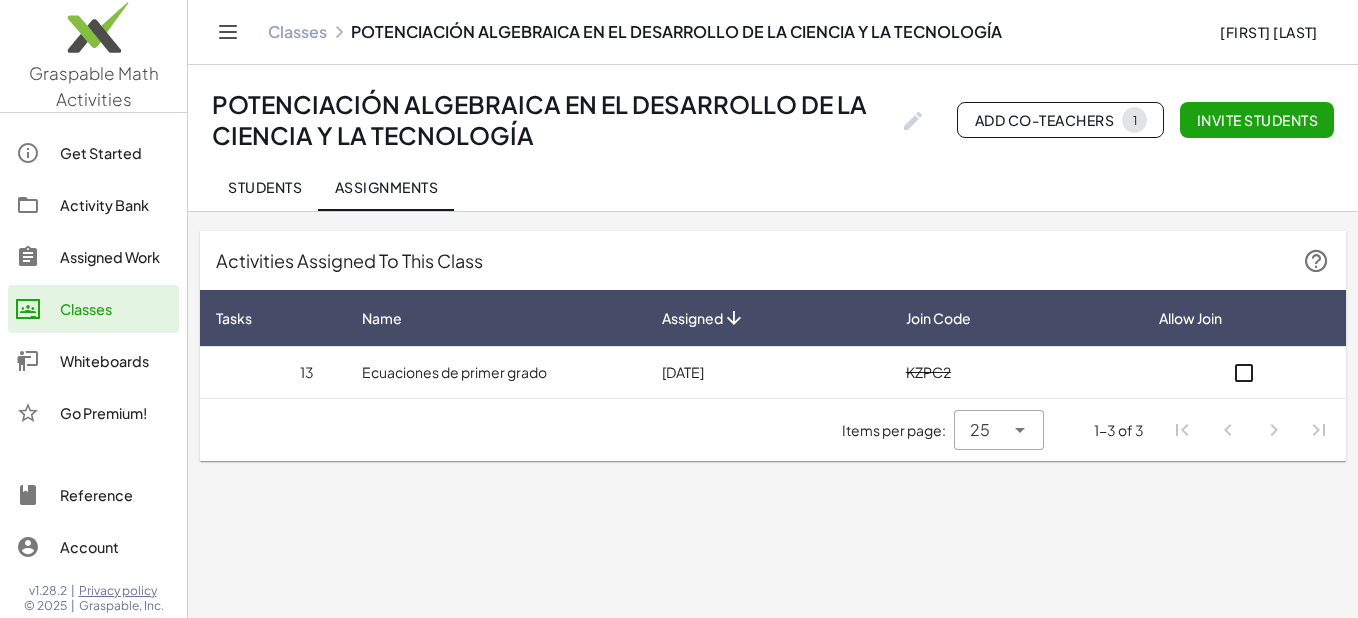 click on "13" at bounding box center (273, 372) 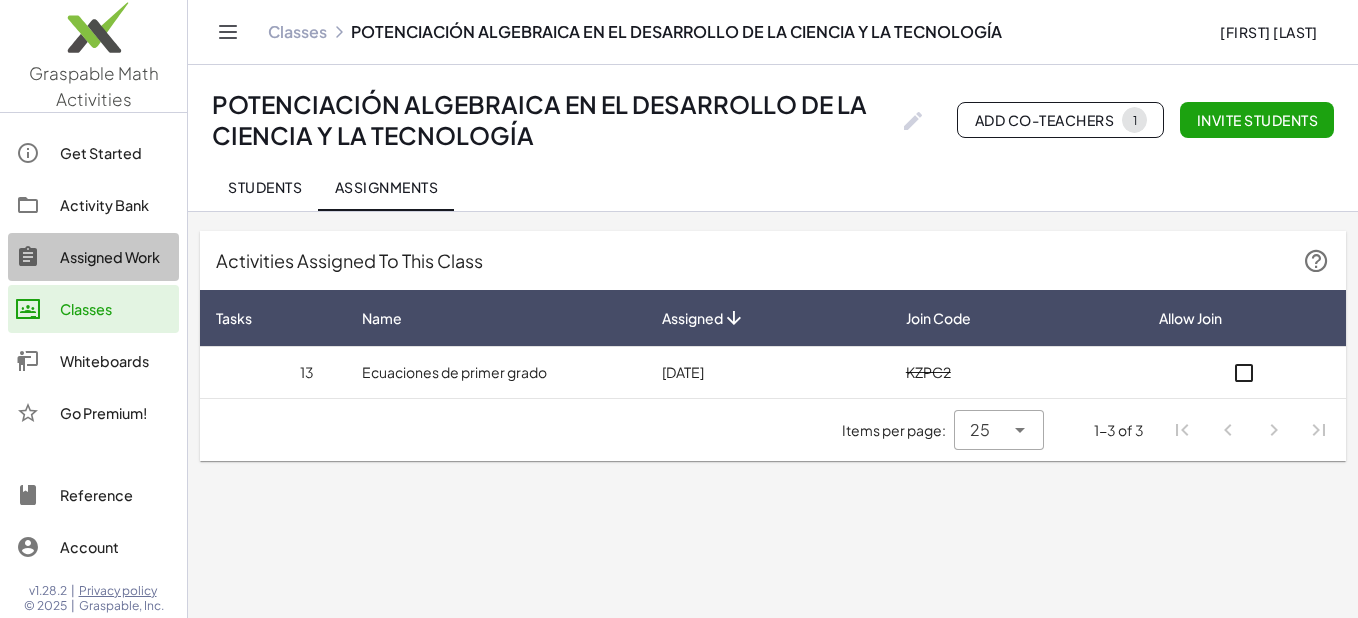 click on "Assigned Work" 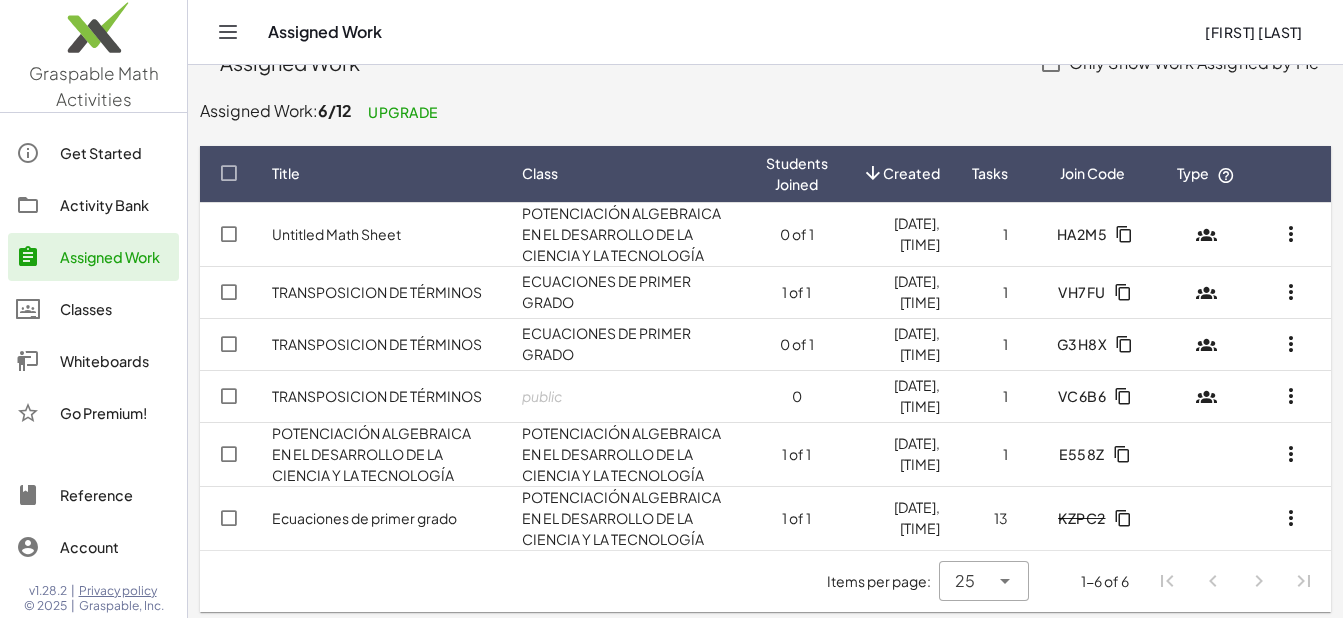 scroll, scrollTop: 52, scrollLeft: 0, axis: vertical 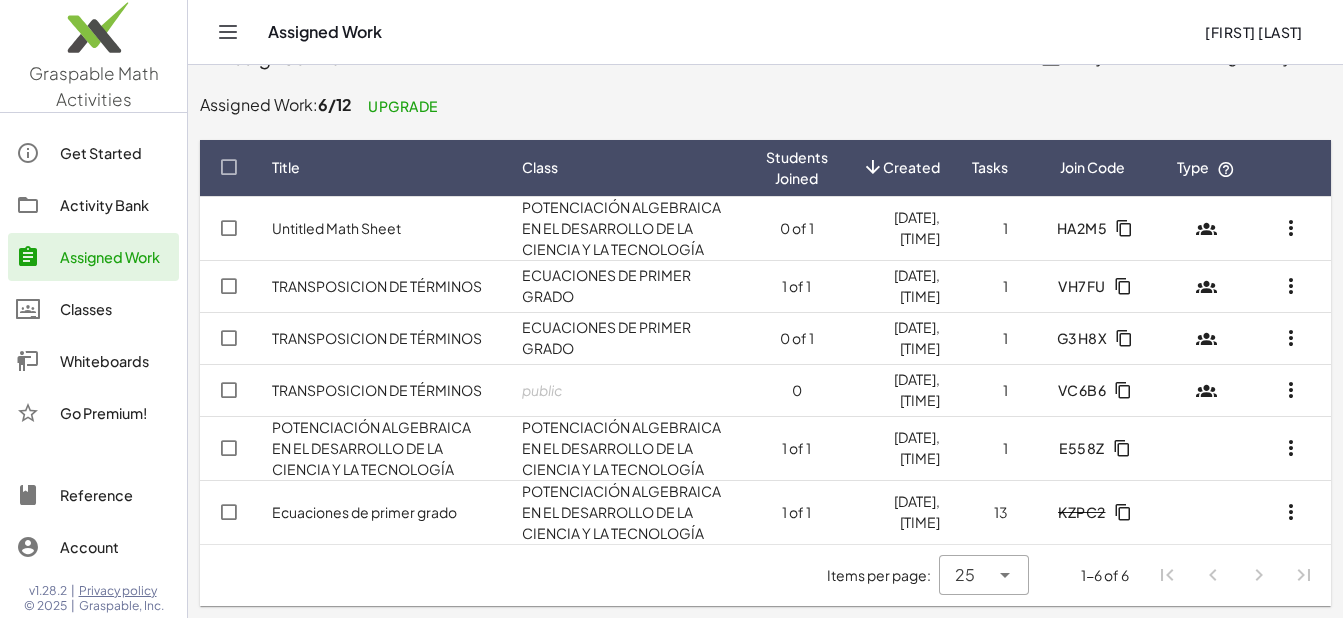 click on "POTENCIACIÓN ALGEBRAICA EN EL DESARROLLO DE LA CIENCIA Y LA TECNOLOGÍA" 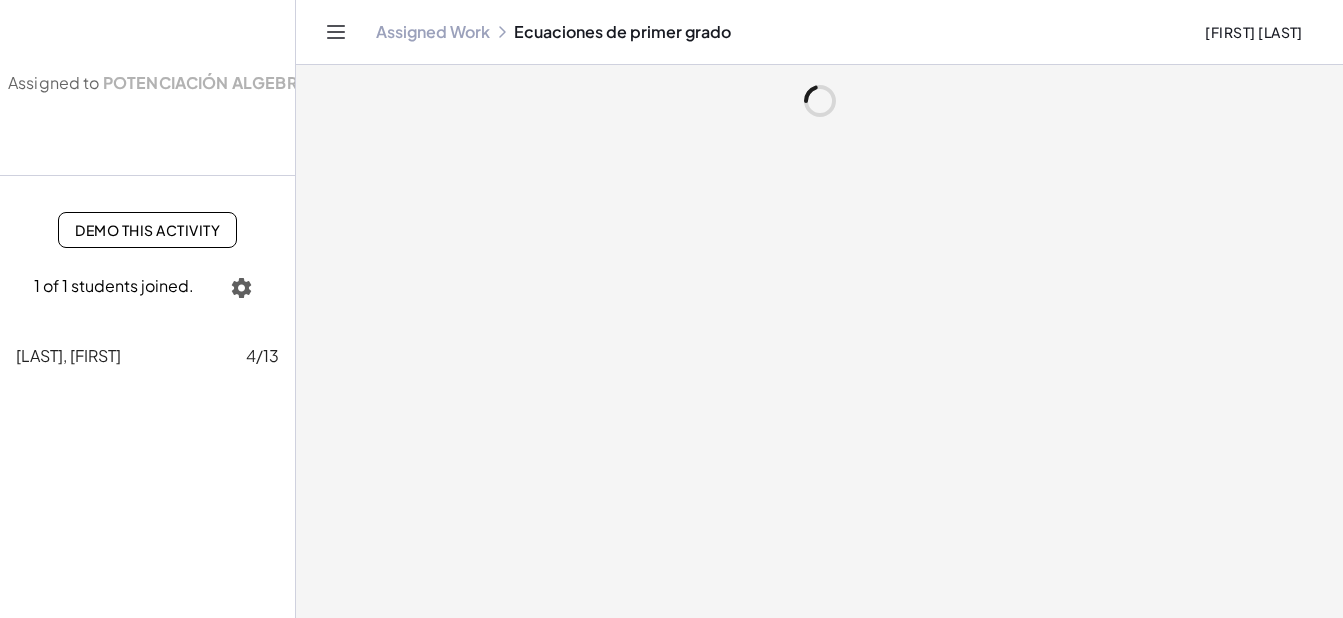scroll, scrollTop: 0, scrollLeft: 0, axis: both 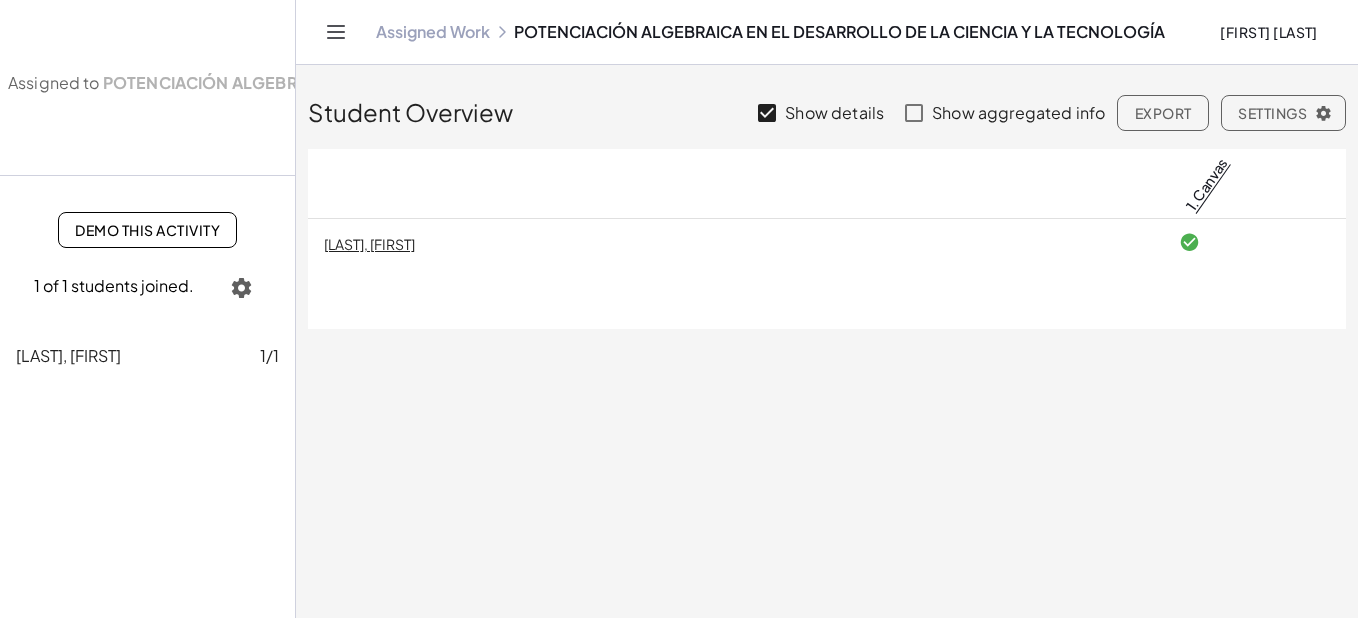 click on "Settings" at bounding box center (1283, 113) 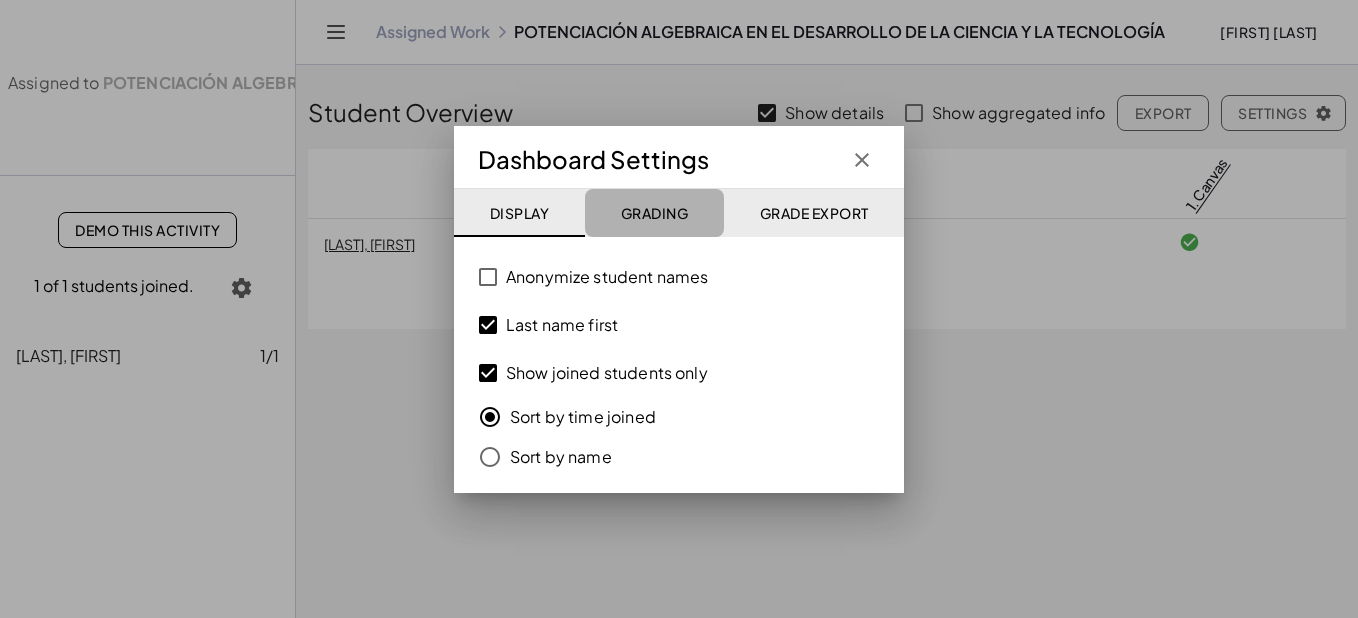 click on "Grading" 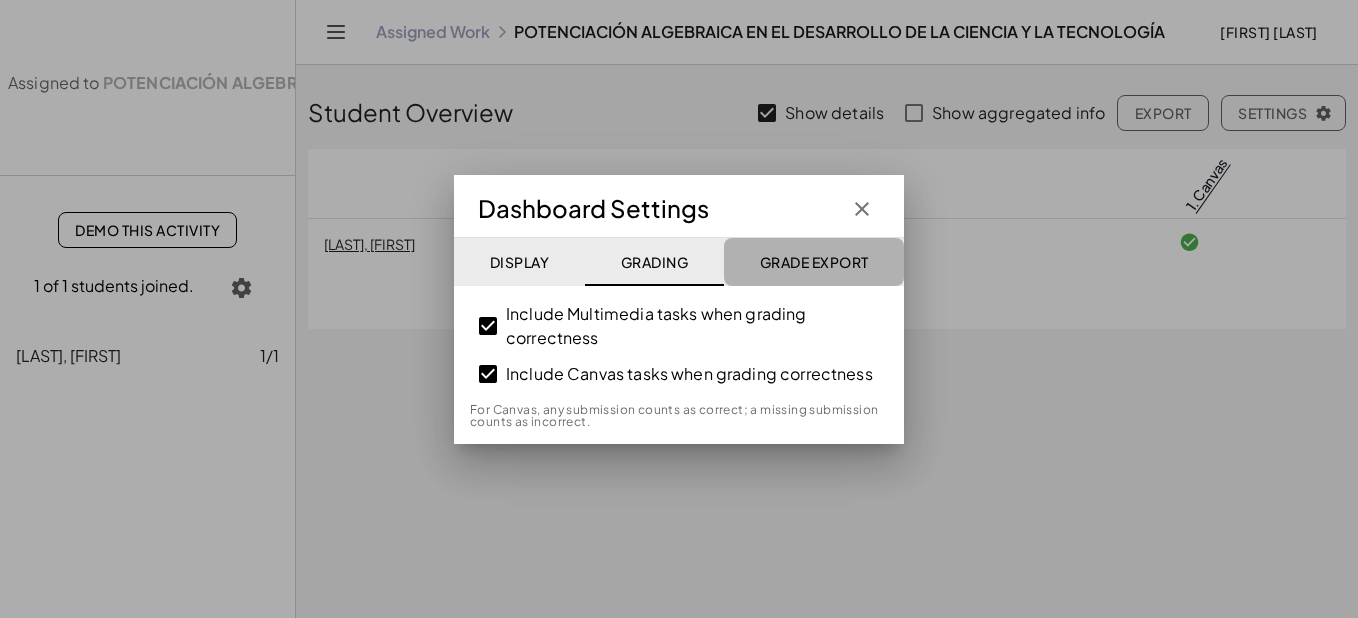 click on "Grade Export" 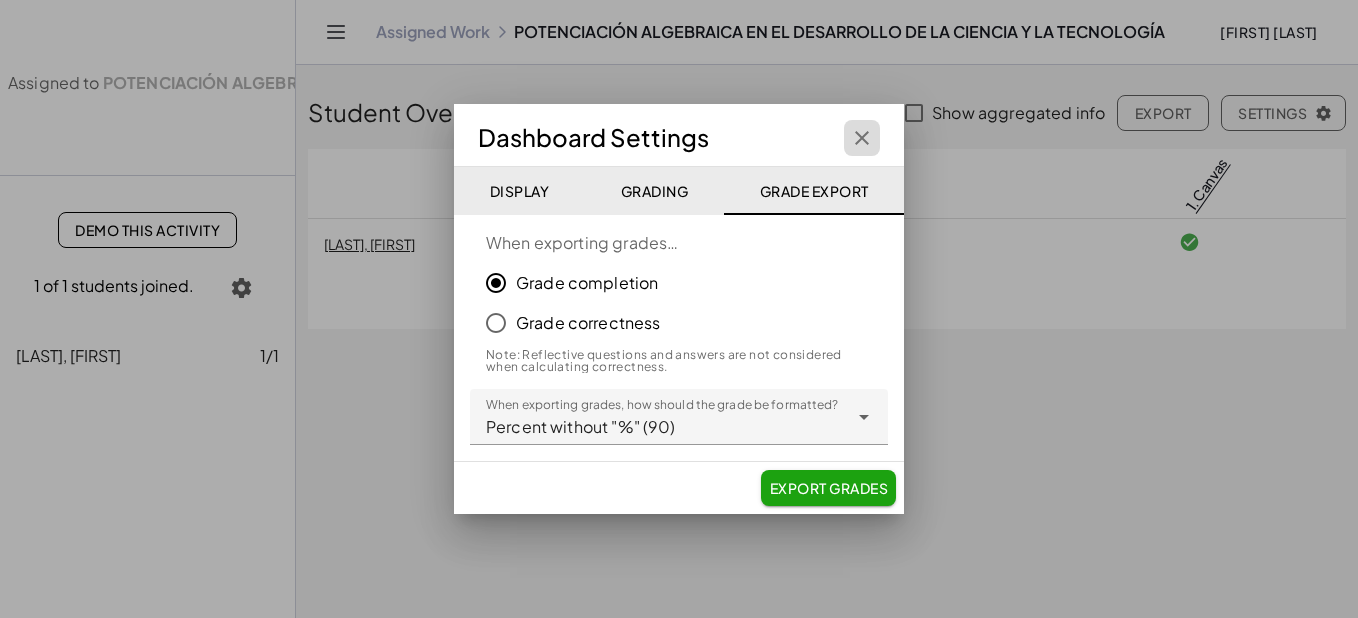 click 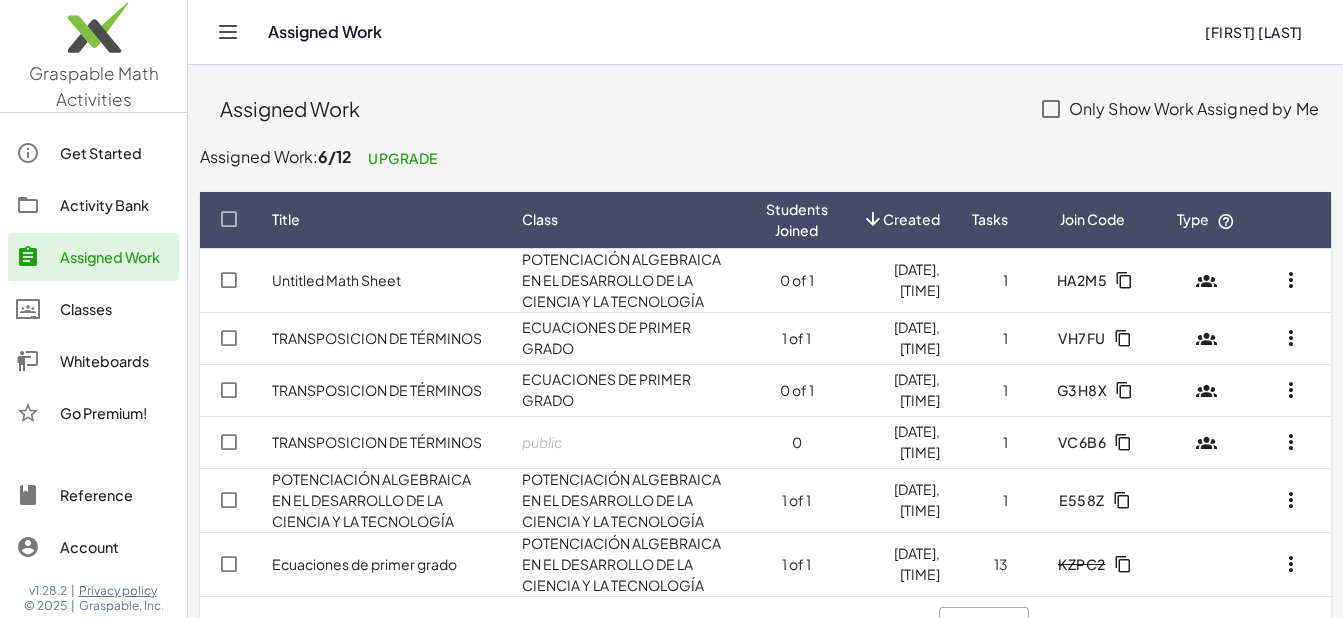 click on "POTENCIACIÓN ALGEBRAICA EN EL DESARROLLO DE LA CIENCIA Y LA TECNOLOGÍA" 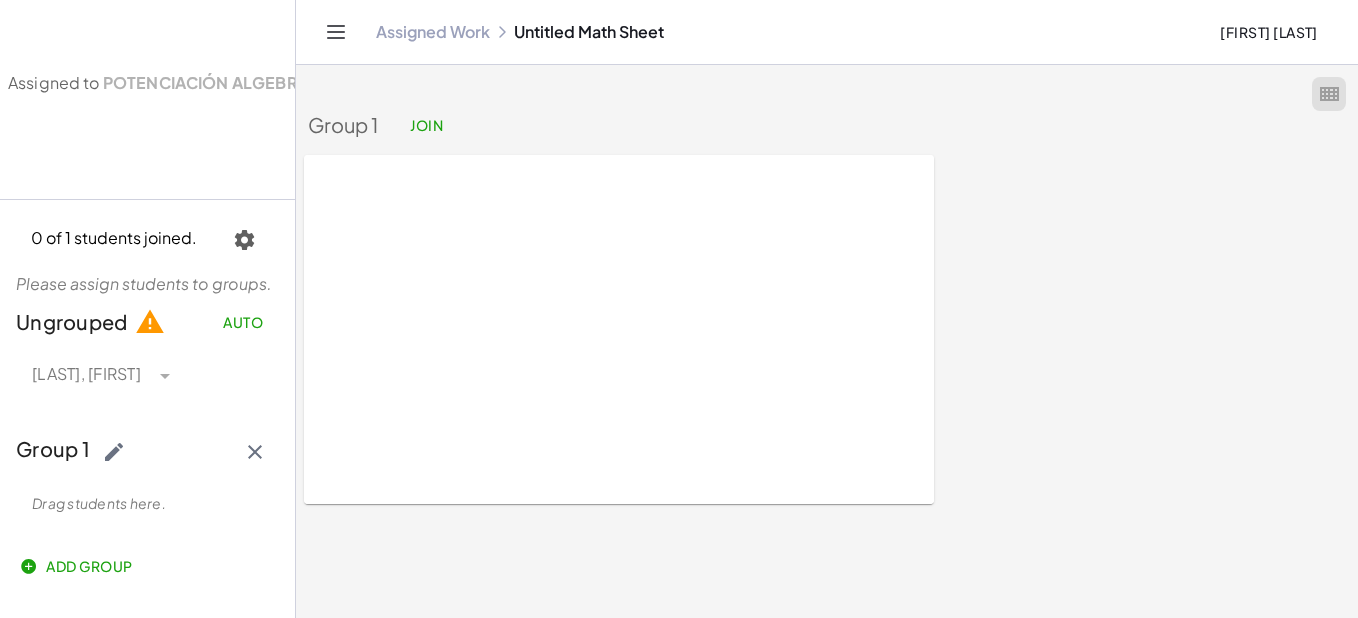 click at bounding box center [1329, 94] 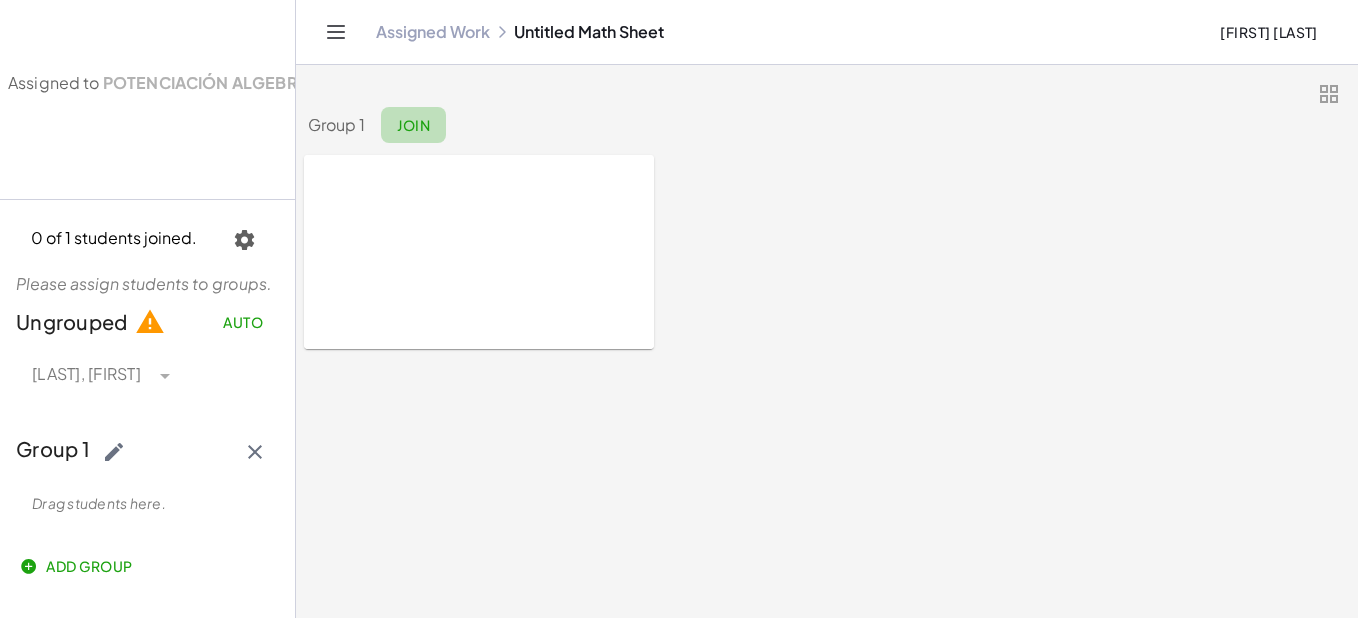 click on "Join" 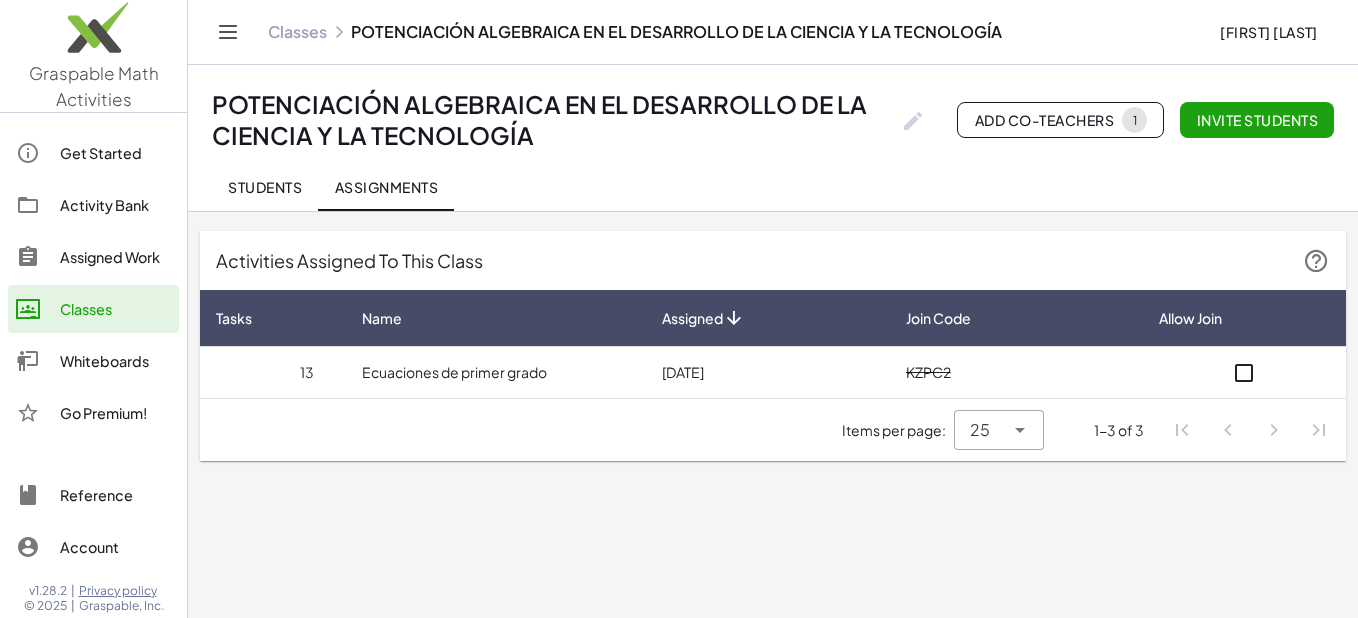 click 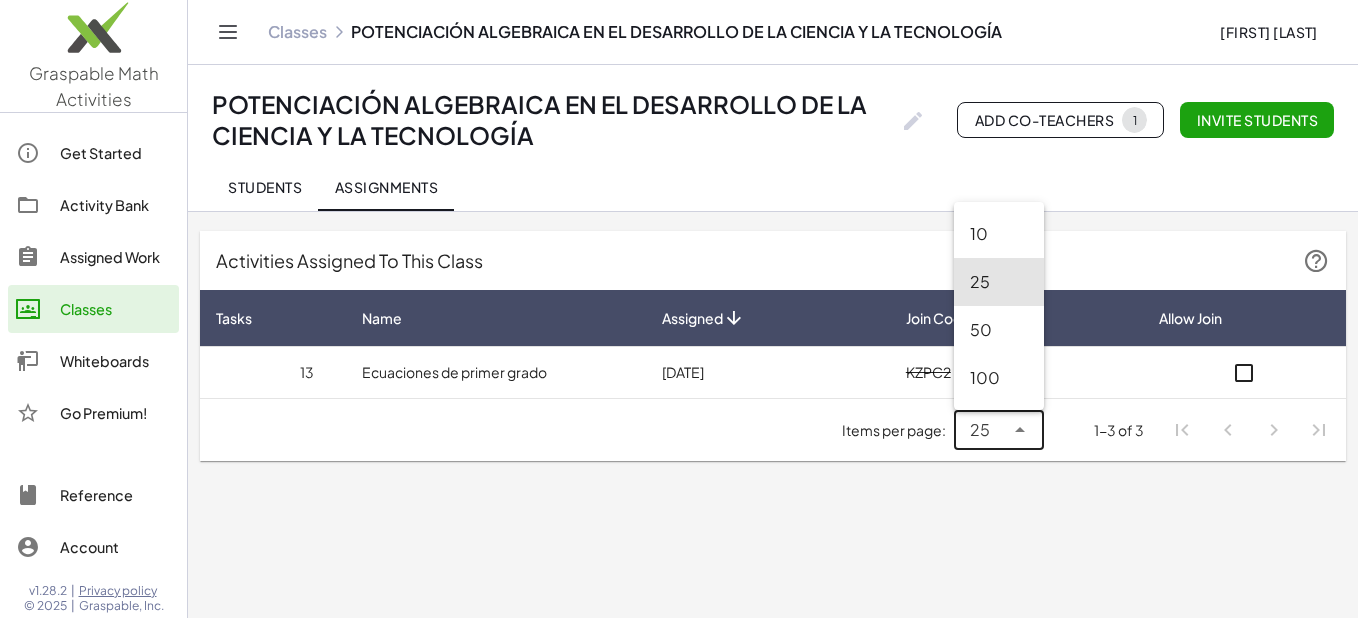 click 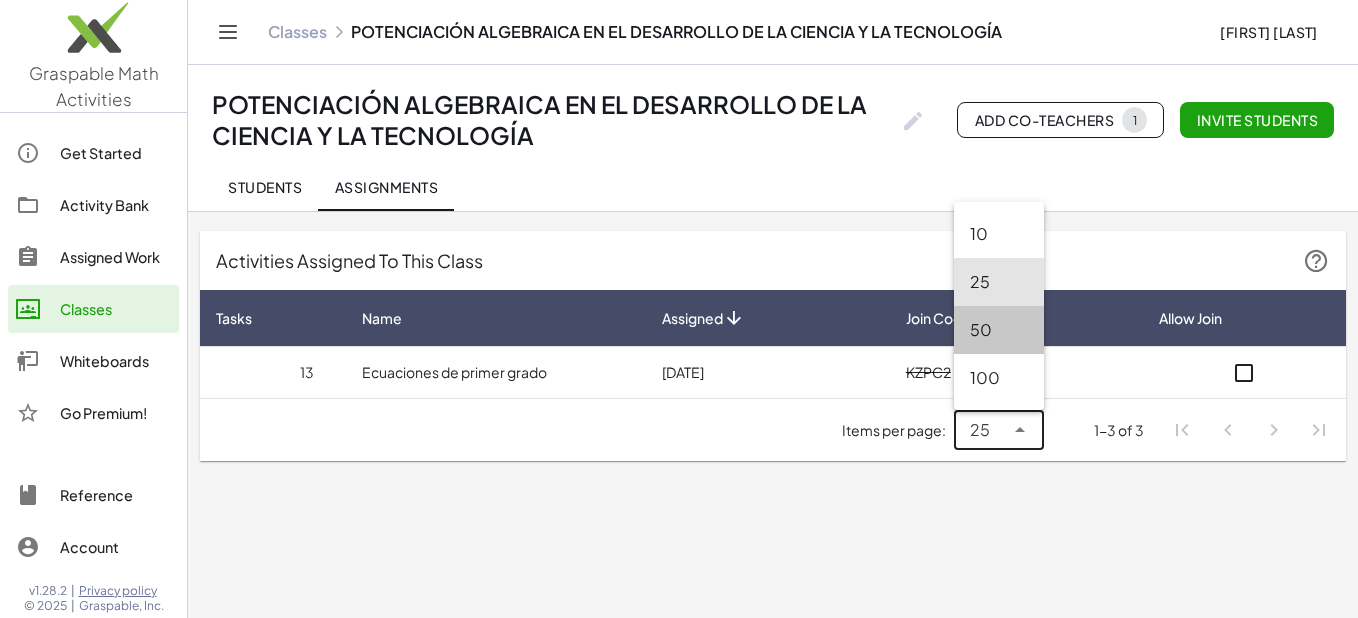 click on "50" at bounding box center (999, 330) 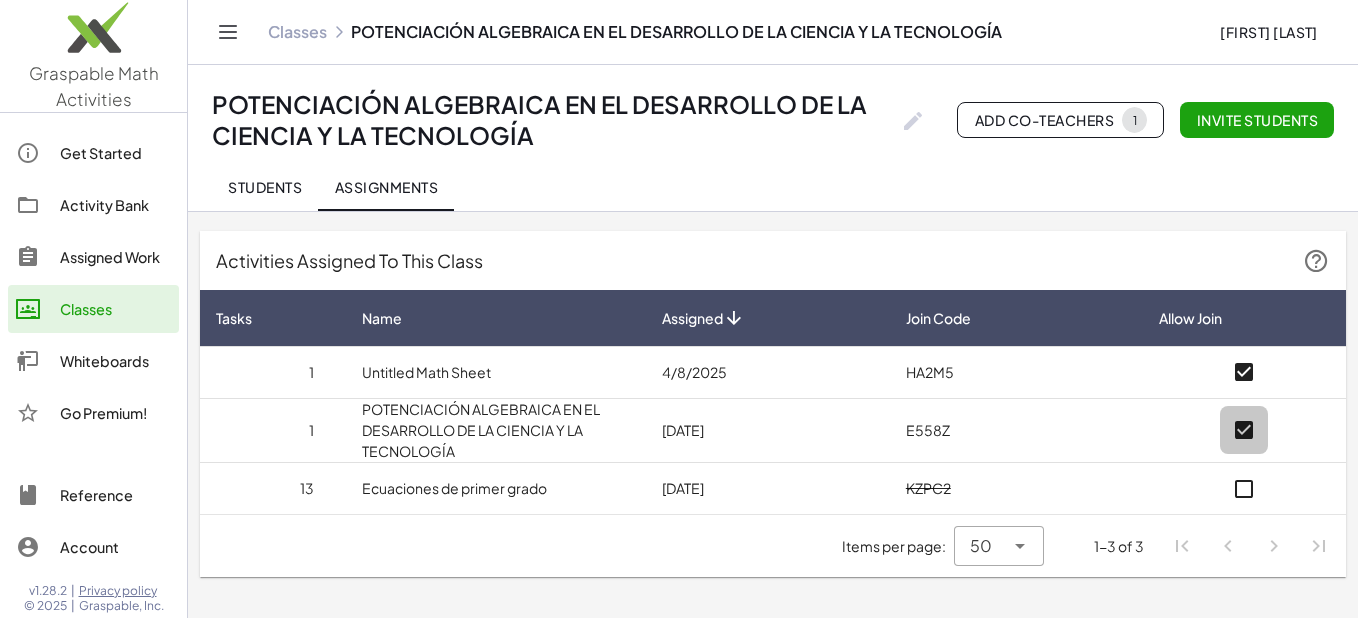 click 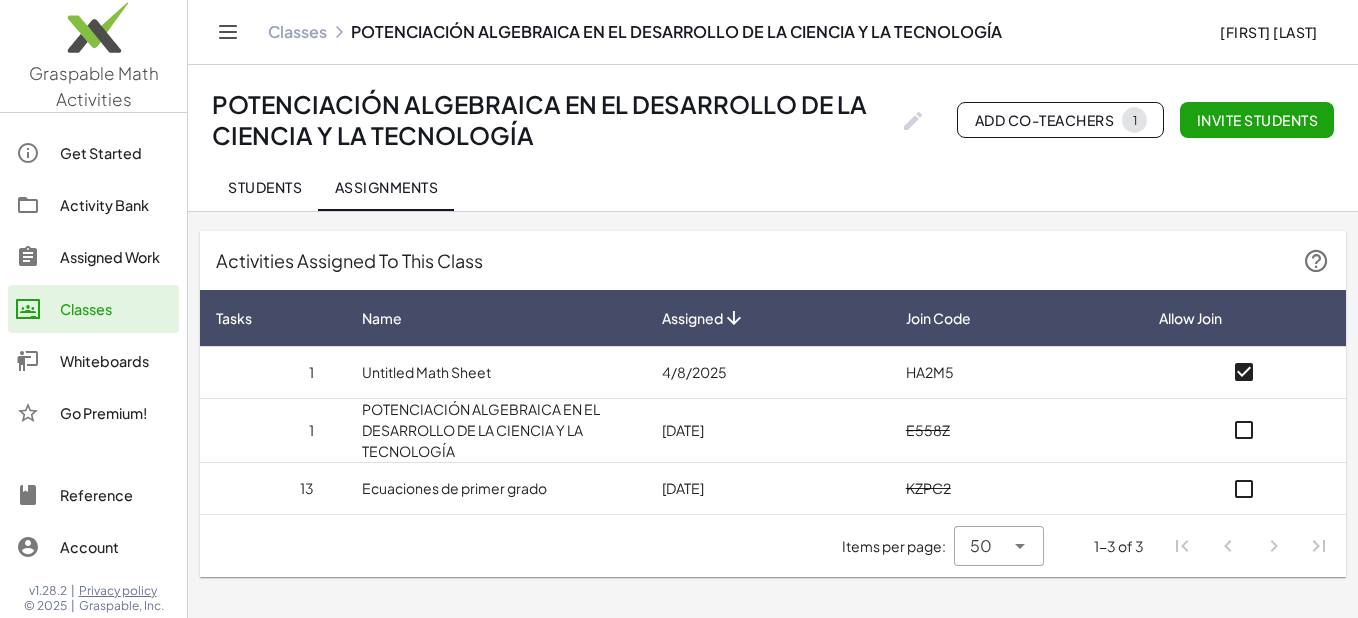 click on "POTENCIACIÓN ALGEBRAICA EN EL DESARROLLO DE LA CIENCIA Y LA TECNOLOGÍA" at bounding box center (496, 430) 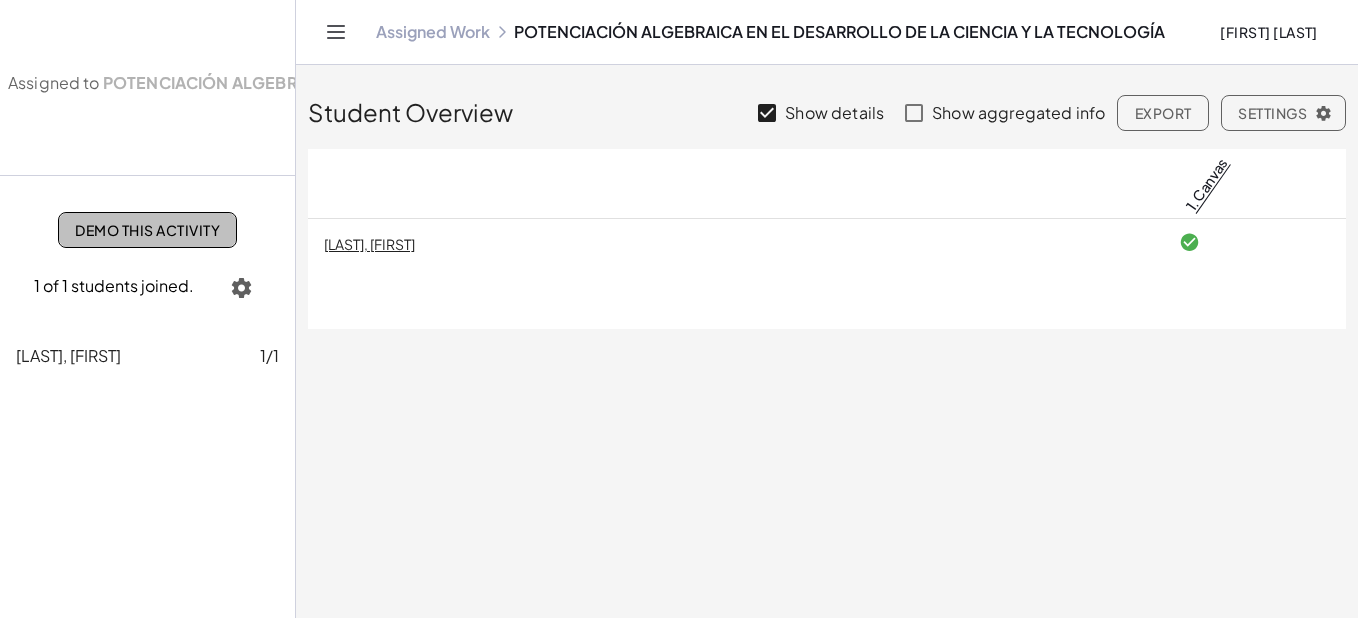 click on "Demo This Activity" 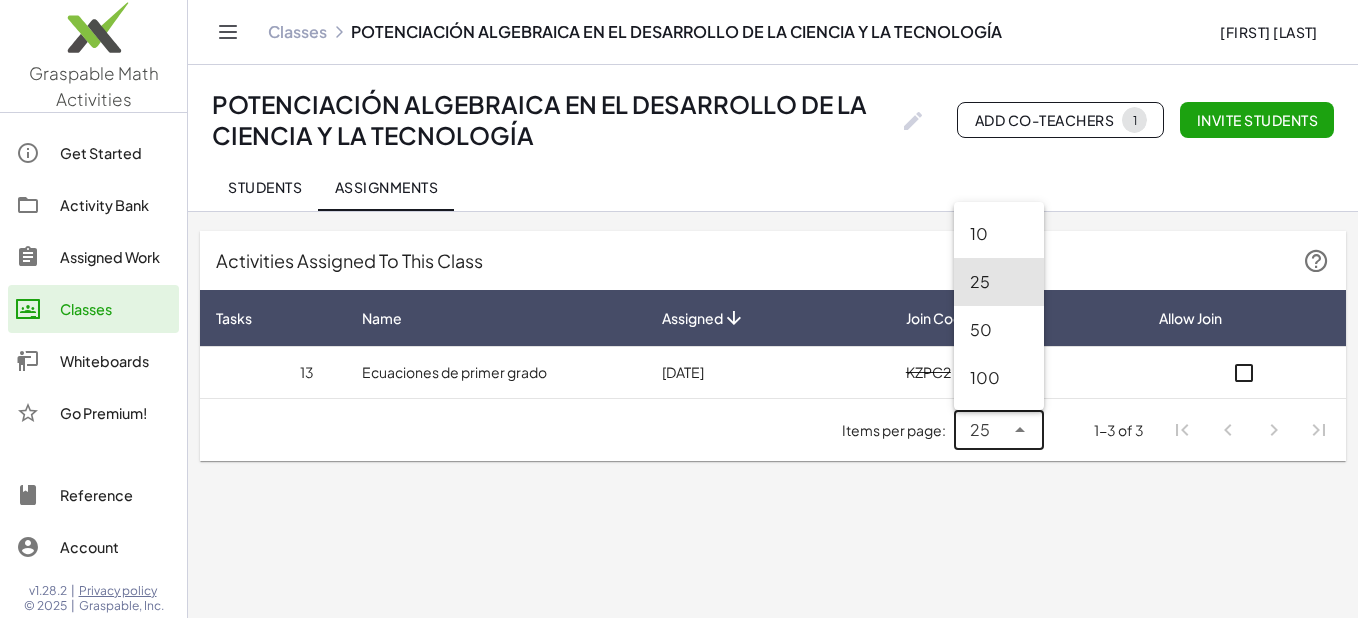 click 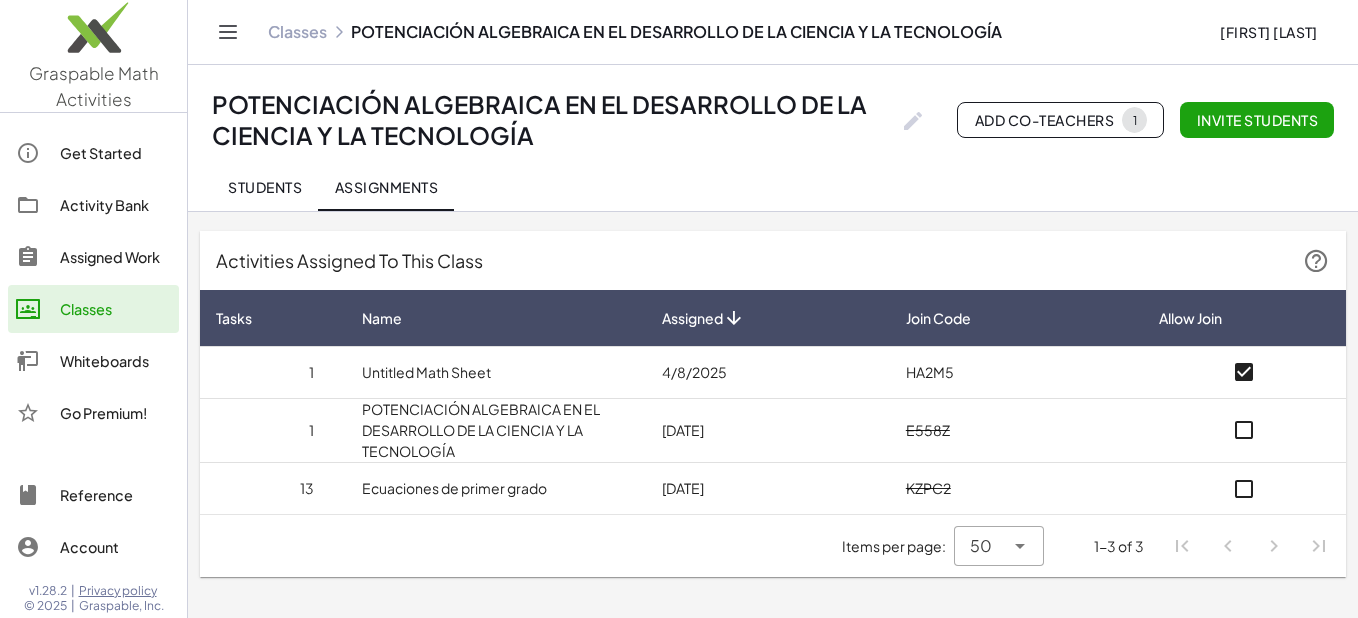 click on "Untitled Math Sheet" at bounding box center (496, 372) 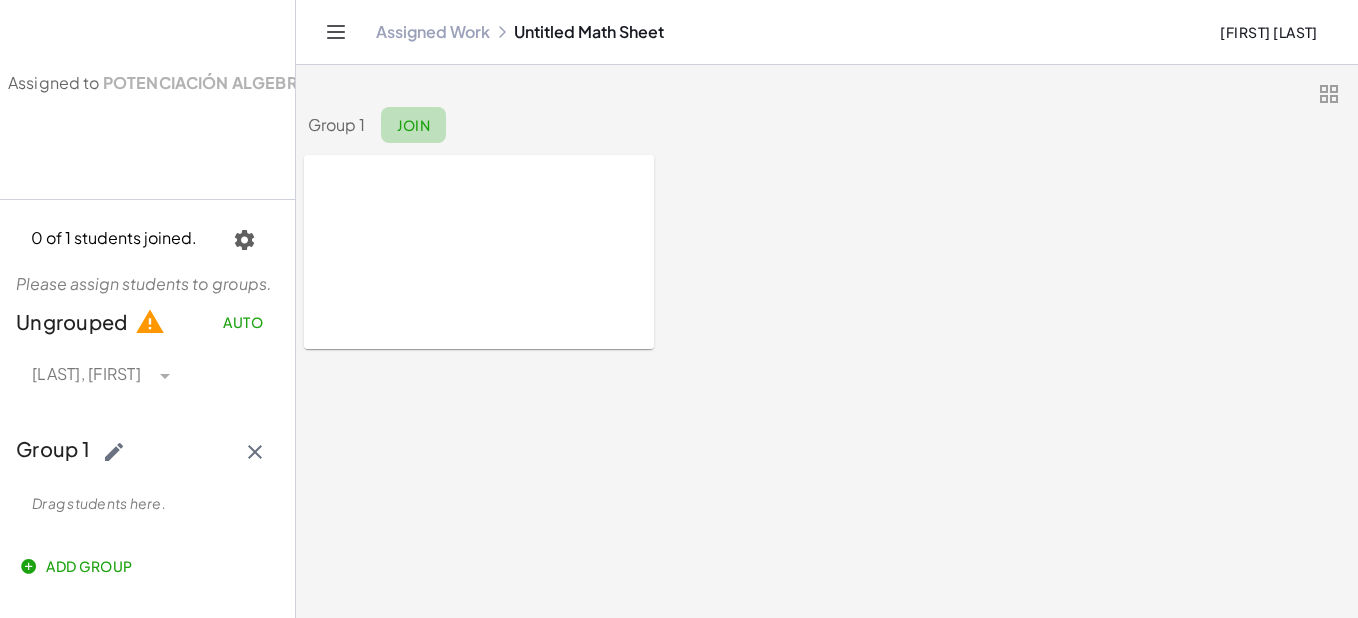 click on "Join" 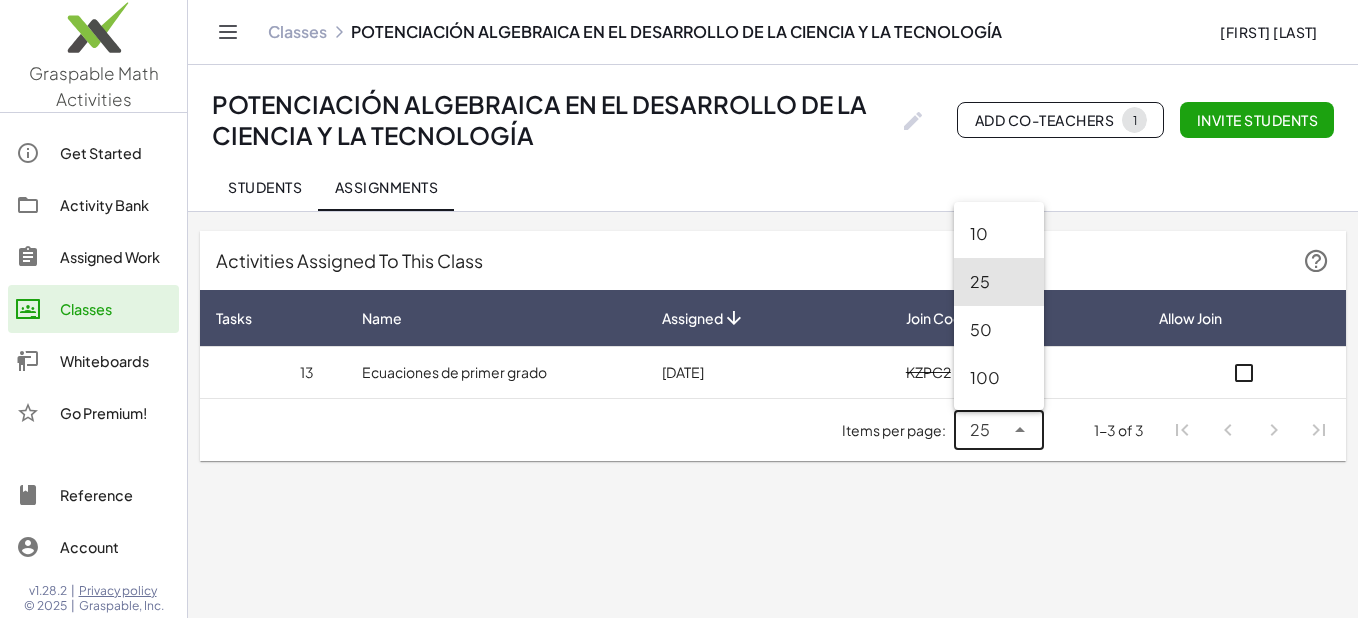 click 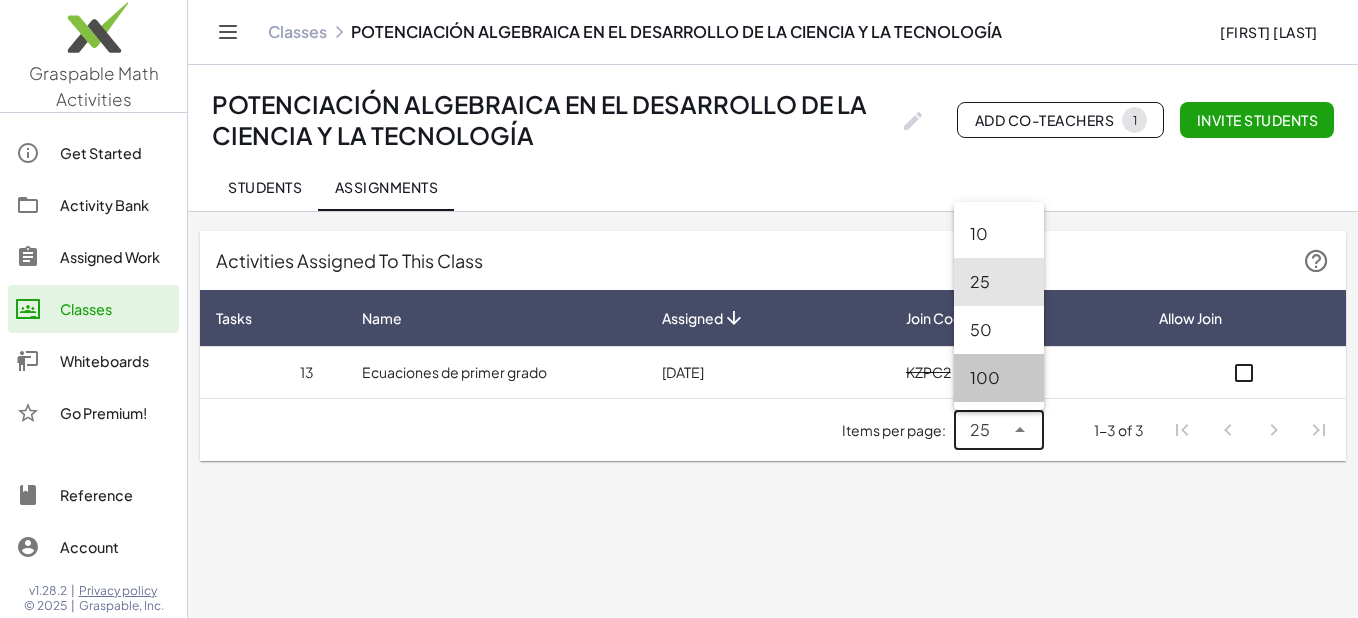 click on "100" at bounding box center (999, 378) 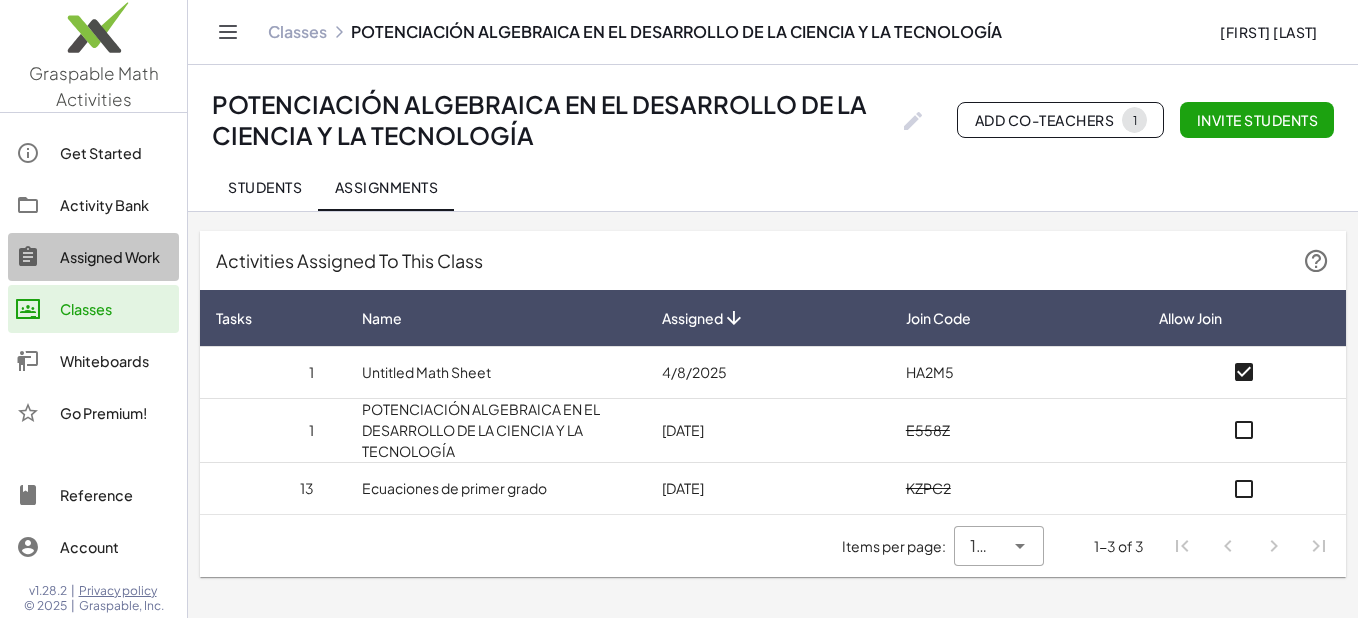 click on "Assigned Work" 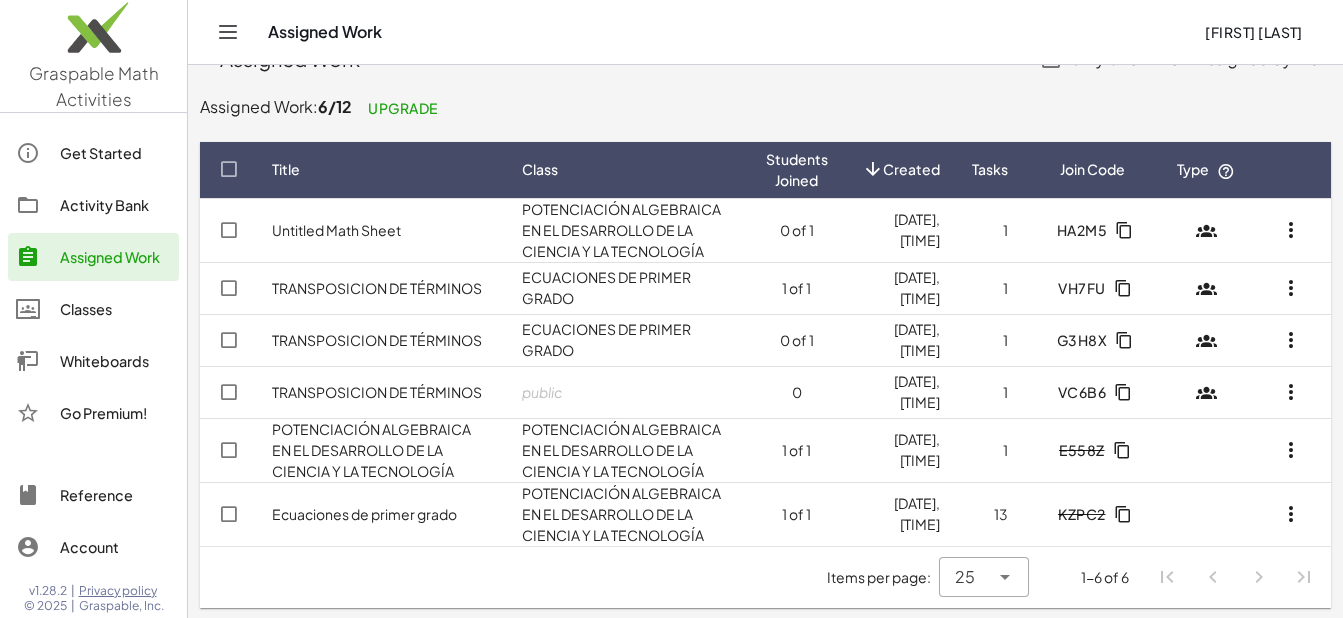 scroll, scrollTop: 52, scrollLeft: 0, axis: vertical 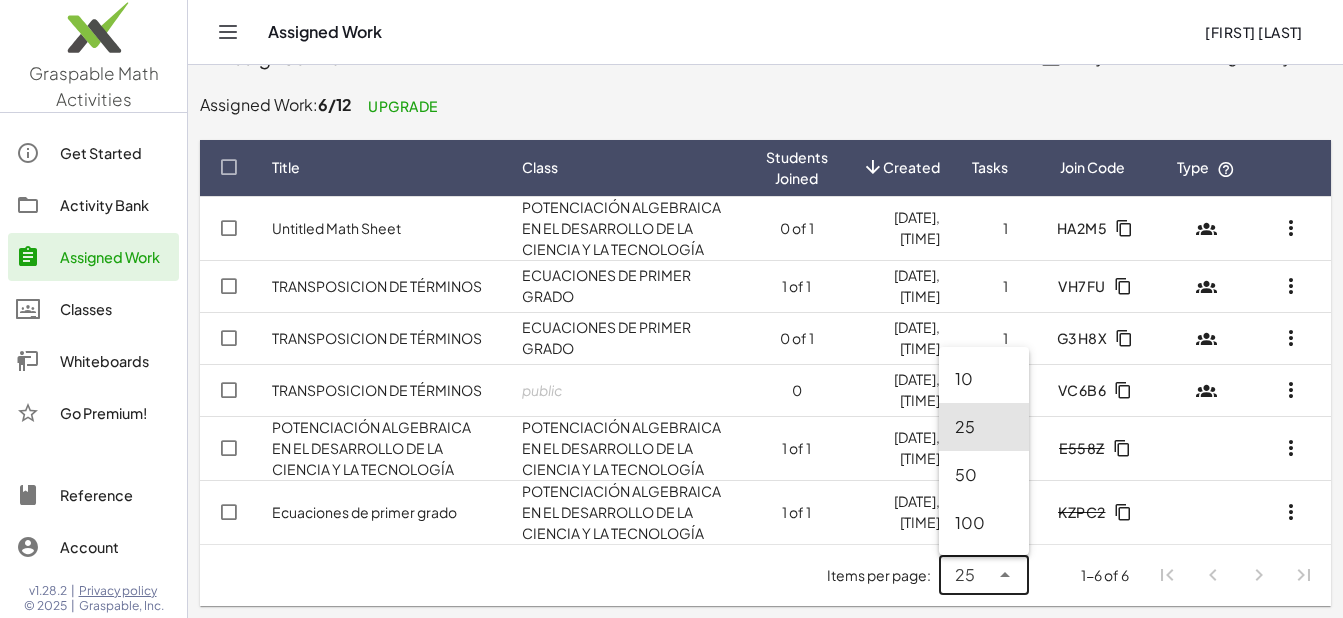 click 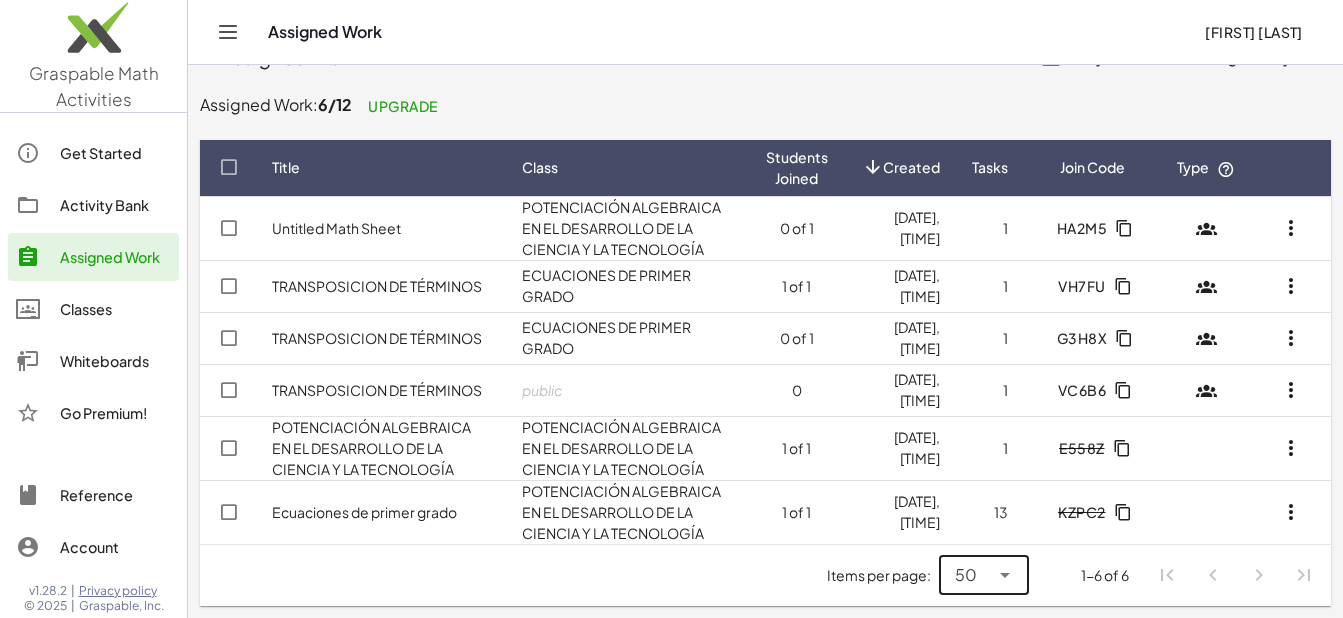 click on "POTENCIACIÓN ALGEBRAICA EN EL DESARROLLO DE LA CIENCIA Y LA TECNOLOGÍA" 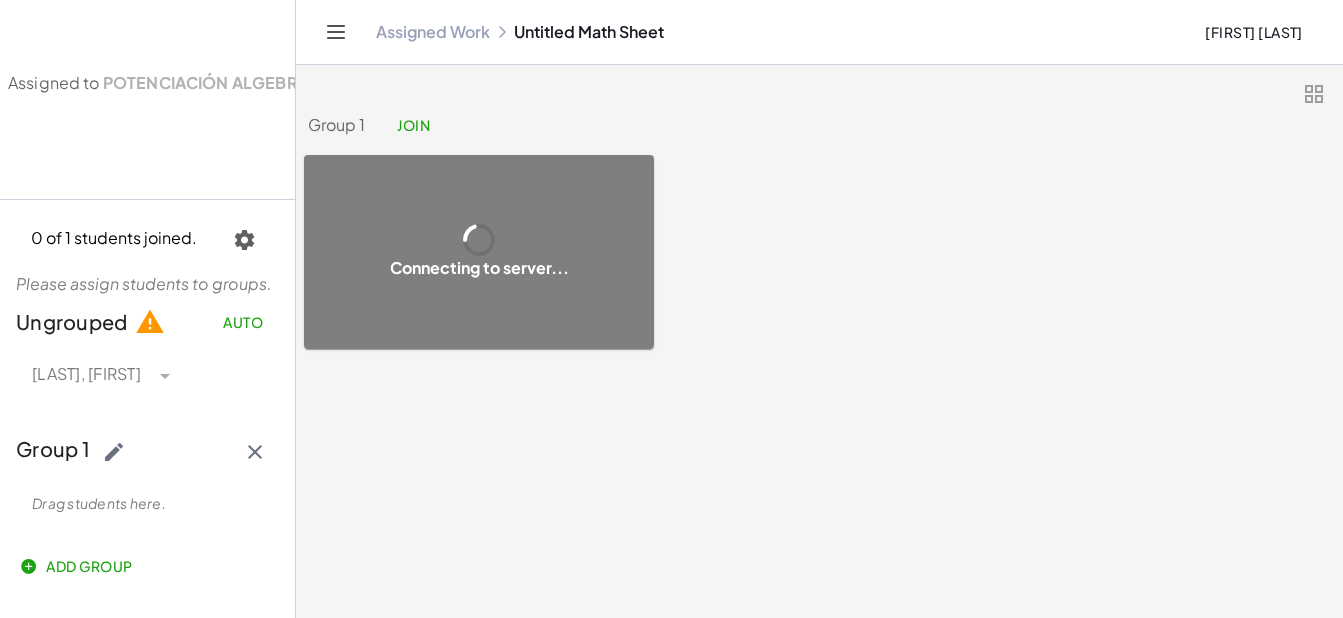 scroll, scrollTop: 0, scrollLeft: 0, axis: both 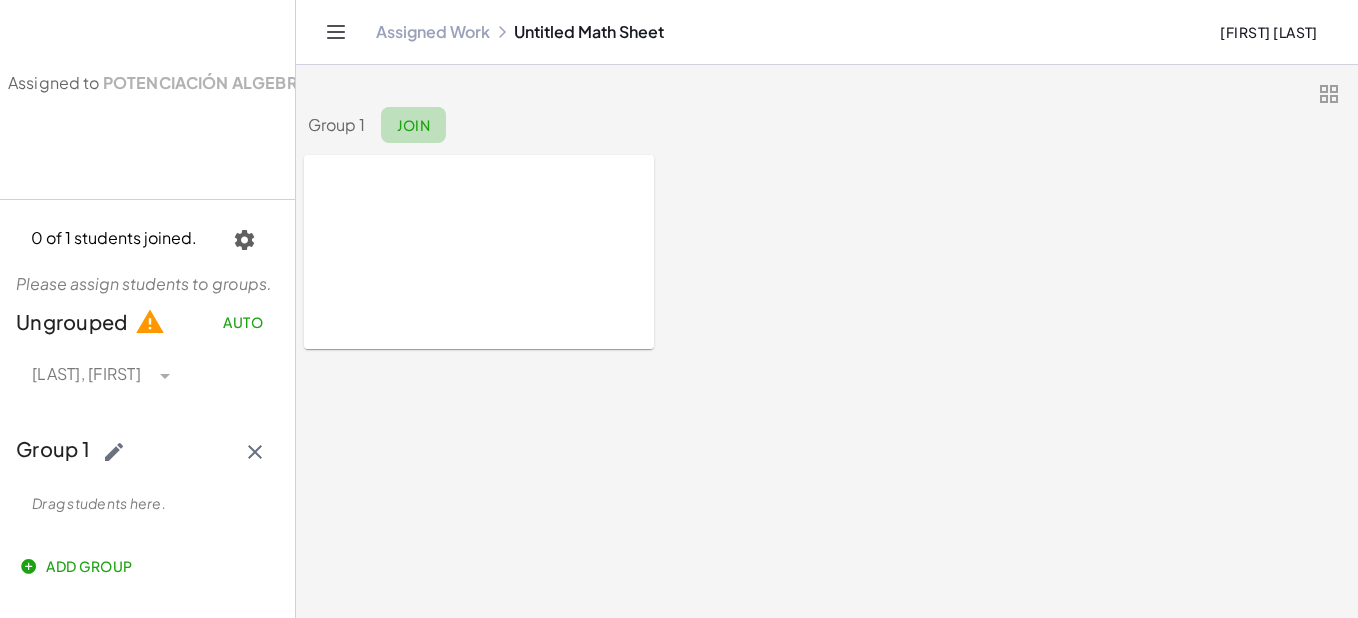 click on "Join" 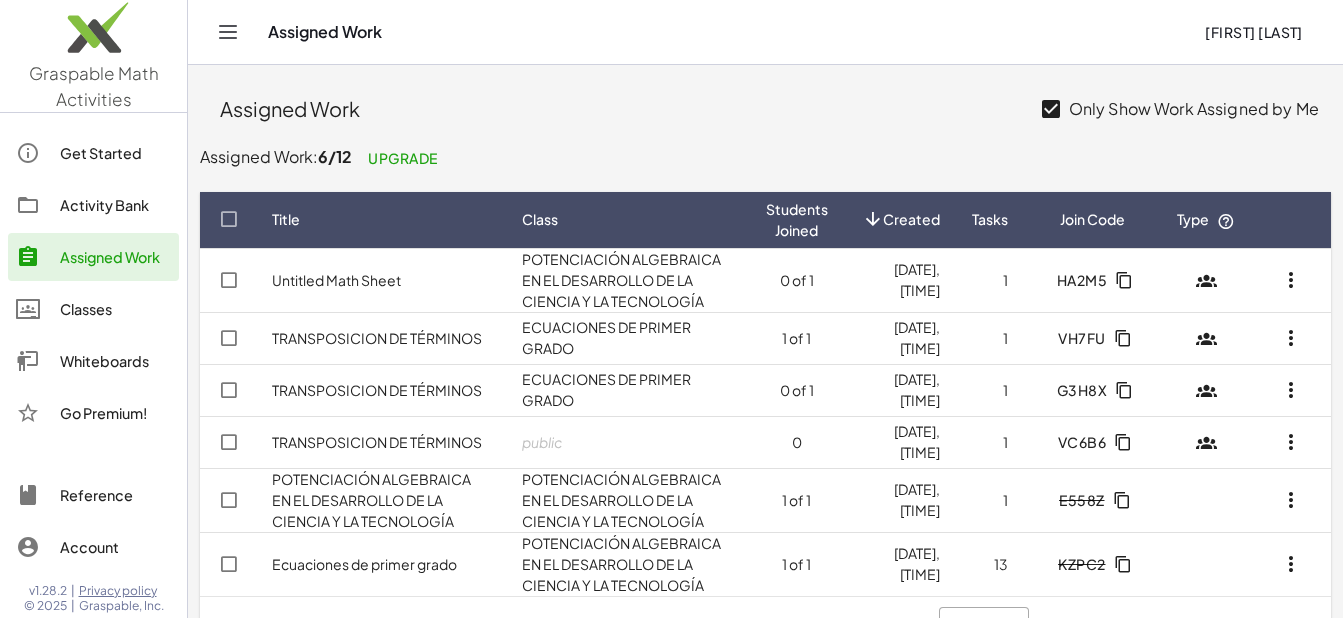 click on "POTENCIACIÓN ALGEBRAICA EN EL DESARROLLO DE LA CIENCIA Y LA TECNOLOGÍA" 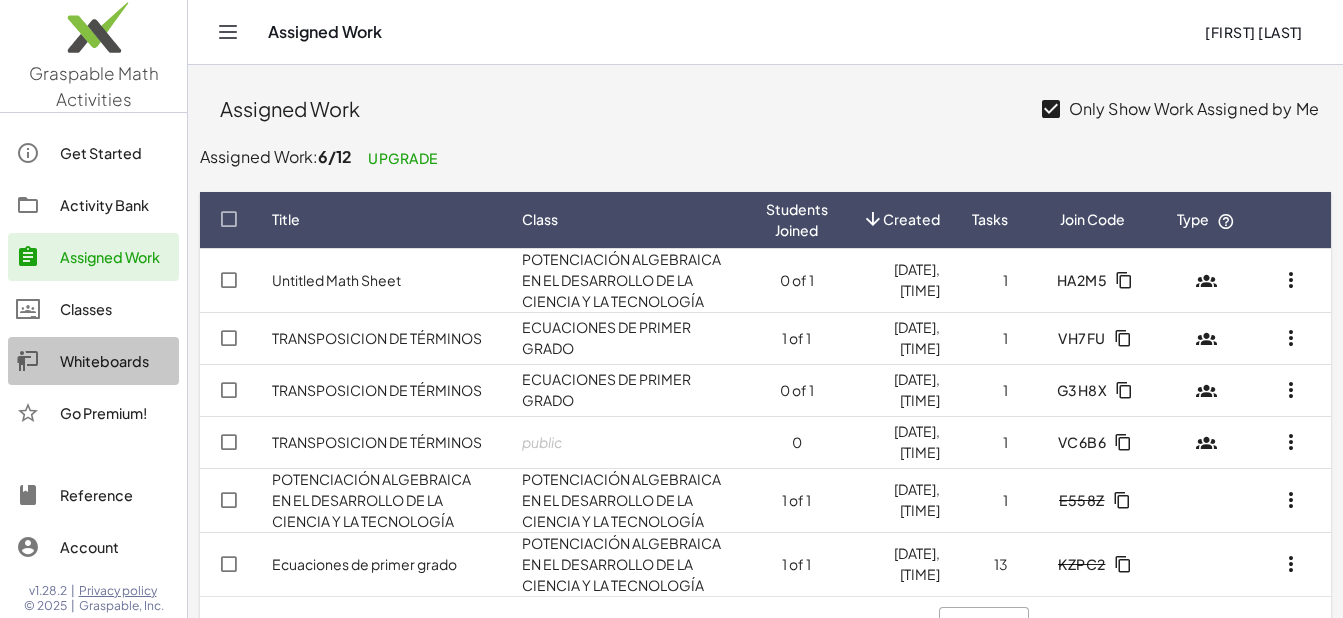 click on "Whiteboards" 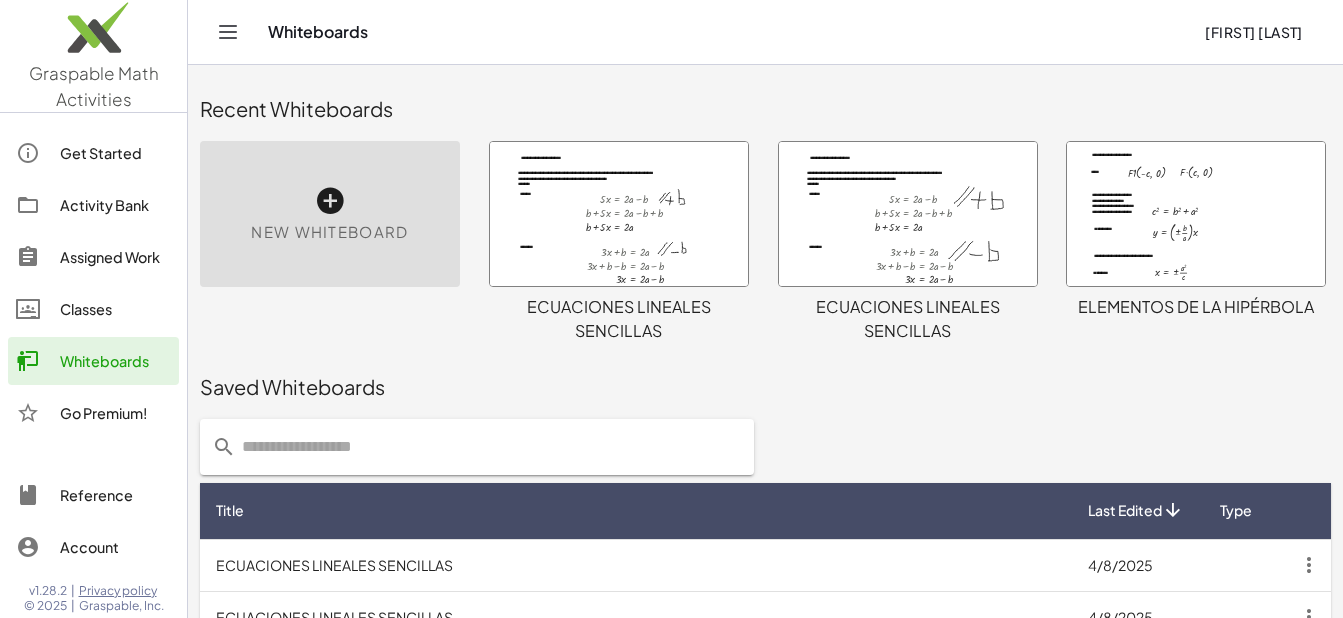 click on "Saved Whiteboards" 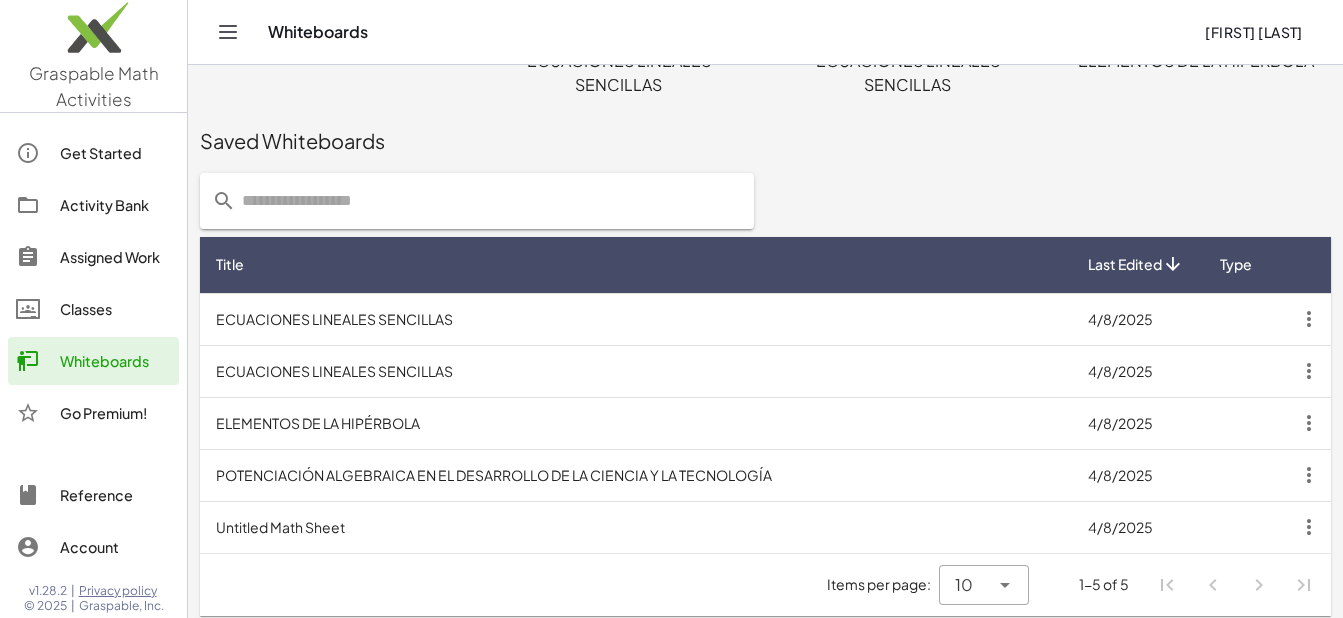 scroll, scrollTop: 256, scrollLeft: 0, axis: vertical 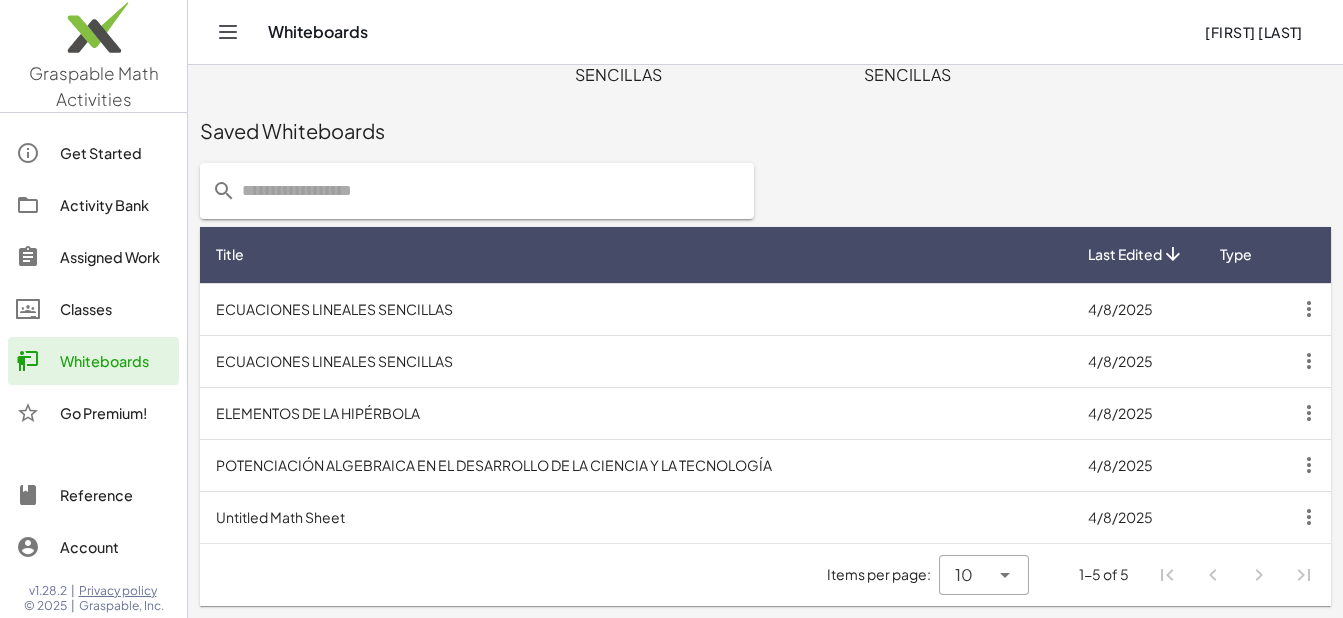 click on "POTENCIACIÓN ALGEBRAICA EN EL DESARROLLO DE LA CIENCIA Y LA TECNOLOGÍA" at bounding box center (636, 465) 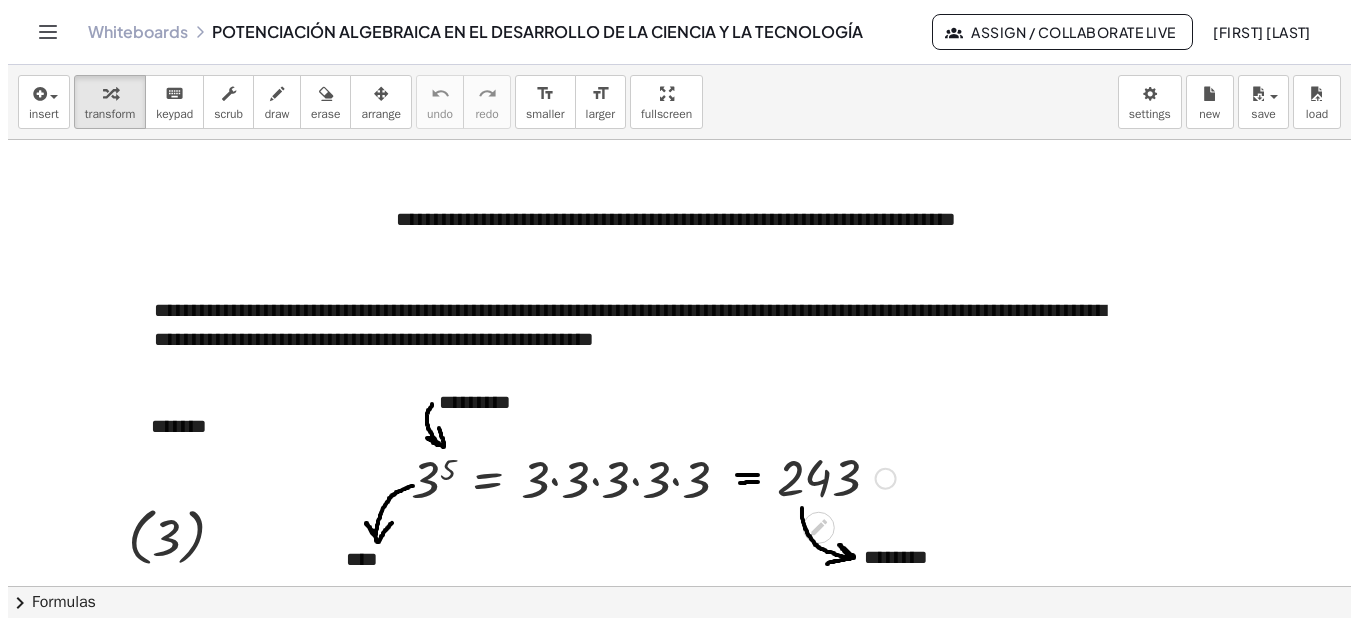 scroll, scrollTop: 0, scrollLeft: 0, axis: both 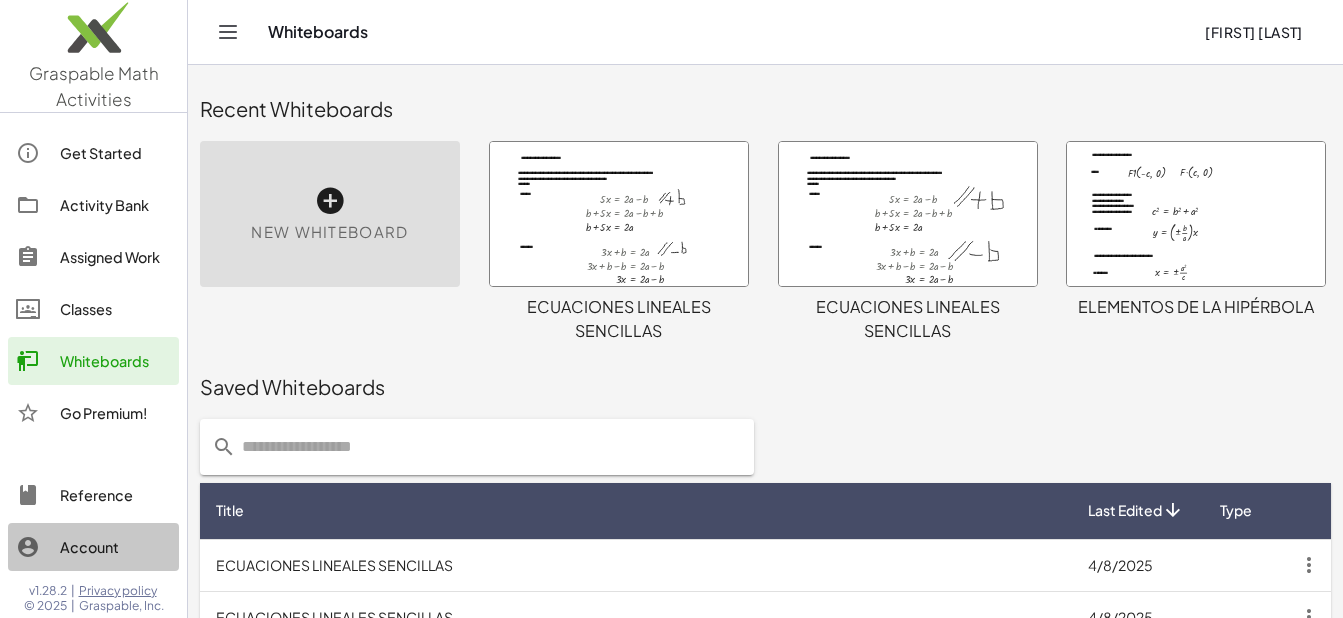 click on "Account" 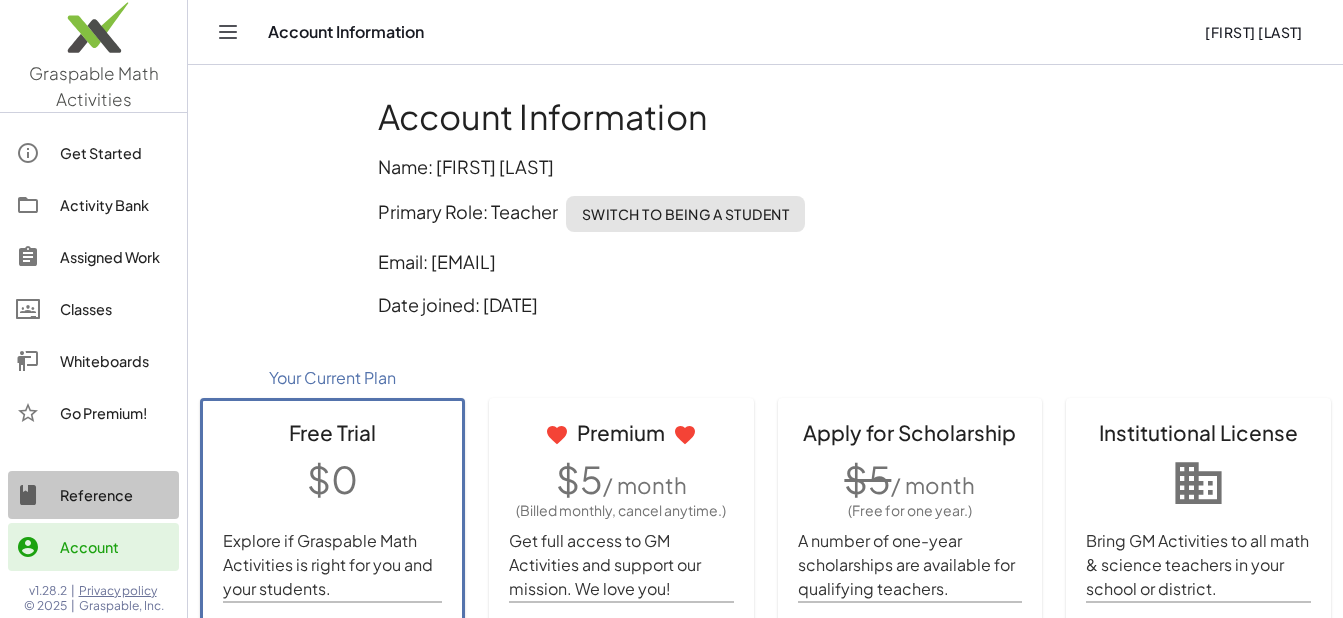 click on "Reference" 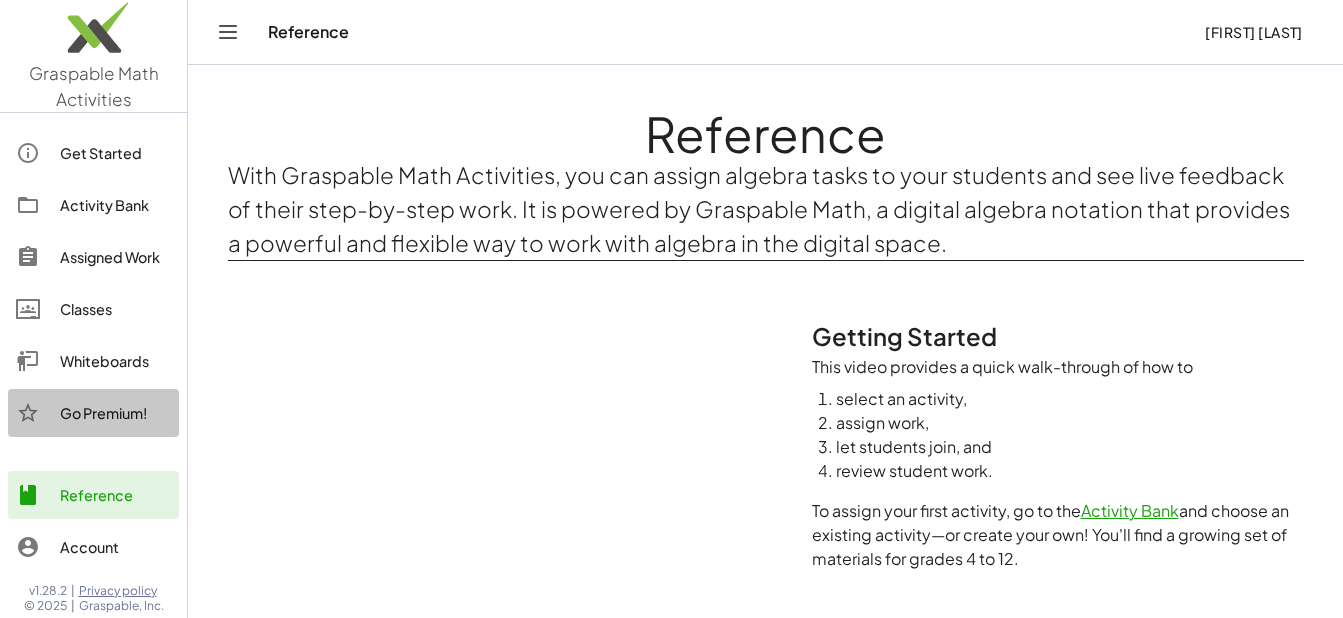 click on "Go Premium!" 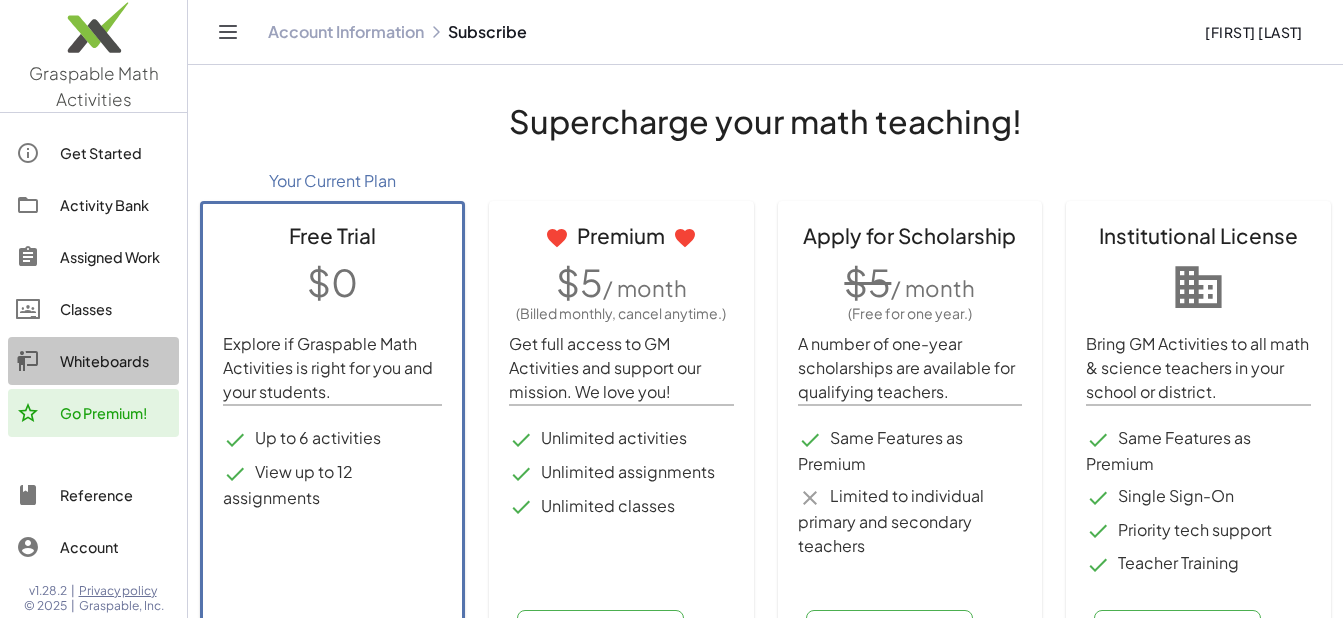 click on "Whiteboards" 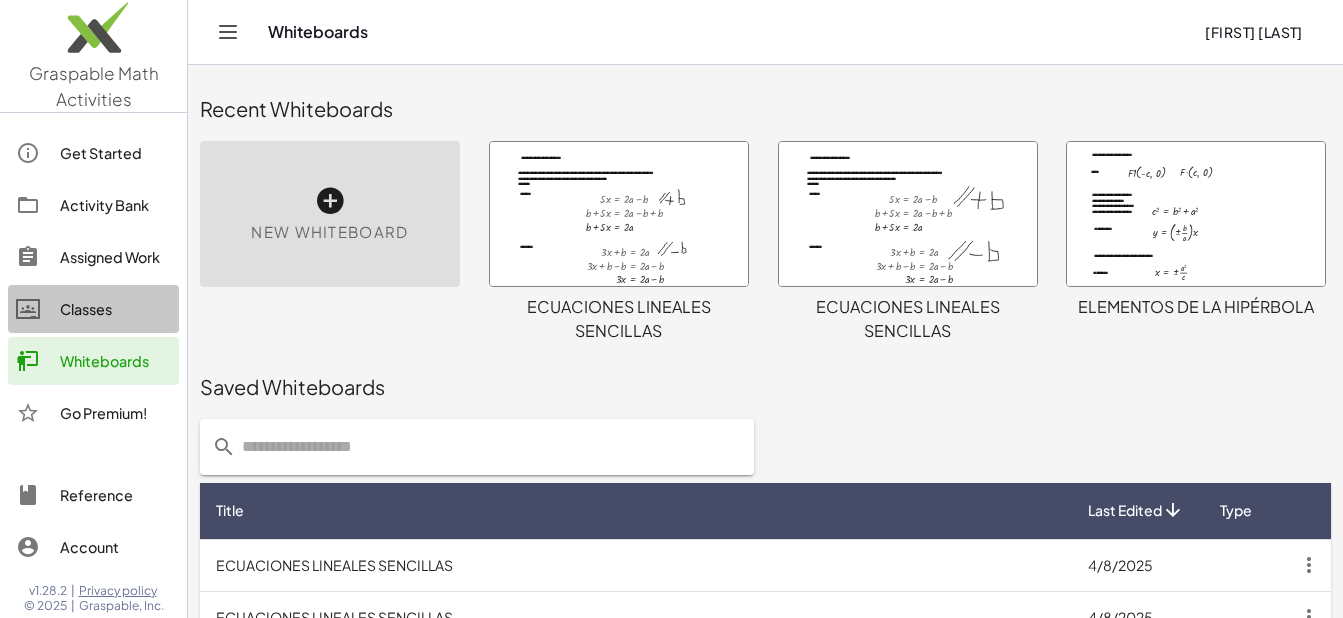 click on "Classes" 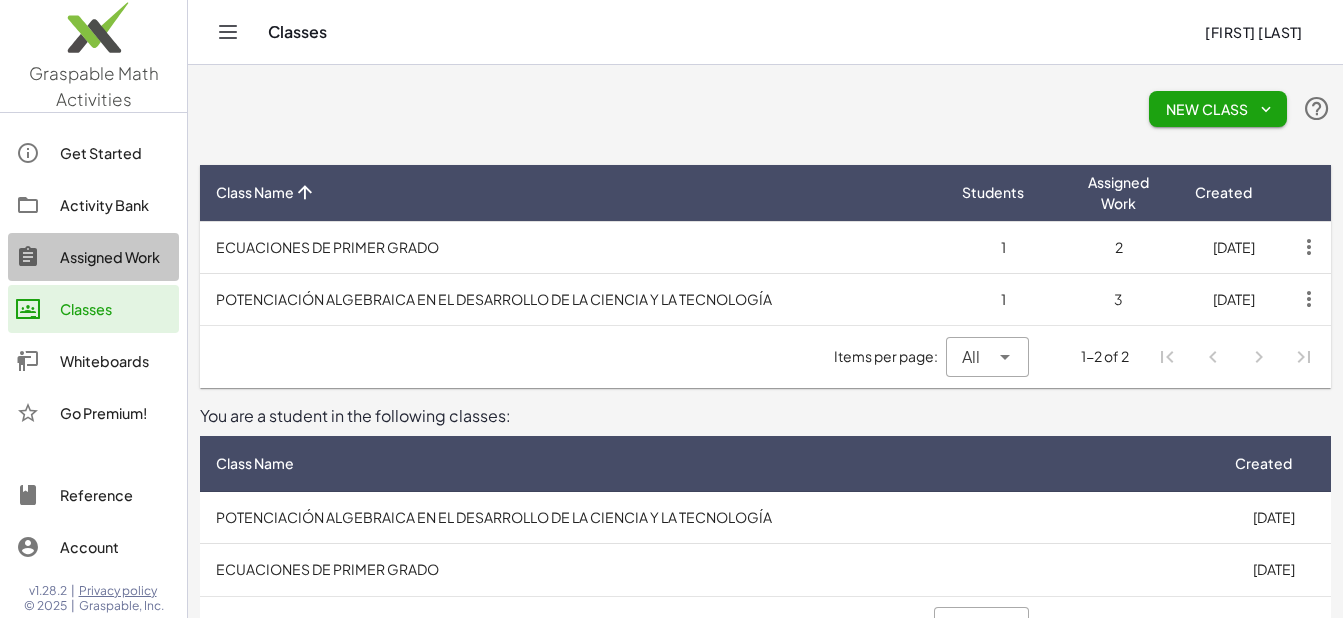 click on "Assigned Work" 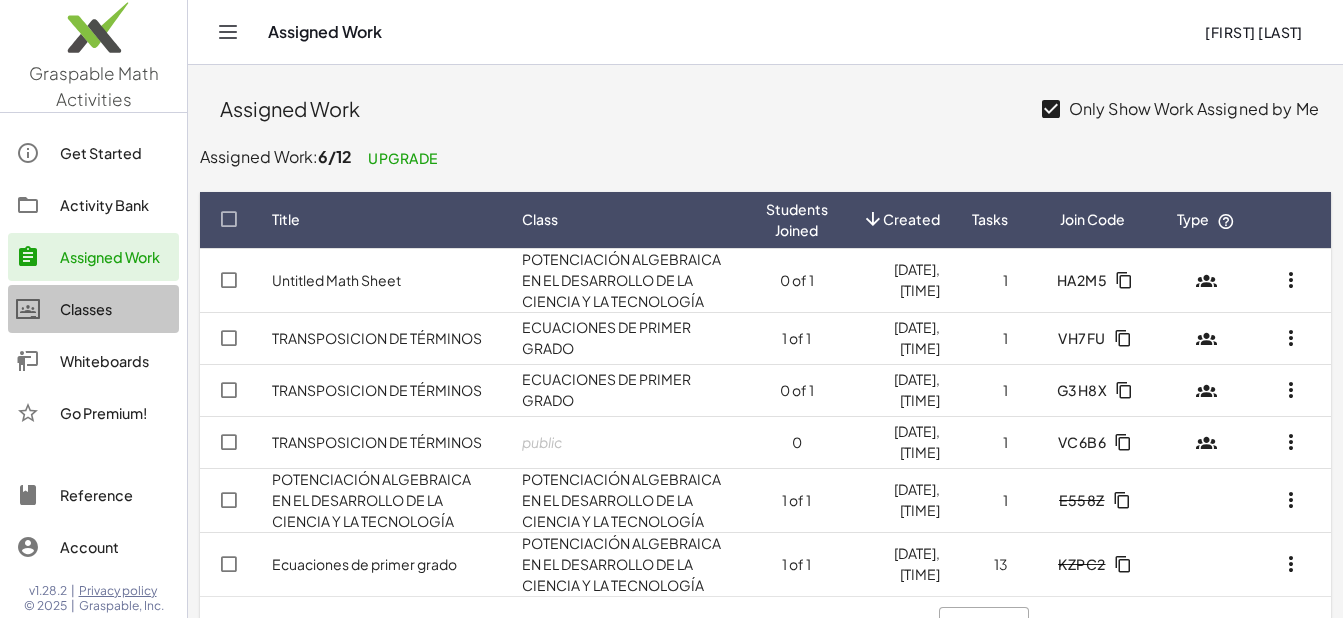 click on "Classes" 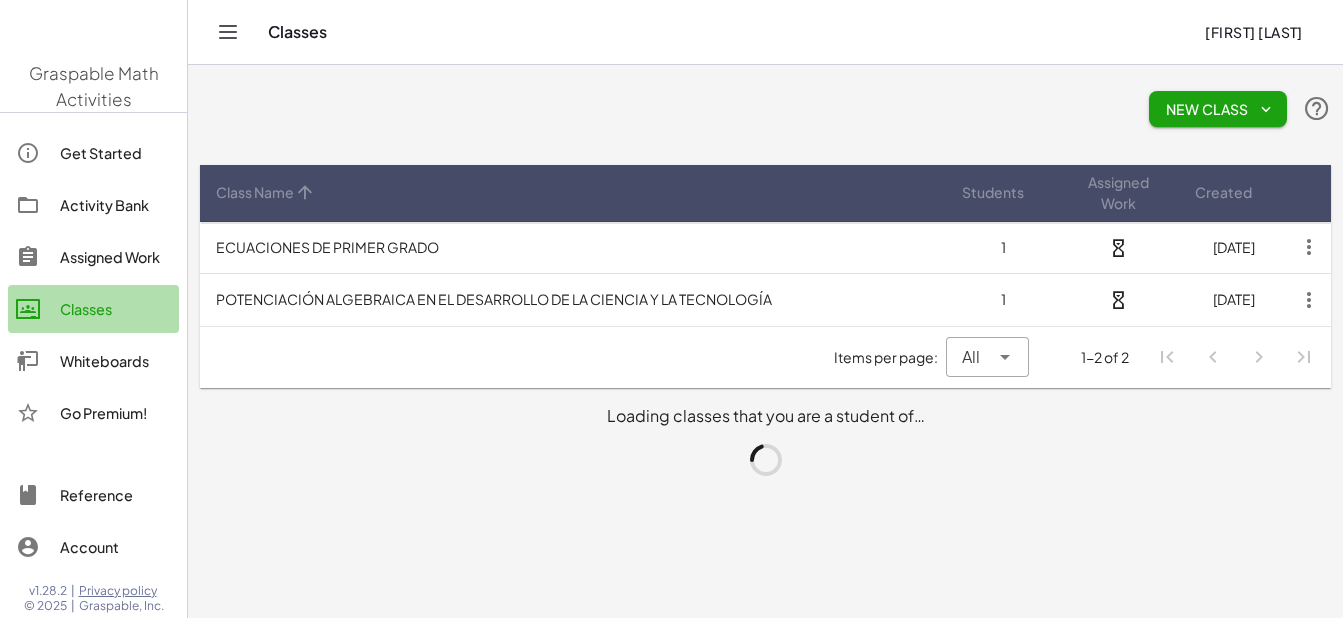 click on "Classes" 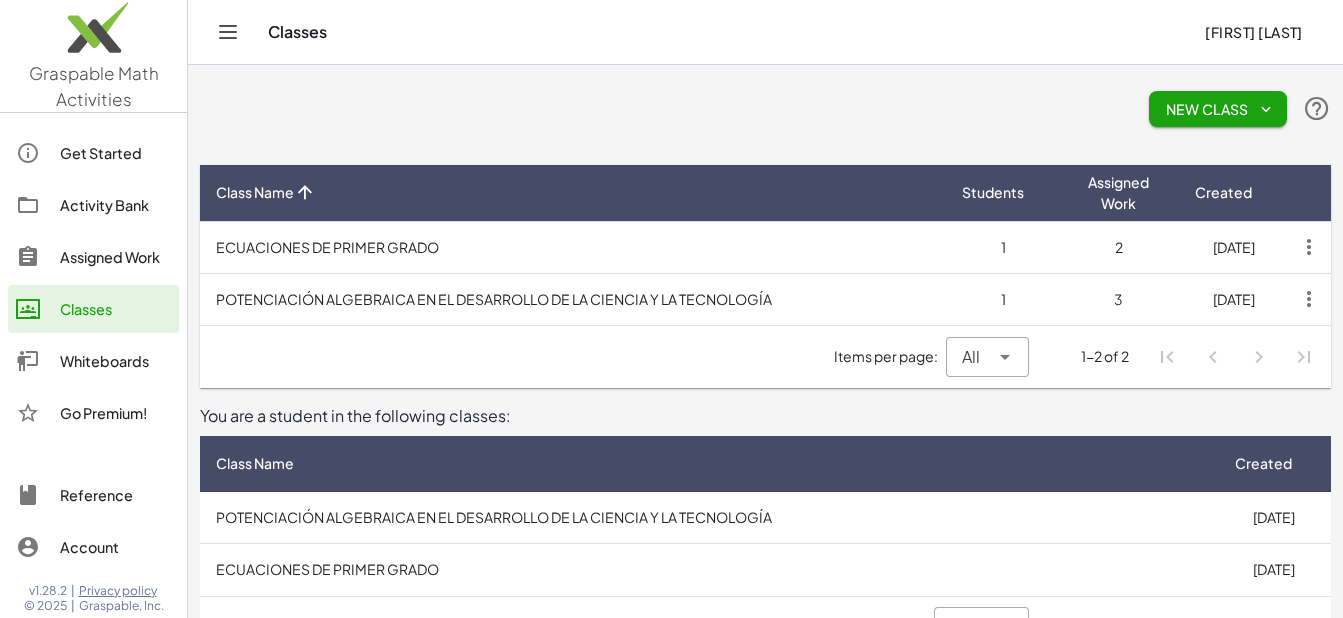 scroll, scrollTop: 52, scrollLeft: 0, axis: vertical 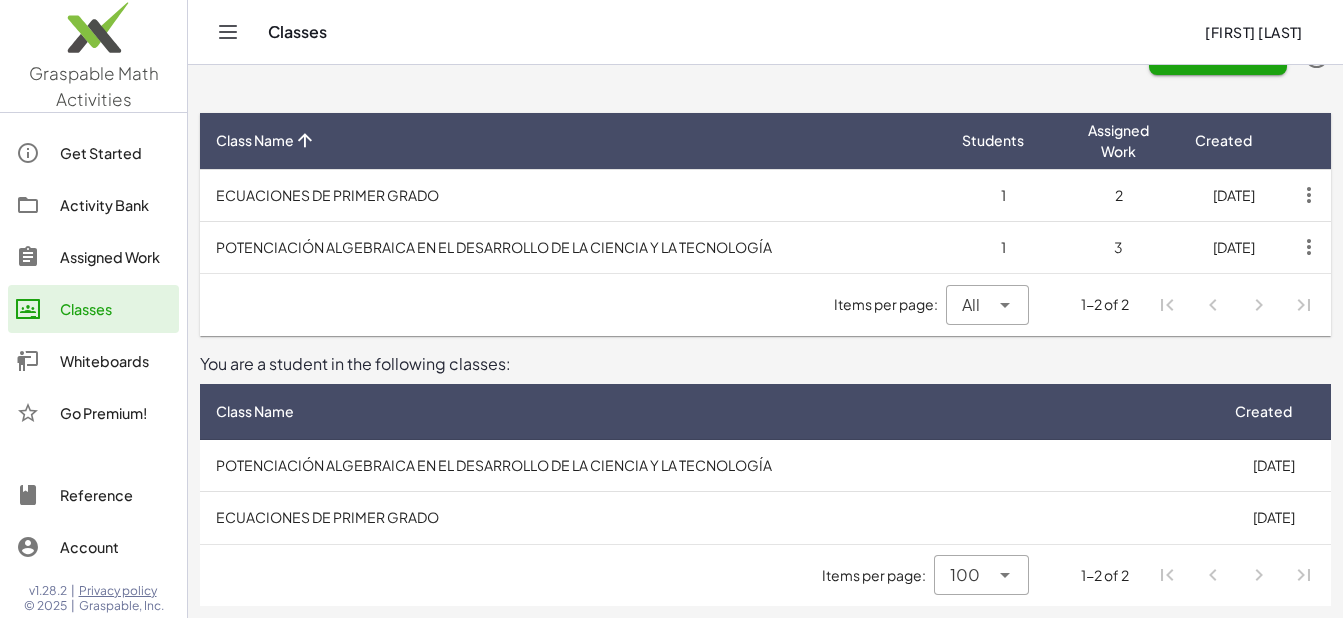 click on "POTENCIACIÓN ALGEBRAICA EN EL DESARROLLO DE LA CIENCIA Y LA TECNOLOGÍA" at bounding box center [573, 247] 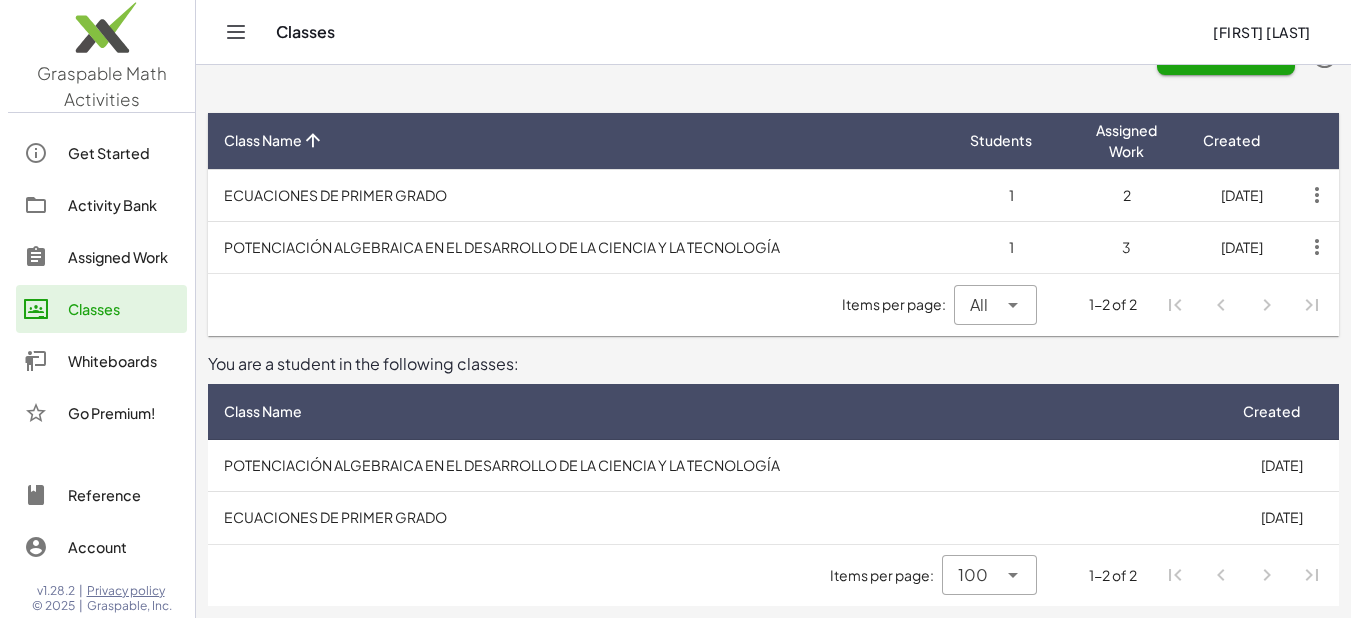 scroll, scrollTop: 0, scrollLeft: 0, axis: both 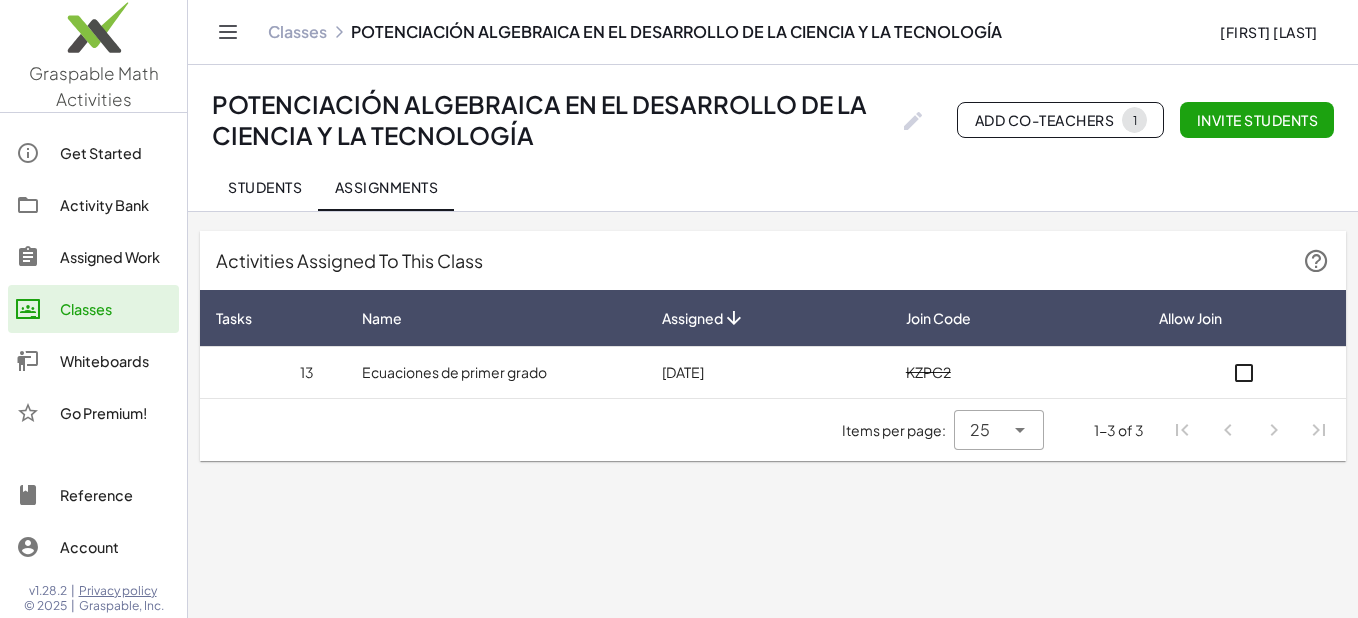 click on "Ecuaciones de primer grado" at bounding box center [496, 372] 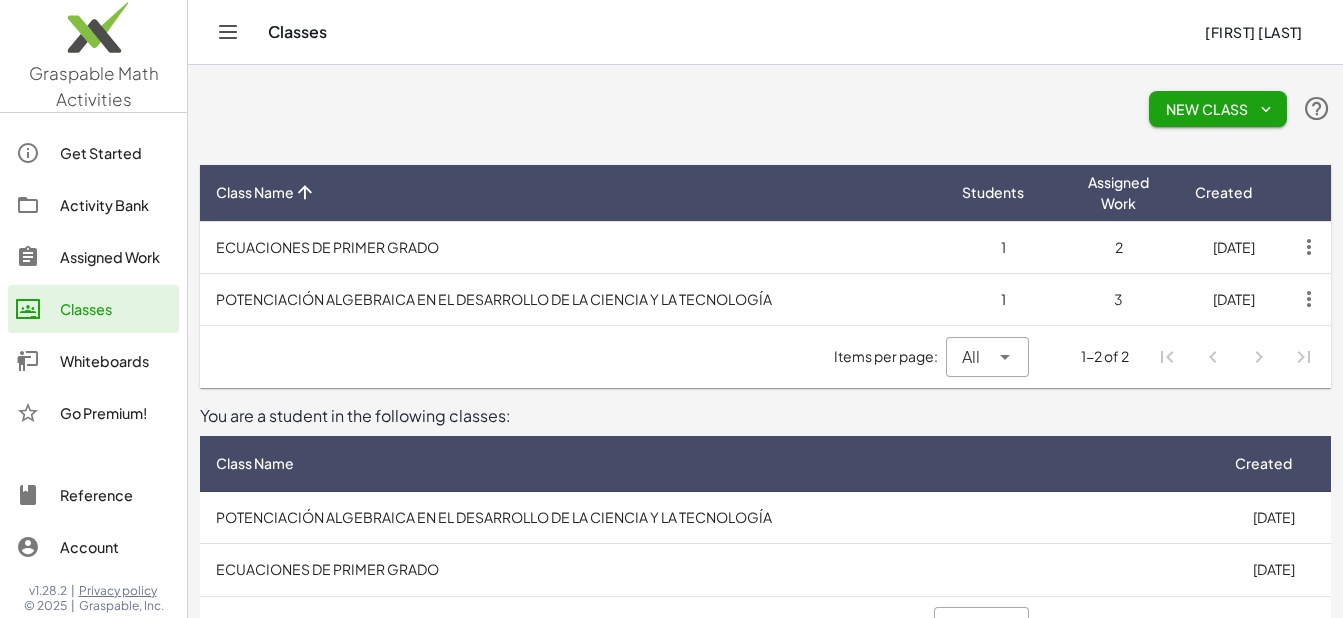 click on "POTENCIACIÓN ALGEBRAICA EN EL DESARROLLO DE LA CIENCIA Y LA TECNOLOGÍA" at bounding box center (708, 518) 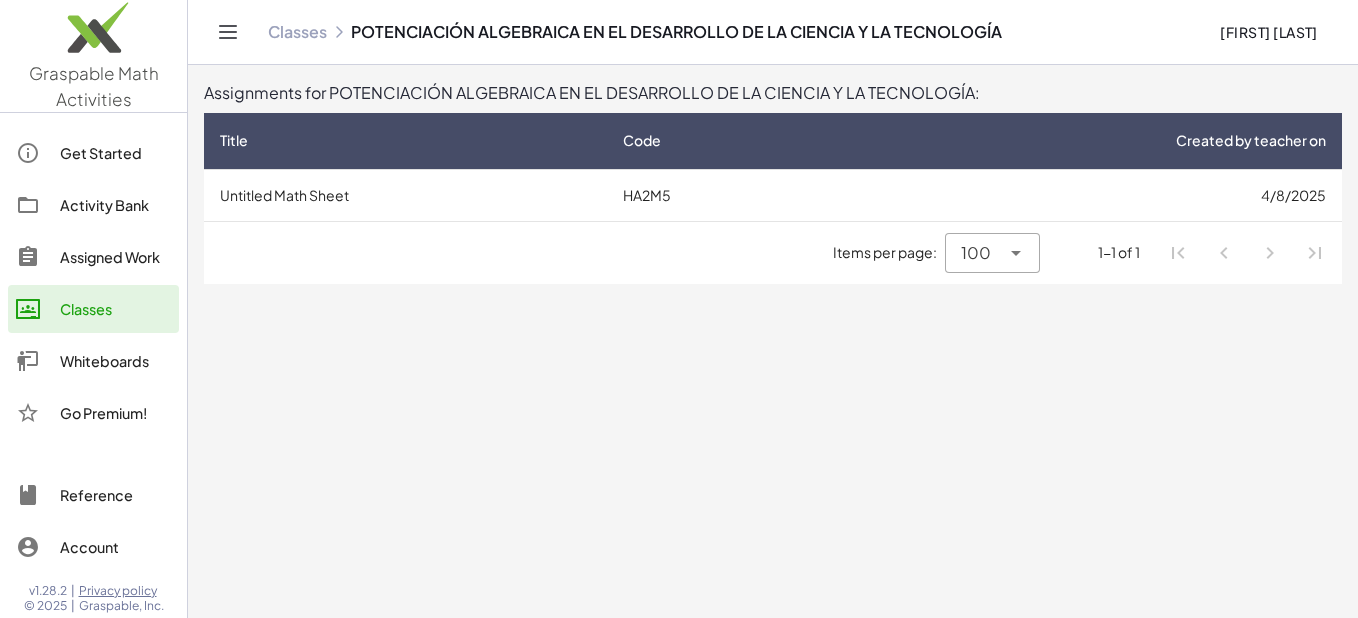 click on "Untitled Math Sheet" at bounding box center [405, 195] 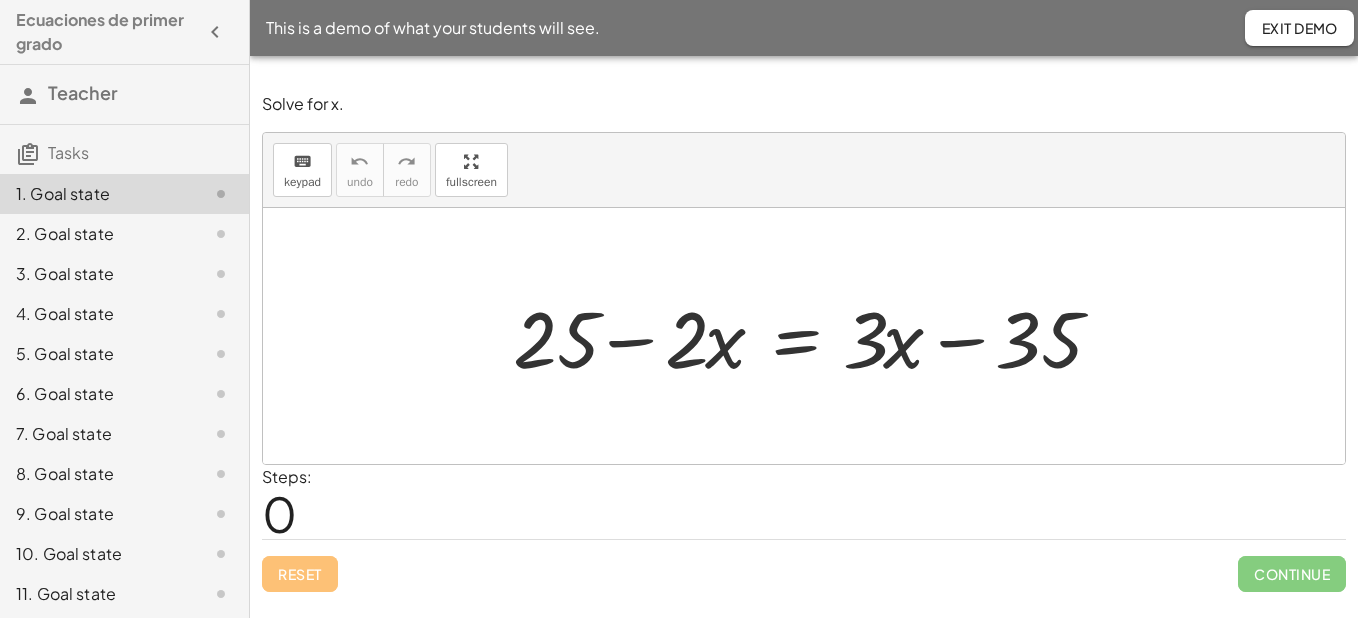 scroll, scrollTop: 0, scrollLeft: 0, axis: both 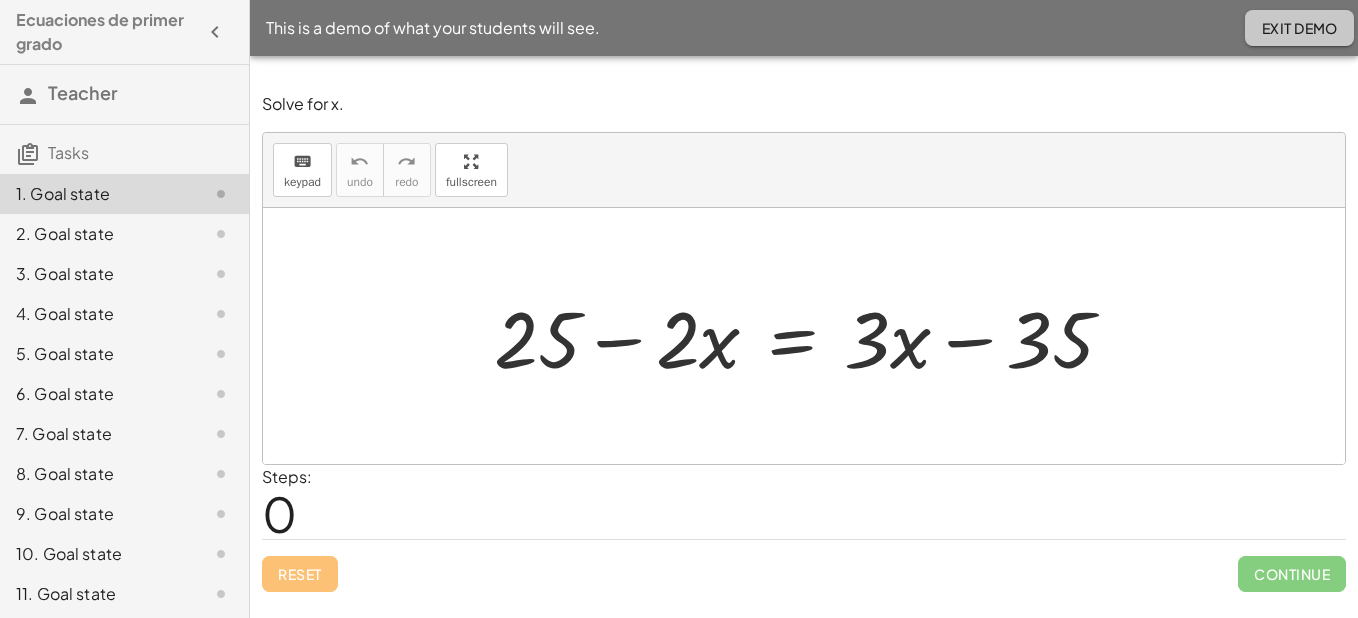 click on "Exit Demo" 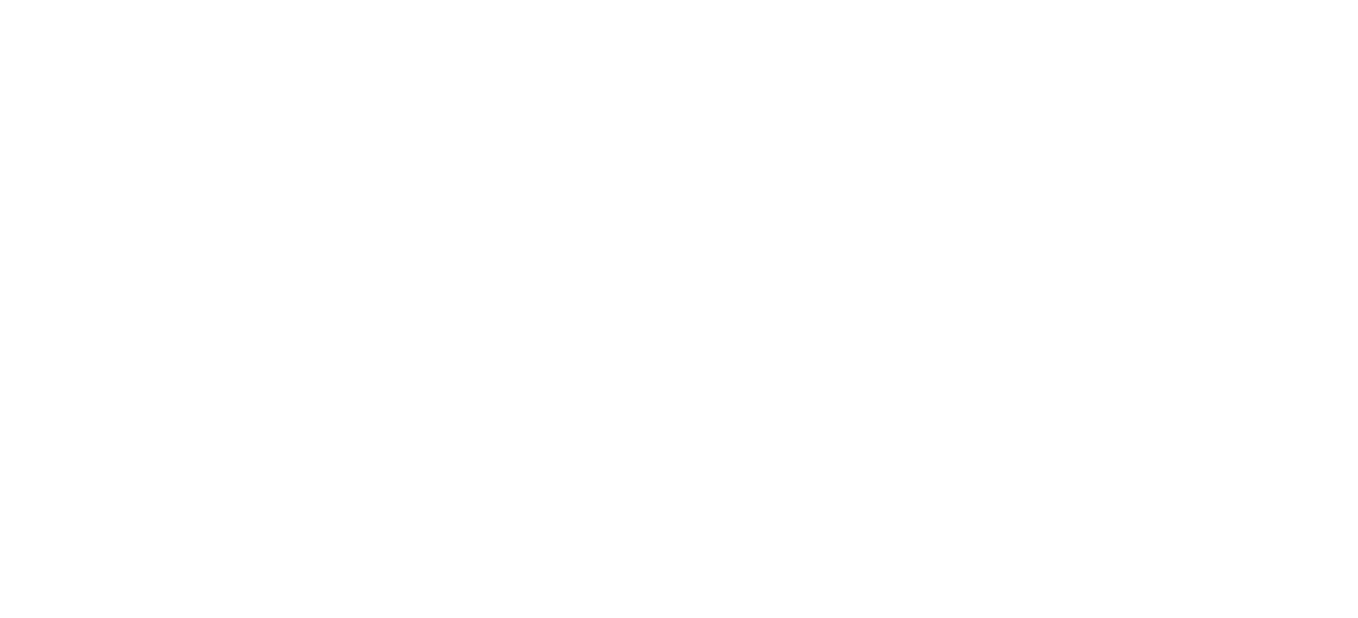 scroll, scrollTop: 0, scrollLeft: 0, axis: both 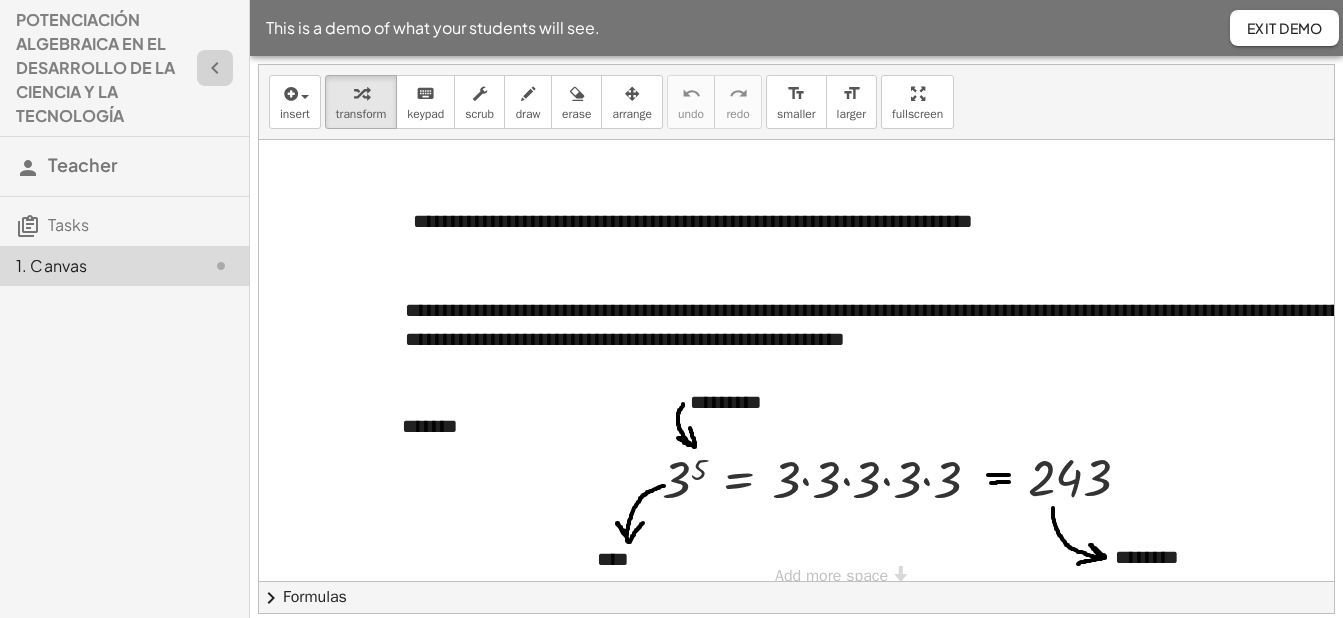 click 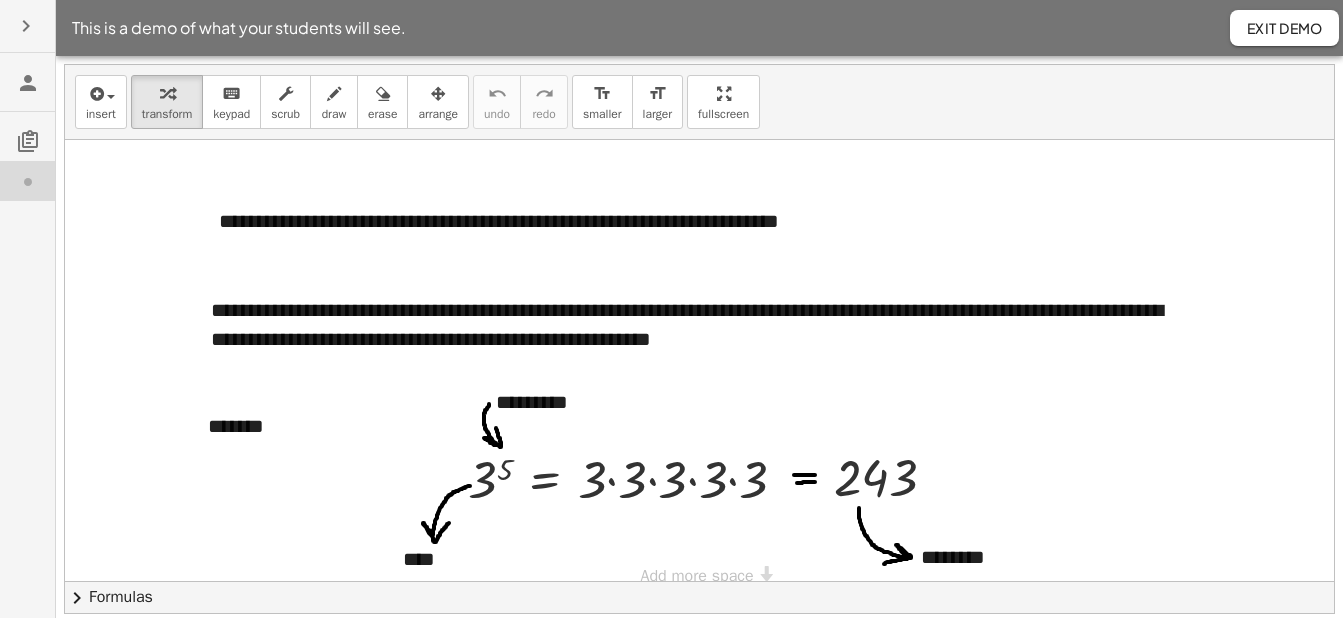 scroll, scrollTop: 23, scrollLeft: 0, axis: vertical 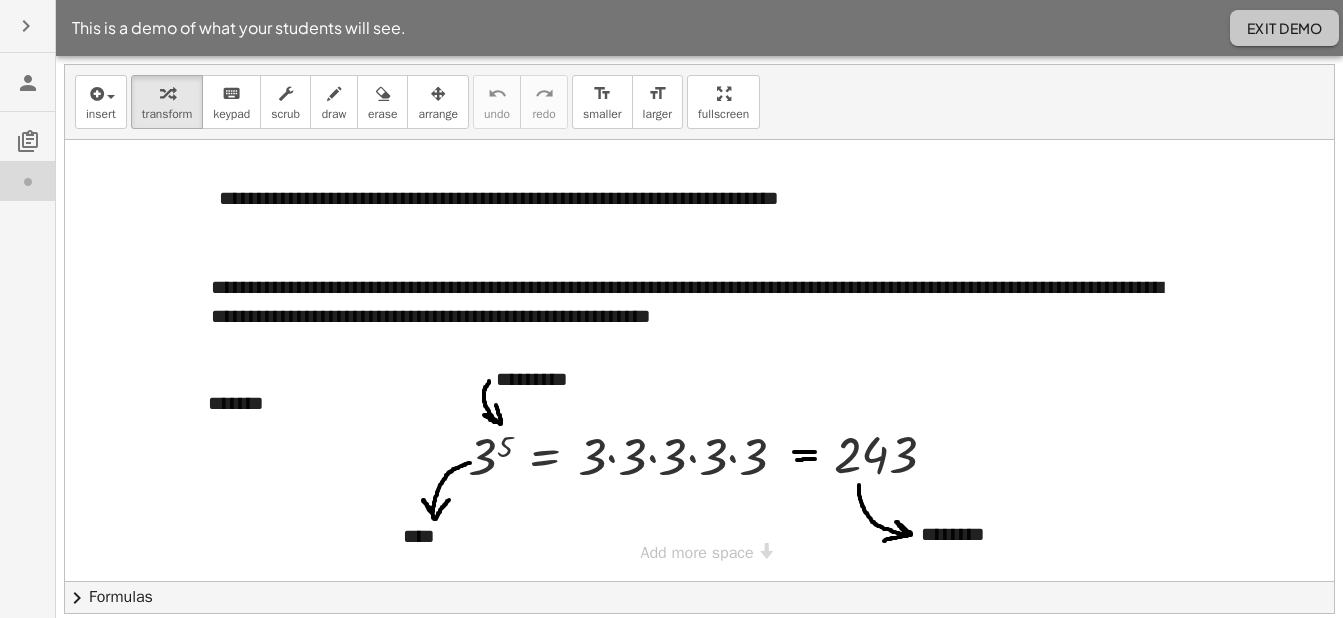 click on "Exit Demo" 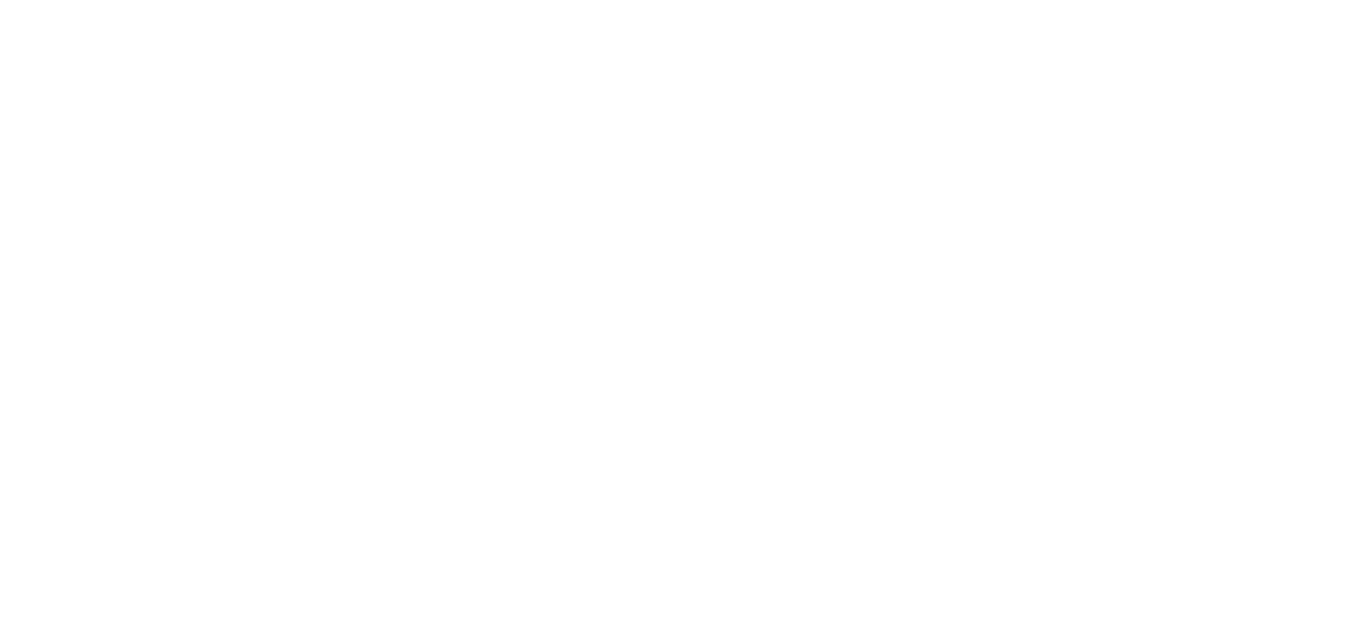 scroll, scrollTop: 0, scrollLeft: 0, axis: both 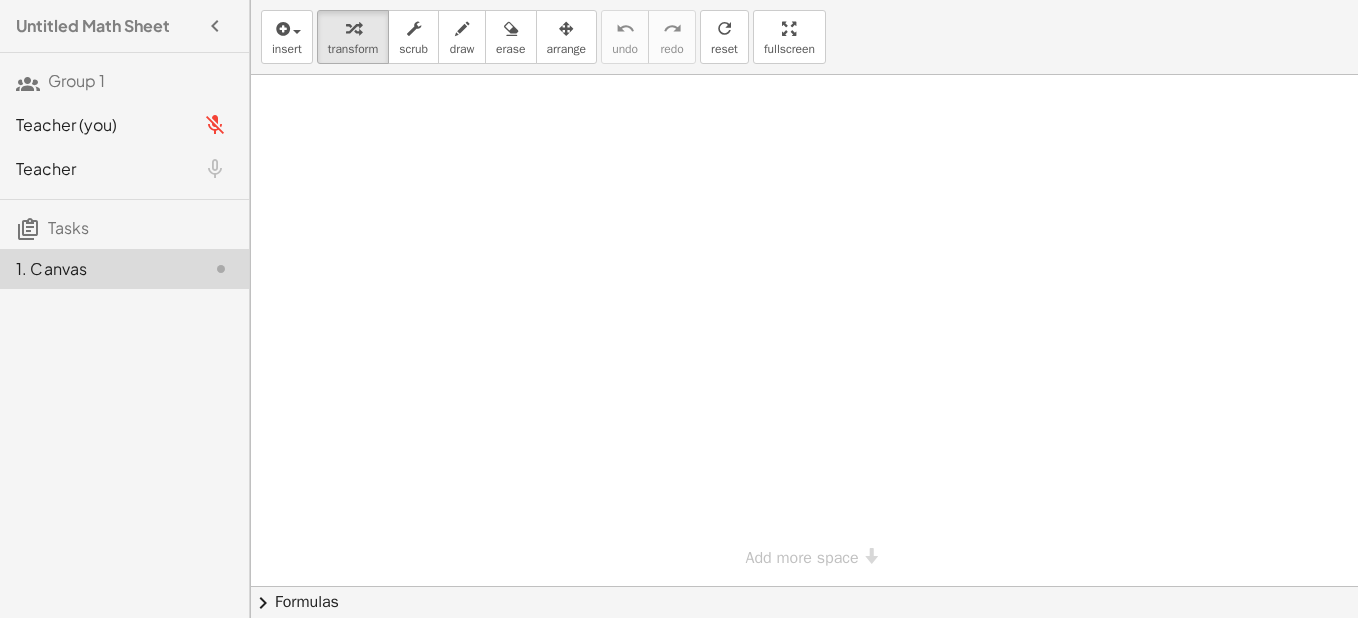 click on "Tasks" 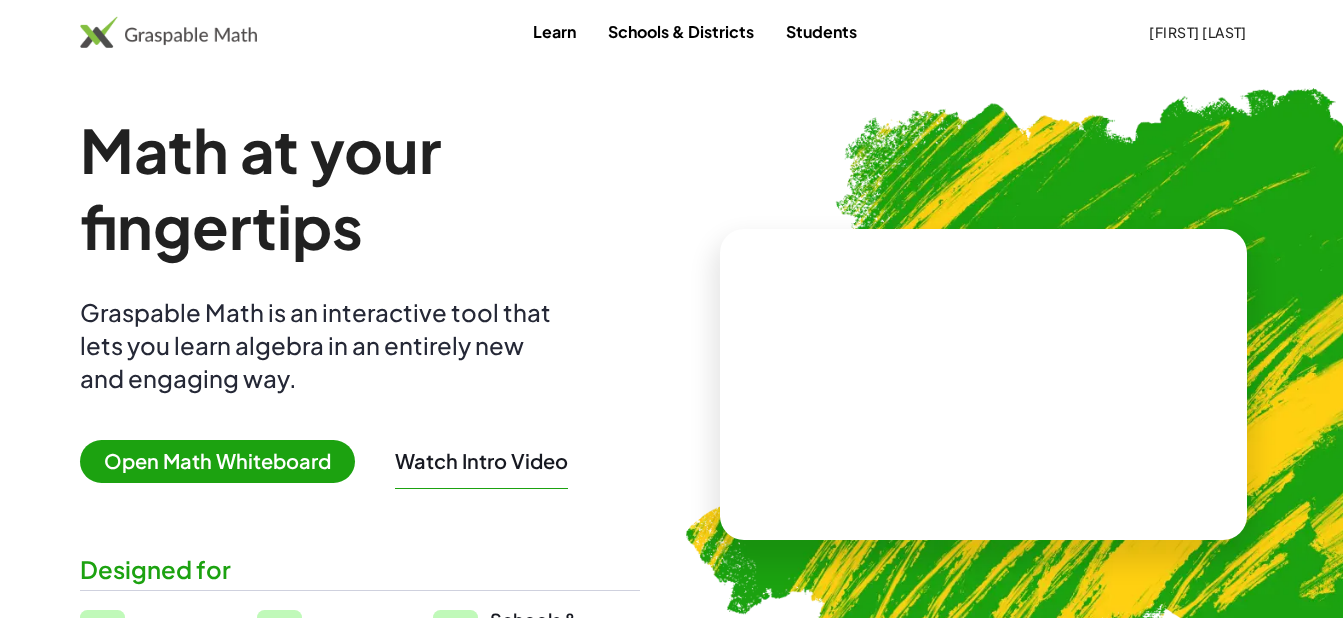 scroll, scrollTop: 0, scrollLeft: 0, axis: both 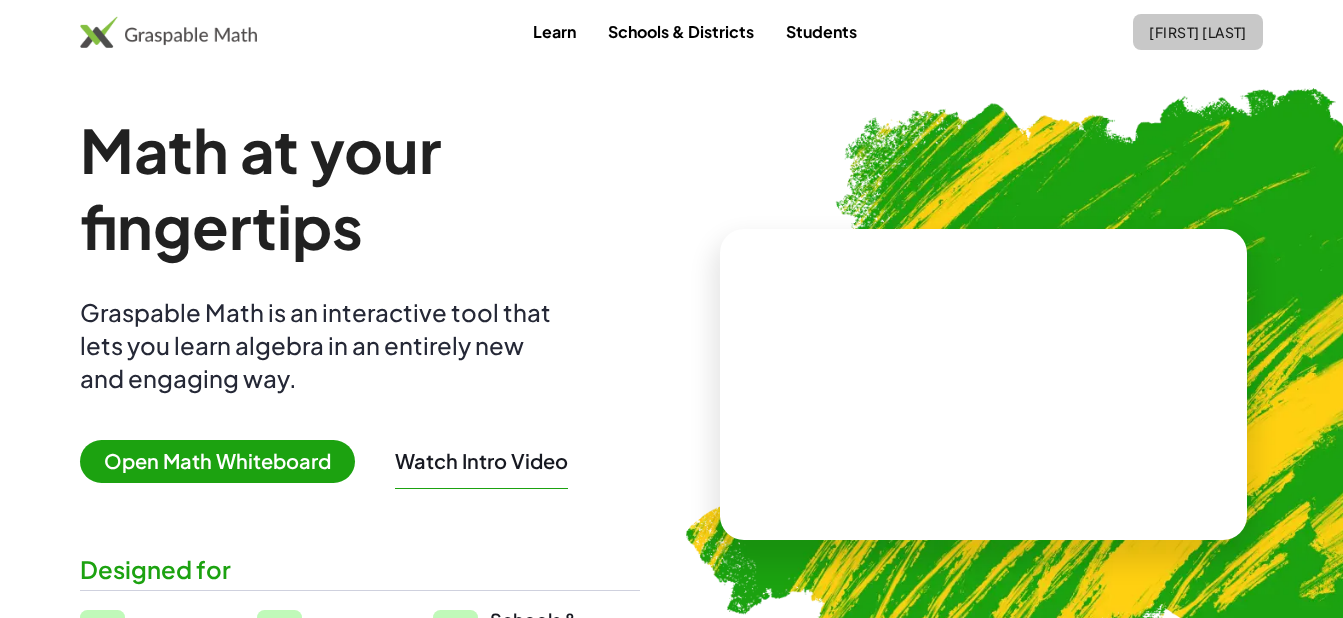 click on "Crisostomo Tarqui" 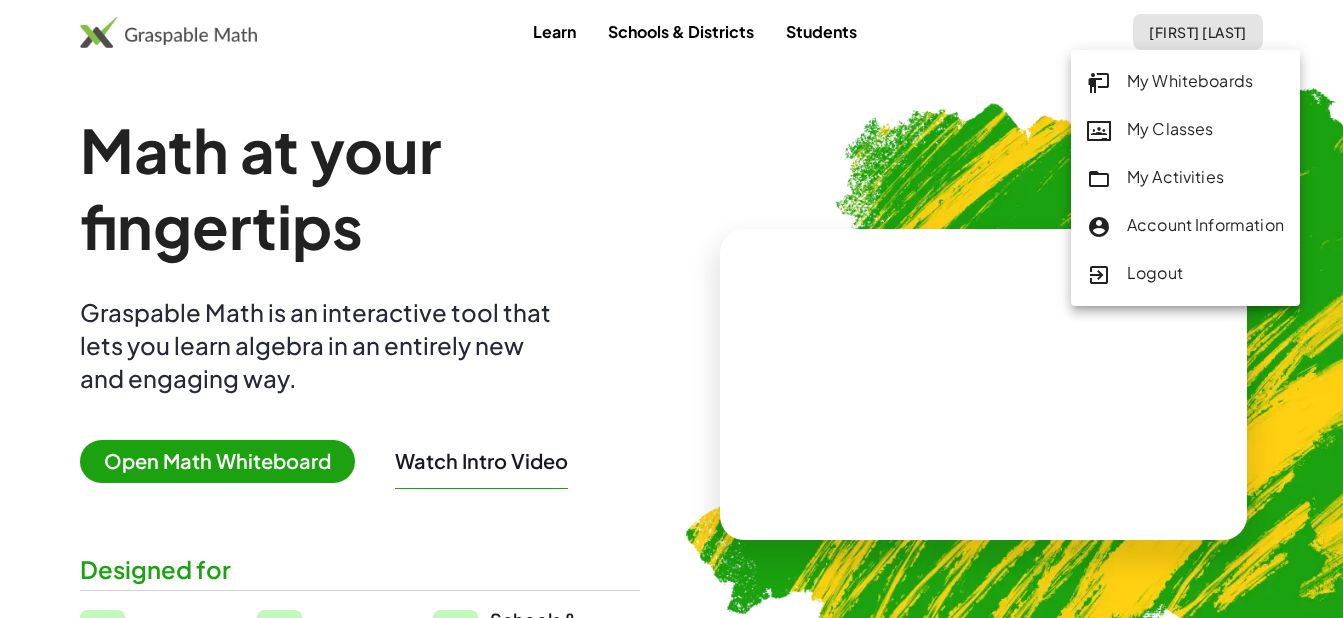 click on "My Activities" 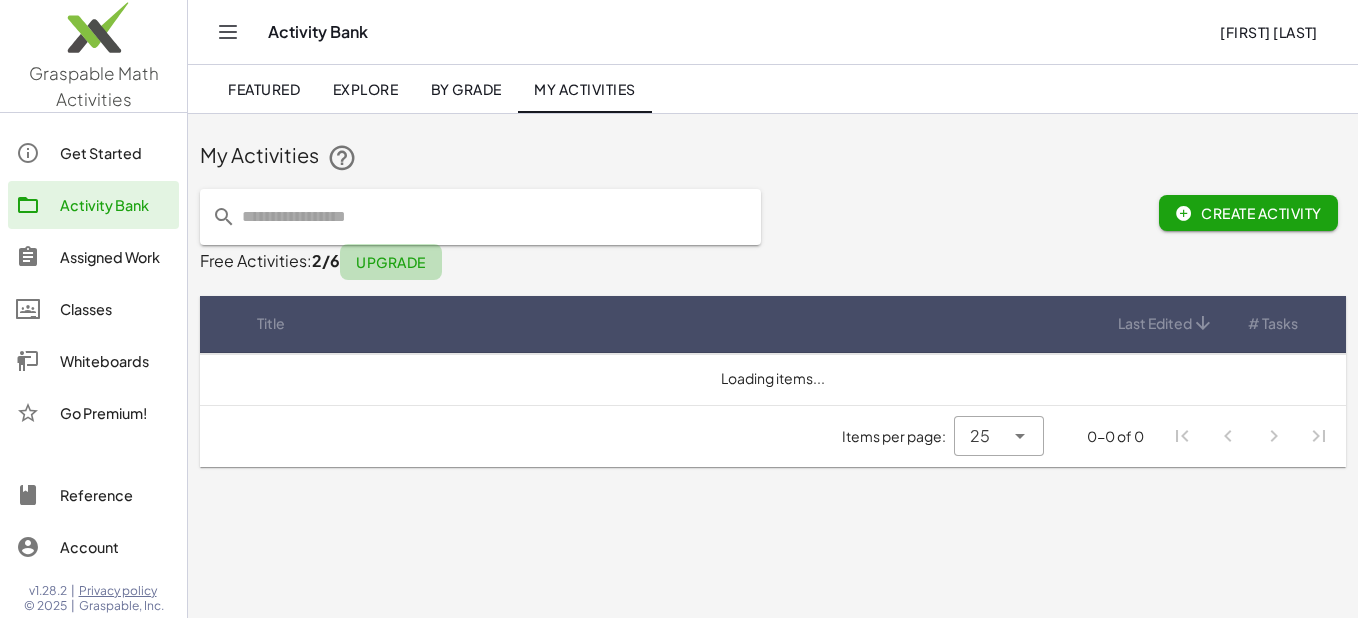 click on "Upgrade" 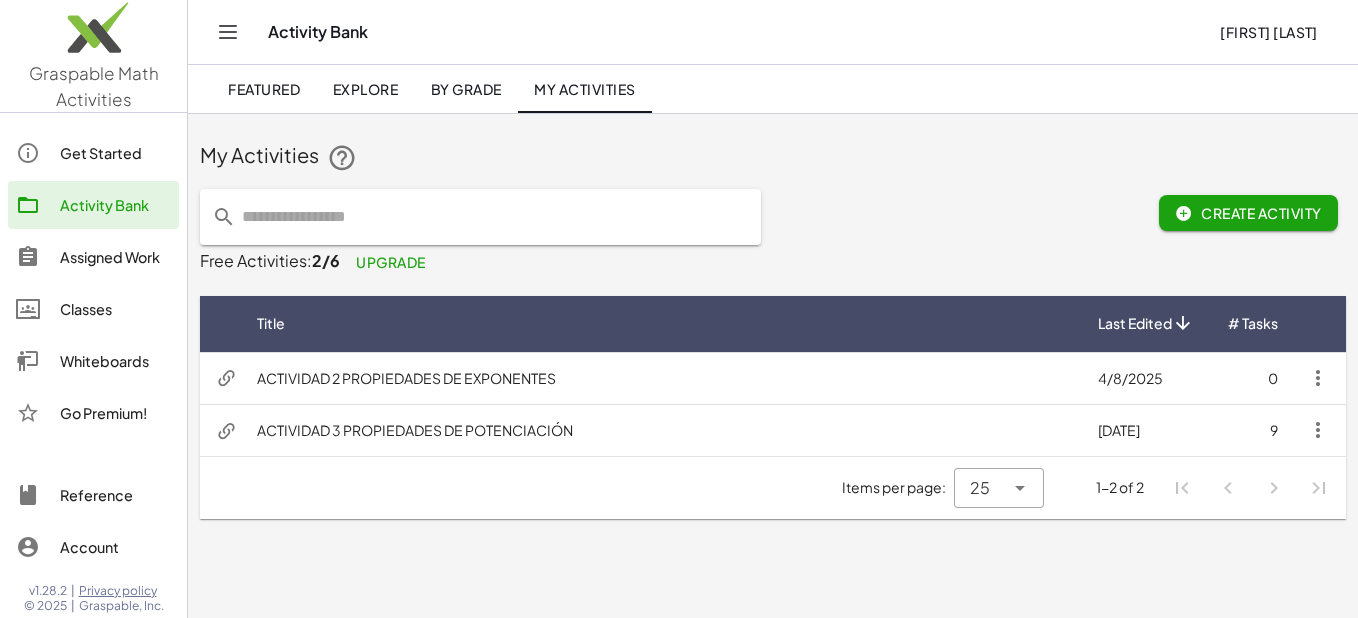 click on "ACTIVIDAD 3 PROPIEDADES DE POTENCIACIÓN" at bounding box center [661, 430] 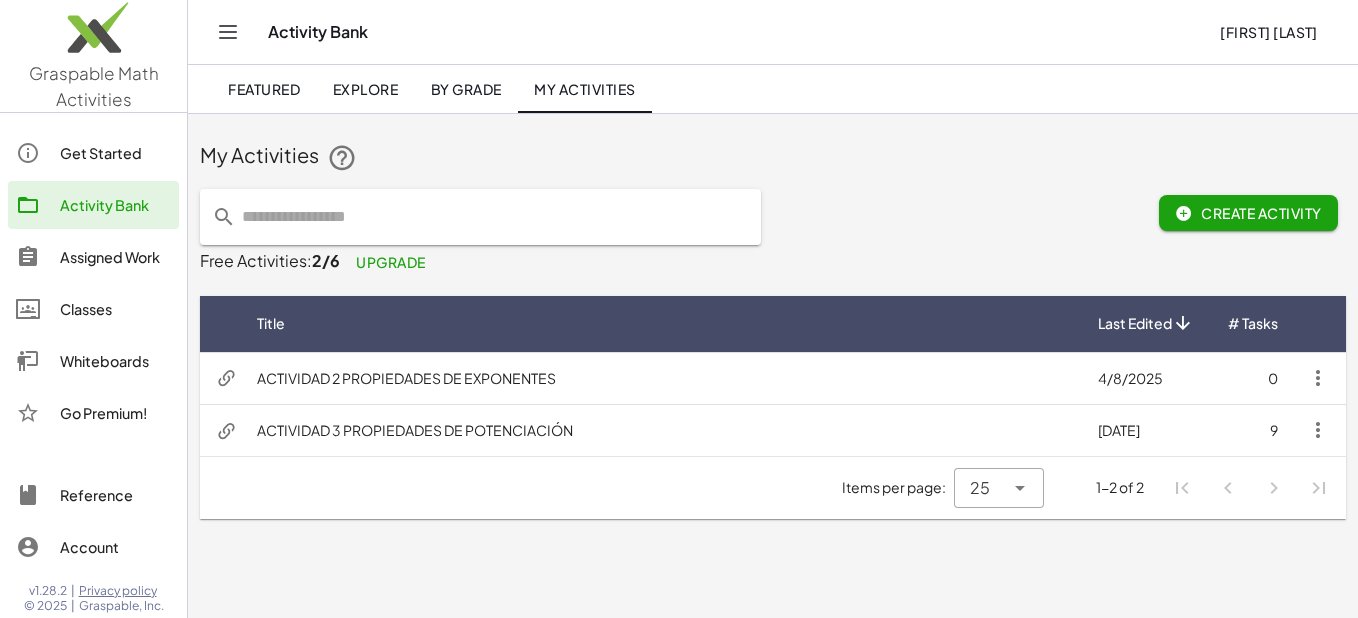 click on "ACTIVIDAD 3 PROPIEDADES DE POTENCIACIÓN" at bounding box center (661, 430) 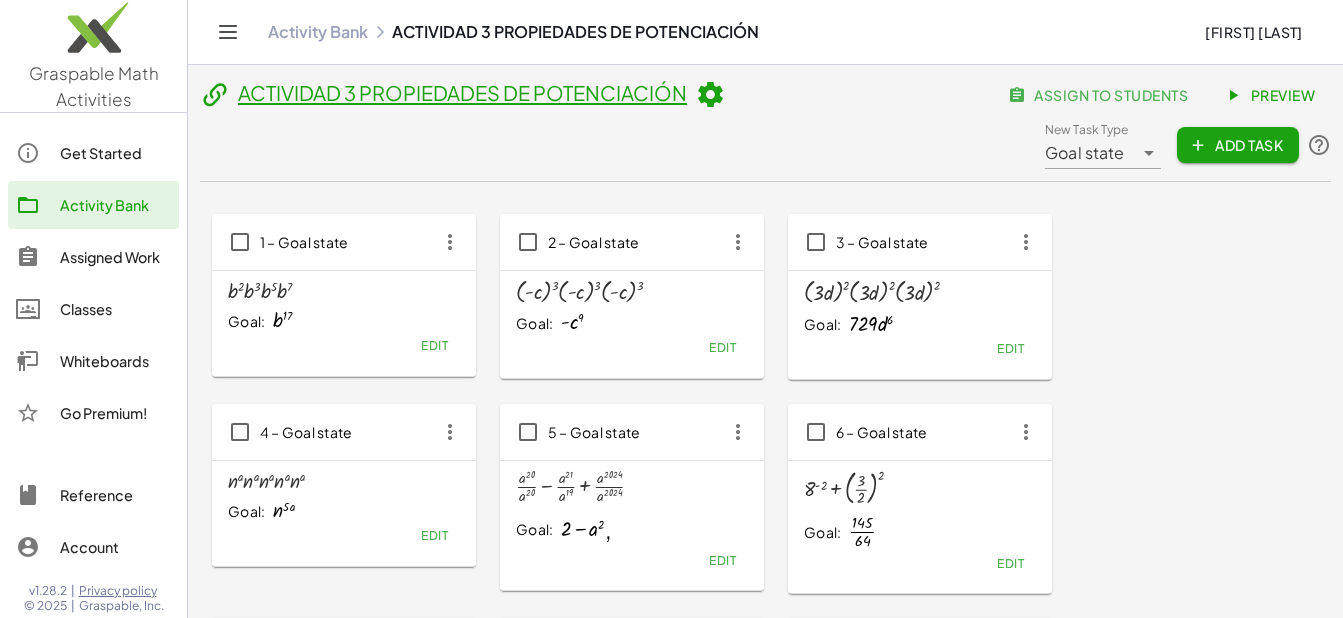 scroll, scrollTop: 369, scrollLeft: 0, axis: vertical 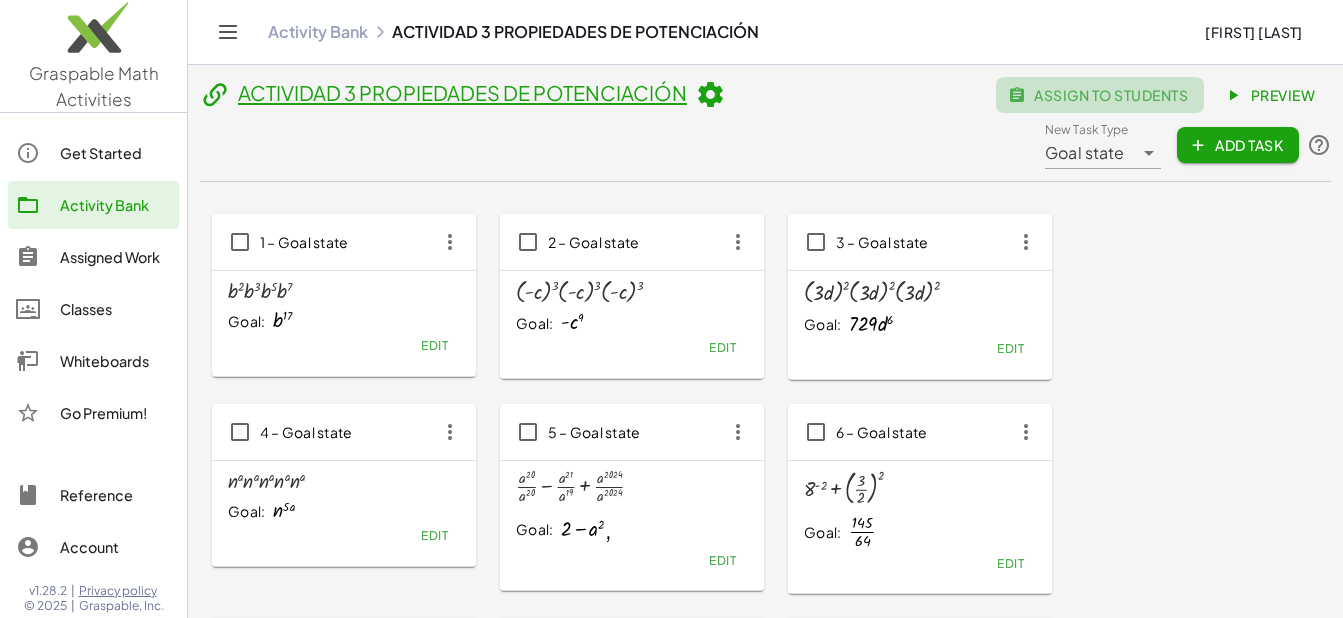 click on "assign to students" 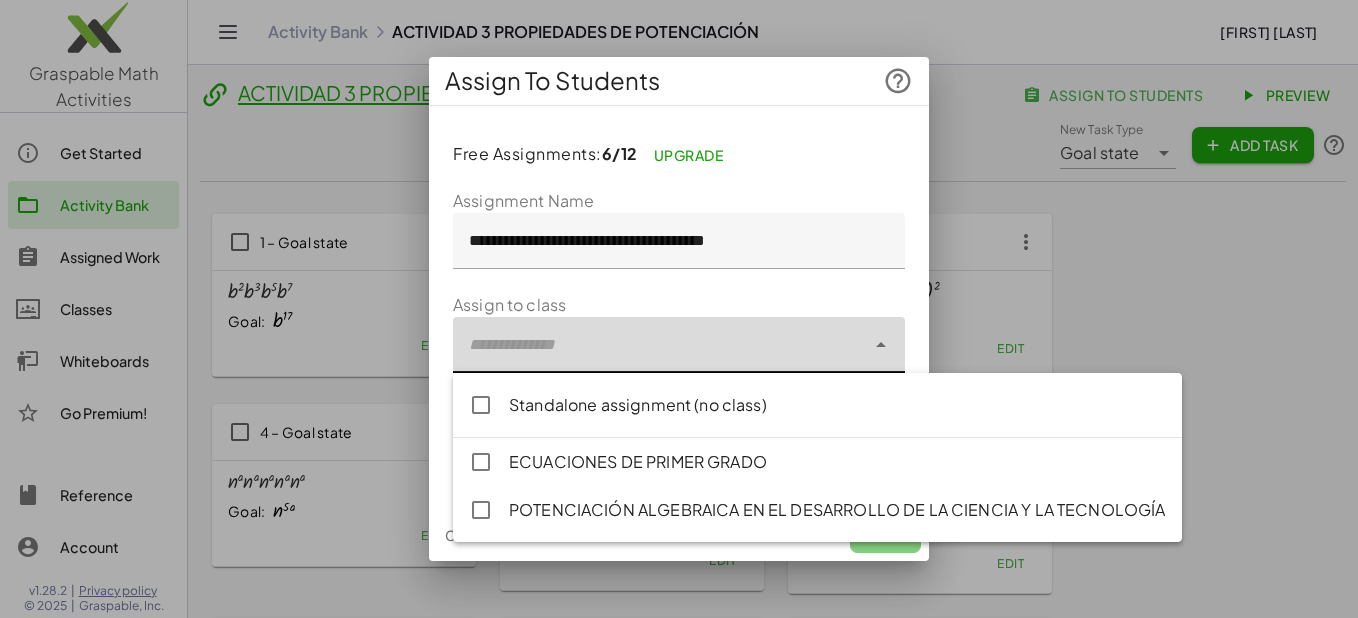 click 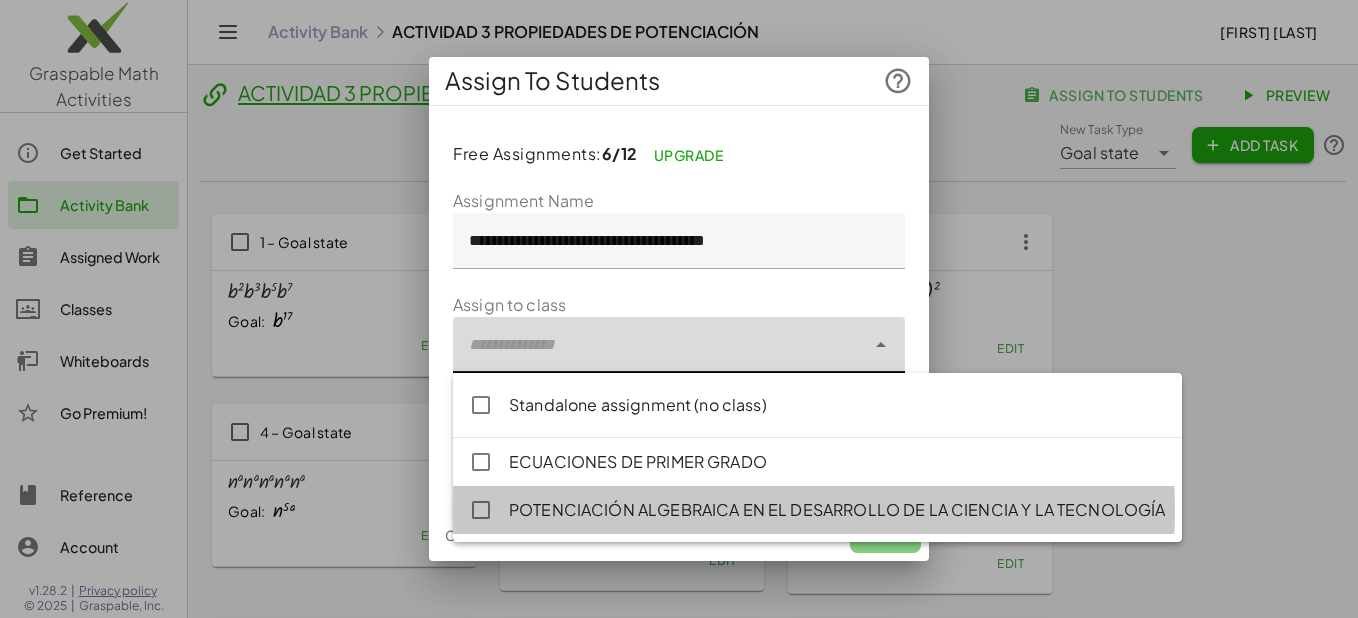 click on "POTENCIACIÓN ALGEBRAICA EN EL DESARROLLO DE LA CIENCIA Y LA TECNOLOGÍA" 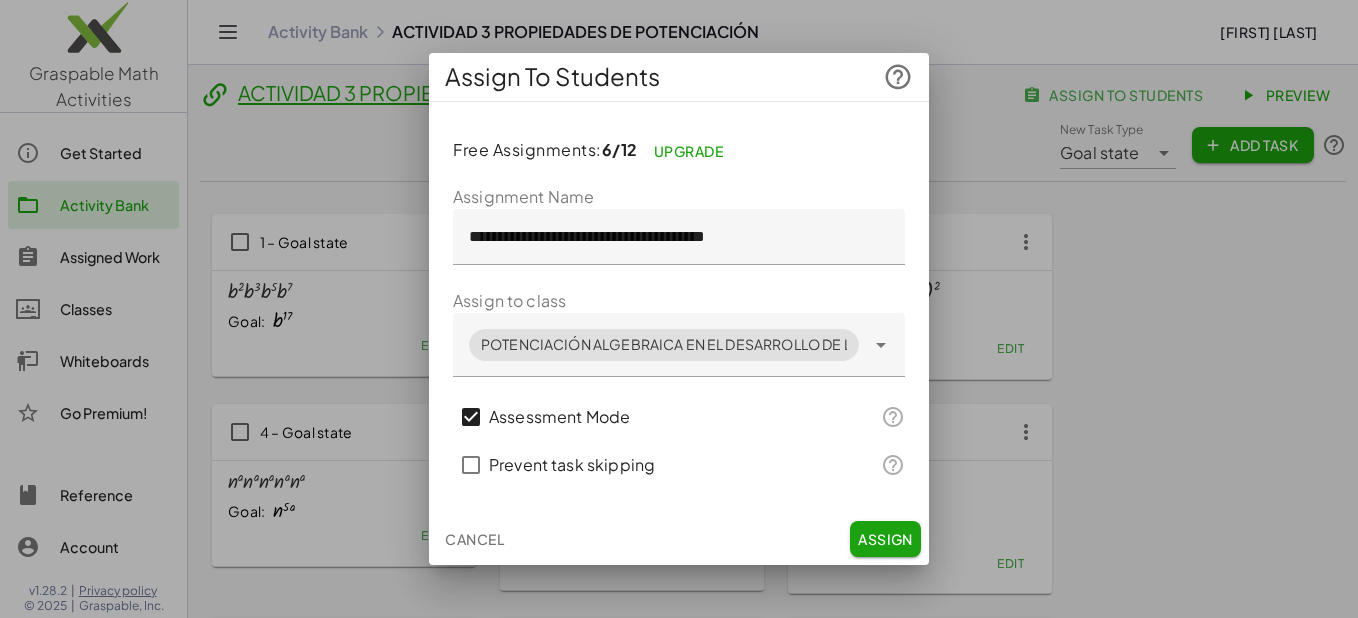 click at bounding box center (679, 309) 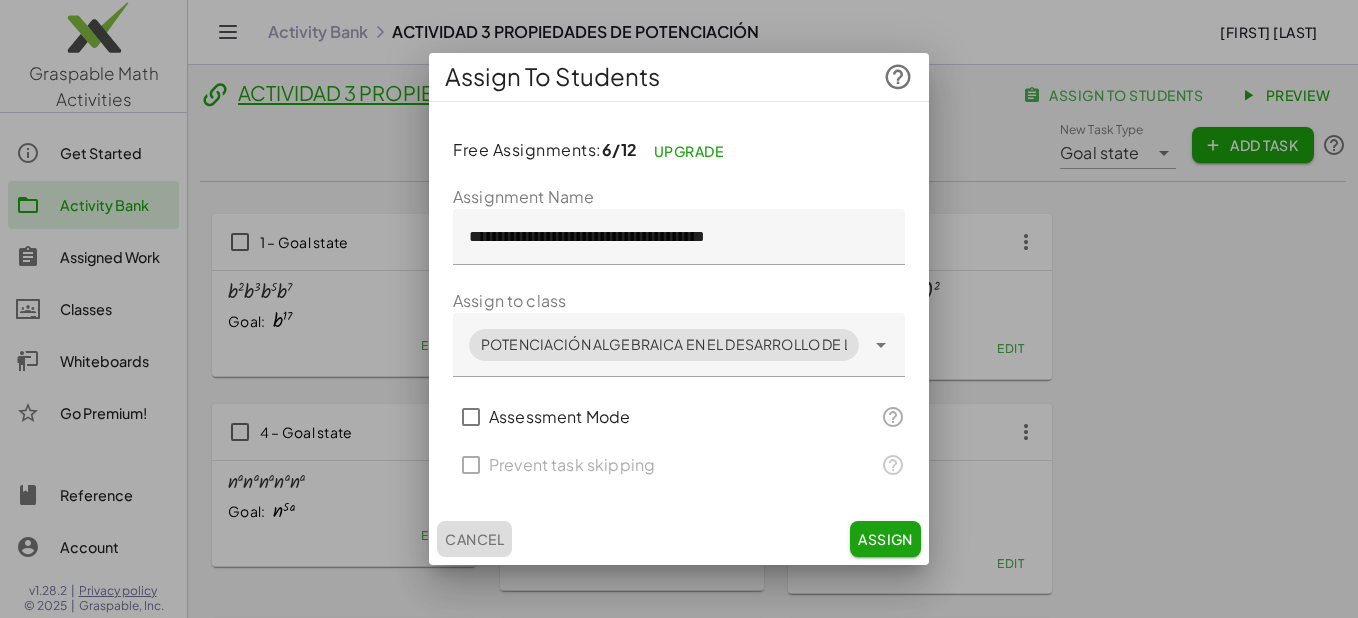 click on "Cancel" 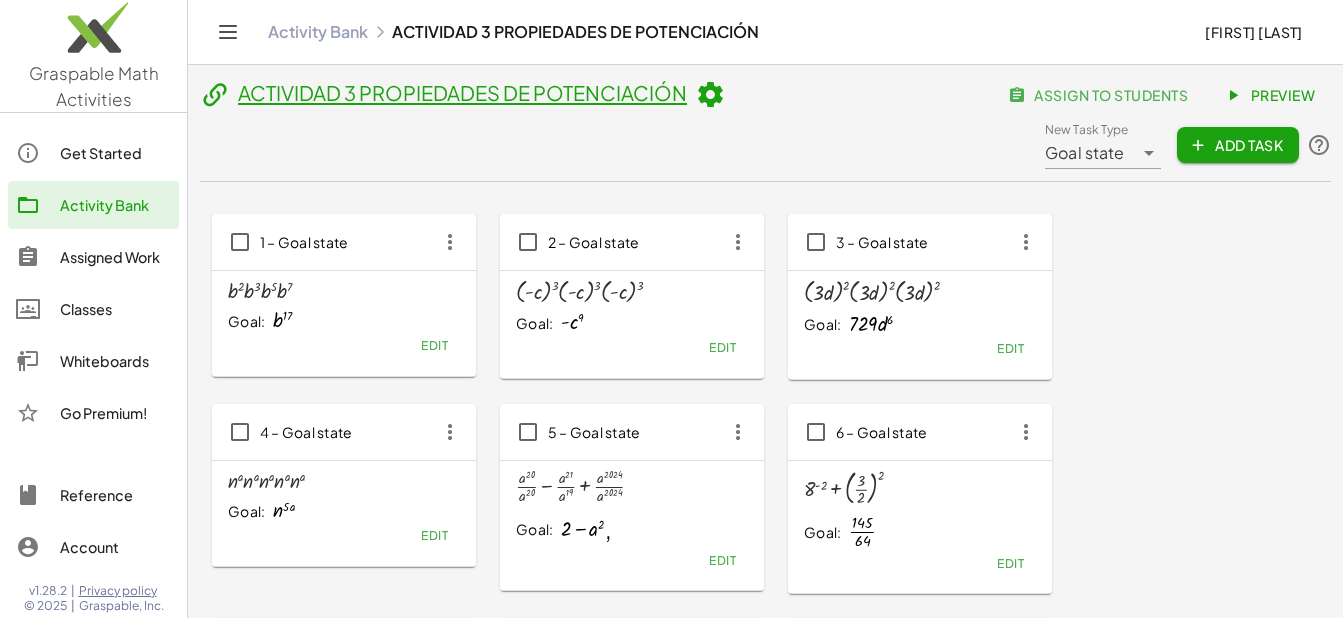 scroll, scrollTop: 369, scrollLeft: 0, axis: vertical 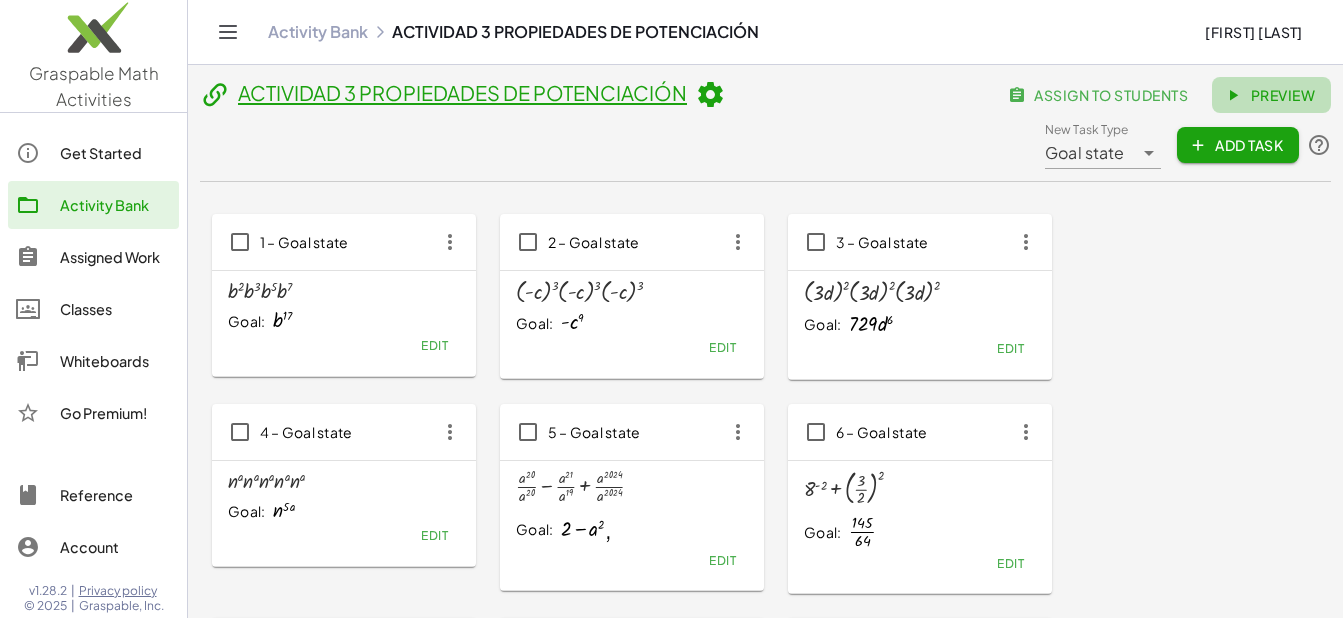 click on "Preview" at bounding box center [1271, 95] 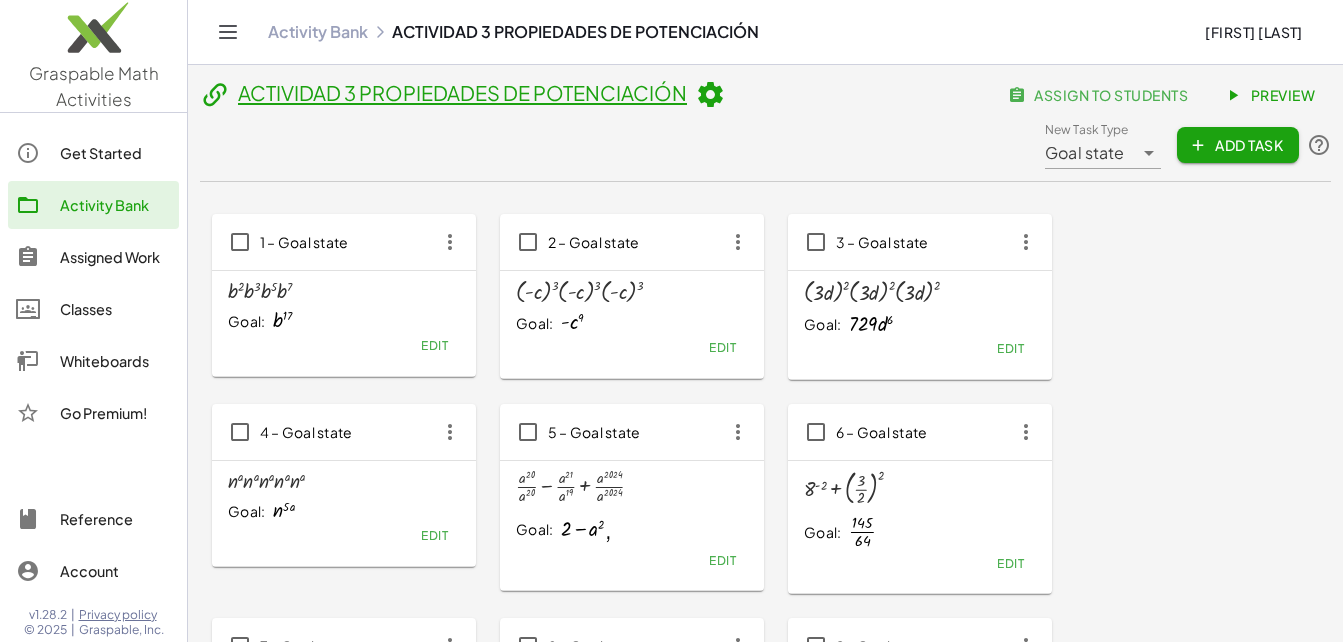 scroll, scrollTop: 345, scrollLeft: 0, axis: vertical 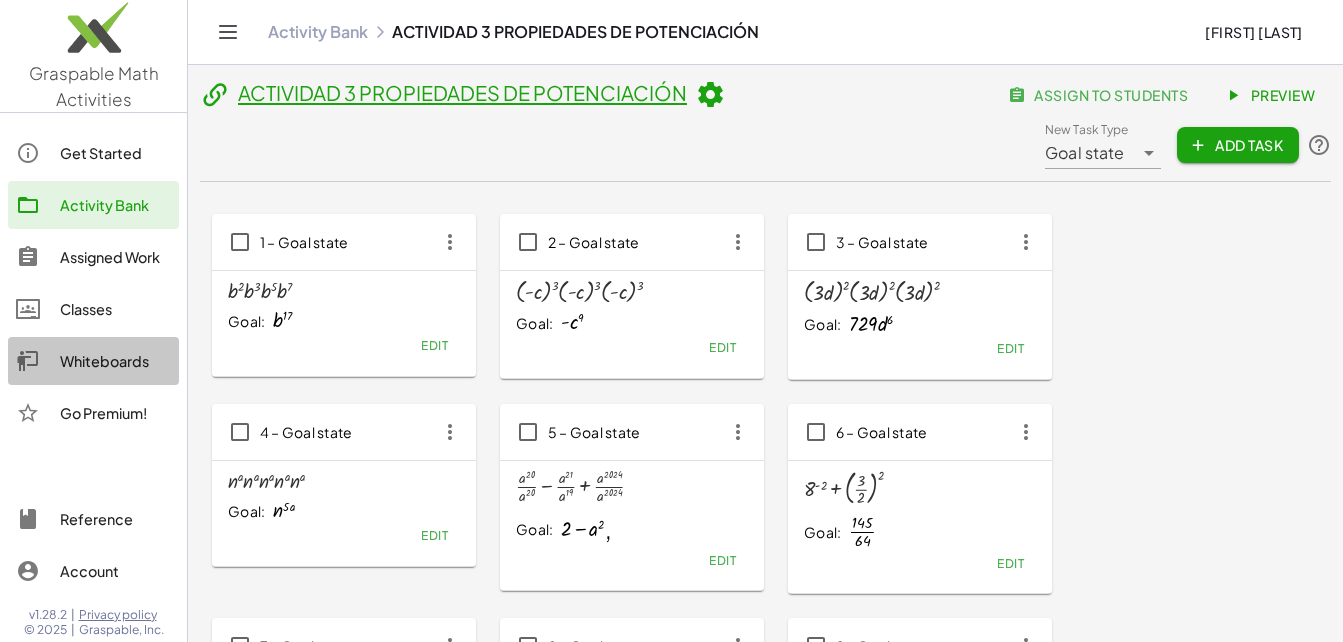 click on "Whiteboards" 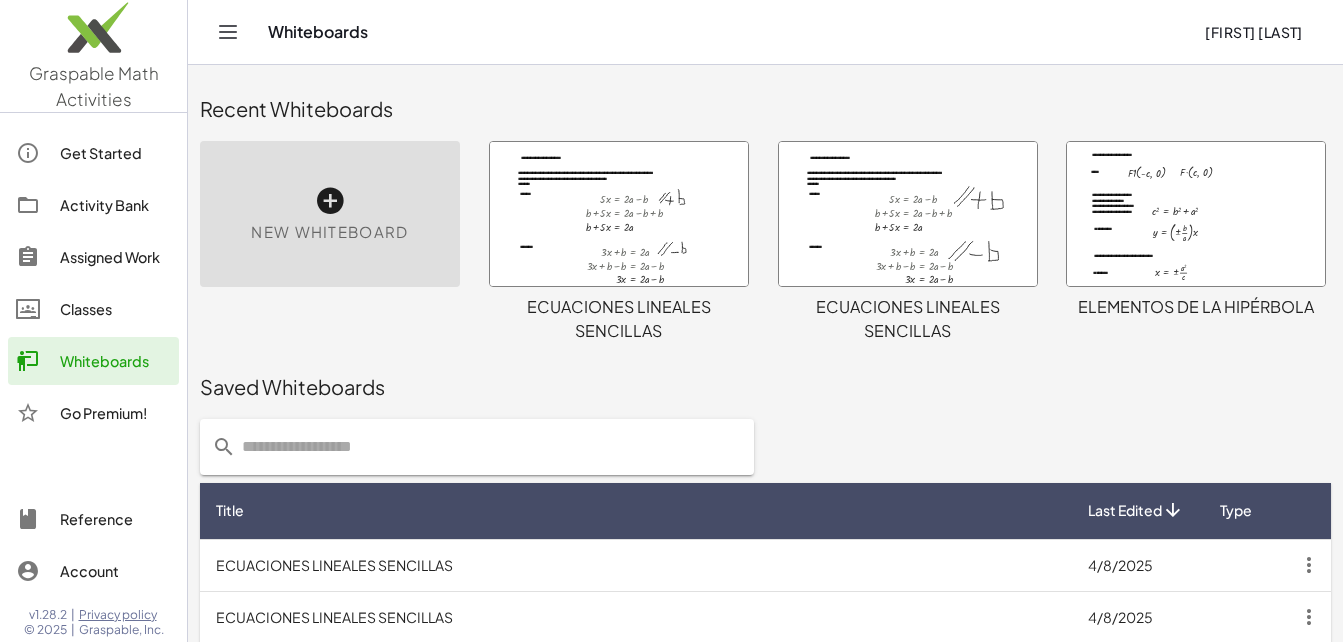 click at bounding box center [330, 201] 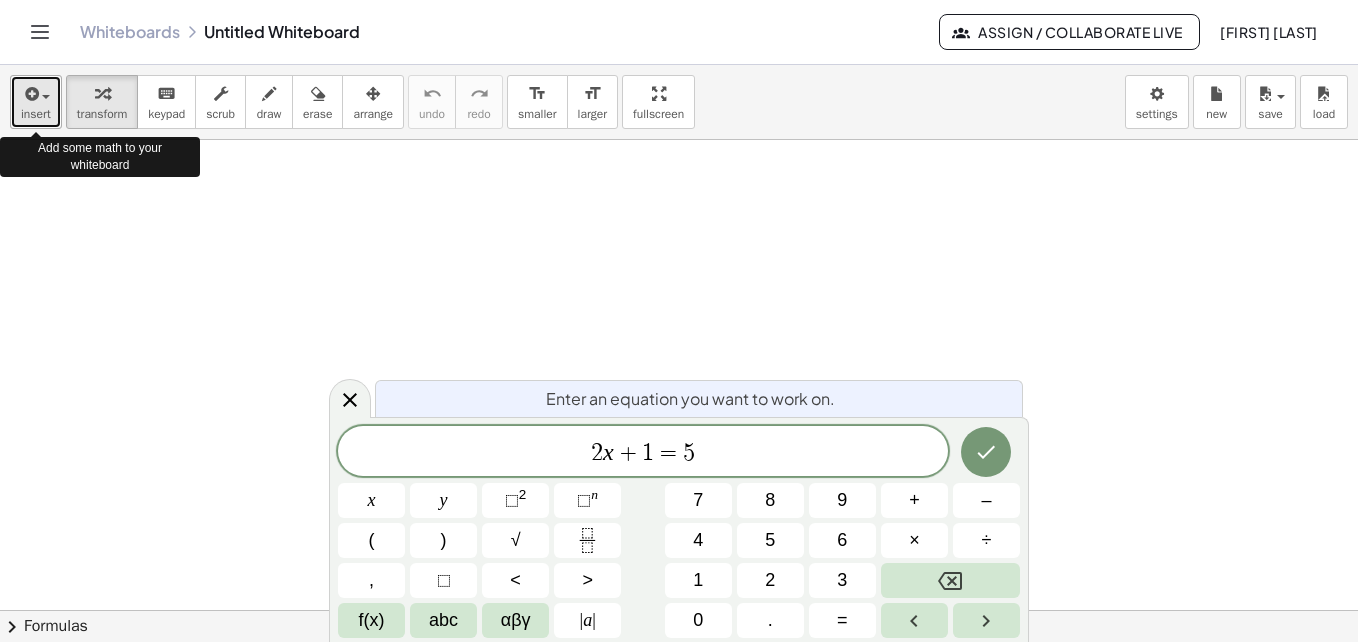 click at bounding box center [46, 97] 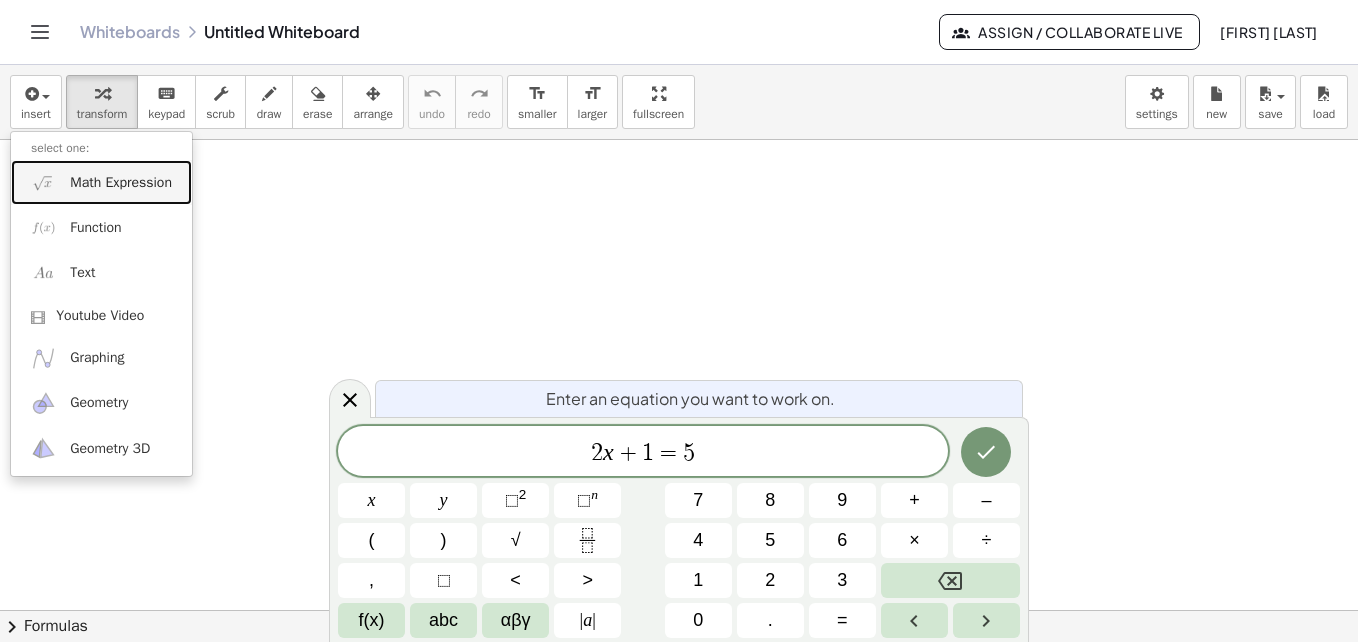click on "Math Expression" at bounding box center [121, 183] 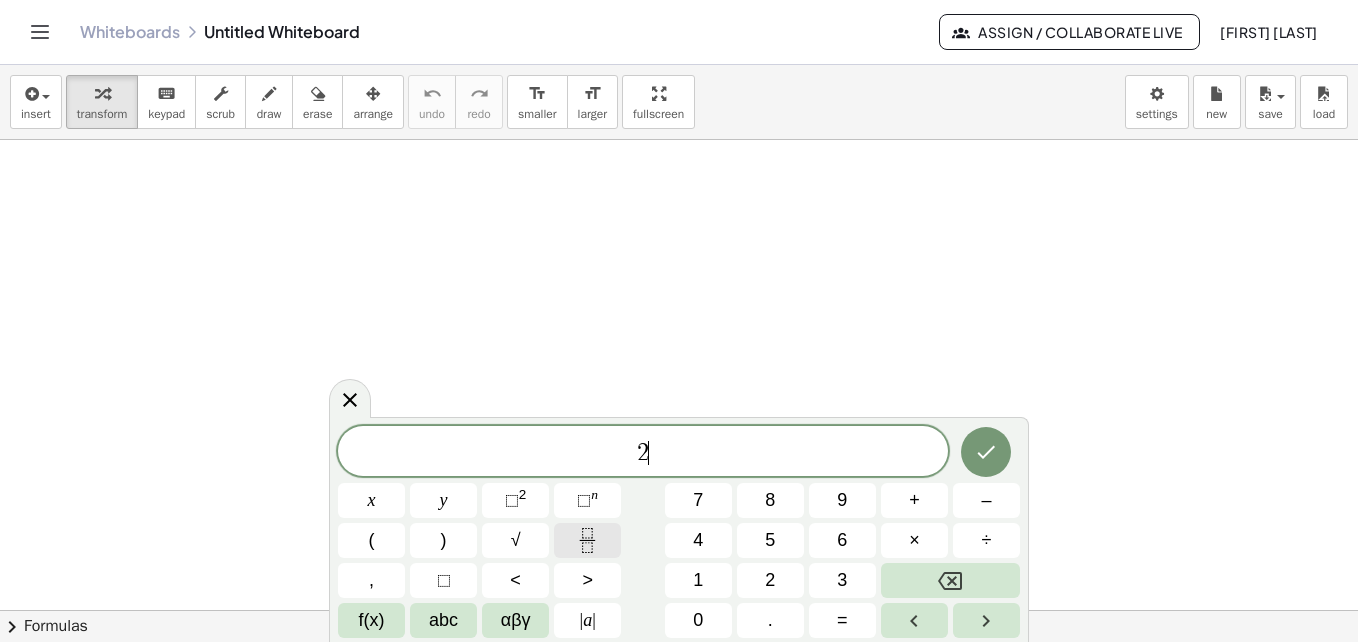 click 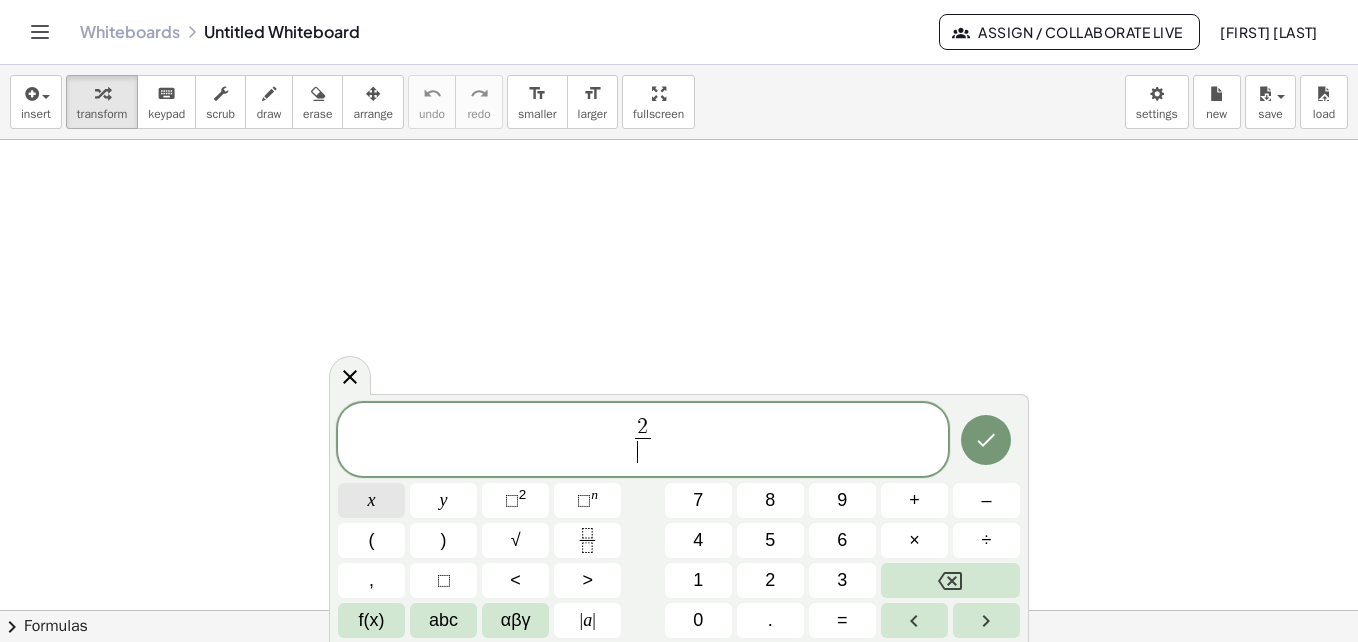 click on "x" at bounding box center [371, 500] 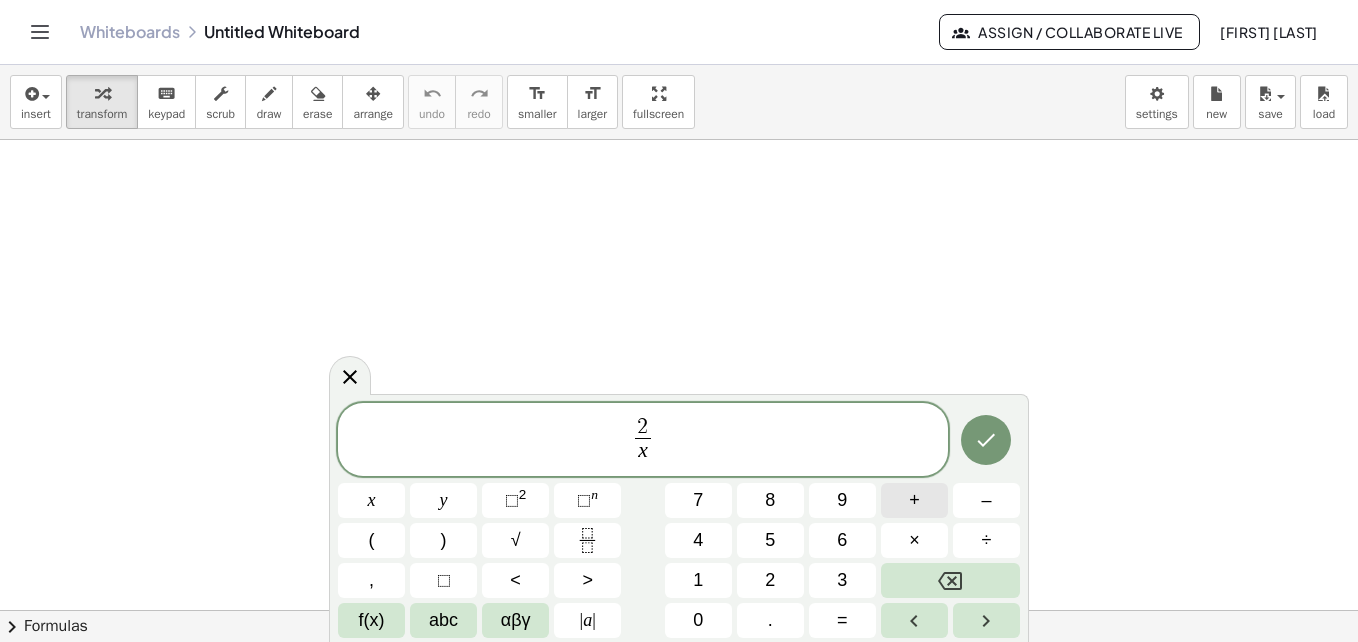 click on "+" at bounding box center (914, 500) 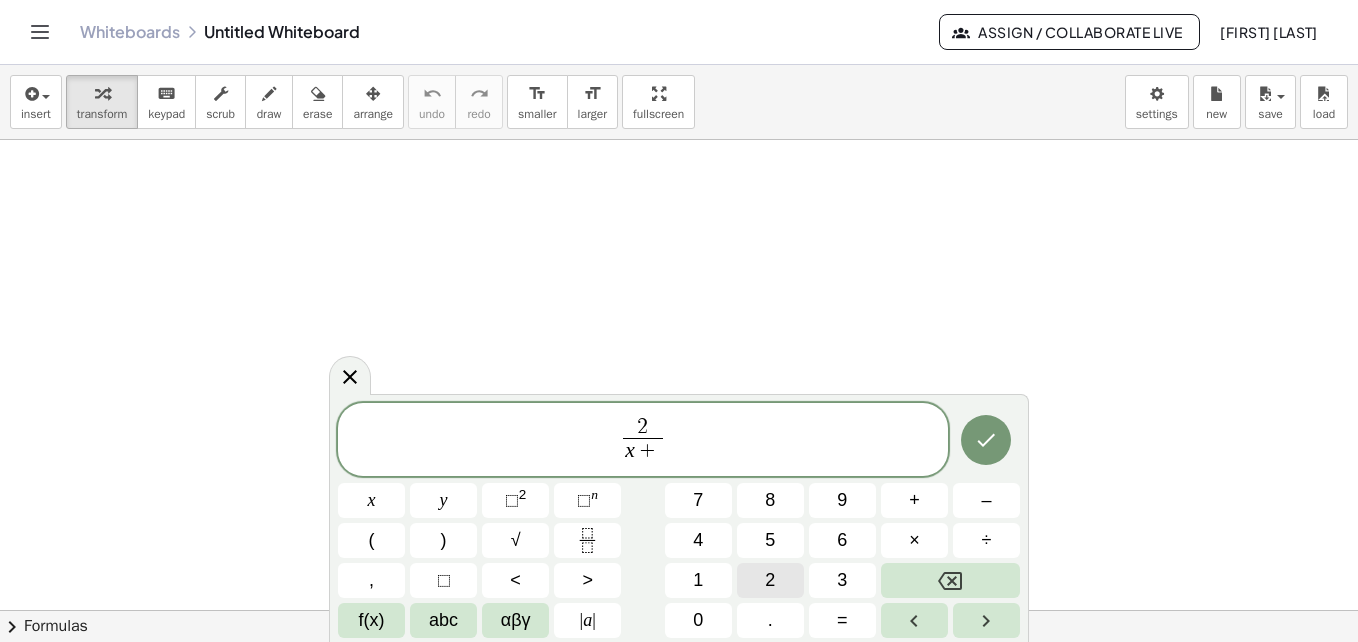 click on "2" at bounding box center [770, 580] 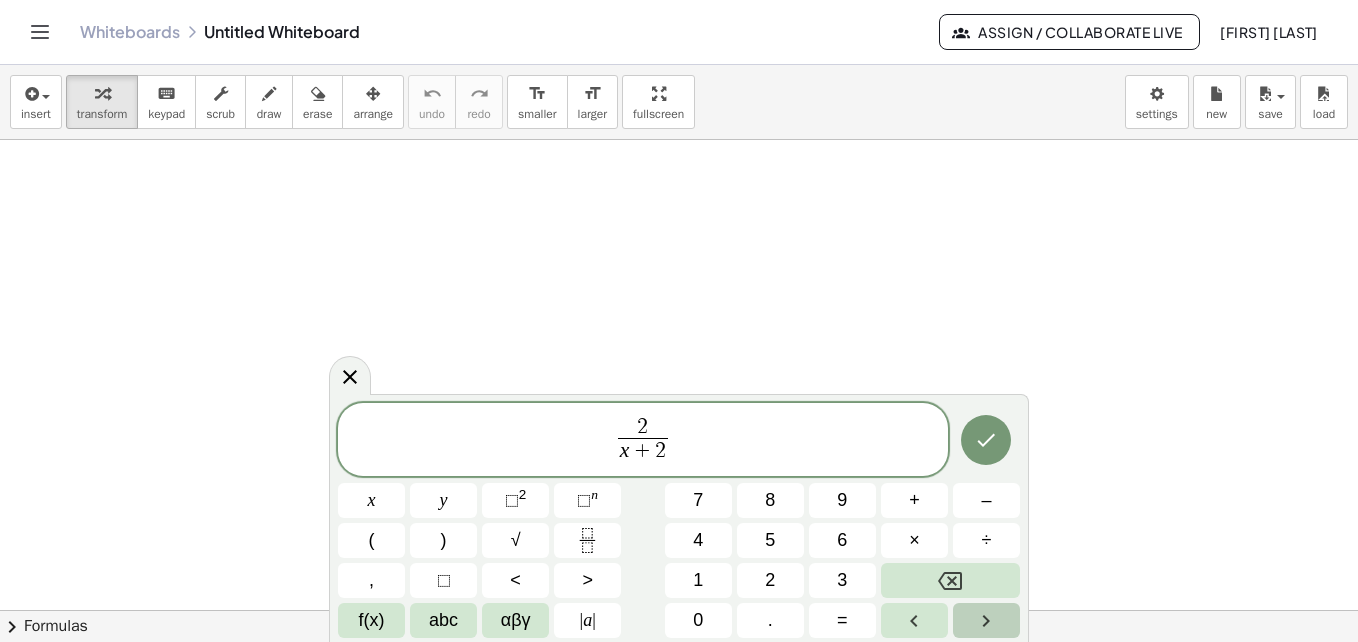 click at bounding box center [986, 620] 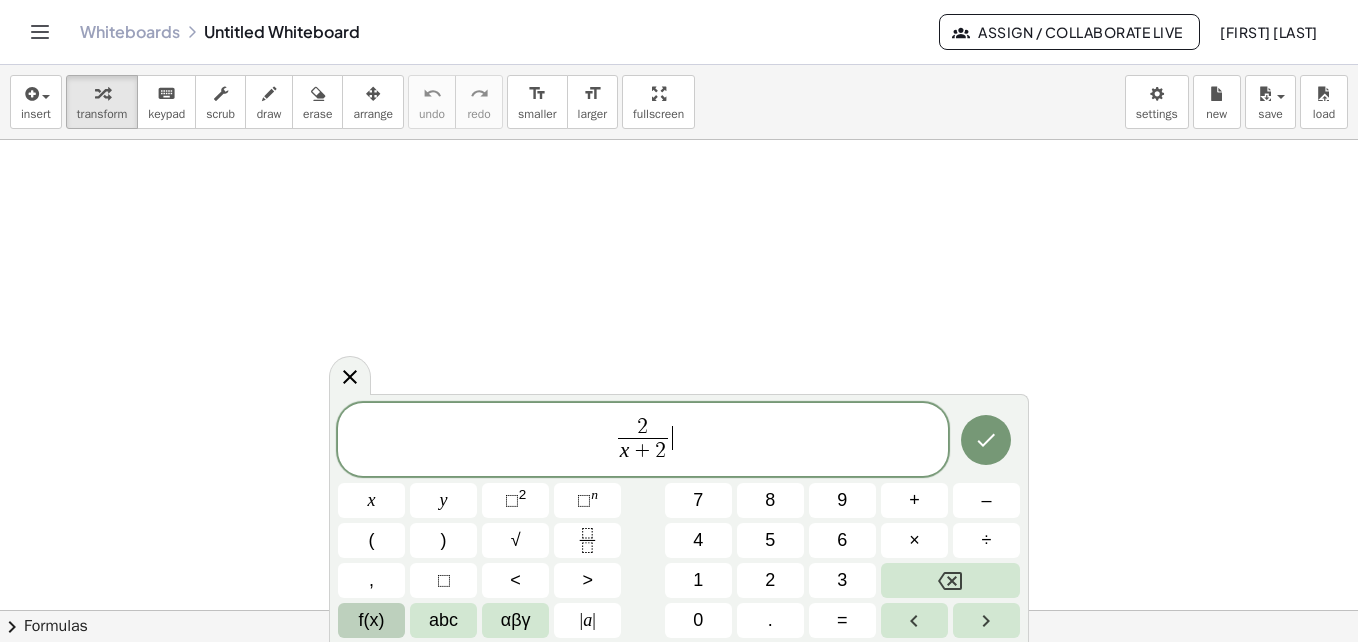 click on "f(x)" at bounding box center [372, 620] 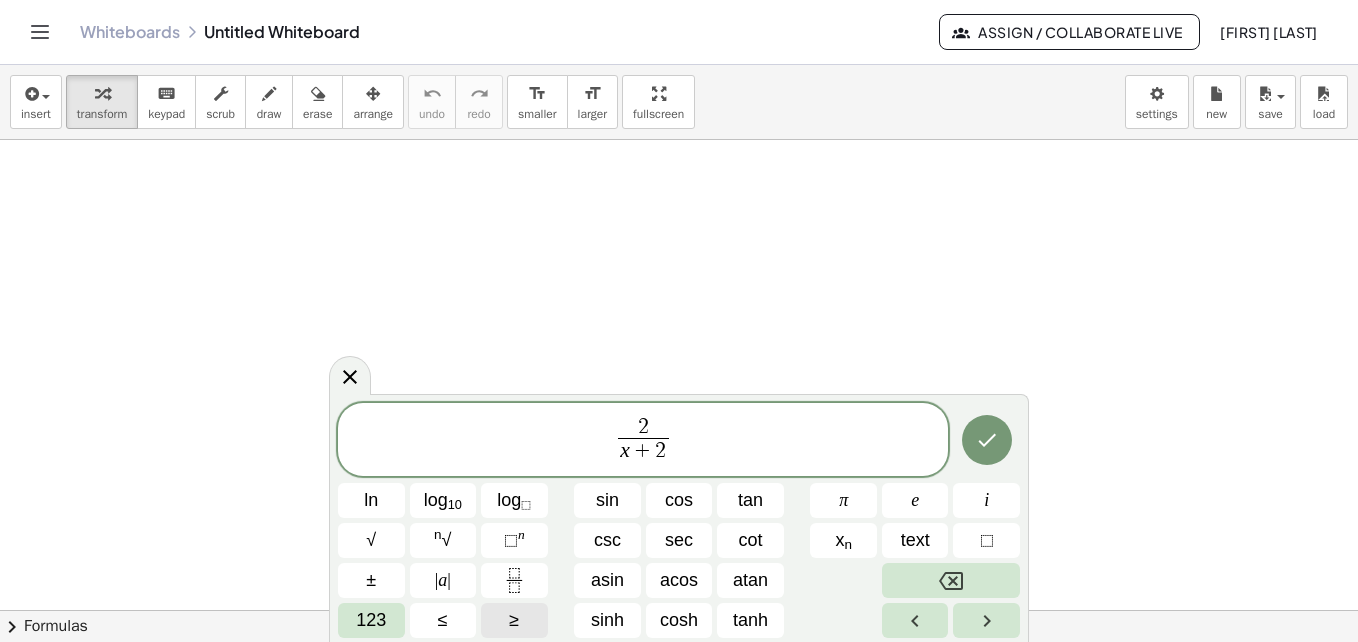 click on "≥" at bounding box center [514, 620] 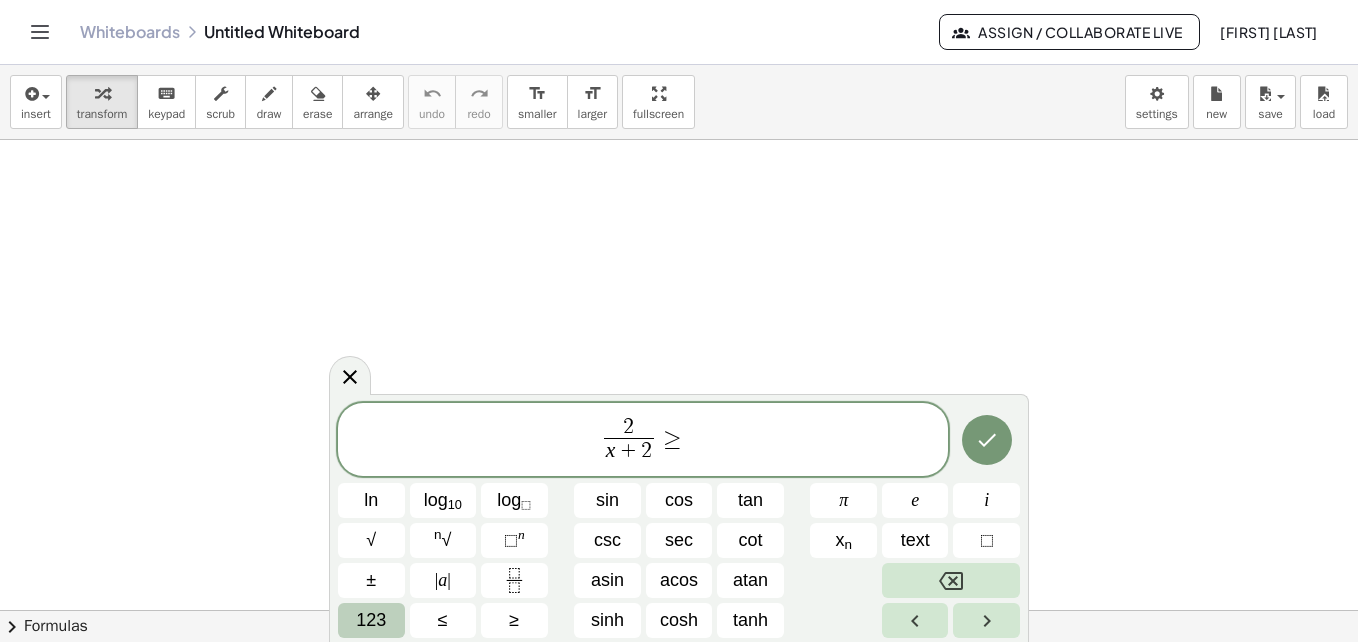 click on "123" at bounding box center [371, 620] 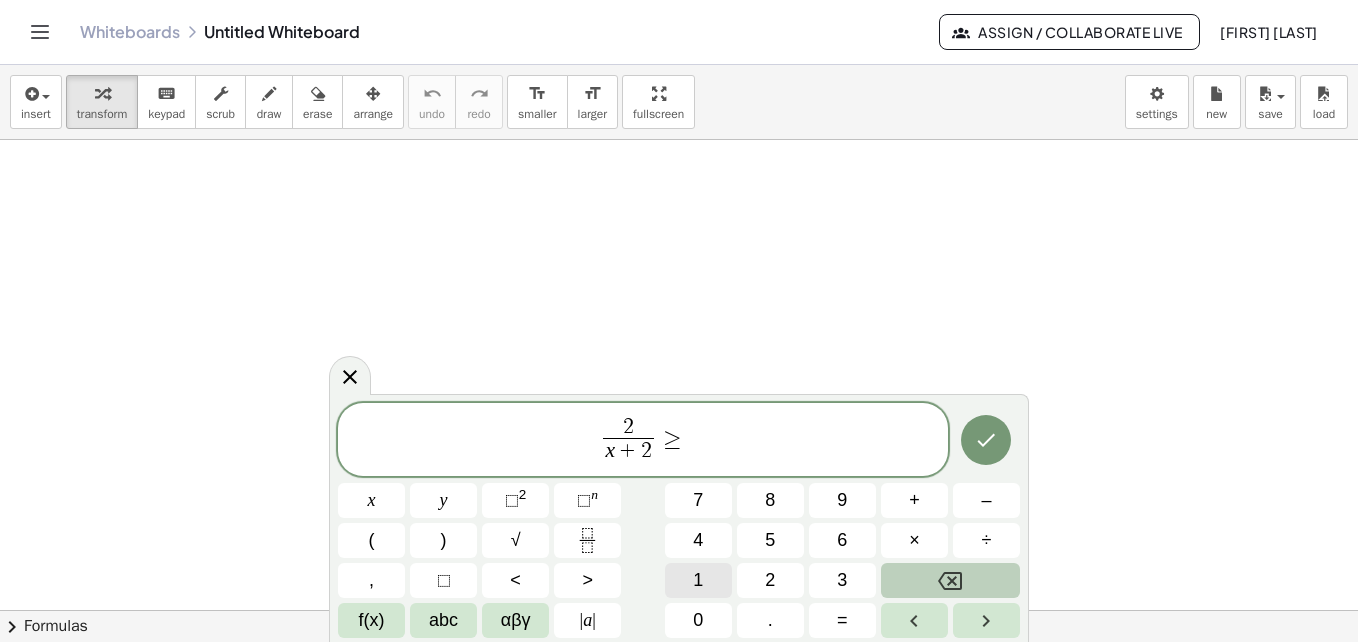click on "1" at bounding box center (698, 580) 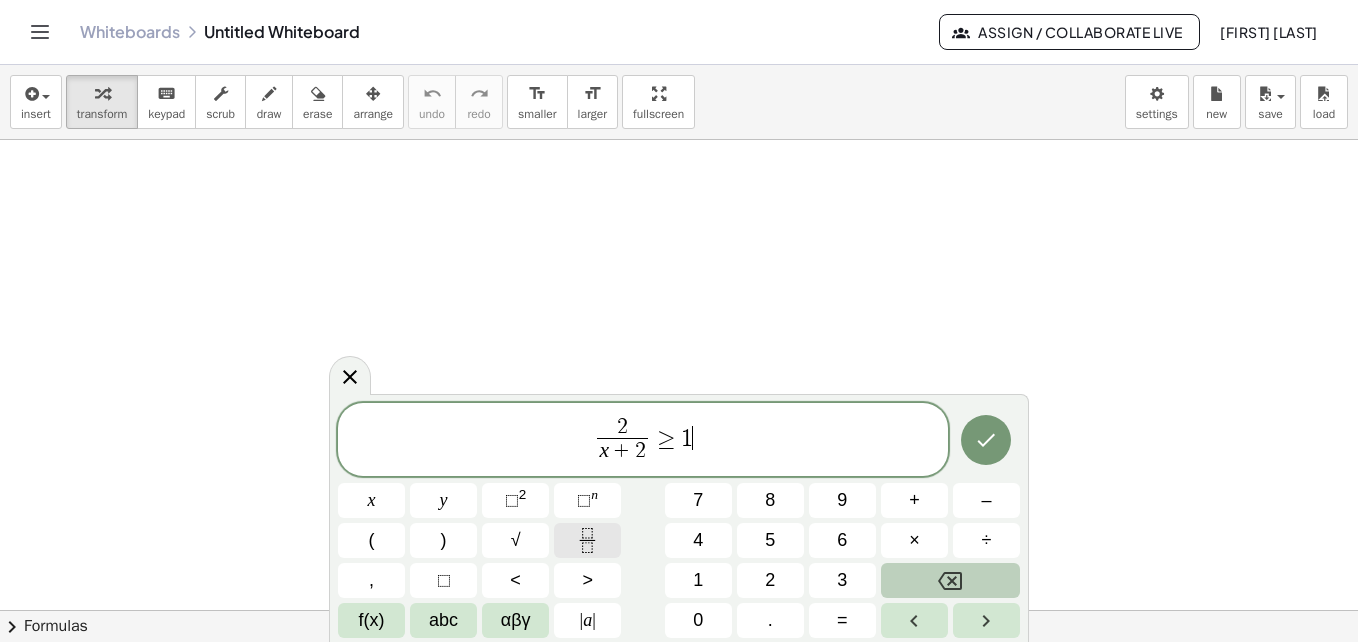 click at bounding box center (587, 540) 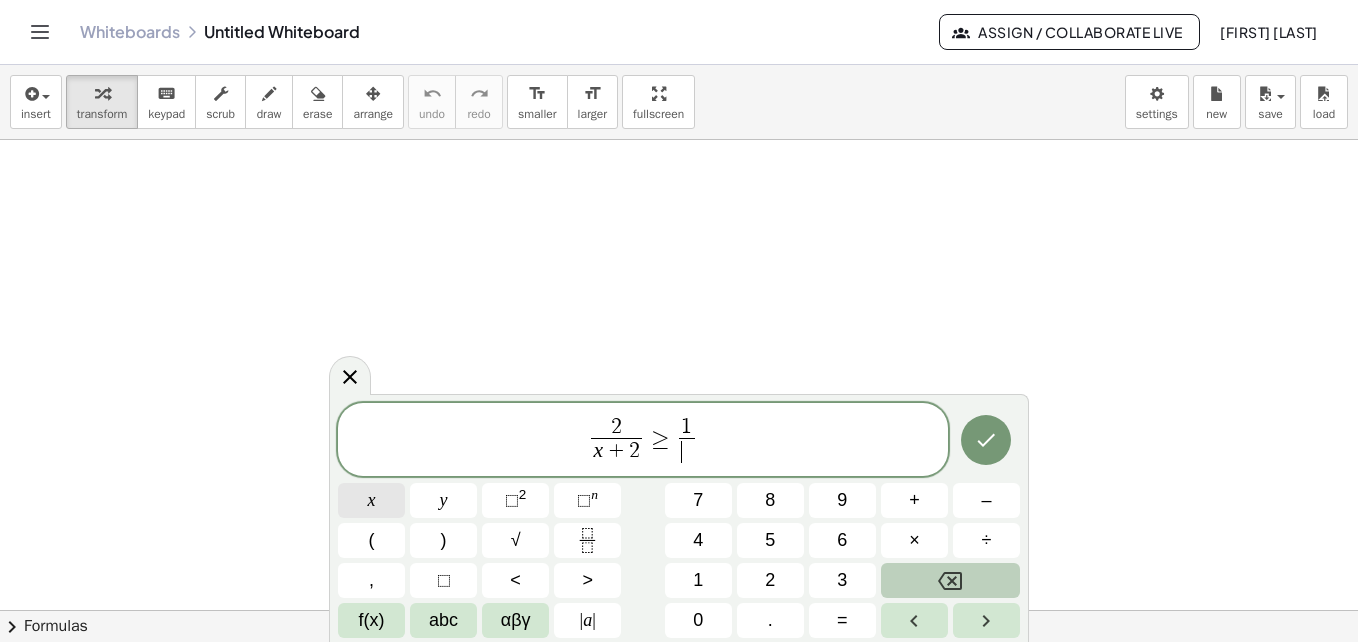 click on "x" at bounding box center (371, 500) 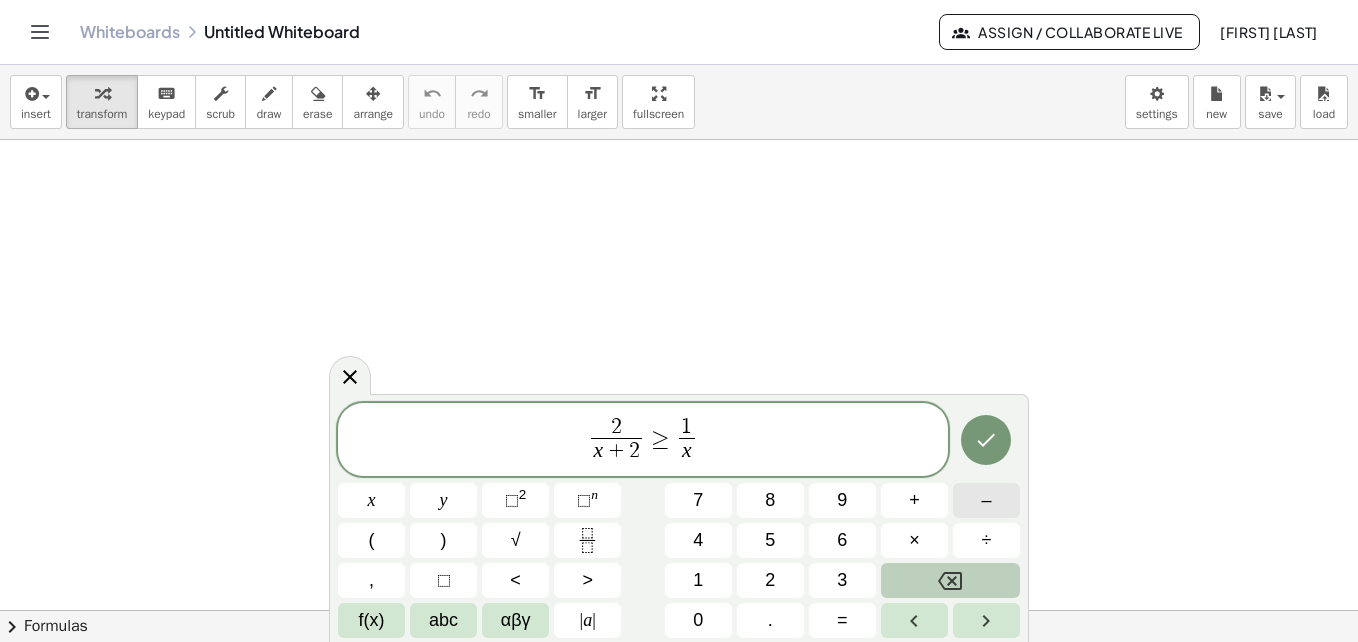 click on "–" at bounding box center (986, 500) 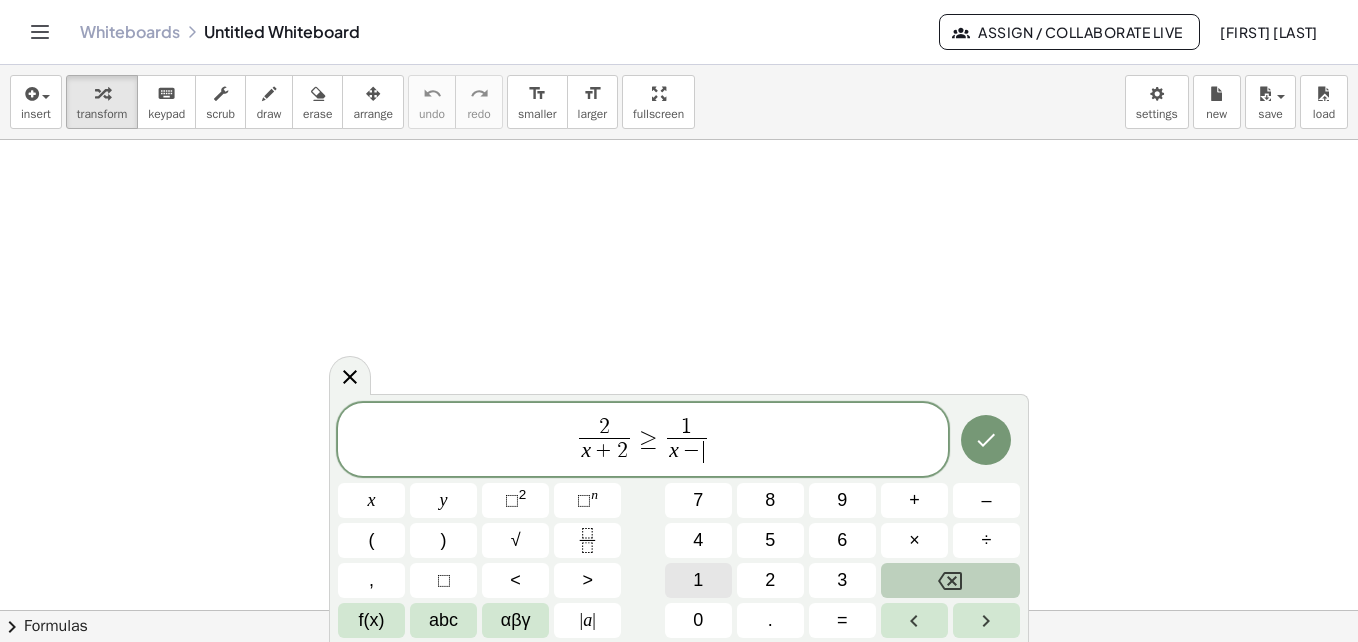 click on "1" at bounding box center [698, 580] 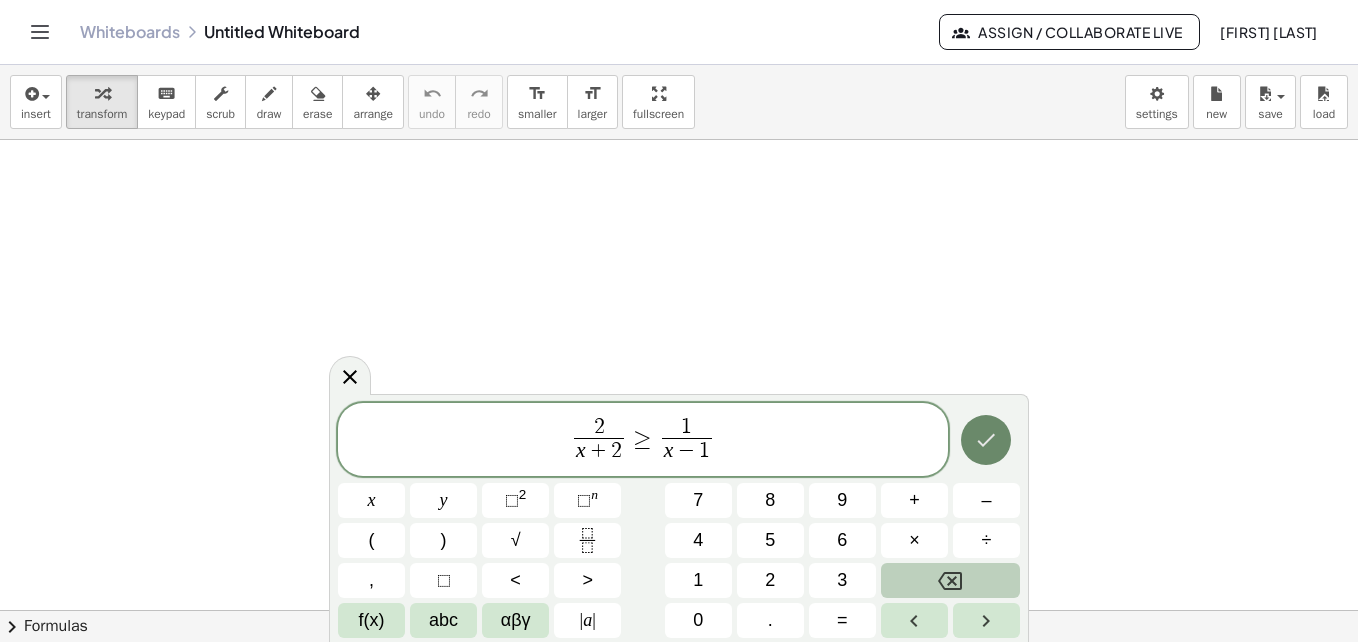 click 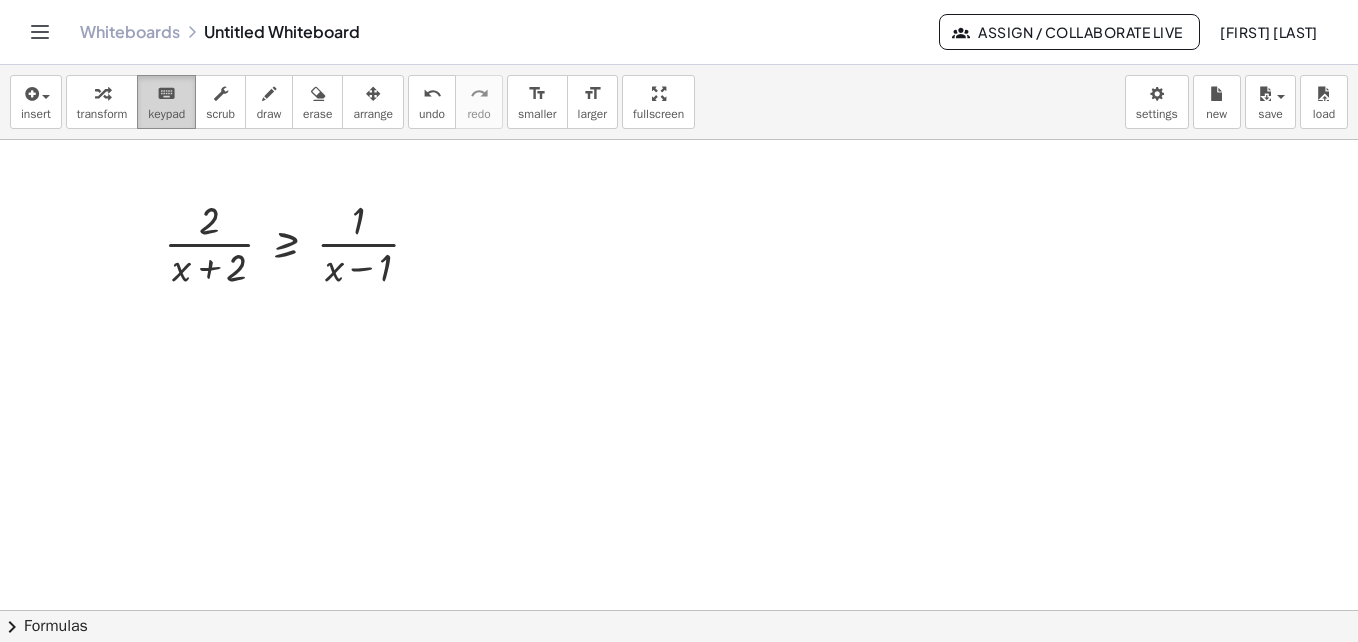 drag, startPoint x: 168, startPoint y: 111, endPoint x: 157, endPoint y: 126, distance: 18.601076 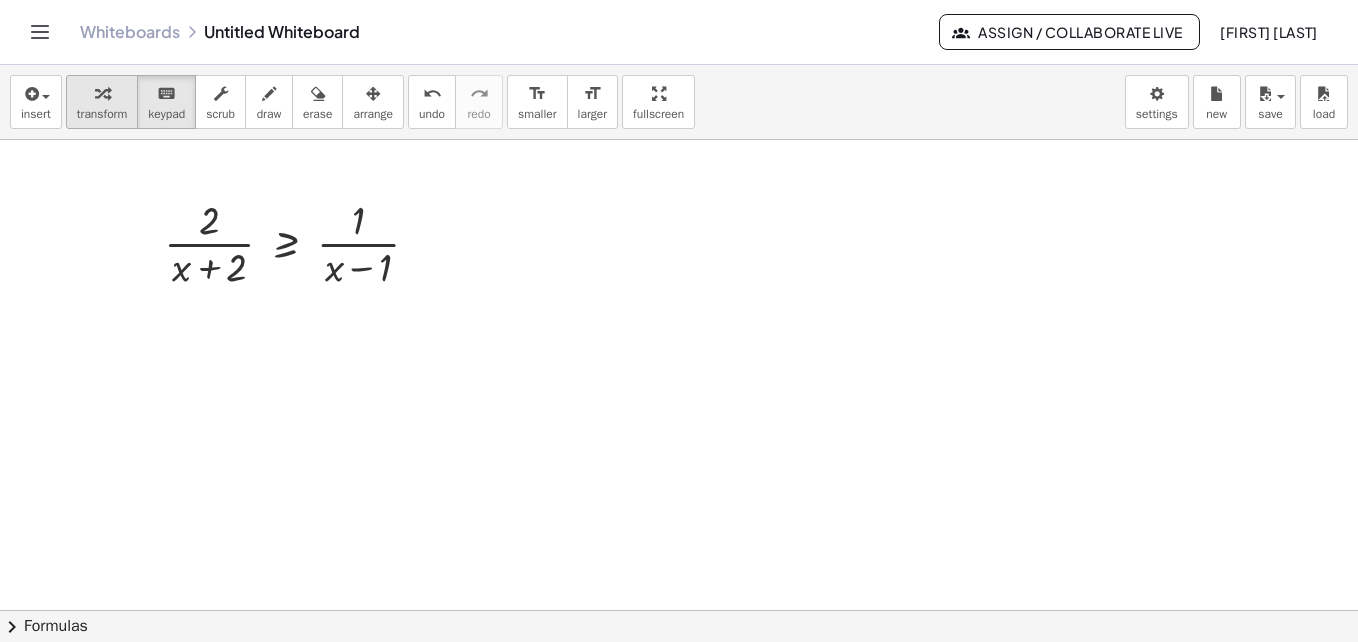 click at bounding box center (102, 93) 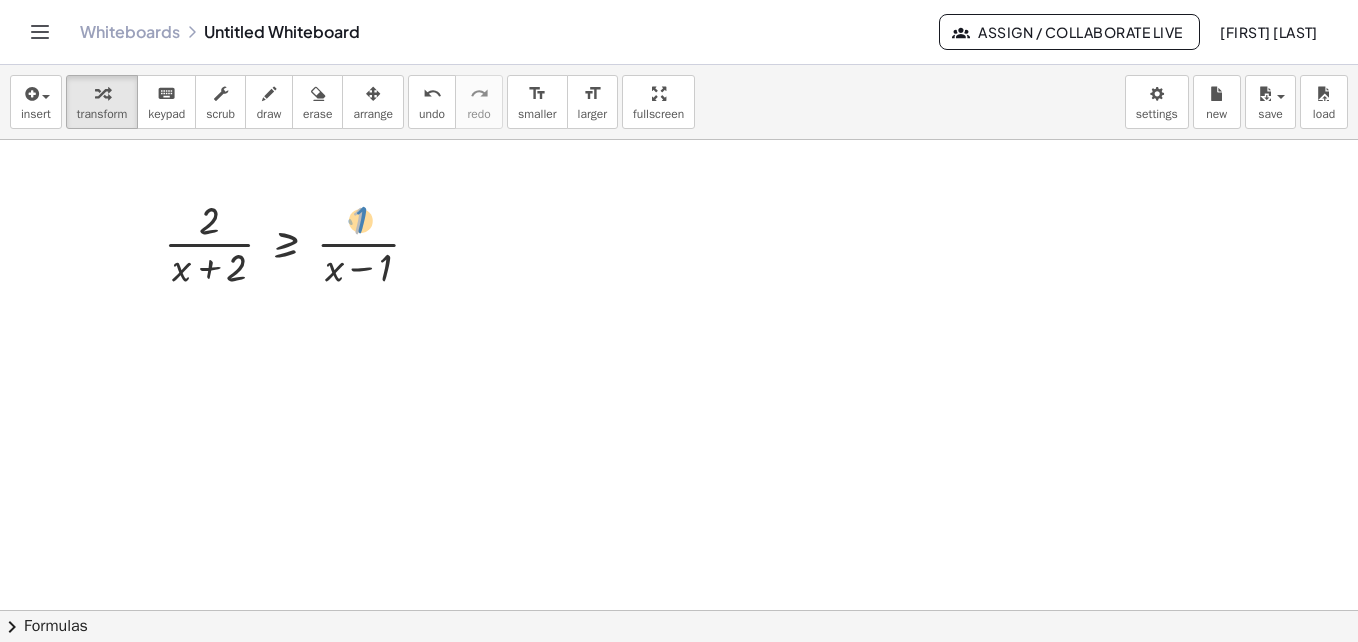 click at bounding box center [299, 242] 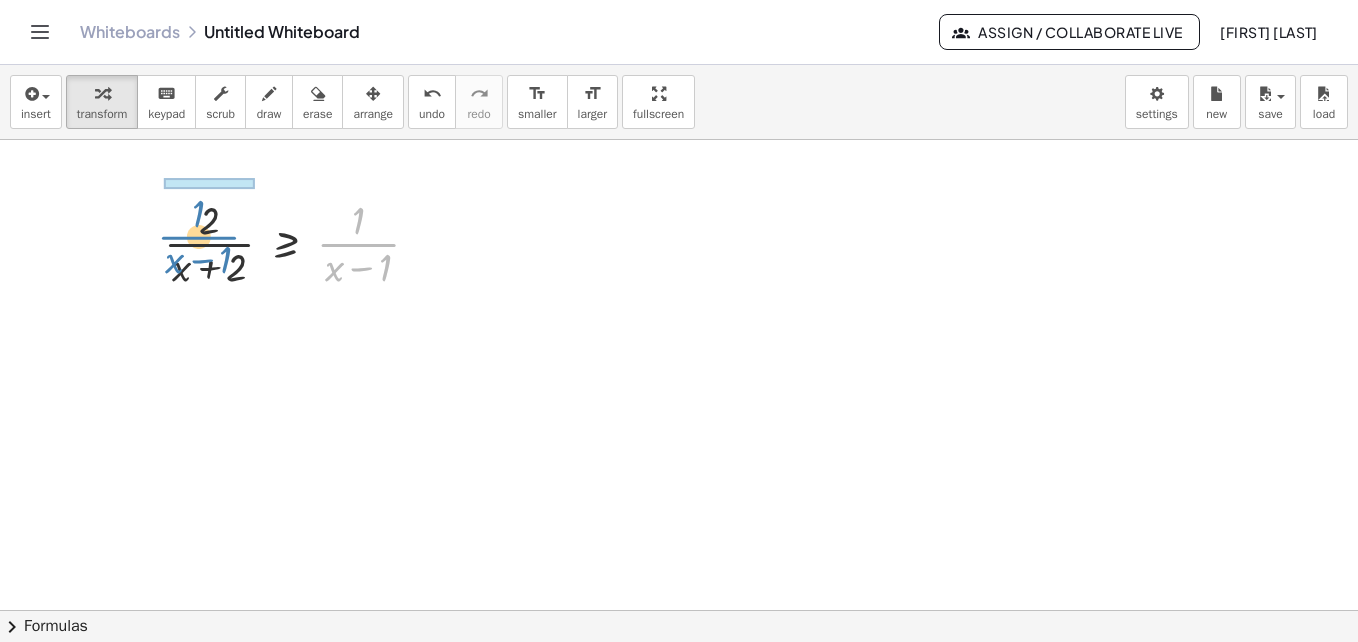 drag, startPoint x: 322, startPoint y: 242, endPoint x: 158, endPoint y: 235, distance: 164.14932 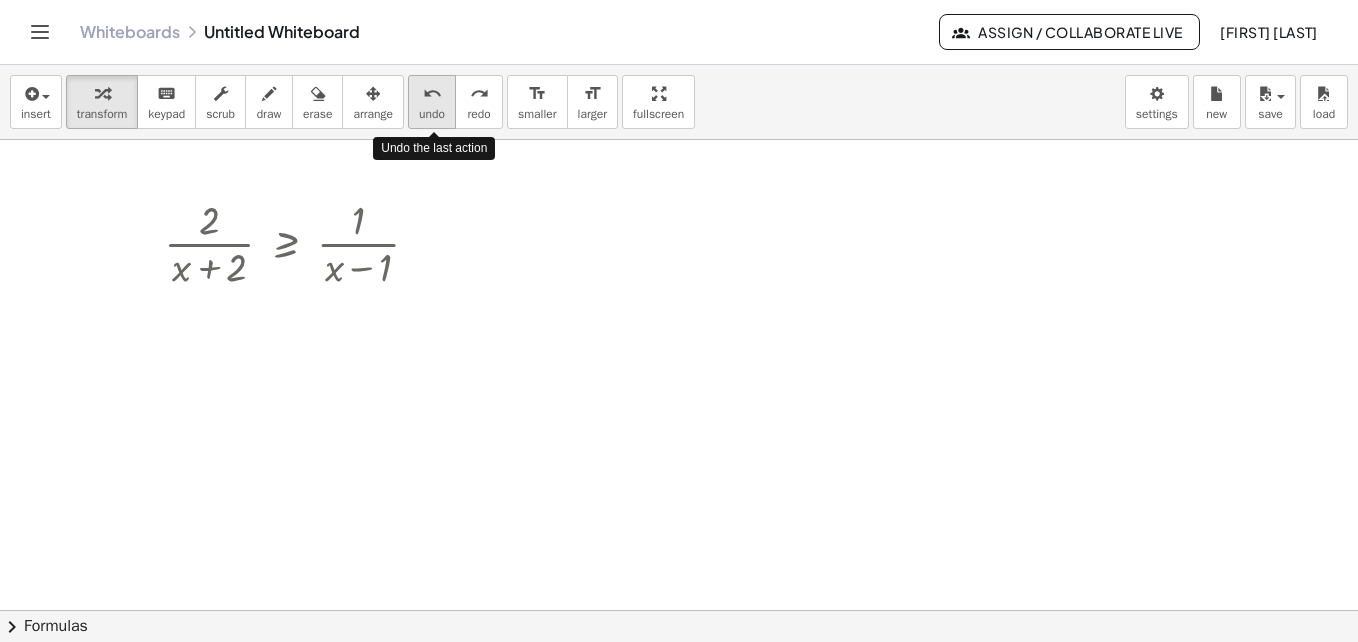 click on "undo" at bounding box center (432, 94) 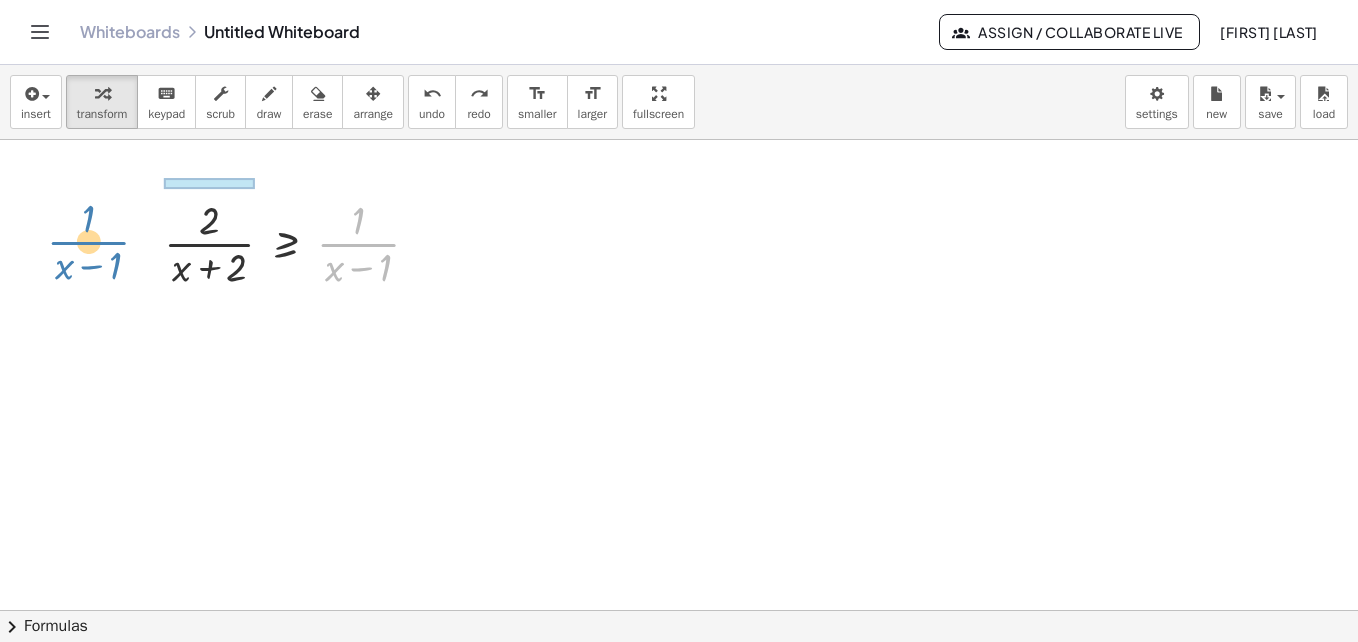 drag, startPoint x: 324, startPoint y: 245, endPoint x: 54, endPoint y: 243, distance: 270.00742 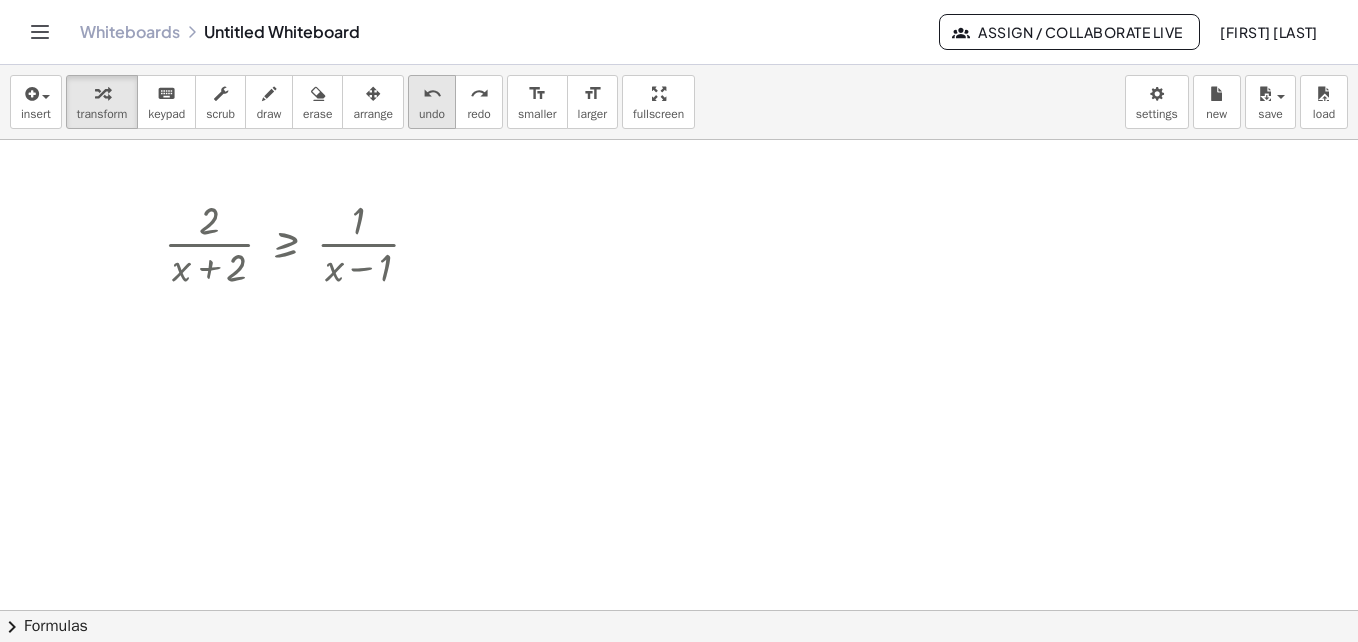 click on "undo" at bounding box center (432, 94) 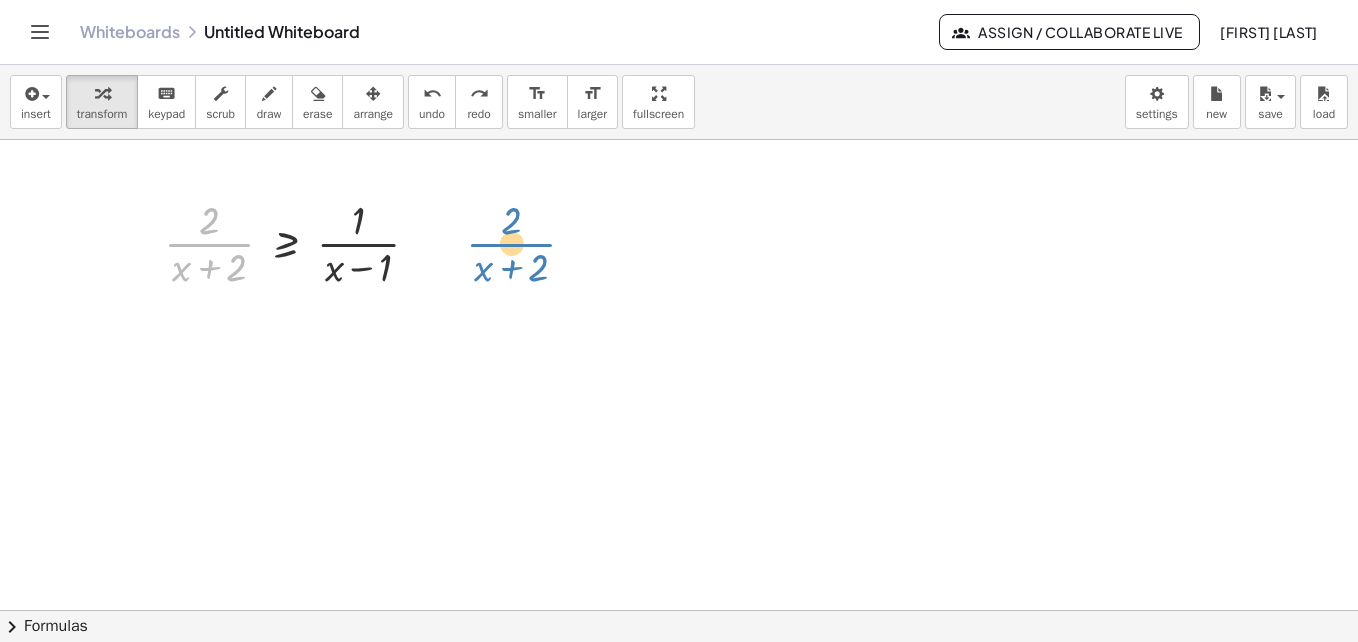drag, startPoint x: 190, startPoint y: 243, endPoint x: 492, endPoint y: 243, distance: 302 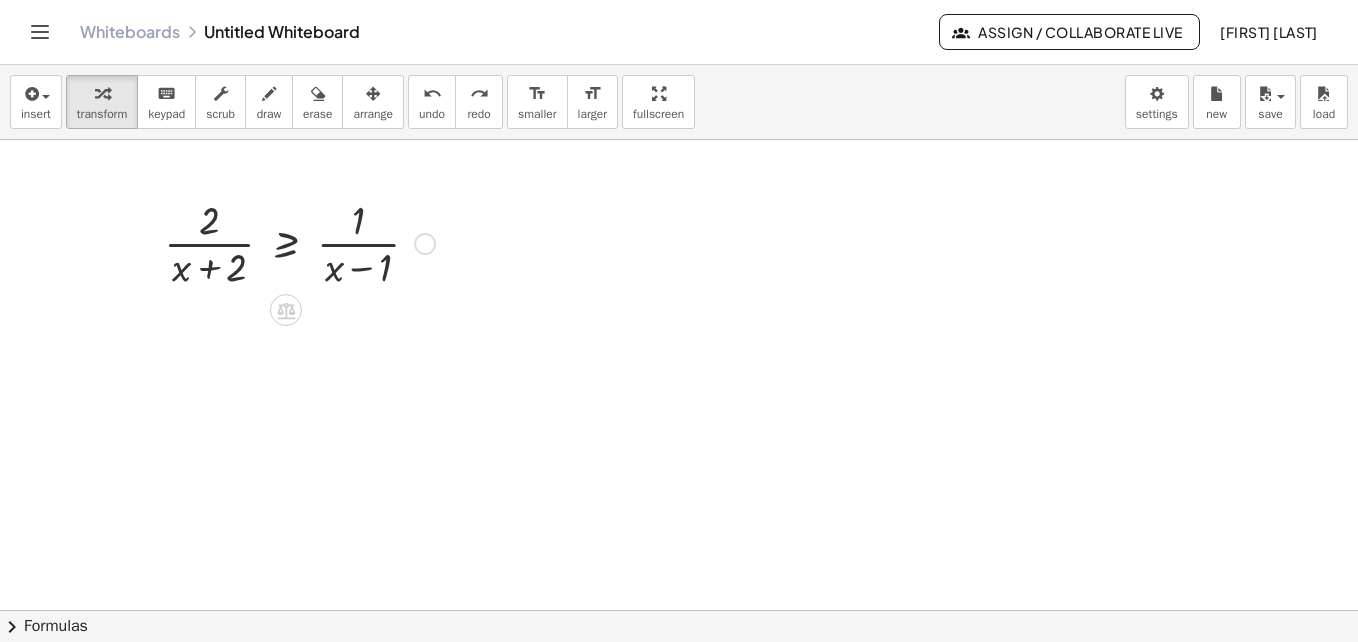 click at bounding box center (425, 244) 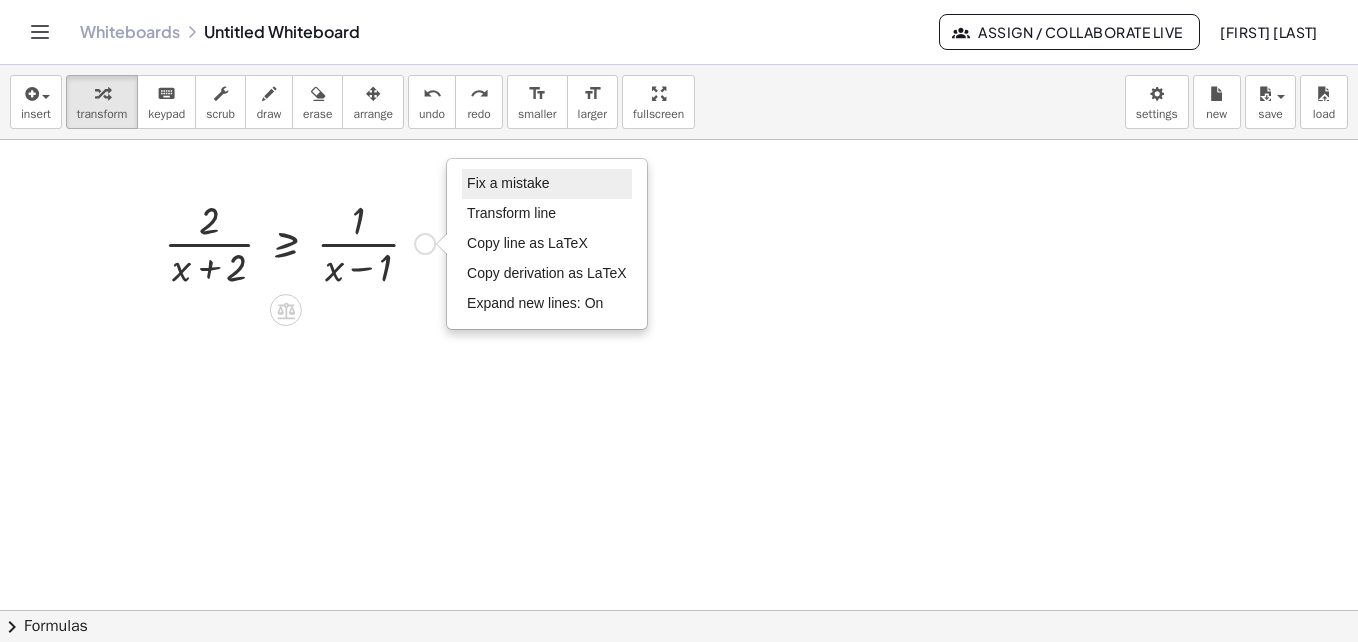 click on "Fix a mistake" at bounding box center (508, 183) 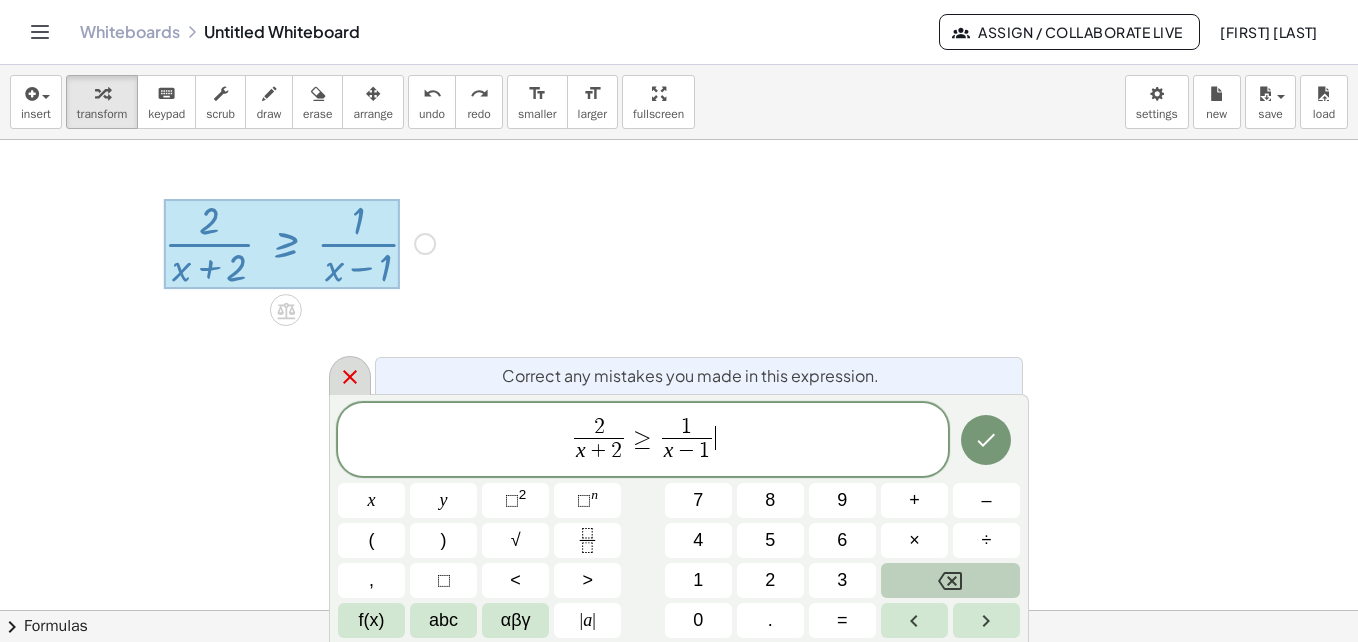 click 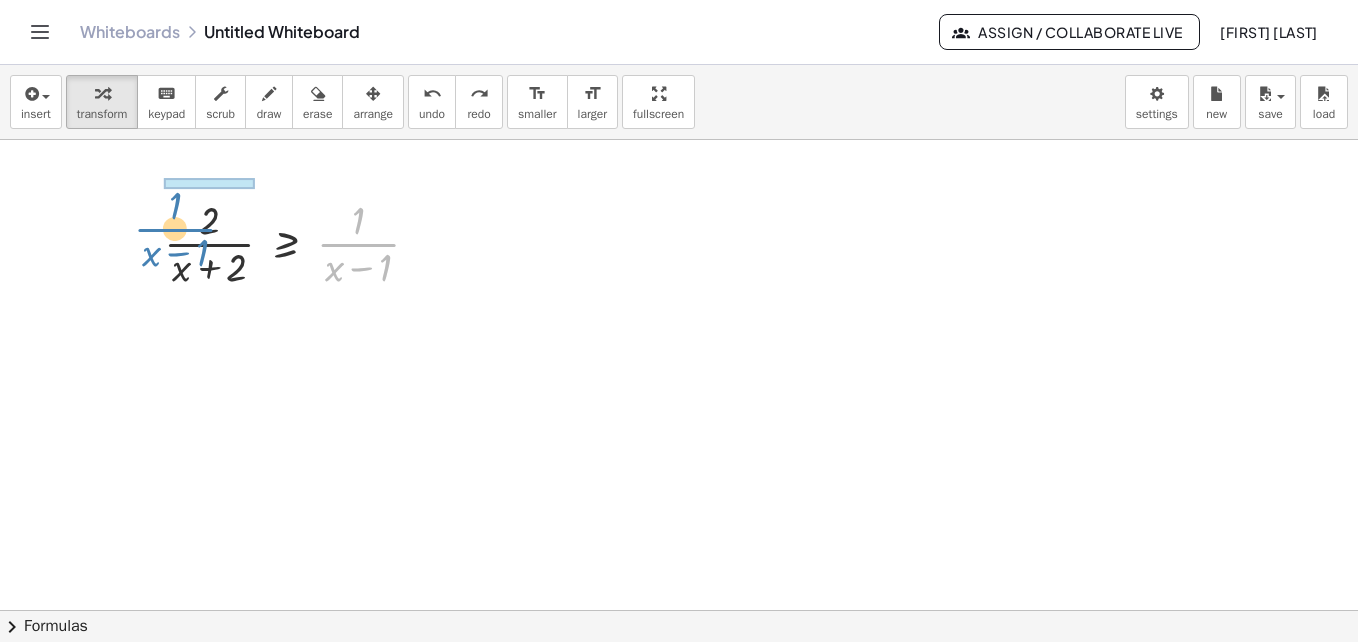 drag, startPoint x: 343, startPoint y: 247, endPoint x: 160, endPoint y: 232, distance: 183.61372 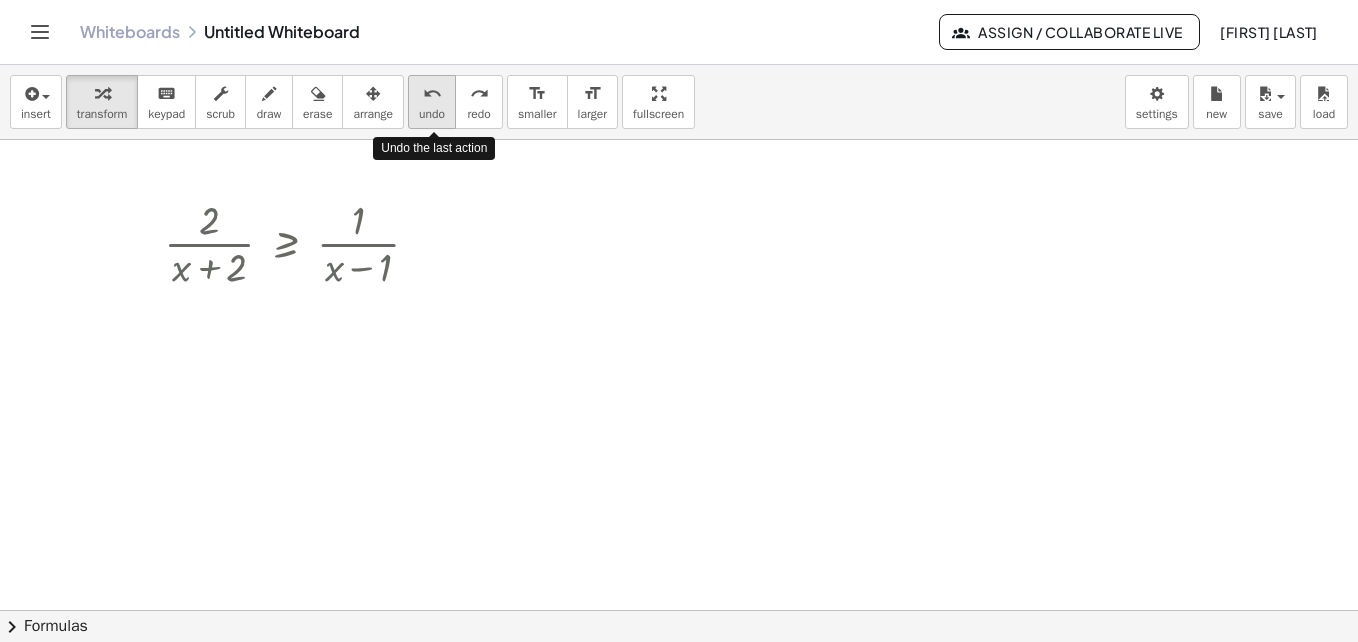 click on "undo undo" at bounding box center [432, 102] 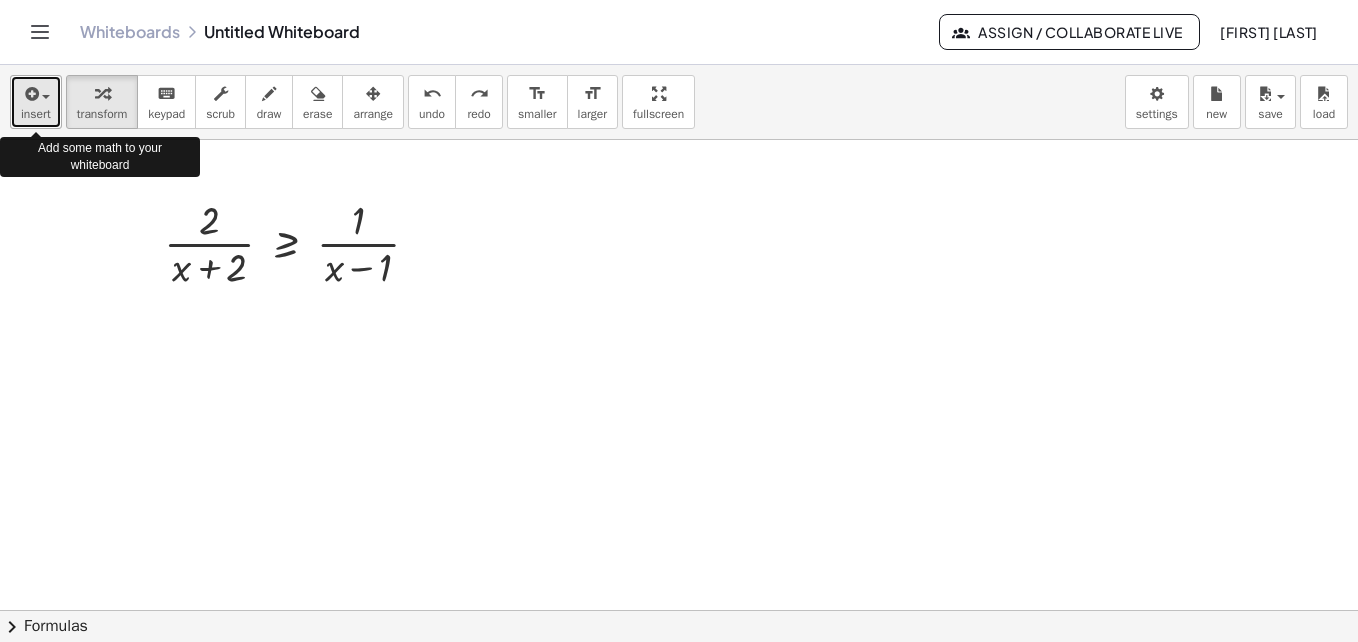 click on "insert" at bounding box center [36, 114] 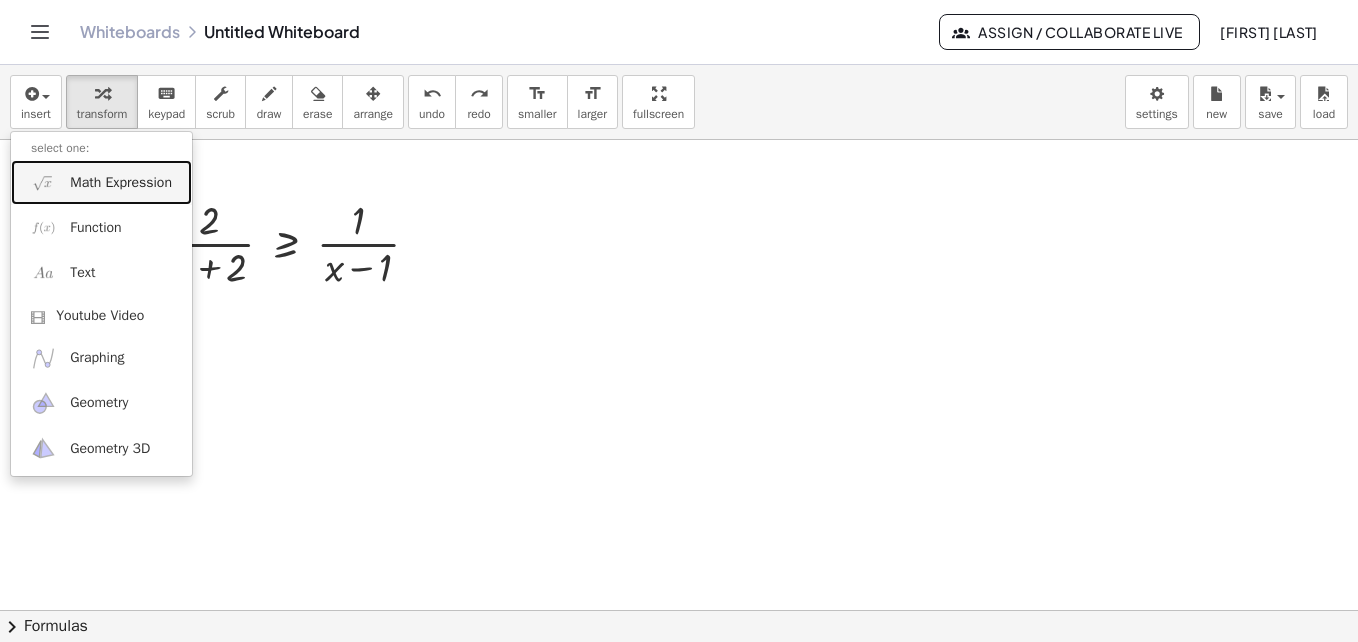 click on "Math Expression" at bounding box center (121, 183) 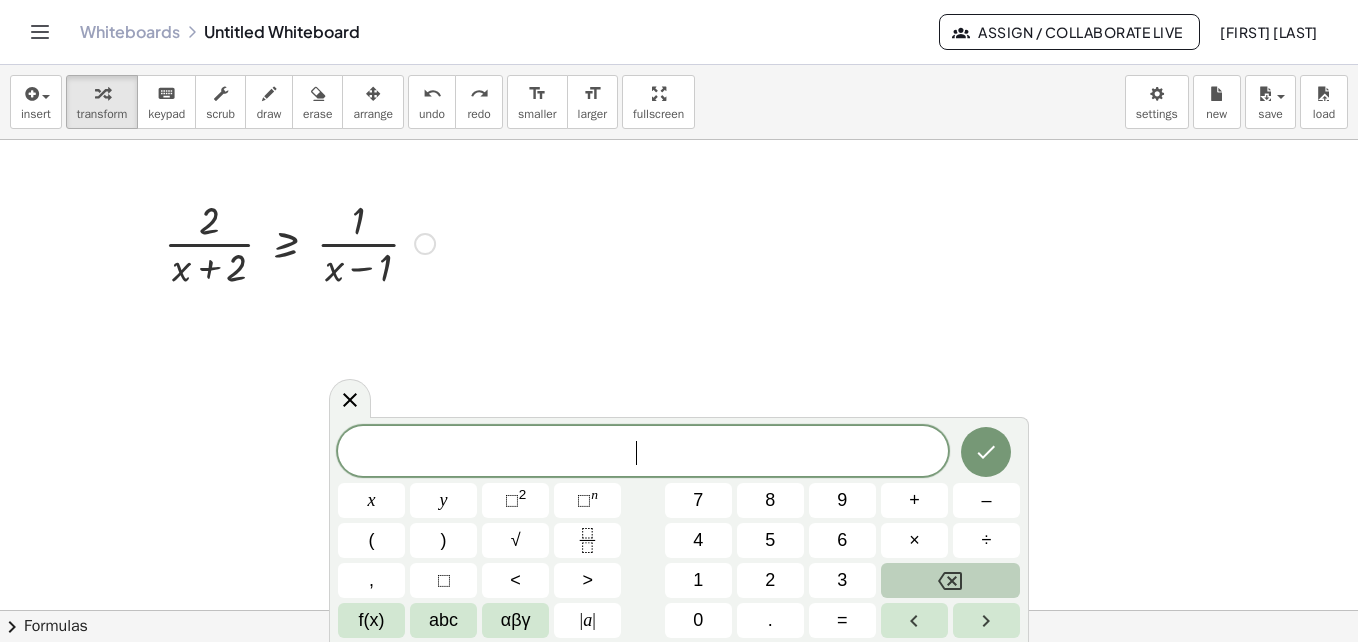 click on "2" at bounding box center (770, 580) 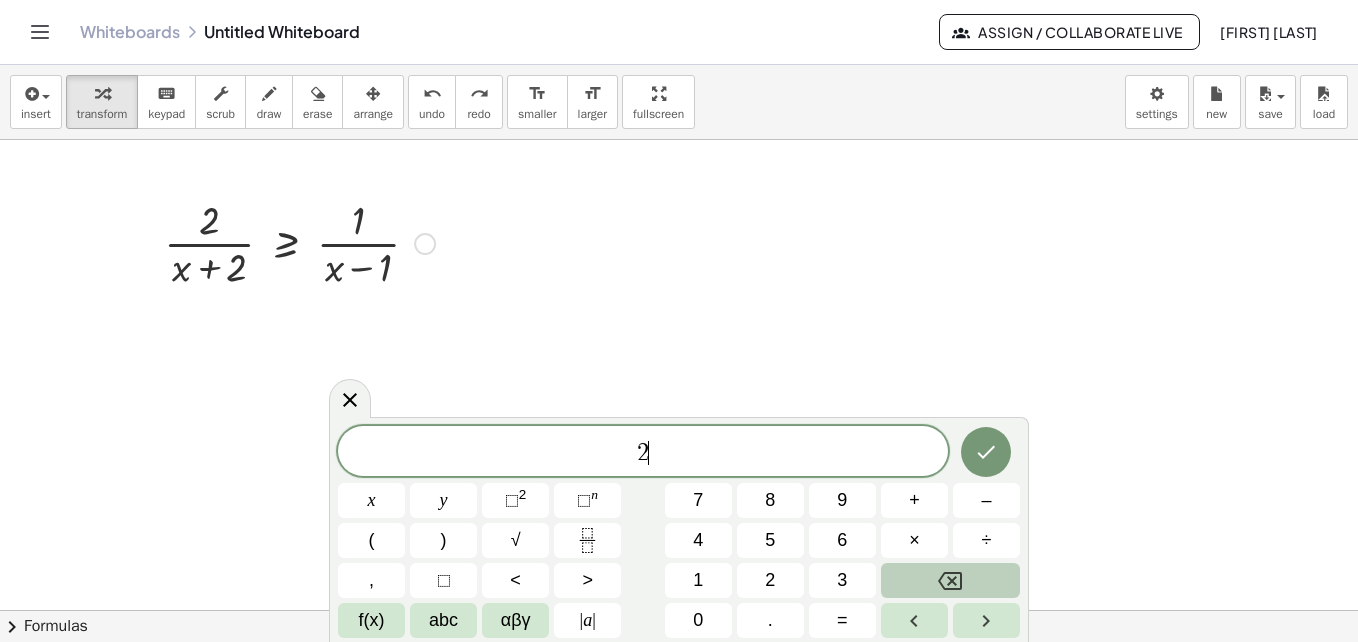 click 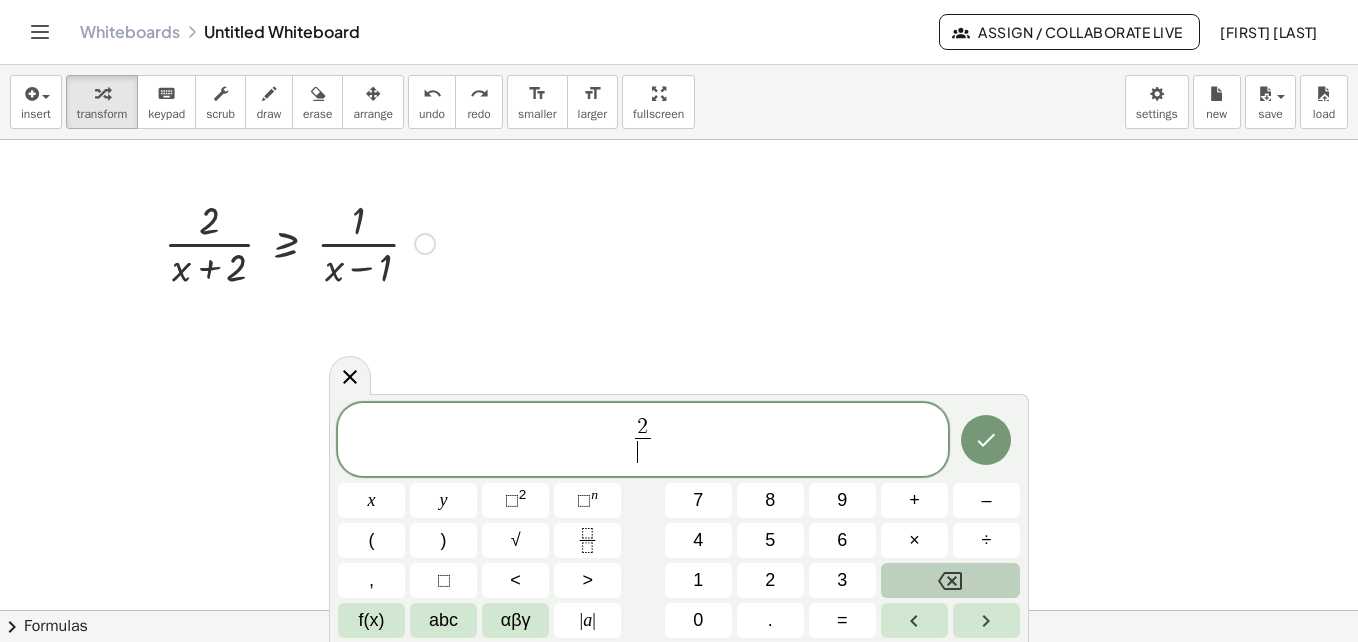 click on "x" at bounding box center (372, 500) 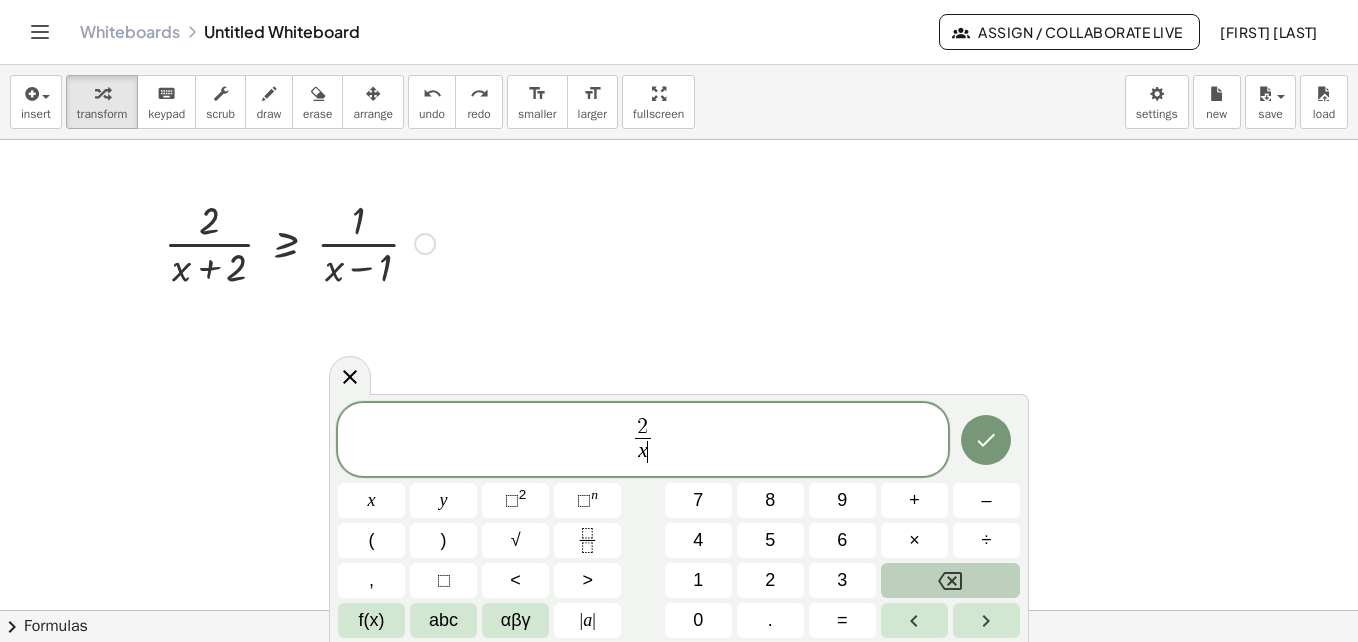 click on "+" at bounding box center (914, 500) 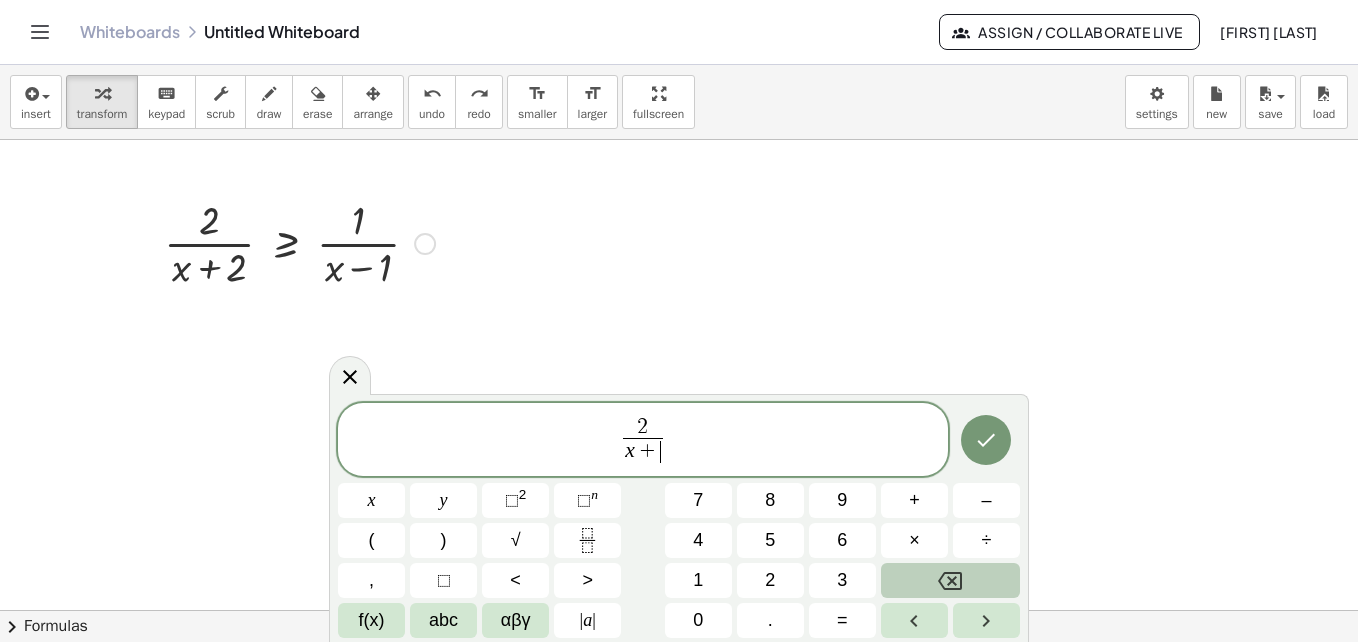 click on "2" at bounding box center [770, 580] 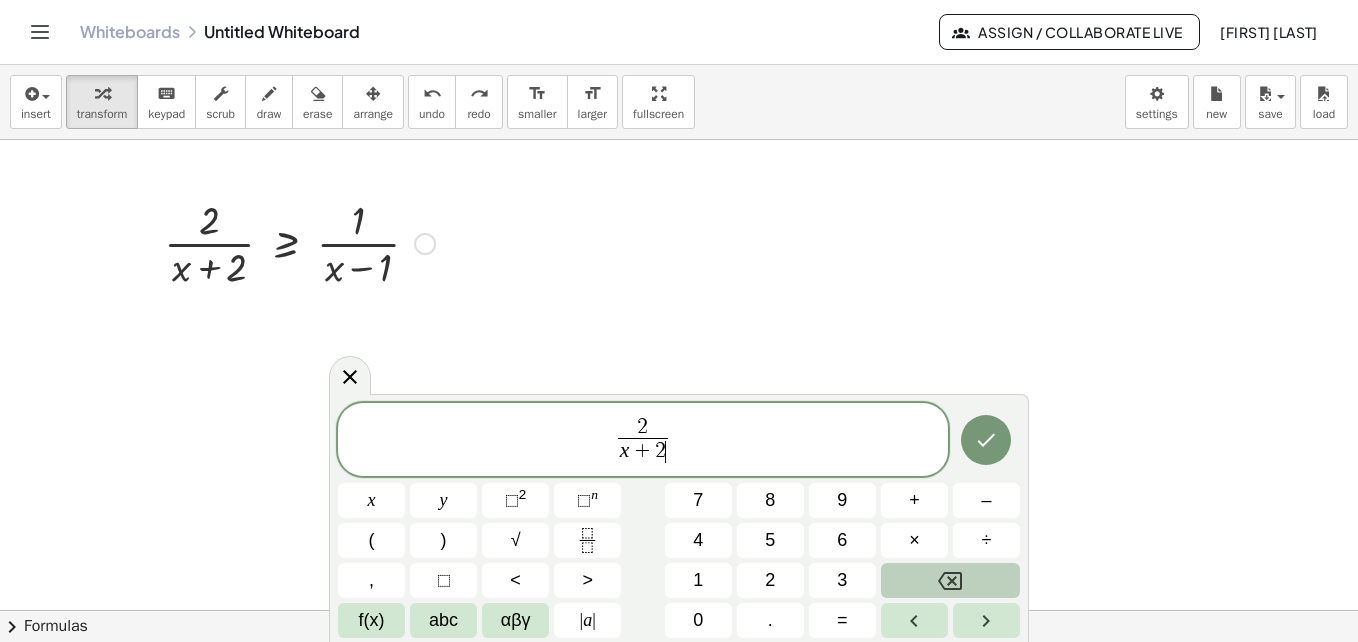 click 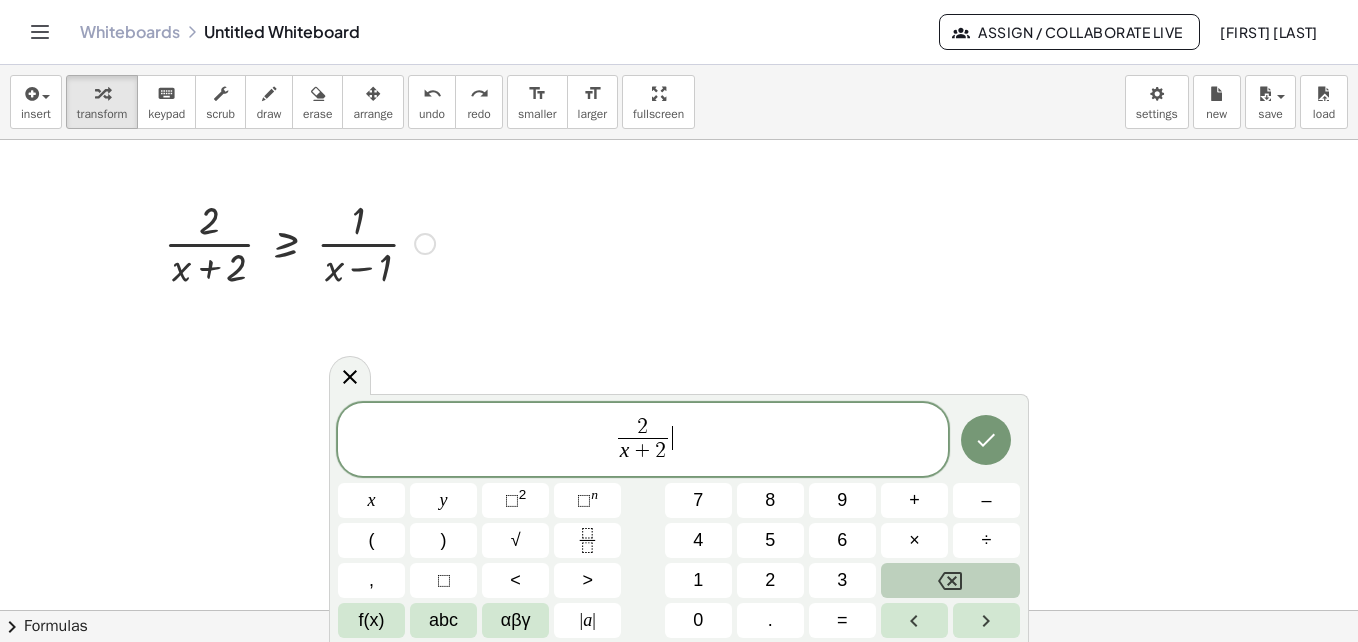click on "f(x)" at bounding box center [372, 620] 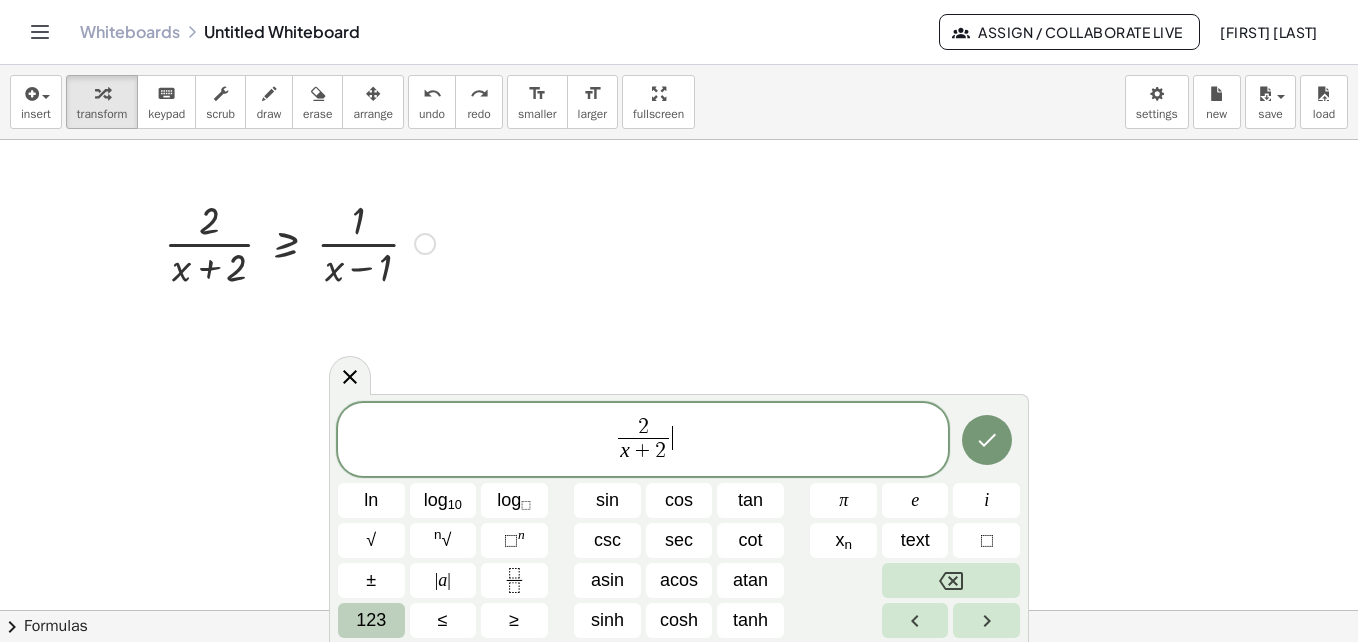 click on "123" at bounding box center (371, 620) 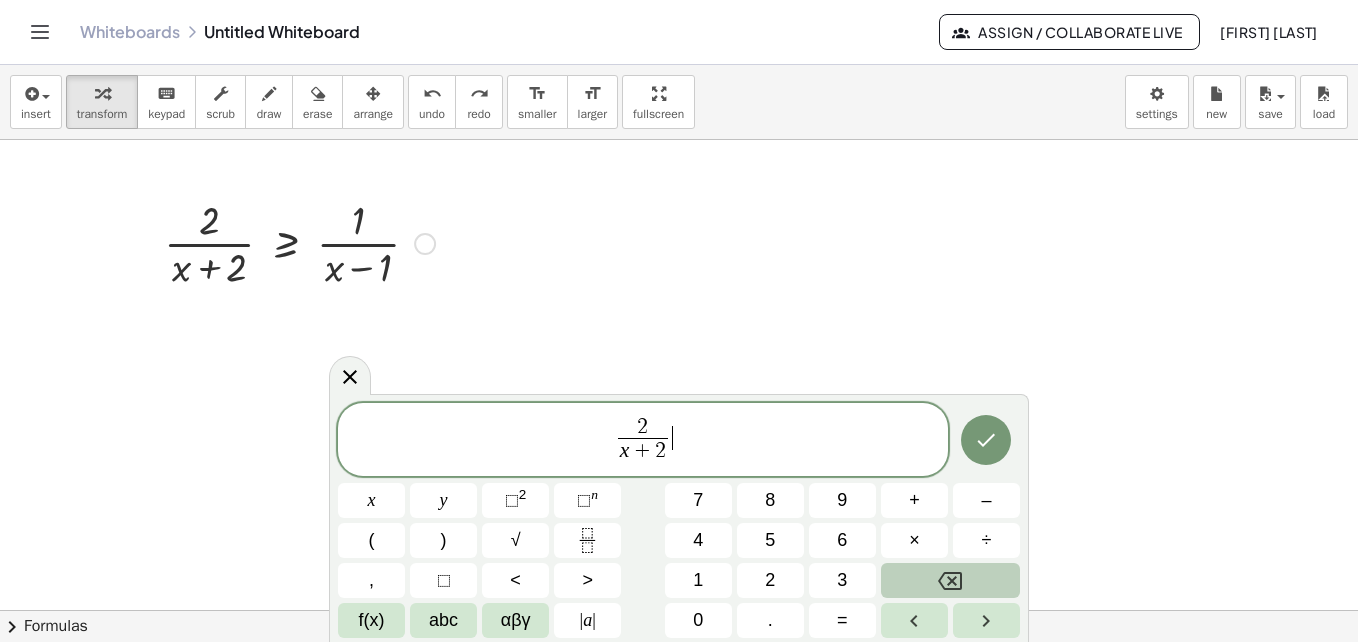 click on "–" at bounding box center [986, 500] 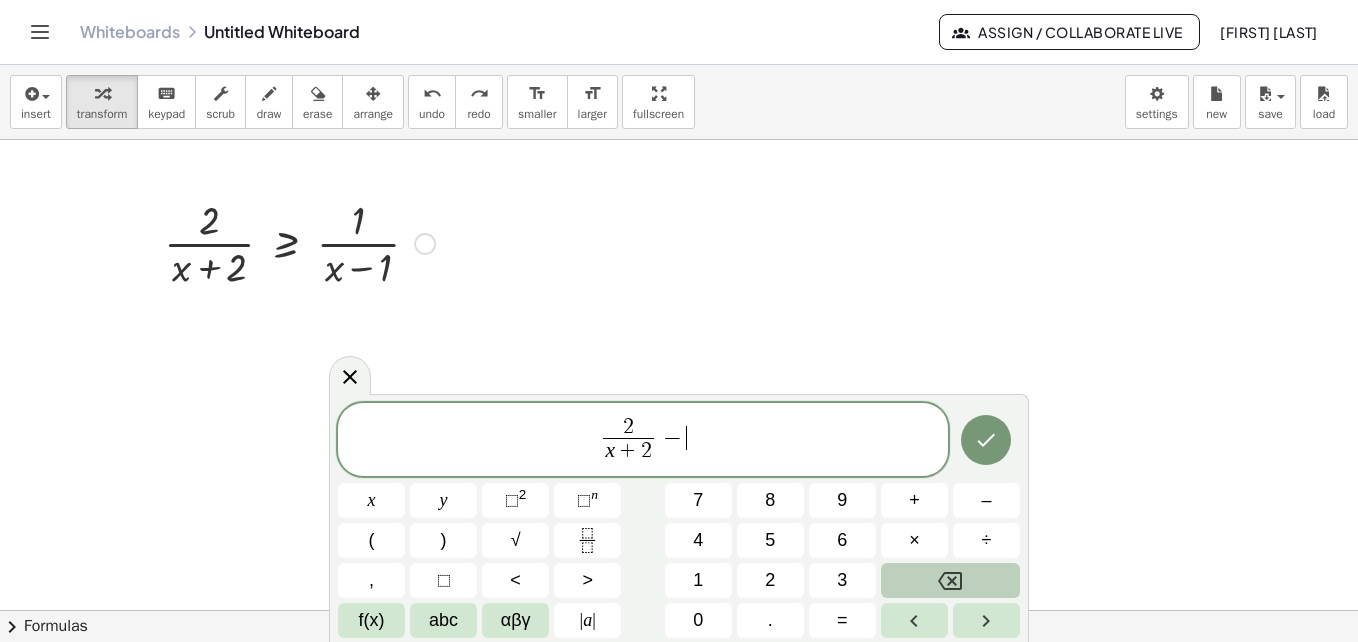 click on "1" at bounding box center [698, 580] 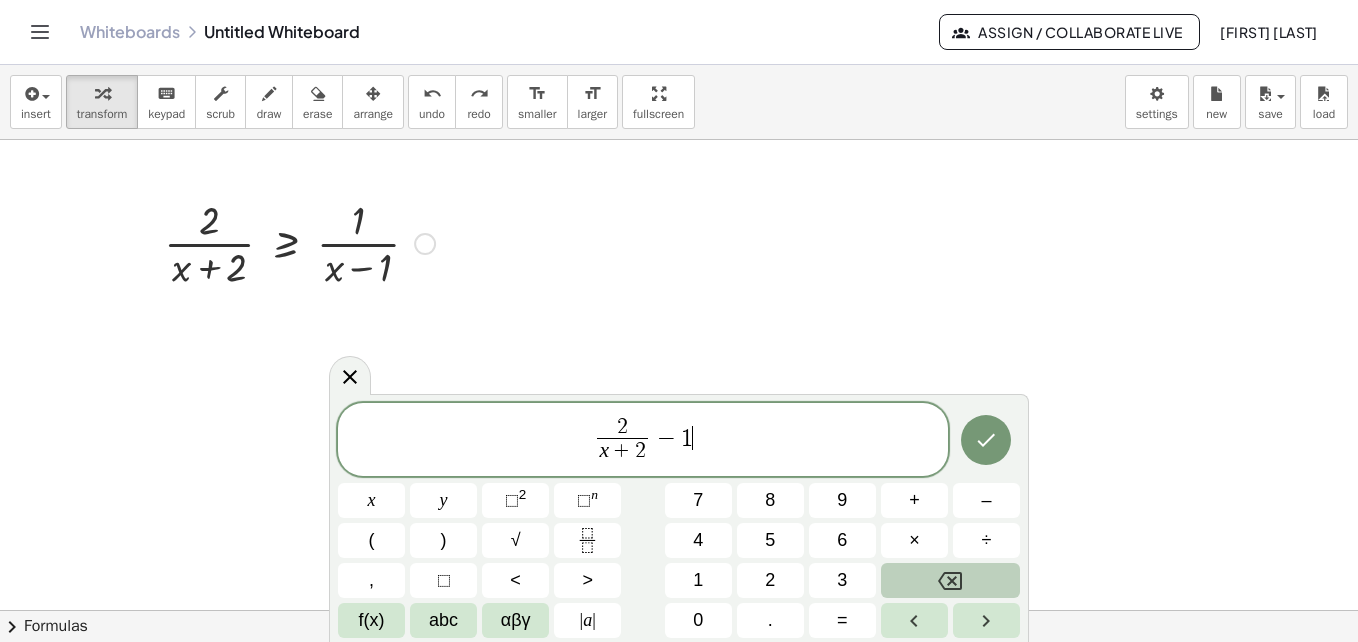 click 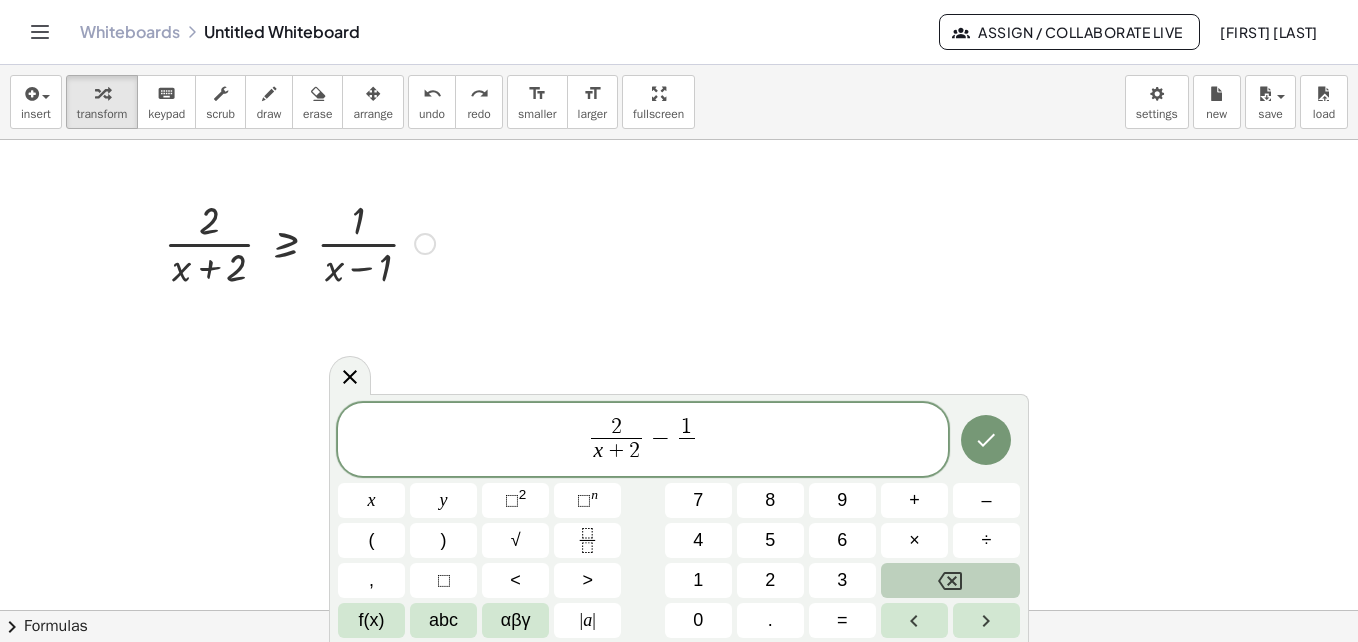 click on "x" at bounding box center (372, 500) 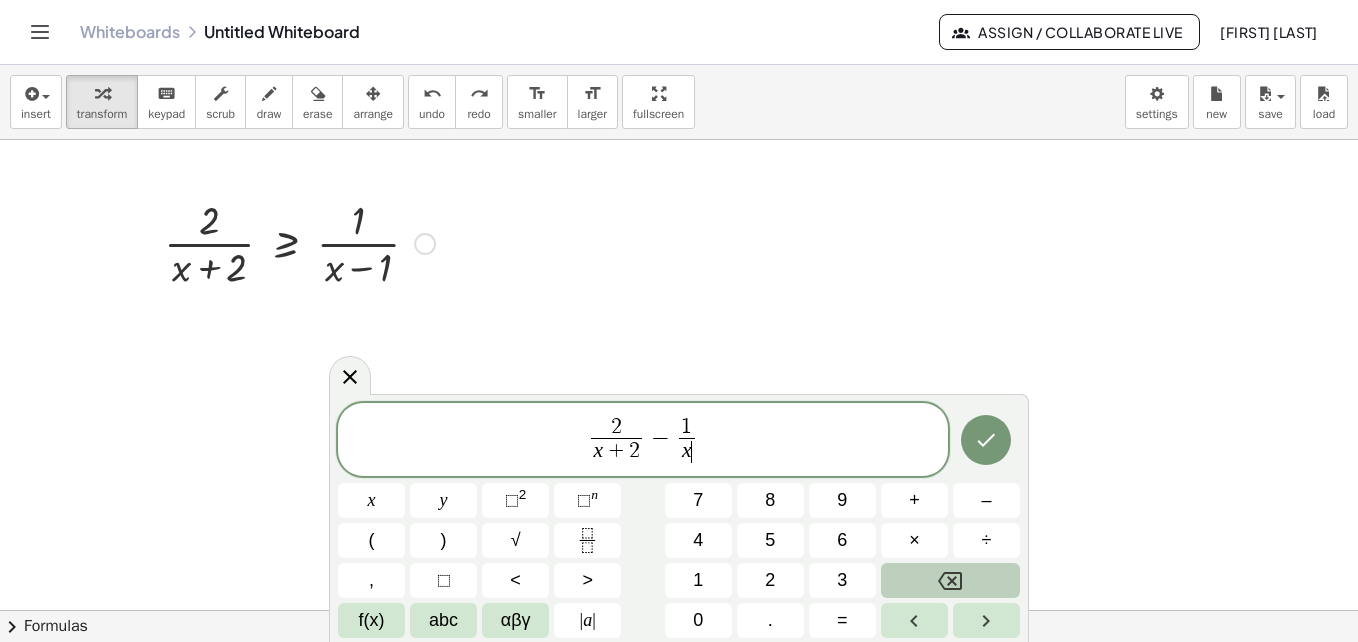 click on "–" at bounding box center (986, 500) 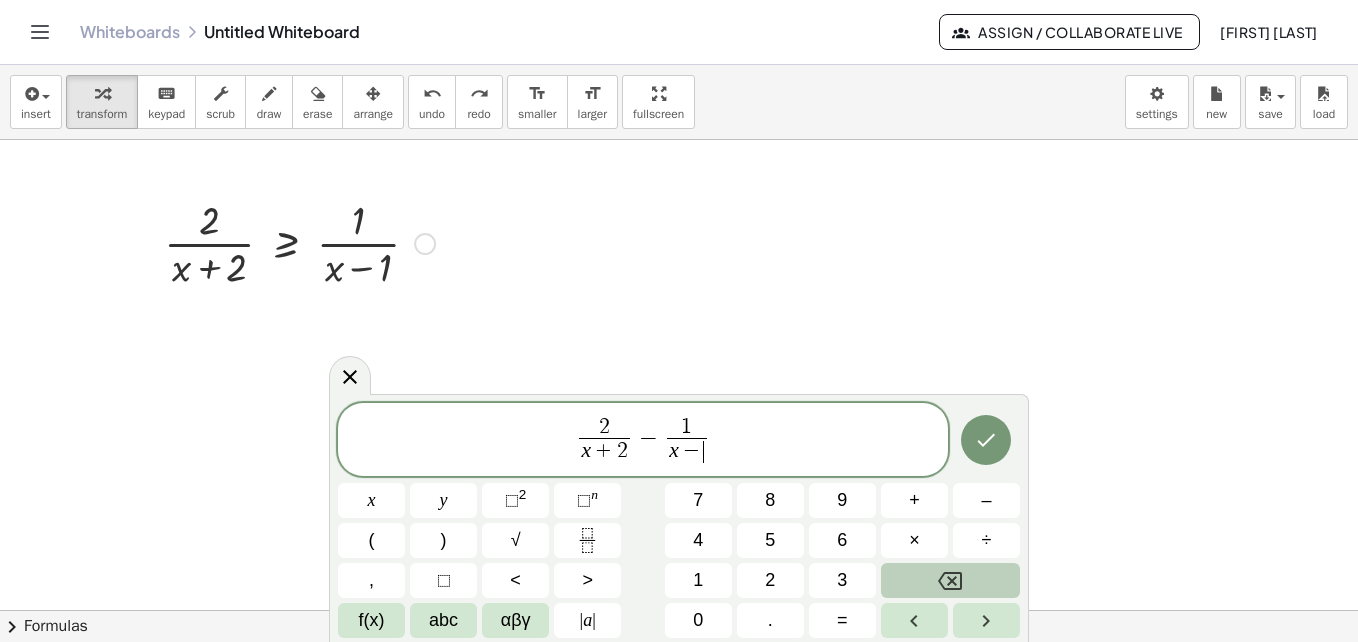 click on "1" at bounding box center [698, 580] 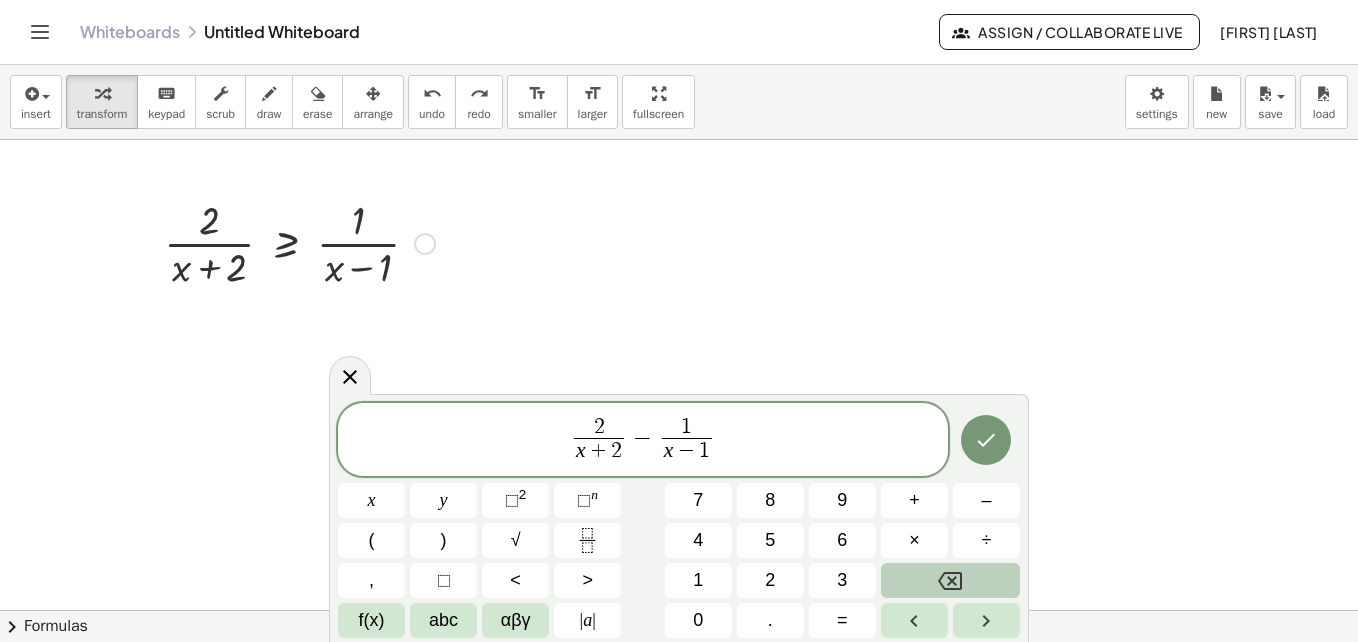 click on "f(x)" at bounding box center [372, 620] 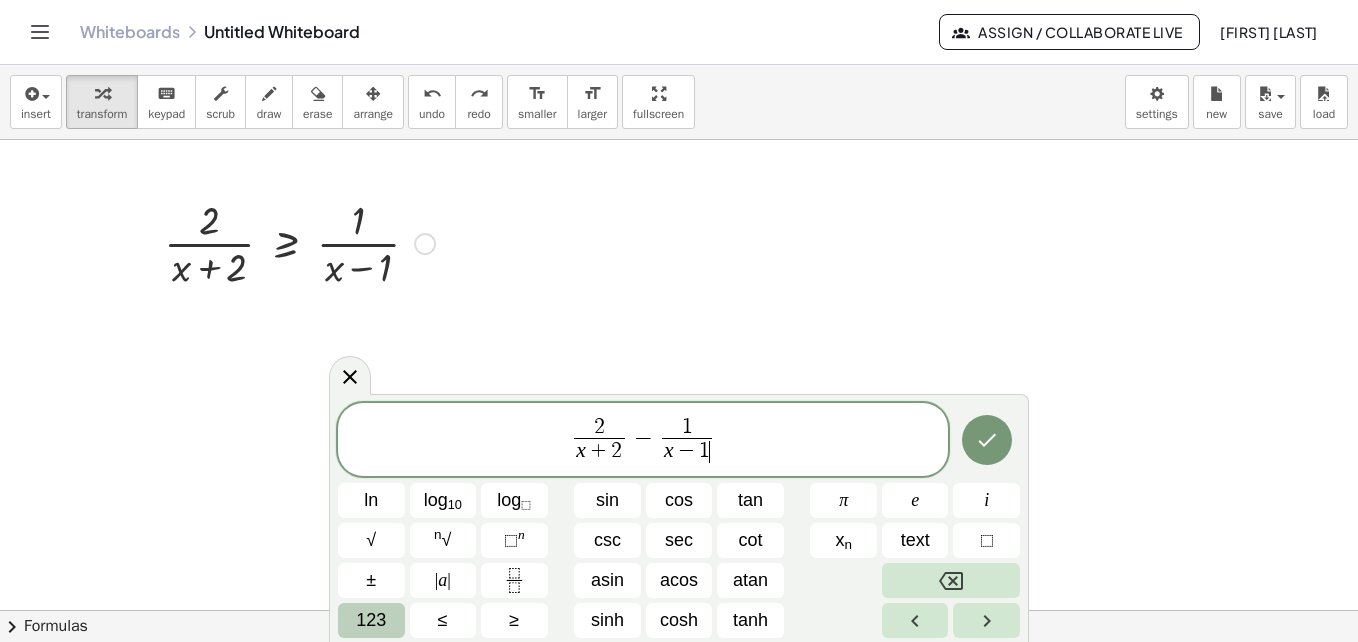 click 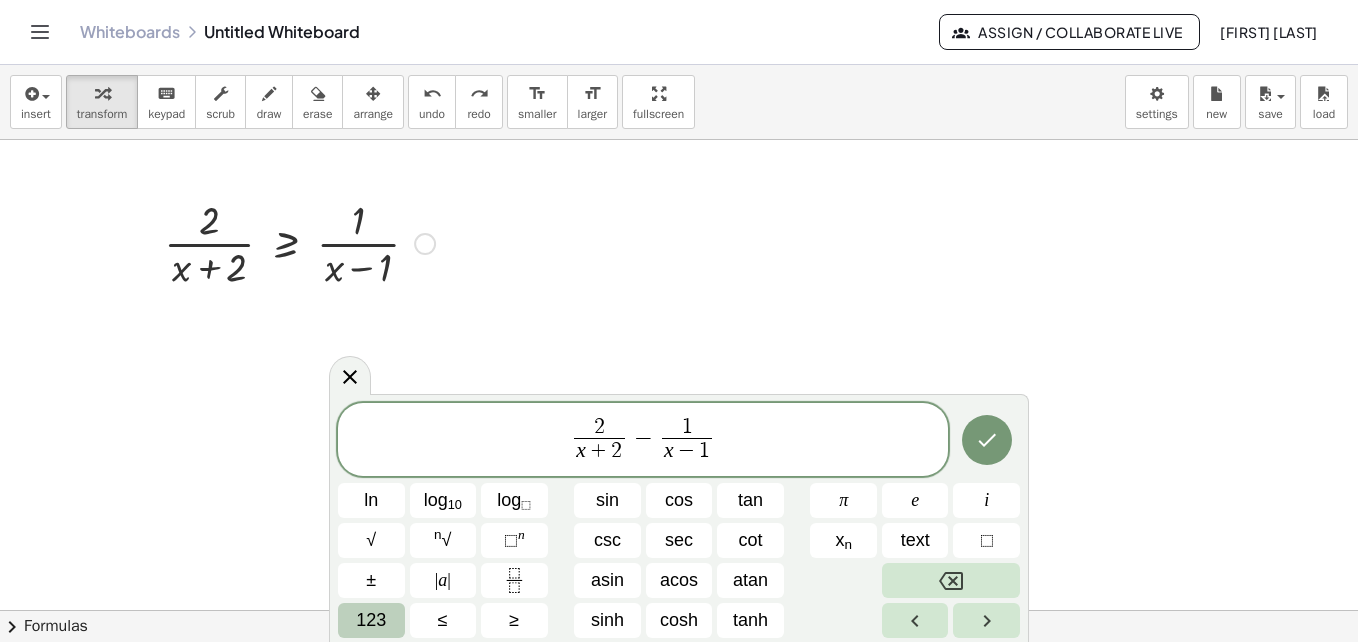 click on "≥" at bounding box center (514, 620) 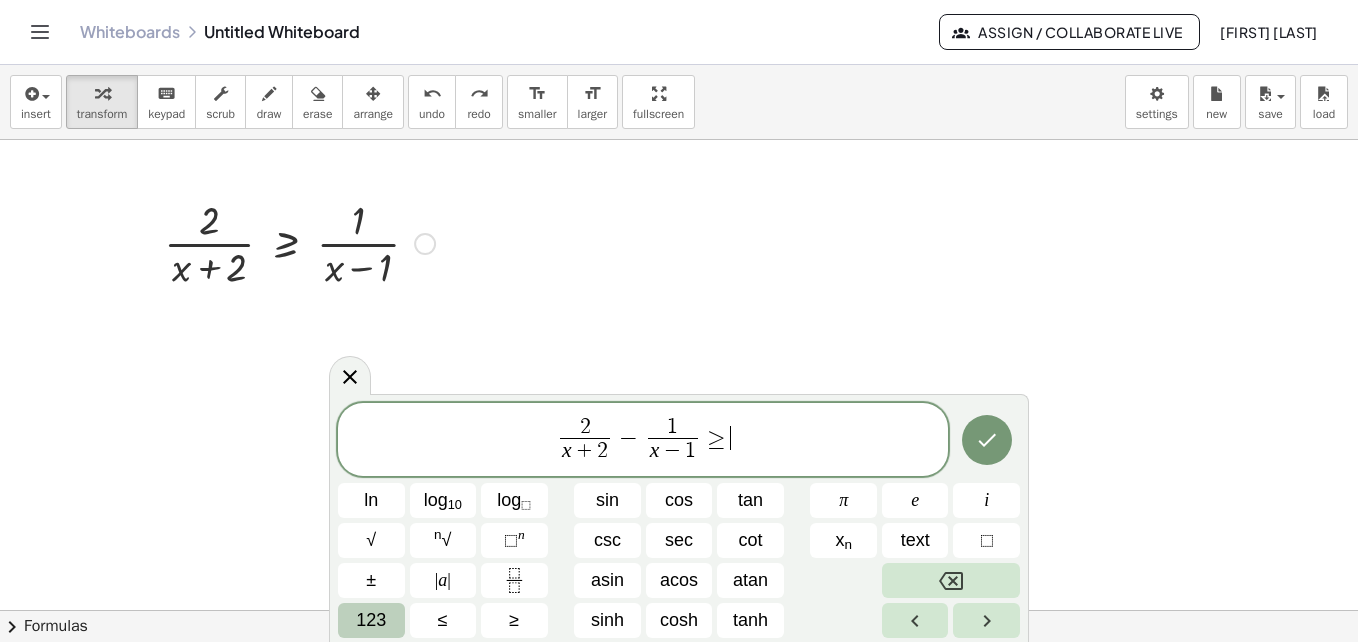 click on "123" at bounding box center (371, 620) 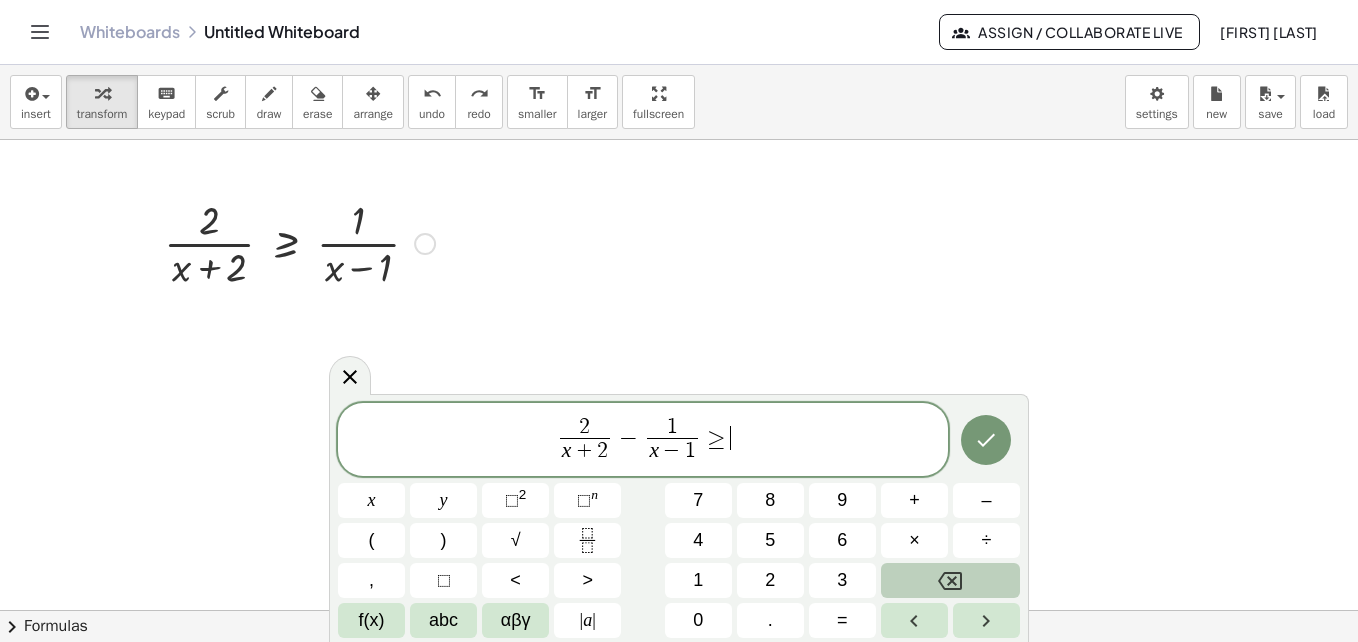 click on "0" at bounding box center [698, 620] 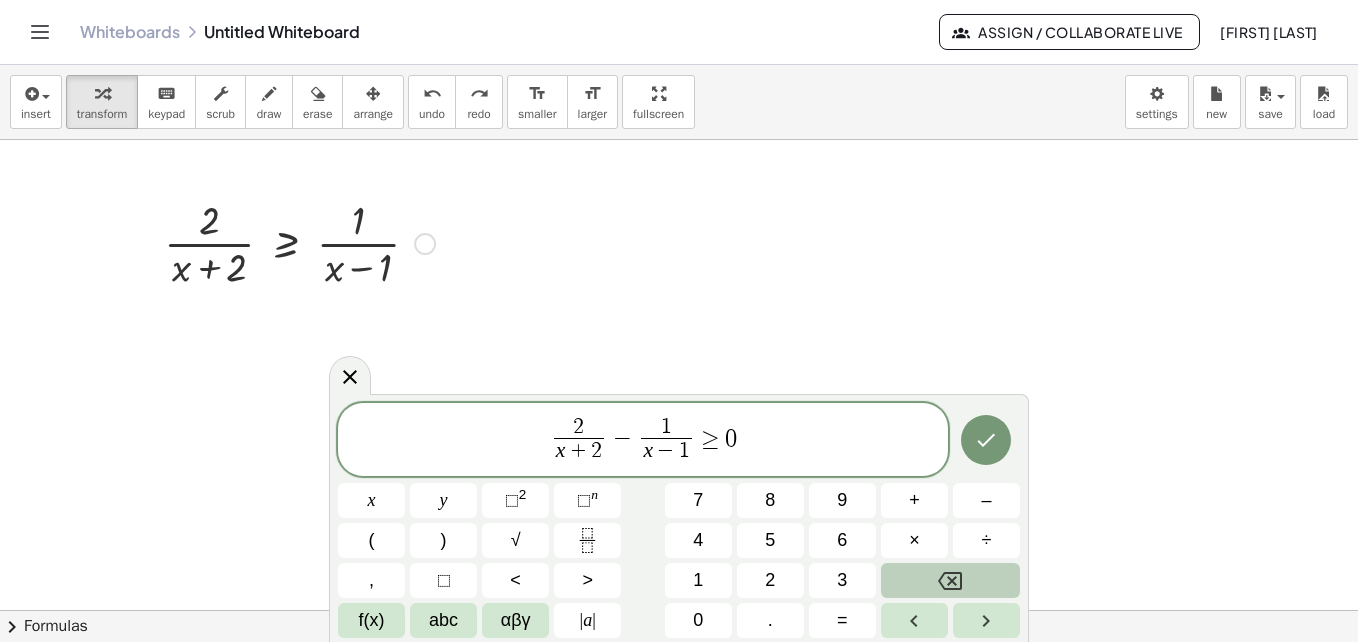 click at bounding box center (986, 440) 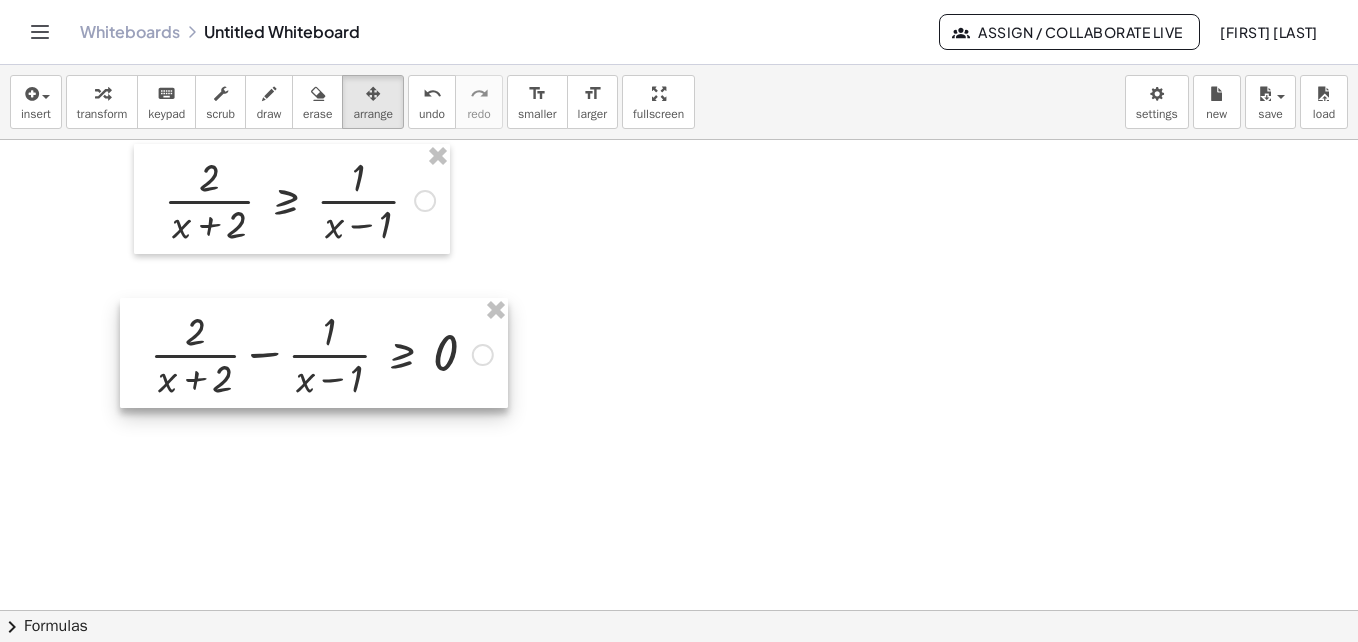 scroll, scrollTop: 44, scrollLeft: 0, axis: vertical 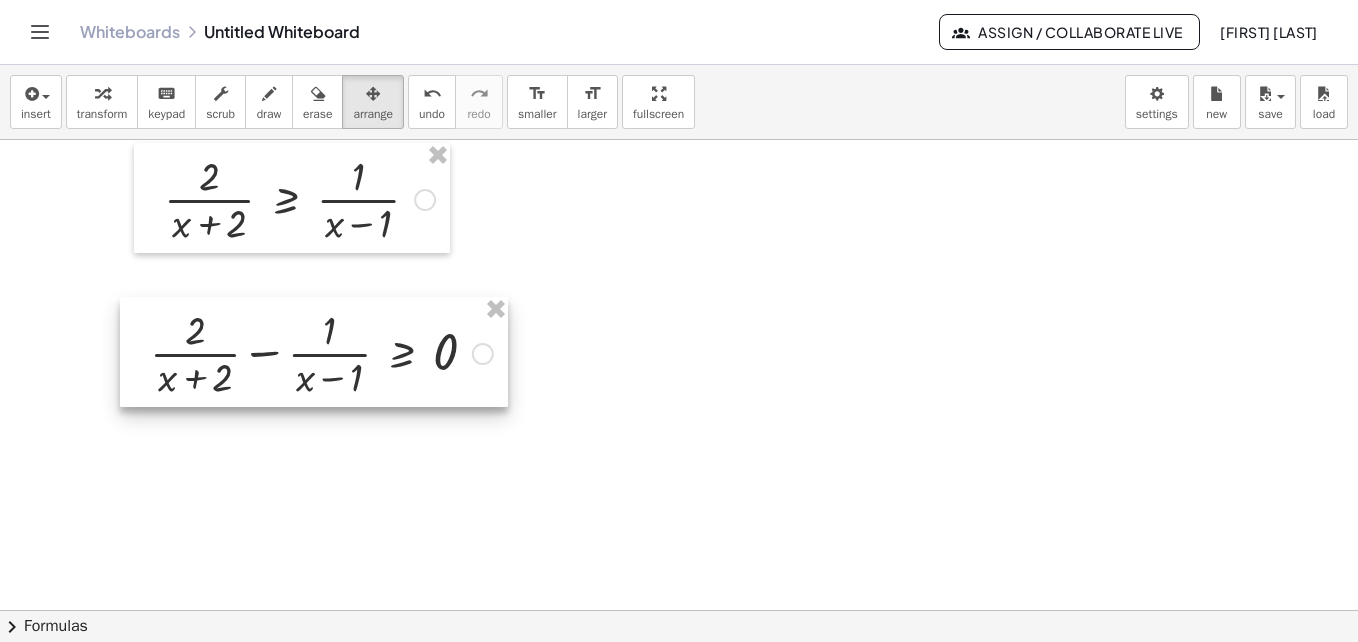 click at bounding box center [679, 566] 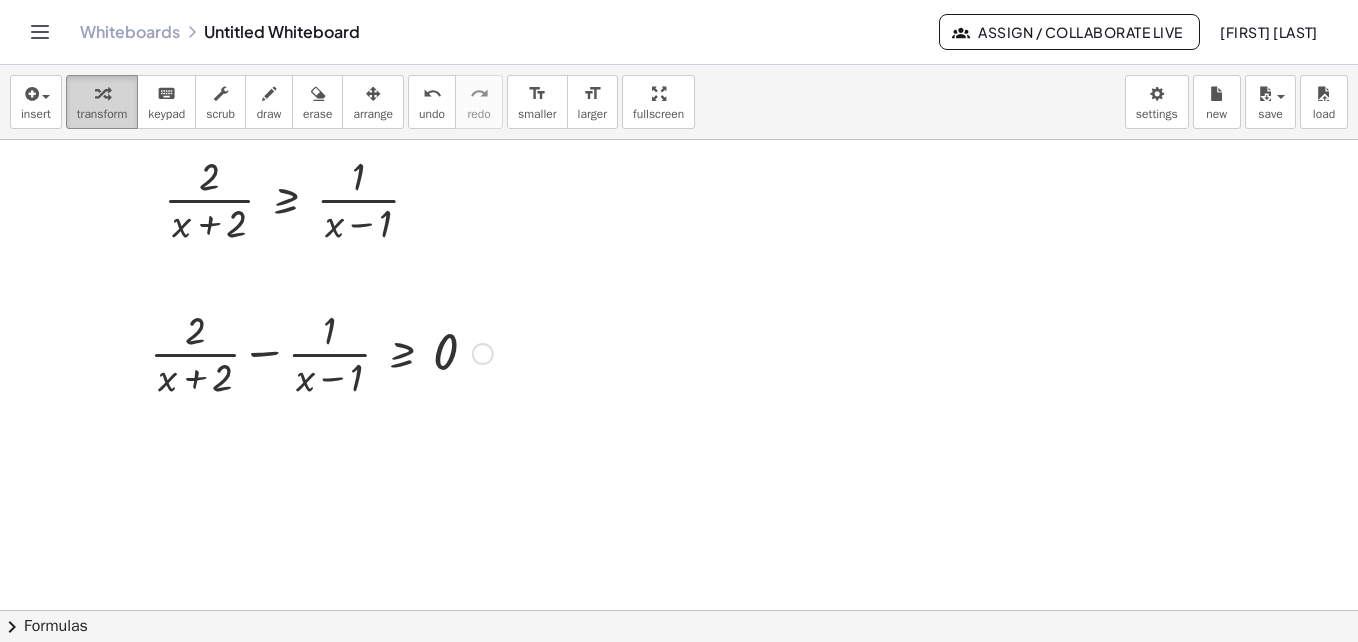 click on "transform" at bounding box center (102, 114) 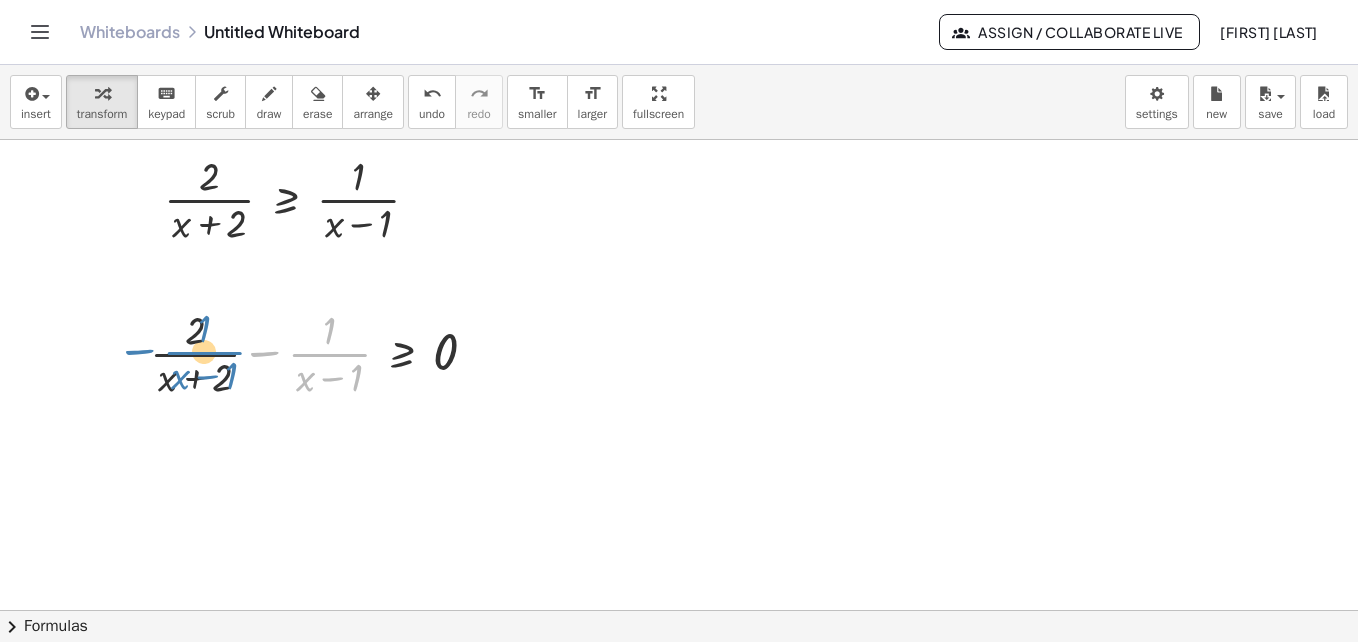 drag, startPoint x: 326, startPoint y: 354, endPoint x: 201, endPoint y: 352, distance: 125.016 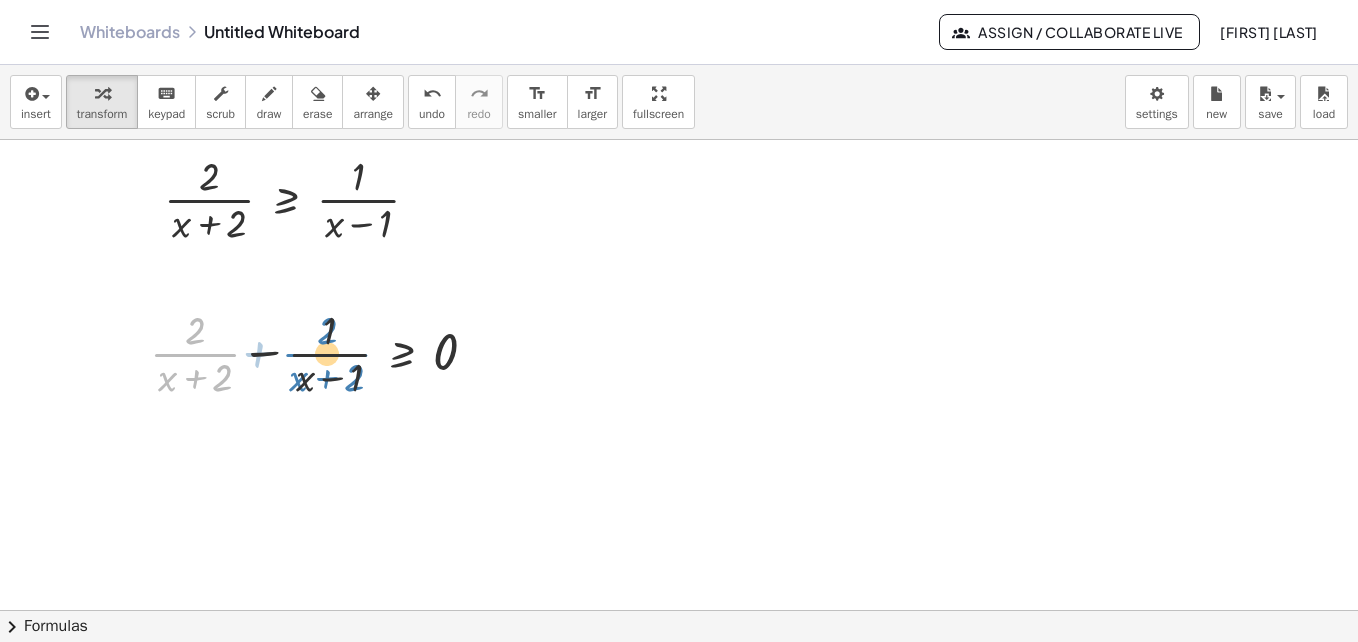 drag, startPoint x: 203, startPoint y: 352, endPoint x: 336, endPoint y: 352, distance: 133 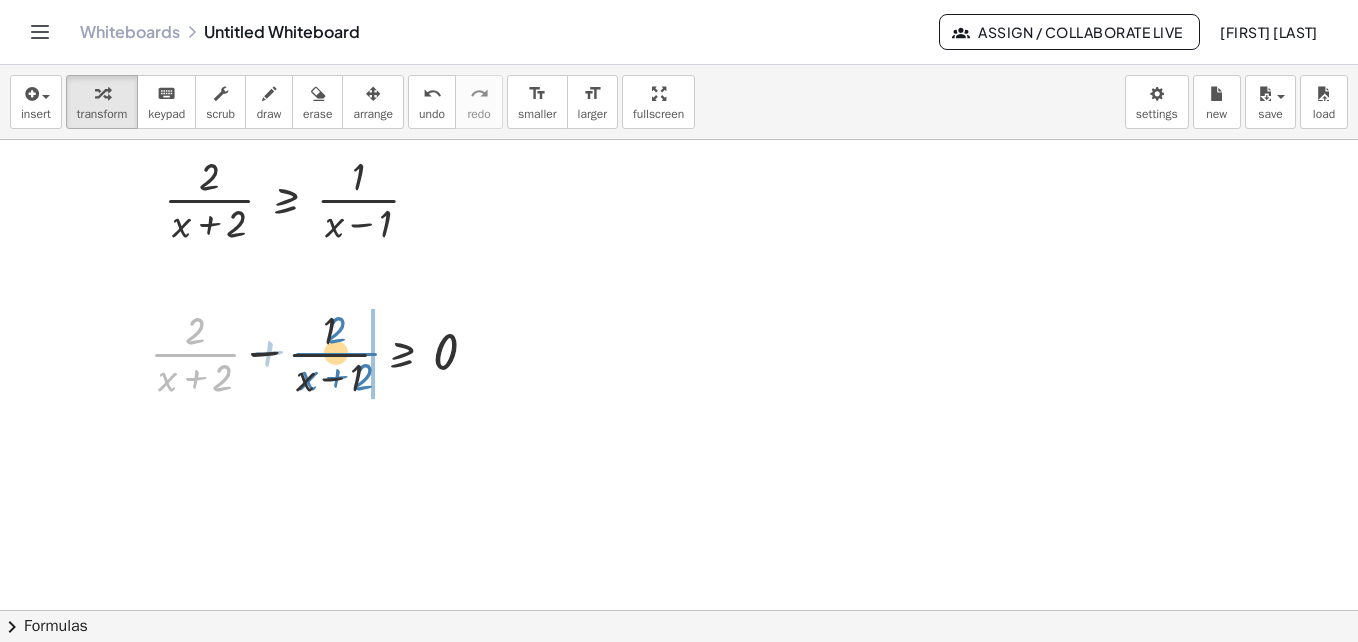 drag, startPoint x: 187, startPoint y: 353, endPoint x: 328, endPoint y: 352, distance: 141.00354 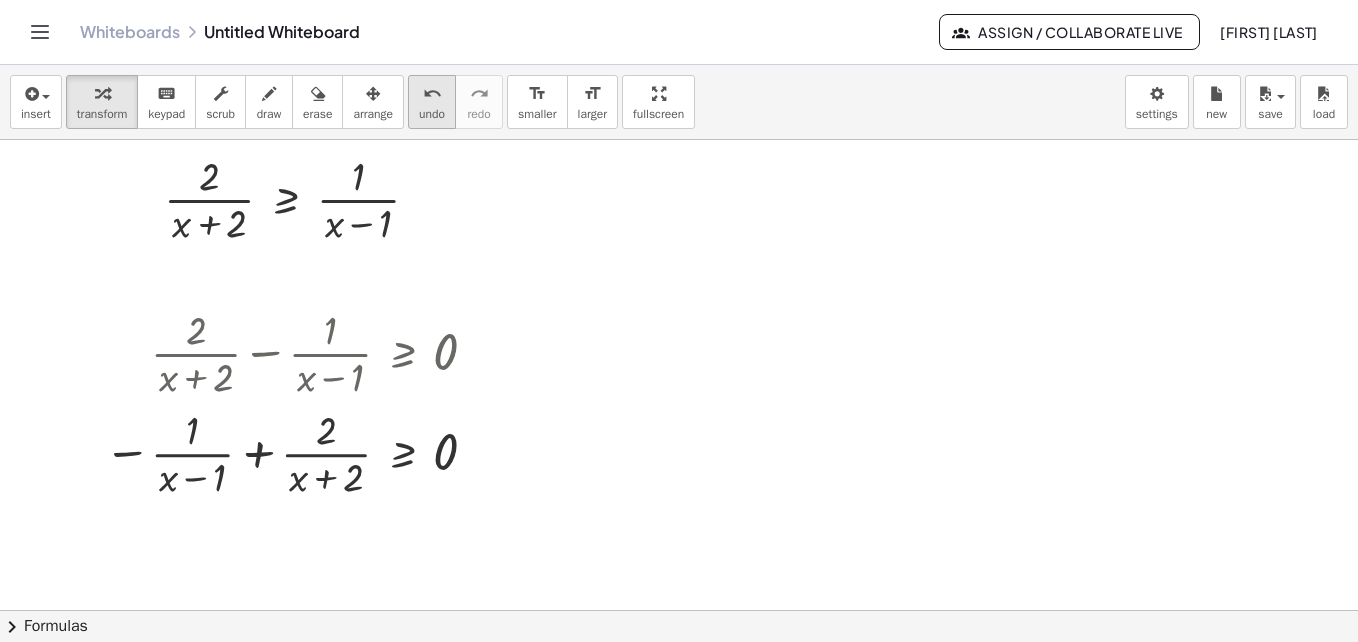 click on "undo" at bounding box center [432, 114] 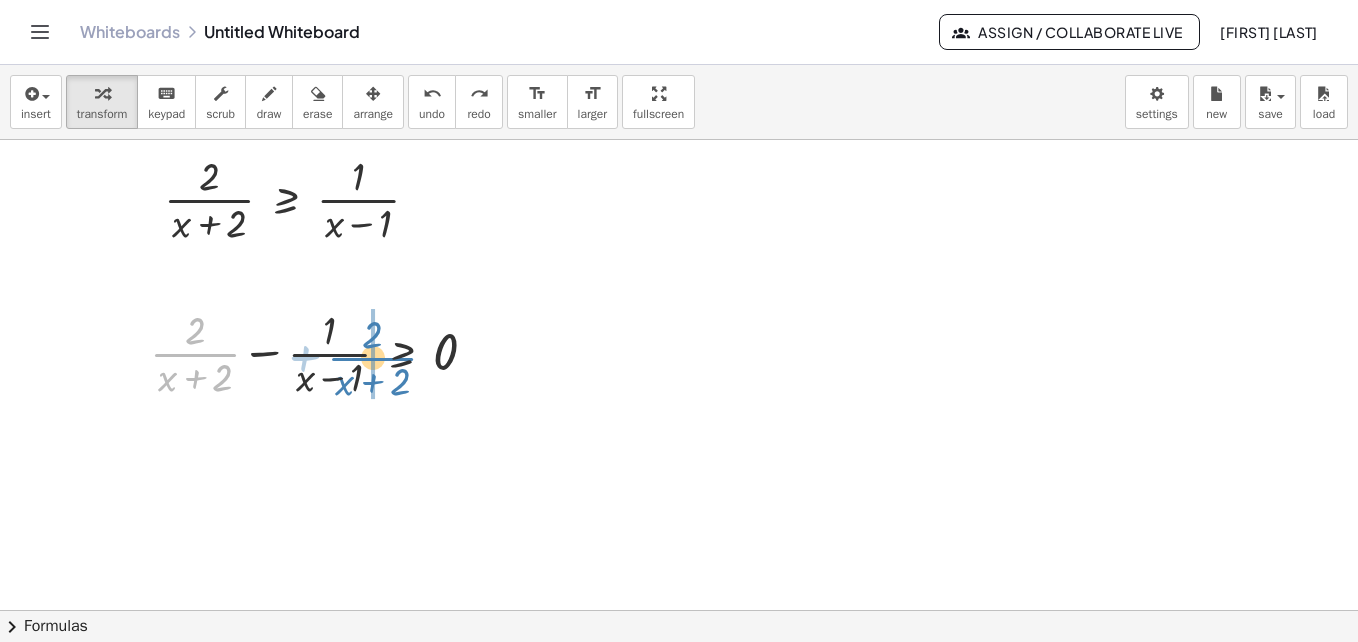 drag, startPoint x: 208, startPoint y: 354, endPoint x: 385, endPoint y: 358, distance: 177.0452 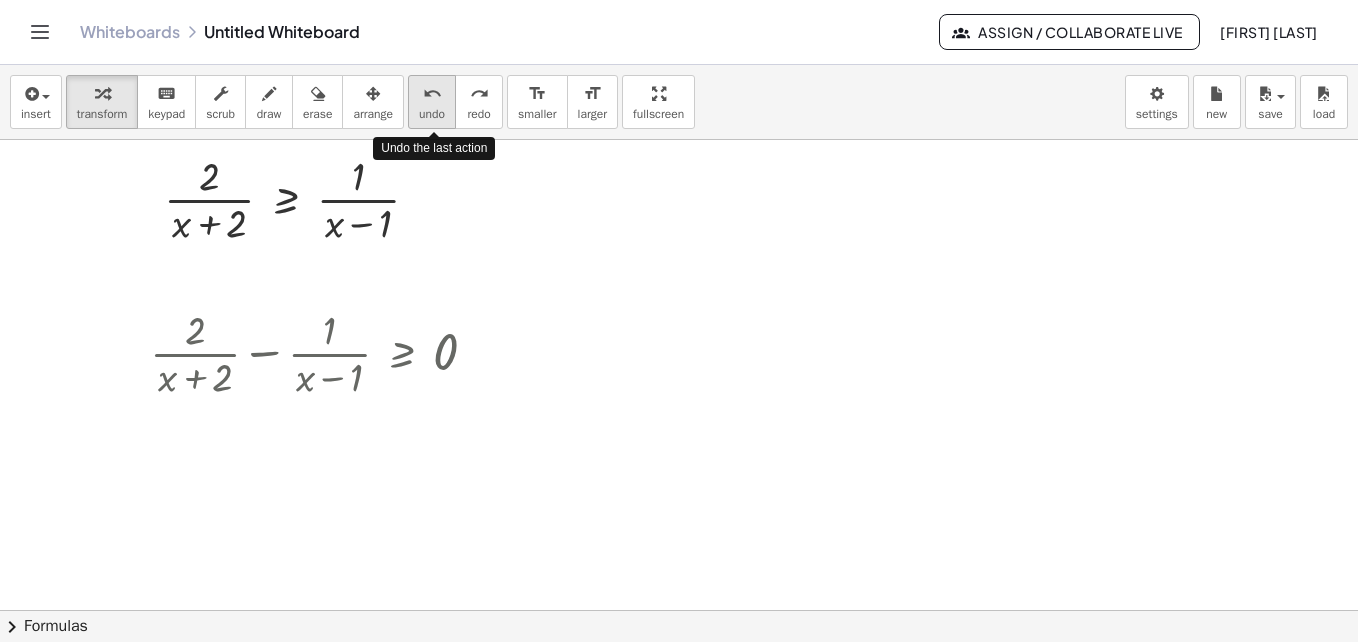 click on "undo" at bounding box center (432, 114) 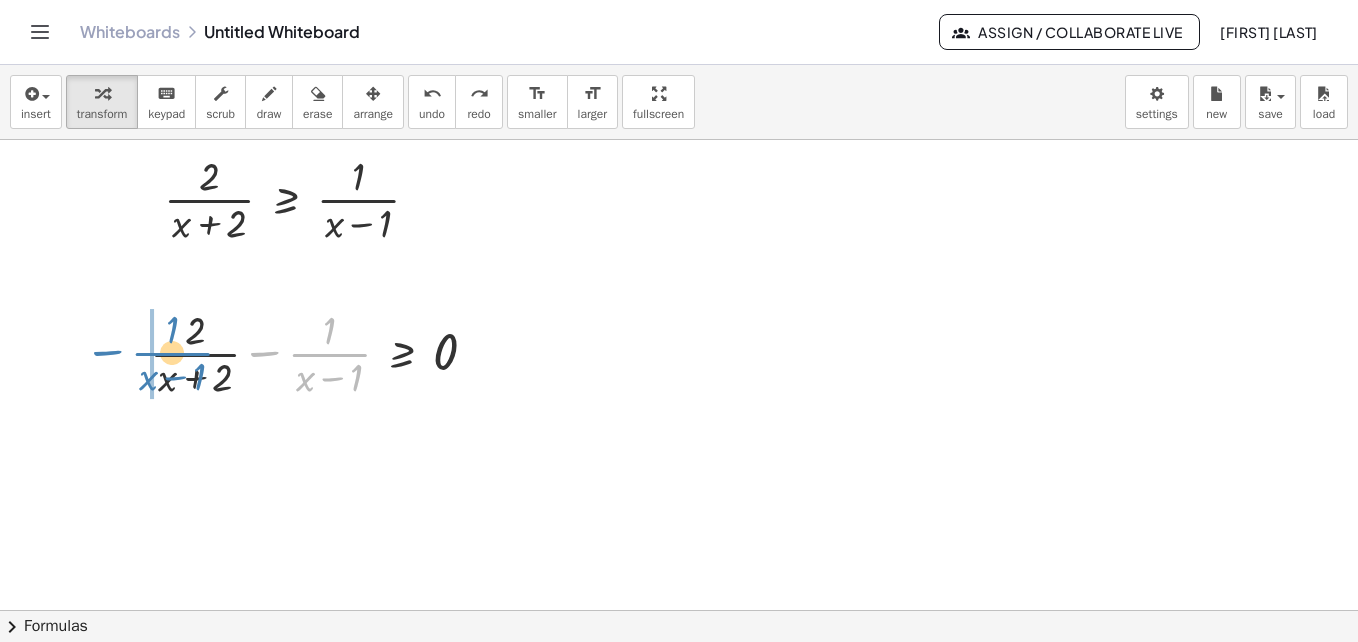 drag, startPoint x: 346, startPoint y: 351, endPoint x: 189, endPoint y: 350, distance: 157.00319 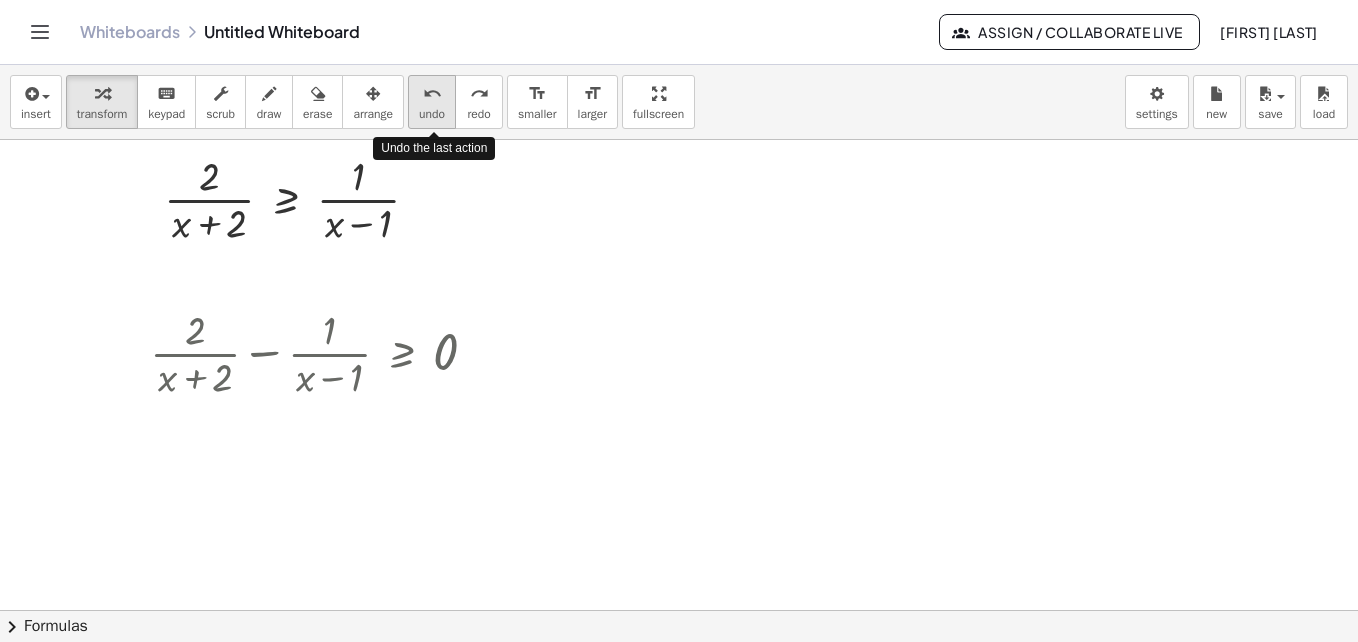 click on "undo" at bounding box center [432, 114] 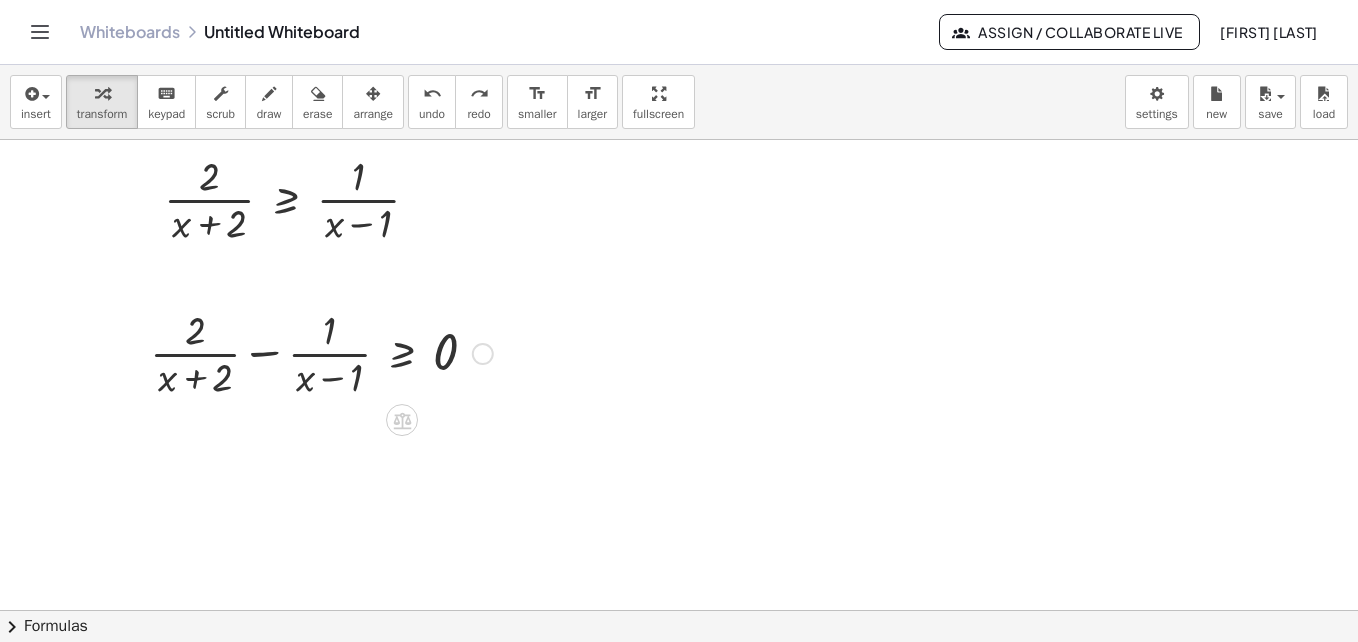 click at bounding box center (483, 354) 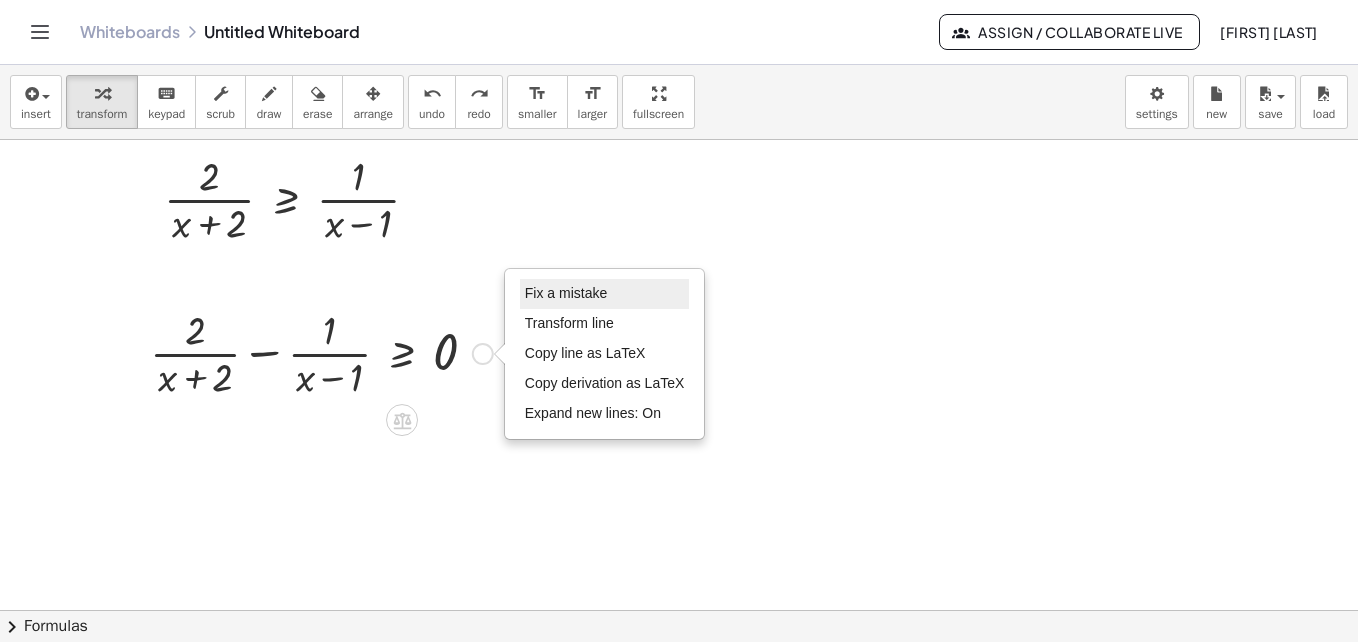 click on "Fix a mistake" at bounding box center [566, 293] 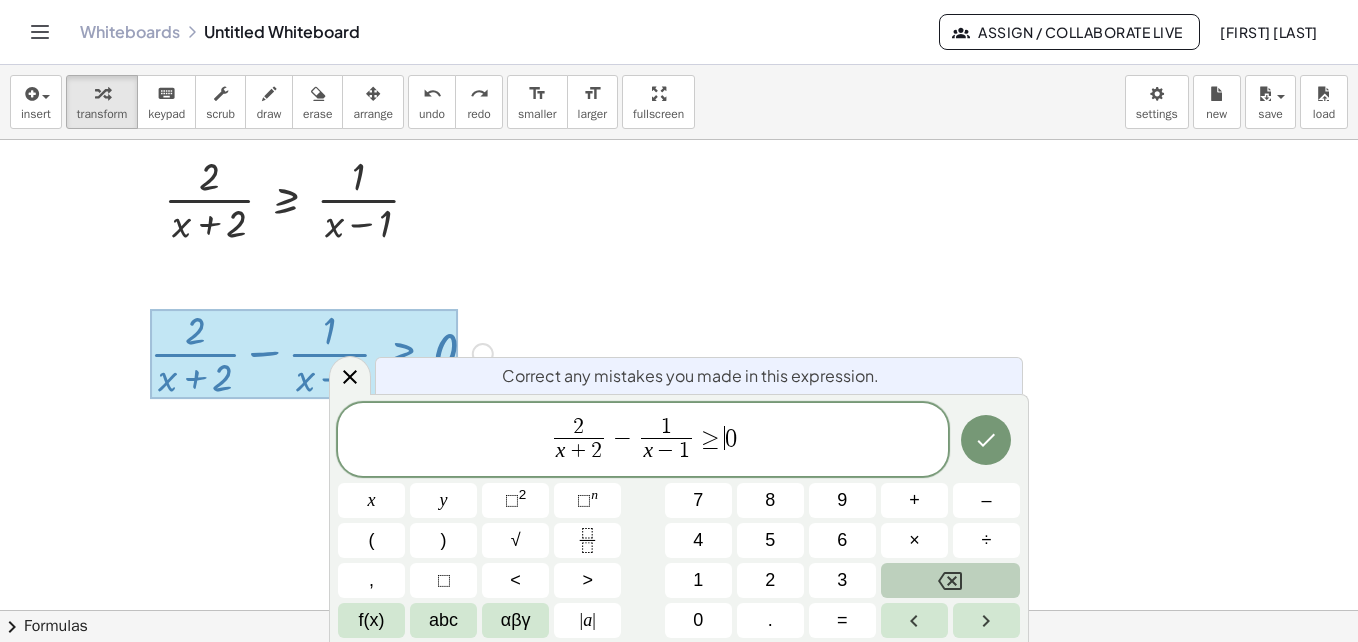 click on "2 x + 2 ​ − 1 x − 1 ​ ≥ ​ 0" at bounding box center [643, 441] 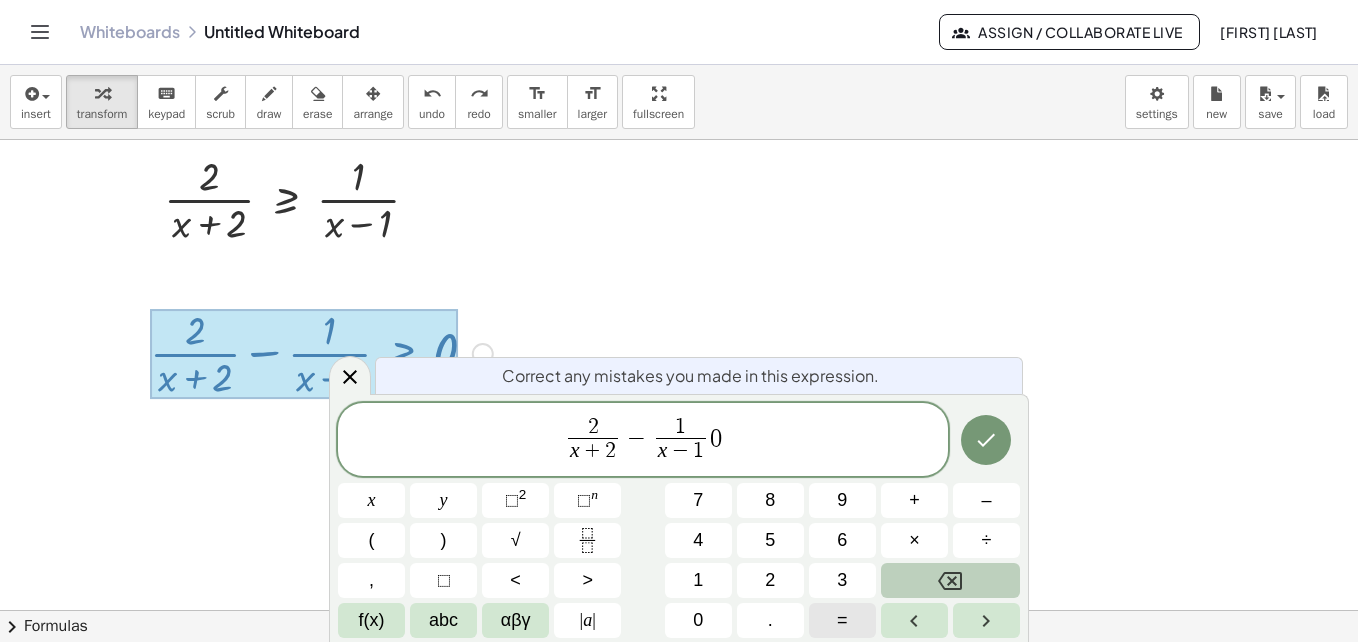 click on "=" at bounding box center [842, 620] 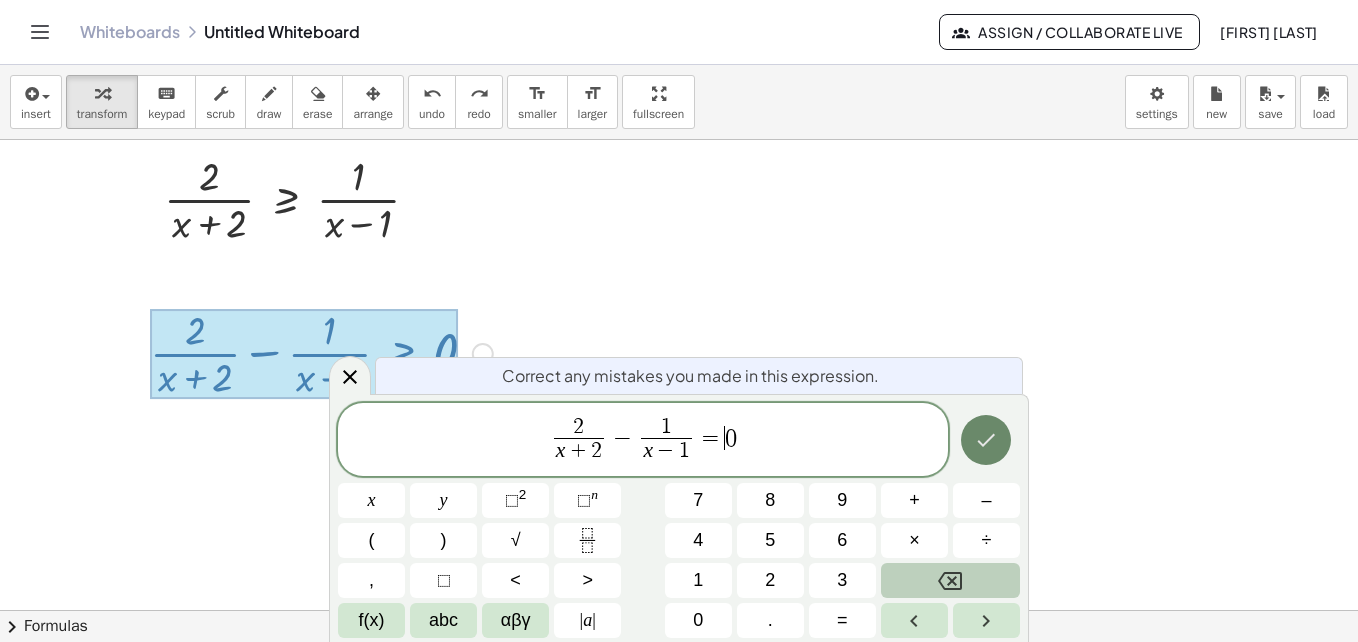 click 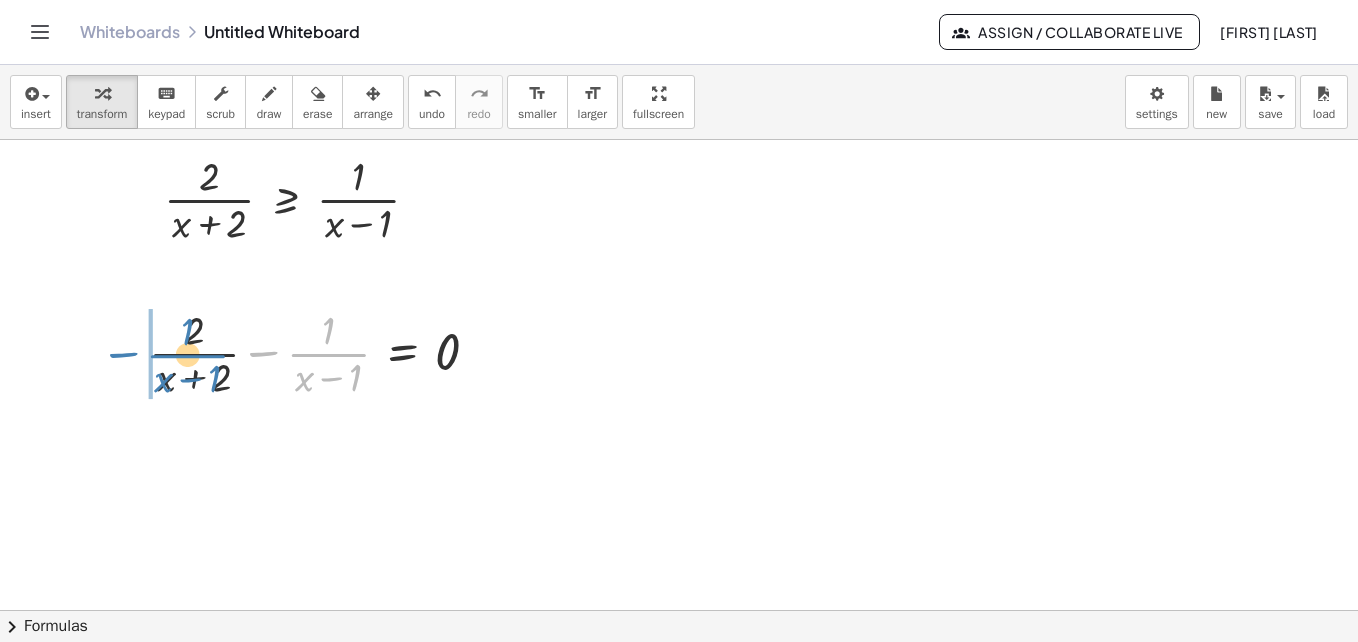 drag, startPoint x: 330, startPoint y: 353, endPoint x: 189, endPoint y: 354, distance: 141.00354 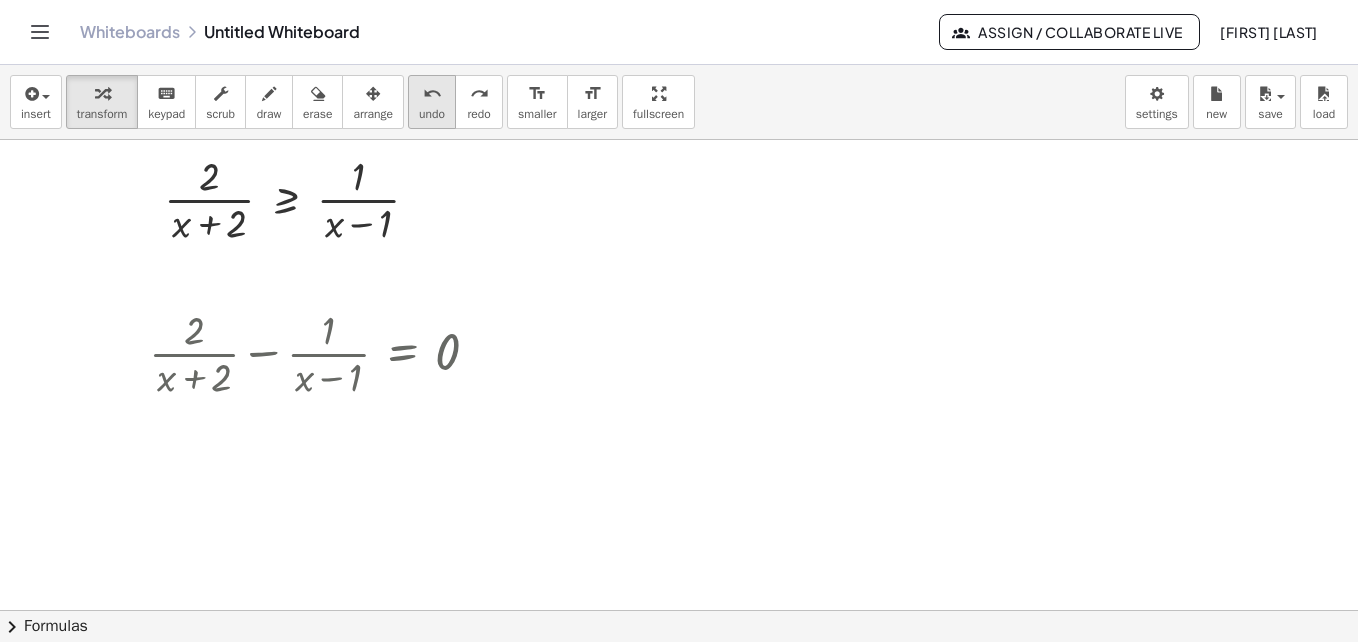 click on "undo" at bounding box center (432, 94) 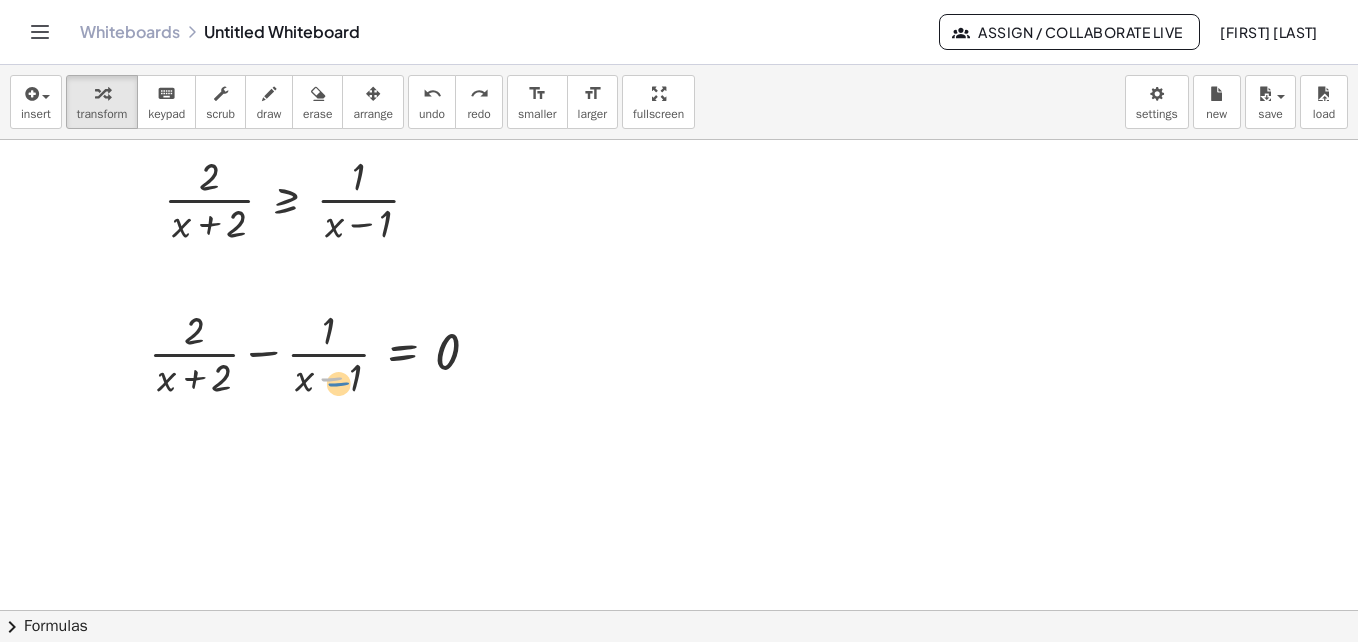 click at bounding box center (322, 352) 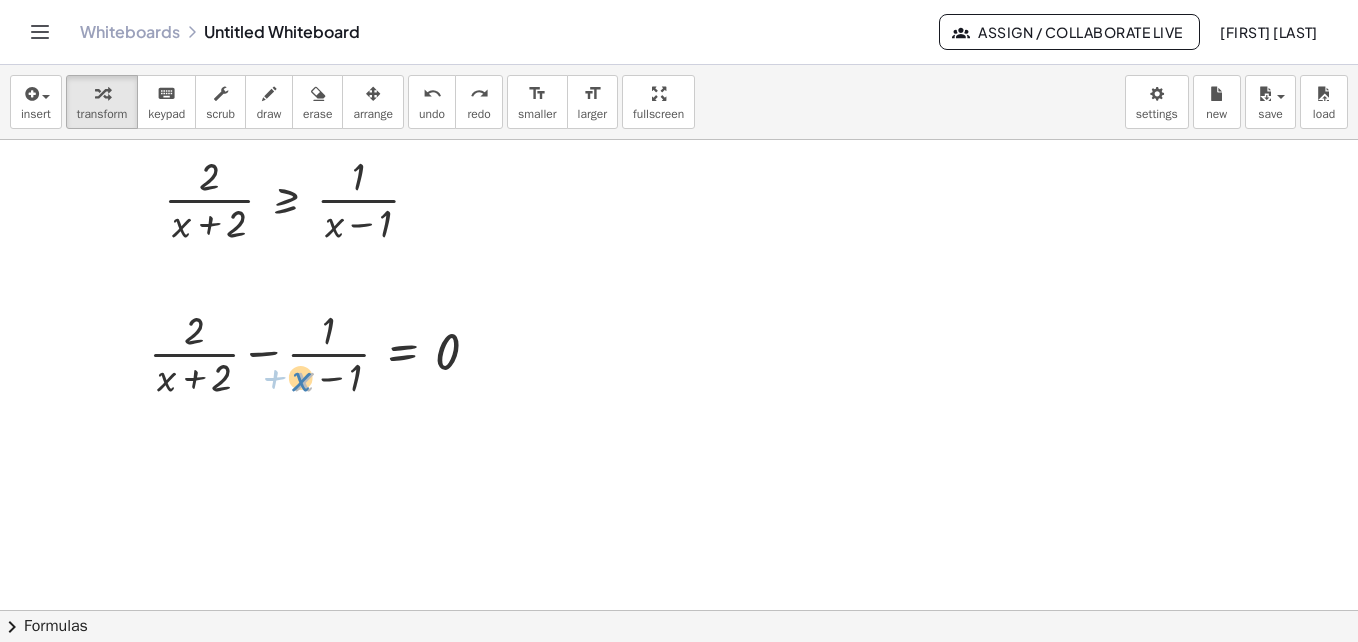 click at bounding box center [322, 352] 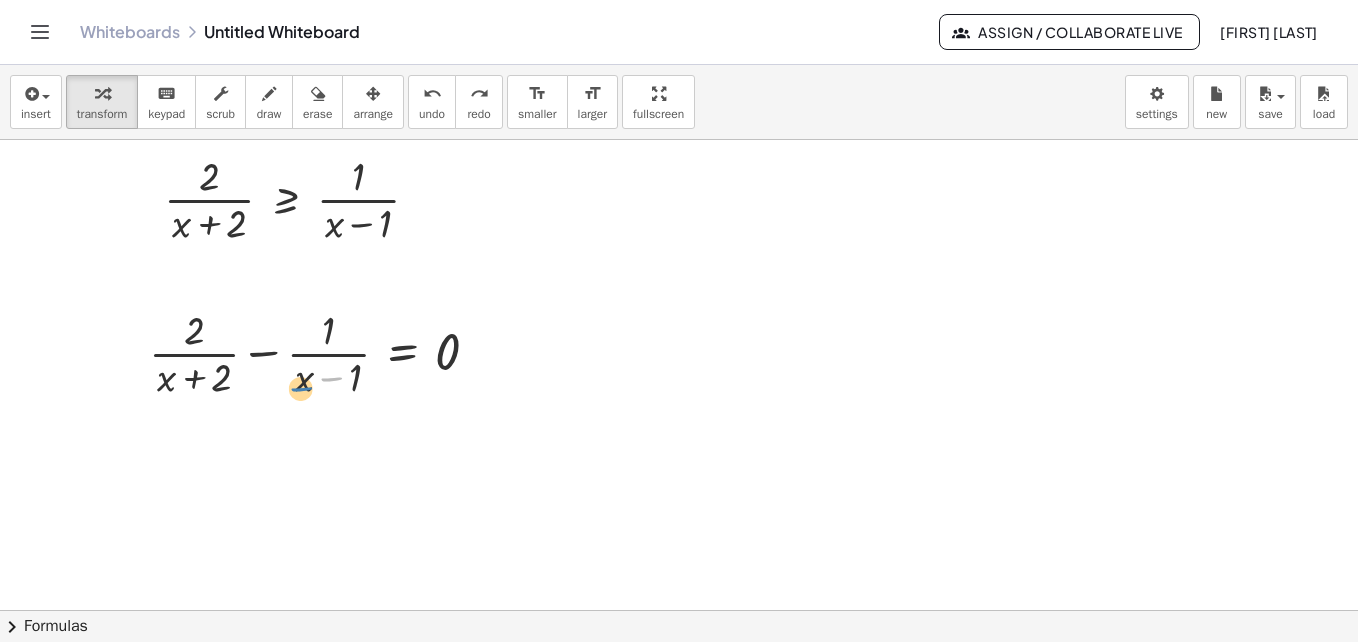 click at bounding box center [322, 352] 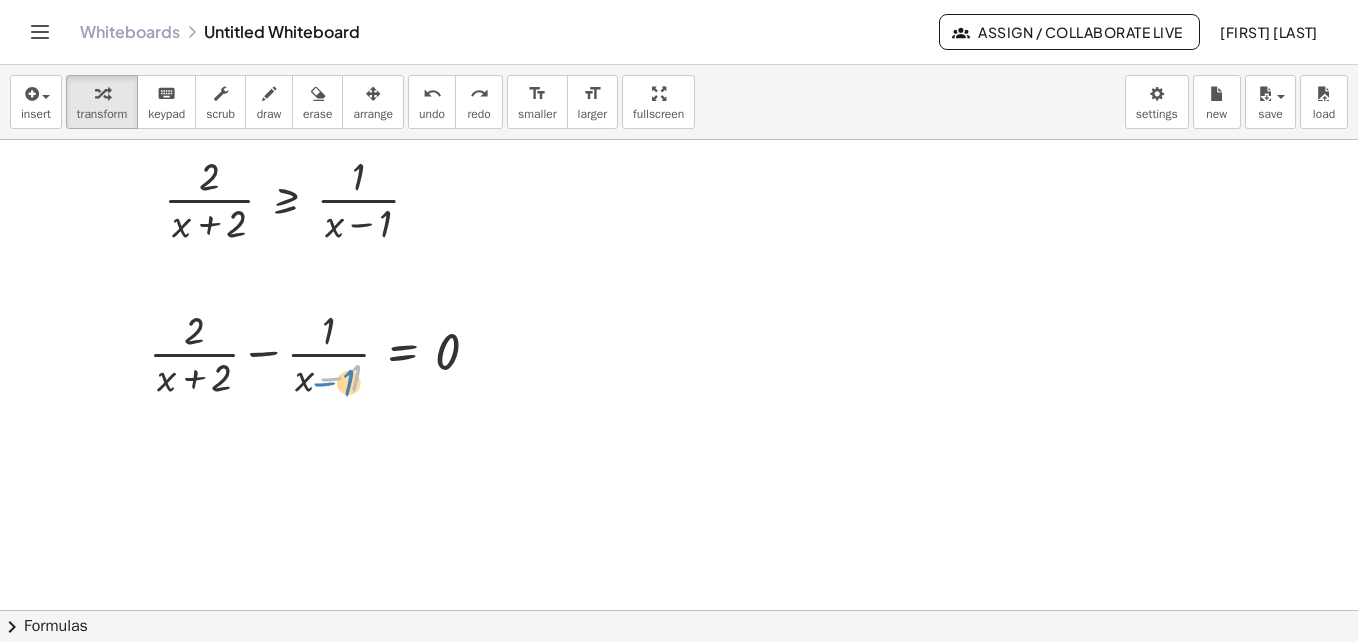 click on "− 1 · ( + x ) + · 2 · ( + x + 2 ) − · 1 · ( + x − 1 ) = 0" at bounding box center (314, 352) 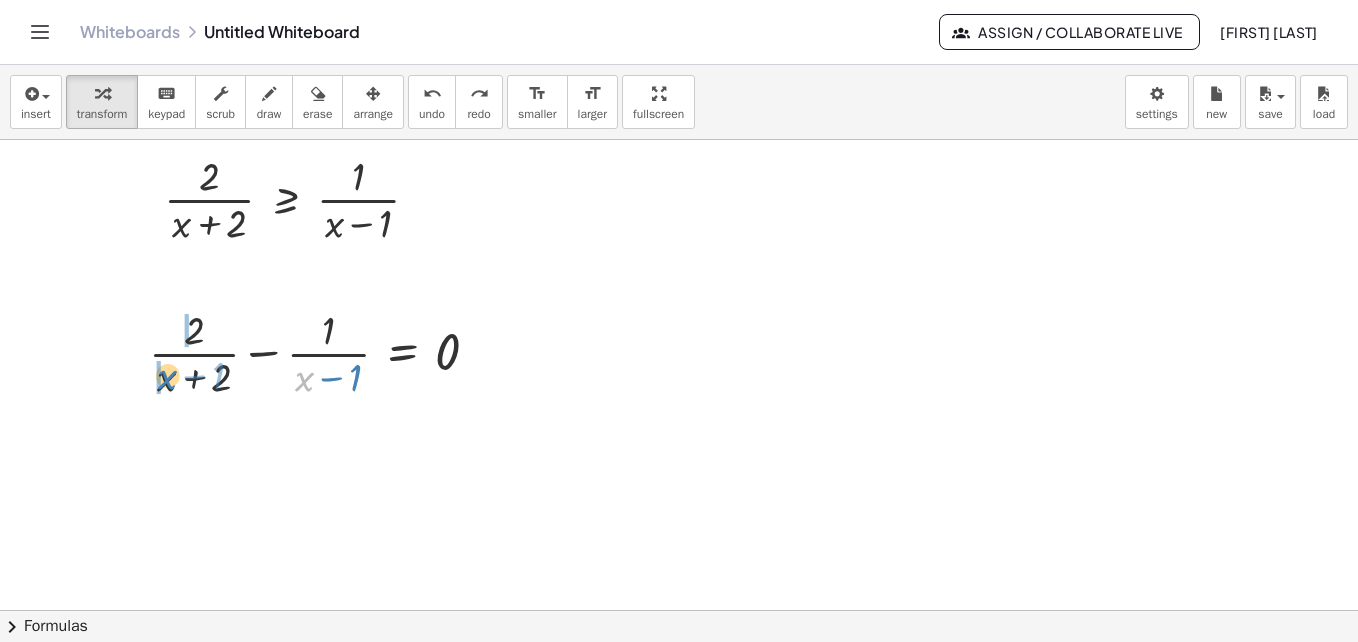 drag, startPoint x: 287, startPoint y: 382, endPoint x: 150, endPoint y: 380, distance: 137.0146 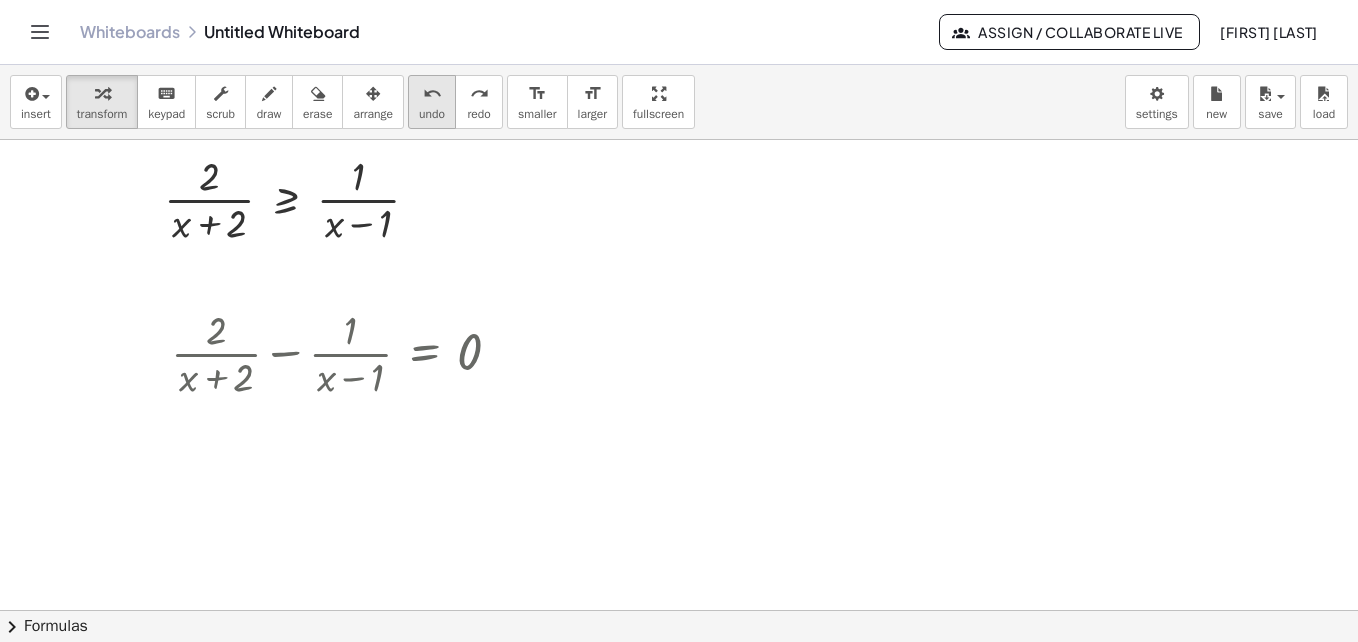 click on "undo" at bounding box center [432, 94] 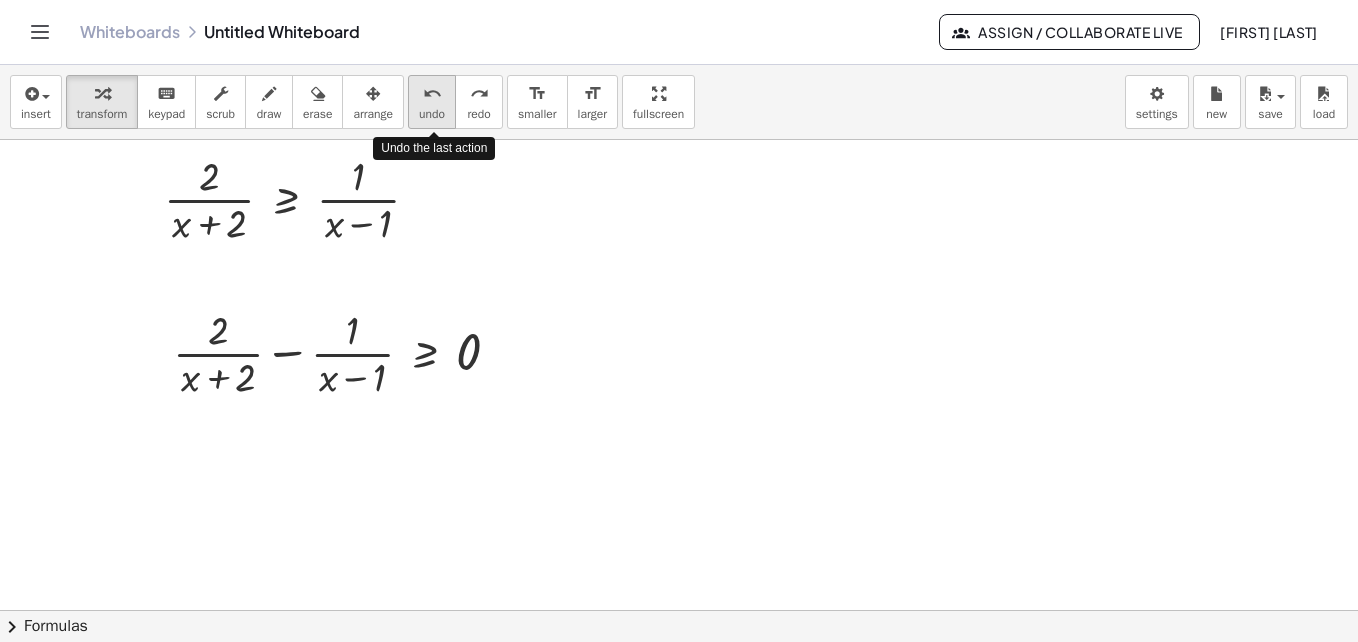 click on "undo" at bounding box center (432, 94) 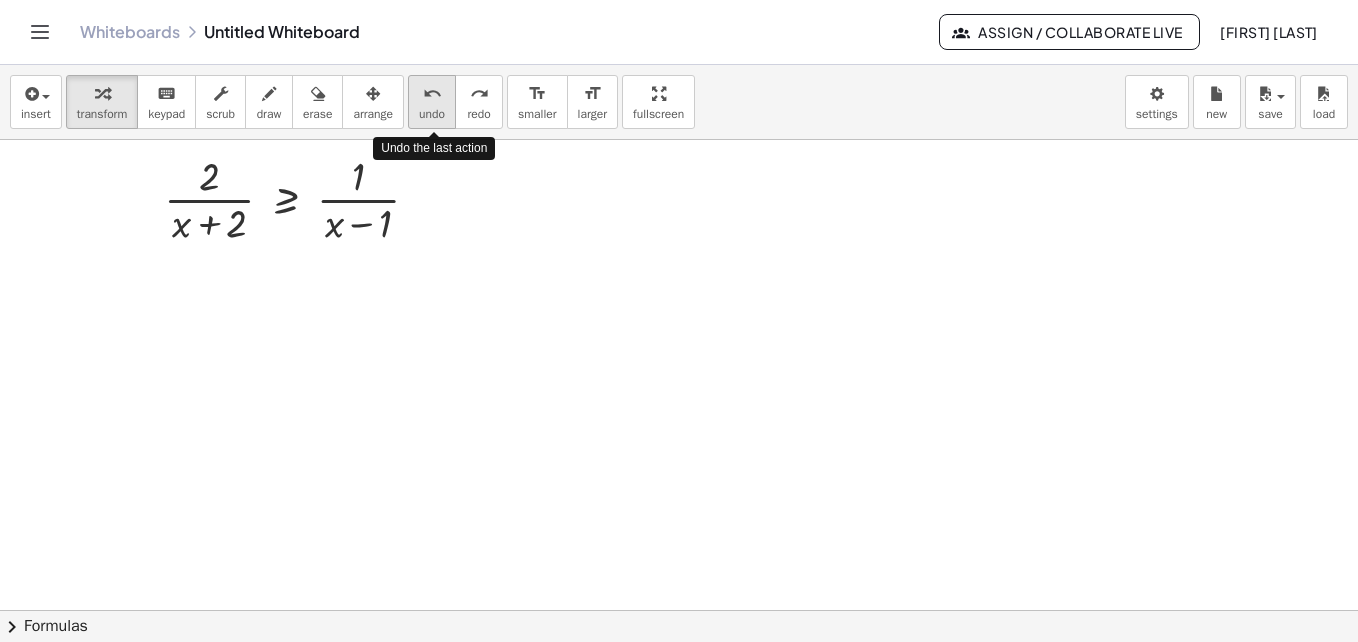 click on "undo" at bounding box center [432, 94] 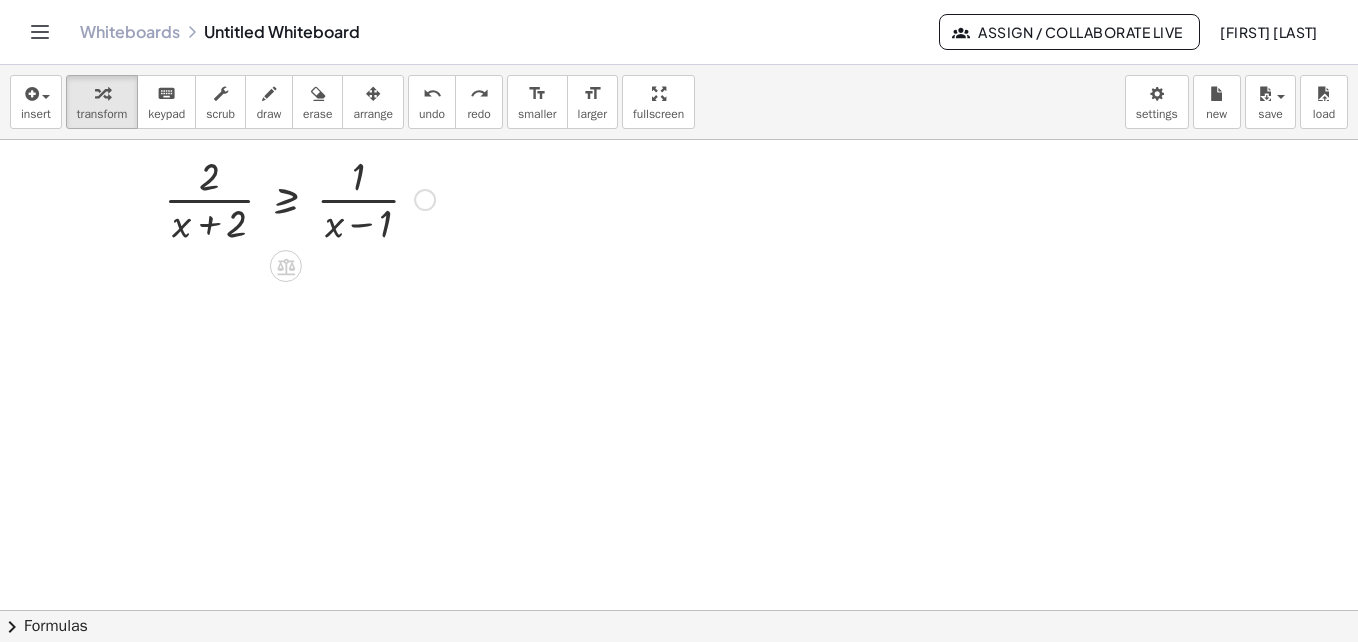click at bounding box center [425, 200] 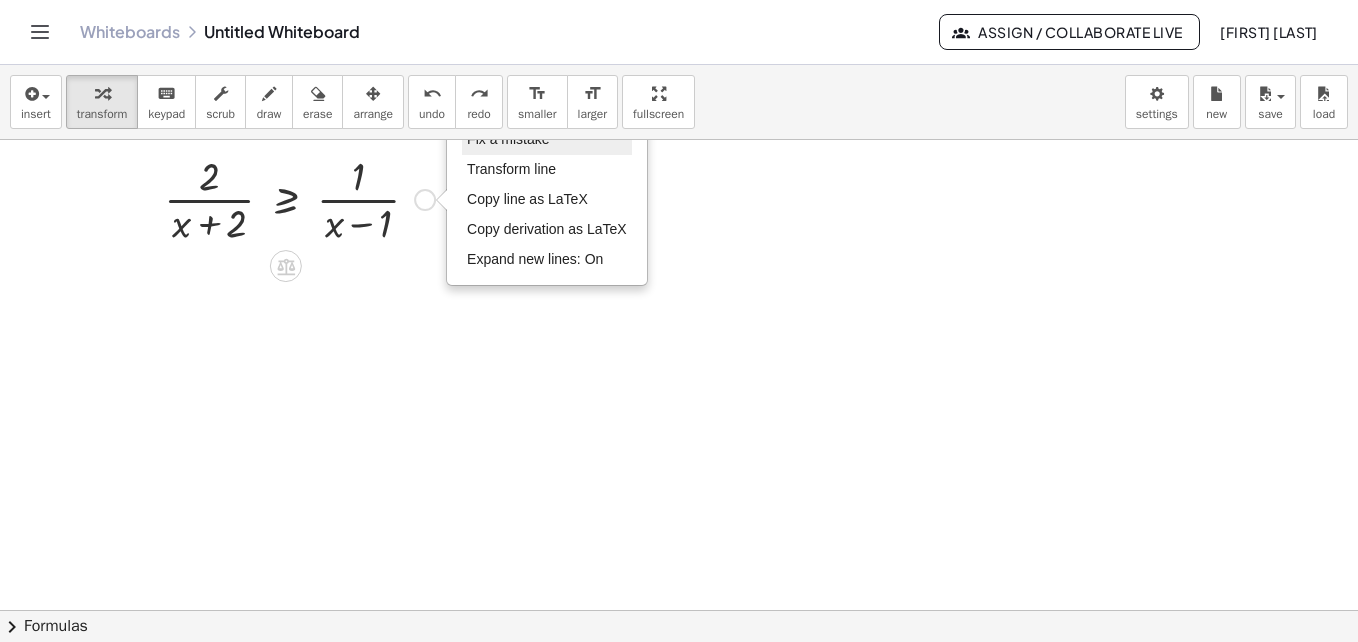 click on "Fix a mistake" at bounding box center (508, 139) 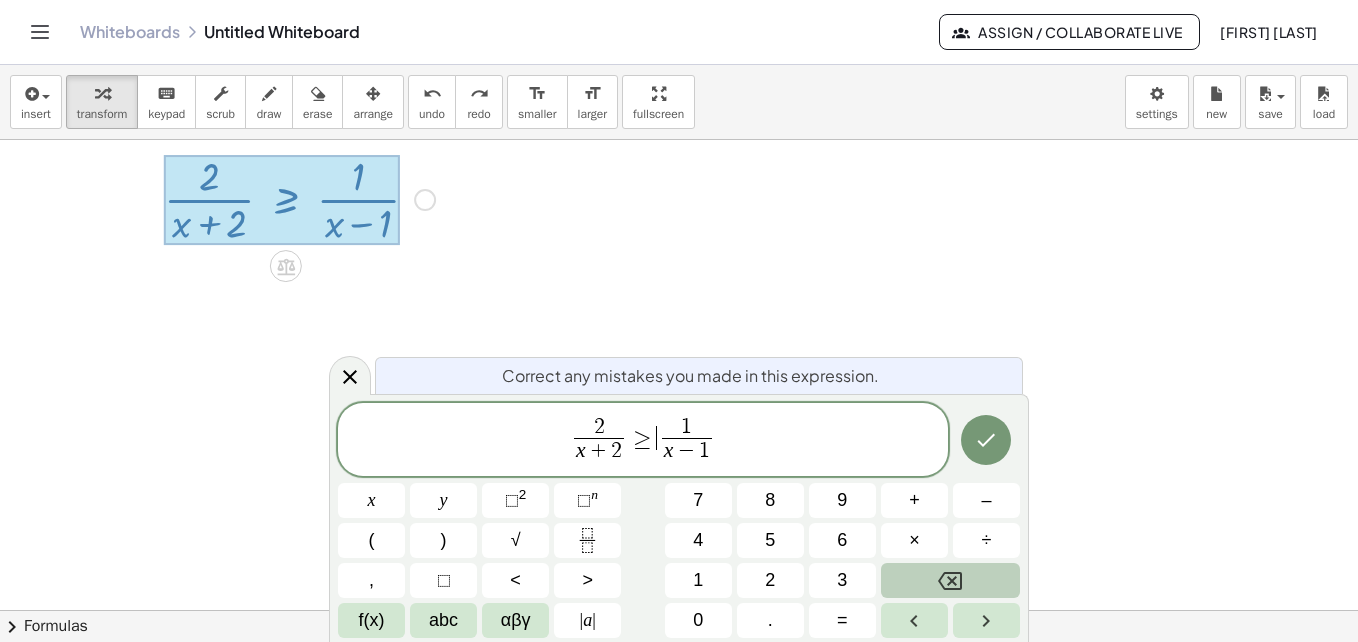 click on "≥" at bounding box center (643, 438) 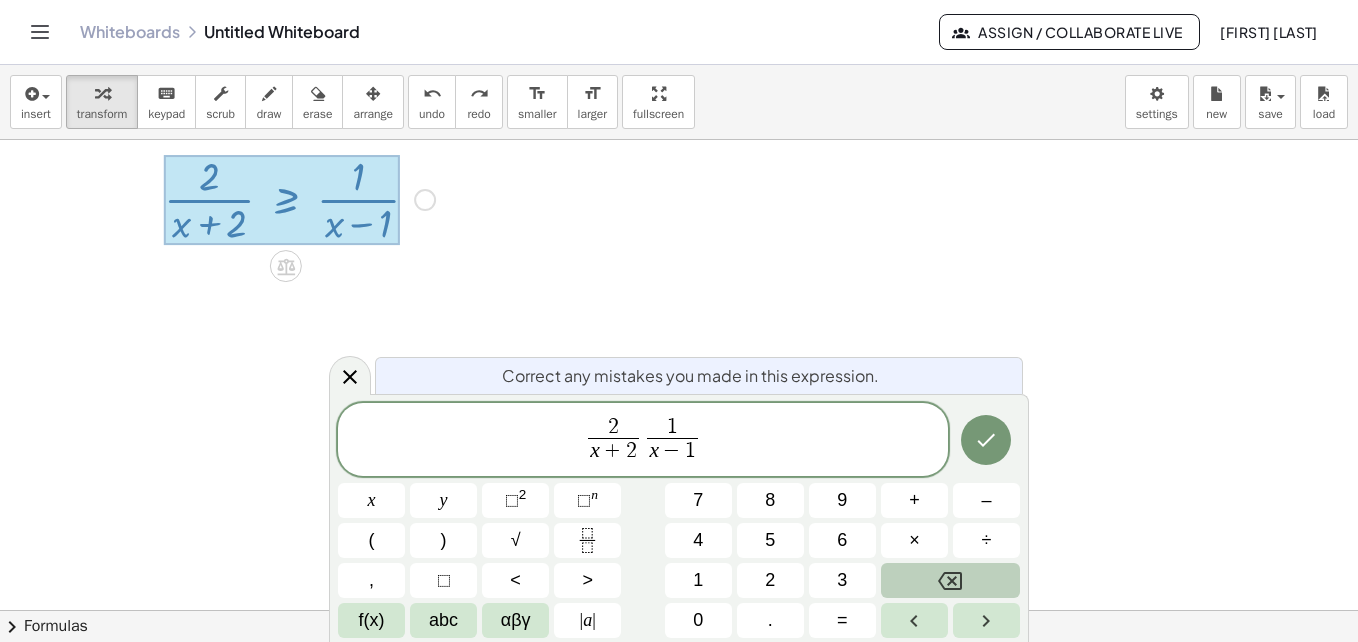 click on "=" at bounding box center [842, 620] 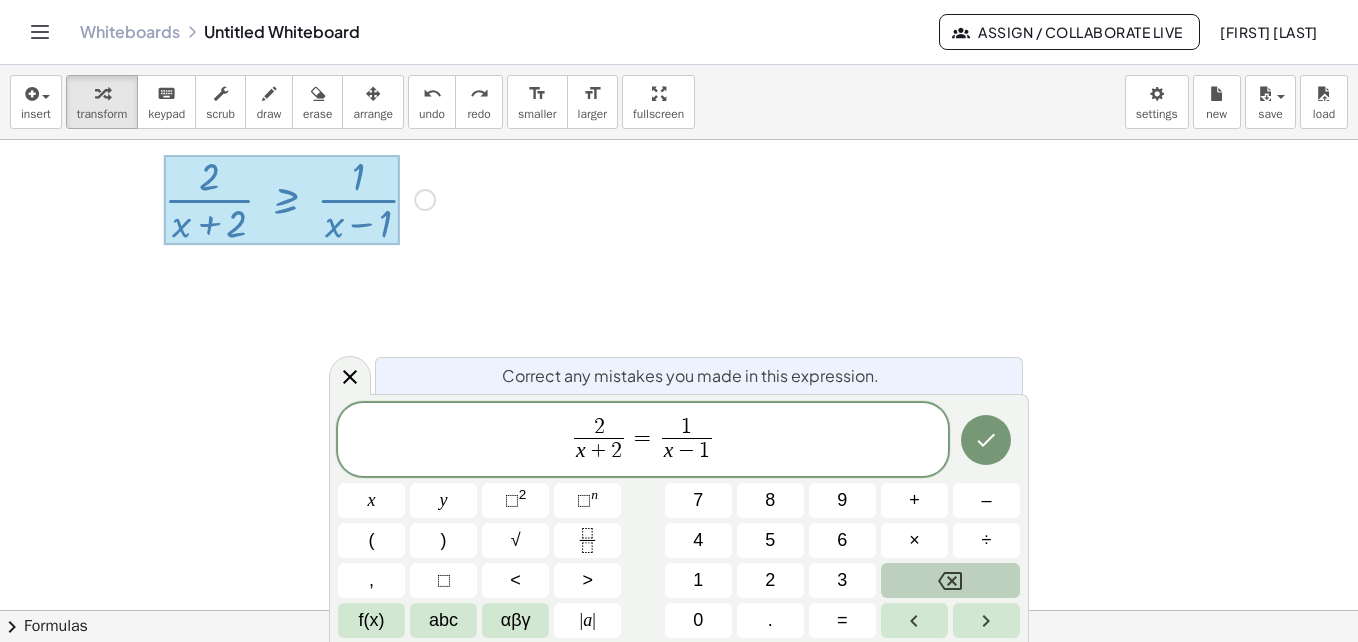 click at bounding box center [986, 440] 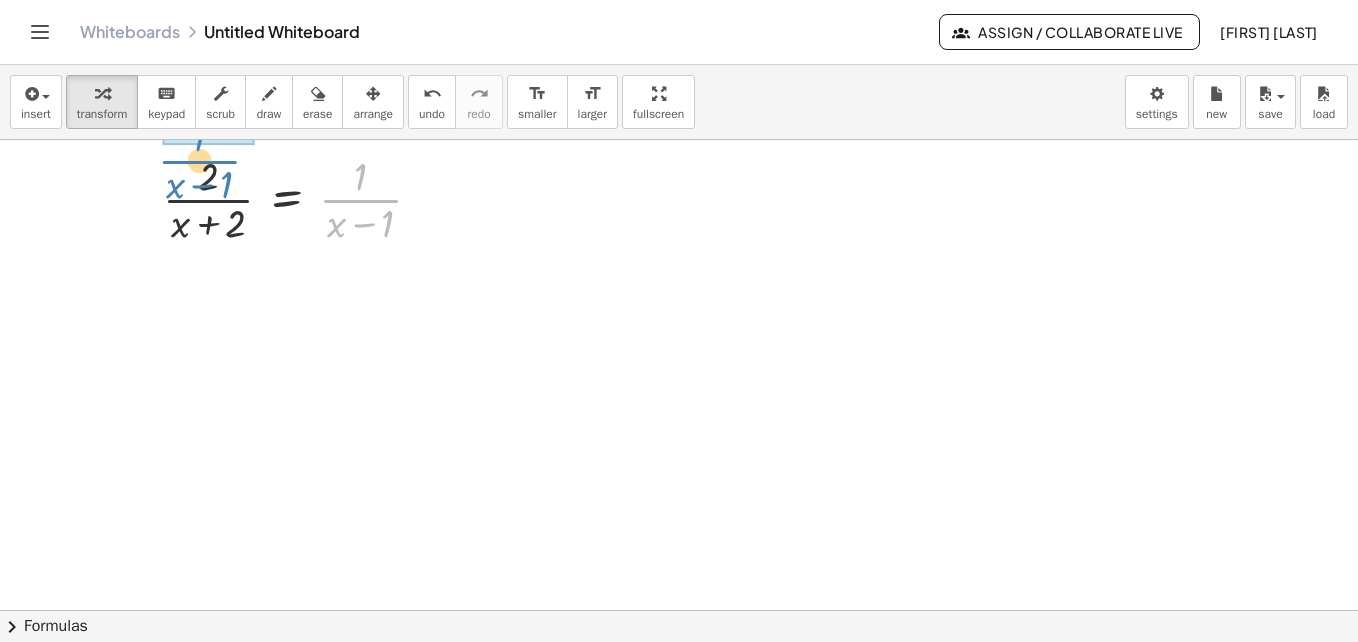 drag, startPoint x: 356, startPoint y: 204, endPoint x: 195, endPoint y: 165, distance: 165.65627 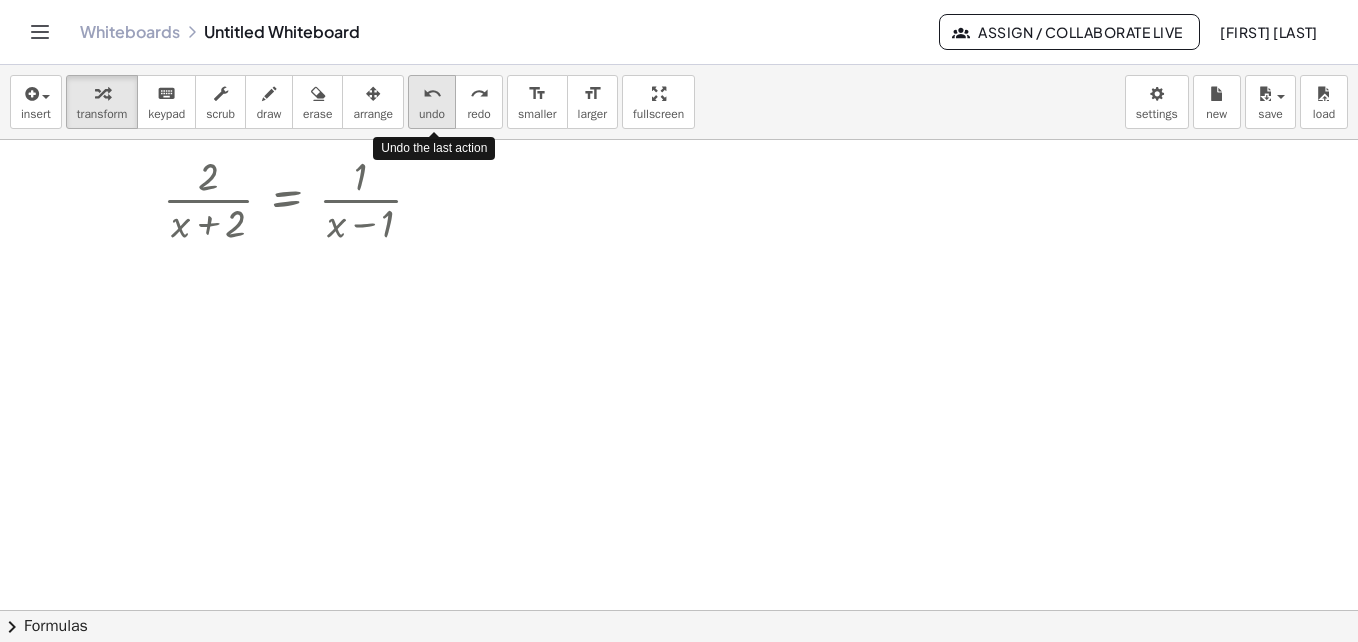 click on "undo" at bounding box center [432, 114] 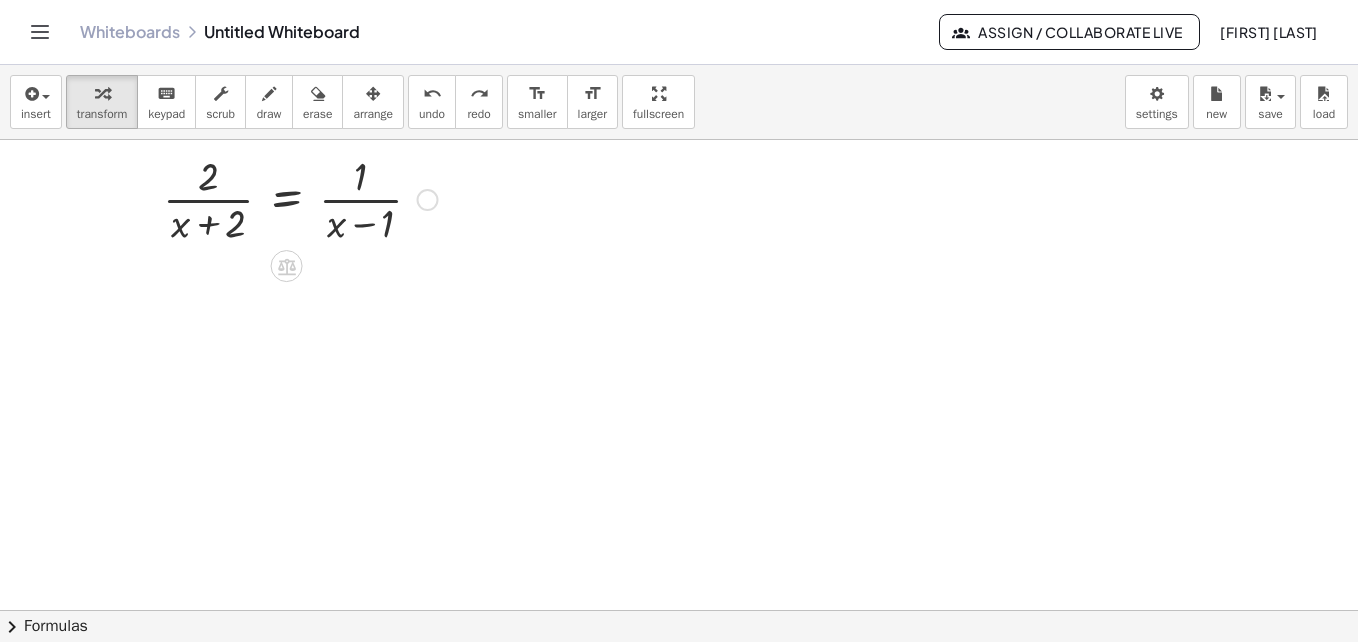 click at bounding box center [428, 200] 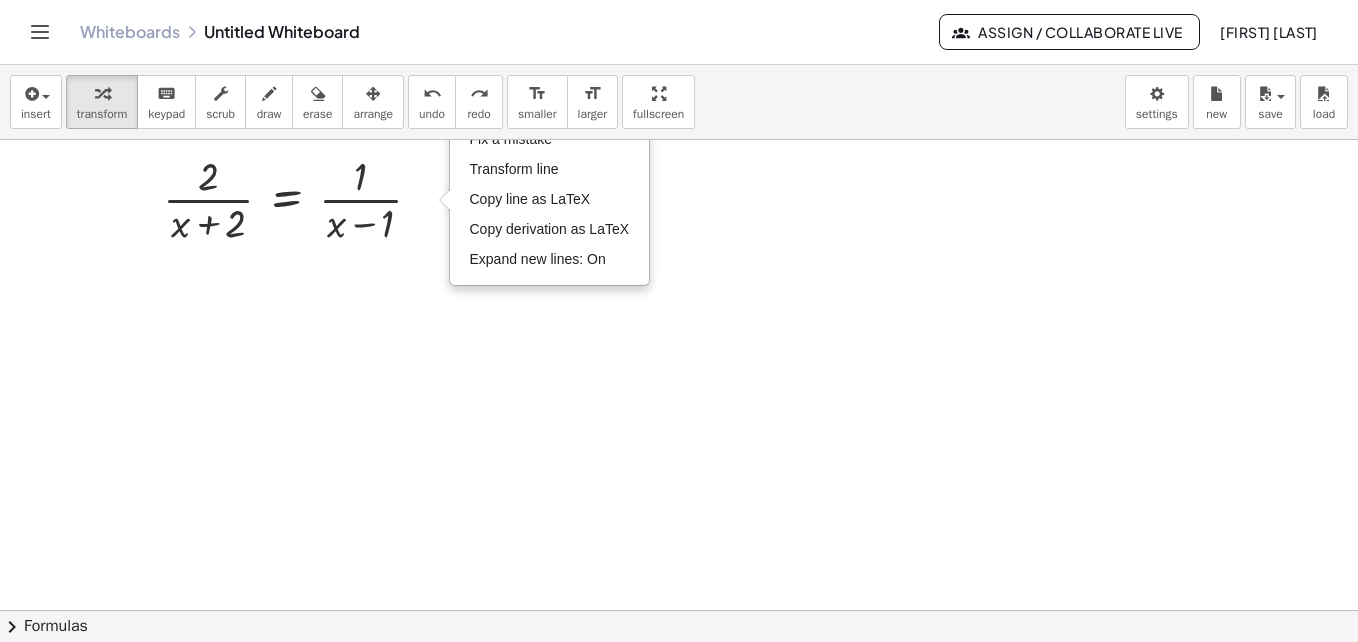 click at bounding box center [679, 566] 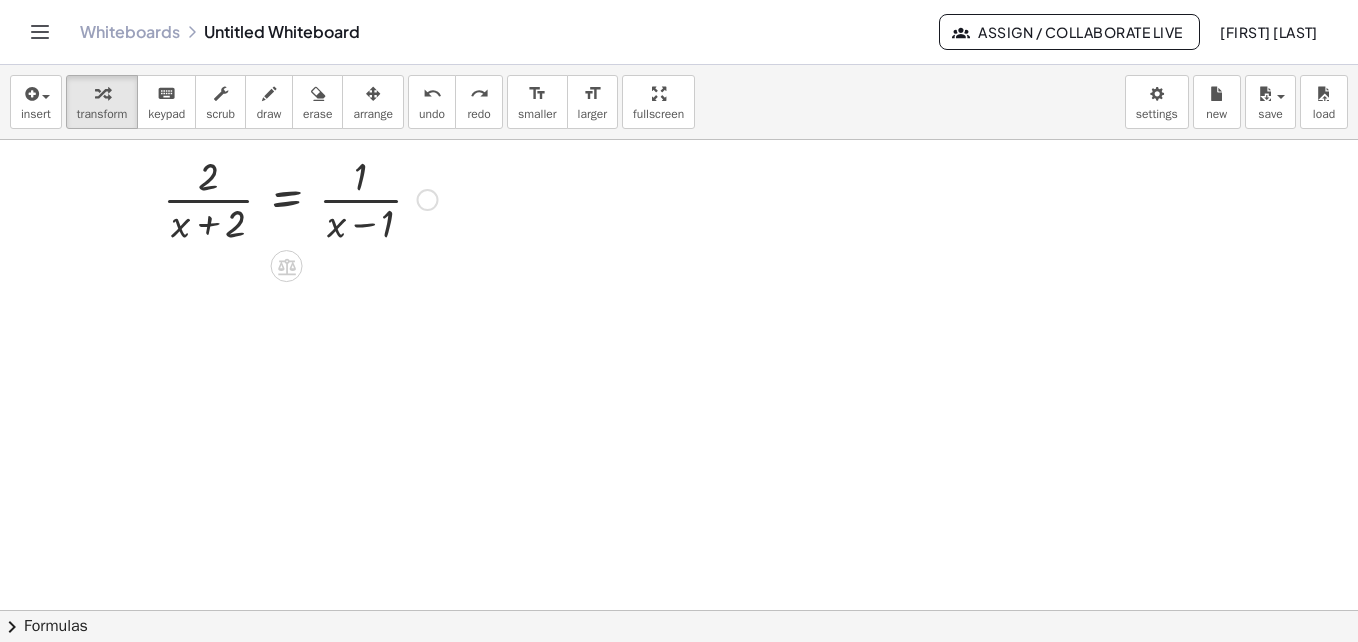 click on "Fix a mistake Transform line Copy line as LaTeX Copy derivation as LaTeX Expand new lines: On" at bounding box center (428, 200) 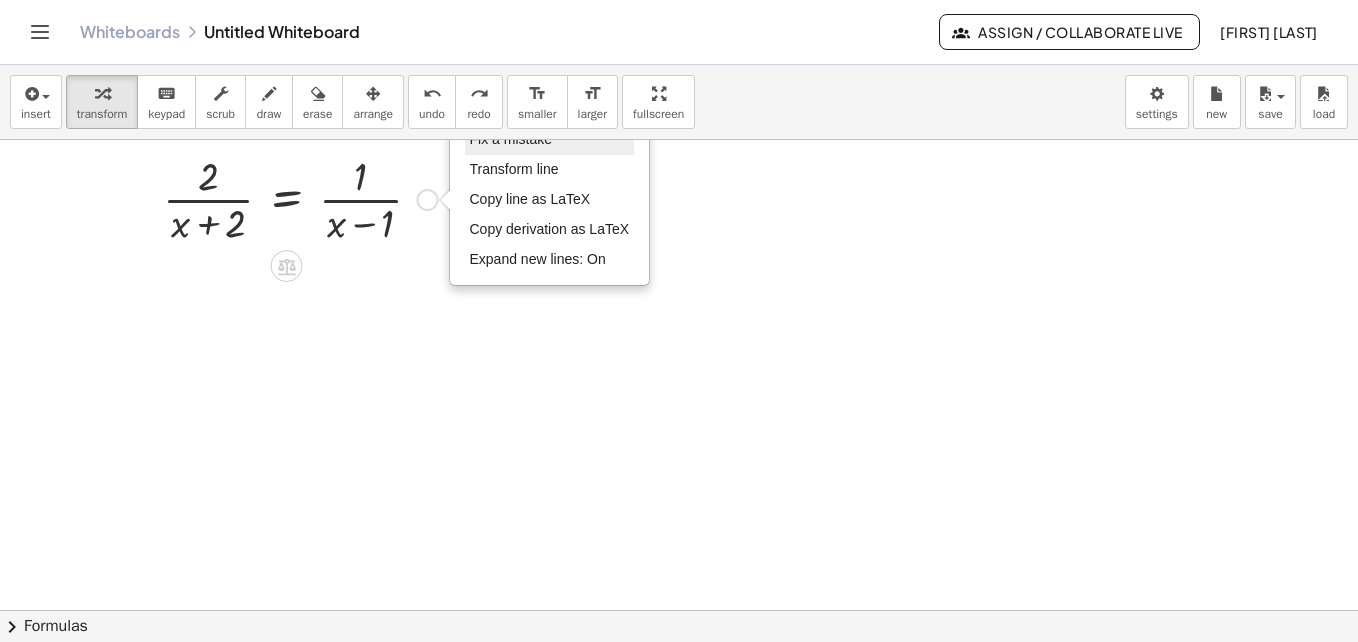 click on "Fix a mistake" at bounding box center [511, 139] 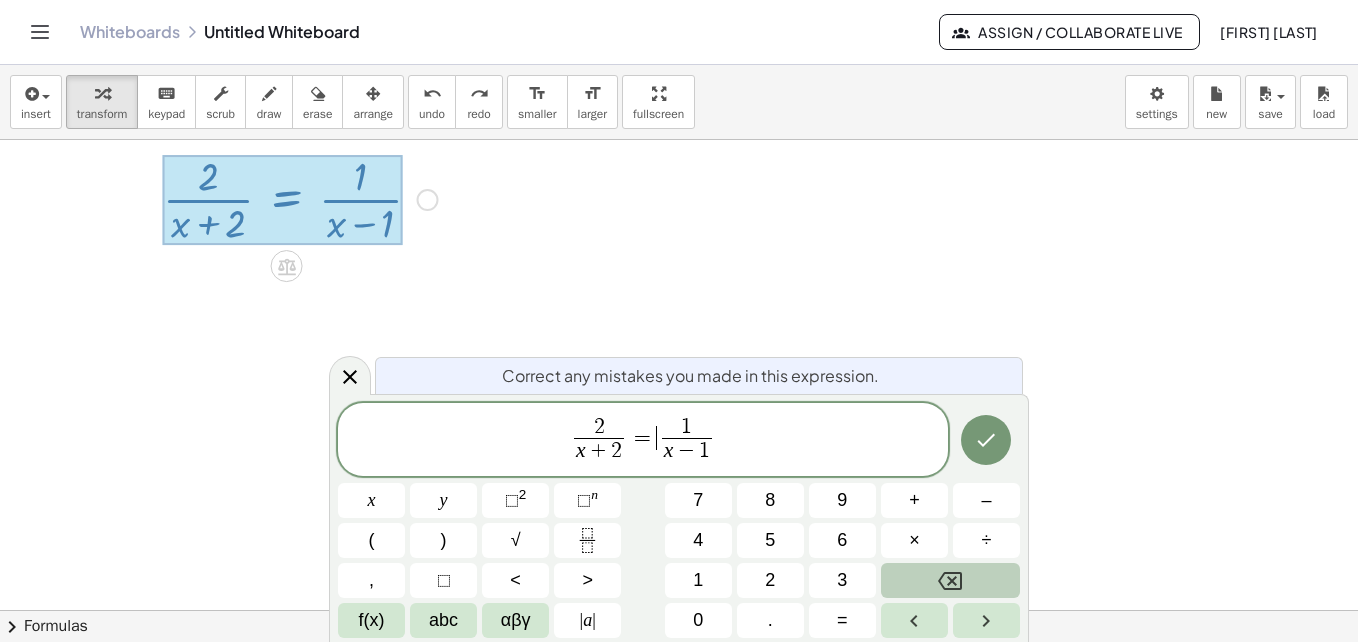 click on "=" at bounding box center [643, 438] 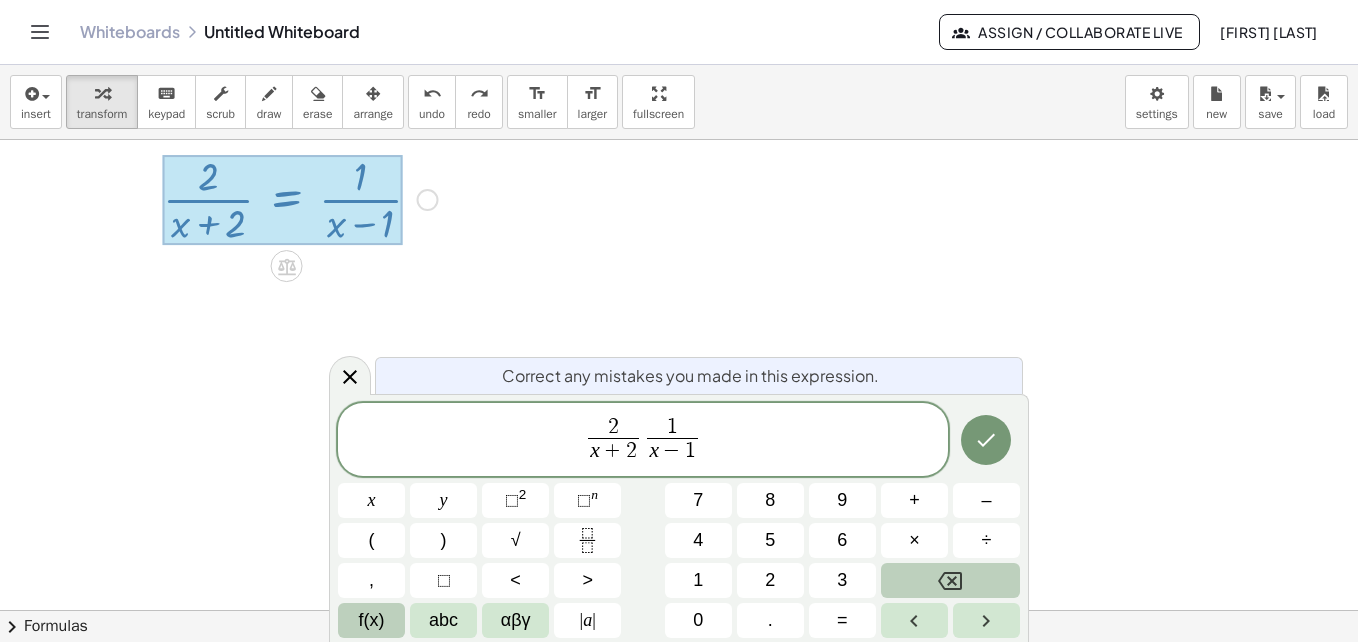 click on "f(x)" at bounding box center (372, 620) 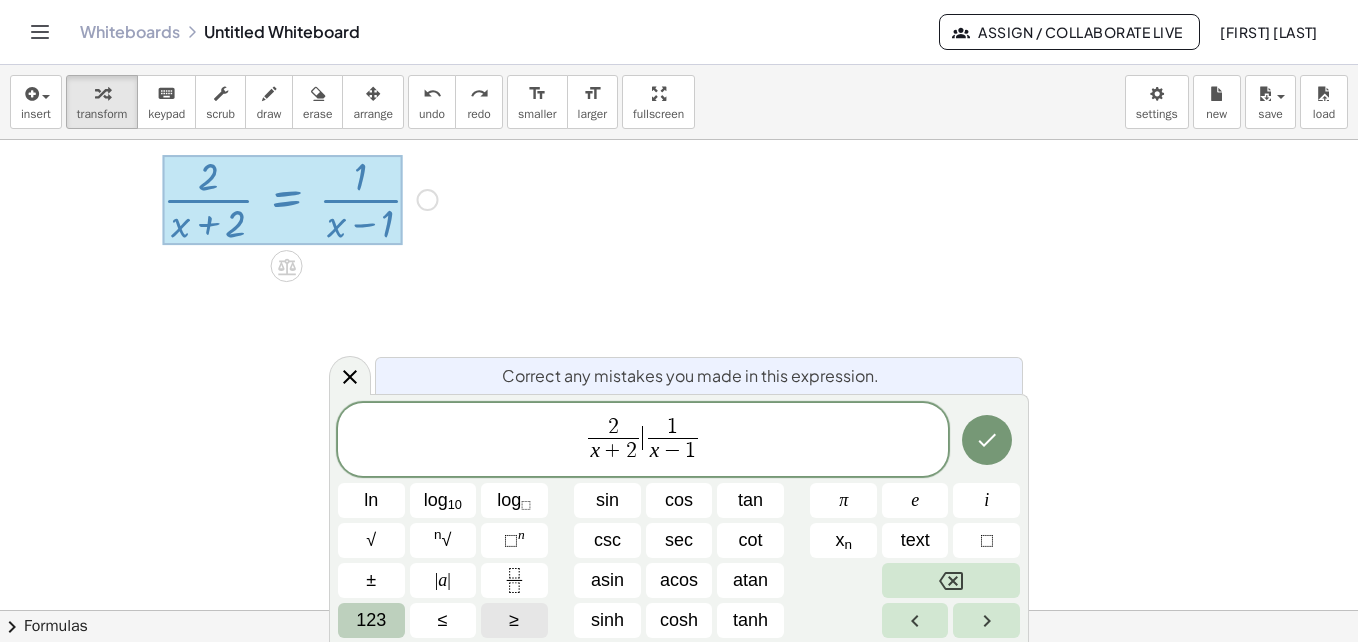 click on "≥" at bounding box center (514, 620) 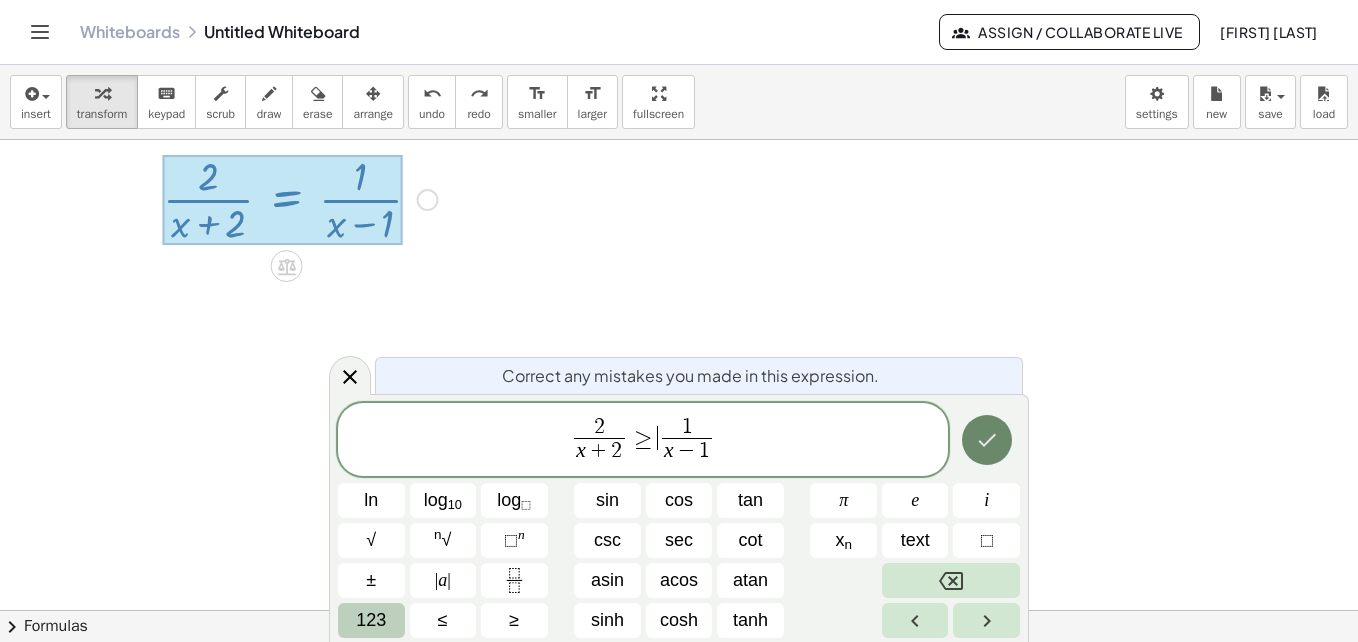 click 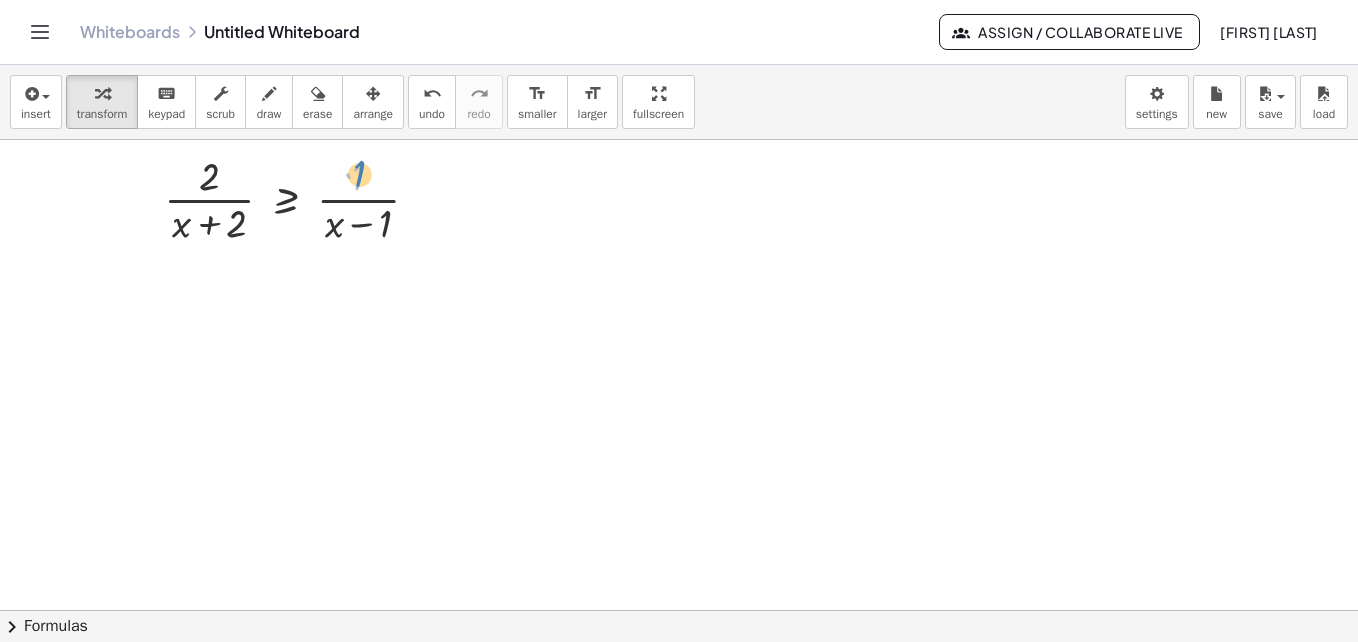 click at bounding box center [299, 198] 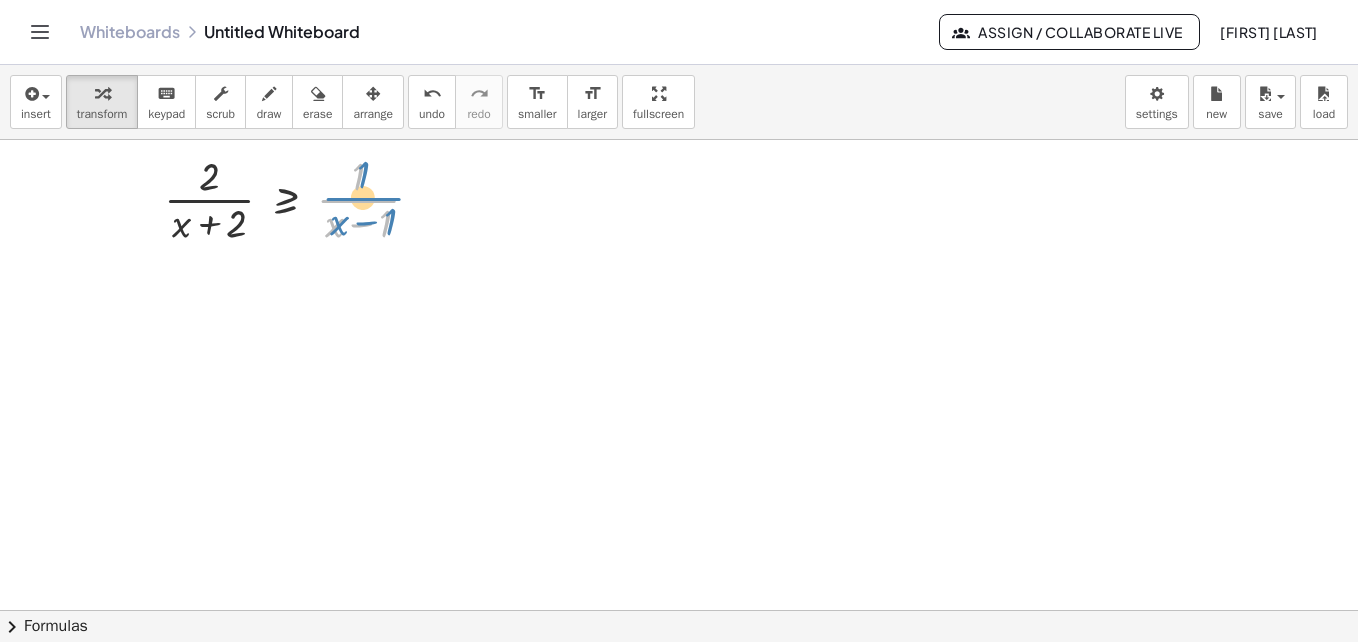 click at bounding box center [299, 198] 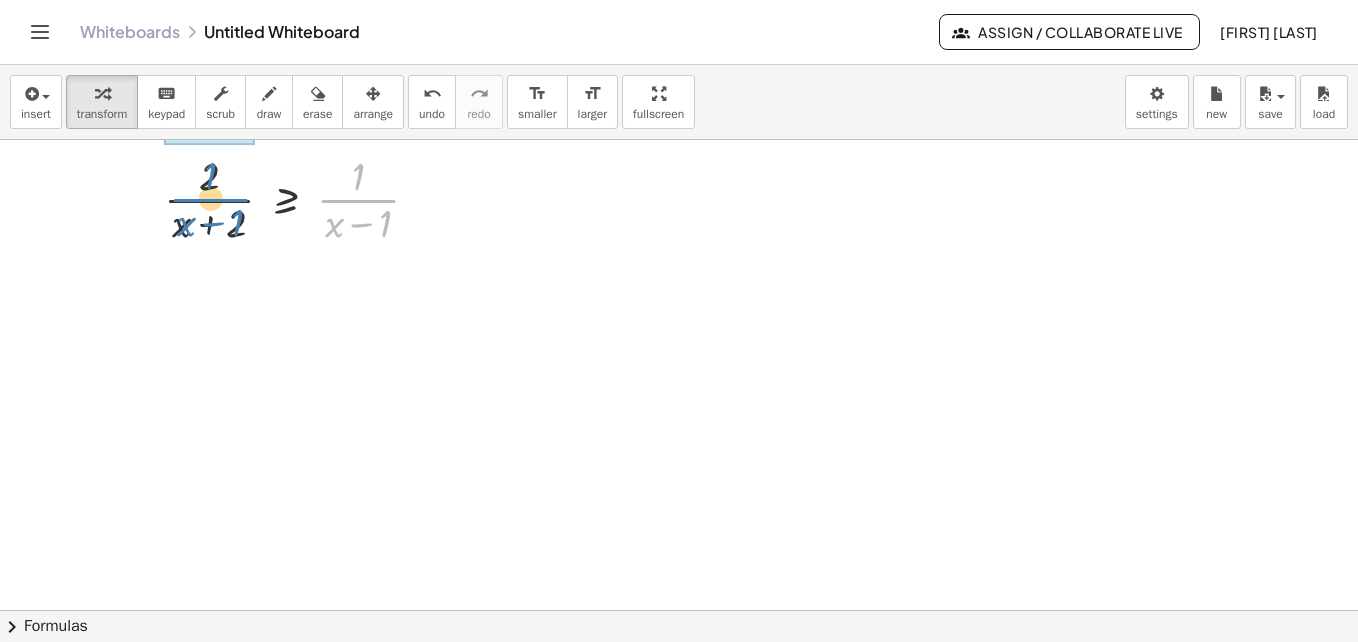 drag, startPoint x: 372, startPoint y: 197, endPoint x: 224, endPoint y: 196, distance: 148.00337 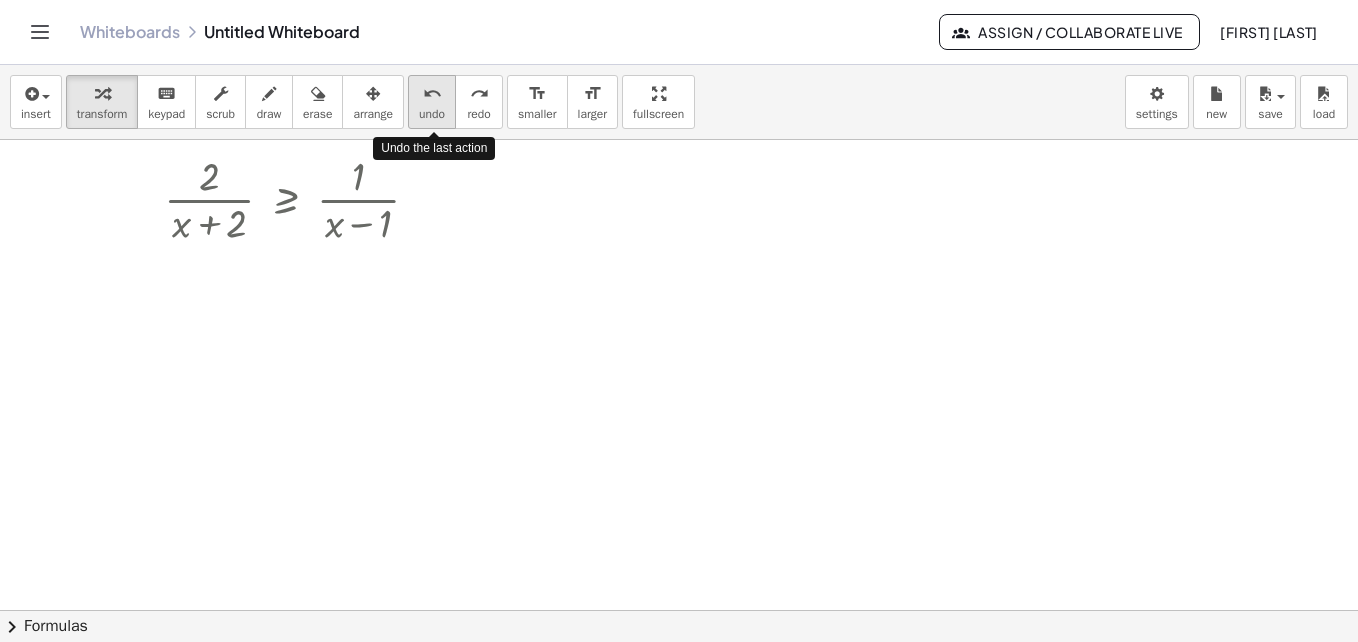 click on "undo" at bounding box center [432, 114] 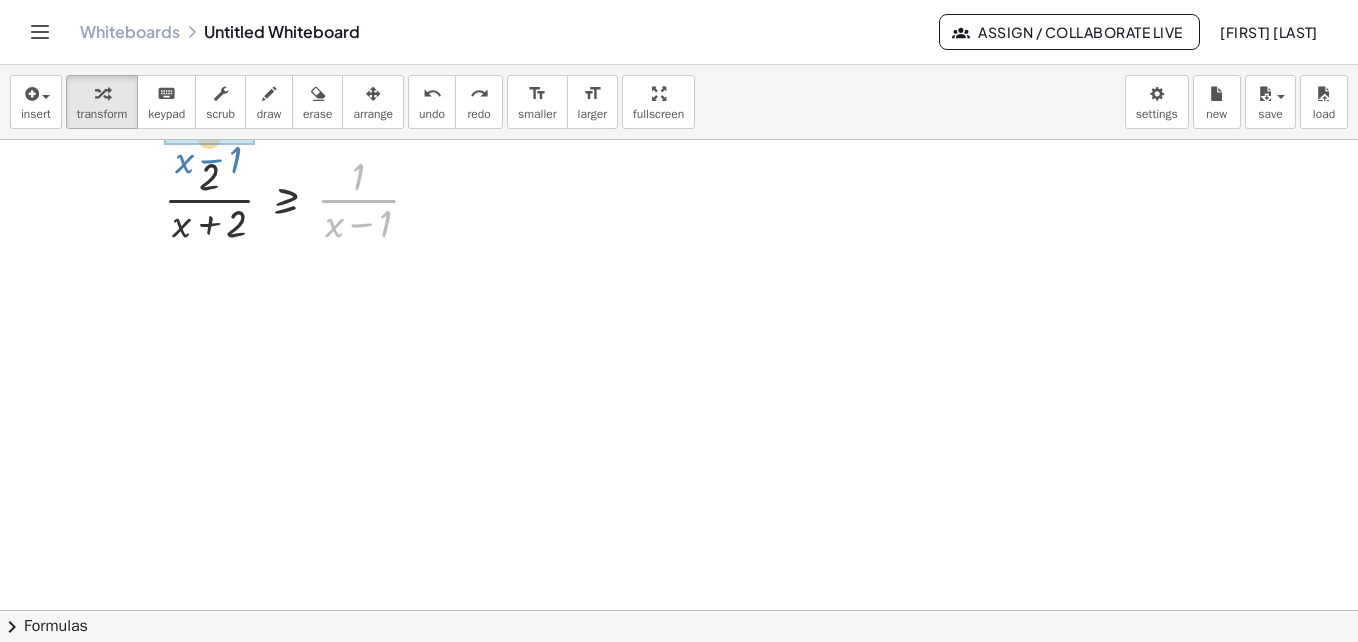 drag, startPoint x: 375, startPoint y: 197, endPoint x: 225, endPoint y: 133, distance: 163.0828 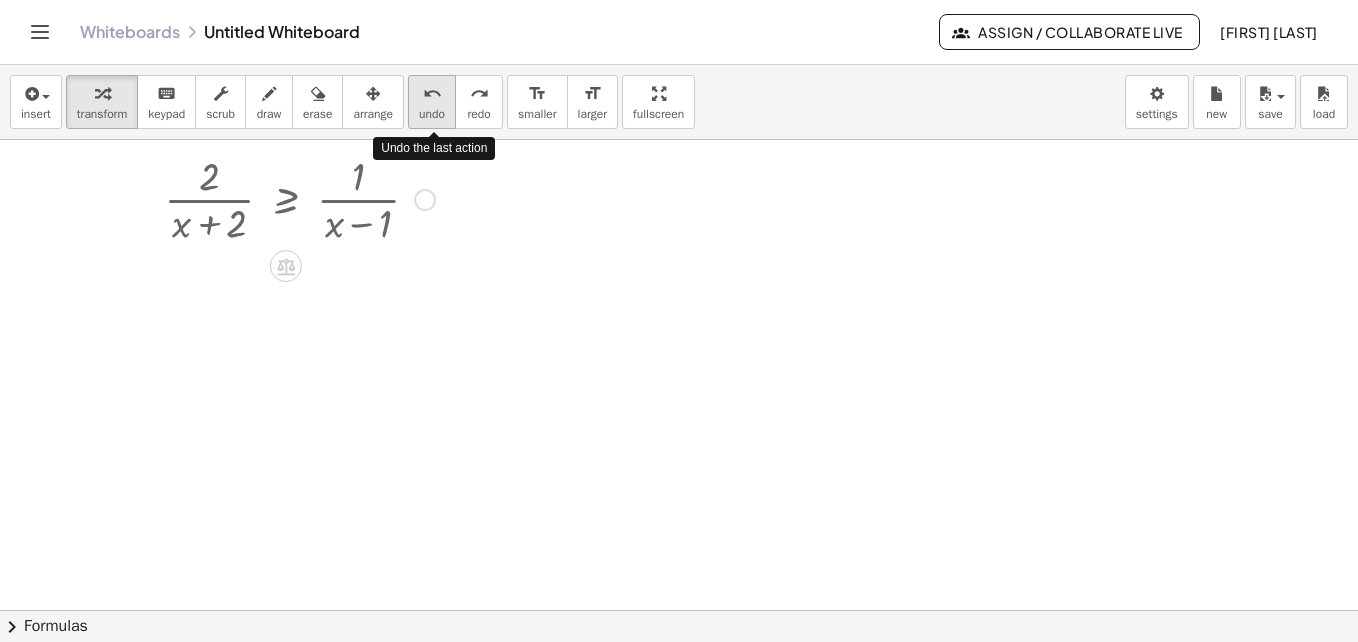 click on "undo" at bounding box center (432, 114) 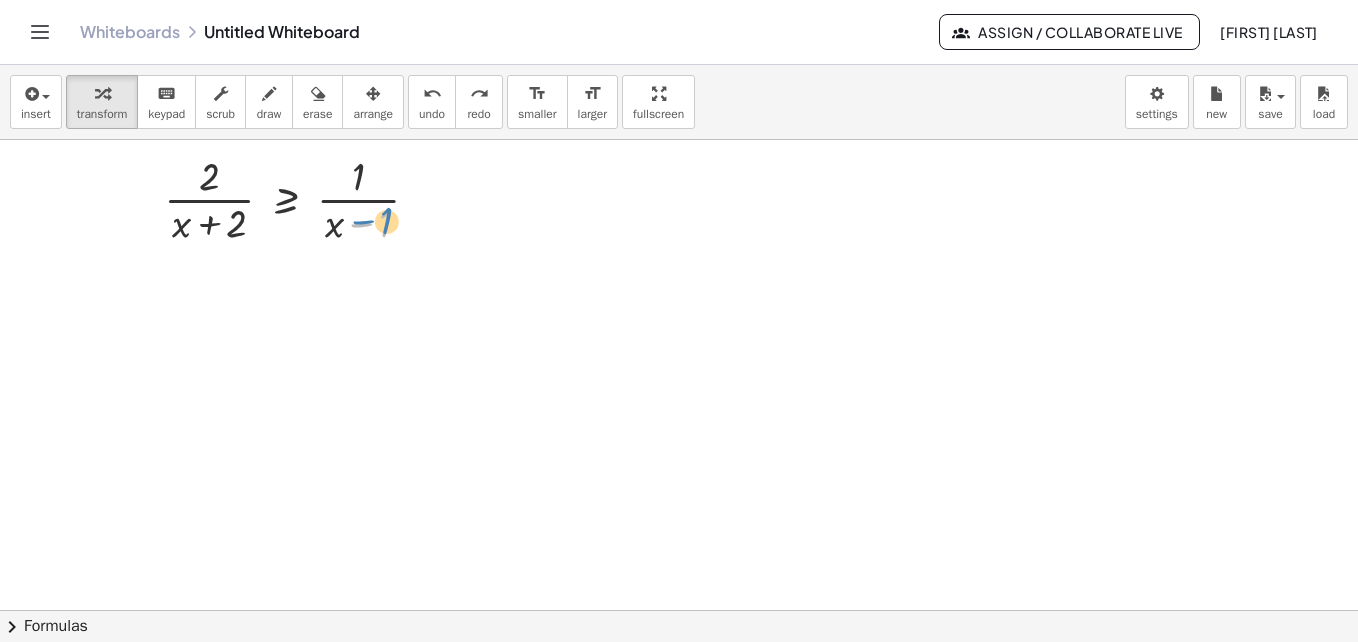click at bounding box center [299, 198] 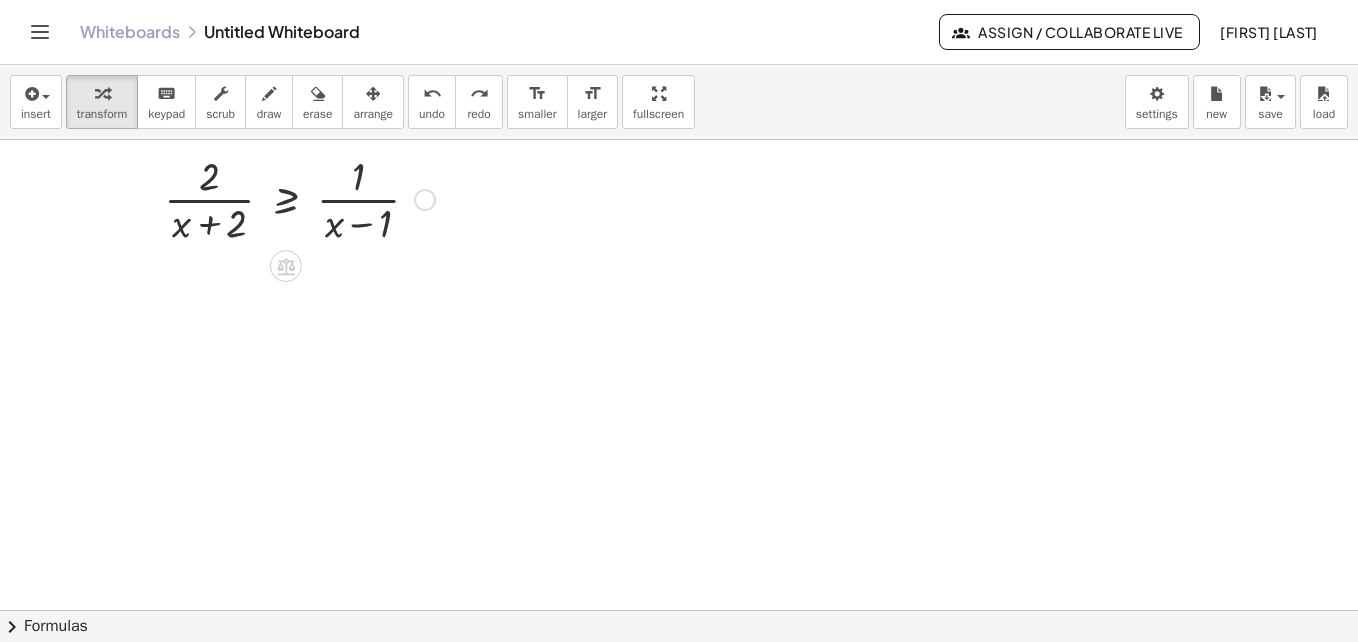 click at bounding box center (299, 198) 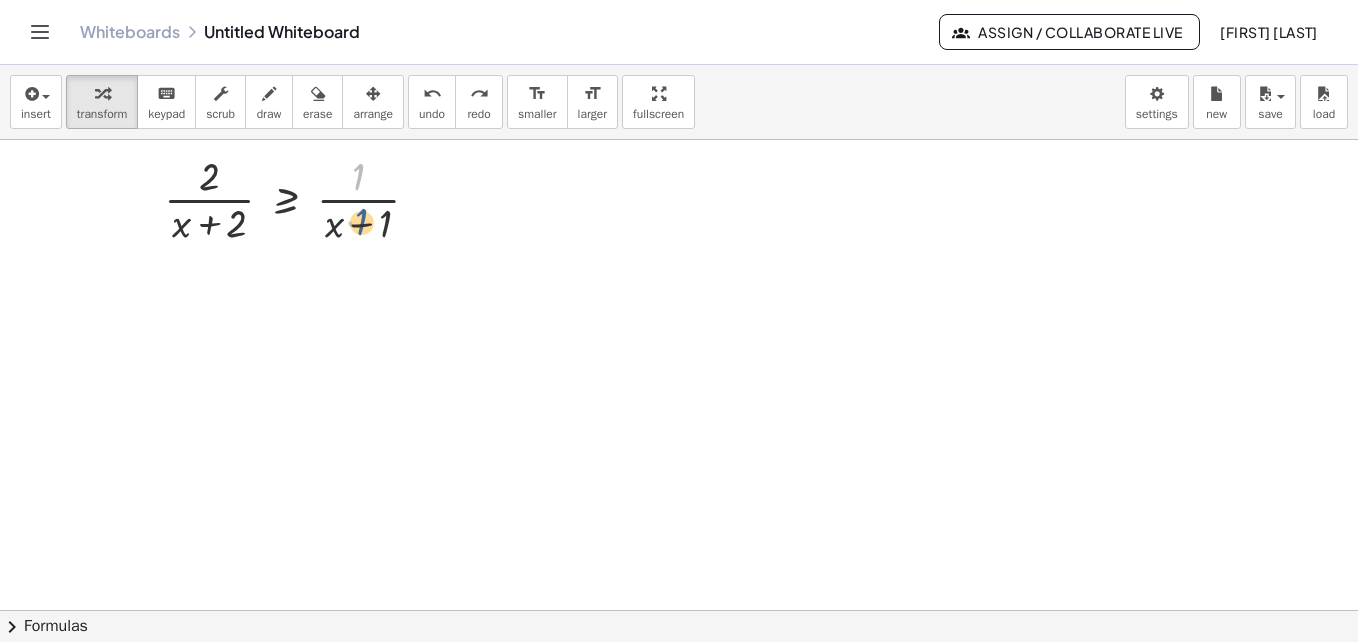 drag, startPoint x: 362, startPoint y: 179, endPoint x: 365, endPoint y: 225, distance: 46.09772 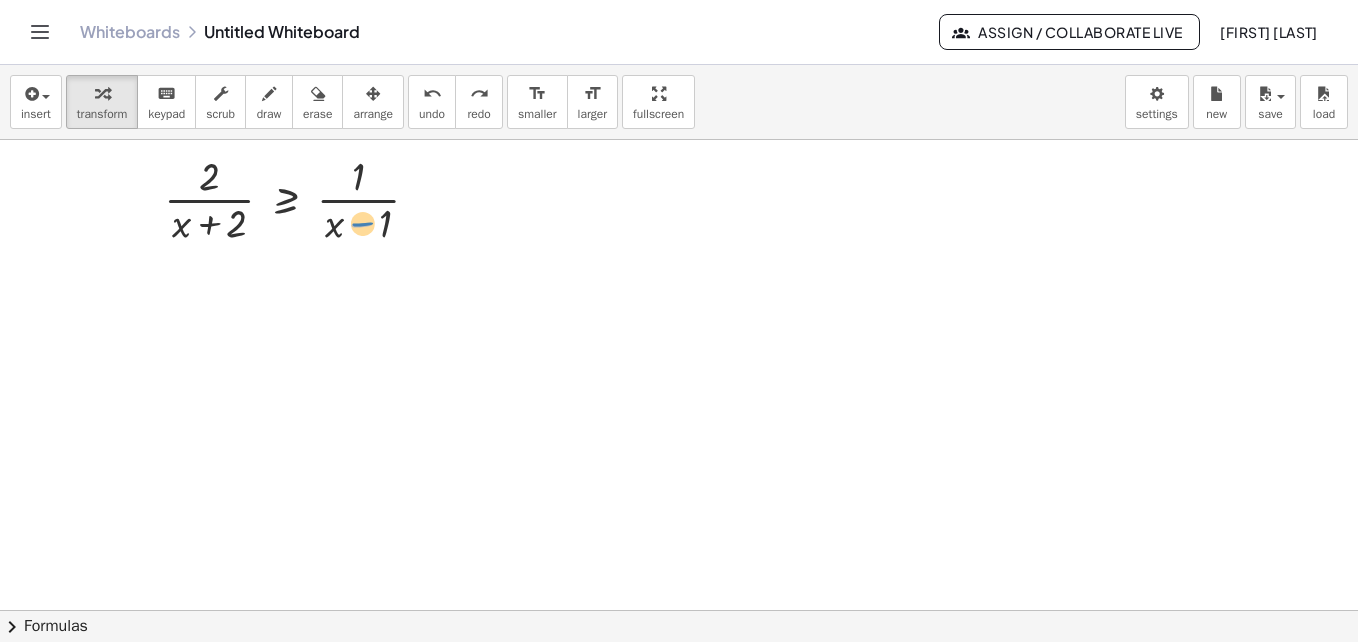 click at bounding box center [299, 198] 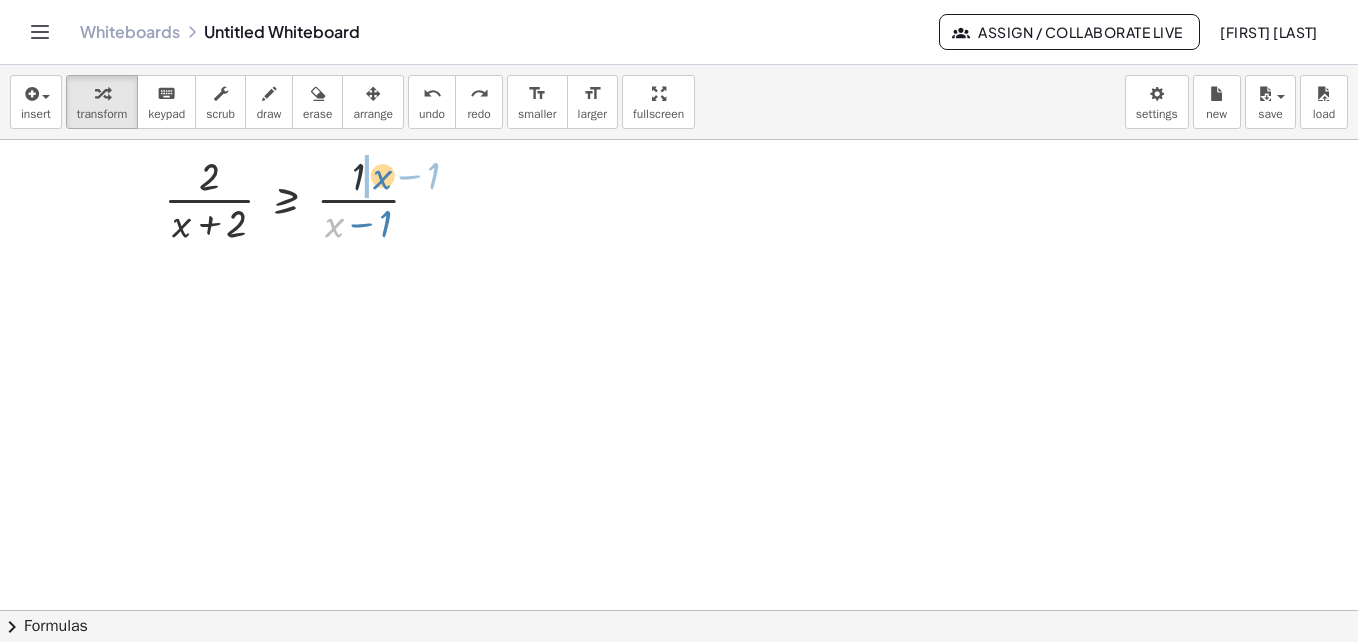 drag, startPoint x: 332, startPoint y: 224, endPoint x: 380, endPoint y: 176, distance: 67.88225 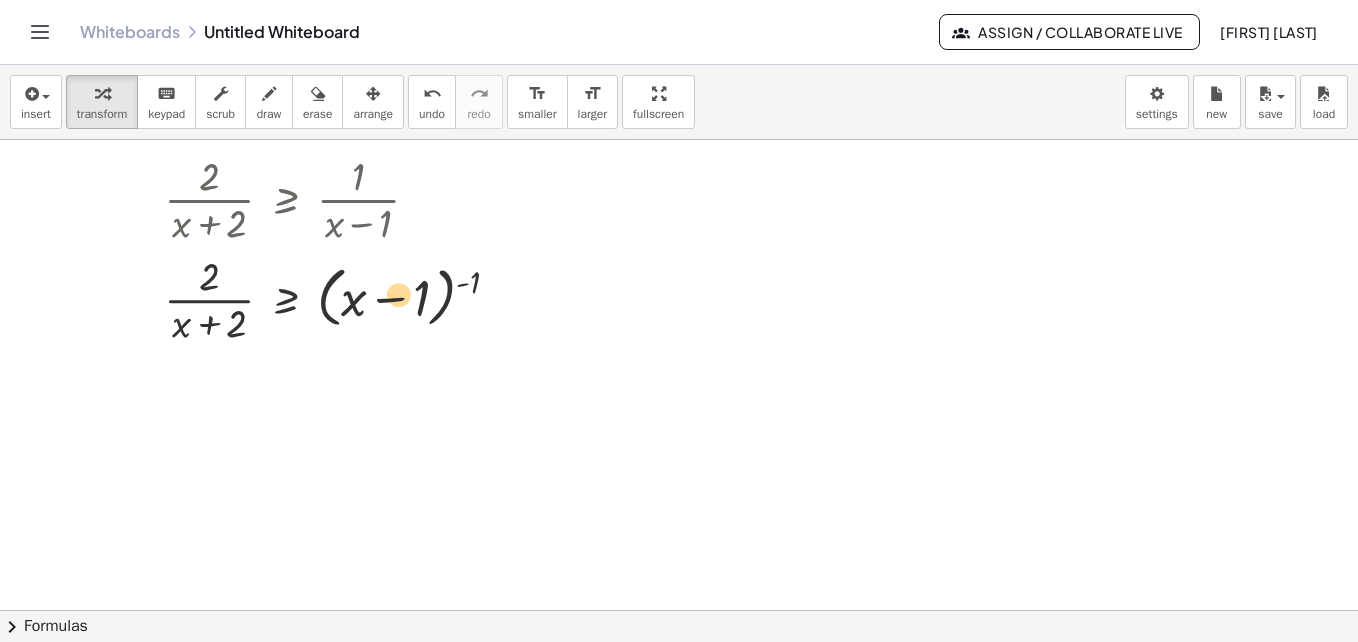 drag, startPoint x: 408, startPoint y: 265, endPoint x: 389, endPoint y: 260, distance: 19.646883 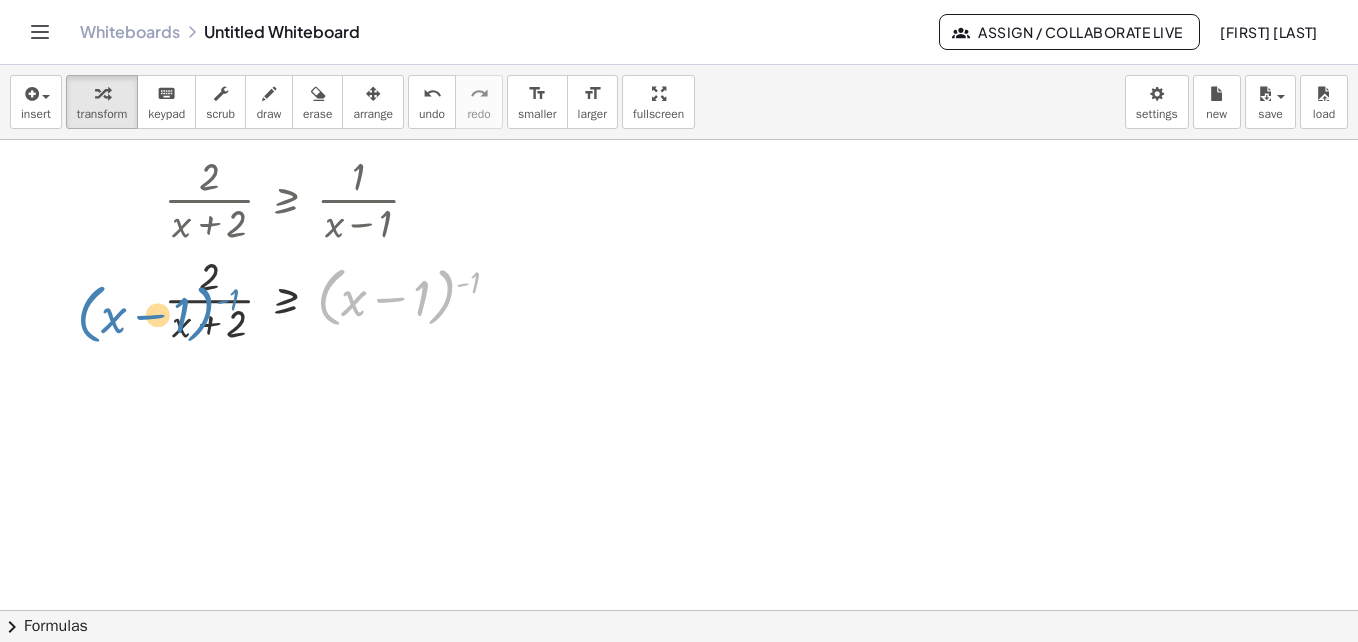 drag, startPoint x: 335, startPoint y: 278, endPoint x: 95, endPoint y: 295, distance: 240.60133 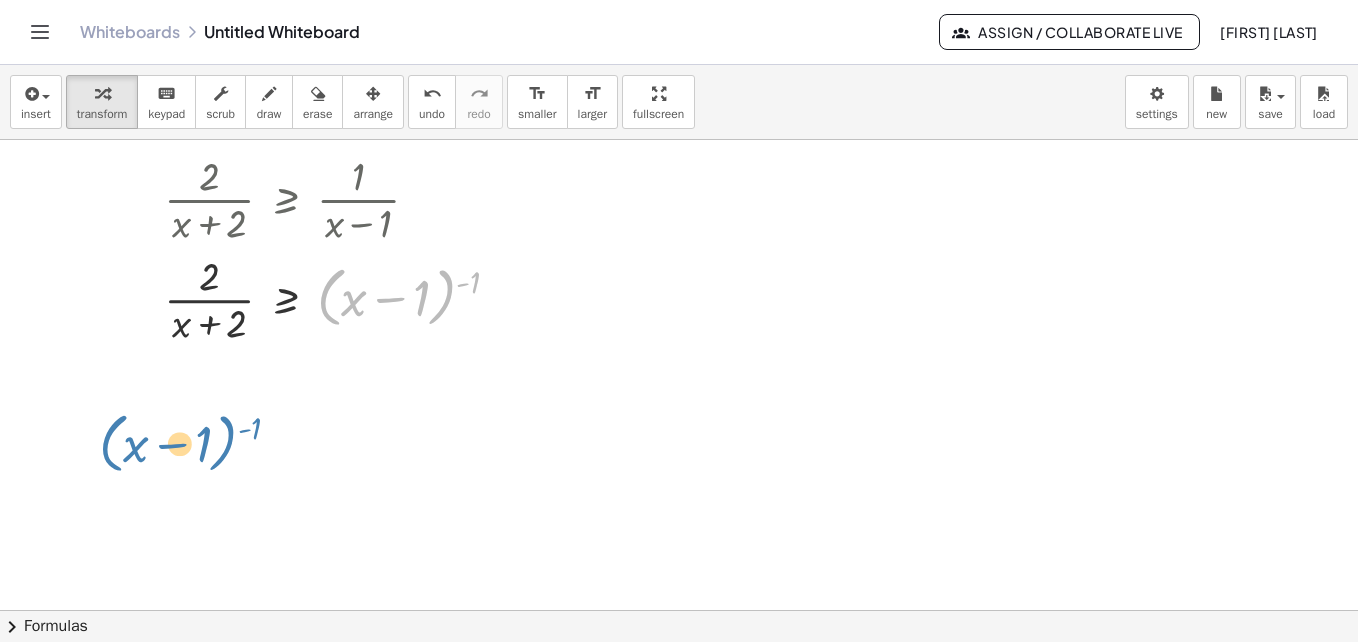 drag, startPoint x: 329, startPoint y: 292, endPoint x: 111, endPoint y: 438, distance: 262.37378 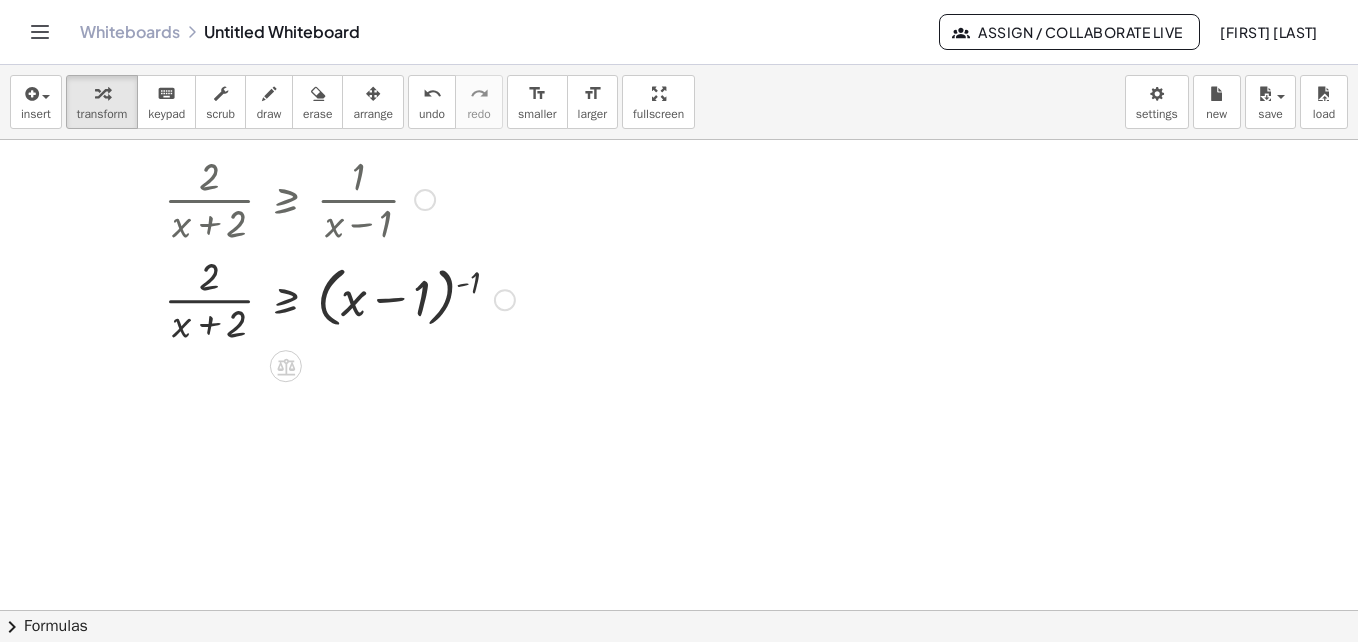 click at bounding box center (339, 298) 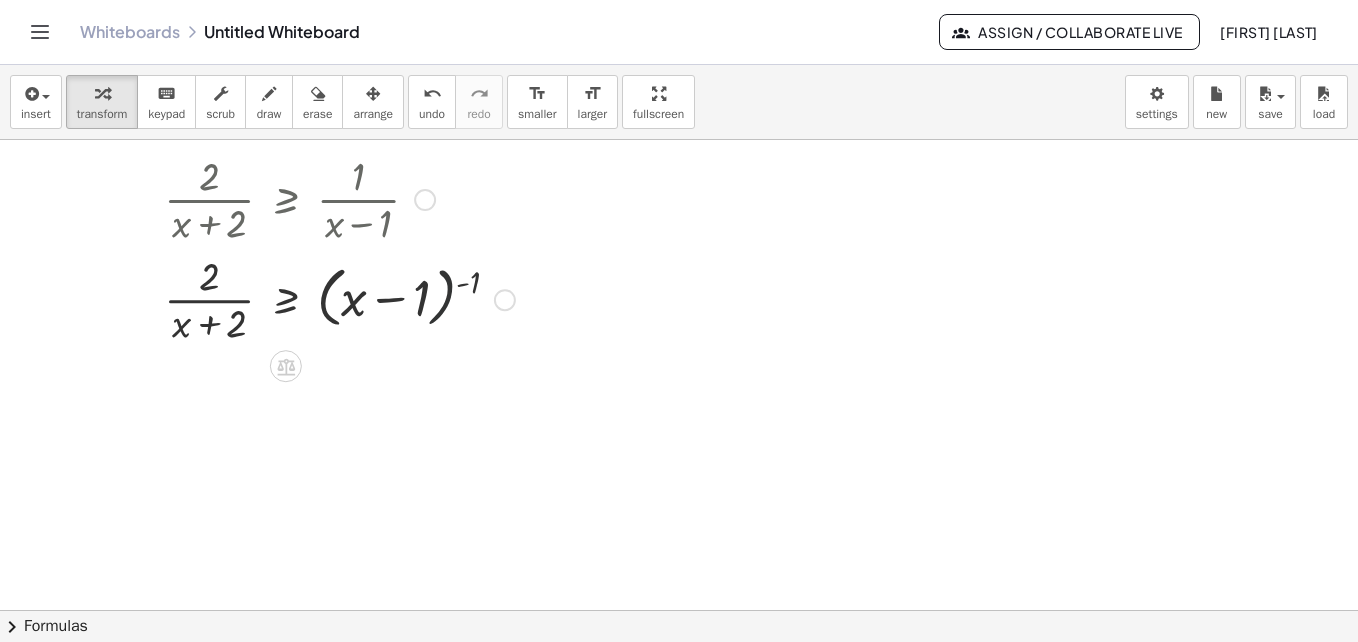 click at bounding box center [339, 298] 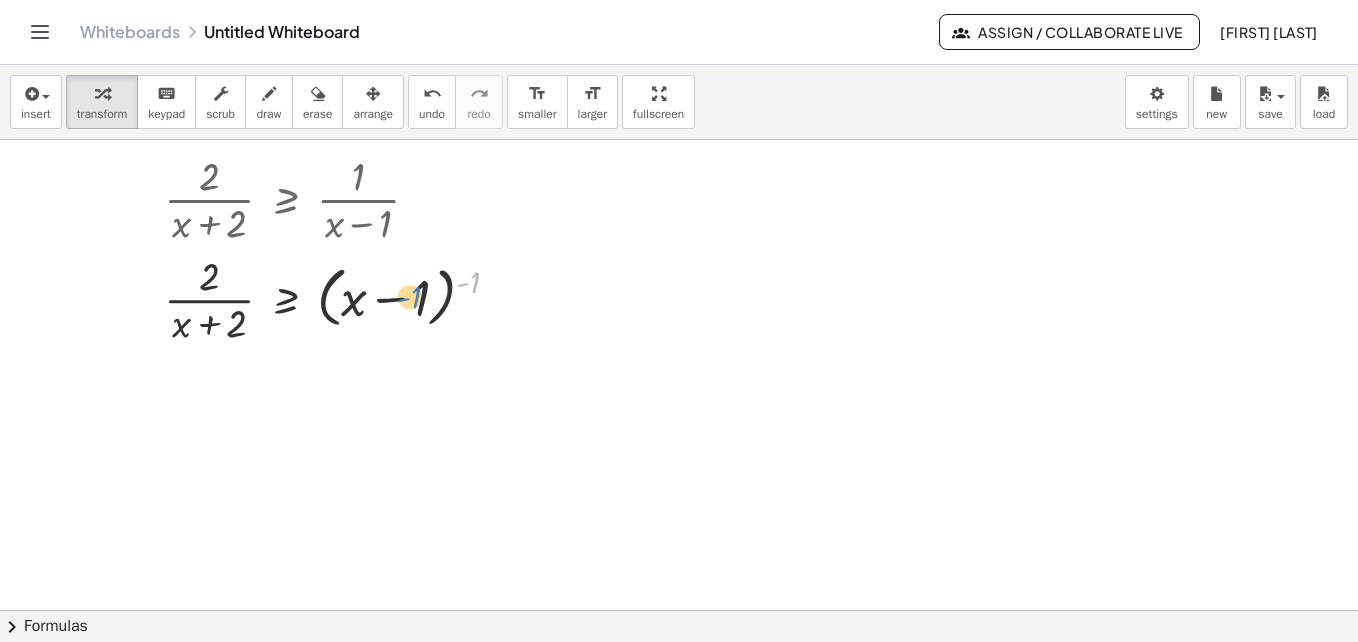 drag, startPoint x: 464, startPoint y: 283, endPoint x: 405, endPoint y: 291, distance: 59.5399 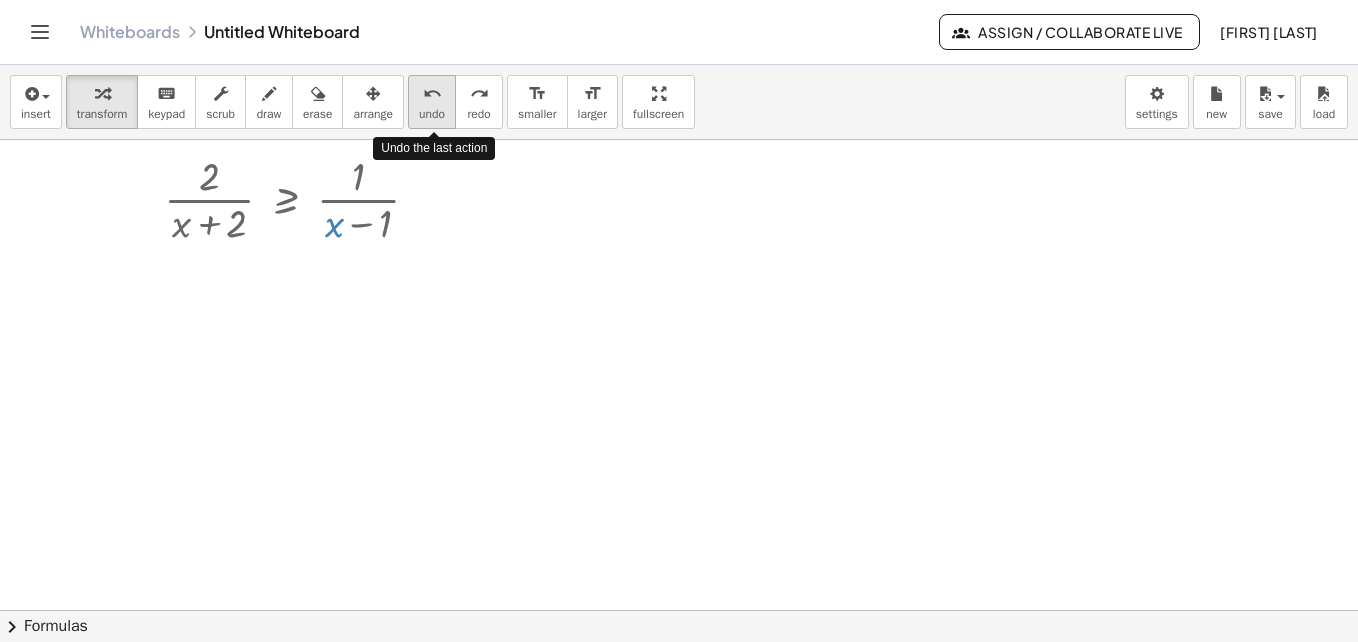 click on "undo" at bounding box center [432, 94] 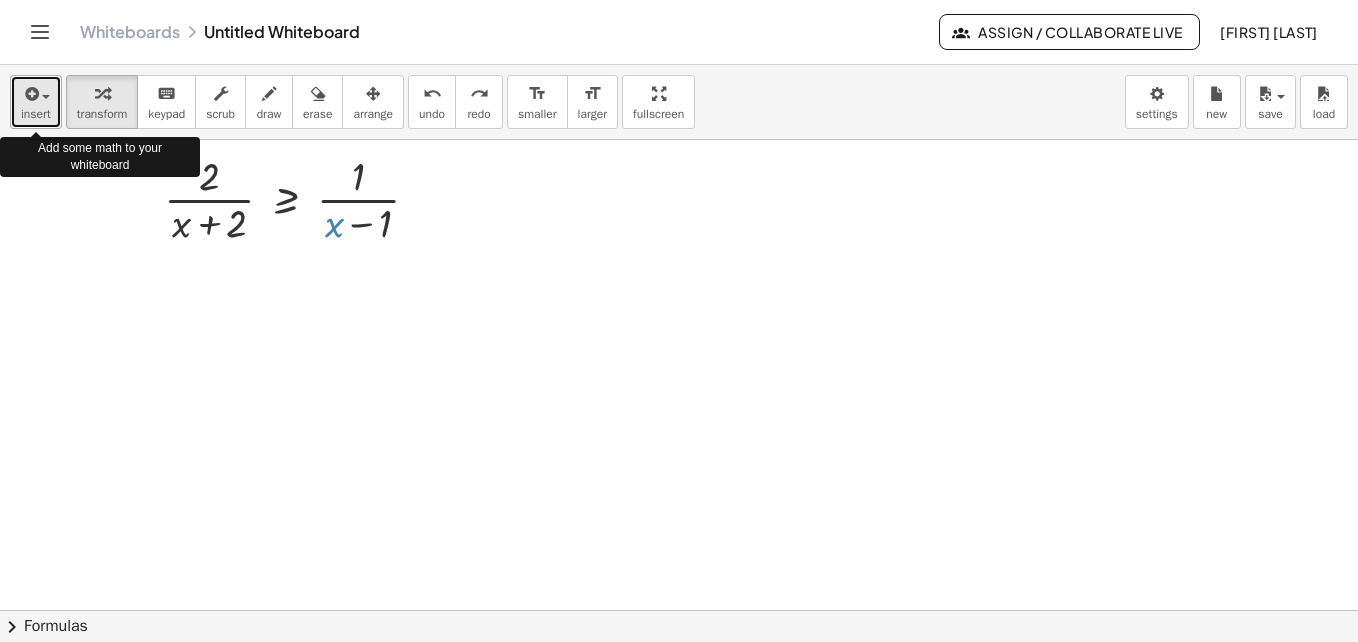 click on "insert" at bounding box center [36, 102] 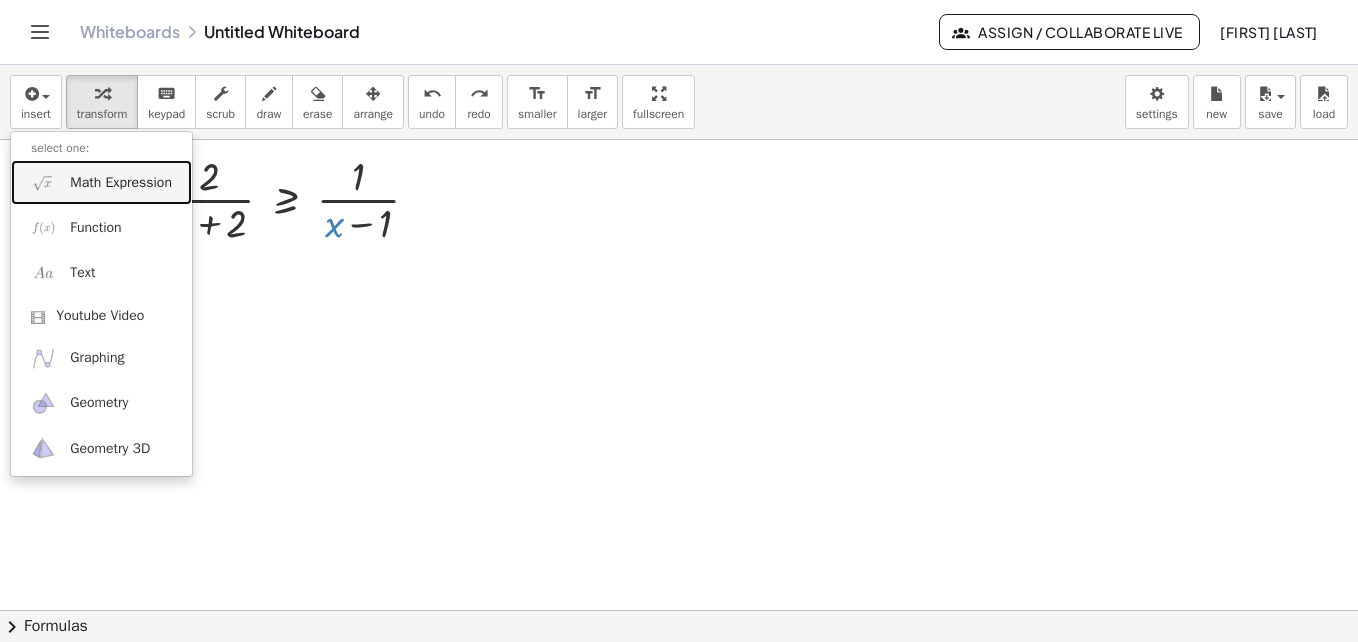 click on "Math Expression" at bounding box center [121, 183] 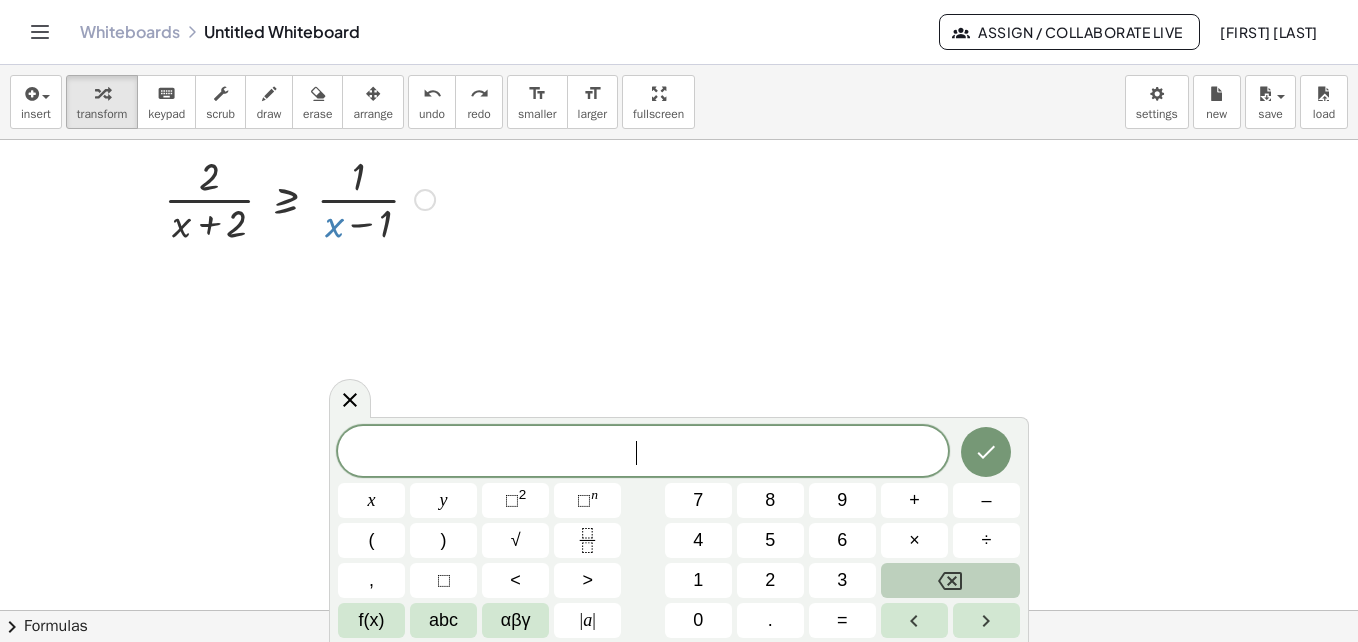 click at bounding box center (425, 200) 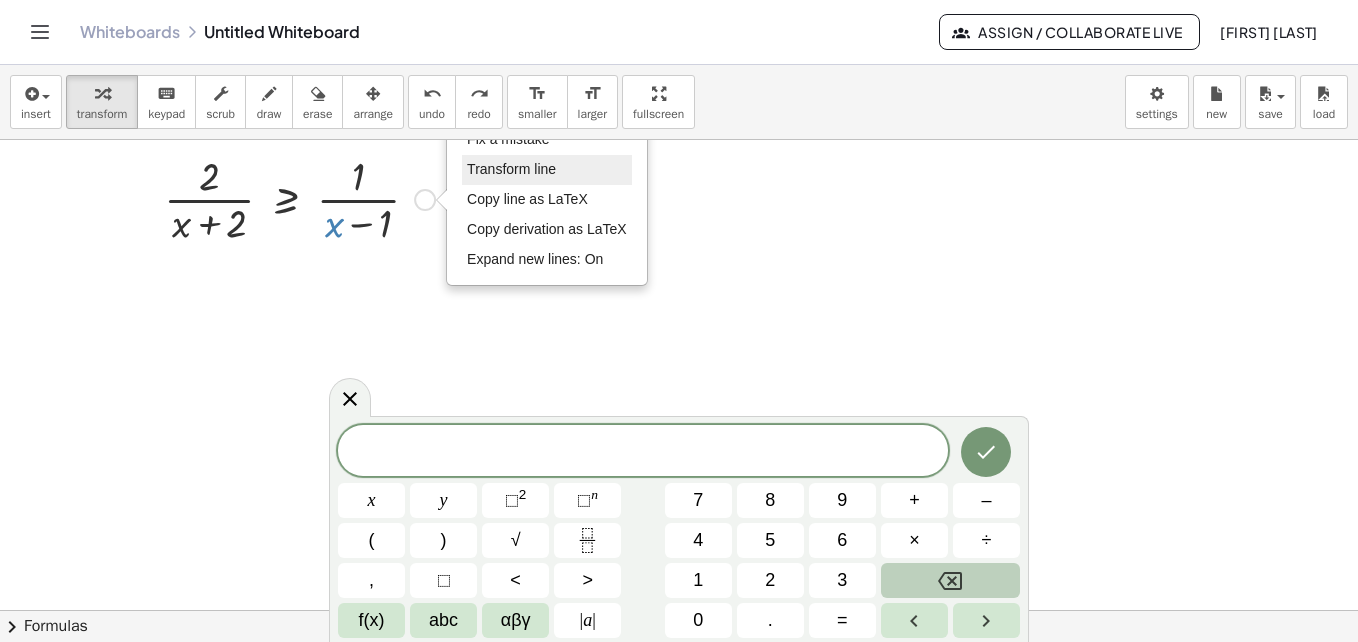 click on "Transform line" at bounding box center (547, 170) 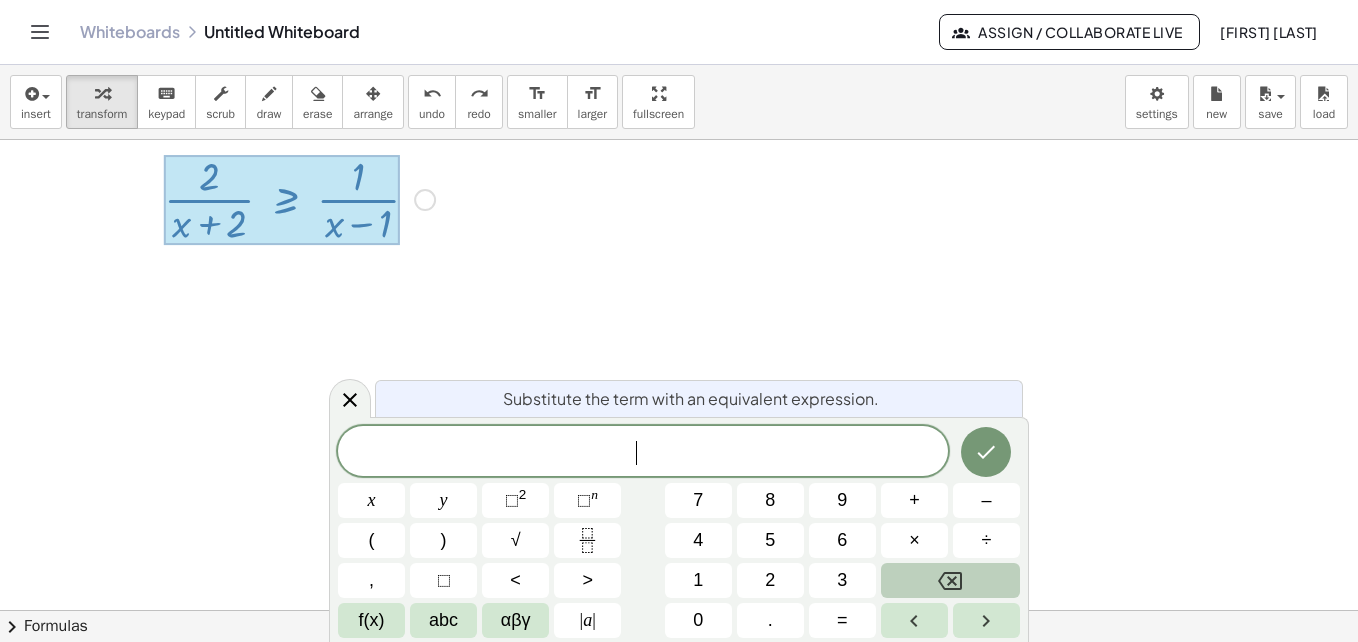 click on "Fix a mistake Transform line Copy line as LaTeX Copy derivation as LaTeX Expand new lines: On" at bounding box center [425, 200] 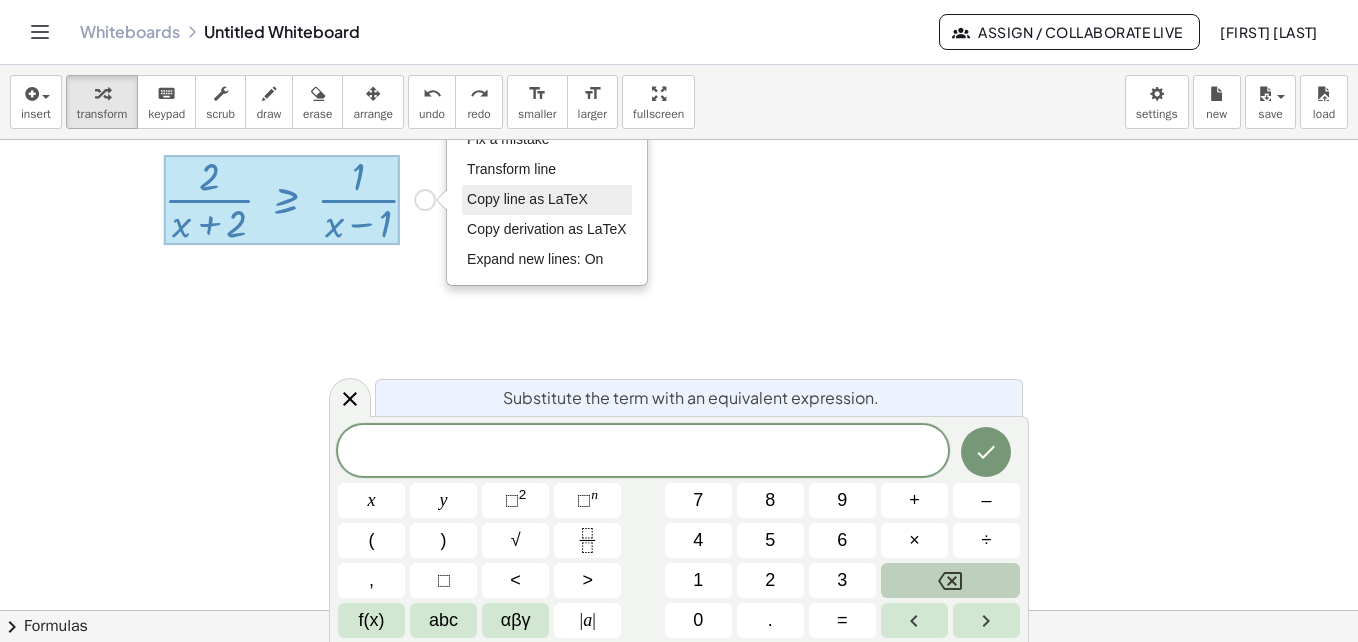 click on "Copy line as LaTeX" at bounding box center (527, 199) 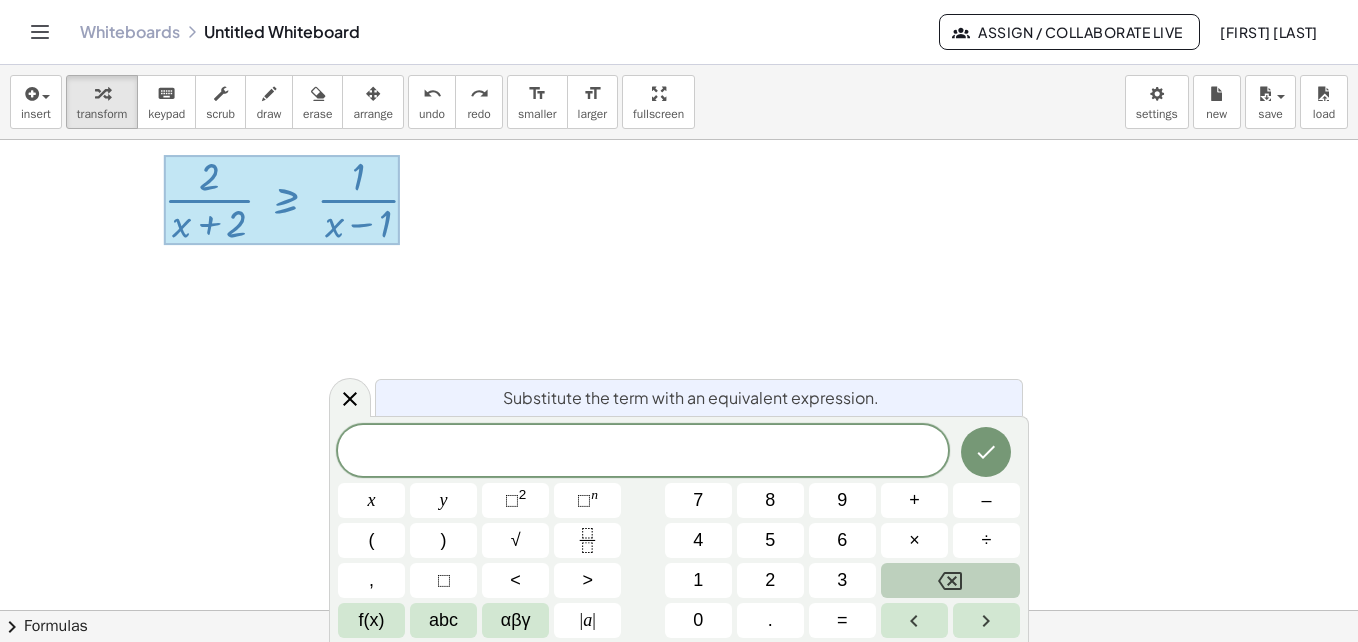 click at bounding box center [679, 566] 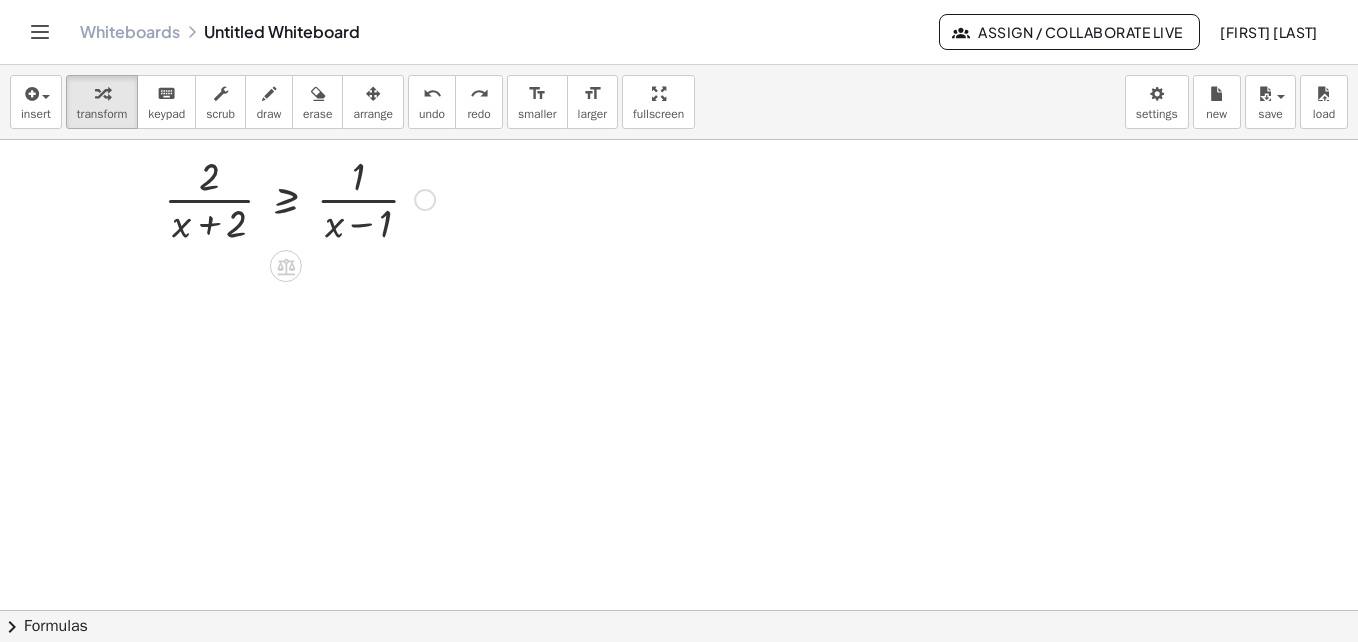 click on "Copied done" at bounding box center (425, 200) 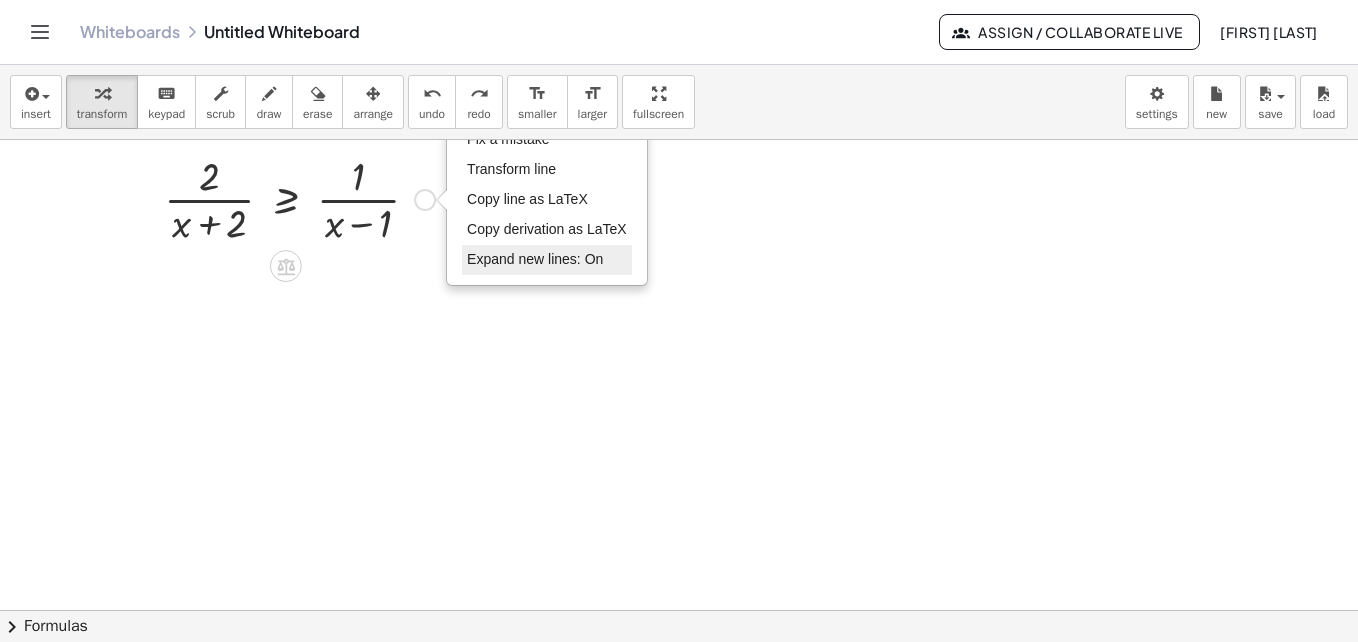 click on "Expand new lines: On" at bounding box center (535, 259) 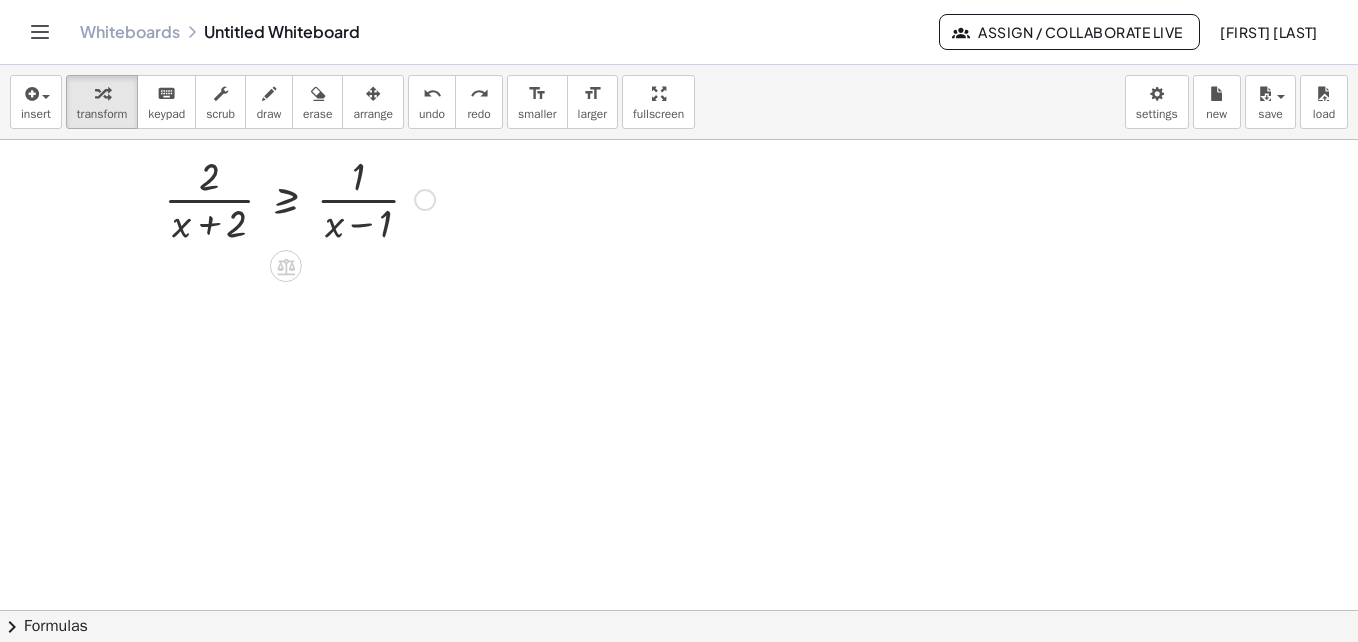 click at bounding box center [679, 566] 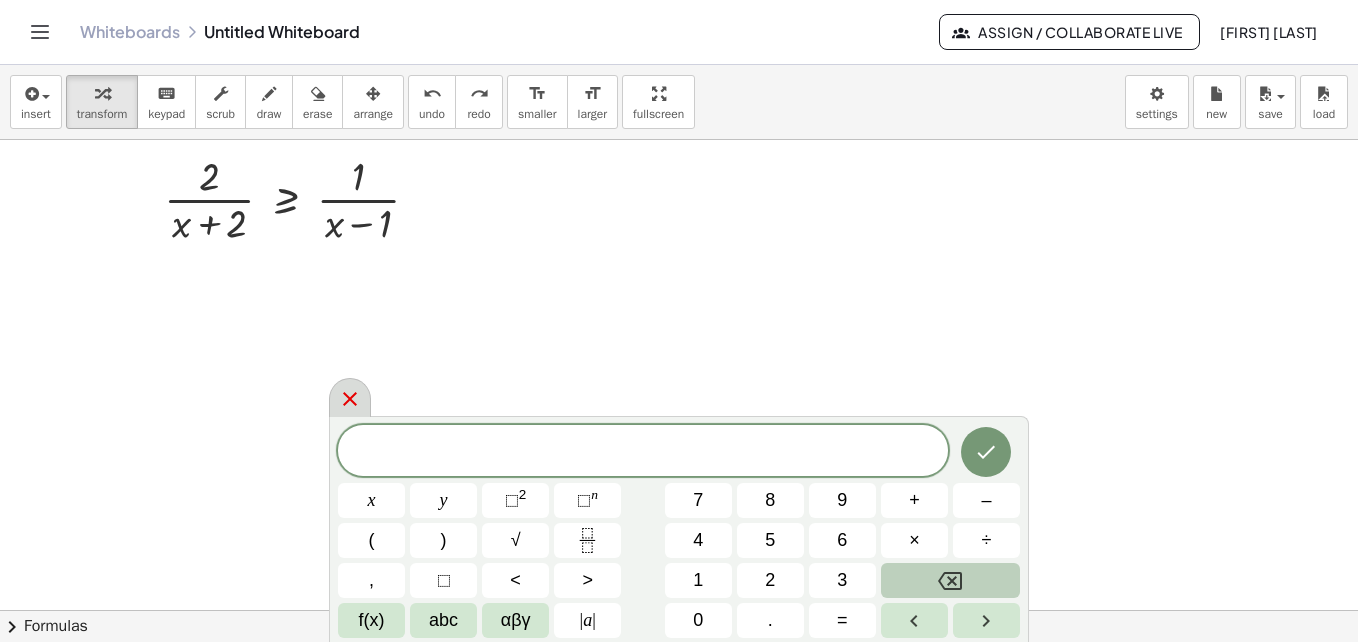 click 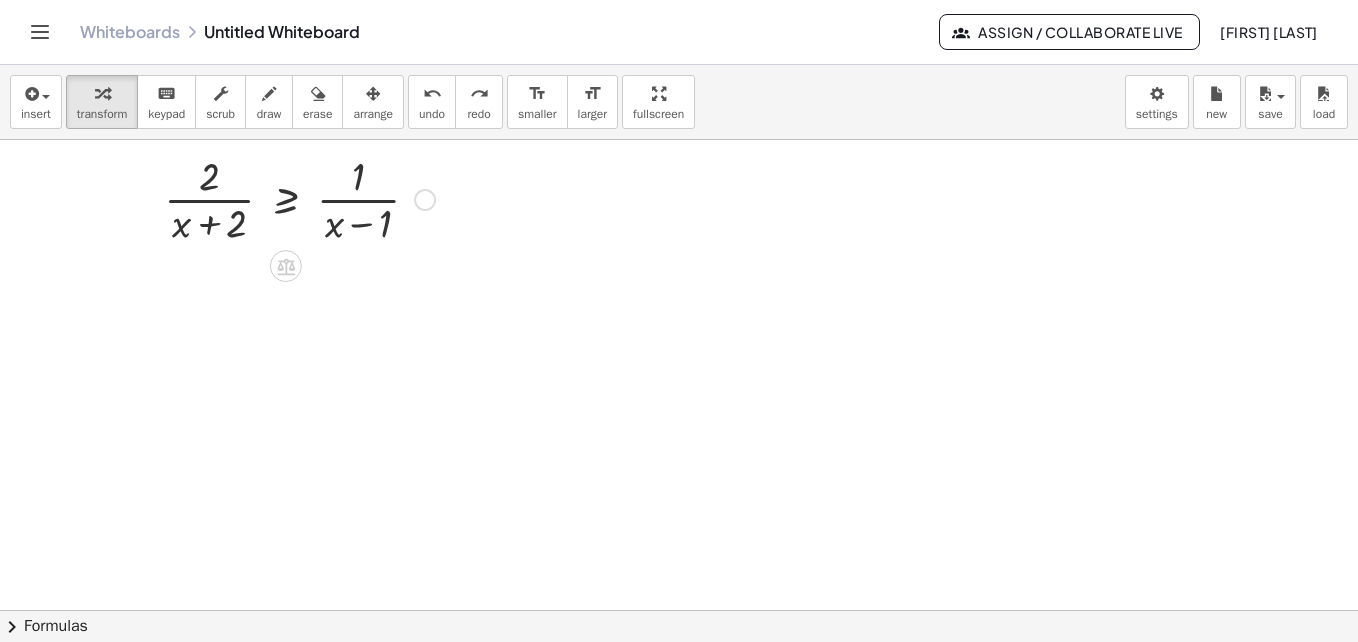 click at bounding box center [299, 198] 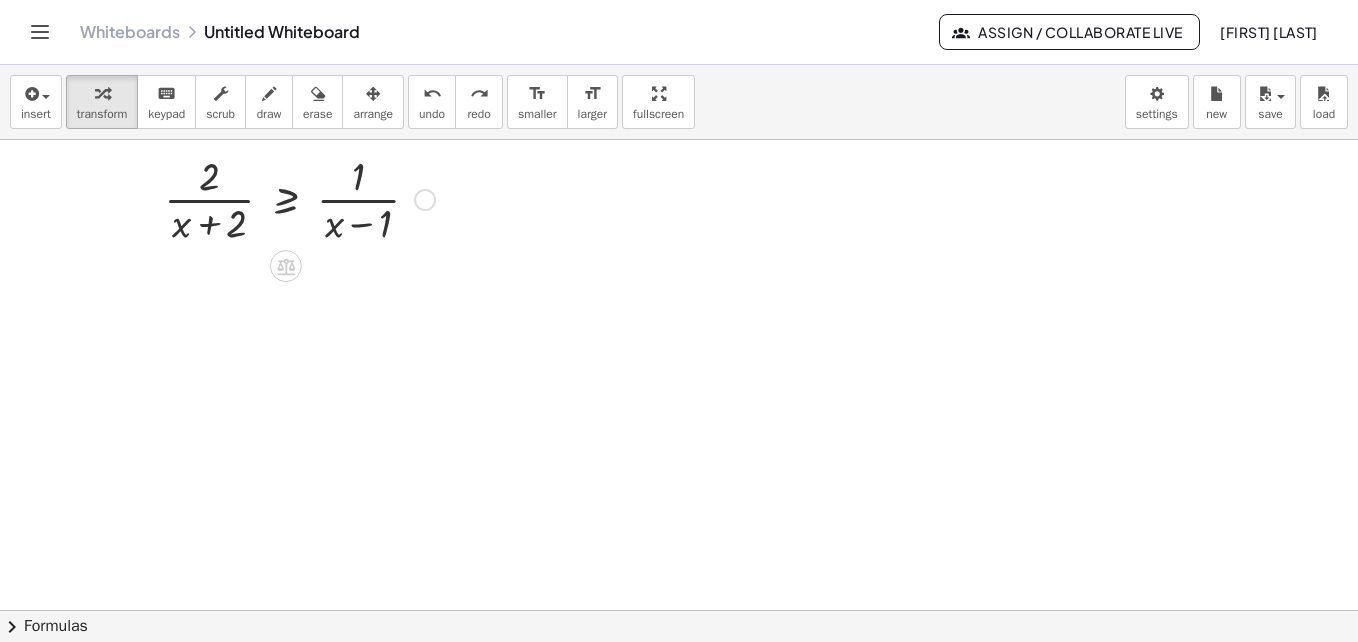 click on "Fix a mistake Transform line Copy line as LaTeX Copy derivation as LaTeX Expand new lines: On" at bounding box center [425, 200] 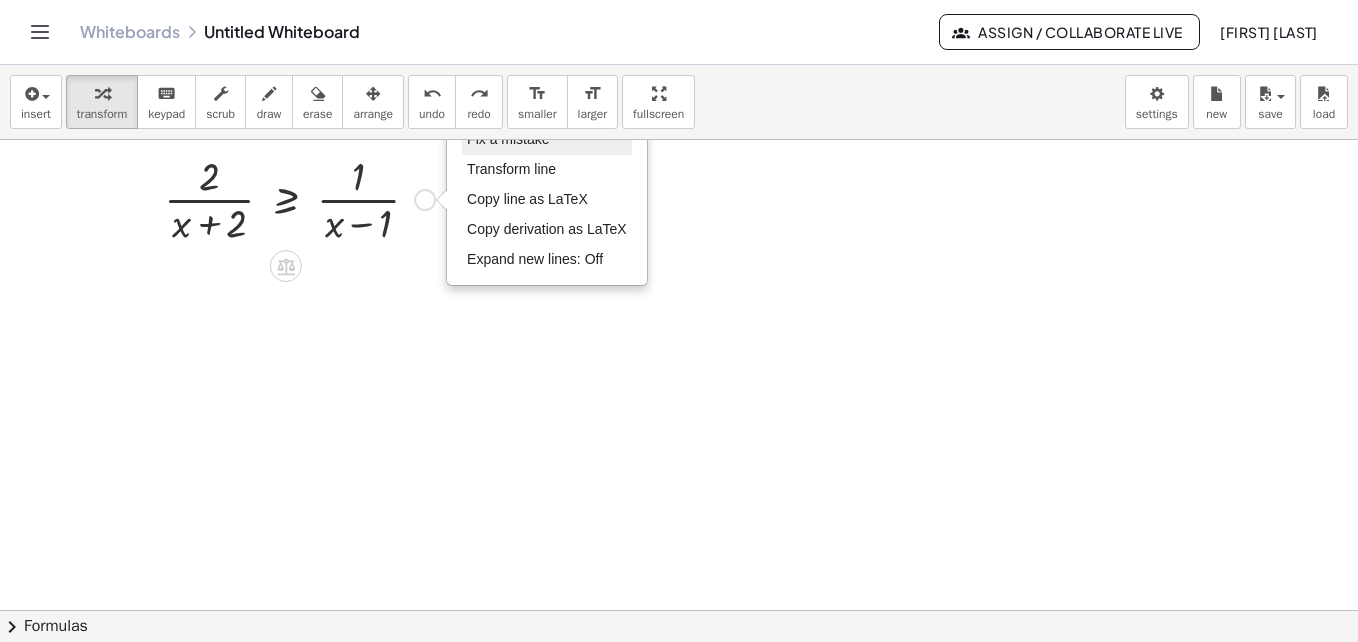 click on "Fix a mistake" at bounding box center [508, 139] 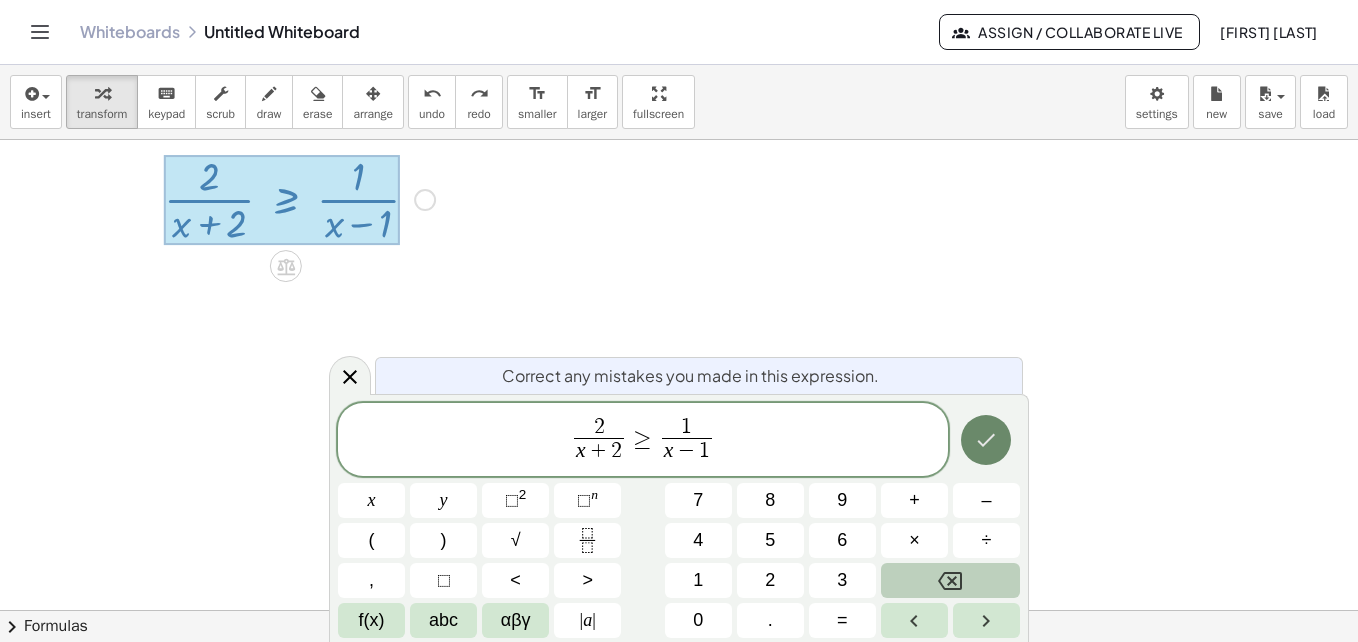 click 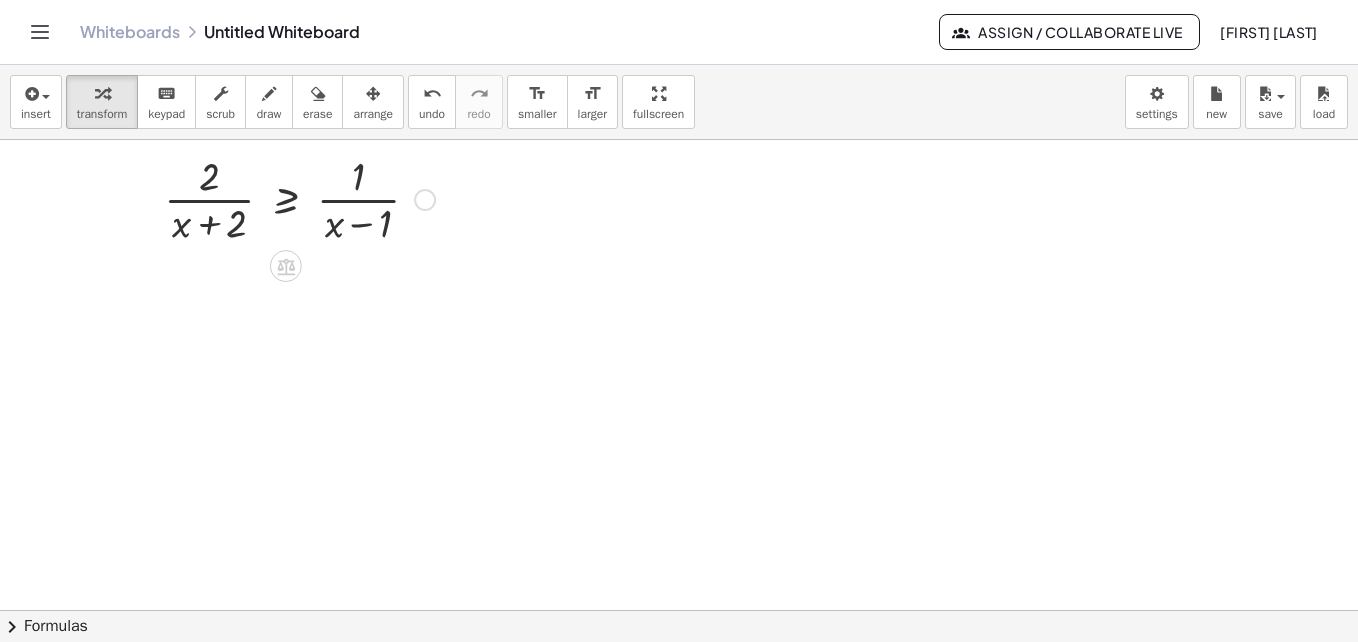 click on "Fix a mistake Transform line Copy line as LaTeX Copy derivation as LaTeX Expand new lines: Off" at bounding box center [425, 200] 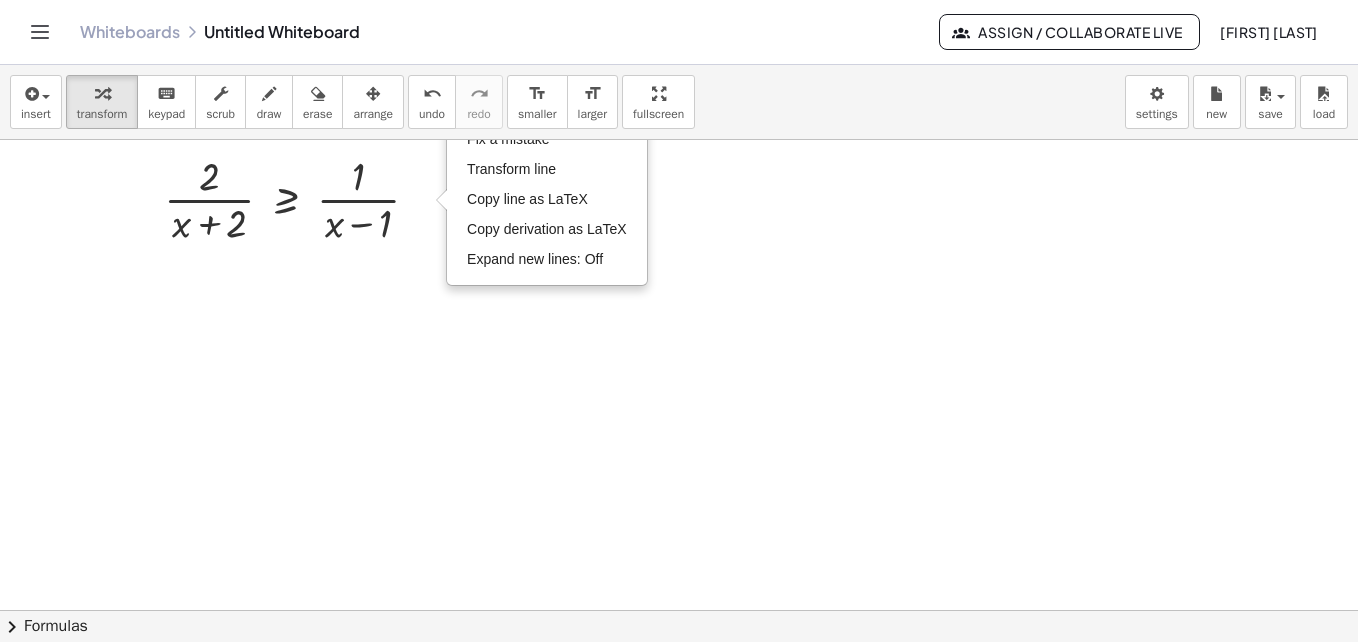 click on "insert select one: Math Expression Function Text Youtube Video Graphing Geometry Geometry 3D transform keyboard keypad scrub draw erase arrange undo undo redo redo format_size smaller format_size larger fullscreen load   save new settings" at bounding box center [679, 102] 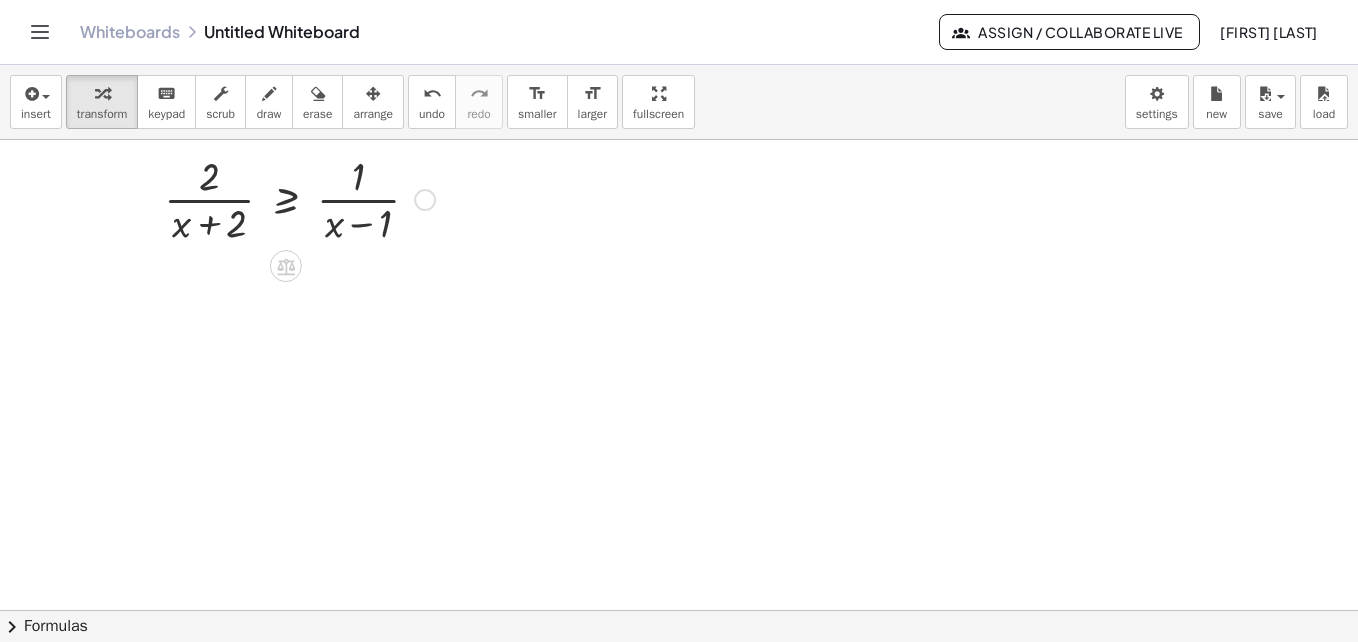 click on "Fix a mistake Transform line Copy line as LaTeX Copy derivation as LaTeX Expand new lines: Off" at bounding box center (425, 200) 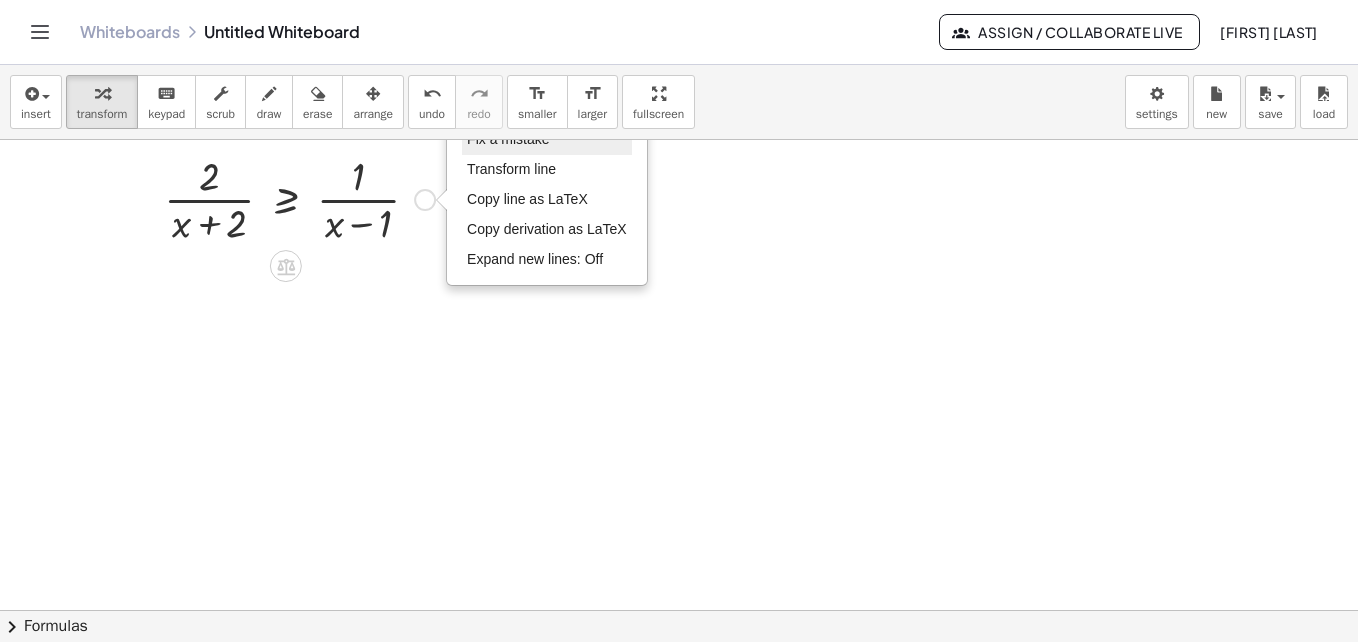 click on "Fix a mistake" at bounding box center [508, 139] 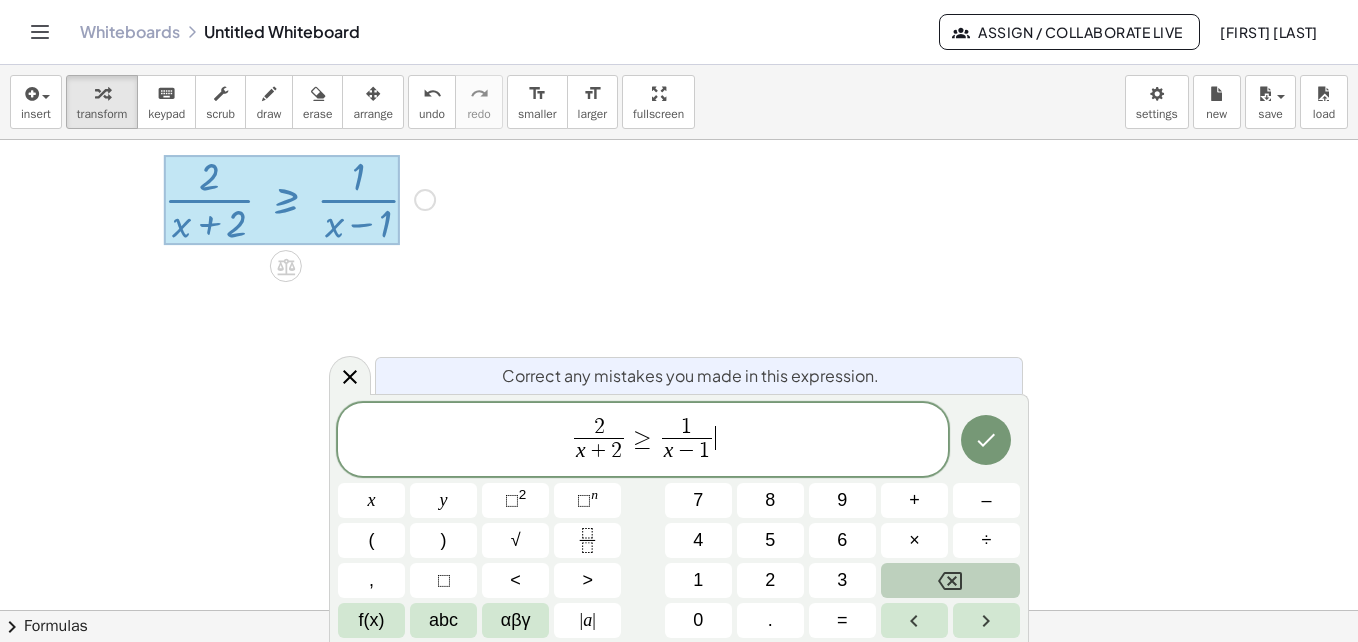 click at bounding box center (299, 198) 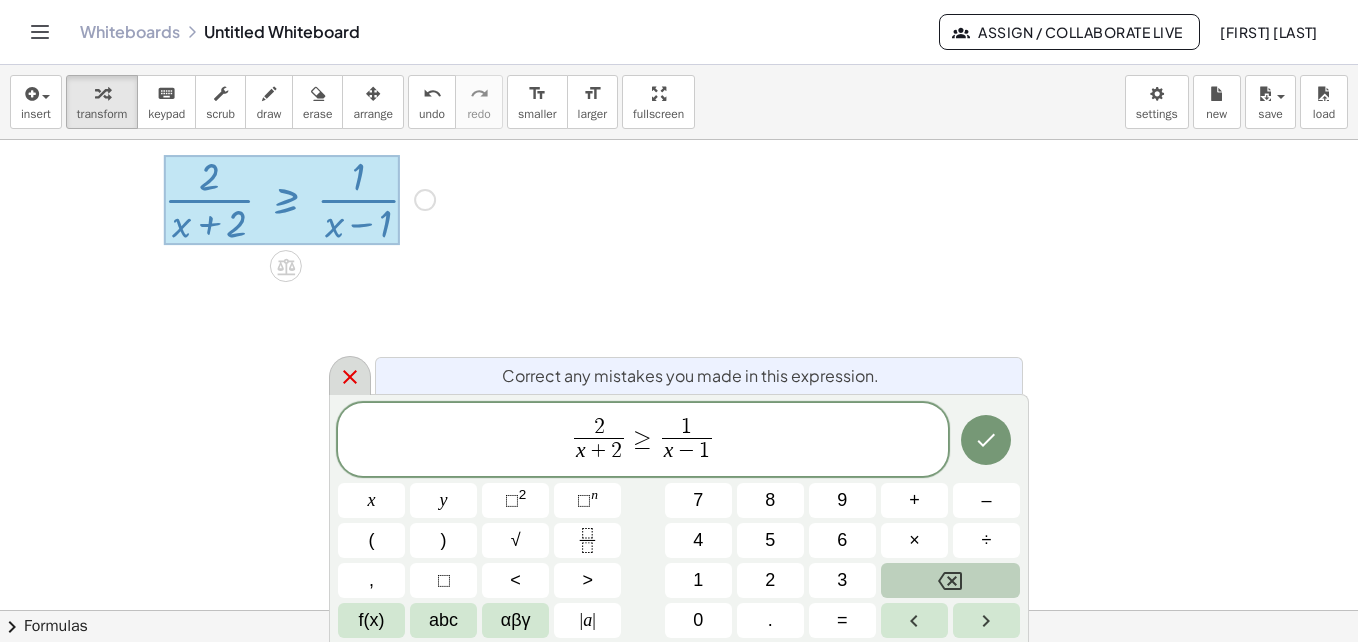 click 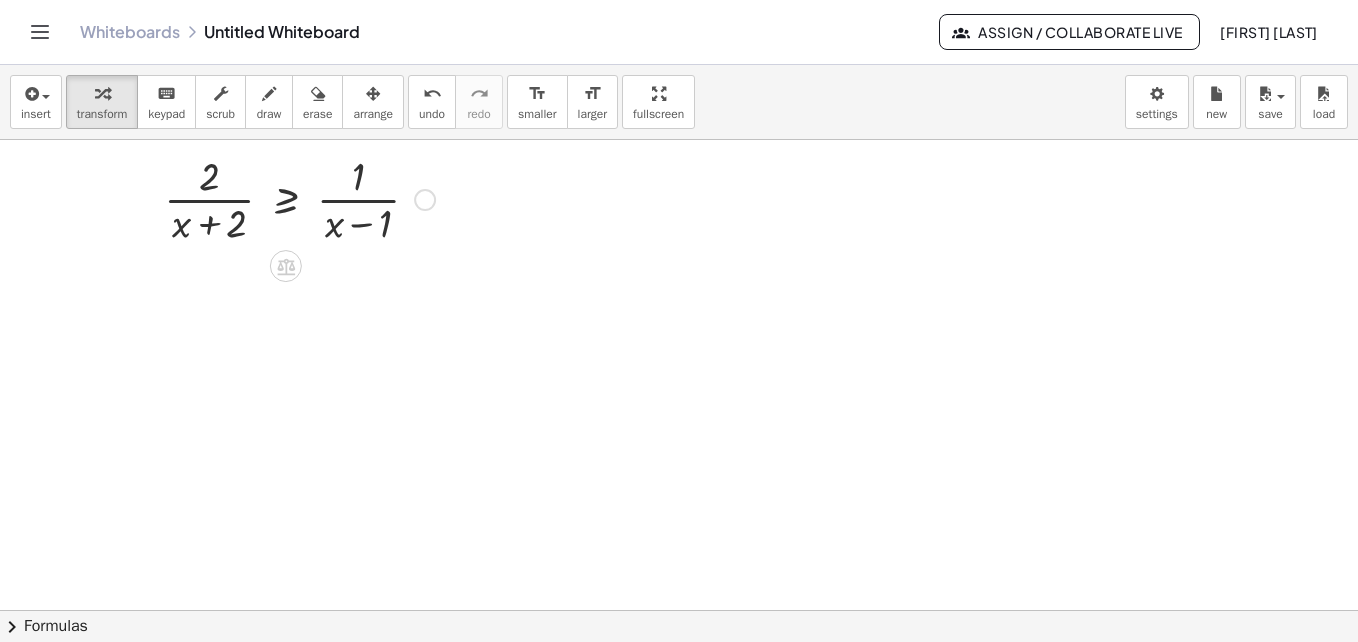 click on "Fix a mistake Transform line Copy line as LaTeX Copy derivation as LaTeX Expand new lines: Off" at bounding box center [425, 200] 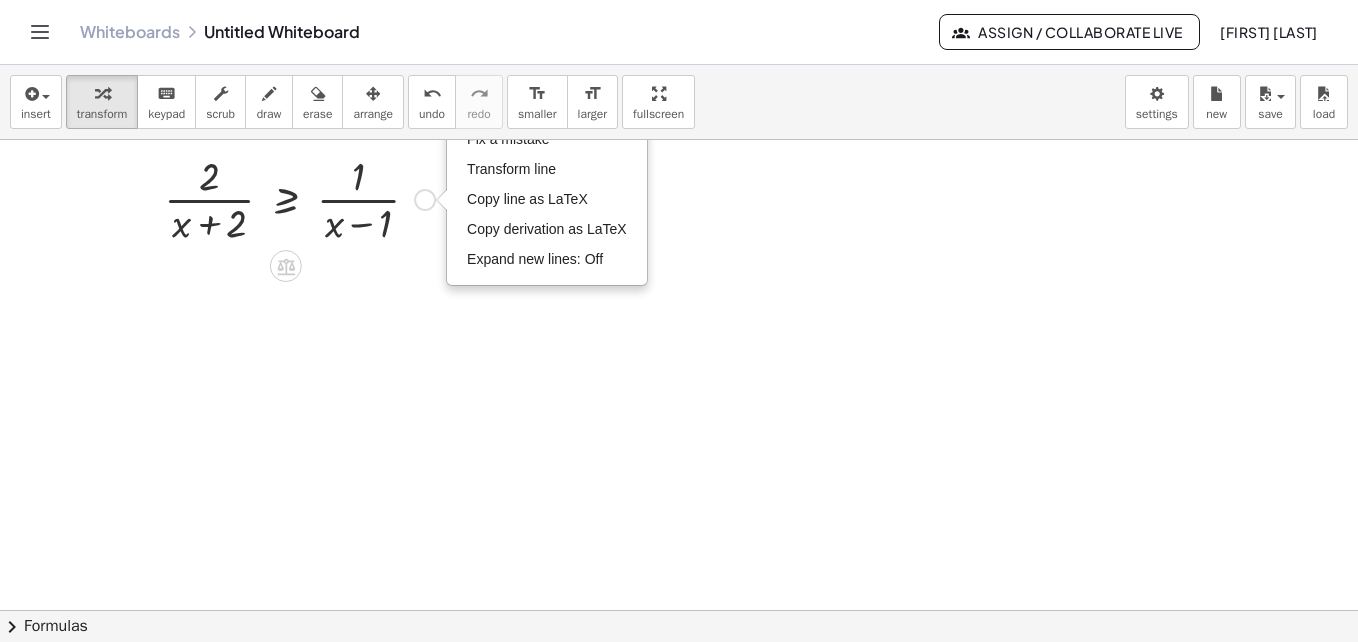 click on "· 2 · ( + x + 2 ) ≥ · 1 · ( + x − 1 ) Fix a mistake Transform line Copy line as LaTeX Copy derivation as LaTeX Expand new lines: Off Fix a mistake Transform line Copy line as LaTeX Copy derivation as LaTeX Expand new lines: Off" at bounding box center (292, 198) 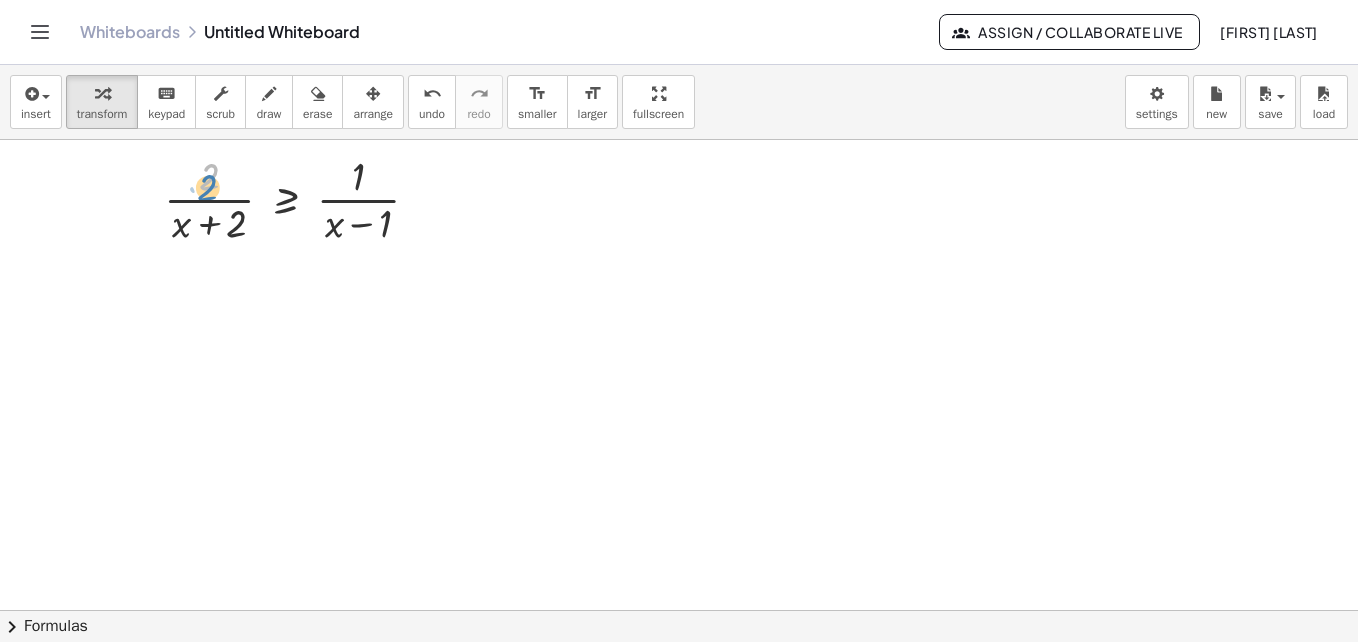 drag, startPoint x: 209, startPoint y: 183, endPoint x: 207, endPoint y: 193, distance: 10.198039 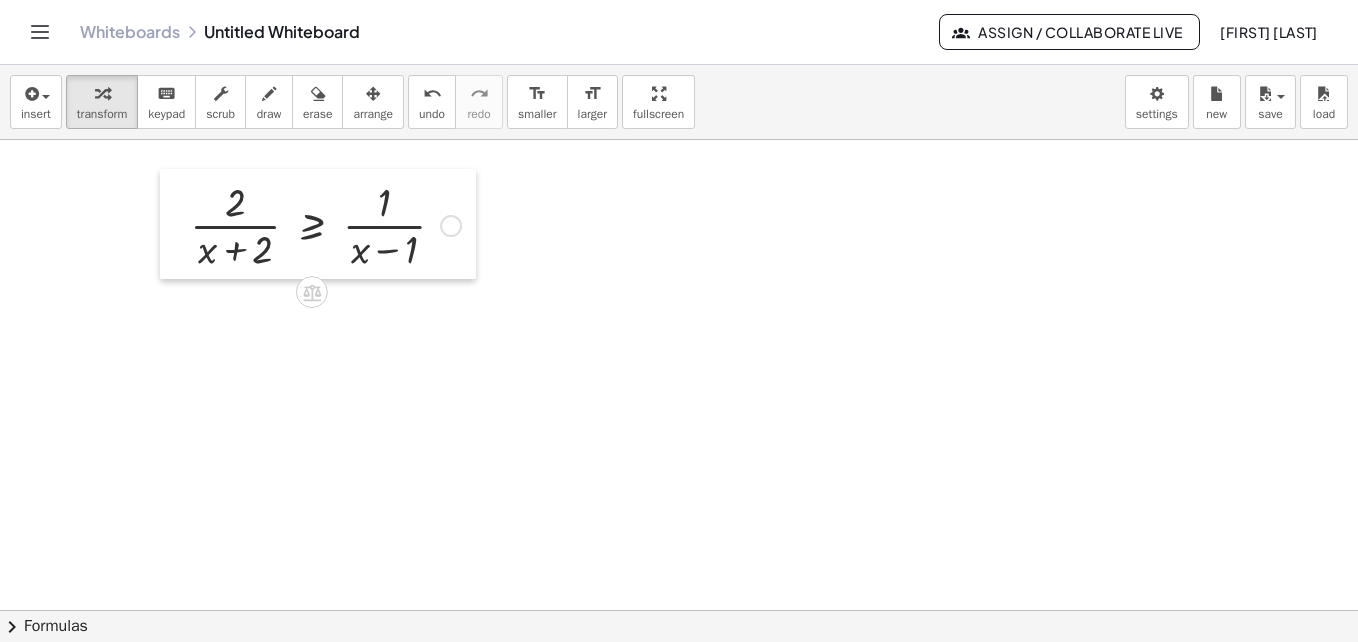 drag, startPoint x: 153, startPoint y: 199, endPoint x: 179, endPoint y: 225, distance: 36.769554 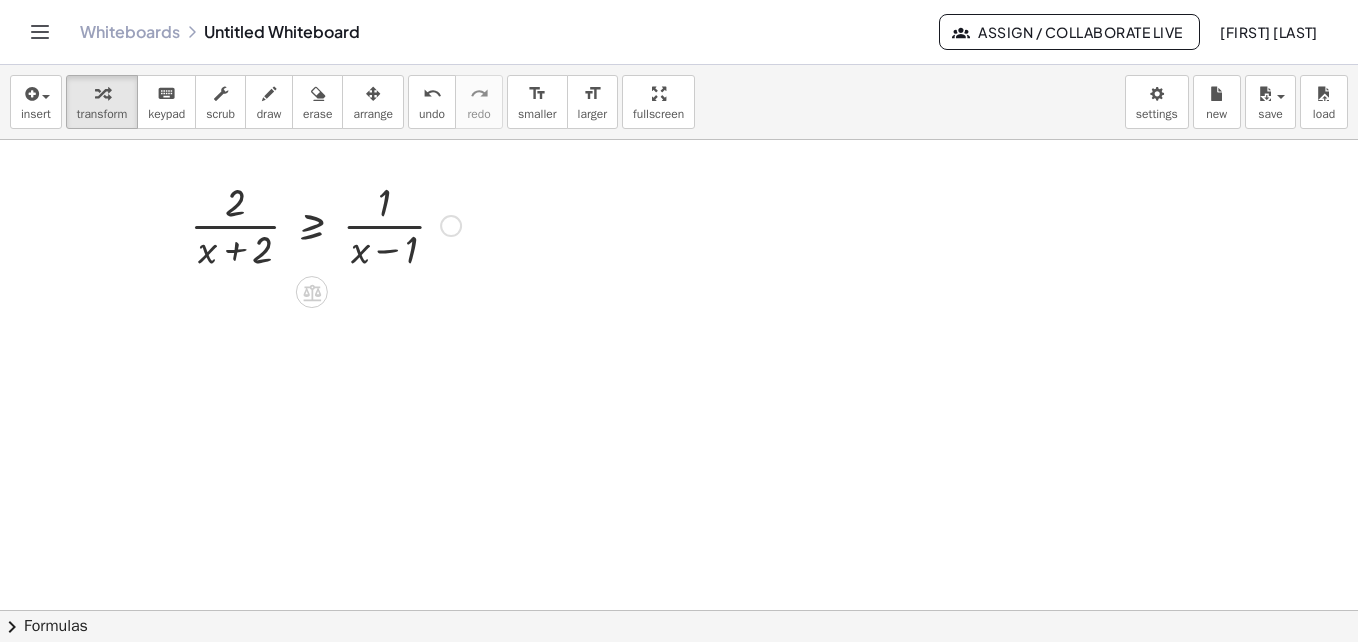 click at bounding box center [175, 224] 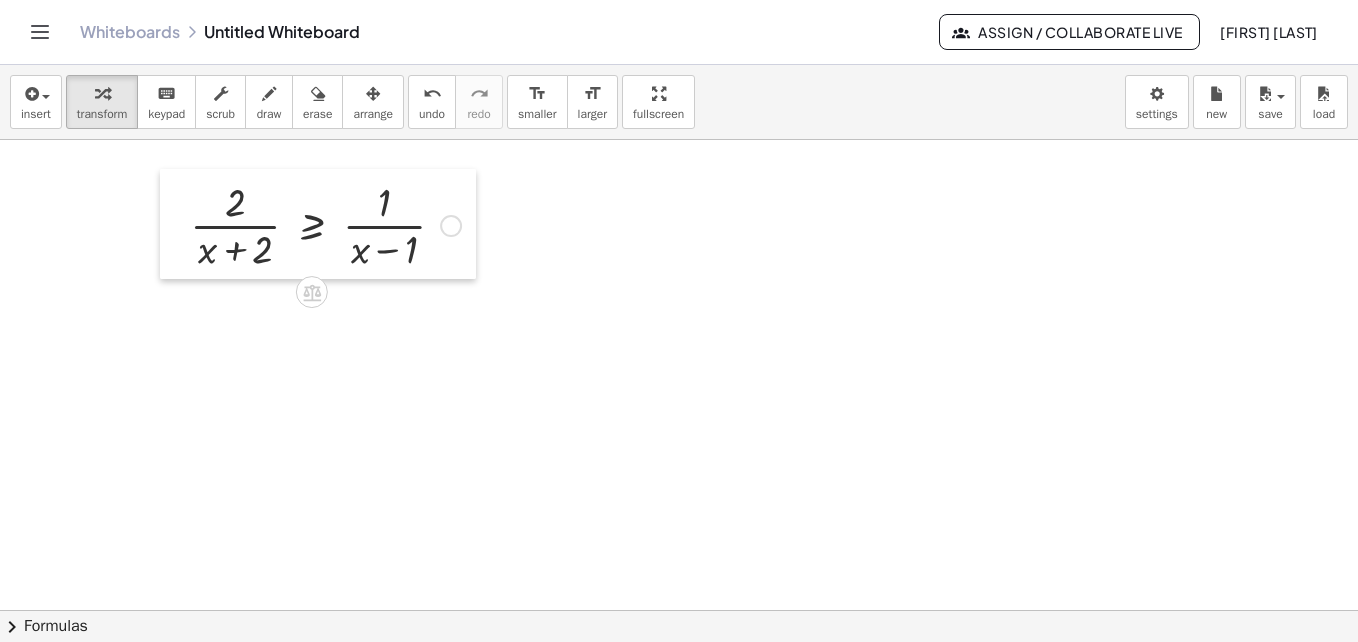 click at bounding box center (175, 224) 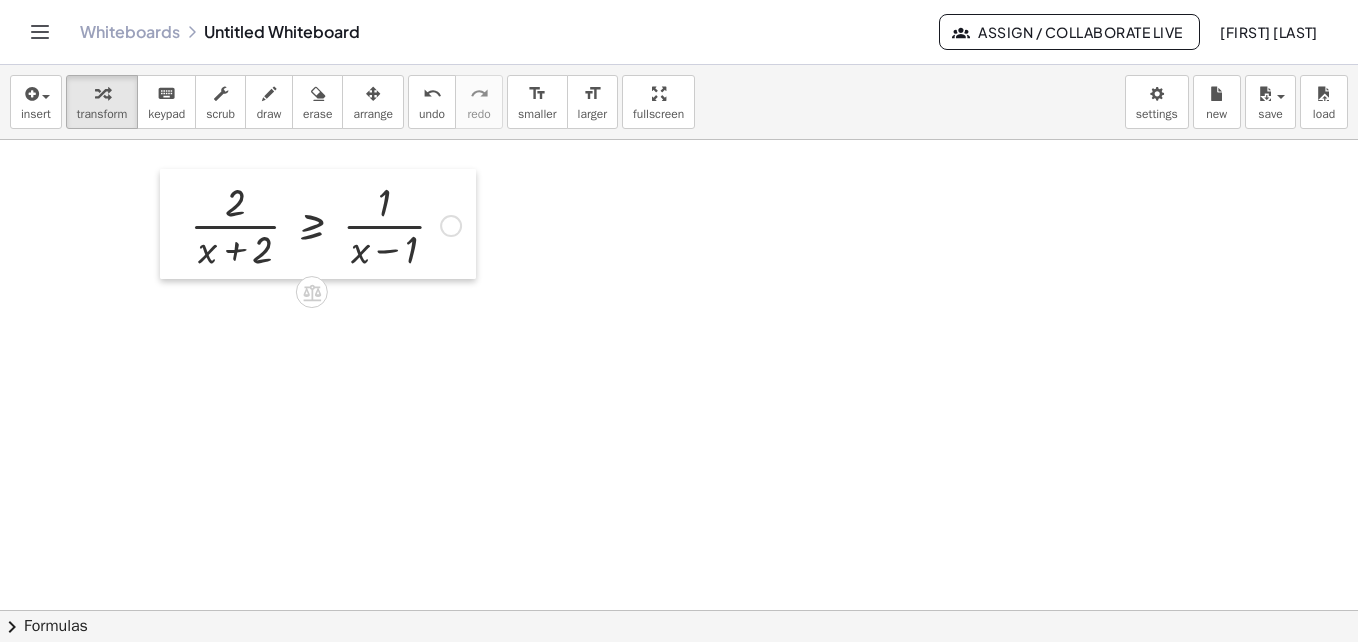 click at bounding box center [175, 224] 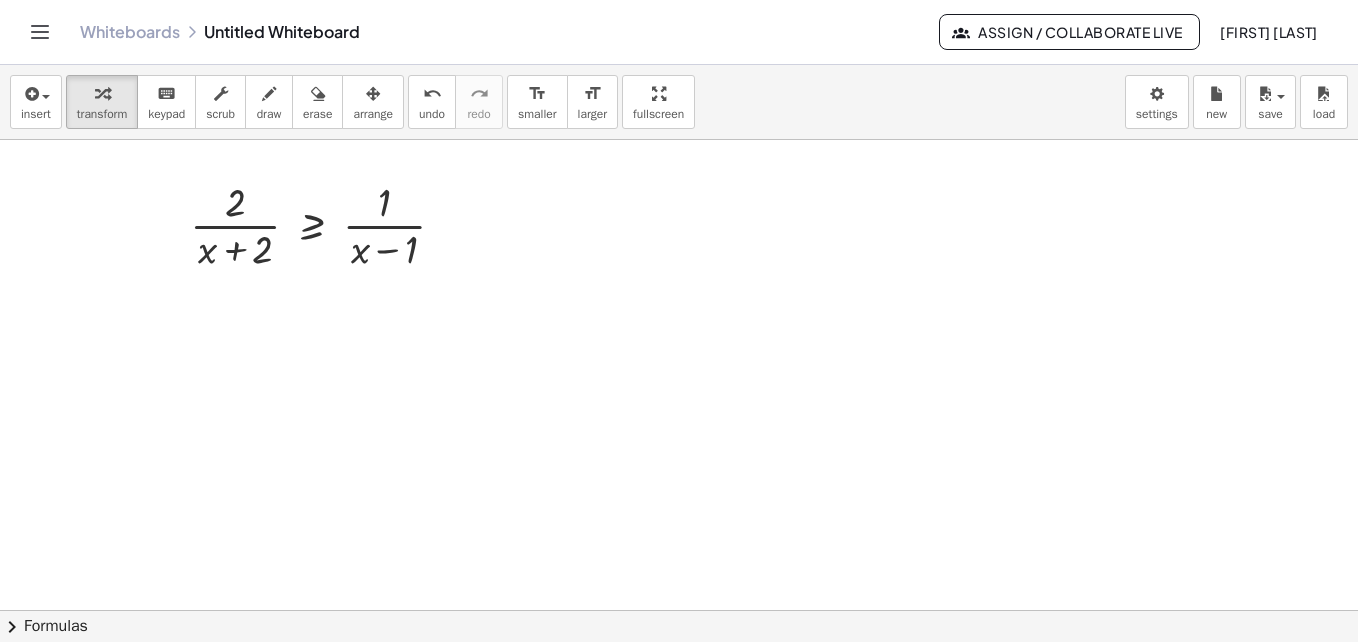 drag, startPoint x: 152, startPoint y: 216, endPoint x: 189, endPoint y: 368, distance: 156.43849 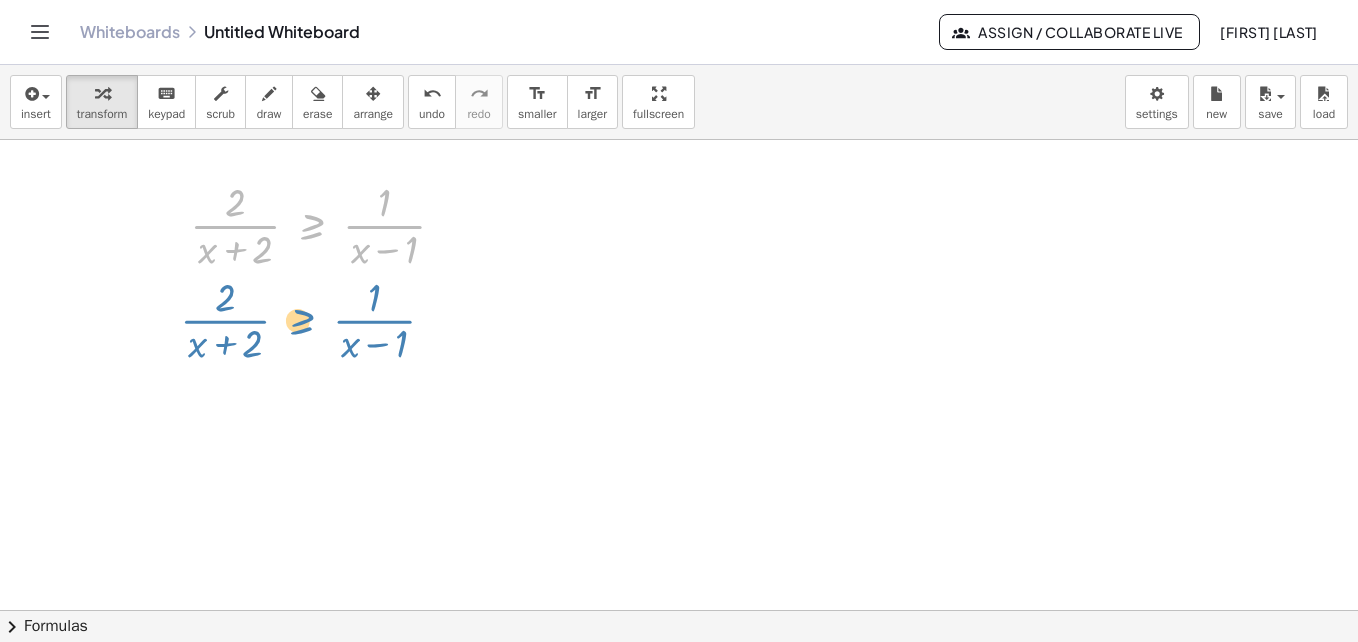 drag, startPoint x: 309, startPoint y: 237, endPoint x: 299, endPoint y: 332, distance: 95.524864 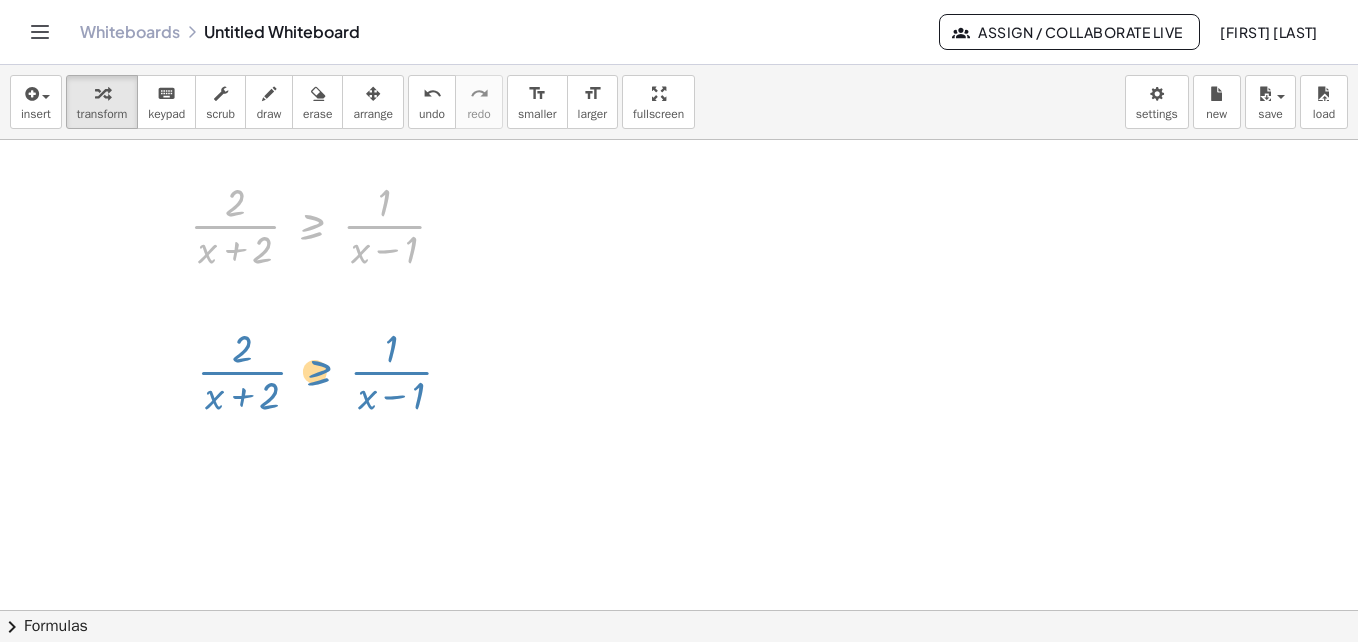 drag, startPoint x: 320, startPoint y: 229, endPoint x: 327, endPoint y: 375, distance: 146.16771 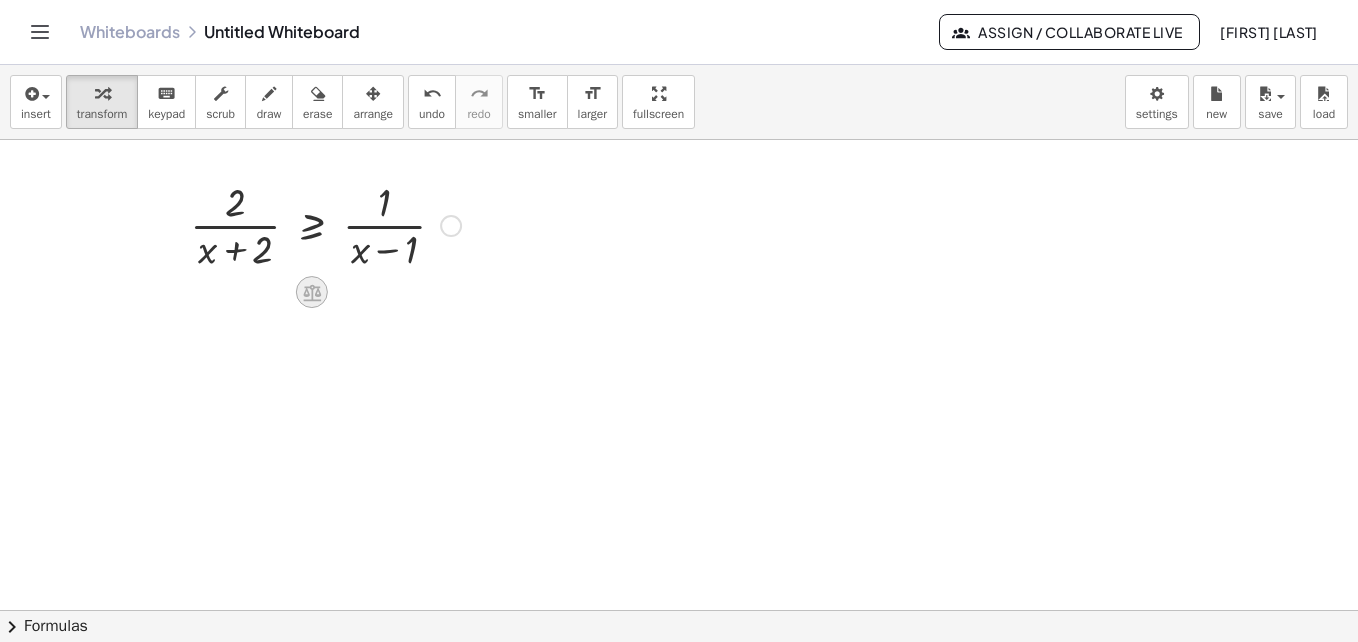 click 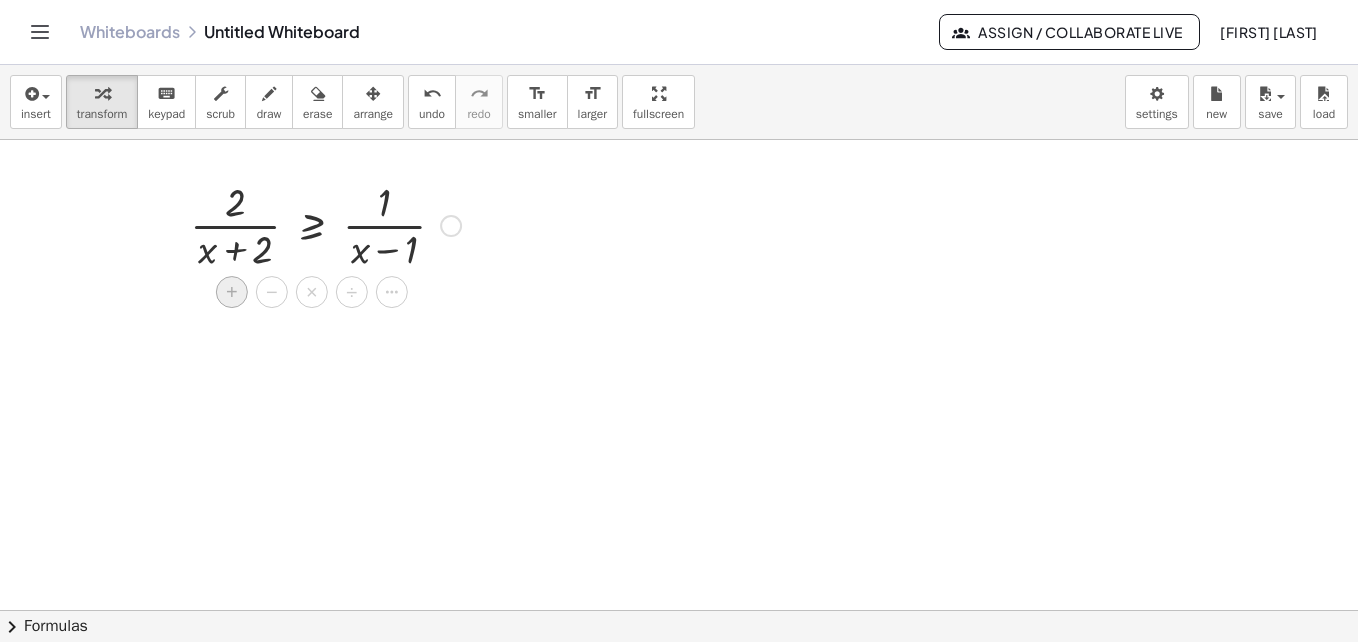 click on "+" at bounding box center (232, 292) 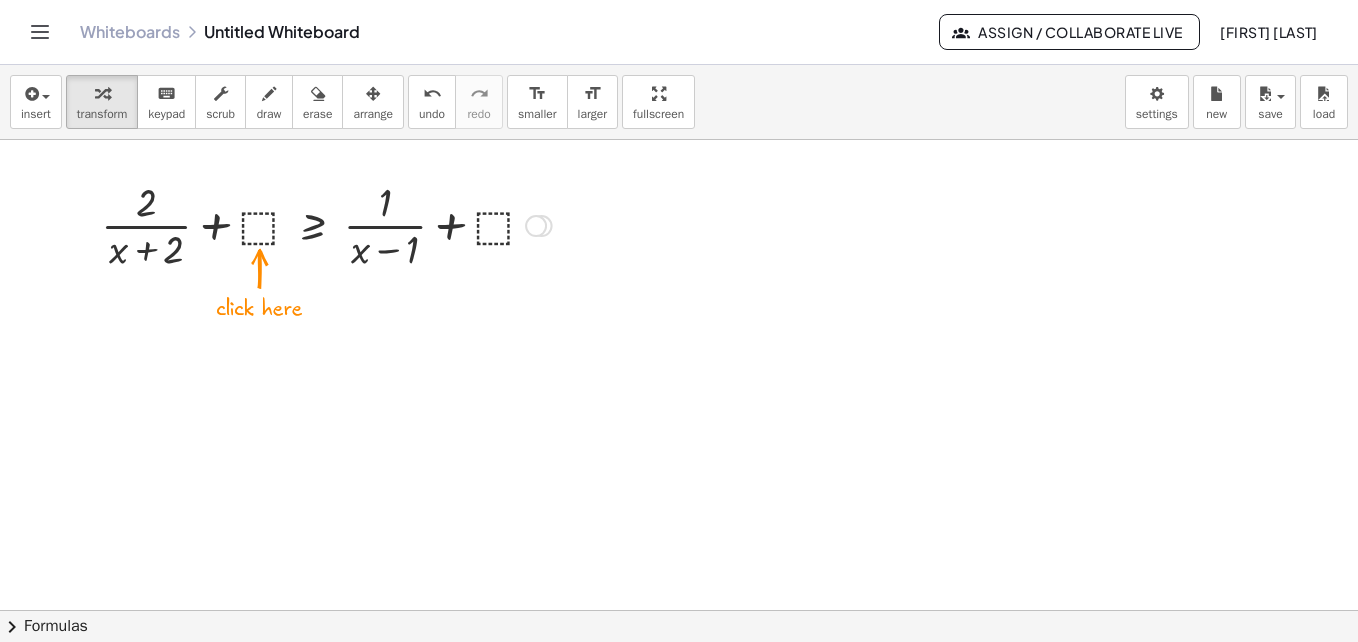 click at bounding box center [326, 224] 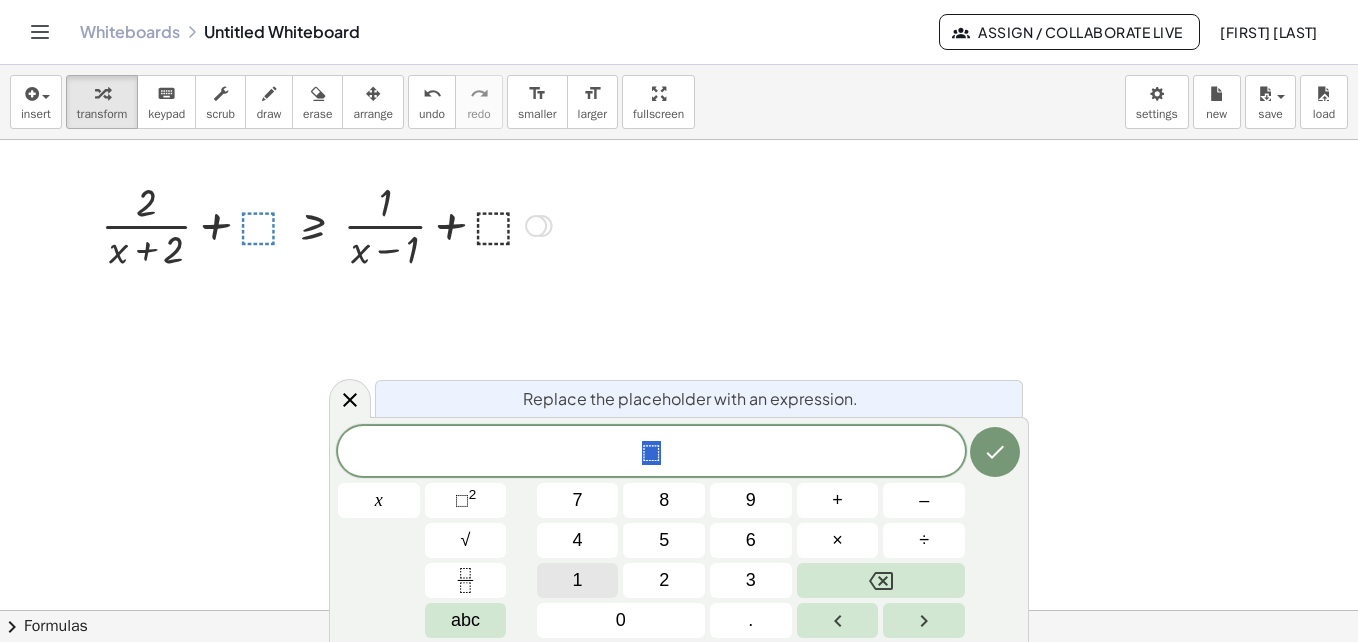 click on "1" at bounding box center [578, 580] 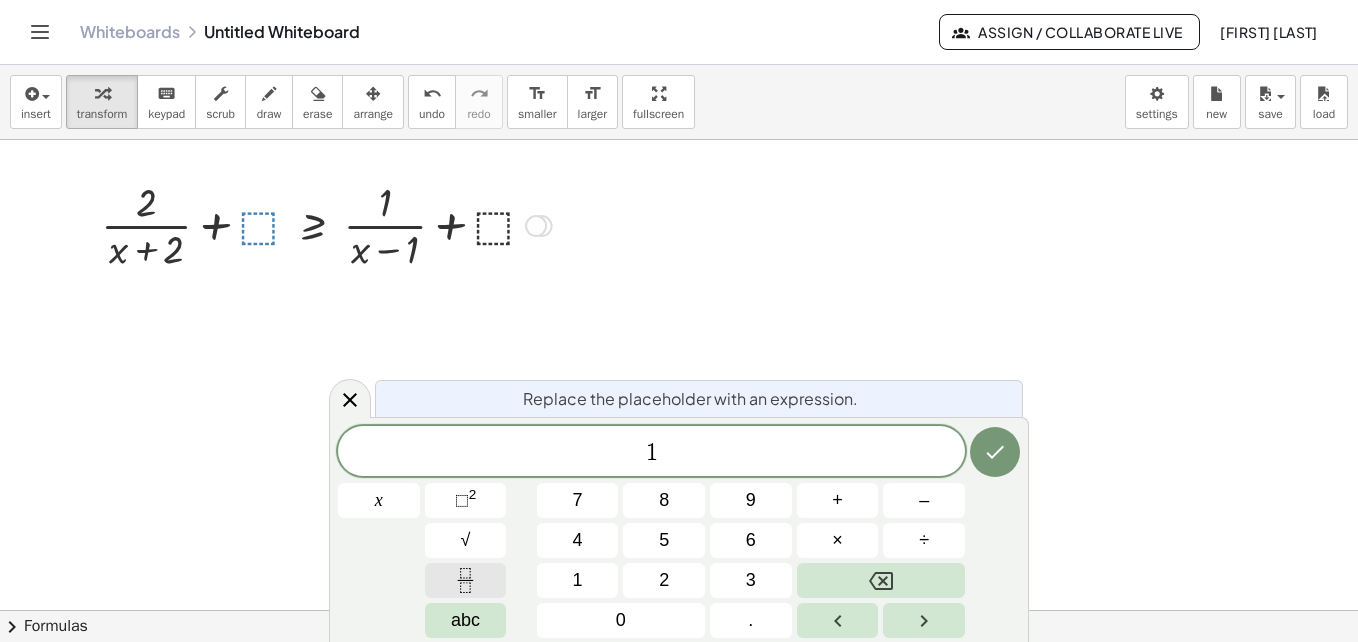click 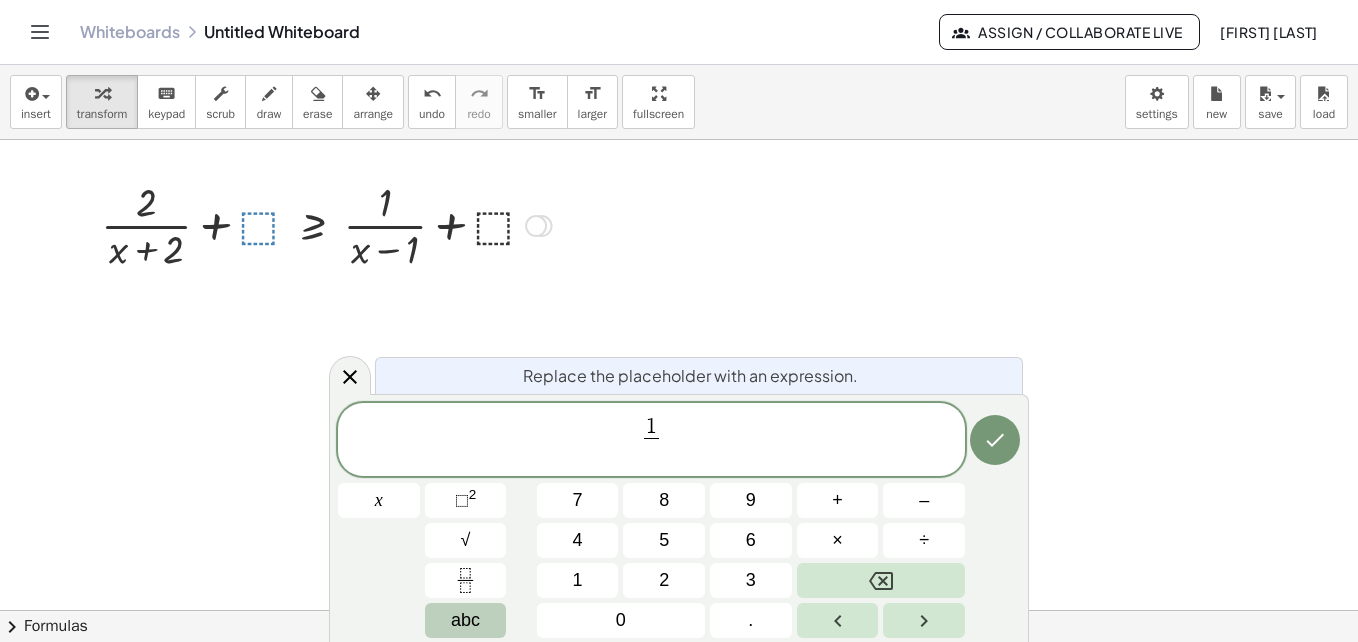 click on "abc" at bounding box center (465, 620) 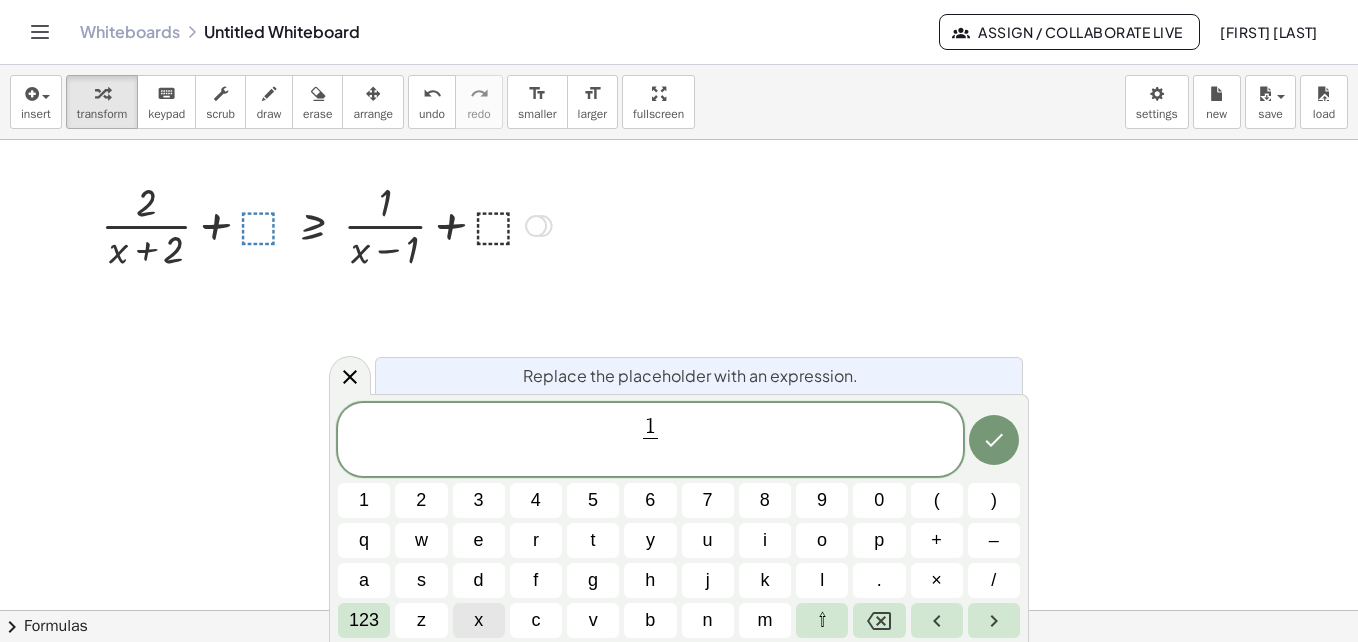 click on "x" at bounding box center [479, 620] 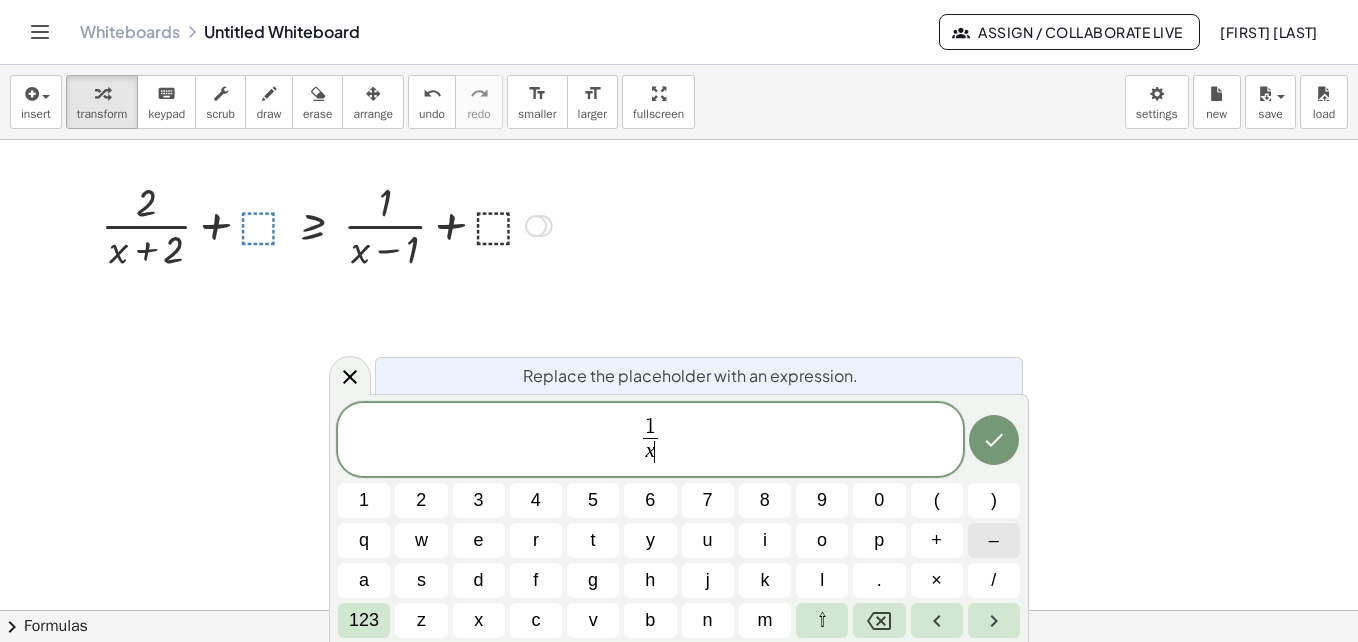 click on "–" at bounding box center [994, 540] 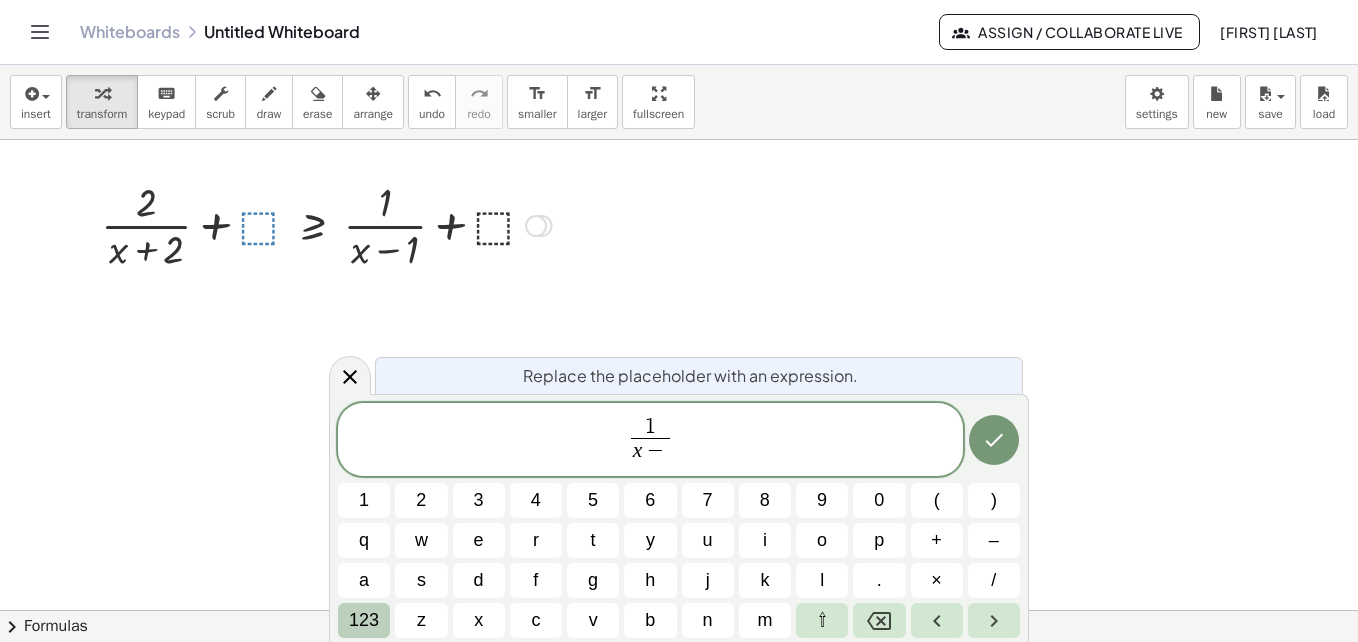 click on "123" at bounding box center [364, 620] 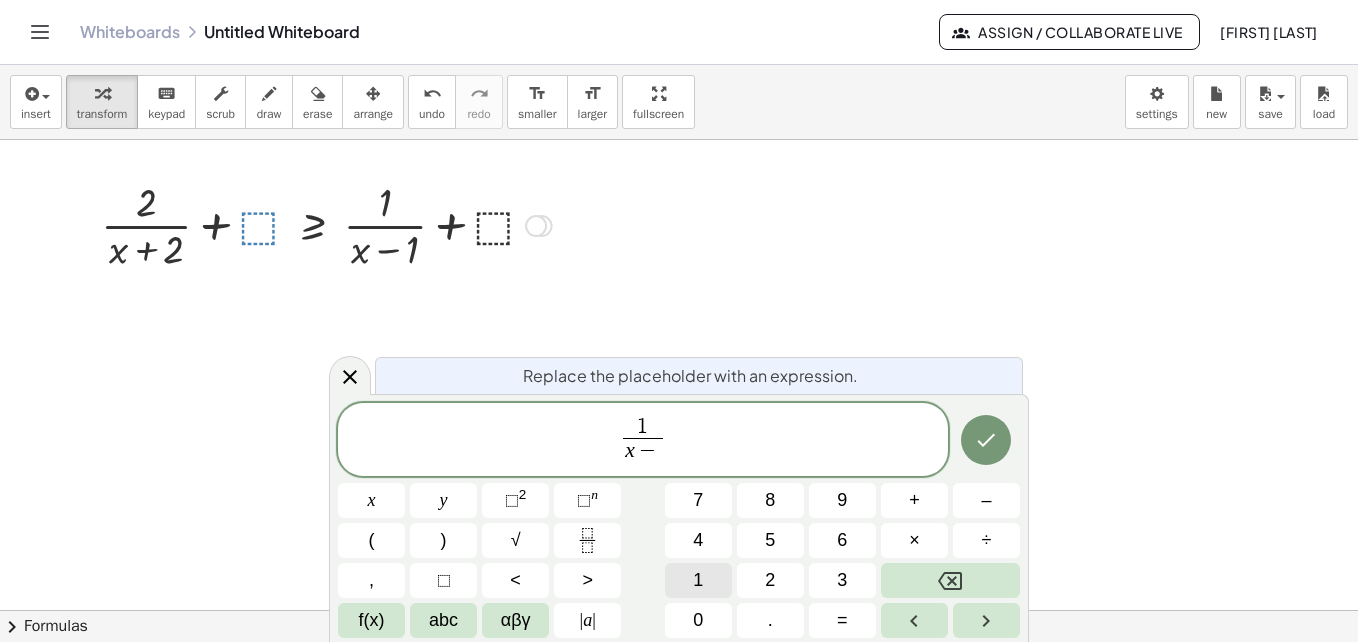 click on "1" at bounding box center [698, 580] 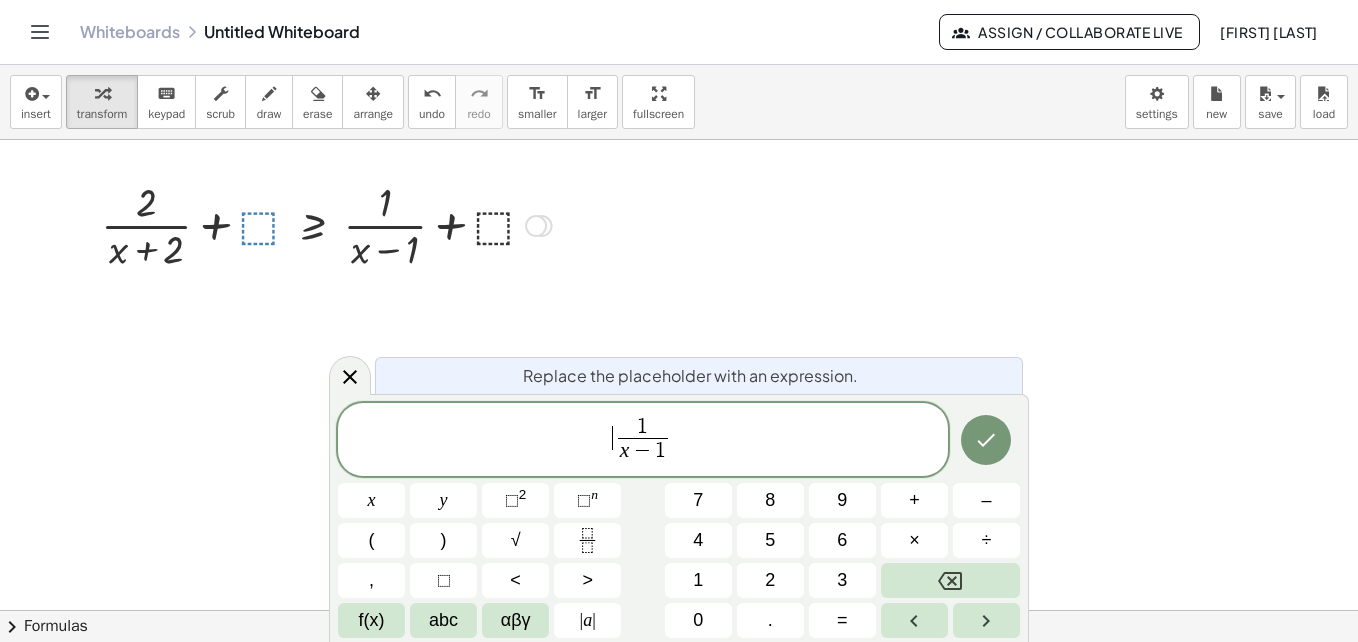 click on "​ 1 x − 1 ​" at bounding box center (643, 441) 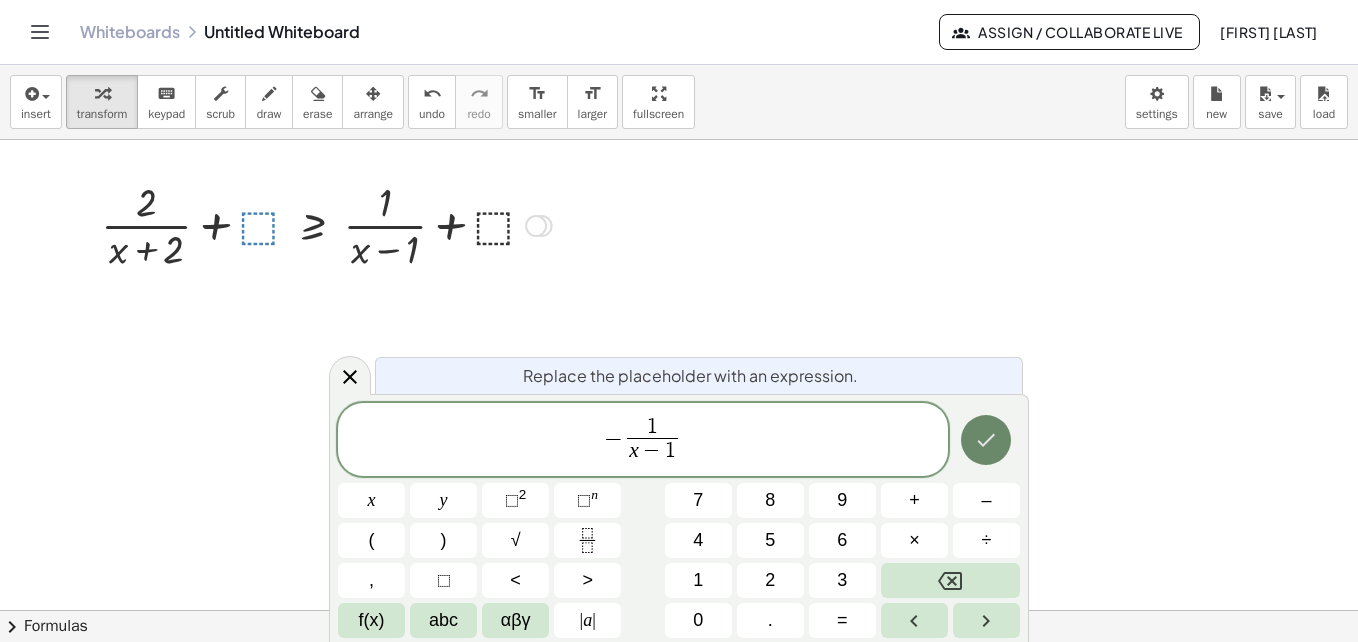 click 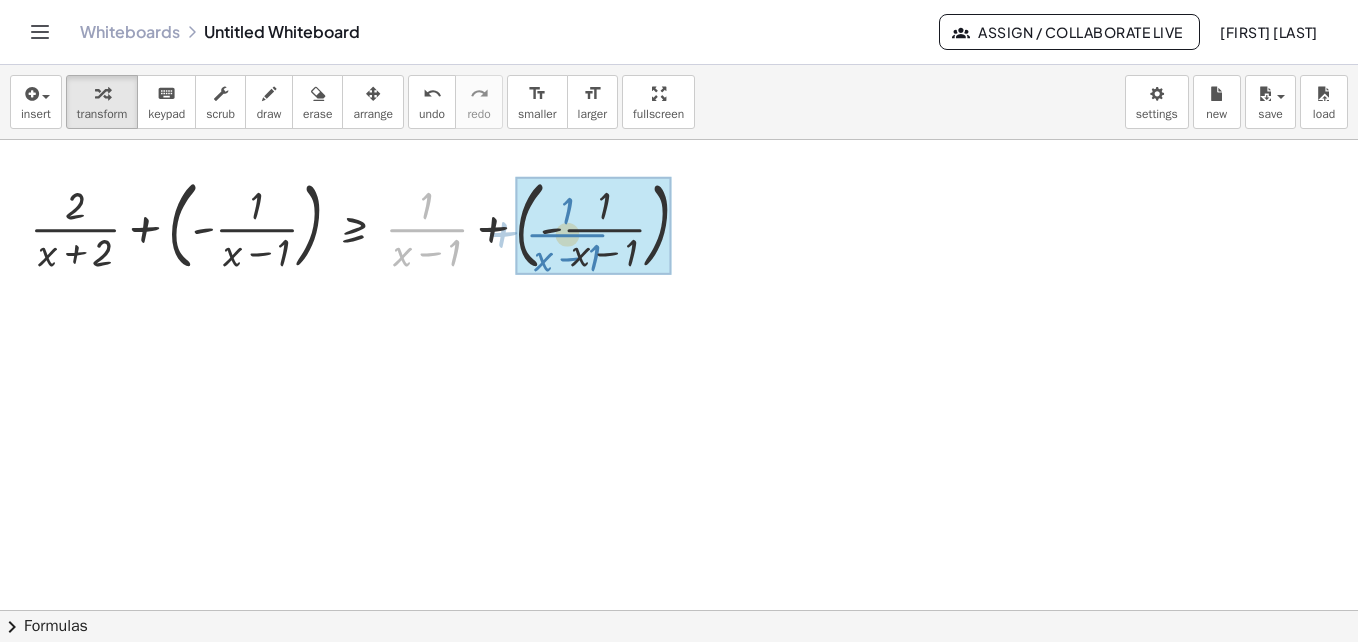 drag, startPoint x: 426, startPoint y: 232, endPoint x: 567, endPoint y: 237, distance: 141.08862 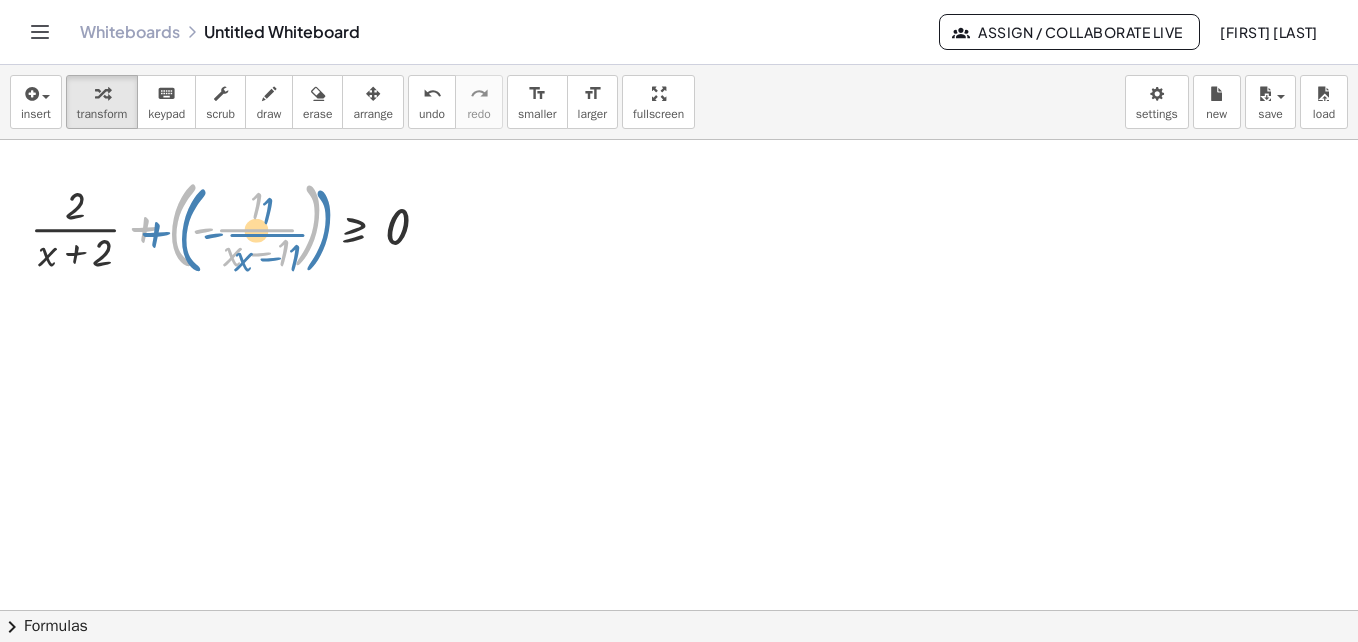 click at bounding box center (237, 224) 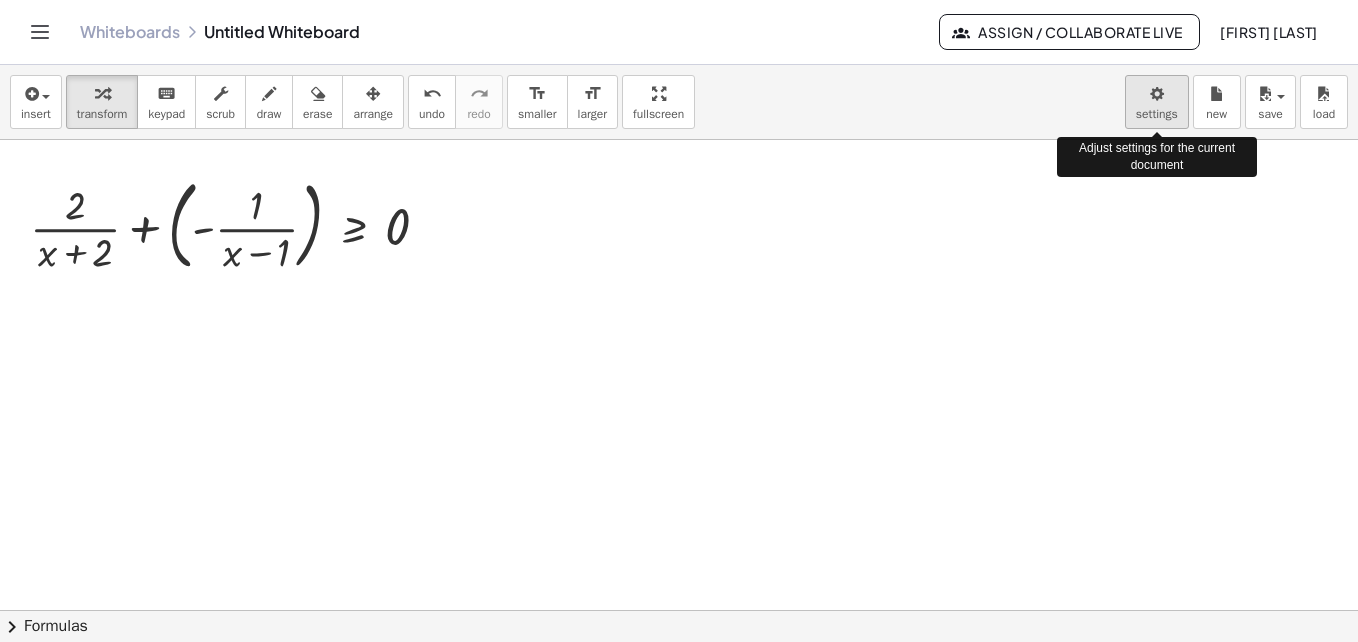 click on "Graspable Math Activities Get Started Activity Bank Assigned Work Classes Whiteboards Go Premium! Reference Account v1.28.2 | Privacy policy © 2025 | Graspable, Inc. Whiteboards Untitled Whiteboard Assign / Collaborate Live  Crisostomo Tarqui   insert select one: Math Expression Function Text Youtube Video Graphing Geometry Geometry 3D transform keyboard keypad scrub draw erase arrange undo undo redo redo format_size smaller format_size larger fullscreen load   save new settings Adjust settings for the current document · 2 · ( + x + 2 ) ≥ · 1 · ( + x − 1 ) + · 2 · ( + x + 2 ) + ⬚ ≥ + · 1 · ( + x − 1 ) + ⬚ + · 2 · ( + x + 2 ) + ( - · 1 · ( + x − 1 ) ) ≥ + · 1 · ( + x − 1 ) + ( - · 1 · ( + x − 1 ) ) · 2 · ( + x + 2 ) ≥ + + ( - · 1 · ( + x − 1 ) ) 0 Fix a mistake Transform line Copy line as LaTeX Copy derivation as LaTeX Expand new lines: Off × chevron_right  Formulas   Quadratic Formula
+ · a · x 2 + · b · x + c = 0 x = (" at bounding box center (679, 321) 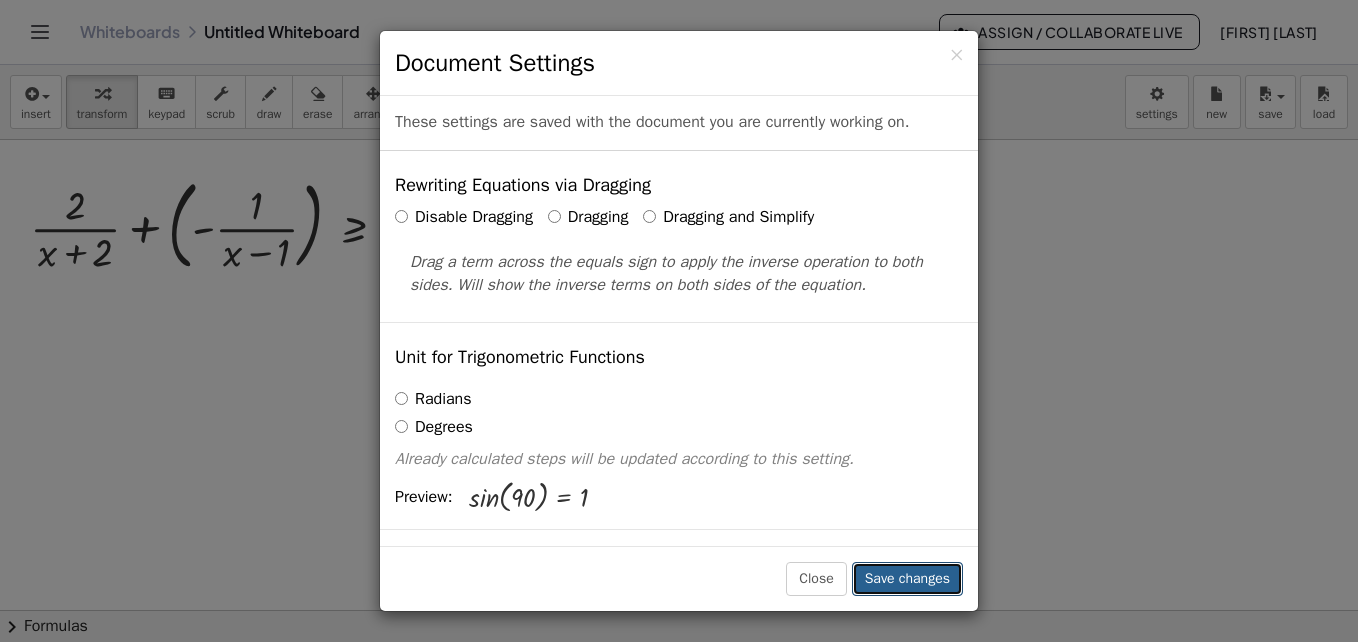 click on "Save changes" at bounding box center [907, 579] 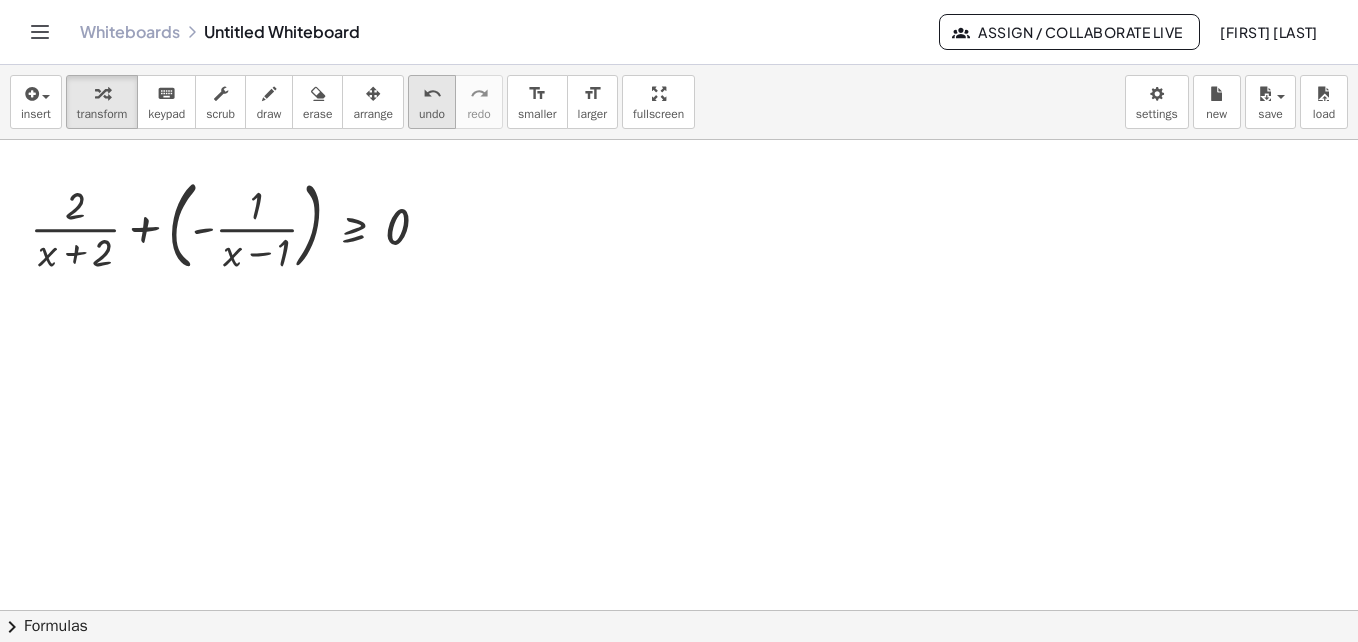 click on "undo" at bounding box center [432, 114] 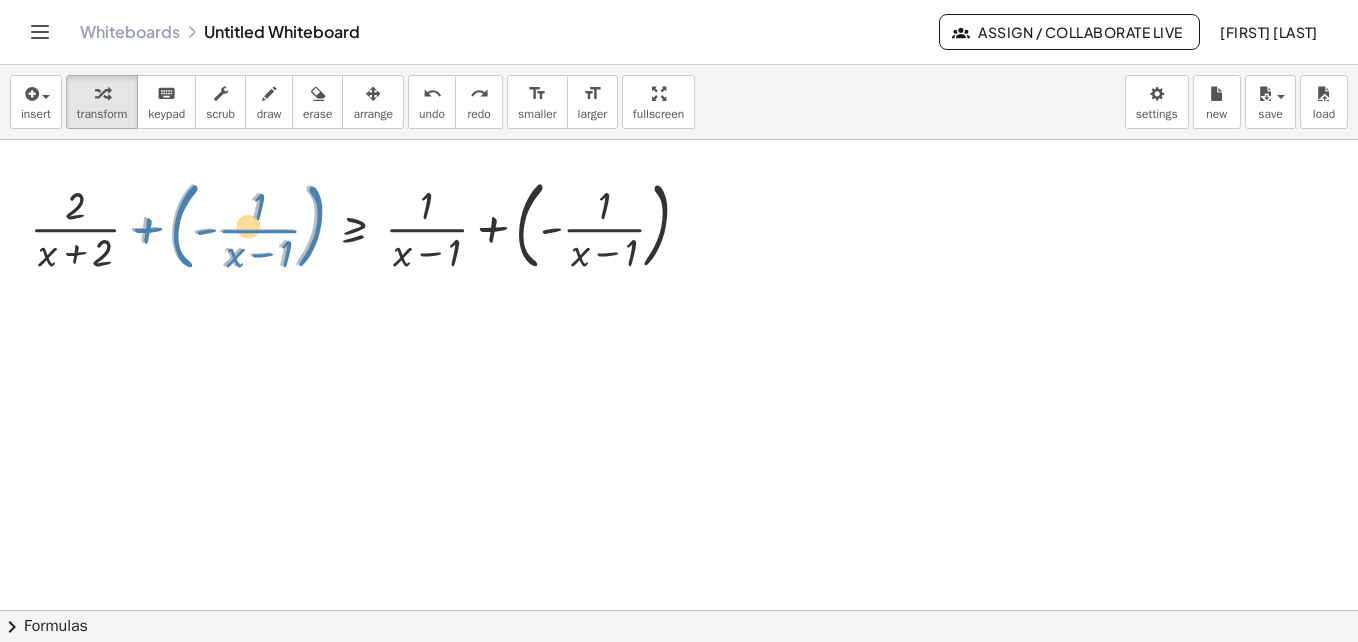 click at bounding box center (368, 224) 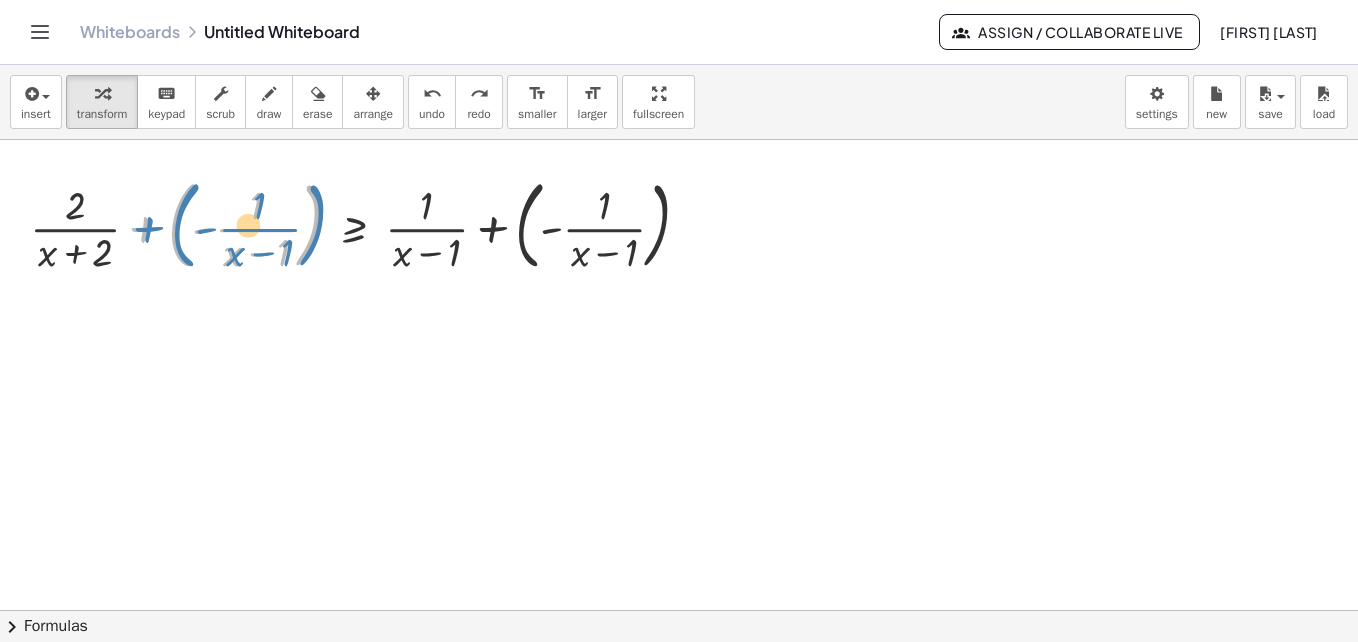 click at bounding box center [368, 224] 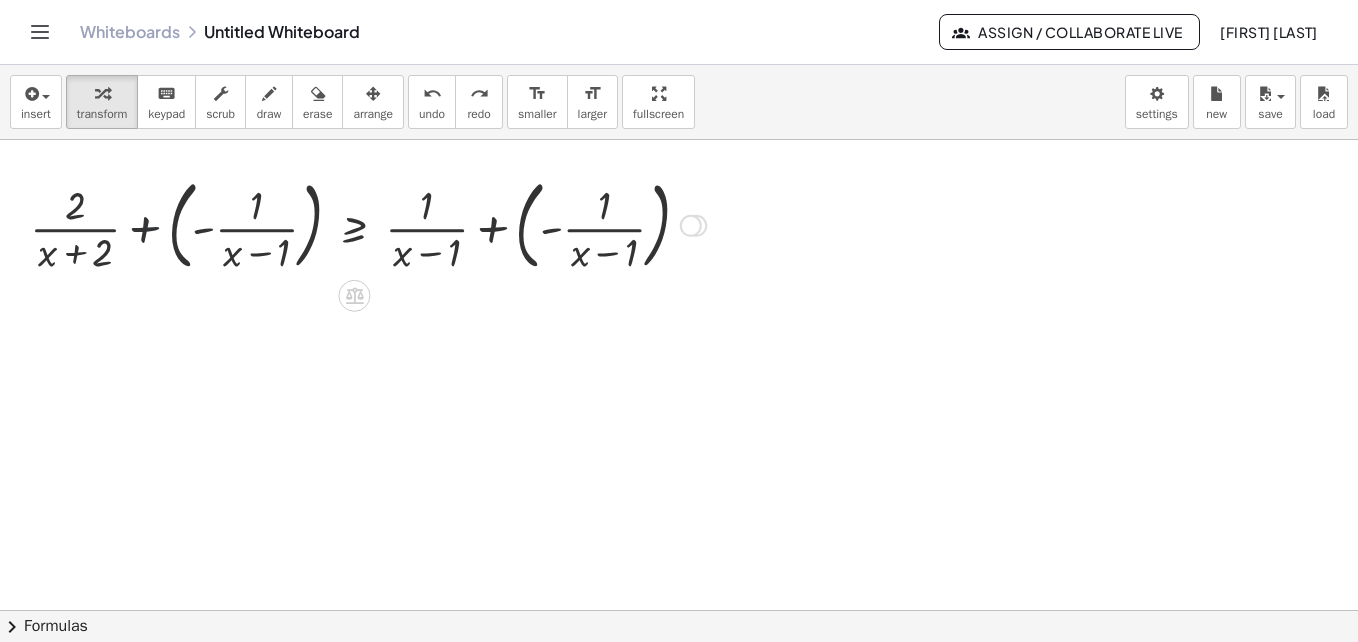 click at bounding box center [368, 224] 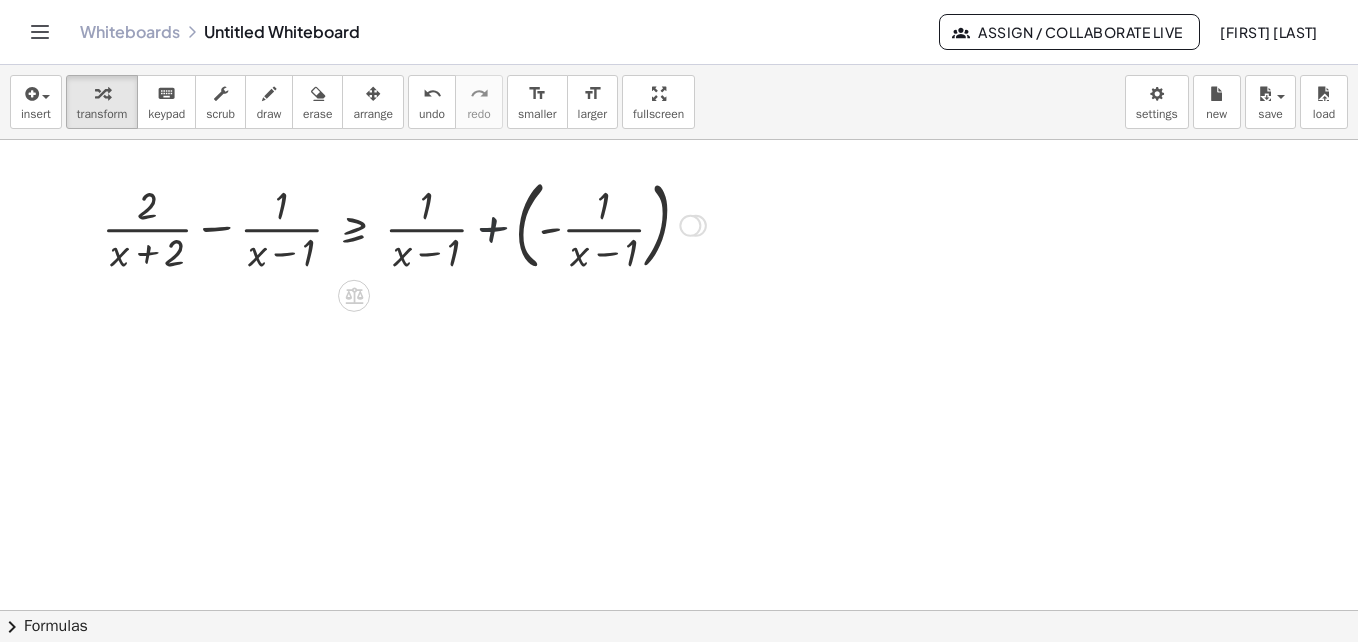click at bounding box center [404, 224] 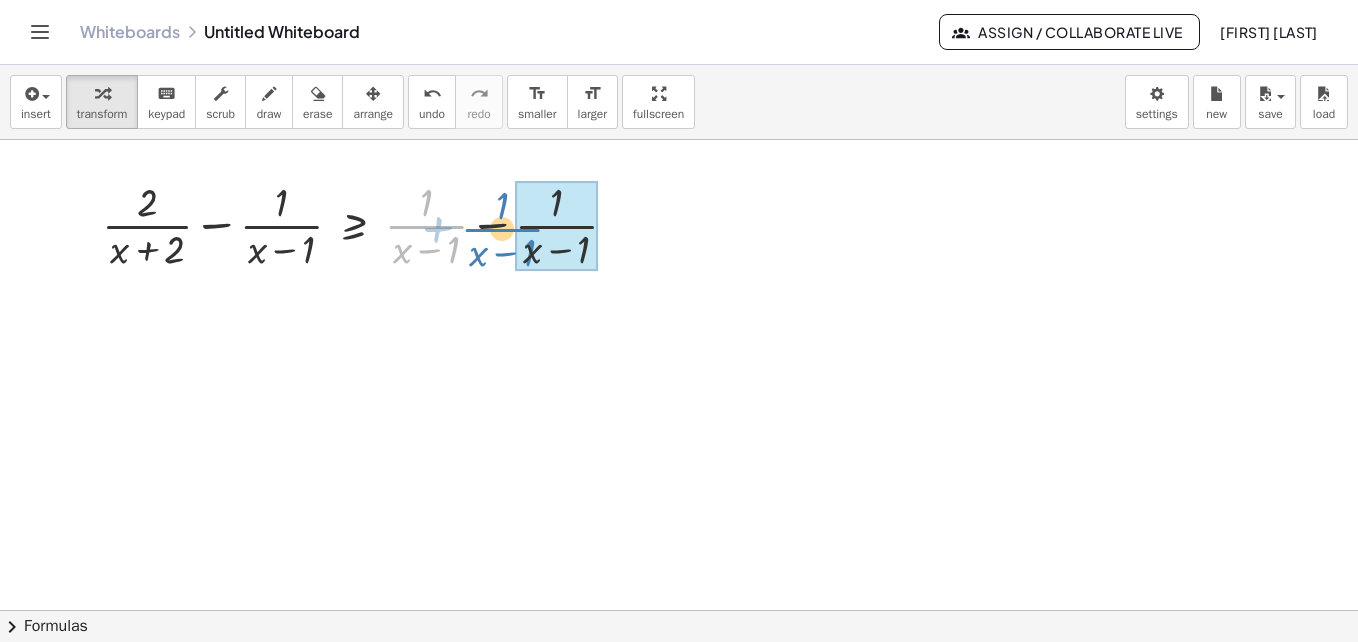 drag, startPoint x: 446, startPoint y: 225, endPoint x: 522, endPoint y: 228, distance: 76.05919 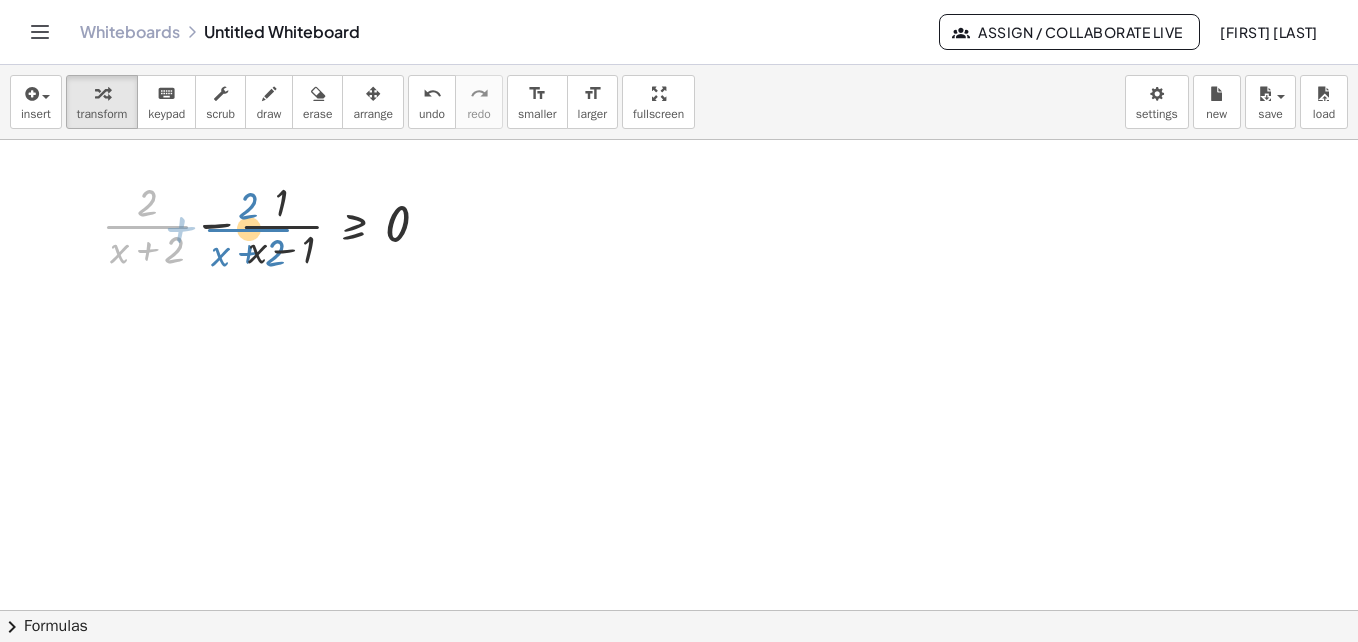 drag, startPoint x: 153, startPoint y: 226, endPoint x: 254, endPoint y: 229, distance: 101.04455 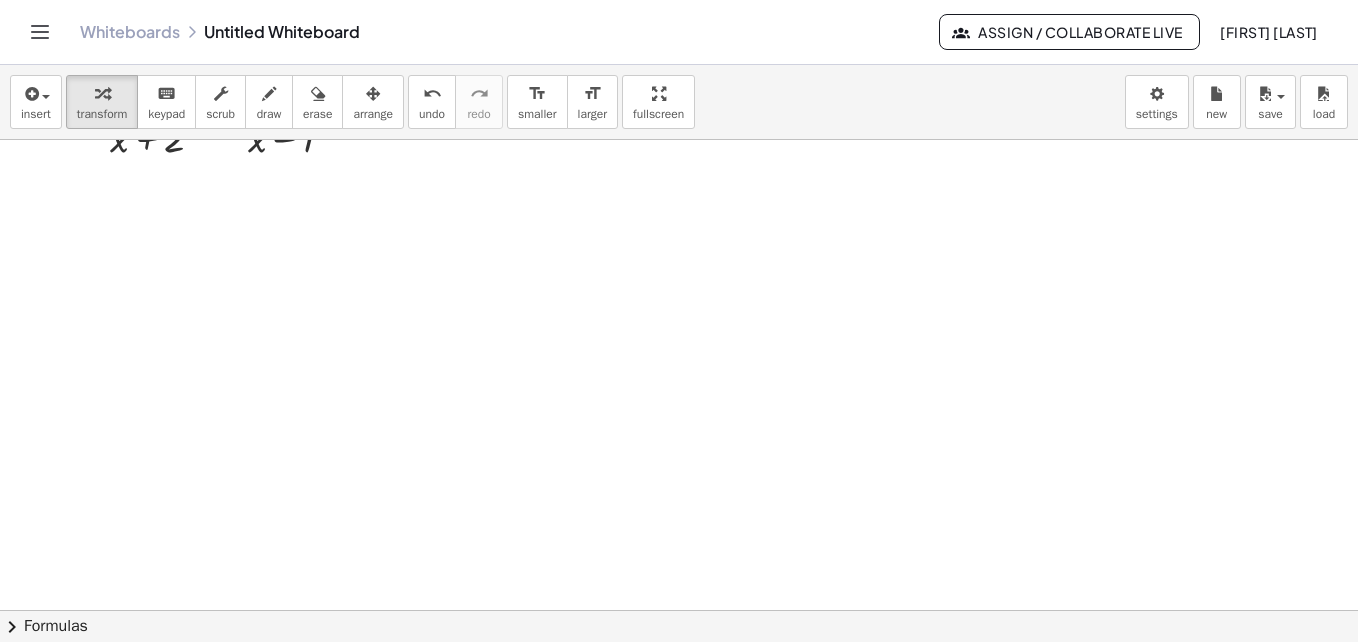 scroll, scrollTop: 0, scrollLeft: 0, axis: both 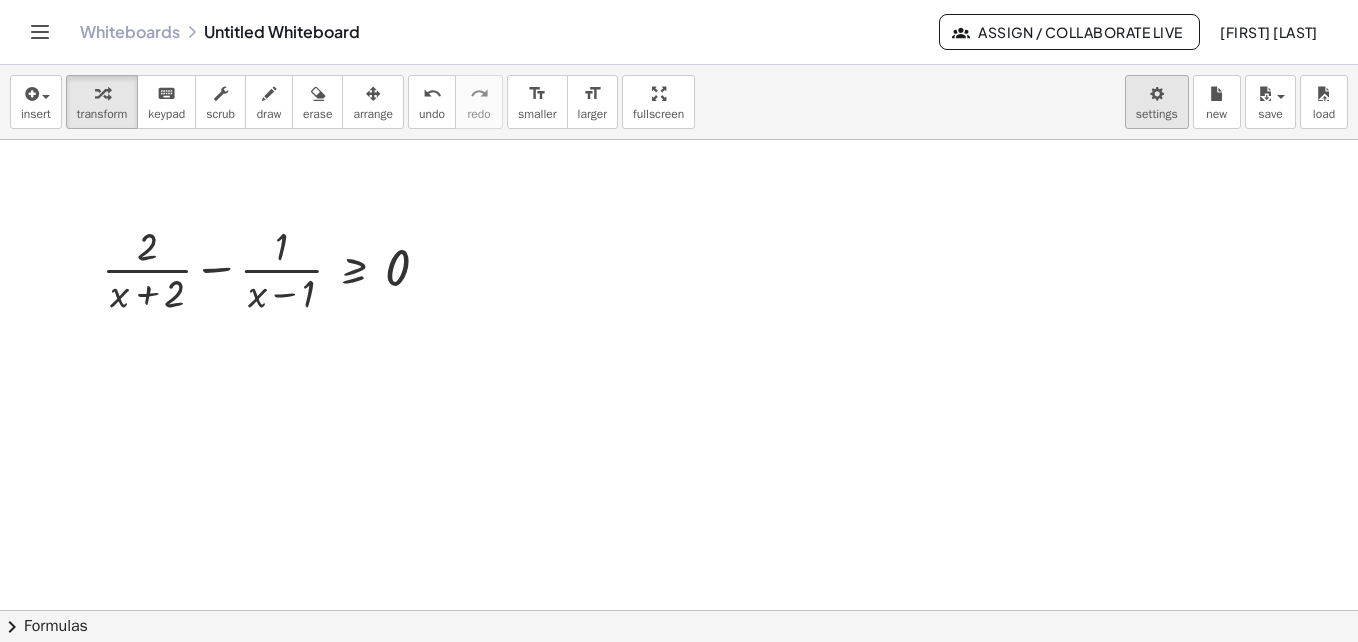 click on "Graspable Math Activities Get Started Activity Bank Assigned Work Classes Whiteboards Go Premium! Reference Account v1.28.2 | Privacy policy © 2025 | Graspable, Inc. Whiteboards Untitled Whiteboard Assign / Collaborate Live  Crisostomo Tarqui   insert select one: Math Expression Function Text Youtube Video Graphing Geometry Geometry 3D transform keyboard keypad scrub draw erase arrange undo undo redo redo format_size smaller format_size larger fullscreen load   save new settings · 2 · ( + x + 2 ) ≥ · 1 · ( + x − 1 ) + · 2 · ( + x + 2 ) + ⬚ ≥ + · 1 · ( + x − 1 ) + ⬚ + · 2 · ( + x + 2 ) + ( - · 1 · ( + x − 1 ) ) ≥ + · 1 · ( + x − 1 ) + ( - · 1 · ( + x − 1 ) ) + · 2 · ( + x + 2 ) − · 1 · ( + x − 1 ) ≥ + · 1 · ( + x − 1 ) + ( - · 1 · ( + x − 1 ) ) + · 2 · ( + x + 2 ) − · 1 · ( + x − 1 ) ≥ + · 1 · ( + x − 1 ) − · 1 · ( + x − 1 ) + · 2 · ( + x + 2 ) · 1 · ( + x − 1 ) ≥ − 0 × chevron_right  Formulas
+ ·" at bounding box center (679, 321) 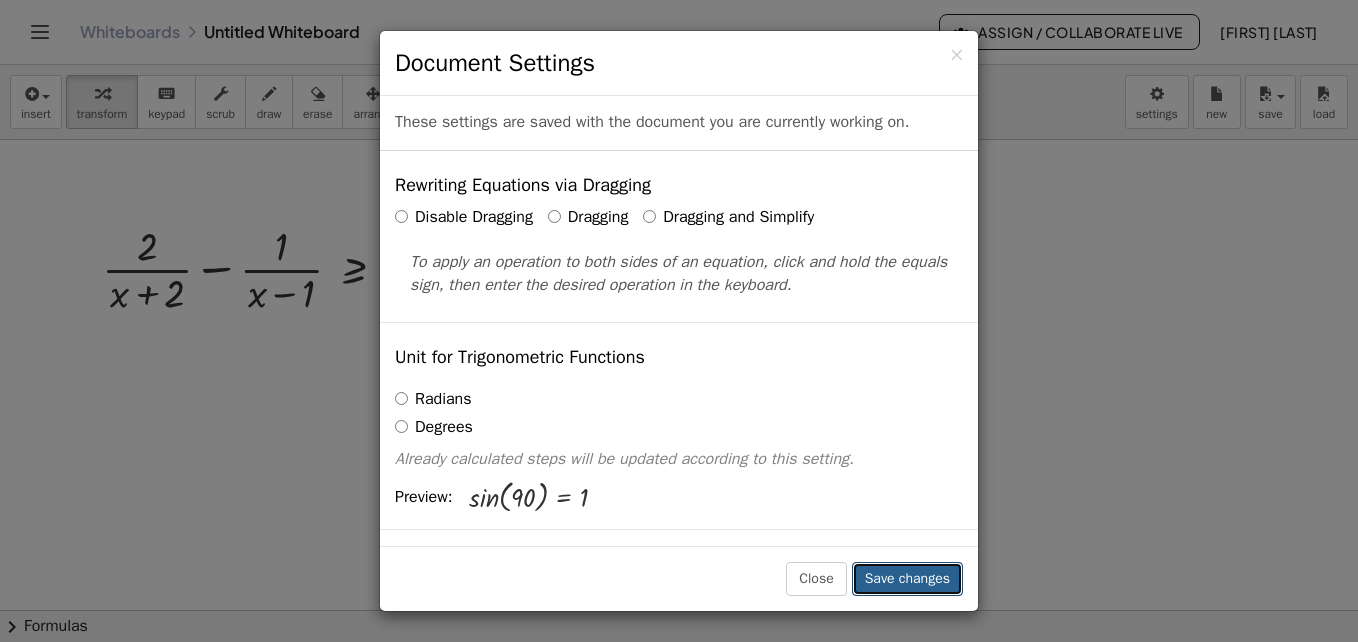 click on "Save changes" at bounding box center (907, 579) 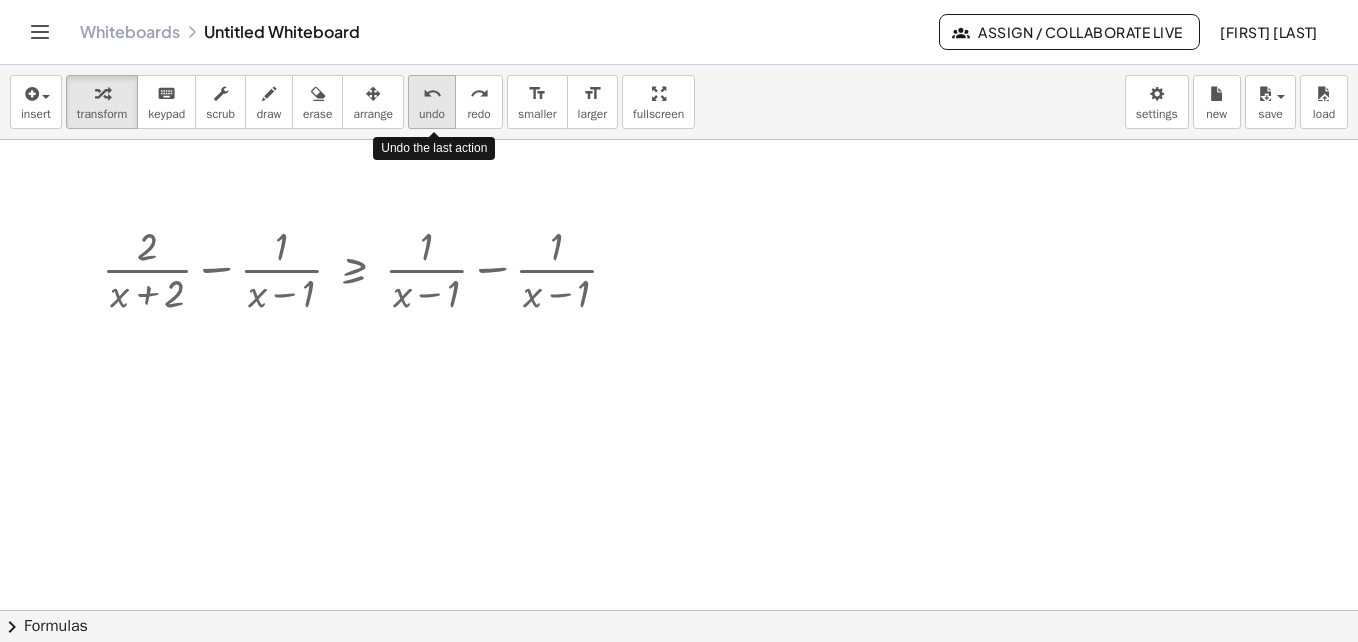 click on "undo" at bounding box center [432, 94] 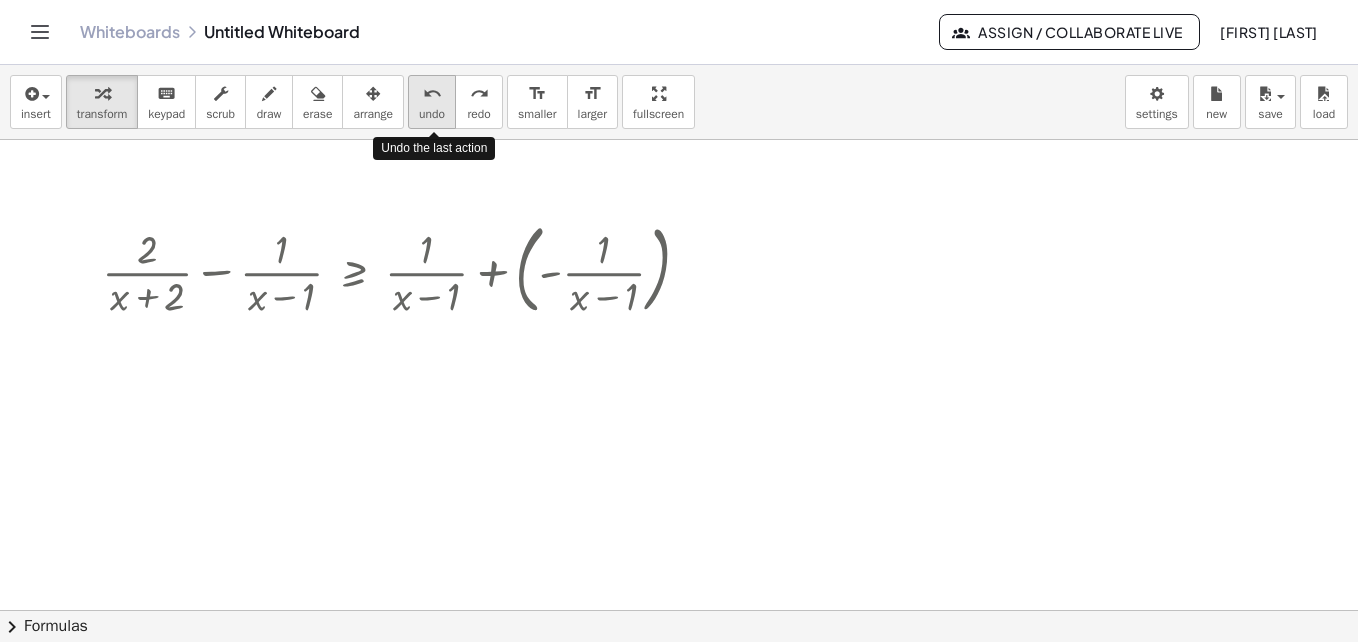 click on "undo" at bounding box center [432, 94] 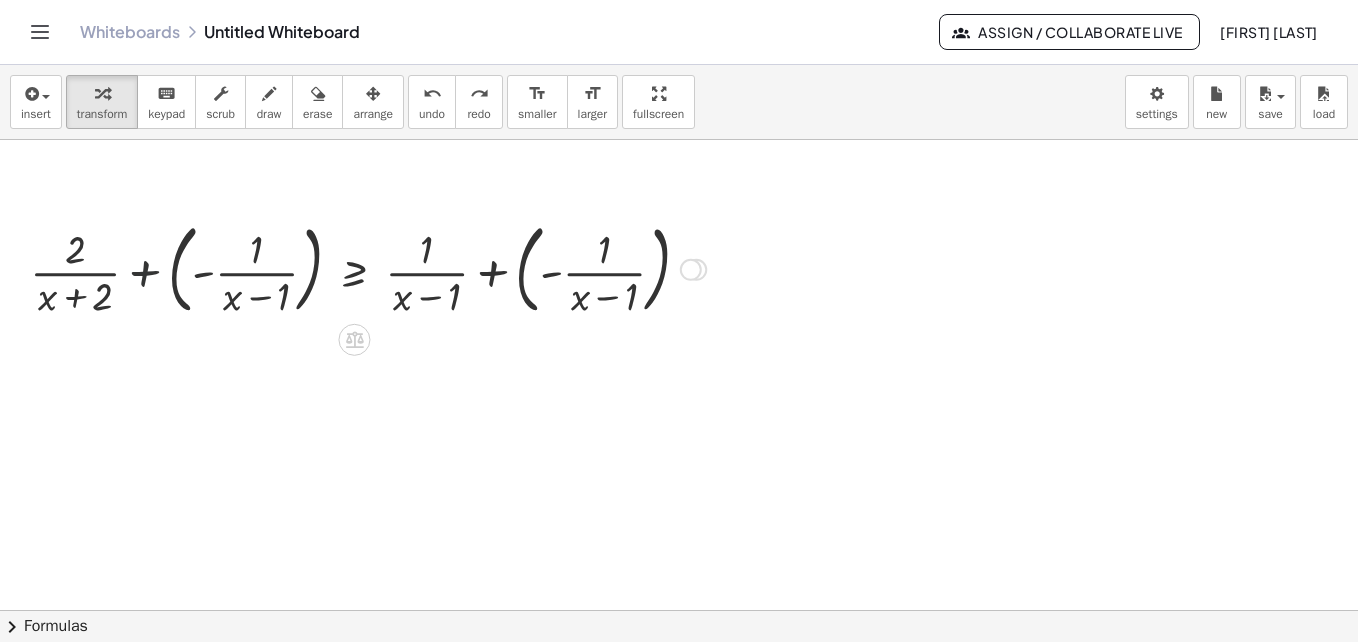 click at bounding box center (368, 268) 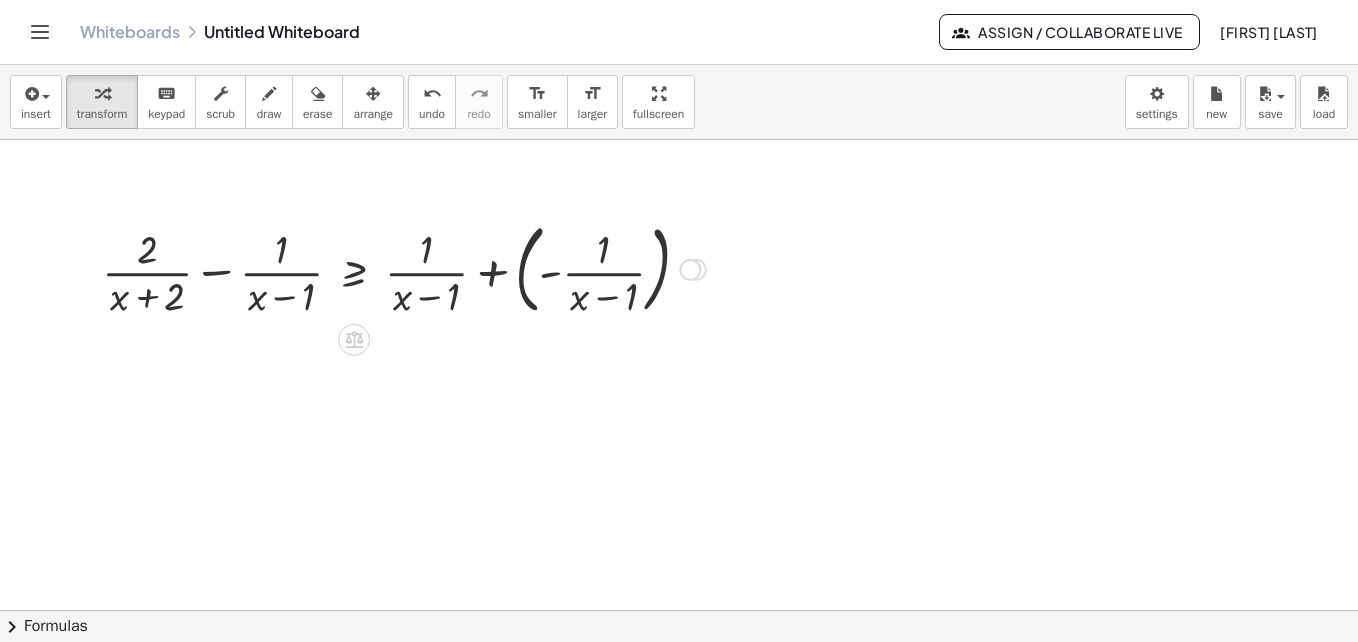 click at bounding box center [404, 268] 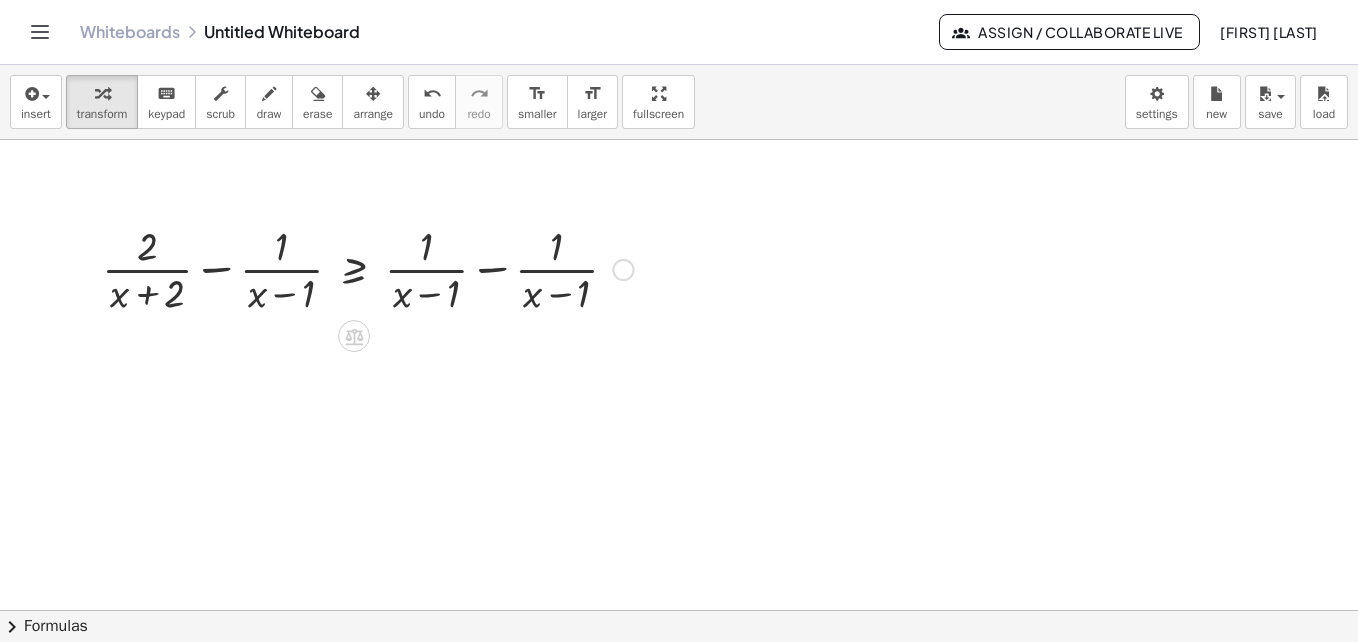 click at bounding box center (367, 268) 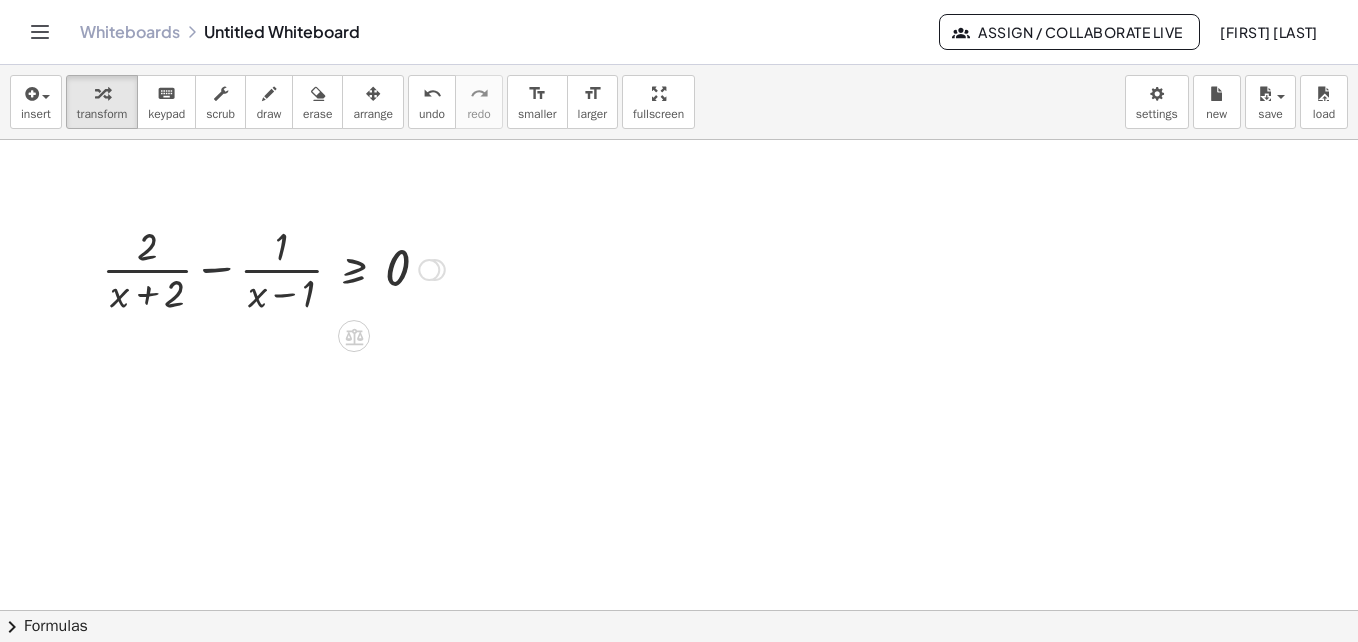 click at bounding box center (273, 268) 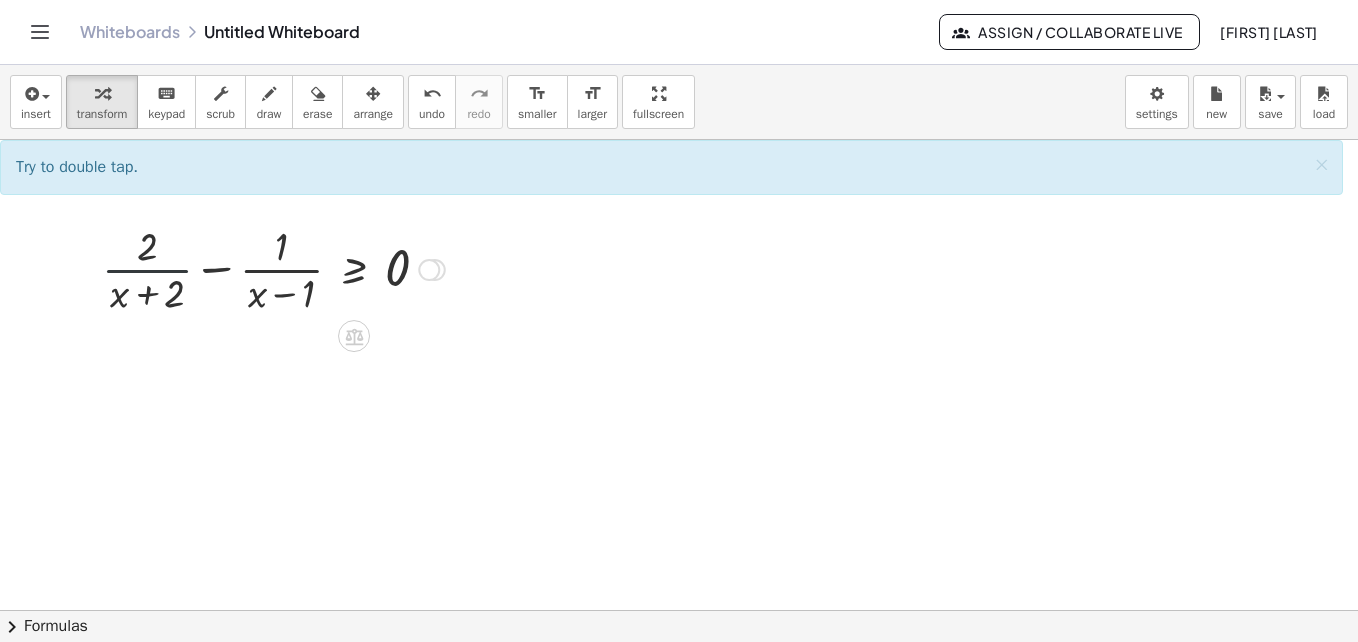 click at bounding box center [273, 268] 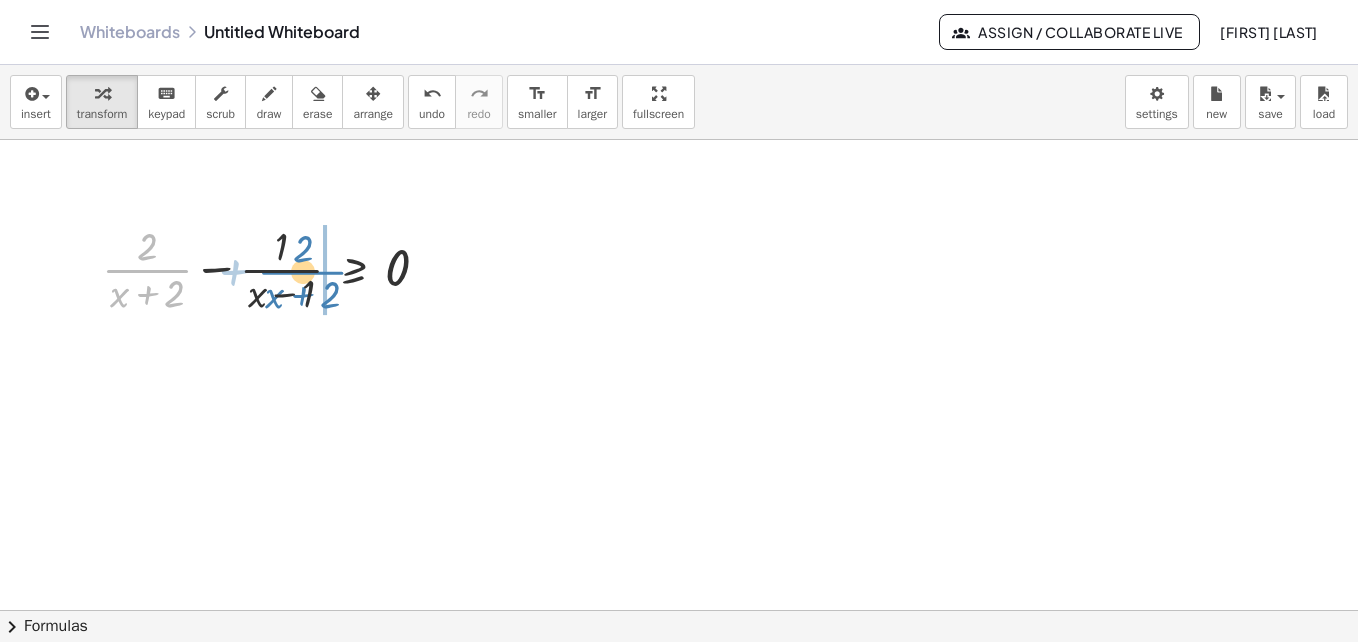 drag, startPoint x: 159, startPoint y: 269, endPoint x: 314, endPoint y: 271, distance: 155.01291 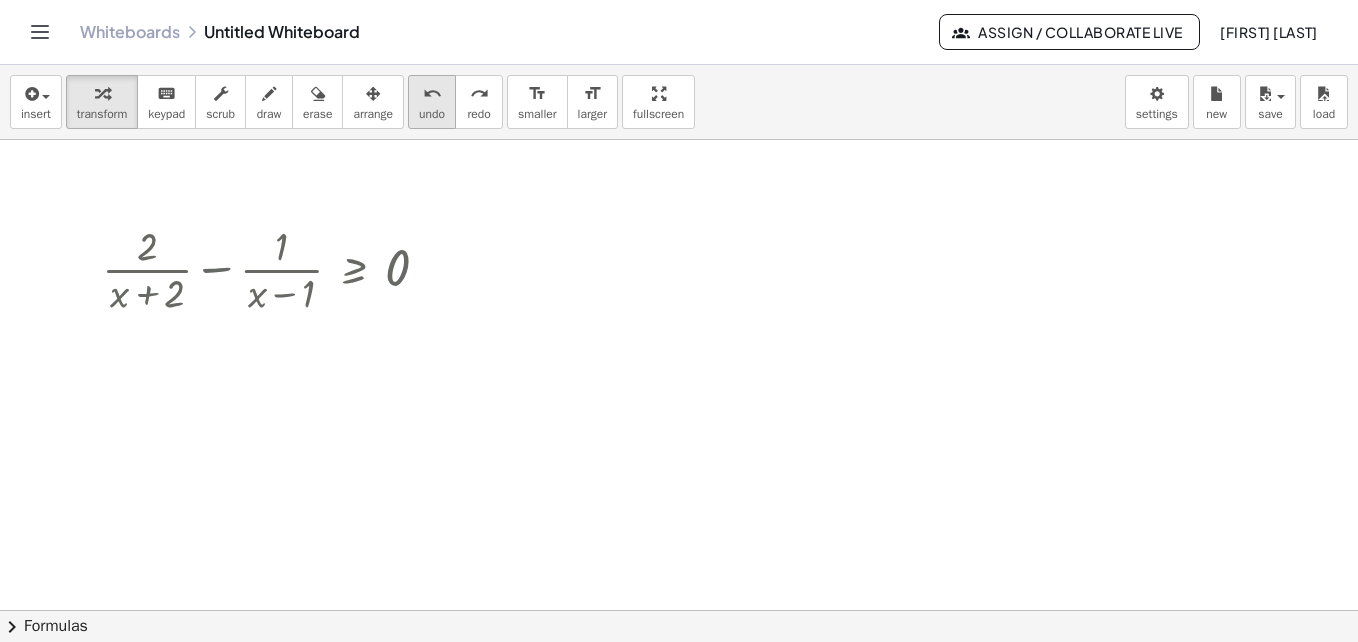 click on "undo" at bounding box center [432, 114] 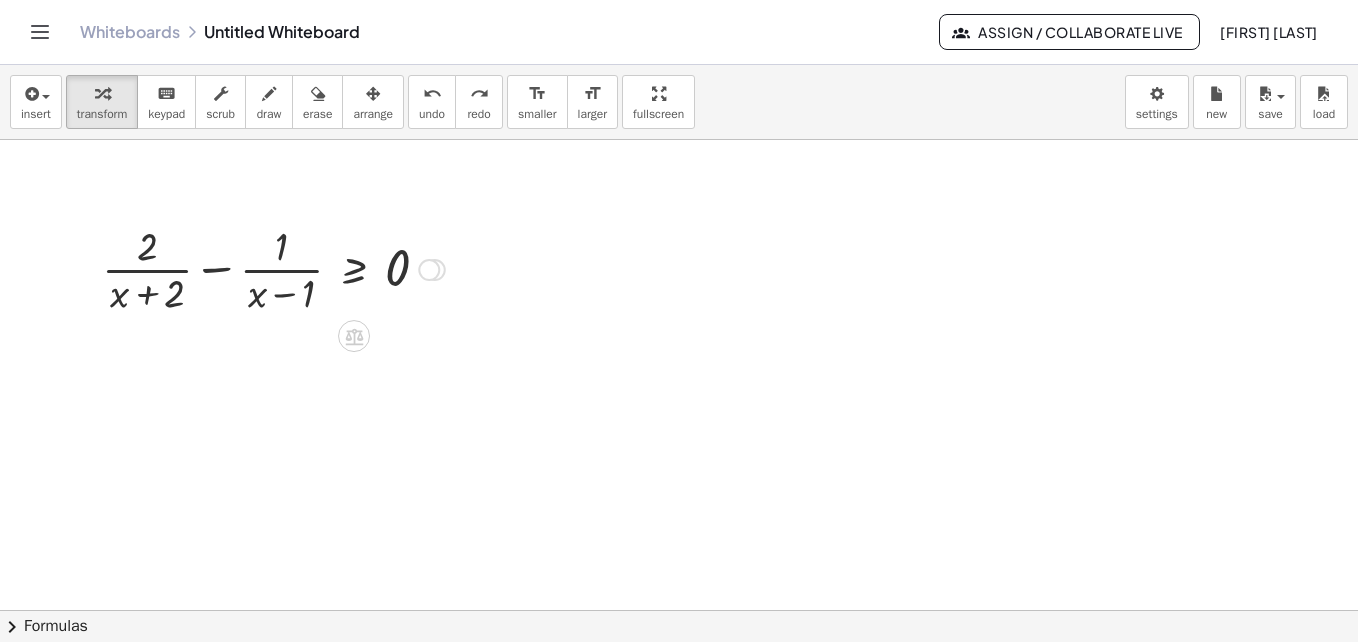 click at bounding box center [429, 270] 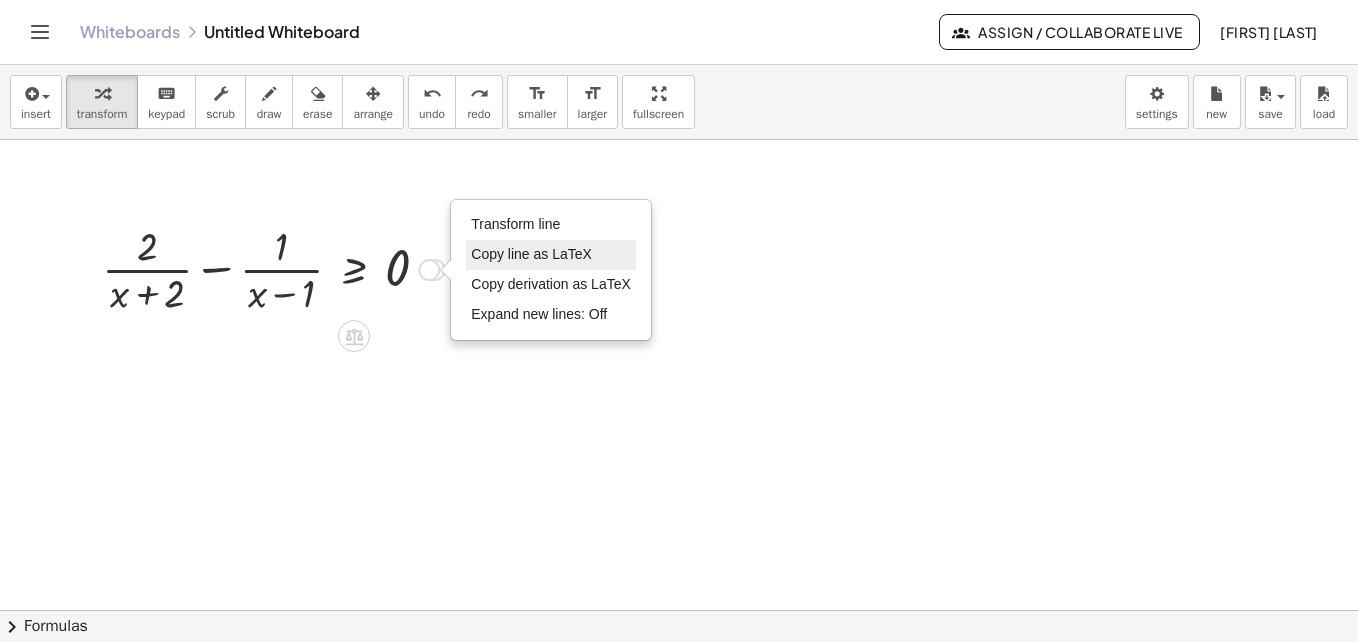 click on "Copy line as LaTeX" at bounding box center (531, 254) 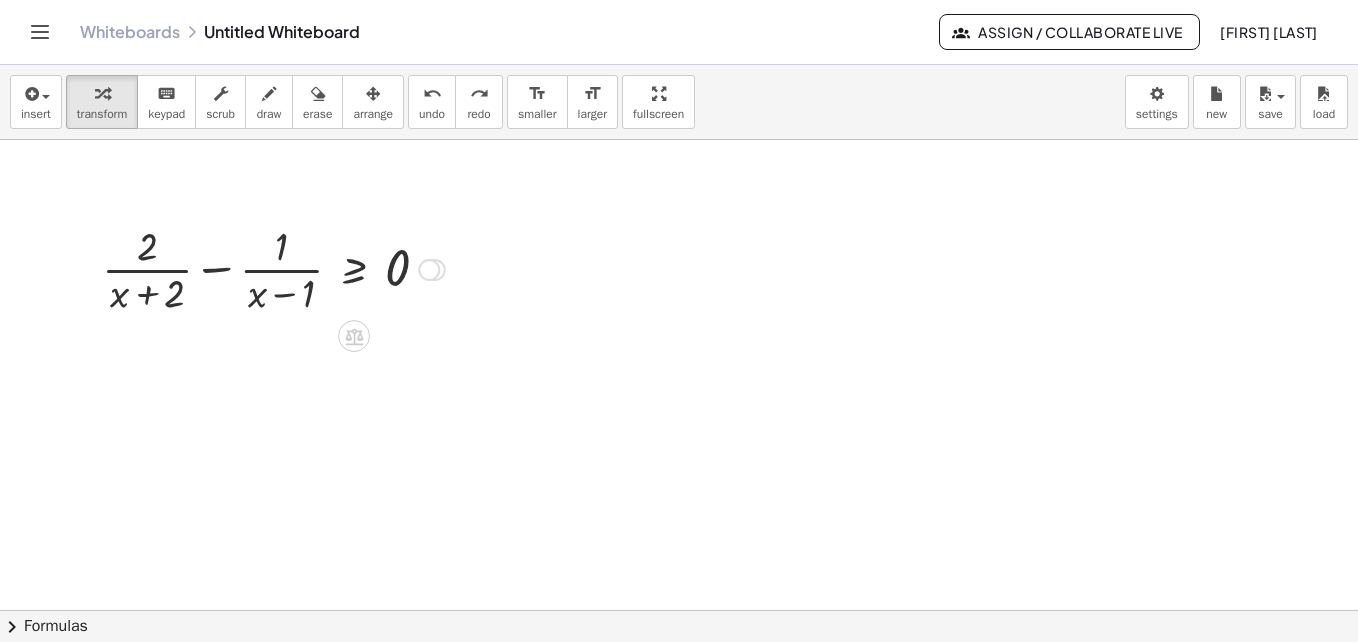 click on "Copied done" at bounding box center (429, 270) 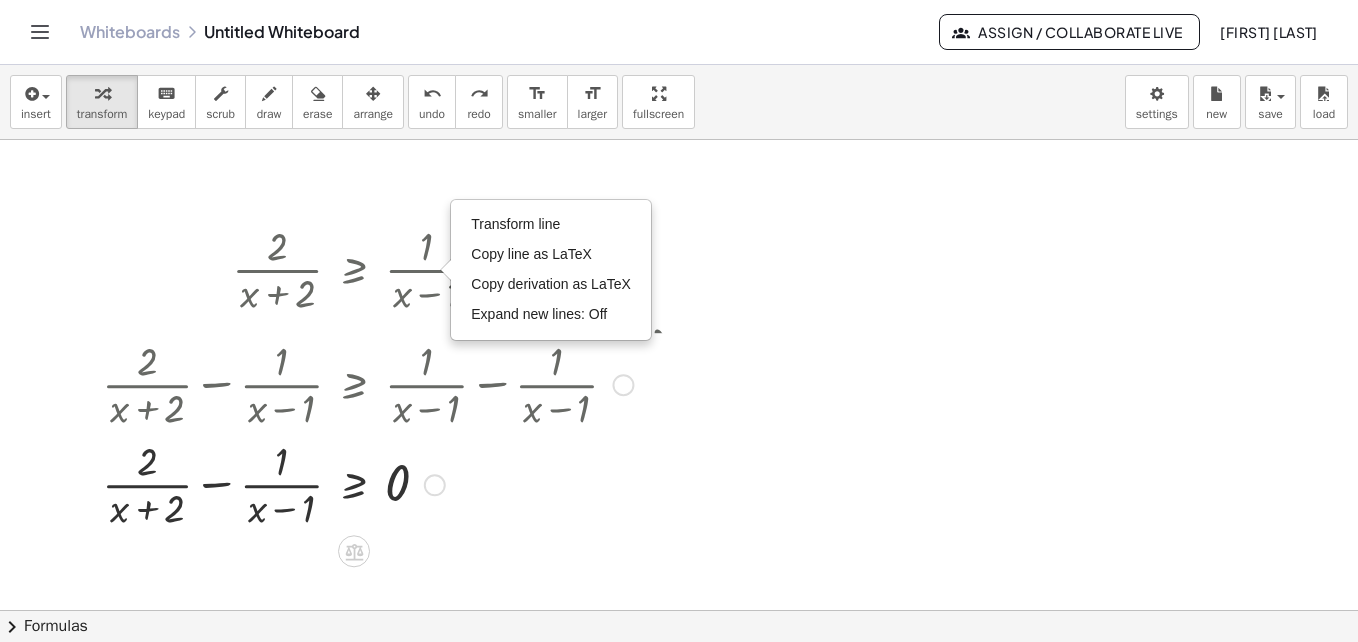 drag, startPoint x: 437, startPoint y: 265, endPoint x: 505, endPoint y: 494, distance: 238.88281 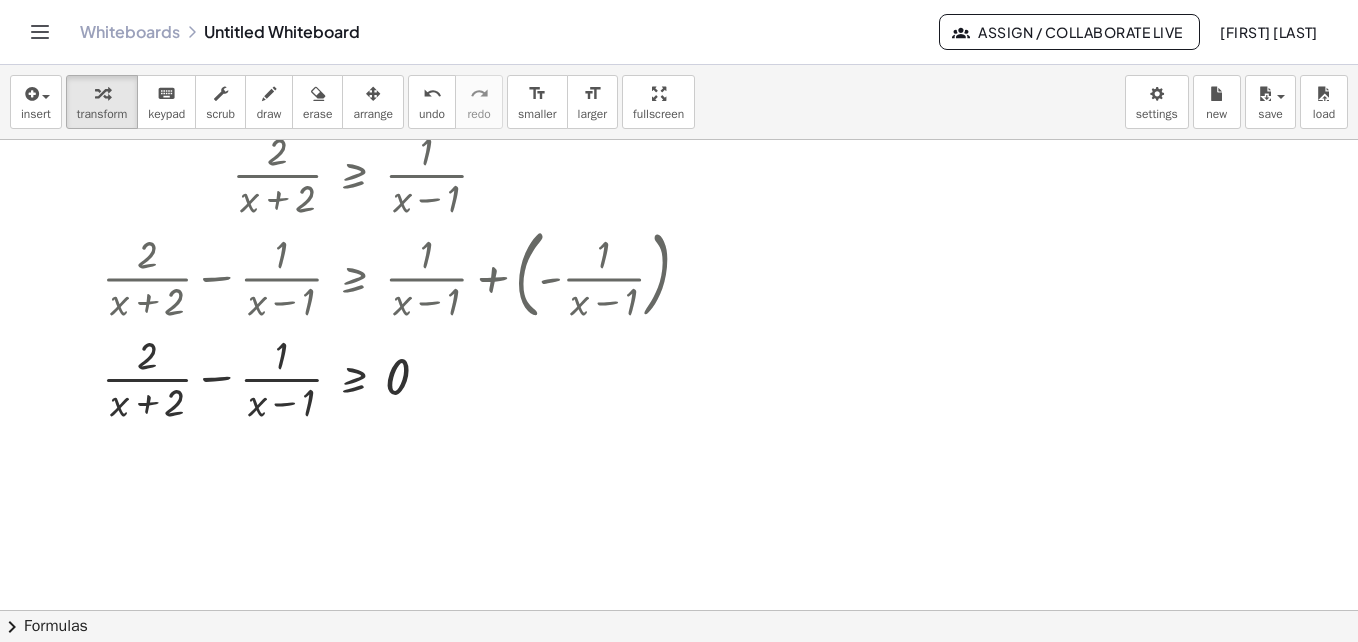 scroll, scrollTop: 98, scrollLeft: 0, axis: vertical 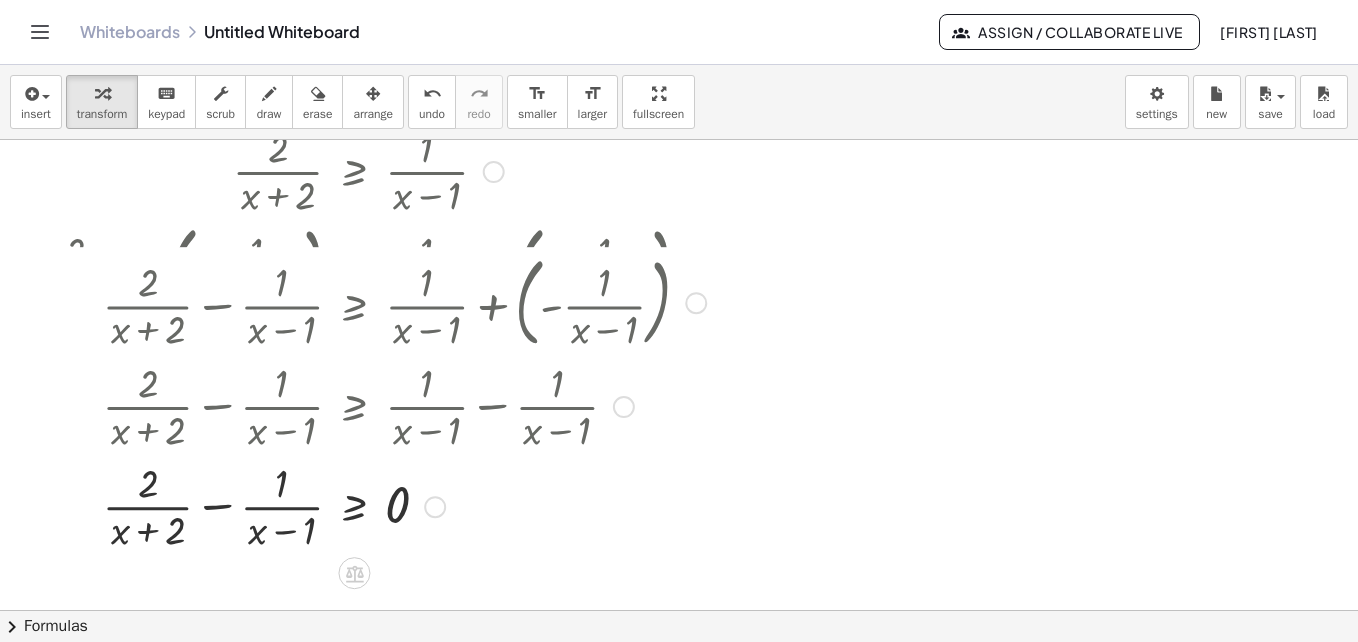 drag, startPoint x: 427, startPoint y: 378, endPoint x: 451, endPoint y: 520, distance: 144.01389 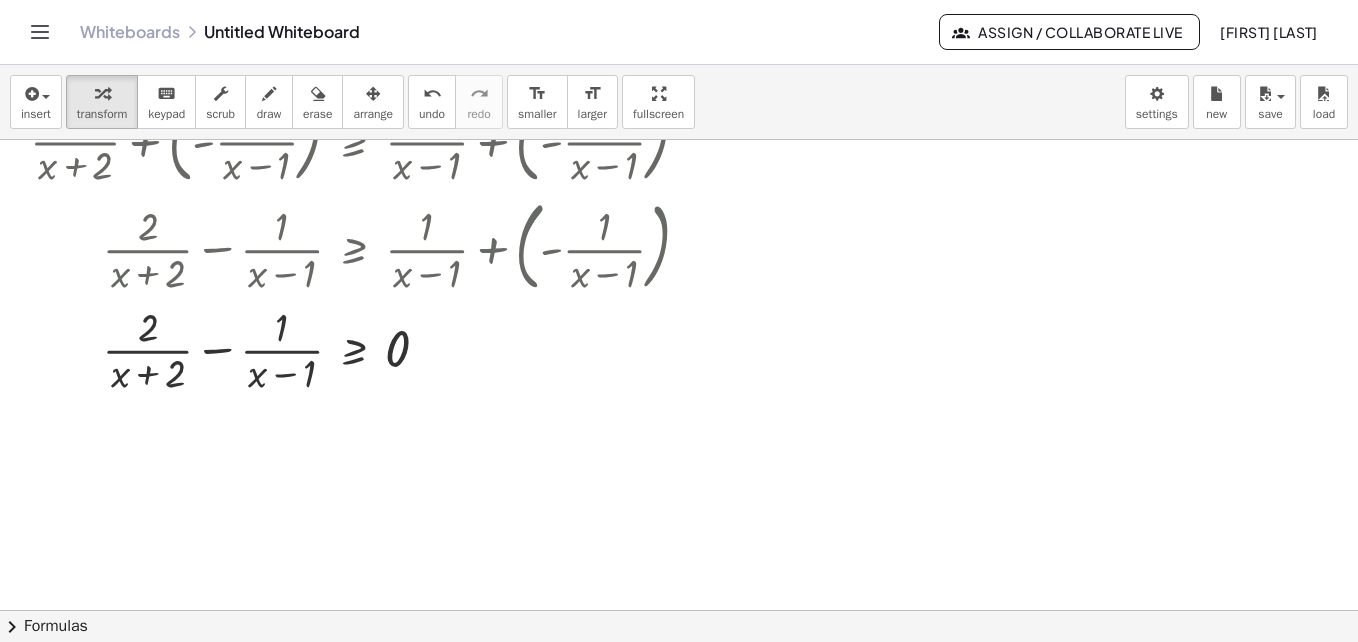 scroll, scrollTop: 242, scrollLeft: 0, axis: vertical 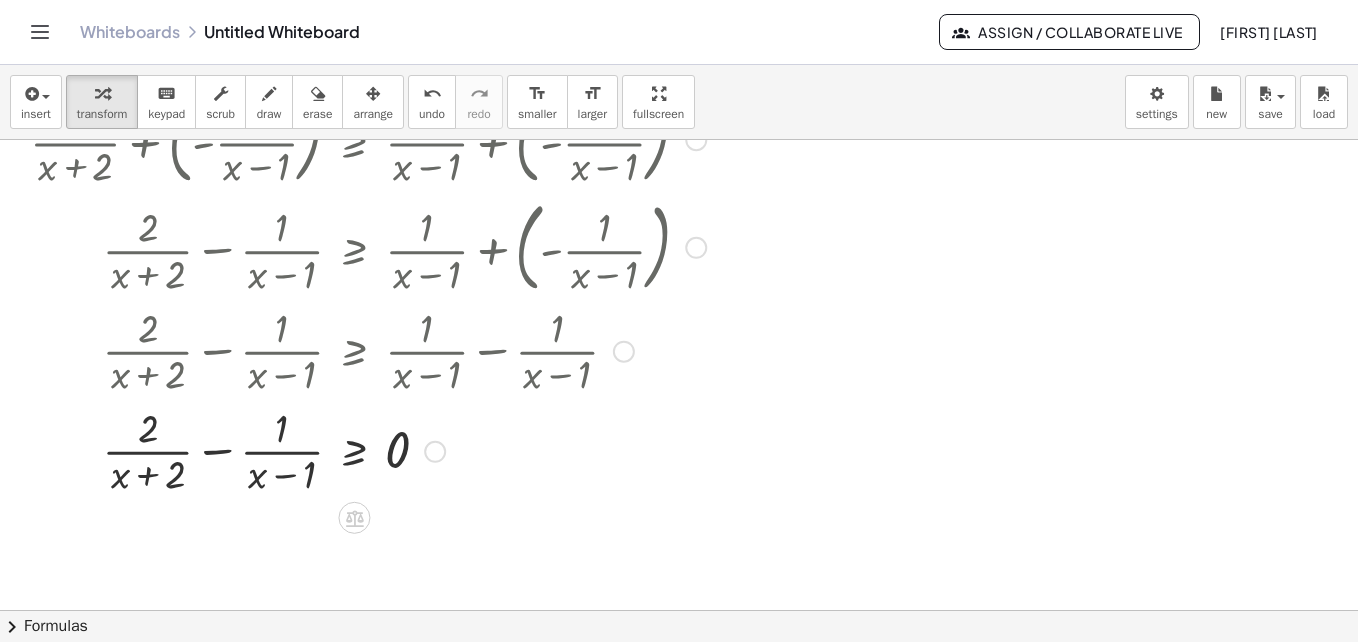 drag, startPoint x: 429, startPoint y: 350, endPoint x: 437, endPoint y: 472, distance: 122.26202 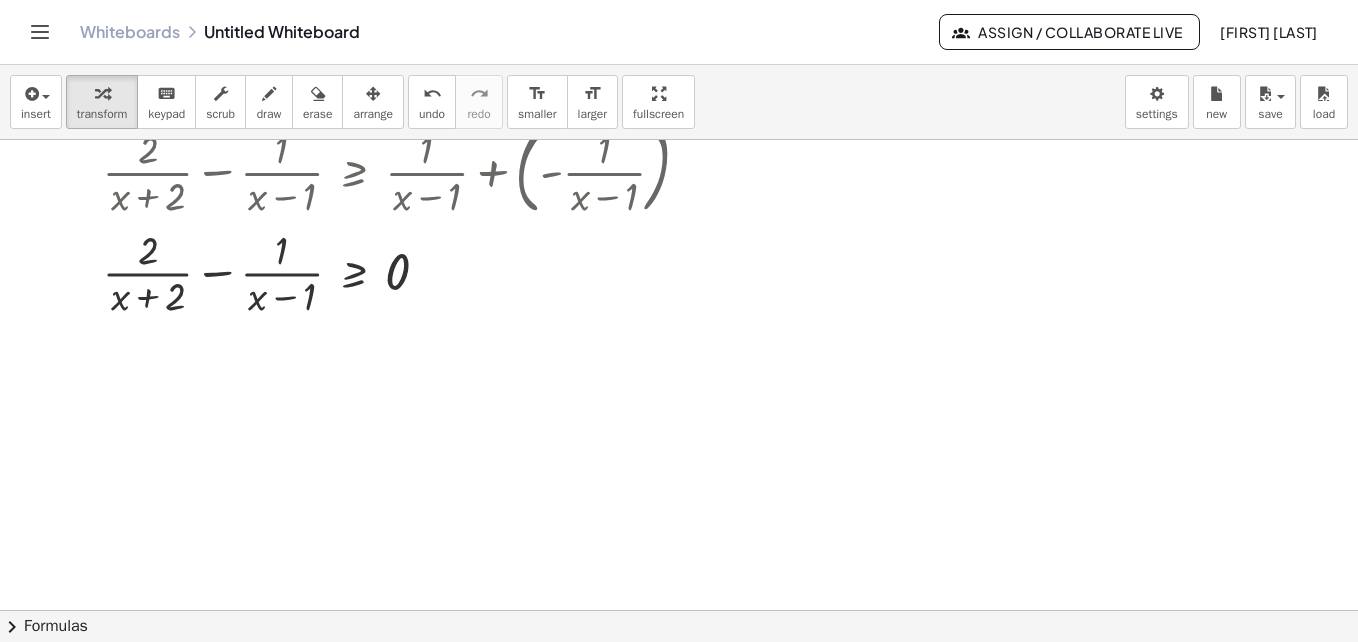scroll, scrollTop: 452, scrollLeft: 0, axis: vertical 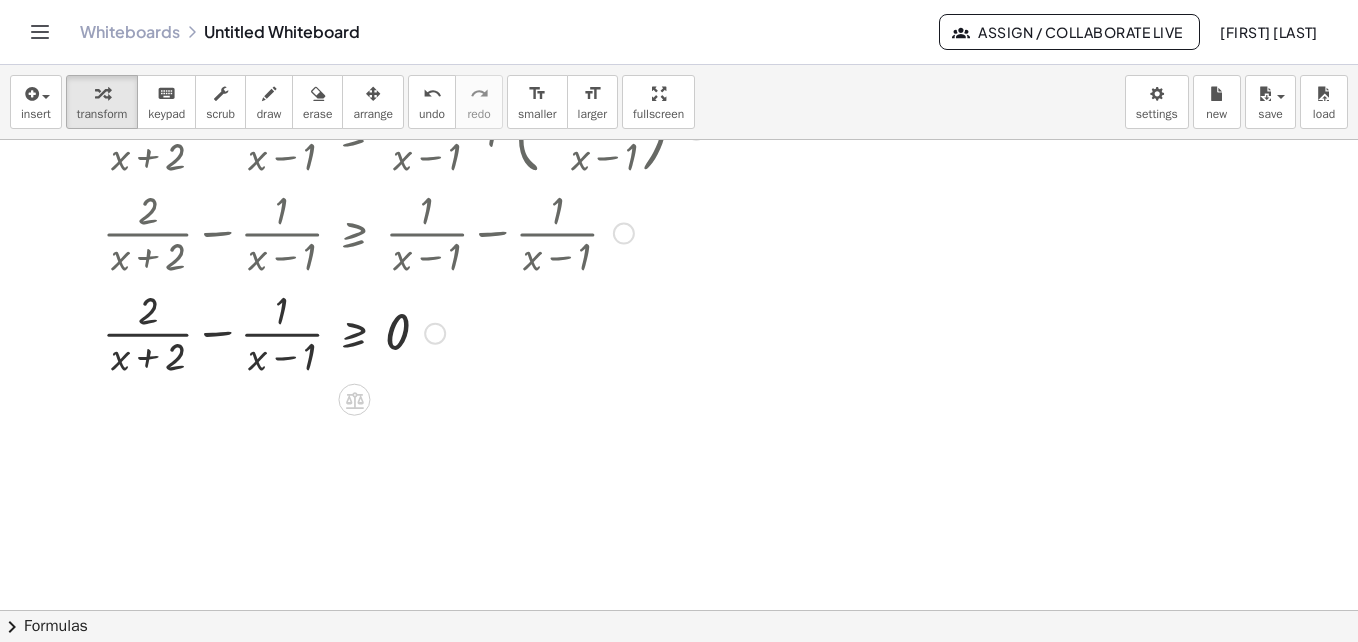 drag, startPoint x: 428, startPoint y: 234, endPoint x: 450, endPoint y: 389, distance: 156.55351 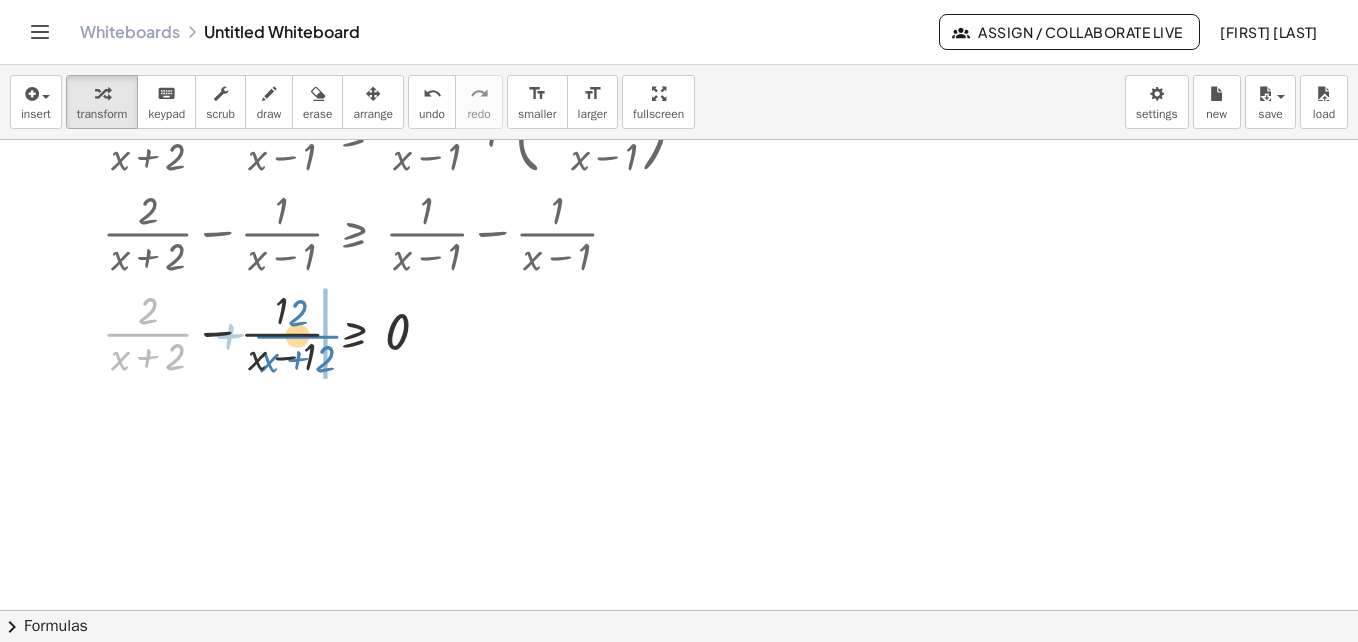 drag, startPoint x: 160, startPoint y: 329, endPoint x: 310, endPoint y: 331, distance: 150.01334 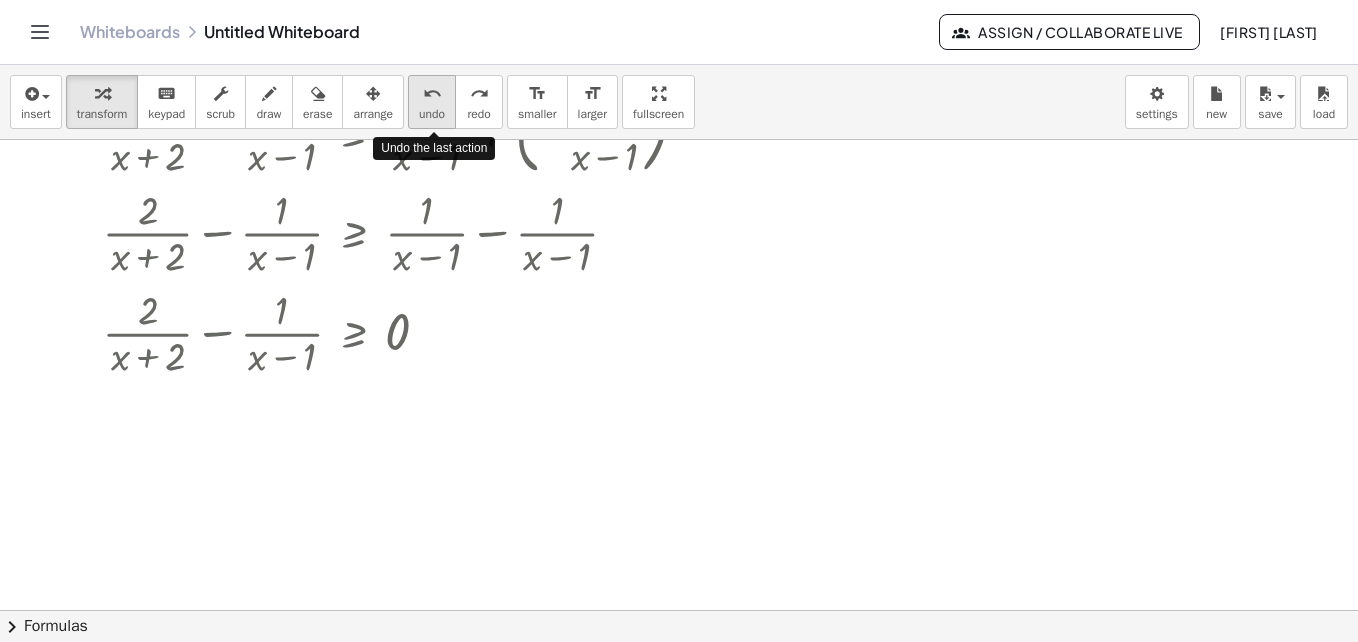 click on "undo" at bounding box center [432, 94] 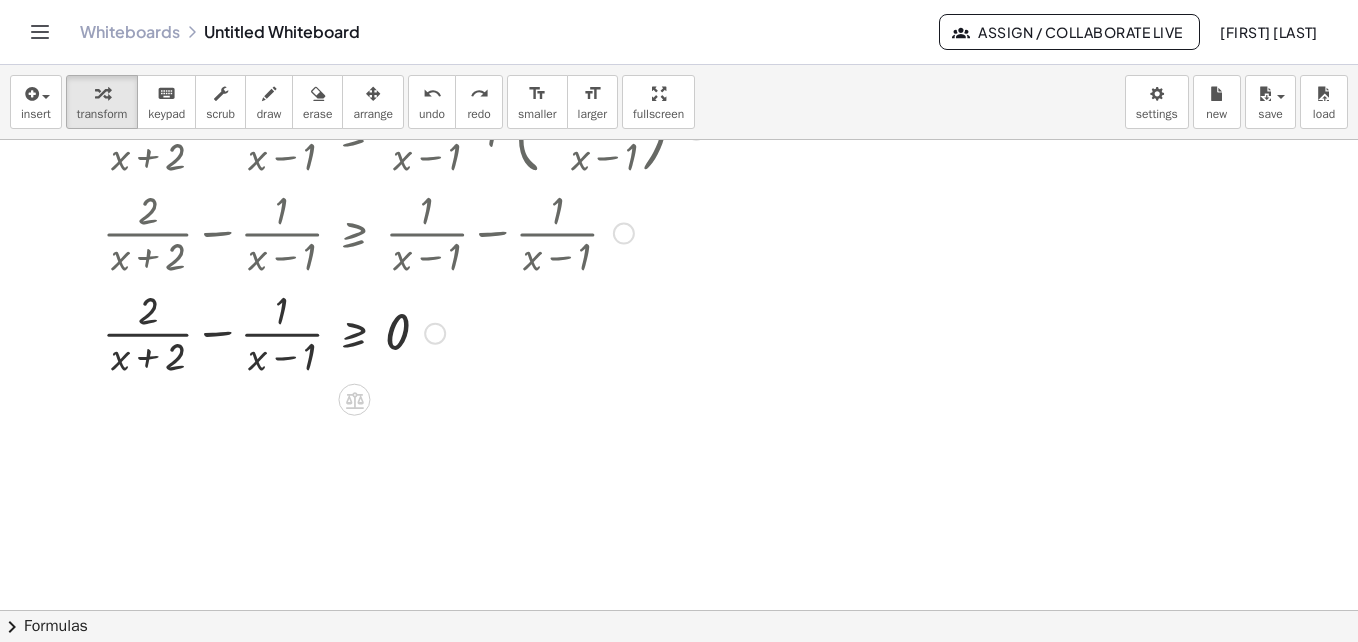 click at bounding box center [435, 334] 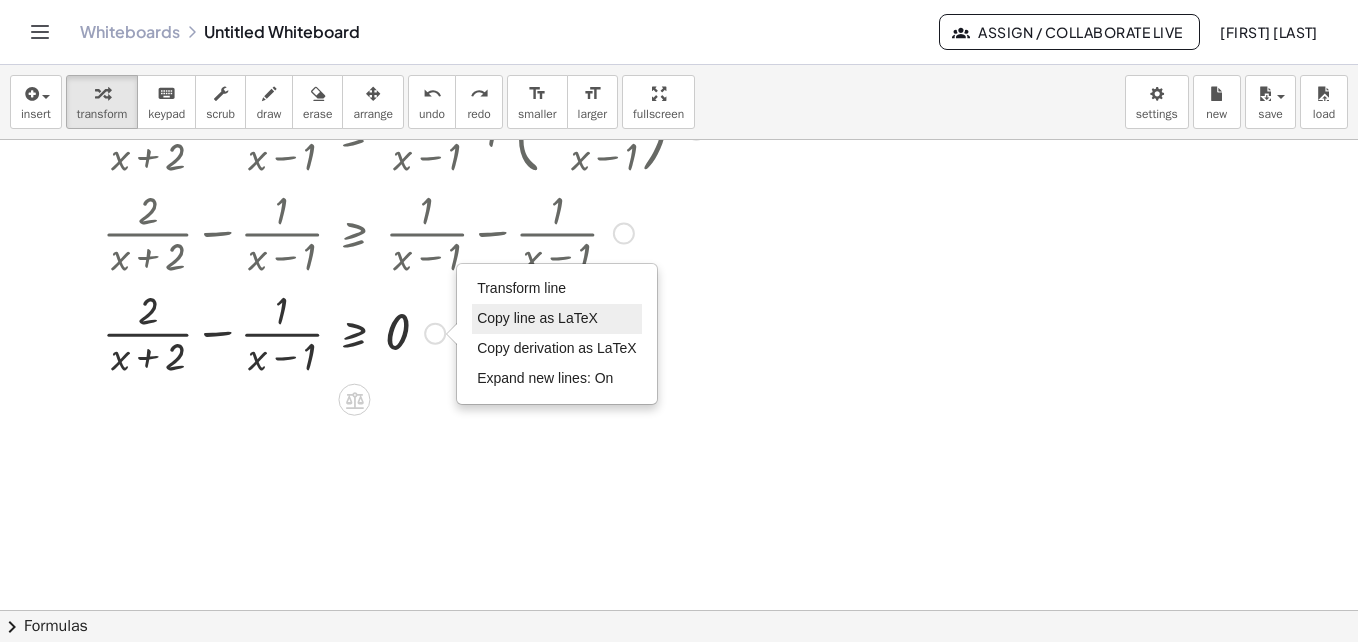 click on "Copy line as LaTeX" at bounding box center [537, 318] 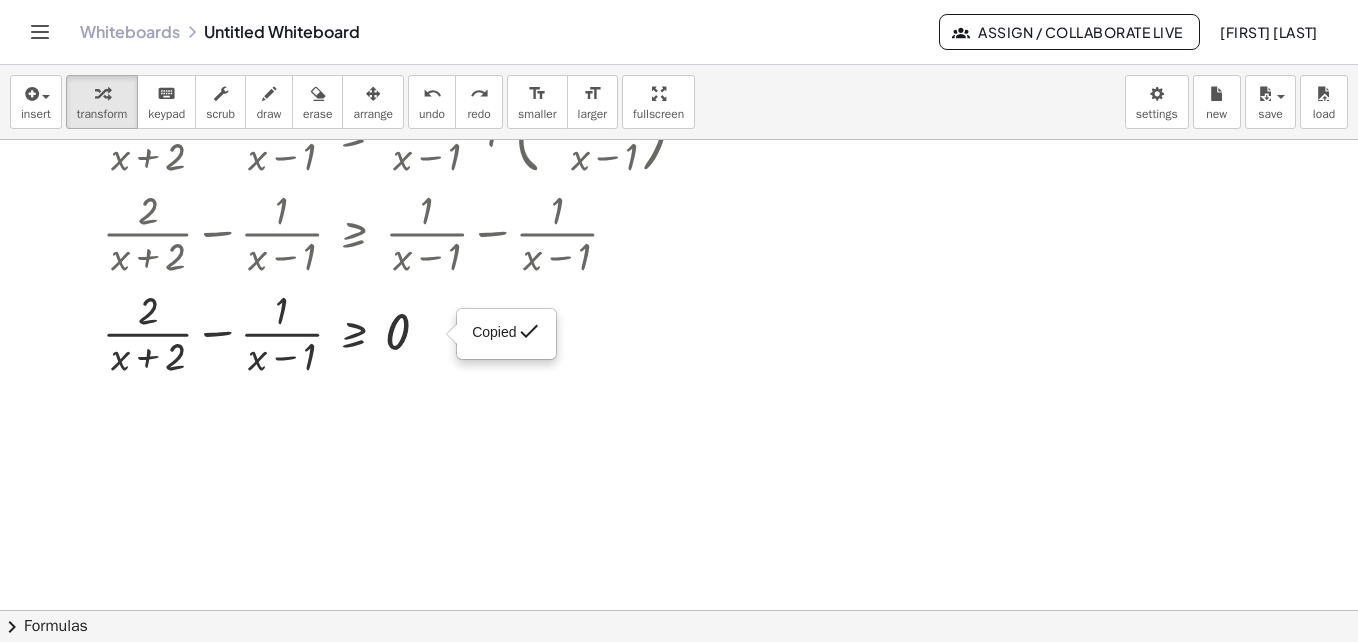 click at bounding box center [679, 158] 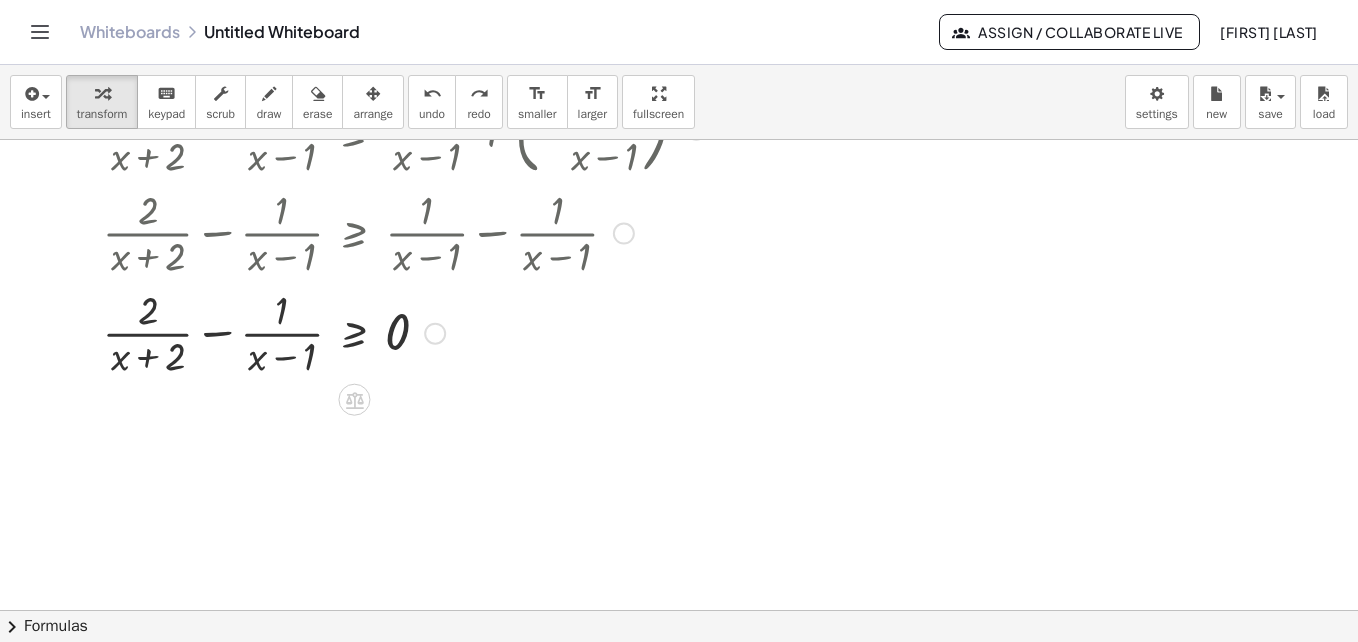 drag, startPoint x: 436, startPoint y: 344, endPoint x: 432, endPoint y: 384, distance: 40.1995 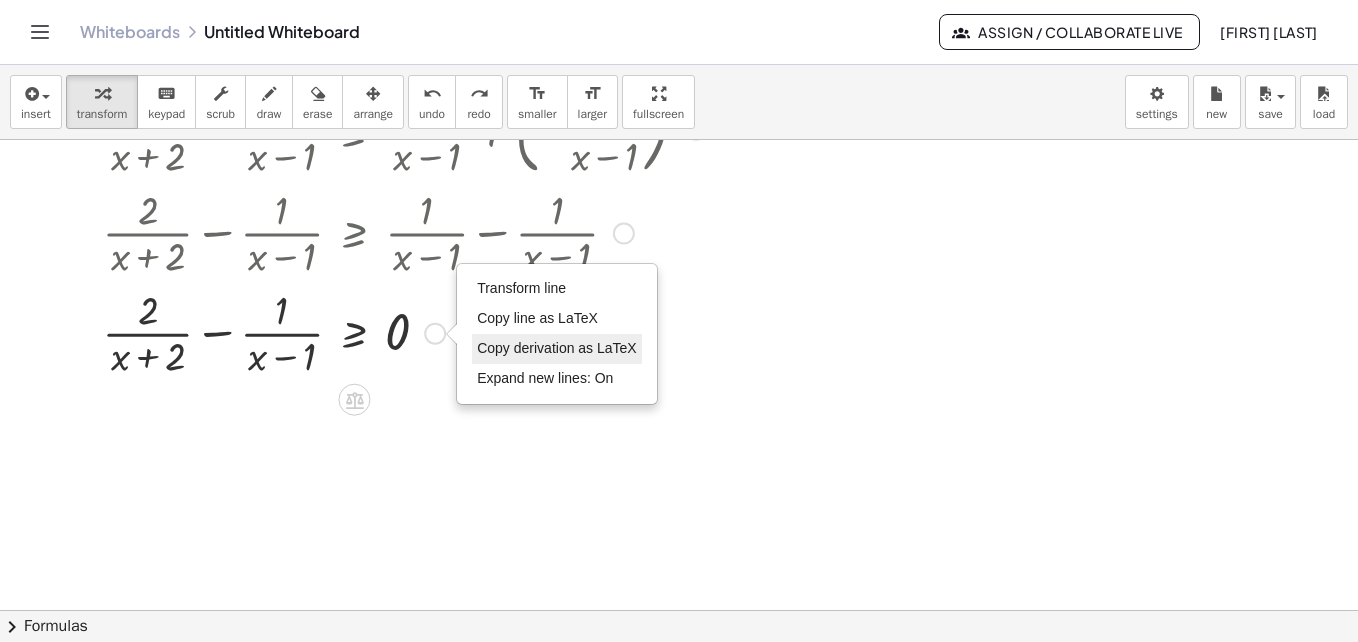 click on "Copy derivation as LaTeX" at bounding box center (557, 348) 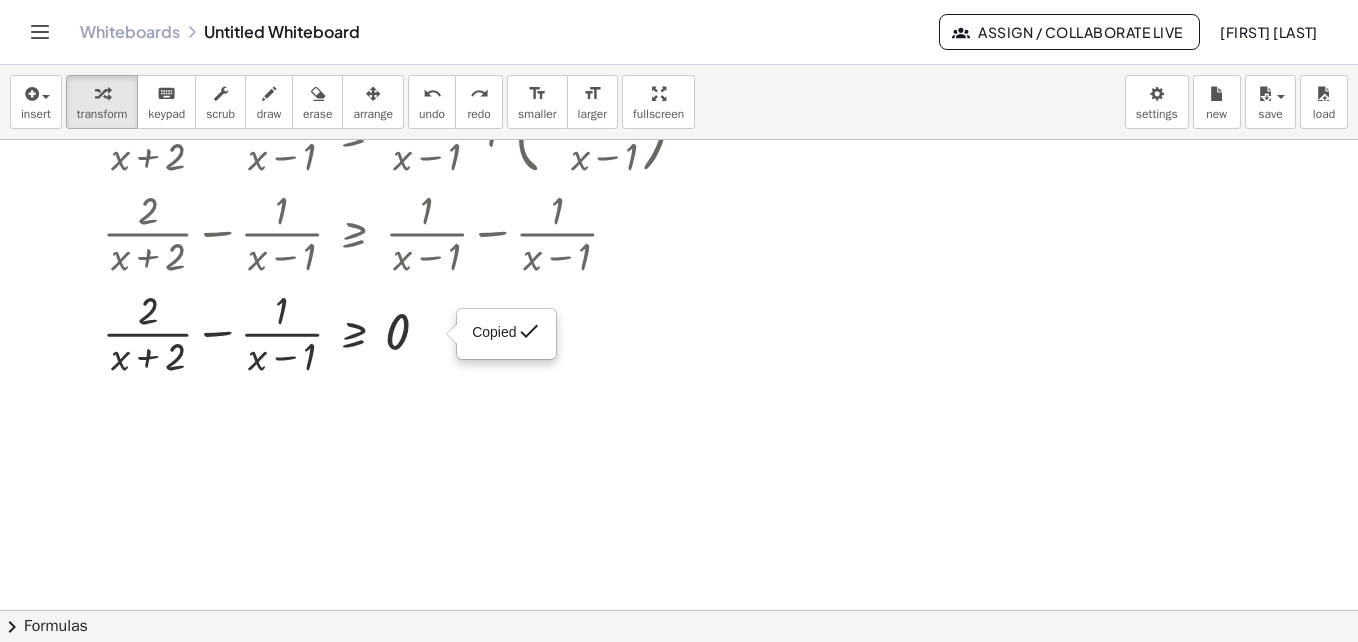 click at bounding box center [679, 158] 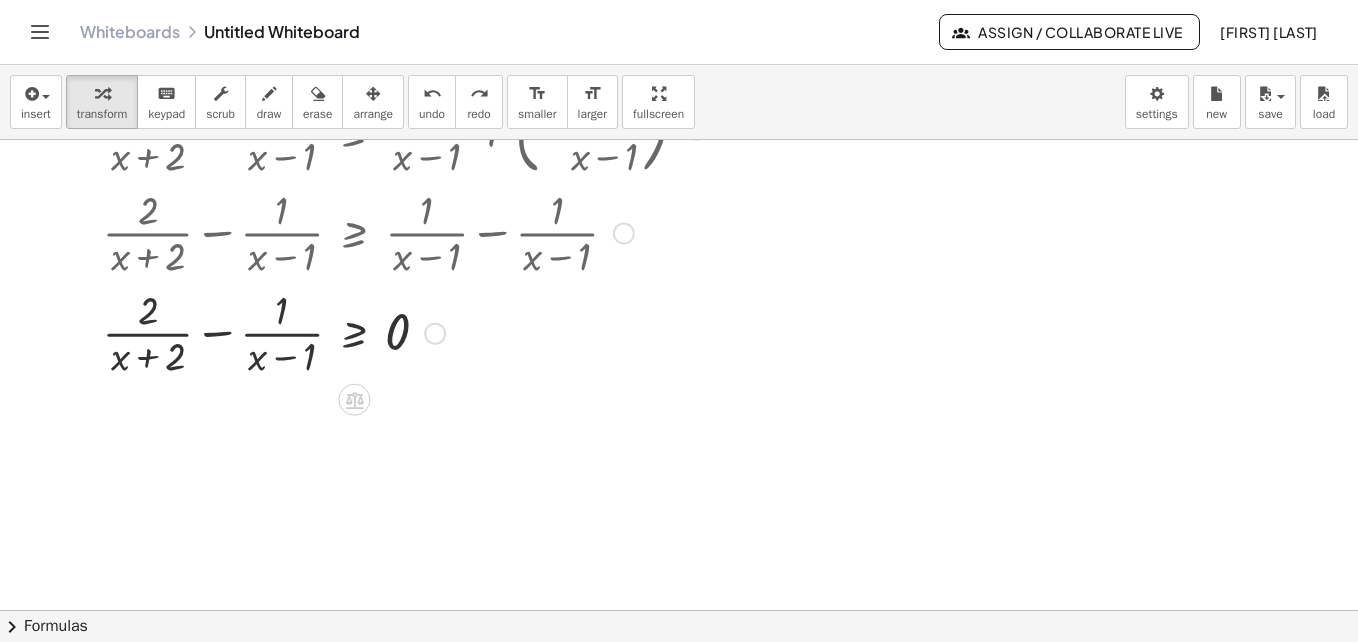 click on "Copied done" at bounding box center (435, 334) 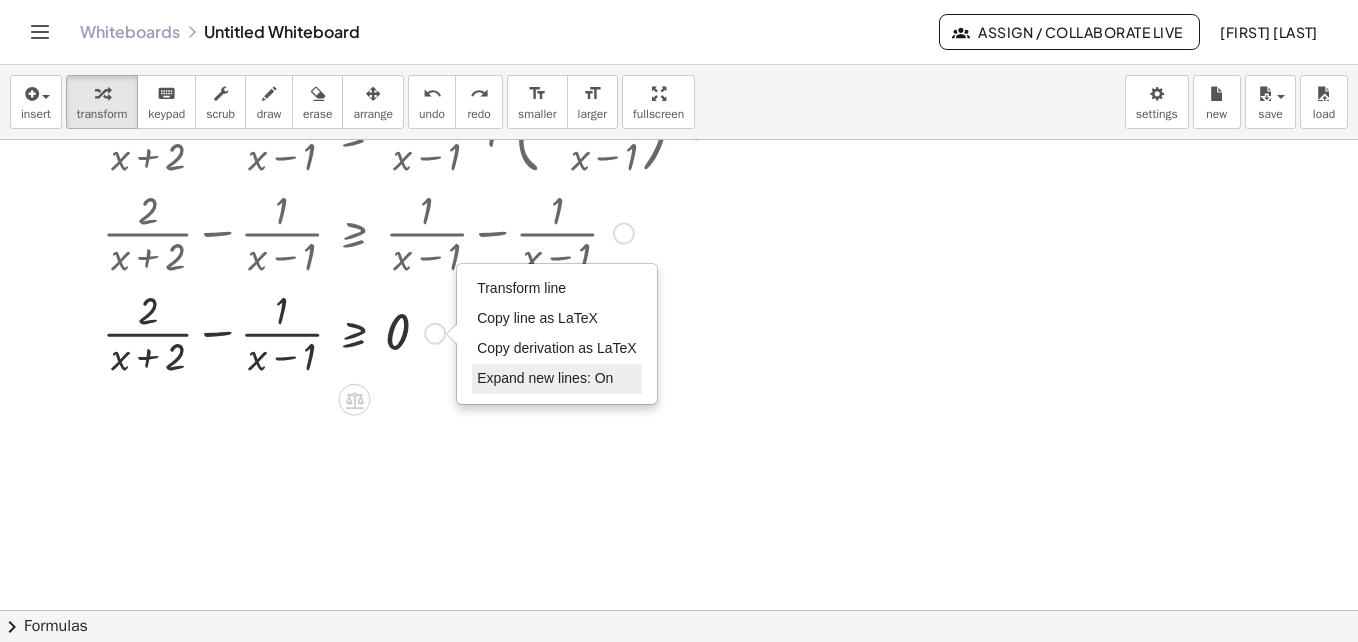 click on "Expand new lines: On" at bounding box center (545, 378) 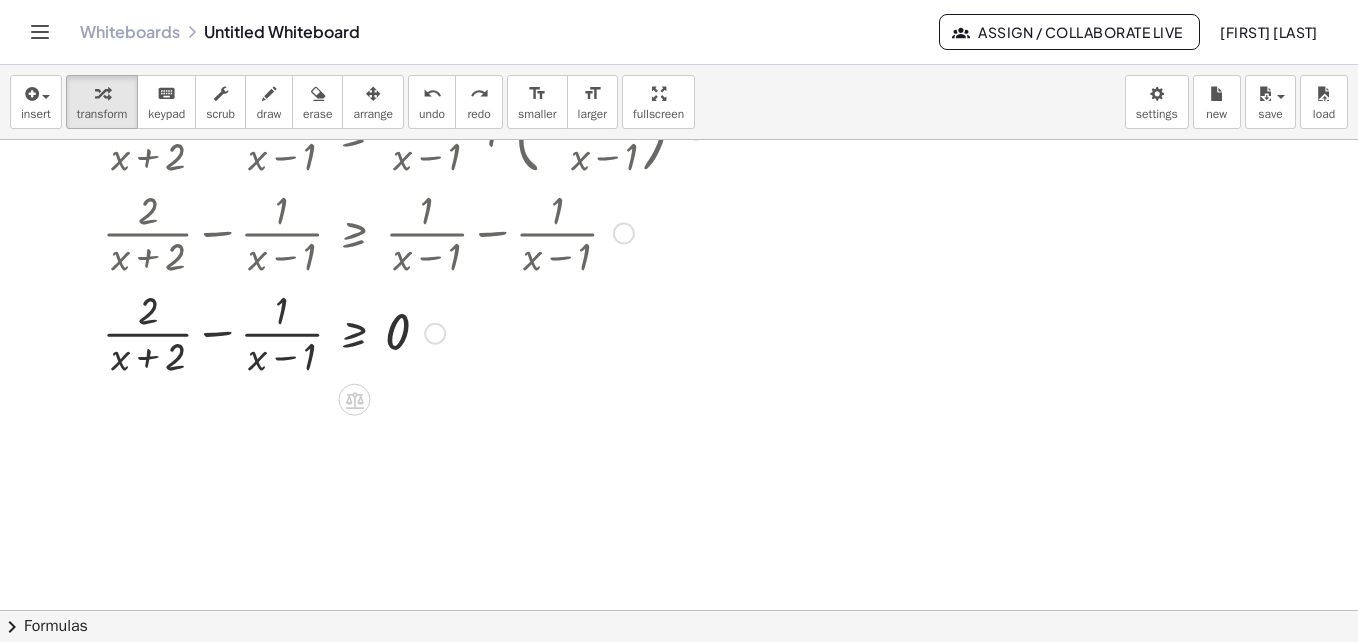 drag, startPoint x: 428, startPoint y: 335, endPoint x: 419, endPoint y: 408, distance: 73.552704 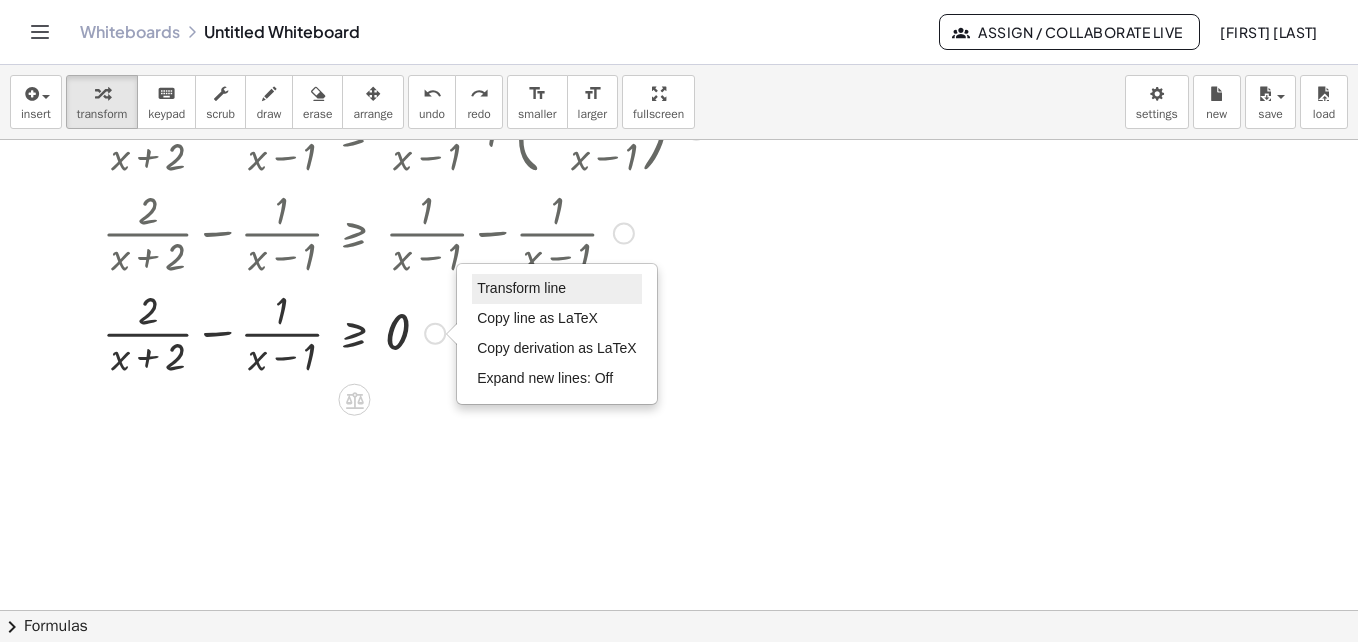 click on "Transform line" at bounding box center [521, 288] 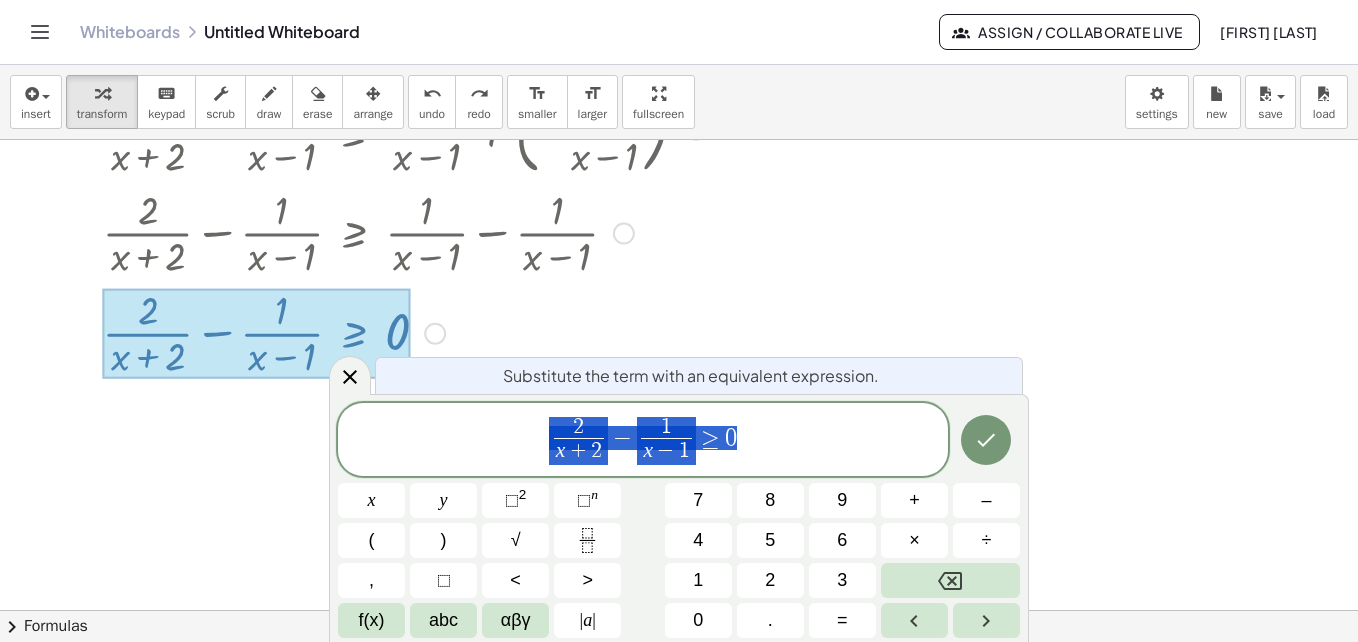 click at bounding box center (368, 332) 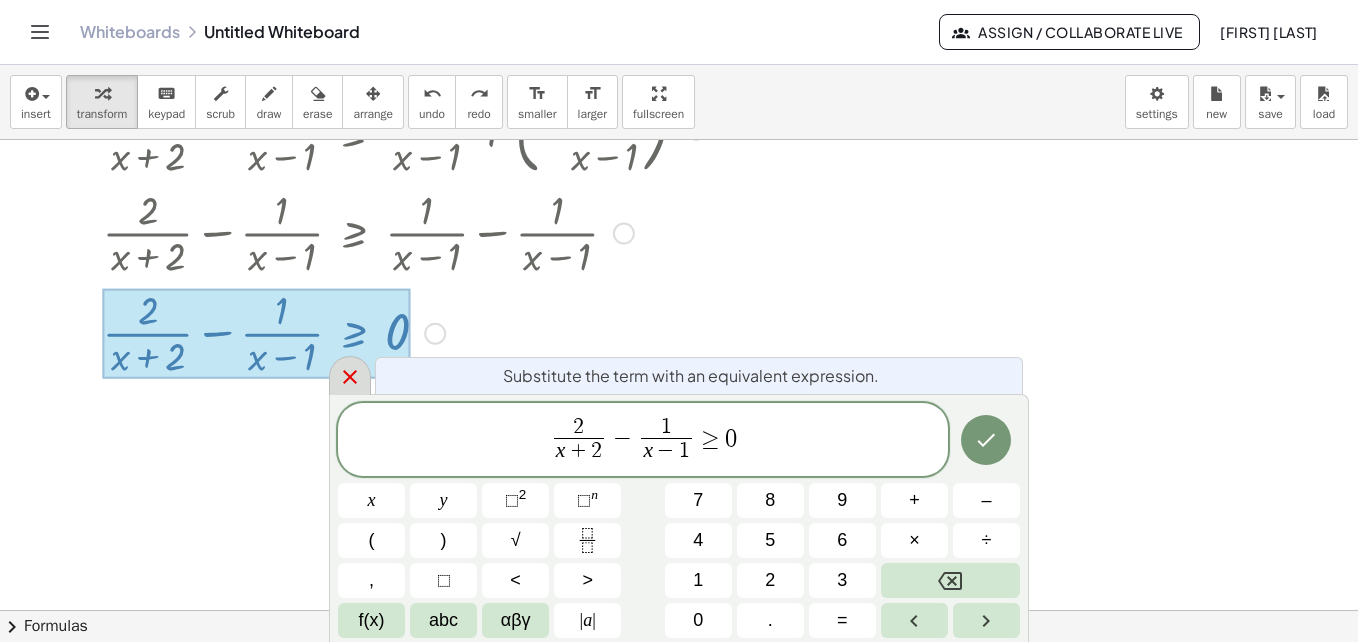 click 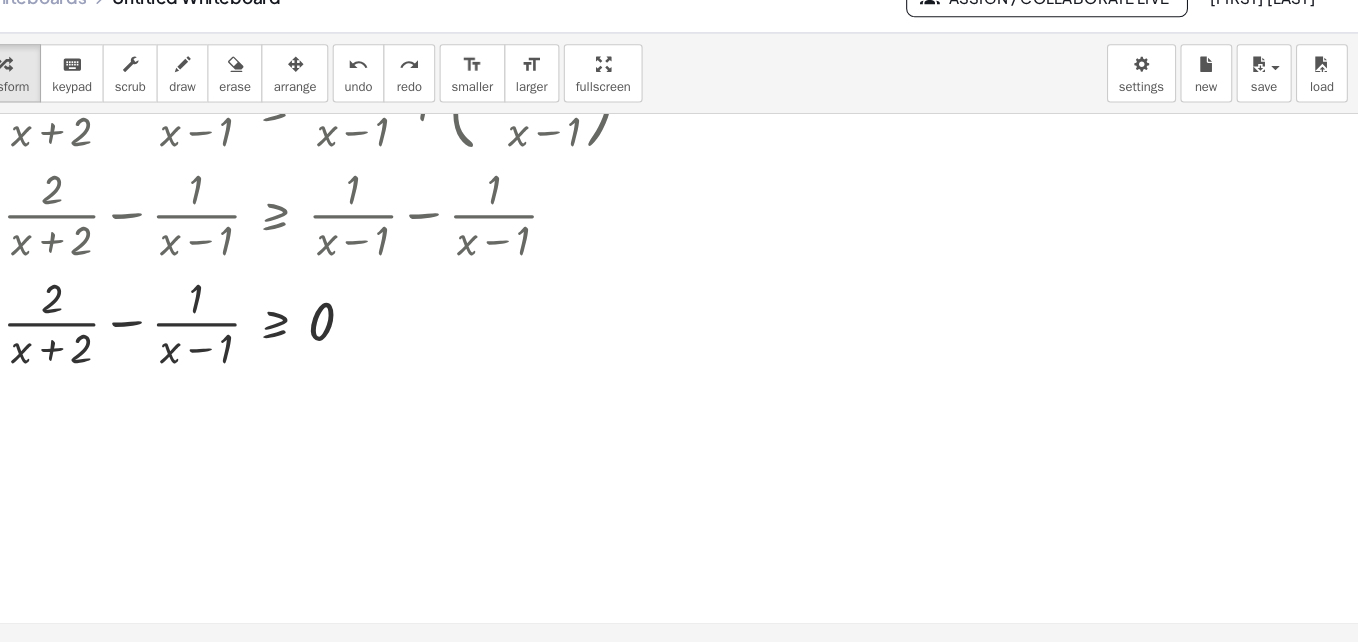 scroll, scrollTop: 0, scrollLeft: 0, axis: both 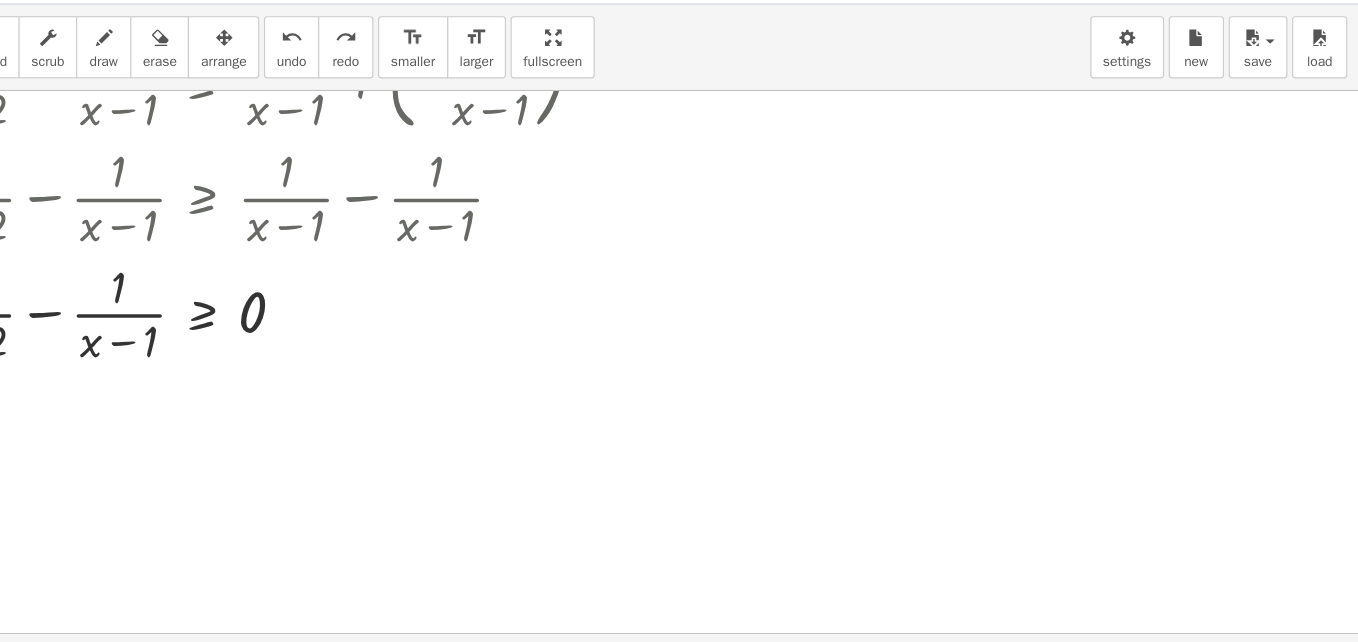 drag, startPoint x: 1180, startPoint y: 424, endPoint x: 1116, endPoint y: 421, distance: 64.070274 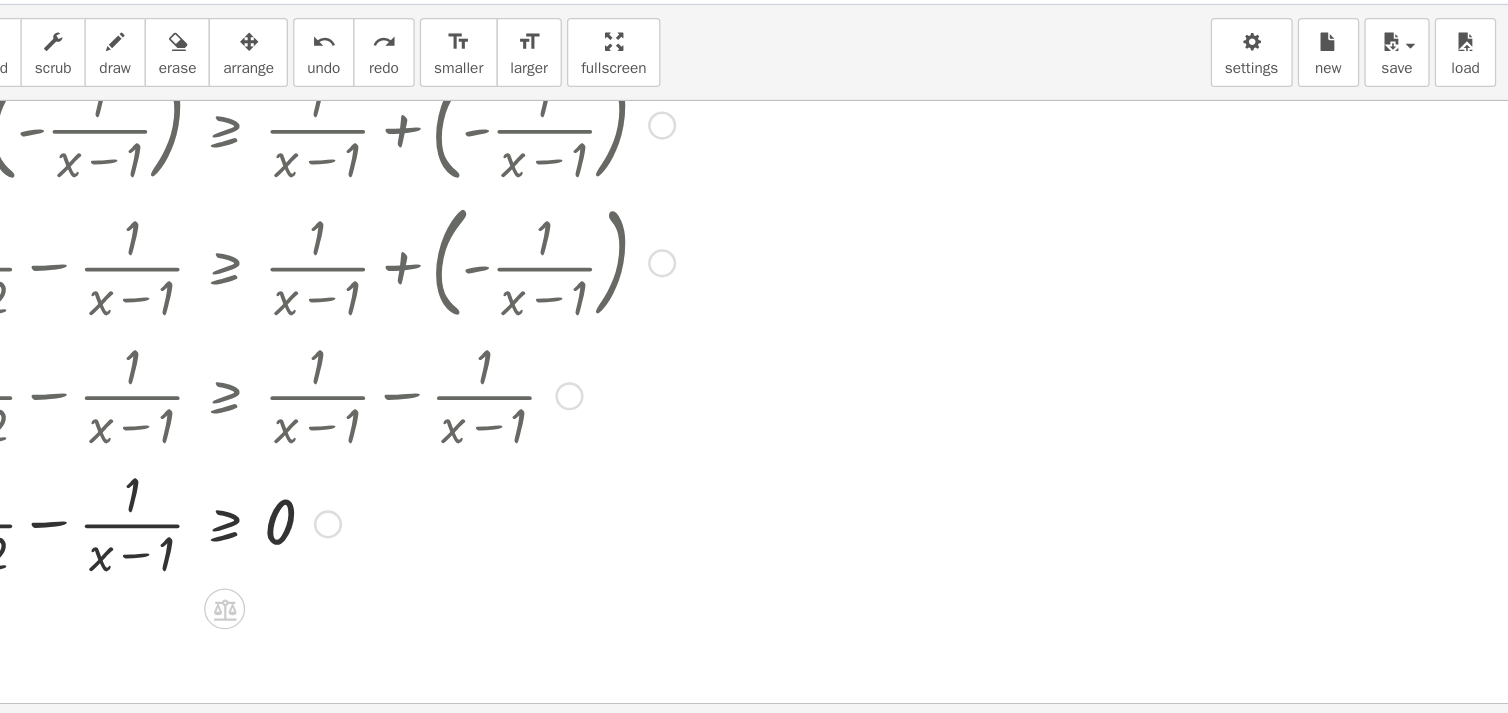scroll, scrollTop: 252, scrollLeft: 0, axis: vertical 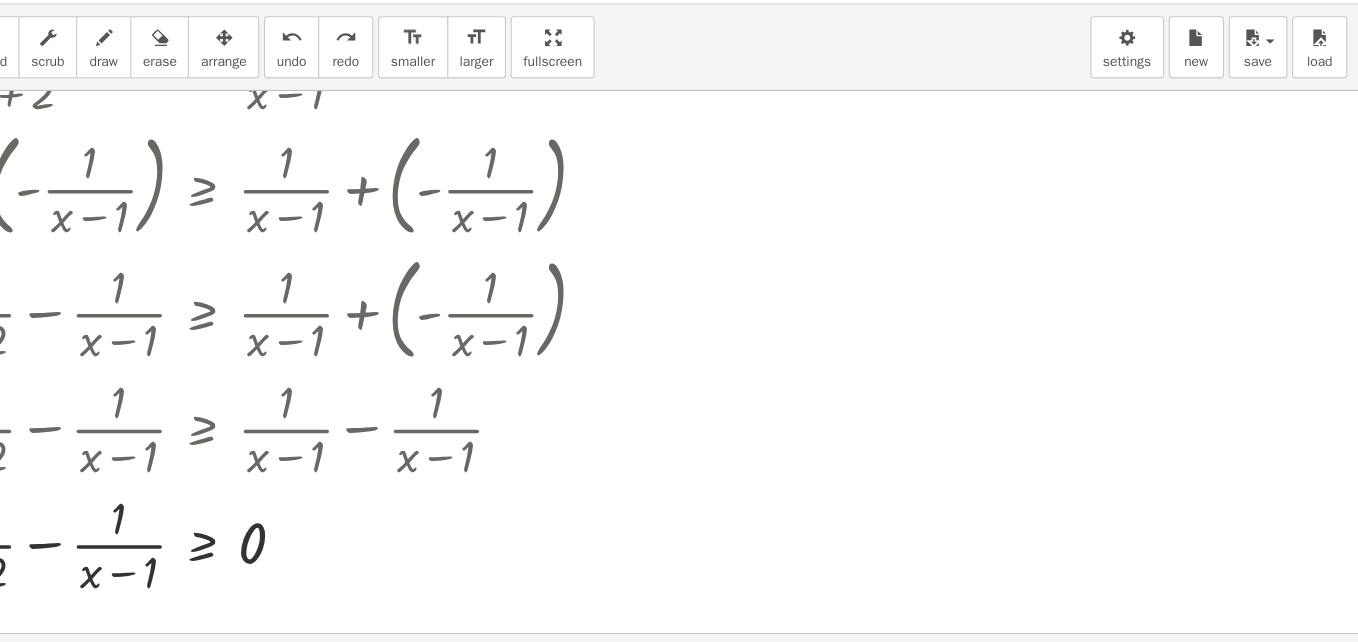 click at bounding box center (679, 358) 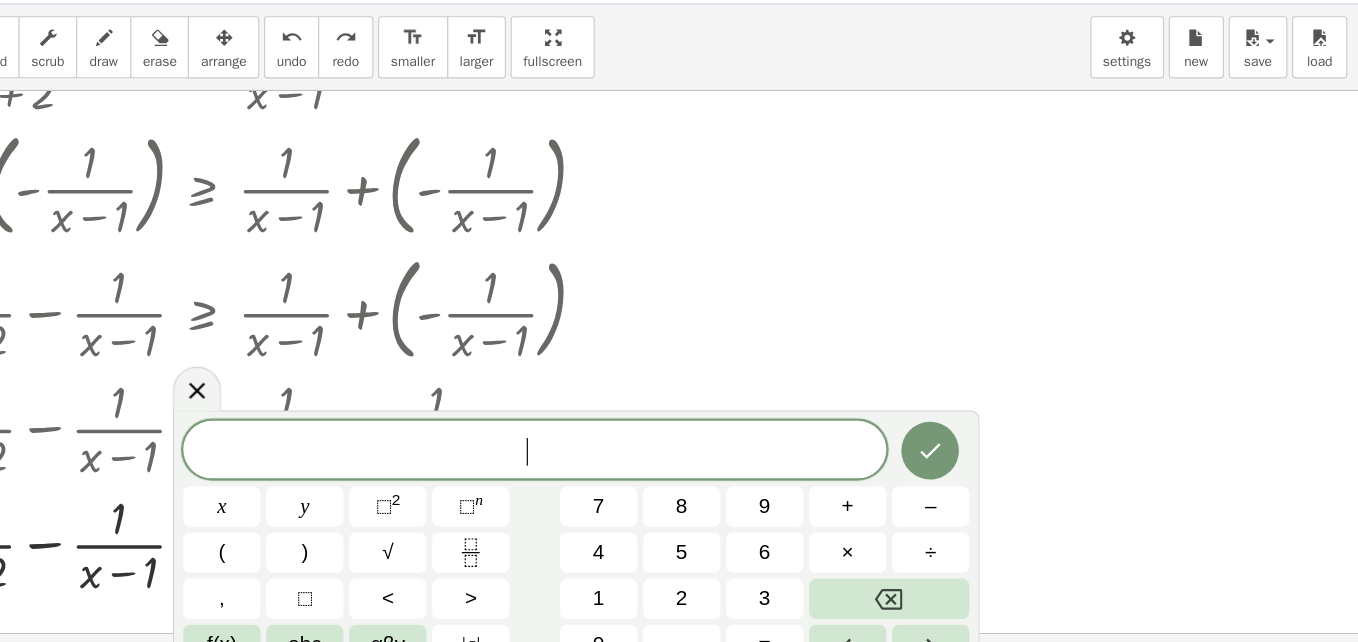 click at bounding box center [679, 358] 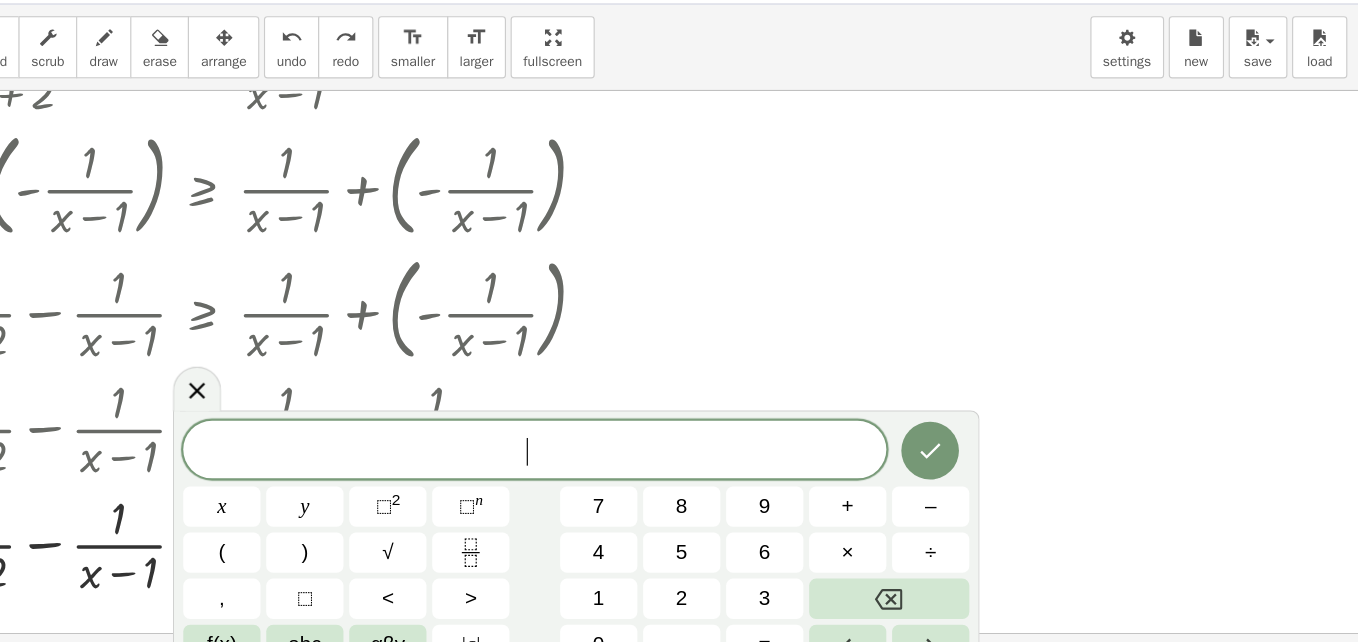 click at bounding box center [679, 358] 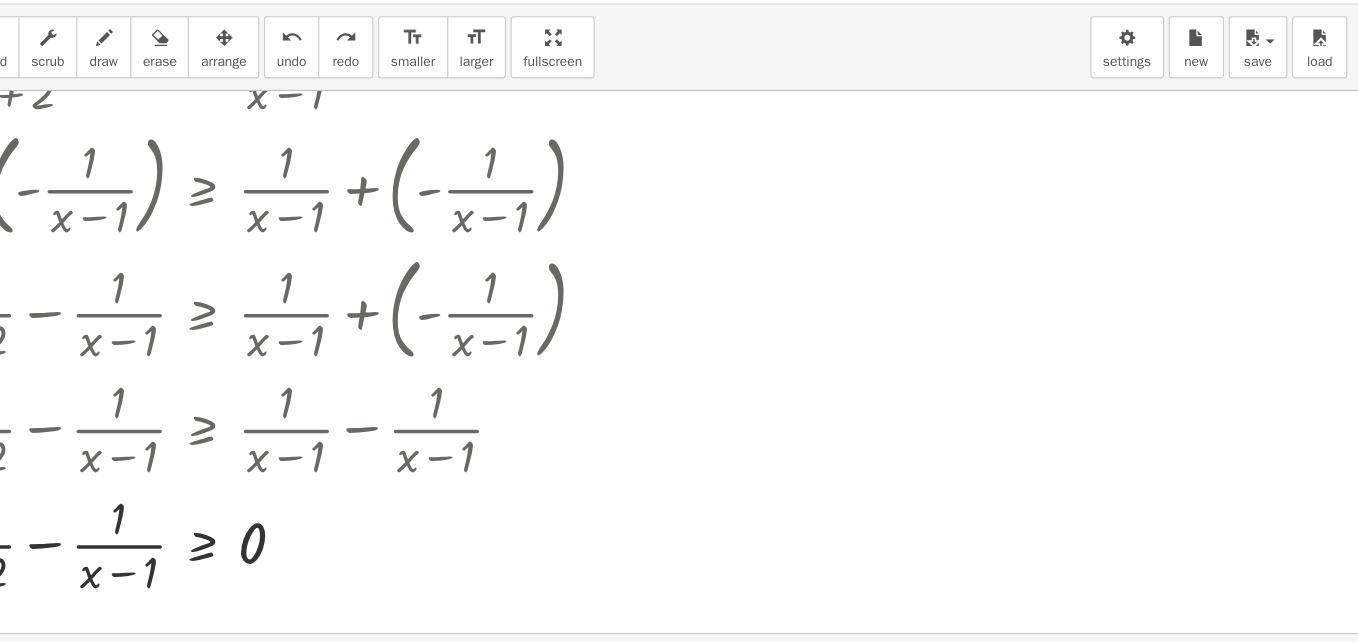 drag, startPoint x: 1136, startPoint y: 342, endPoint x: 929, endPoint y: 293, distance: 212.72047 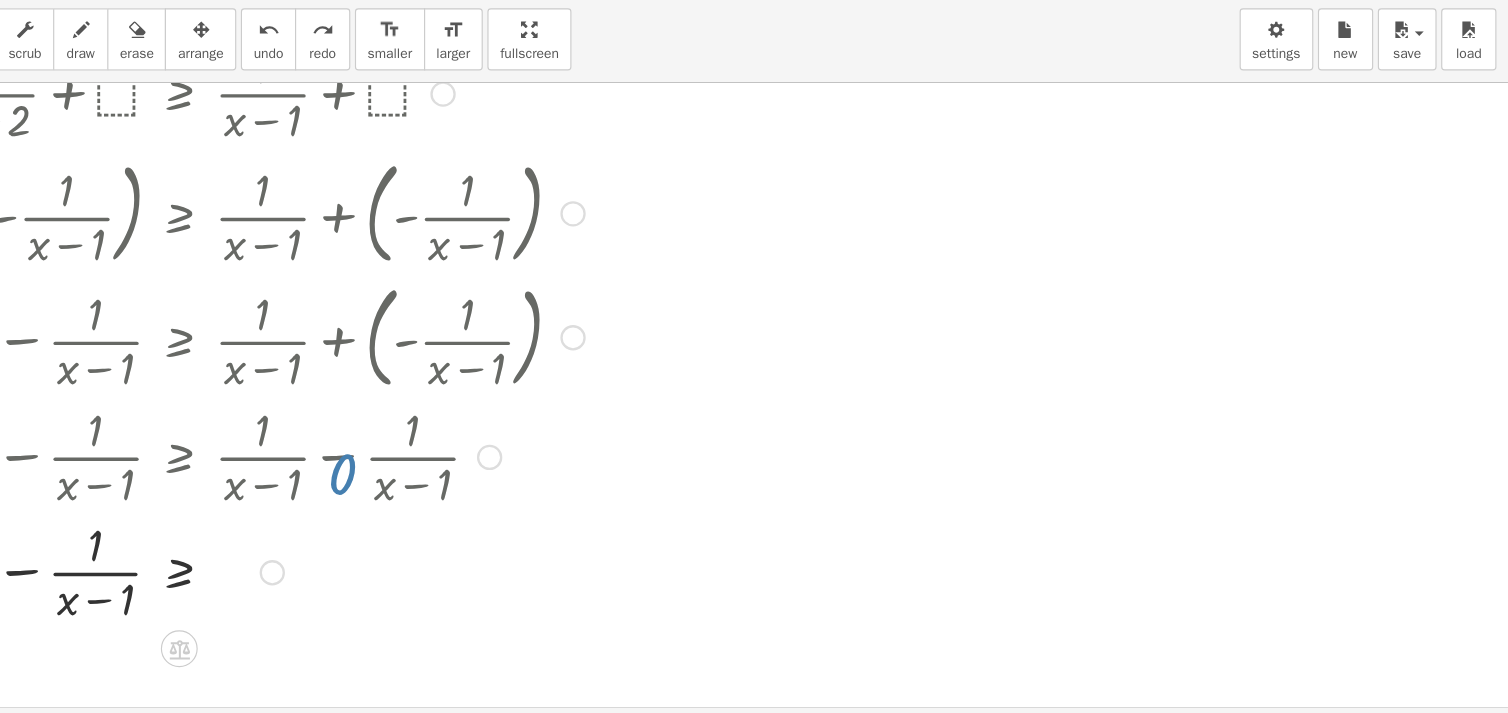 scroll, scrollTop: 220, scrollLeft: 0, axis: vertical 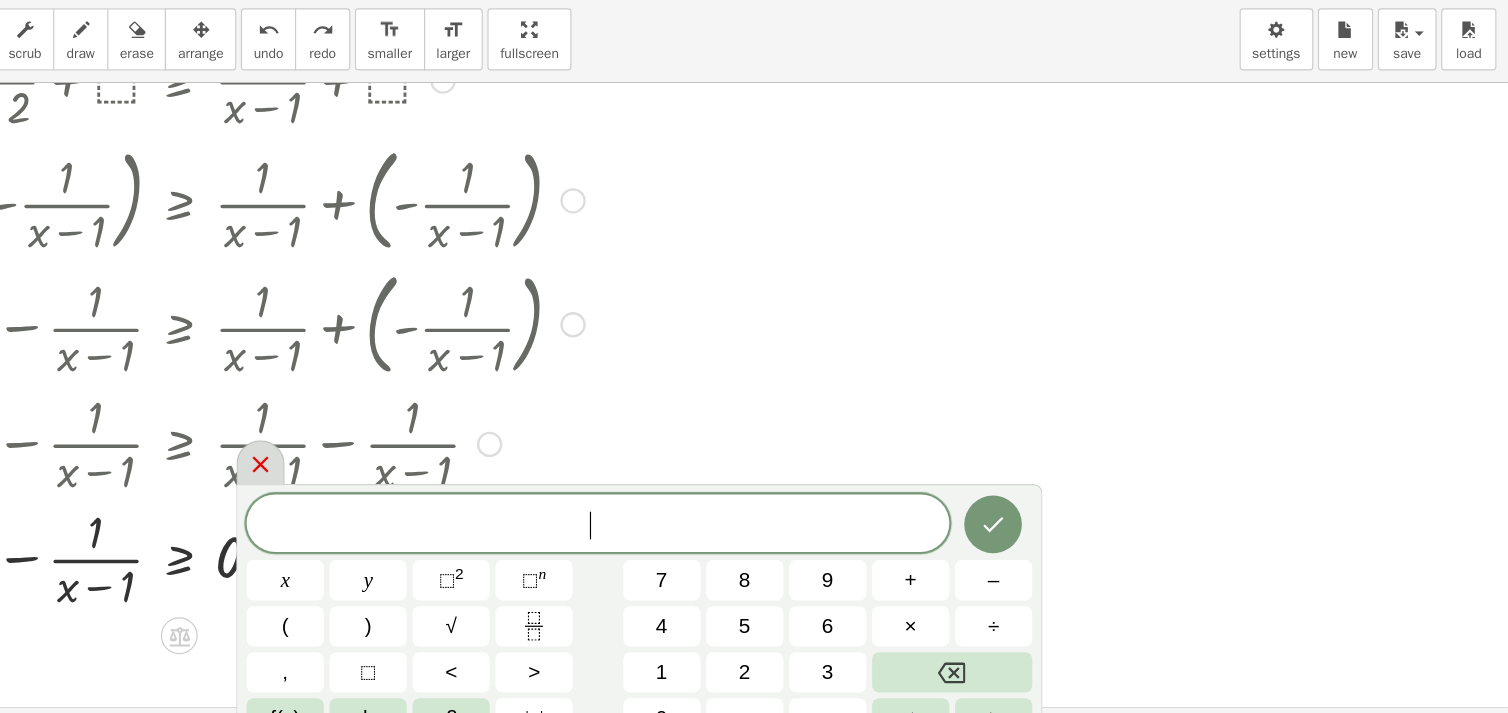 click at bounding box center (425, 469) 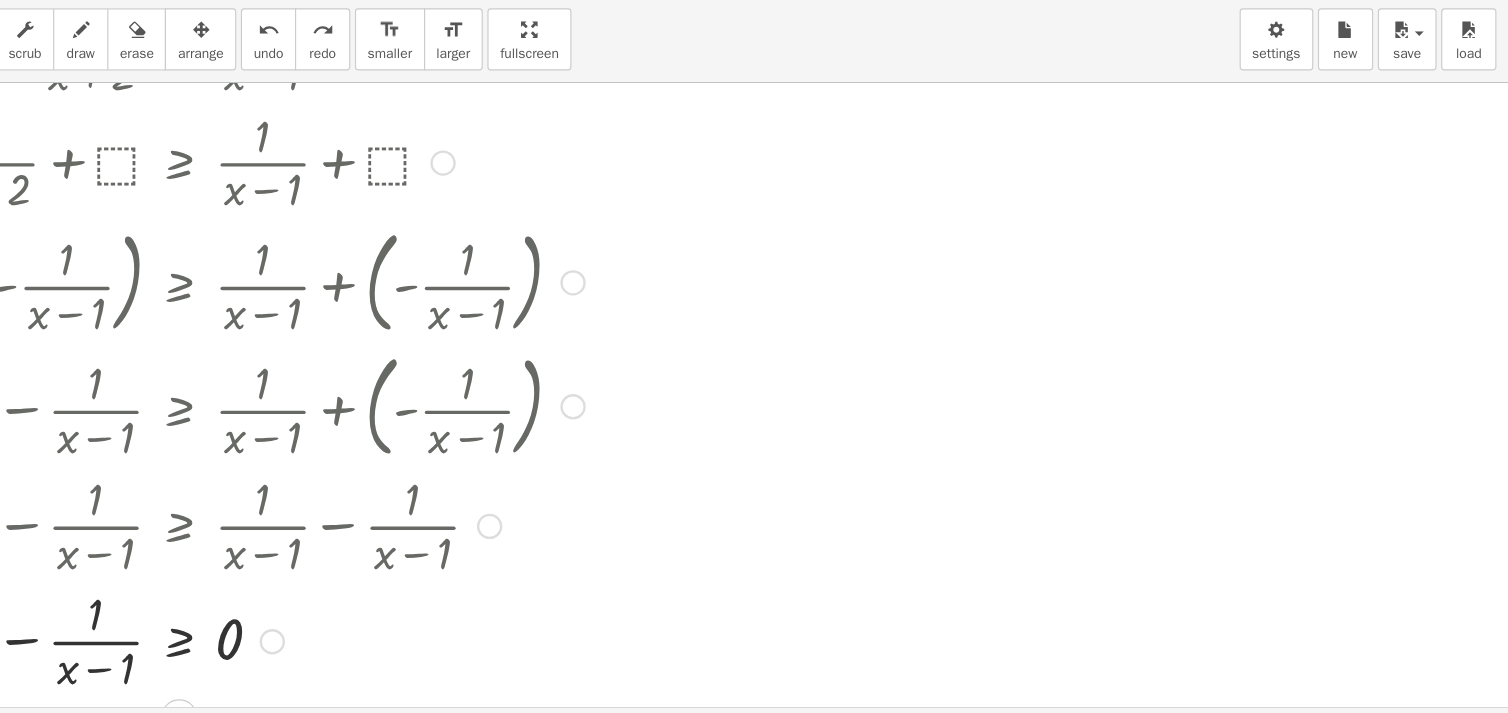 scroll, scrollTop: 175, scrollLeft: 0, axis: vertical 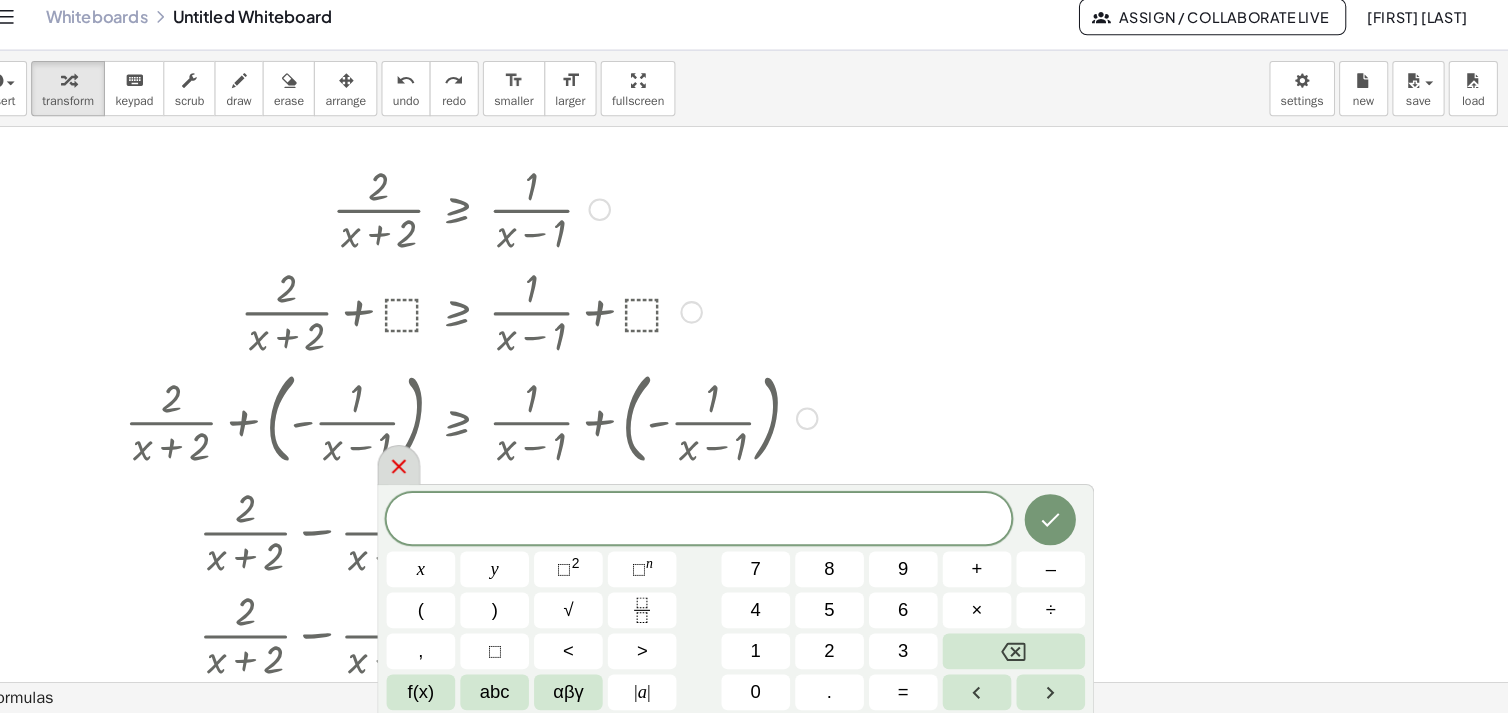 click at bounding box center (425, 469) 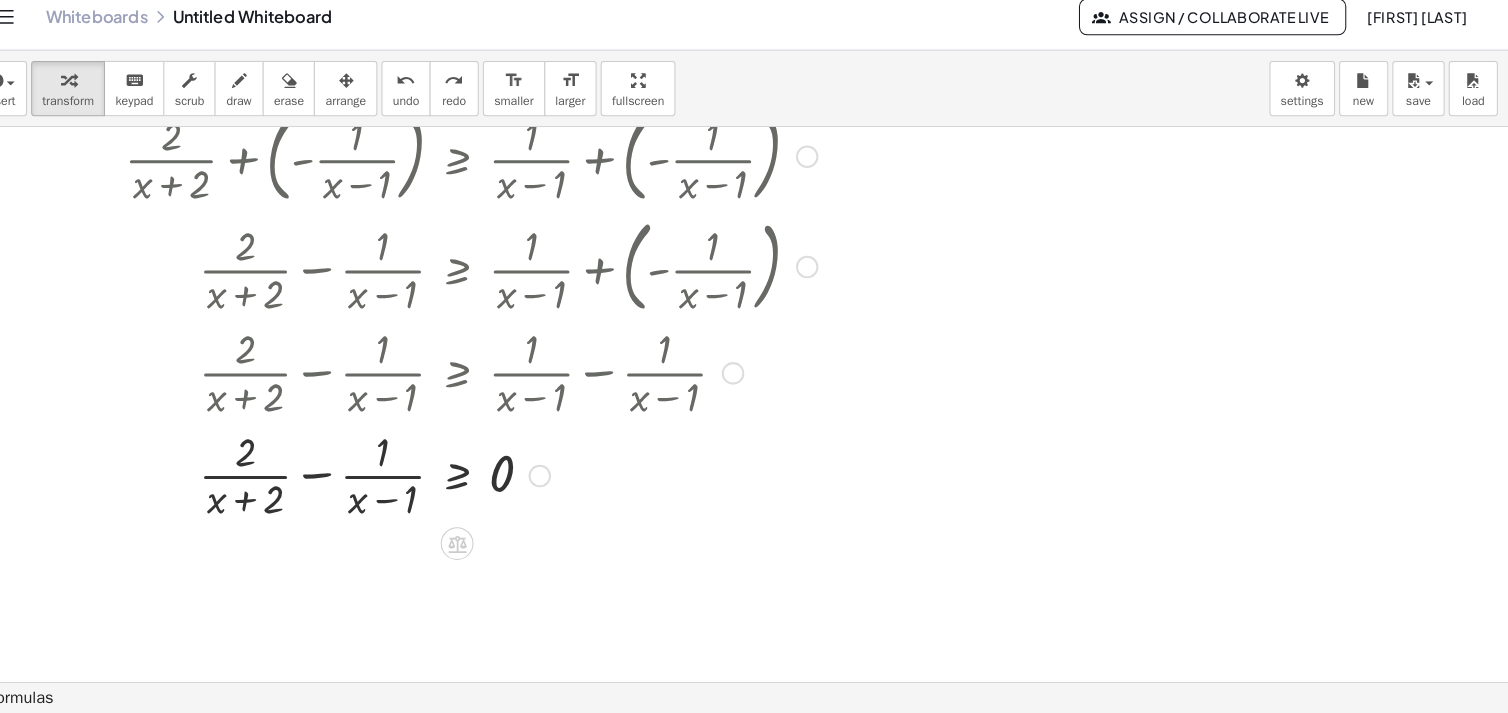 click on "Transform line Copy line as LaTeX Copy derivation as LaTeX Expand new lines: Off" at bounding box center [562, 481] 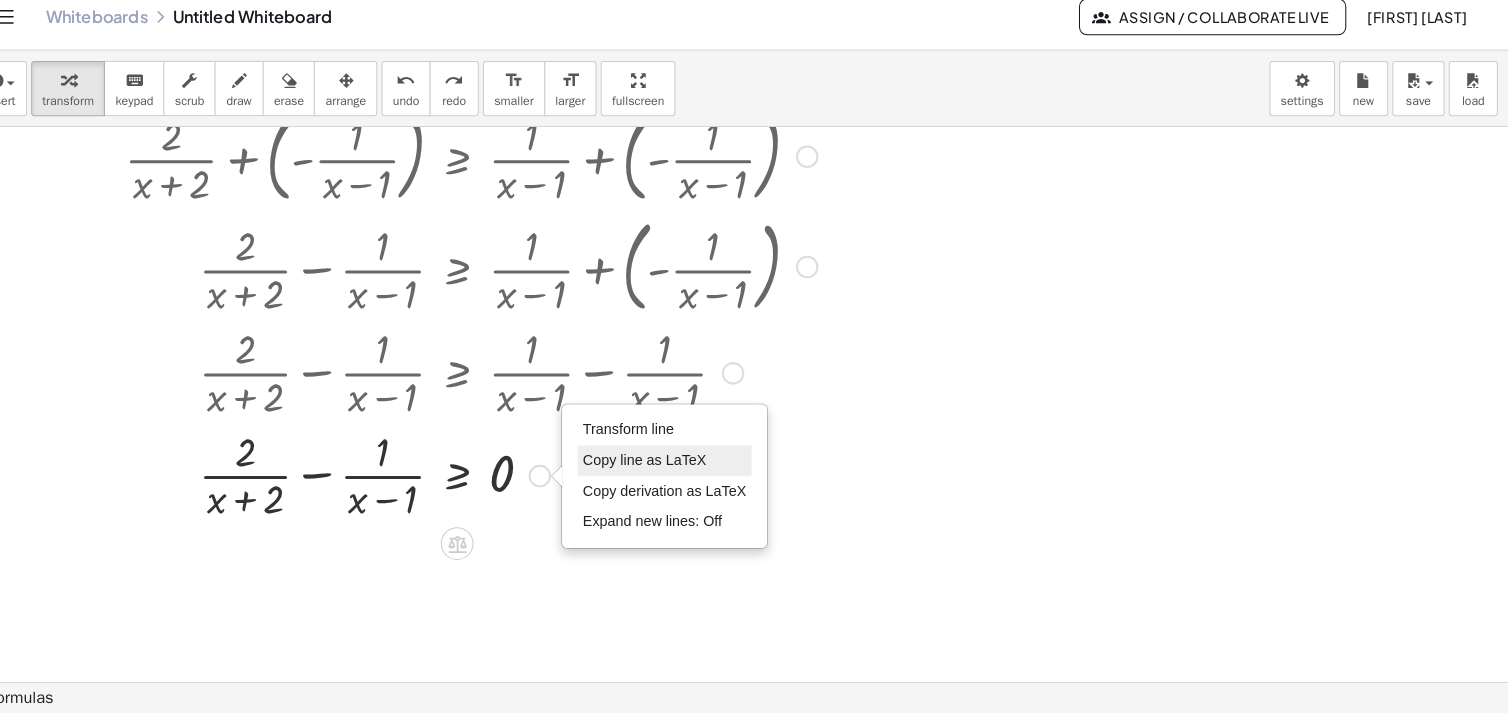 click on "Copy line as LaTeX" at bounding box center [664, 465] 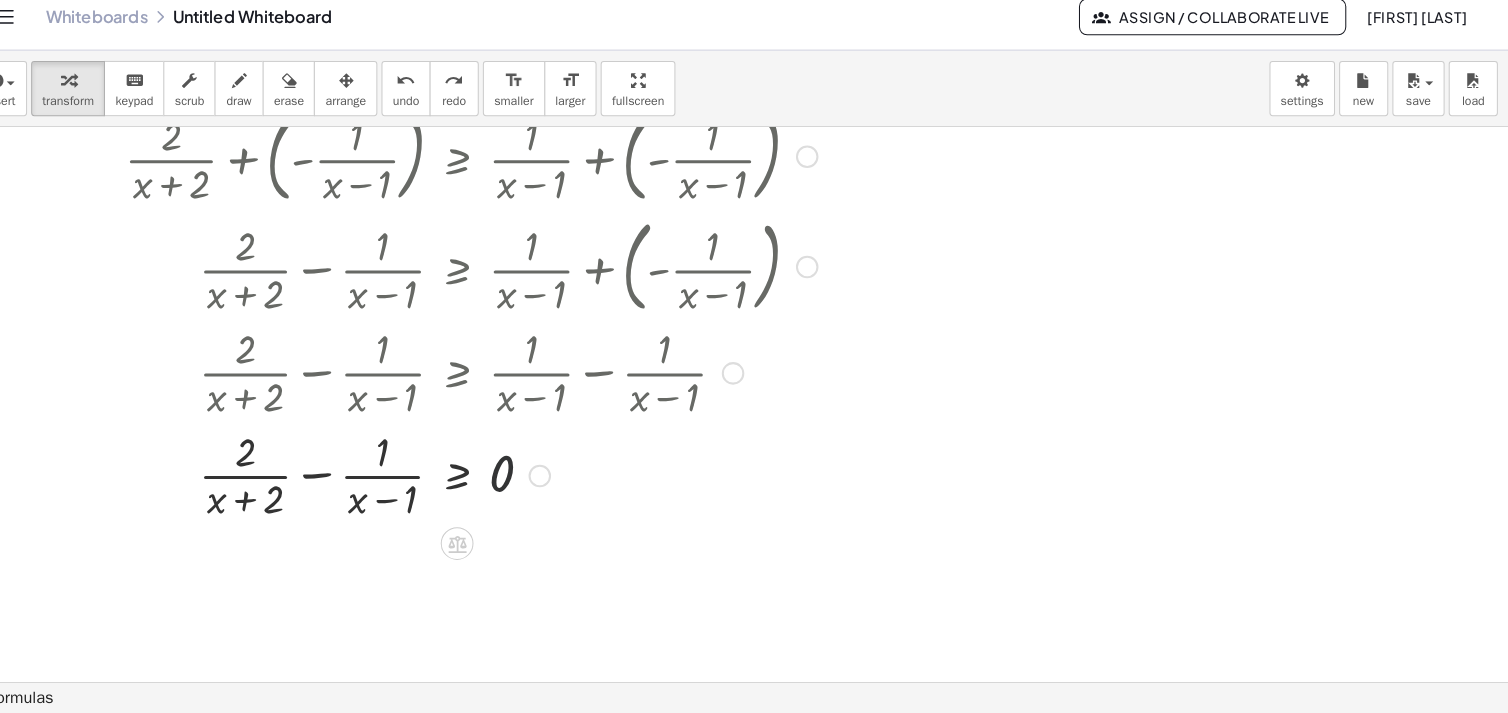 click at bounding box center [495, 479] 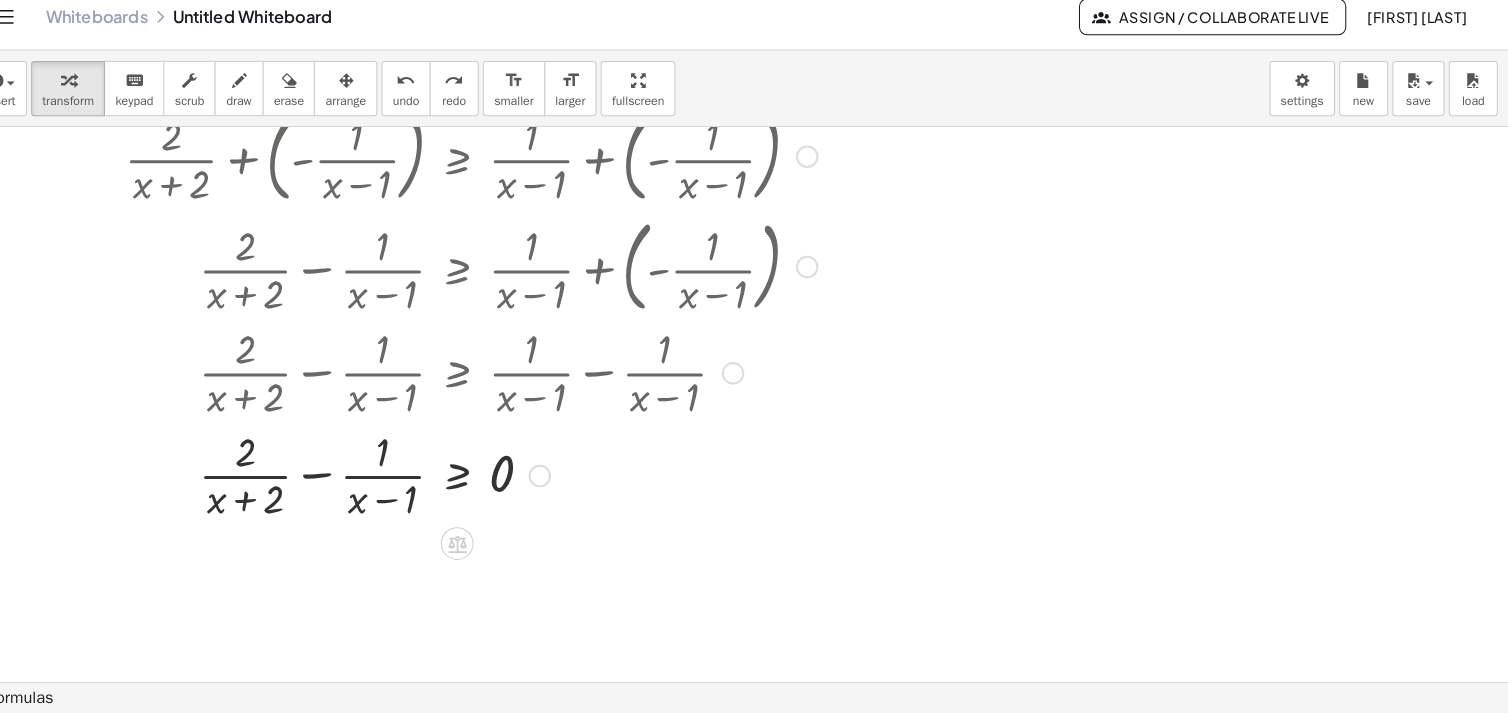 click on "Copied done" at bounding box center (562, 481) 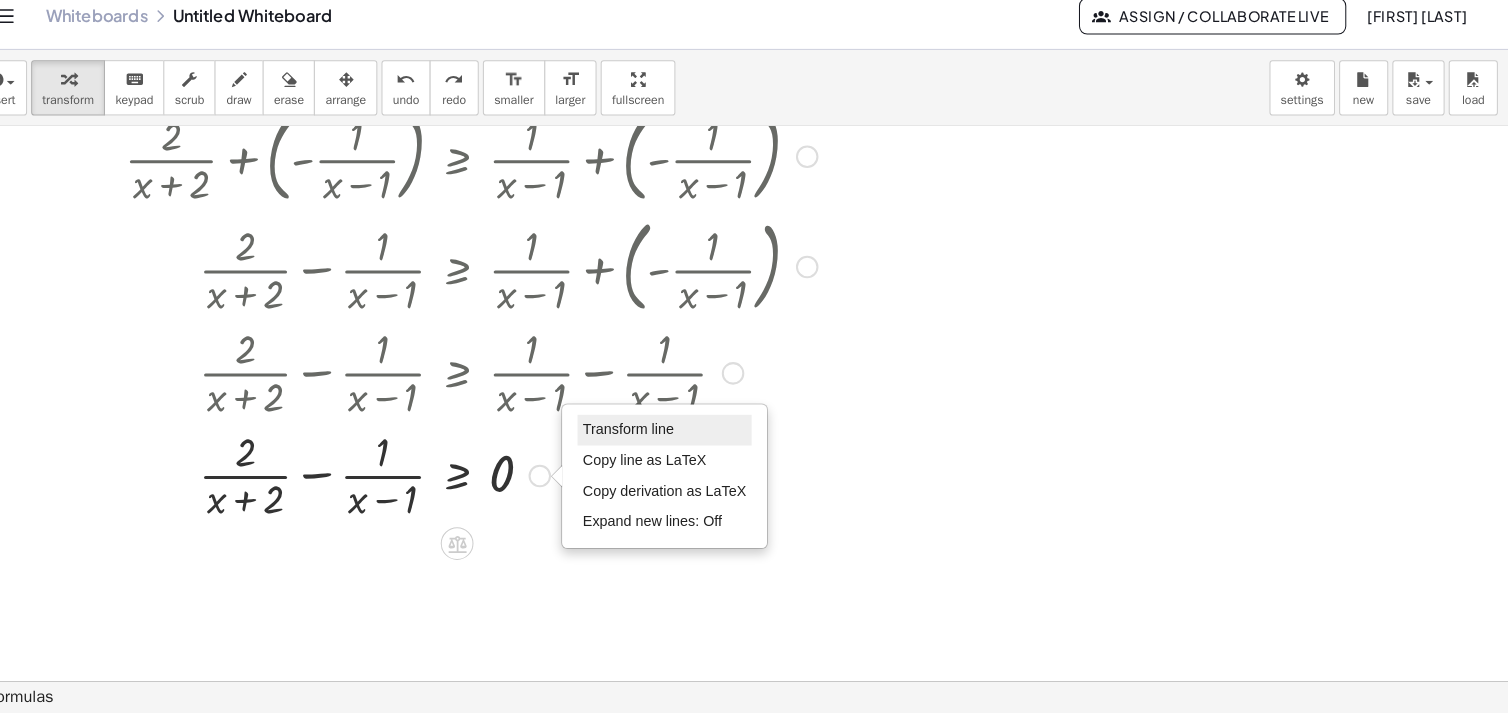 click on "Transform line" at bounding box center [648, 435] 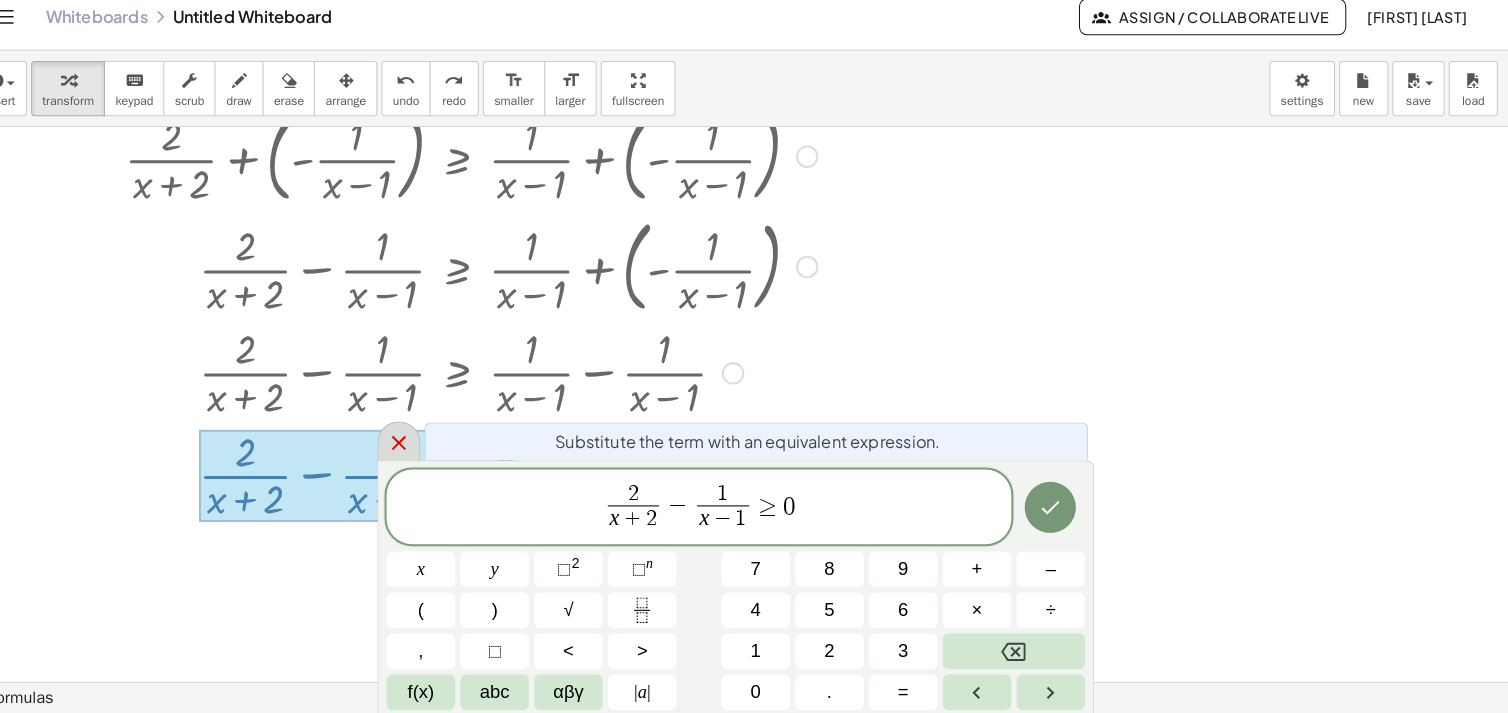 click 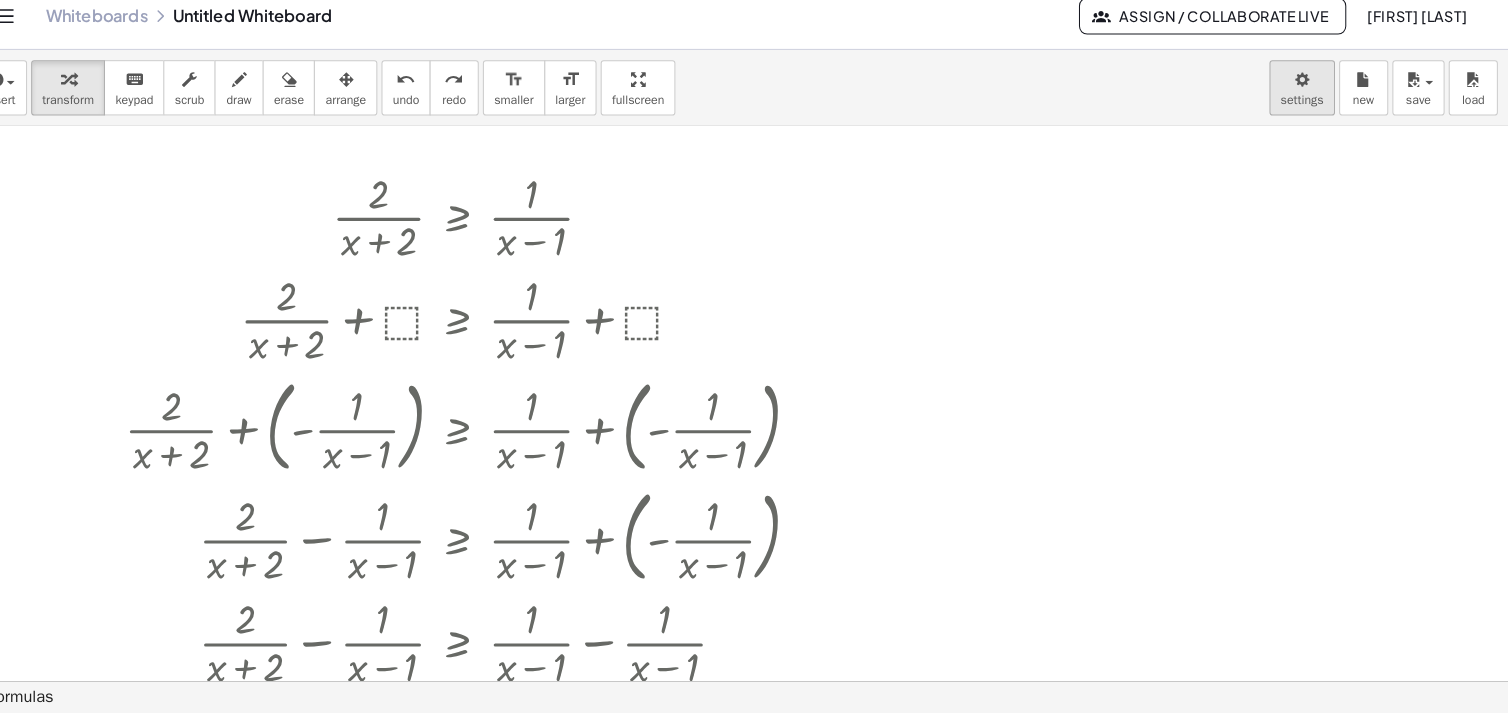 click on "Graspable Math Activities Get Started Activity Bank Assigned Work Classes Whiteboards Go Premium! Reference Account v1.28.2 | Privacy policy © 2025 | Graspable, Inc. Whiteboards Untitled Whiteboard Assign / Collaborate Live  Crisostomo Tarqui   insert select one: Math Expression Function Text Youtube Video Graphing Geometry Geometry 3D transform keyboard keypad scrub draw erase arrange undo undo redo redo format_size smaller format_size larger fullscreen load   save new settings · 2 · ( + x + 2 ) ≥ · 1 · ( + x − 1 ) + · 2 · ( + x + 2 ) + ⬚ ≥ + · 1 · ( + x − 1 ) + ⬚ + · 2 · ( + x + 2 ) + ( - · 1 · ( + x − 1 ) ) ≥ + · 1 · ( + x − 1 ) + ( - · 1 · ( + x − 1 ) ) + · 2 · ( + x + 2 ) − · 1 · ( + x − 1 ) ≥ + · 1 · ( + x − 1 ) + ( - · 1 · ( + x − 1 ) ) + · 2 · ( + x + 2 ) − · 1 · ( + x − 1 ) ≥ + · 1 · ( + x − 1 ) − · 1 · ( + x − 1 ) + · 2 · ( + x + 2 ) − · 1 · ( + x − 1 ) ≥ 0 Transform line Copy line as LaTeX × + · a x" at bounding box center [754, 356] 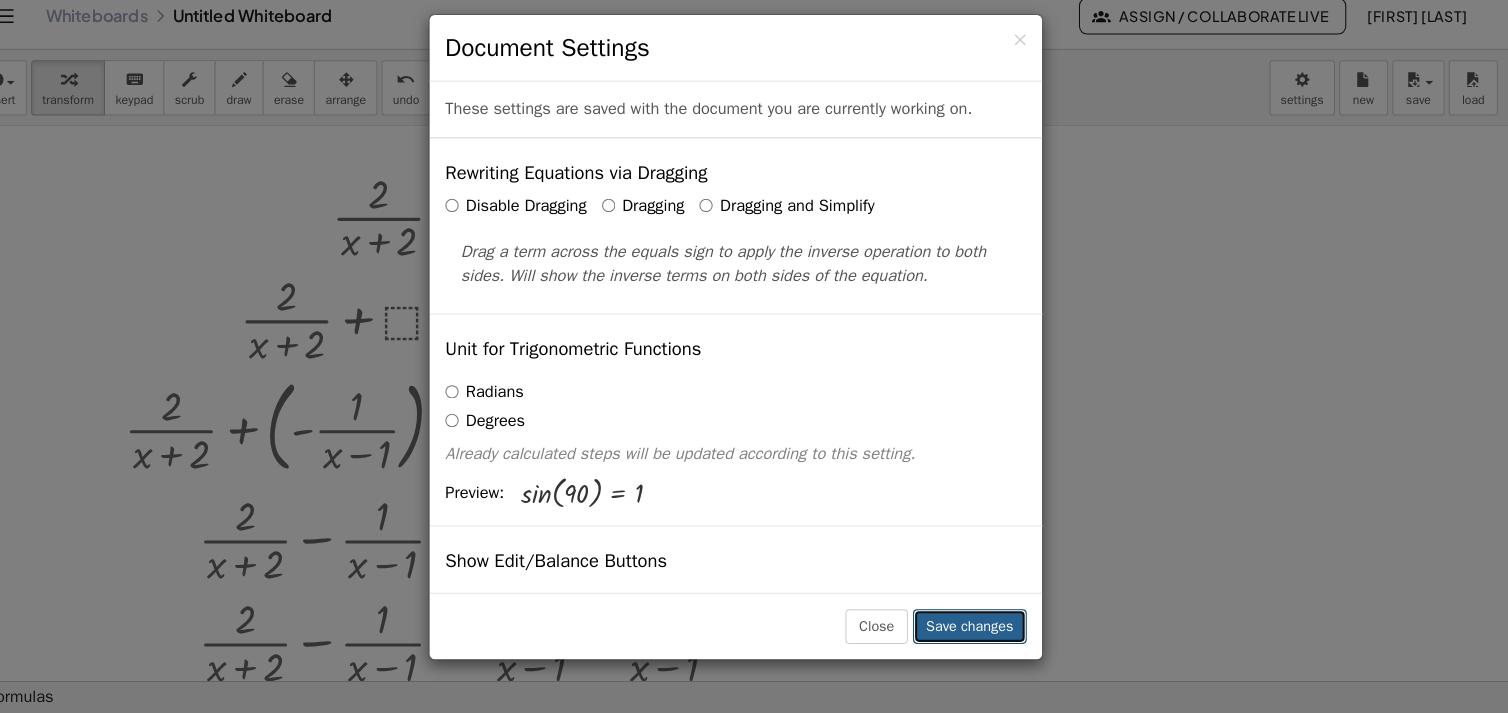 click on "Save changes" at bounding box center [982, 628] 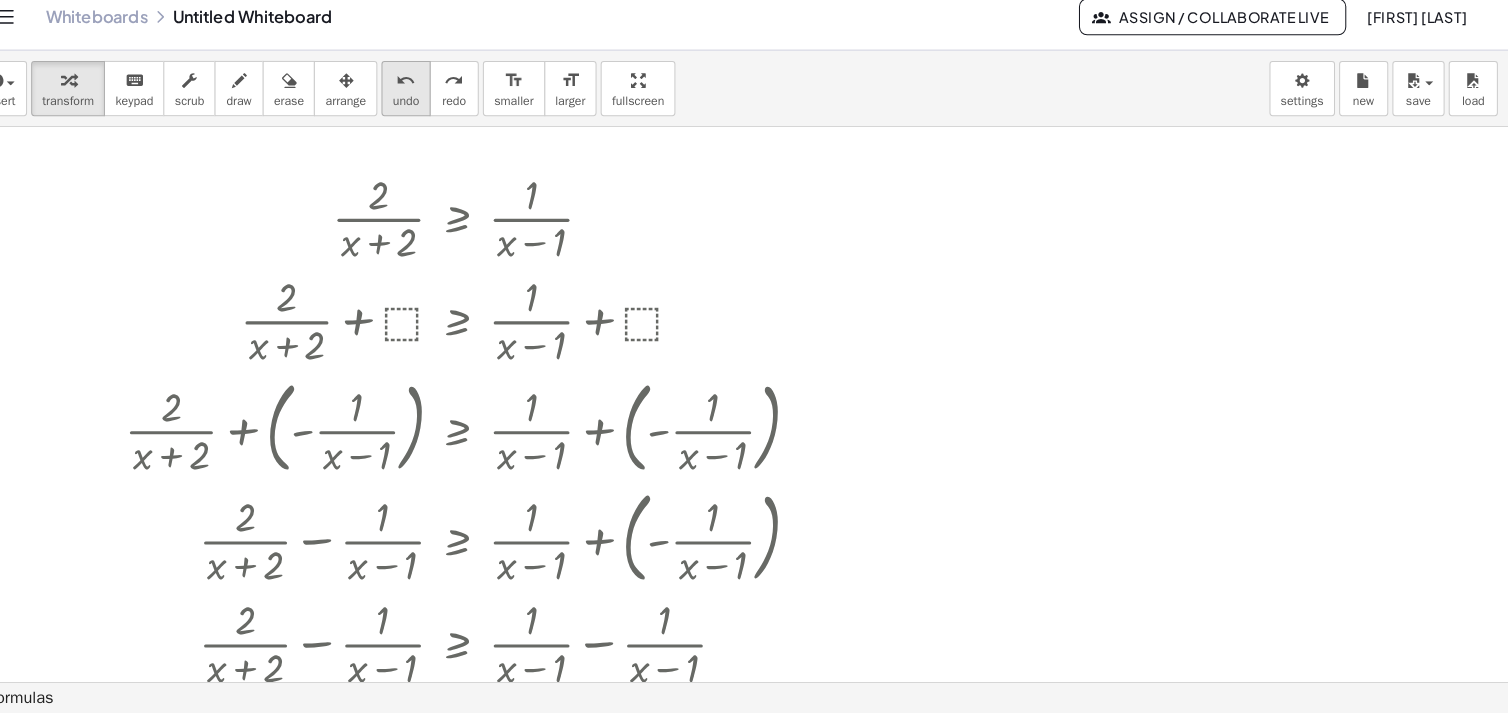 click on "undo" at bounding box center (432, 94) 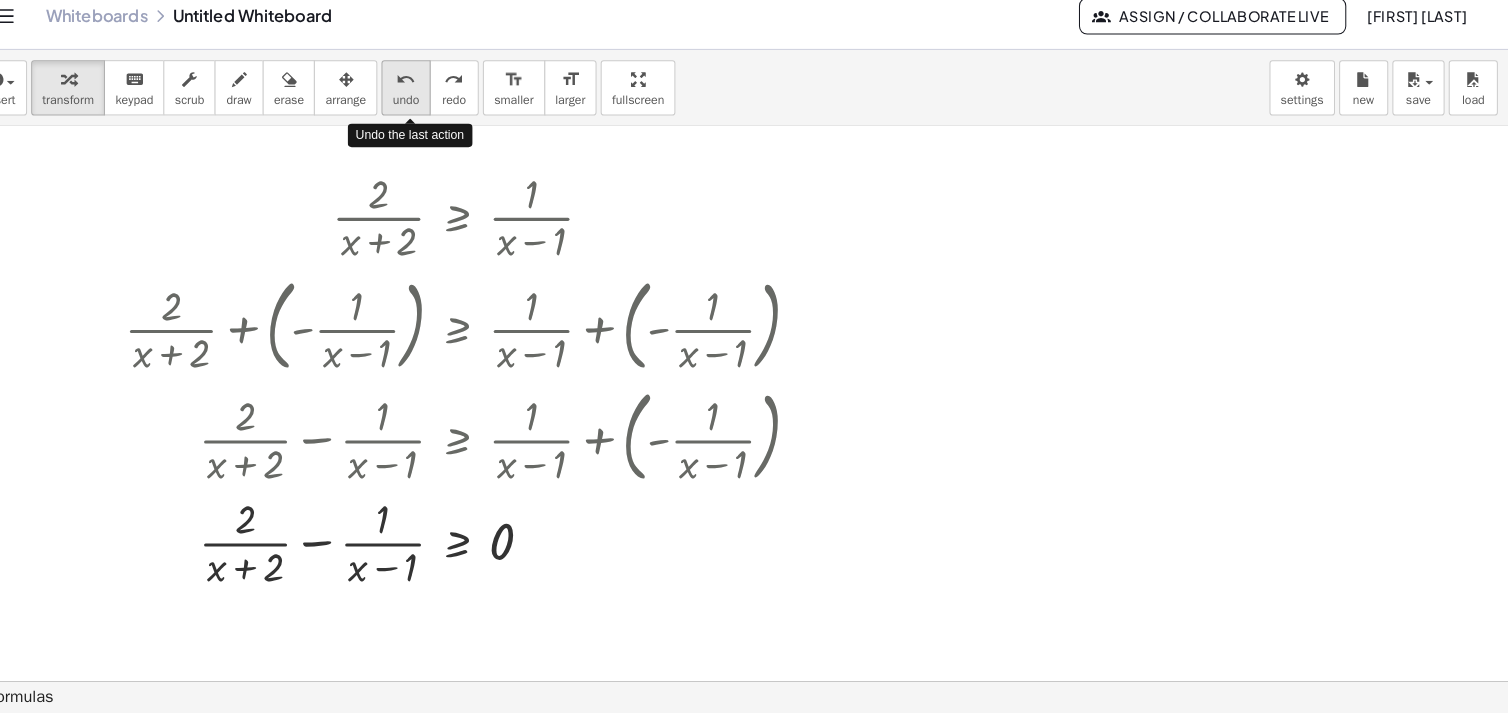 click on "undo" at bounding box center [432, 94] 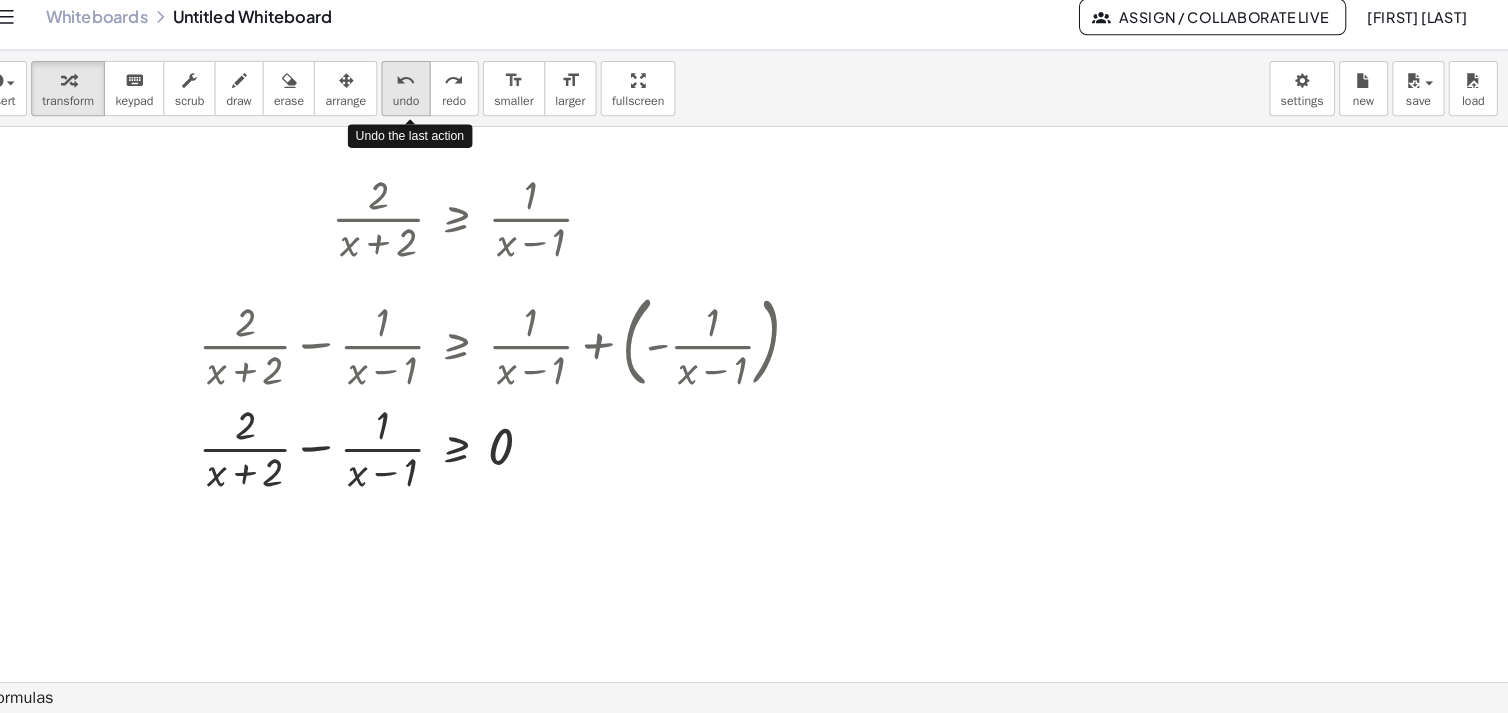 click on "undo" at bounding box center [432, 94] 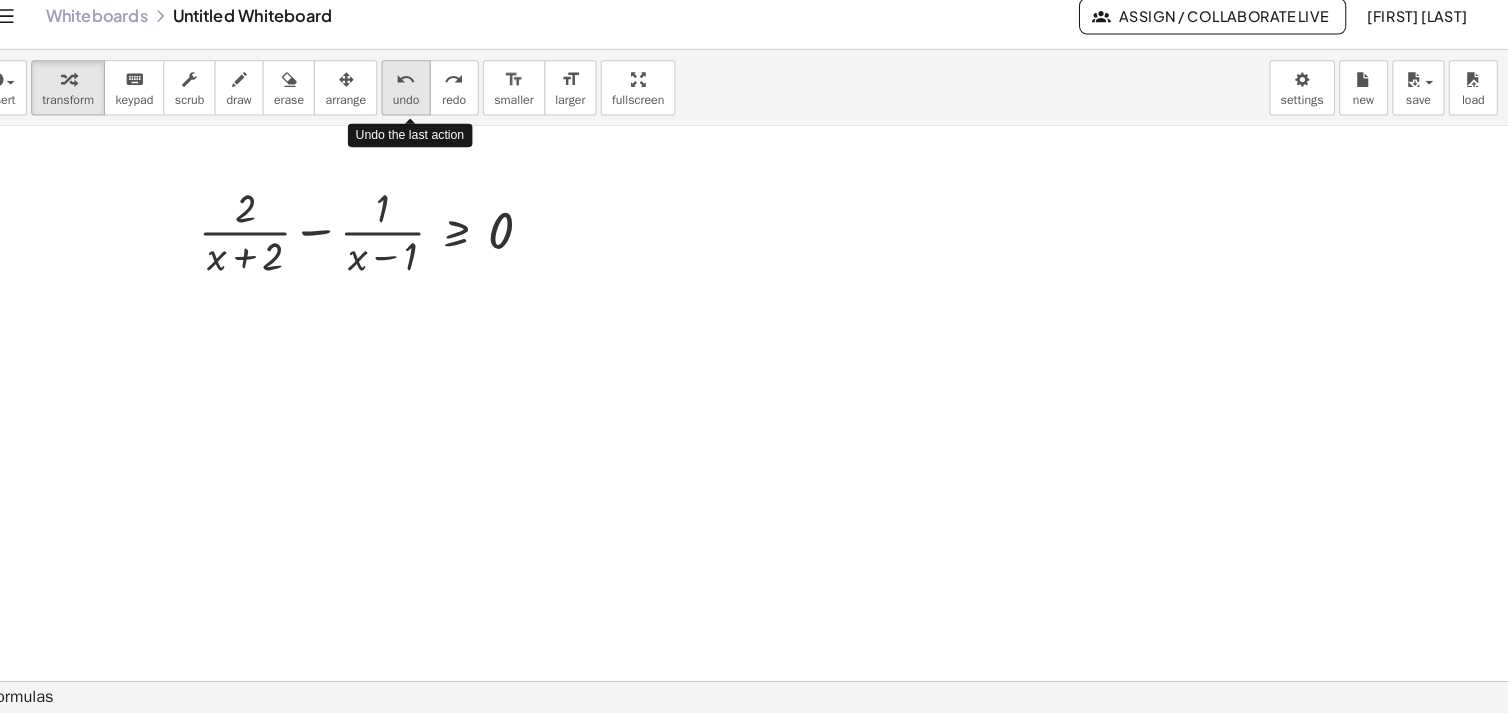 click on "undo" at bounding box center (432, 94) 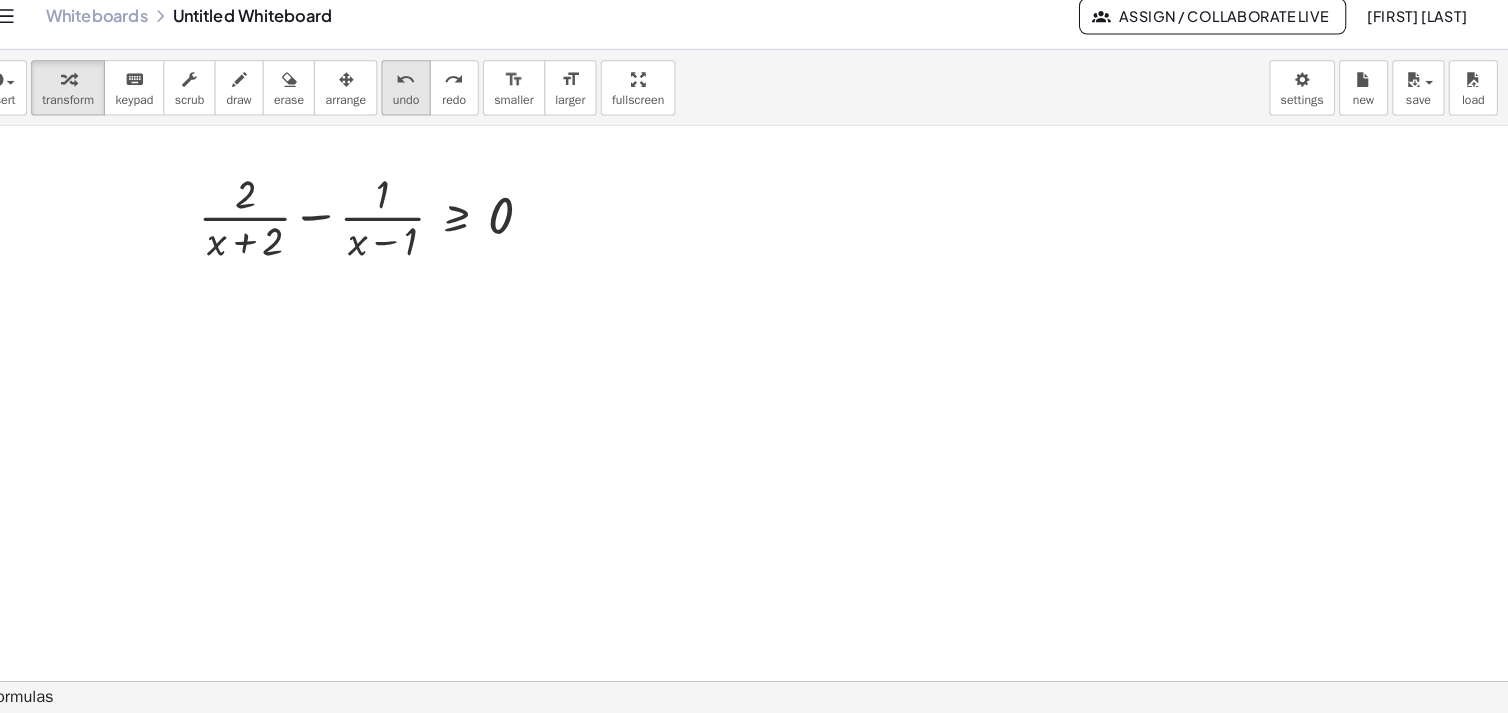scroll, scrollTop: 0, scrollLeft: 0, axis: both 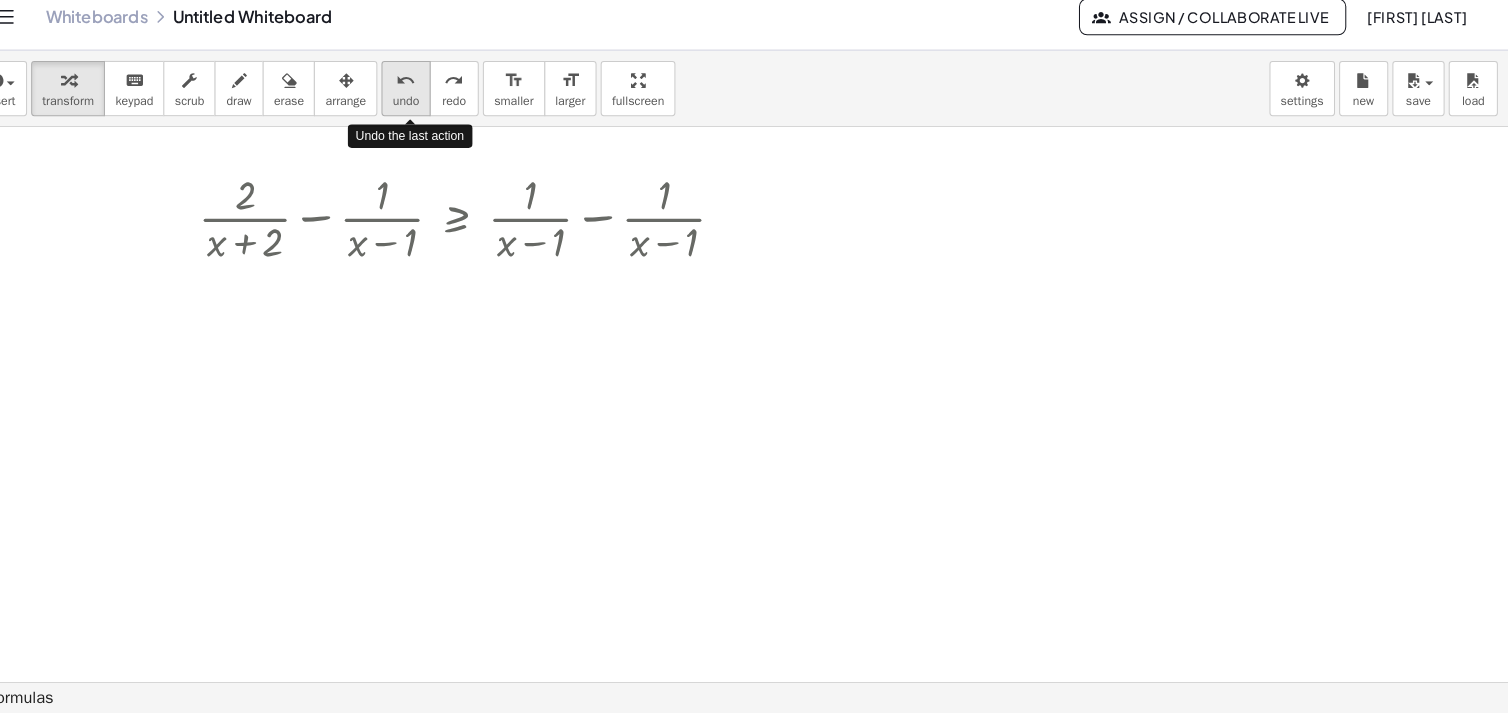 click on "undo" at bounding box center [432, 94] 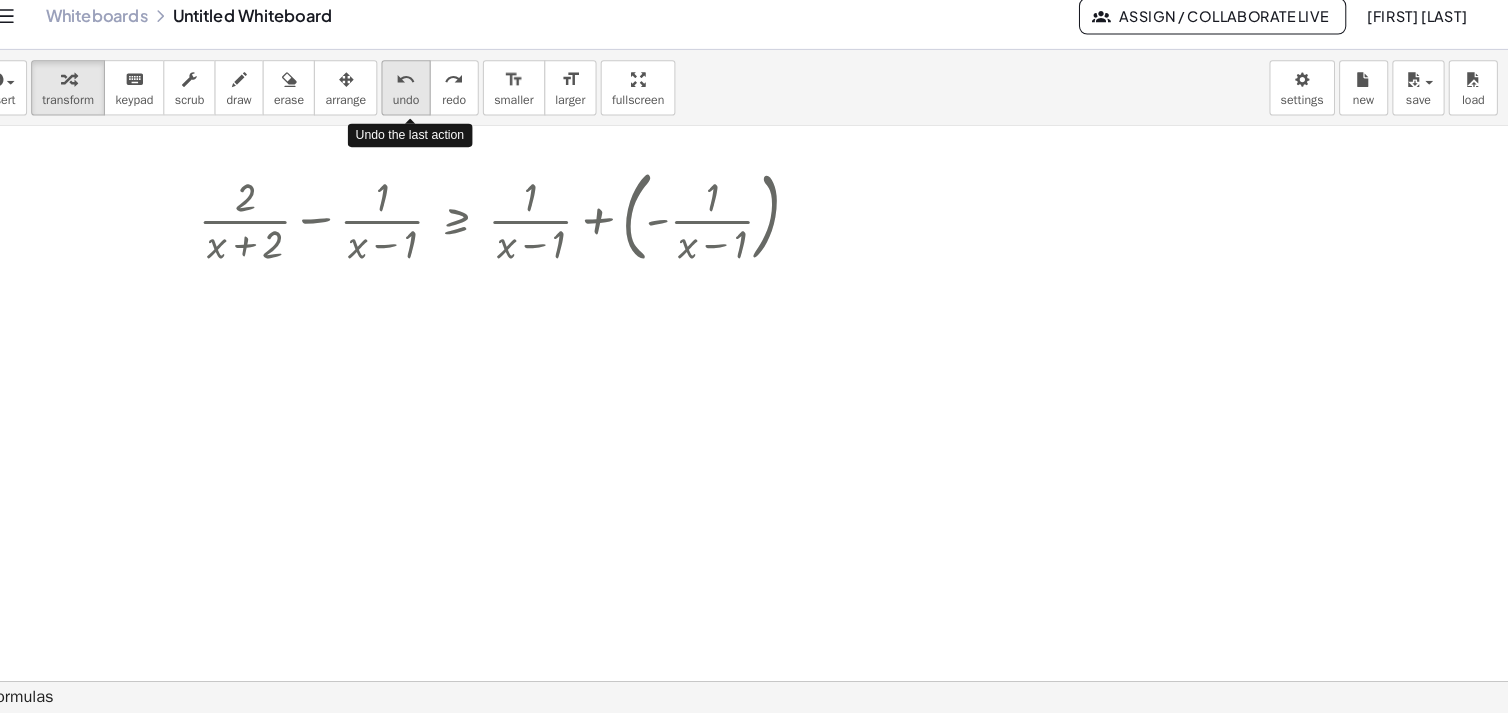 click on "undo" at bounding box center (432, 94) 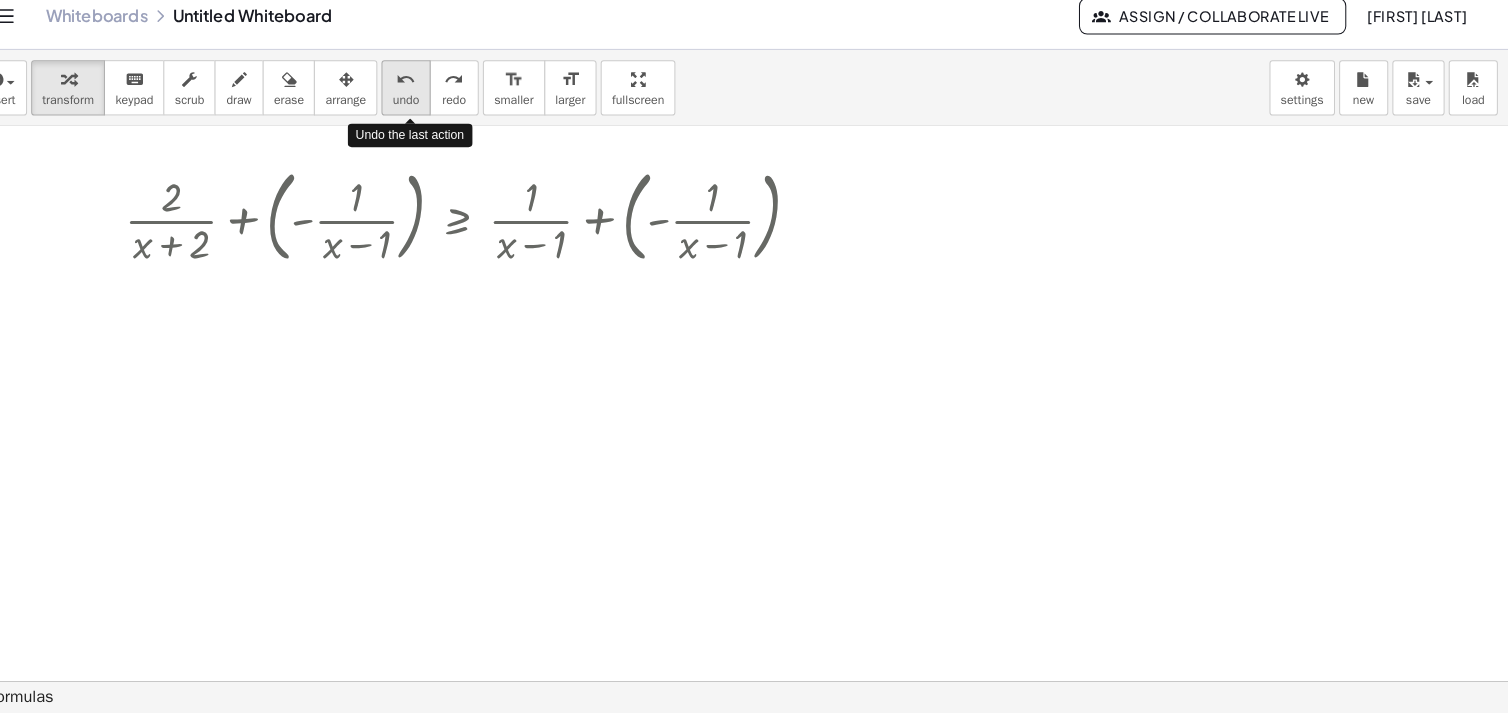 click on "undo" at bounding box center [432, 94] 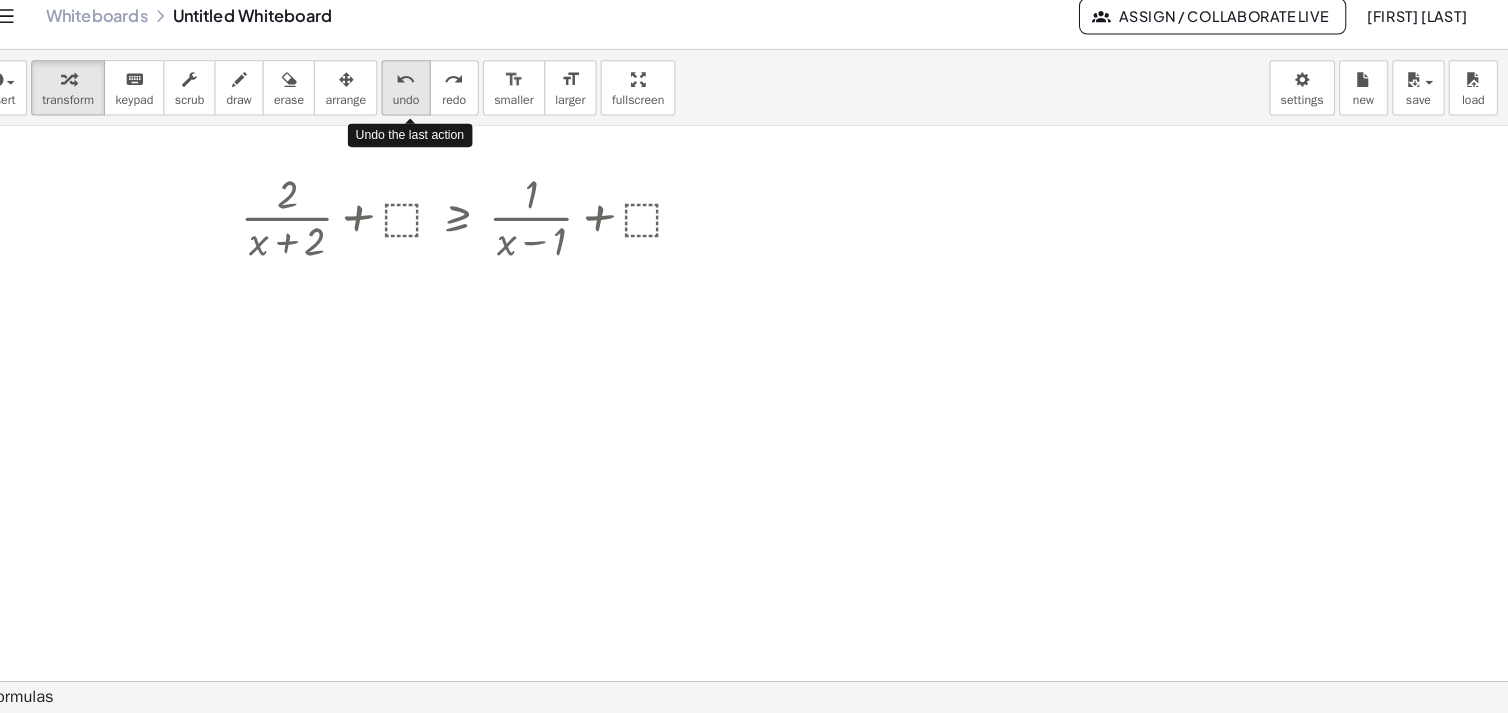 click on "undo" at bounding box center [432, 94] 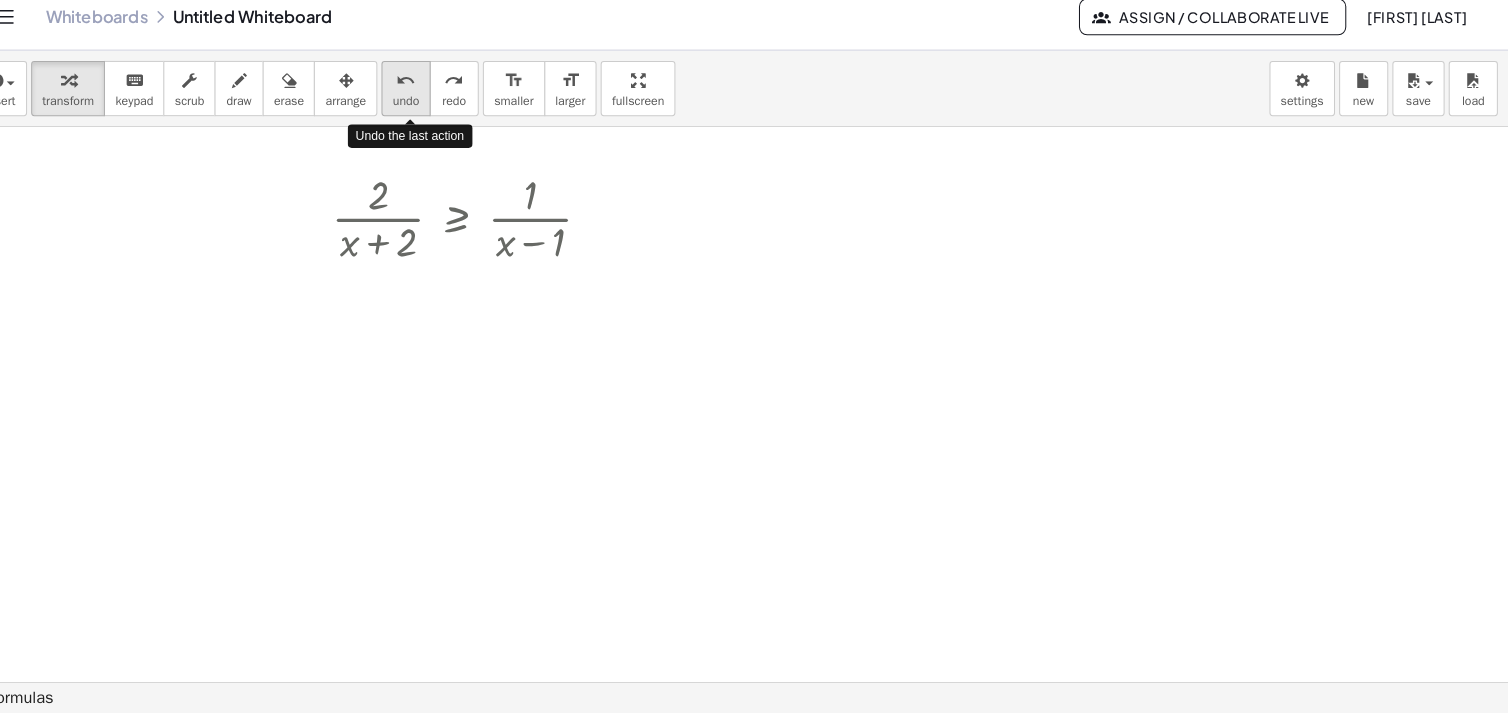 click on "undo" at bounding box center (432, 94) 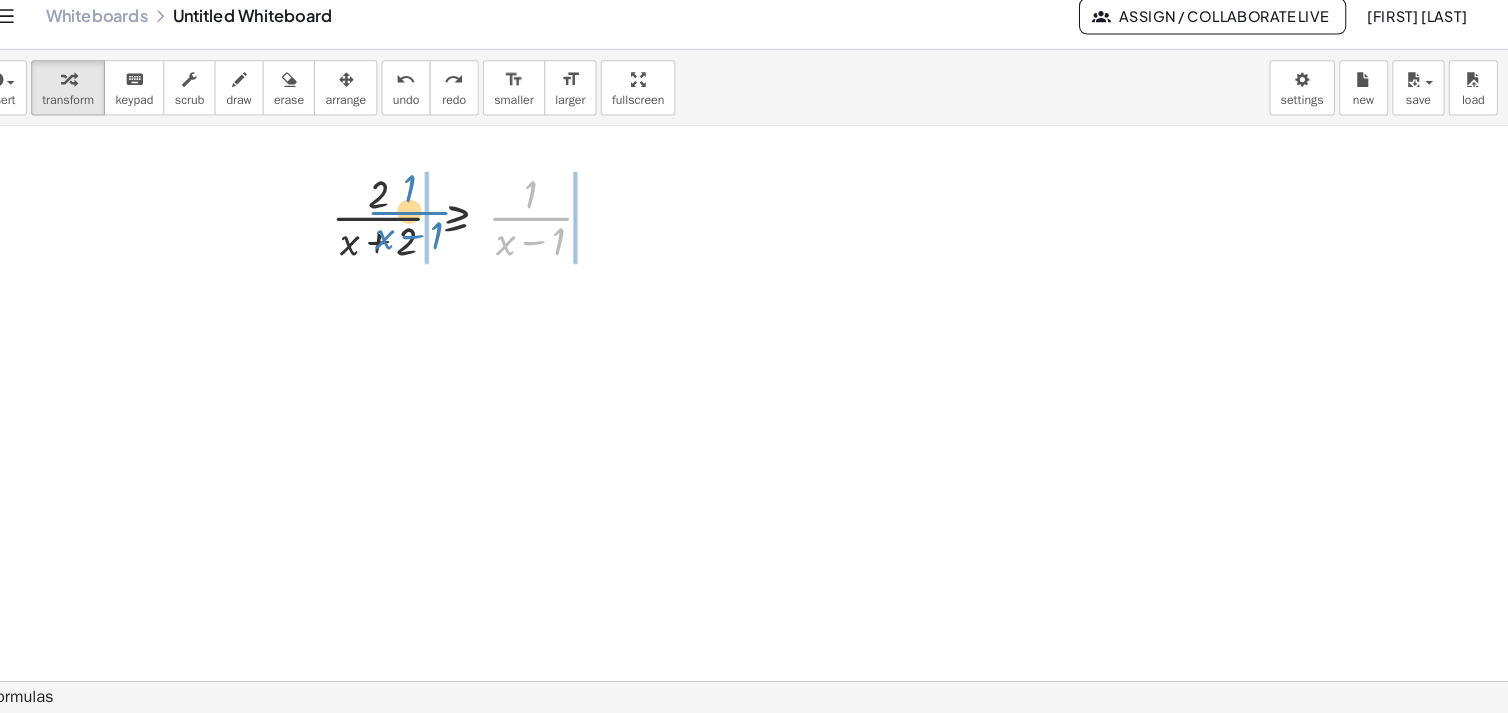 drag, startPoint x: 545, startPoint y: 229, endPoint x: 428, endPoint y: 223, distance: 117.15375 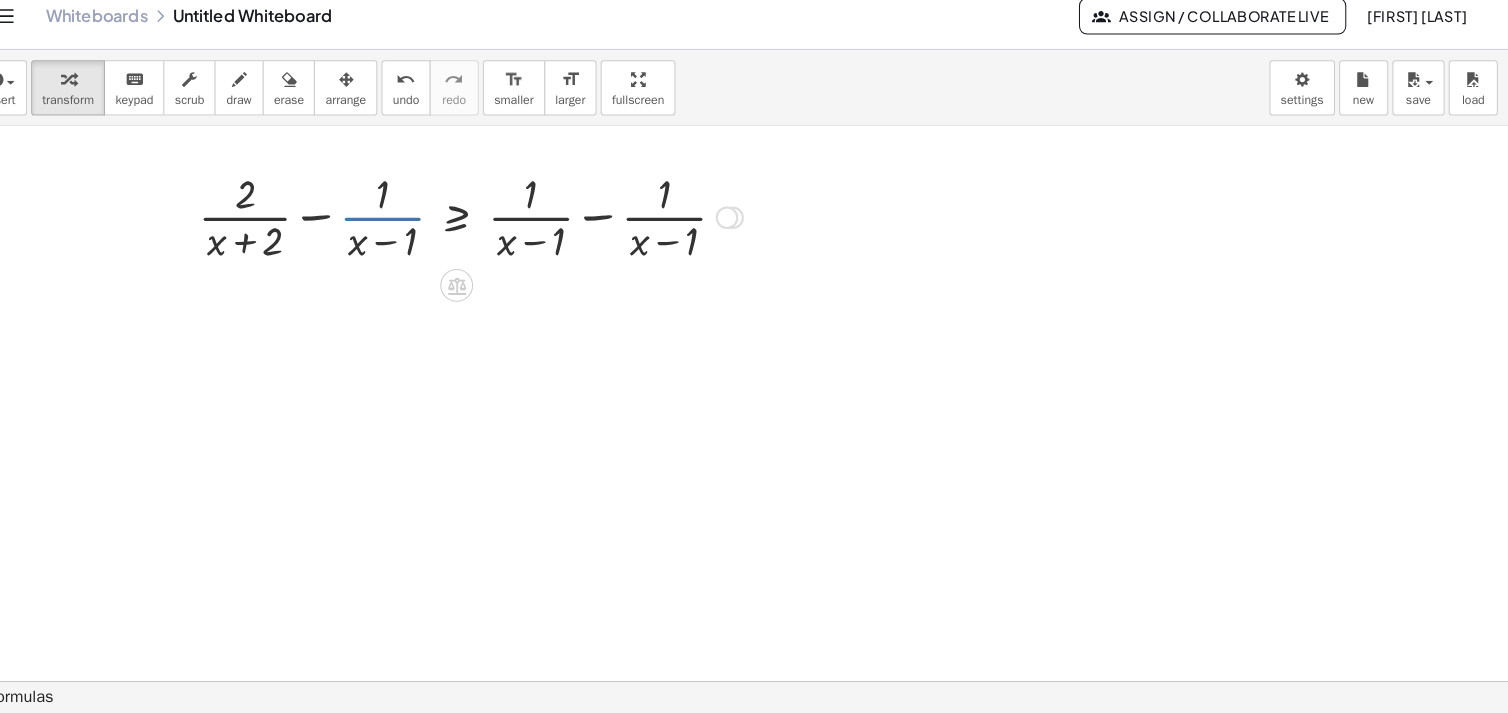 click at bounding box center (494, 227) 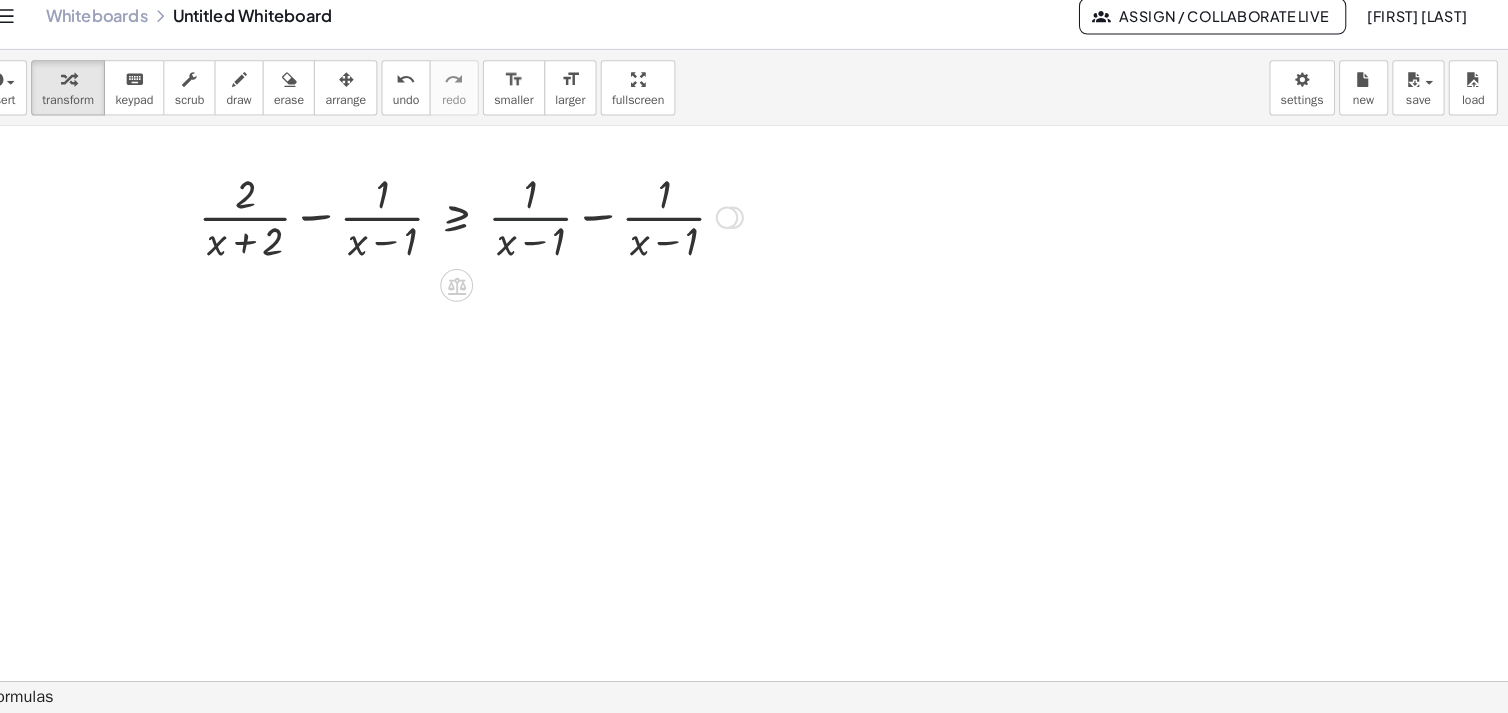scroll, scrollTop: 0, scrollLeft: 0, axis: both 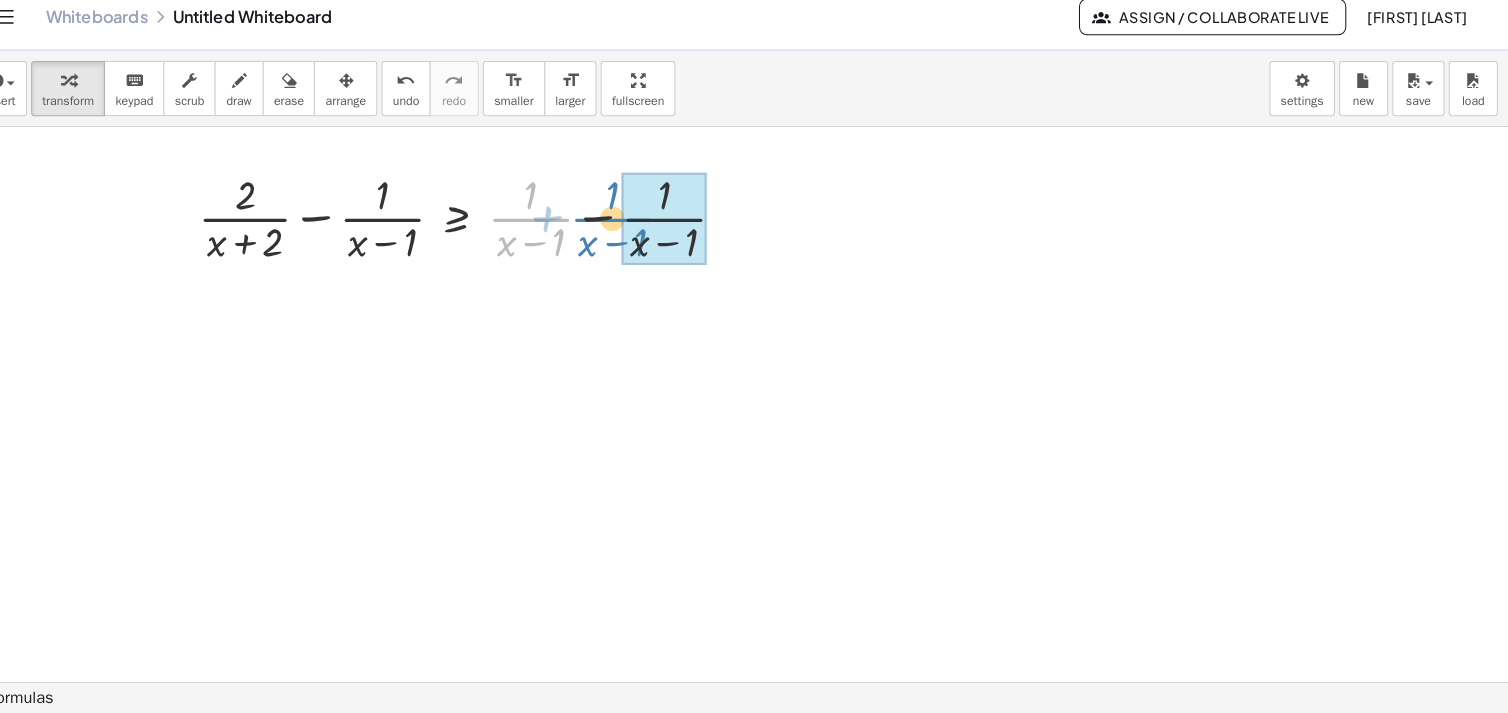 drag, startPoint x: 558, startPoint y: 226, endPoint x: 638, endPoint y: 226, distance: 80 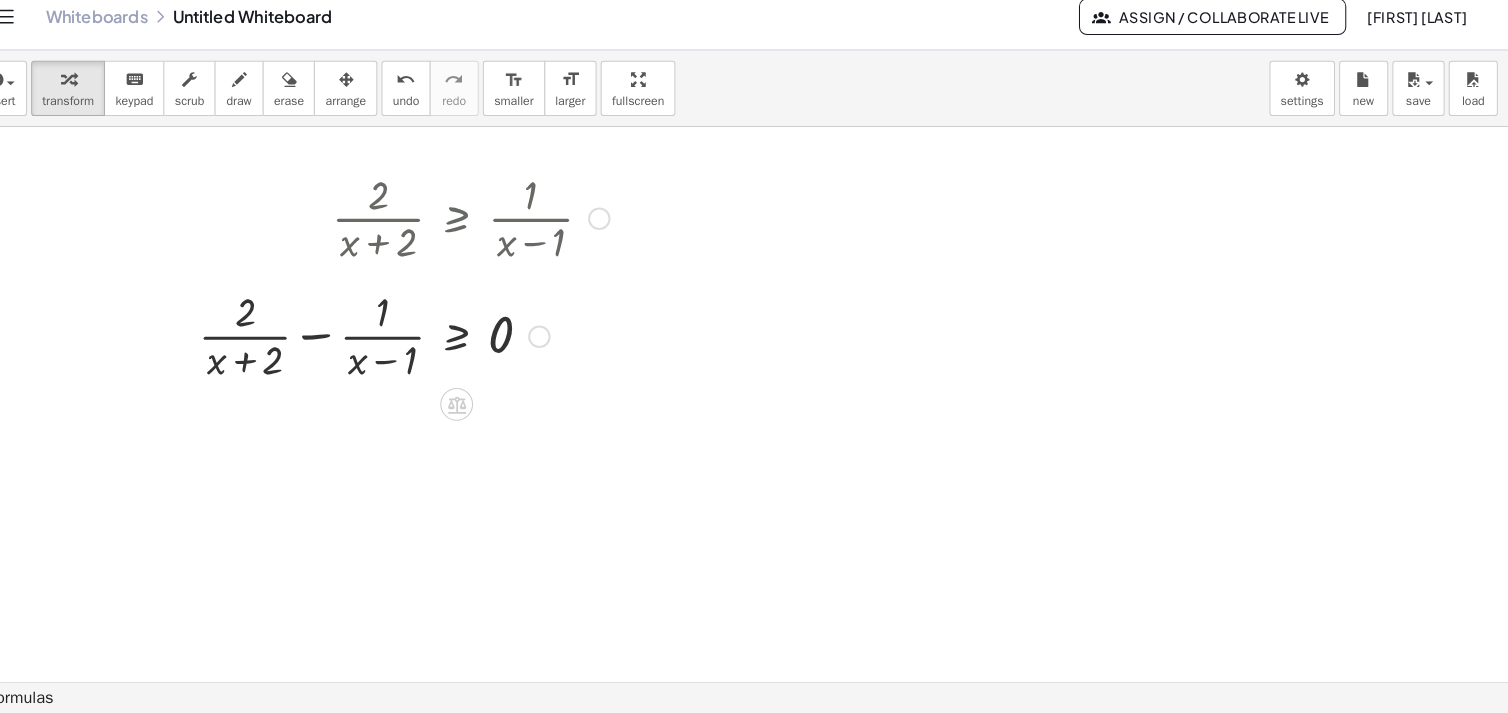 drag, startPoint x: 564, startPoint y: 233, endPoint x: 580, endPoint y: 353, distance: 121.061966 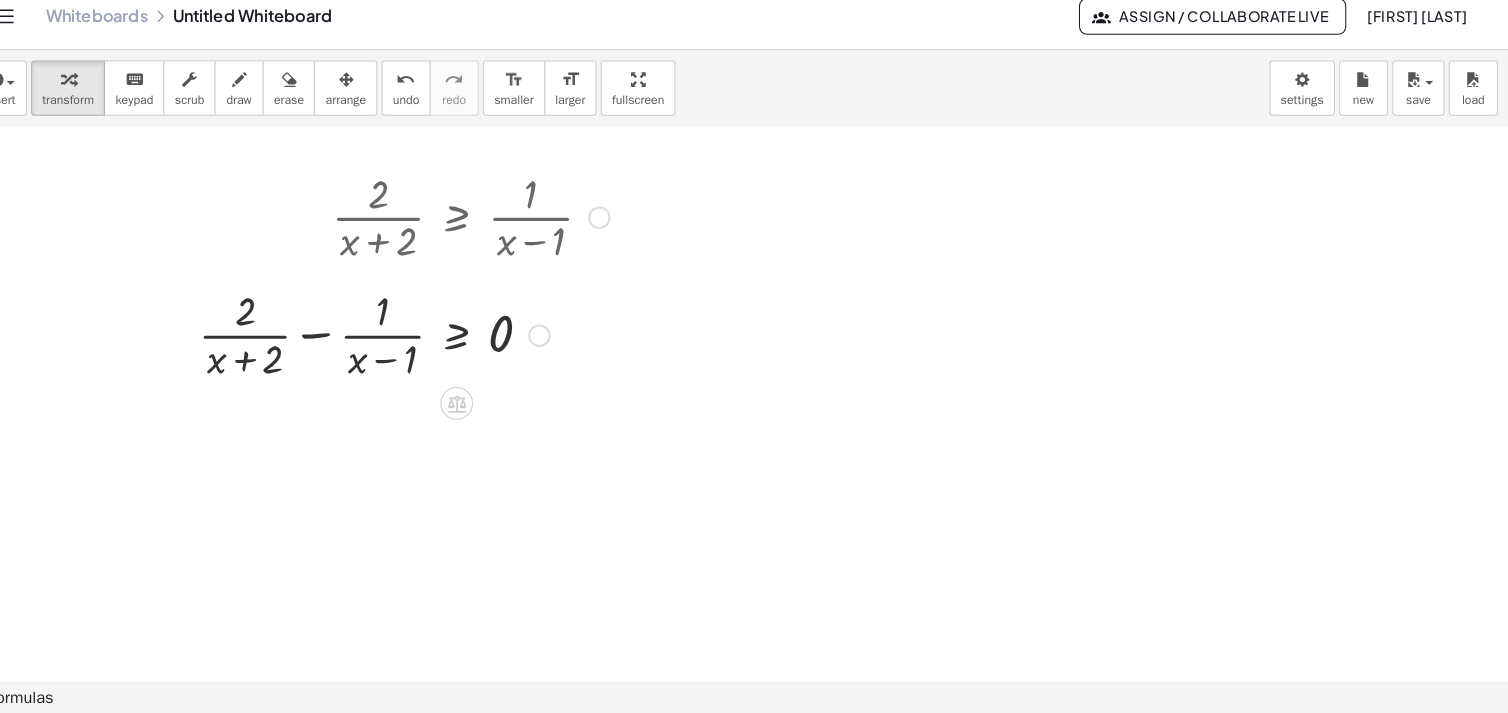 click on "· 2 · ( + x + 2 ) ≥ + − · 1 · ( + x − 1 ) 0" at bounding box center [481, 344] 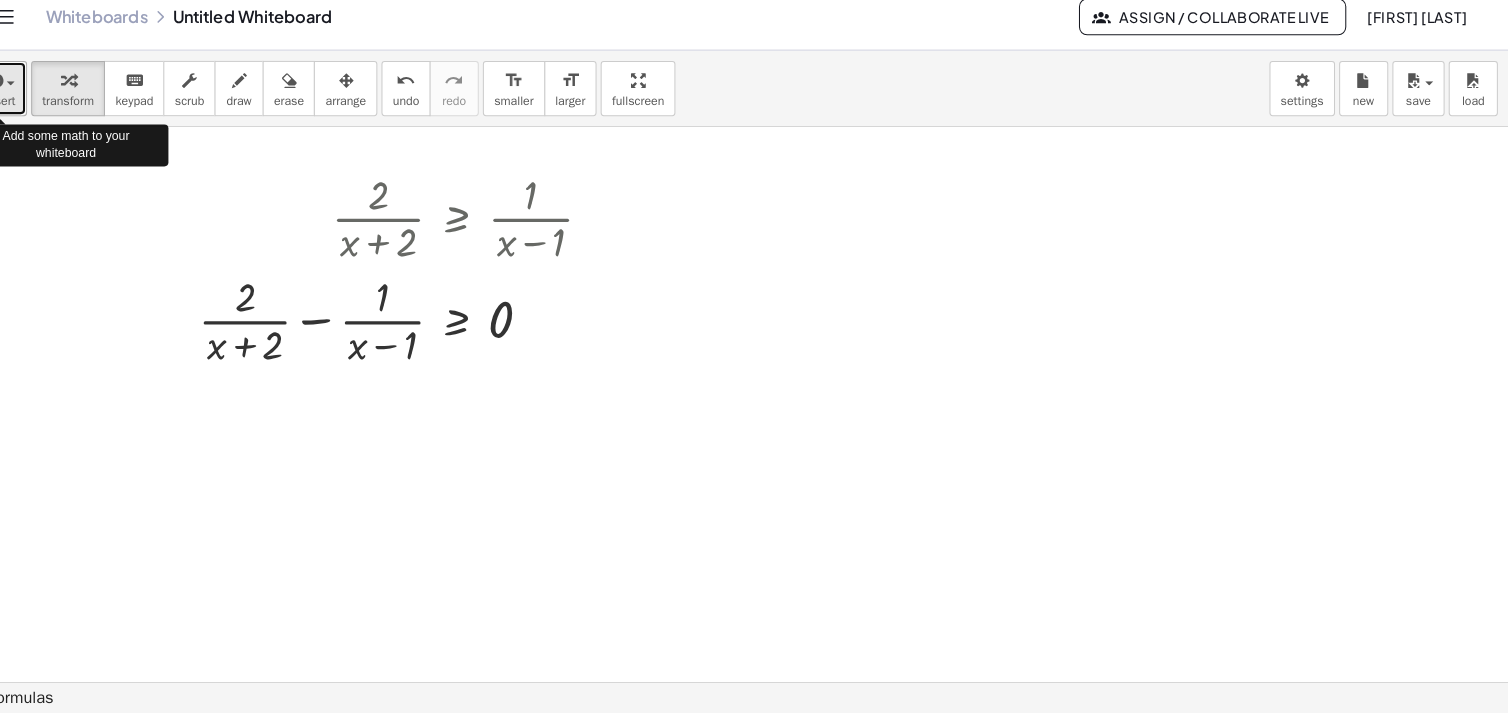 click at bounding box center [41, 96] 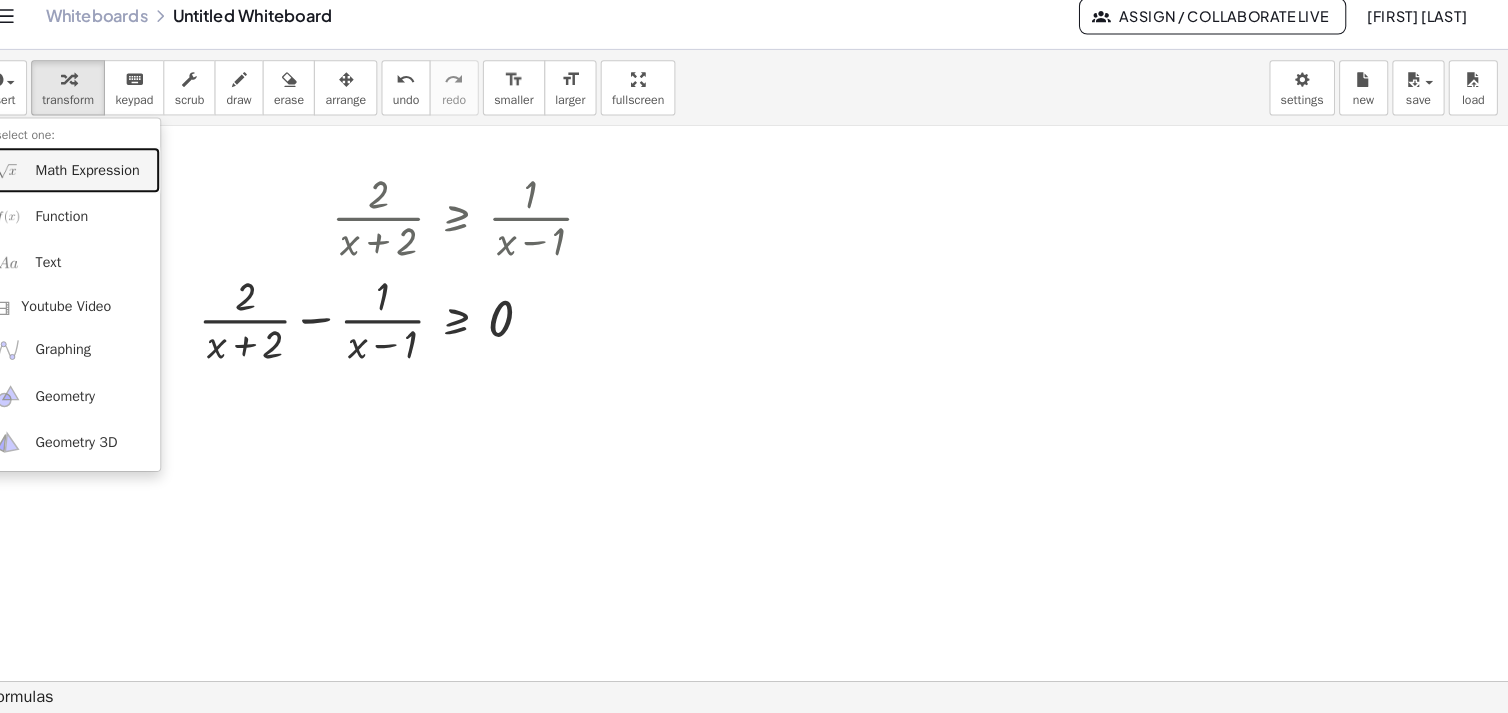 click on "Math Expression" at bounding box center [121, 183] 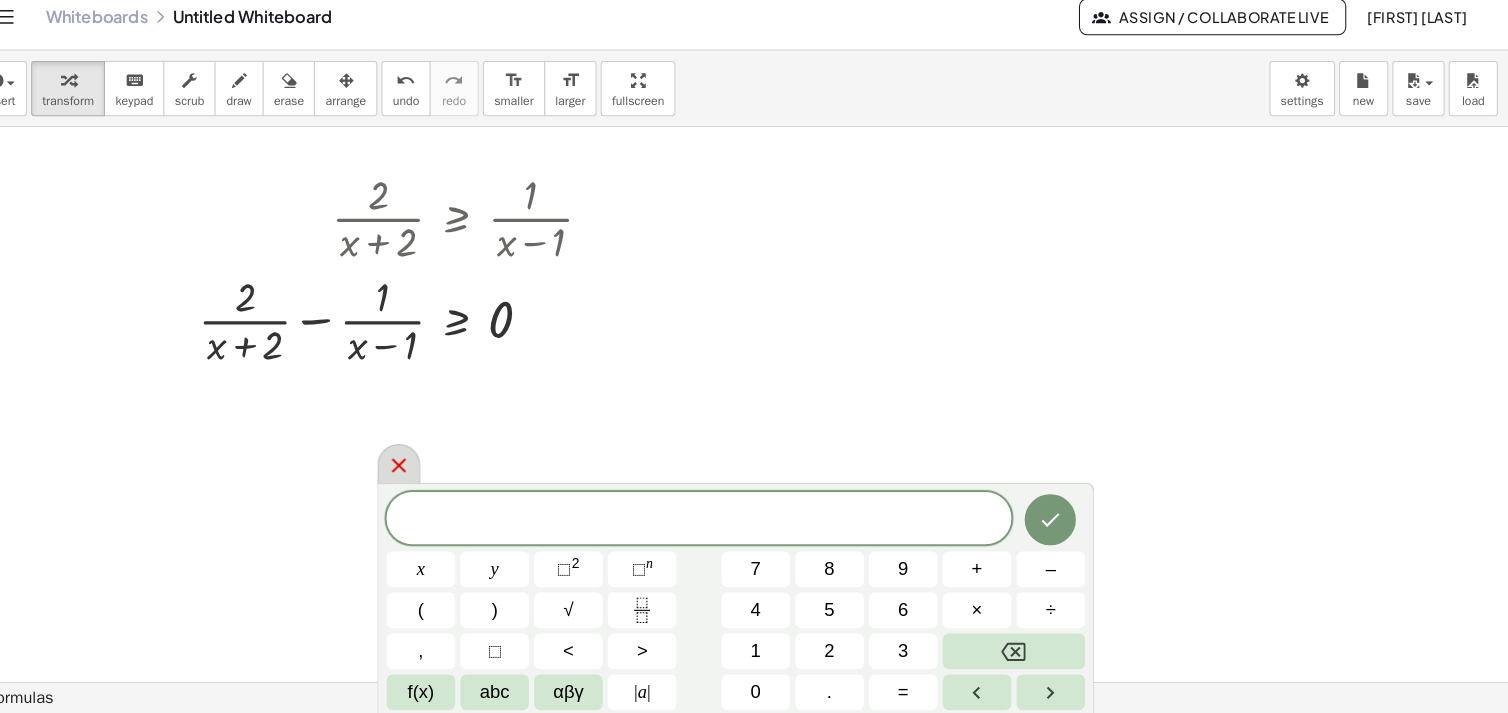 click 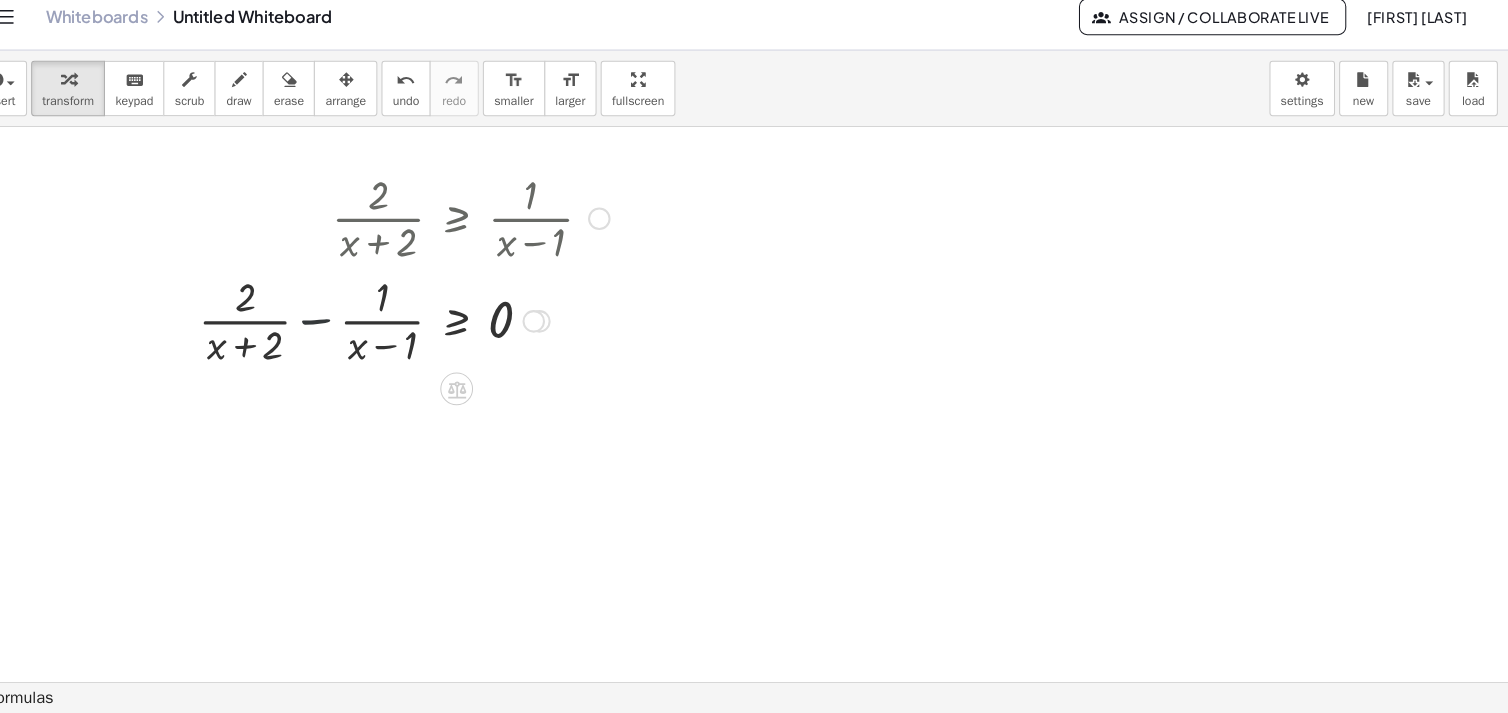 click at bounding box center [429, 327] 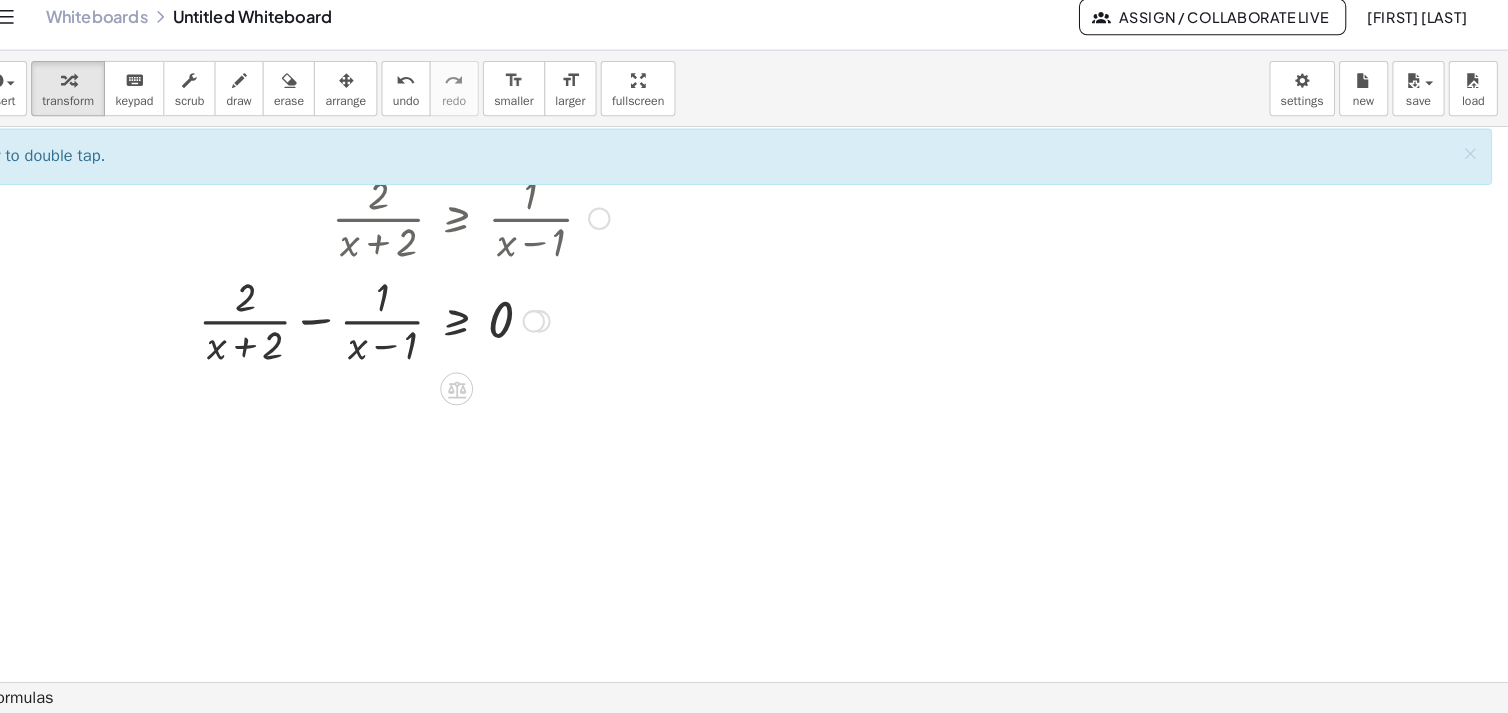 click at bounding box center [429, 327] 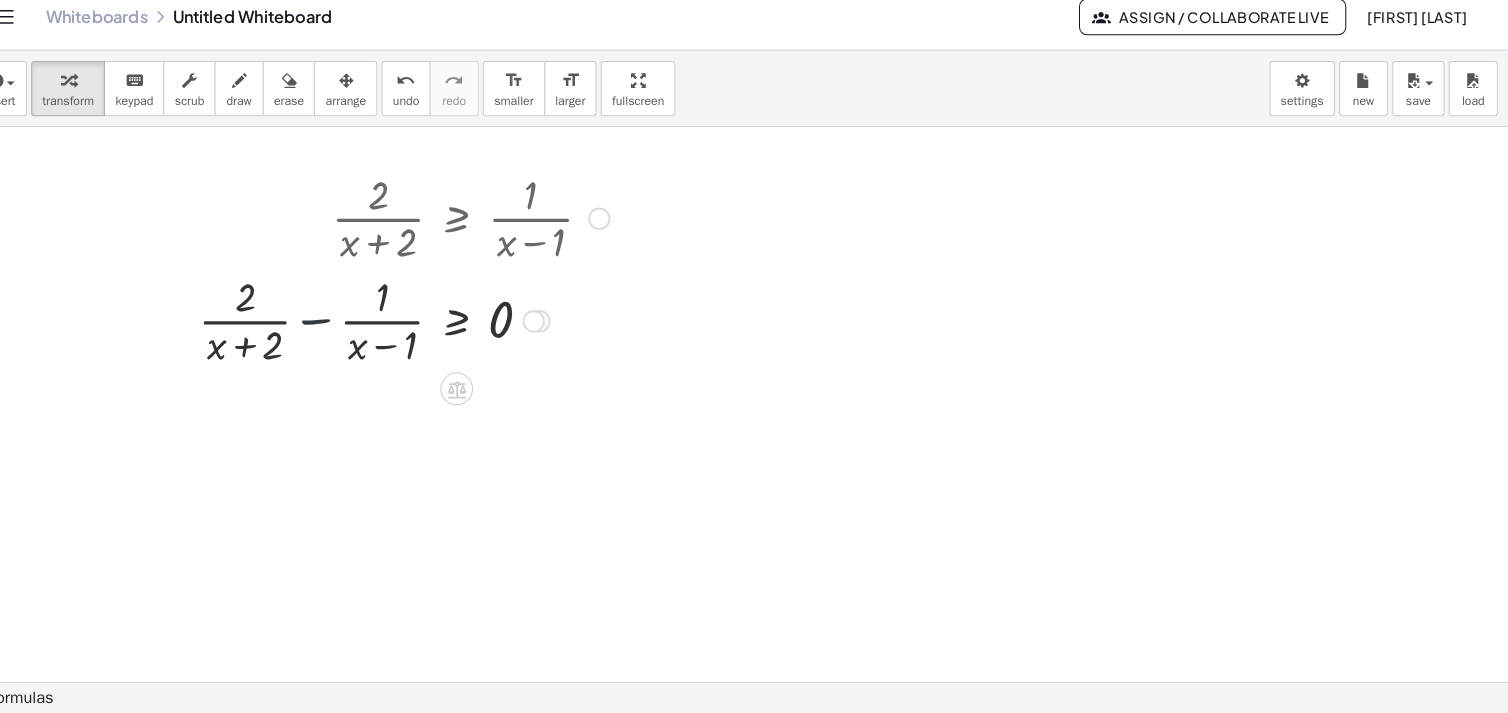 click at bounding box center [429, 327] 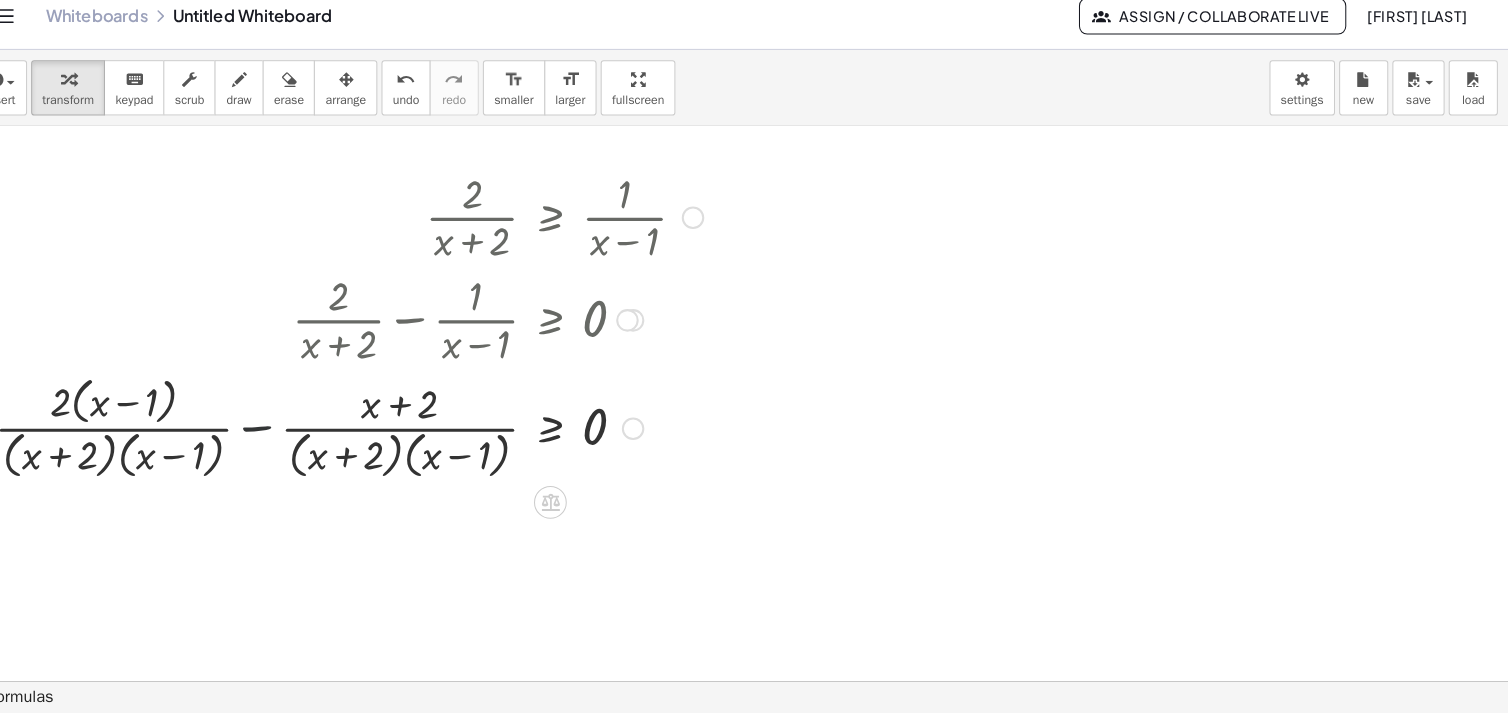 click at bounding box center (376, 432) 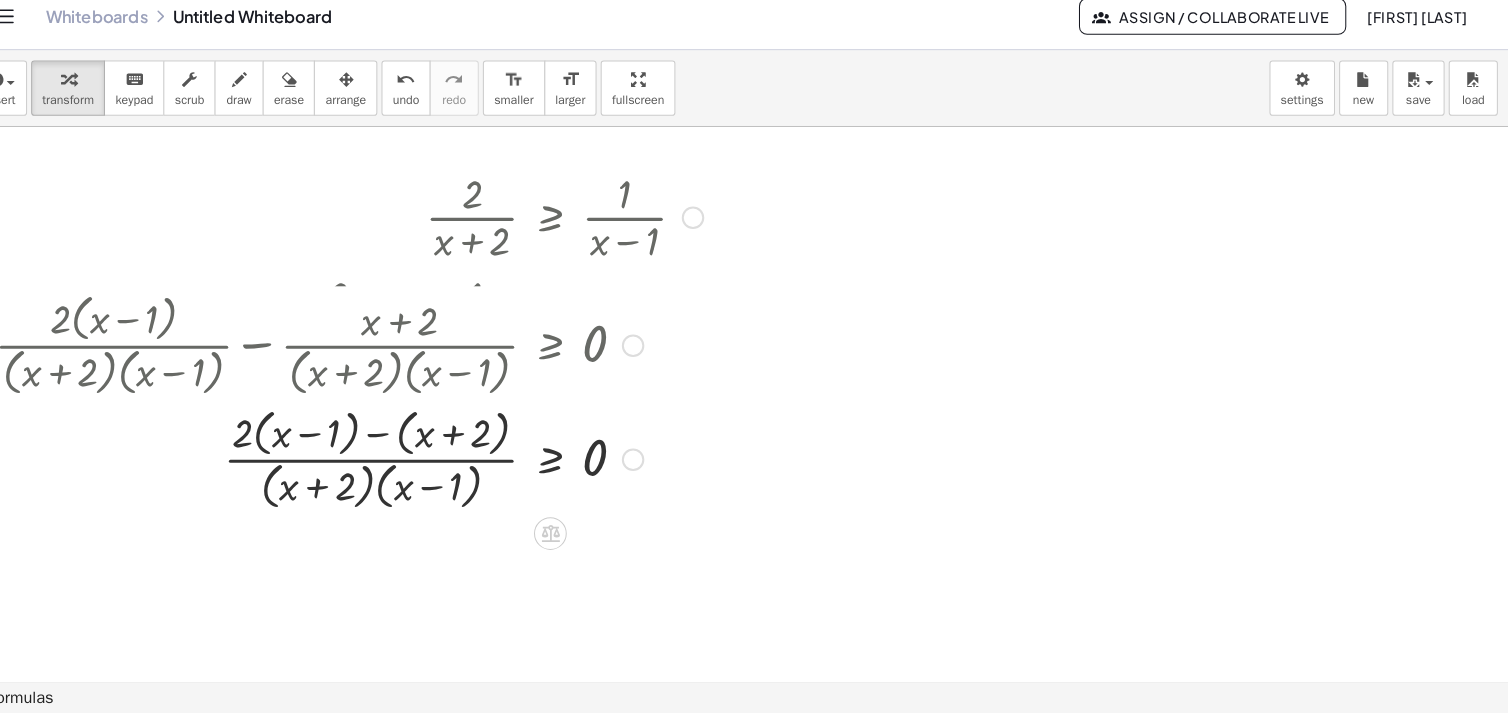 drag, startPoint x: 644, startPoint y: 434, endPoint x: 658, endPoint y: 345, distance: 90.0944 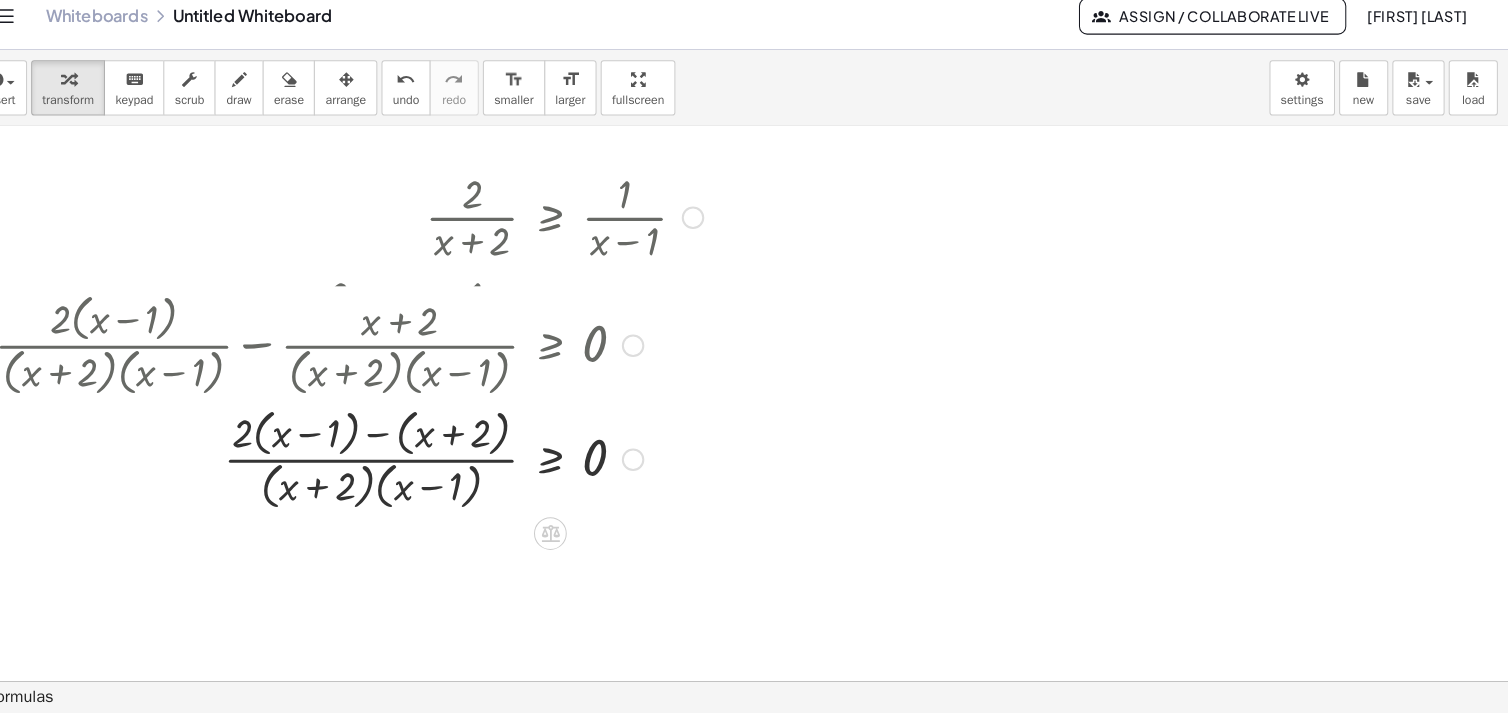 click at bounding box center (653, 354) 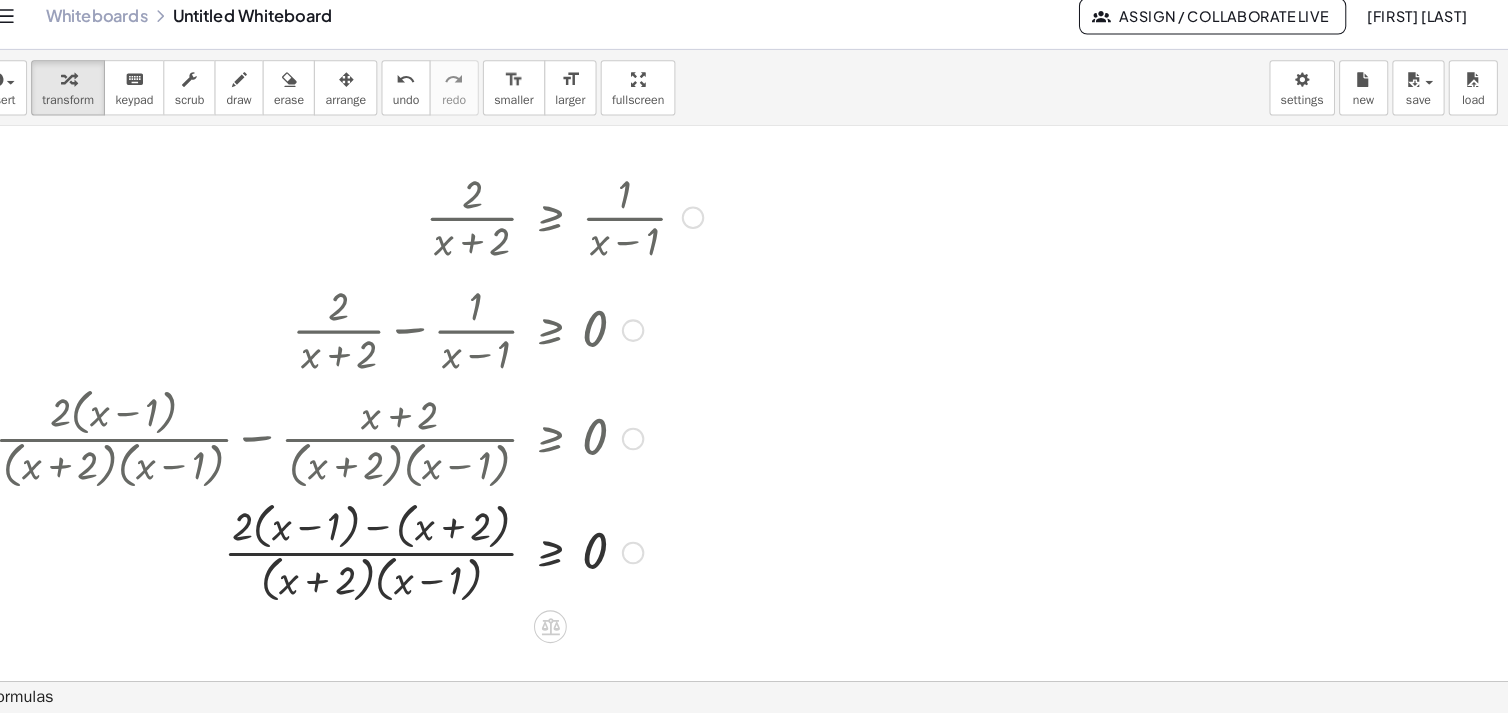 drag, startPoint x: 655, startPoint y: 325, endPoint x: 680, endPoint y: 450, distance: 127.47549 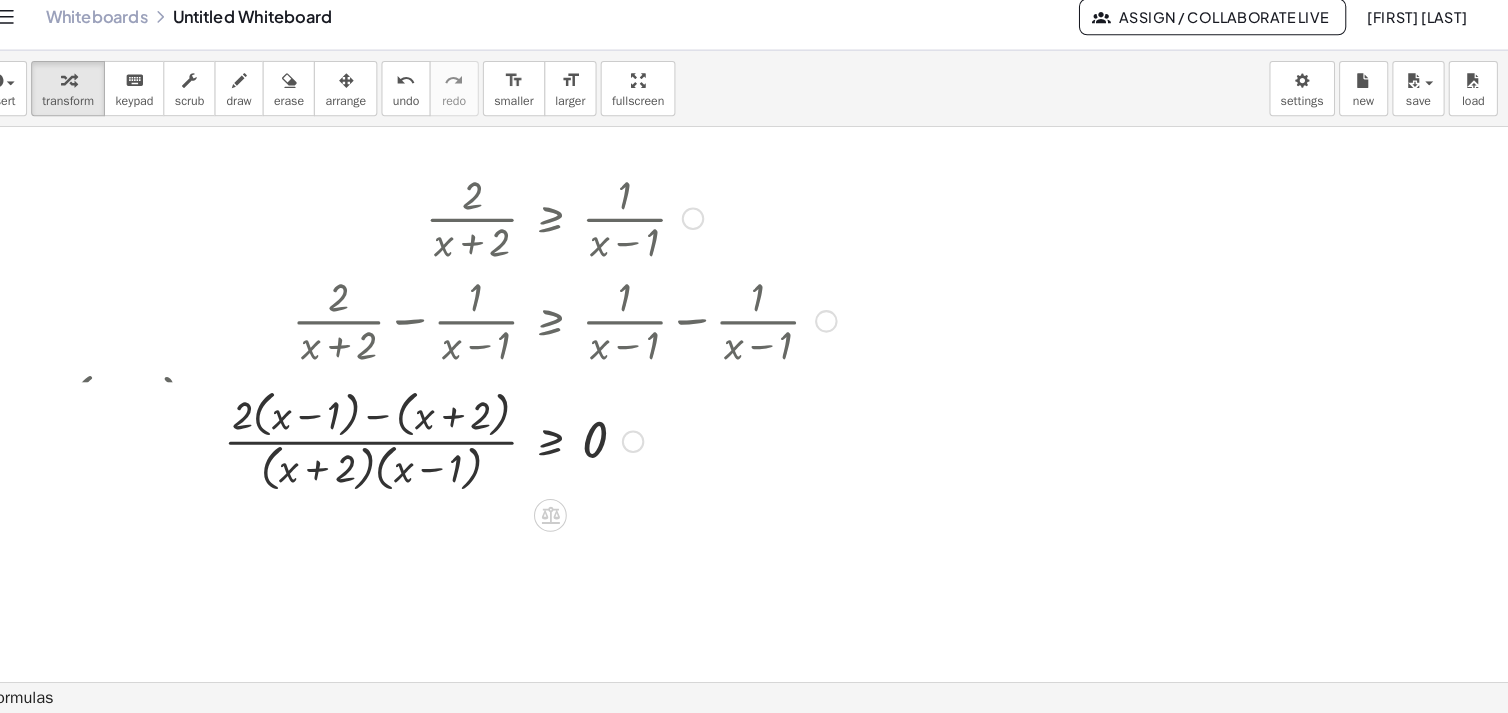 drag, startPoint x: 648, startPoint y: 542, endPoint x: 655, endPoint y: 448, distance: 94.26028 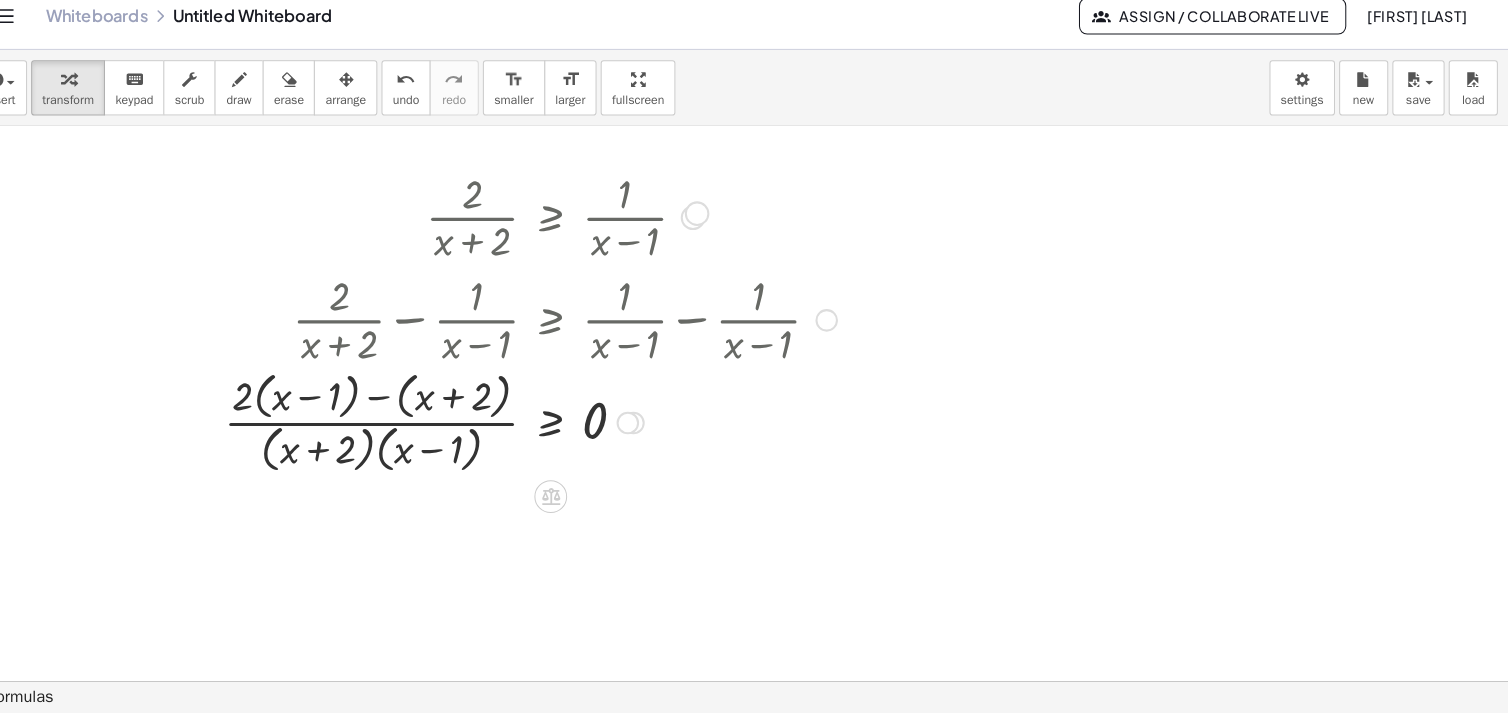 click at bounding box center [712, 229] 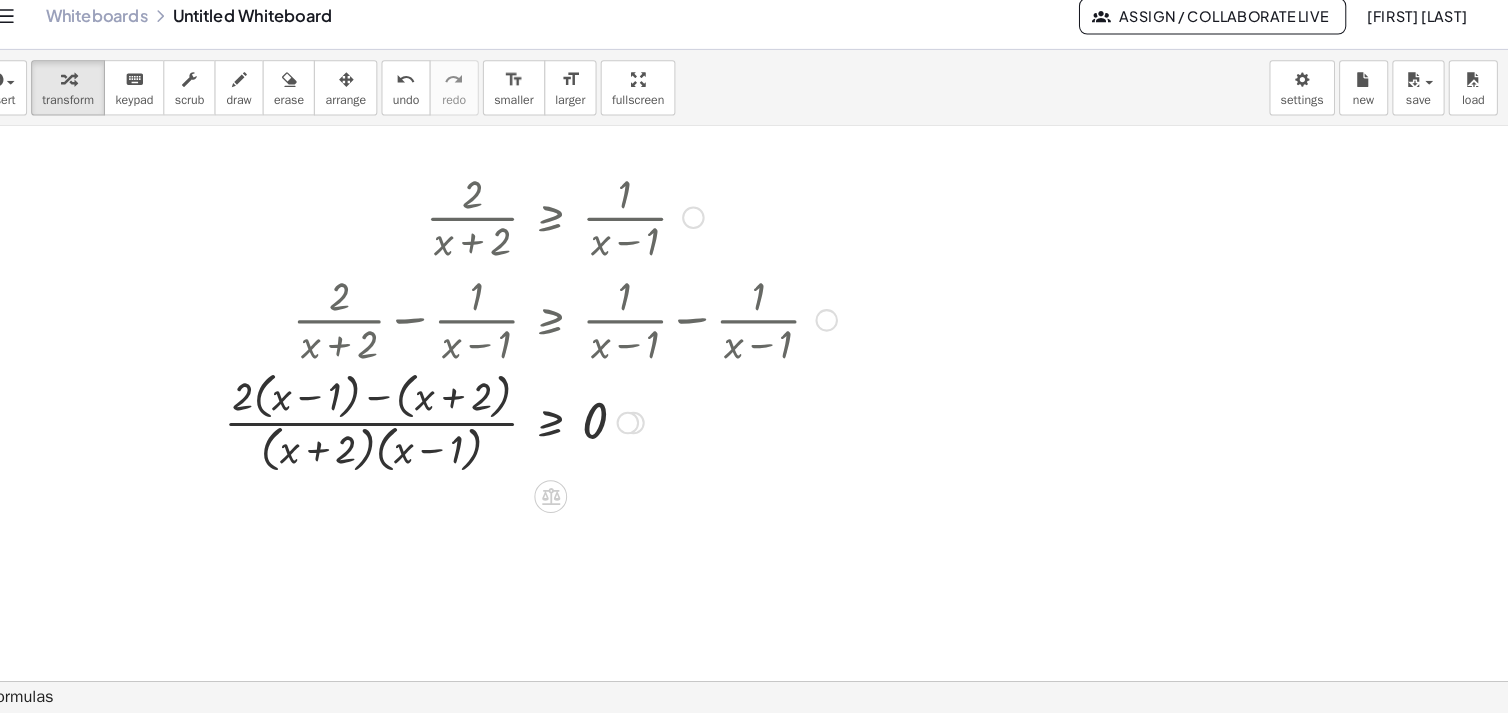 drag, startPoint x: 833, startPoint y: 327, endPoint x: 830, endPoint y: 386, distance: 59.07622 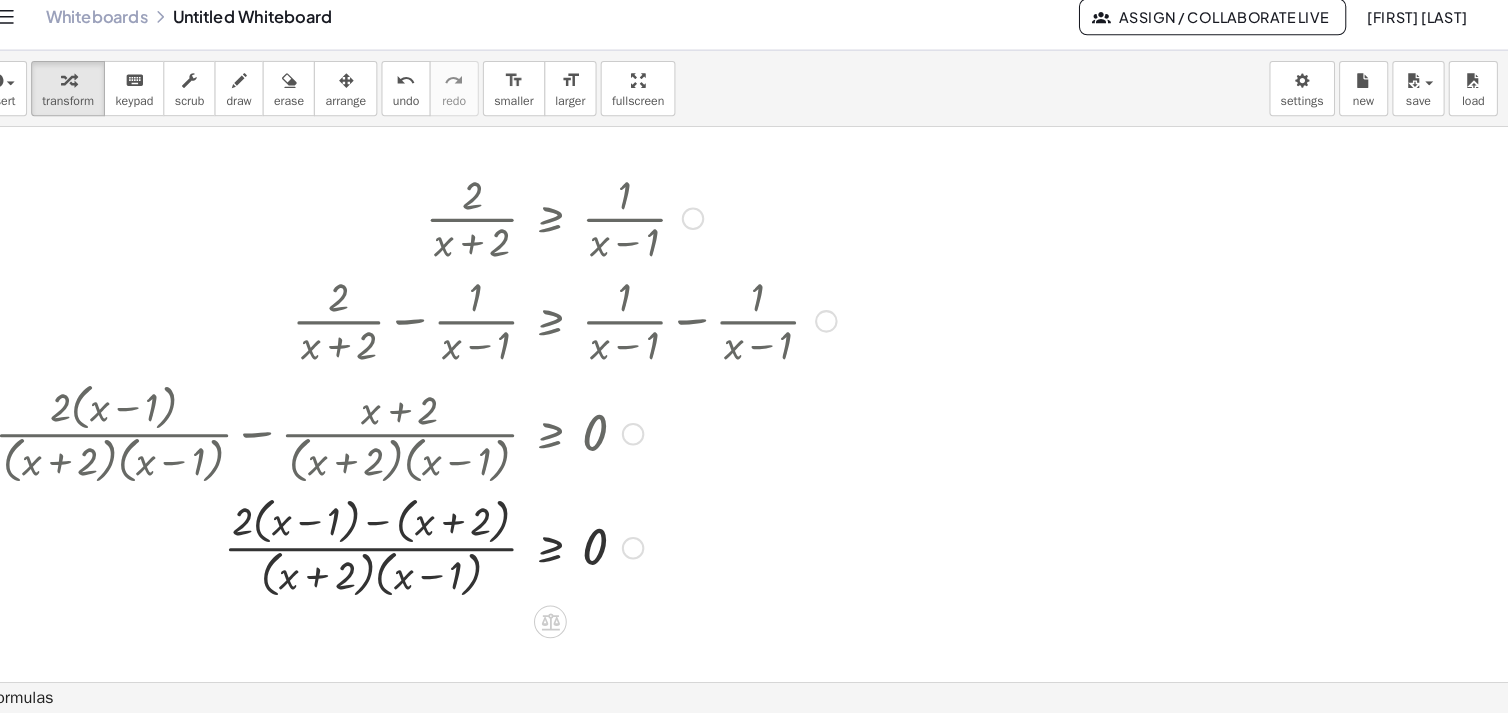 drag, startPoint x: 652, startPoint y: 429, endPoint x: 670, endPoint y: 564, distance: 136.19472 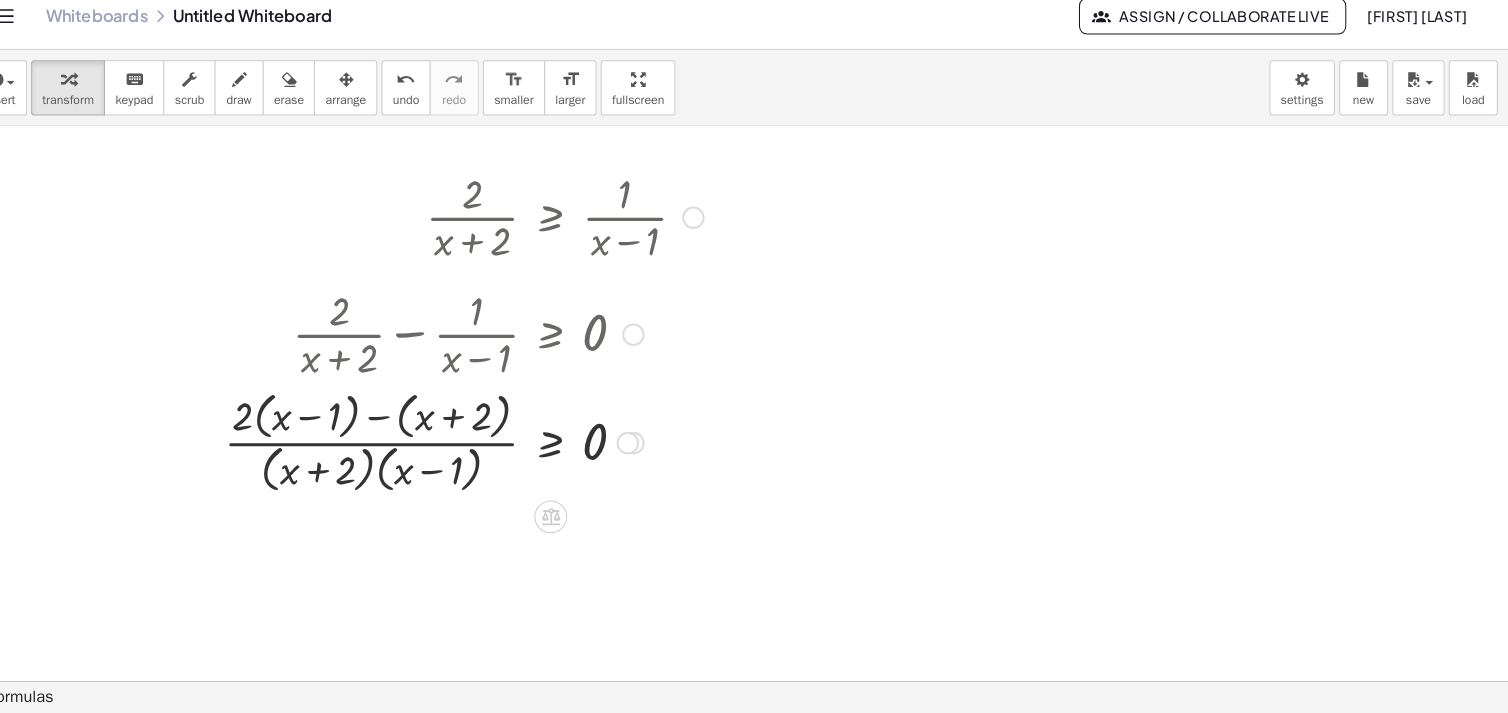 drag, startPoint x: 643, startPoint y: 423, endPoint x: 669, endPoint y: 328, distance: 98.49365 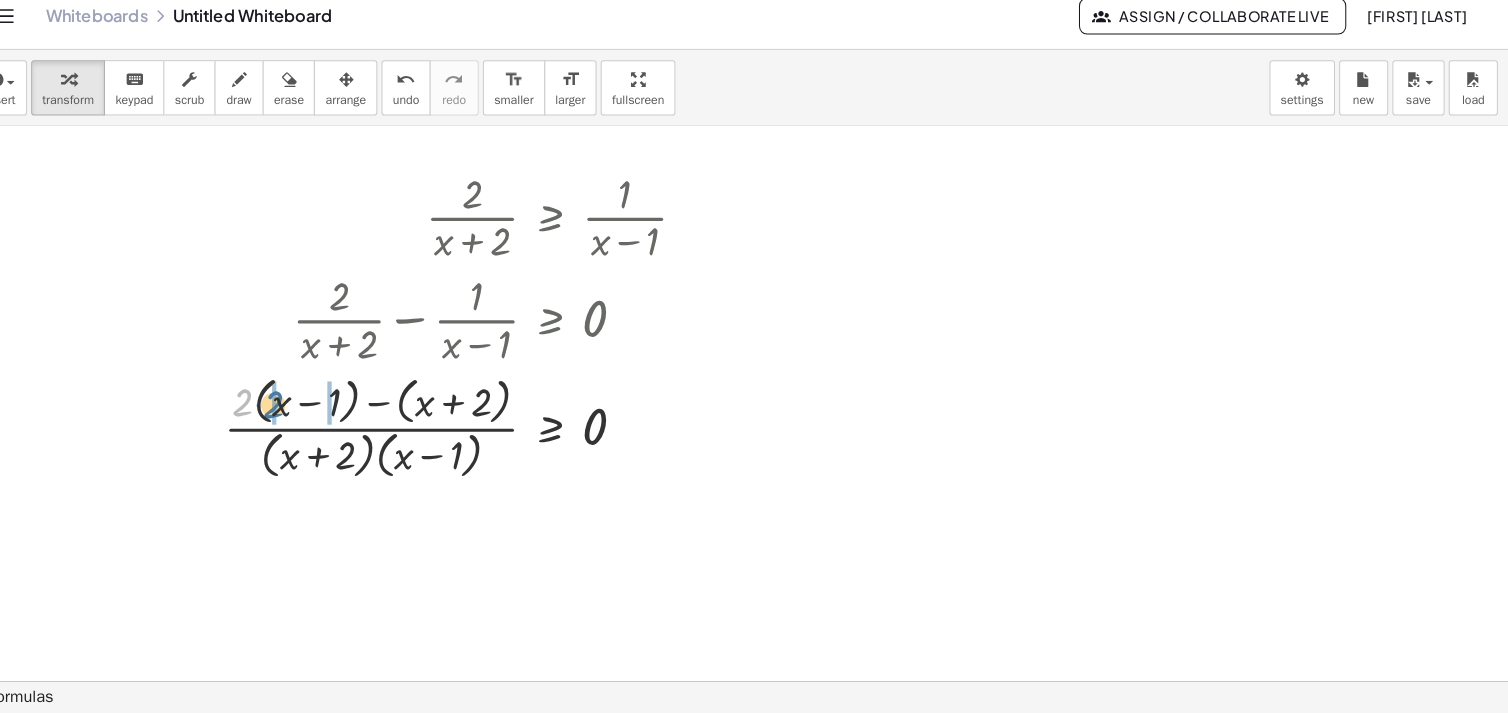 drag, startPoint x: 272, startPoint y: 399, endPoint x: 299, endPoint y: 400, distance: 27.018513 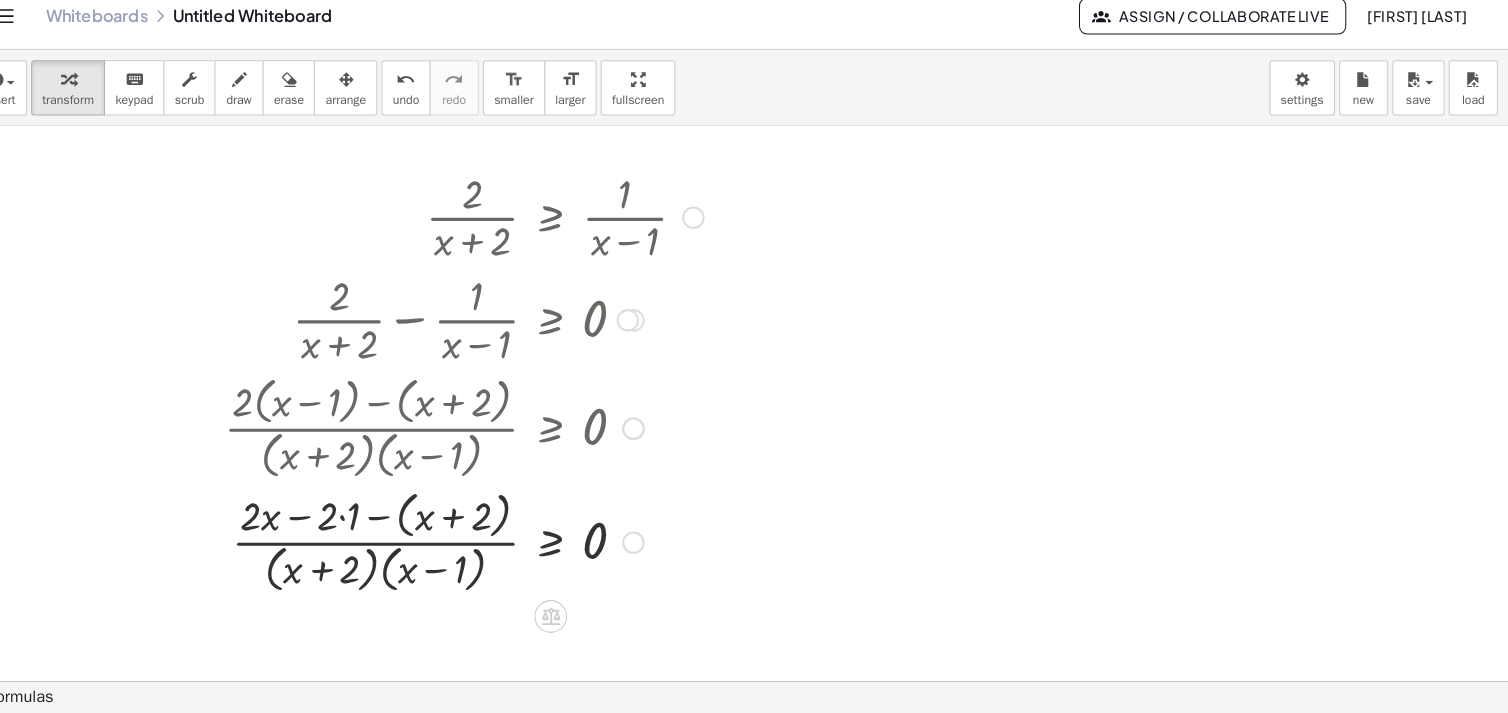 drag, startPoint x: 413, startPoint y: 415, endPoint x: 443, endPoint y: 417, distance: 30.066593 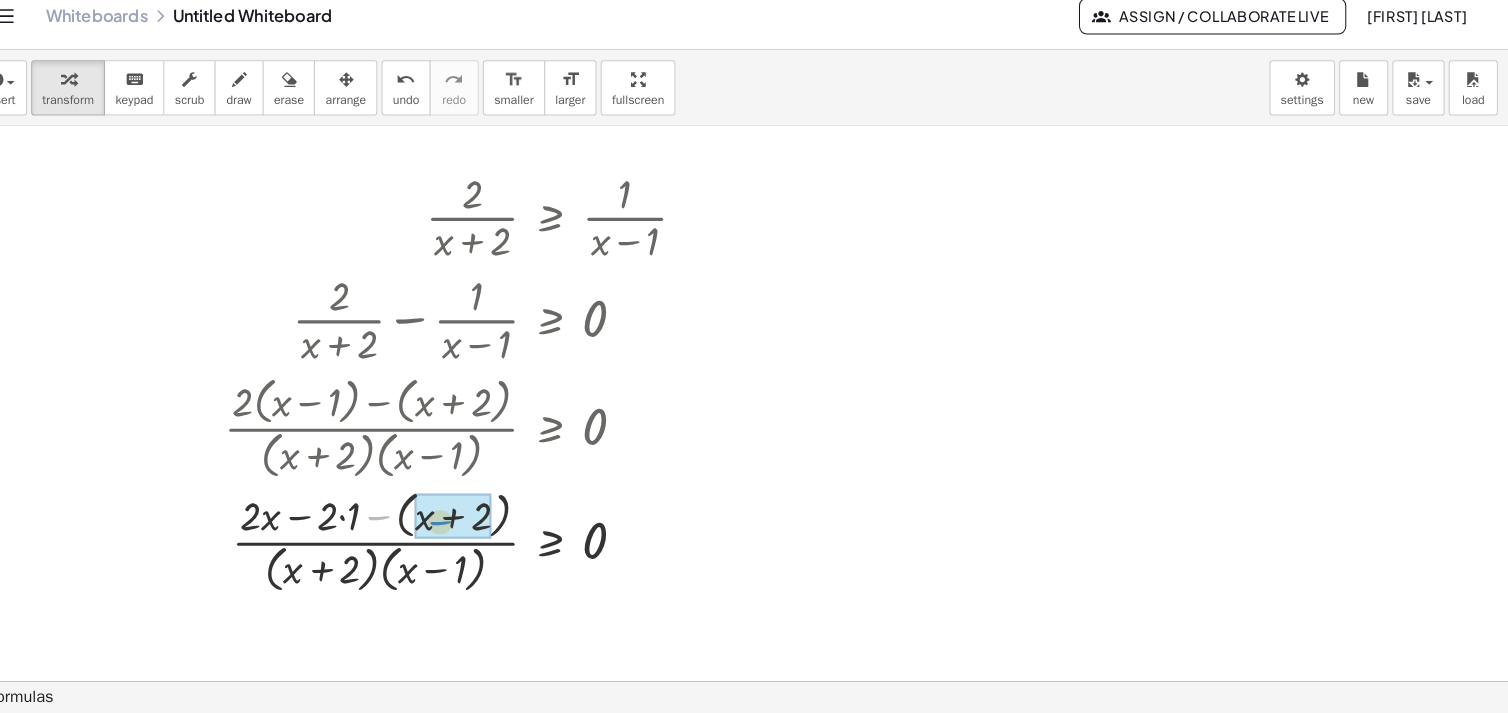 drag, startPoint x: 412, startPoint y: 514, endPoint x: 473, endPoint y: 519, distance: 61.204575 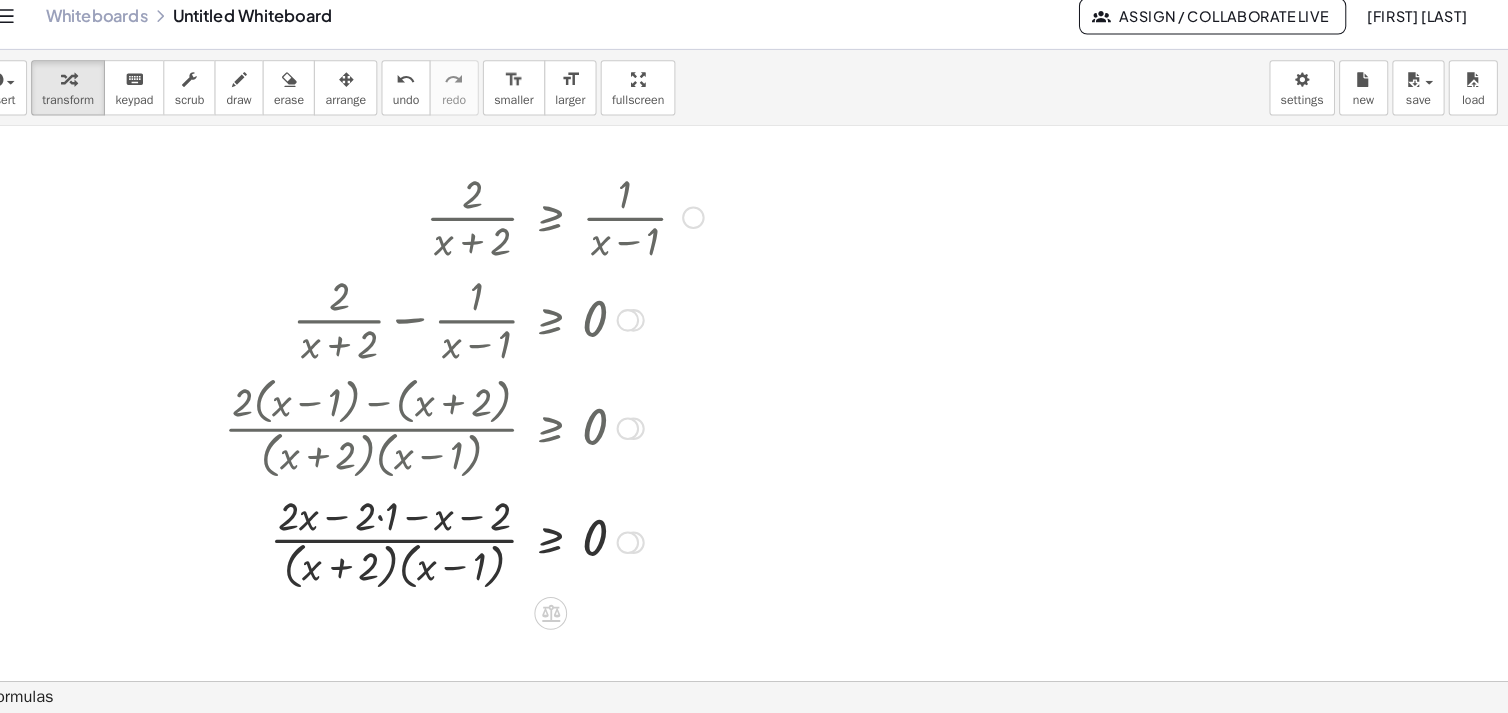 click at bounding box center (488, 545) 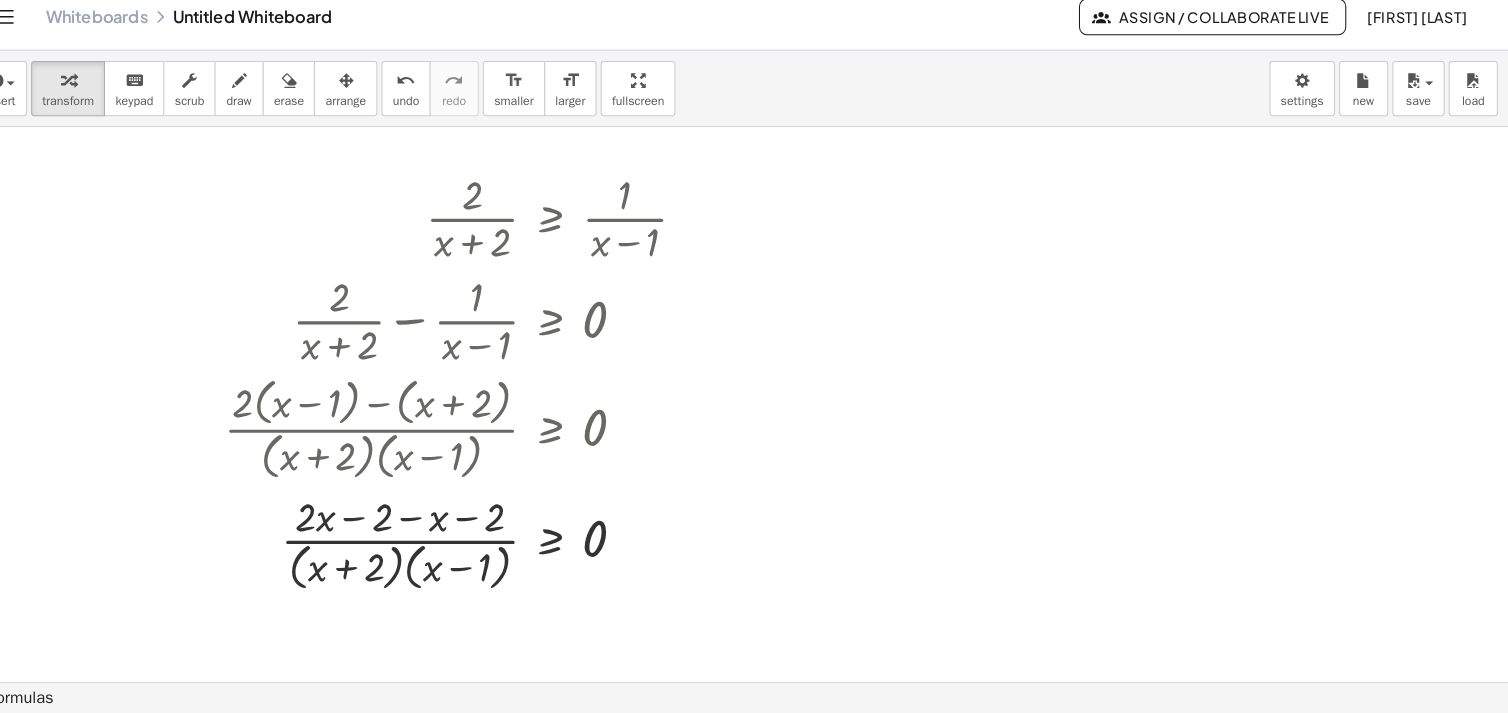 scroll, scrollTop: 0, scrollLeft: 0, axis: both 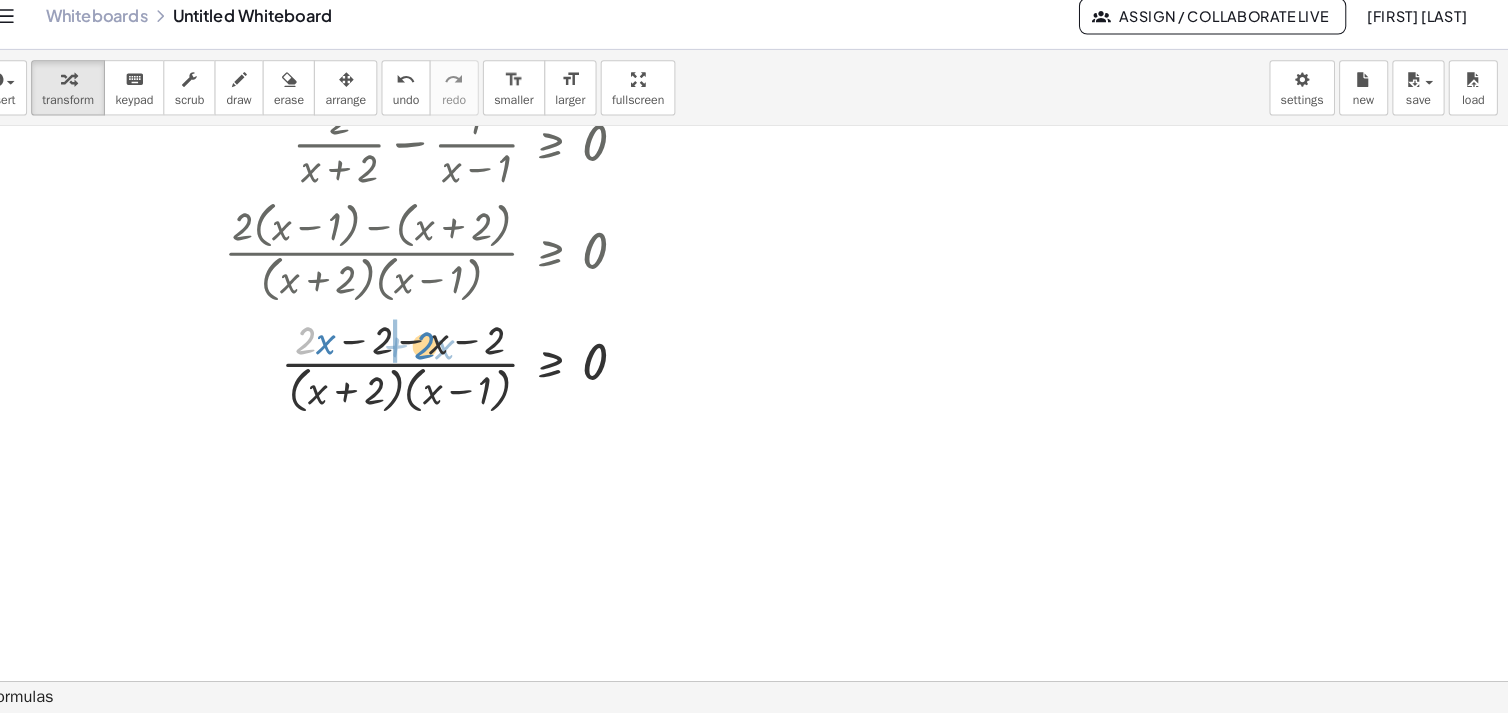 drag, startPoint x: 334, startPoint y: 348, endPoint x: 450, endPoint y: 353, distance: 116.10771 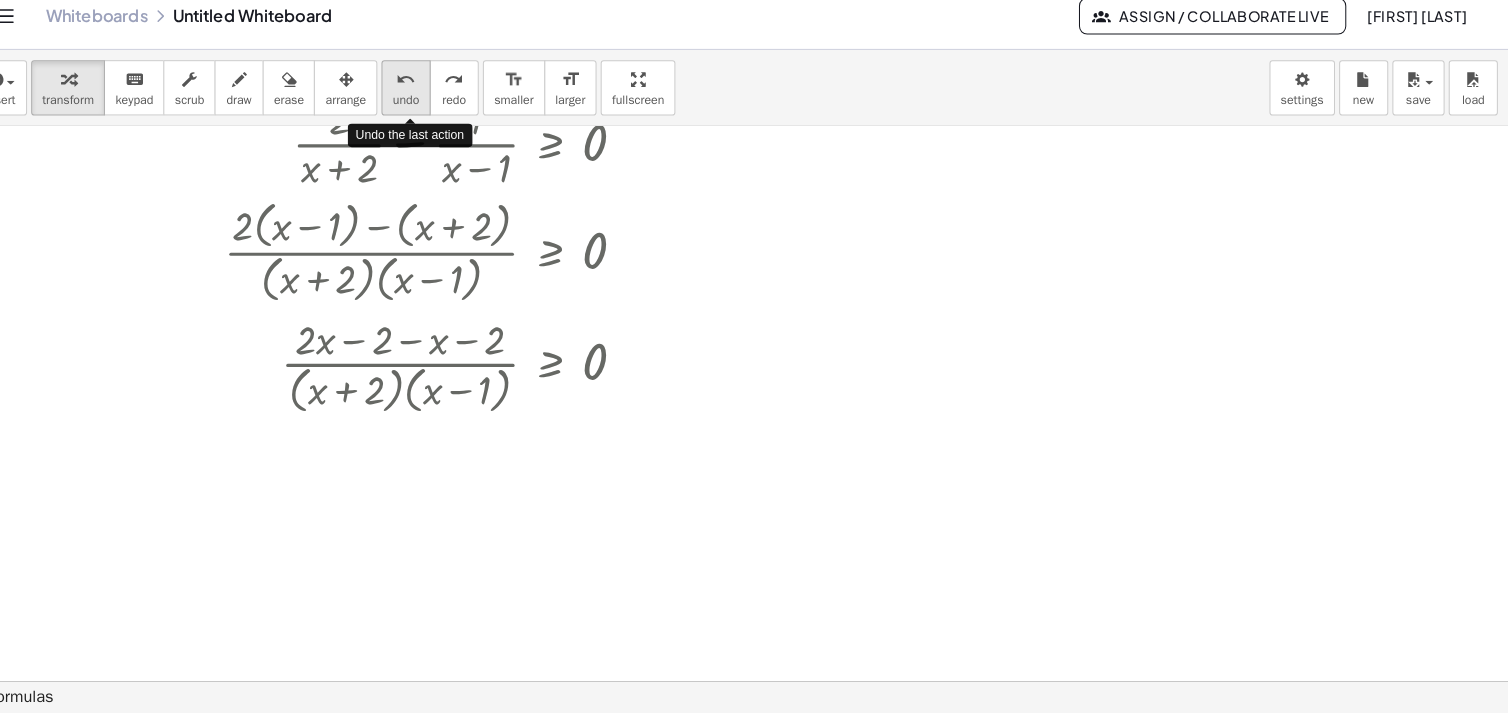click on "undo" at bounding box center [432, 114] 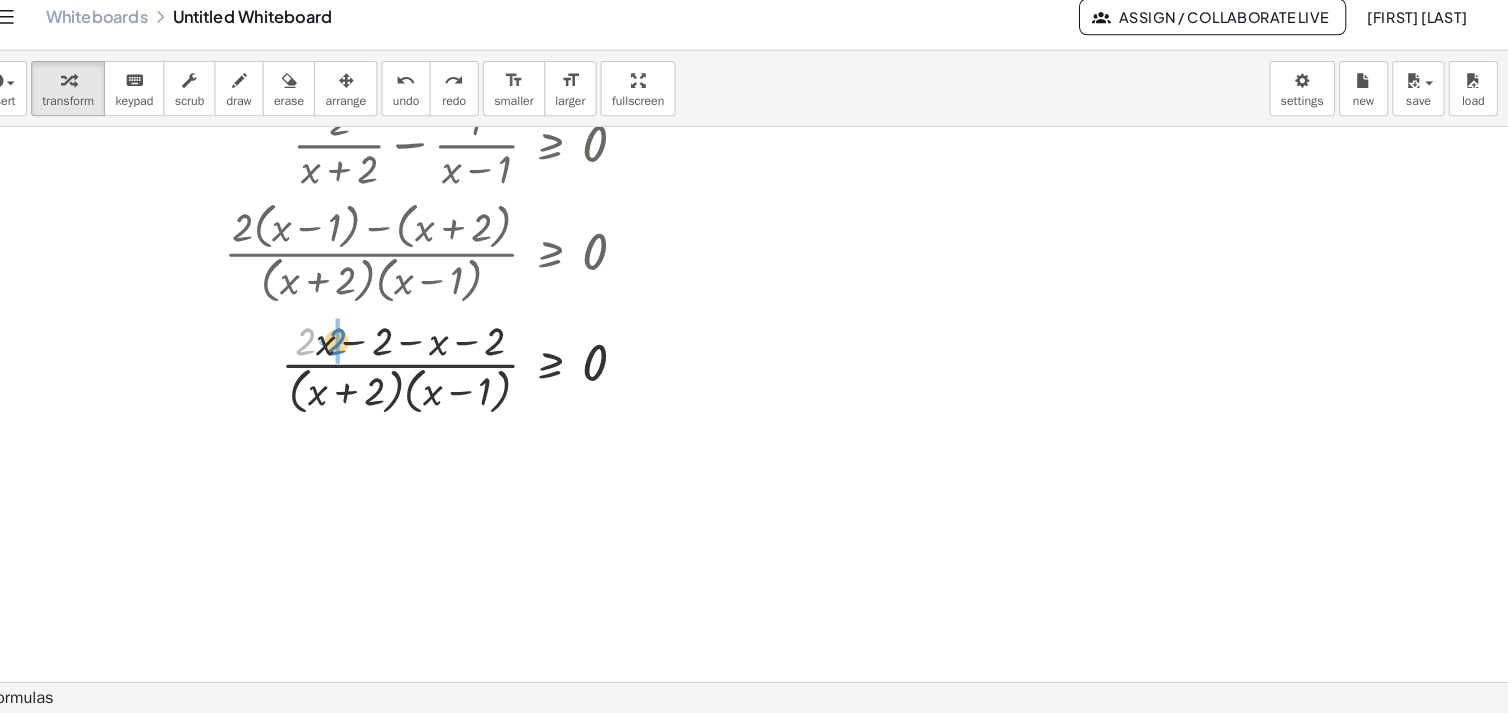drag, startPoint x: 341, startPoint y: 342, endPoint x: 371, endPoint y: 342, distance: 30 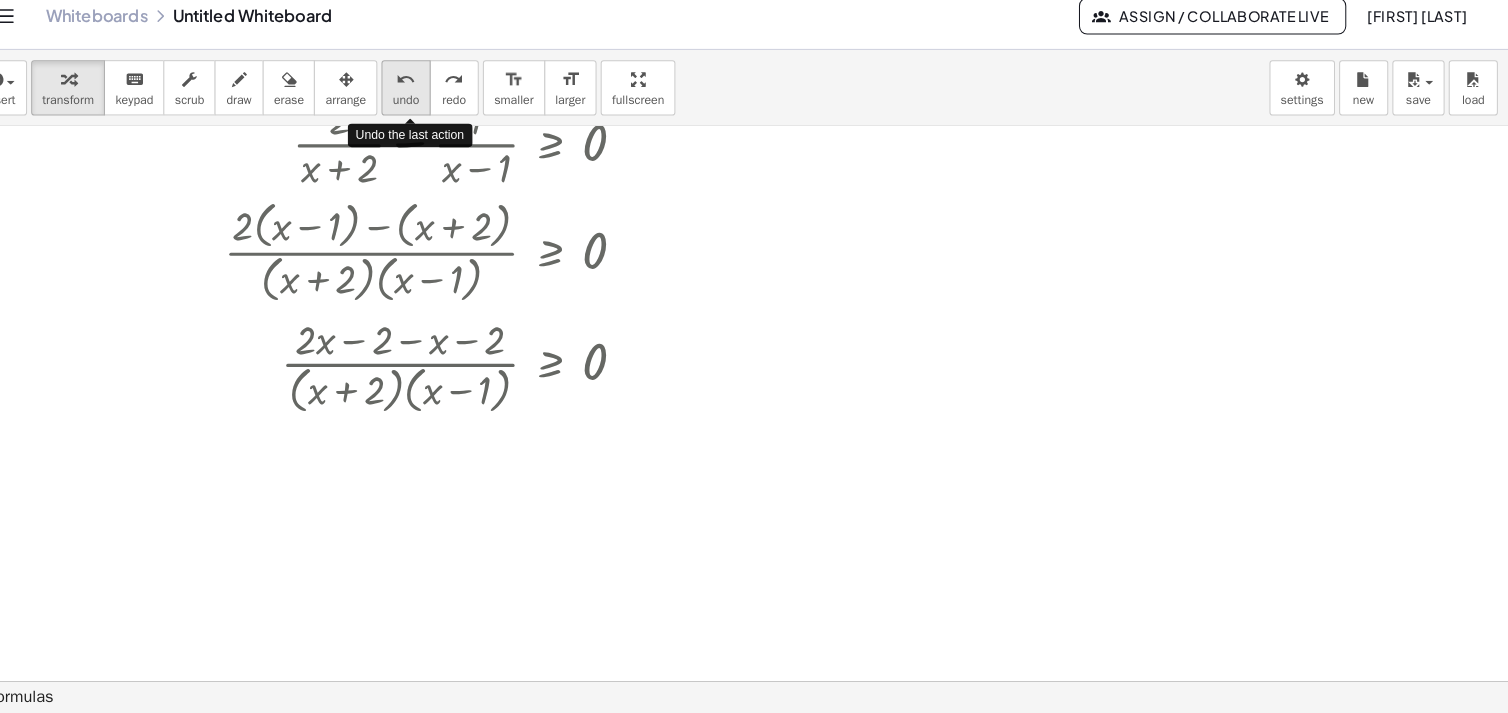 click on "undo" at bounding box center [432, 114] 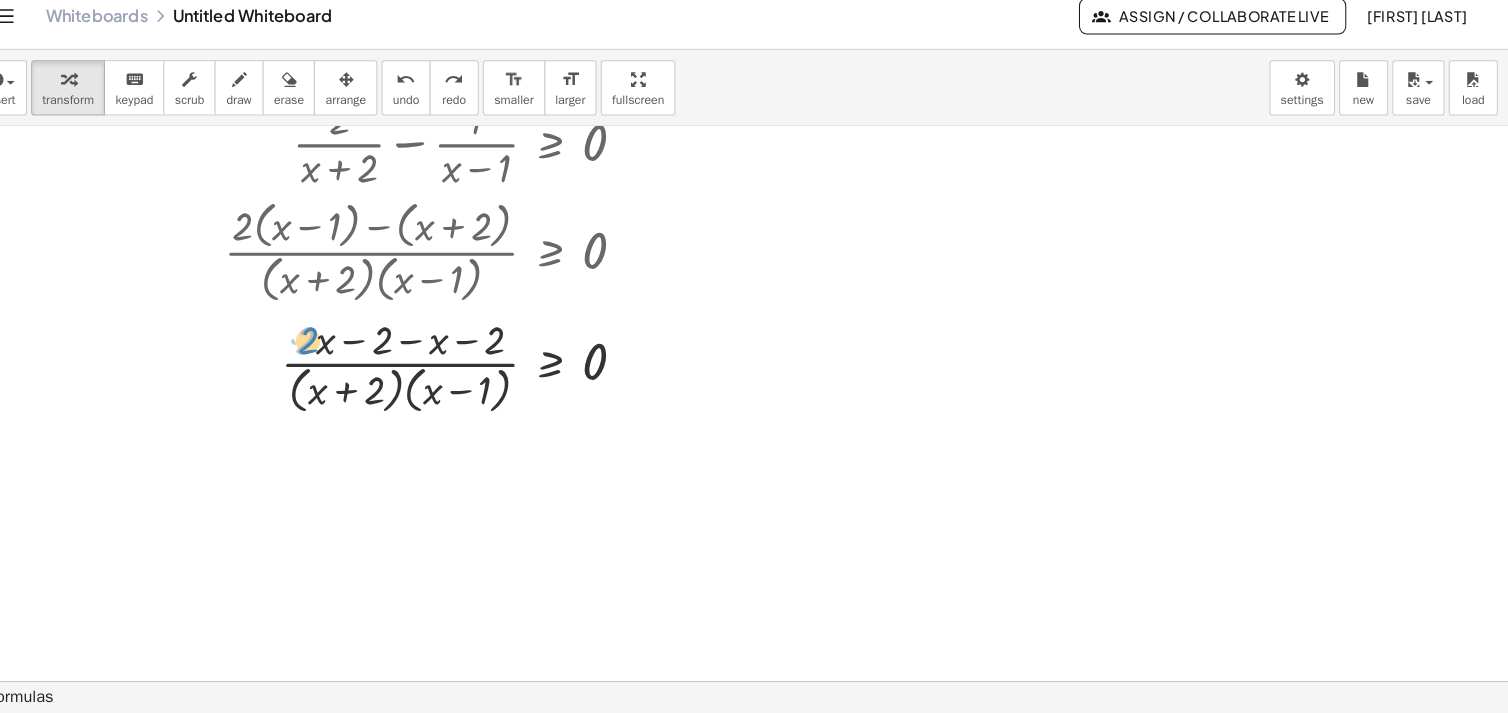 click at bounding box center [500, 373] 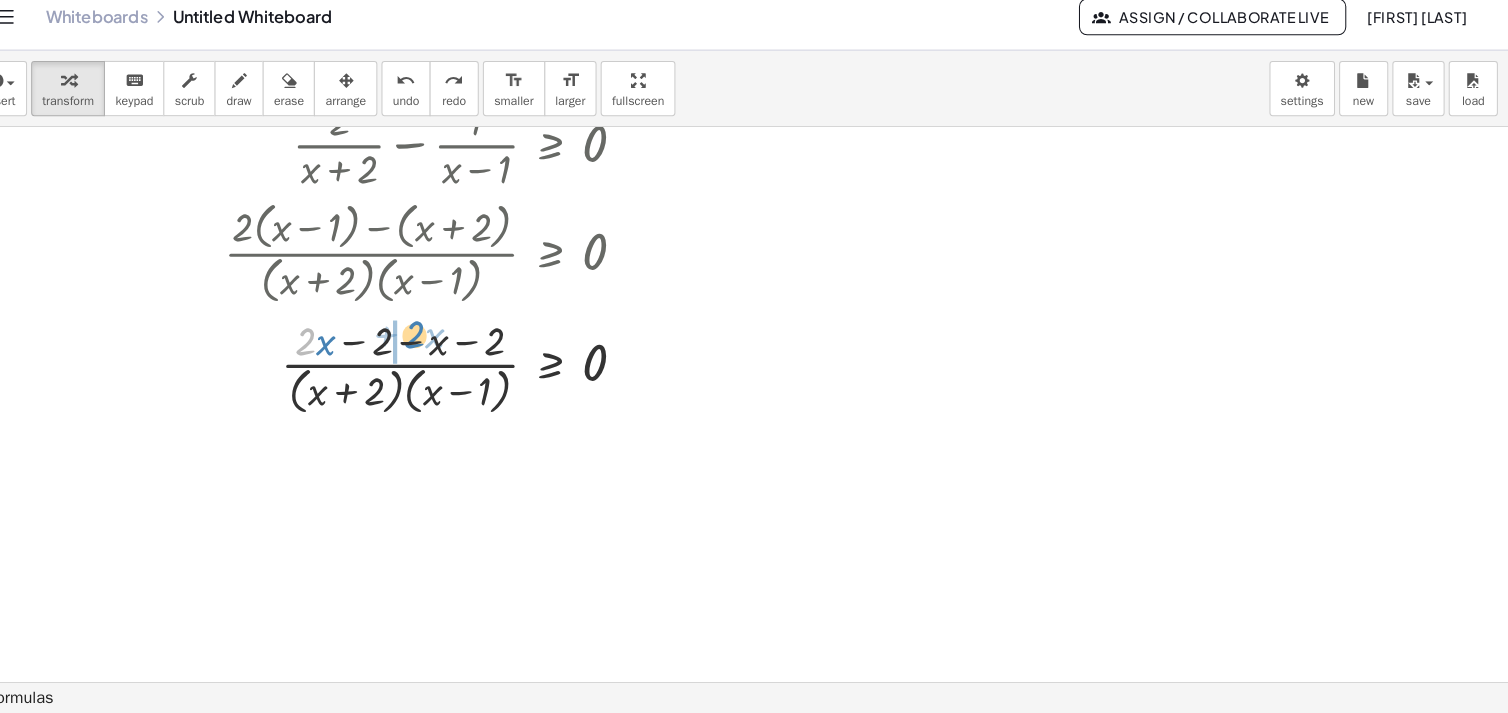 drag, startPoint x: 319, startPoint y: 347, endPoint x: 425, endPoint y: 341, distance: 106.16968 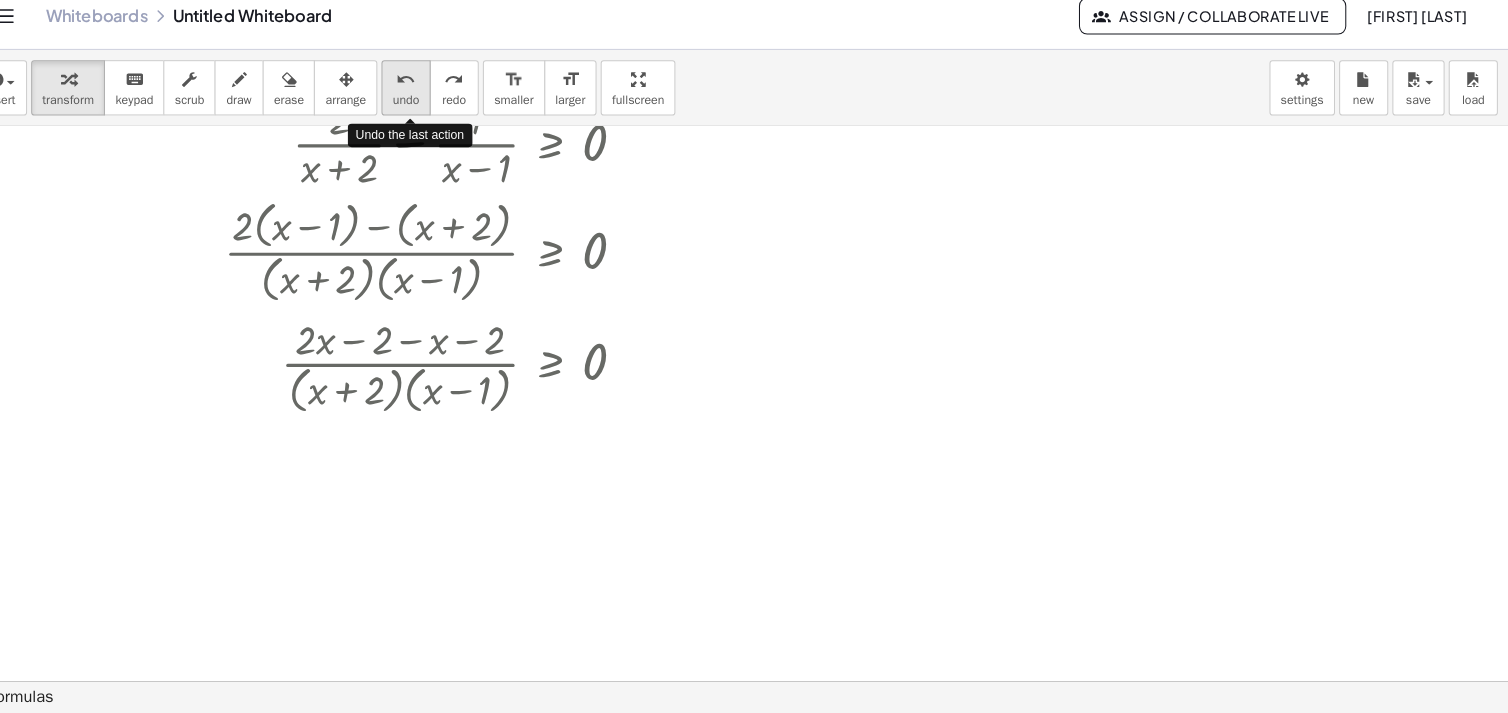 click on "undo" at bounding box center (432, 114) 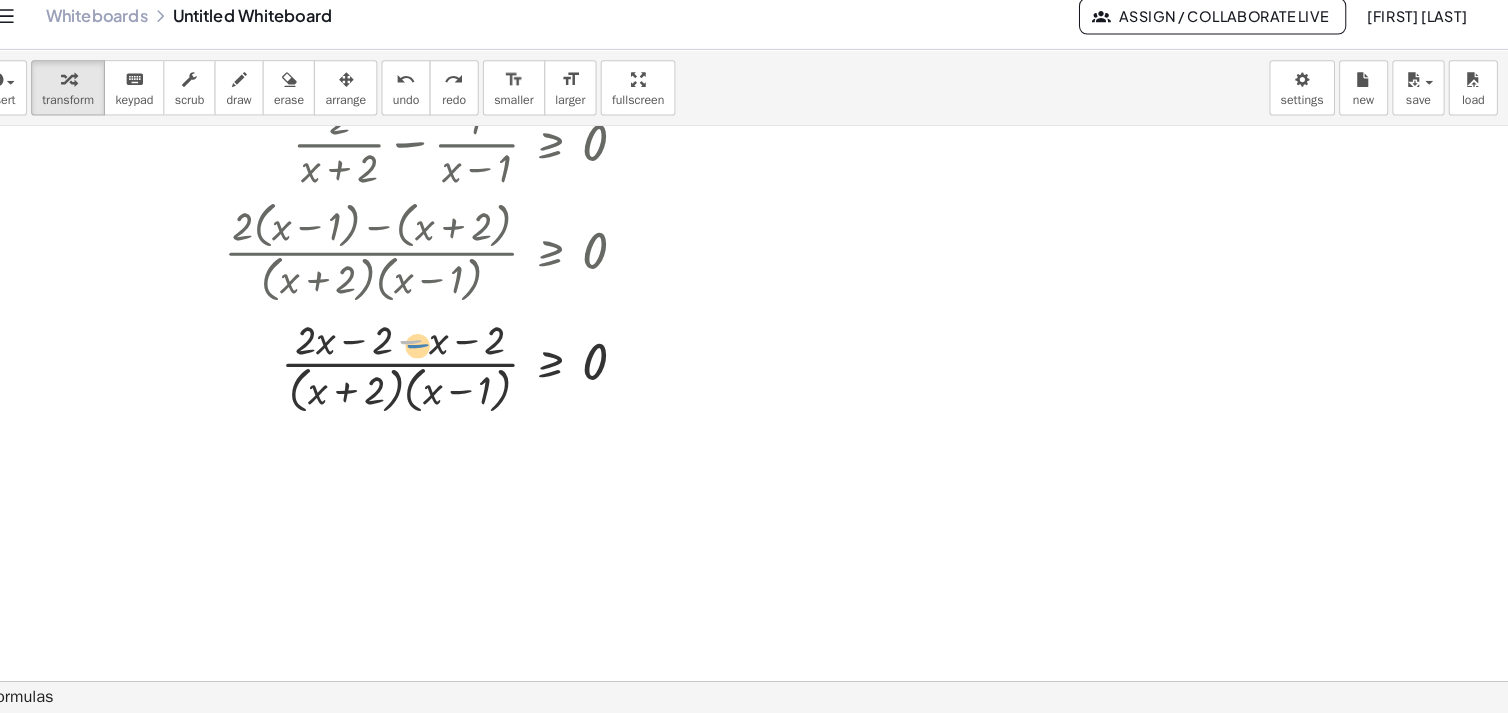 click at bounding box center [500, 373] 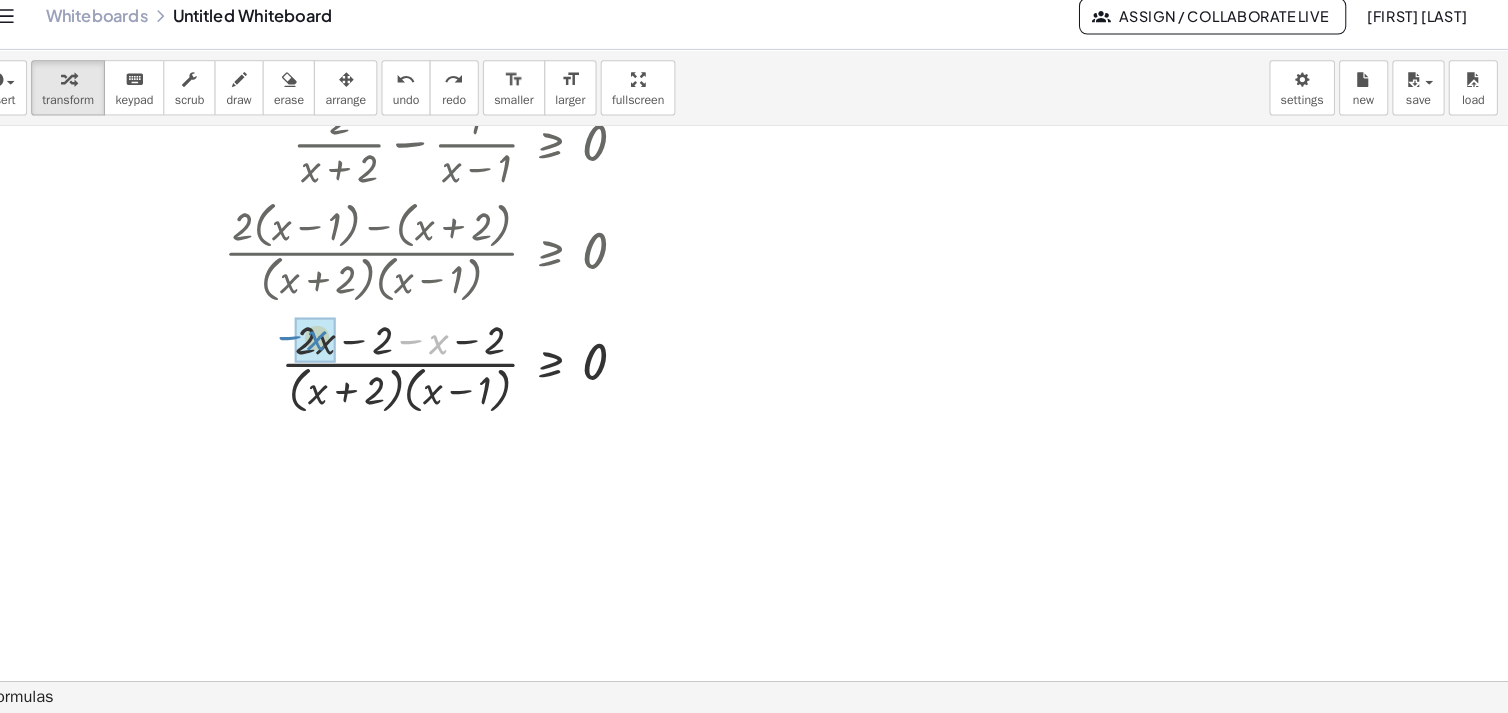 drag, startPoint x: 459, startPoint y: 349, endPoint x: 340, endPoint y: 346, distance: 119.03781 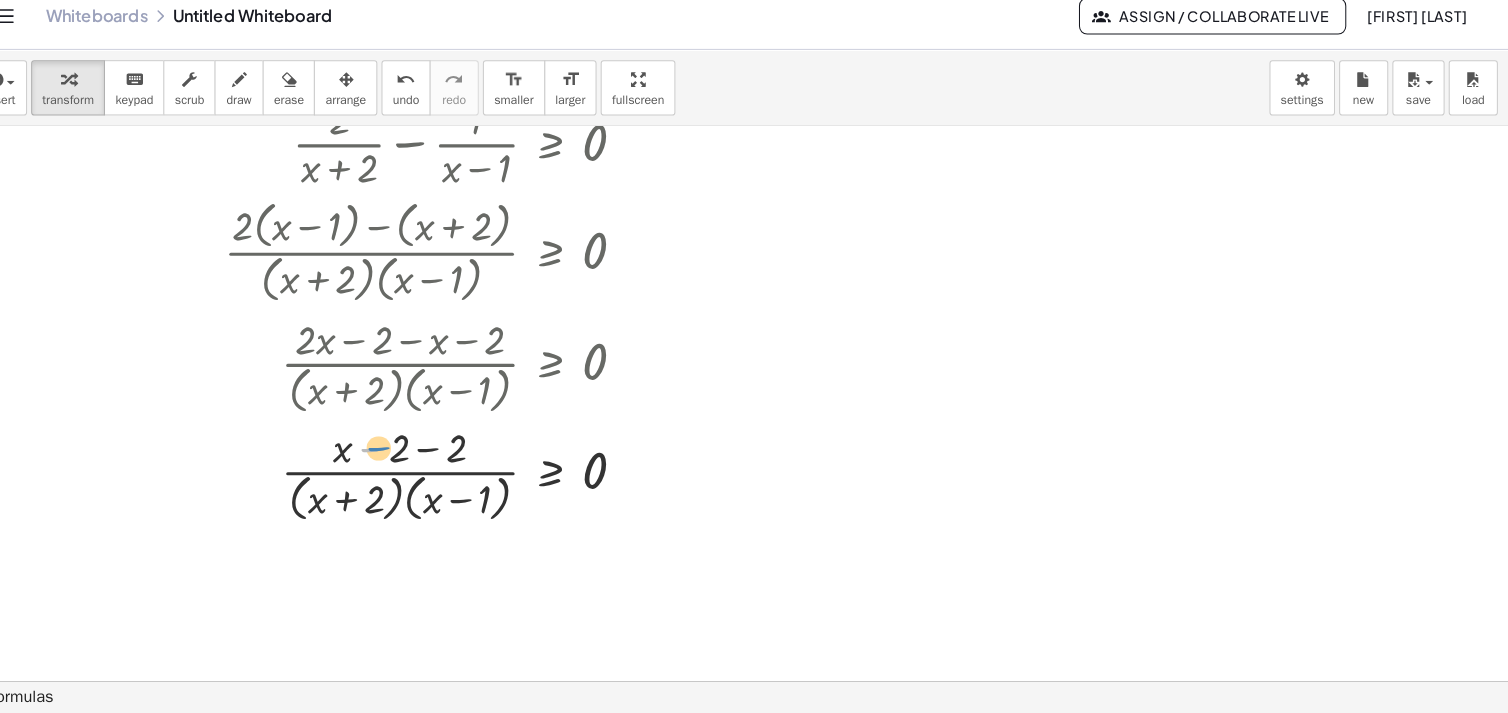 click at bounding box center (488, 478) 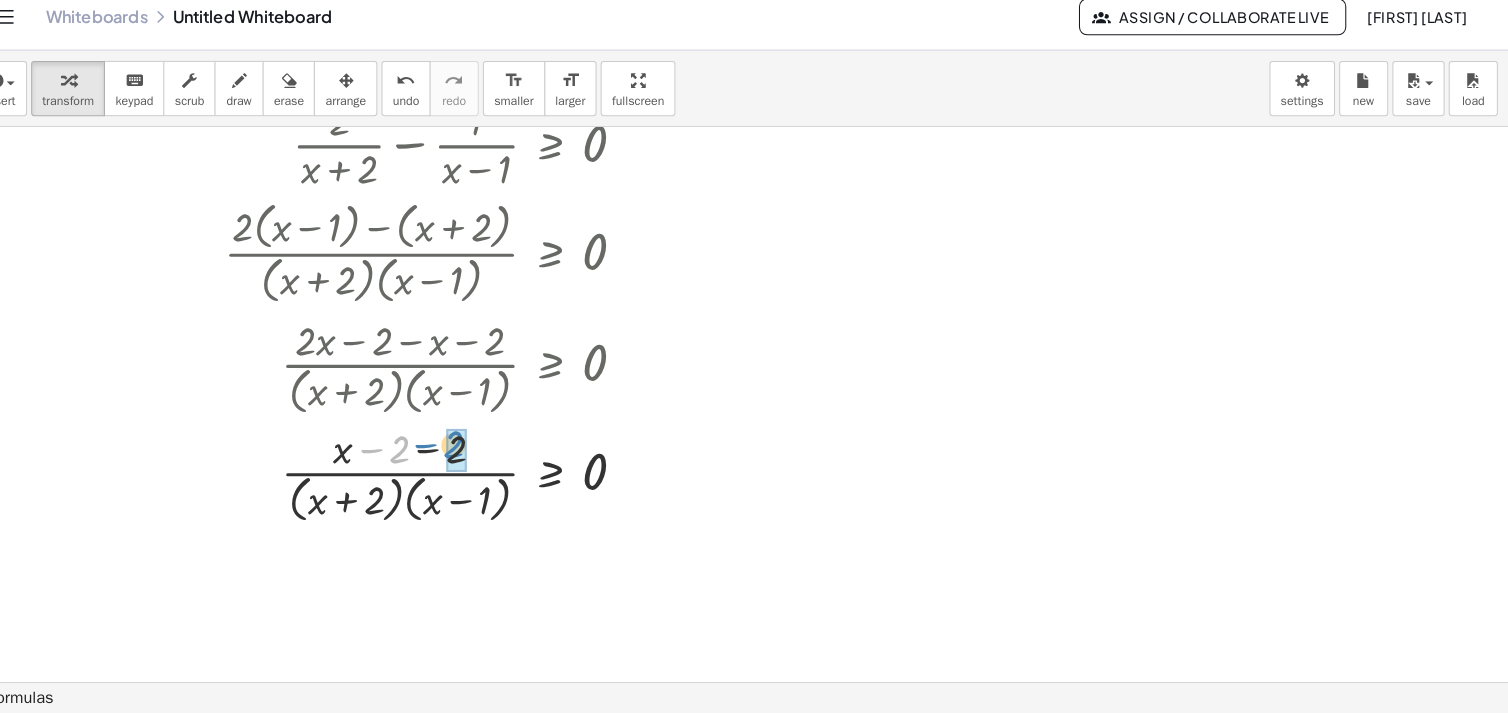 drag, startPoint x: 424, startPoint y: 449, endPoint x: 477, endPoint y: 444, distance: 53.235325 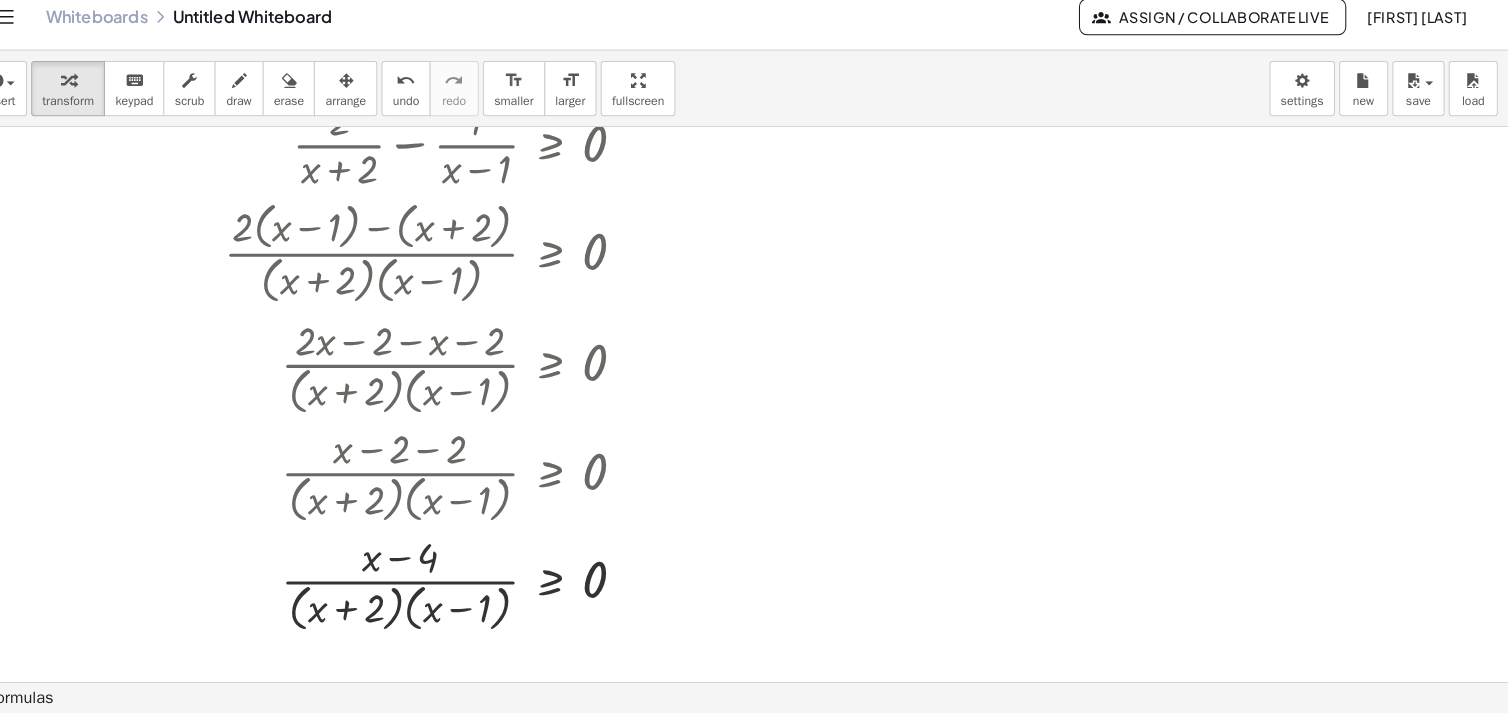 scroll, scrollTop: 0, scrollLeft: 0, axis: both 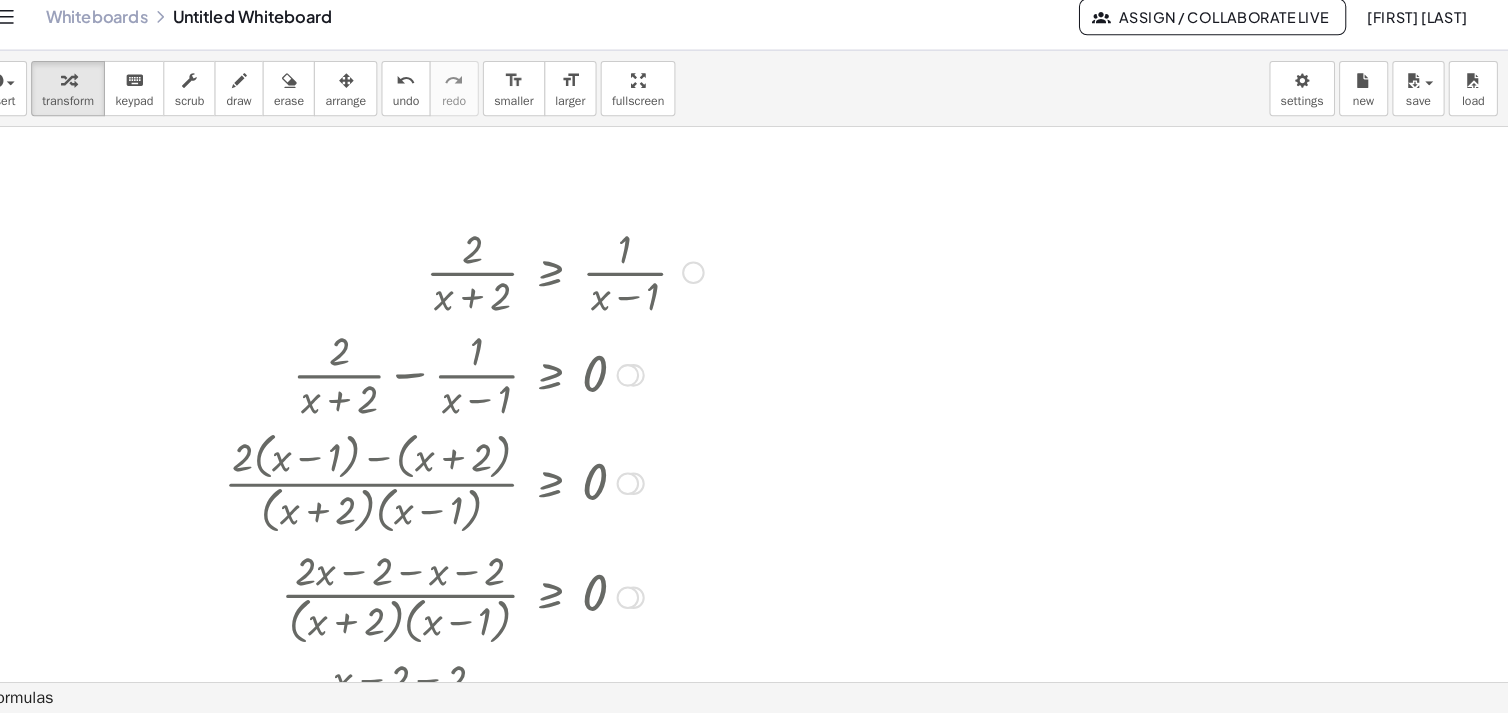 drag, startPoint x: 410, startPoint y: 485, endPoint x: 640, endPoint y: 466, distance: 230.78345 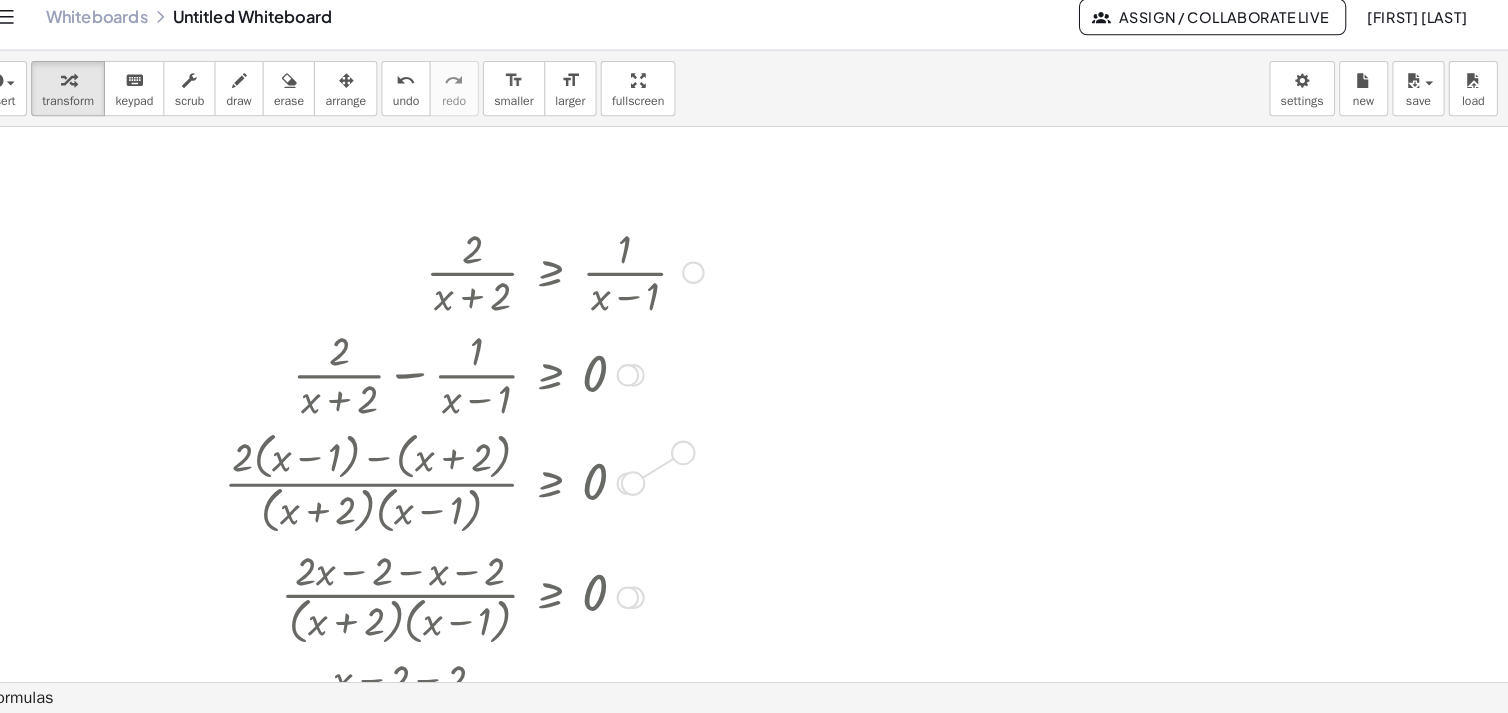 drag, startPoint x: 648, startPoint y: 481, endPoint x: 705, endPoint y: 447, distance: 66.37017 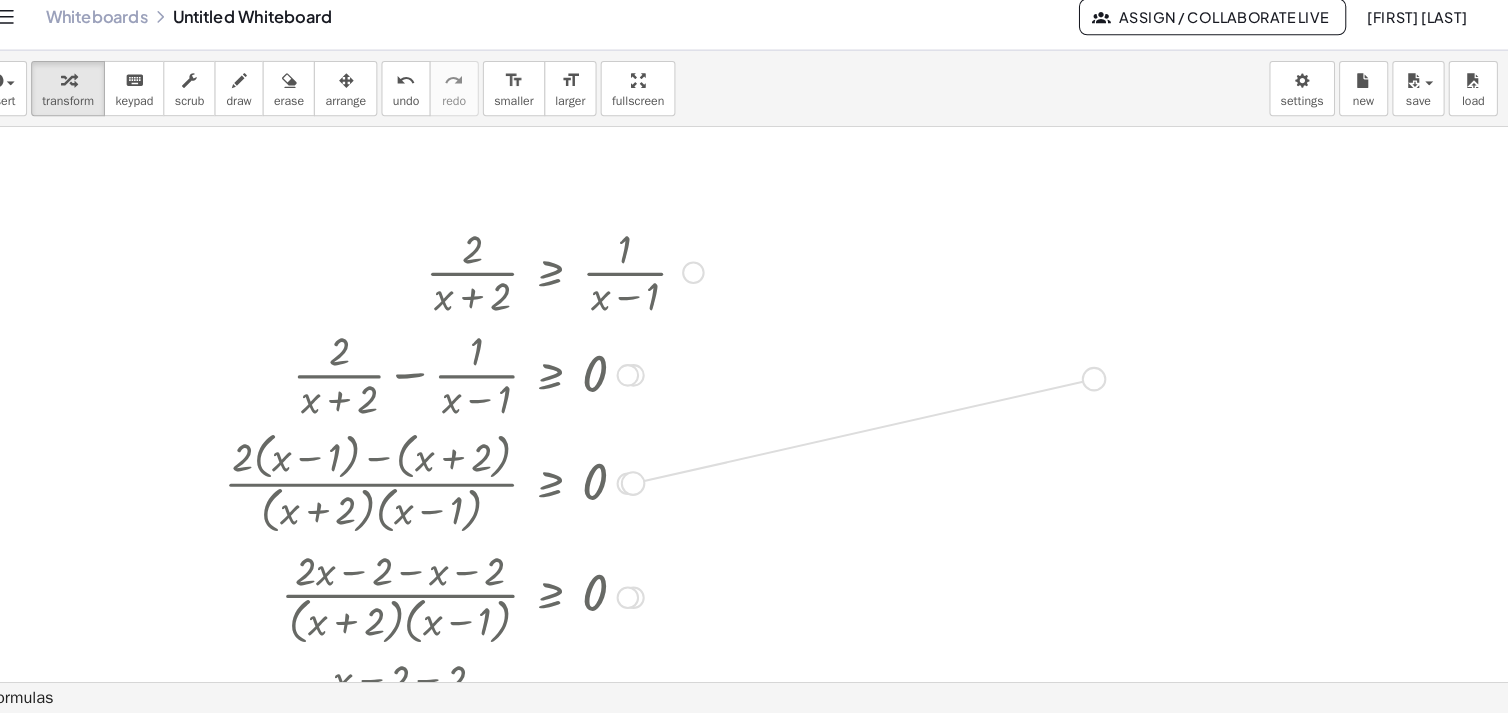 drag, startPoint x: 697, startPoint y: 463, endPoint x: 1116, endPoint y: 375, distance: 428.14133 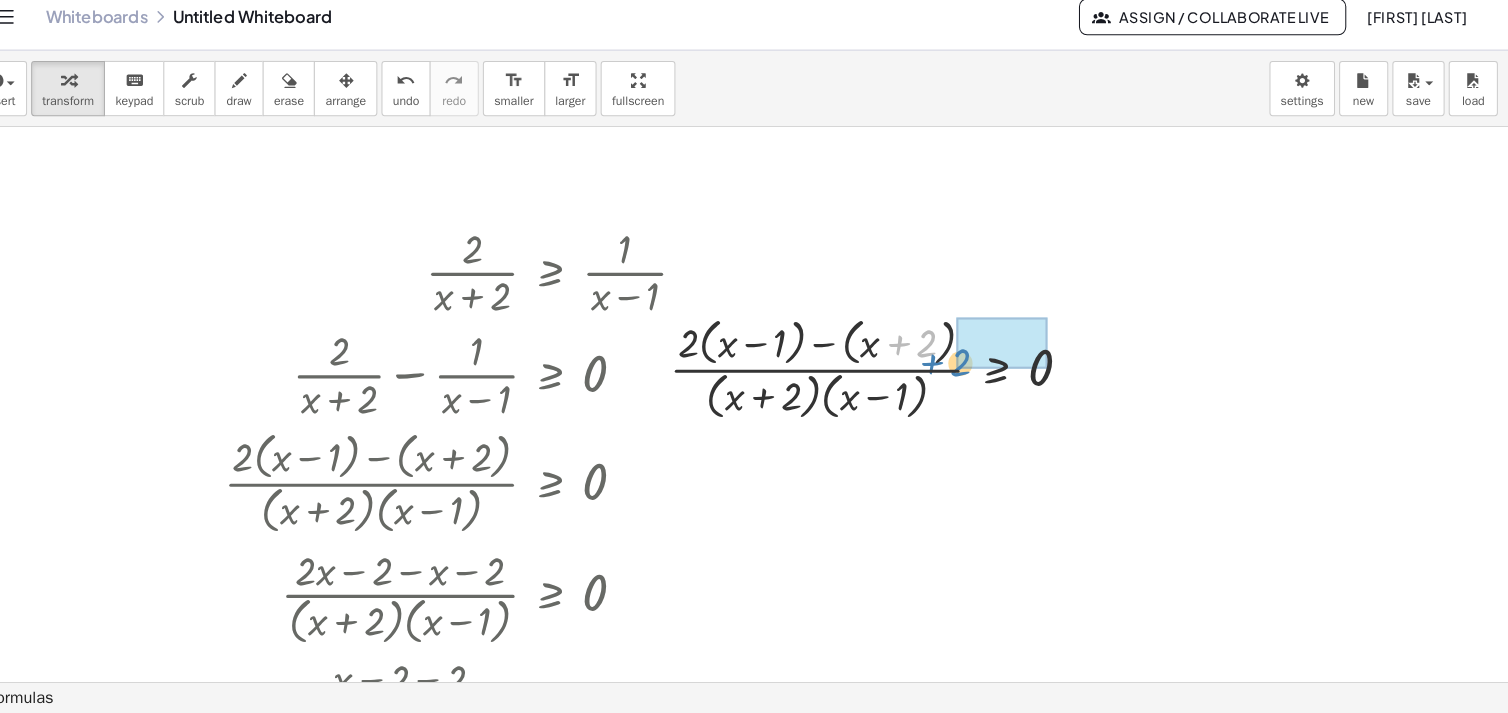 drag, startPoint x: 947, startPoint y: 371, endPoint x: 969, endPoint y: 380, distance: 23.769728 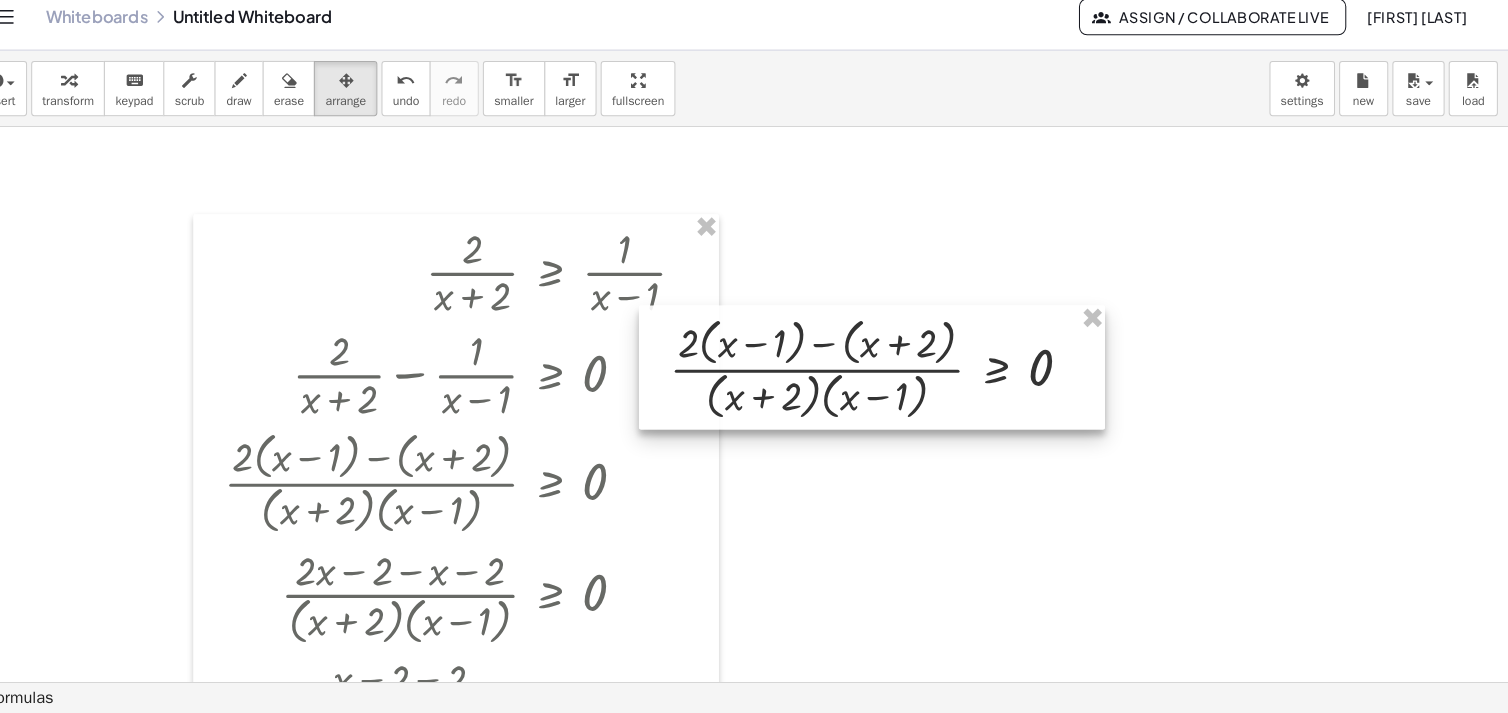 drag, startPoint x: 380, startPoint y: 95, endPoint x: 871, endPoint y: 350, distance: 553.2685 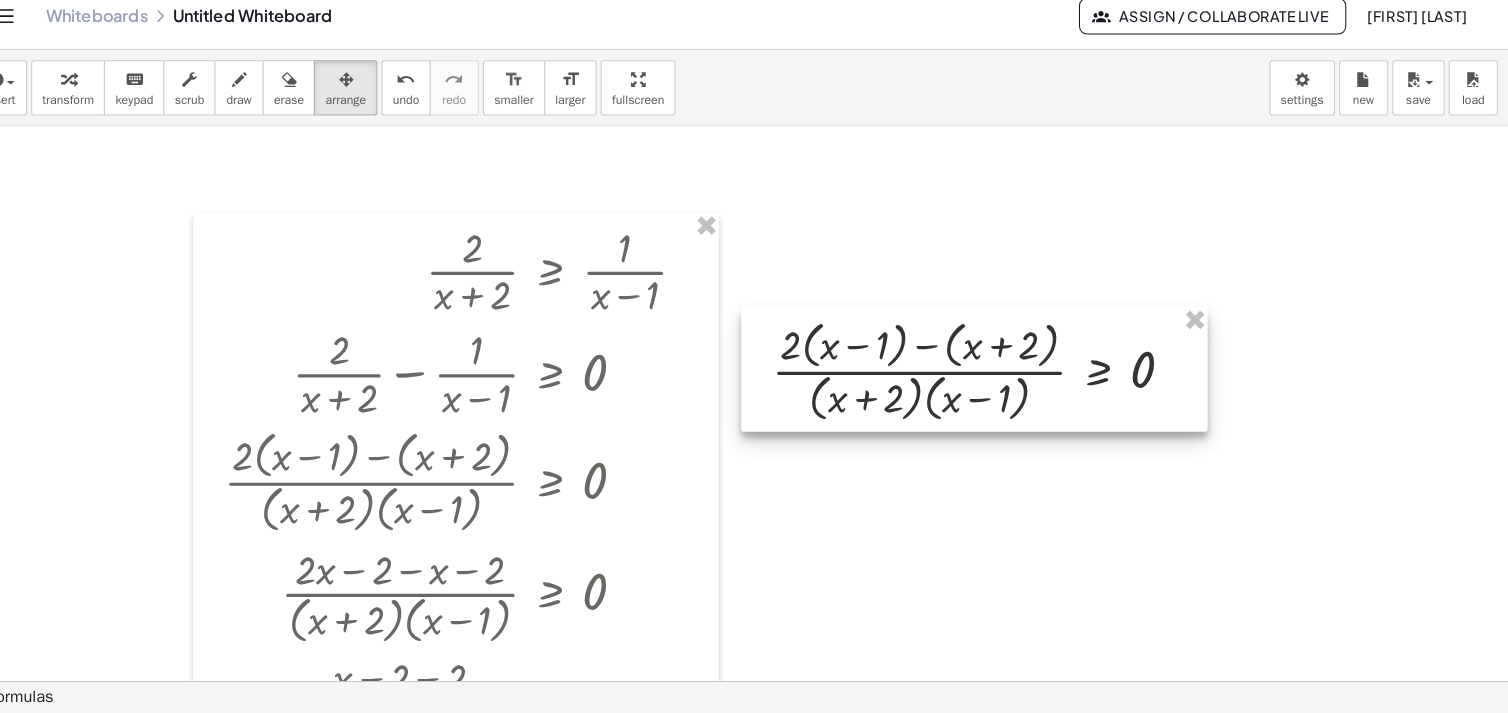 drag, startPoint x: 875, startPoint y: 374, endPoint x: 975, endPoint y: 377, distance: 100.04499 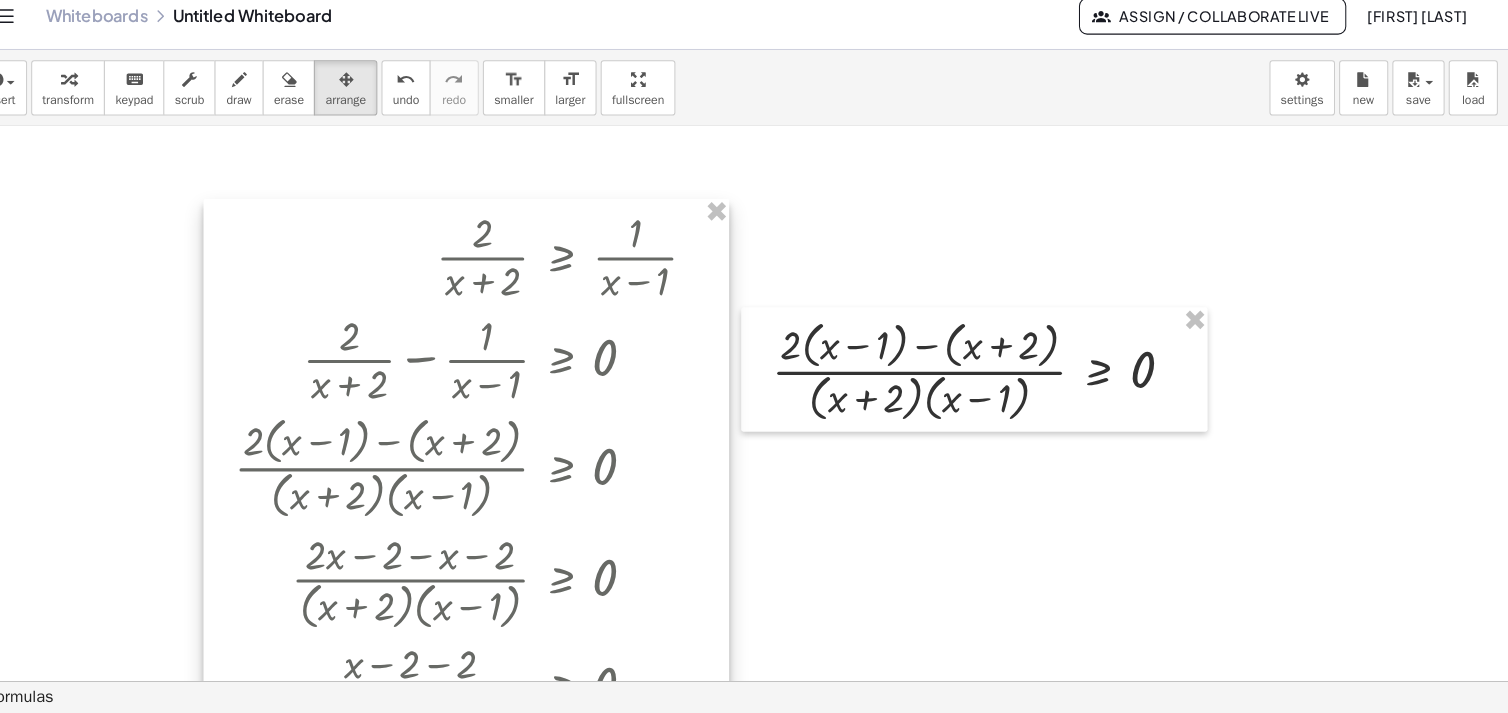 drag, startPoint x: 510, startPoint y: 488, endPoint x: 520, endPoint y: 474, distance: 17.20465 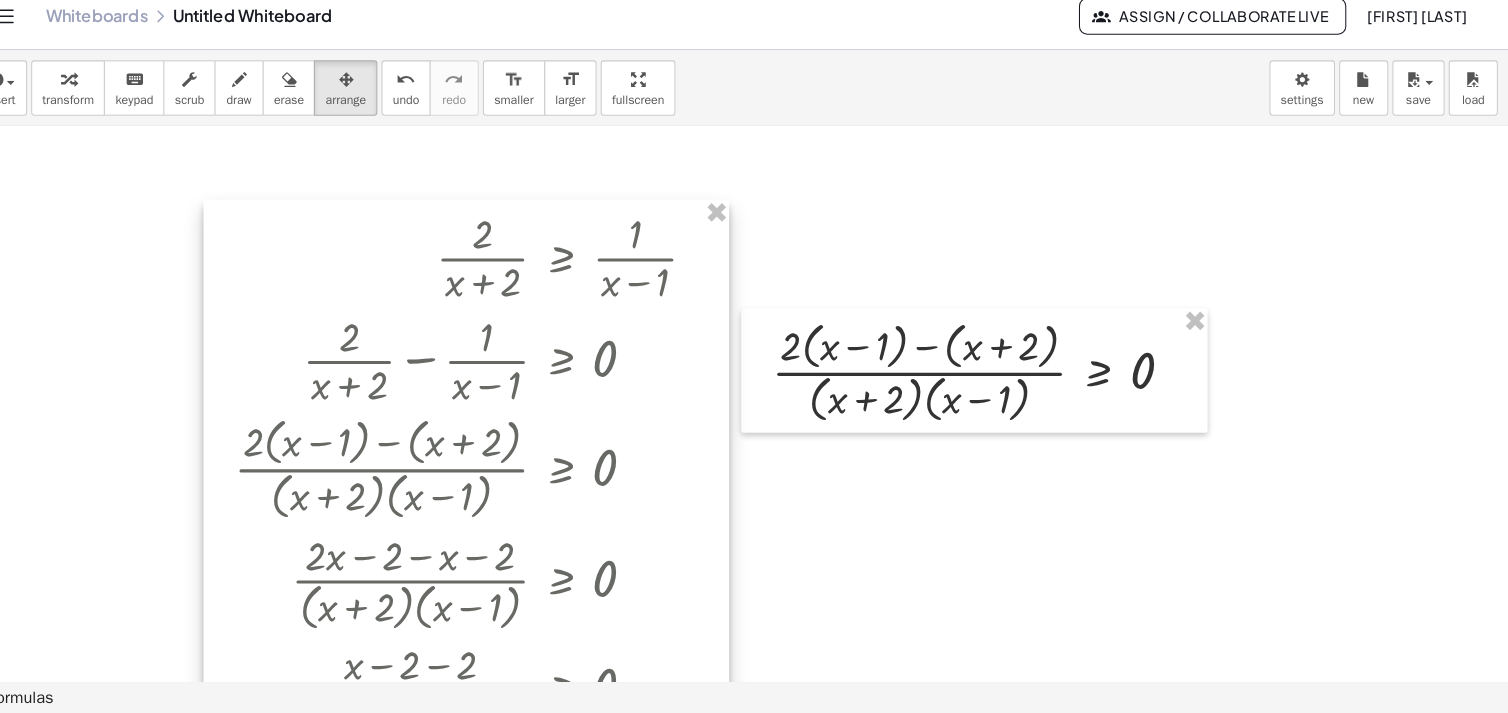 click at bounding box center (490, 532) 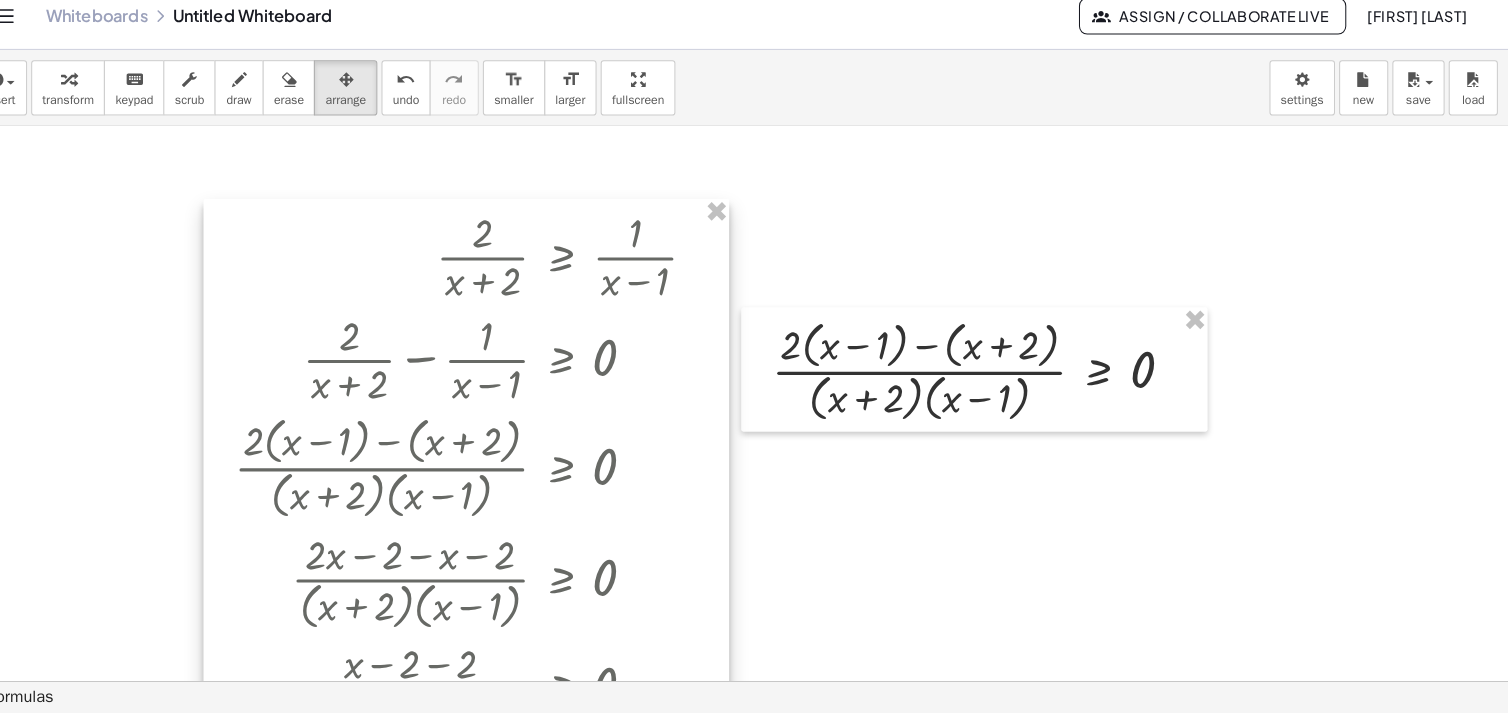 click at bounding box center (490, 532) 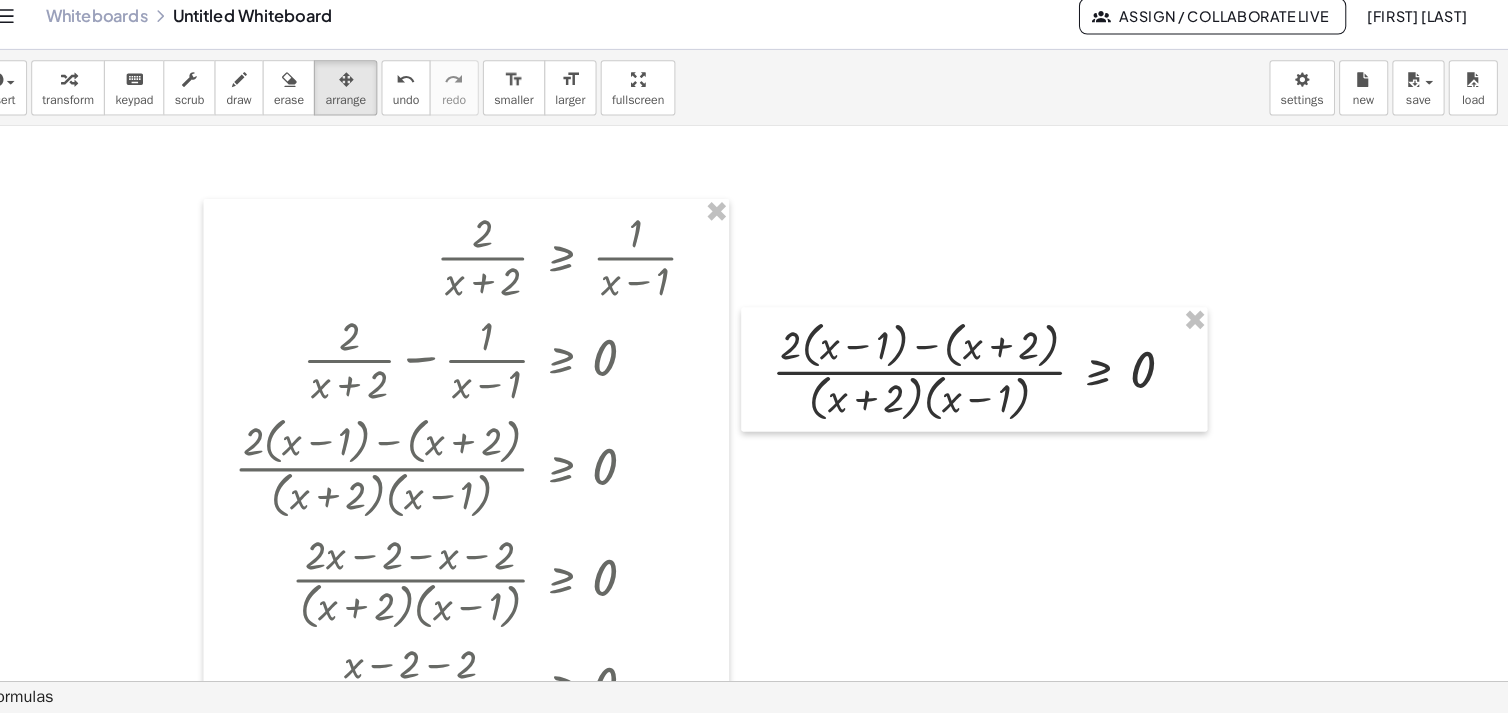 click at bounding box center [754, 668] 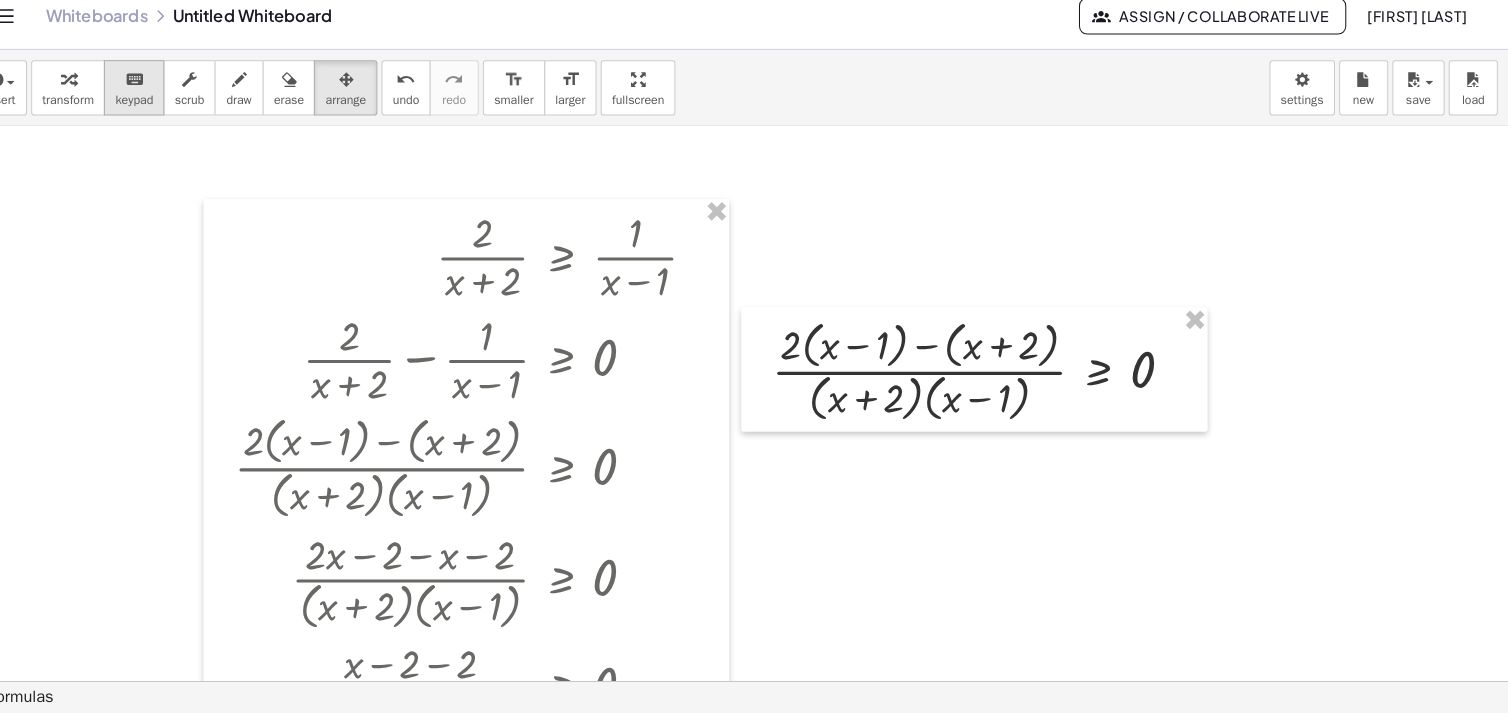 click on "keypad" at bounding box center (166, 114) 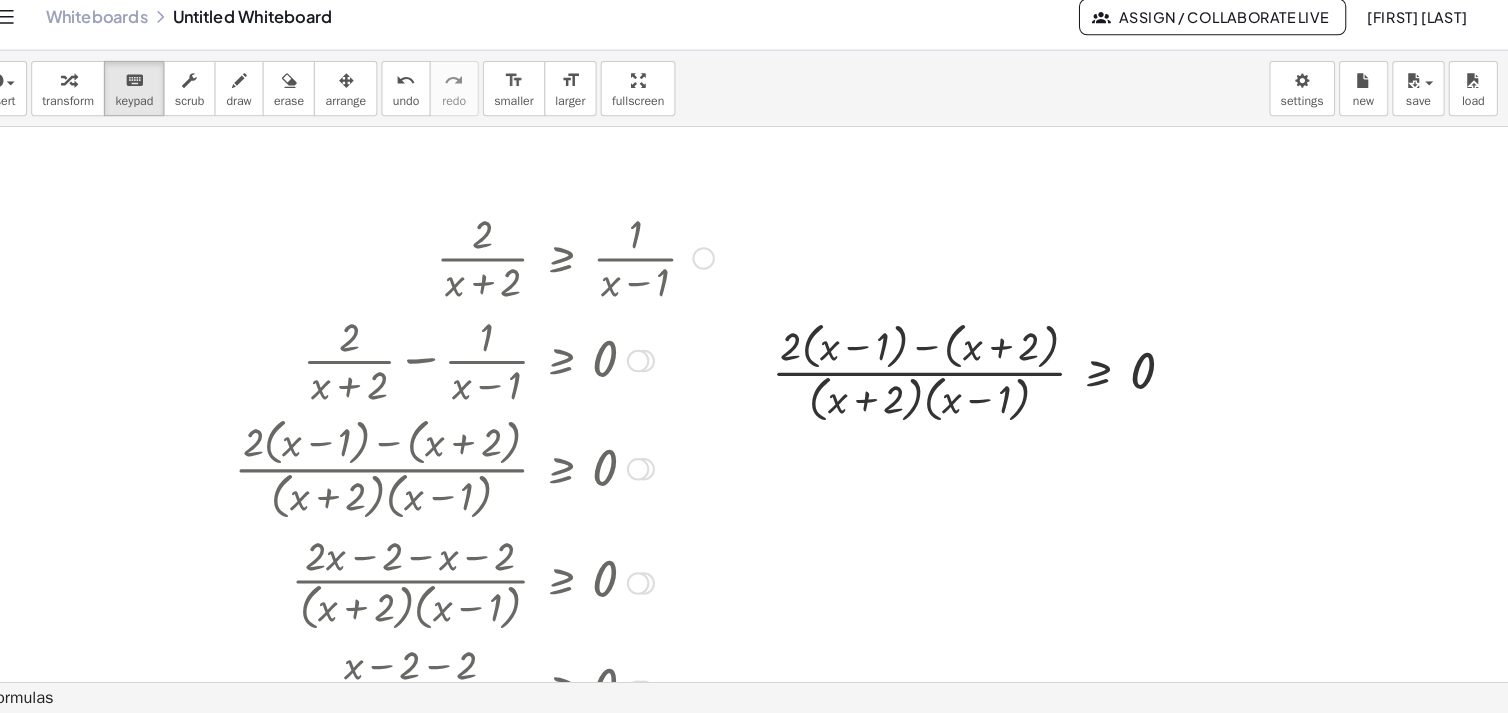 drag, startPoint x: 651, startPoint y: 483, endPoint x: 660, endPoint y: 465, distance: 20.12461 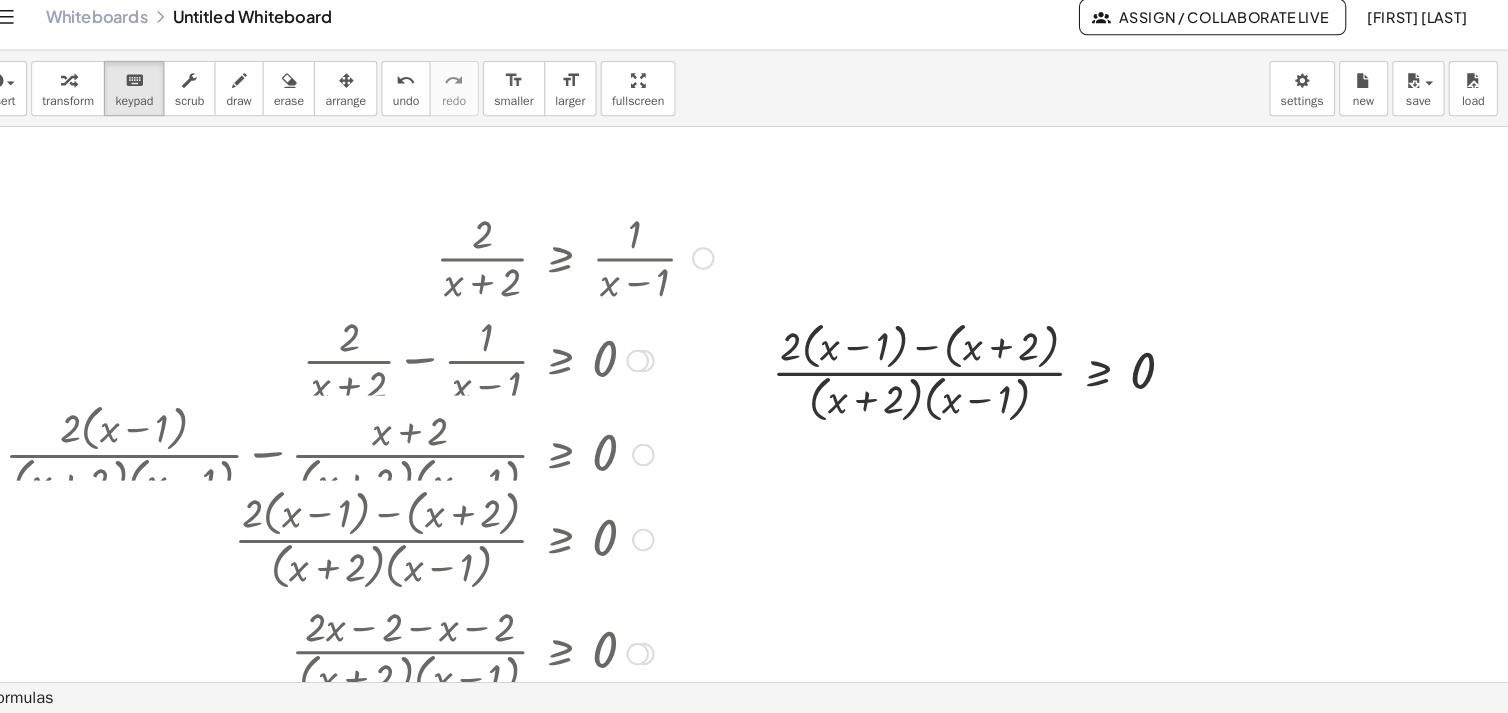 drag, startPoint x: 660, startPoint y: 462, endPoint x: 691, endPoint y: 527, distance: 72.013885 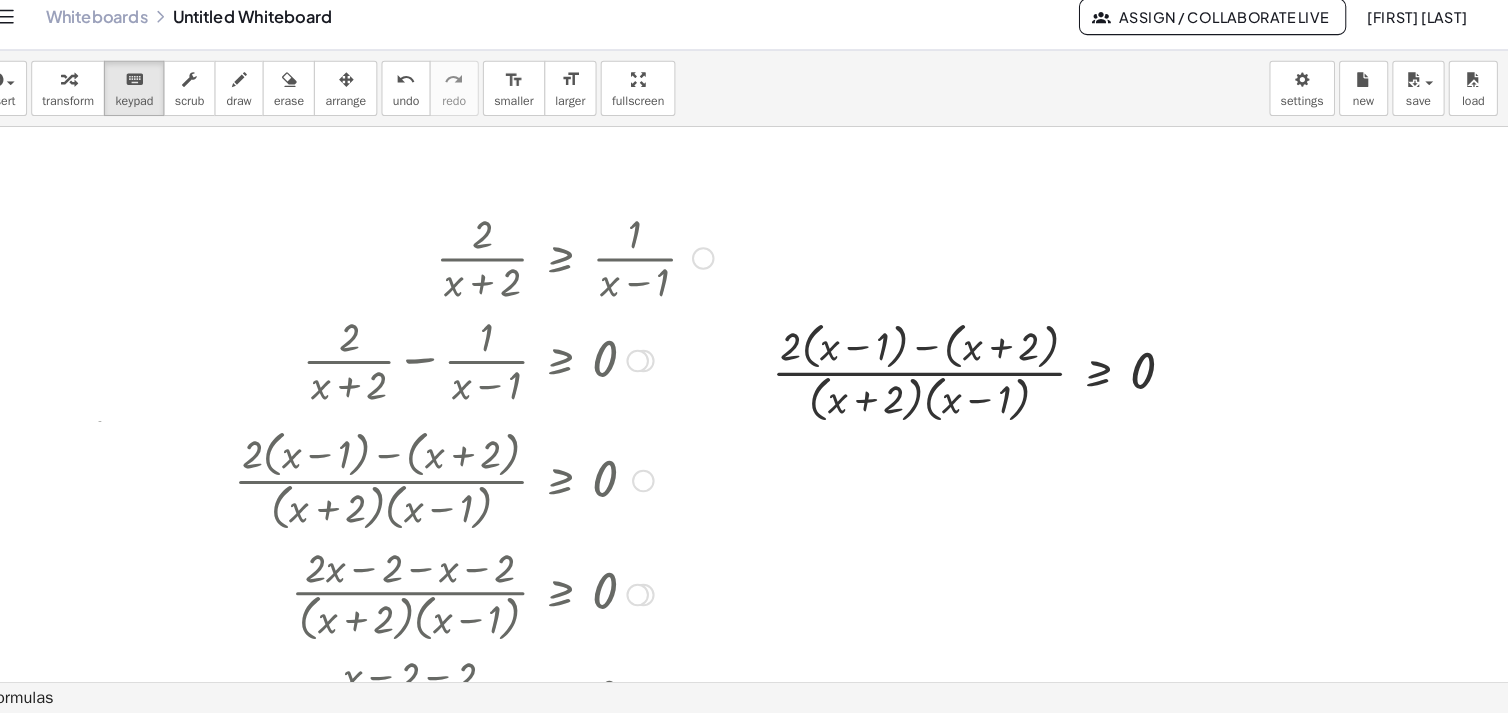 drag, startPoint x: 661, startPoint y: 581, endPoint x: 650, endPoint y: 476, distance: 105.574615 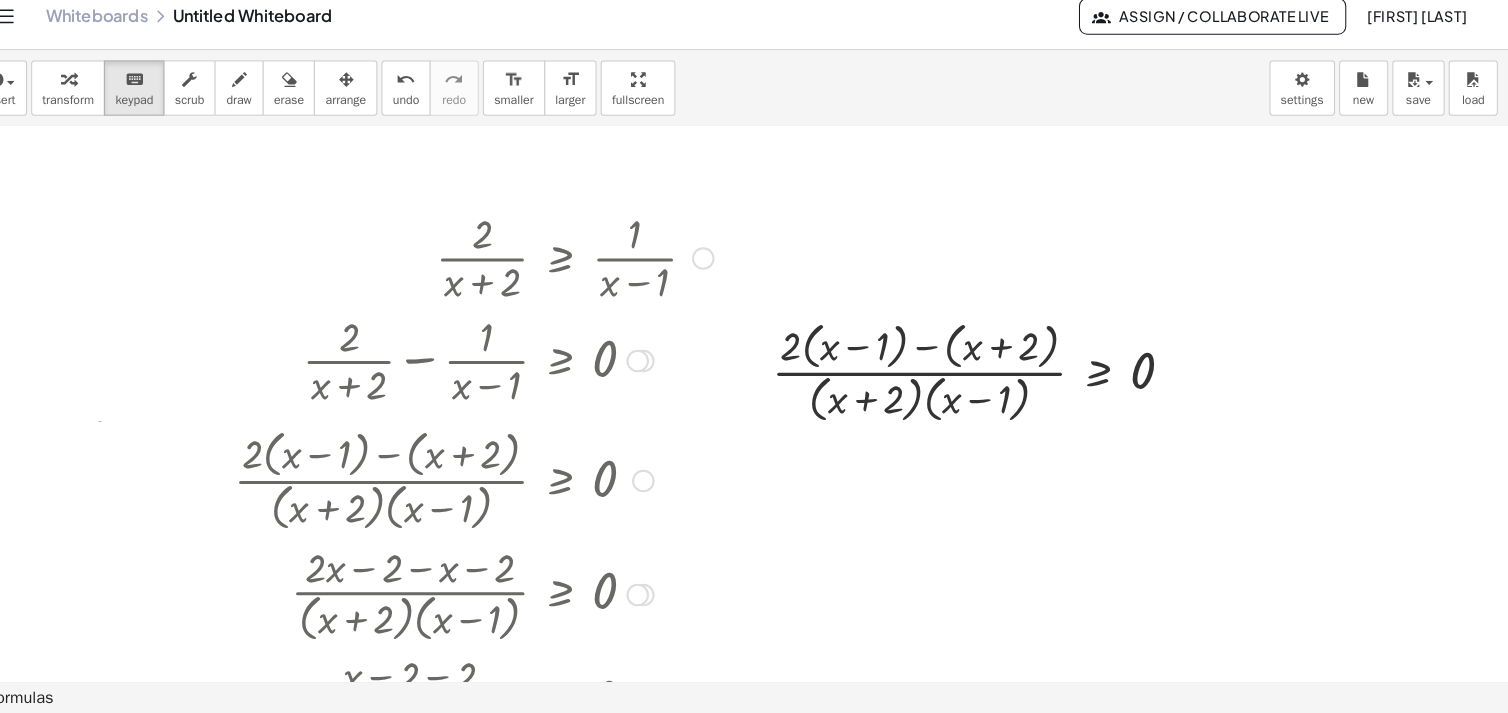 click on "· ( + · 2 · ( + x − 1 ) − ( + x + 2 ) ) · ( + x + 2 ) · ( + x − 1 ) ≥ 0" at bounding box center (583, 485) 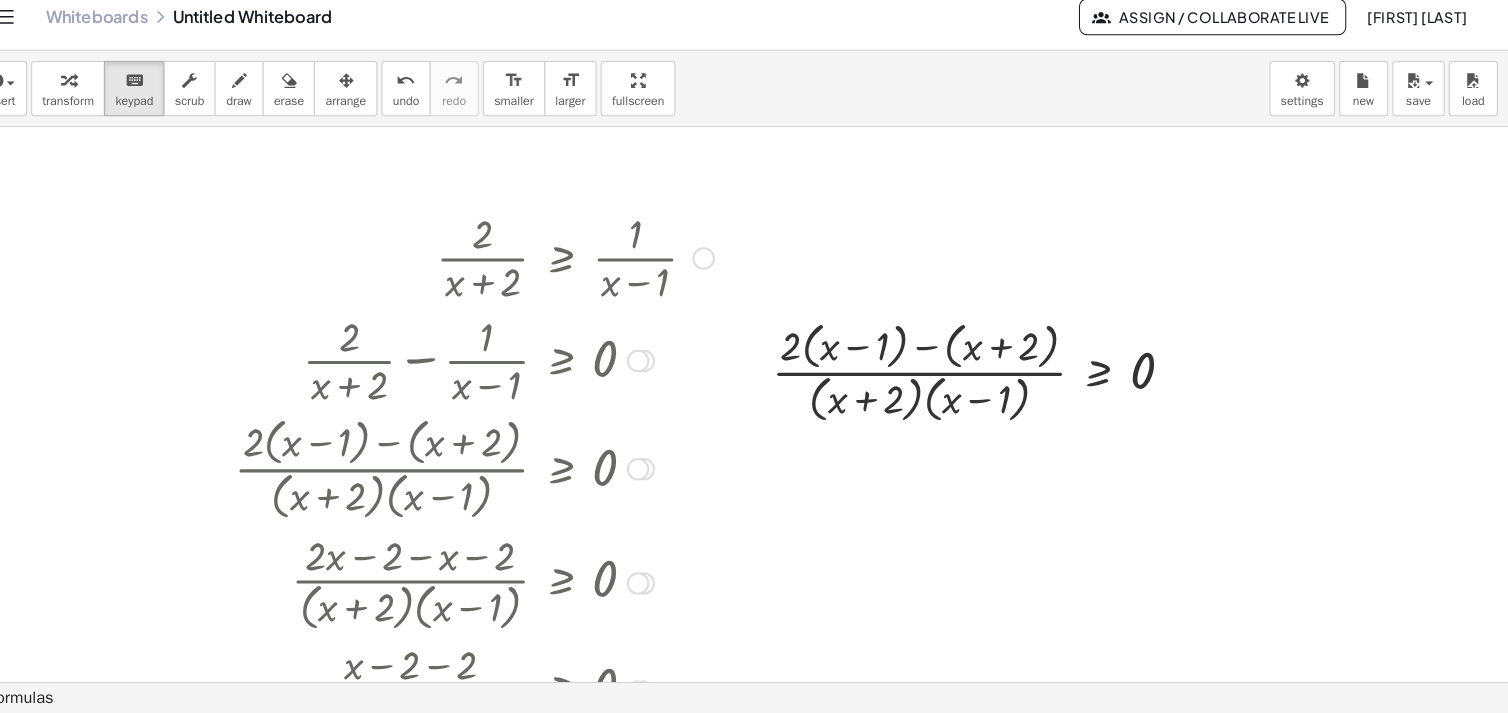 drag, startPoint x: 560, startPoint y: 571, endPoint x: 566, endPoint y: 532, distance: 39.45884 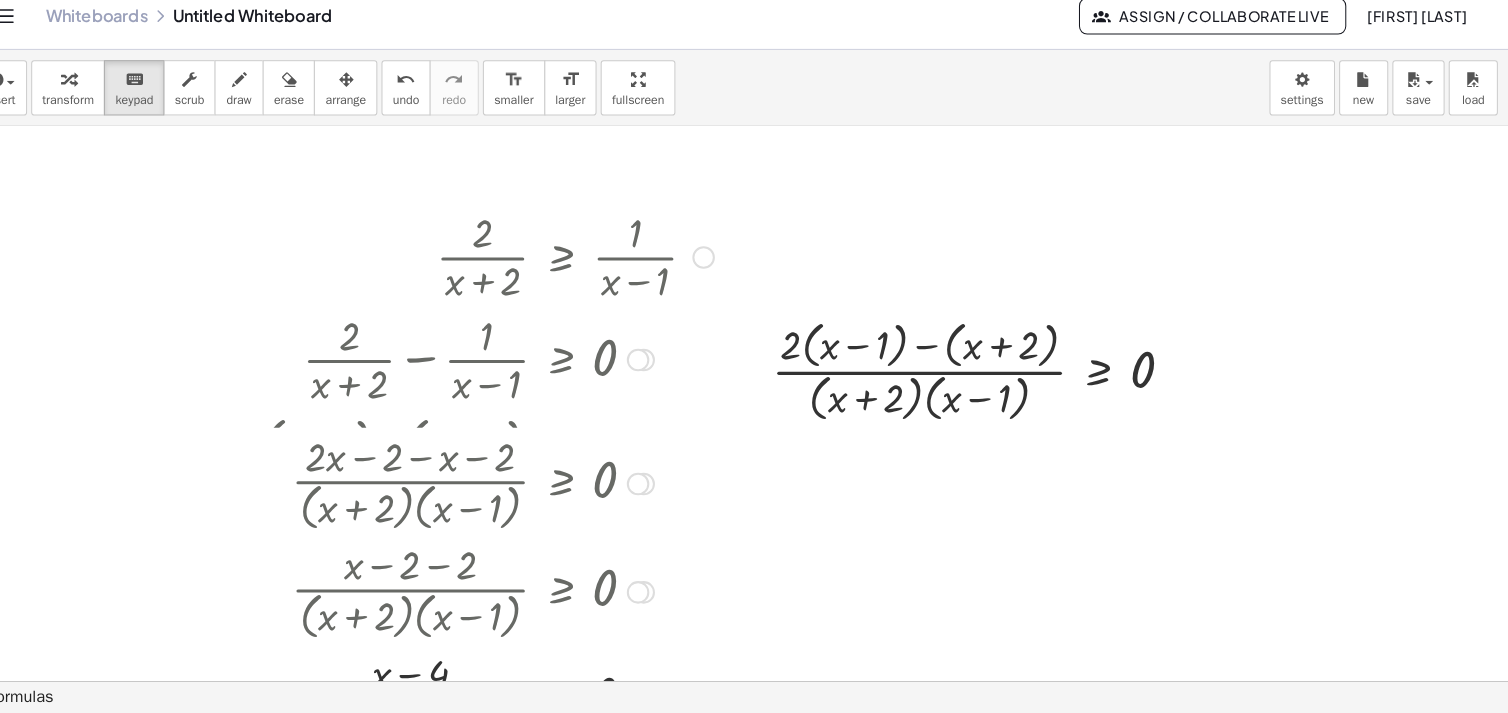 drag, startPoint x: 653, startPoint y: 580, endPoint x: 658, endPoint y: 483, distance: 97.128784 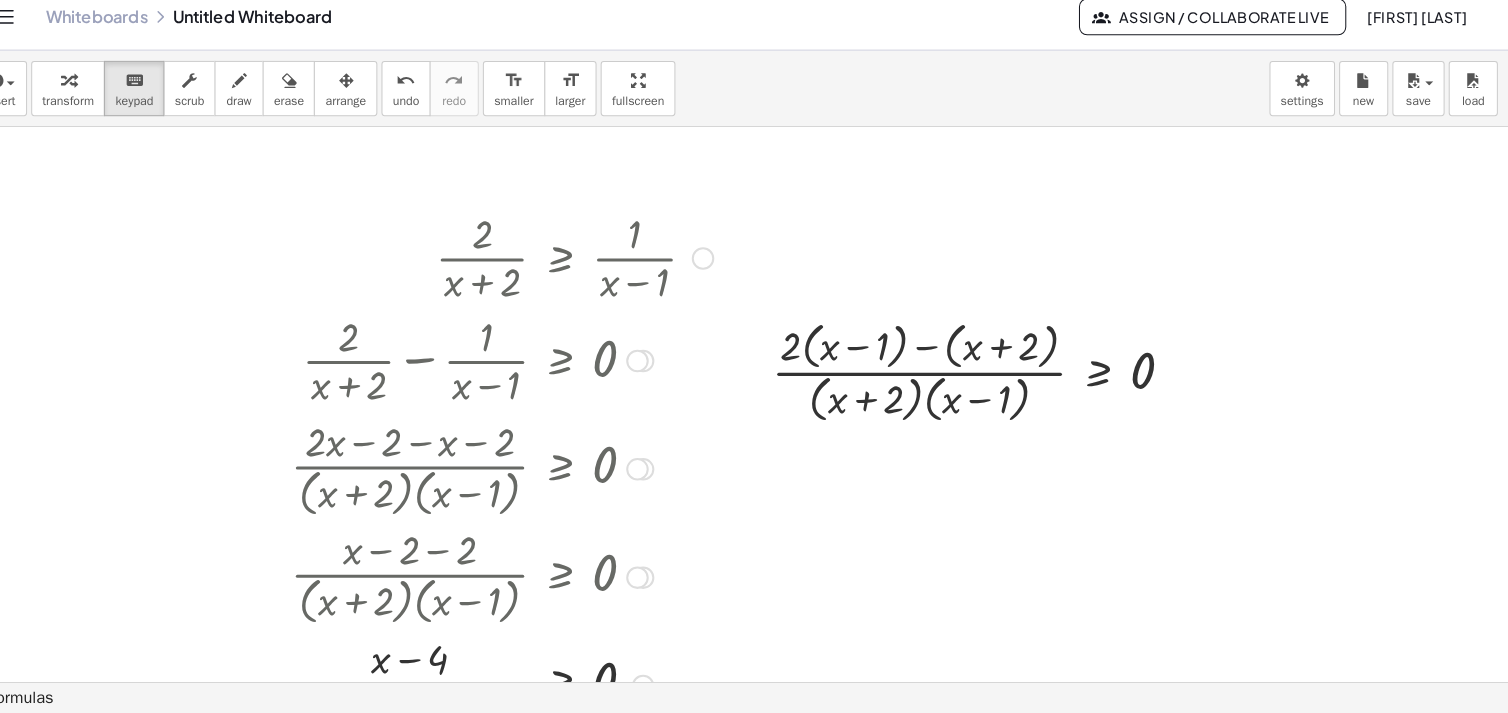 drag, startPoint x: 954, startPoint y: 461, endPoint x: 375, endPoint y: 400, distance: 582.2044 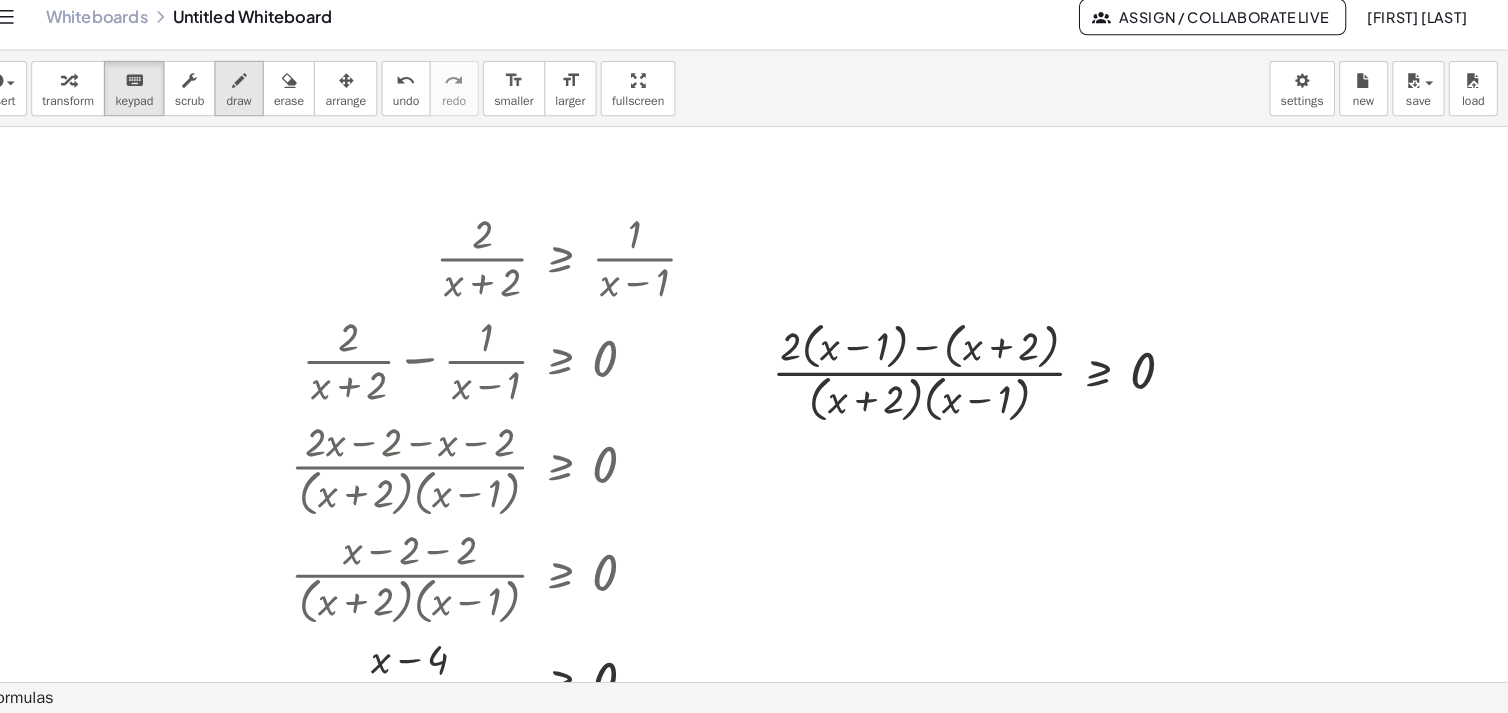 click at bounding box center (269, 93) 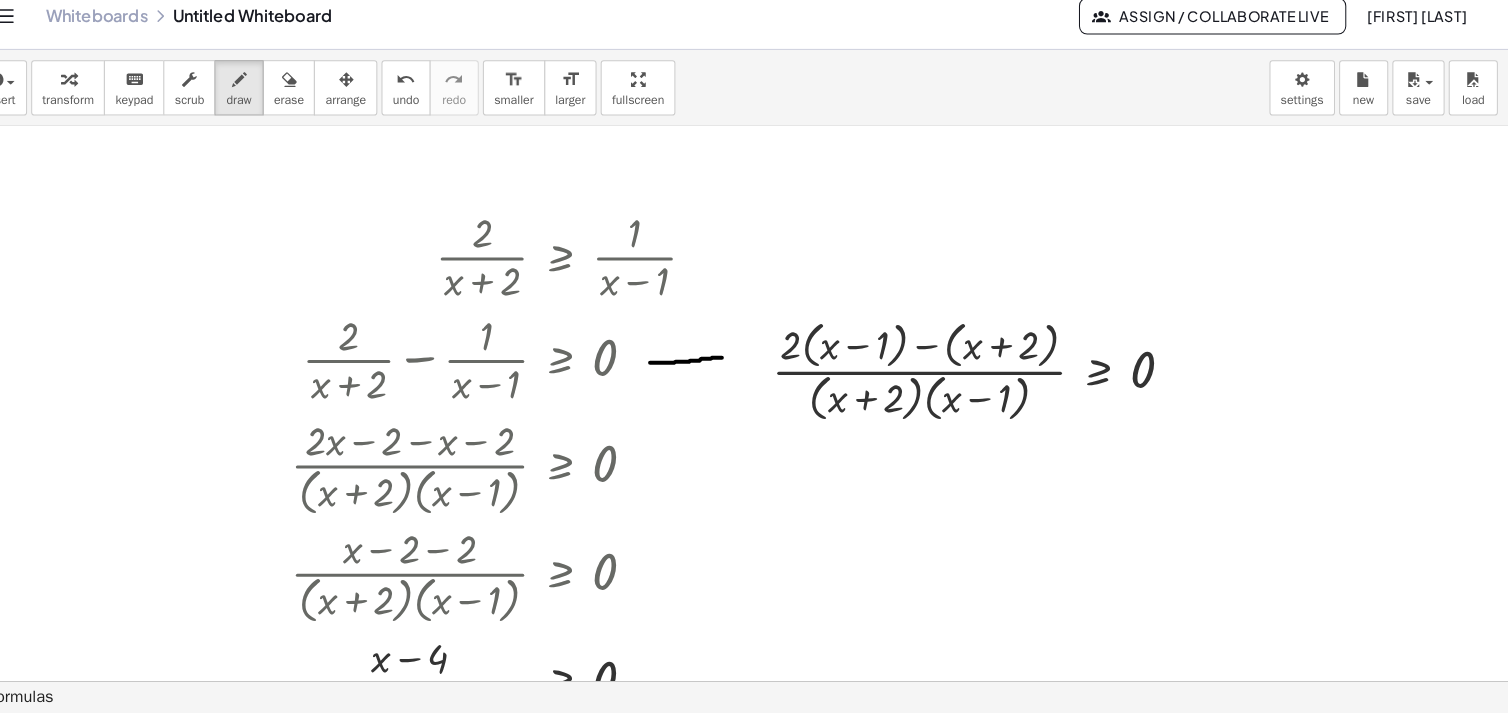 drag, startPoint x: 670, startPoint y: 371, endPoint x: 740, endPoint y: 366, distance: 70.178345 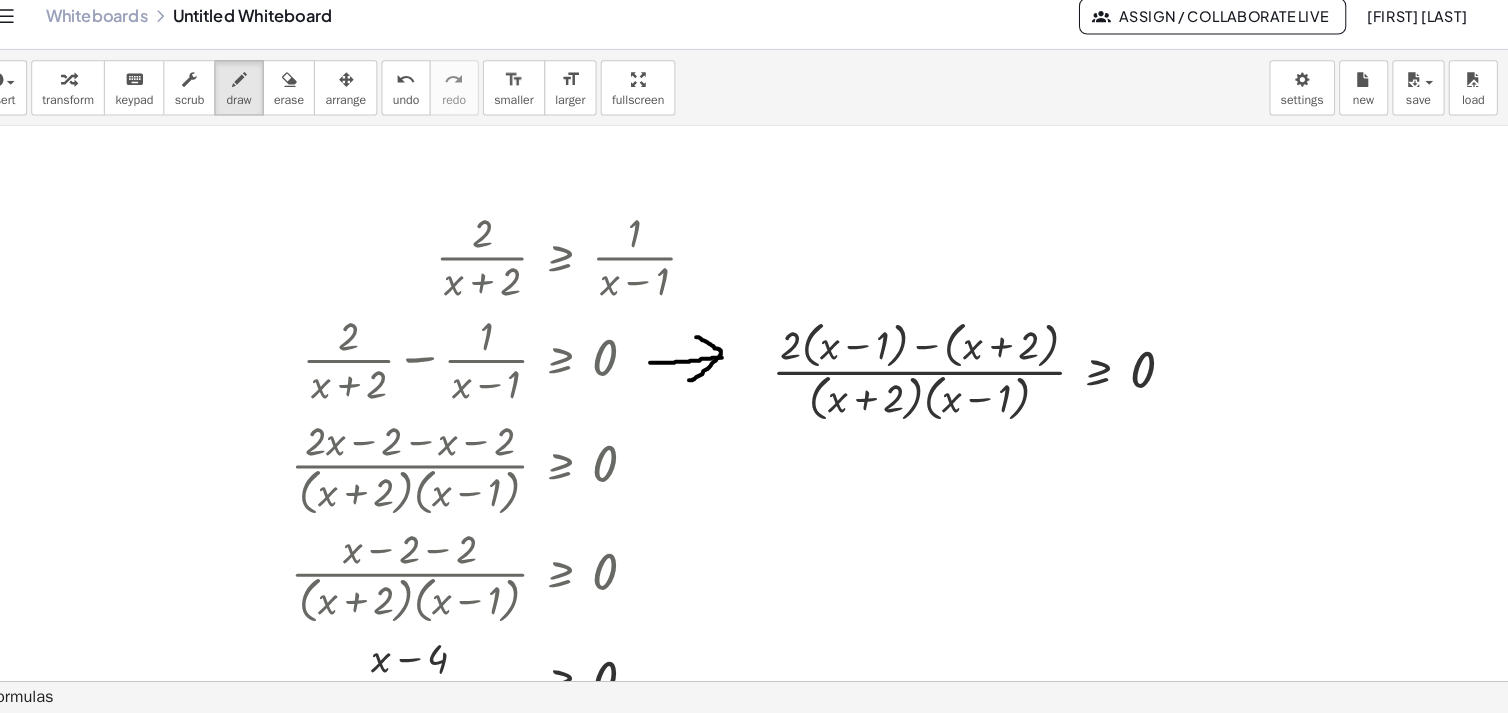 drag, startPoint x: 715, startPoint y: 346, endPoint x: 708, endPoint y: 388, distance: 42.579338 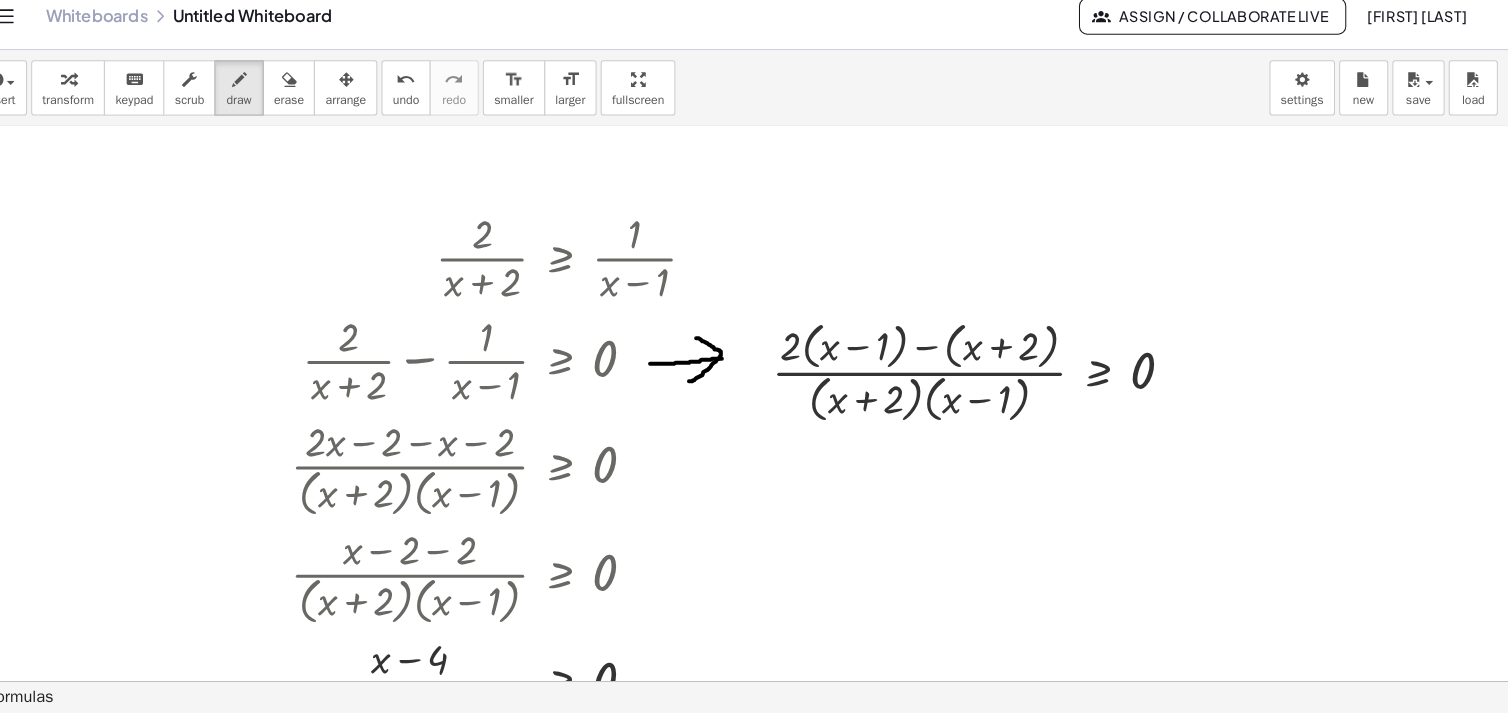 click at bounding box center [754, 668] 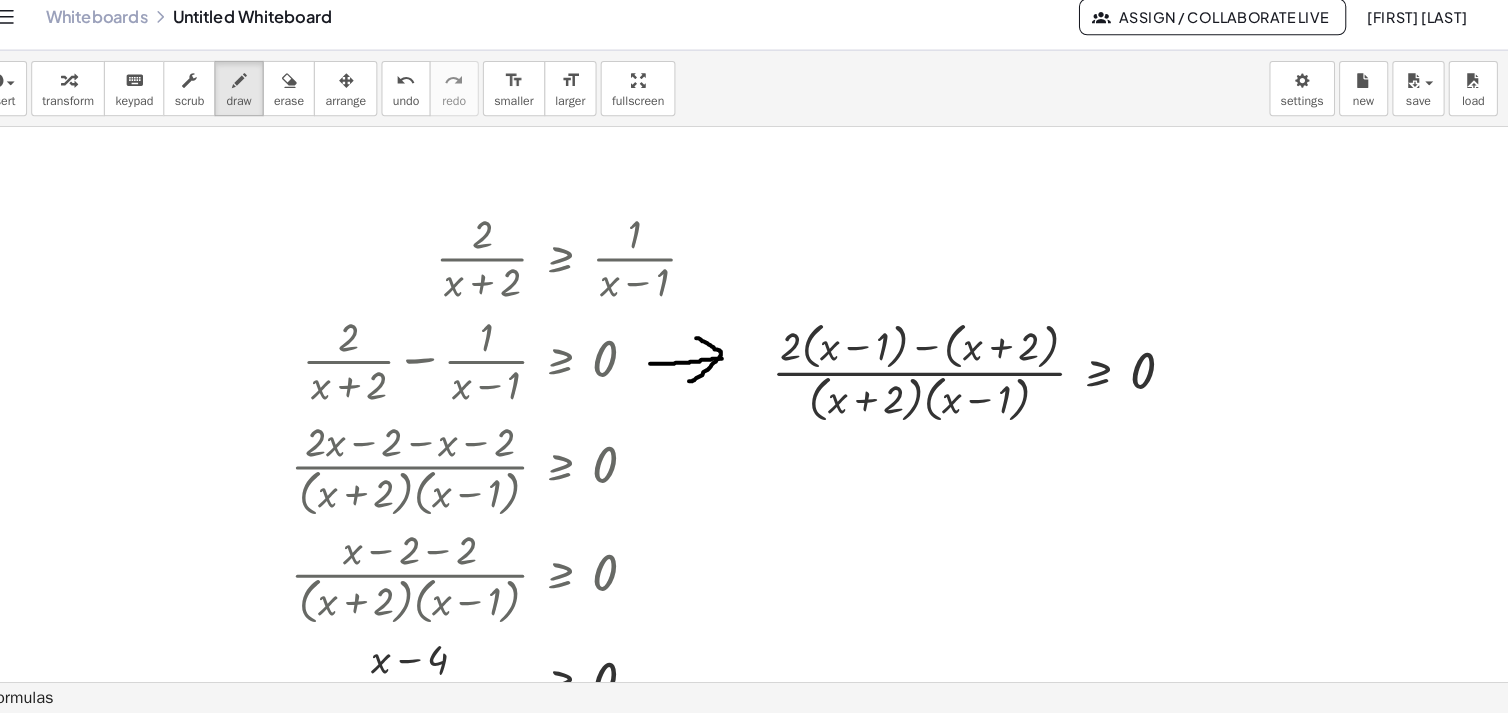 scroll, scrollTop: 0, scrollLeft: 0, axis: both 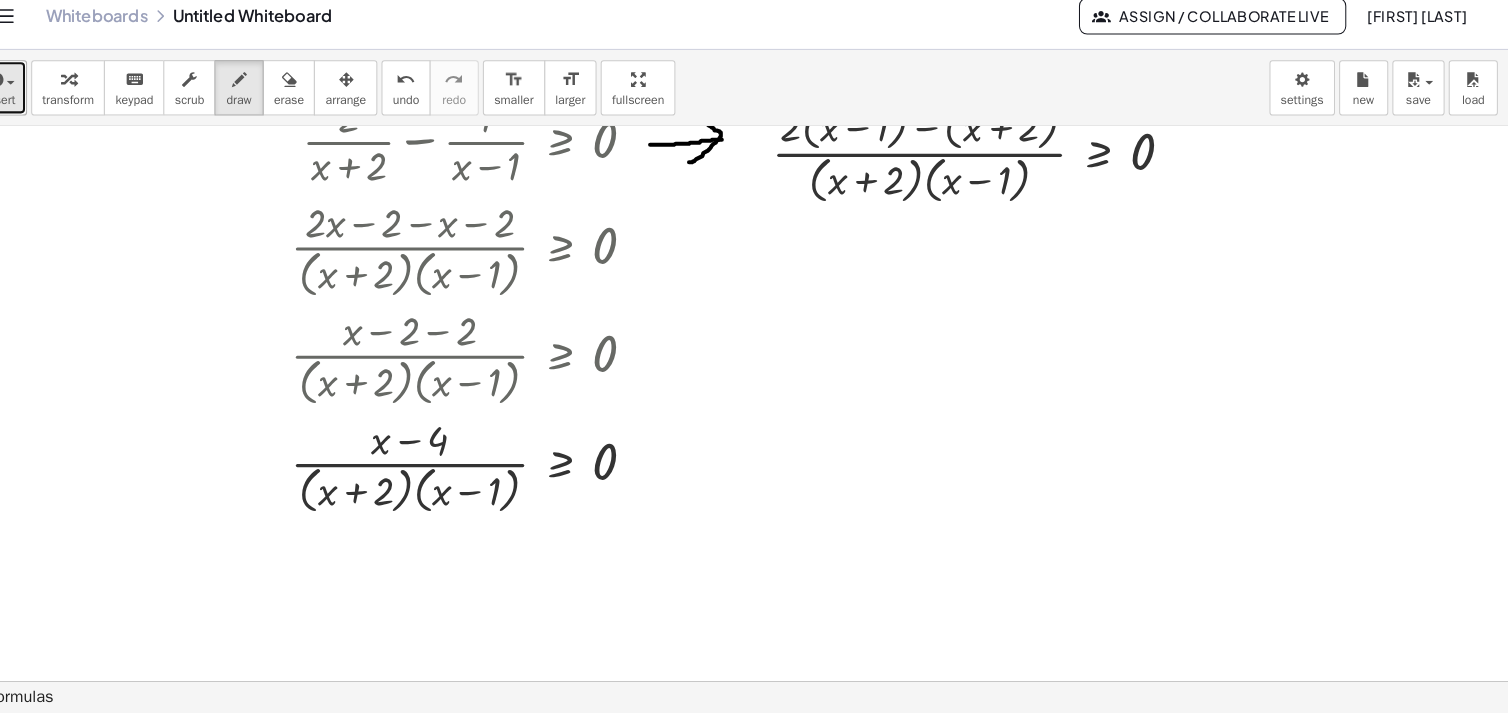 click at bounding box center [46, 97] 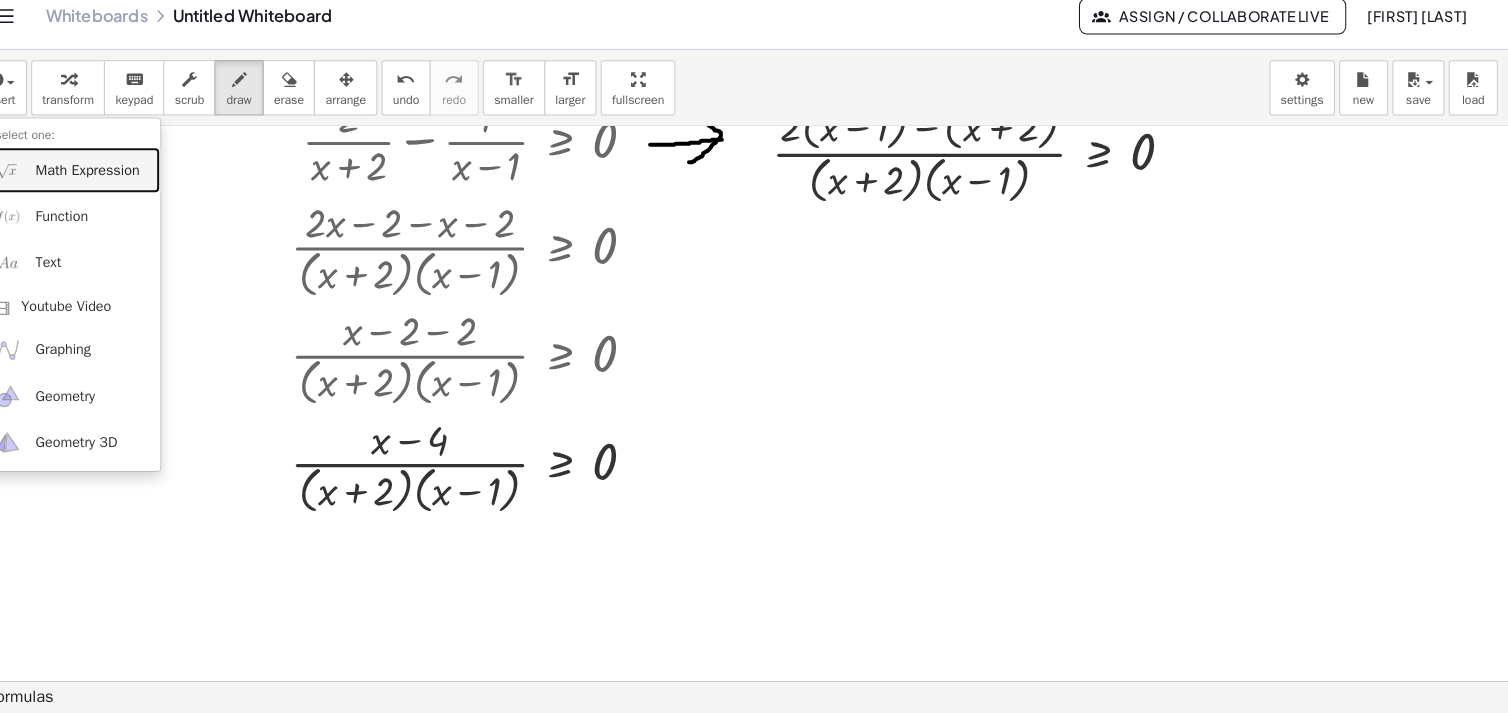 click on "Math Expression" at bounding box center [121, 183] 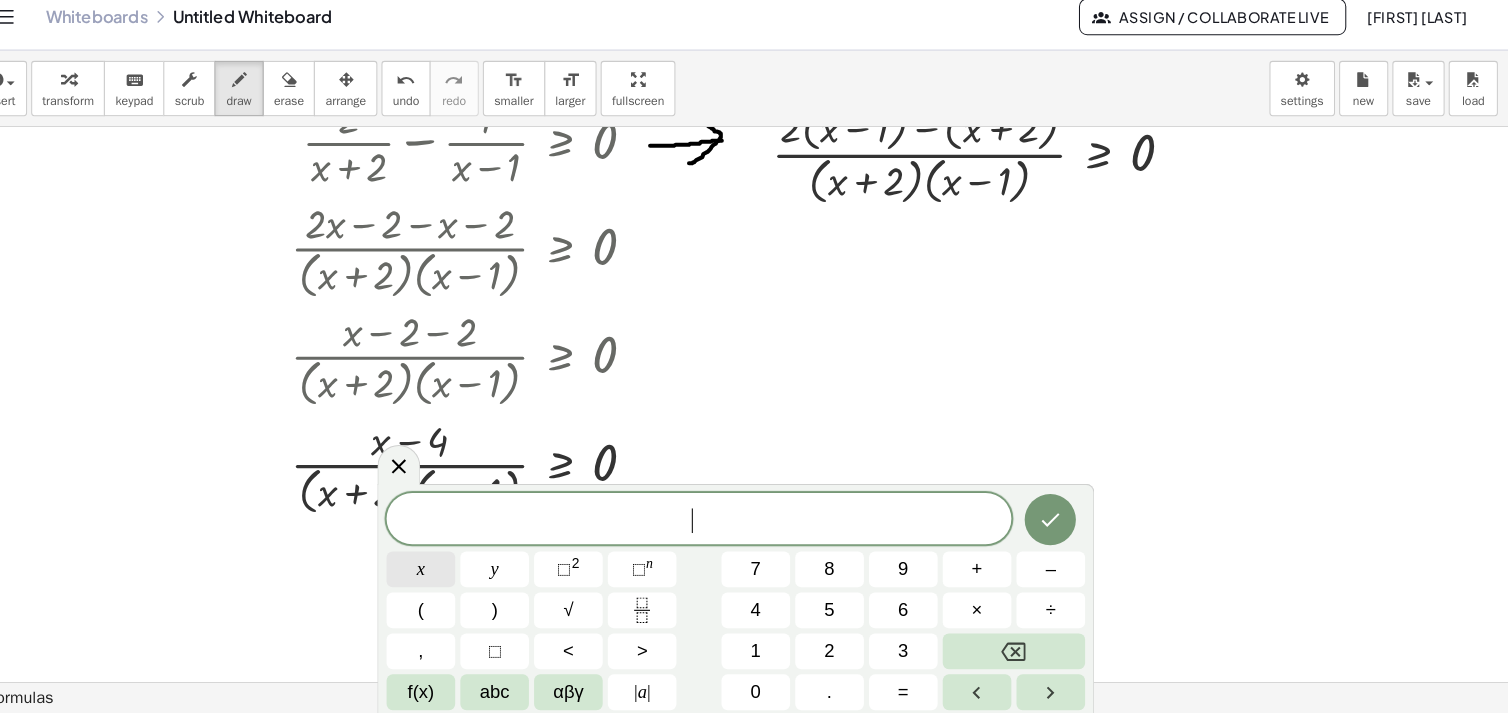 click on "x" at bounding box center [446, 571] 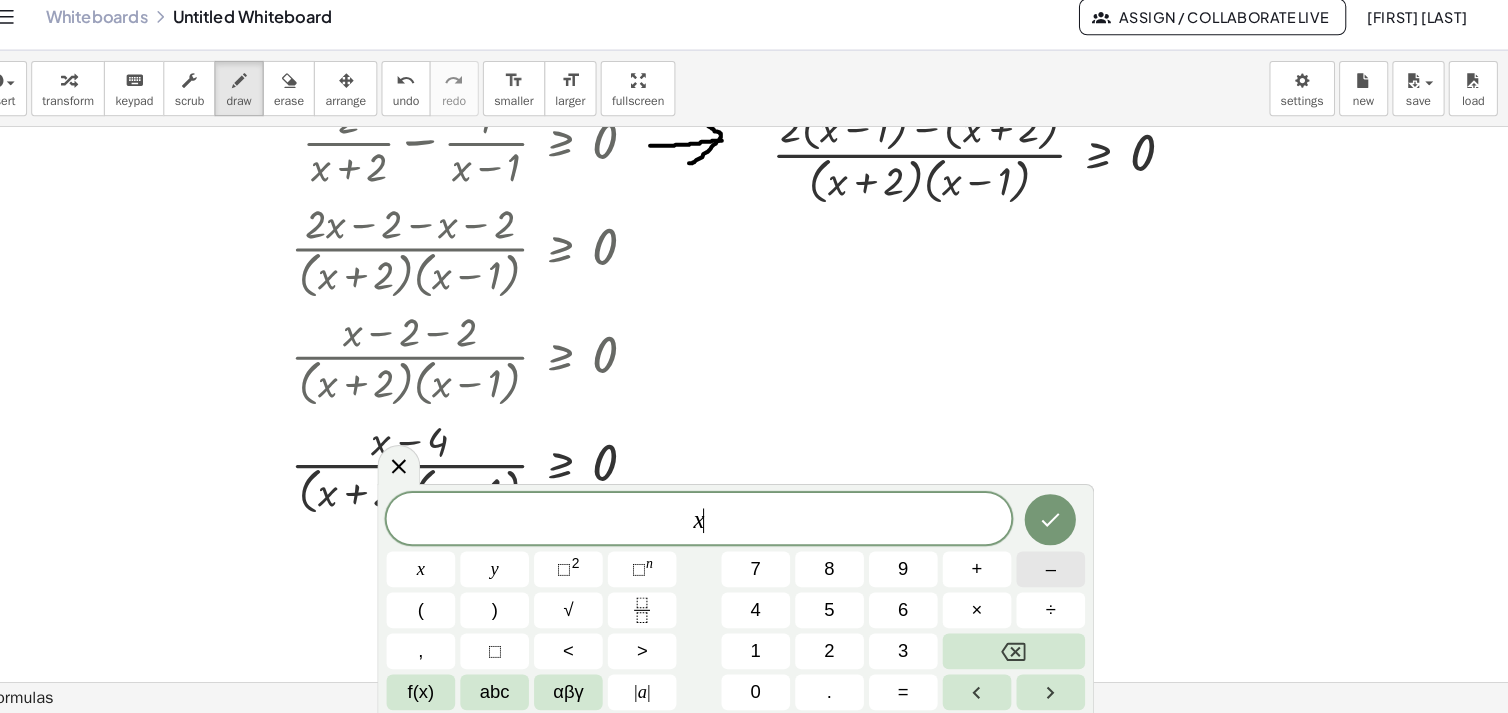 click on "x ​ x y ⬚ 2 ⬚ n 7 8 9 + – ( ) √ 4 5 6 × ÷ , ⬚ < > 1 2 3 f(x) abc αβγ | a | 0 . =" at bounding box center [754, 603] 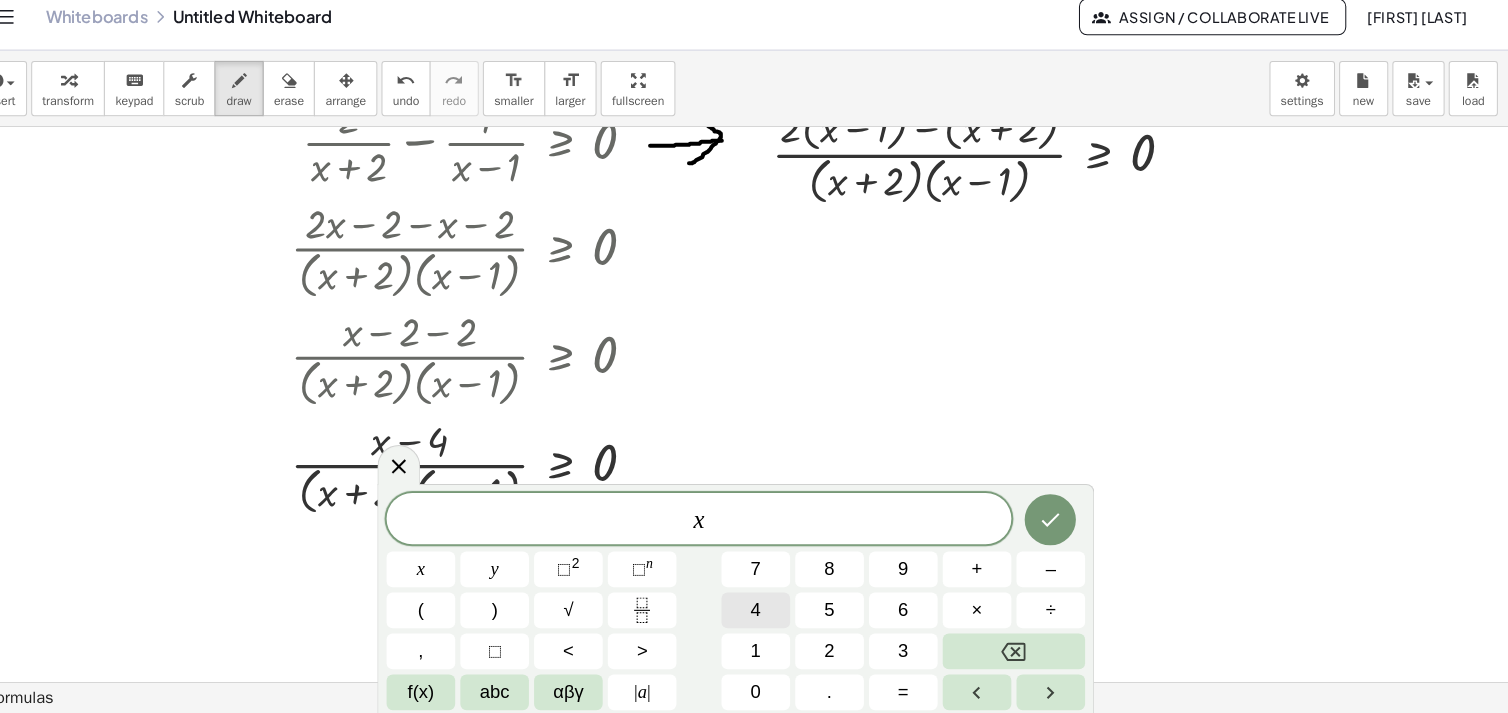 click on "4" at bounding box center [773, 611] 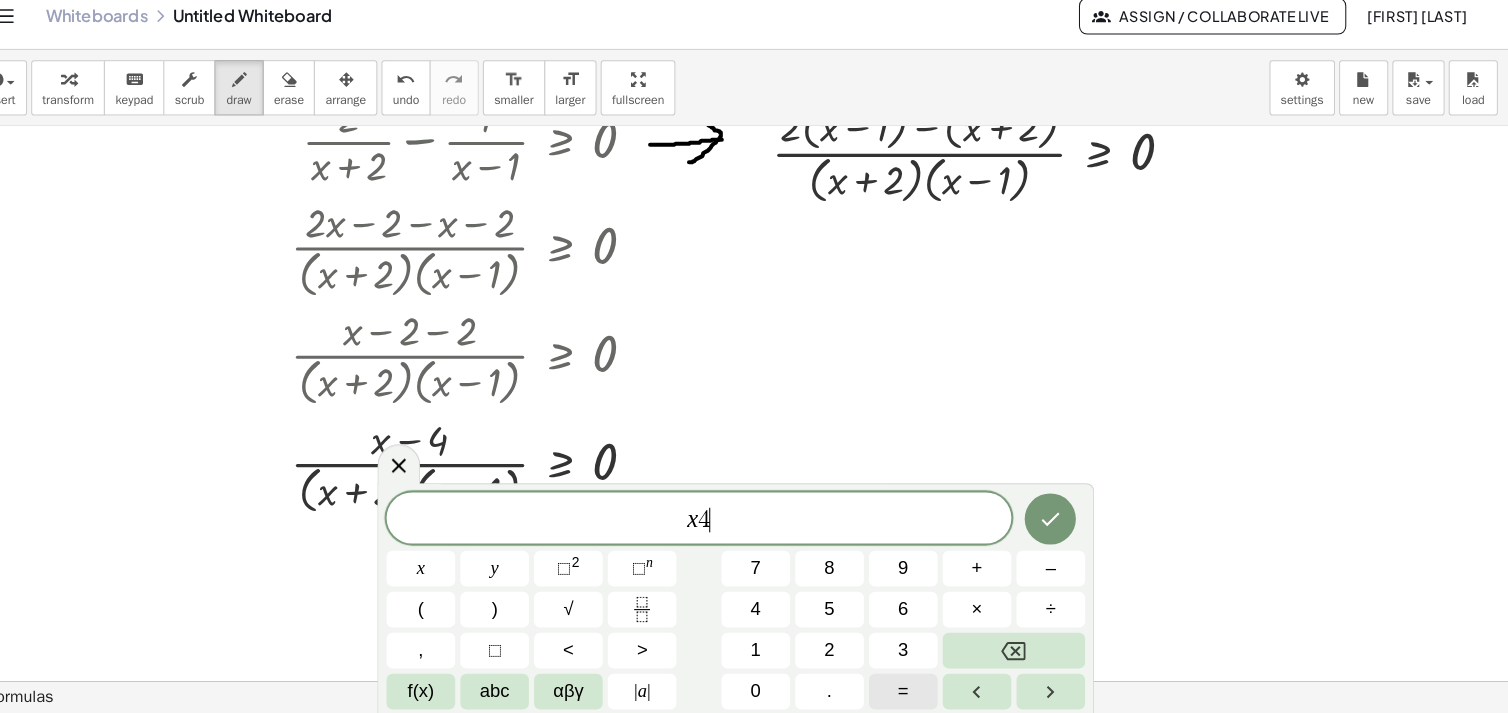 click on "=" at bounding box center (917, 691) 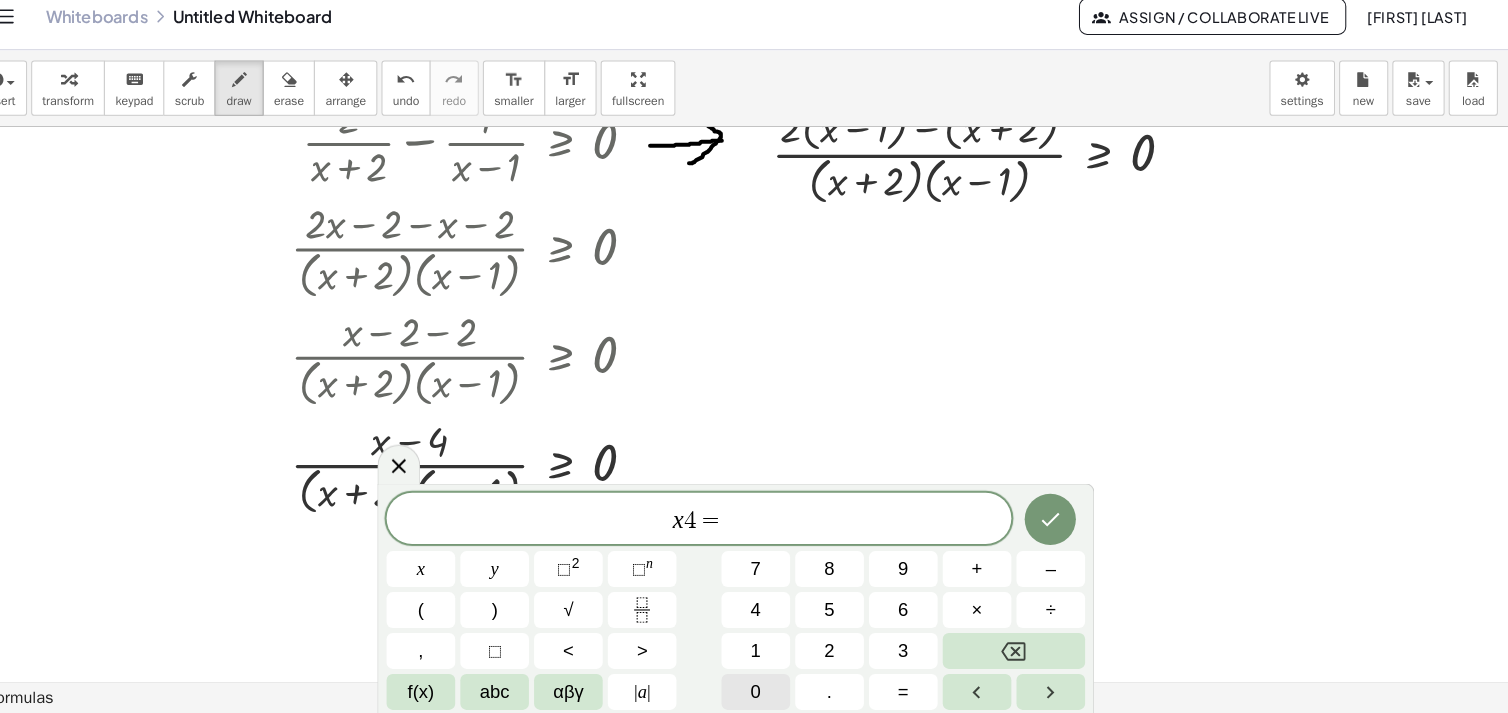 click on "0" at bounding box center [773, 691] 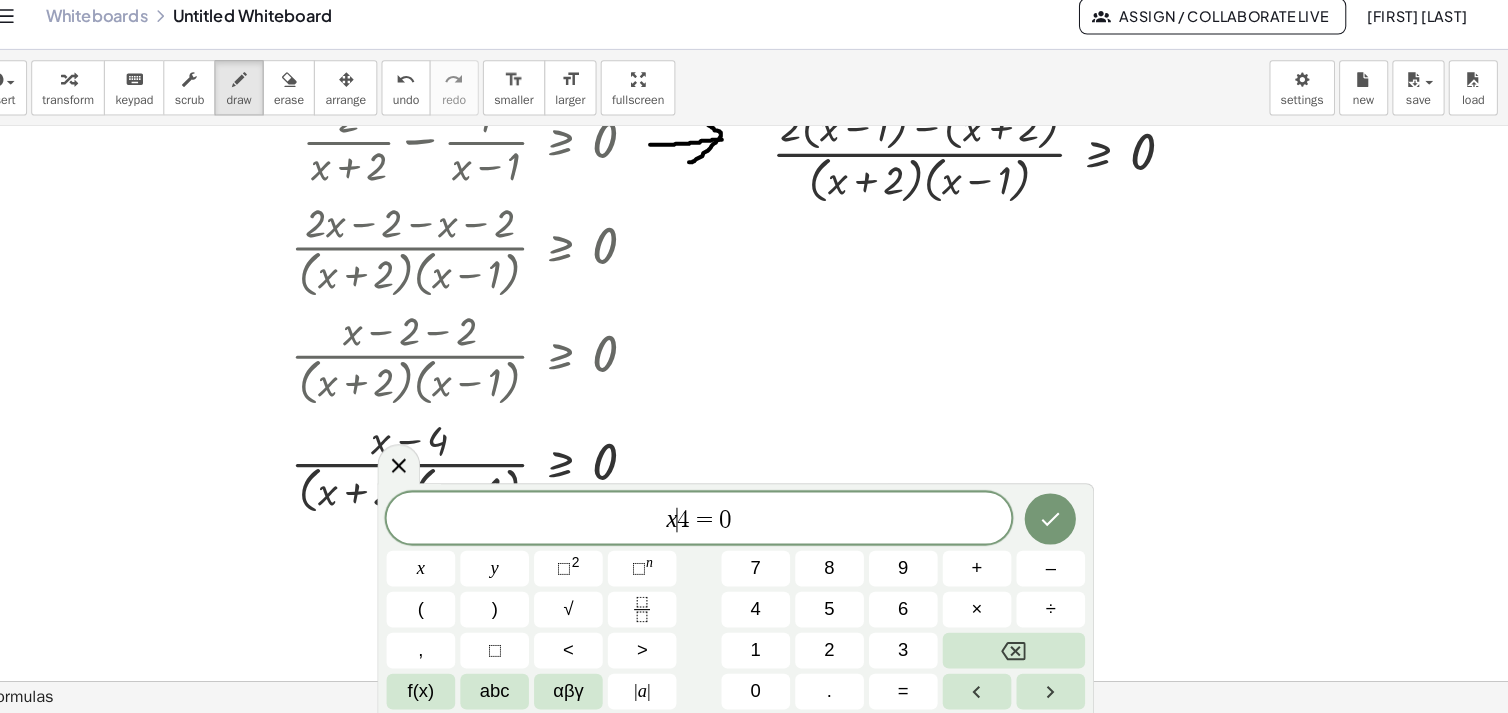 click on "4" at bounding box center (703, 524) 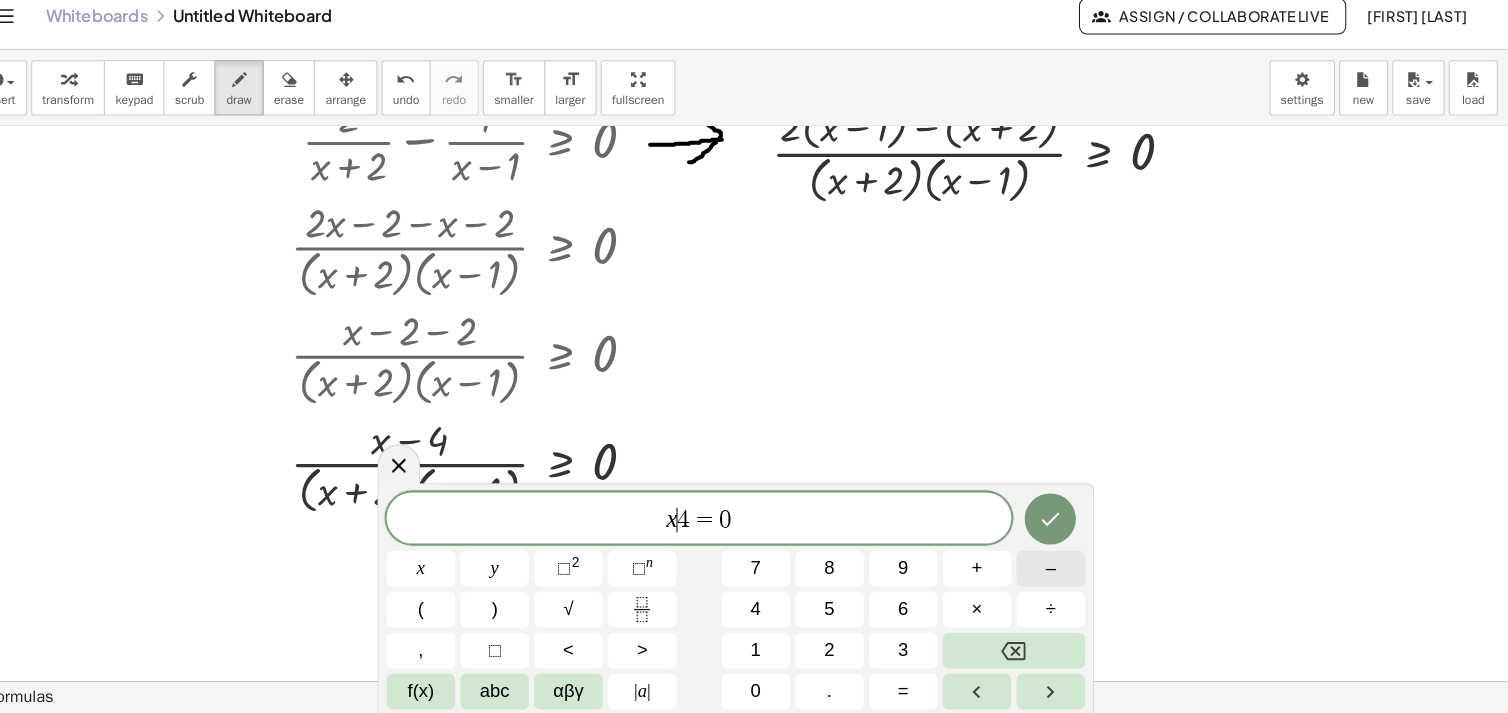 click on "–" at bounding box center [1061, 571] 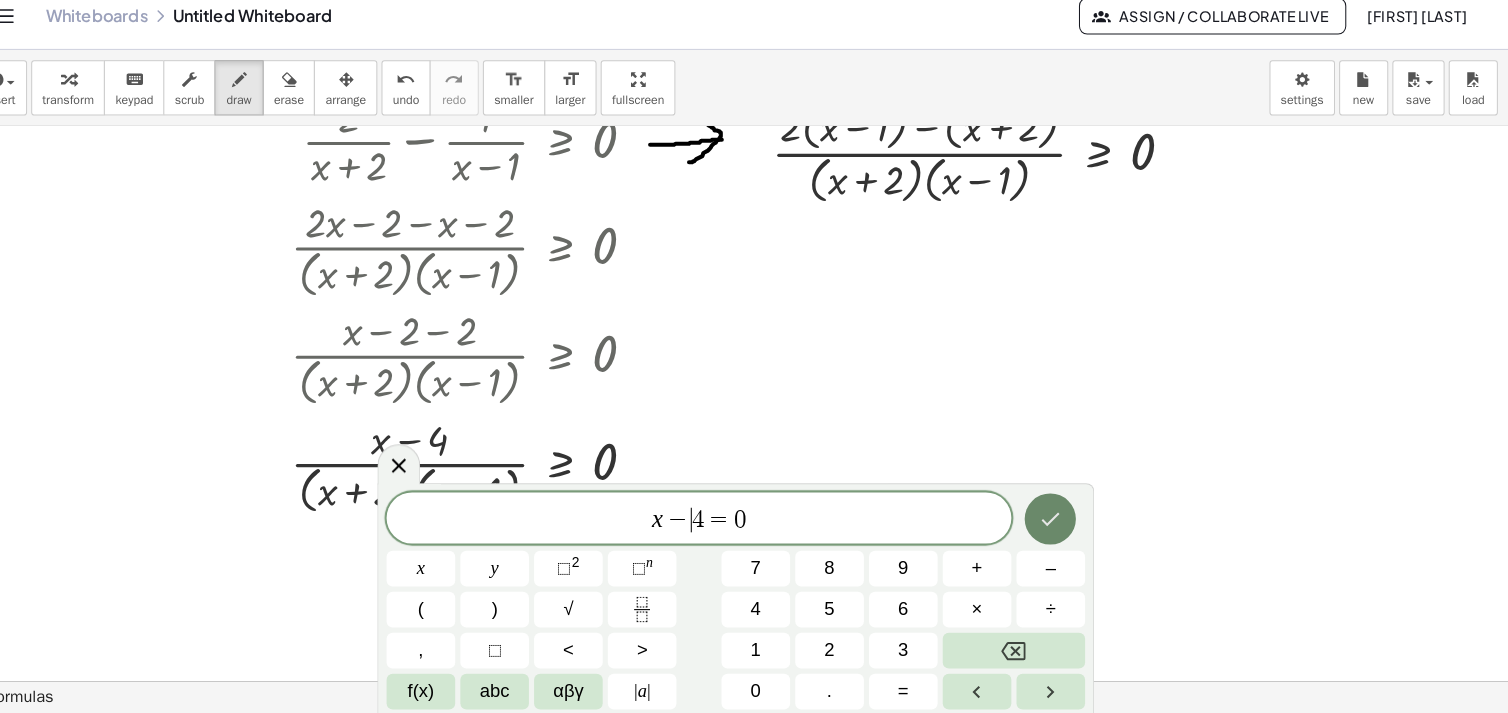 click 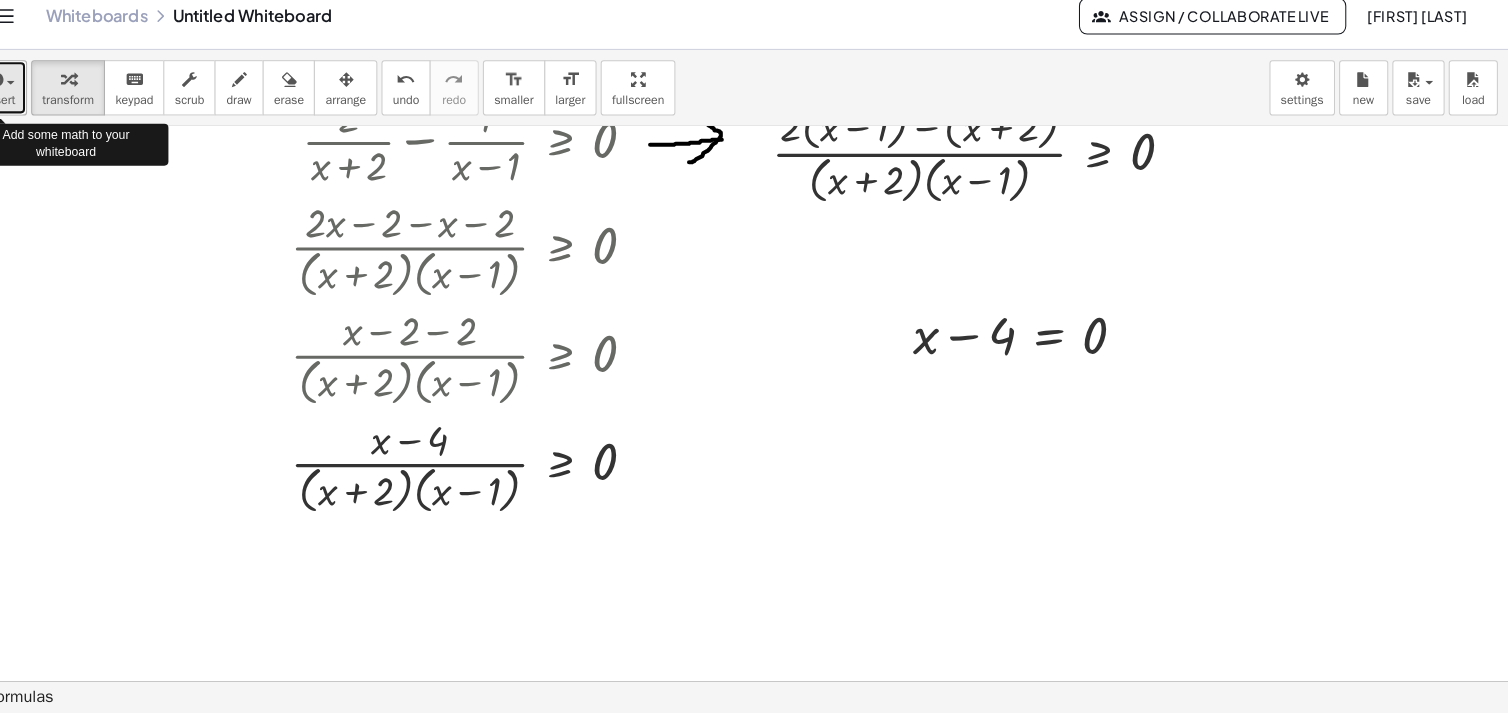 click on "insert" at bounding box center (36, 102) 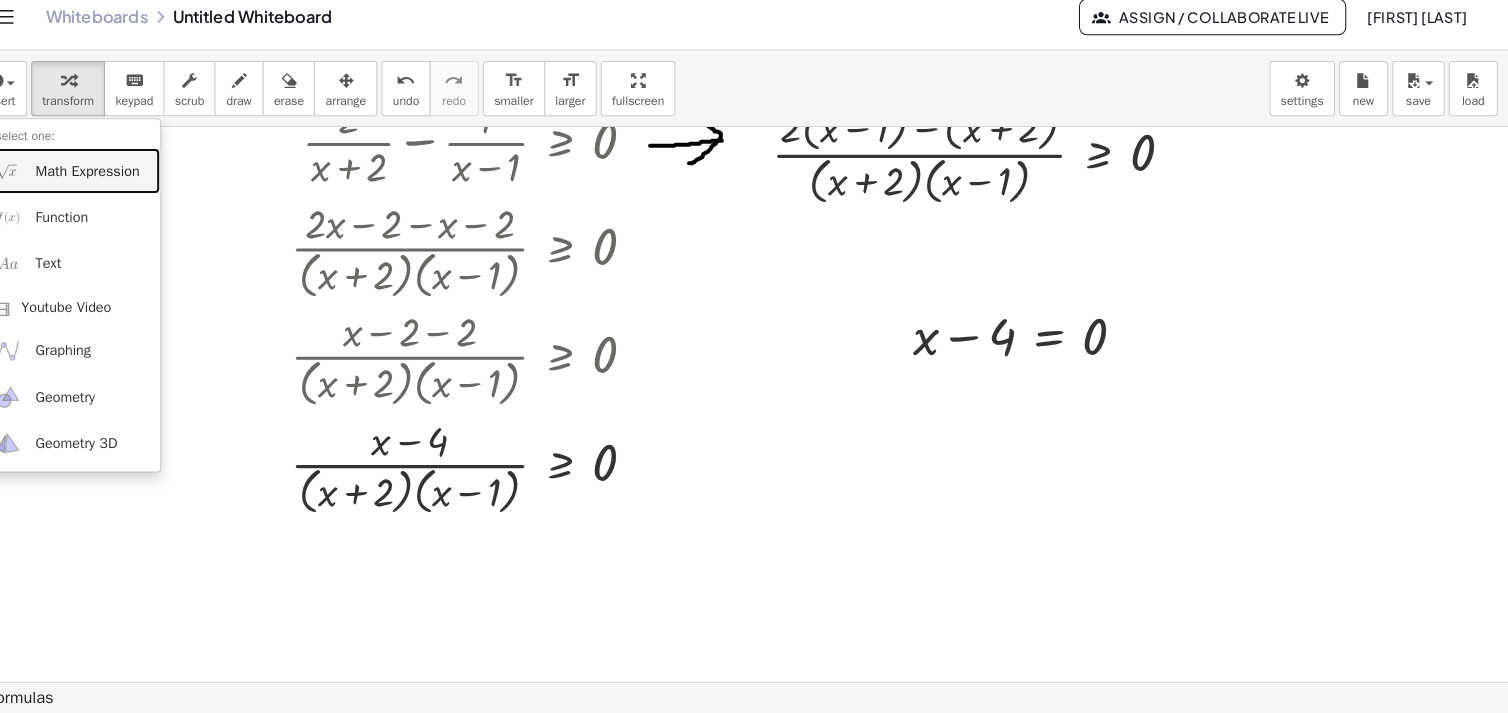 click on "Math Expression" at bounding box center [121, 183] 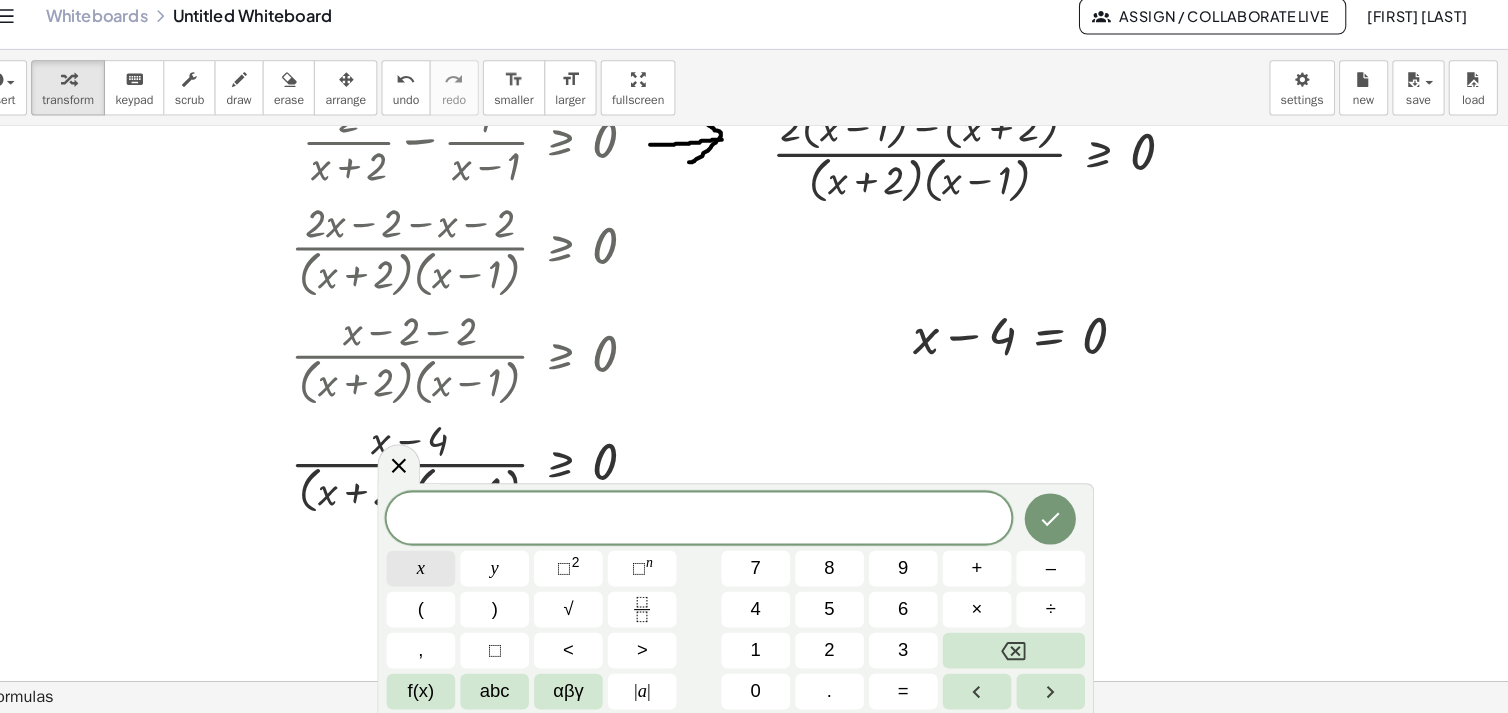 click on "x" at bounding box center [446, 571] 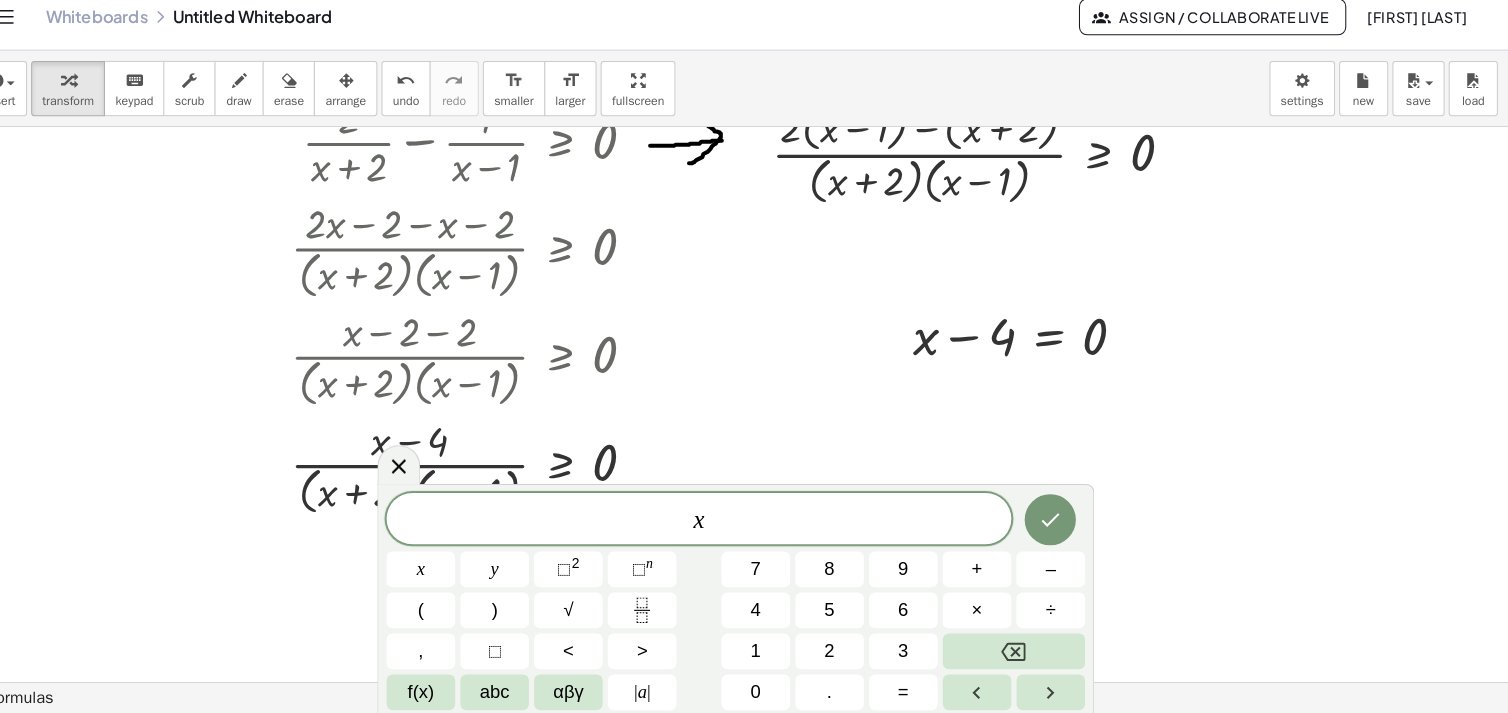 click on "+" at bounding box center [989, 571] 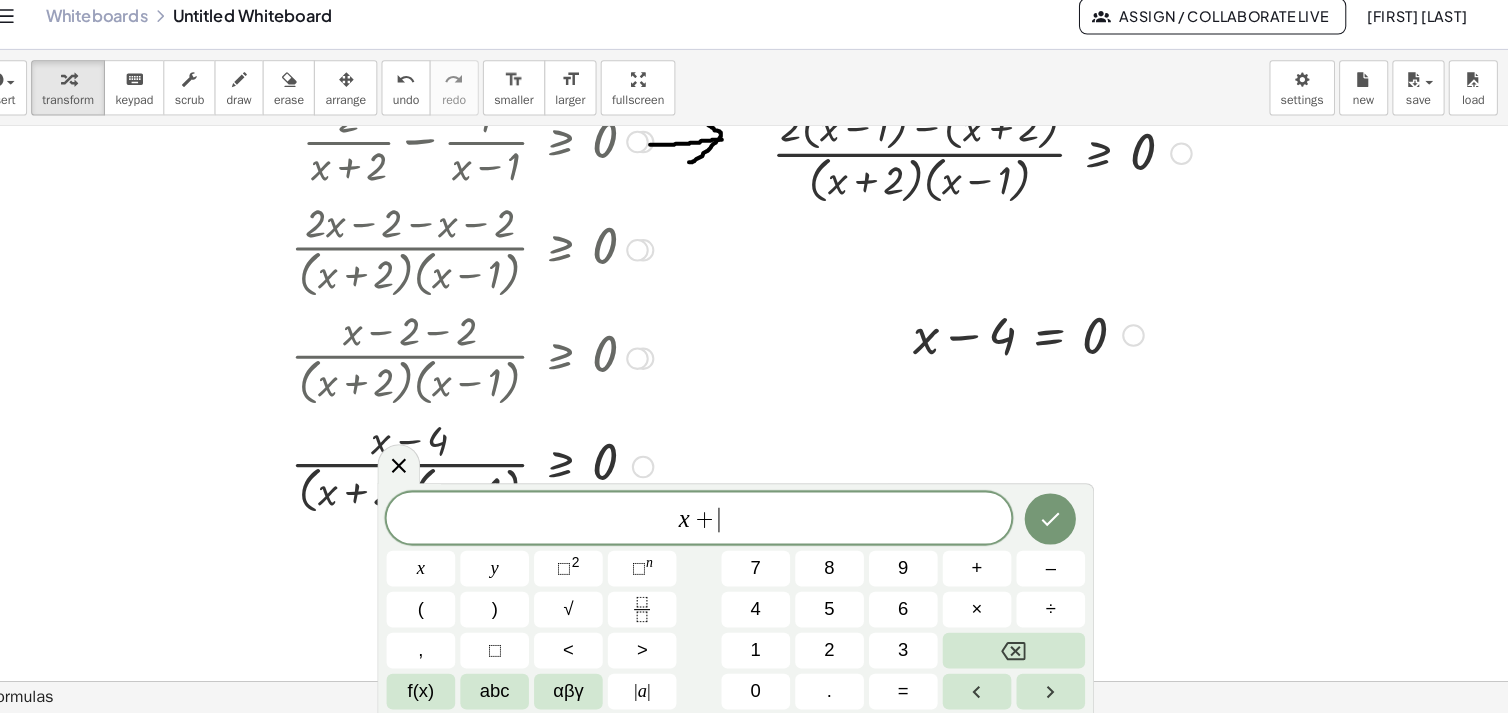 click on "2" at bounding box center (845, 651) 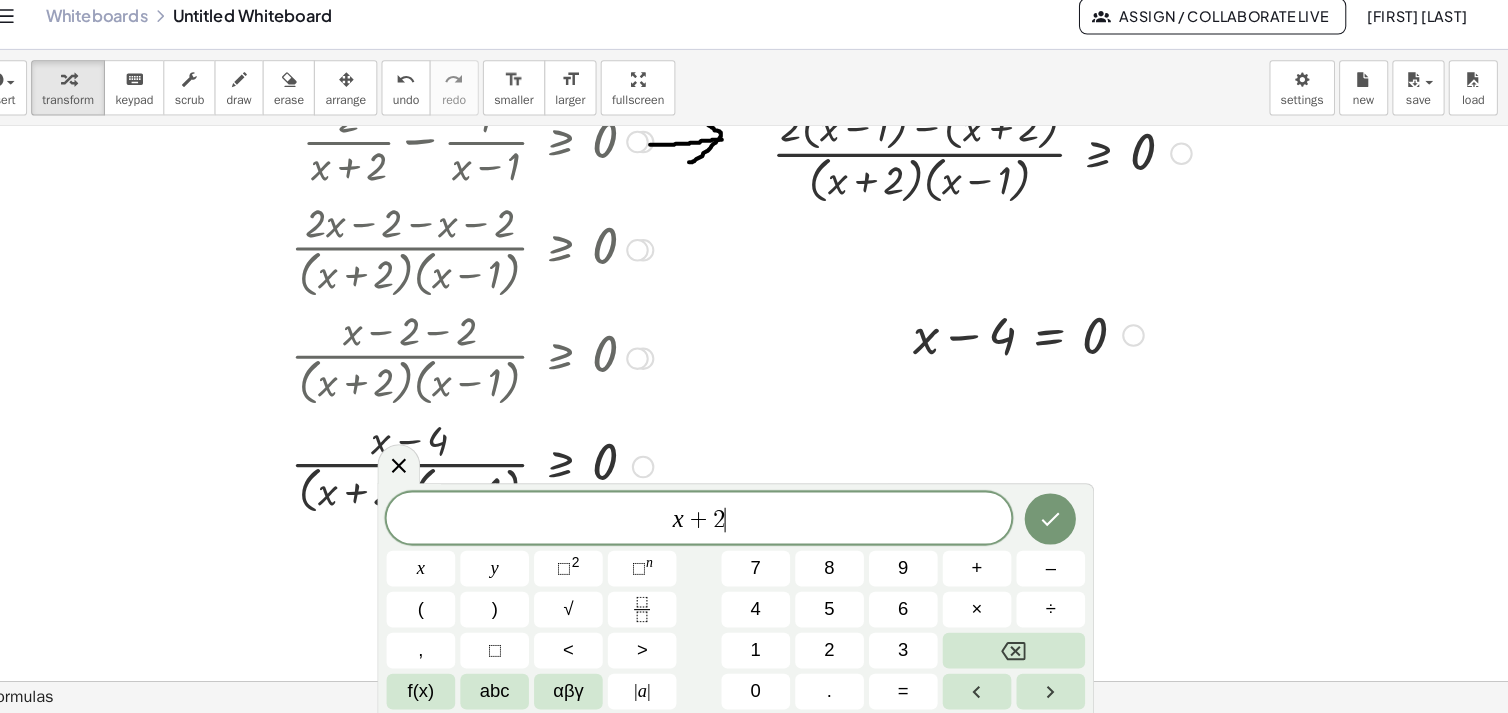 click on "=" at bounding box center [917, 691] 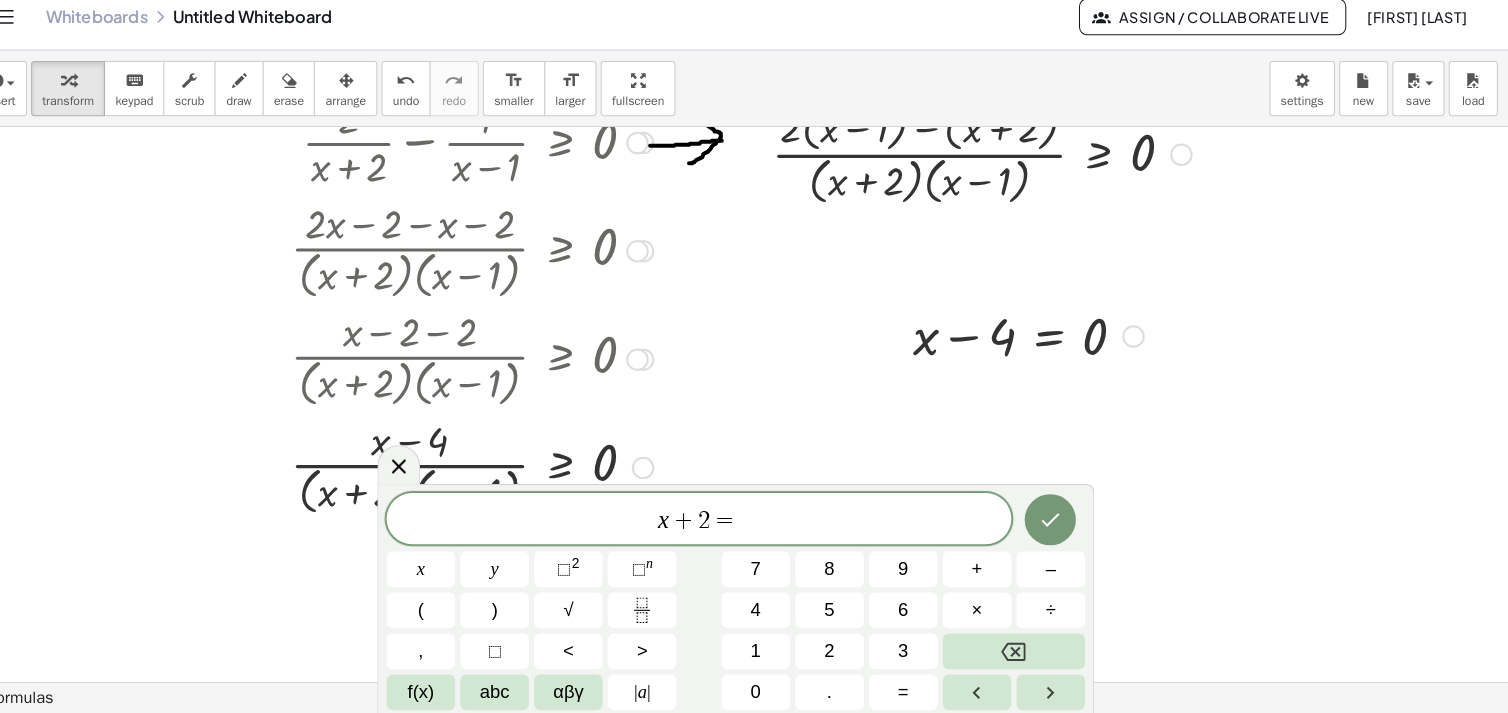 click on "0" at bounding box center [773, 691] 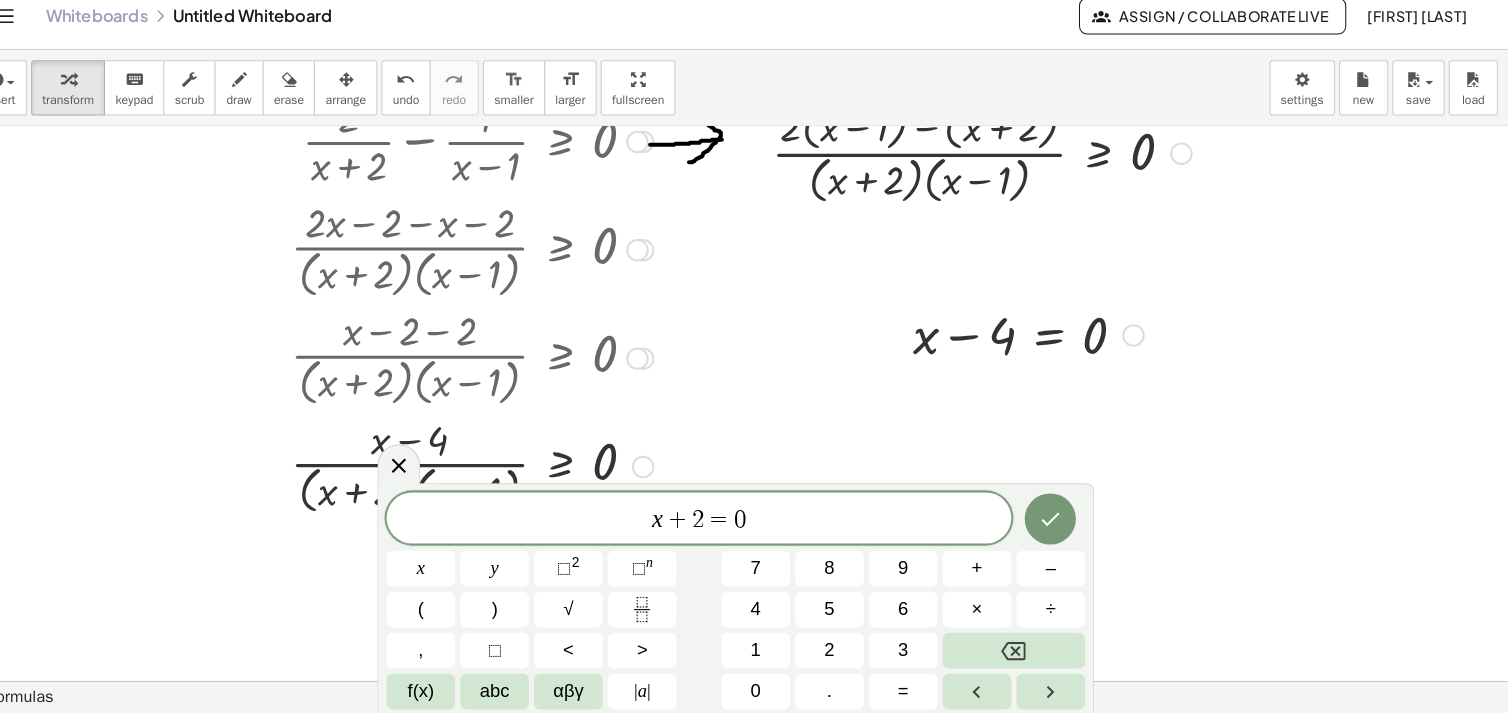 click 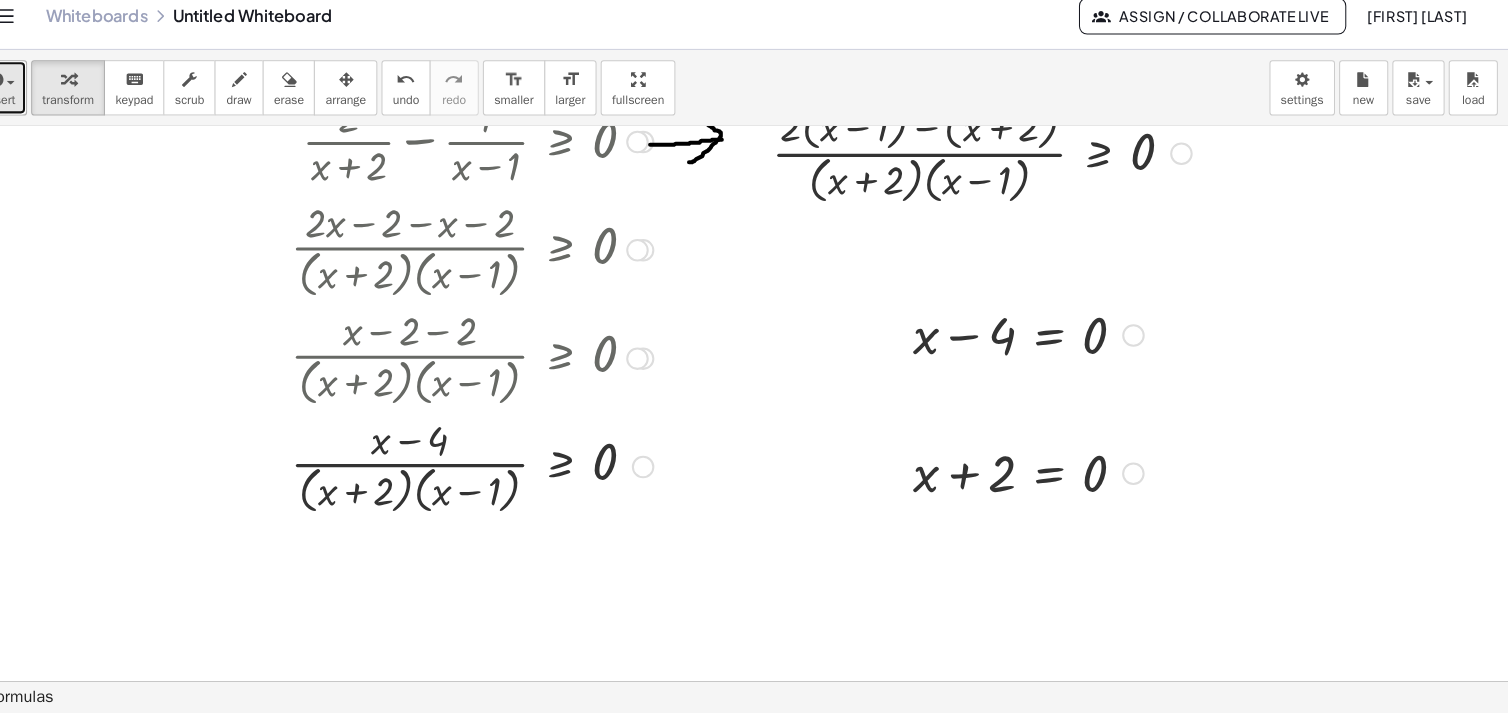 click on "insert" at bounding box center [36, 114] 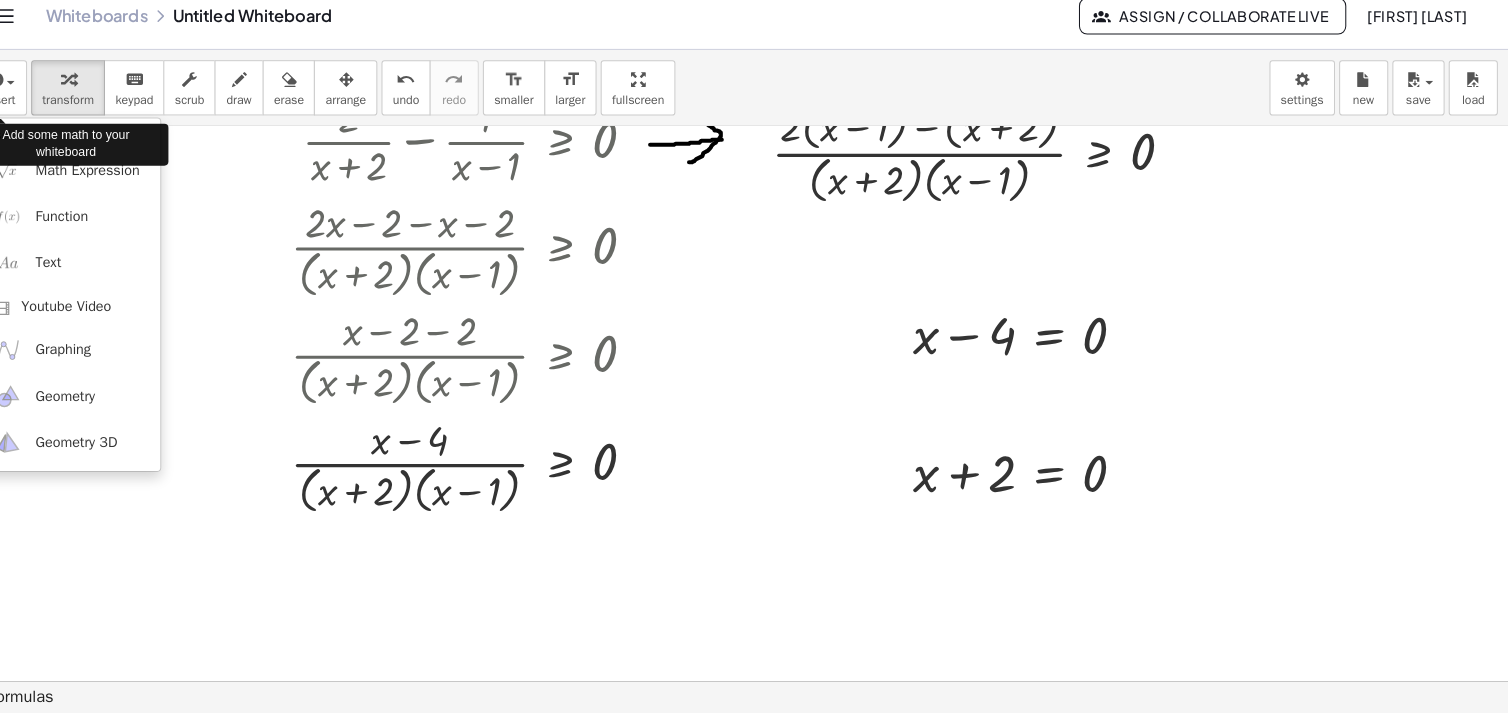 click on "Add some math to your whiteboard" at bounding box center (100, 157) 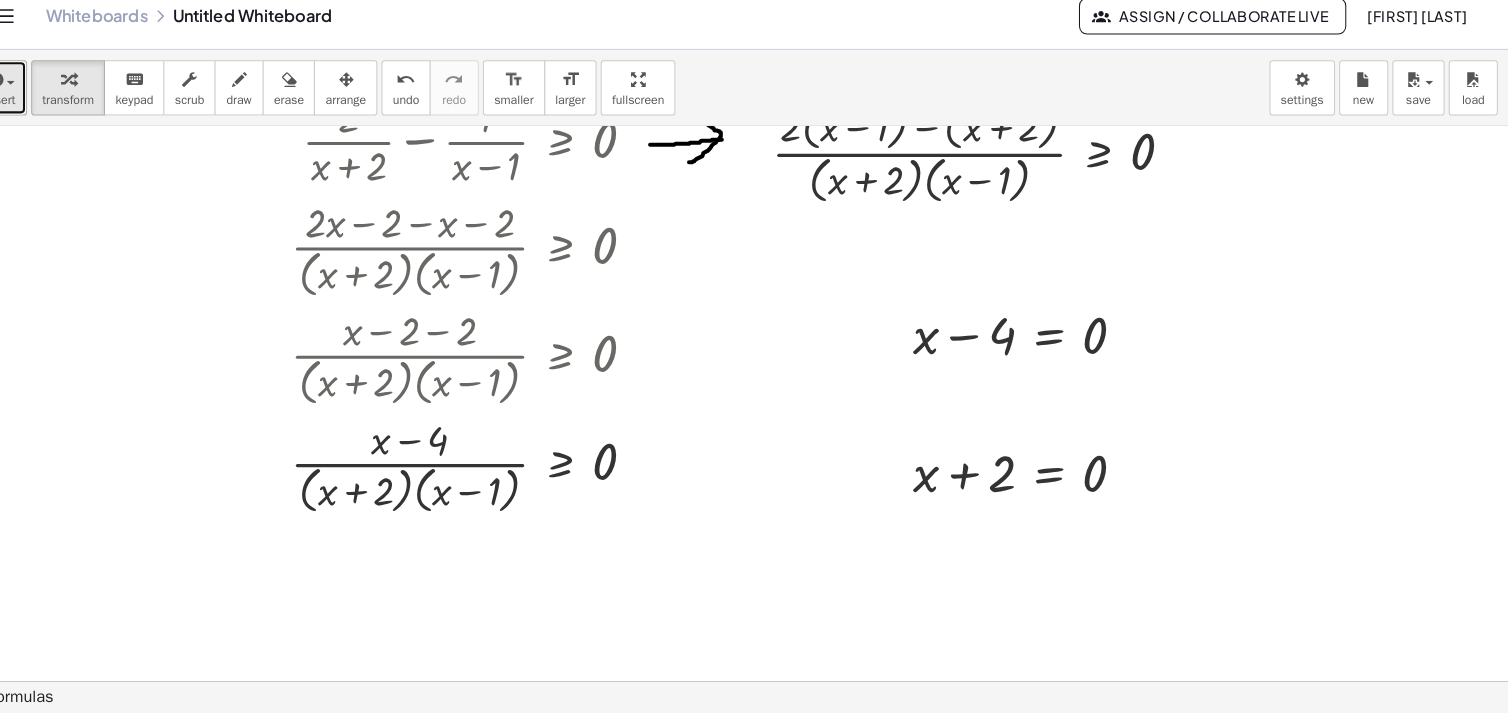 click at bounding box center (46, 97) 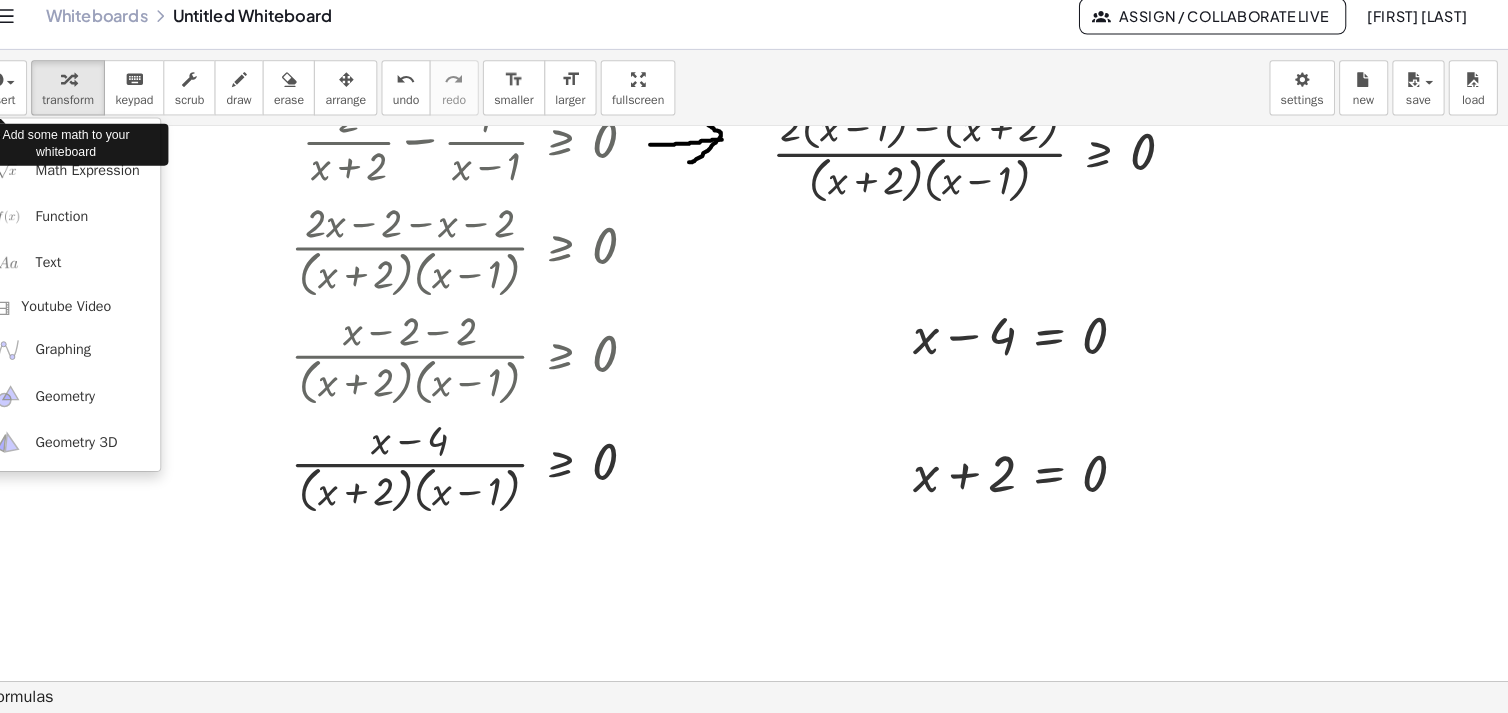 click on "Add some math to your whiteboard" at bounding box center [100, 157] 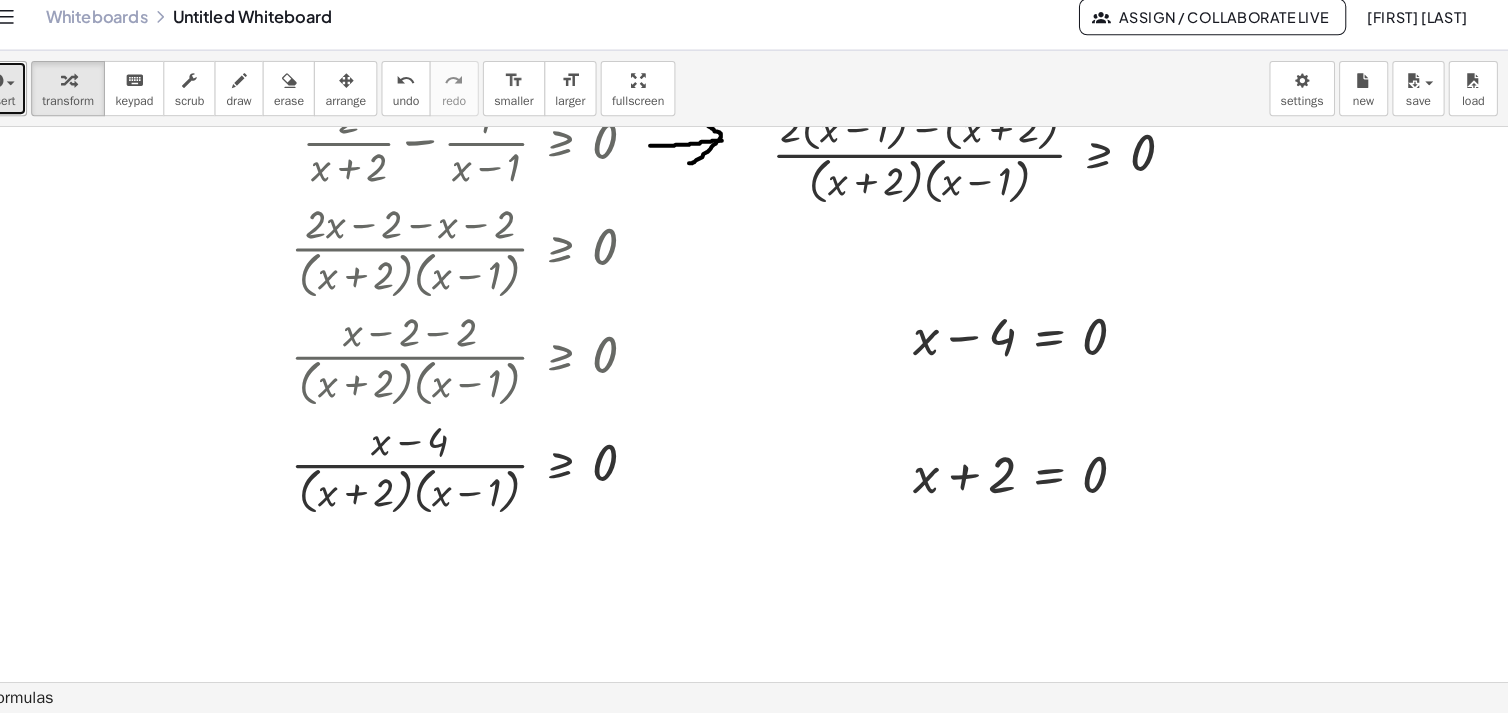 click on "insert" at bounding box center (36, 114) 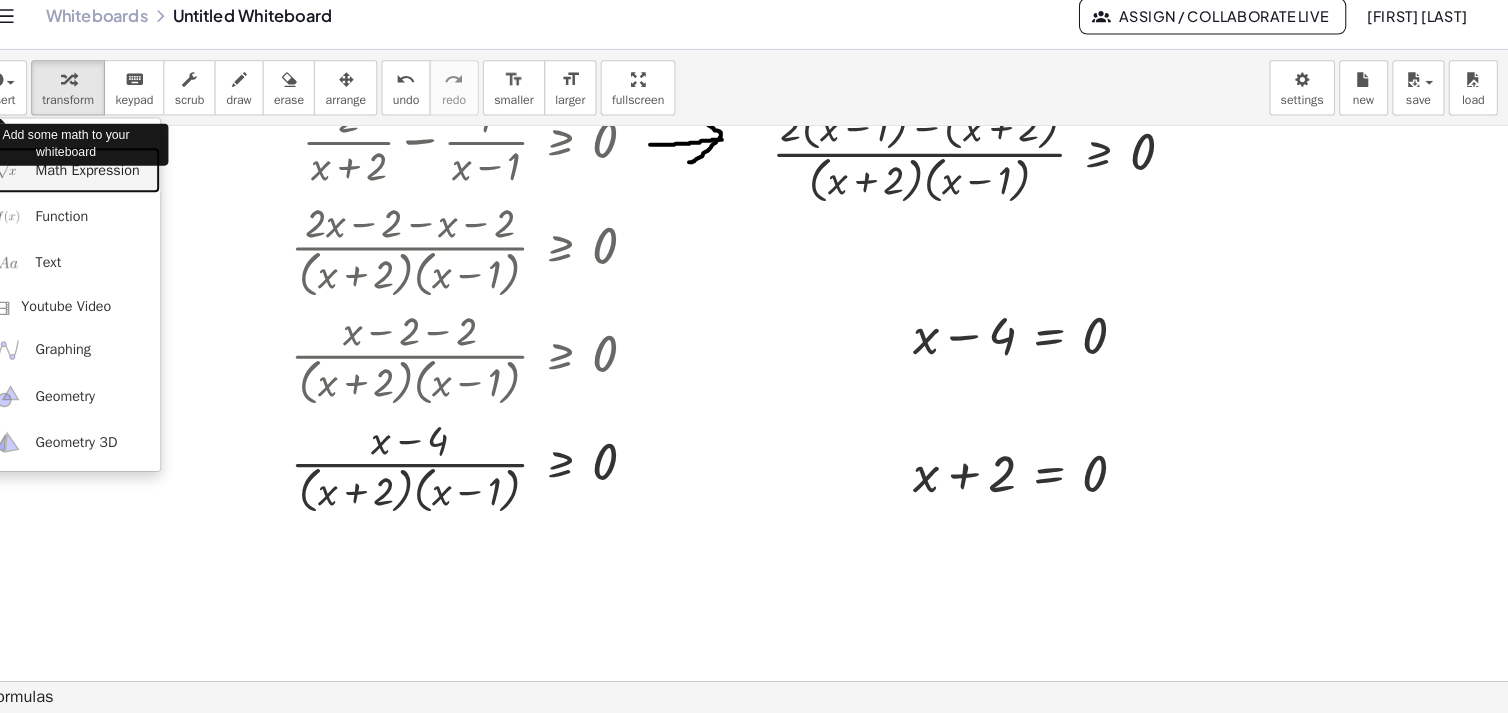 click on "Math Expression" at bounding box center (101, 182) 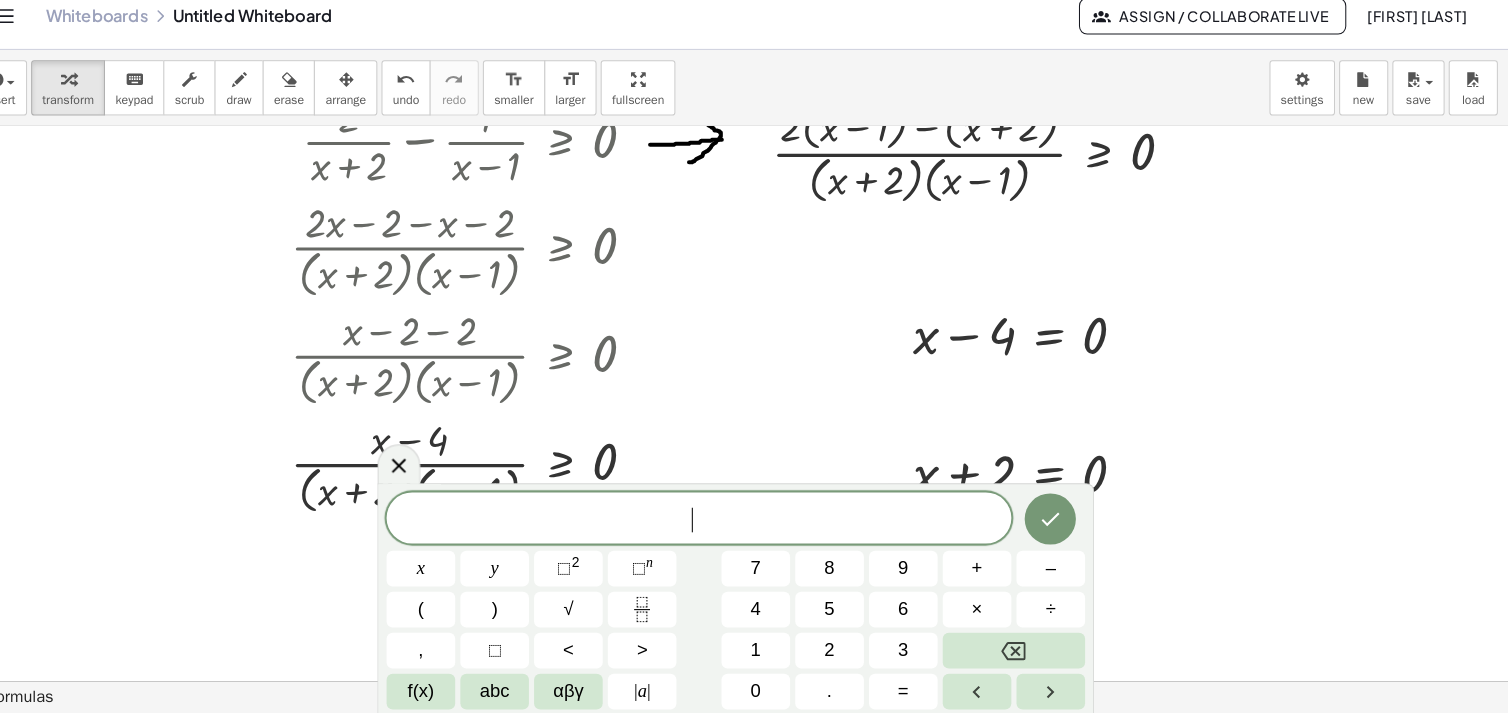 click on "x" at bounding box center (446, 571) 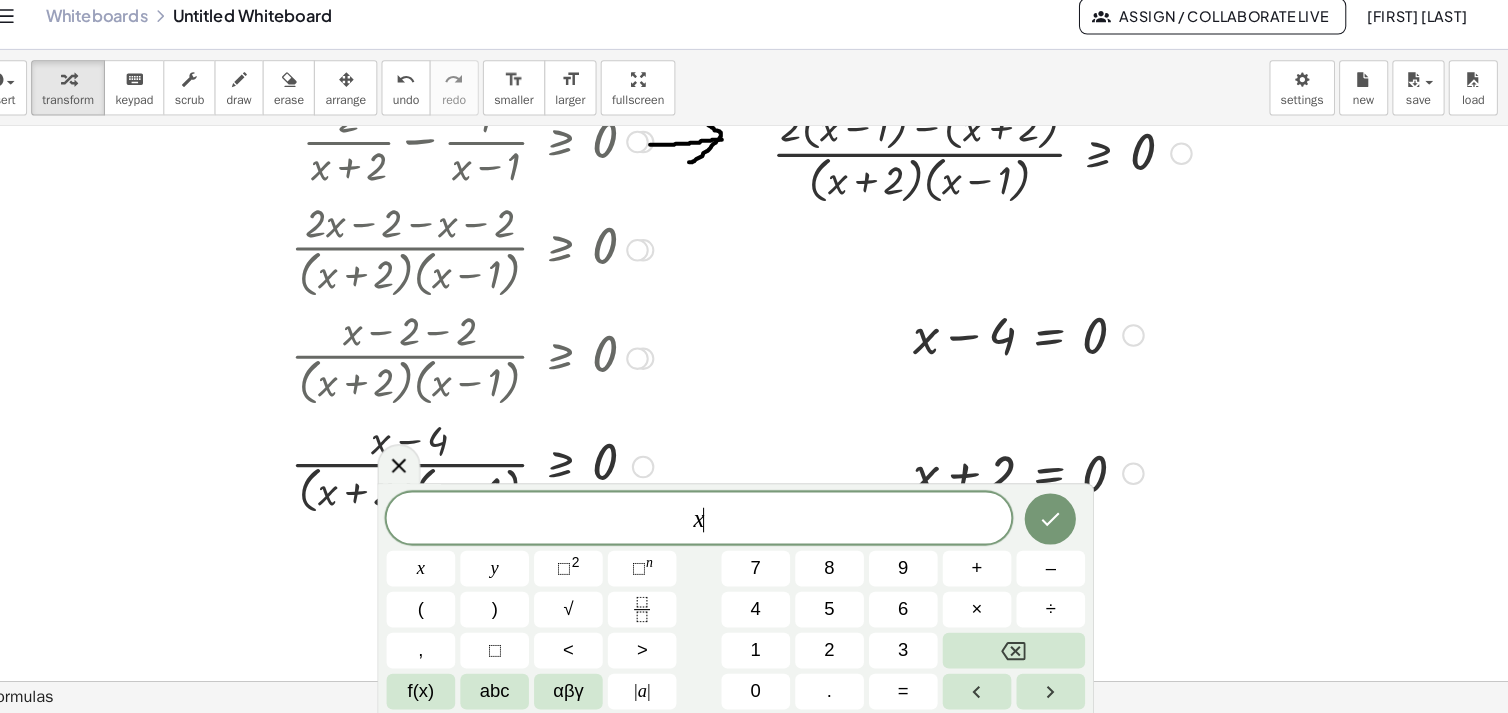 click on "÷" at bounding box center [1062, 611] 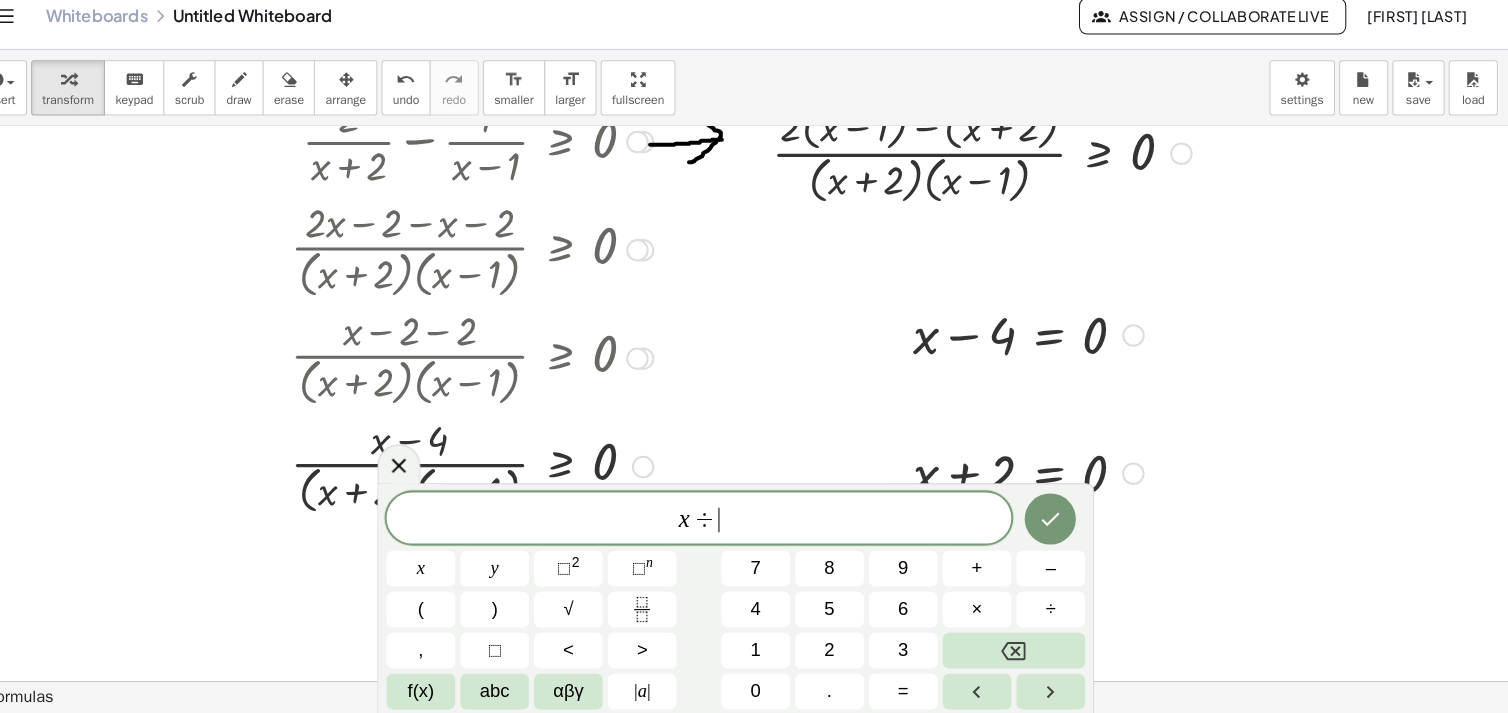 click 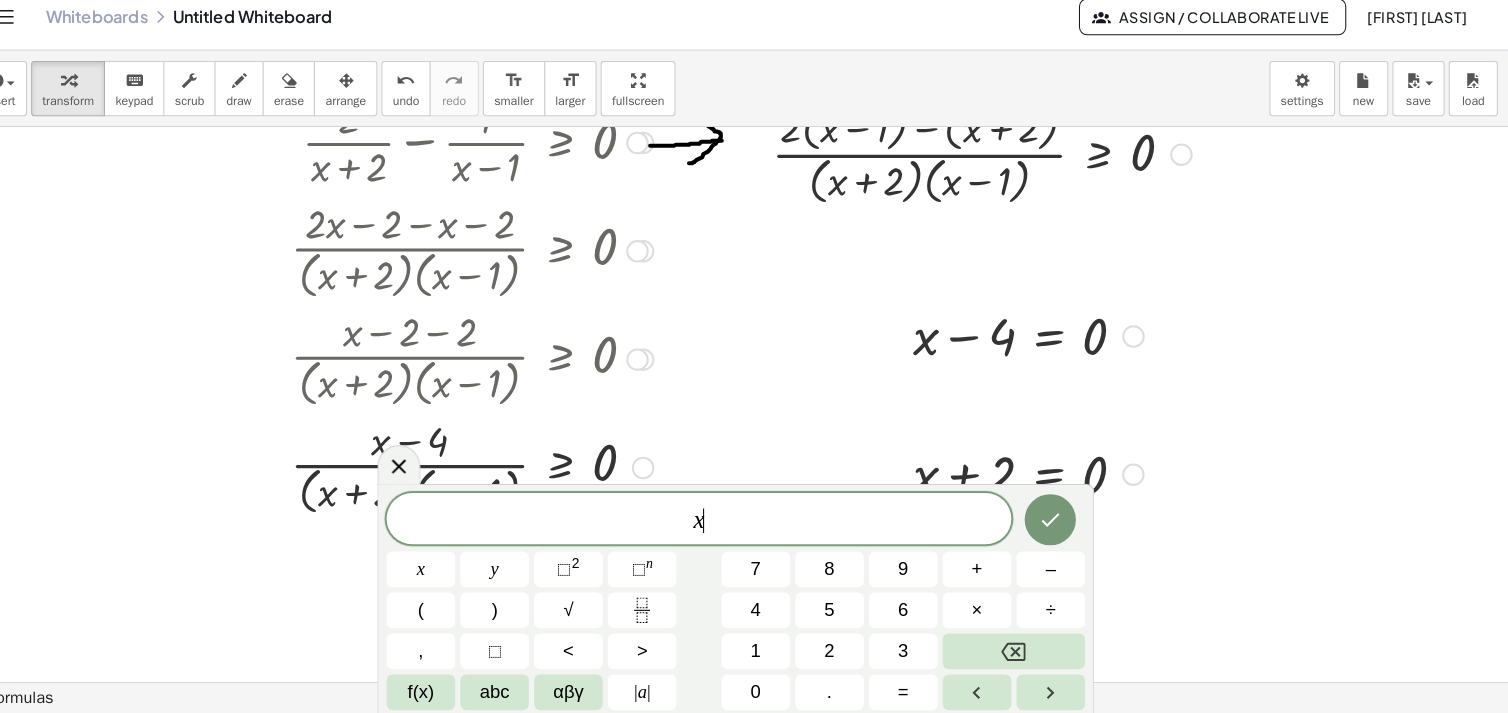 click on "–" at bounding box center (1061, 571) 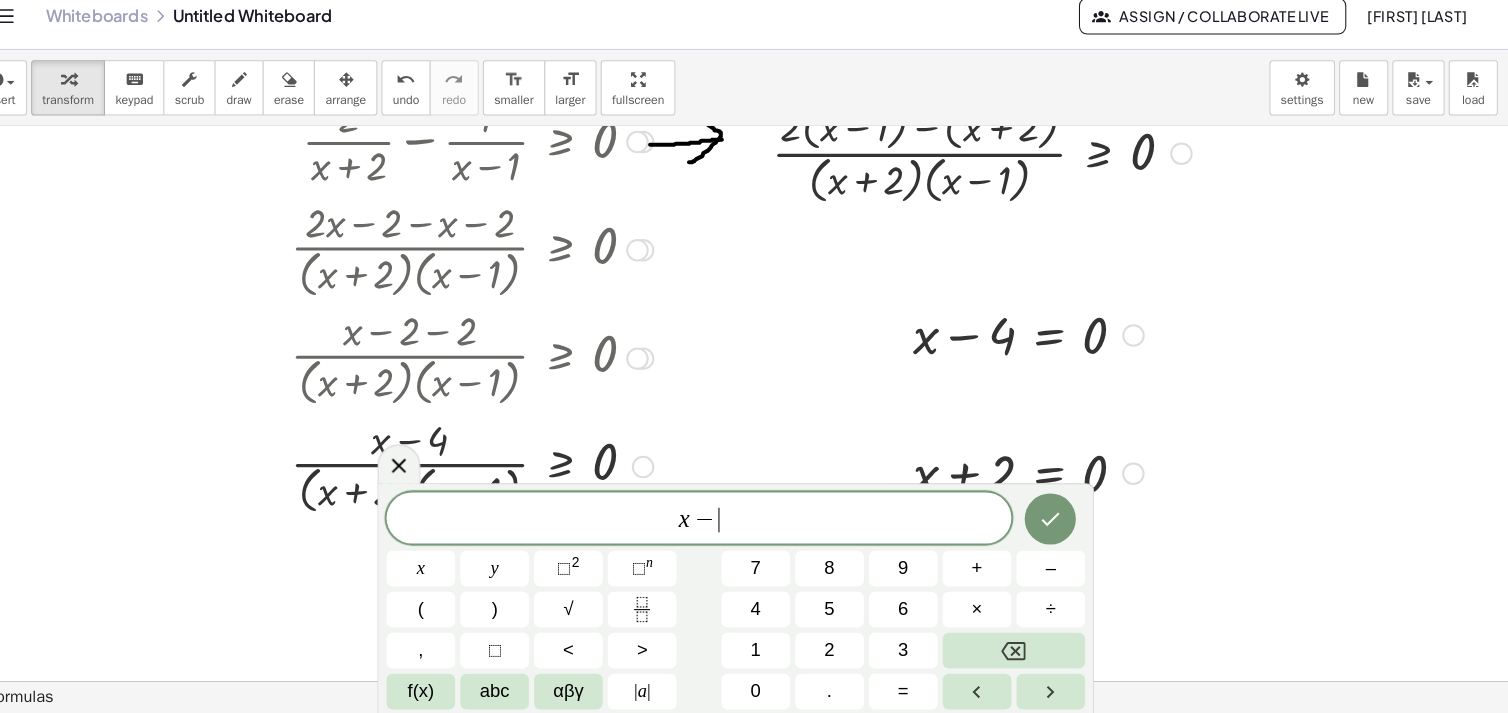 click on "1" at bounding box center [773, 651] 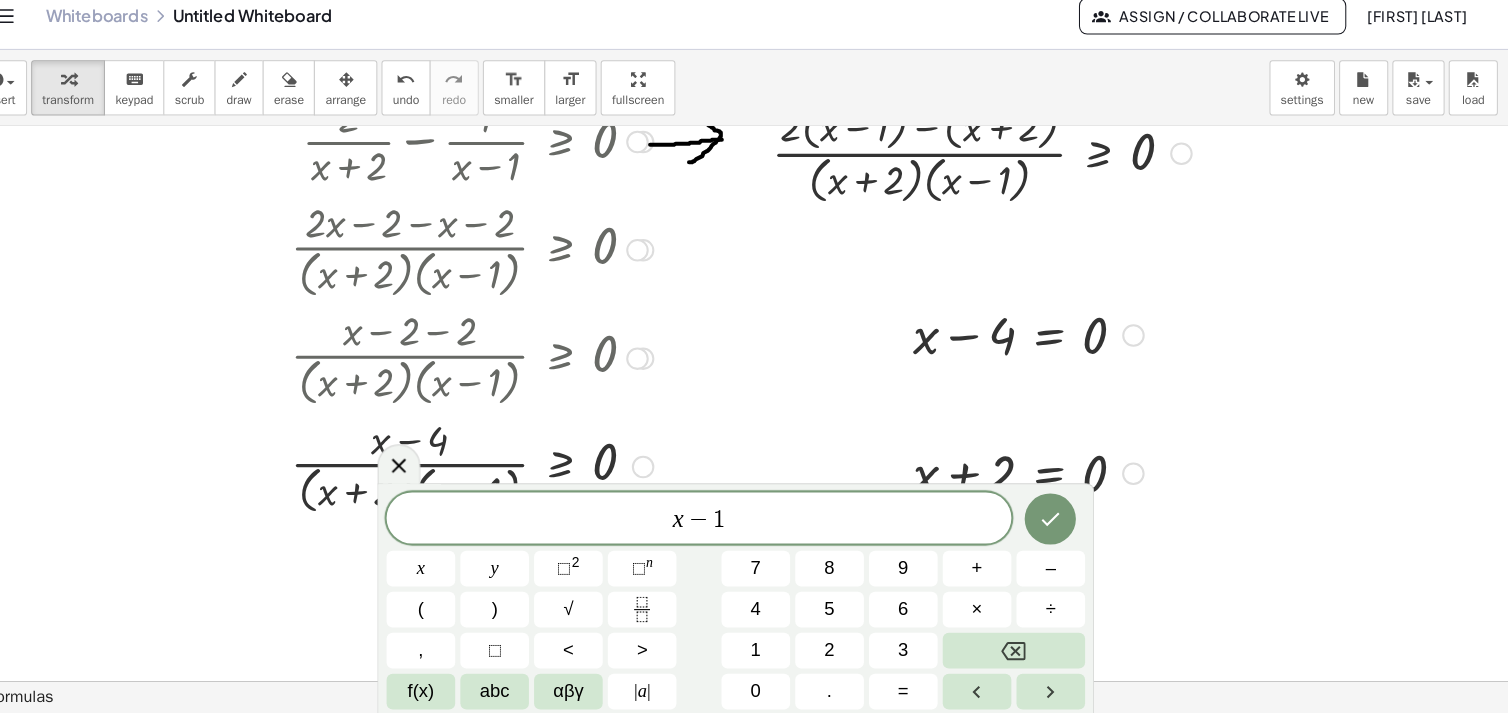 click on "=" at bounding box center (917, 691) 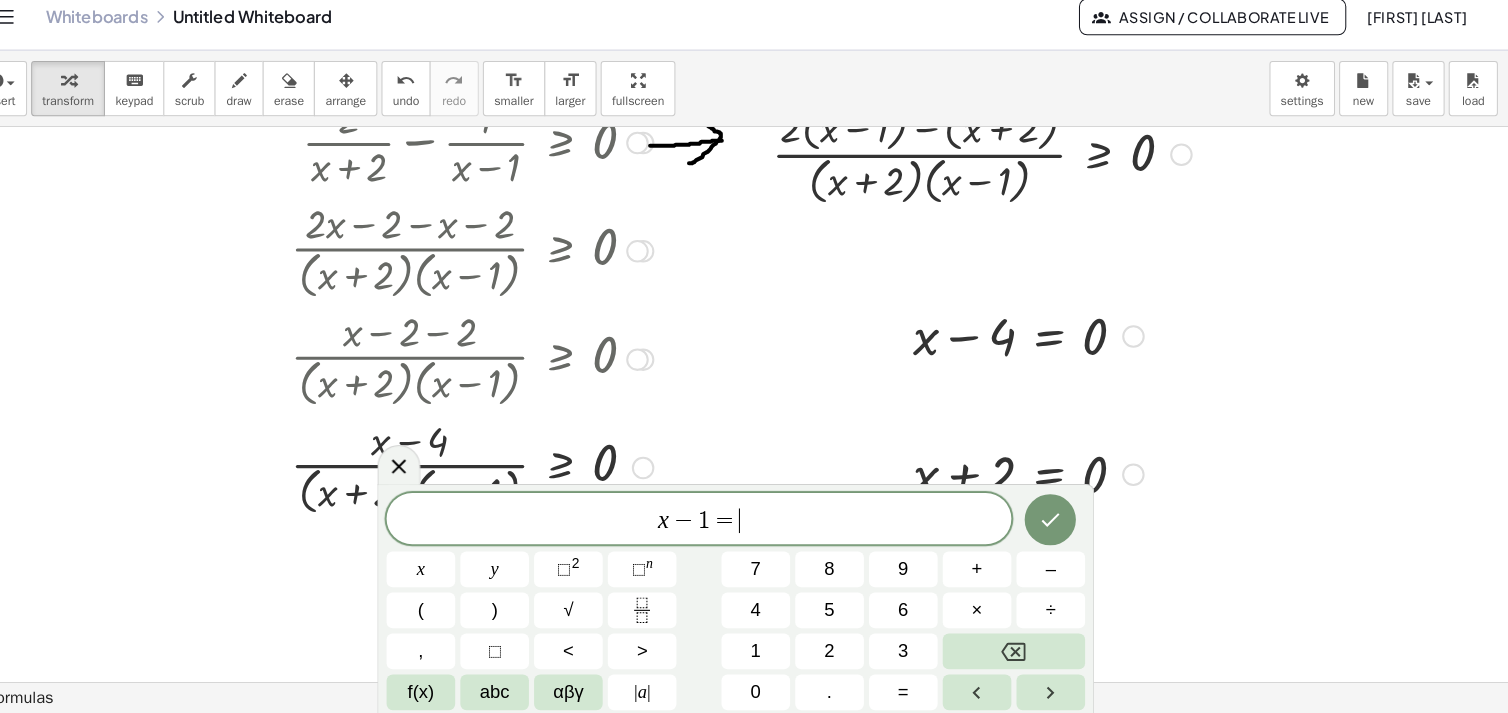 click on "0" at bounding box center [773, 691] 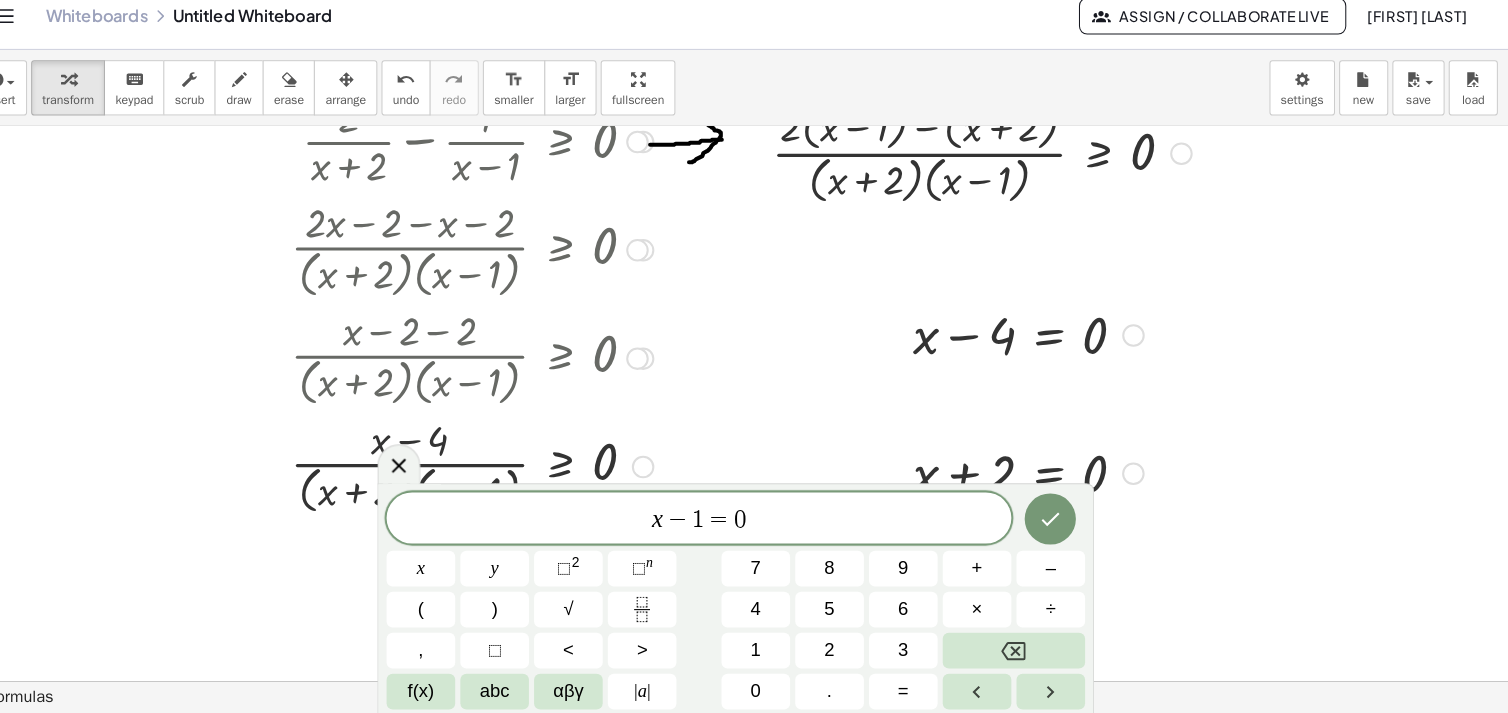 click 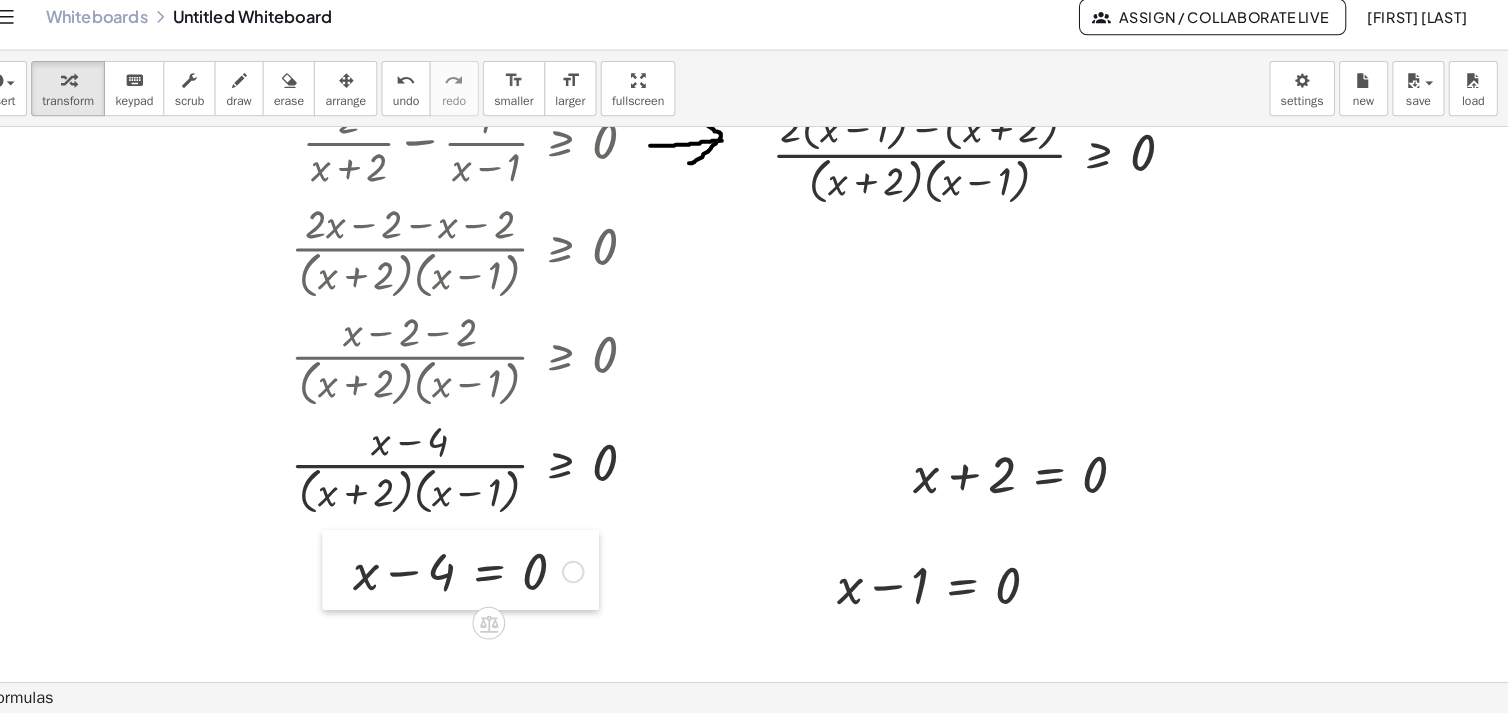 drag, startPoint x: 911, startPoint y: 342, endPoint x: 365, endPoint y: 574, distance: 593.2453 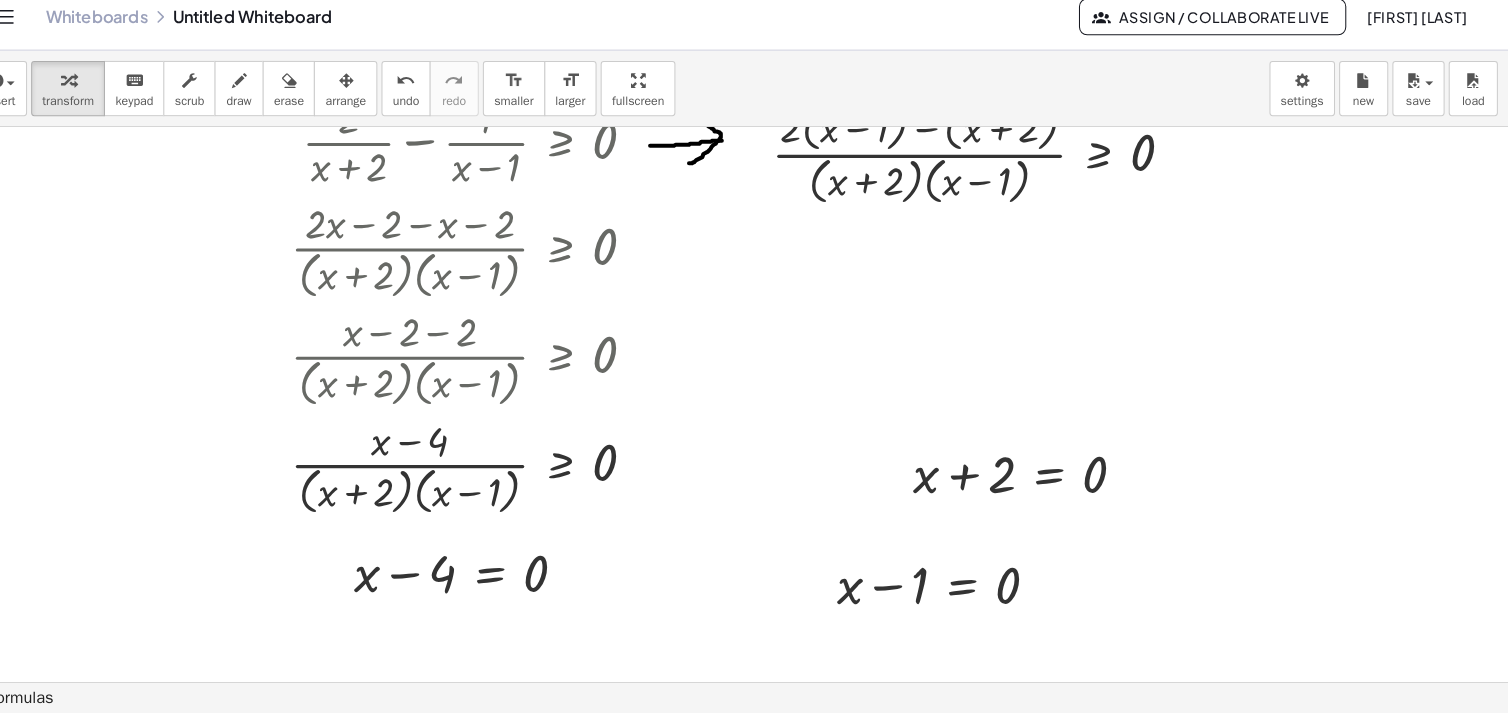 scroll, scrollTop: 0, scrollLeft: 0, axis: both 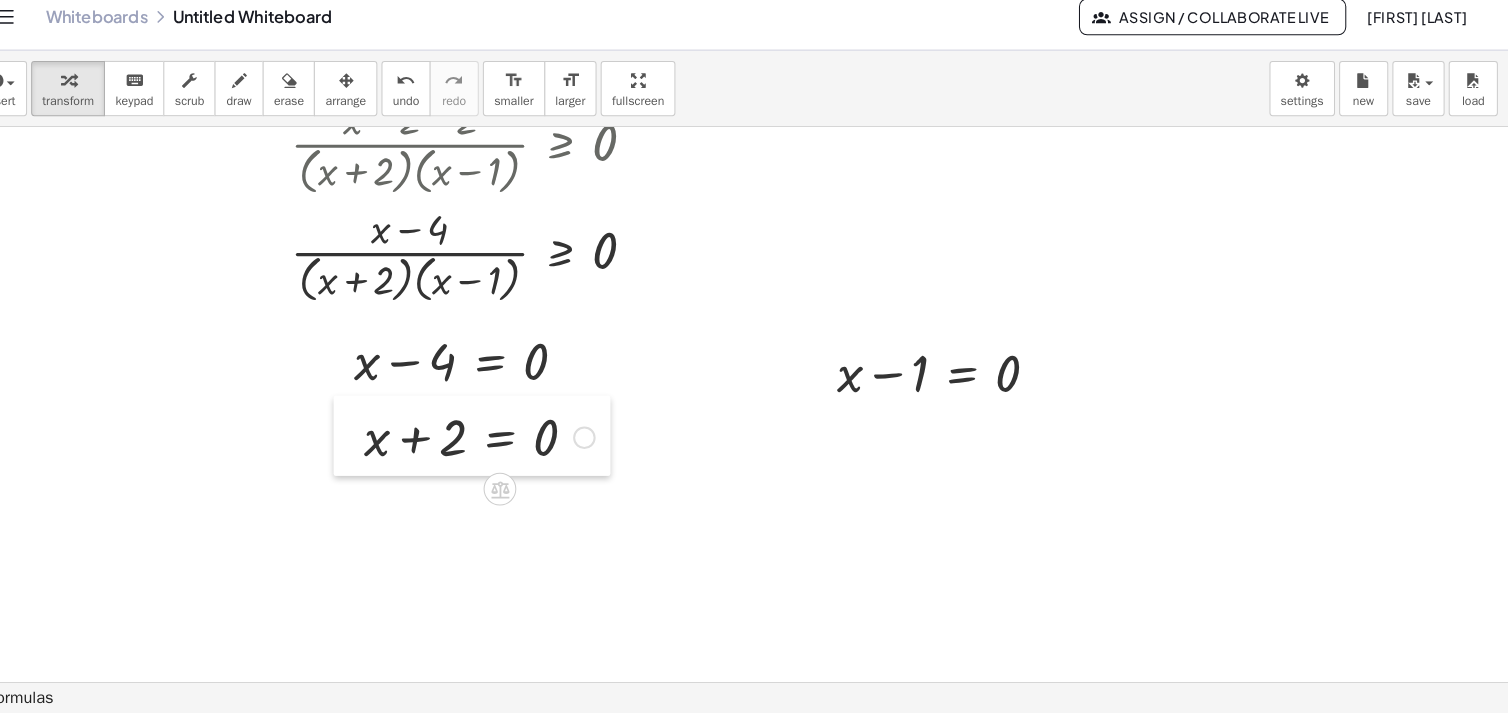 drag, startPoint x: 909, startPoint y: 273, endPoint x: 373, endPoint y: 444, distance: 562.6162 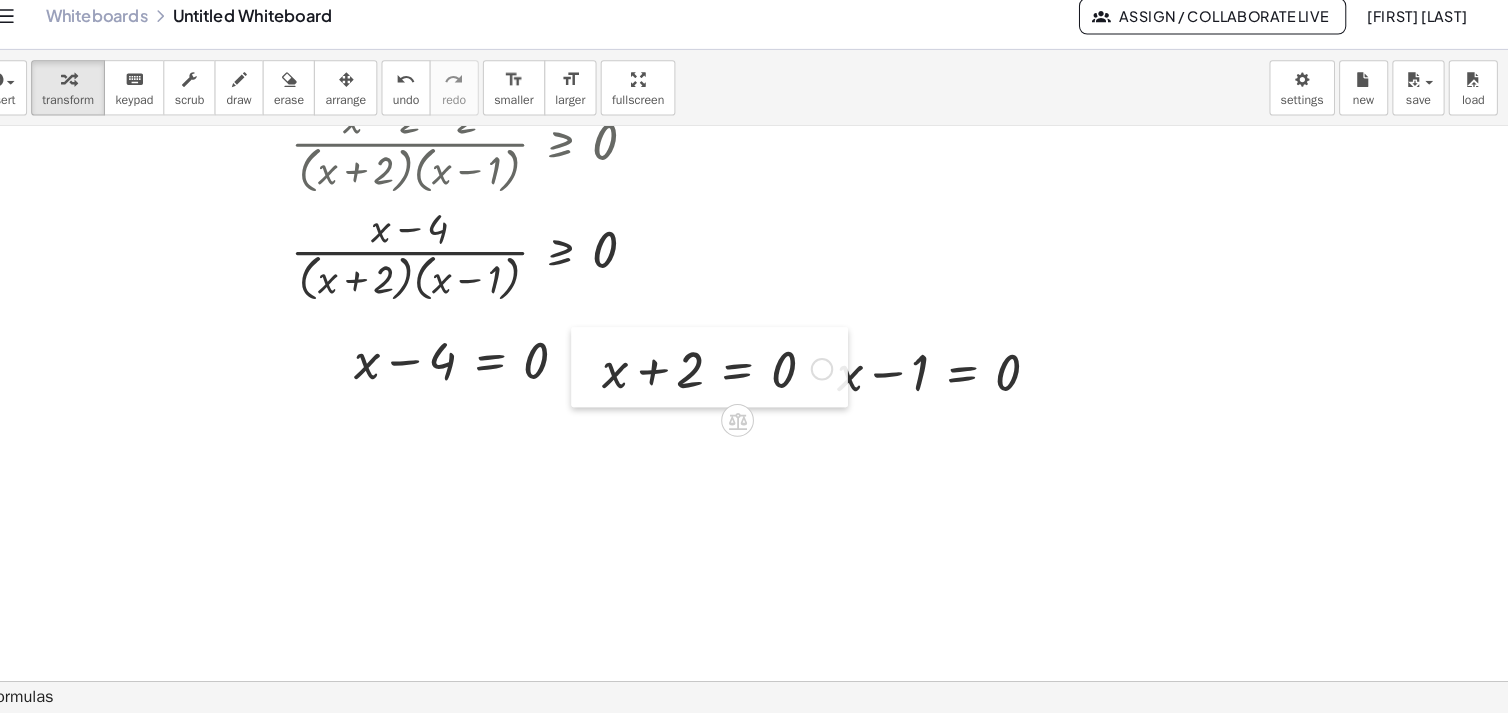 drag, startPoint x: 377, startPoint y: 442, endPoint x: 609, endPoint y: 376, distance: 241.2053 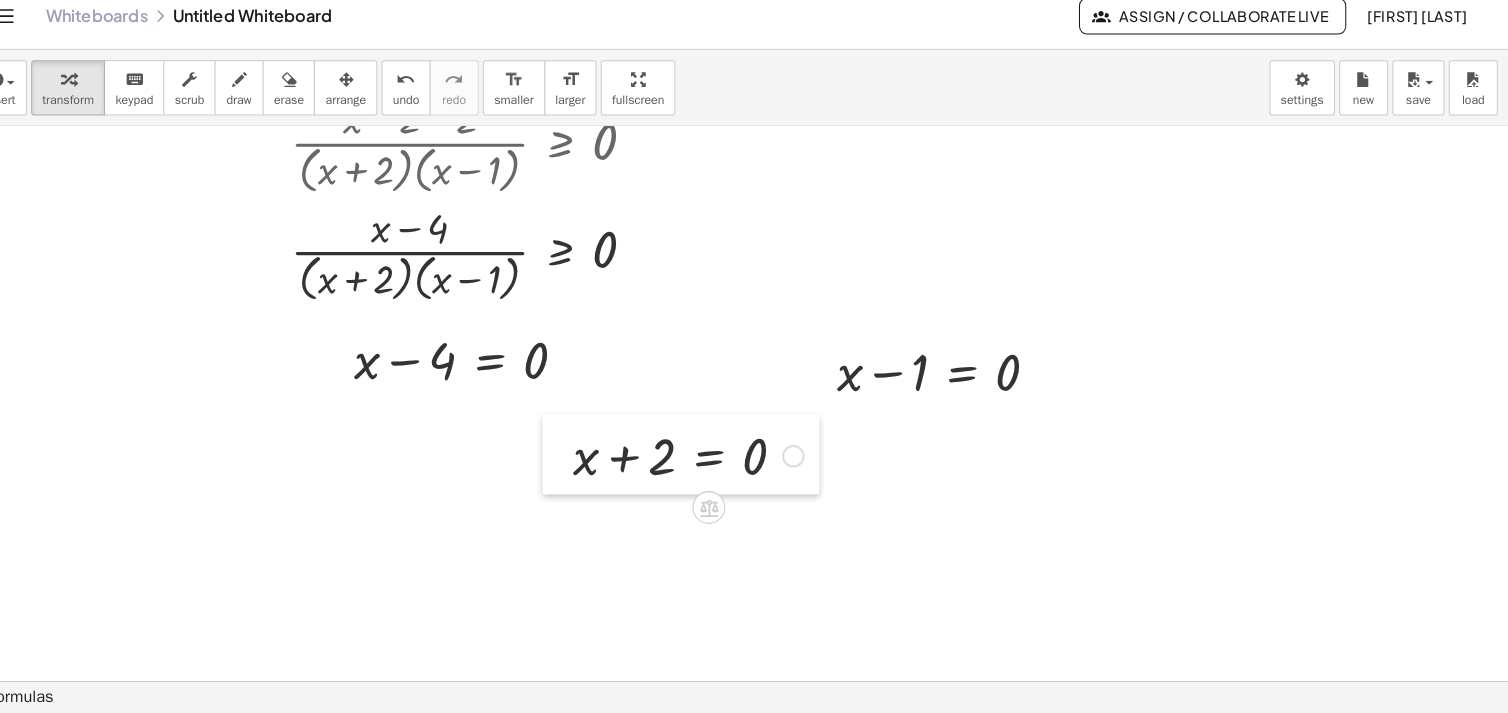drag, startPoint x: 619, startPoint y: 376, endPoint x: 591, endPoint y: 463, distance: 91.394745 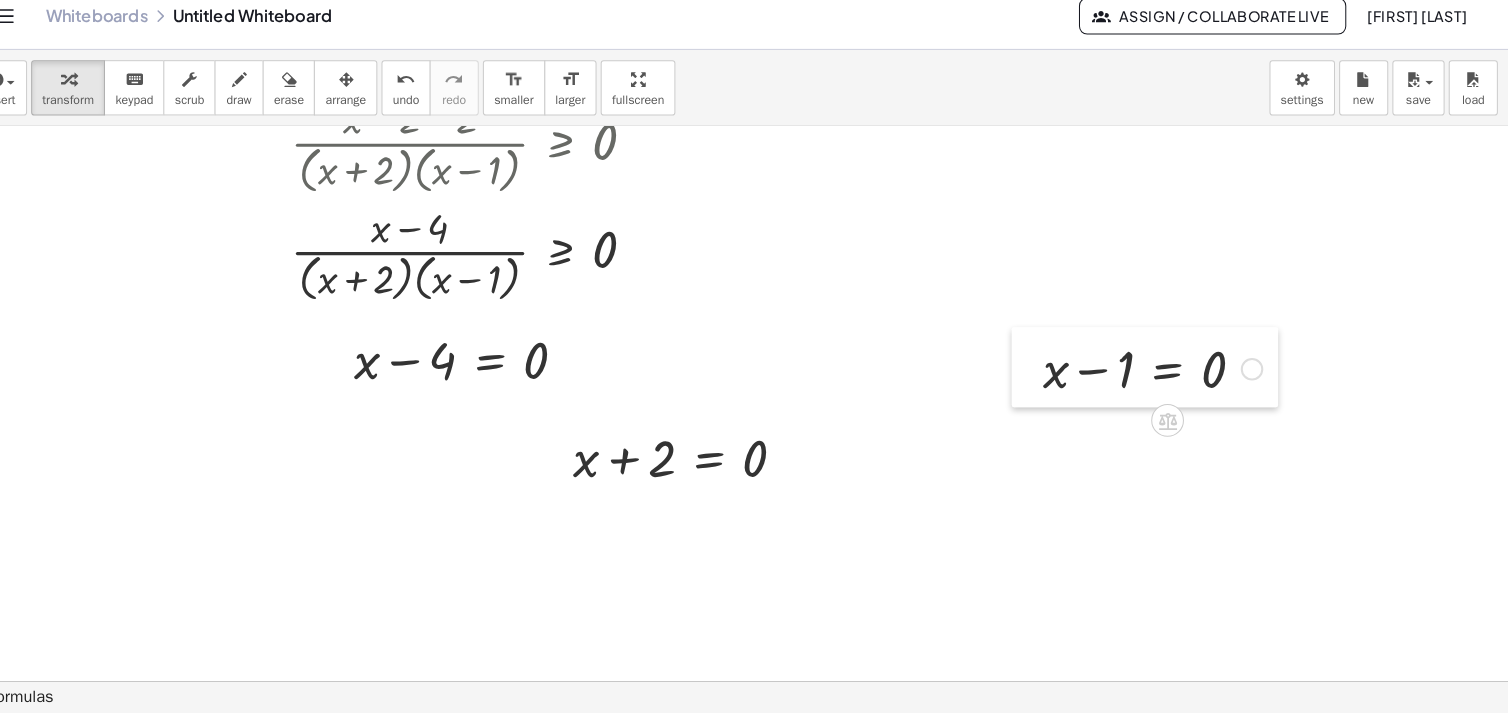 drag, startPoint x: 823, startPoint y: 376, endPoint x: 1024, endPoint y: 373, distance: 201.02238 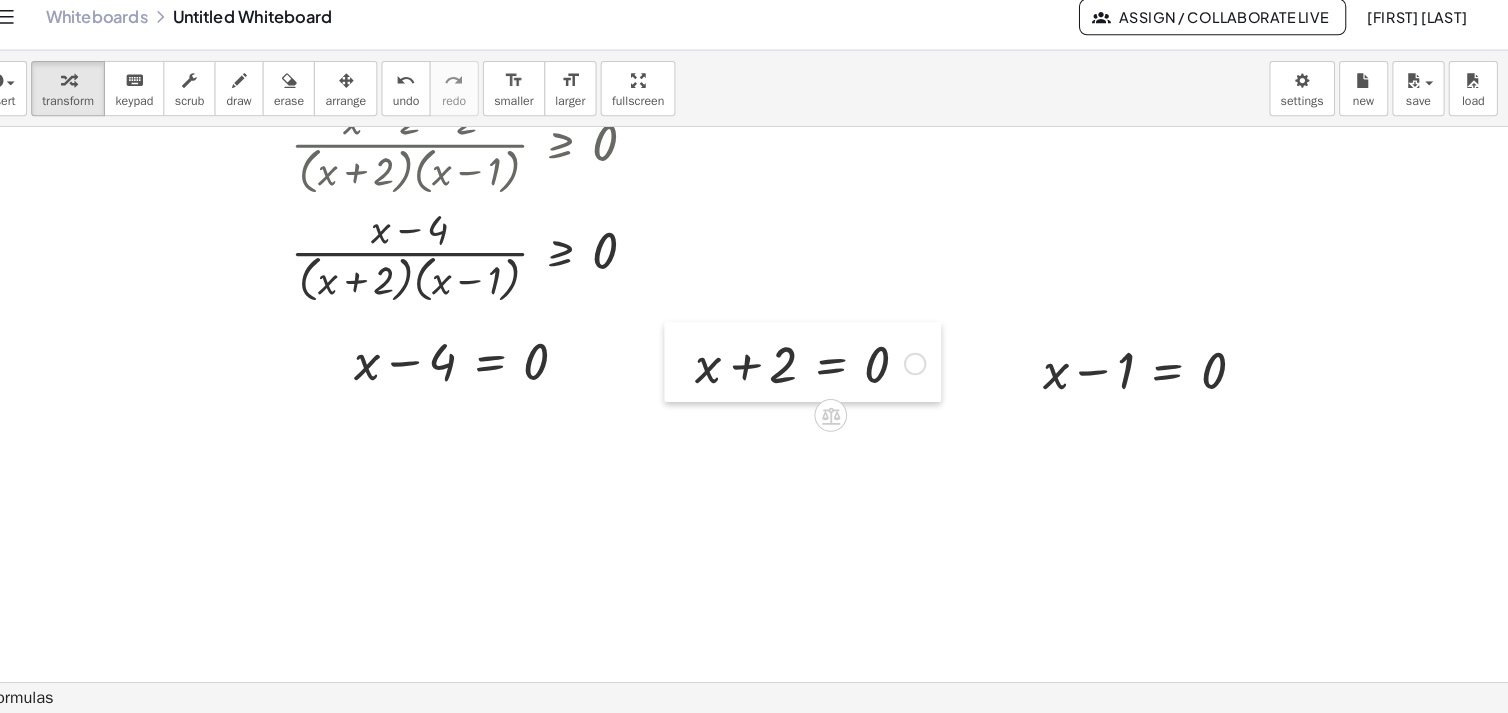 drag, startPoint x: 597, startPoint y: 458, endPoint x: 703, endPoint y: 373, distance: 135.87126 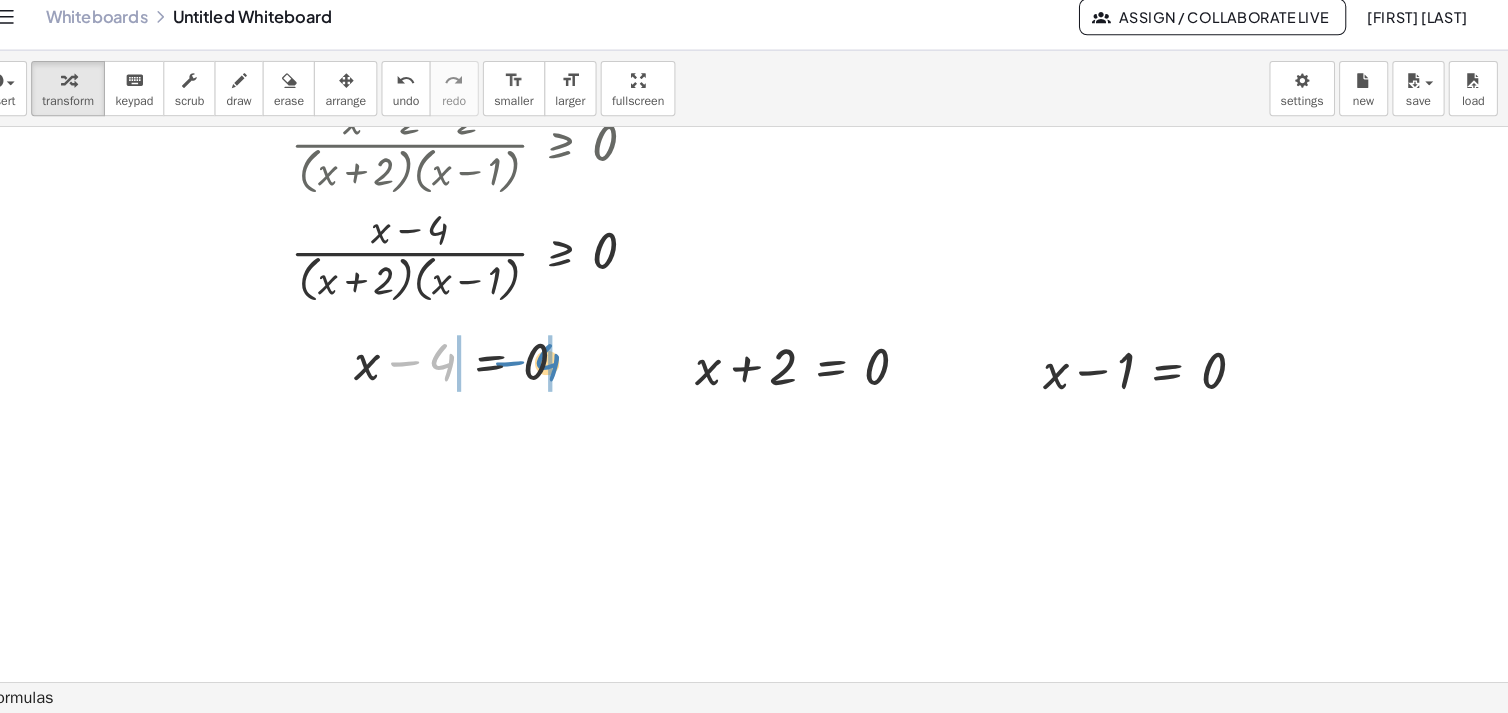drag, startPoint x: 430, startPoint y: 371, endPoint x: 535, endPoint y: 371, distance: 105 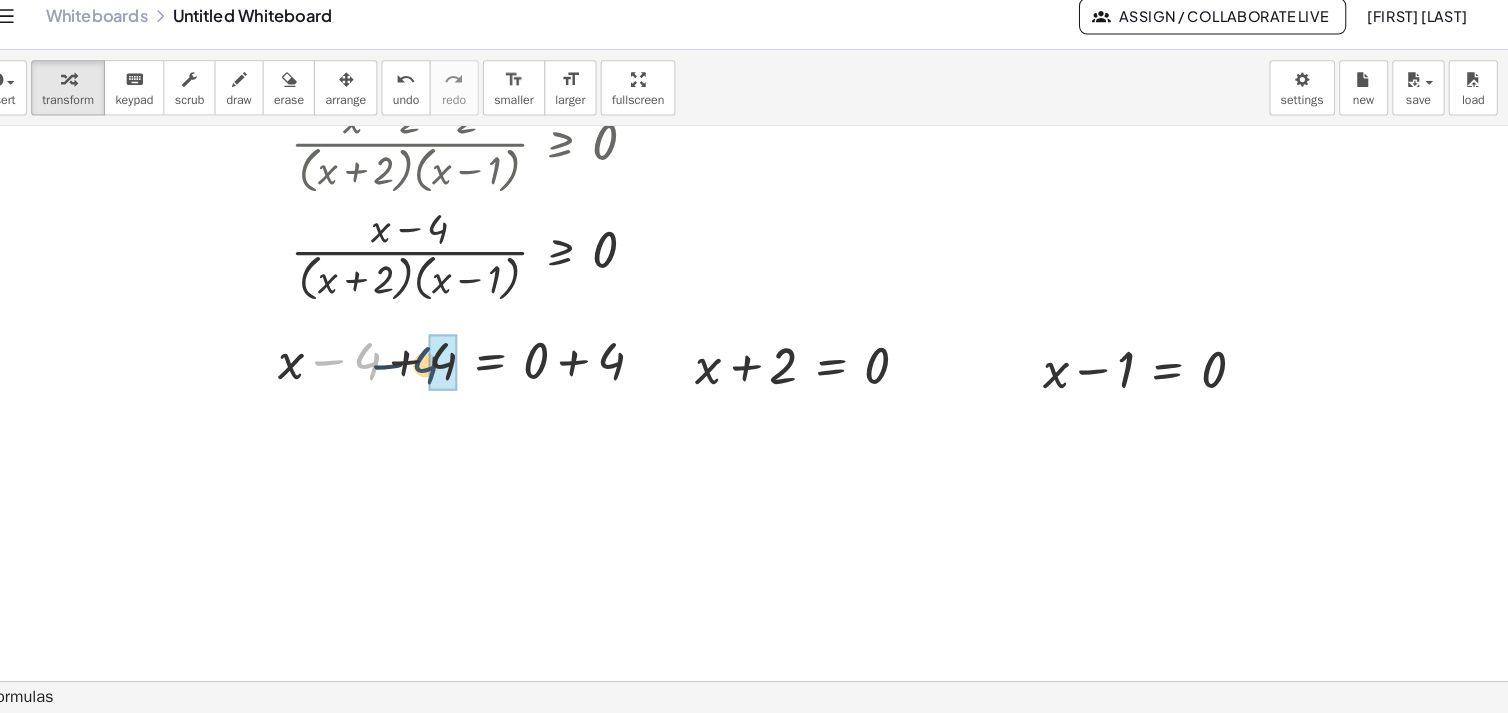 drag, startPoint x: 386, startPoint y: 380, endPoint x: 444, endPoint y: 387, distance: 58.420887 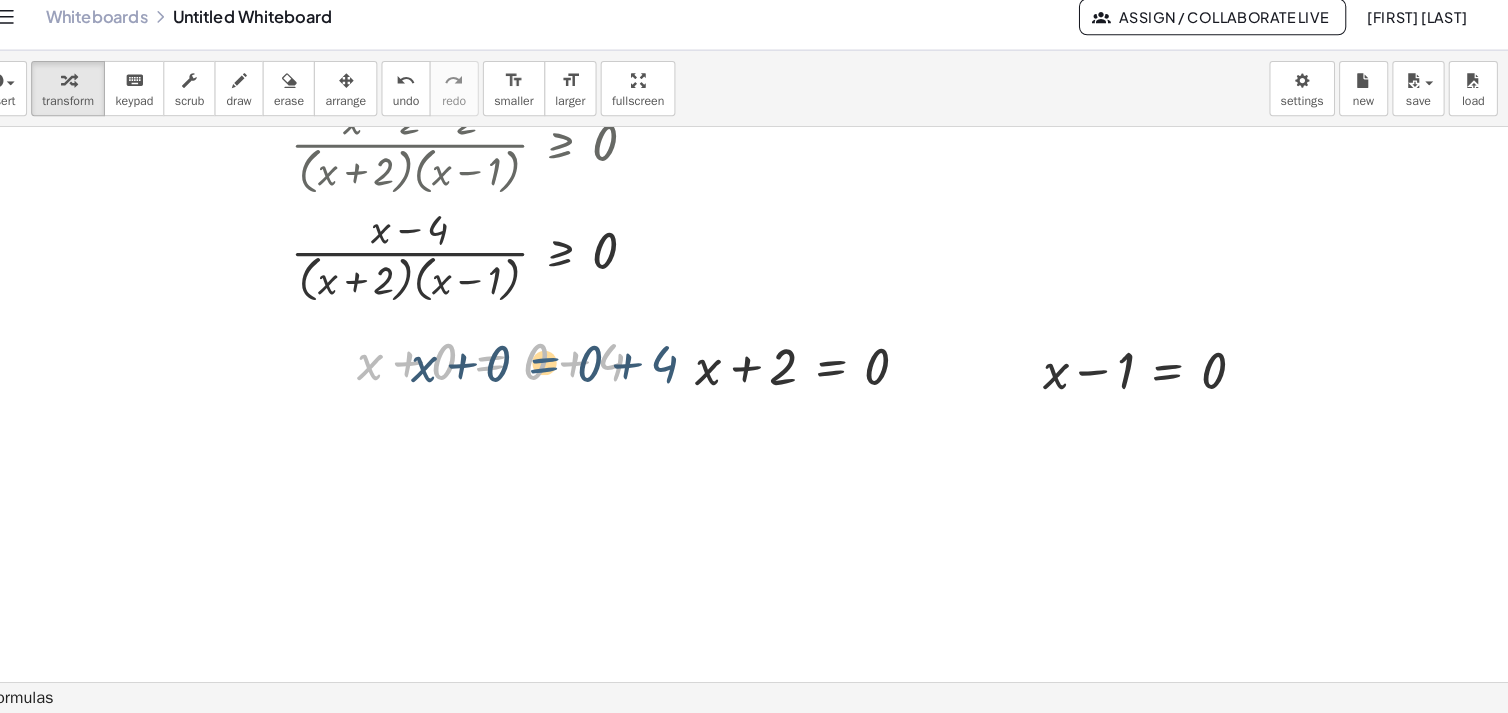 drag, startPoint x: 542, startPoint y: 382, endPoint x: 597, endPoint y: 383, distance: 55.00909 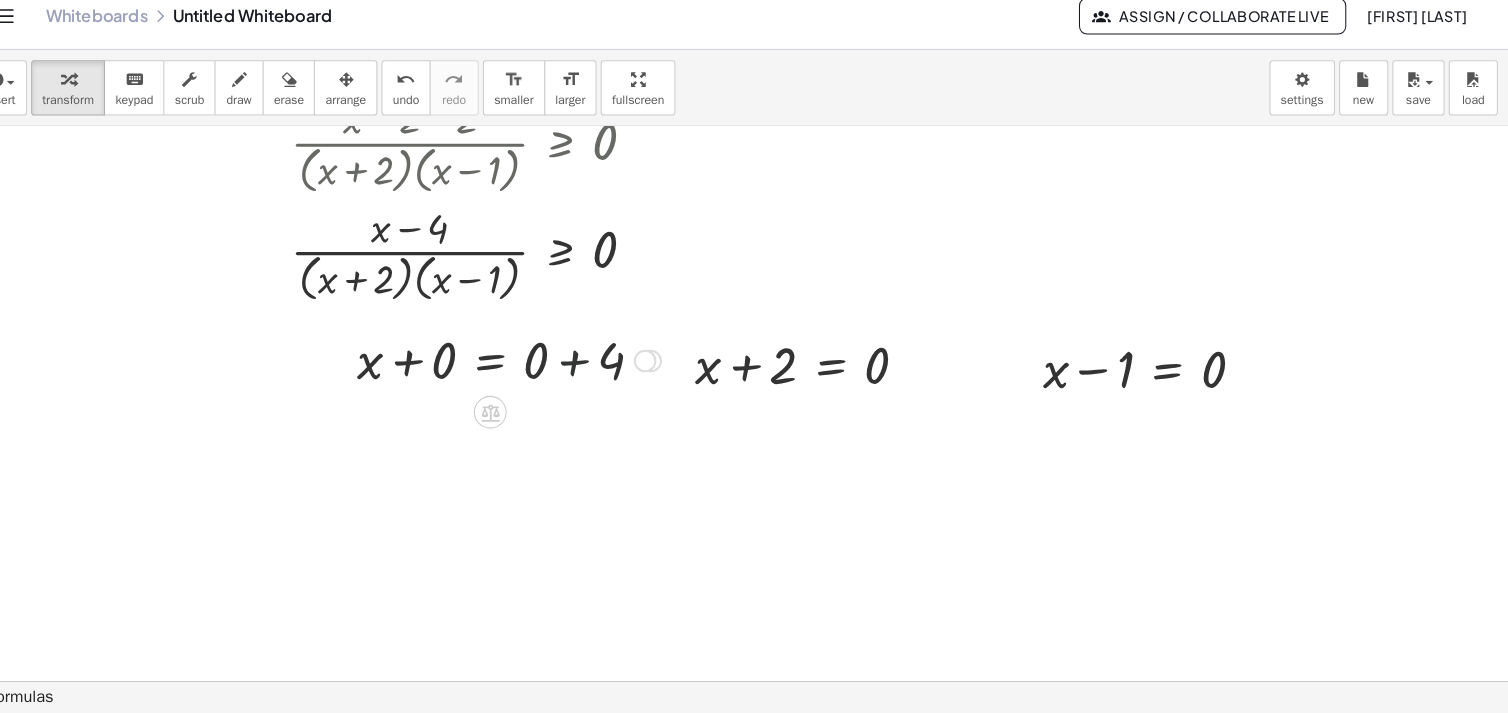 click at bounding box center (532, 367) 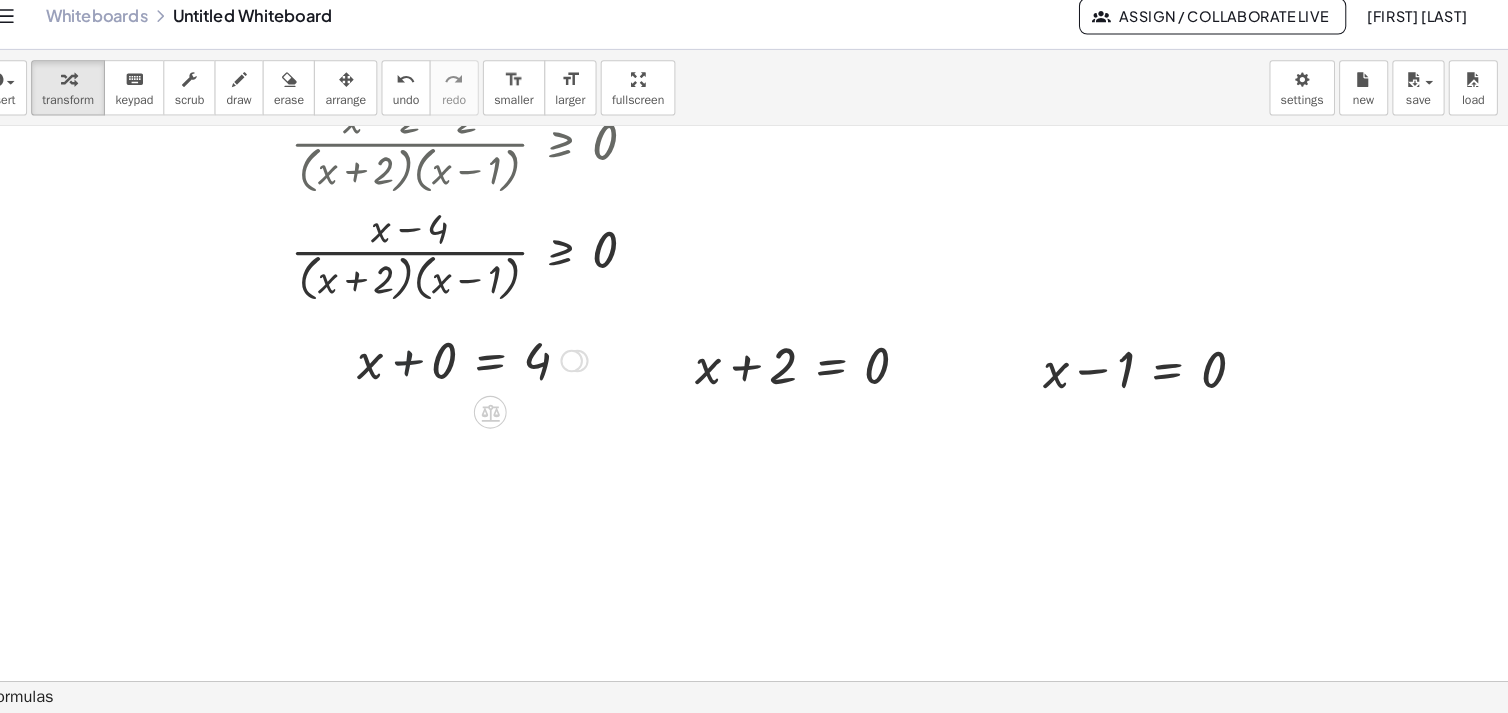 click at bounding box center [496, 367] 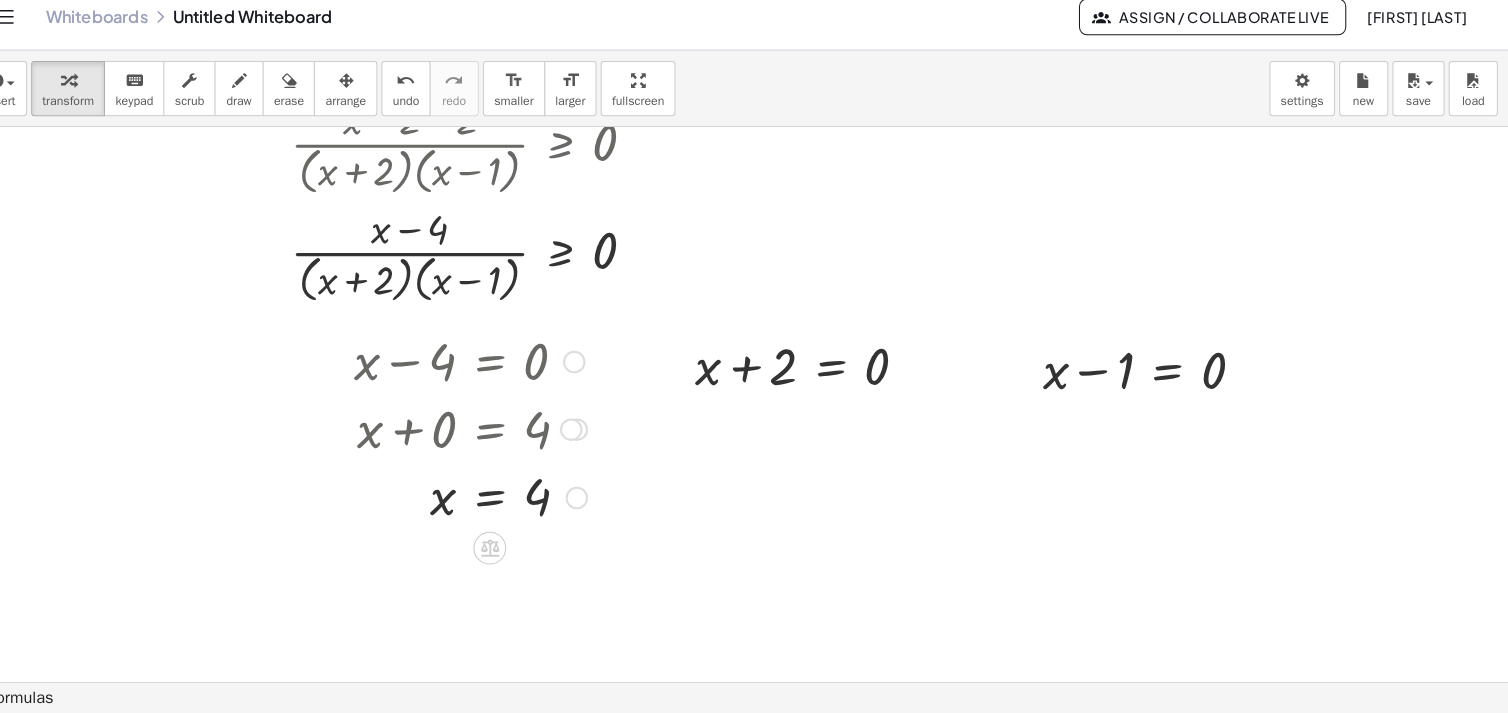 drag, startPoint x: 597, startPoint y: 371, endPoint x: 598, endPoint y: 445, distance: 74.00676 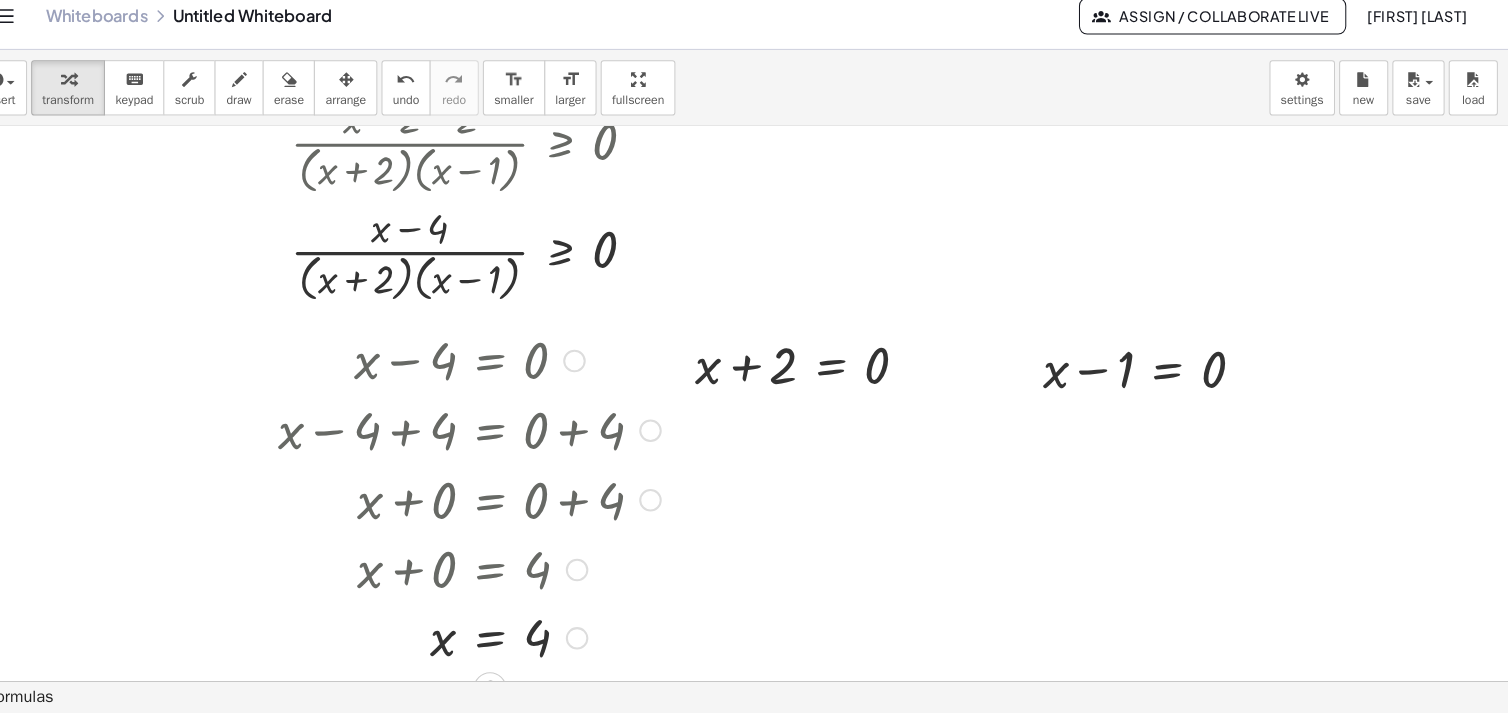 drag, startPoint x: 598, startPoint y: 445, endPoint x: 619, endPoint y: 657, distance: 213.03755 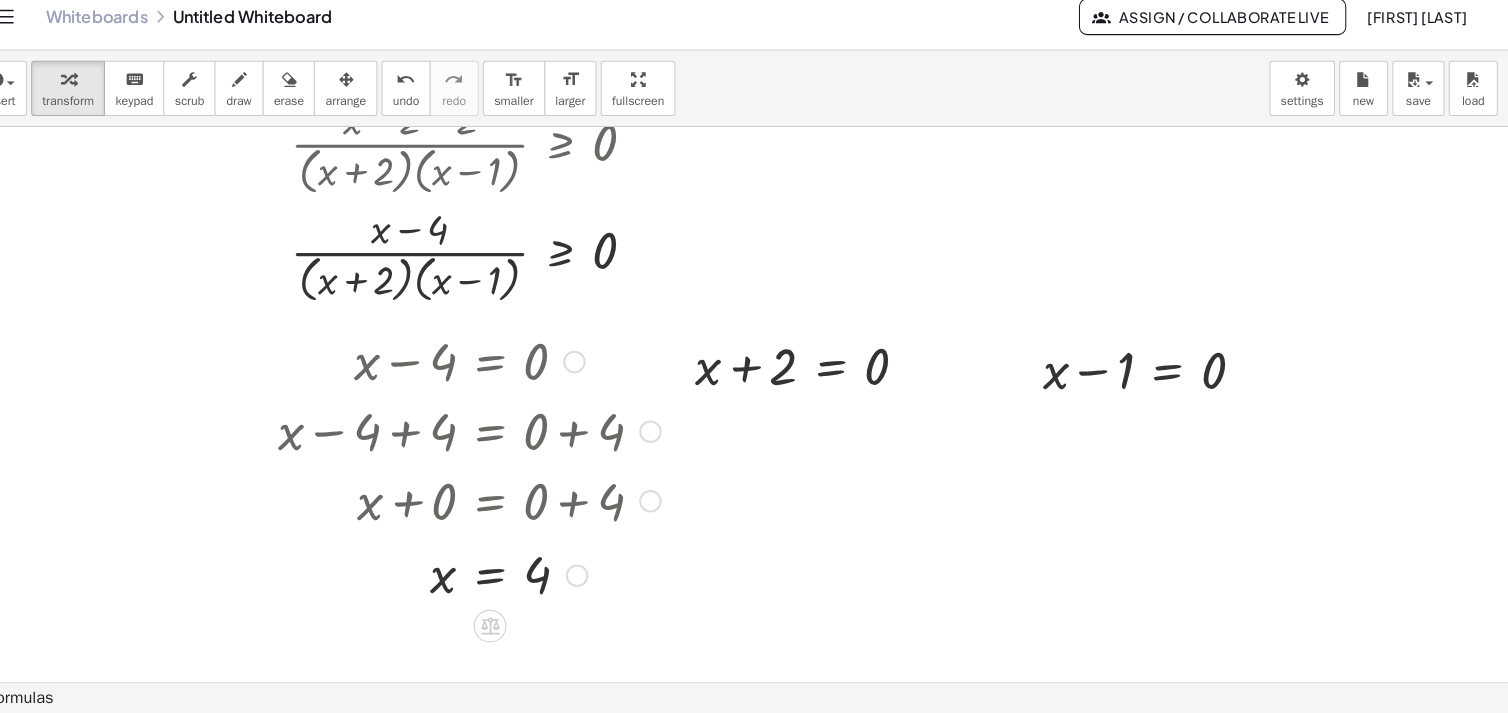 drag, startPoint x: 596, startPoint y: 637, endPoint x: 598, endPoint y: 568, distance: 69.02898 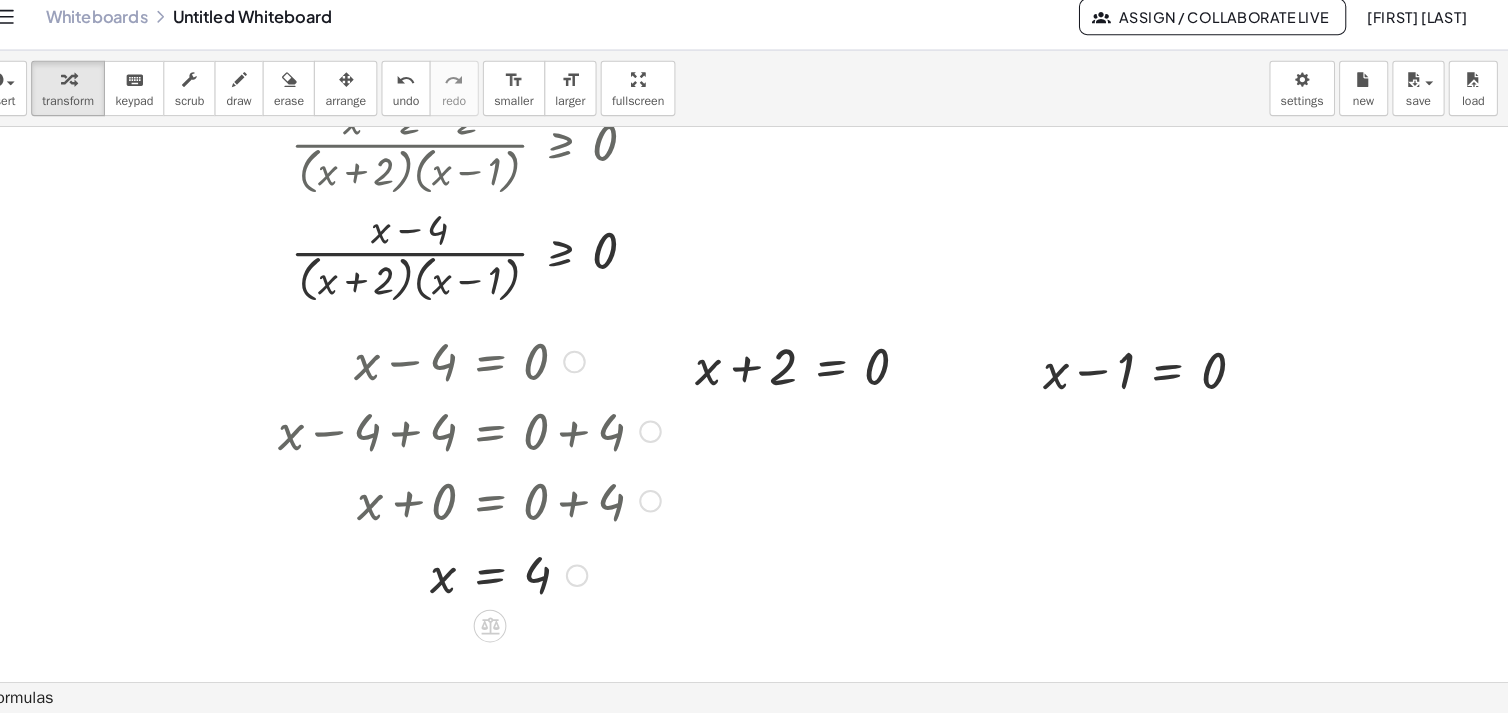 click at bounding box center [599, 578] 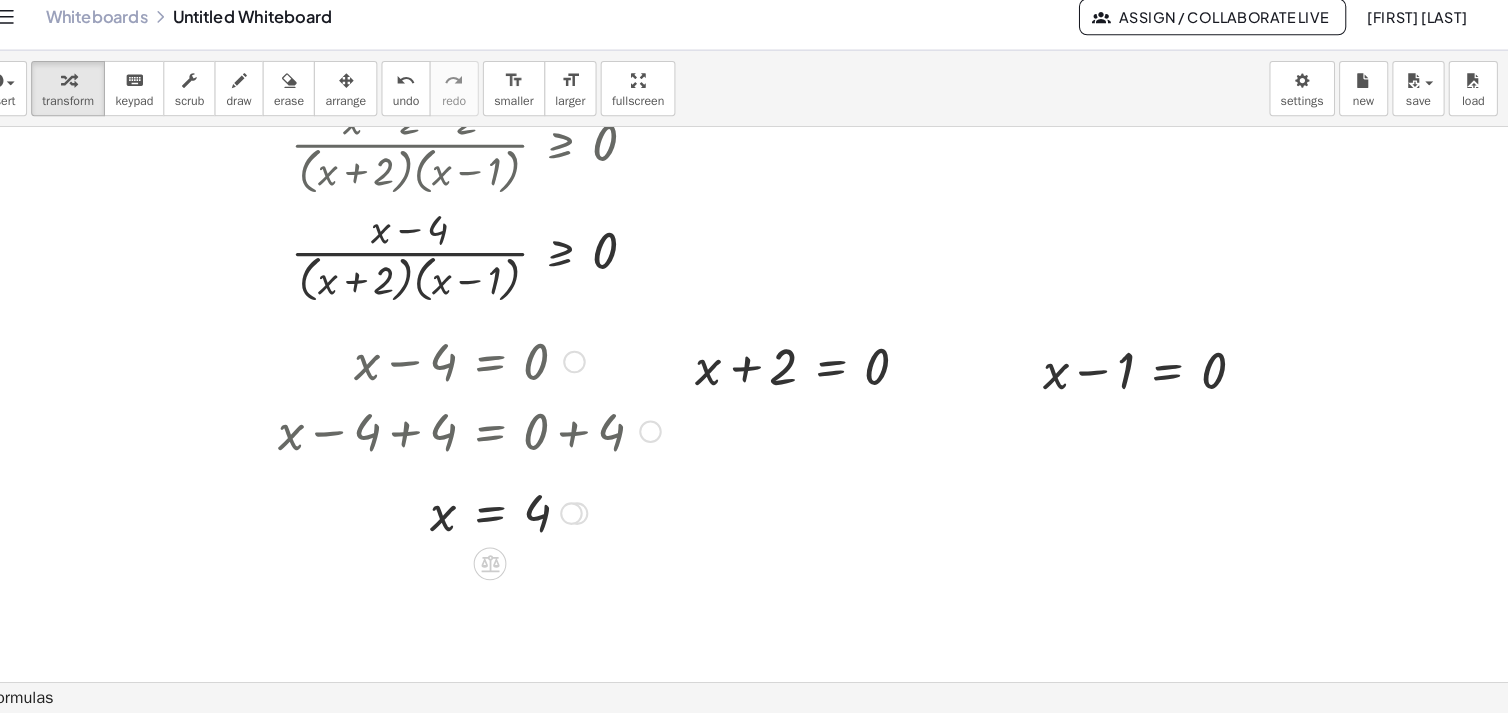 drag, startPoint x: 598, startPoint y: 561, endPoint x: 600, endPoint y: 502, distance: 59.03389 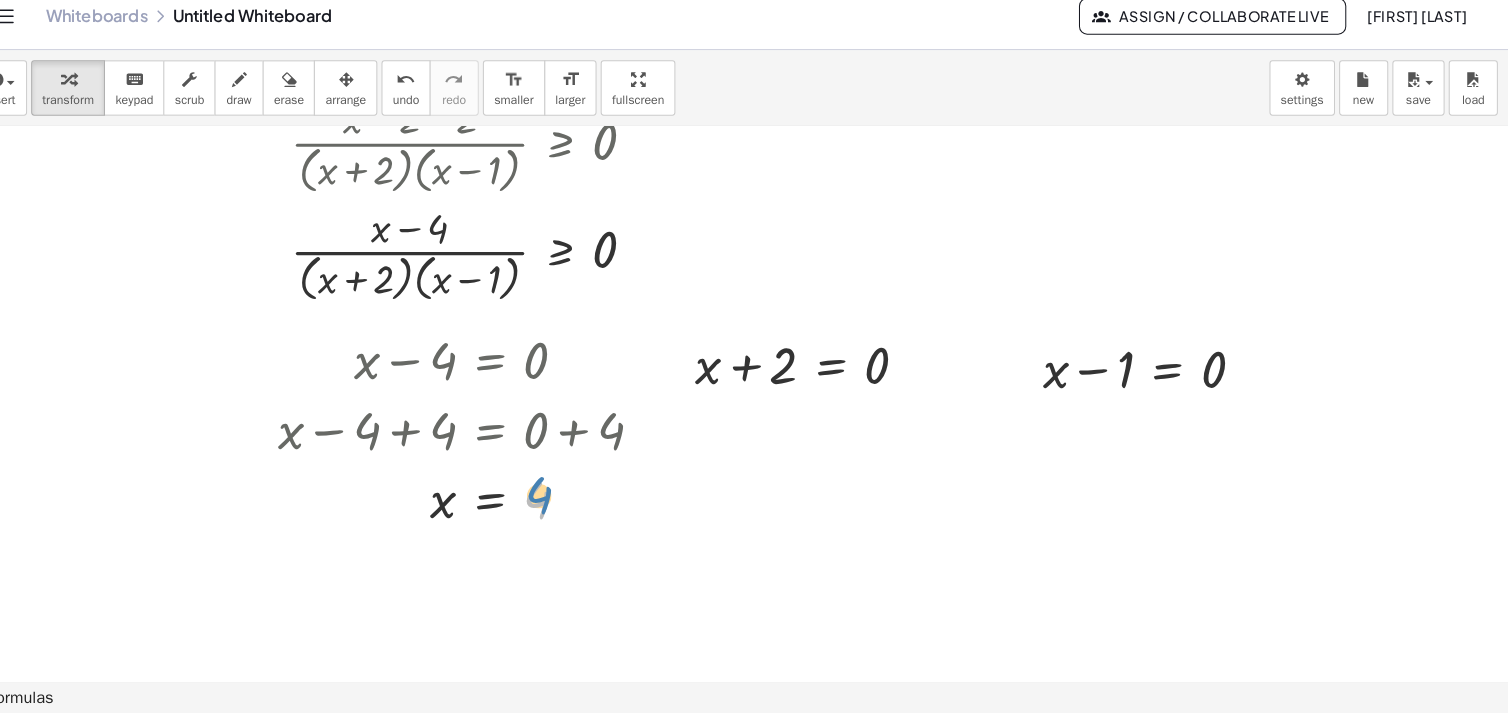 click at bounding box center [493, 503] 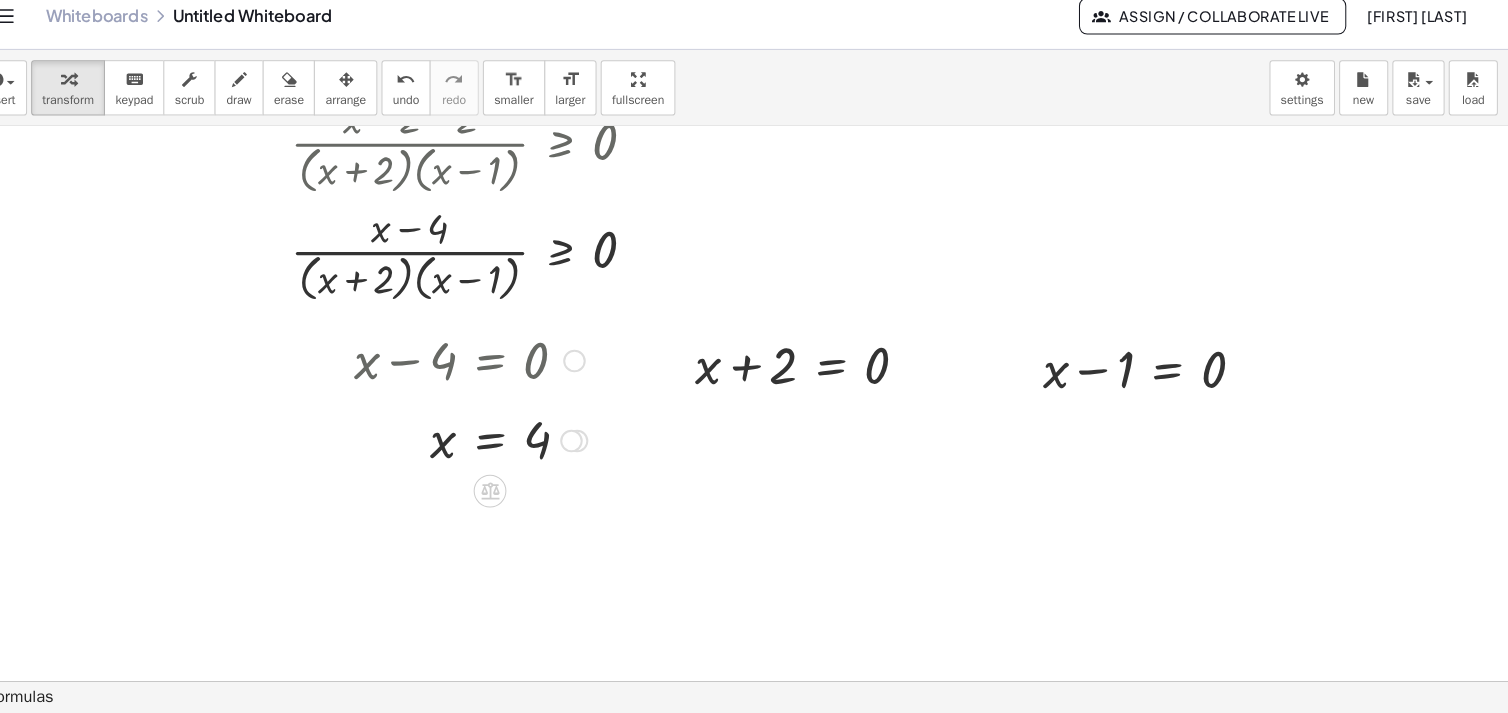 drag, startPoint x: 599, startPoint y: 500, endPoint x: 594, endPoint y: 440, distance: 60.207973 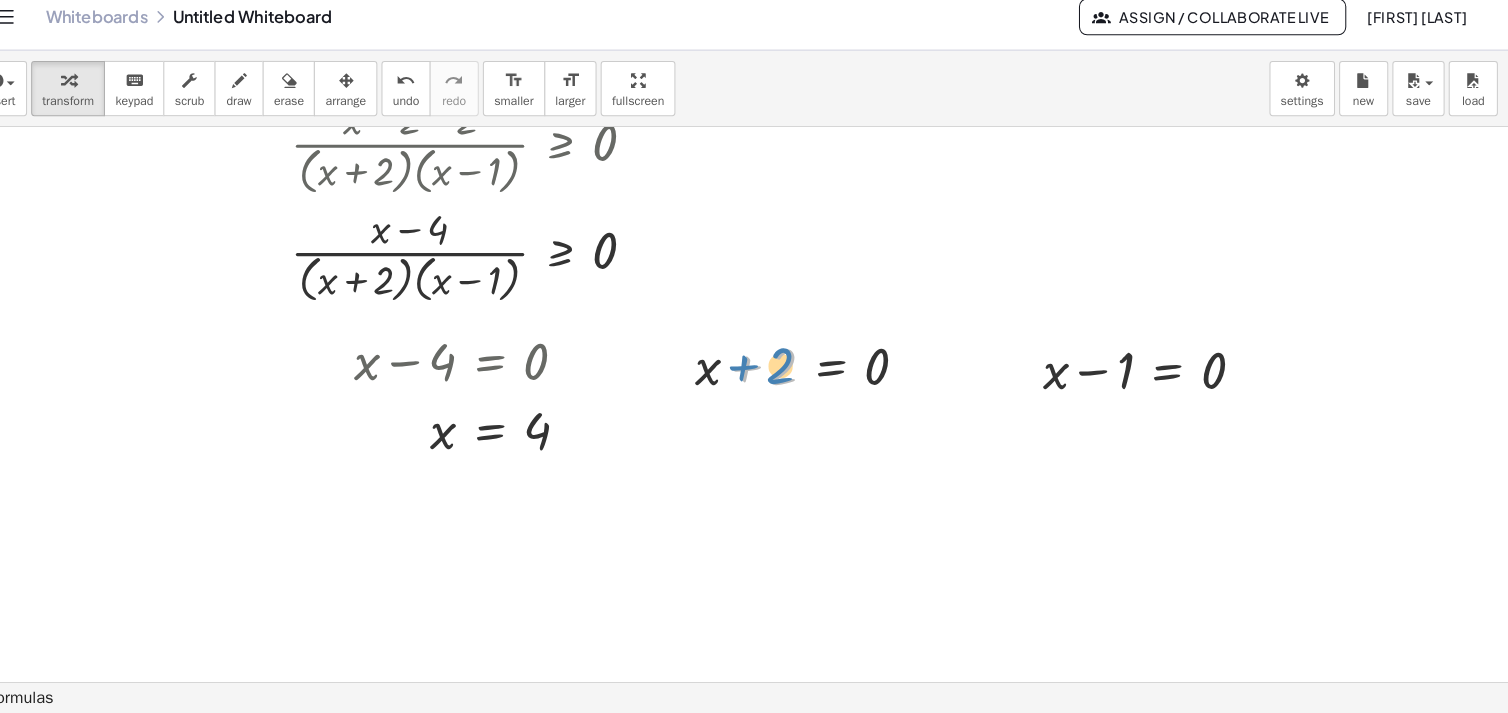 click at bounding box center [826, 371] 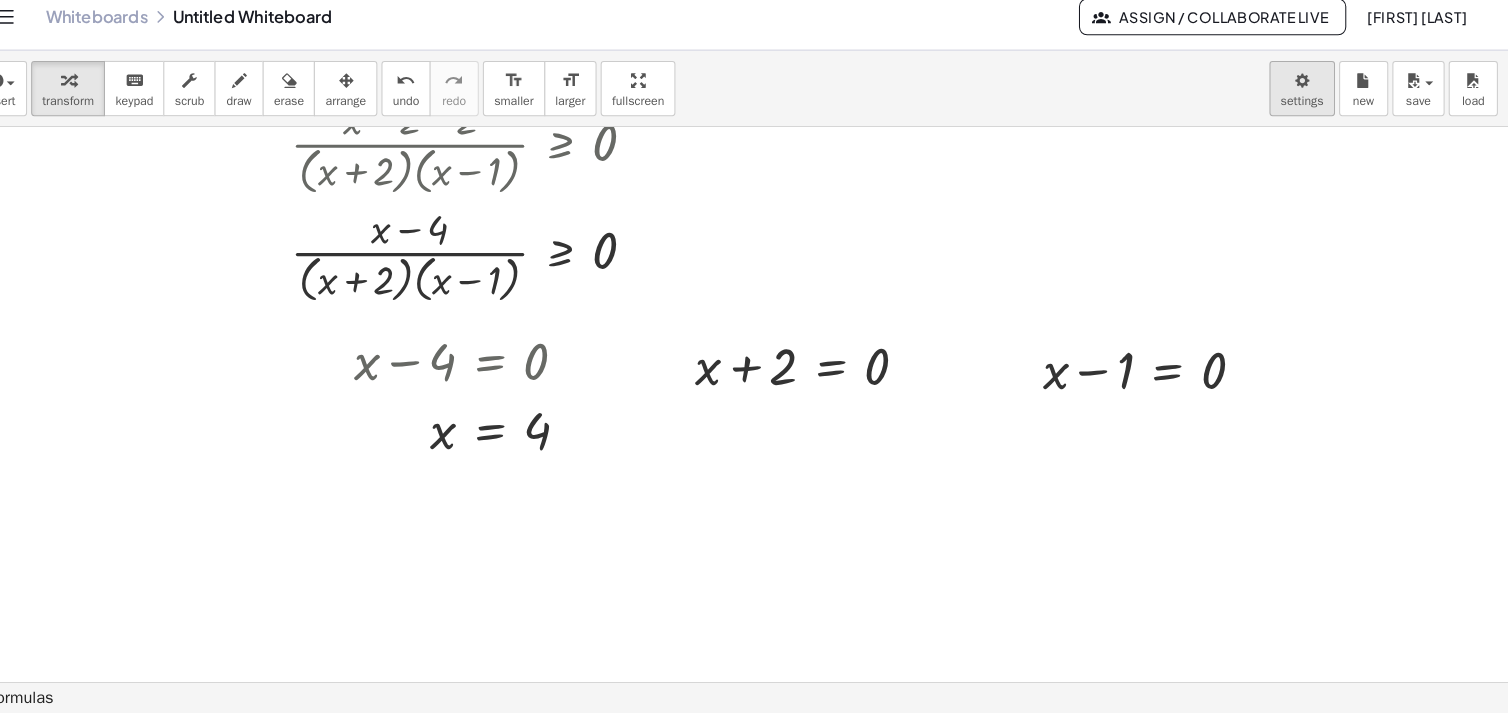 scroll, scrollTop: 0, scrollLeft: 0, axis: both 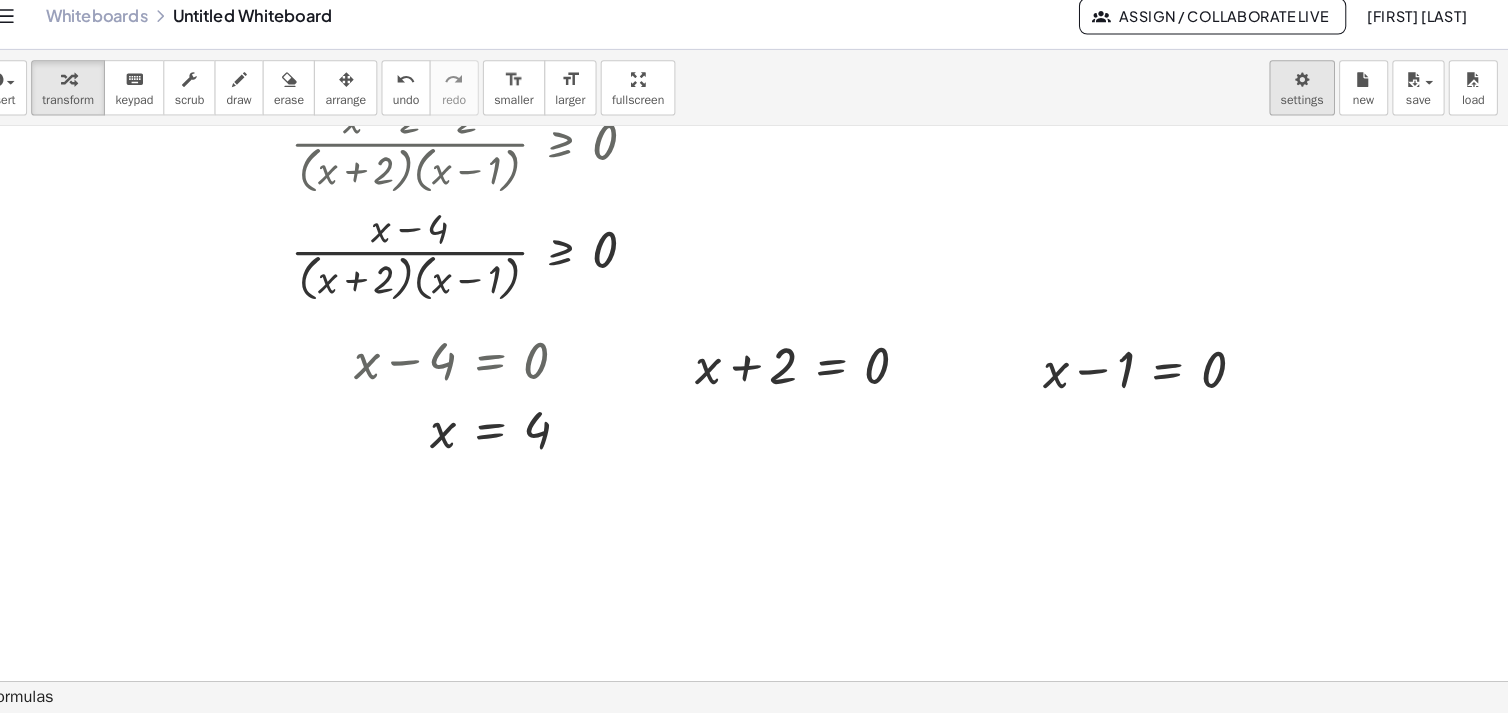 click on "Graspable Math Activities Get Started Activity Bank Assigned Work Classes Whiteboards Go Premium! Reference Account v1.28.2 | Privacy policy © 2025 | Graspable, Inc. Whiteboards Untitled Whiteboard Assign / Collaborate Live  Crisostomo Tarqui   insert select one: Math Expression Function Text Youtube Video Graphing Geometry Geometry 3D transform keyboard keypad scrub draw erase arrange undo undo redo redo format_size smaller format_size larger fullscreen load   save new settings · 2 · ( + x + 2 ) ≥ · 1 · ( + x − 1 ) + · 2 · ( + x + 2 ) − · 1 · ( + x − 1 ) ≥ + · 1 · ( + x − 1 ) − · 1 · ( + x − 1 ) + · 2 · ( + x + 2 ) − · 1 · ( + x − 1 ) ≥ 0 + · 2 · ( + x − 1 ) · ( + x + 2 ) · ( + x − 1 ) − · ( + x + 2 ) · ( + x + 2 ) · ( + x − 1 ) ≥ 0 · ( + · 2 · ( + x − 1 ) − ( + x + 2 ) ) · ( + x + 2 ) · ( + x − 1 ) ≥ 0 · ( + · 2 · x − · 2 · 1 − ( + x + 2 ) ) · ( + x + 2 ) · ( + x − 1 ) ≥ 0 · ( + · 2 · x − · 2 · 1 − x 2" at bounding box center (754, 356) 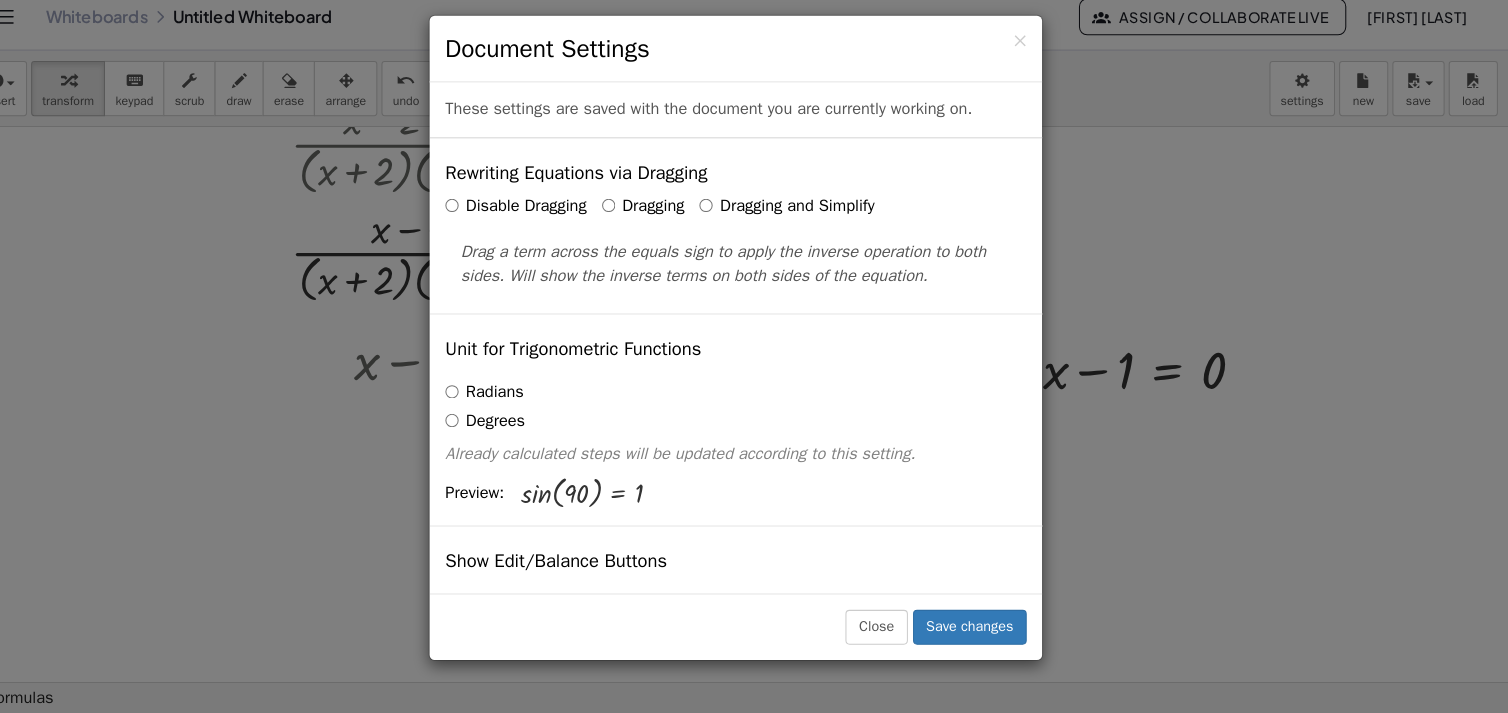 click on "Dragging and Simplify" at bounding box center (803, 217) 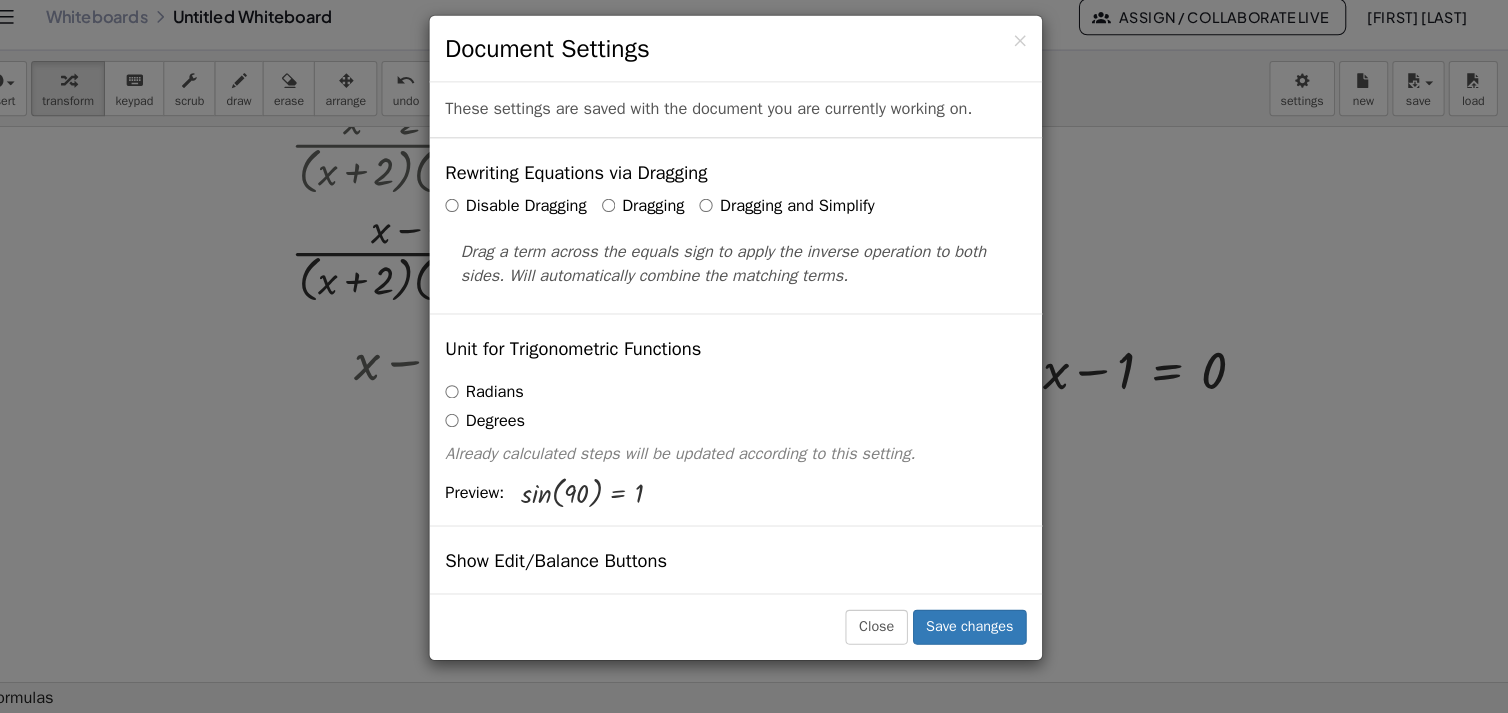 click on "Close Save changes" at bounding box center [754, 627] 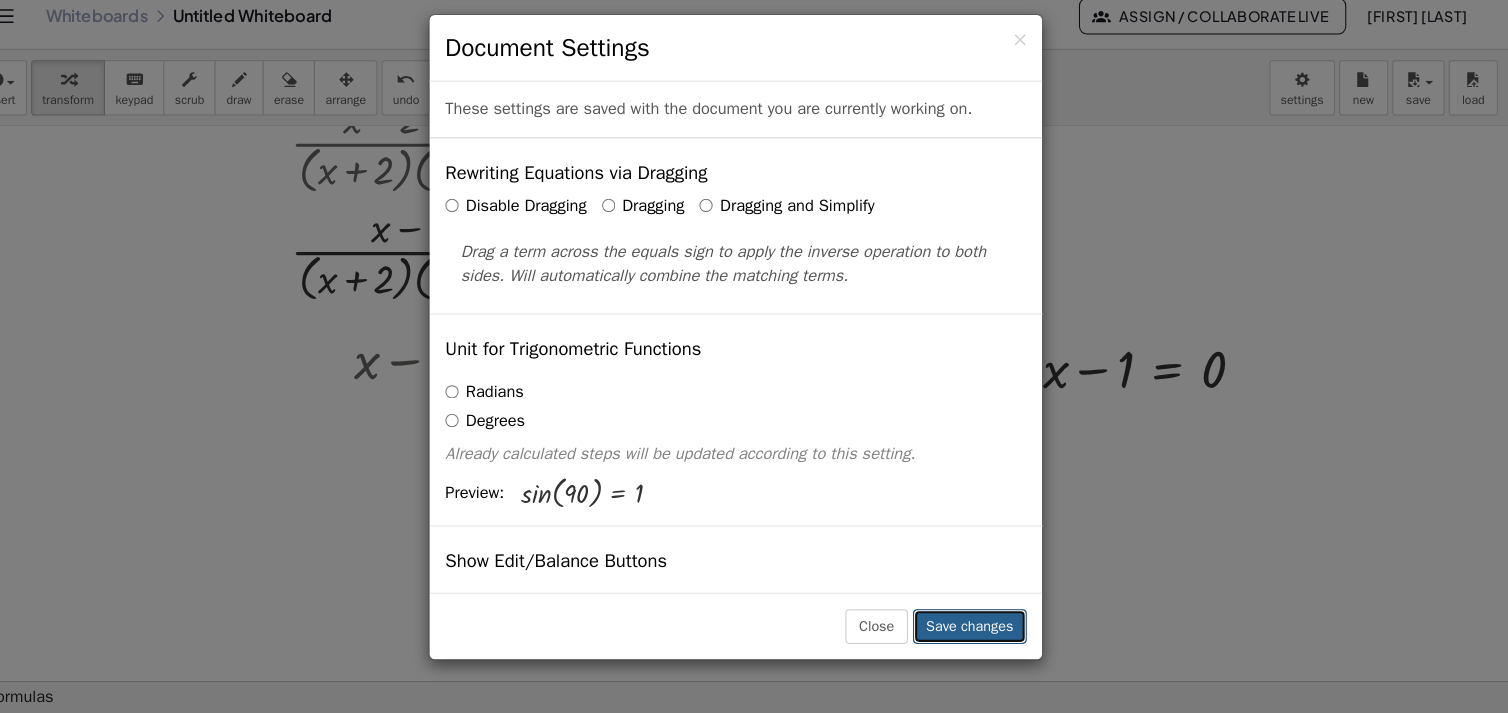 click on "Save changes" at bounding box center (982, 628) 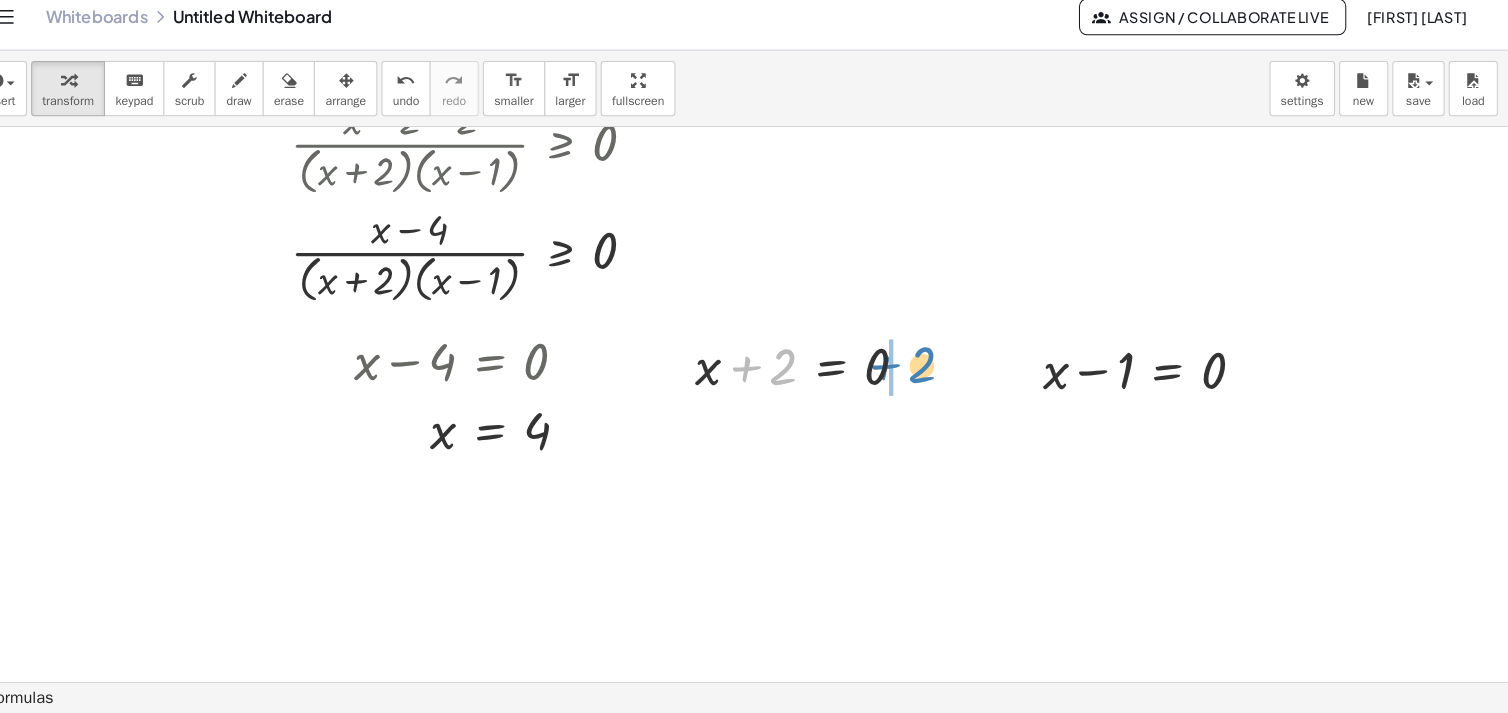 drag, startPoint x: 766, startPoint y: 367, endPoint x: 902, endPoint y: 367, distance: 136 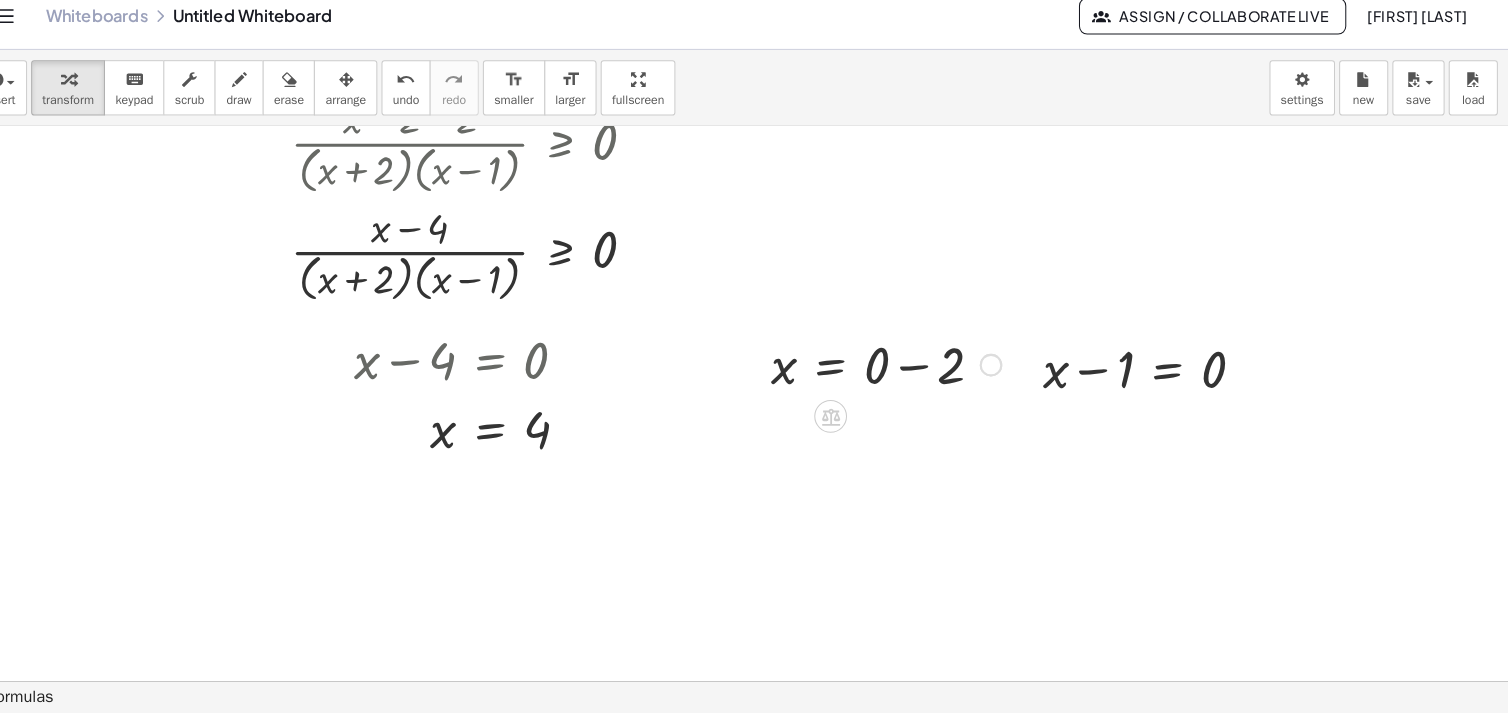 click at bounding box center [900, 371] 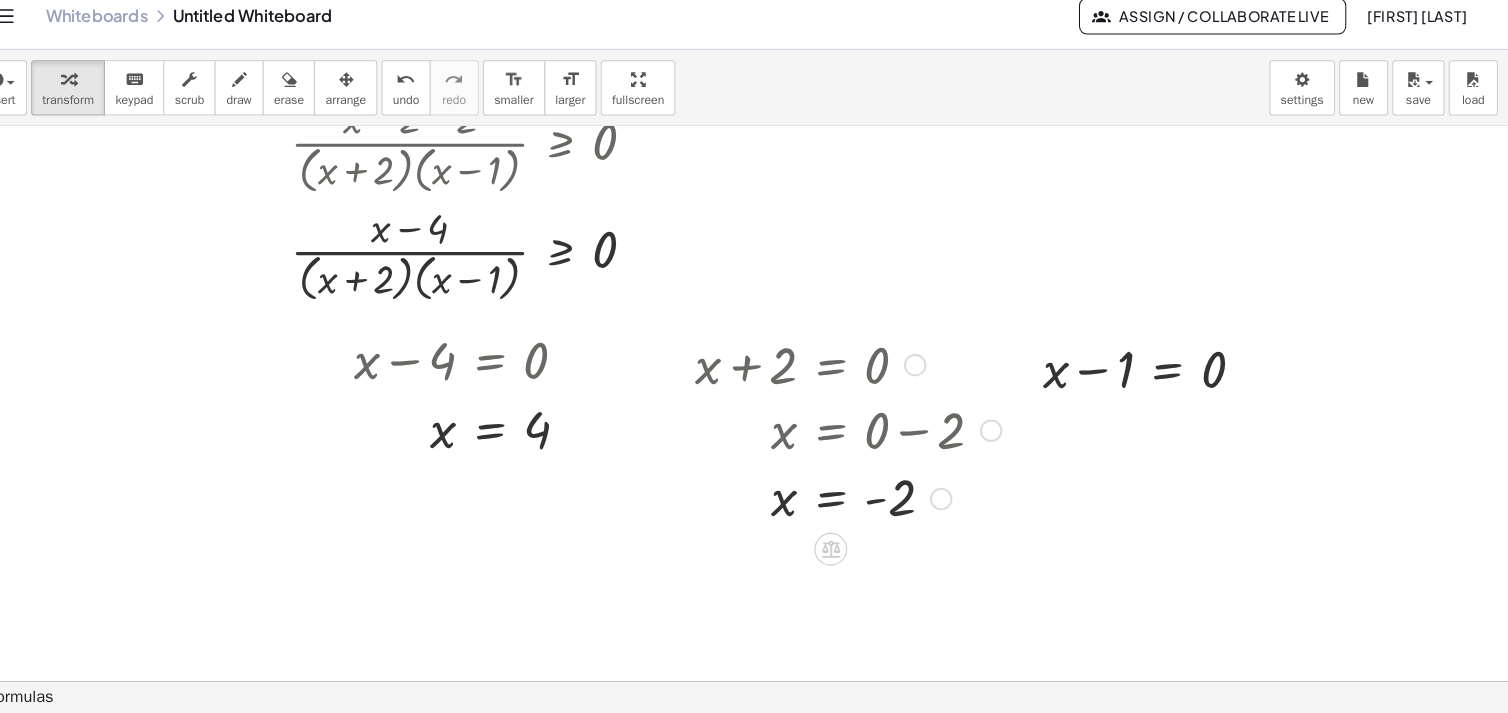 drag, startPoint x: 997, startPoint y: 382, endPoint x: 985, endPoint y: 454, distance: 72.99315 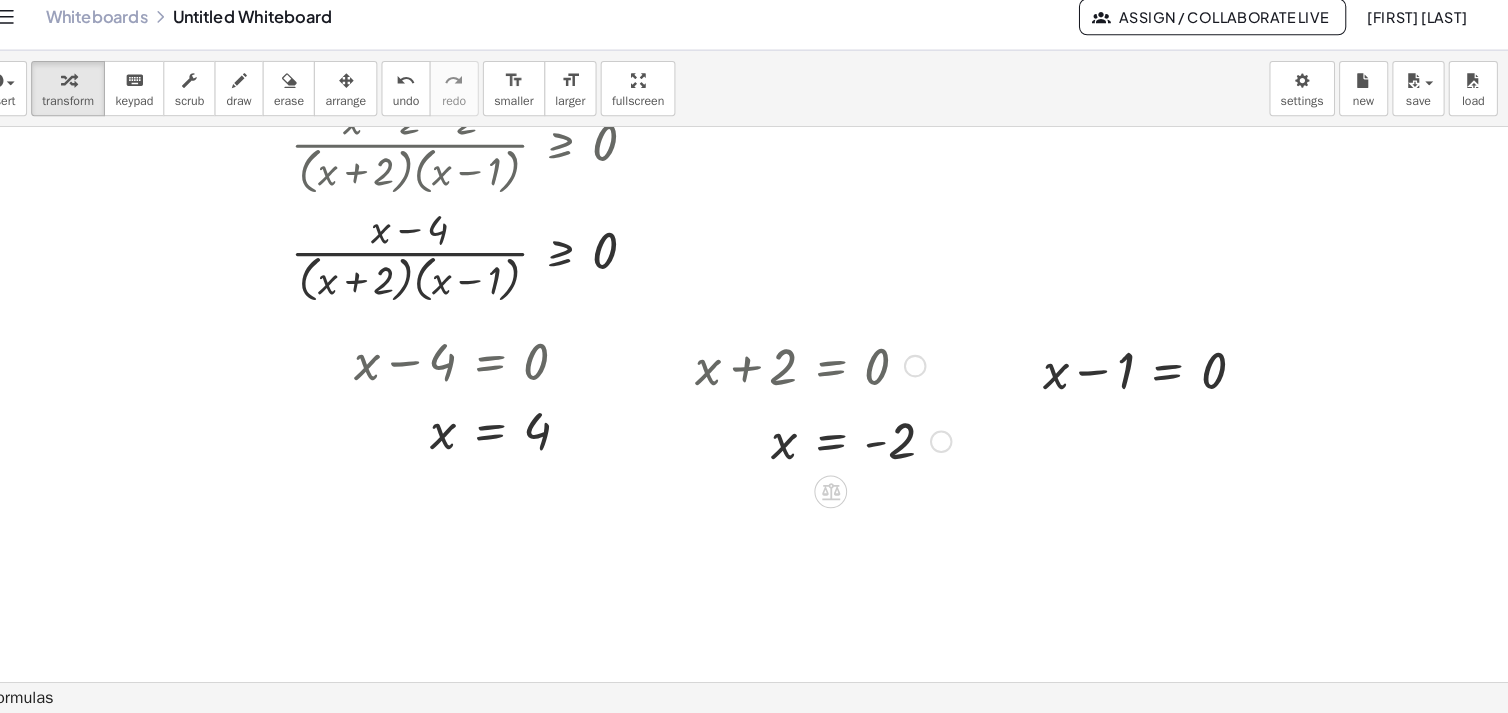 drag, startPoint x: 945, startPoint y: 505, endPoint x: 935, endPoint y: 440, distance: 65.76473 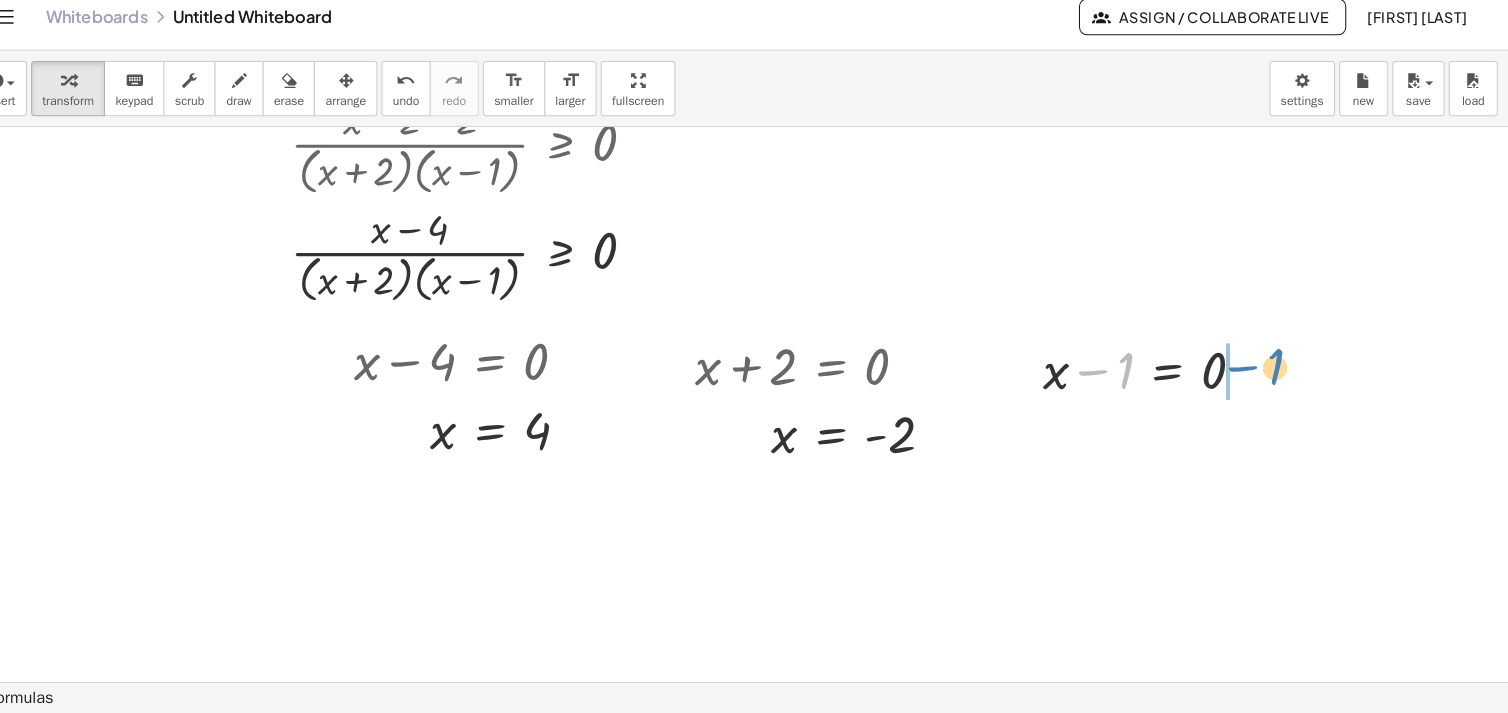 drag, startPoint x: 1102, startPoint y: 375, endPoint x: 1248, endPoint y: 372, distance: 146.03082 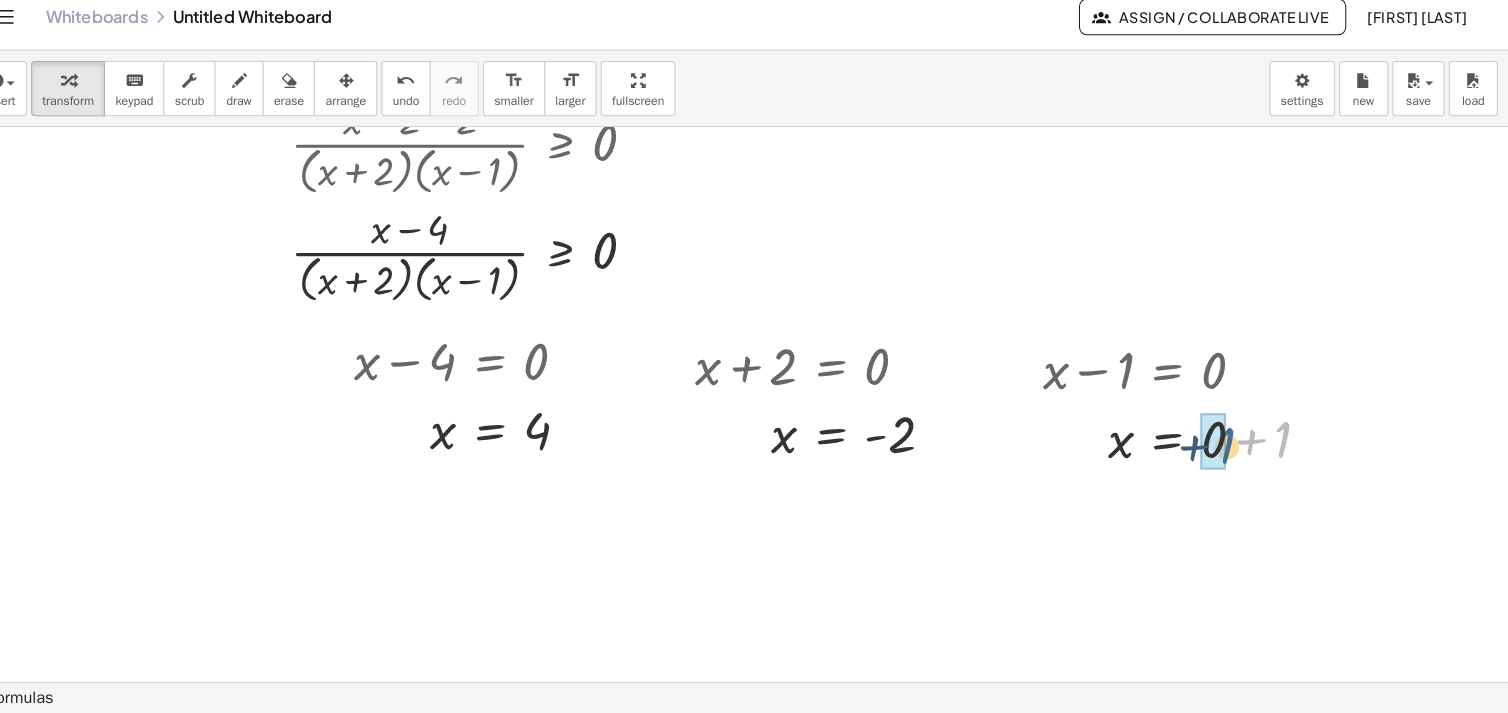 drag, startPoint x: 1284, startPoint y: 444, endPoint x: 1233, endPoint y: 450, distance: 51.351727 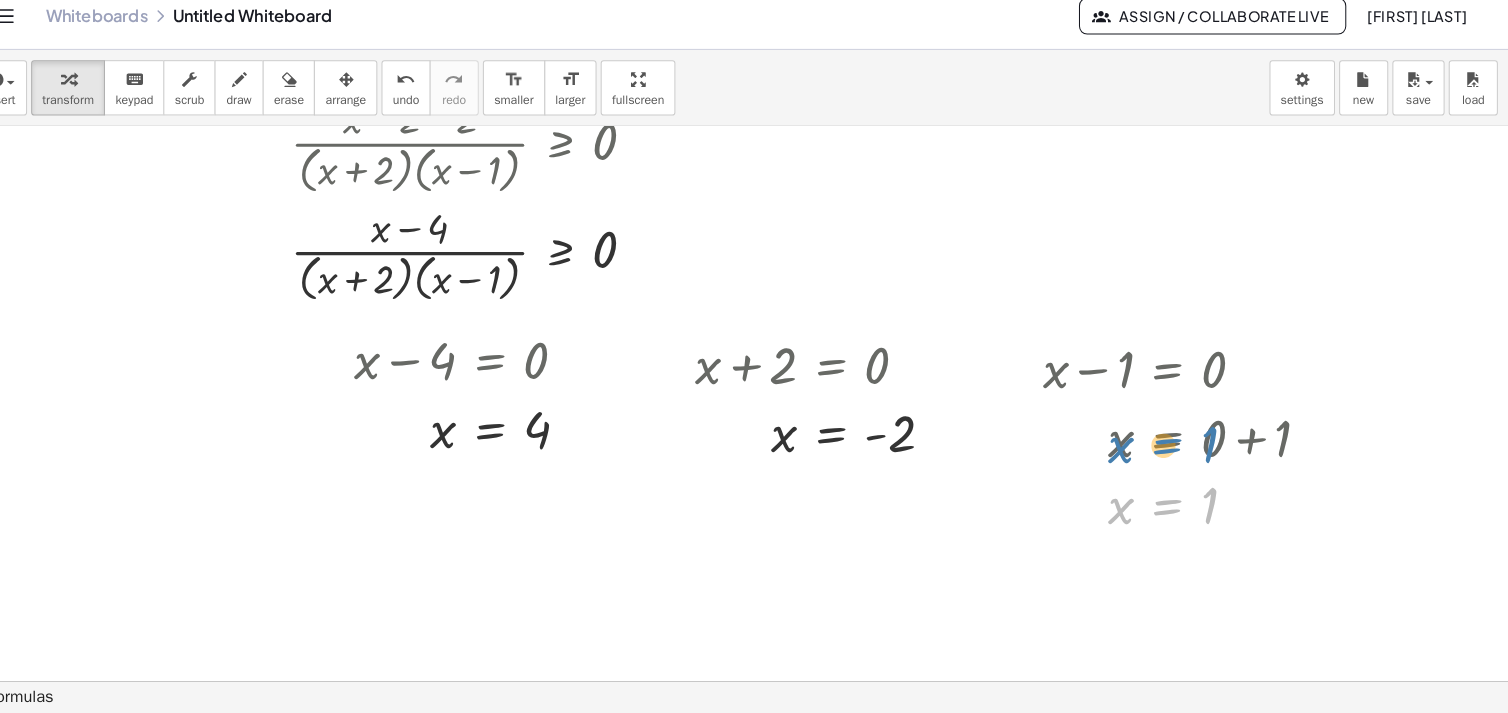 drag, startPoint x: 1196, startPoint y: 500, endPoint x: 1196, endPoint y: 440, distance: 60 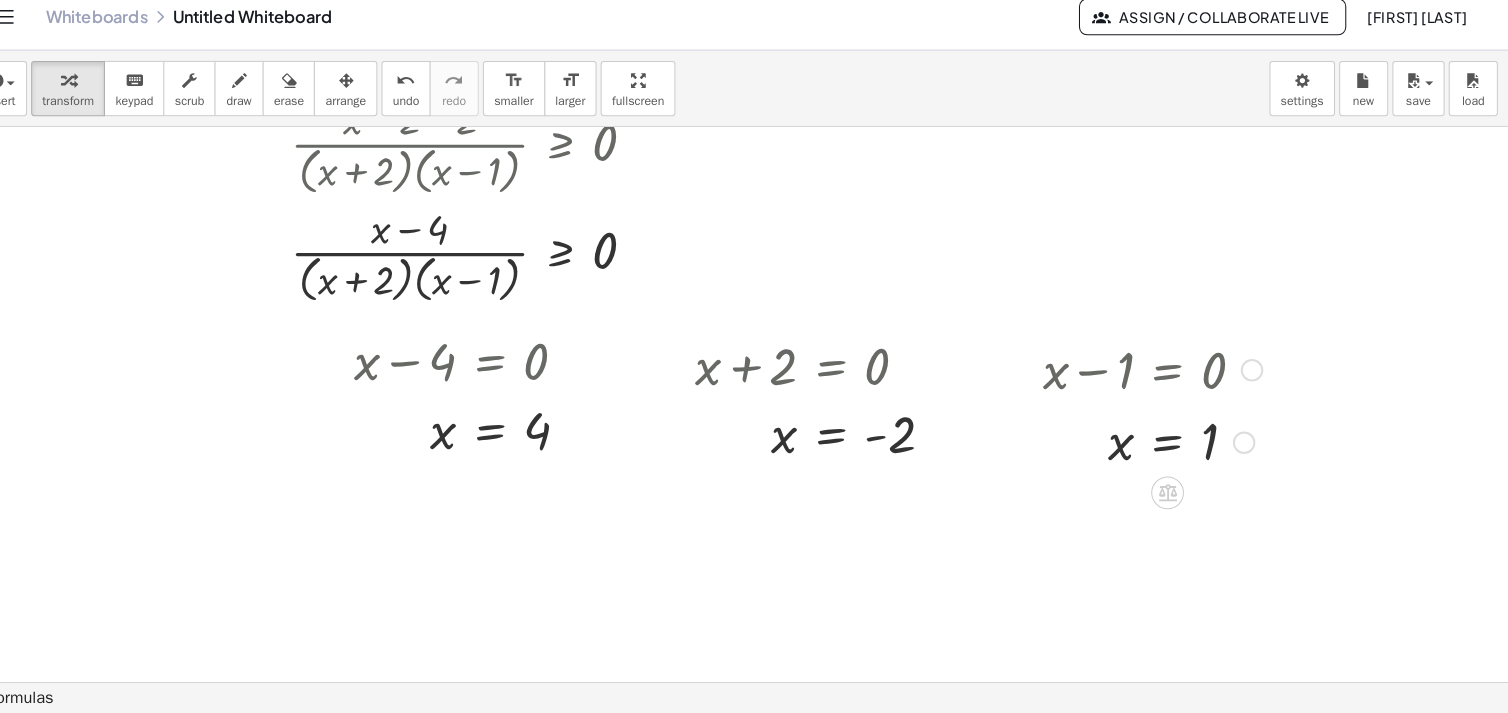 drag, startPoint x: 1246, startPoint y: 509, endPoint x: 1268, endPoint y: 445, distance: 67.6757 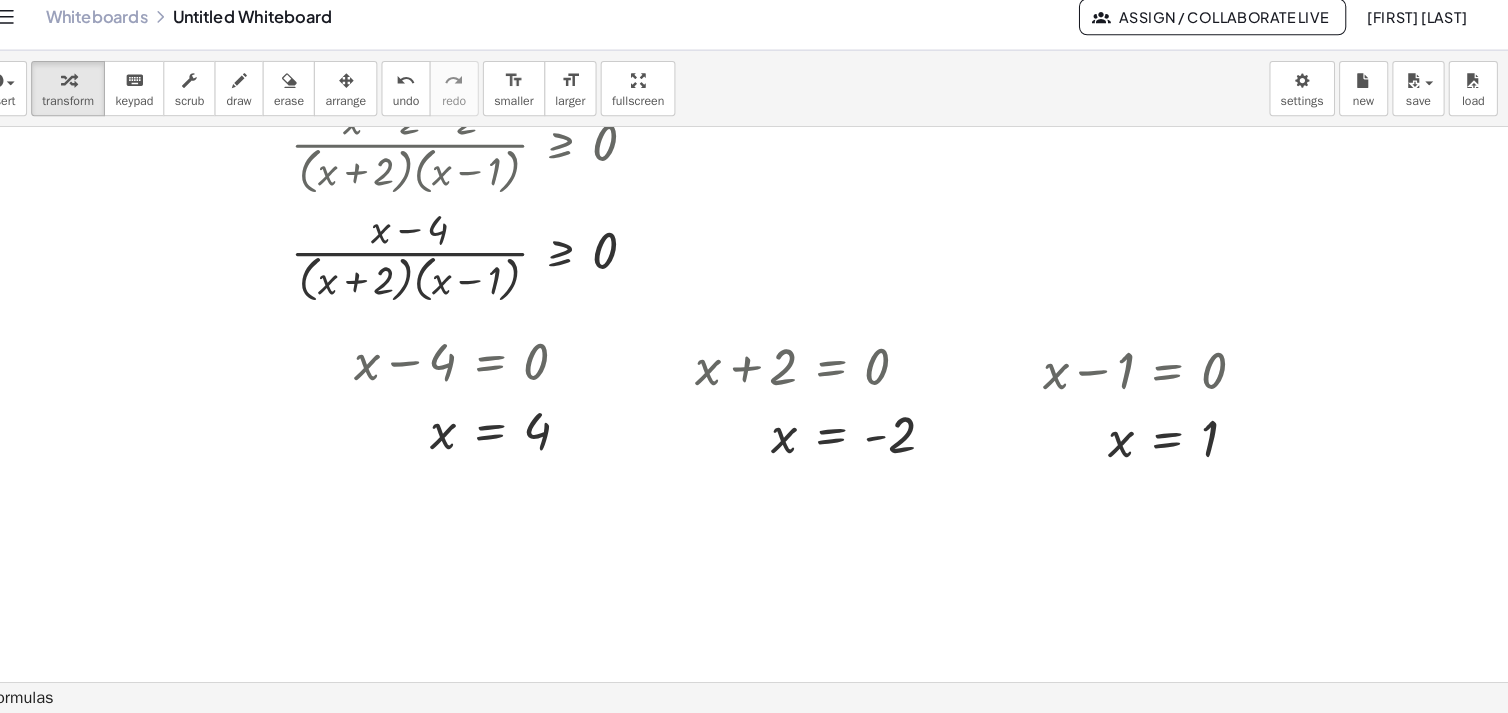 scroll, scrollTop: 0, scrollLeft: 0, axis: both 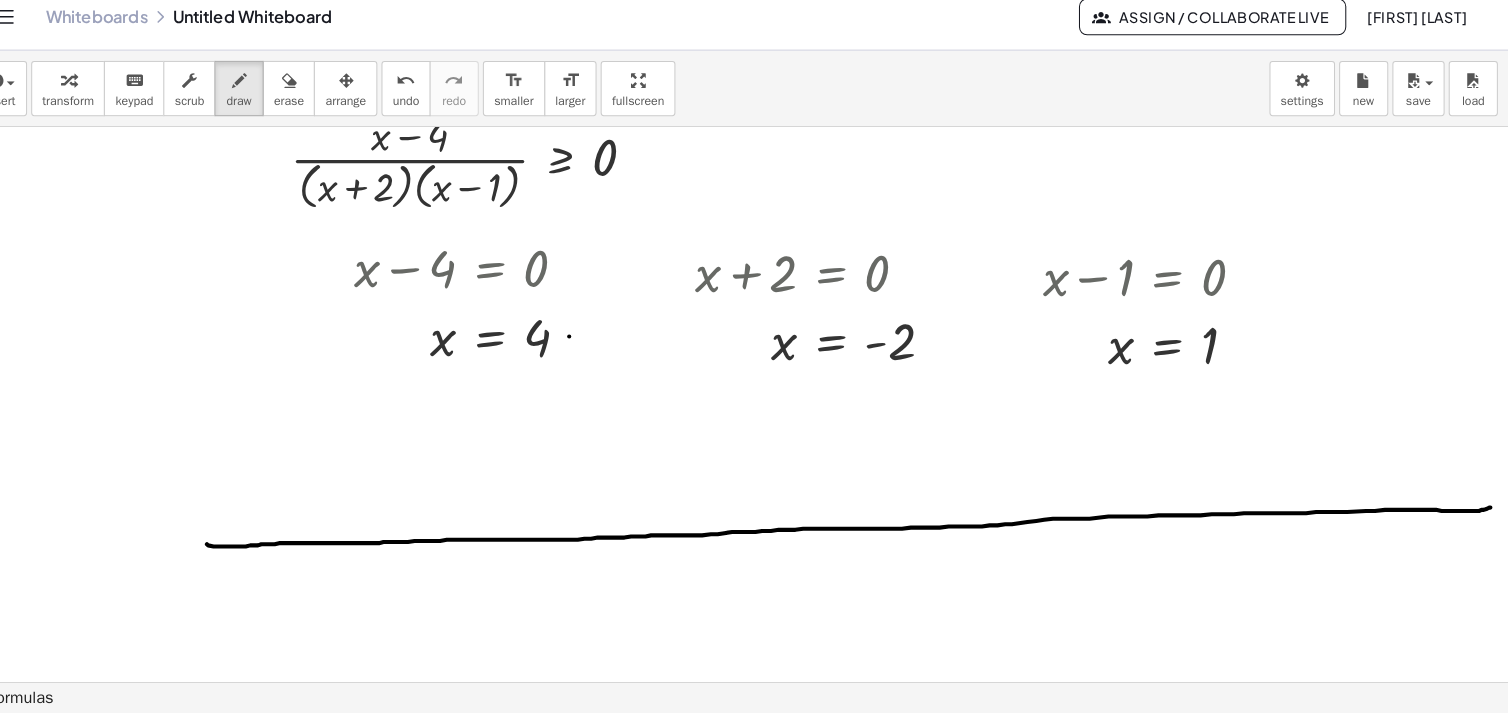 click at bounding box center [754, 157] 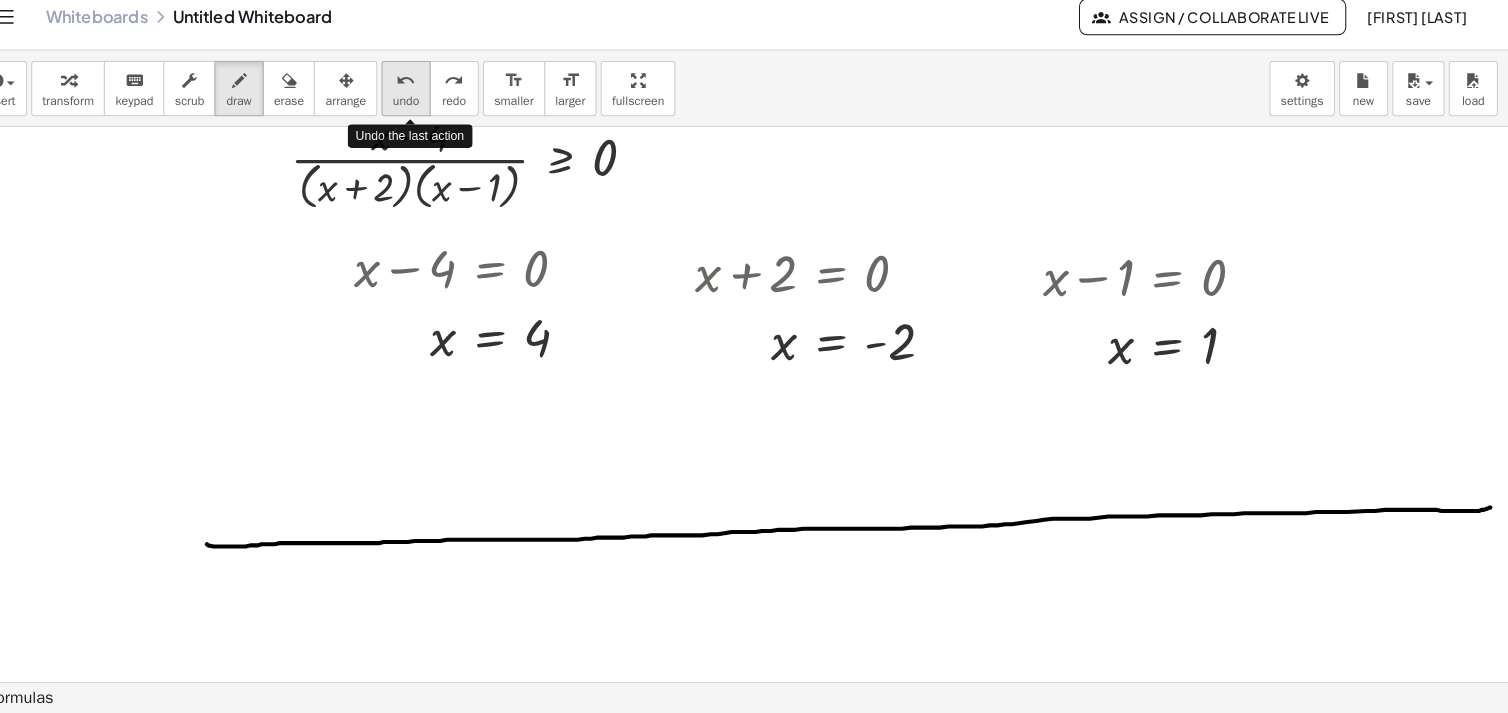 click on "undo undo" at bounding box center [432, 102] 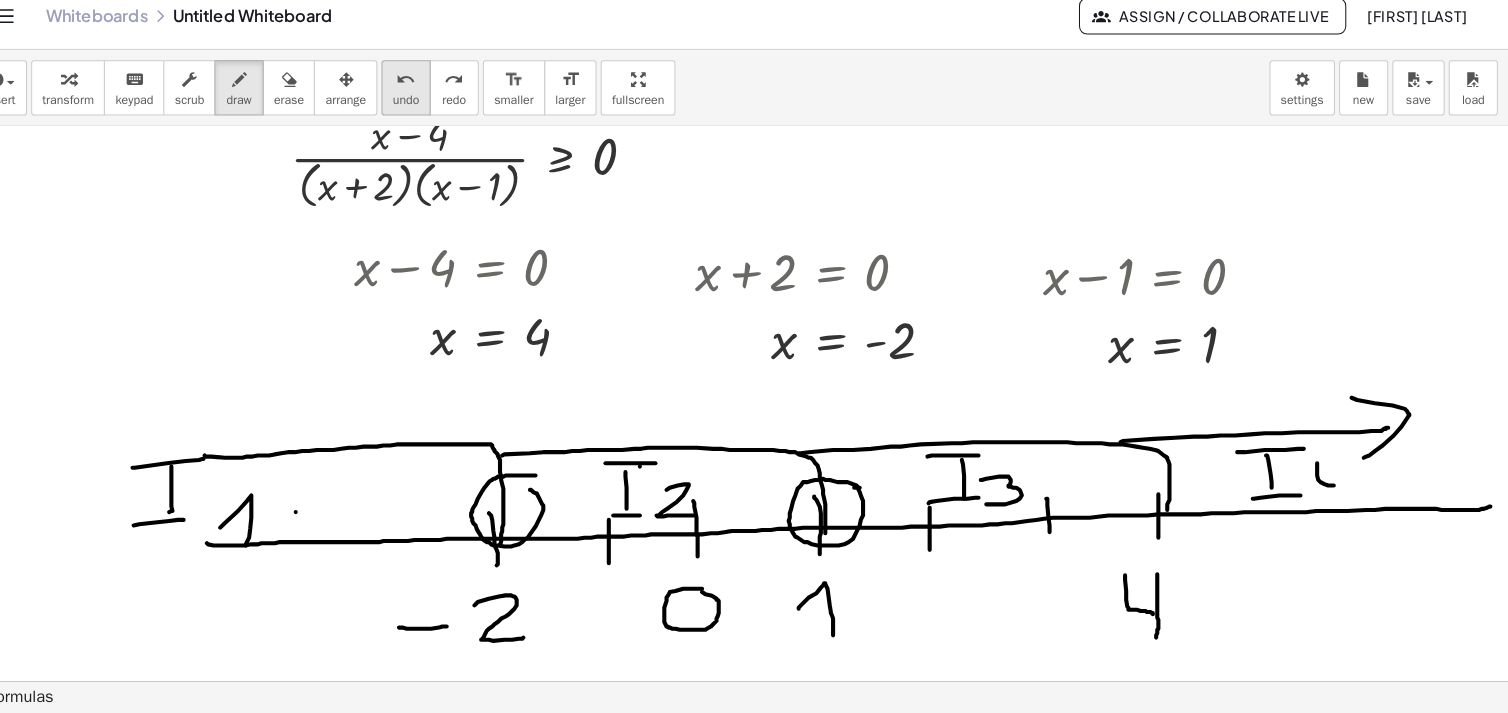 click on "undo" at bounding box center (432, 94) 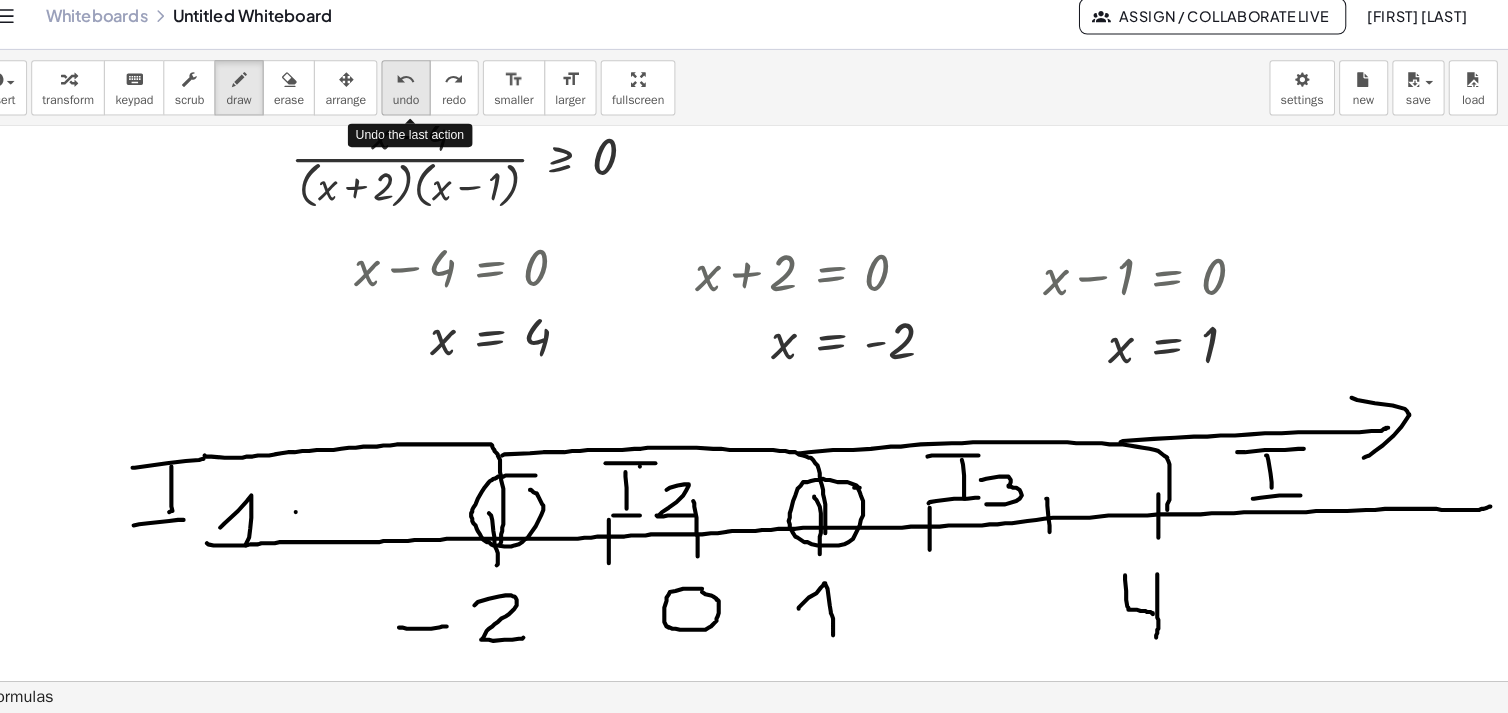 click on "undo" at bounding box center (432, 94) 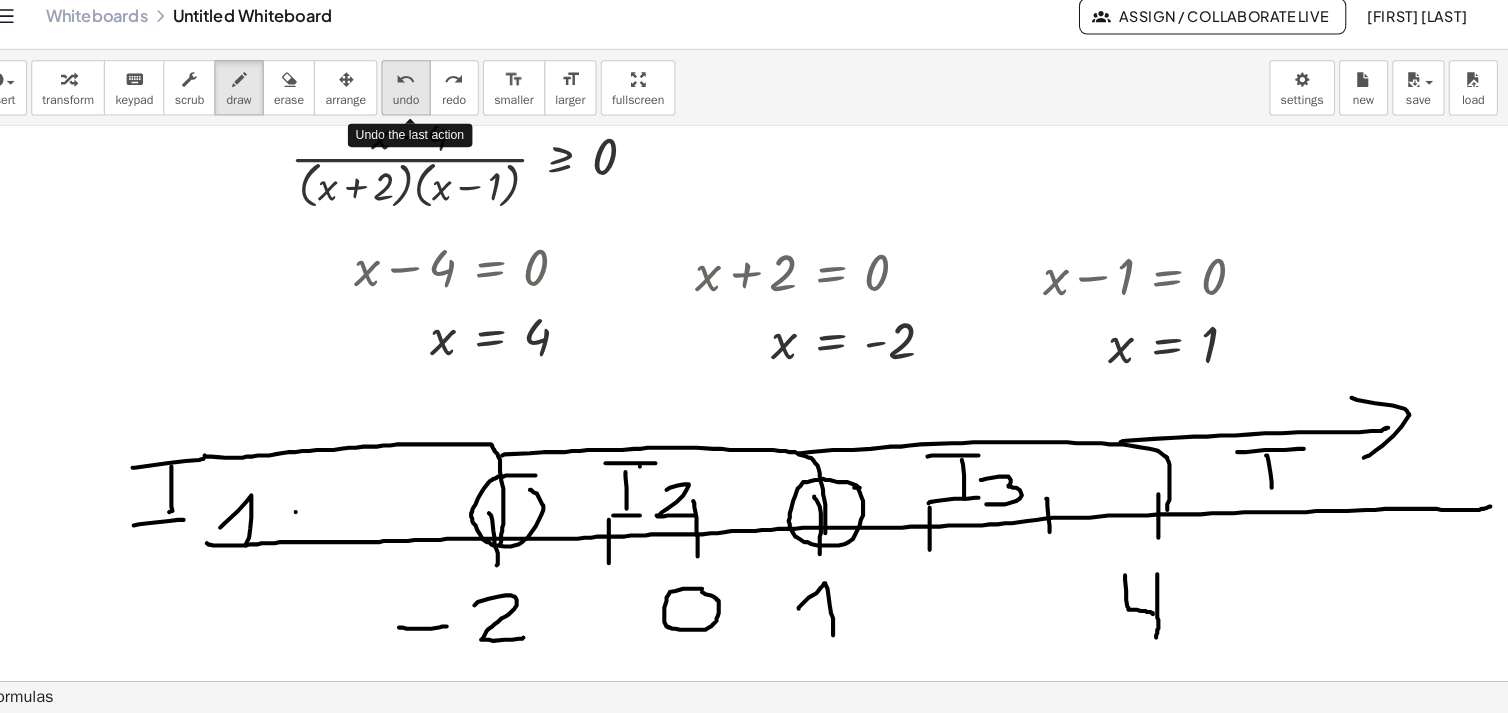 click on "undo" at bounding box center [432, 94] 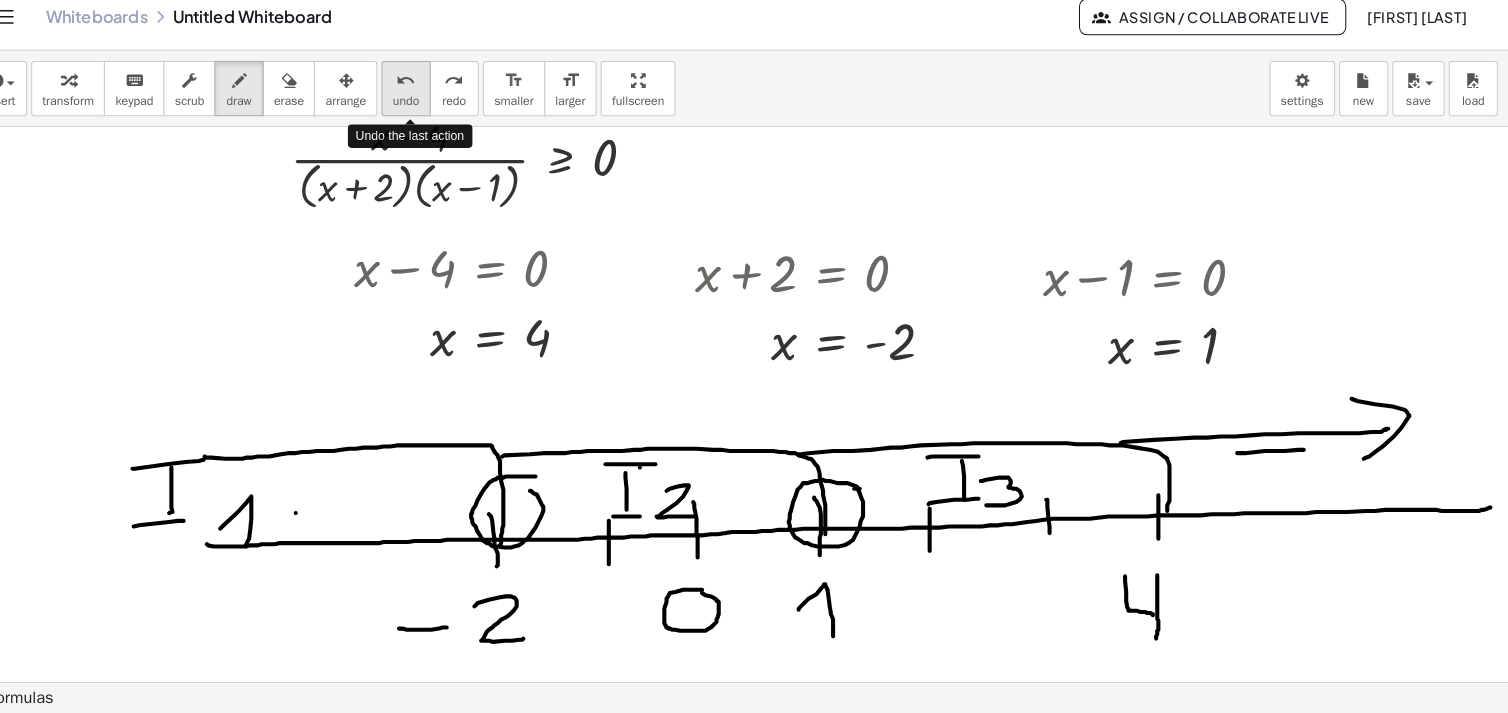 click on "undo" at bounding box center (432, 94) 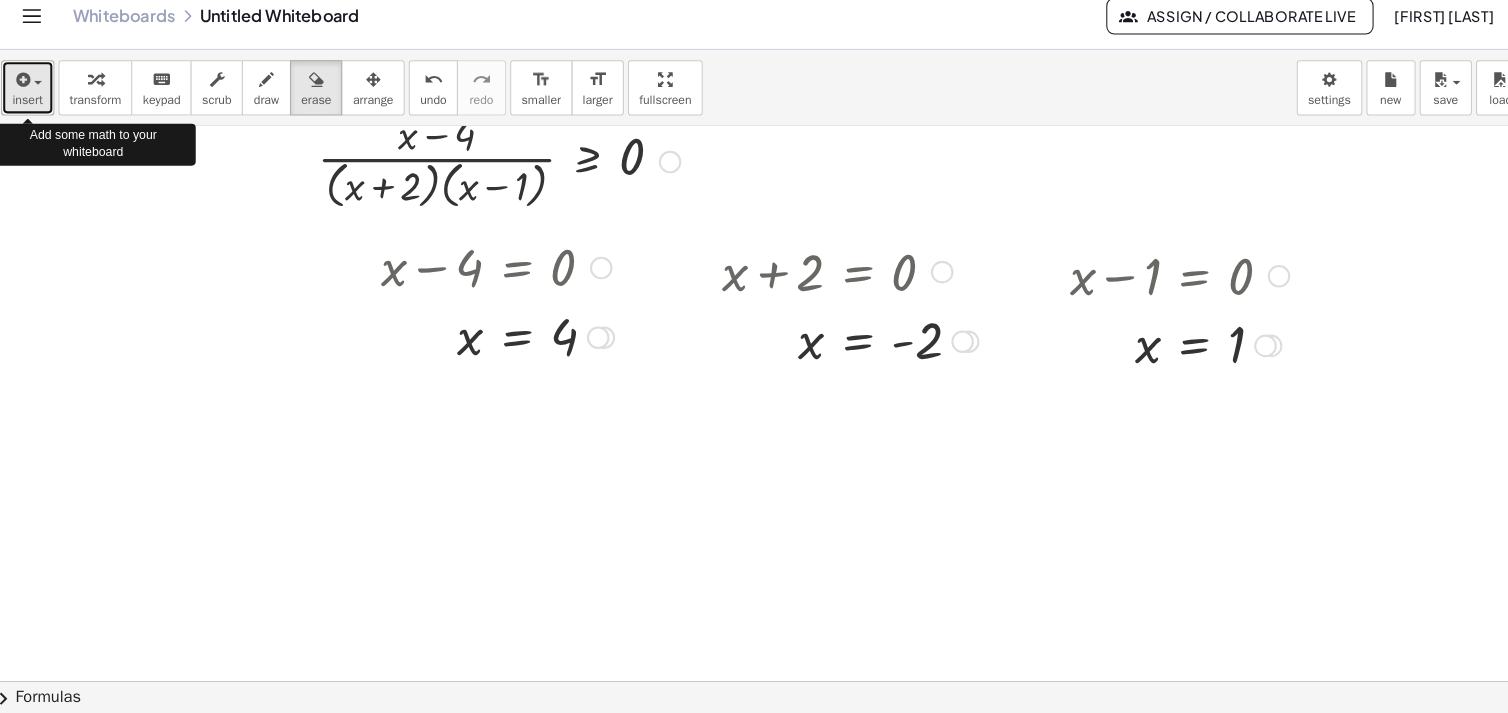 click at bounding box center (30, 94) 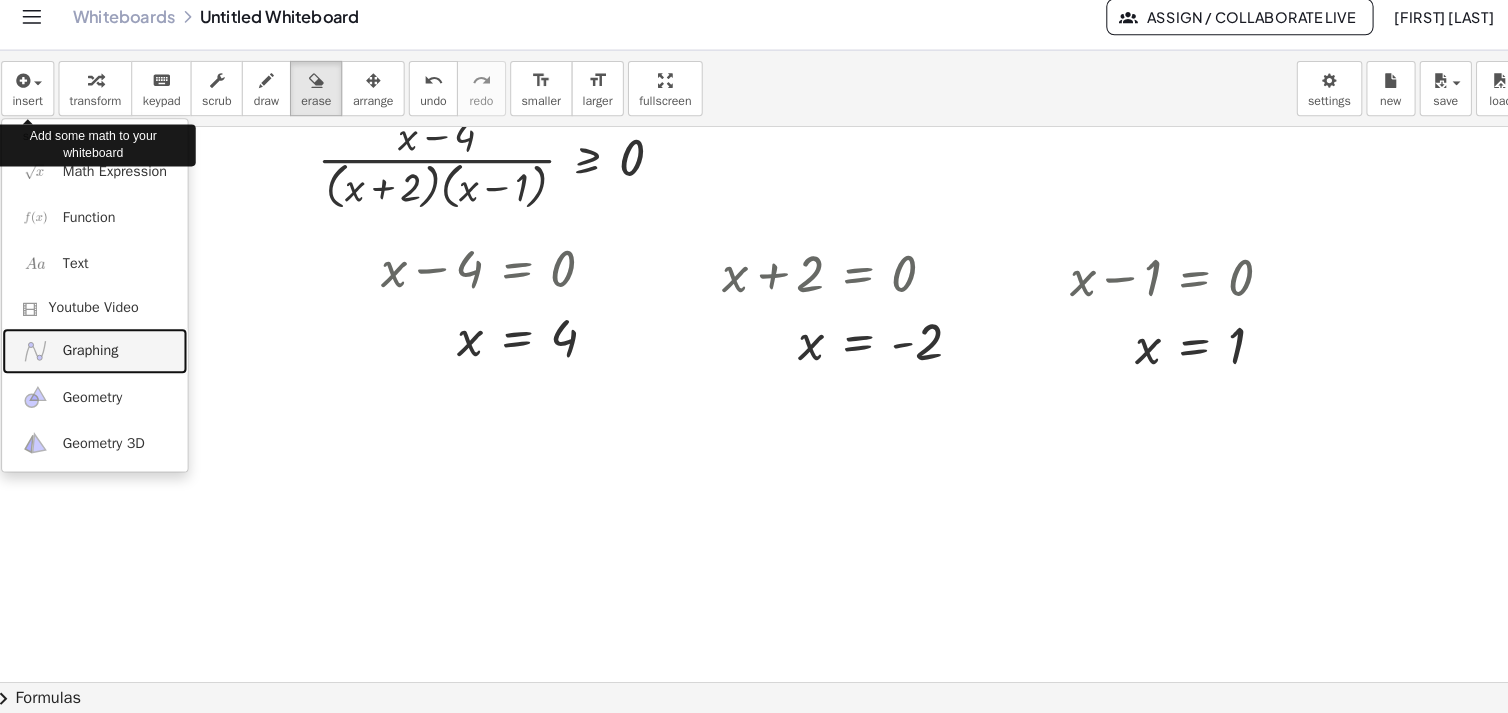 click on "Graphing" at bounding box center (97, 358) 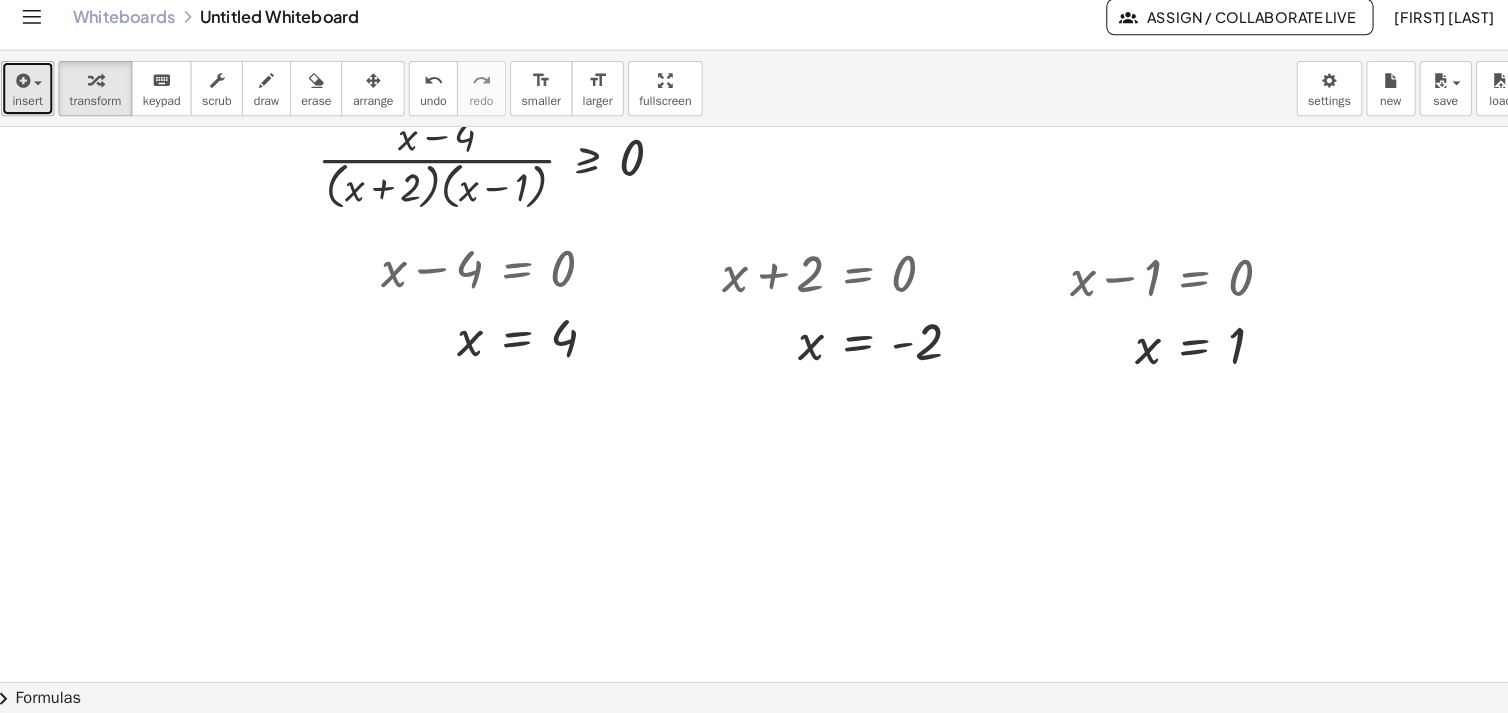 click on "insert" at bounding box center (36, 114) 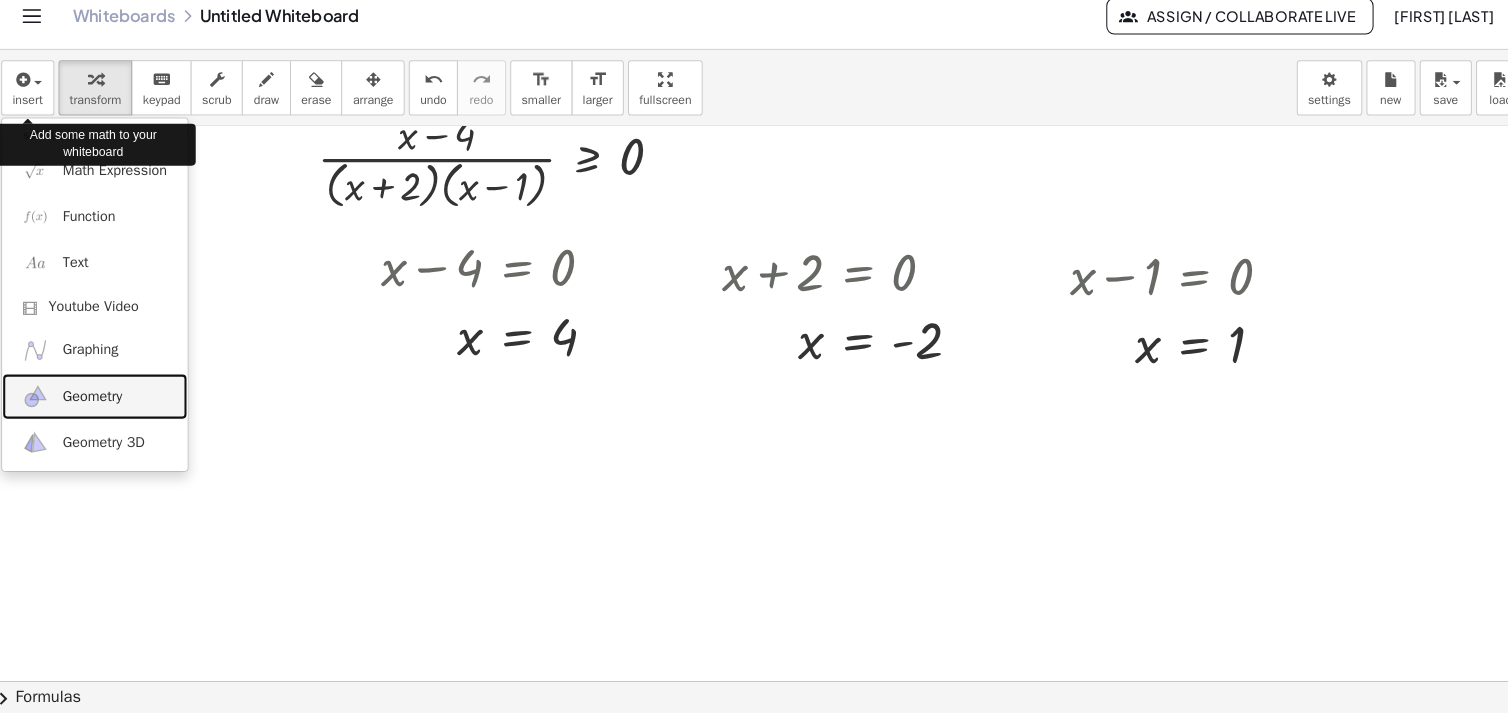 click on "Geometry" at bounding box center [99, 404] 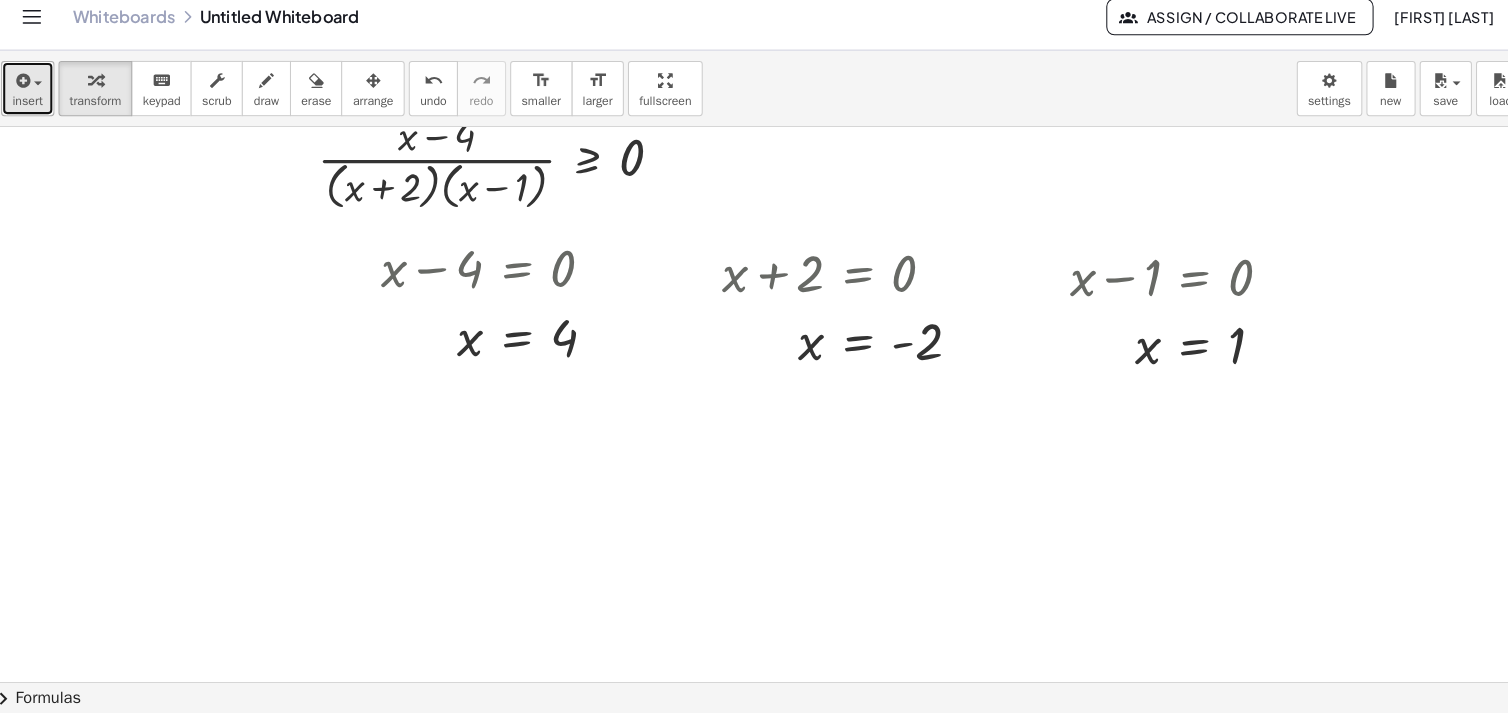 click at bounding box center [30, 94] 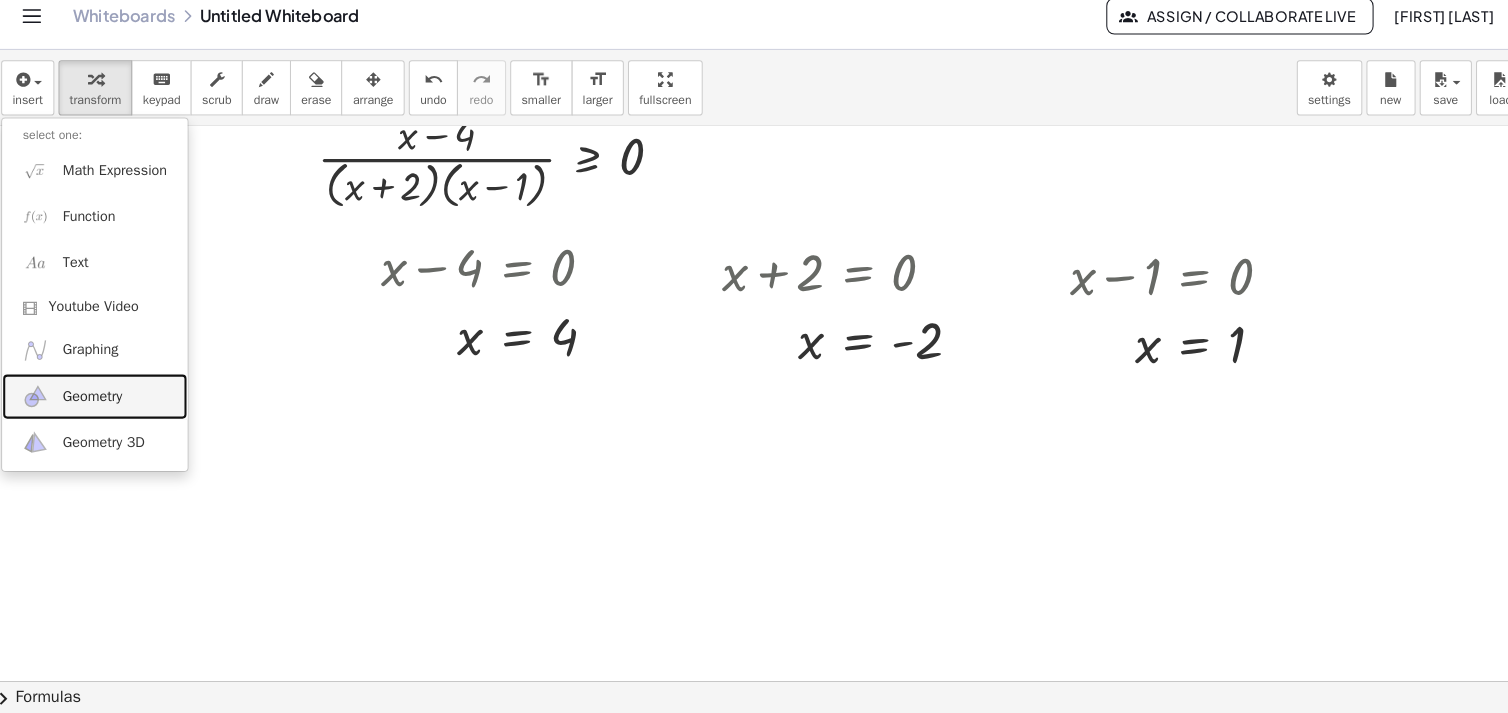 click on "Geometry" at bounding box center [99, 404] 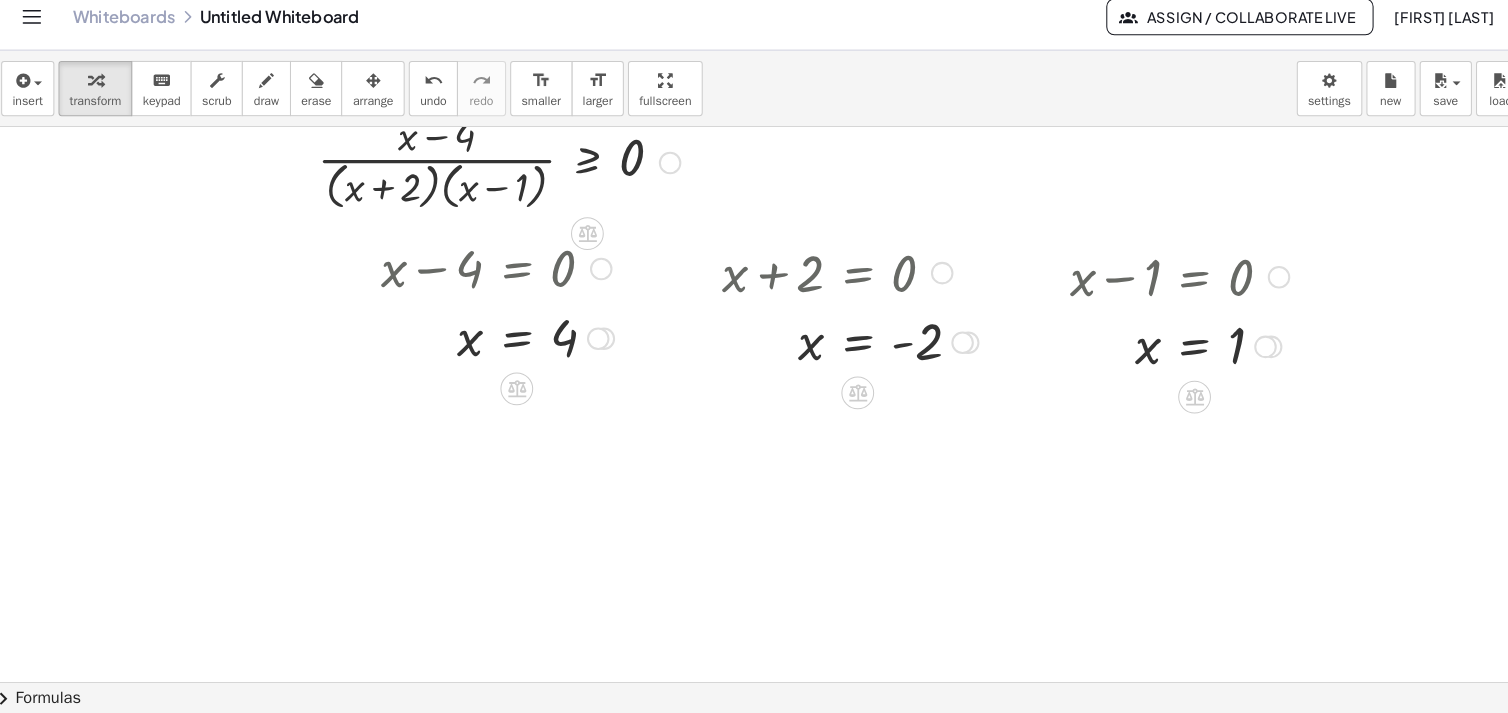 scroll, scrollTop: 0, scrollLeft: 0, axis: both 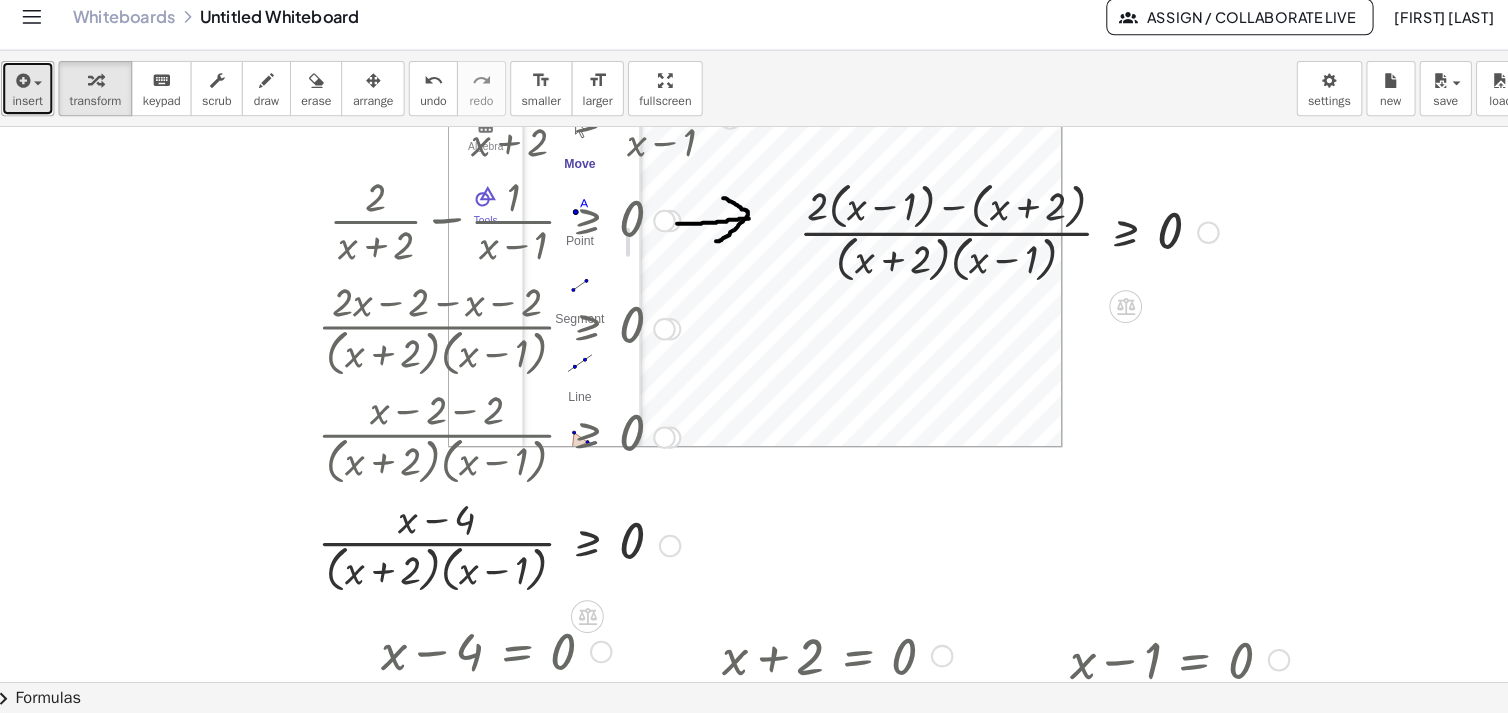 click at bounding box center [30, 94] 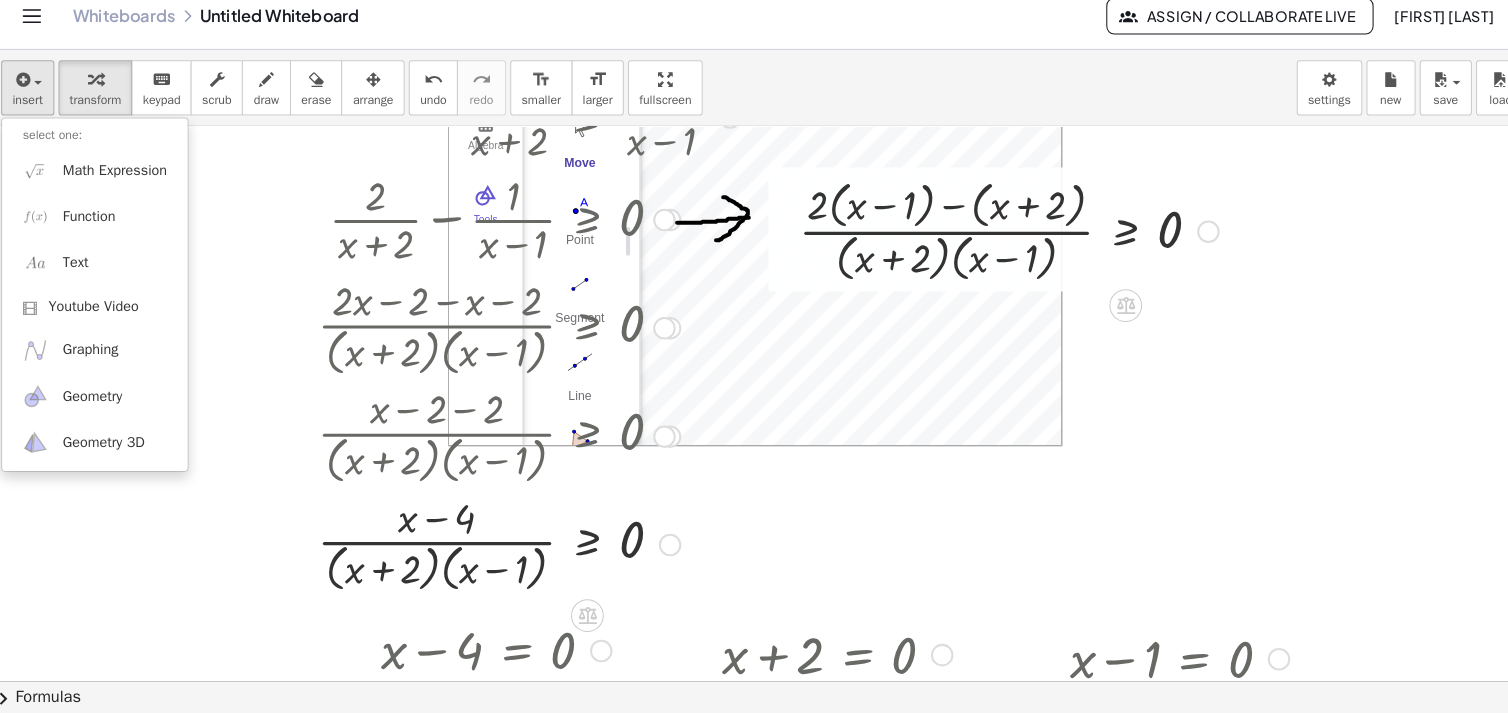scroll, scrollTop: 0, scrollLeft: 0, axis: both 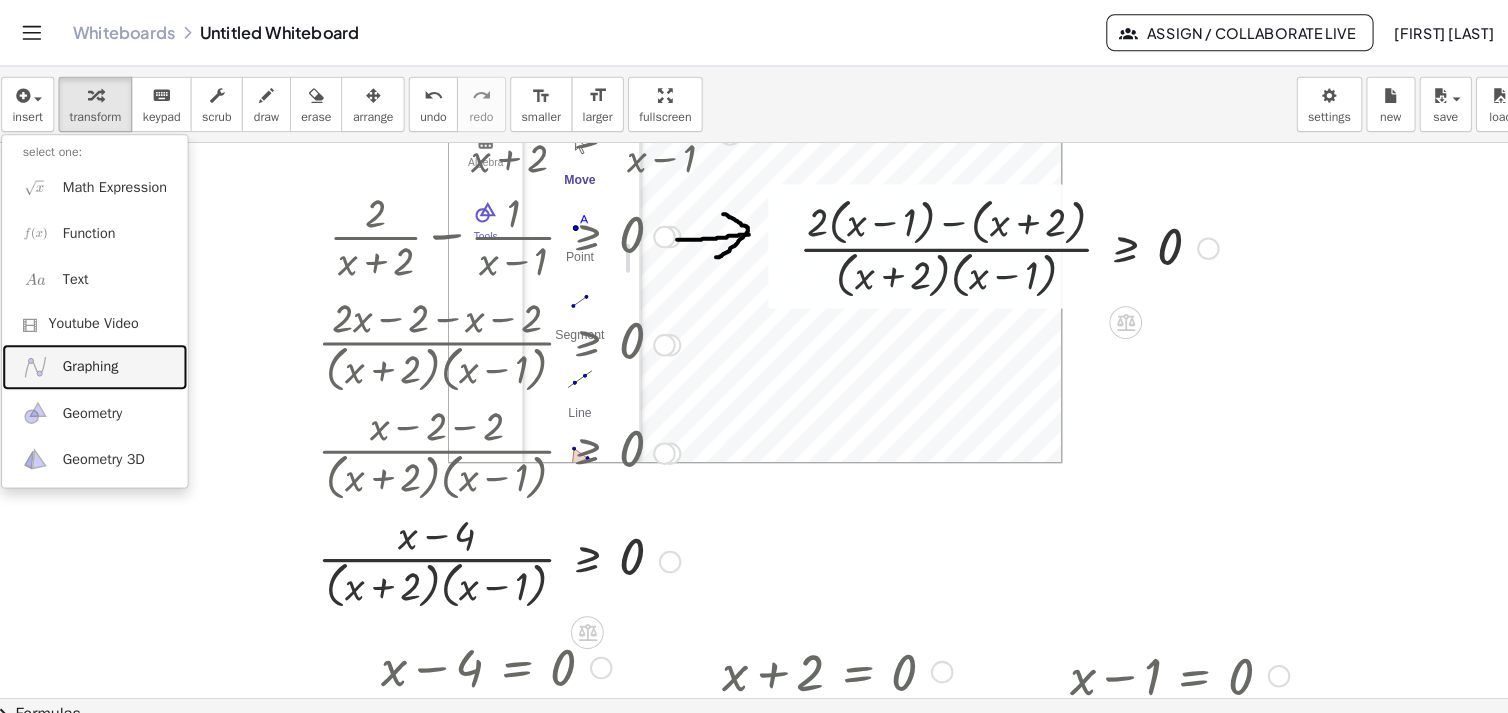 click on "Graphing" at bounding box center [97, 358] 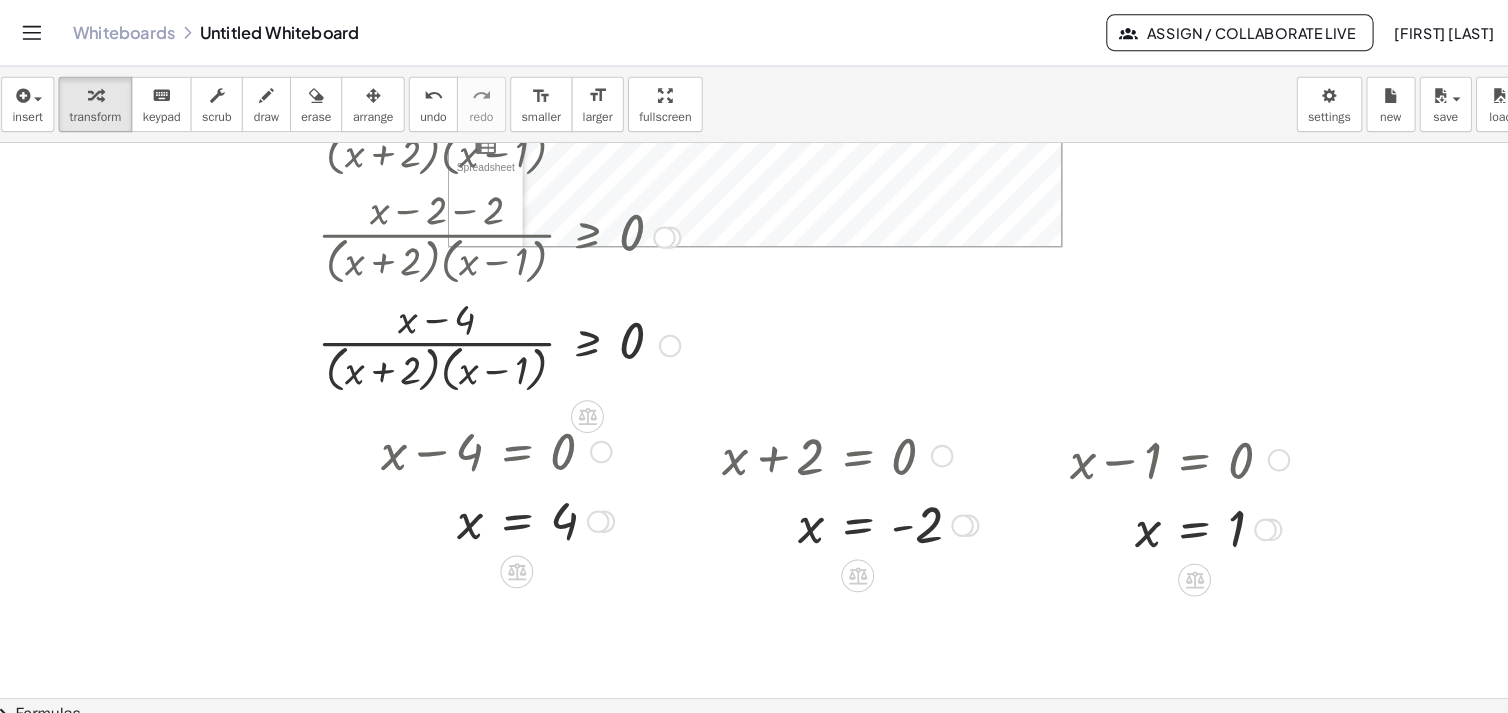 scroll, scrollTop: 397, scrollLeft: 0, axis: vertical 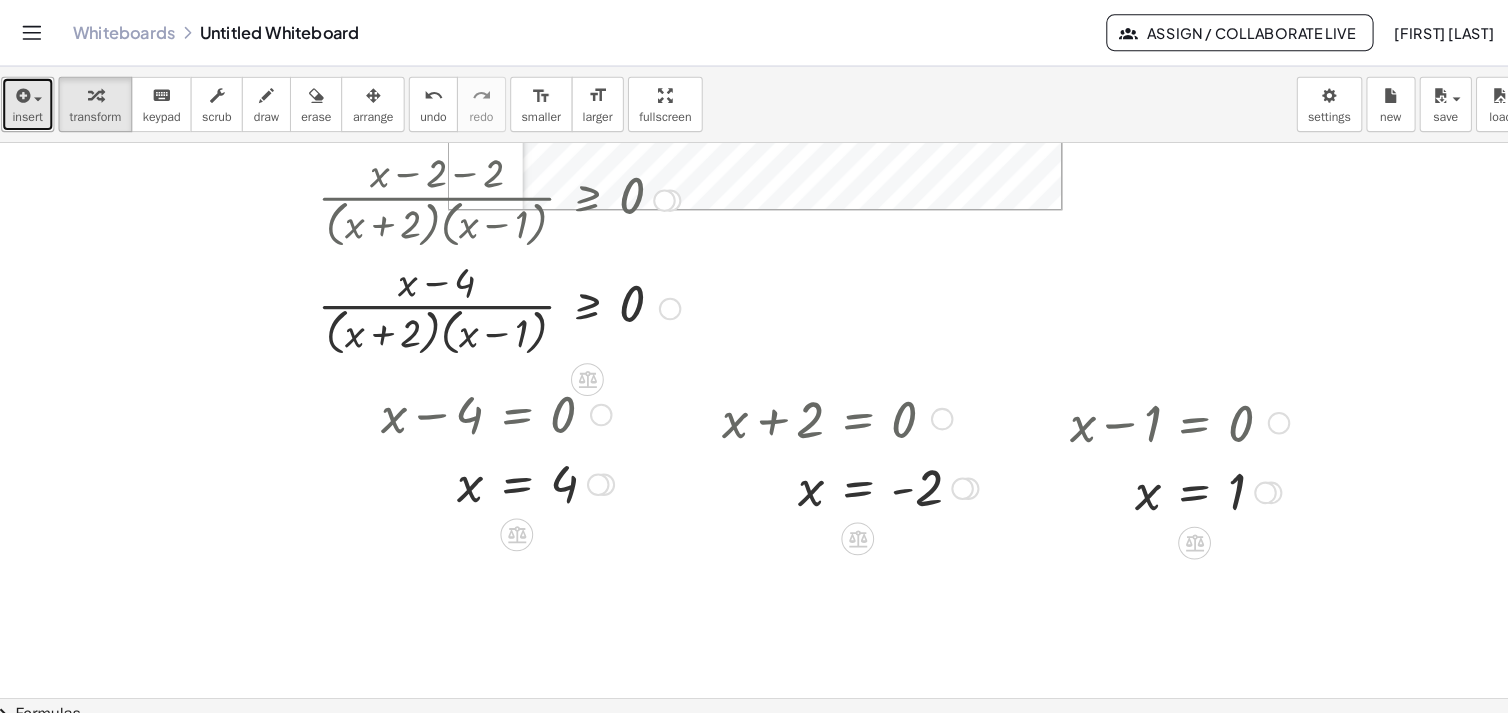 click on "insert" at bounding box center [36, 102] 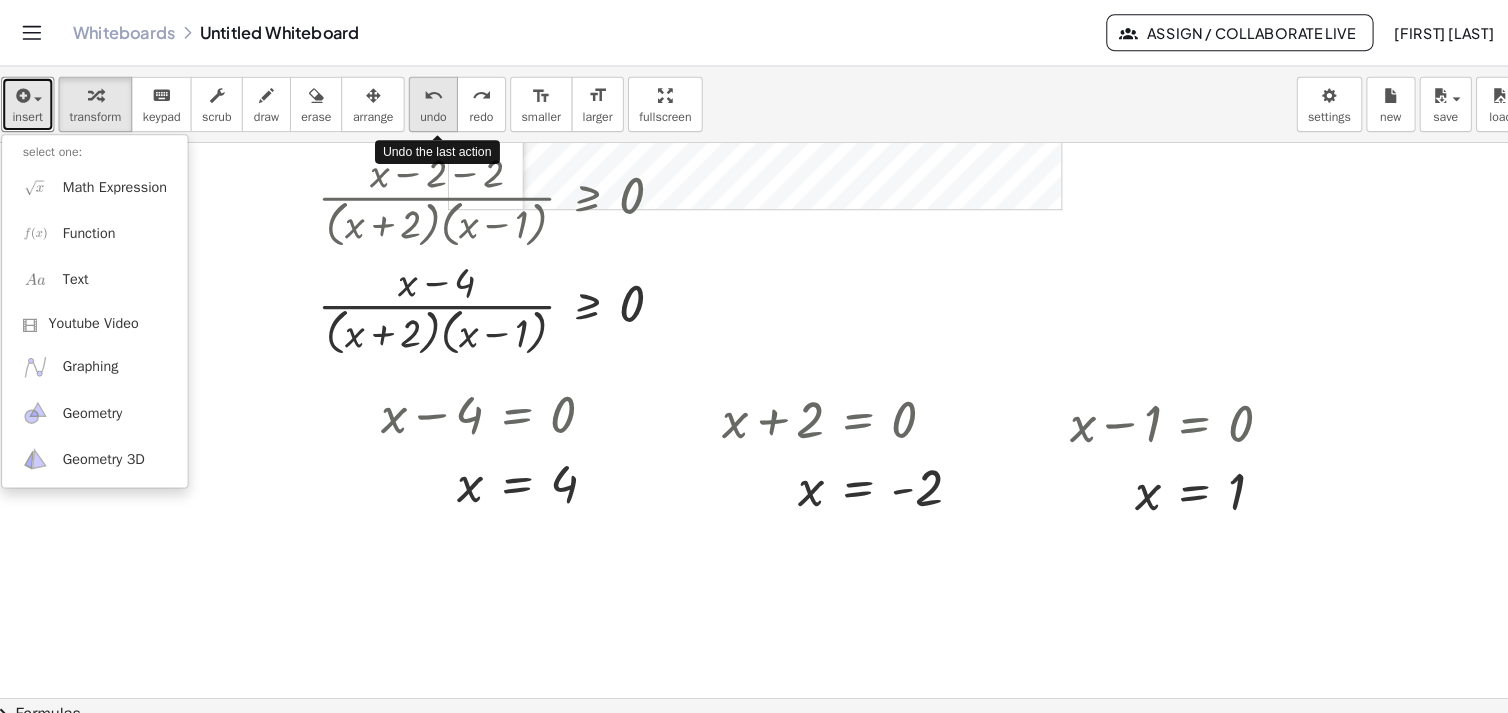 click on "undo" at bounding box center (432, 94) 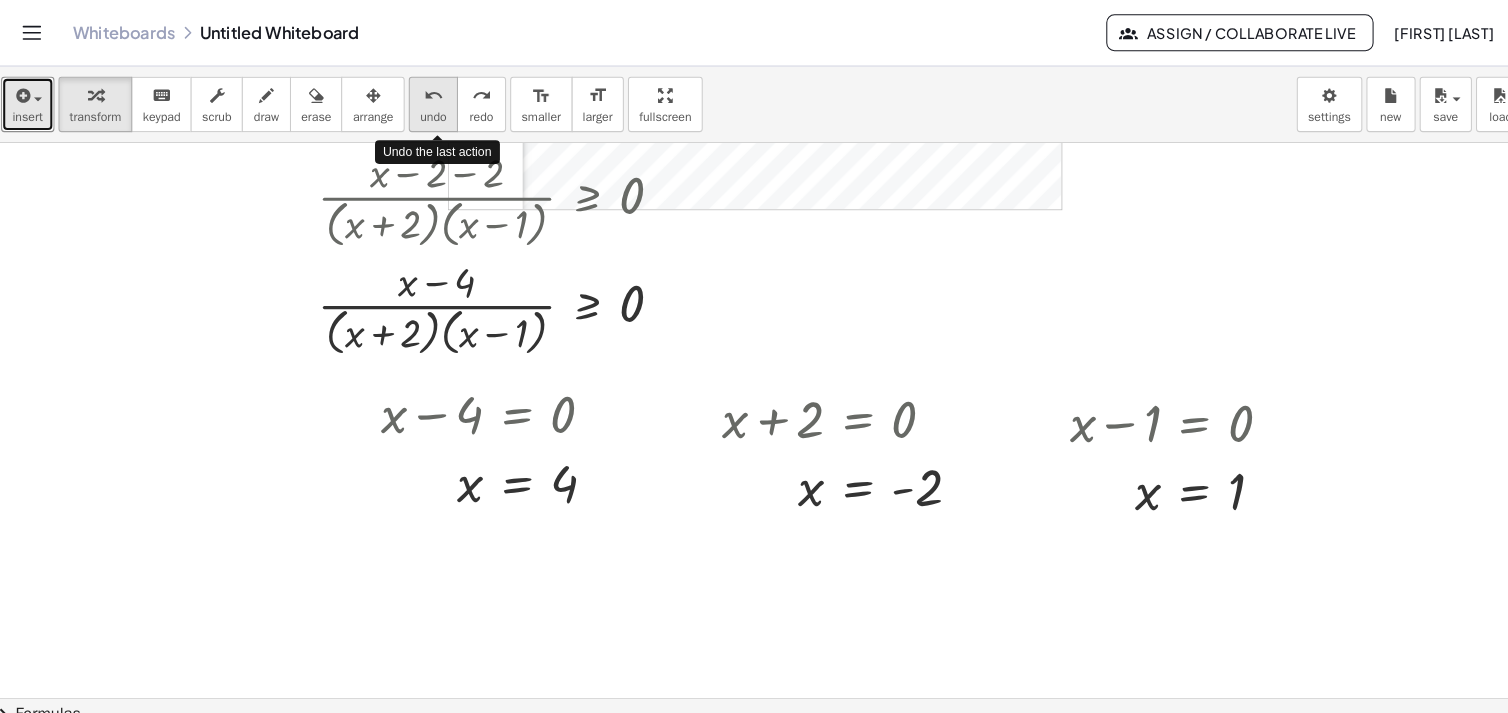 click on "undo" at bounding box center (432, 94) 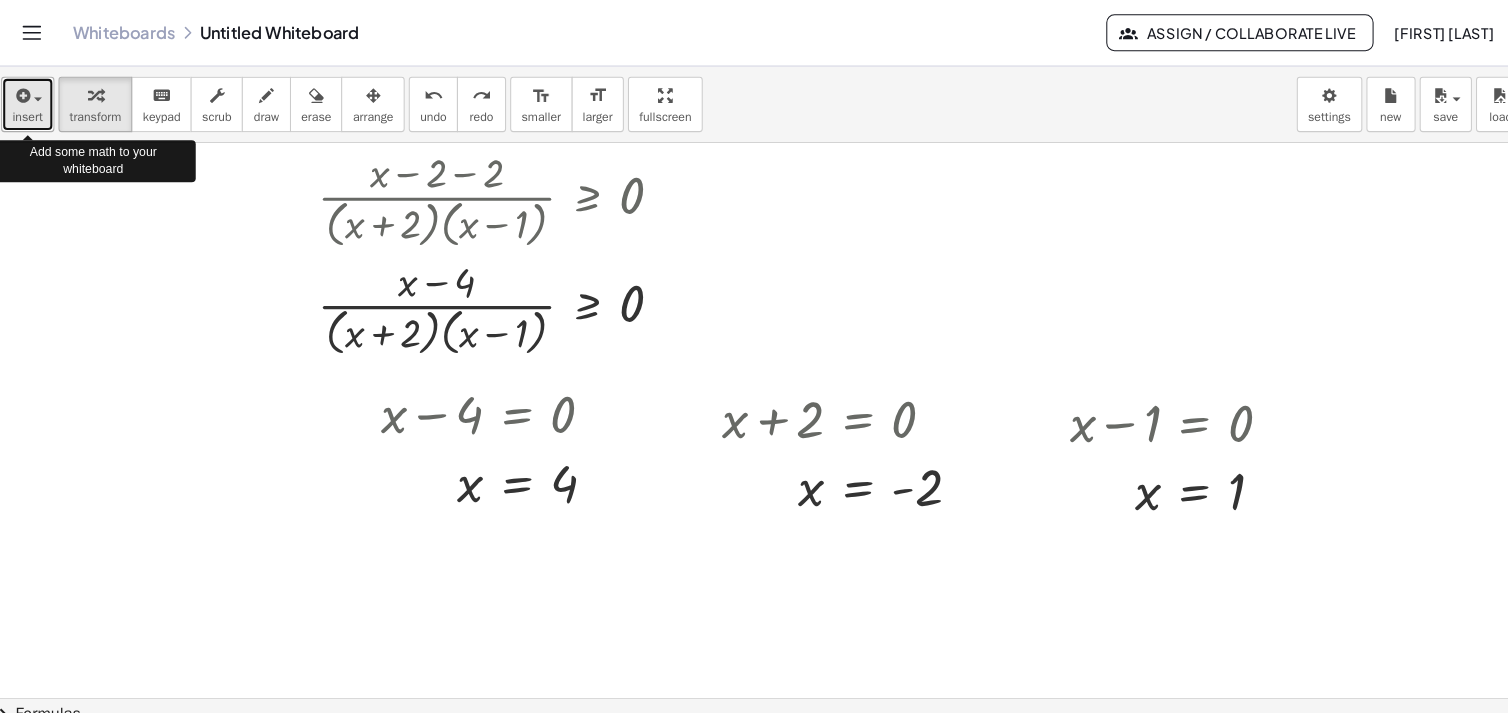 click on "insert" at bounding box center (36, 114) 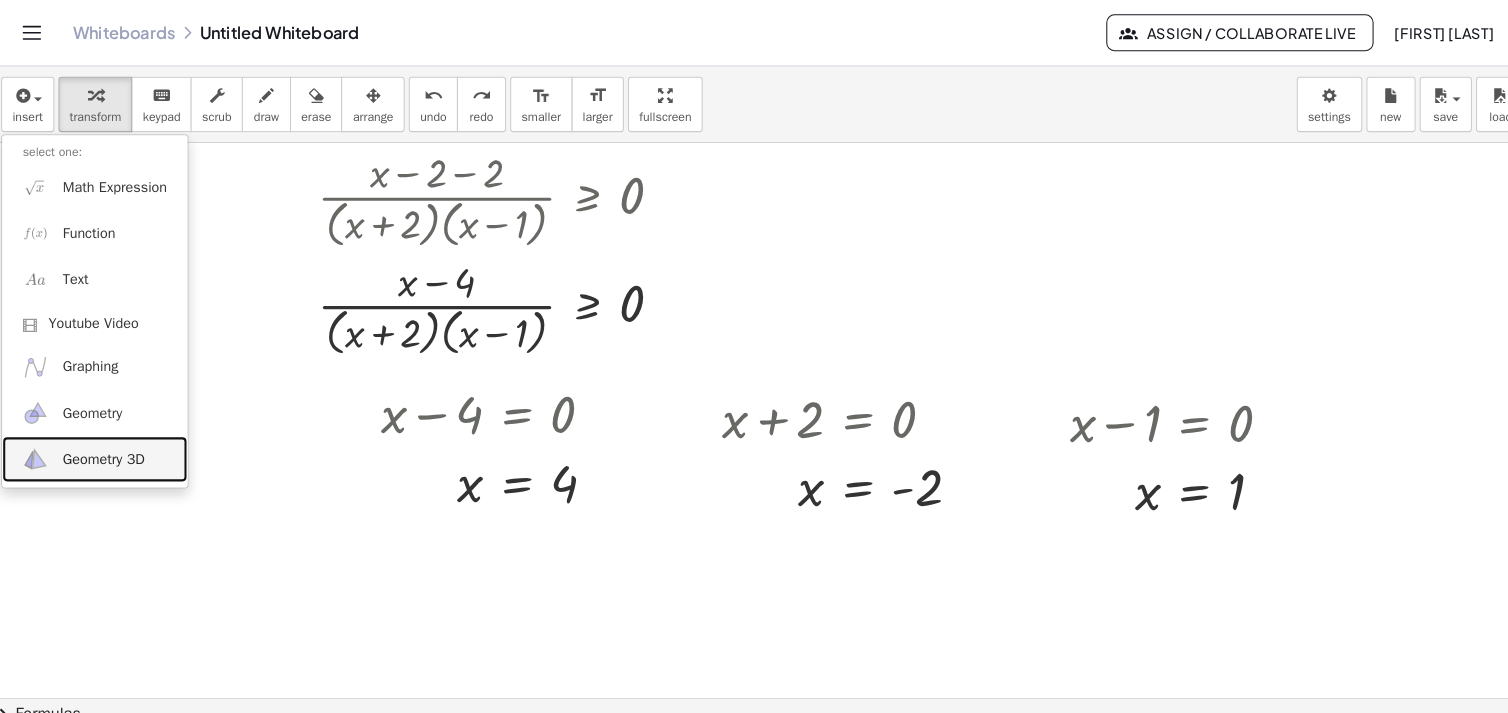 click on "Geometry 3D" at bounding box center [110, 449] 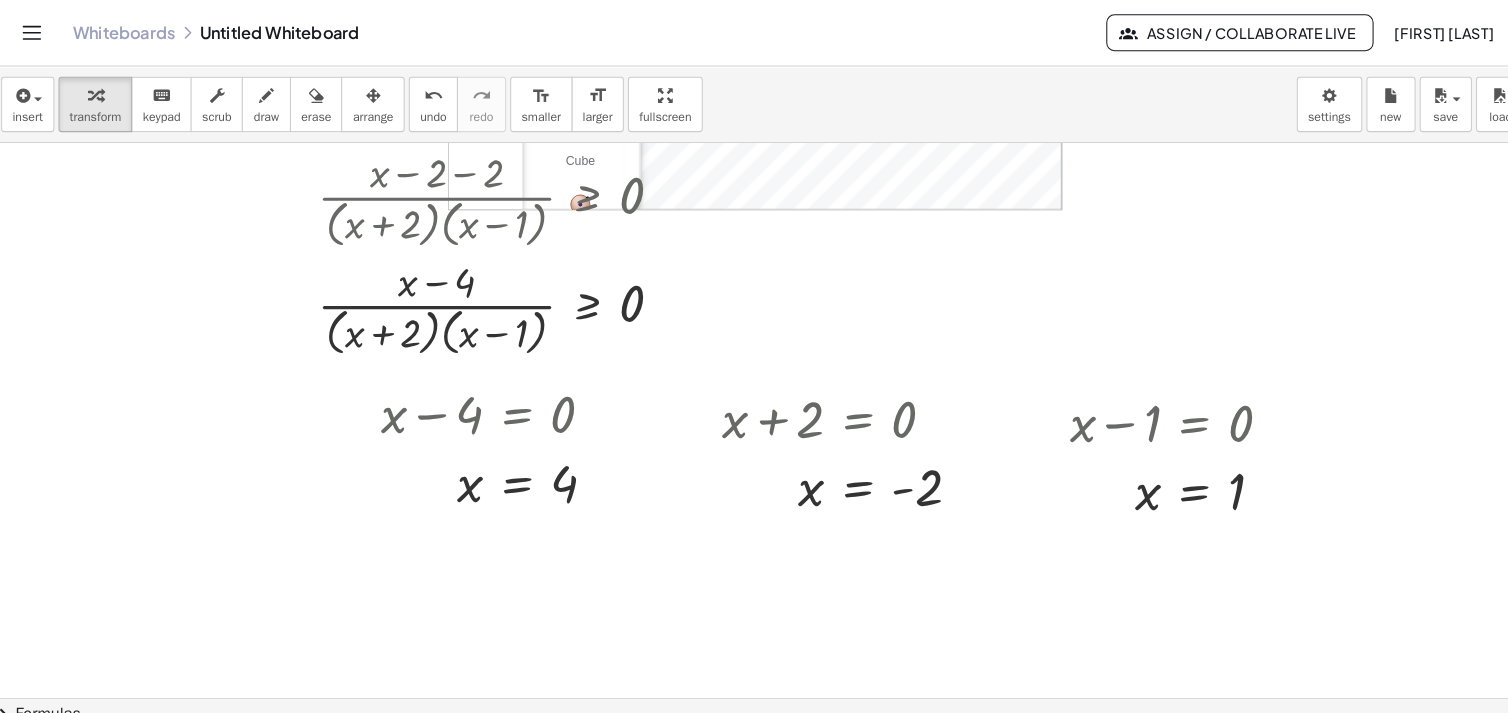 scroll, scrollTop: 63, scrollLeft: 0, axis: vertical 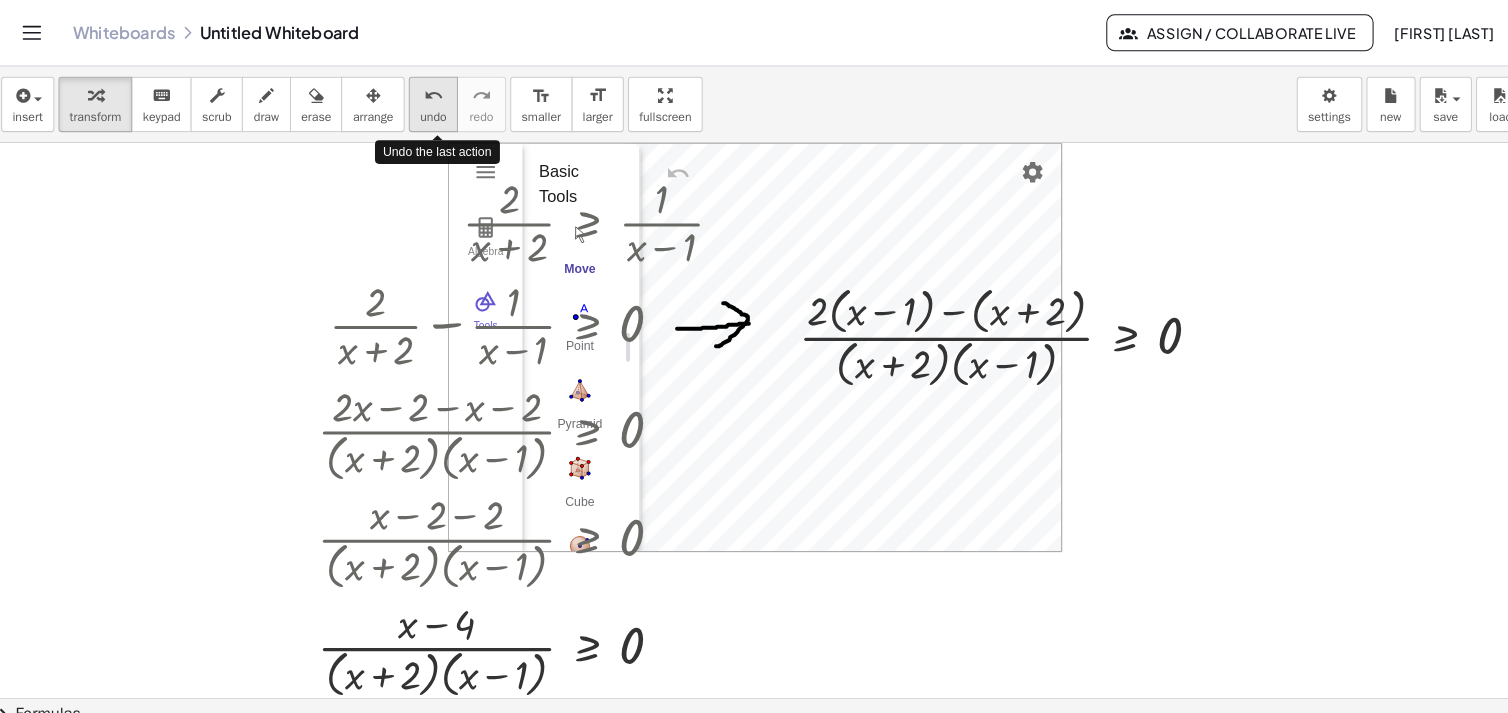 click on "undo" at bounding box center (432, 114) 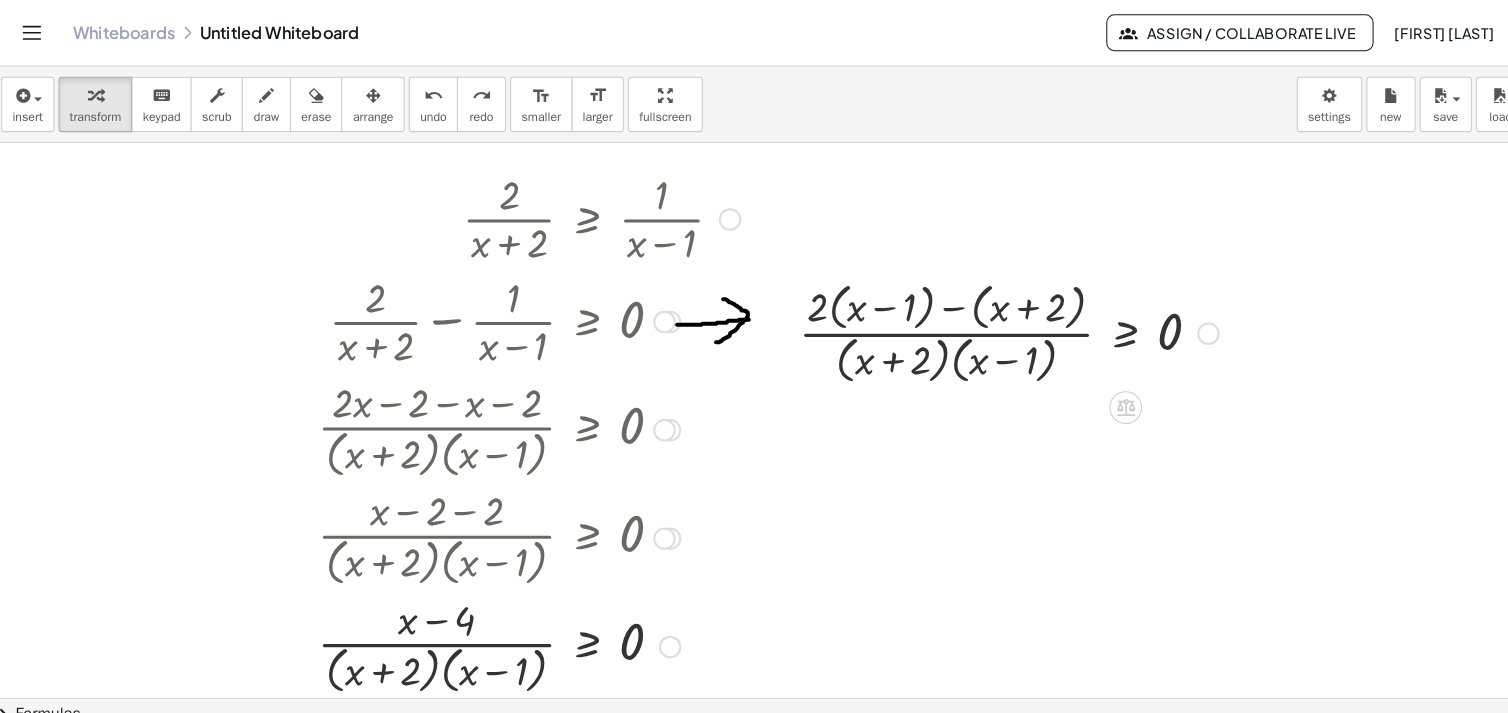 scroll, scrollTop: 73, scrollLeft: 0, axis: vertical 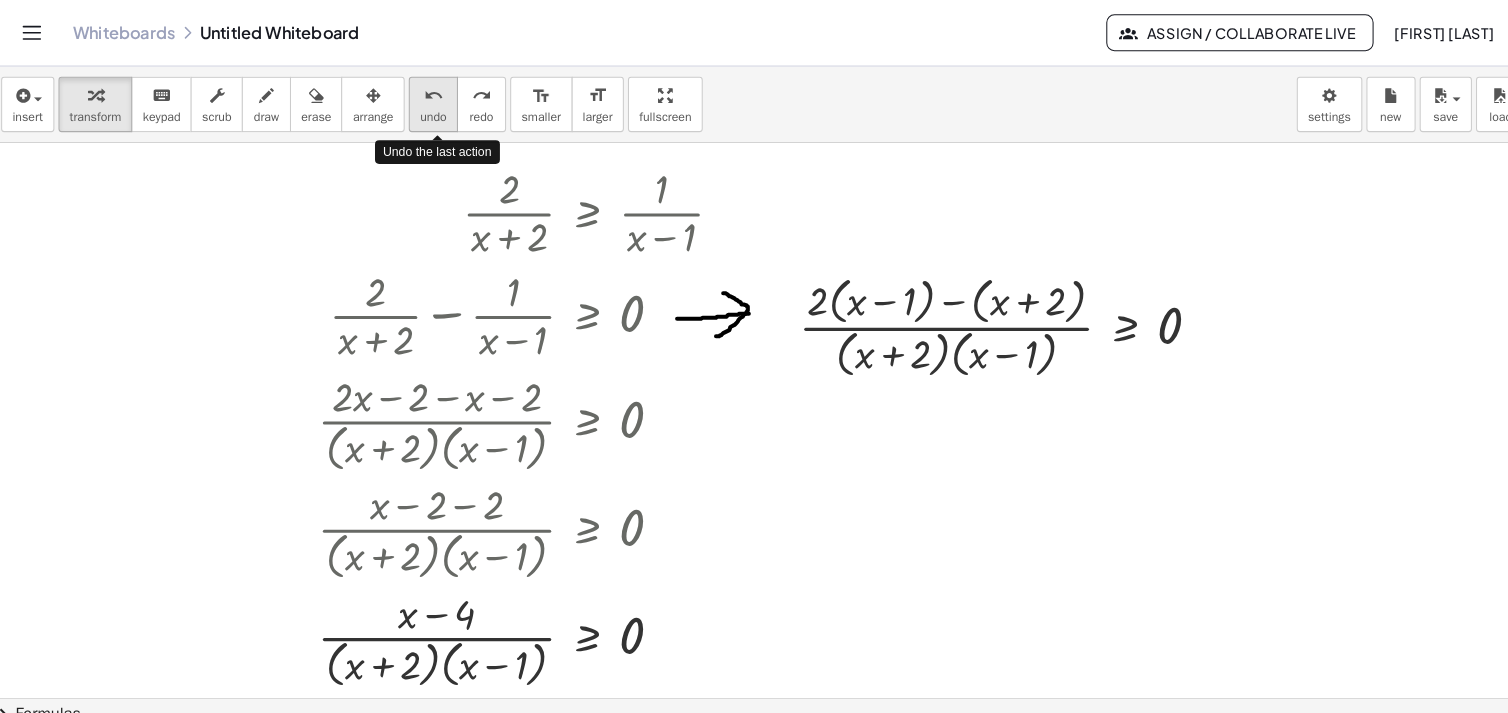 click on "undo" at bounding box center (432, 114) 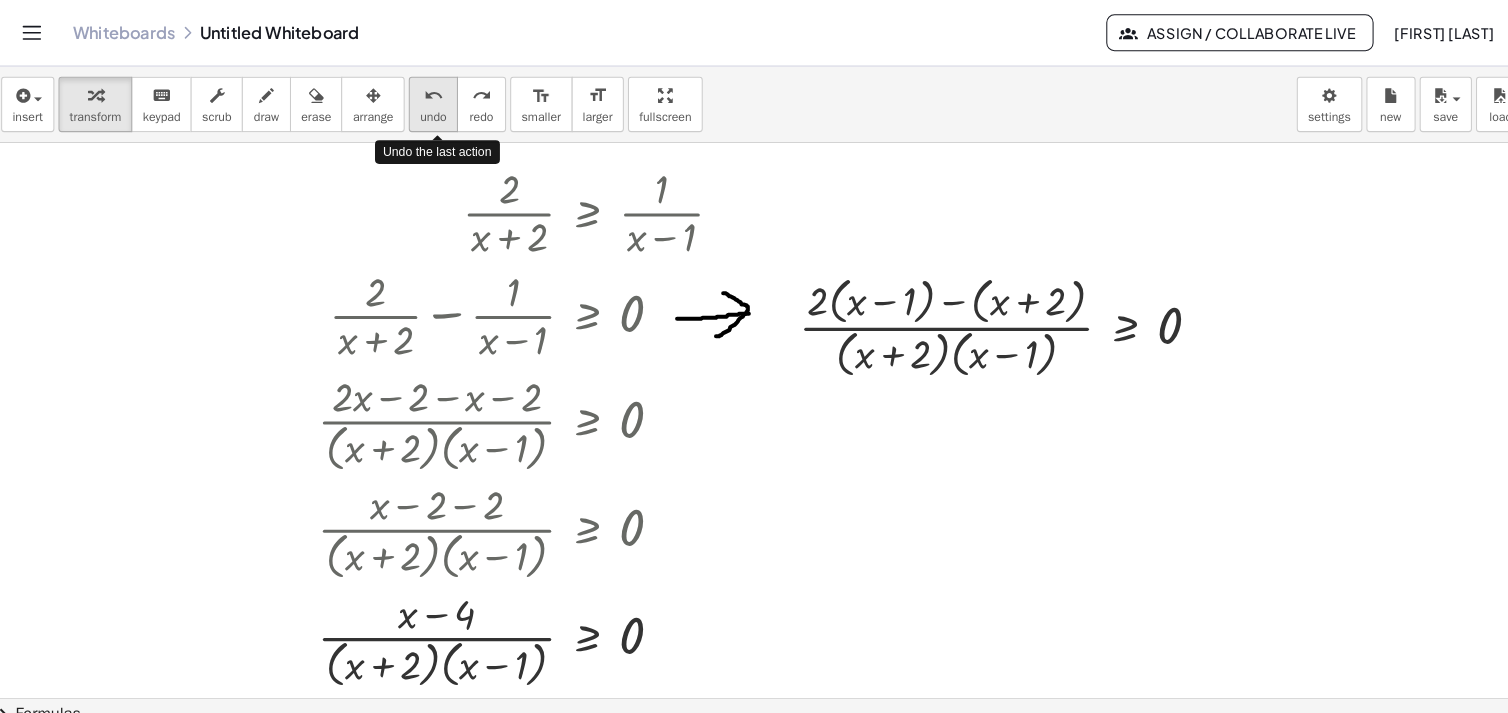 click on "undo" at bounding box center (432, 94) 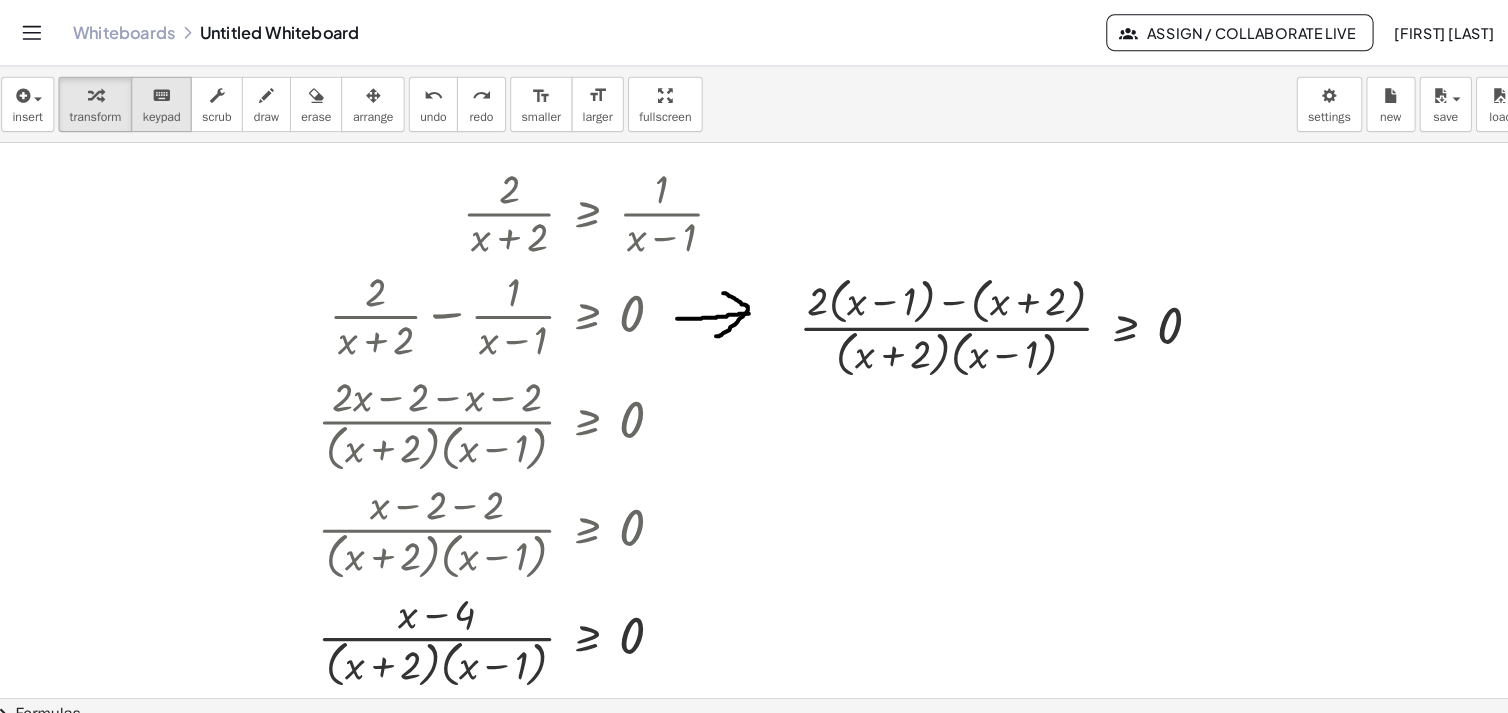 drag, startPoint x: 441, startPoint y: 99, endPoint x: 175, endPoint y: 92, distance: 266.0921 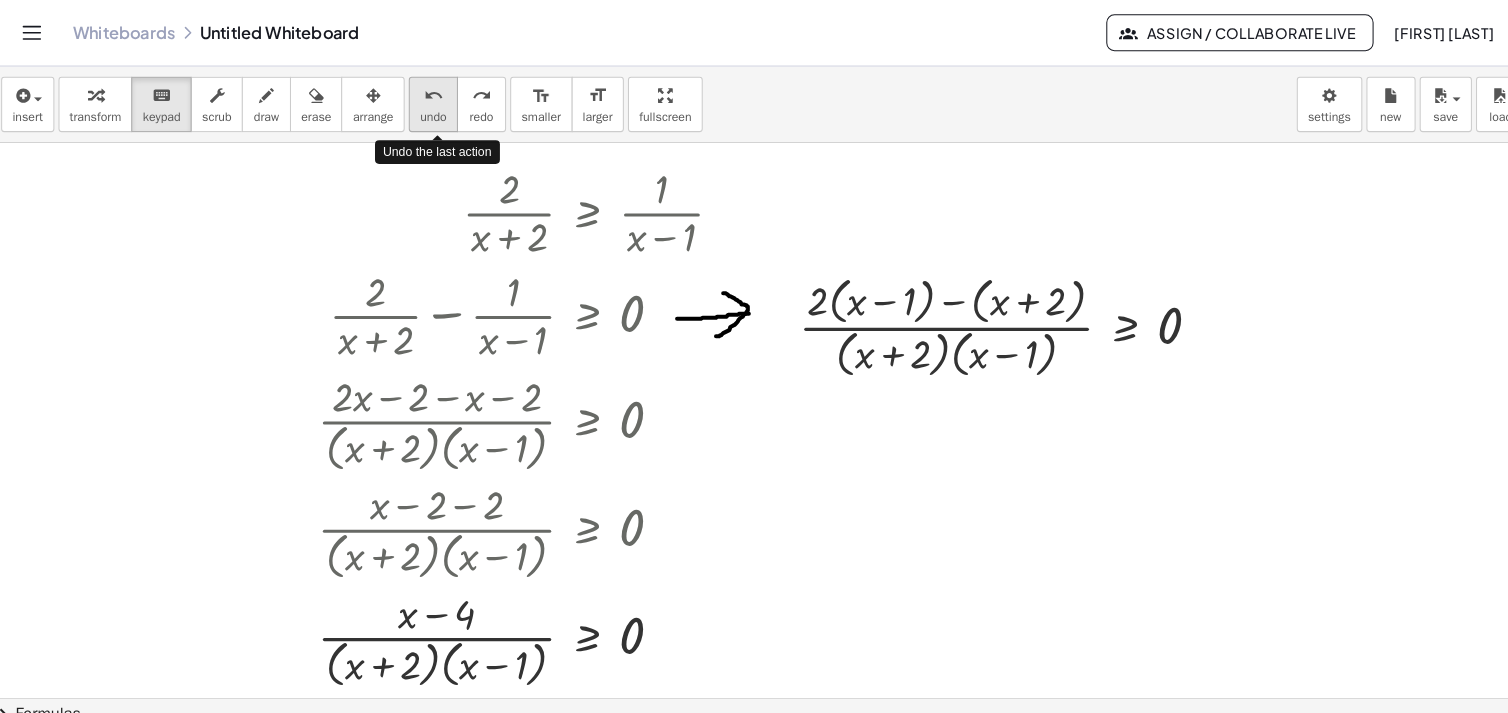 click on "undo" at bounding box center (432, 114) 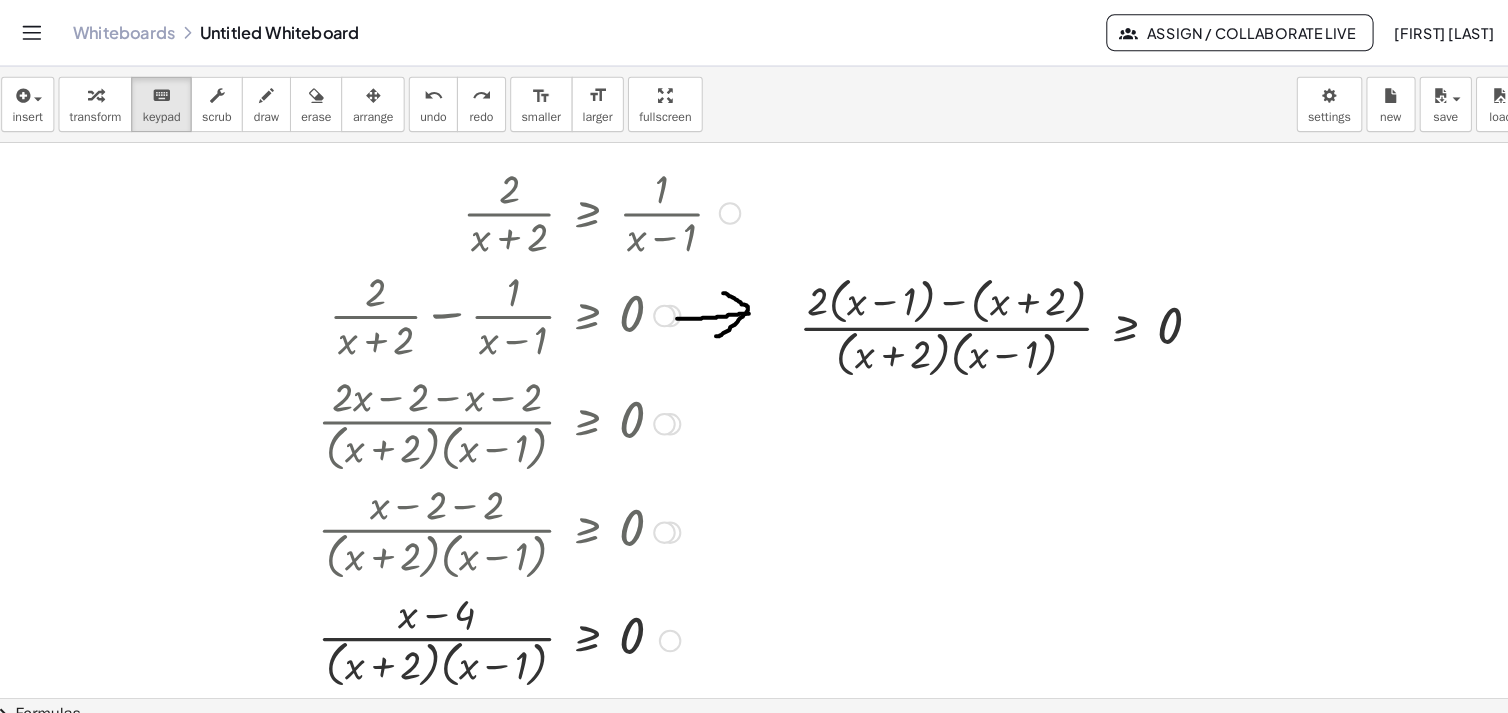 click at bounding box center [722, 208] 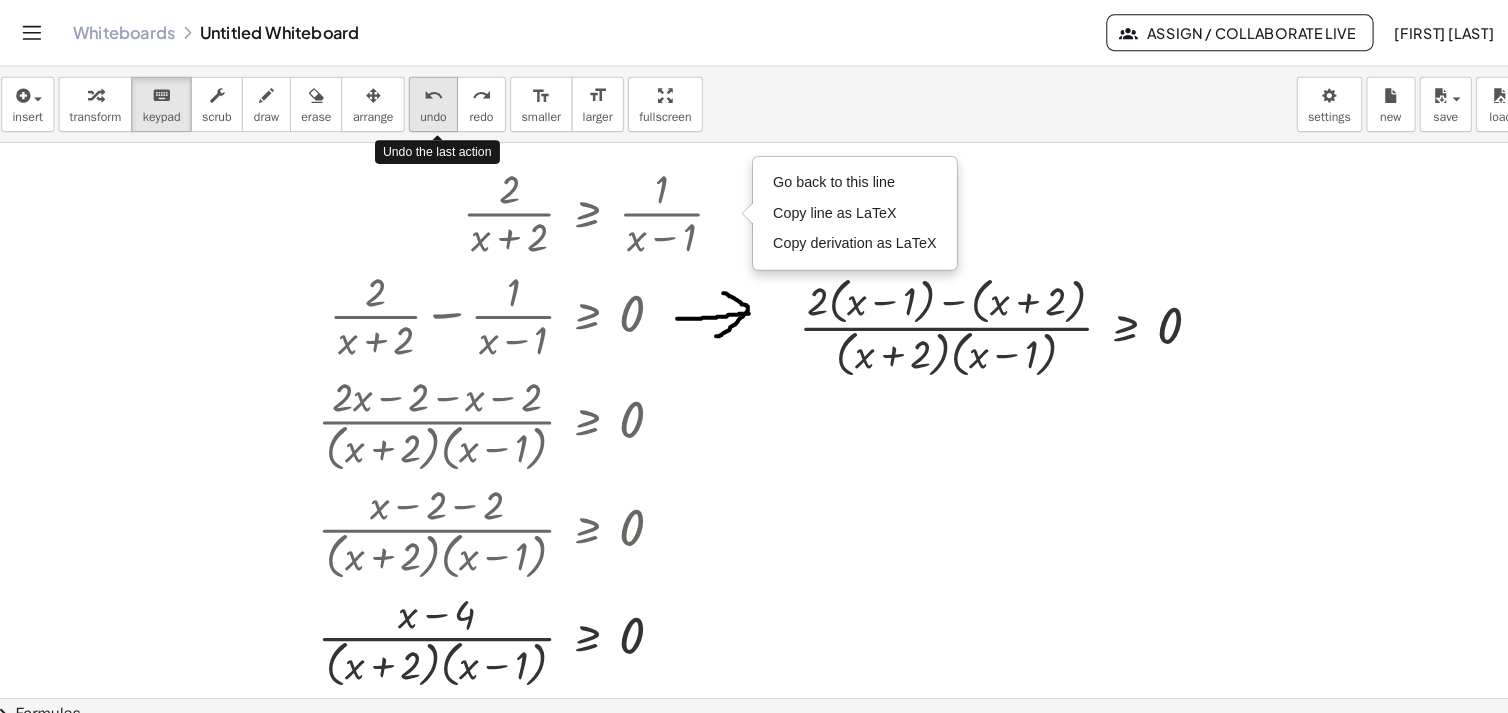 click on "undo" at bounding box center (432, 94) 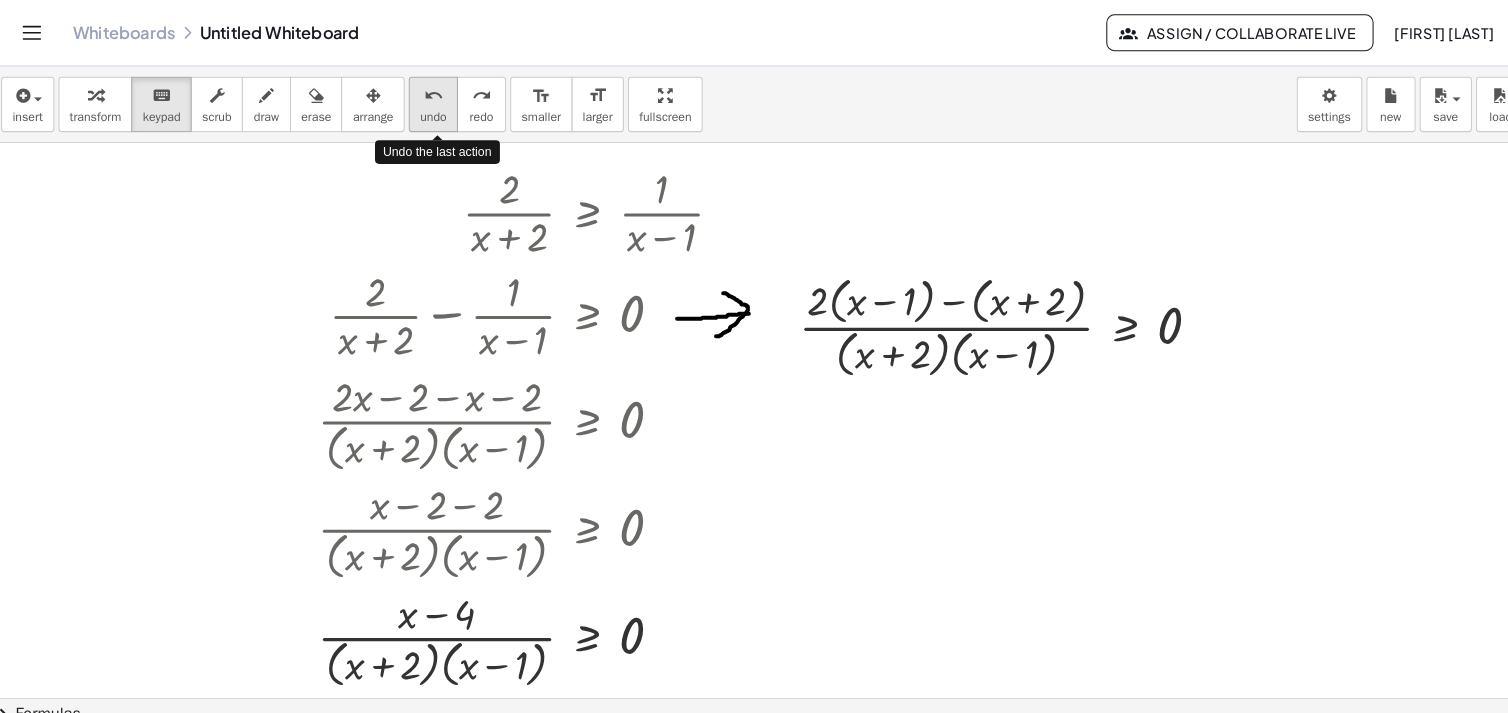 click on "undo" at bounding box center (432, 94) 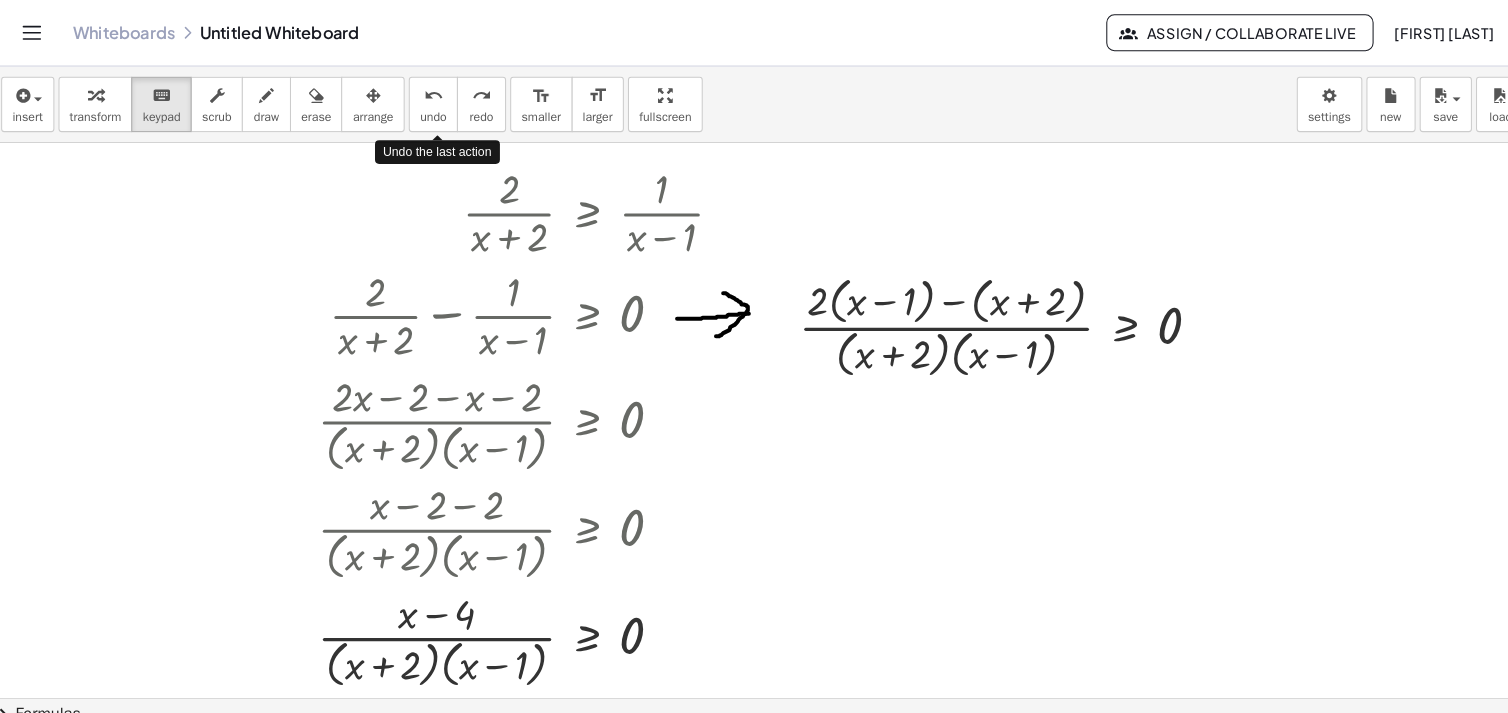 drag, startPoint x: 434, startPoint y: 108, endPoint x: 951, endPoint y: 222, distance: 529.4195 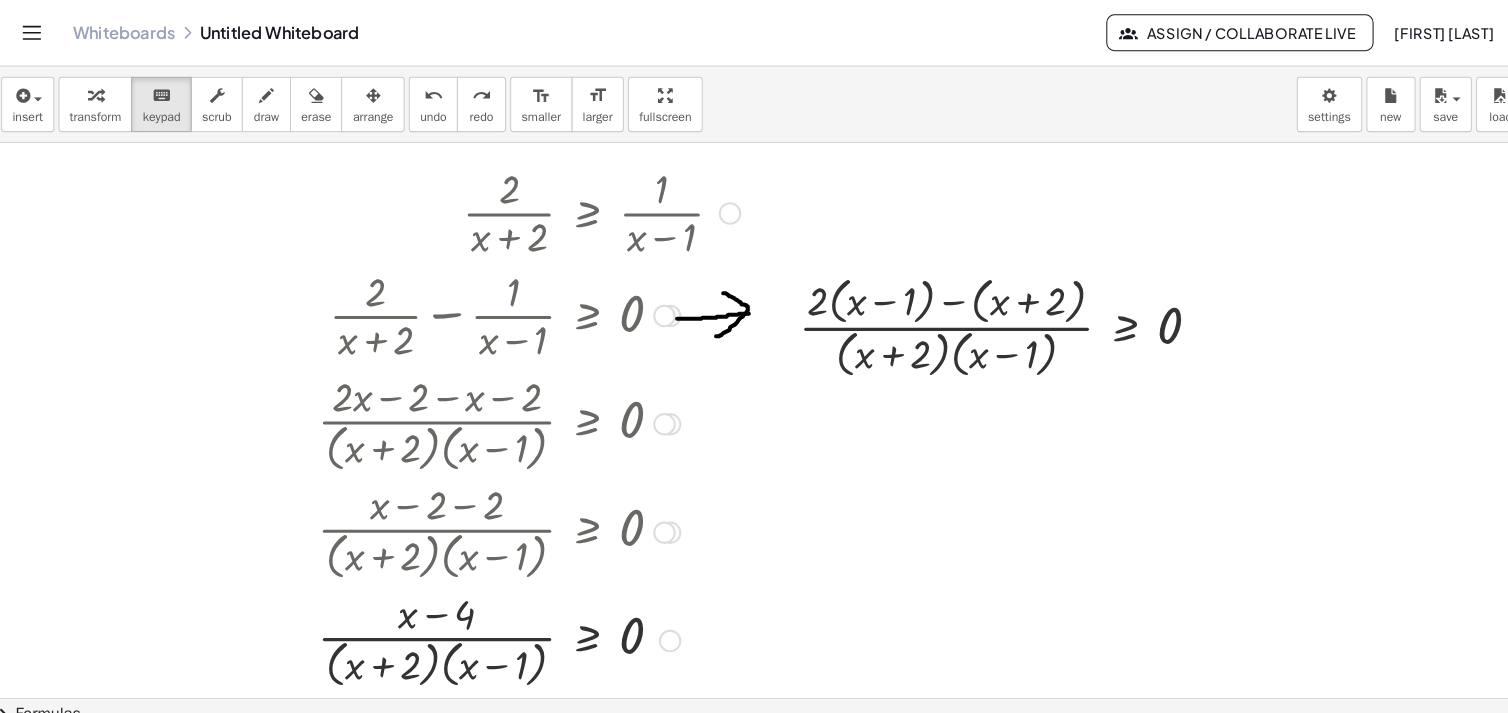 click at bounding box center [663, 626] 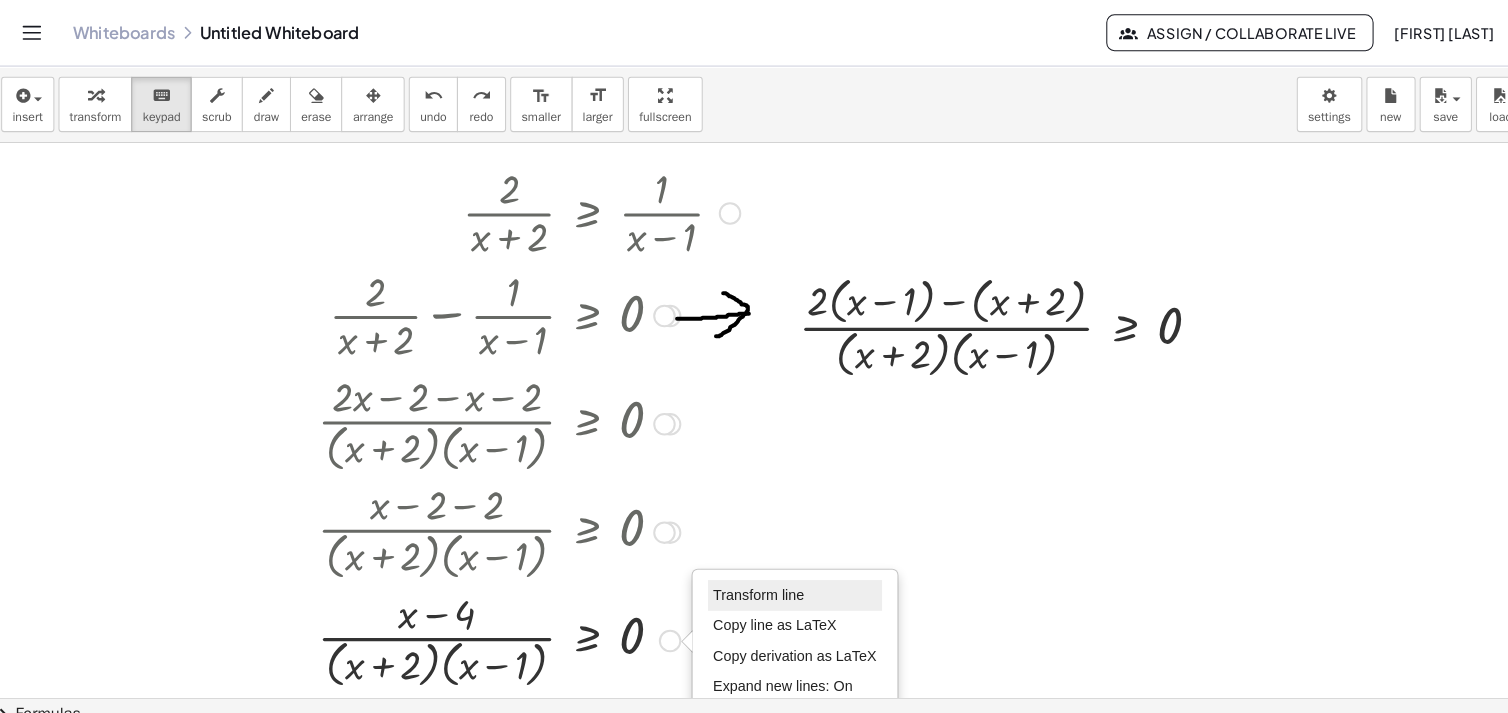 click on "Transform line" at bounding box center (749, 580) 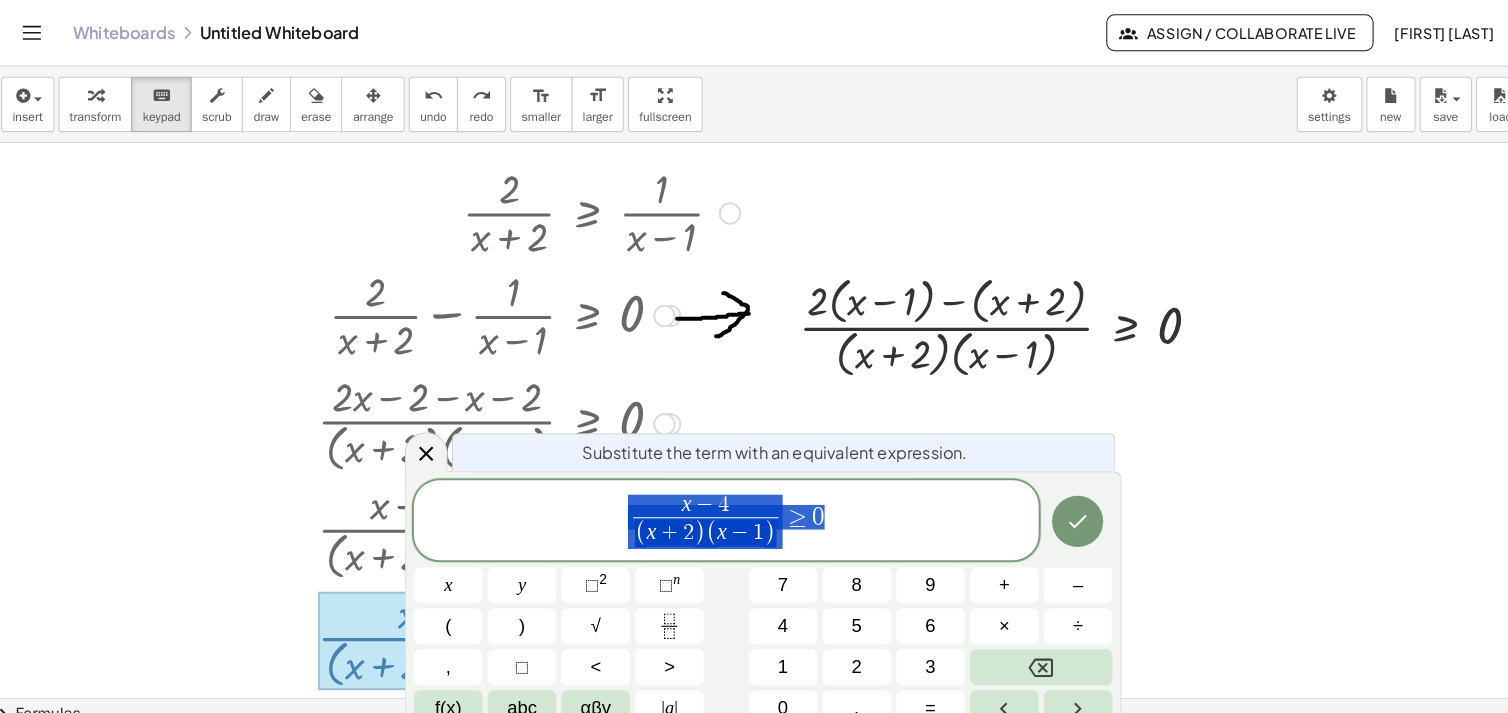 scroll, scrollTop: 74, scrollLeft: 0, axis: vertical 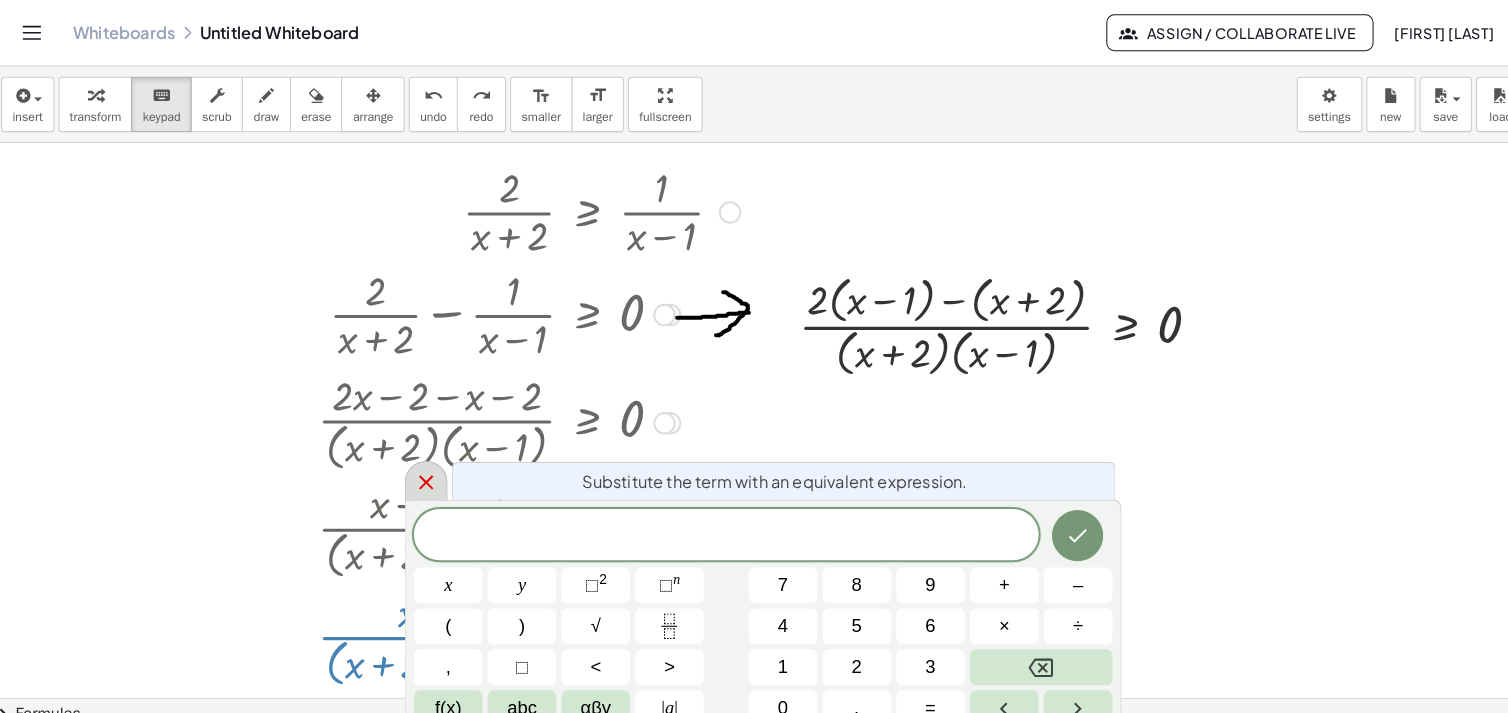 click 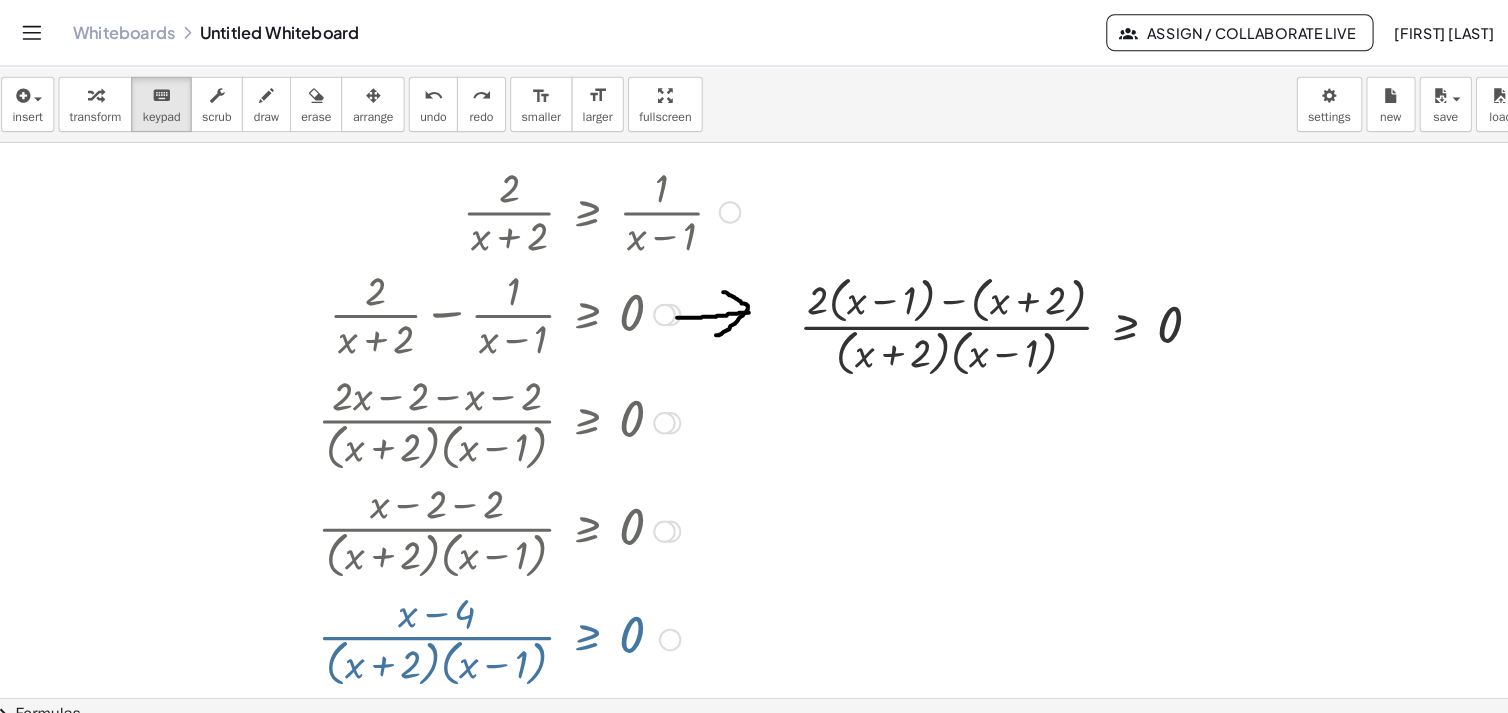 scroll, scrollTop: 73, scrollLeft: 0, axis: vertical 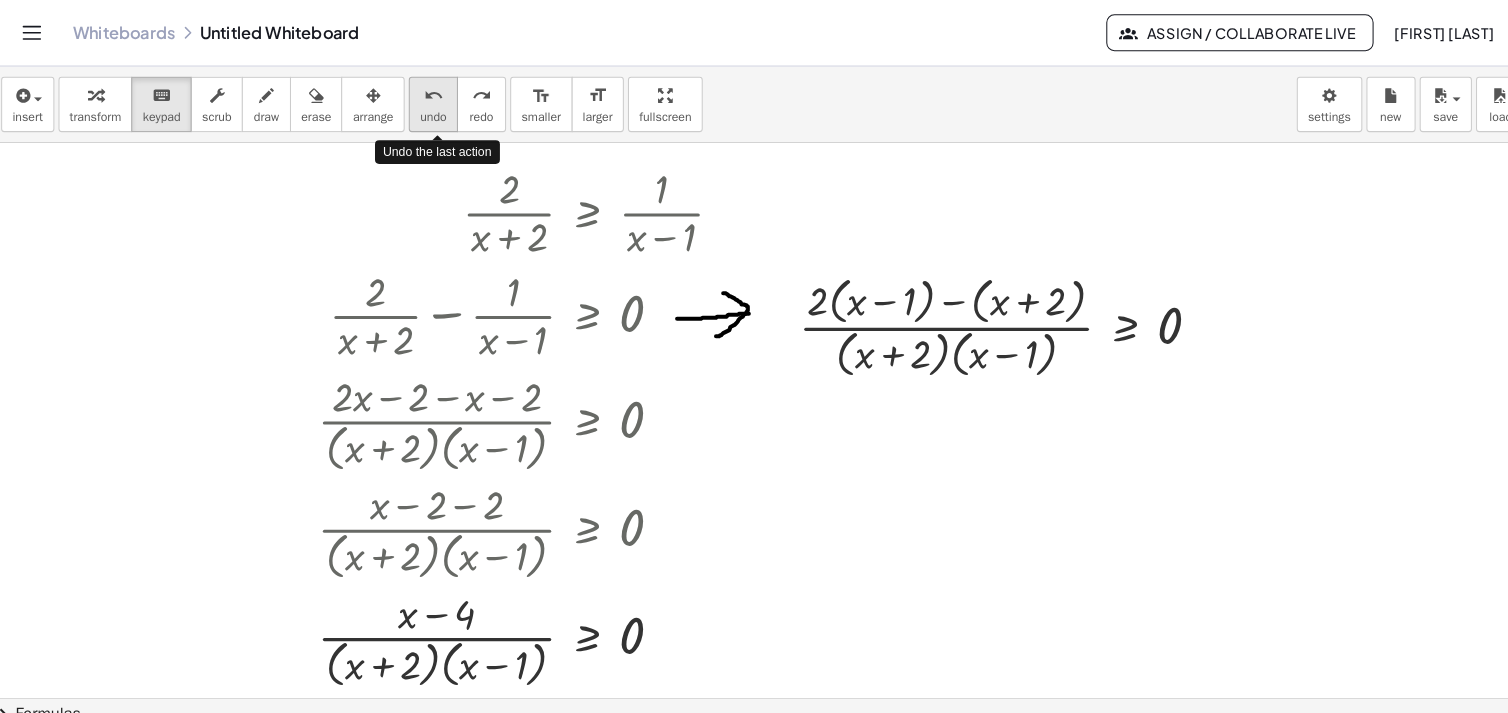 click on "undo" at bounding box center (432, 114) 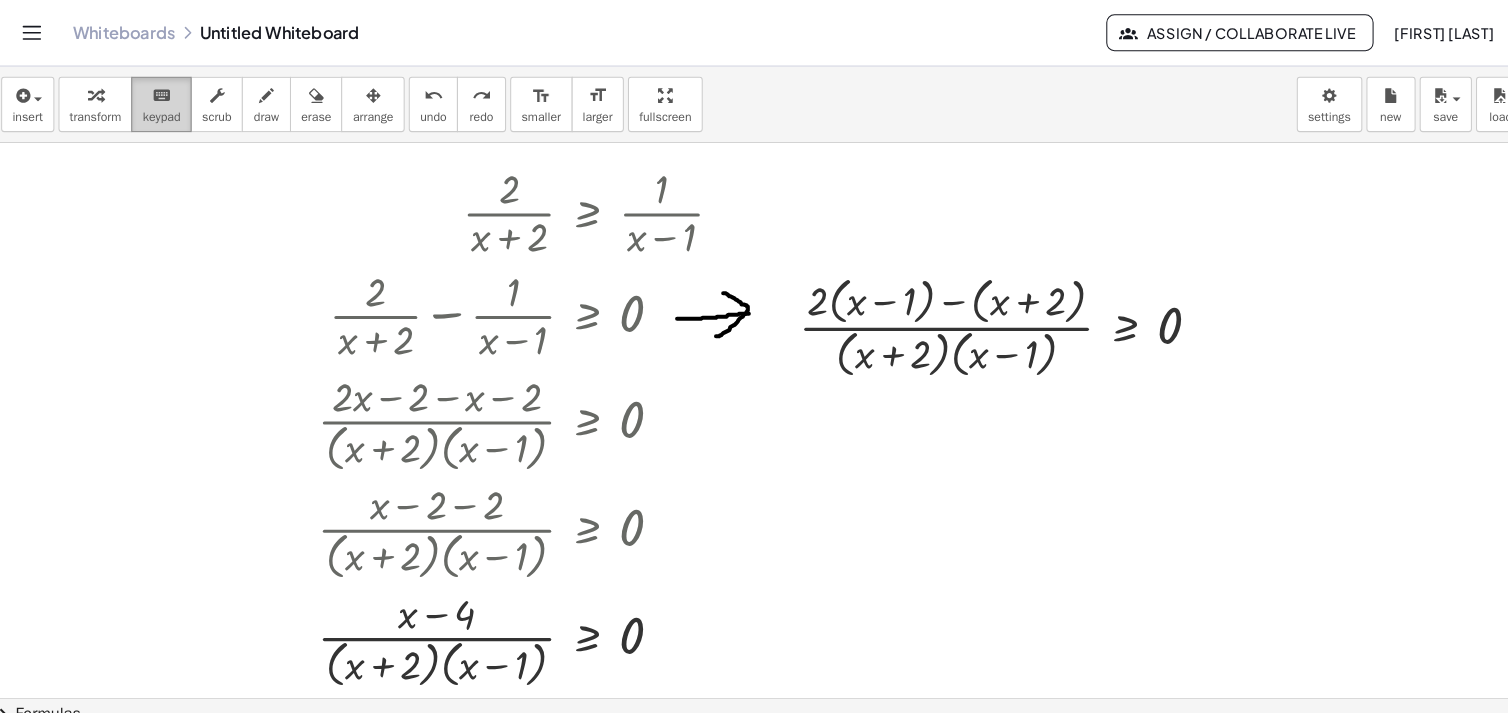 click on "keypad" at bounding box center [166, 114] 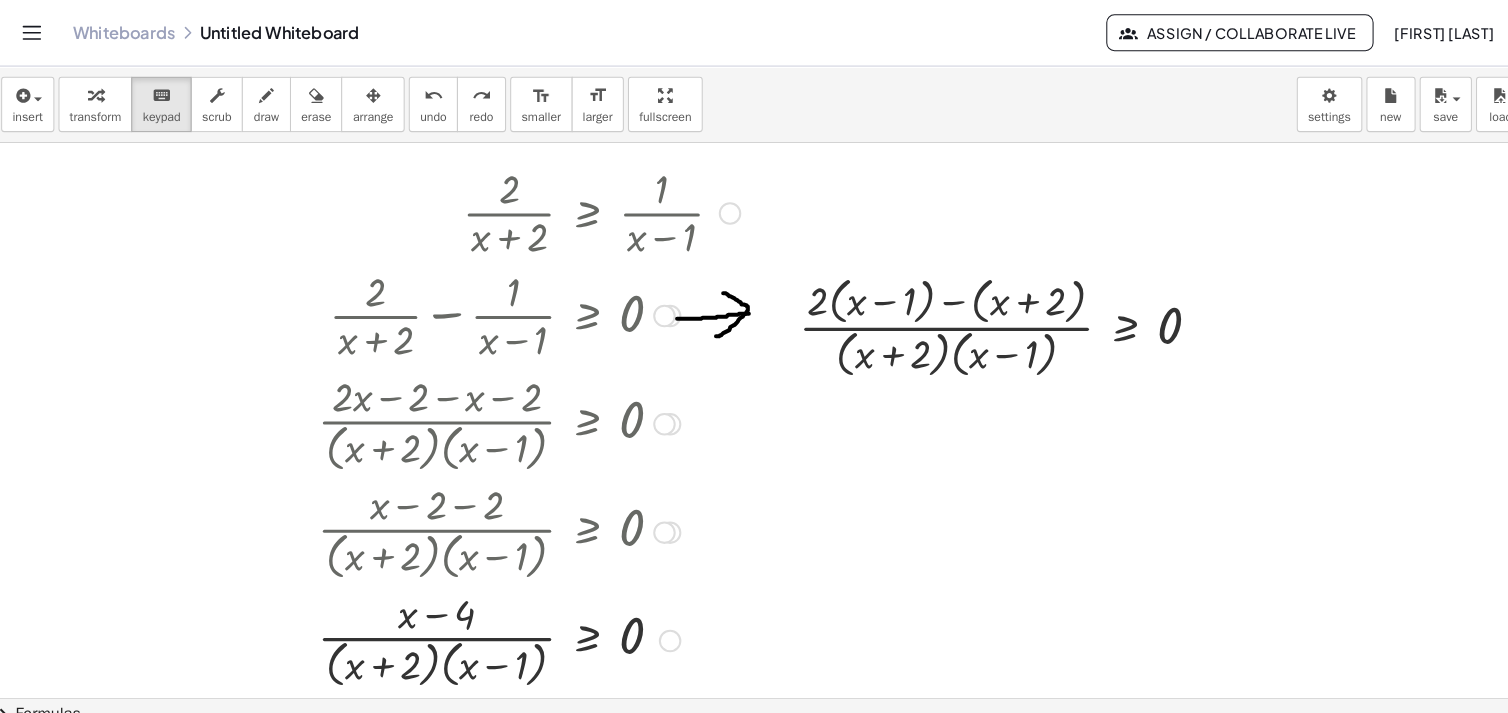 click at bounding box center [525, 306] 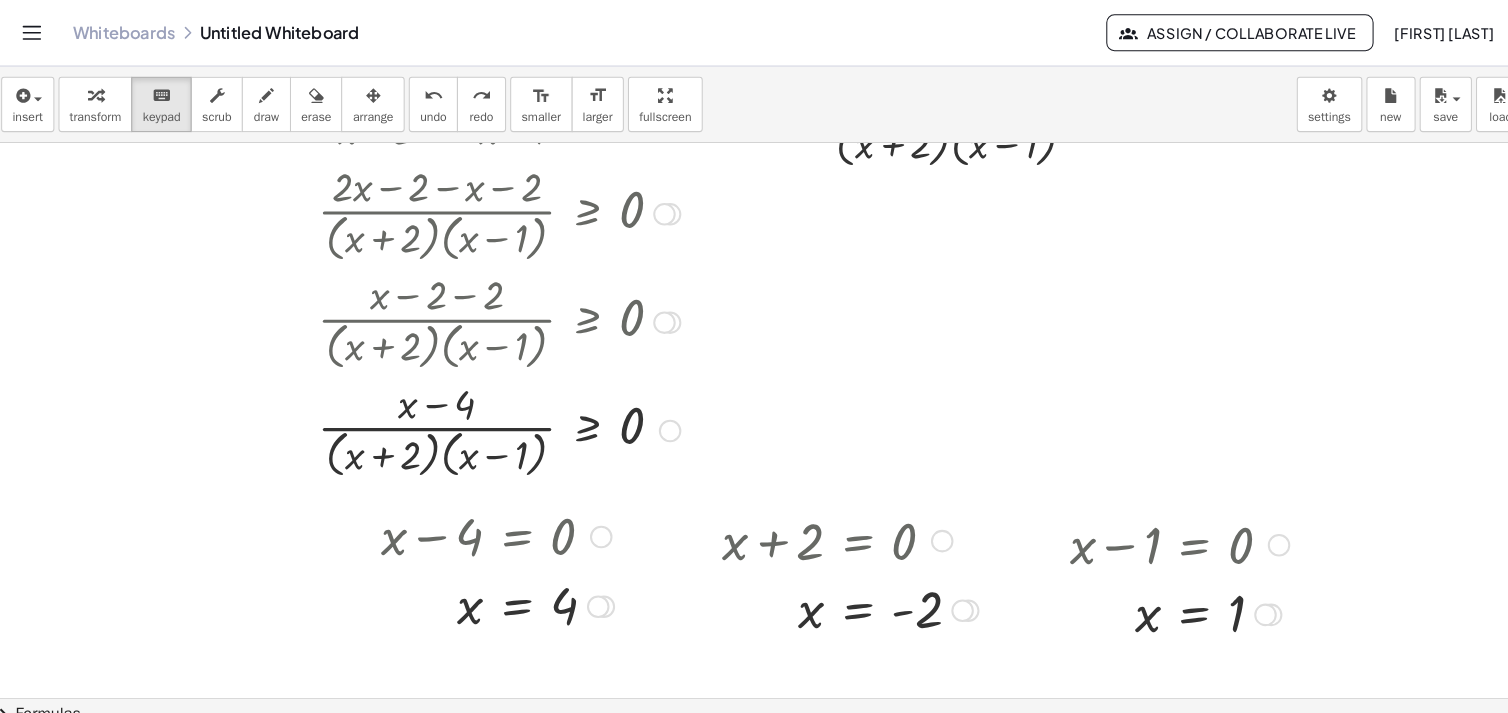 scroll, scrollTop: 313, scrollLeft: 0, axis: vertical 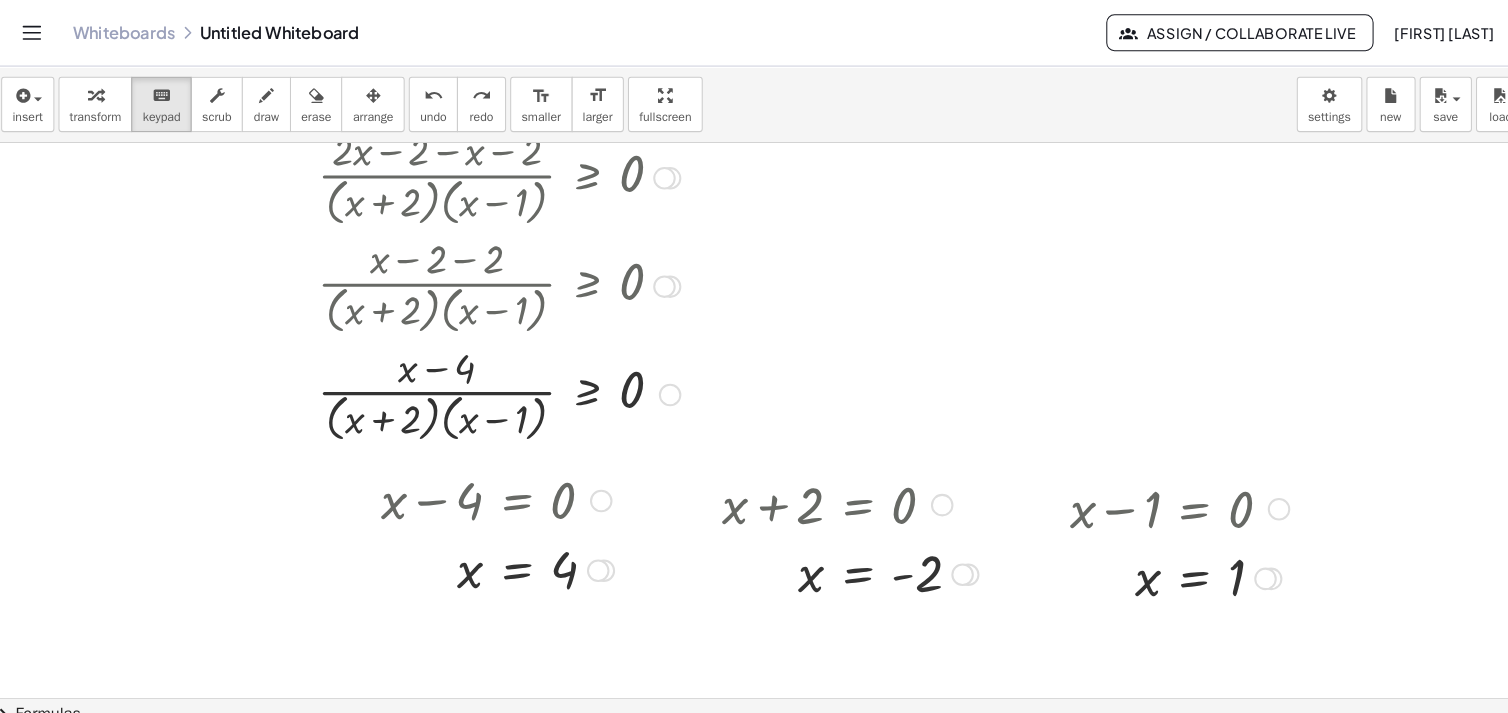 click at bounding box center [1160, 495] 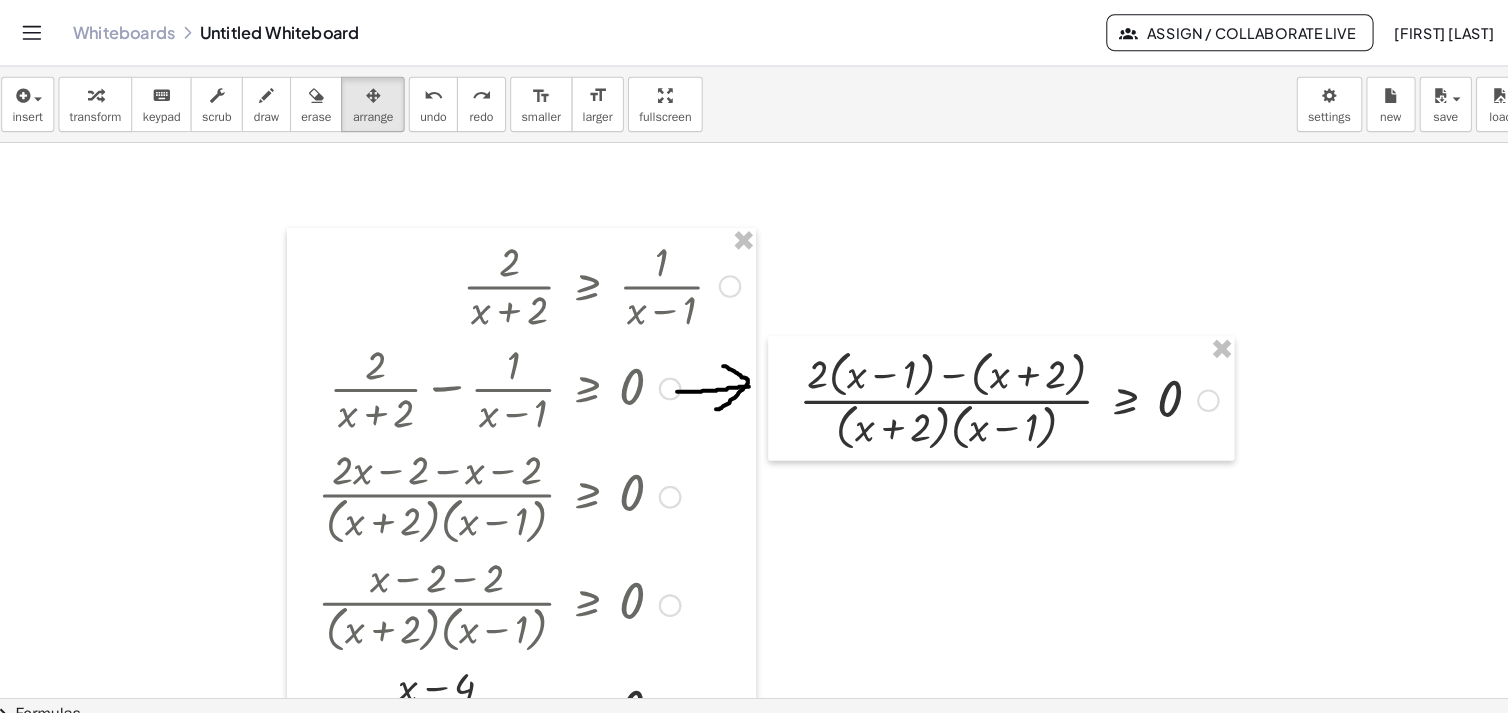 scroll, scrollTop: 0, scrollLeft: 0, axis: both 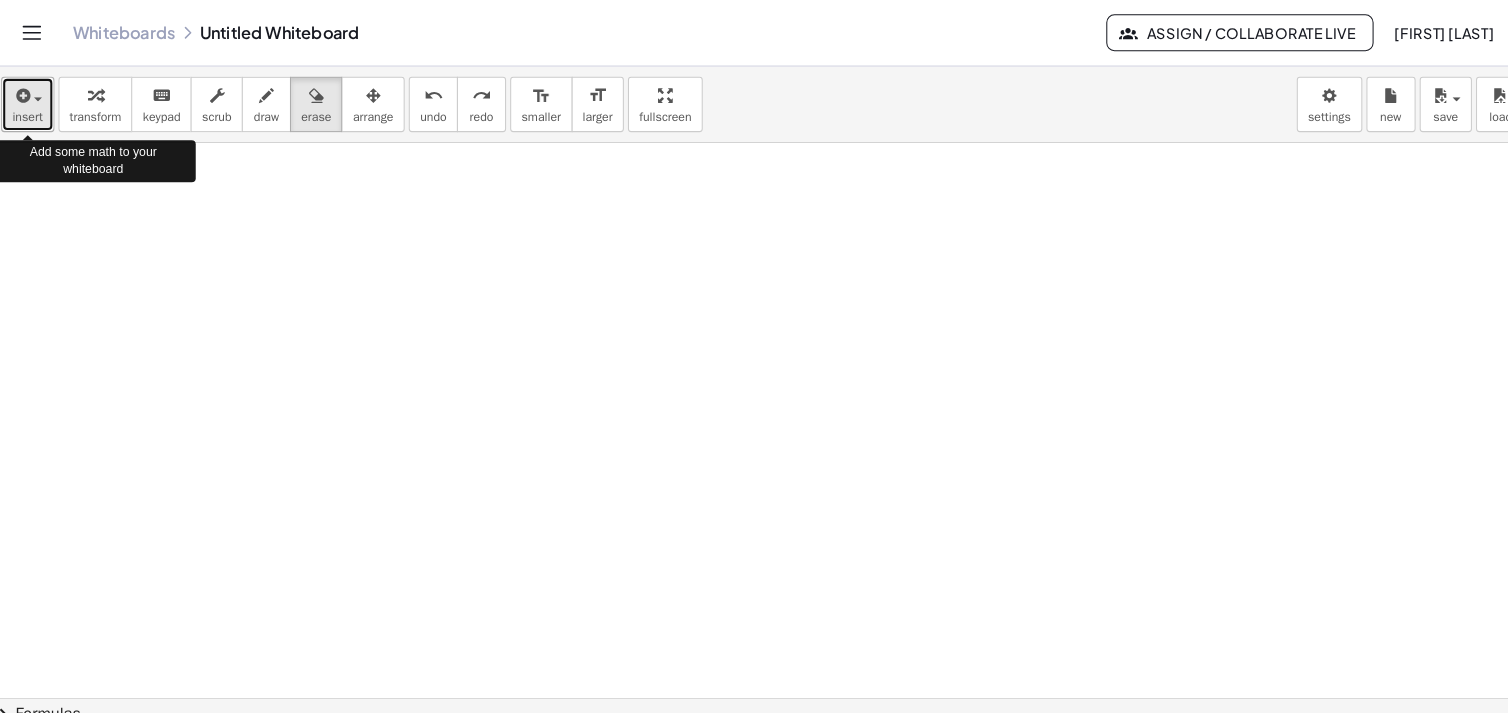 click on "insert" at bounding box center [36, 102] 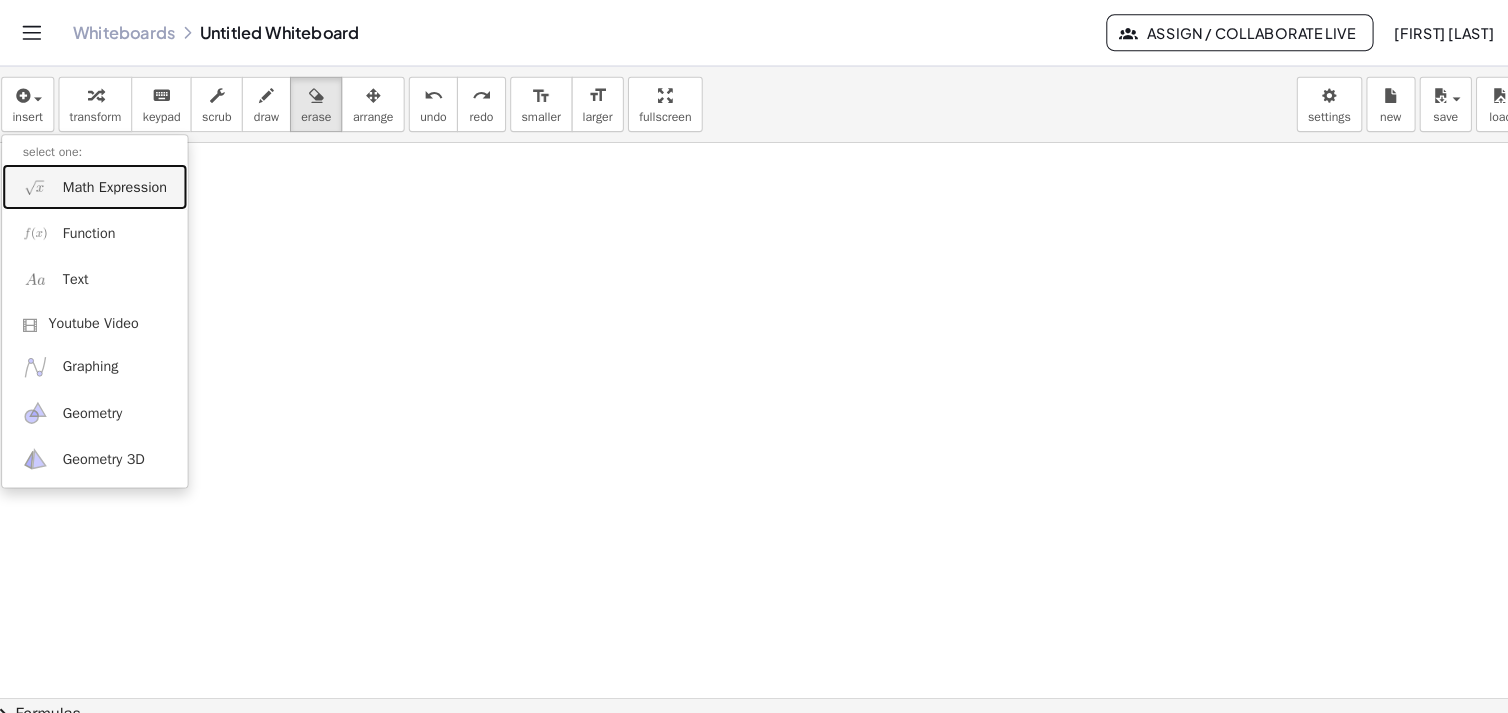 click on "Math Expression" at bounding box center [121, 183] 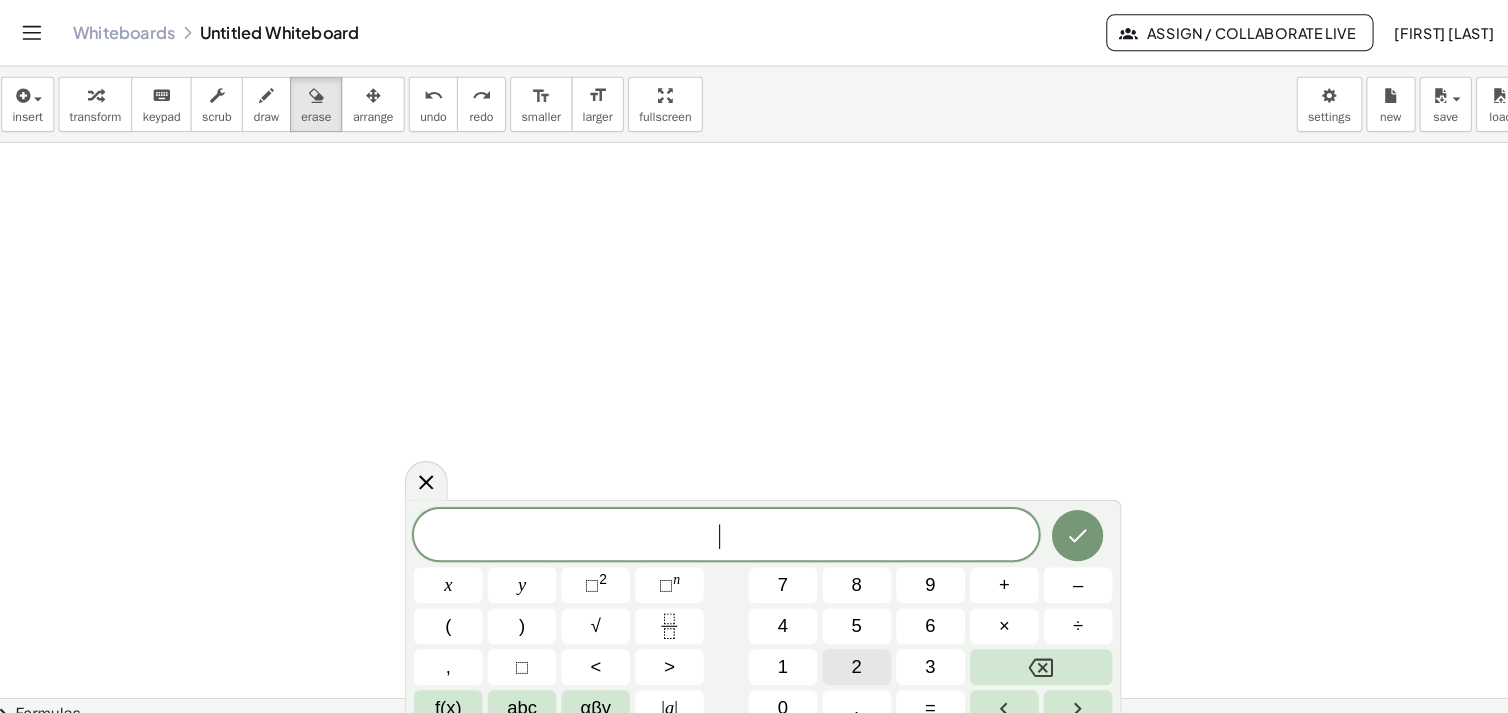 click on "2" at bounding box center (845, 651) 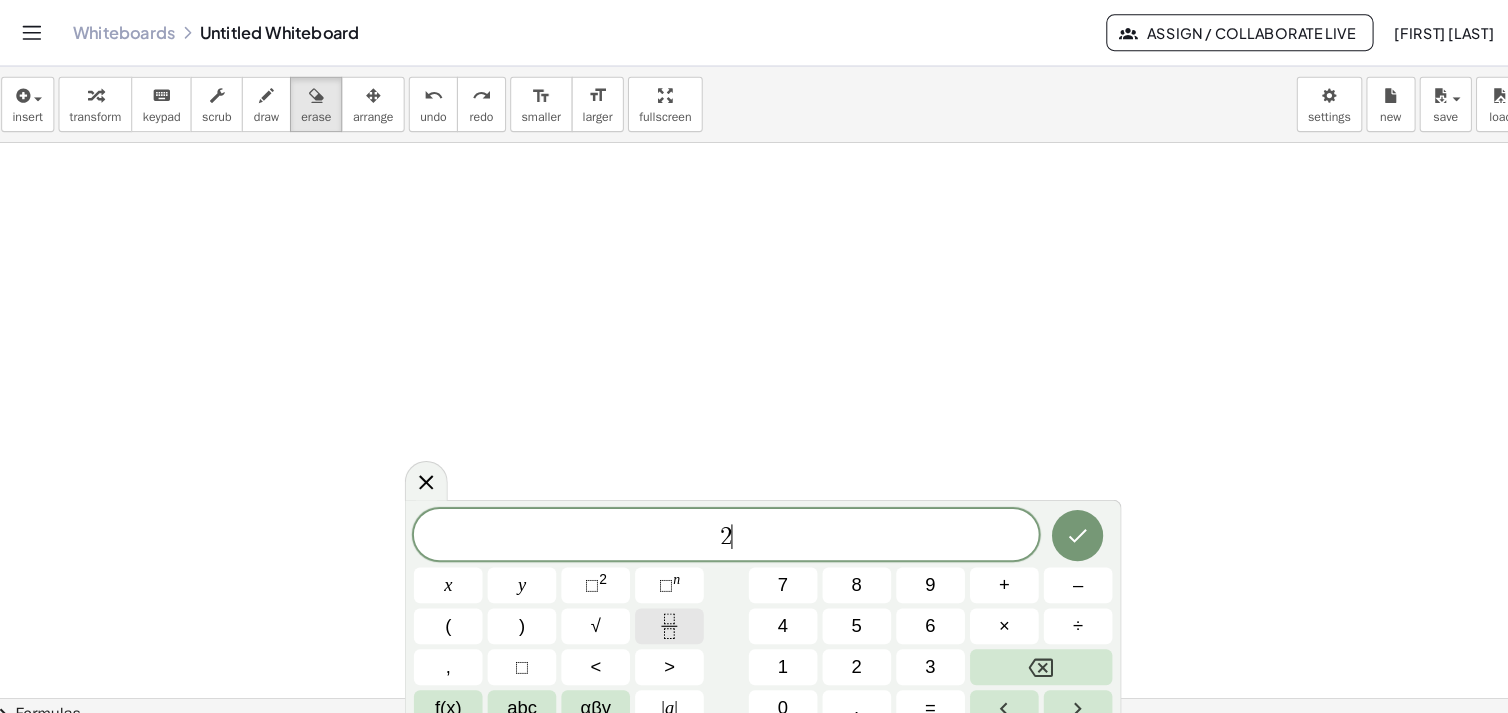 click 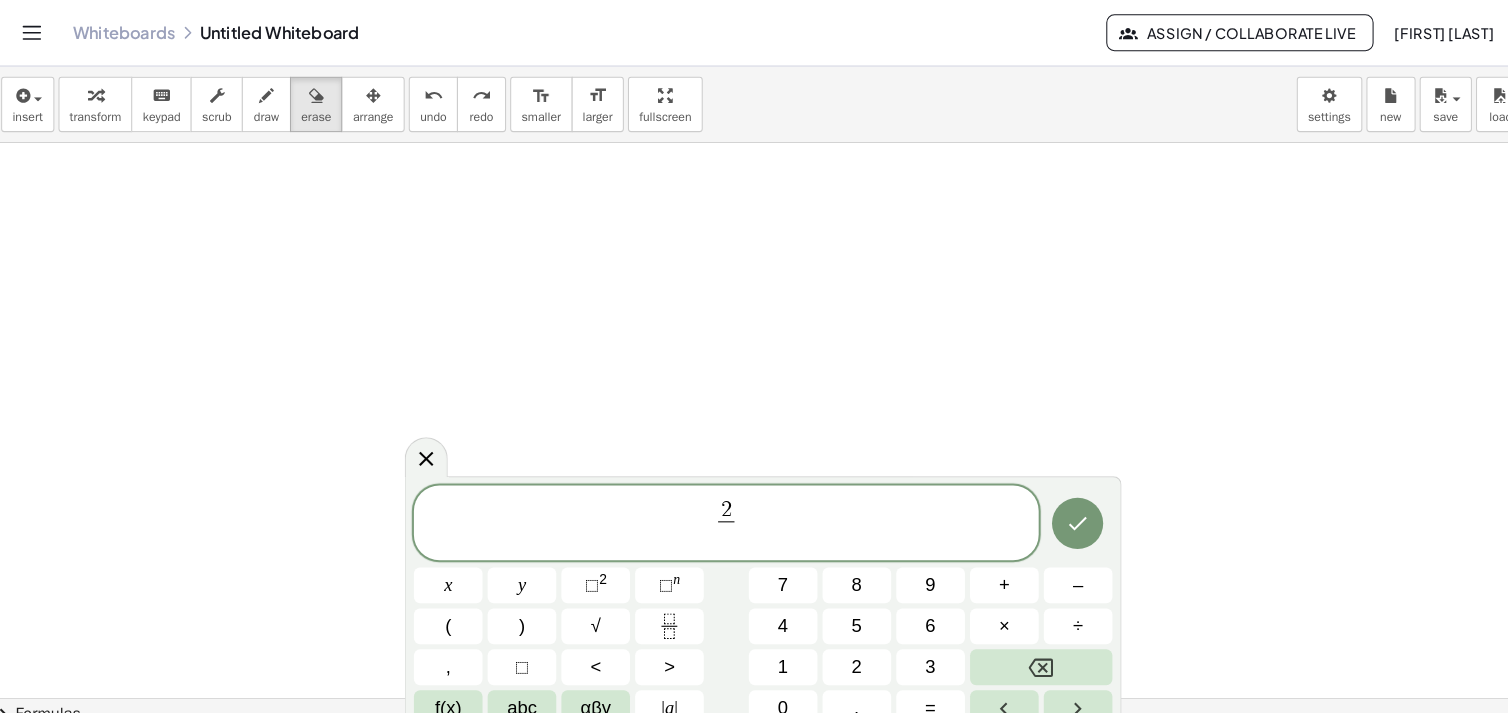 click on "x" at bounding box center (446, 571) 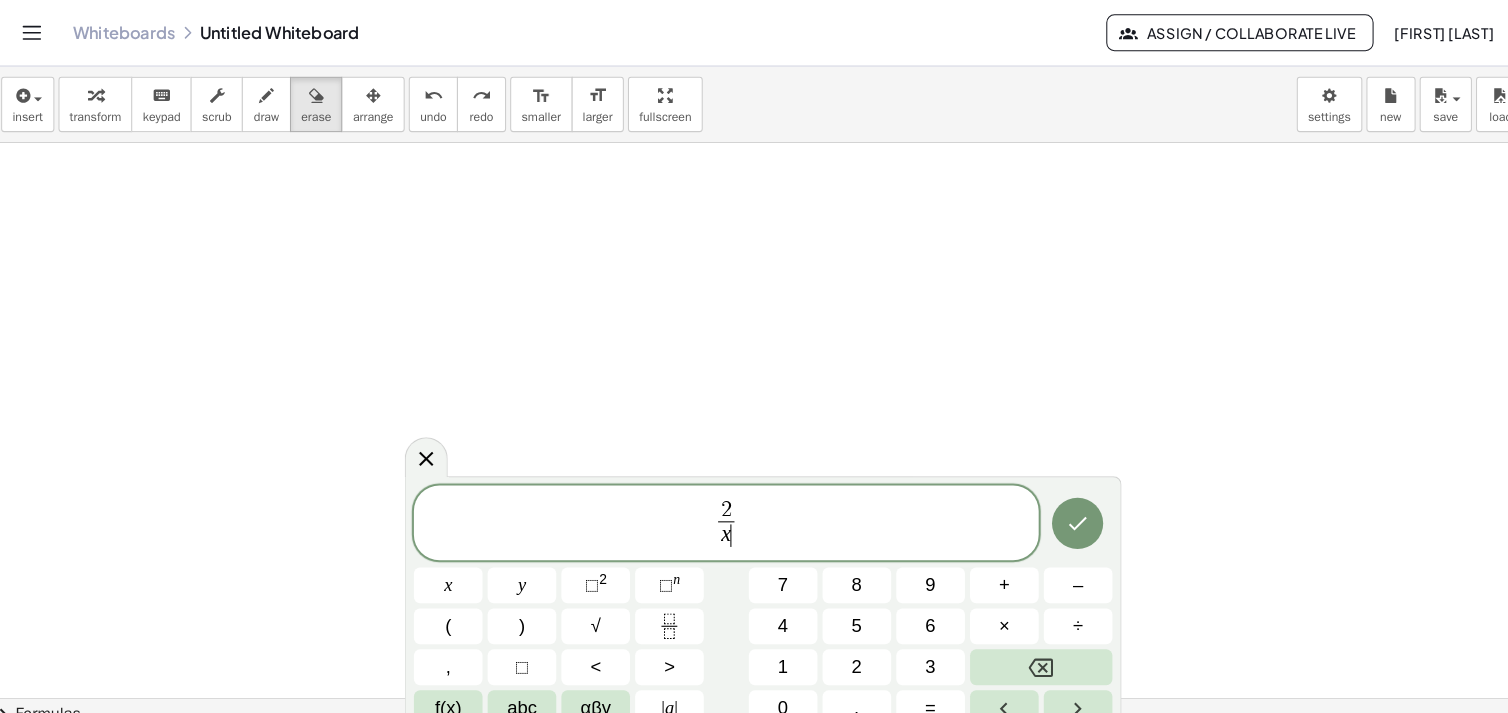 click on "+" at bounding box center [989, 571] 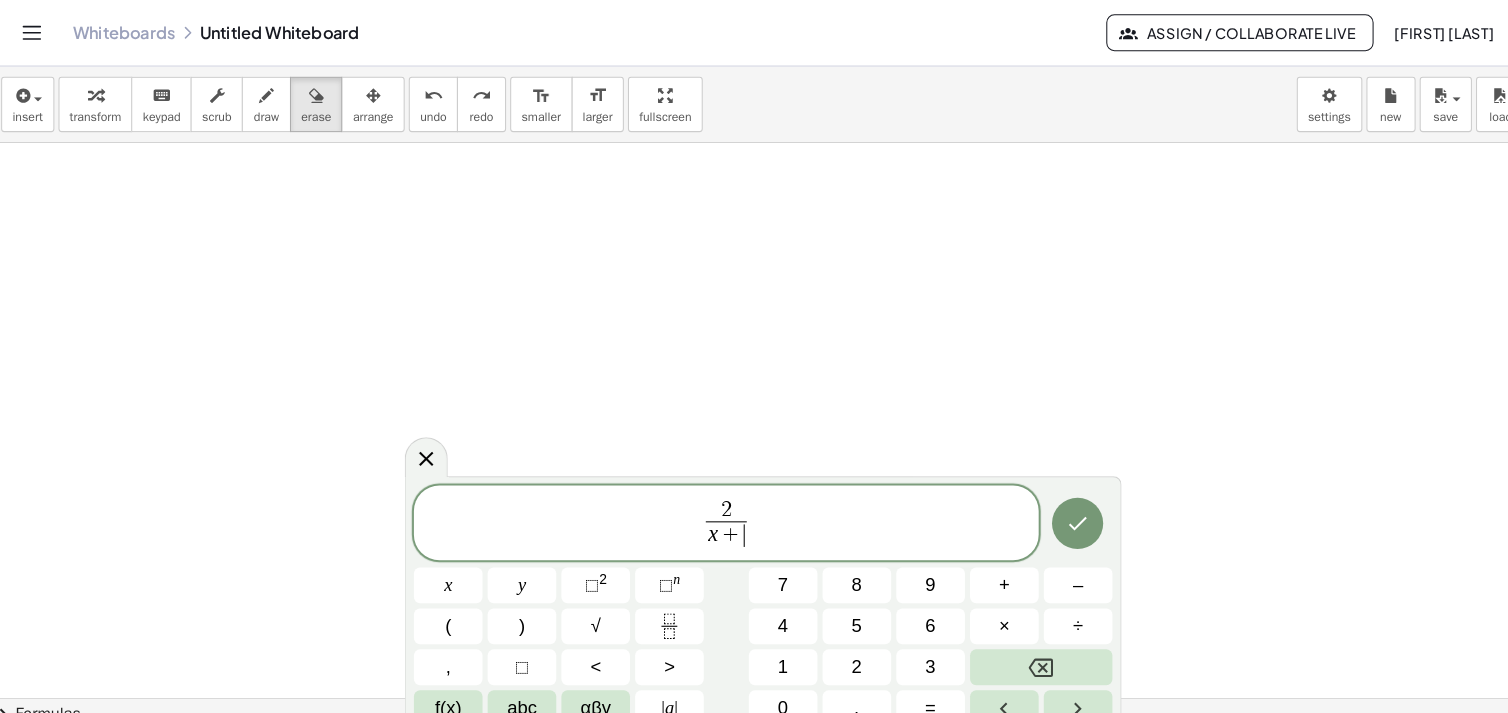 click on "1" at bounding box center [773, 651] 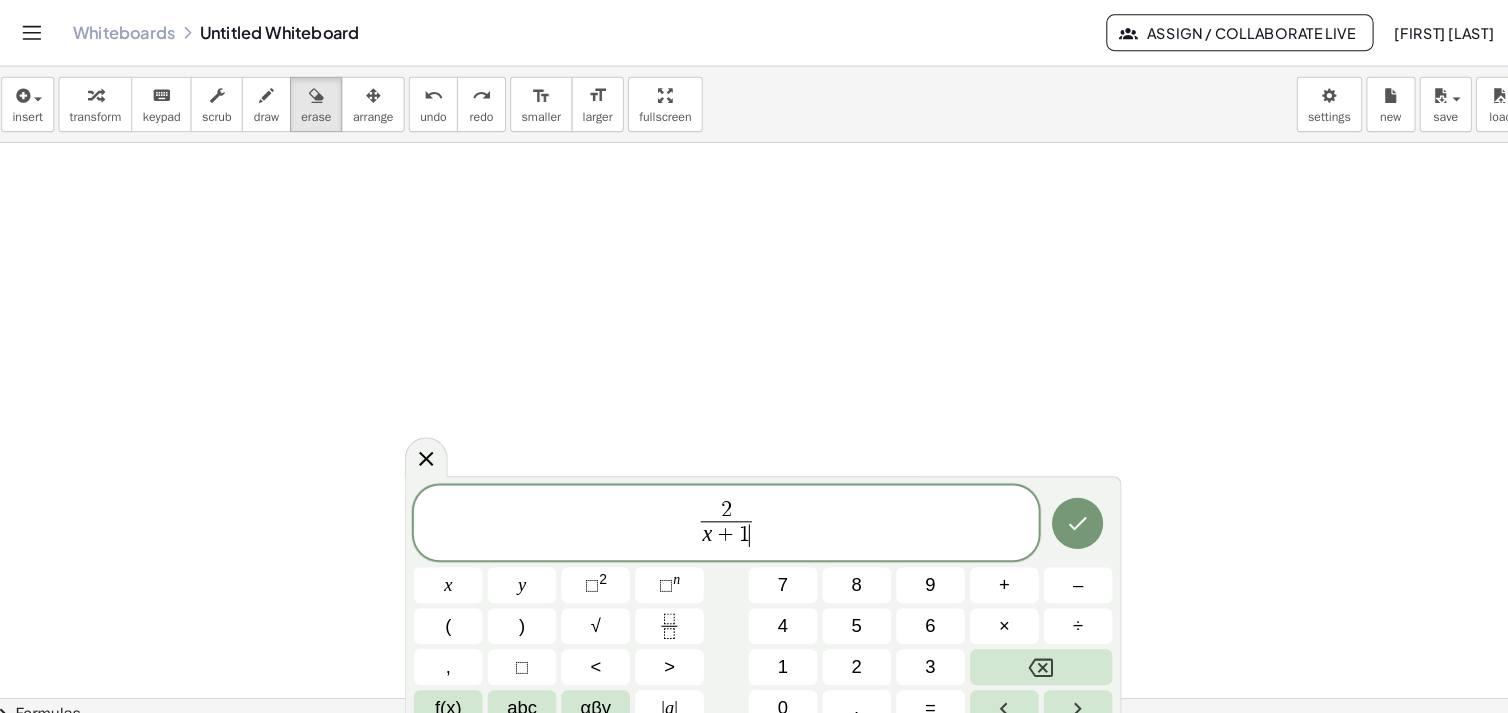 click 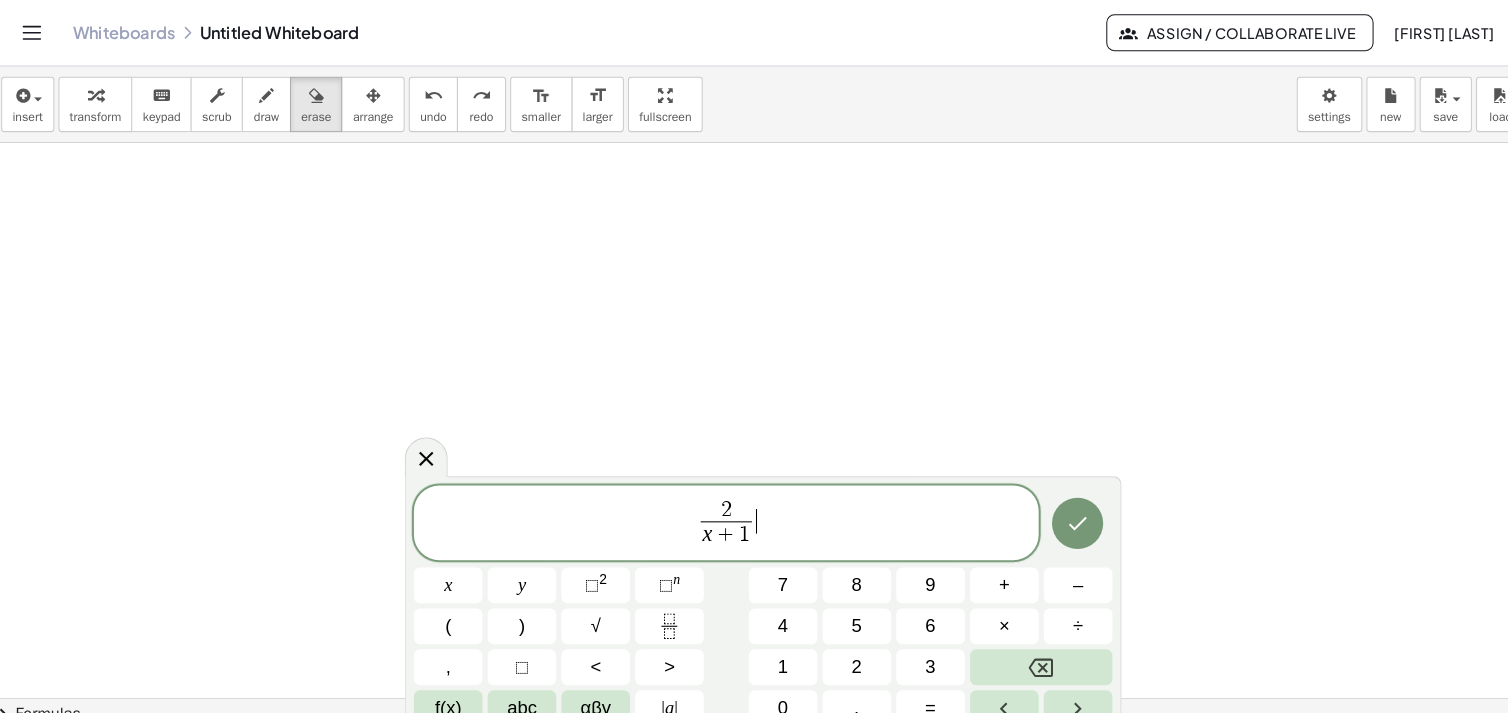 click on "f(x)" at bounding box center [447, 691] 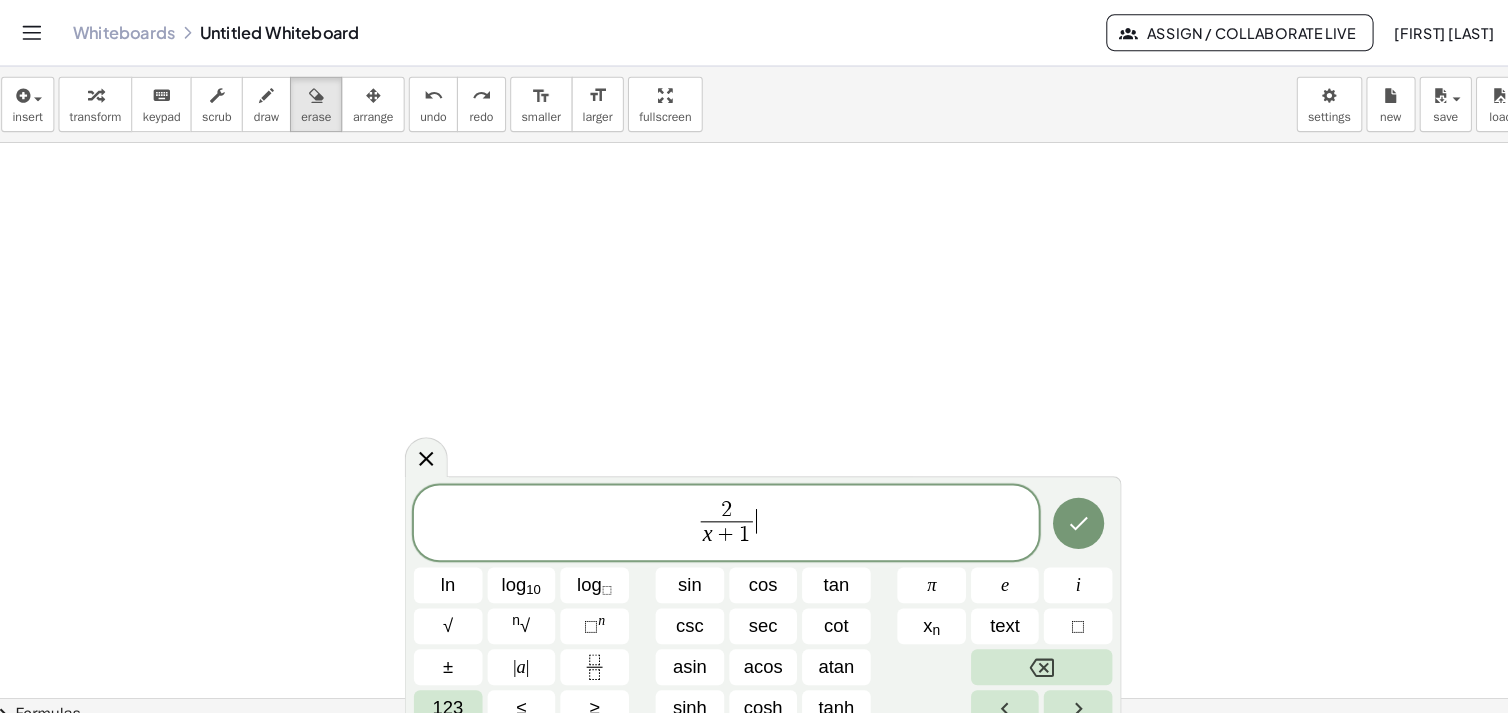 click on "≤" at bounding box center [518, 691] 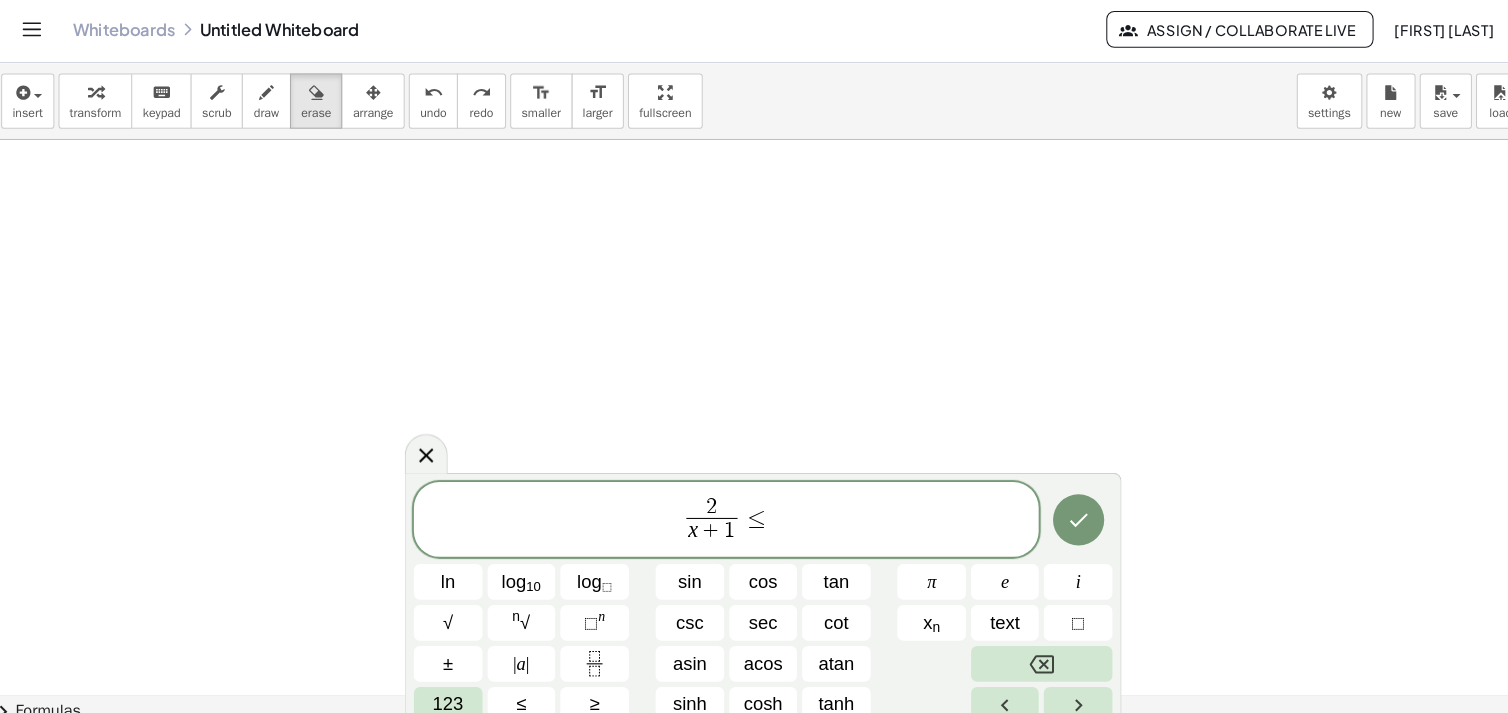 scroll, scrollTop: 0, scrollLeft: 0, axis: both 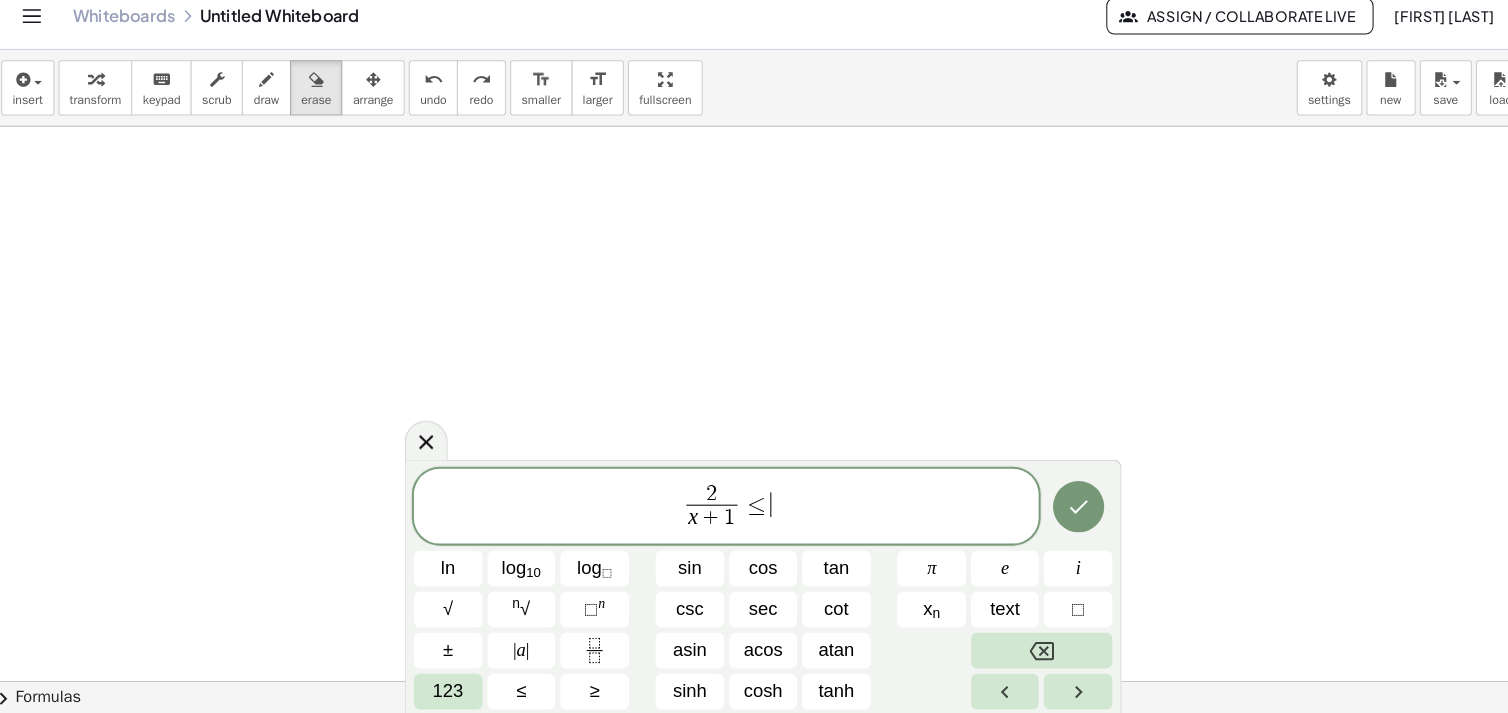 click on "123" at bounding box center [446, 691] 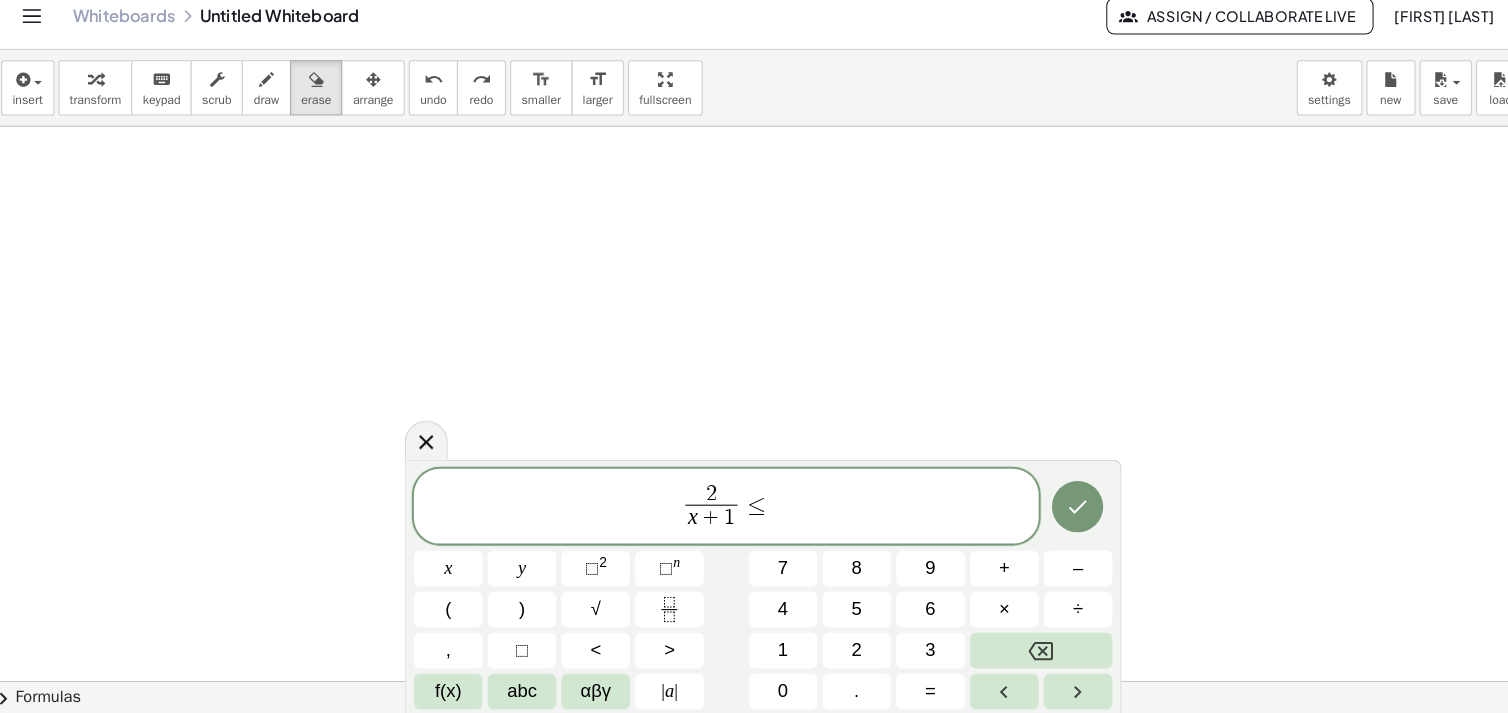 click on "x" at bounding box center [446, 571] 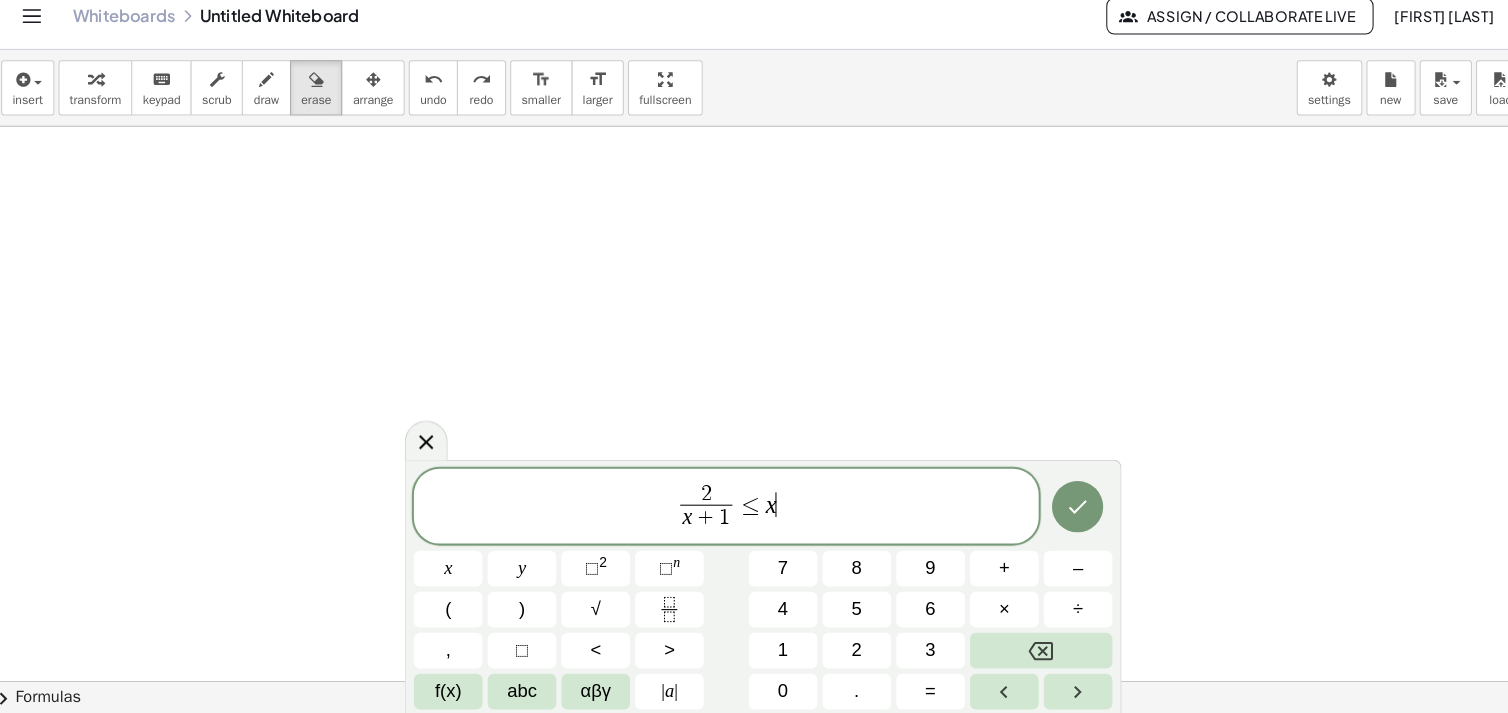 click 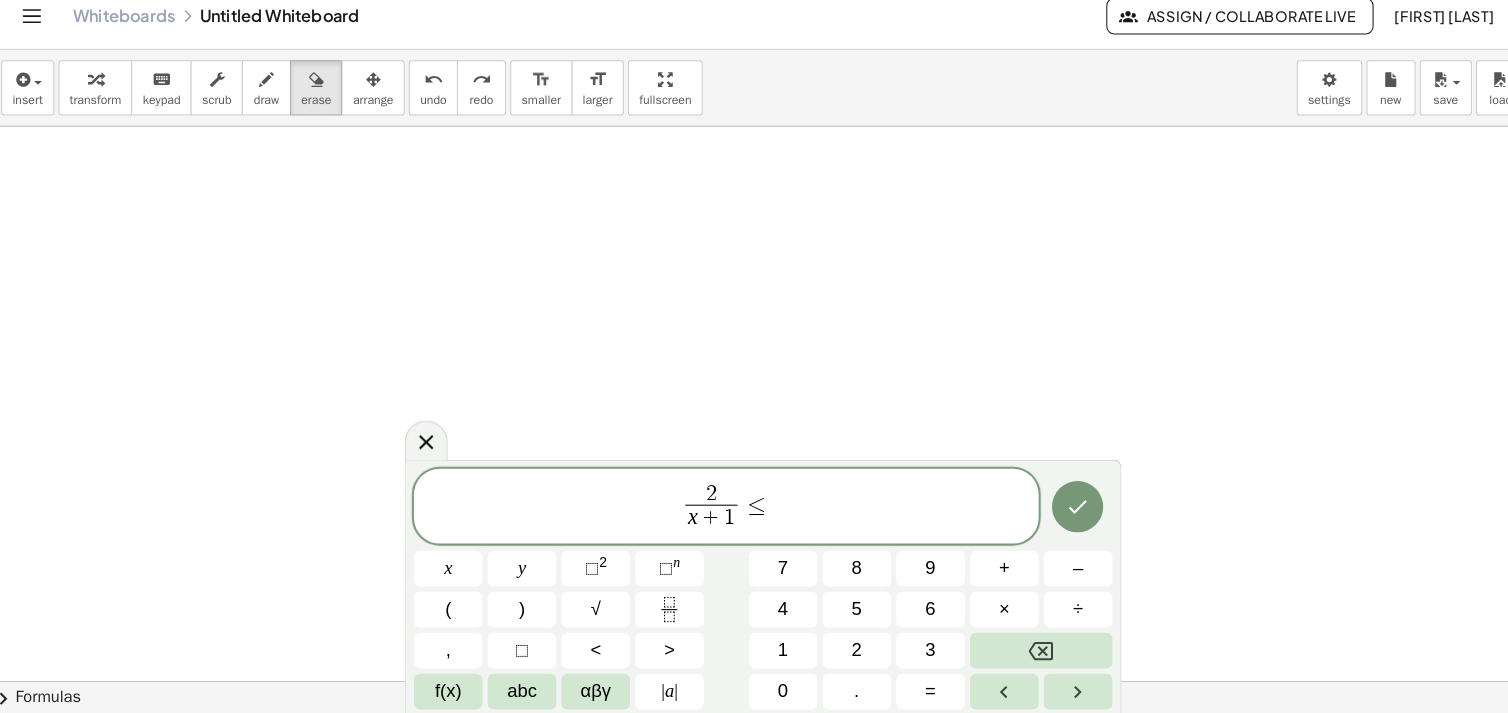 click on "1" at bounding box center (773, 651) 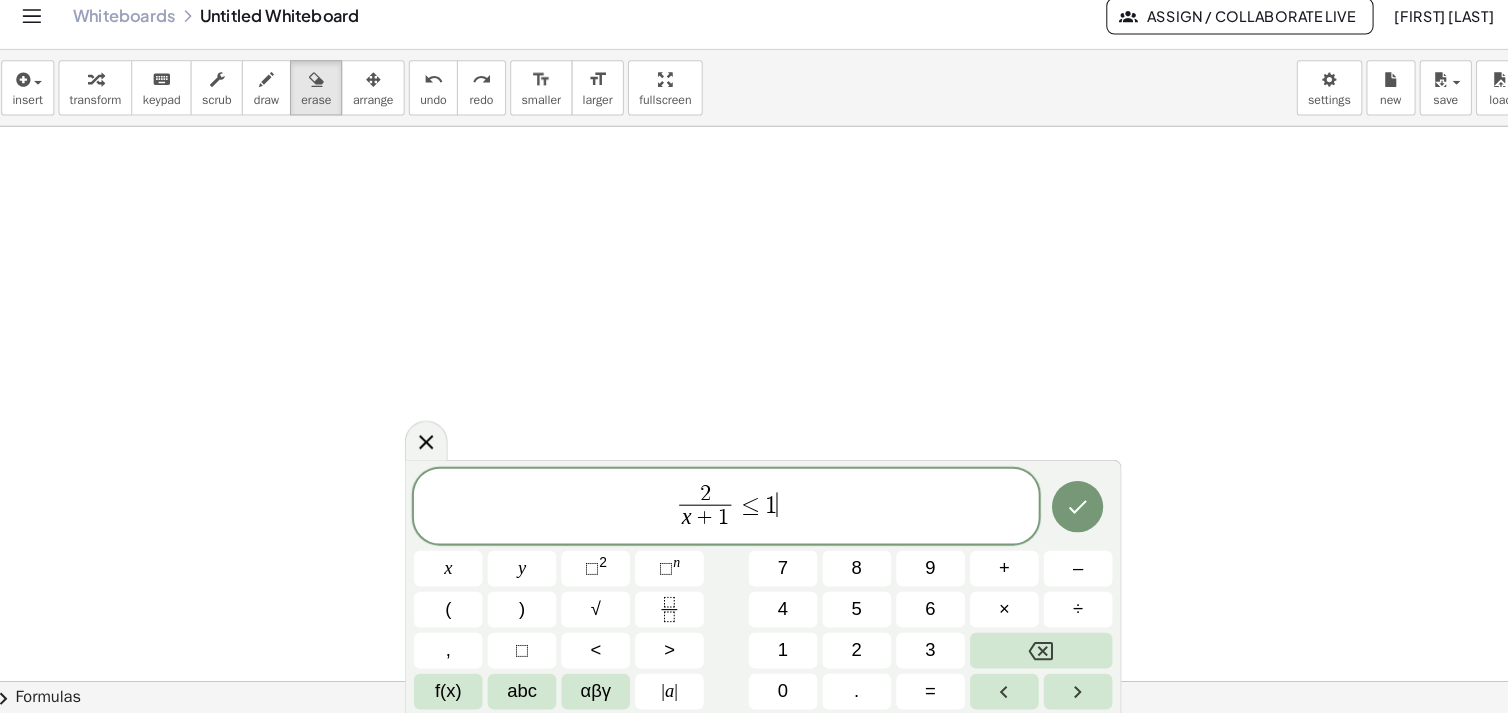 click at bounding box center (662, 611) 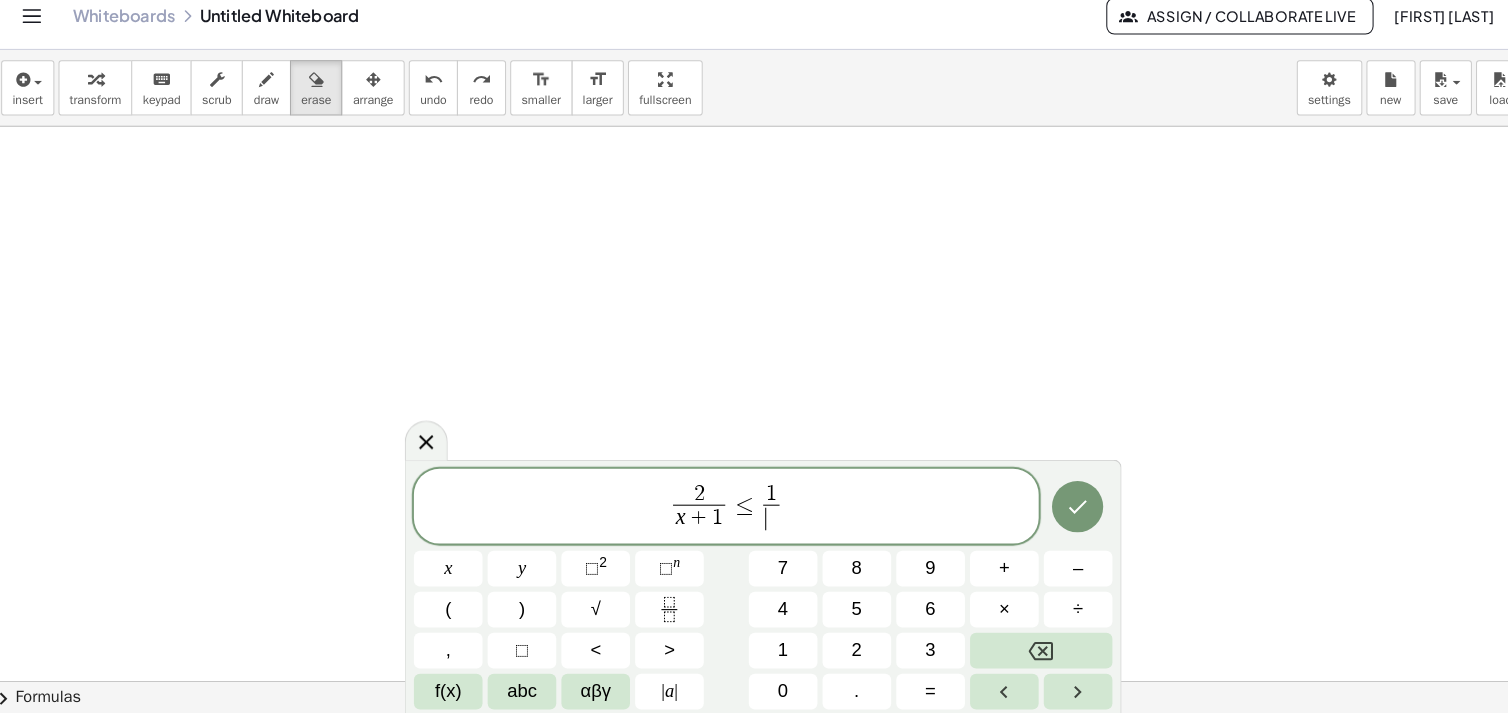 click on "x" at bounding box center (446, 571) 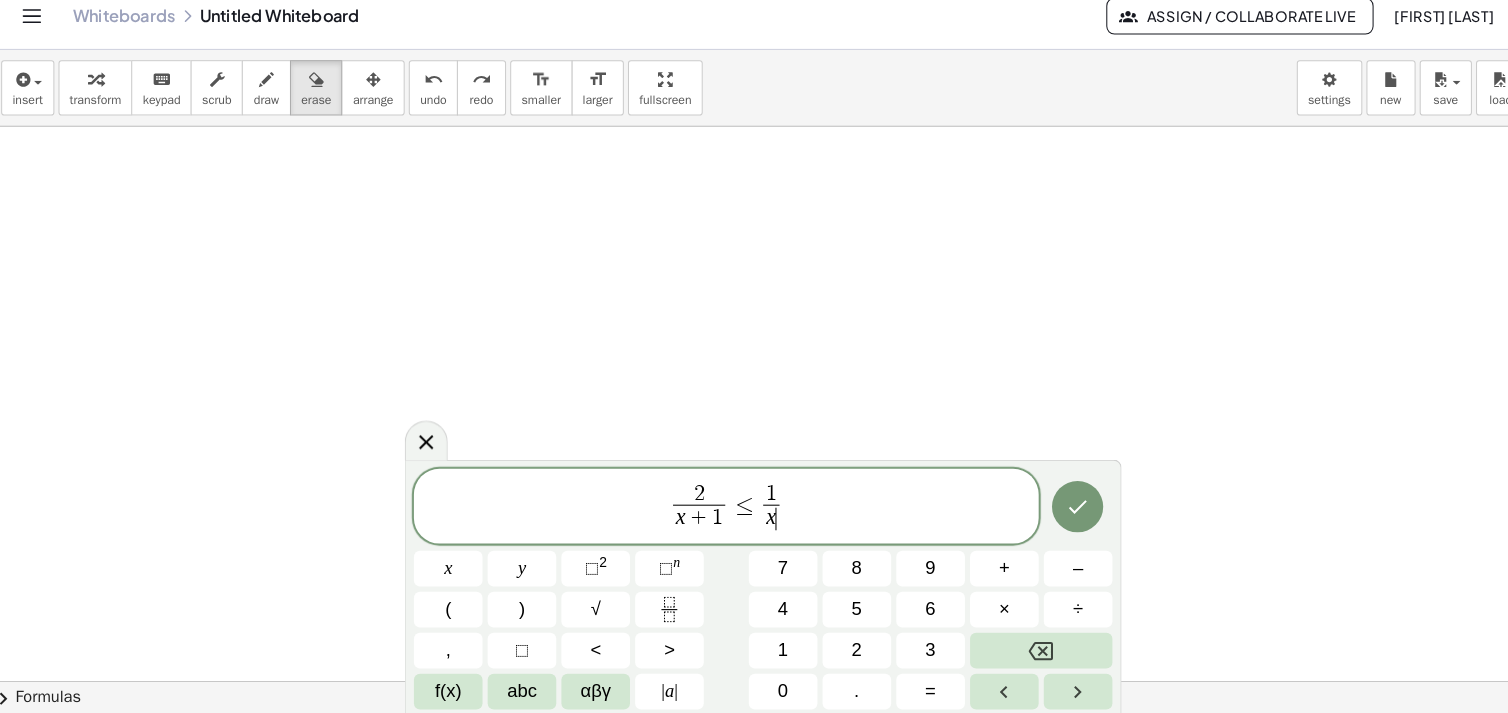 click on "–" at bounding box center (1061, 571) 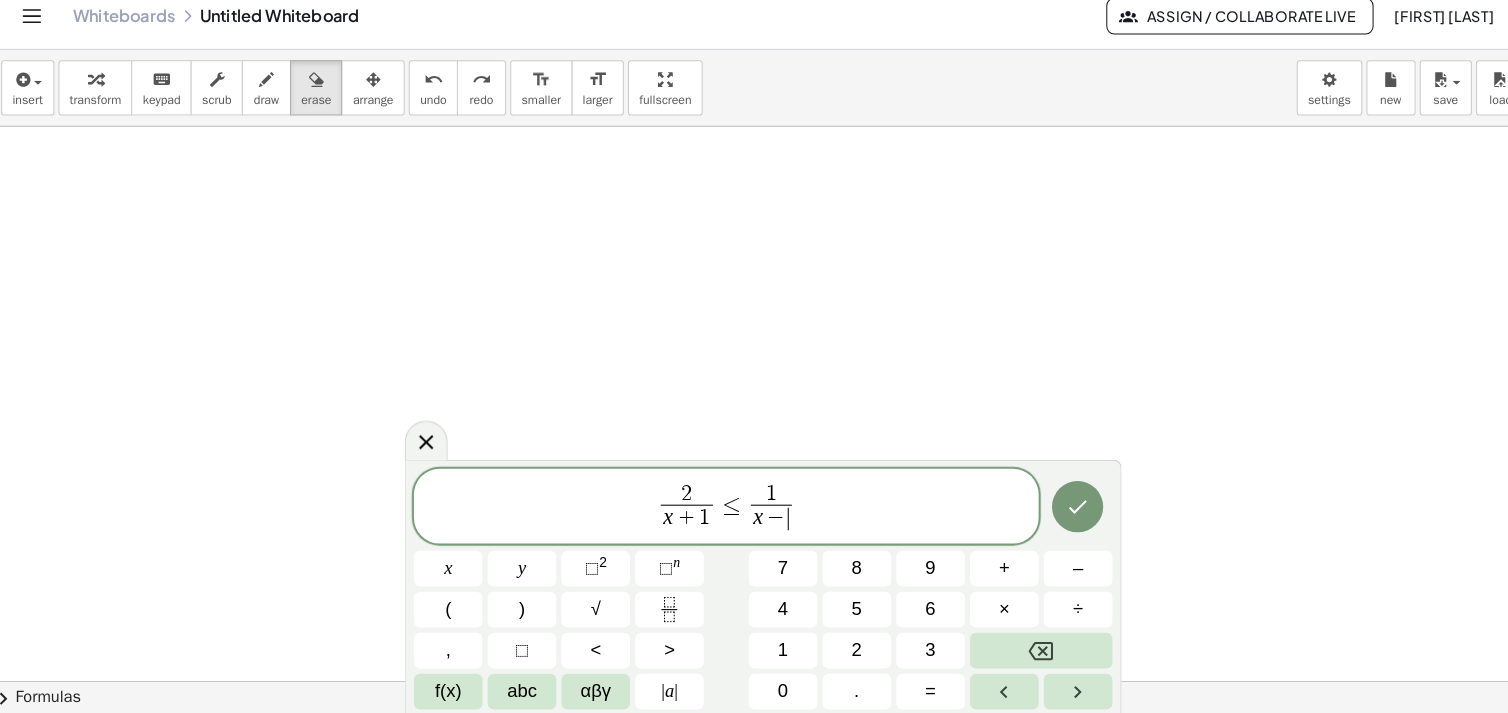 click on "3" at bounding box center (917, 651) 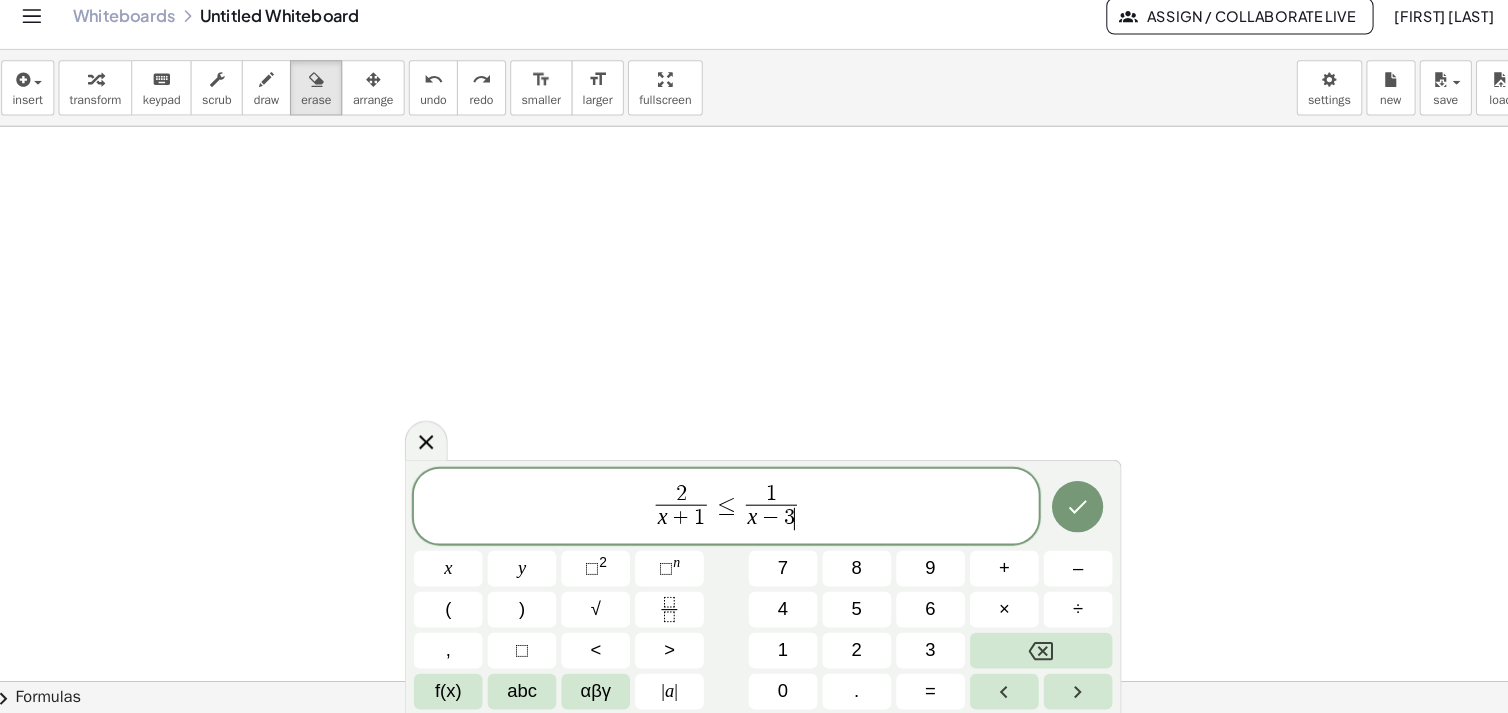 click 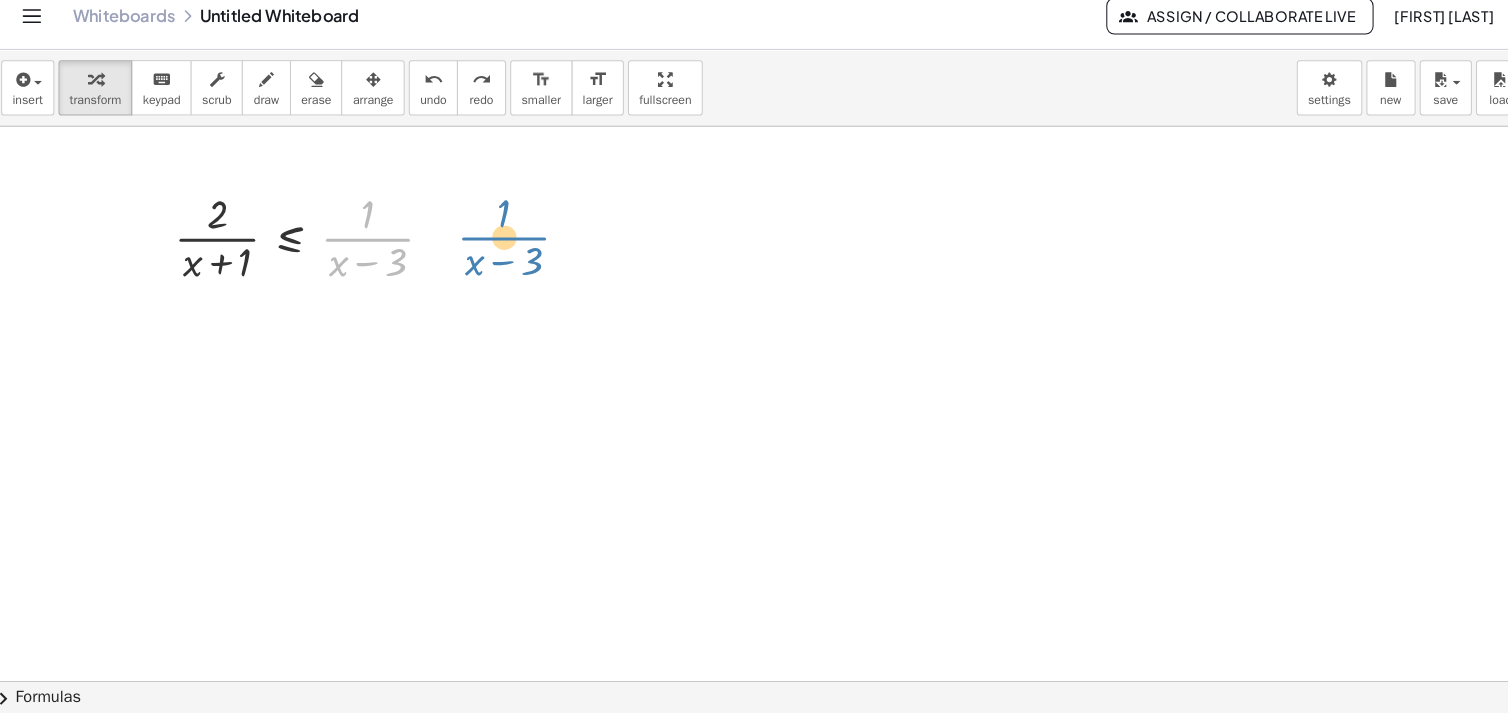drag, startPoint x: 382, startPoint y: 250, endPoint x: 515, endPoint y: 249, distance: 133.00375 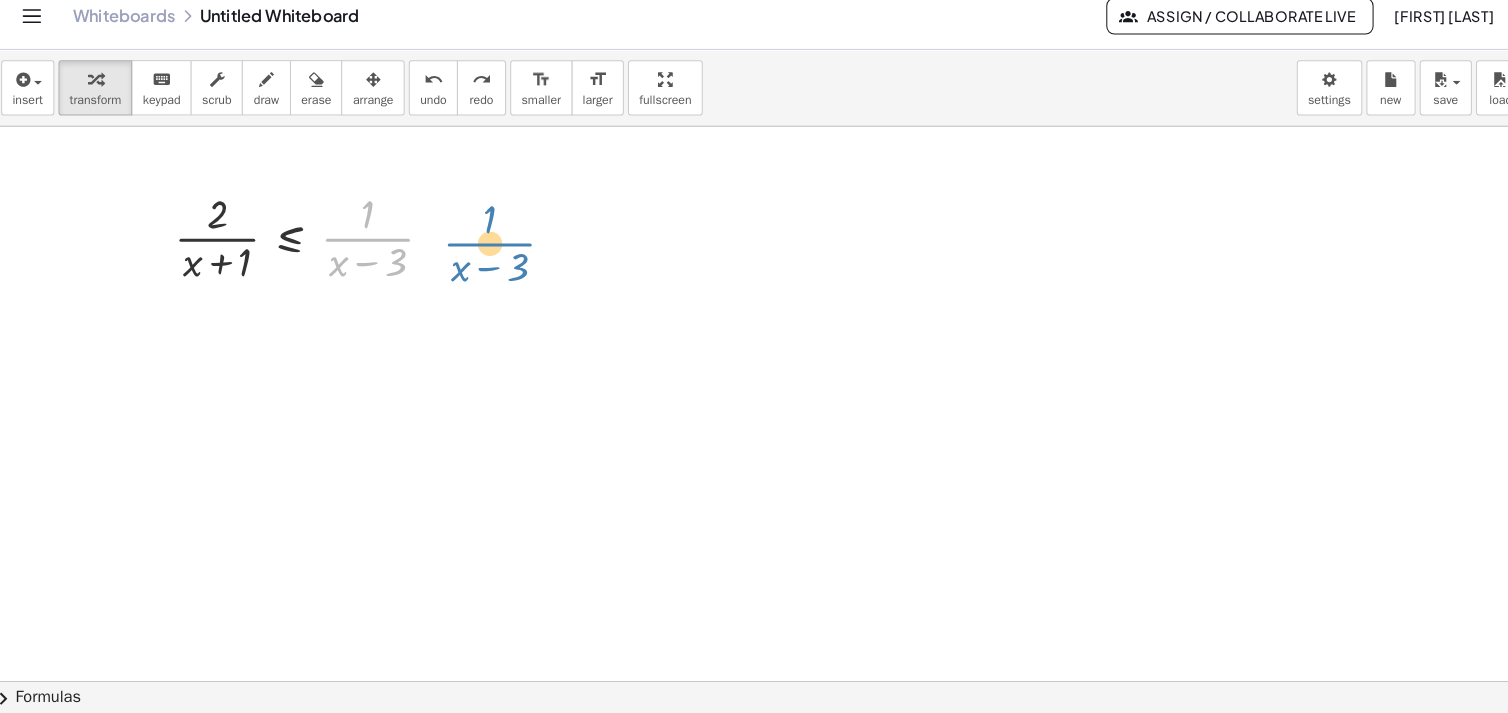 drag, startPoint x: 377, startPoint y: 245, endPoint x: 496, endPoint y: 250, distance: 119.104996 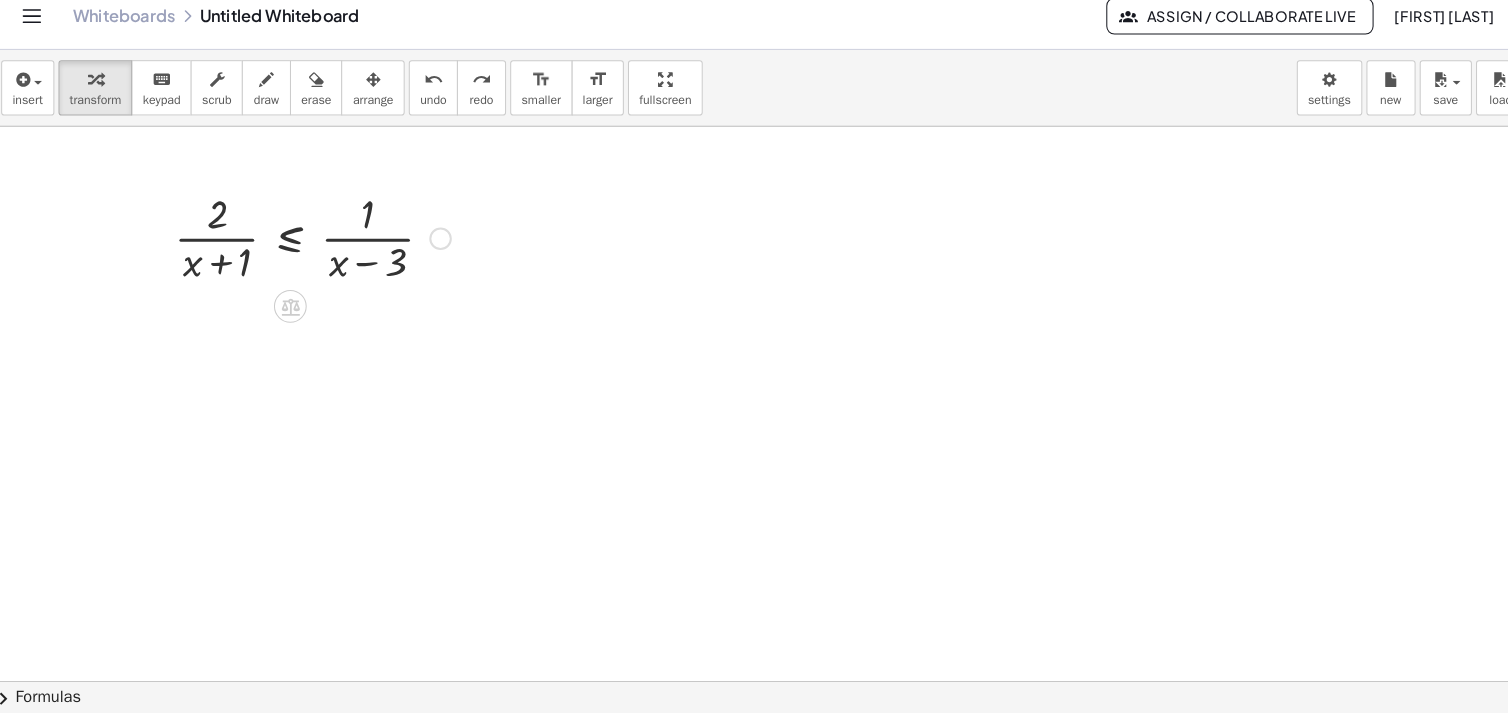 click at bounding box center [314, 247] 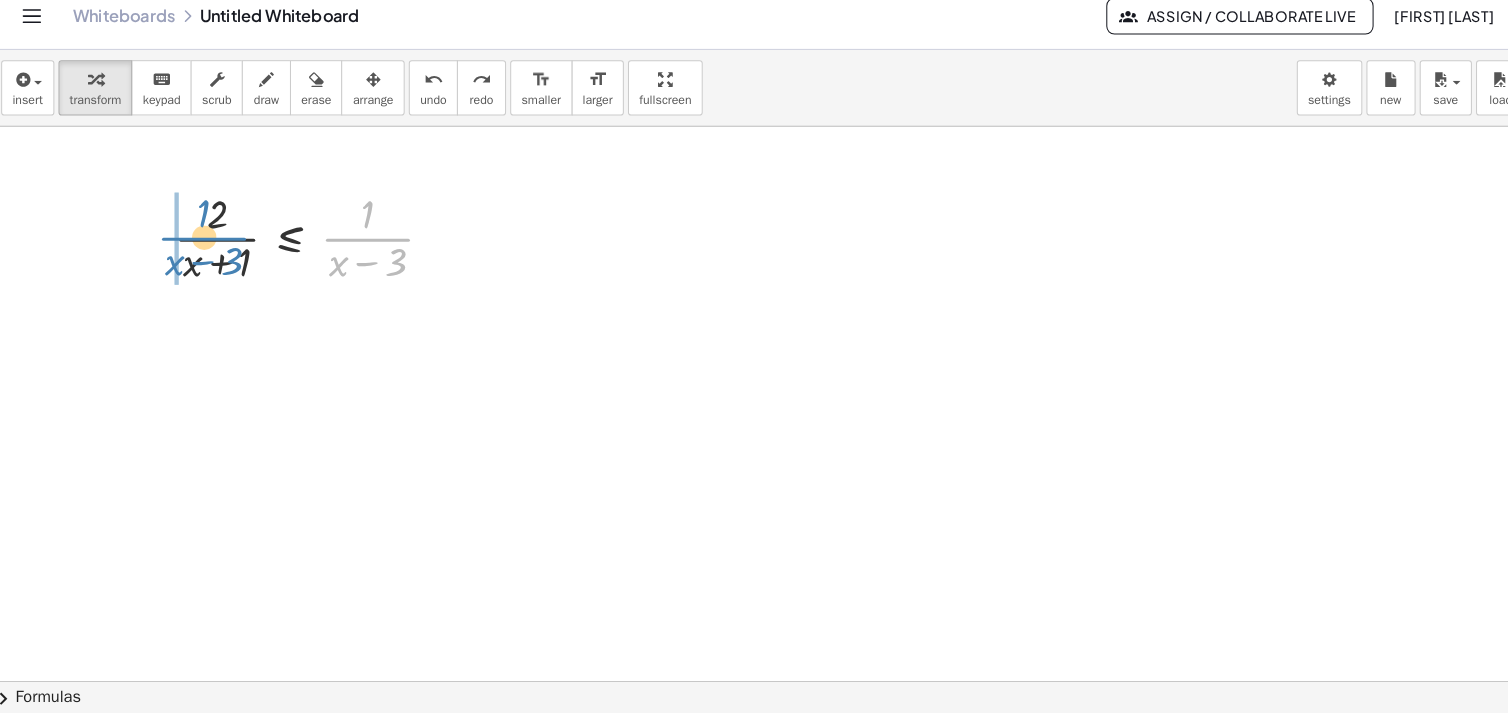 drag, startPoint x: 339, startPoint y: 248, endPoint x: 179, endPoint y: 247, distance: 160.00313 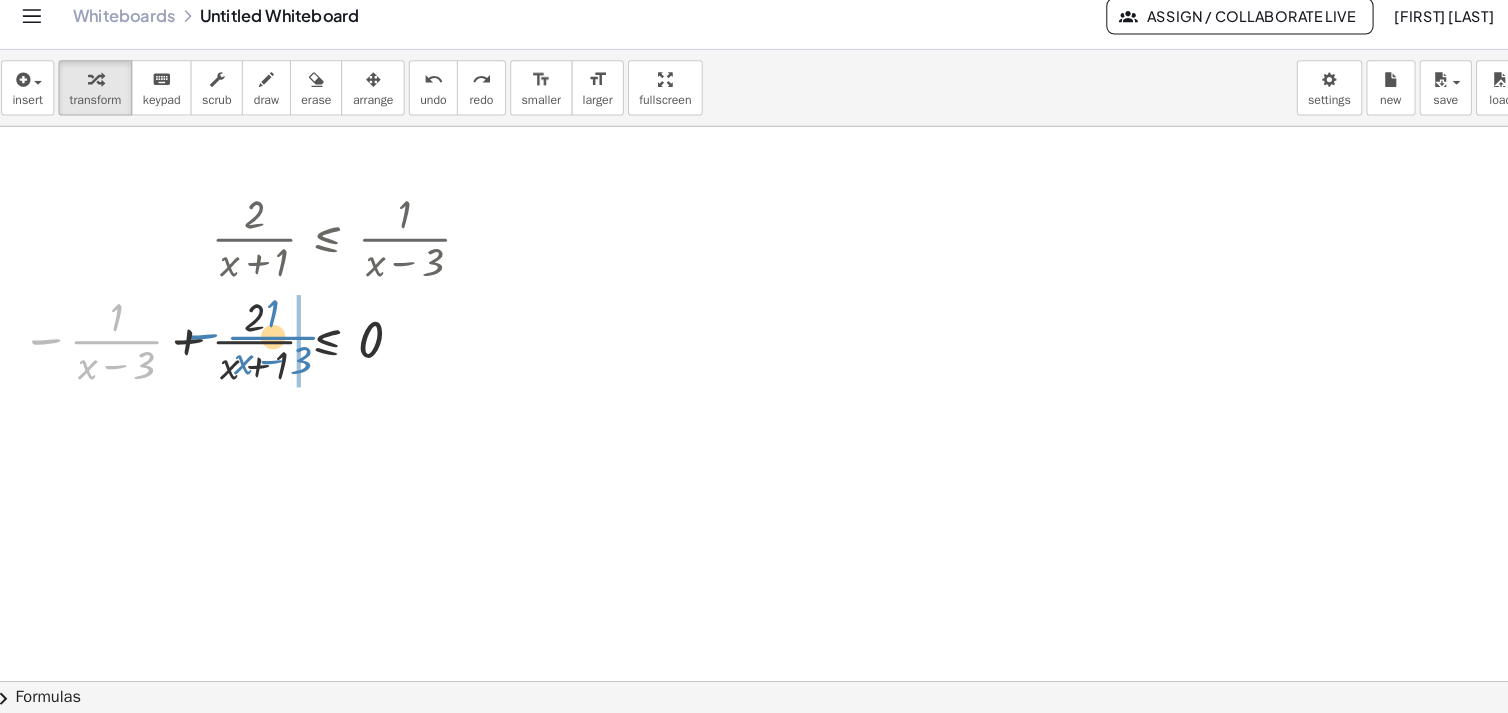 drag, startPoint x: 122, startPoint y: 348, endPoint x: 275, endPoint y: 345, distance: 153.0294 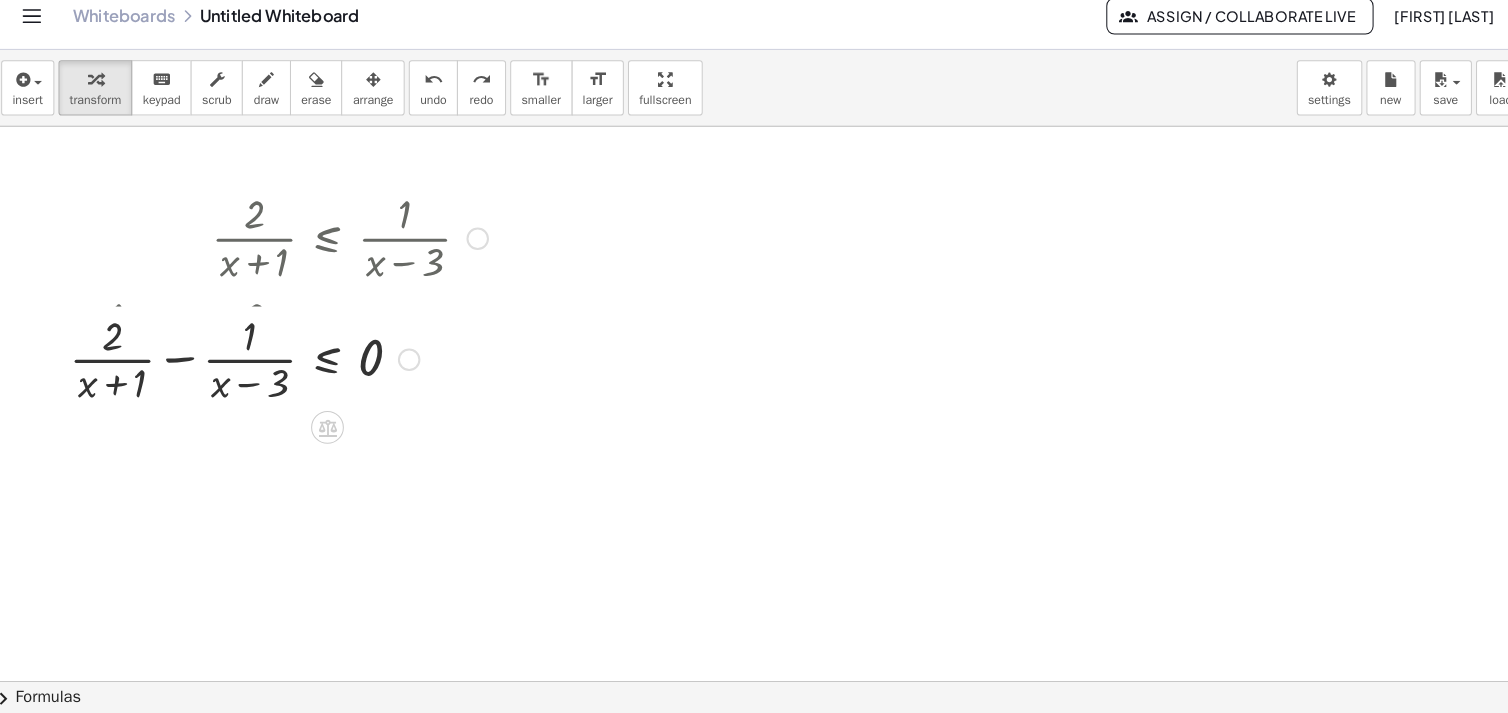 drag, startPoint x: 403, startPoint y: 451, endPoint x: 417, endPoint y: 360, distance: 92.070625 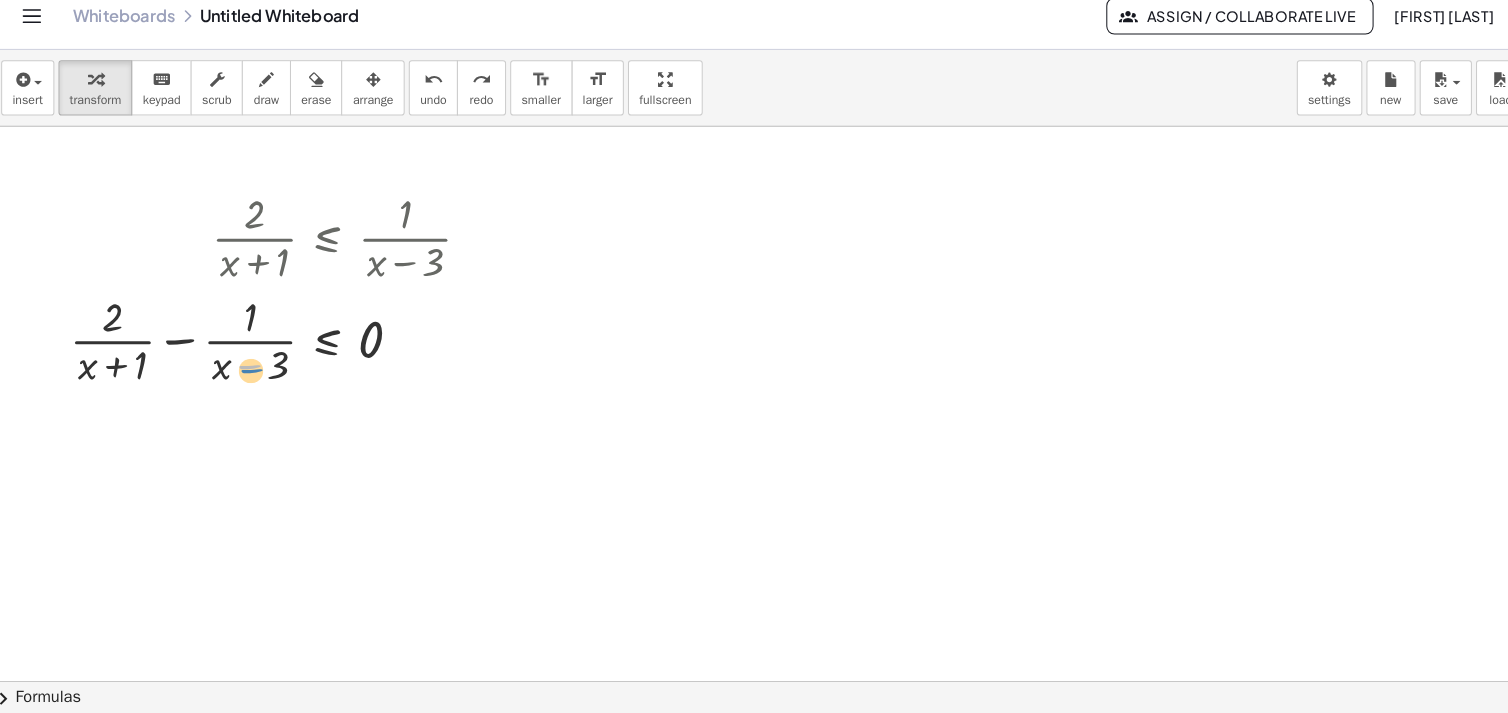click at bounding box center (281, 347) 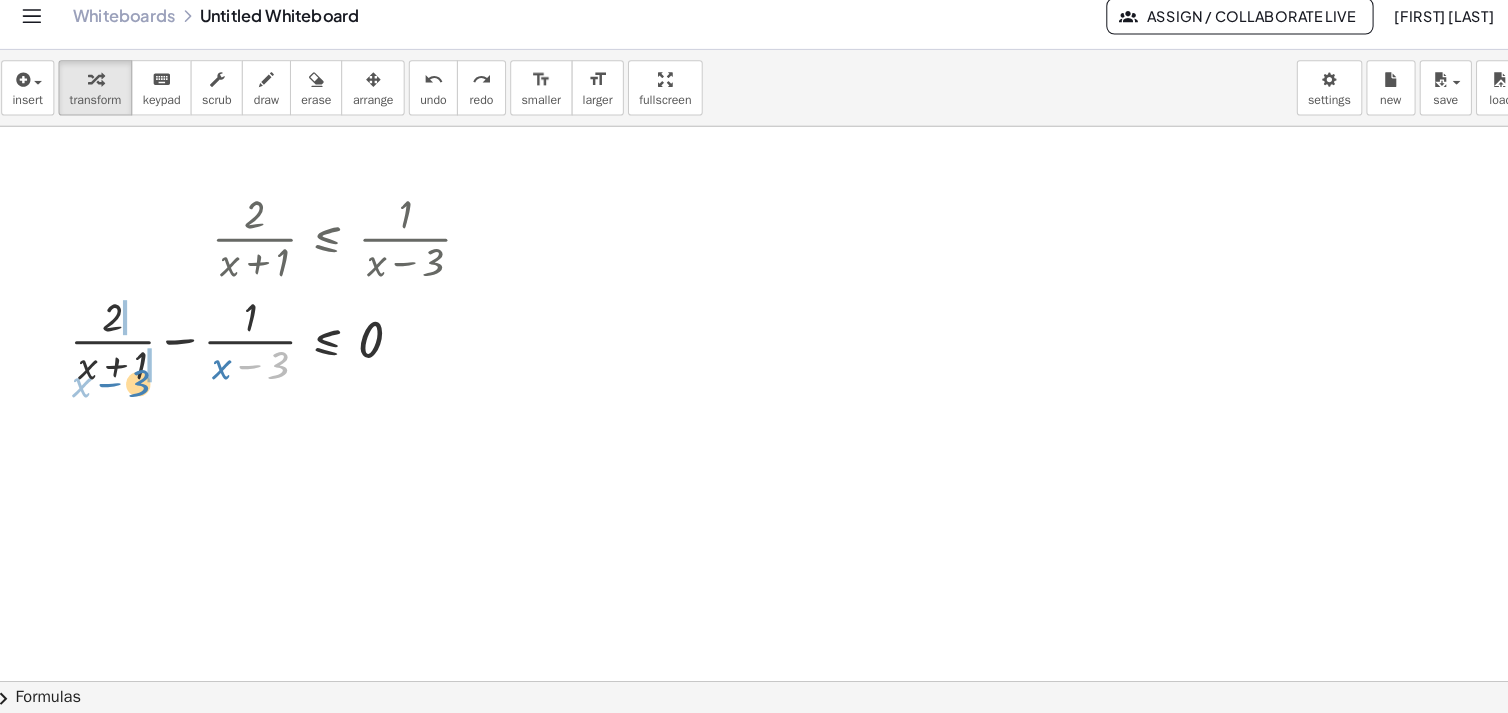 drag, startPoint x: 245, startPoint y: 396, endPoint x: 109, endPoint y: 414, distance: 137.186 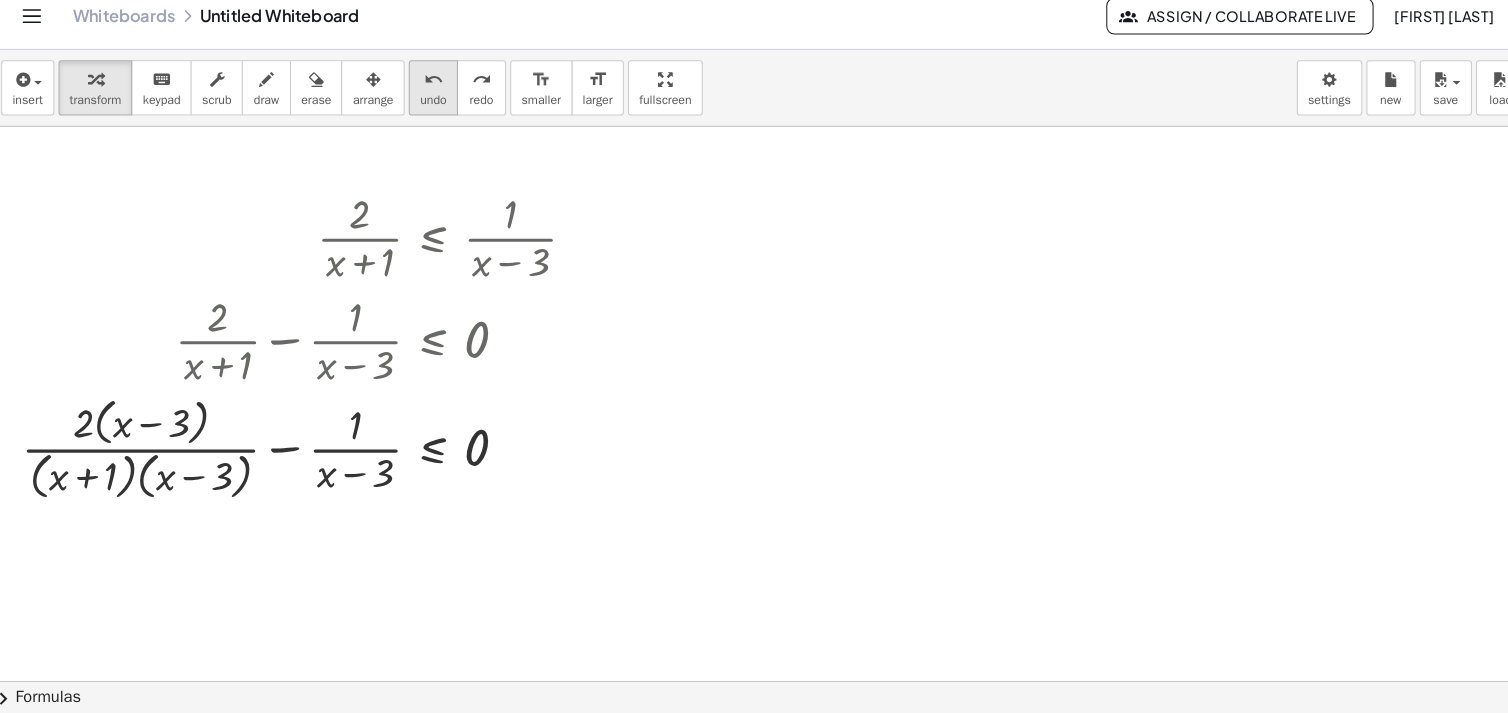 click on "undo undo" at bounding box center [432, 102] 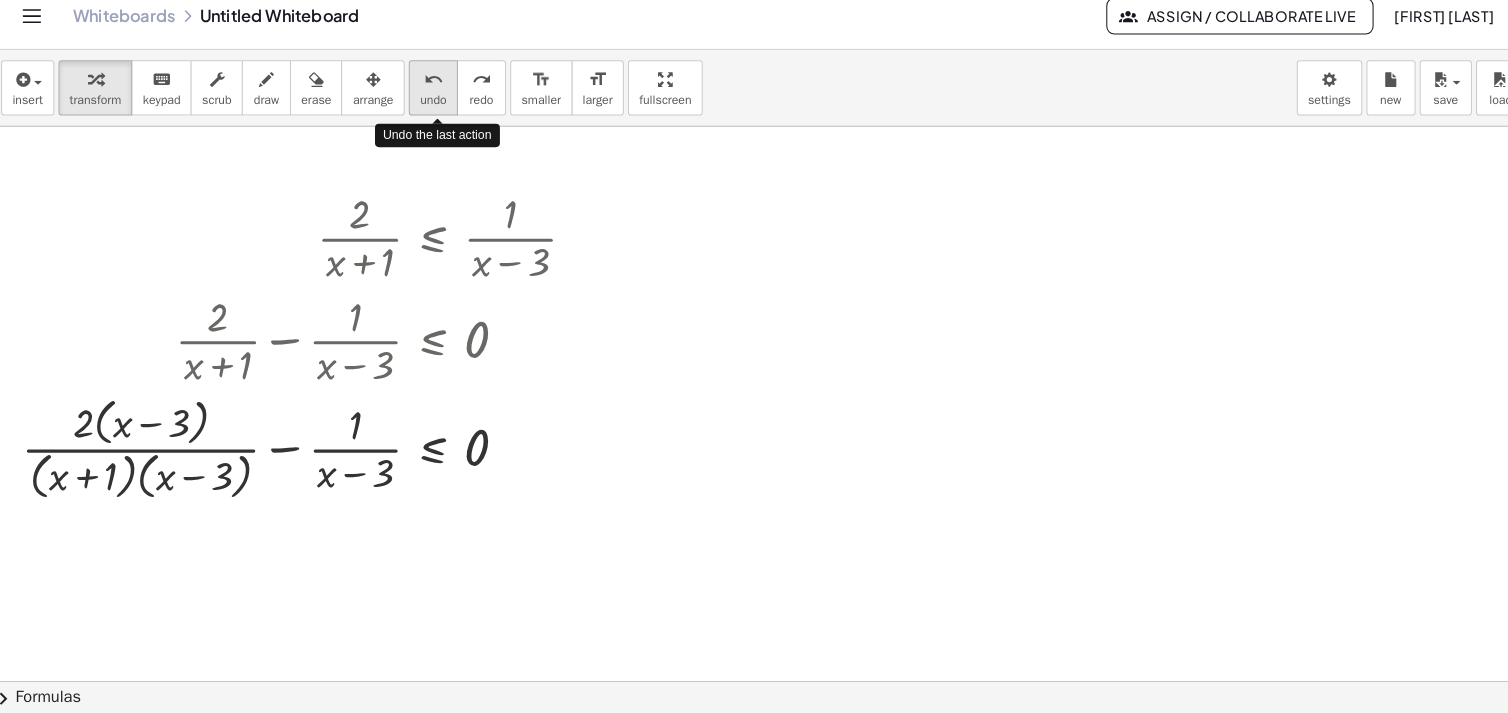 click on "undo undo" at bounding box center (432, 102) 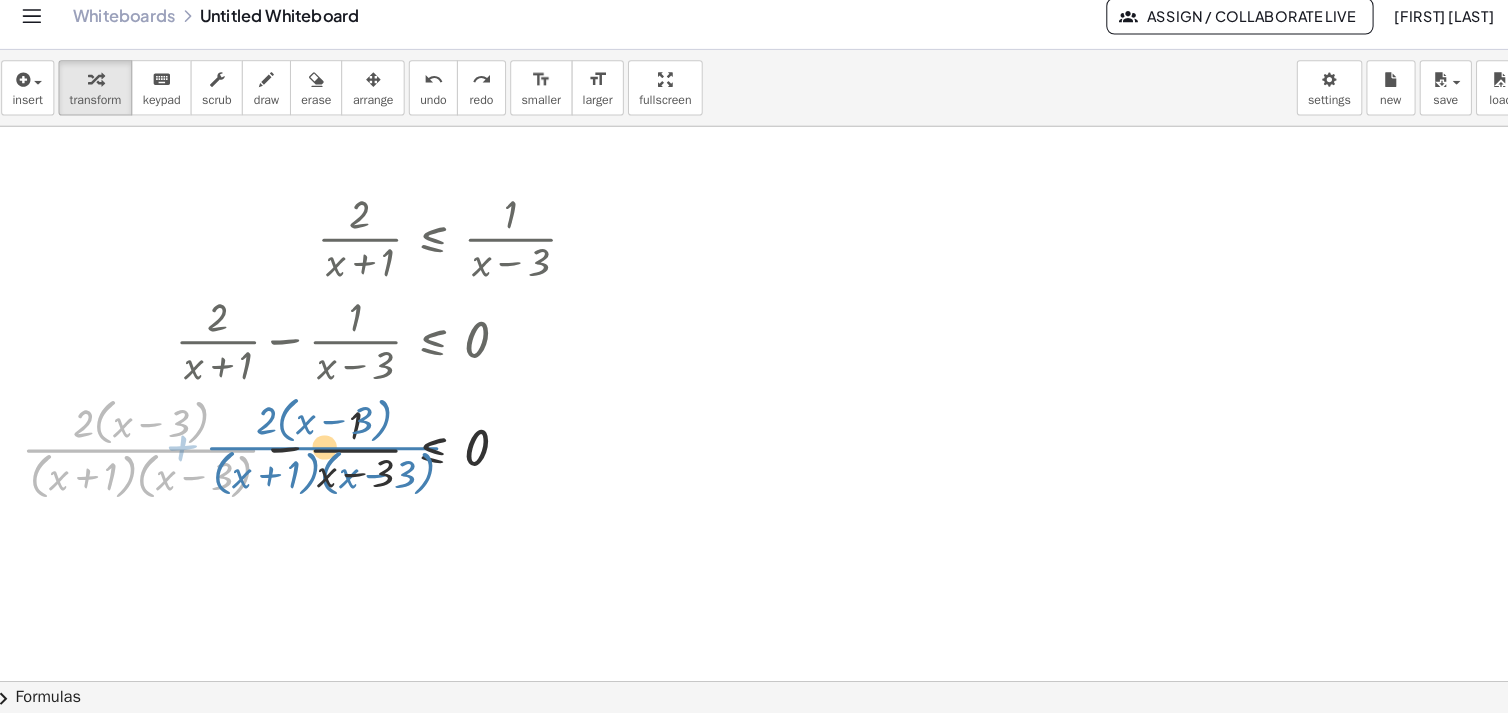 drag, startPoint x: 158, startPoint y: 452, endPoint x: 338, endPoint y: 450, distance: 180.01111 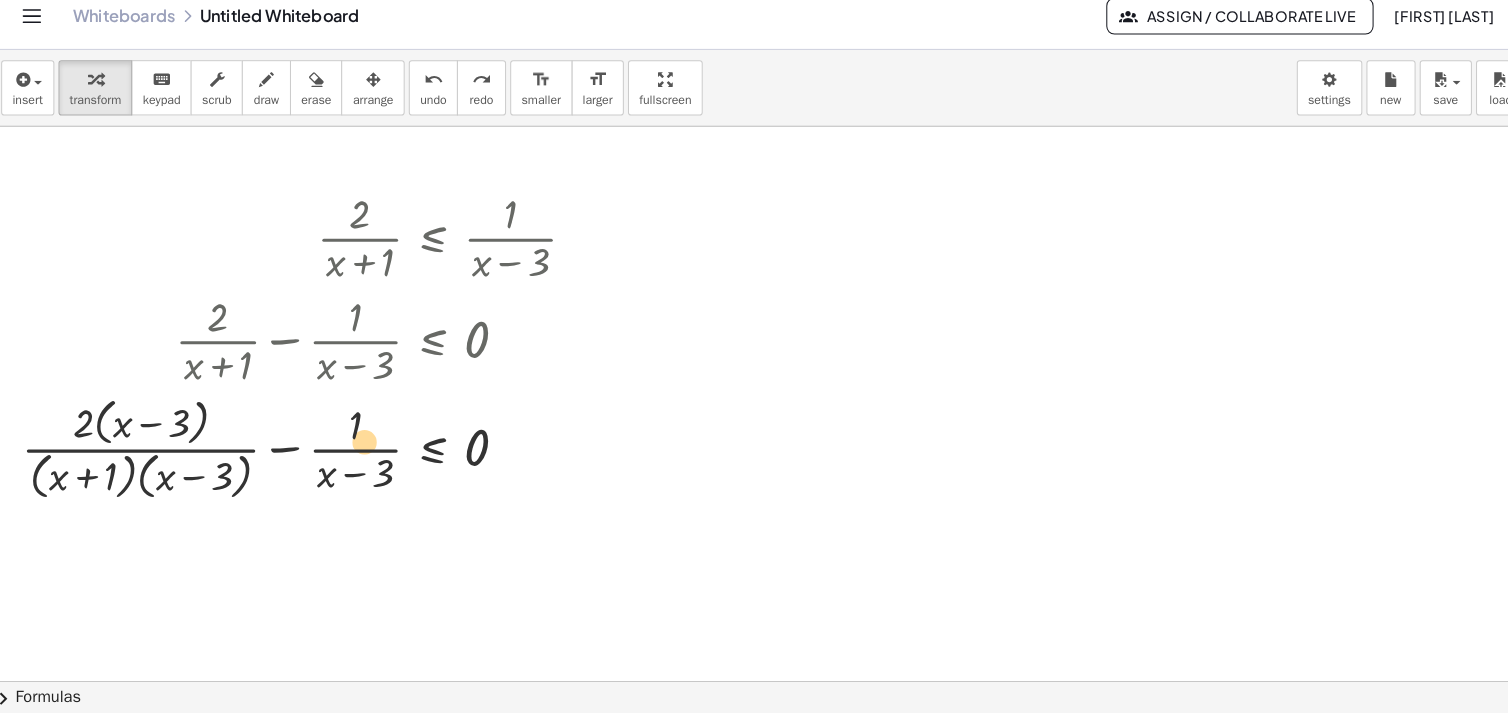 drag, startPoint x: 208, startPoint y: 453, endPoint x: 417, endPoint y: 473, distance: 209.95476 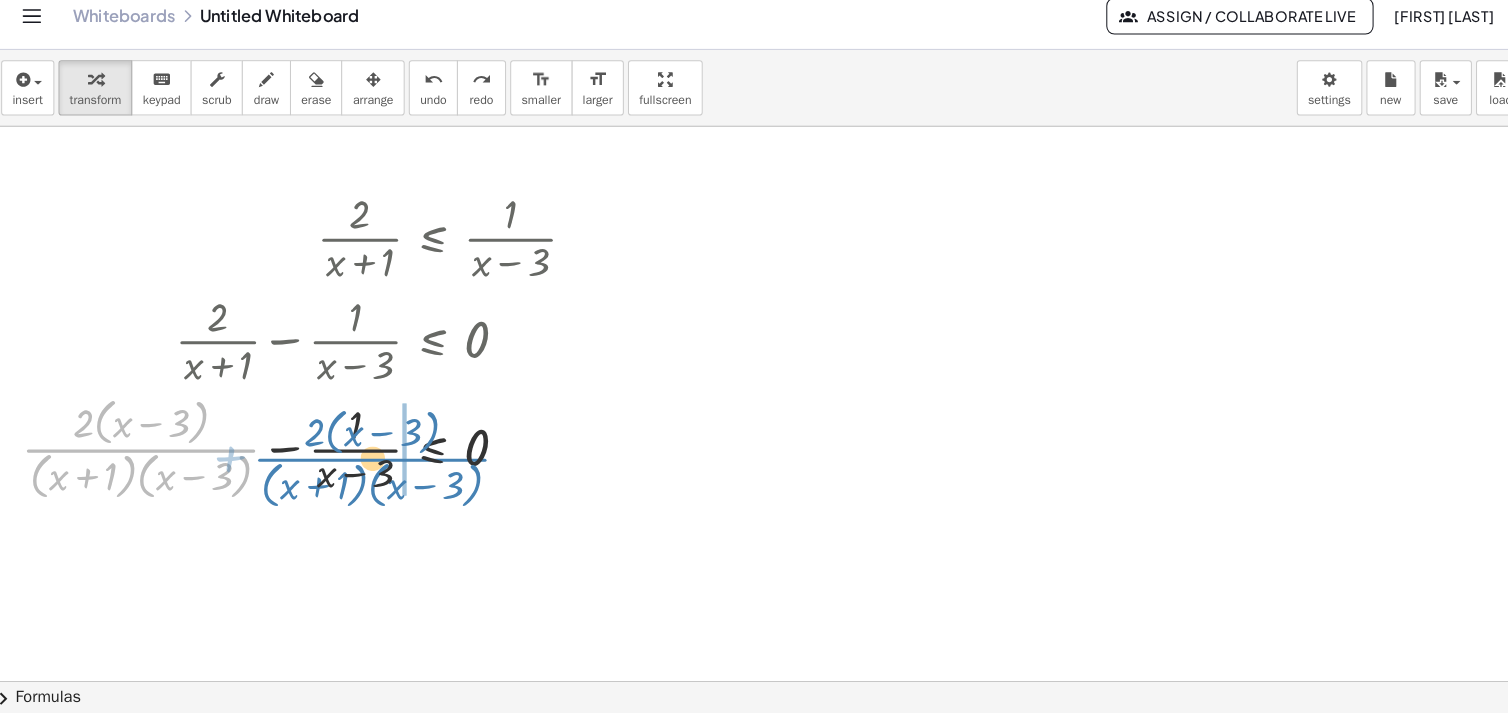 drag, startPoint x: 330, startPoint y: 463, endPoint x: 375, endPoint y: 464, distance: 45.01111 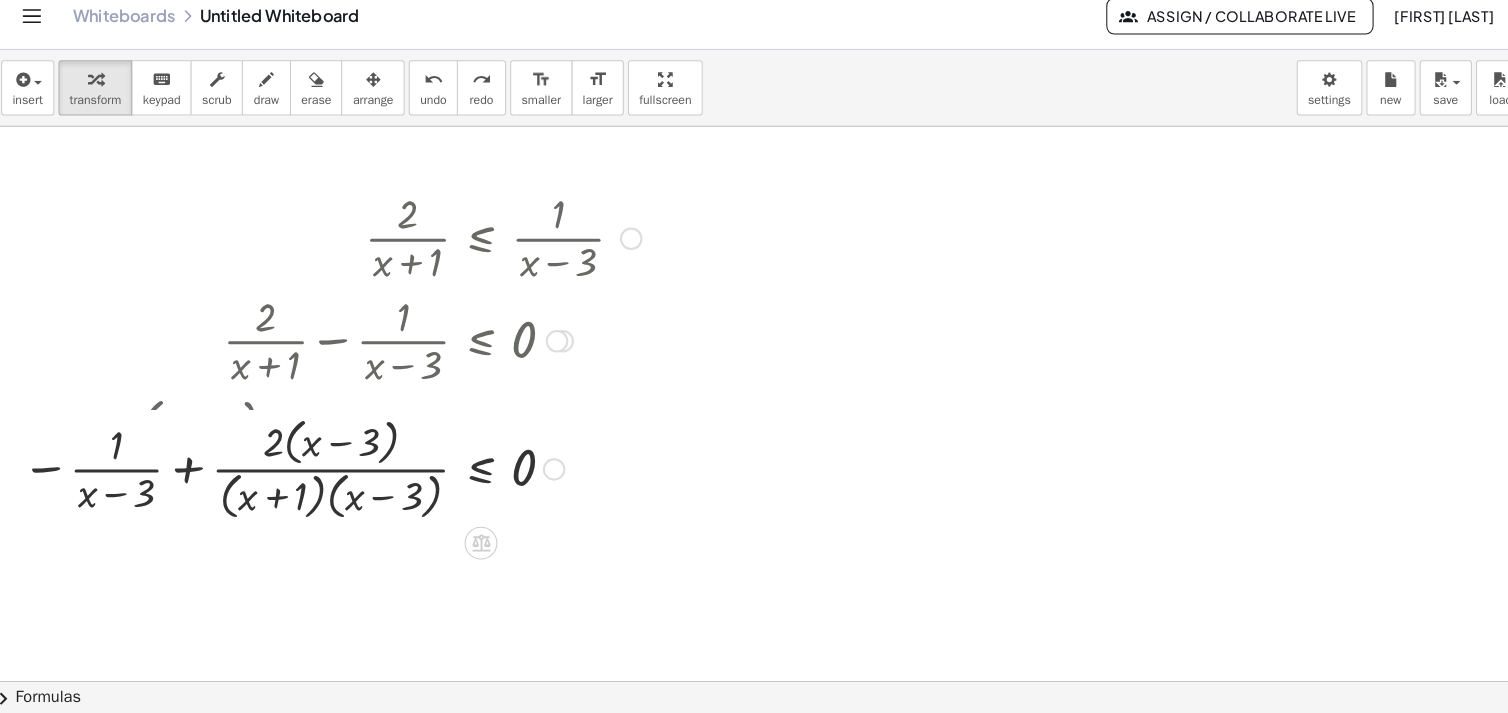 drag, startPoint x: 547, startPoint y: 563, endPoint x: 565, endPoint y: 462, distance: 102.59142 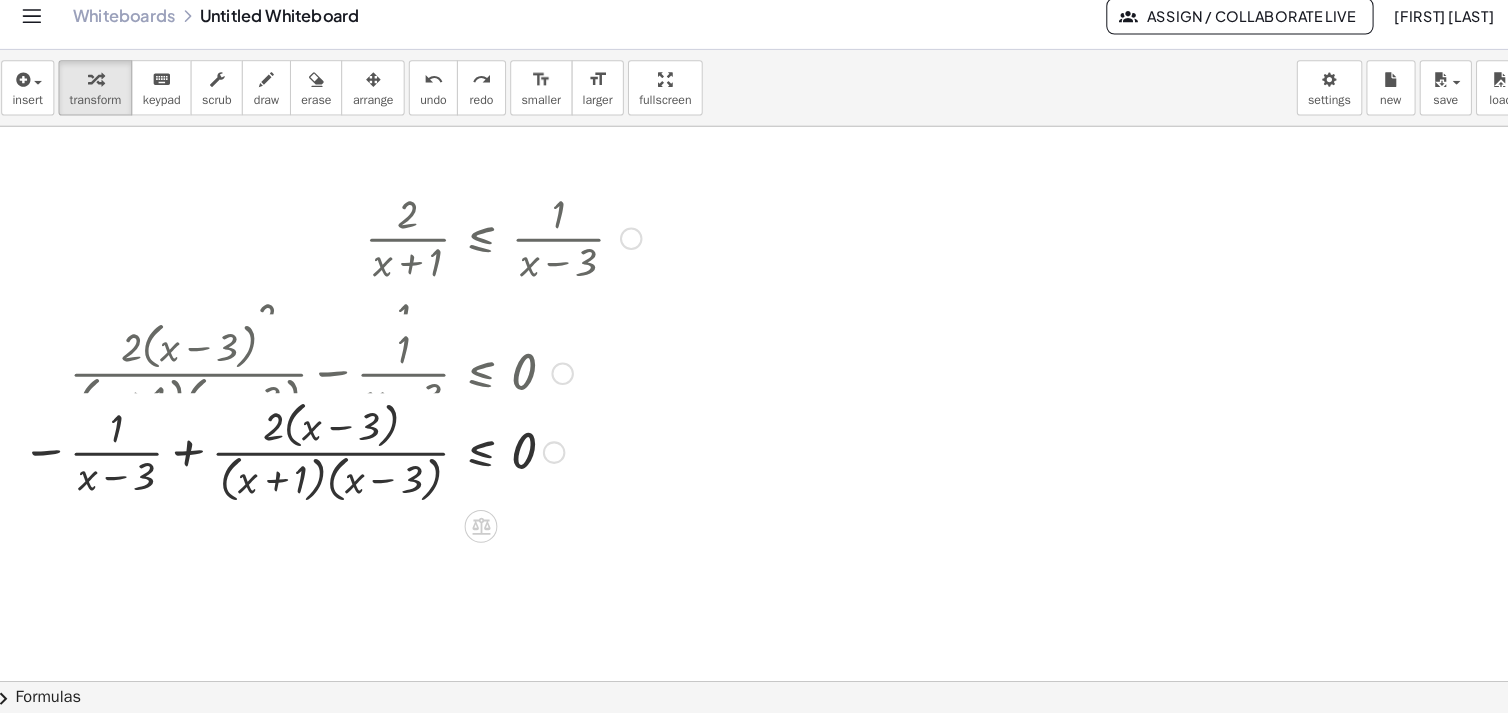 drag, startPoint x: 548, startPoint y: 453, endPoint x: 578, endPoint y: 450, distance: 30.149628 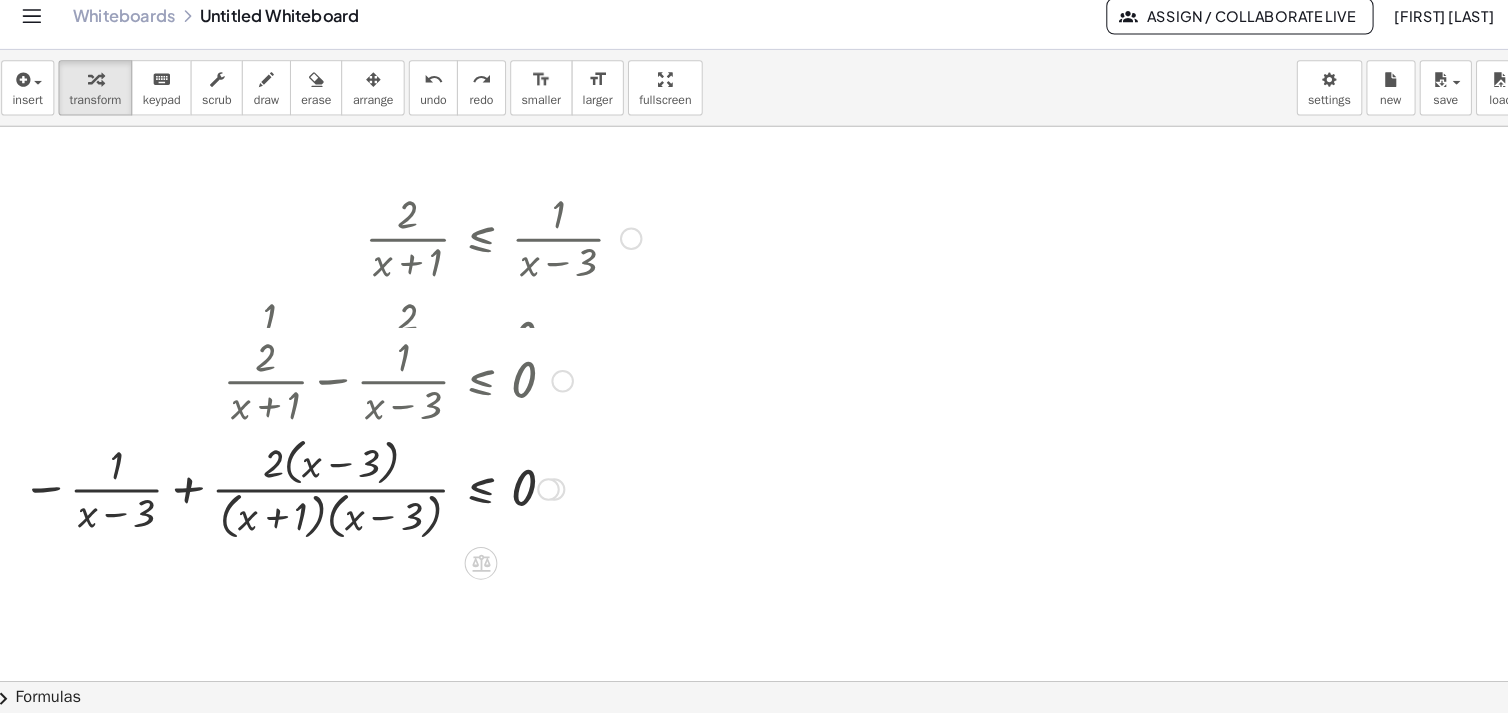 drag, startPoint x: 558, startPoint y: 346, endPoint x: 584, endPoint y: 389, distance: 50.24938 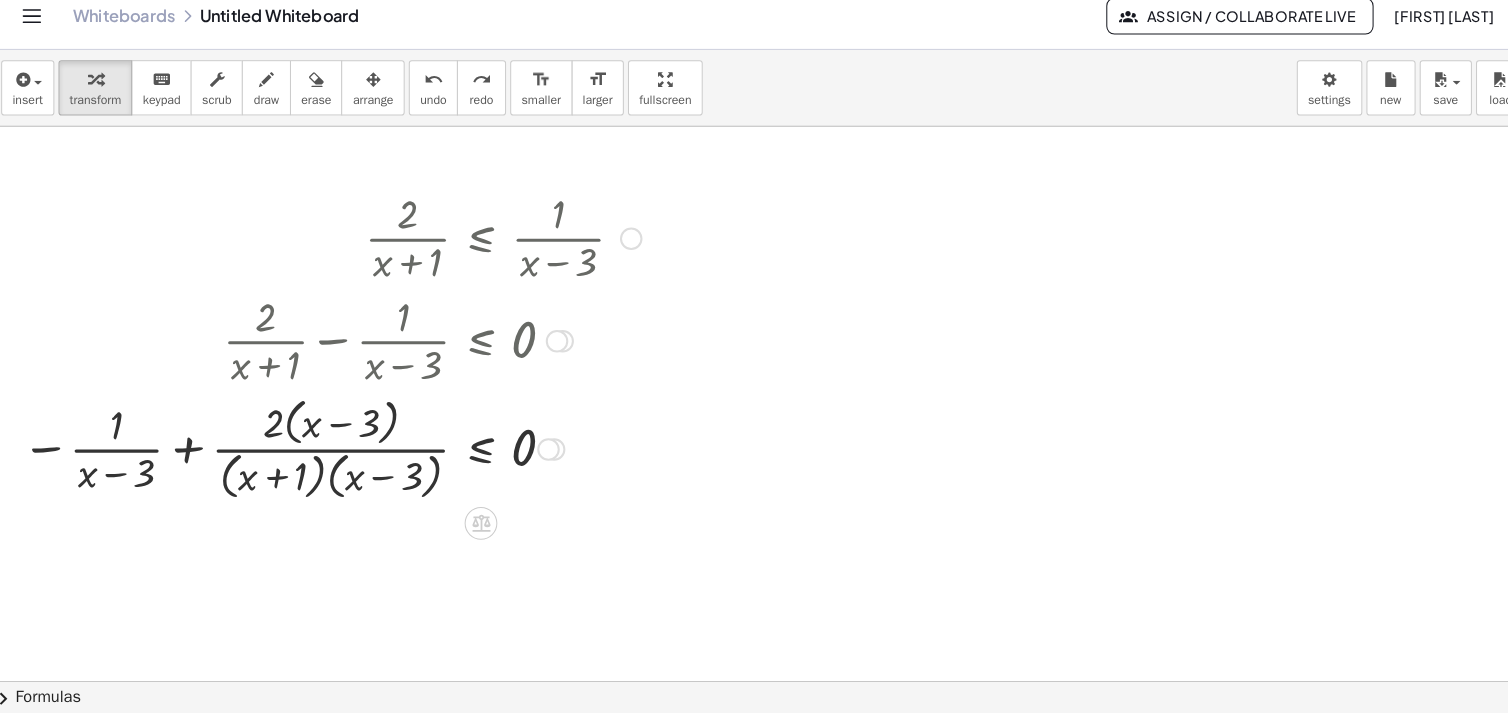 click at bounding box center (544, 455) 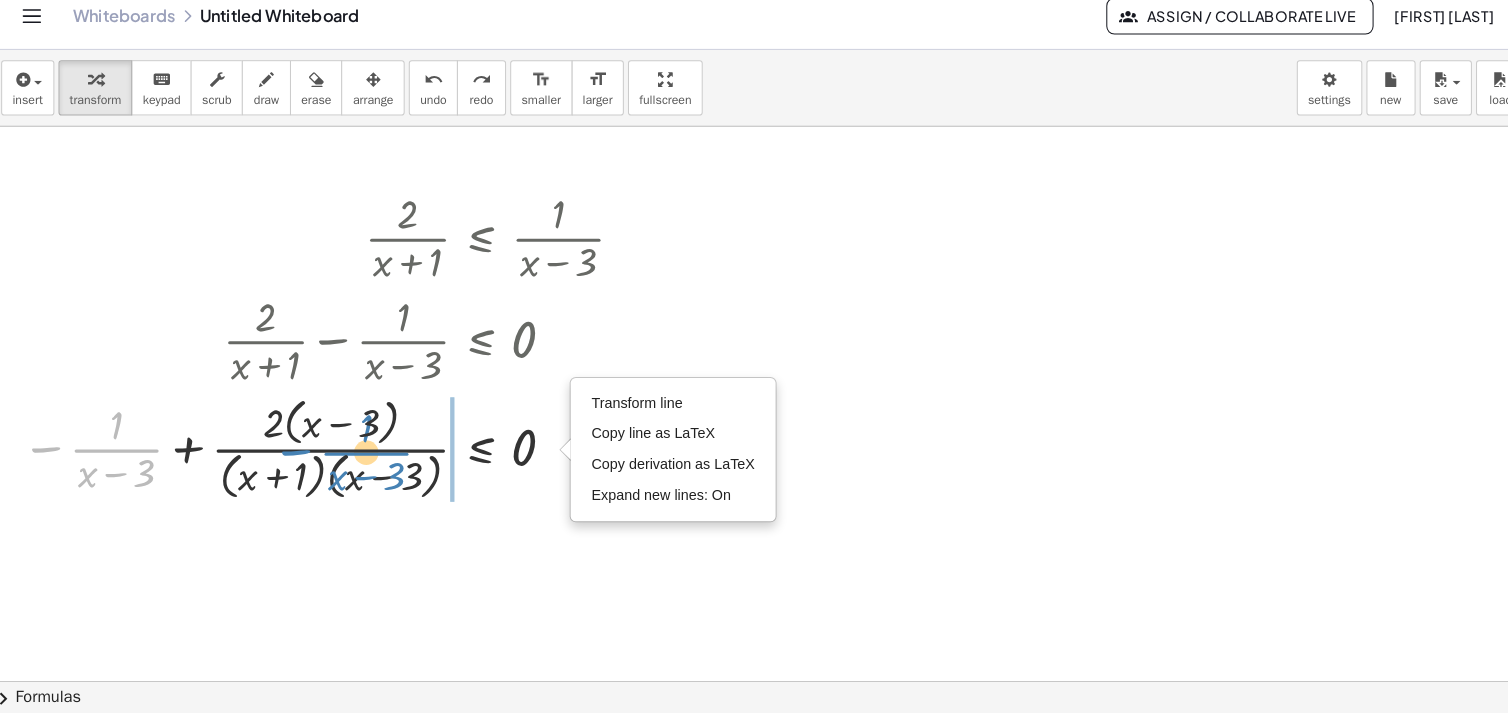drag, startPoint x: 127, startPoint y: 450, endPoint x: 371, endPoint y: 453, distance: 244.01845 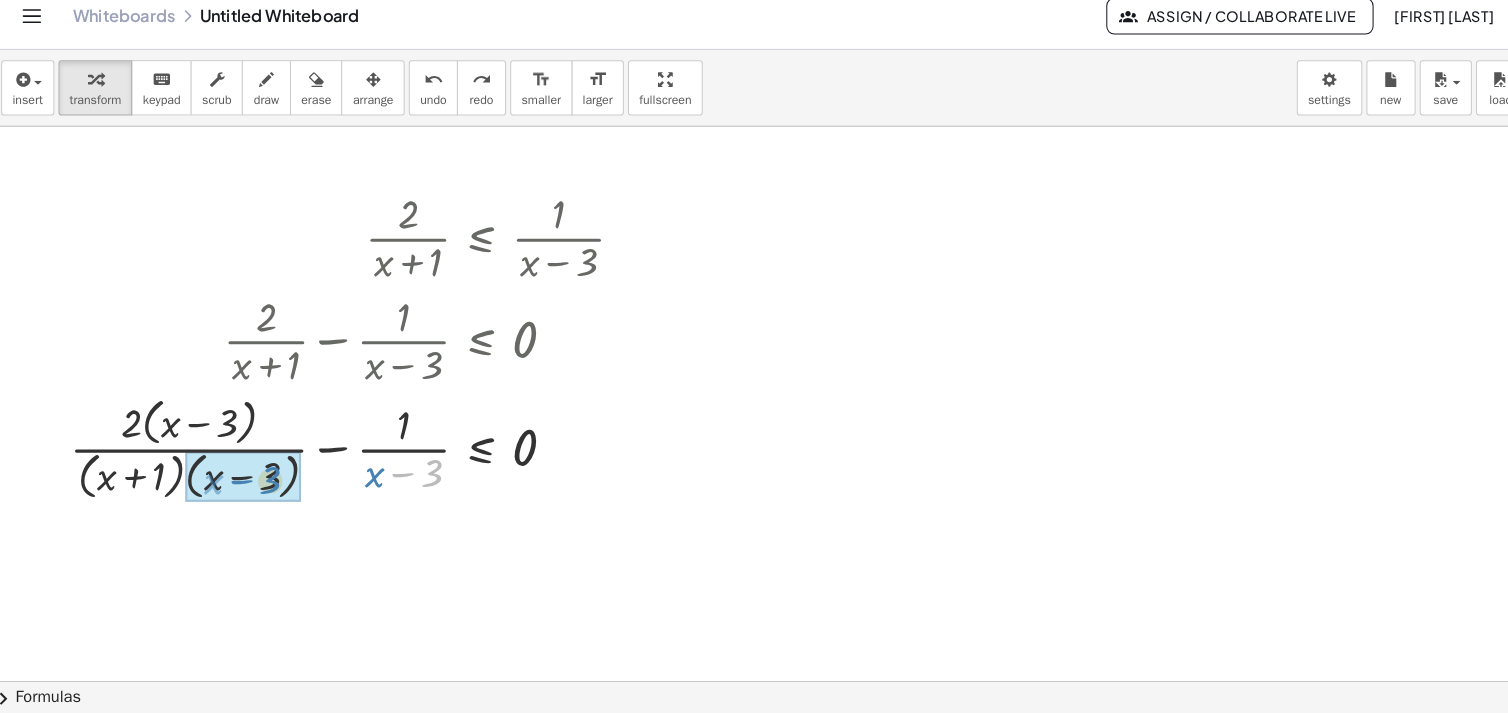 drag, startPoint x: 410, startPoint y: 506, endPoint x: 251, endPoint y: 512, distance: 159.11317 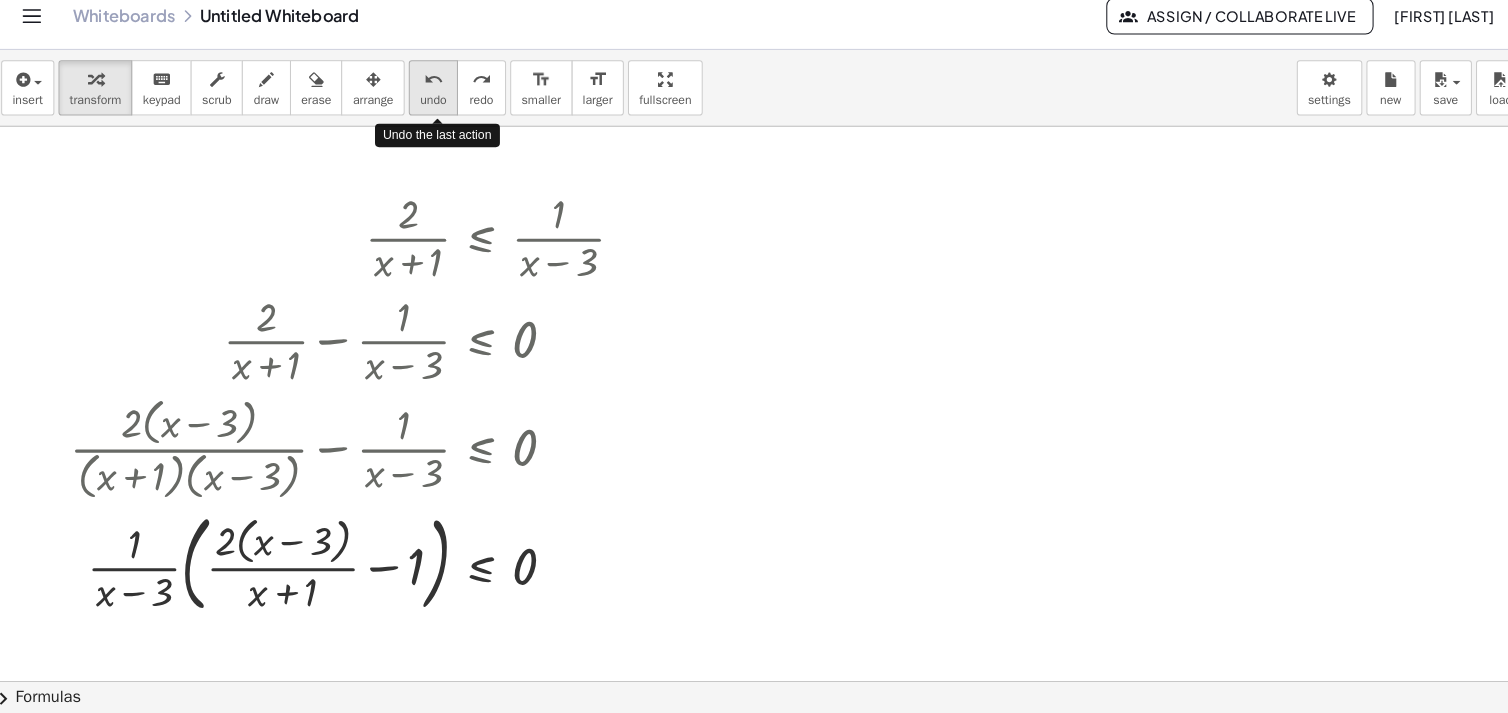 click on "undo" at bounding box center [432, 94] 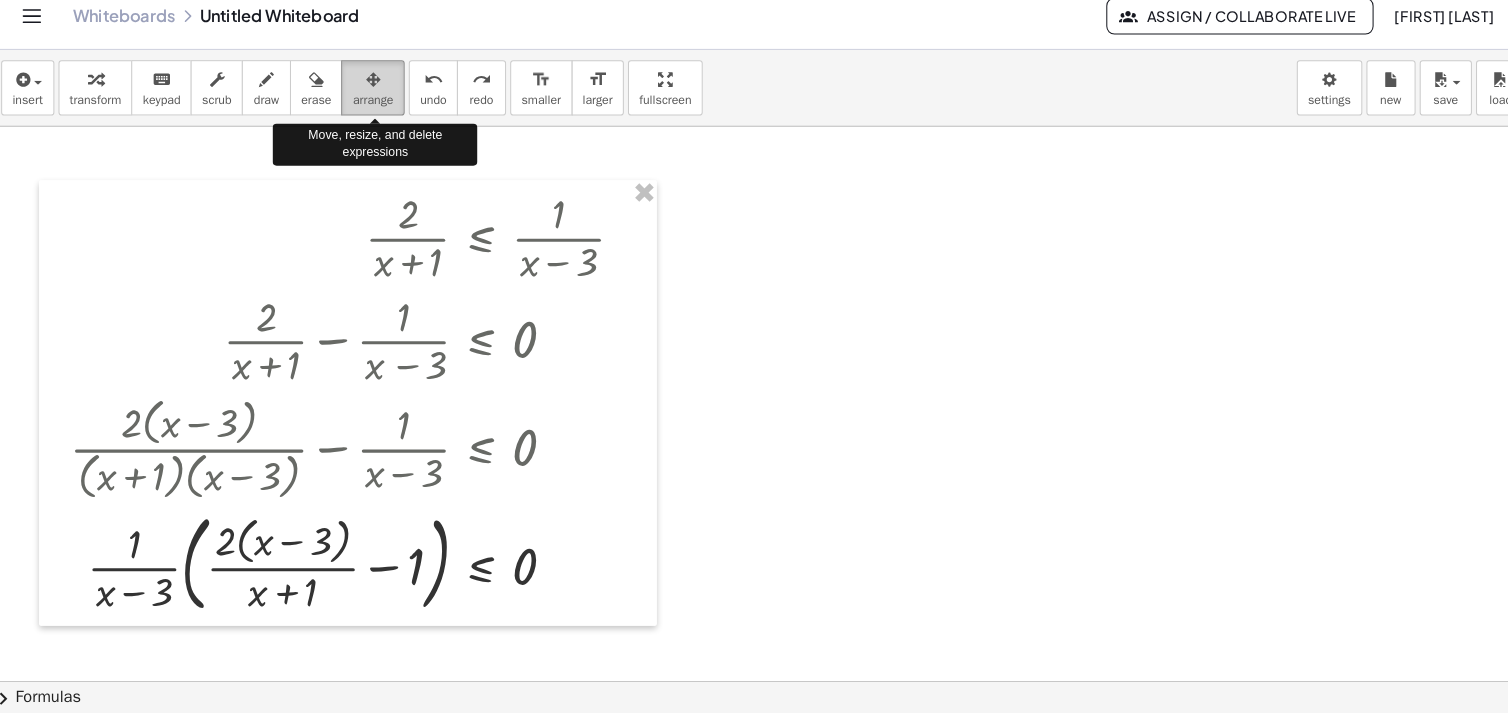 click at bounding box center [373, 93] 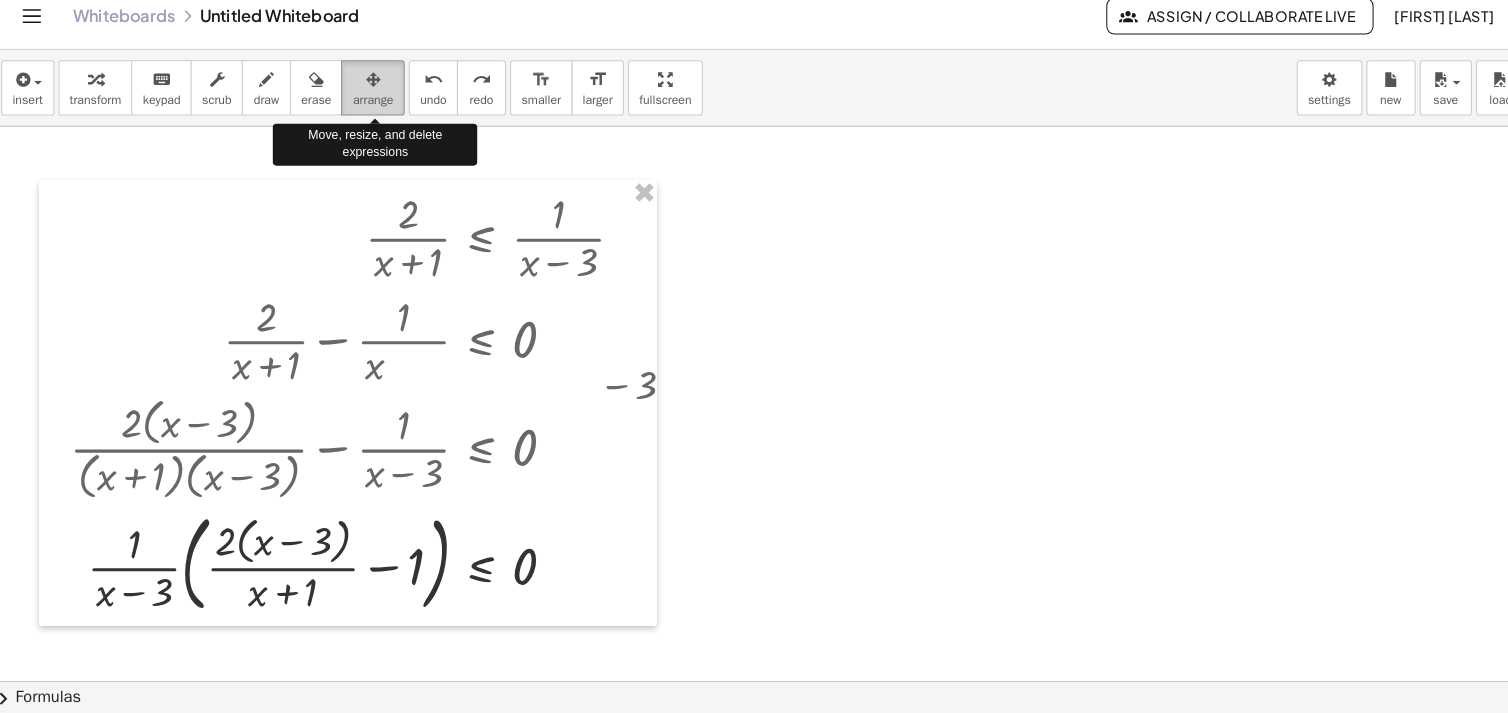 click at bounding box center (373, 93) 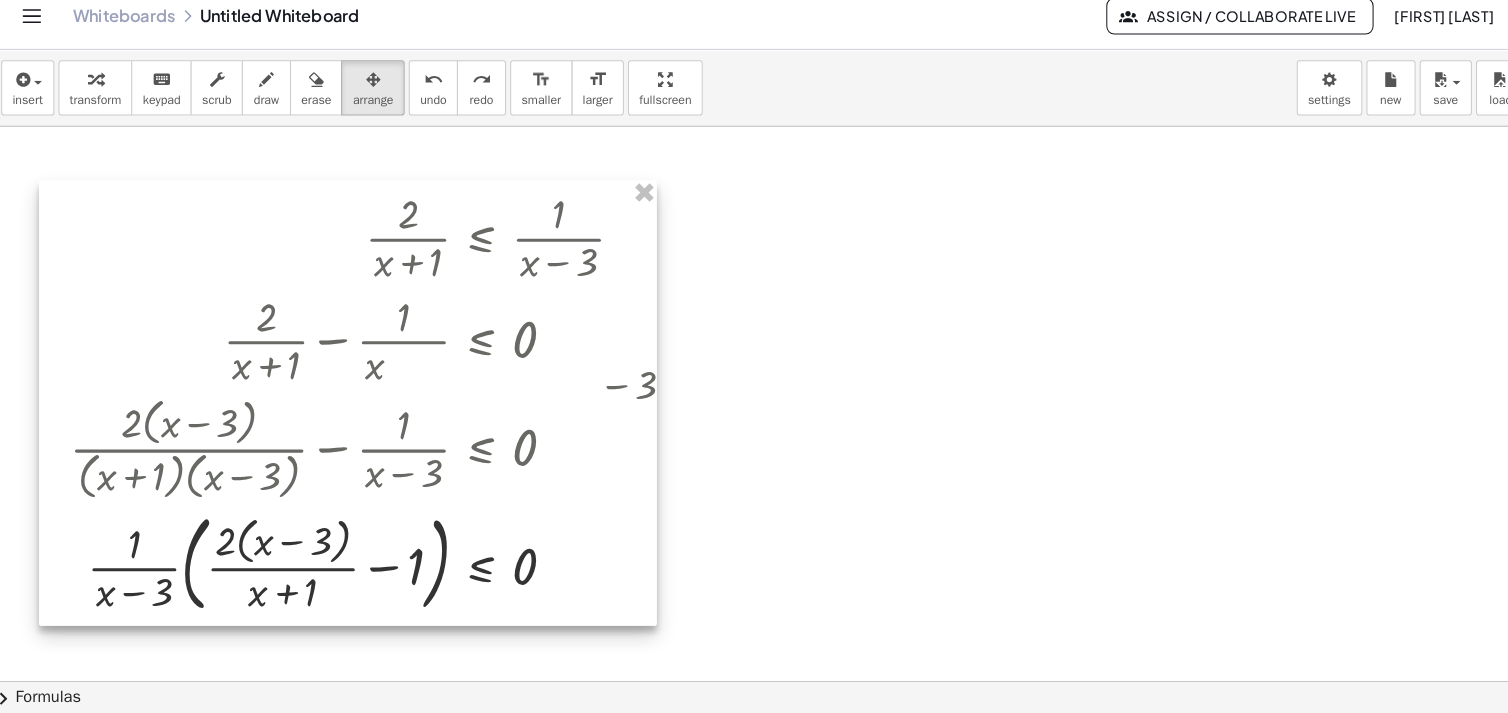 click at bounding box center (348, 409) 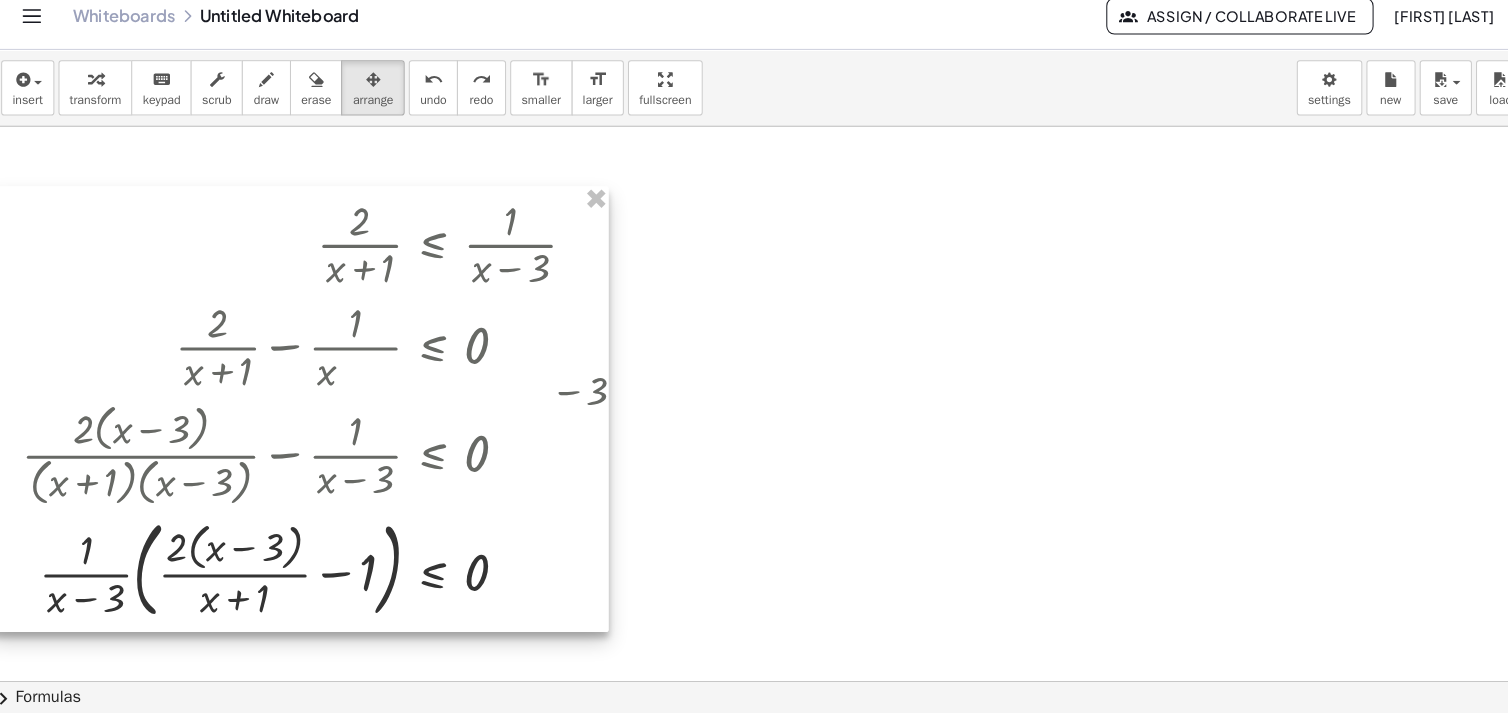 drag, startPoint x: 638, startPoint y: 391, endPoint x: 451, endPoint y: 397, distance: 187.09624 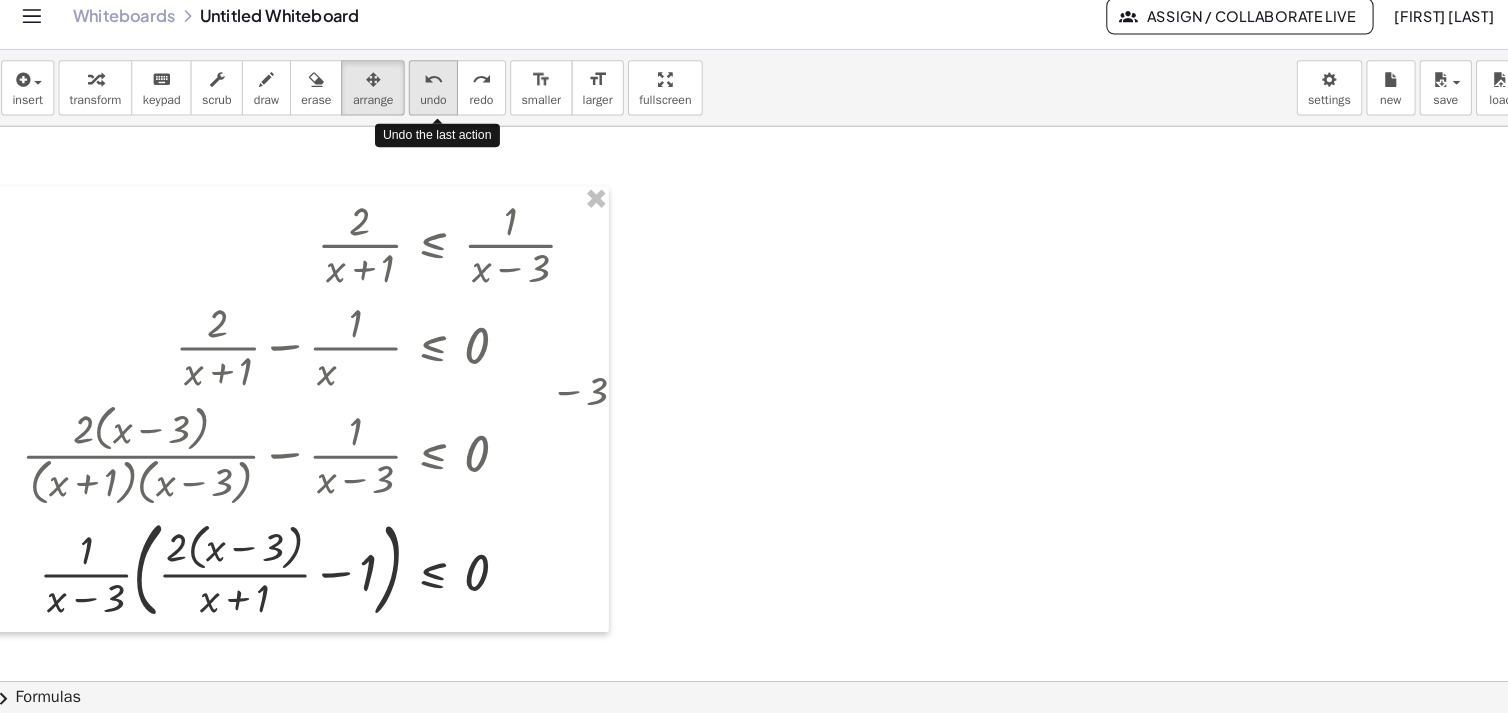 click on "undo" at bounding box center [432, 114] 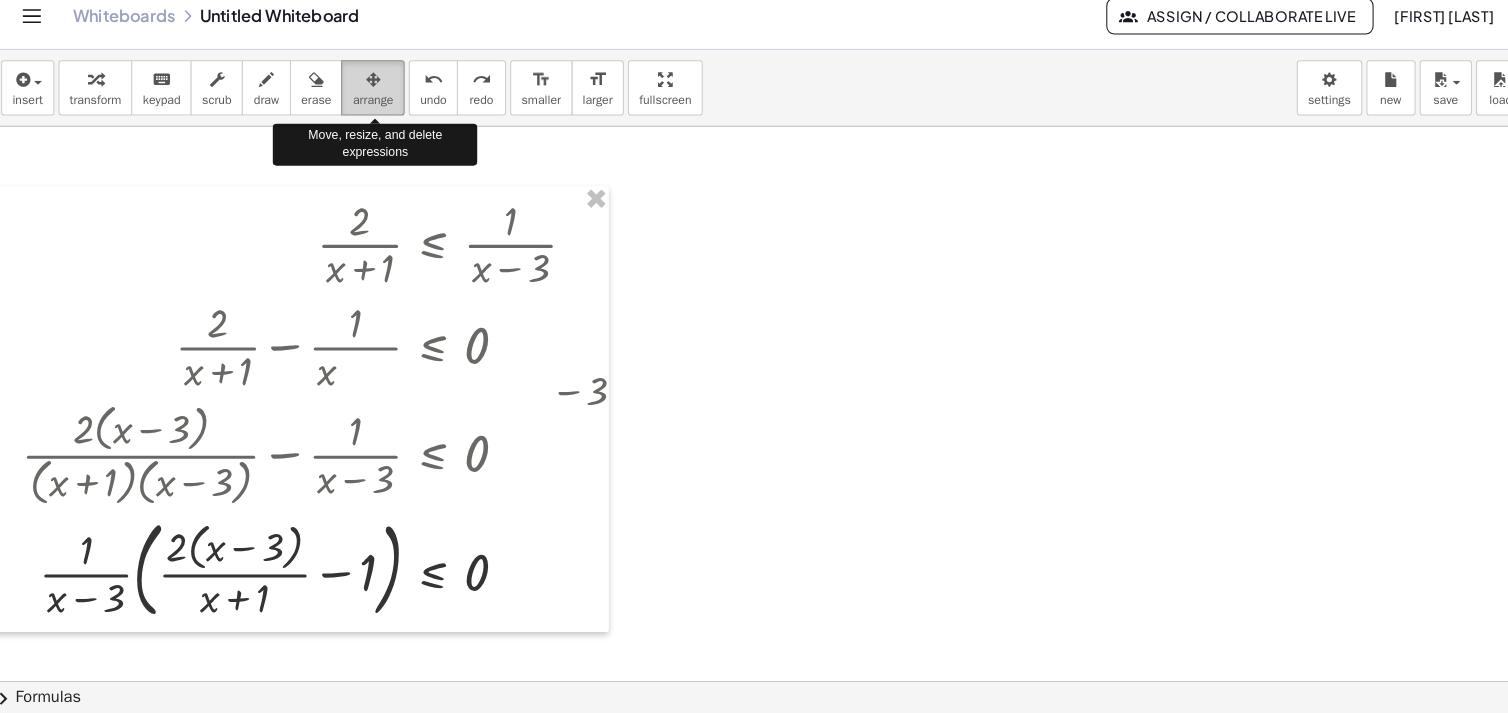 click on "arrange" at bounding box center (373, 114) 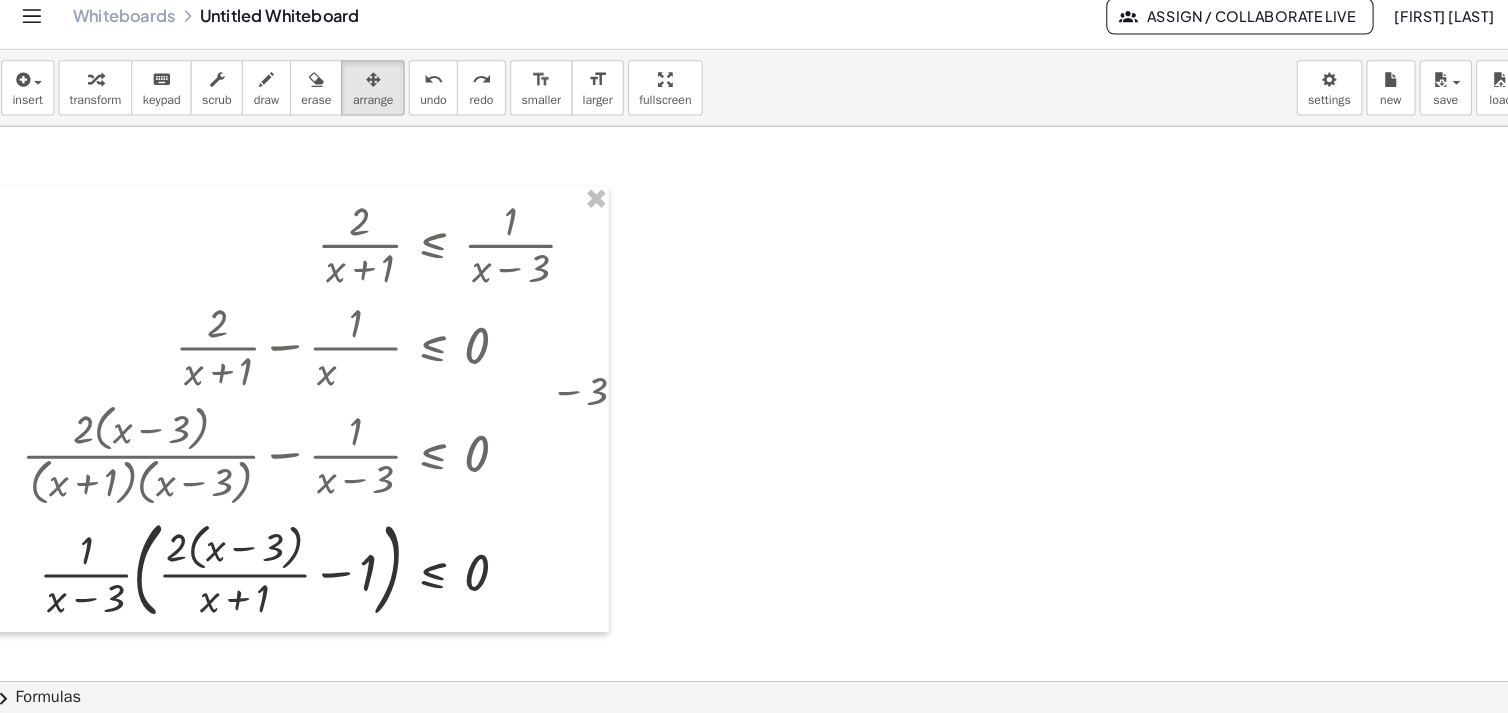 click at bounding box center [754, 681] 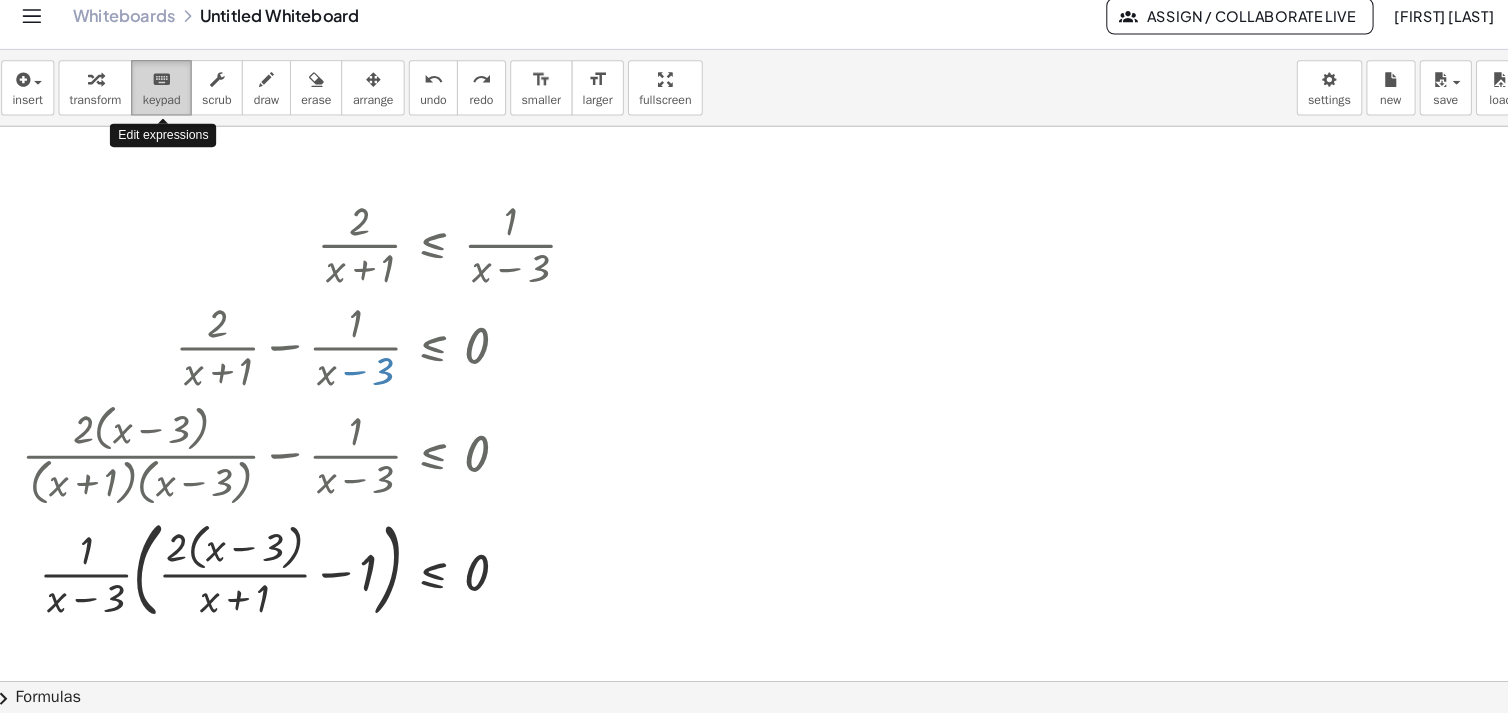 click on "keyboard keypad" at bounding box center (166, 102) 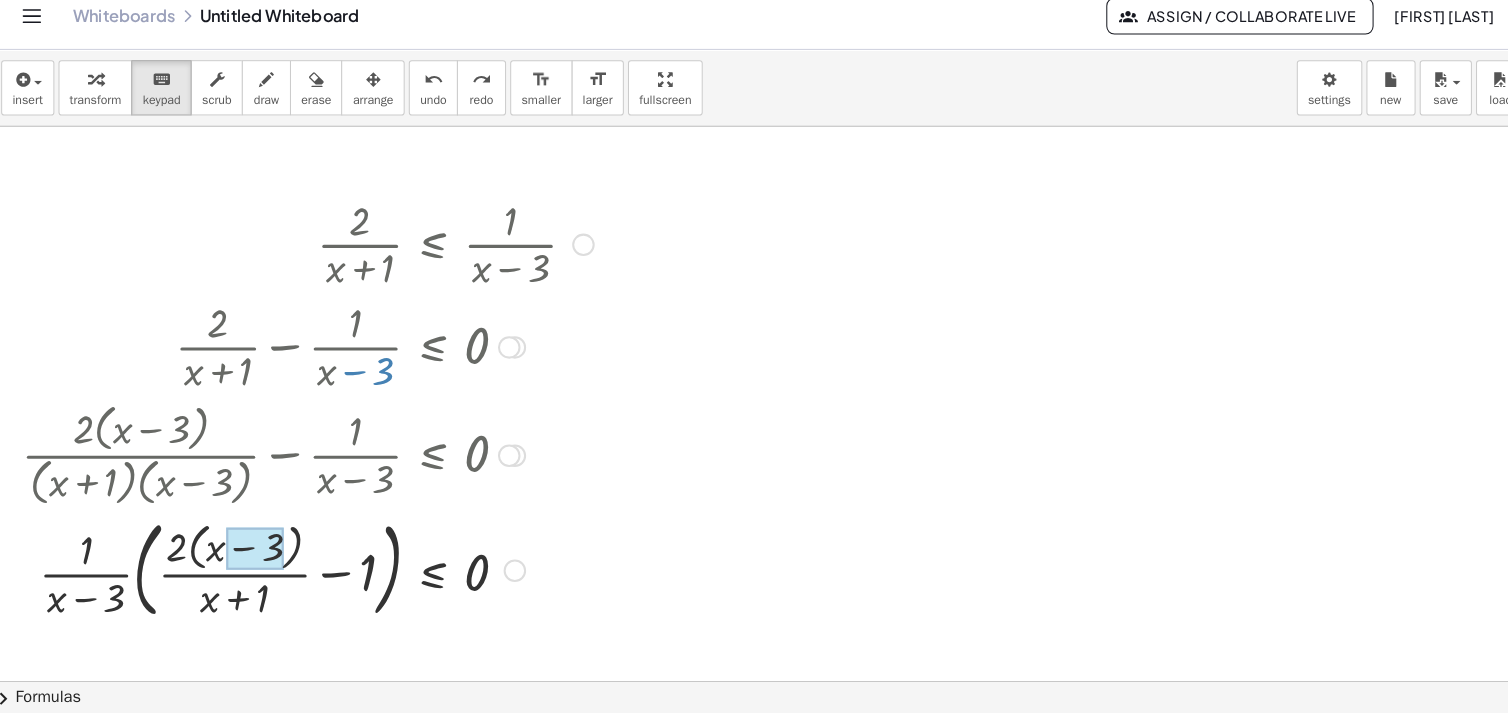 drag, startPoint x: 344, startPoint y: 569, endPoint x: 234, endPoint y: 569, distance: 110 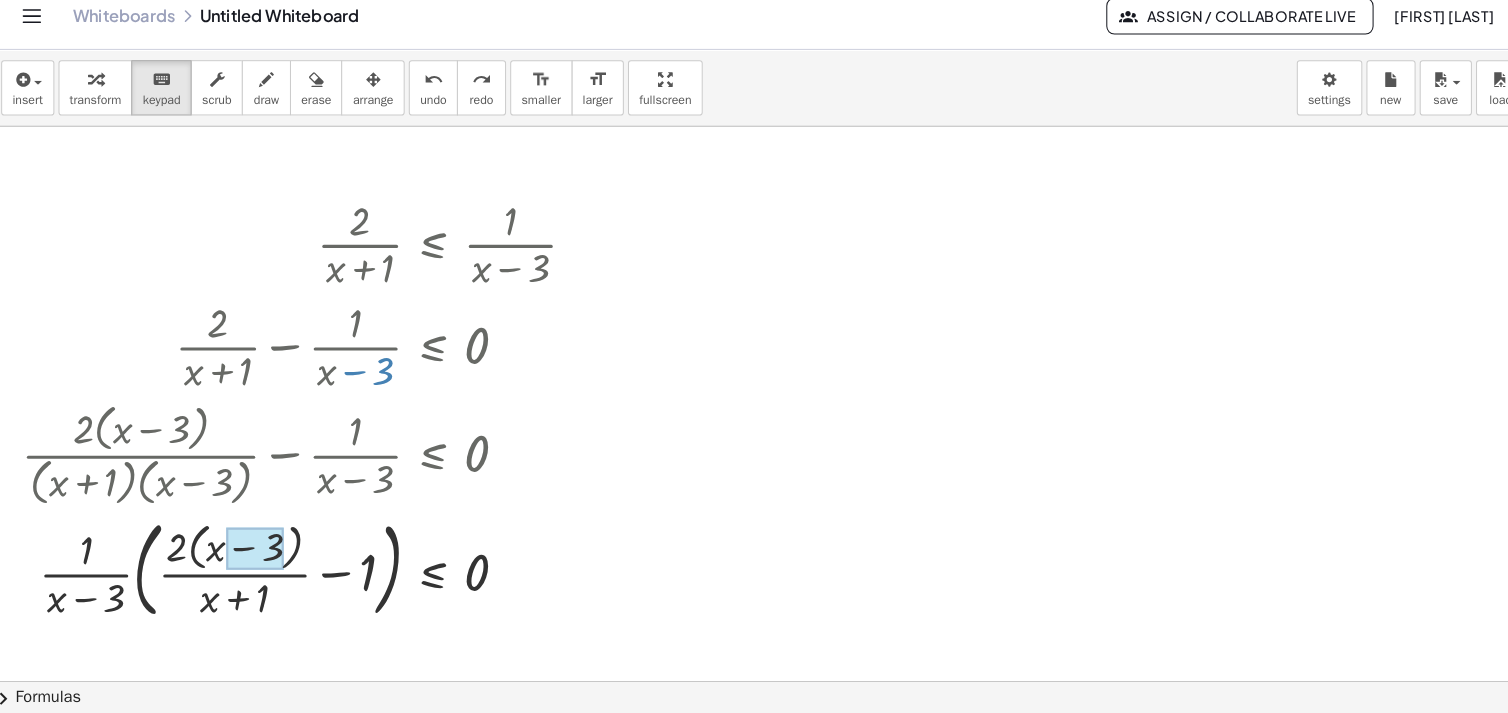 copy on "· 2 · ( + x + 1 ) ≤ 1 − + 0 · ( + x − 3 ) ( + x − 3 ) · · · 1 · ( )" 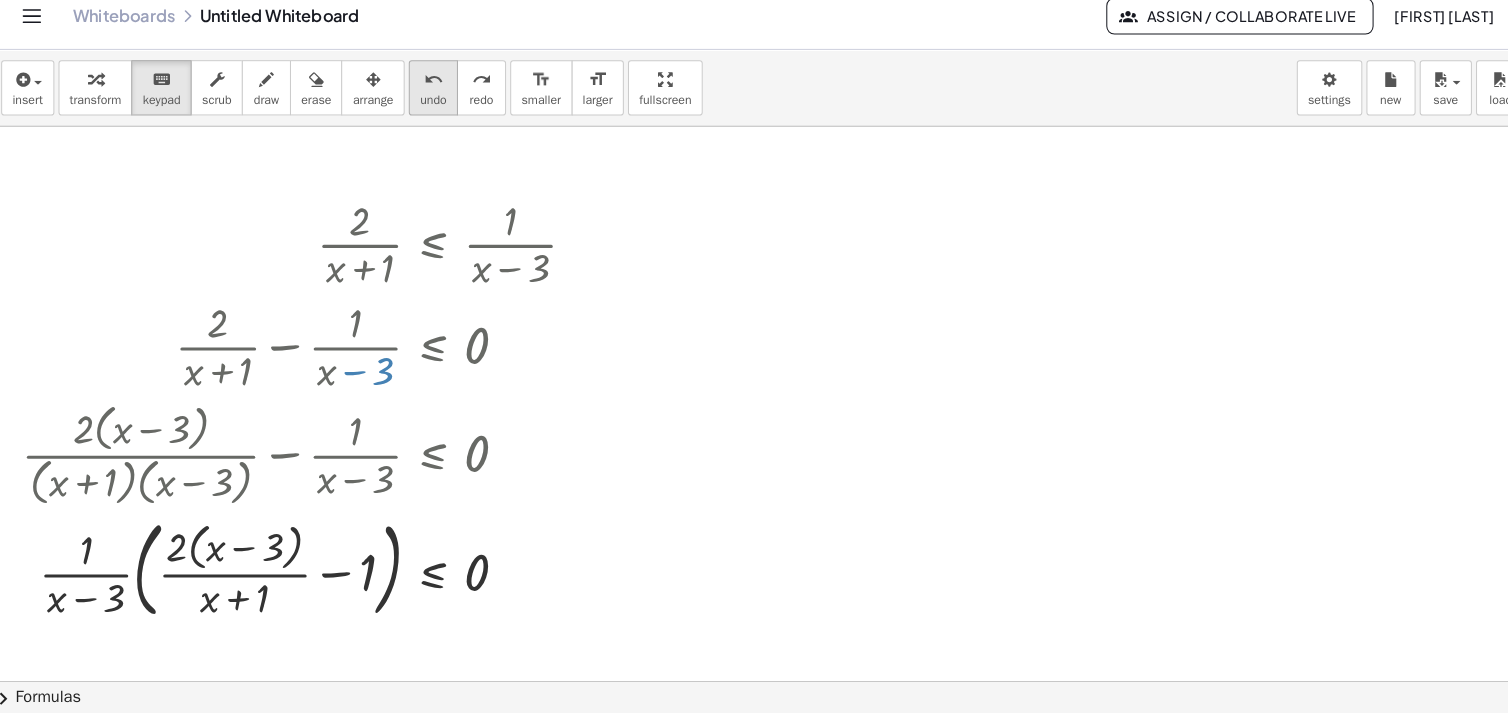 click on "undo" at bounding box center (432, 114) 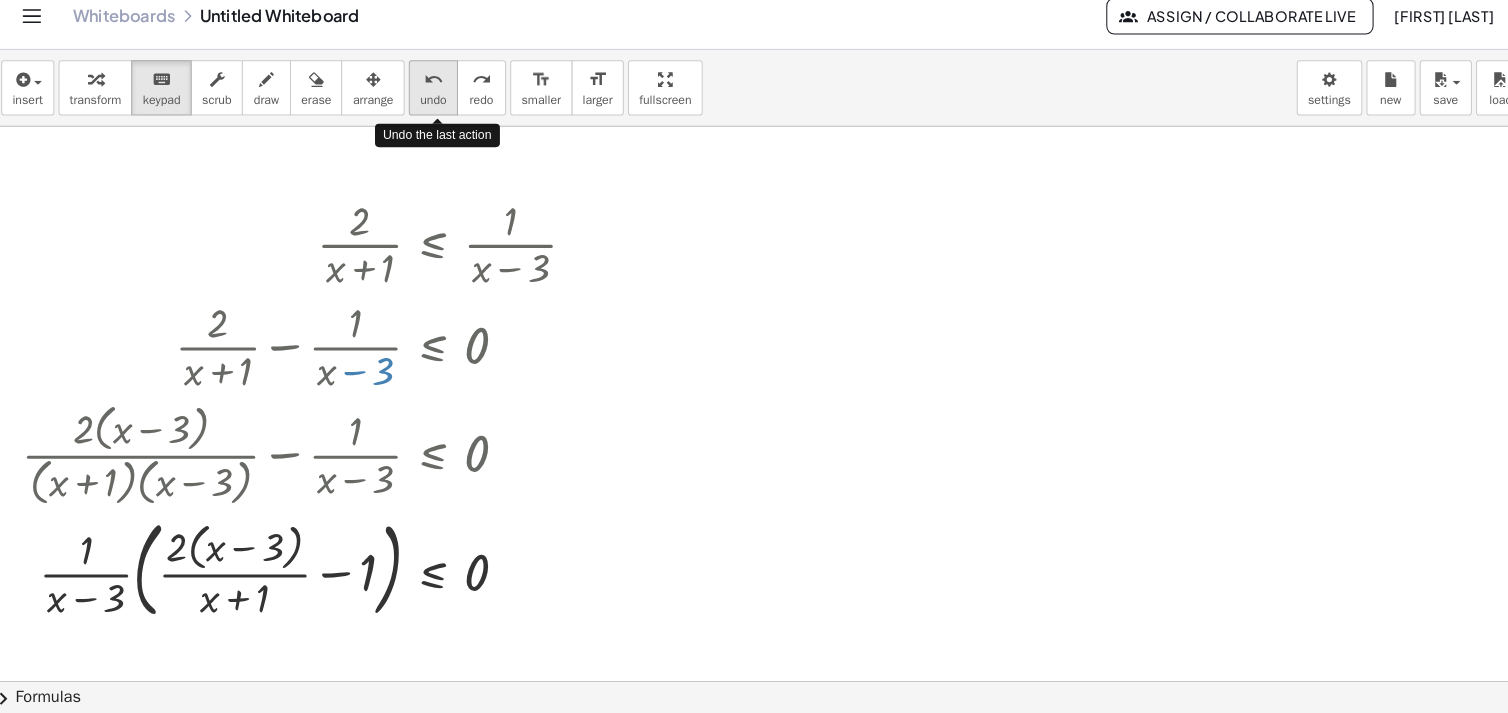 click on "undo" at bounding box center [432, 114] 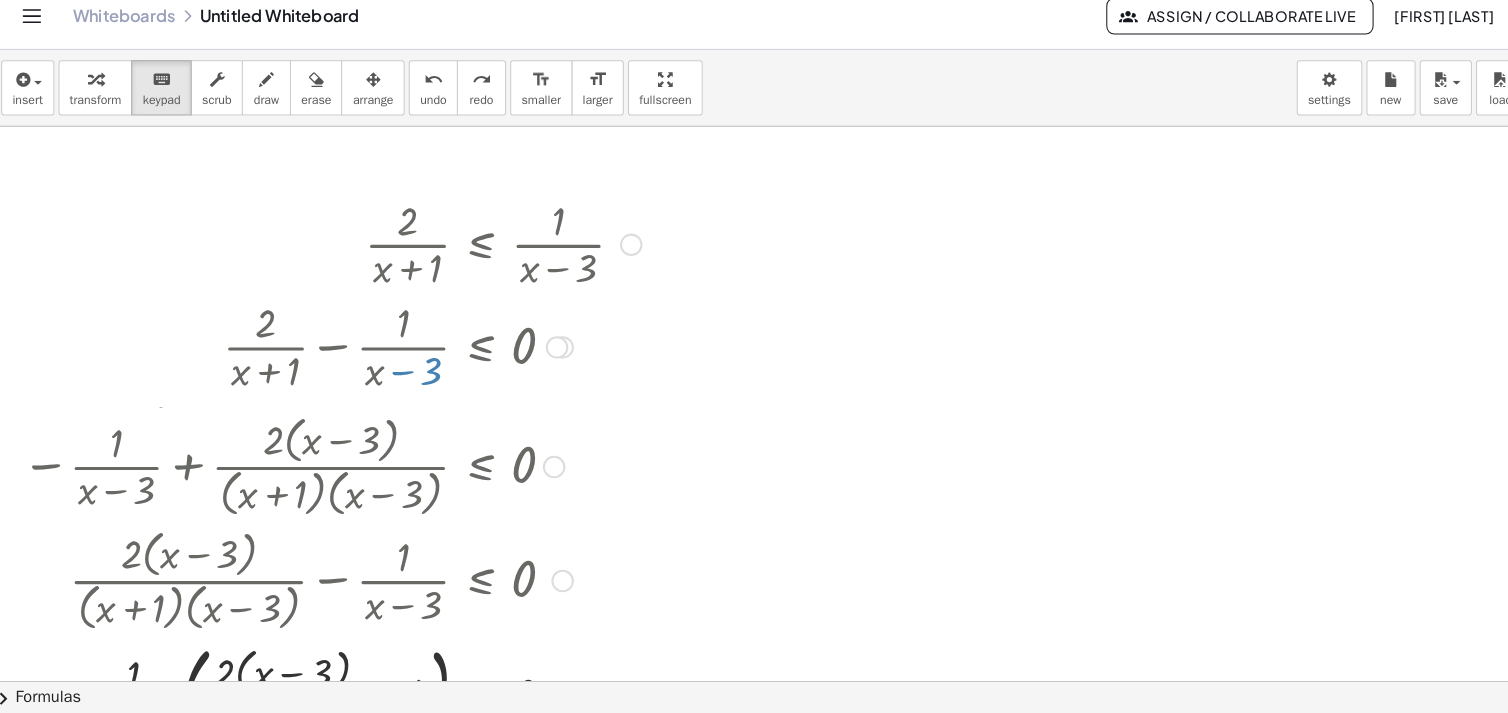 drag, startPoint x: 504, startPoint y: 466, endPoint x: 514, endPoint y: 593, distance: 127.39309 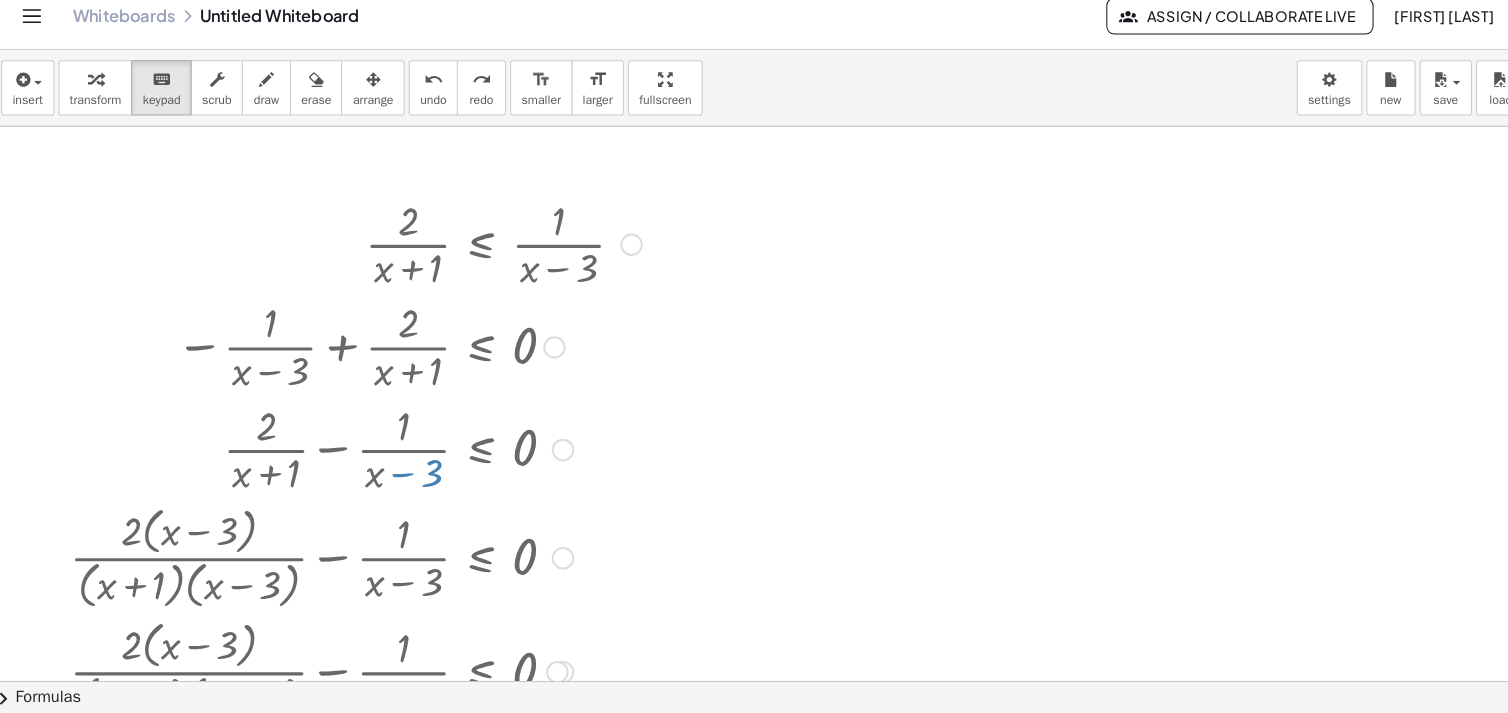 drag, startPoint x: 554, startPoint y: 361, endPoint x: 559, endPoint y: 476, distance: 115.10864 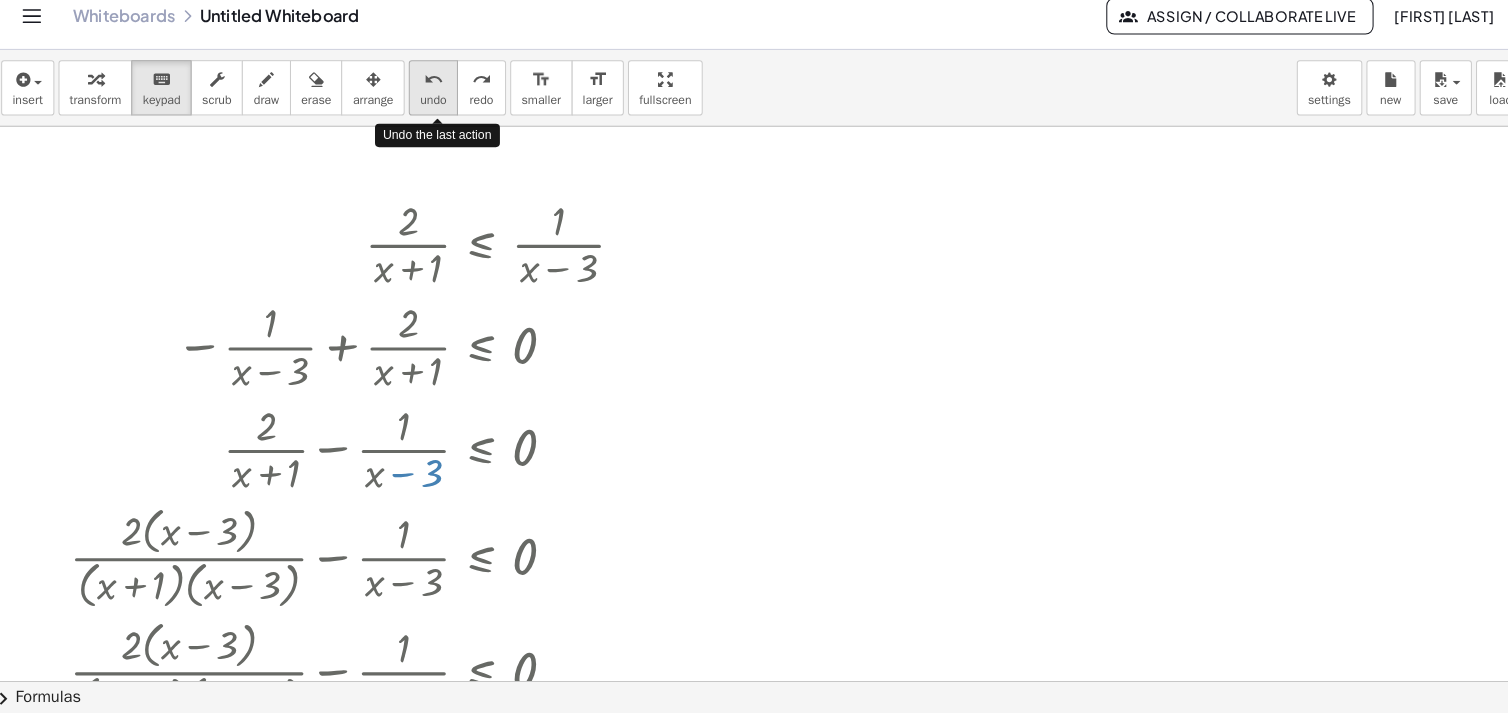click on "undo" at bounding box center (432, 114) 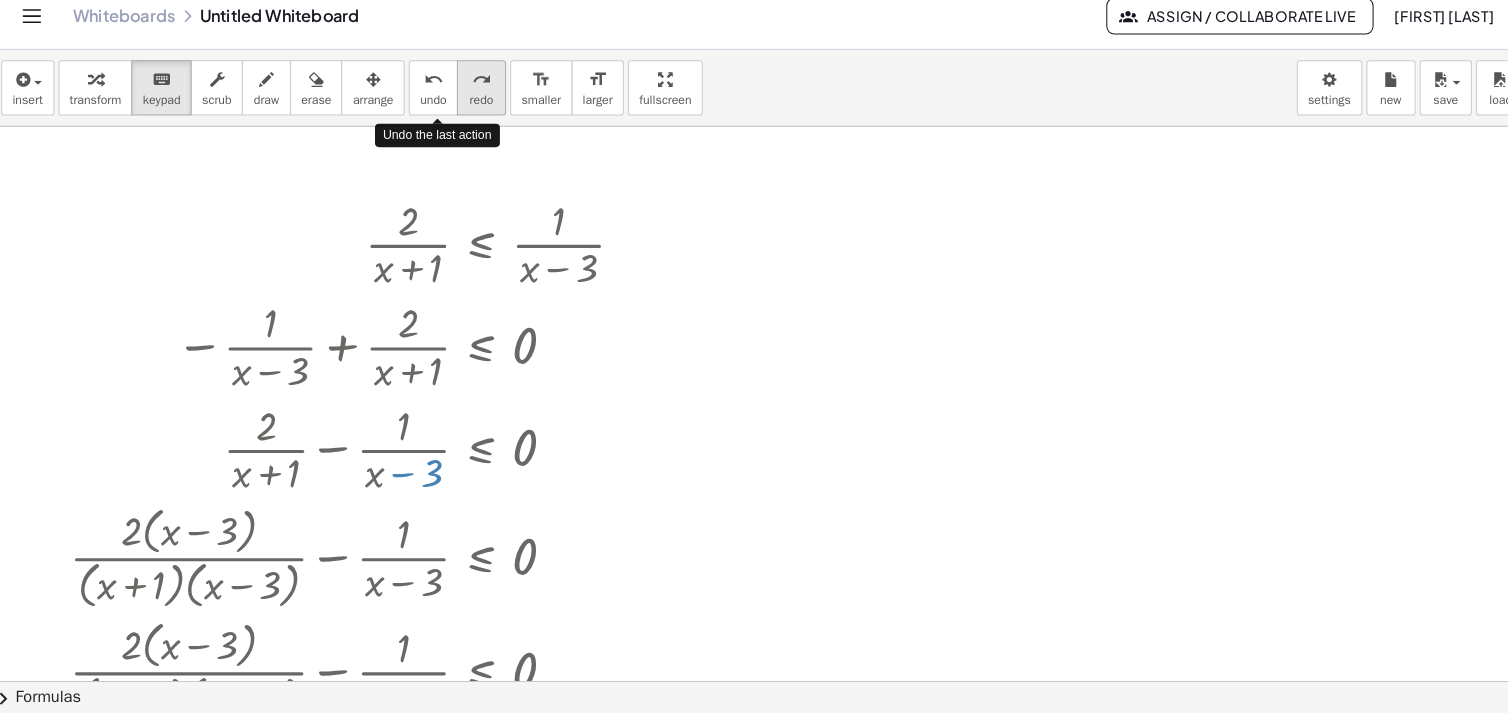 drag, startPoint x: 423, startPoint y: 112, endPoint x: 479, endPoint y: 97, distance: 57.974133 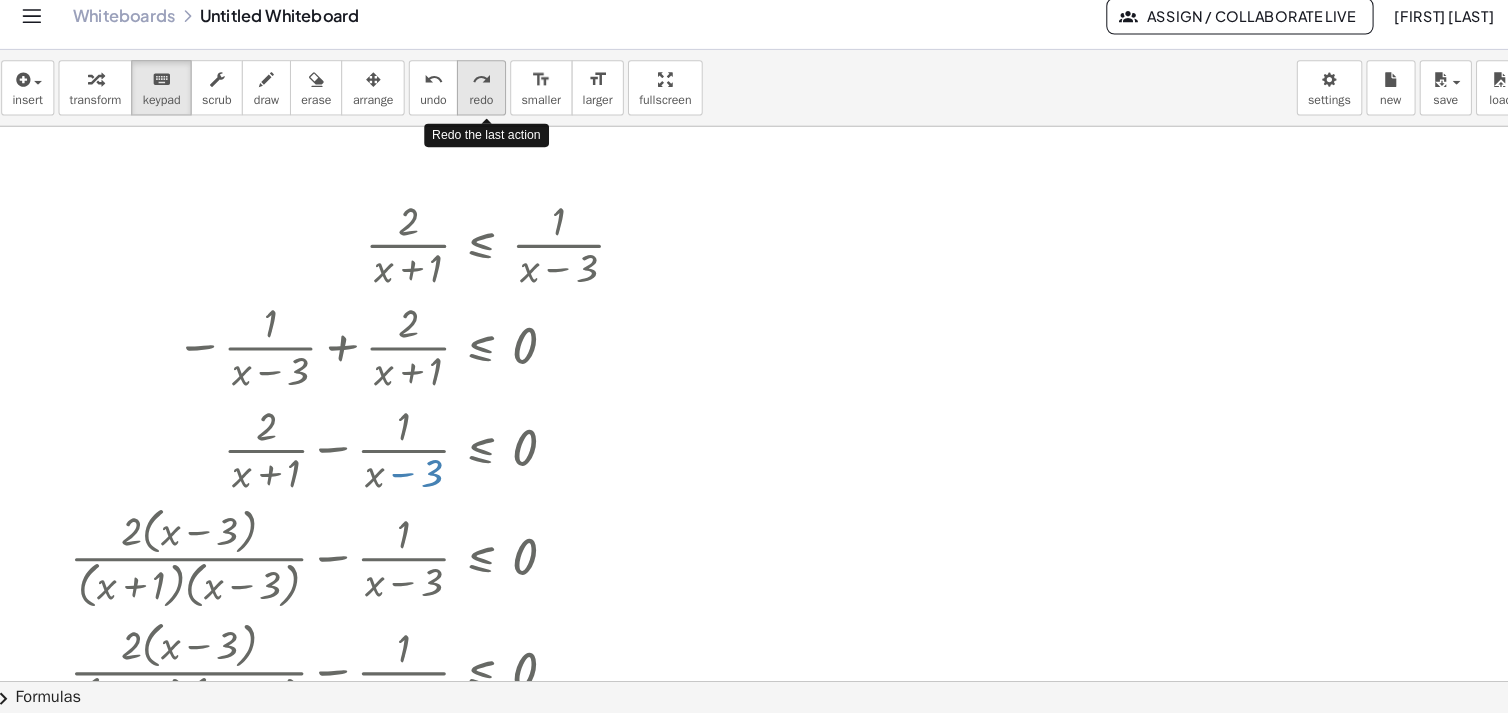 click on "redo" at bounding box center (479, 94) 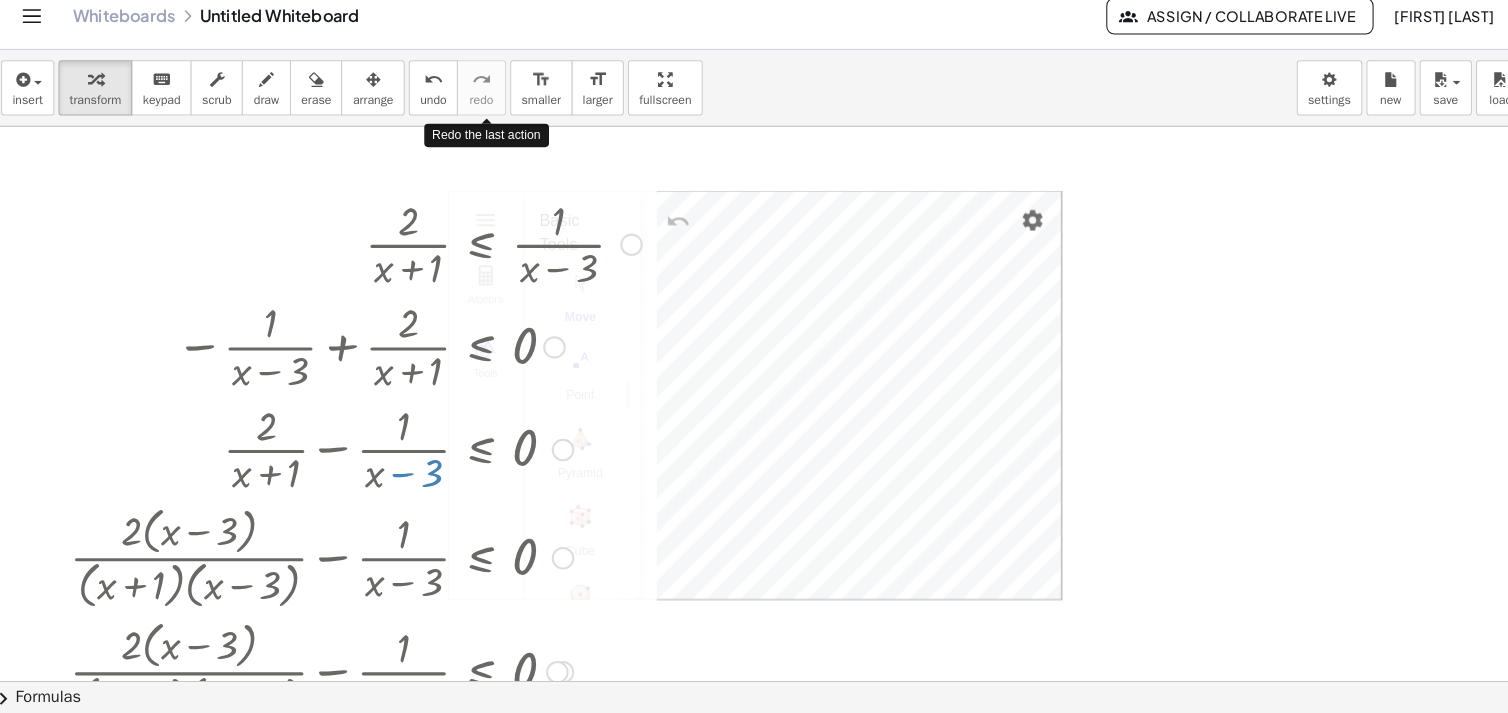 drag, startPoint x: 479, startPoint y: 97, endPoint x: 497, endPoint y: 259, distance: 162.99693 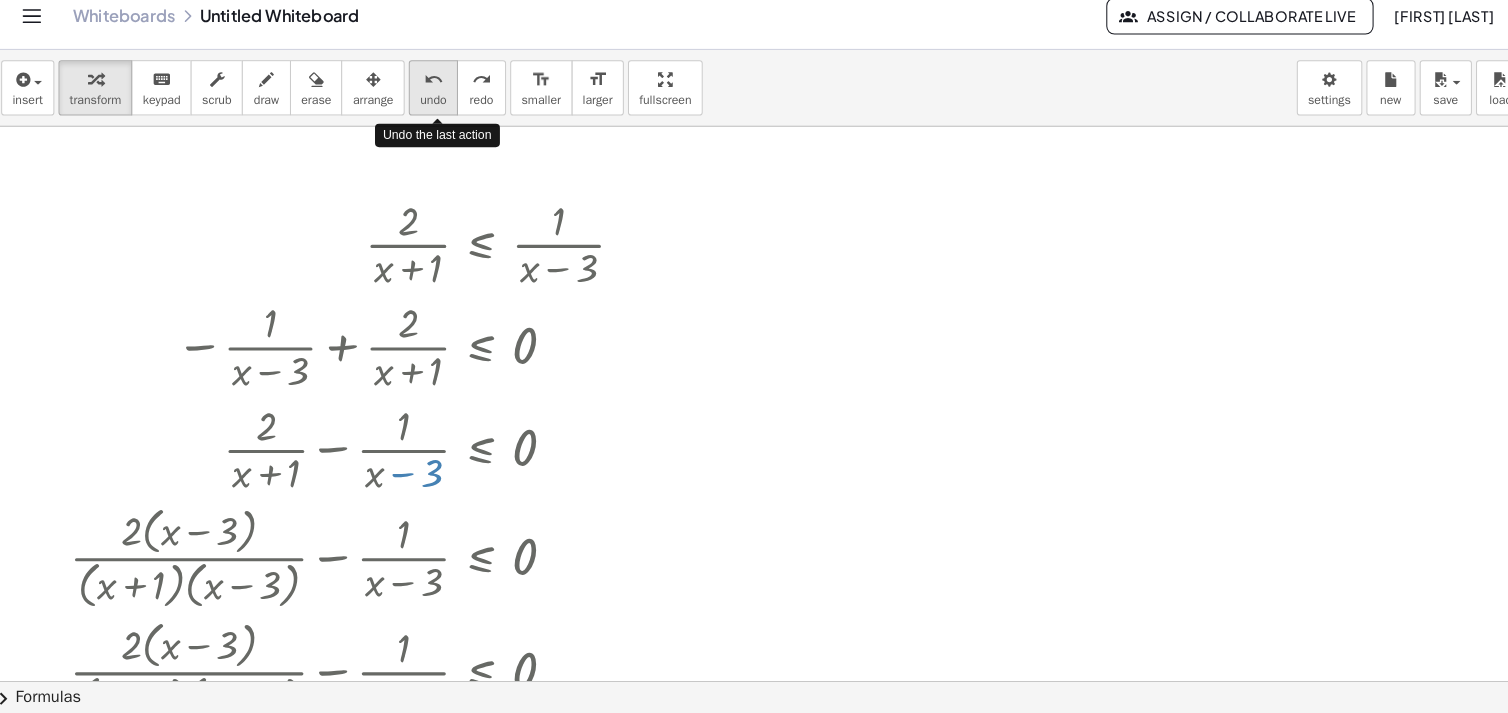 click on "undo" at bounding box center (432, 94) 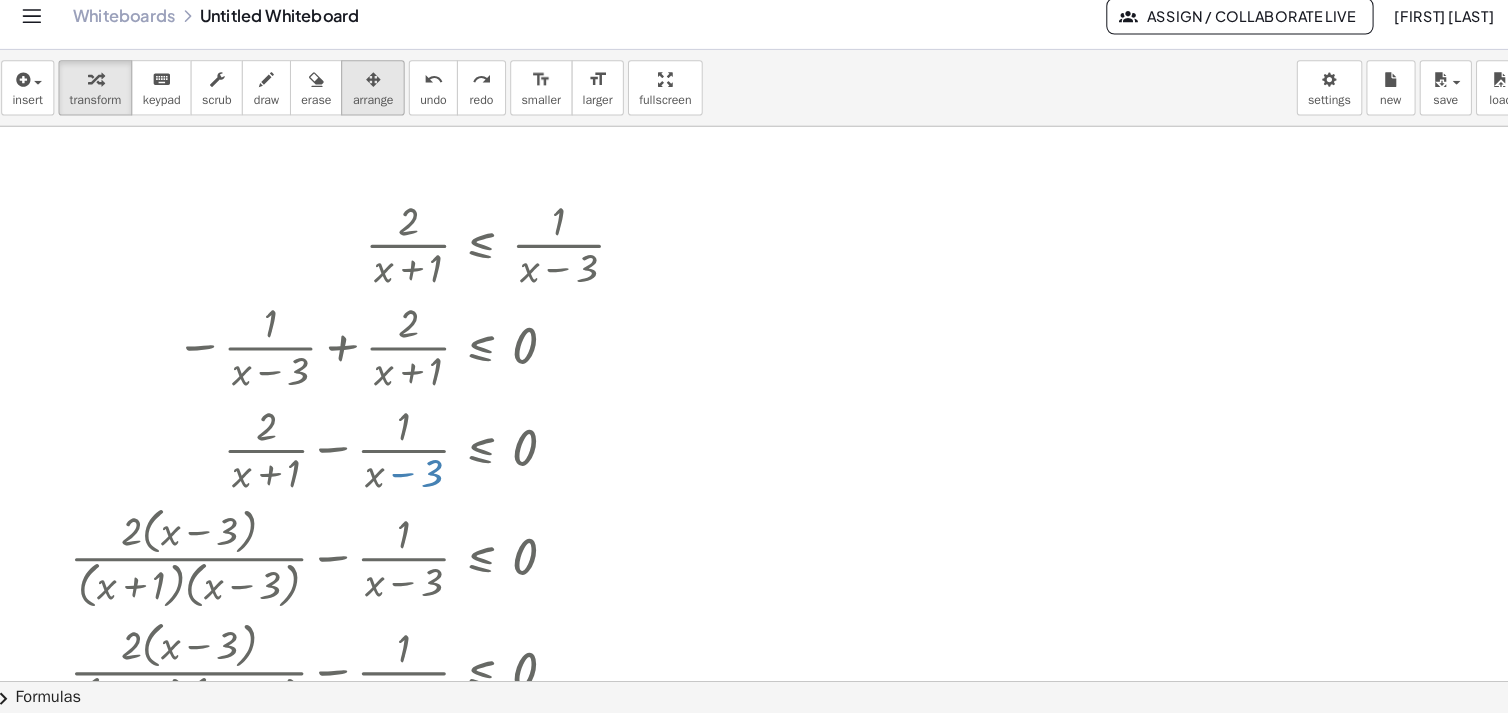 drag, startPoint x: 439, startPoint y: 99, endPoint x: 363, endPoint y: 109, distance: 76.655075 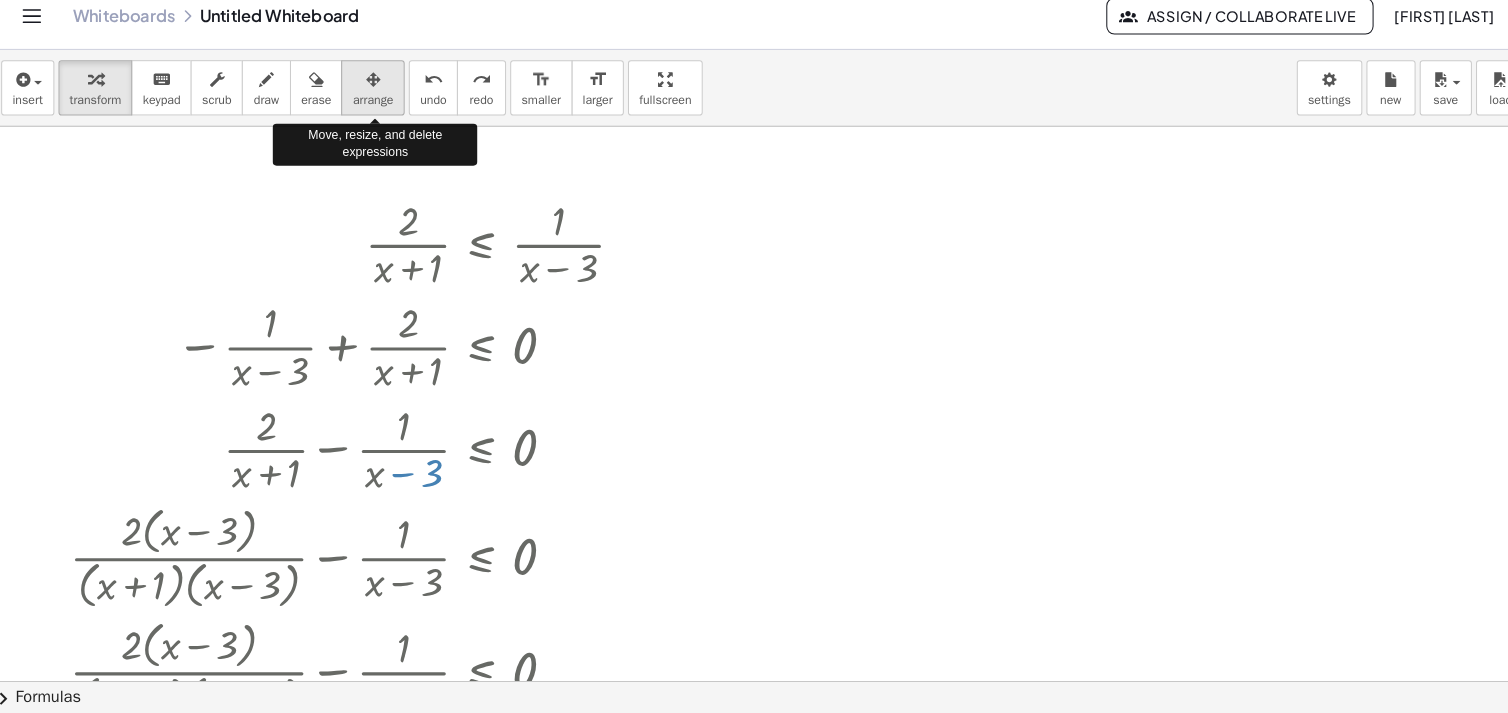 click on "arrange" at bounding box center [373, 114] 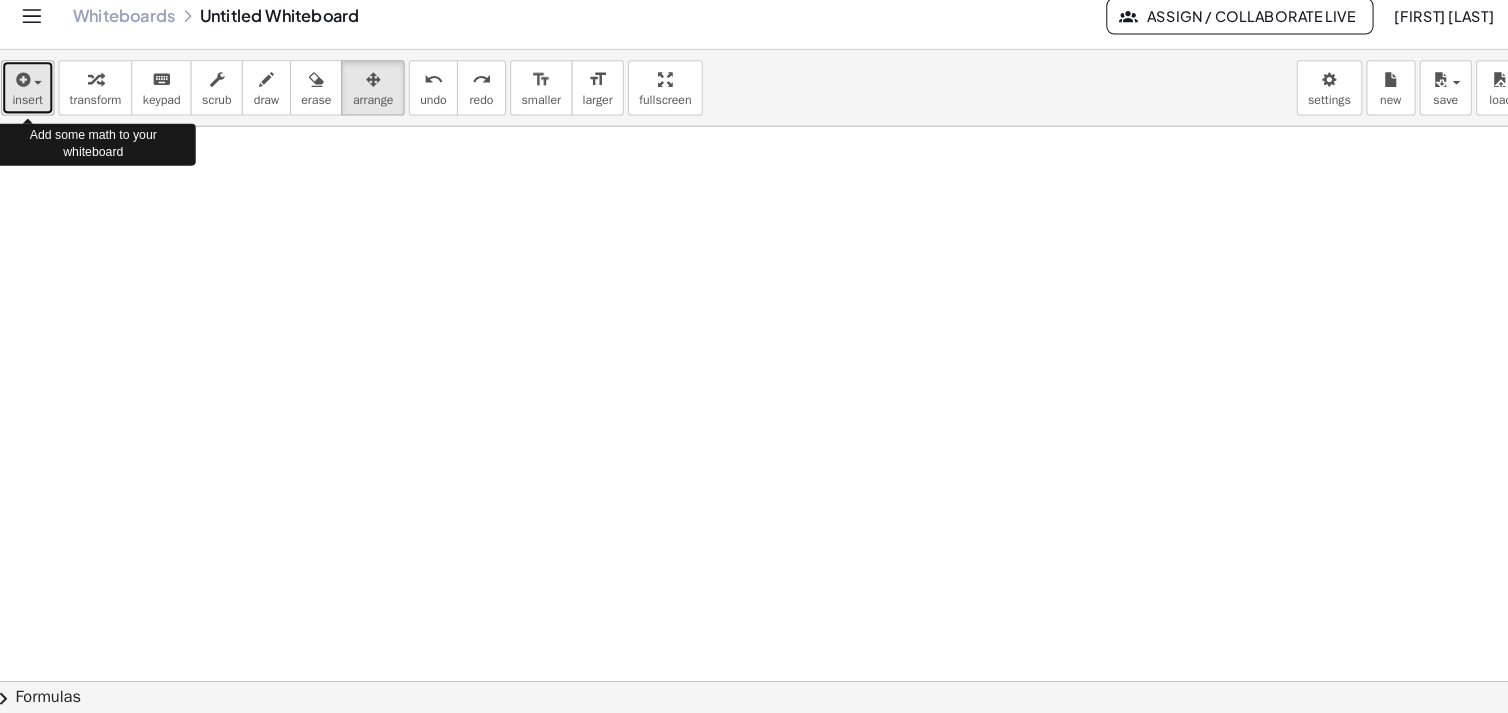 click at bounding box center [36, 93] 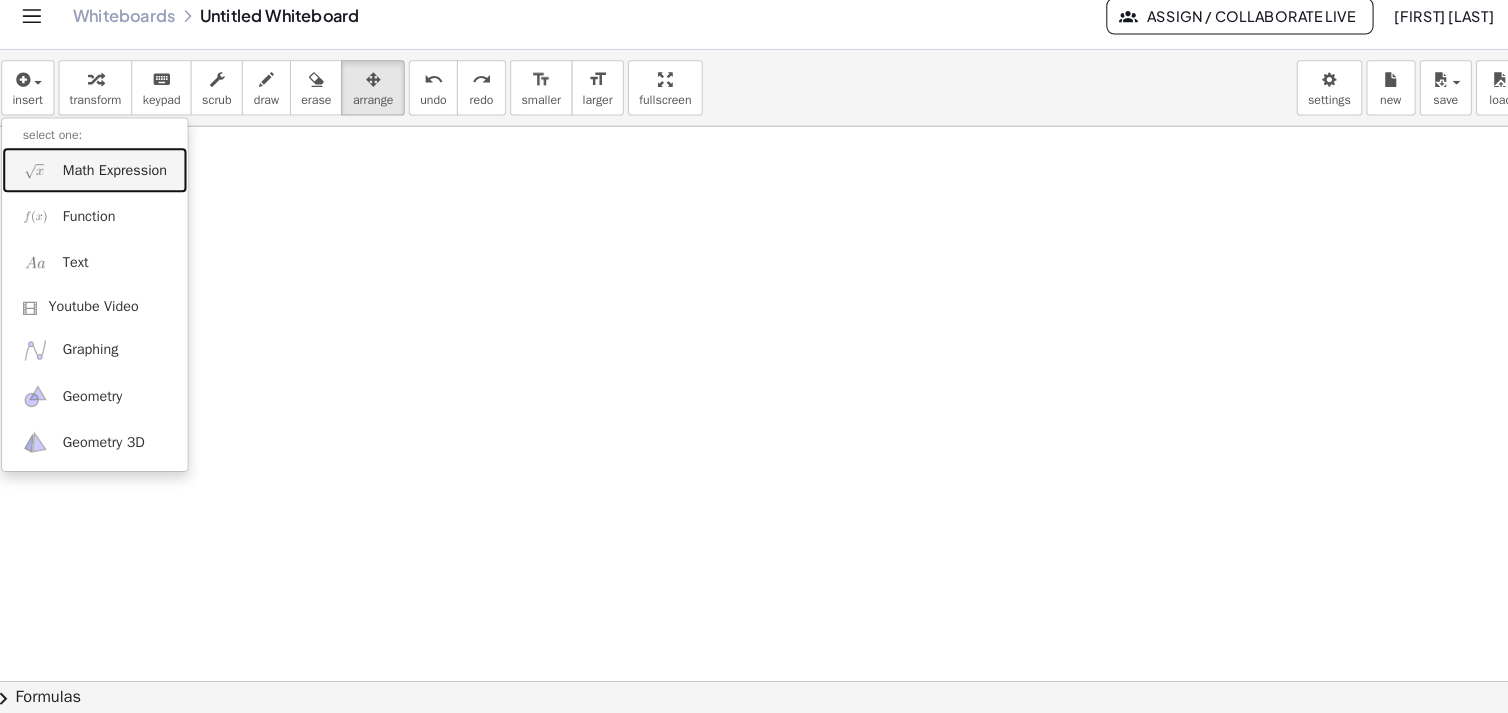 click on "Math Expression" at bounding box center (121, 183) 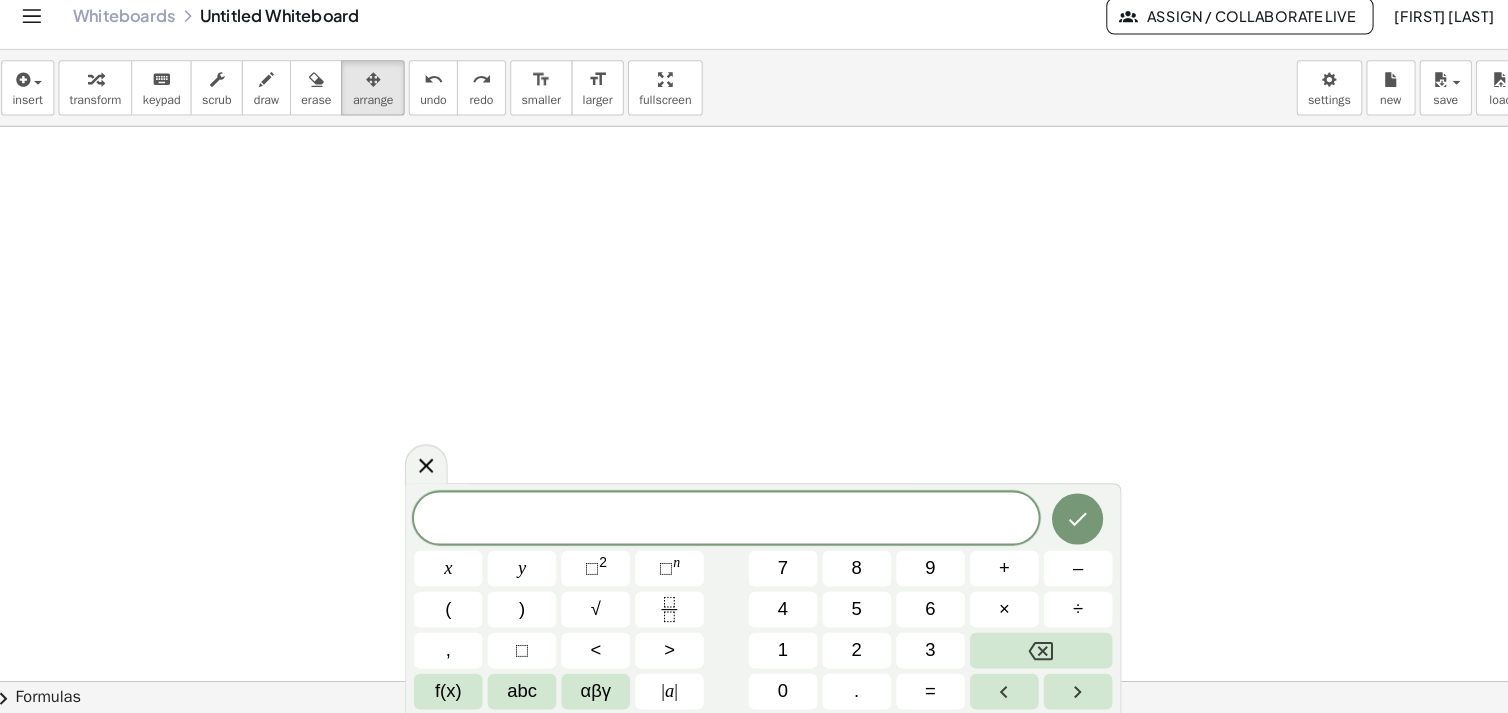 click on "2" at bounding box center (845, 651) 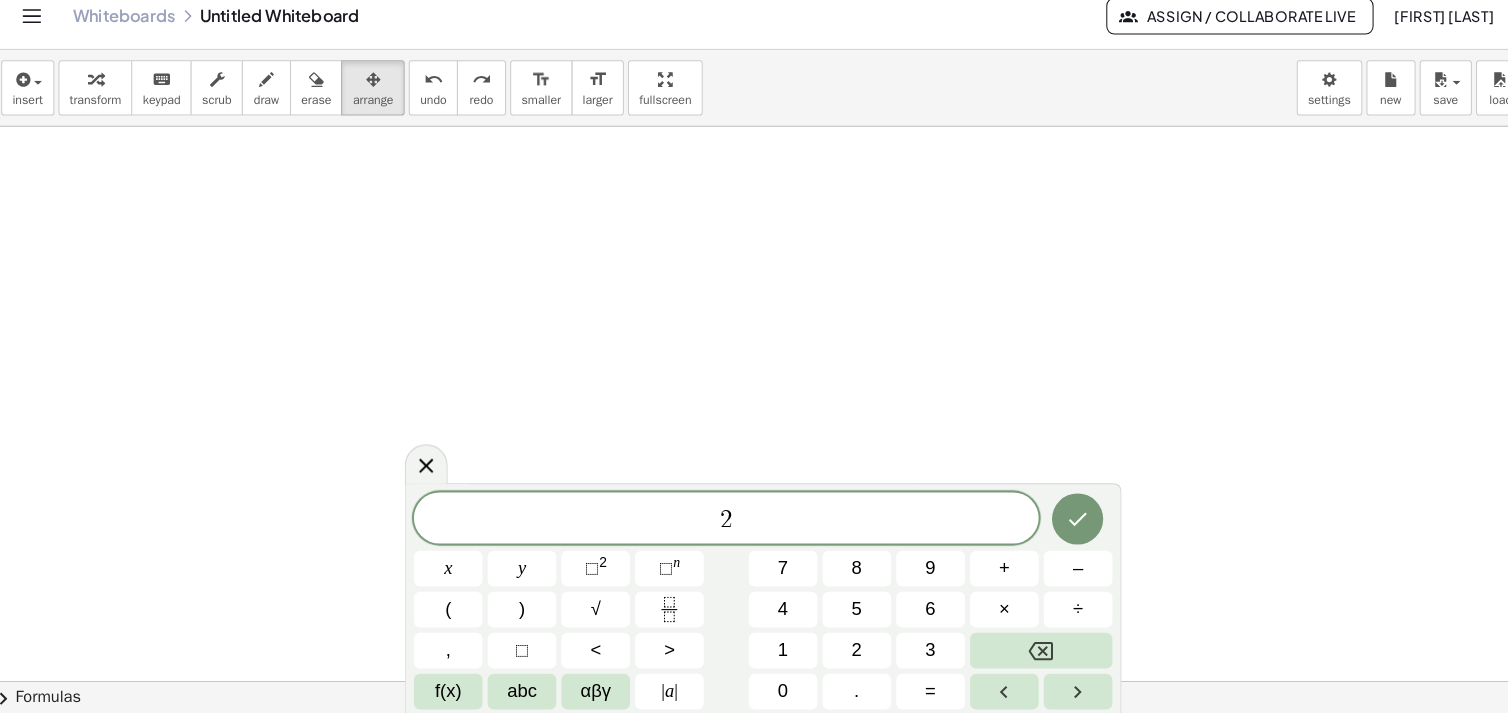 click on "x" at bounding box center [446, 571] 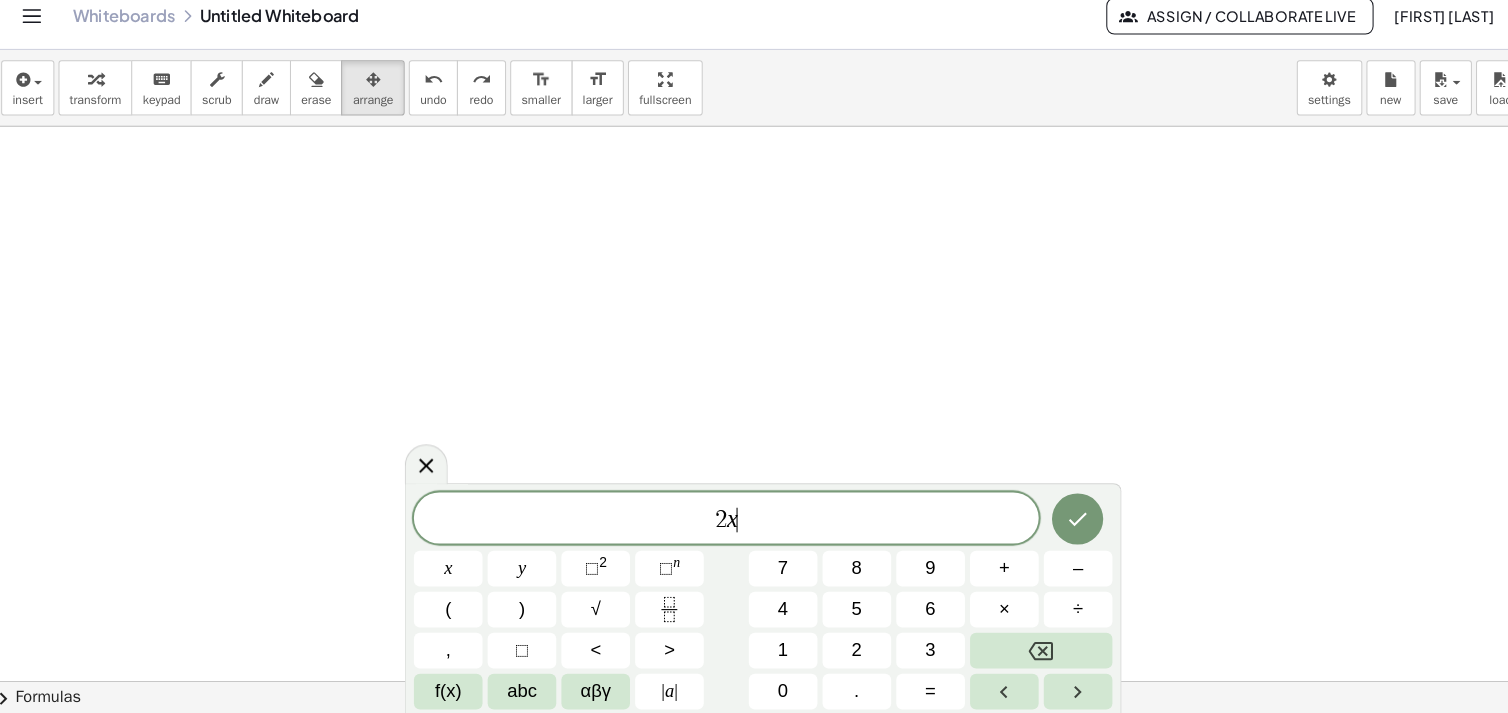 click 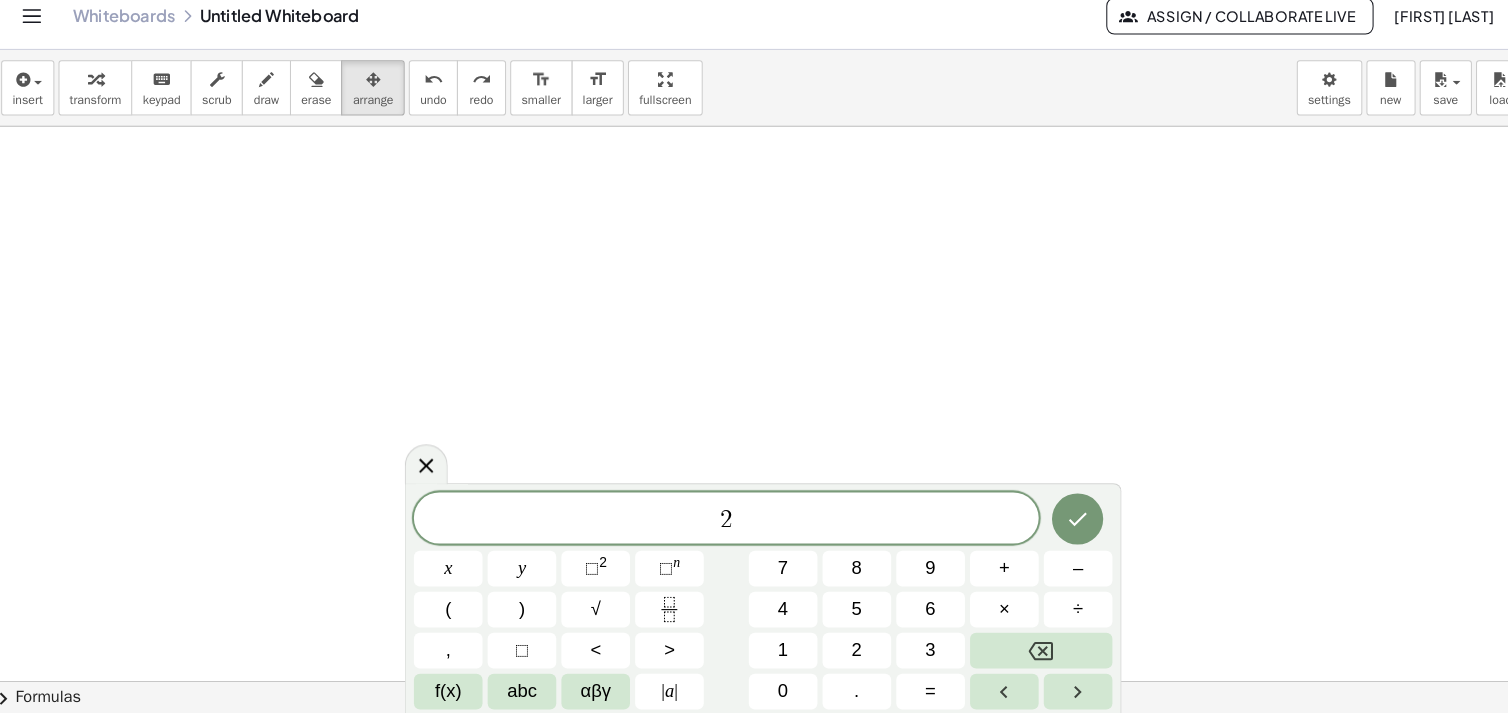 click at bounding box center (662, 611) 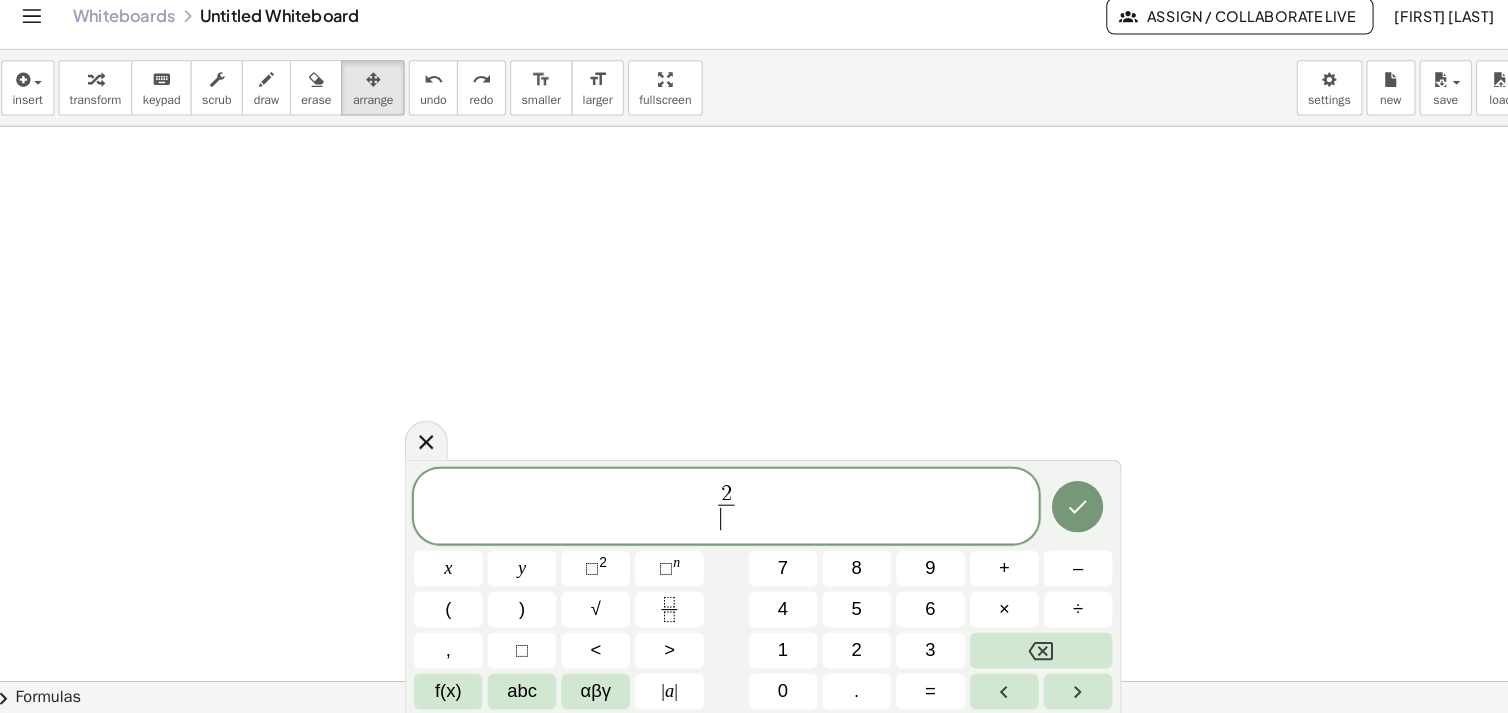 click on "x" at bounding box center [446, 571] 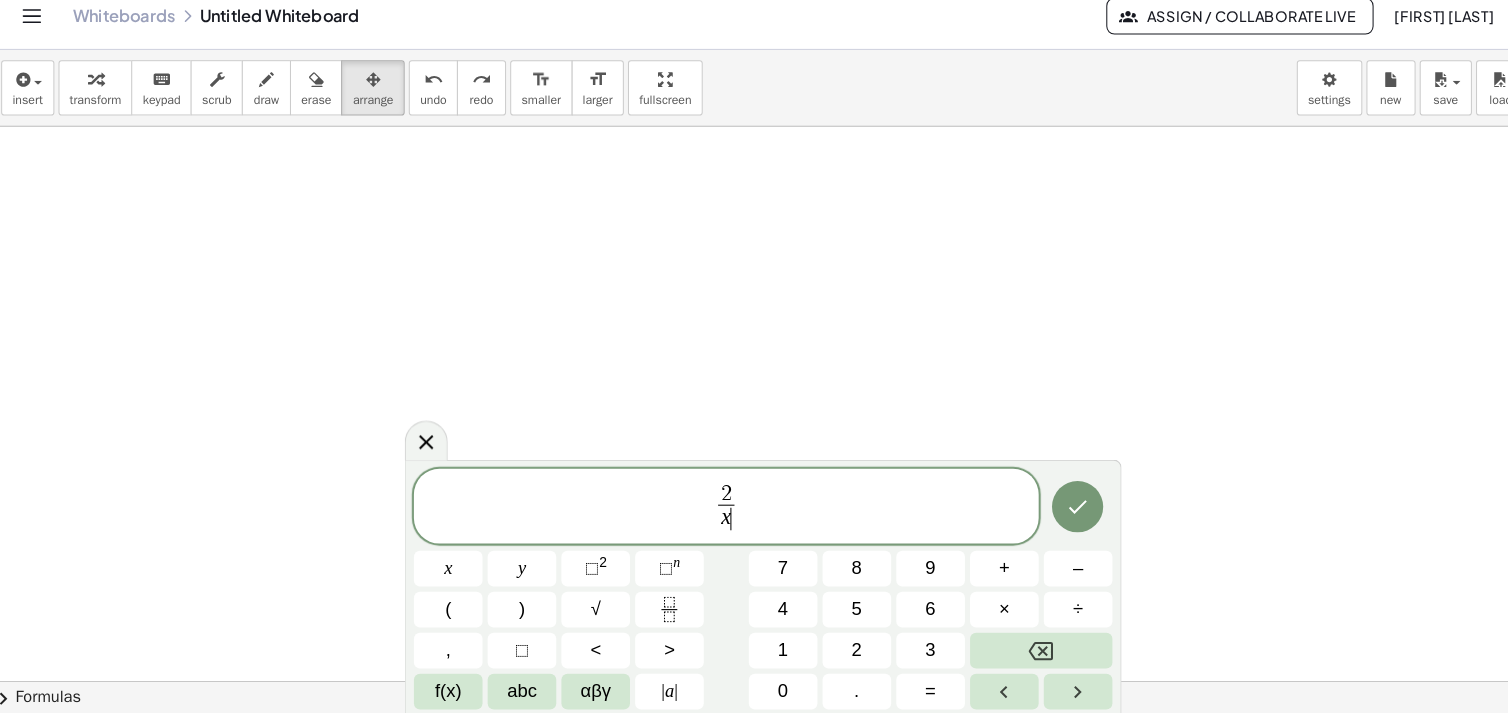 click on "–" at bounding box center [1061, 571] 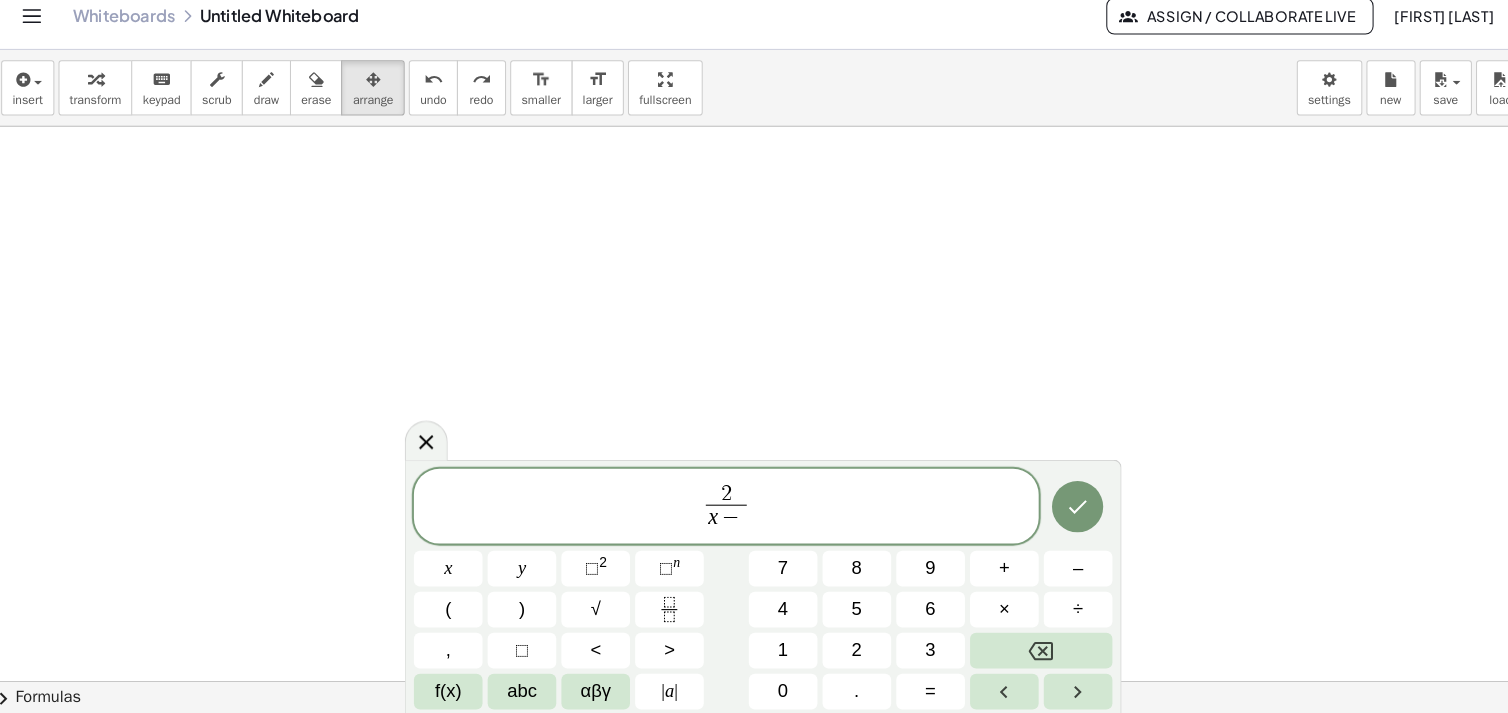 click on "1" at bounding box center (773, 651) 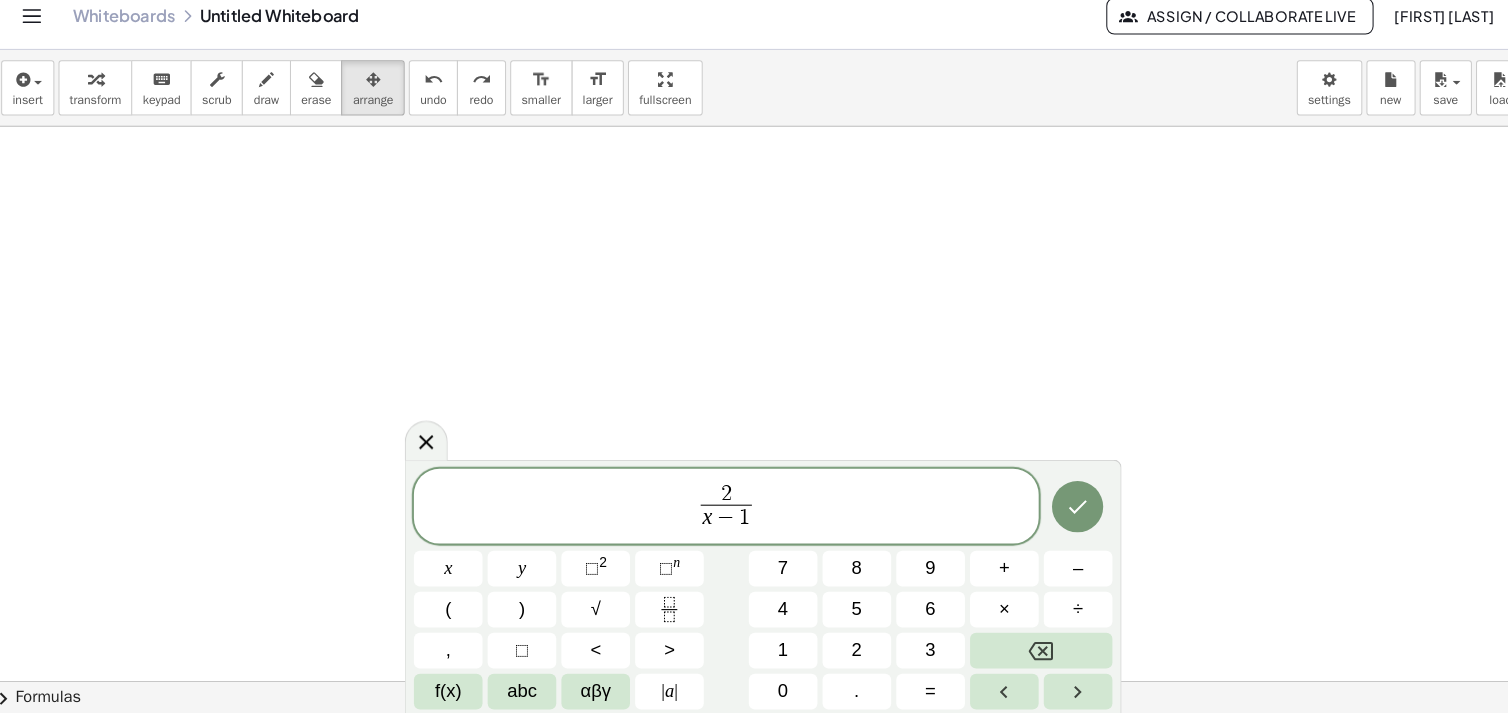 click 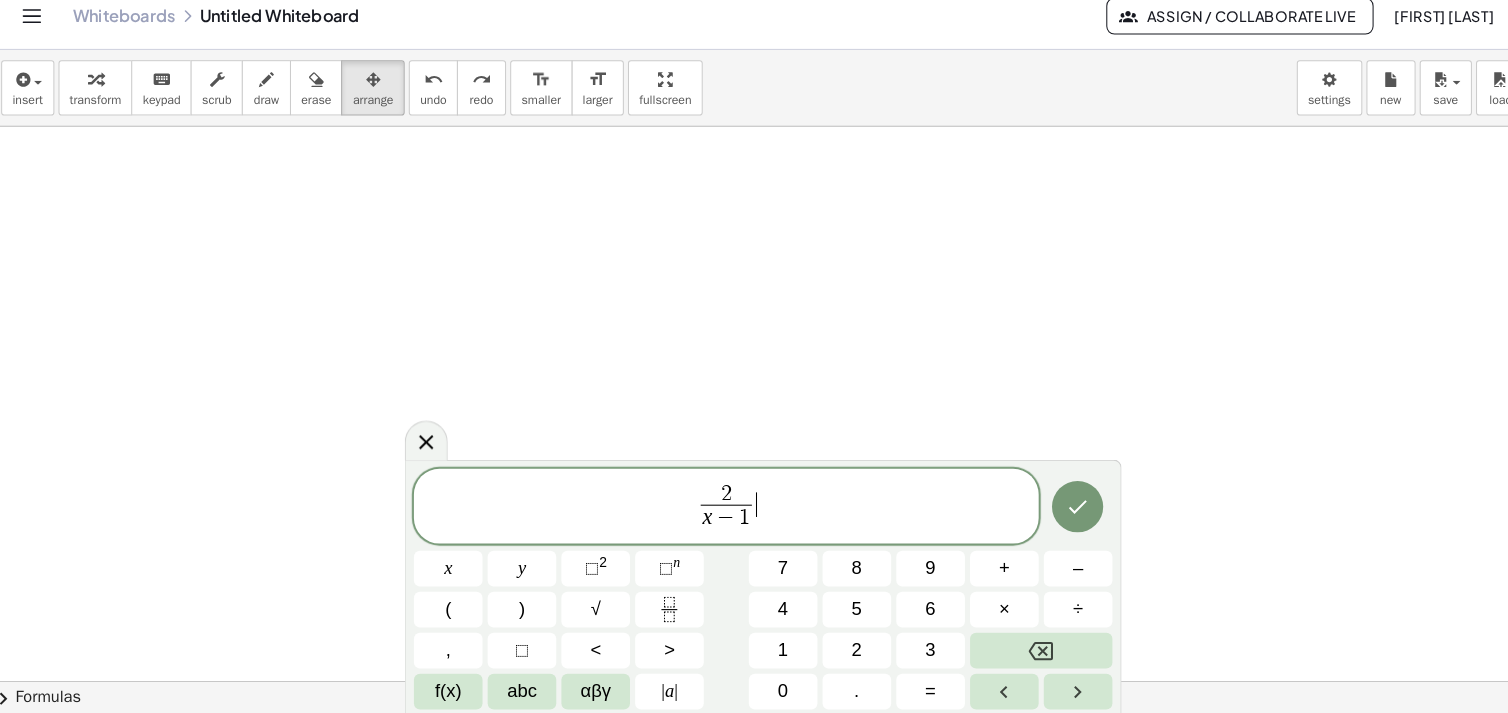 click on "f(x)" at bounding box center [446, 691] 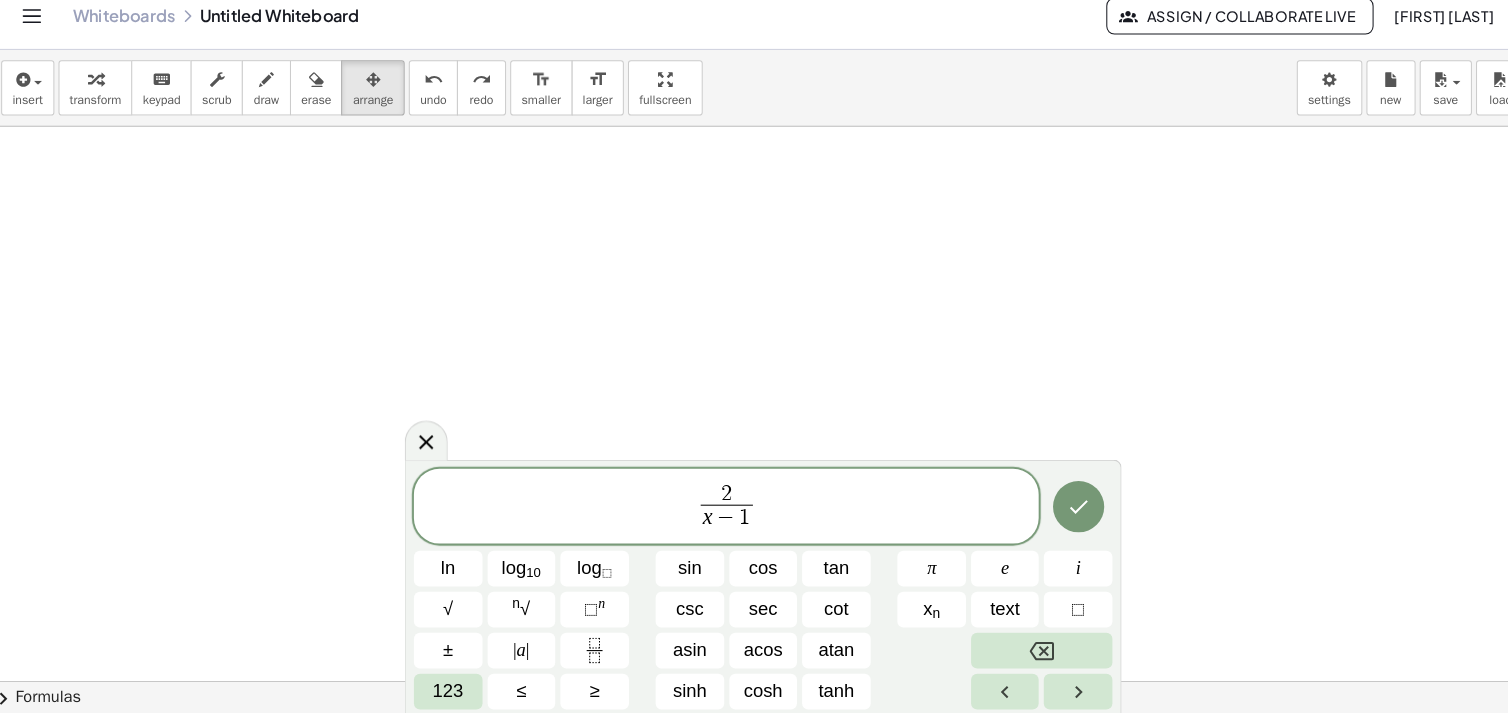 click on "≤" at bounding box center [518, 691] 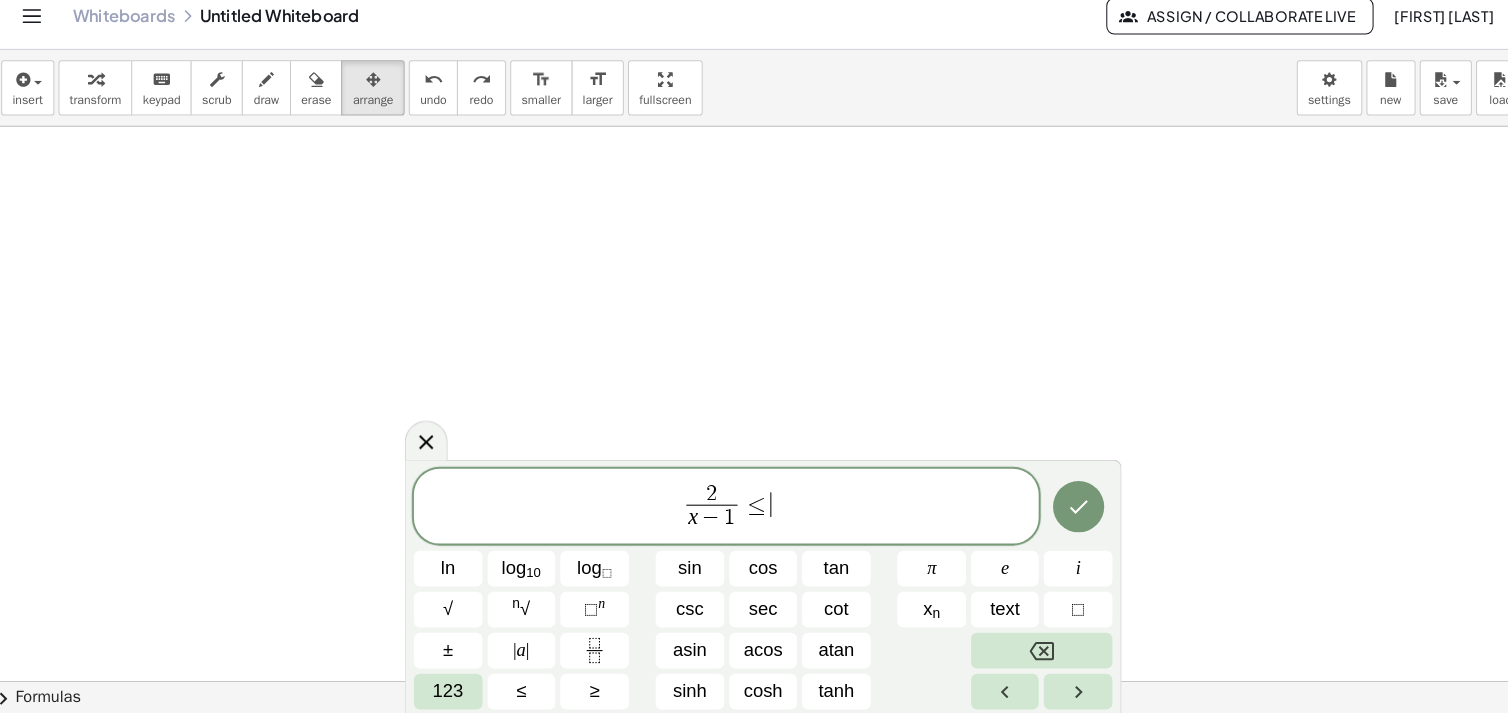 click on "123" at bounding box center (446, 691) 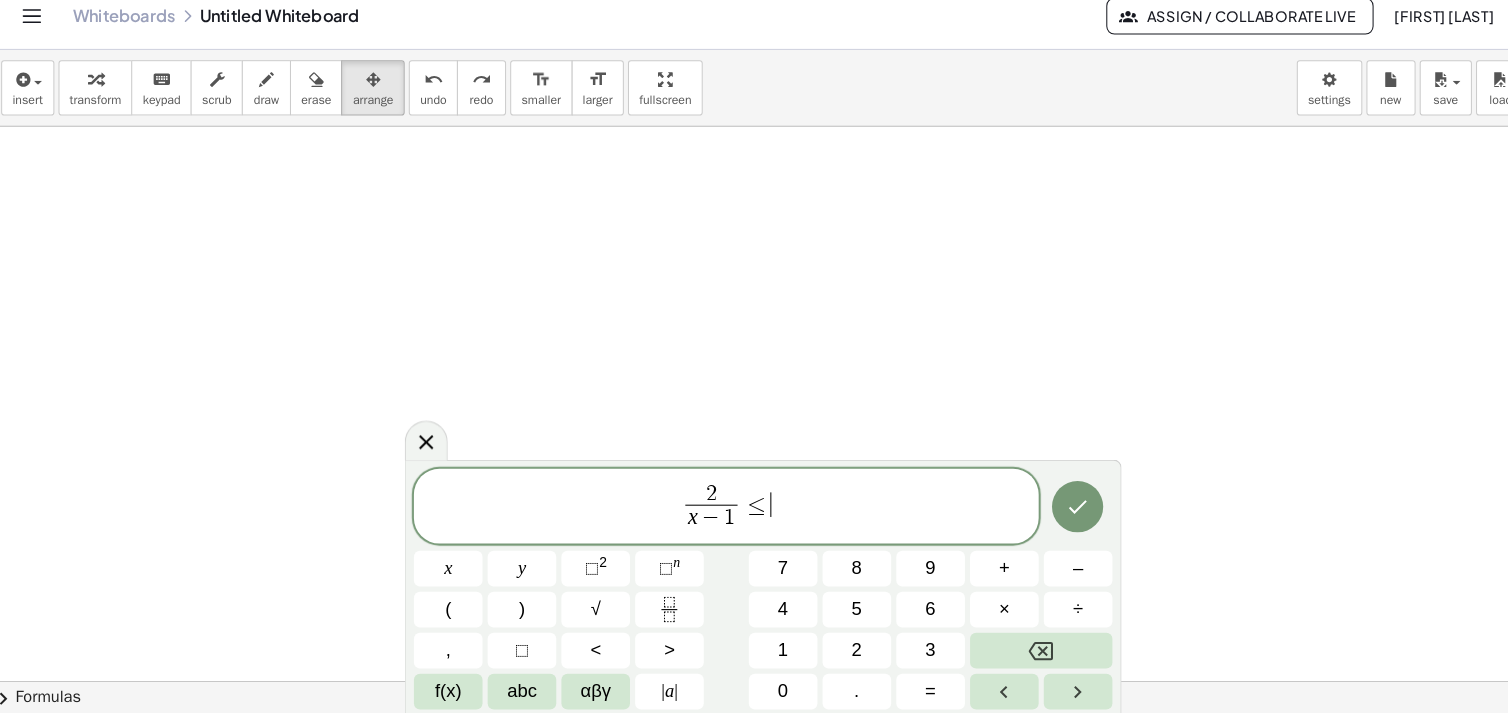 click on "x" at bounding box center [446, 571] 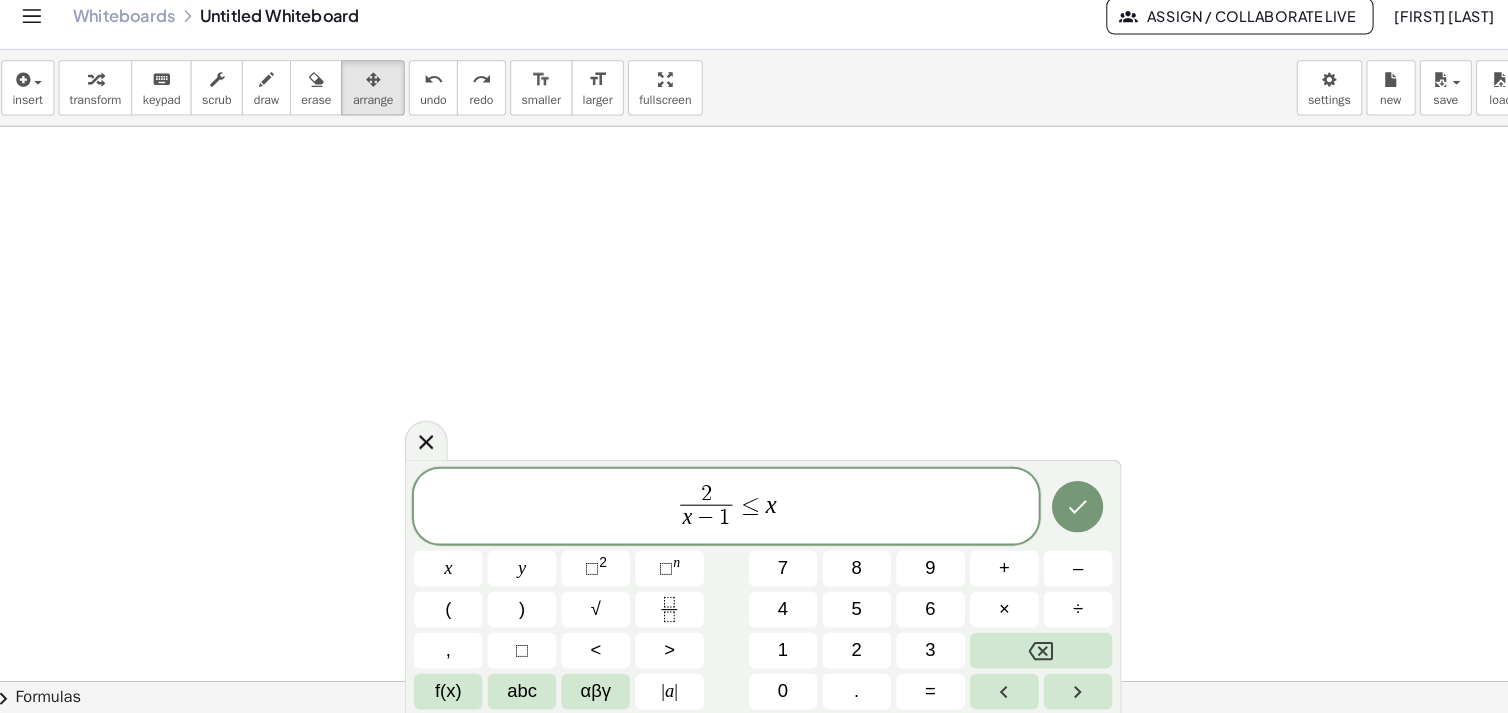 click at bounding box center [1025, 651] 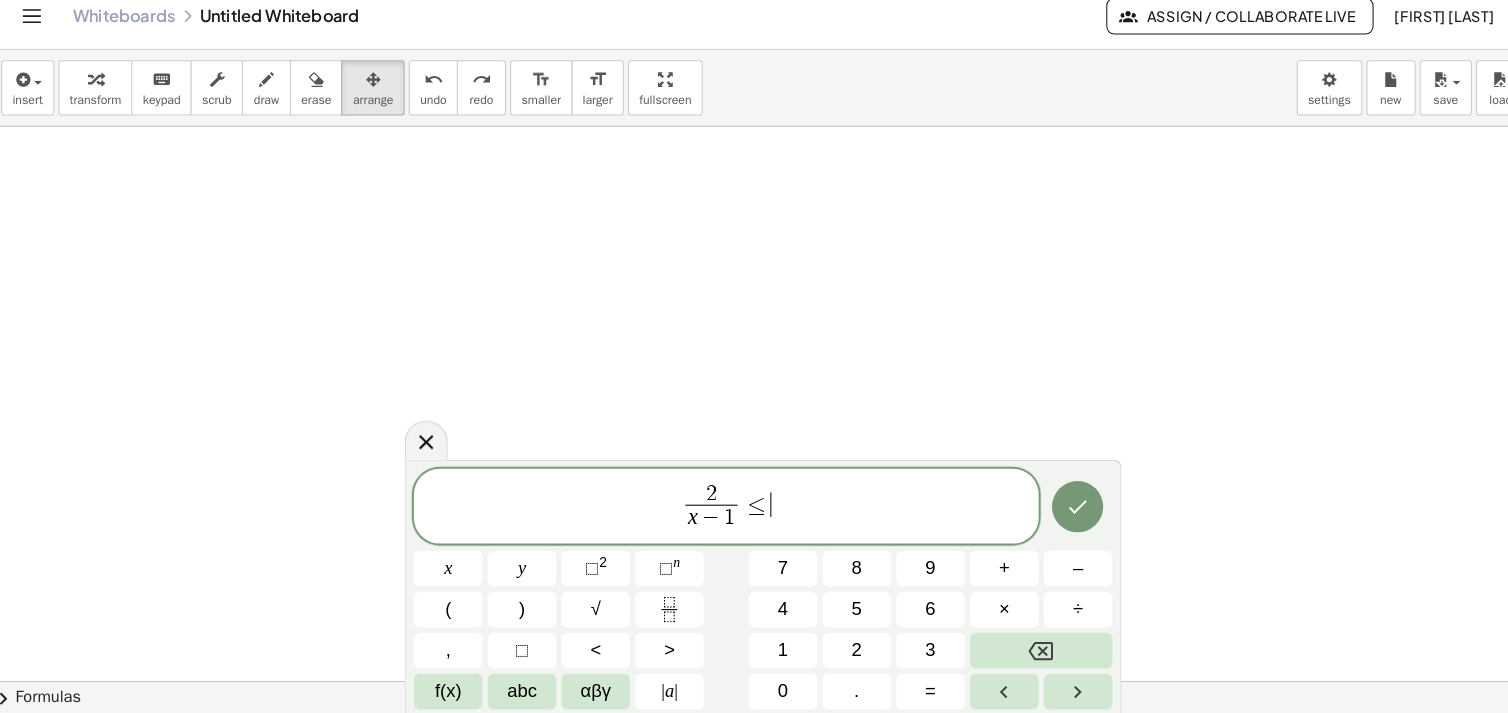 click on "1" at bounding box center (773, 651) 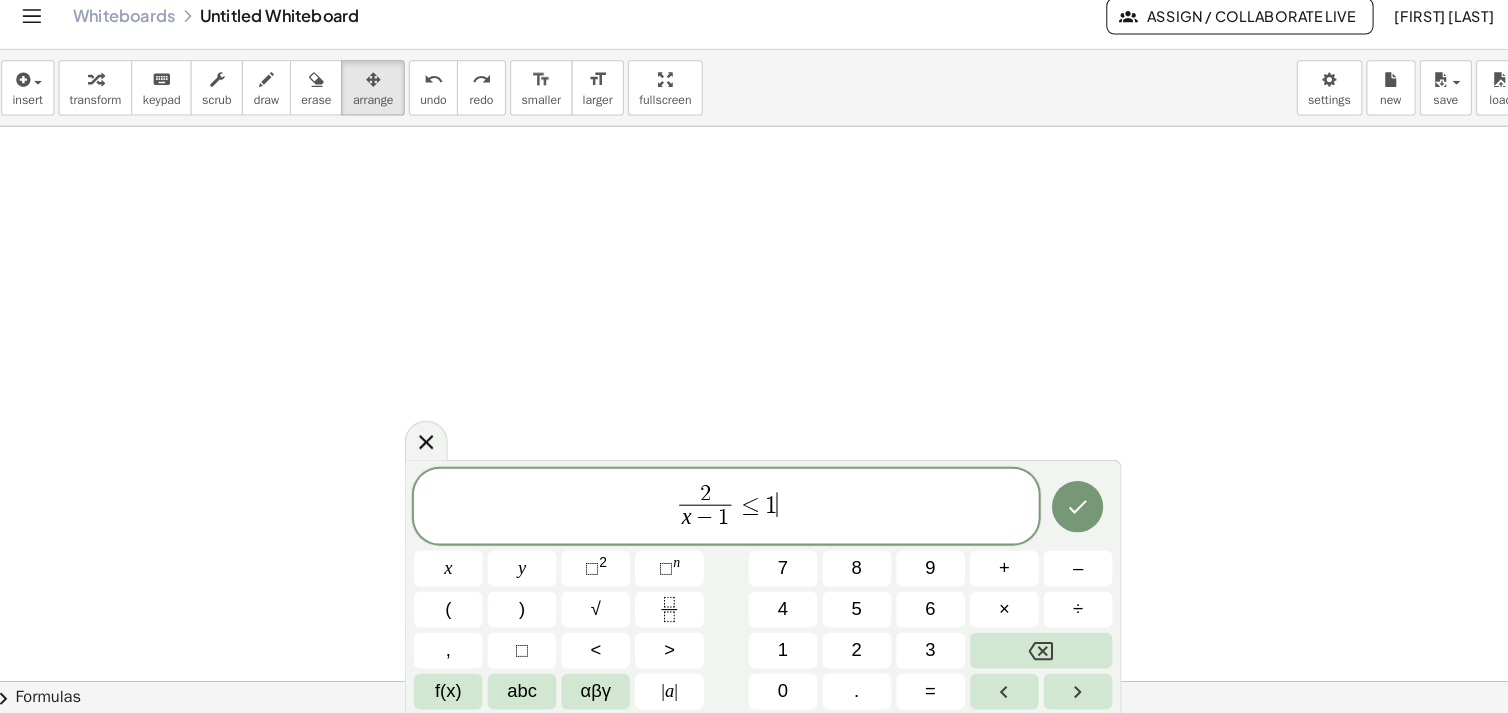 click 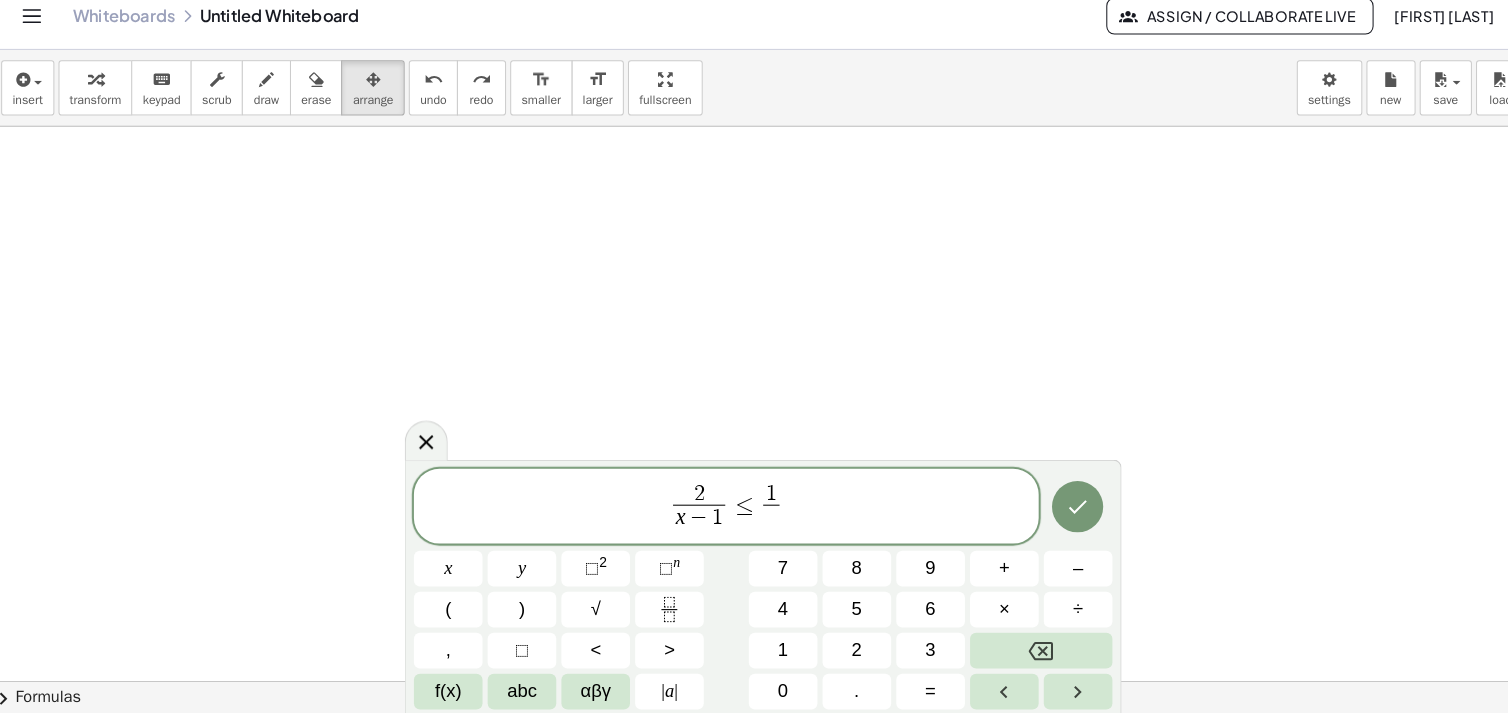 click on "x" at bounding box center (447, 571) 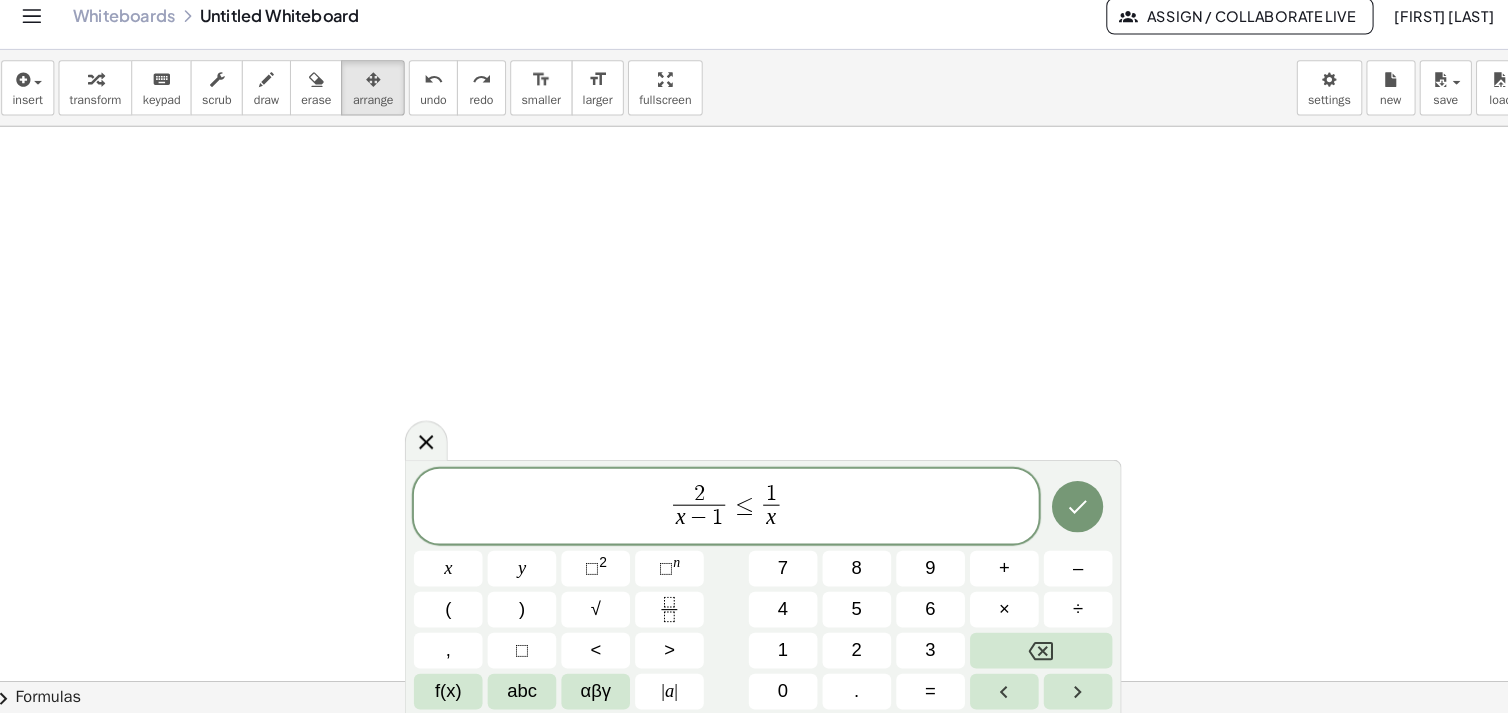 click on "÷" at bounding box center [1062, 611] 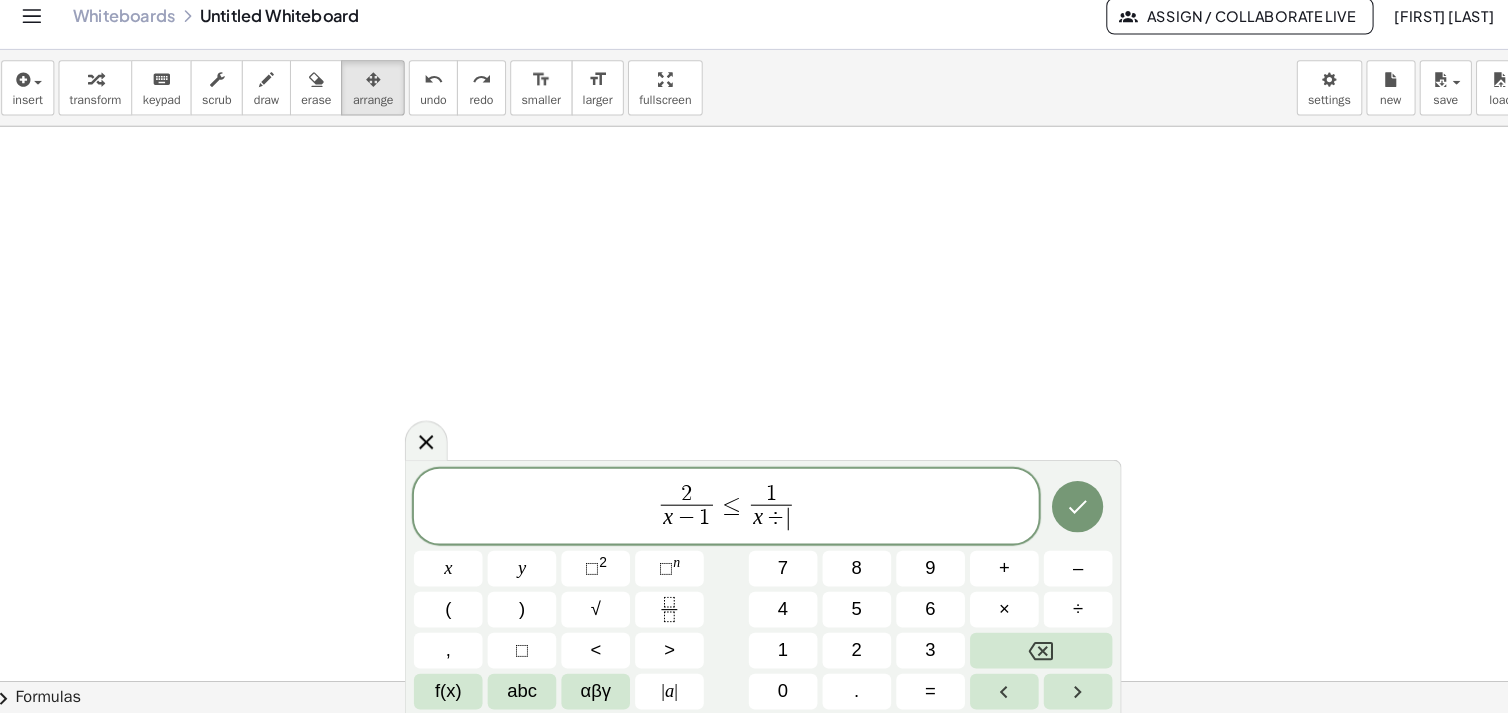 click 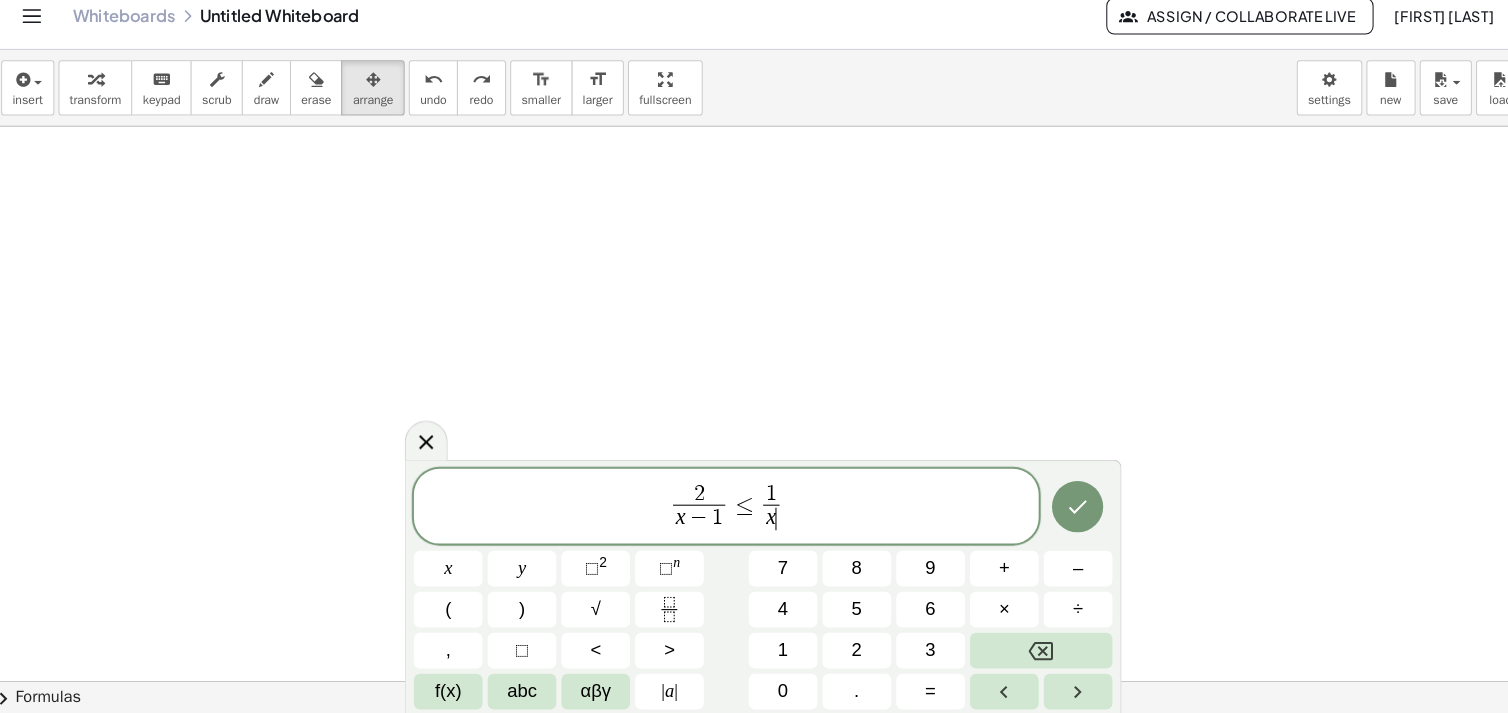 click on "–" at bounding box center (1061, 571) 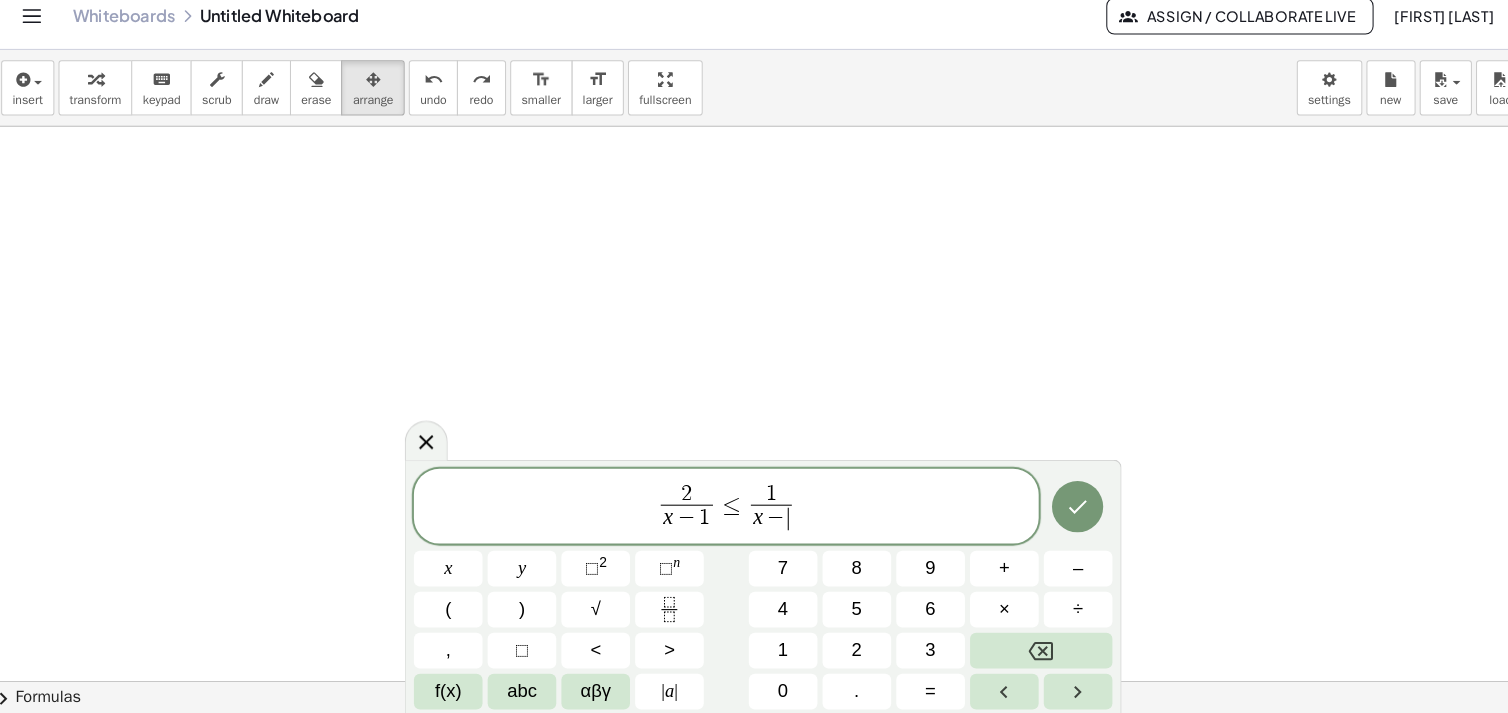 click on "3" at bounding box center (917, 651) 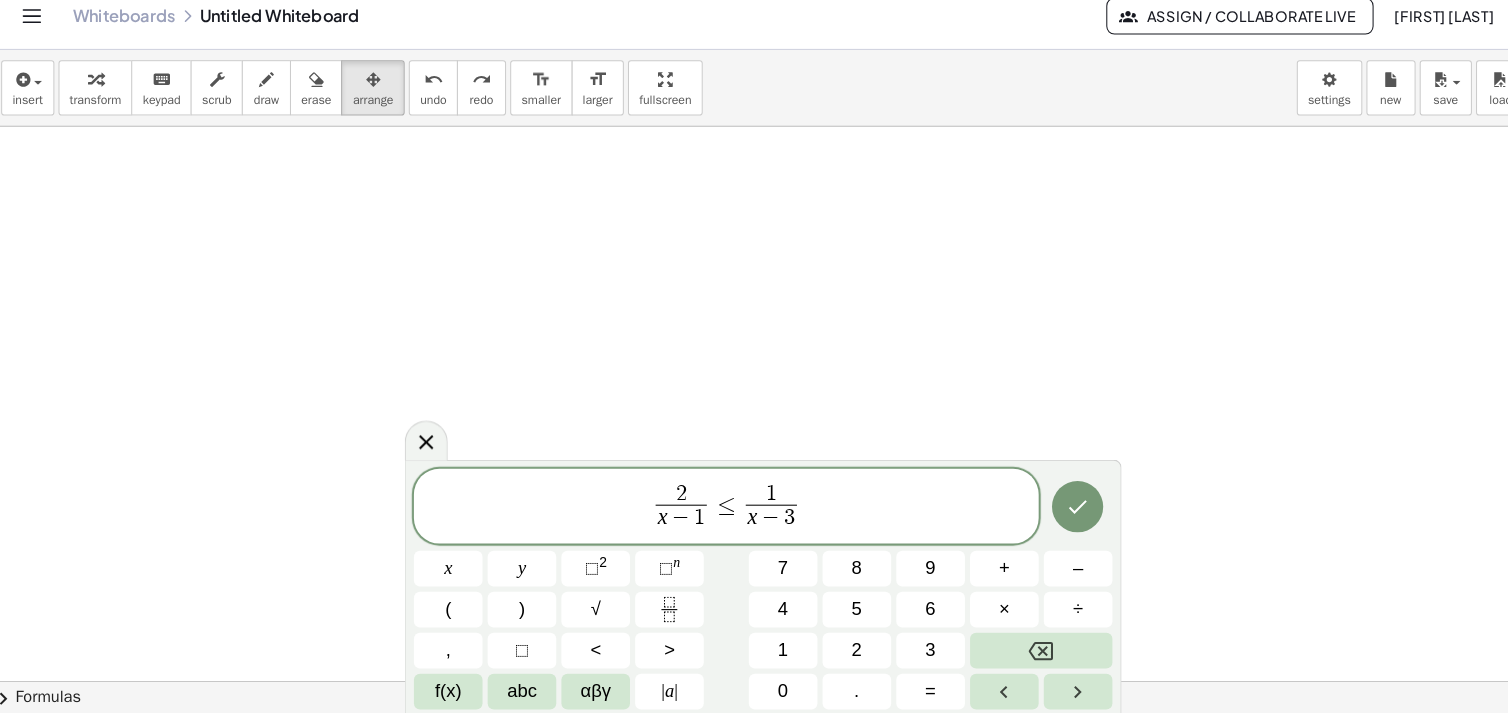 click 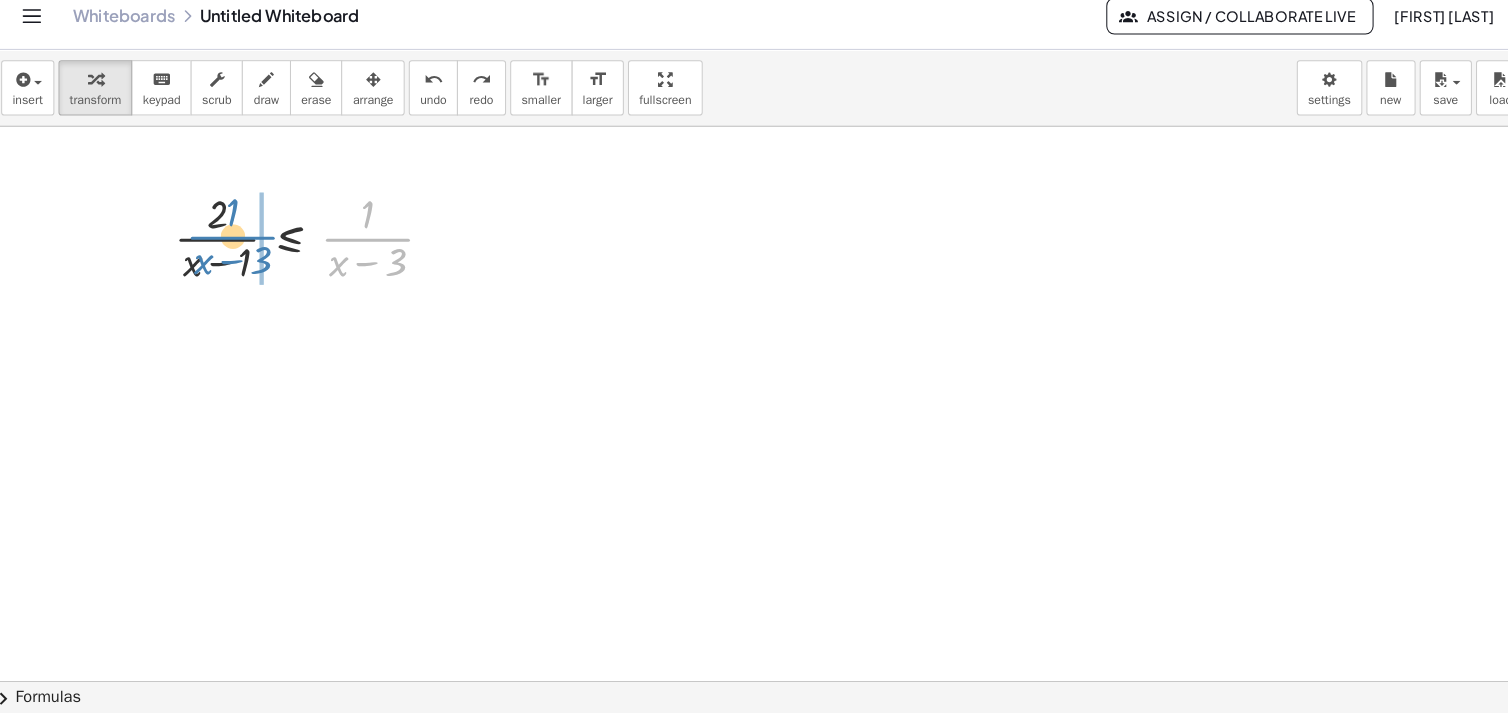 drag, startPoint x: 380, startPoint y: 247, endPoint x: 248, endPoint y: 245, distance: 132.01515 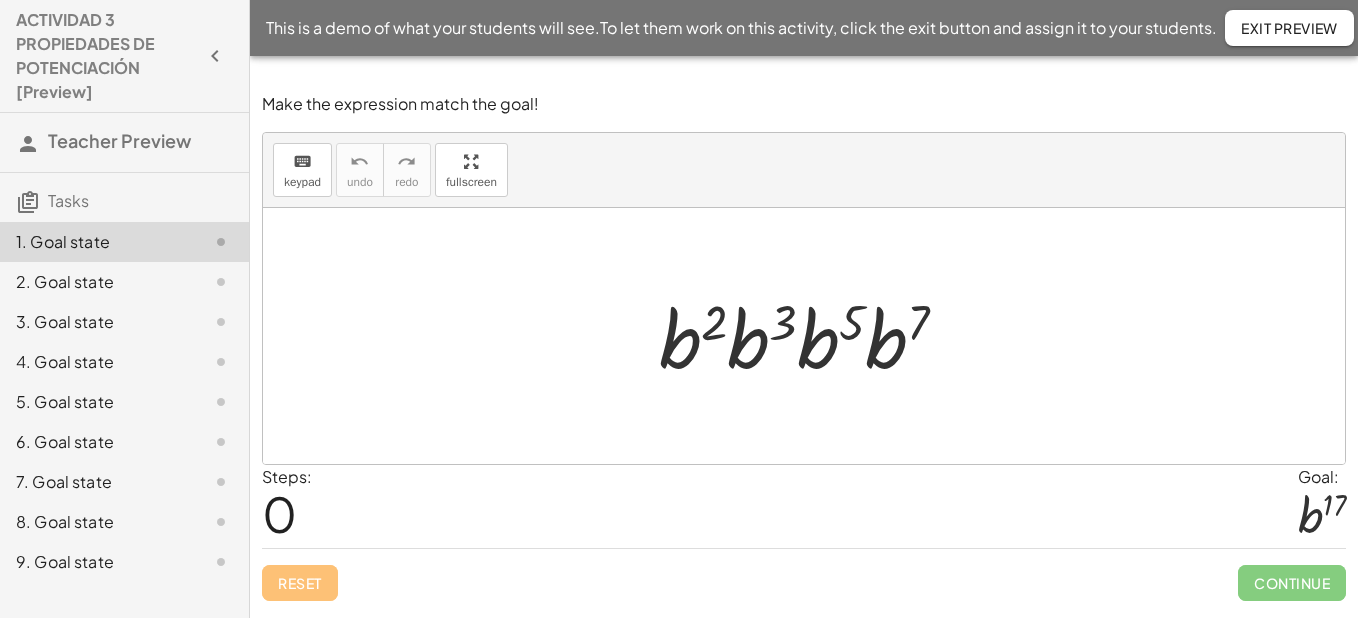 scroll, scrollTop: 0, scrollLeft: 0, axis: both 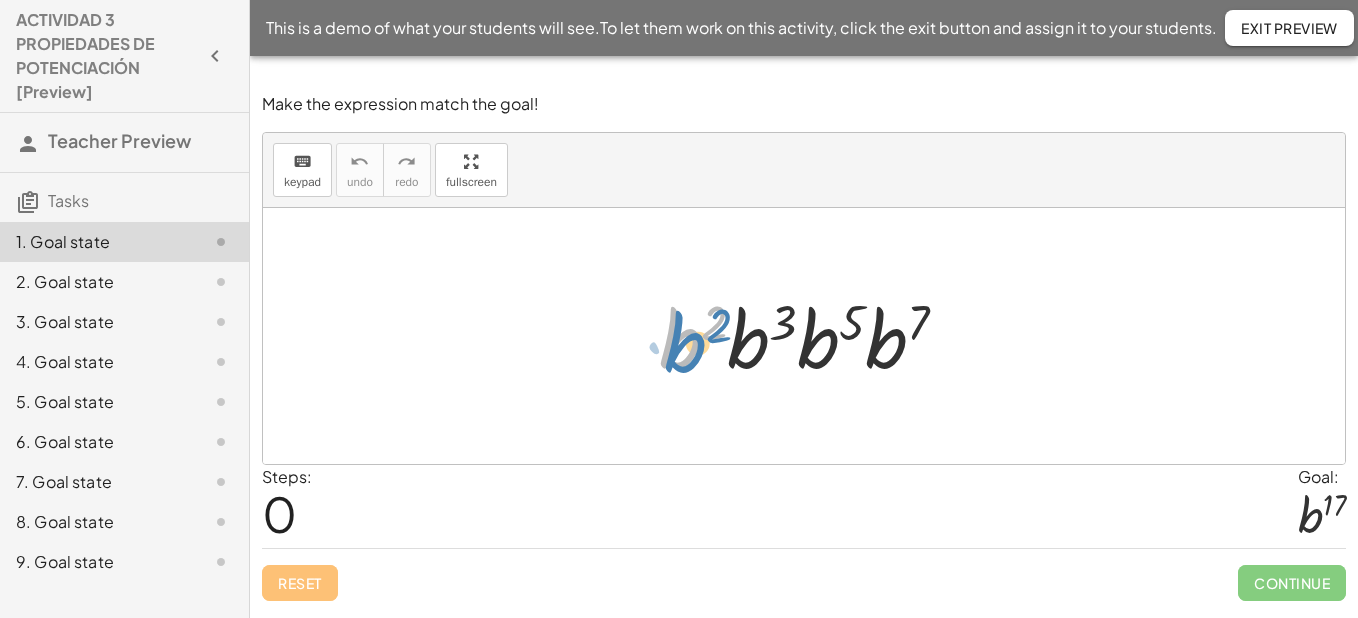click at bounding box center (811, 336) 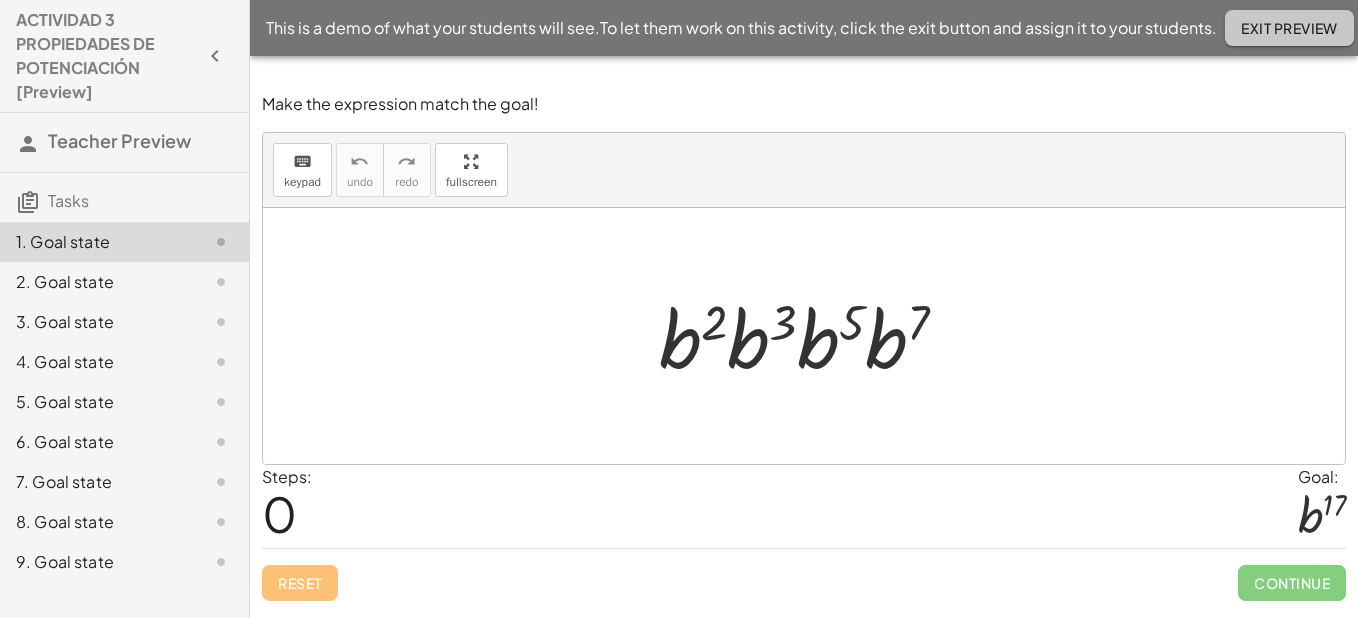 click on "Exit Preview" 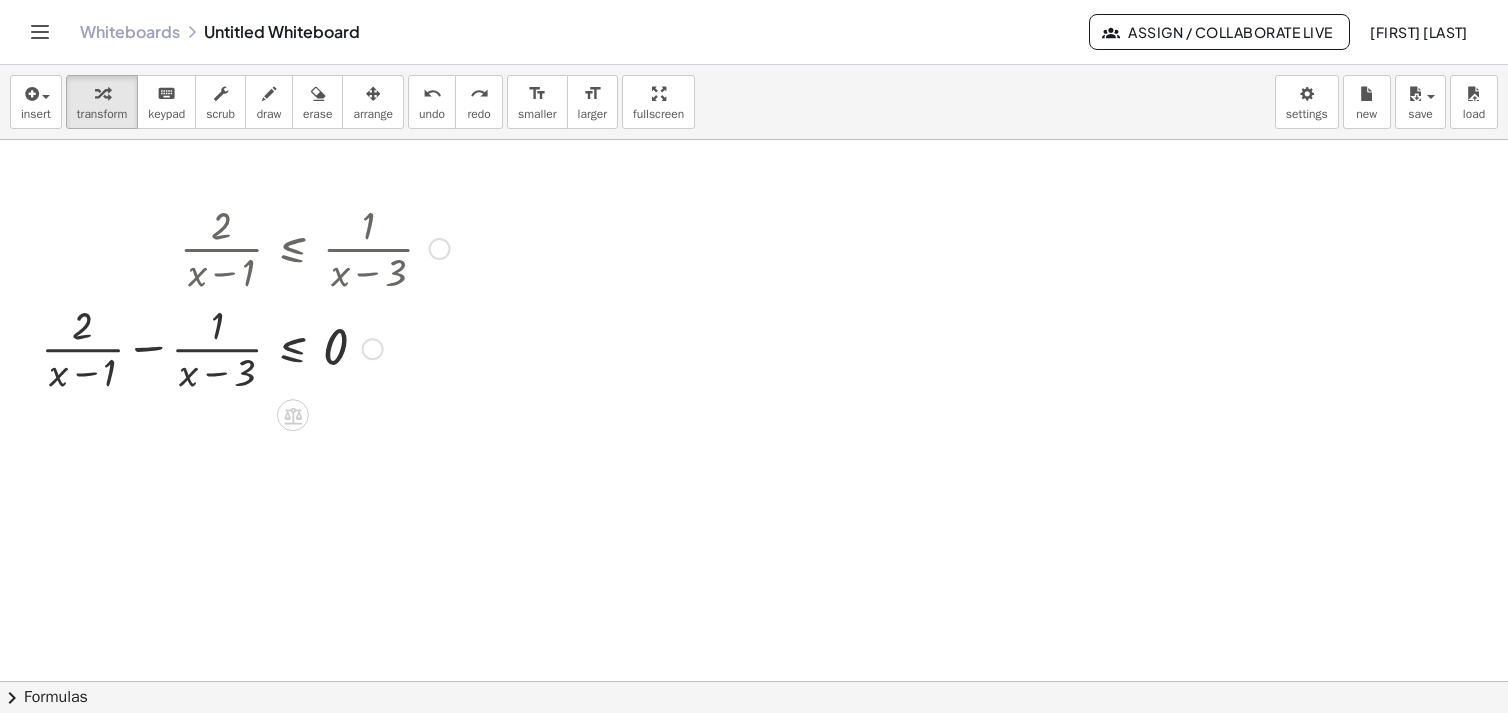 scroll, scrollTop: 0, scrollLeft: 0, axis: both 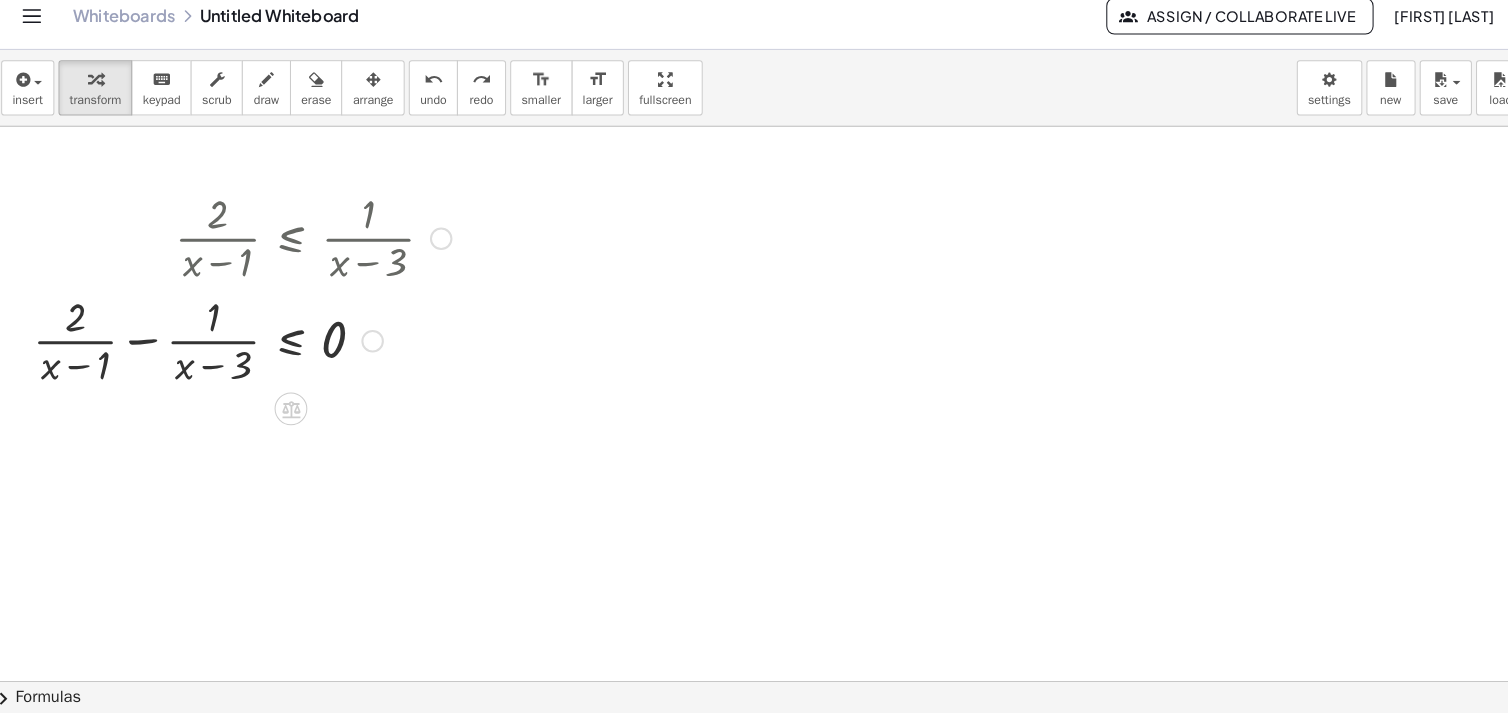 click at bounding box center [245, 347] 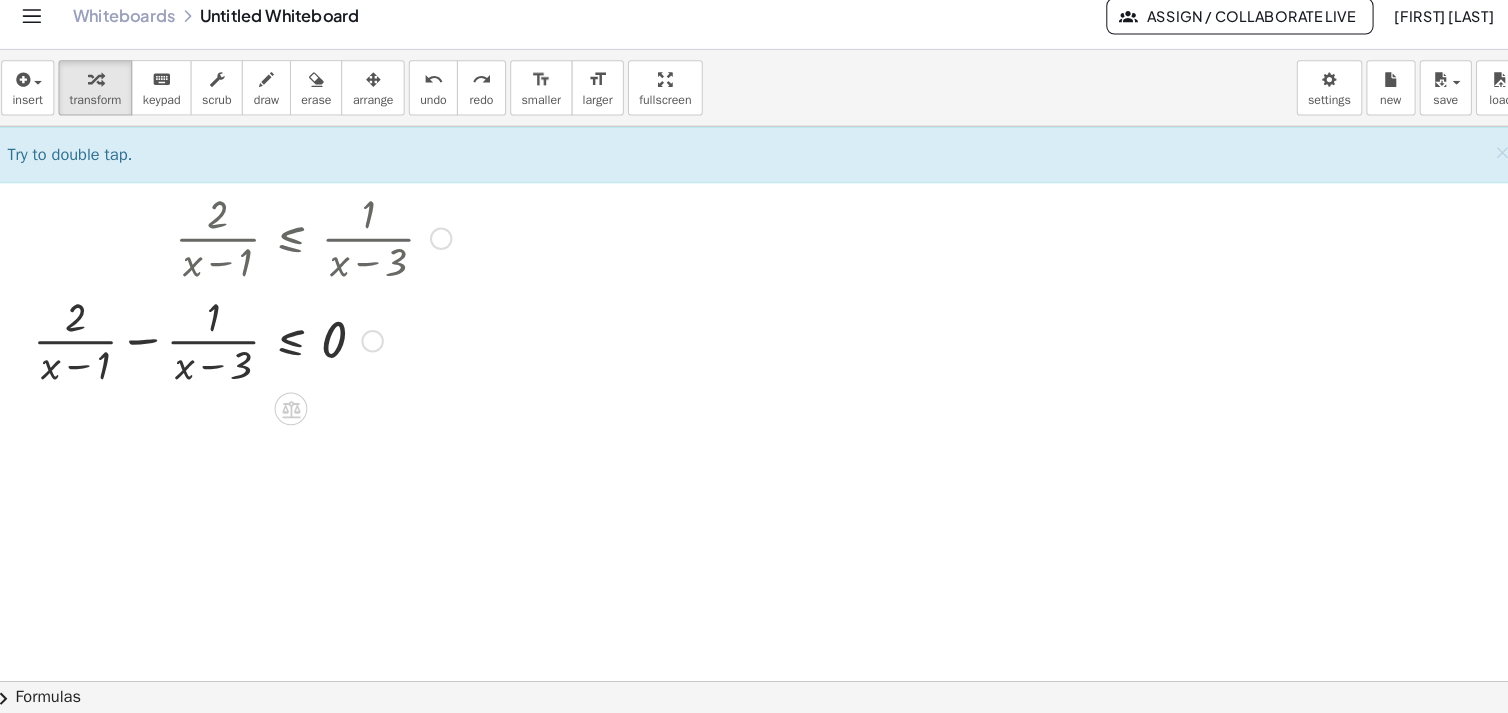 click at bounding box center [245, 347] 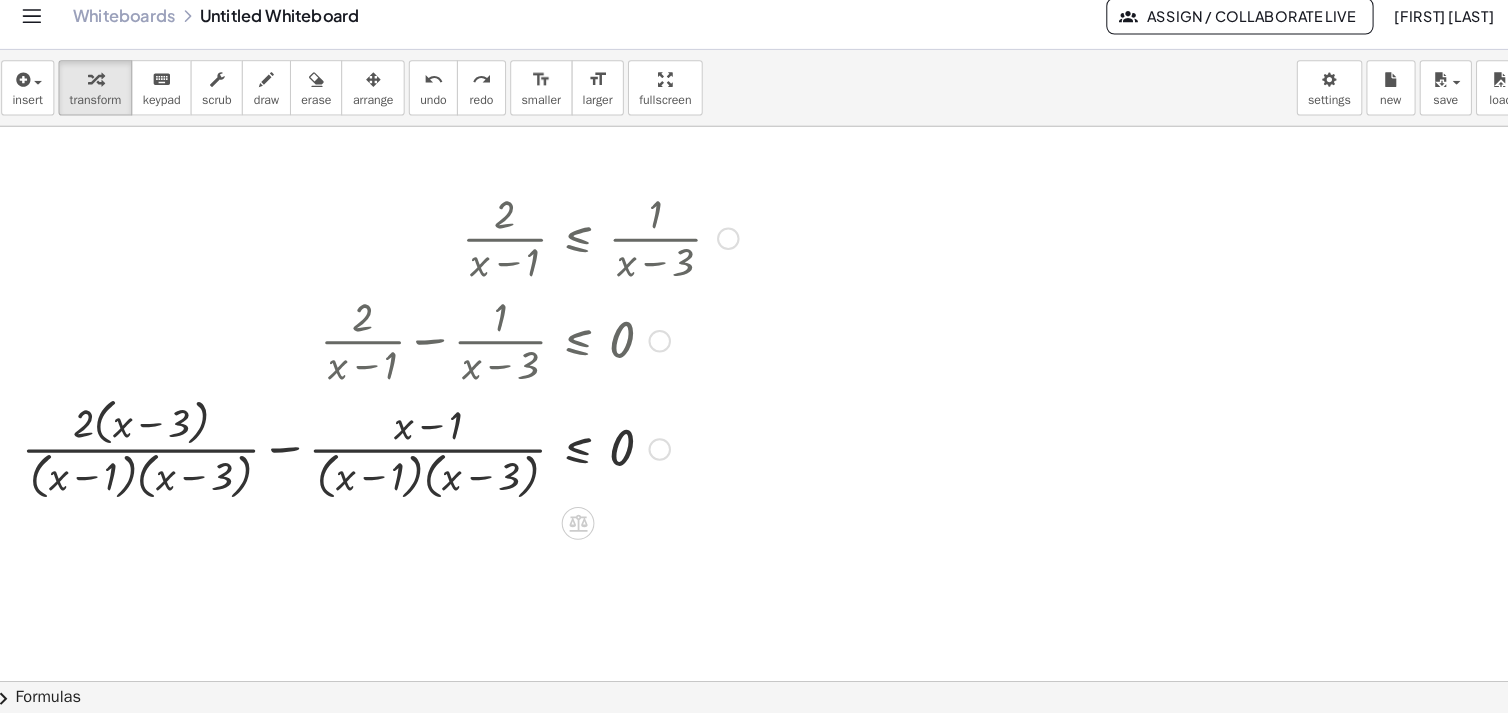 click at bounding box center (380, 452) 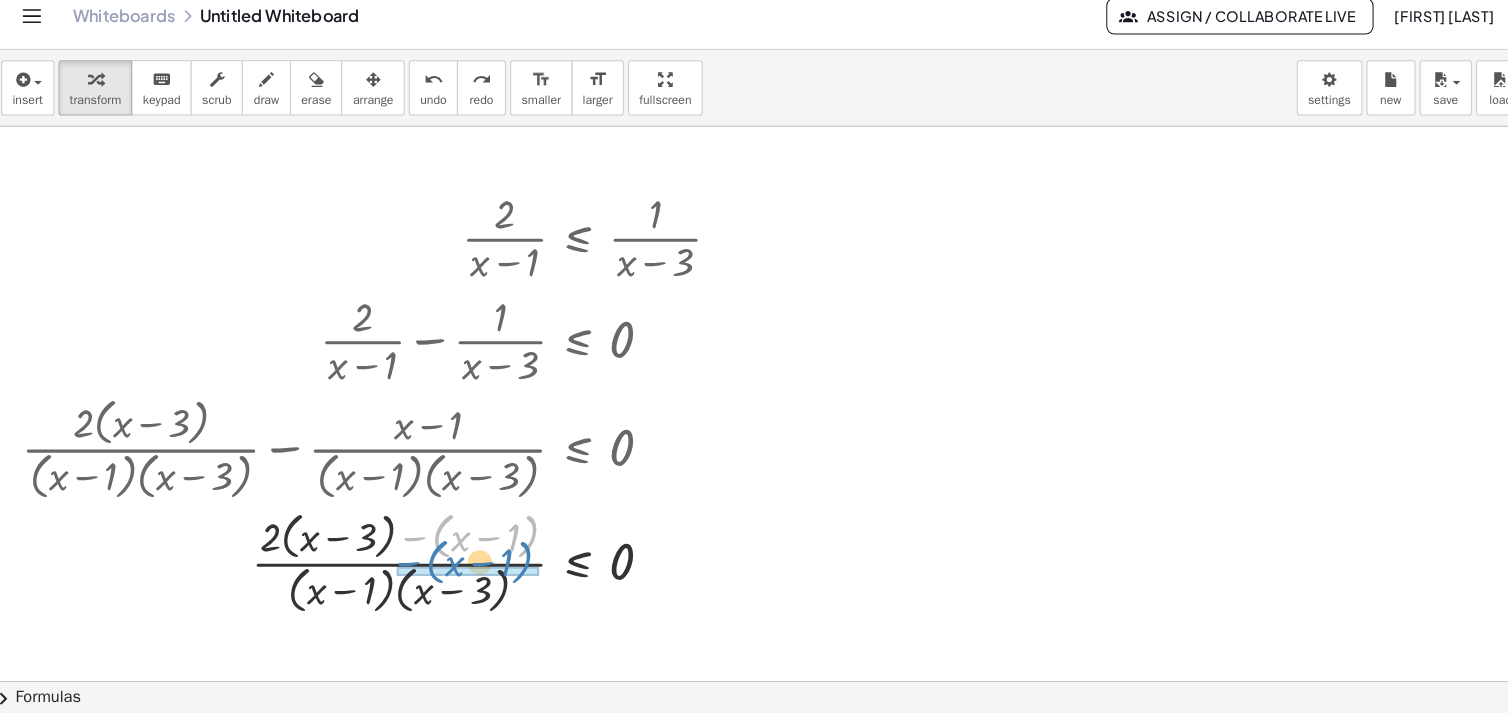 drag, startPoint x: 417, startPoint y: 557, endPoint x: 411, endPoint y: 581, distance: 24.738634 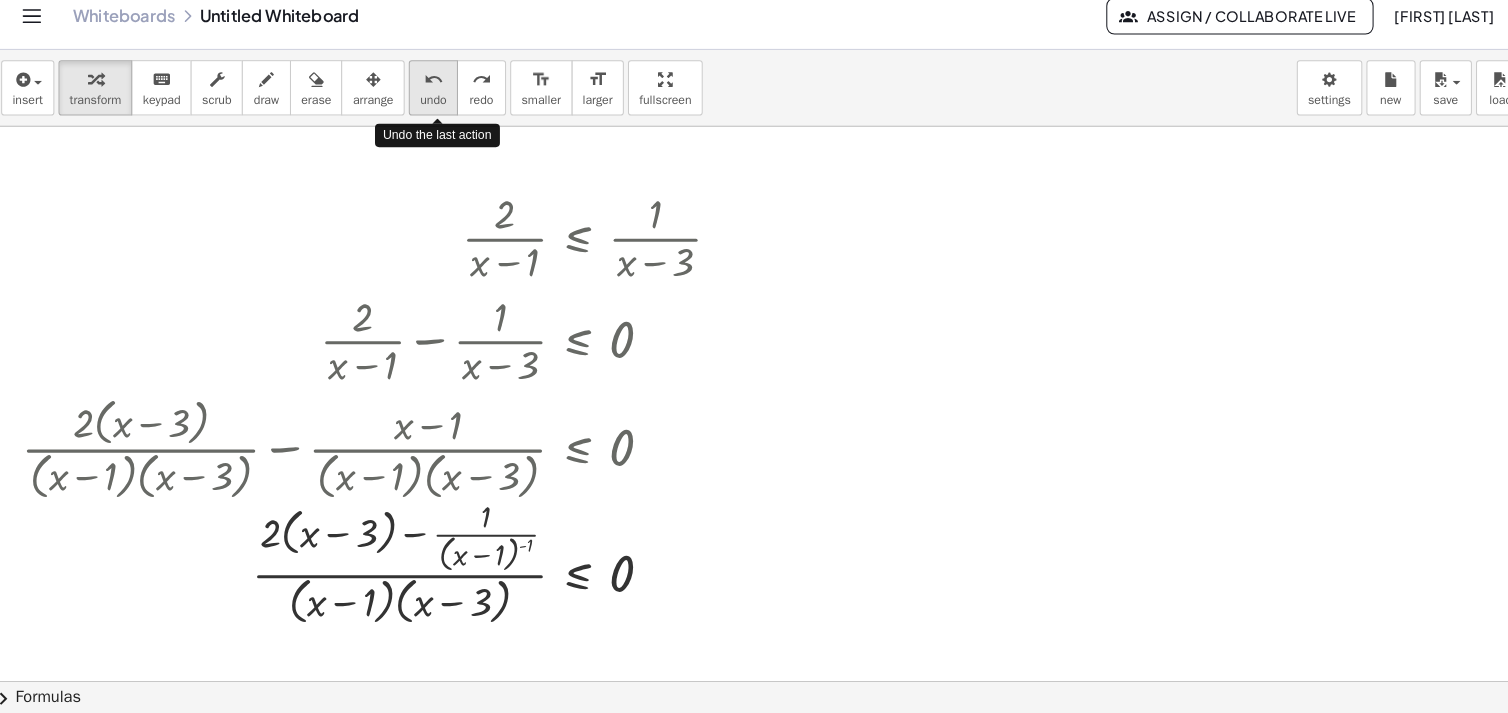 click on "undo" at bounding box center [432, 94] 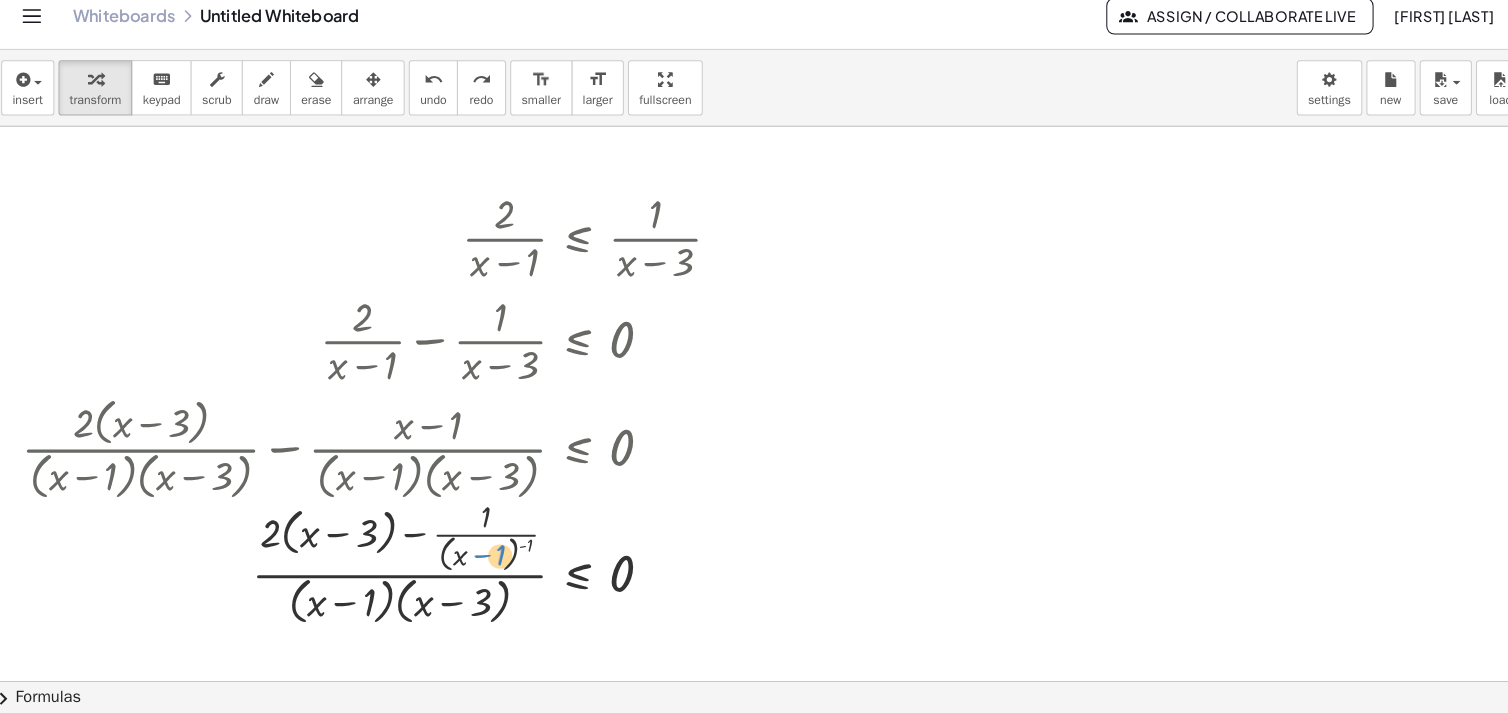 click at bounding box center (380, 564) 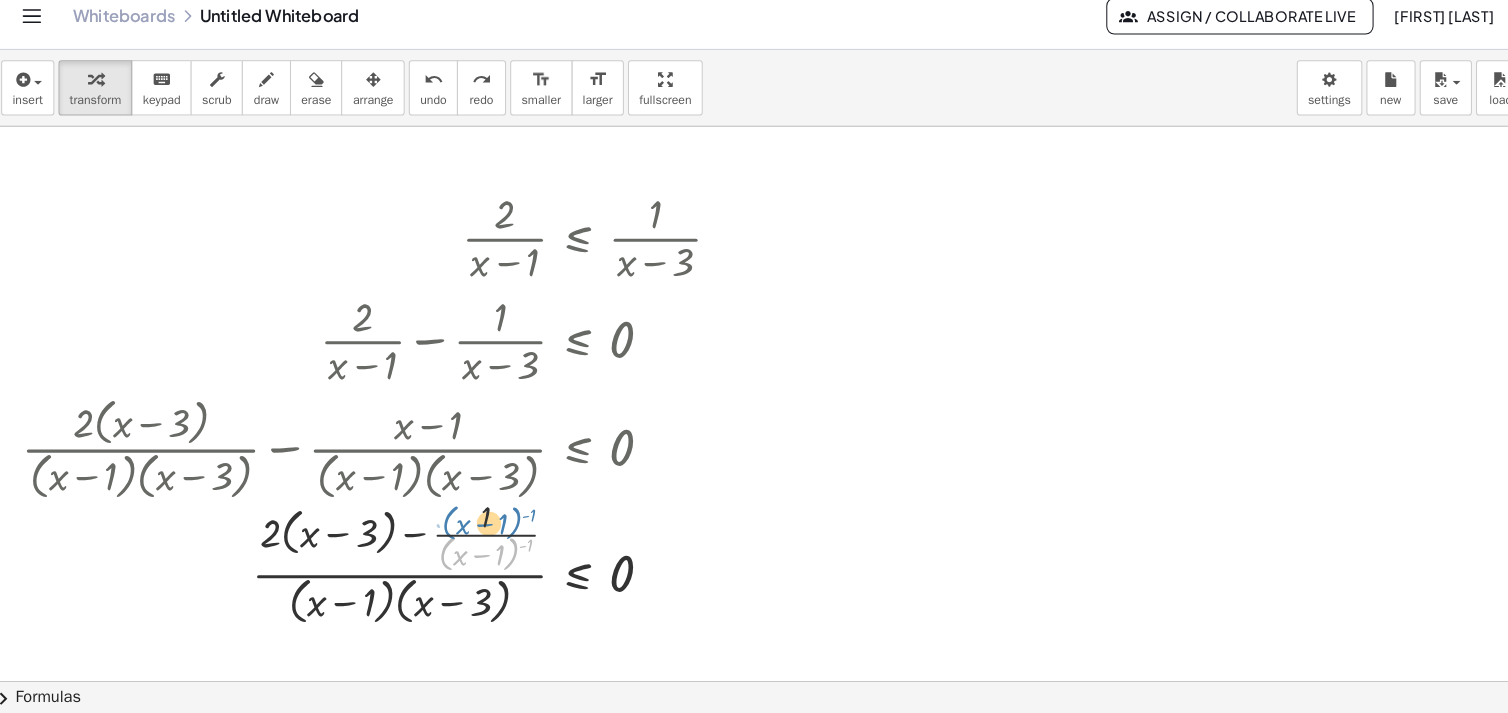 drag, startPoint x: 444, startPoint y: 560, endPoint x: 447, endPoint y: 530, distance: 30.149628 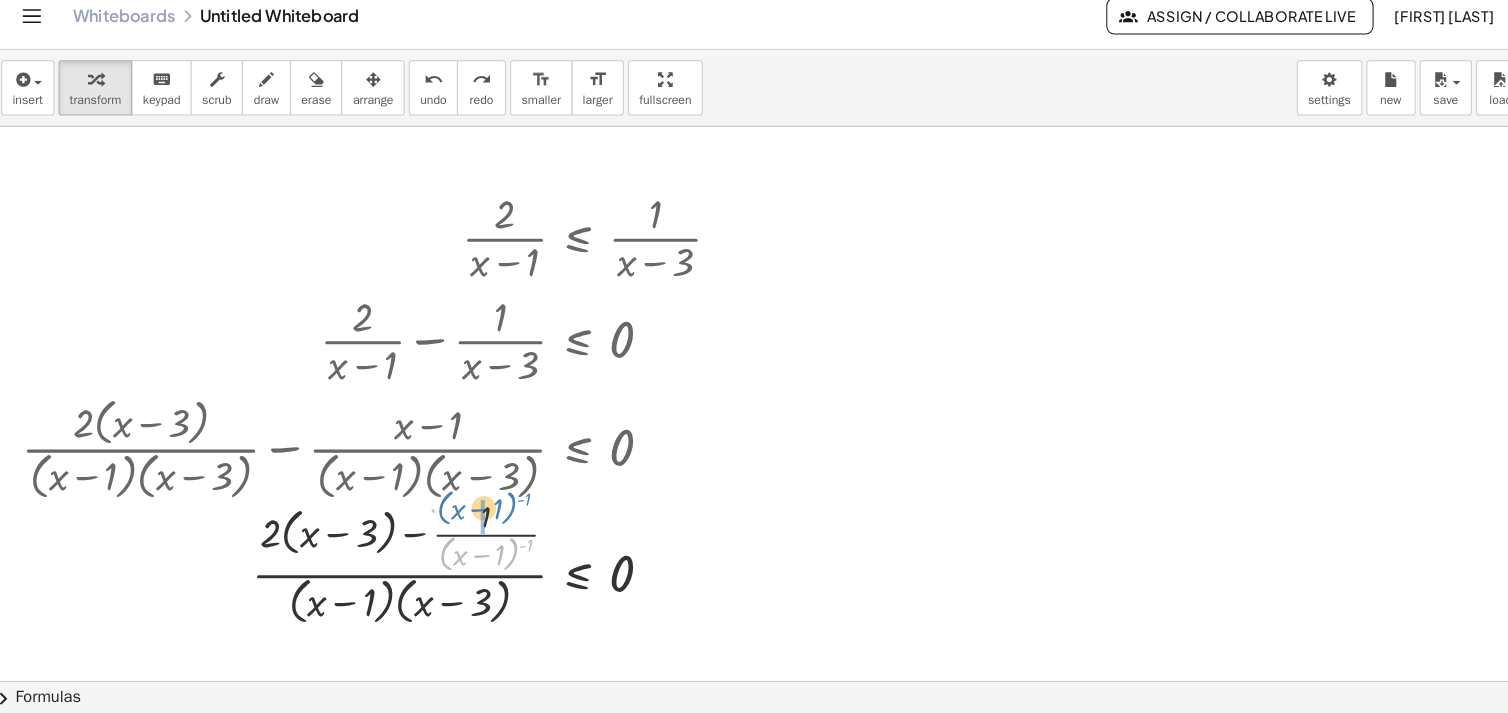 drag, startPoint x: 443, startPoint y: 550, endPoint x: 441, endPoint y: 508, distance: 42.047592 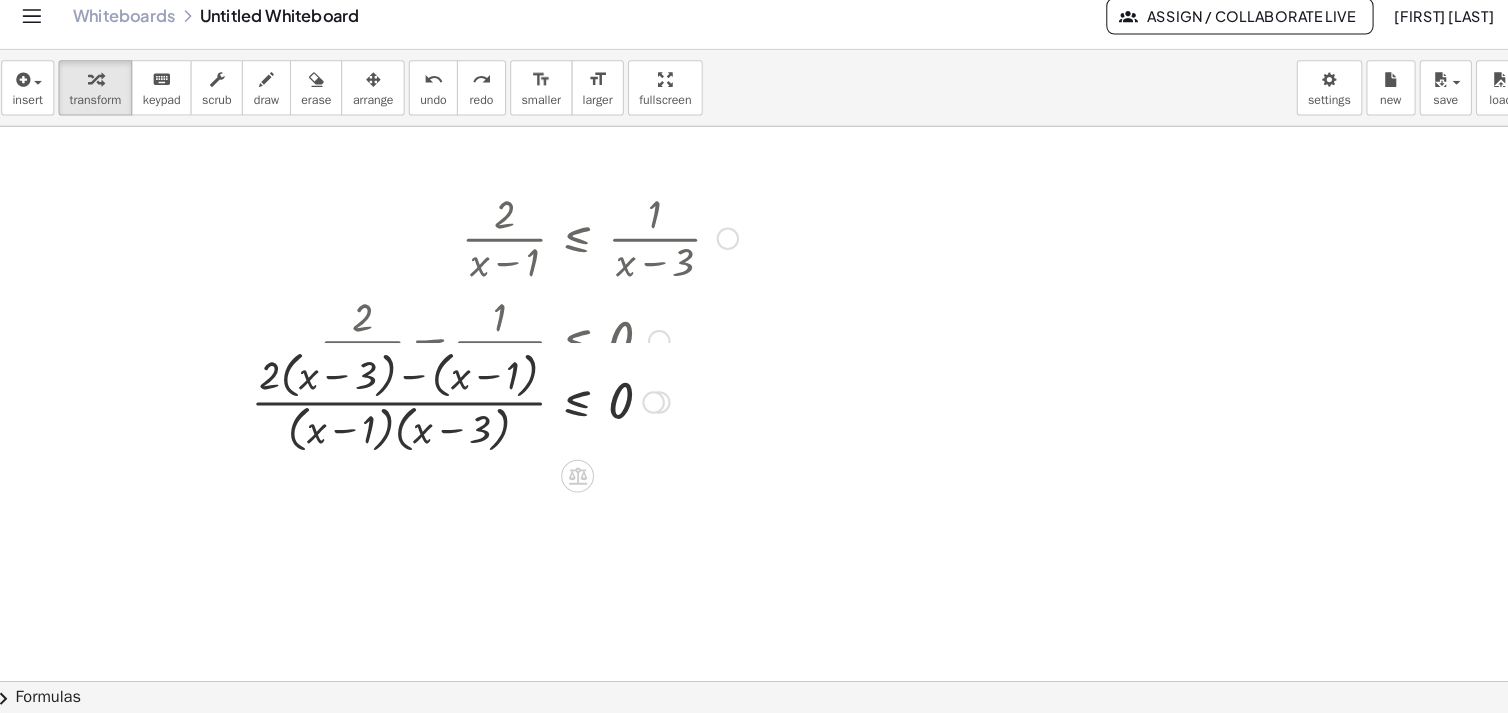 drag, startPoint x: 655, startPoint y: 565, endPoint x: 666, endPoint y: 401, distance: 164.36848 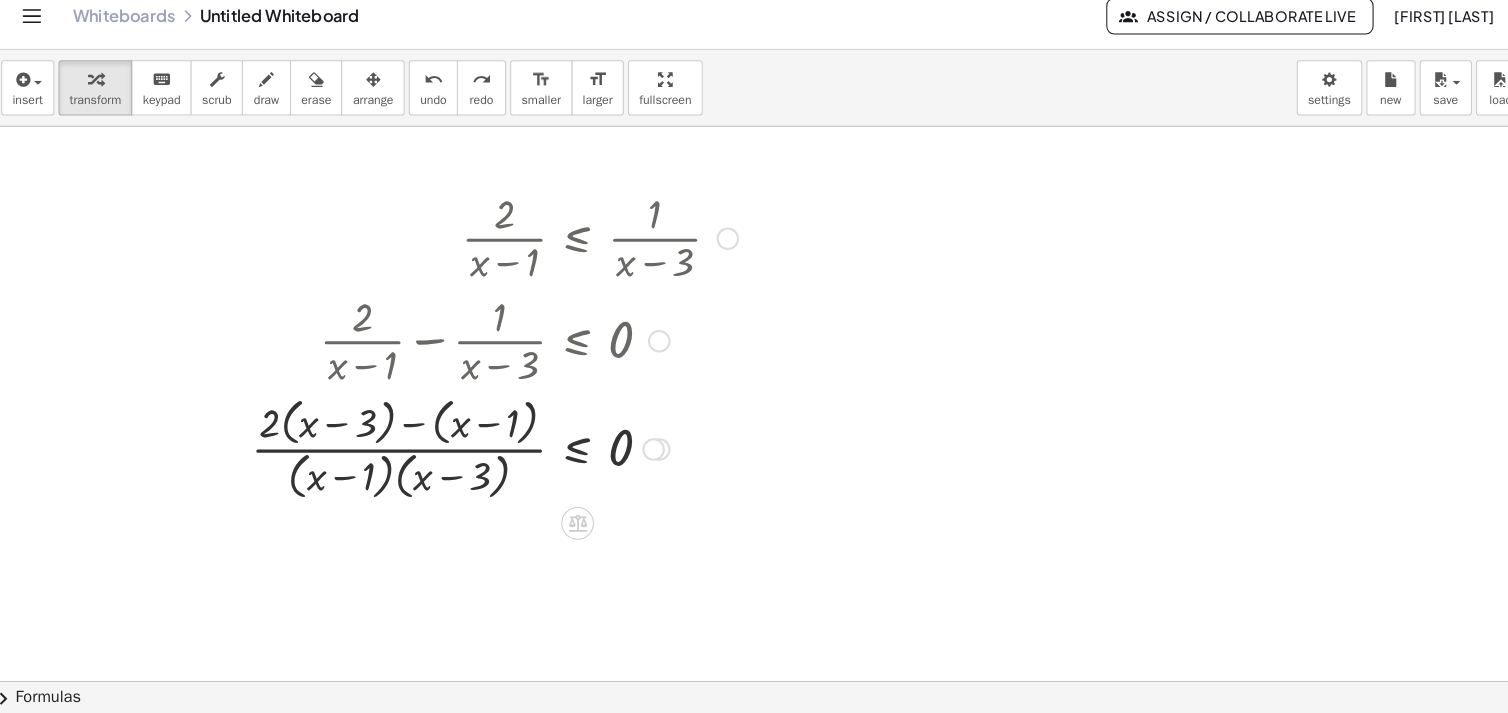 click at bounding box center [491, 452] 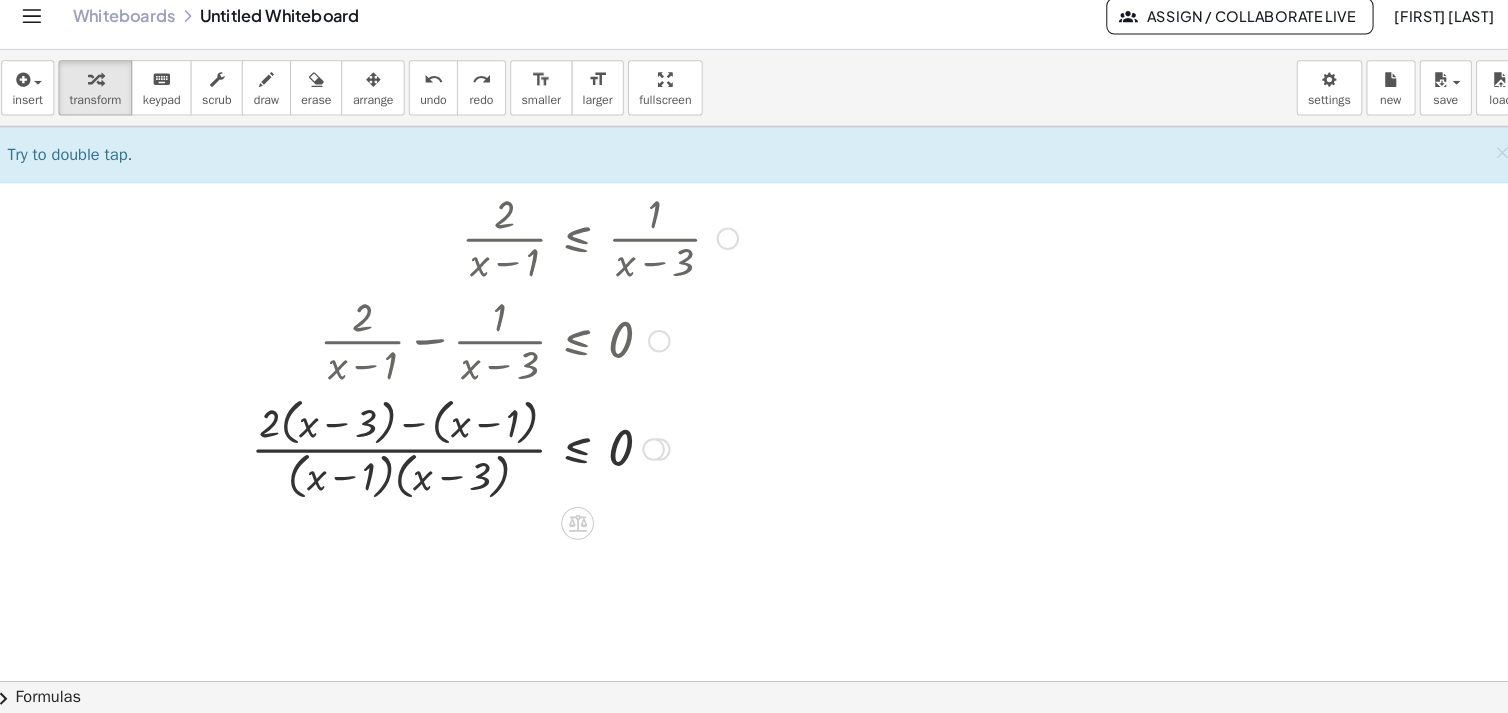 click at bounding box center [491, 452] 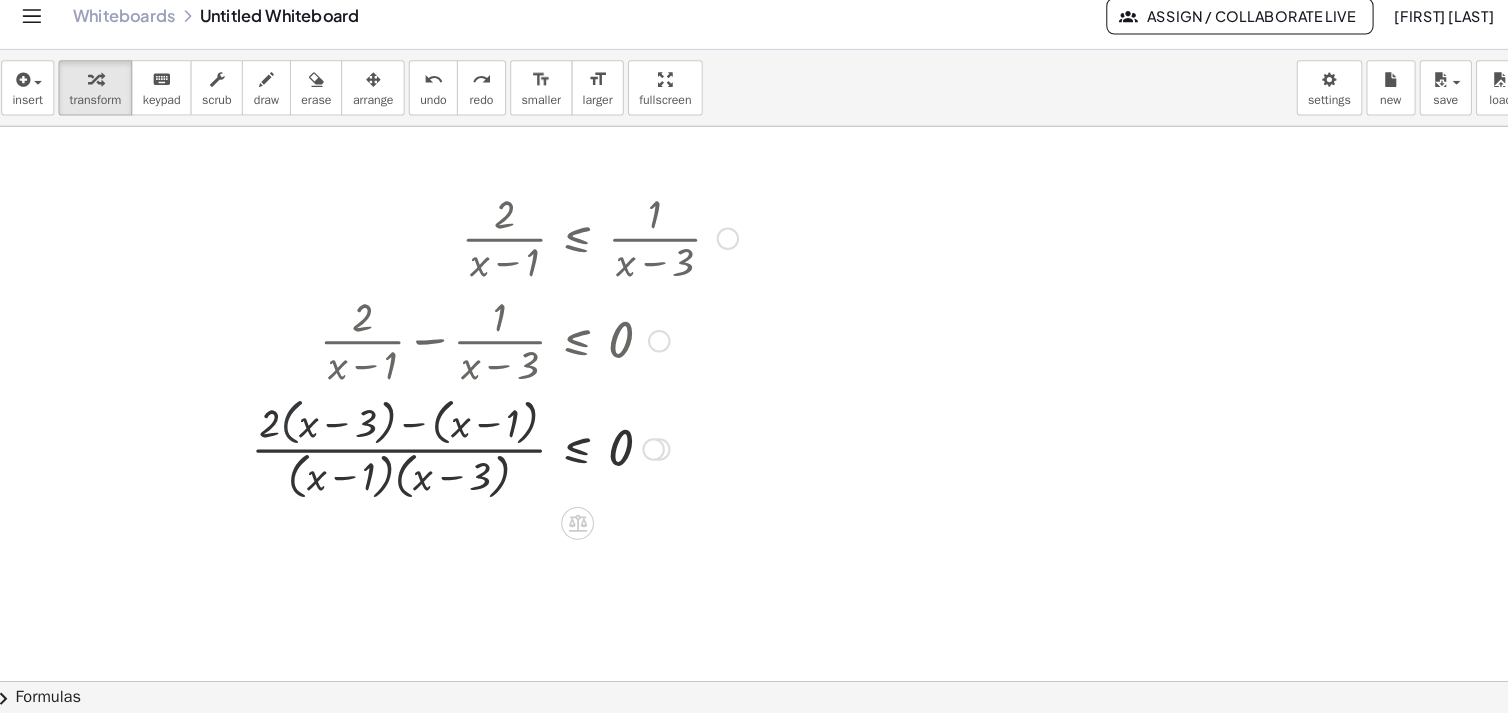 click at bounding box center (491, 452) 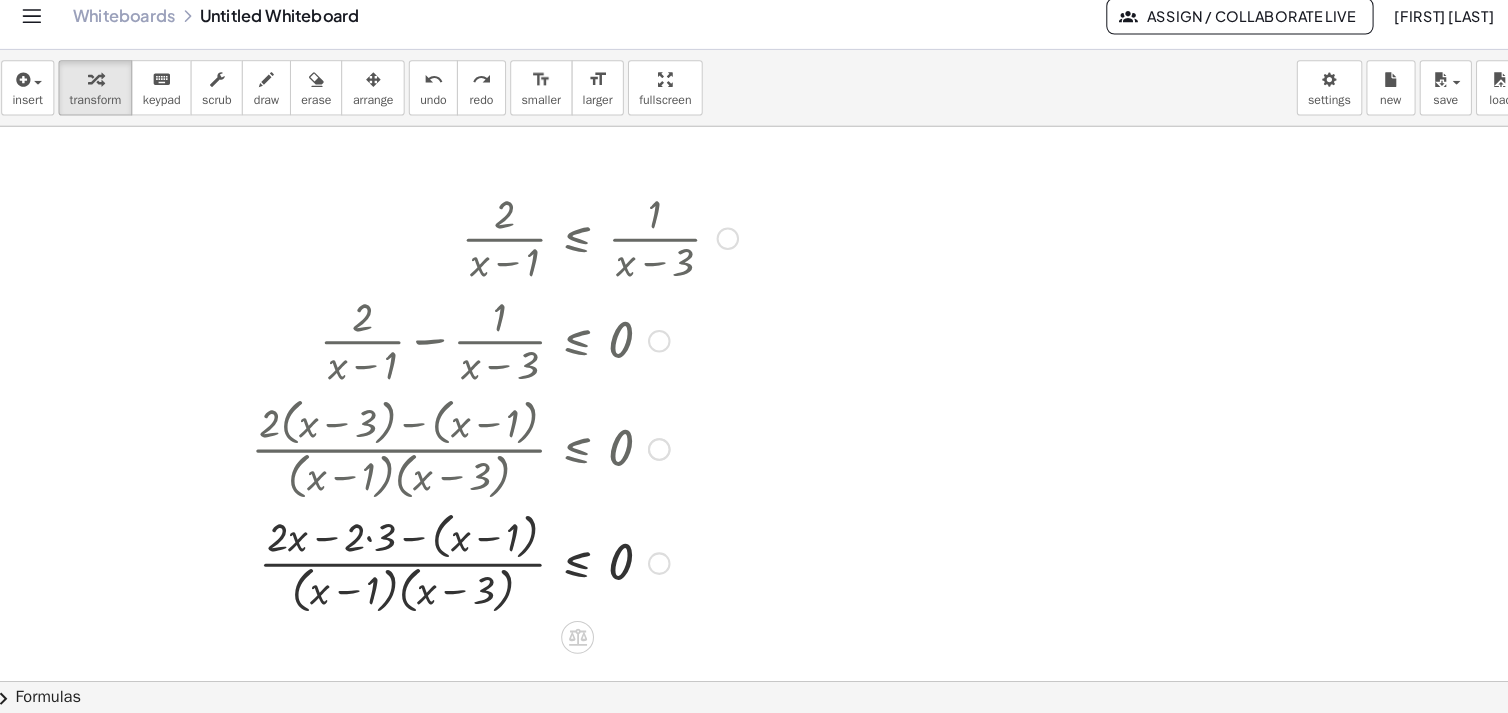 click at bounding box center [491, 452] 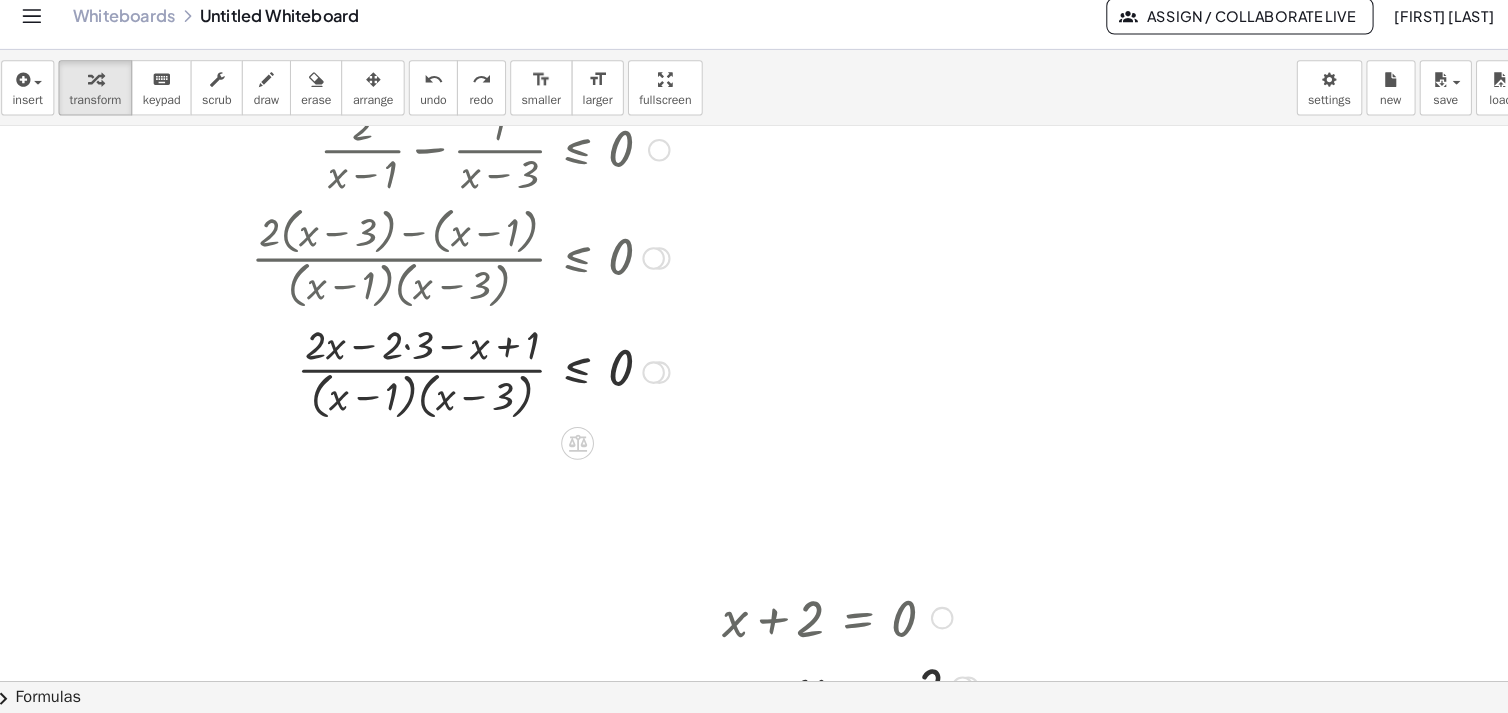 scroll, scrollTop: 198, scrollLeft: 0, axis: vertical 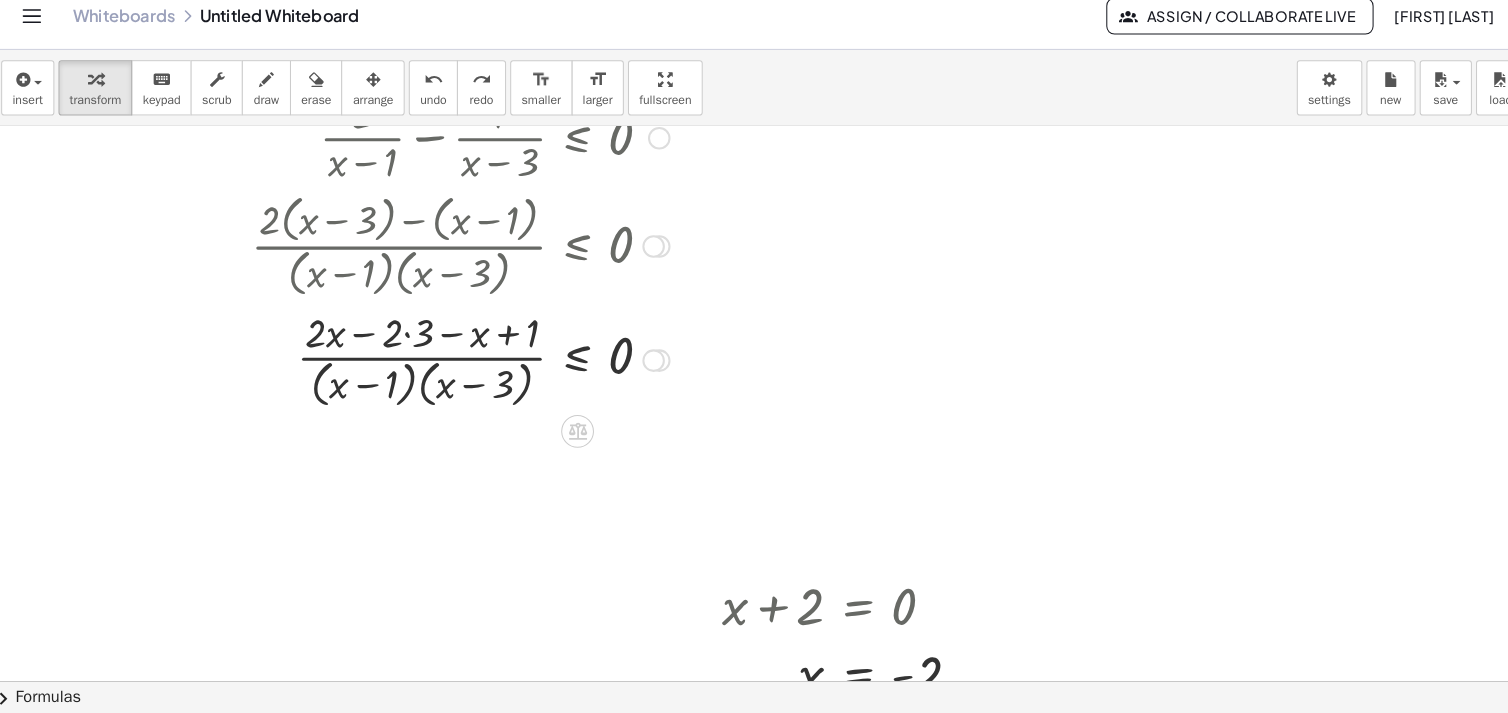click at bounding box center [491, 367] 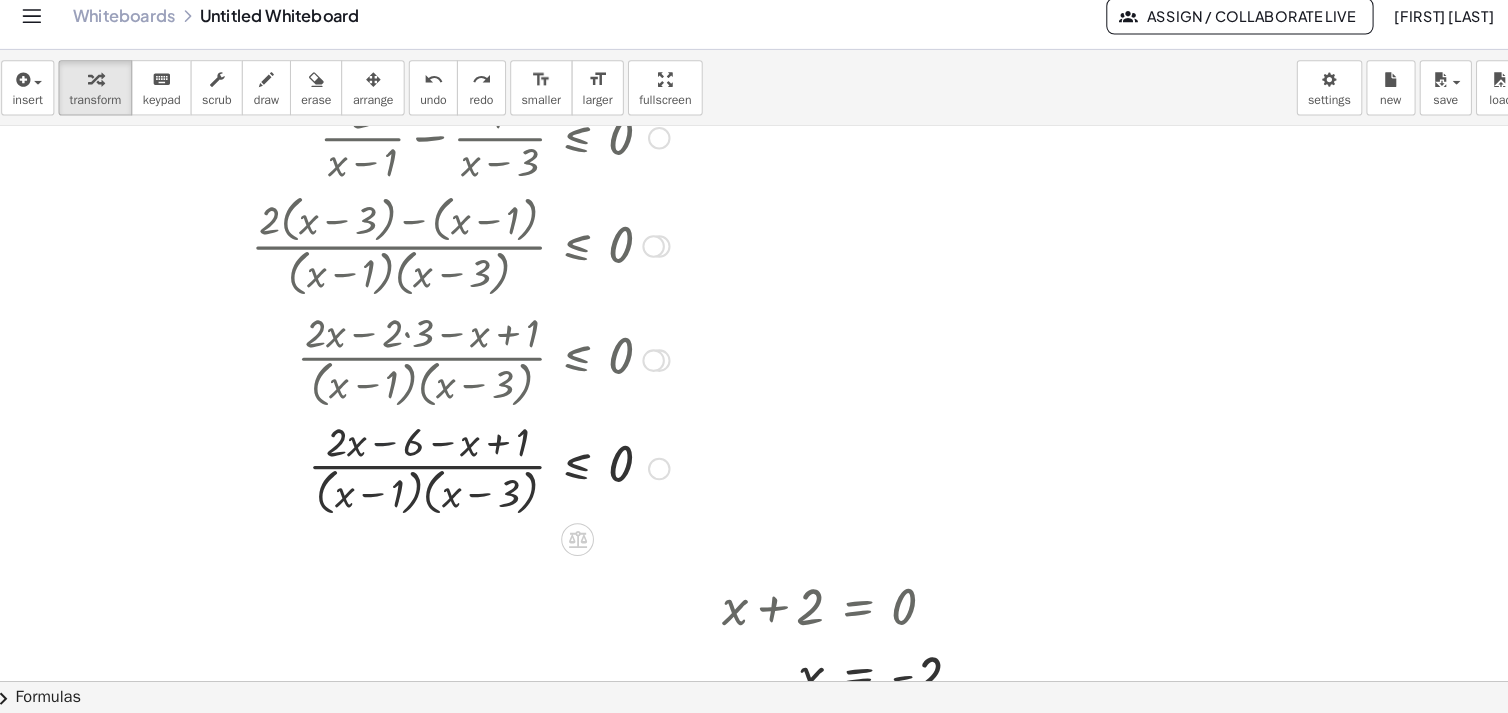 click at bounding box center [491, 472] 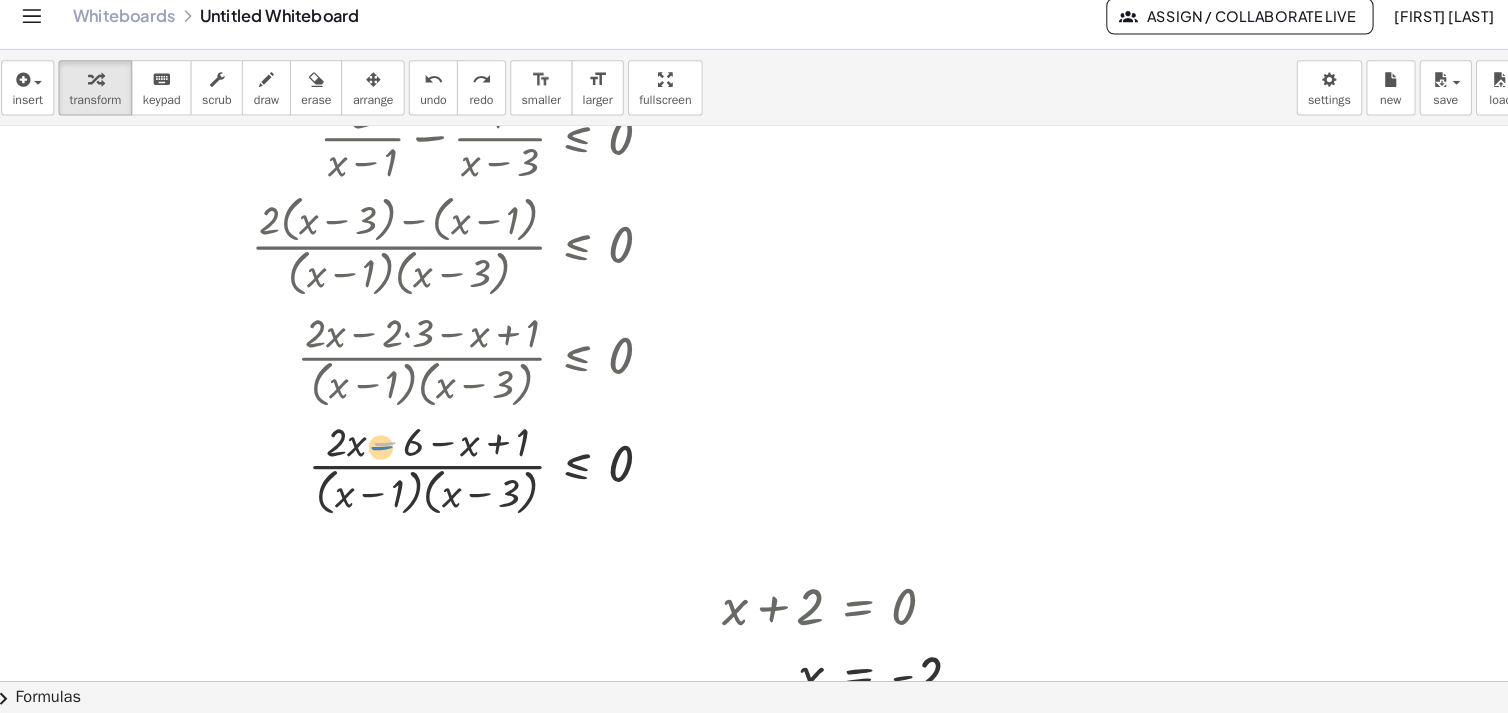 click at bounding box center [491, 472] 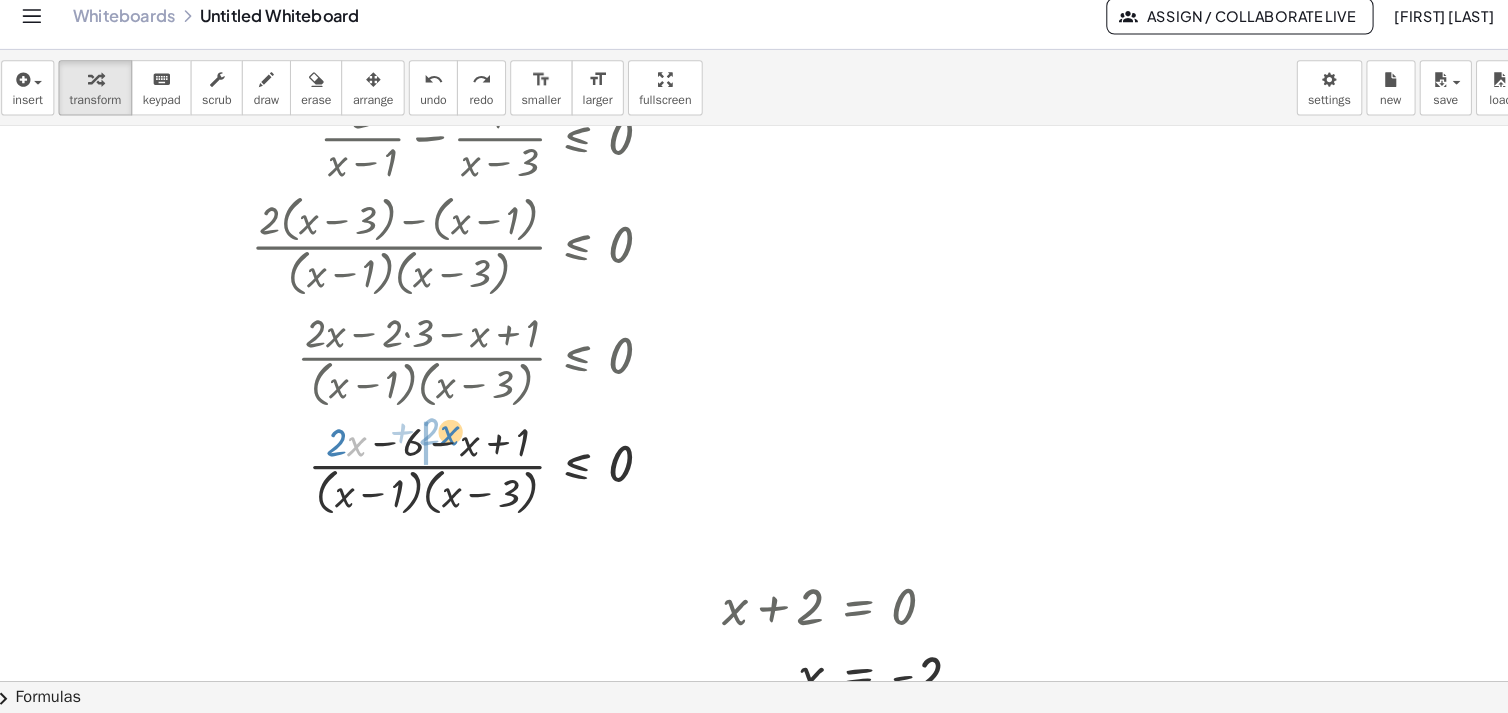 drag, startPoint x: 351, startPoint y: 445, endPoint x: 443, endPoint y: 434, distance: 92.65527 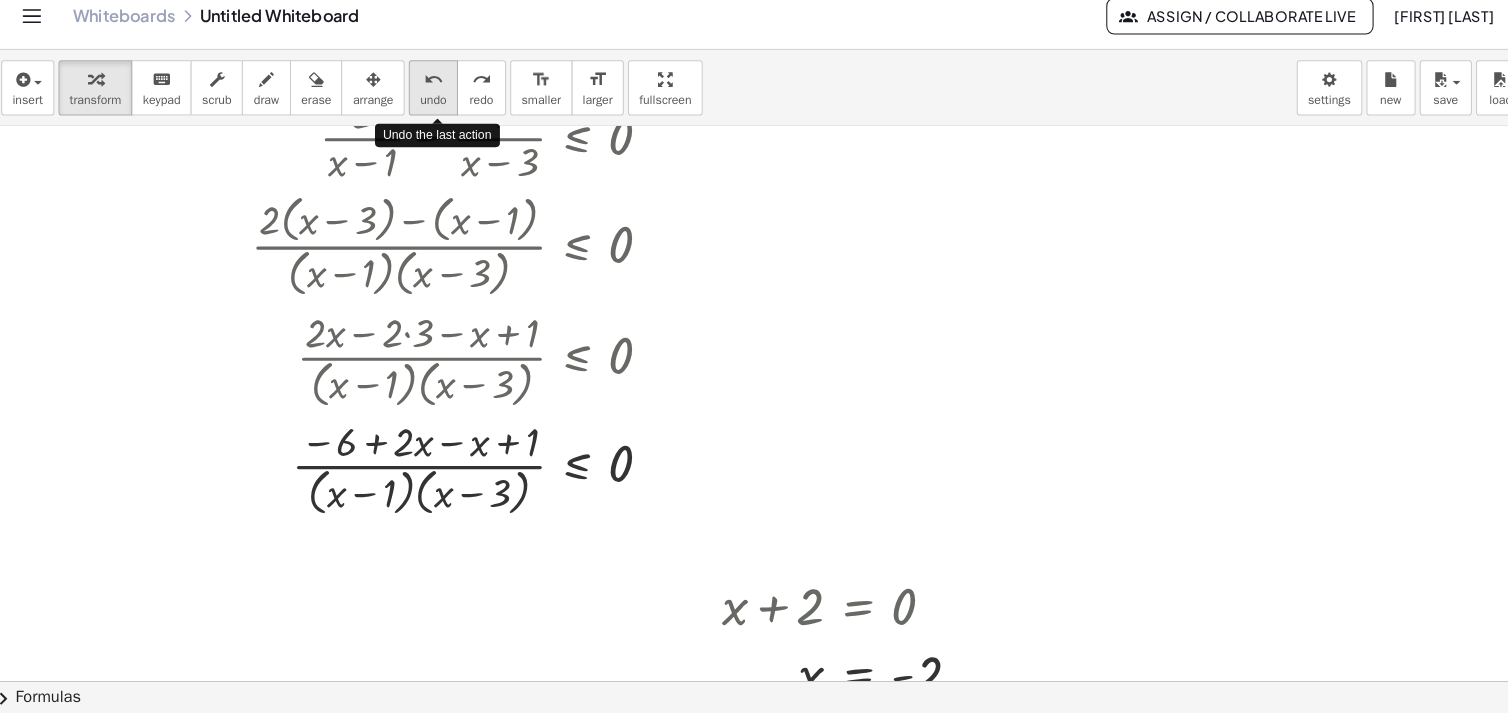 click on "undo" at bounding box center (432, 94) 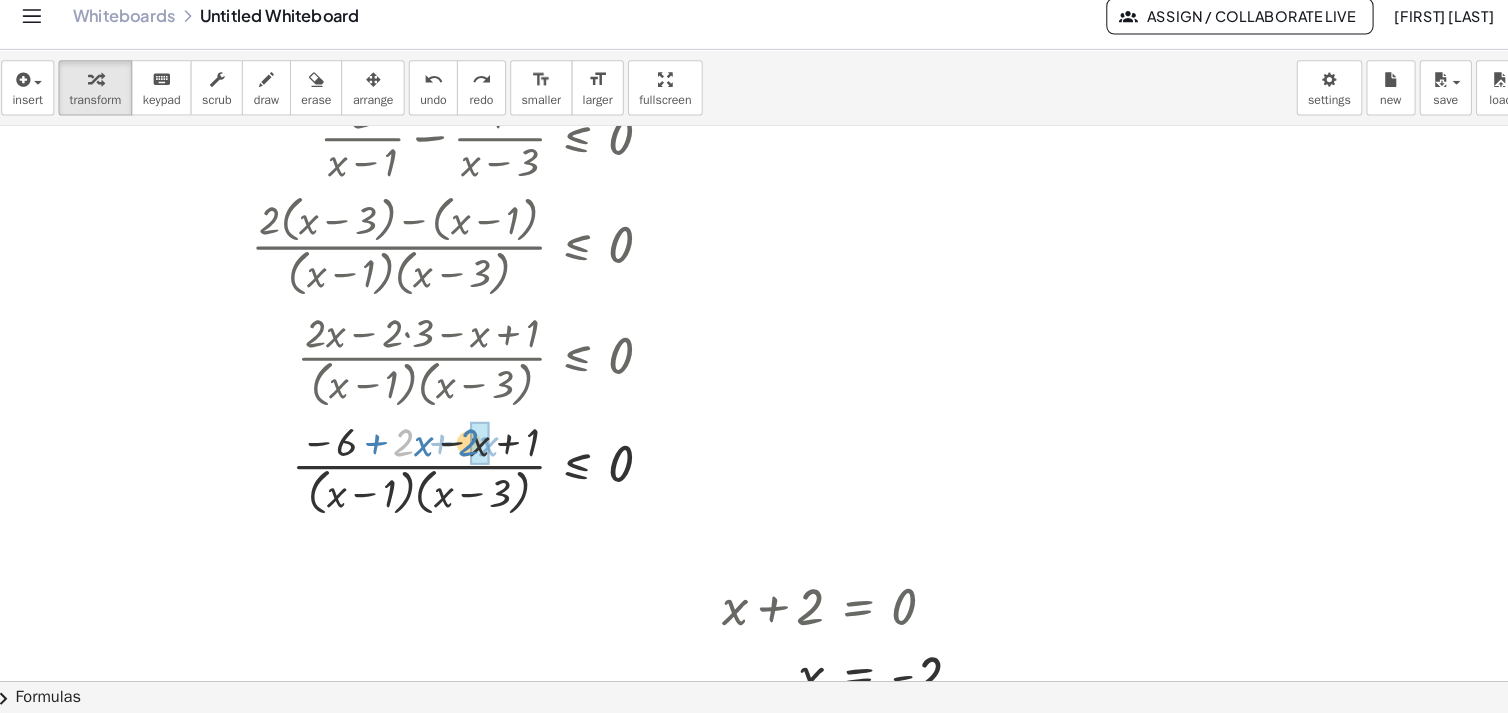 drag, startPoint x: 408, startPoint y: 442, endPoint x: 472, endPoint y: 442, distance: 64 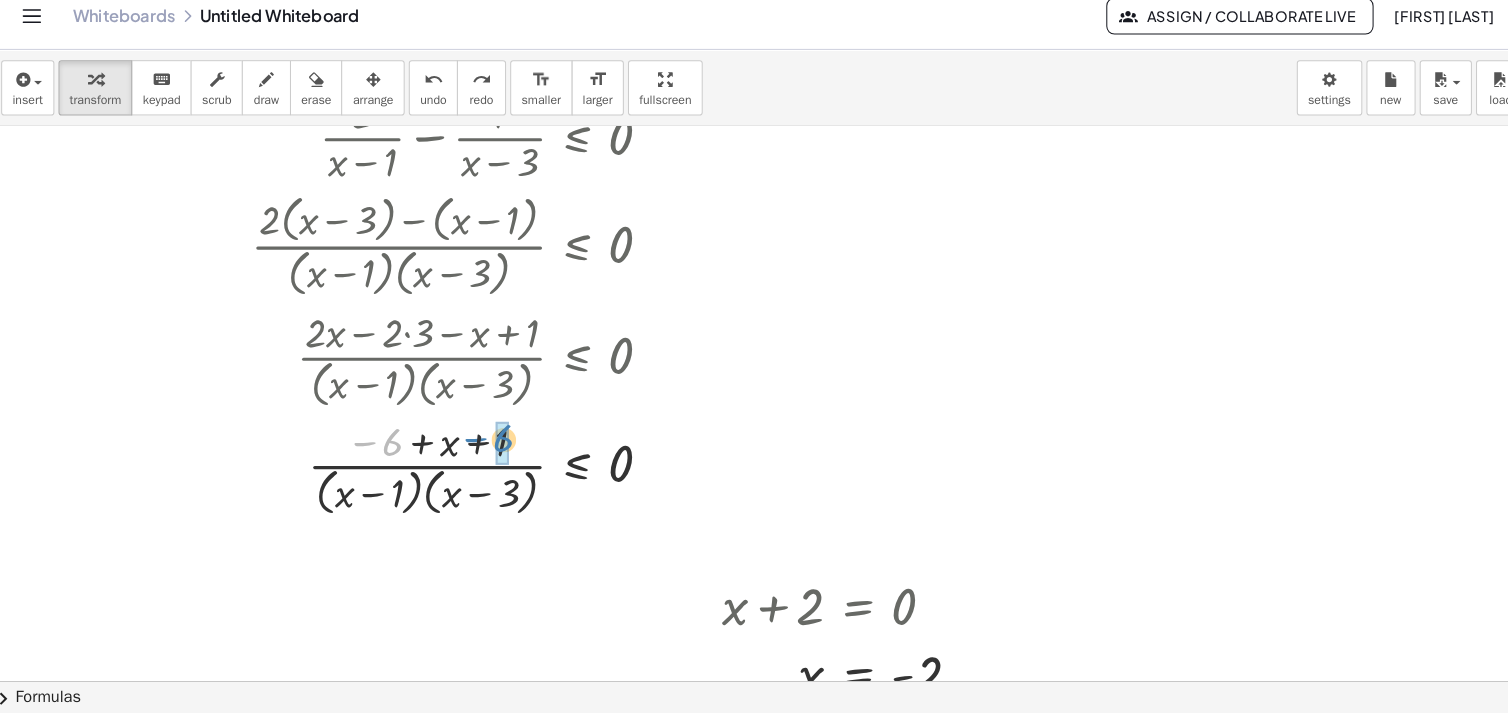 drag, startPoint x: 390, startPoint y: 448, endPoint x: 500, endPoint y: 445, distance: 110.0409 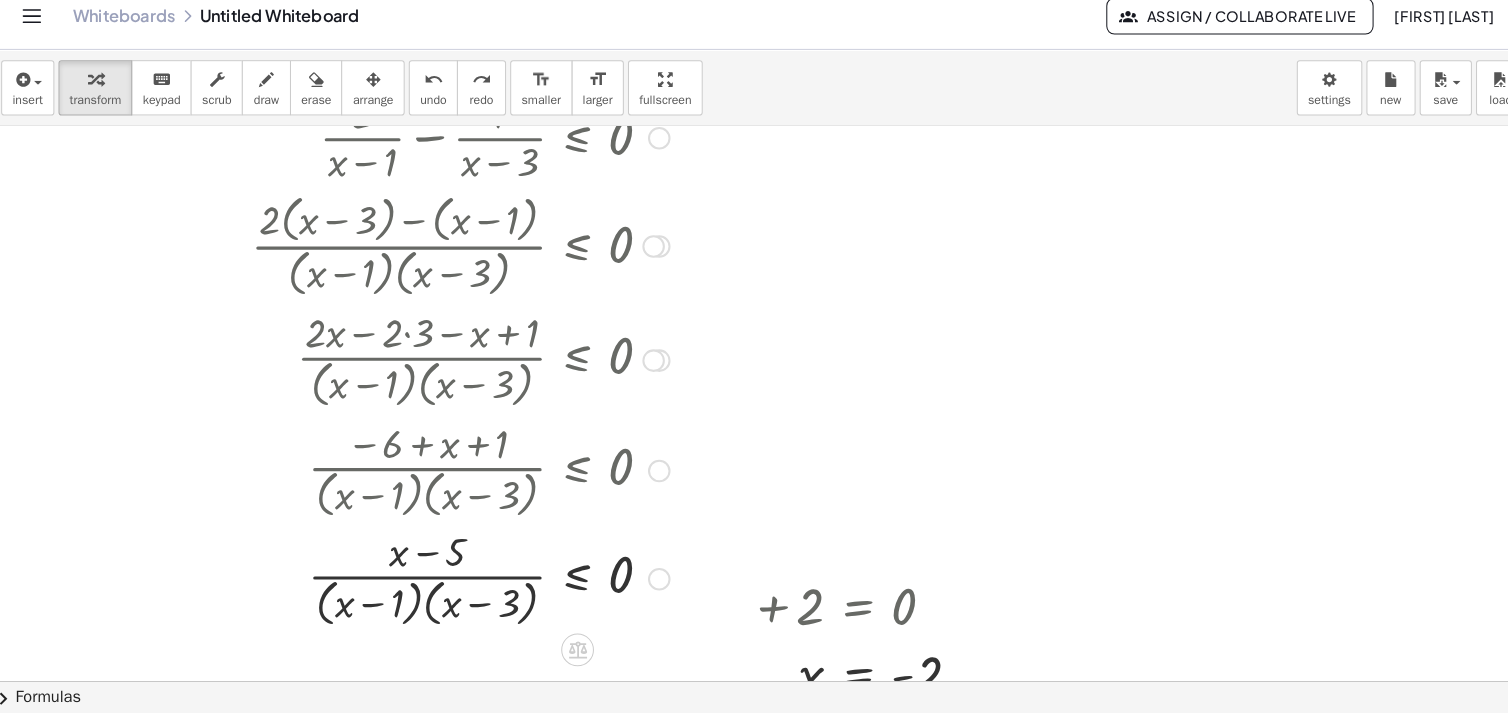 drag, startPoint x: 651, startPoint y: 477, endPoint x: 655, endPoint y: 595, distance: 118.06778 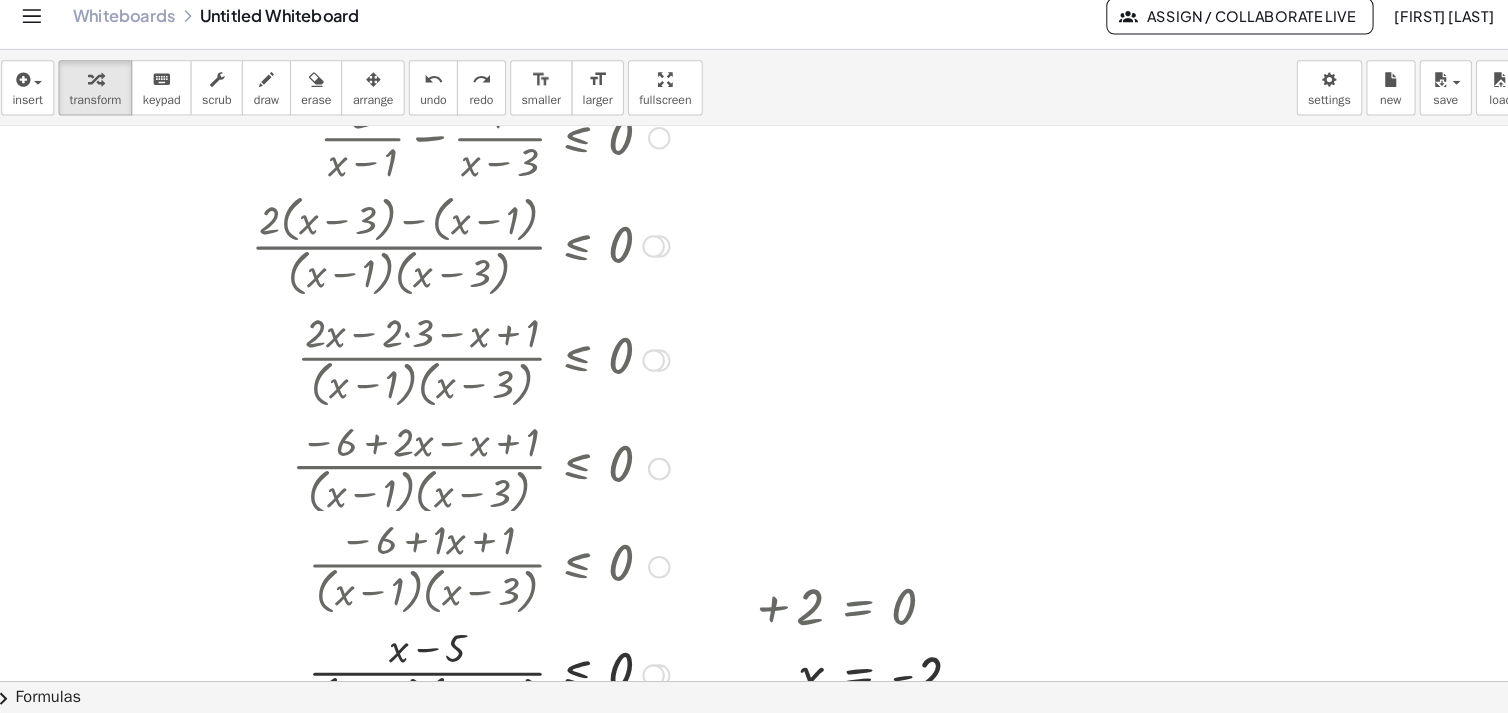 drag, startPoint x: 646, startPoint y: 475, endPoint x: 651, endPoint y: 573, distance: 98.12747 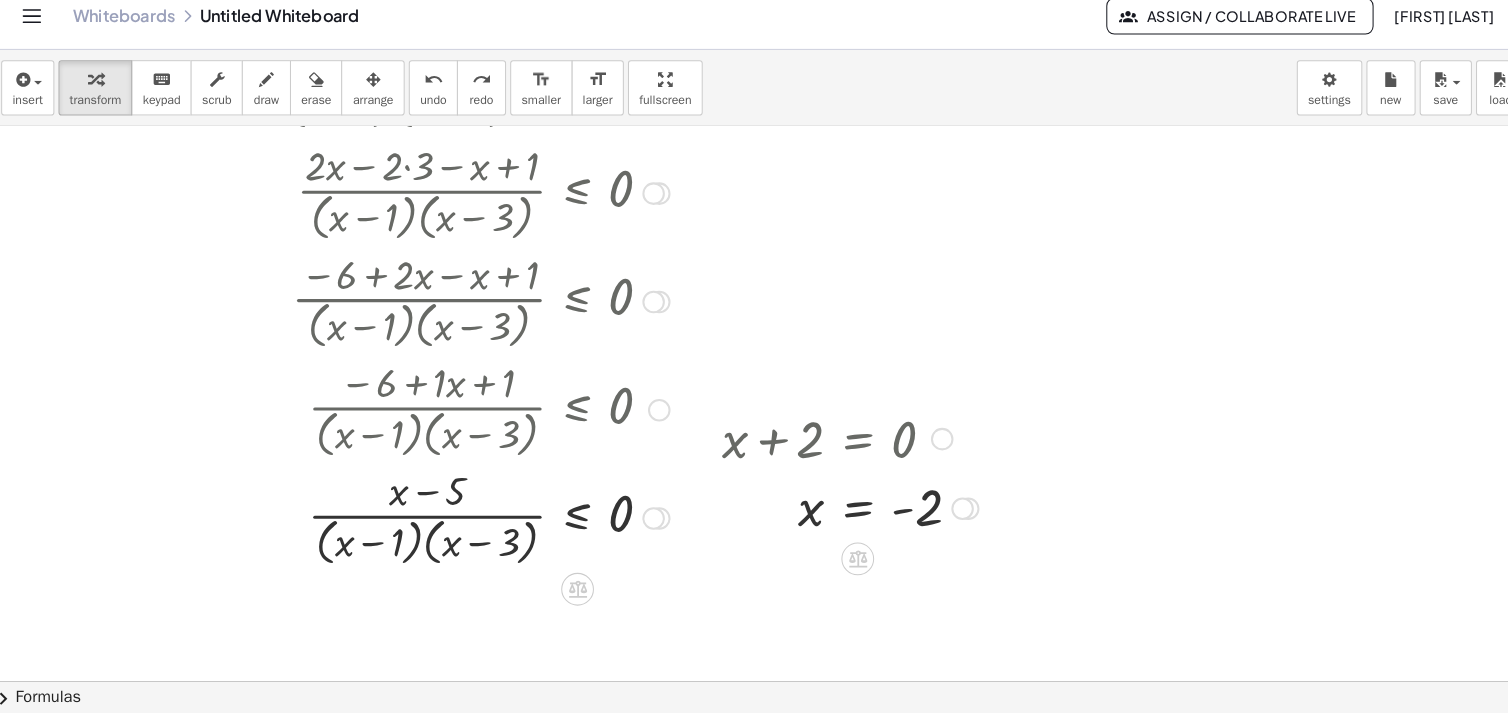 scroll, scrollTop: 392, scrollLeft: 0, axis: vertical 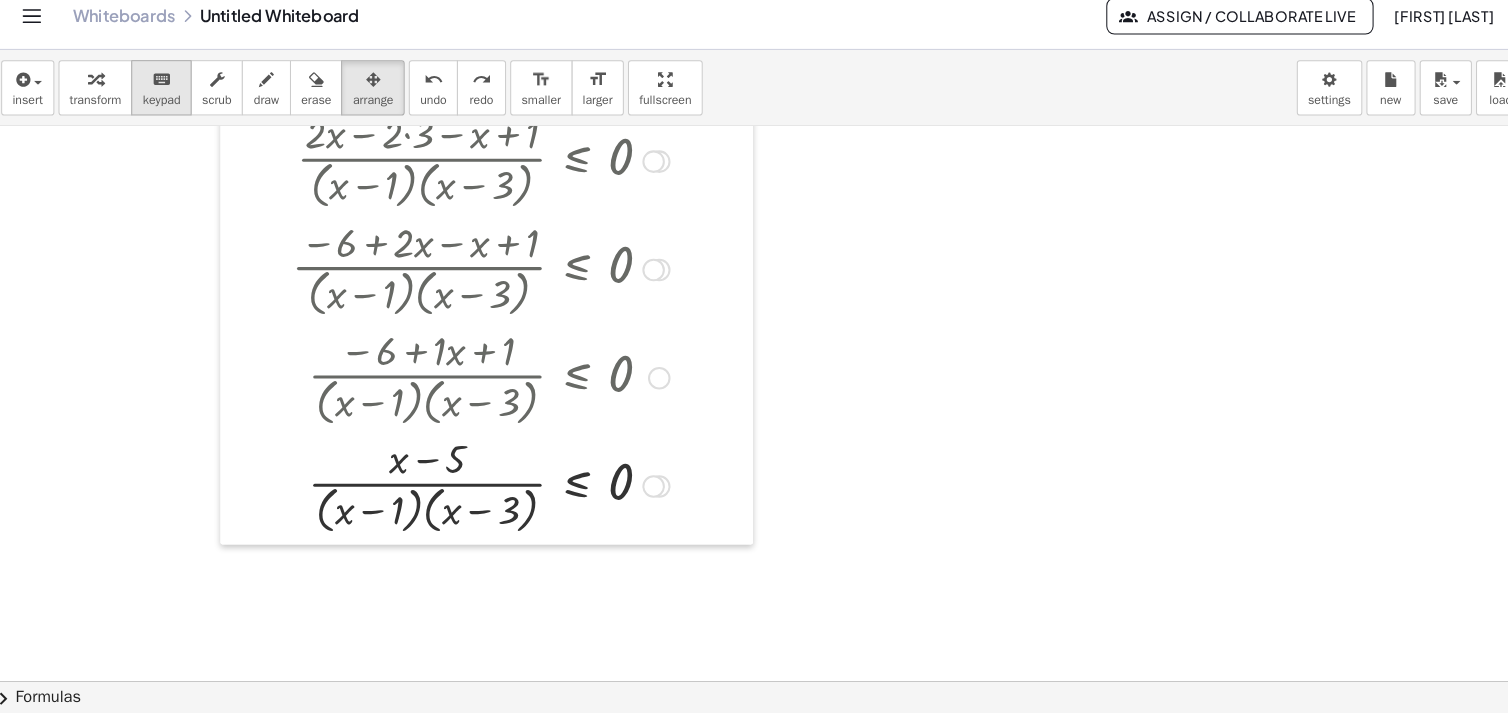 click on "keyboard" at bounding box center (166, 94) 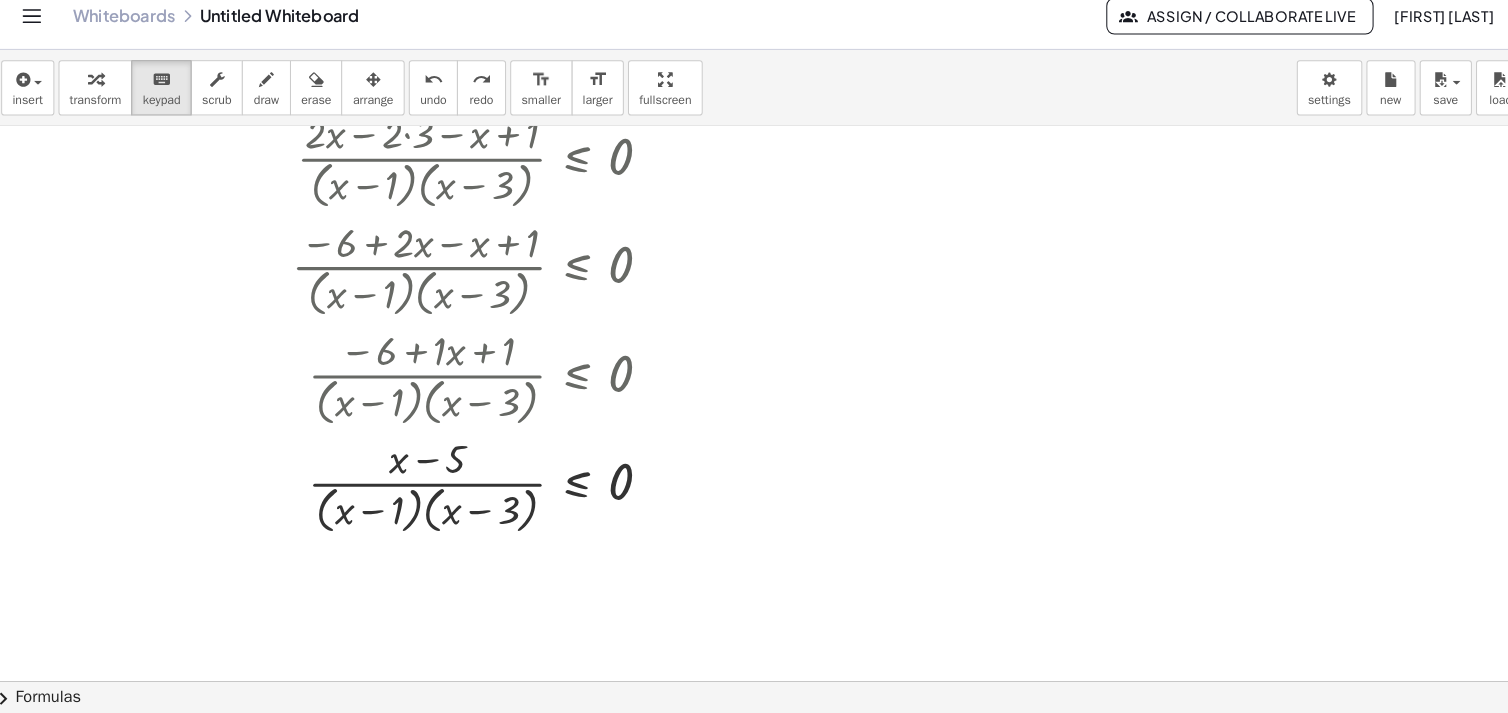 click at bounding box center [754, 289] 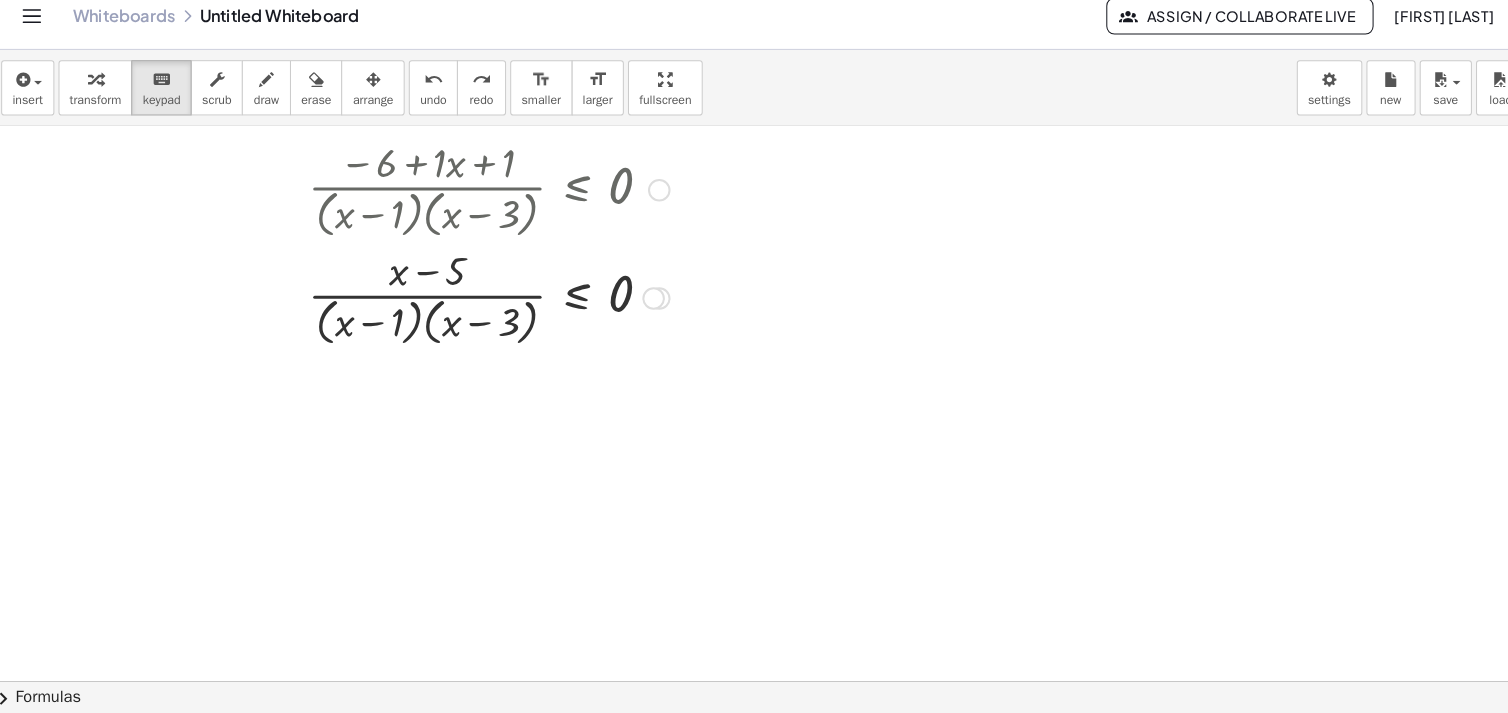 scroll, scrollTop: 581, scrollLeft: 0, axis: vertical 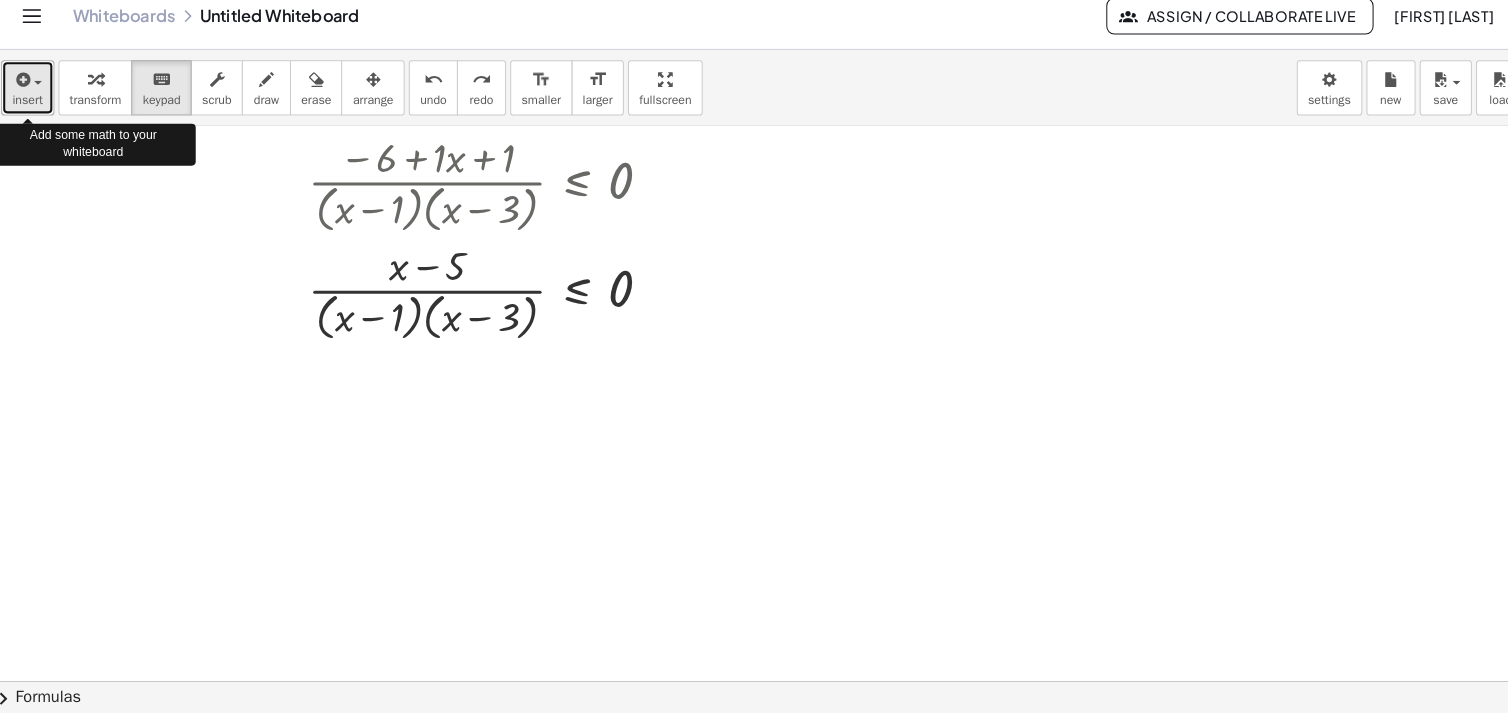click at bounding box center [36, 93] 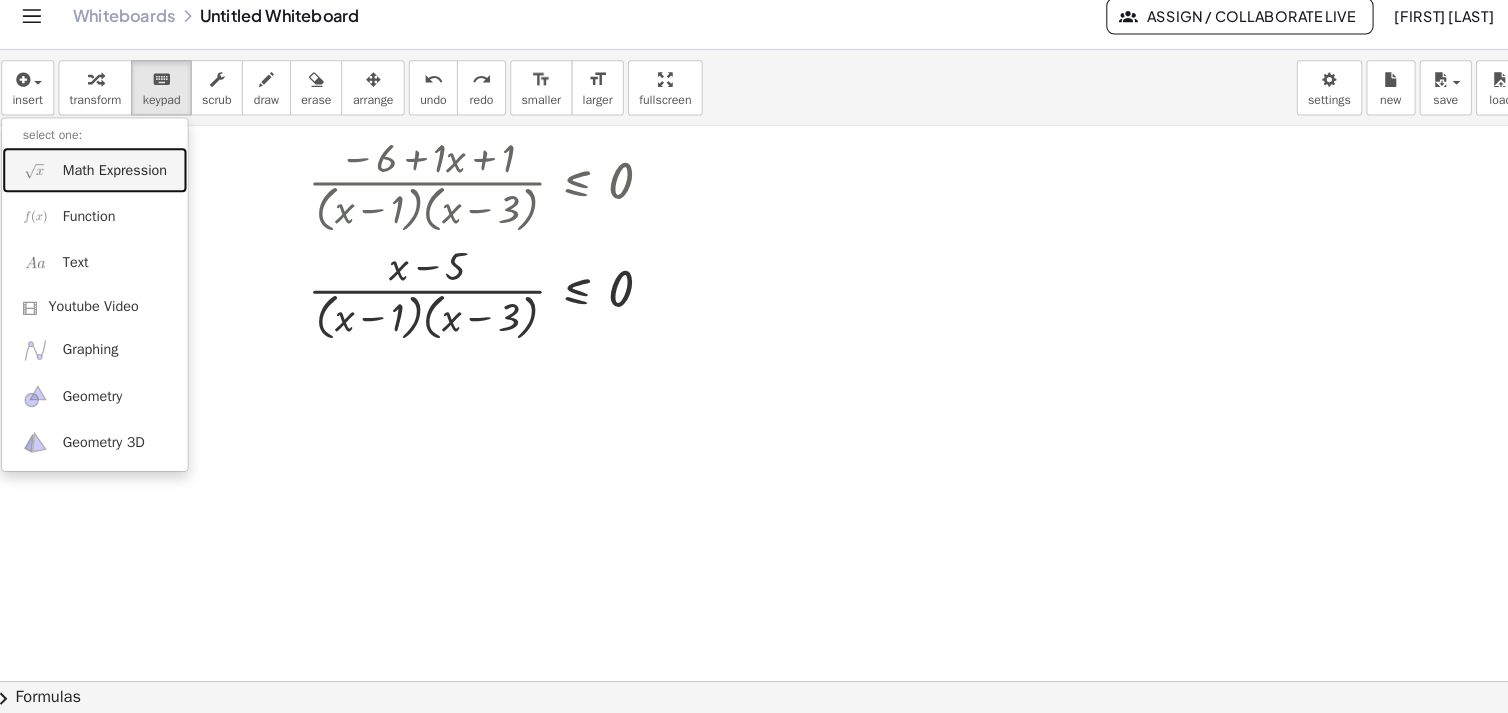 click on "Math Expression" at bounding box center (121, 183) 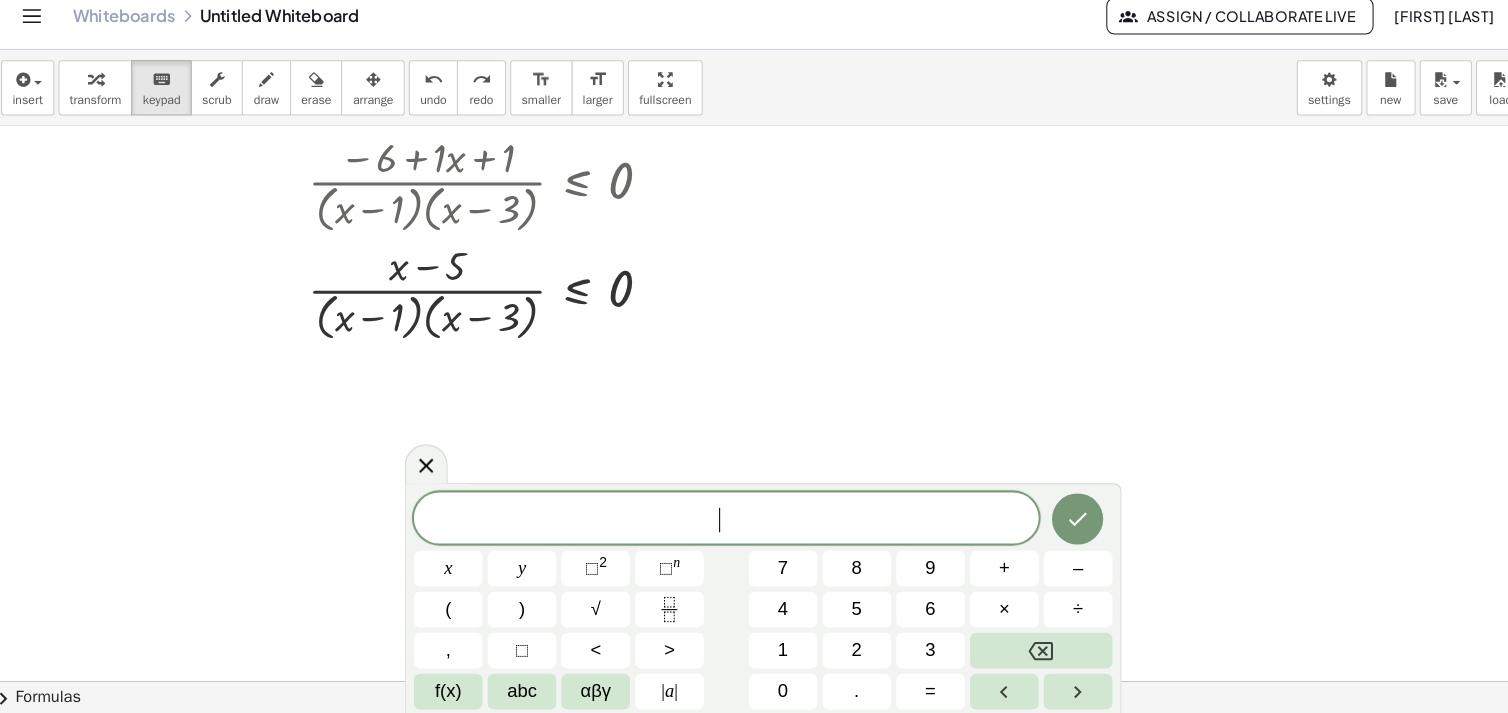 click on "x" at bounding box center [447, 571] 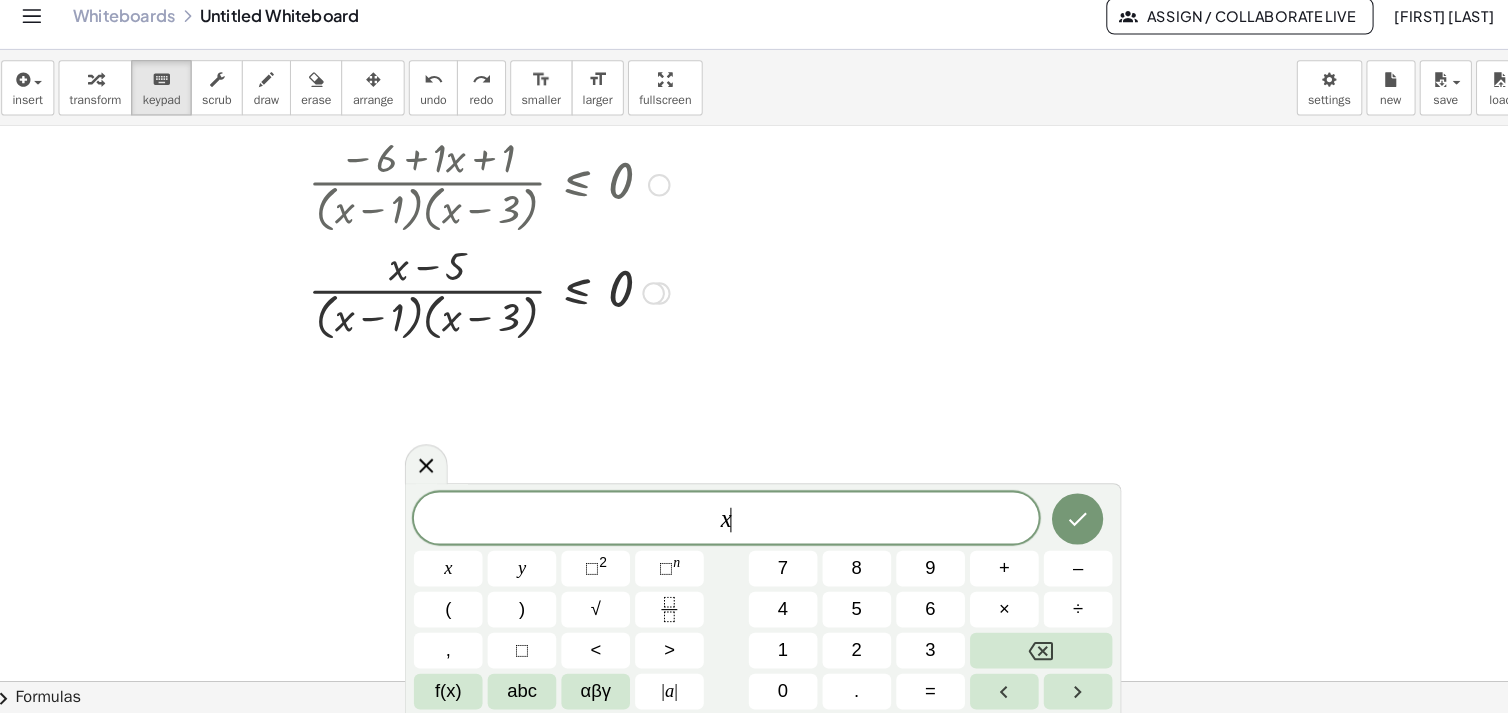 click on "–" at bounding box center [1061, 571] 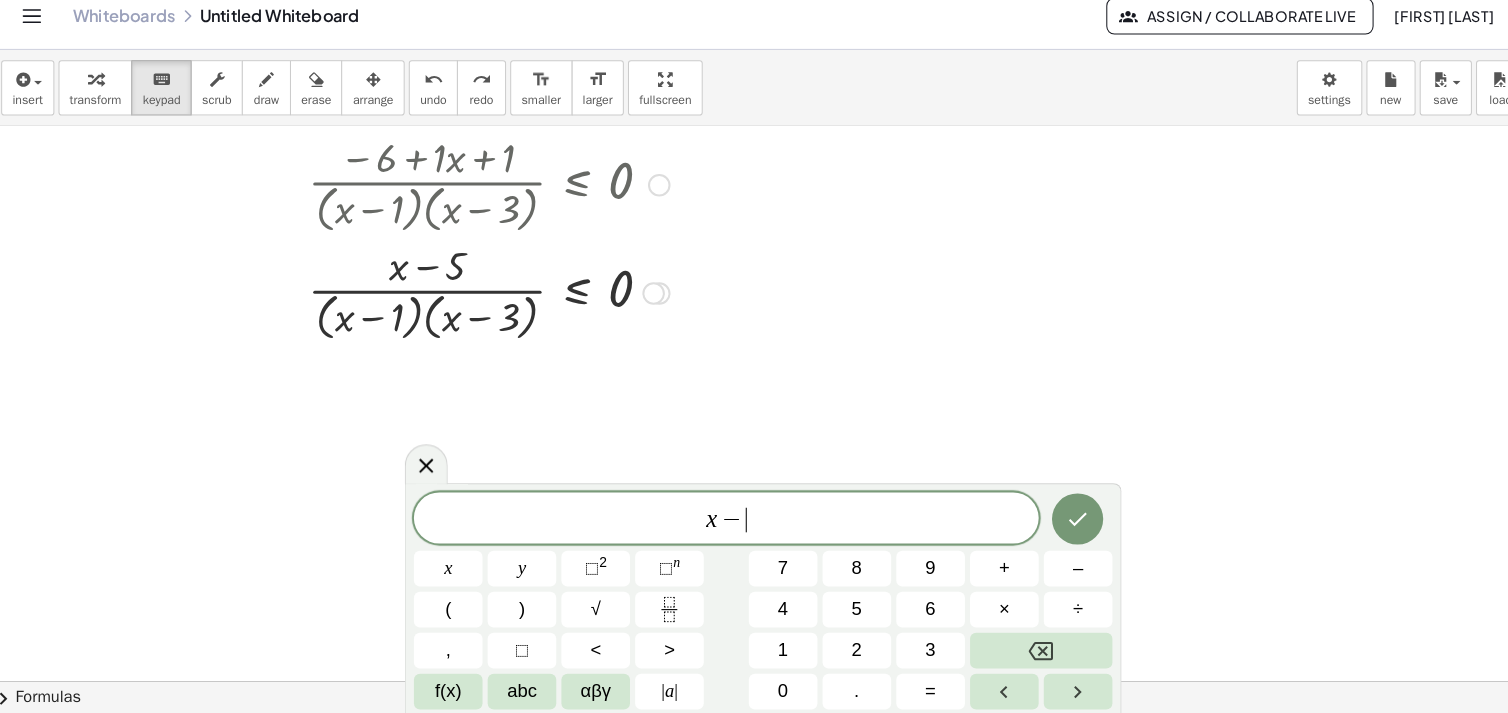 click on "5" at bounding box center (845, 611) 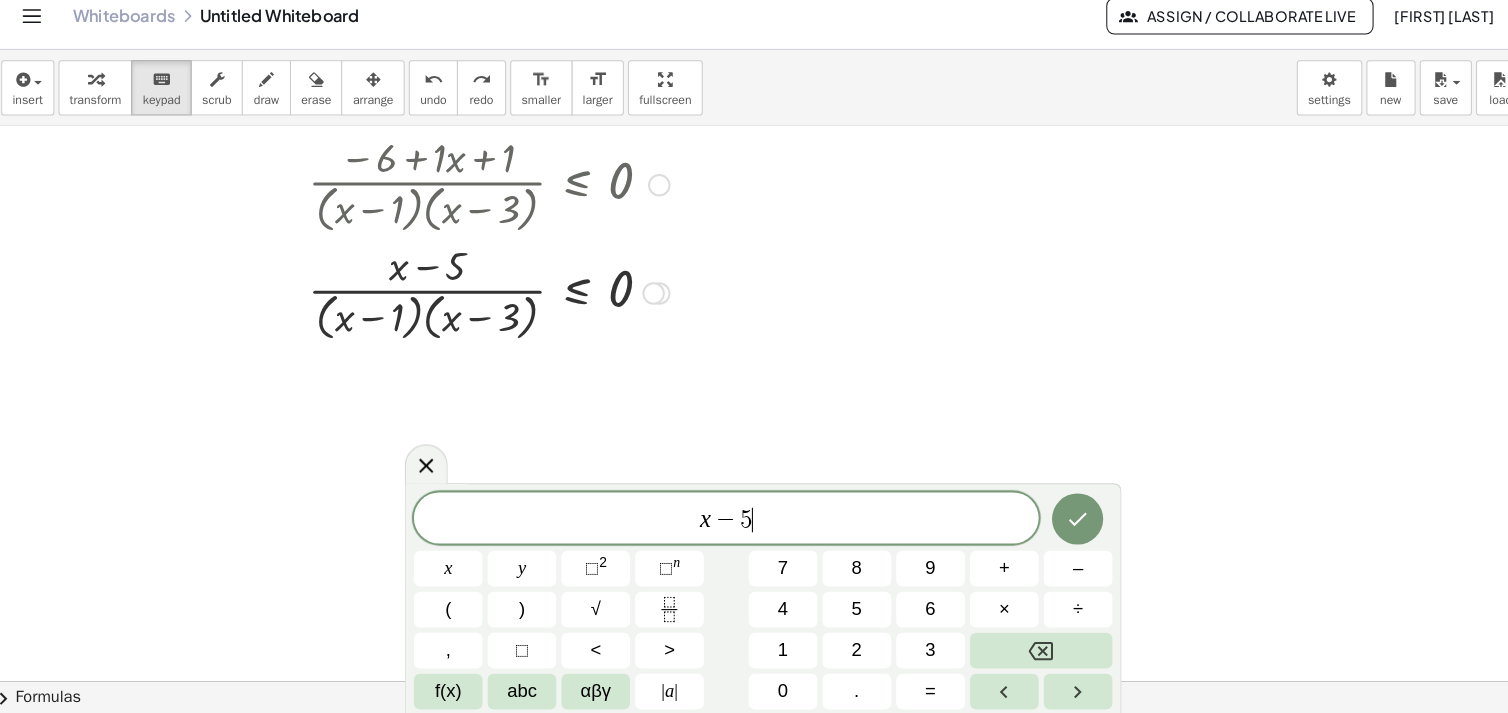 click on "=" at bounding box center [917, 691] 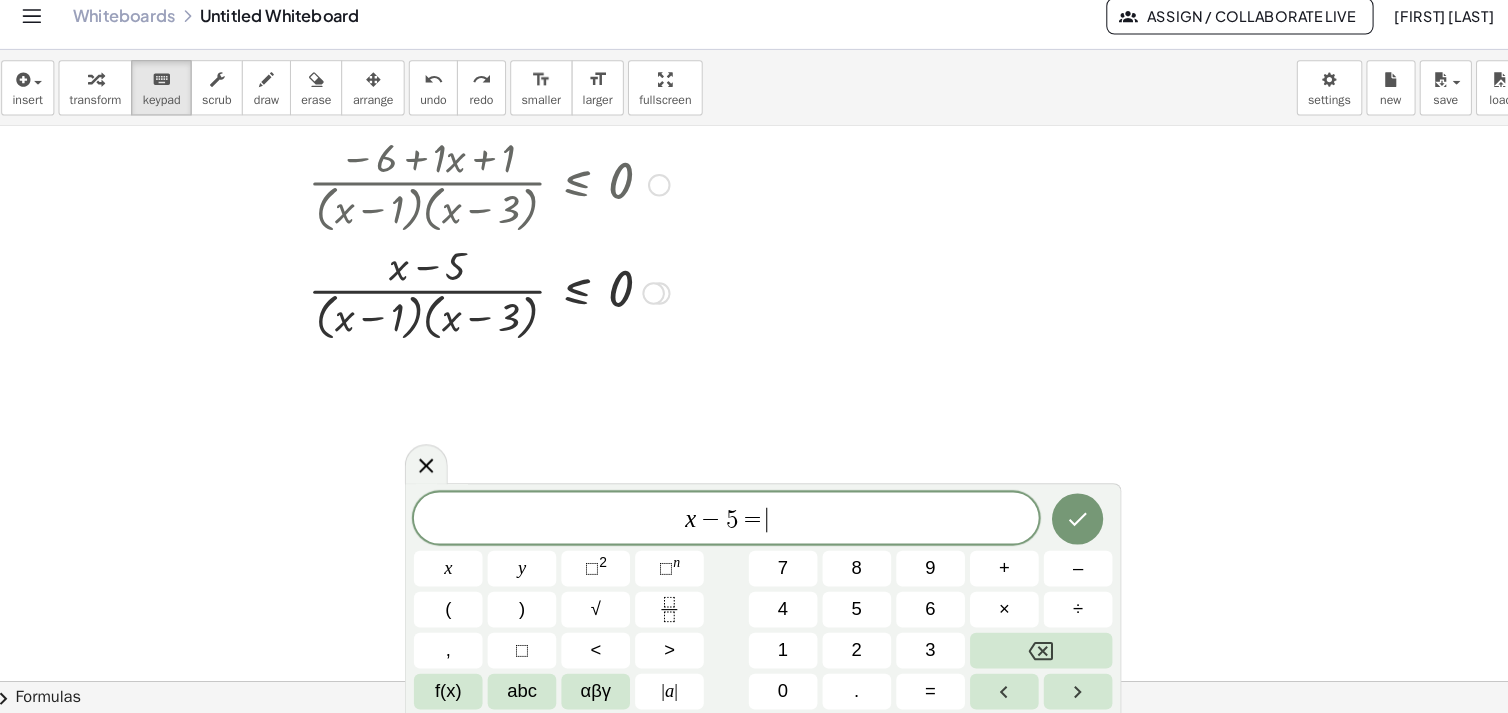 click on "0" at bounding box center (773, 691) 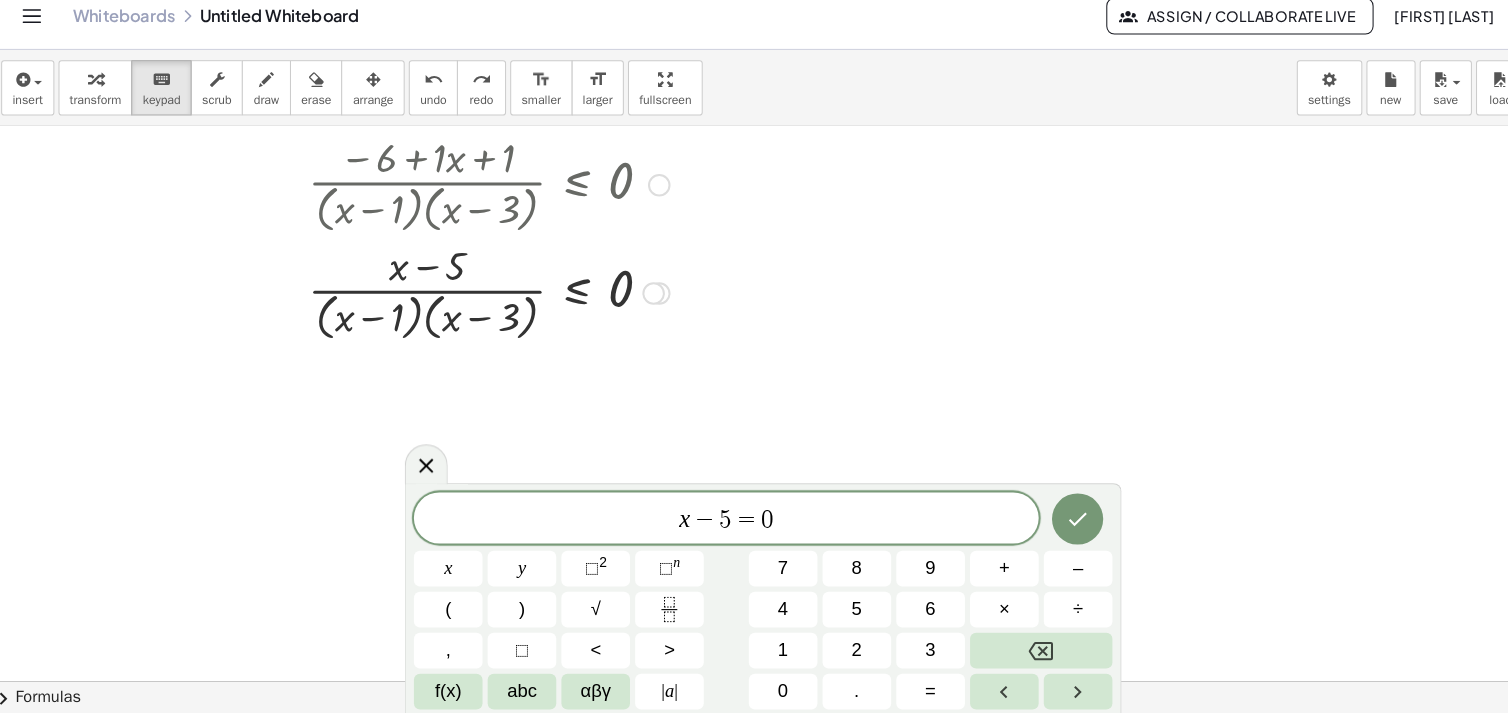 click at bounding box center (1061, 523) 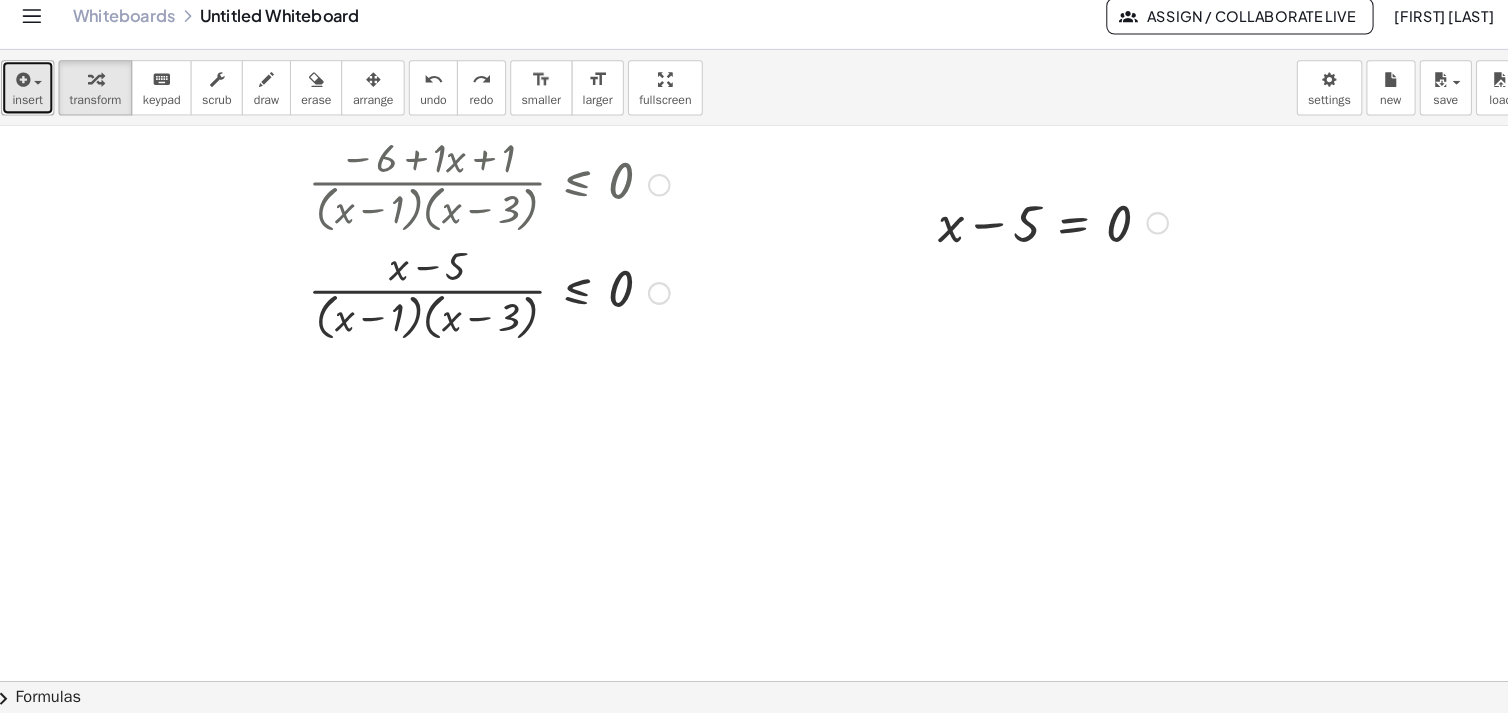 click on "insert" at bounding box center (36, 114) 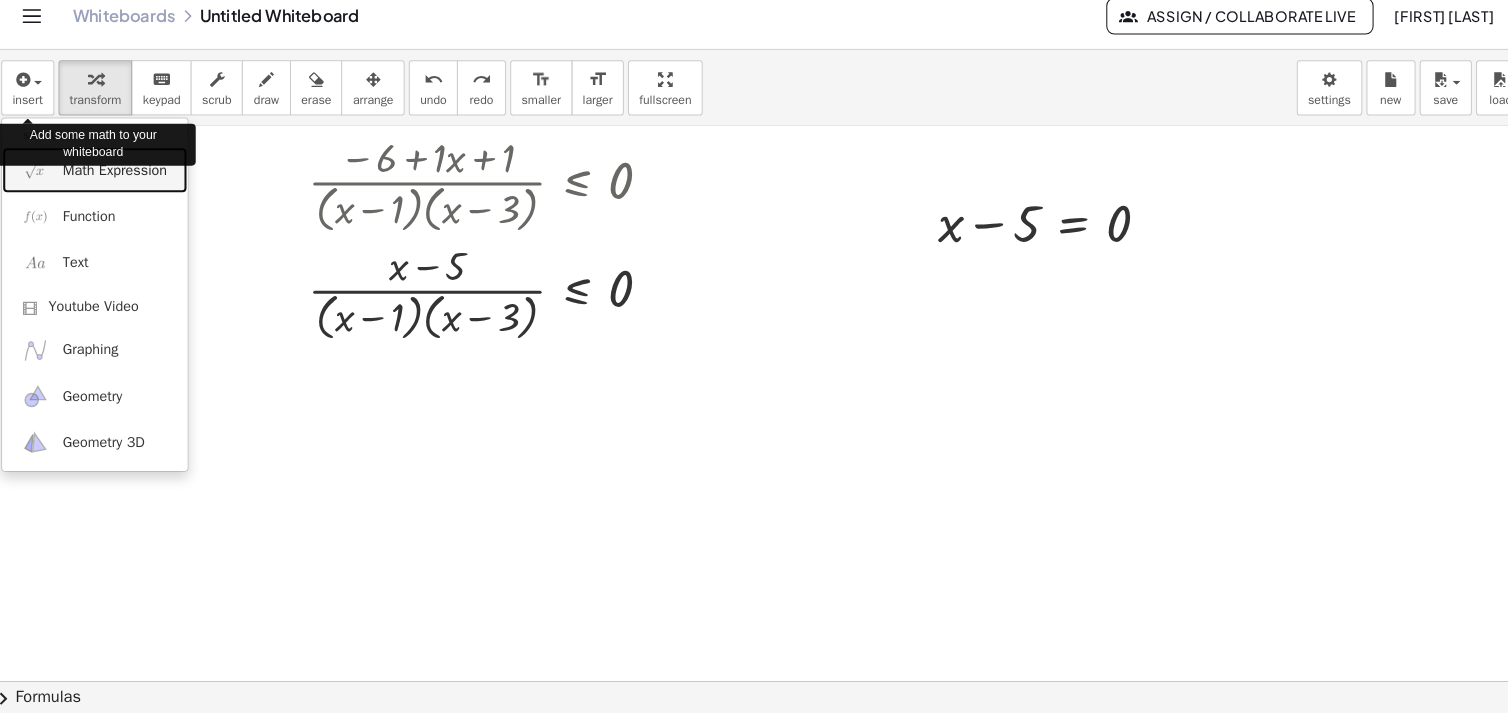 click on "Math Expression" at bounding box center (101, 182) 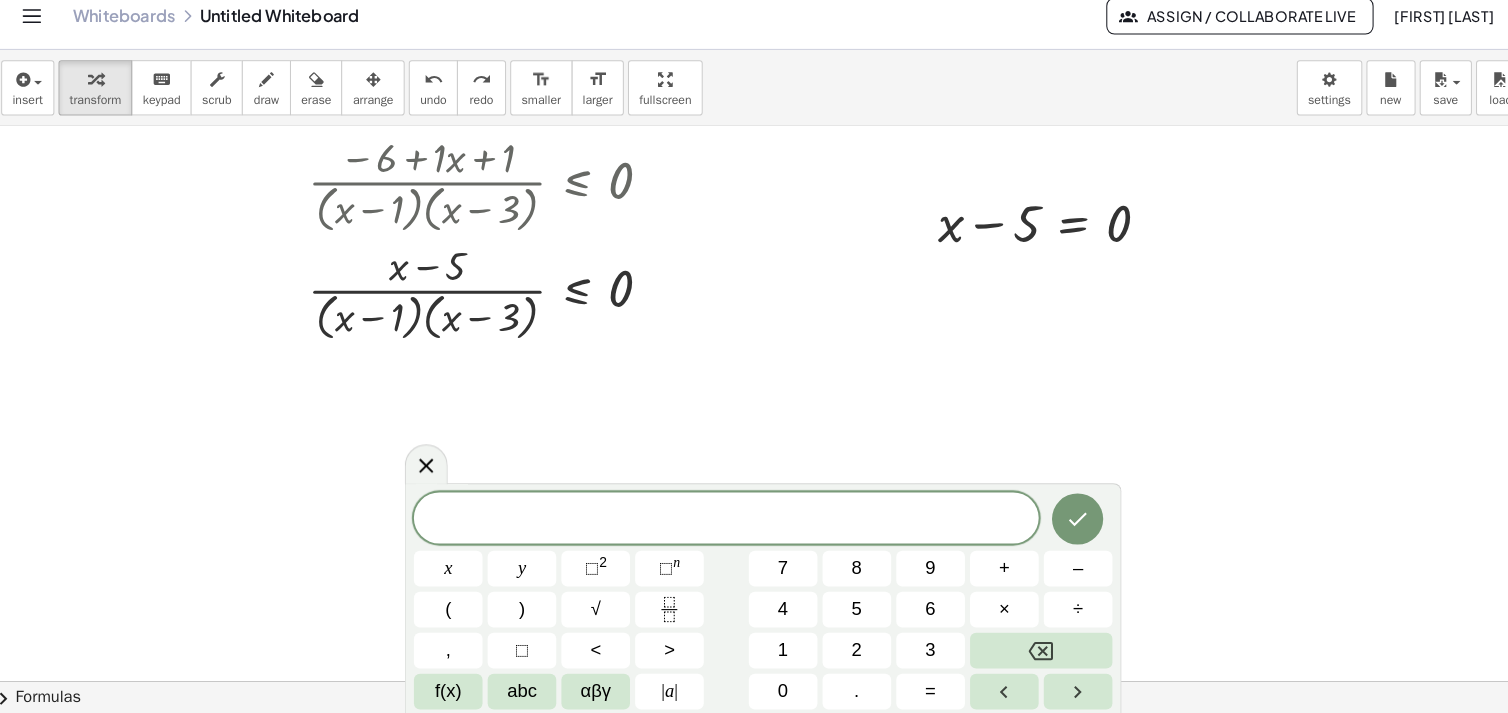 click on "x" at bounding box center (446, 571) 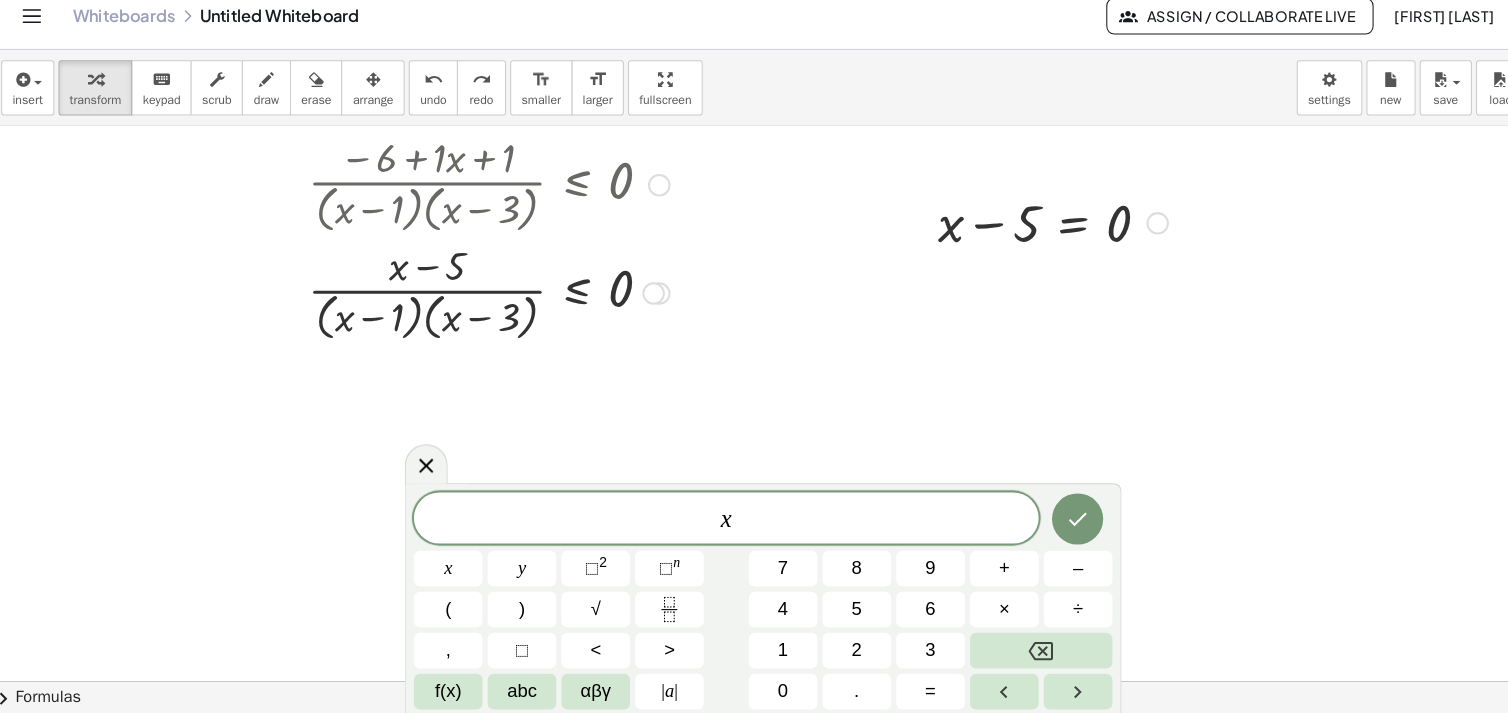 click on "–" at bounding box center [1061, 571] 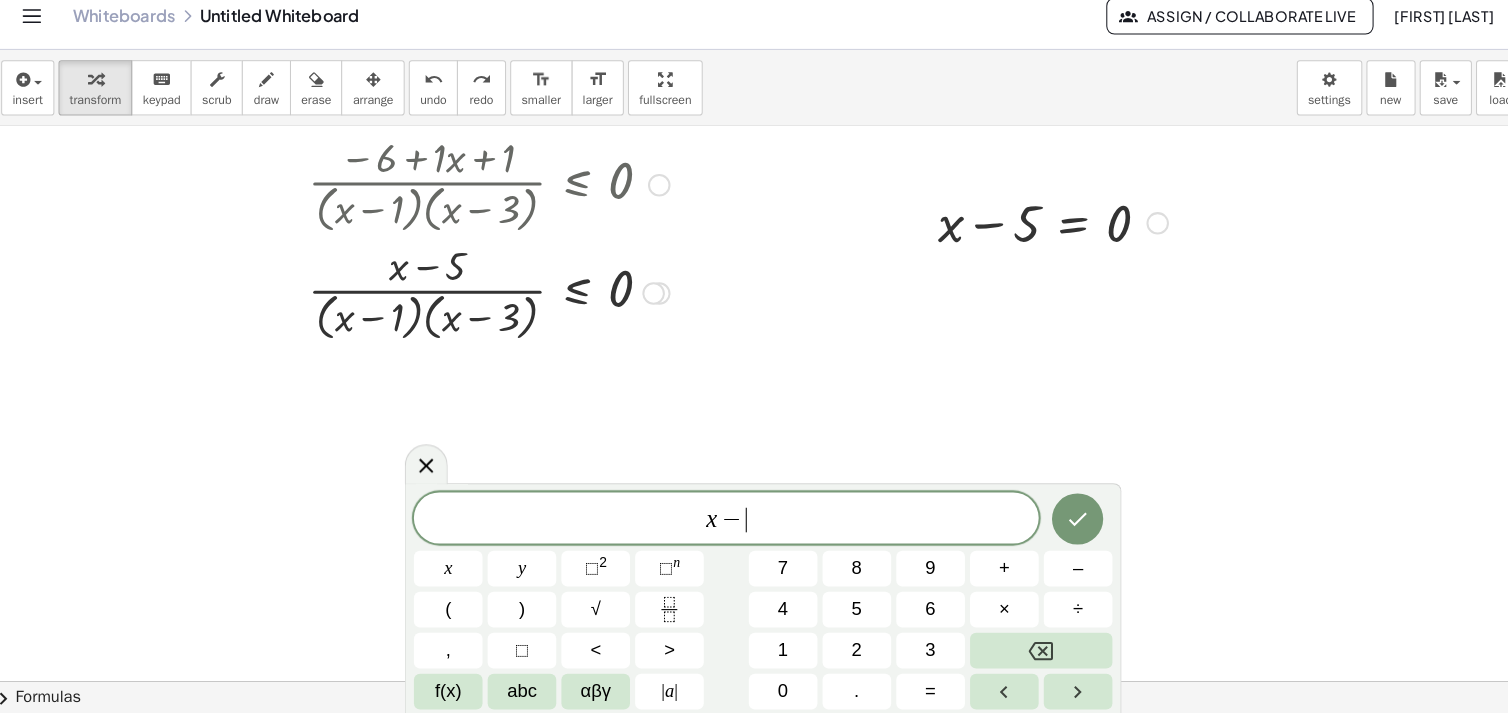click on "1" at bounding box center [773, 651] 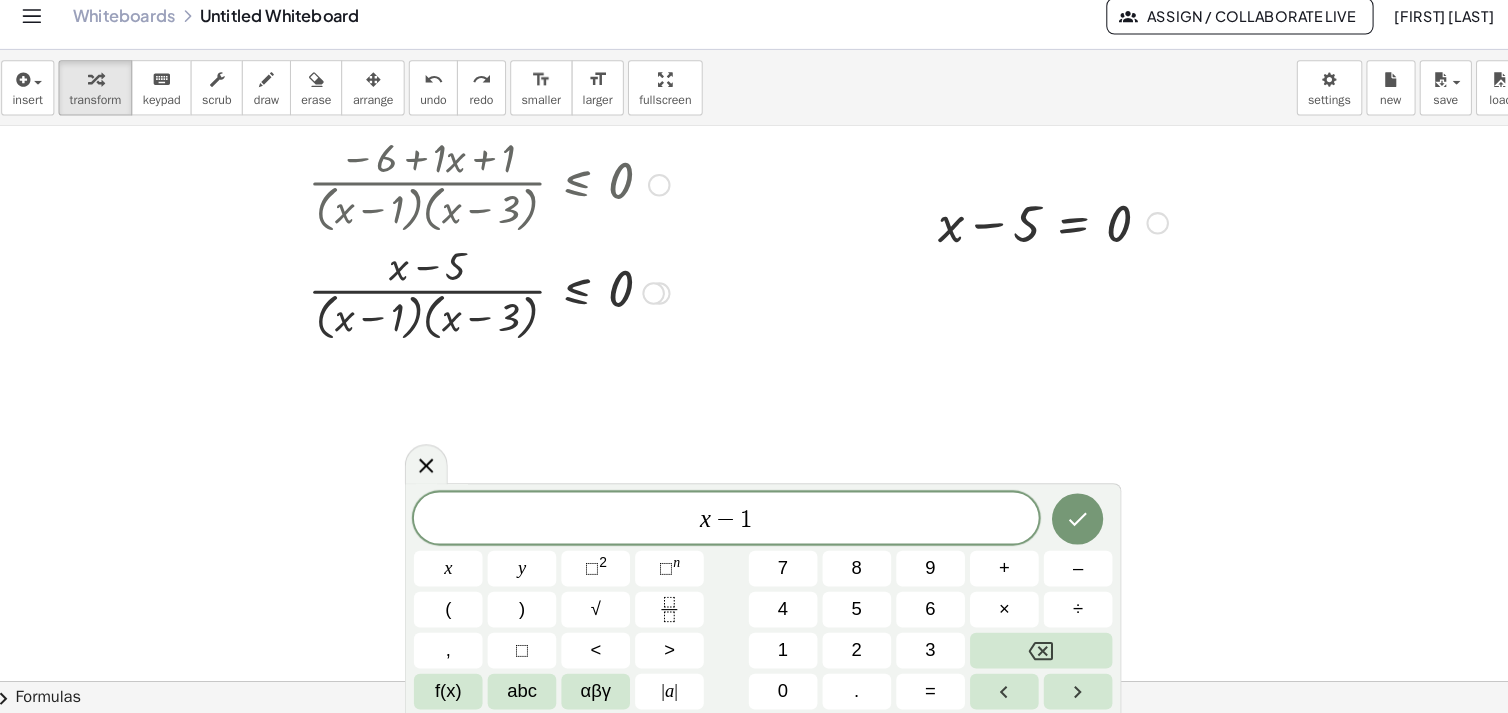 click on "=" at bounding box center (917, 691) 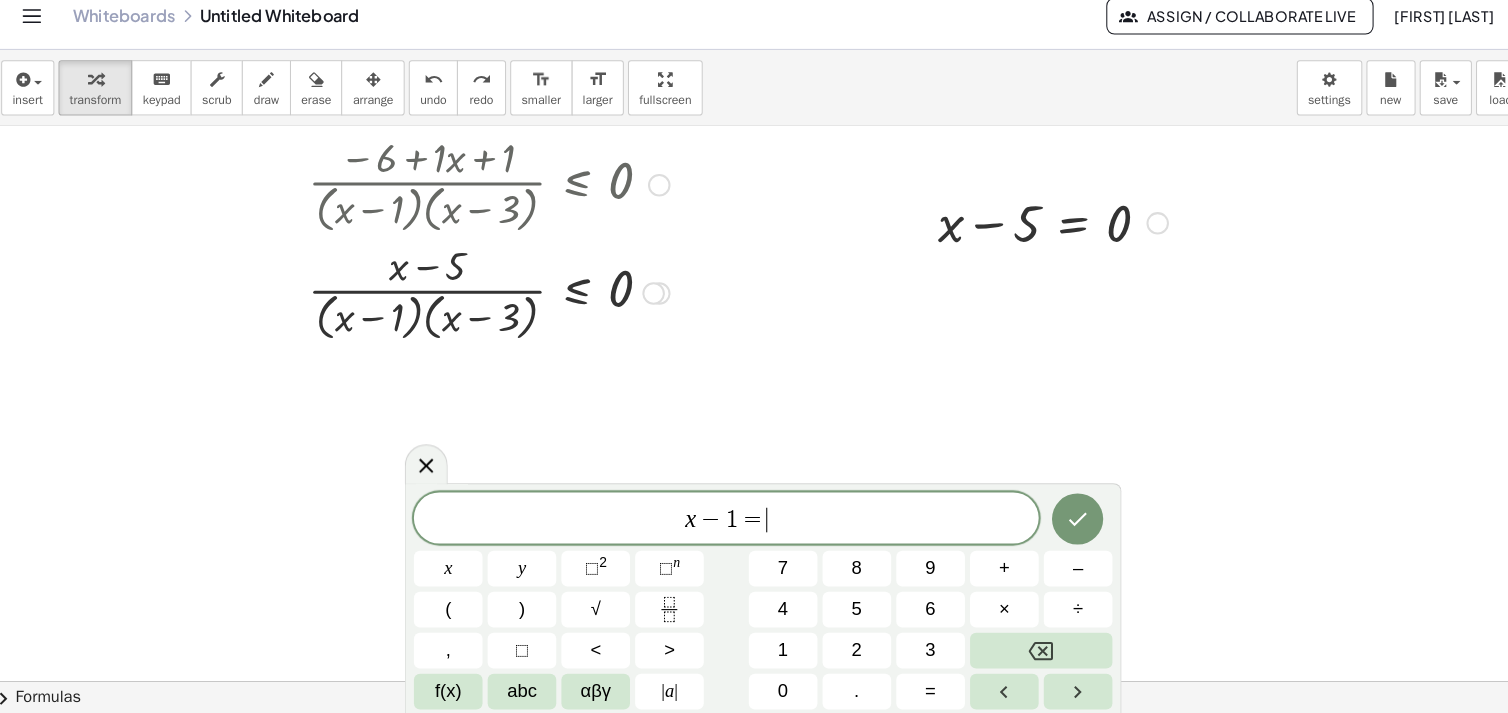 click on "0" at bounding box center (773, 691) 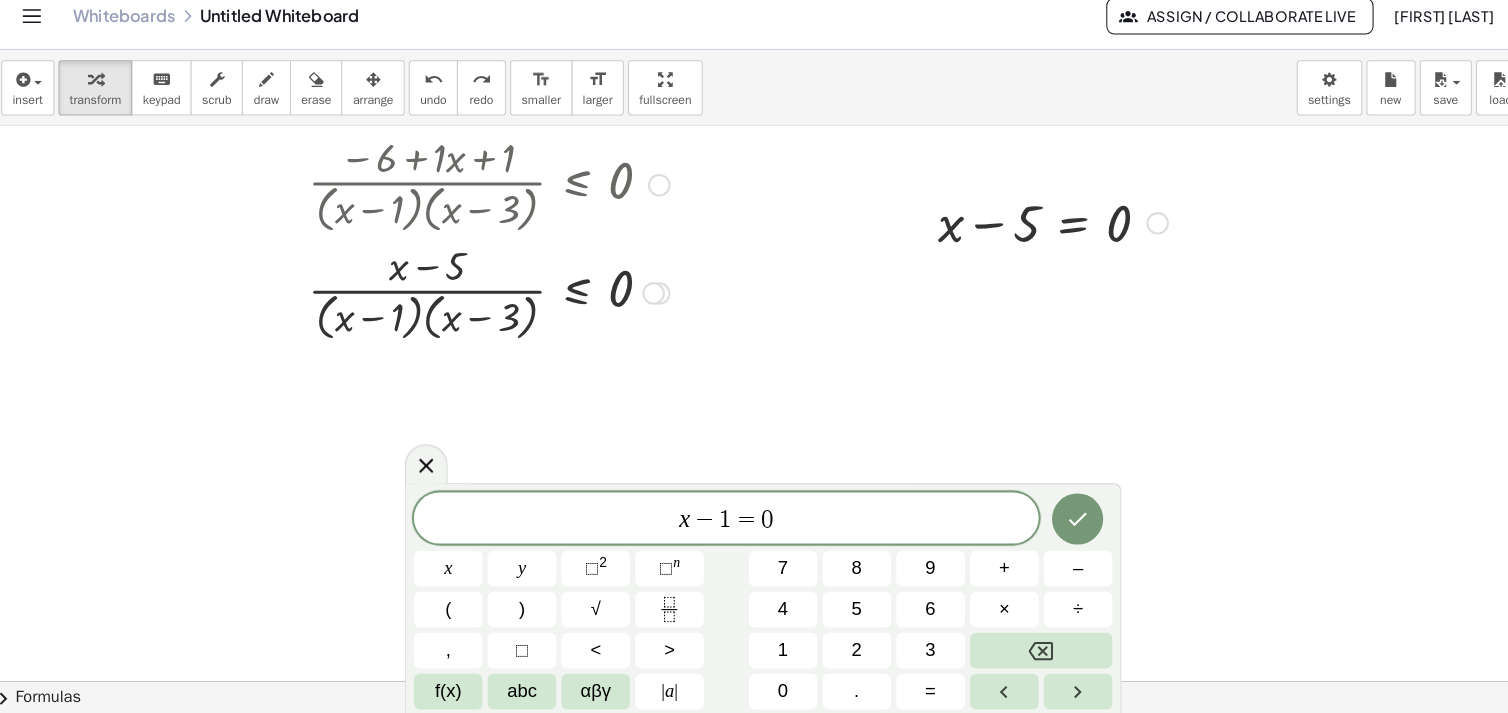 click at bounding box center (1061, 523) 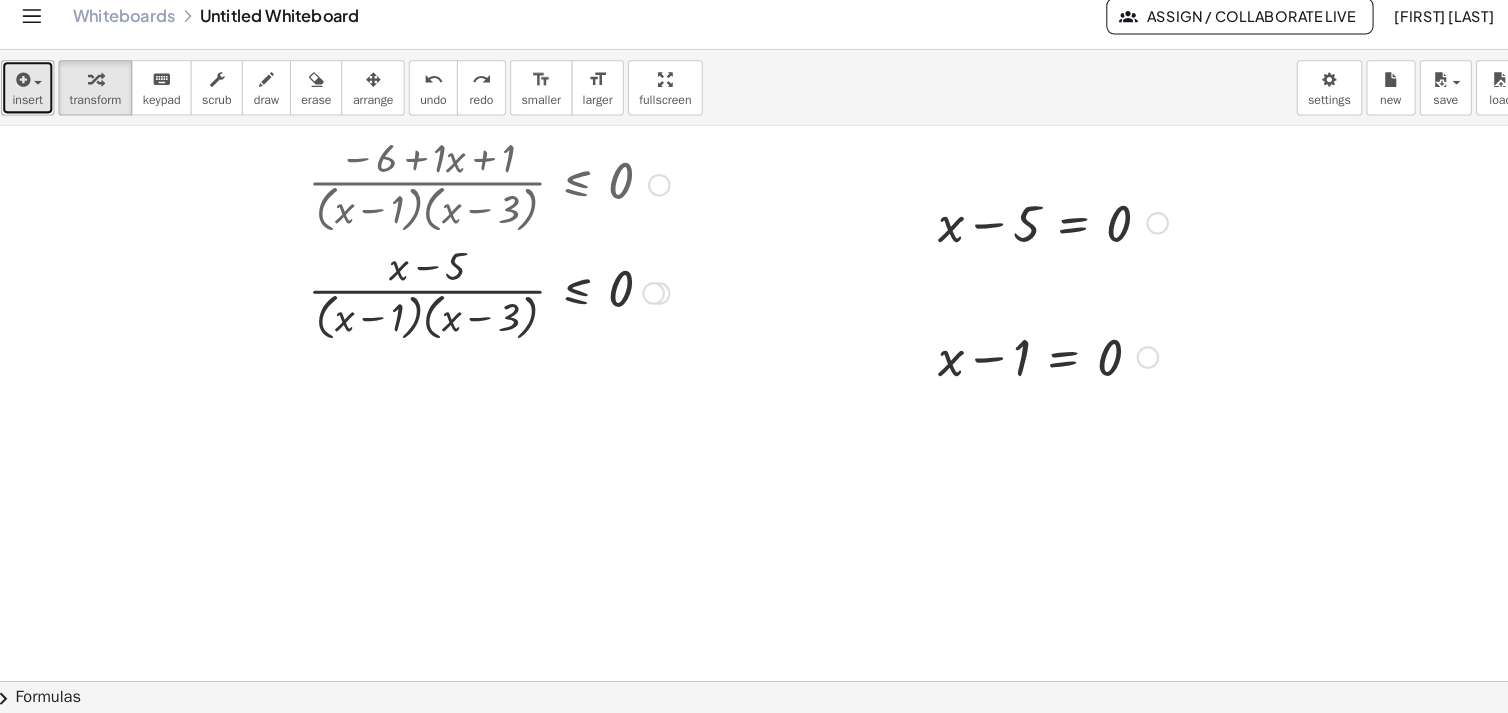 click on "insert" at bounding box center [36, 102] 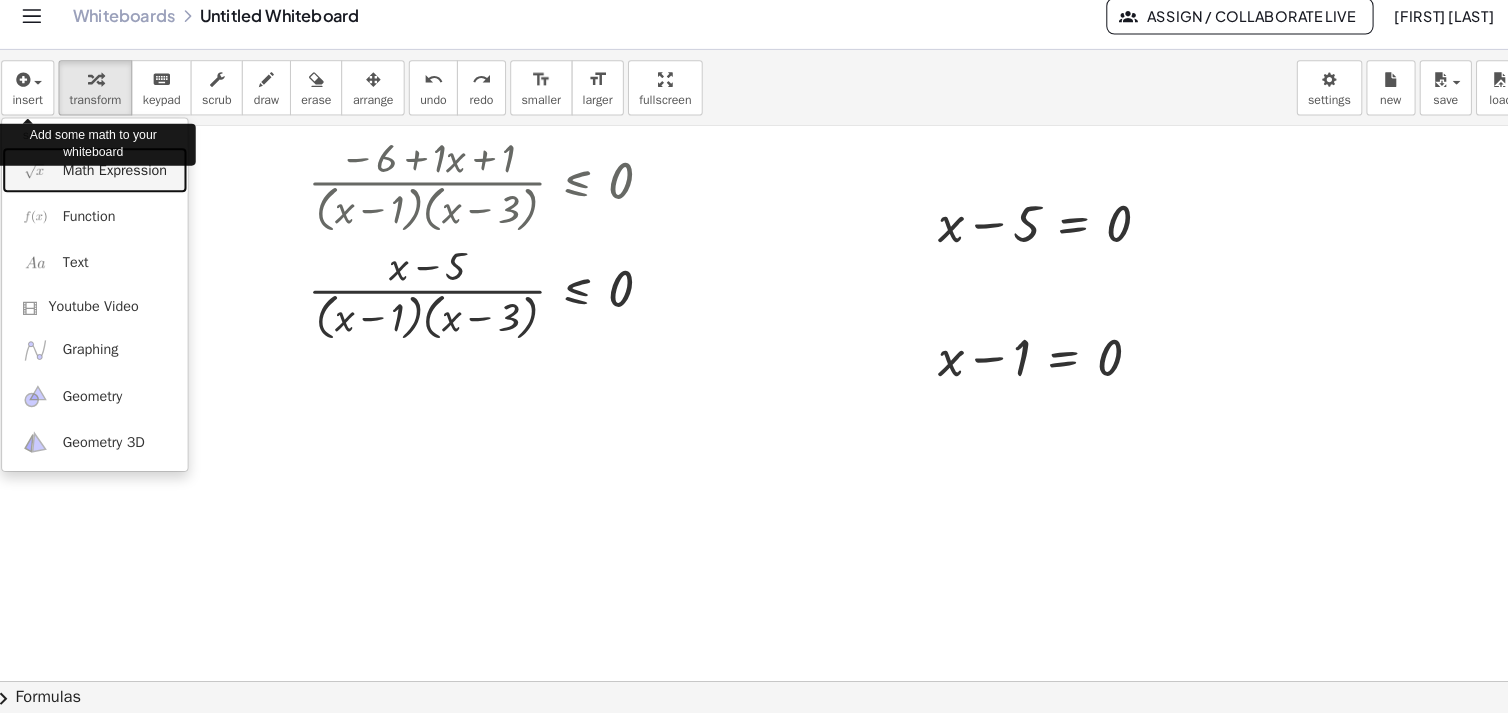 click on "Math Expression" at bounding box center [101, 182] 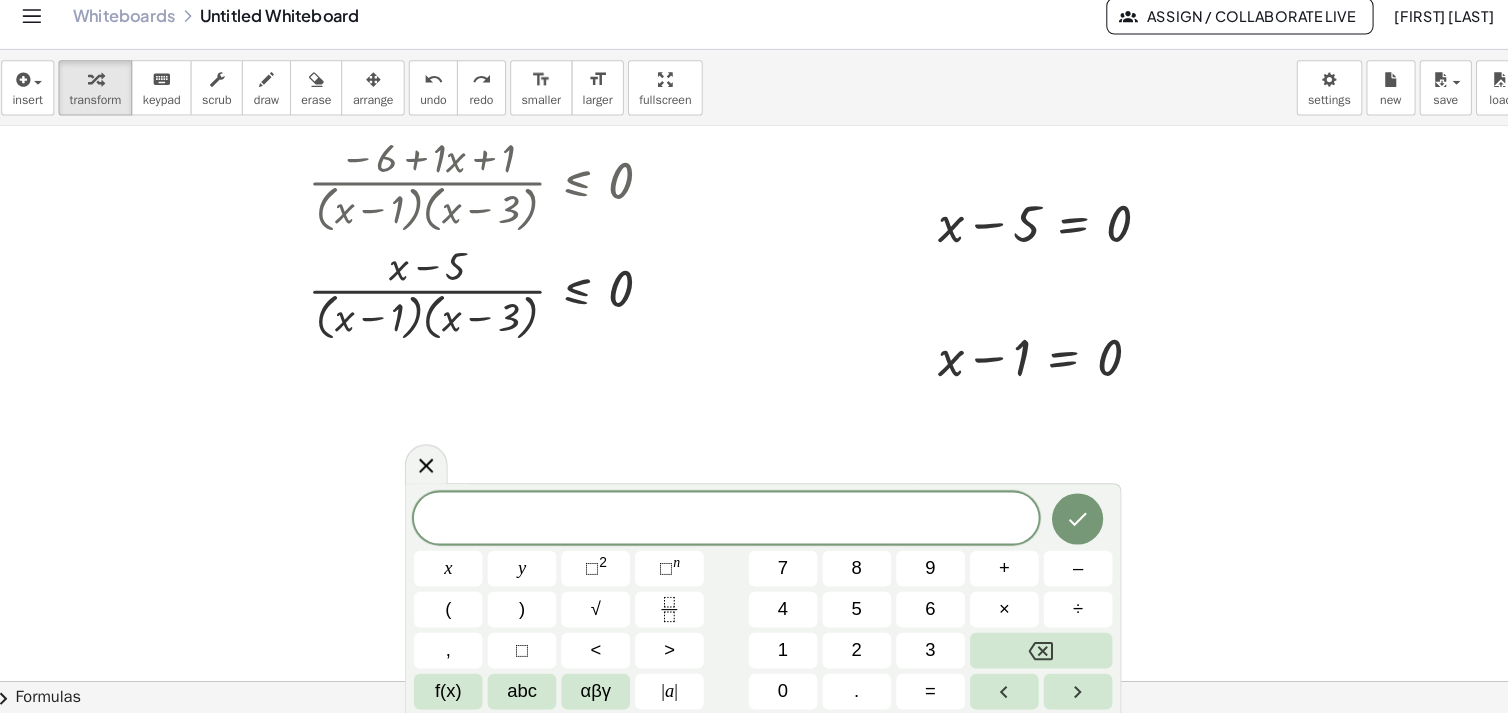 click on "x" at bounding box center (447, 571) 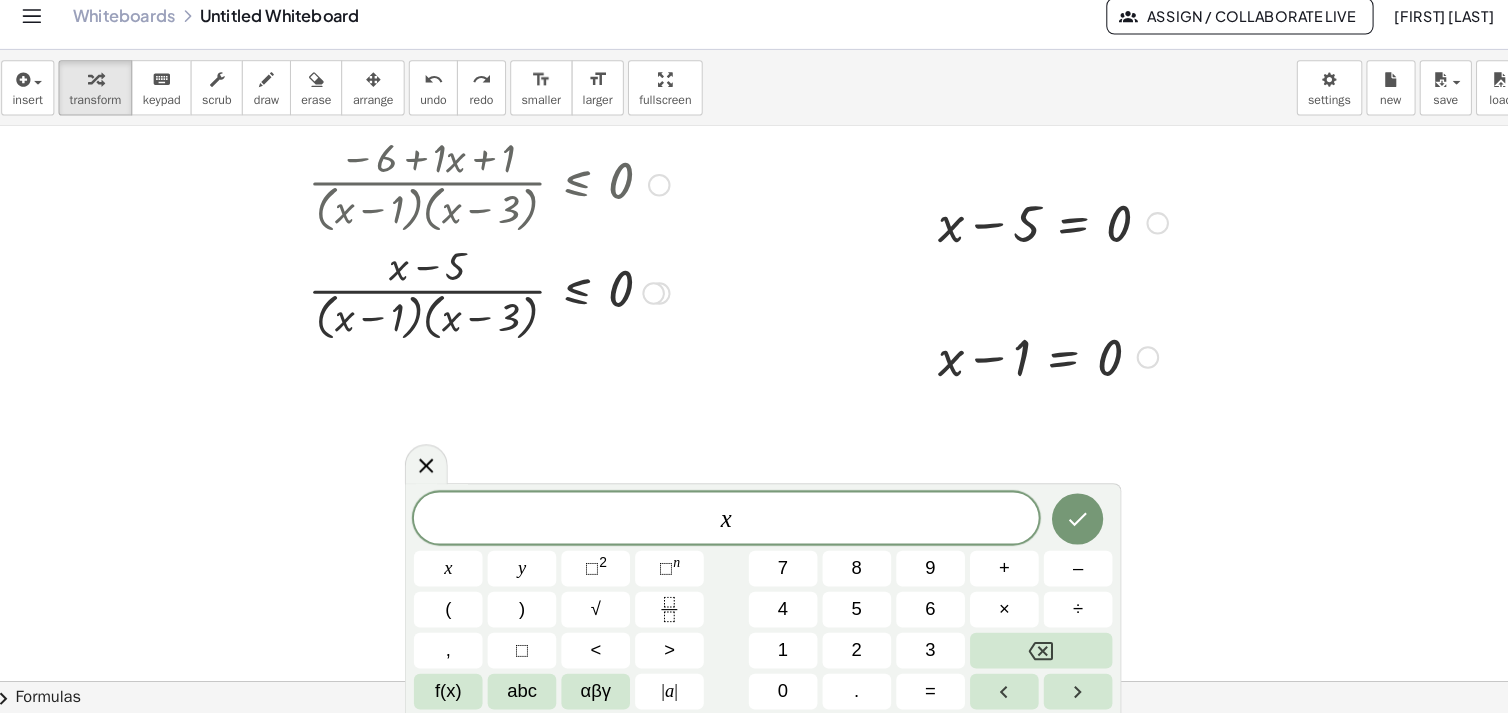 click on "÷" at bounding box center [1061, 611] 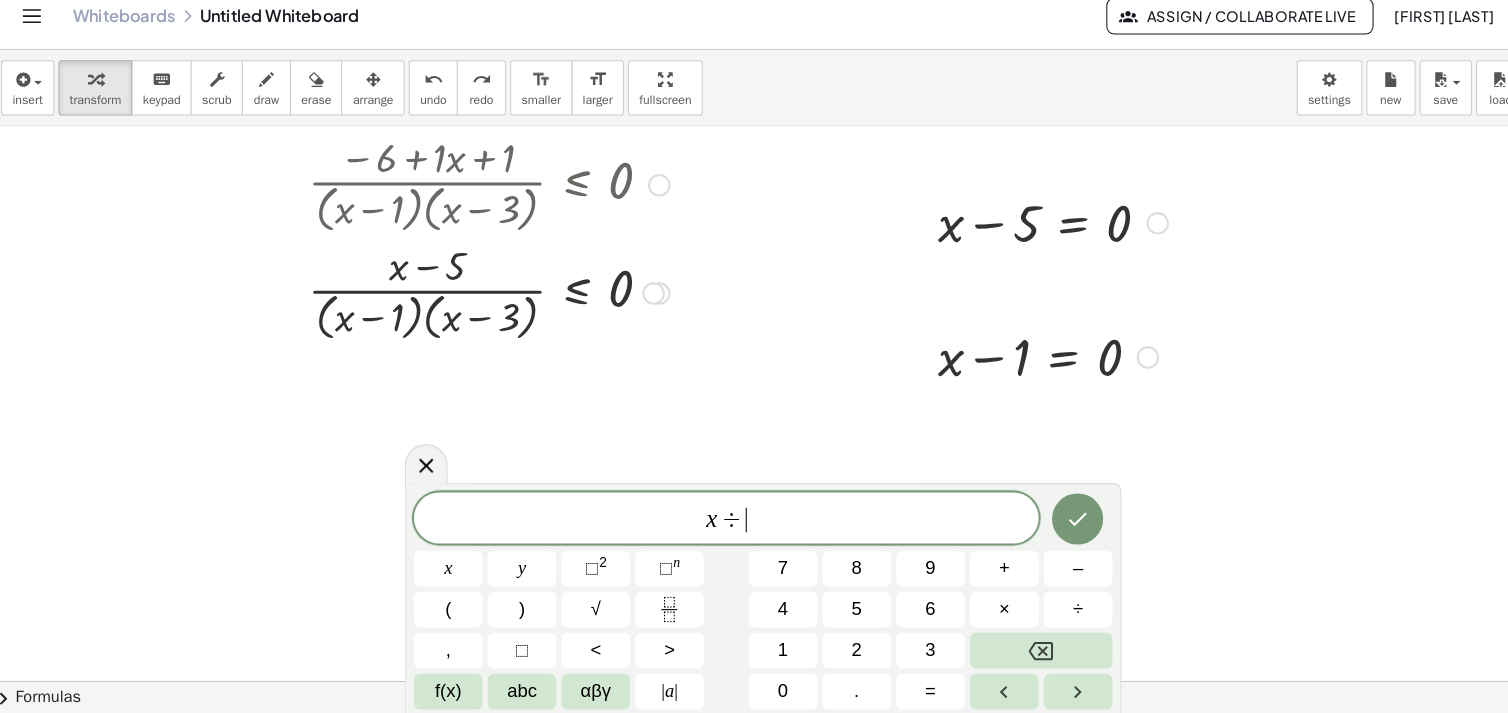 click on "3" at bounding box center [917, 651] 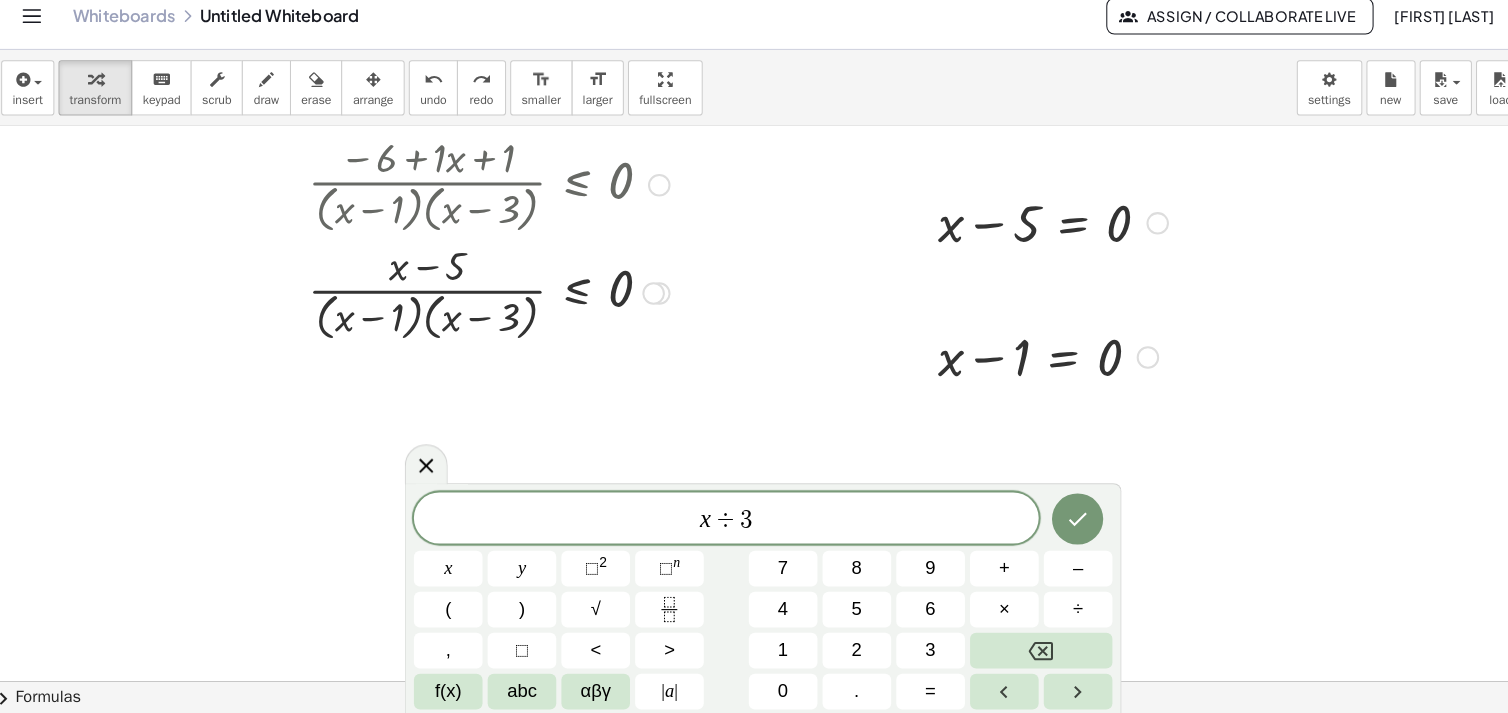 click on "=" at bounding box center [917, 691] 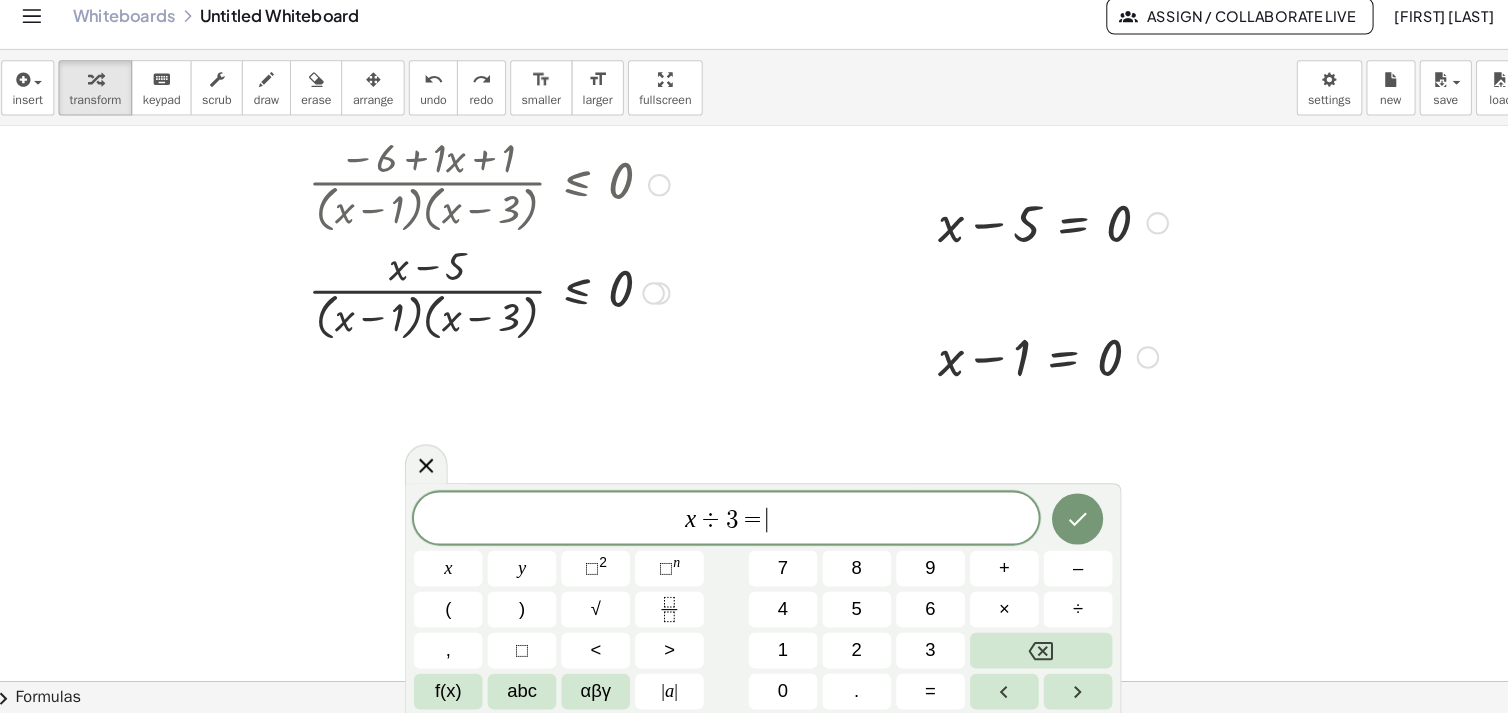 click on "0" at bounding box center (773, 691) 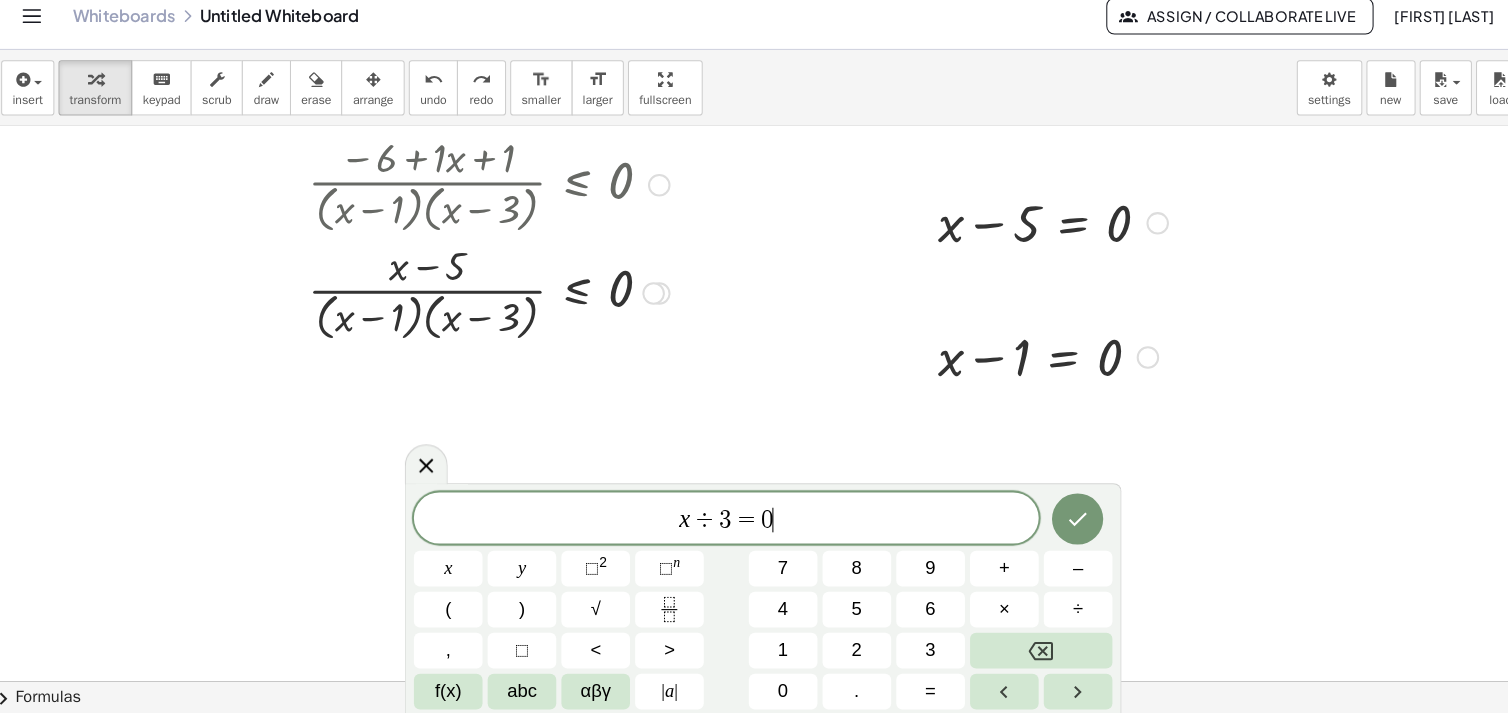 click on "÷" at bounding box center (697, 524) 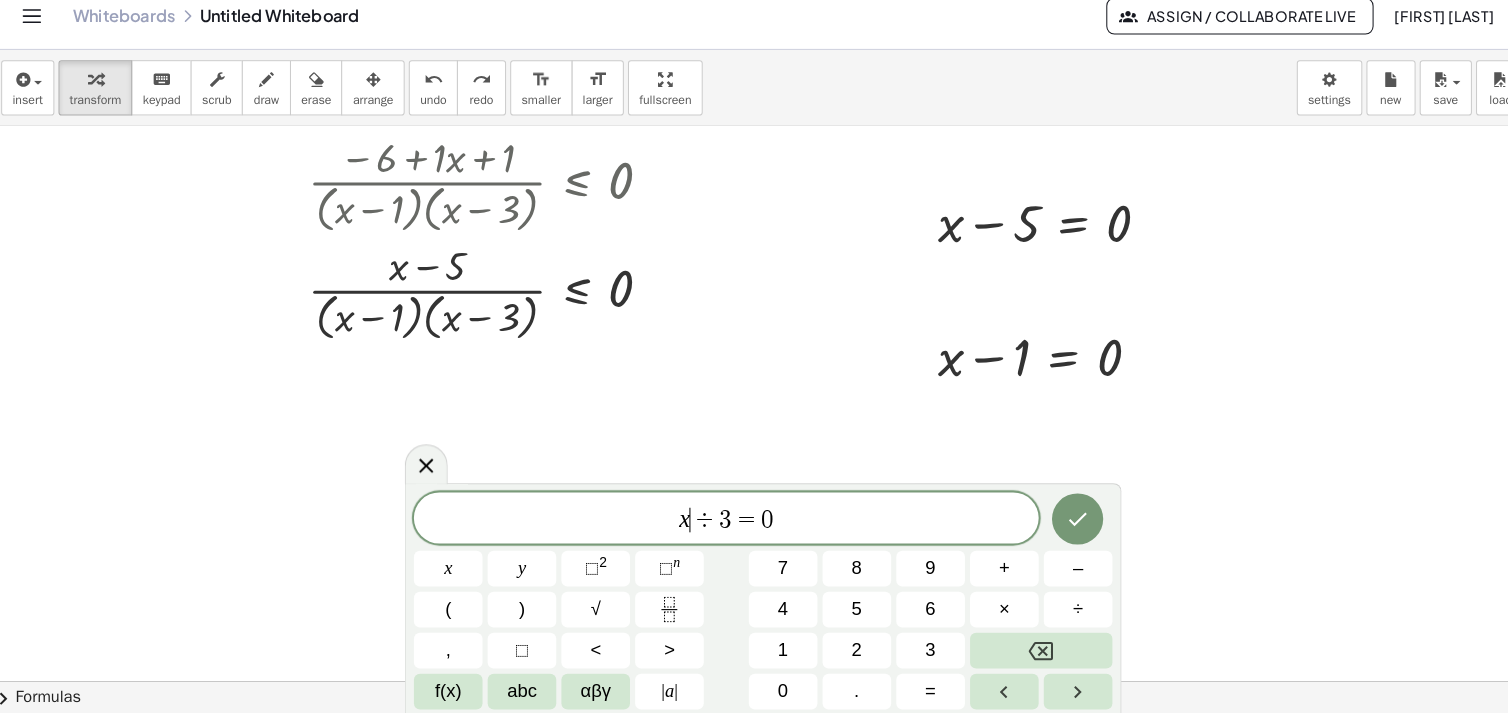 click on "÷" at bounding box center [697, 524] 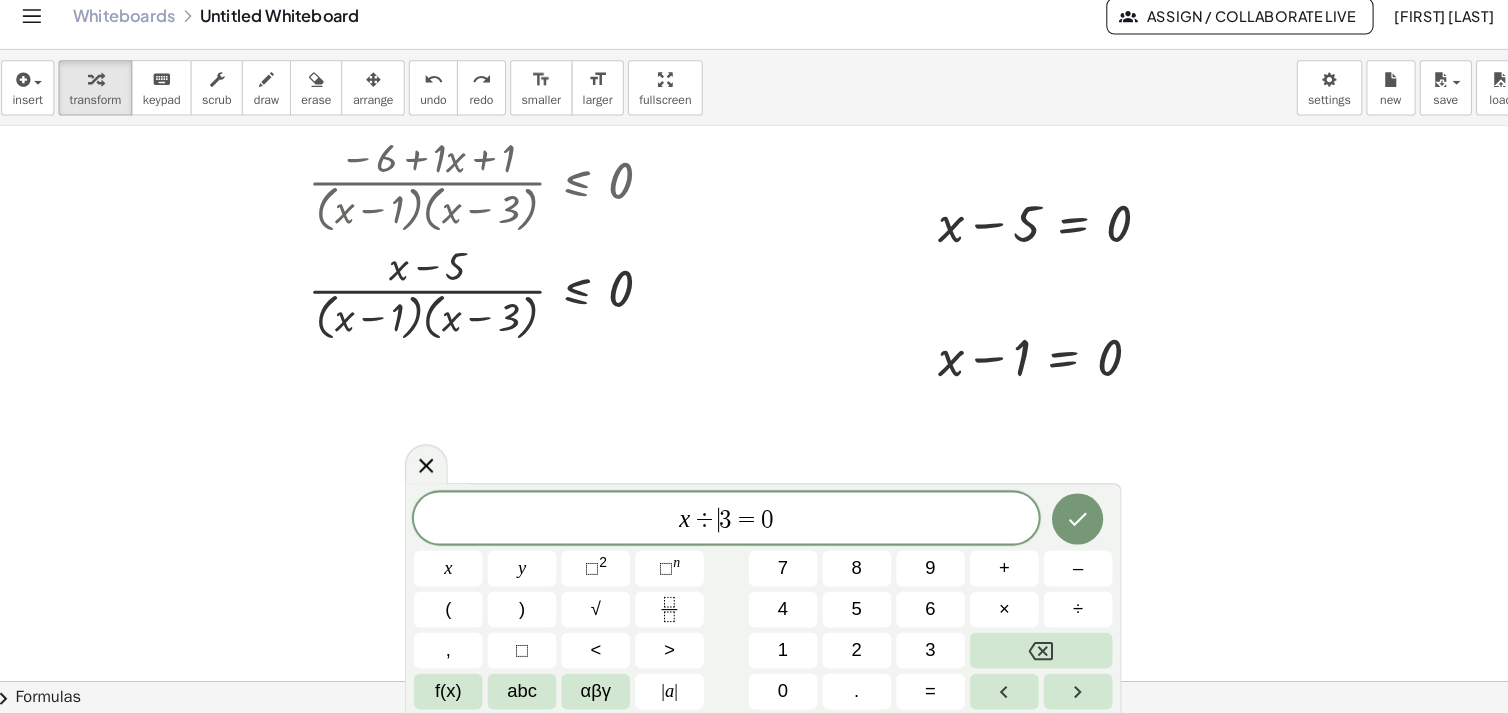 click at bounding box center [1025, 651] 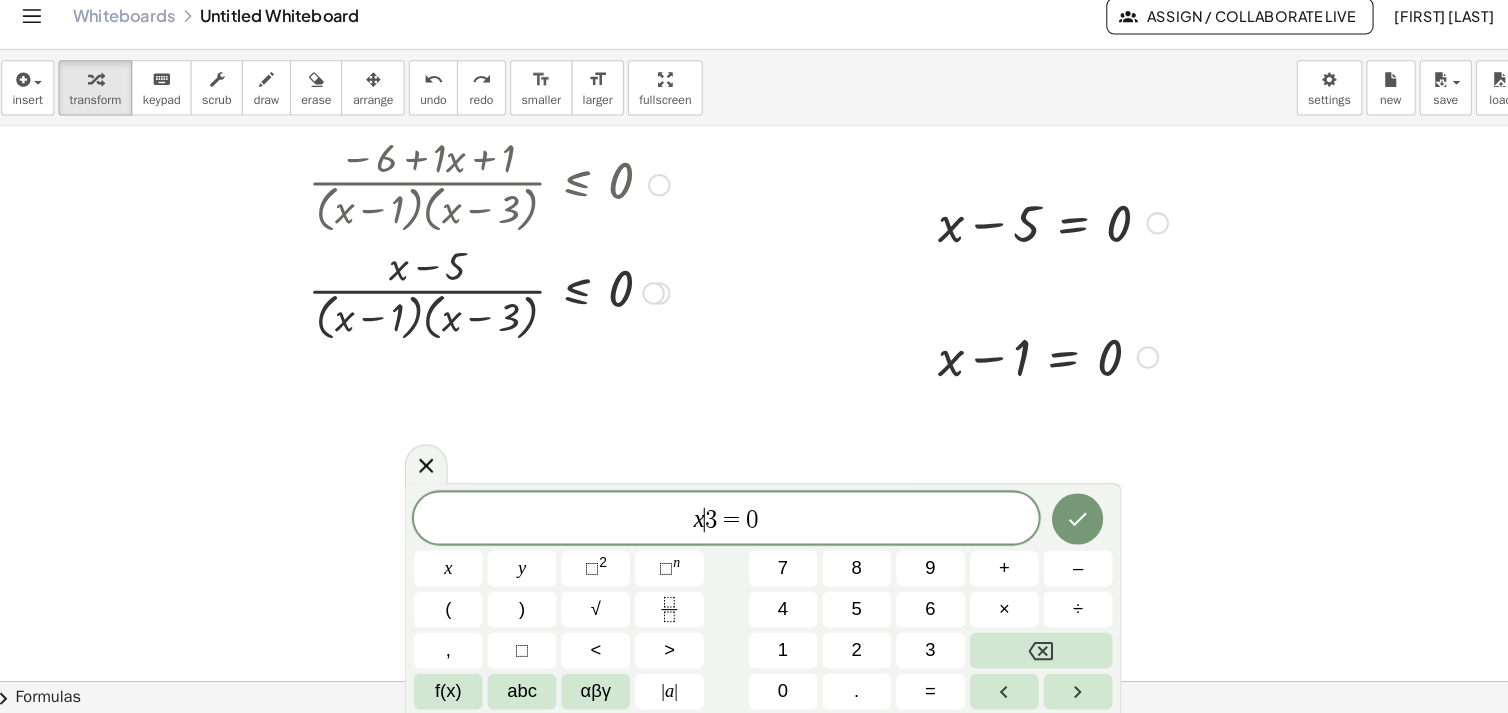 click on "–" at bounding box center (1061, 571) 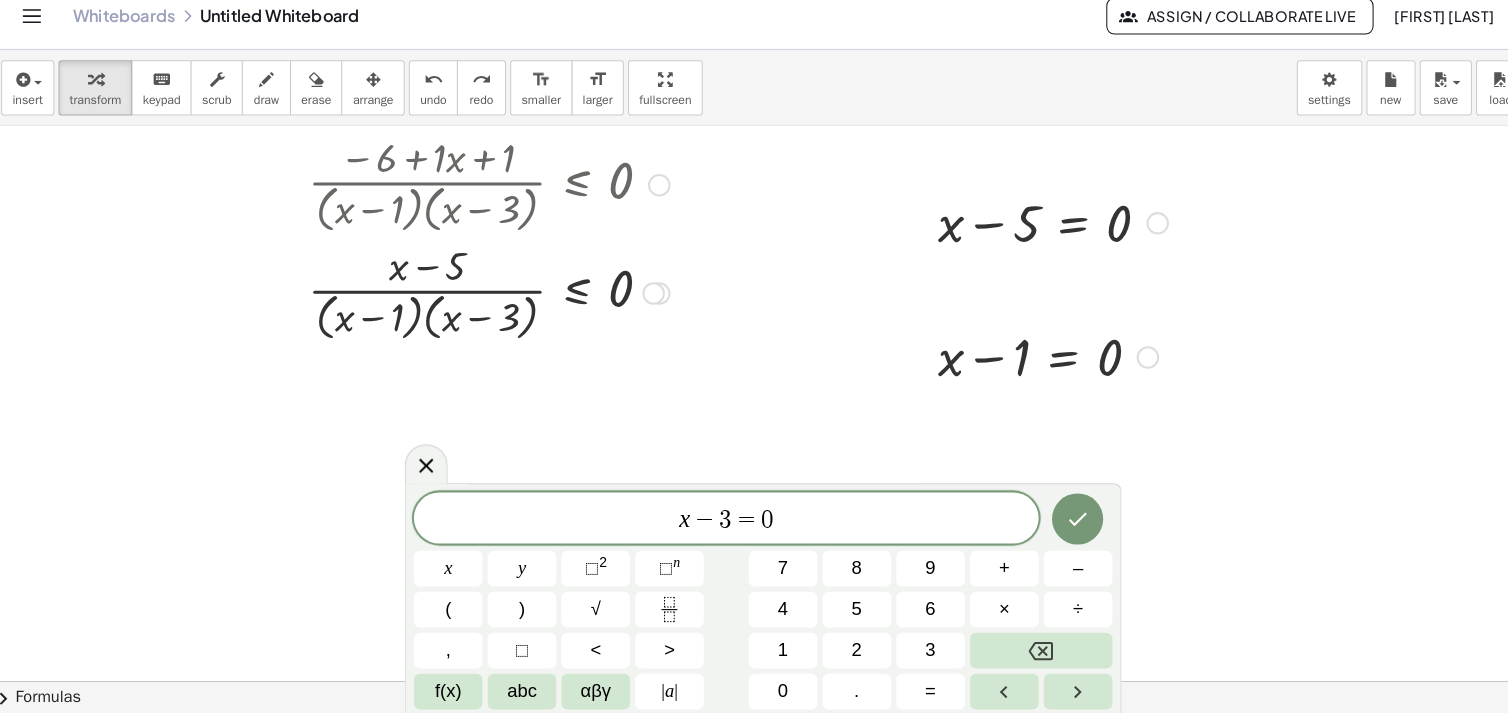 click 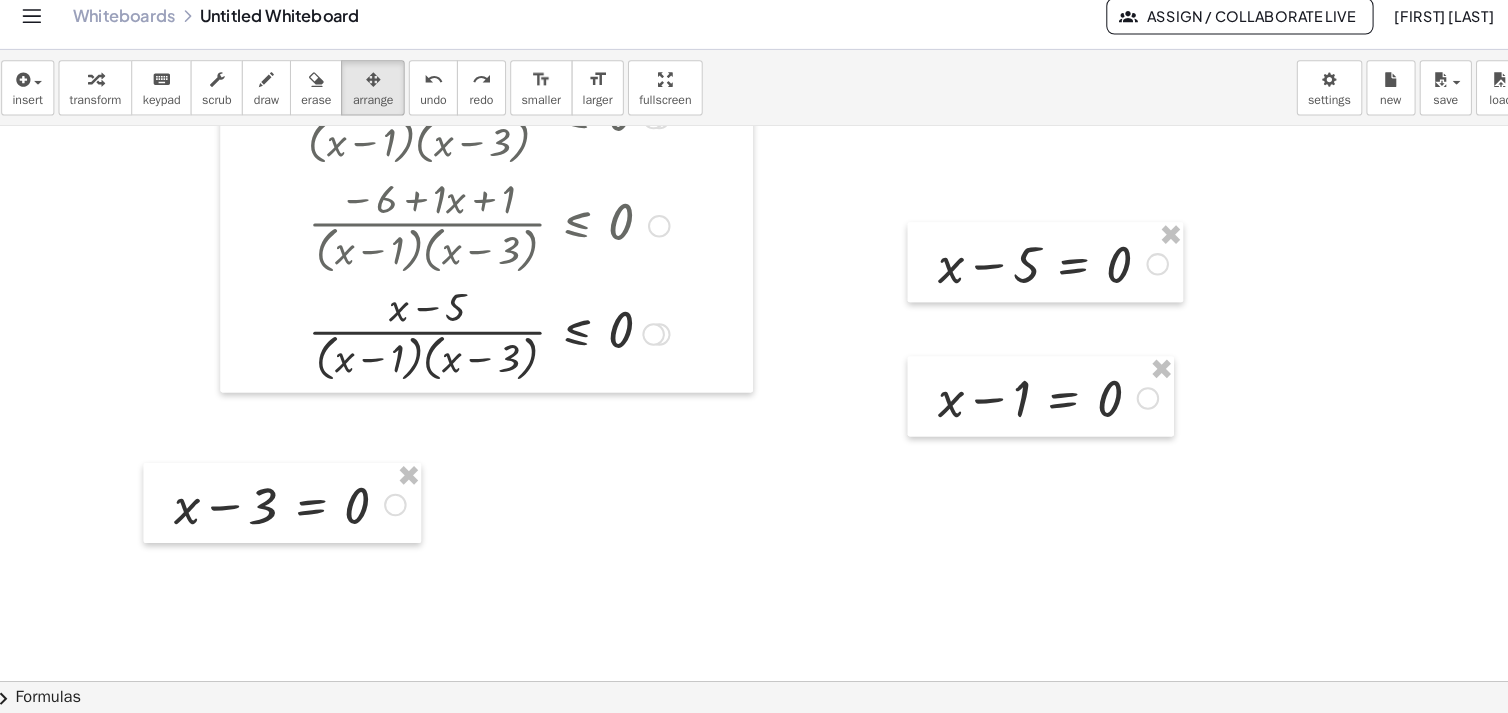 scroll, scrollTop: 540, scrollLeft: 0, axis: vertical 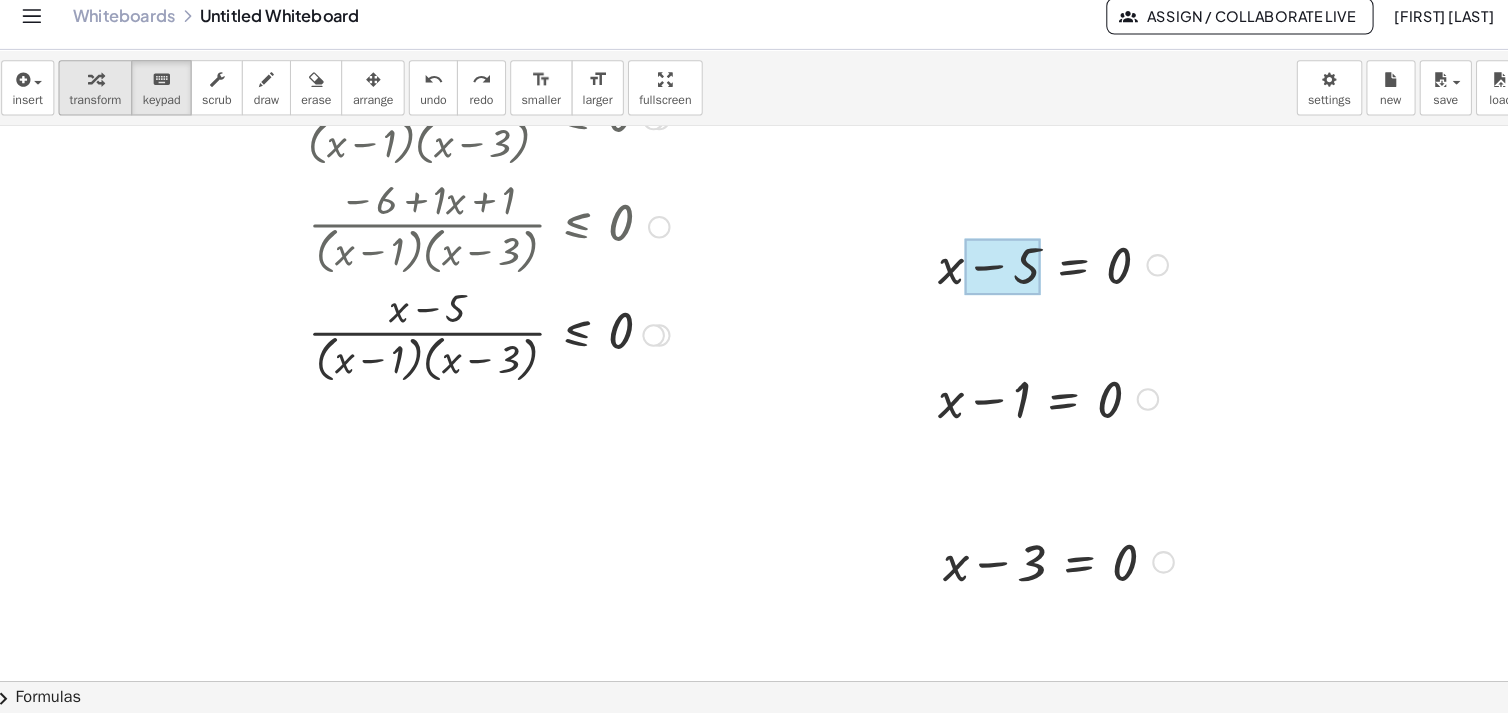 click at bounding box center (102, 94) 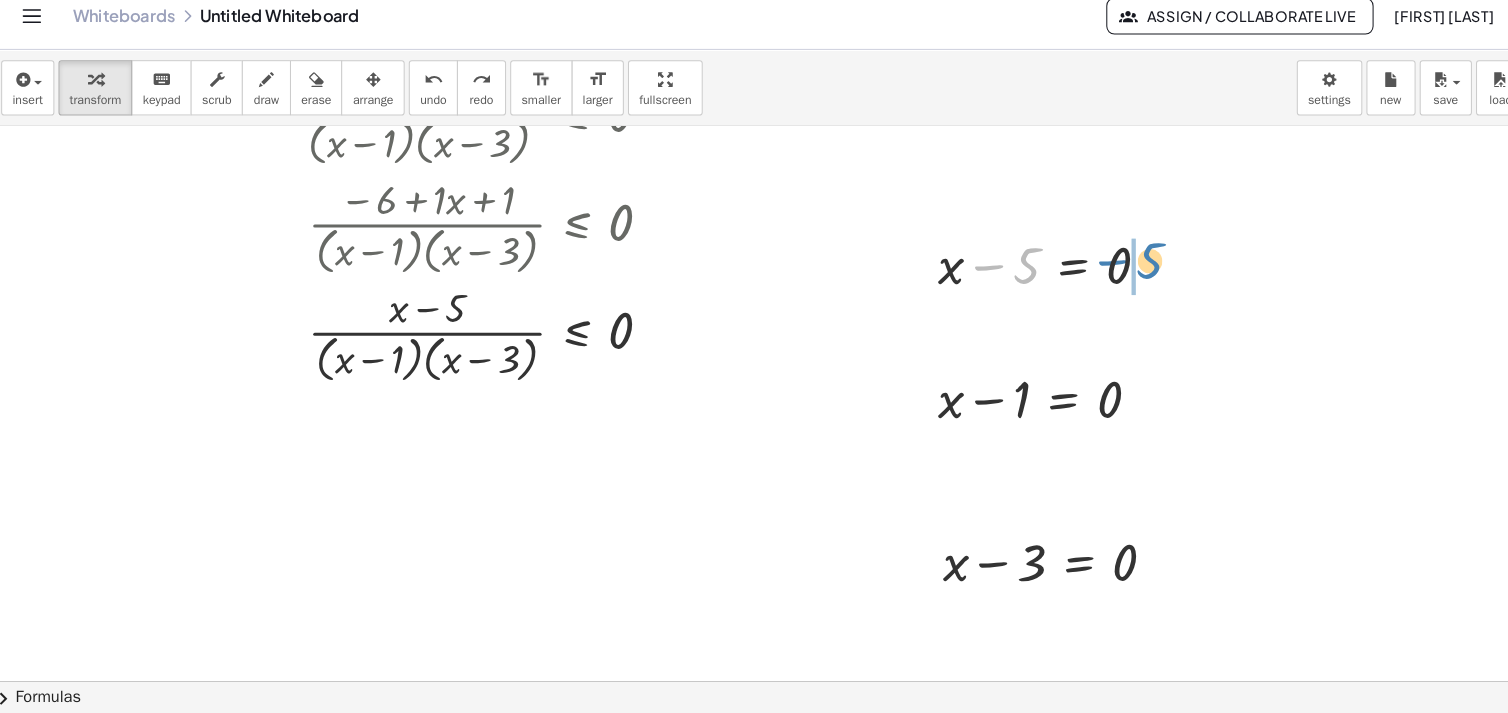 drag, startPoint x: 984, startPoint y: 275, endPoint x: 1105, endPoint y: 270, distance: 121.103264 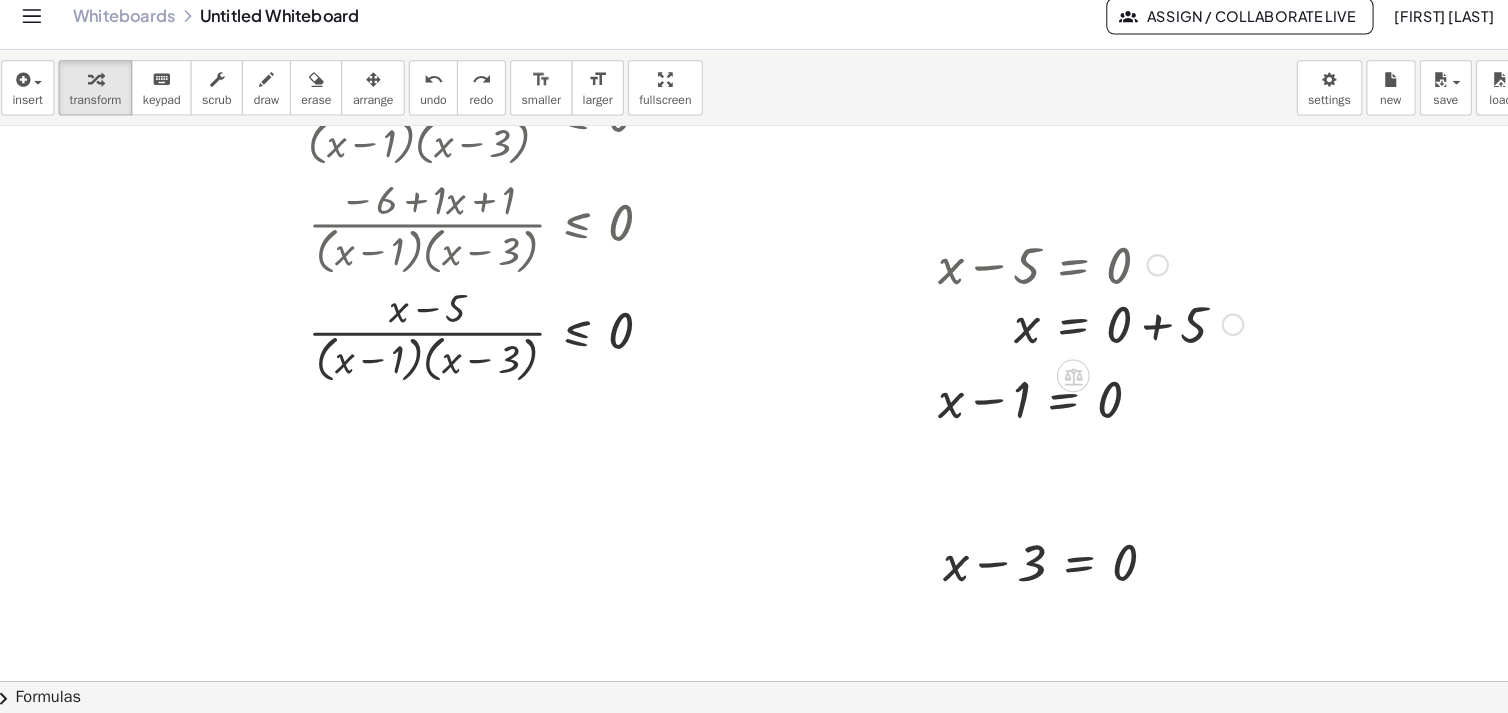 drag, startPoint x: 1217, startPoint y: 273, endPoint x: 1204, endPoint y: 340, distance: 68.24954 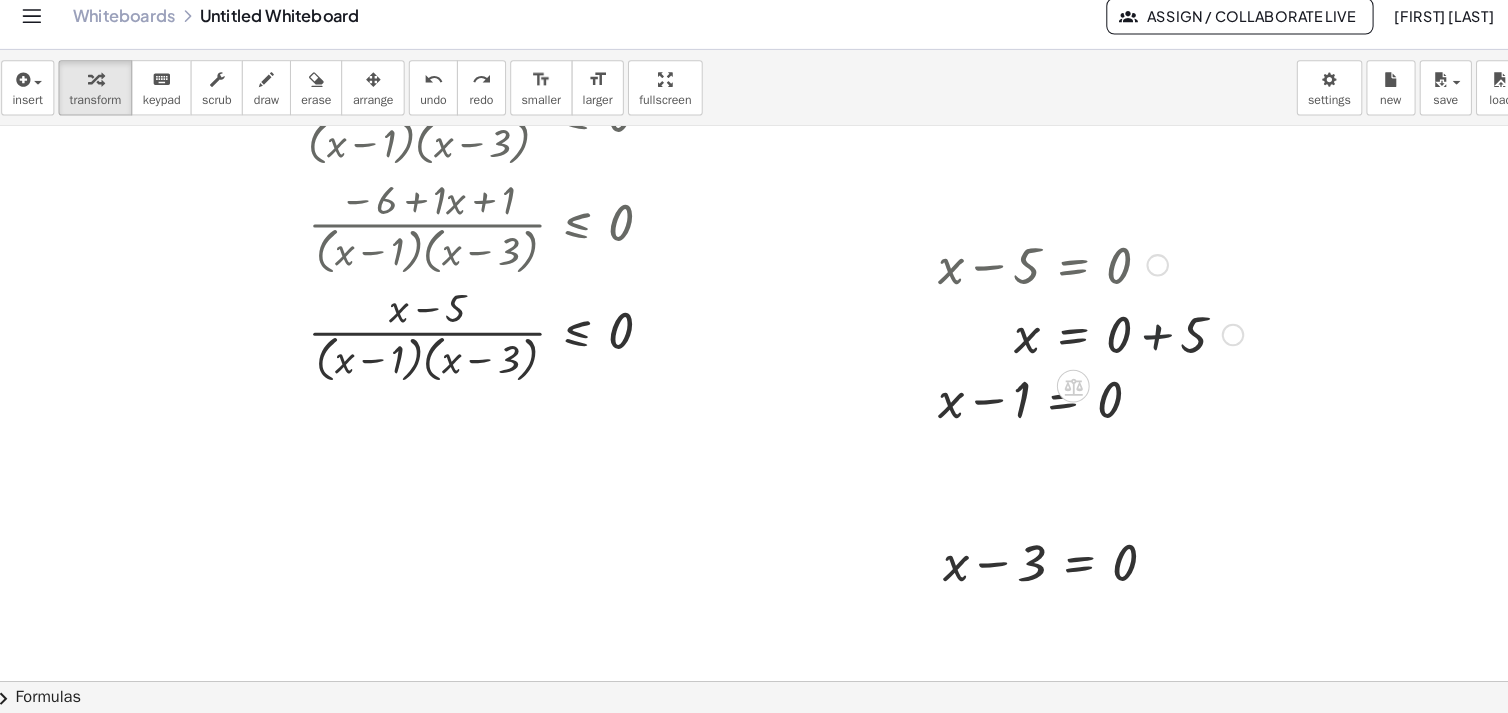 click at bounding box center (1074, 341) 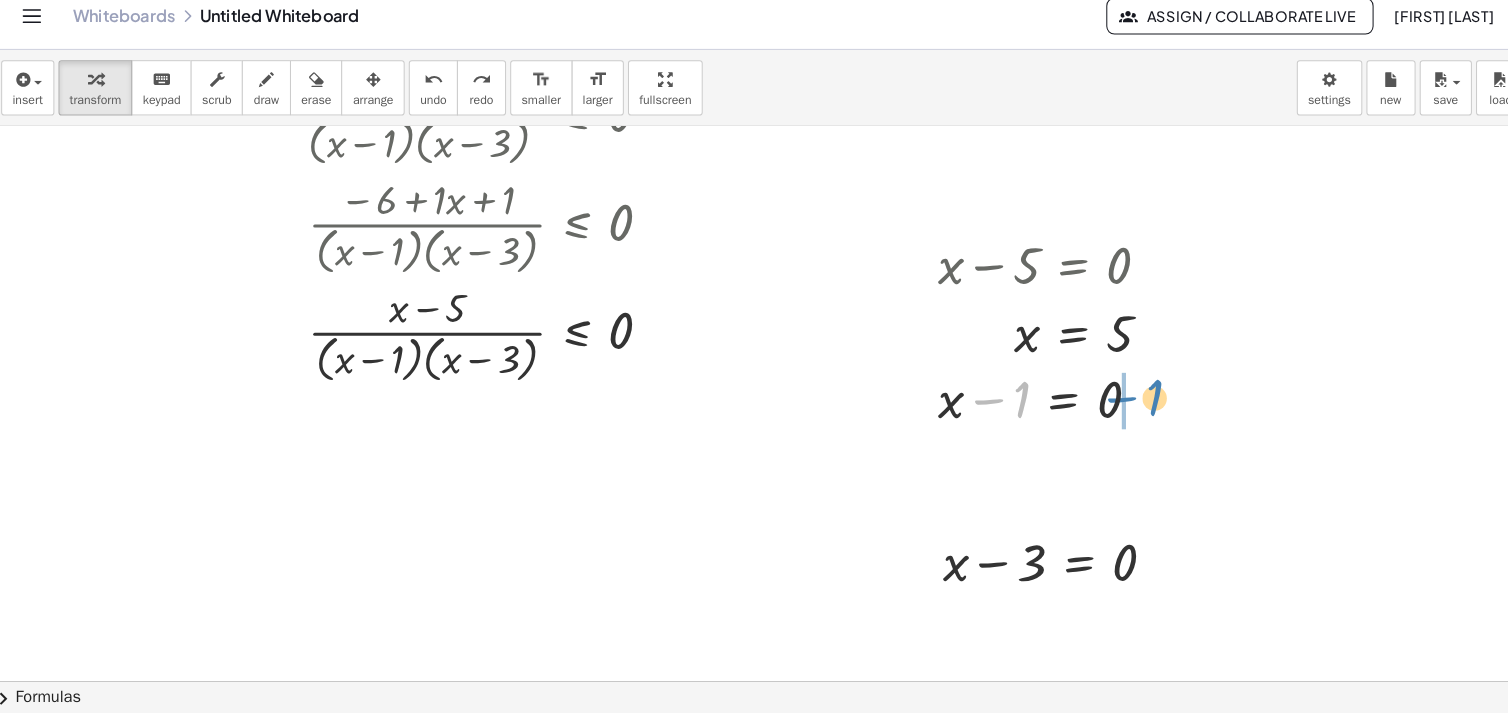 drag, startPoint x: 983, startPoint y: 408, endPoint x: 1113, endPoint y: 406, distance: 130.01538 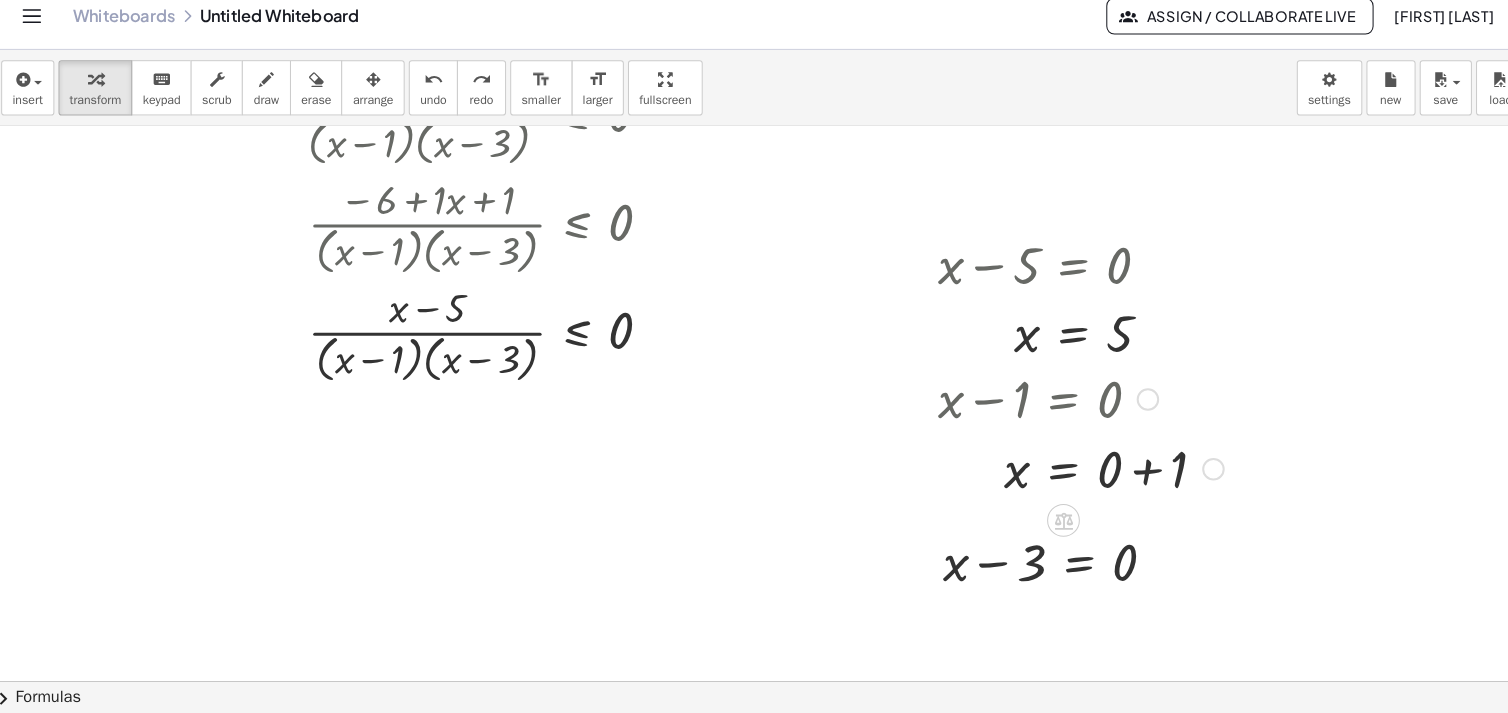 click at bounding box center (1064, 472) 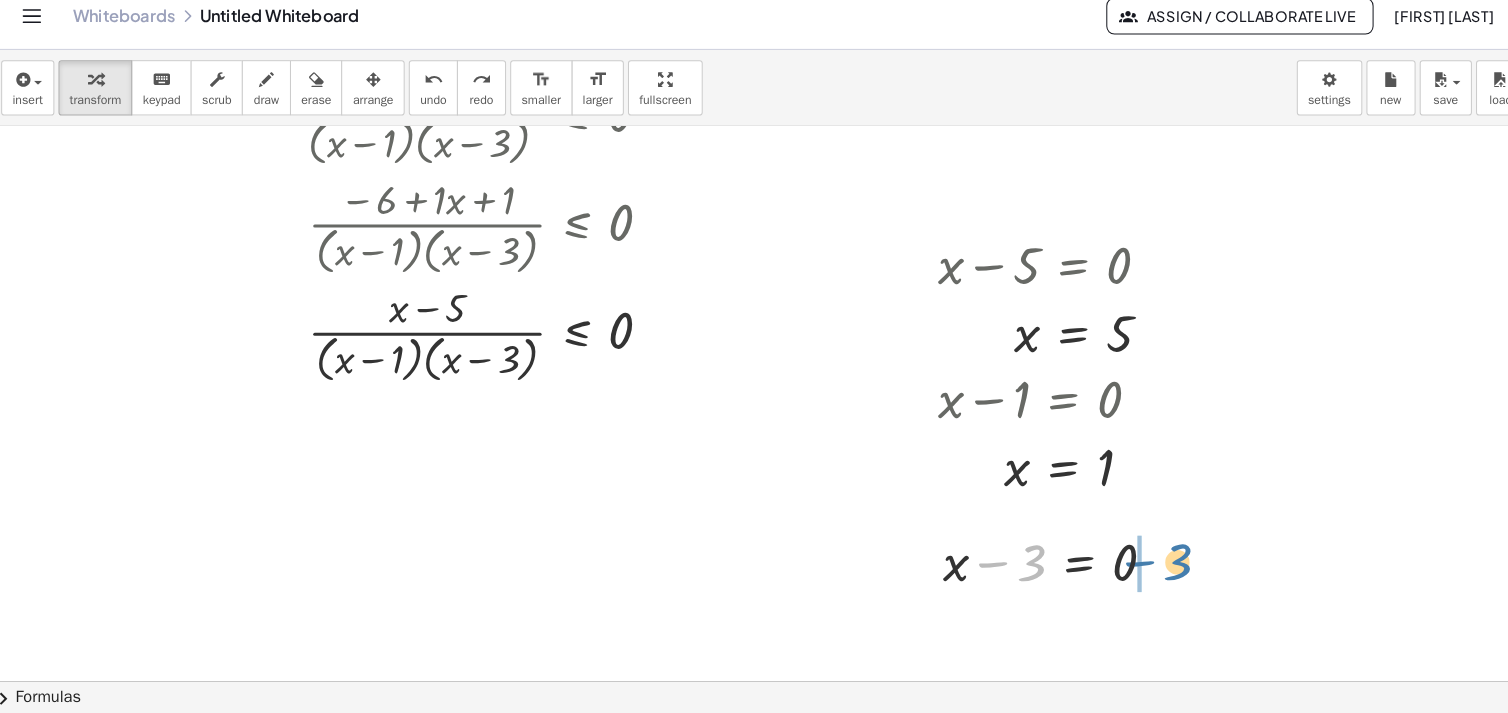 drag, startPoint x: 1009, startPoint y: 565, endPoint x: 1149, endPoint y: 564, distance: 140.00357 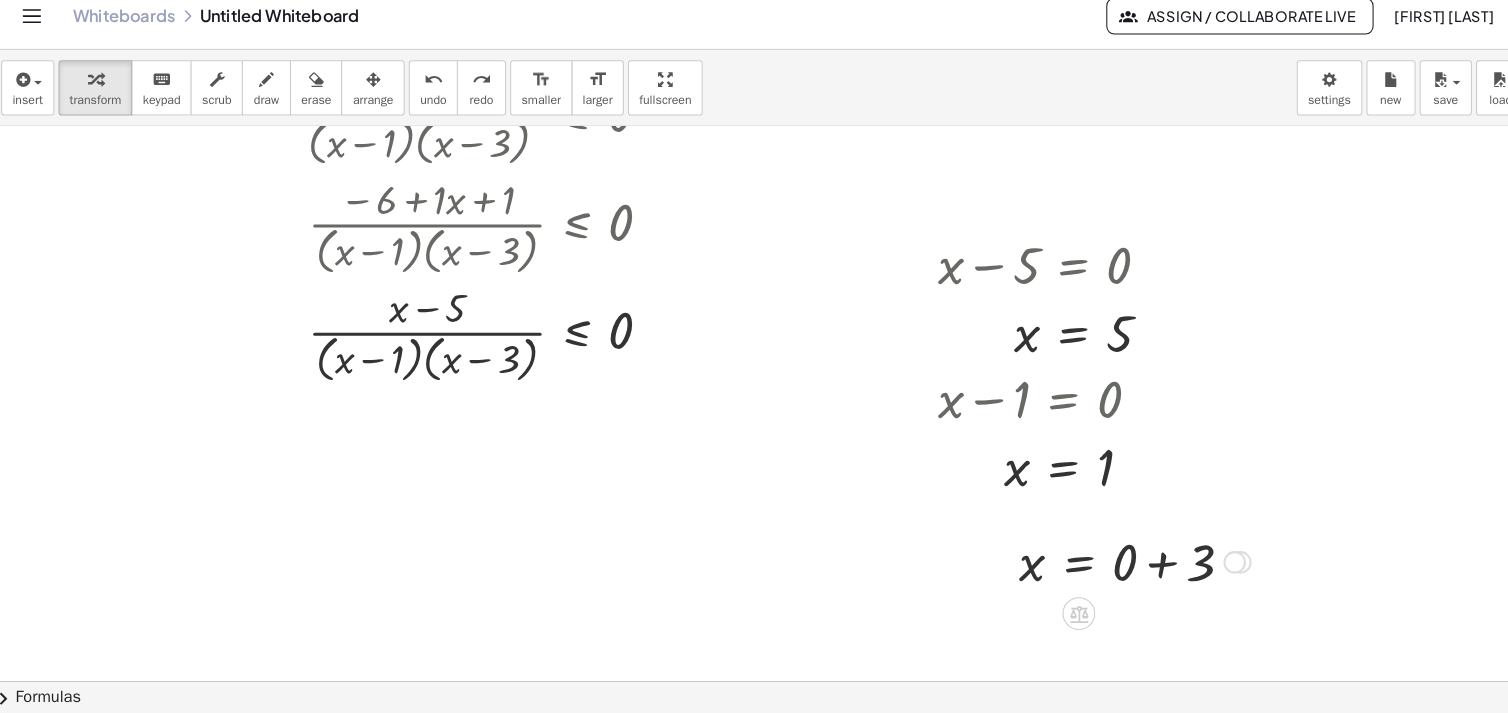 click at bounding box center [1117, 563] 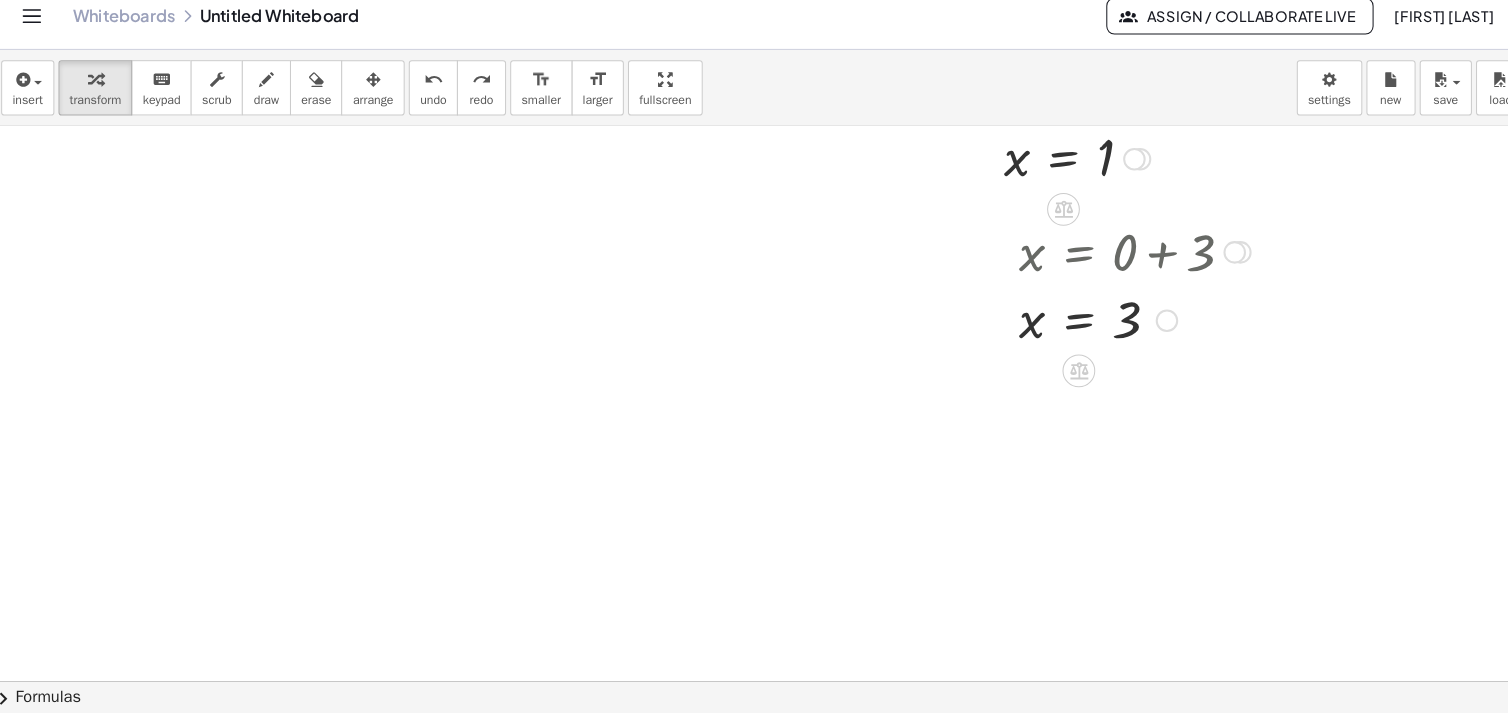 scroll, scrollTop: 890, scrollLeft: 0, axis: vertical 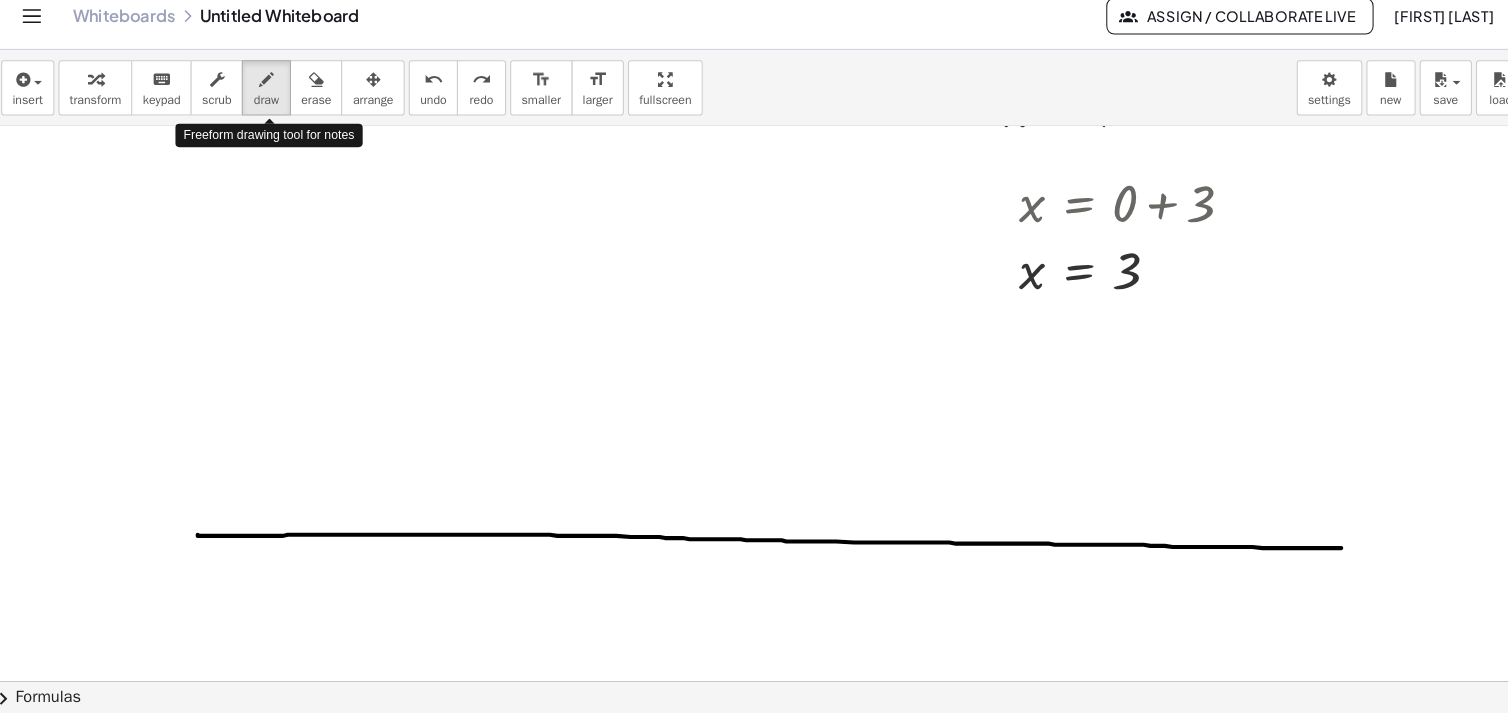 drag, startPoint x: 284, startPoint y: 105, endPoint x: 444, endPoint y: 428, distance: 360.45667 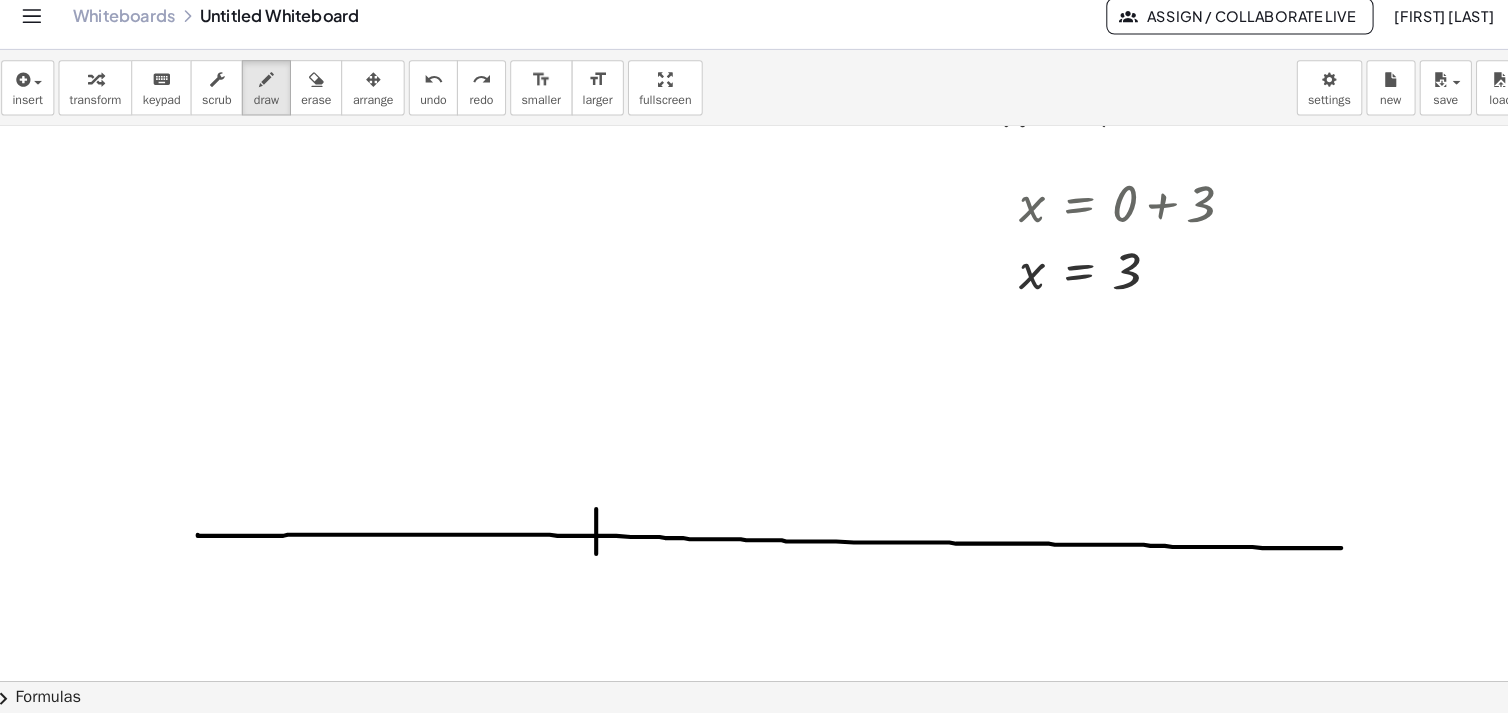 drag, startPoint x: 591, startPoint y: 514, endPoint x: 591, endPoint y: 558, distance: 44 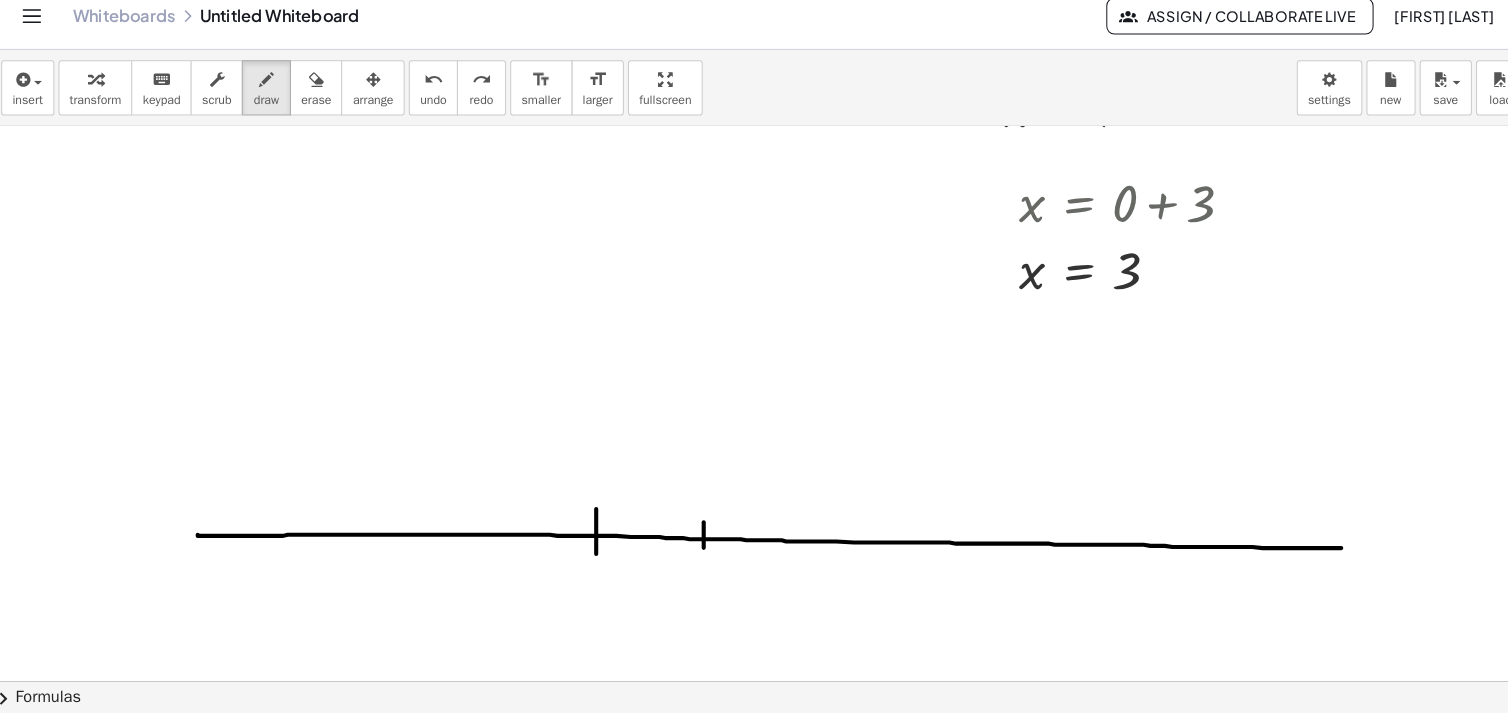 drag, startPoint x: 696, startPoint y: 527, endPoint x: 696, endPoint y: 552, distance: 25 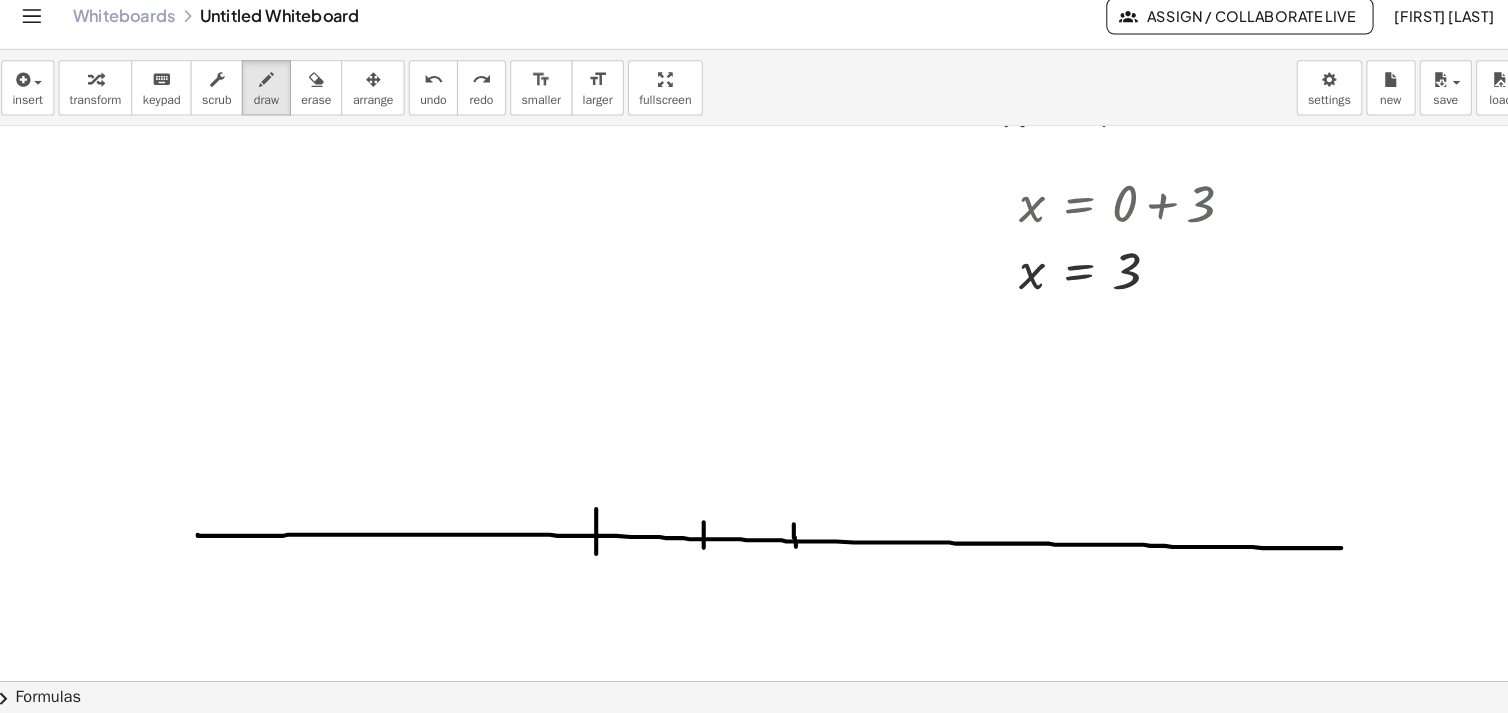 drag, startPoint x: 784, startPoint y: 529, endPoint x: 786, endPoint y: 551, distance: 22.090721 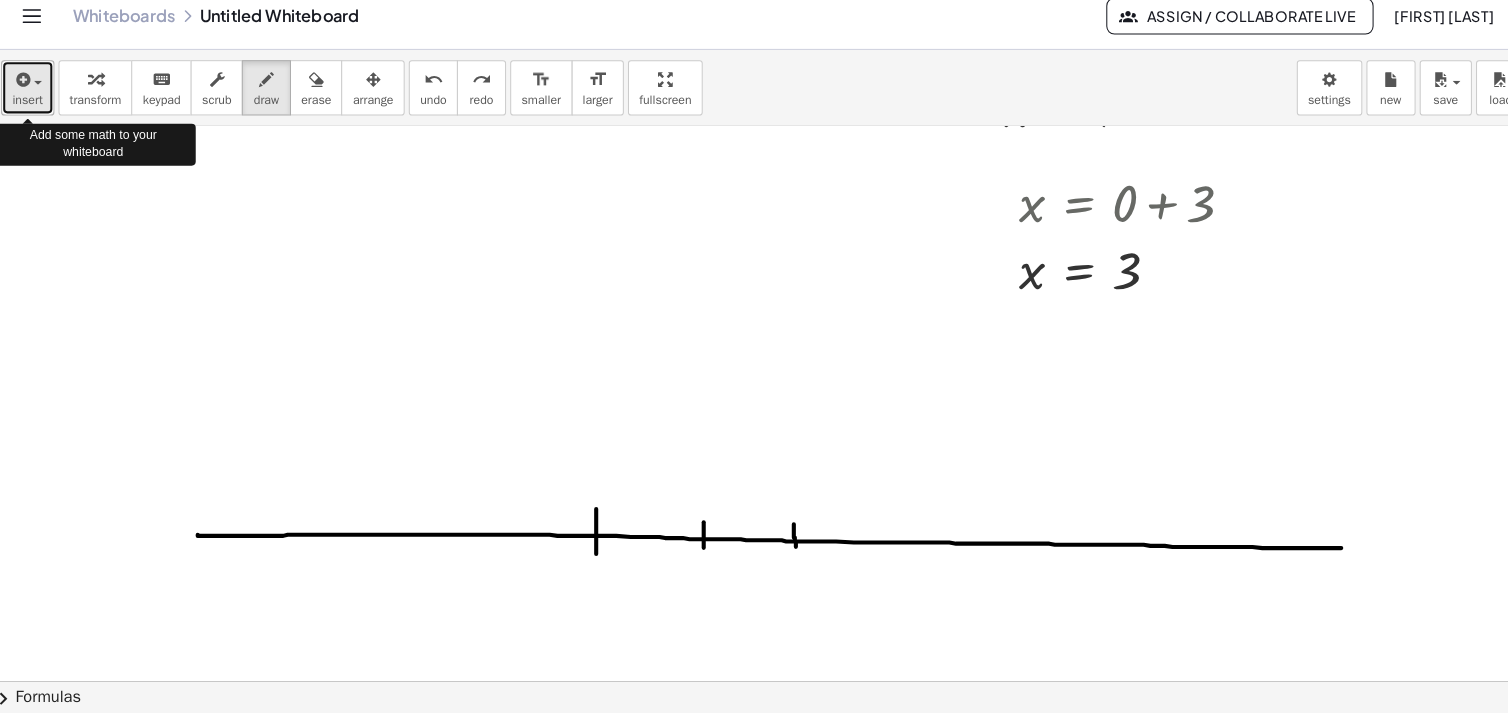click at bounding box center (36, 93) 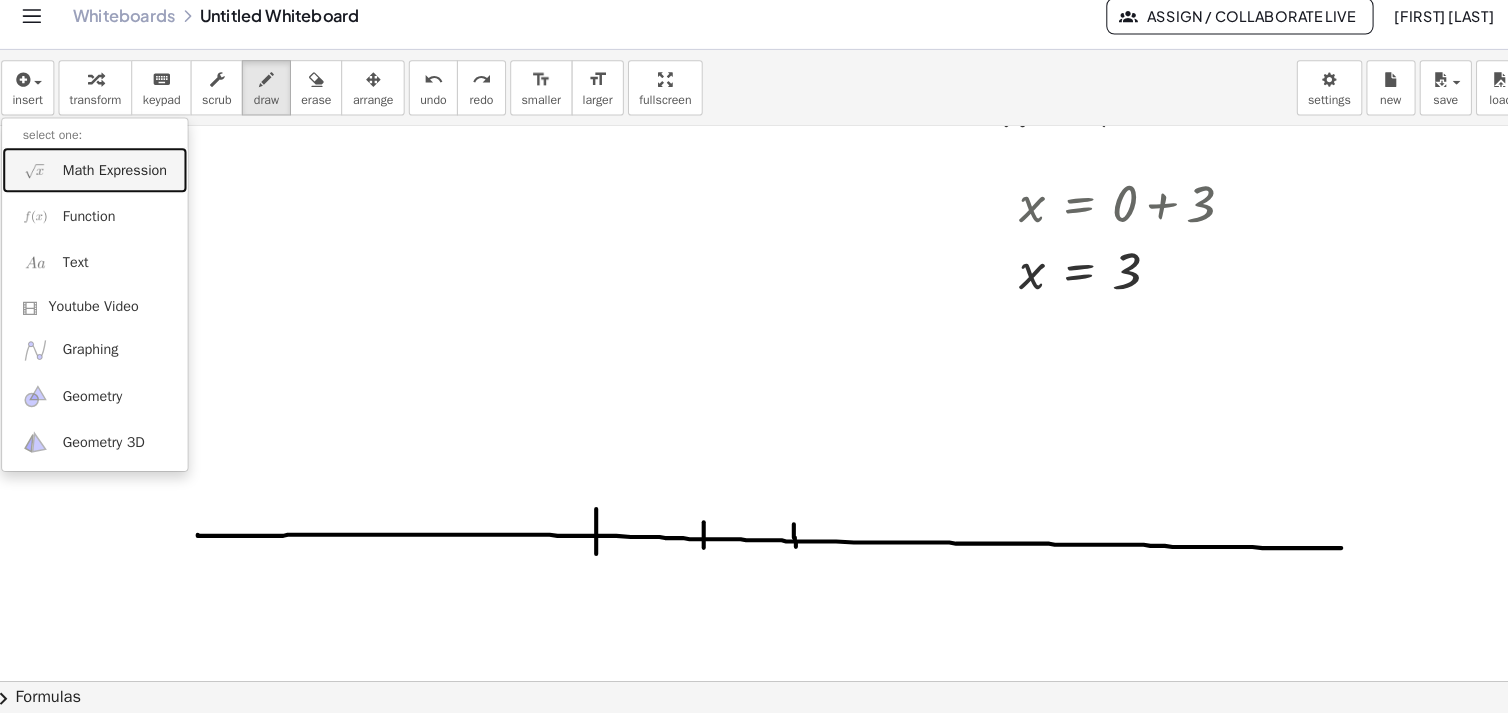 click on "Math Expression" at bounding box center [121, 183] 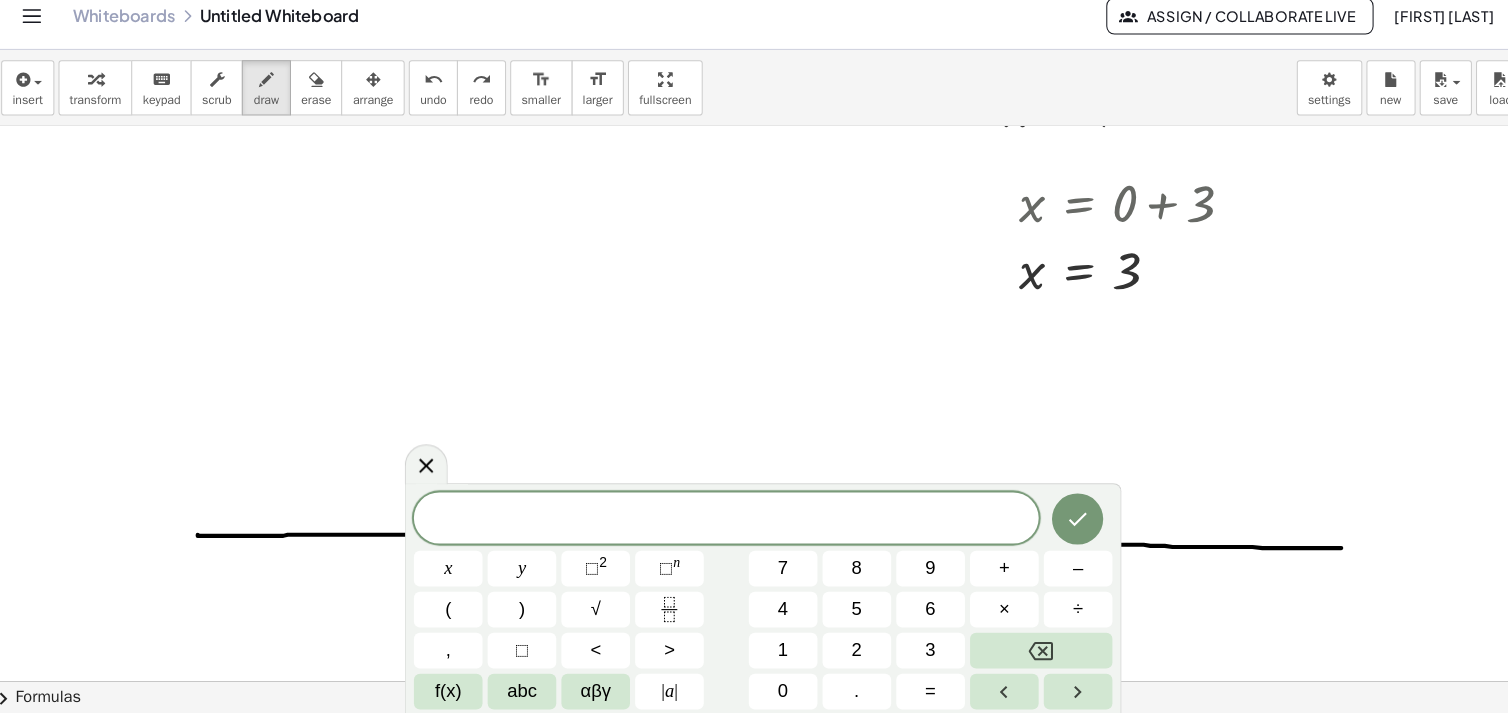 click on "0" at bounding box center (773, 691) 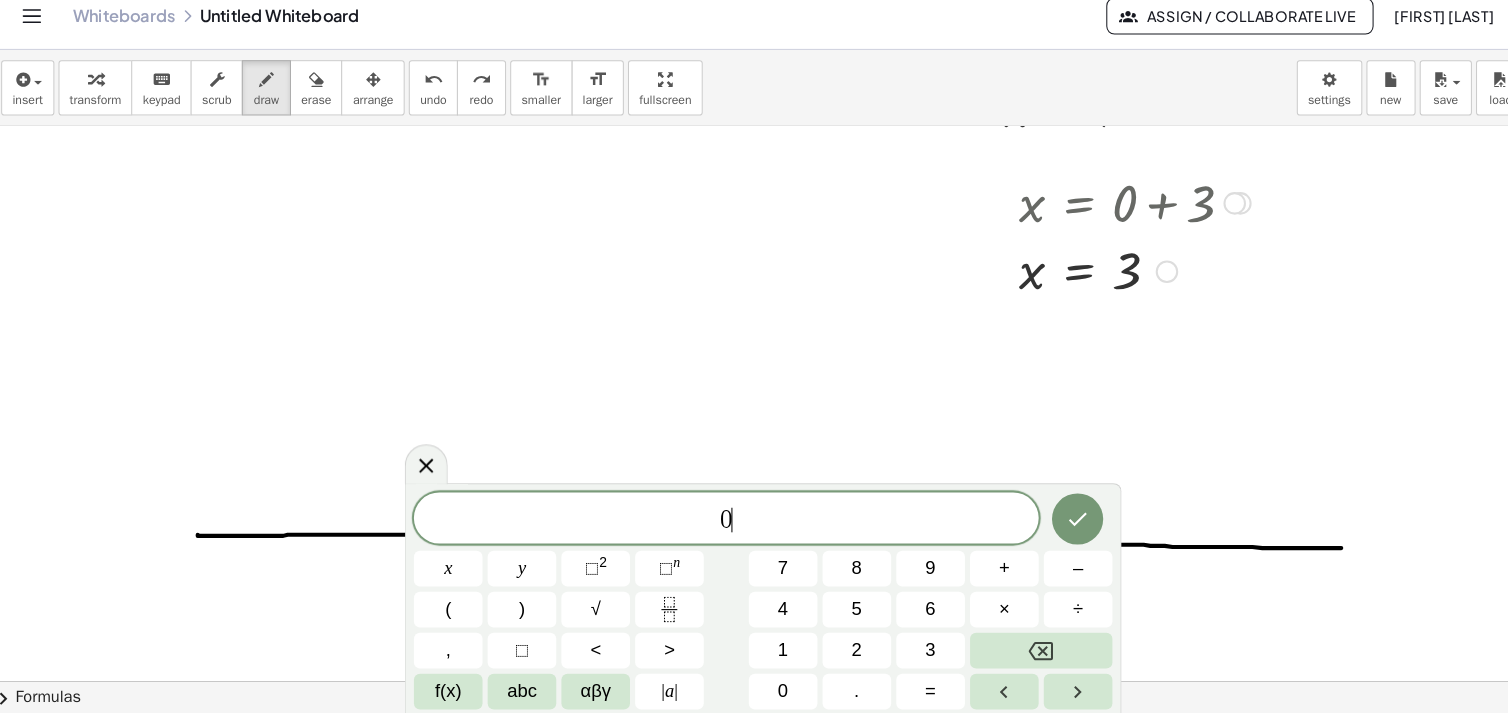 click 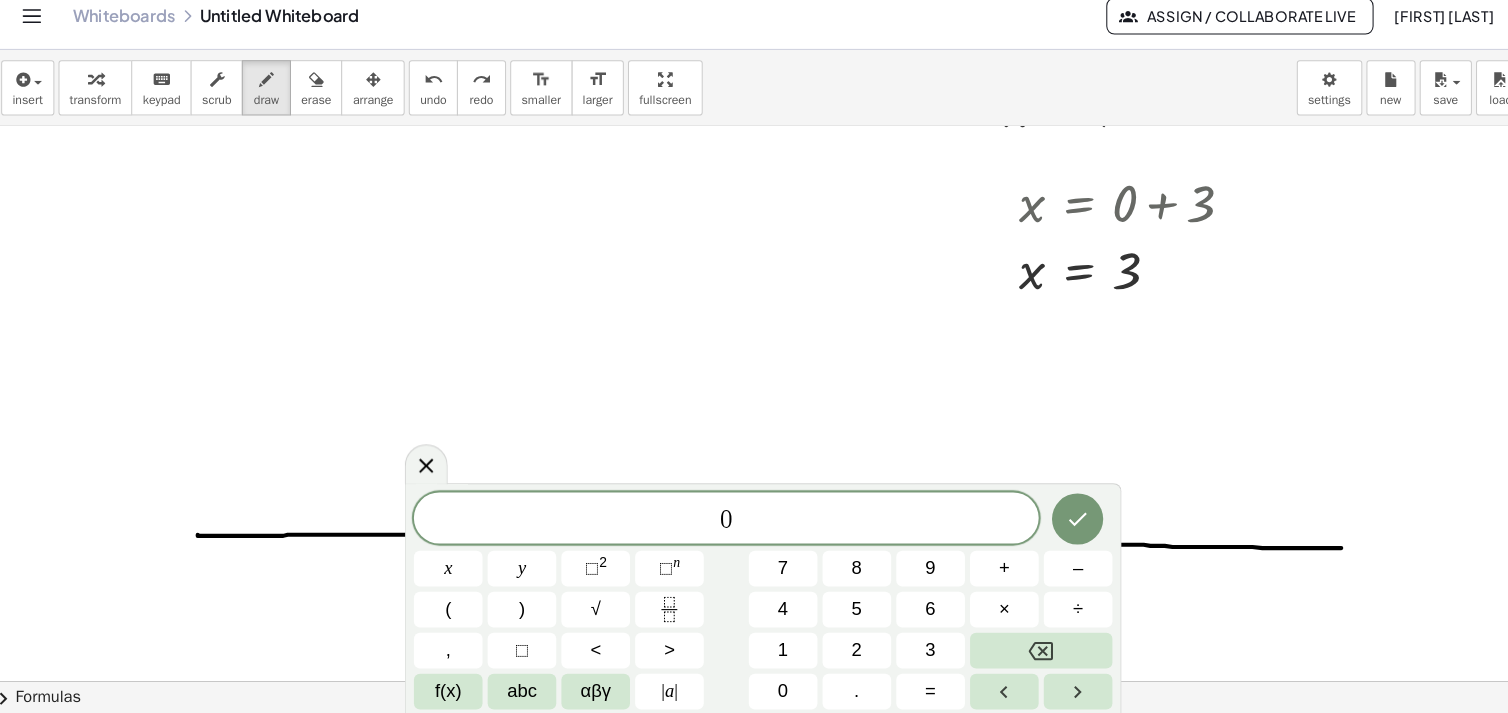 click 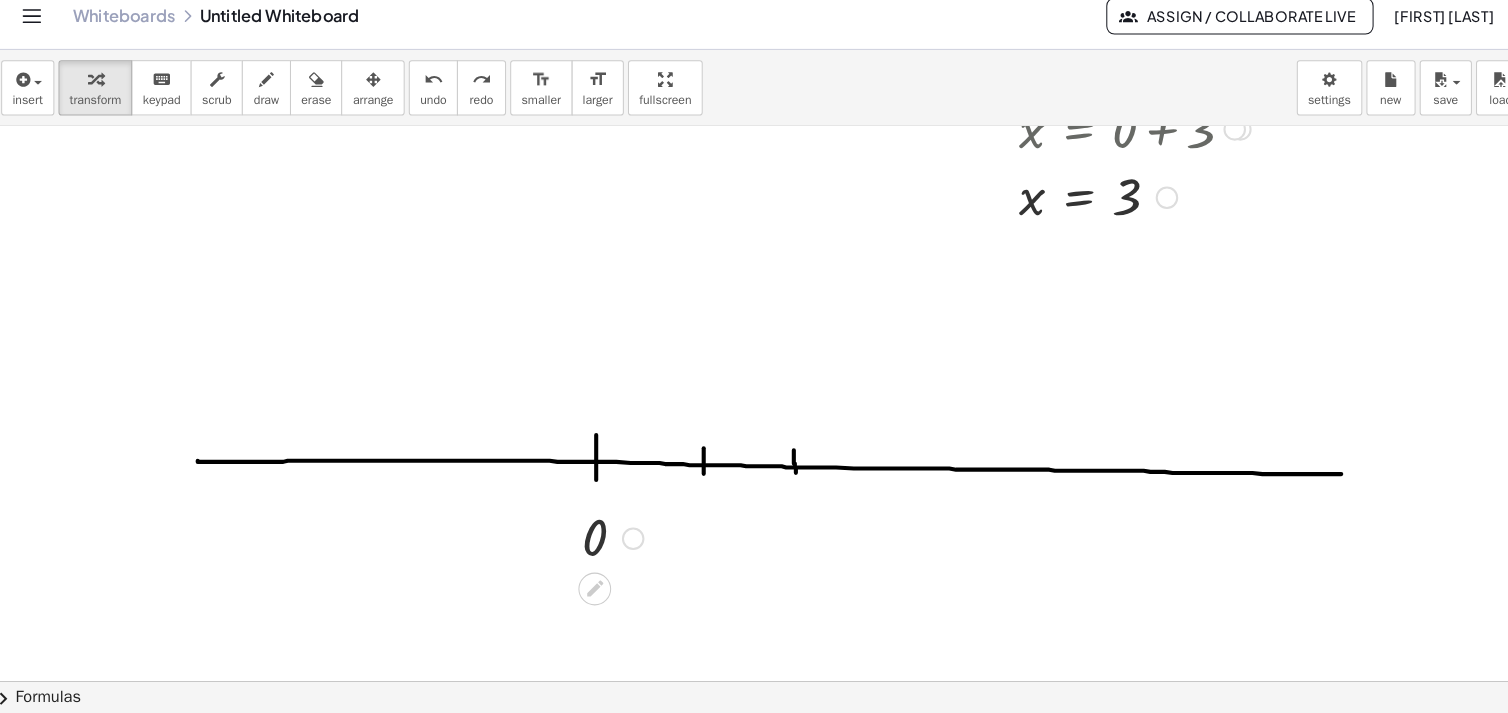 scroll, scrollTop: 964, scrollLeft: 0, axis: vertical 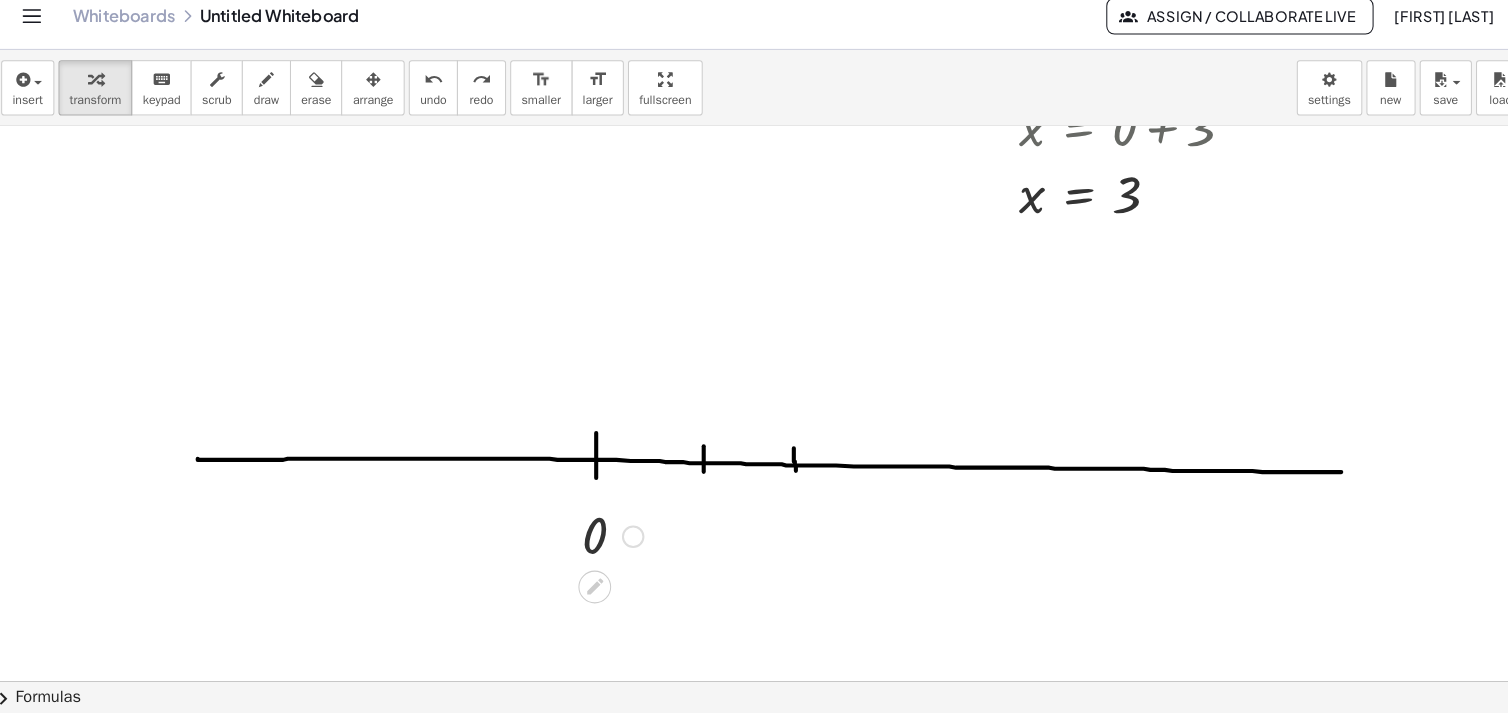 drag, startPoint x: 869, startPoint y: 463, endPoint x: 868, endPoint y: 476, distance: 13.038404 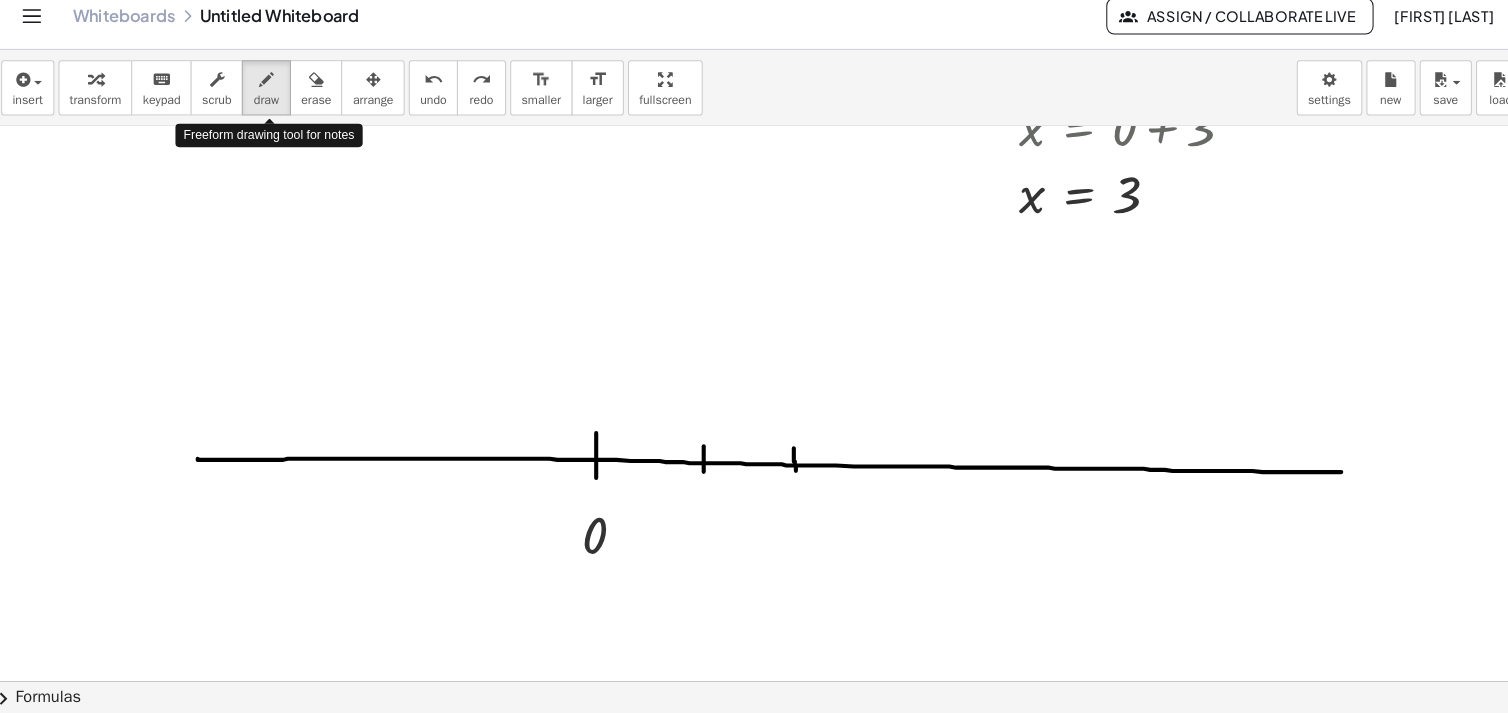 drag, startPoint x: 276, startPoint y: 95, endPoint x: 868, endPoint y: 462, distance: 696.52924 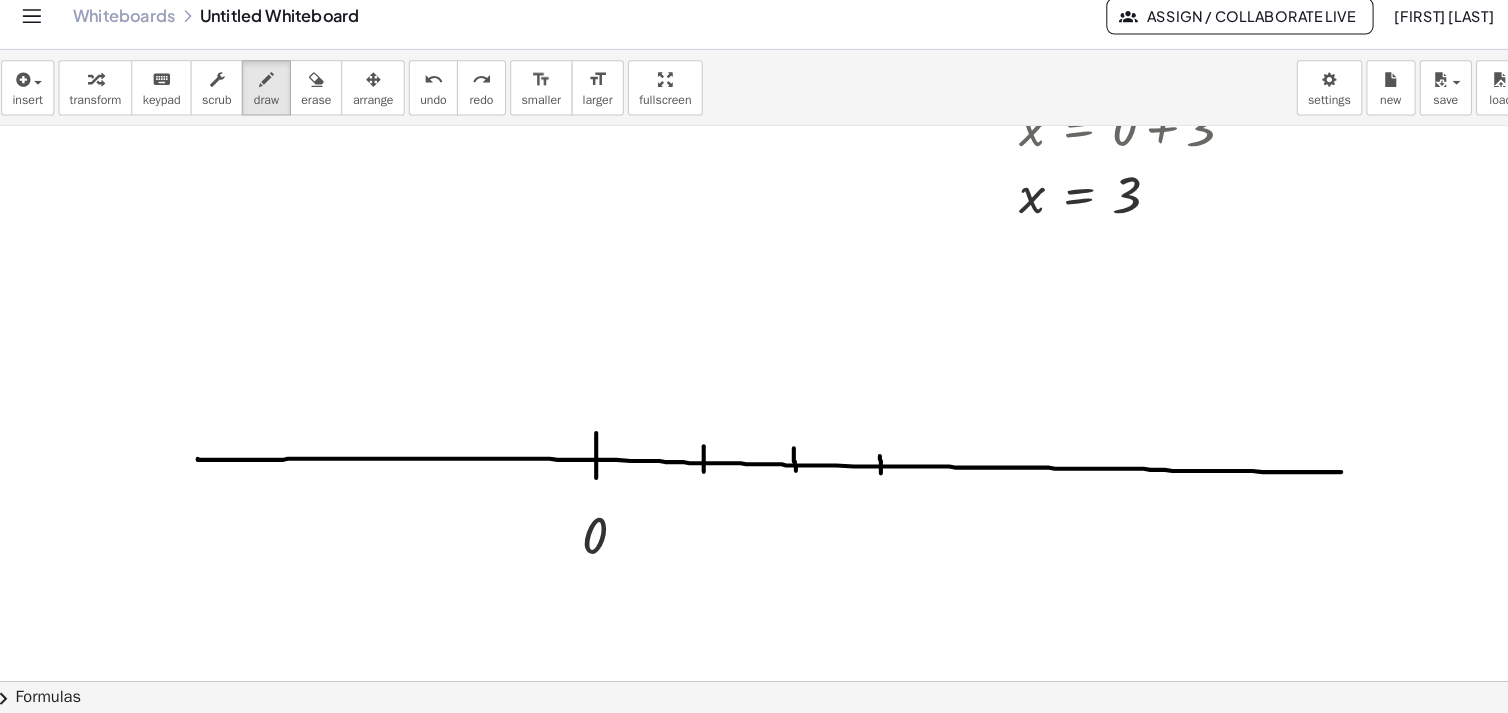 drag, startPoint x: 868, startPoint y: 462, endPoint x: 884, endPoint y: 479, distance: 23.345236 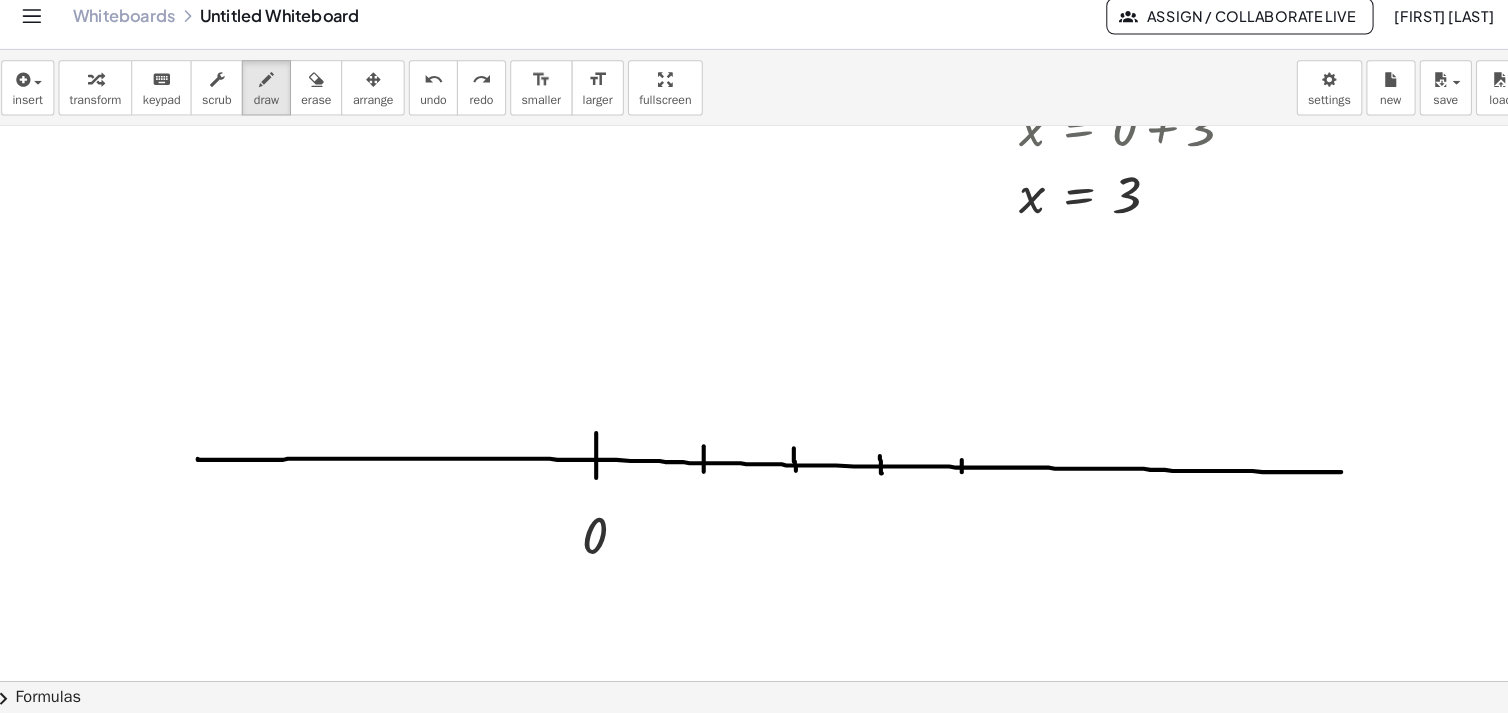 click at bounding box center [754, -13] 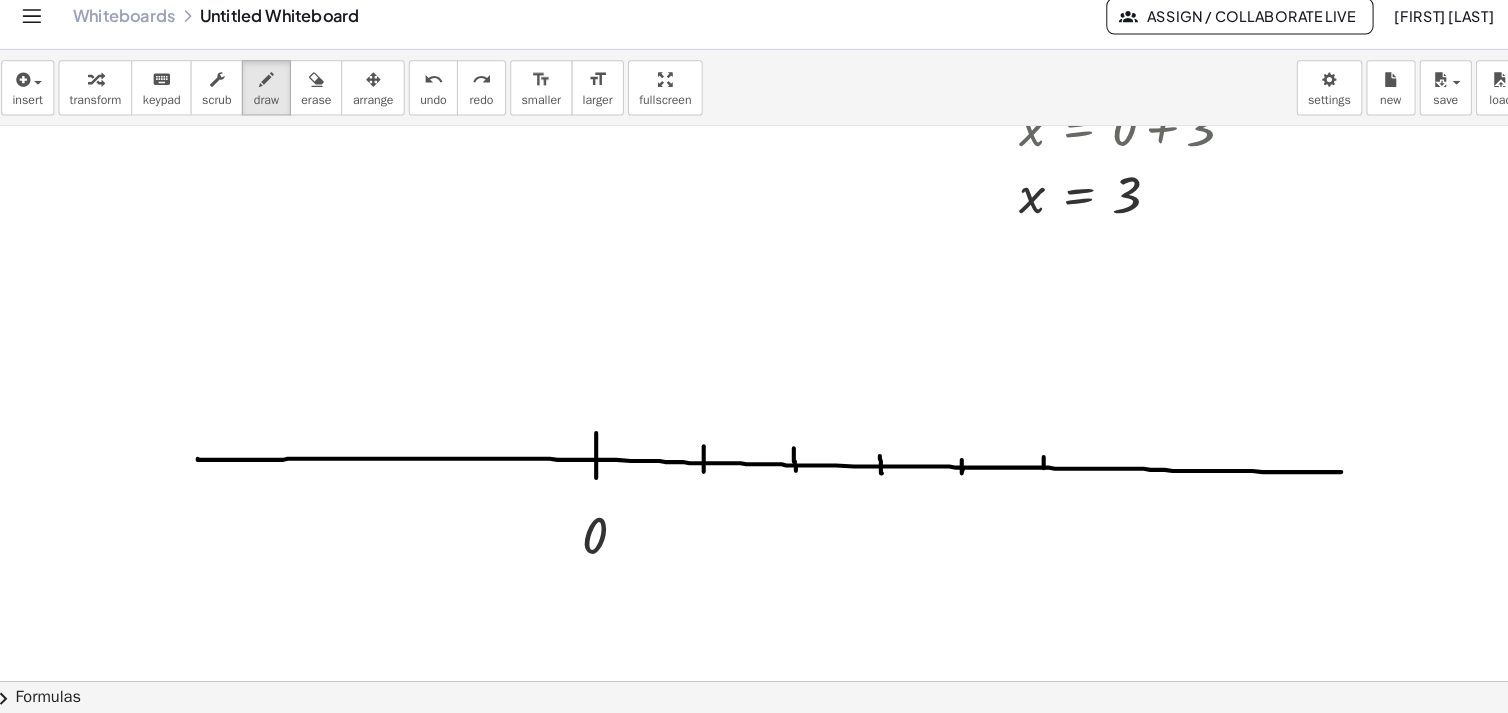 drag, startPoint x: 1028, startPoint y: 463, endPoint x: 1028, endPoint y: 474, distance: 11 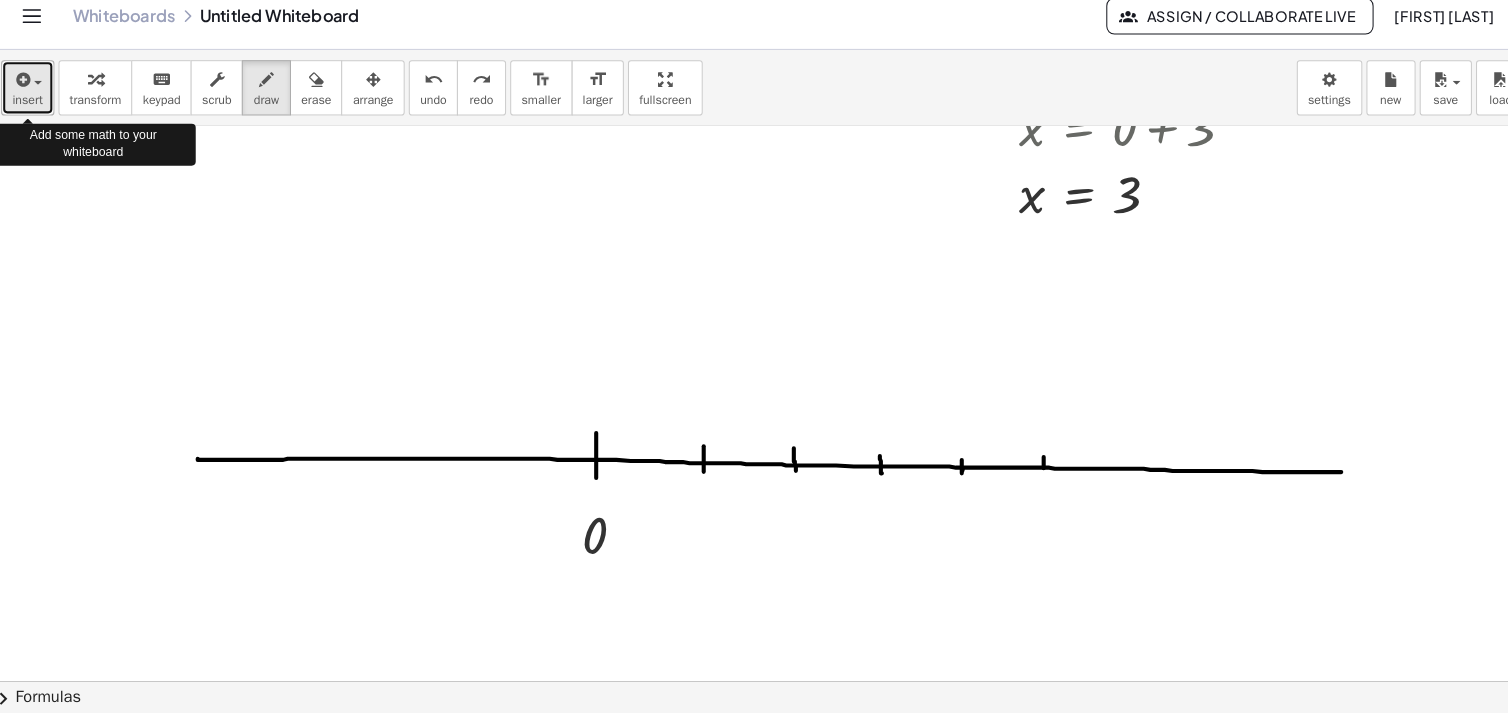 click on "insert" at bounding box center (36, 102) 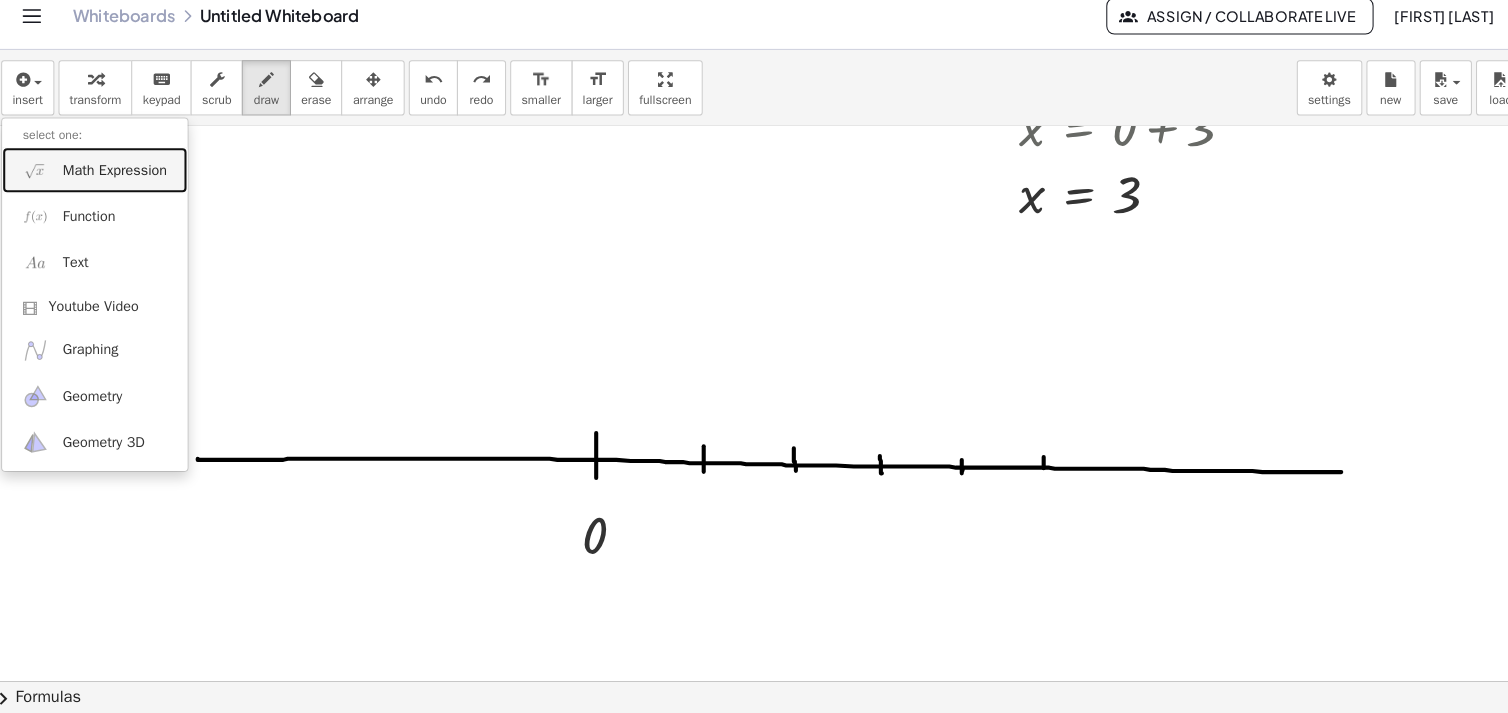 click on "Math Expression" at bounding box center (121, 183) 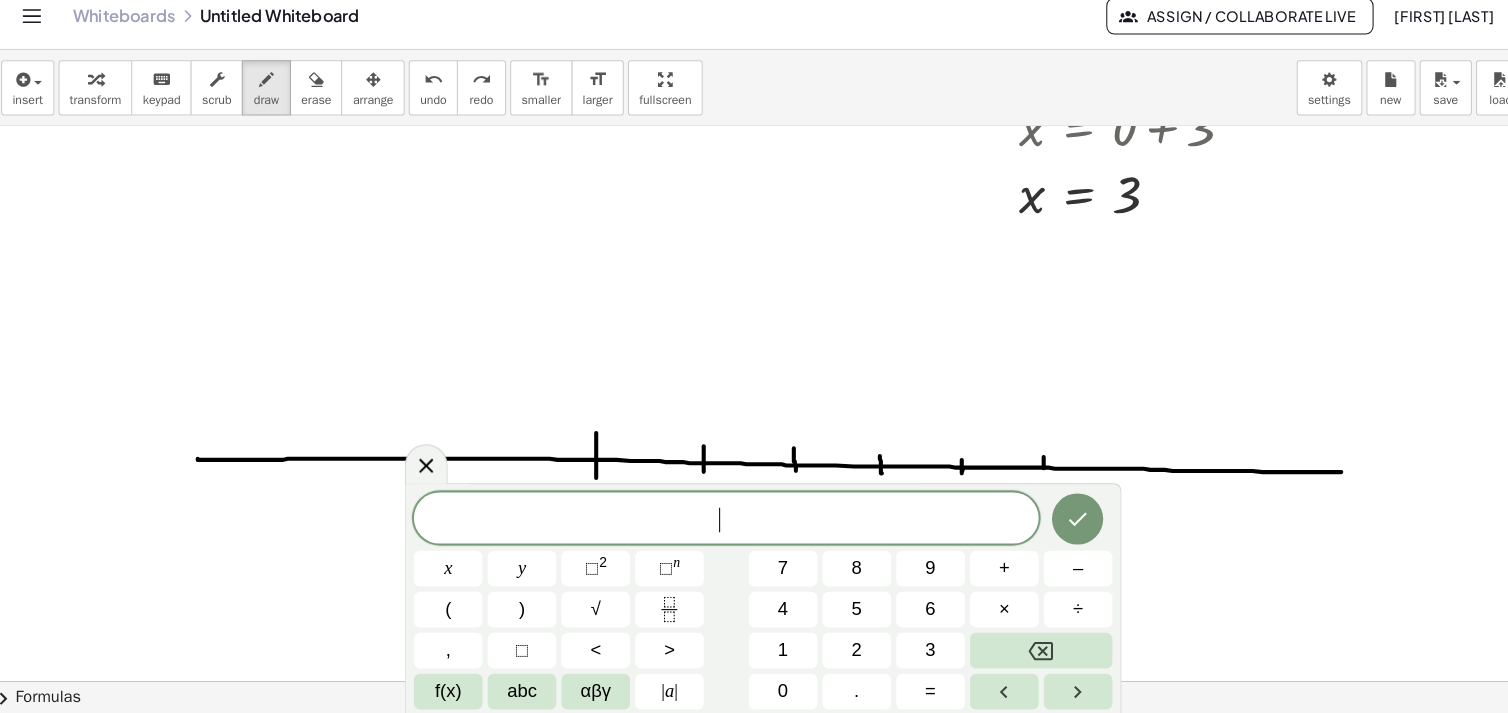 click on "1" at bounding box center (773, 651) 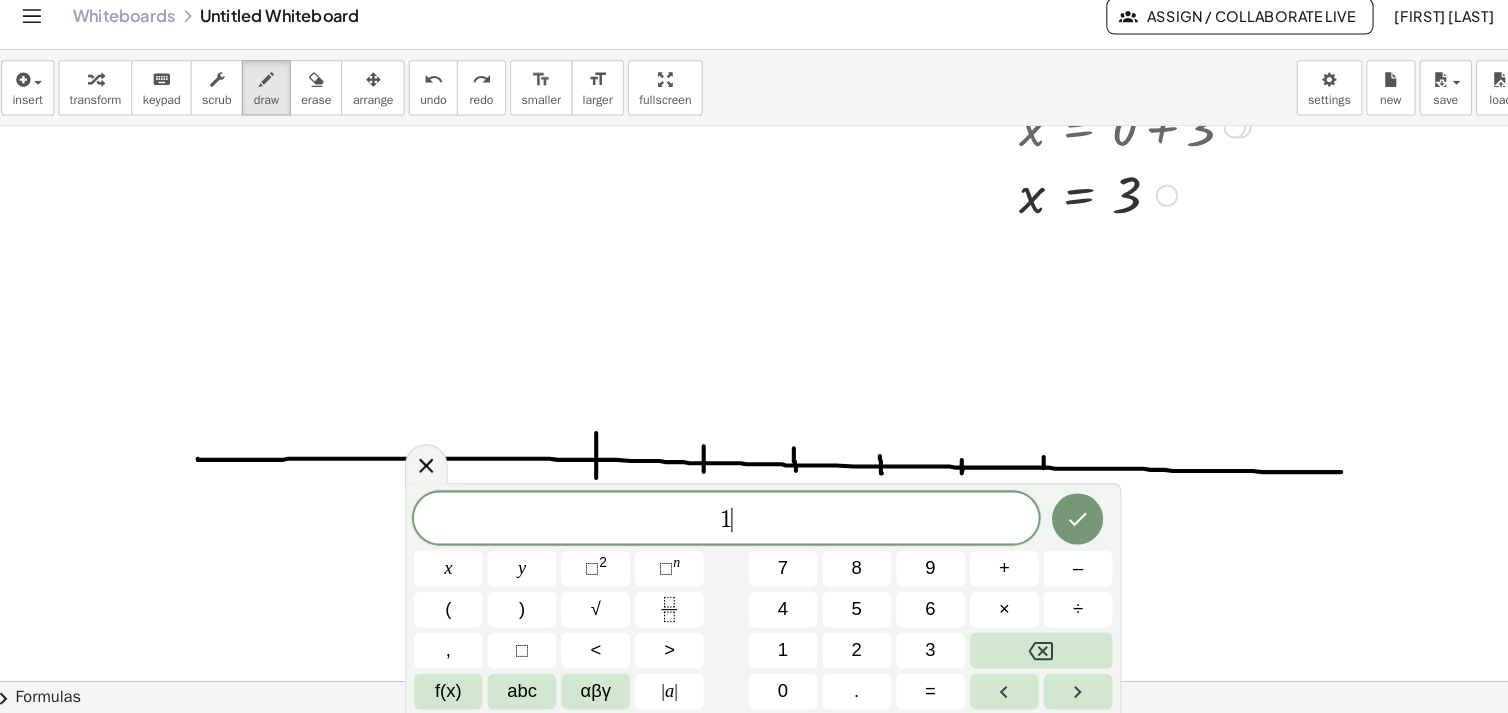 click 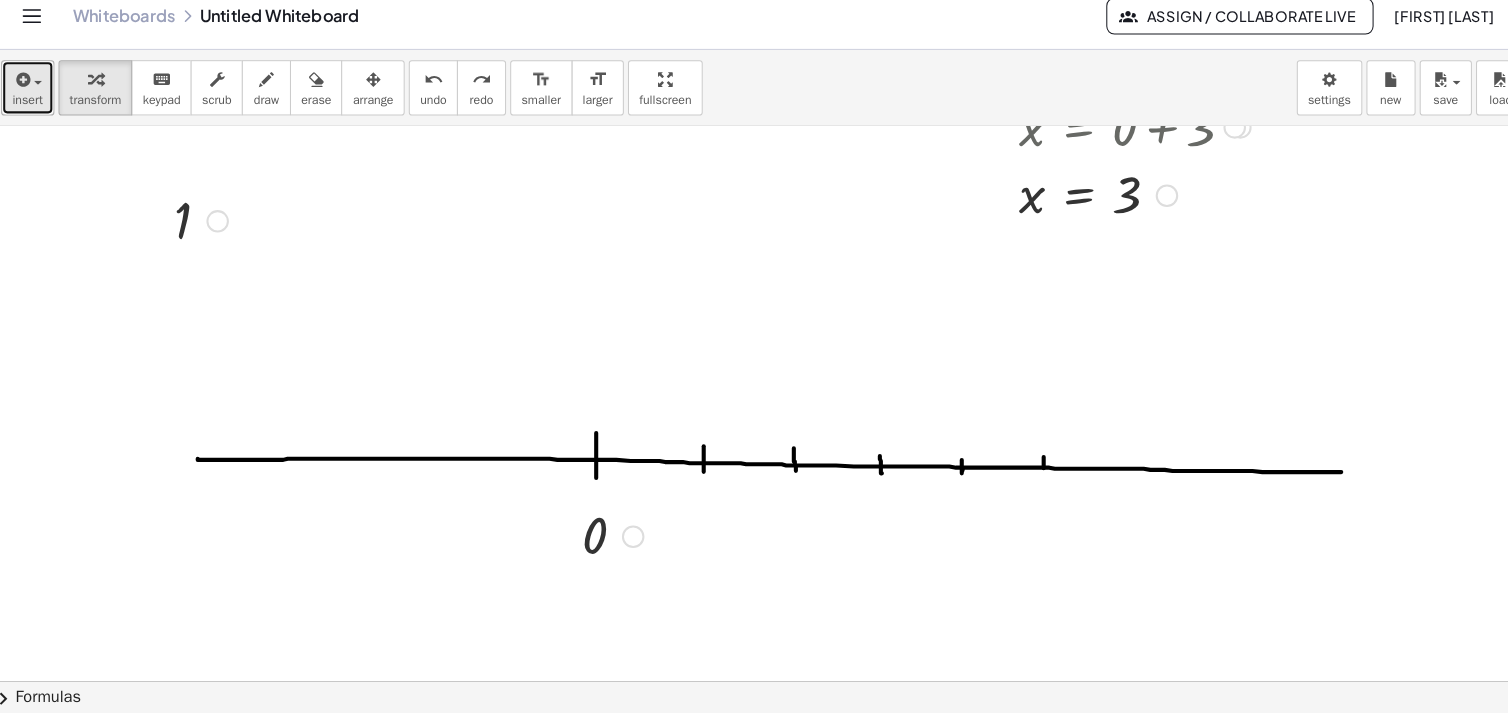 click on "insert" at bounding box center [36, 114] 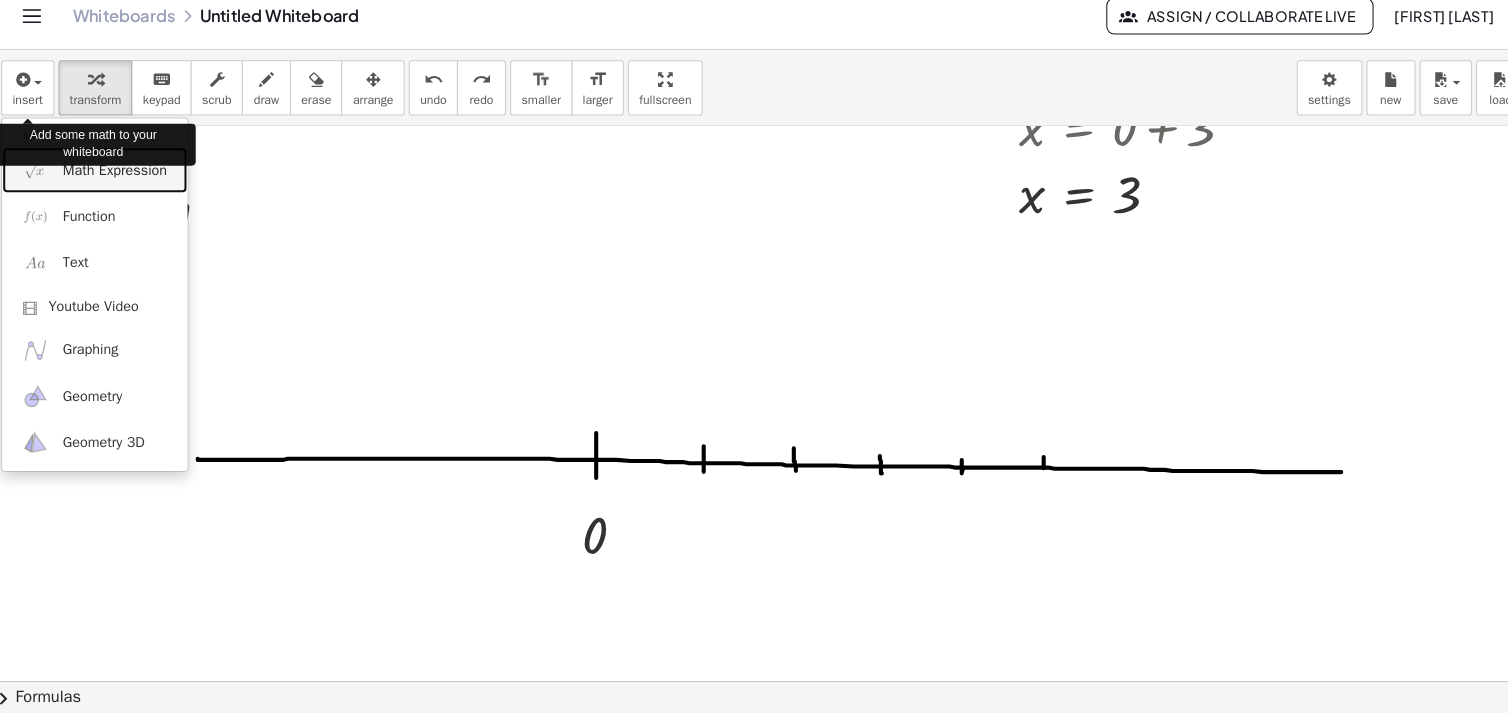 click on "Math Expression" at bounding box center [101, 182] 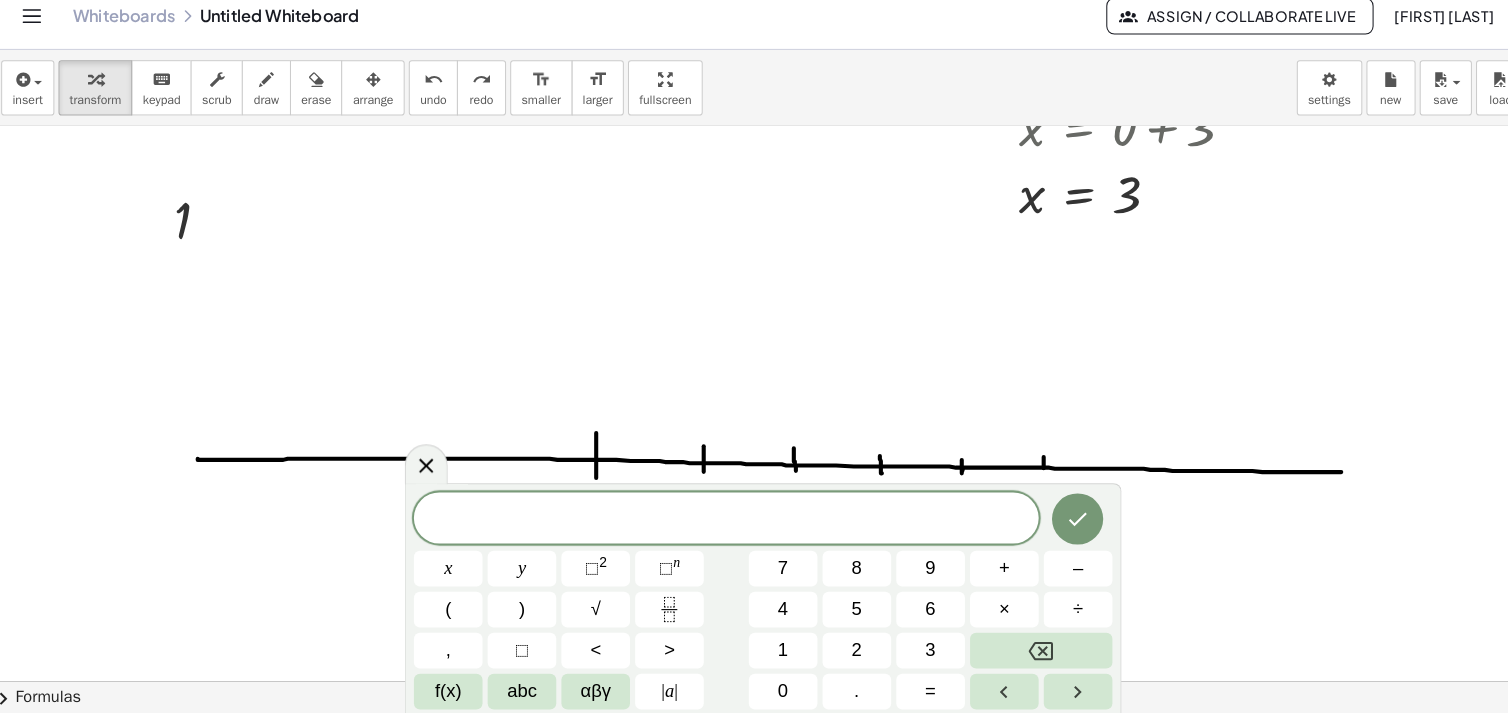 click on "3" at bounding box center (917, 651) 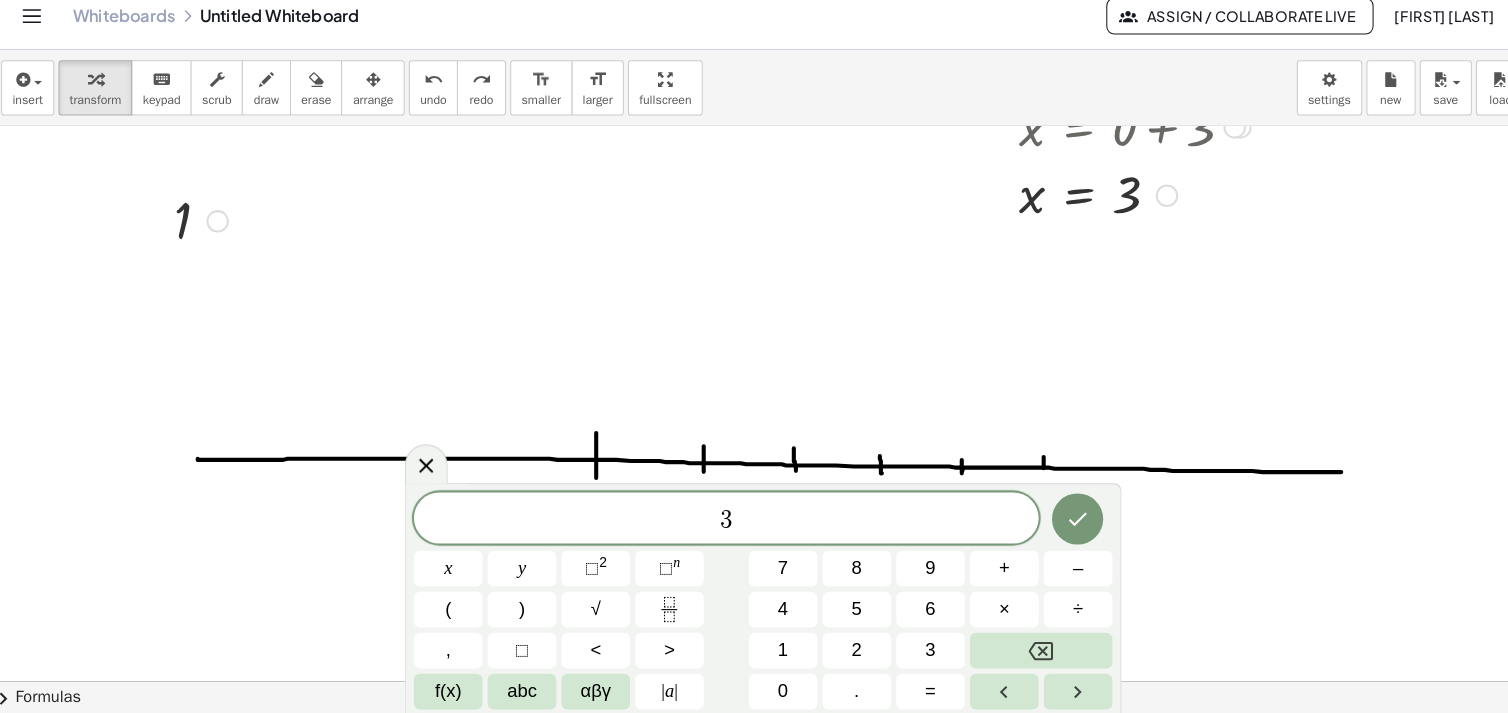 click 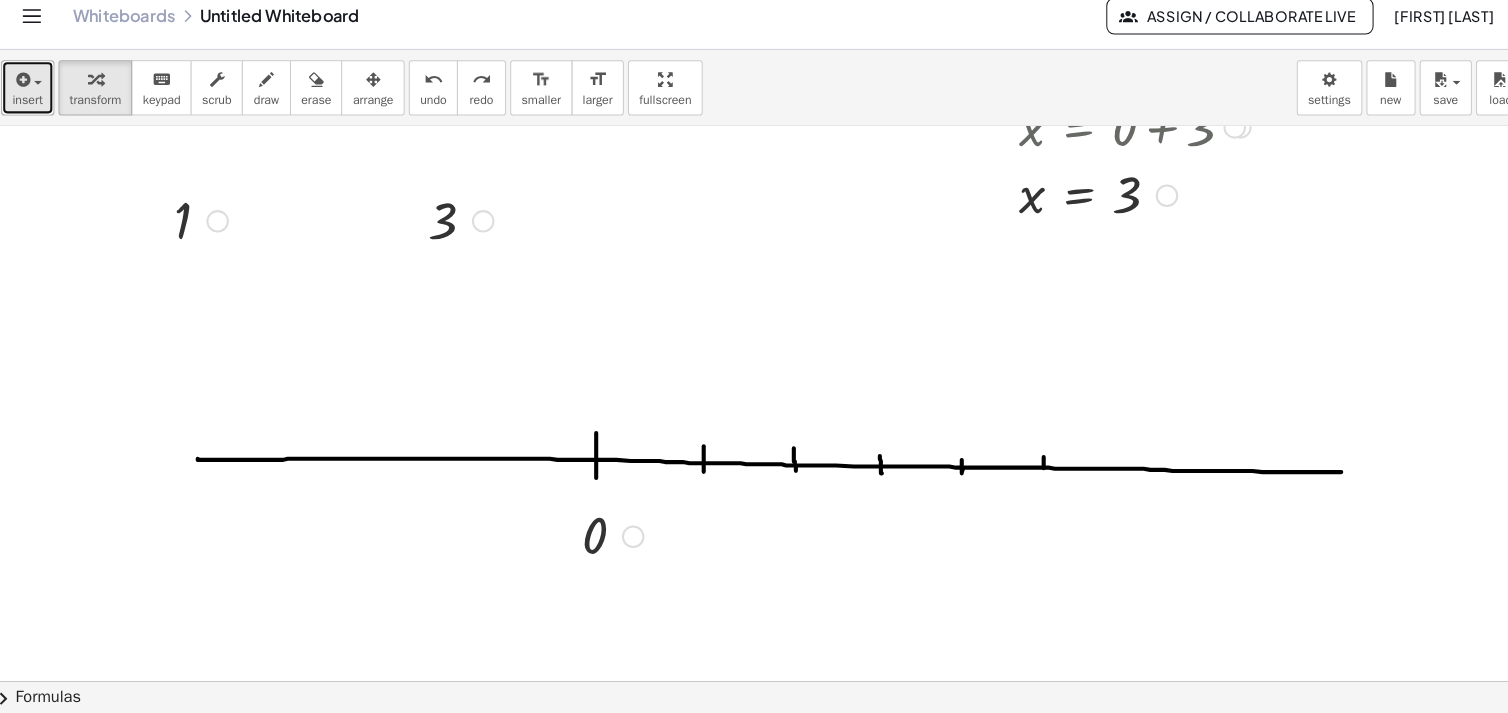 click at bounding box center [46, 97] 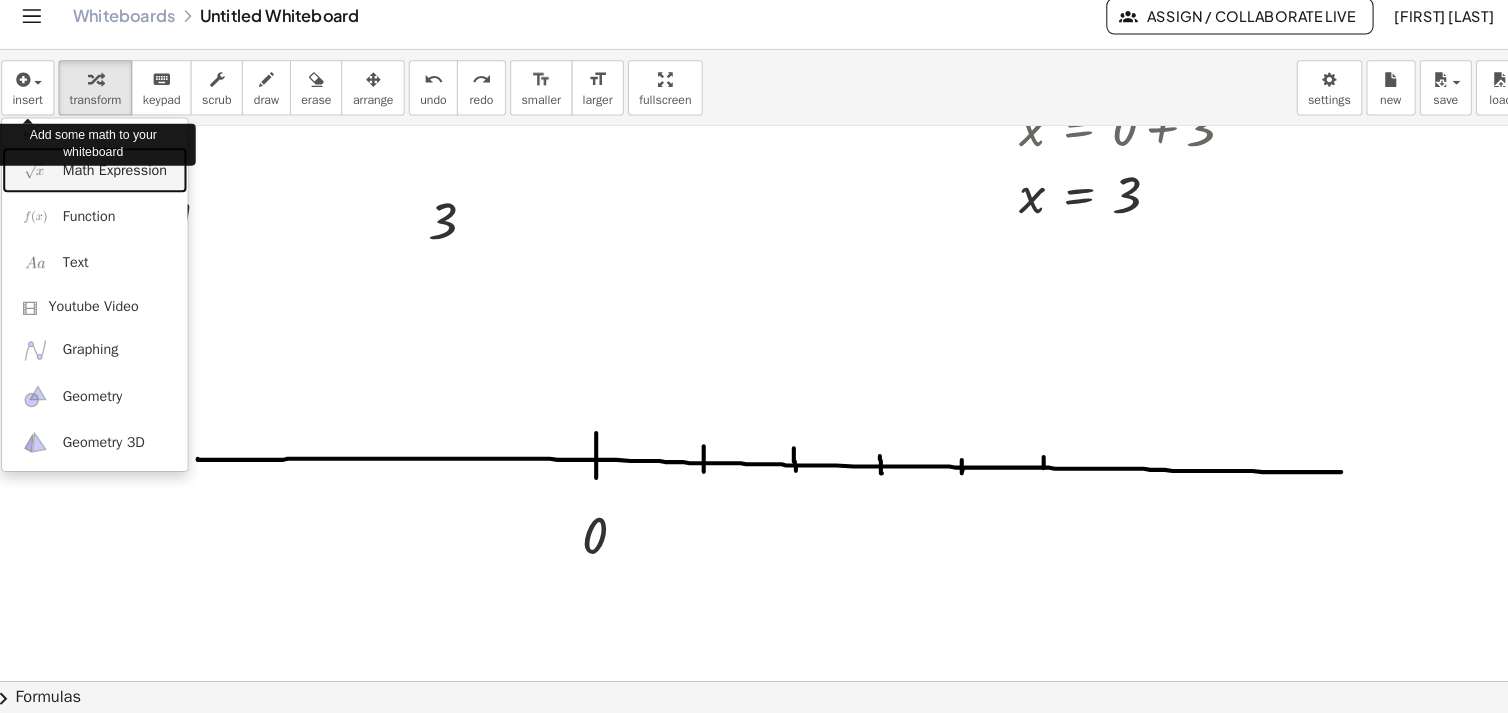 click on "Math Expression" at bounding box center (101, 182) 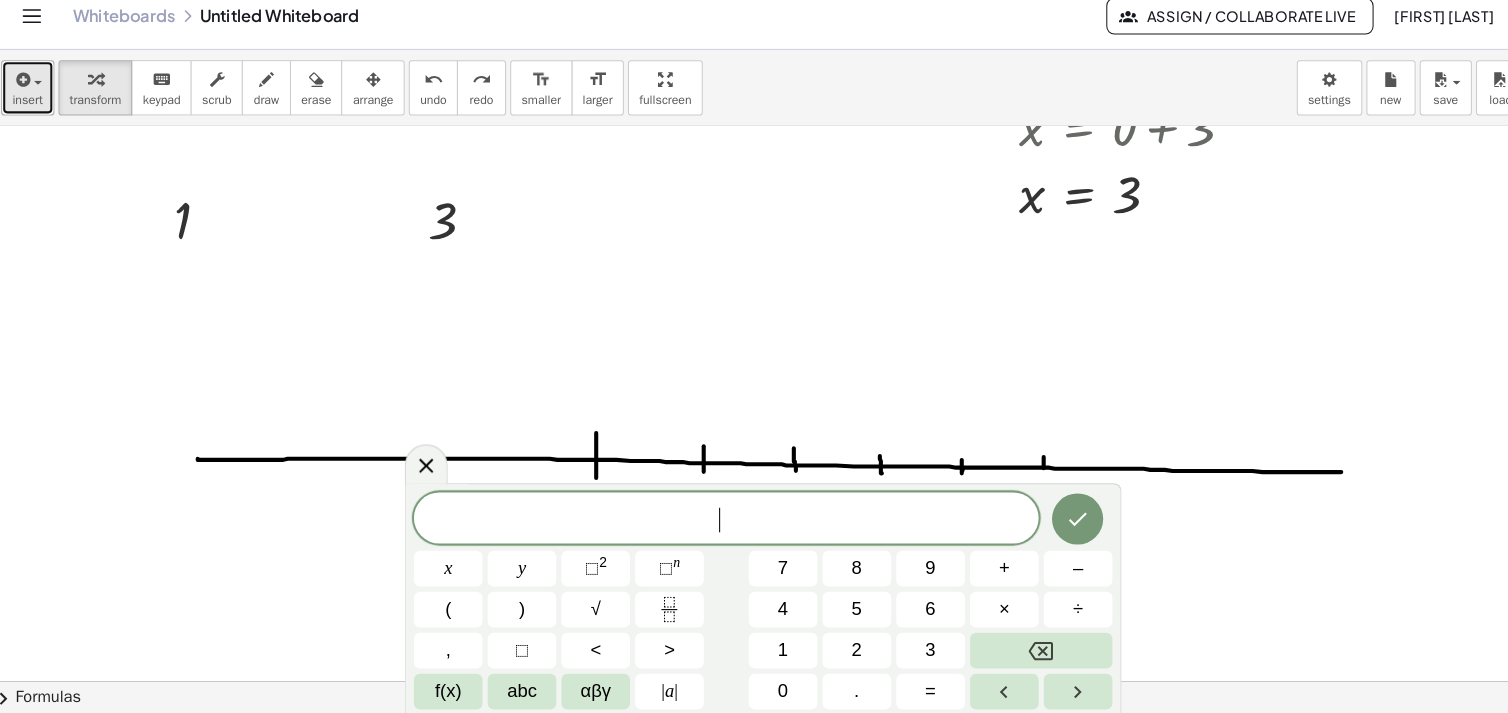 click on "insert" at bounding box center (36, 114) 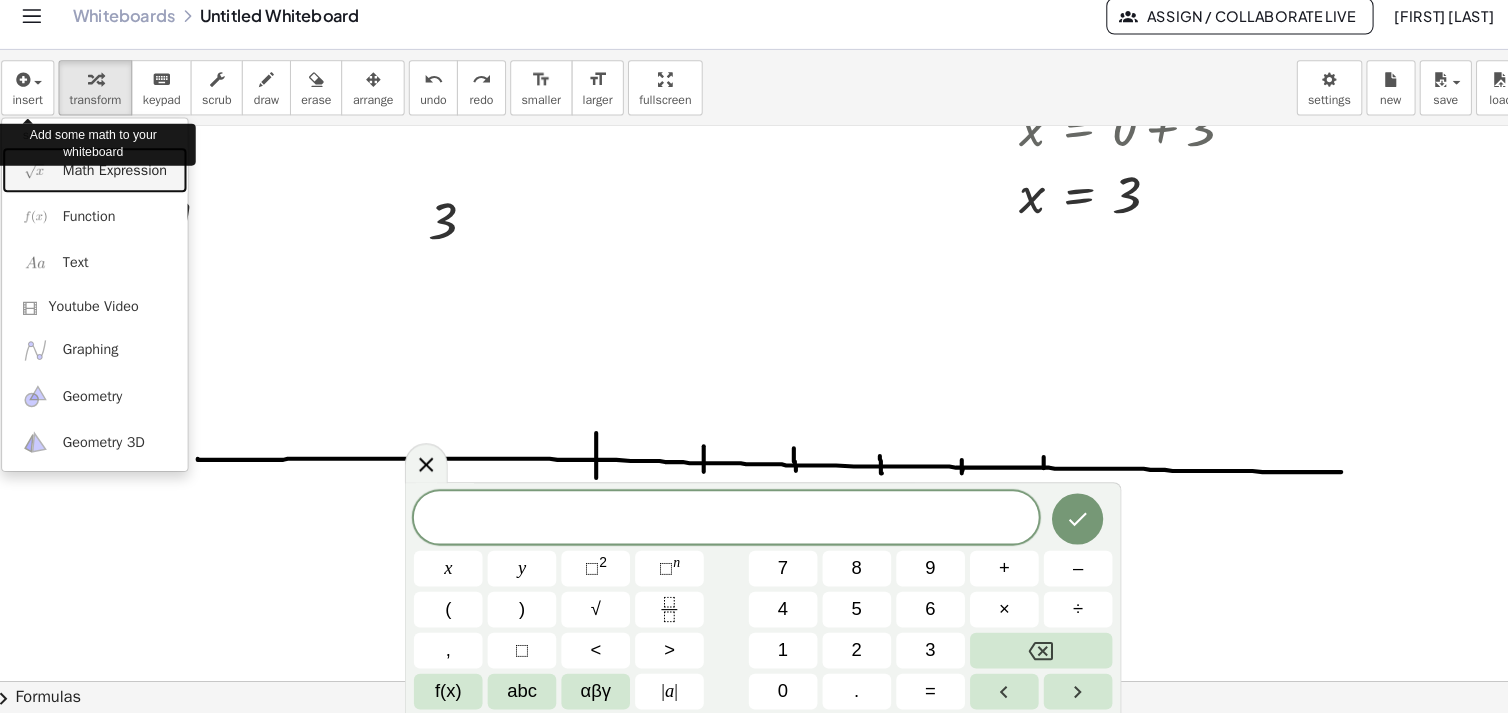 click on "Math Expression" at bounding box center [121, 183] 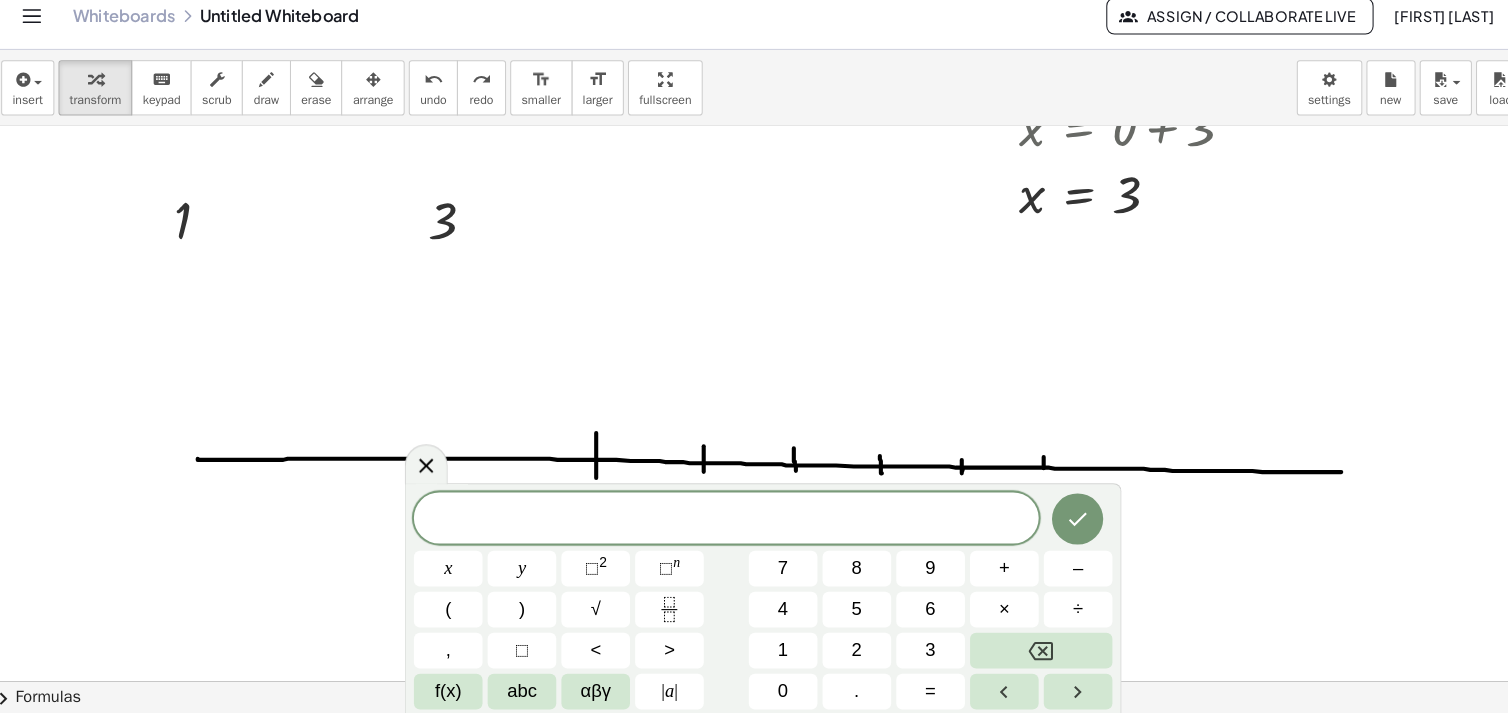 click on "5" at bounding box center (845, 611) 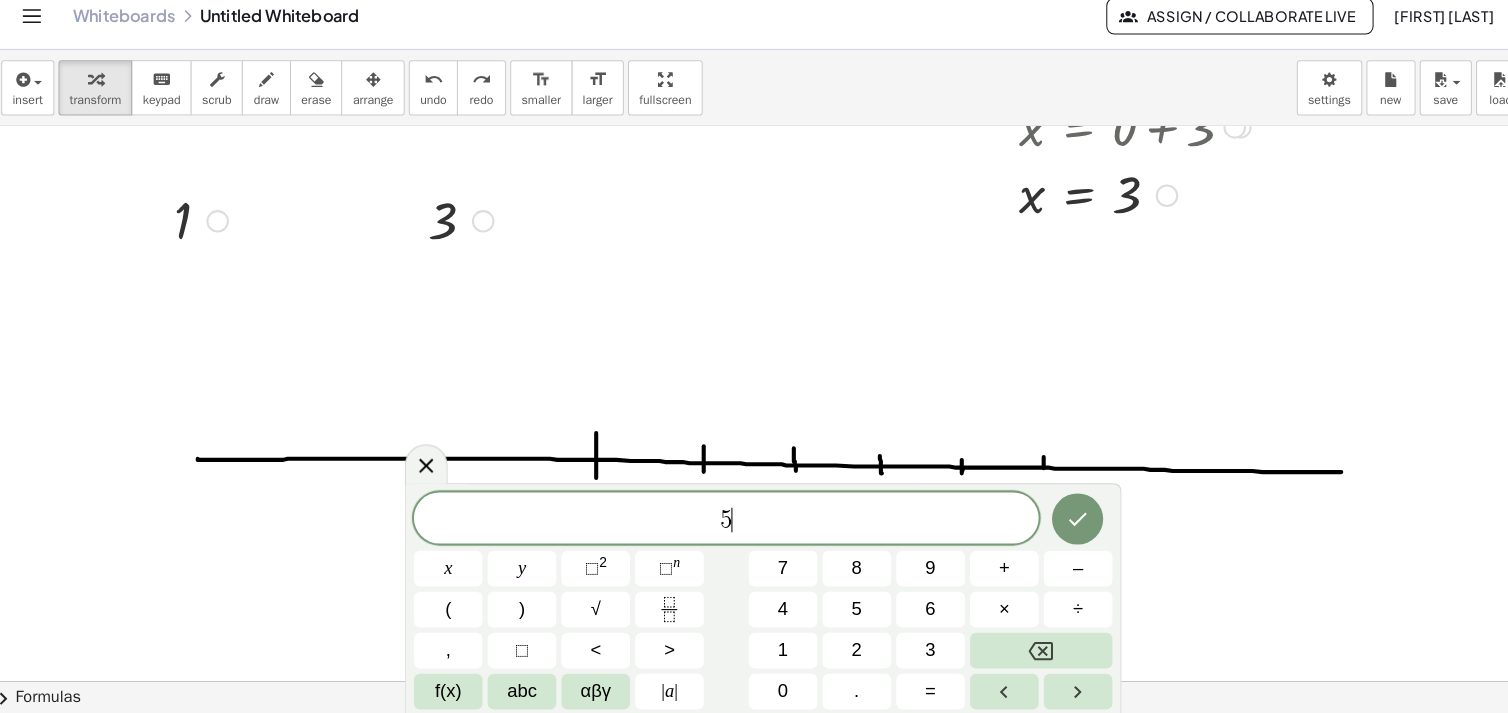 click at bounding box center [1061, 523] 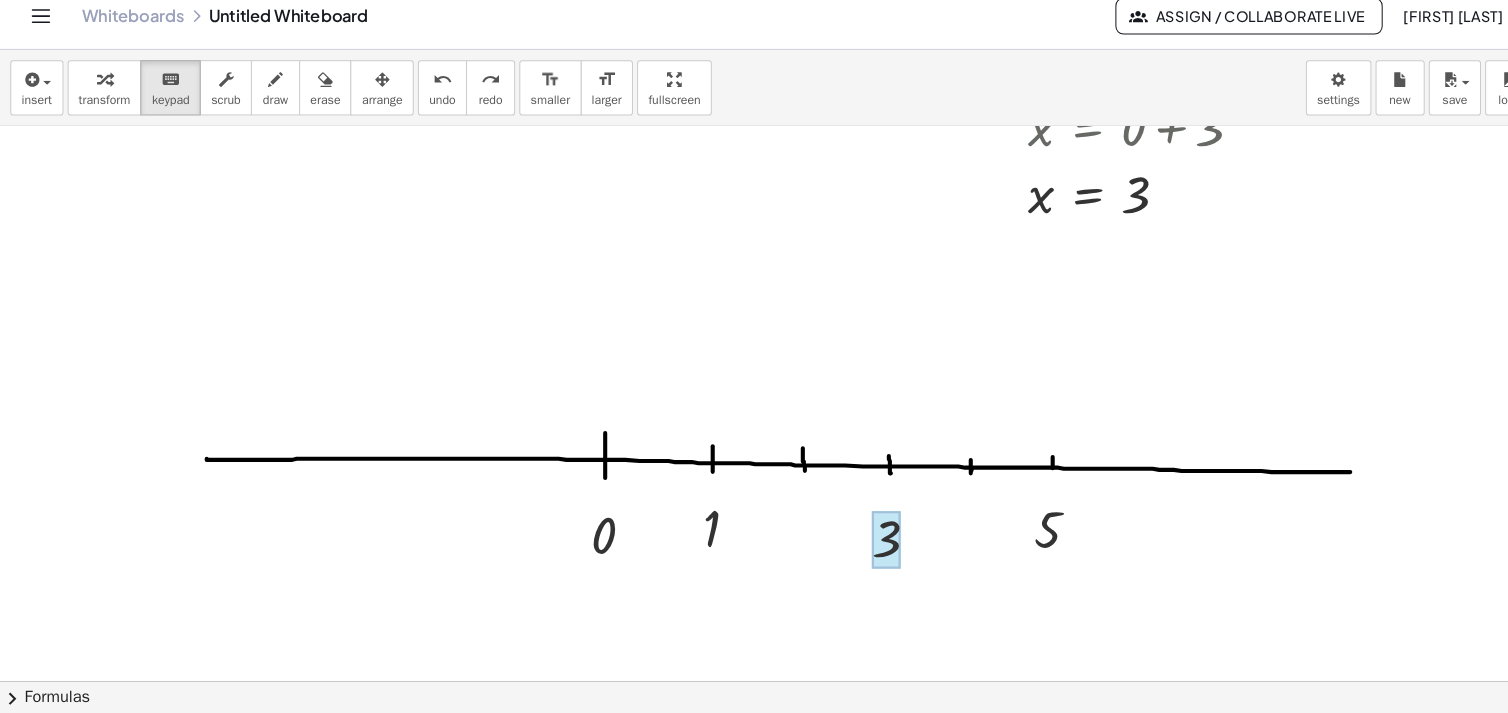 click at bounding box center [754, -13] 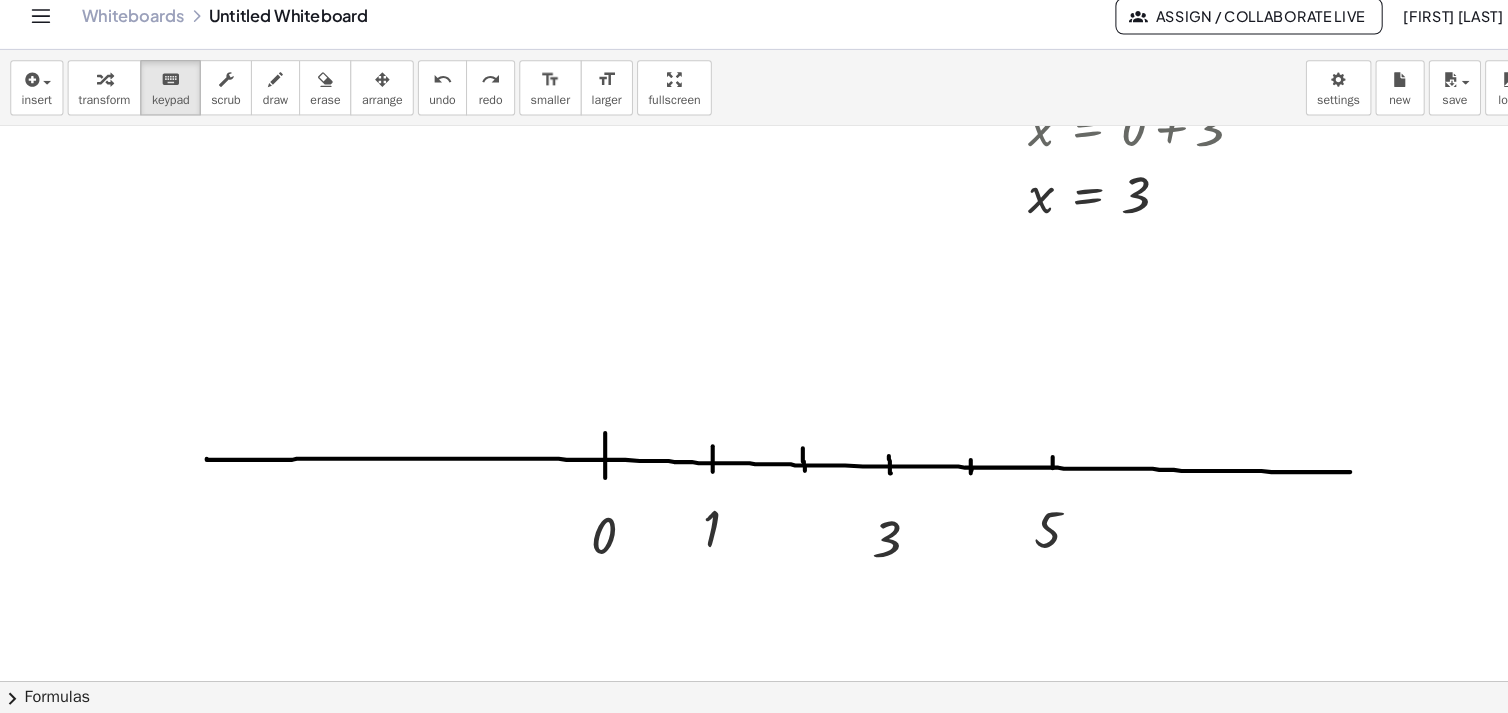 click at bounding box center [754, -13] 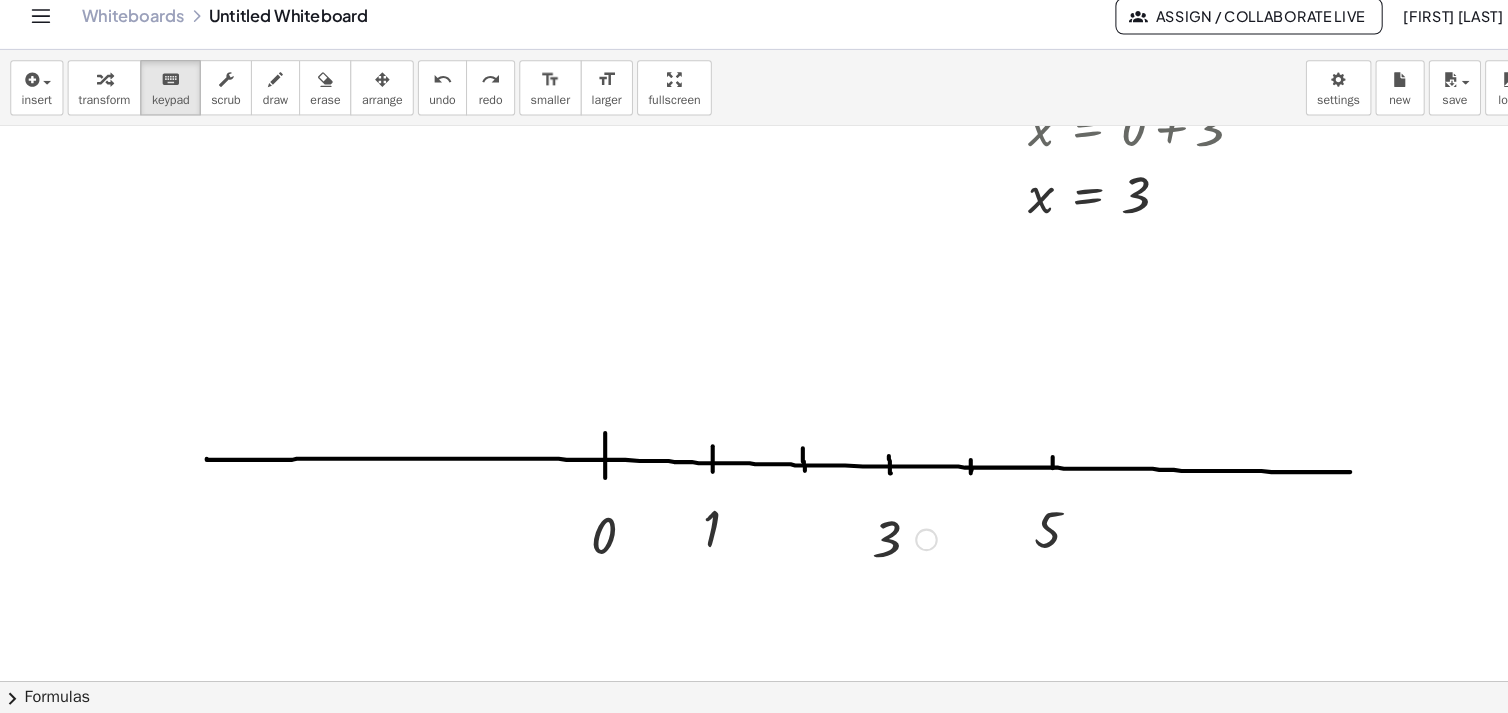 drag, startPoint x: 865, startPoint y: 544, endPoint x: 868, endPoint y: 508, distance: 36.124783 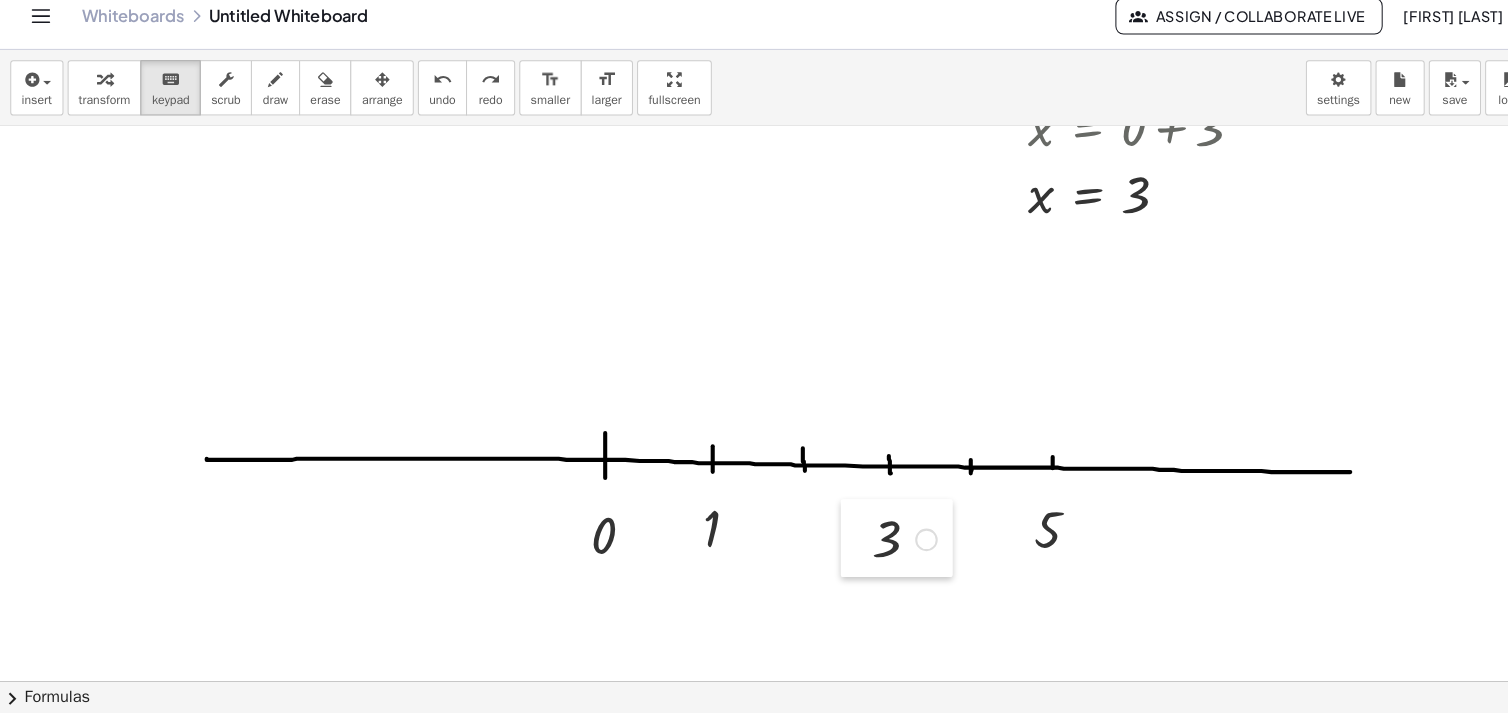 drag, startPoint x: 868, startPoint y: 508, endPoint x: 846, endPoint y: 506, distance: 22.090721 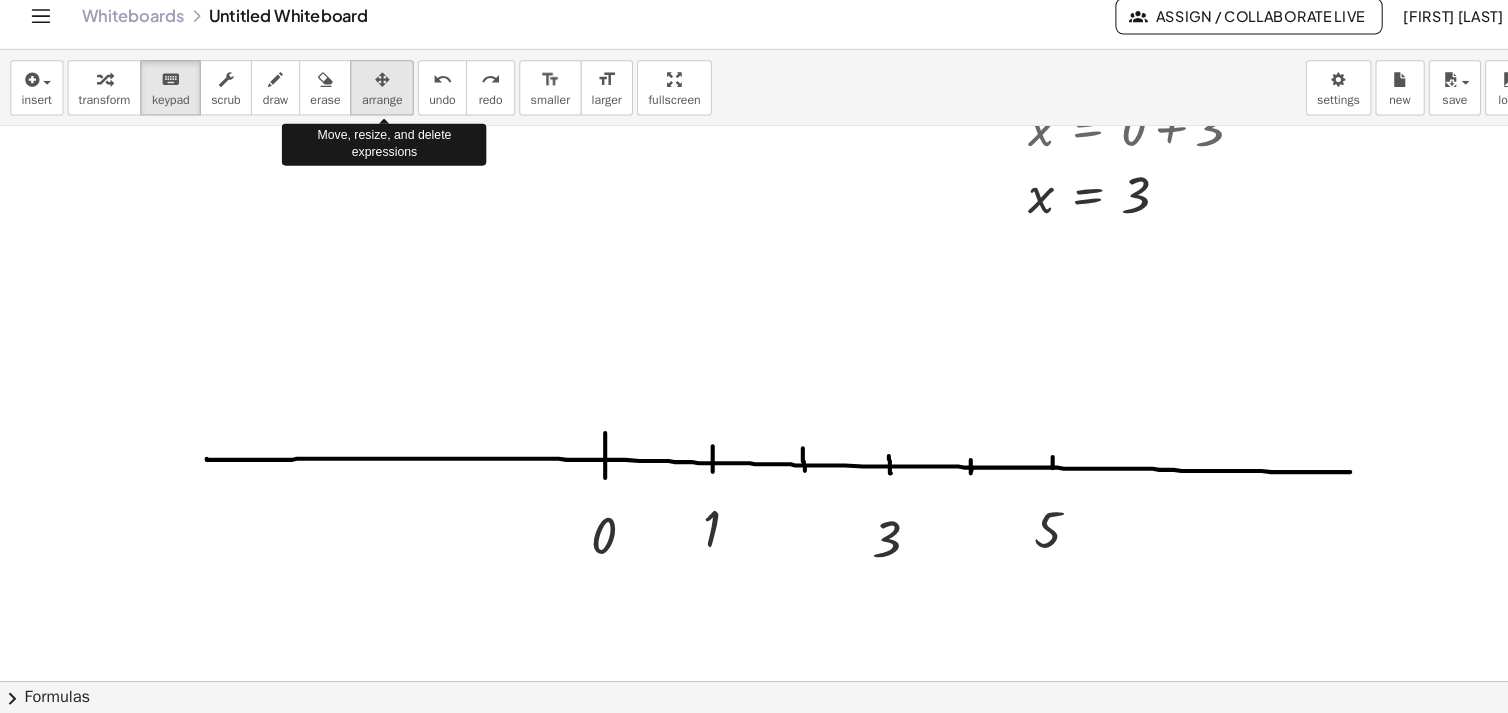 click on "arrange" at bounding box center (373, 114) 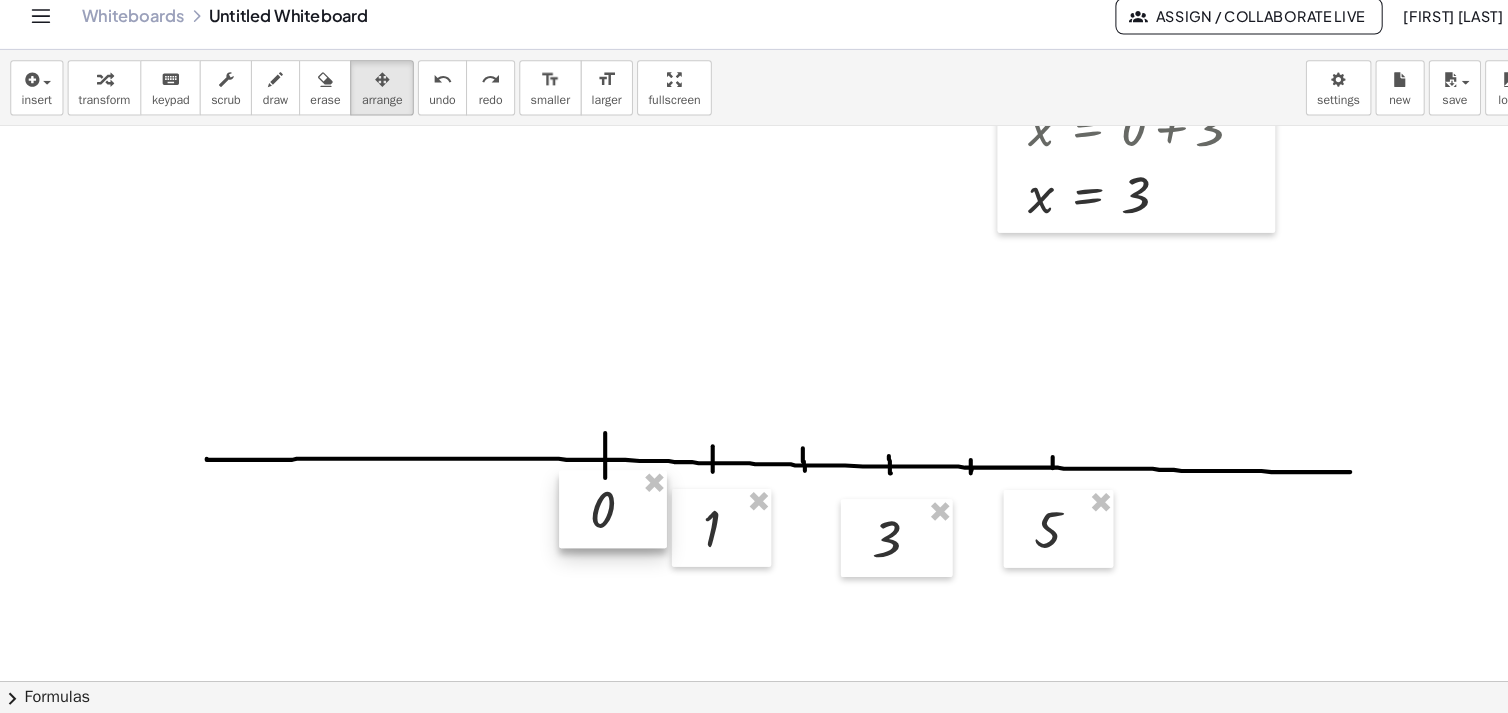 drag, startPoint x: 589, startPoint y: 540, endPoint x: 588, endPoint y: 515, distance: 25.019993 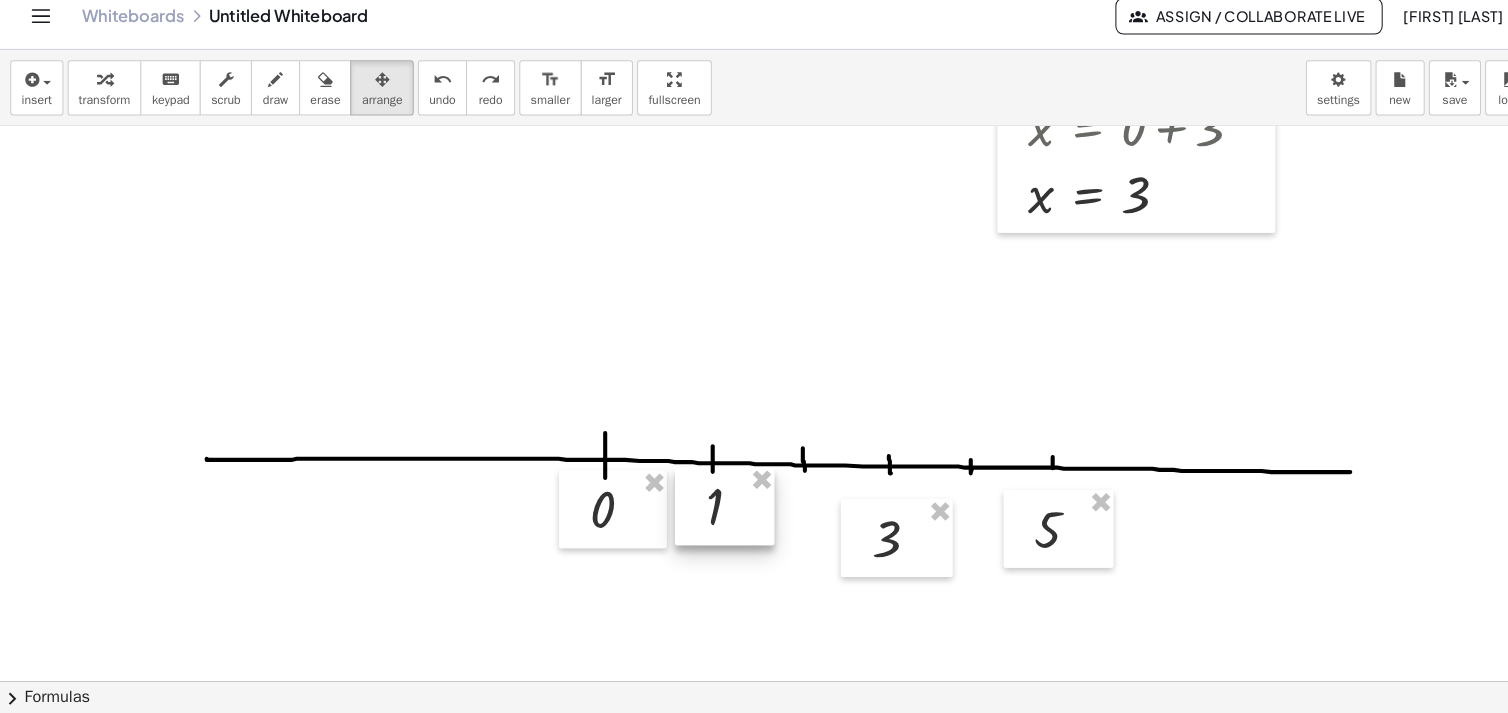 drag, startPoint x: 690, startPoint y: 537, endPoint x: 691, endPoint y: 514, distance: 23.021729 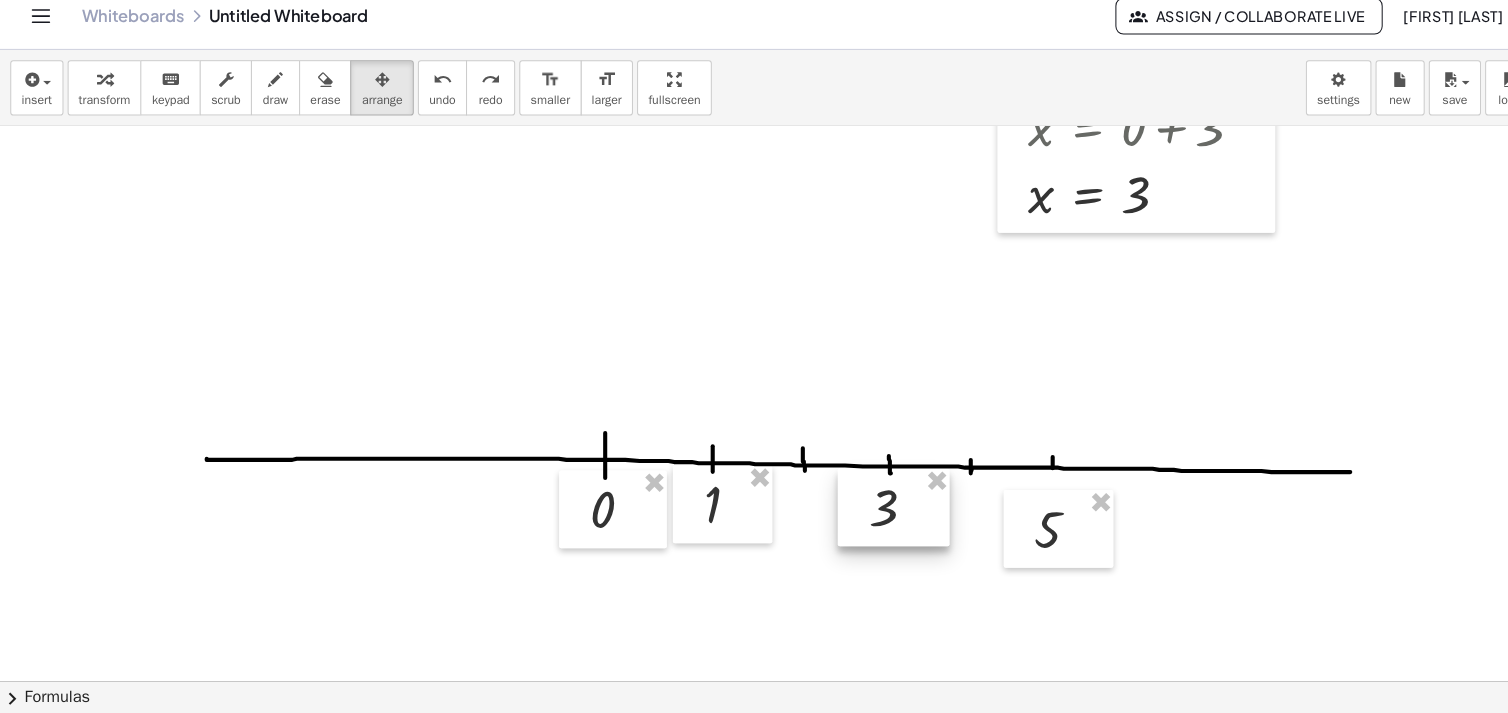 drag, startPoint x: 867, startPoint y: 564, endPoint x: 858, endPoint y: 538, distance: 27.513634 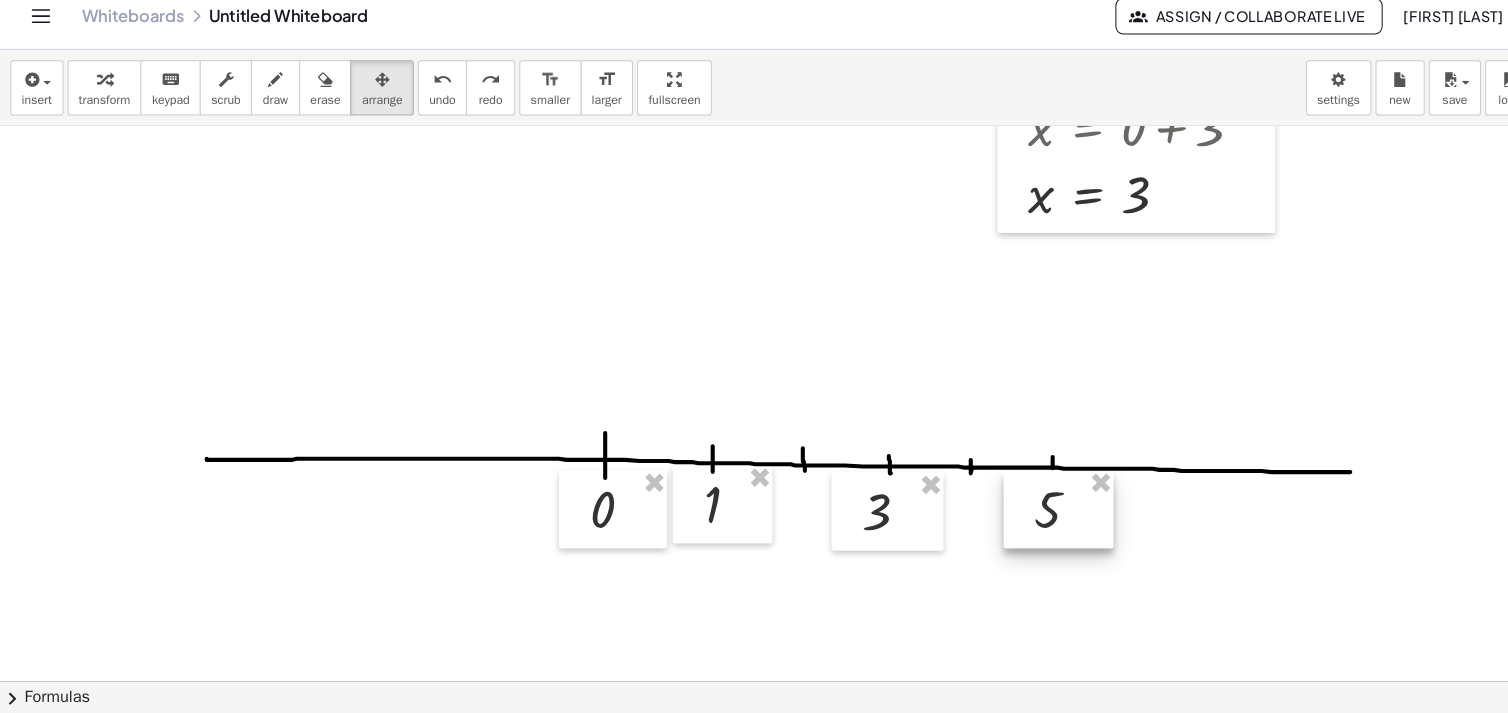 drag, startPoint x: 1028, startPoint y: 532, endPoint x: 1028, endPoint y: 513, distance: 19 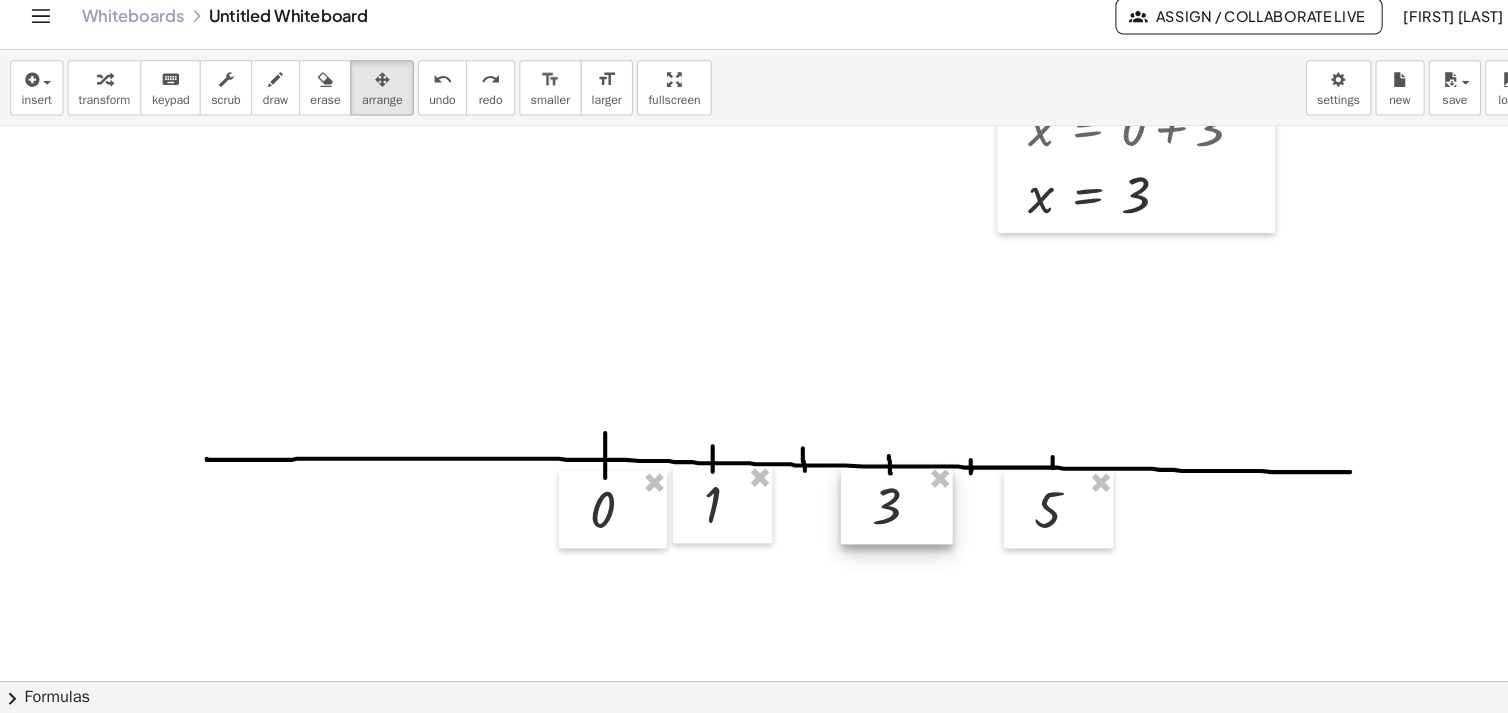 drag, startPoint x: 865, startPoint y: 522, endPoint x: 874, endPoint y: 516, distance: 10.816654 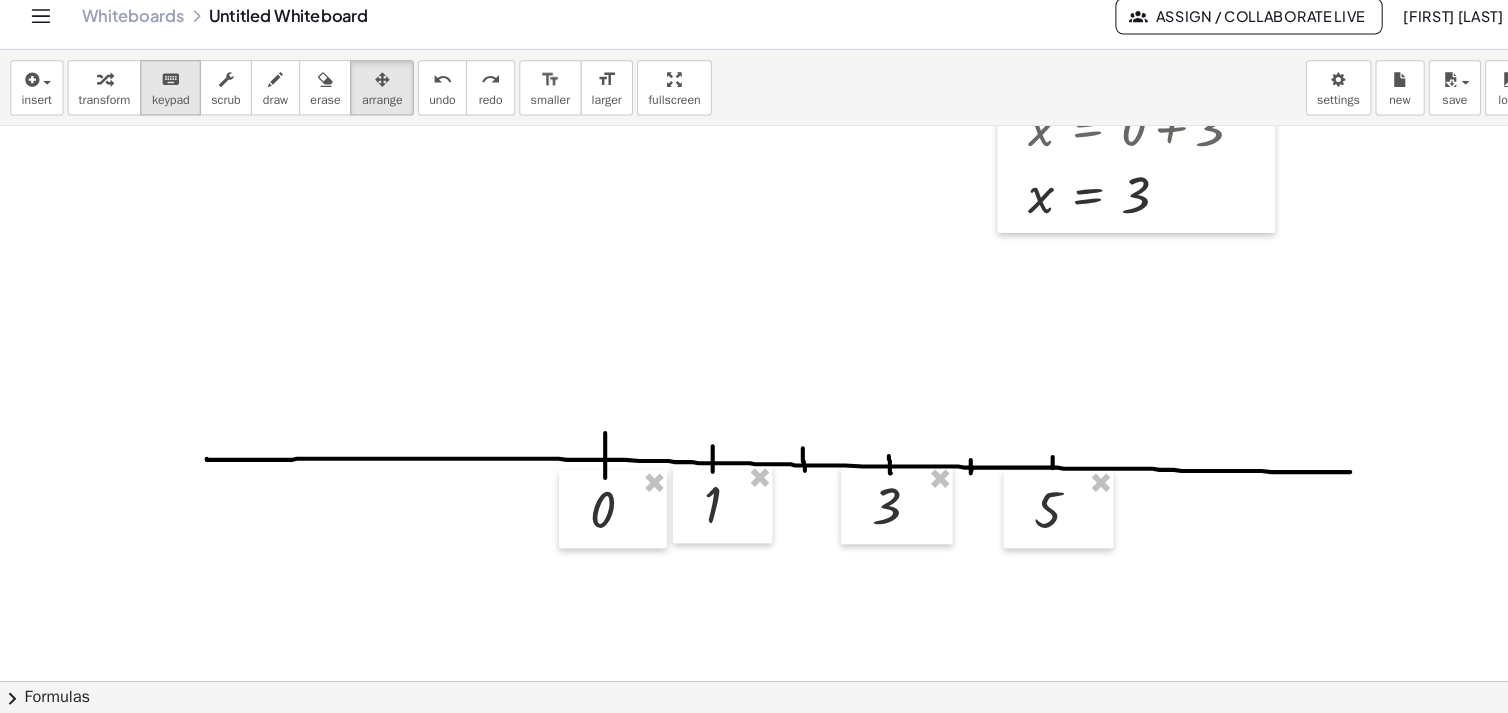 click on "keyboard" at bounding box center [166, 93] 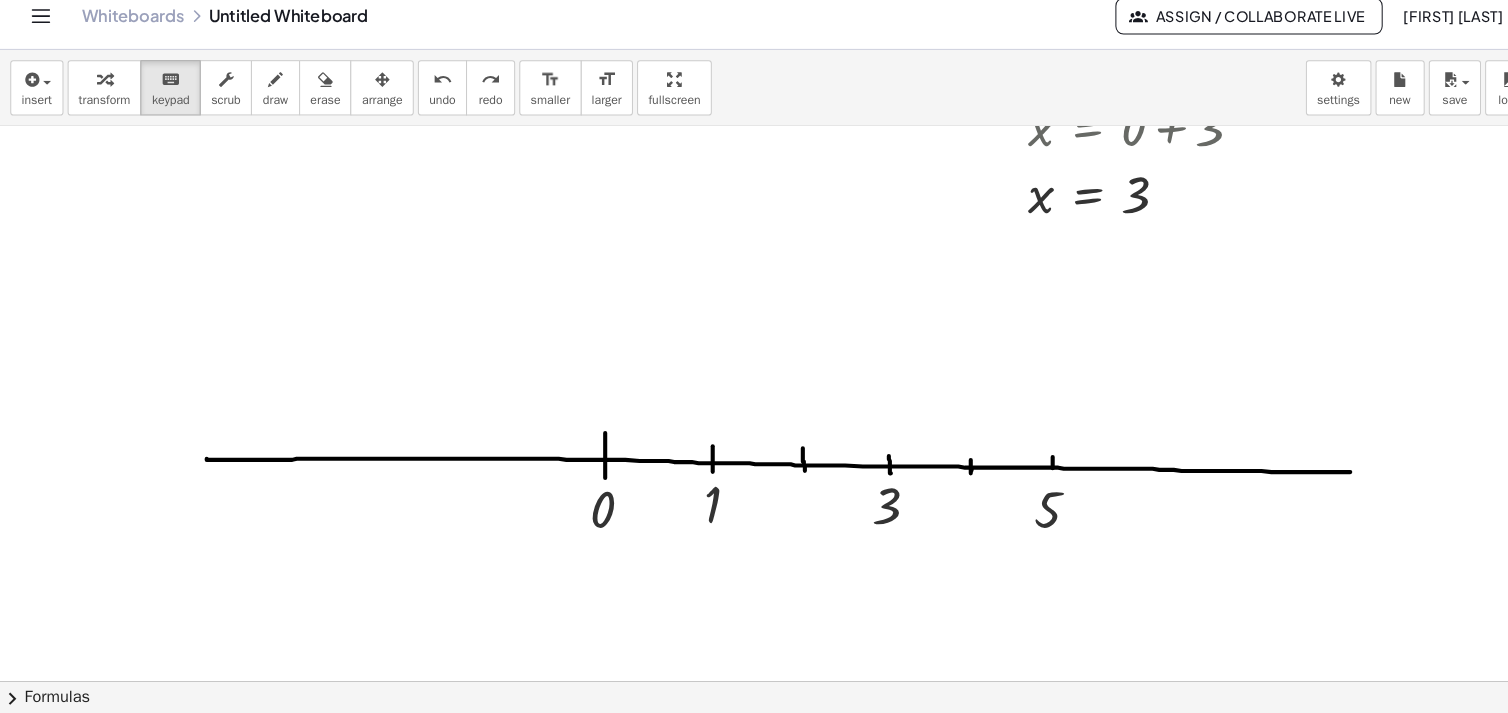 scroll, scrollTop: 0, scrollLeft: 0, axis: both 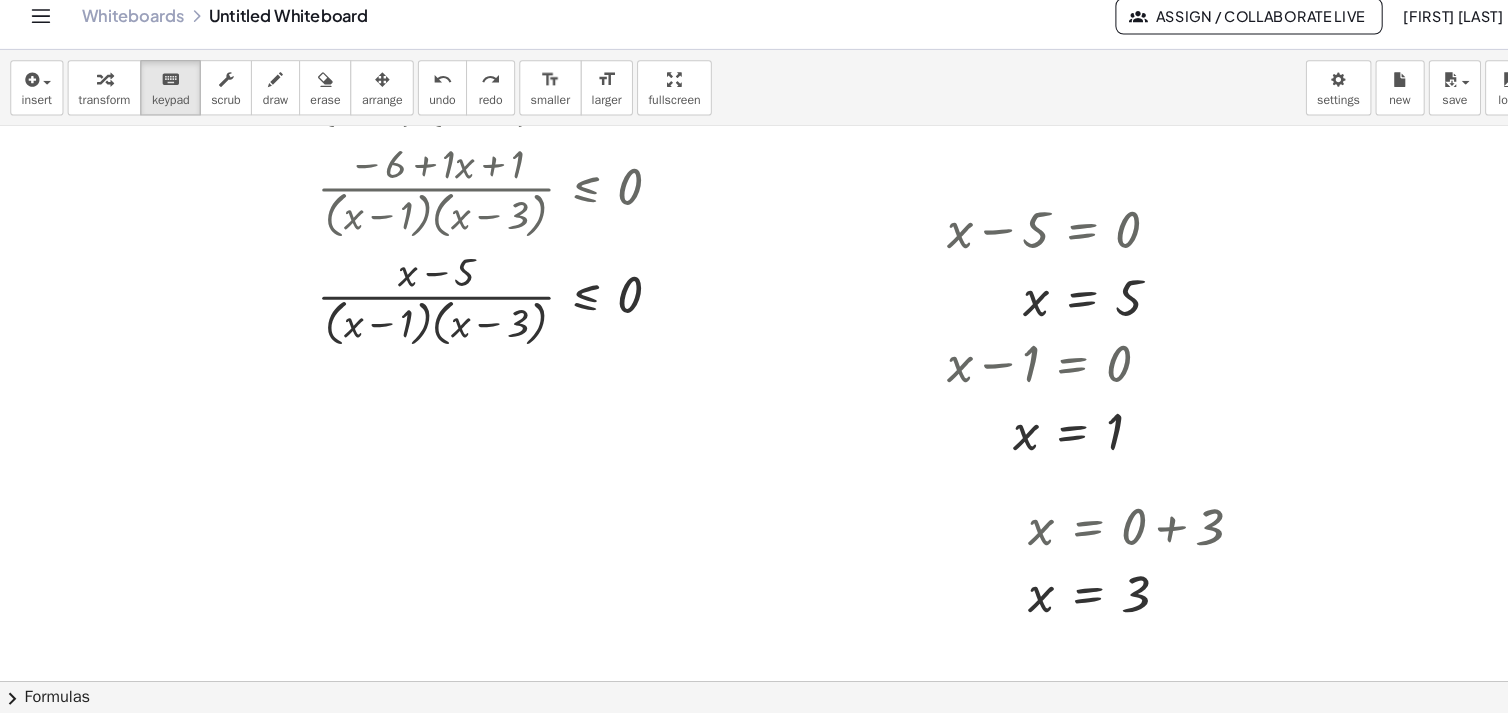 click at bounding box center [754, 376] 